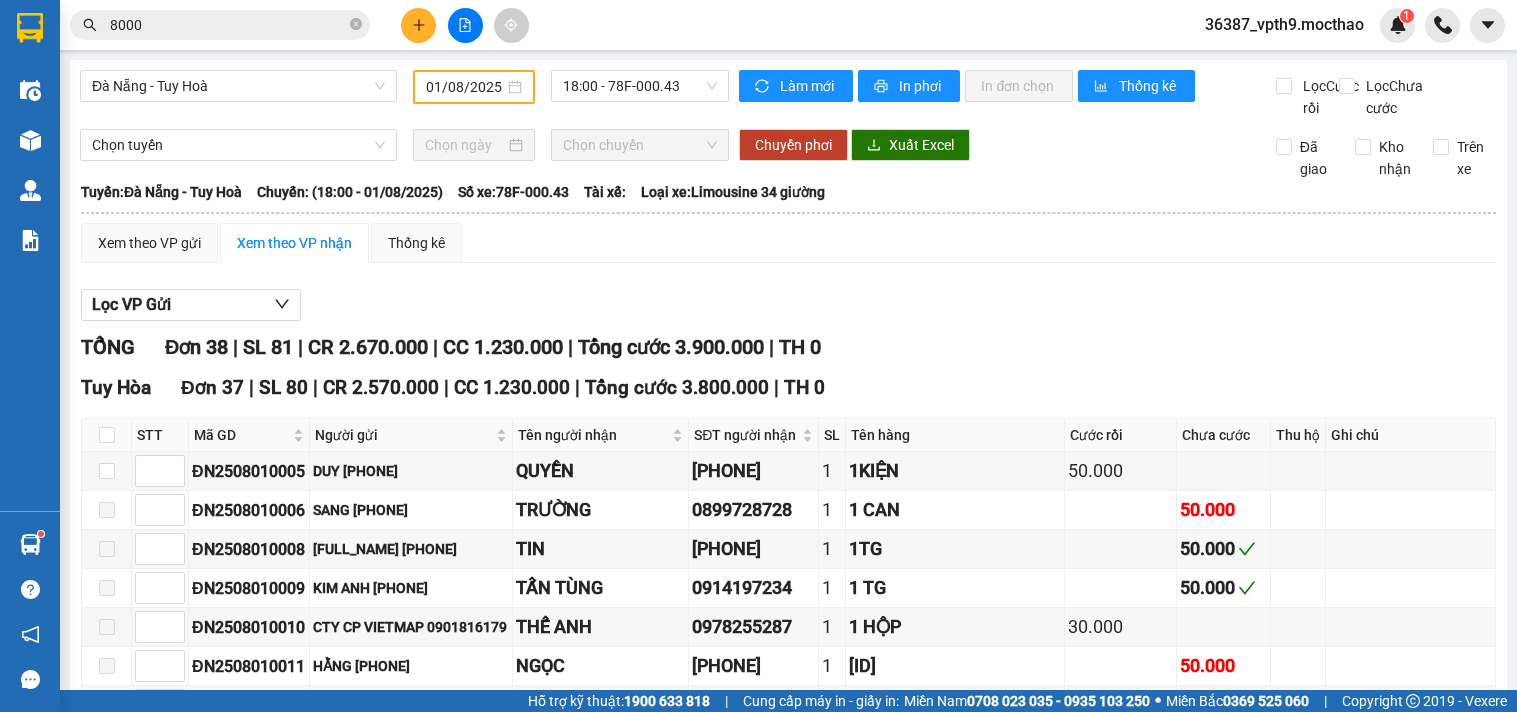 scroll, scrollTop: 0, scrollLeft: 0, axis: both 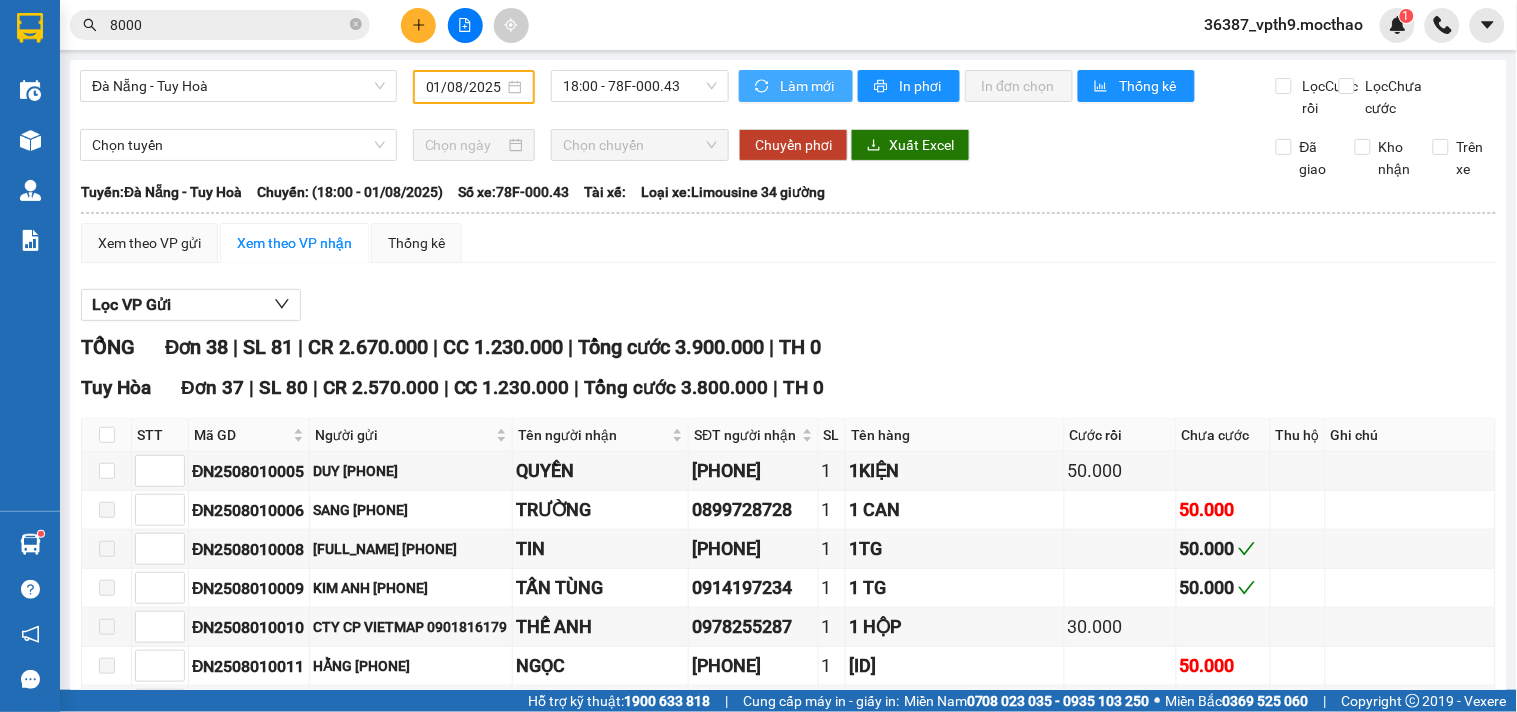 click on "Làm mới" at bounding box center [808, 86] 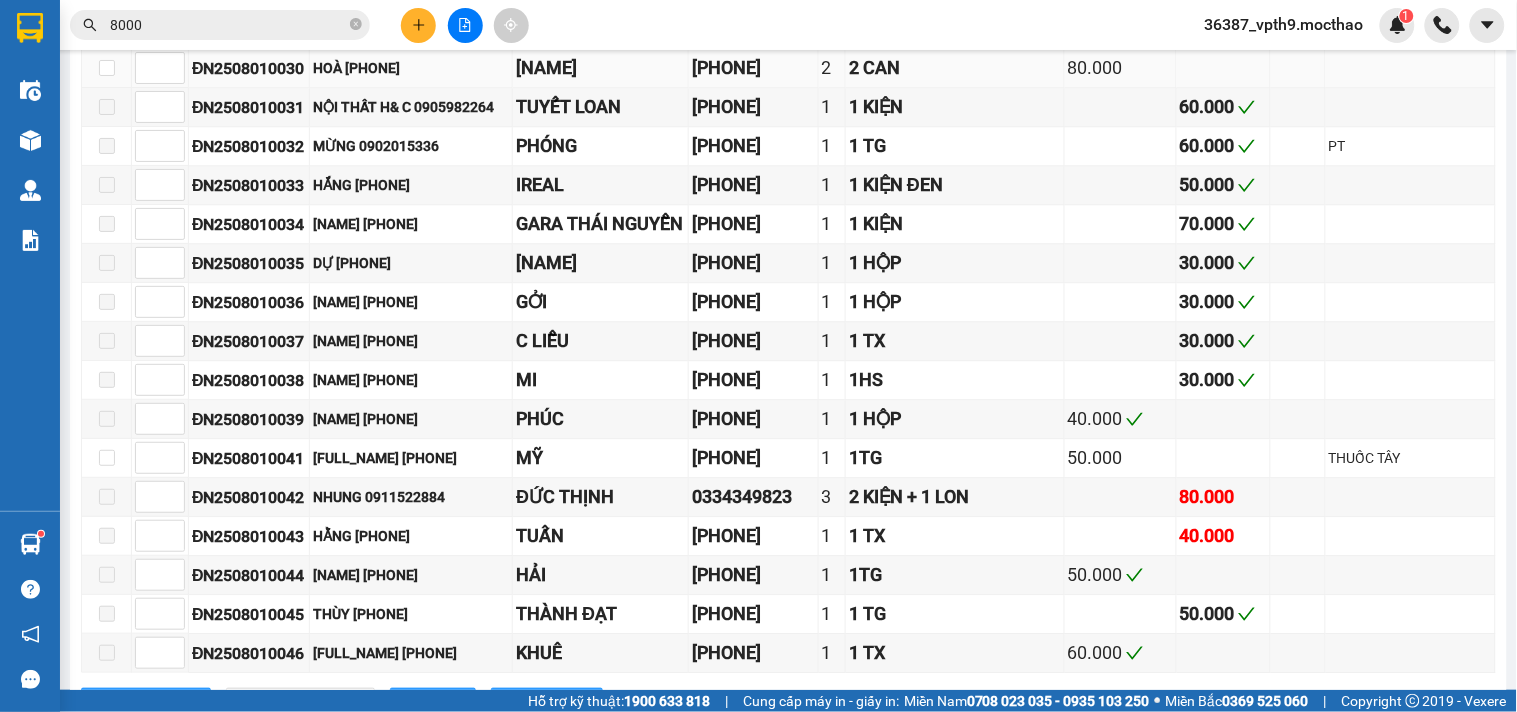 scroll, scrollTop: 1555, scrollLeft: 0, axis: vertical 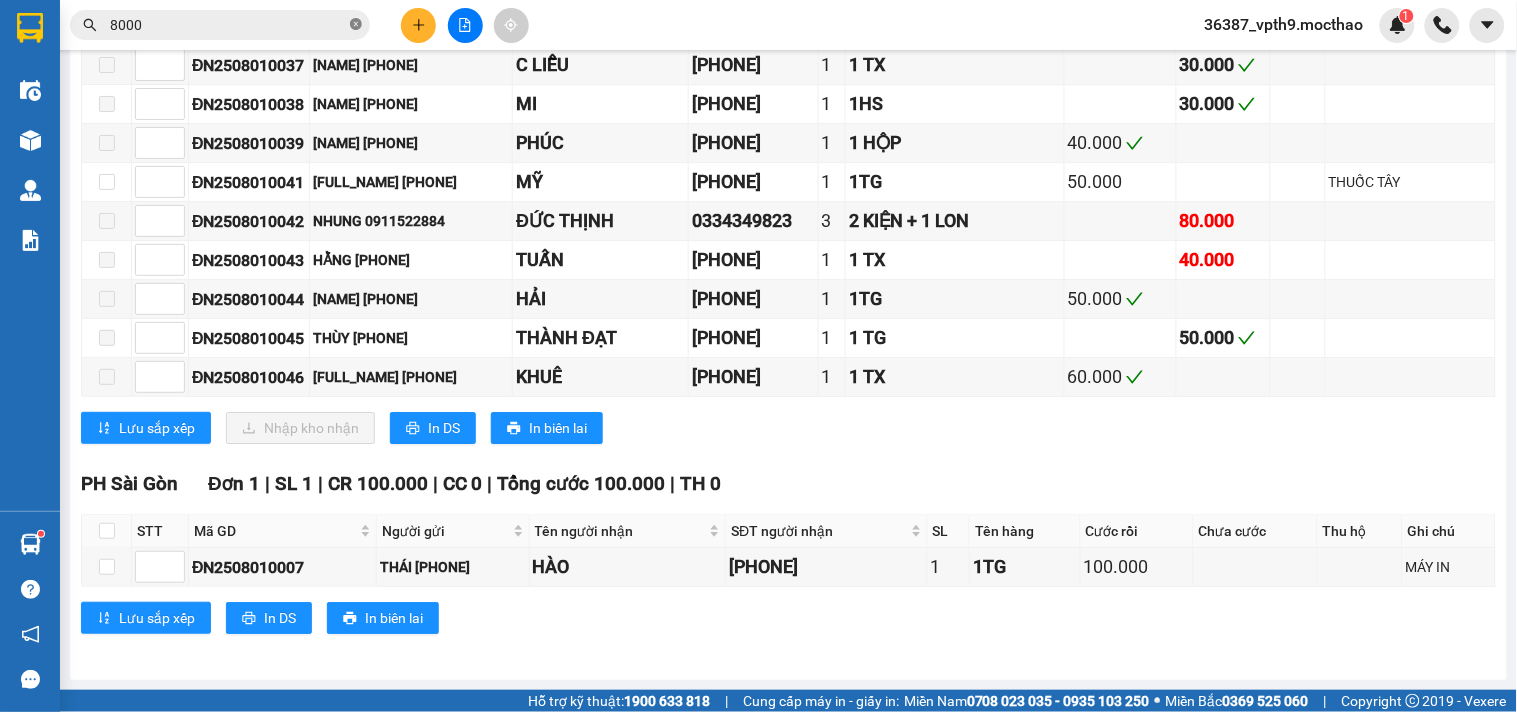 click 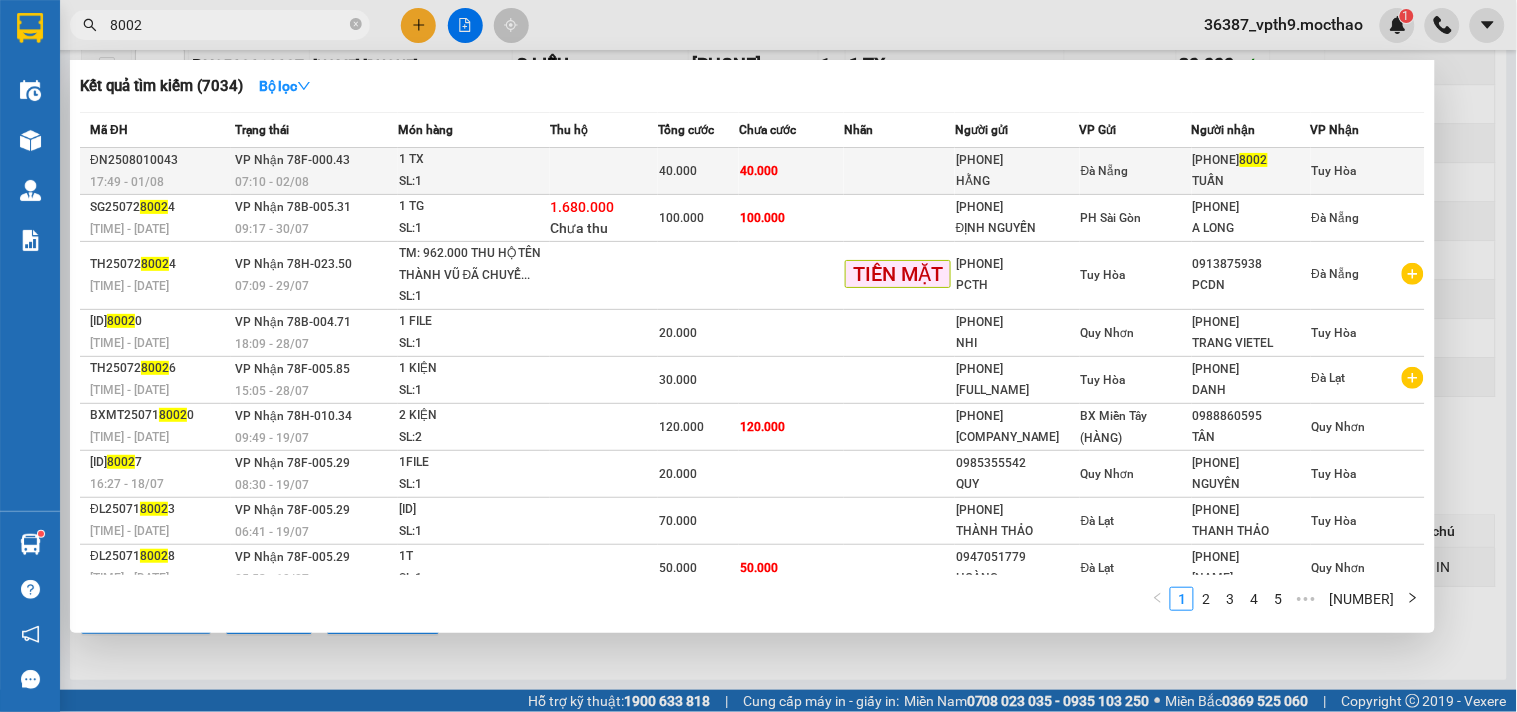 type on "8002" 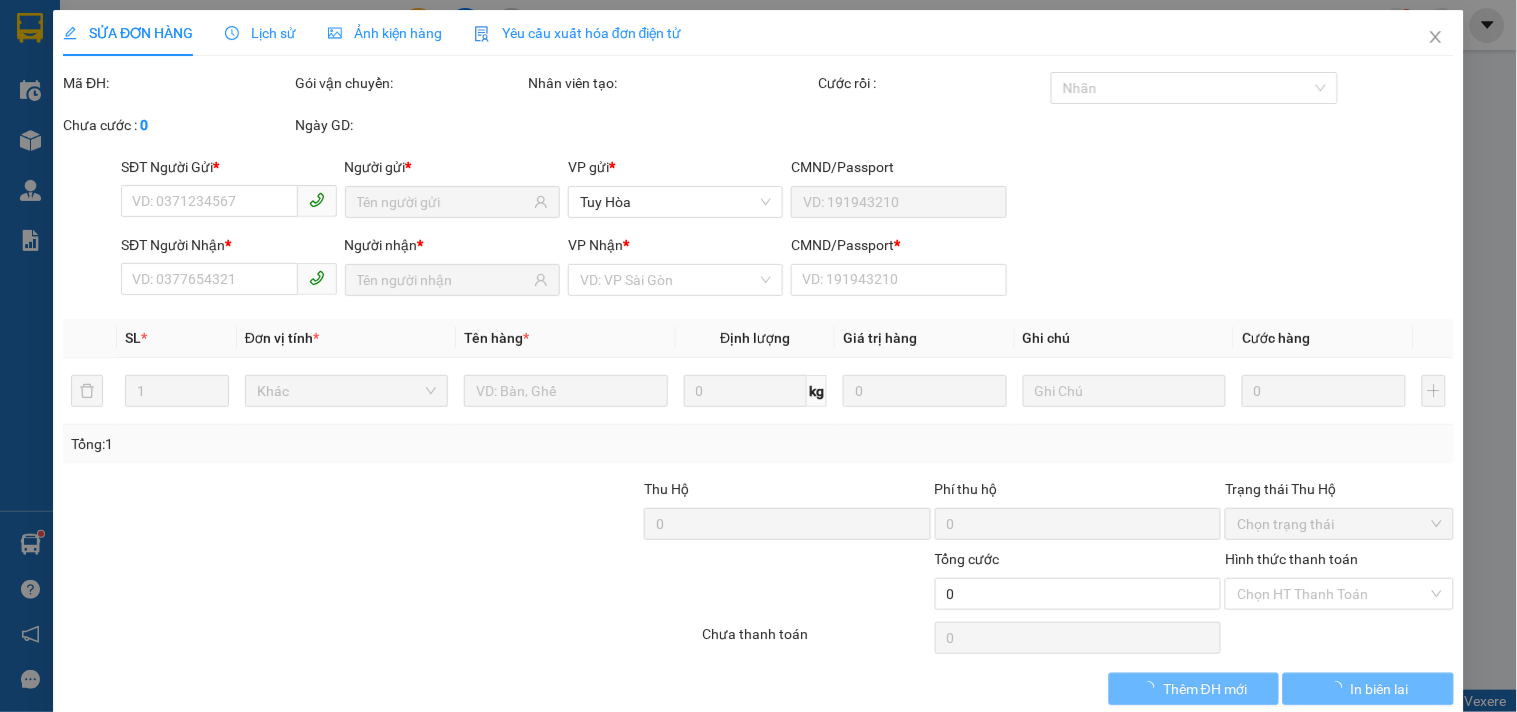 scroll, scrollTop: 0, scrollLeft: 0, axis: both 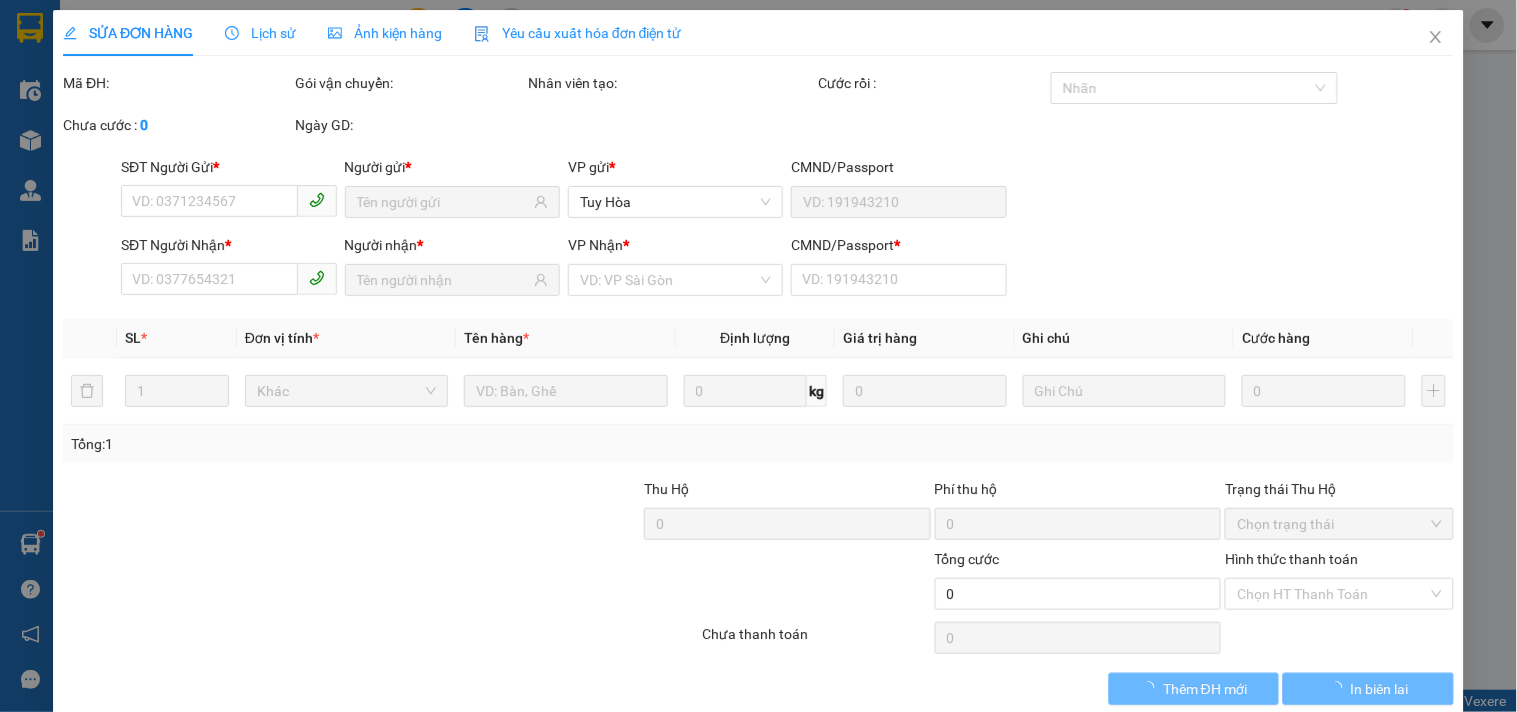 type on "0905527902" 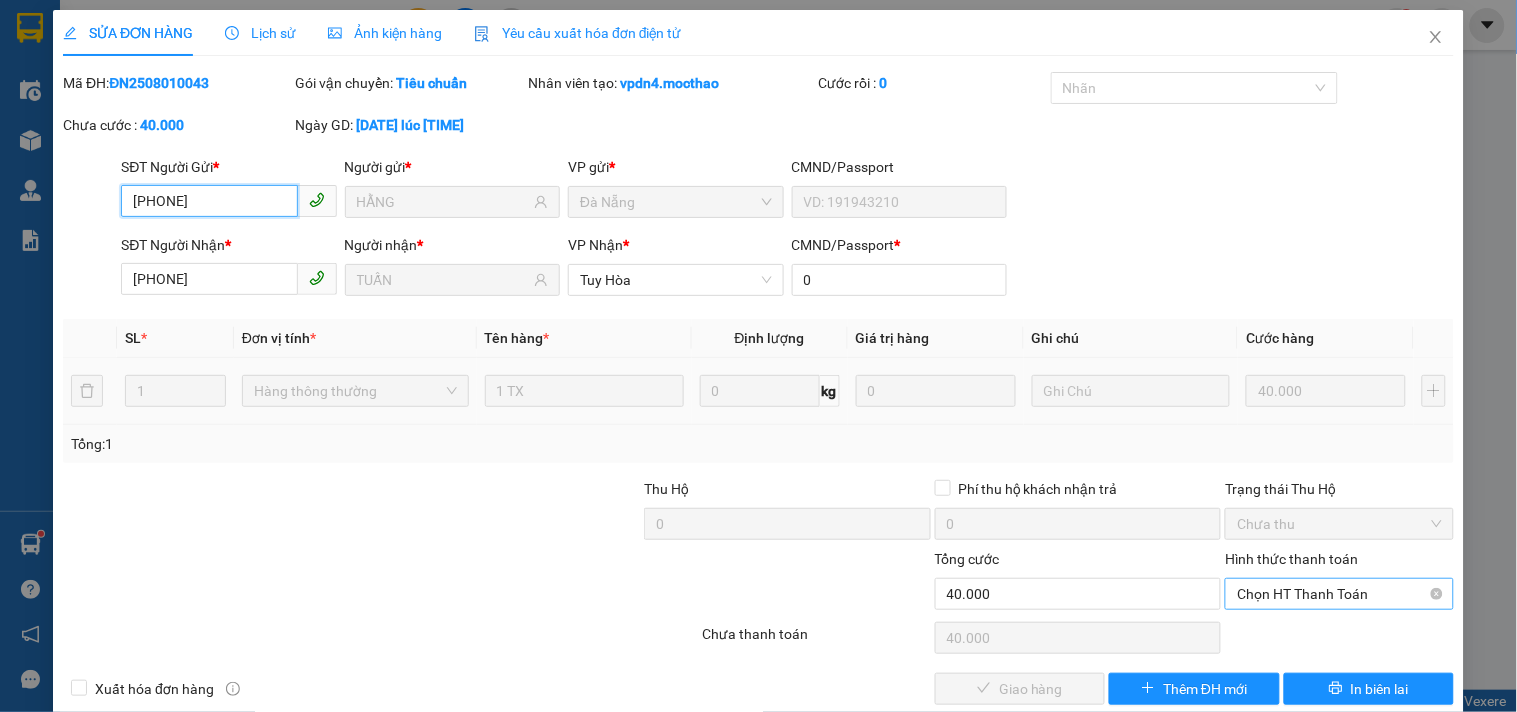 click on "Chọn HT Thanh Toán" at bounding box center (1339, 594) 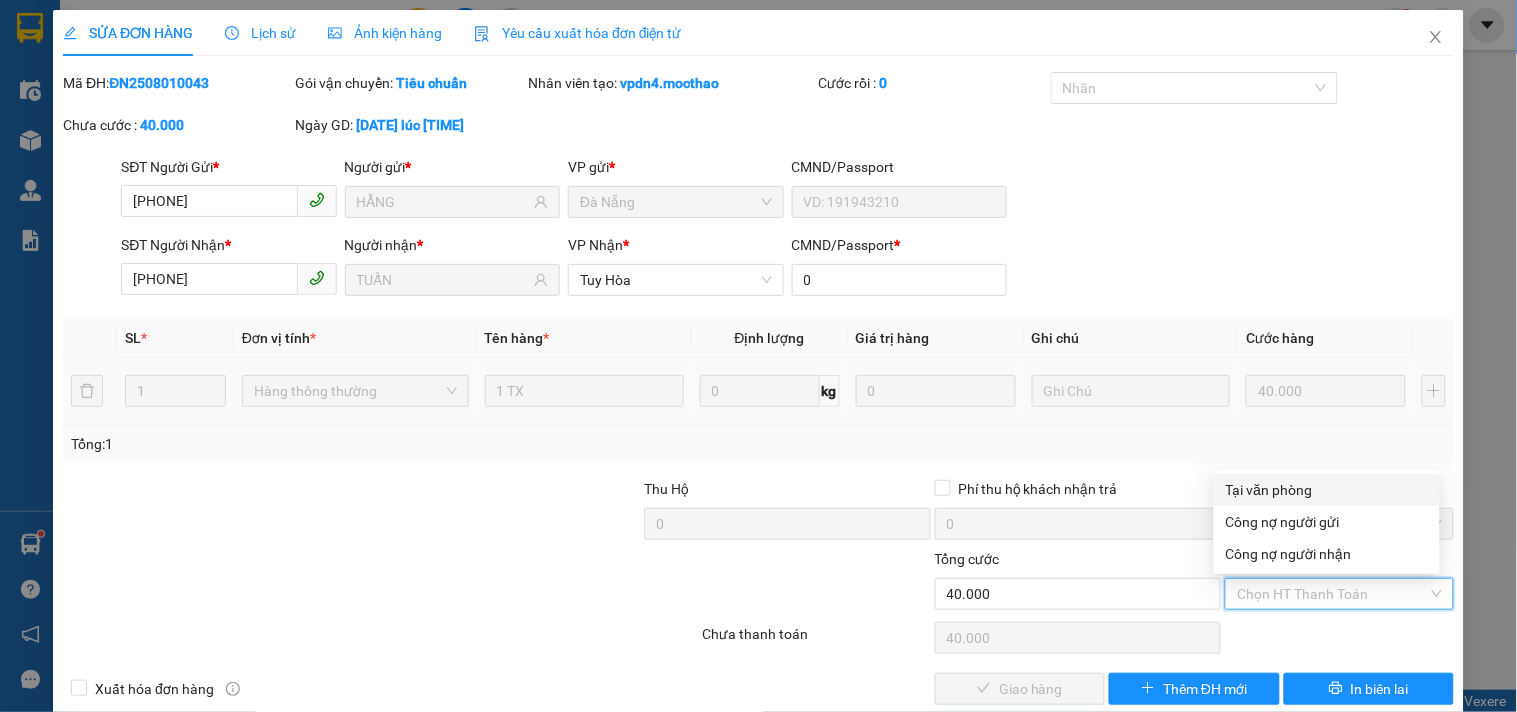 click on "Tại văn phòng" at bounding box center [1327, 490] 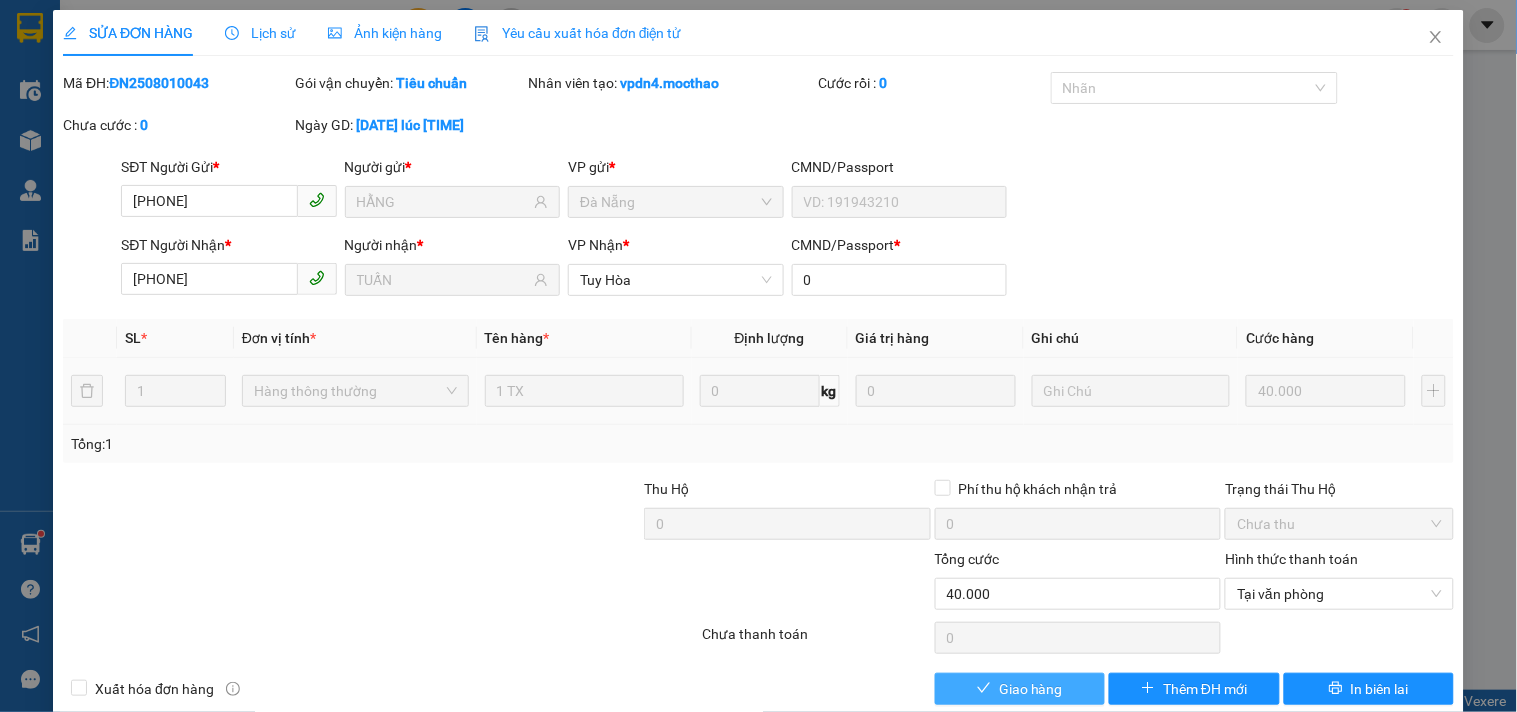 click on "Giao hàng" at bounding box center (1031, 689) 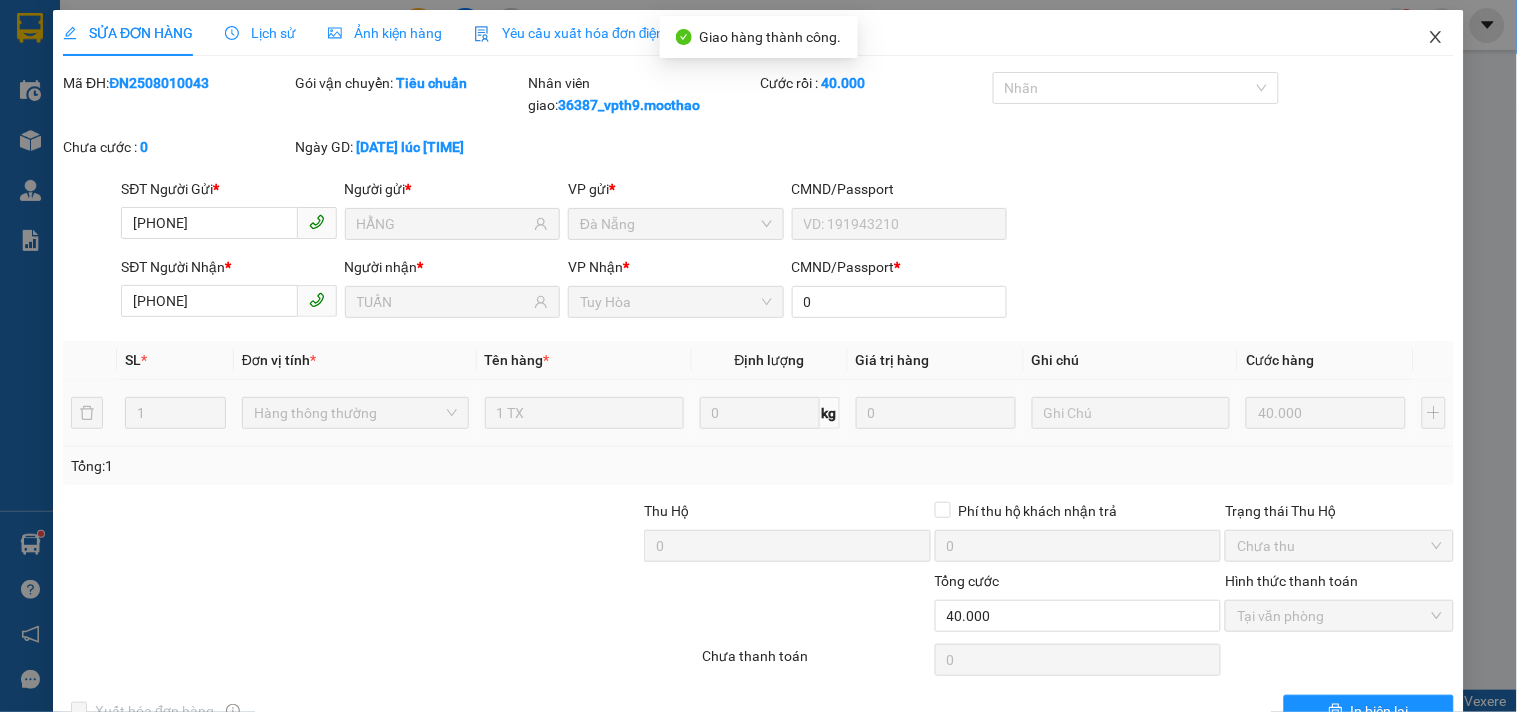 click 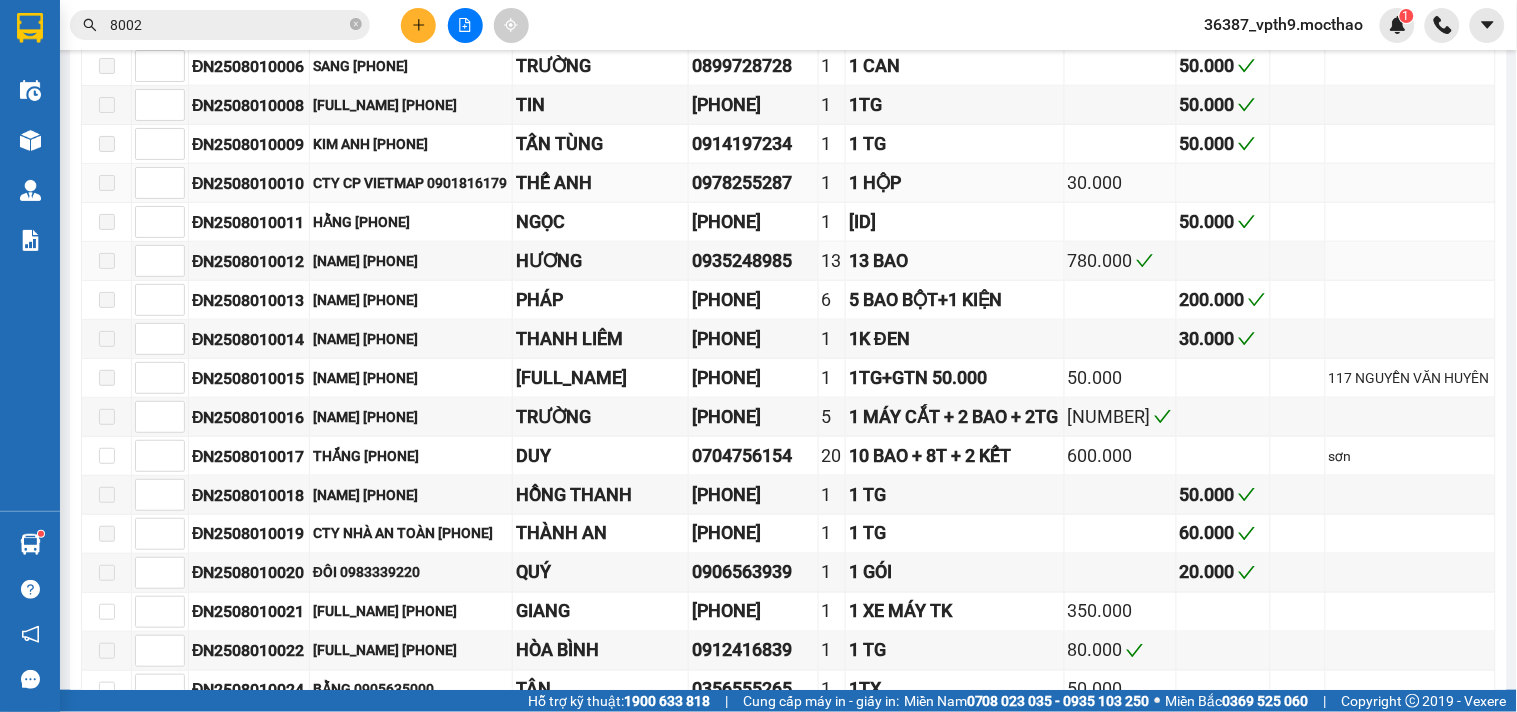 scroll, scrollTop: 222, scrollLeft: 0, axis: vertical 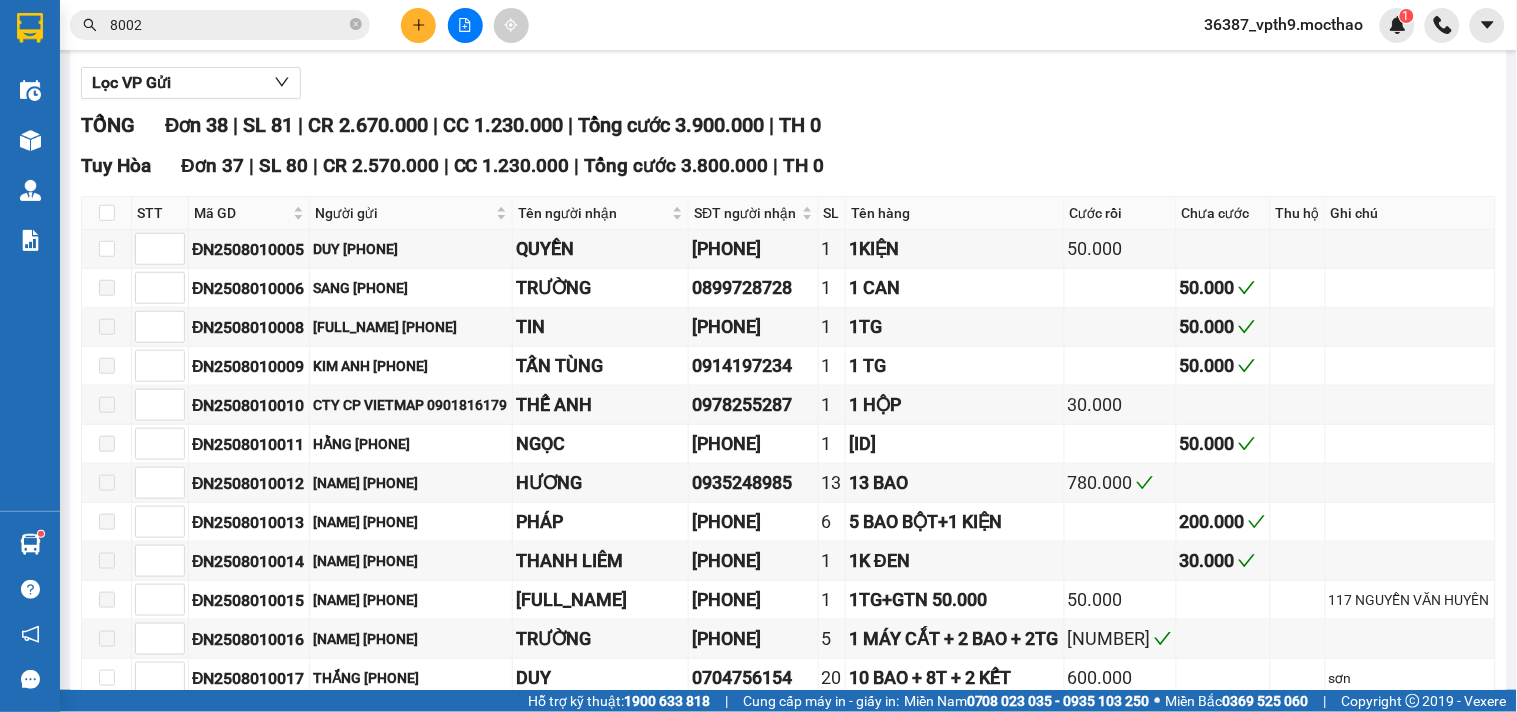 click 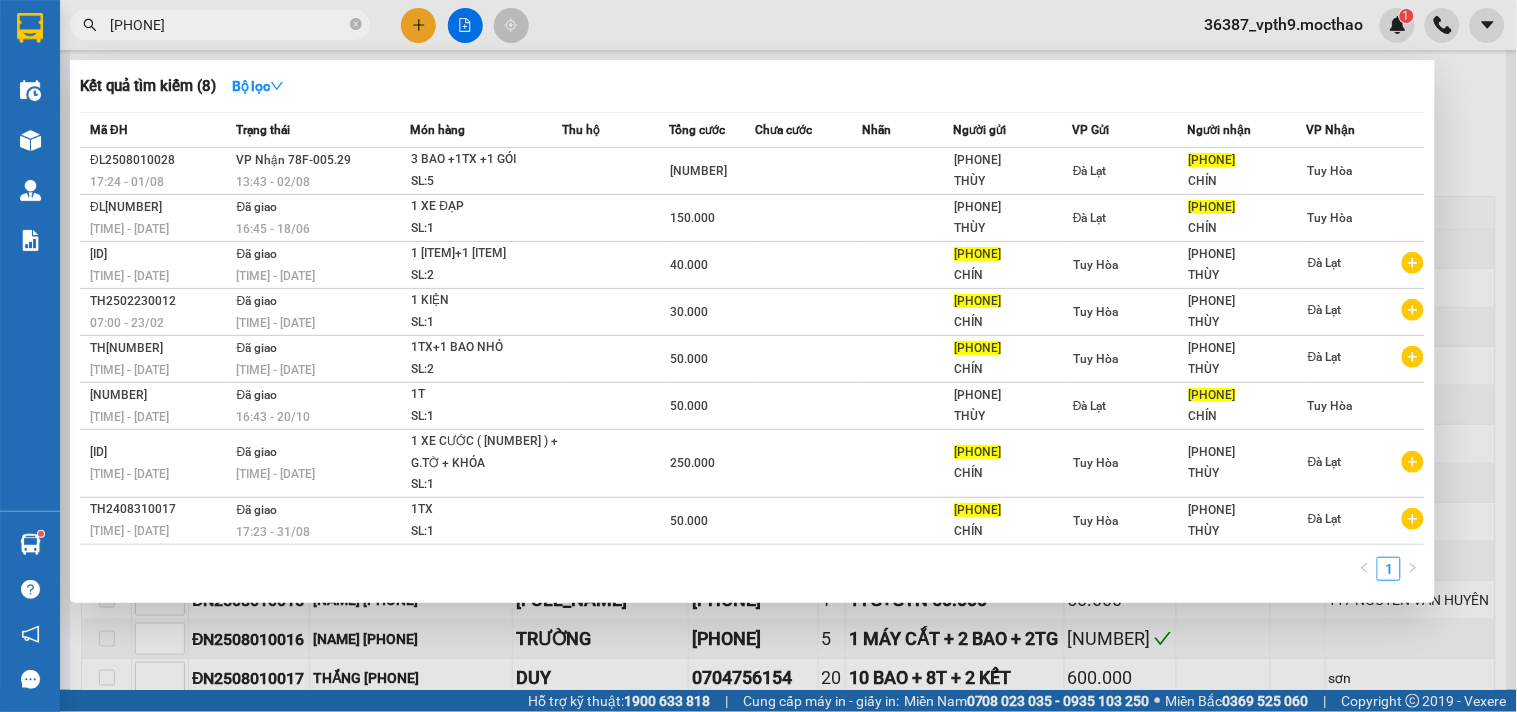 paste 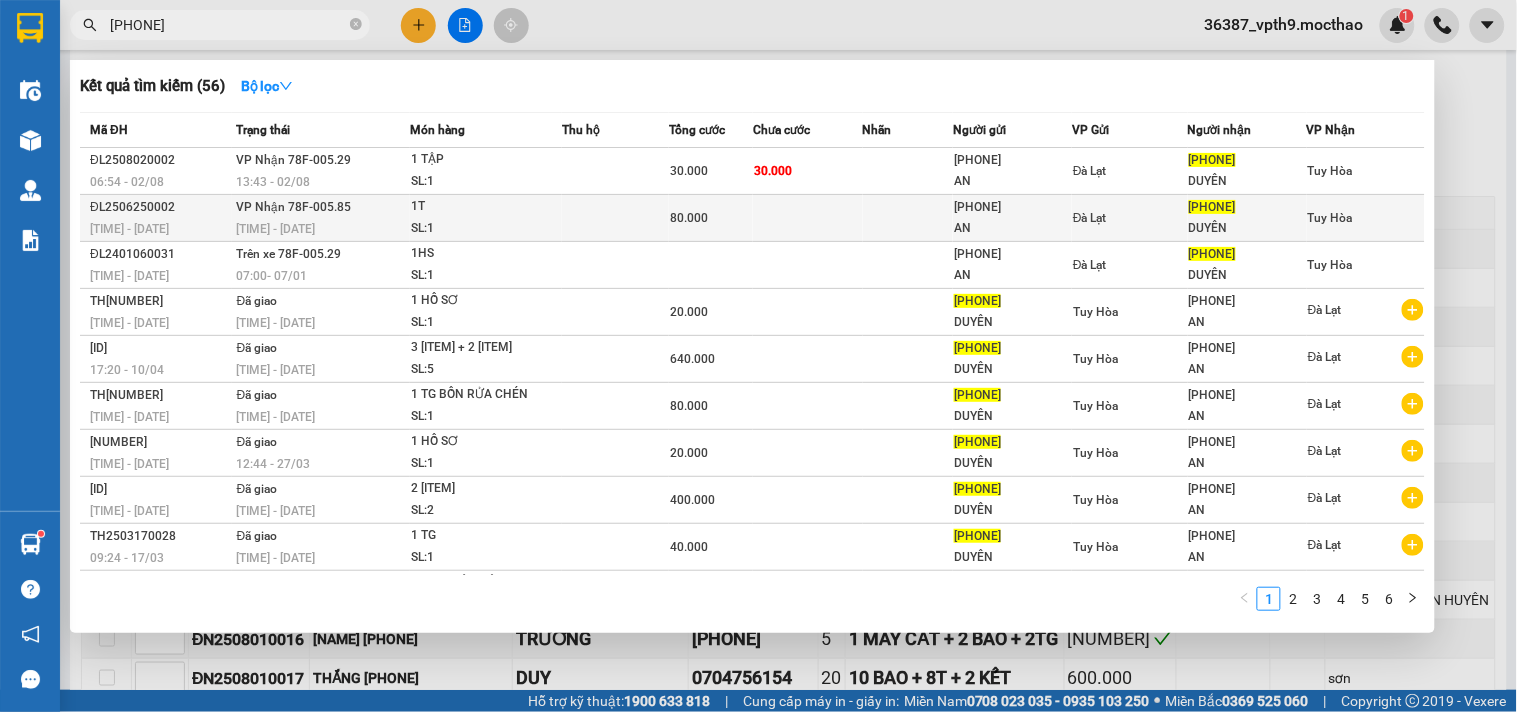 type on "[PHONE]" 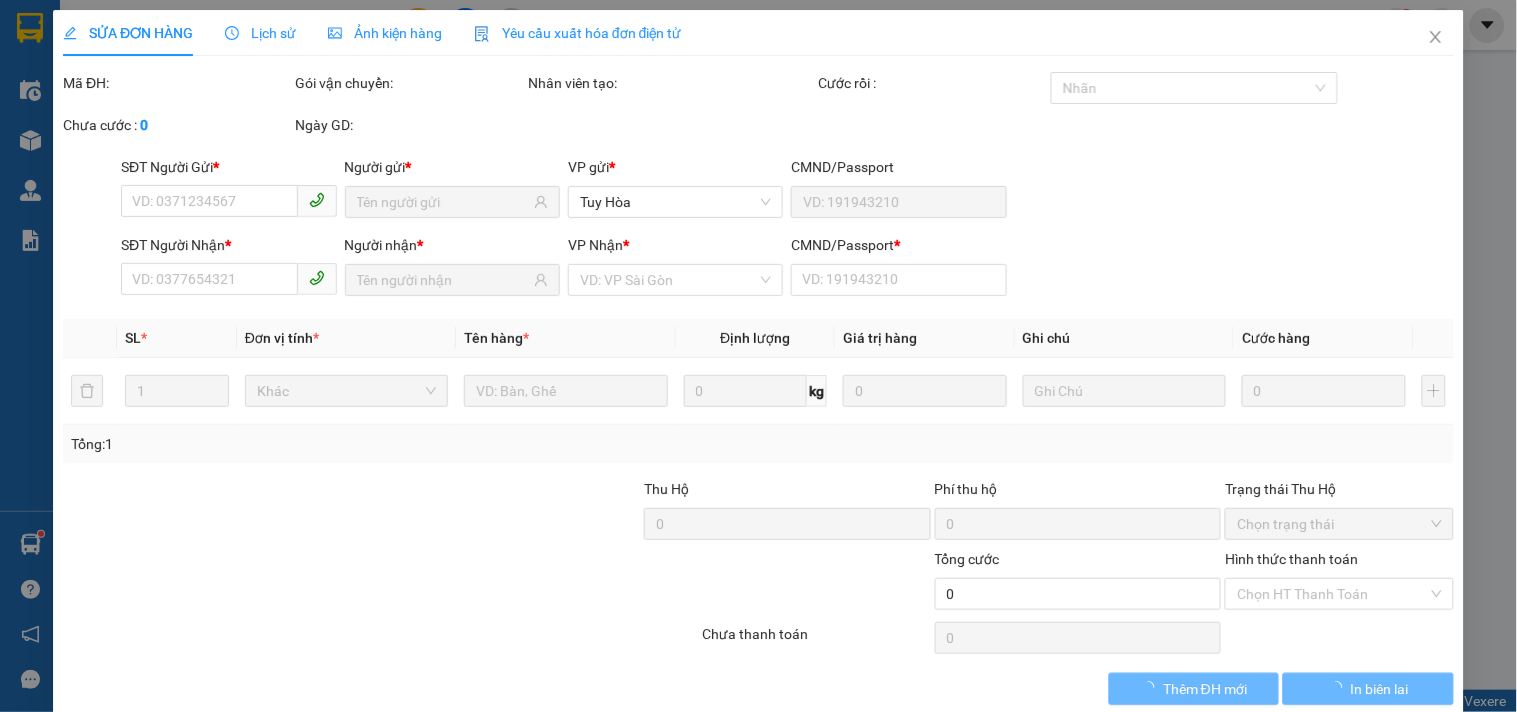 scroll, scrollTop: 0, scrollLeft: 0, axis: both 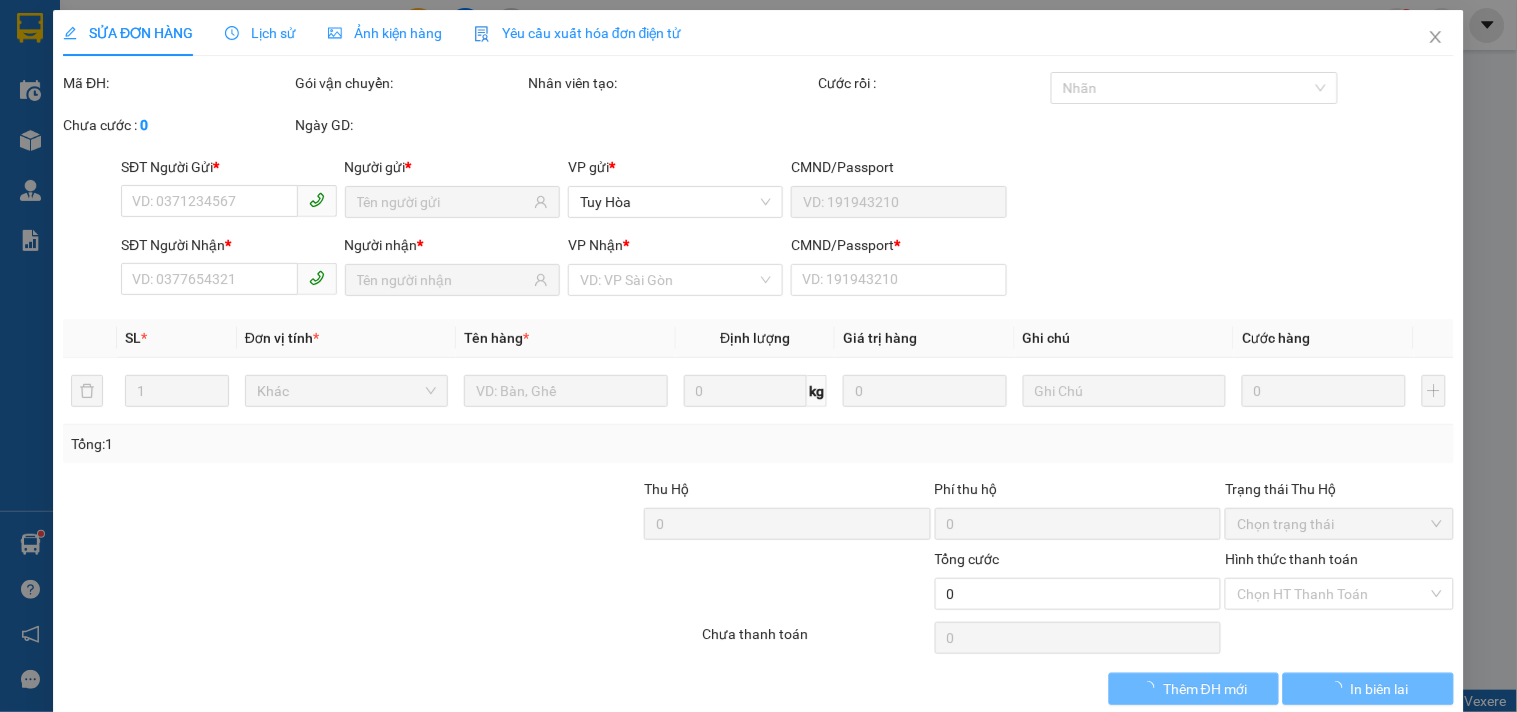 type on "0967494679" 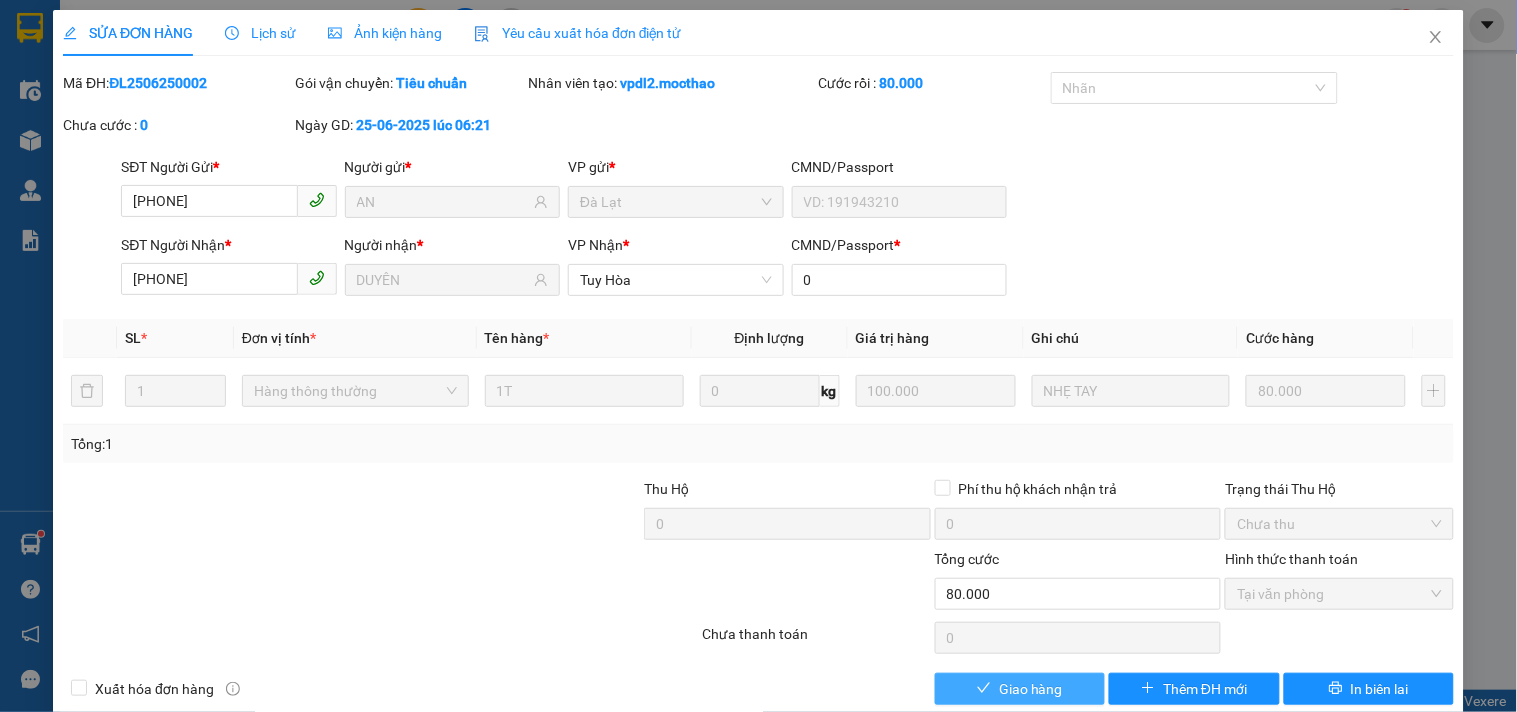 click on "Giao hàng" at bounding box center [1020, 689] 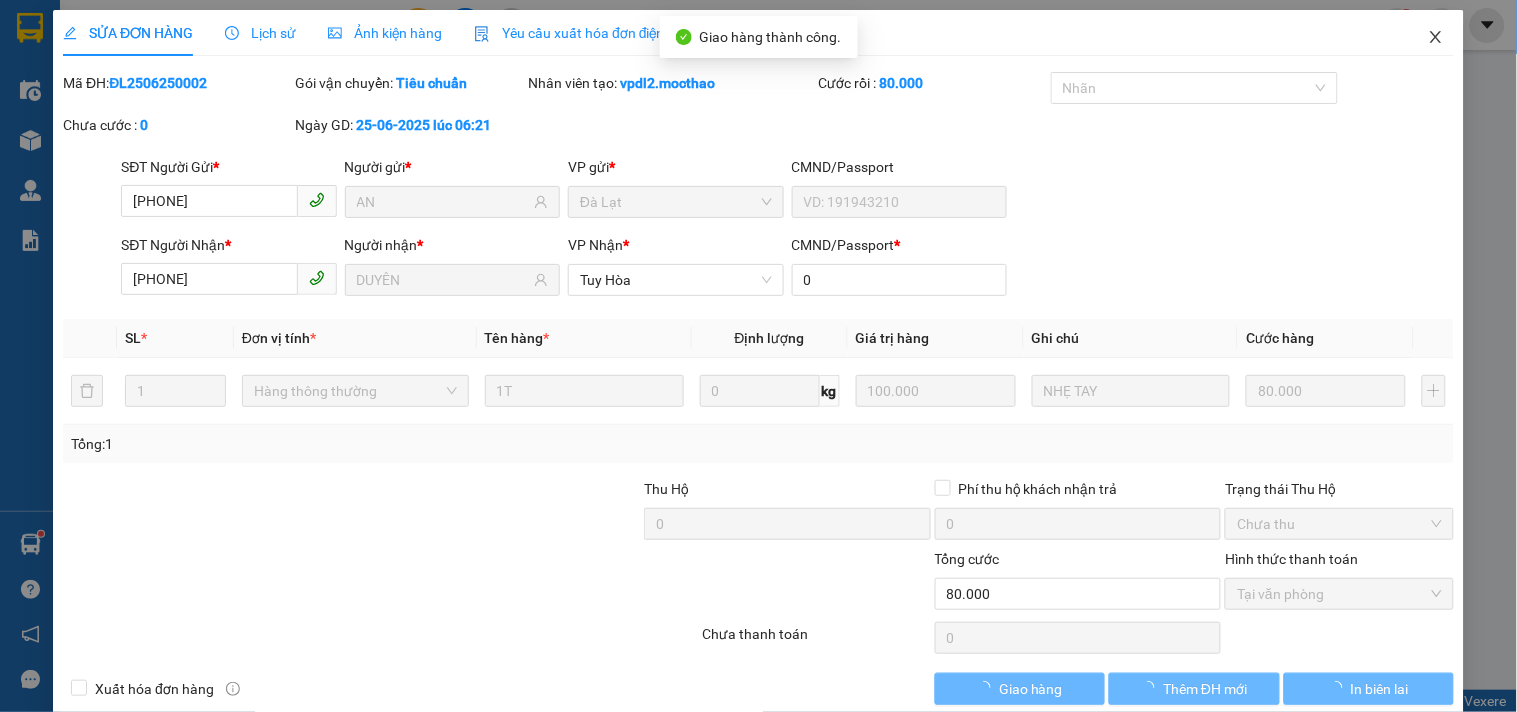 click at bounding box center [1436, 38] 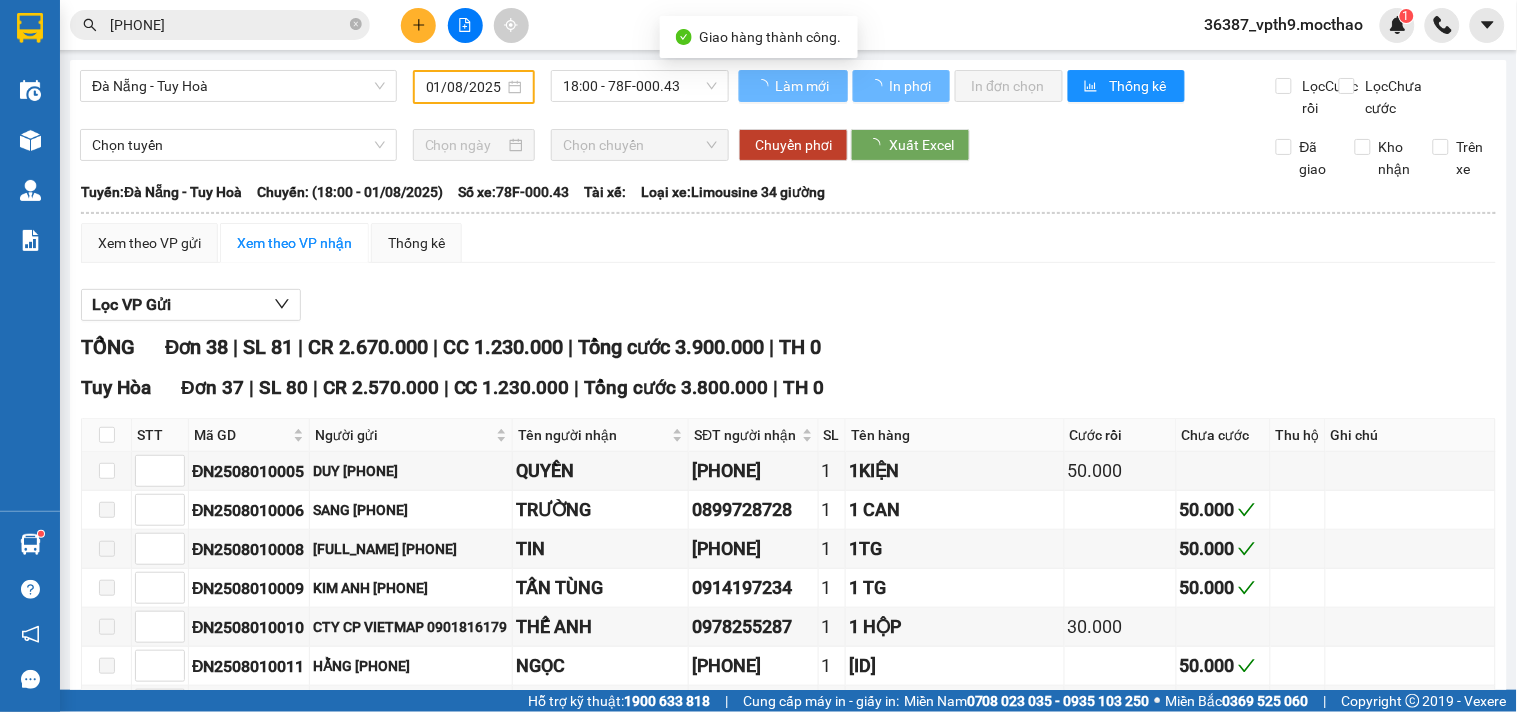 click on "[PHONE]" at bounding box center [228, 25] 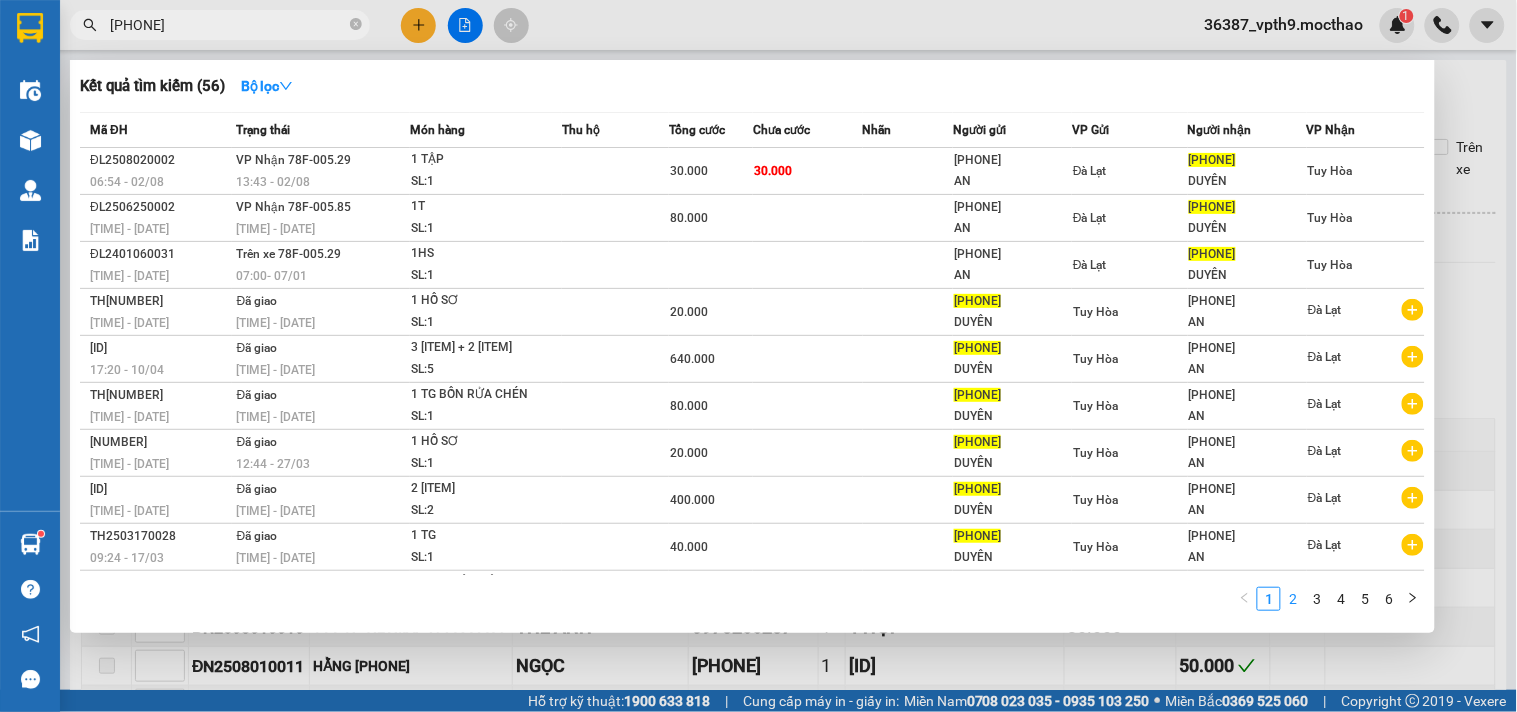 click on "2" at bounding box center [1293, 599] 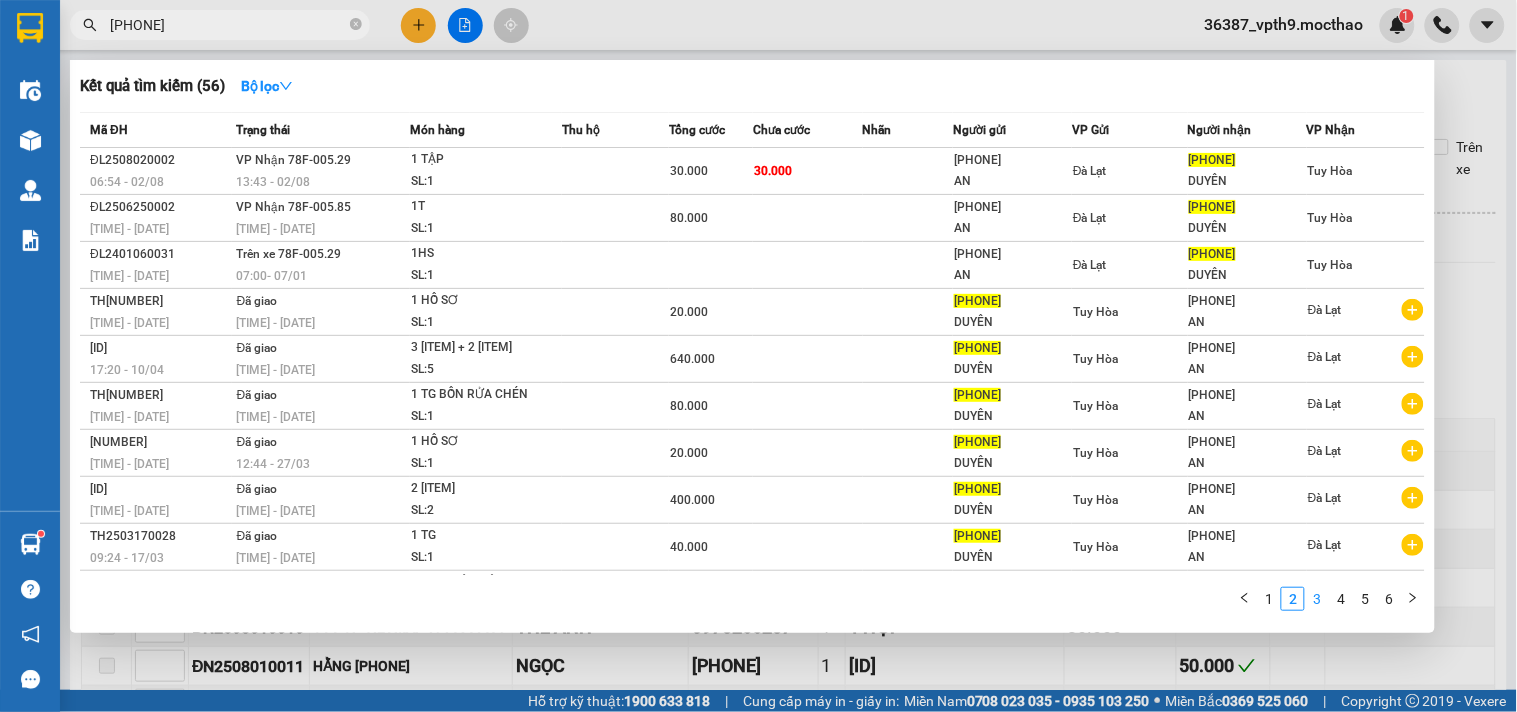 click on "3" at bounding box center [1317, 599] 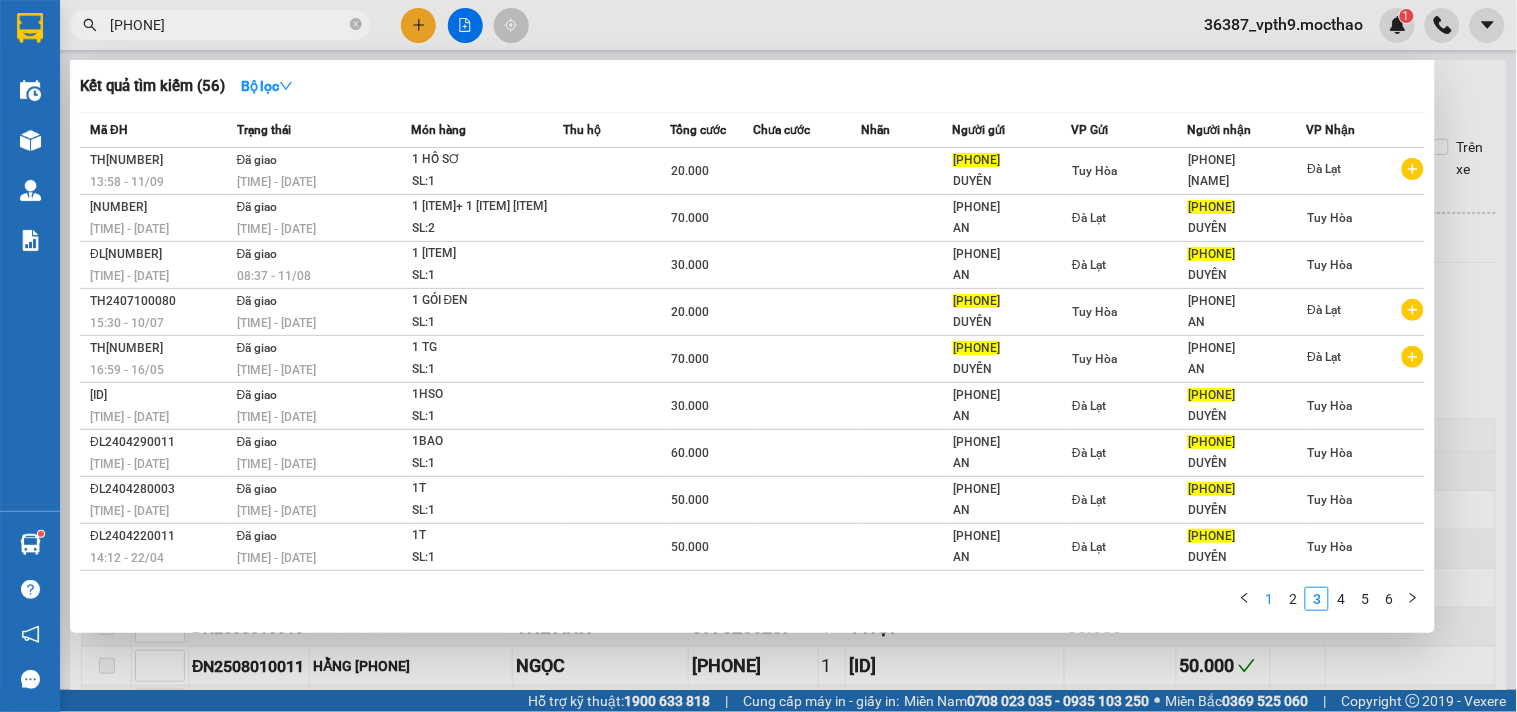 click on "1" at bounding box center (1269, 599) 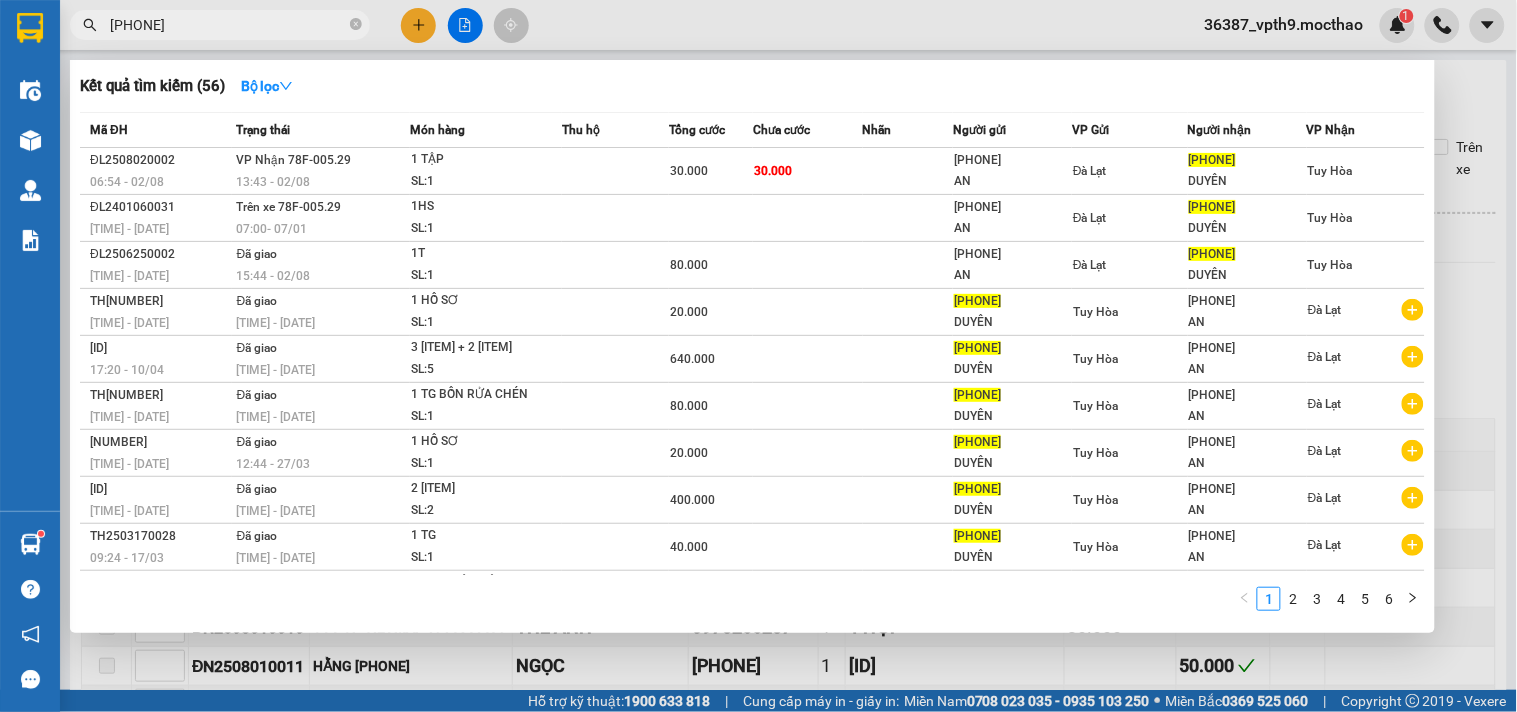 click at bounding box center (758, 356) 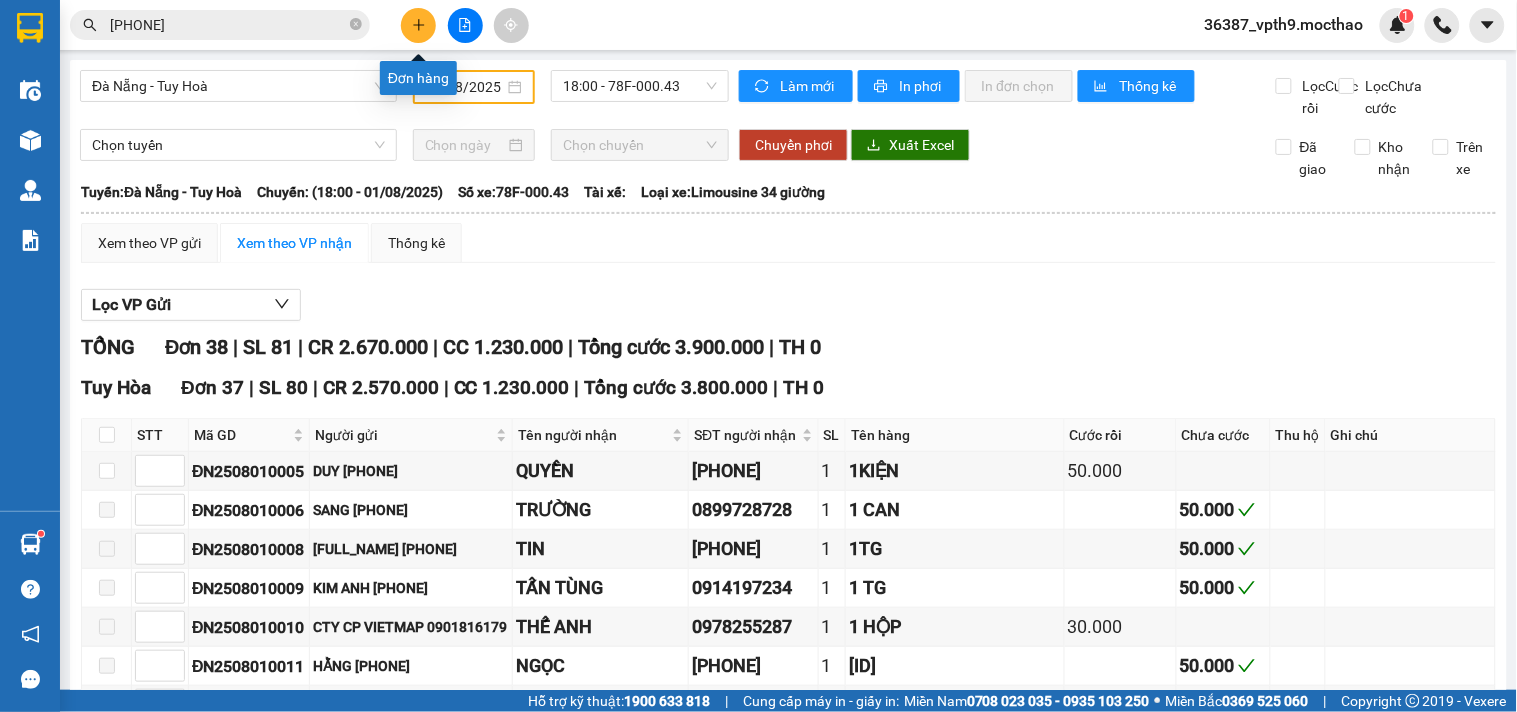 click at bounding box center (418, 25) 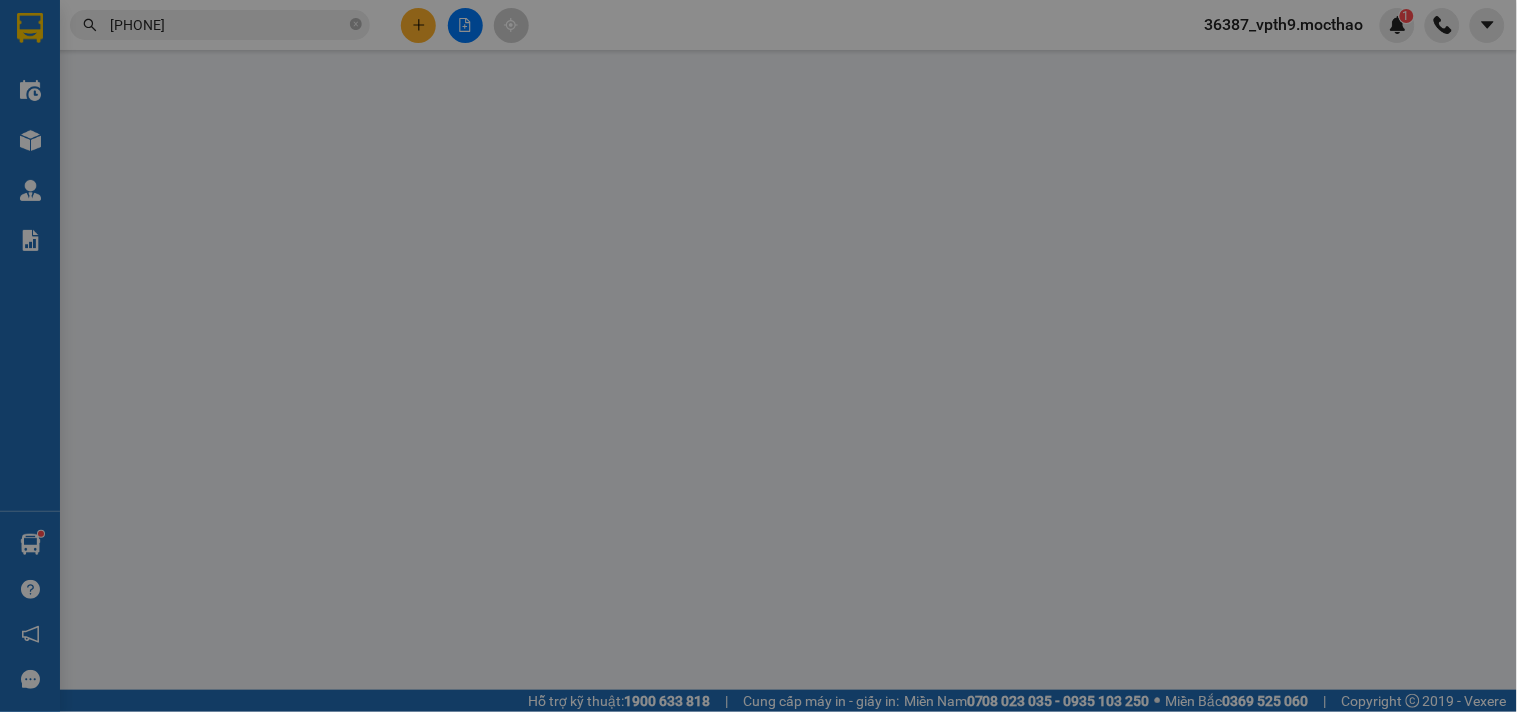 click on "Yêu cầu xuất hóa đơn điện tử" at bounding box center [327, 33] 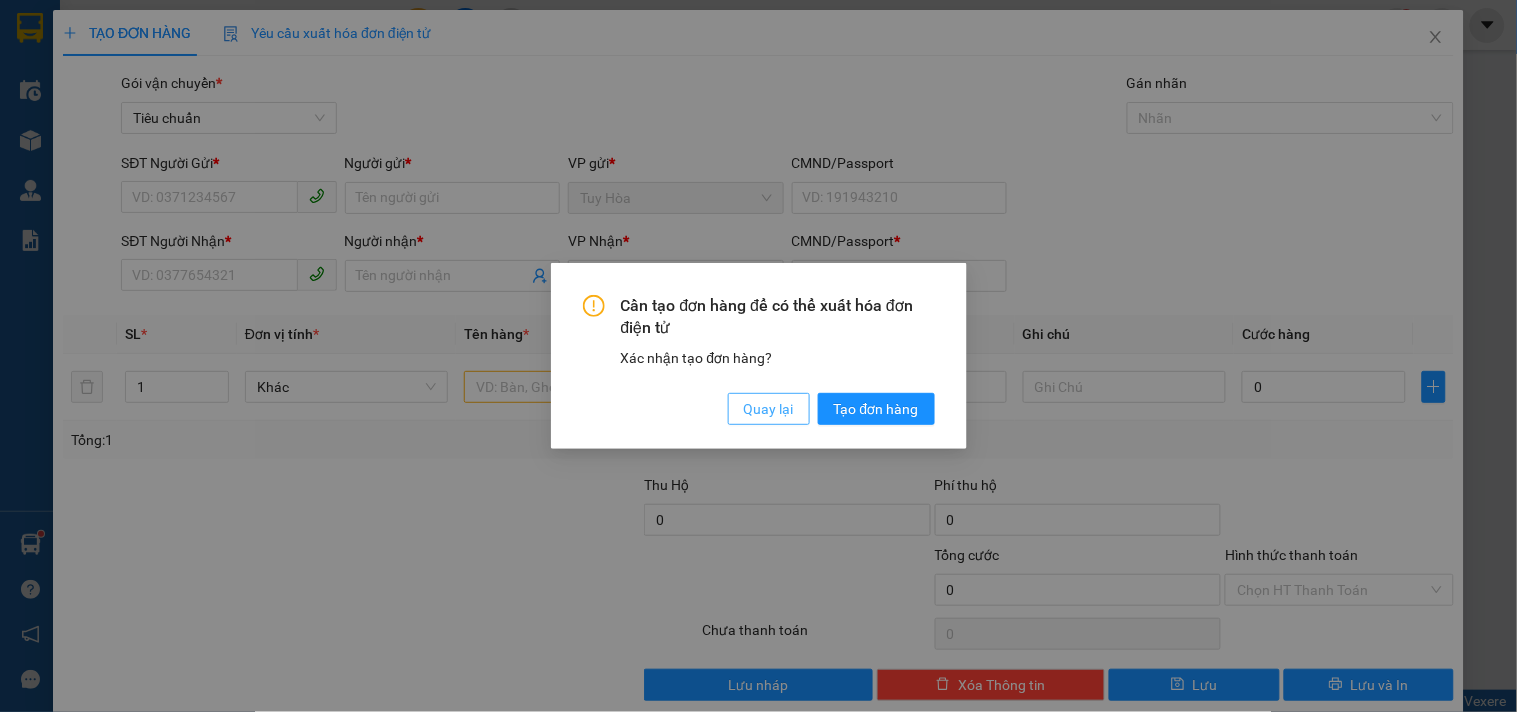 click on "Quay lại" at bounding box center (769, 409) 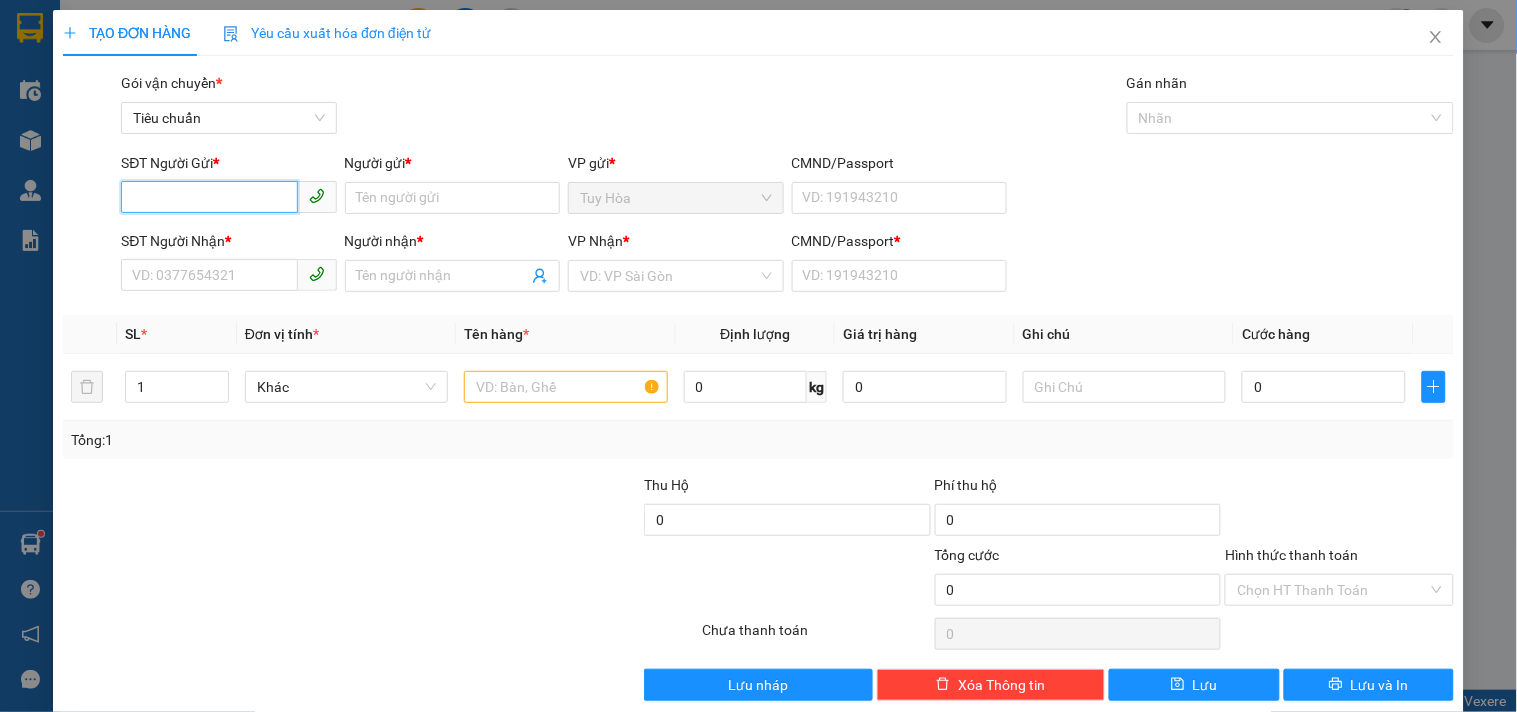 click on "SĐT Người Gửi  *" at bounding box center [209, 197] 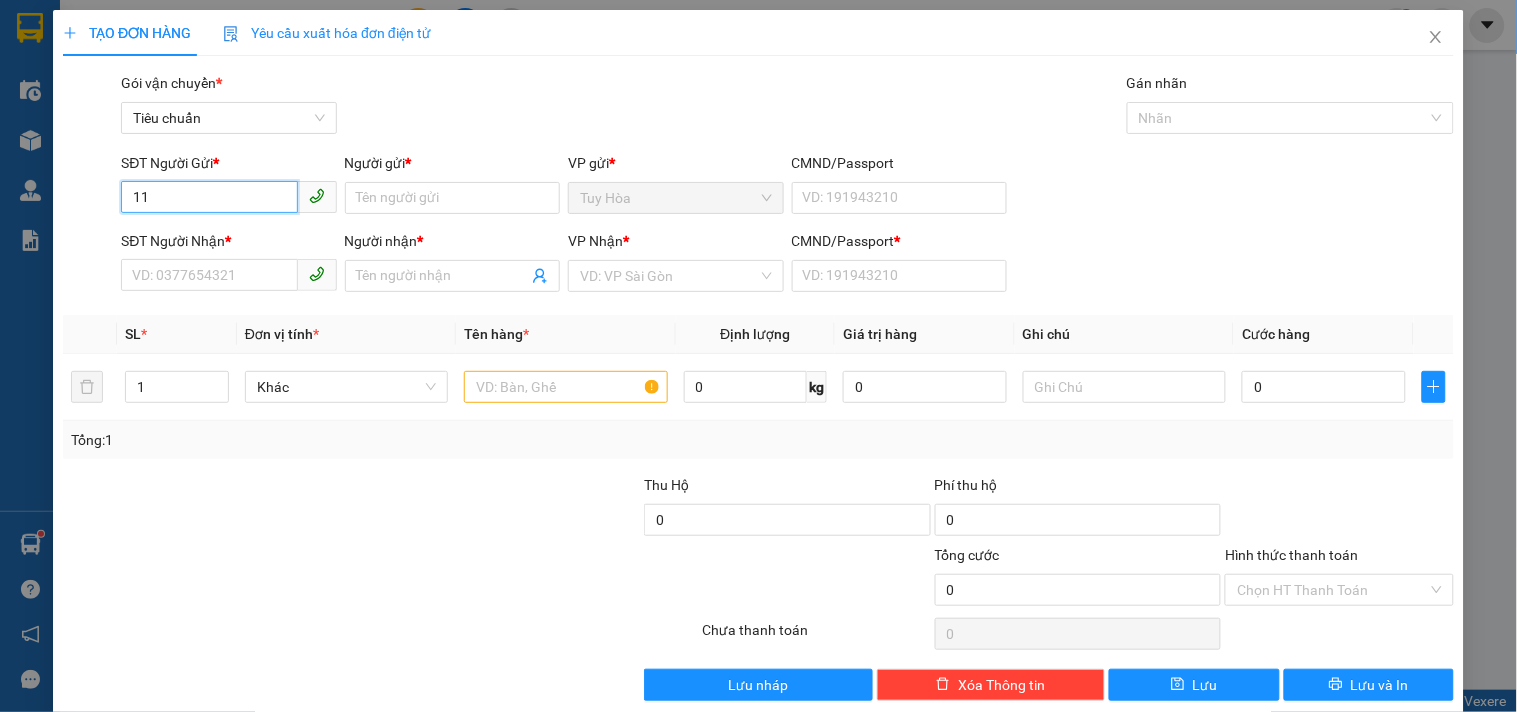 type on "1" 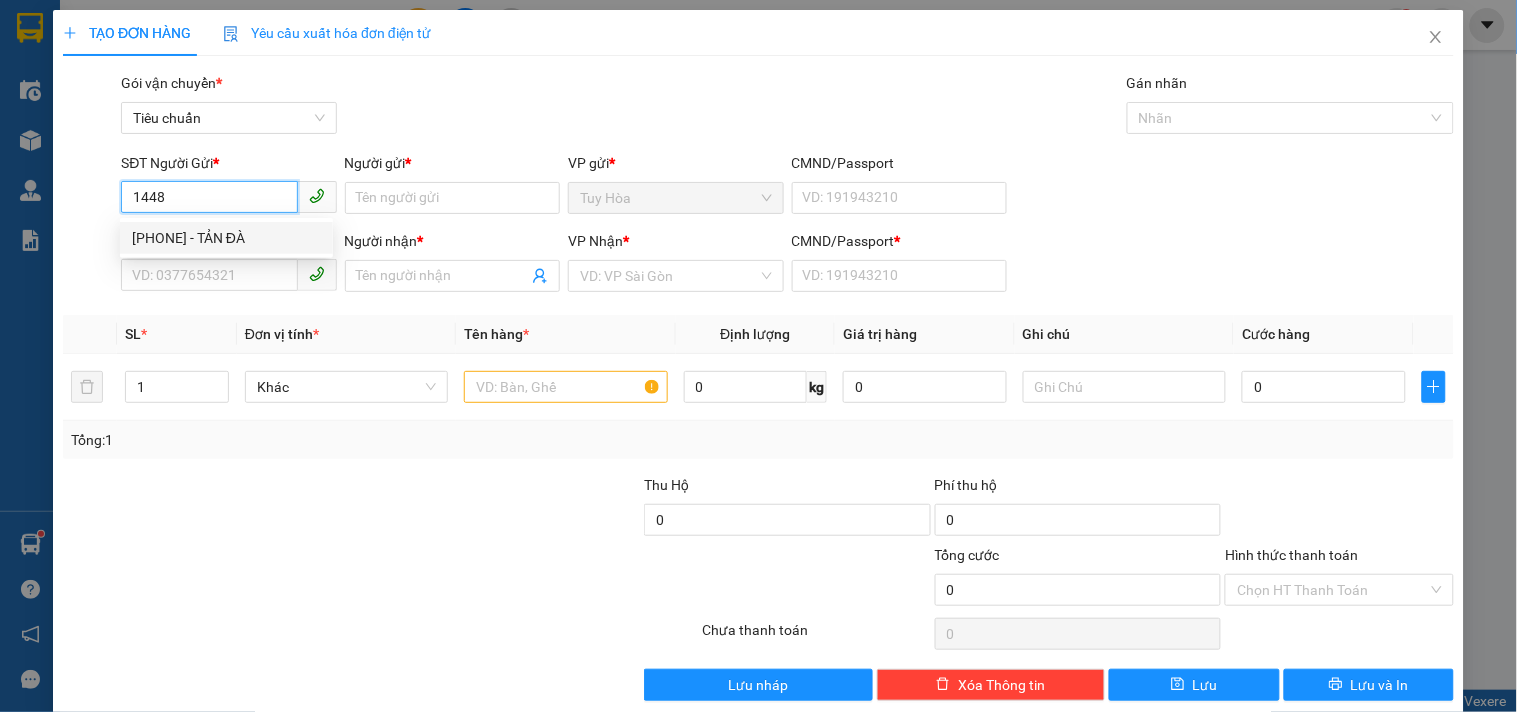 click on "02822401448 - TẢN ĐÀ" at bounding box center (226, 238) 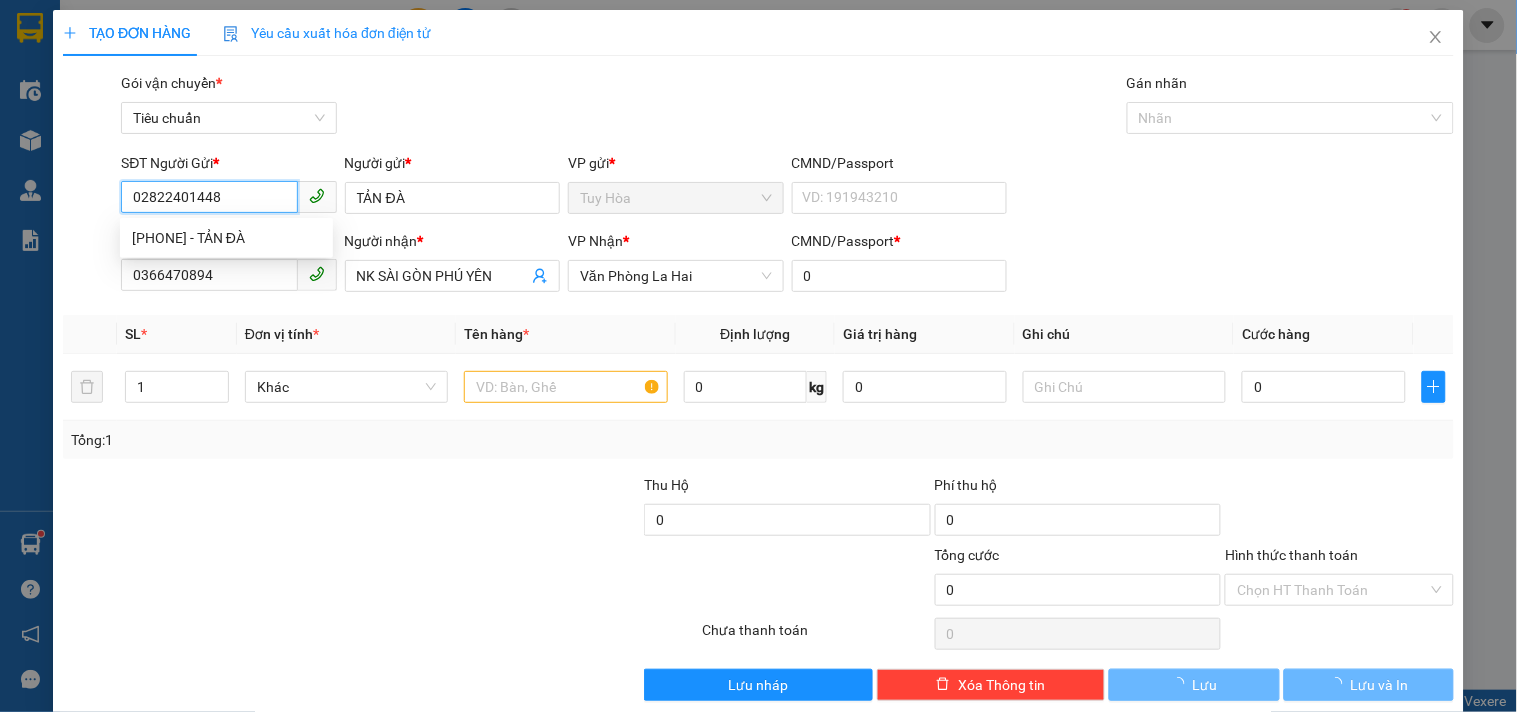 type on "20.000" 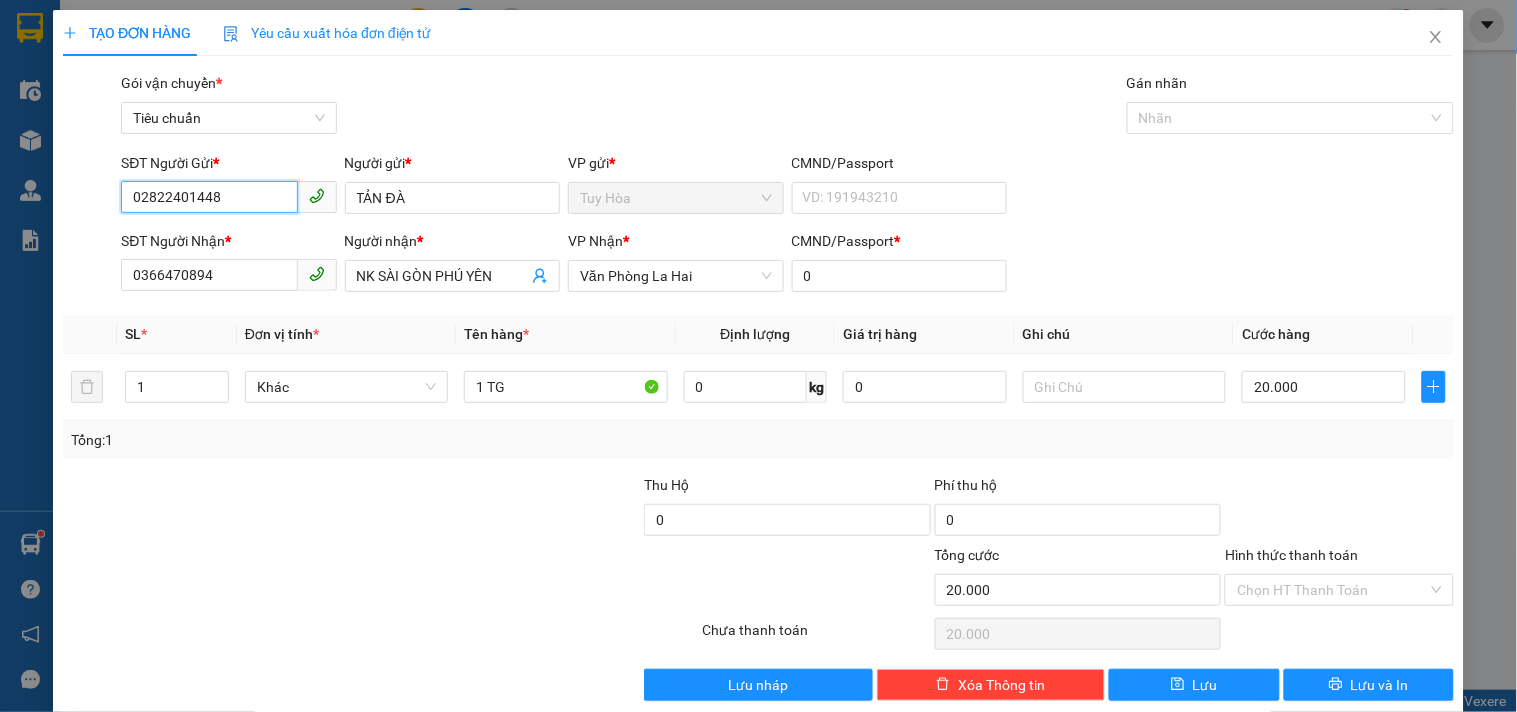 type on "02822401448" 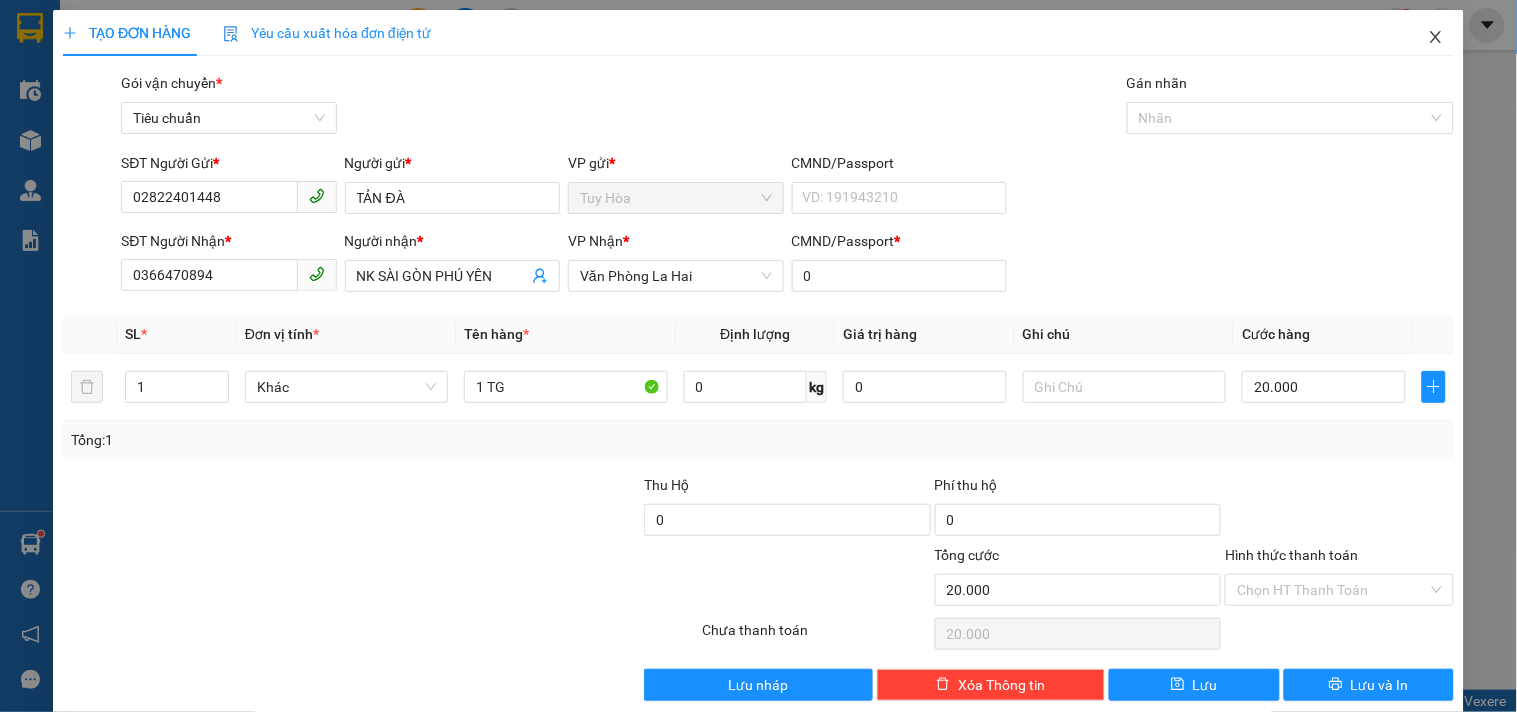 click 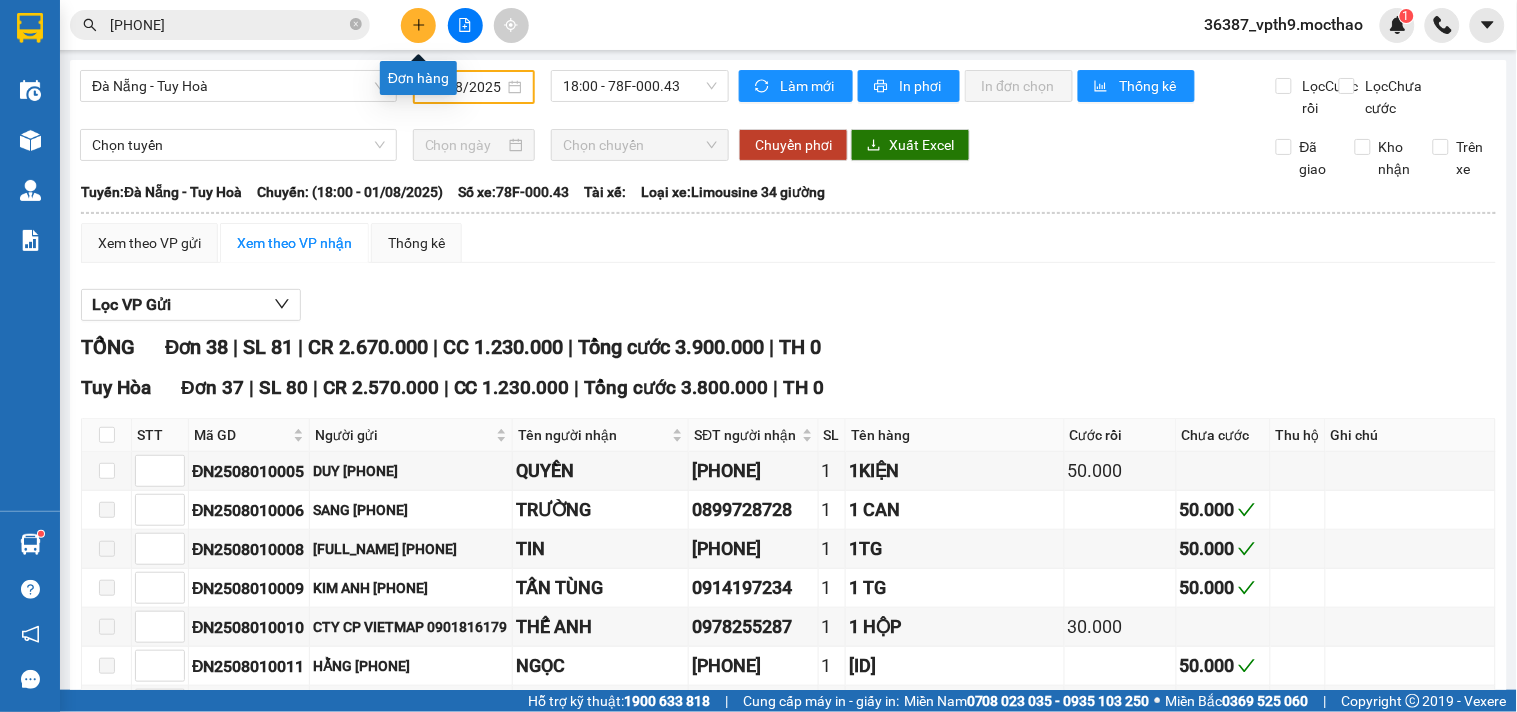 click at bounding box center [418, 25] 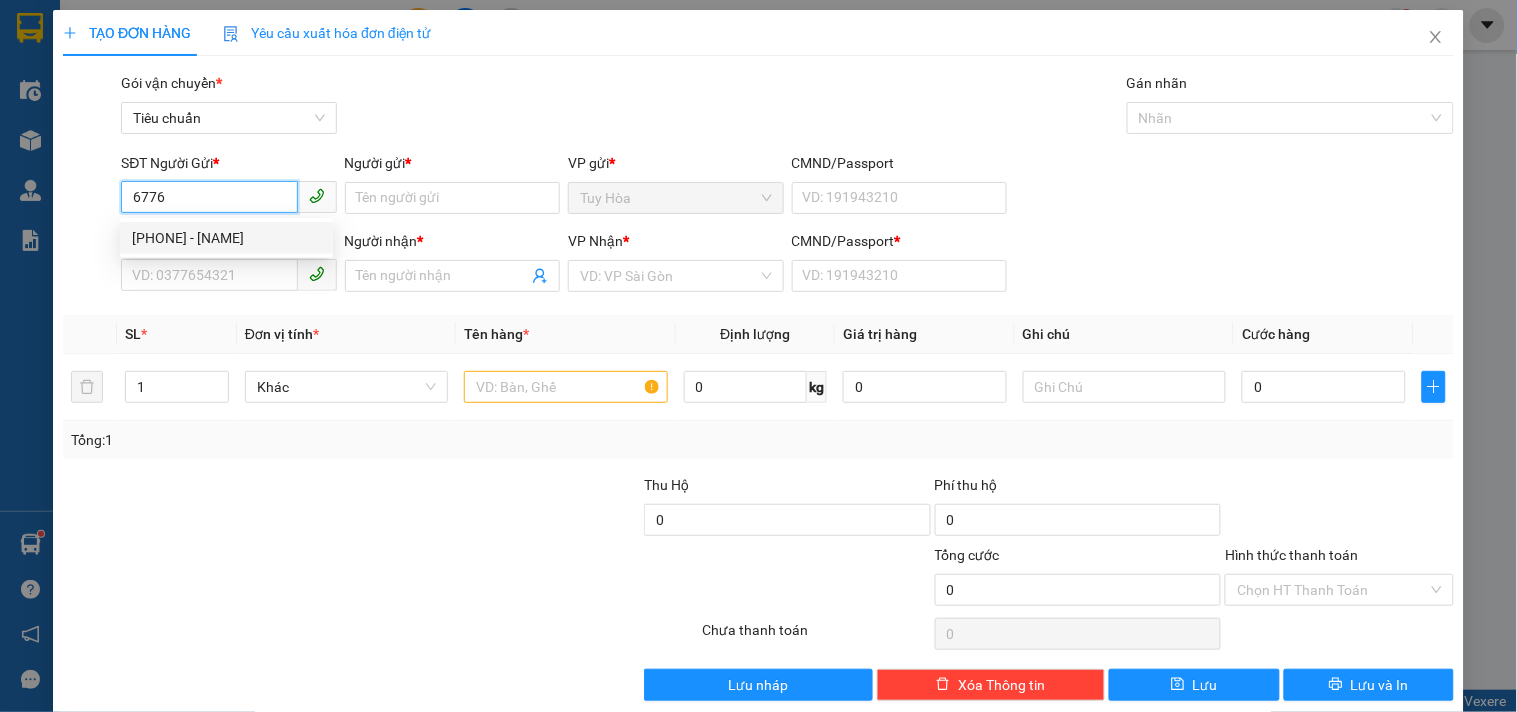 click on "0939136776 - TRƯỜNG AN" at bounding box center (226, 238) 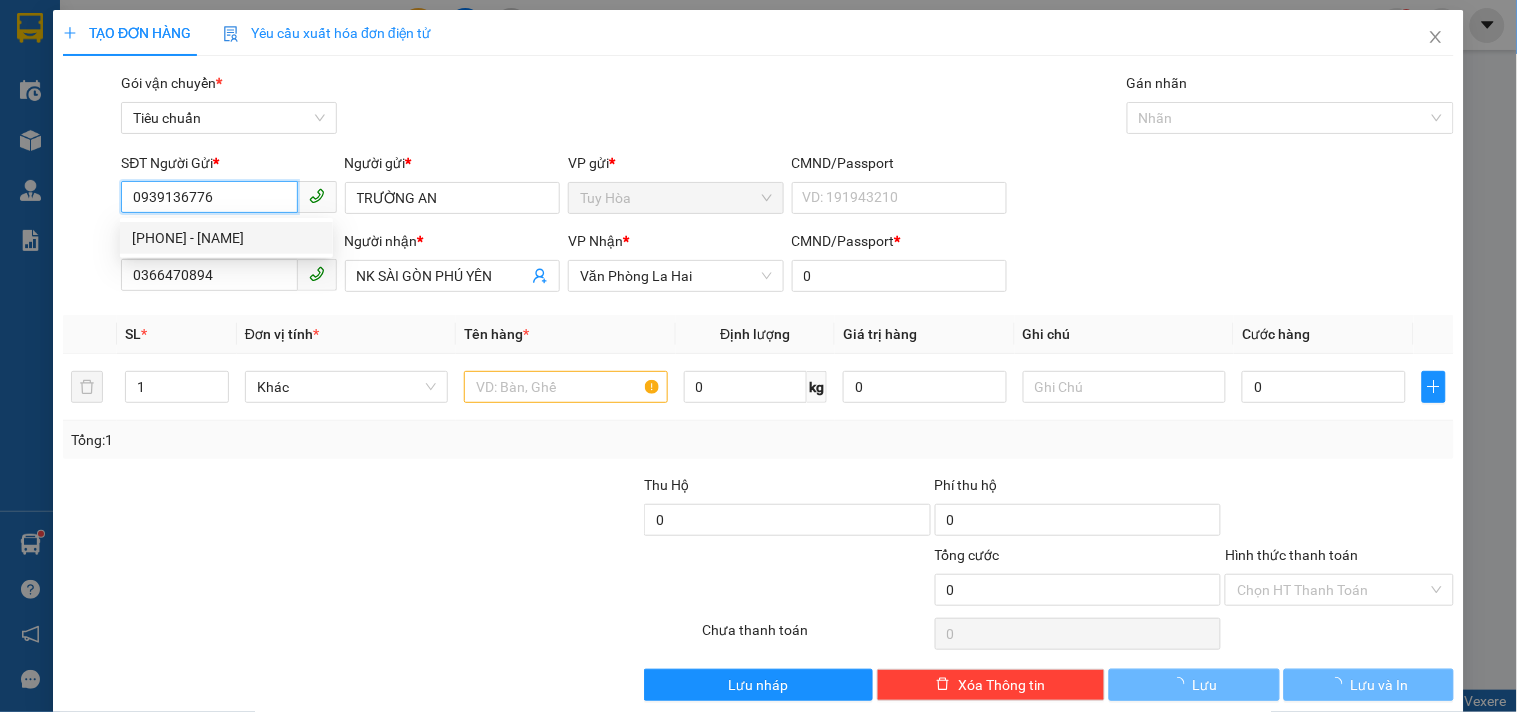type on "20.000" 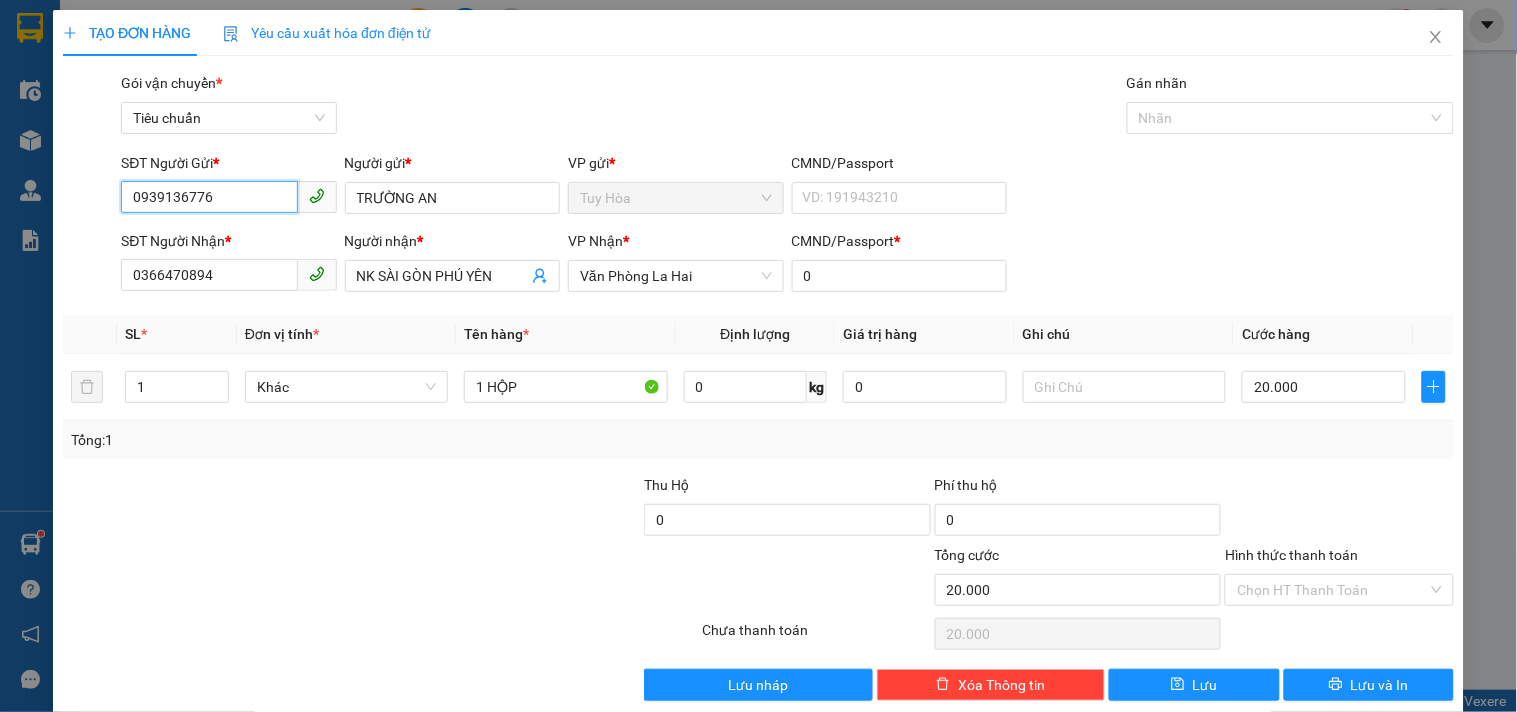 type on "0939136776" 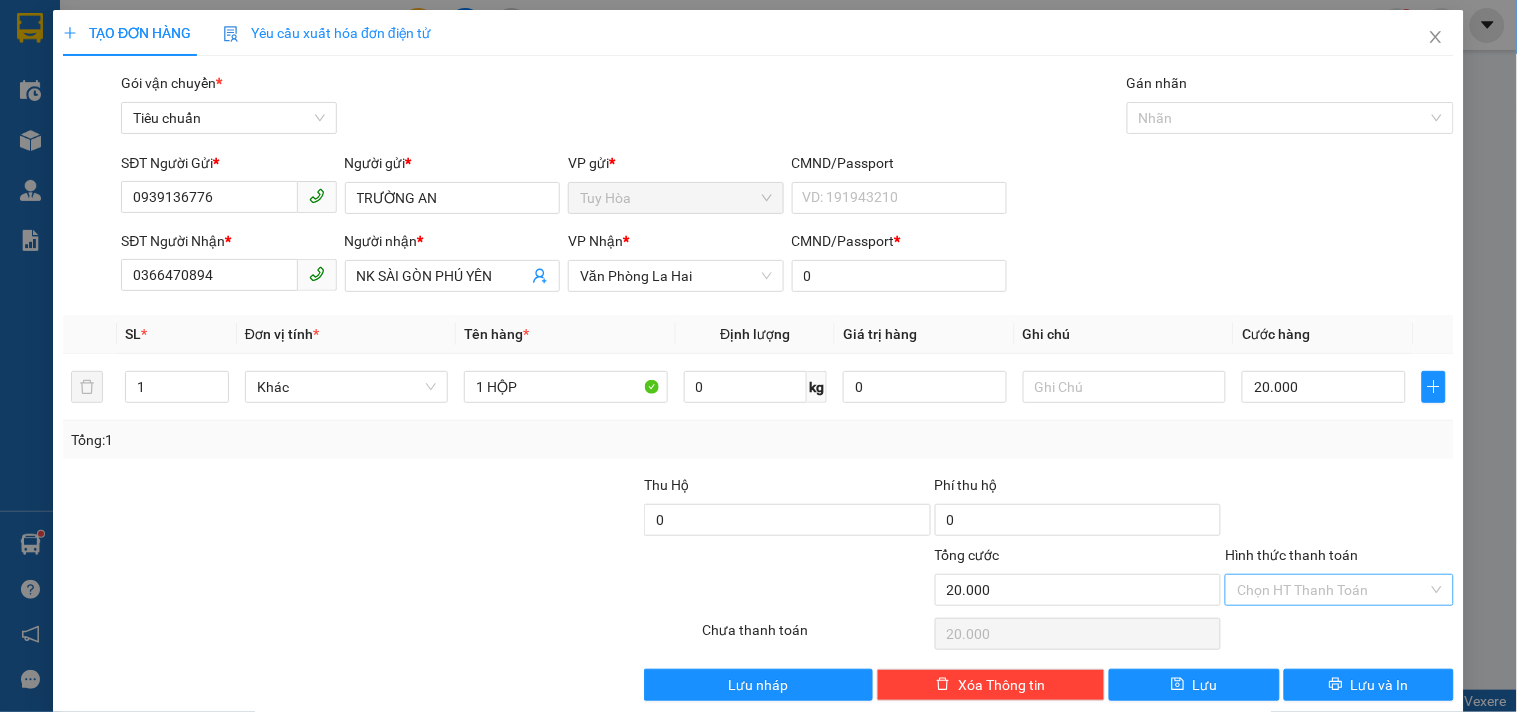 click on "Hình thức thanh toán" at bounding box center (1332, 590) 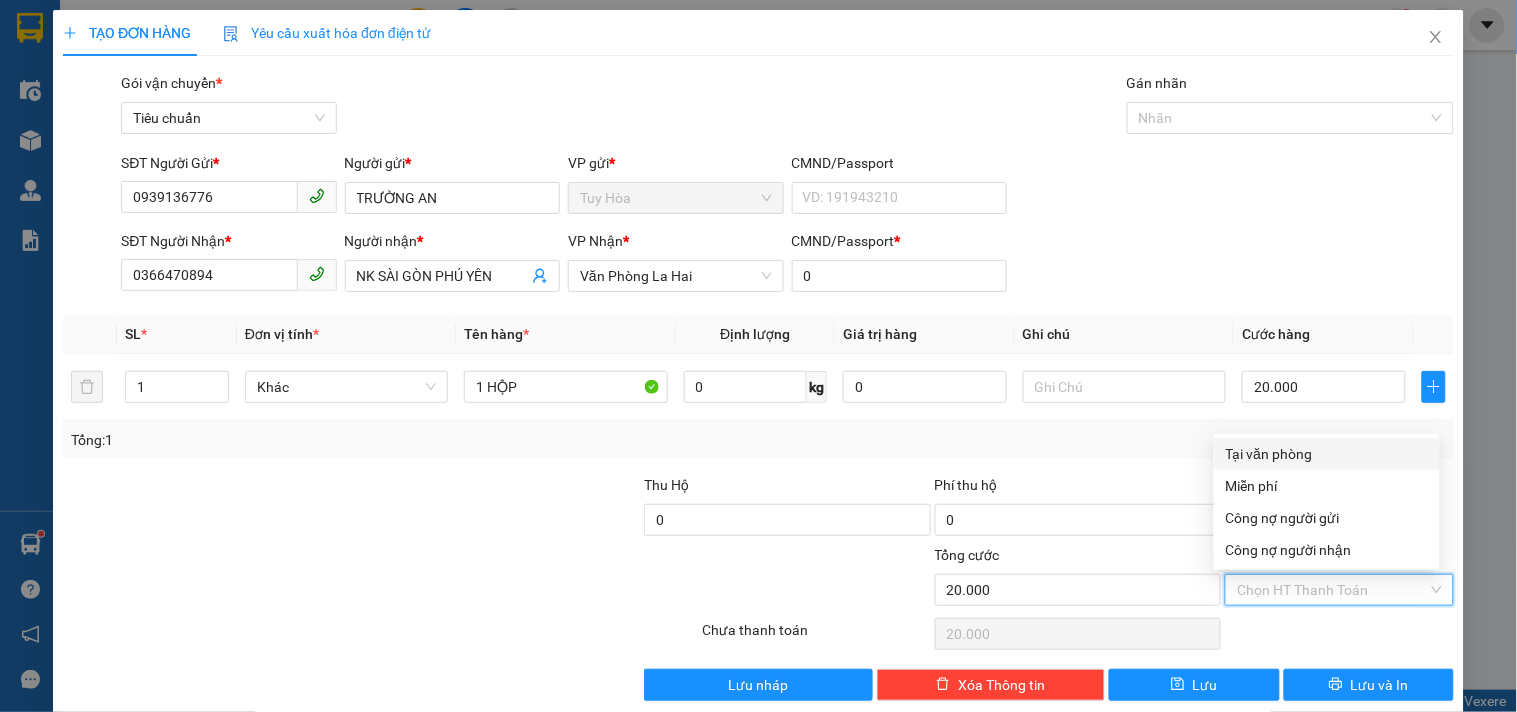 click on "Tại văn phòng" at bounding box center (1327, 454) 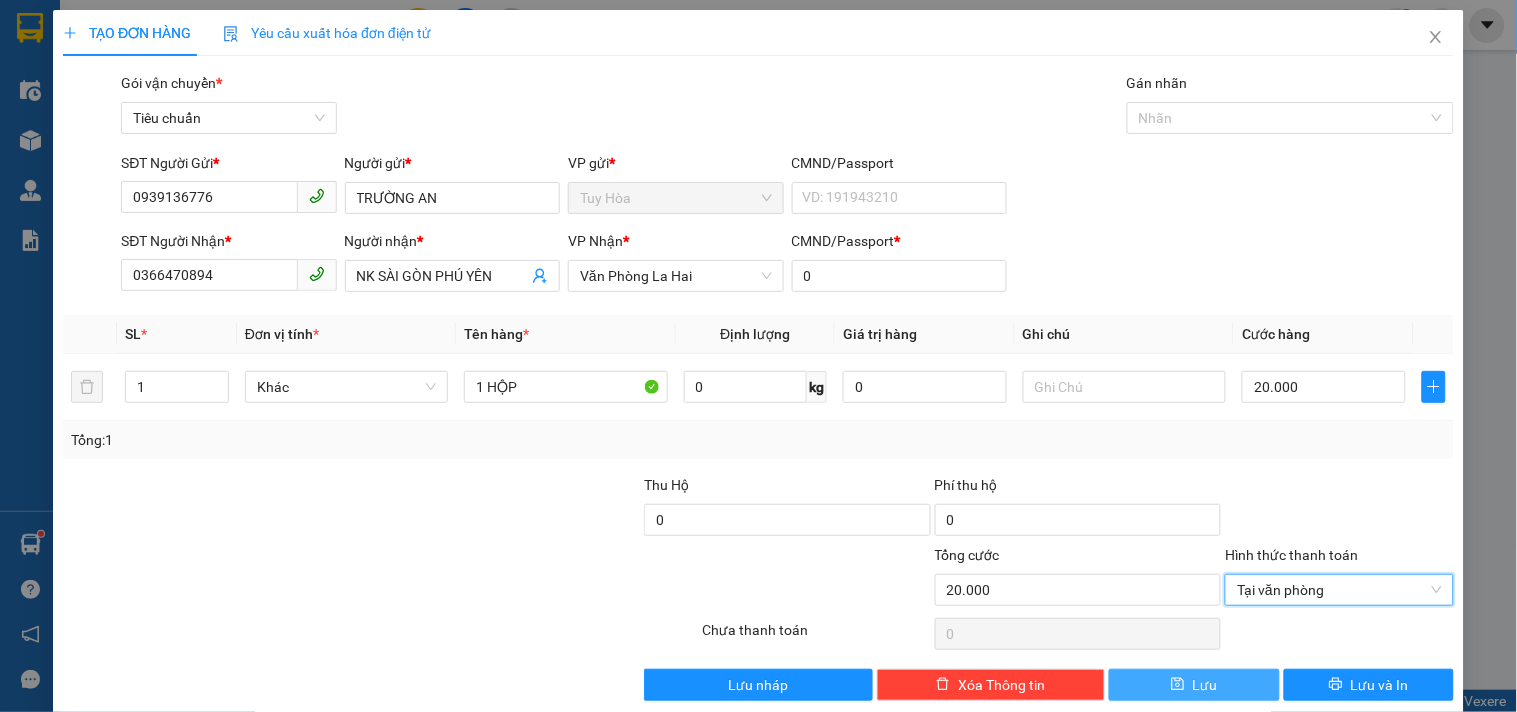 click on "Lưu" at bounding box center [1194, 685] 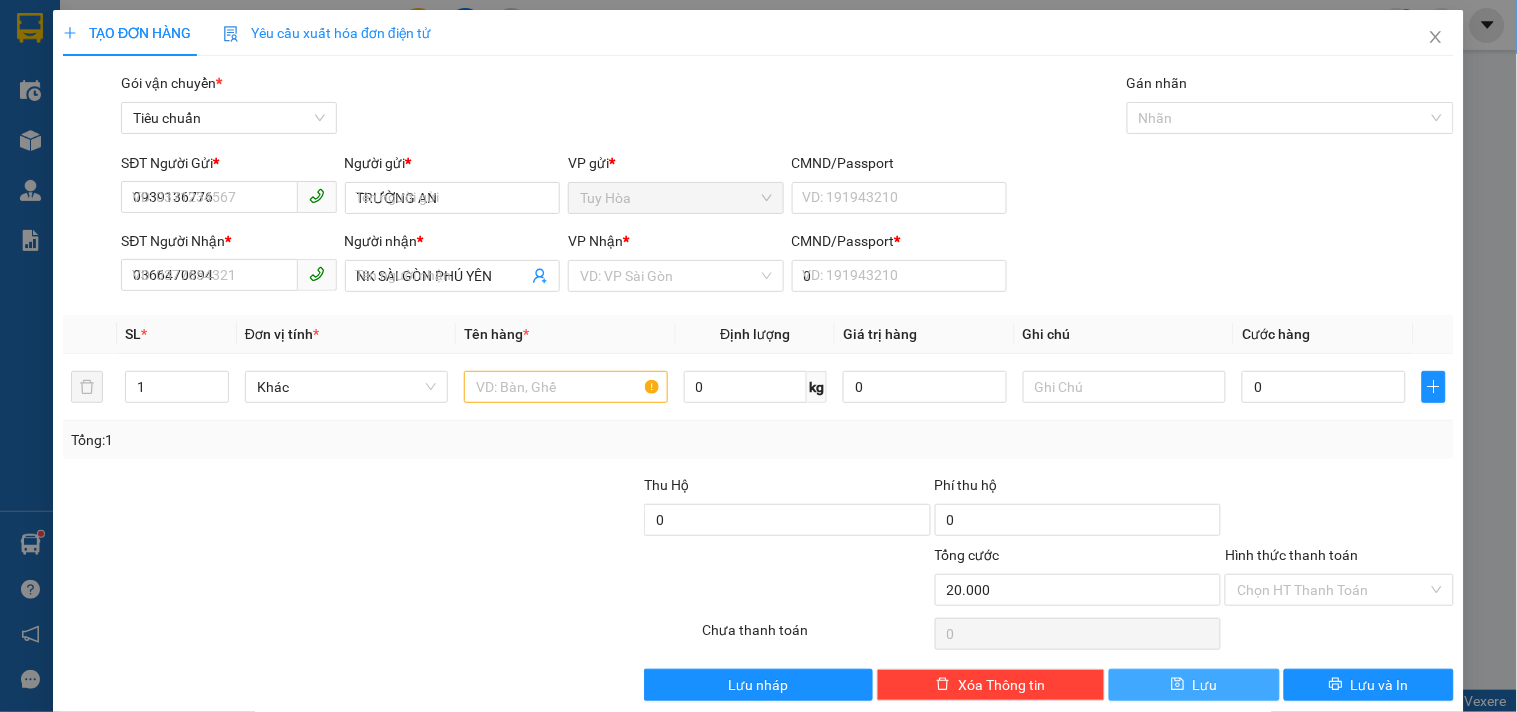 type 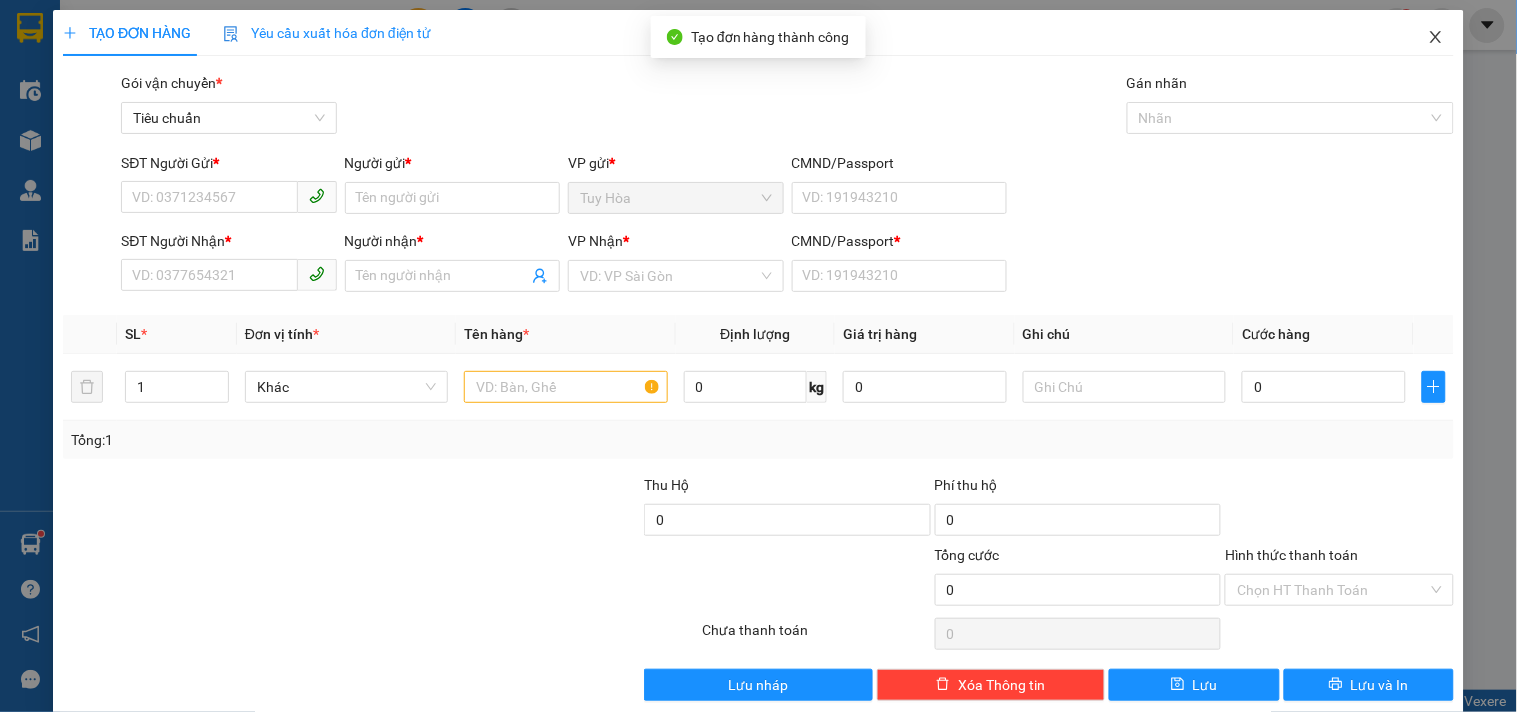 click at bounding box center [1436, 38] 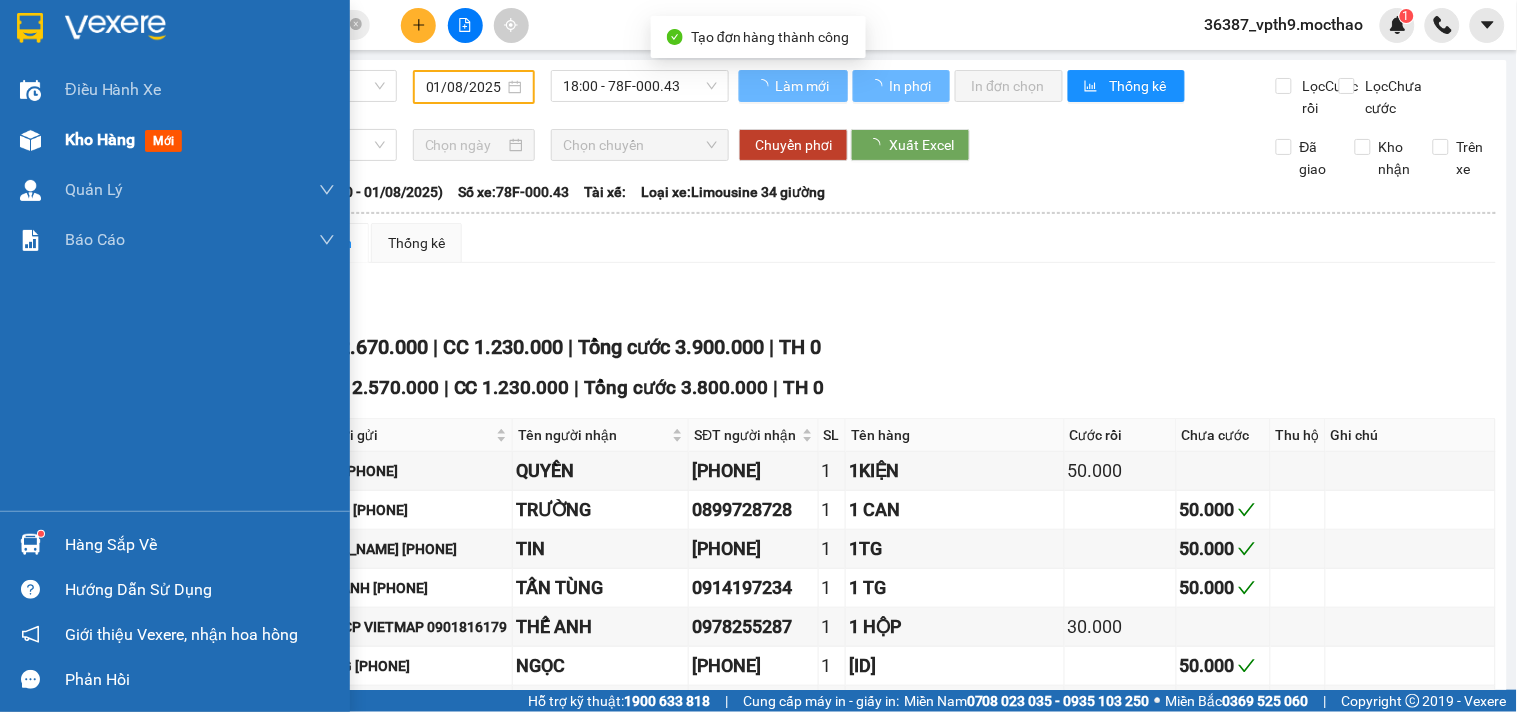 click on "Kho hàng" at bounding box center [100, 139] 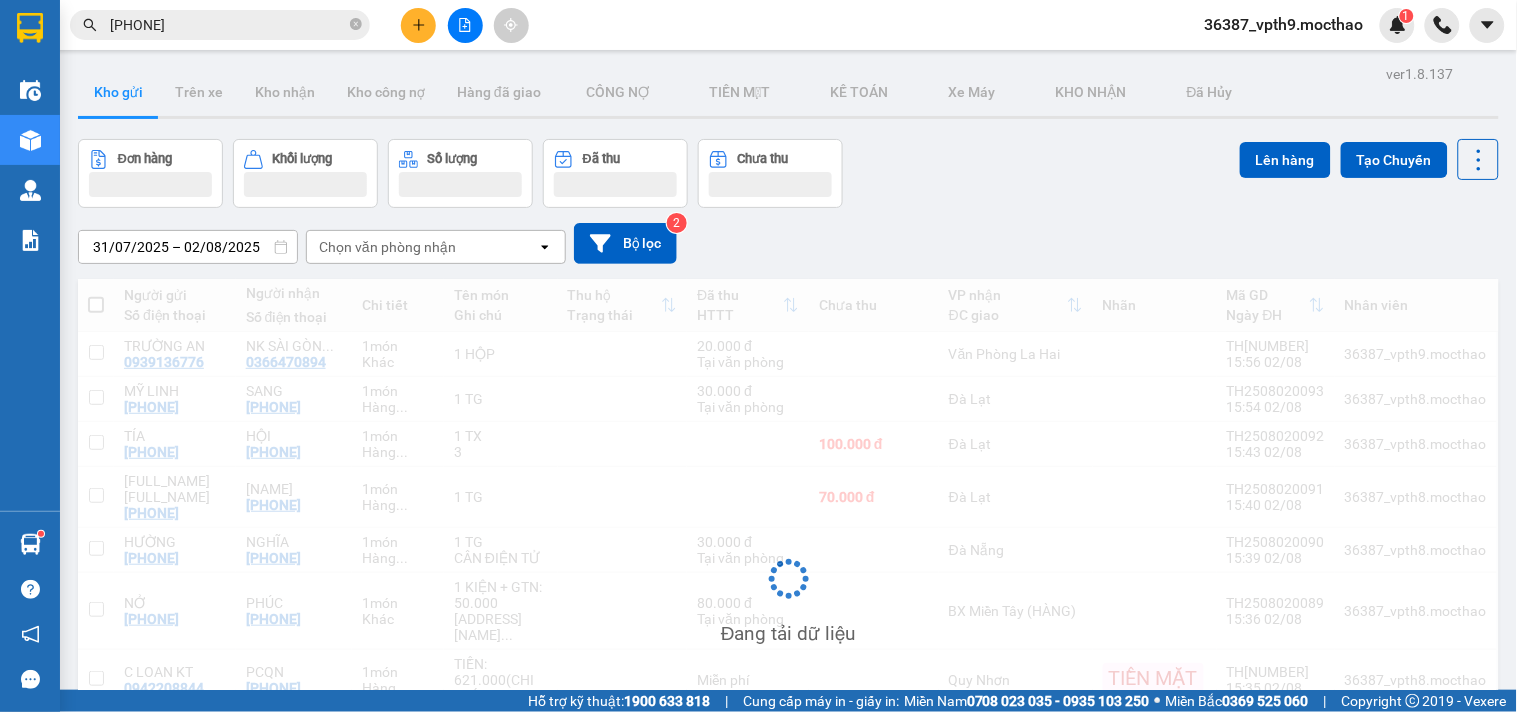 click on "Chọn văn phòng nhận" at bounding box center [422, 247] 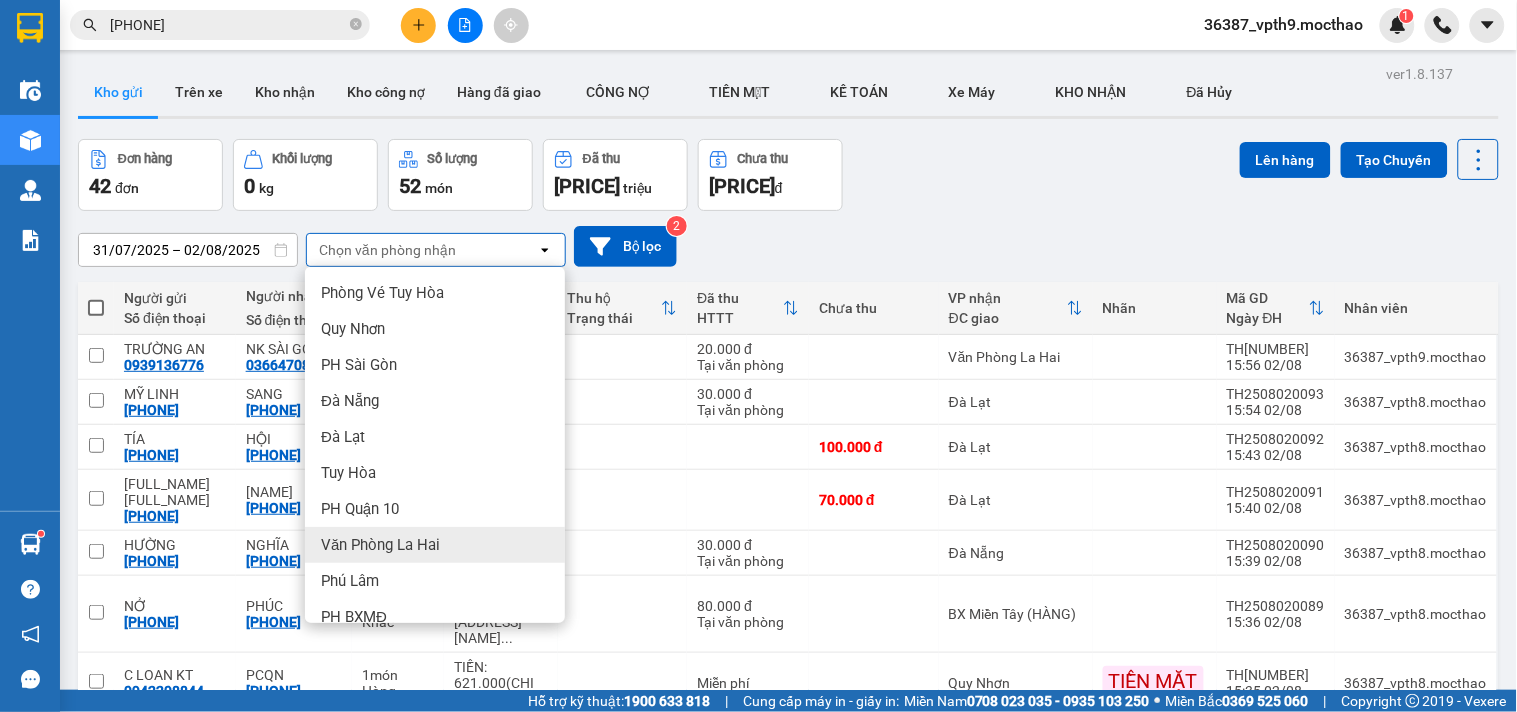 click on "Văn Phòng La Hai" at bounding box center (380, 545) 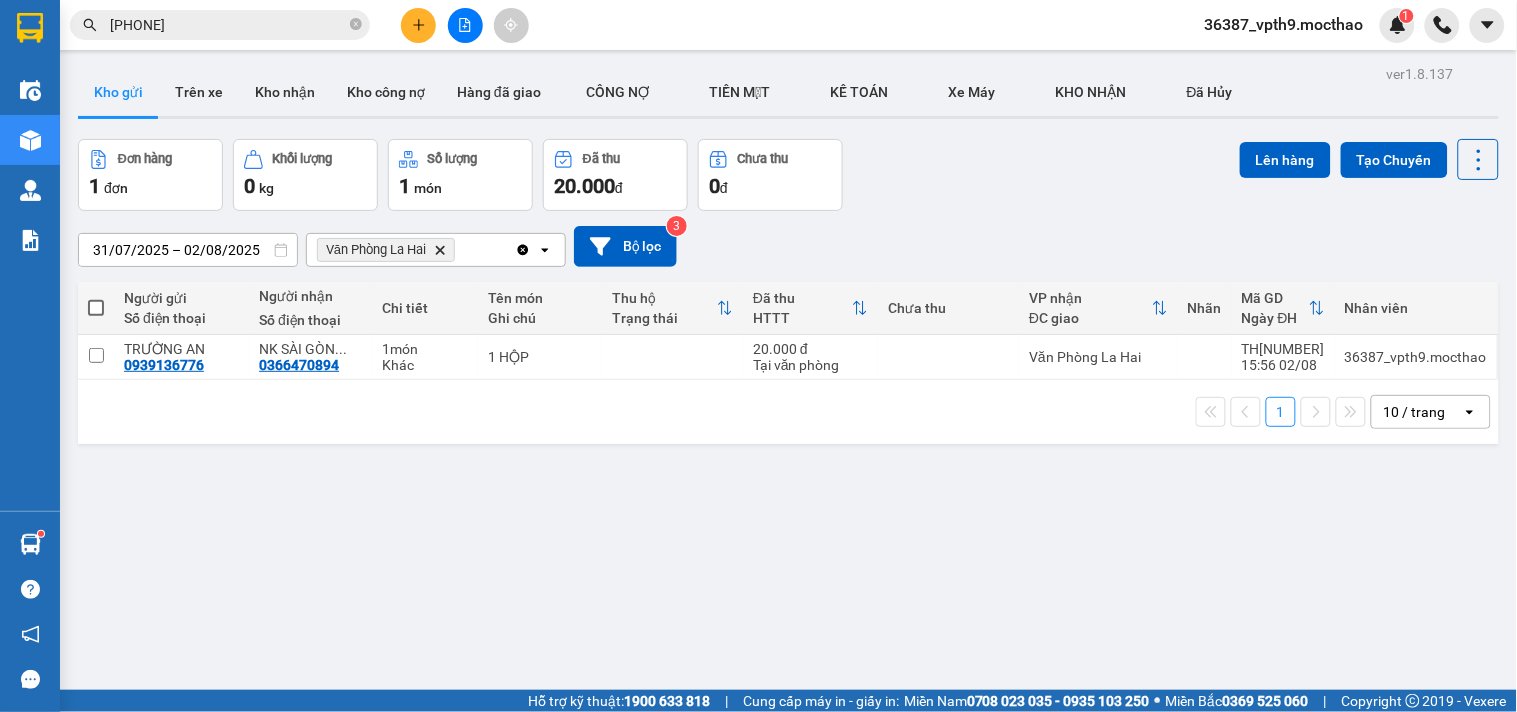 click at bounding box center [96, 308] 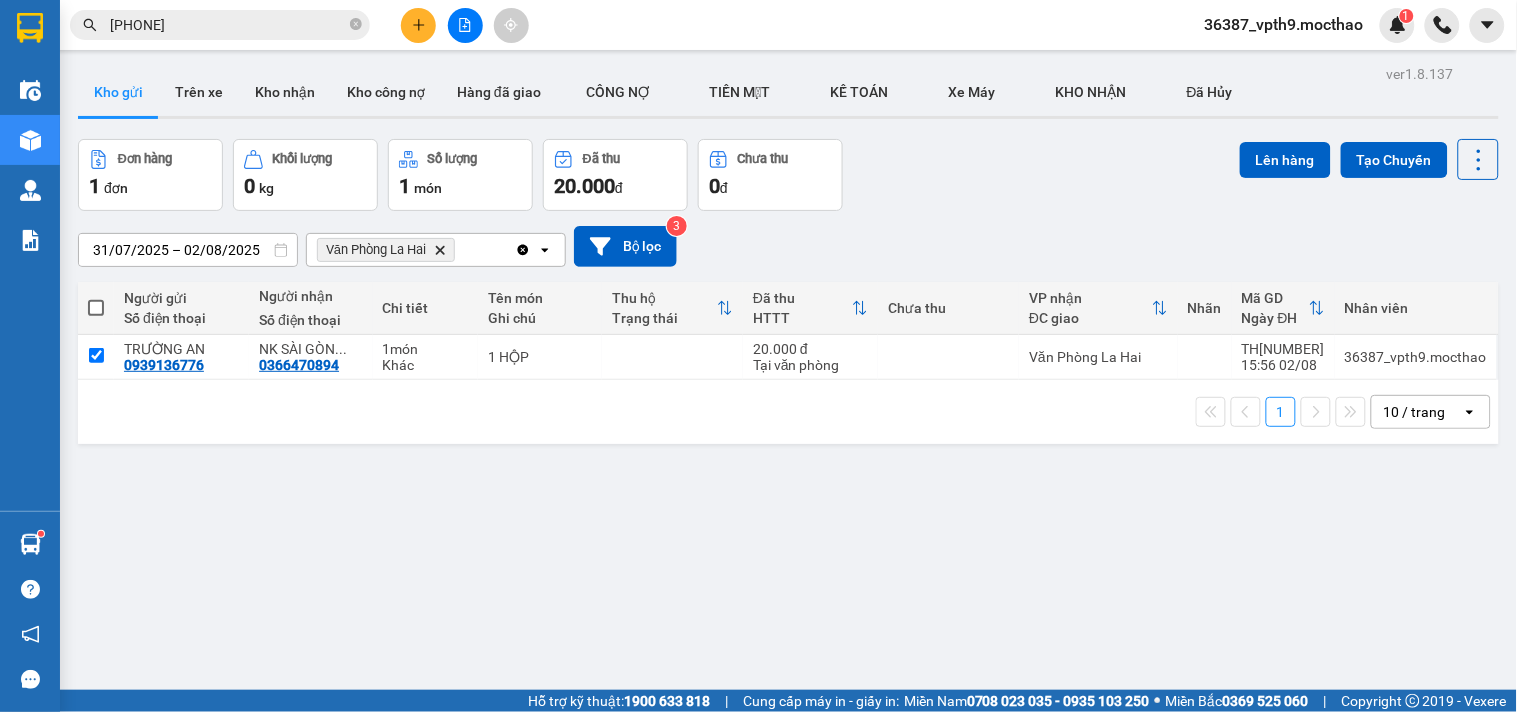 checkbox on "true" 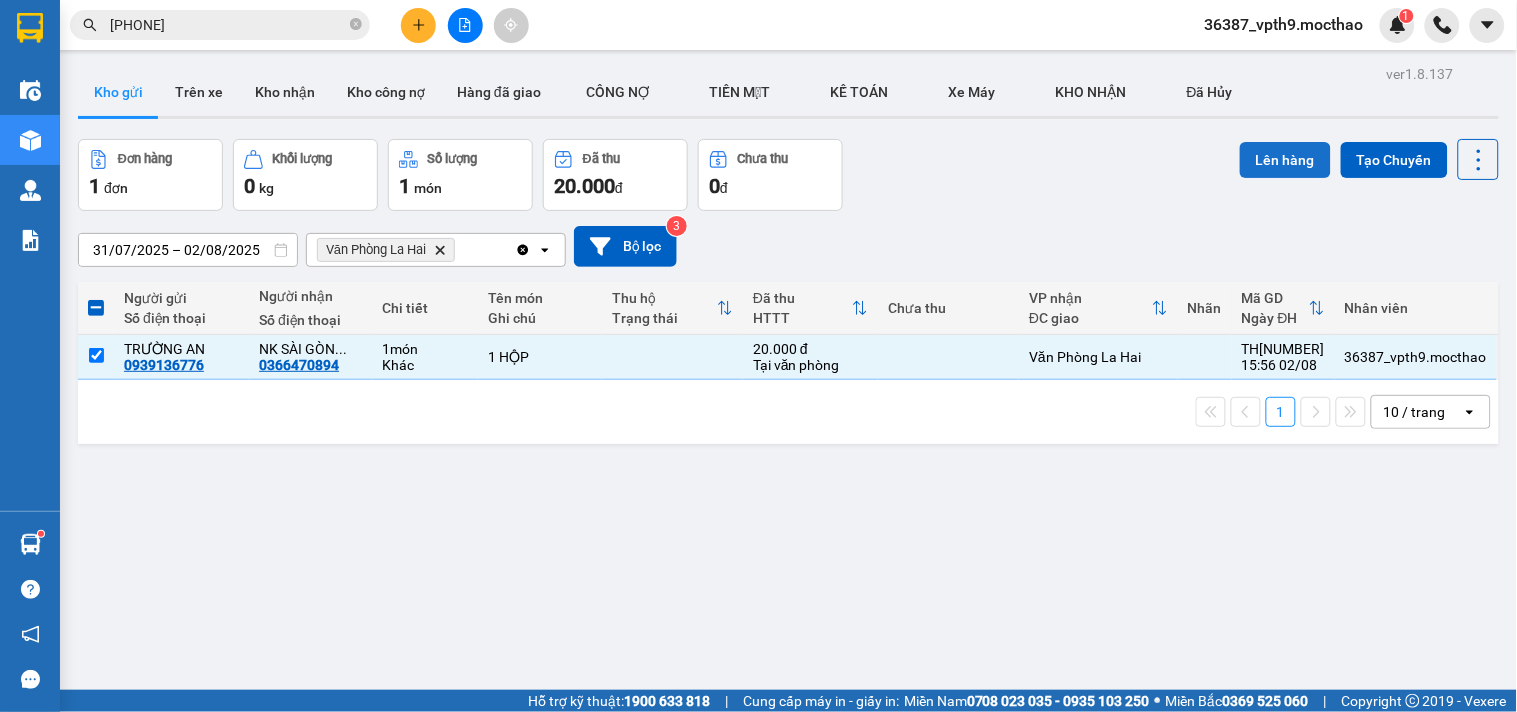 click on "Lên hàng" at bounding box center (1285, 160) 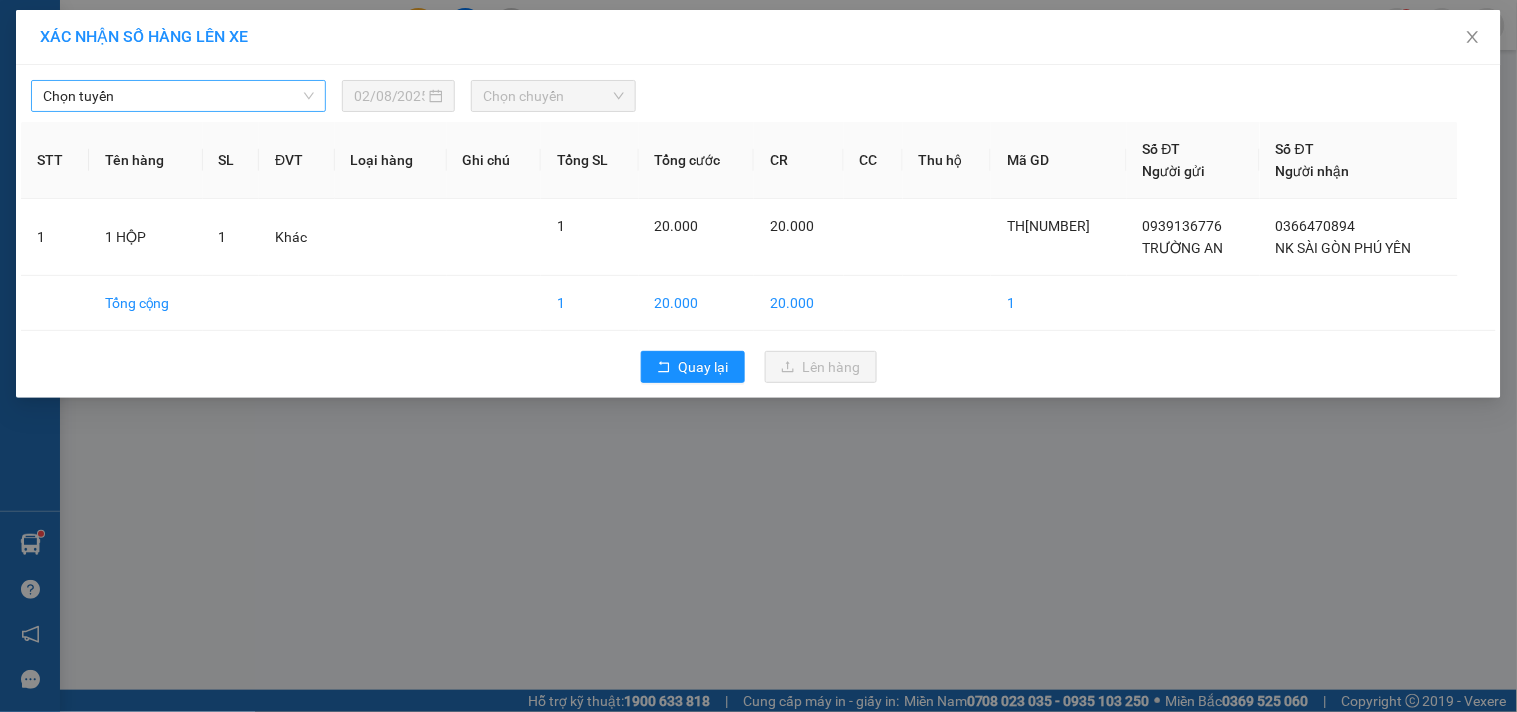 click on "Chọn tuyến" at bounding box center (178, 96) 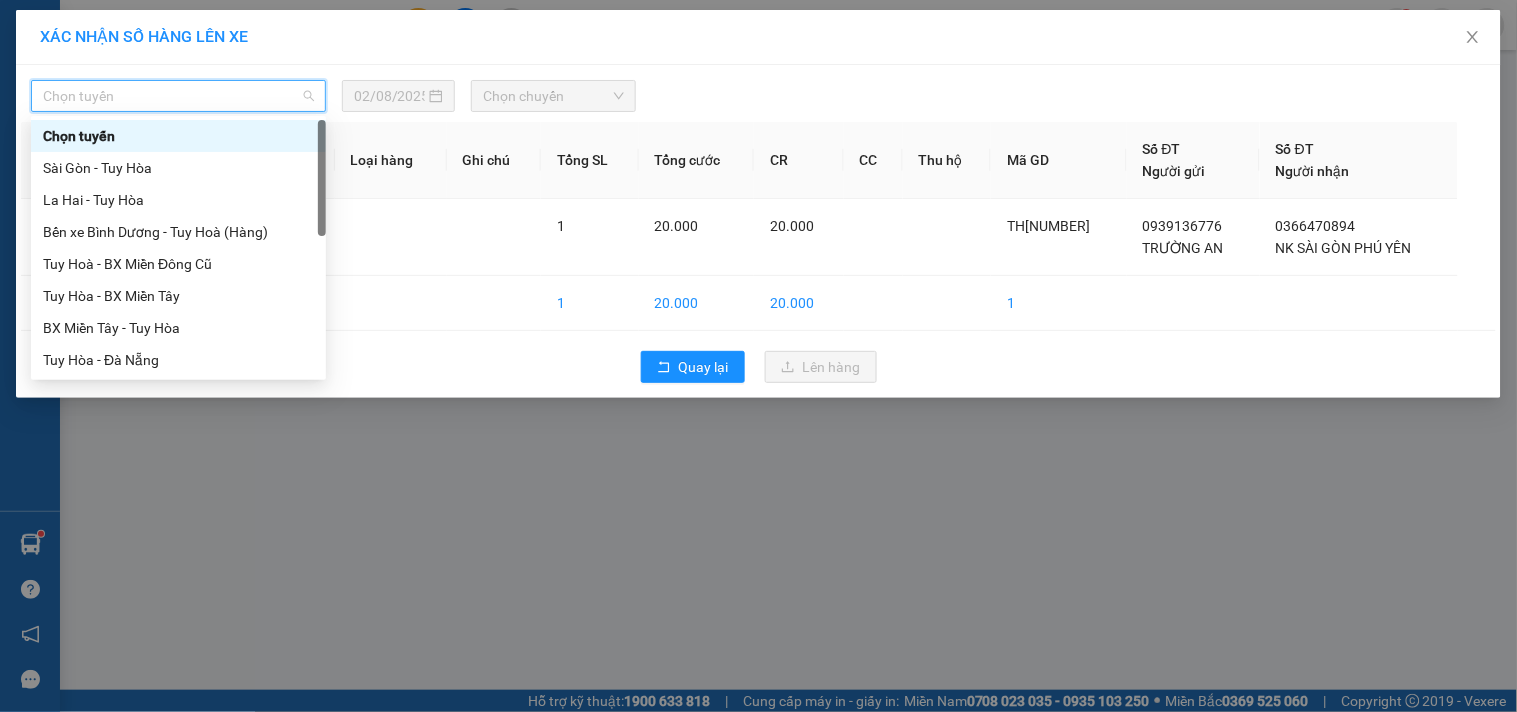 type on "L" 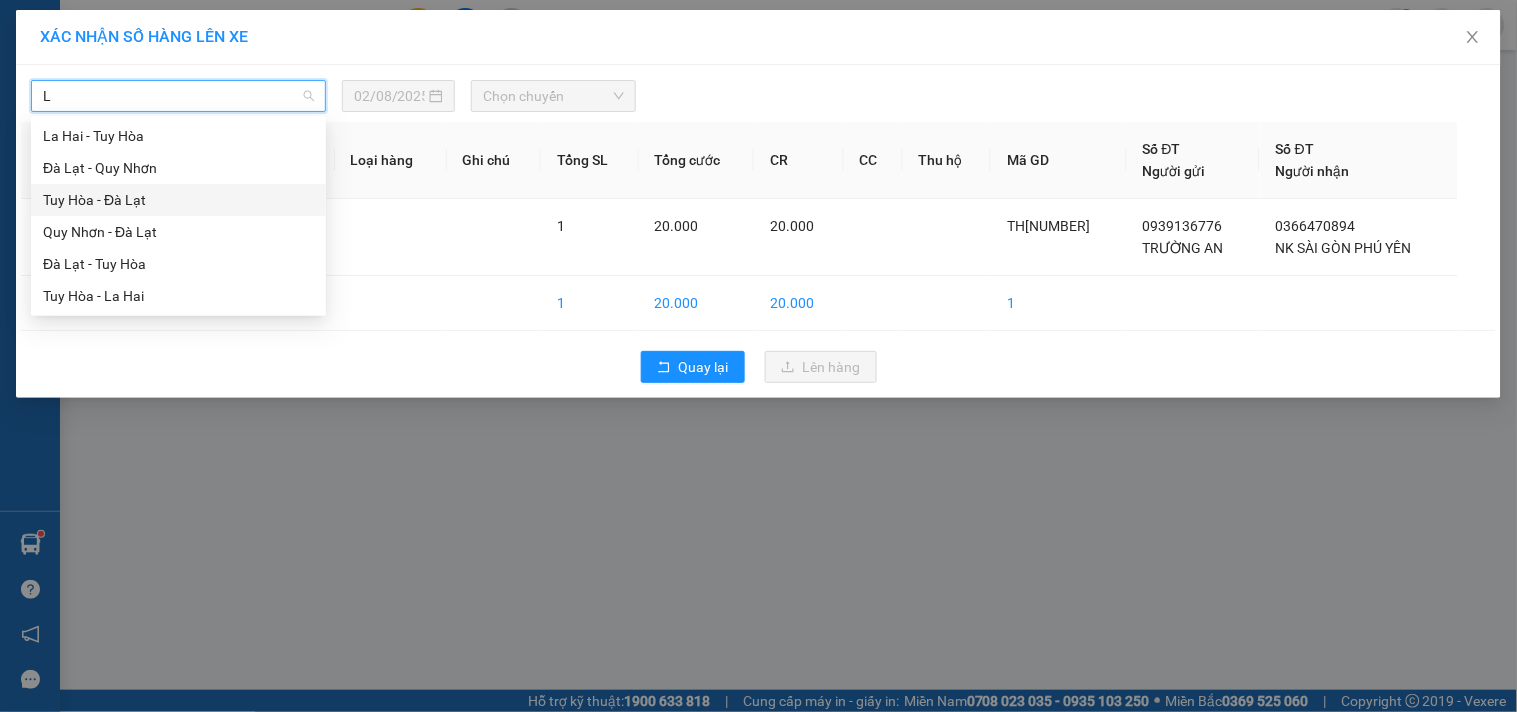 click on "Tuy Hòa - Đà Lạt" at bounding box center (178, 200) 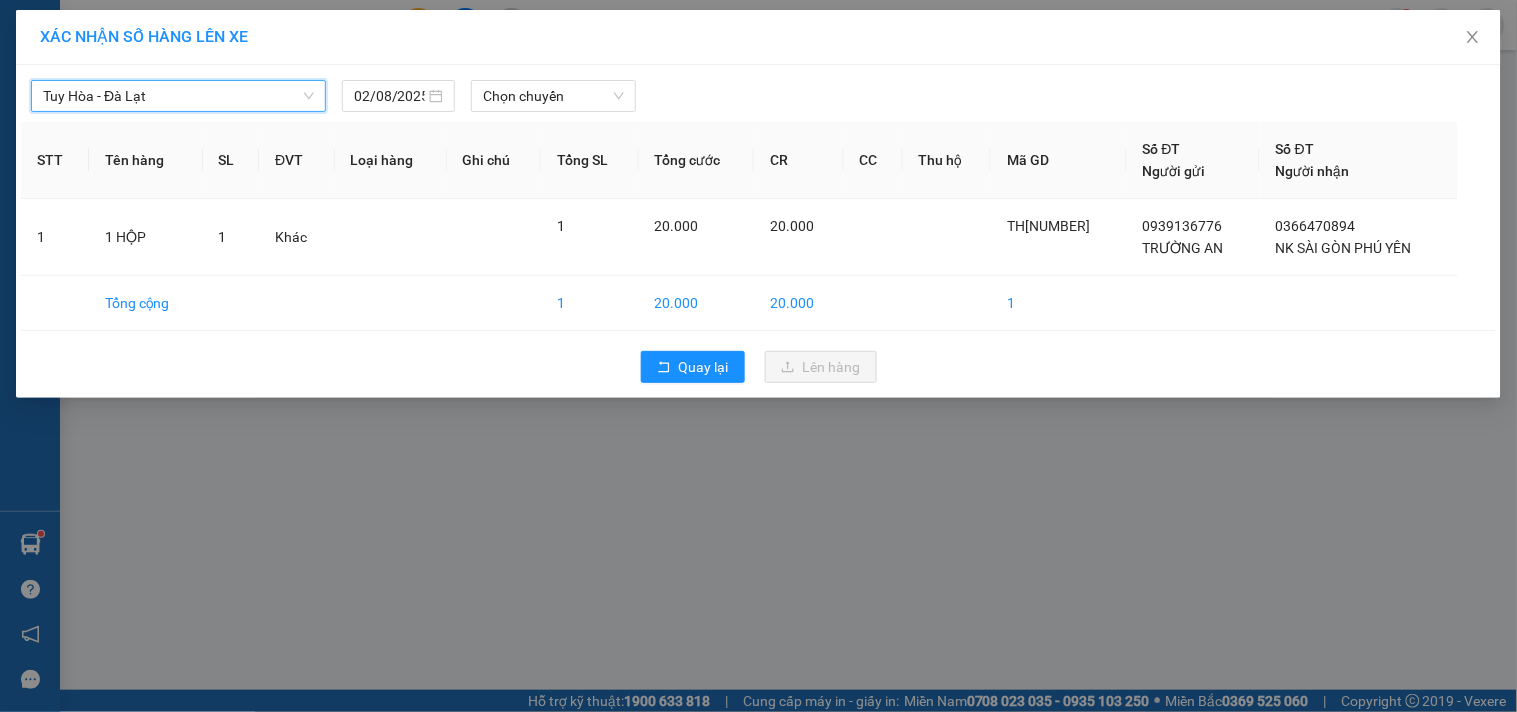 click on "Tuy Hòa - Đà Lạt" at bounding box center (178, 96) 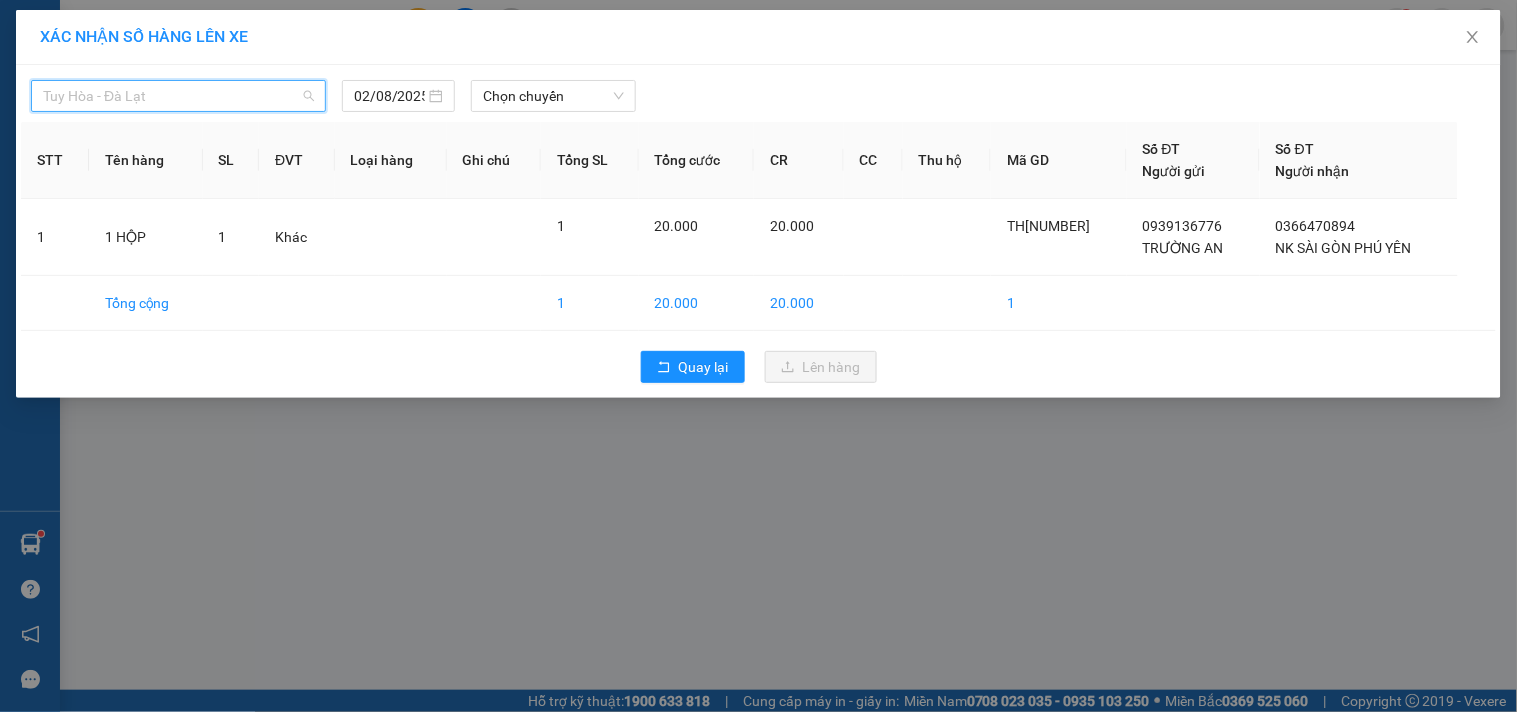 scroll, scrollTop: 127, scrollLeft: 0, axis: vertical 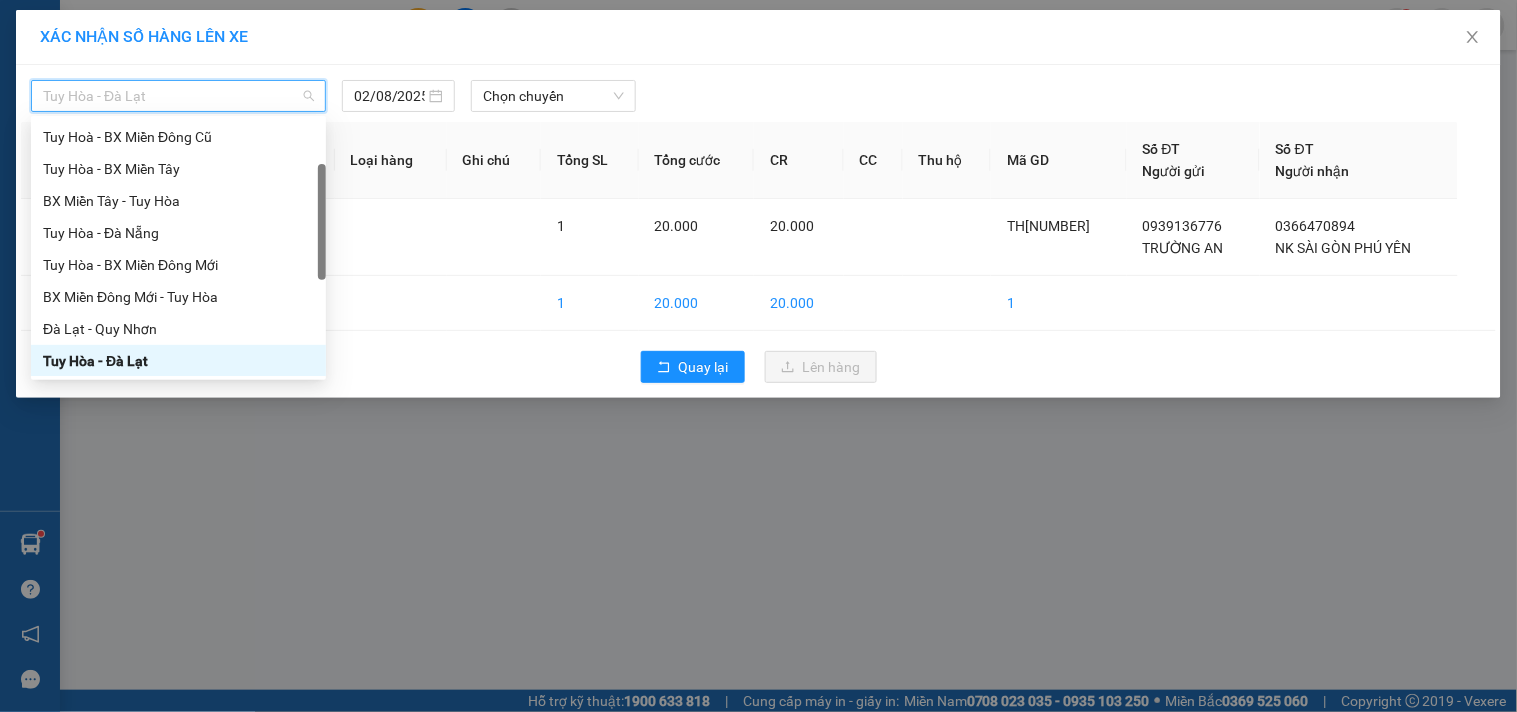 type on "L" 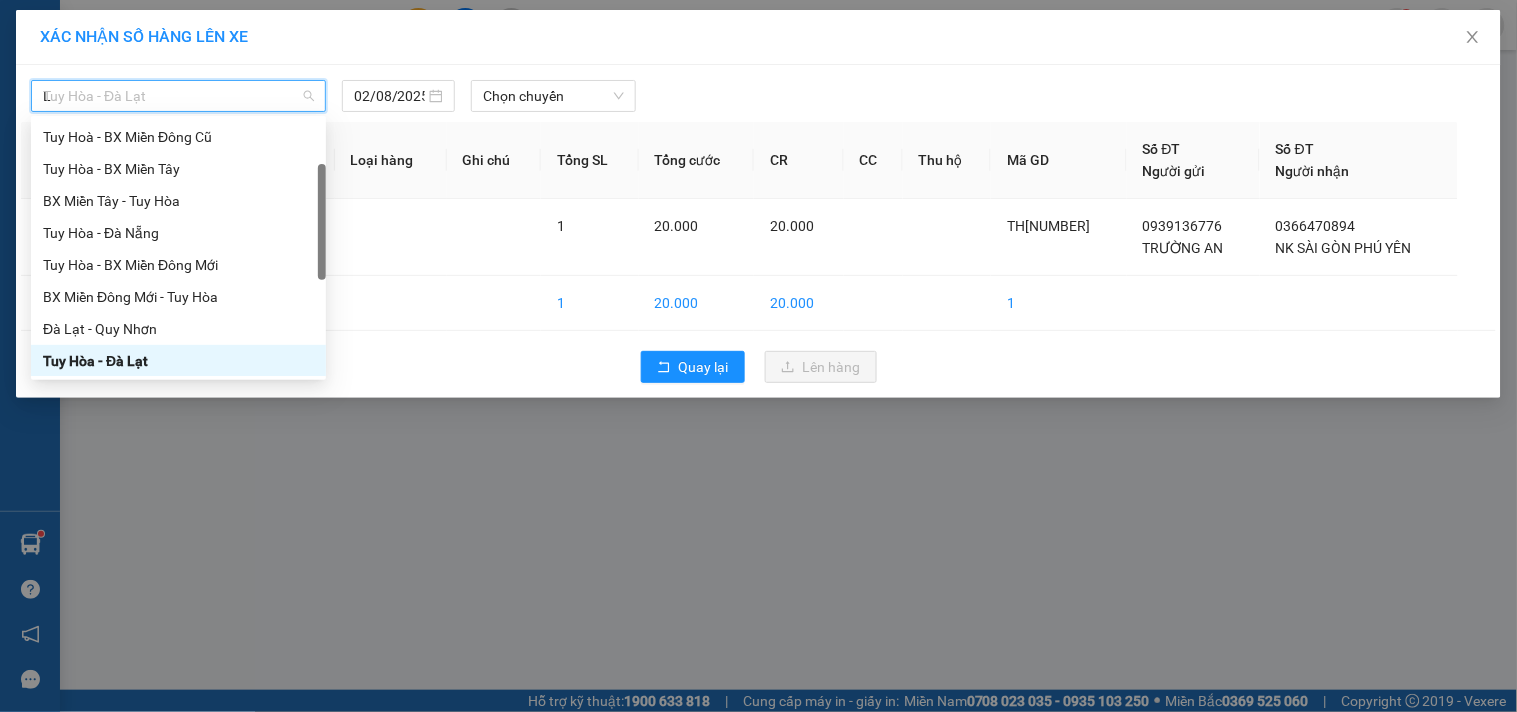scroll, scrollTop: 0, scrollLeft: 0, axis: both 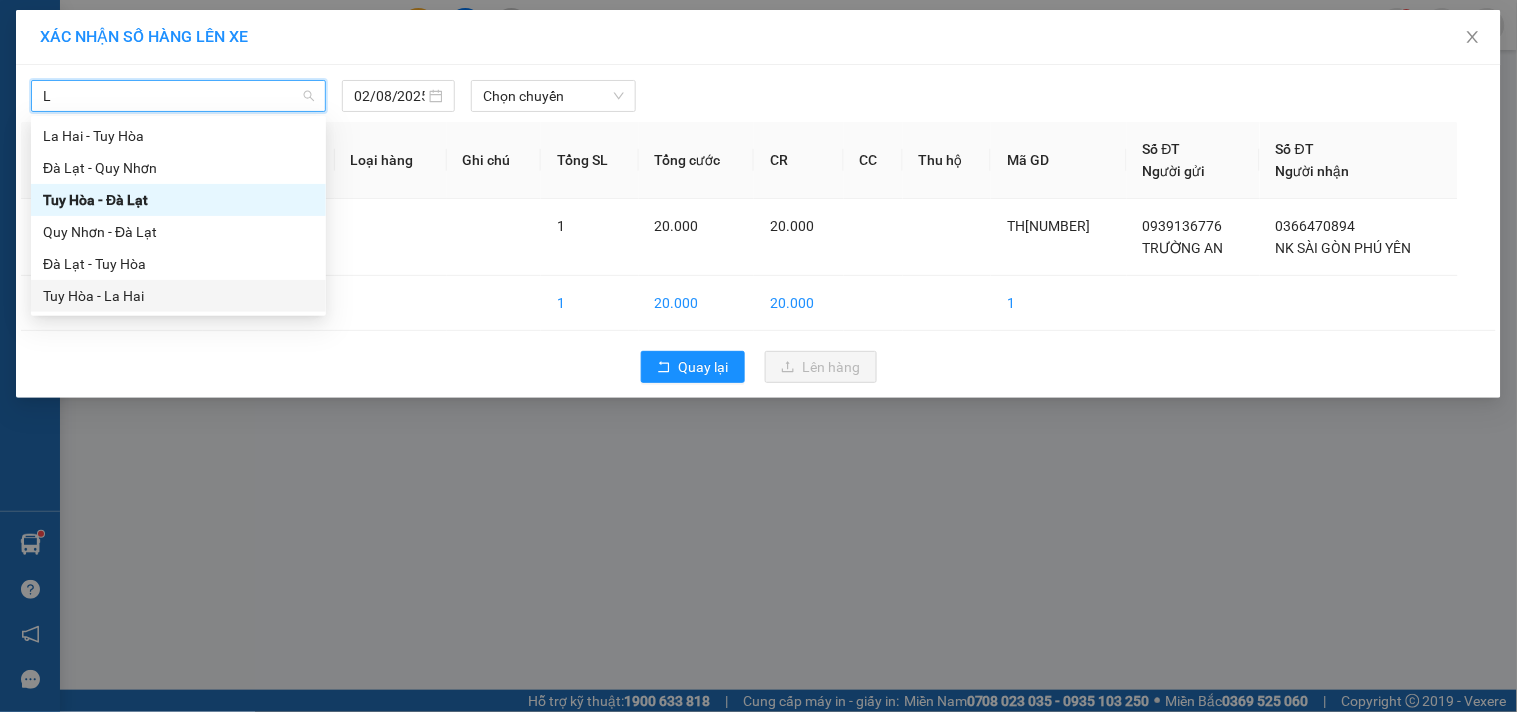 click on "Tuy Hòa - La Hai" at bounding box center [178, 296] 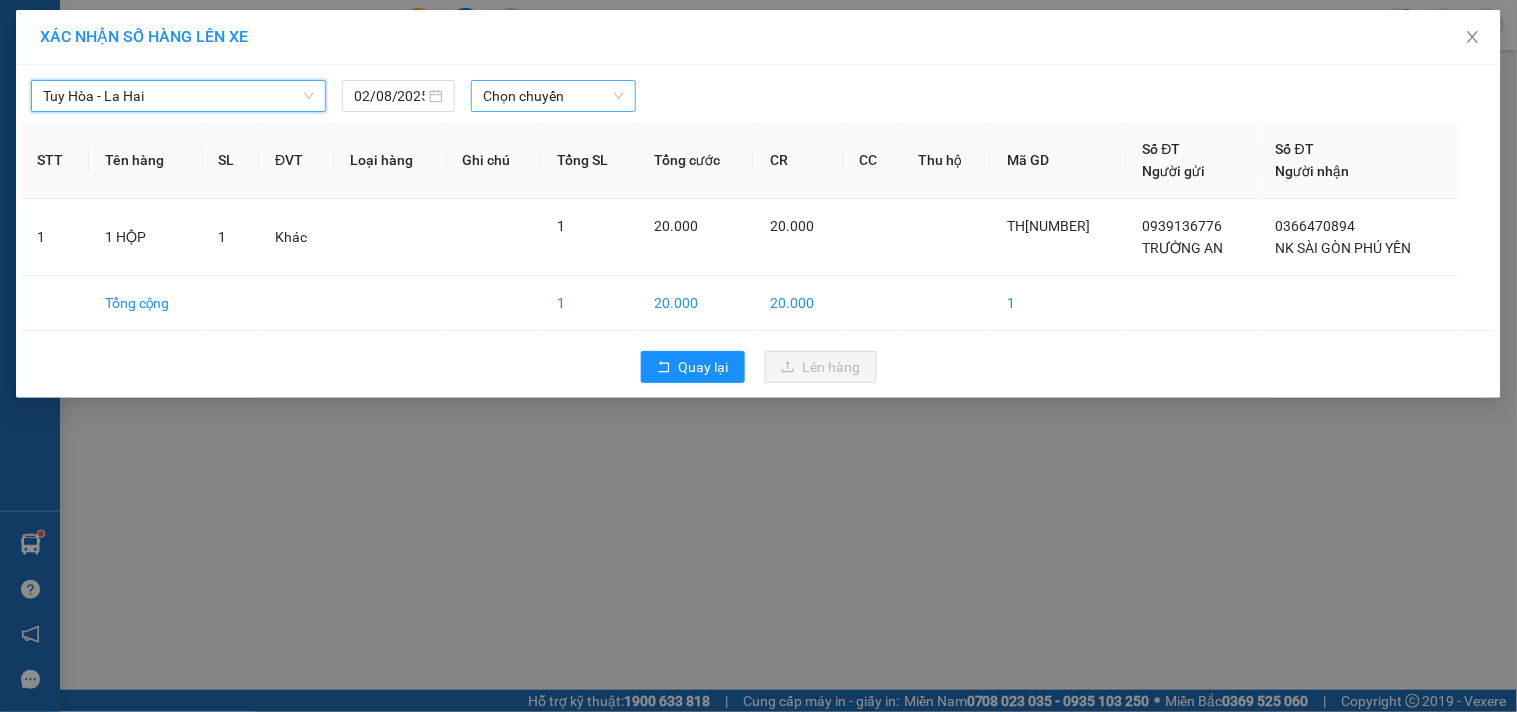click on "Chọn chuyến" at bounding box center [553, 96] 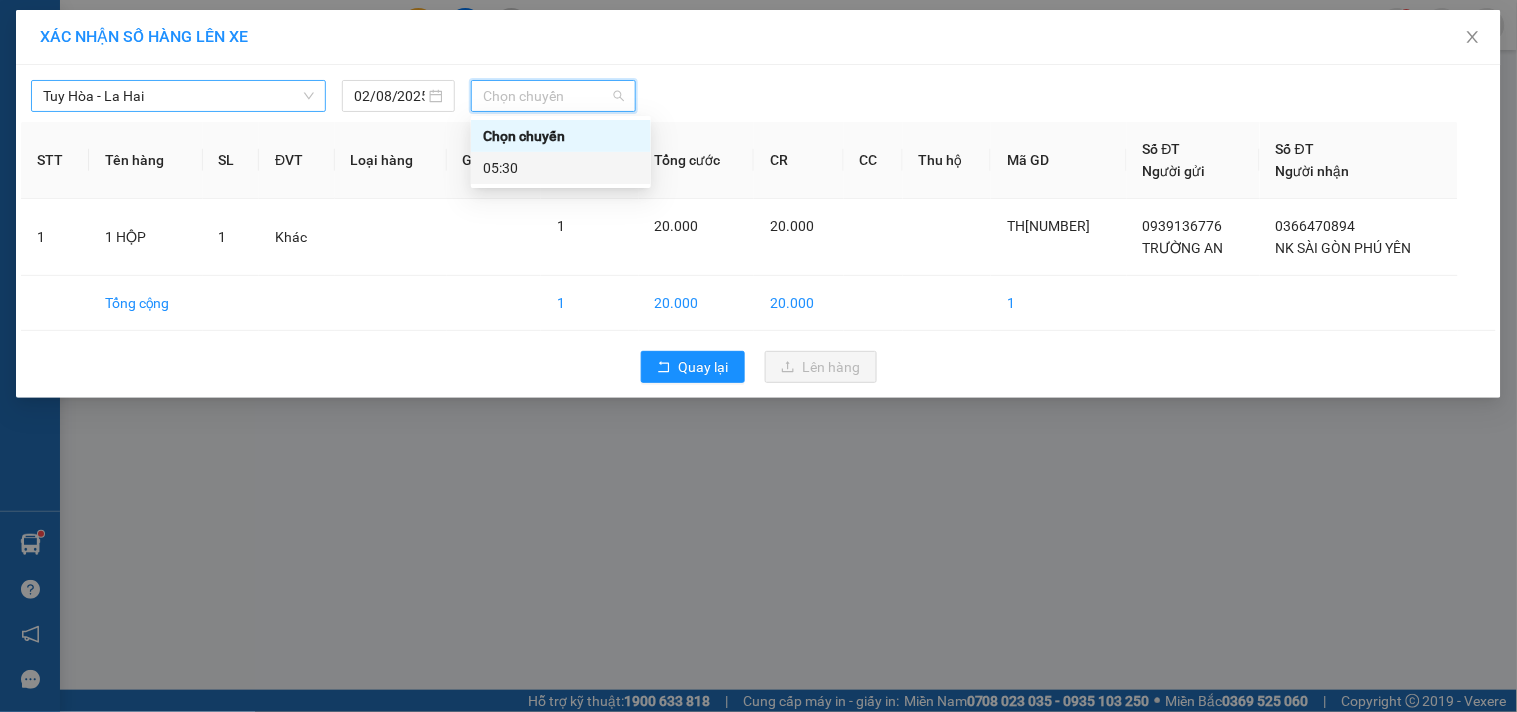 click on "05:30" at bounding box center [561, 168] 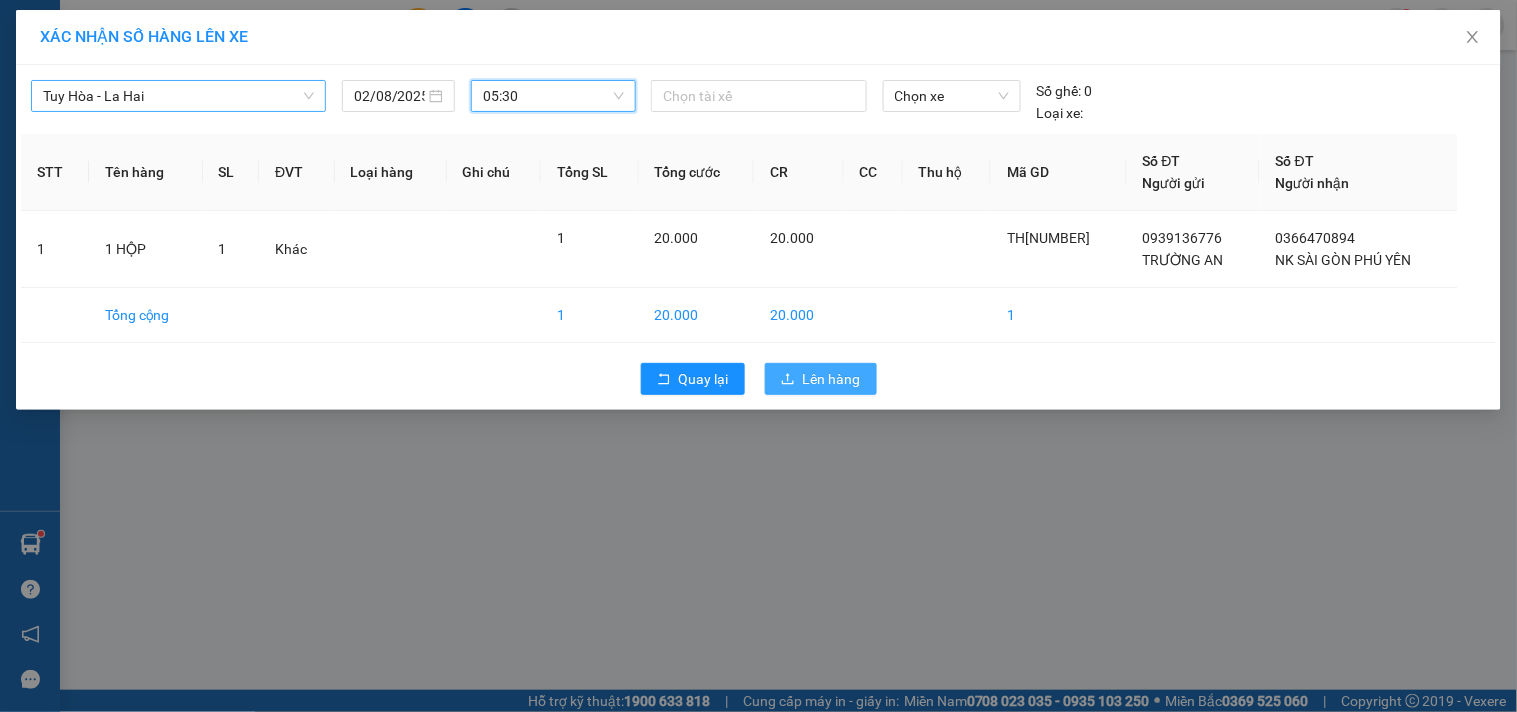 click on "Lên hàng" at bounding box center [832, 379] 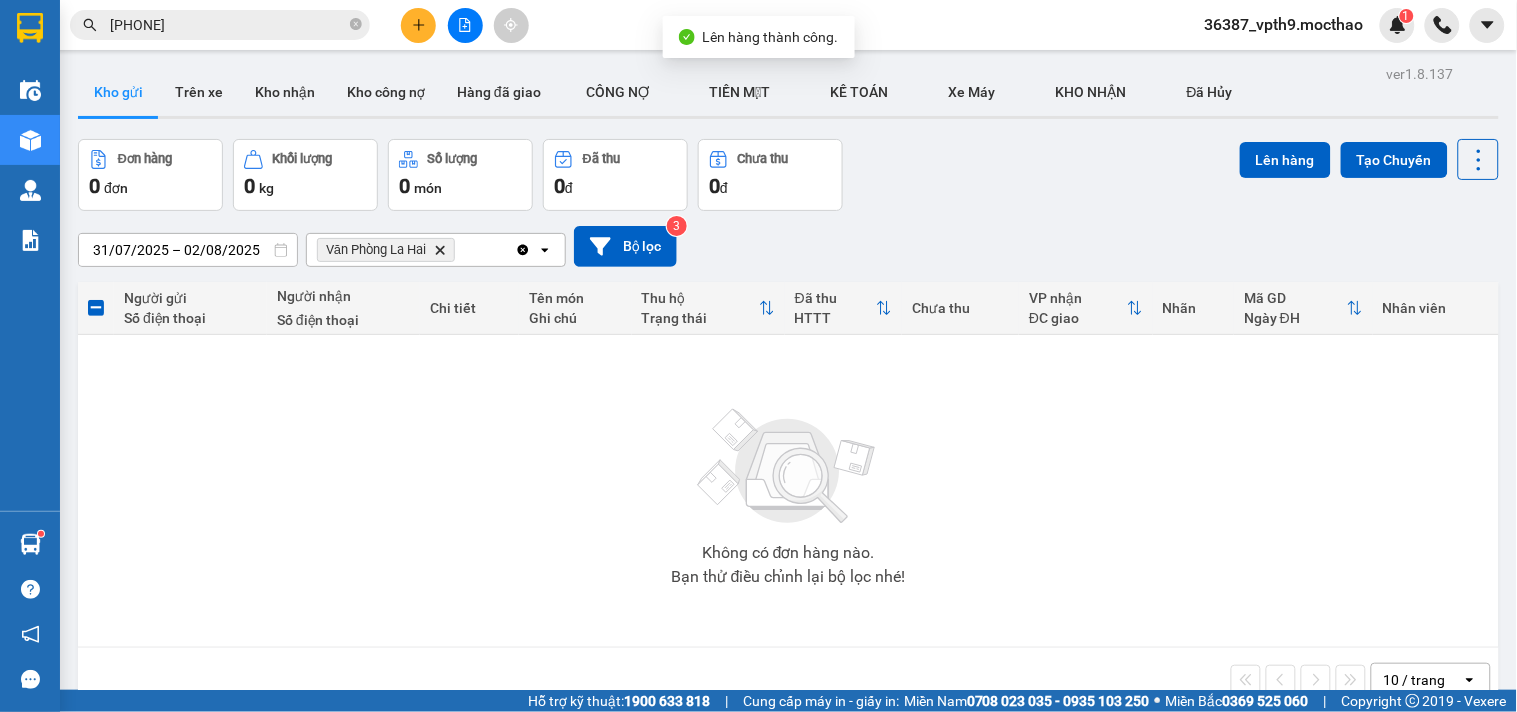click 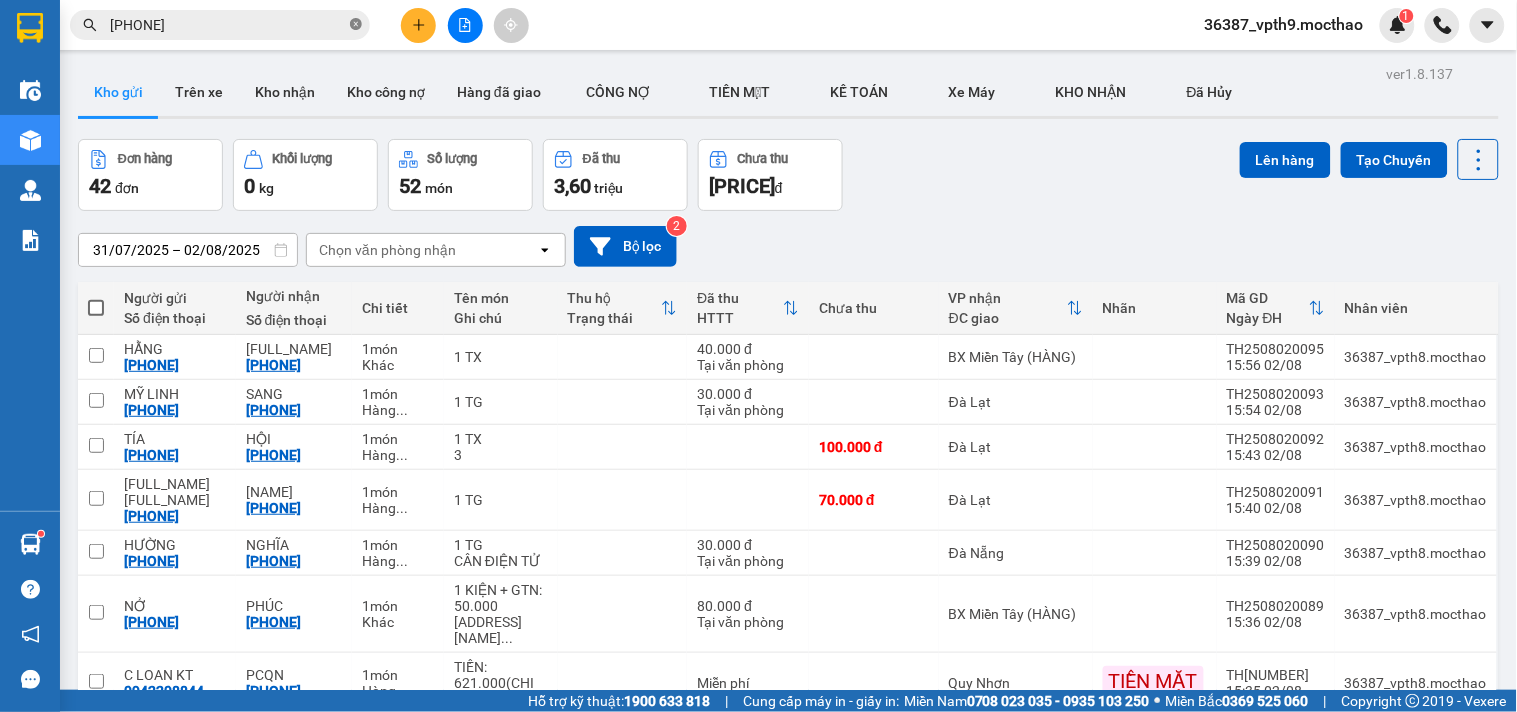 click 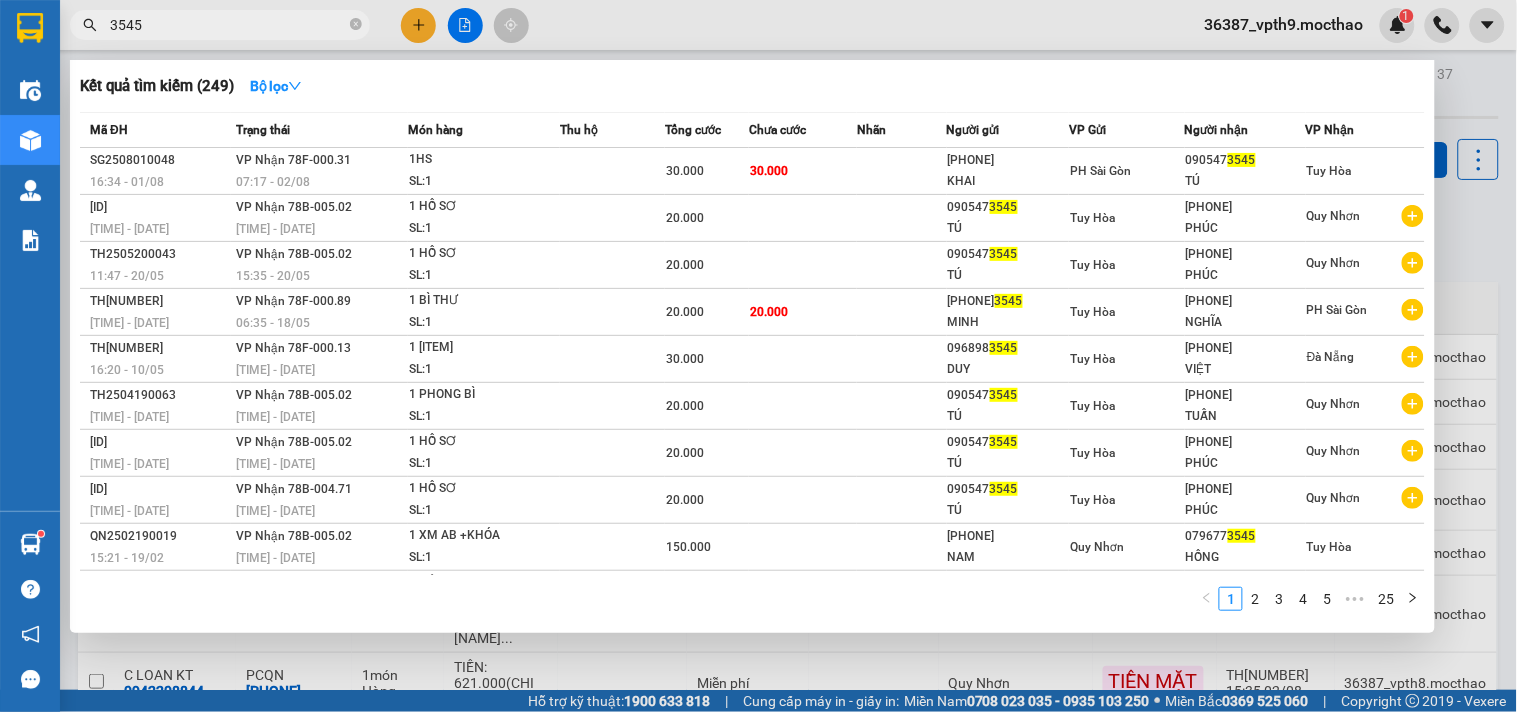 type on "3545" 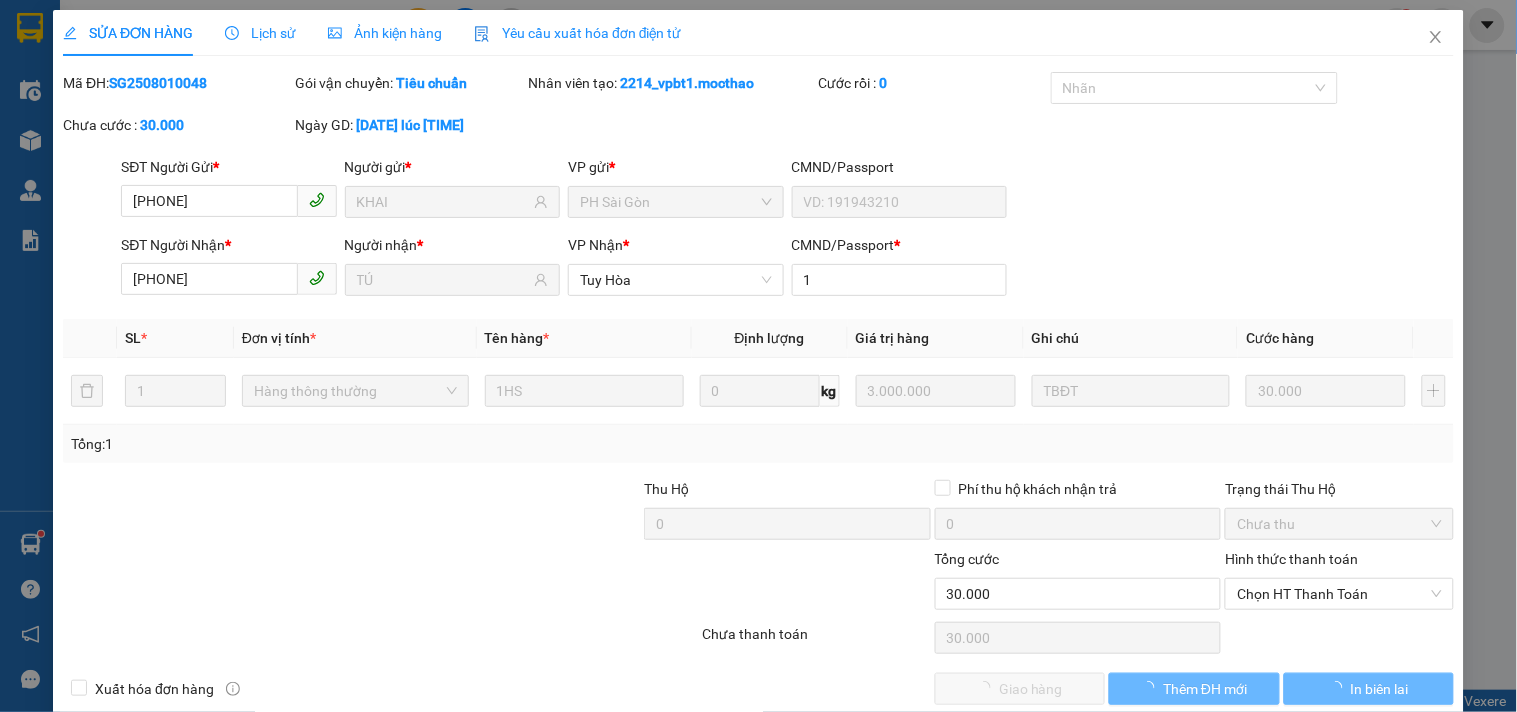 type on "0938853922" 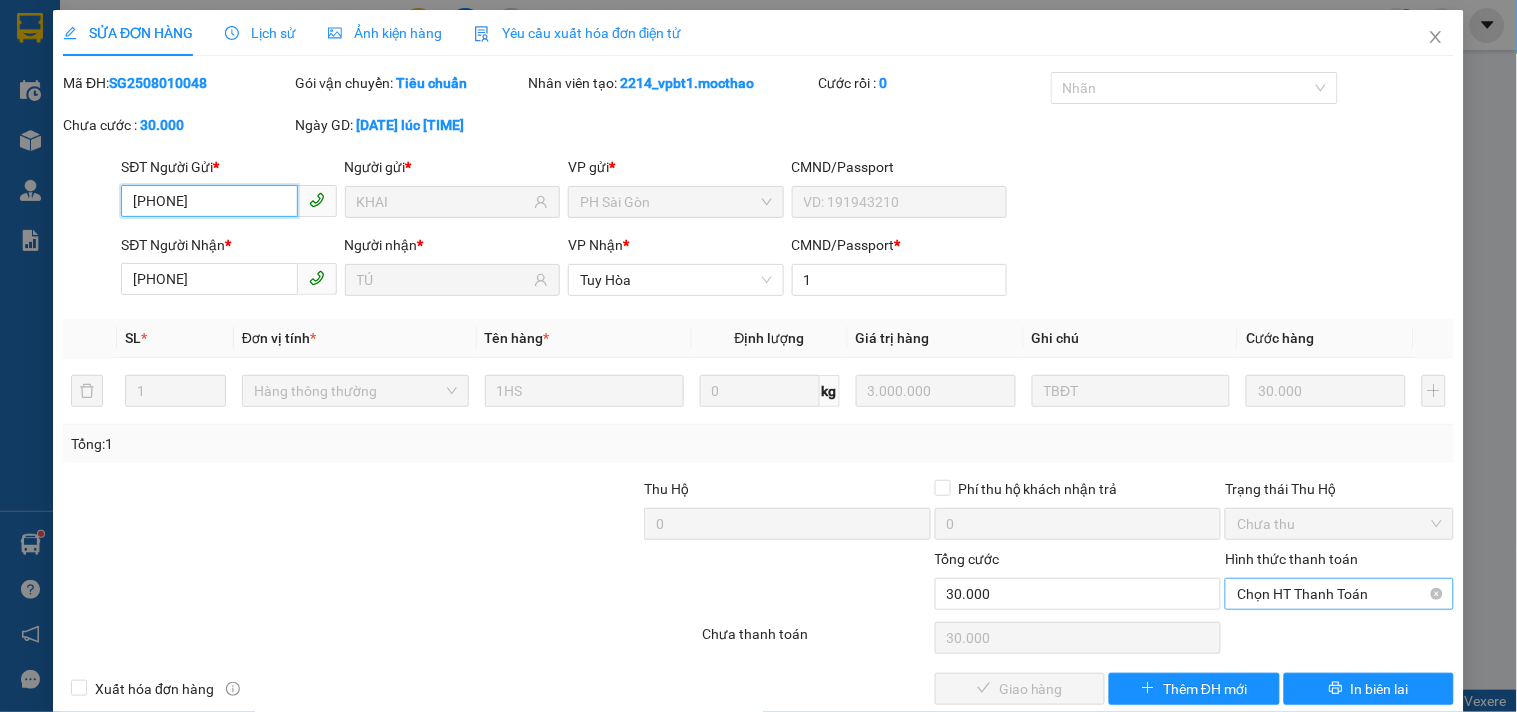 click on "Chọn HT Thanh Toán" at bounding box center (1339, 594) 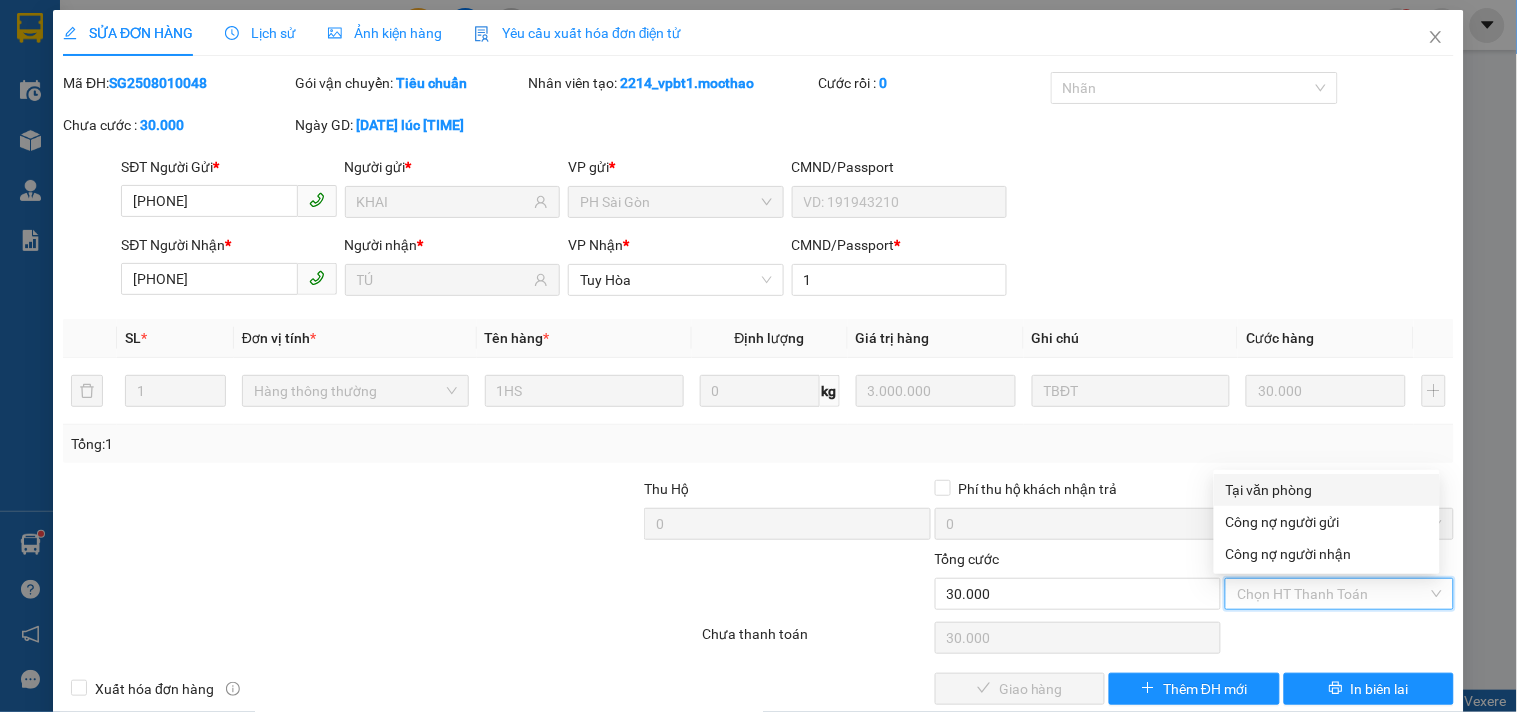 click on "Tại văn phòng" at bounding box center [1327, 490] 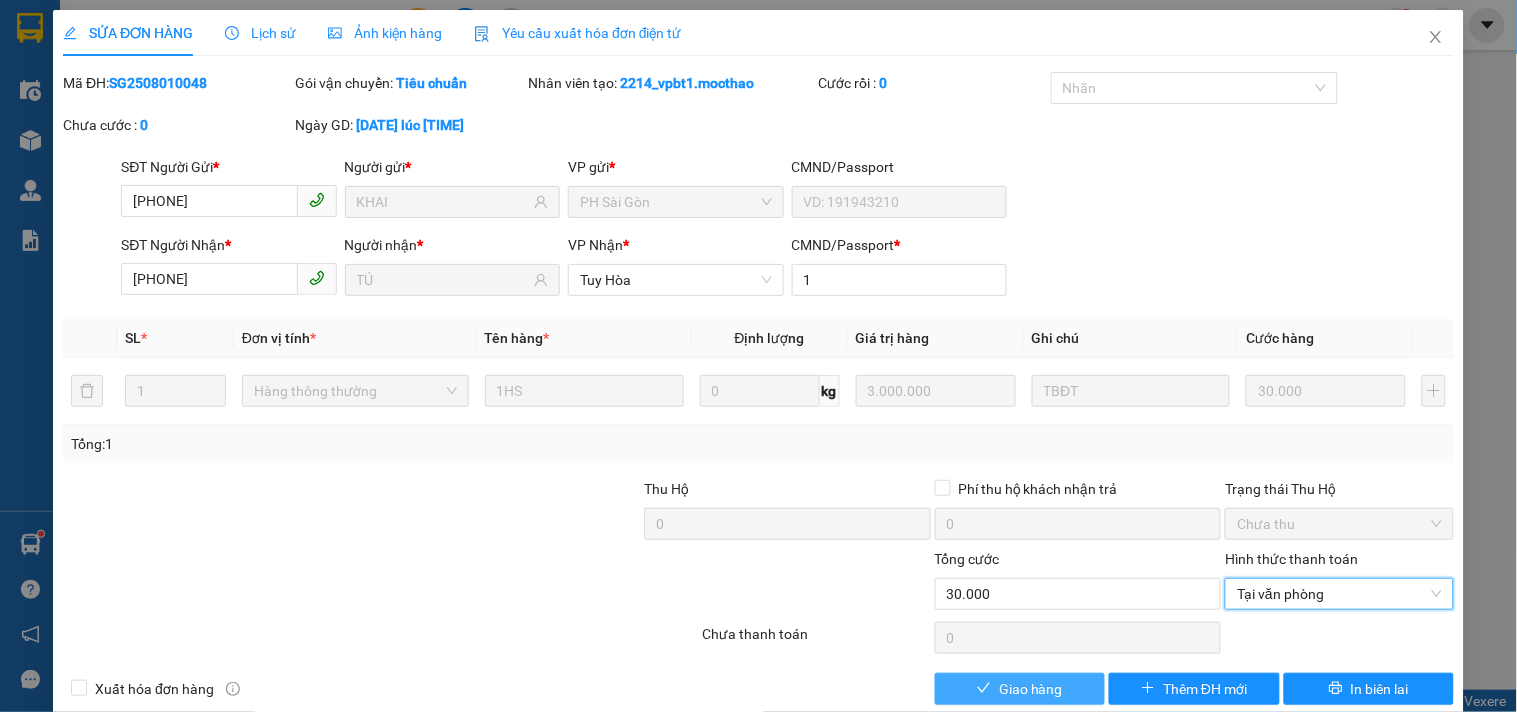 click on "Giao hàng" at bounding box center [1031, 689] 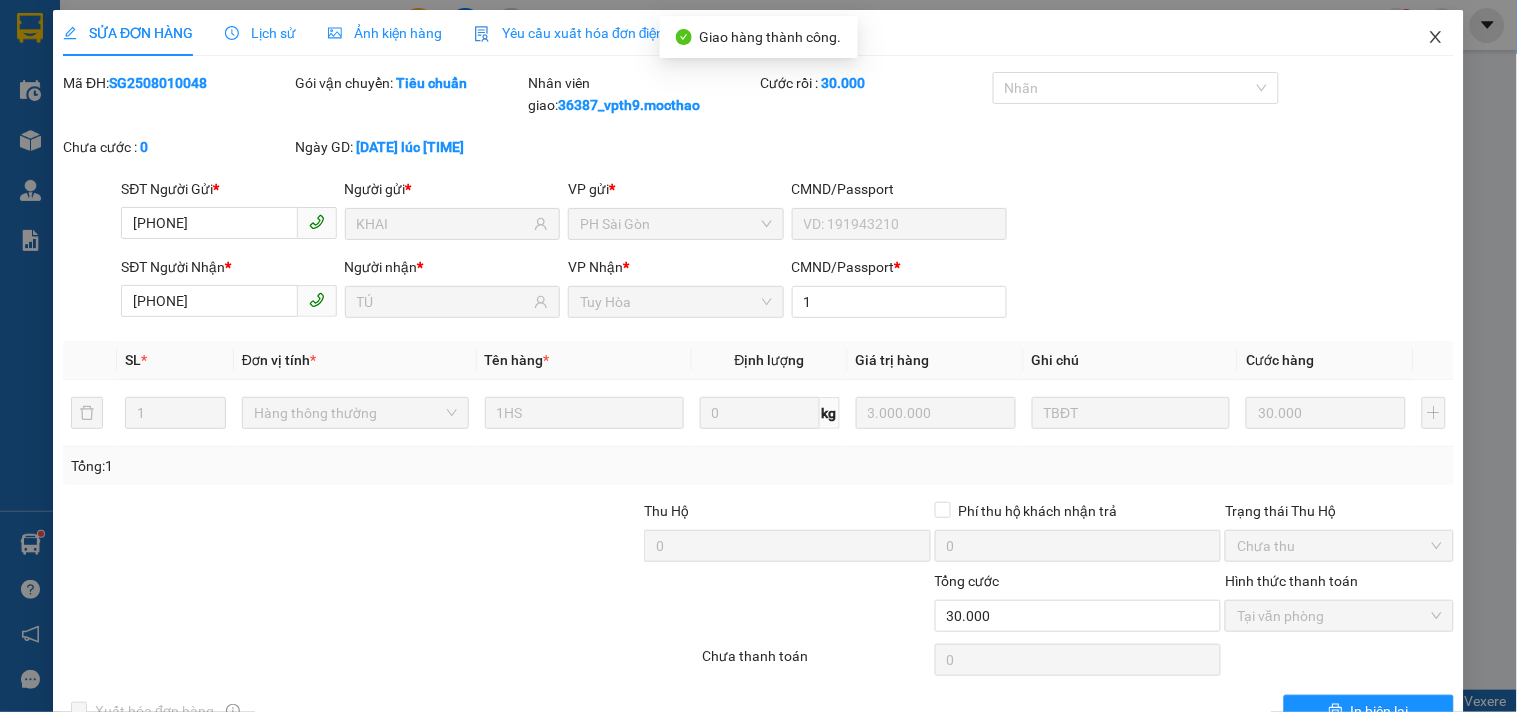 click at bounding box center (1436, 38) 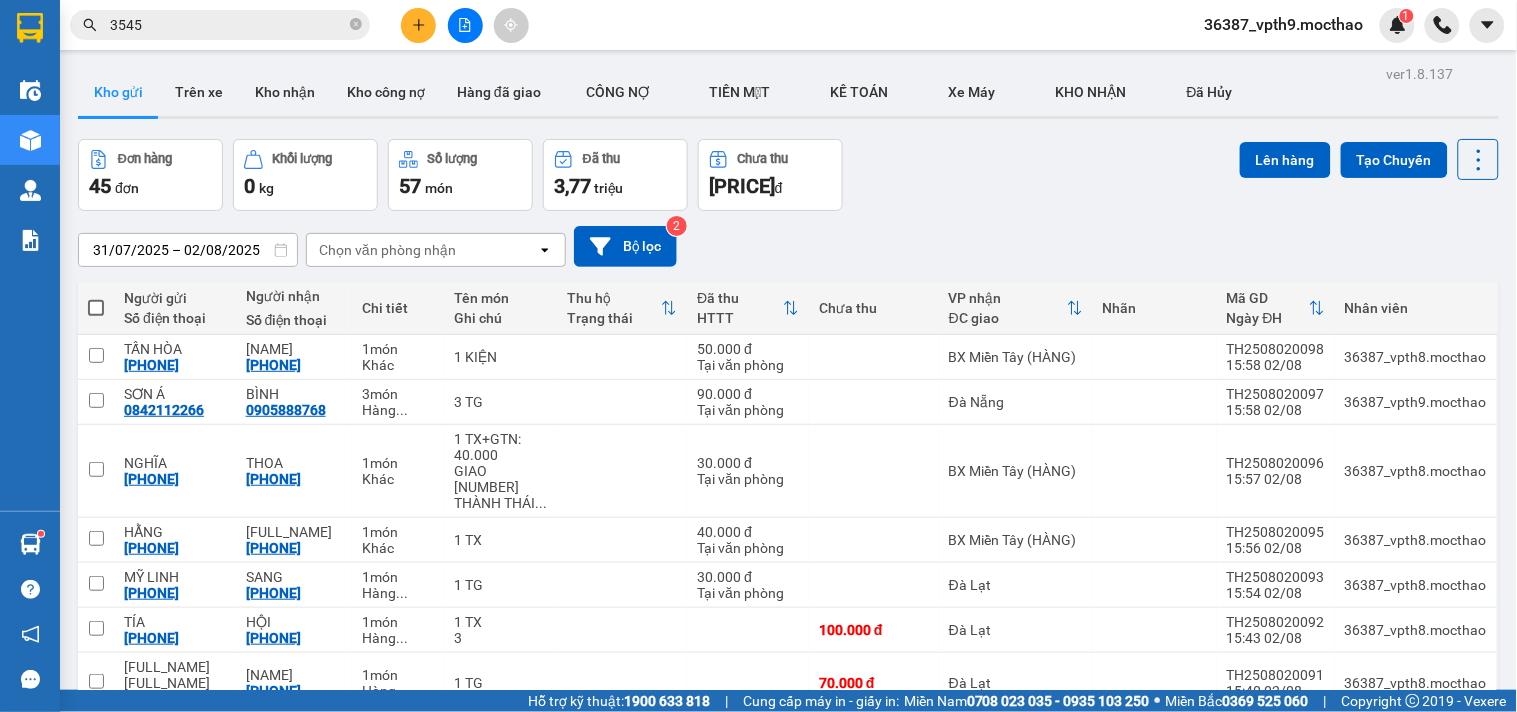 click on "ver  1.8.137 Kho gửi Trên xe Kho nhận Kho công nợ Hàng đã giao CÔNG NỢ TIỀN MẶT KẾ TOÁN Xe Máy KHO NHẬN Đã Hủy Đơn hàng 45 đơn Khối lượng 0 kg Số lượng 57 món Đã thu 3,77   triệu Chưa thu 340.000  đ Lên hàng Tạo Chuyến 31/07/2025 – 02/08/2025 Press the down arrow key to interact with the calendar and select a date. Press the escape button to close the calendar. Selected date range is from 31/07/2025 to 02/08/2025. Chọn văn phòng nhận open Bộ lọc 2 Người gửi Số điện thoại Người nhận Số điện thoại Chi tiết Tên món Ghi chú Thu hộ Trạng thái Đã thu HTTT Chưa thu VP nhận ĐC giao Nhãn Mã GD Ngày ĐH Nhân viên TẤN HÒA 0332479561 VINH 0866958495 1  món Khác 1 KIỆN 50.000 đ Tại văn phòng BX Miền Tây (HÀNG) TH2508020098 15:58 02/08 36387_vpth8.mocthao SƠN Á 0842112266 BÌNH 0905888768 3  món Hàng ... 3 TG 90.000 đ Tại văn phòng Đà Nẵng TH2508020097 15:58 02/08 NGHĨA THOA 1 1" at bounding box center (788, 514) 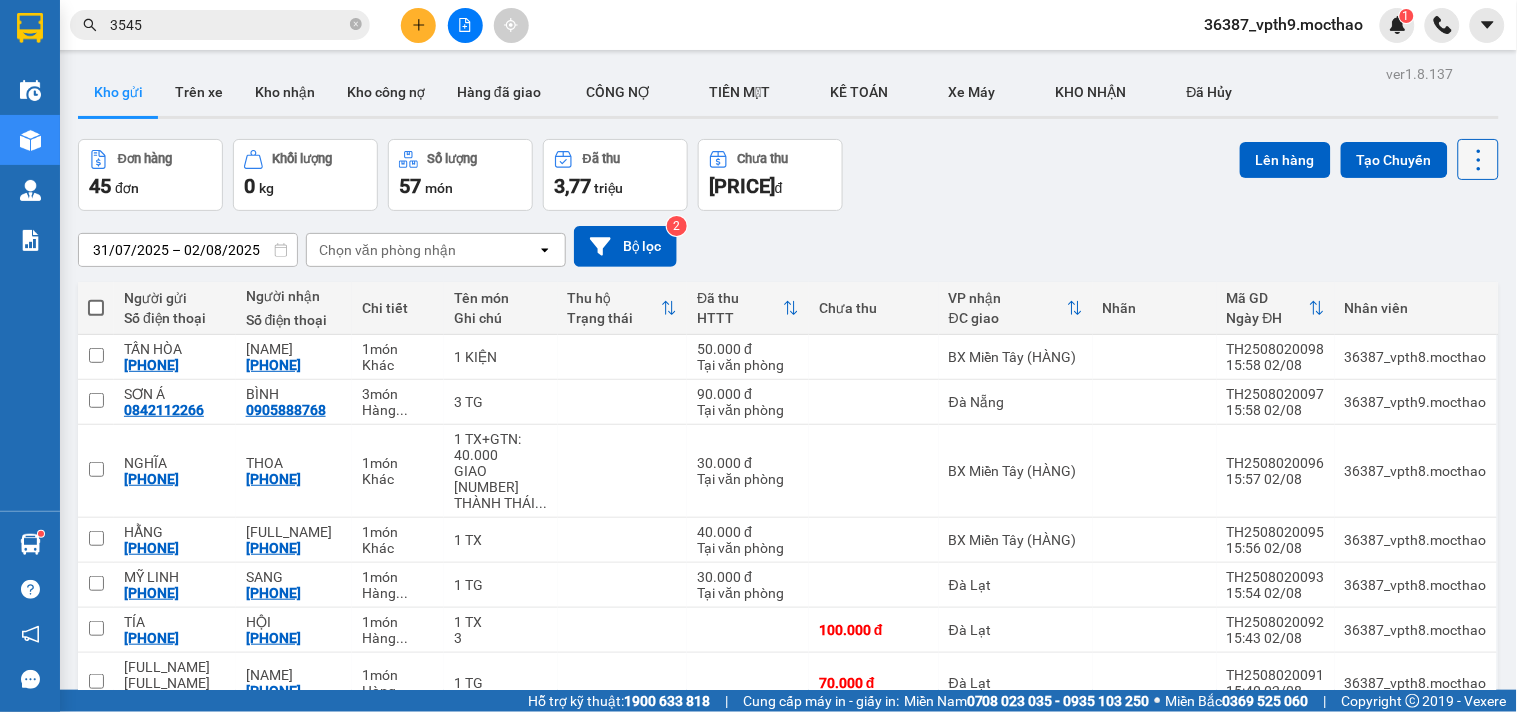 click 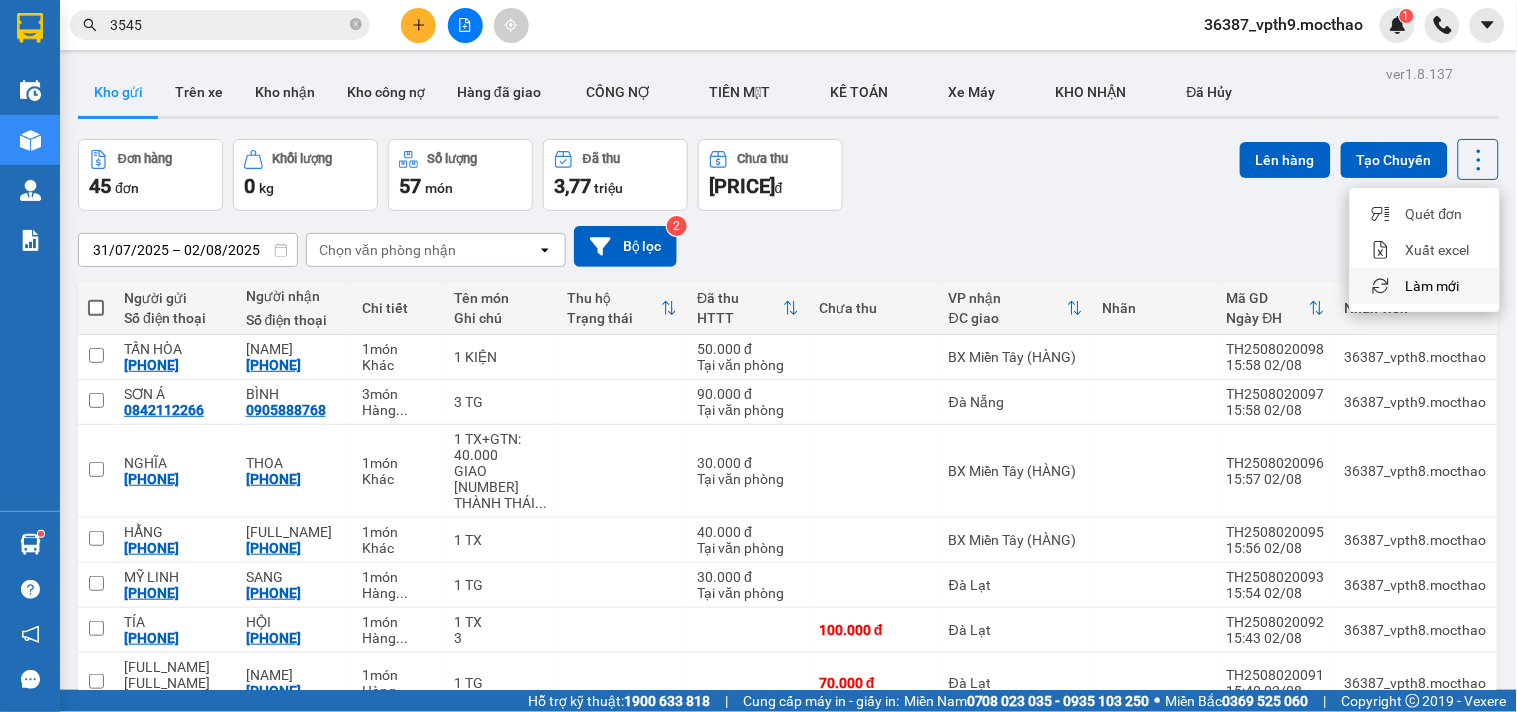 click on "Làm mới" at bounding box center [1433, 286] 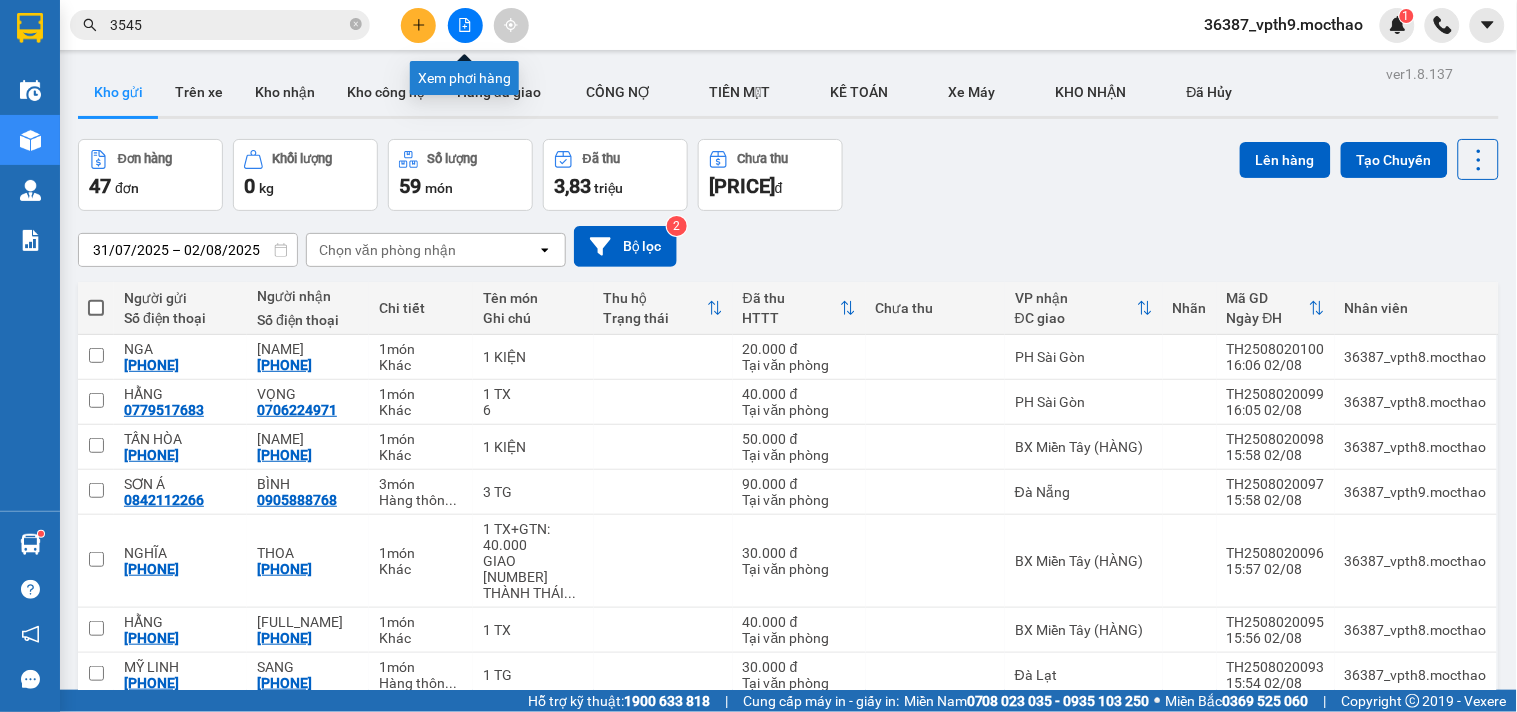 click 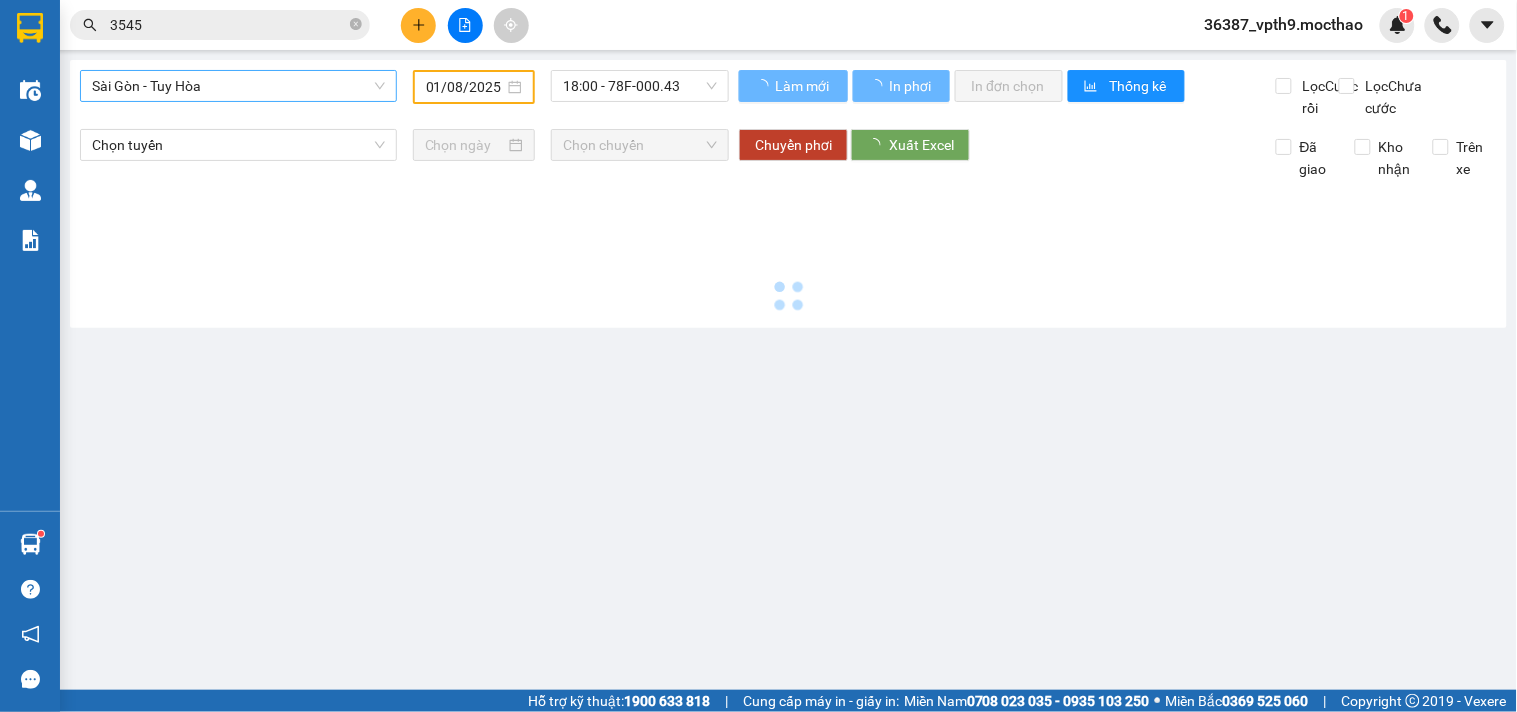 type on "02/08/2025" 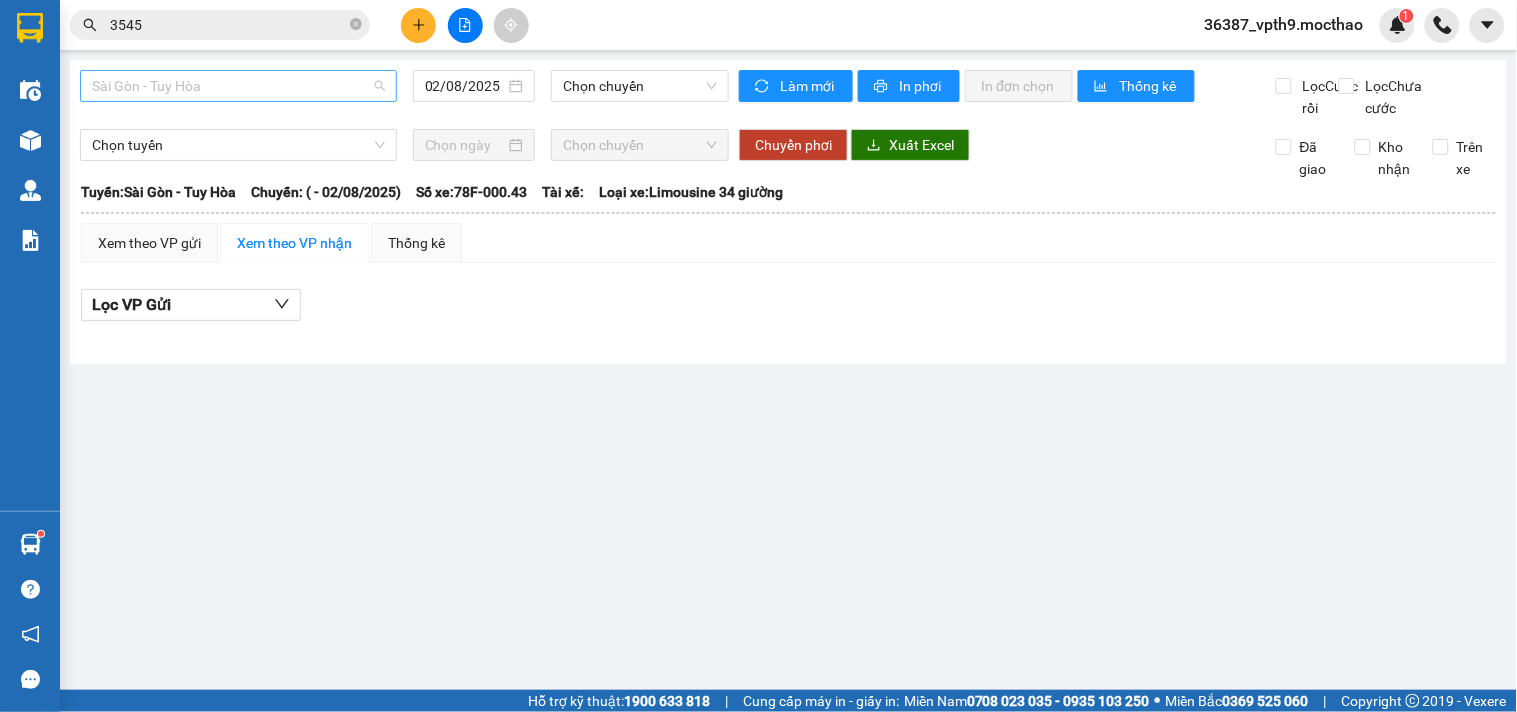 click on "Sài Gòn - Tuy Hòa" at bounding box center (238, 86) 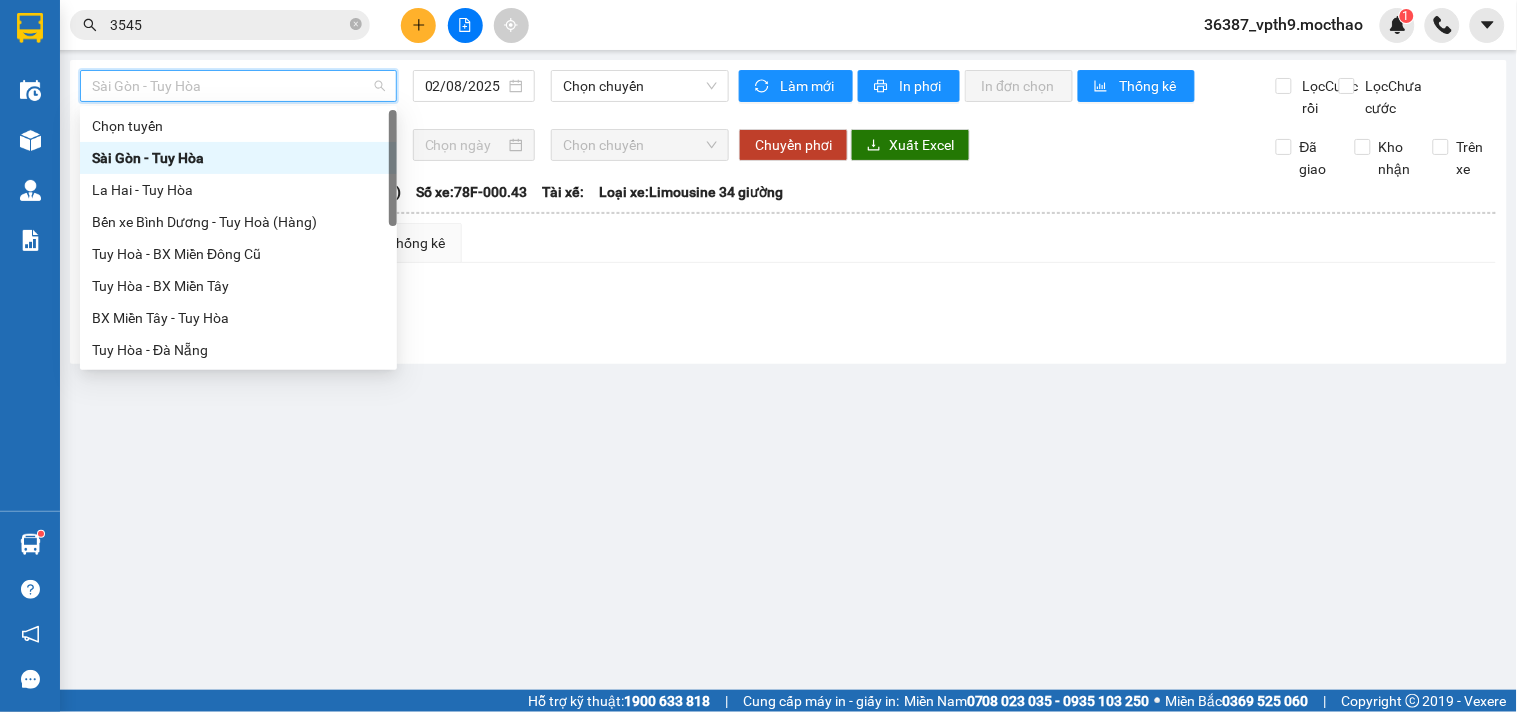 type on "D" 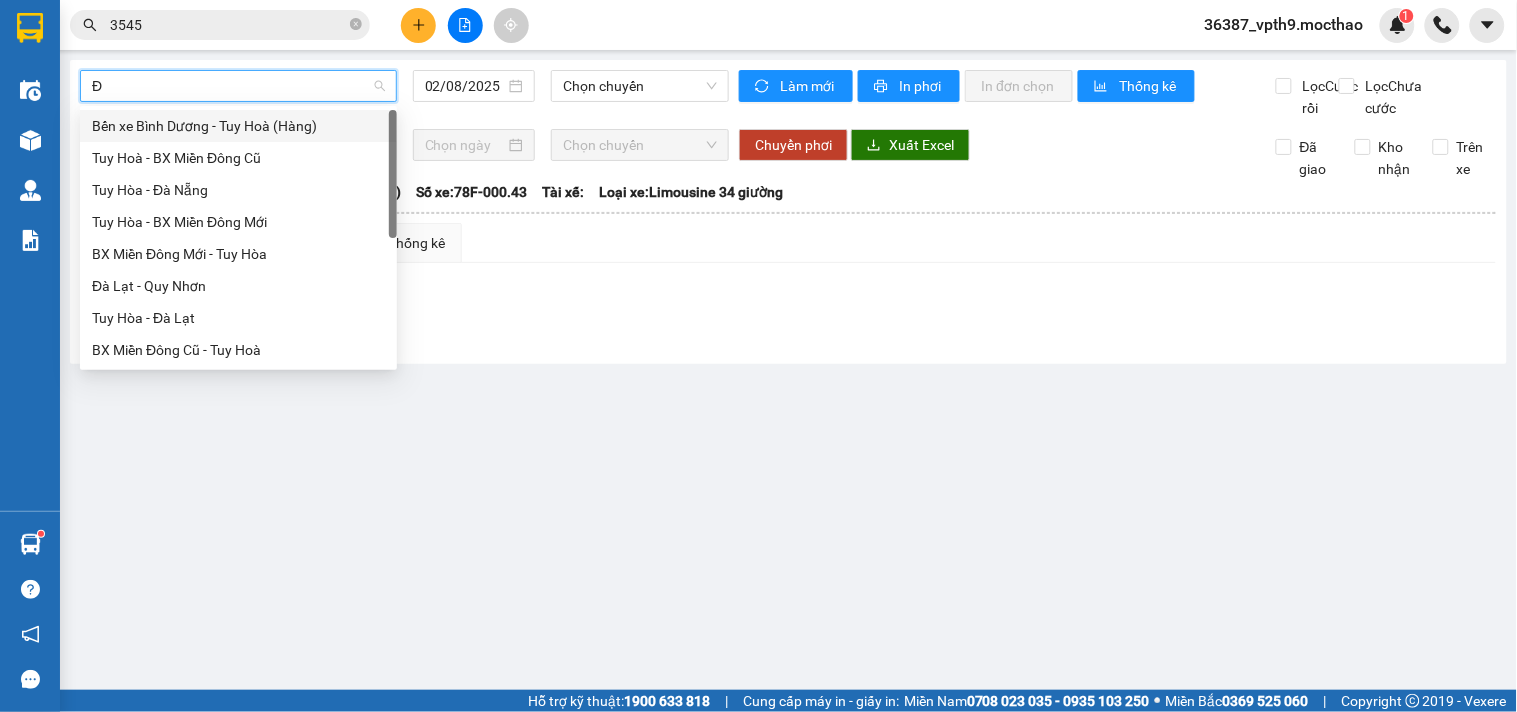 type on "ĐA" 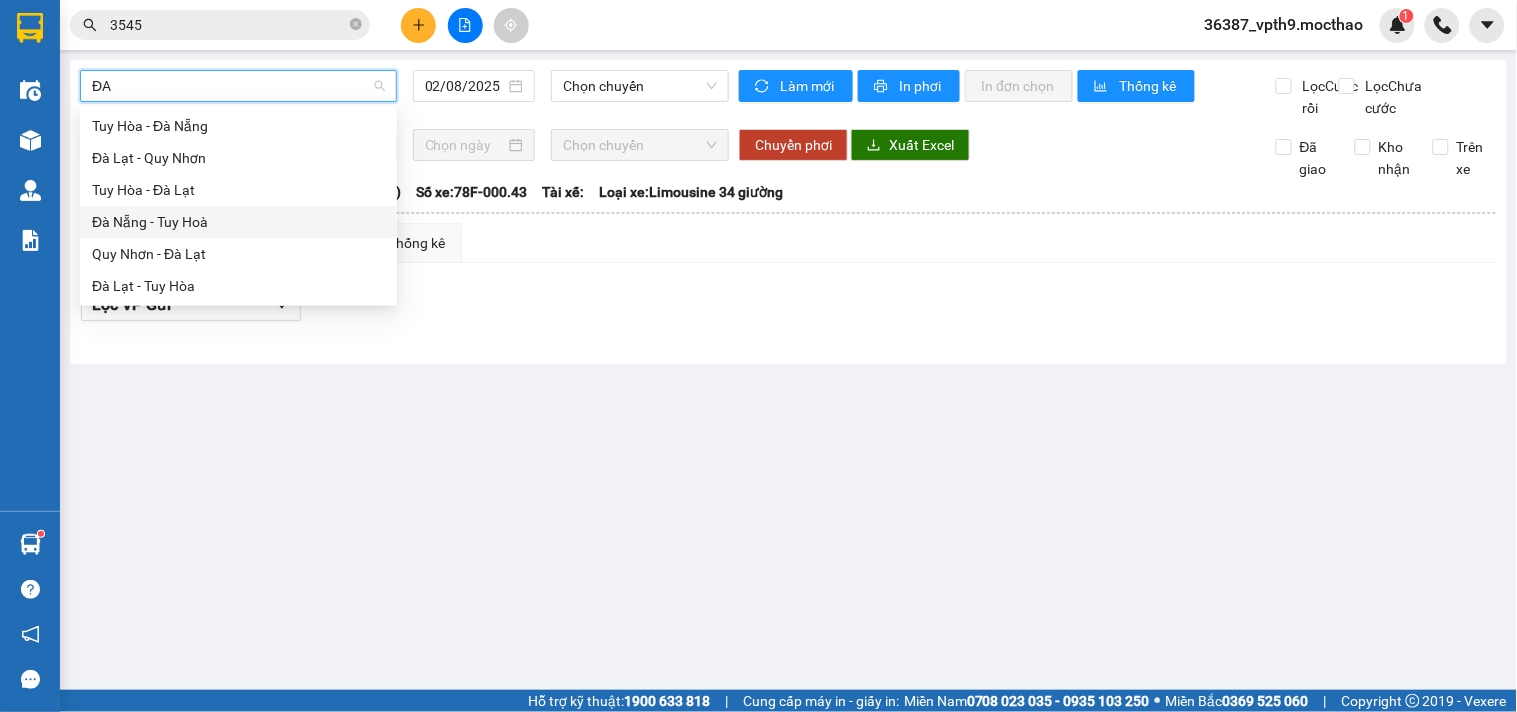 click on "Đà Nẵng - Tuy Hoà" at bounding box center [238, 222] 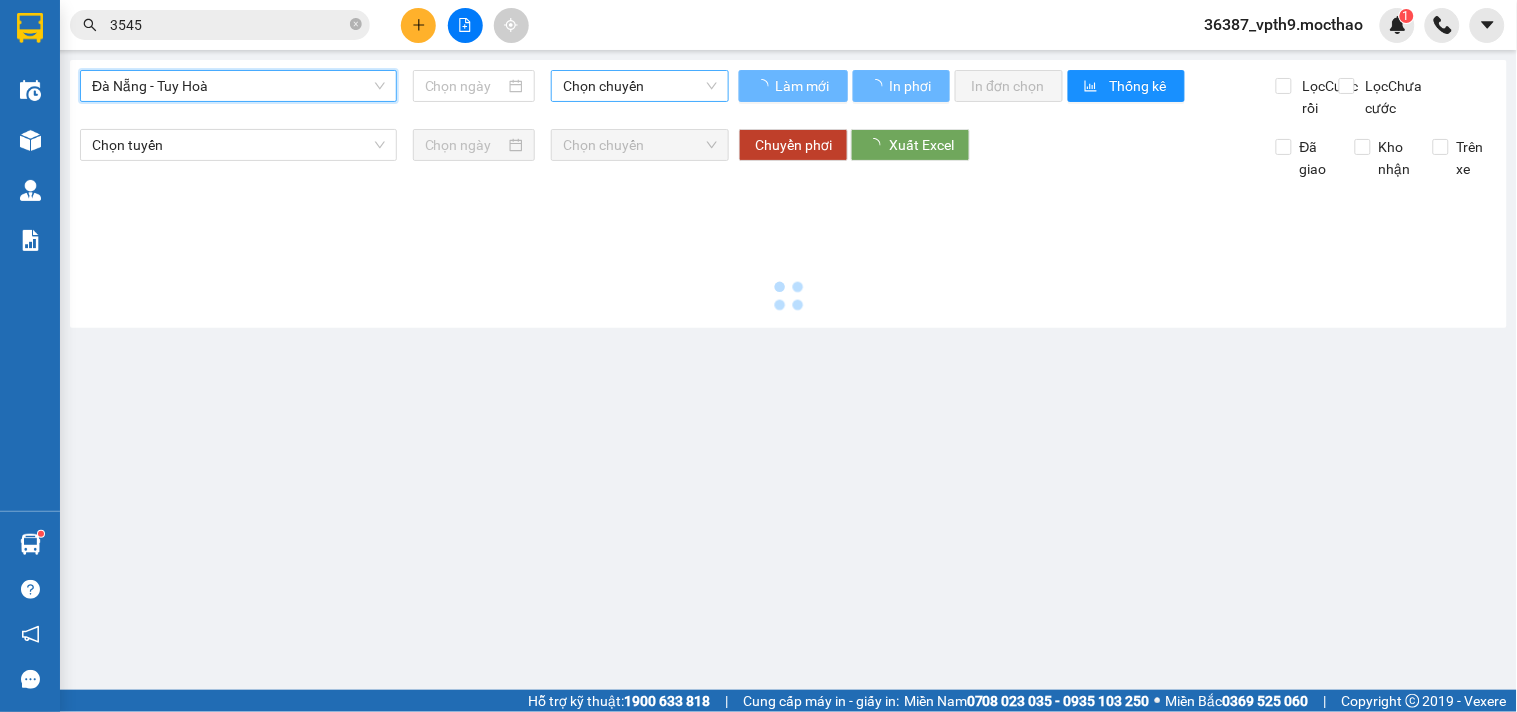 type on "02/08/2025" 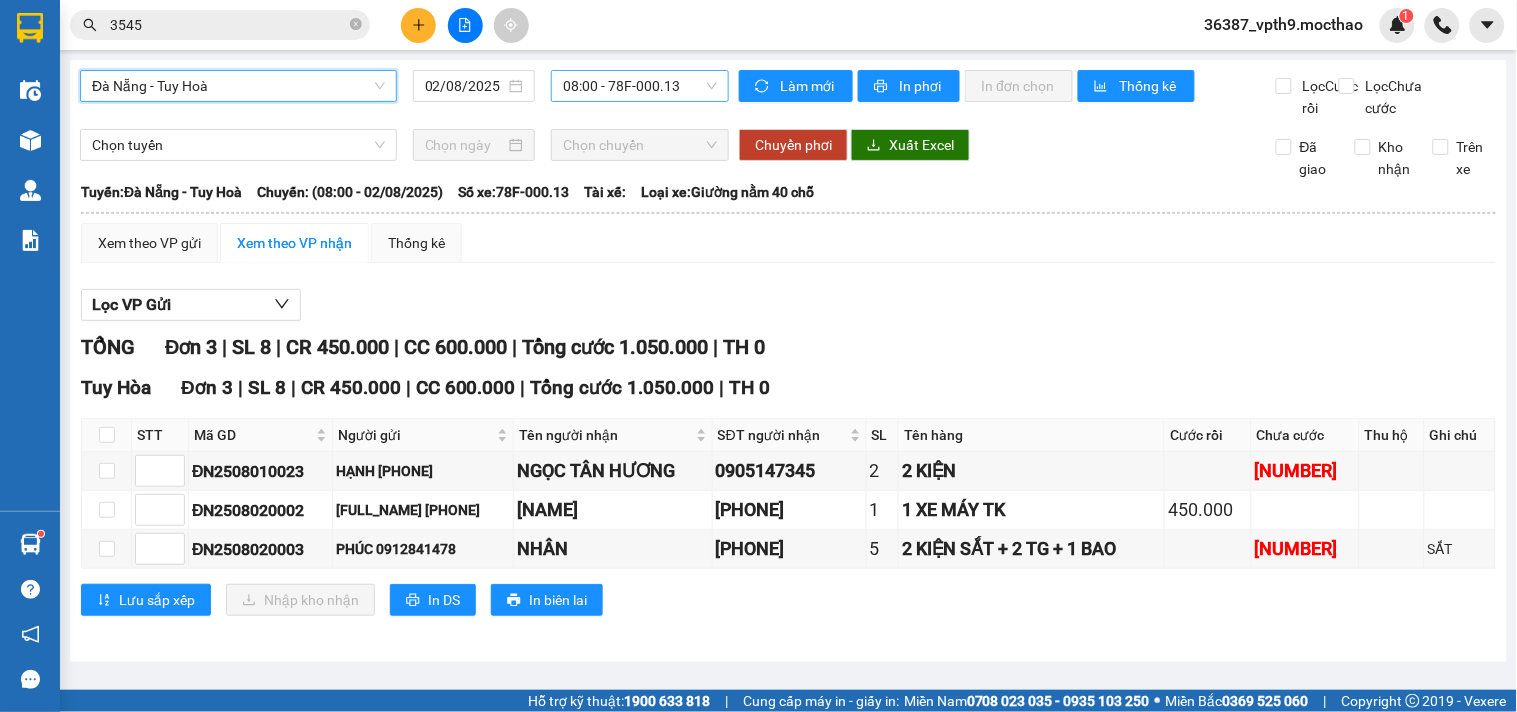 click on "[TIME]     - [CODE]" at bounding box center [640, 86] 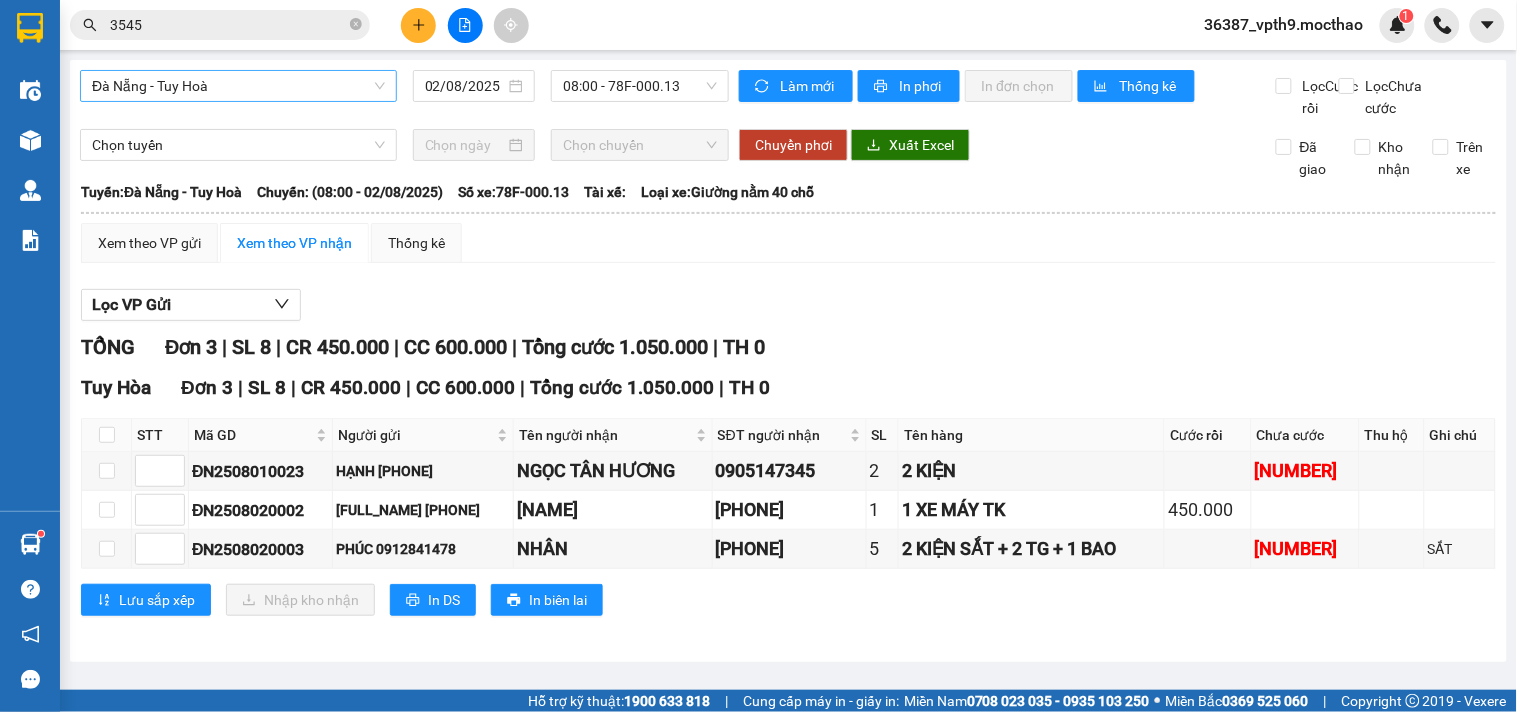 click on "Lọc VP Gửi" at bounding box center (788, 305) 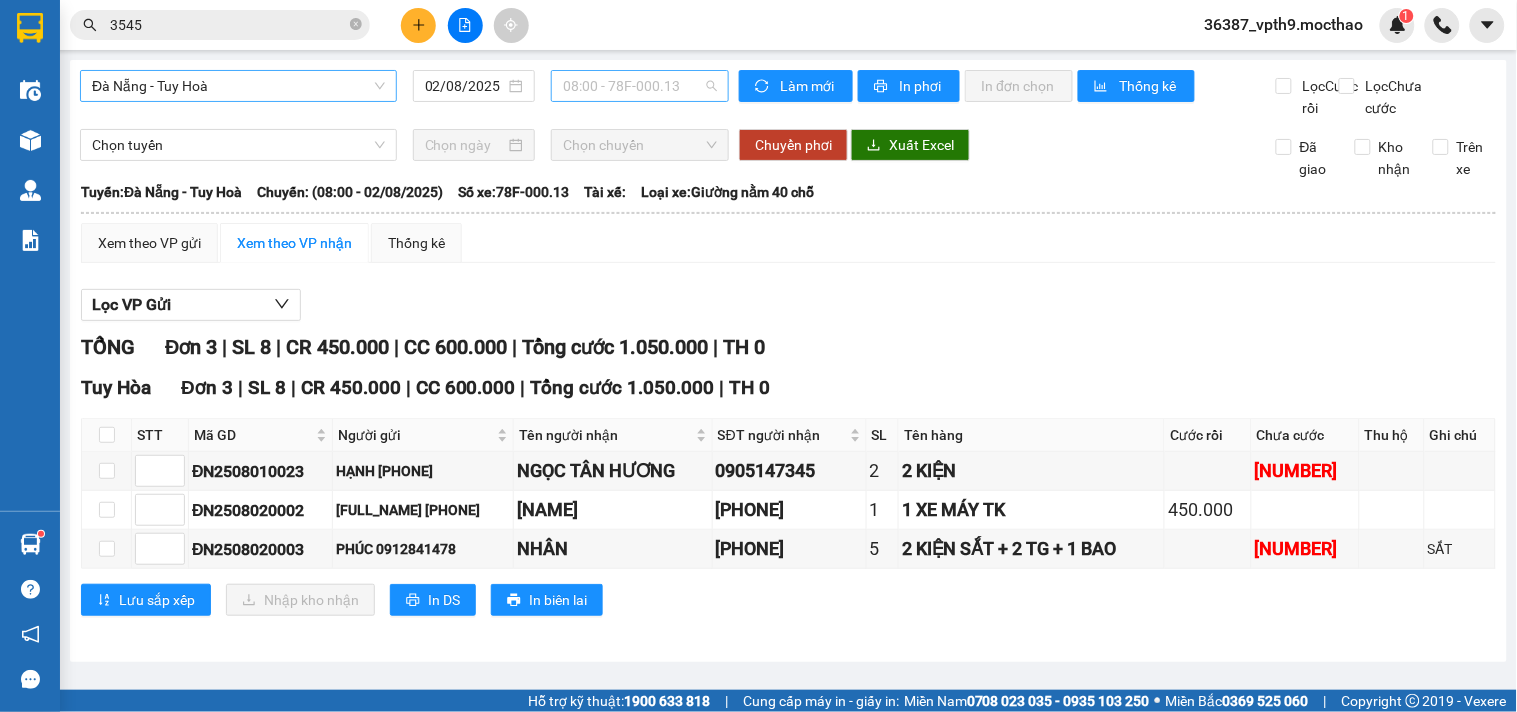 click on "[TIME]     - [CODE]" at bounding box center [640, 86] 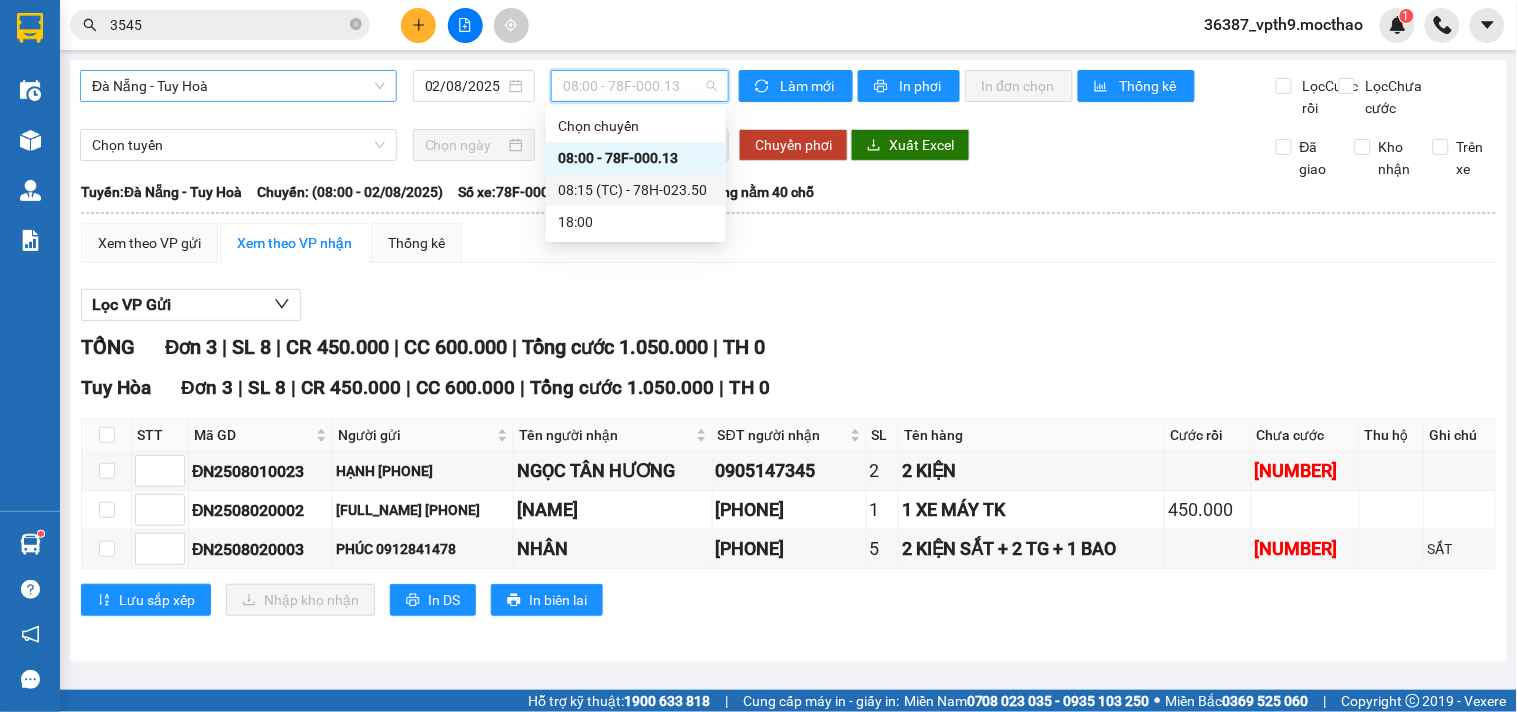click on "[TIME]   (TC)   - [CODE]" at bounding box center [636, 190] 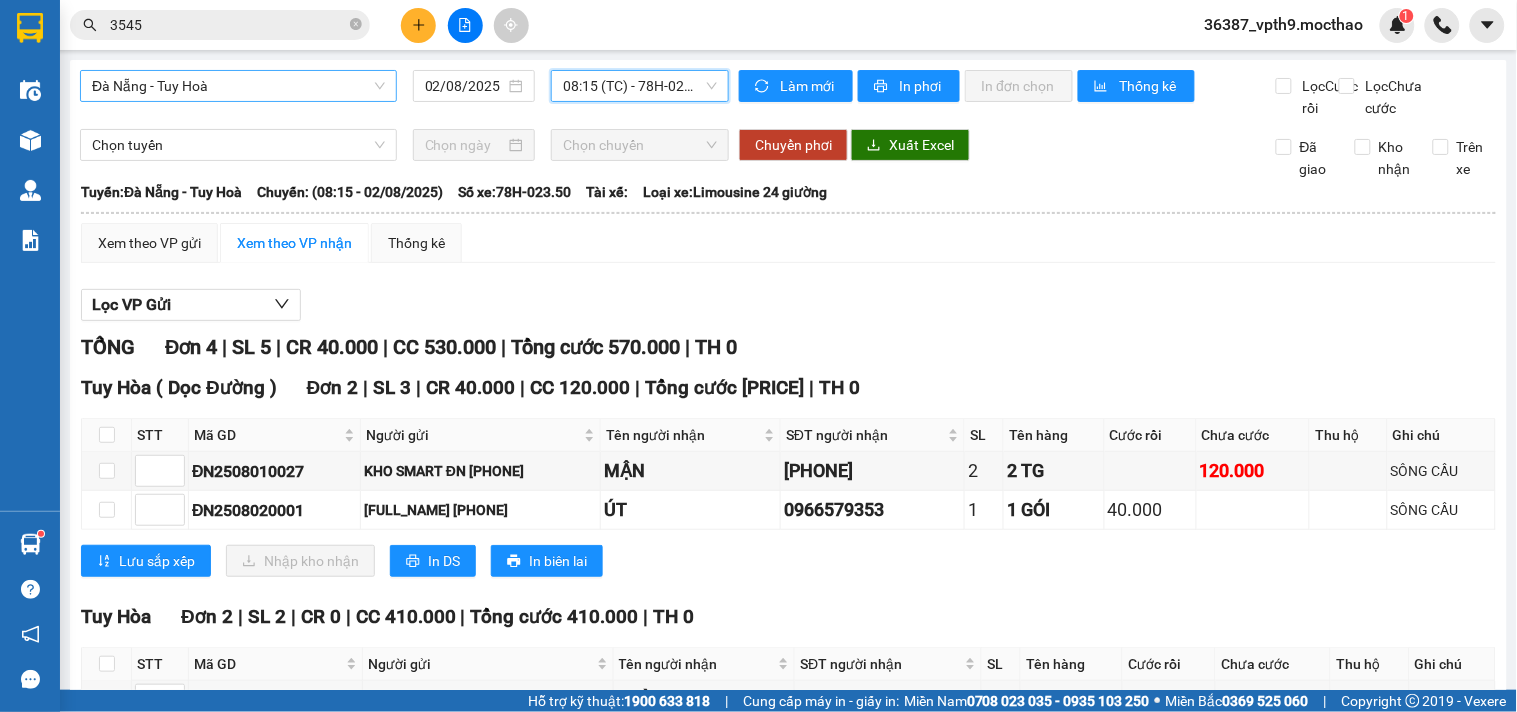 scroll, scrollTop: 195, scrollLeft: 0, axis: vertical 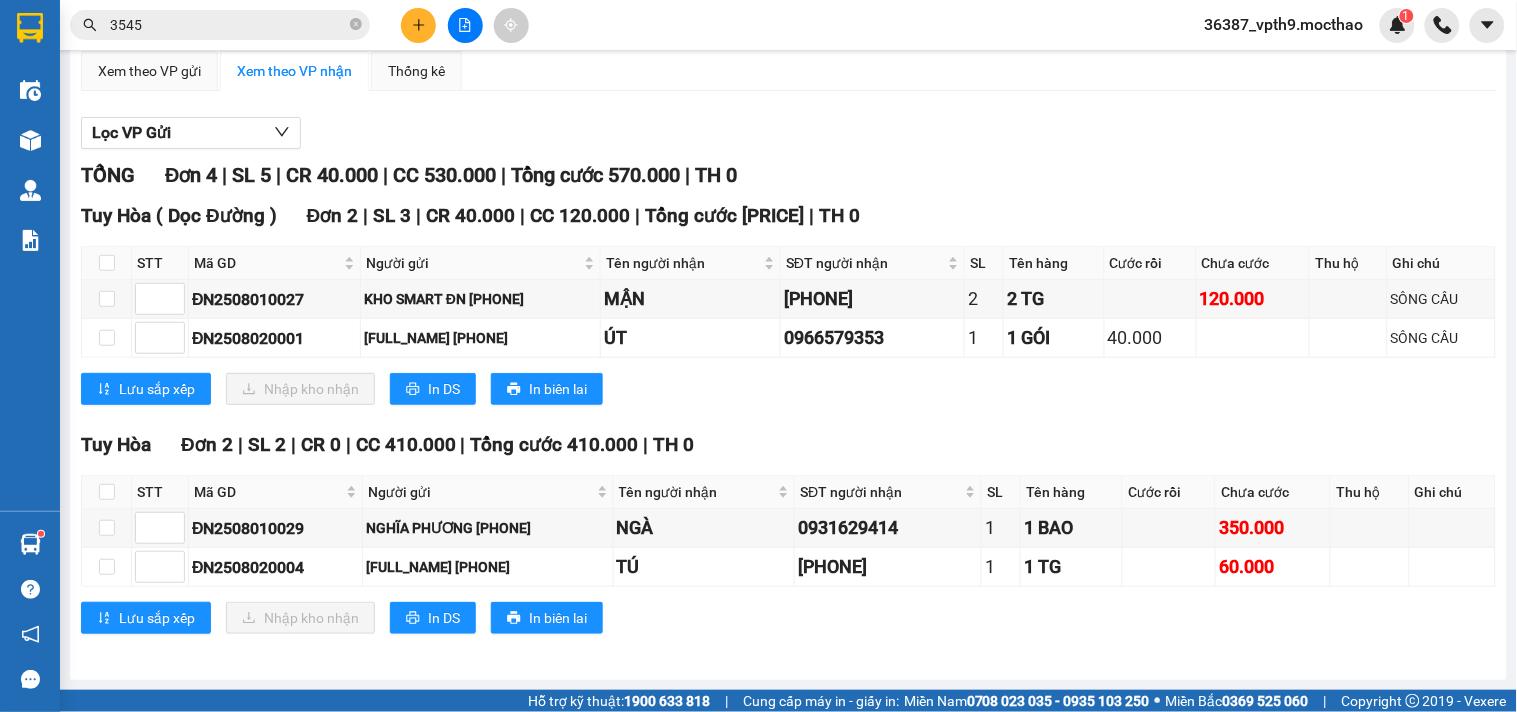 click on "TỔNG Đơn   4 | SL   5 | CR   40.000 | CC   530.000 | Tổng cước   570.000 | TH   0 Tuy Hòa ( Dọc Đường ) Đơn   2 | SL   3 | CR   40.000 | CC   120.000 | Tổng cước   160.000 | TH   0 STT Mã GD Người gửi Tên người nhận SĐT người nhận SL Tên hàng Cước rồi Chưa cước Thu hộ Ghi chú Ký nhận                           ĐN2508010027 KHO SMART ĐN 0866861531 MẬN 0375920130 2 2 TG 120.000 SÔNG CẦU ĐN2508020001 TRÌNH 0795635566 ÚT 0966579353 1 1 GÓI 40.000 SÔNG CẦU Lưu sắp xếp Nhập kho nhận In DS In biên lai Xe khách Mộc Thảo   19007464   Số 227 đường Nguyễn Tất Thành PHƠI HÀNG Tuy Hòa  -  16:07 - 02/08/2025 Tuyến:  Đà Nẵng - Tuy Hoà Chuyến:   (08:15 - 02/08/2025) Số xe:  78H-023.50   Loại xe:  Limousine 24 giường STT Mã GD Người gửi Tên người nhận SĐT người nhận SL Tên hàng Cước rồi Chưa cước Thu hộ Ghi chú Ký nhận Tuy Hòa ( Dọc Đường ) Đơn   2 | SL" at bounding box center [788, 409] 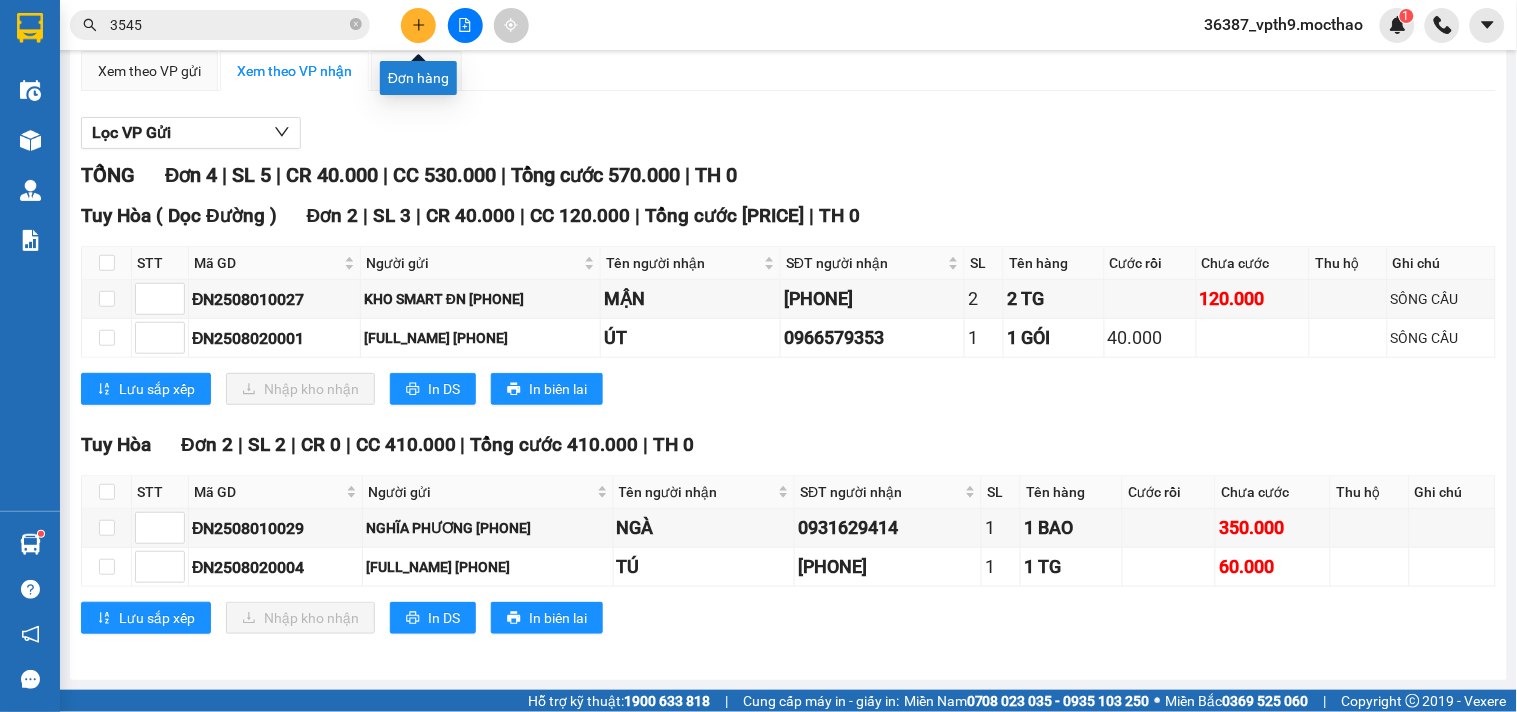 click 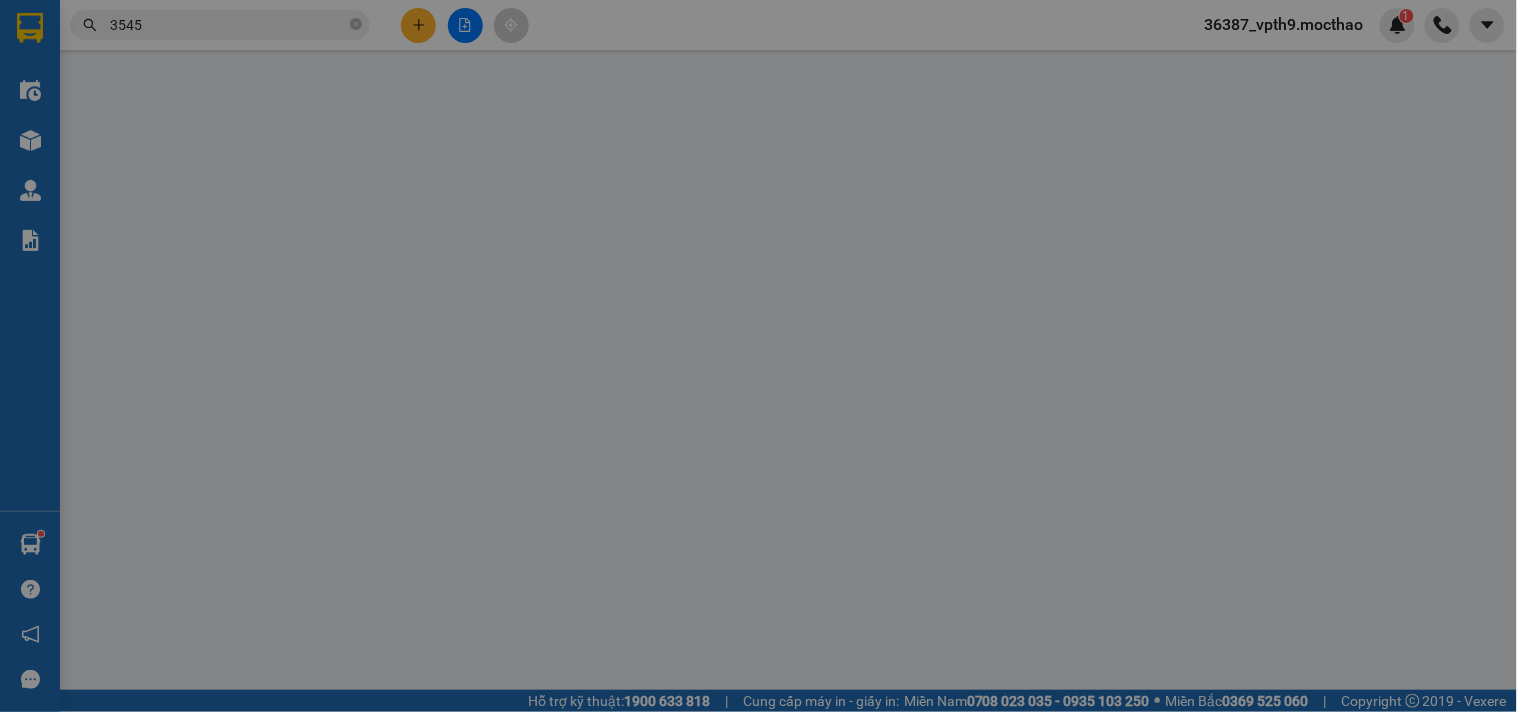 scroll, scrollTop: 0, scrollLeft: 0, axis: both 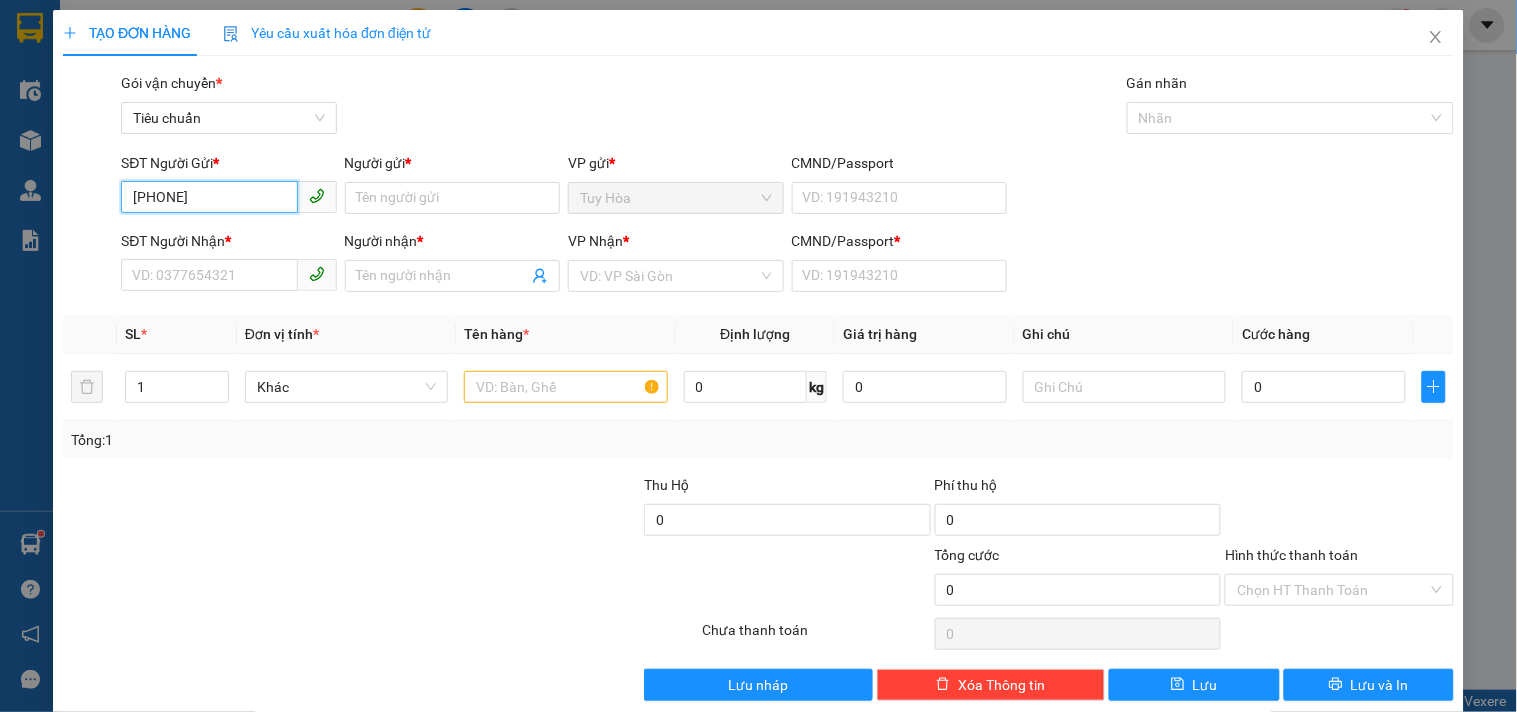type on "0935614992" 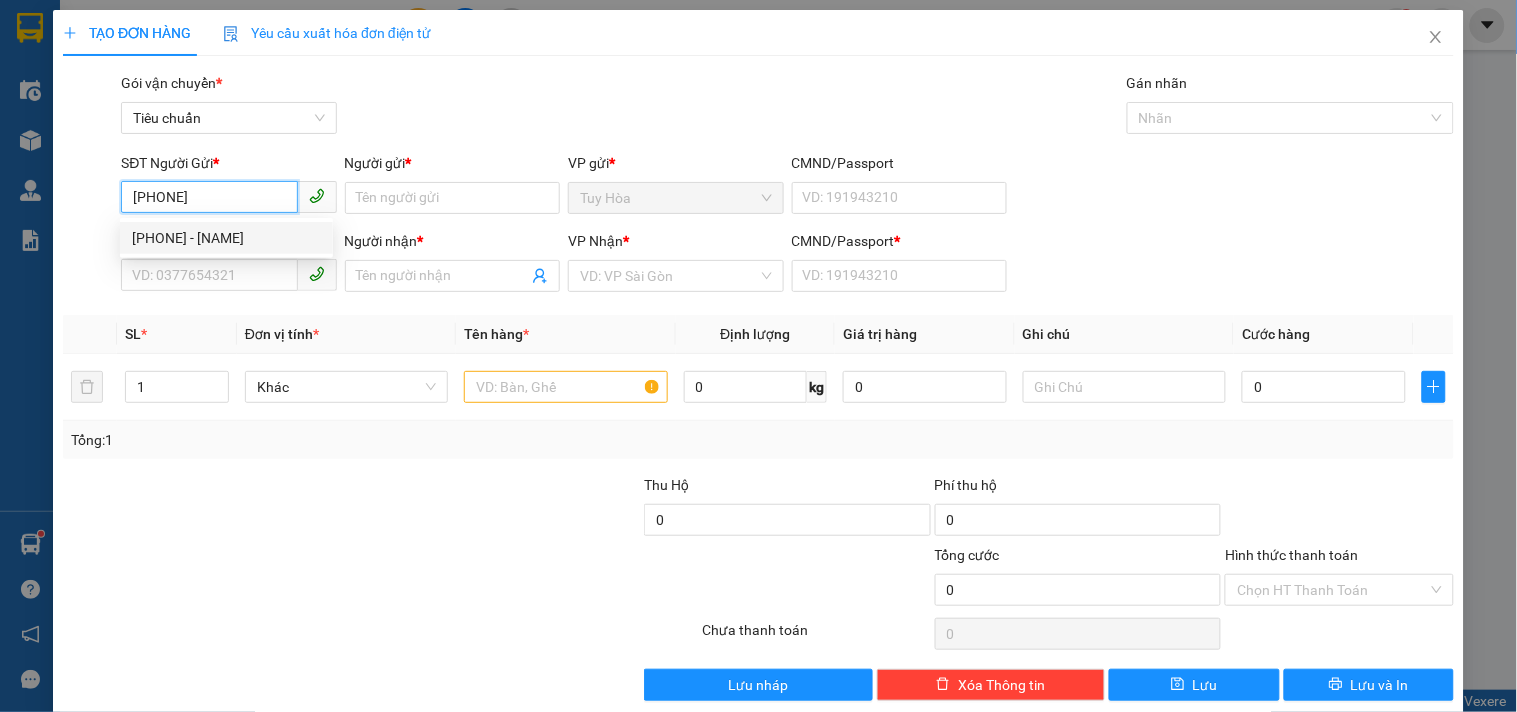 click on "0935614992 - YẾN" at bounding box center (226, 238) 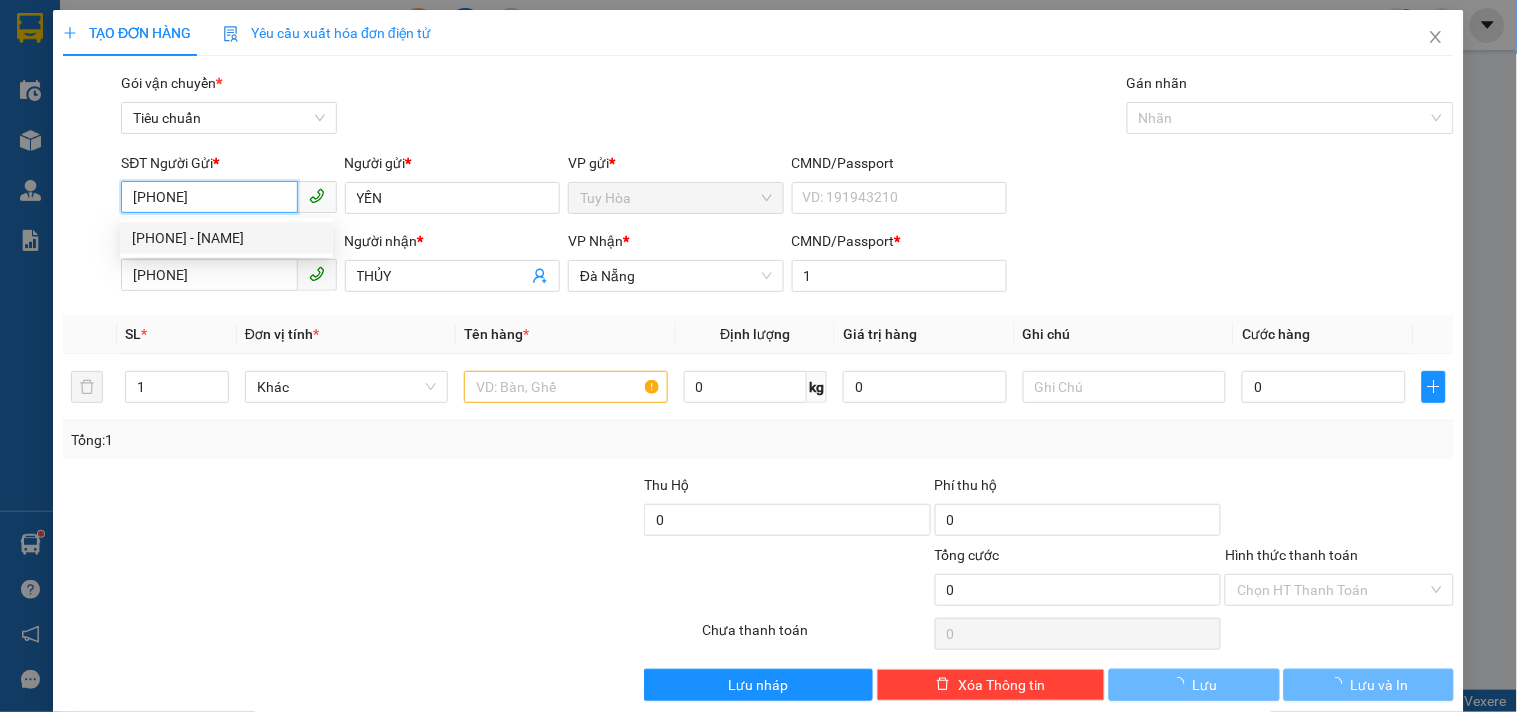 type on "20.000" 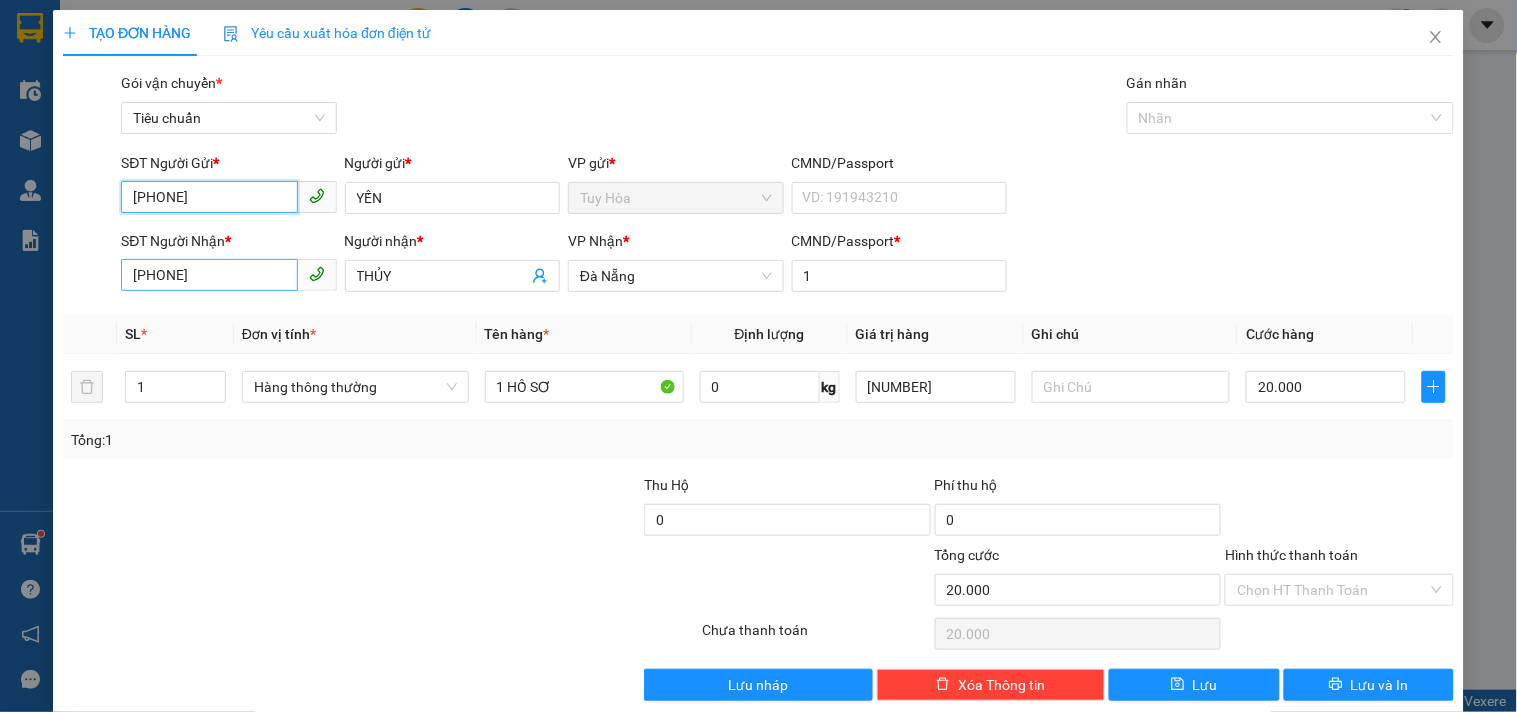 type on "0935614992" 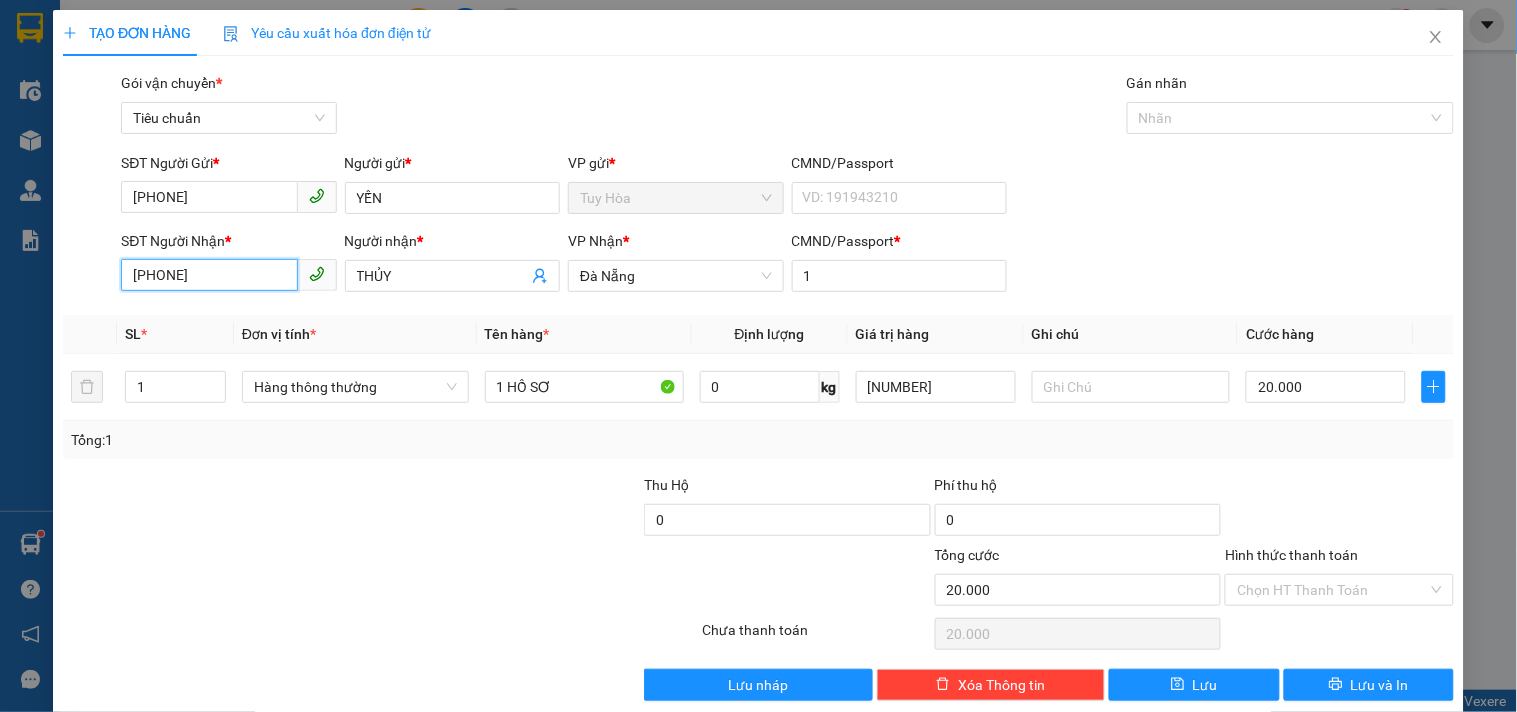click on "0946951159" at bounding box center (209, 275) 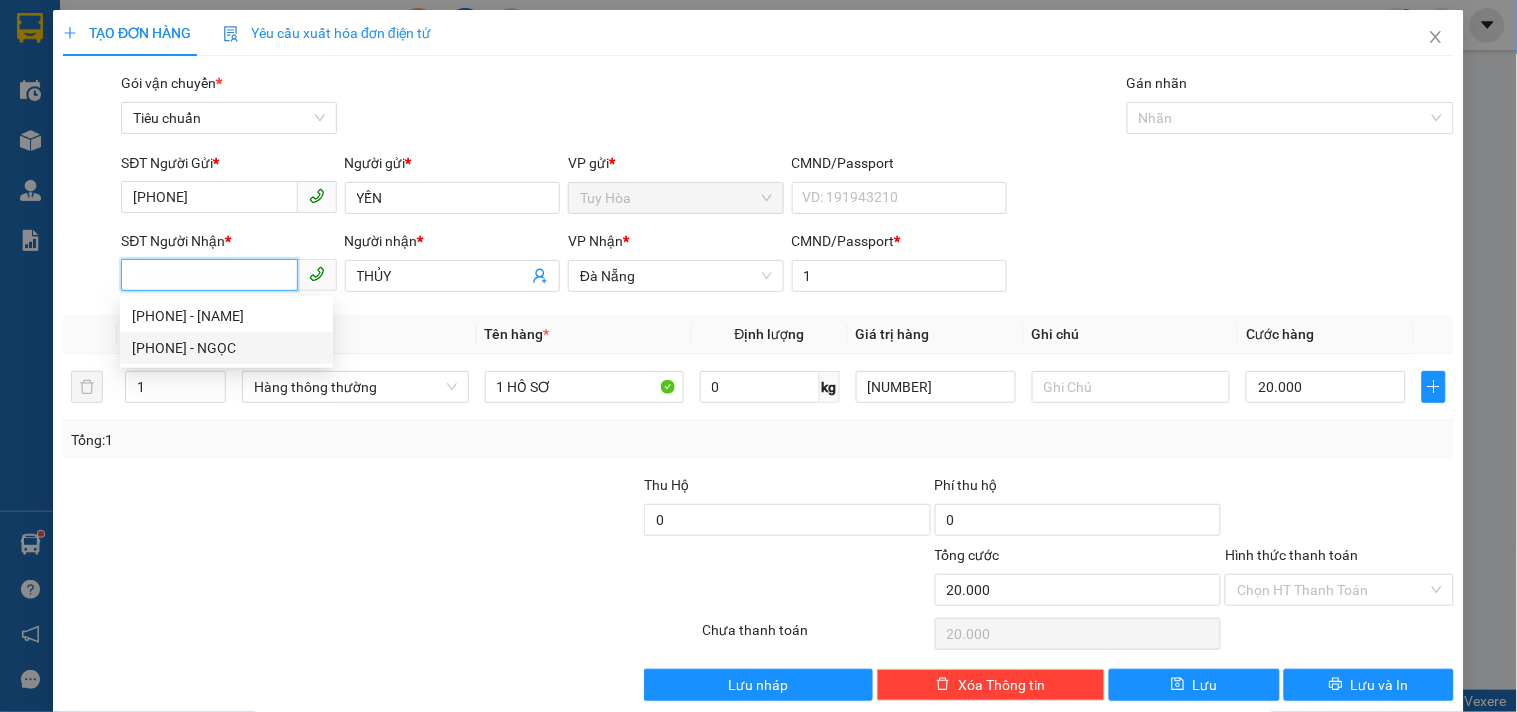 click on "0906334904 - NGỌC" at bounding box center (226, 348) 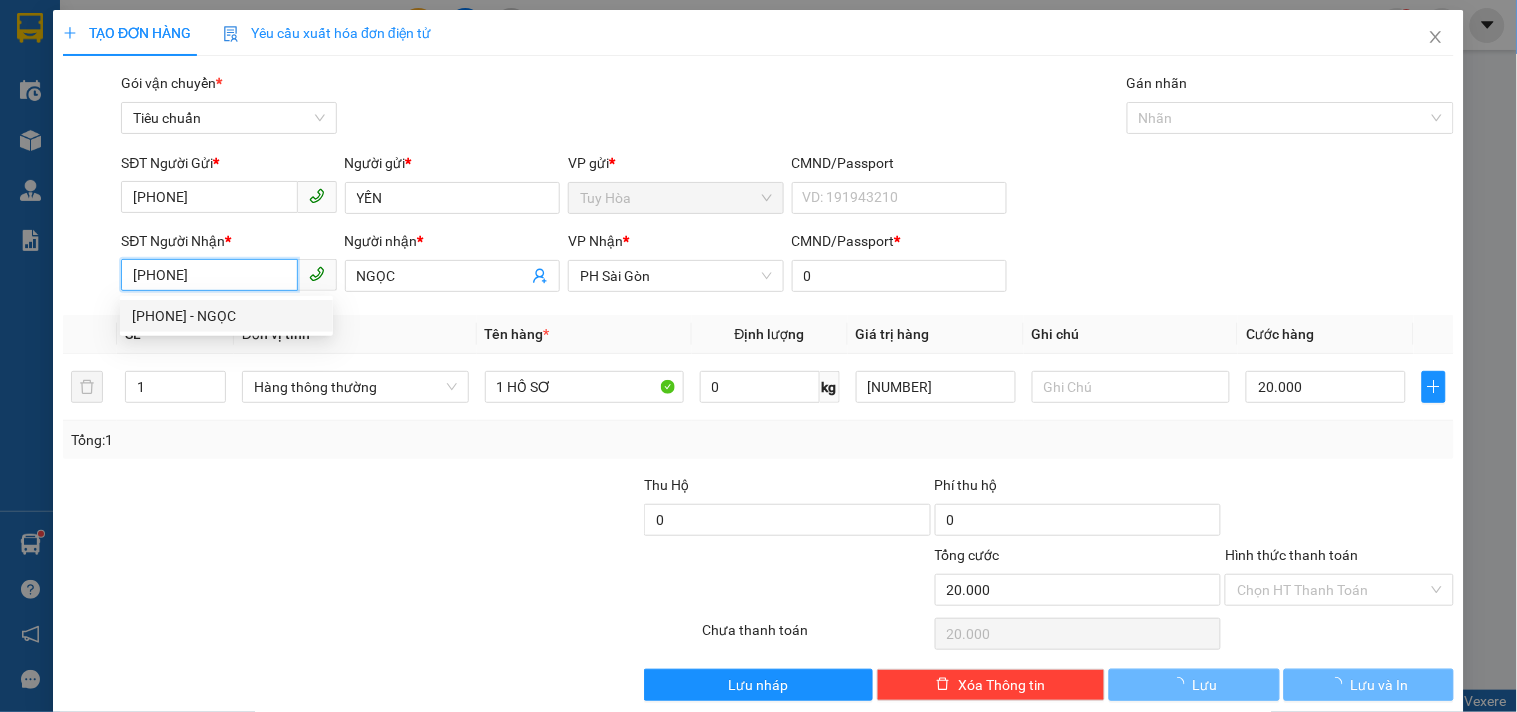 type on "50.000" 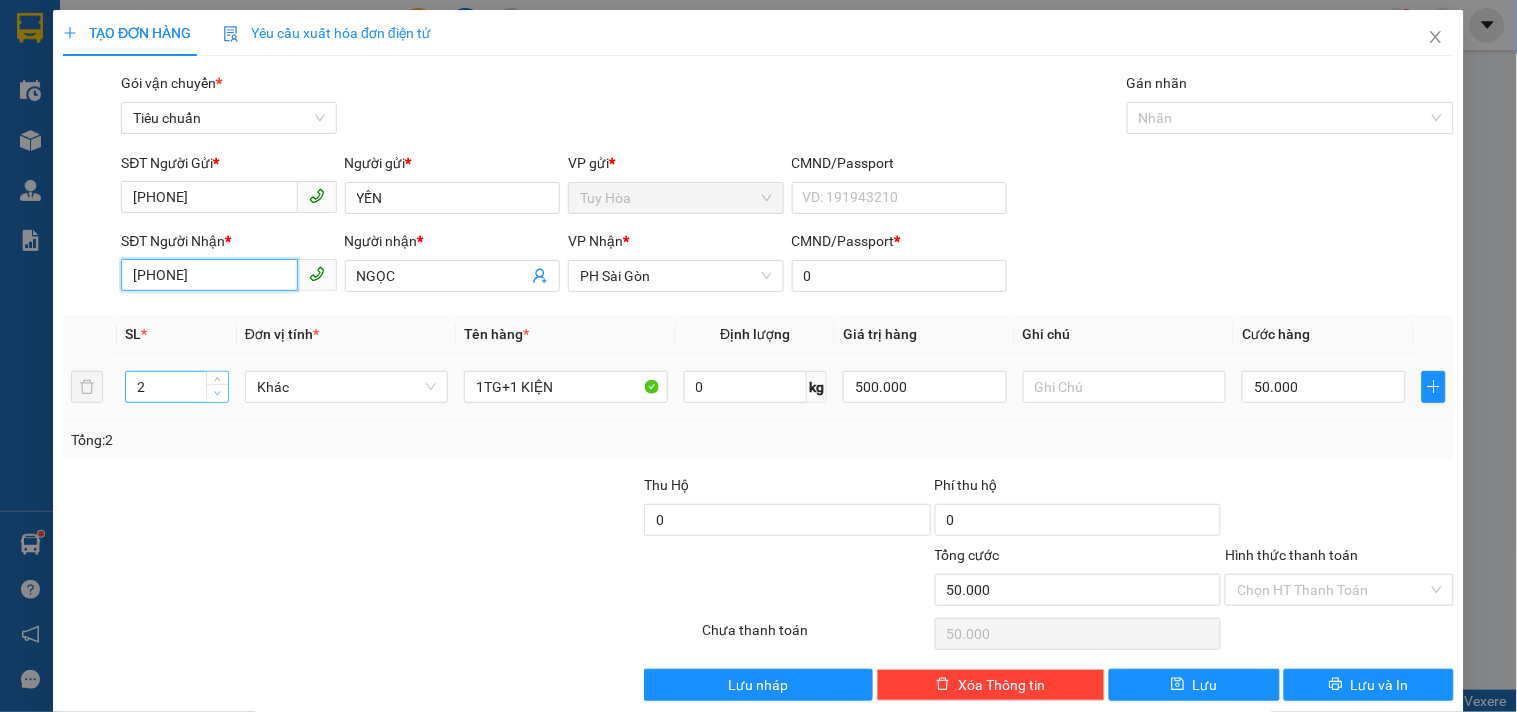 type on "0906334904" 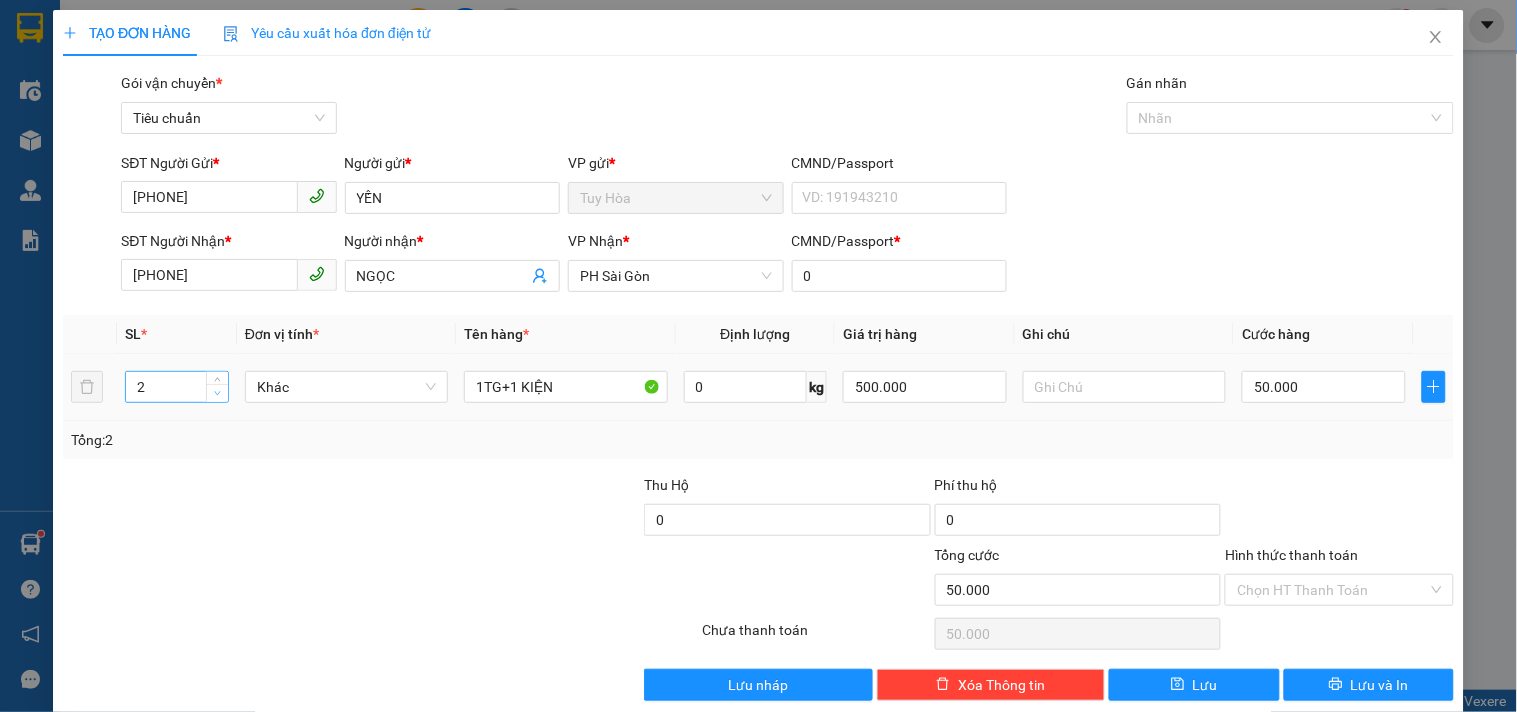 type on "1" 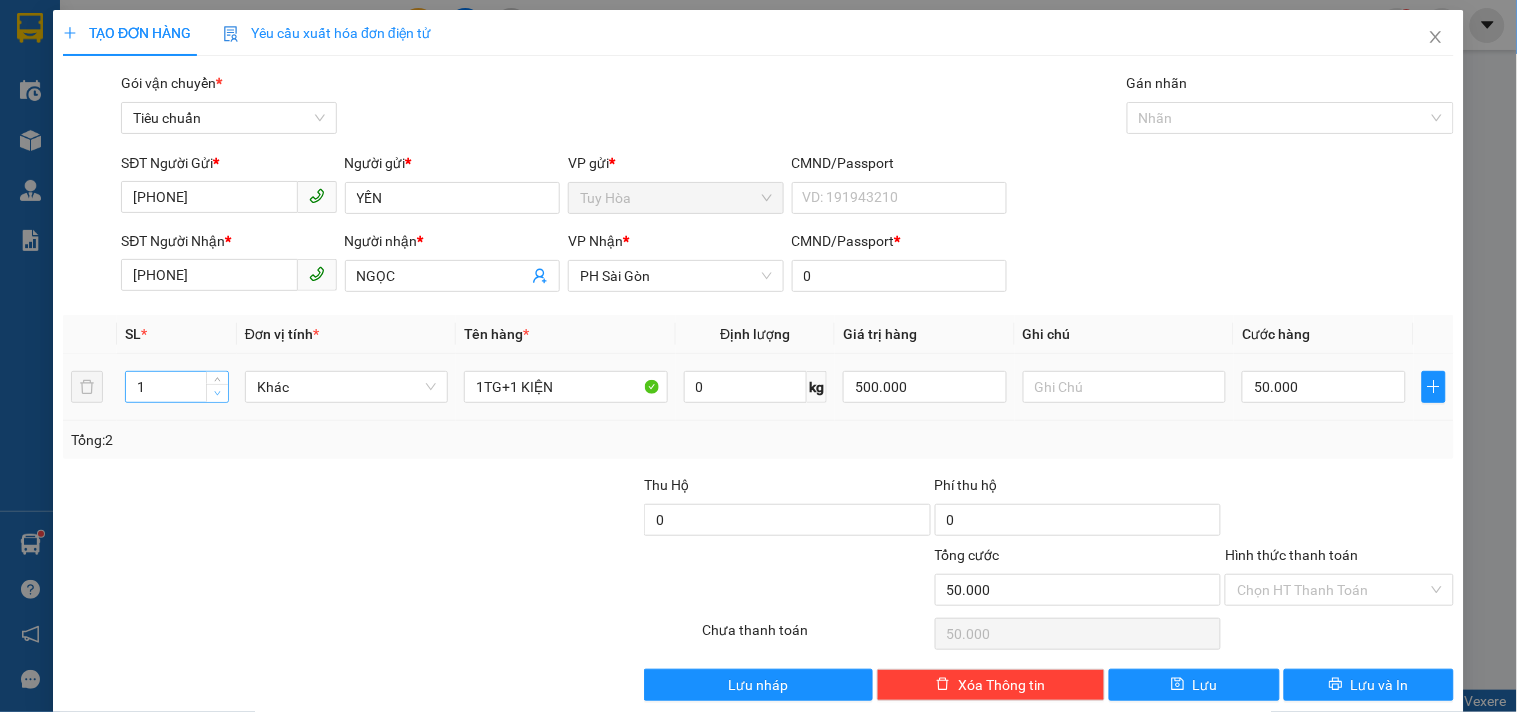 click at bounding box center (217, 393) 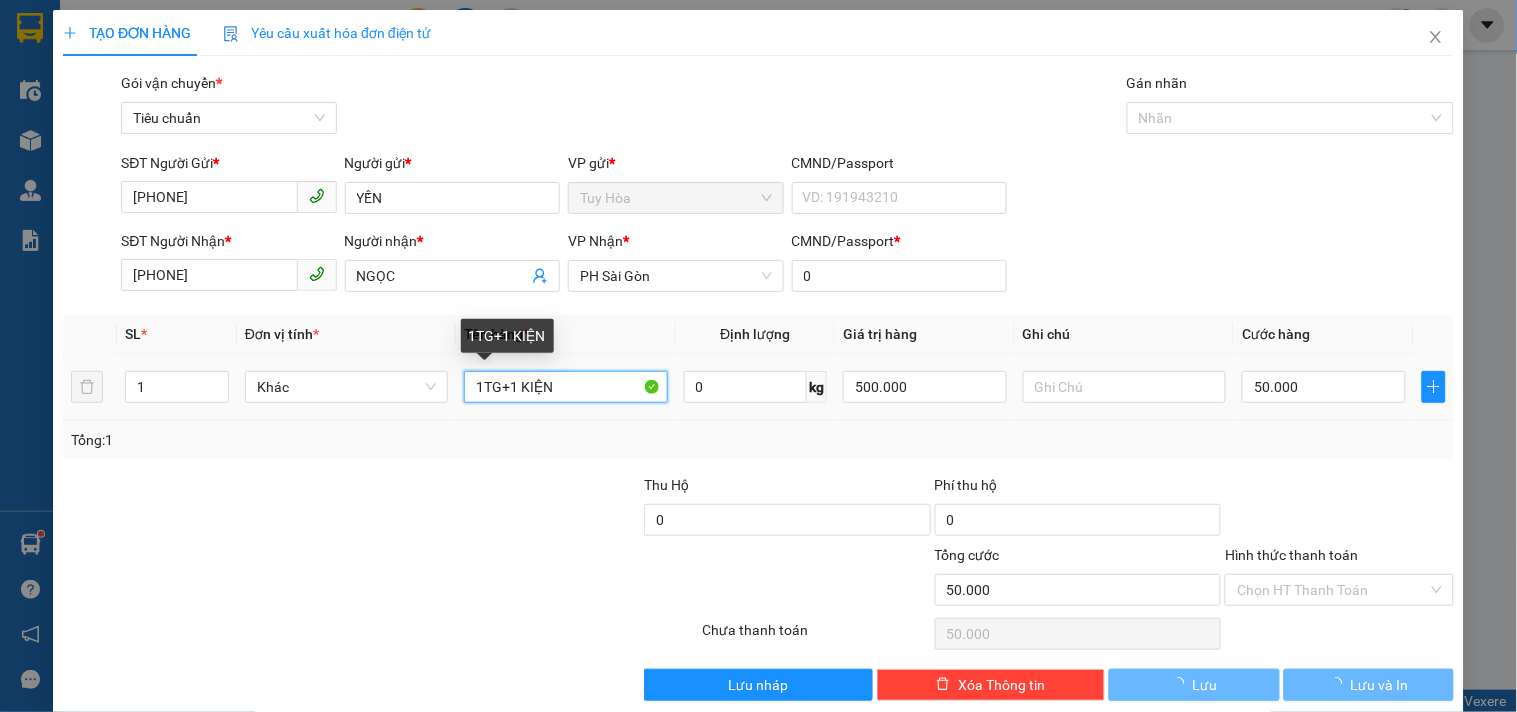 drag, startPoint x: 478, startPoint y: 394, endPoint x: 1103, endPoint y: 426, distance: 625.81866 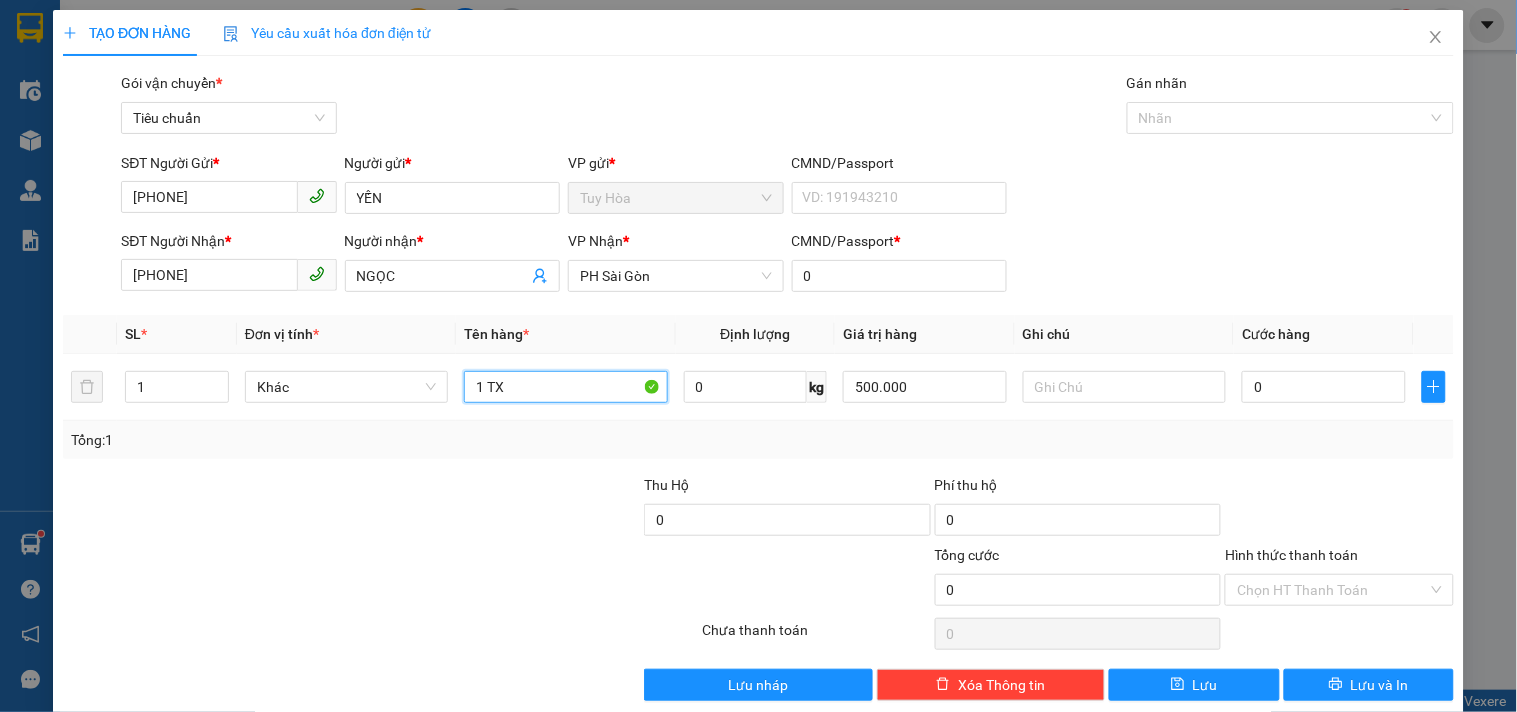 type on "1 TX" 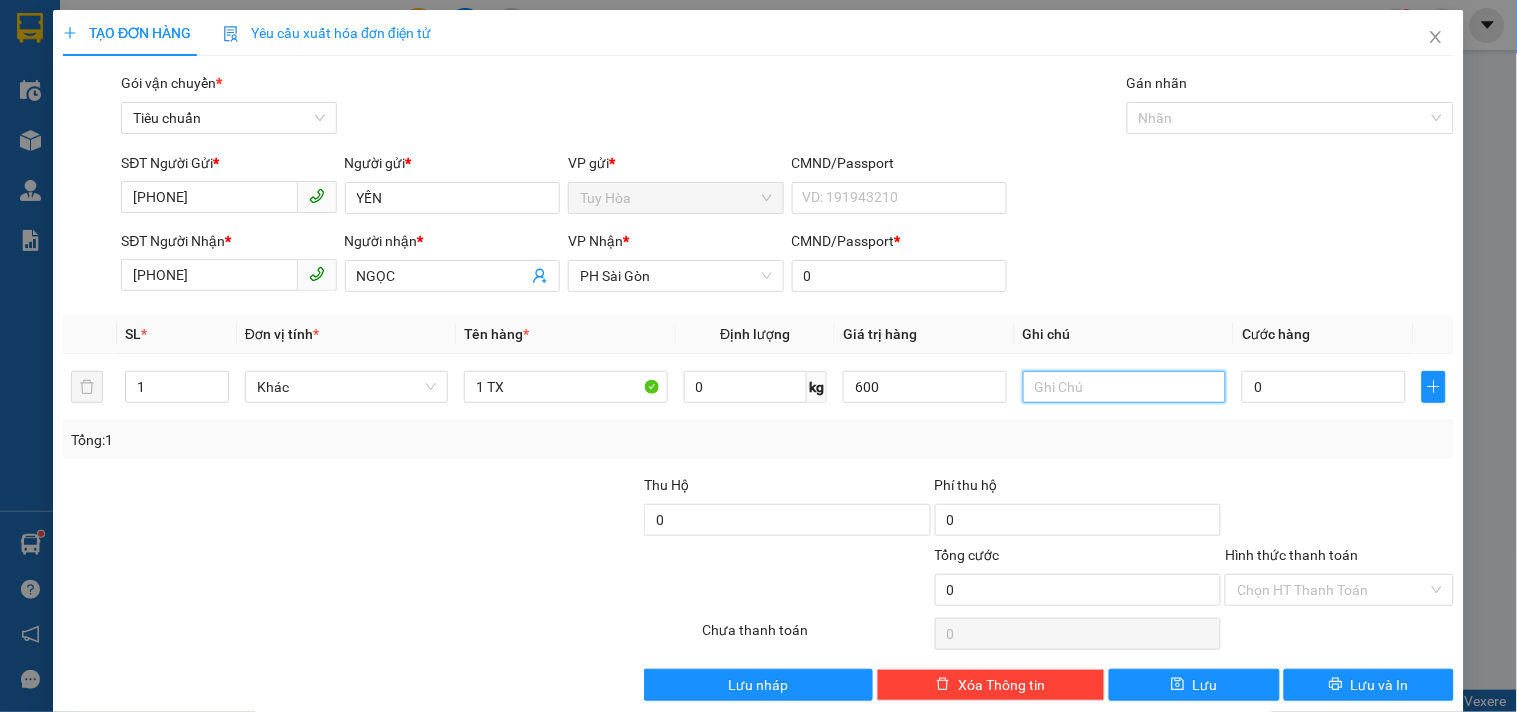 type on "600.000" 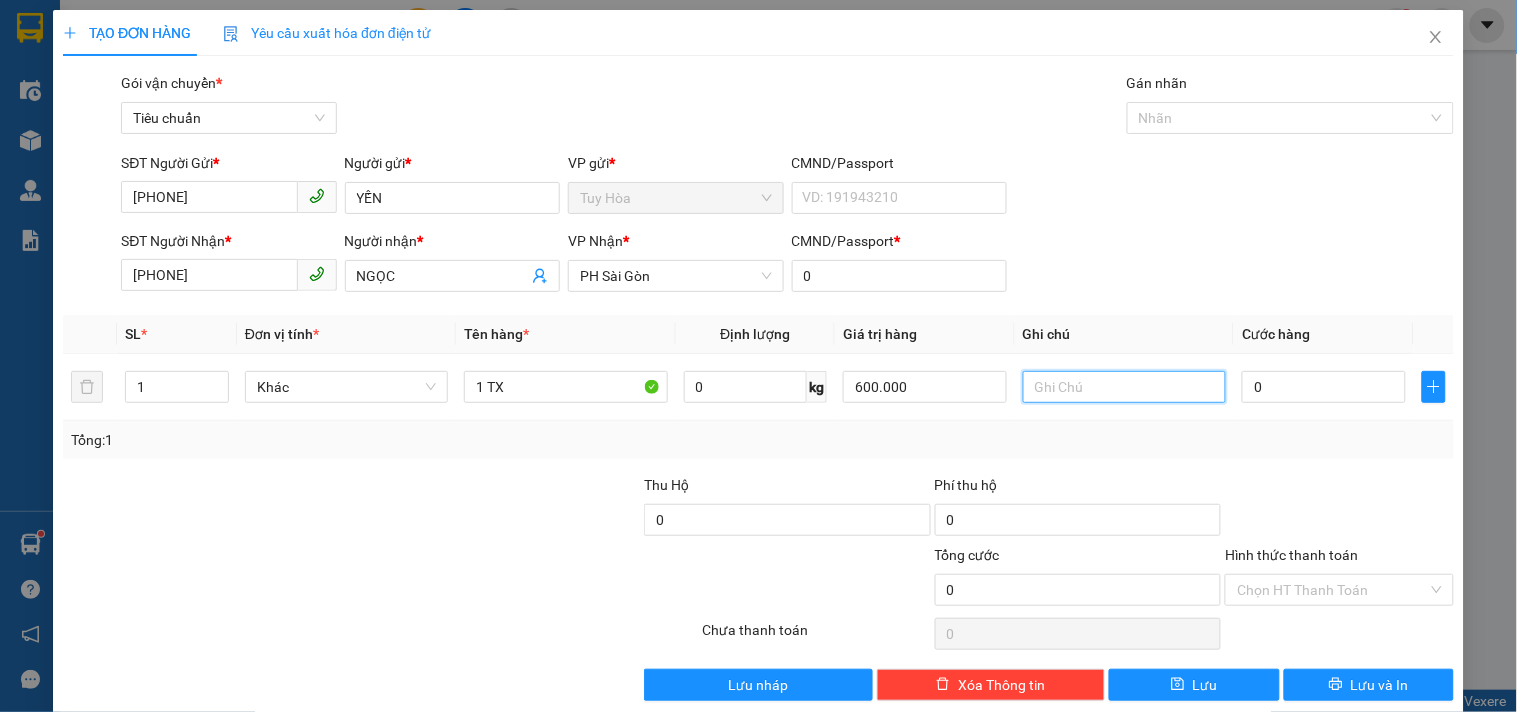 type on "D" 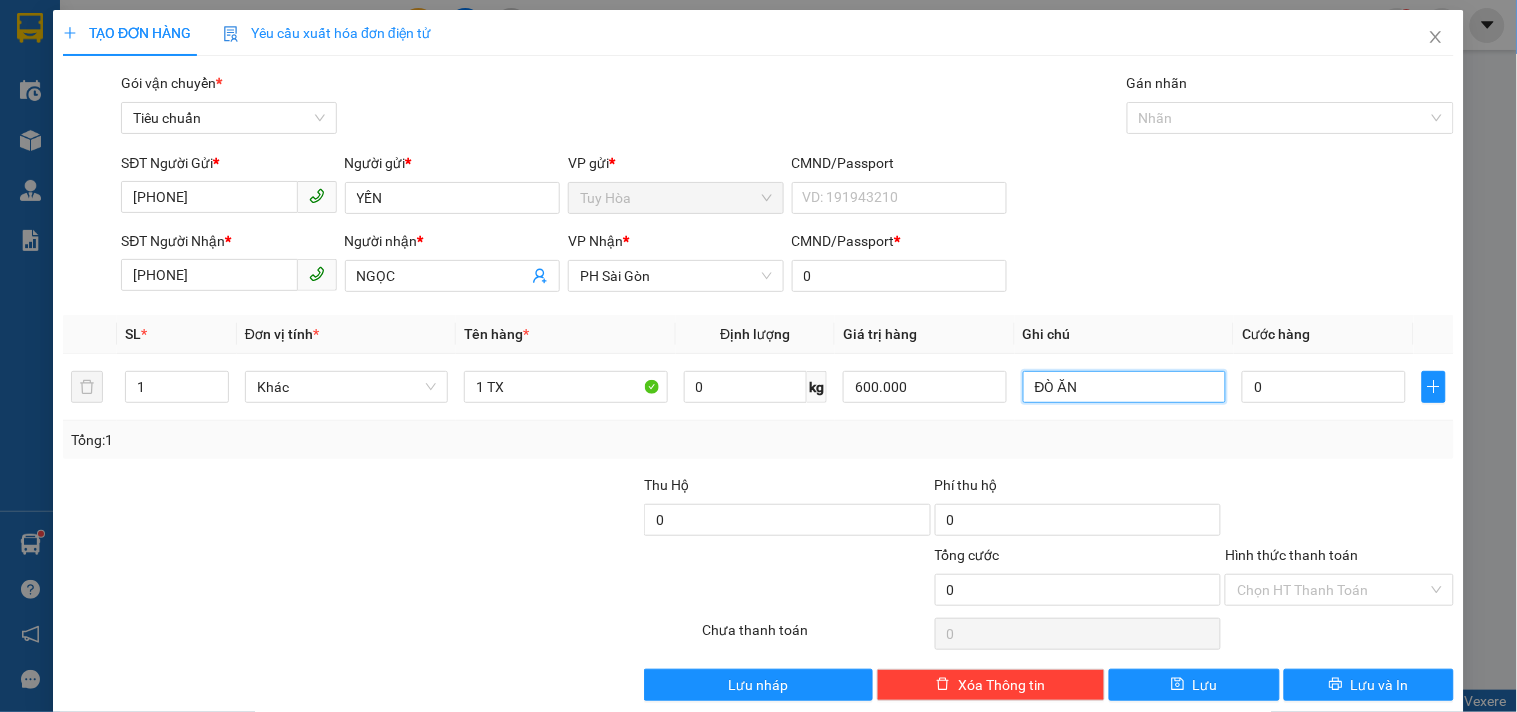 type on "ĐÒ ĂN" 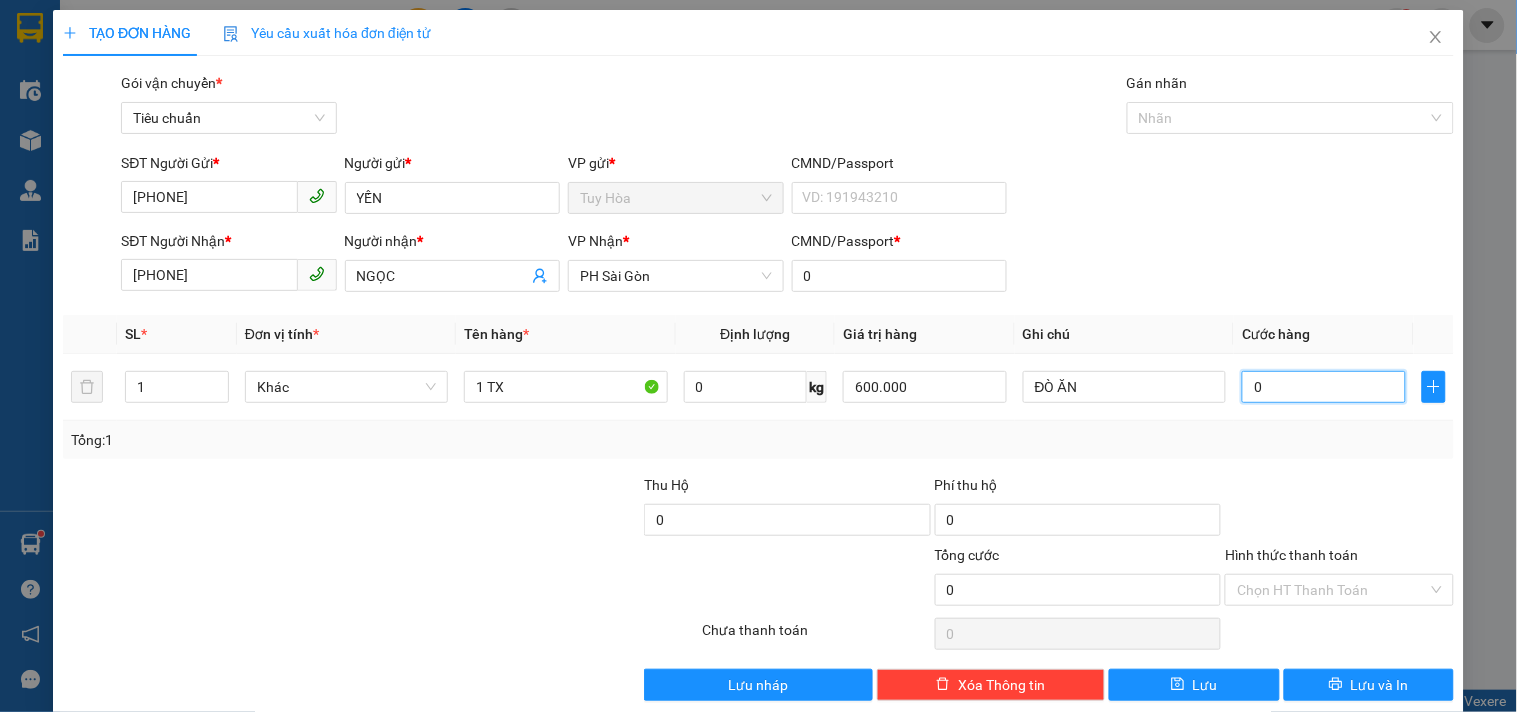 type on "5" 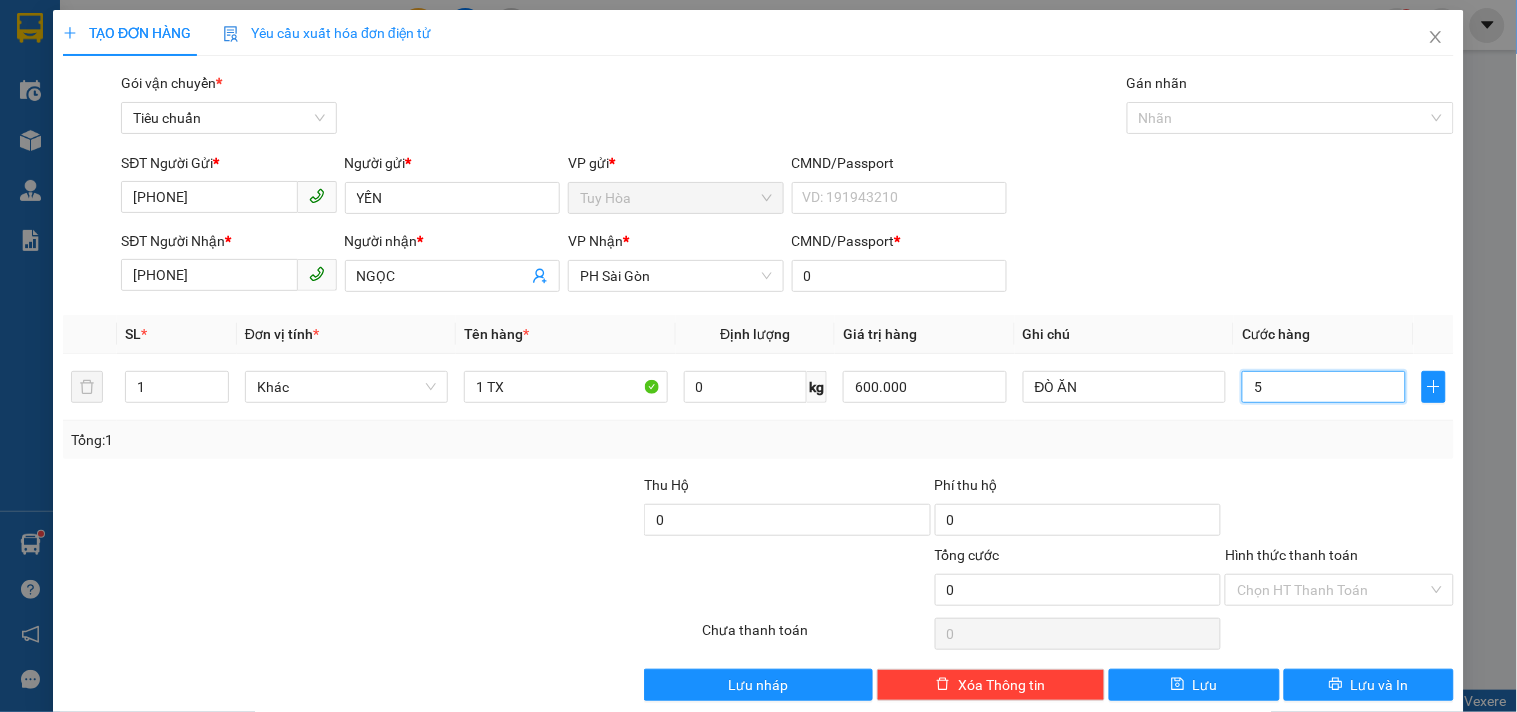 type on "5" 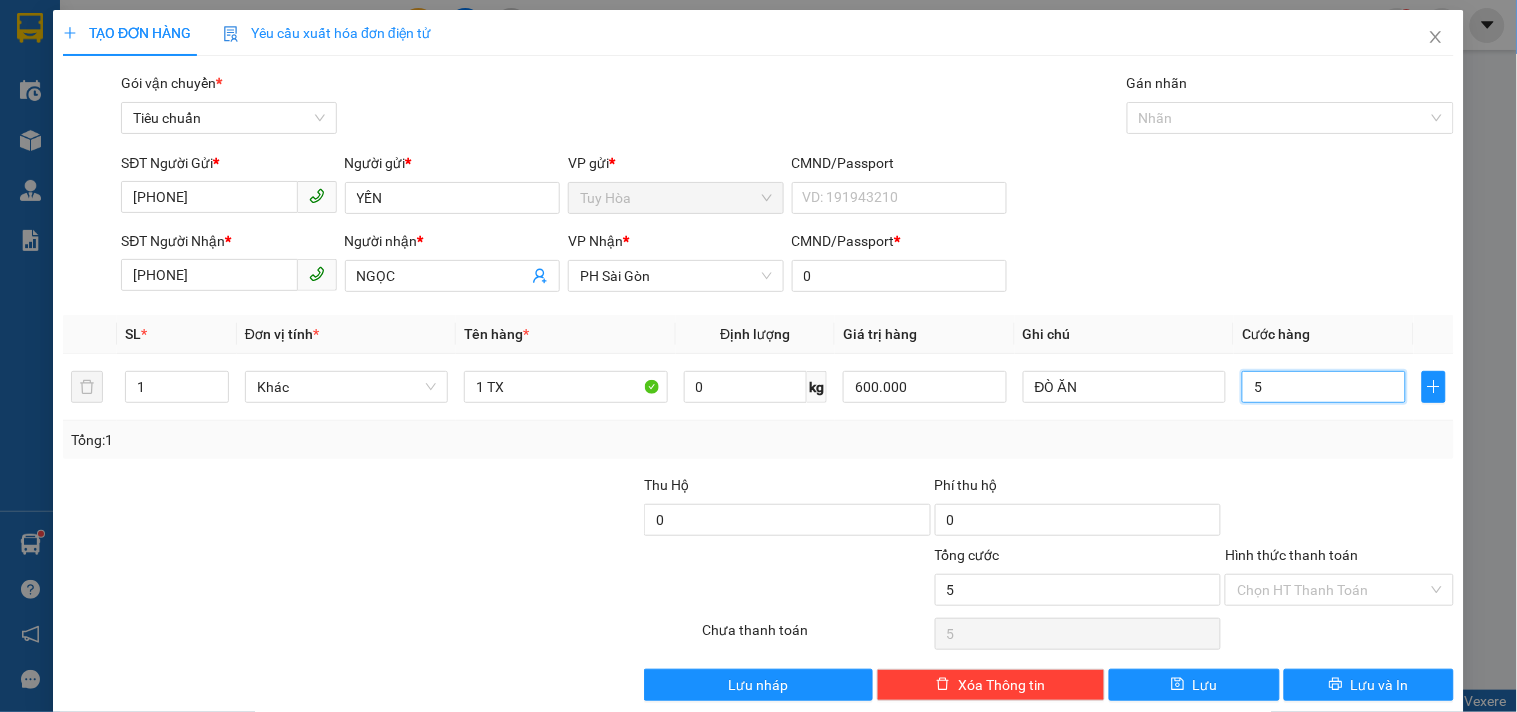 type on "50" 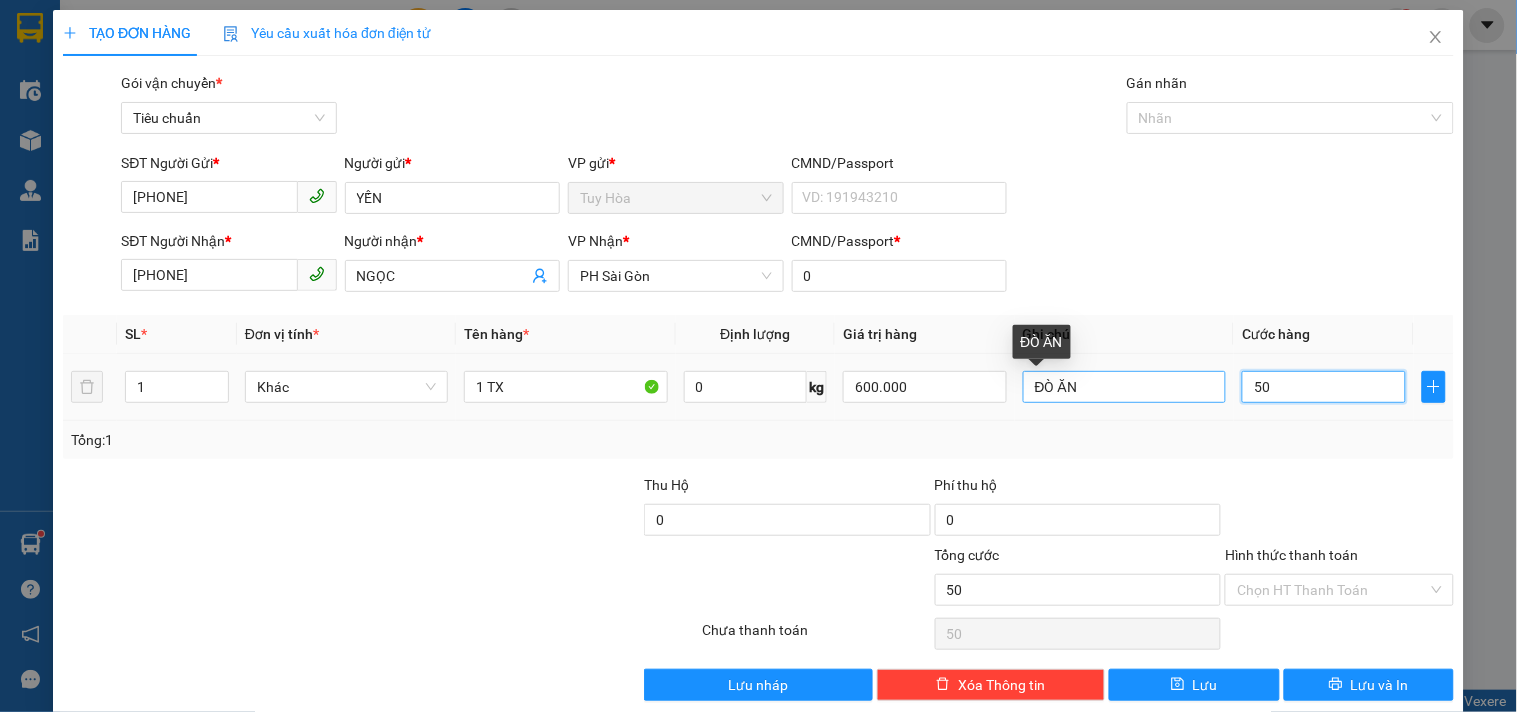type on "50" 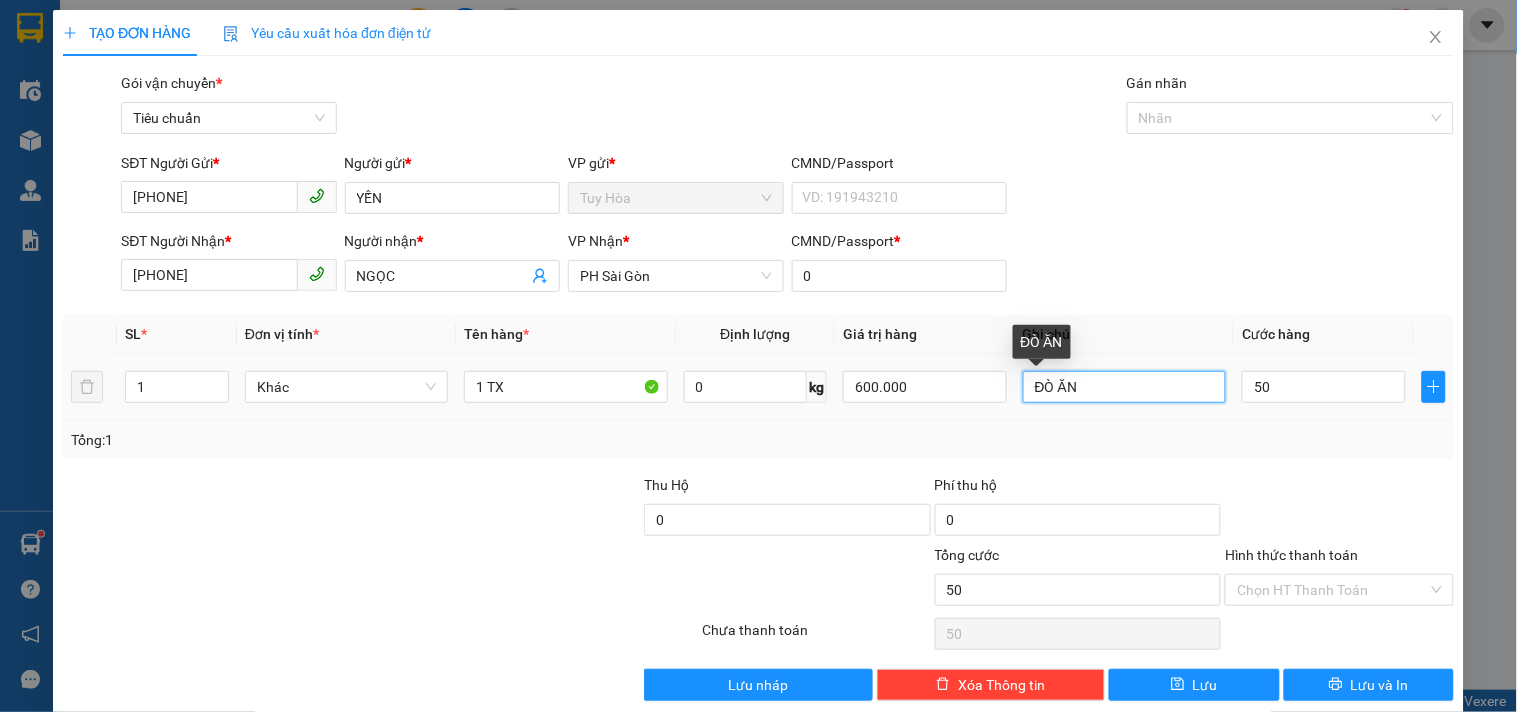 type on "50.000" 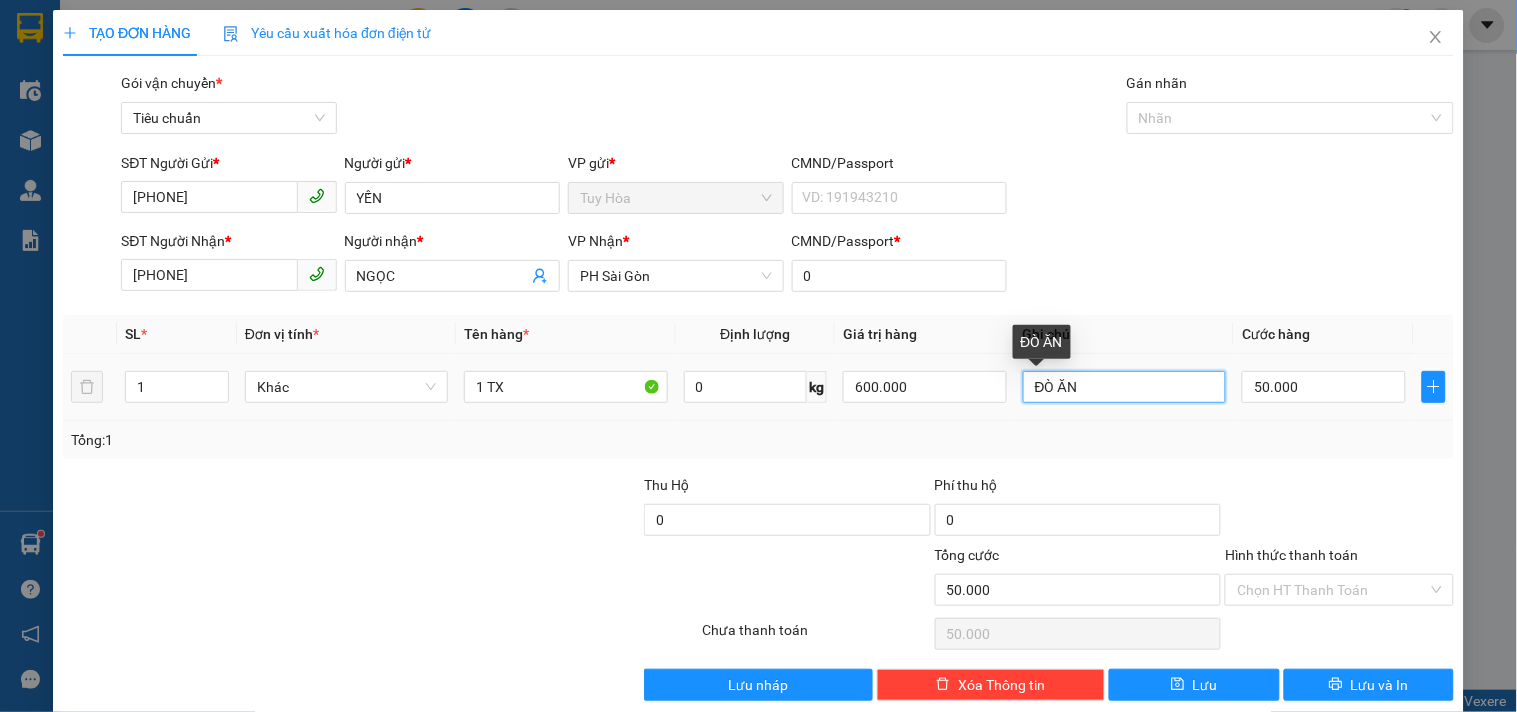 drag, startPoint x: 1044, startPoint y: 386, endPoint x: 1080, endPoint y: 385, distance: 36.013885 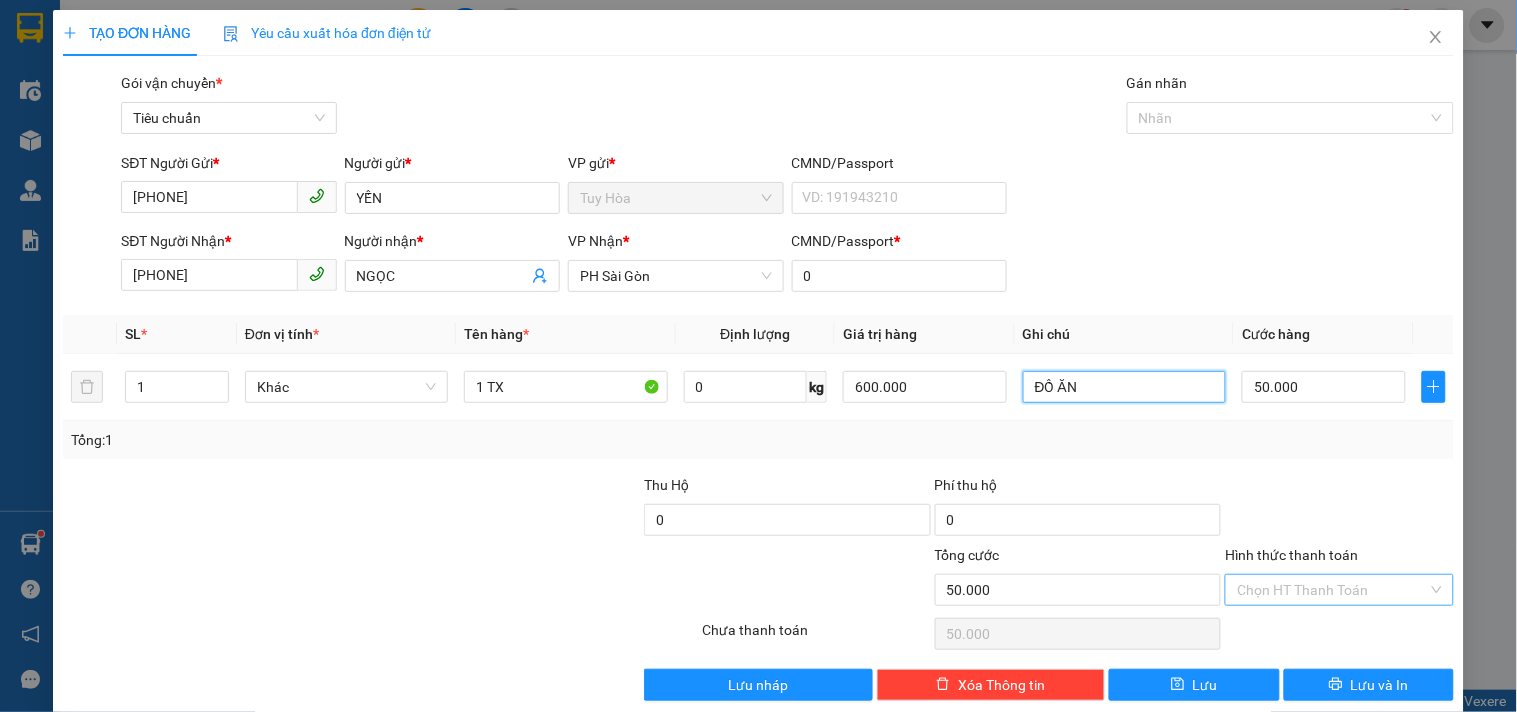type on "ĐỒ ĂN" 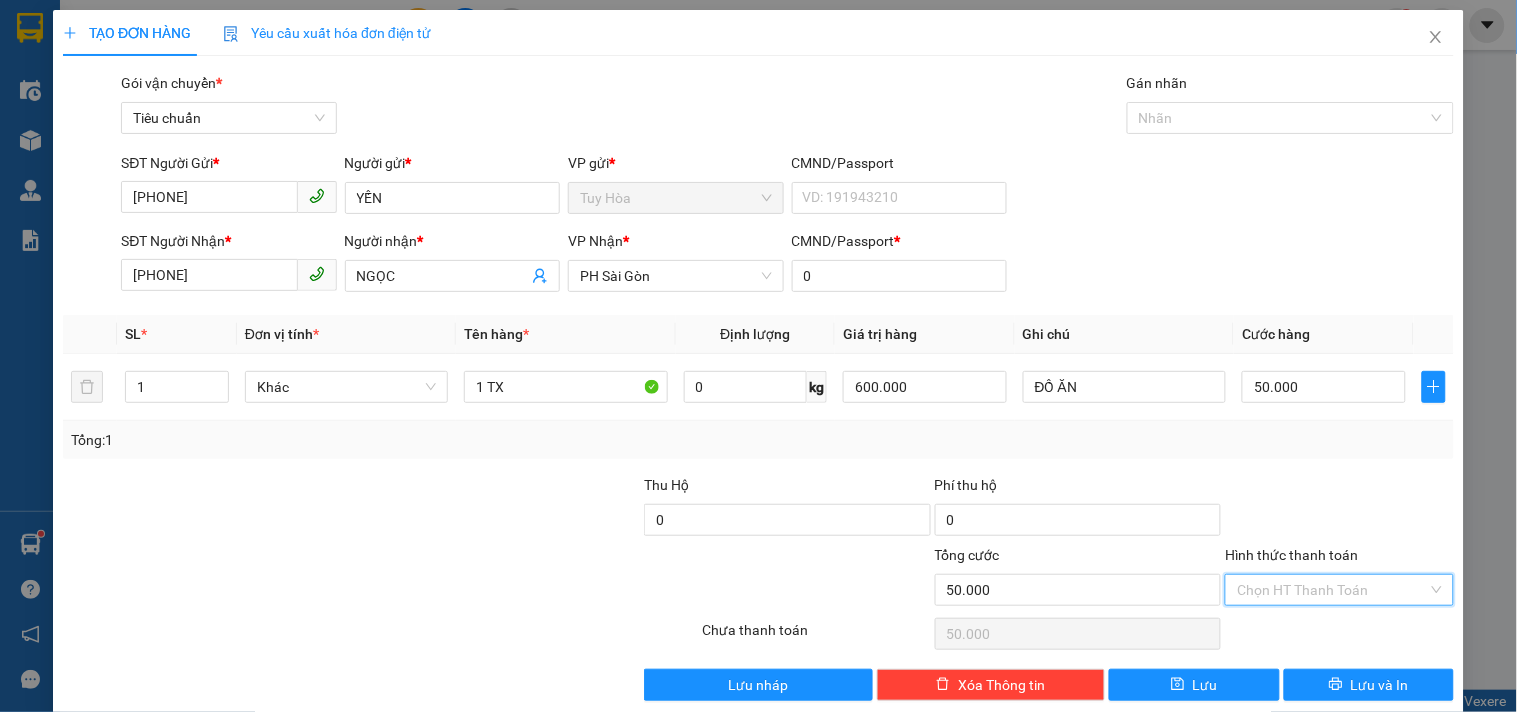 click on "Hình thức thanh toán" at bounding box center (1332, 590) 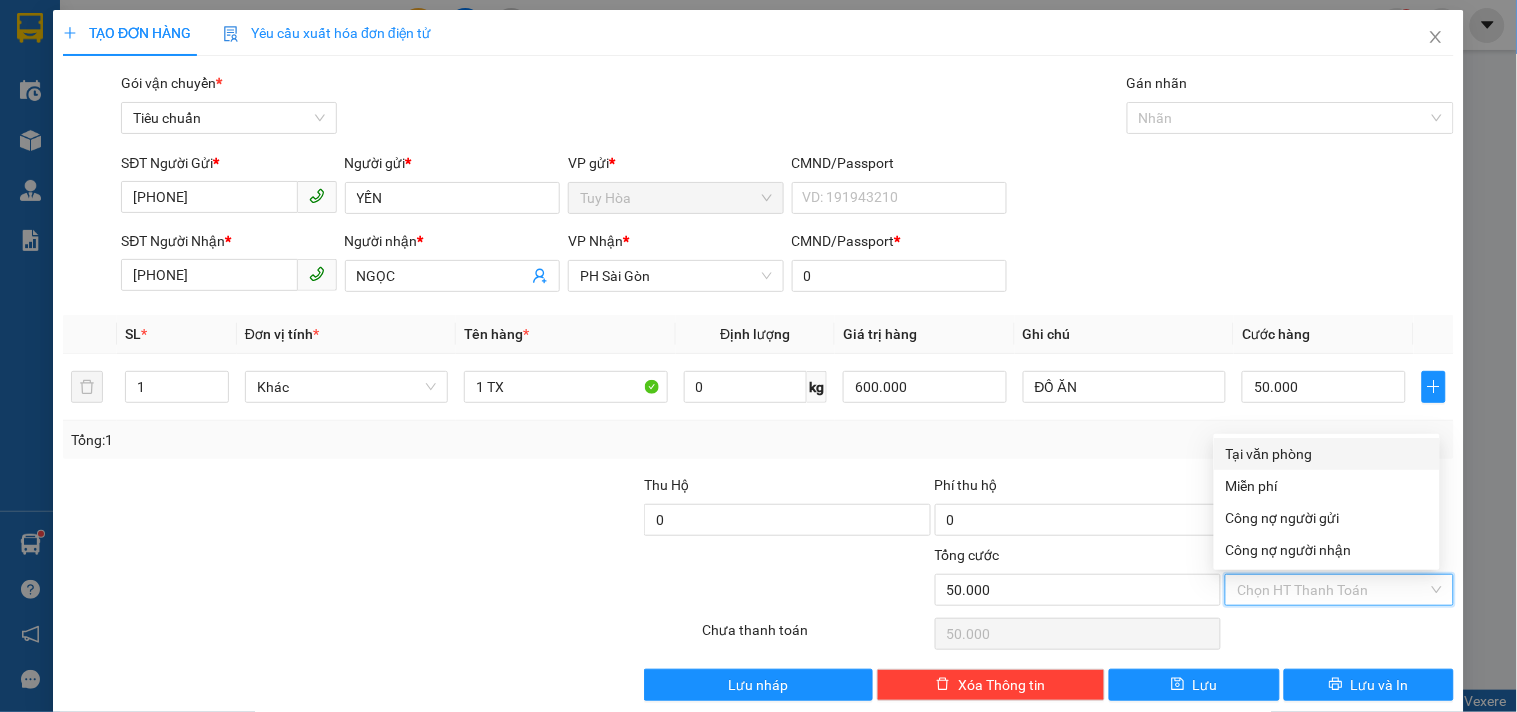 click on "Tại văn phòng" at bounding box center (1327, 454) 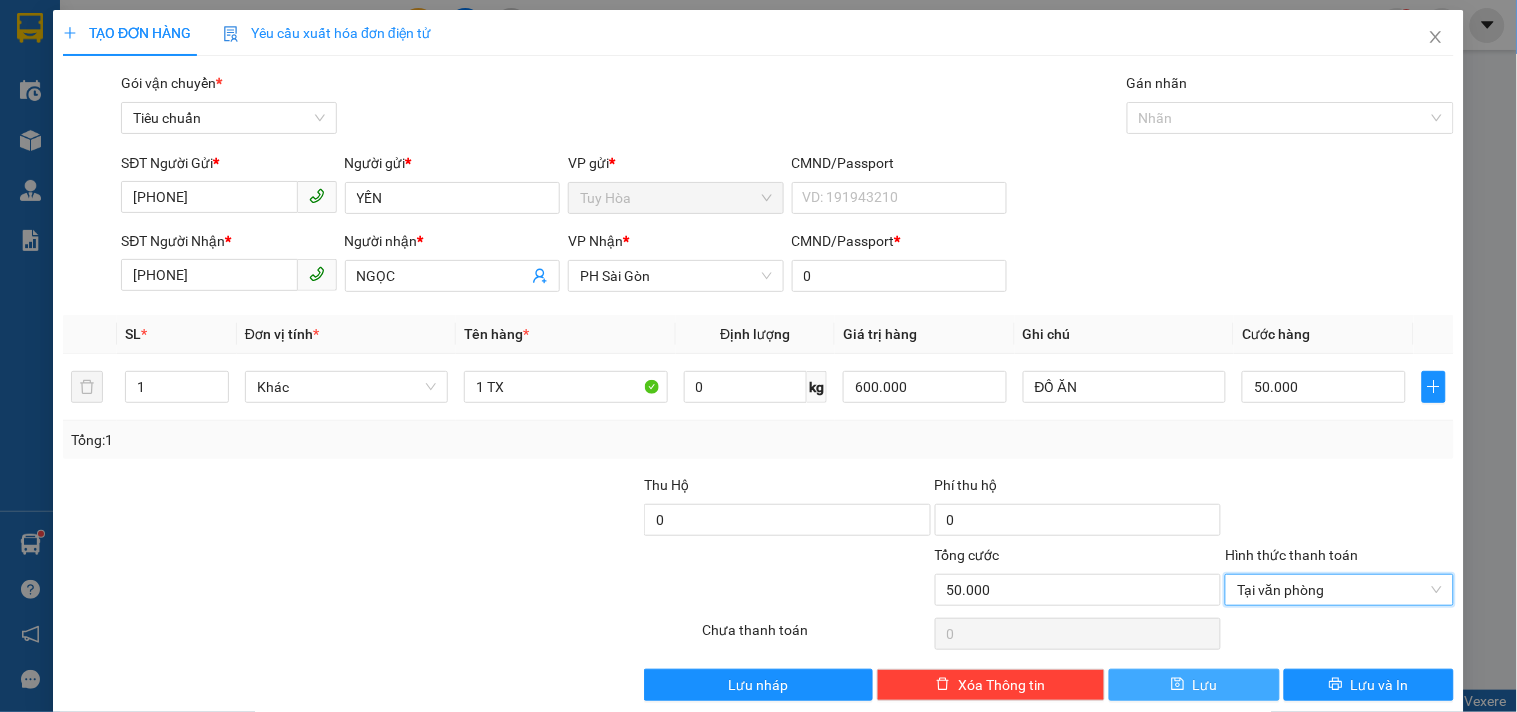 click on "Lưu" at bounding box center (1194, 685) 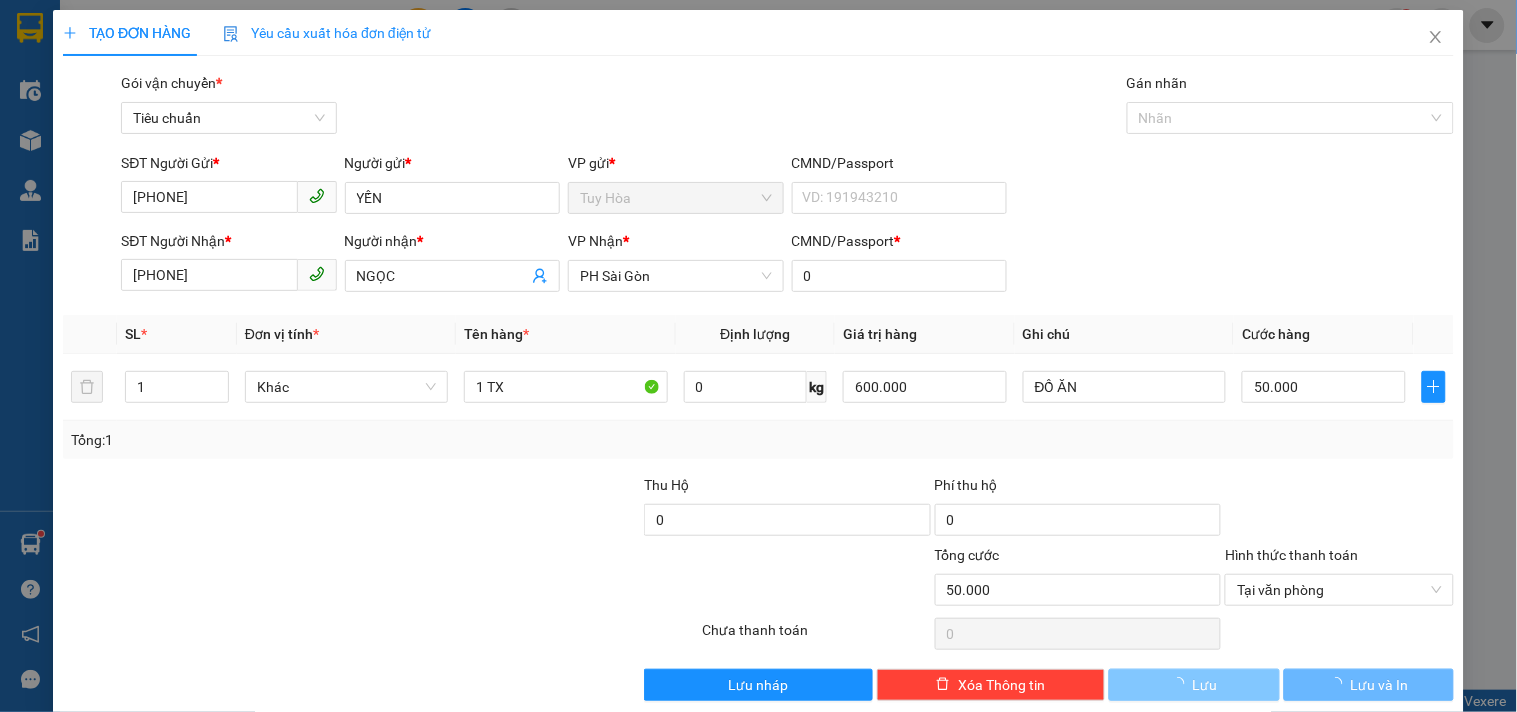 type 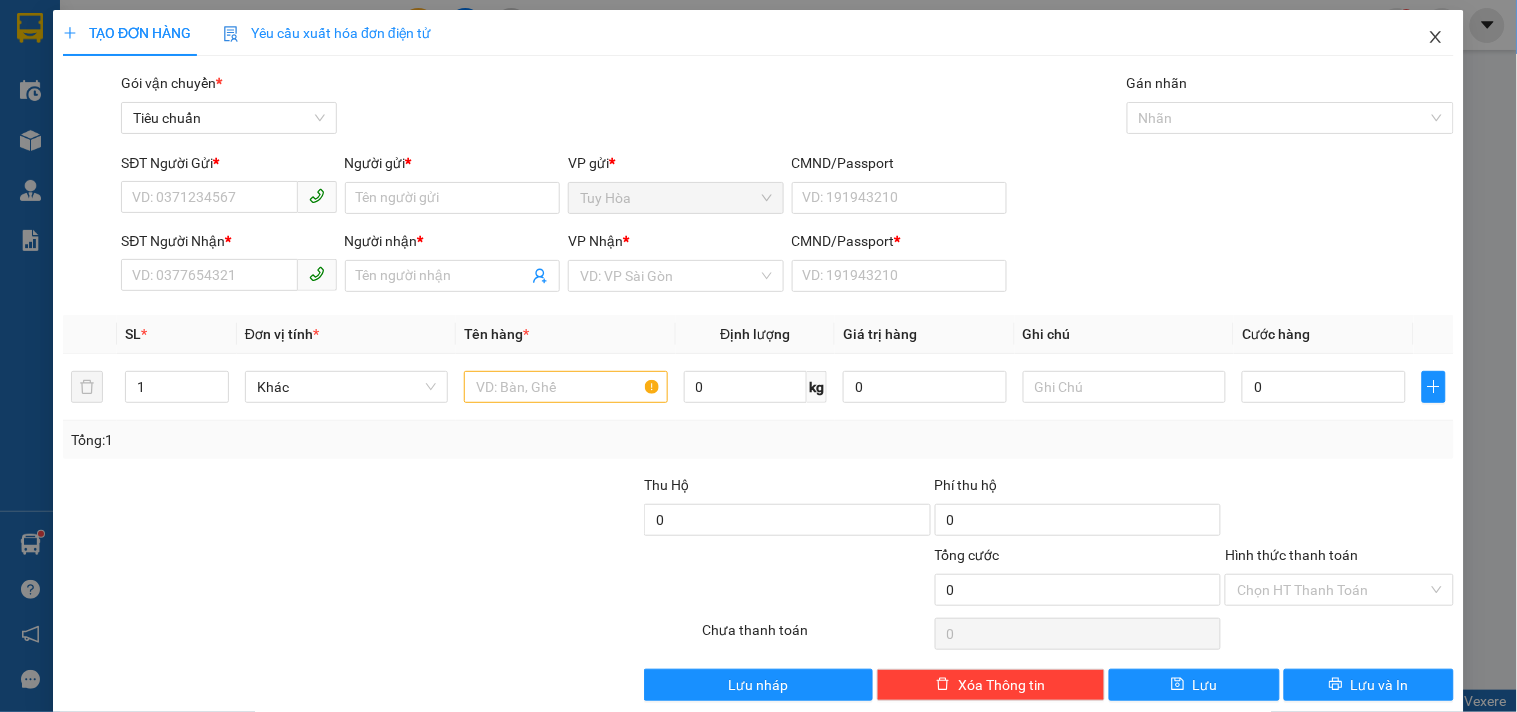 click 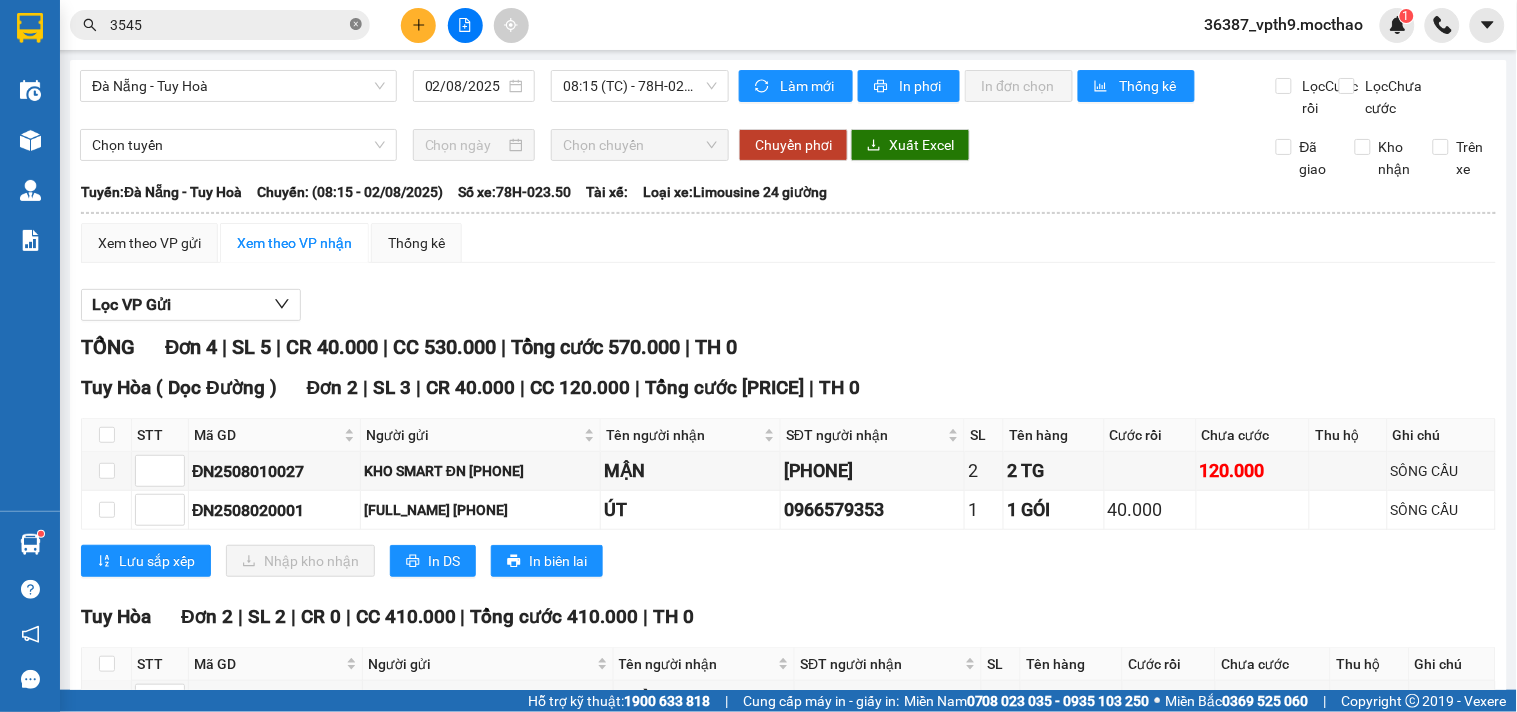 click 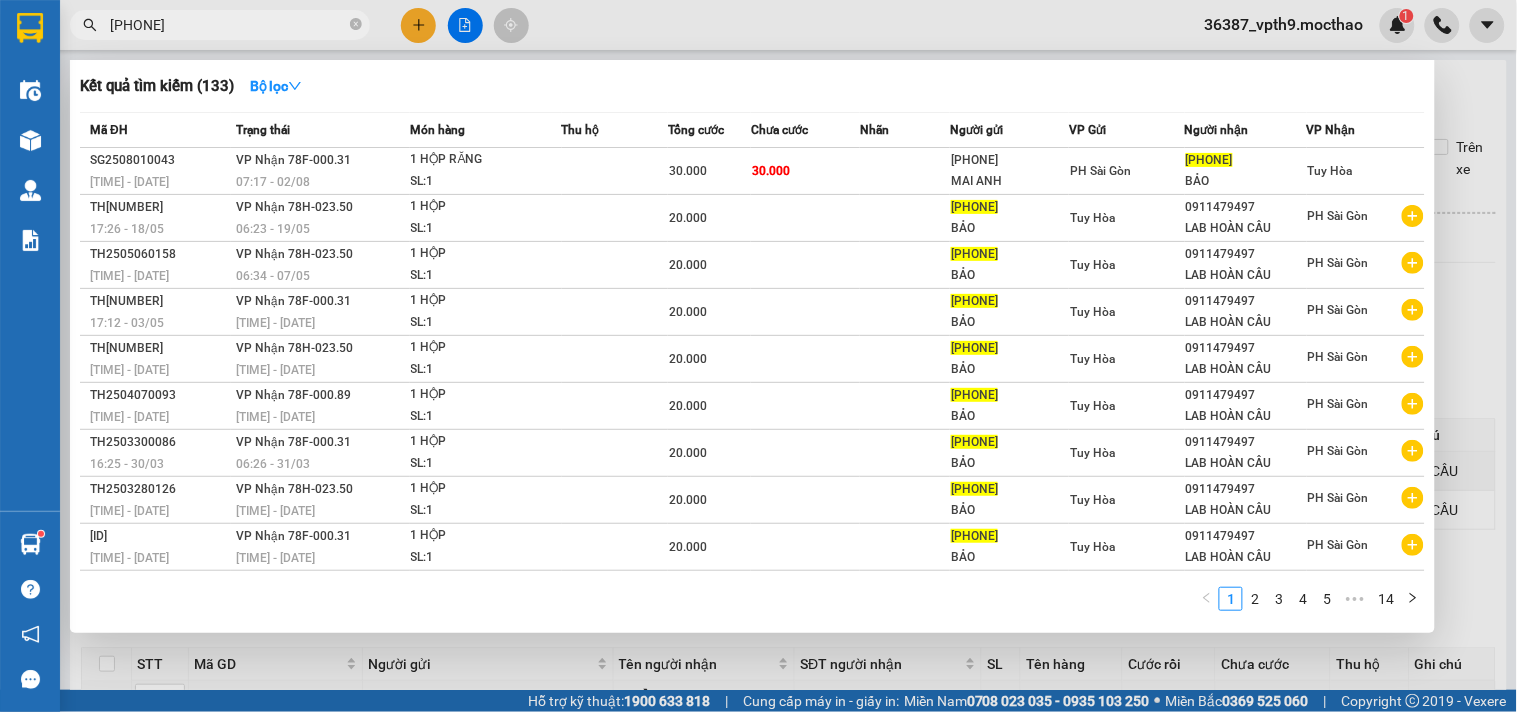 scroll, scrollTop: 45, scrollLeft: 0, axis: vertical 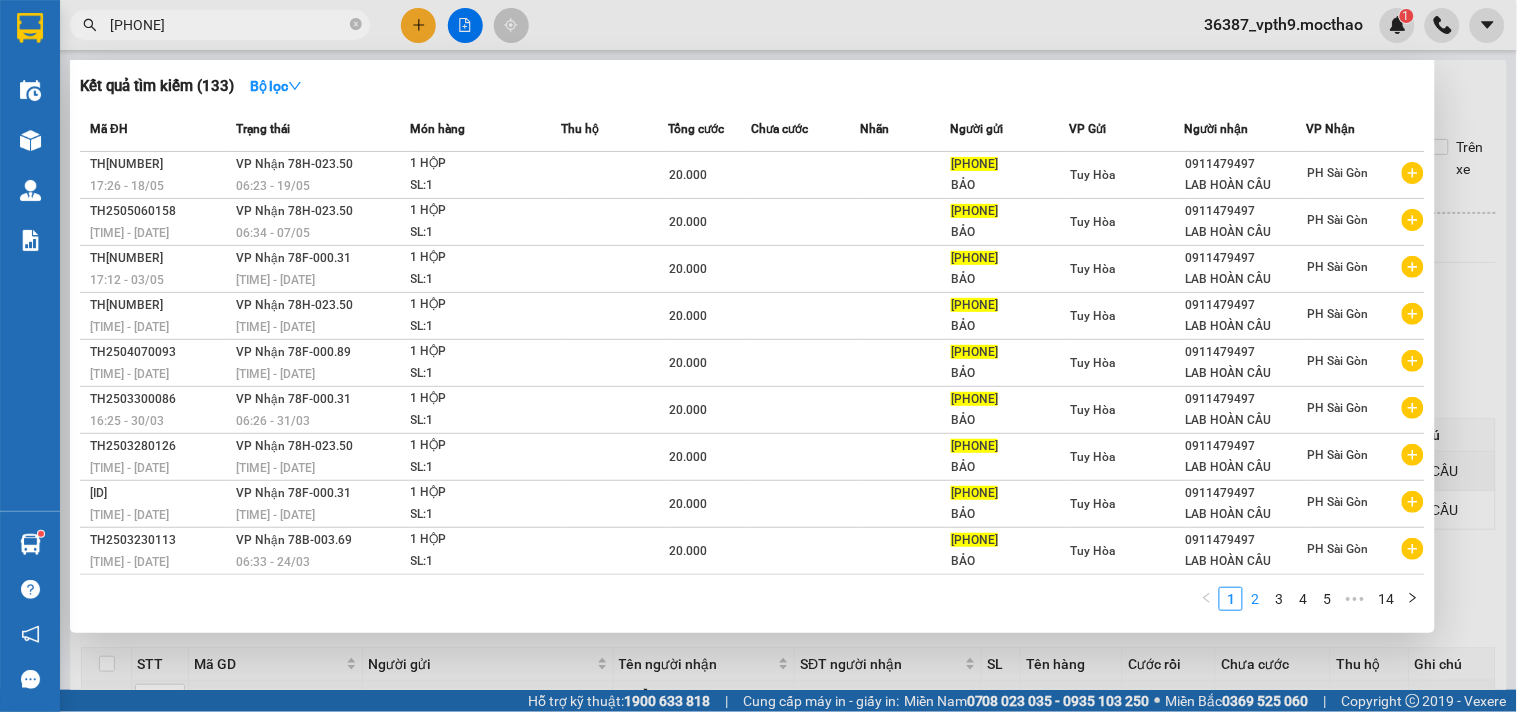 type on "0917823478" 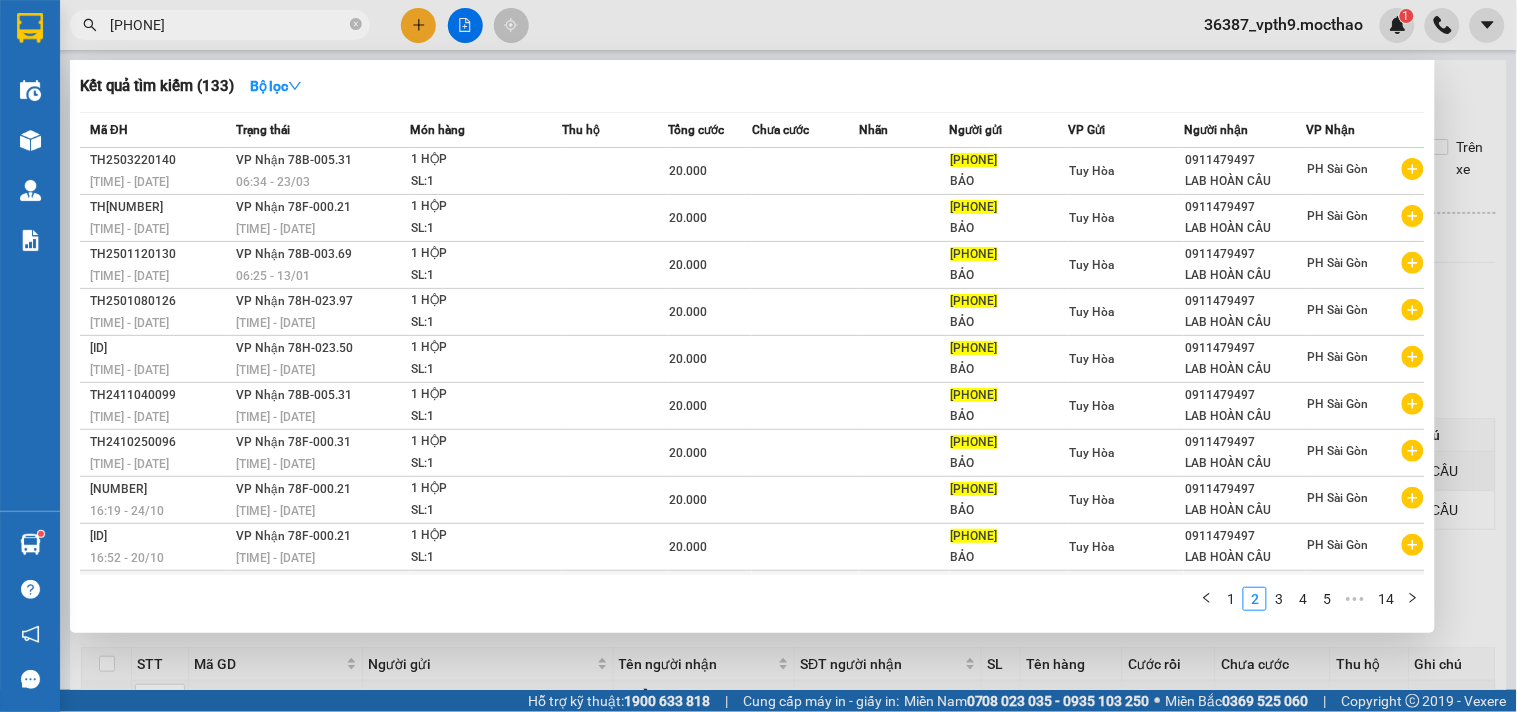 scroll, scrollTop: 45, scrollLeft: 0, axis: vertical 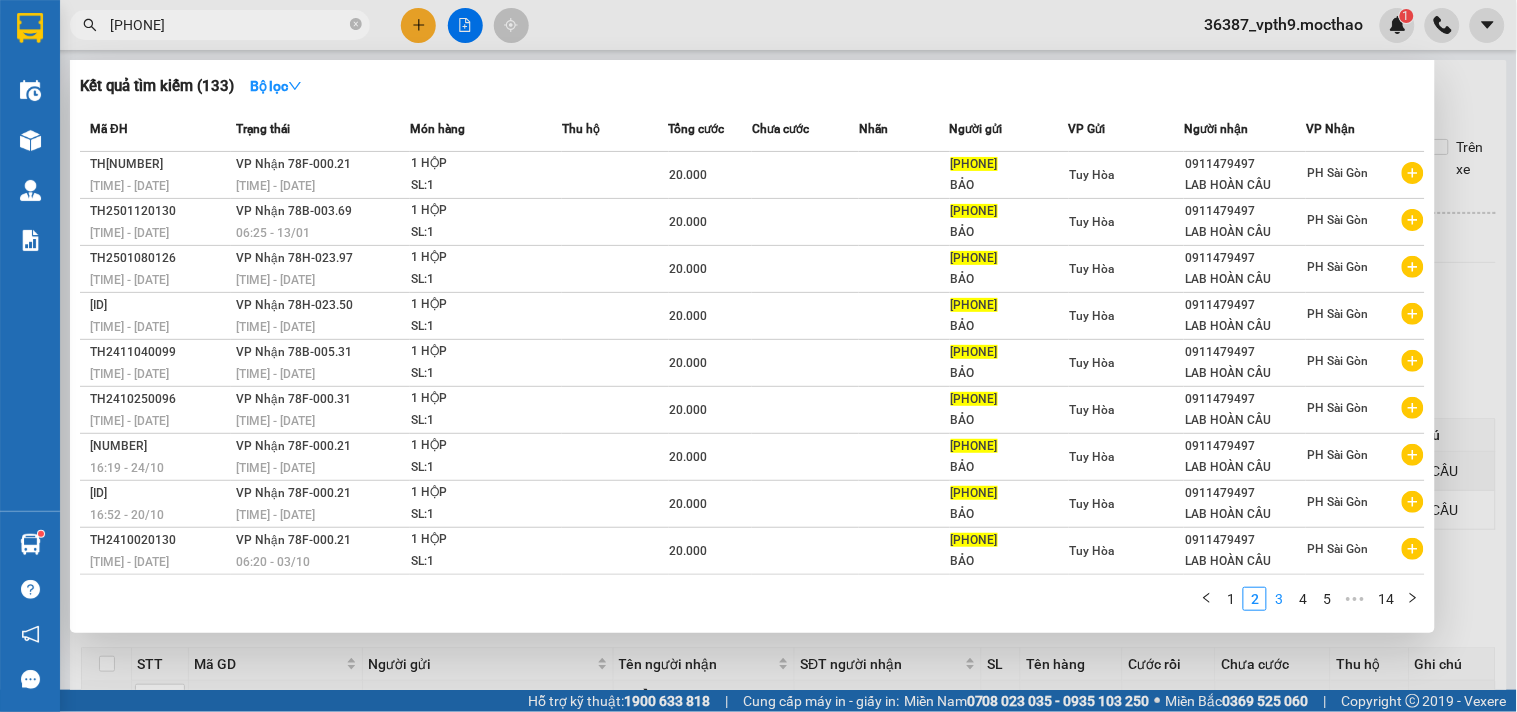 click on "3" at bounding box center (1279, 599) 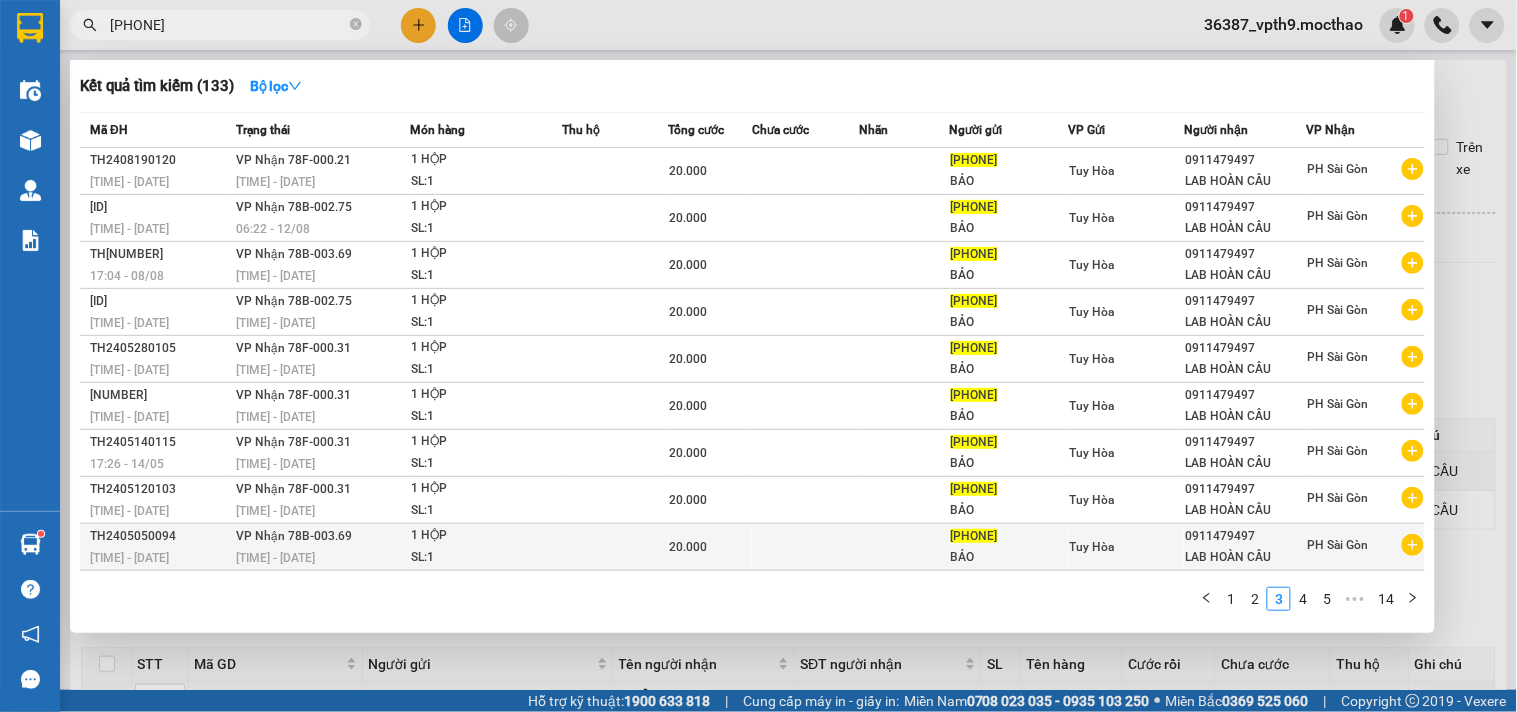 scroll, scrollTop: 45, scrollLeft: 0, axis: vertical 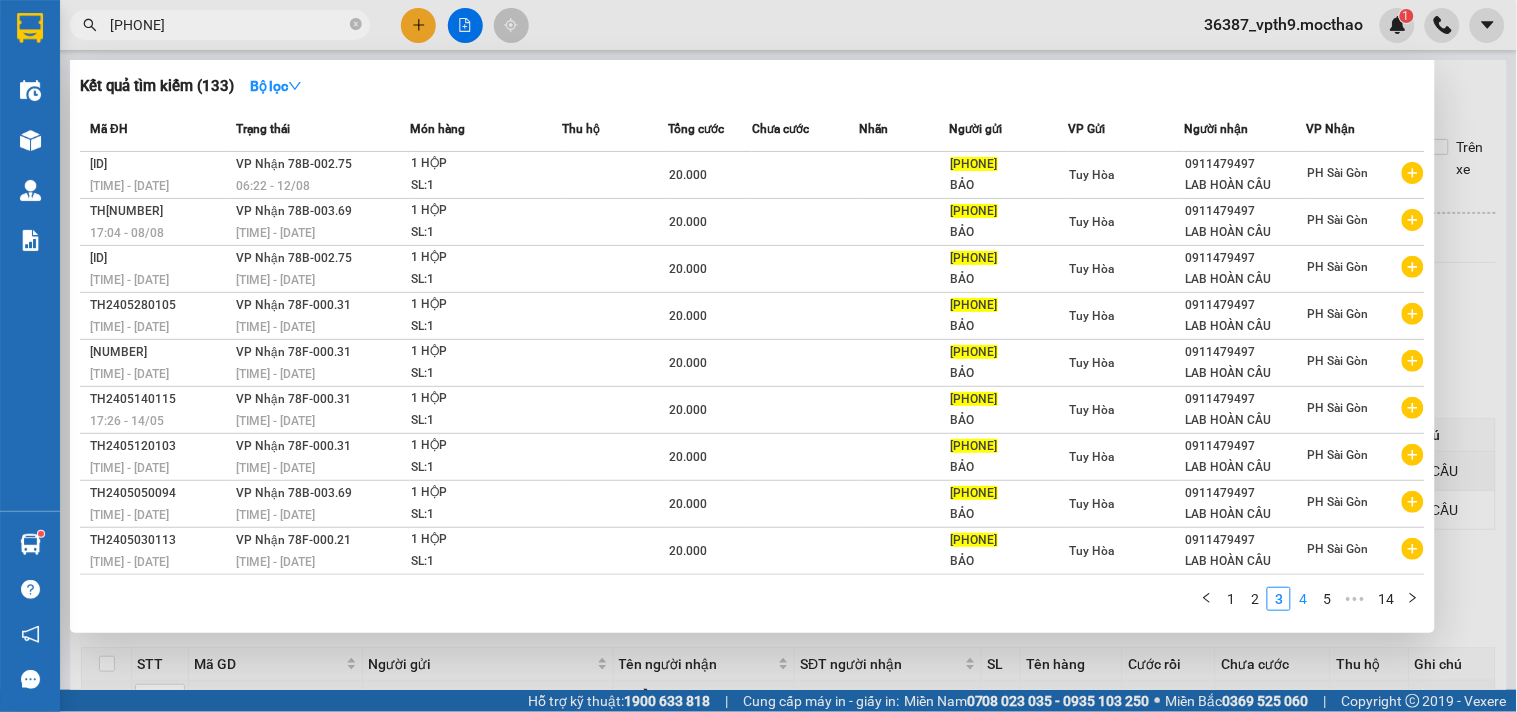 click on "4" at bounding box center [1303, 599] 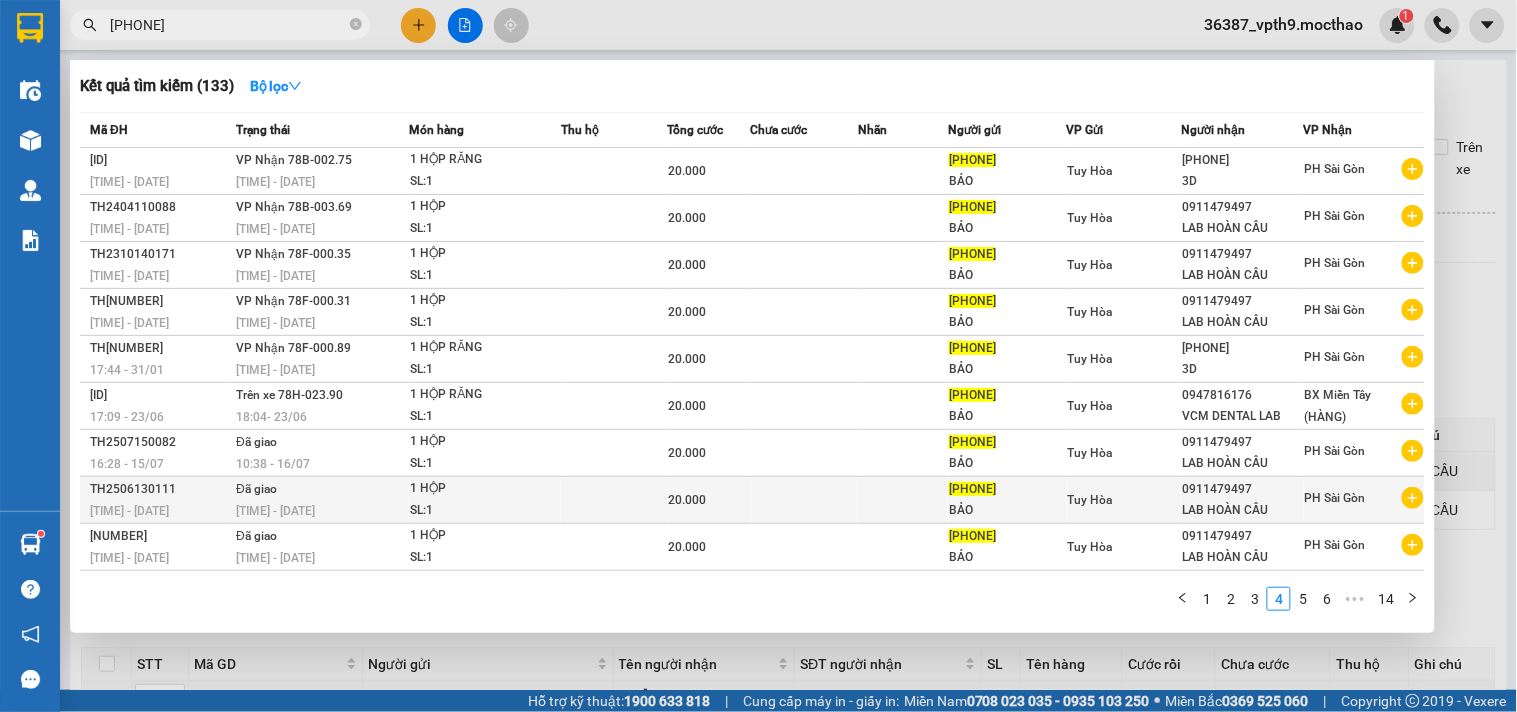 scroll, scrollTop: 45, scrollLeft: 0, axis: vertical 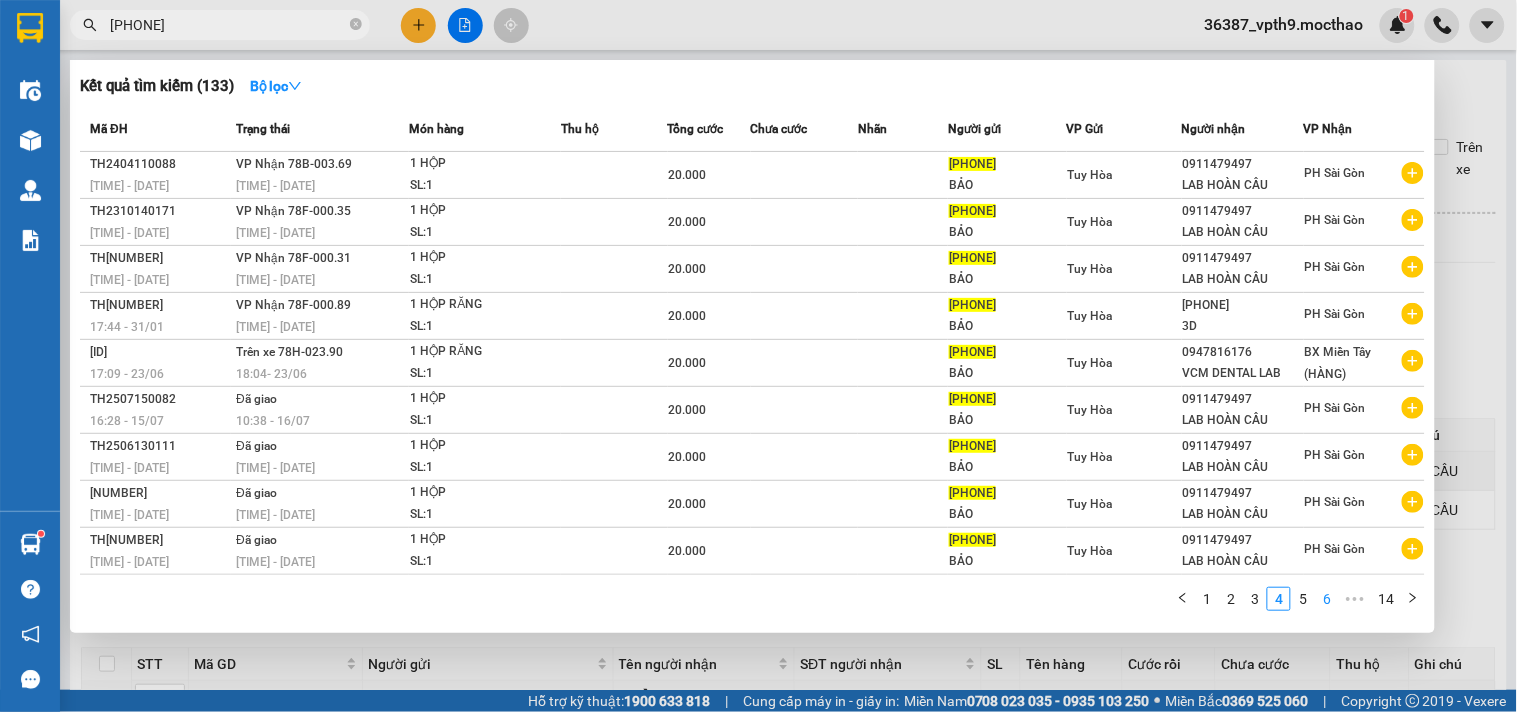 click on "5" at bounding box center [1303, 599] 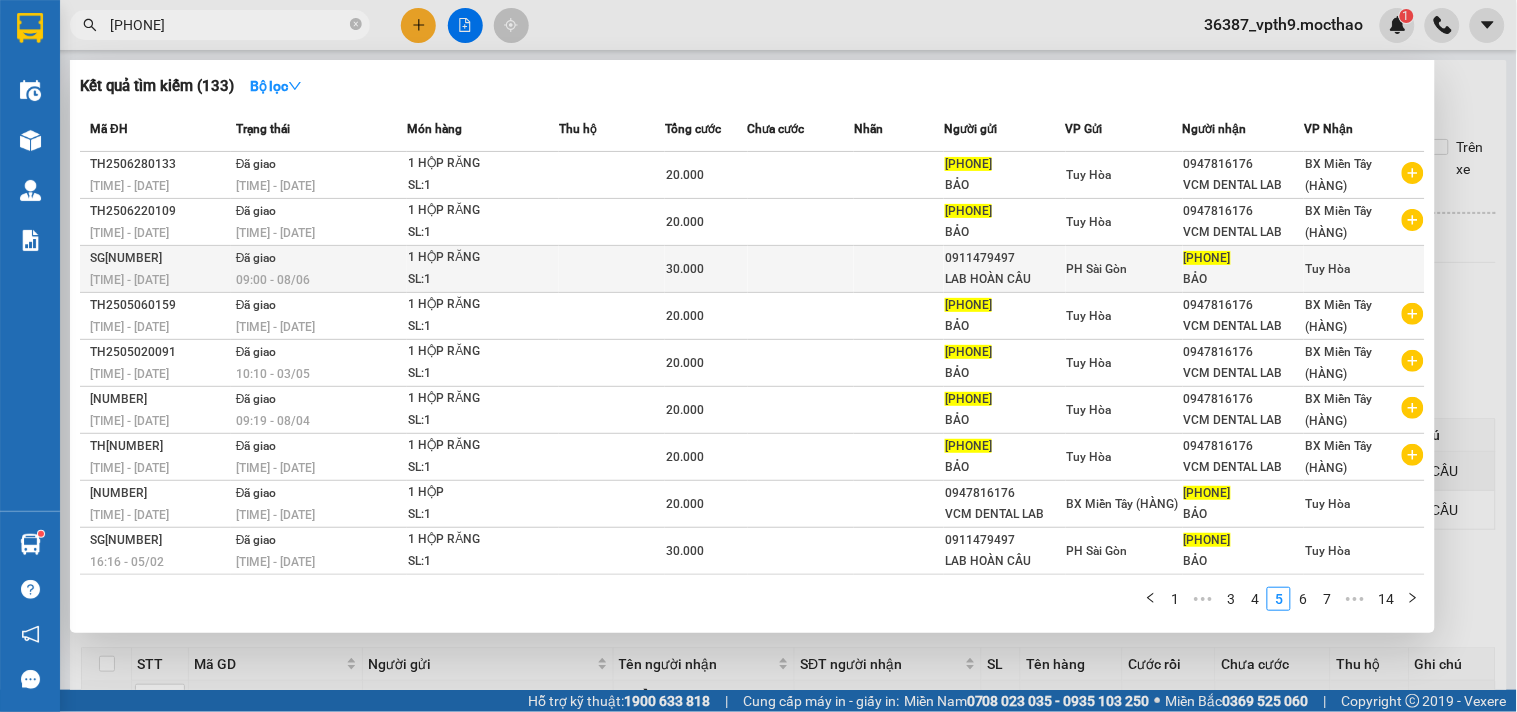 click on "1 HỘP RĂNG" at bounding box center [483, 258] 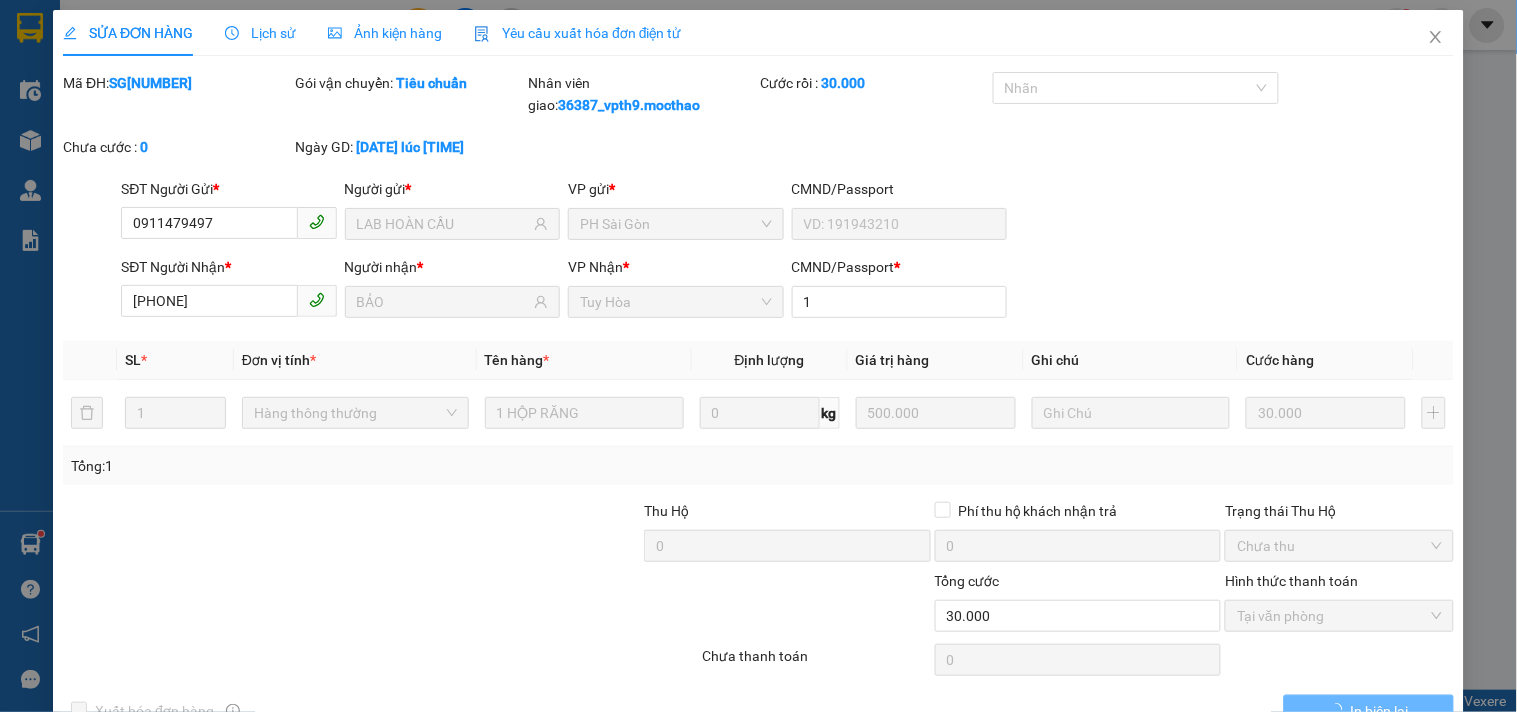 type on "0911479497" 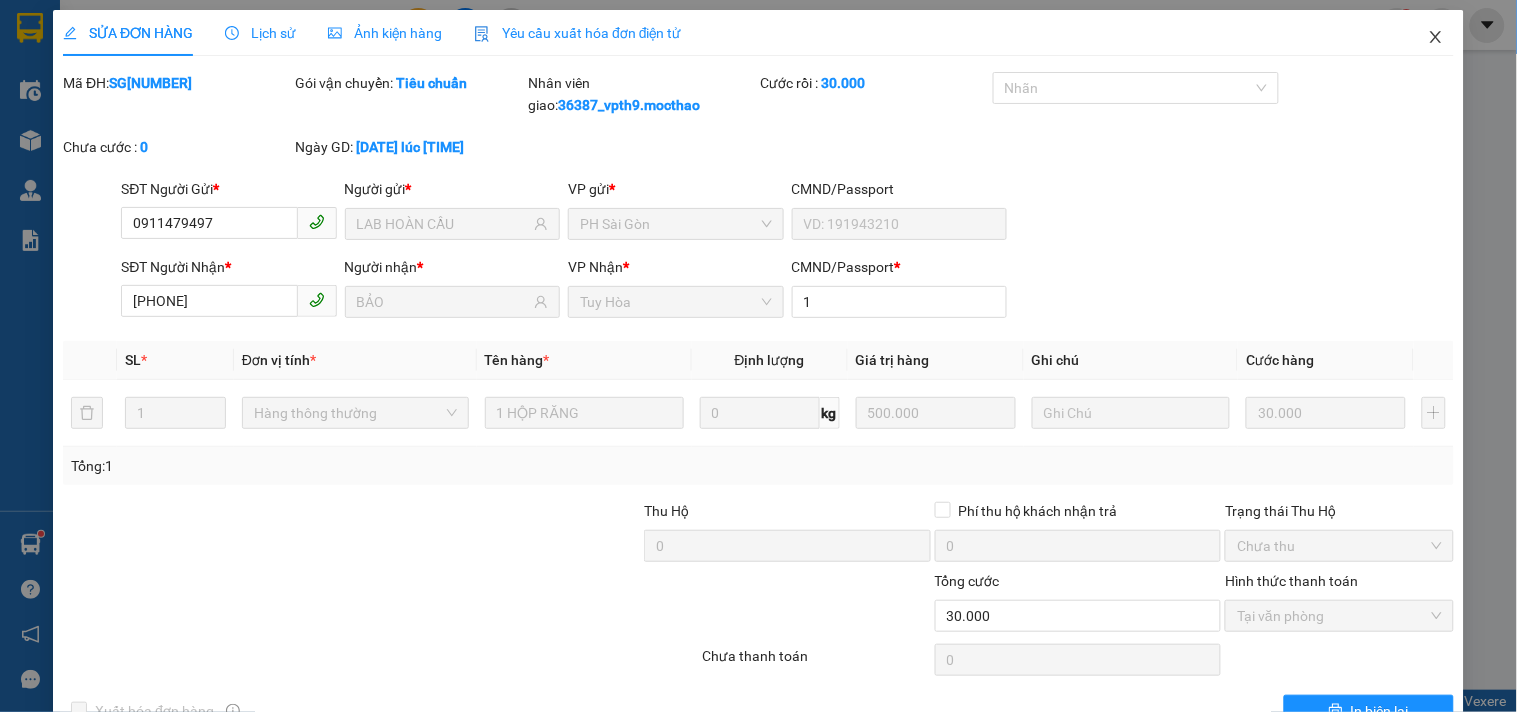 click at bounding box center (1436, 38) 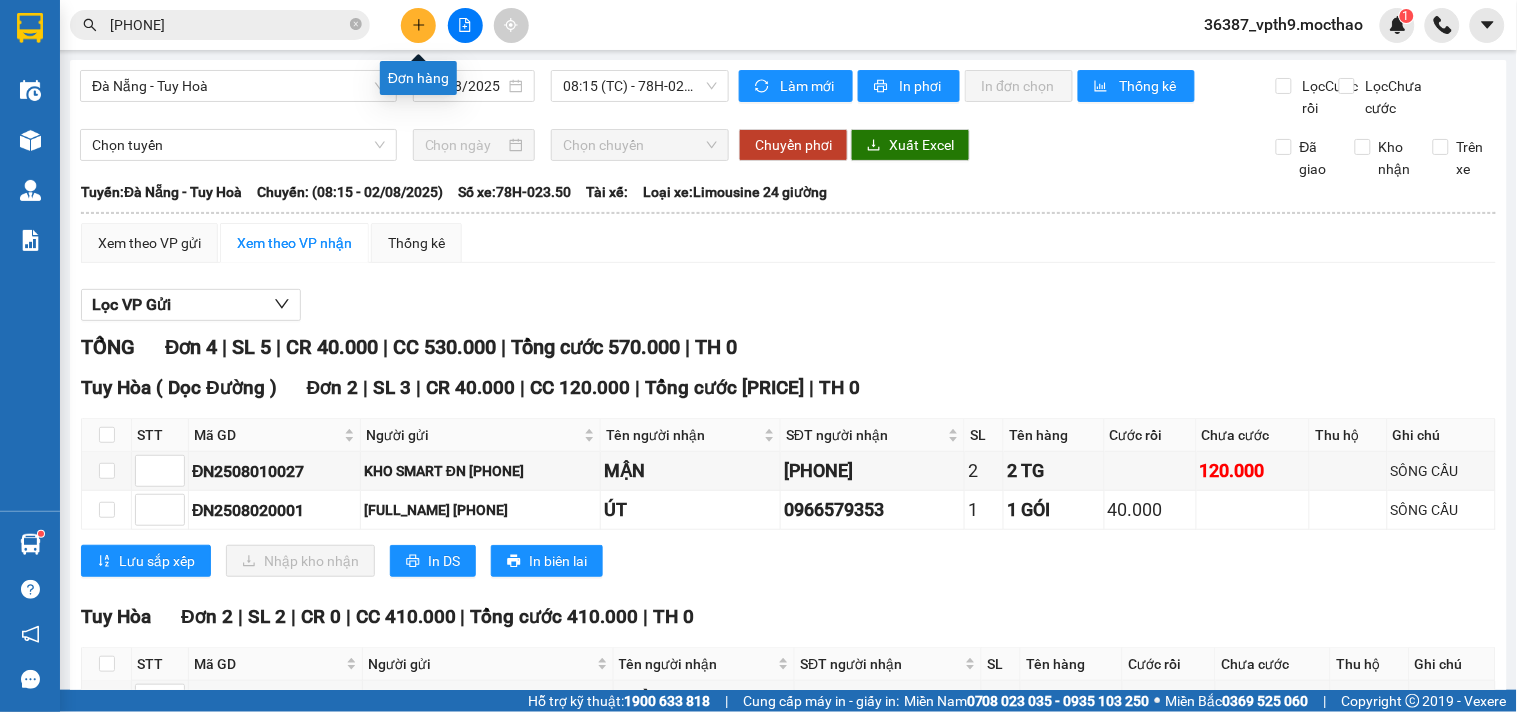 click 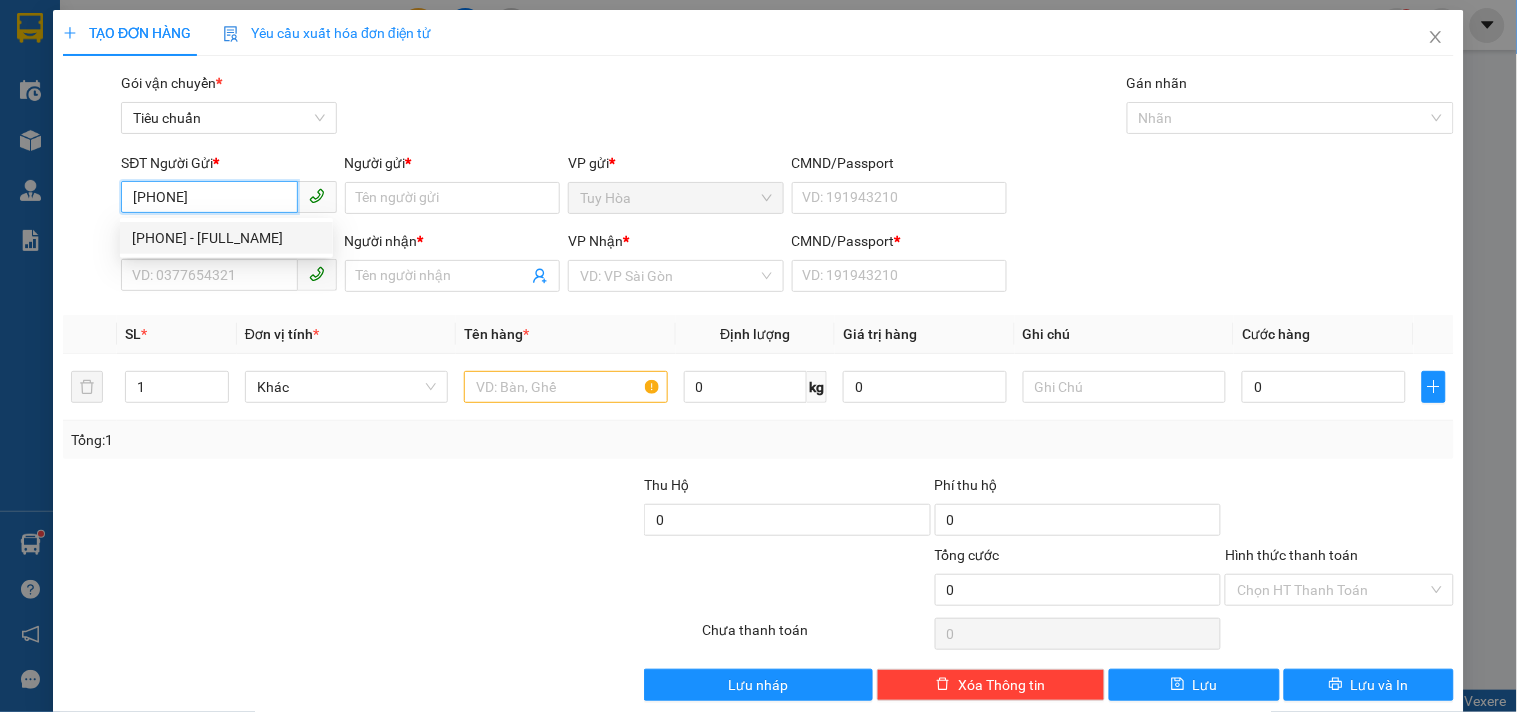 click on "0325696284 - HƯỜNG" at bounding box center [226, 238] 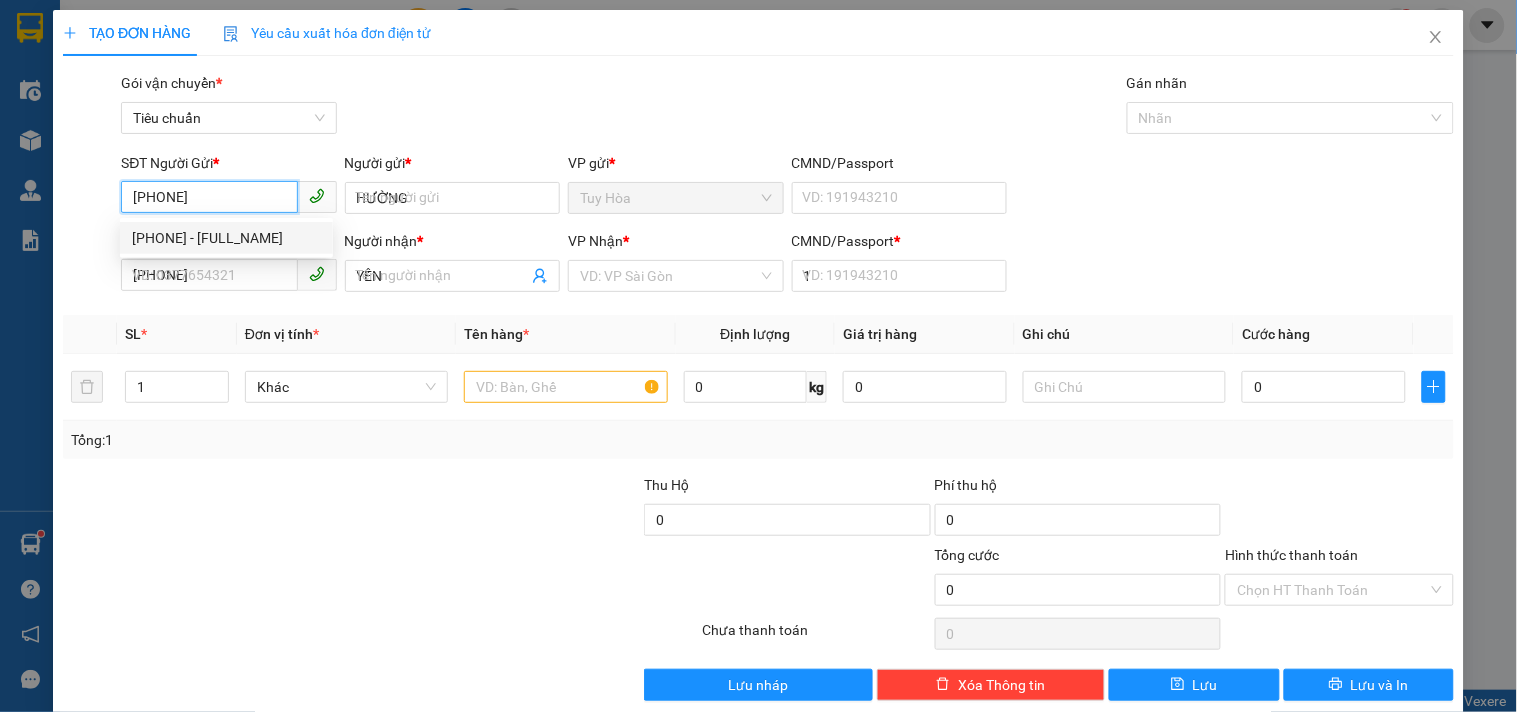 type on "50.000" 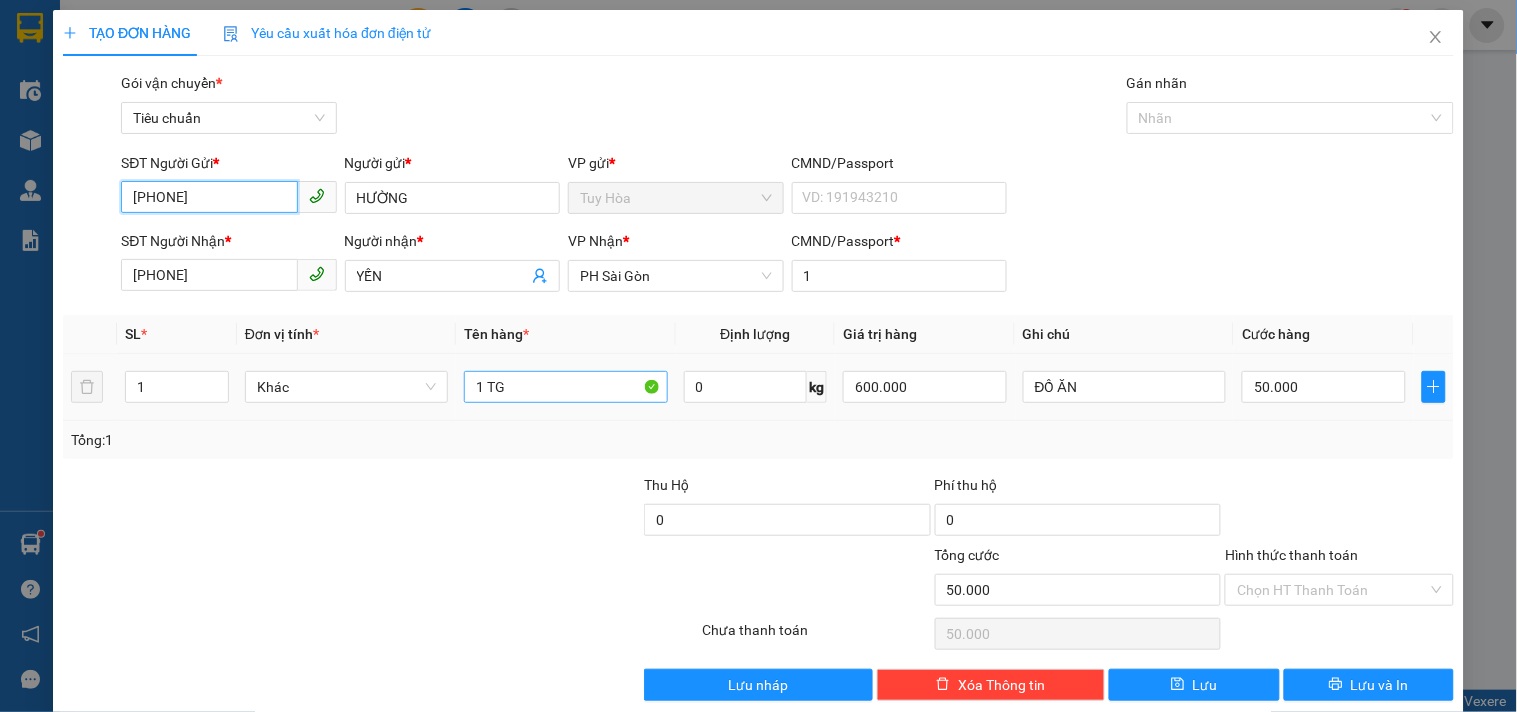 type on "0325696284" 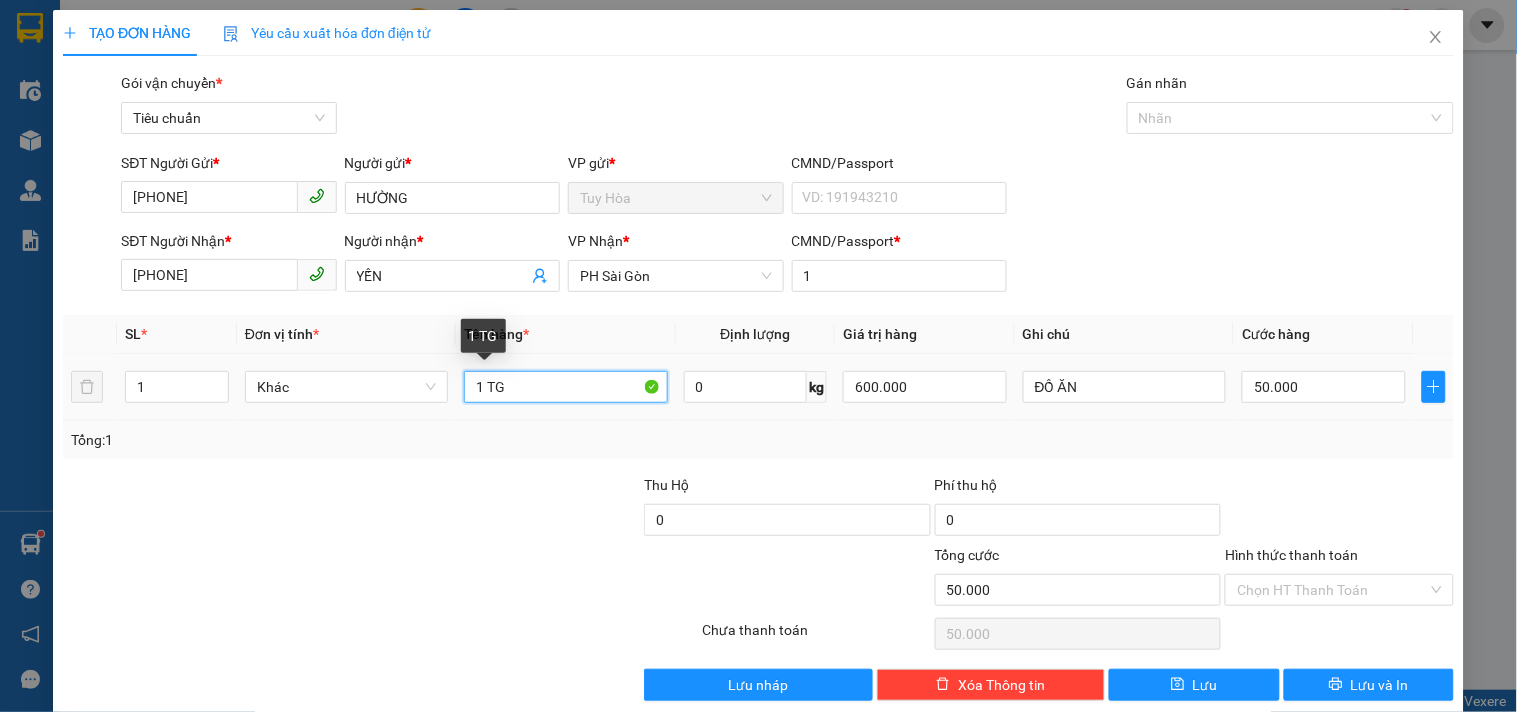 click on "1 TG" at bounding box center (565, 387) 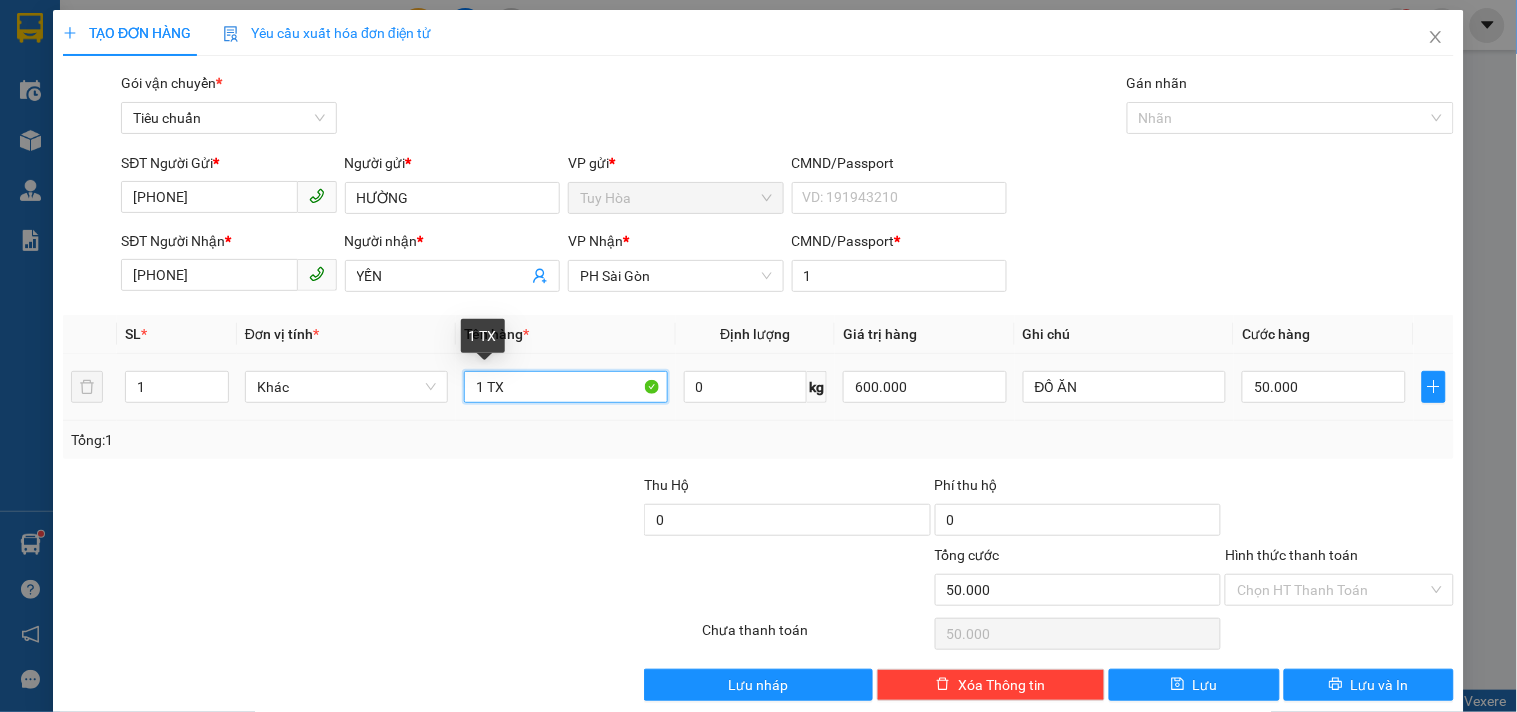 type on "1 TX" 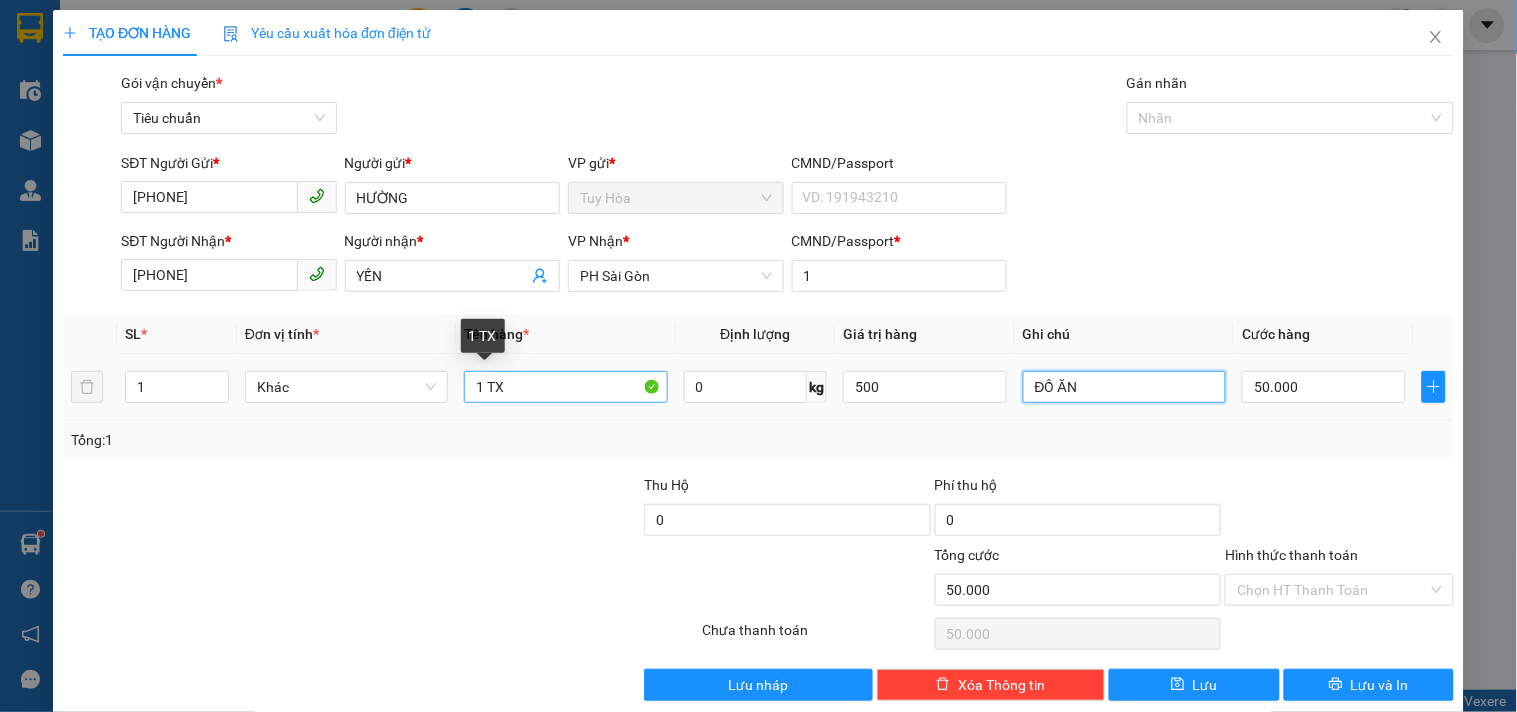 type on "500.000" 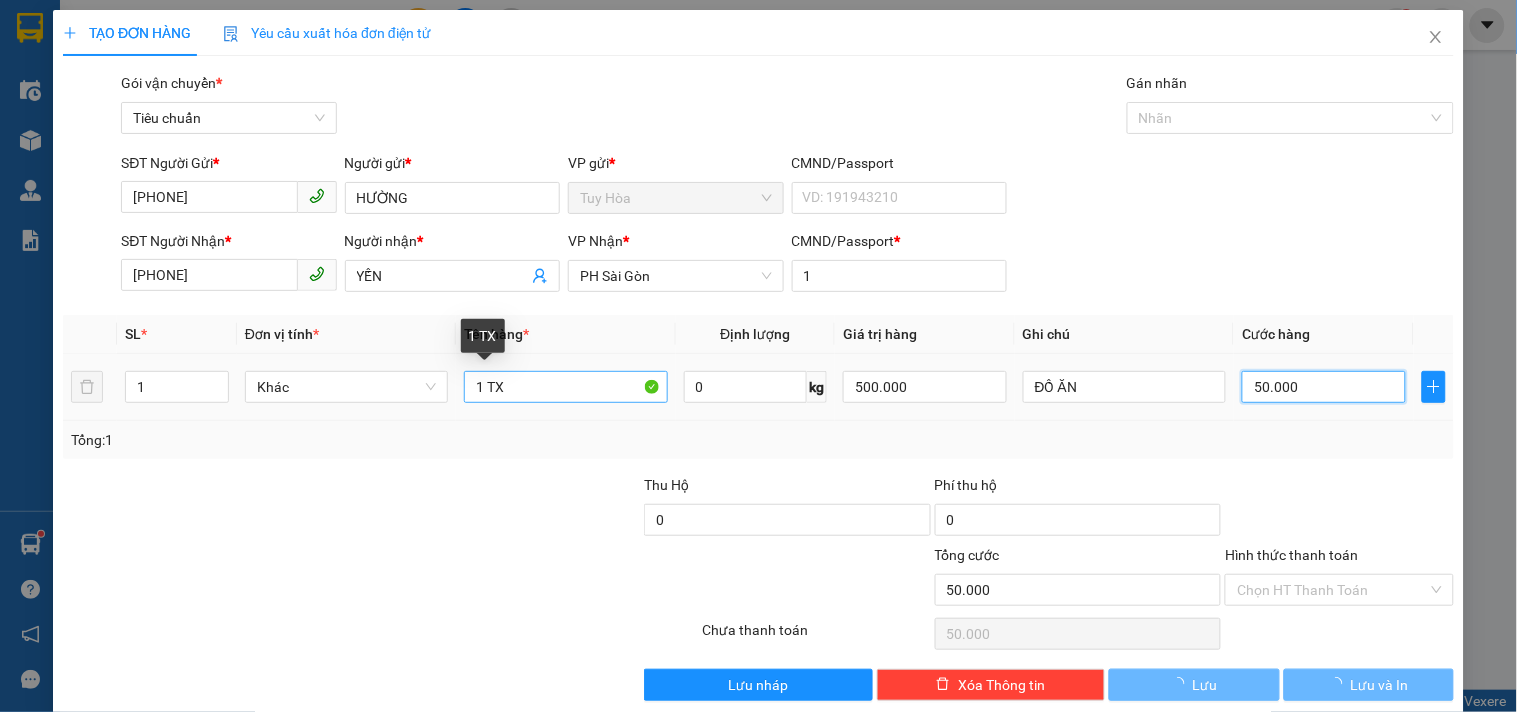 type on "0" 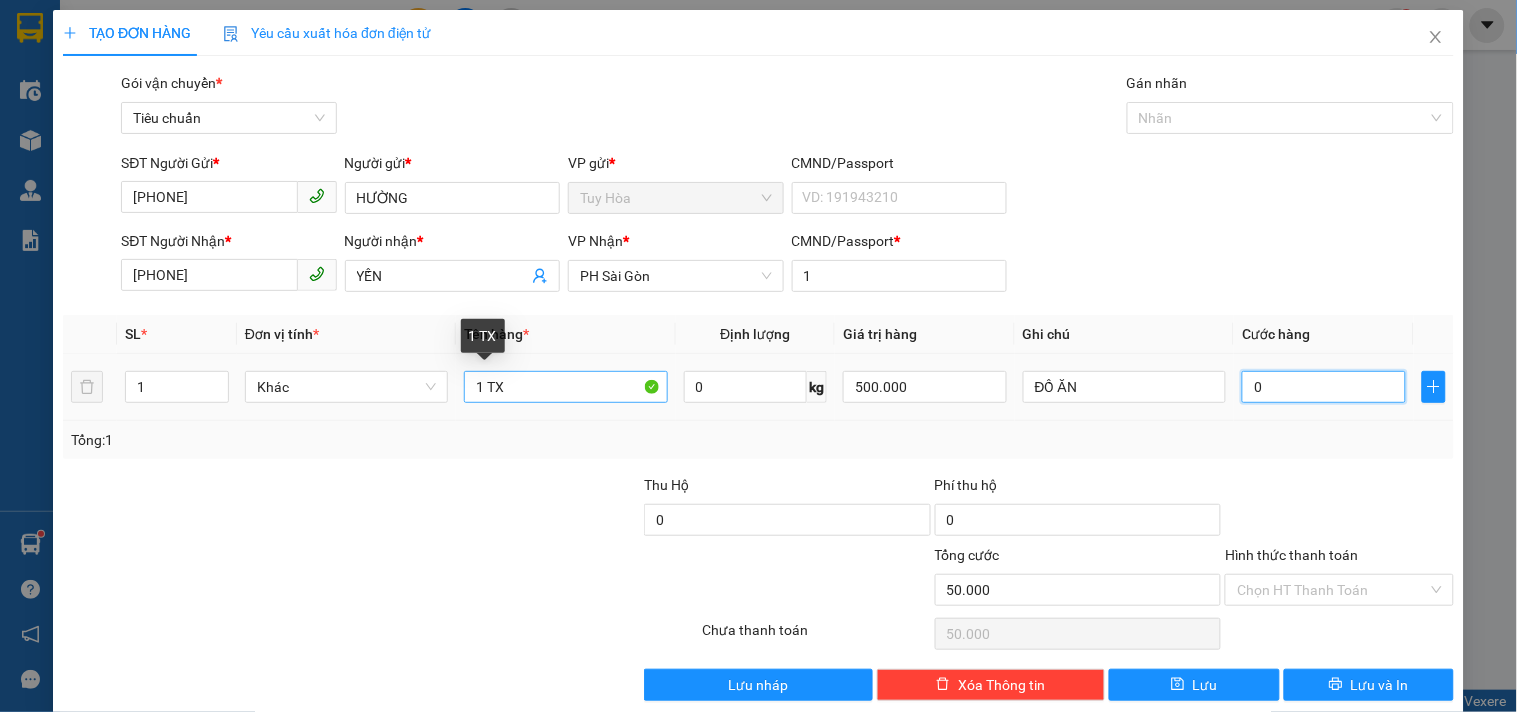 type on "0" 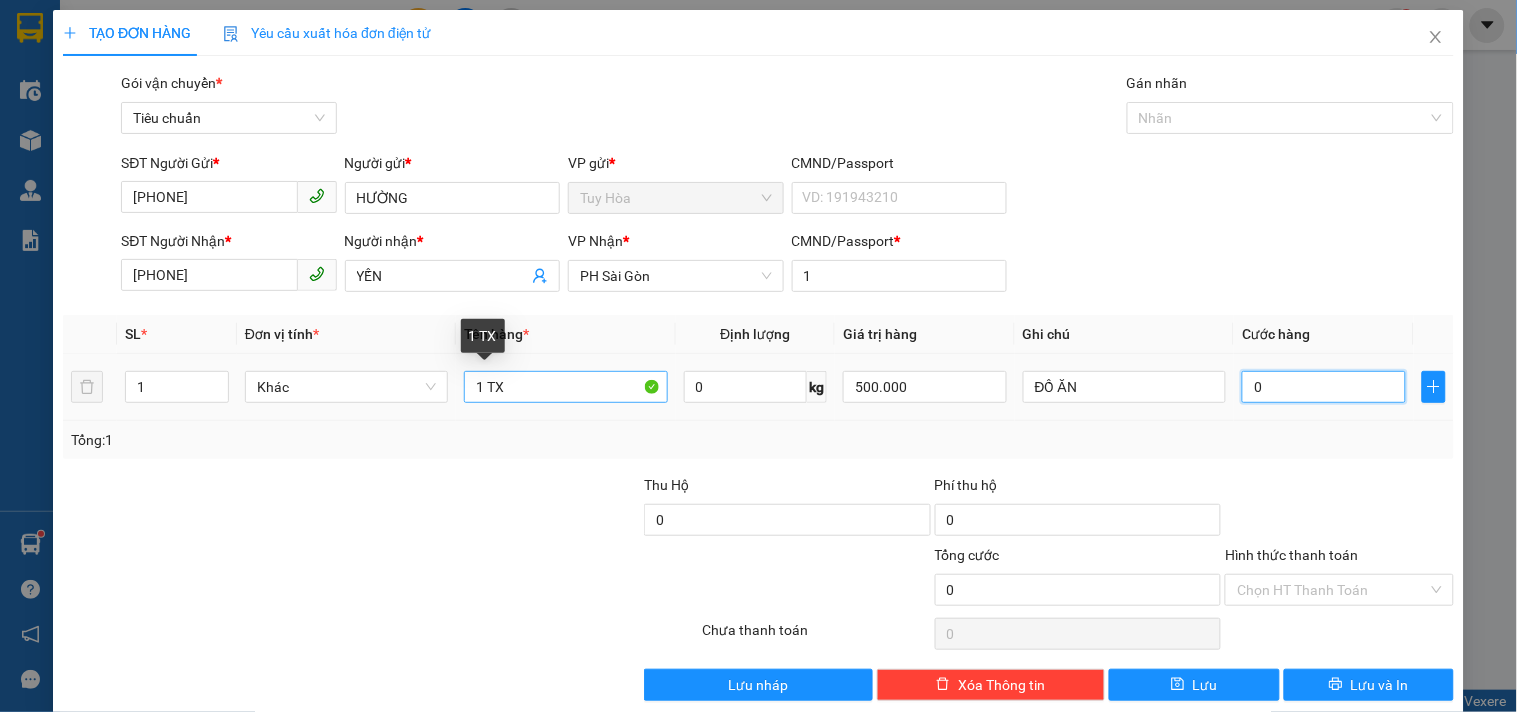 type on "4" 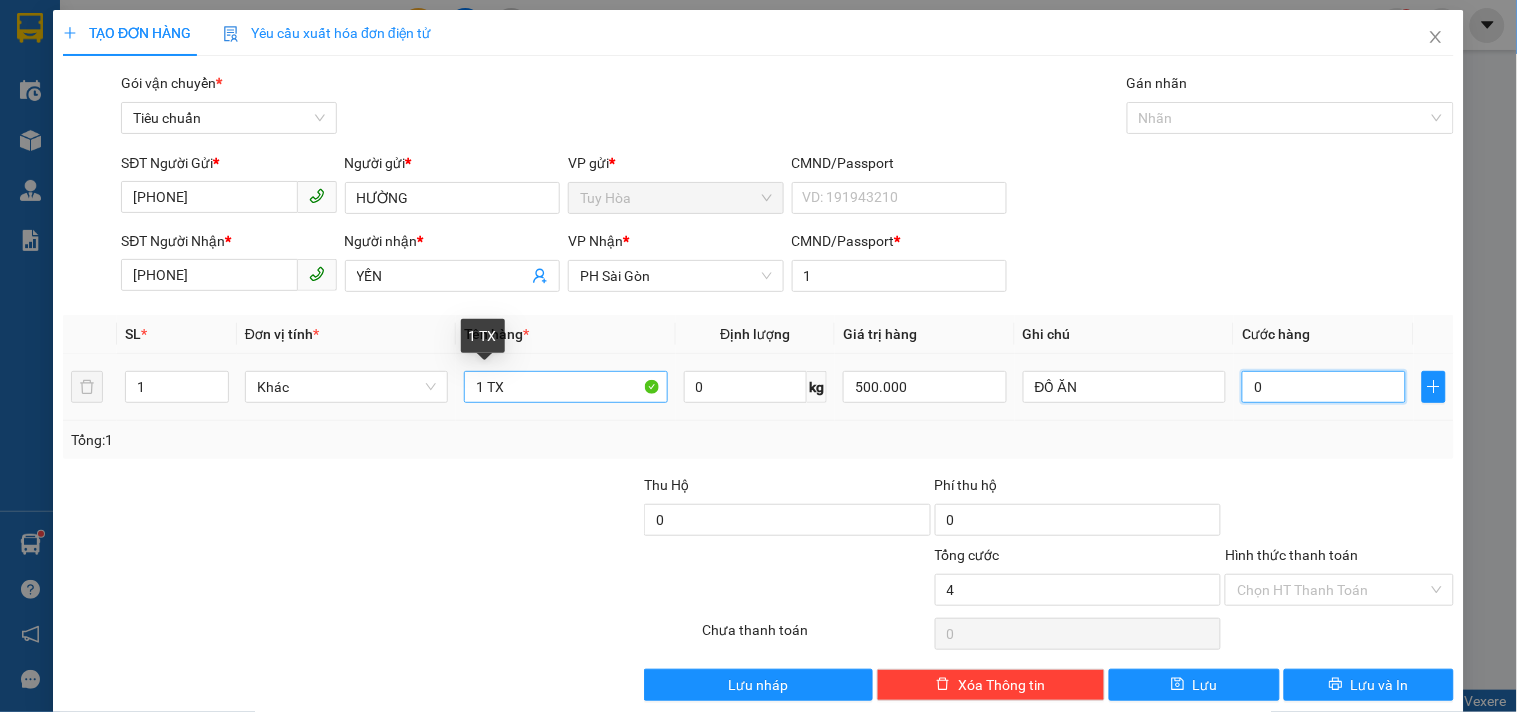type on "4" 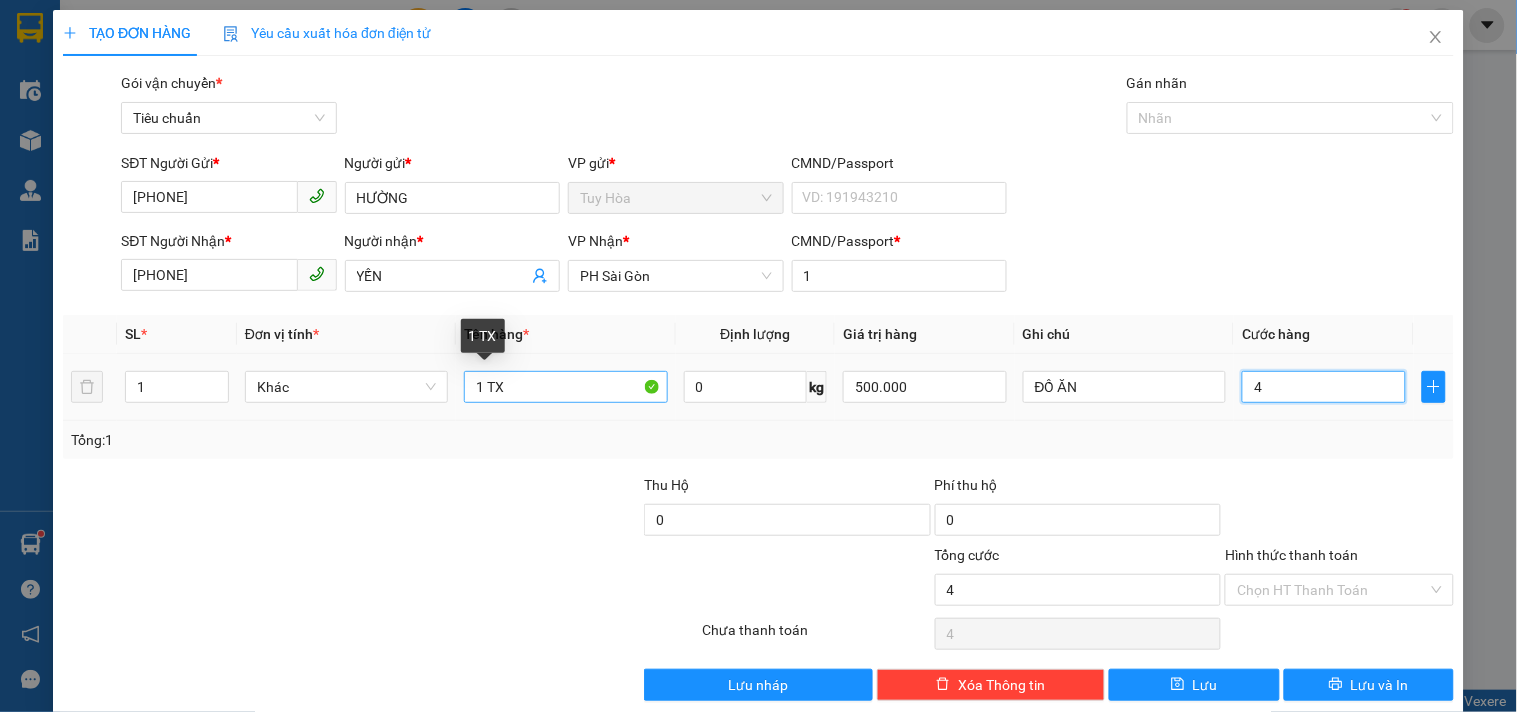 type on "40" 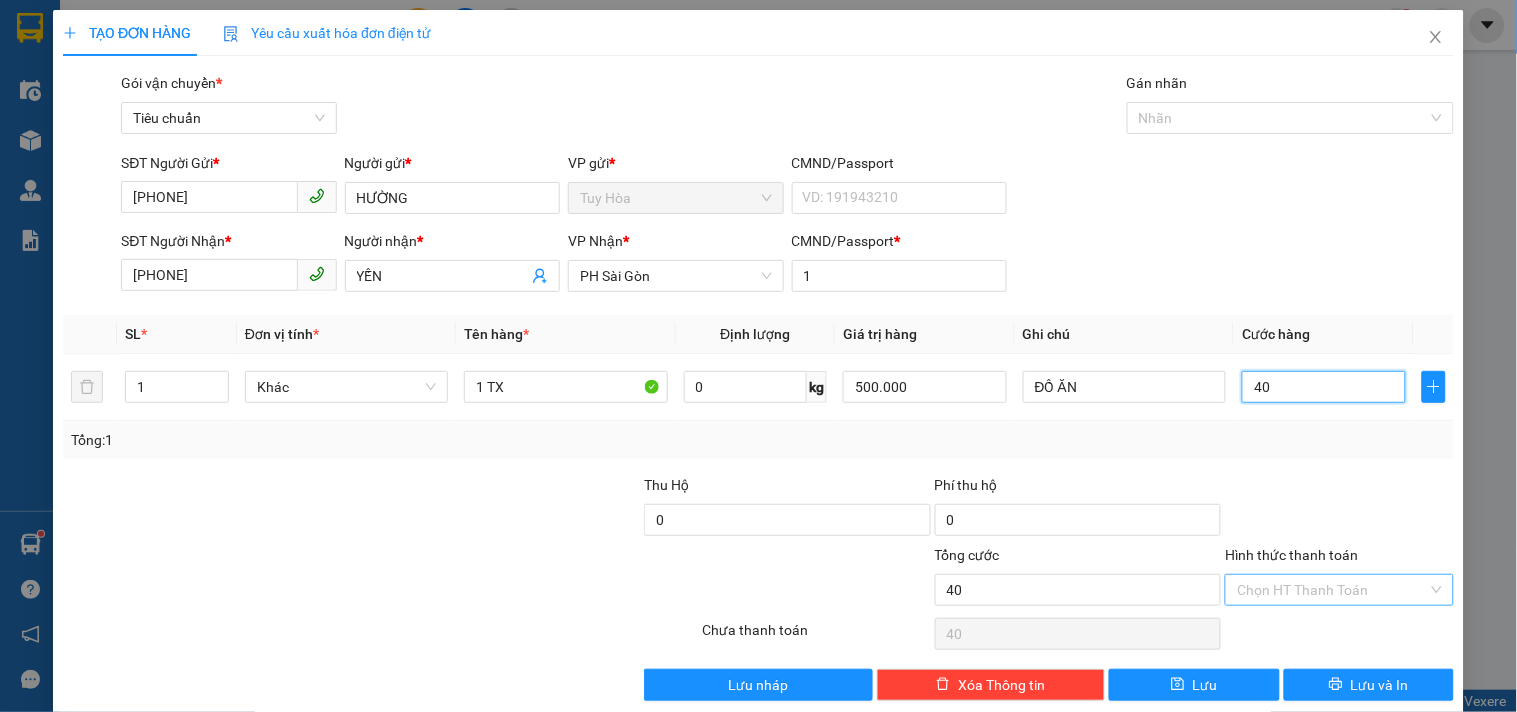 type on "40" 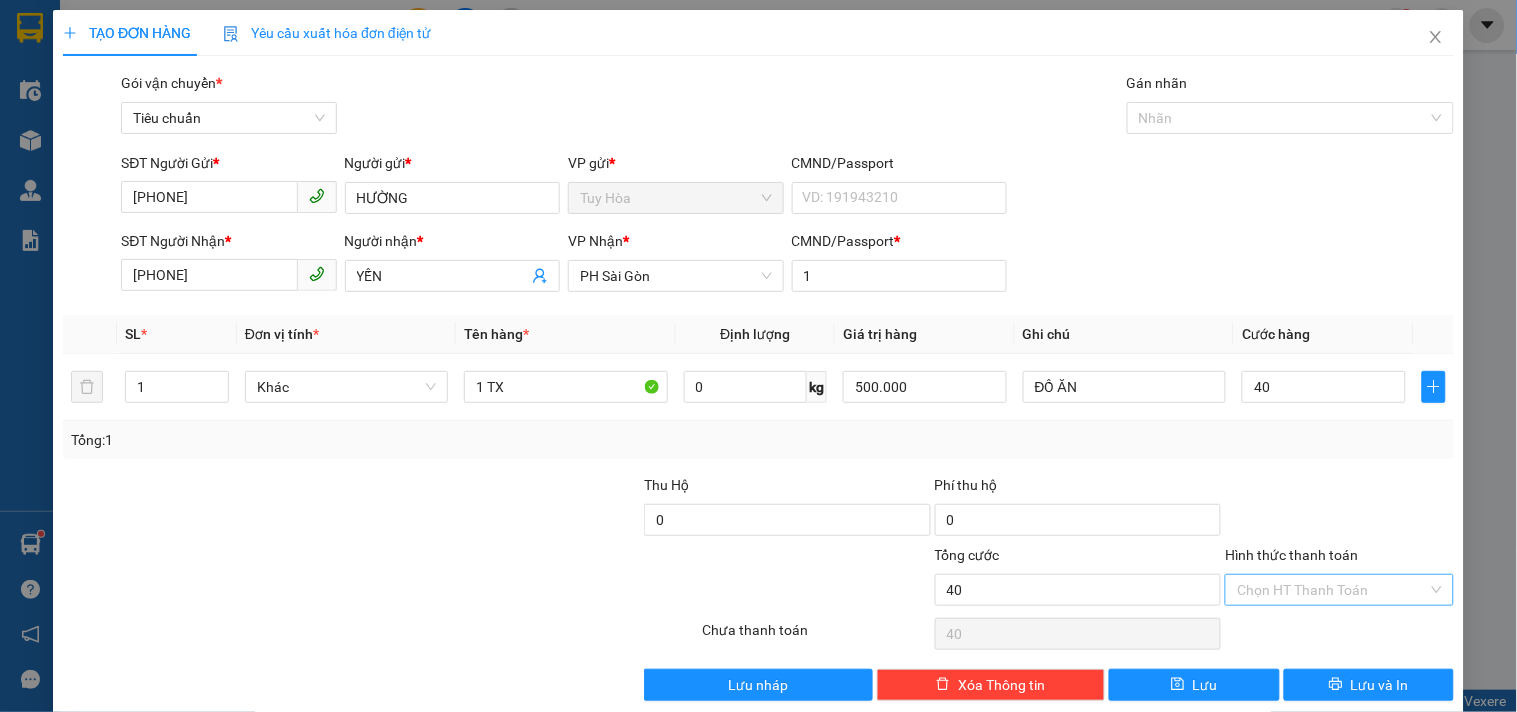 type on "40.000" 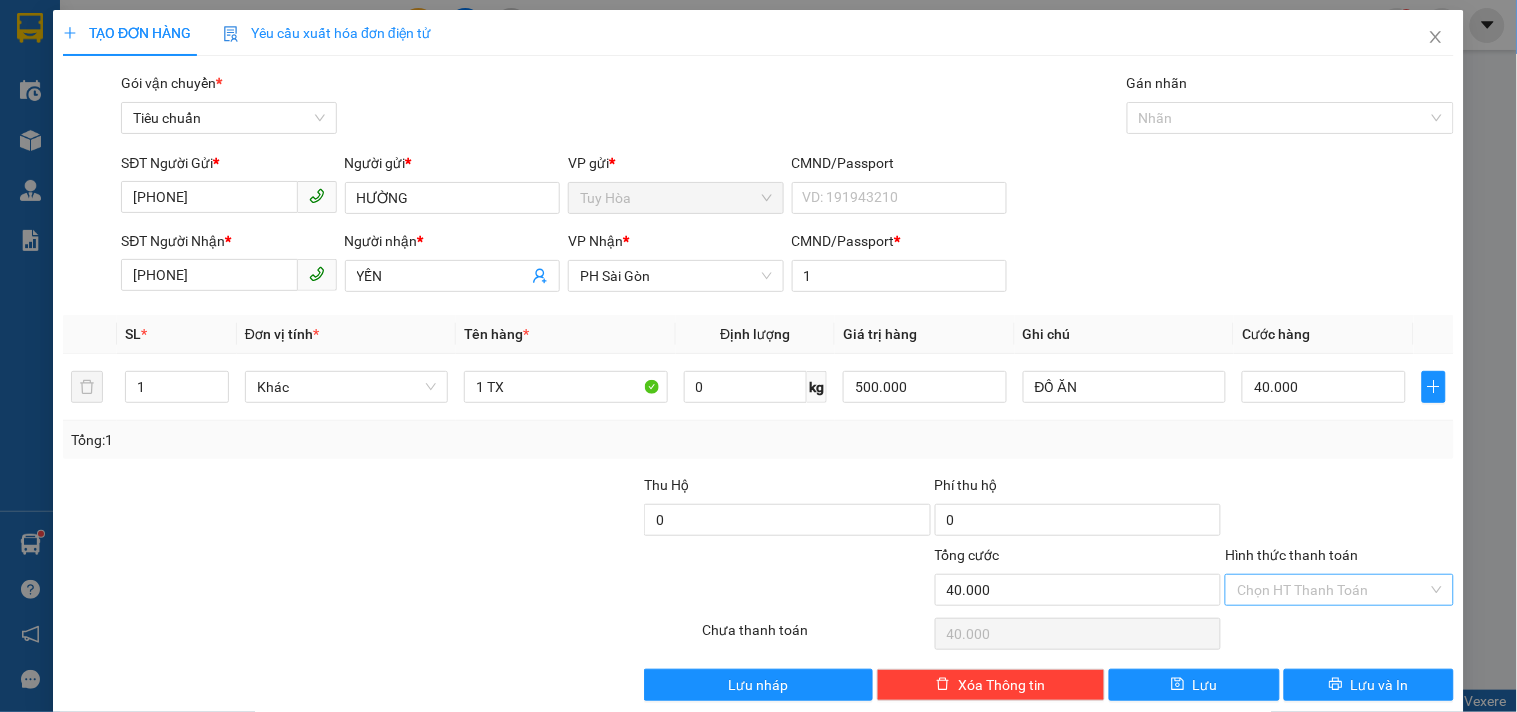 click on "Hình thức thanh toán" at bounding box center (1332, 590) 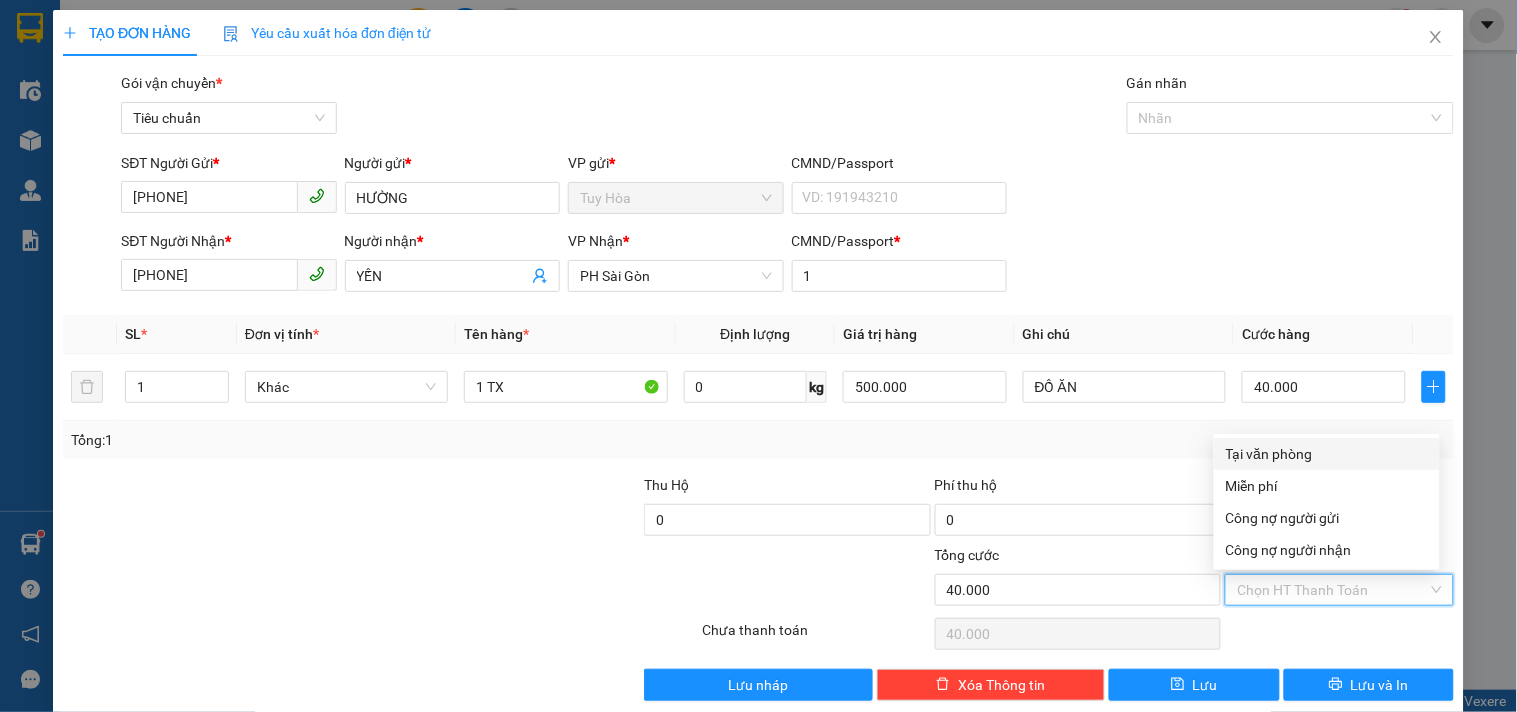 click on "Tại văn phòng" at bounding box center [1327, 454] 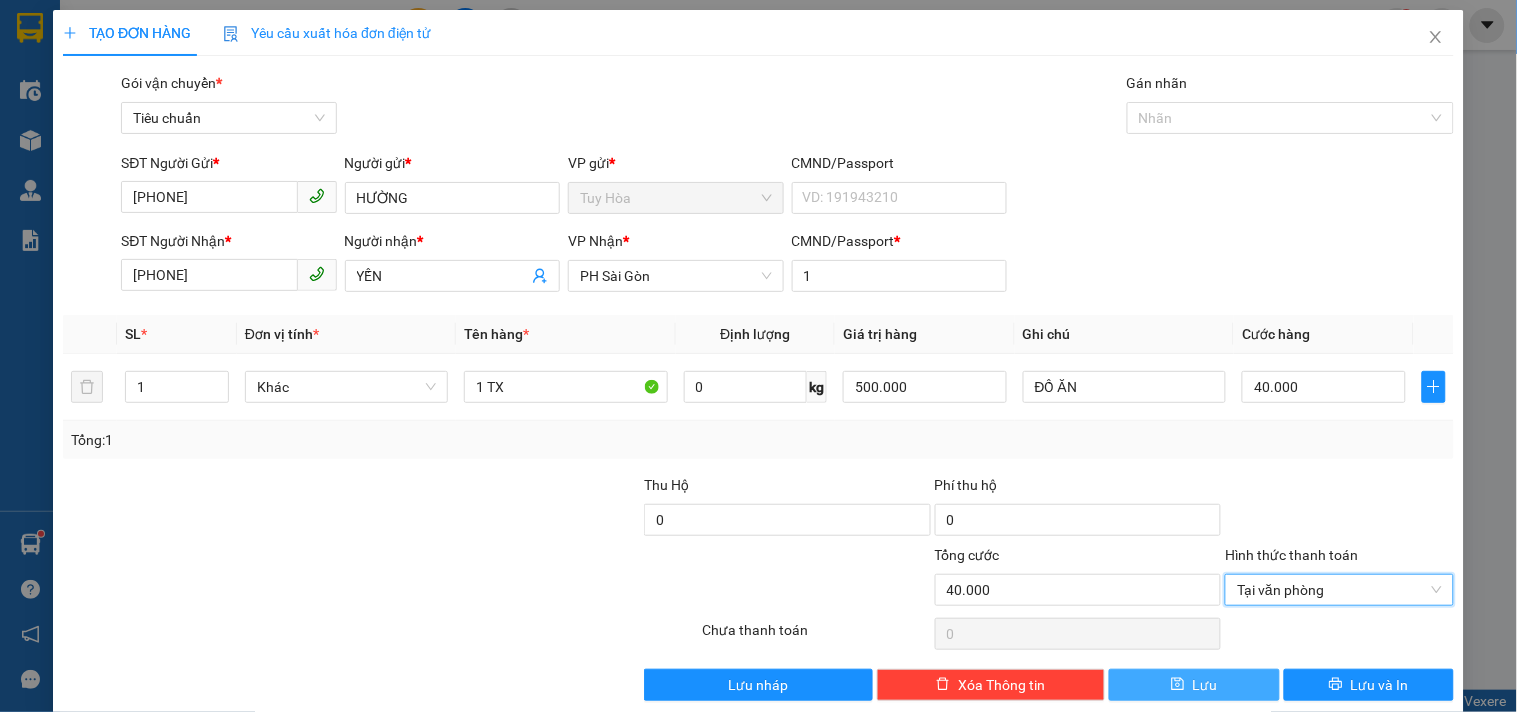 click on "Lưu" at bounding box center (1194, 685) 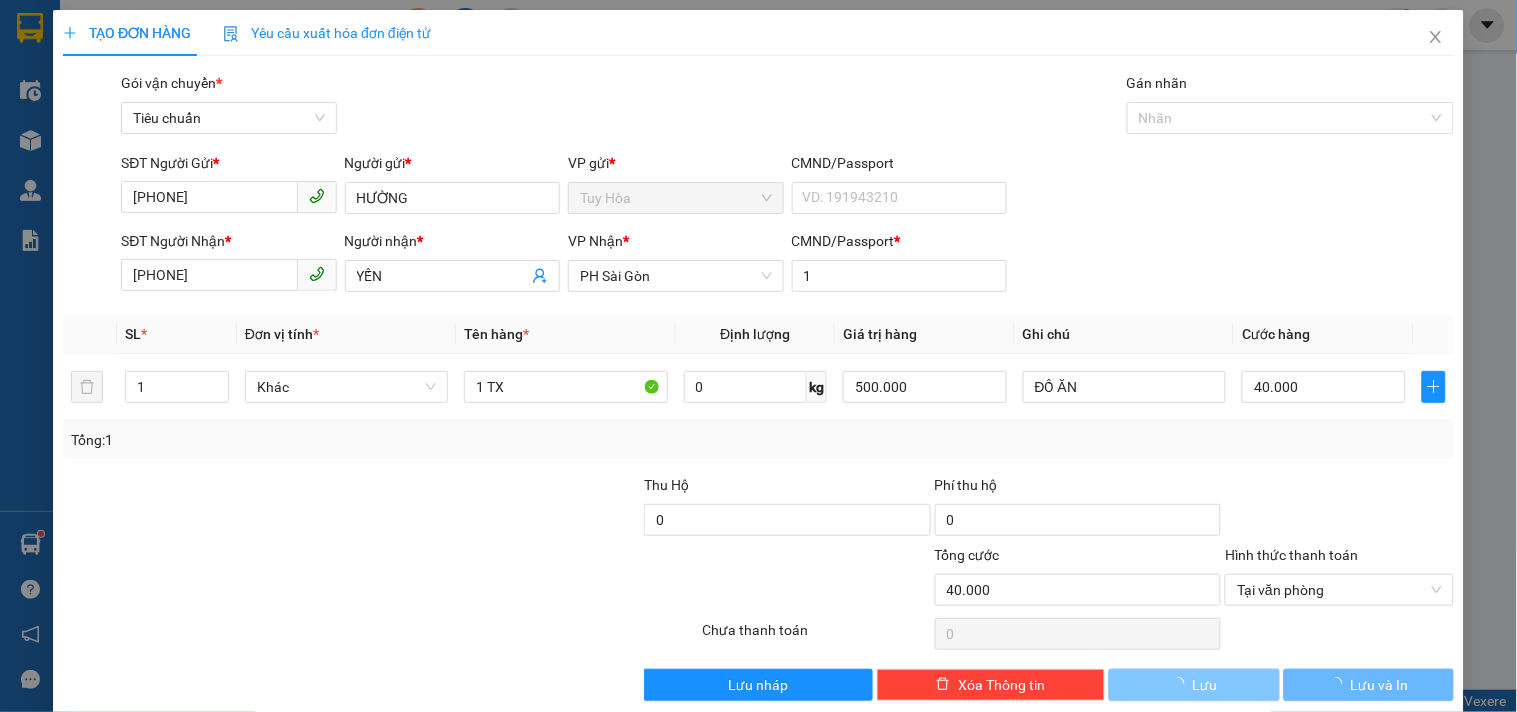 type 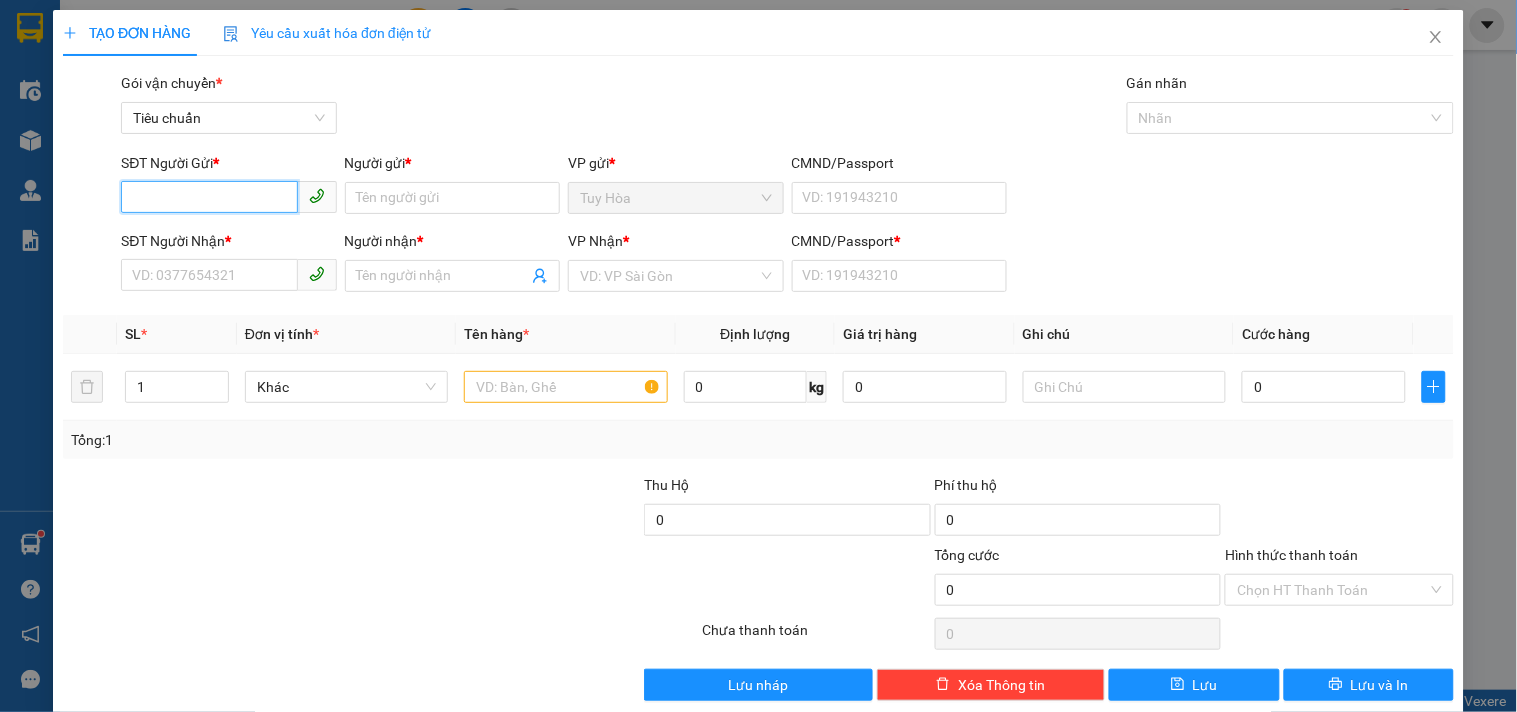 click on "SĐT Người Gửi  *" at bounding box center (209, 197) 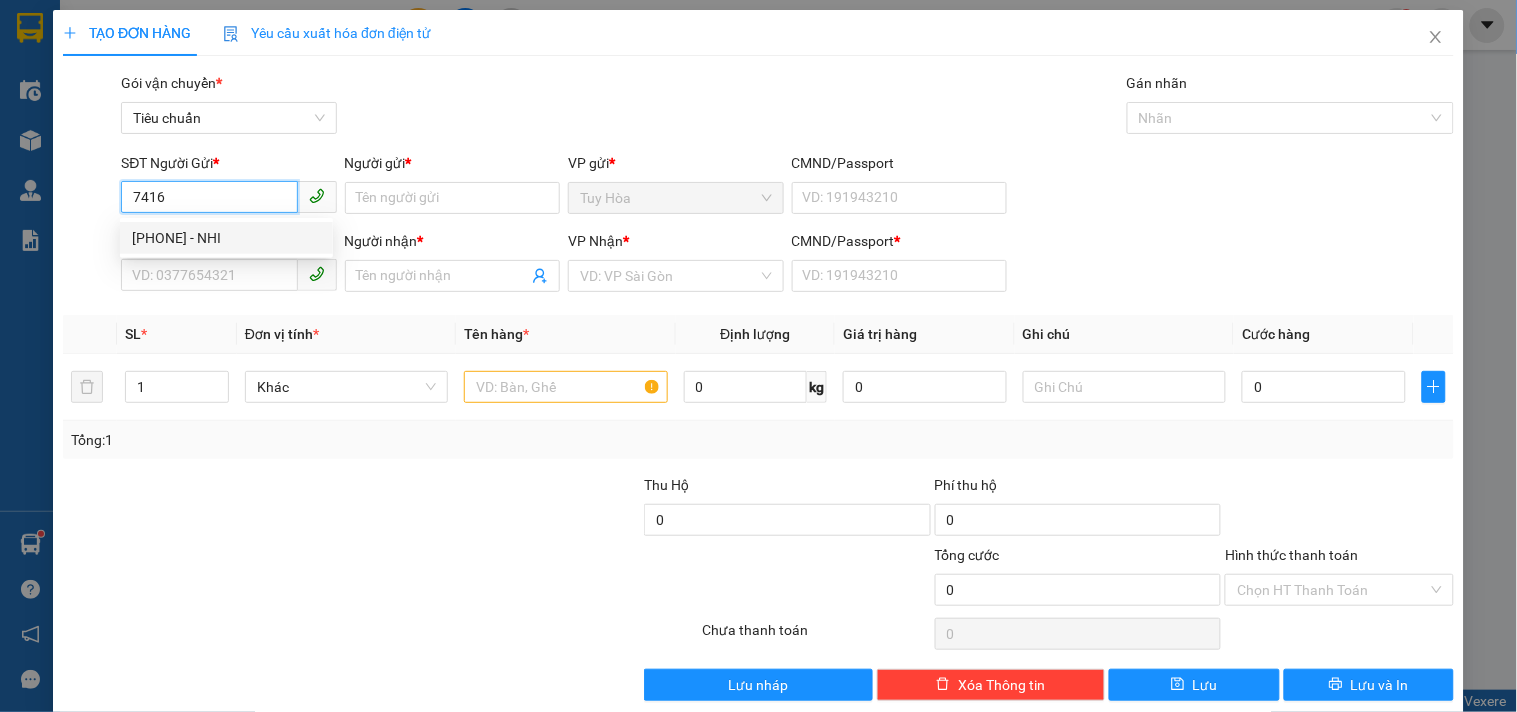 click on "0384427416 - NHI" at bounding box center [226, 238] 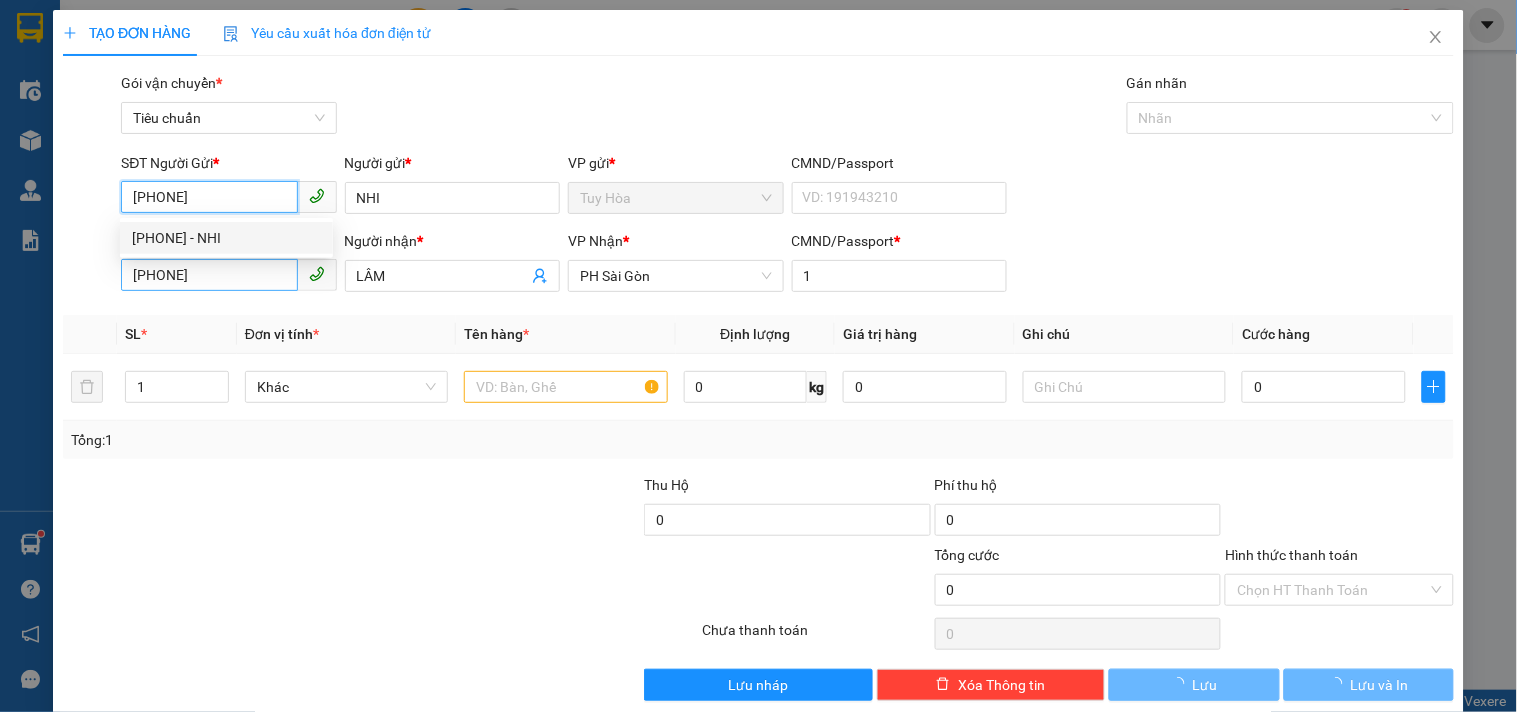 type on "50.000" 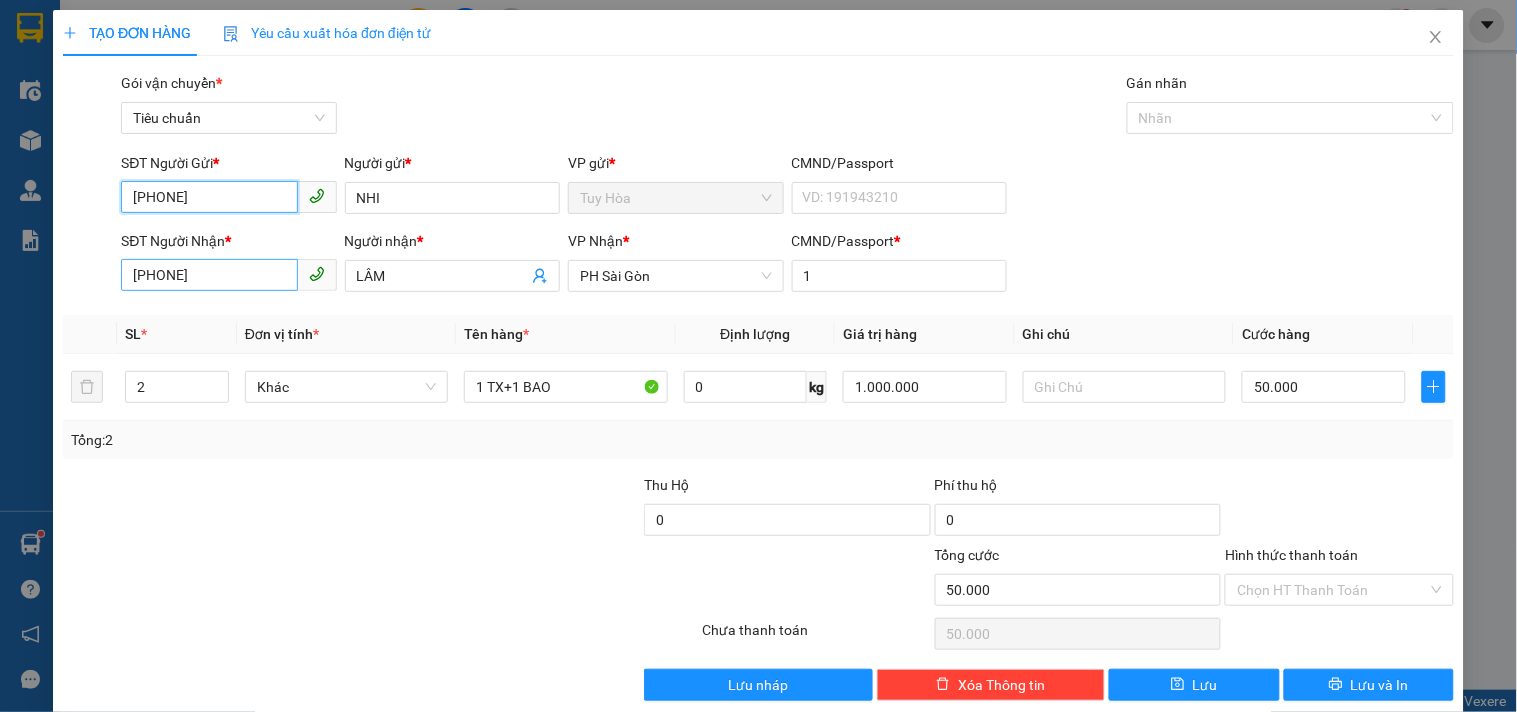 type on "0384427416" 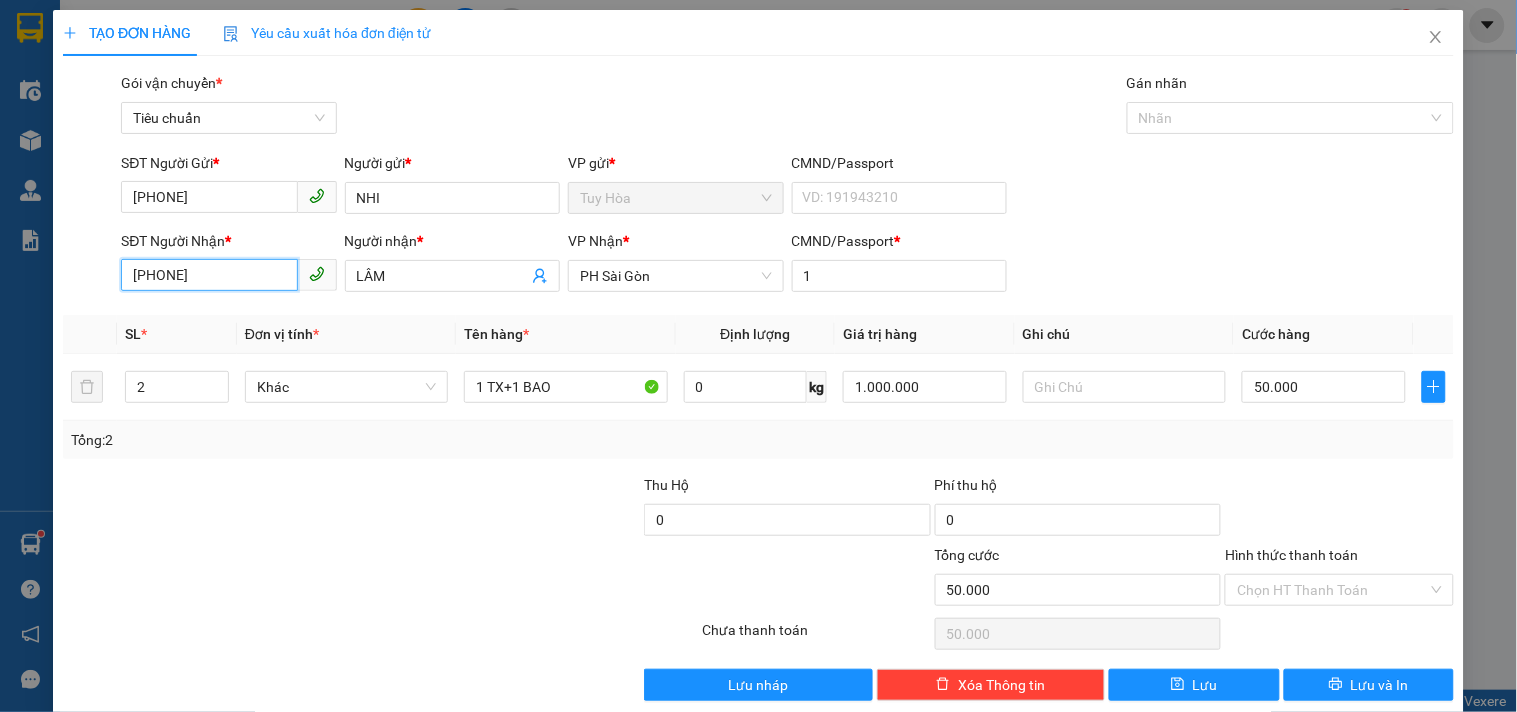 click on "0328219606" at bounding box center (209, 275) 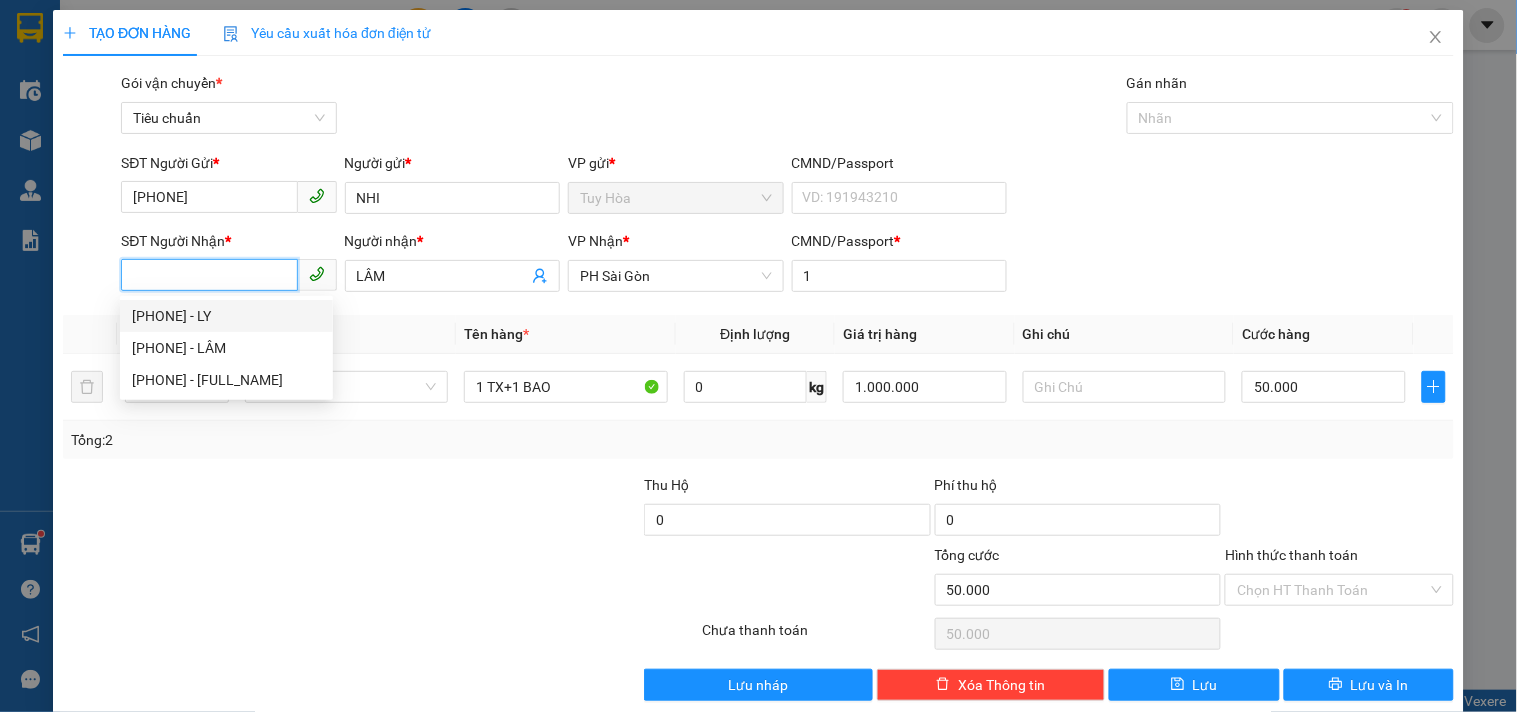 click on "0364338040 - LY" at bounding box center (226, 316) 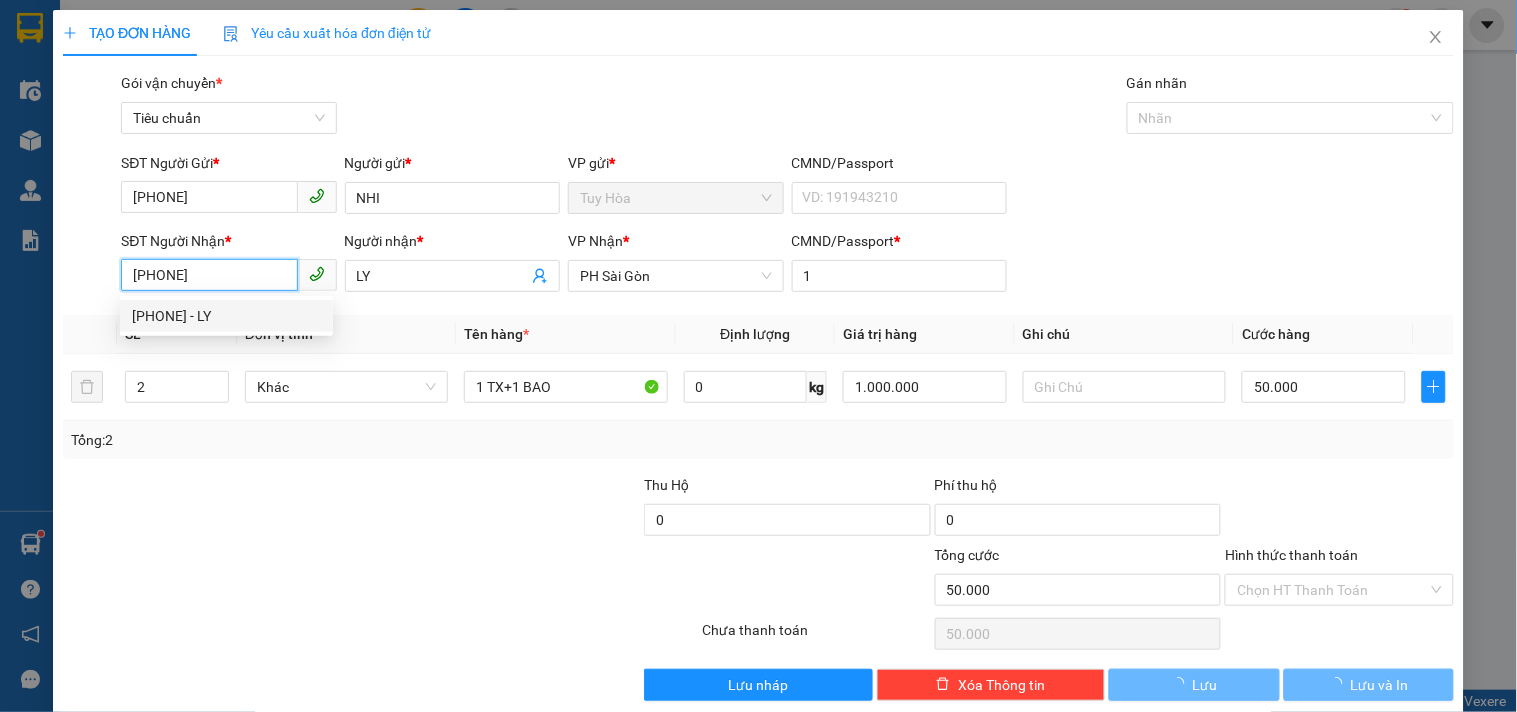 type on "40.000" 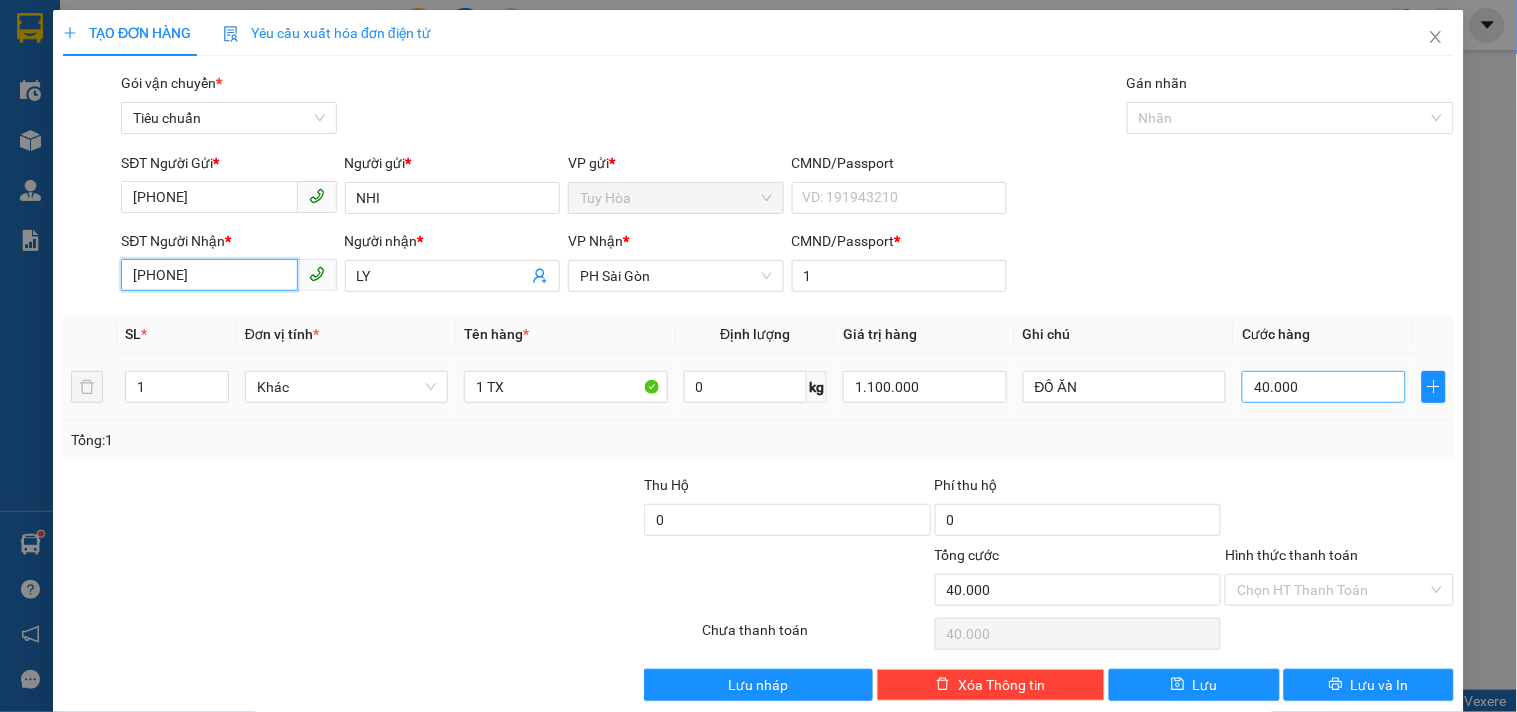 type on "0364338040" 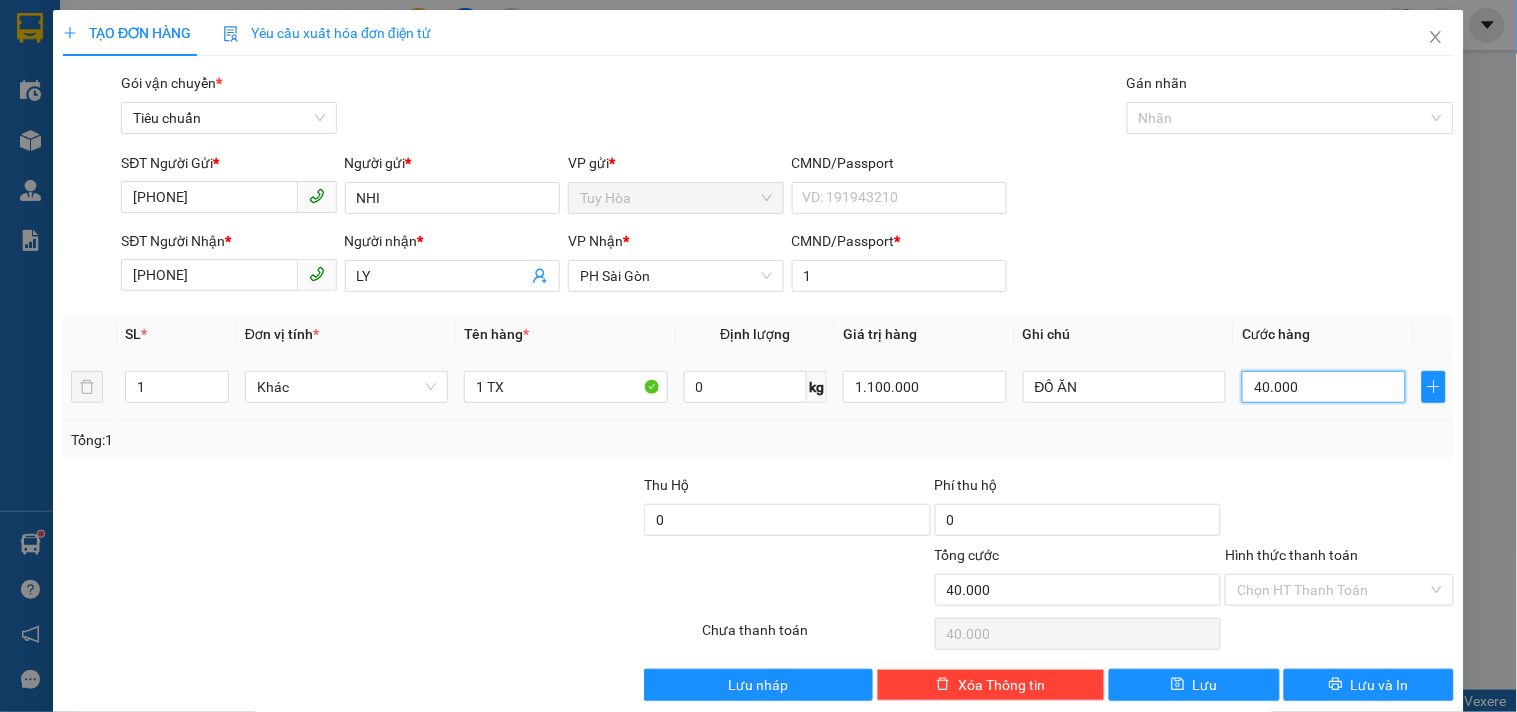 click on "40.000" at bounding box center (1324, 387) 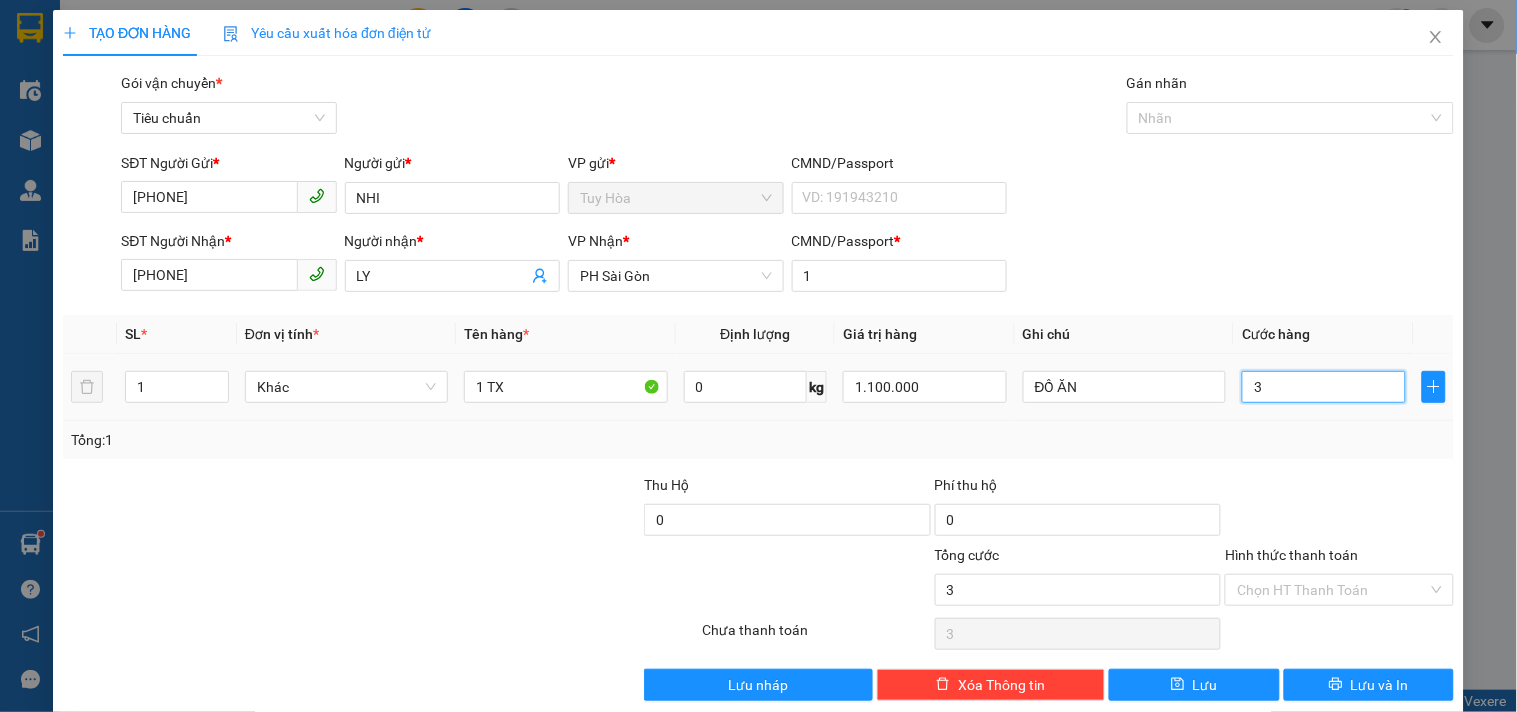 type on "30" 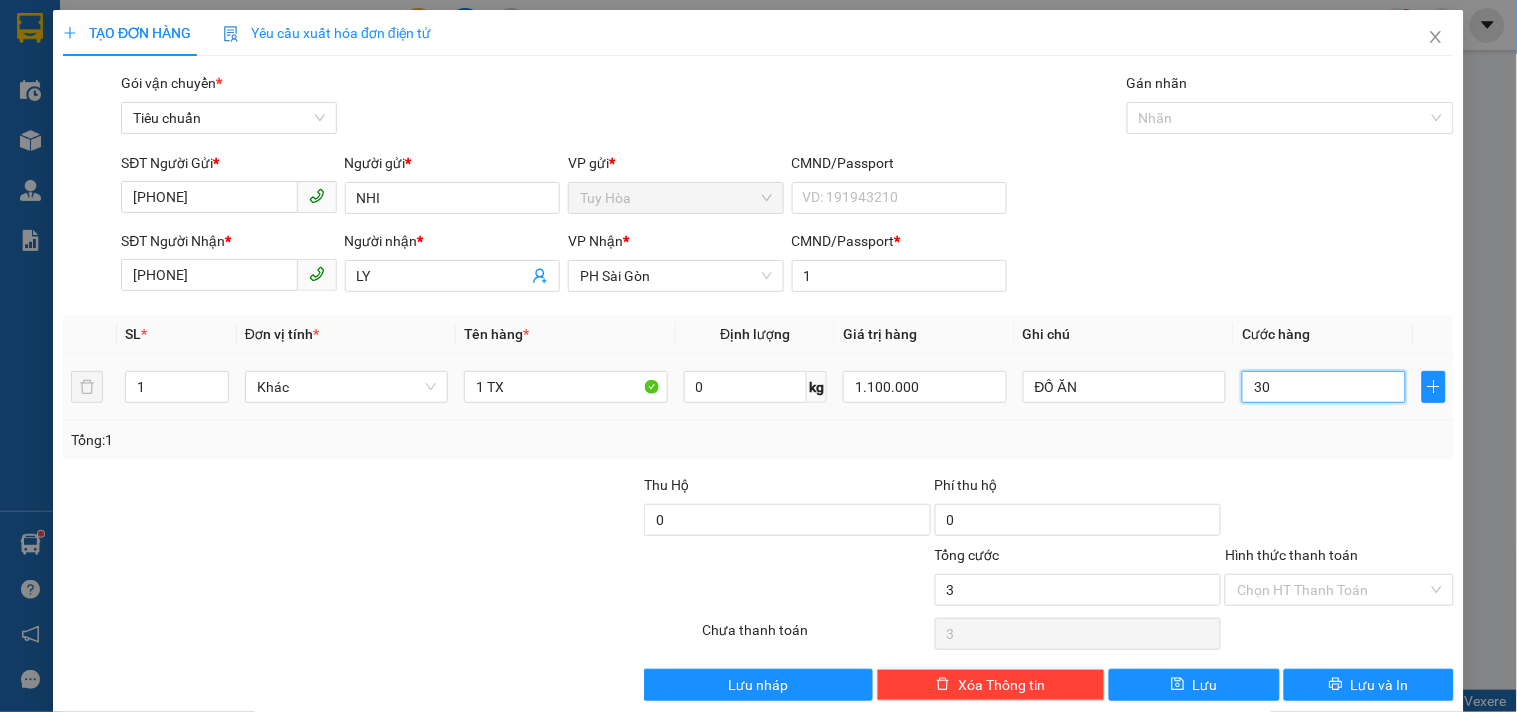 type on "30" 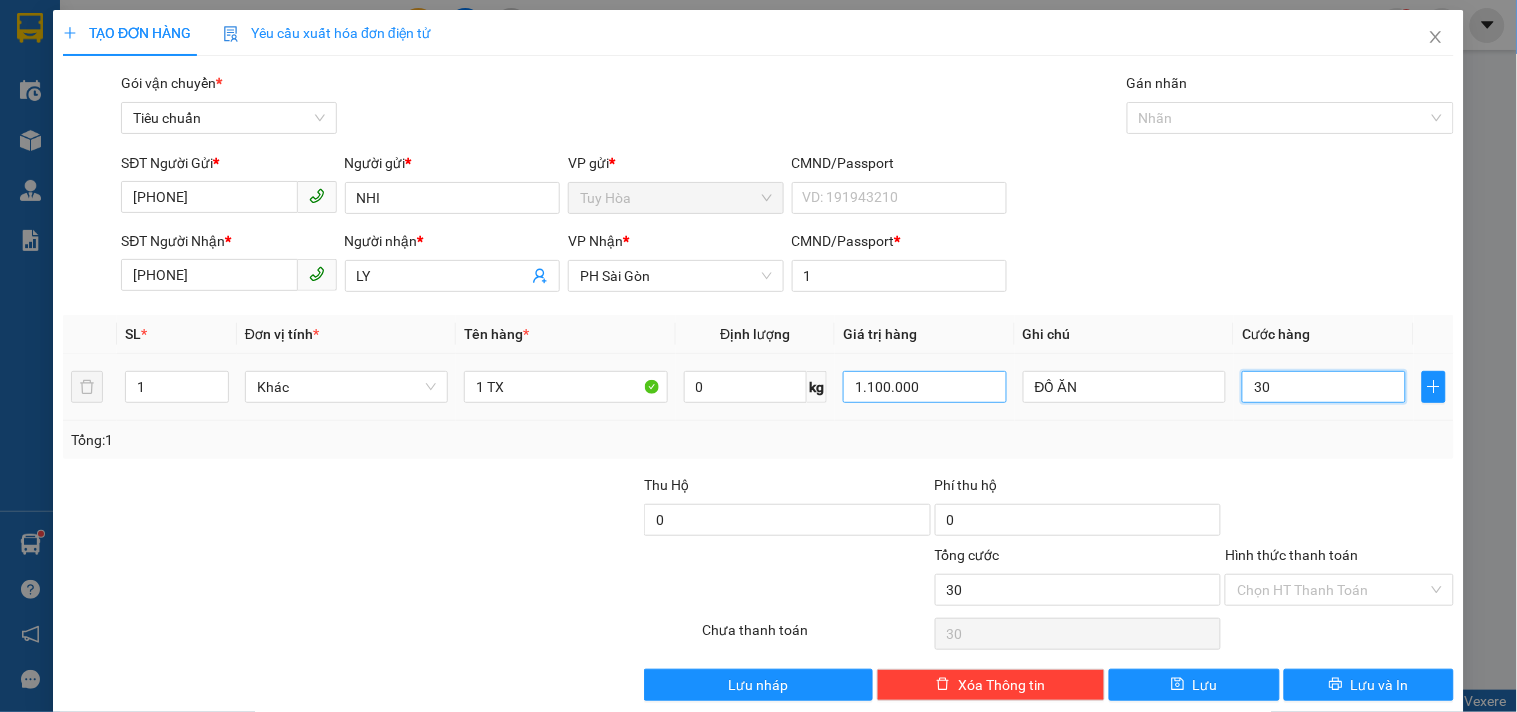 type on "30" 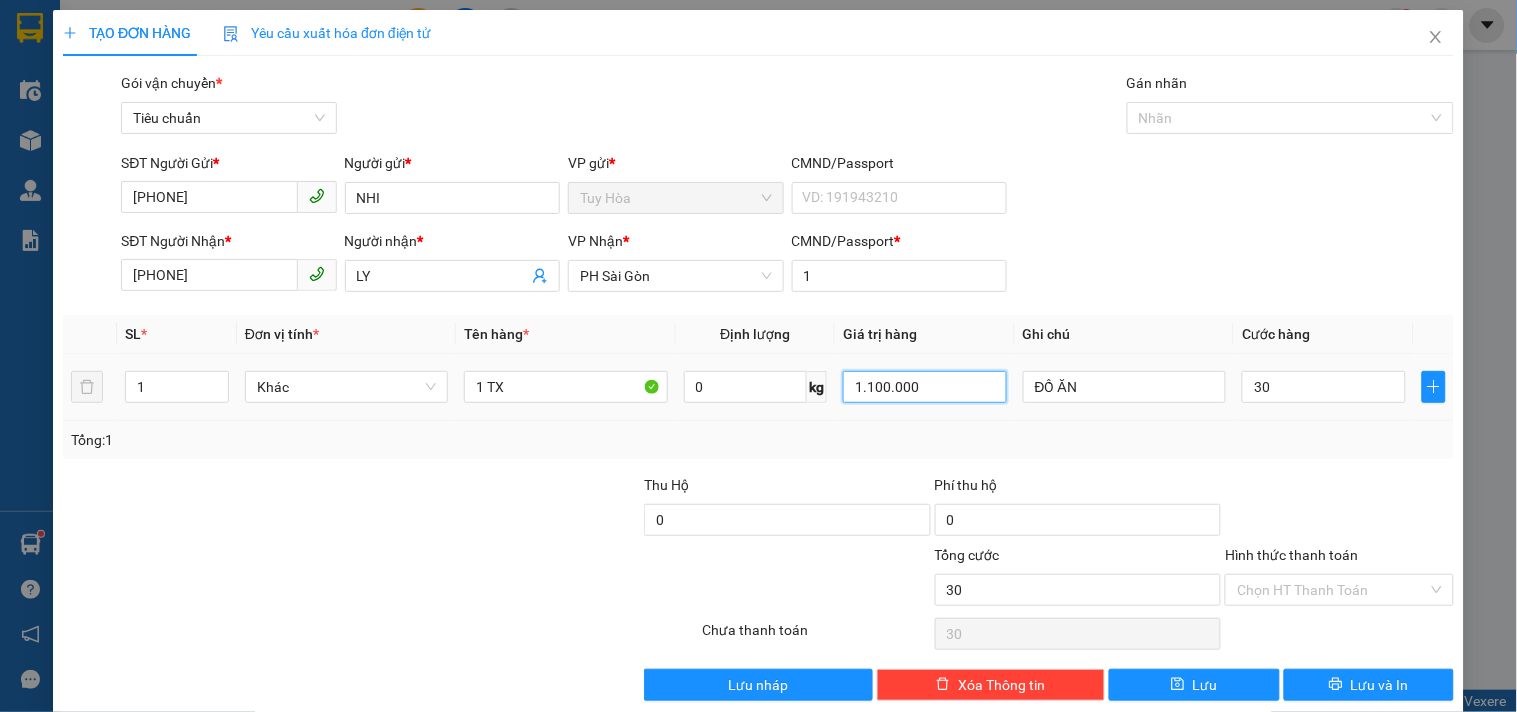 type on "30.000" 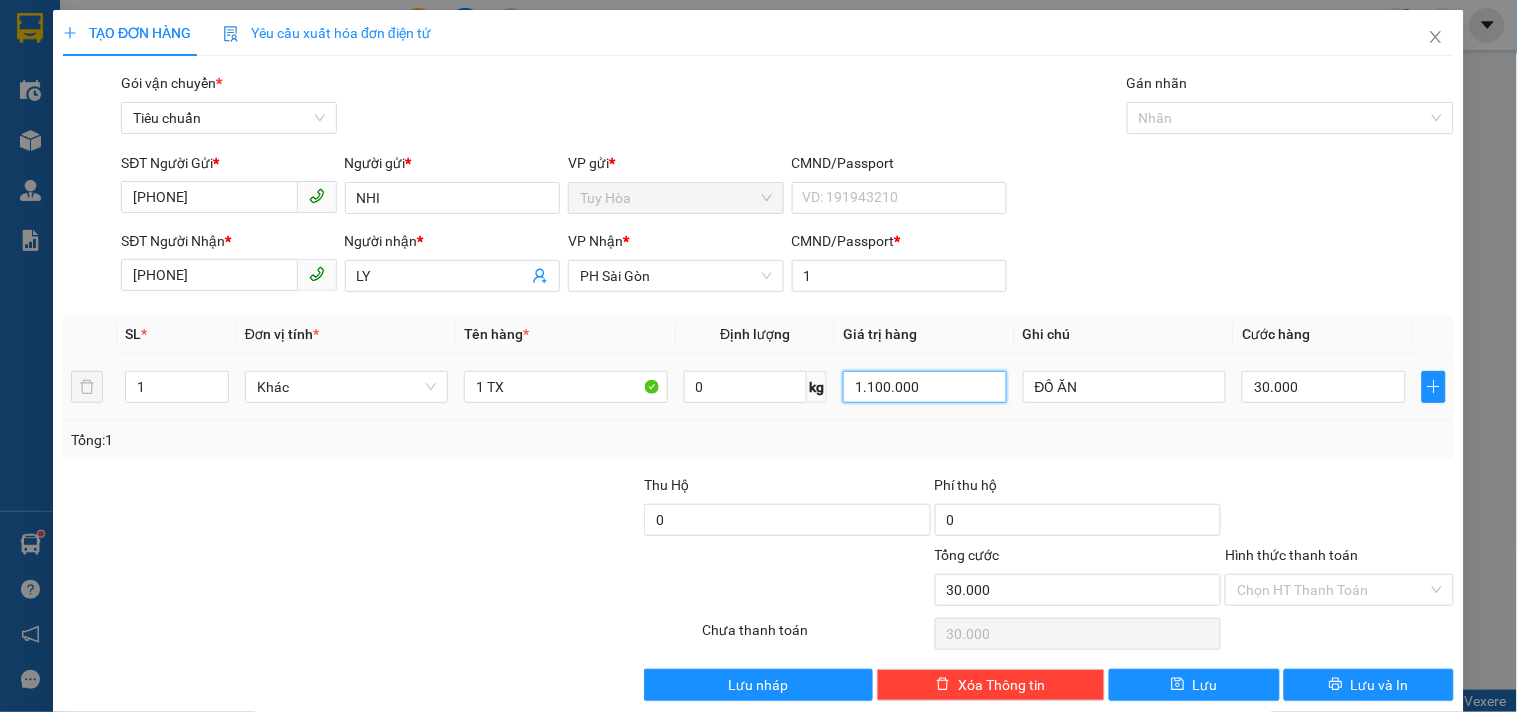 click on "1.100.000" at bounding box center [925, 387] 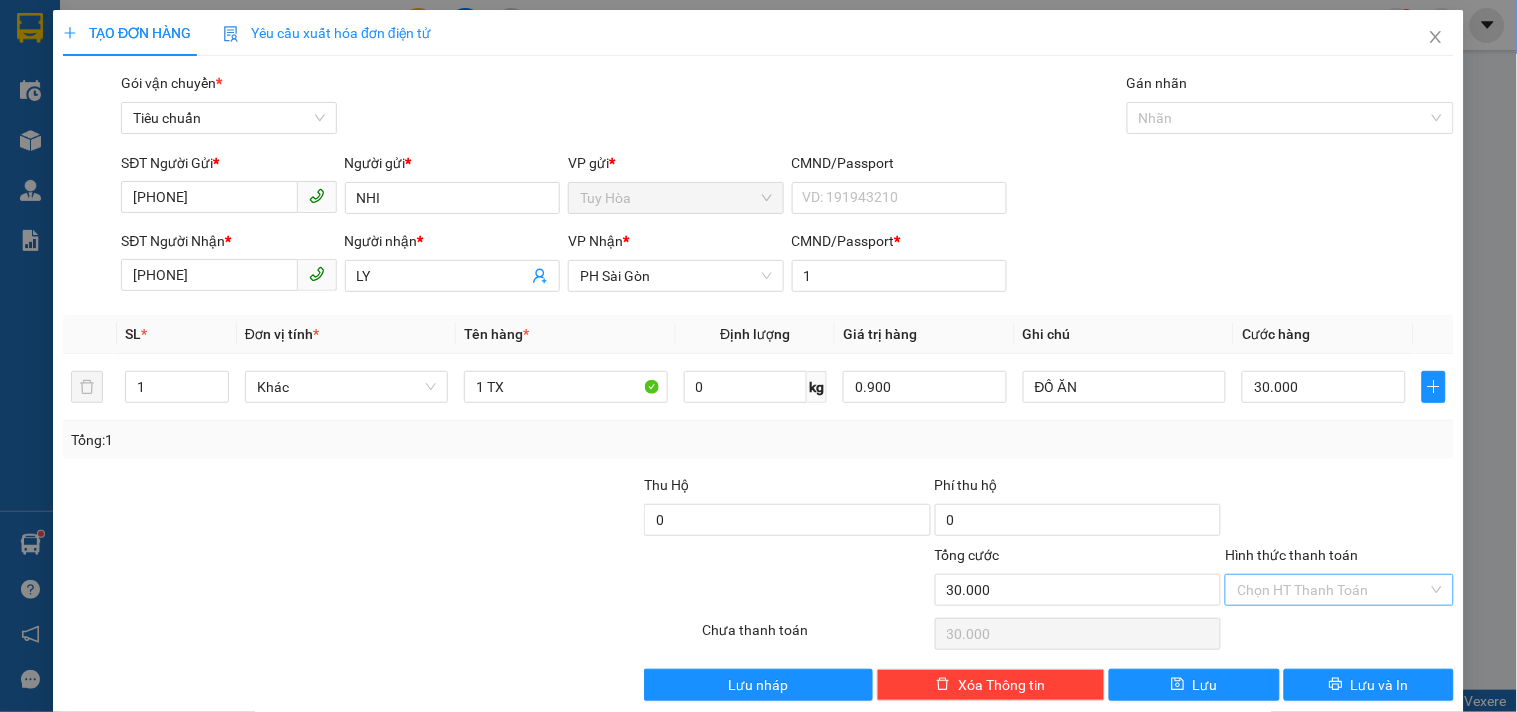 type on "900.000" 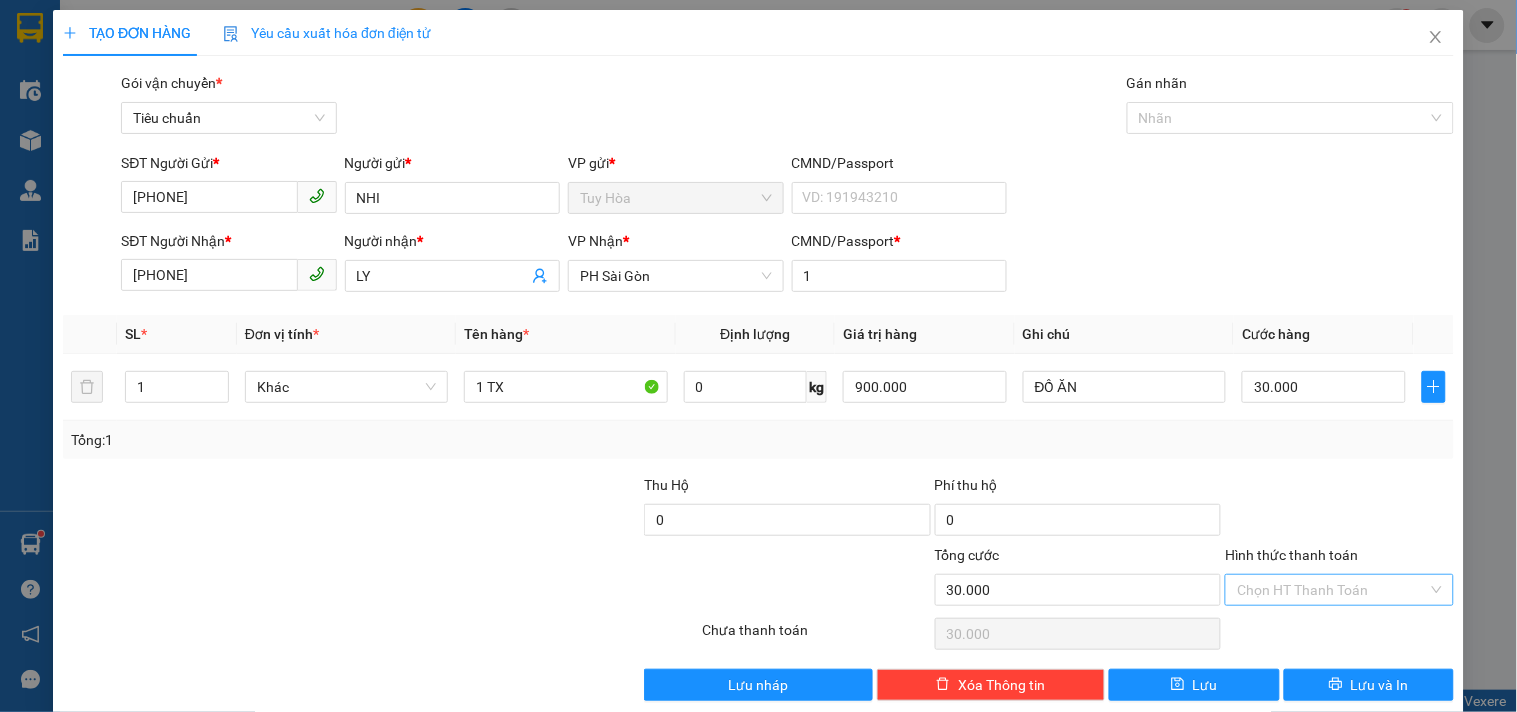 click on "Hình thức thanh toán" at bounding box center [1332, 590] 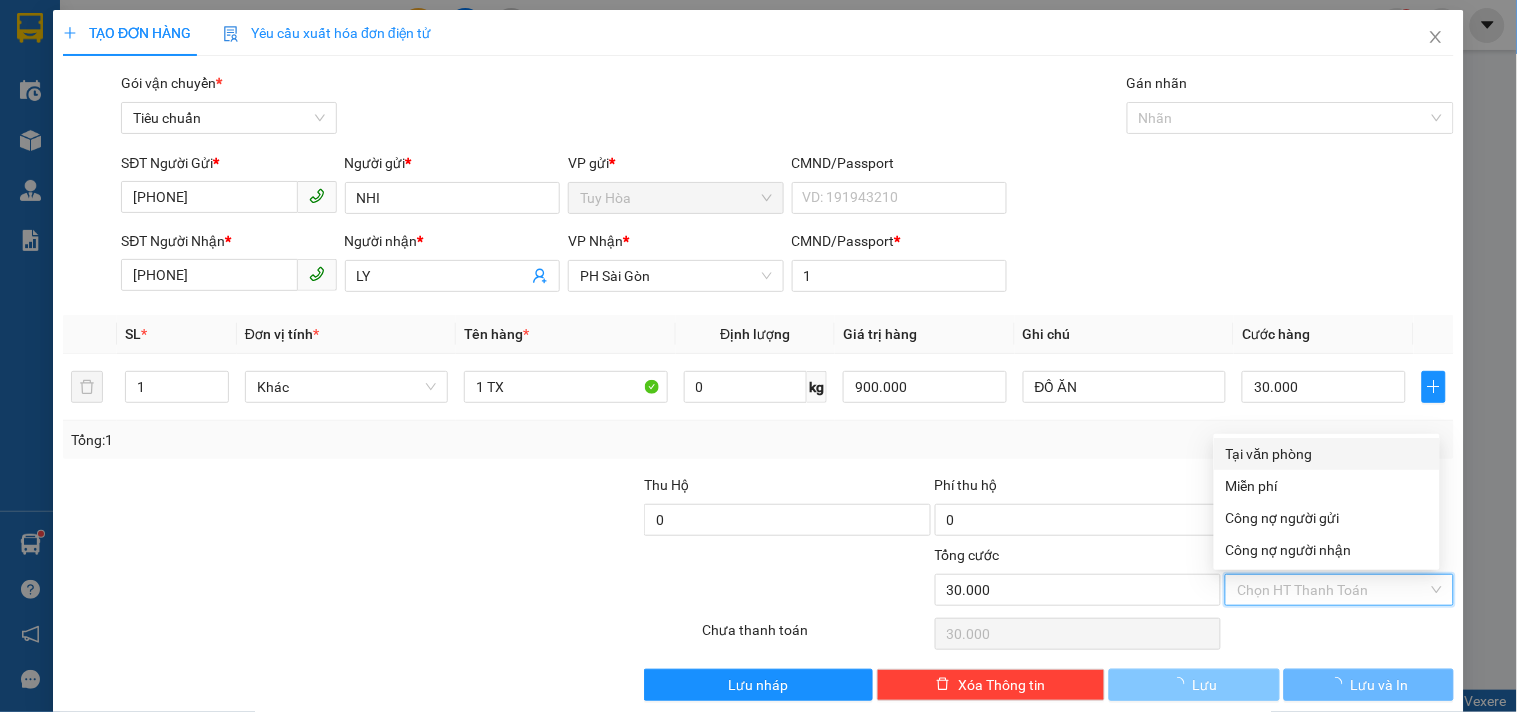 click on "Tại văn phòng" at bounding box center [1327, 454] 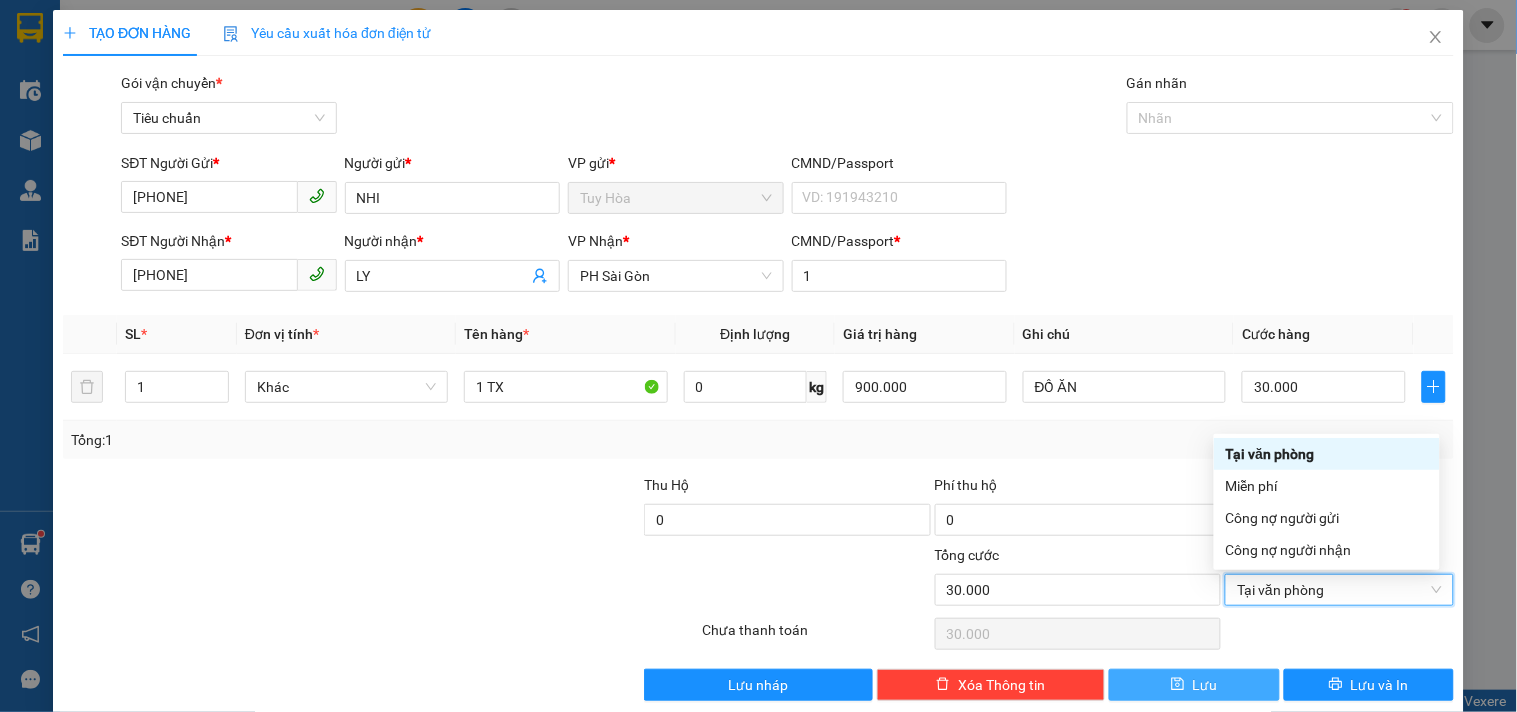 type on "0" 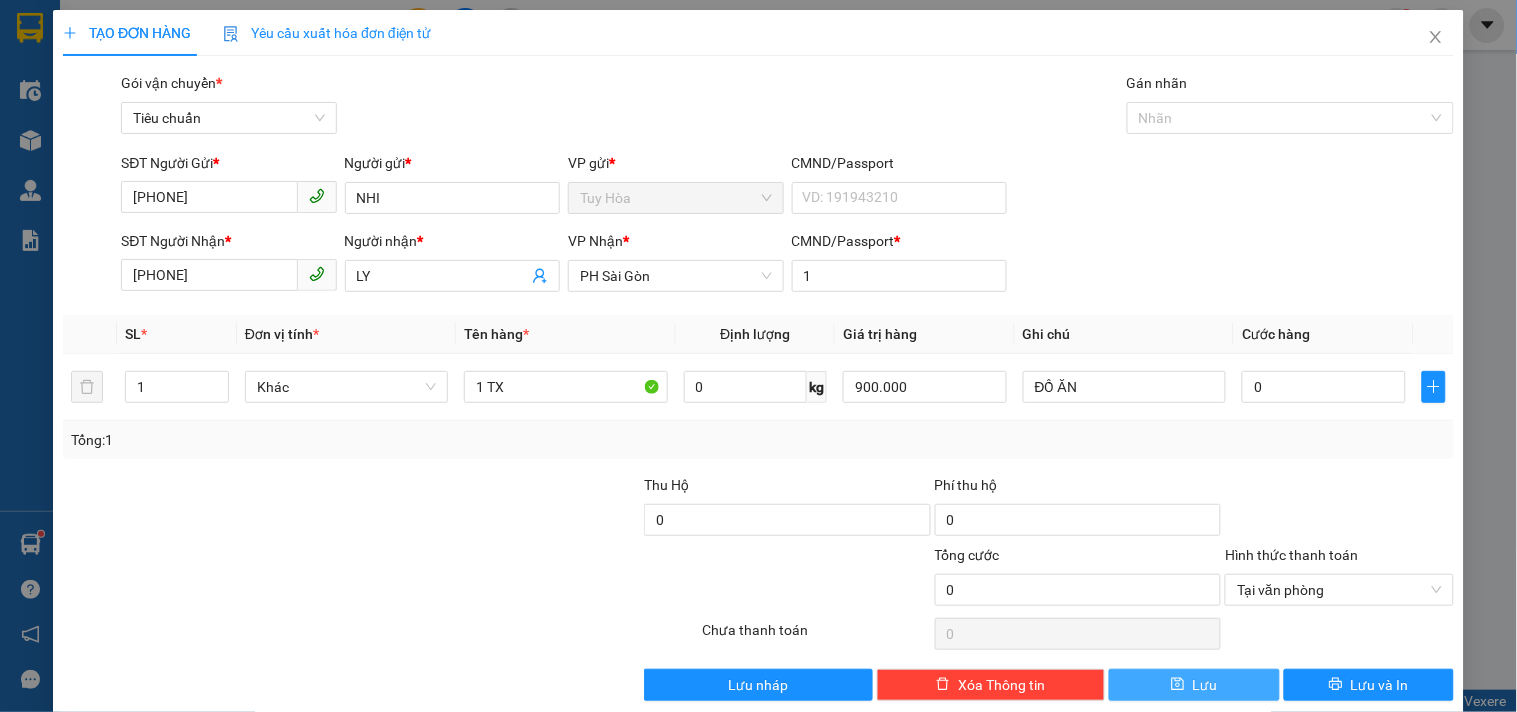 click on "Lưu" at bounding box center [1205, 685] 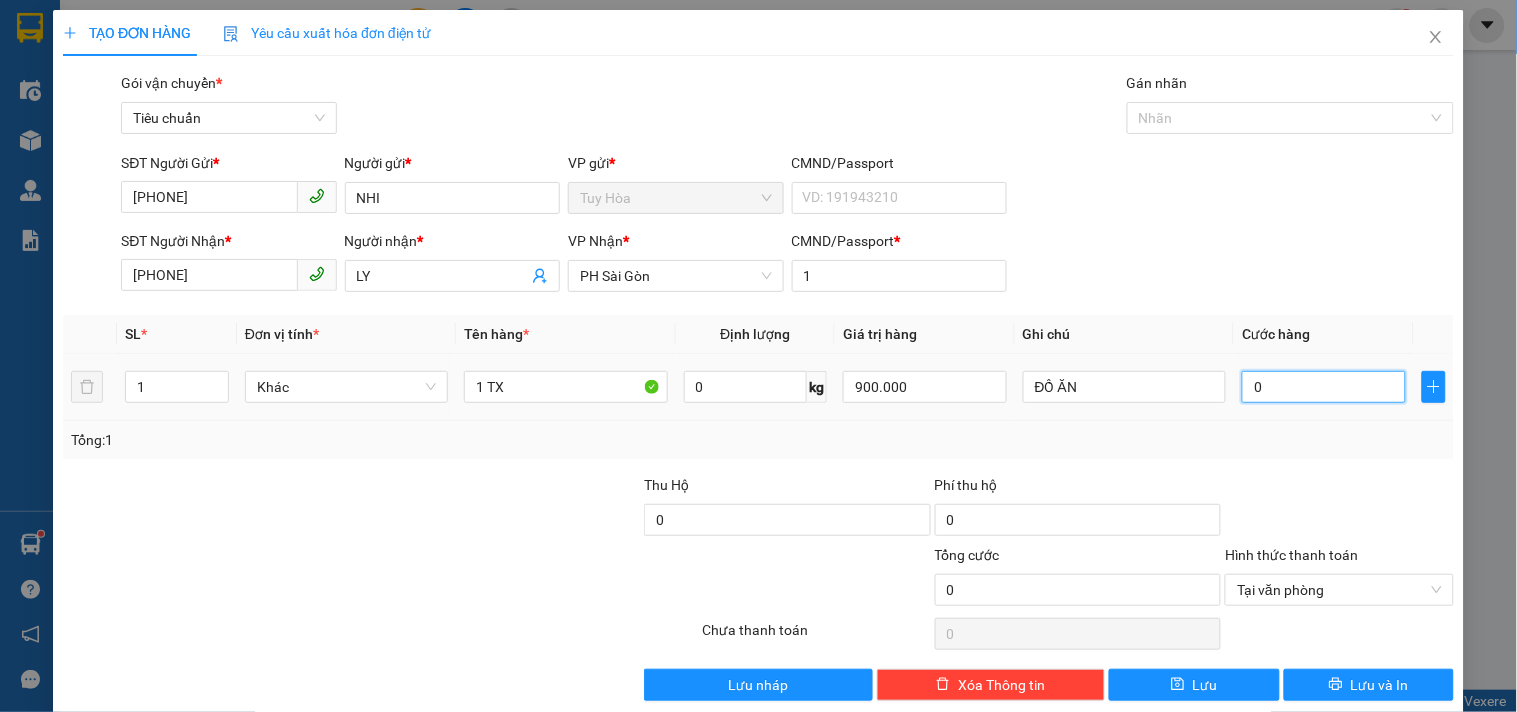 type on "3" 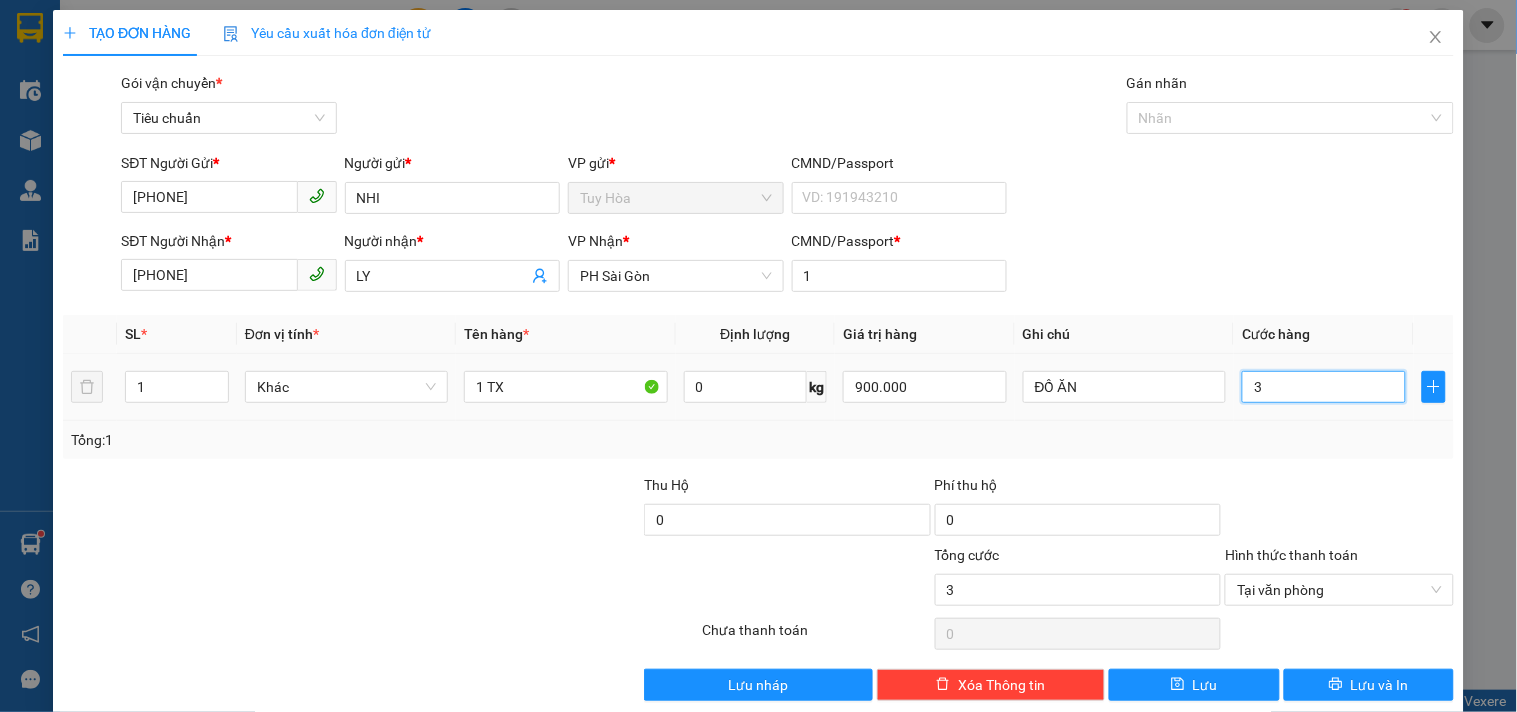 type on "30" 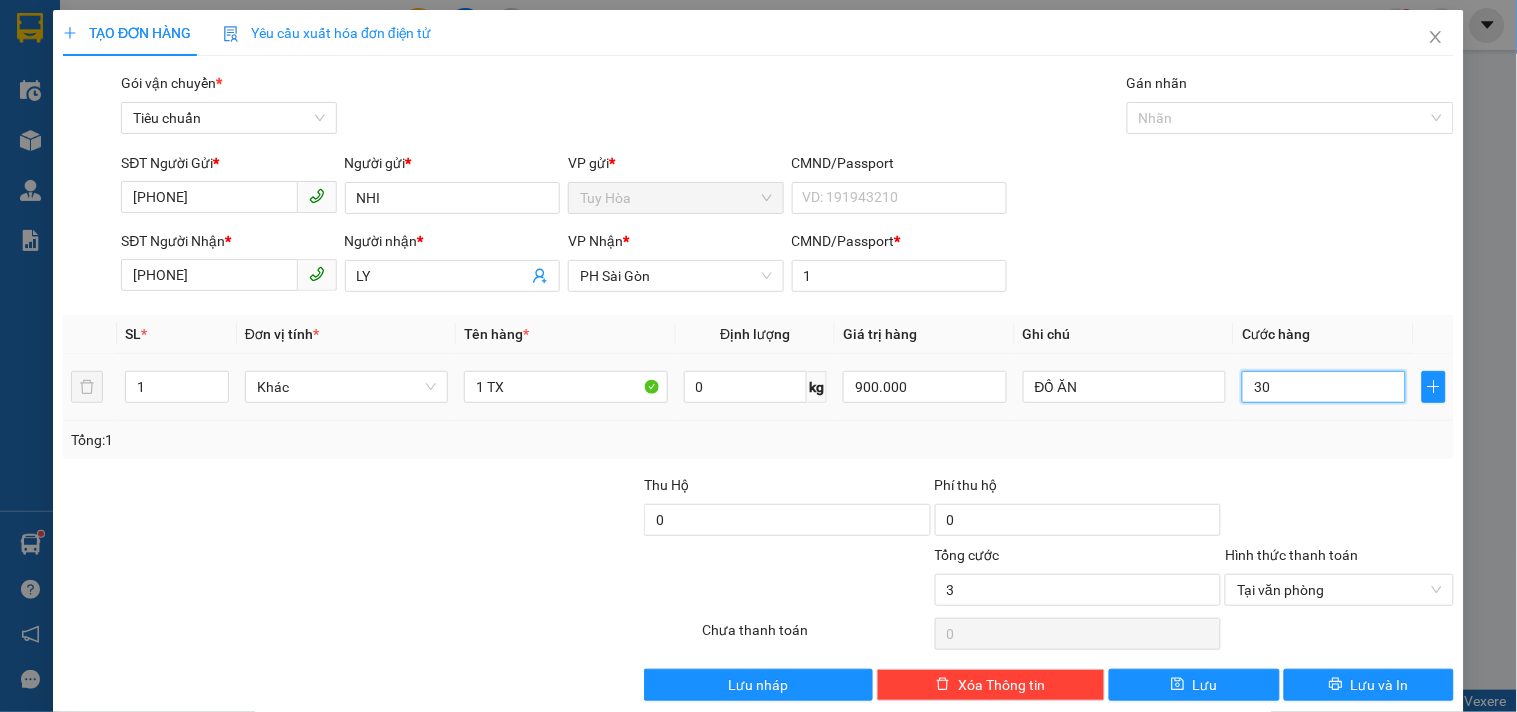 type on "30" 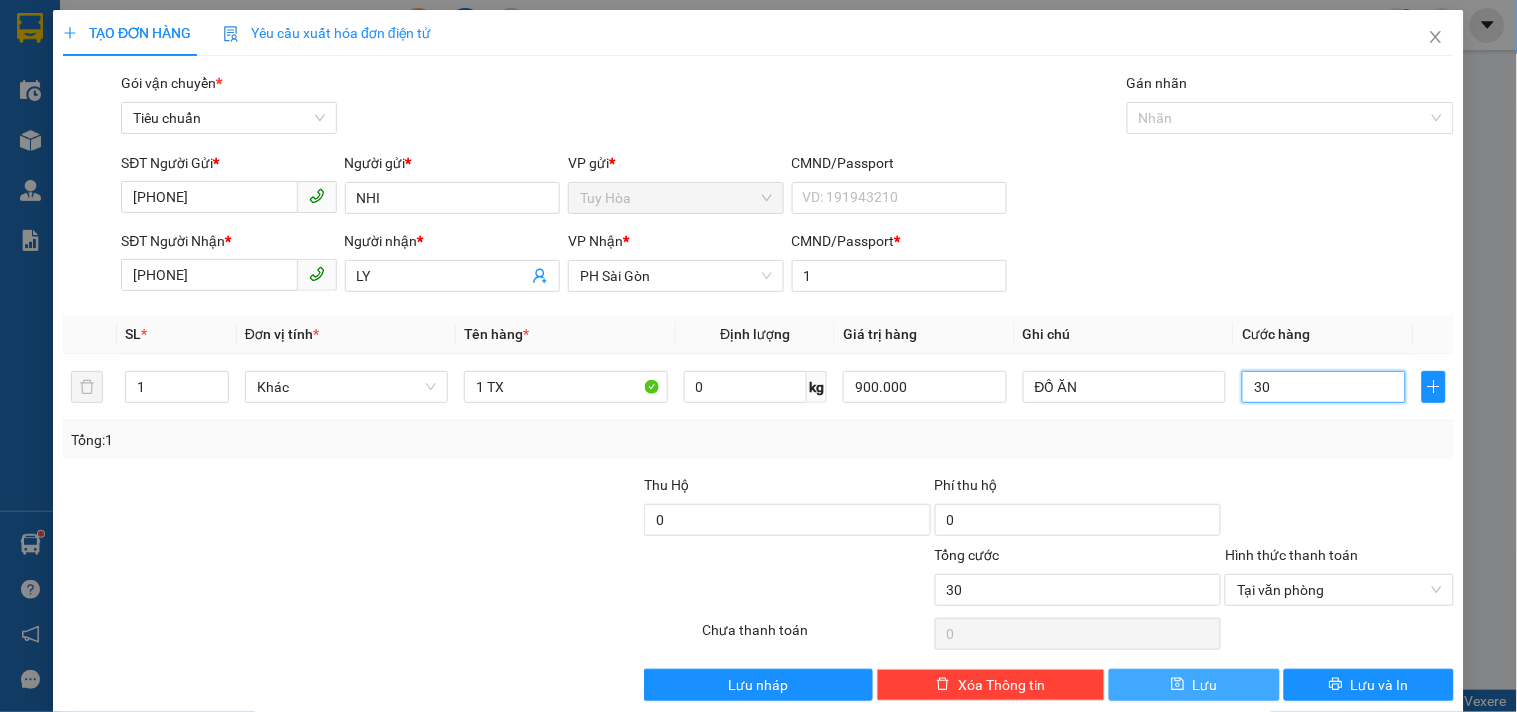 type on "30" 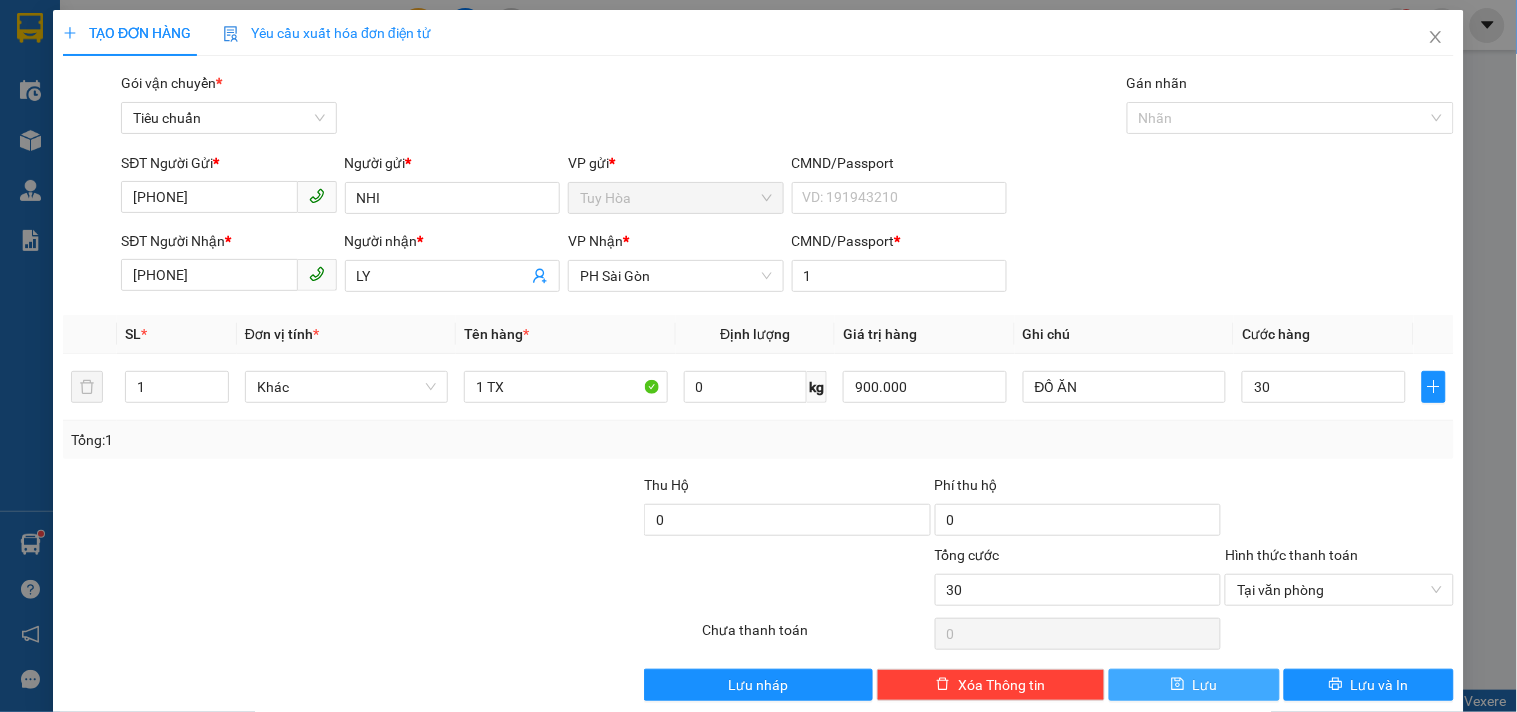 type on "30.000" 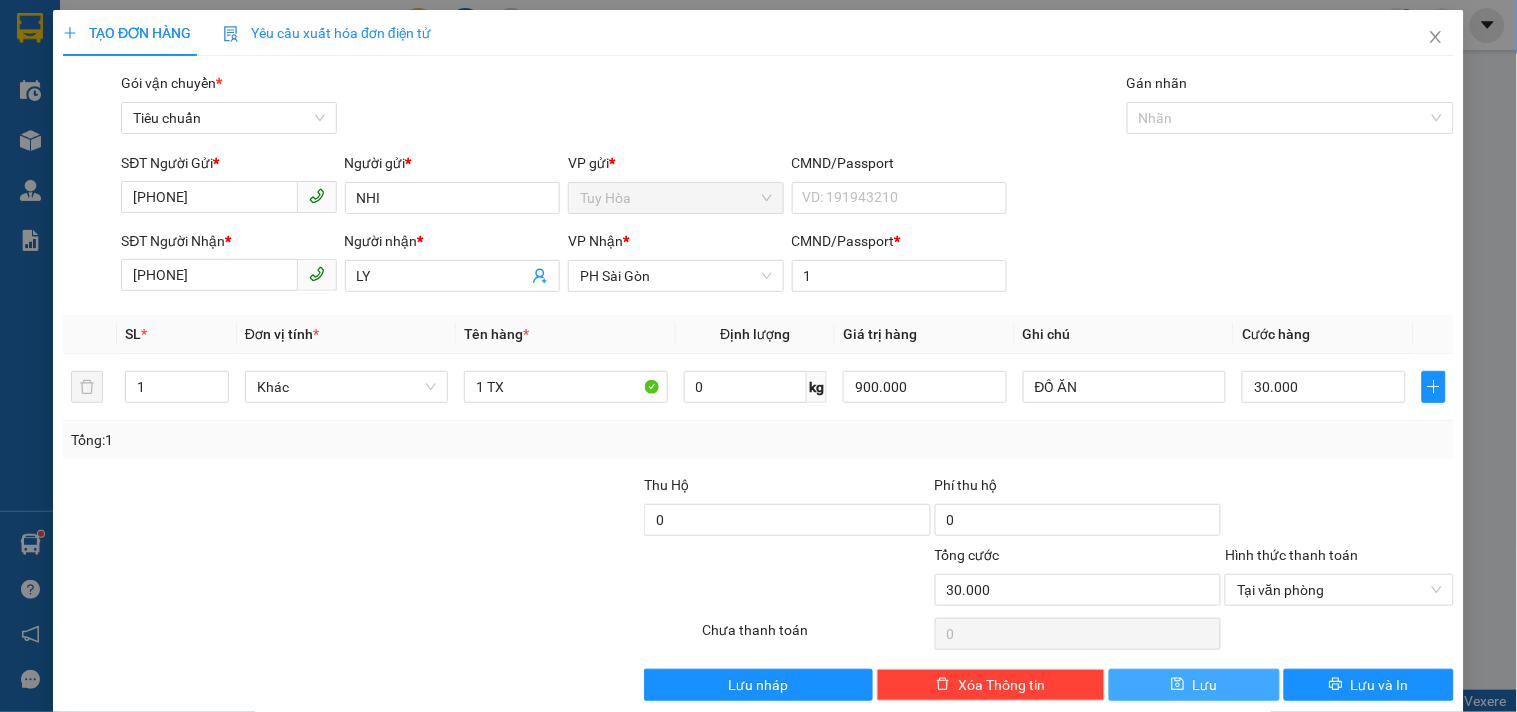 drag, startPoint x: 1145, startPoint y: 685, endPoint x: 1161, endPoint y: 671, distance: 21.260292 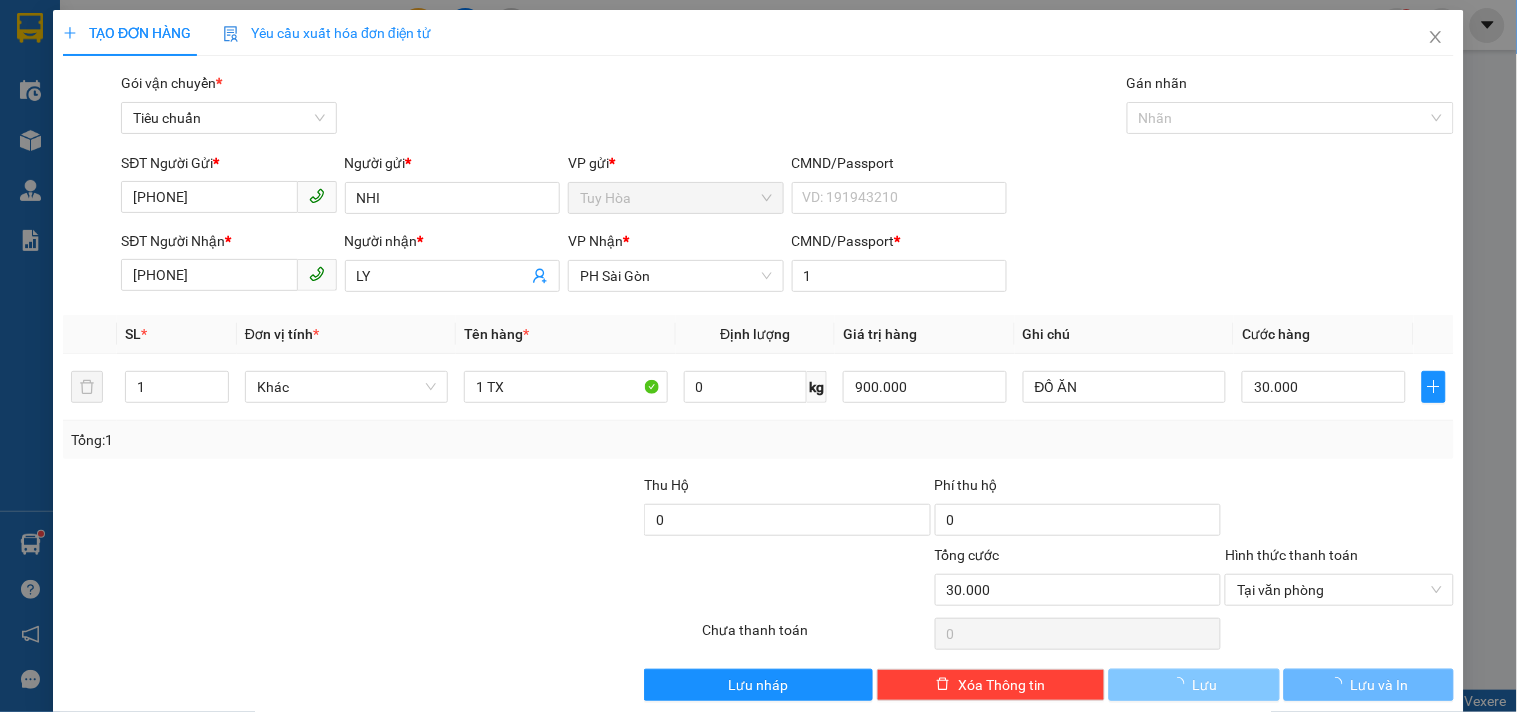 type 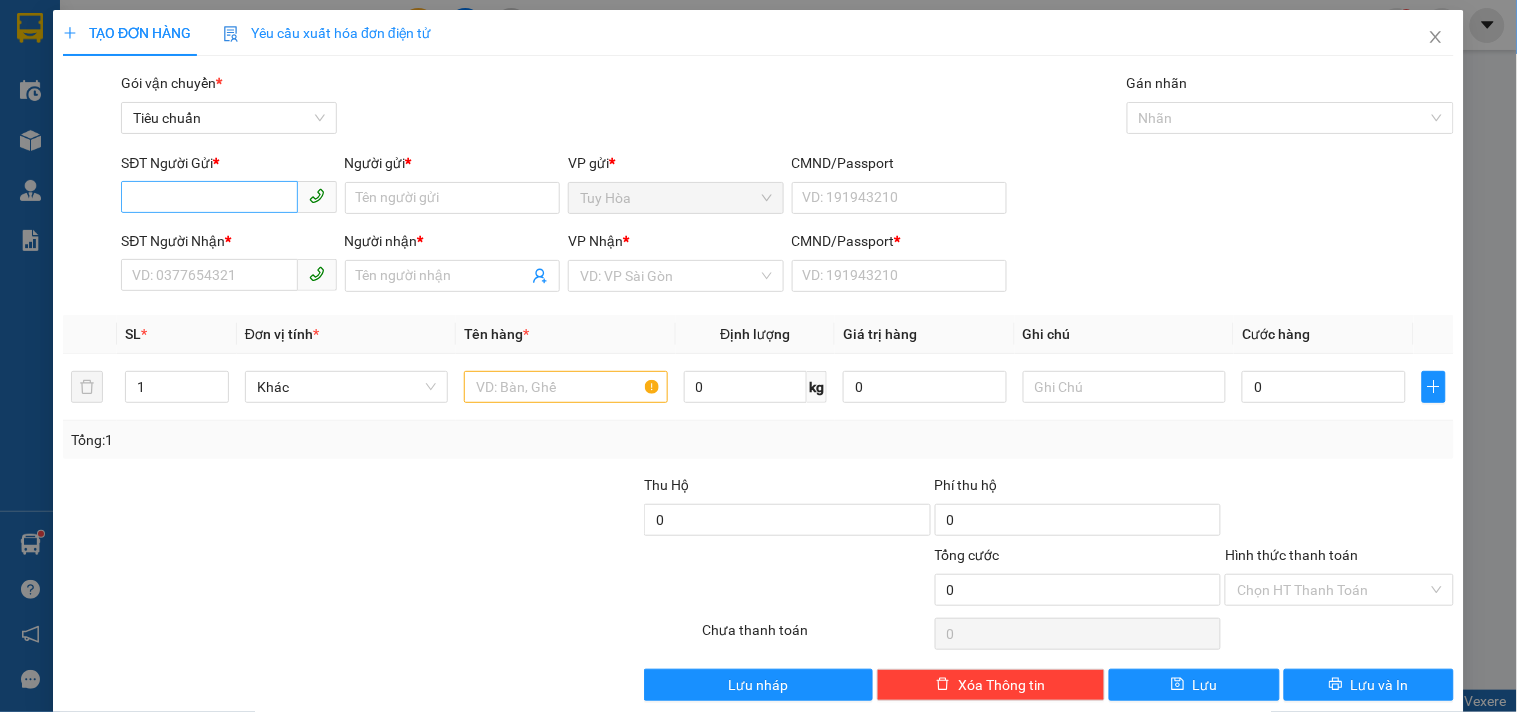 click on "SĐT Người Gửi  * VD: 0371234567" at bounding box center (228, 187) 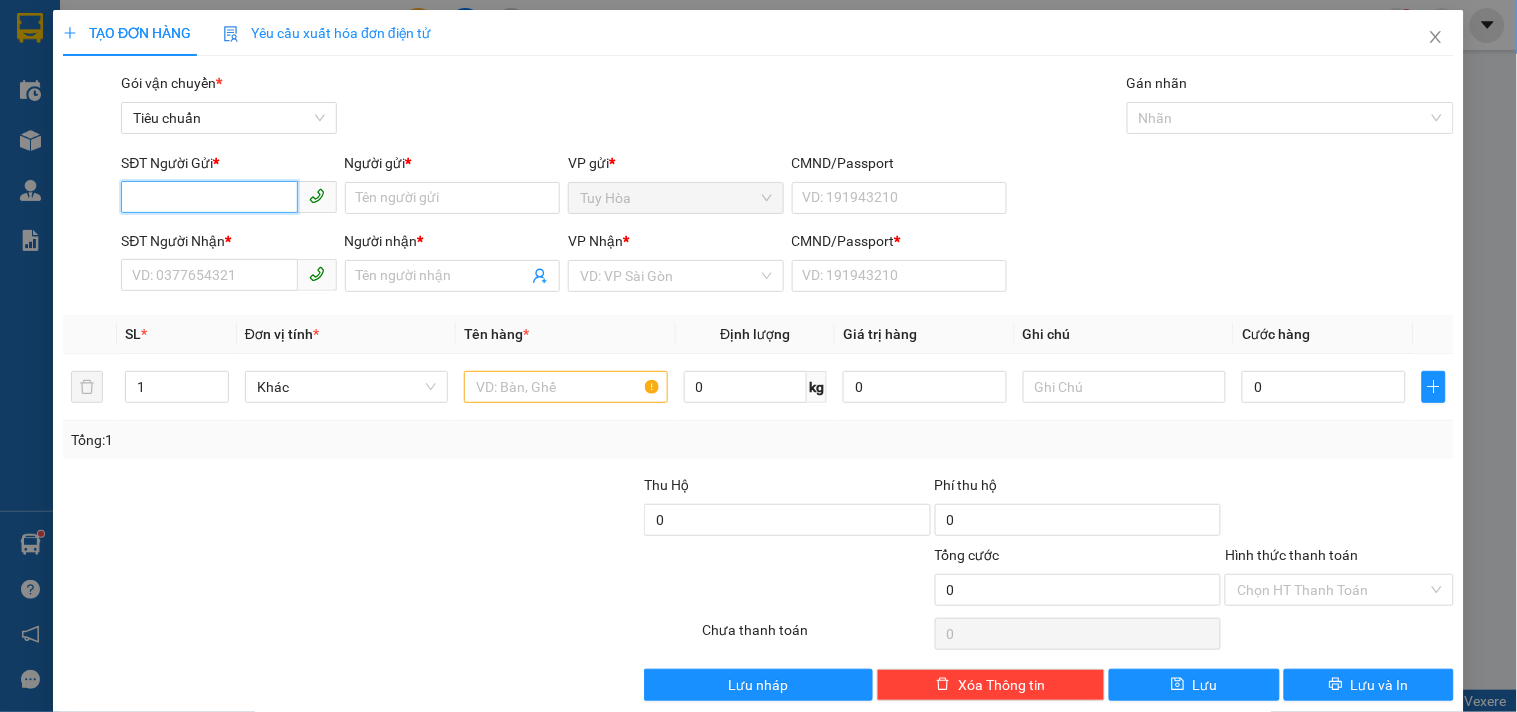 drag, startPoint x: 226, startPoint y: 197, endPoint x: 232, endPoint y: 186, distance: 12.529964 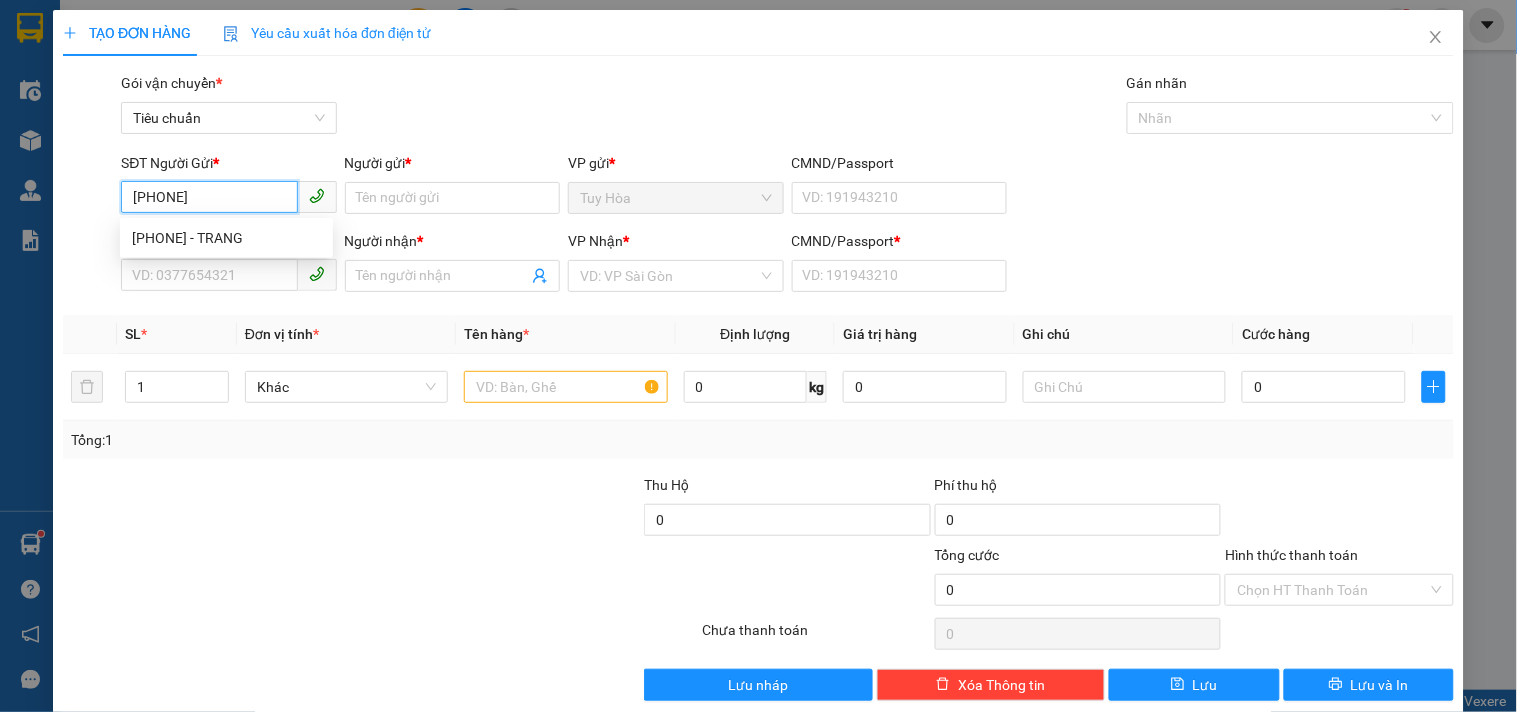type on "0355770989" 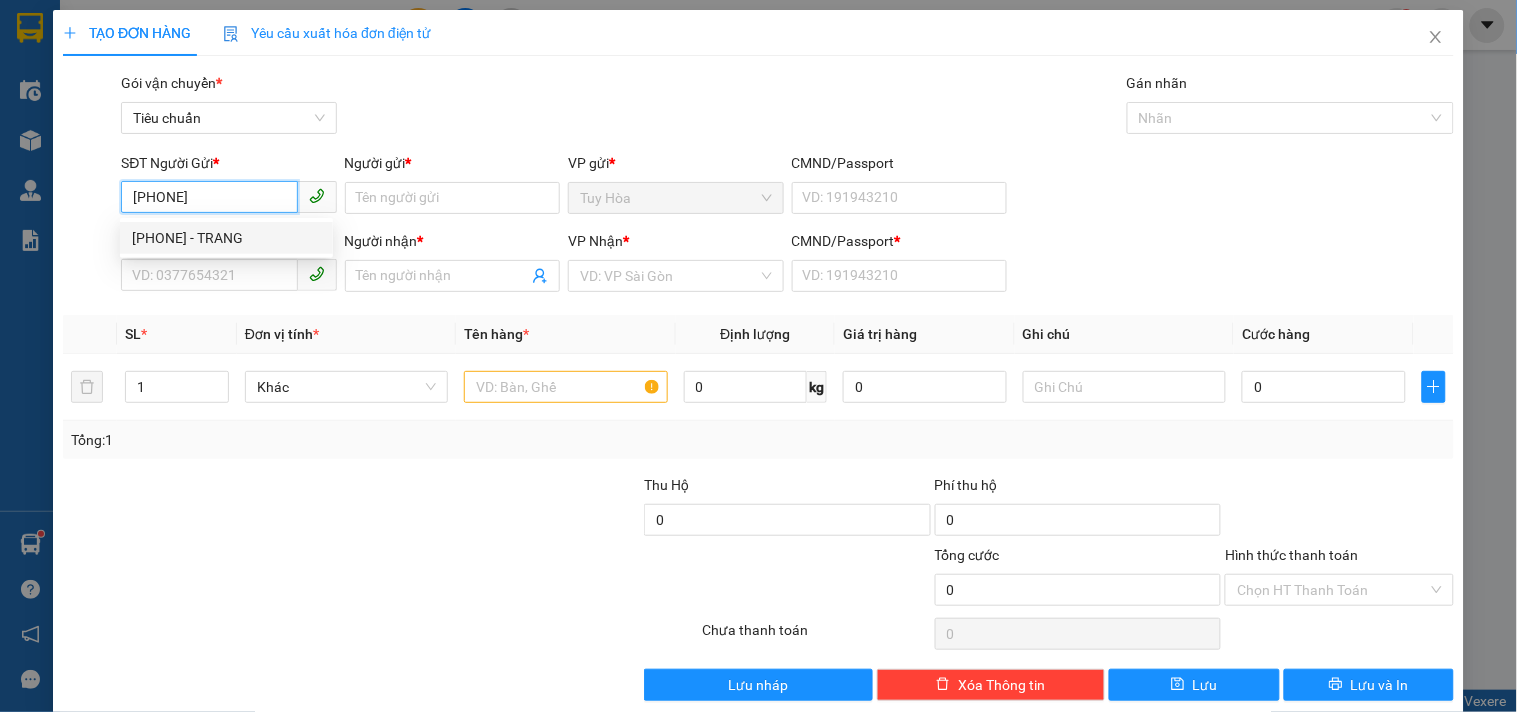 click on "0355770989 - TRANG" at bounding box center (226, 238) 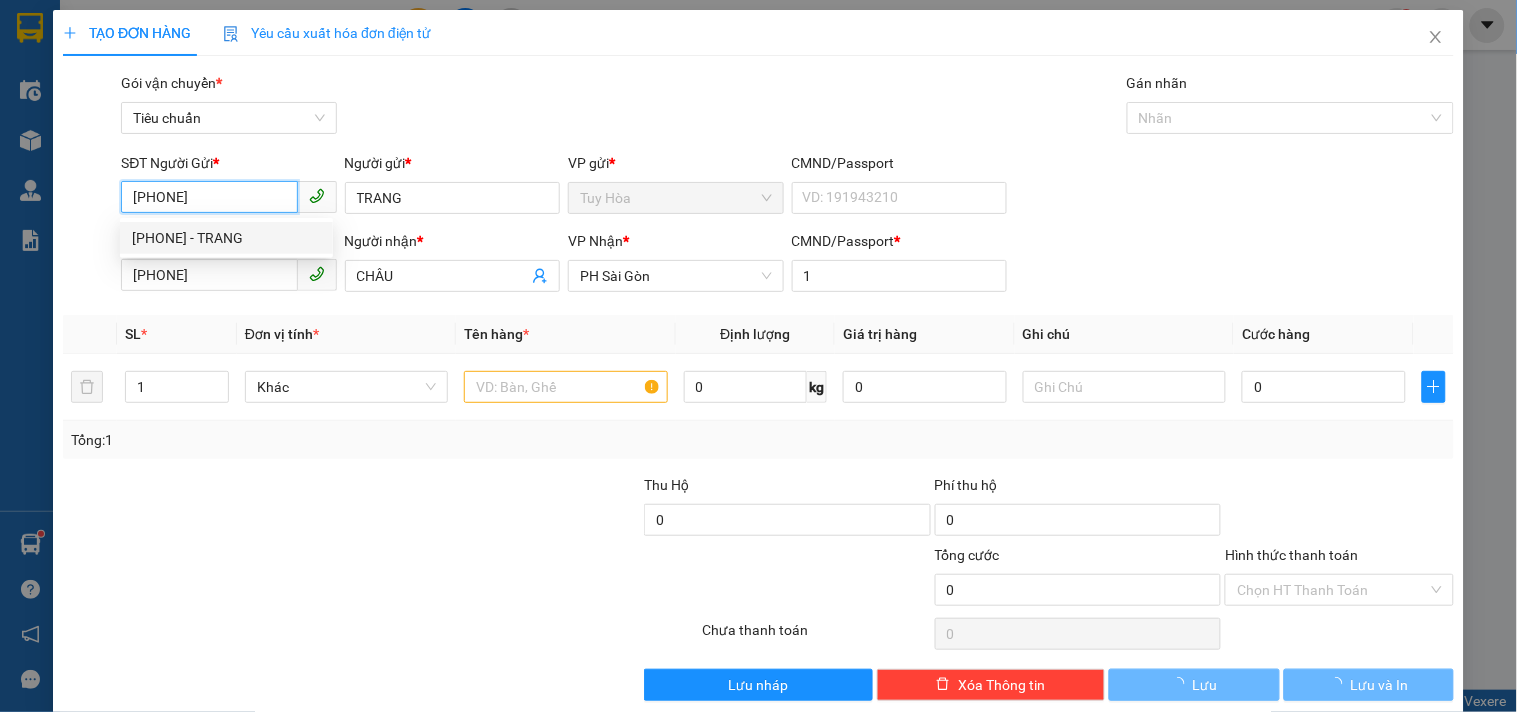 type on "40.000" 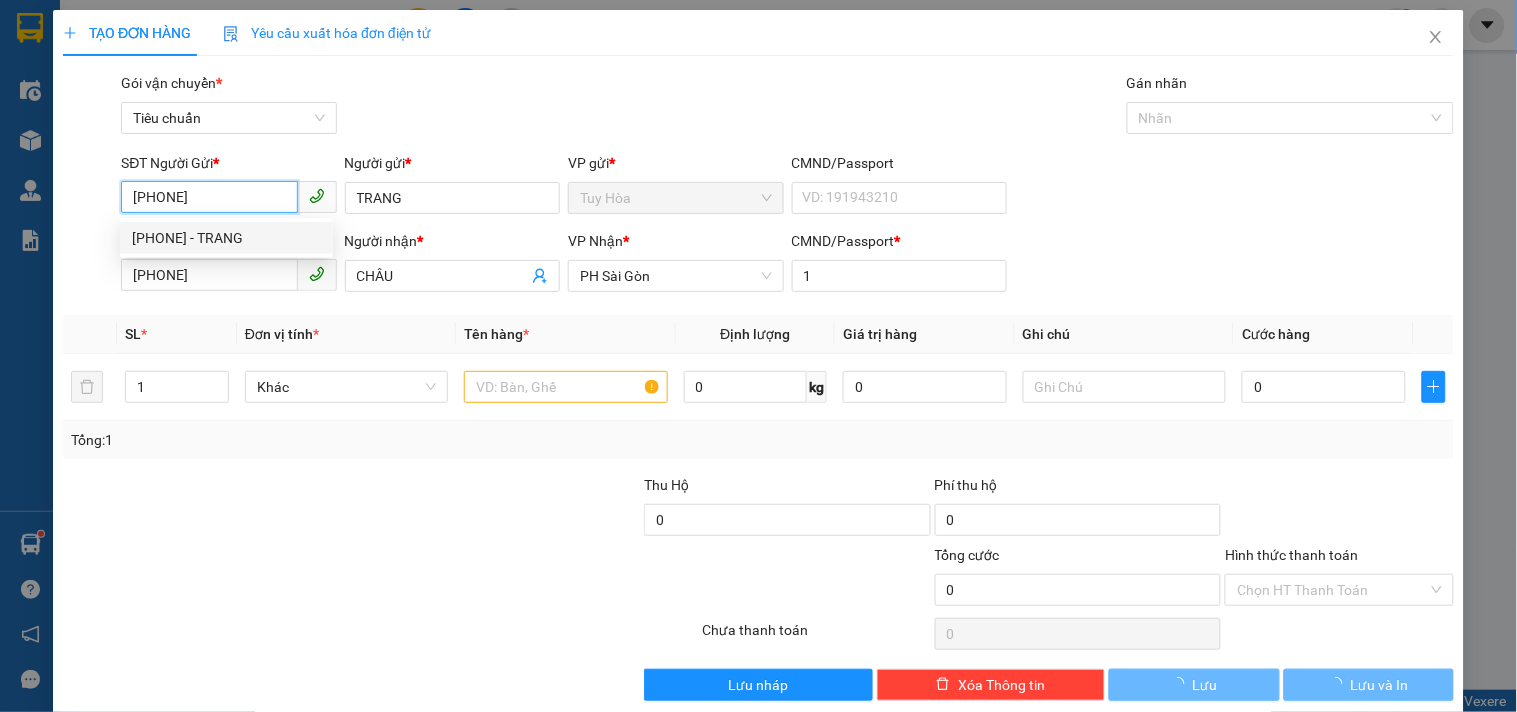 type on "40.000" 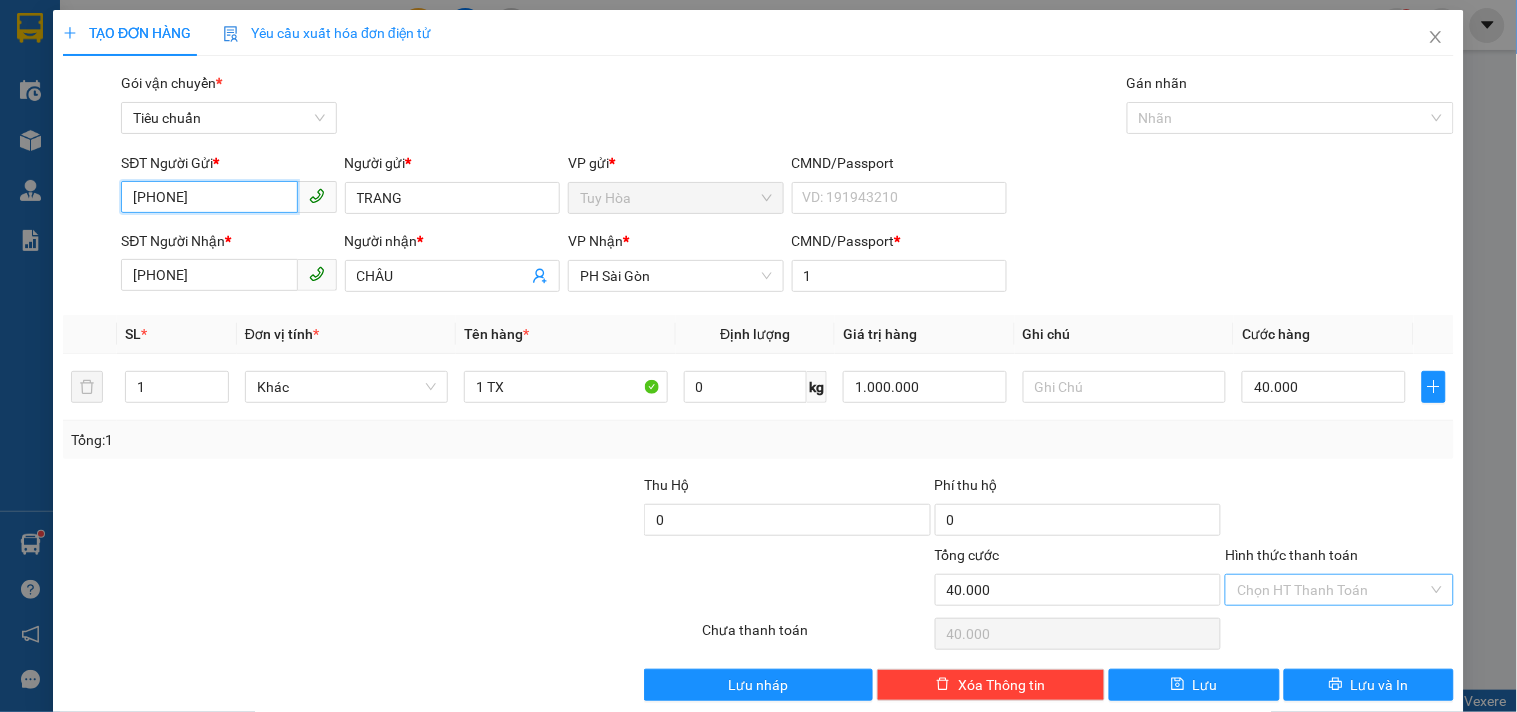 type on "0355770989" 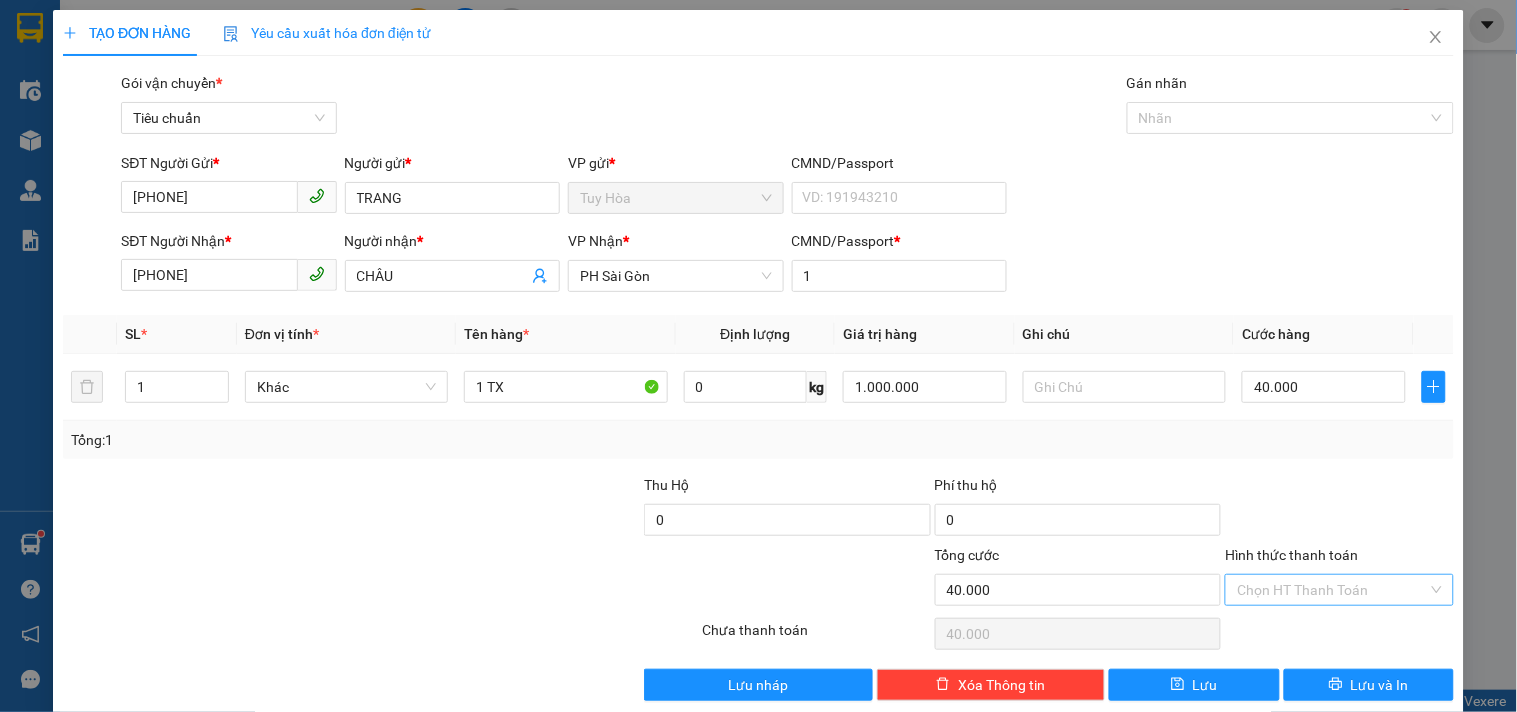 click on "Hình thức thanh toán" at bounding box center (1332, 590) 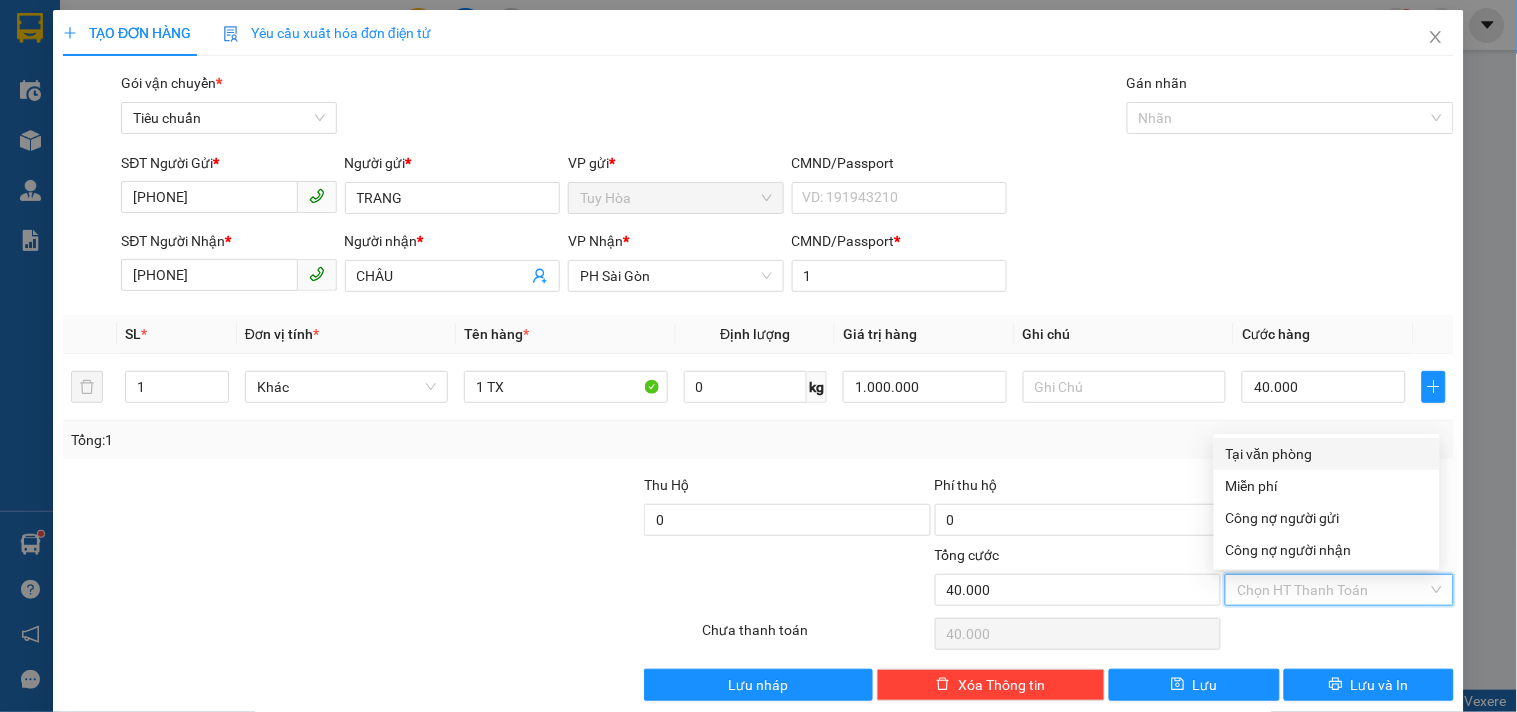 drag, startPoint x: 1294, startPoint y: 451, endPoint x: 1261, endPoint y: 561, distance: 114.84337 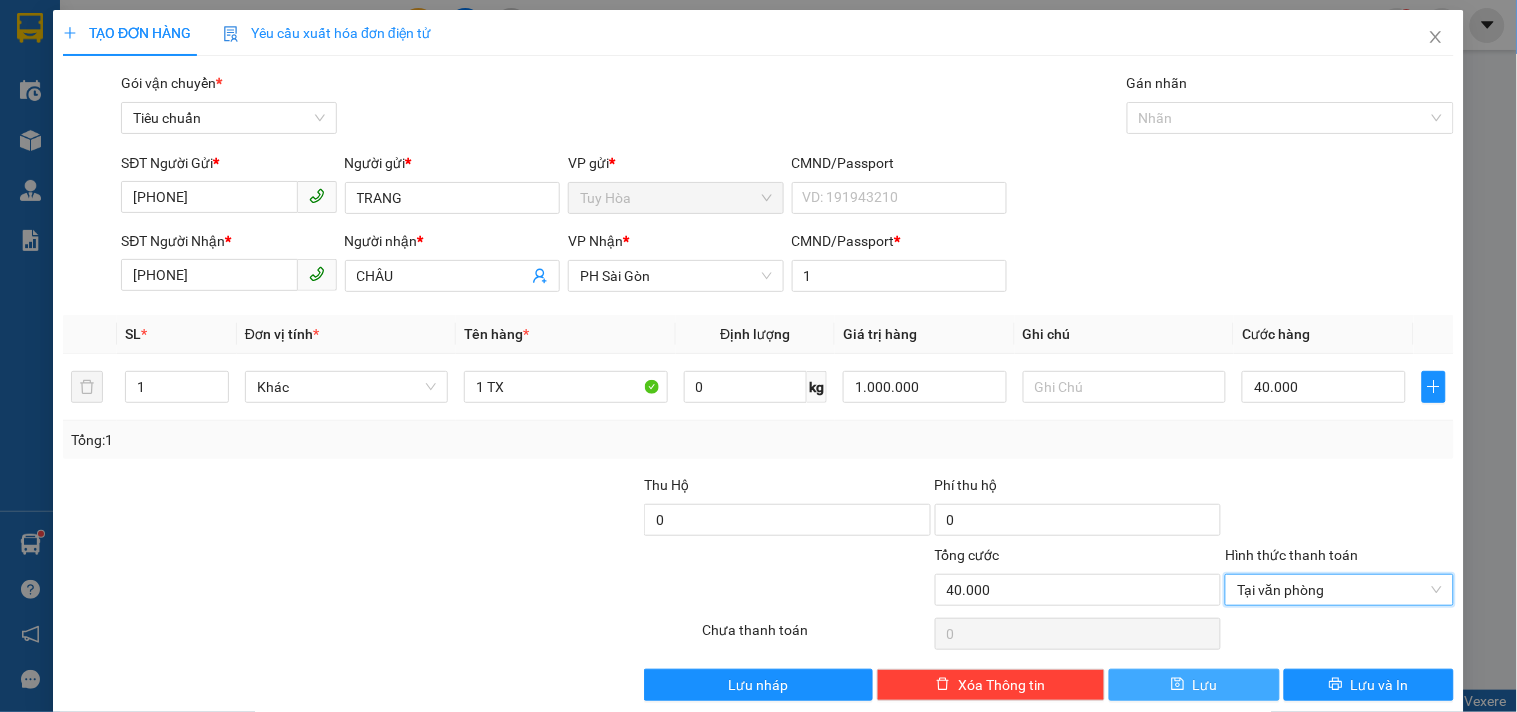click on "Lưu" at bounding box center [1205, 685] 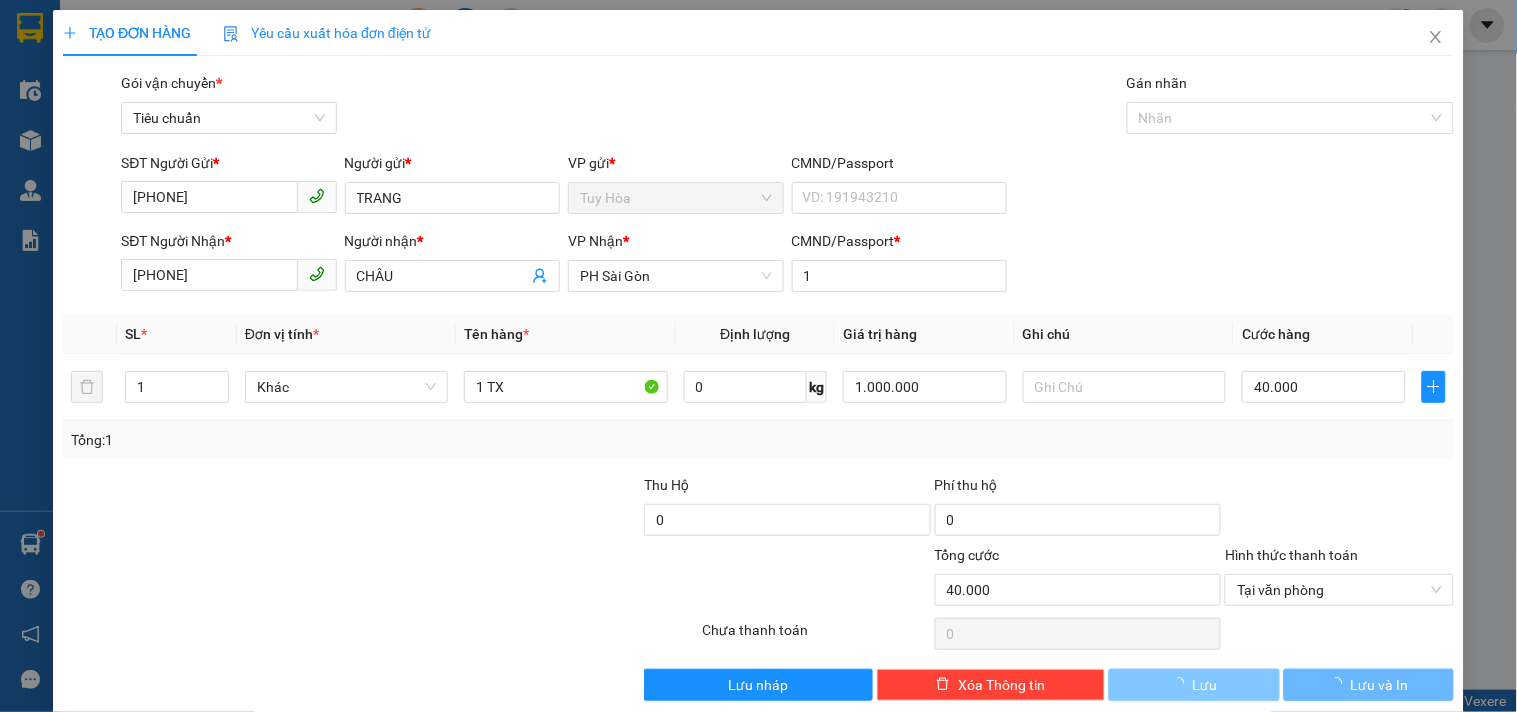 type 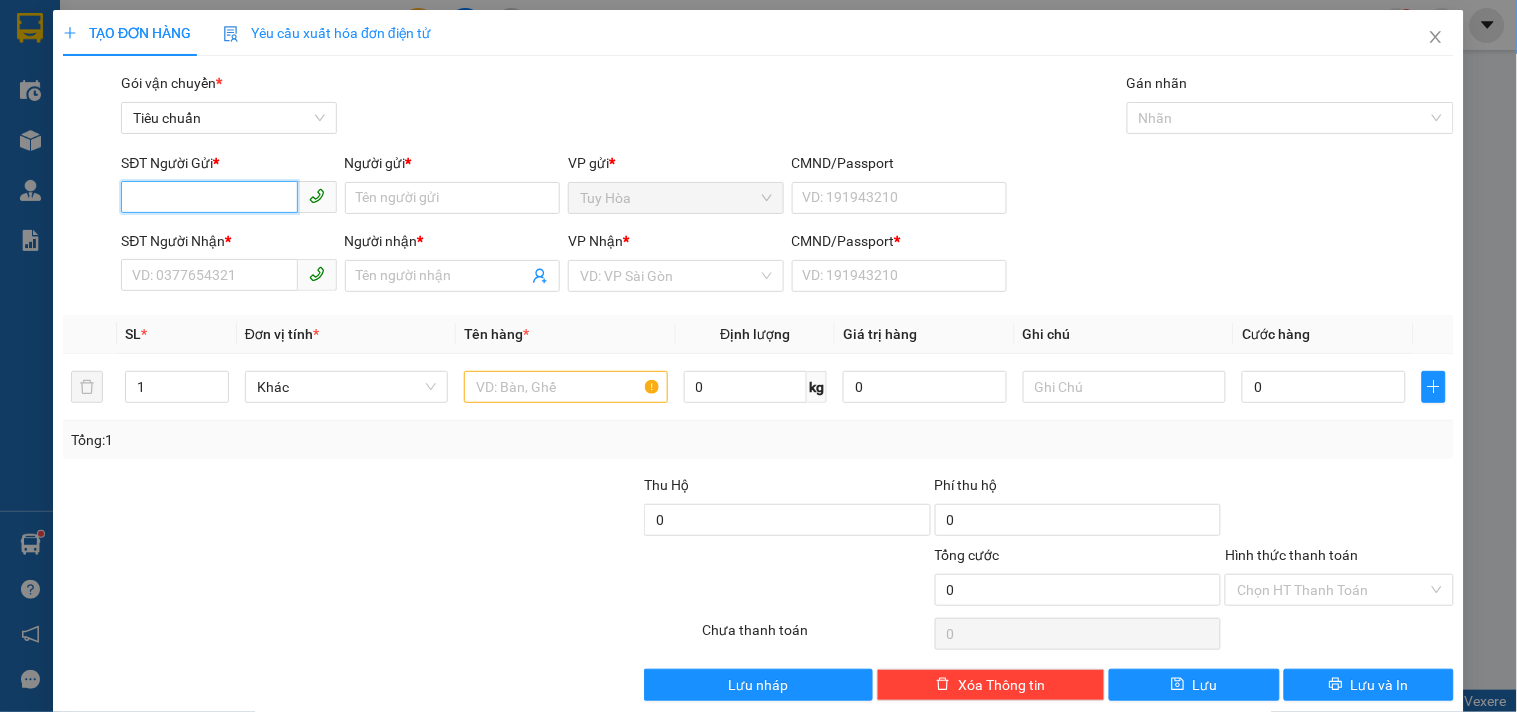 click on "SĐT Người Gửi  *" at bounding box center [209, 197] 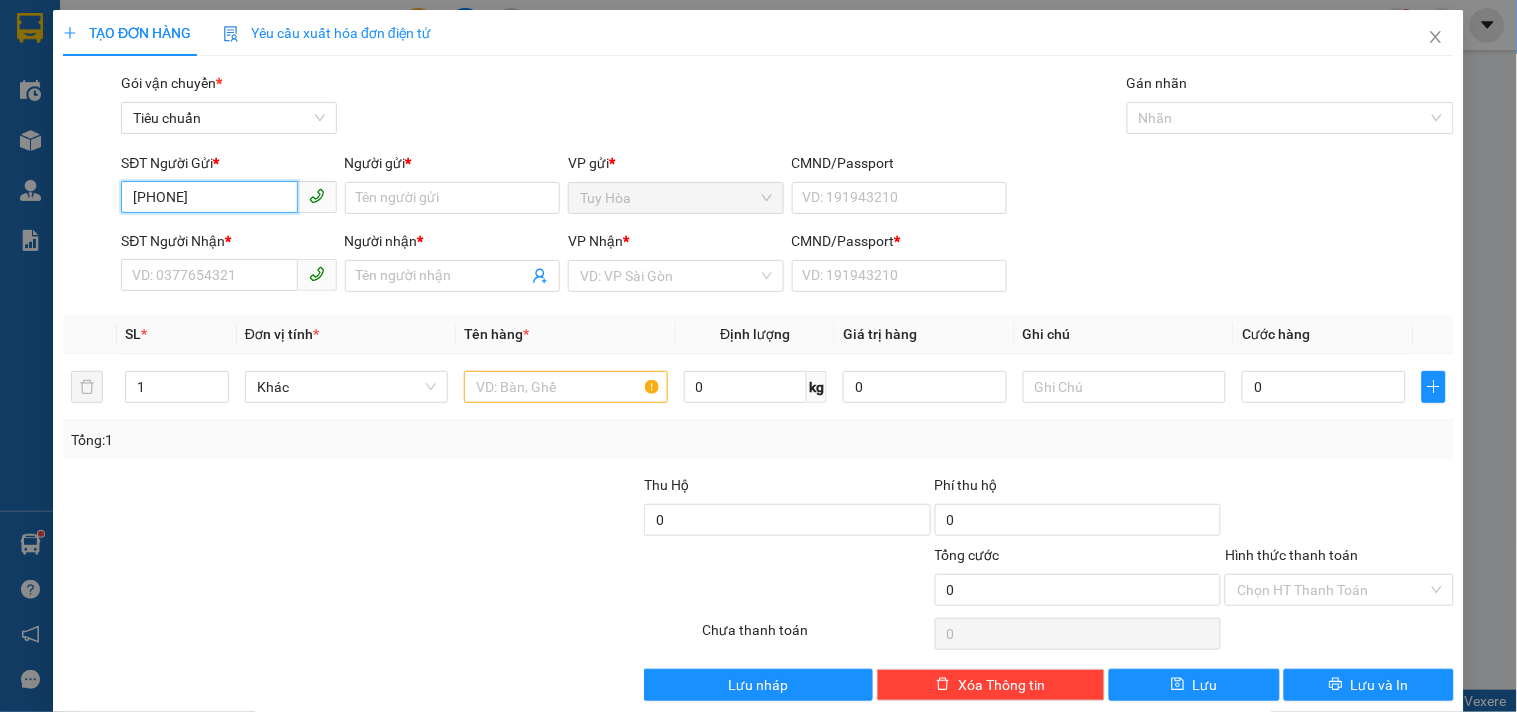 type on "0905983983" 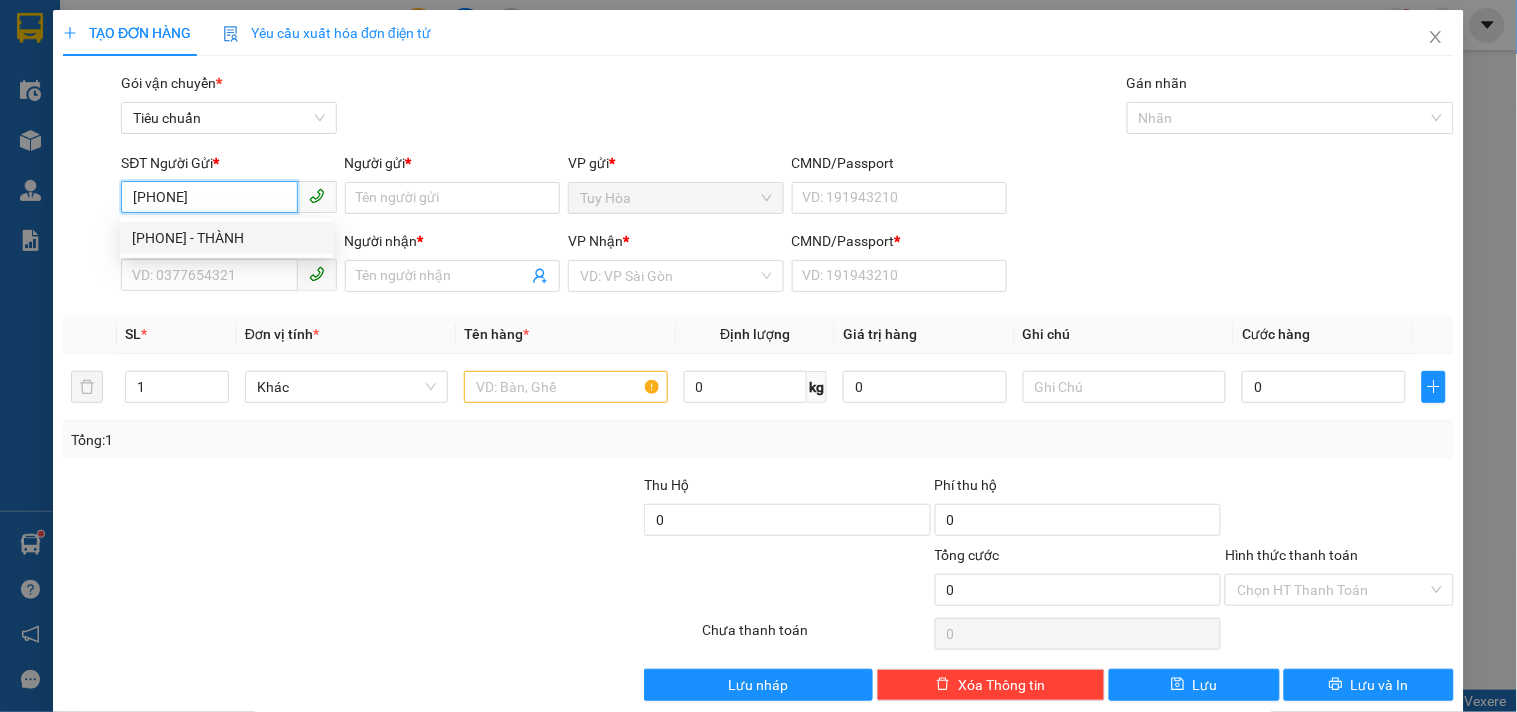 click on "0905983983 - THÀNH" at bounding box center [226, 238] 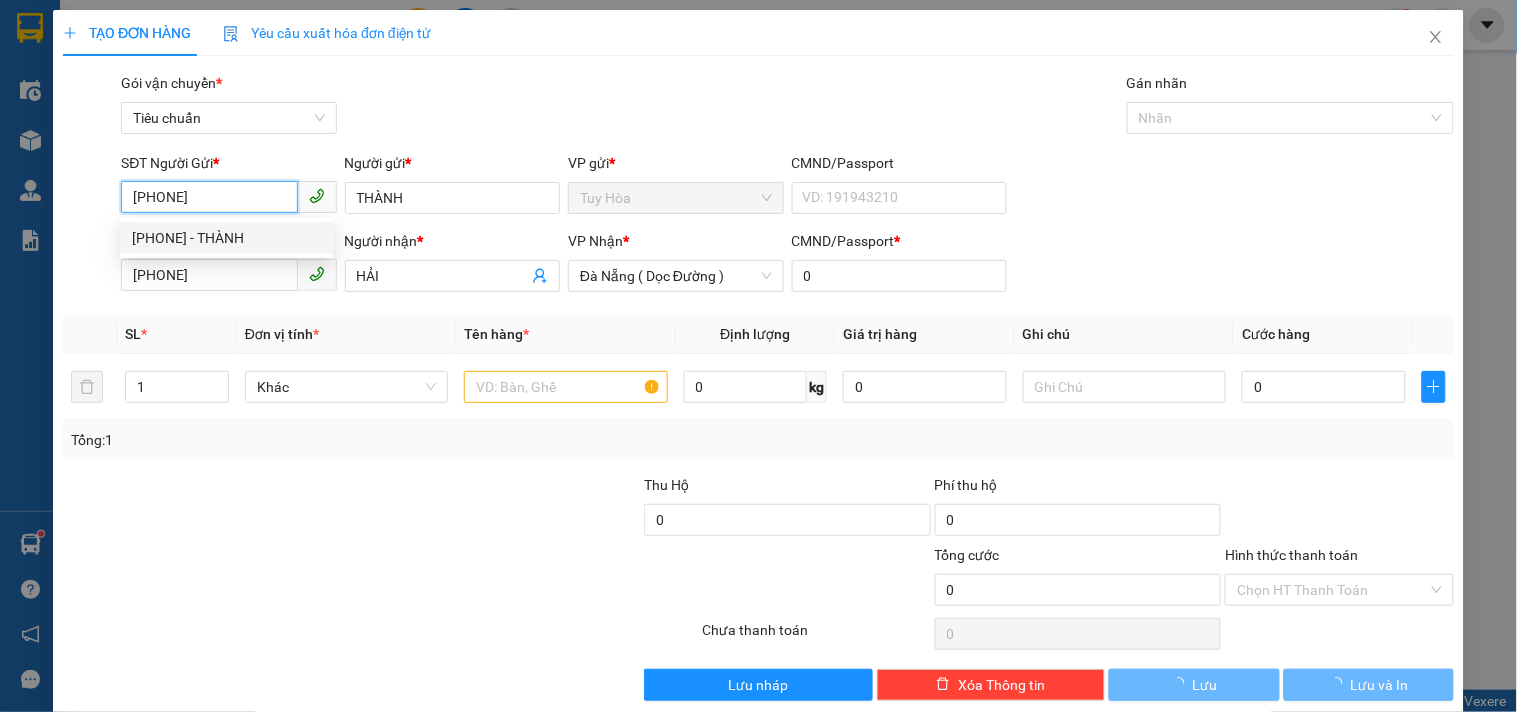 type on "50.000" 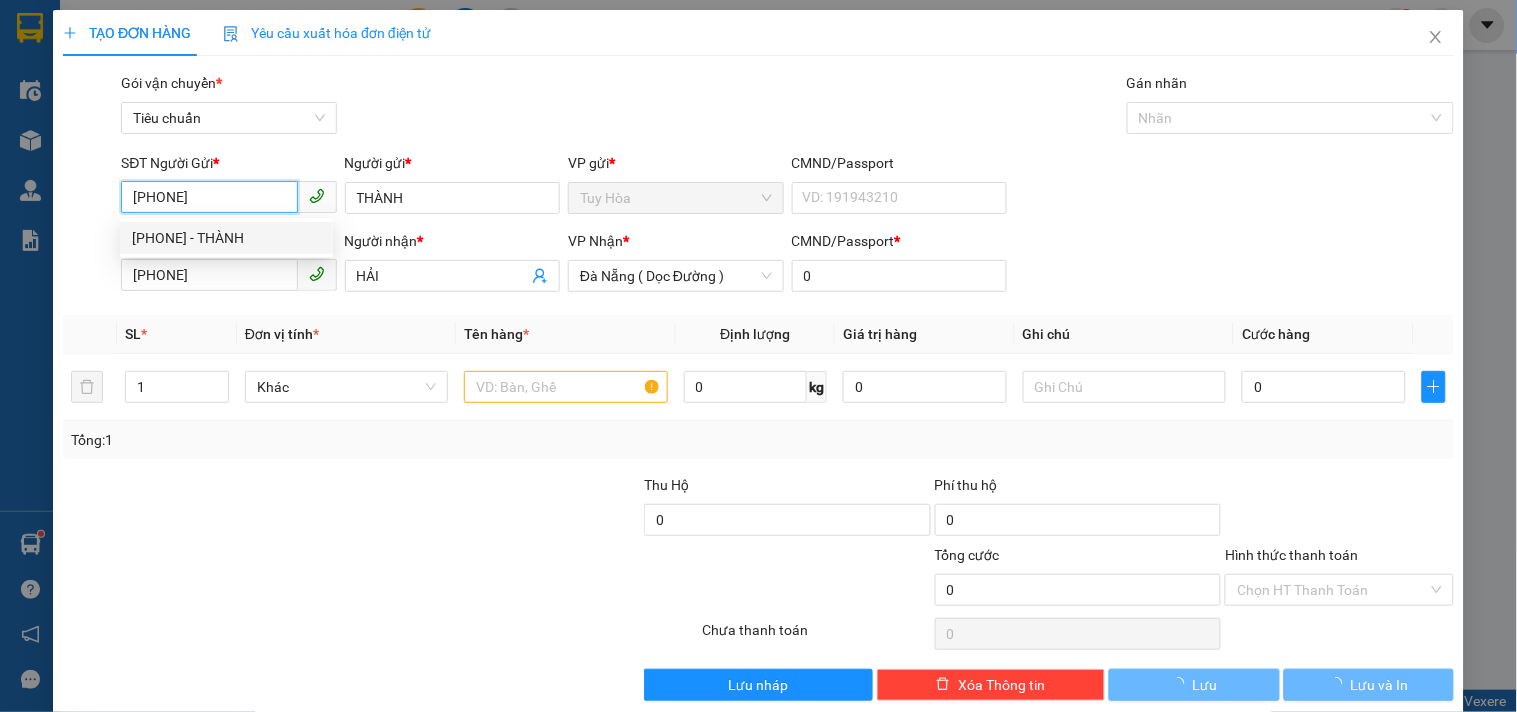 type on "50.000" 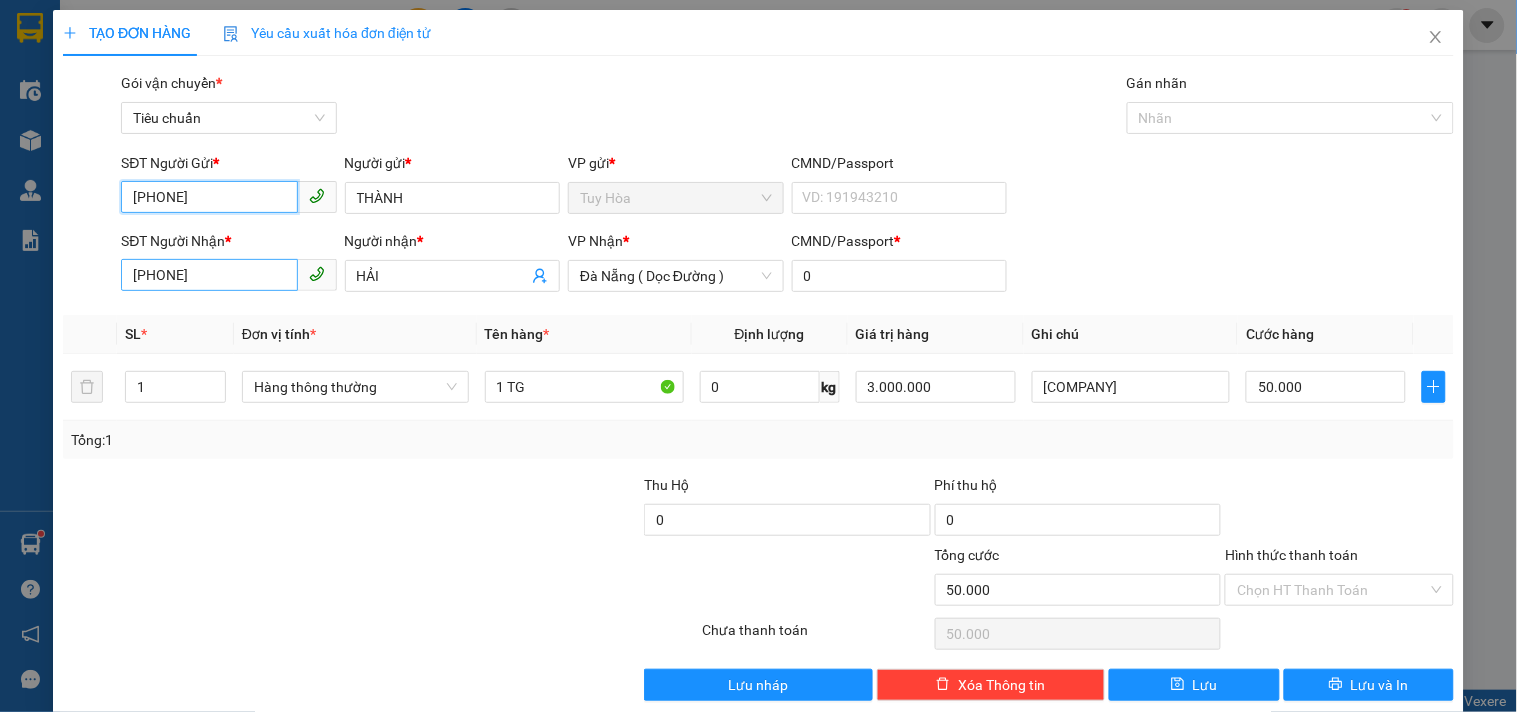 type on "0905983983" 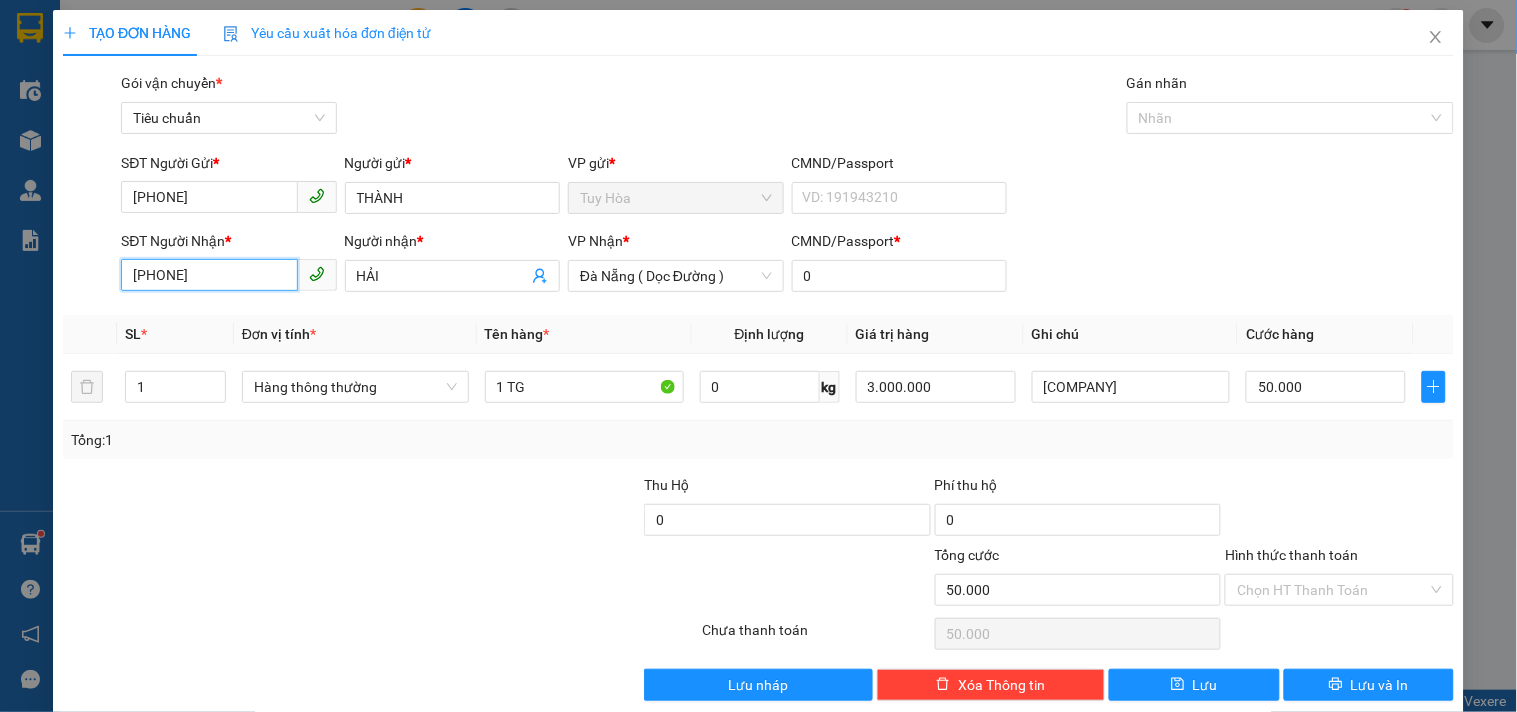 click on "0359794668" at bounding box center (209, 275) 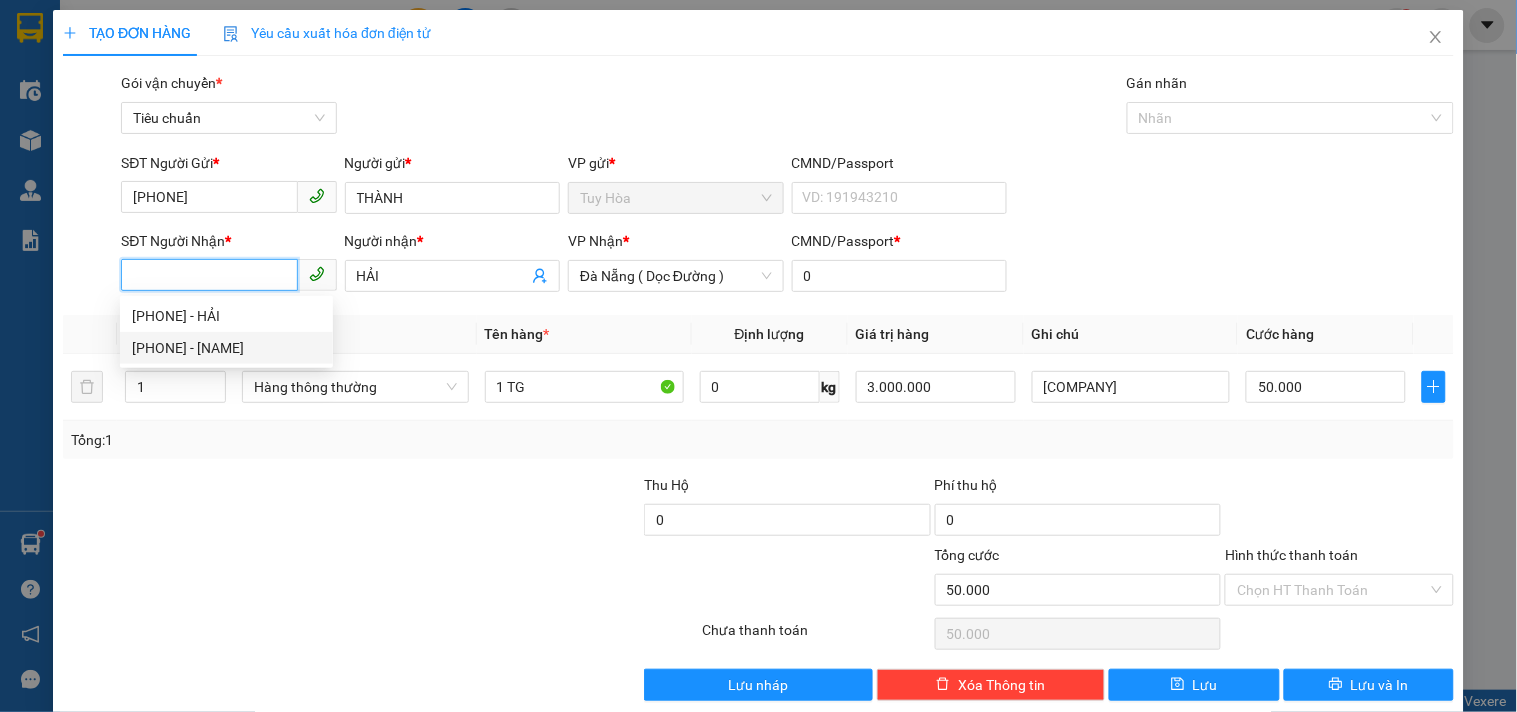 click on "0903133064 - DỰ" at bounding box center [226, 348] 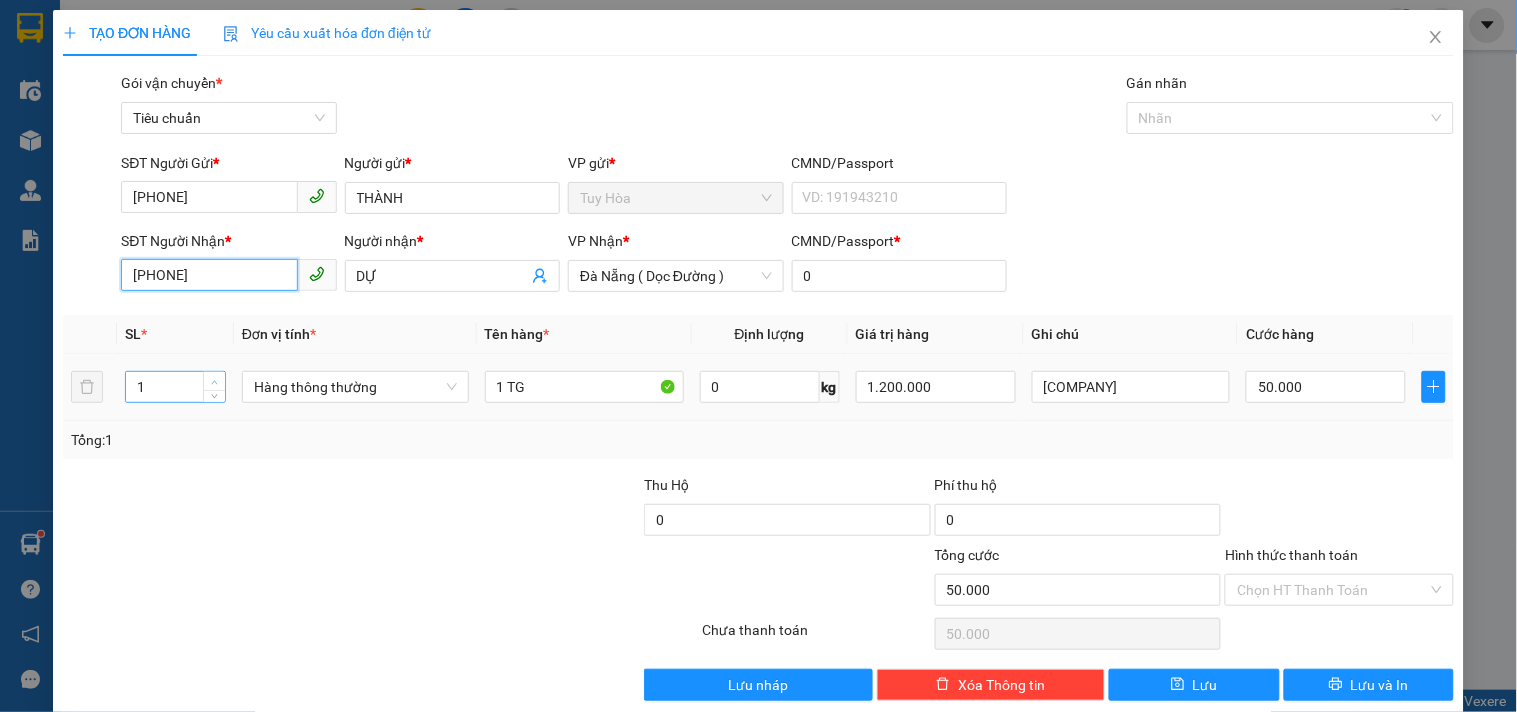 type on "0905627123" 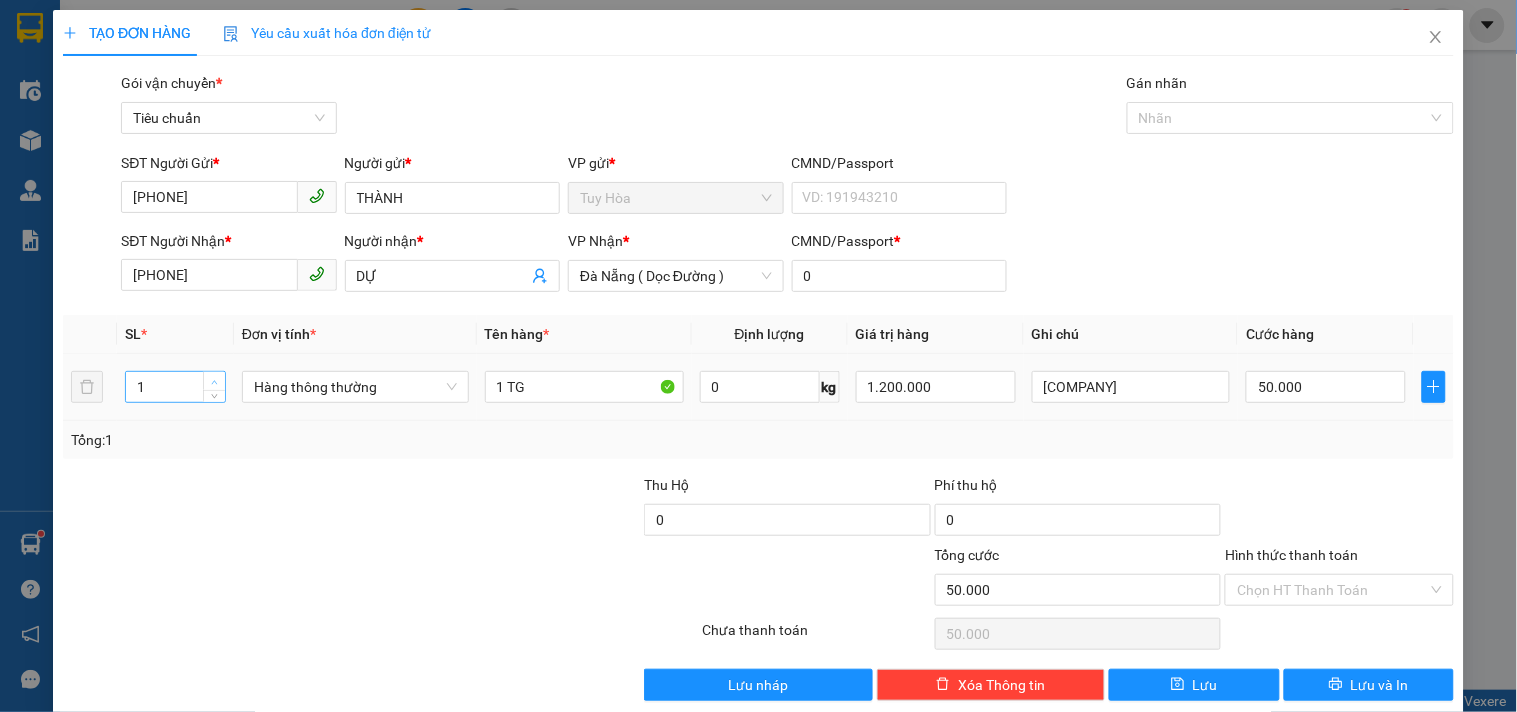 type on "2" 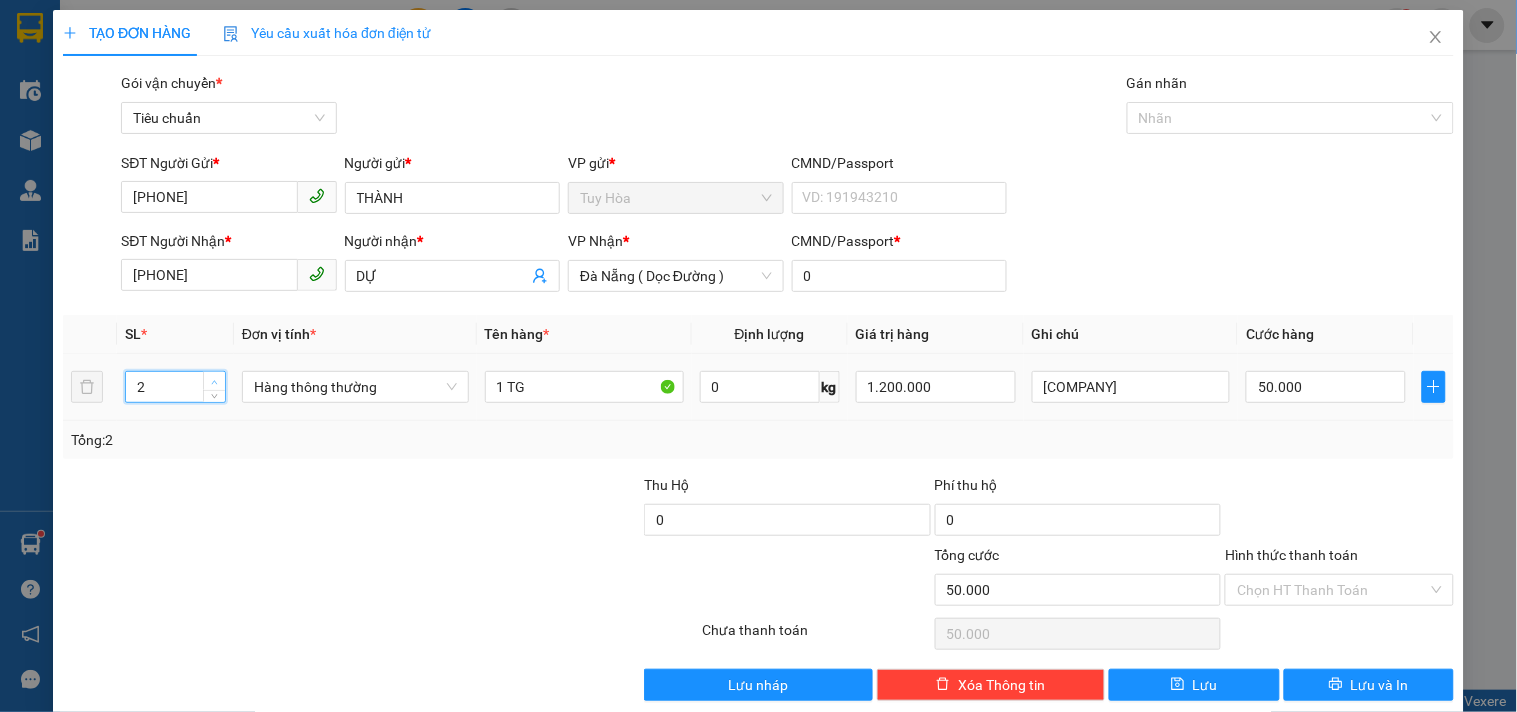 drag, startPoint x: 211, startPoint y: 378, endPoint x: 578, endPoint y: 383, distance: 367.03406 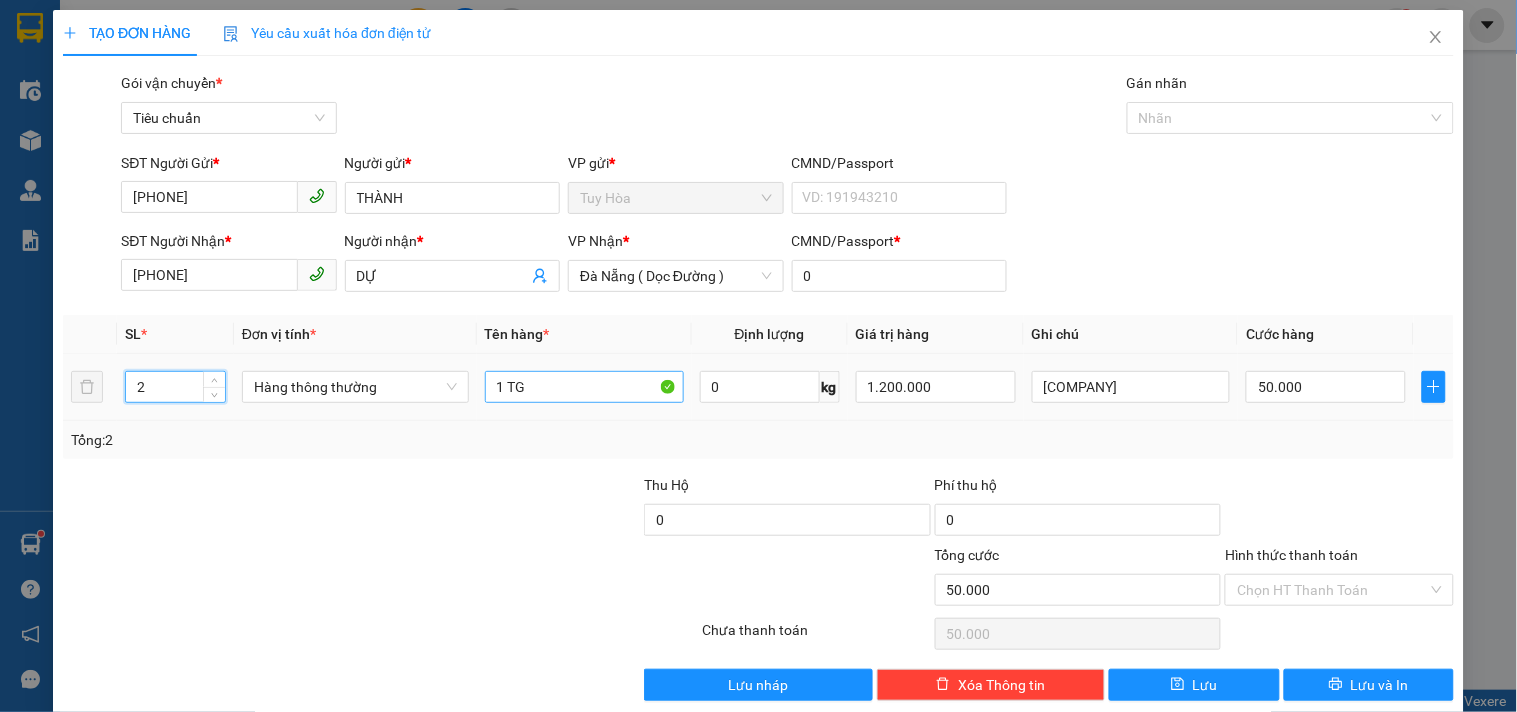 click 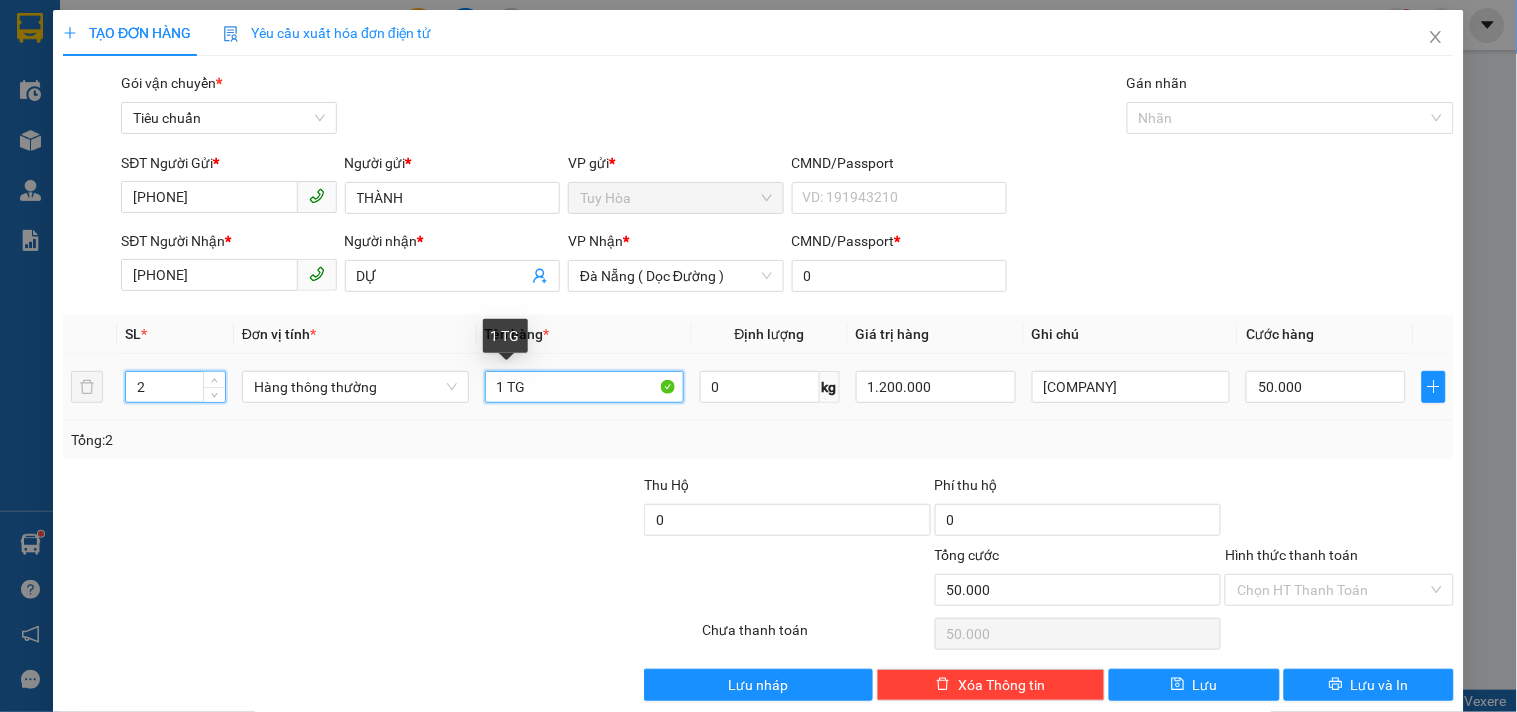 click on "1 TG" at bounding box center (584, 387) 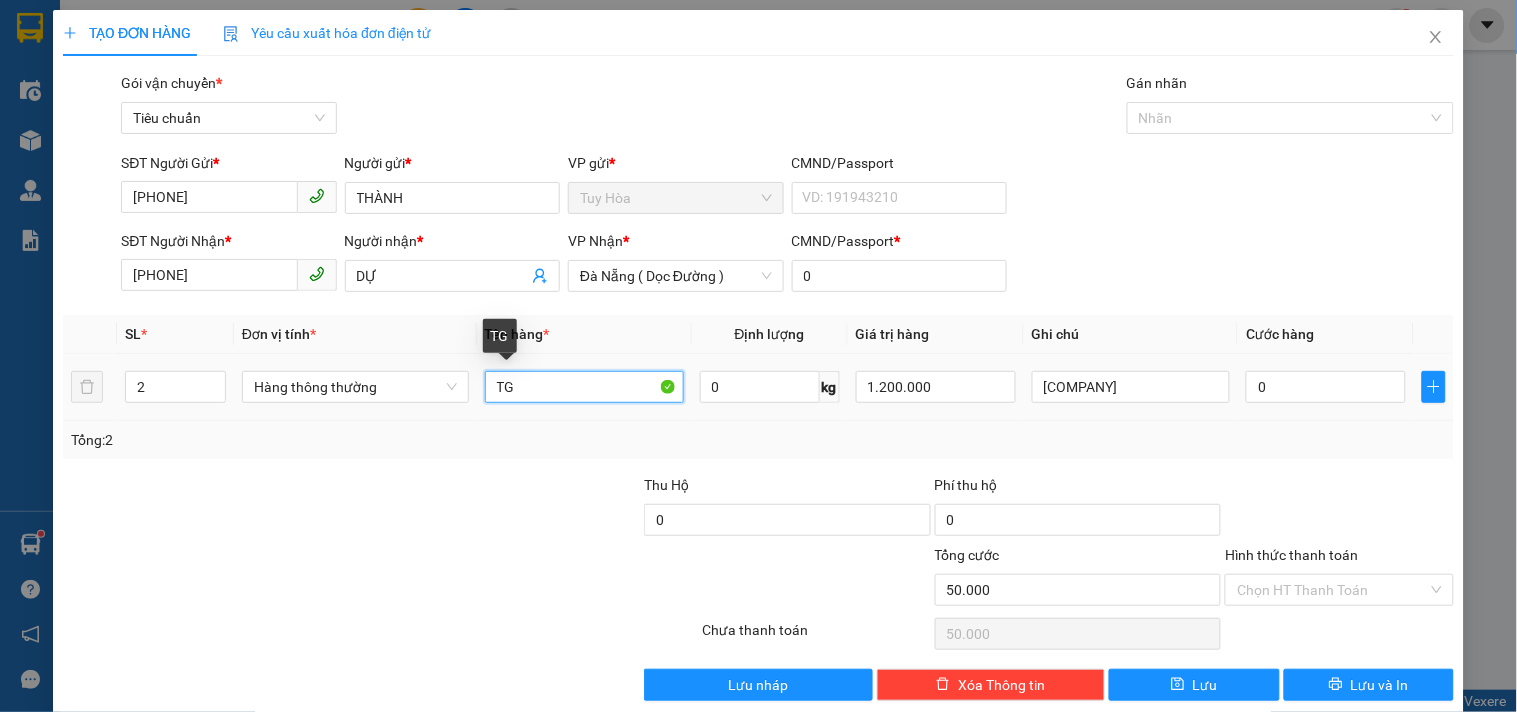 type on "0" 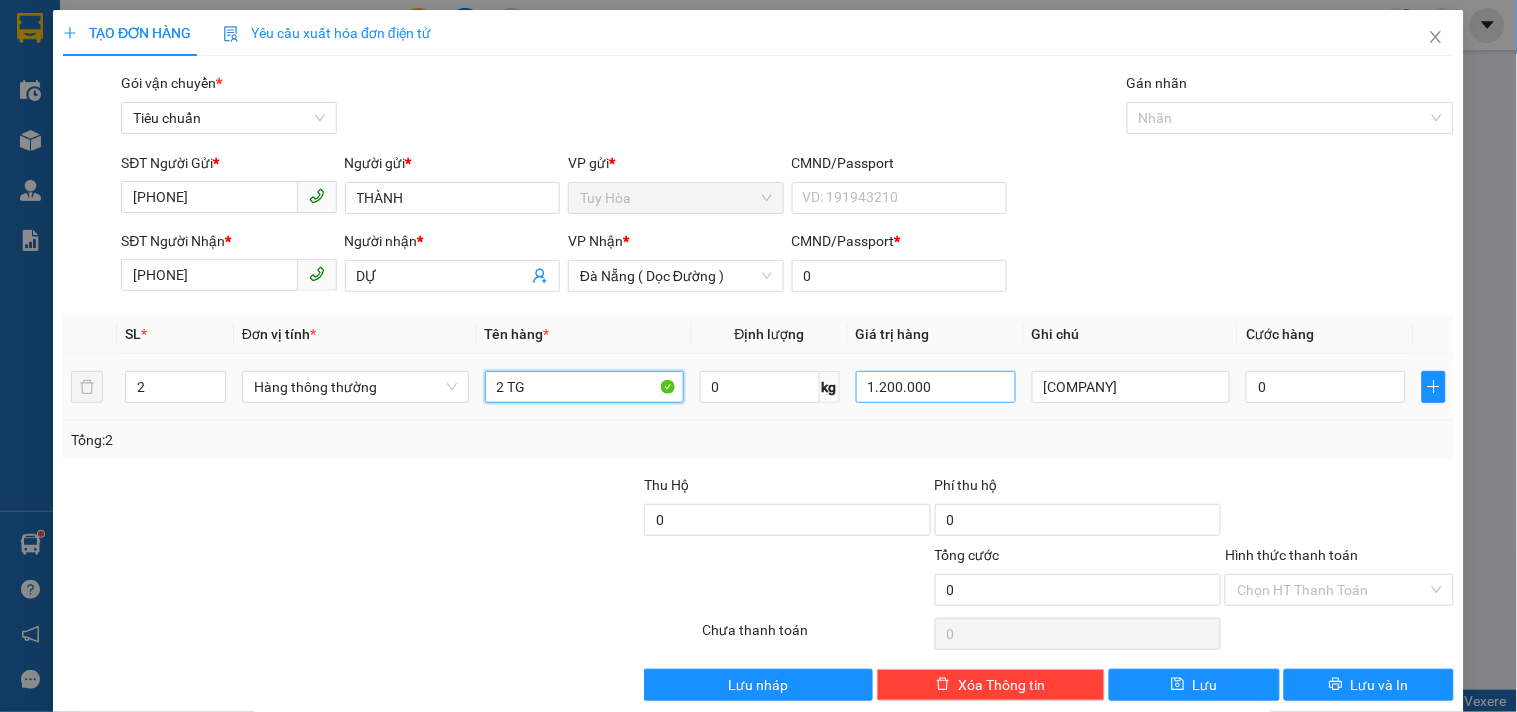 type 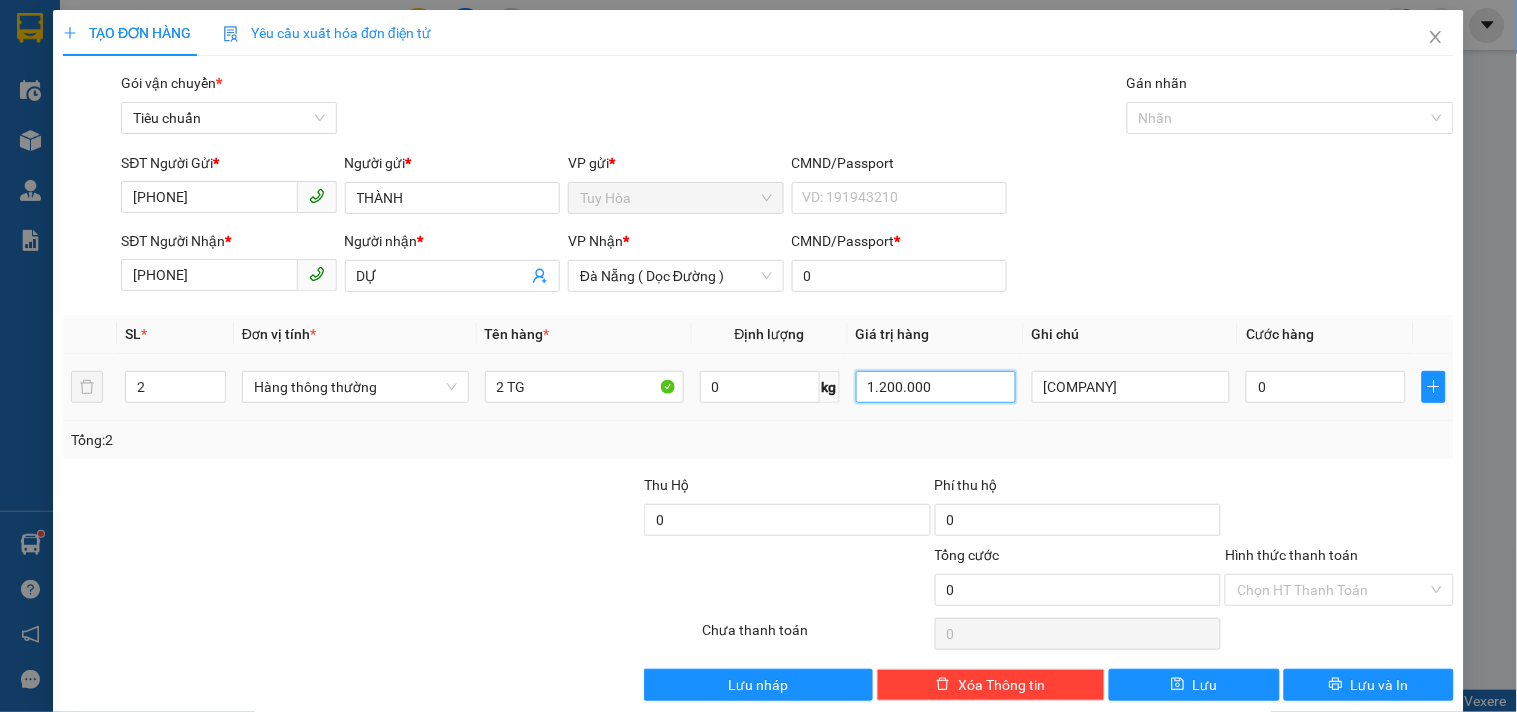 click on "1.200.000" at bounding box center [936, 387] 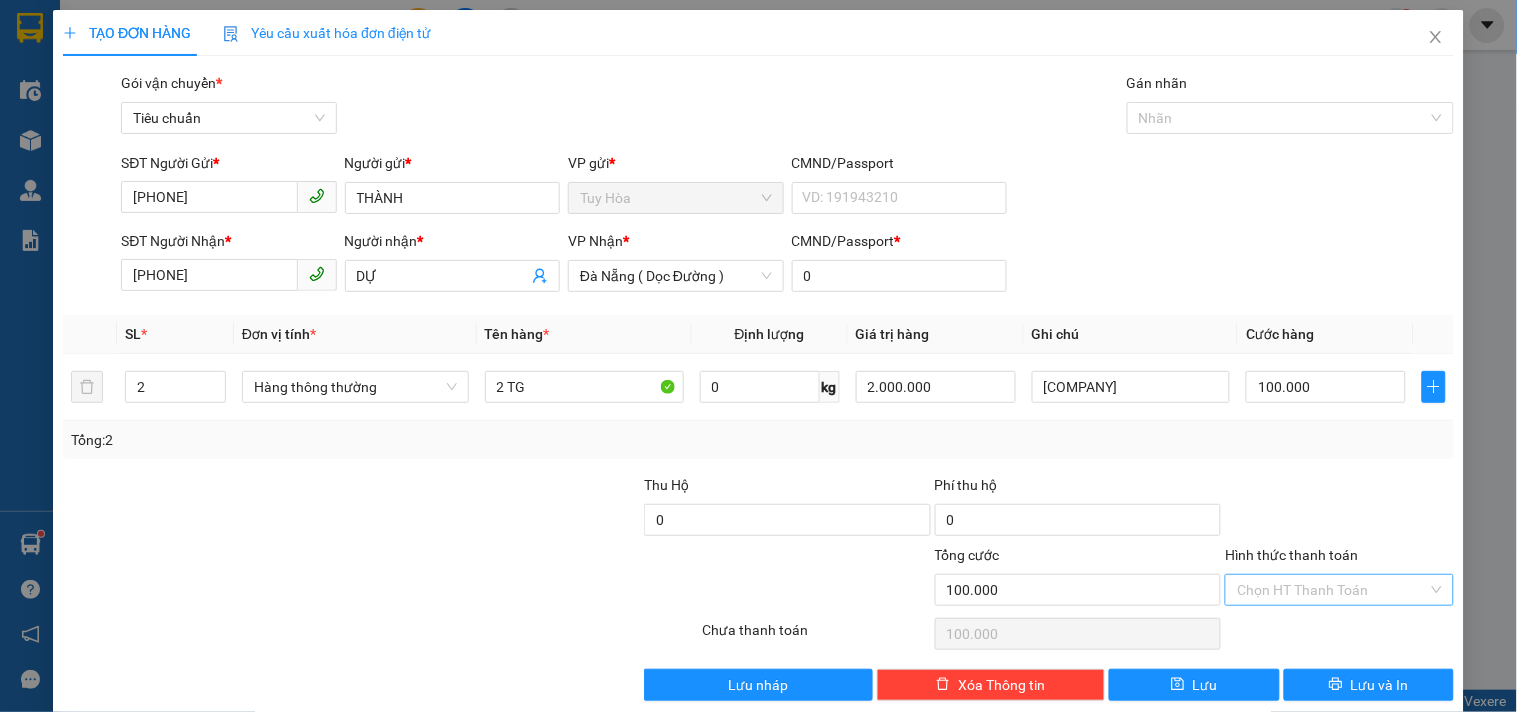 click on "Hình thức thanh toán" at bounding box center [1332, 590] 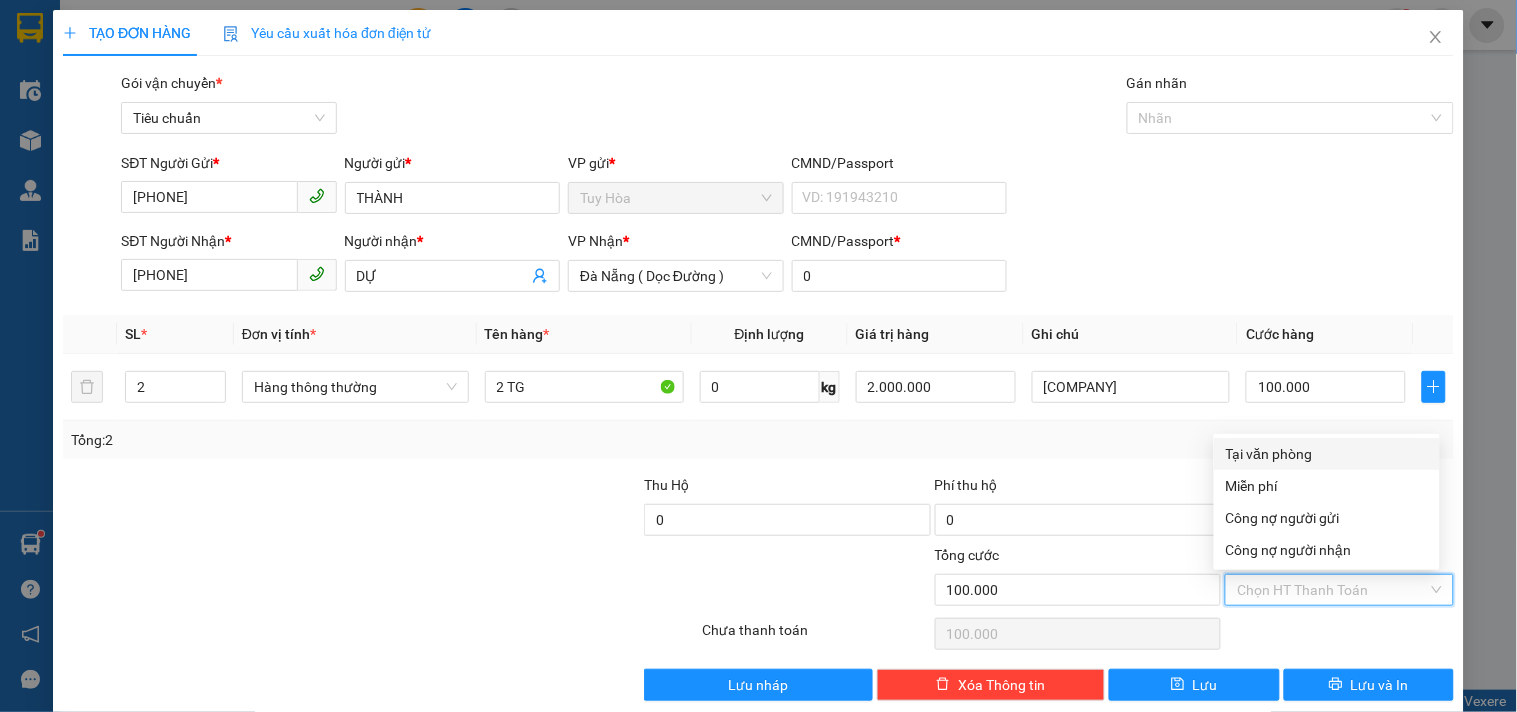 click on "Tại văn phòng" at bounding box center (1327, 454) 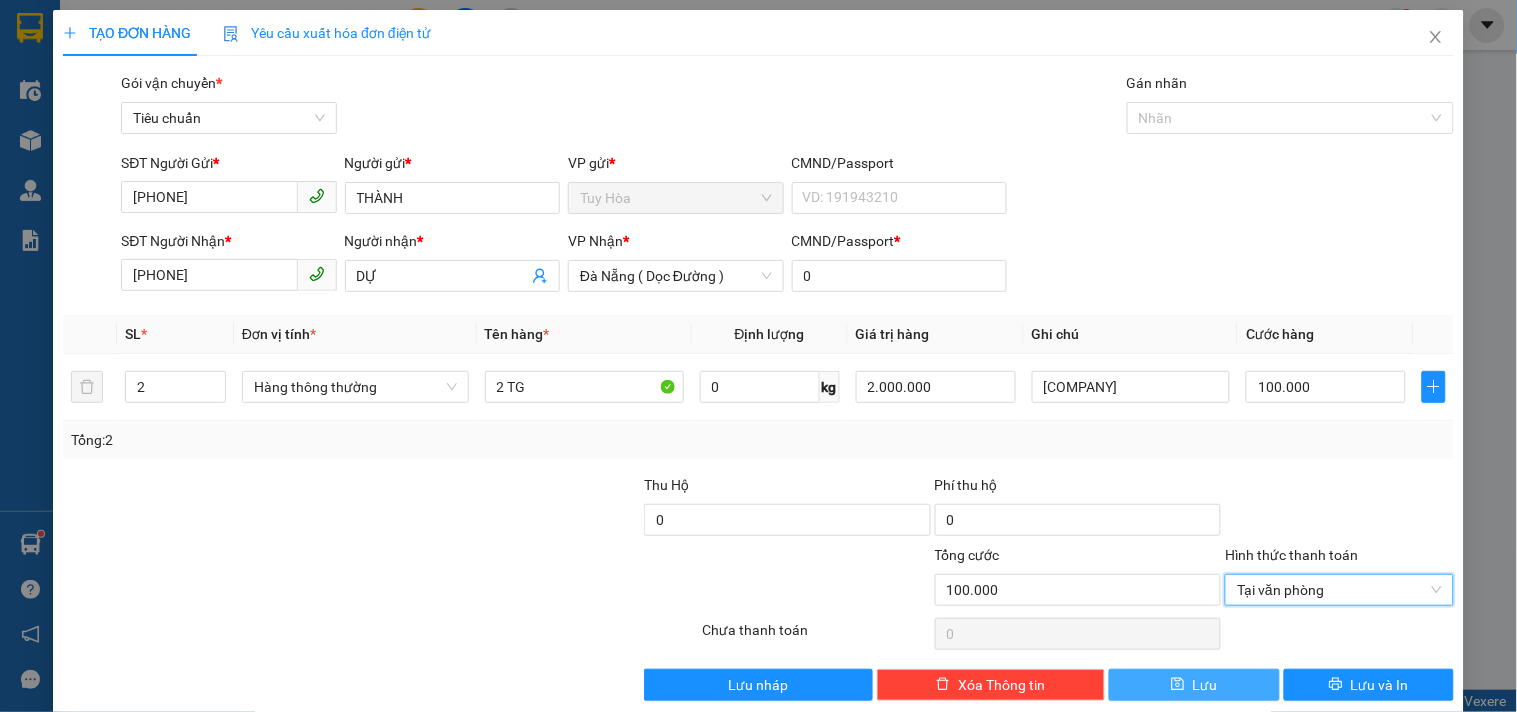 drag, startPoint x: 1172, startPoint y: 683, endPoint x: 1197, endPoint y: 651, distance: 40.60788 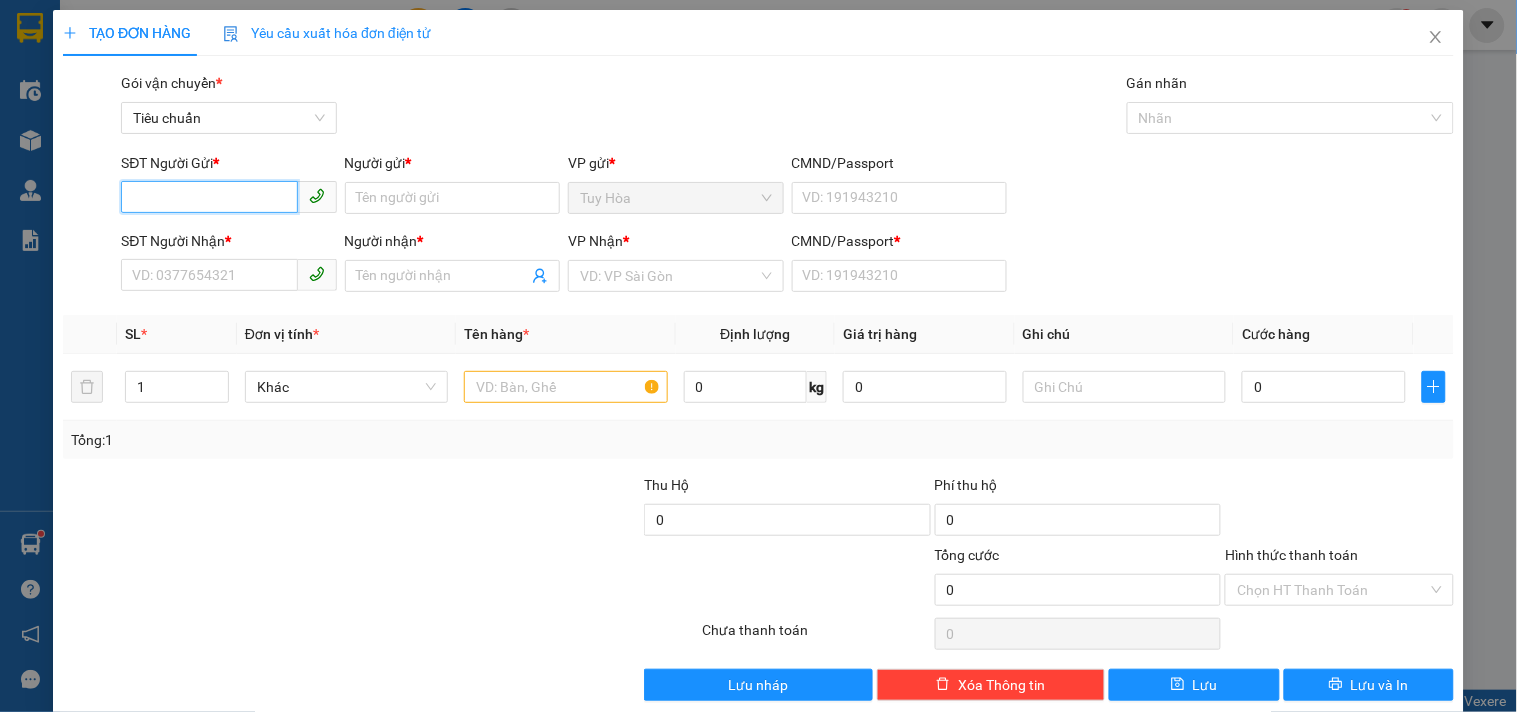 click on "SĐT Người Gửi  *" at bounding box center [209, 197] 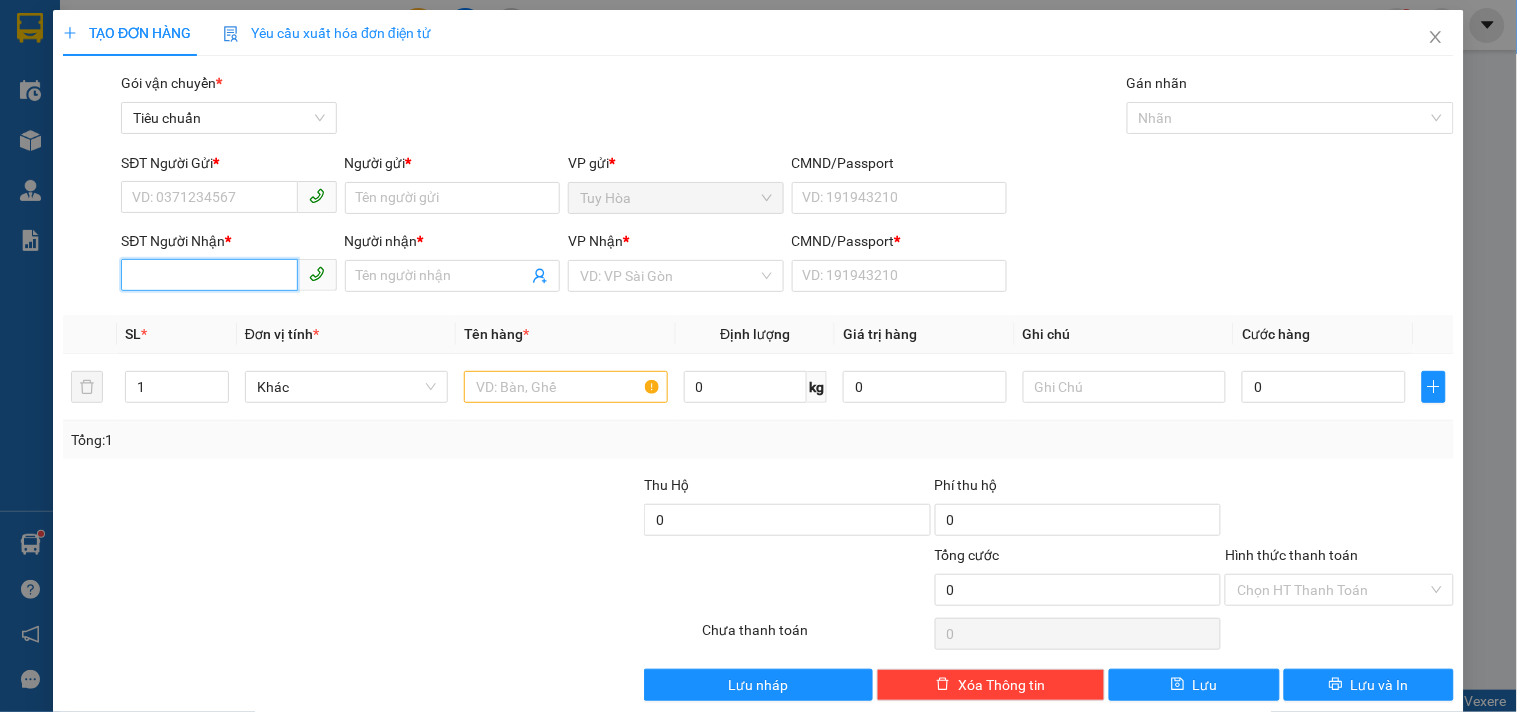 click on "SĐT Người Nhận  *" at bounding box center (209, 275) 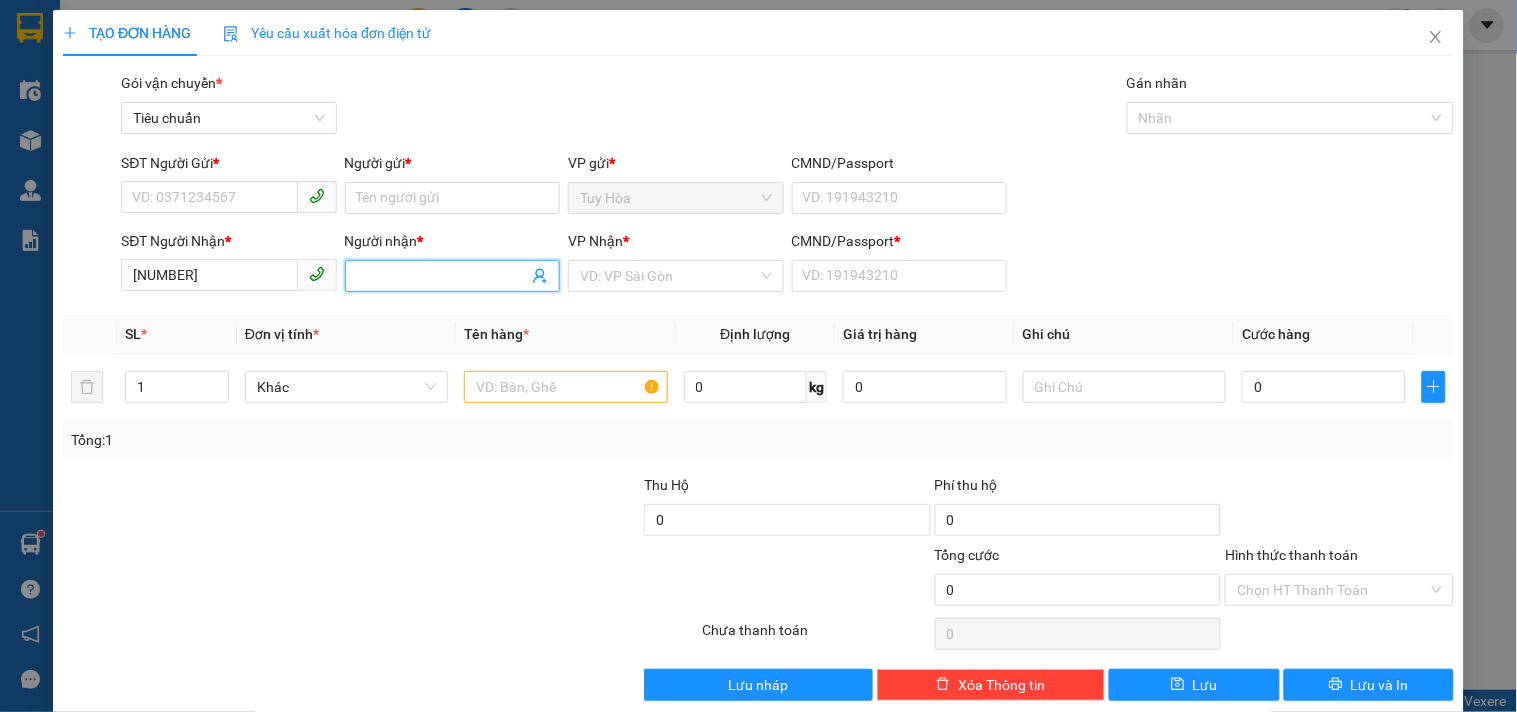 click on "Người nhận  *" at bounding box center (442, 276) 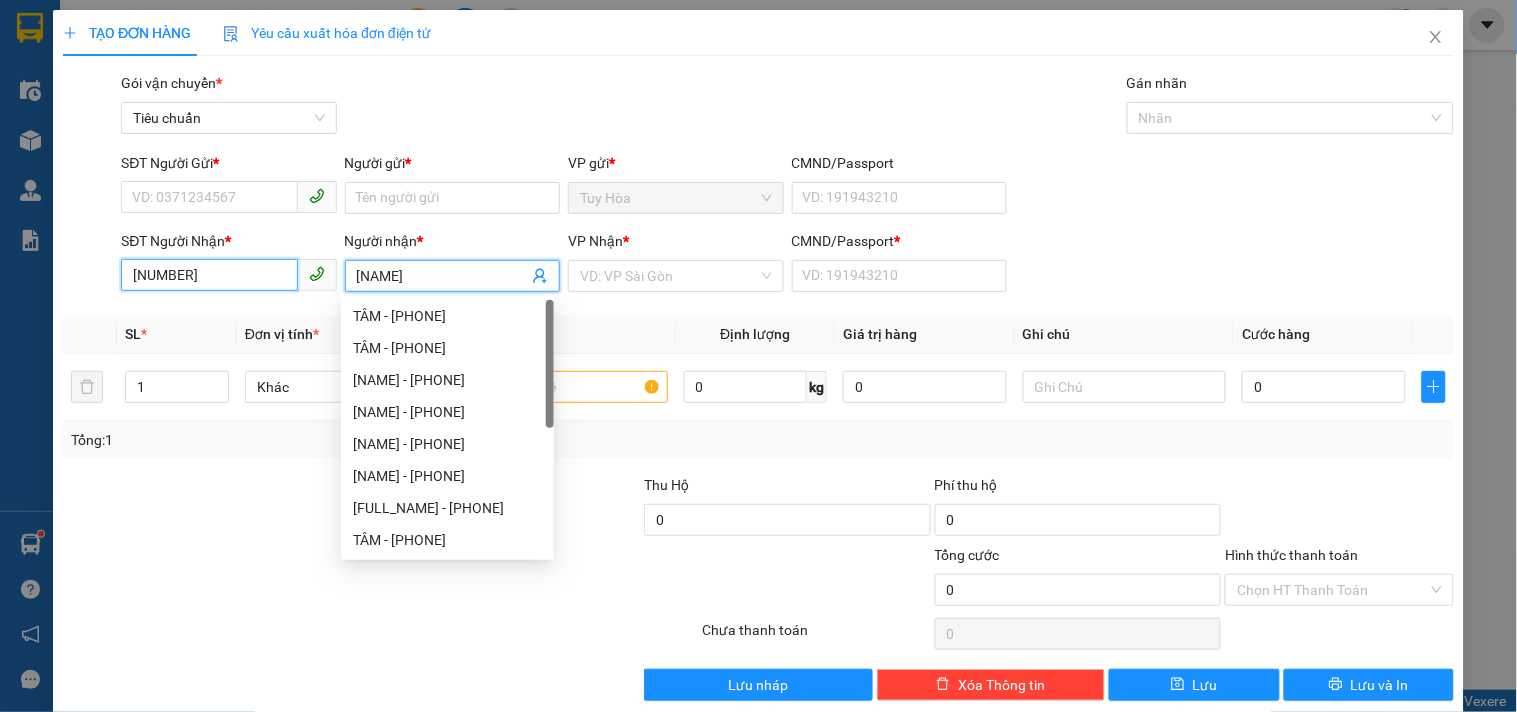 click on "0901170243" at bounding box center (209, 275) 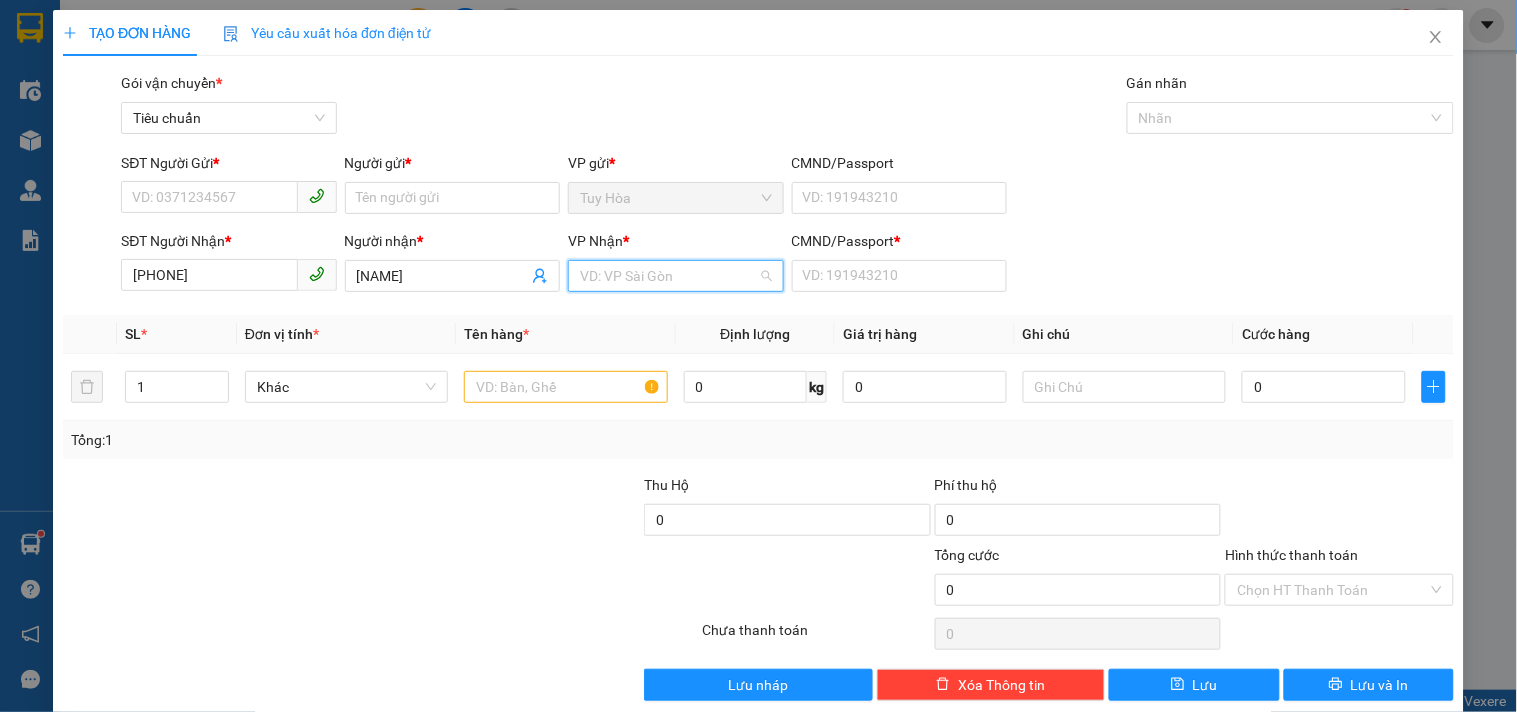 click at bounding box center [668, 276] 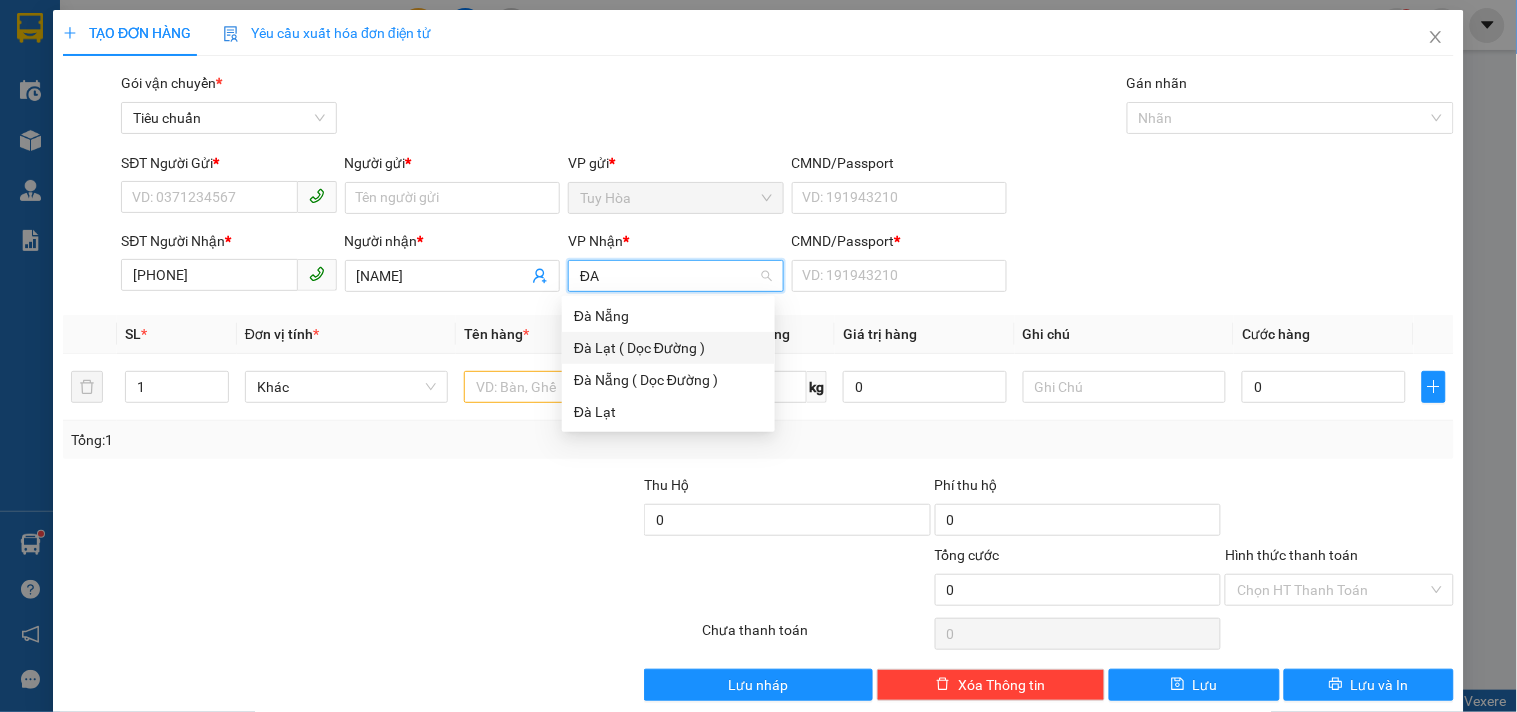 click on "Đà Lạt ( Dọc Đường )" at bounding box center [668, 348] 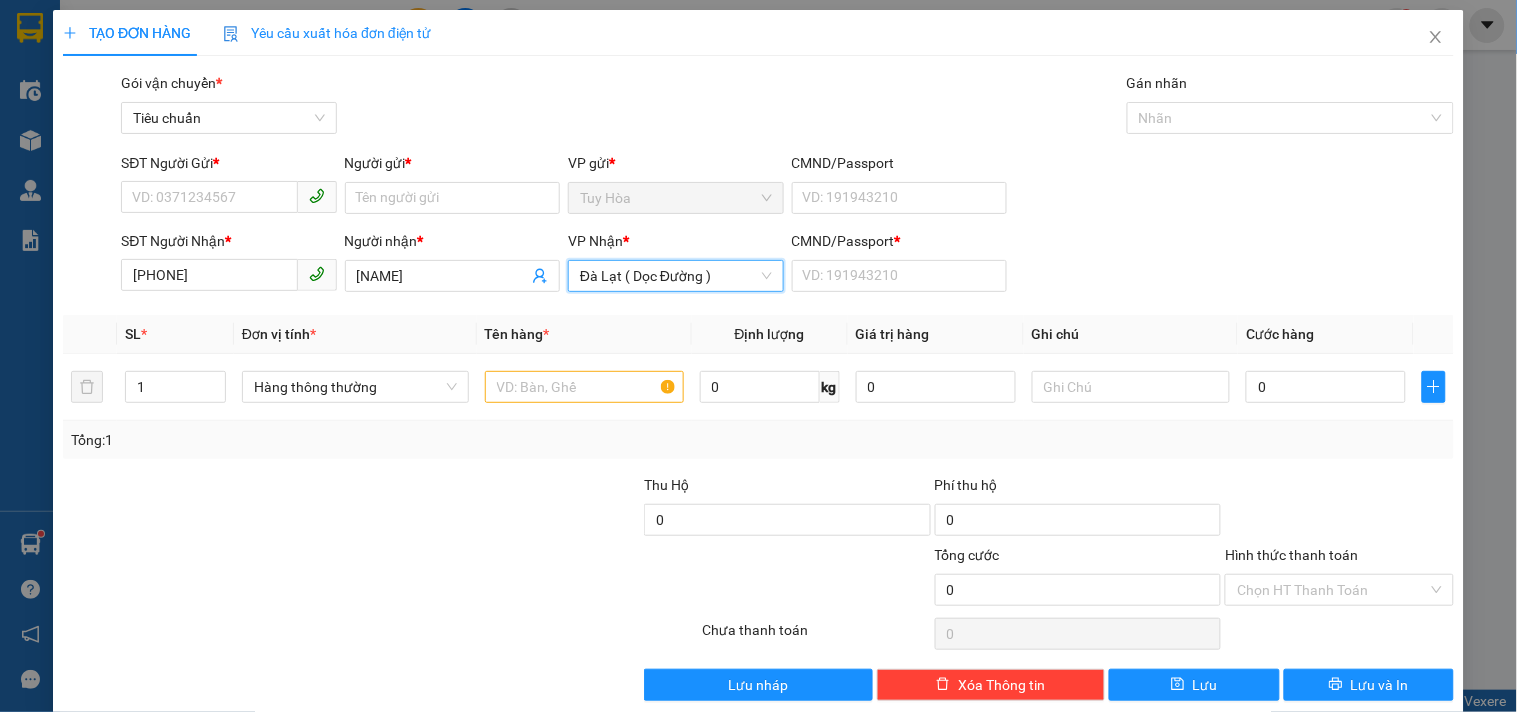 click on "Đà Lạt ( Dọc Đường )" at bounding box center [675, 276] 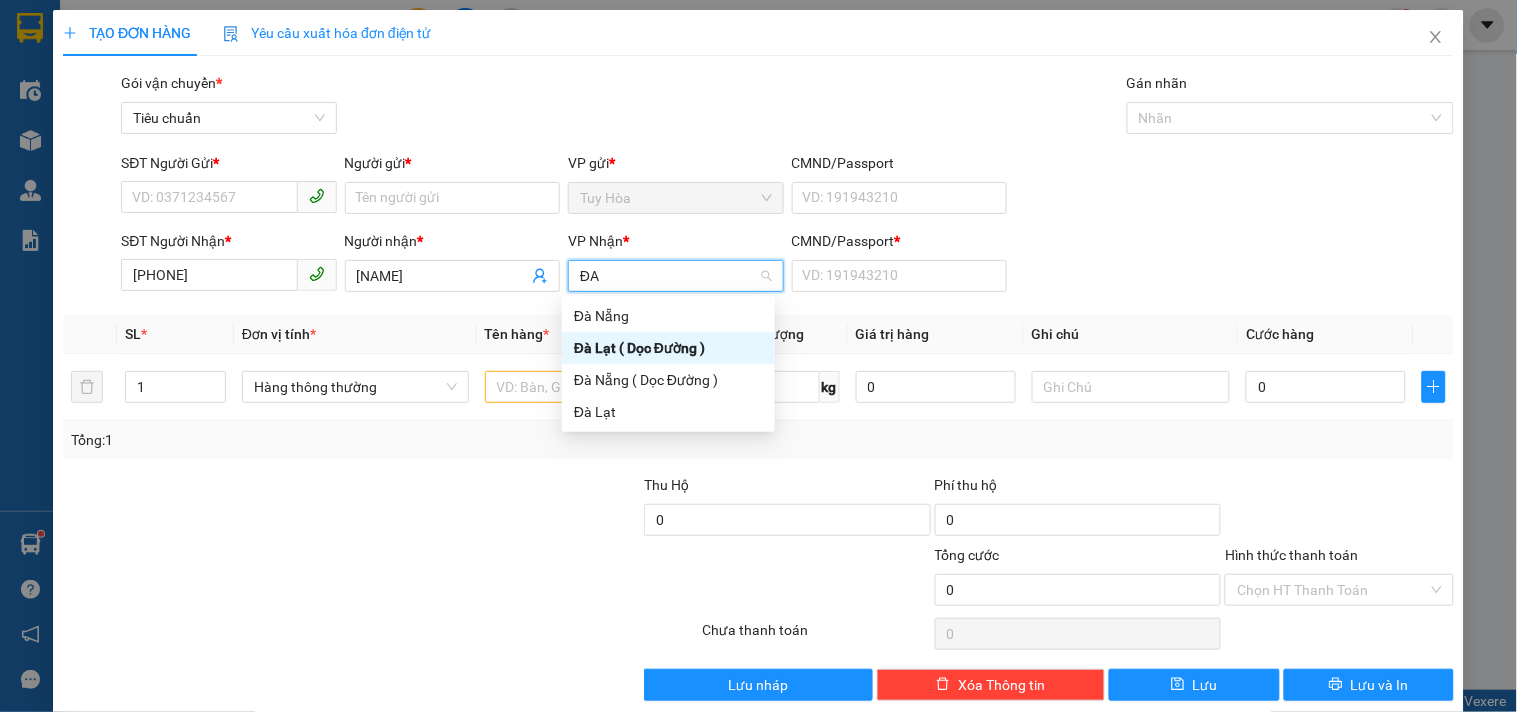 scroll, scrollTop: 0, scrollLeft: 0, axis: both 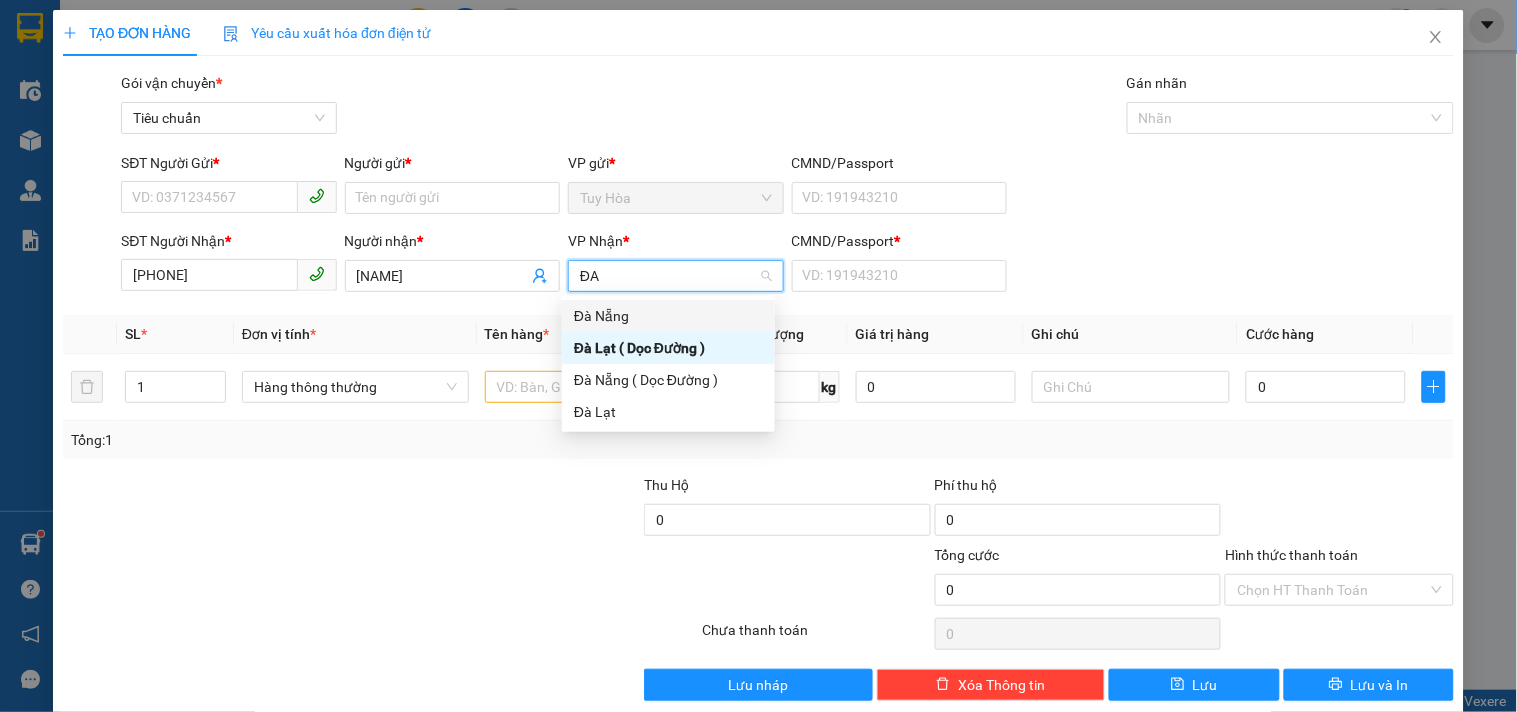 click on "Đà Nẵng" at bounding box center (668, 316) 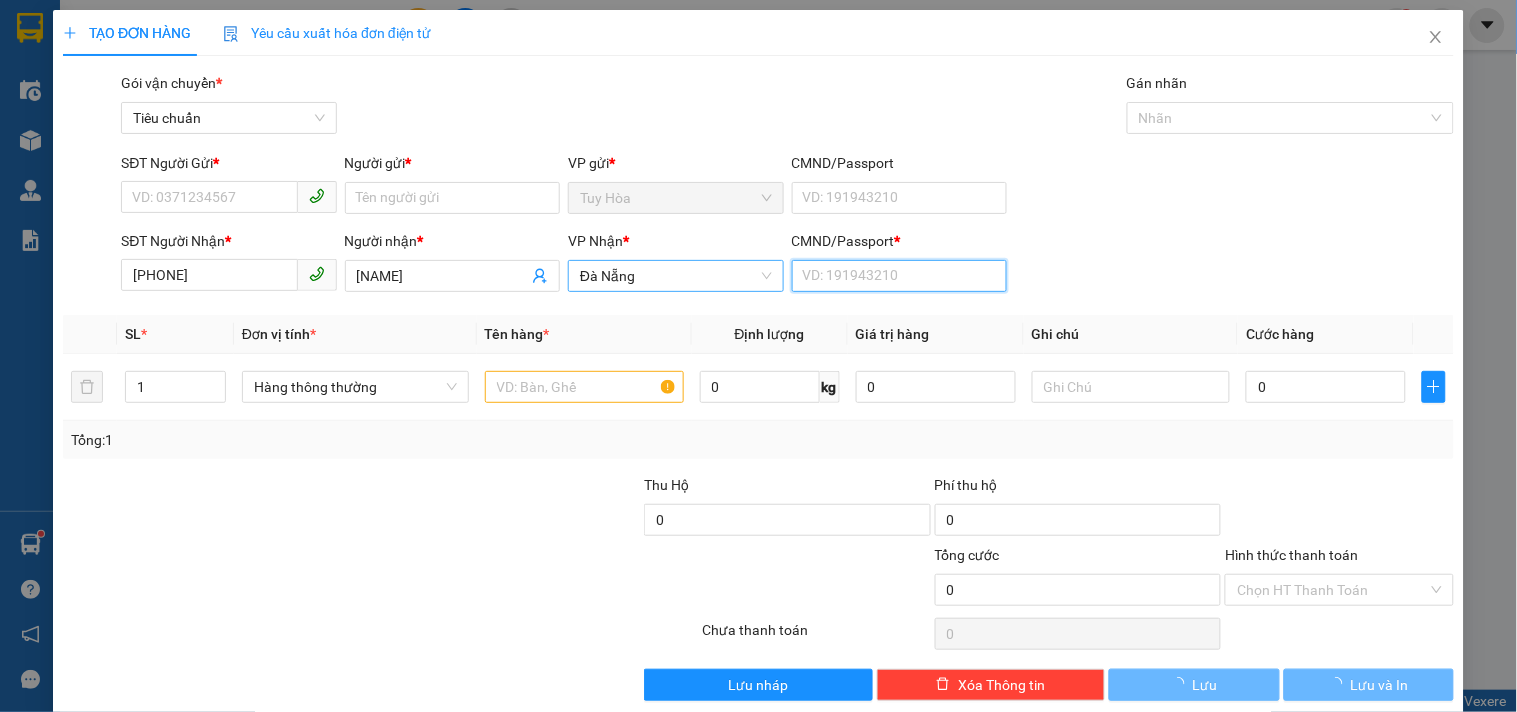 click on "CMND/Passport  *" at bounding box center [899, 276] 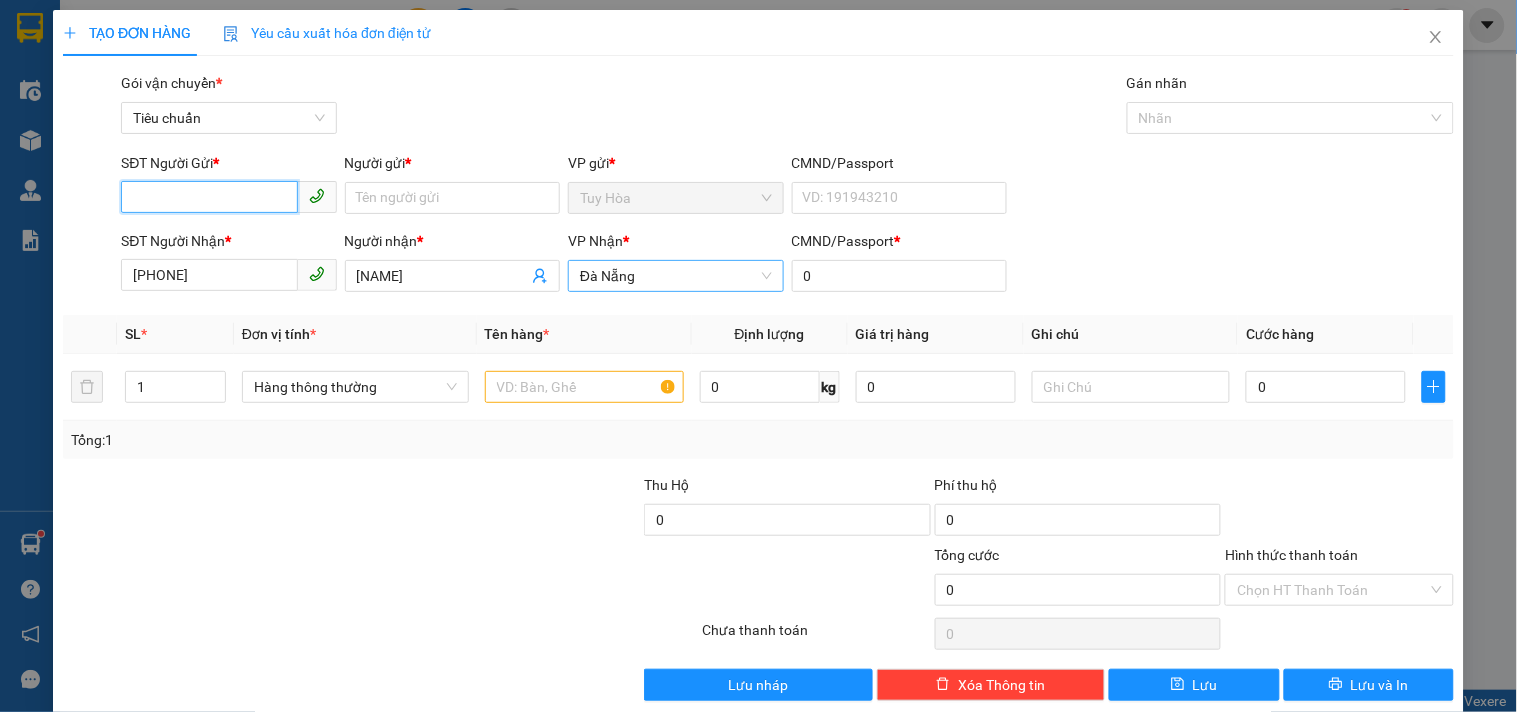 click on "SĐT Người Gửi  *" at bounding box center [209, 197] 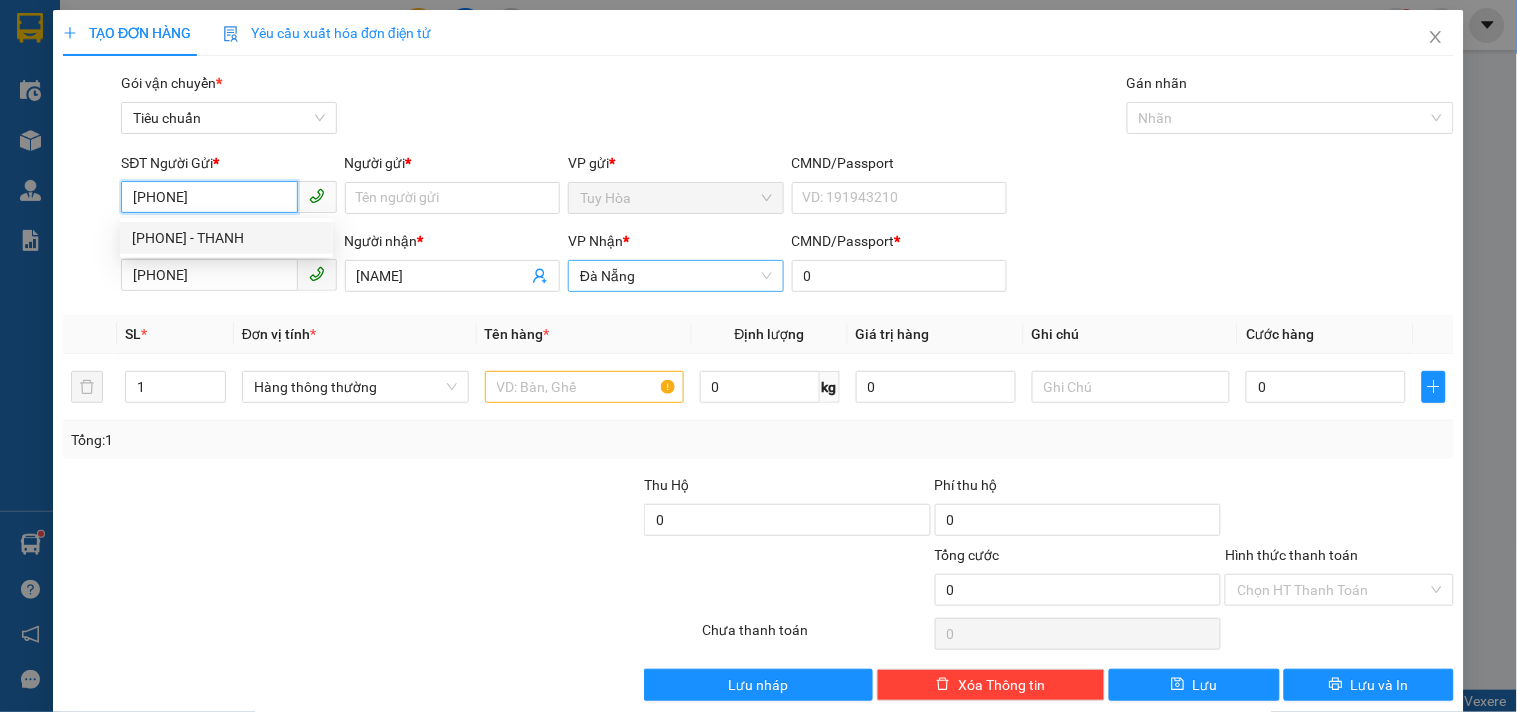 click on "0948371541 - THANH" at bounding box center (226, 238) 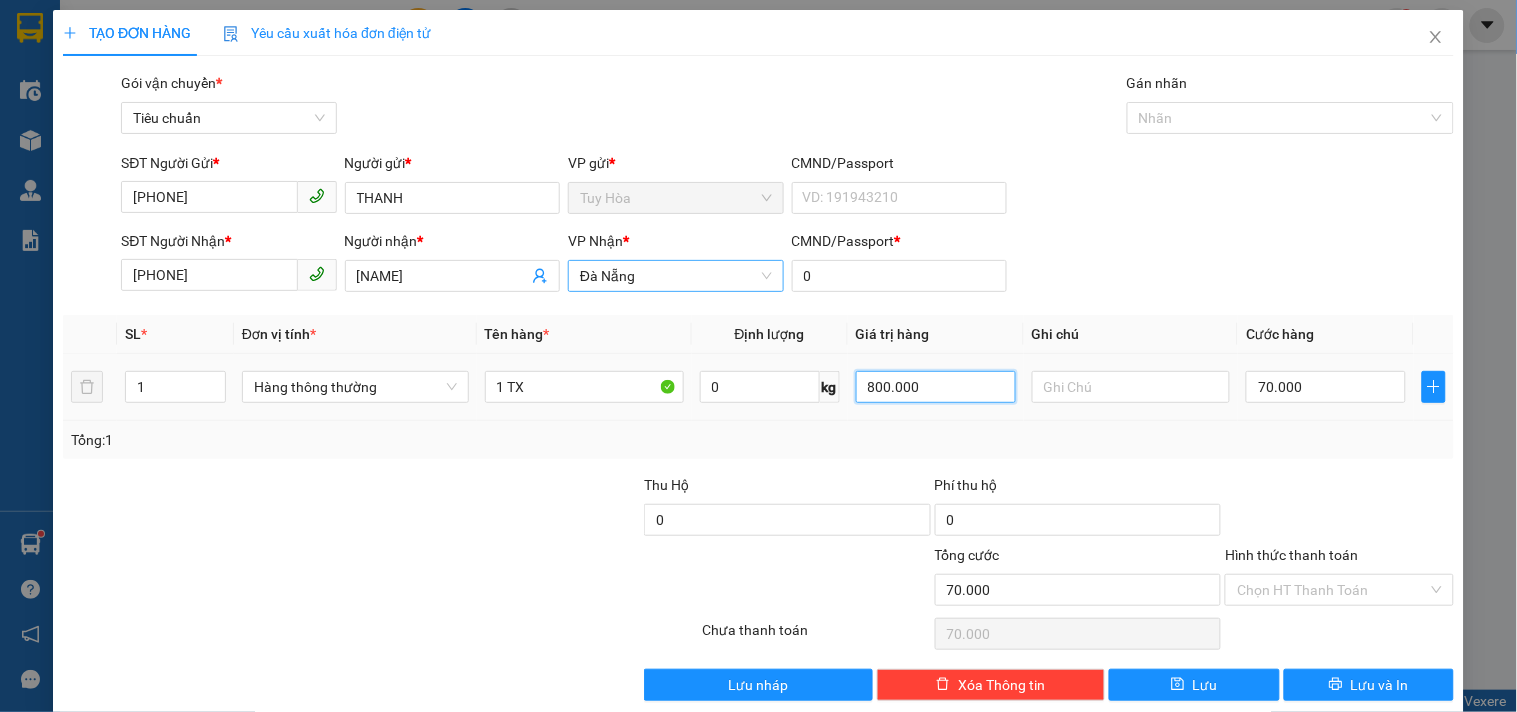 click on "800.000" at bounding box center (936, 387) 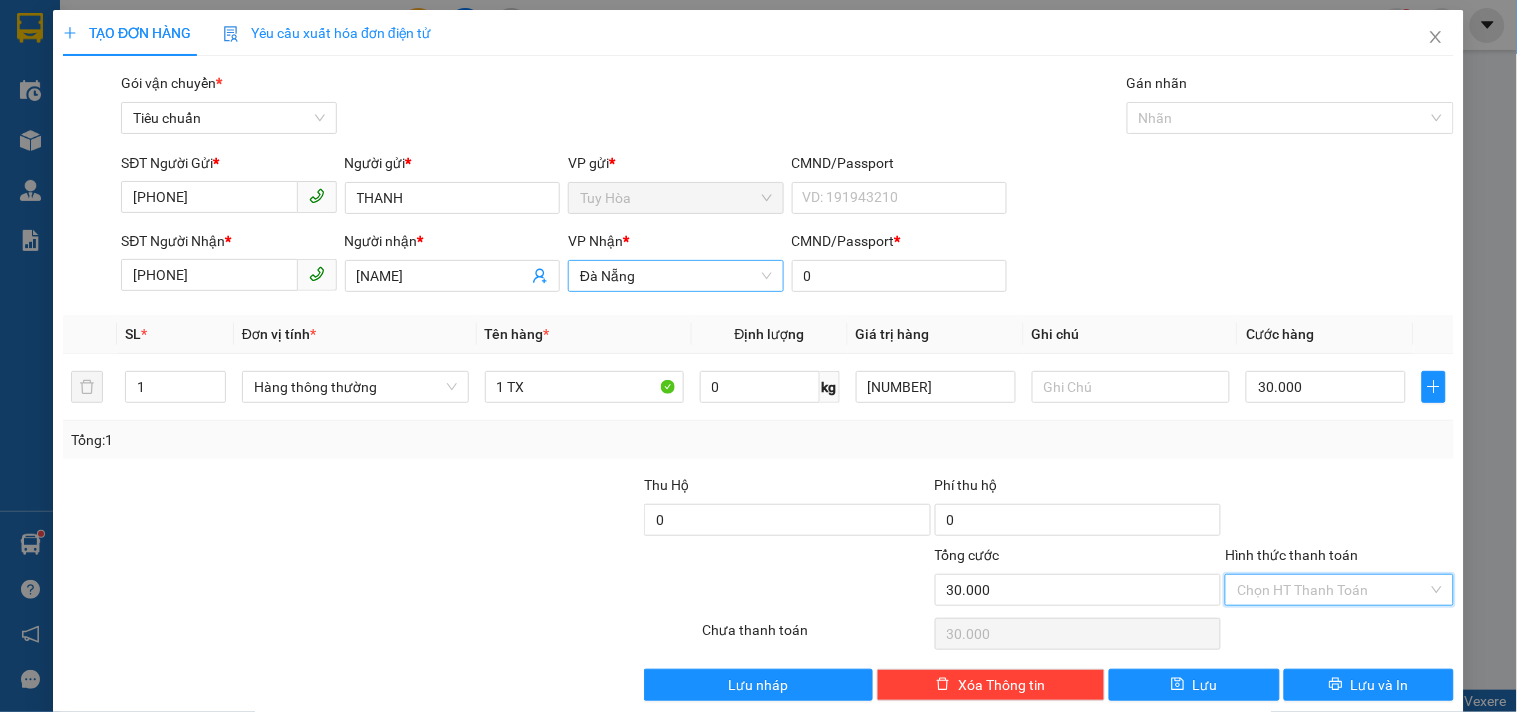click on "Hình thức thanh toán" at bounding box center (1332, 590) 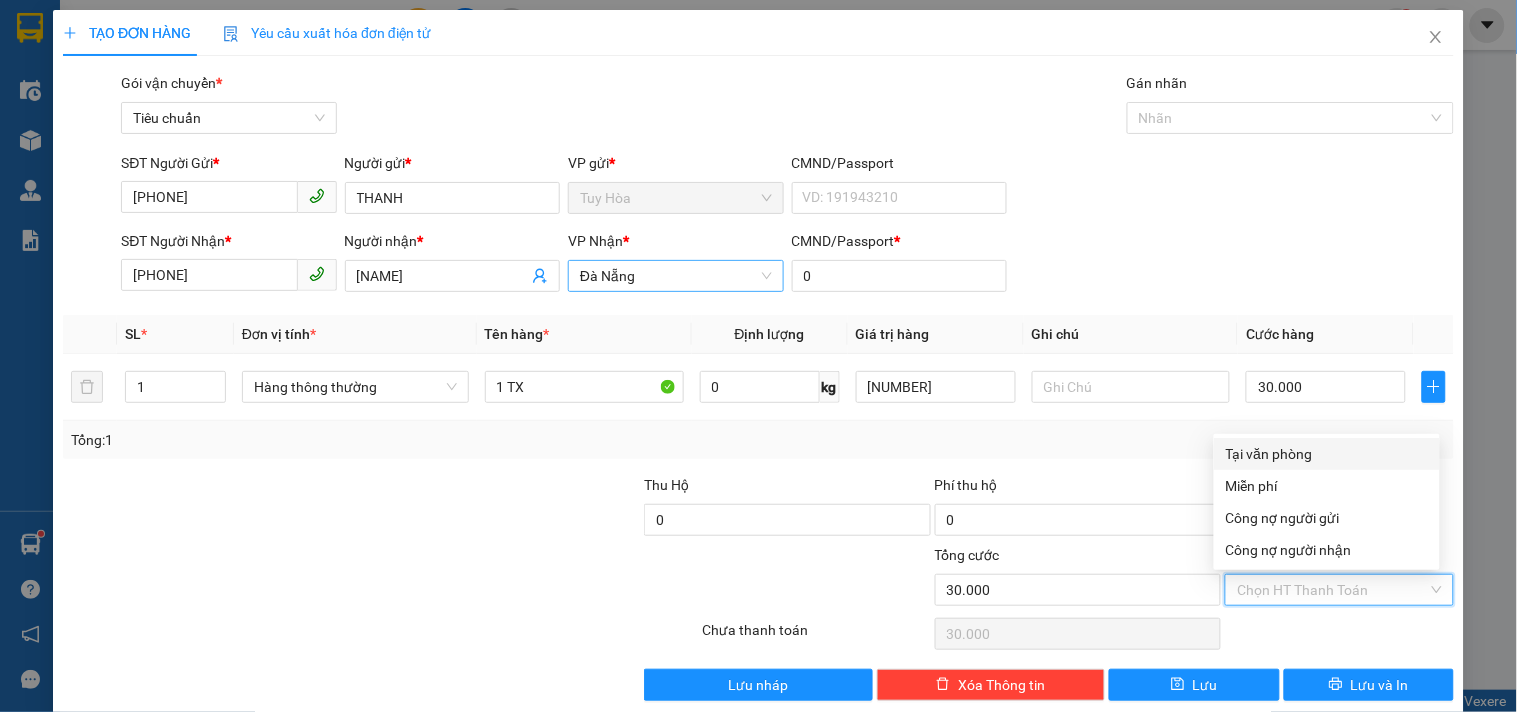 click on "Tại văn phòng" at bounding box center (1327, 454) 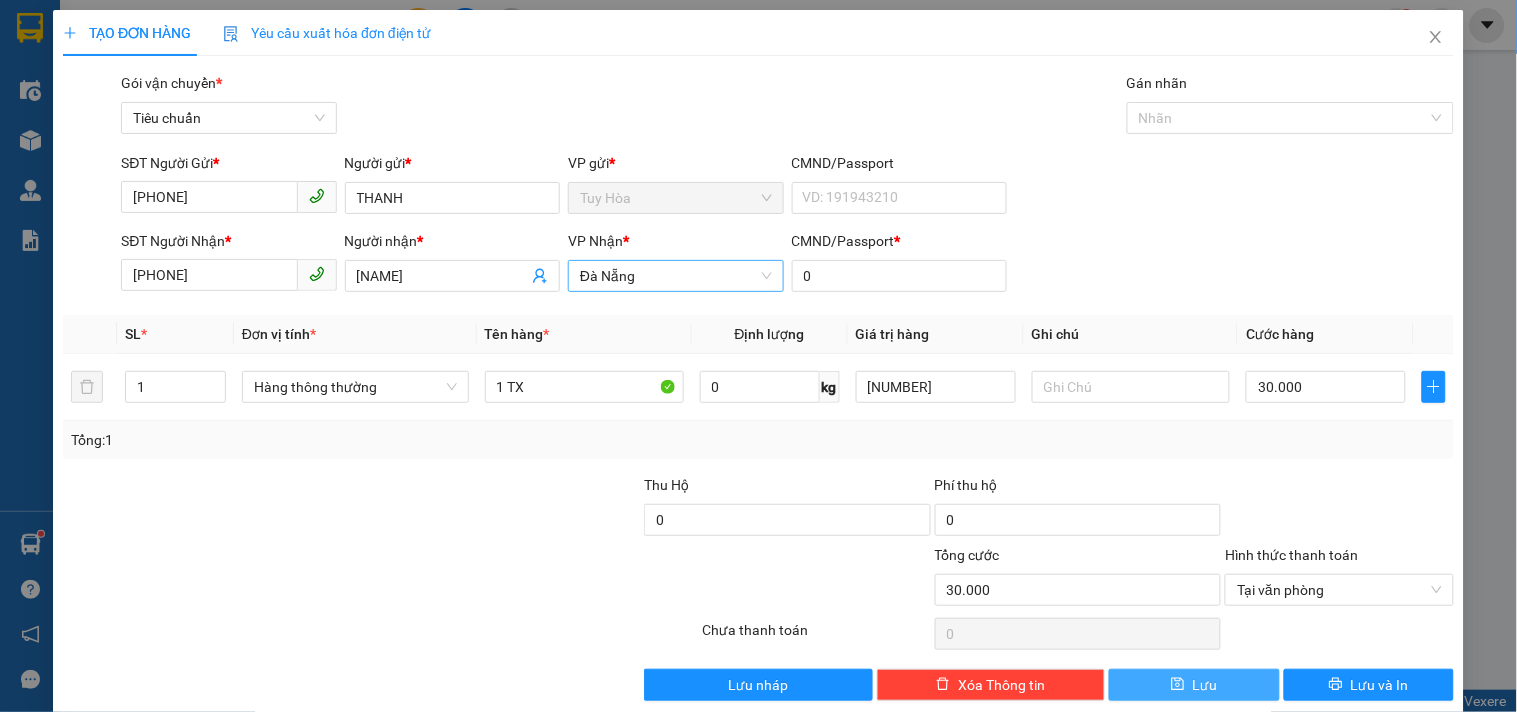 click on "Lưu" at bounding box center [1205, 685] 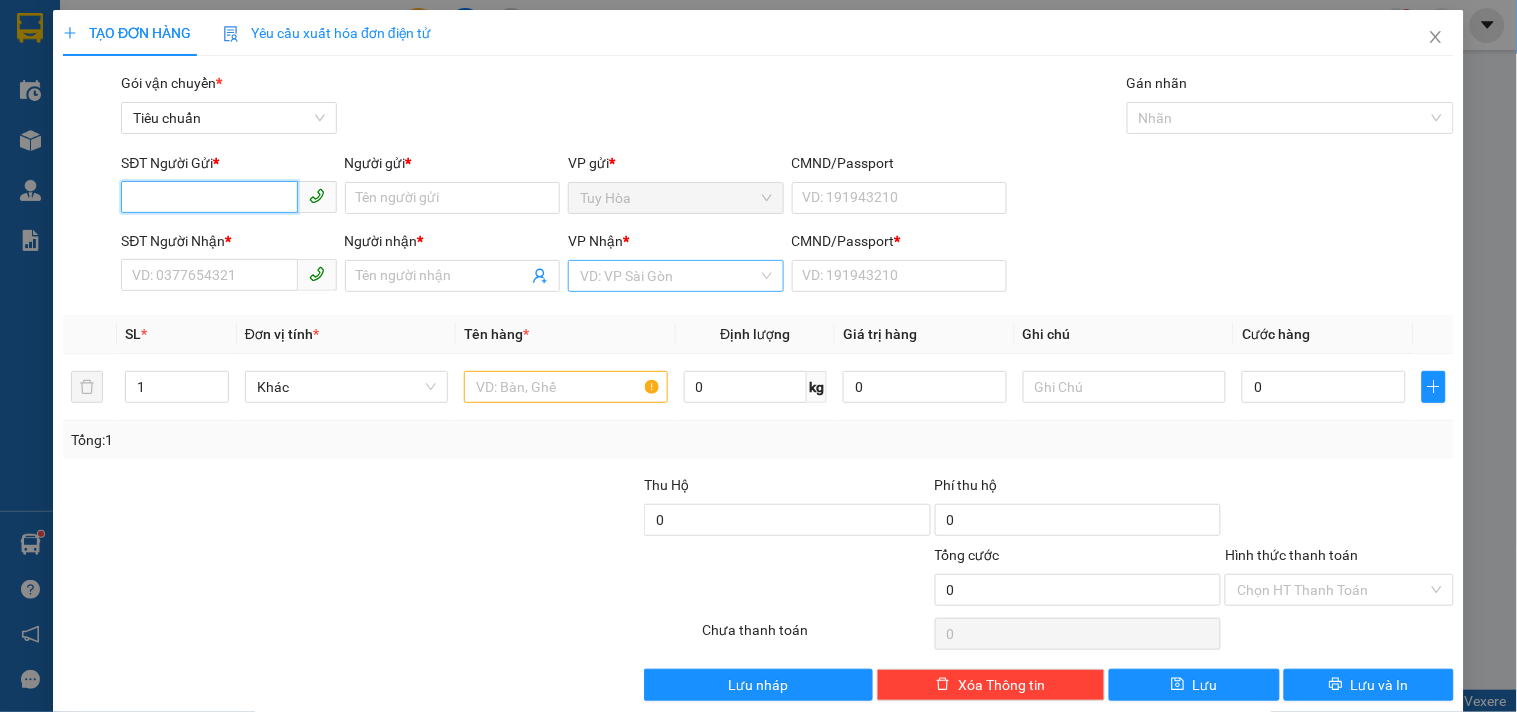 click on "SĐT Người Gửi  *" at bounding box center (209, 197) 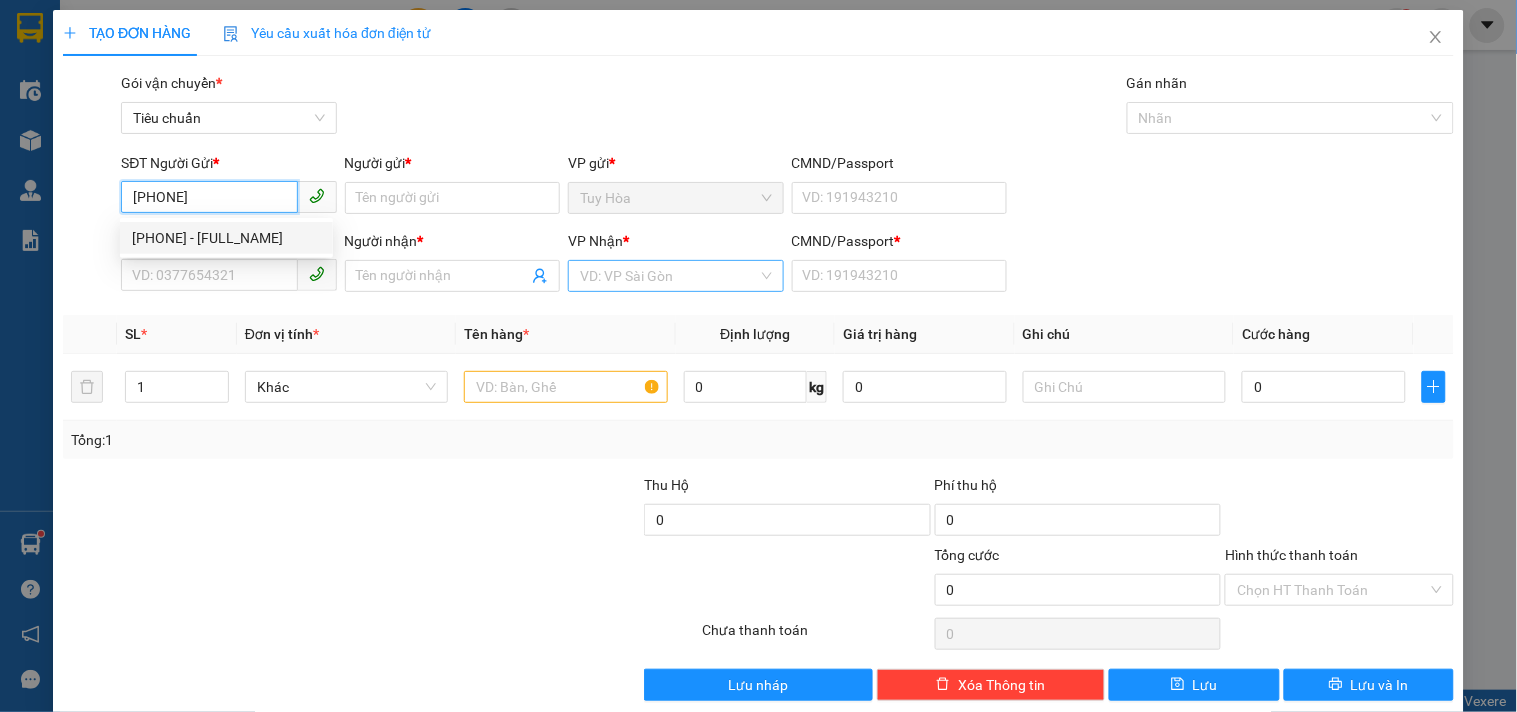 click on "0334851492 - LAN" at bounding box center [226, 238] 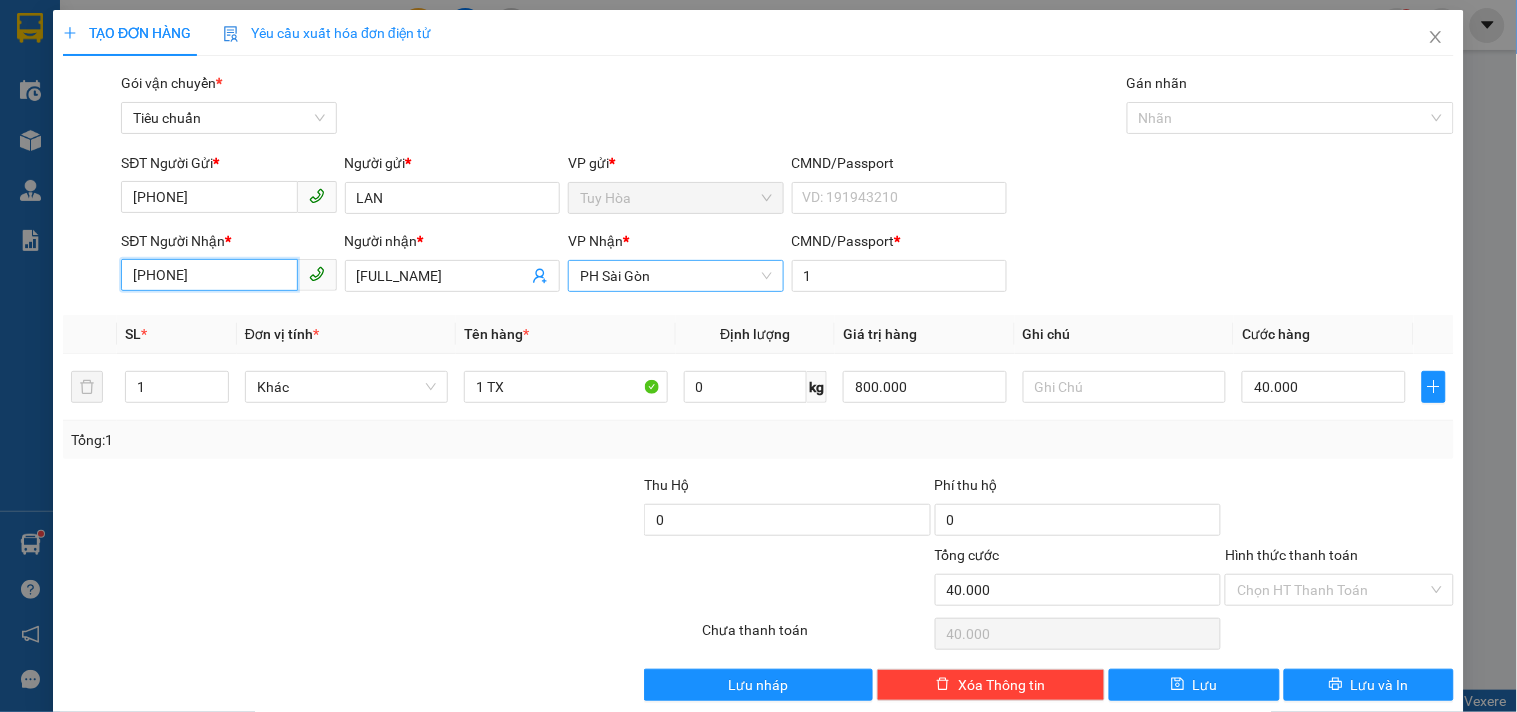 click on "0334470715" at bounding box center (209, 275) 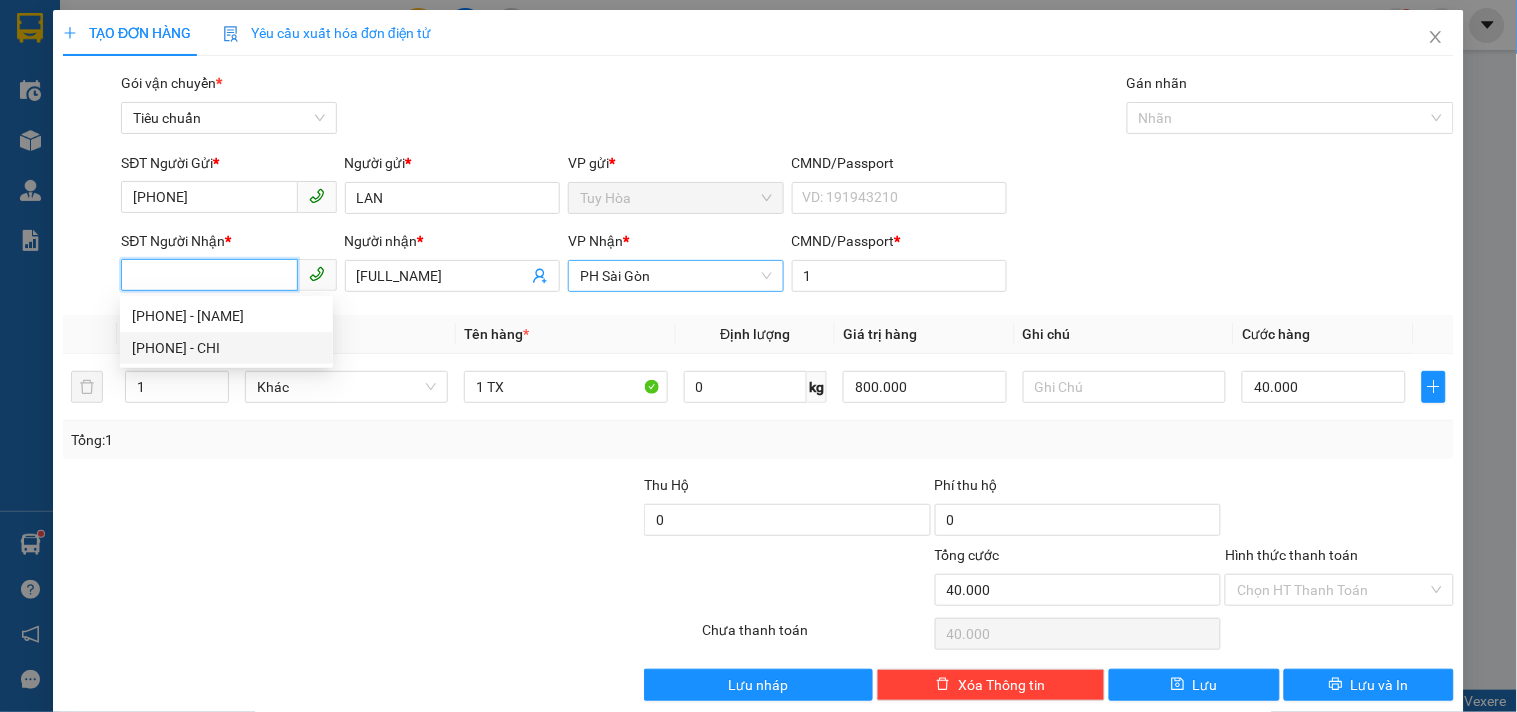 click on "0973311760 - CHI" at bounding box center [226, 348] 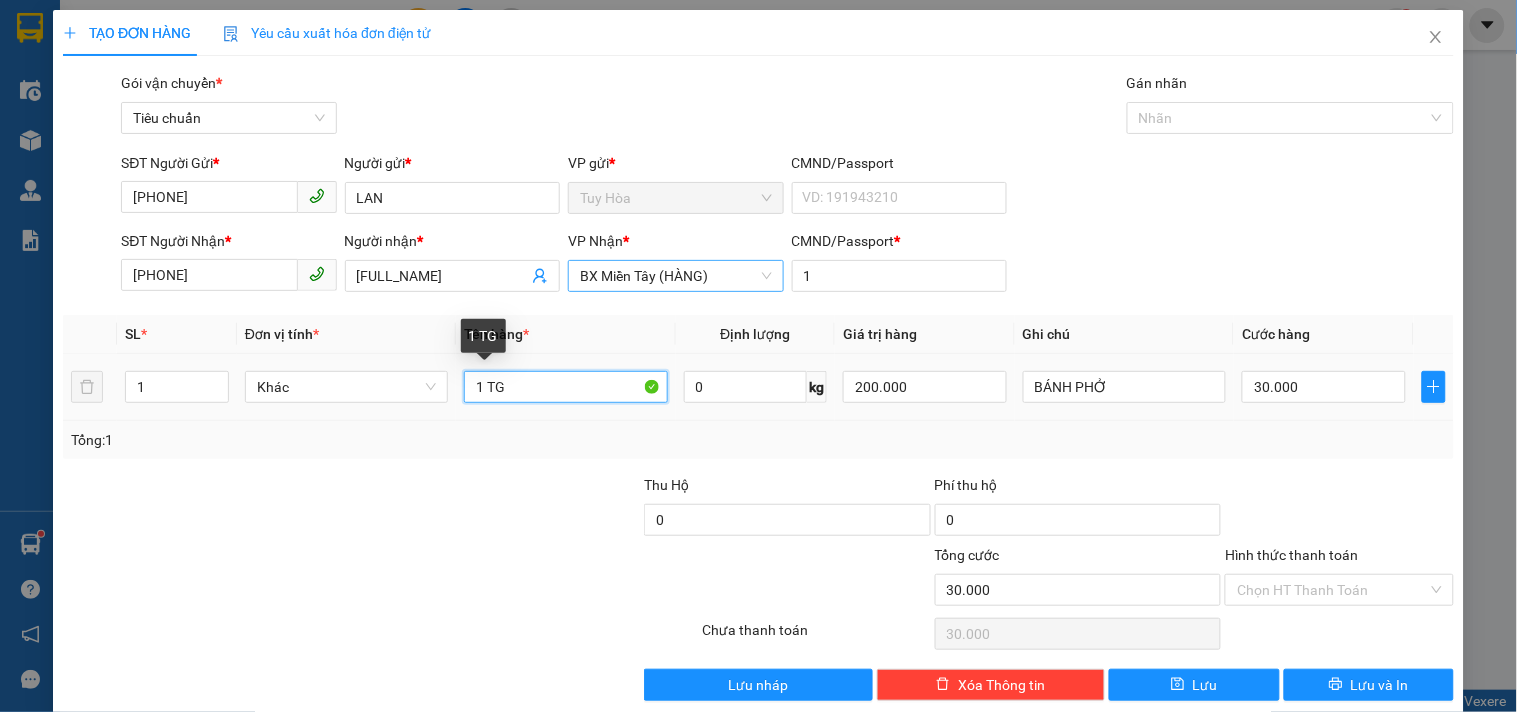click on "1 TG" at bounding box center [565, 387] 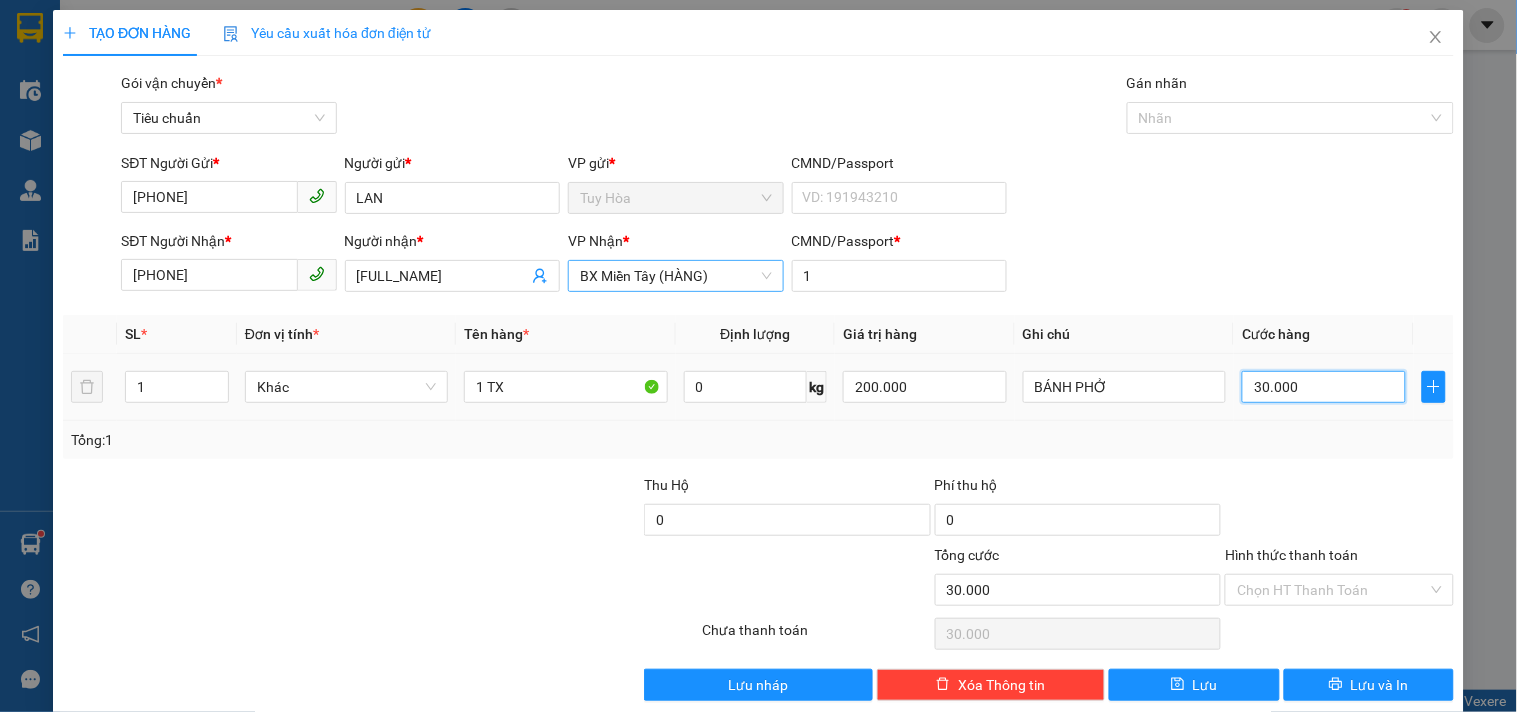click on "30.000" at bounding box center (1324, 387) 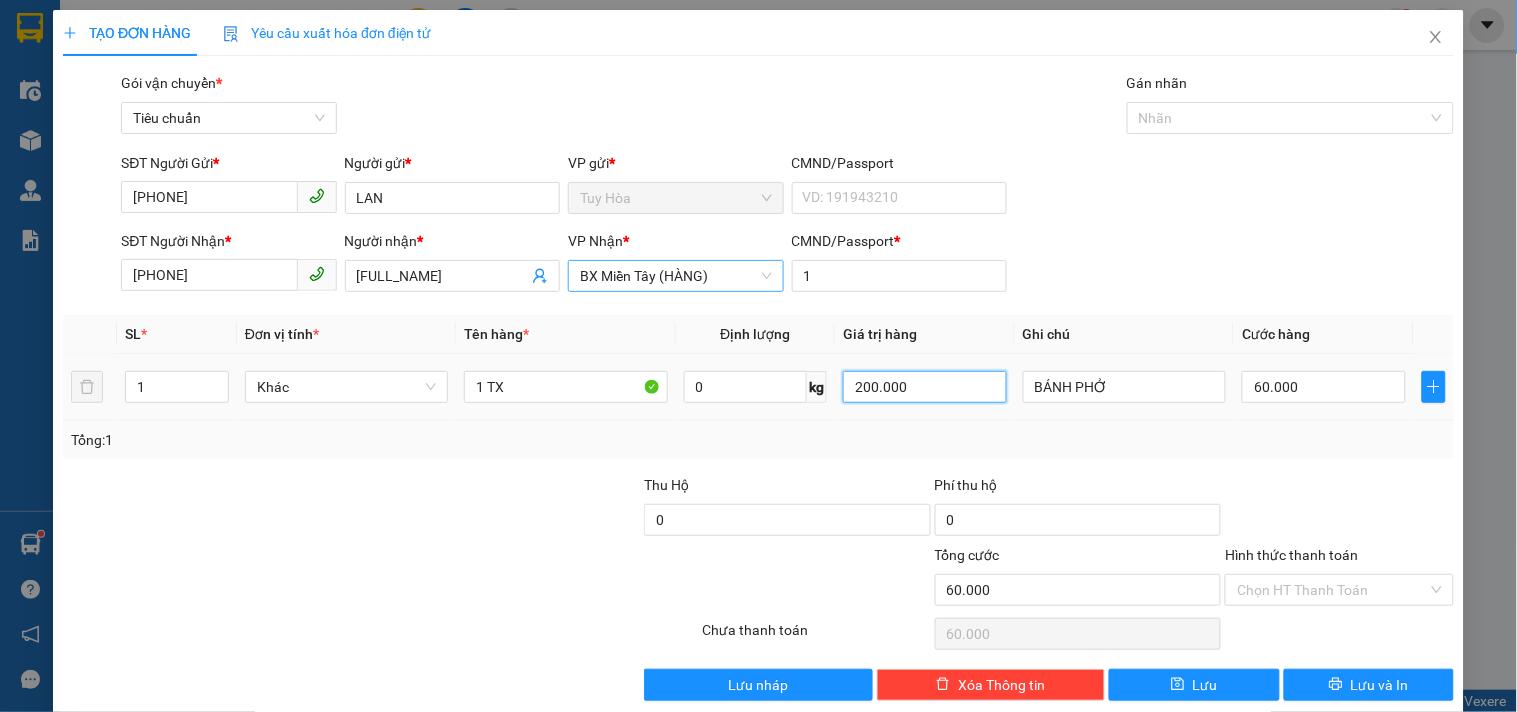 drag, startPoint x: 920, startPoint y: 391, endPoint x: 931, endPoint y: 377, distance: 17.804493 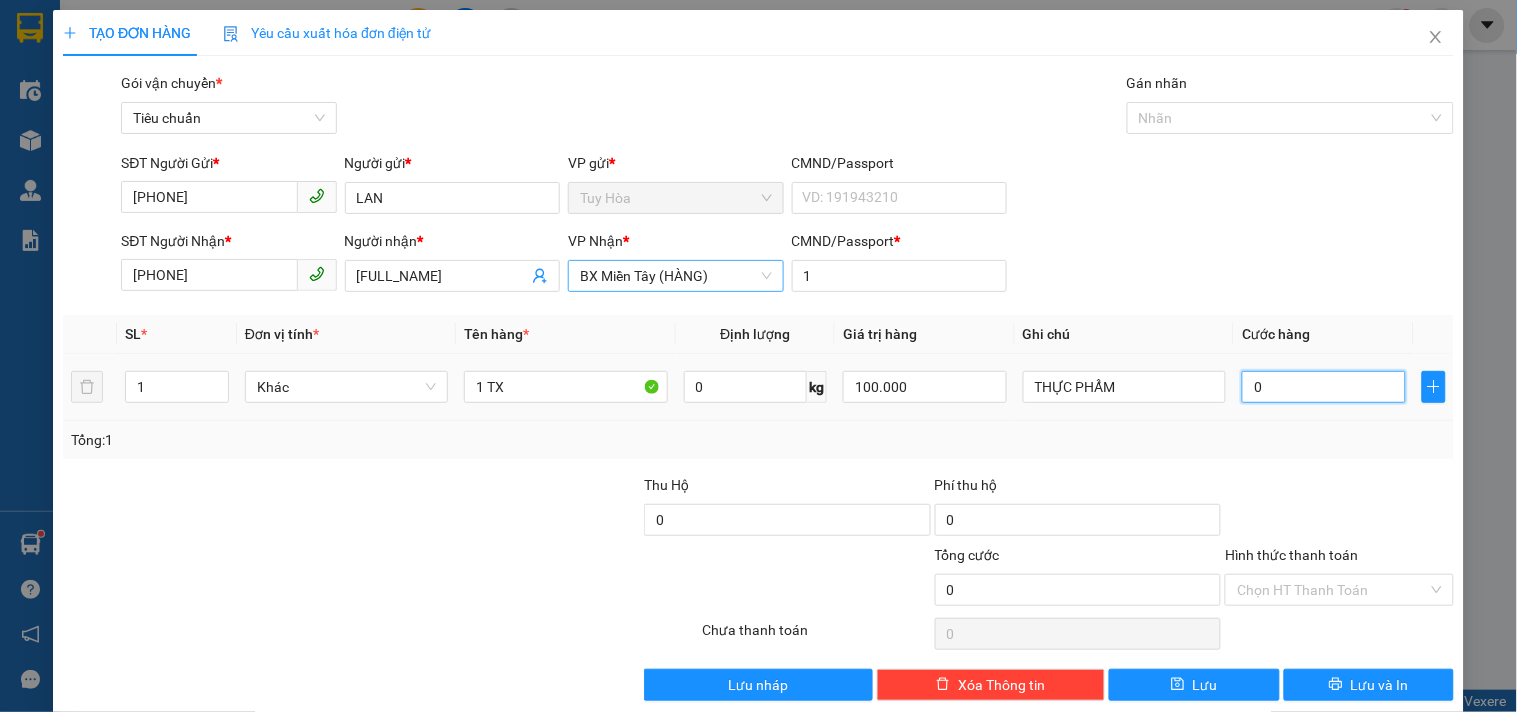 click on "0" at bounding box center (1324, 387) 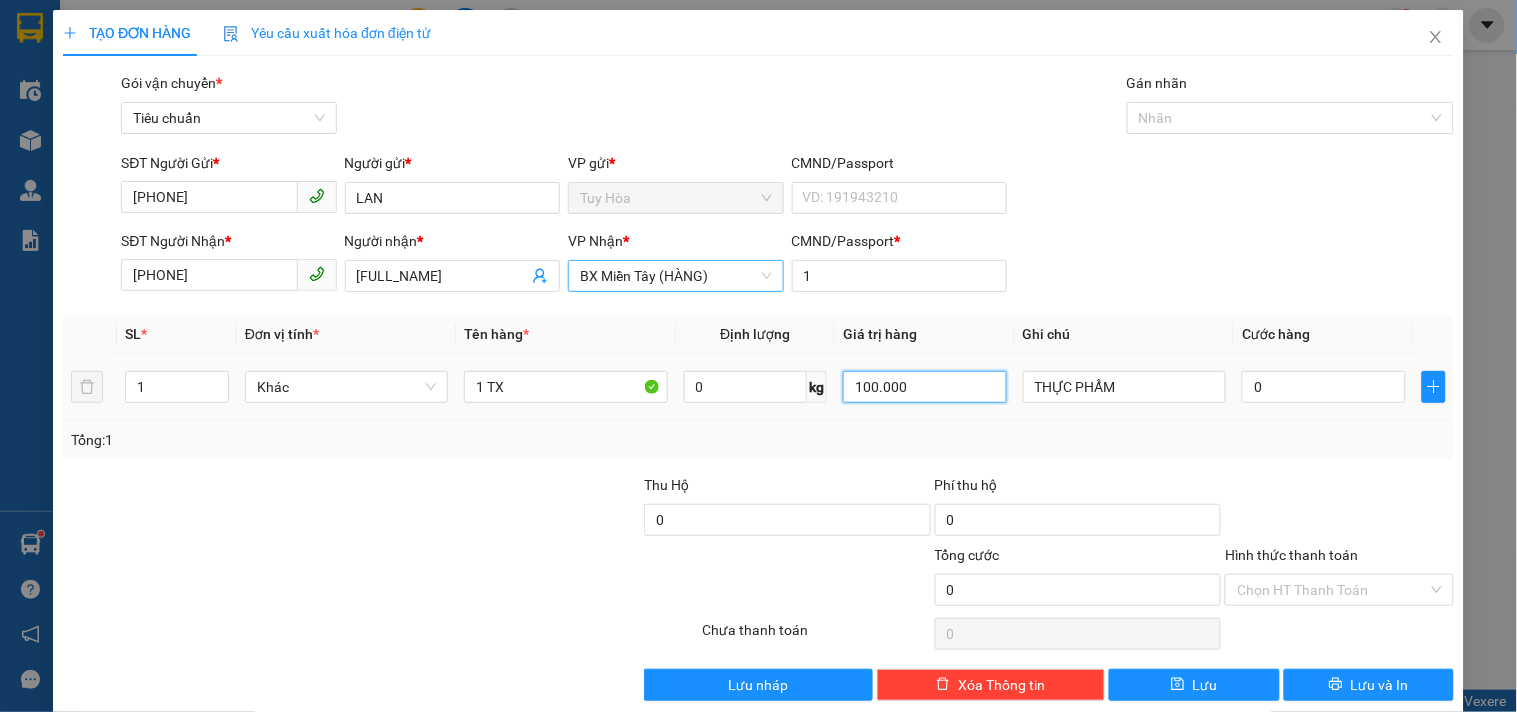 click on "100.000" at bounding box center (925, 387) 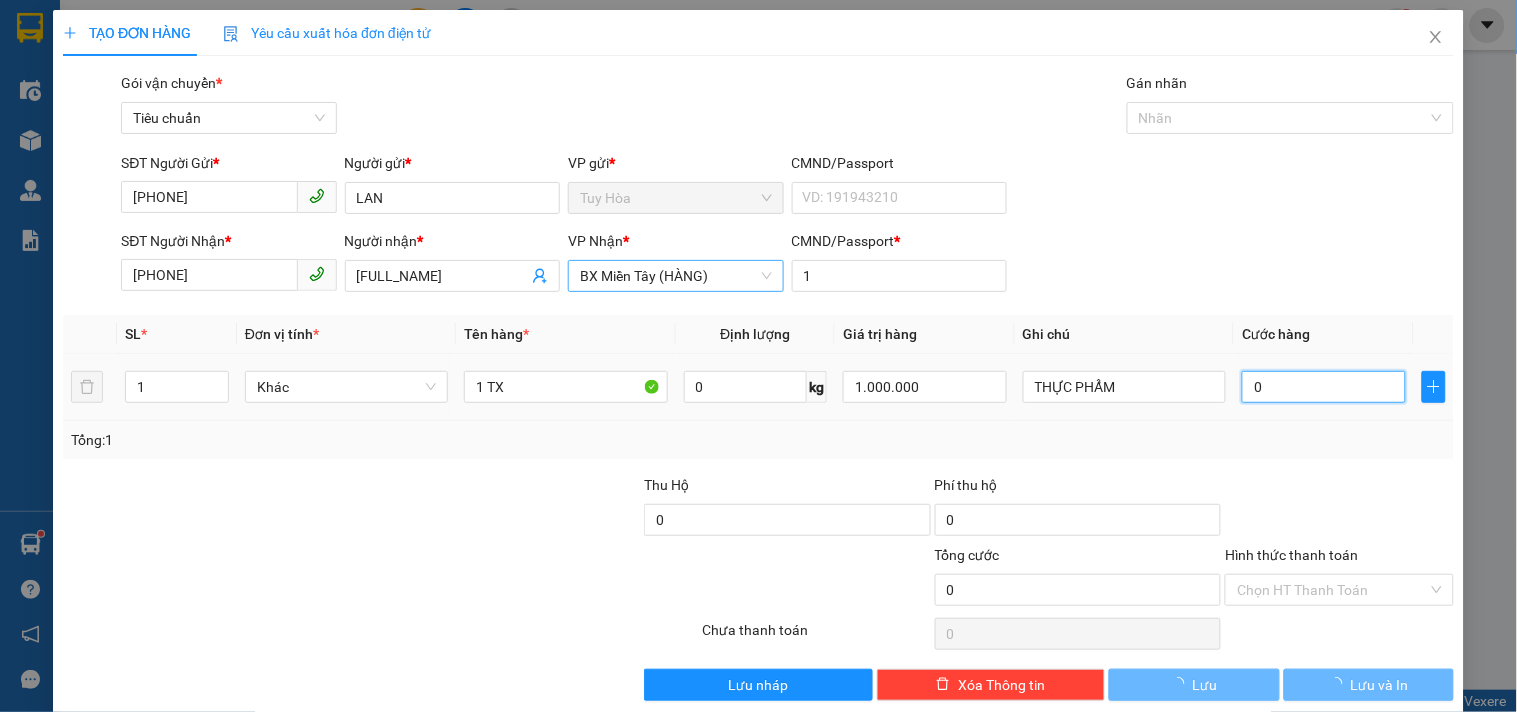 click on "0" at bounding box center (1324, 387) 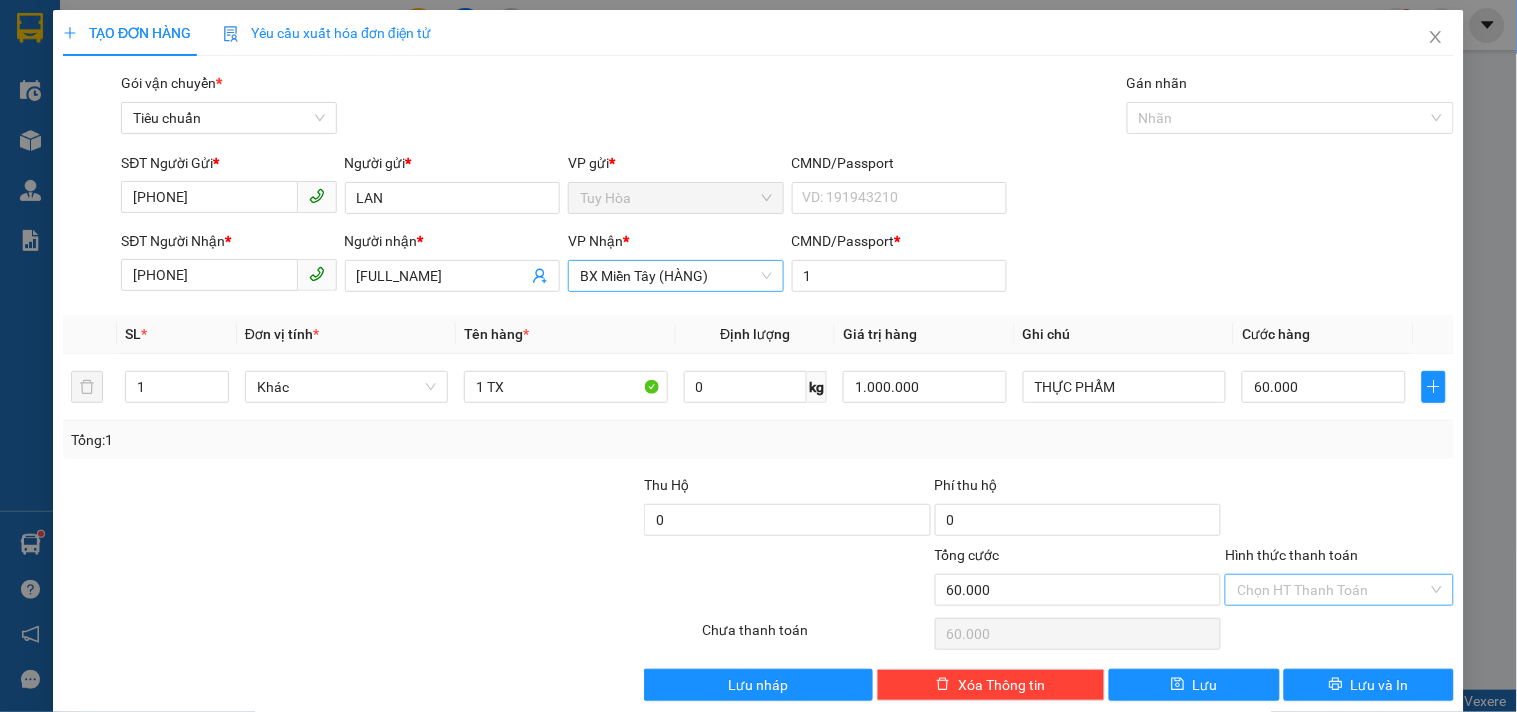 click on "Hình thức thanh toán" at bounding box center (1332, 590) 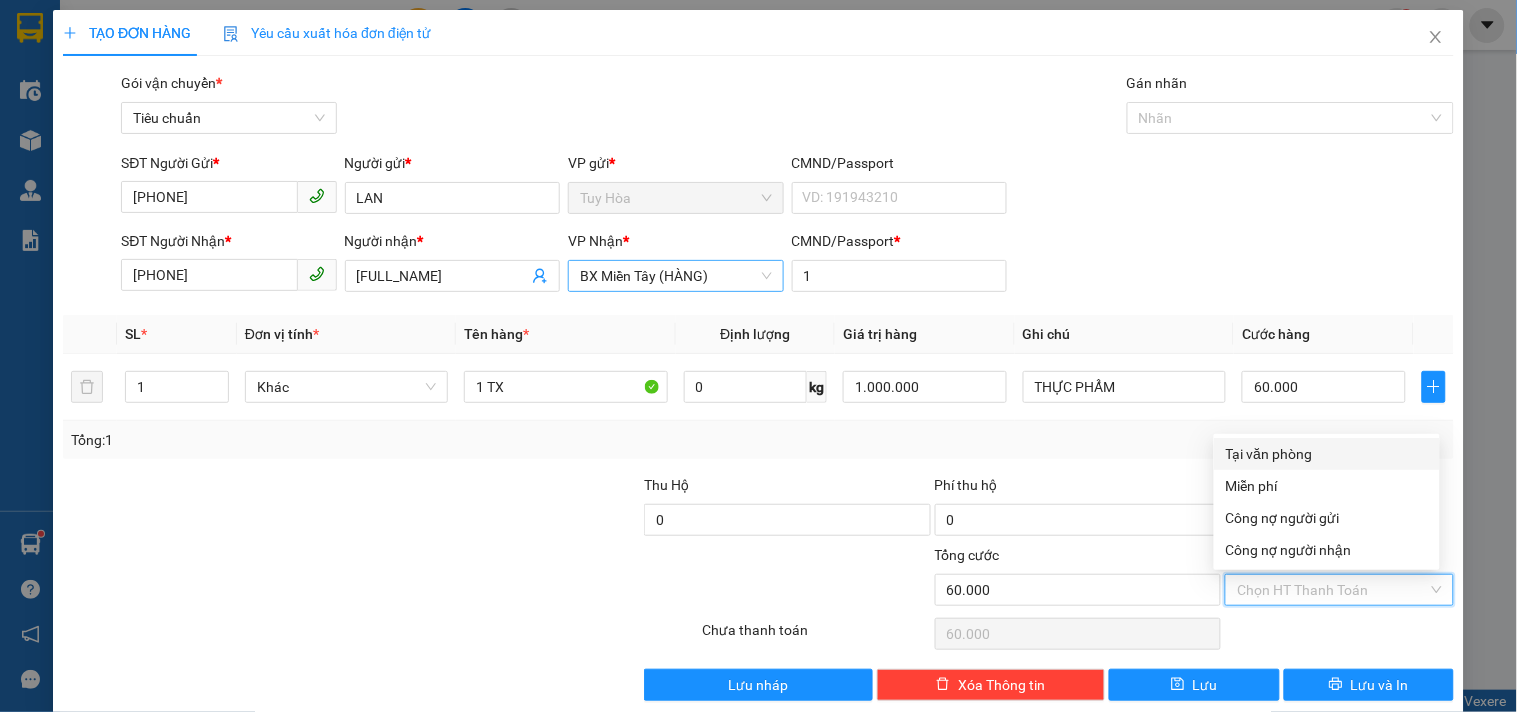 click on "Tại văn phòng" at bounding box center [1327, 454] 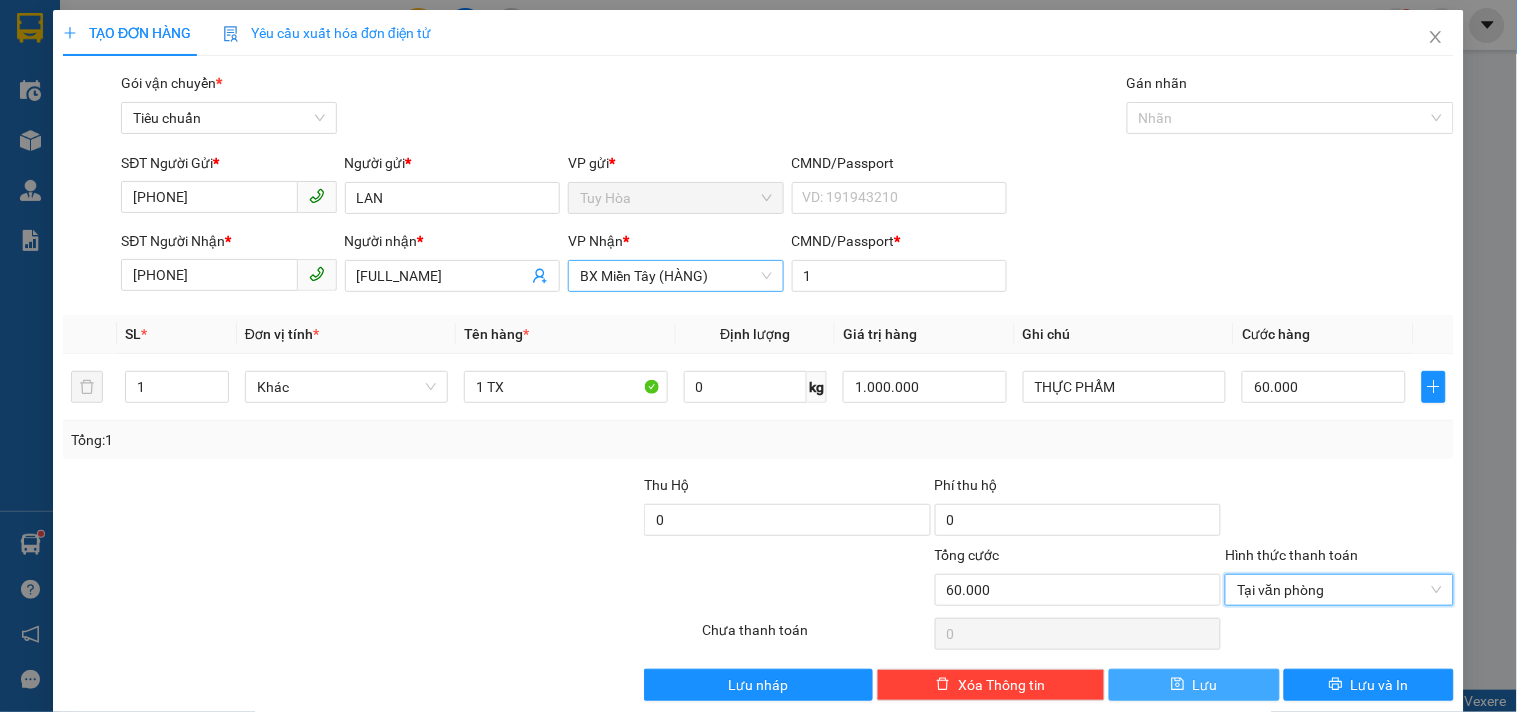 click on "Lưu" at bounding box center (1205, 685) 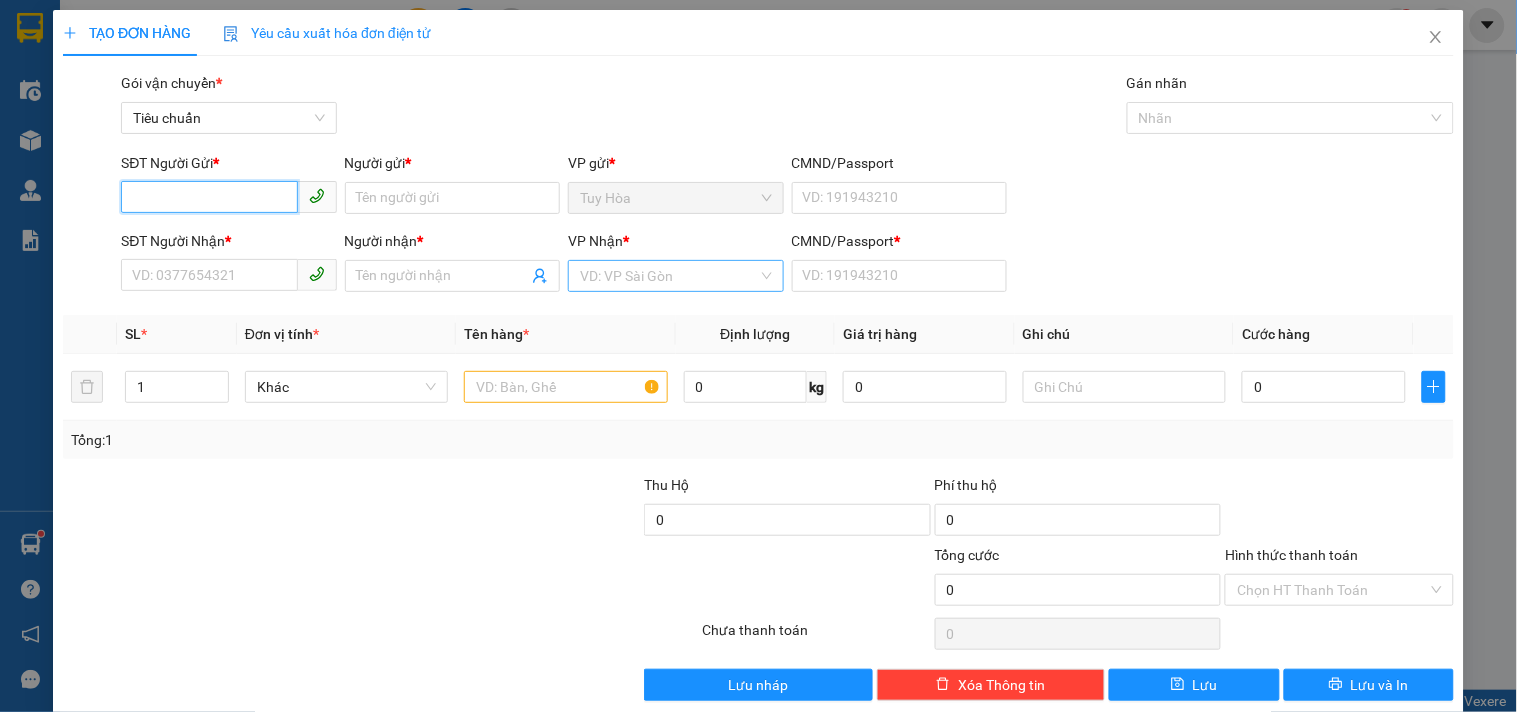 click on "SĐT Người Gửi  *" at bounding box center [209, 197] 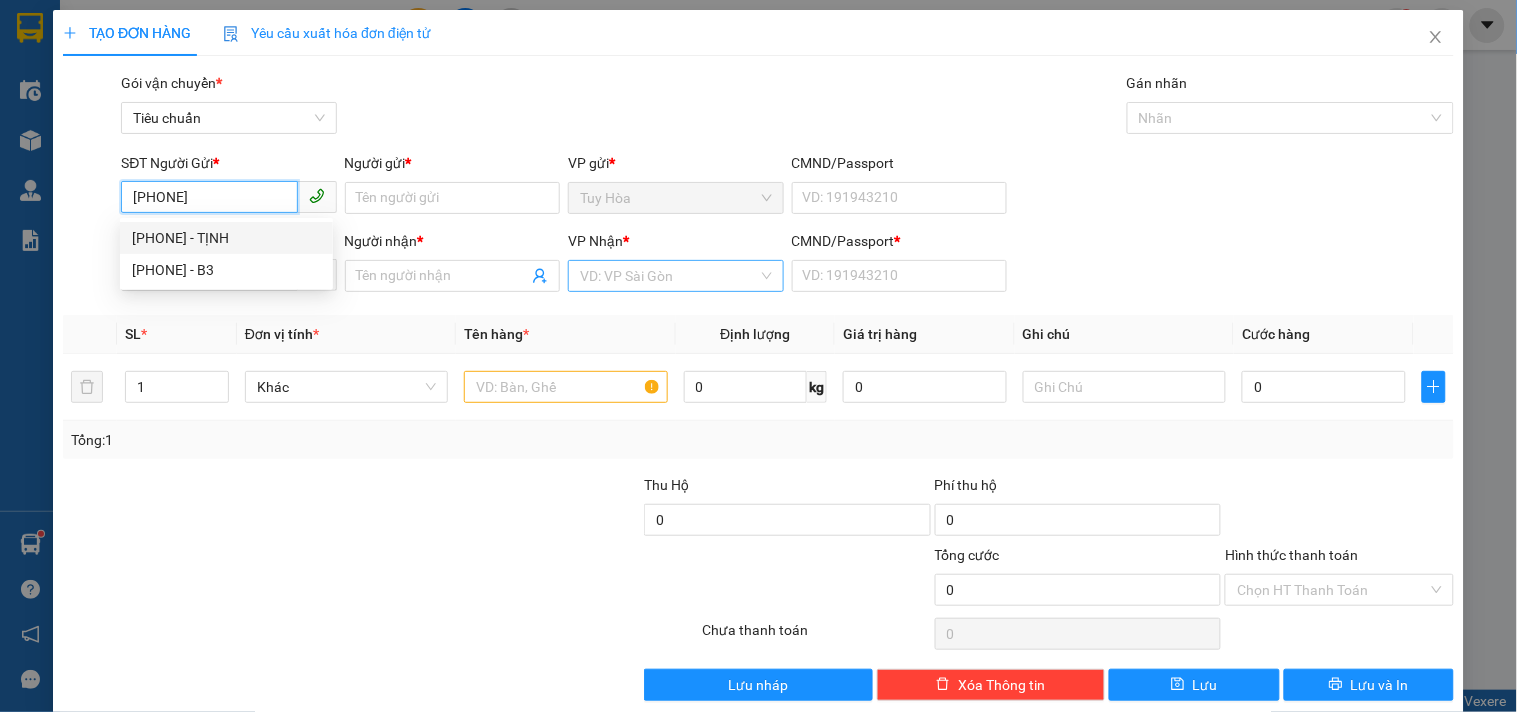click on "0931984613 - TỊNH" at bounding box center (226, 238) 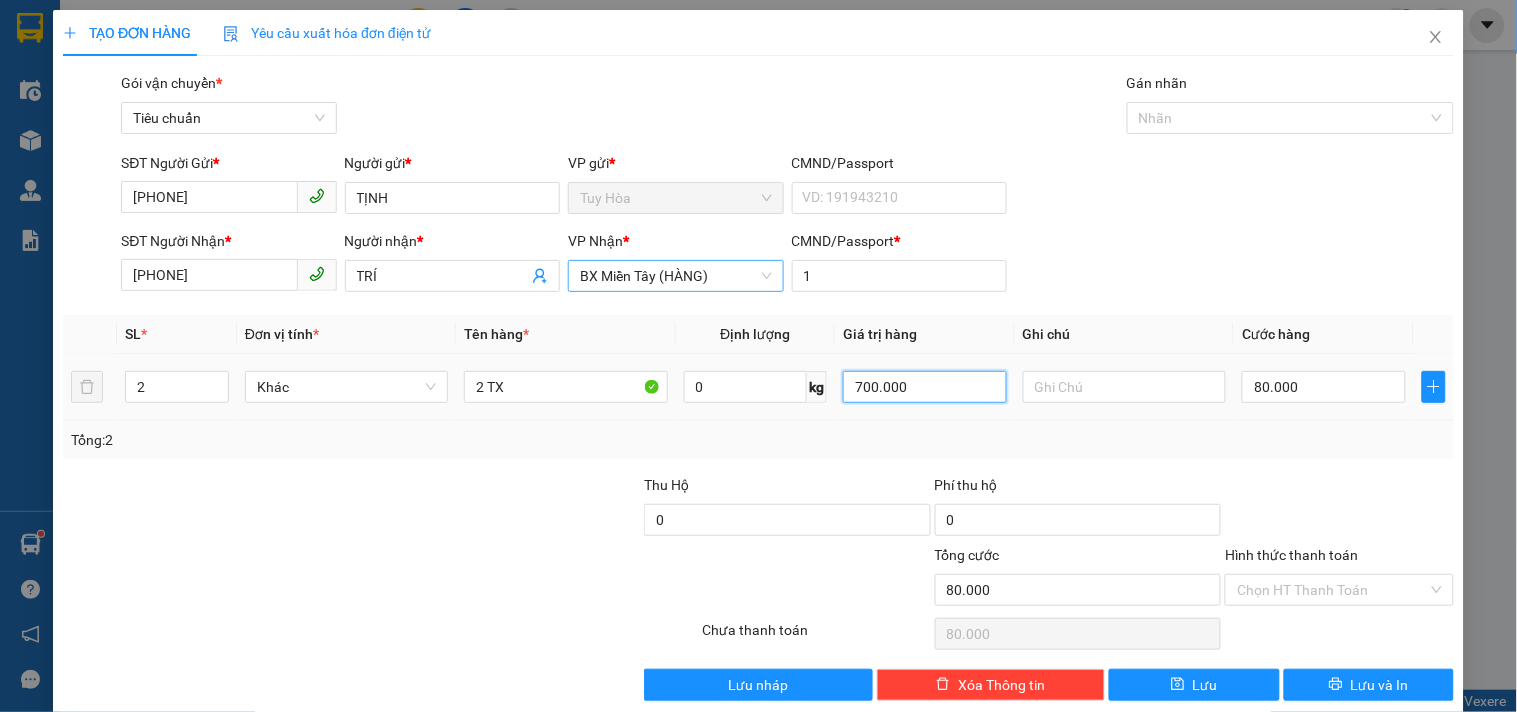 click on "700.000" at bounding box center (925, 387) 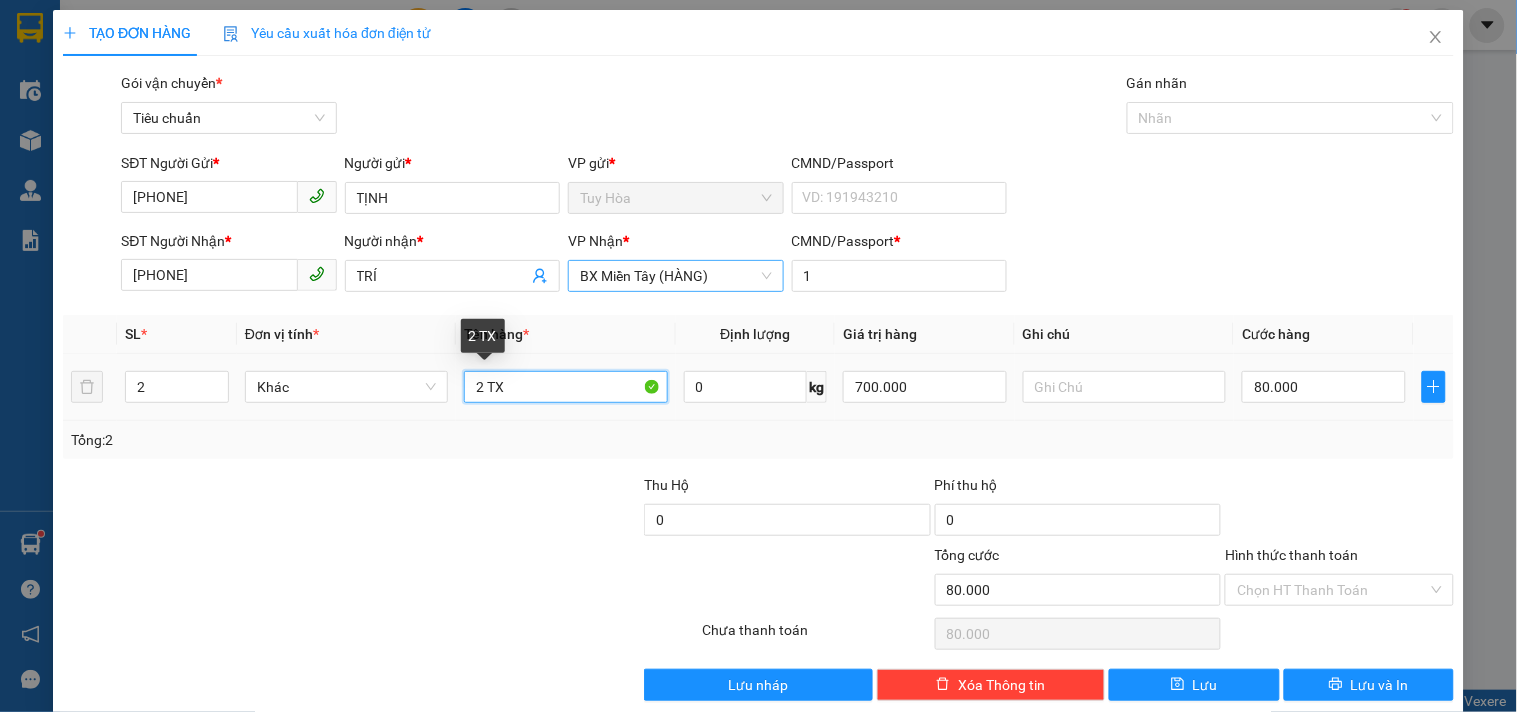 click on "2 TX" at bounding box center [565, 387] 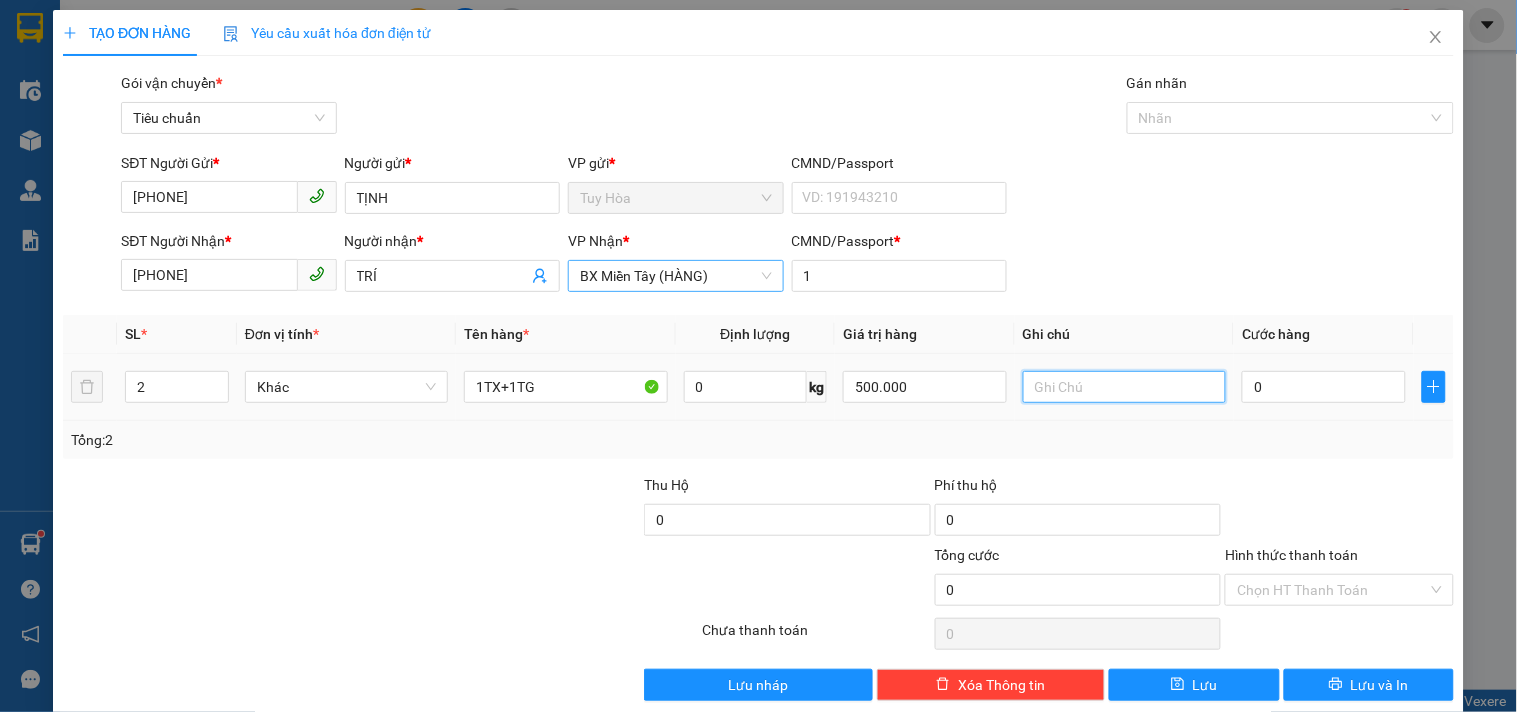 click at bounding box center (1124, 387) 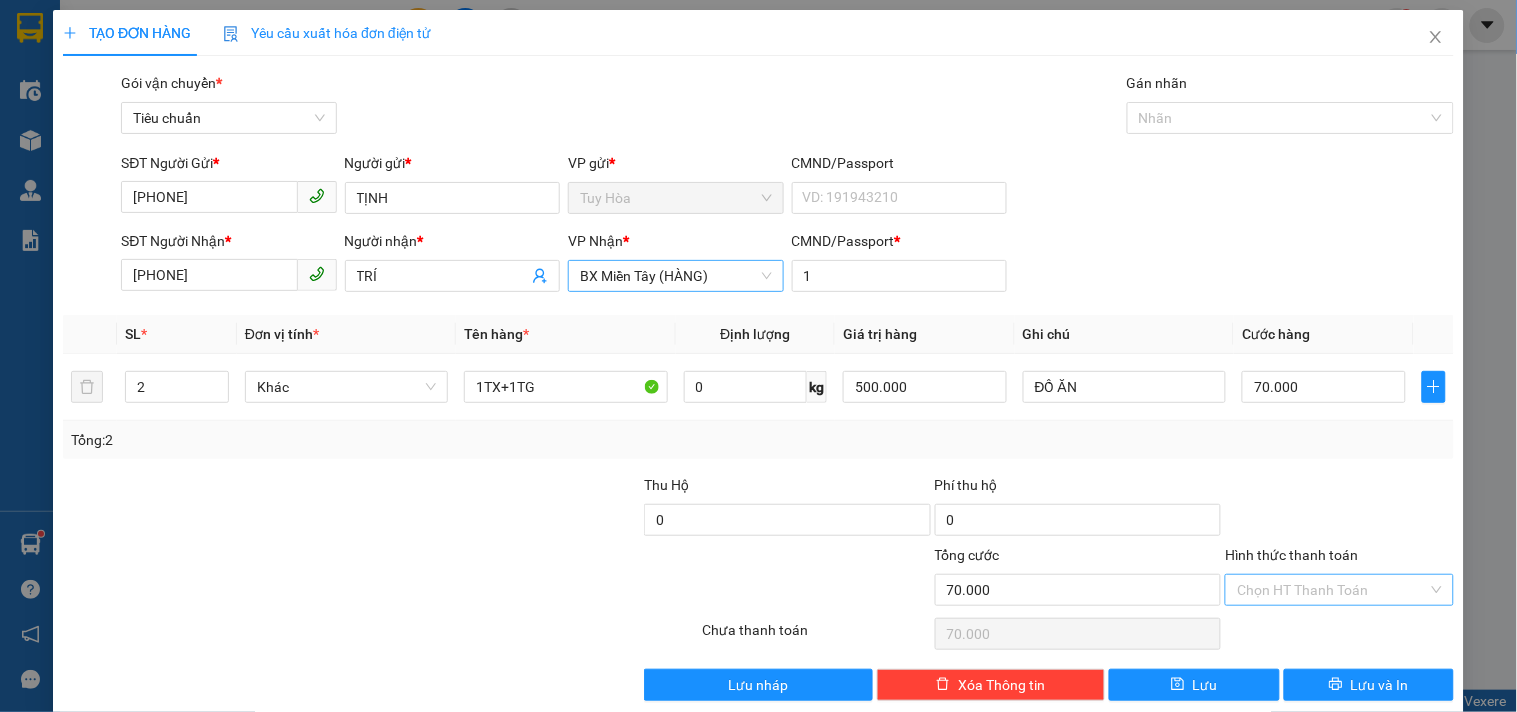 click on "Hình thức thanh toán" at bounding box center [1332, 590] 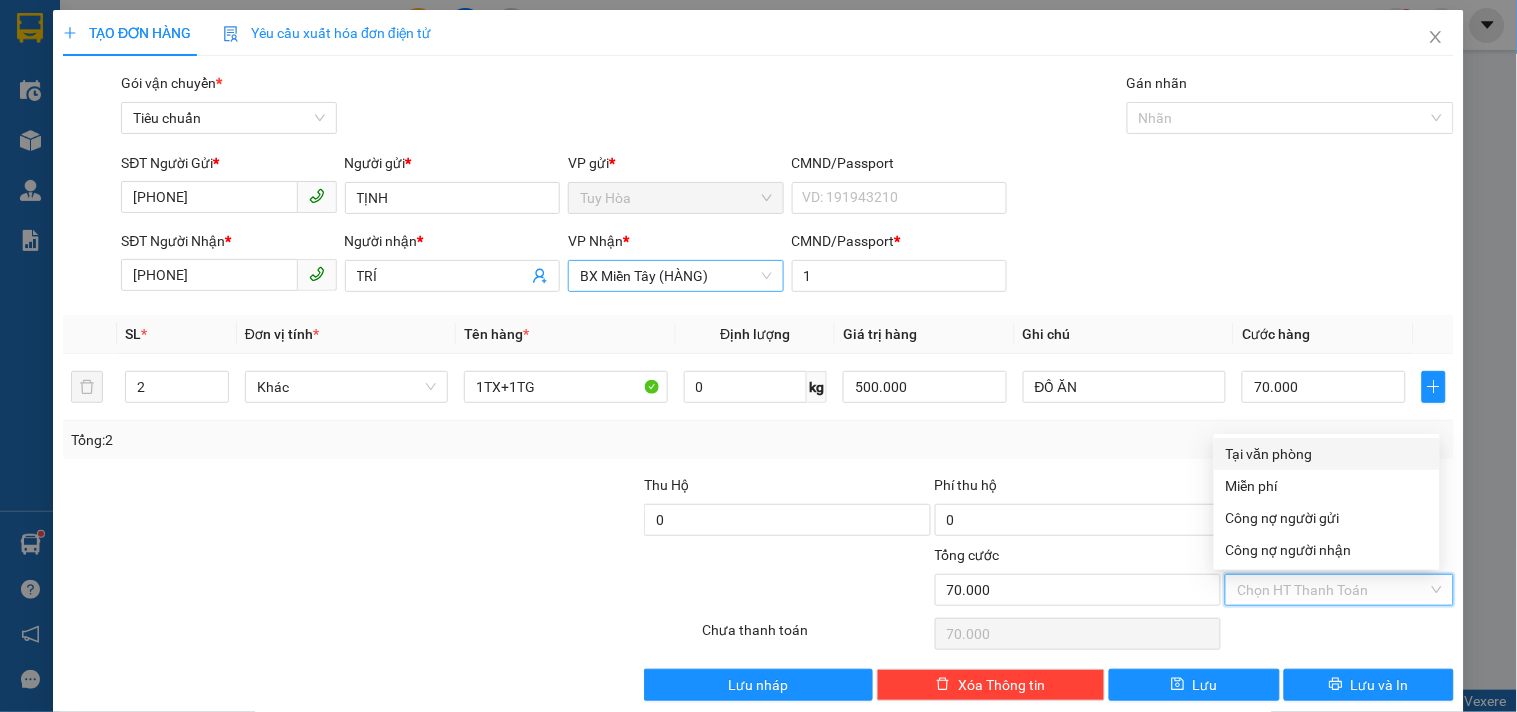 drag, startPoint x: 1287, startPoint y: 460, endPoint x: 1256, endPoint y: 522, distance: 69.31811 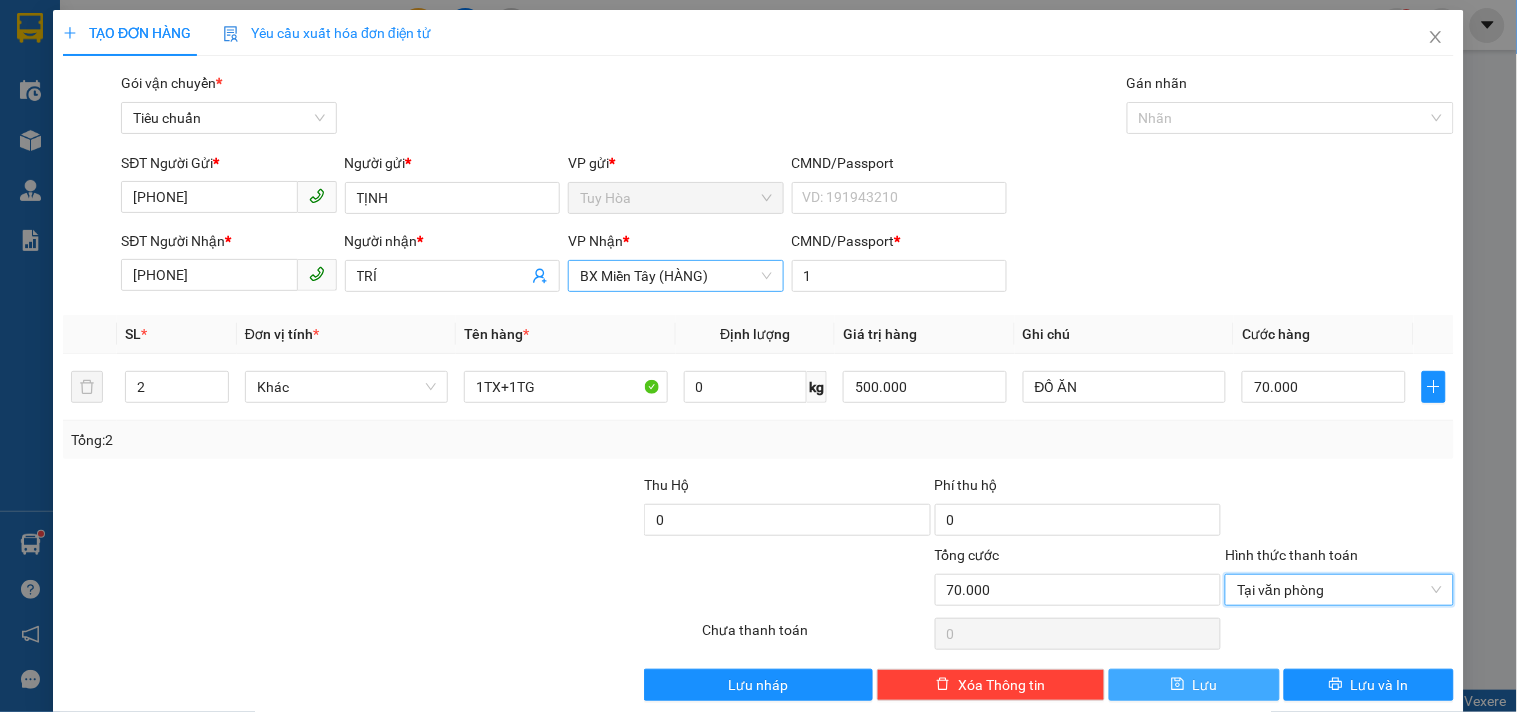 click 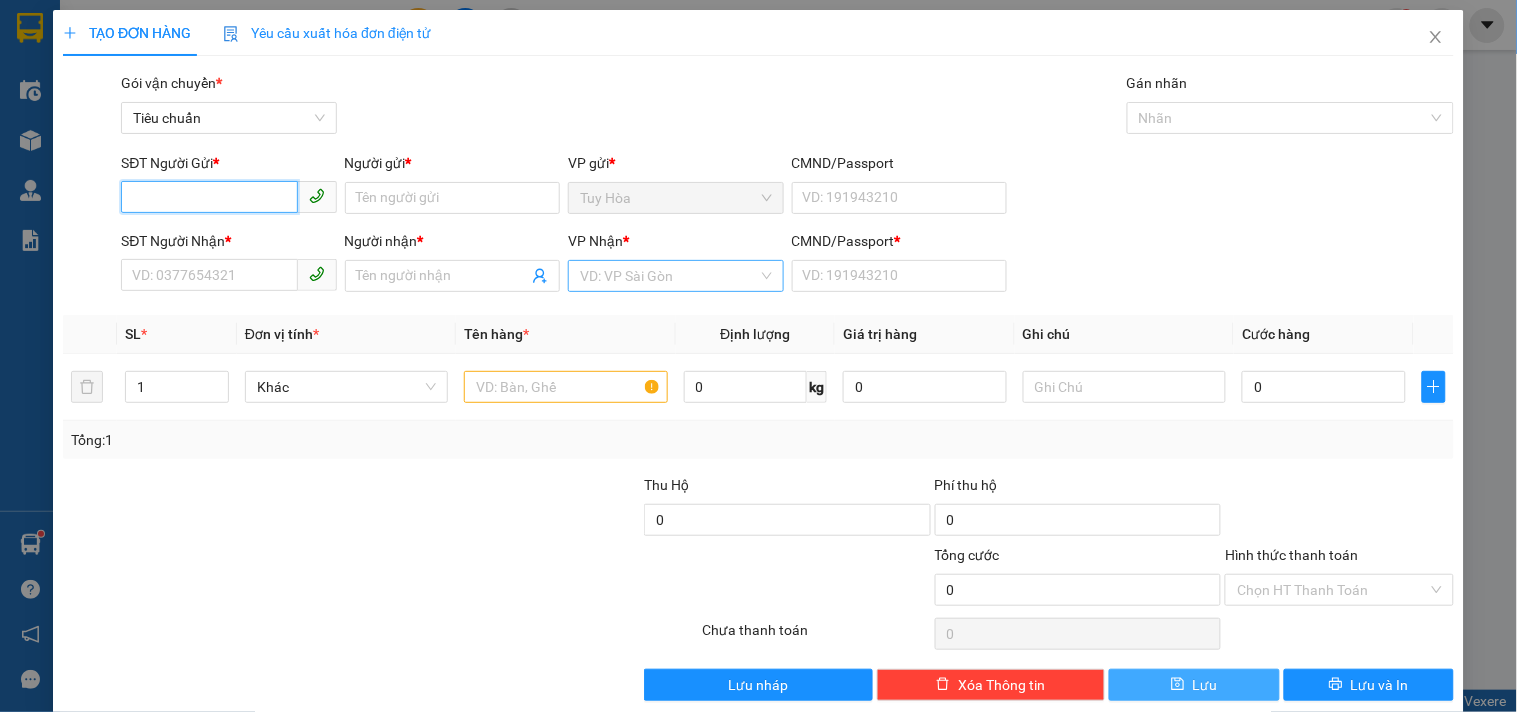 click on "SĐT Người Gửi  *" at bounding box center [209, 197] 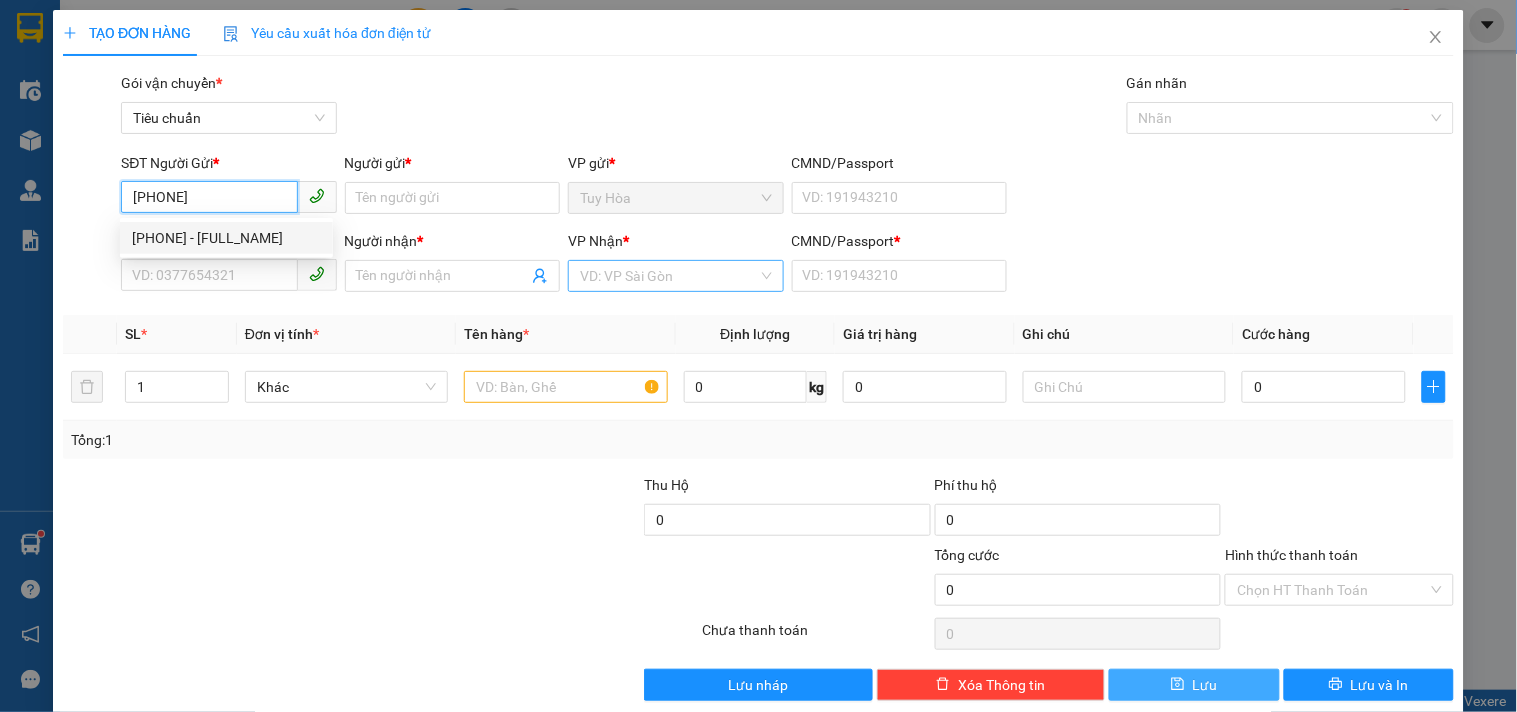 click on "0389243789 - NHỤY" at bounding box center (226, 238) 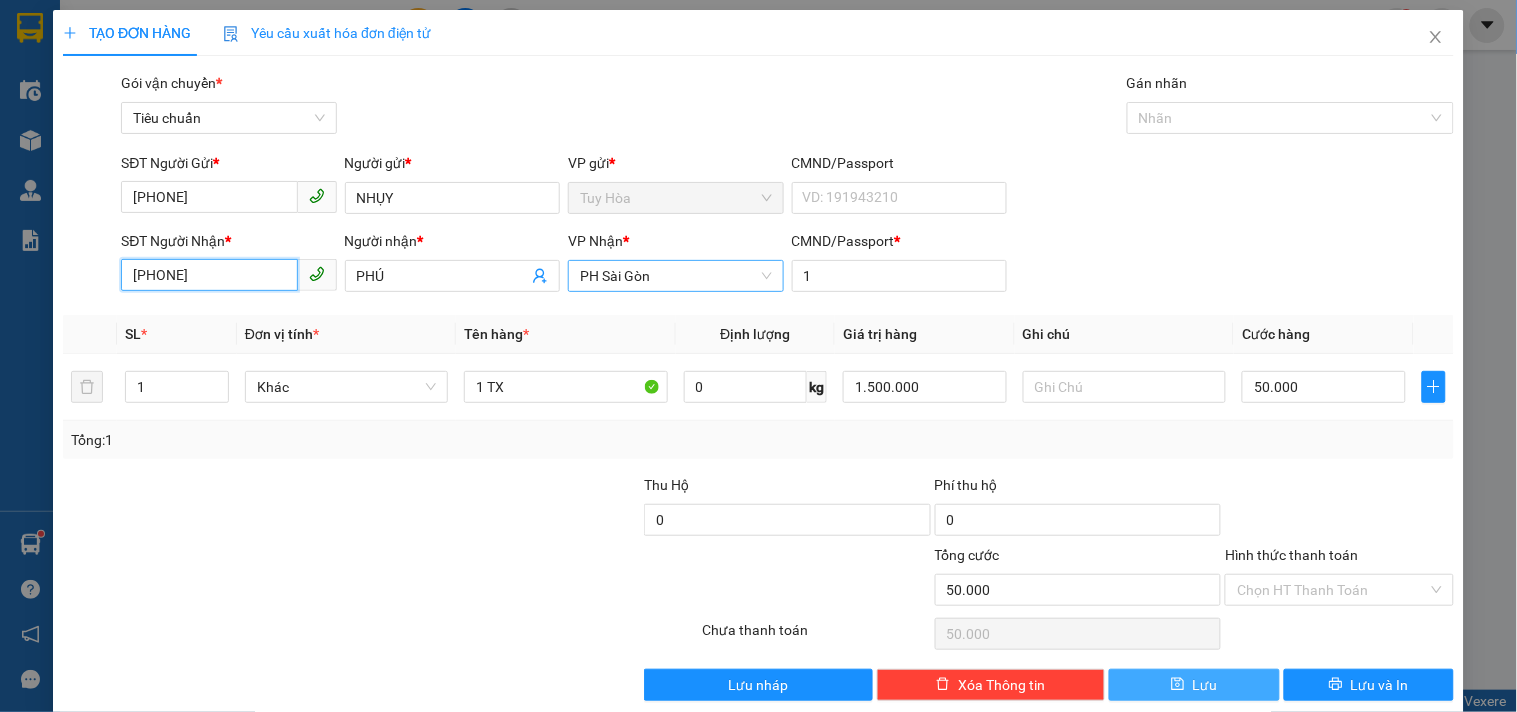 click on "0395855589" at bounding box center [209, 275] 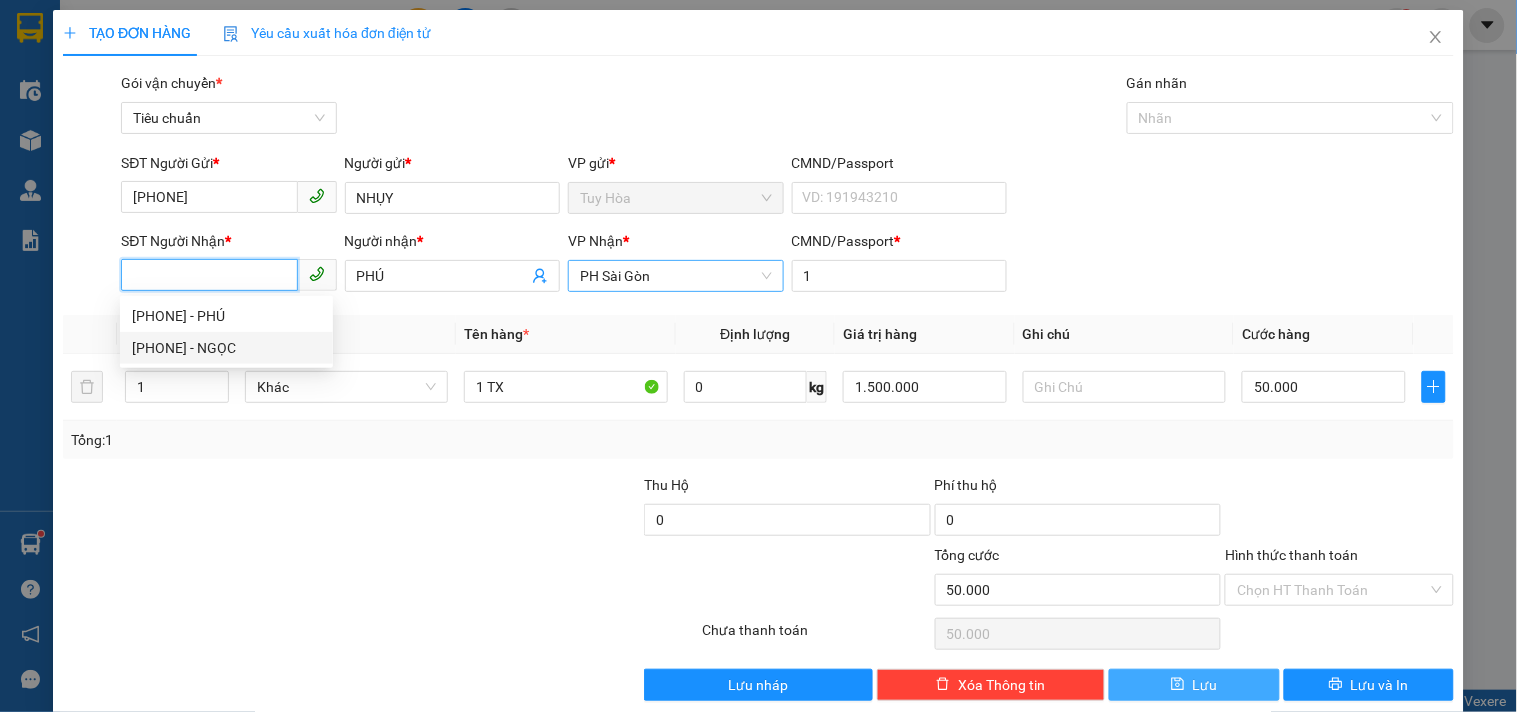 click on "0374189208 - NGỌC" at bounding box center (226, 348) 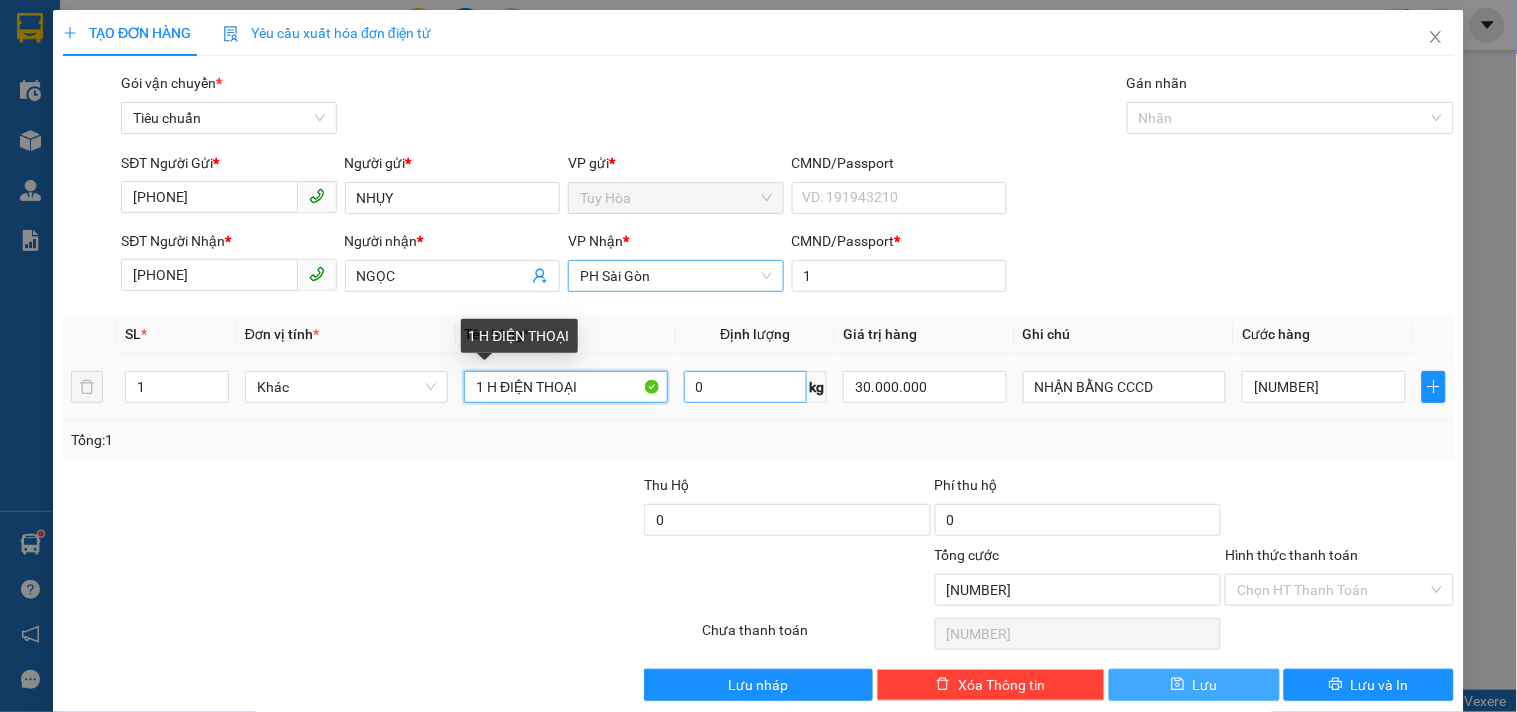 drag, startPoint x: 484, startPoint y: 393, endPoint x: 763, endPoint y: 380, distance: 279.3027 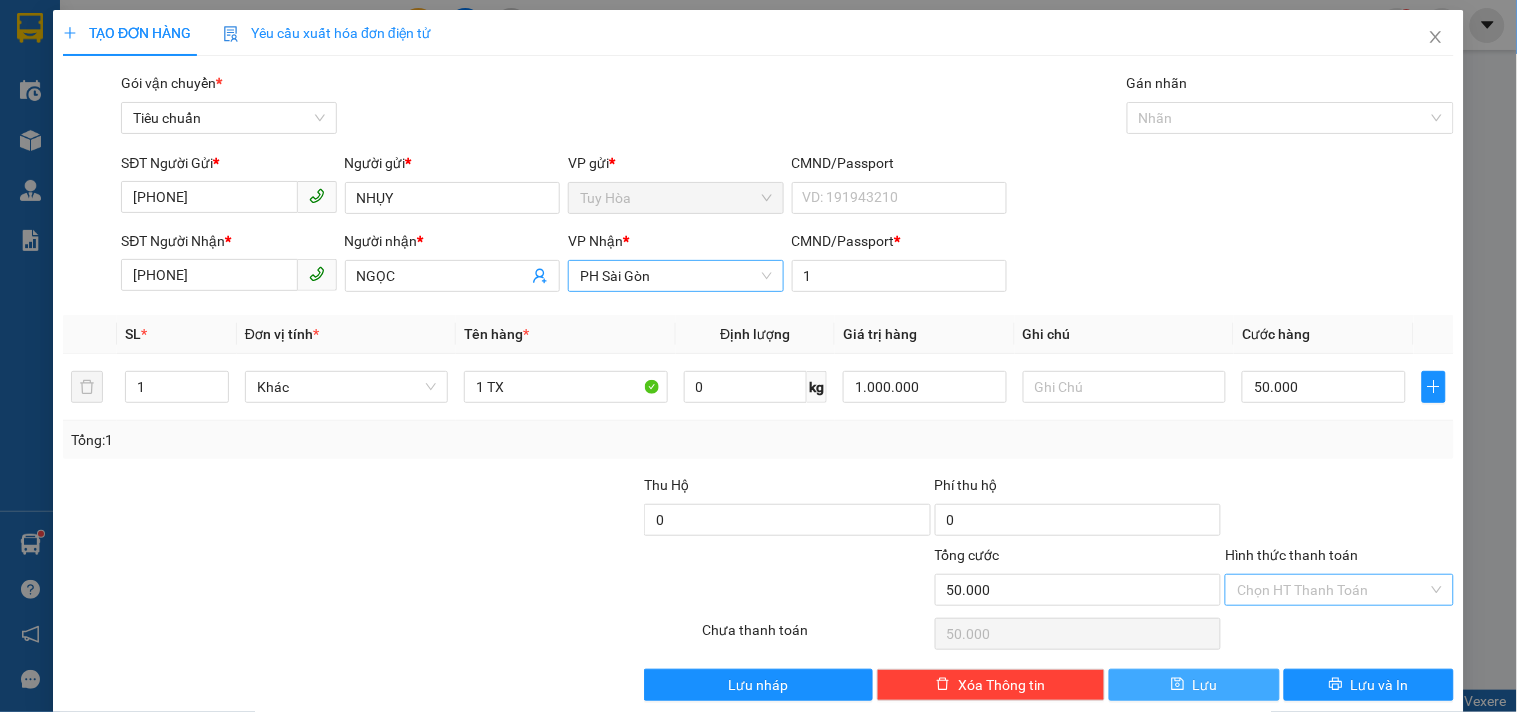 click on "Hình thức thanh toán" at bounding box center (1332, 590) 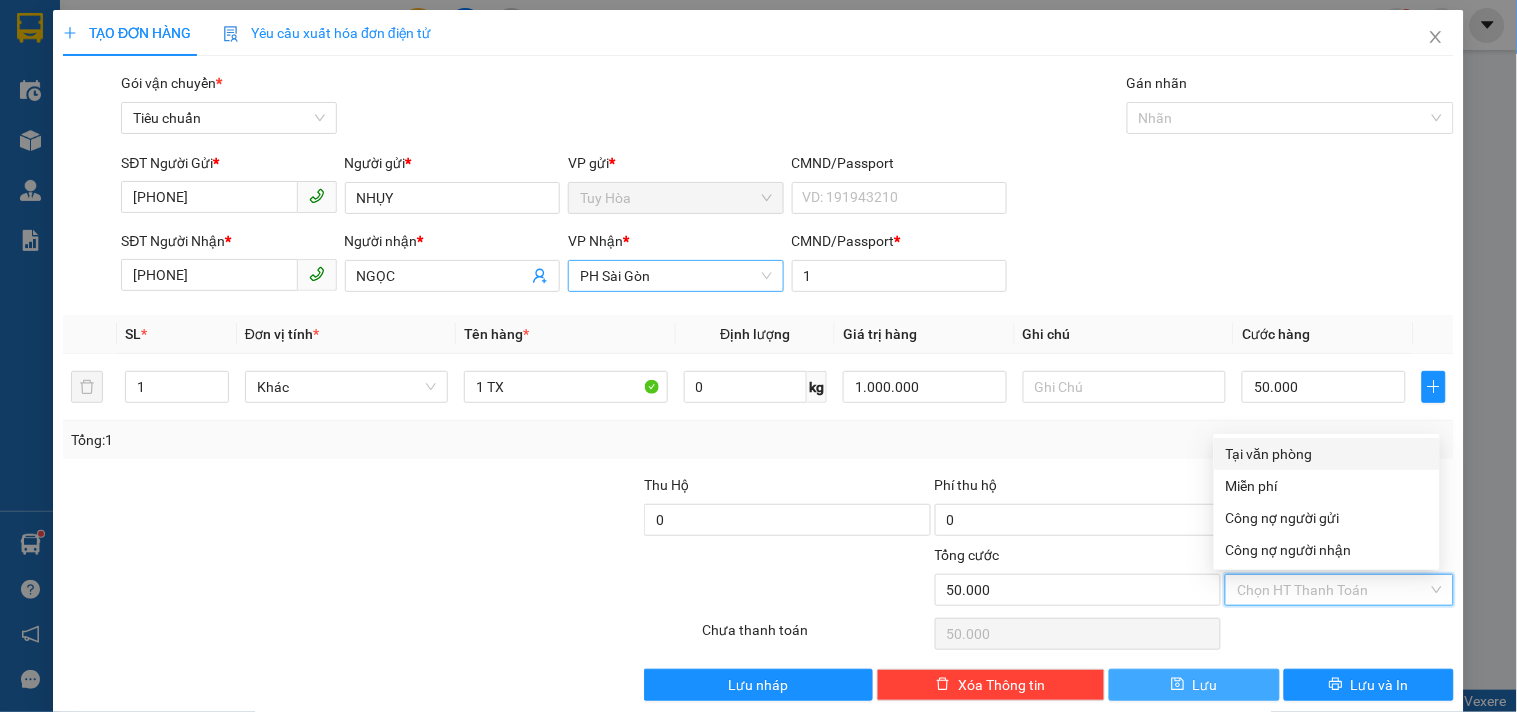 click on "Tại văn phòng" at bounding box center [1327, 454] 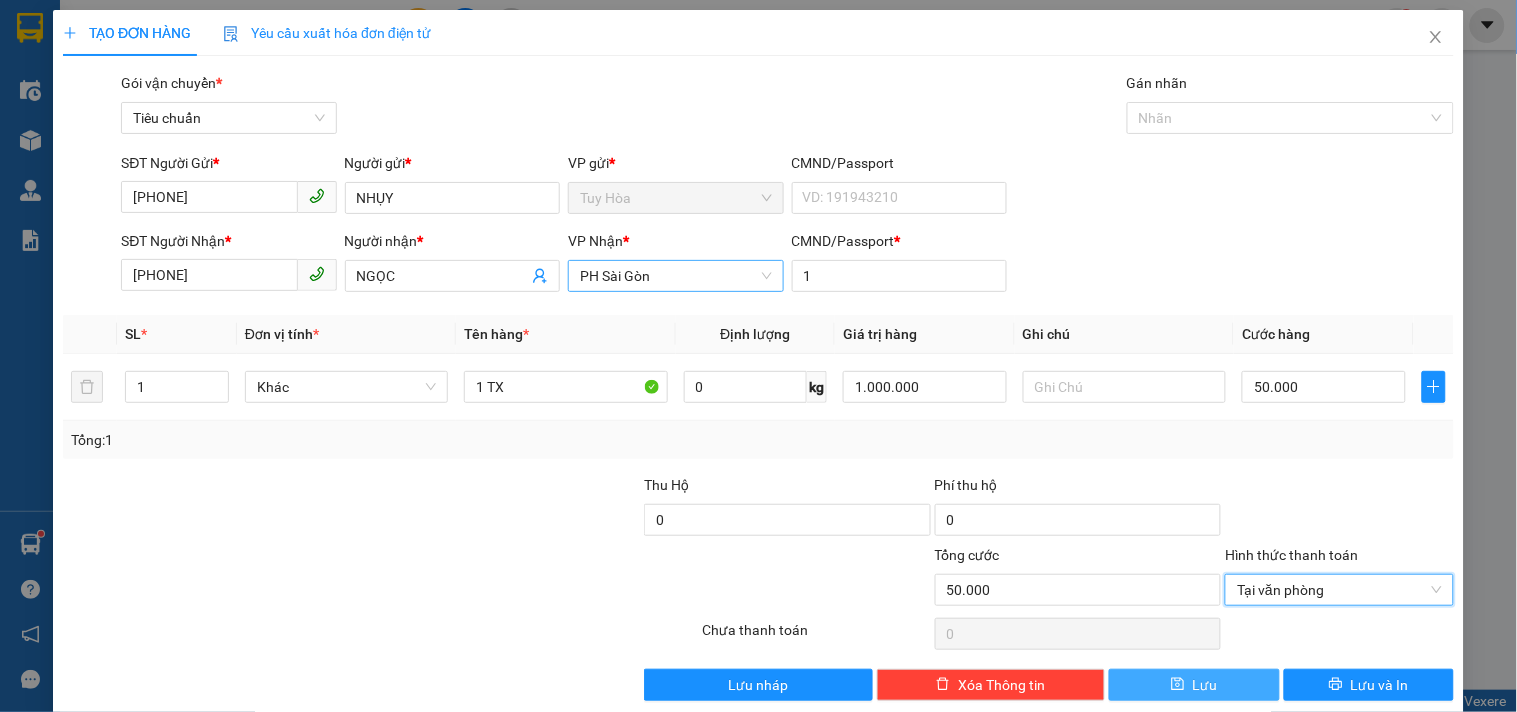 click on "Lưu" at bounding box center (1194, 685) 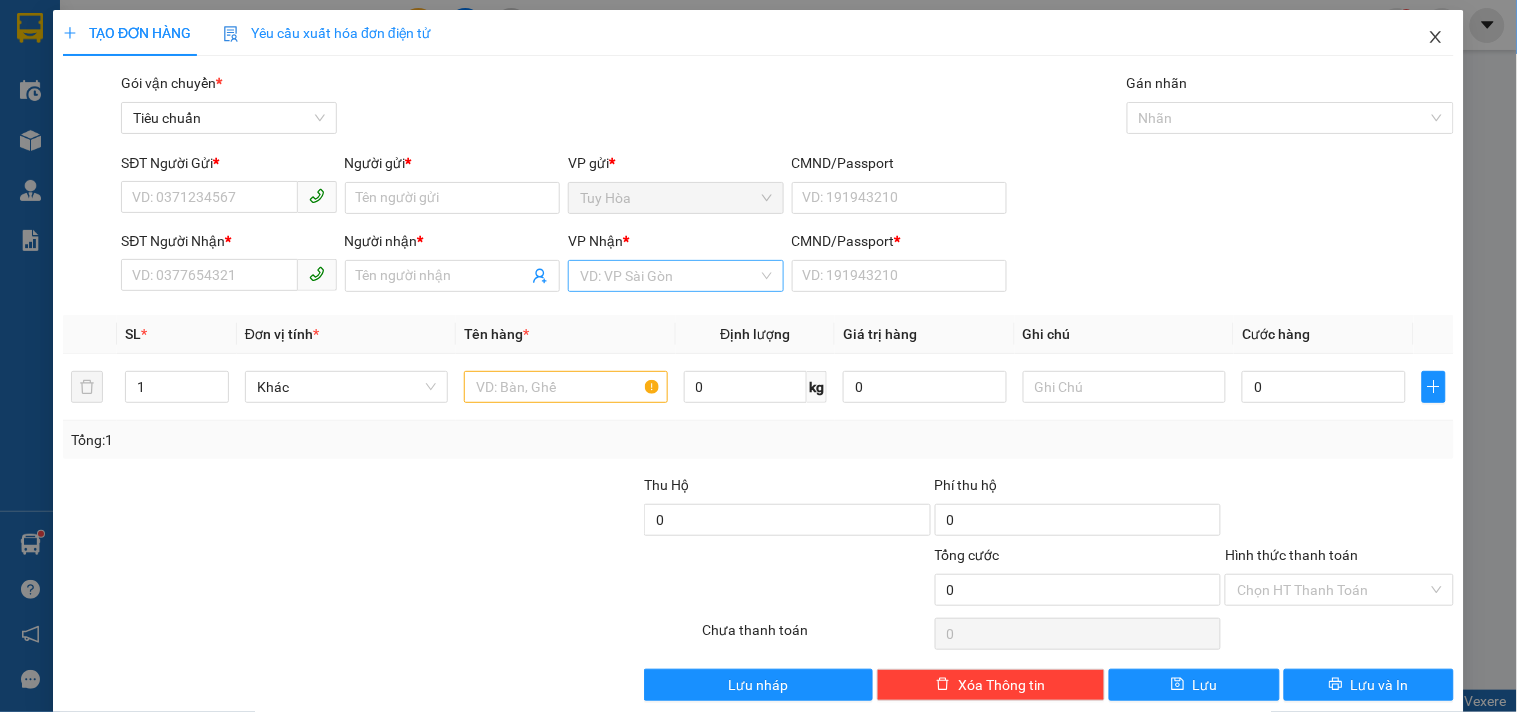 click at bounding box center (1436, 38) 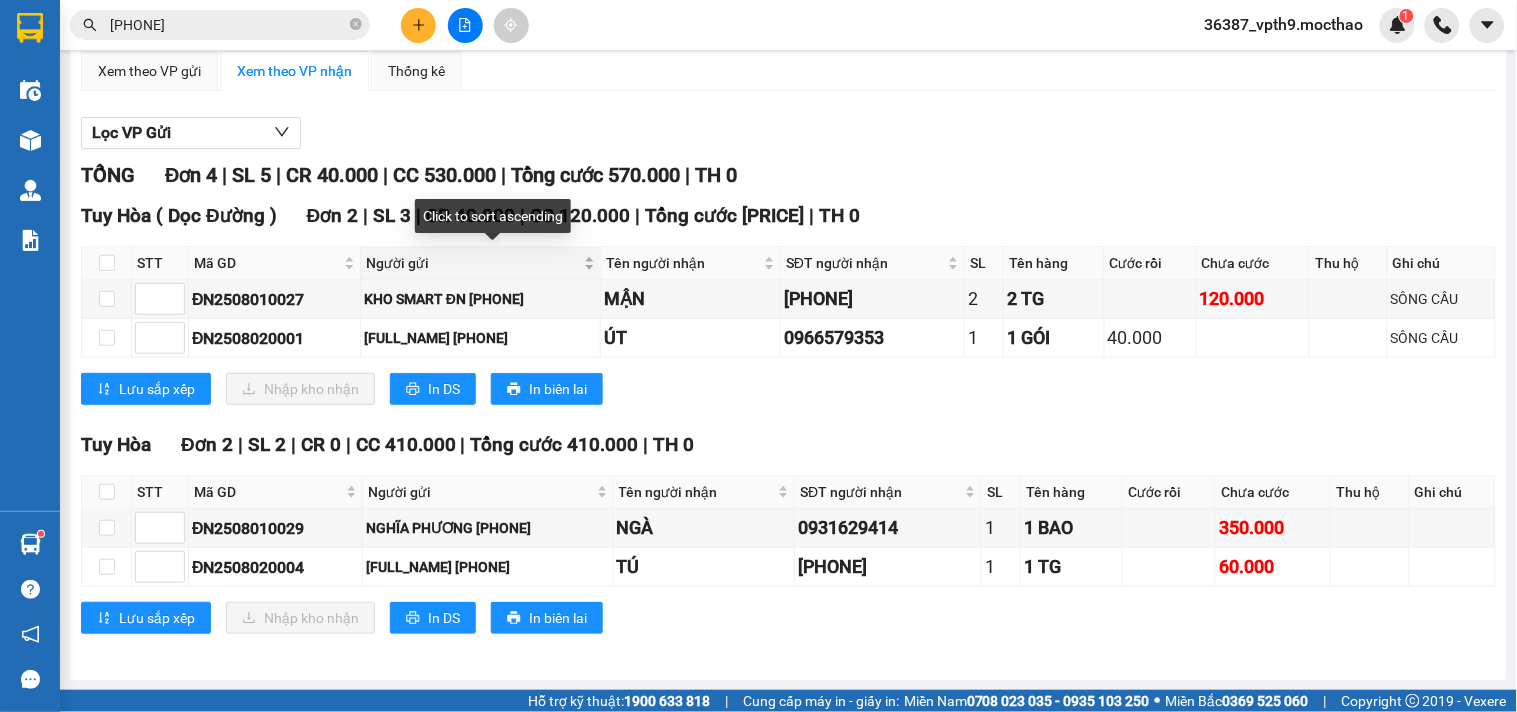 scroll, scrollTop: 0, scrollLeft: 0, axis: both 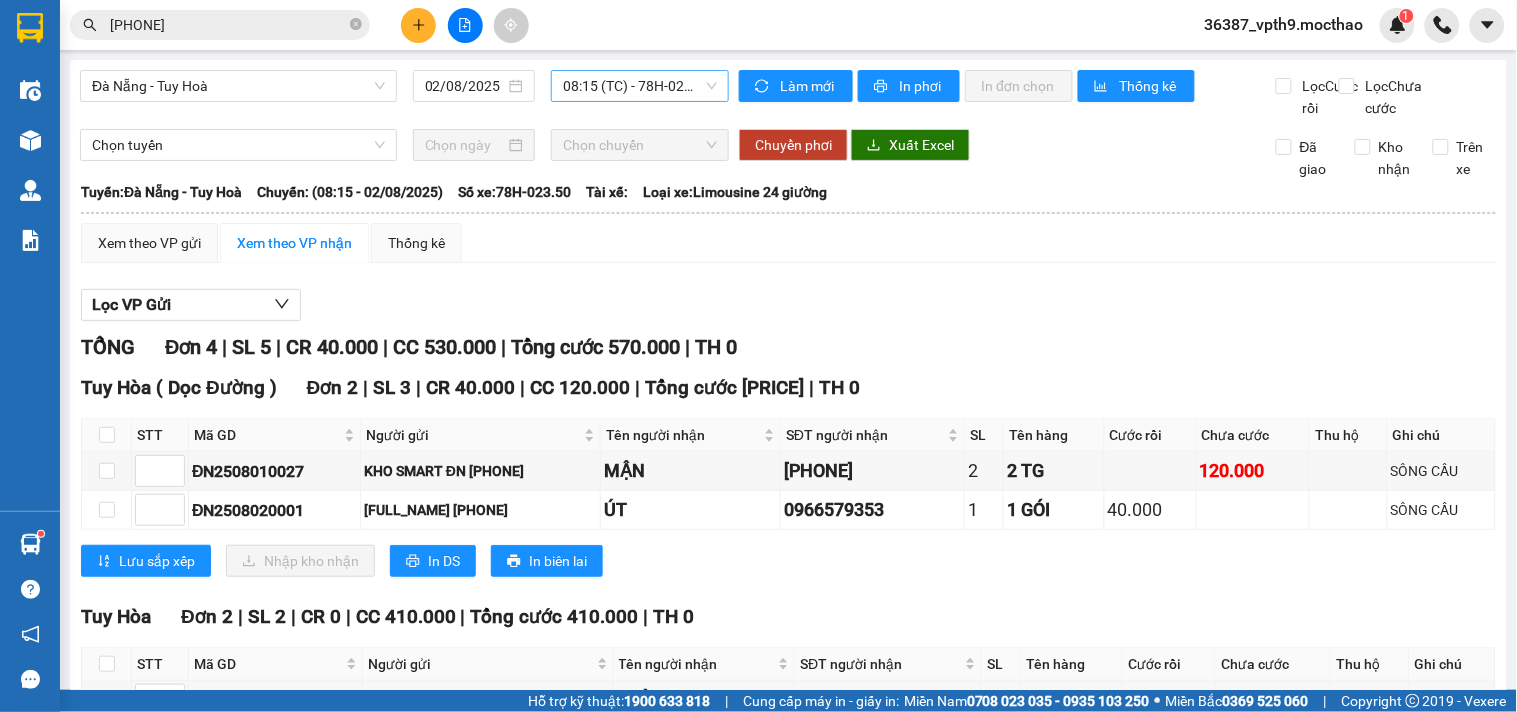 click on "[TIME]   (TC)   - [CODE]" at bounding box center [640, 86] 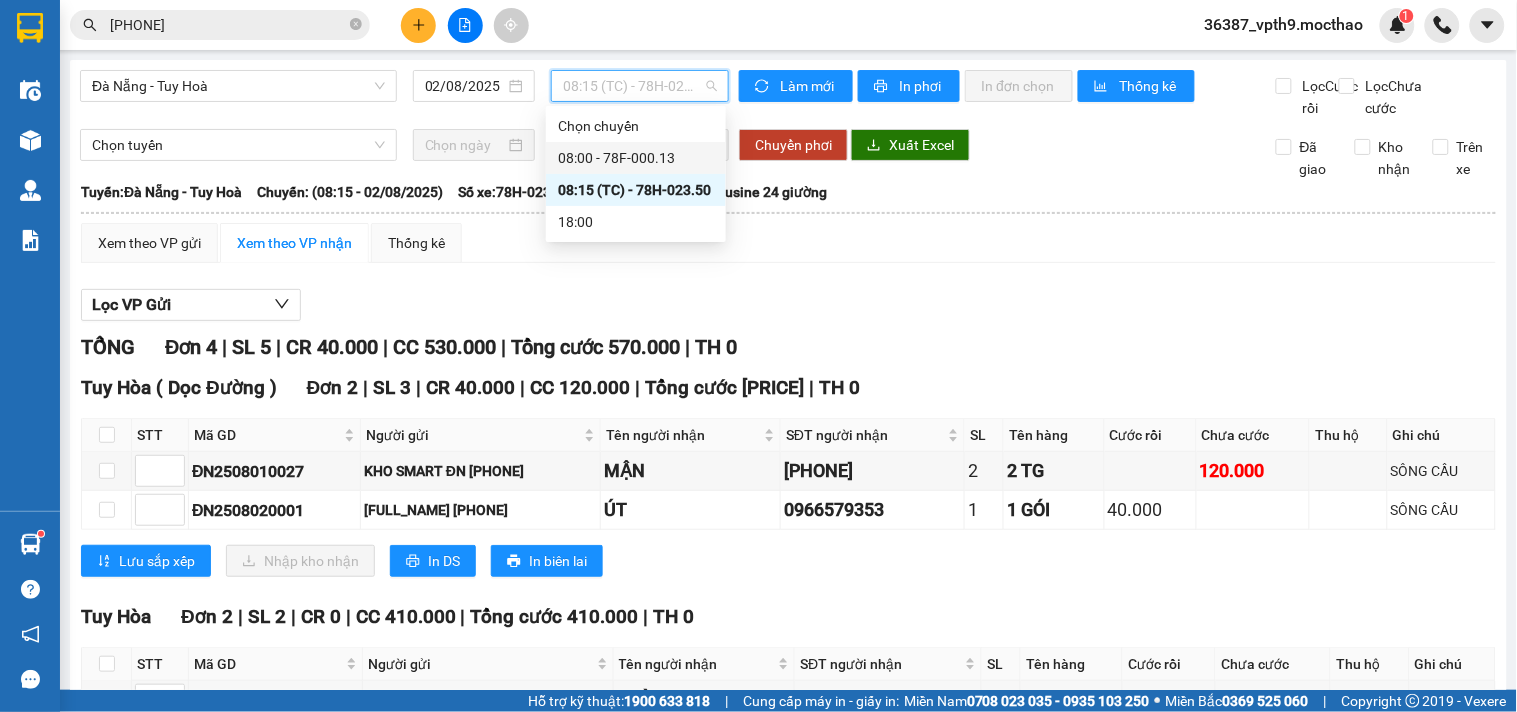 click on "[TIME]     - [CODE]" at bounding box center (636, 158) 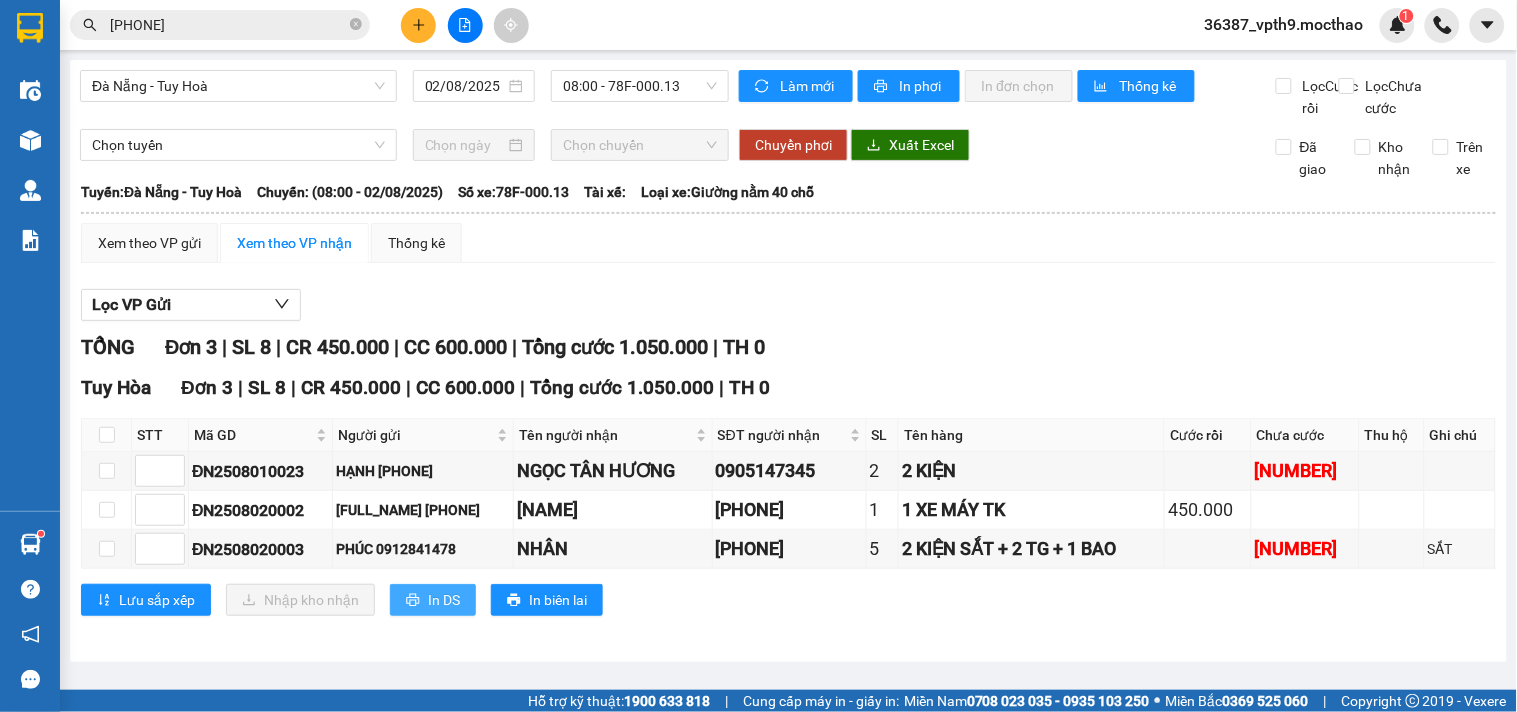 click 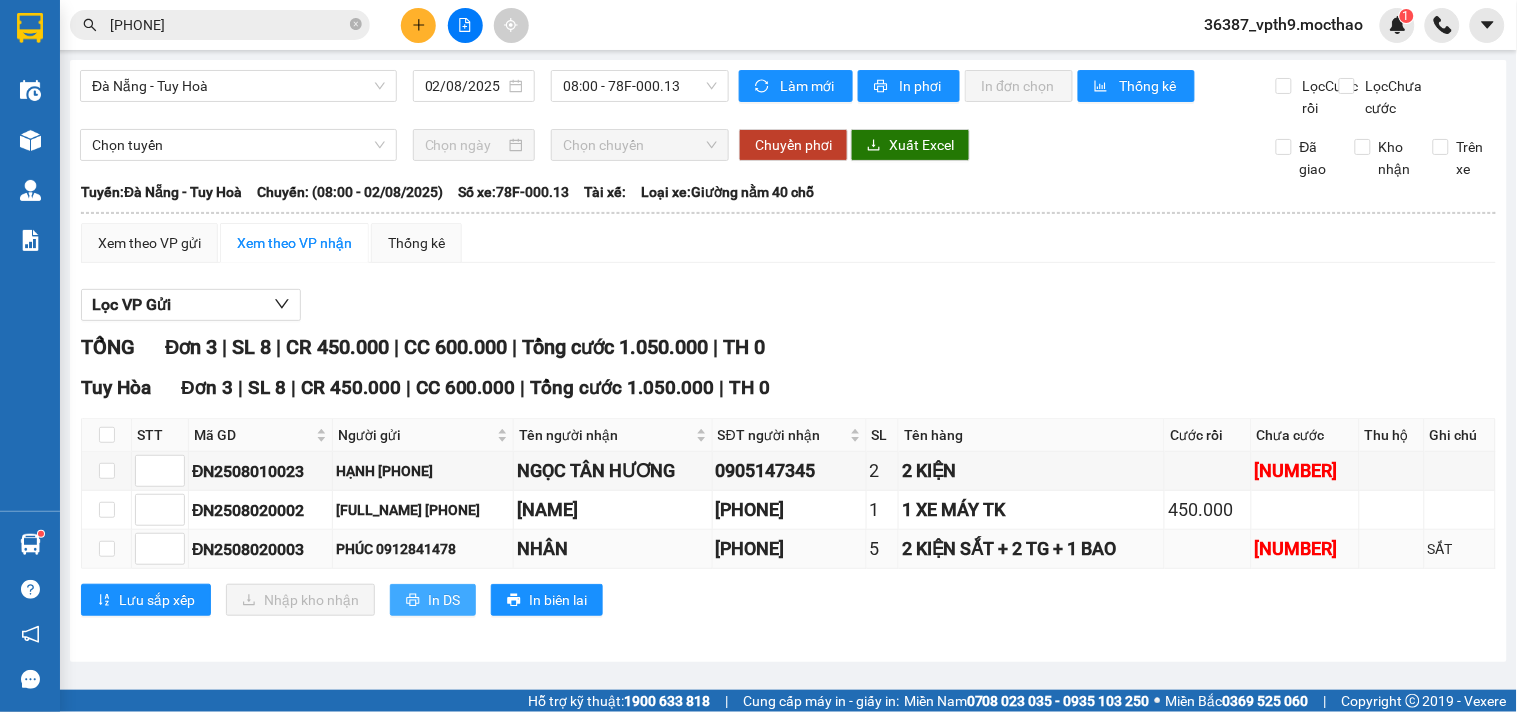 scroll, scrollTop: 0, scrollLeft: 0, axis: both 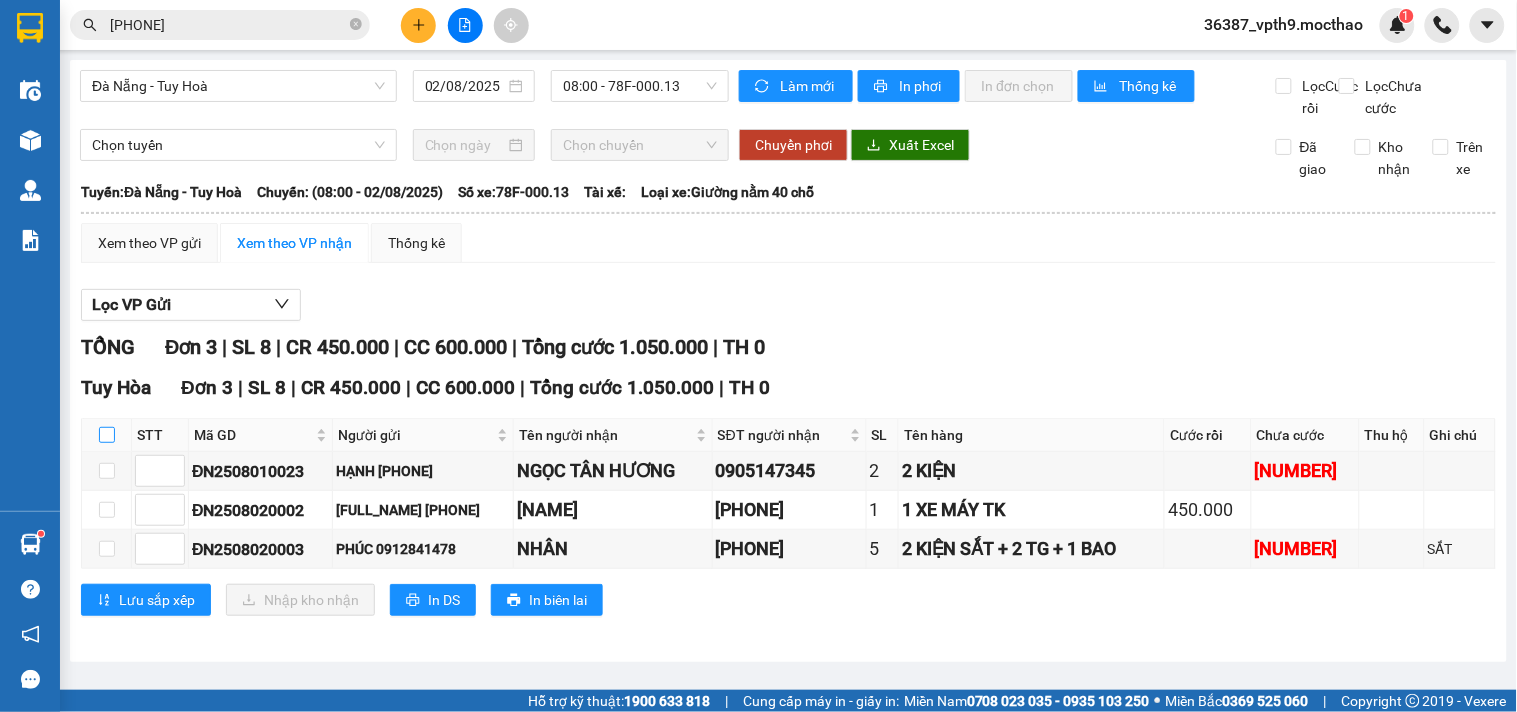 click at bounding box center (107, 435) 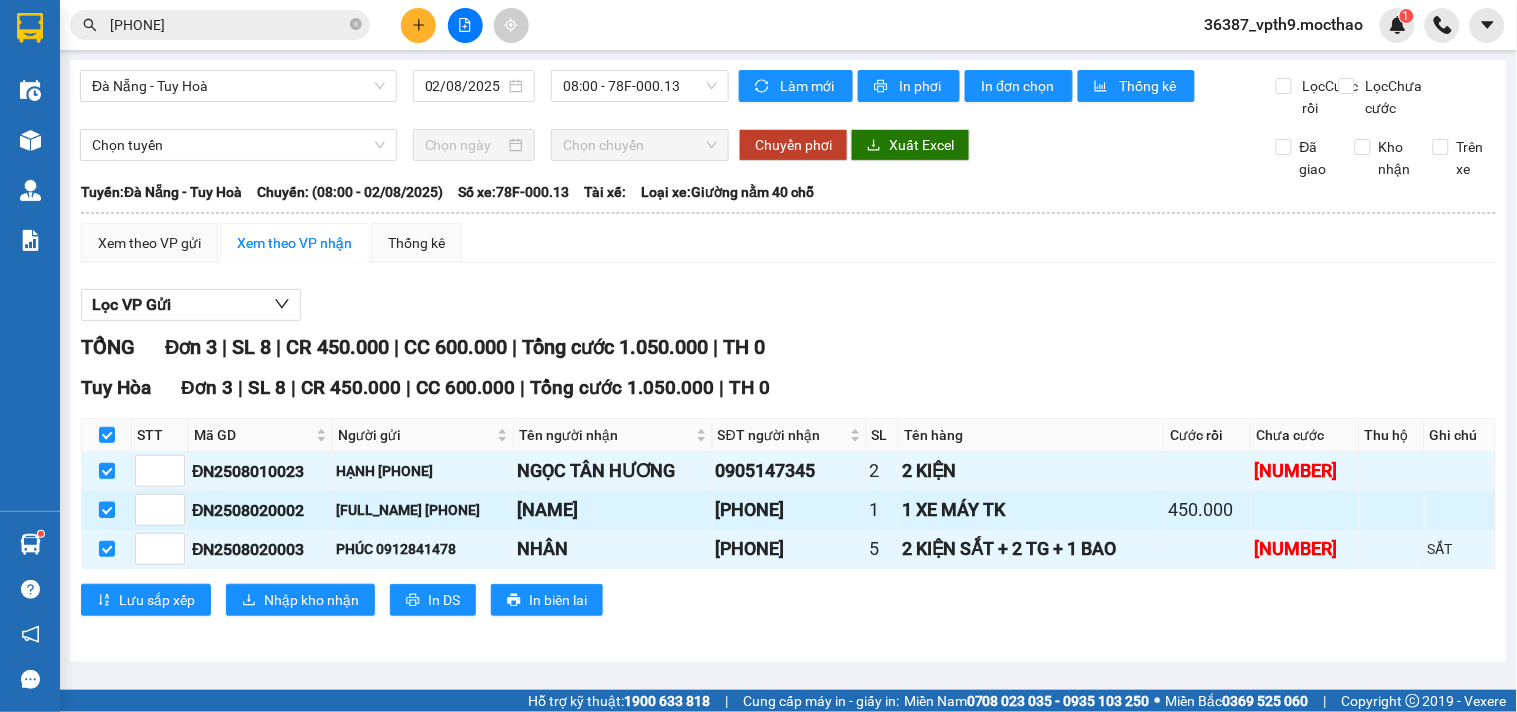 click at bounding box center (107, 510) 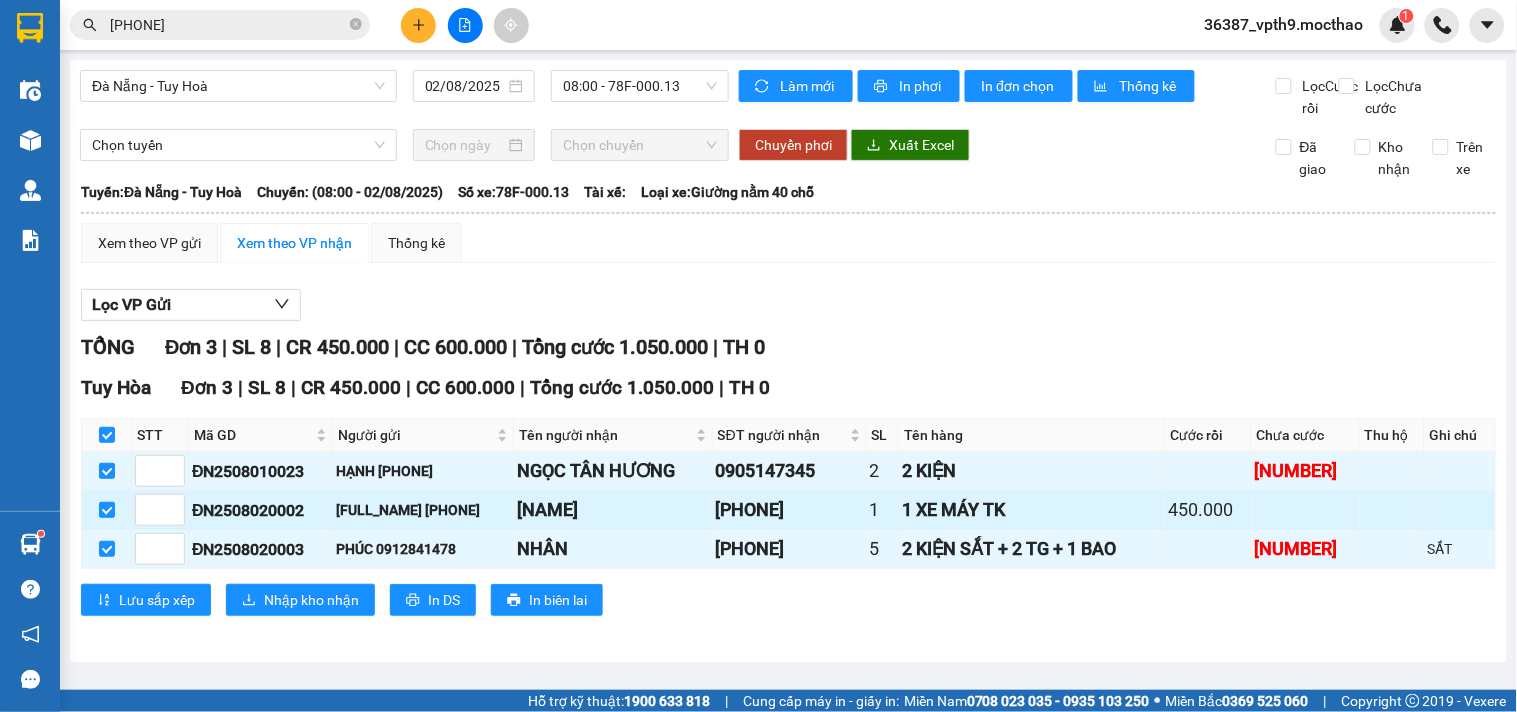 click at bounding box center [107, 510] 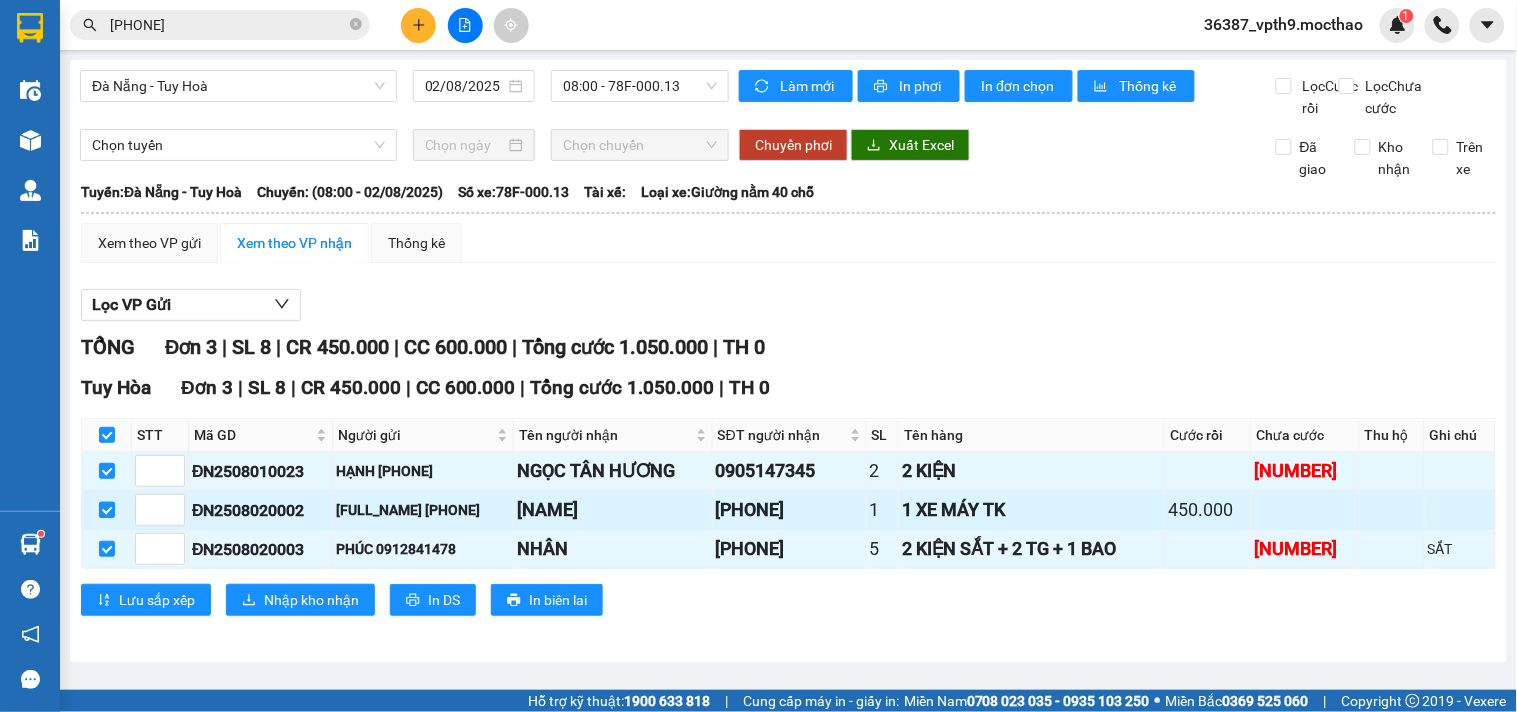 click at bounding box center [107, 510] 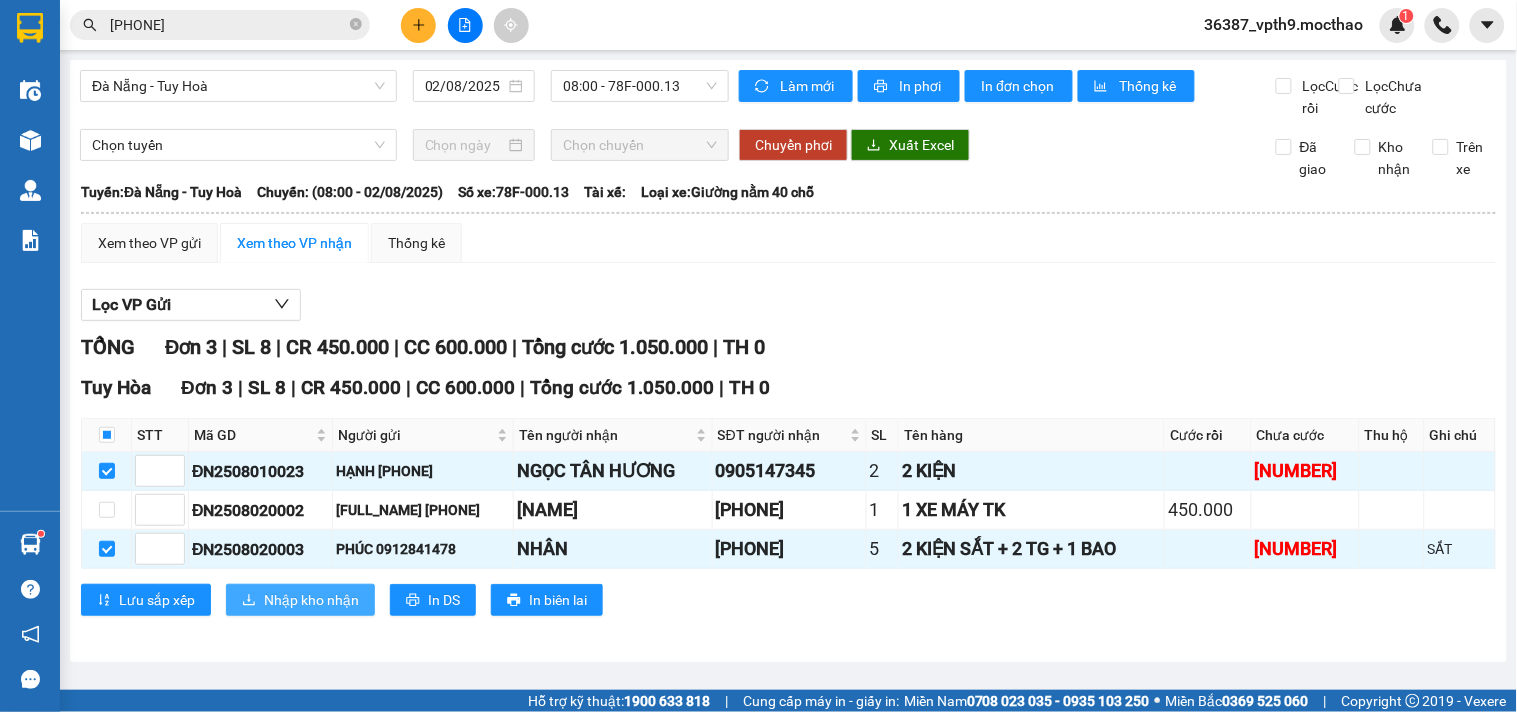 click on "Nhập kho nhận" at bounding box center (311, 600) 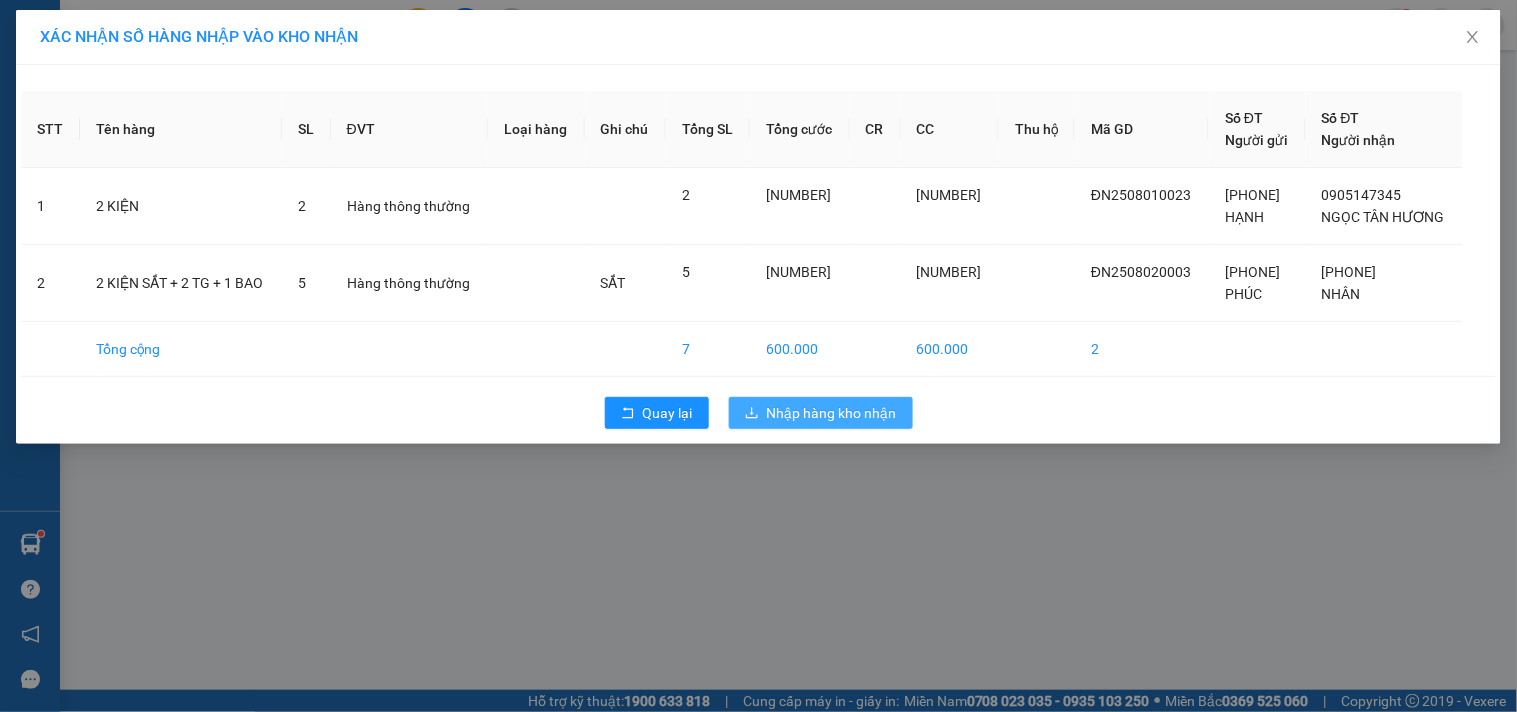 click on "Nhập hàng kho nhận" at bounding box center [832, 413] 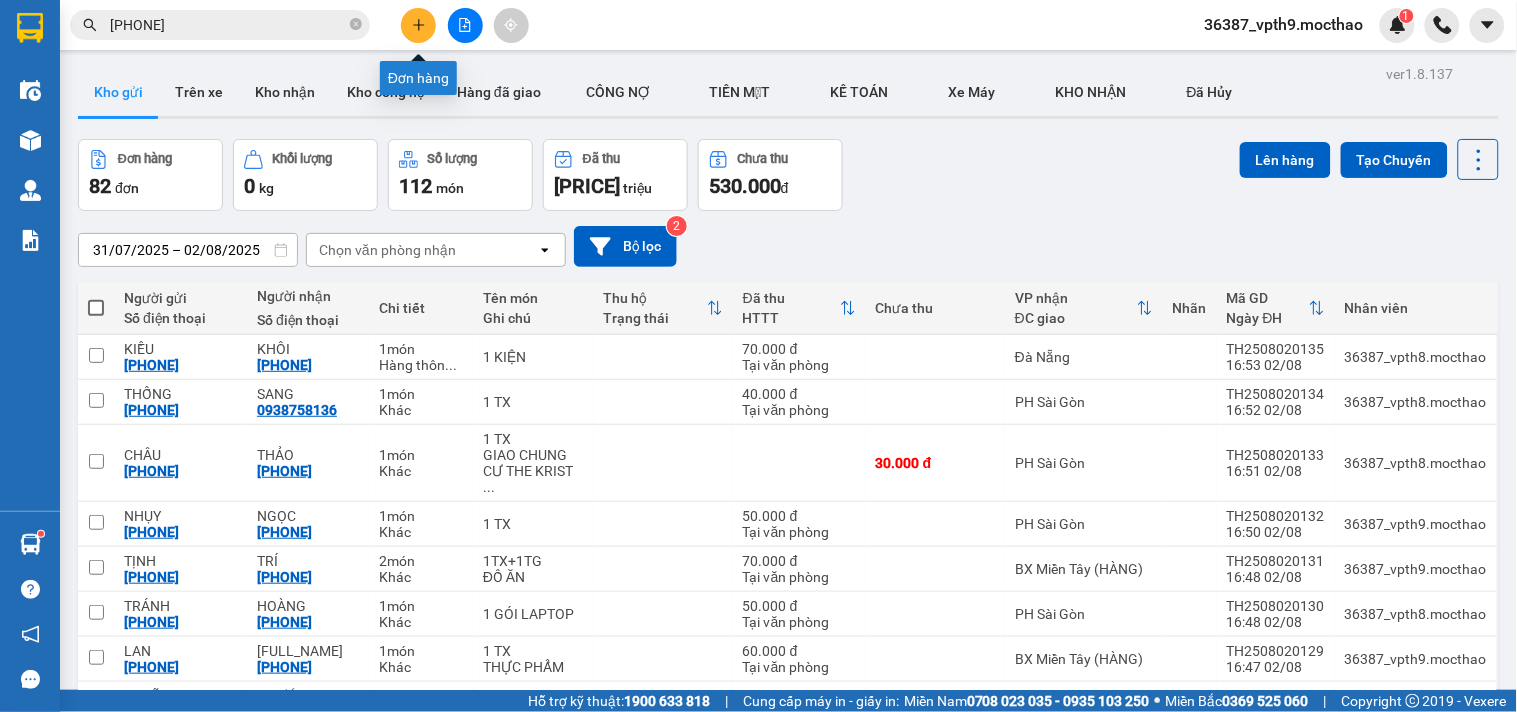 click at bounding box center [418, 25] 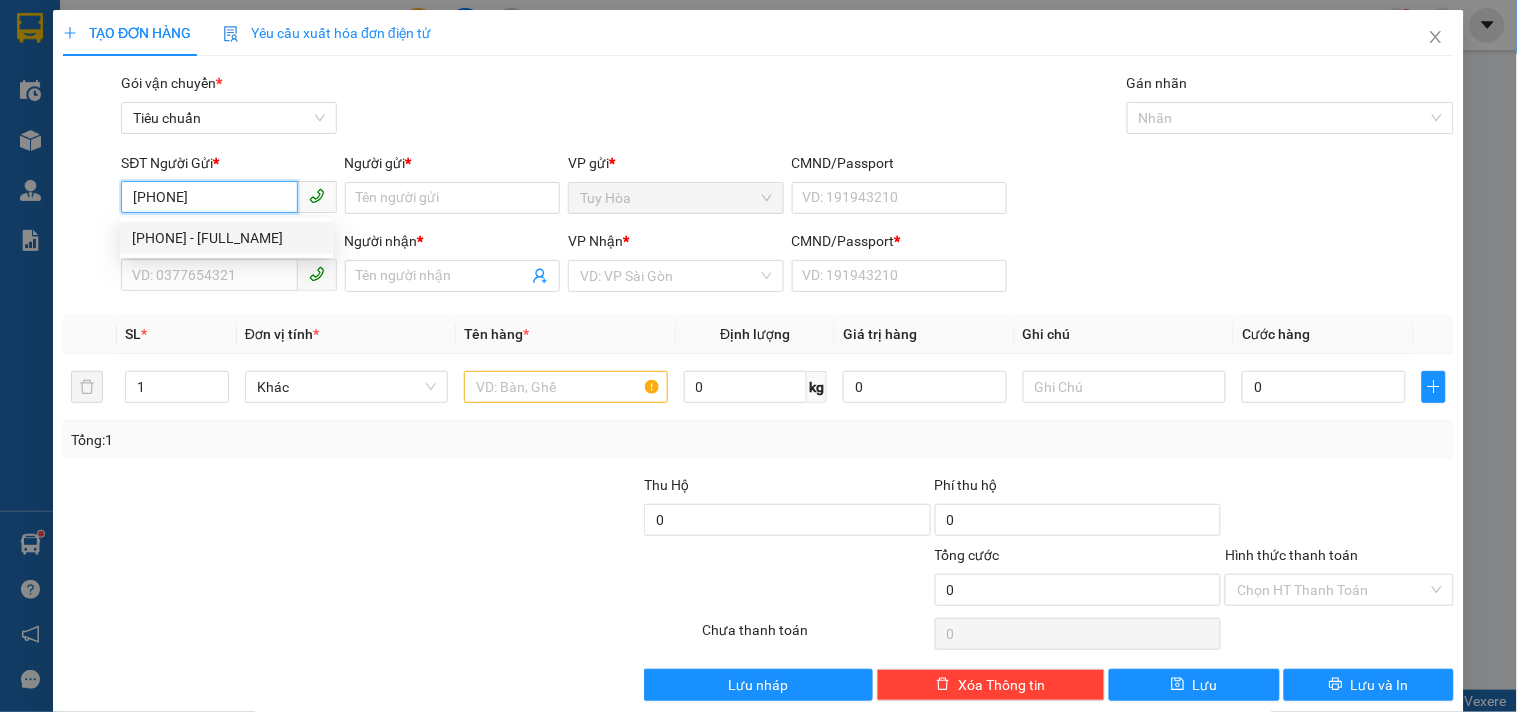 click on "0947278499 - THƯỜNG" at bounding box center [226, 238] 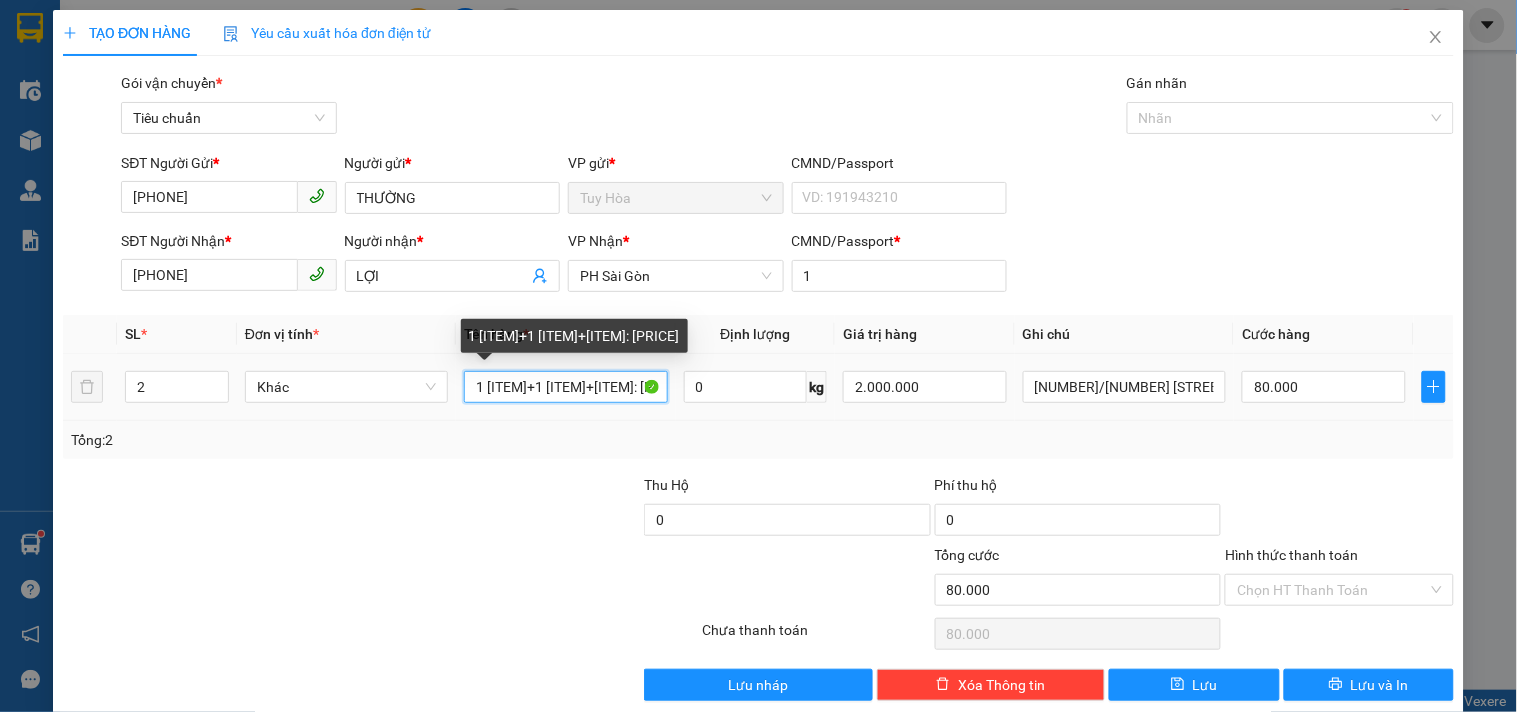 click on "1TX+1TG+GTN: 80.000" at bounding box center (565, 387) 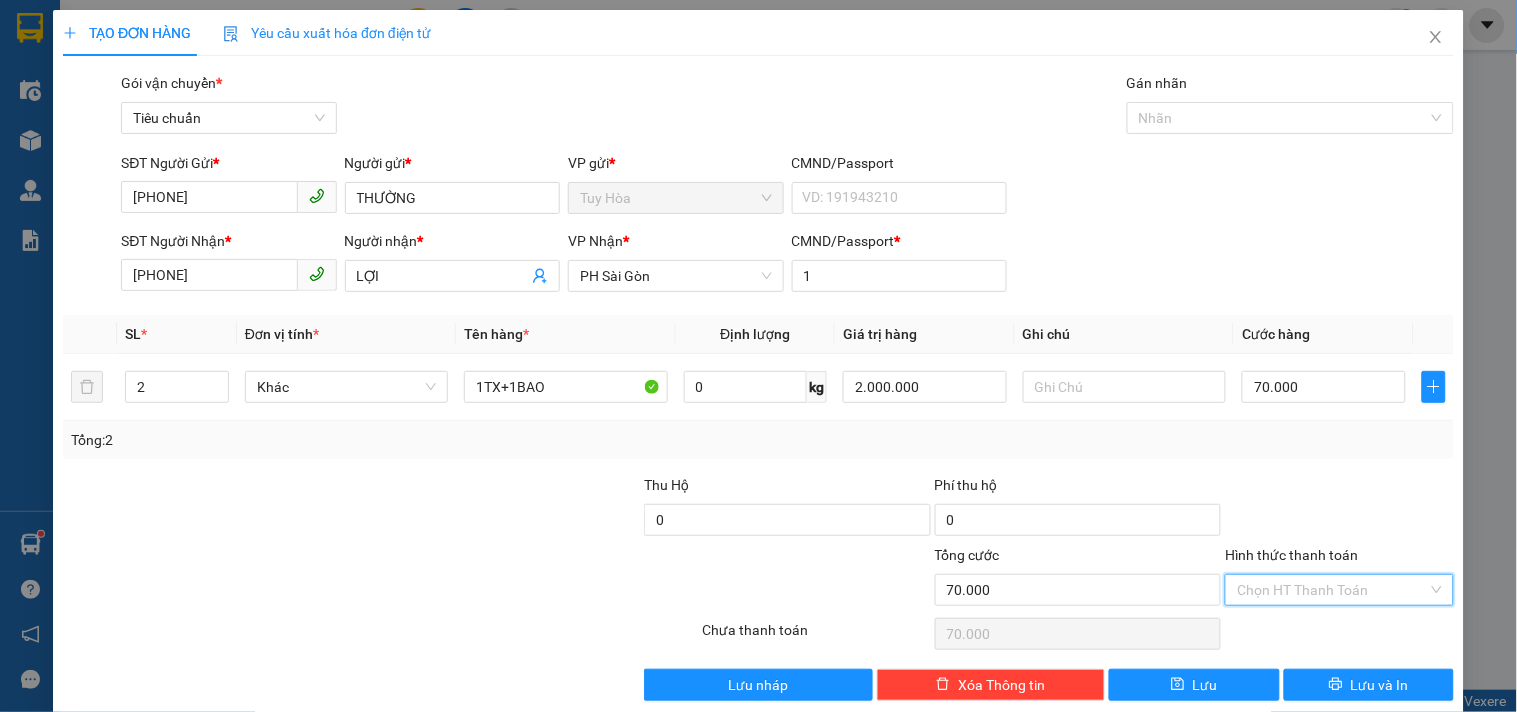 click on "Hình thức thanh toán" at bounding box center [1332, 590] 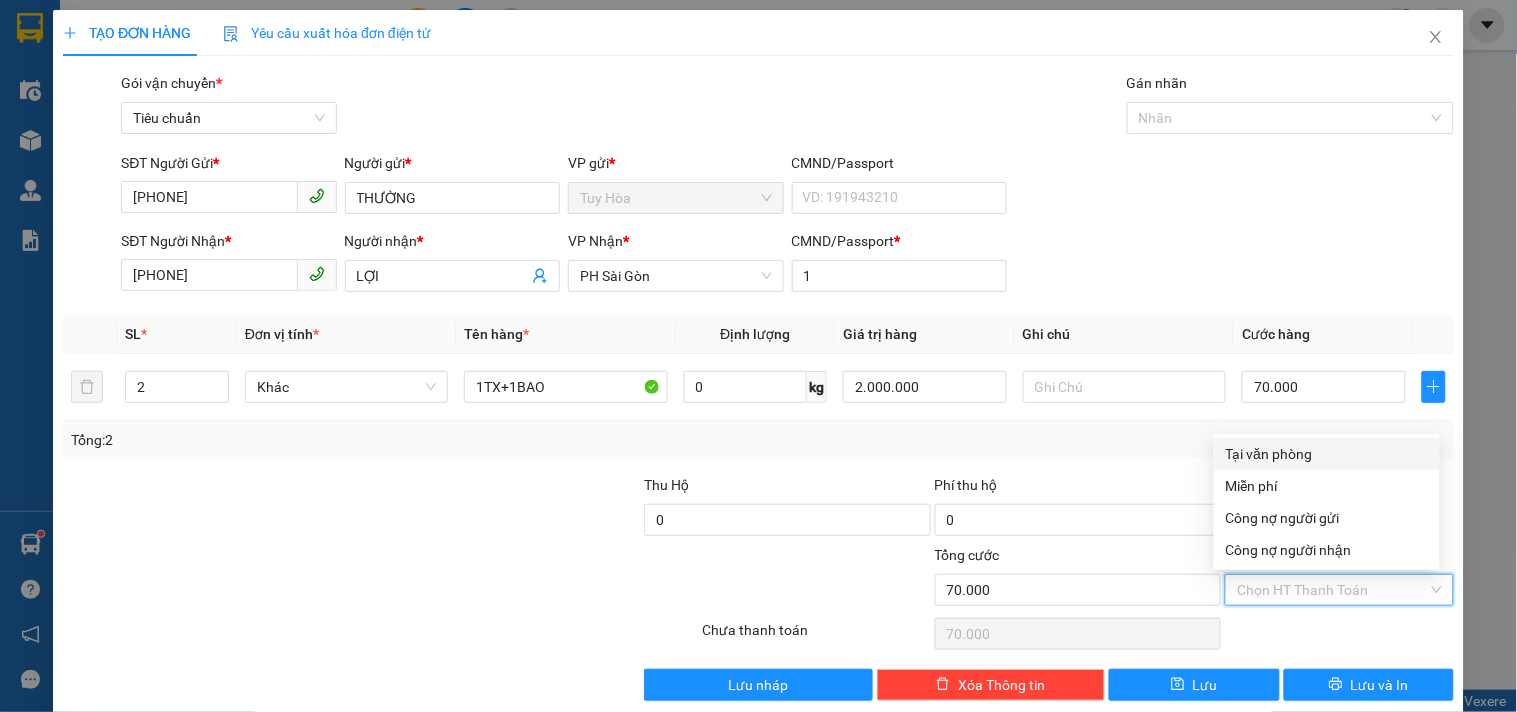 click on "Tại văn phòng" at bounding box center (1327, 454) 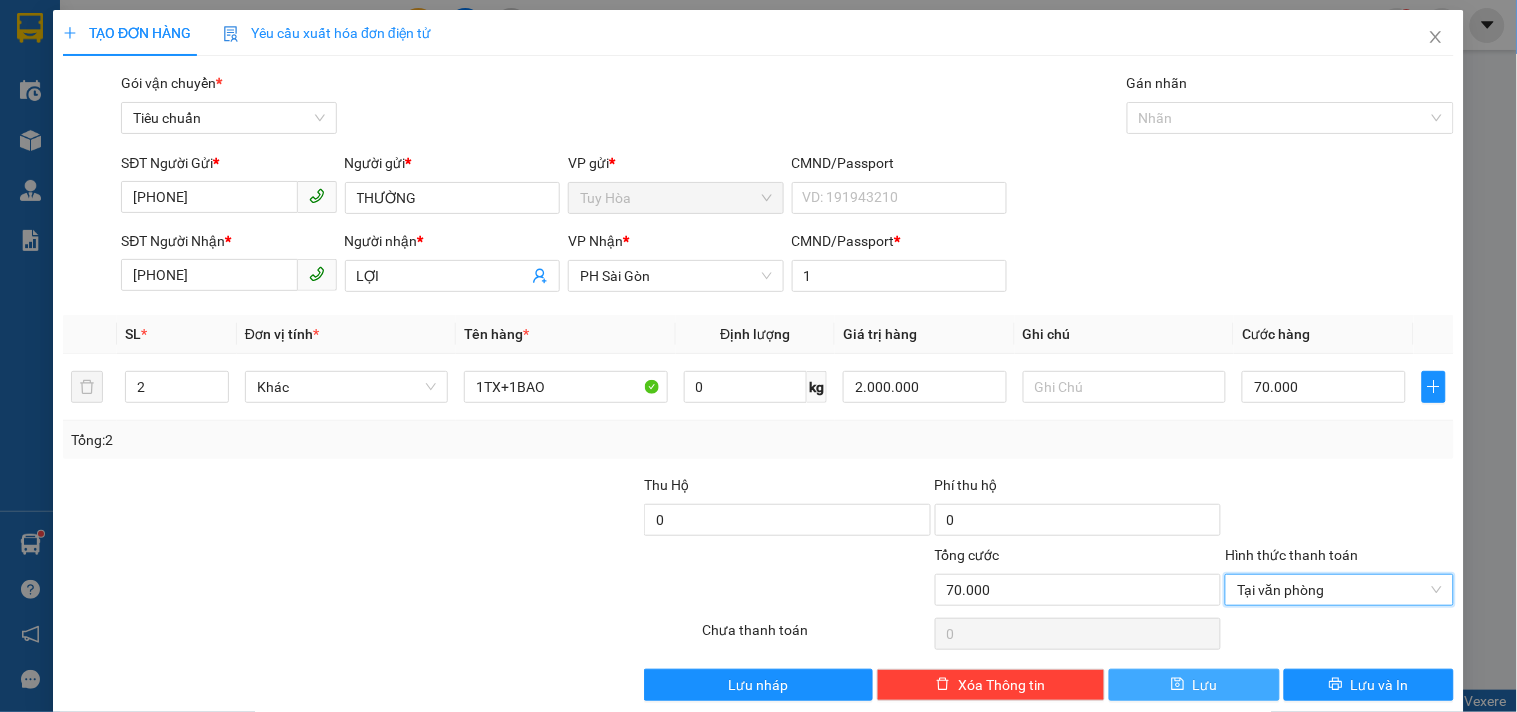 click on "Lưu" at bounding box center [1194, 685] 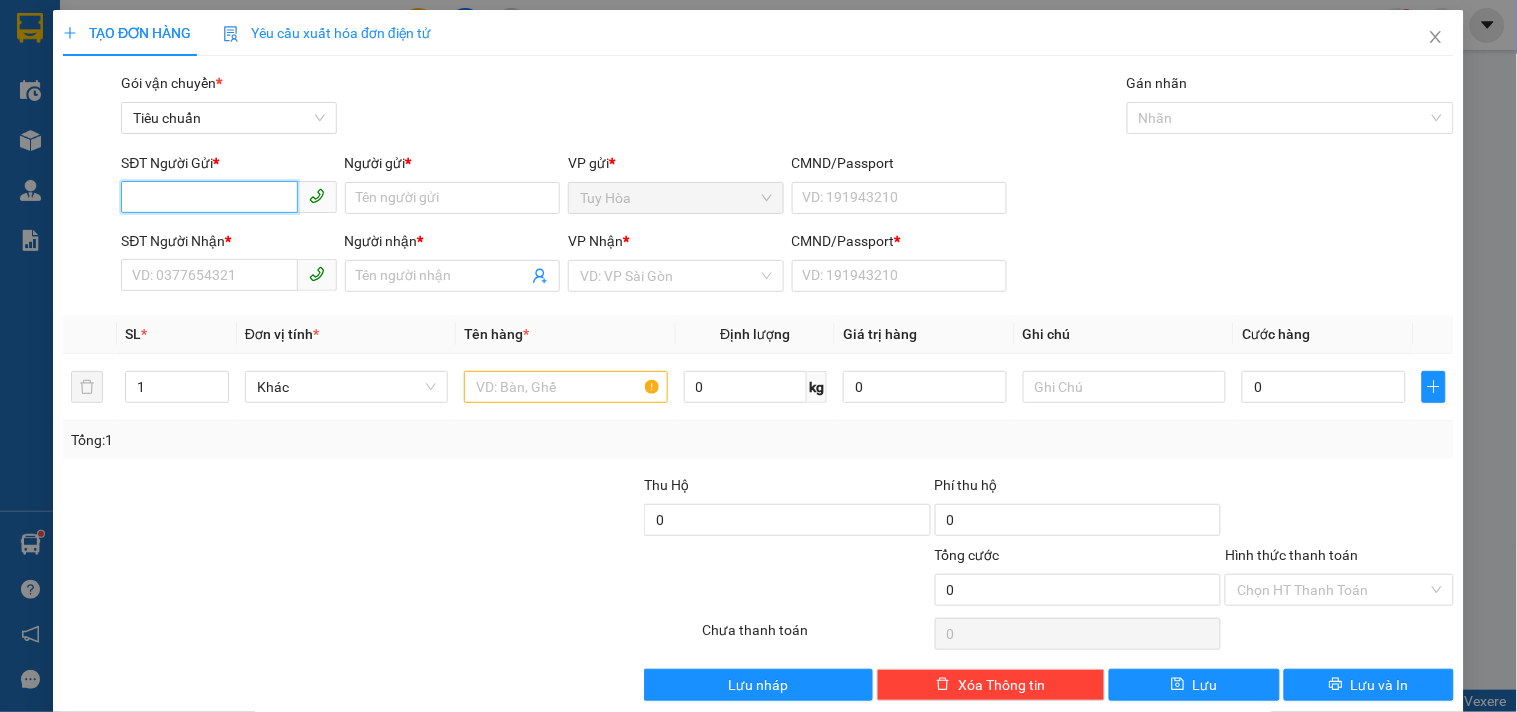 click on "SĐT Người Gửi  *" at bounding box center (209, 197) 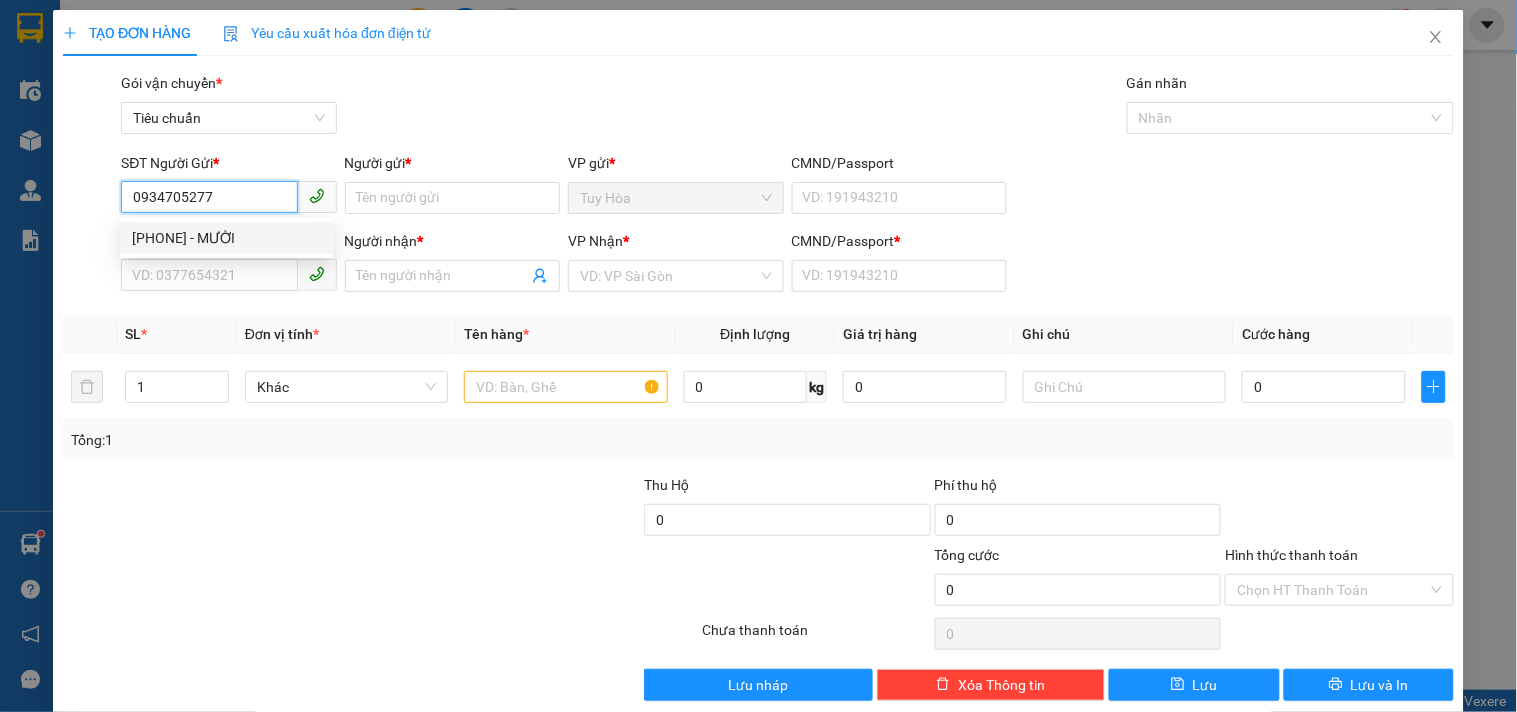 click on "0934705277 - MƯỜI" at bounding box center [226, 238] 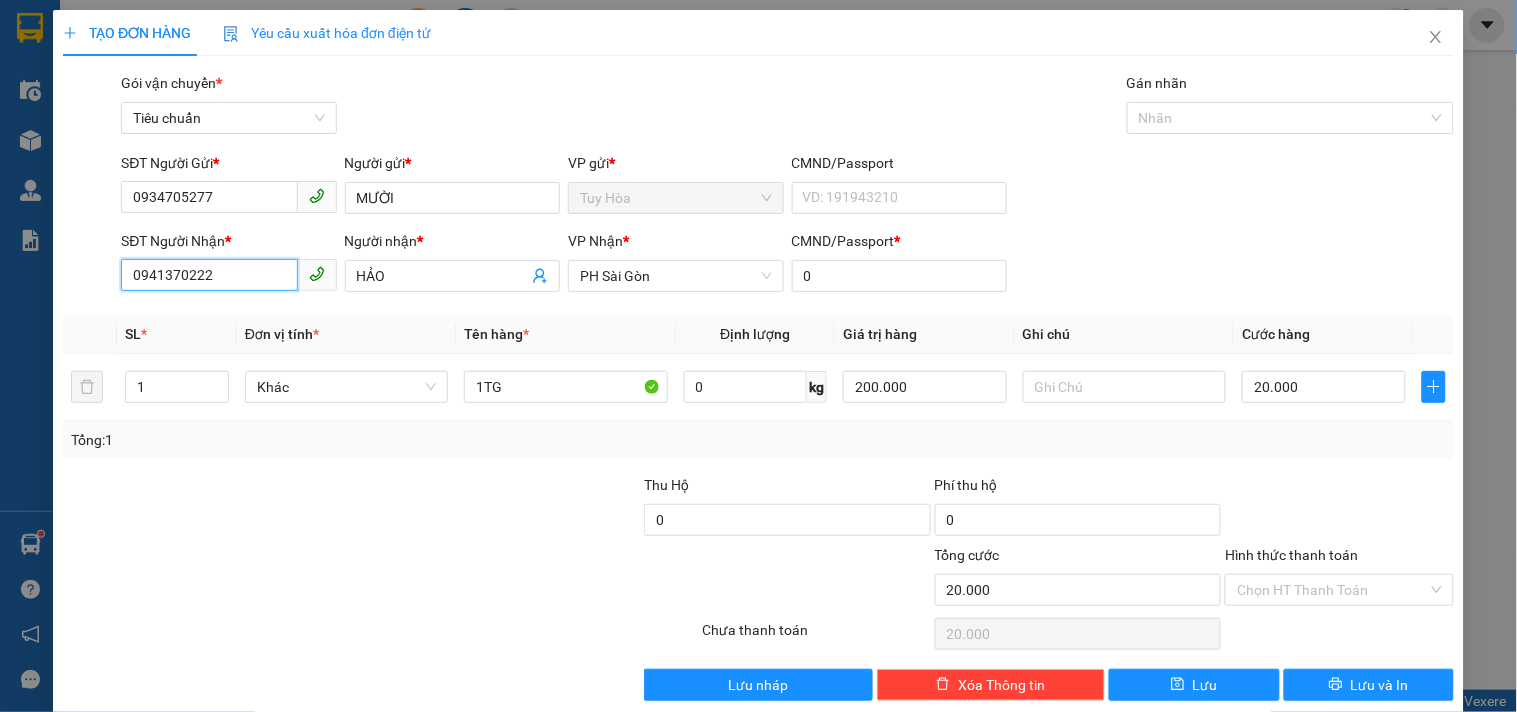 click on "0941370222" at bounding box center [209, 275] 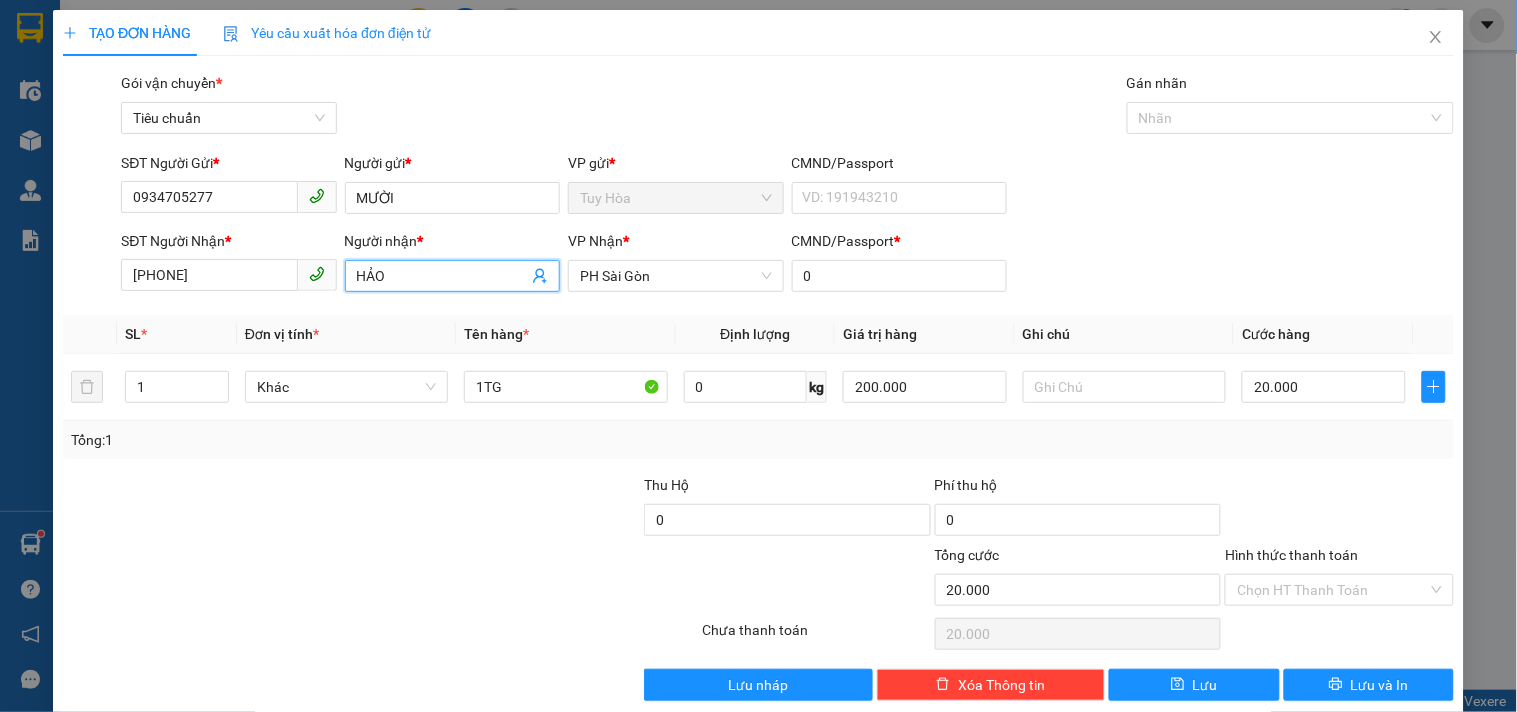 click on "HẢO" at bounding box center [442, 276] 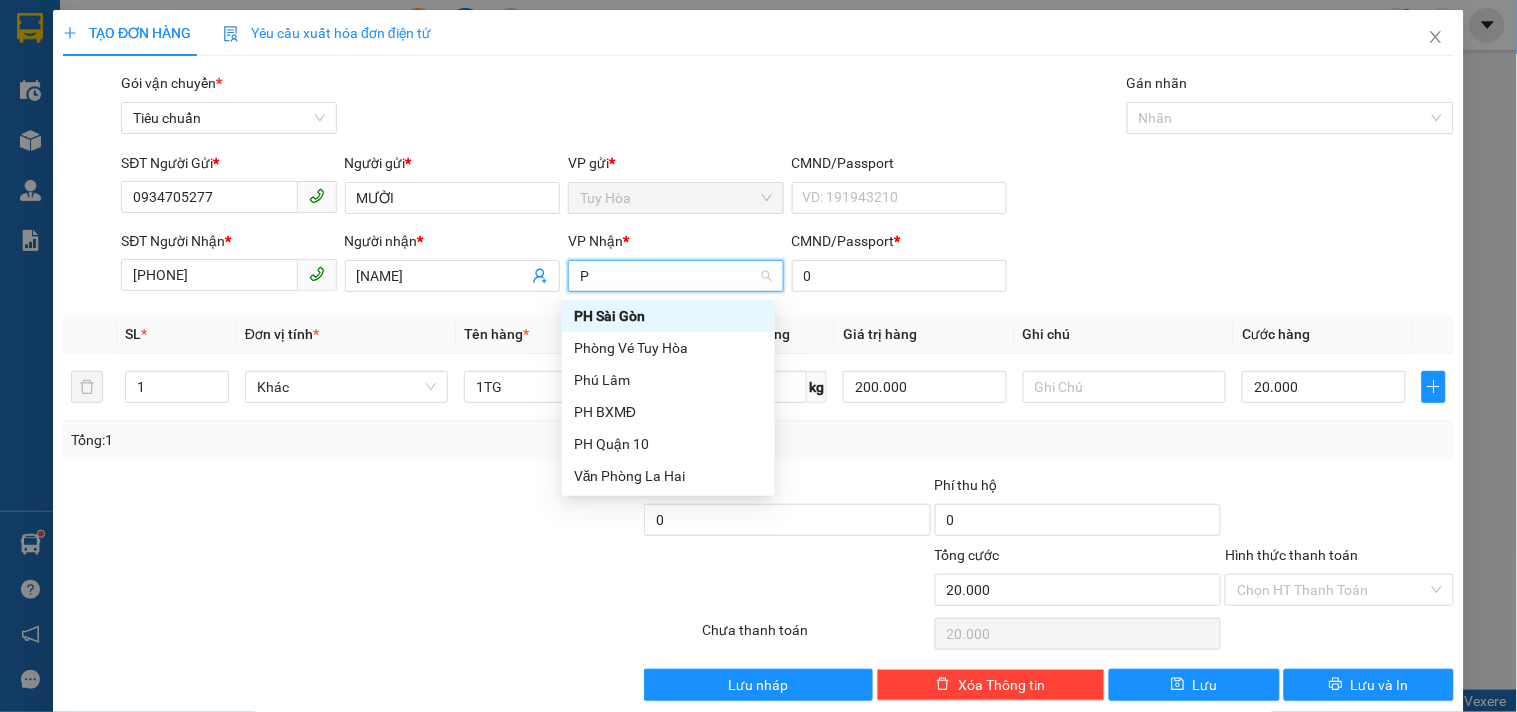 click on "PH Sài Gòn" at bounding box center [668, 316] 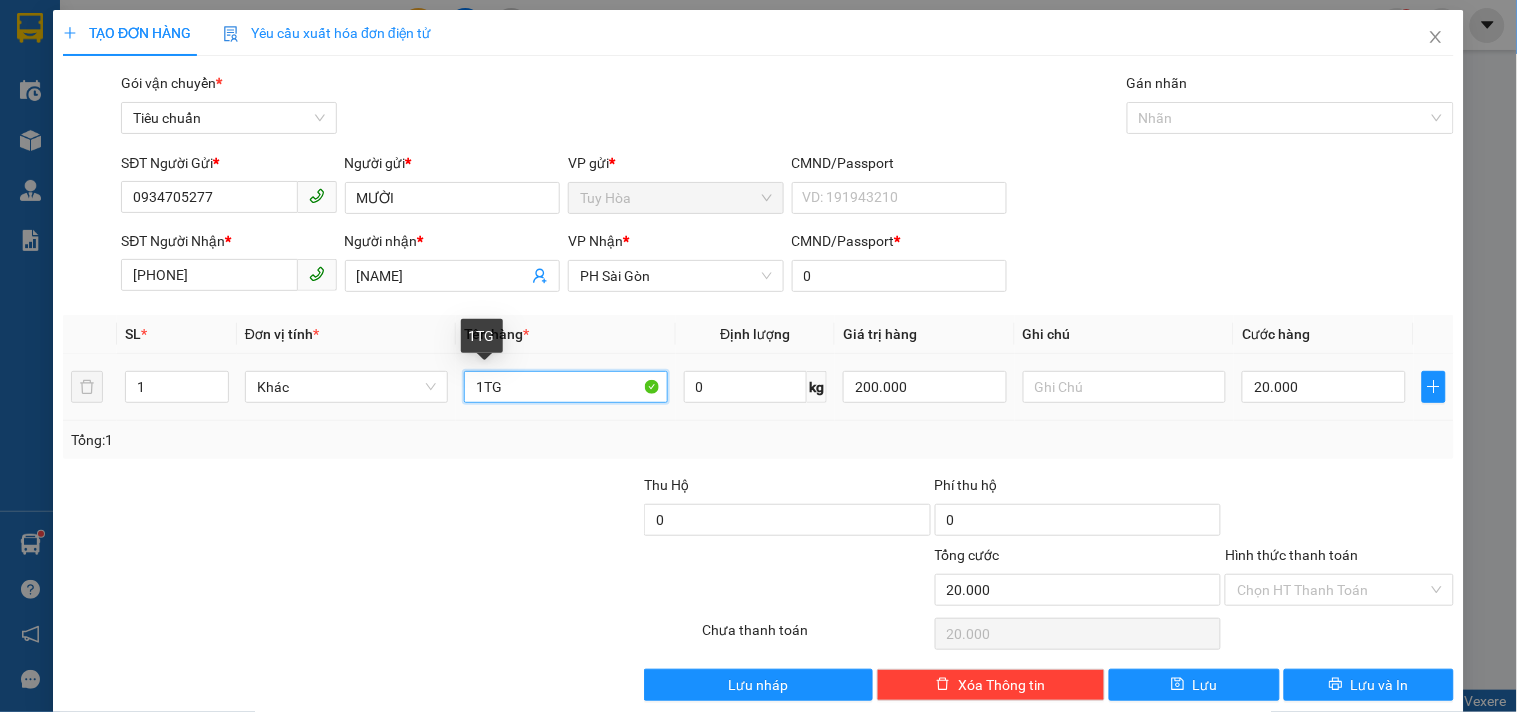 click on "1TG" at bounding box center [565, 387] 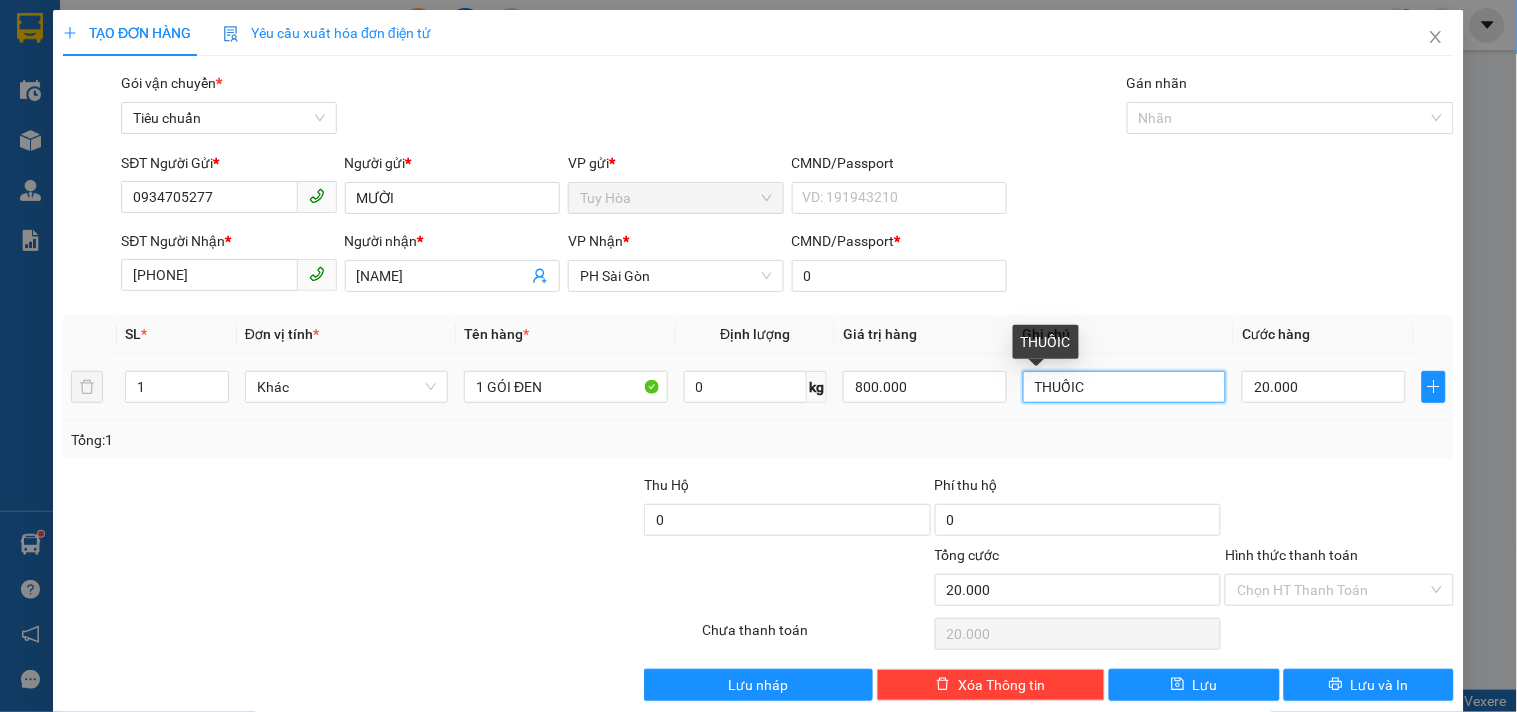 drag, startPoint x: 1061, startPoint y: 393, endPoint x: 1096, endPoint y: 381, distance: 37 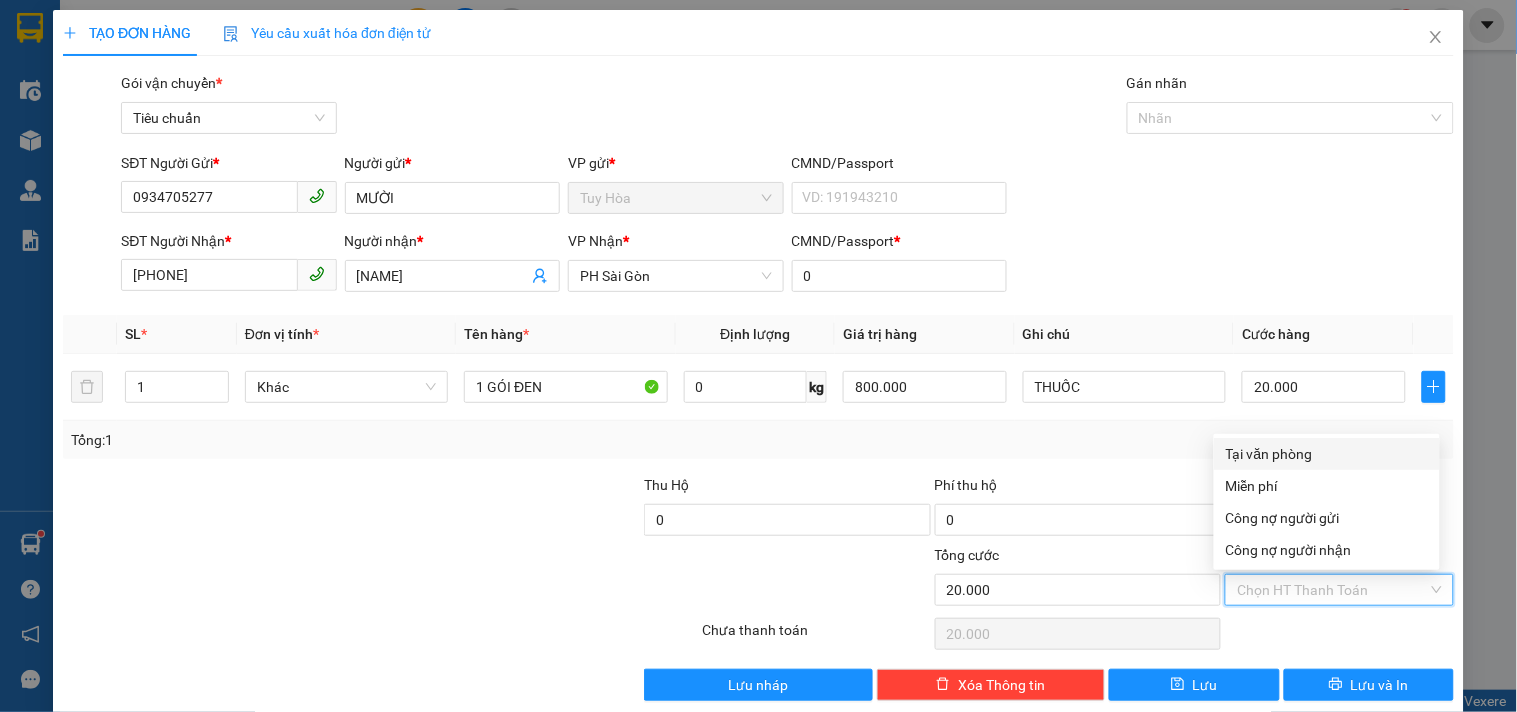click on "Hình thức thanh toán" at bounding box center (1332, 590) 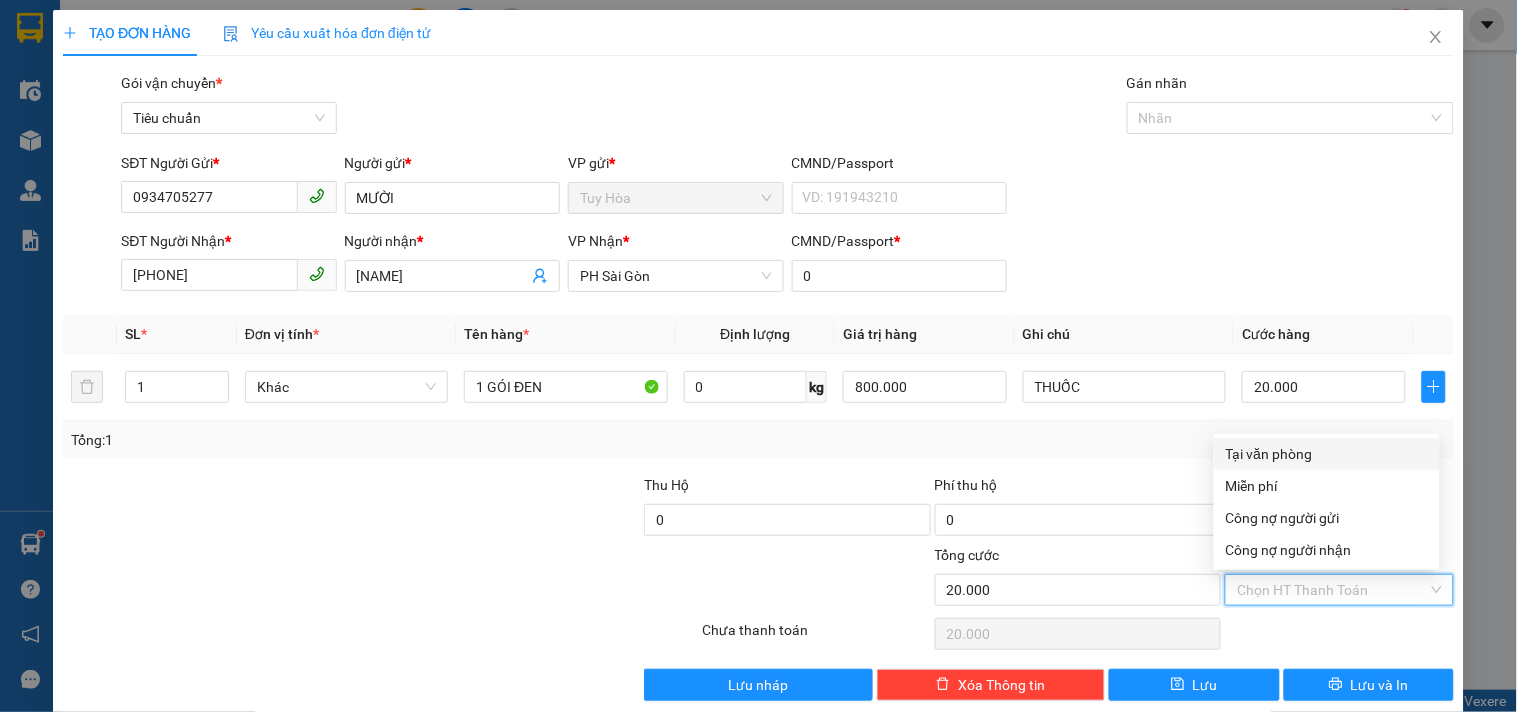 click on "Tại văn phòng" at bounding box center (1327, 454) 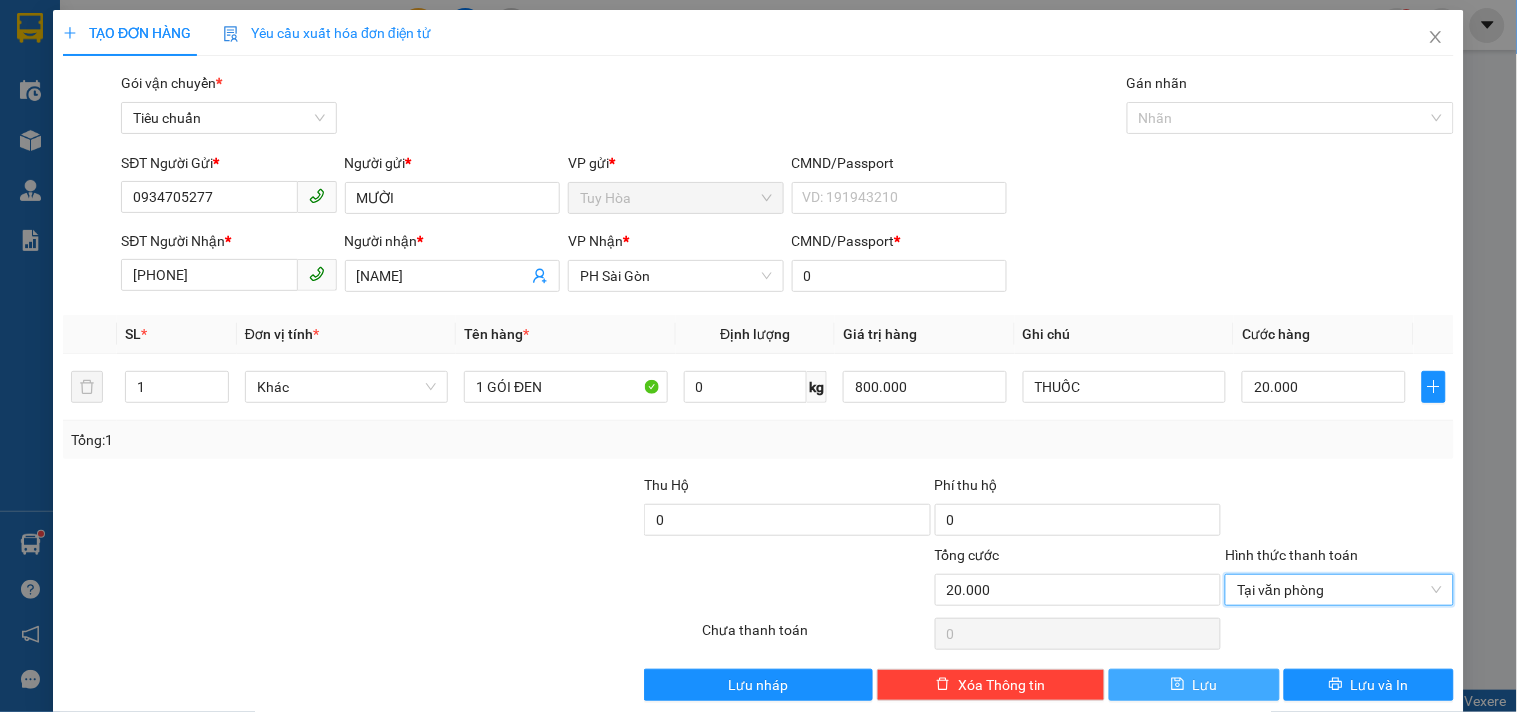 click on "Lưu" at bounding box center (1194, 685) 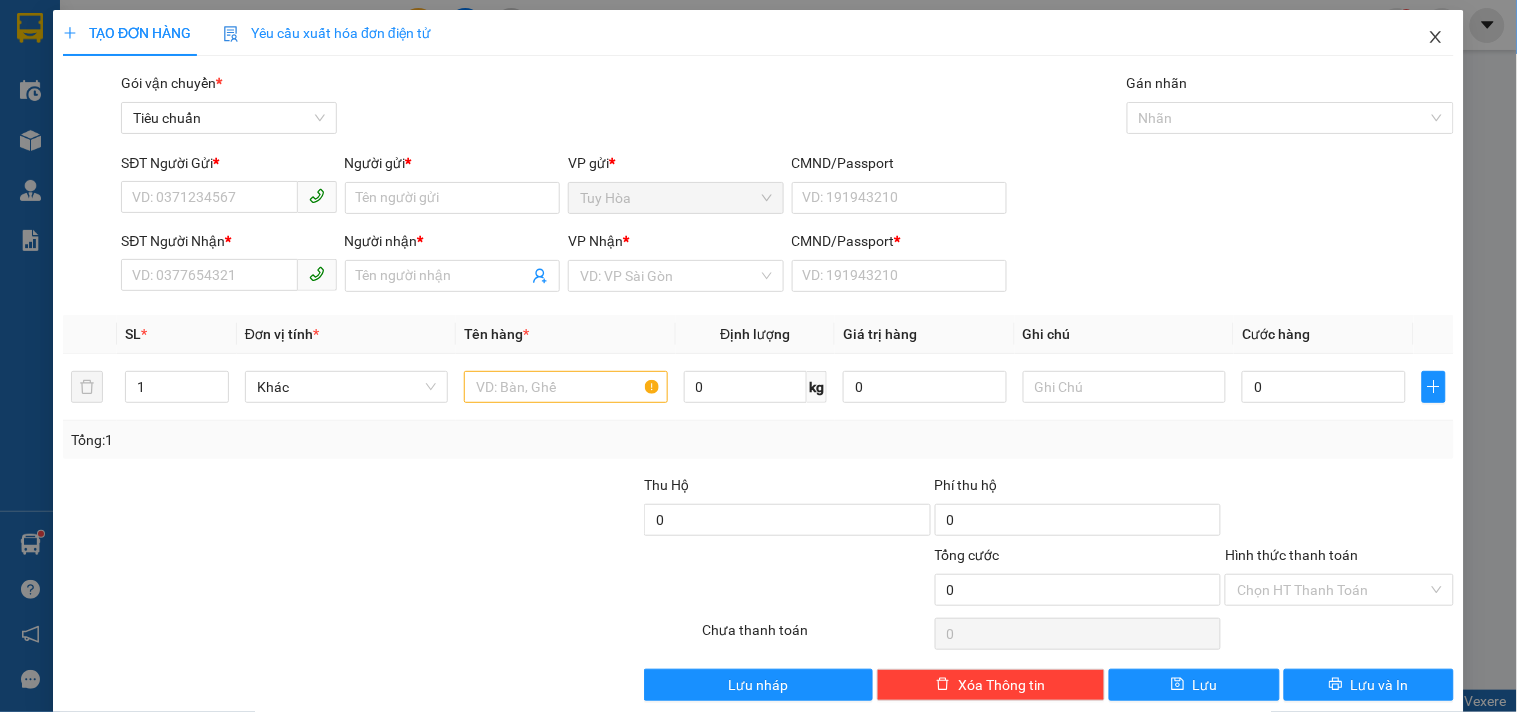 click at bounding box center (1436, 38) 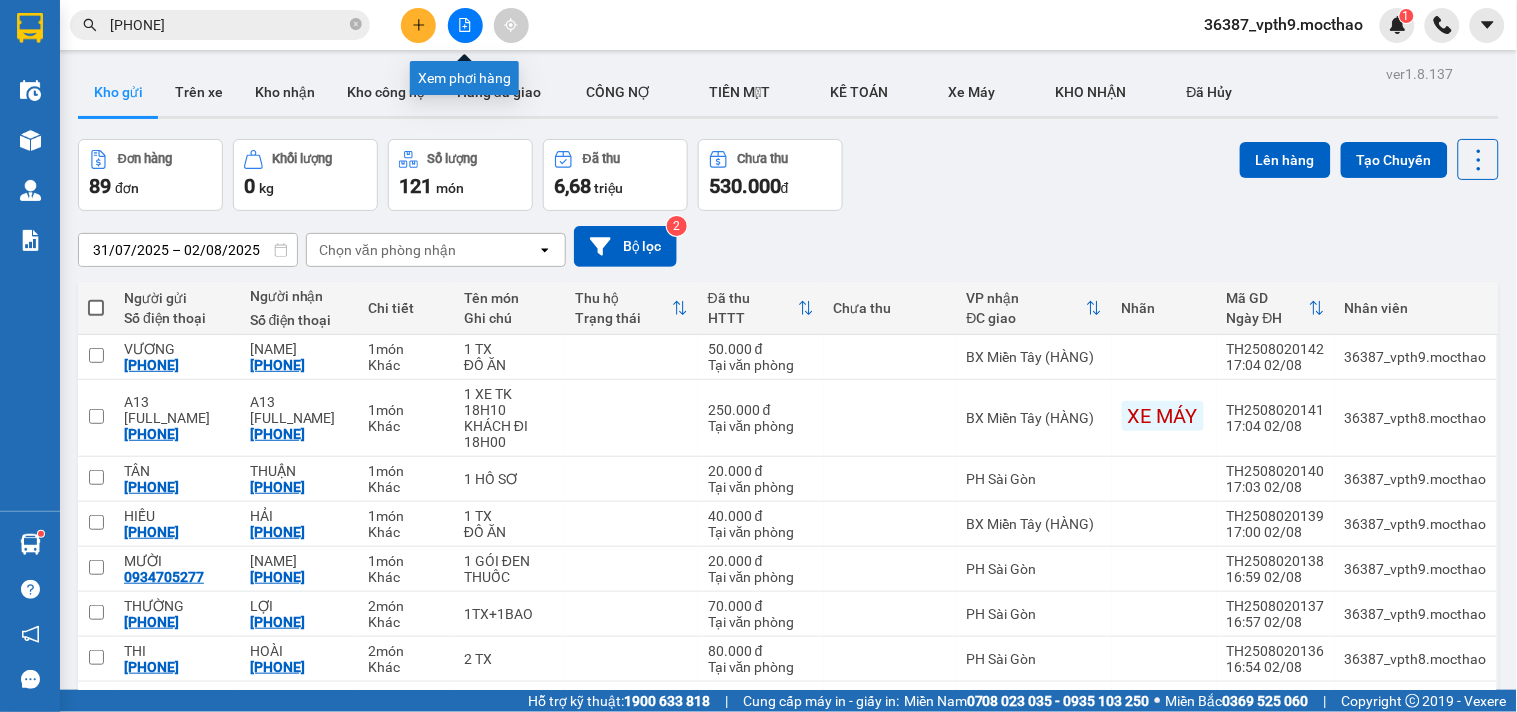click 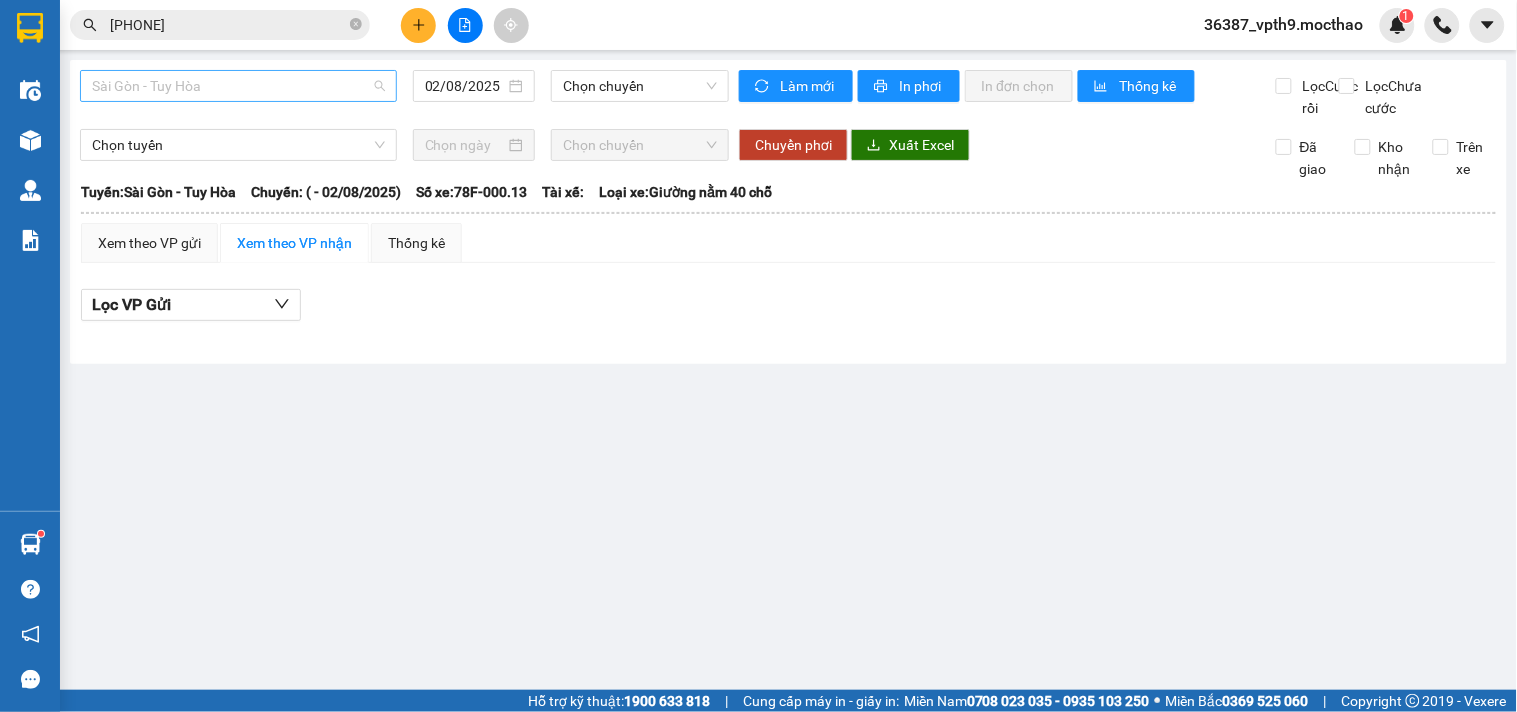 click on "Sài Gòn - Tuy Hòa" at bounding box center (238, 86) 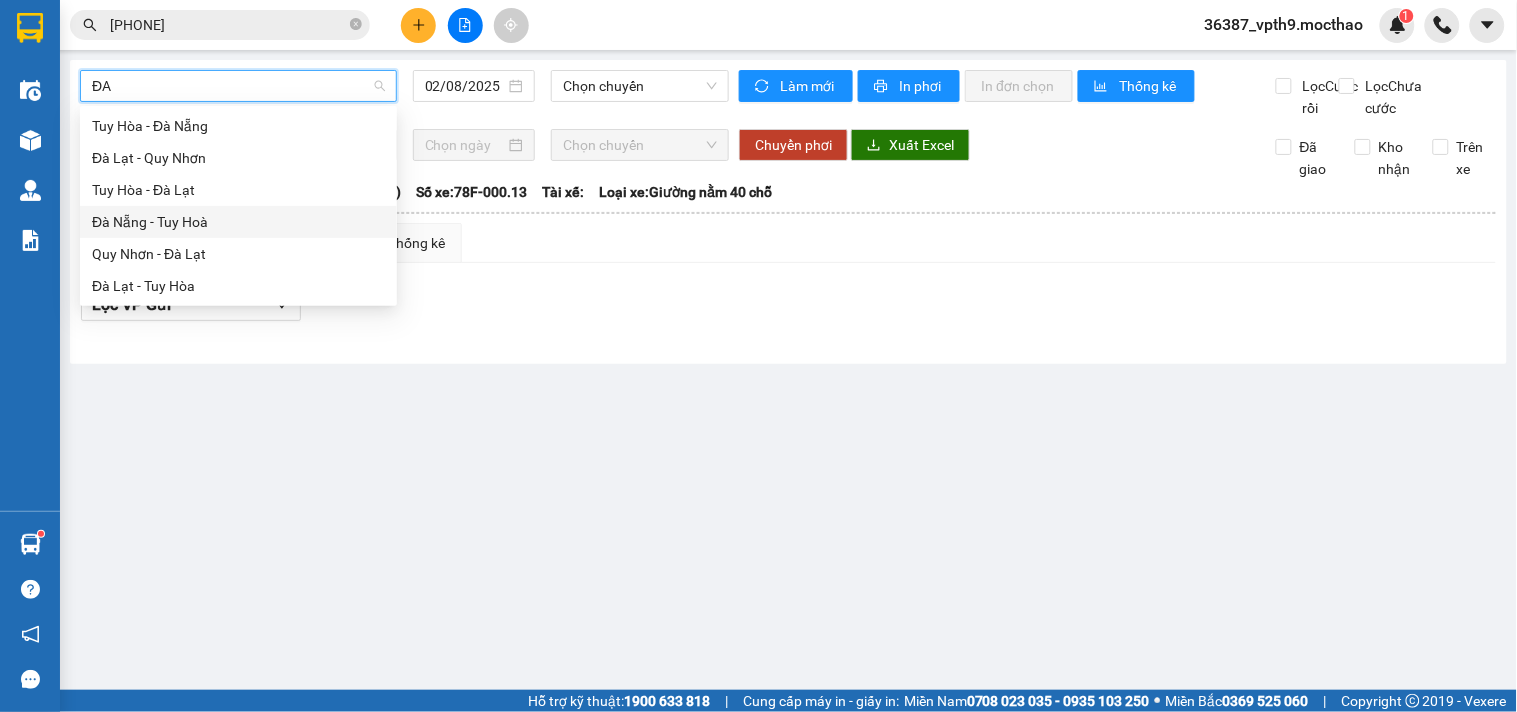click on "Đà Nẵng - Tuy Hoà" at bounding box center (238, 222) 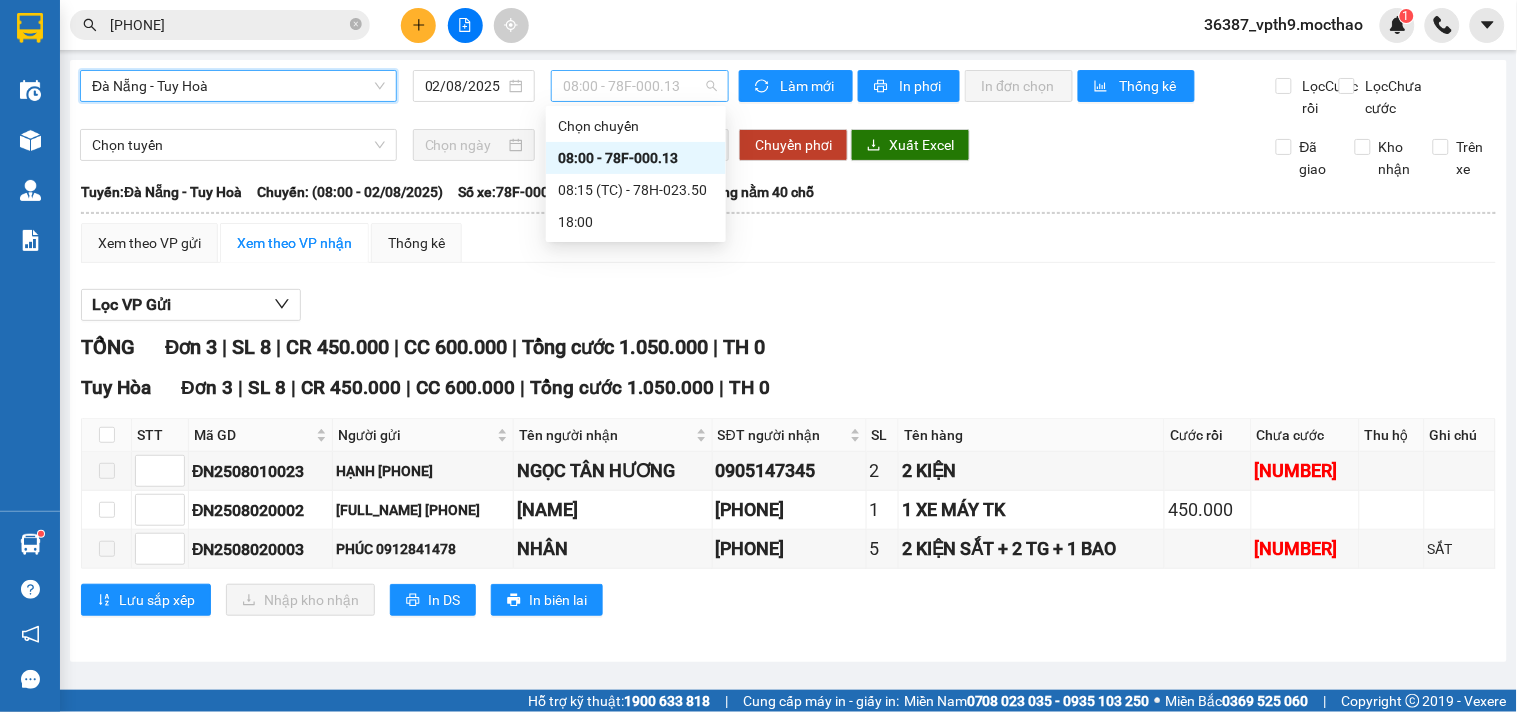 click on "[TIME]     - [CODE]" at bounding box center (640, 86) 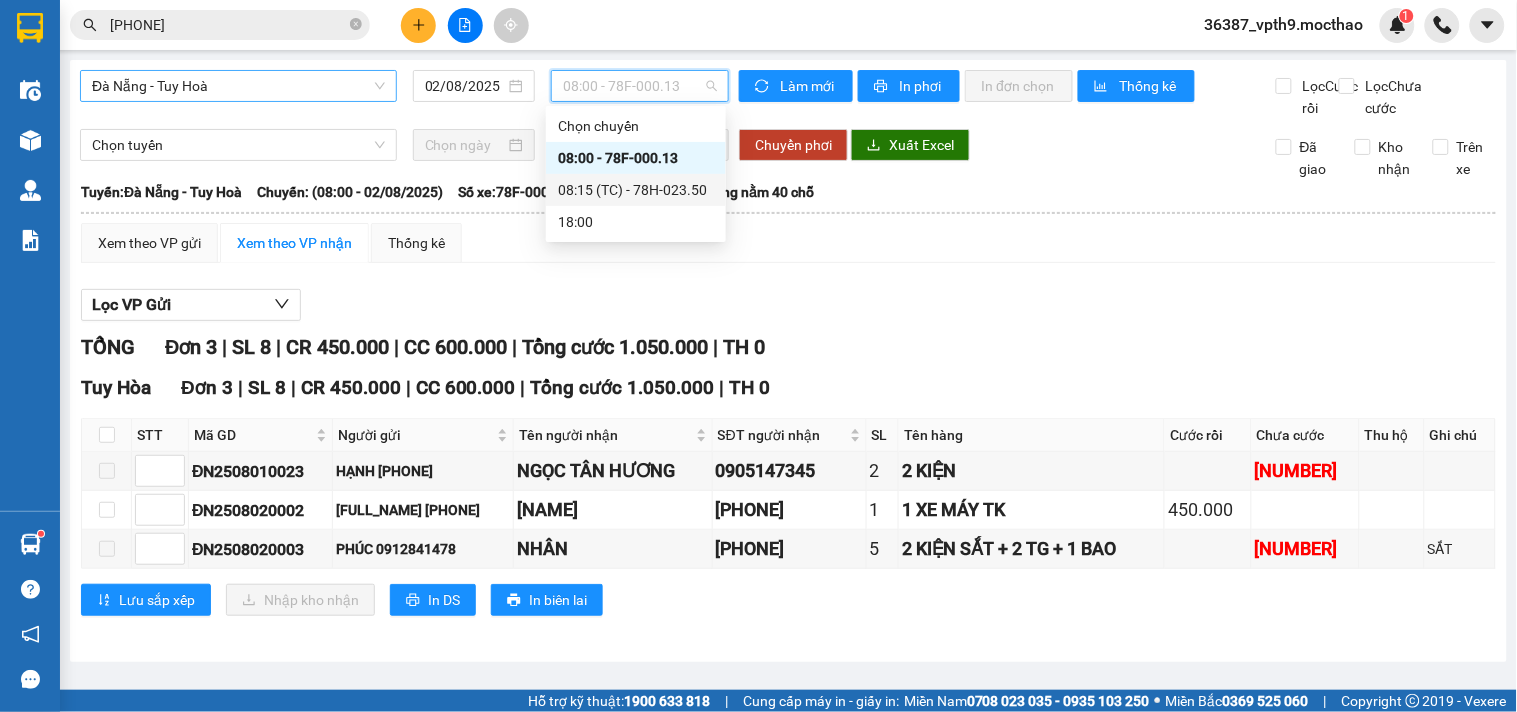 click on "[TIME]   (TC)   - [CODE]" at bounding box center [636, 190] 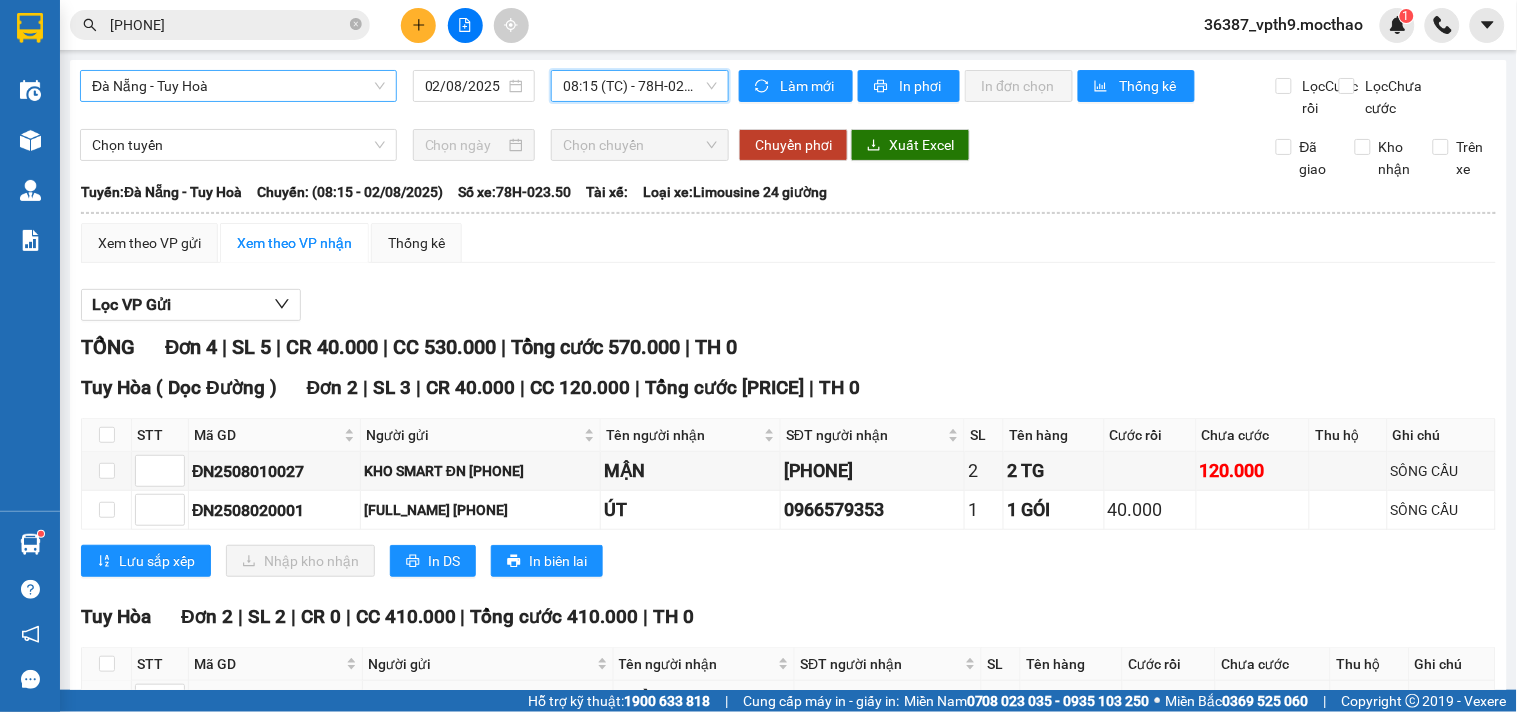 scroll, scrollTop: 195, scrollLeft: 0, axis: vertical 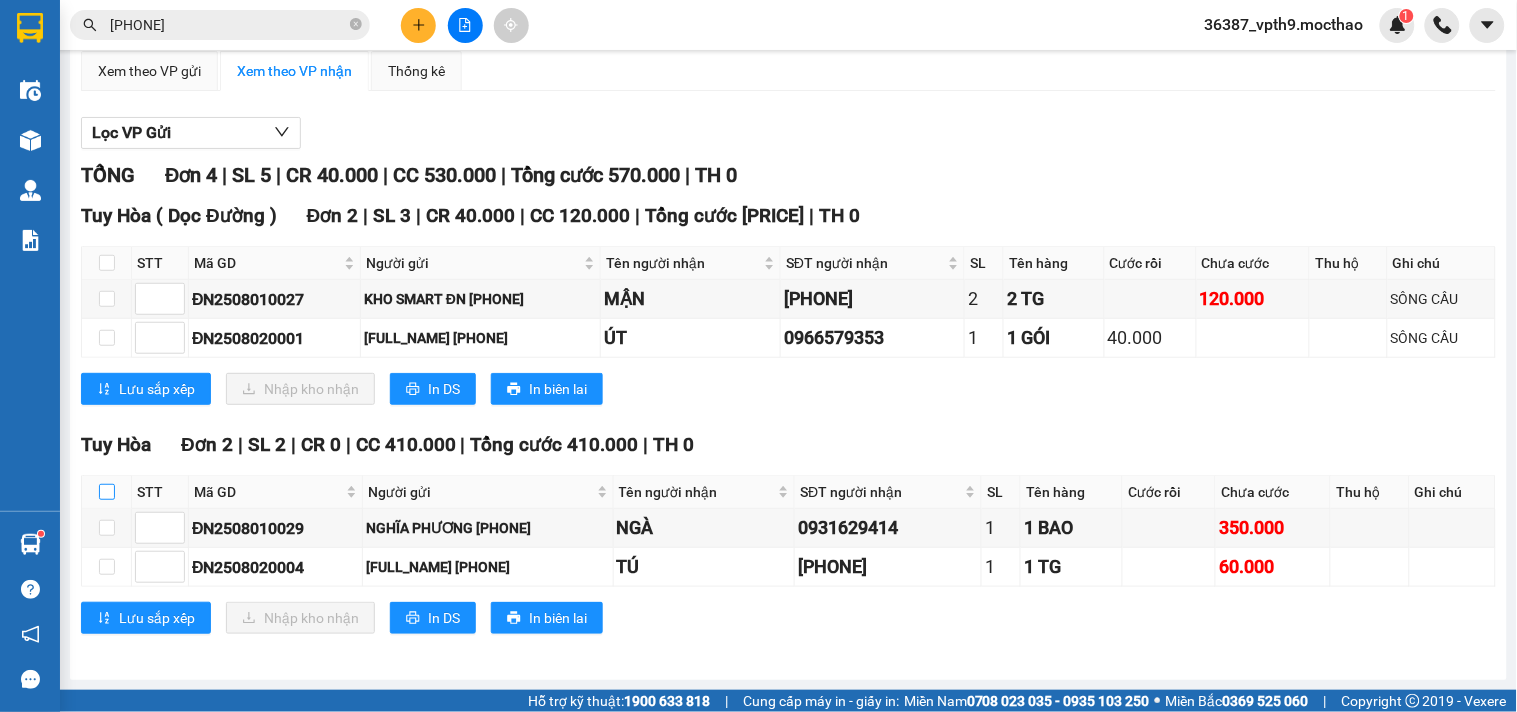 click at bounding box center [107, 492] 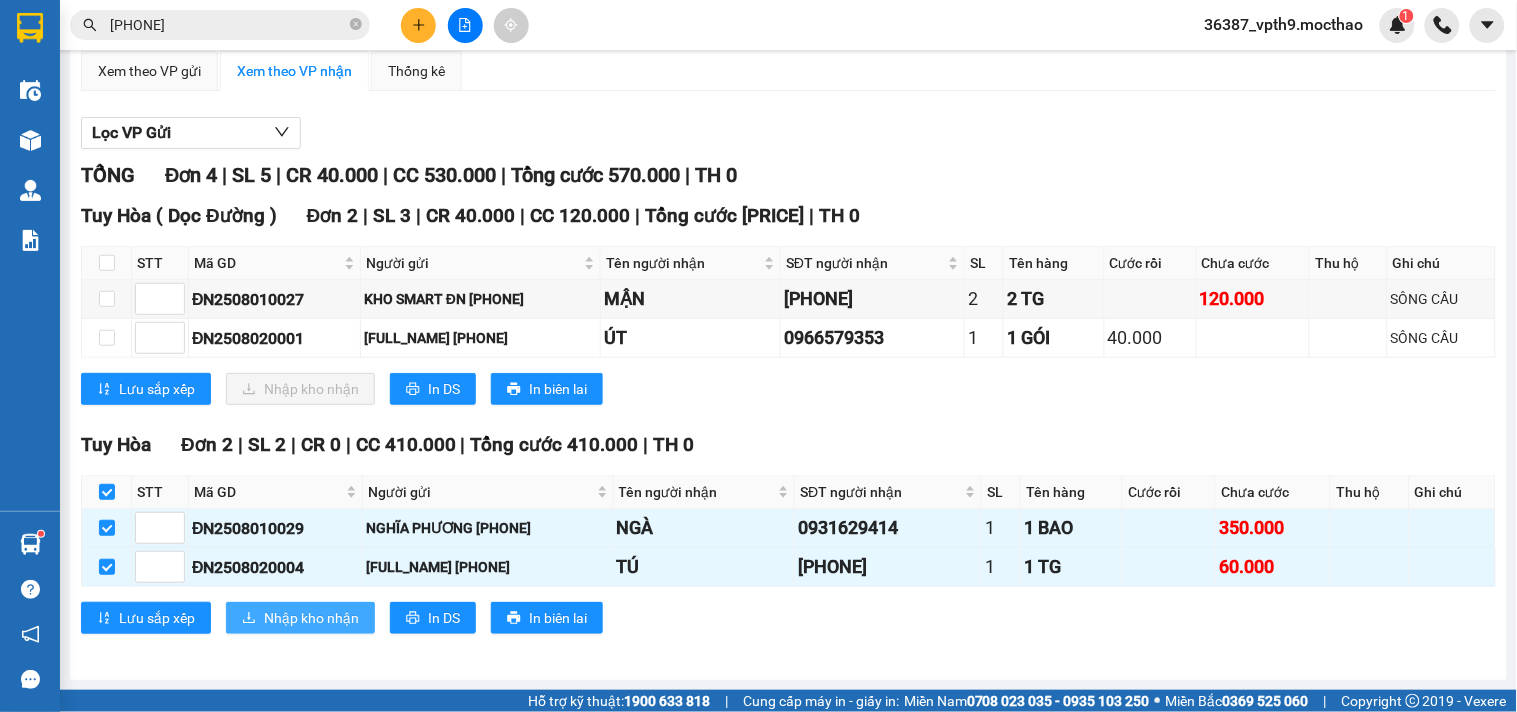 click on "Nhập kho nhận" at bounding box center [311, 618] 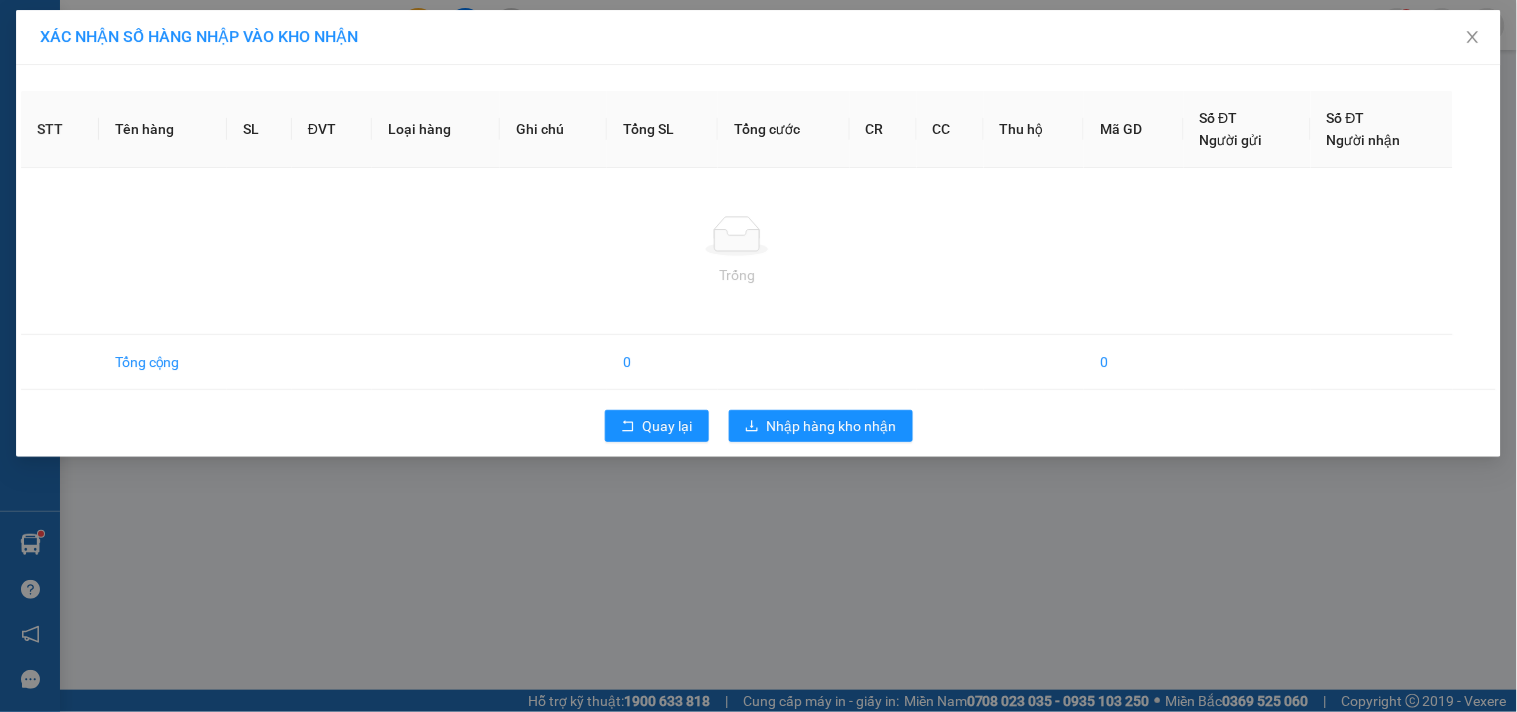 scroll, scrollTop: 0, scrollLeft: 0, axis: both 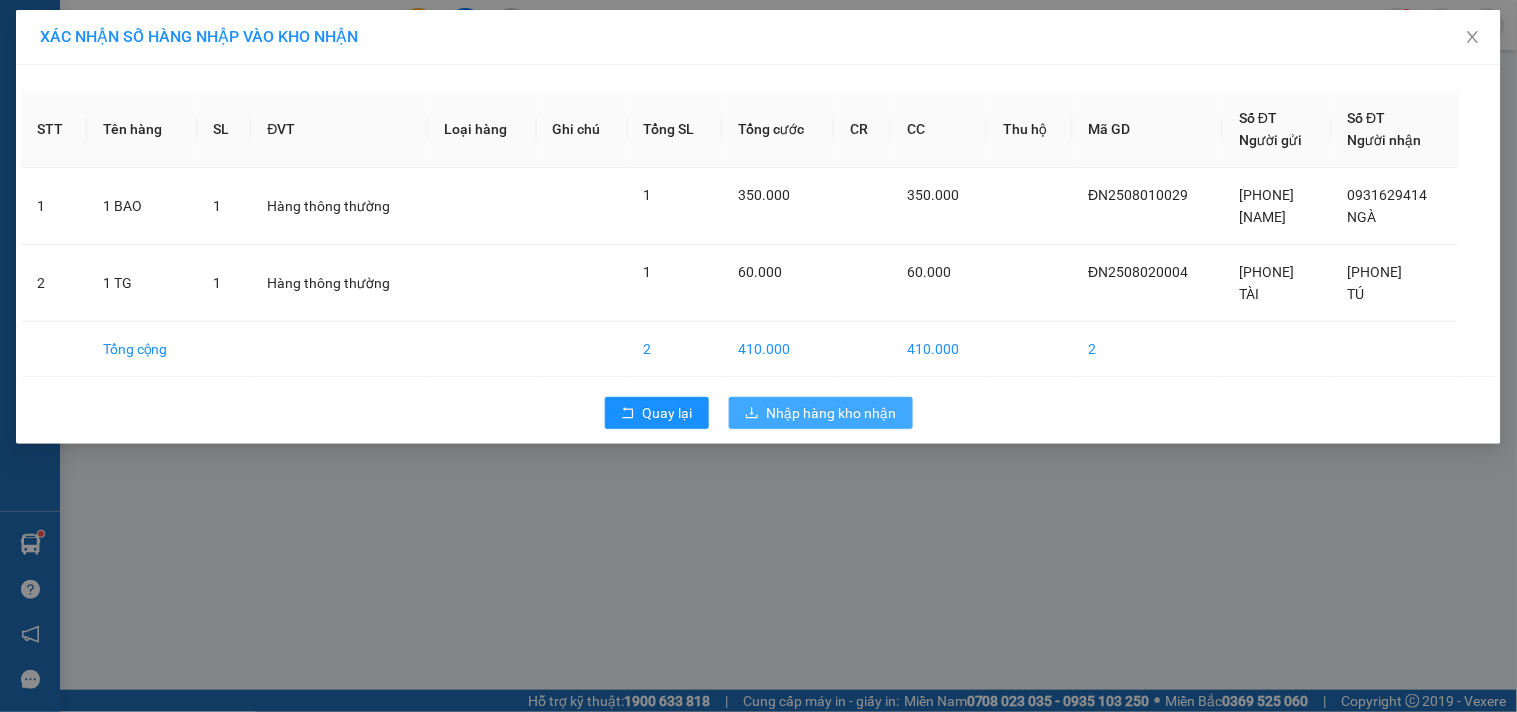 click on "Nhập hàng kho nhận" at bounding box center (832, 413) 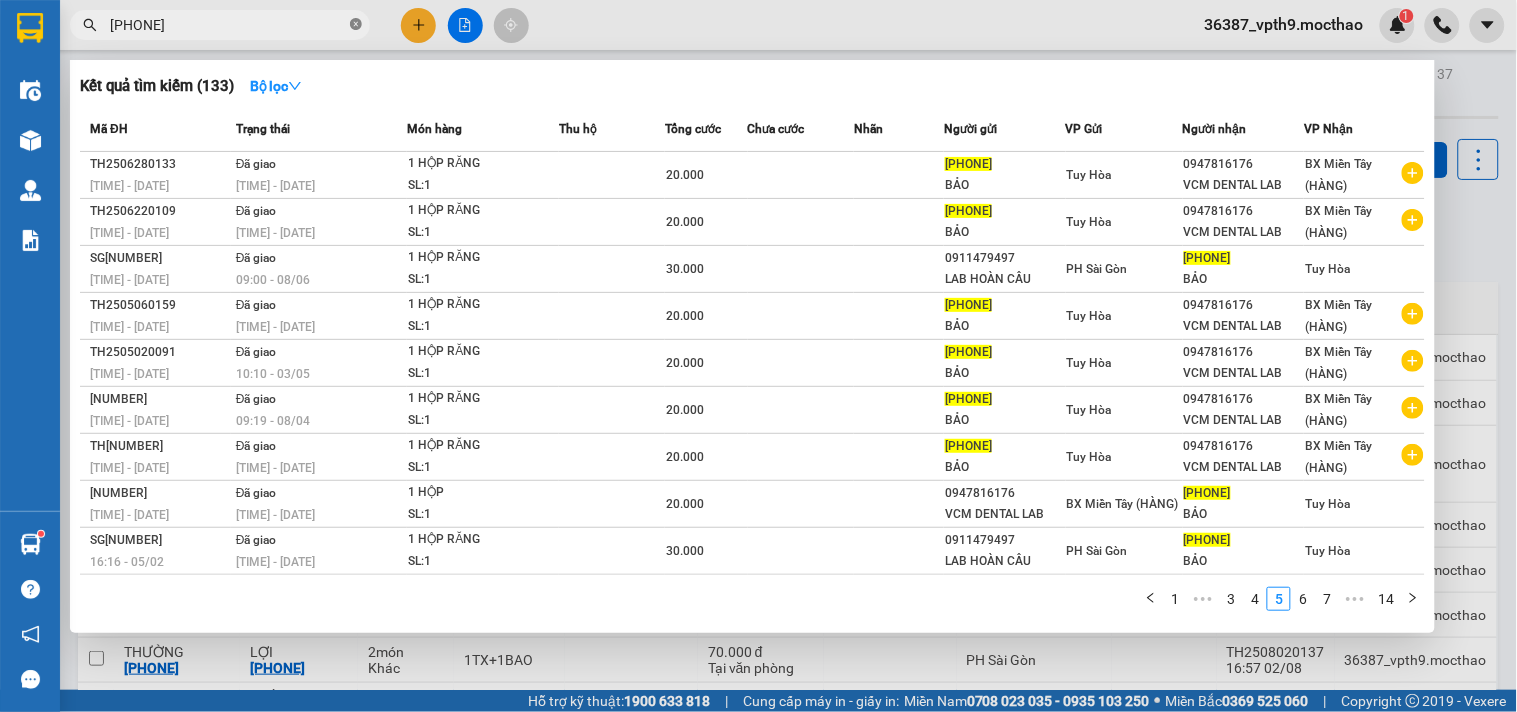 click 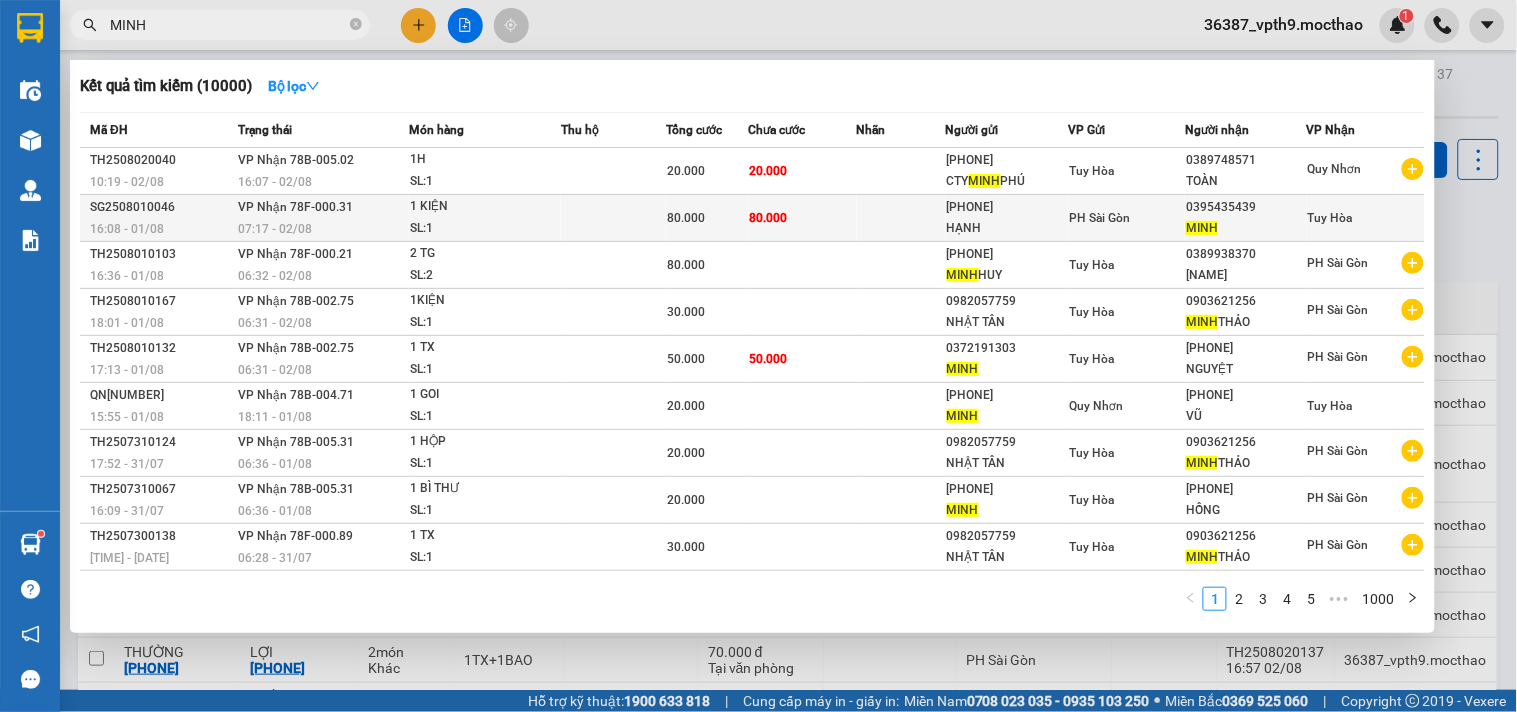 click on "Tuy Hòa" at bounding box center [1330, 218] 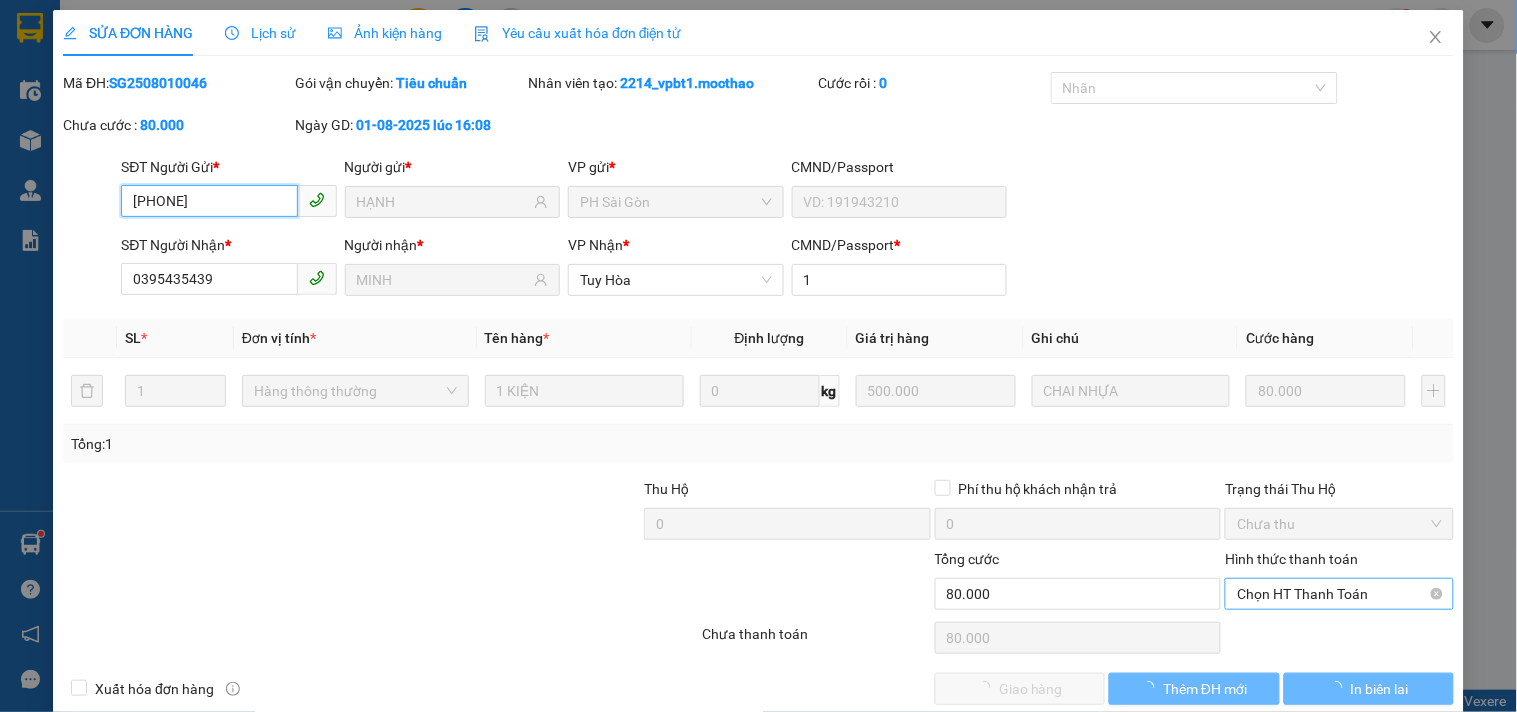 click on "Chọn HT Thanh Toán" at bounding box center [1339, 594] 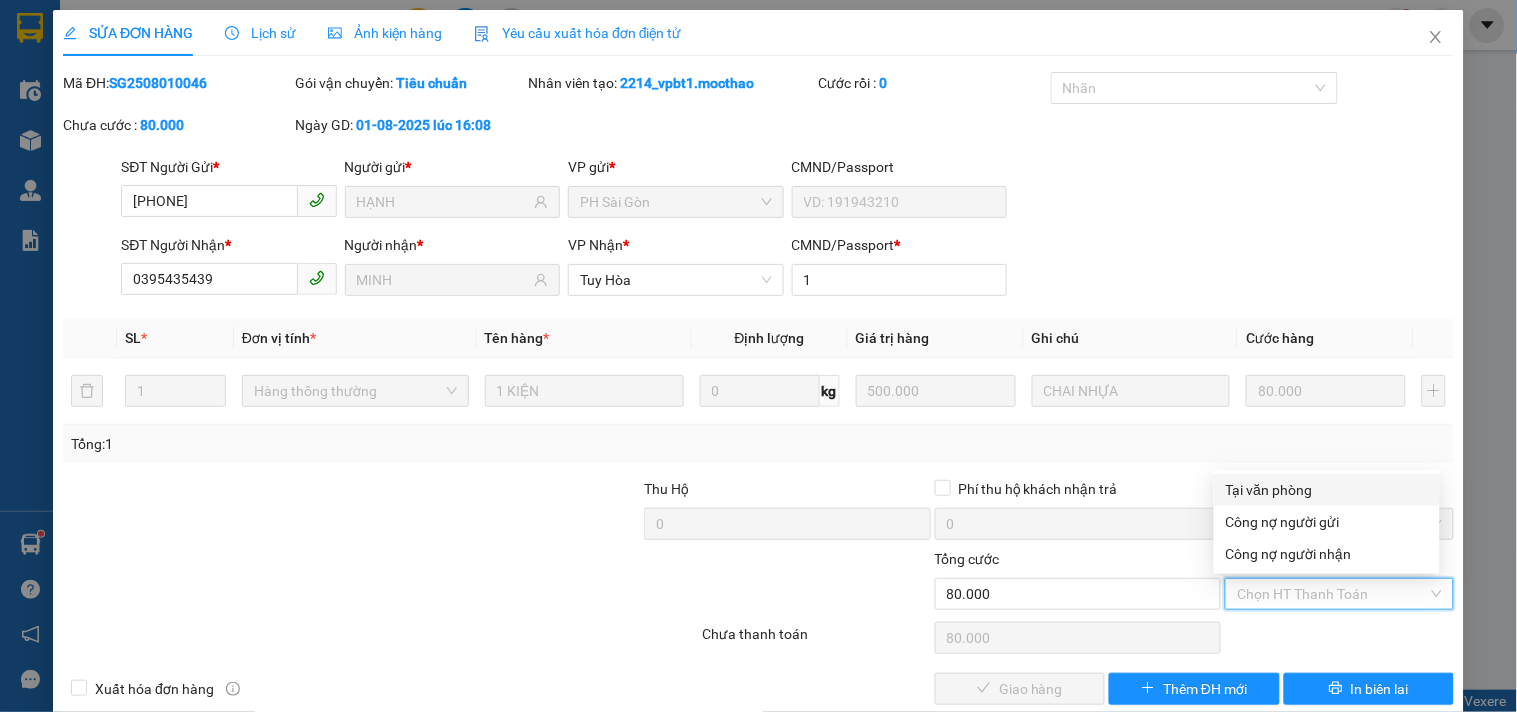 click on "Tại văn phòng" at bounding box center [1327, 490] 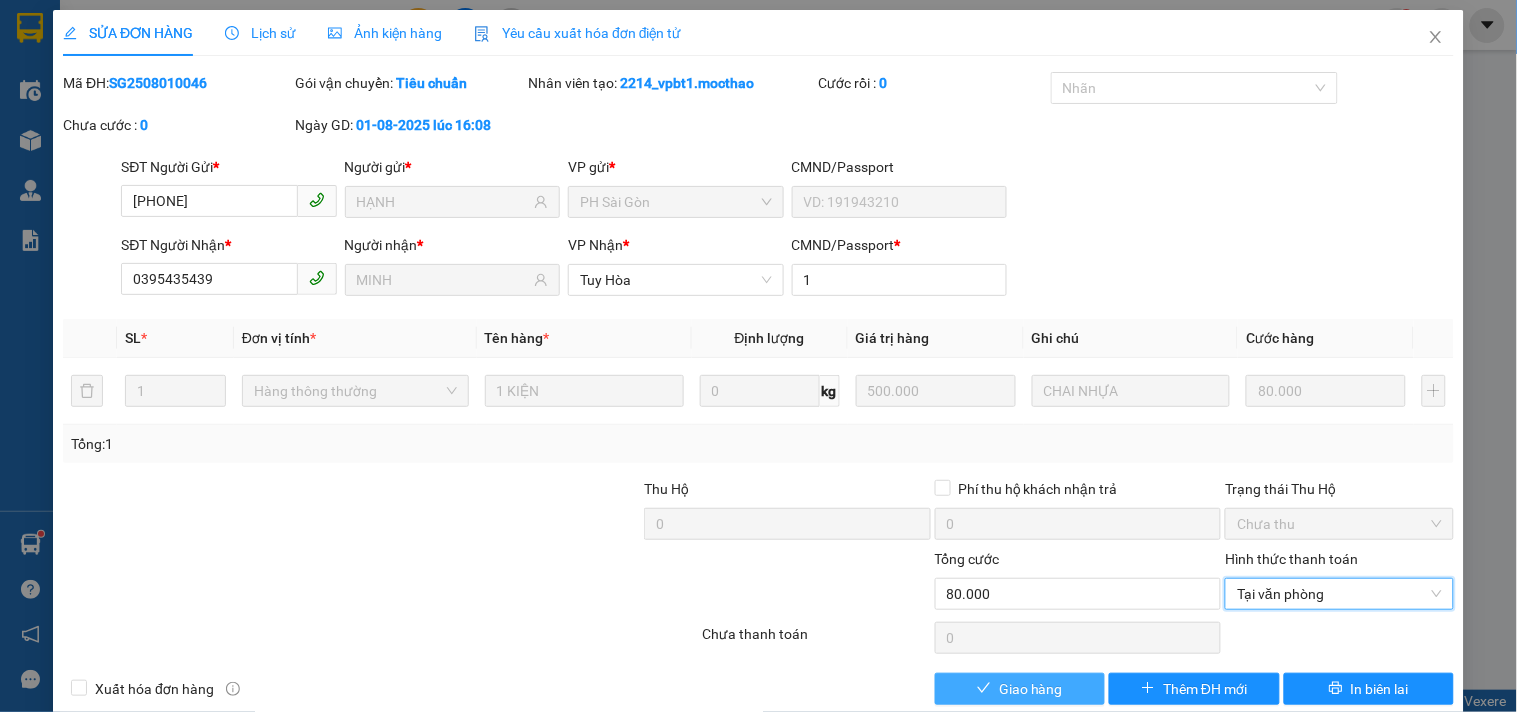 click on "Giao hàng" at bounding box center (1031, 689) 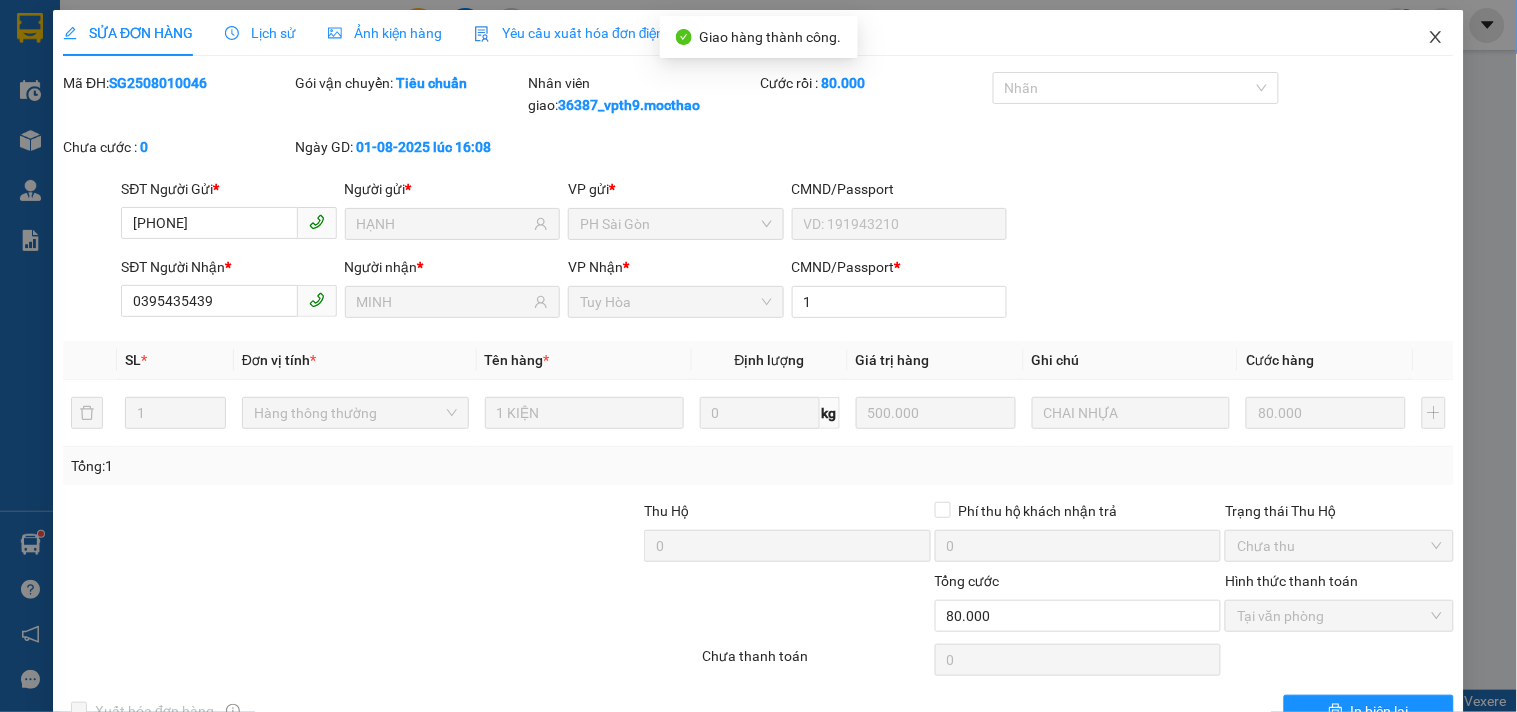 click 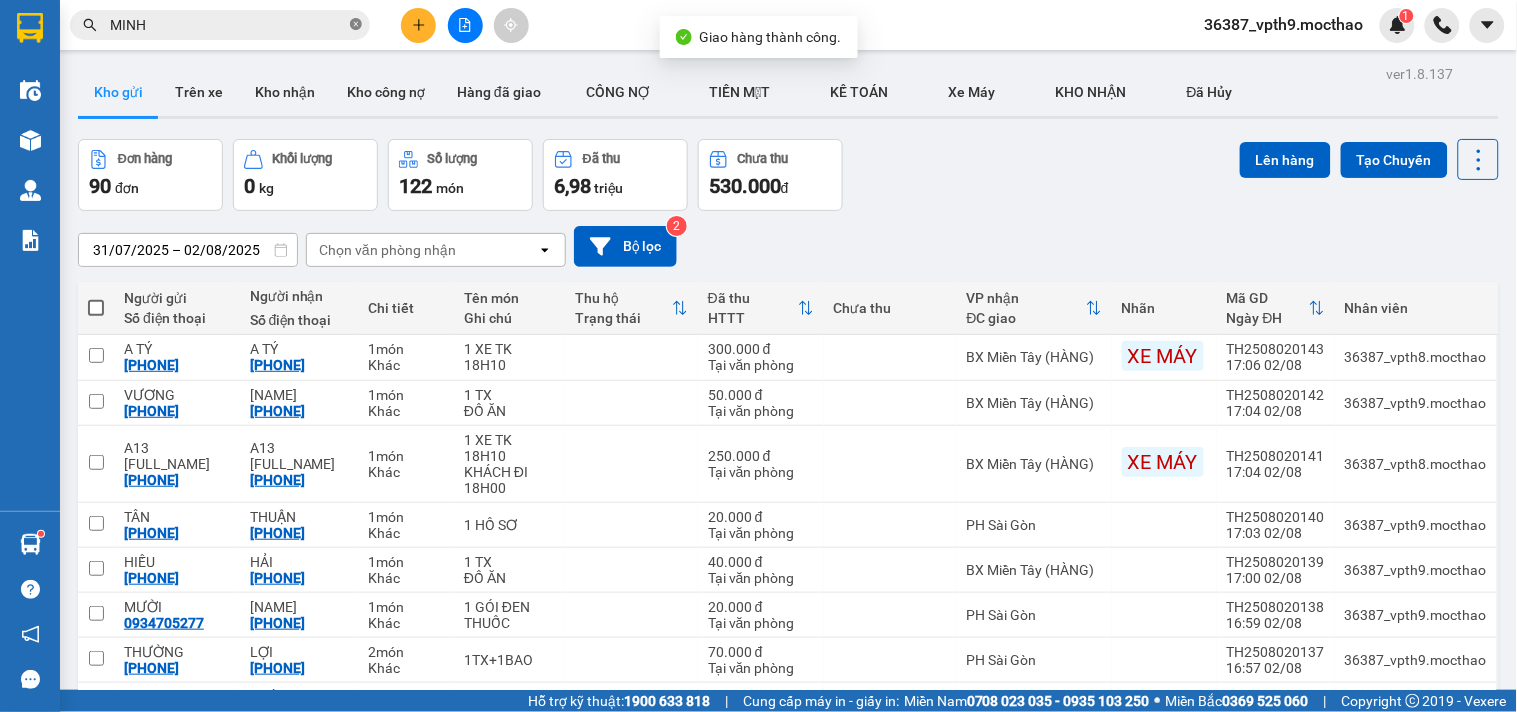 click 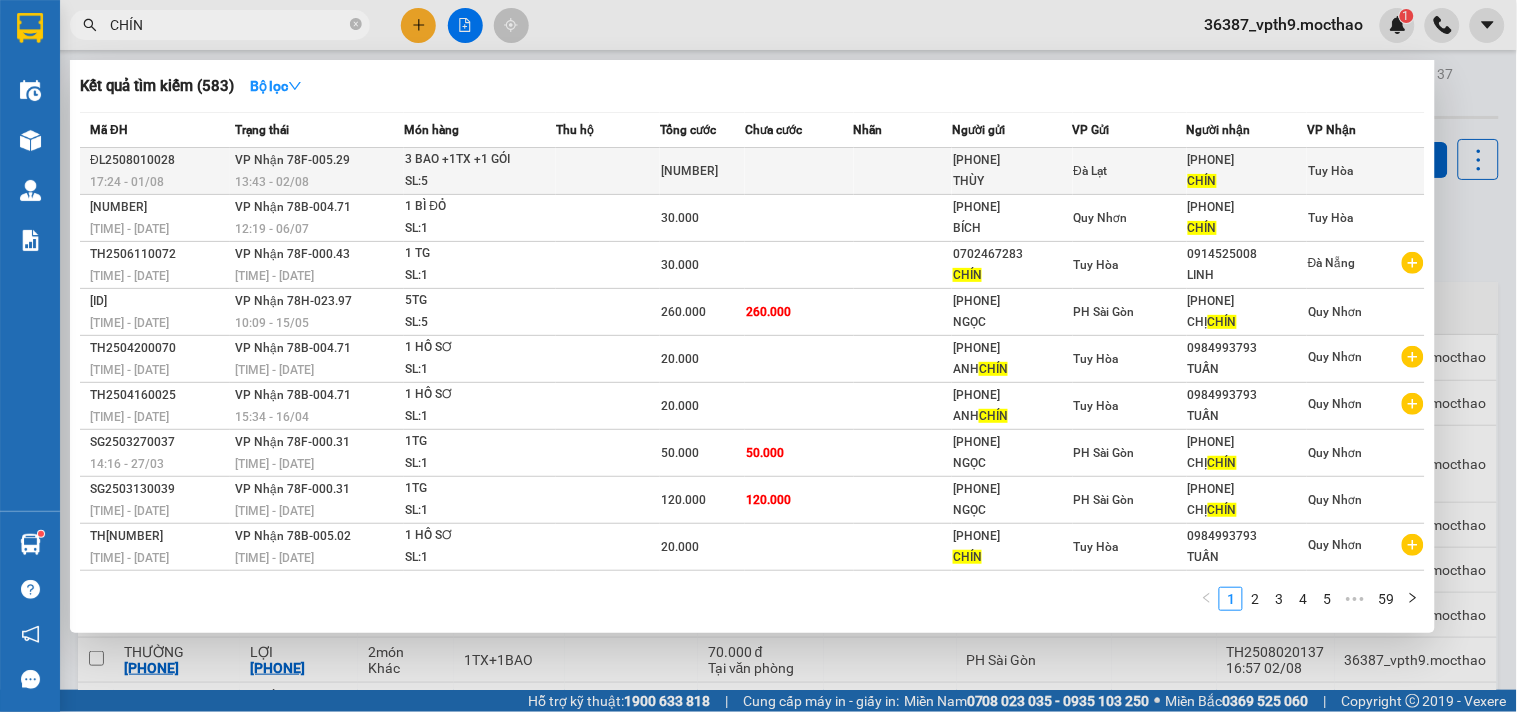 click on "Tuy Hòa" at bounding box center (1366, 171) 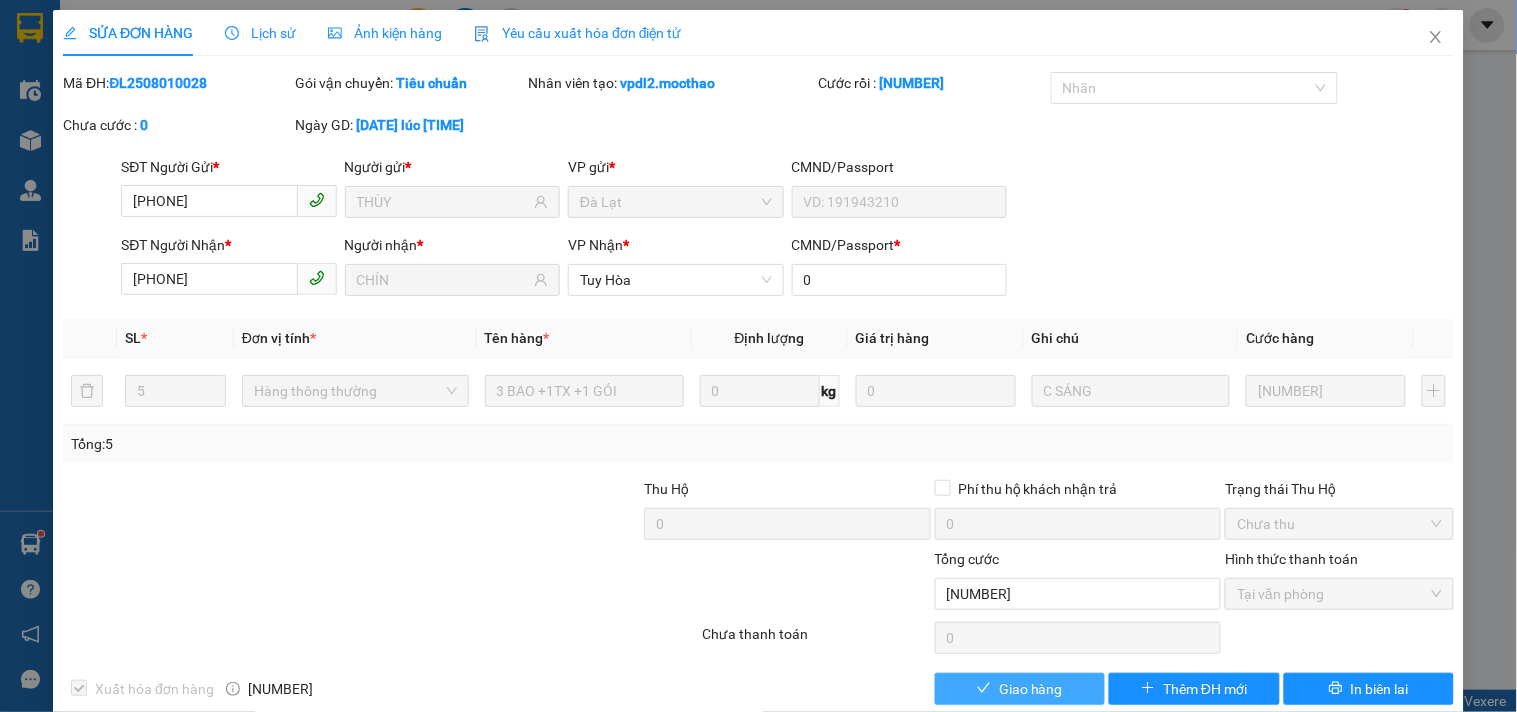 click on "Giao hàng" at bounding box center (1031, 689) 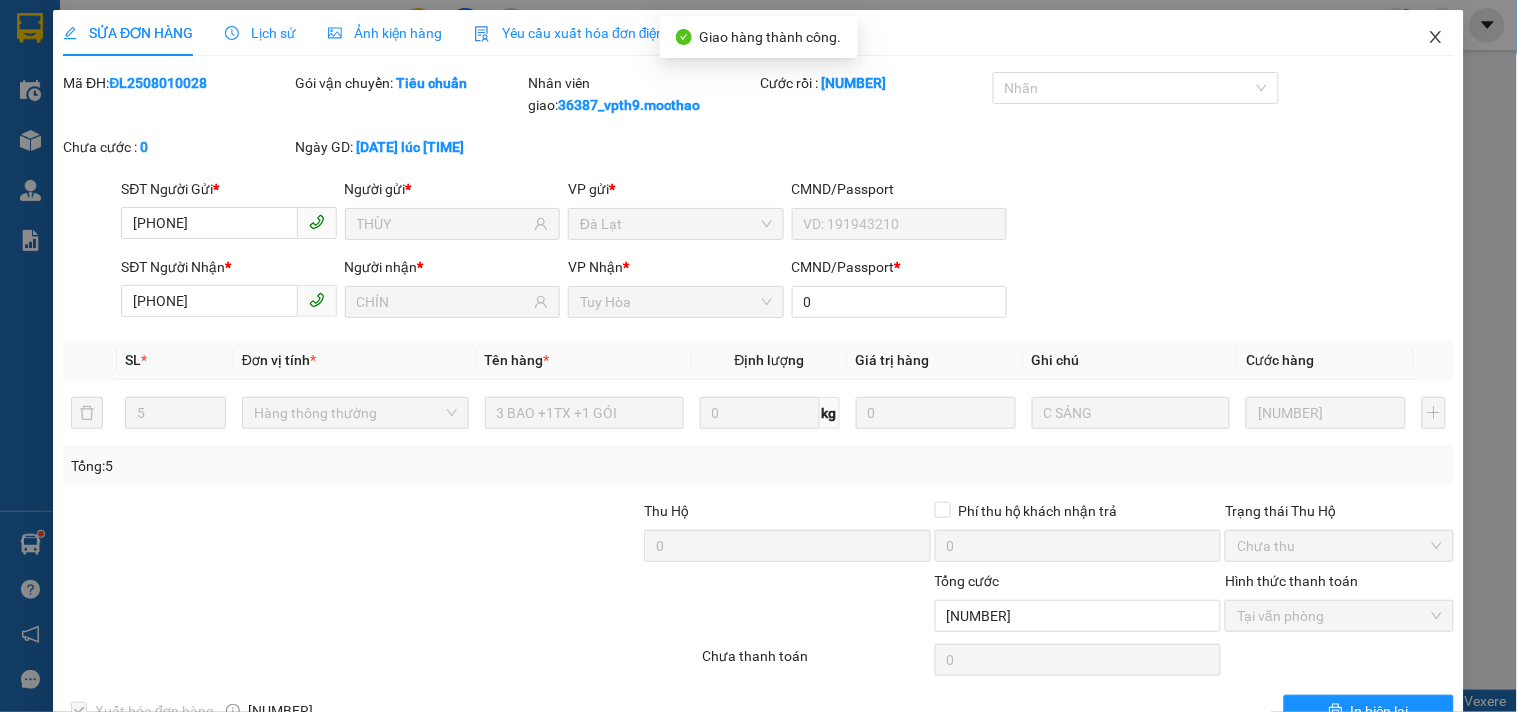 click 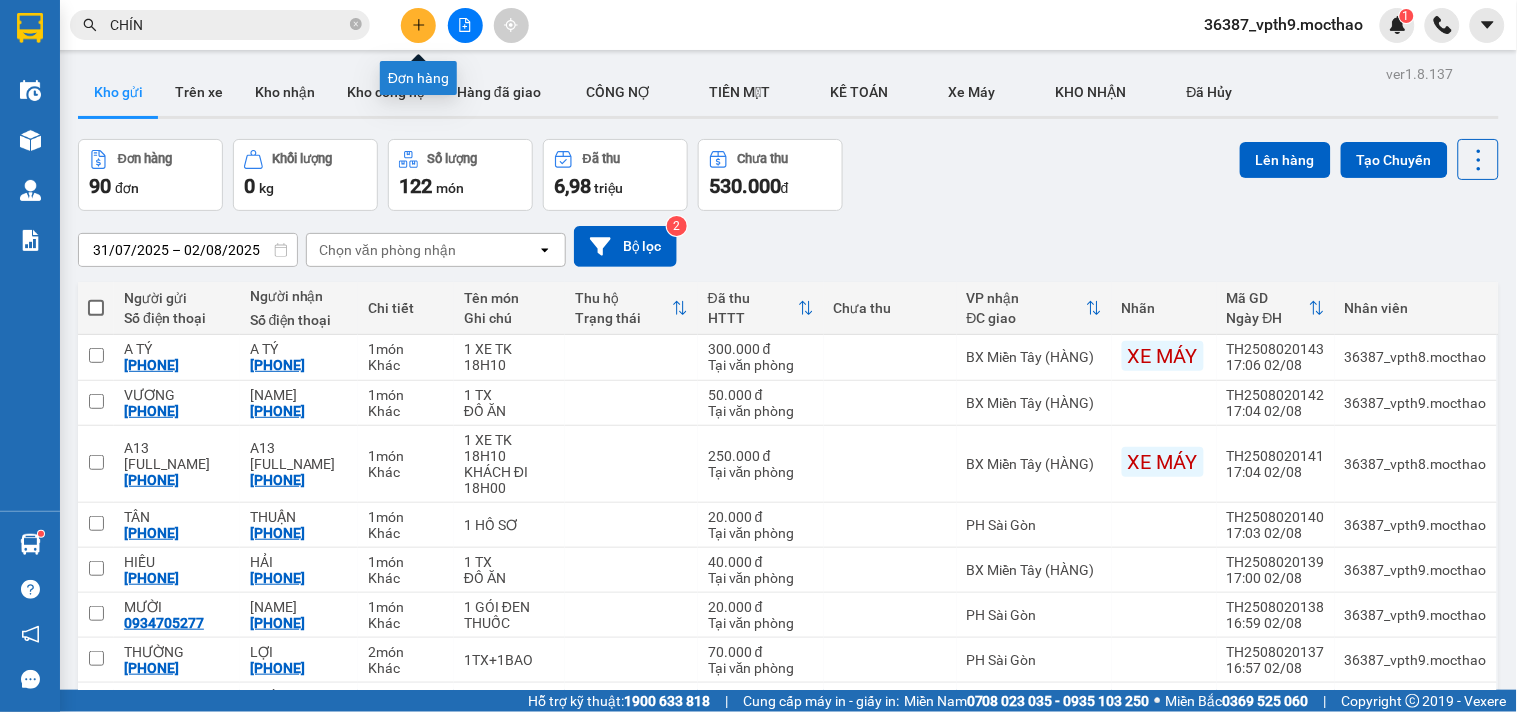 drag, startPoint x: 421, startPoint y: 32, endPoint x: 425, endPoint y: 17, distance: 15.524175 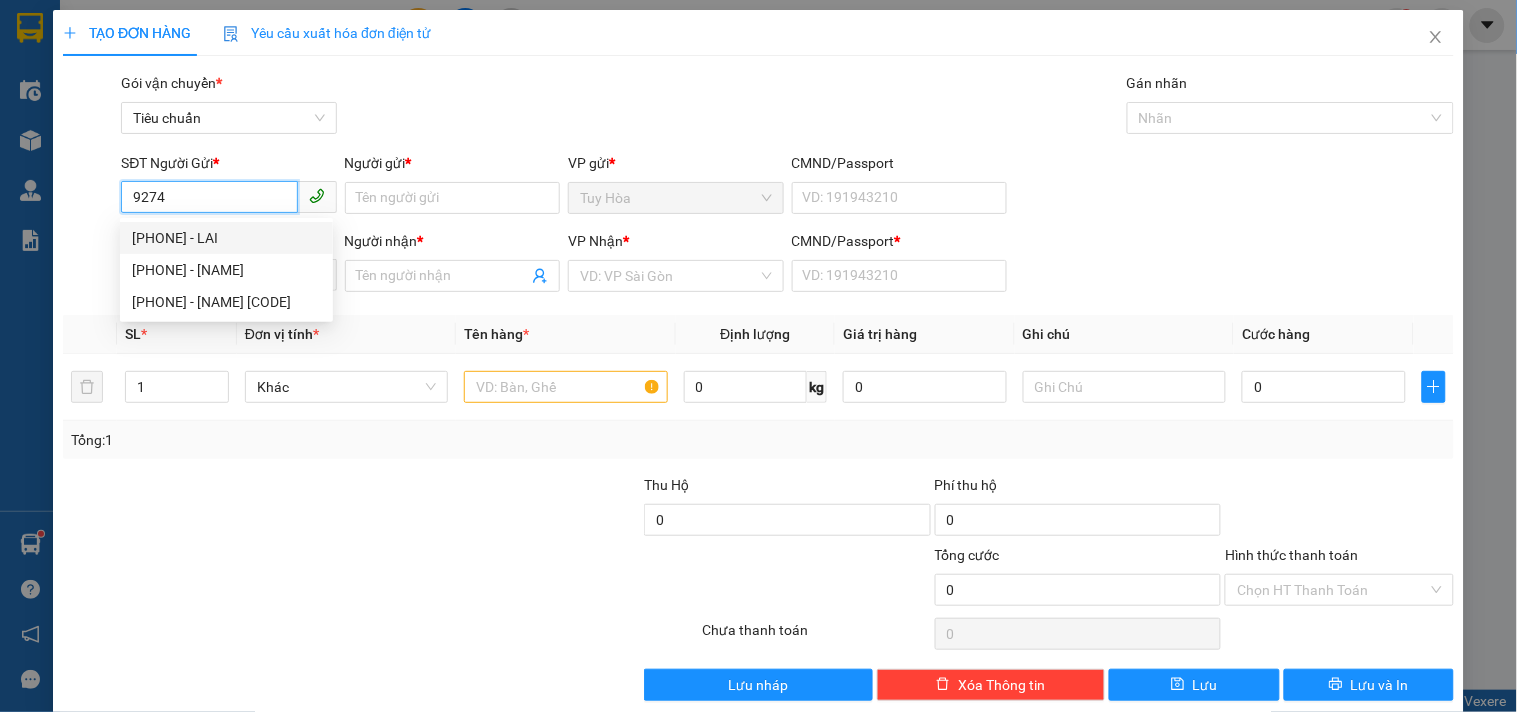 click on "0966689274 - LAI" at bounding box center [226, 238] 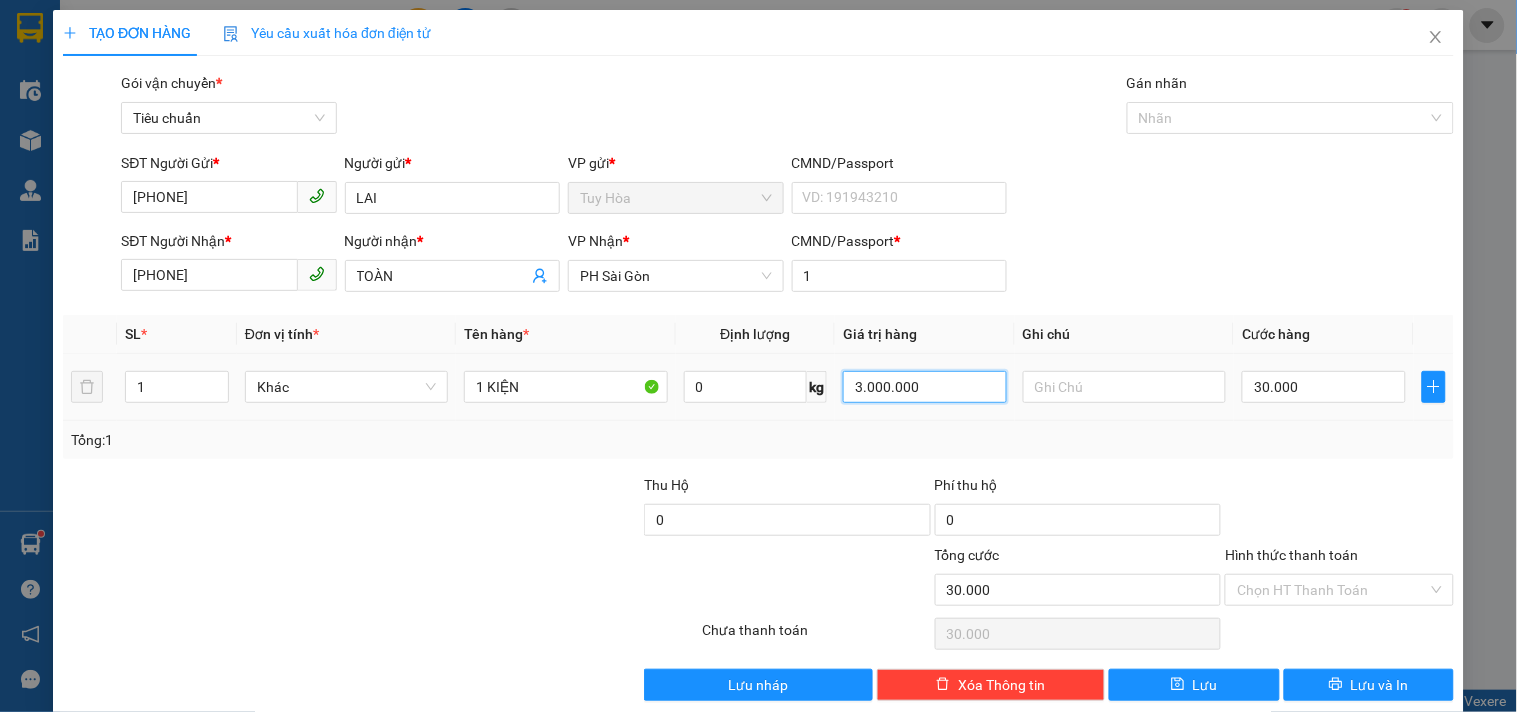 drag, startPoint x: 914, startPoint y: 392, endPoint x: 423, endPoint y: 365, distance: 491.7418 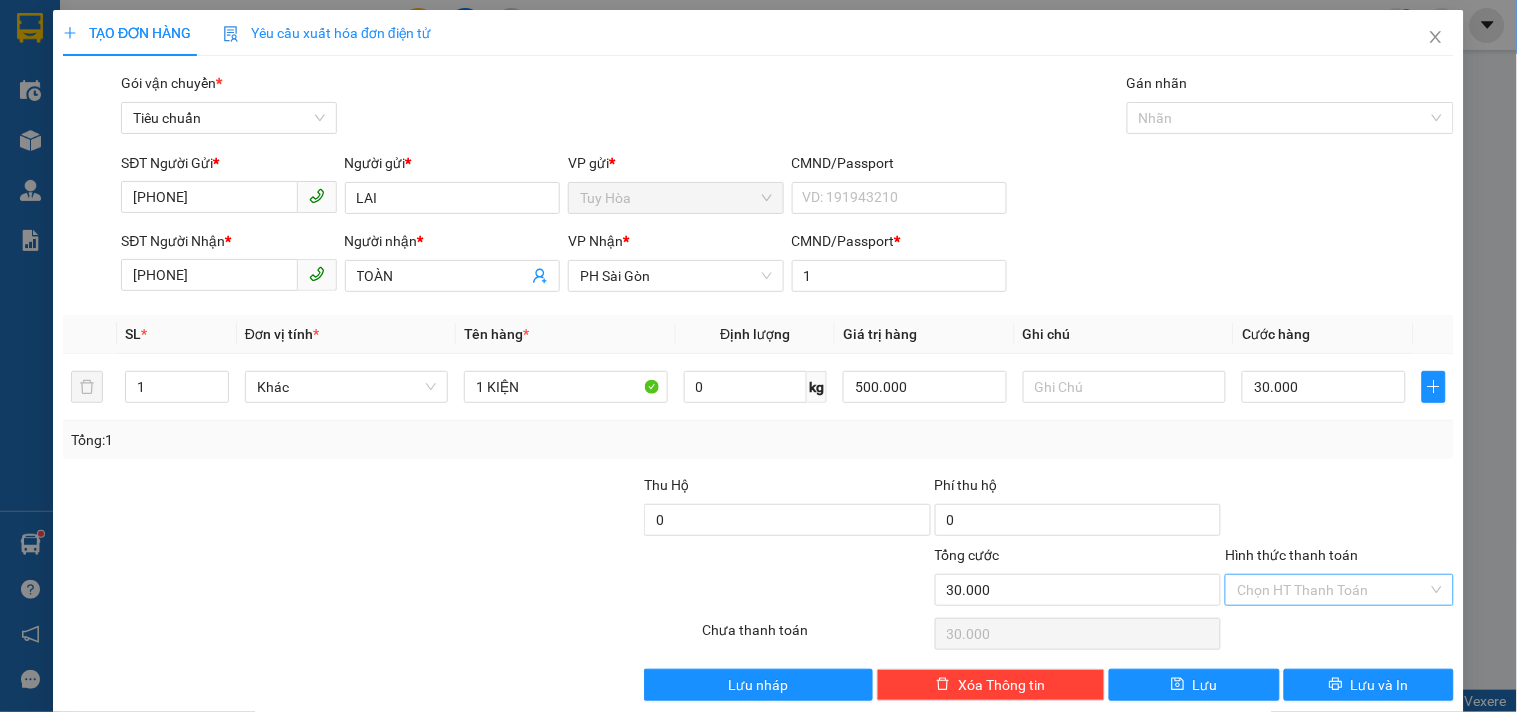 click on "Hình thức thanh toán" at bounding box center [1332, 590] 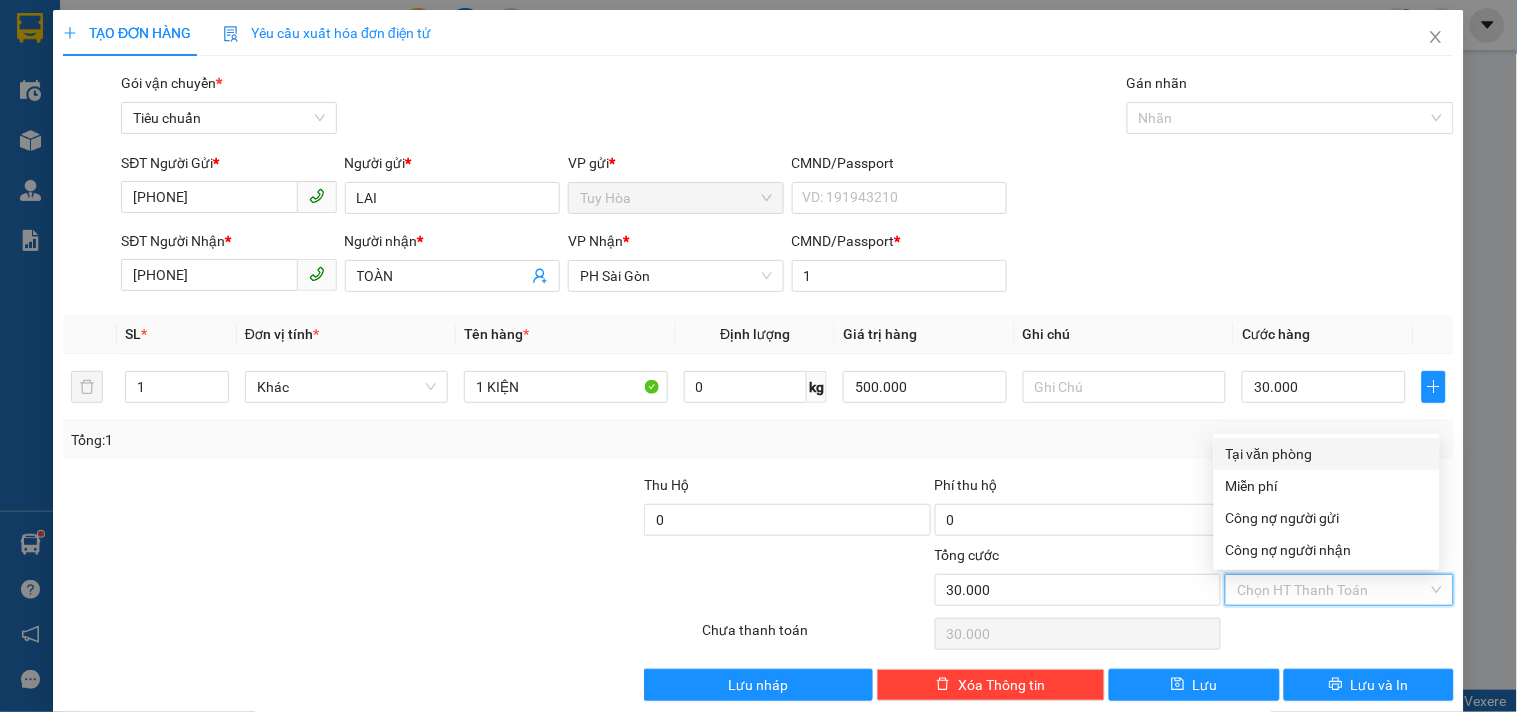 click on "Tại văn phòng" at bounding box center (1327, 454) 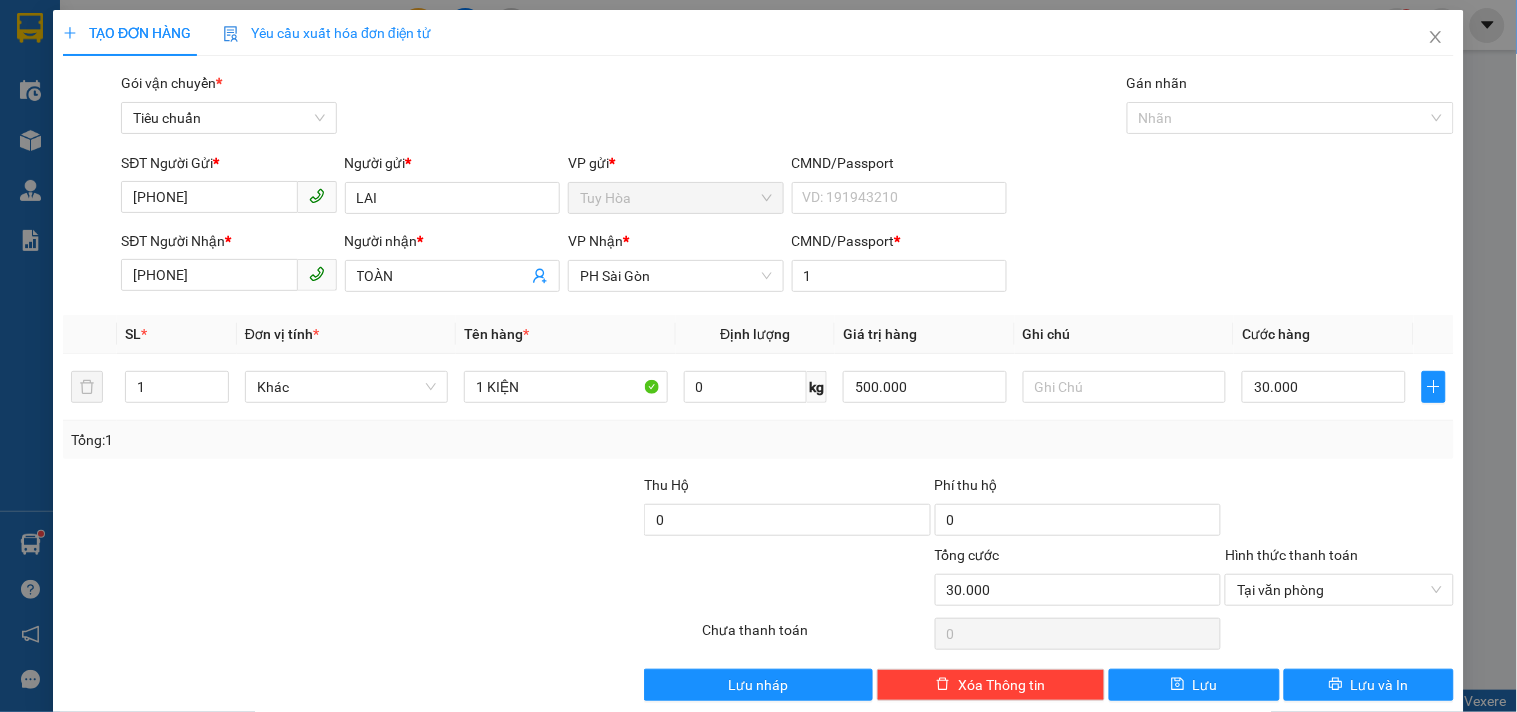 click on "Transit Pickup Surcharge Ids Transit Deliver Surcharge Ids Transit Deliver Surcharge Transit Deliver Surcharge Gói vận chuyển  * Tiêu chuẩn Gán nhãn   Nhãn SĐT Người Gửi  * 0966689274 Người gửi  * LAI VP gửi  * Tuy Hòa CMND/Passport VD: 191943210 SĐT Người Nhận  * 0765509586 Người nhận  * TOÀN VP Nhận  * PH Sài Gòn CMND/Passport  * 1 SL  * Đơn vị tính  * Tên hàng  * Định lượng Giá trị hàng Ghi chú Cước hàng                   1 Khác 1 KIỆN 0 kg 500.000 30.000 Tổng:  1 Thu Hộ 0 Phí thu hộ 0 Tổng cước 30.000 Hình thức thanh toán Tại văn phòng Số tiền thu trước 0 Tại văn phòng Chưa thanh toán 0 Lưu nháp Xóa Thông tin Lưu Lưu và In Tại văn phòng Miễn phí Tại văn phòng Miễn phí Công nợ người gửi Công nợ người nhận" at bounding box center [758, 386] 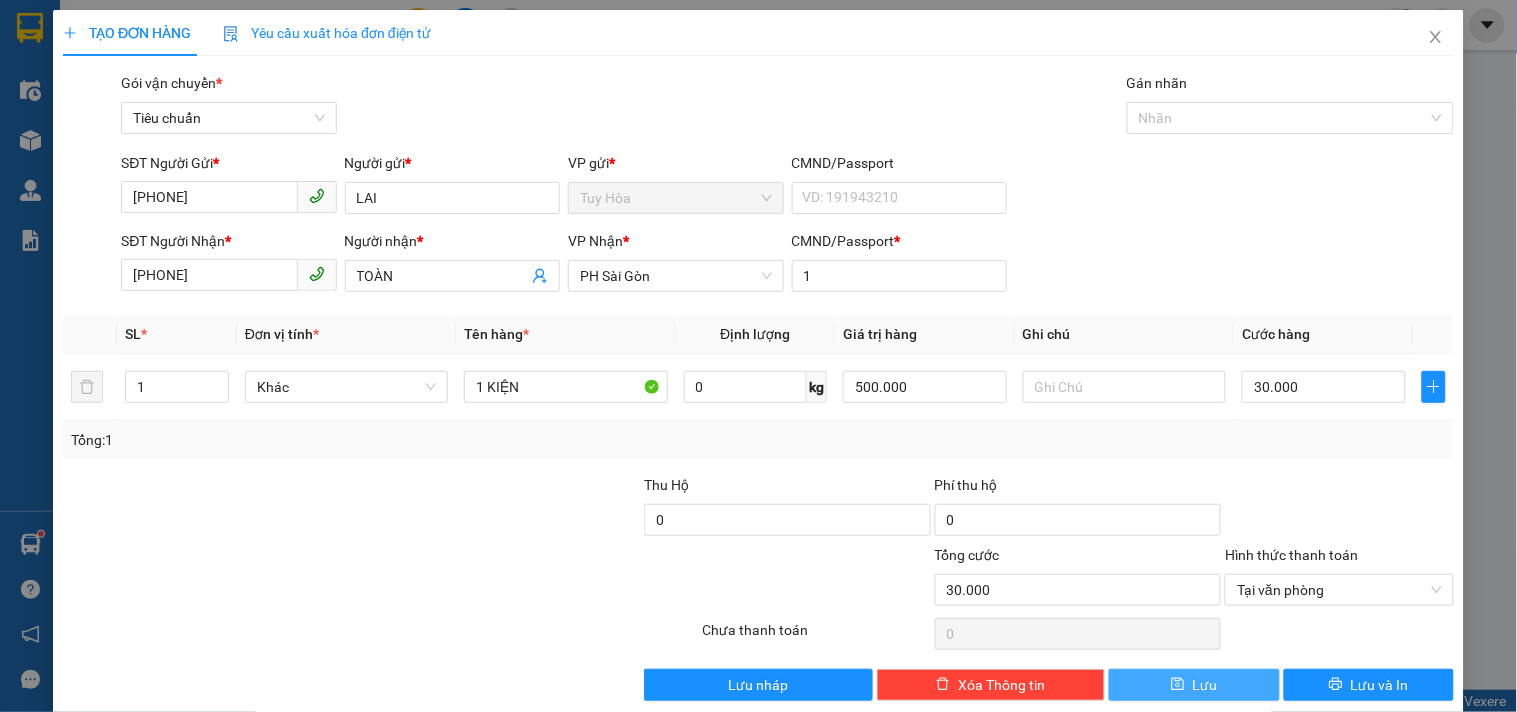 click on "Lưu" at bounding box center [1205, 685] 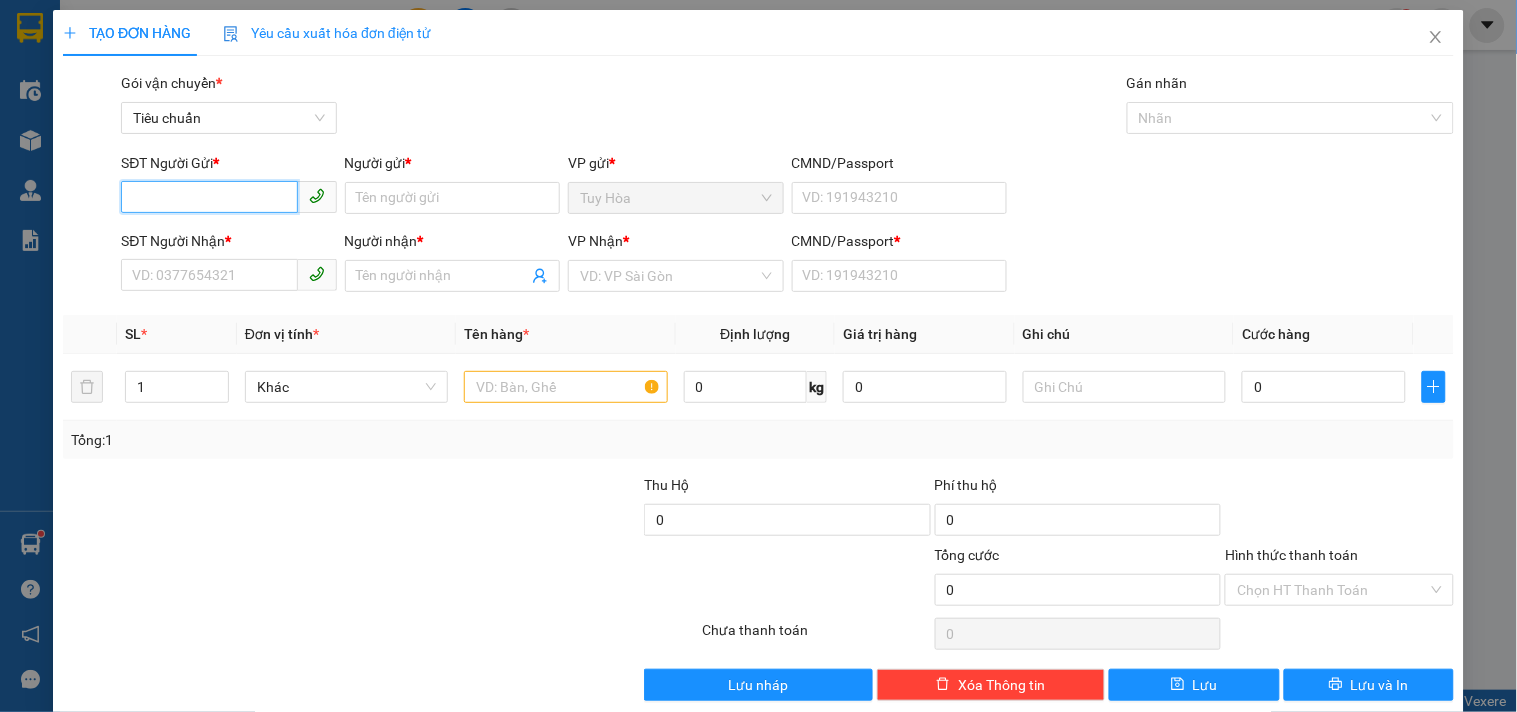 click on "SĐT Người Gửi  *" at bounding box center [209, 197] 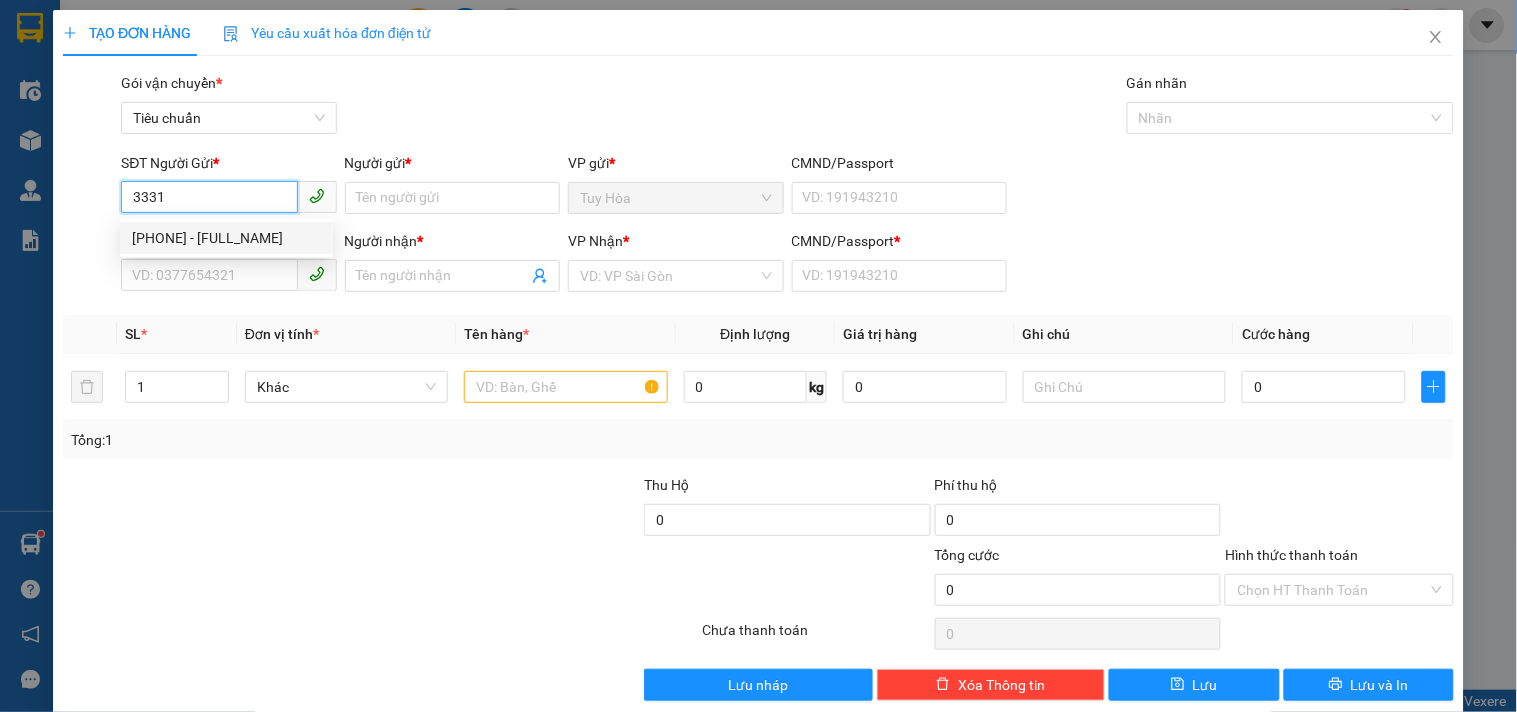 click on "0978973331 - MINH HUY" at bounding box center (226, 238) 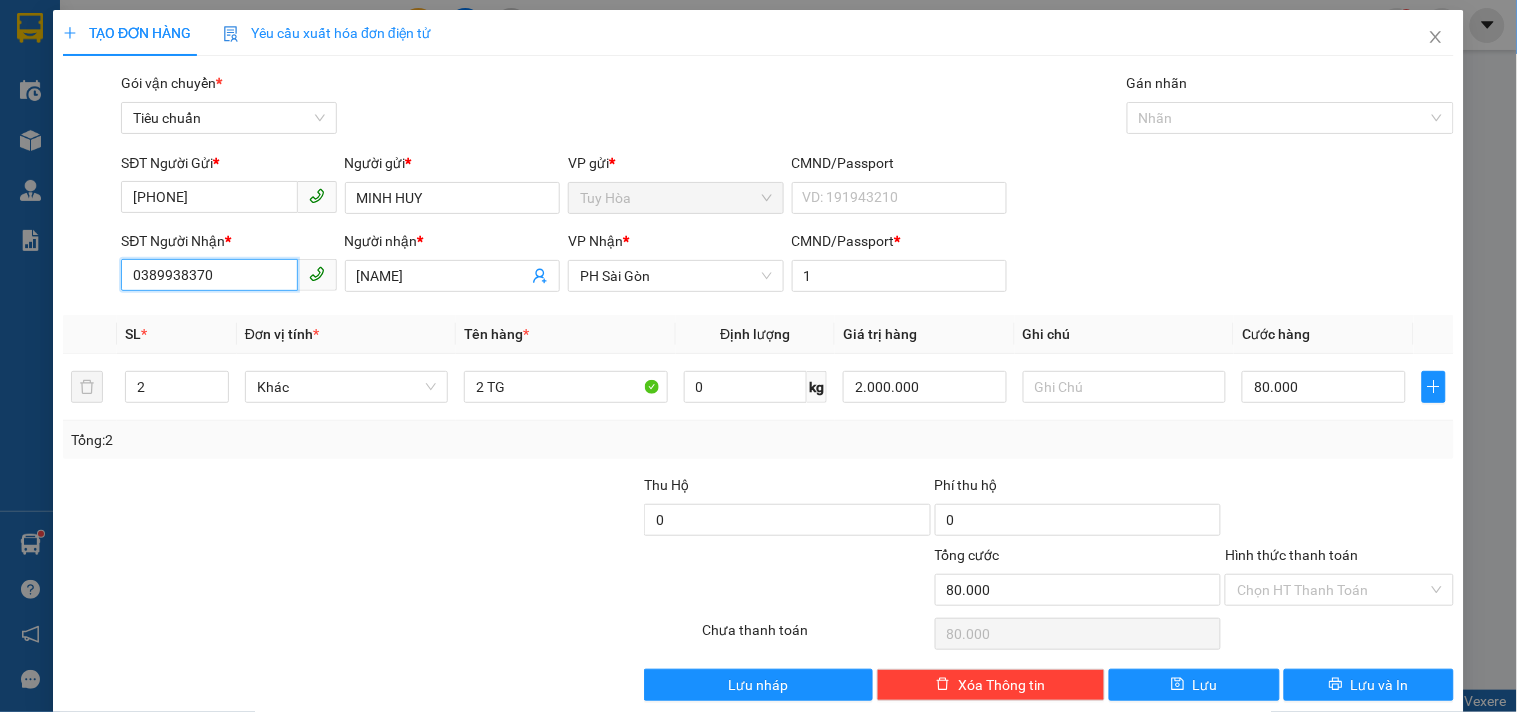 click on "0389938370" at bounding box center [209, 275] 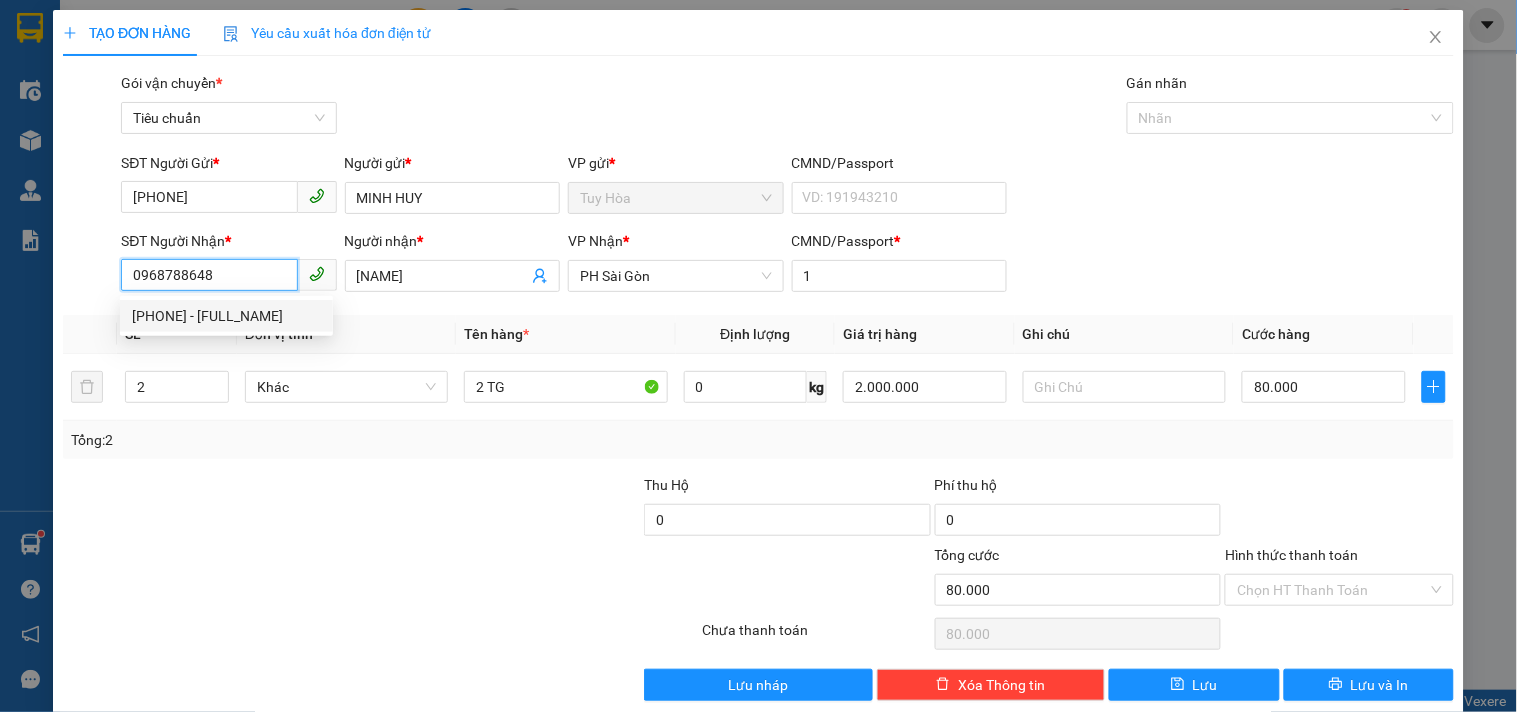 click on "0968788648 - TRUNG" at bounding box center (226, 316) 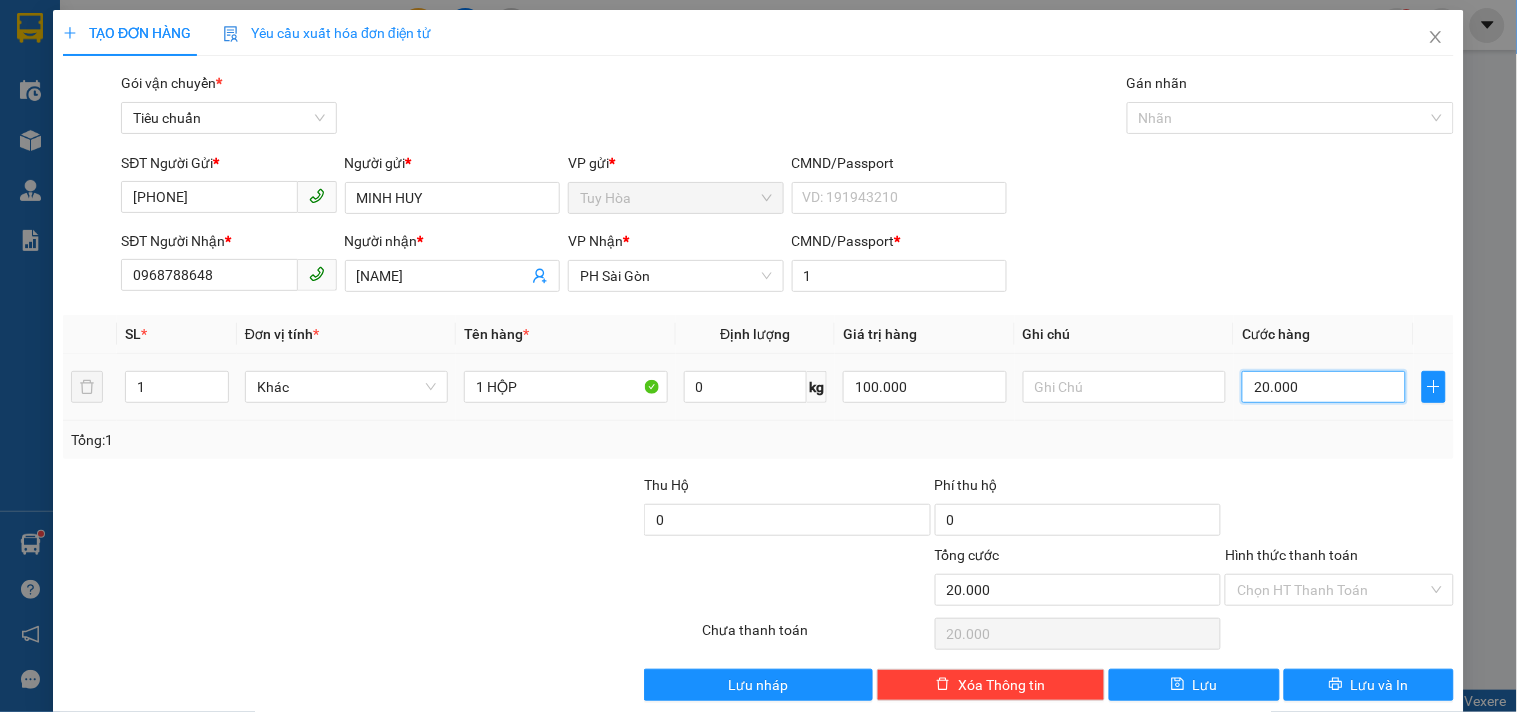 click on "20.000" at bounding box center (1324, 387) 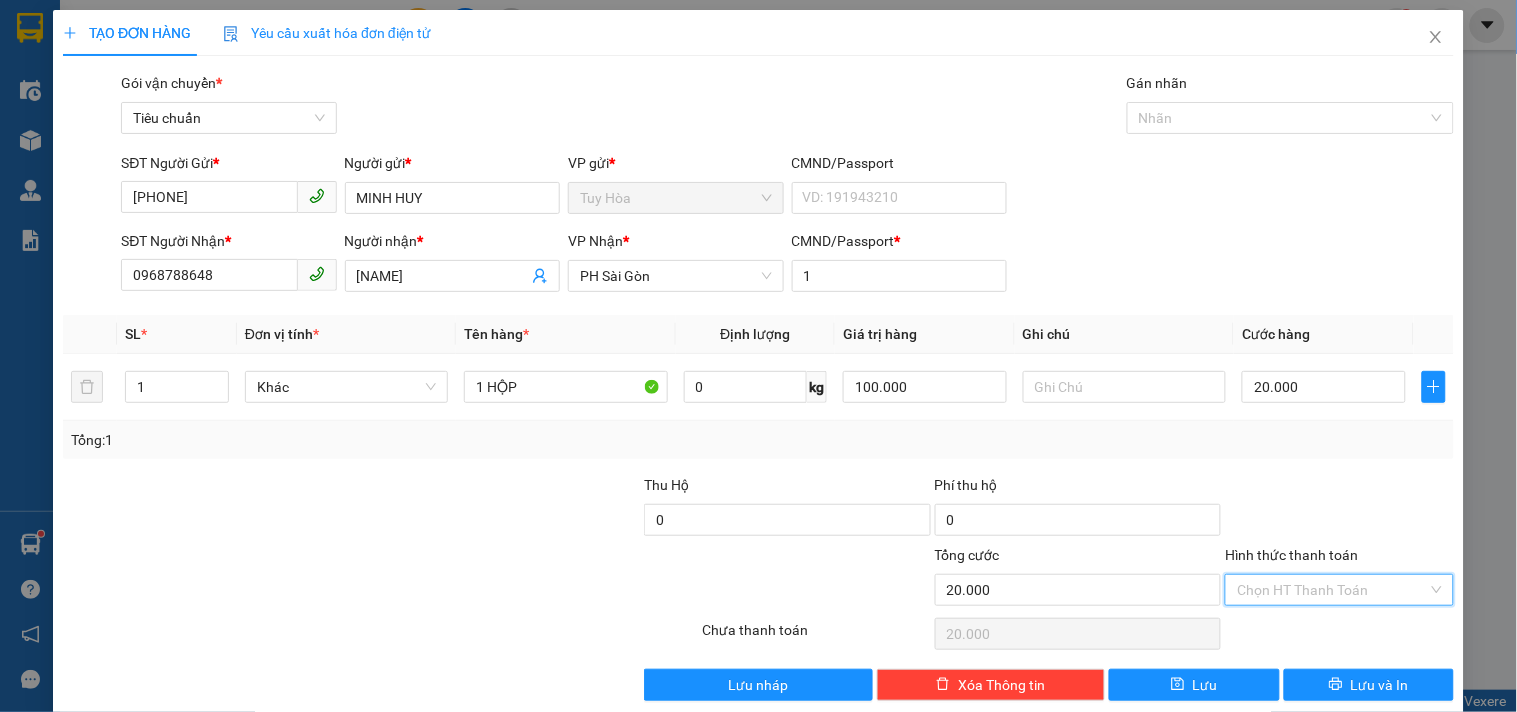 click on "Hình thức thanh toán" at bounding box center [1332, 590] 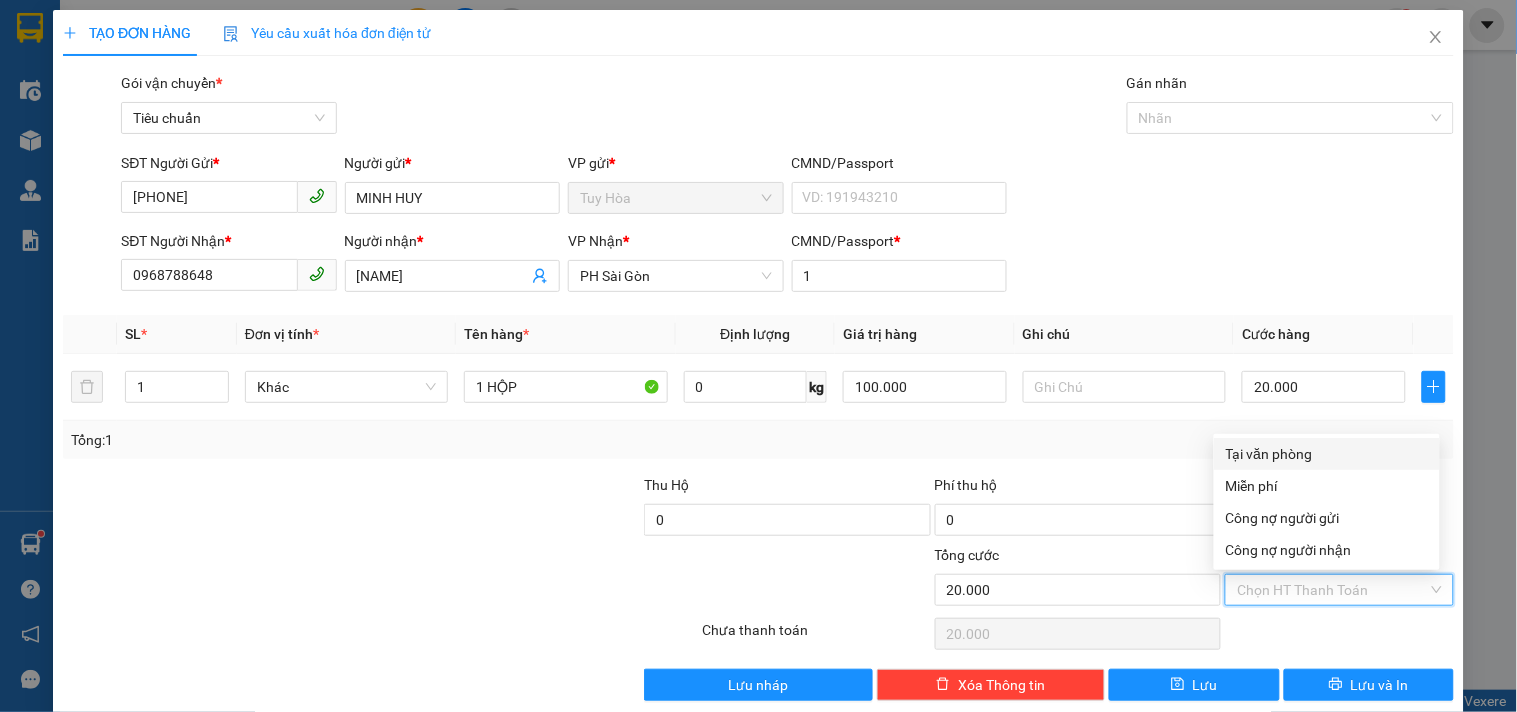 click on "Tại văn phòng" at bounding box center [1327, 454] 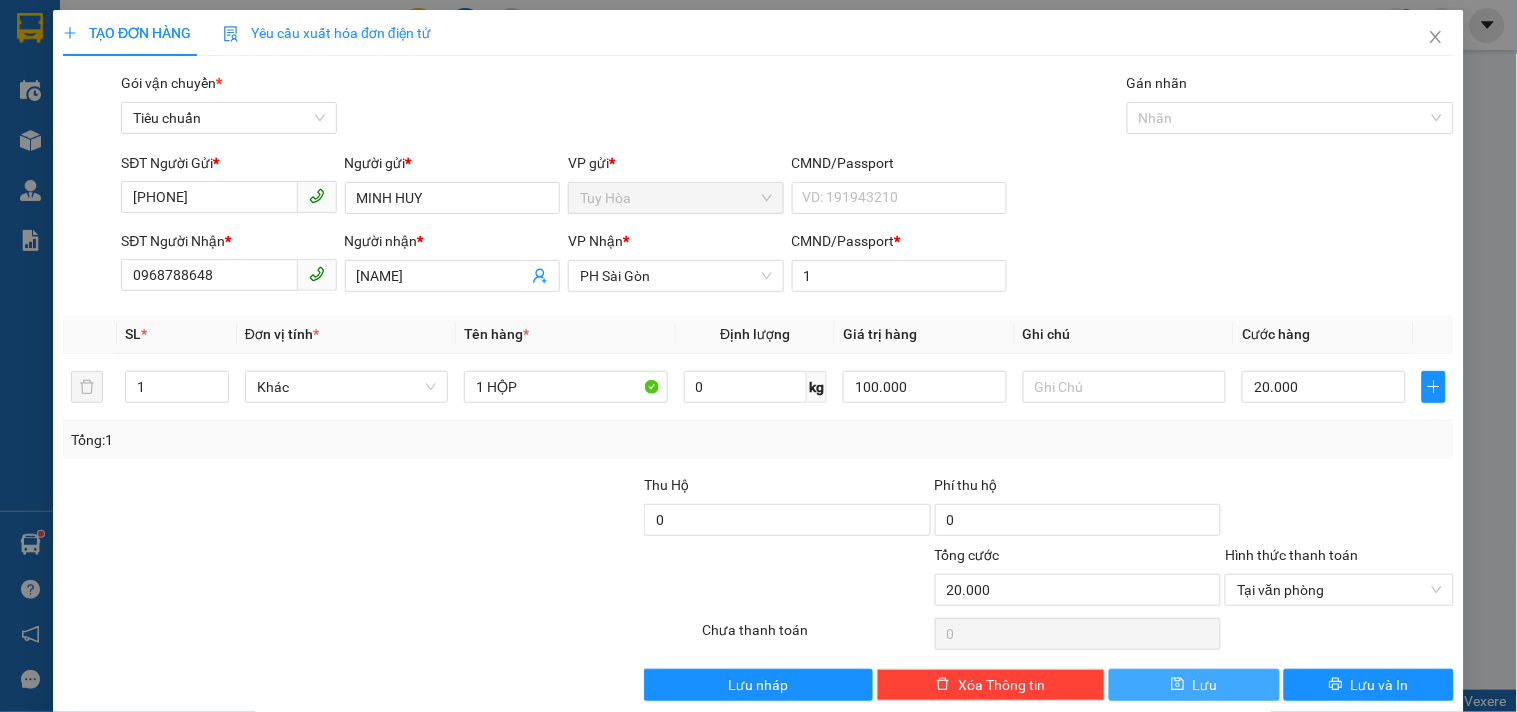 click 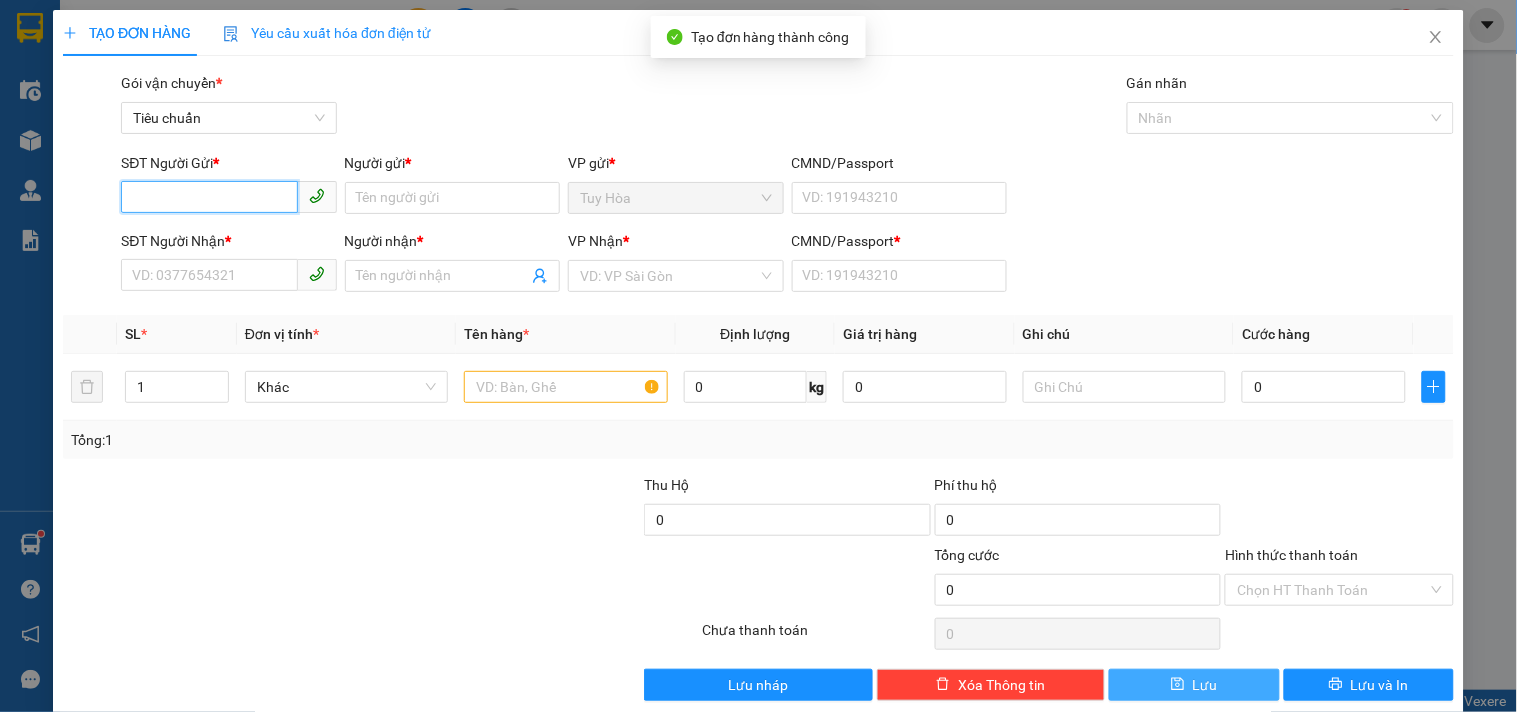 click on "SĐT Người Gửi  *" at bounding box center [209, 197] 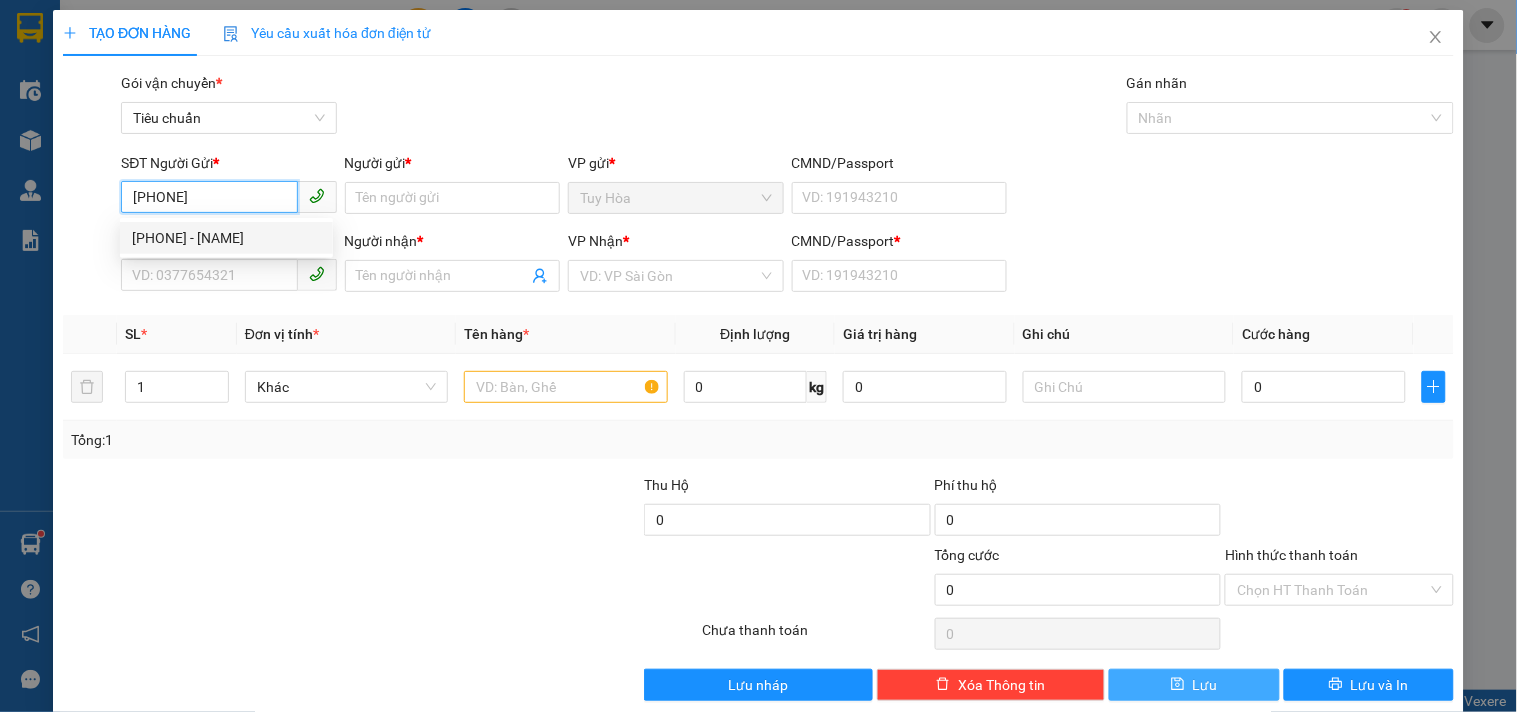 click on "0912537147 - CHÂU" at bounding box center [226, 238] 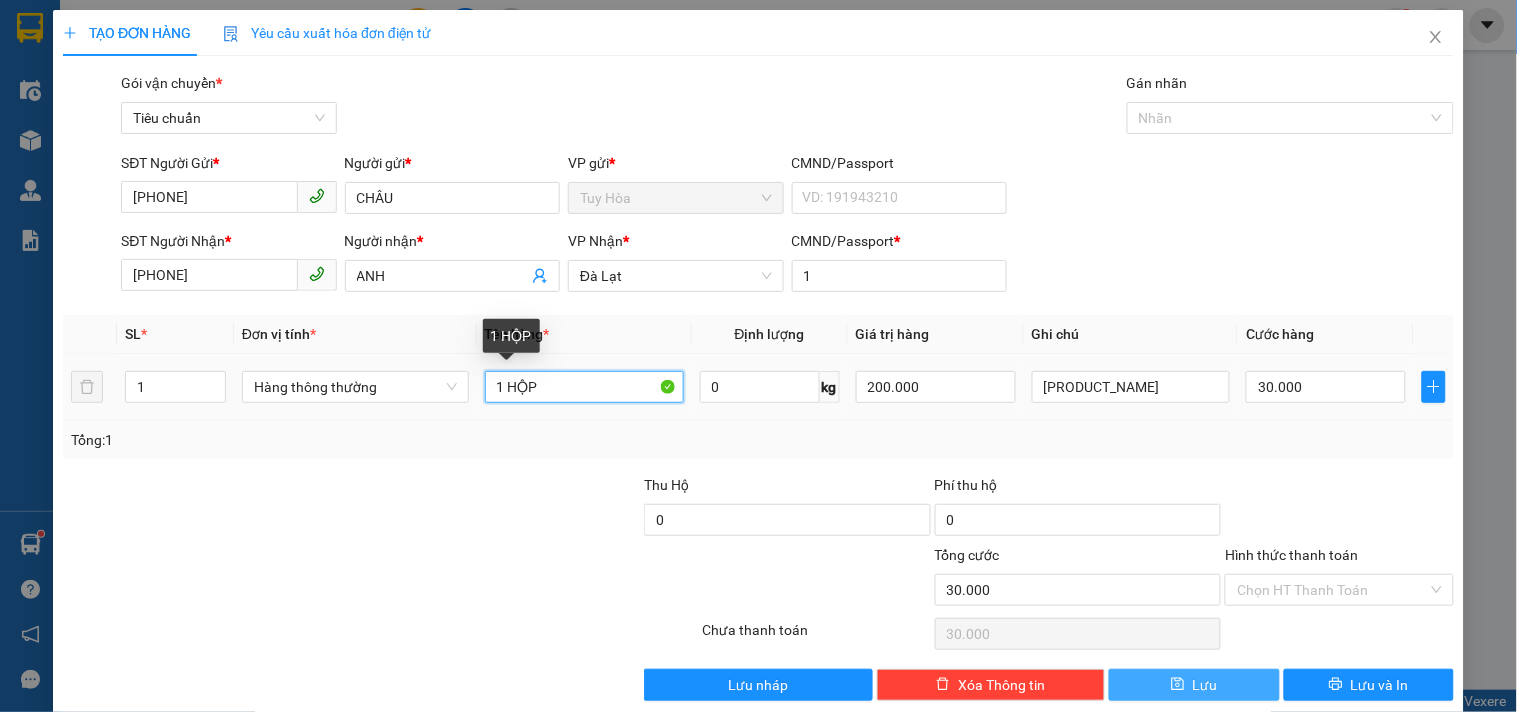click on "1 HỘP" at bounding box center [584, 387] 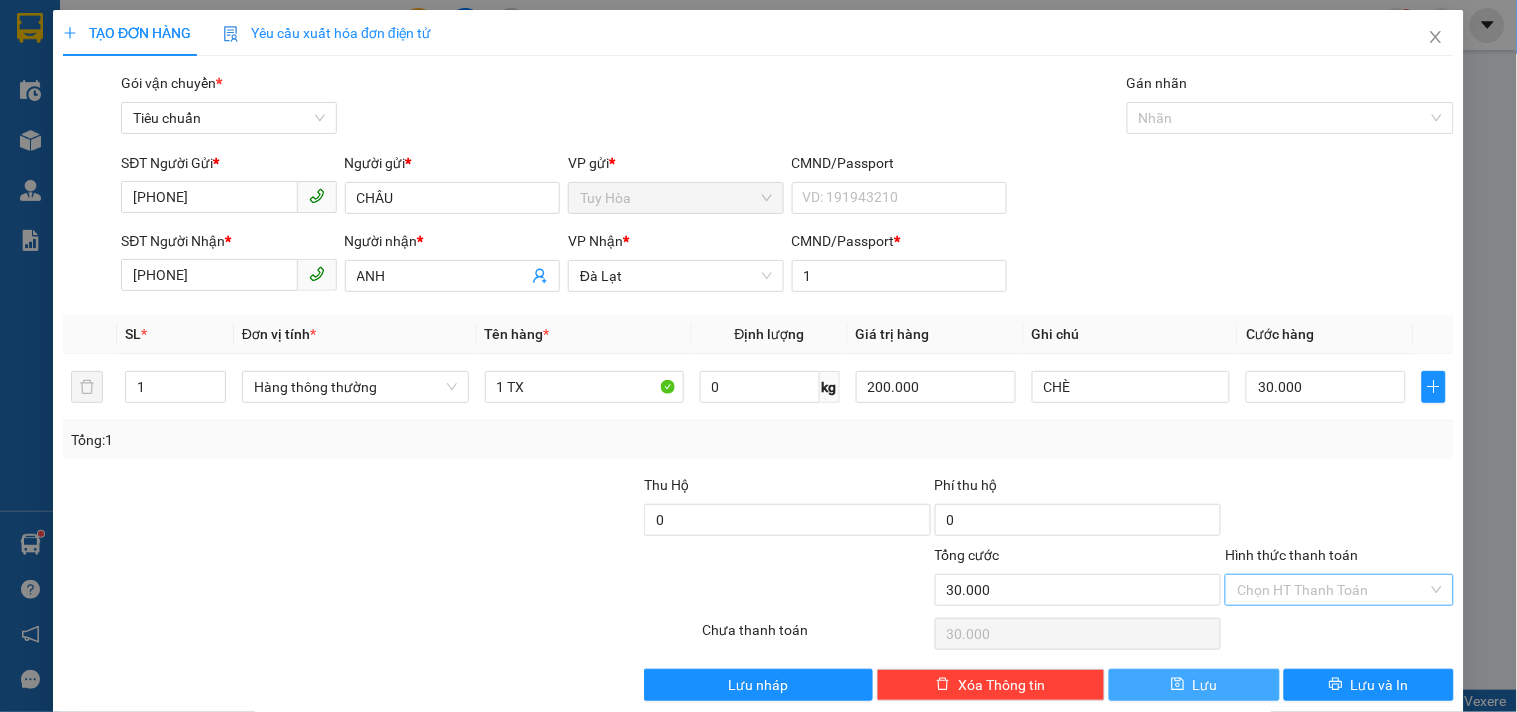 click on "Hình thức thanh toán" at bounding box center [1332, 590] 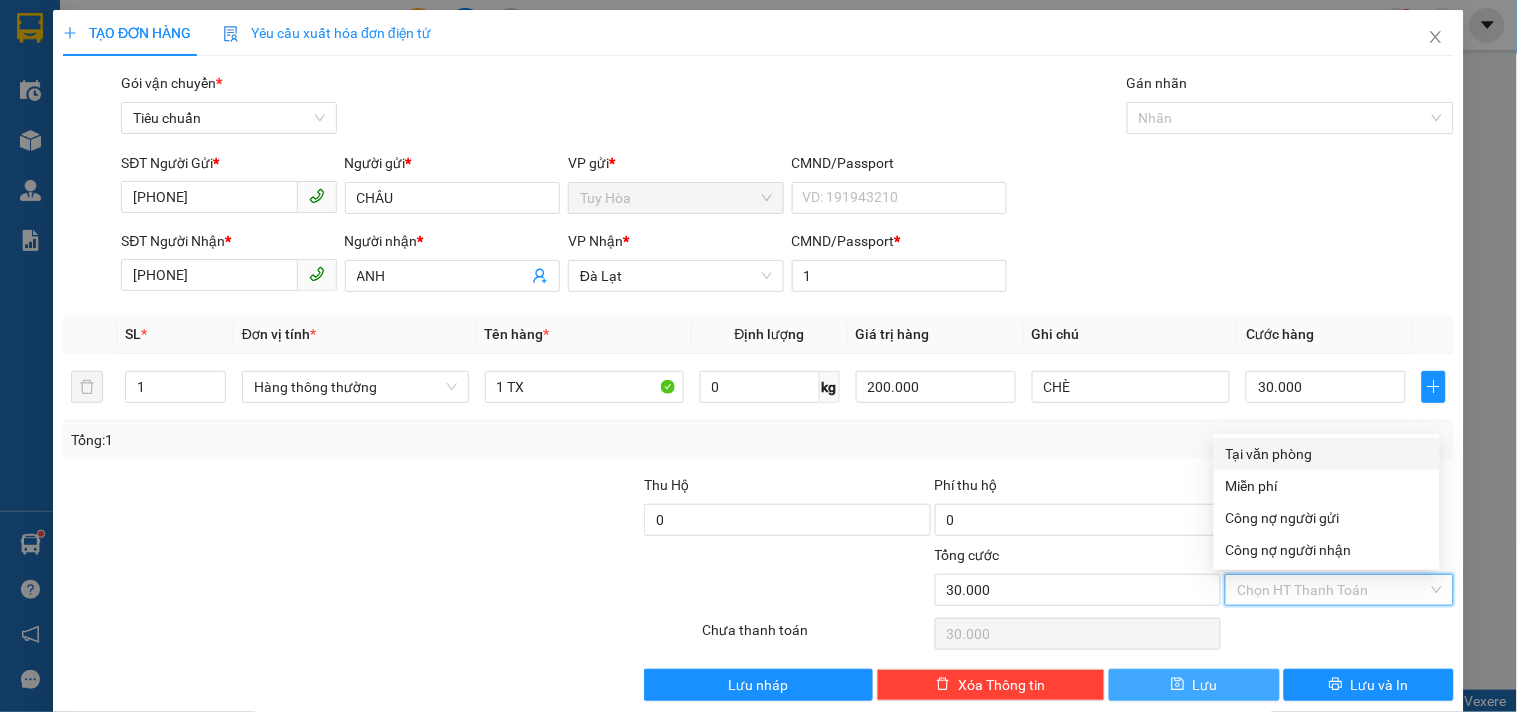 click on "Tại văn phòng" at bounding box center [1327, 454] 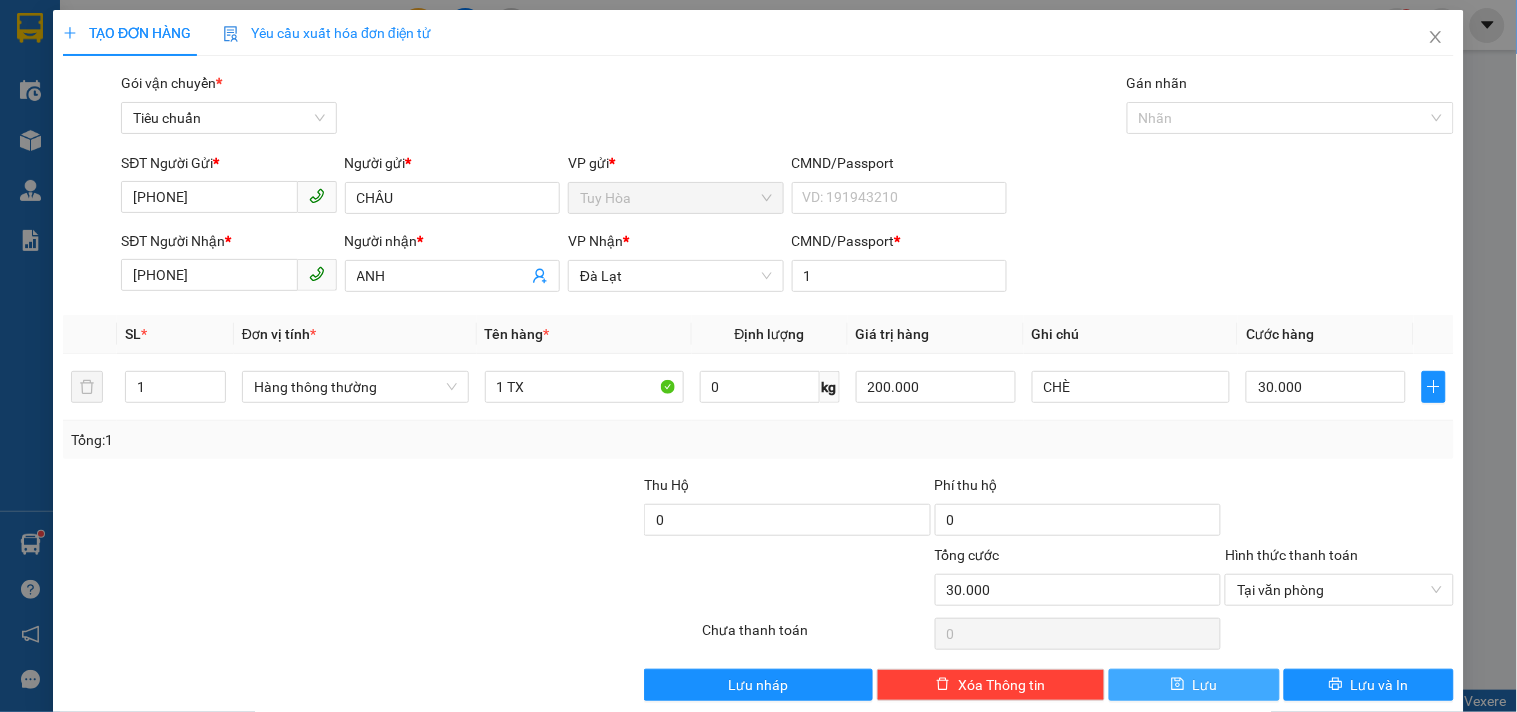 click on "Lưu" at bounding box center (1194, 685) 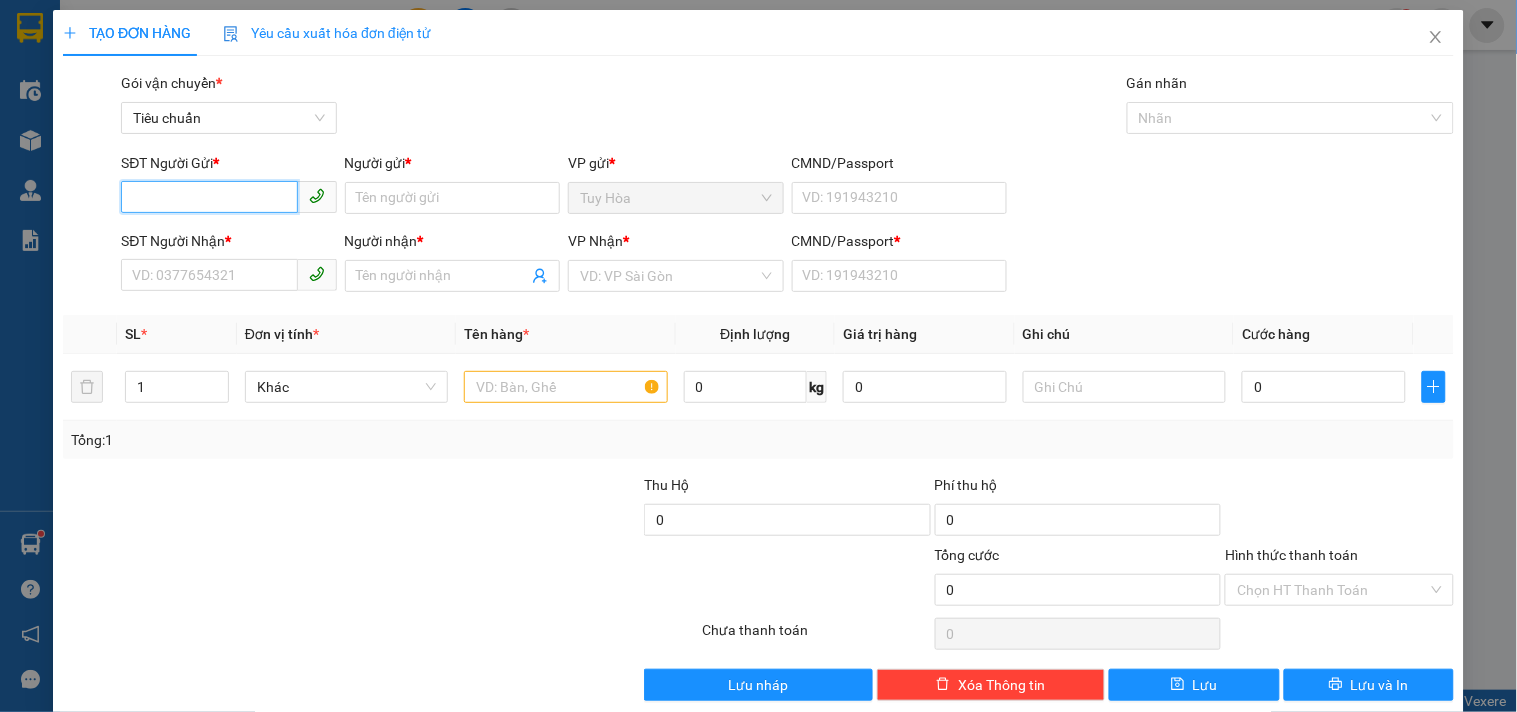 click on "SĐT Người Gửi  *" at bounding box center [209, 197] 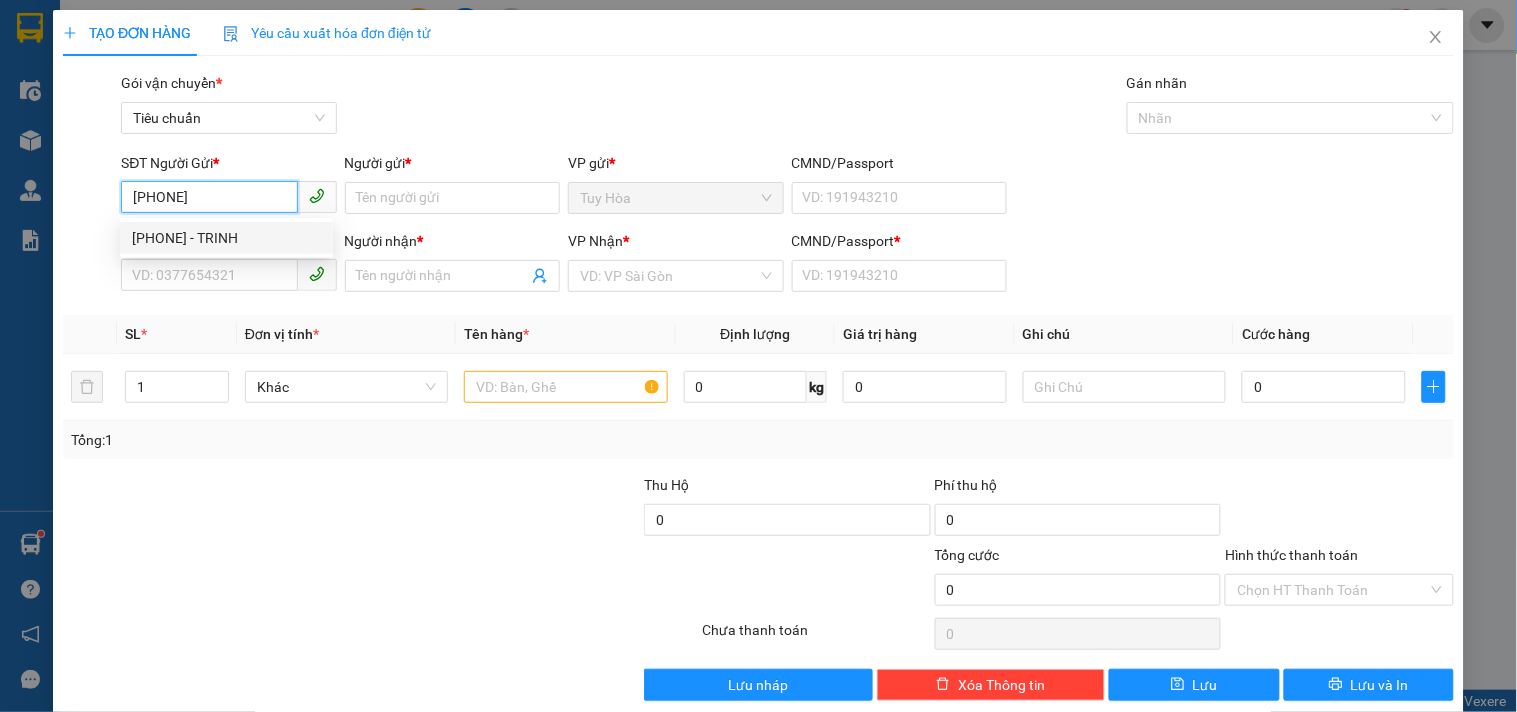 click on "0372344769 - TRINH" at bounding box center [226, 238] 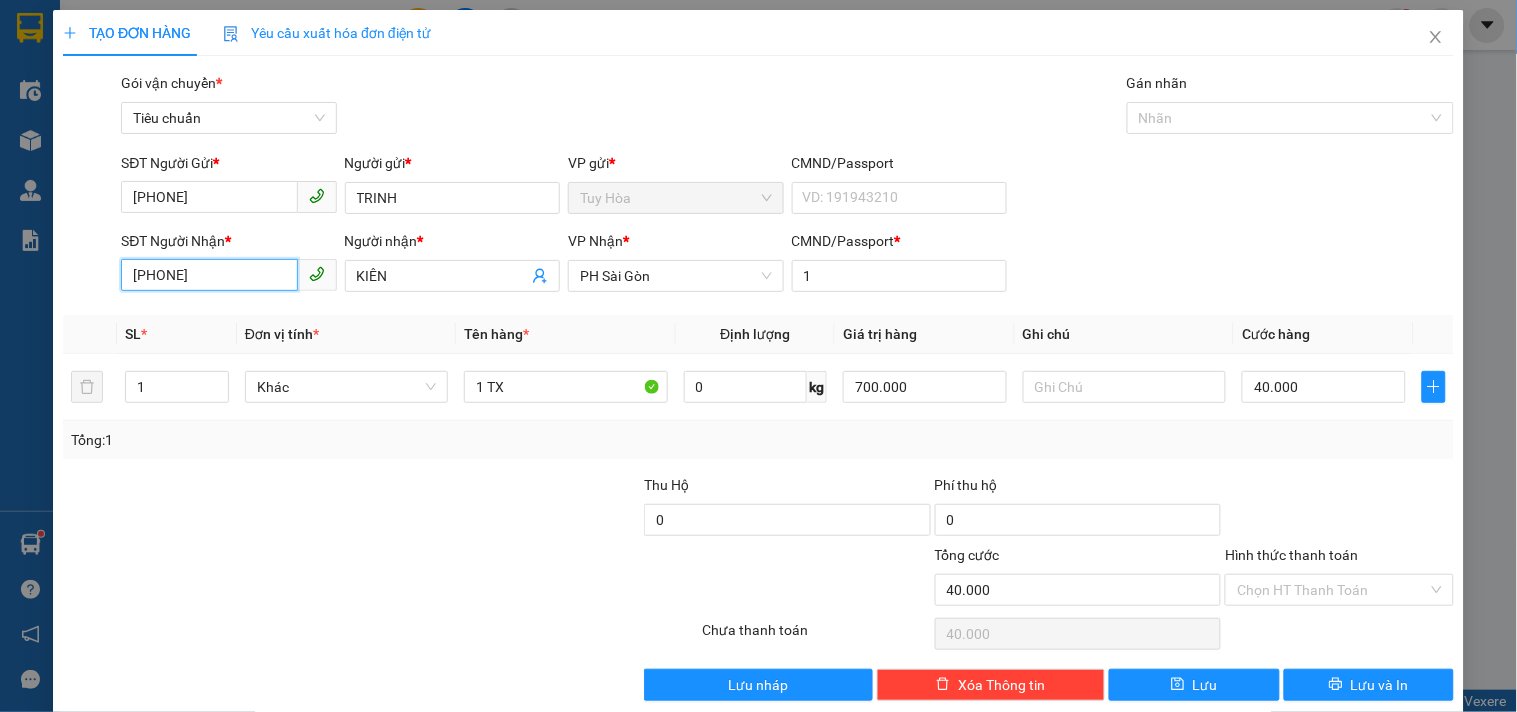 click on "0868992841" at bounding box center [209, 275] 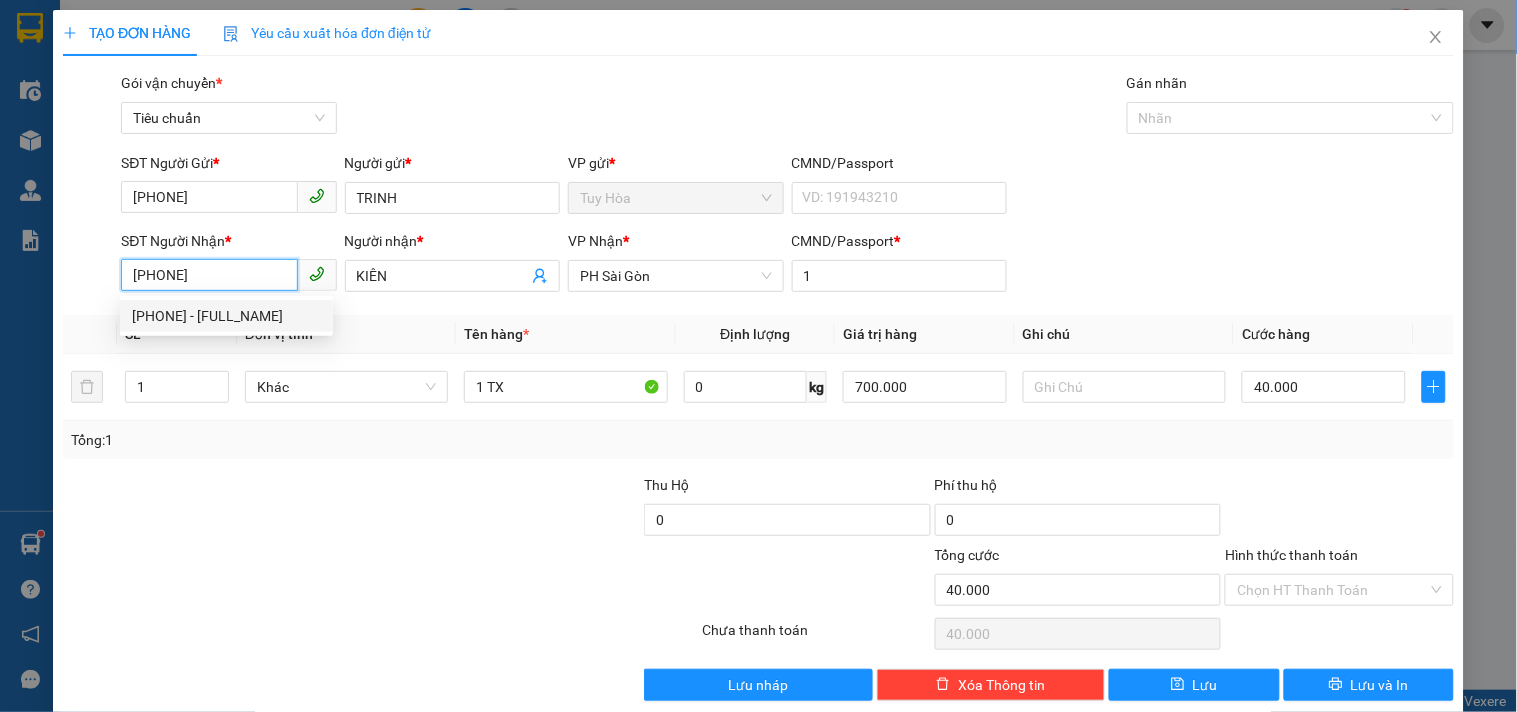 click on "0868992841 - KIÊN" at bounding box center [226, 316] 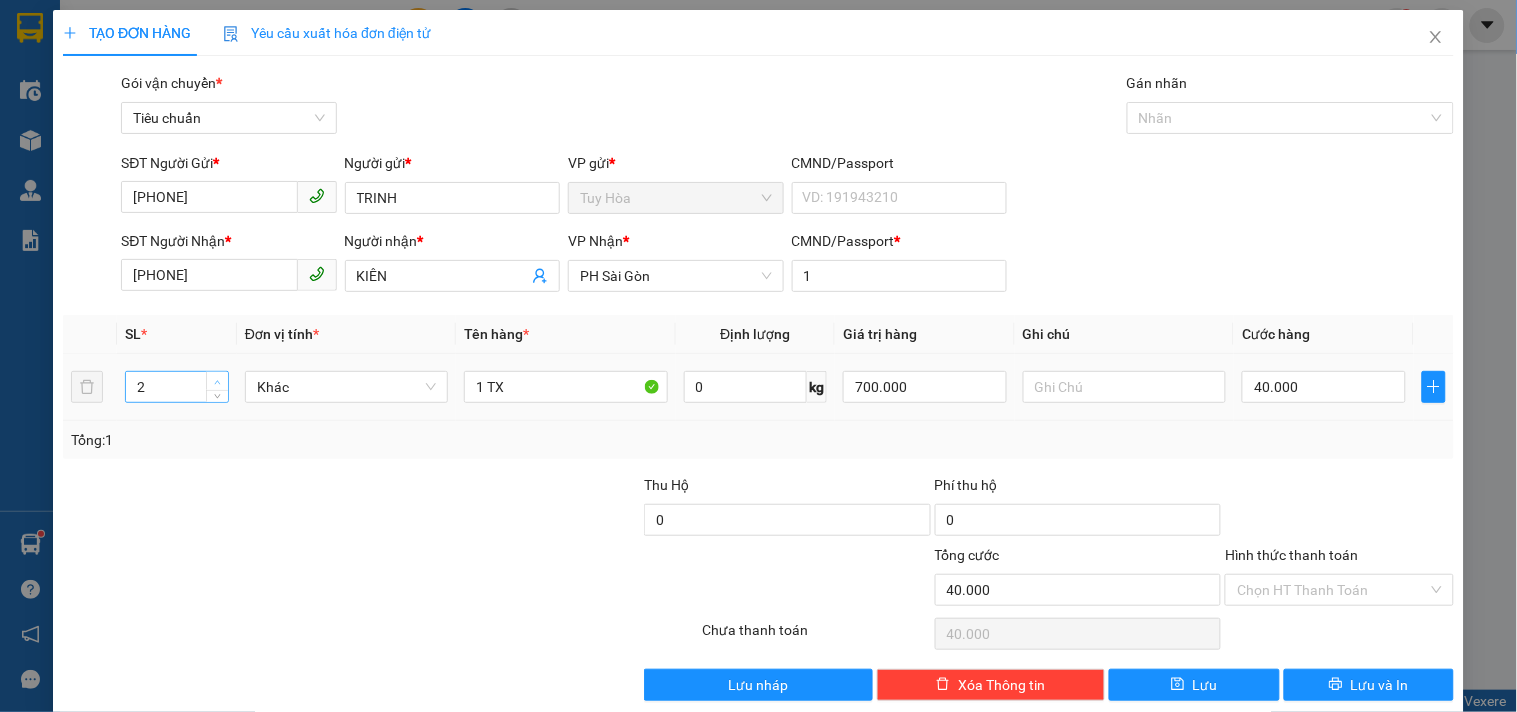 click 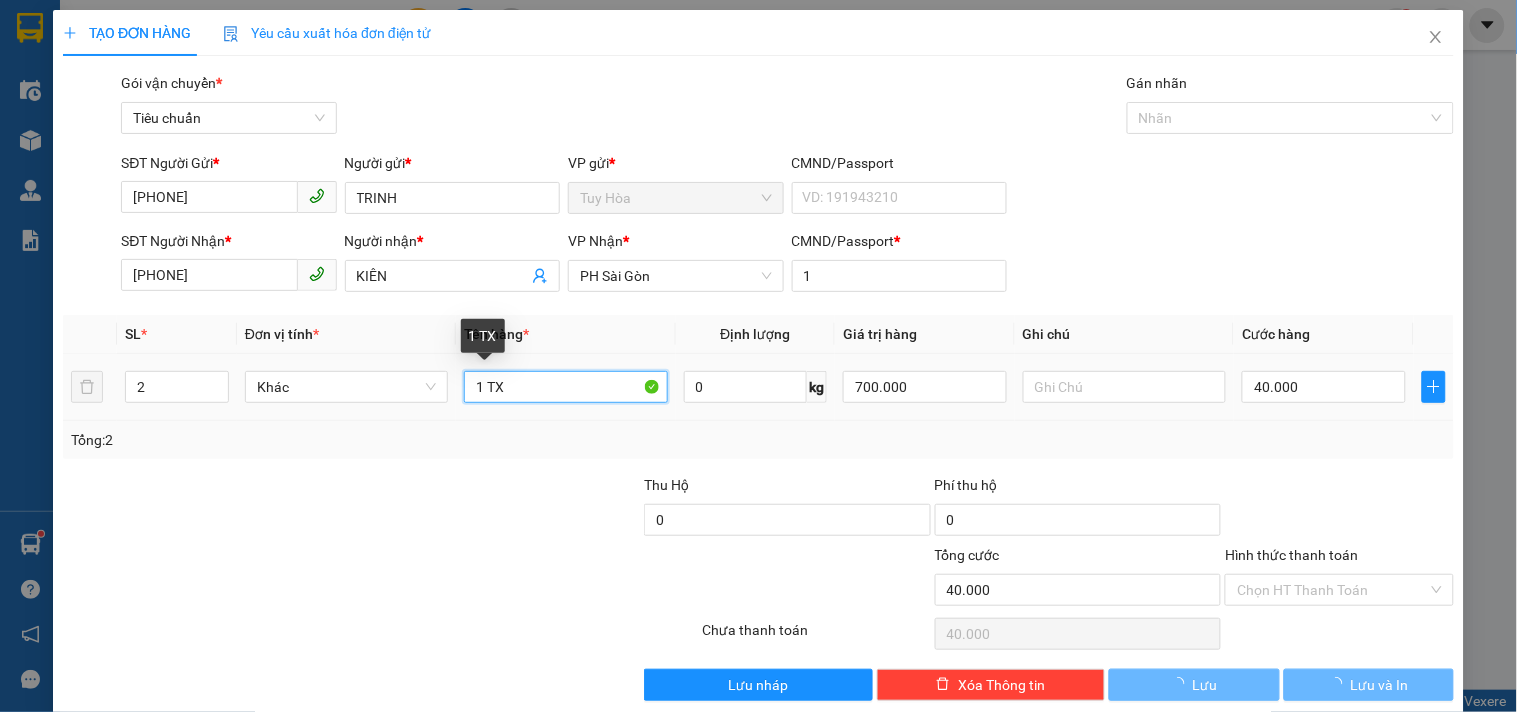 click on "1 TX" at bounding box center [565, 387] 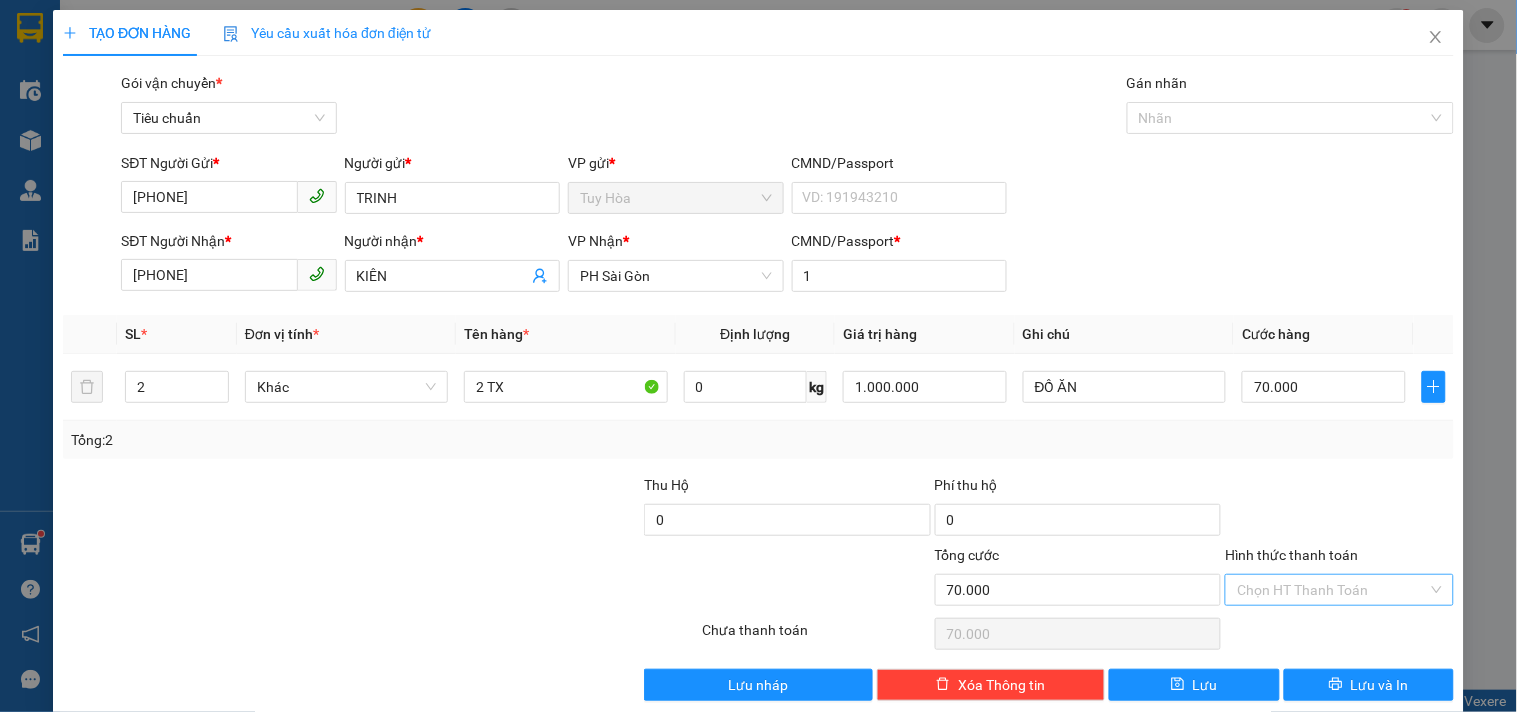 click on "Hình thức thanh toán" at bounding box center (1332, 590) 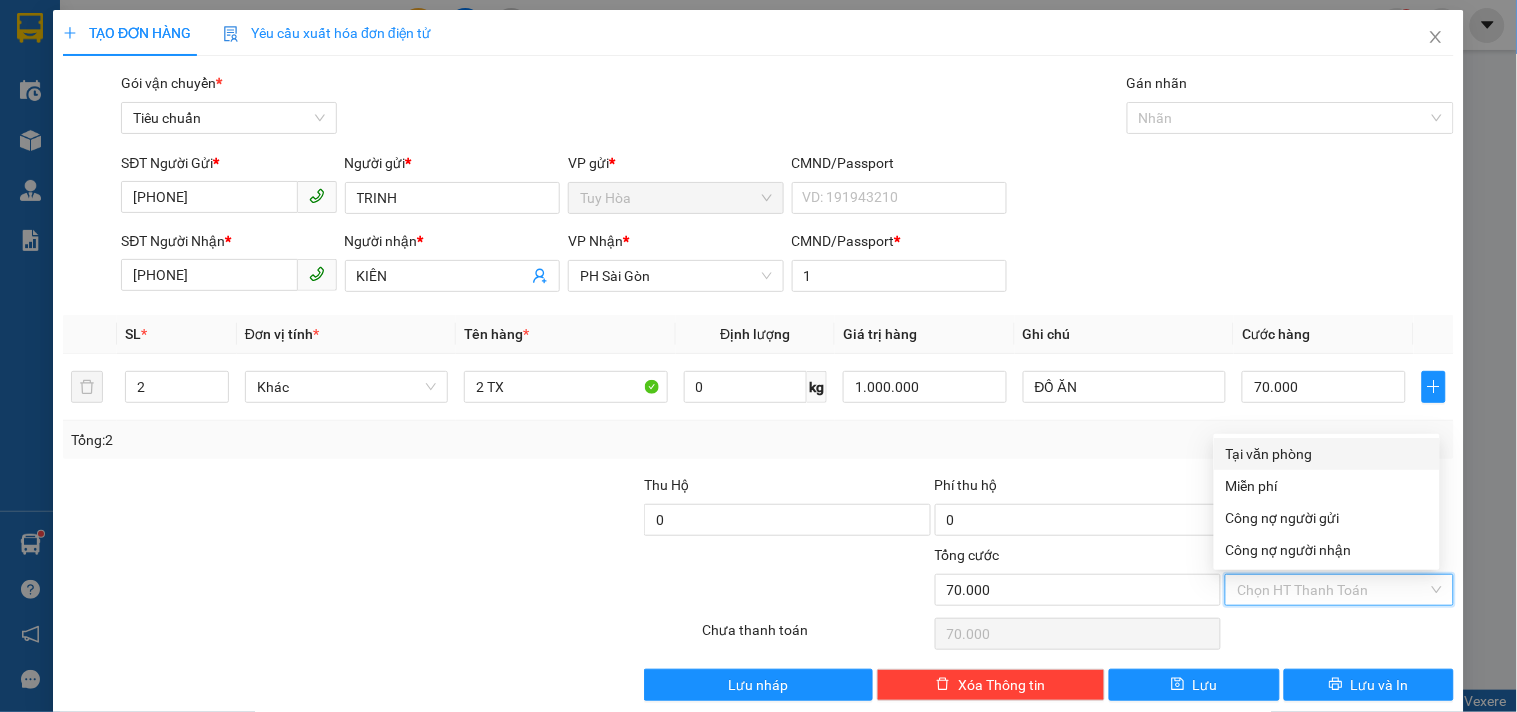 click on "Tại văn phòng" at bounding box center (1327, 454) 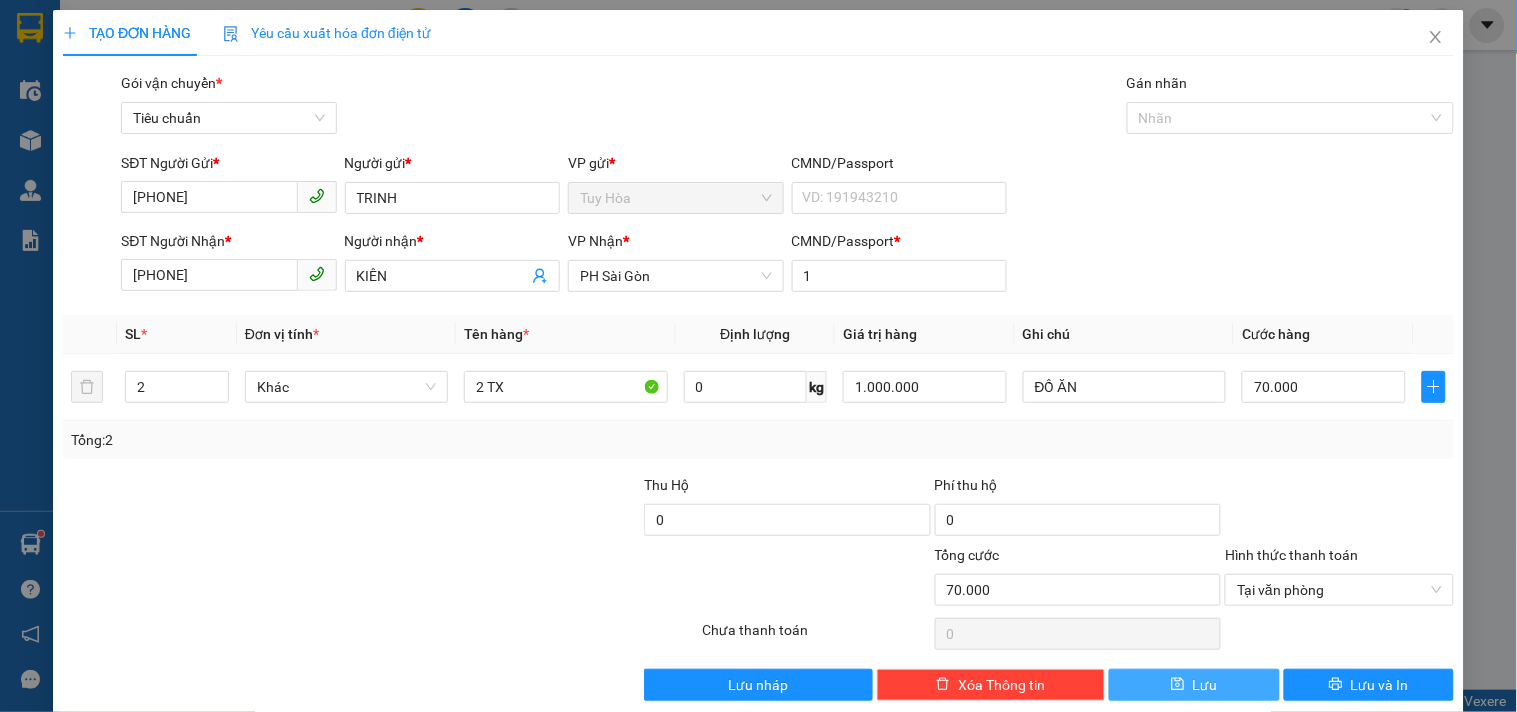 click on "Lưu" at bounding box center [1194, 685] 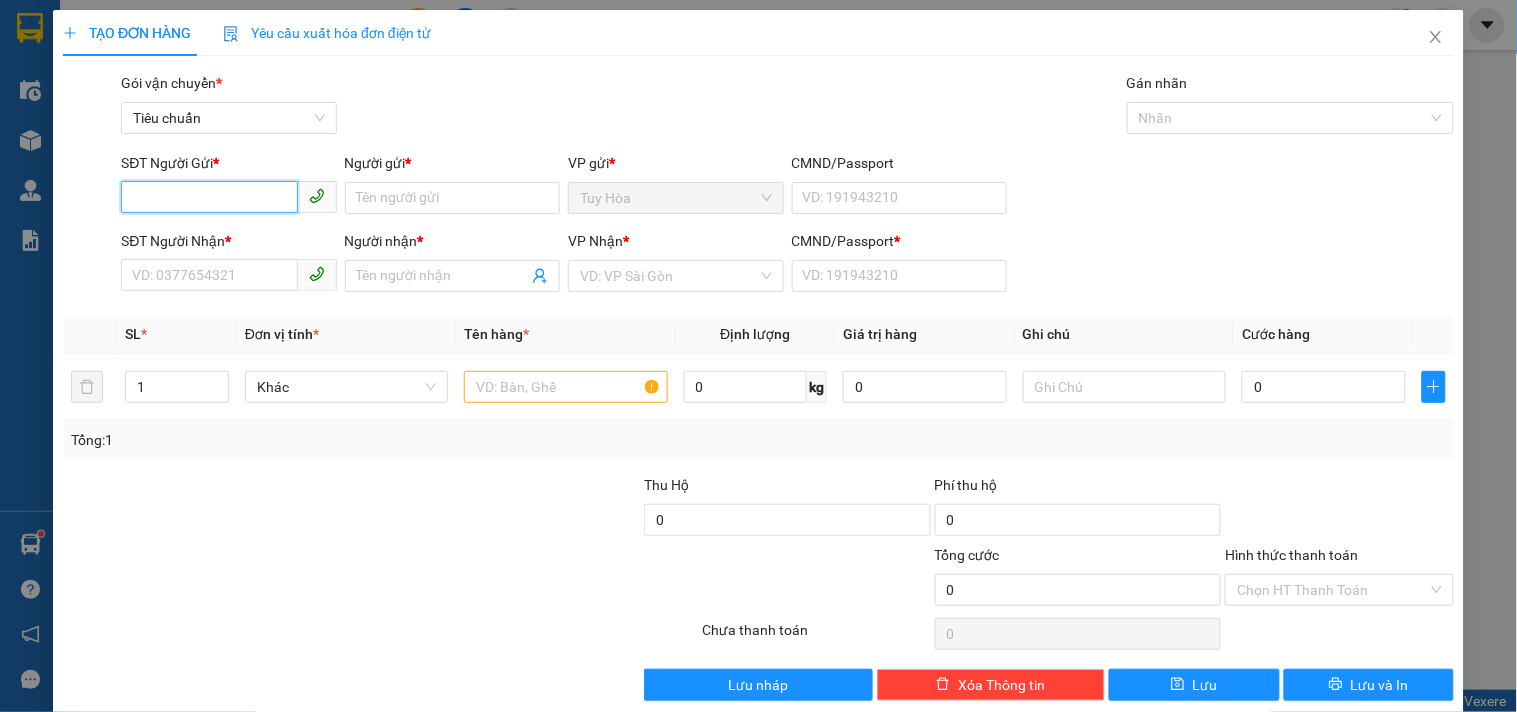 click on "SĐT Người Gửi  *" at bounding box center [209, 197] 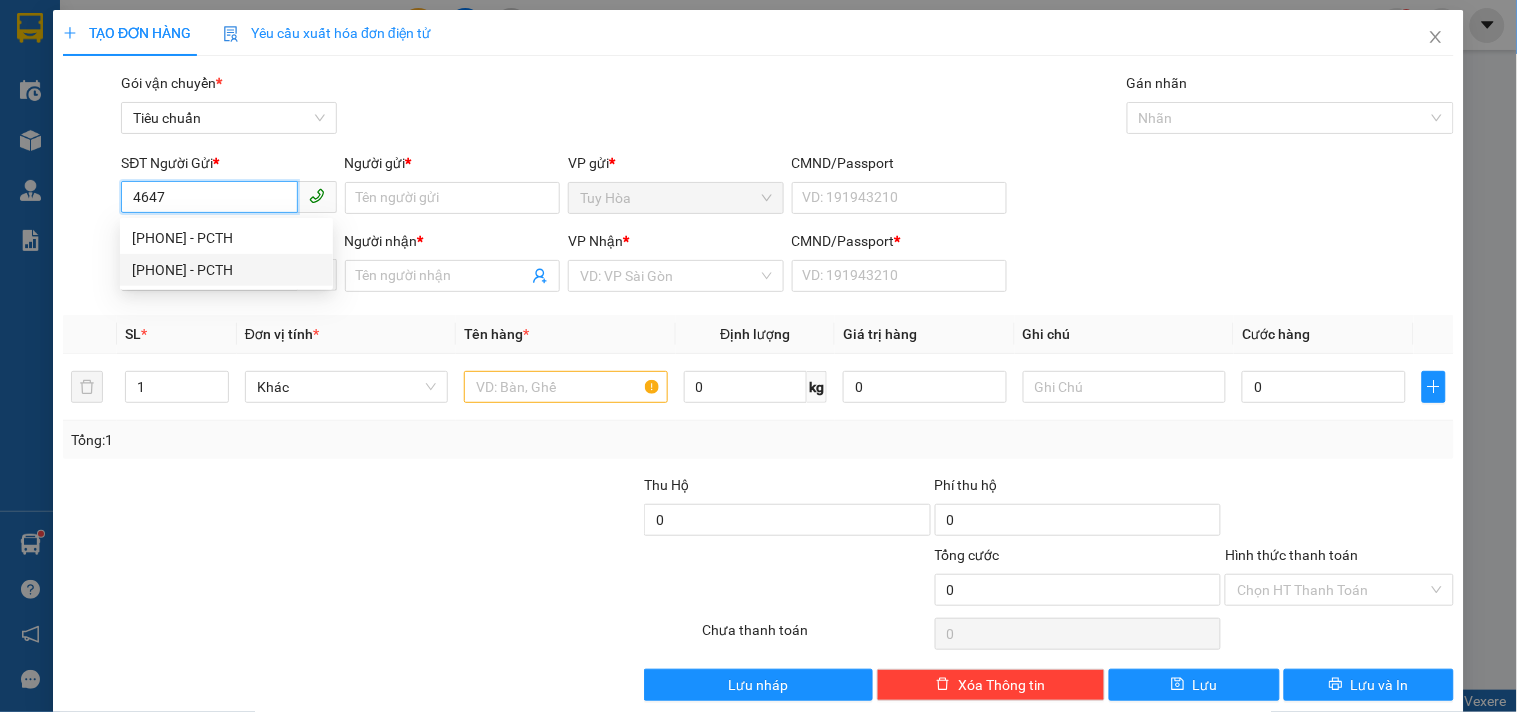 click on "0914974647 - PCTH" at bounding box center [226, 270] 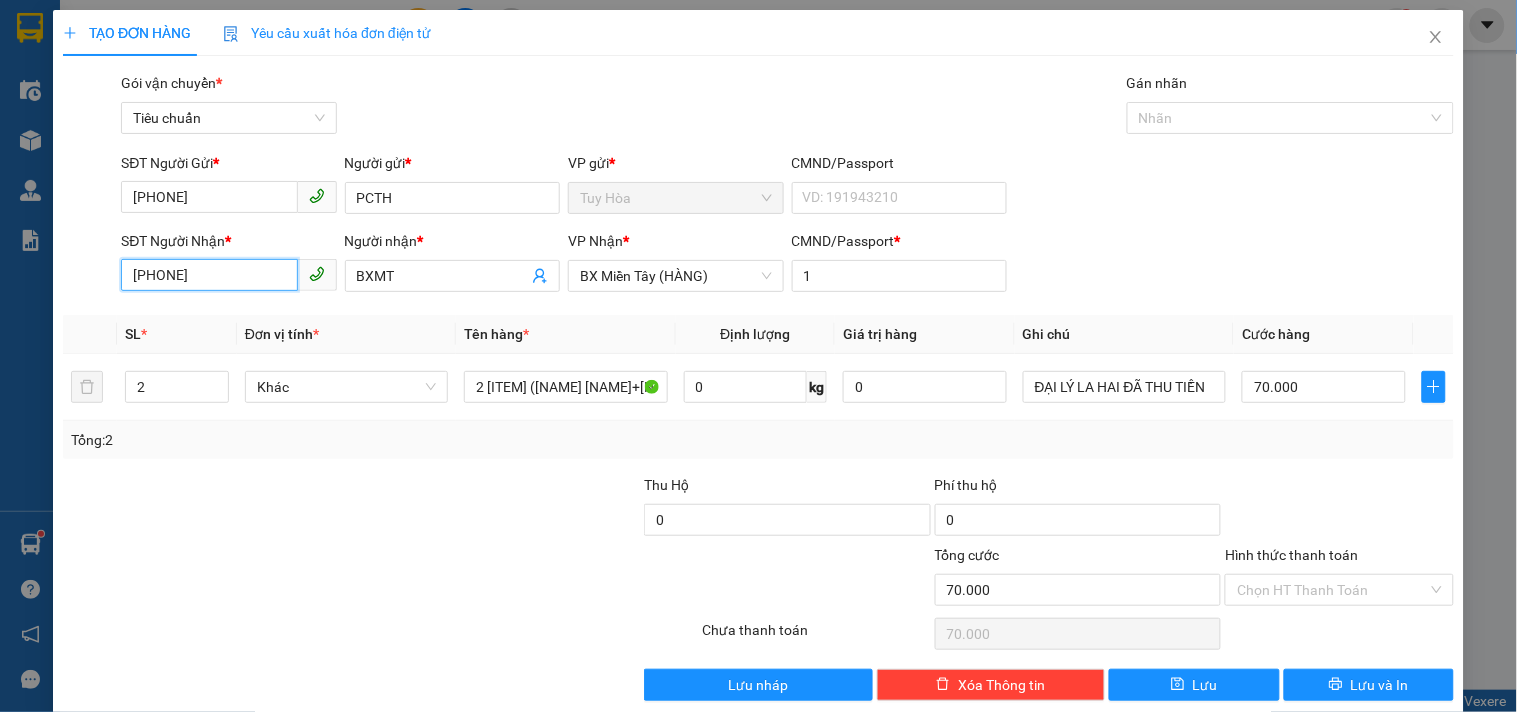 click on "0945343637" at bounding box center (209, 275) 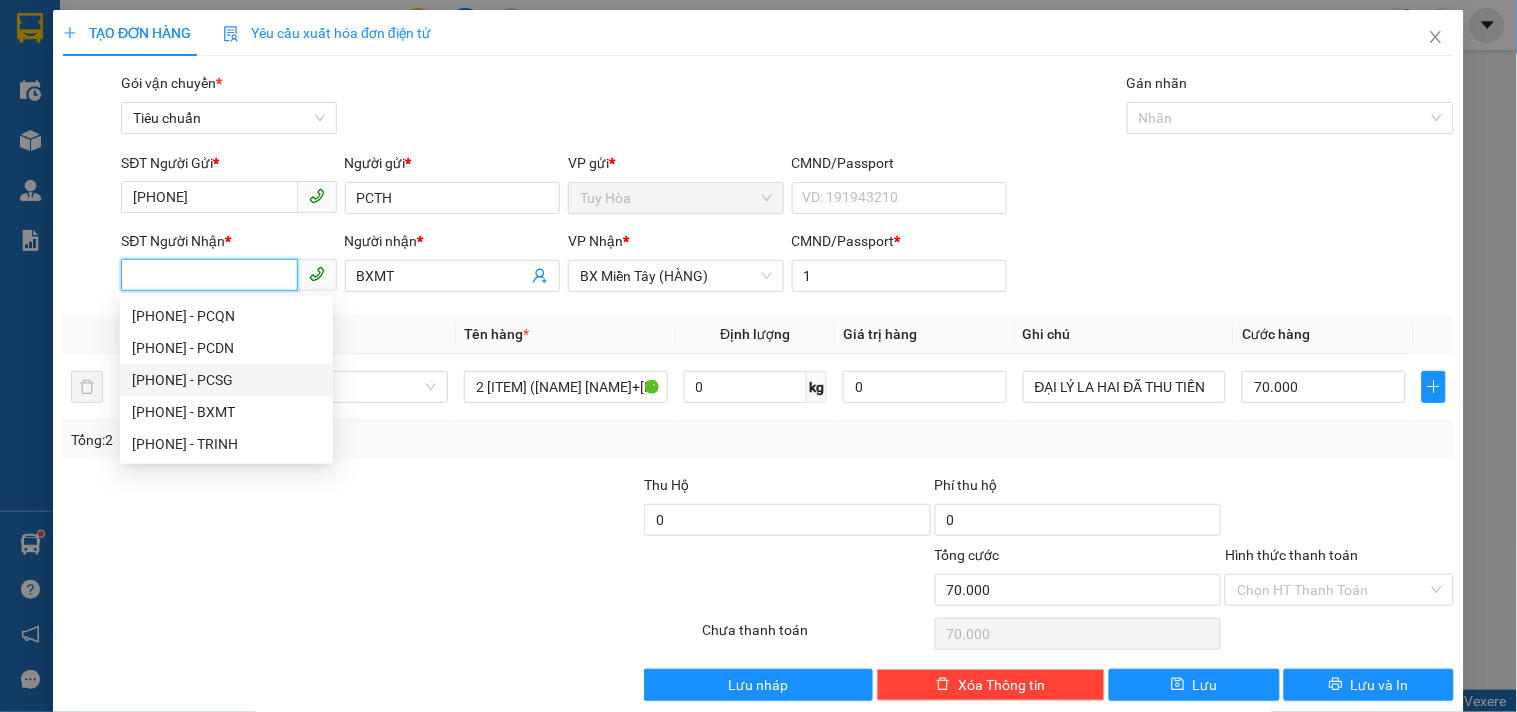 click on "0915644856 - PCSG" at bounding box center [226, 380] 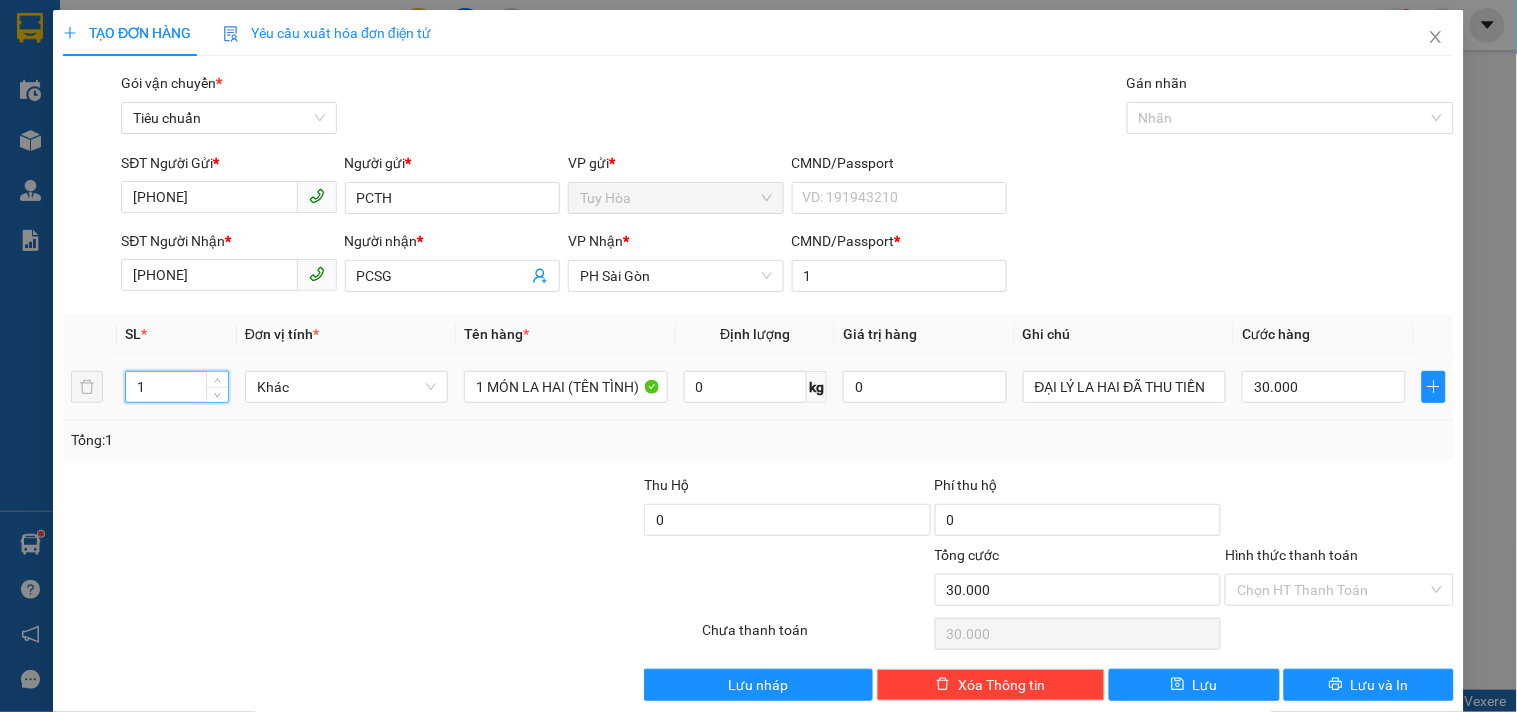click on "1" at bounding box center (177, 387) 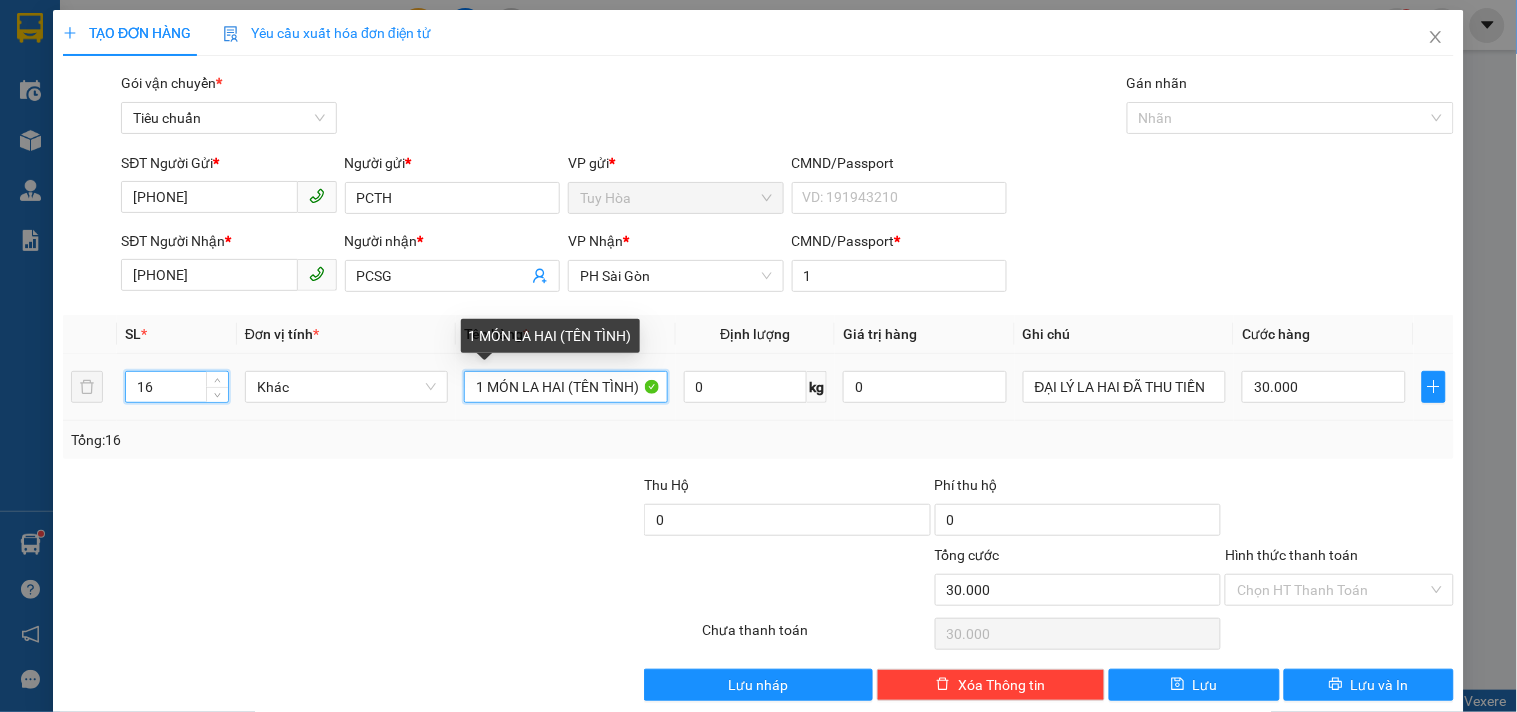 click on "1 MÓN LA HAI (TÊN TÌNH)" at bounding box center [565, 387] 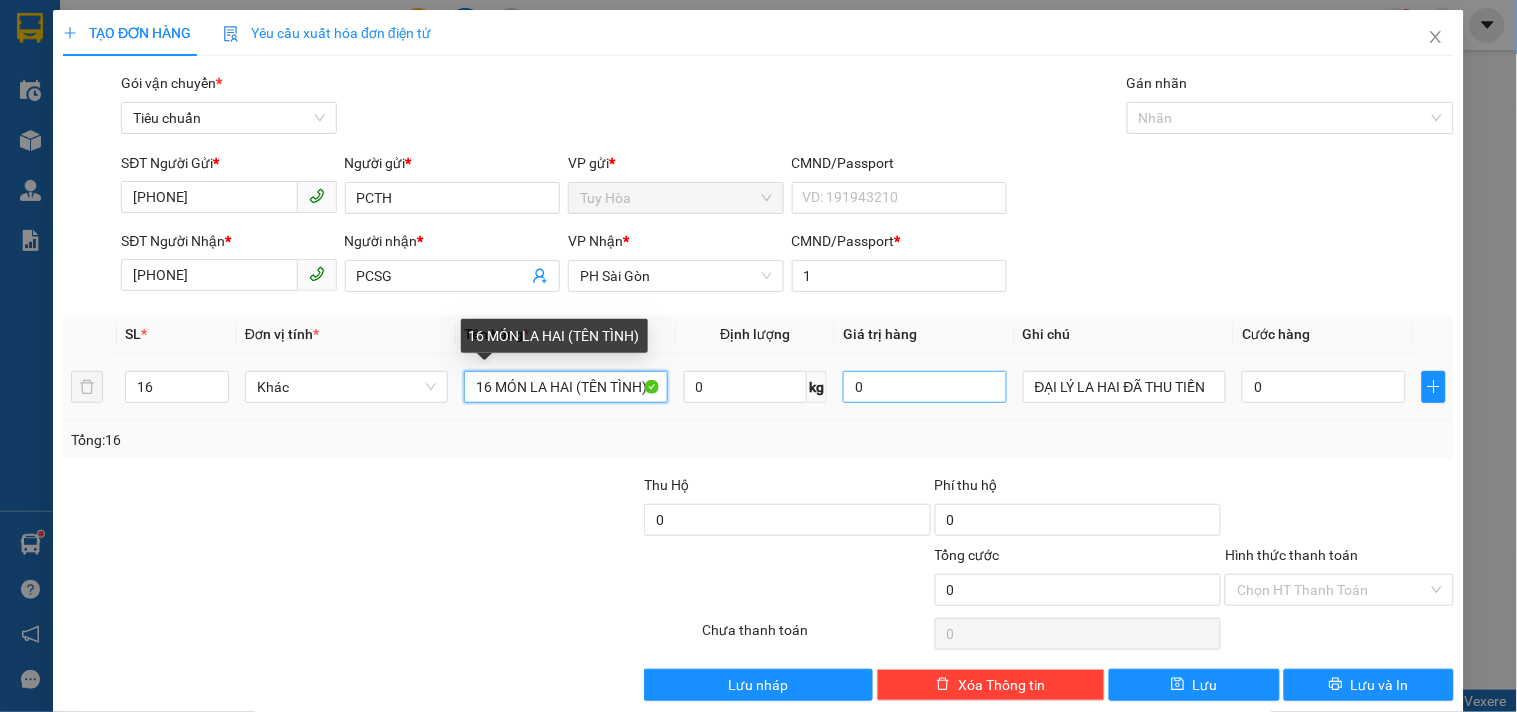 drag, startPoint x: 576, startPoint y: 388, endPoint x: 910, endPoint y: 378, distance: 334.14966 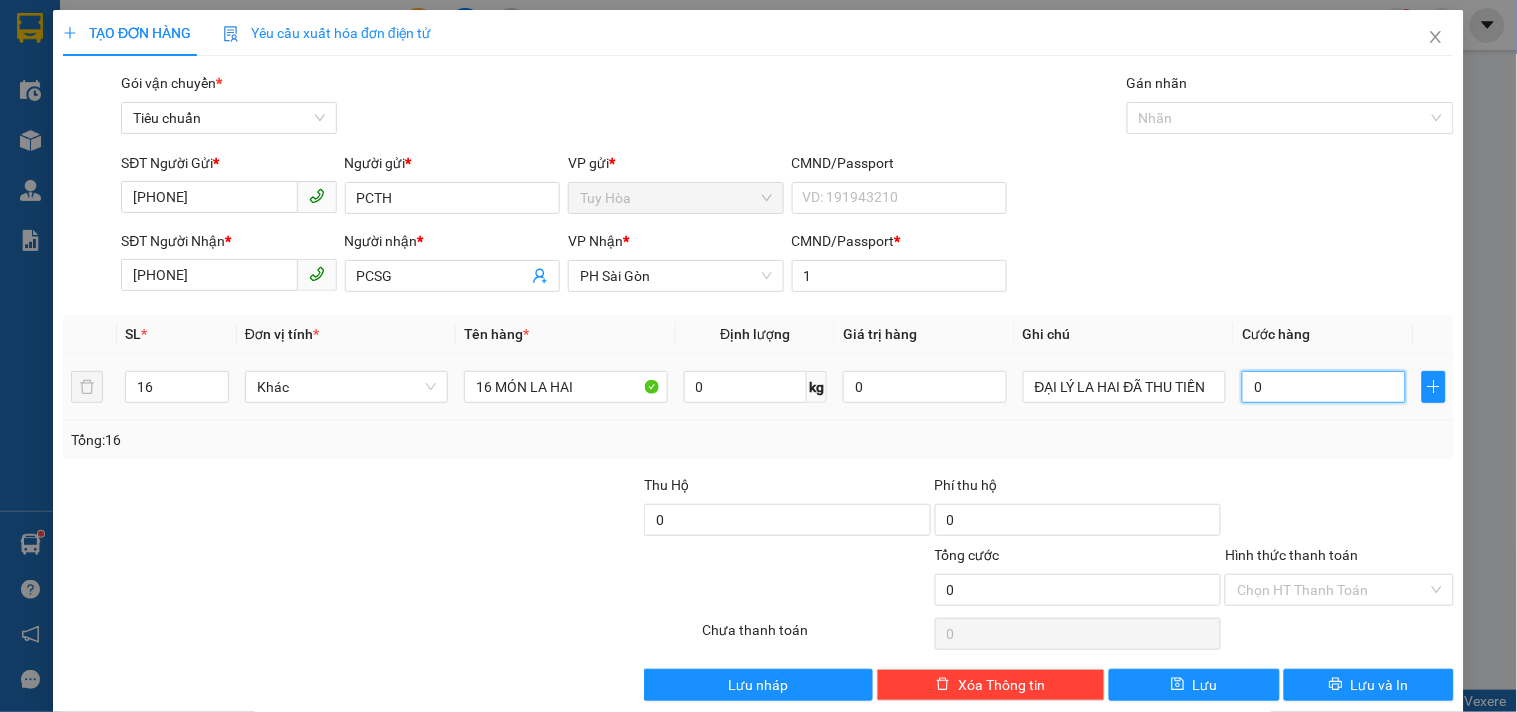click on "0" at bounding box center (1324, 387) 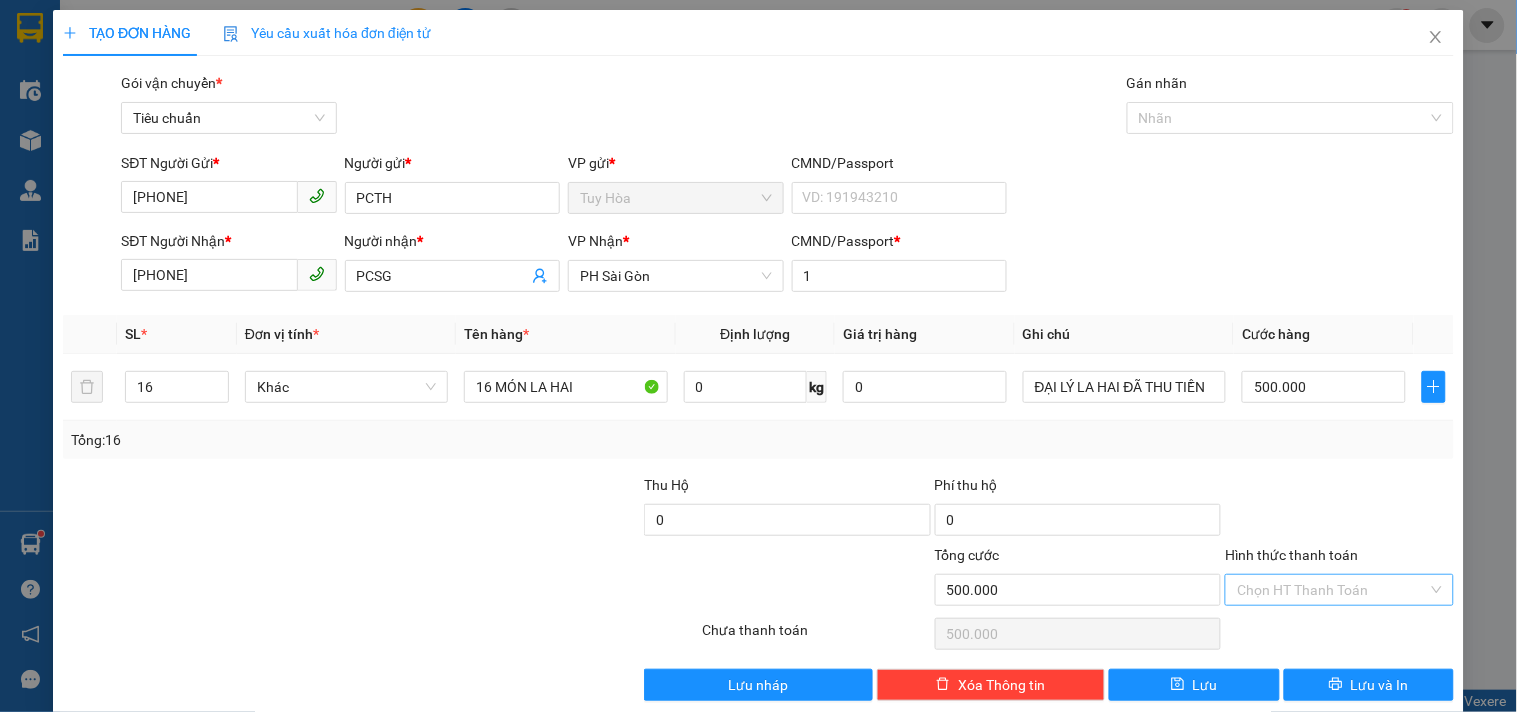 click on "Hình thức thanh toán" at bounding box center [1332, 590] 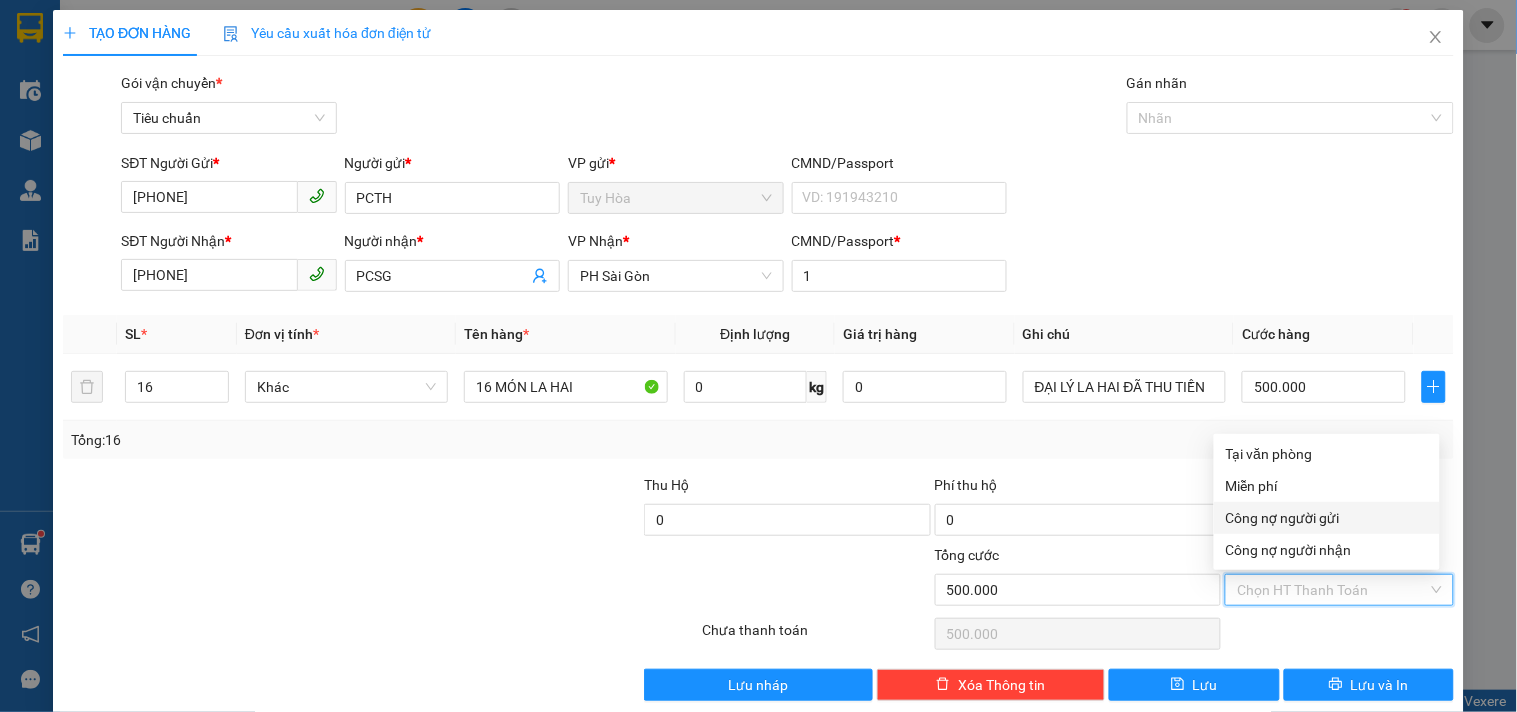 click on "Công nợ người gửi" at bounding box center (1327, 518) 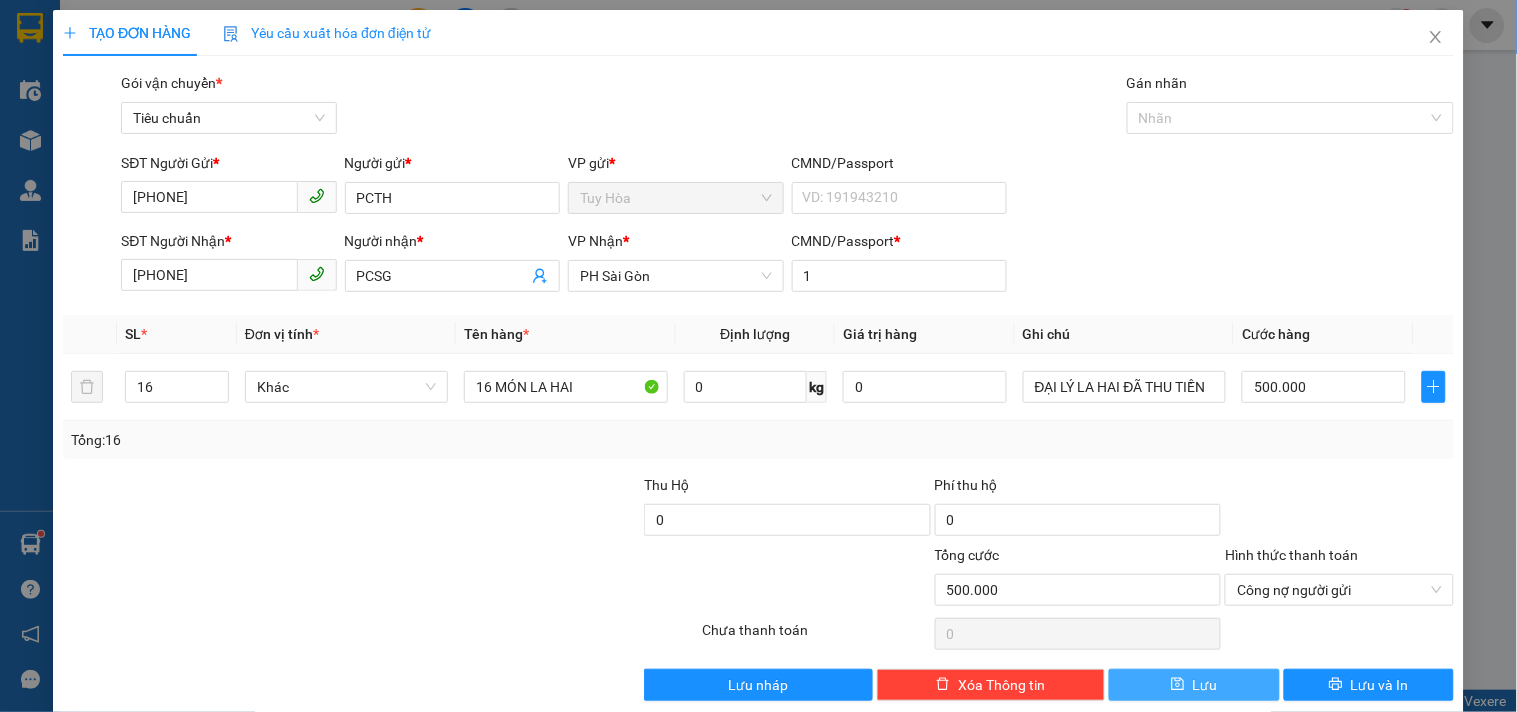 click 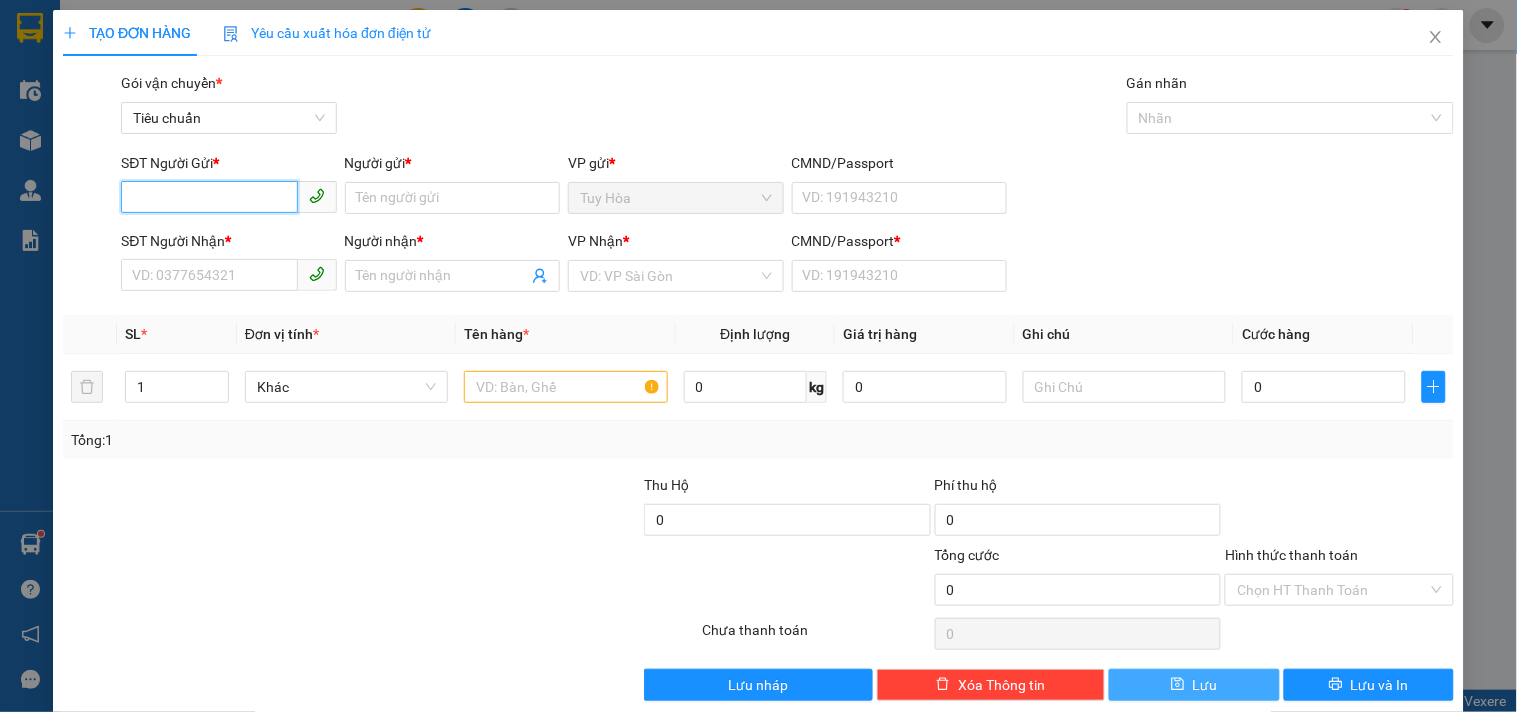 click on "SĐT Người Gửi  *" at bounding box center (209, 197) 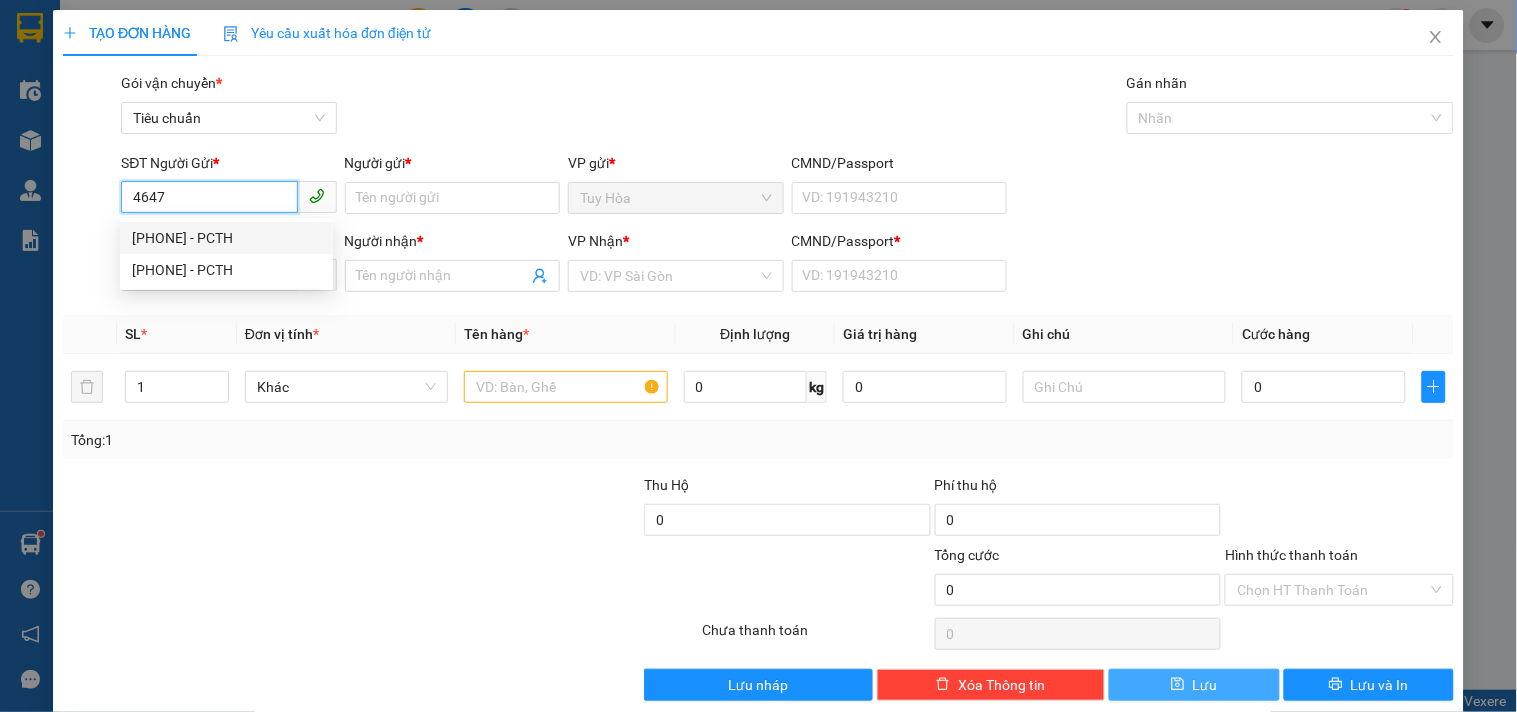 click on "0914974647 - PCTH" at bounding box center (226, 238) 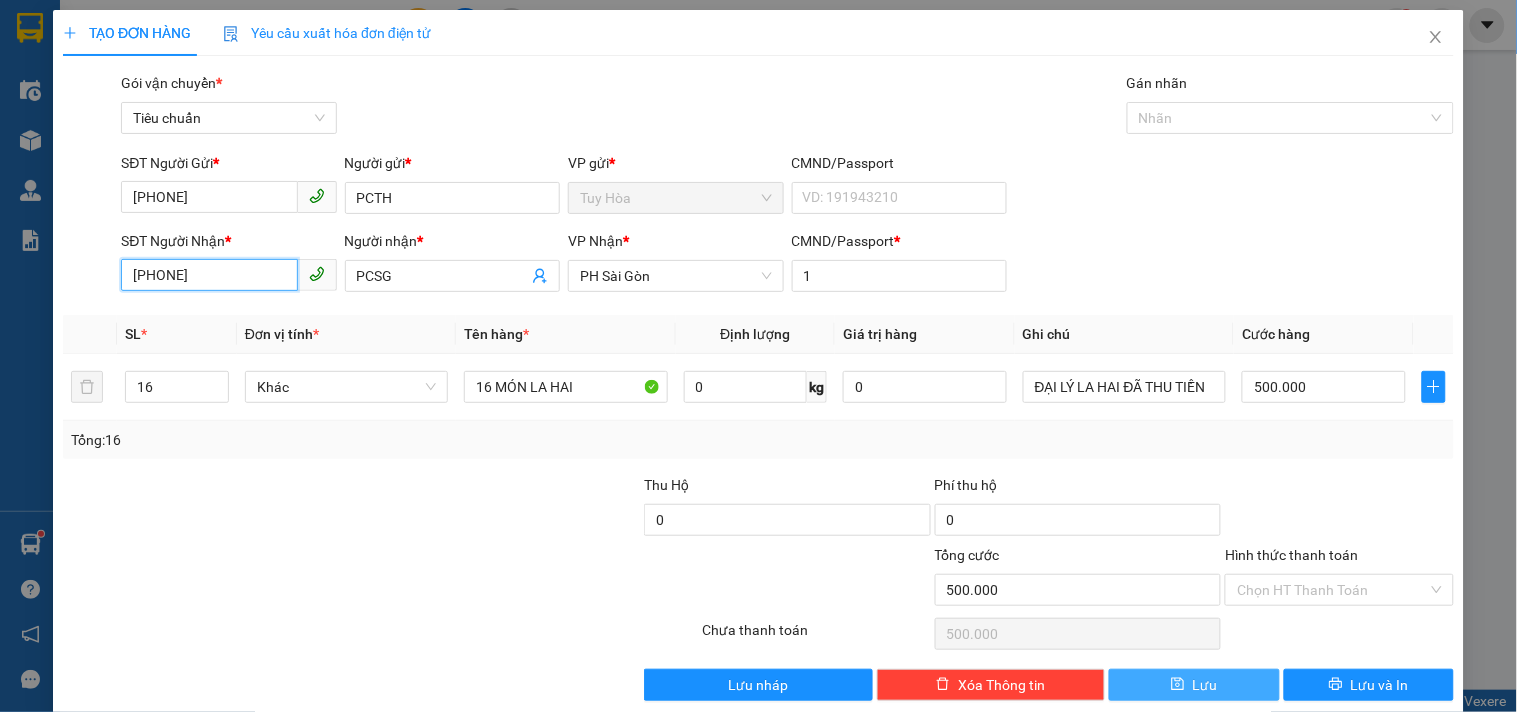 click on "0915644856" at bounding box center (209, 275) 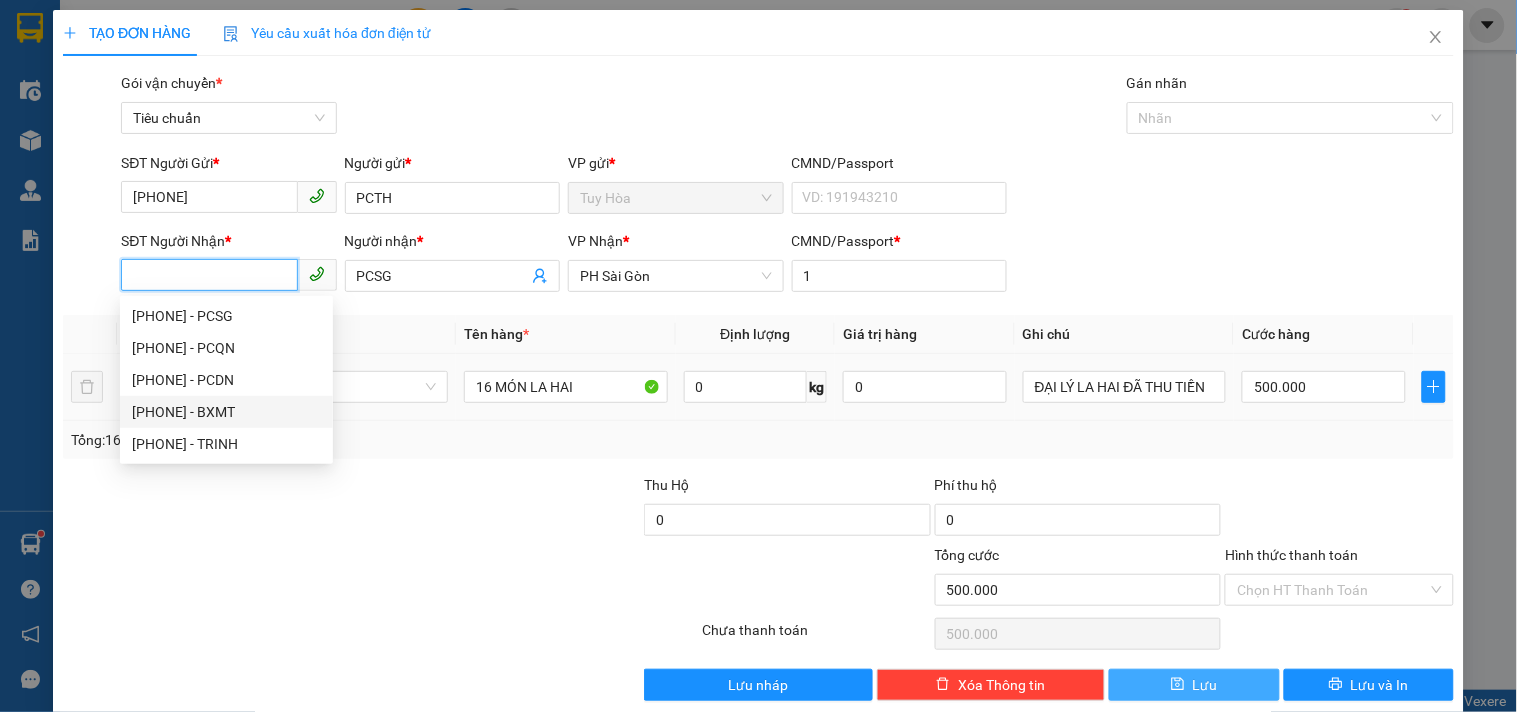 click on "0945343637 - BXMT" at bounding box center [226, 412] 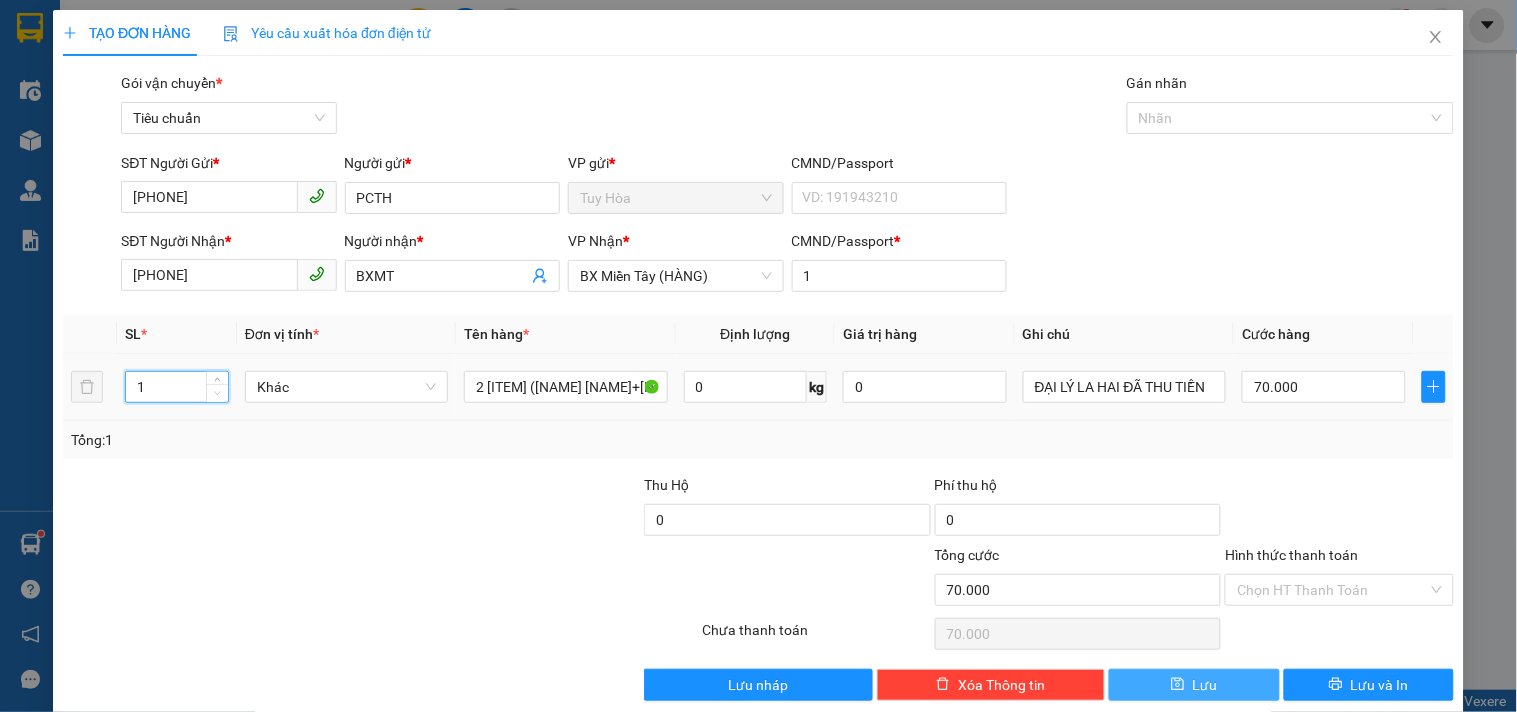 click at bounding box center (217, 393) 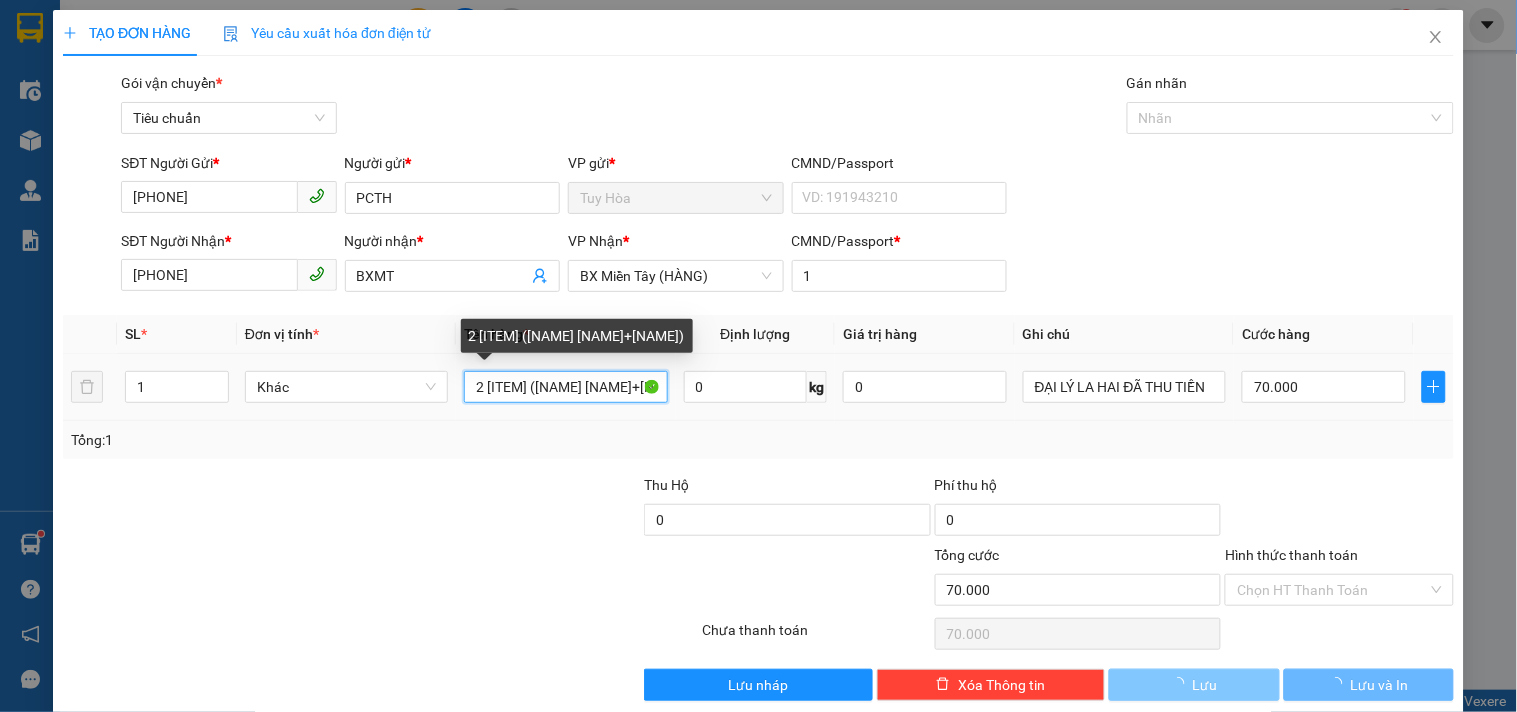 click on "2 MÓN LA HAI (TÊN PHƯƠNG+LỰC)" at bounding box center [565, 387] 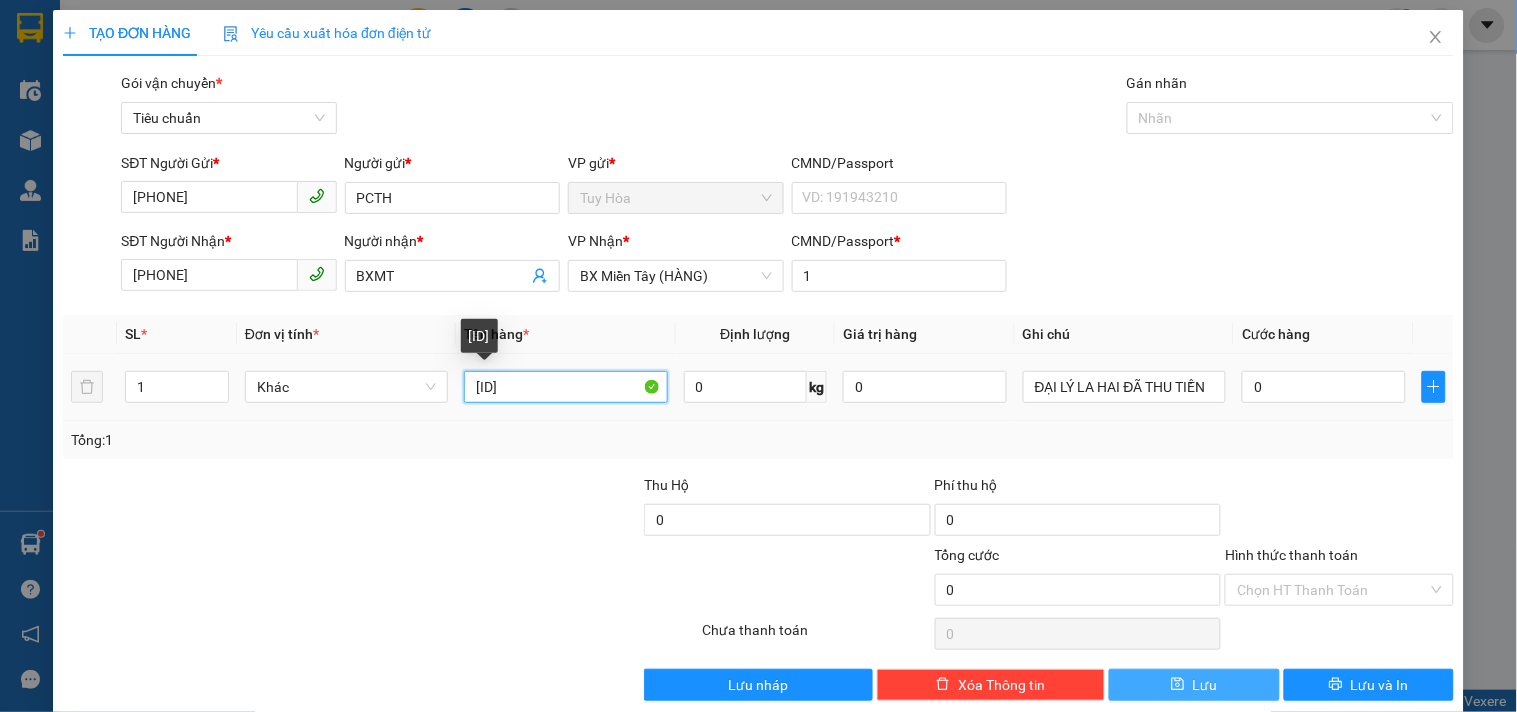 drag, startPoint x: 600, startPoint y: 378, endPoint x: 682, endPoint y: 368, distance: 82.607506 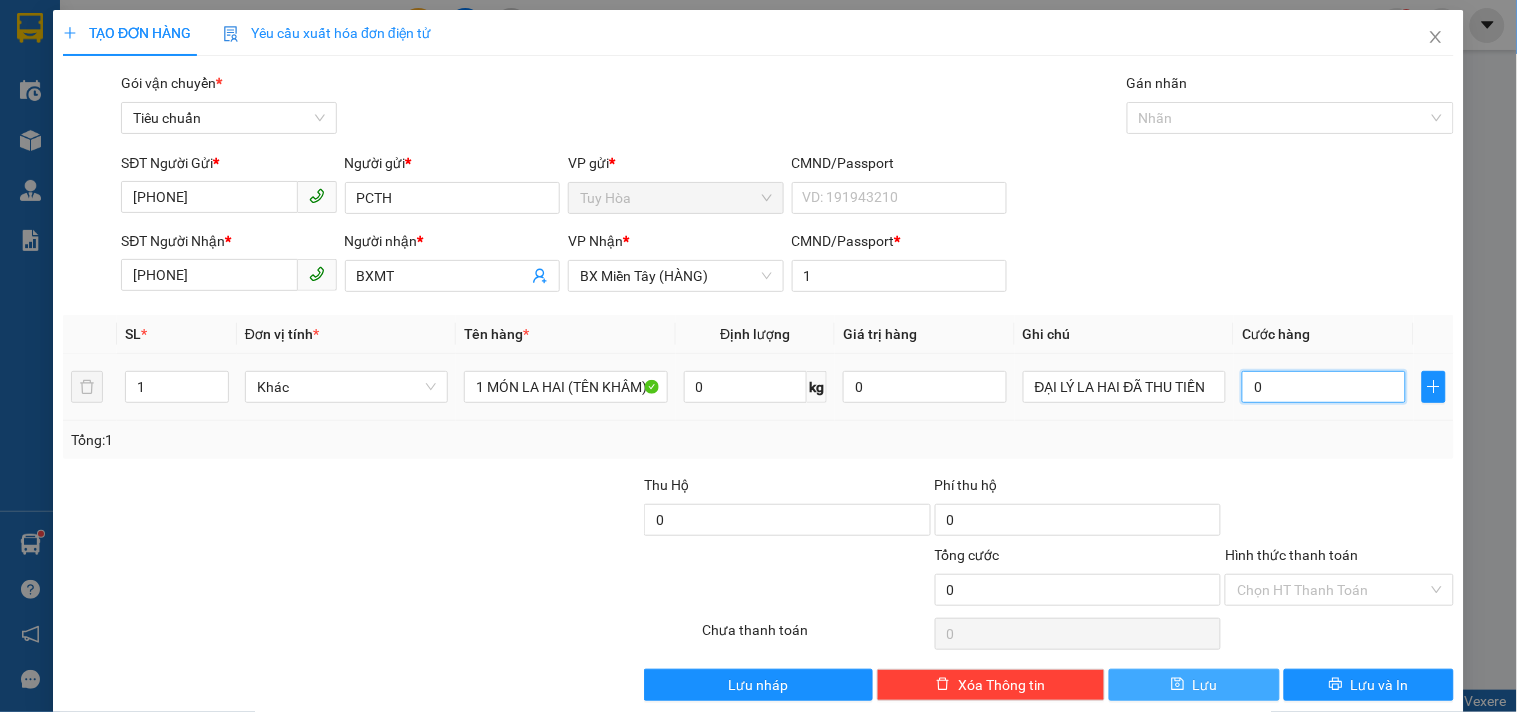 click on "0" at bounding box center (1324, 387) 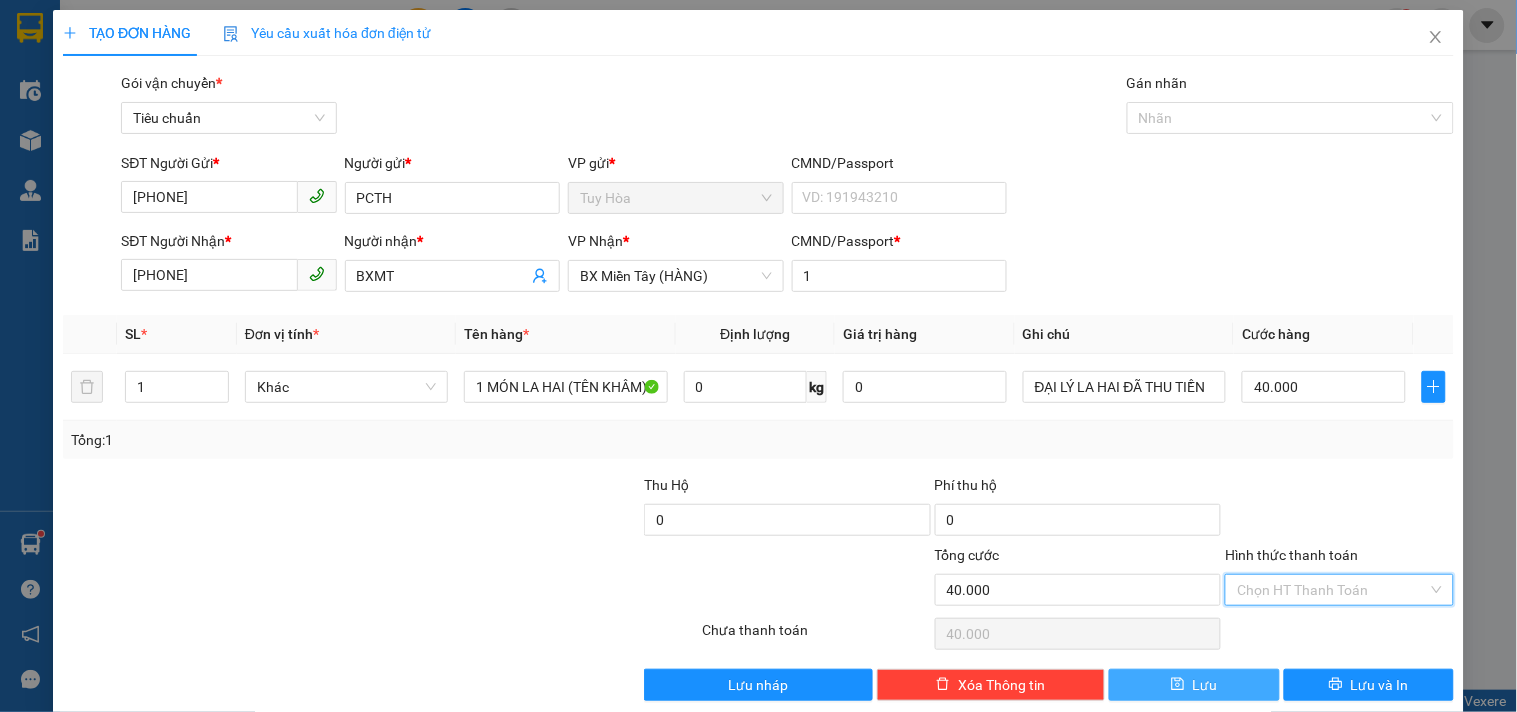 click on "Hình thức thanh toán" at bounding box center [1332, 590] 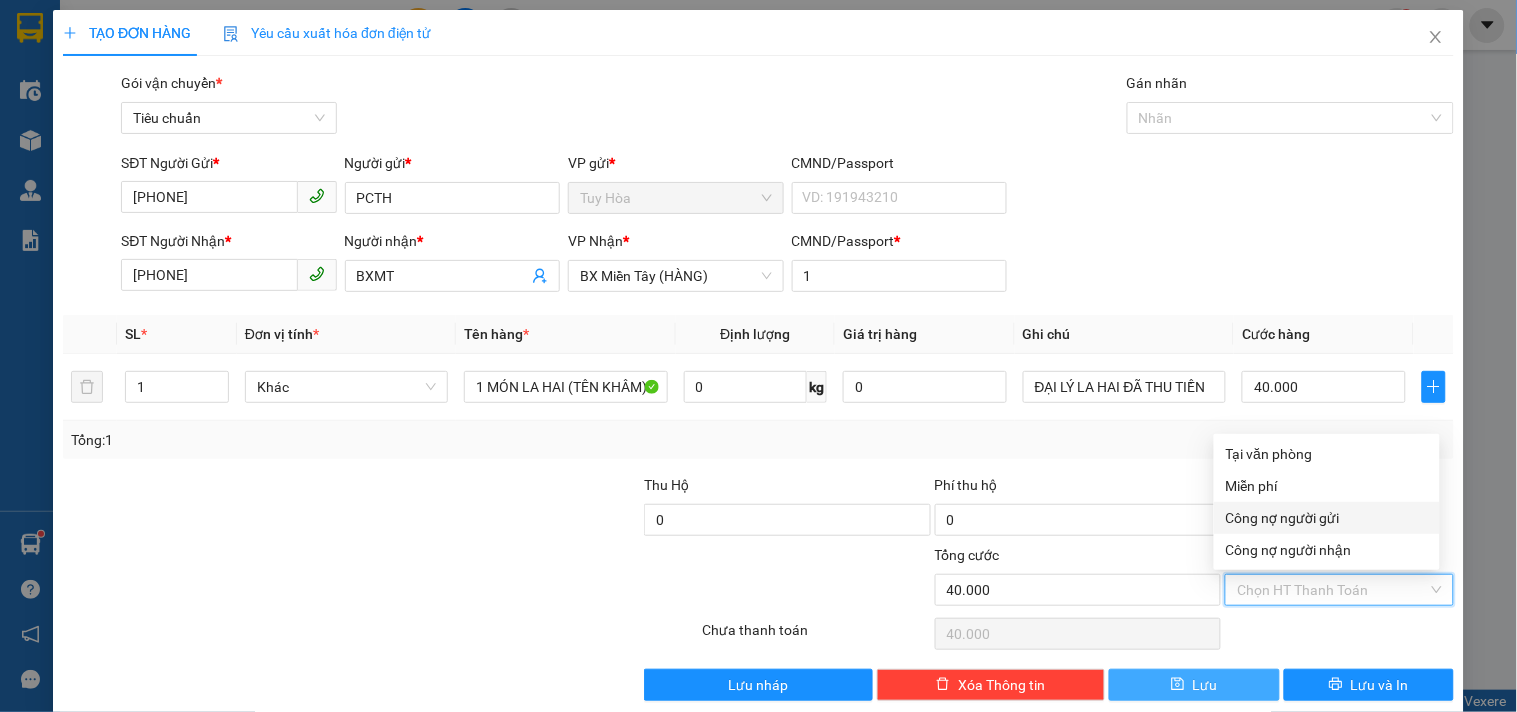 click on "Công nợ người gửi" at bounding box center [1327, 518] 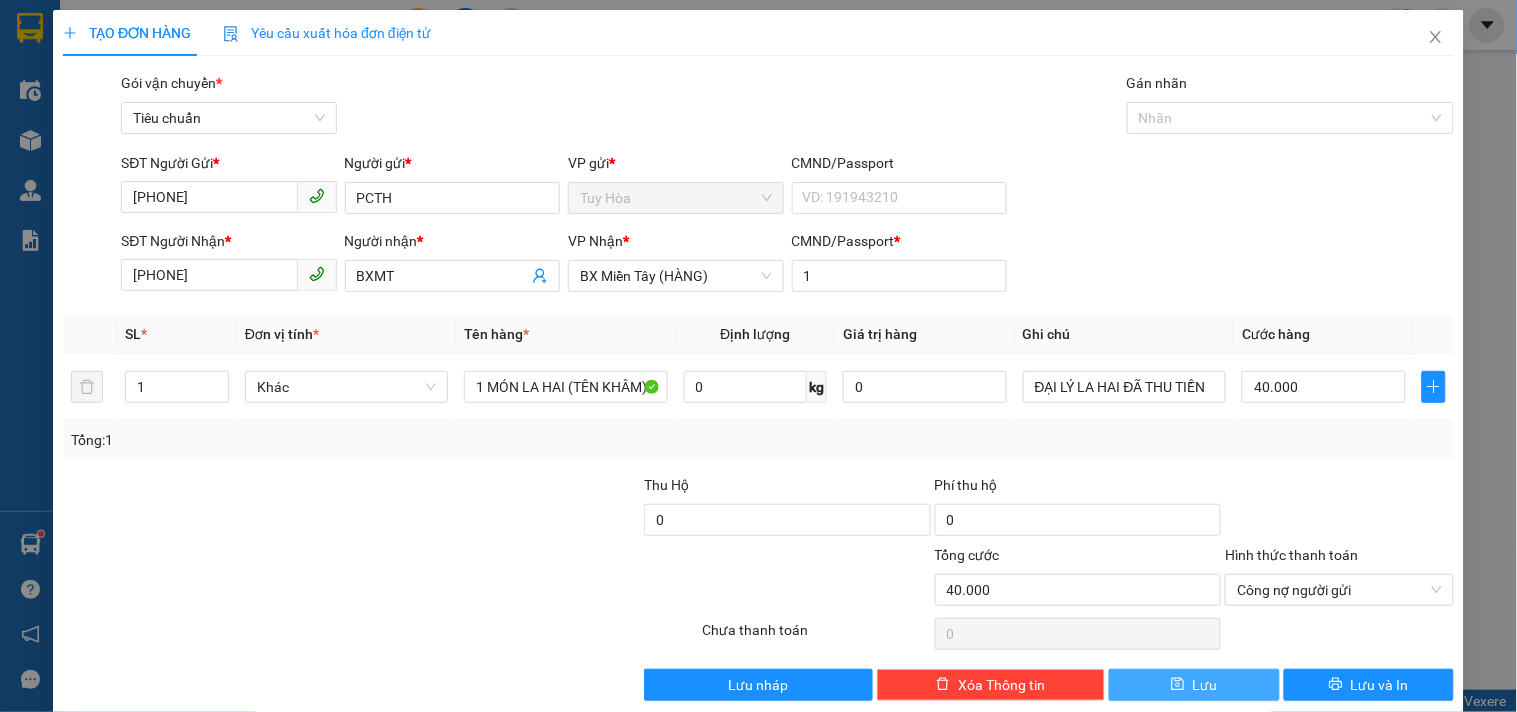 click on "Lưu" at bounding box center (1194, 685) 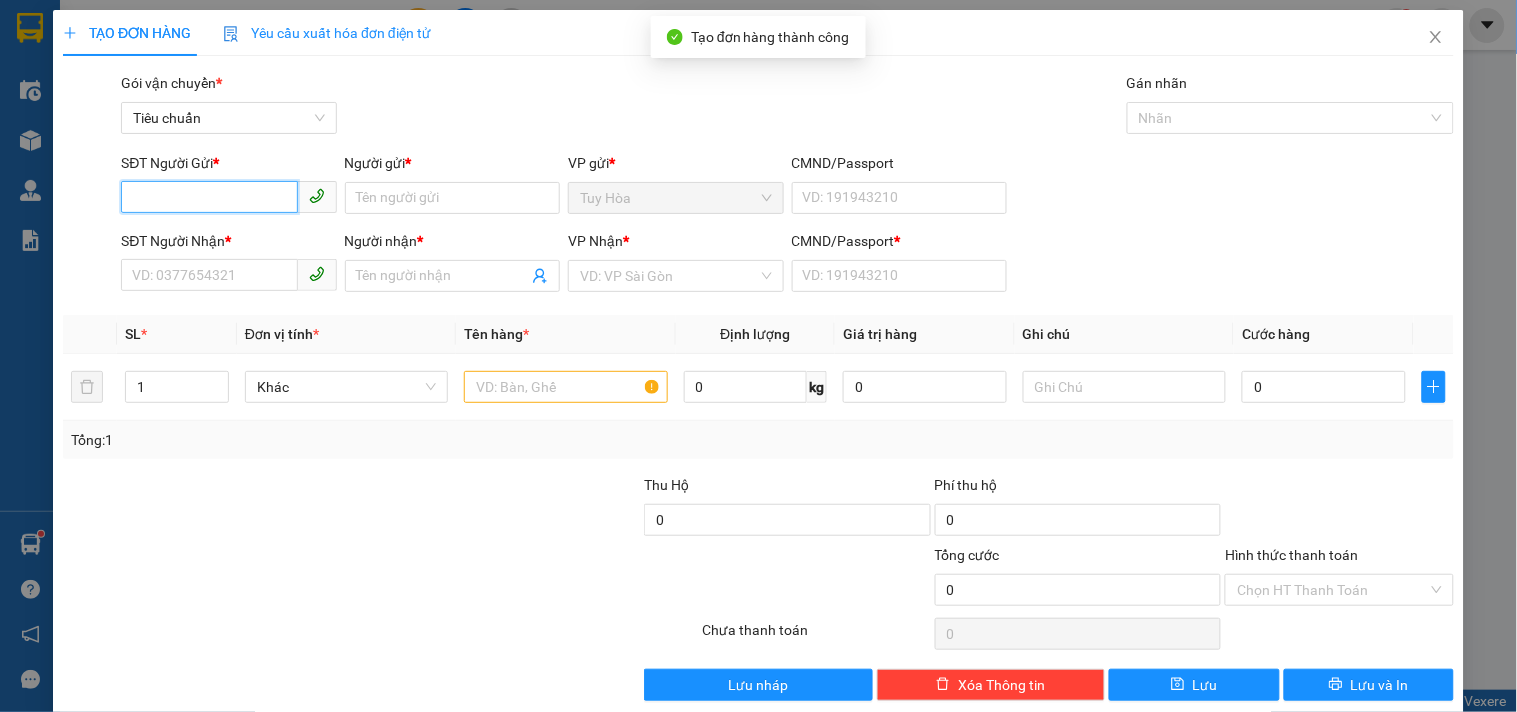 click on "SĐT Người Gửi  *" at bounding box center (209, 197) 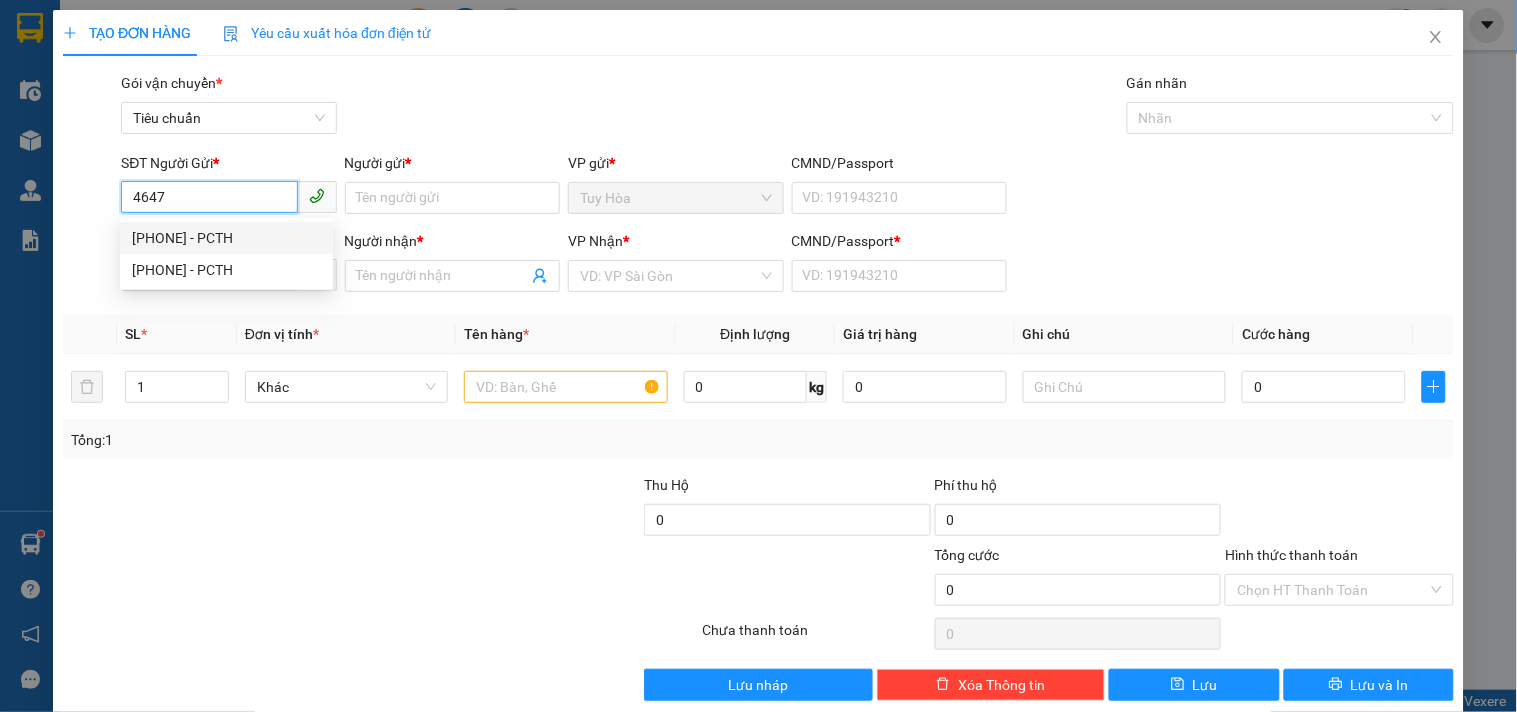 click on "0914974647 - PCTH" at bounding box center (226, 238) 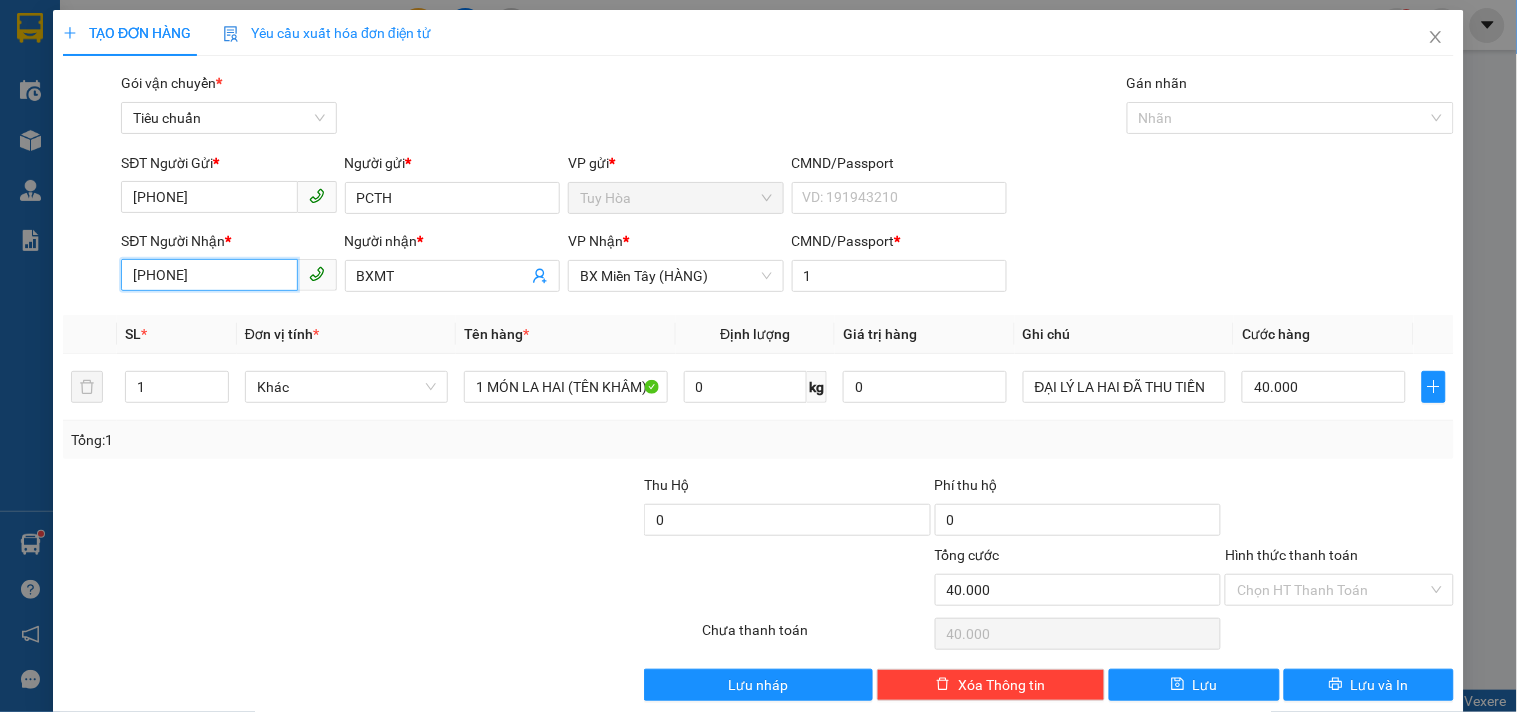 click on "0945343637" at bounding box center [209, 275] 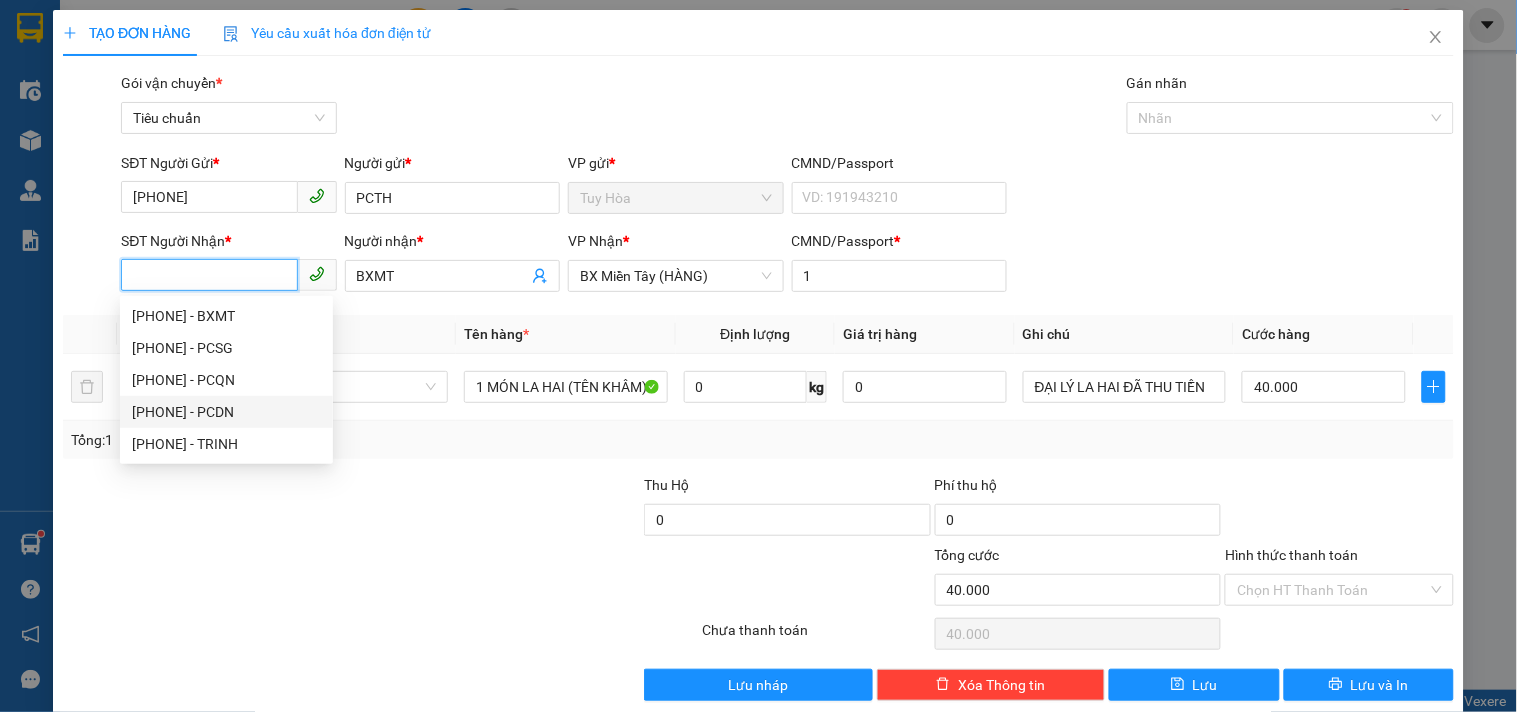 click on "0913875938 - PCDN" at bounding box center (226, 412) 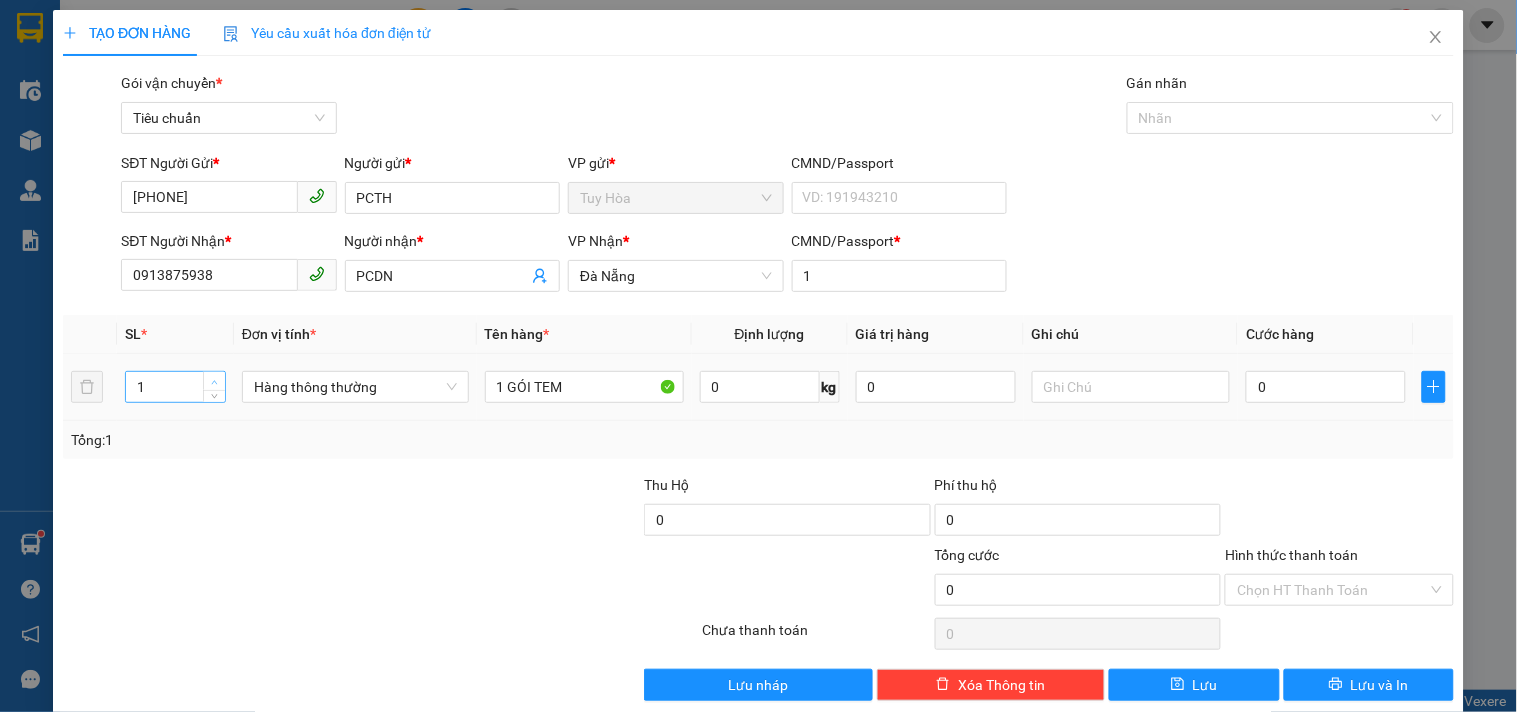 click 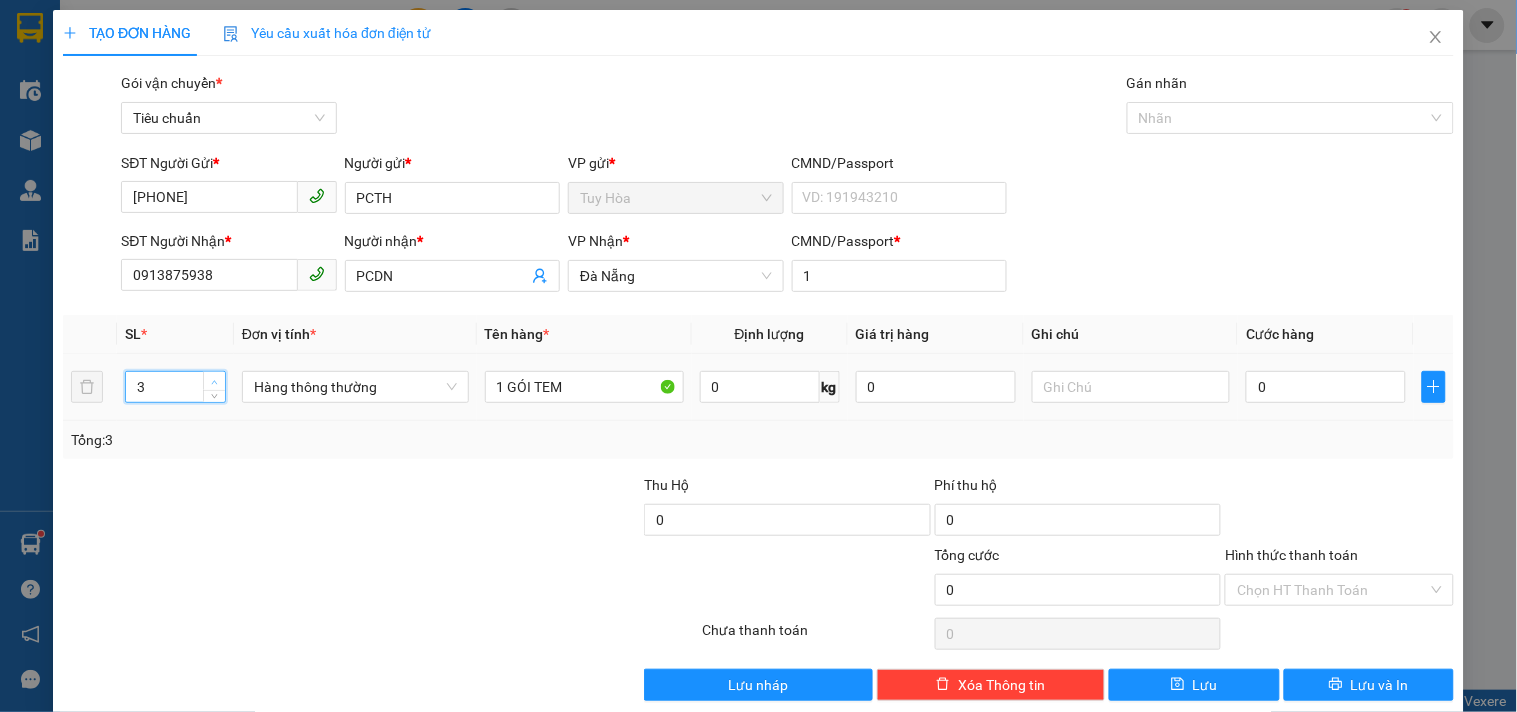 click 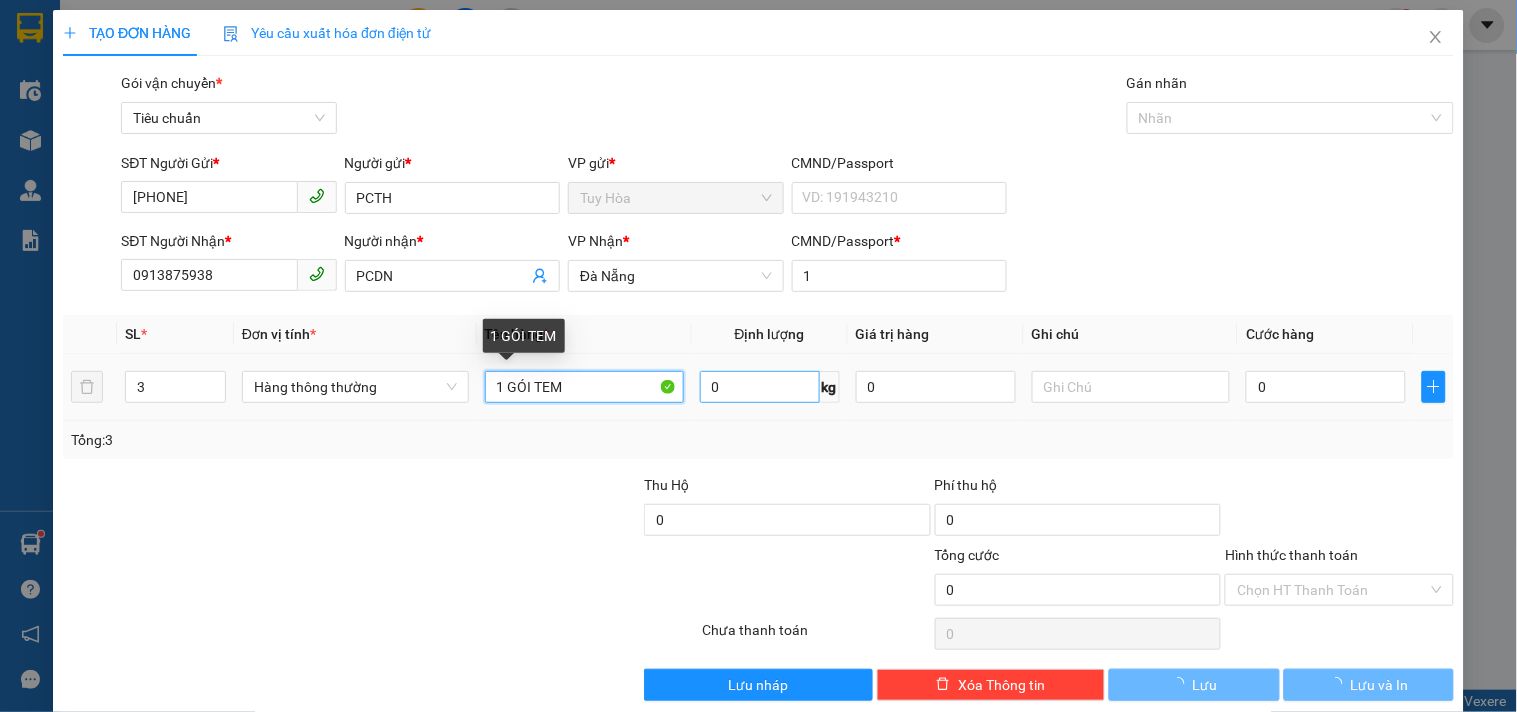 drag, startPoint x: 494, startPoint y: 391, endPoint x: 757, endPoint y: 402, distance: 263.22995 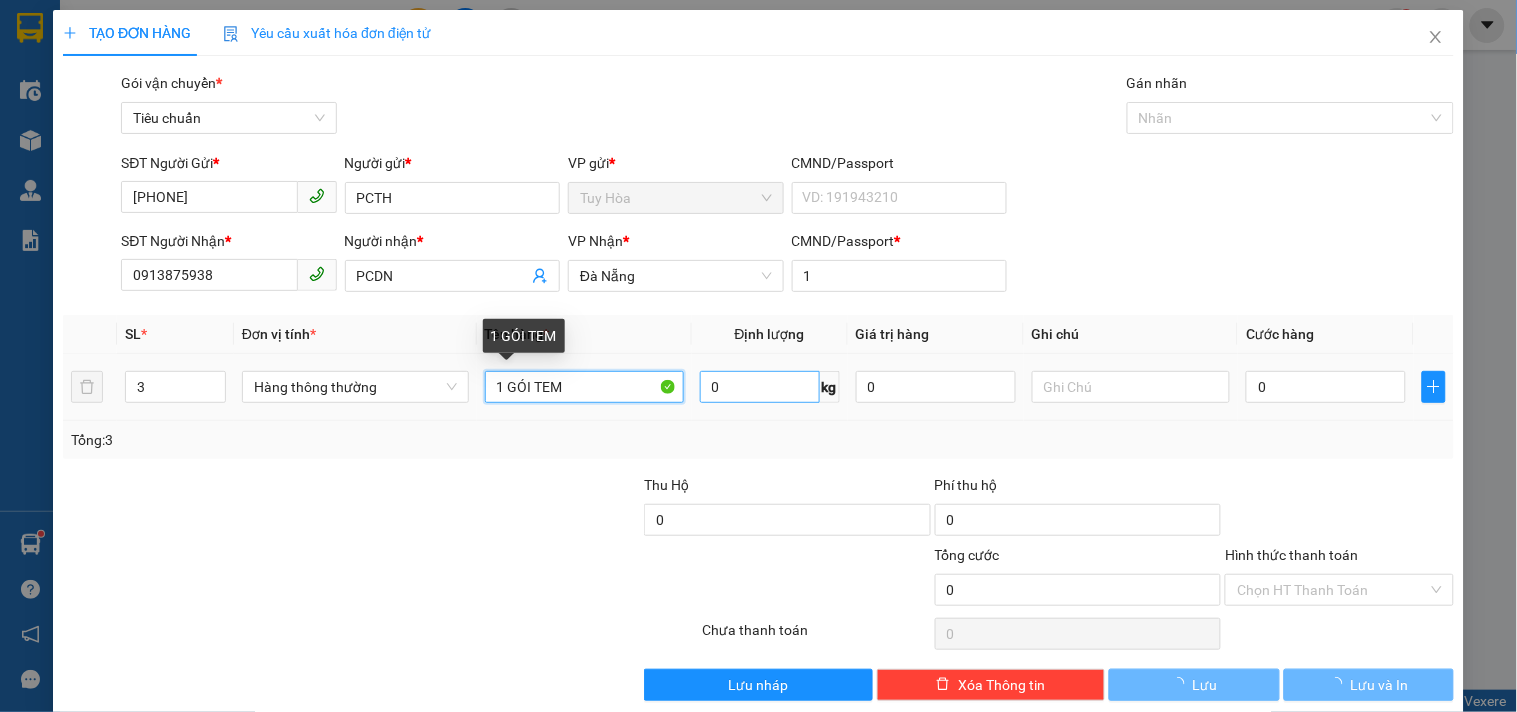 click on "3 Hàng thông thường 1 GÓI TEM 0 kg 0 0" at bounding box center (758, 387) 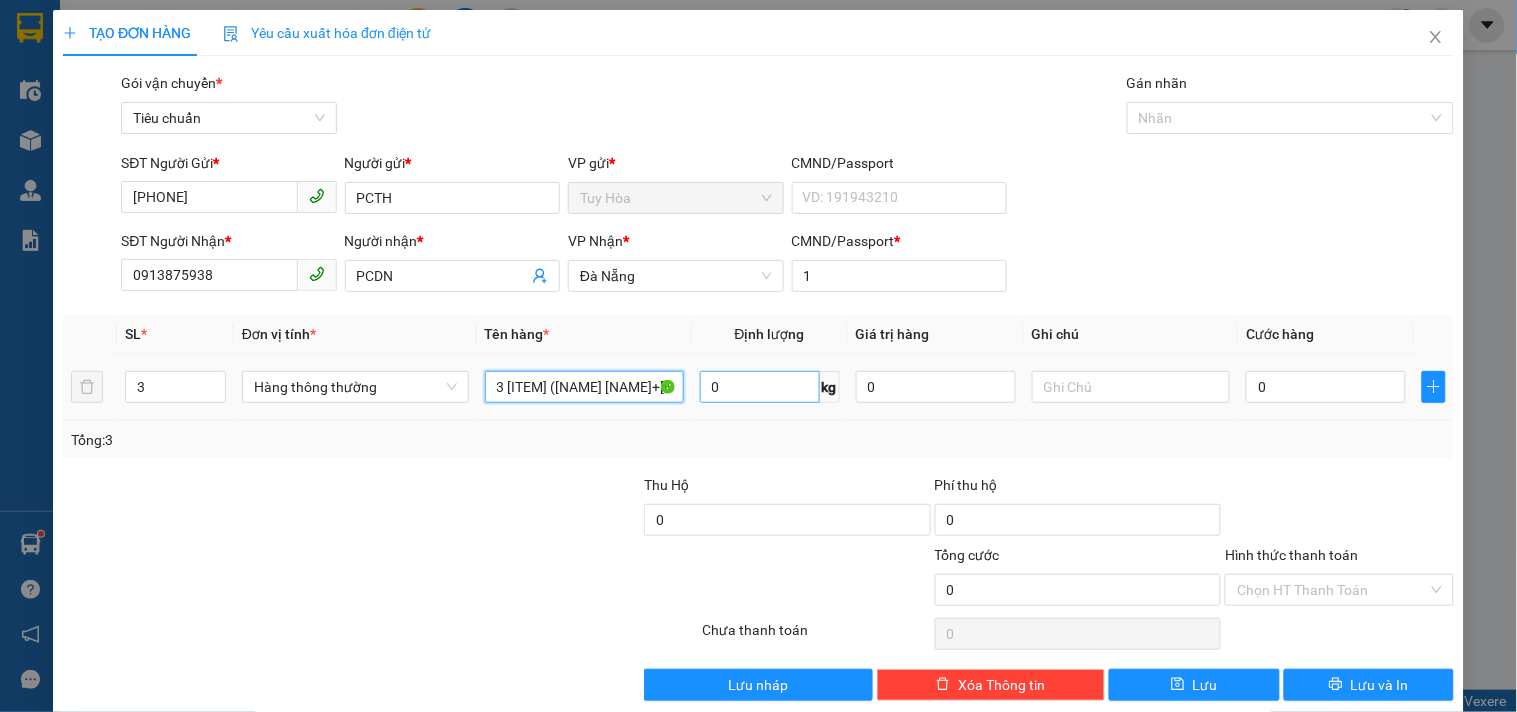 scroll, scrollTop: 0, scrollLeft: 2, axis: horizontal 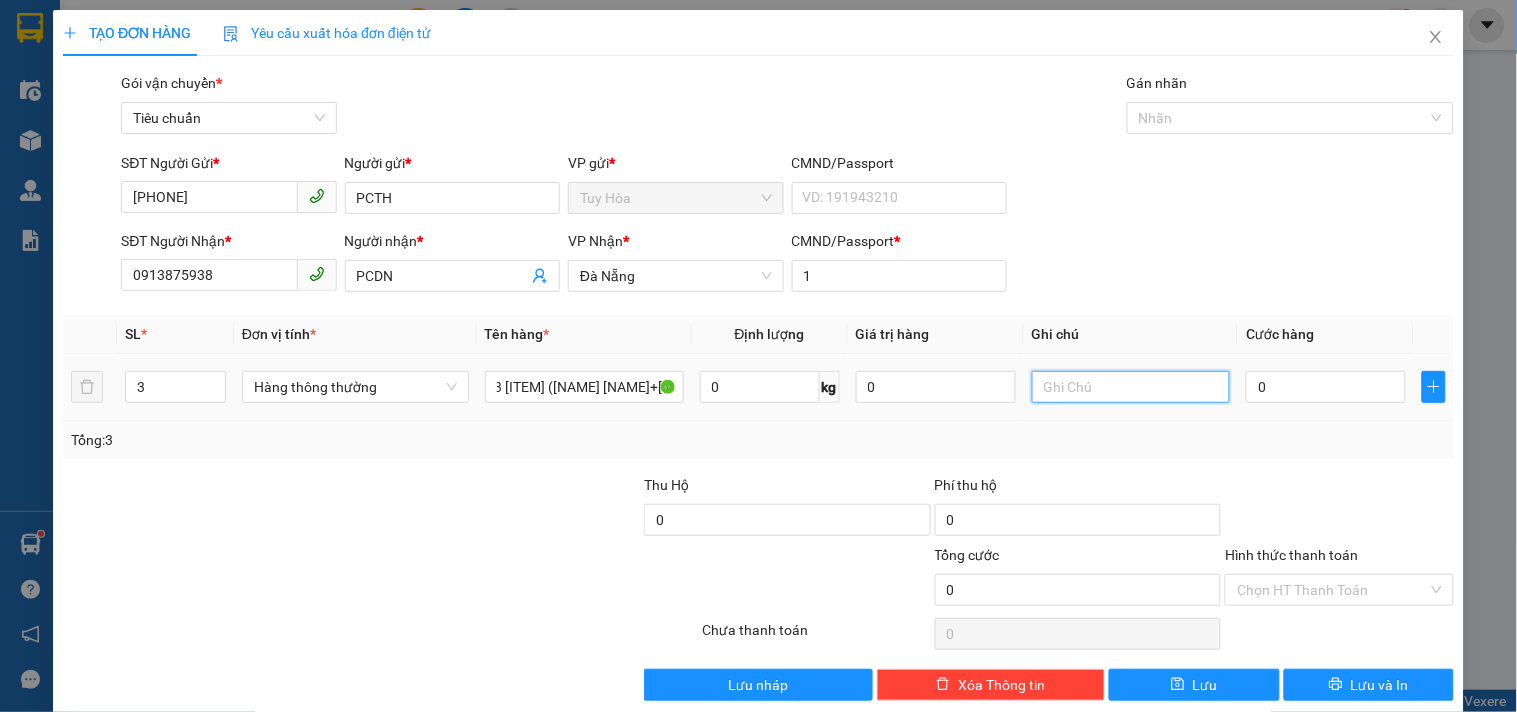 click at bounding box center [1131, 387] 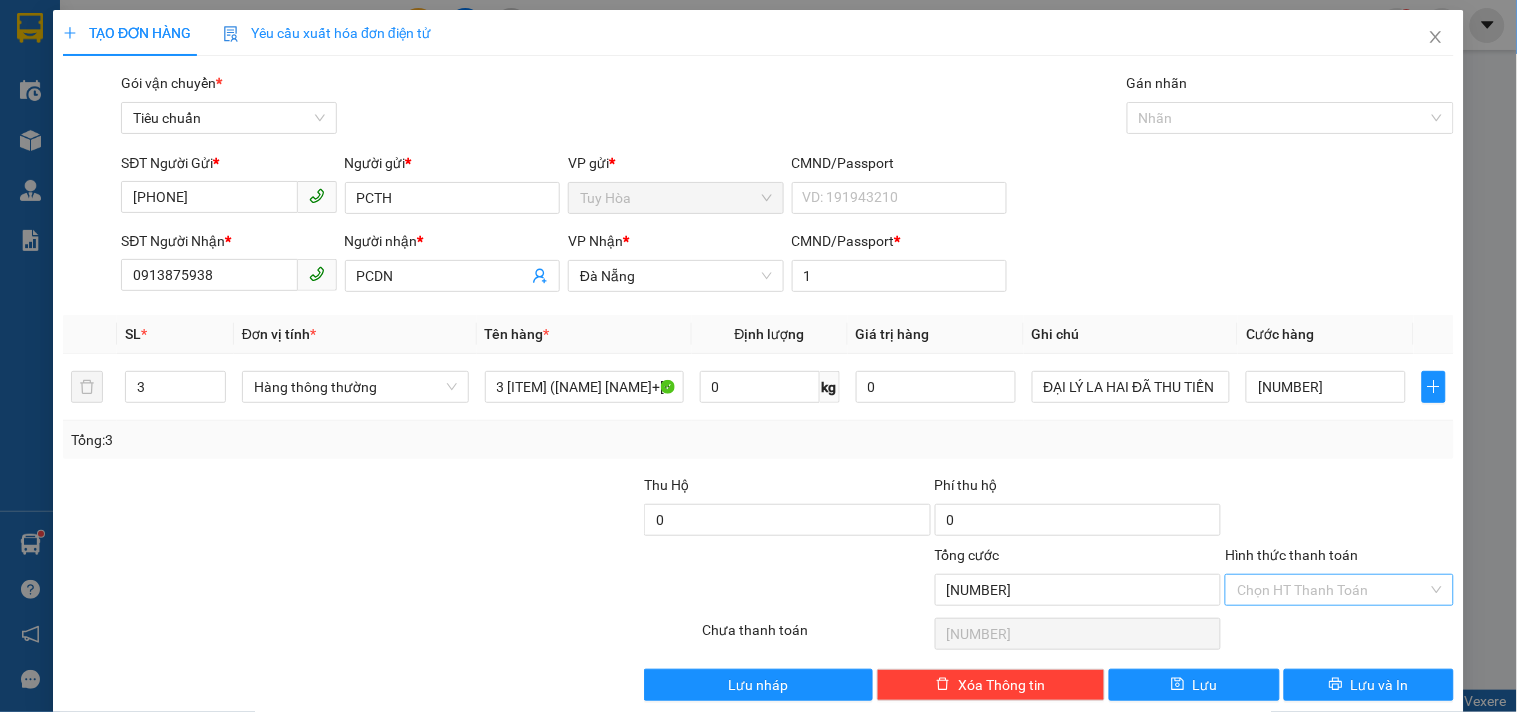 click on "Hình thức thanh toán" at bounding box center [1332, 590] 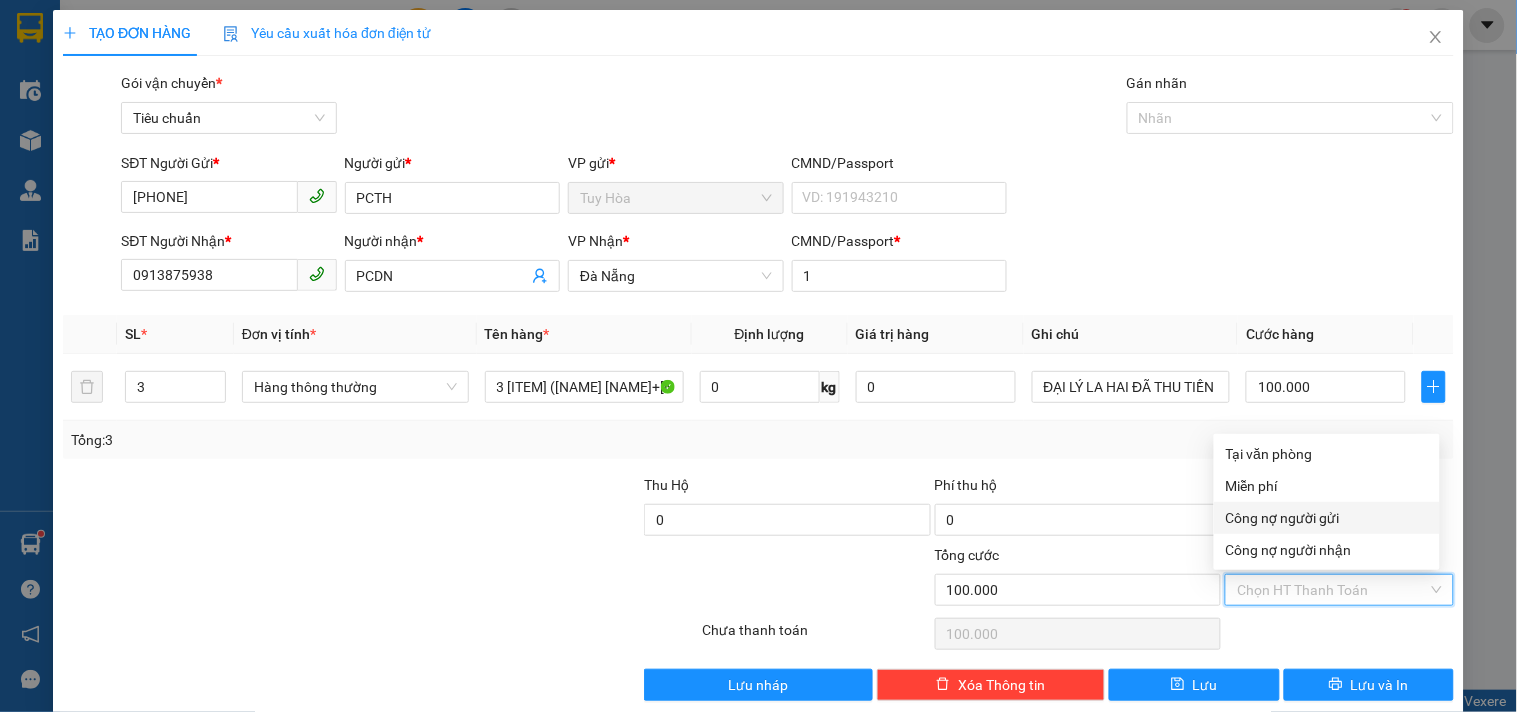 click on "Công nợ người gửi" at bounding box center [1327, 518] 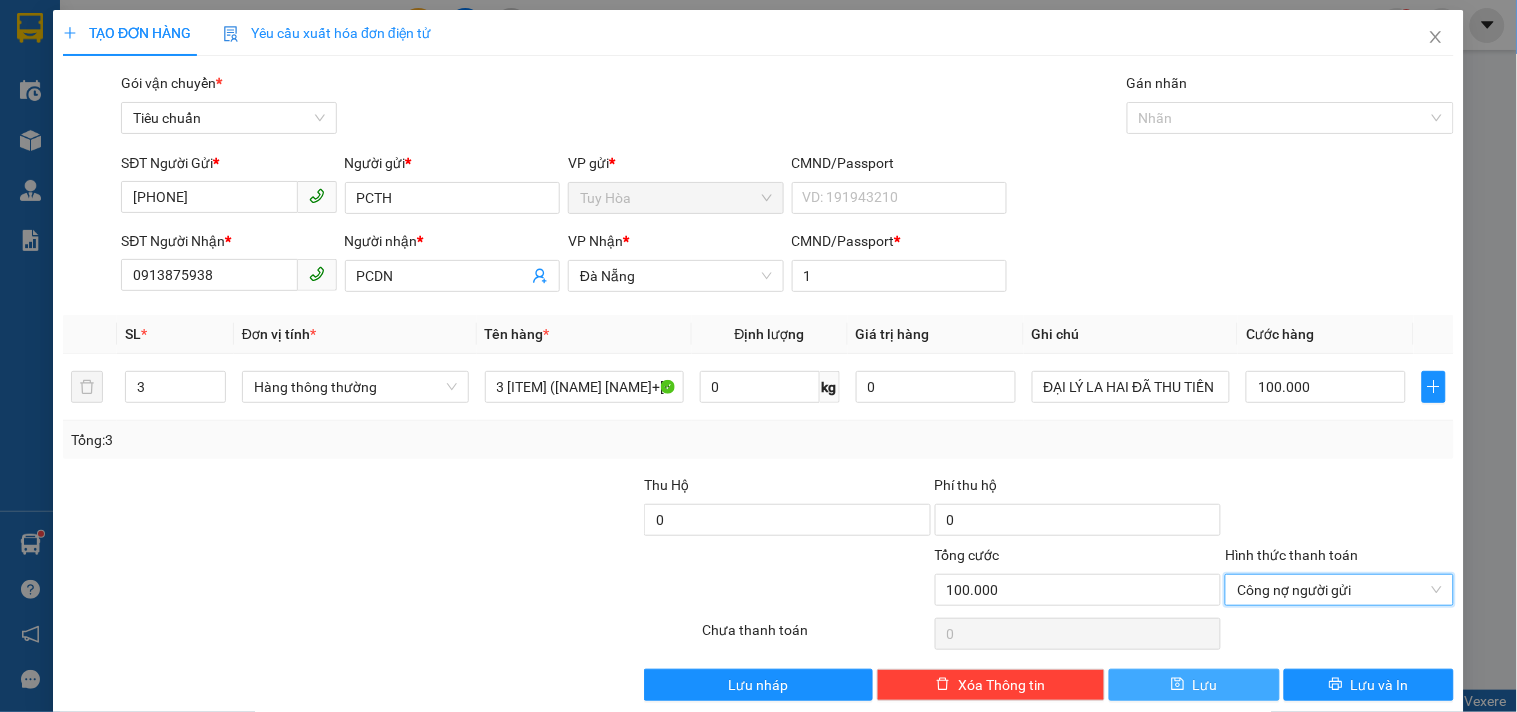 click on "Lưu" at bounding box center (1194, 685) 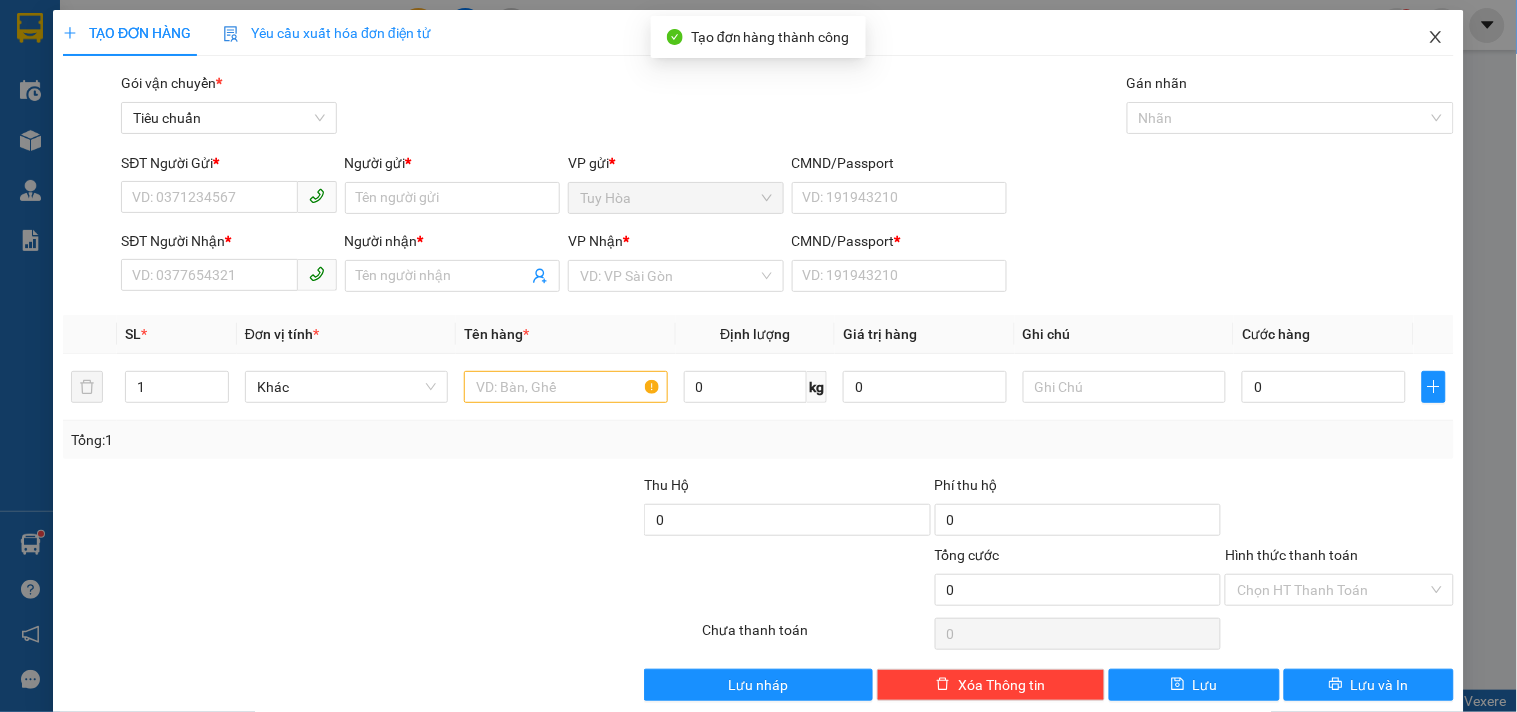 click 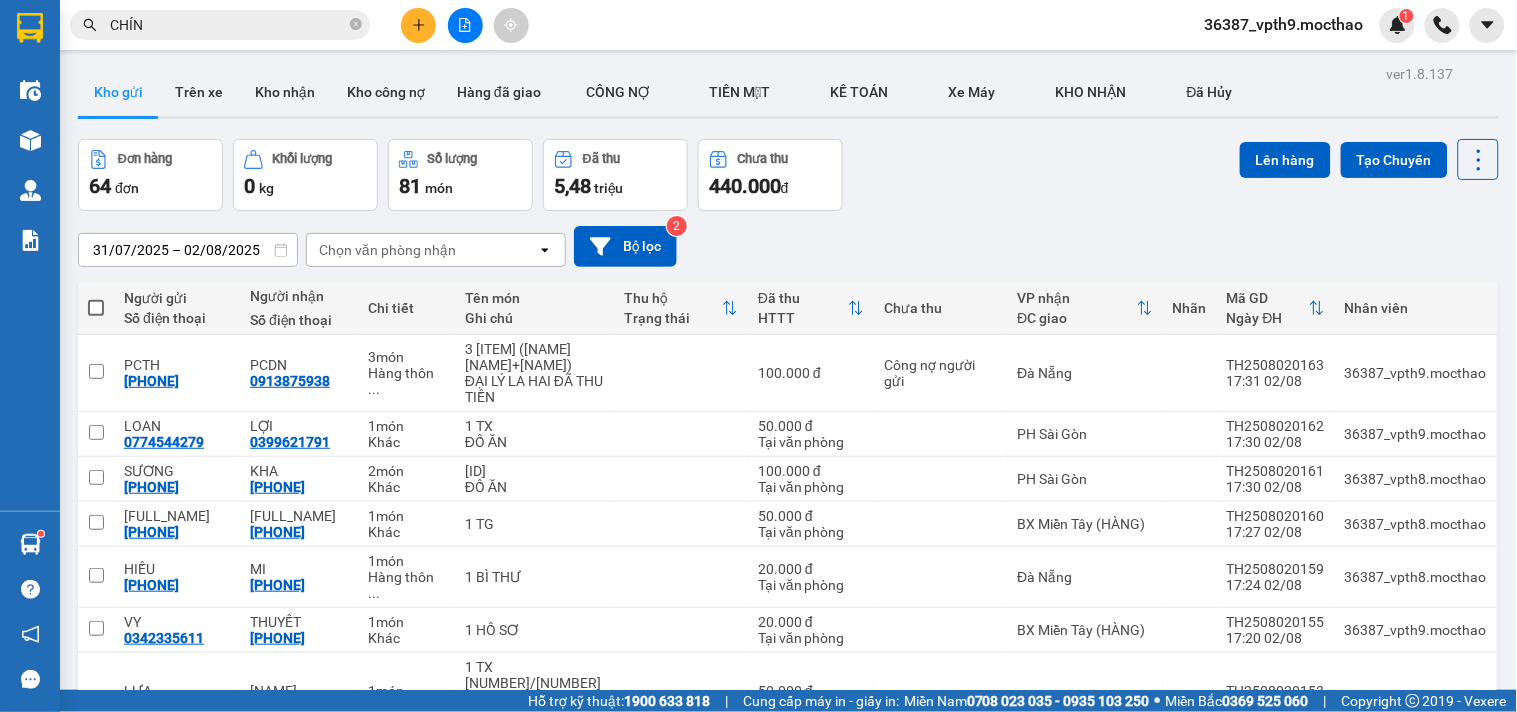click on "Chọn văn phòng nhận" at bounding box center (387, 250) 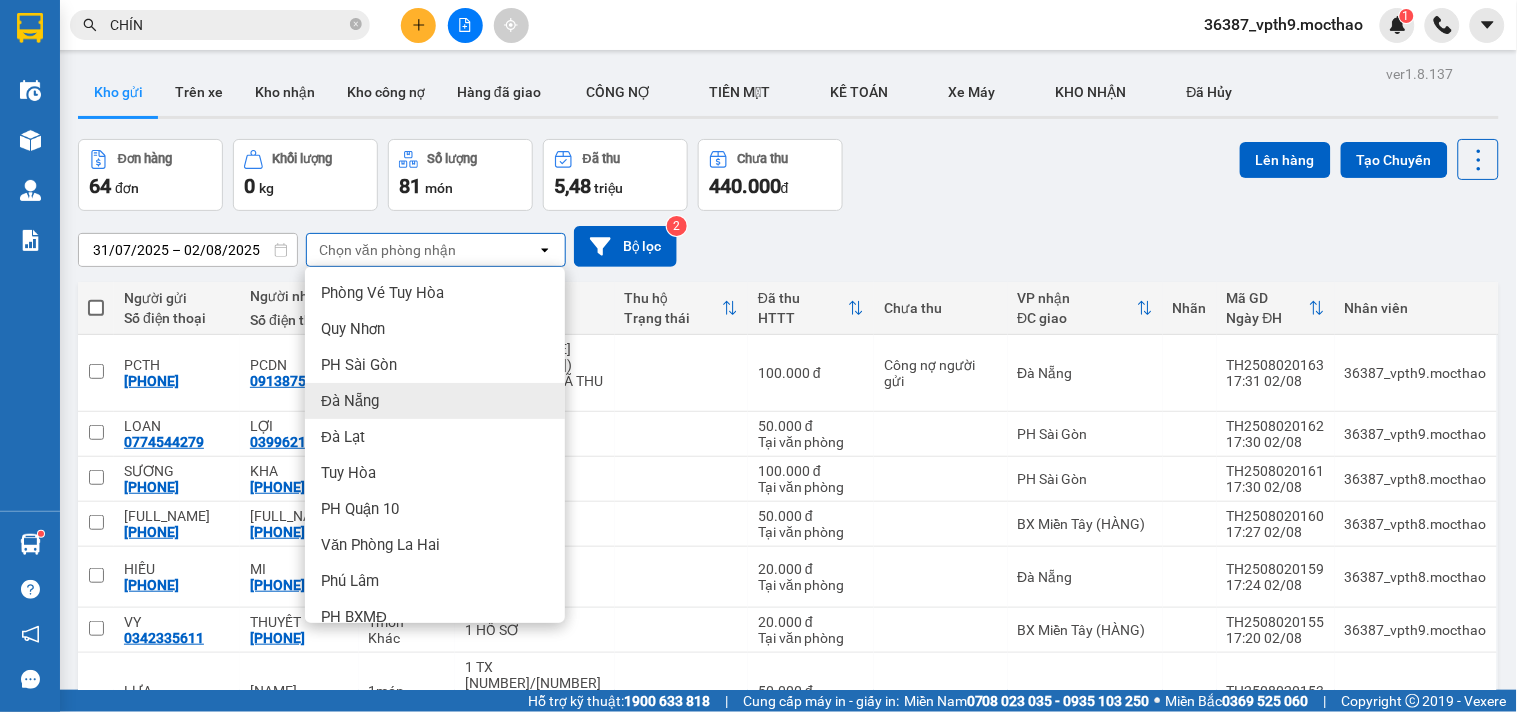 click on "Đà Nẵng" at bounding box center (350, 401) 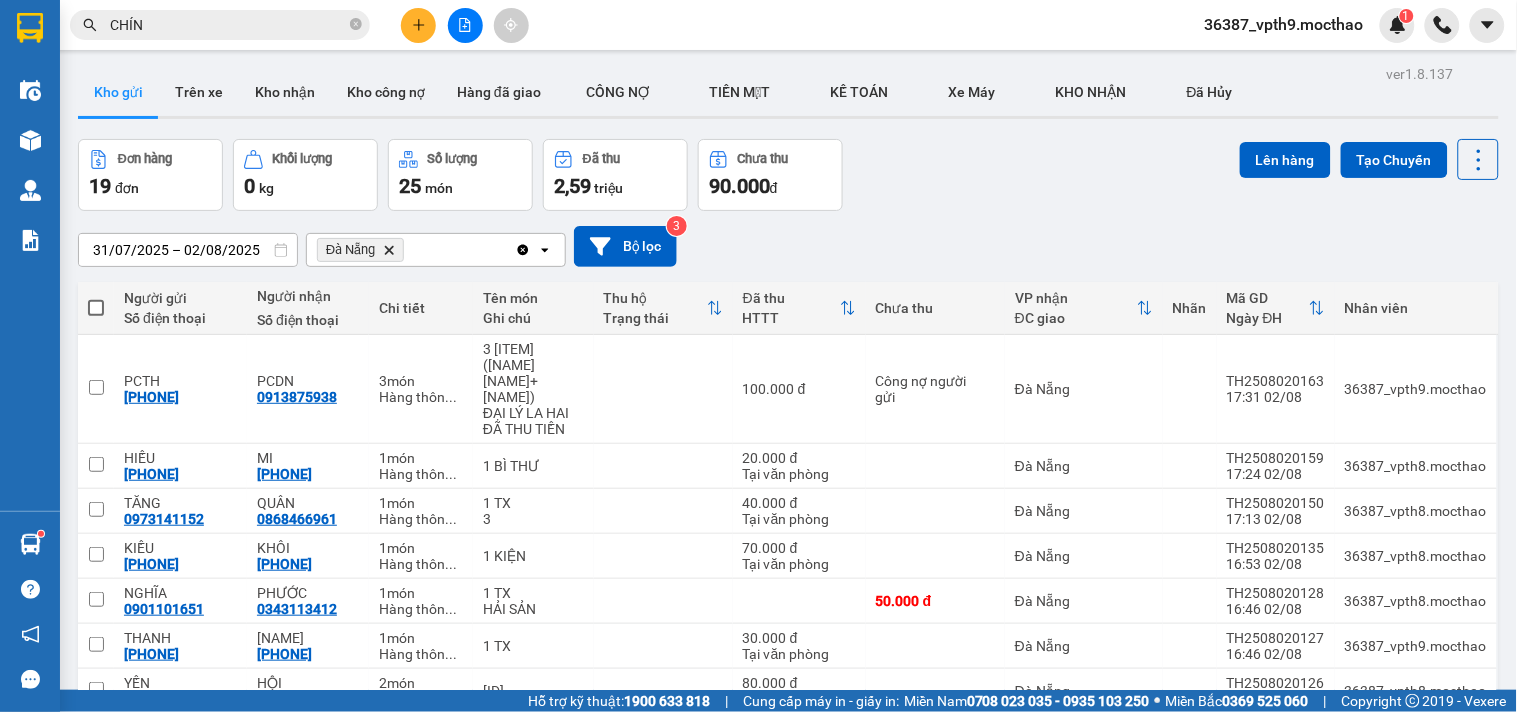 click 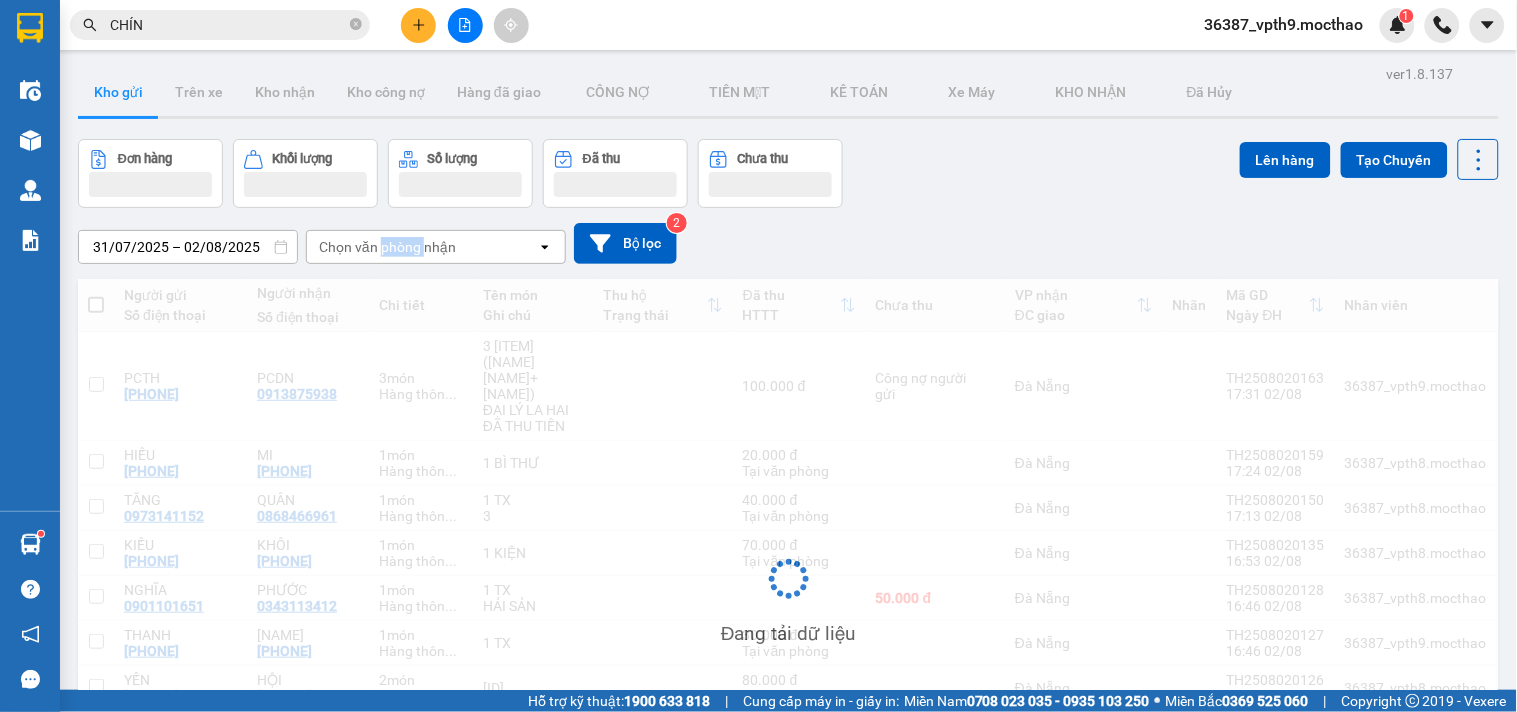 click on "Chọn văn phòng nhận" at bounding box center (387, 247) 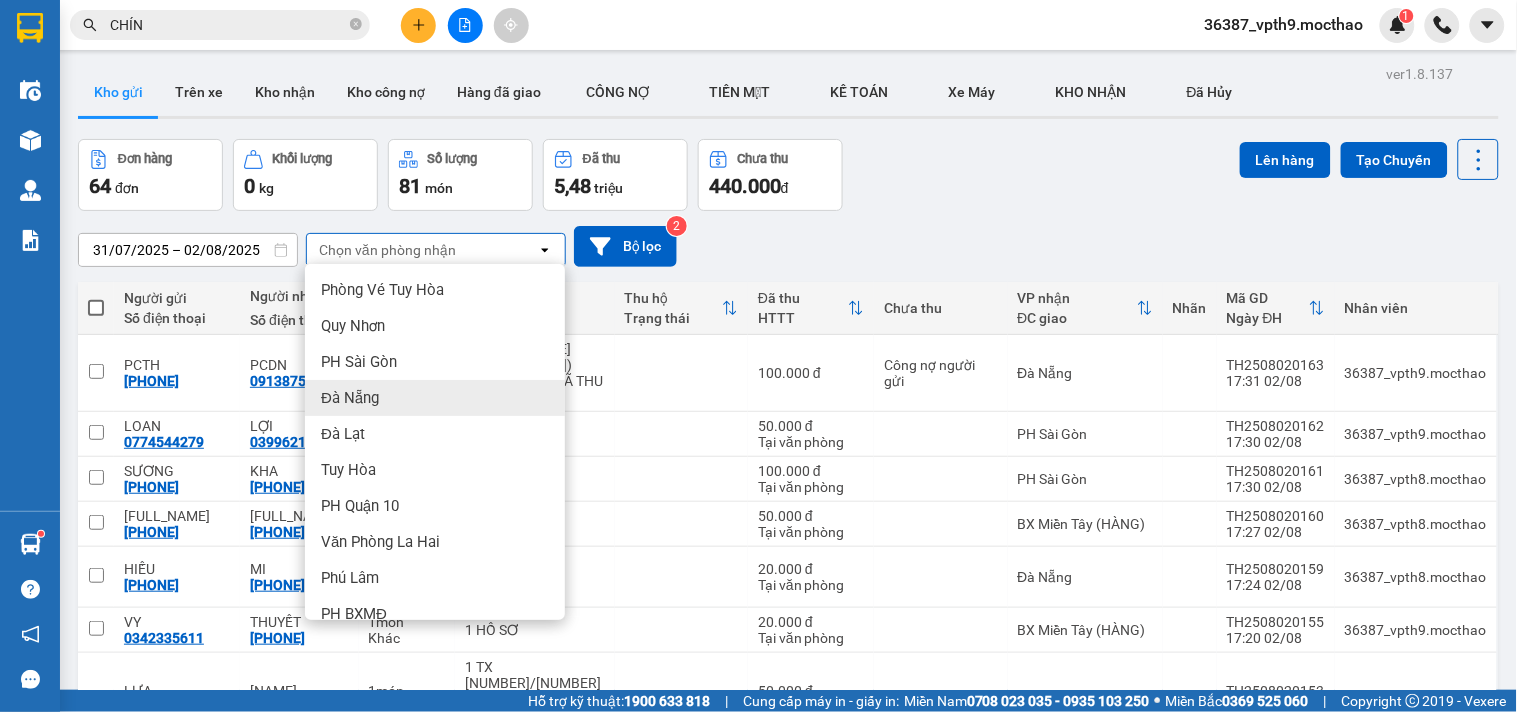 scroll, scrollTop: 271, scrollLeft: 0, axis: vertical 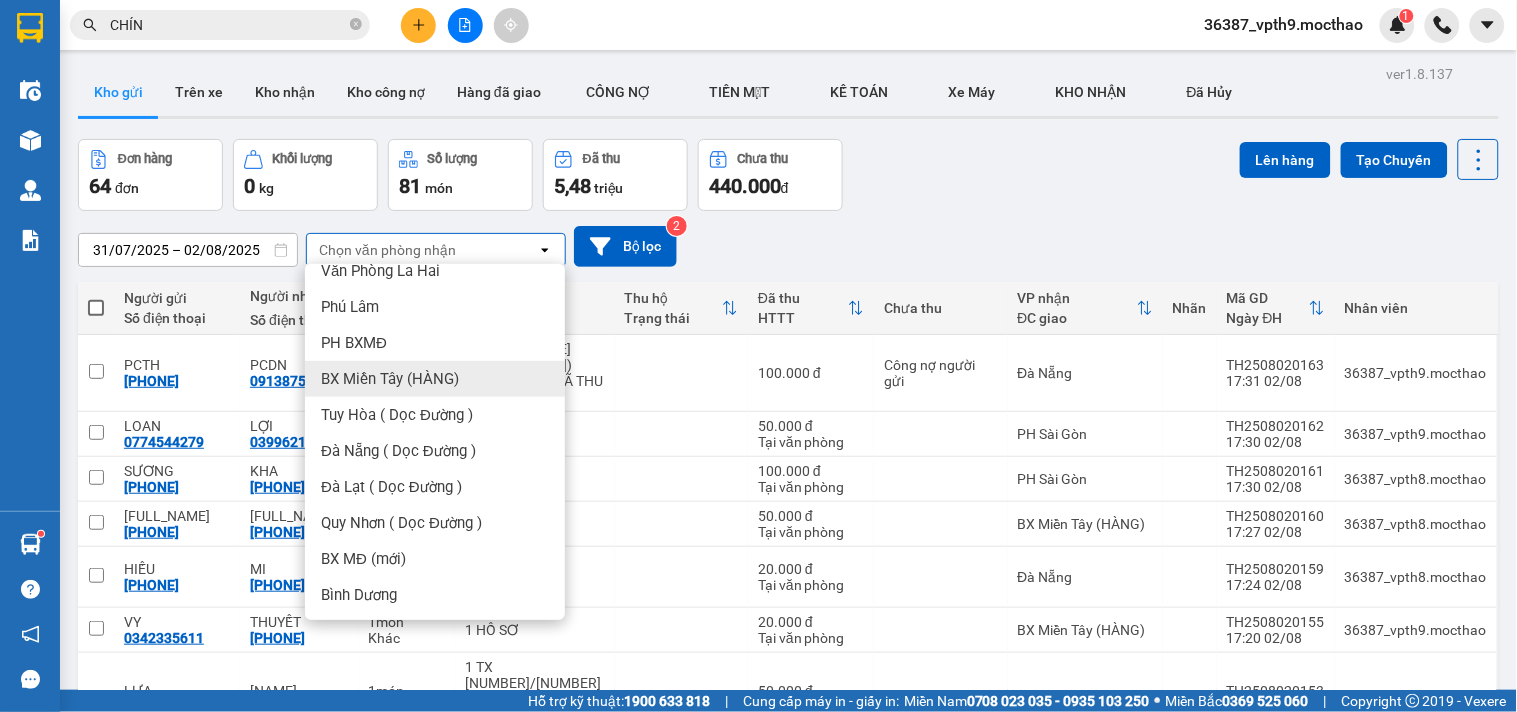 click on "BX Miền Tây (HÀNG)" at bounding box center (390, 379) 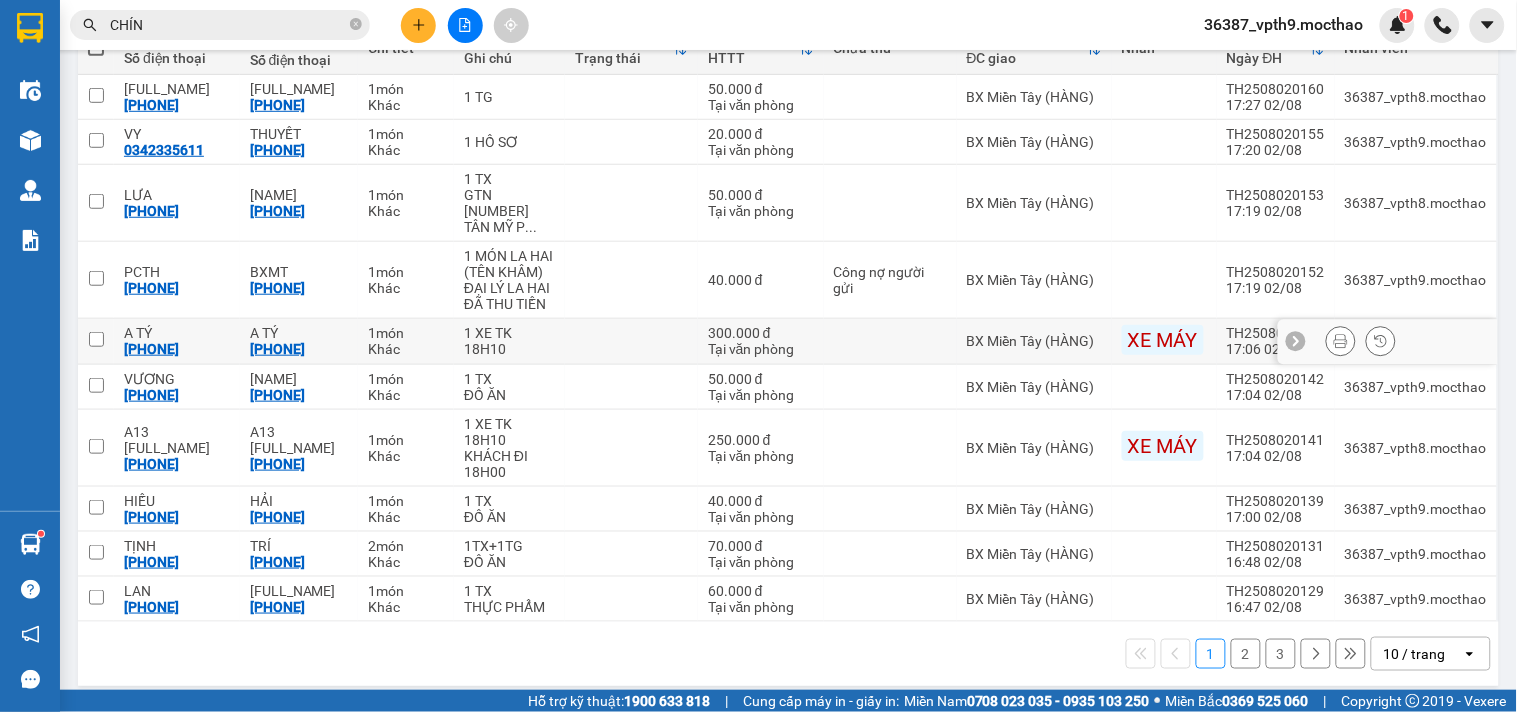 scroll, scrollTop: 0, scrollLeft: 0, axis: both 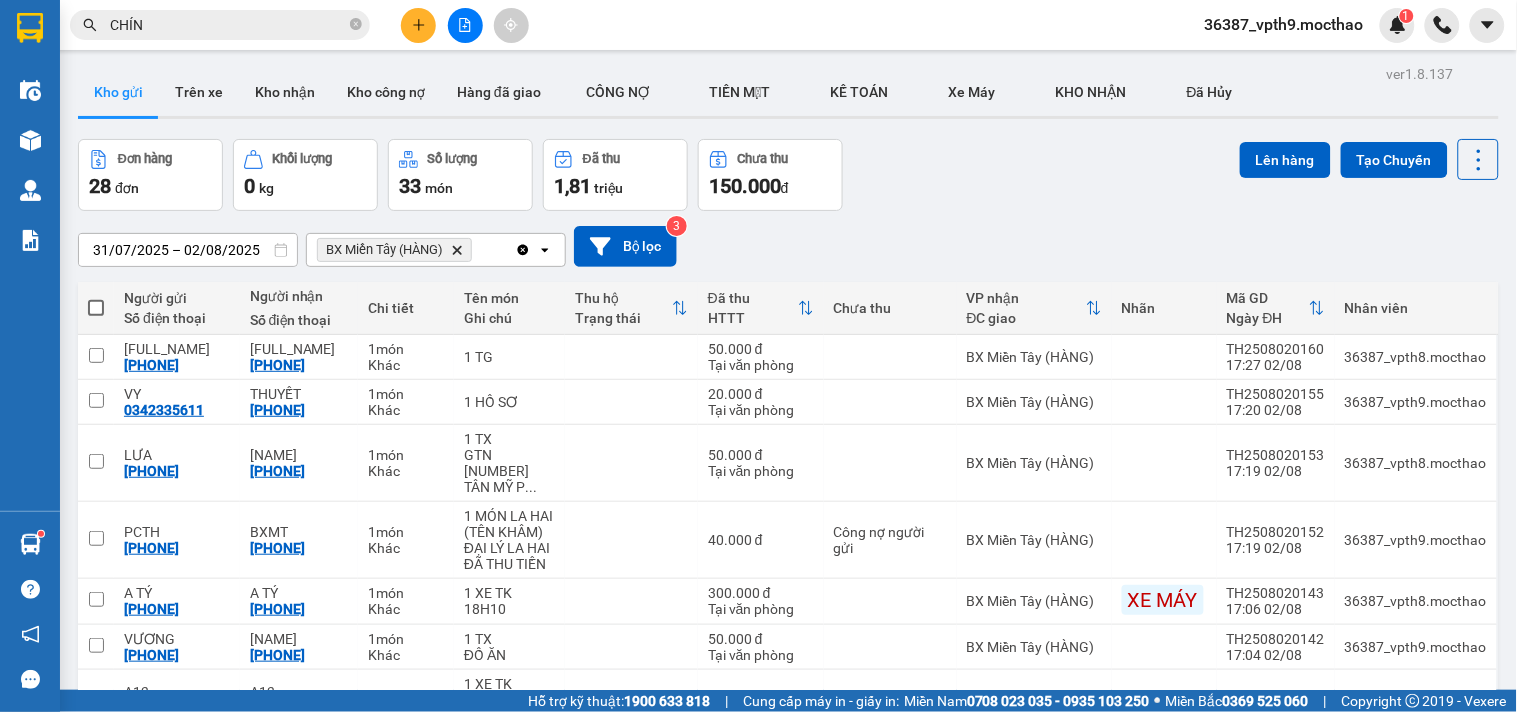 click on "BX Miền Tây (HÀNG) Delete" at bounding box center (394, 250) 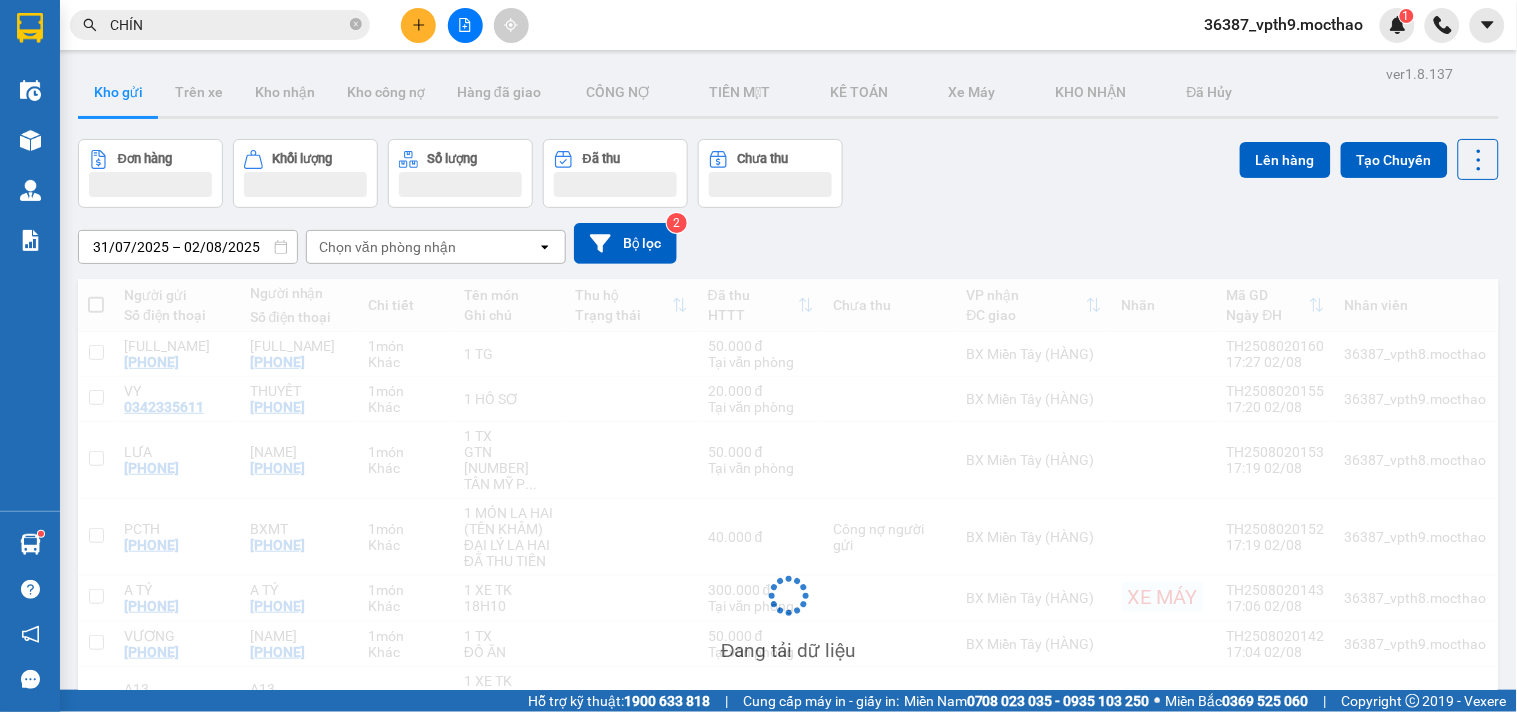 click on "Chọn văn phòng nhận" at bounding box center [422, 247] 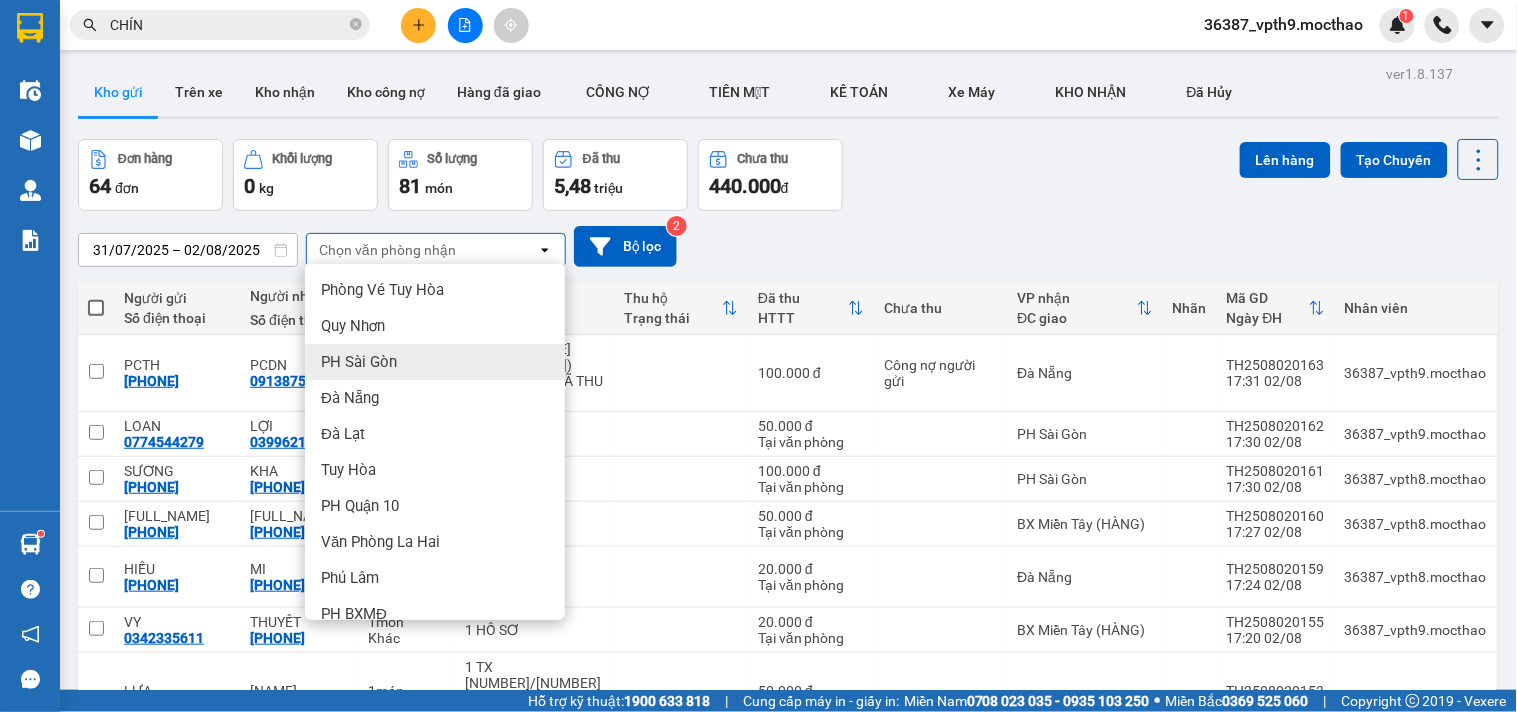 click on "PH Sài Gòn" at bounding box center [359, 362] 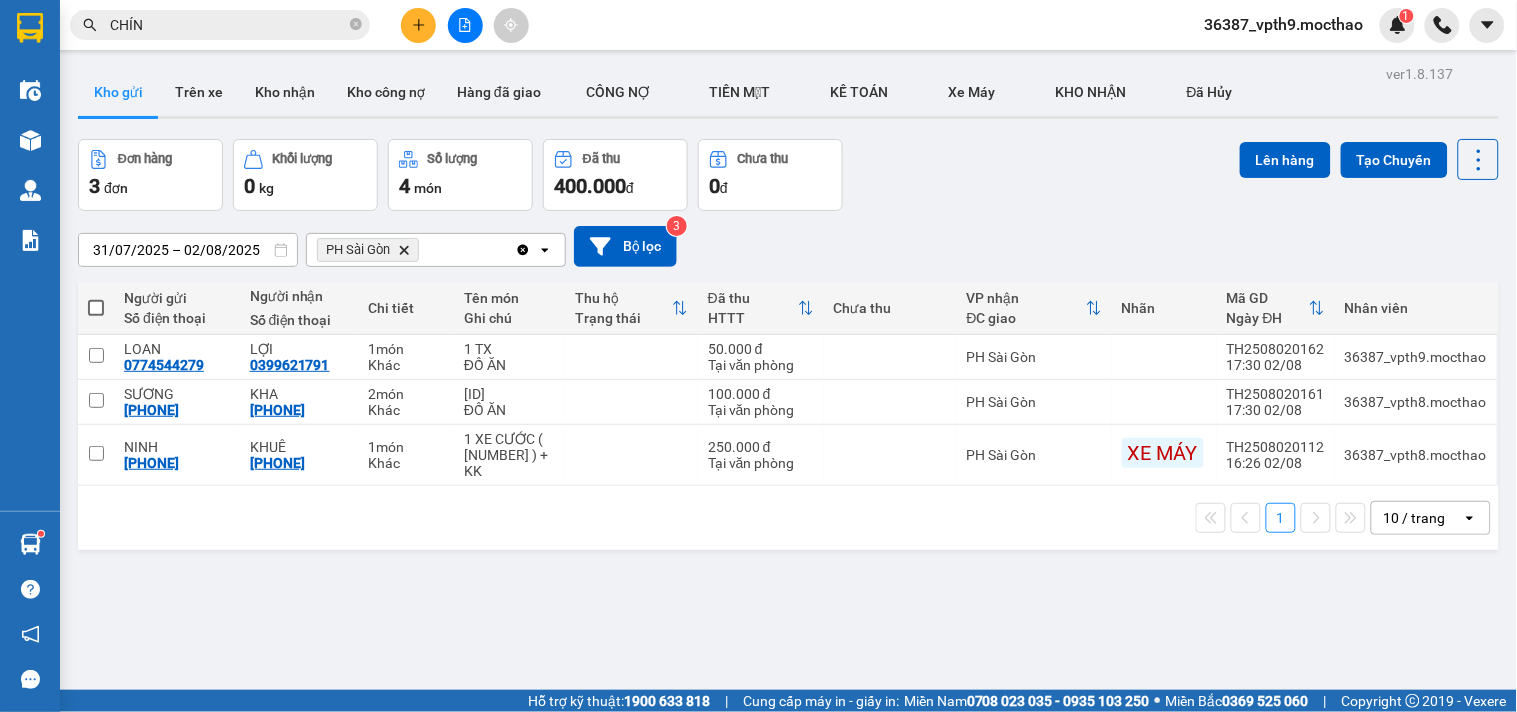 click 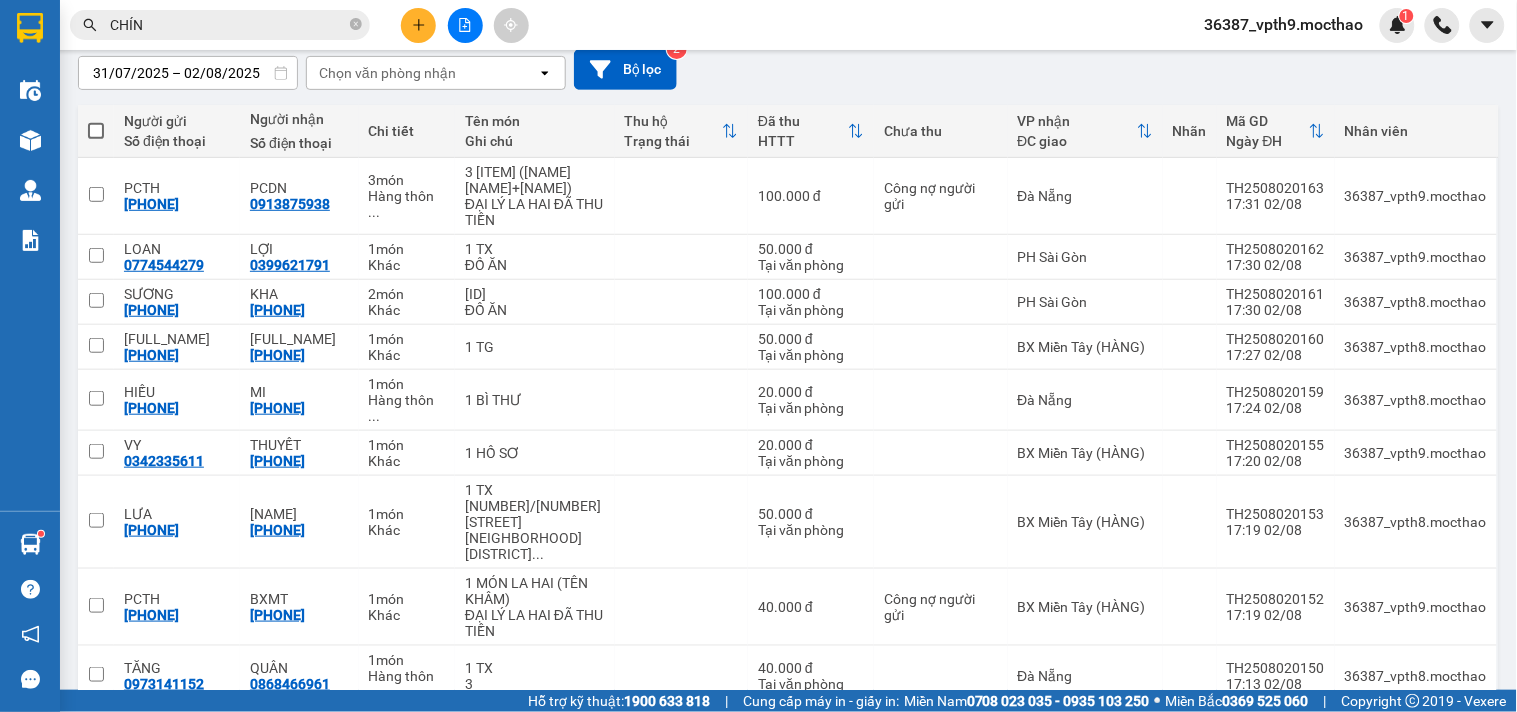 scroll, scrollTop: 258, scrollLeft: 0, axis: vertical 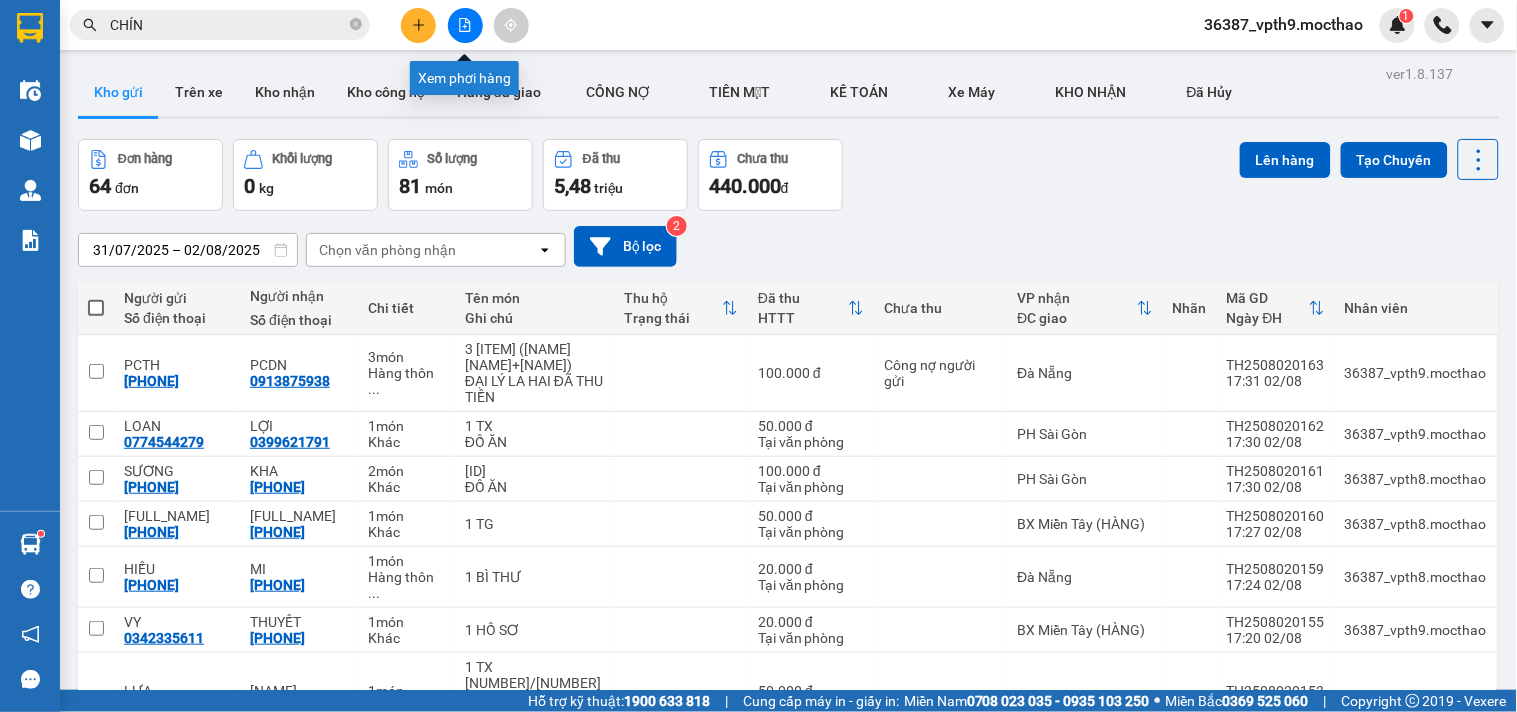 click 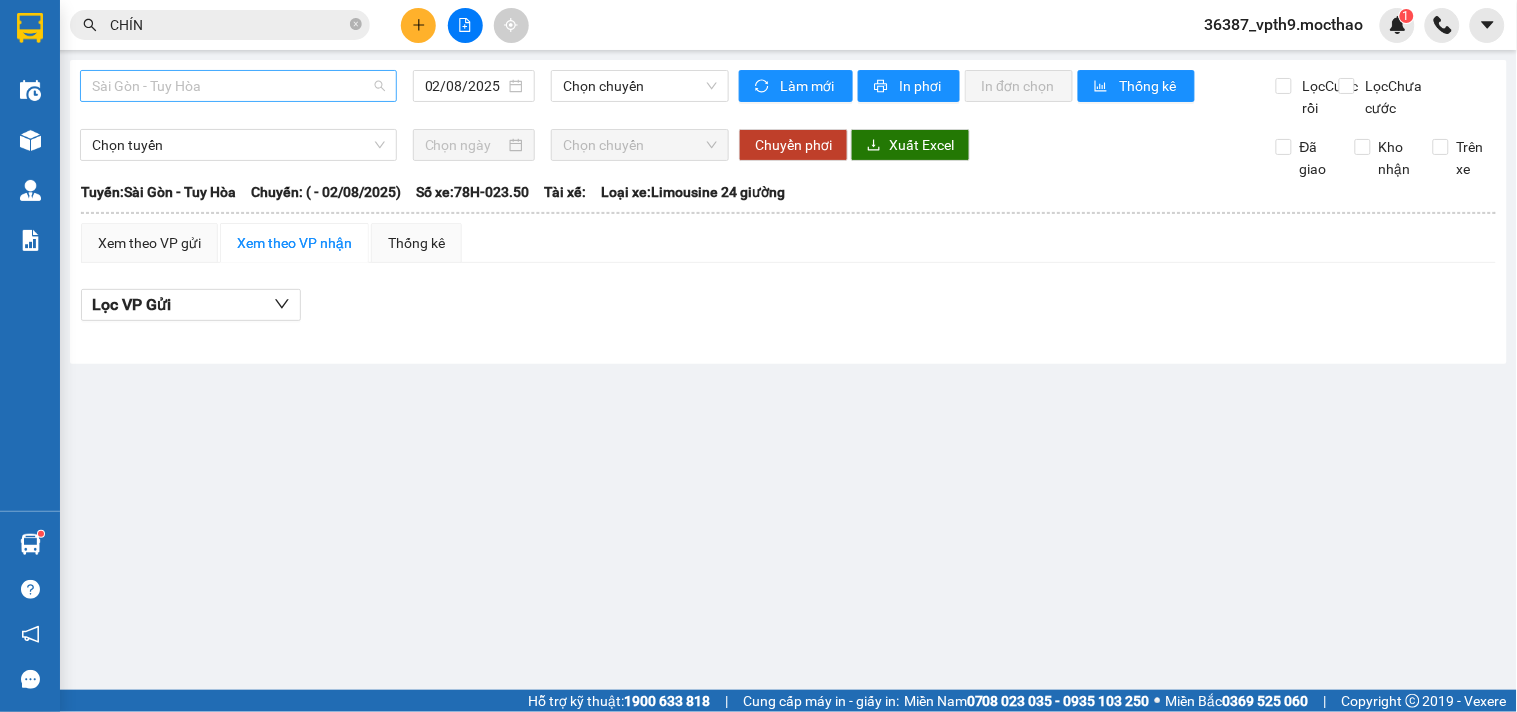 click on "Sài Gòn - Tuy Hòa" at bounding box center [238, 86] 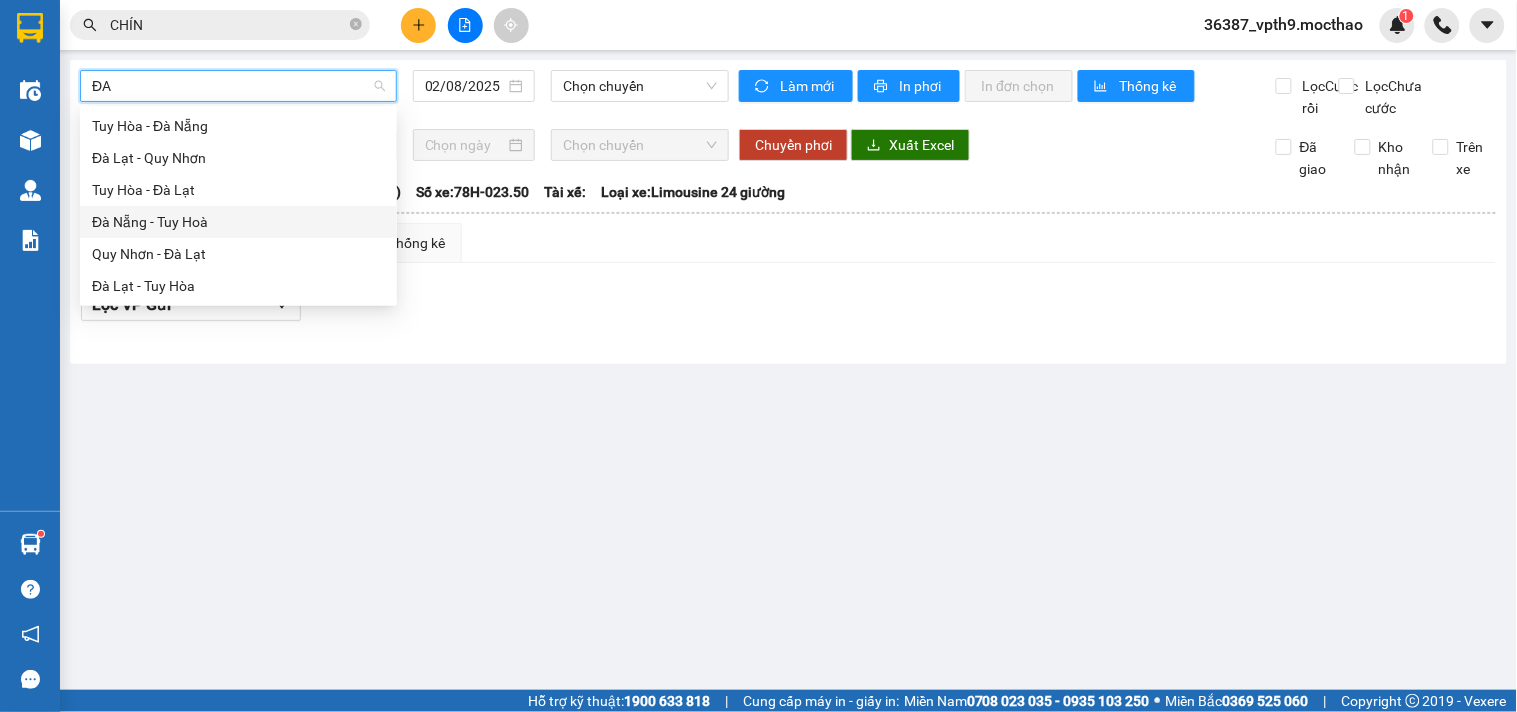 click on "Đà Nẵng - Tuy Hoà" at bounding box center [238, 222] 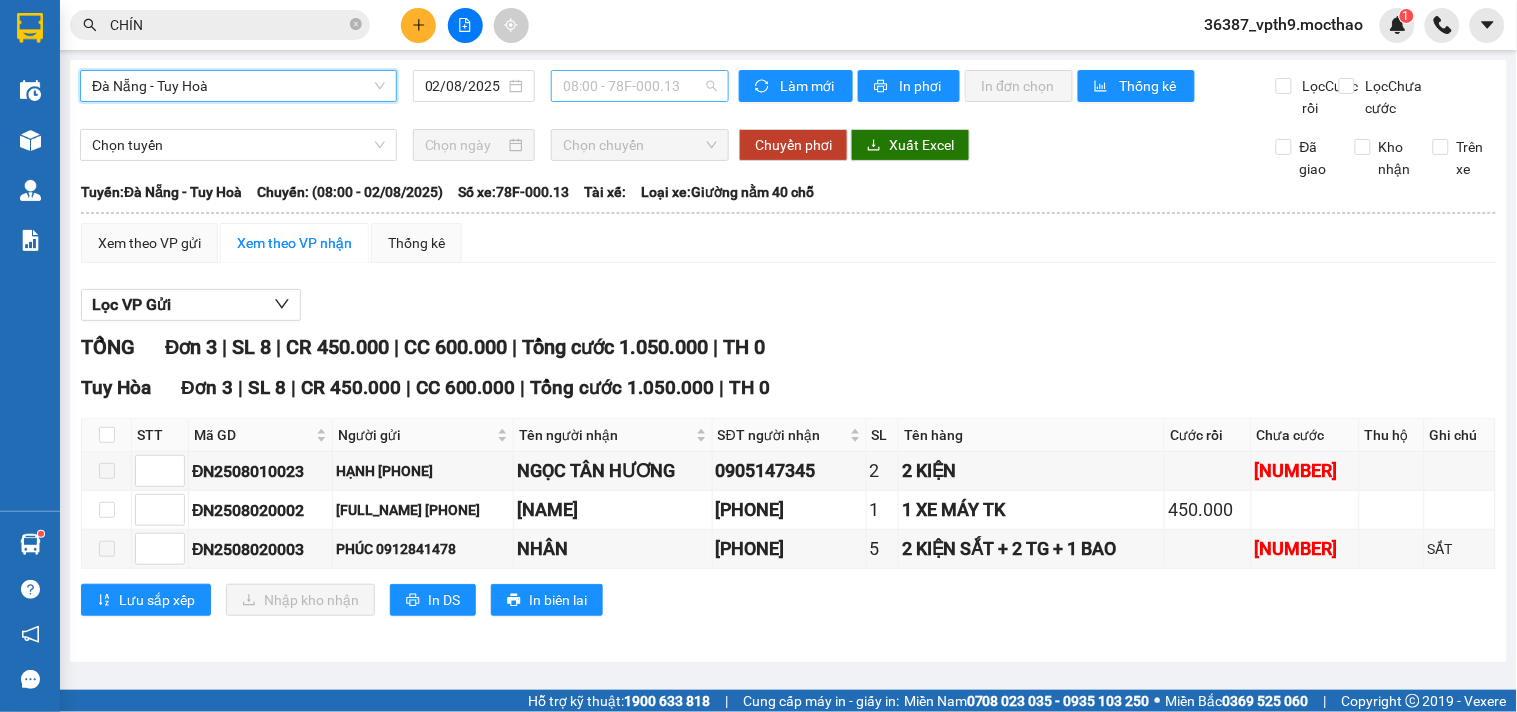 click on "[TIME]     - [CODE]" at bounding box center [640, 86] 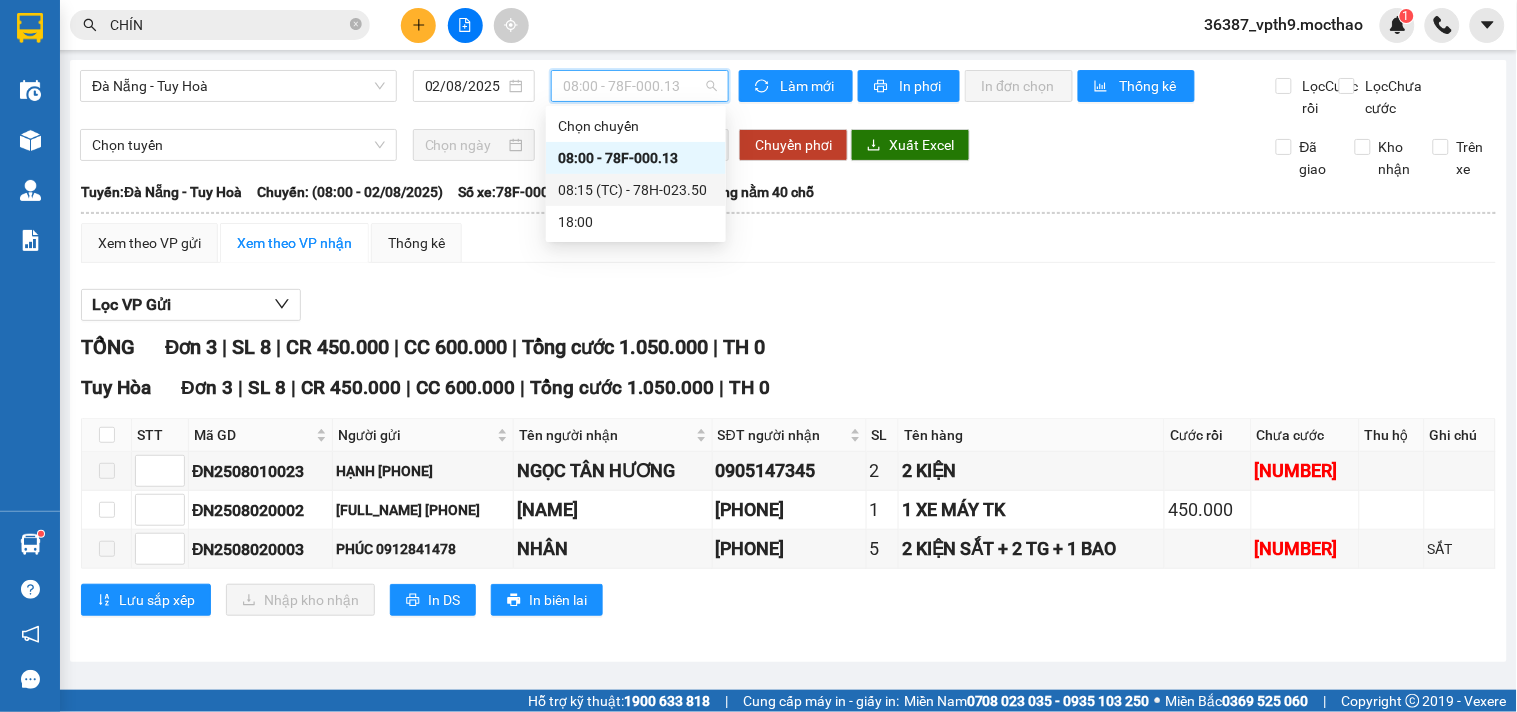 click on "[TIME]   (TC)   - [CODE]" at bounding box center (636, 190) 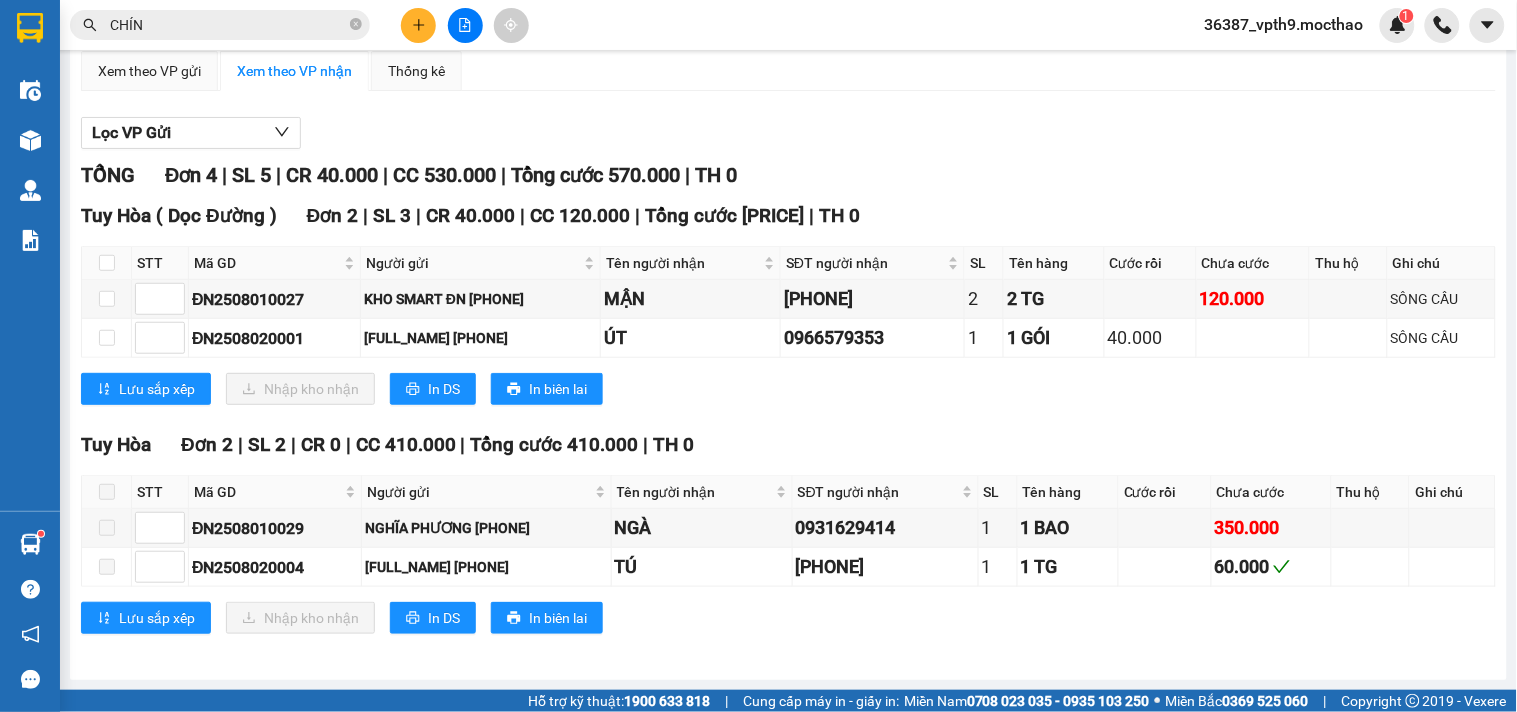 scroll, scrollTop: 0, scrollLeft: 0, axis: both 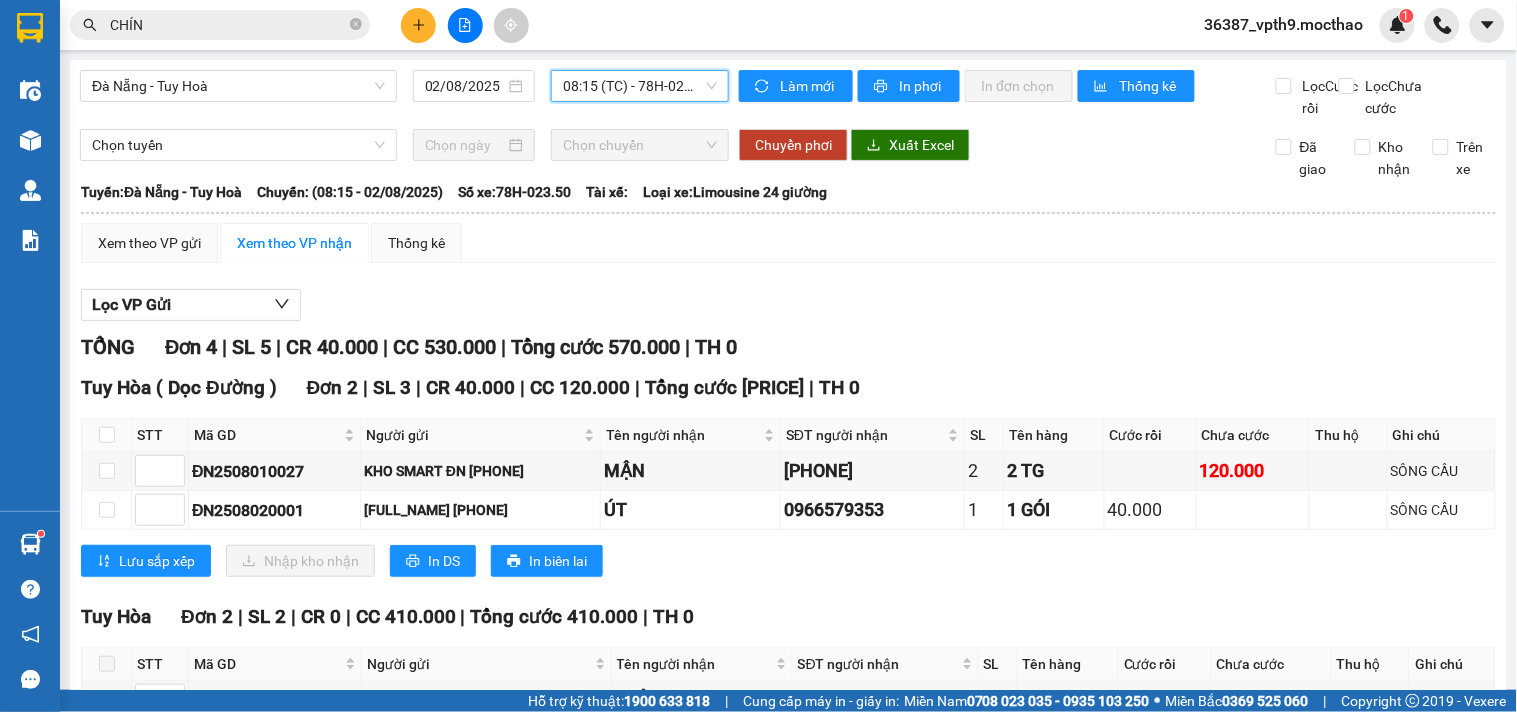 click on "[TIME]   (TC)   - [CODE]" at bounding box center (640, 86) 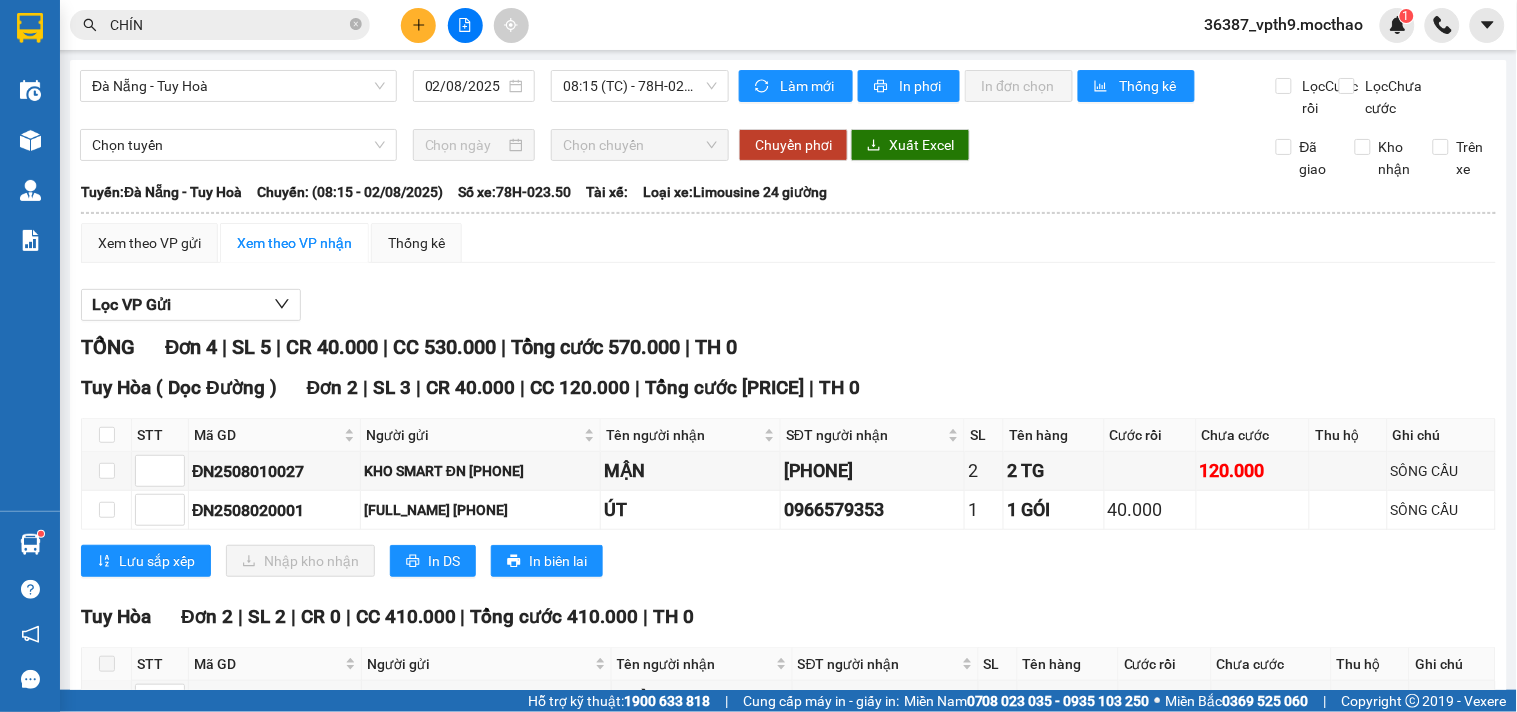click on "Lọc VP Gửi" at bounding box center [788, 305] 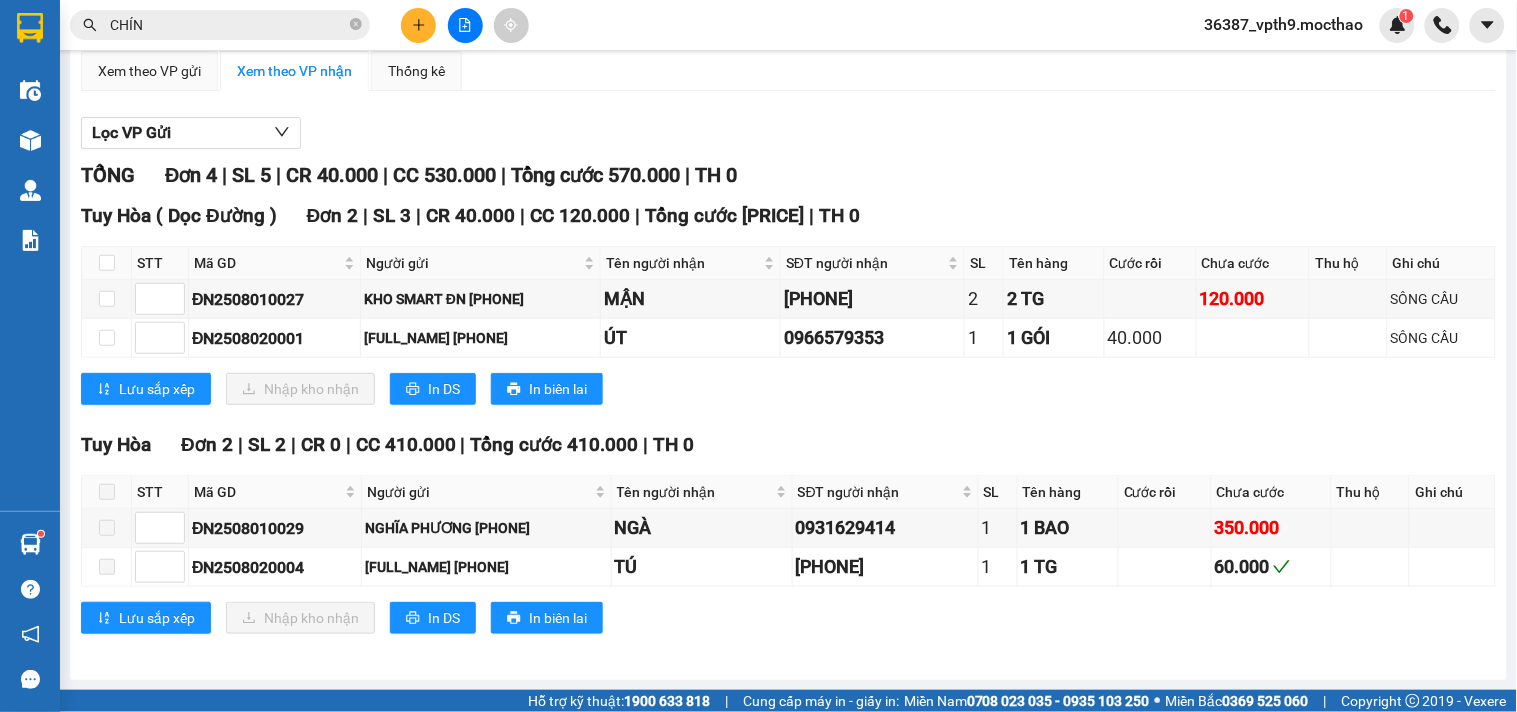 scroll, scrollTop: 0, scrollLeft: 0, axis: both 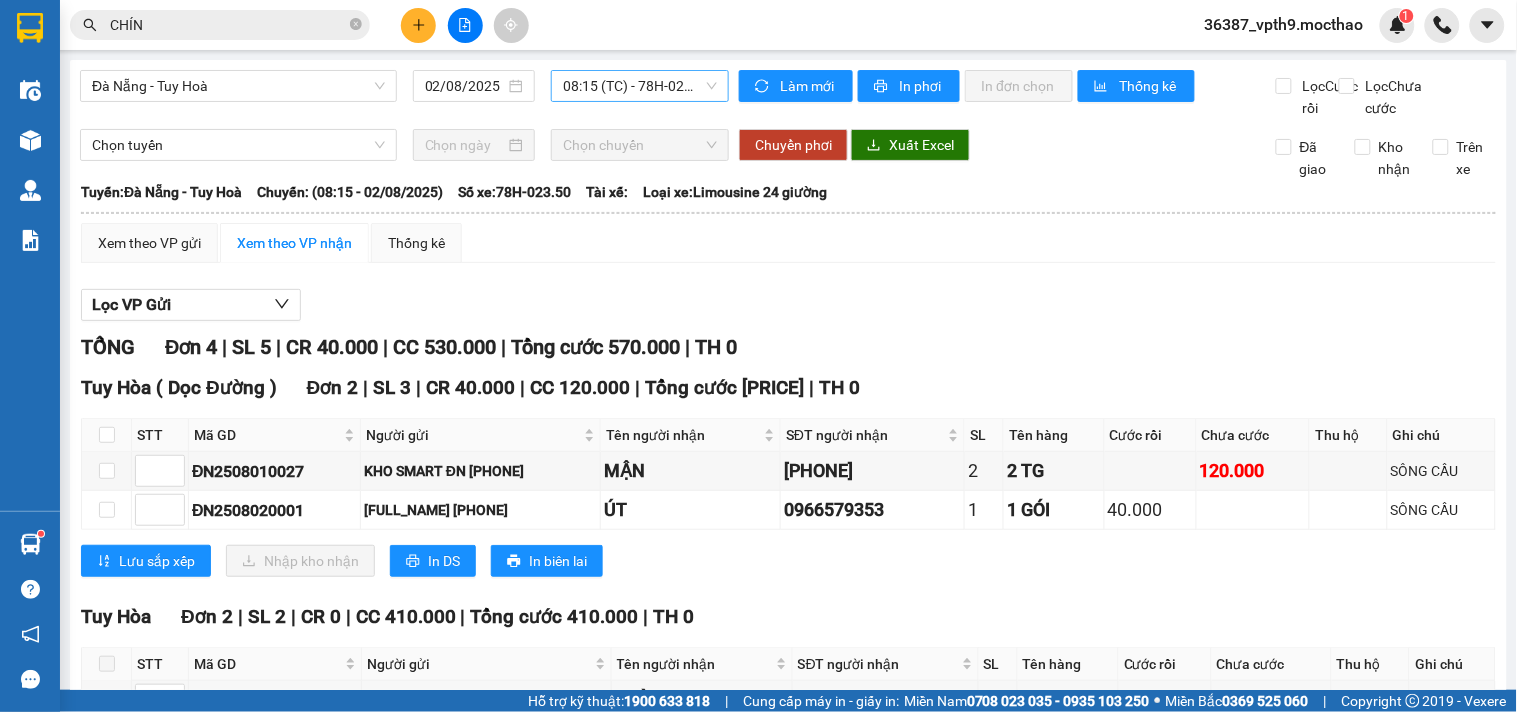 click on "[TIME]   (TC)   - [CODE]" at bounding box center (640, 86) 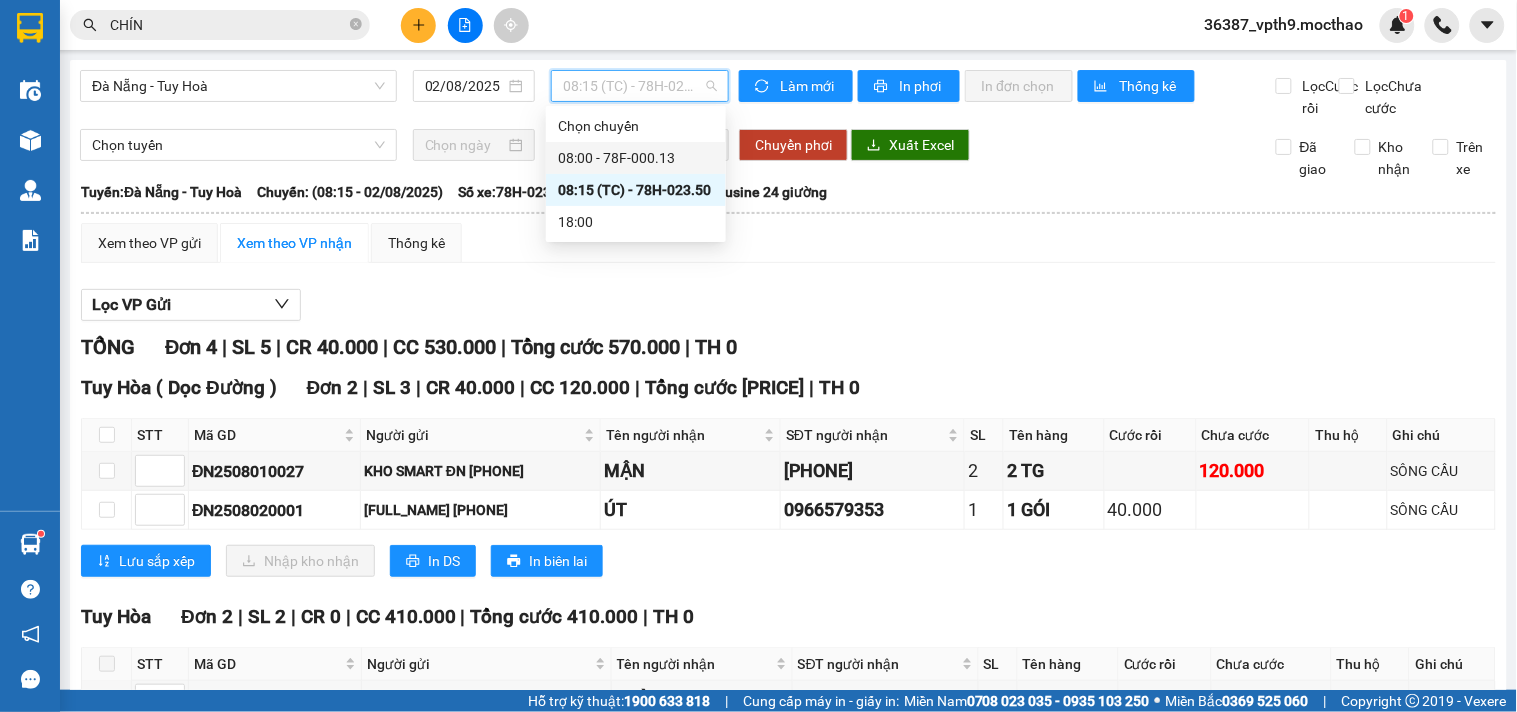 click on "[TIME]     - [CODE]" at bounding box center [636, 158] 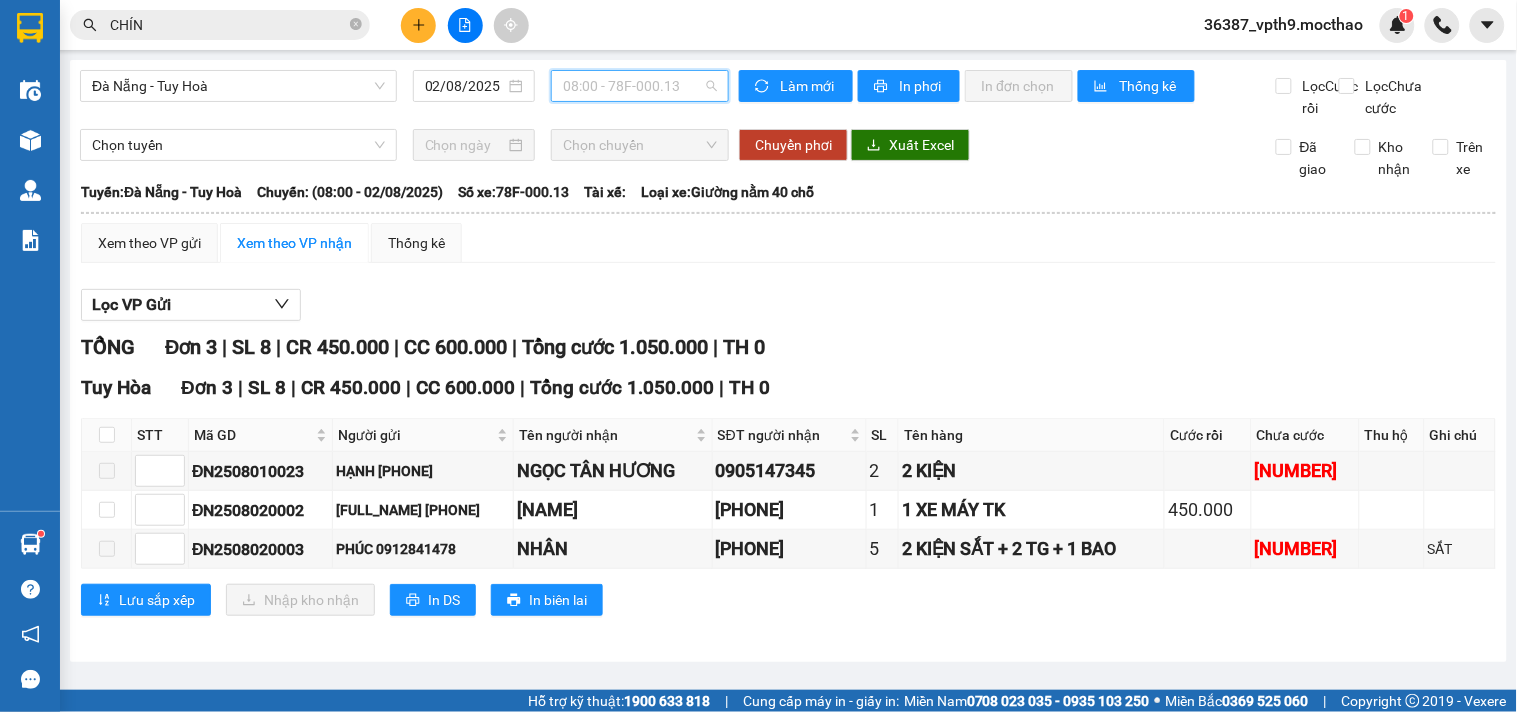 click on "[TIME]     - [CODE]" at bounding box center (640, 86) 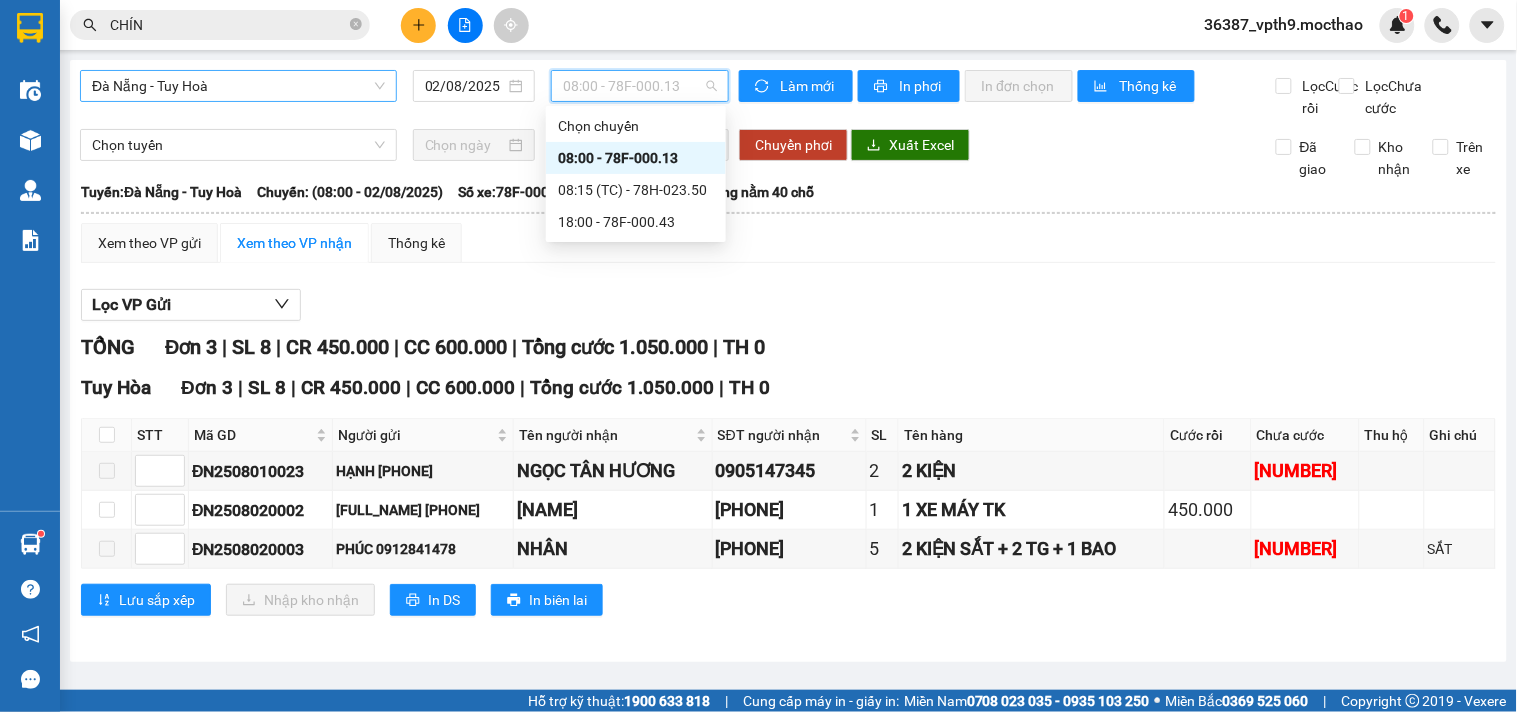 click on "Đà Nẵng - Tuy Hoà" at bounding box center (238, 86) 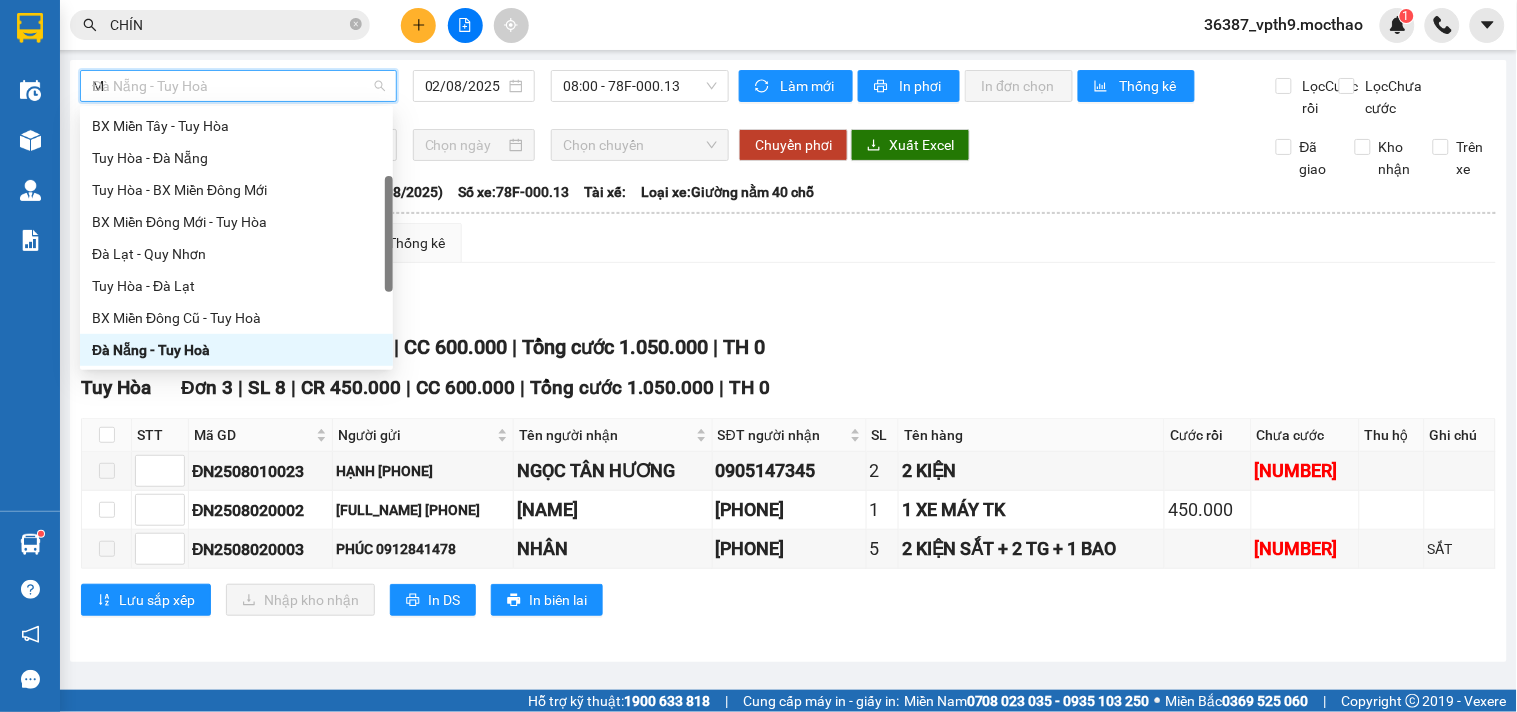 scroll, scrollTop: 0, scrollLeft: 0, axis: both 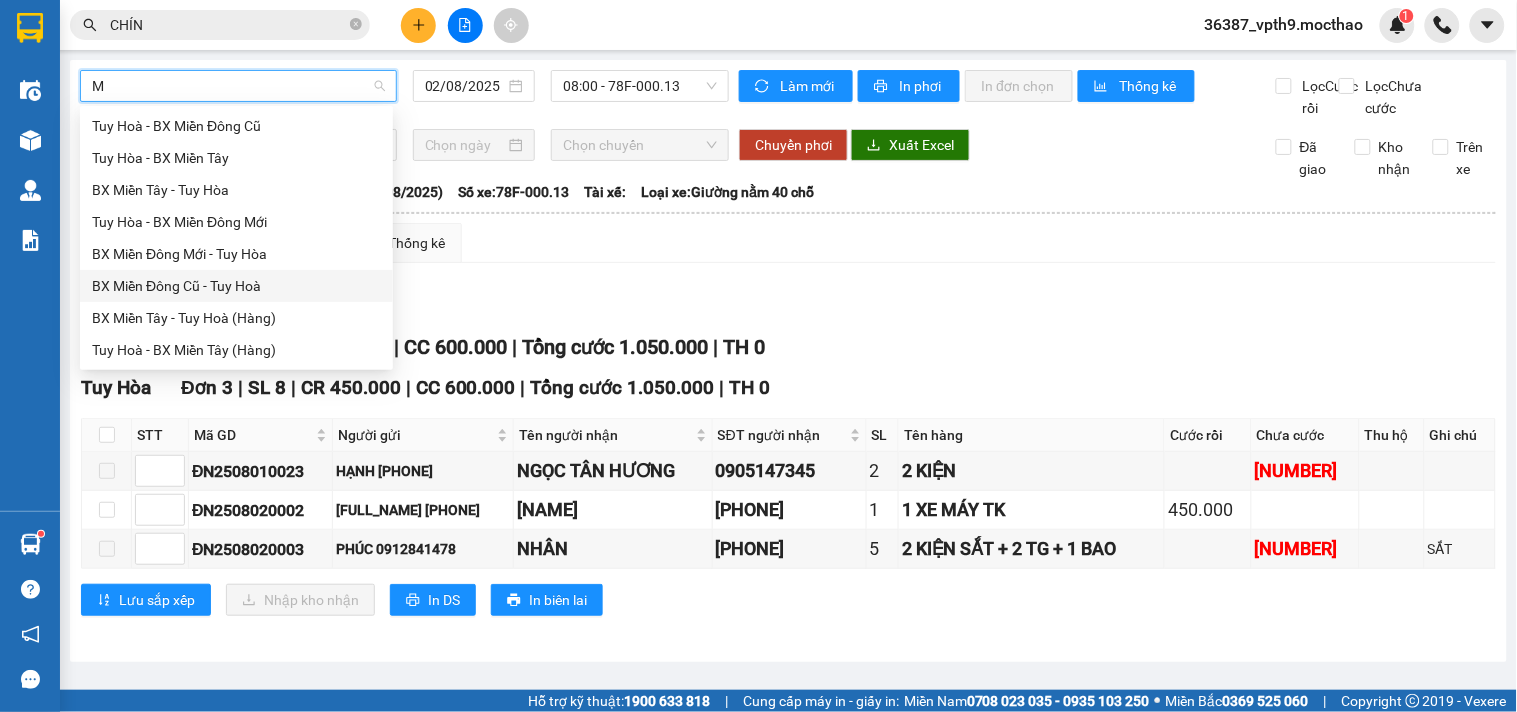 drag, startPoint x: 182, startPoint y: 288, endPoint x: 438, endPoint y: 171, distance: 281.46936 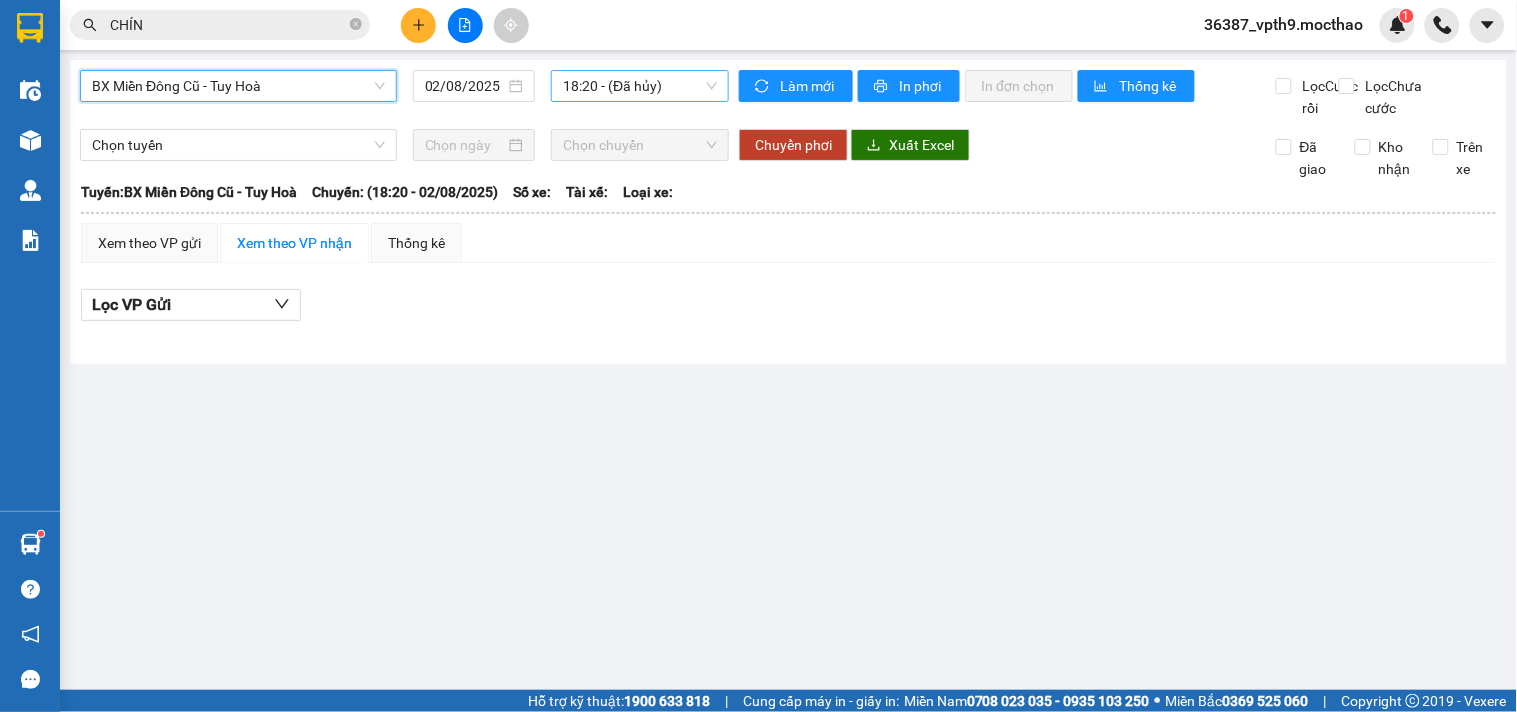click on "18:20     - (Đã hủy)" at bounding box center (640, 86) 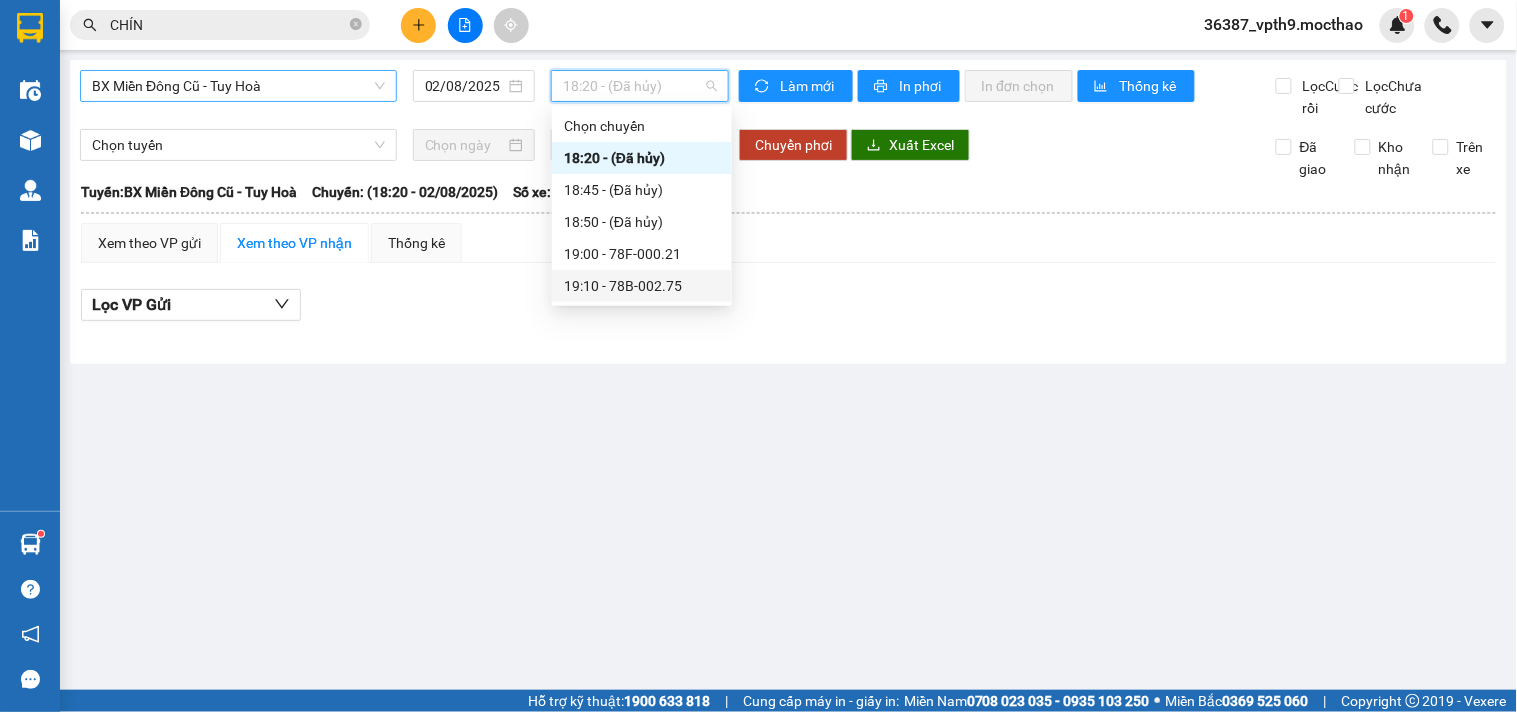 click on "19:10     - 78B-002.75" at bounding box center [642, 286] 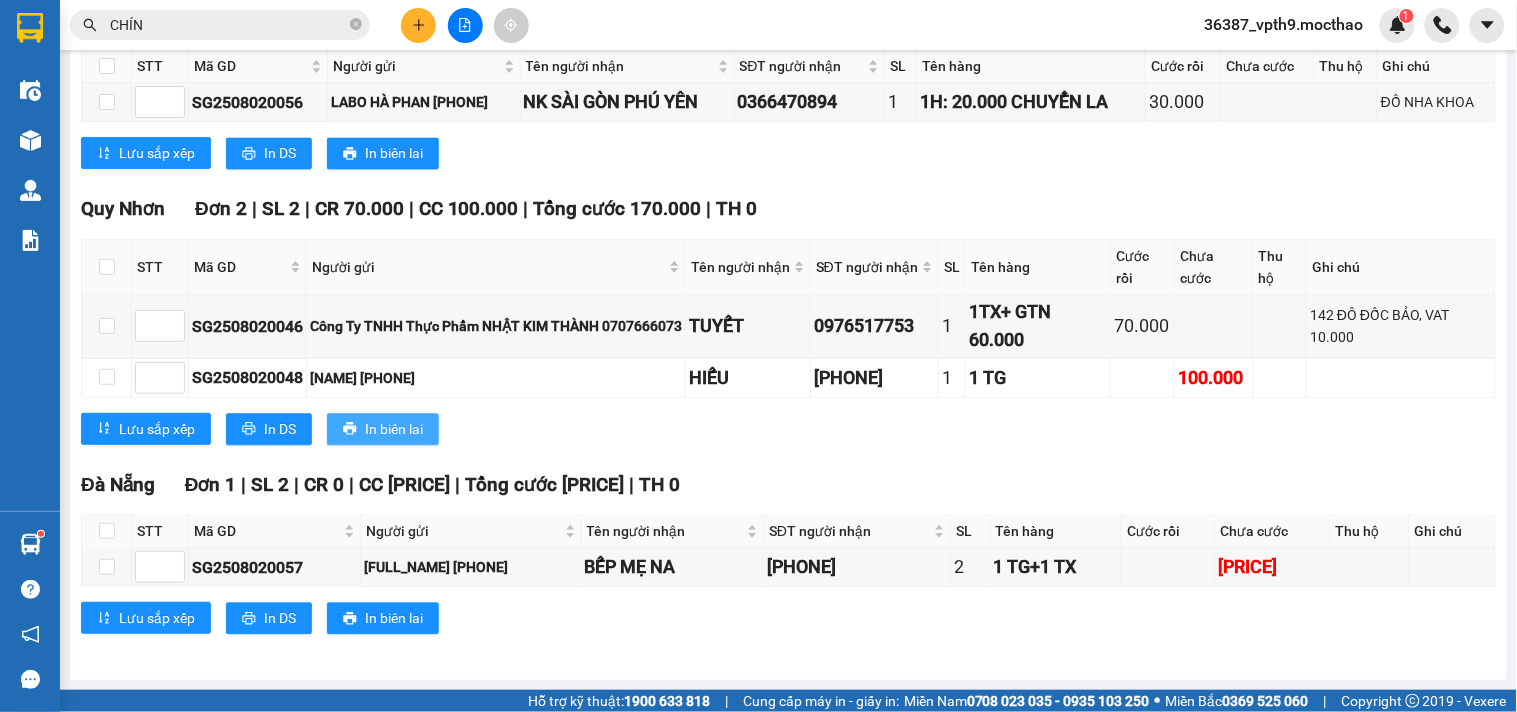 scroll, scrollTop: 896, scrollLeft: 0, axis: vertical 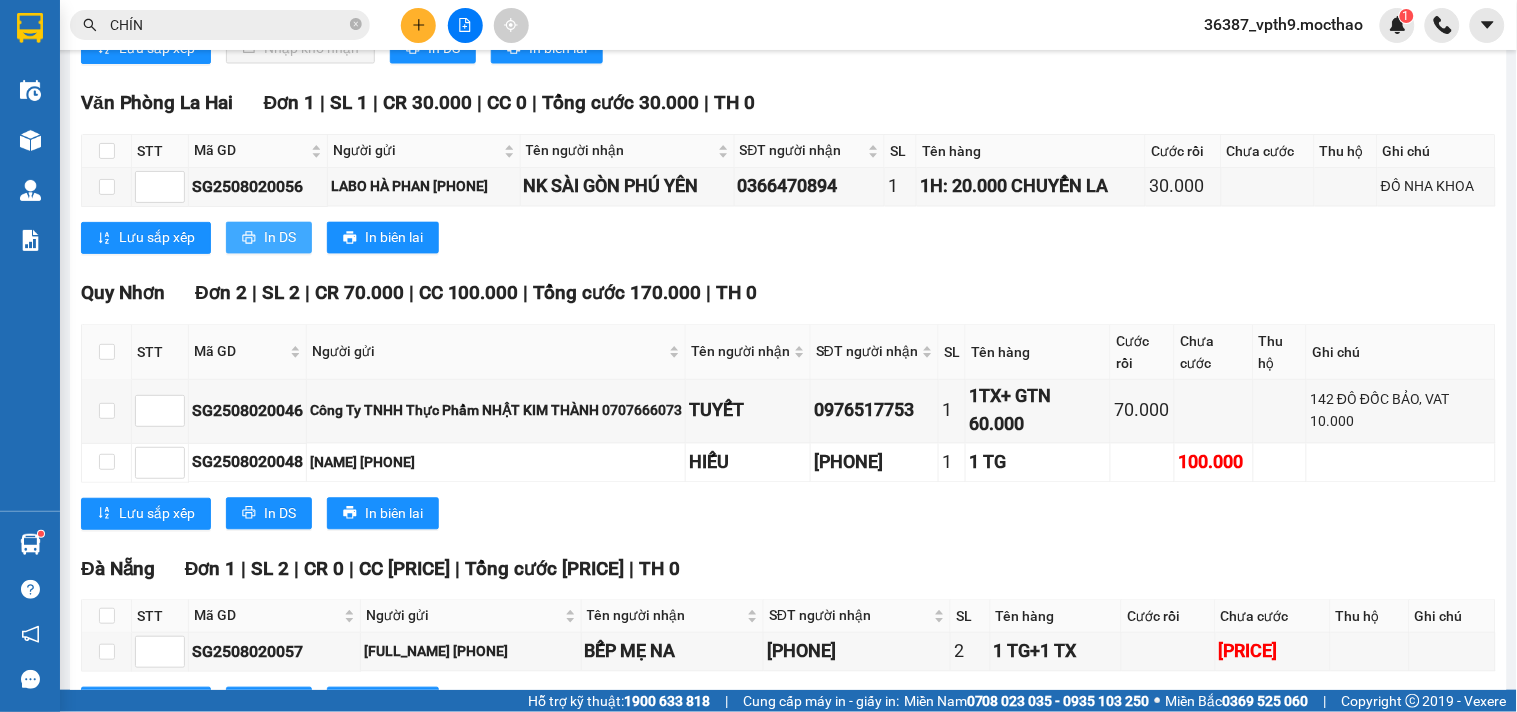 click on "In DS" at bounding box center [269, 238] 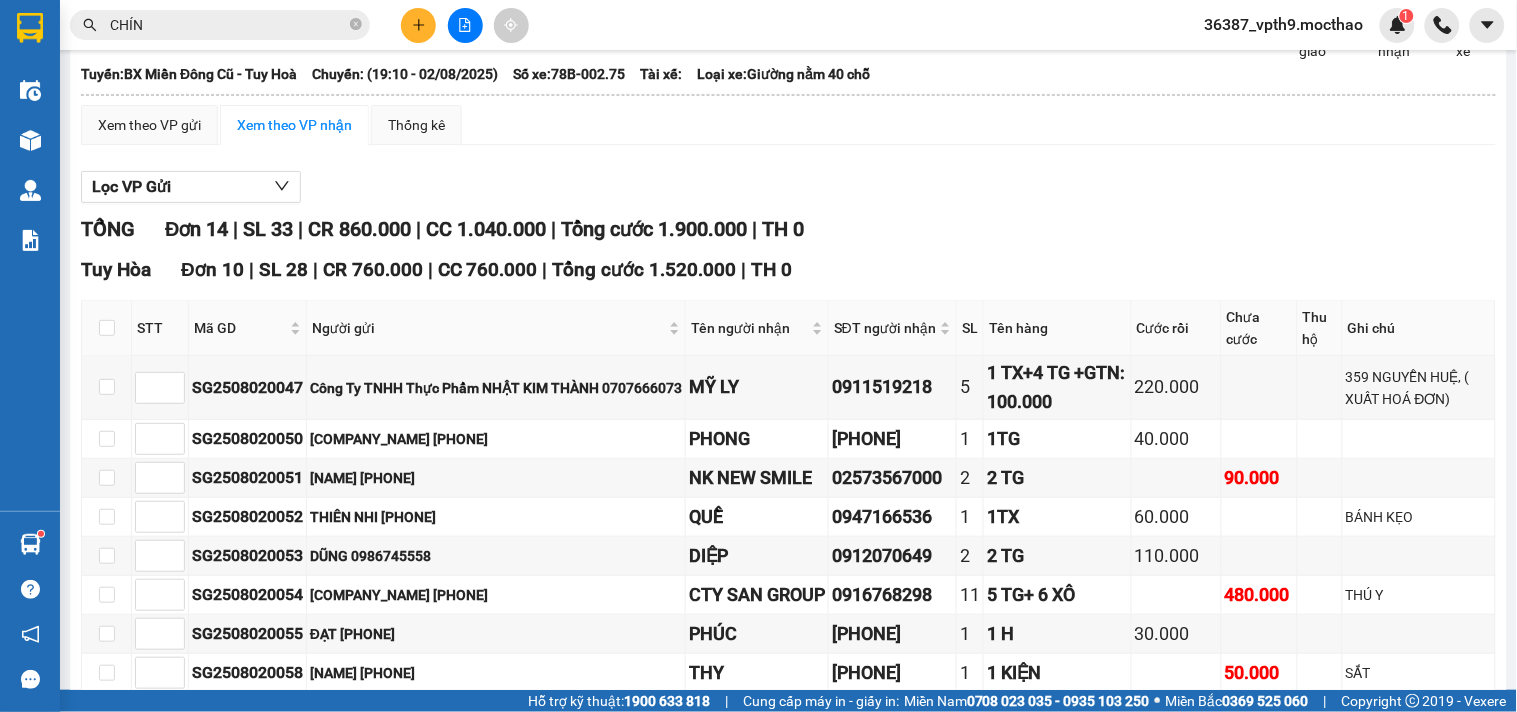 scroll, scrollTop: 0, scrollLeft: 0, axis: both 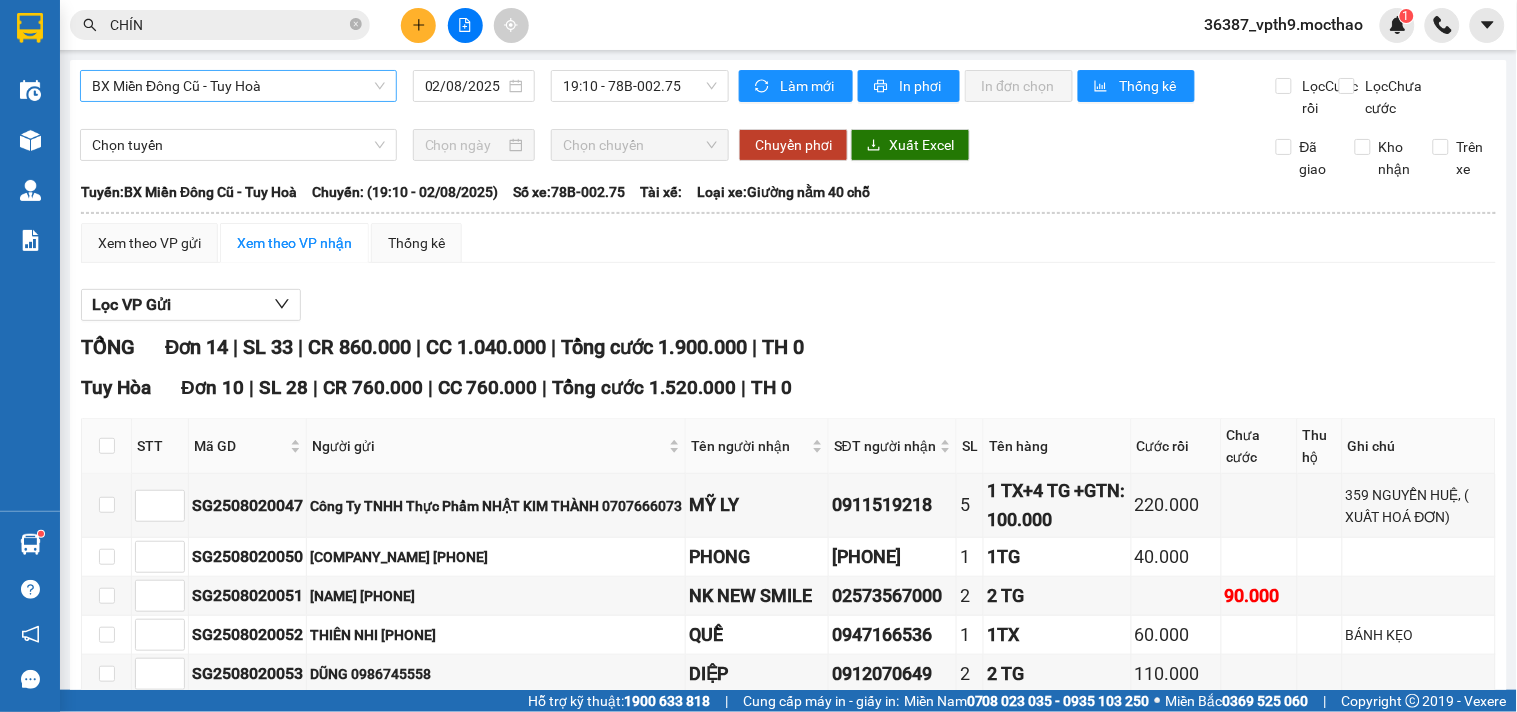 click on "BX Miền Đông Cũ - Tuy Hoà" at bounding box center [238, 86] 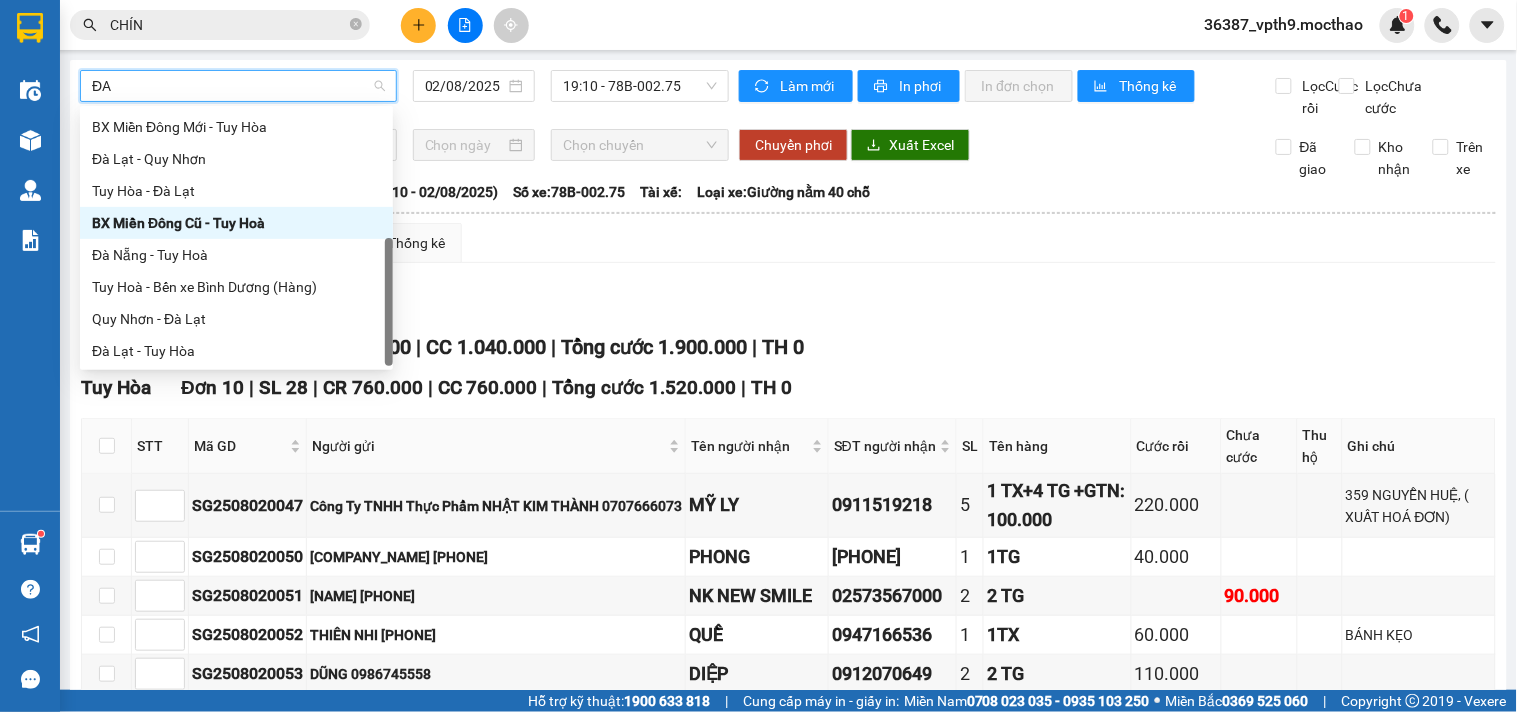 scroll, scrollTop: 0, scrollLeft: 0, axis: both 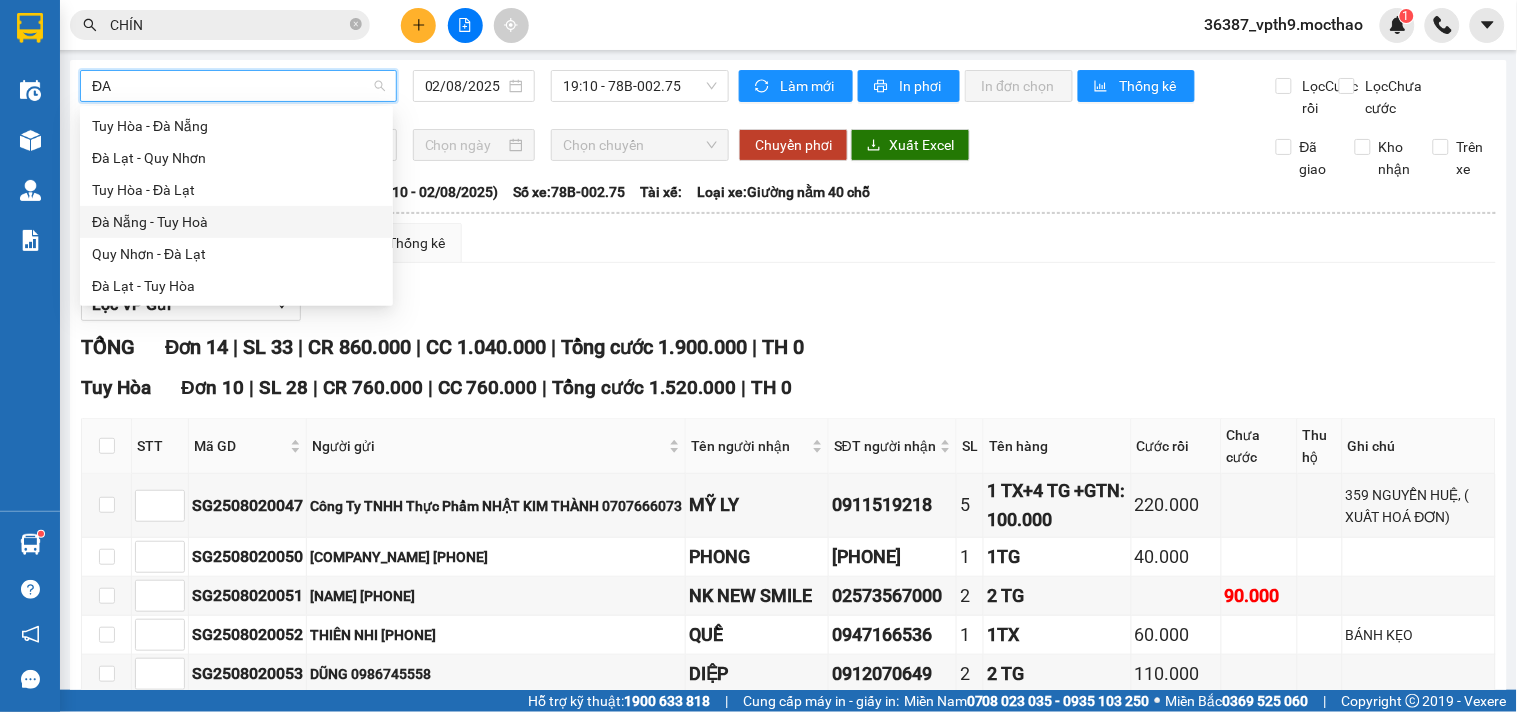 click on "Đà Nẵng - Tuy Hoà" at bounding box center (236, 222) 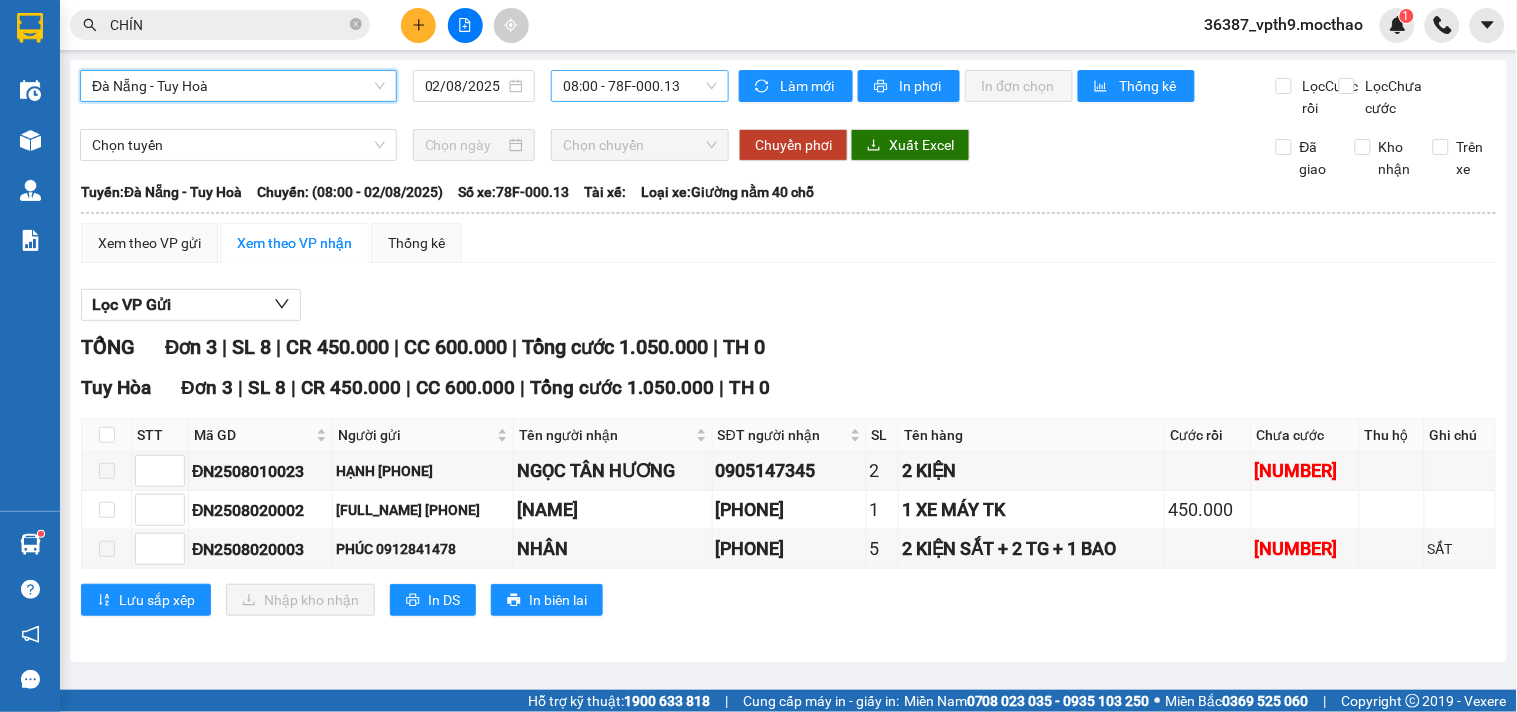 click on "[TIME]     - [CODE]" at bounding box center (640, 86) 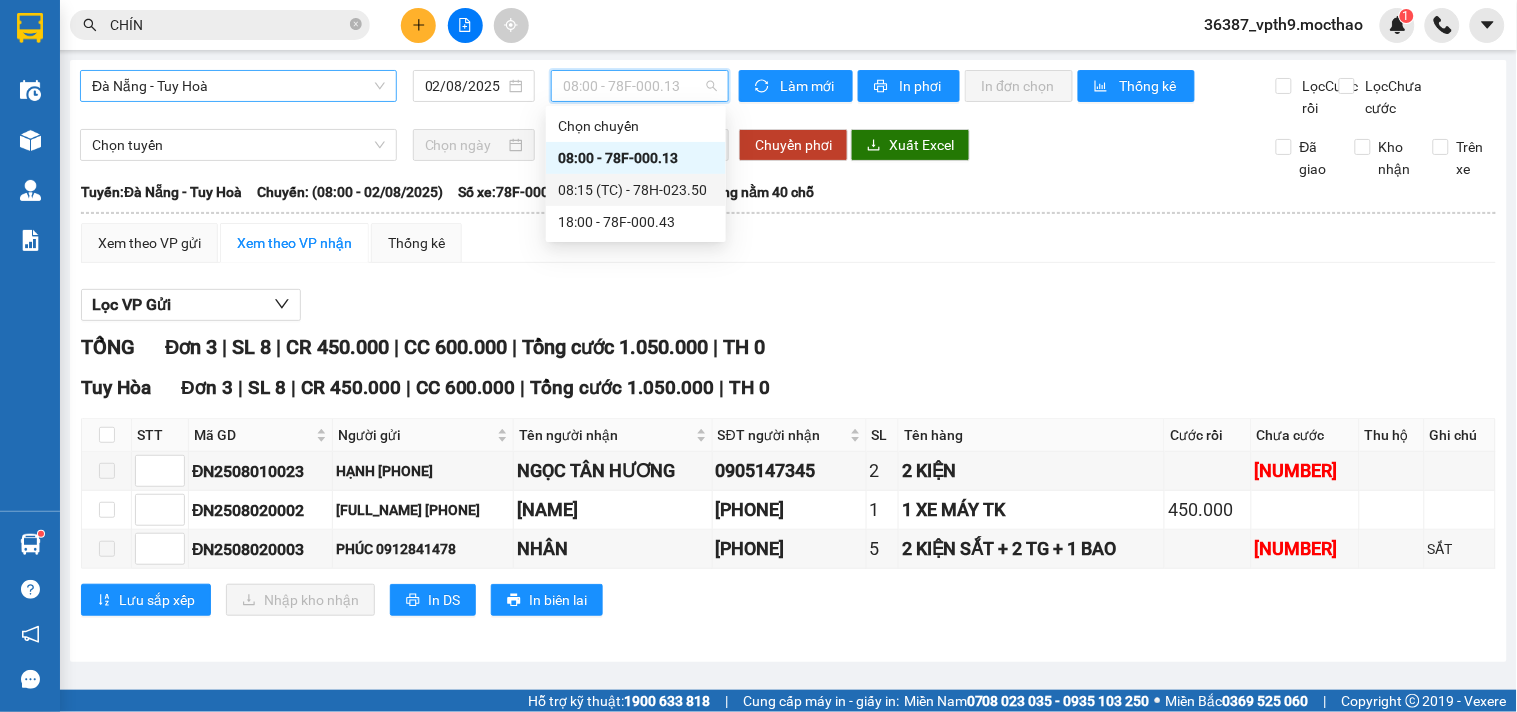 click on "[TIME]   (TC)   - [CODE]" at bounding box center (636, 190) 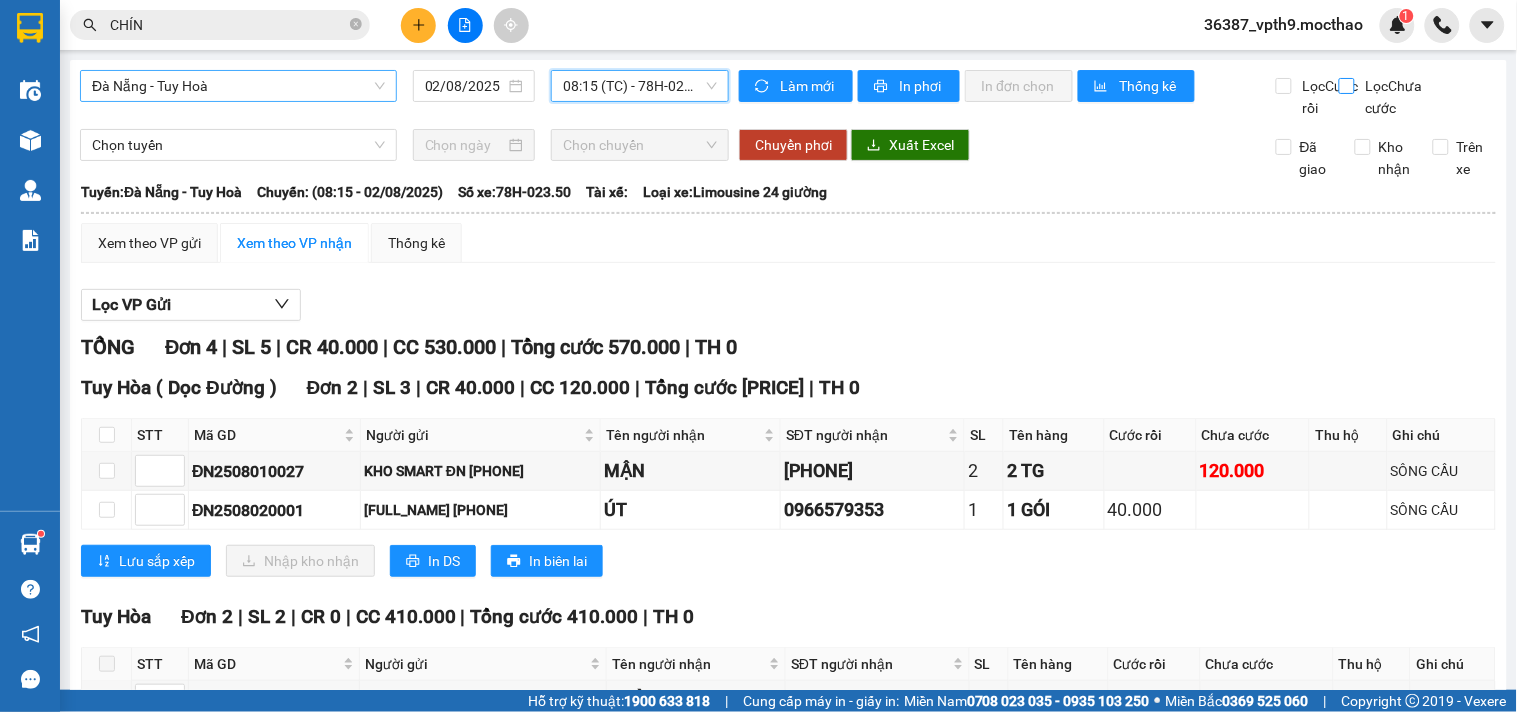 click on "Lọc  Chưa cước" at bounding box center [1348, 86] 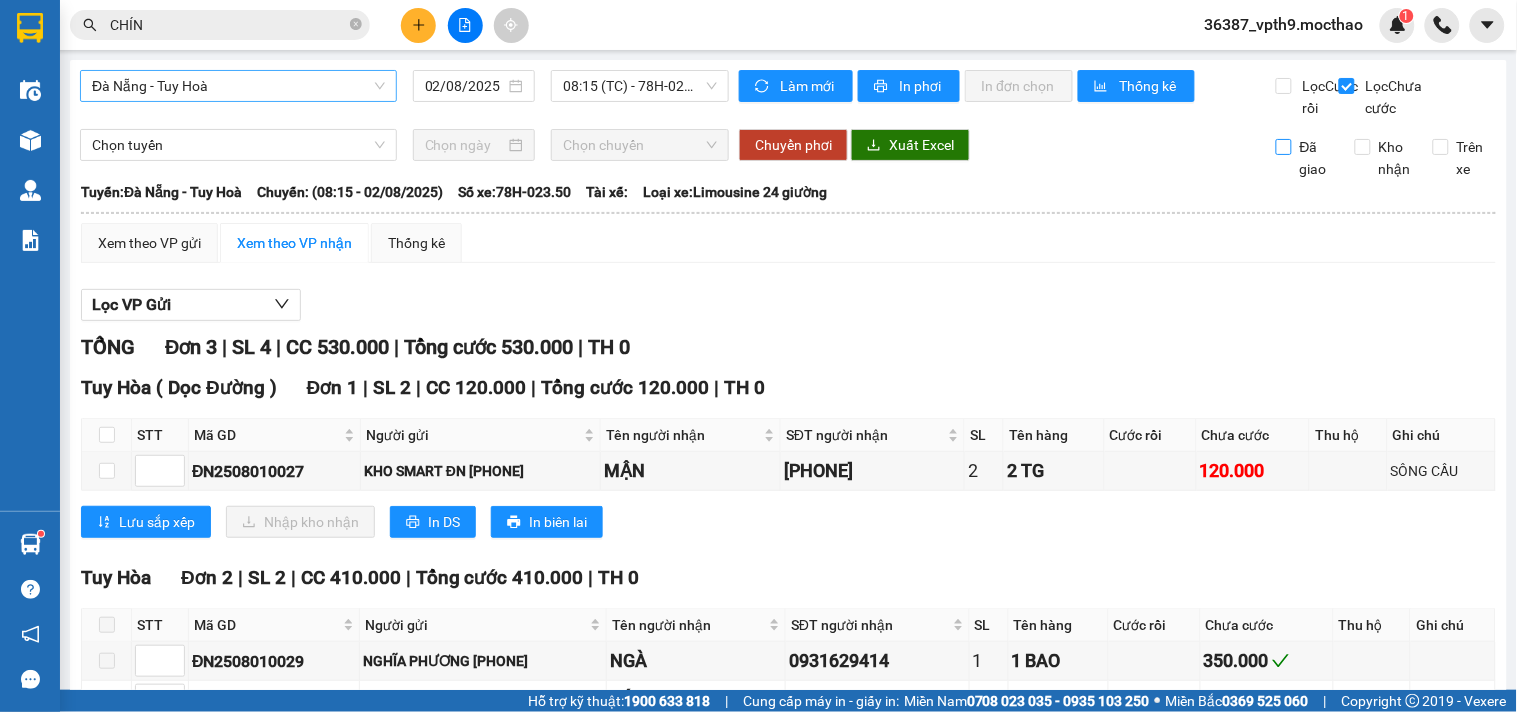 click on "Đã giao" at bounding box center [1316, 158] 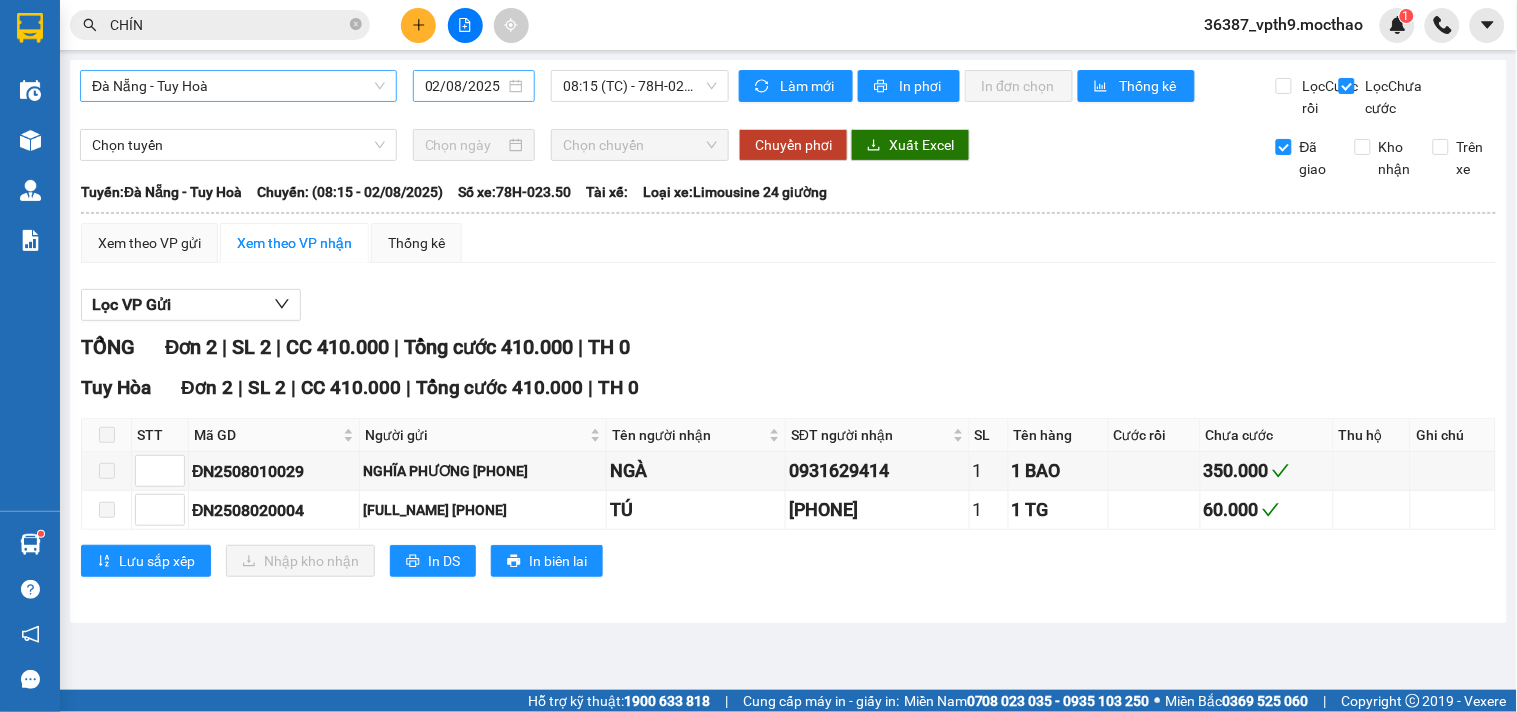 click on "02/08/2025" at bounding box center (465, 86) 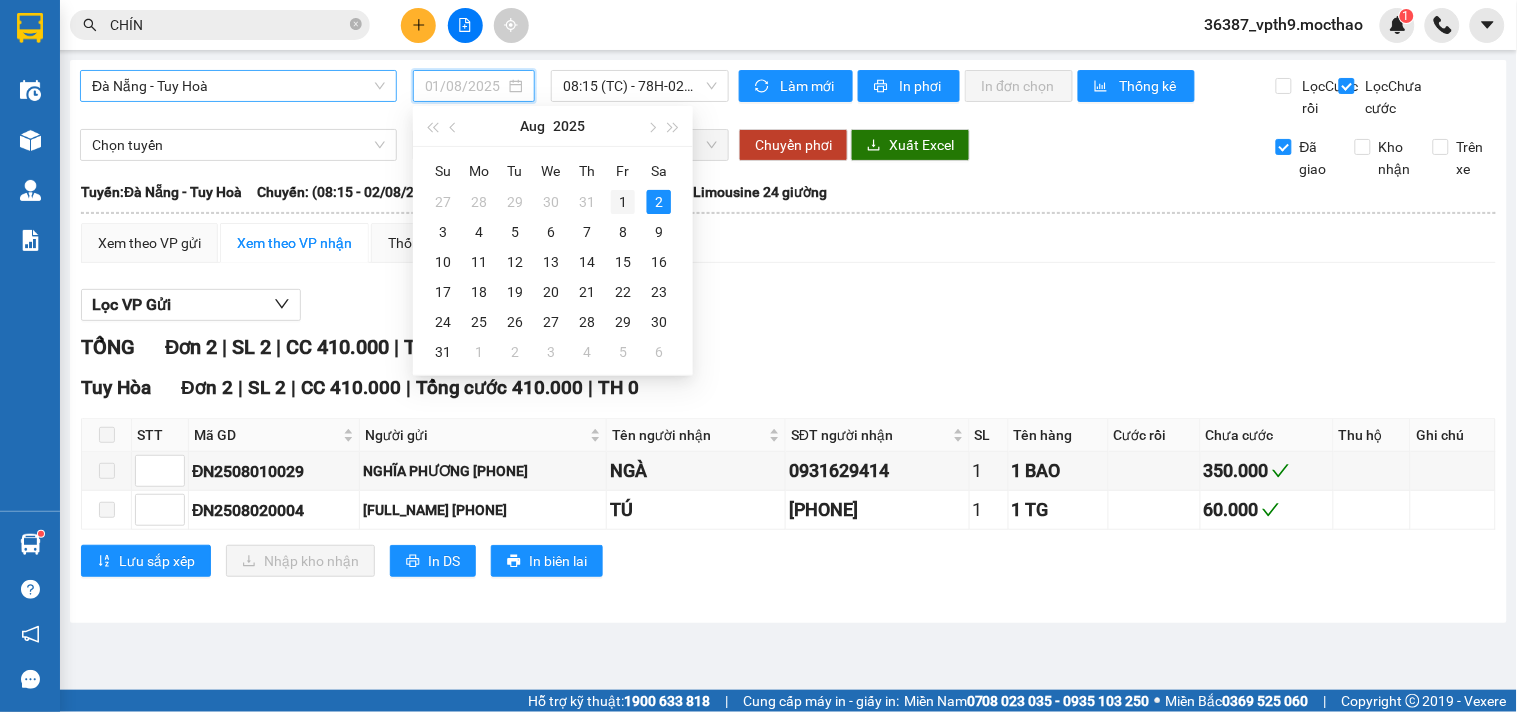 click on "1" at bounding box center (623, 202) 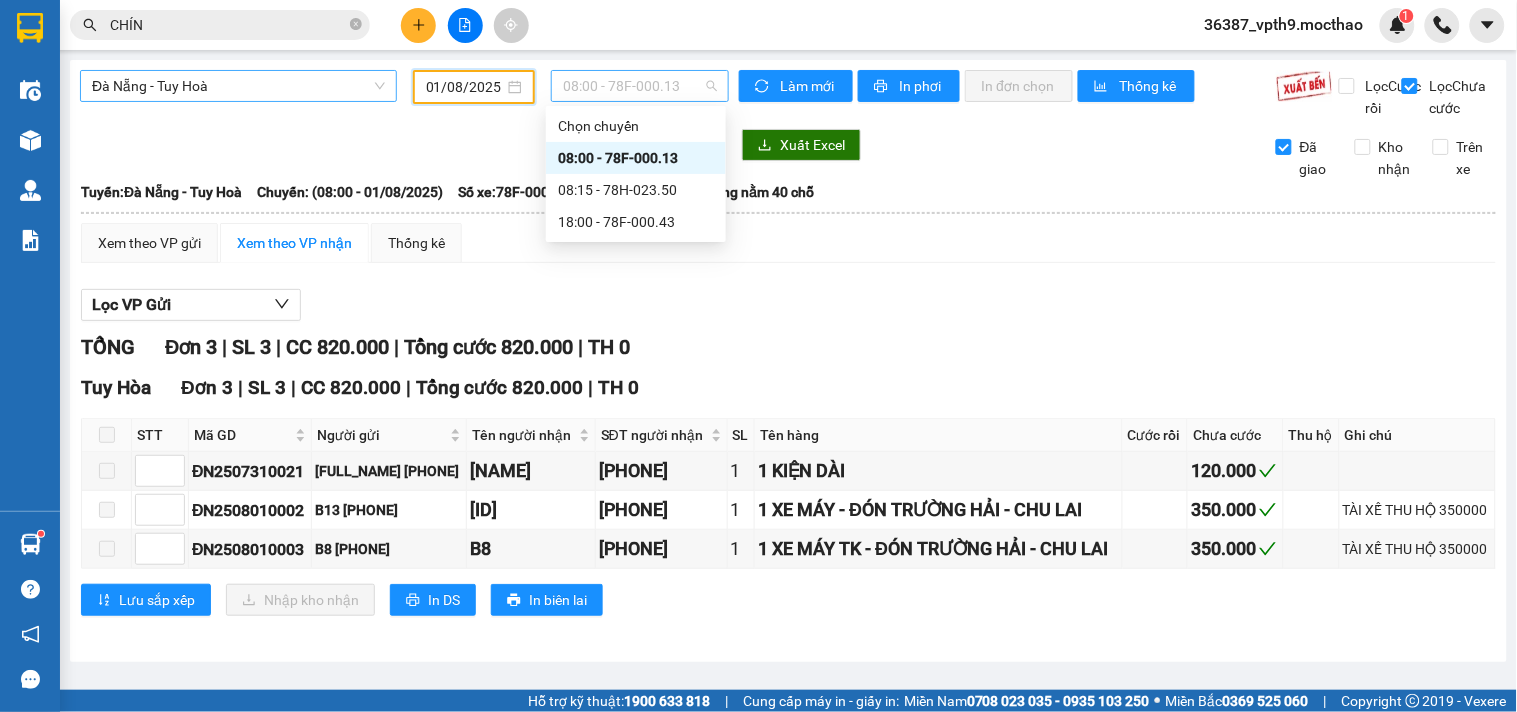 drag, startPoint x: 708, startPoint y: 88, endPoint x: 695, endPoint y: 96, distance: 15.264338 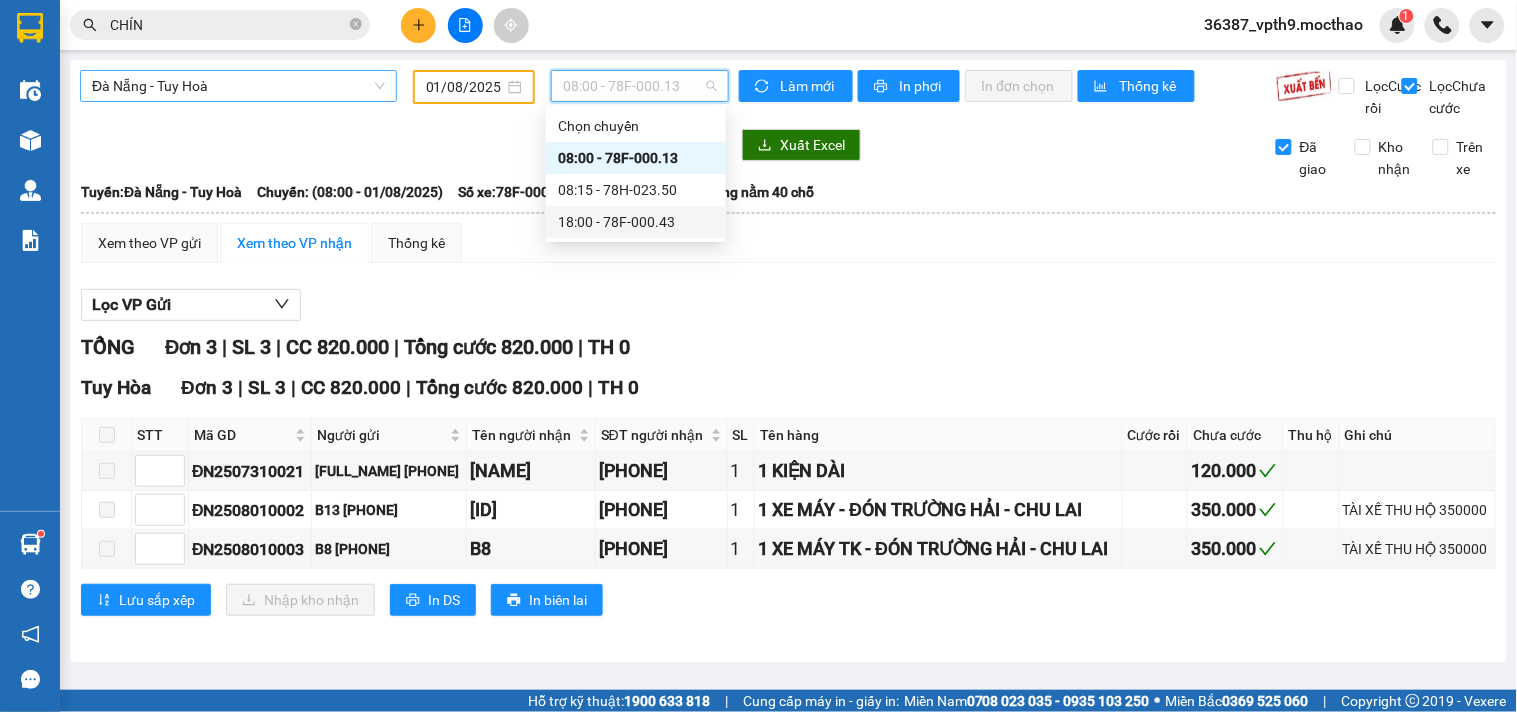 click on "18:00     - 78F-000.43" at bounding box center [636, 222] 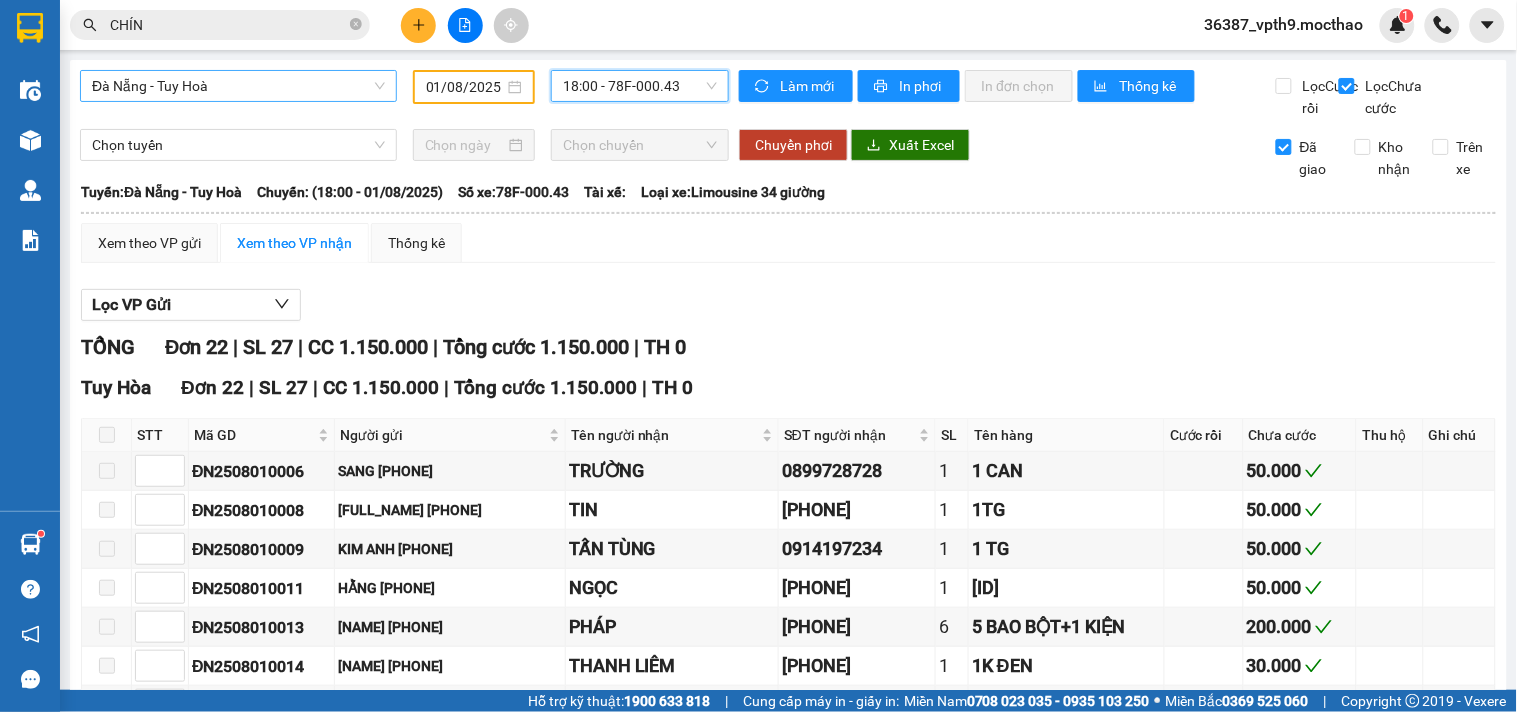click on "CHÍN" at bounding box center [220, 25] 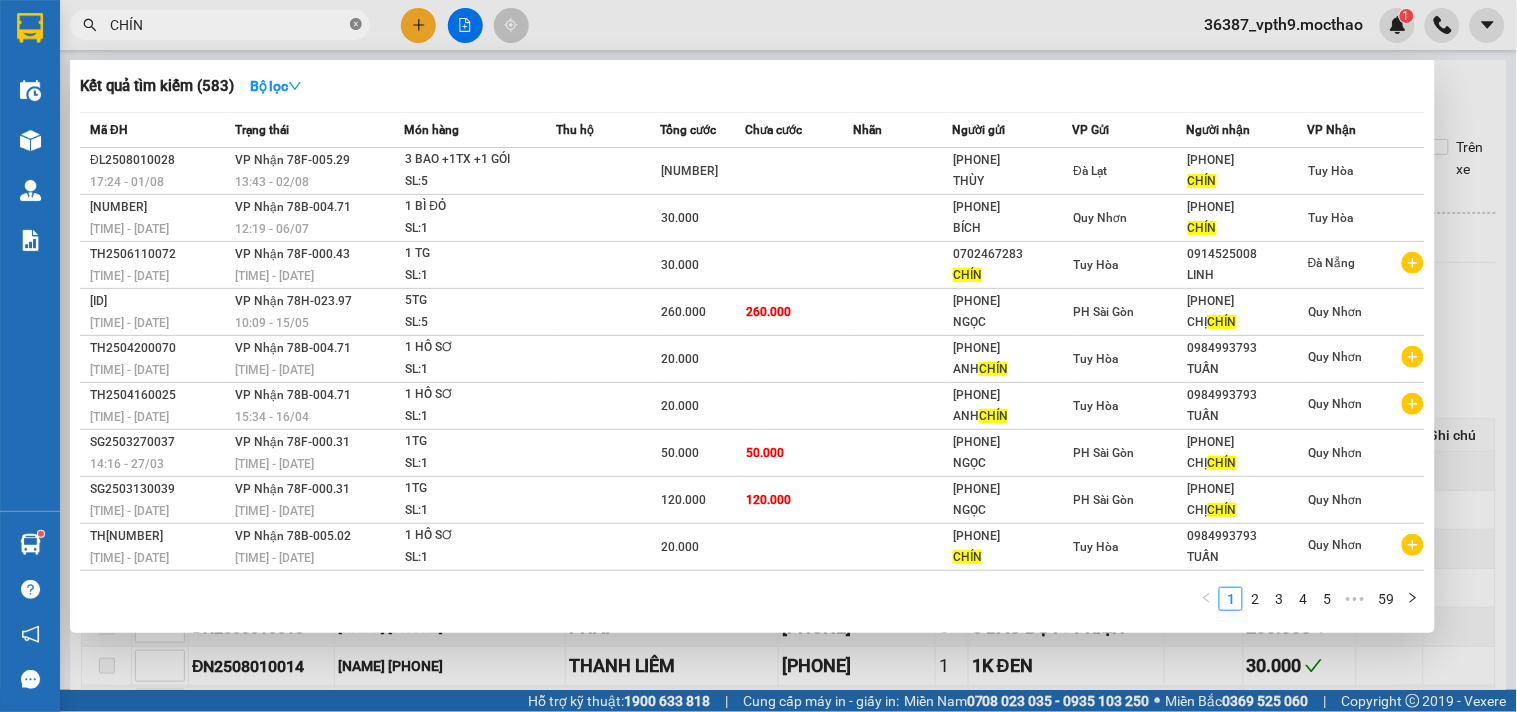 click 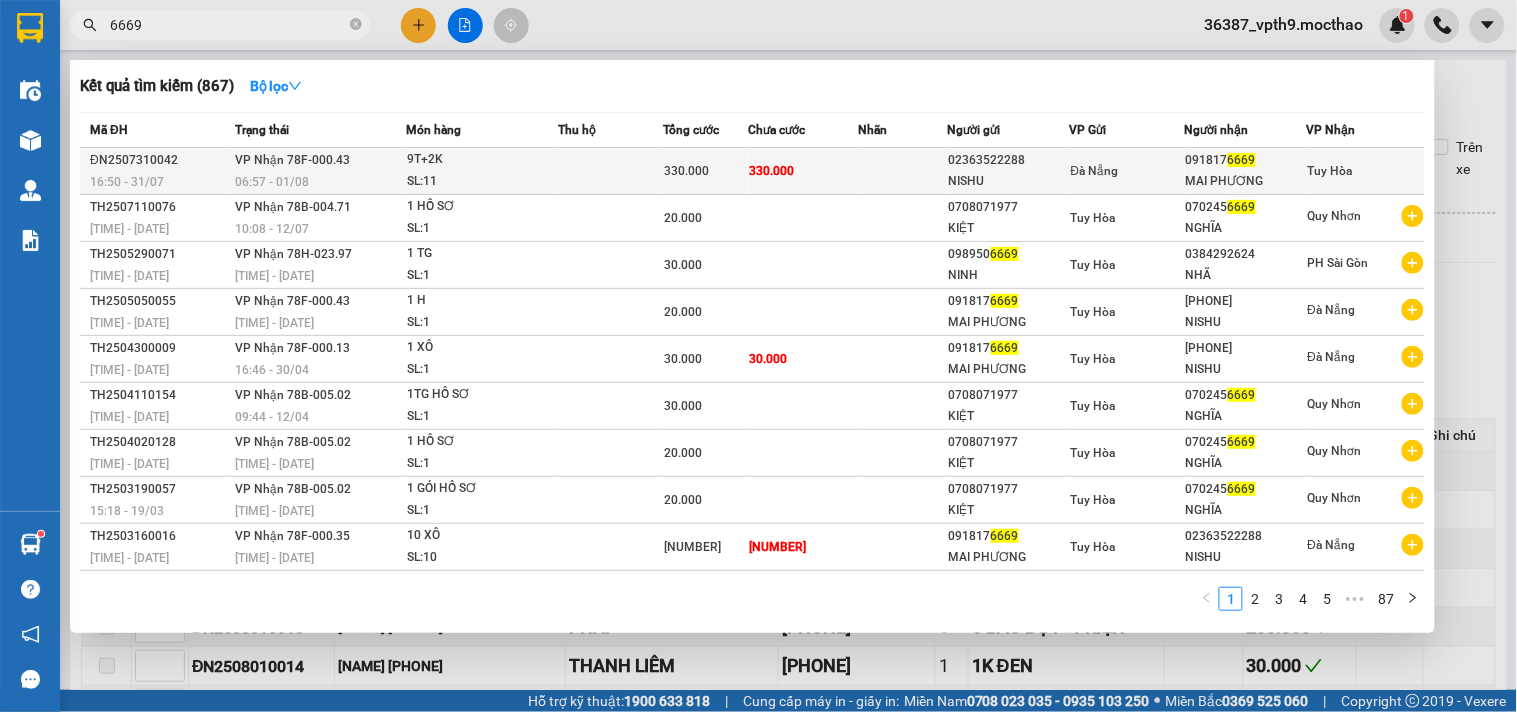 click on "091817 6669" at bounding box center [1246, 160] 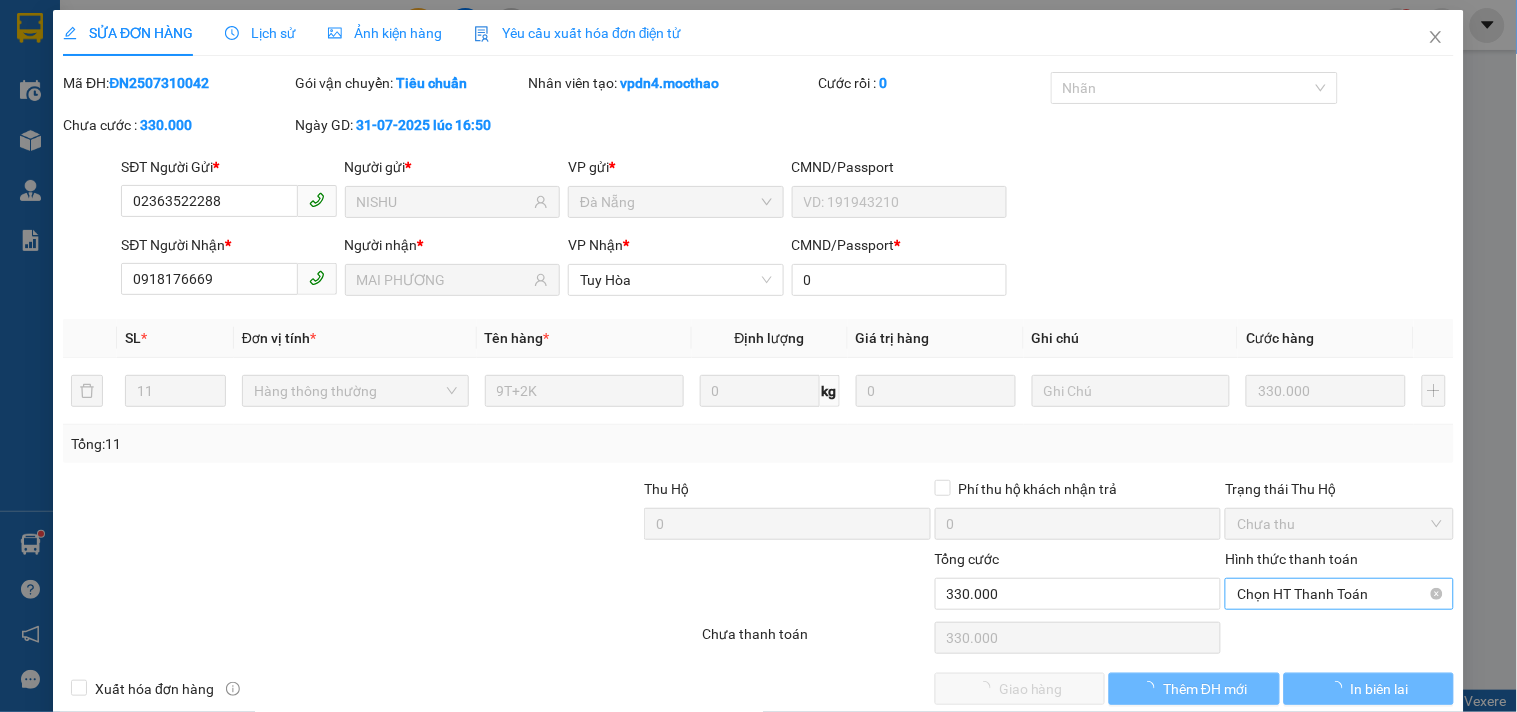 click on "Hình thức thanh toán" at bounding box center (1332, 594) 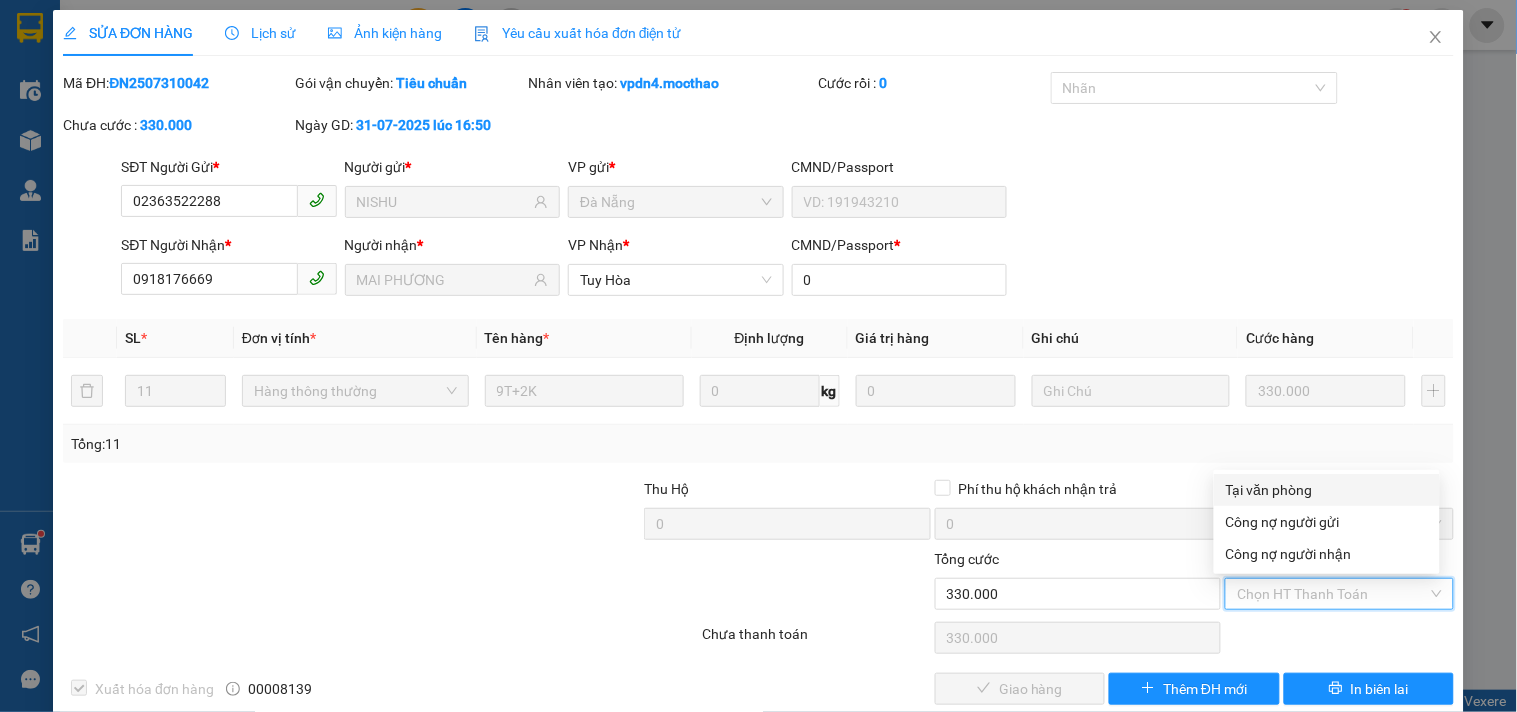 click on "Tại văn phòng" at bounding box center (1327, 490) 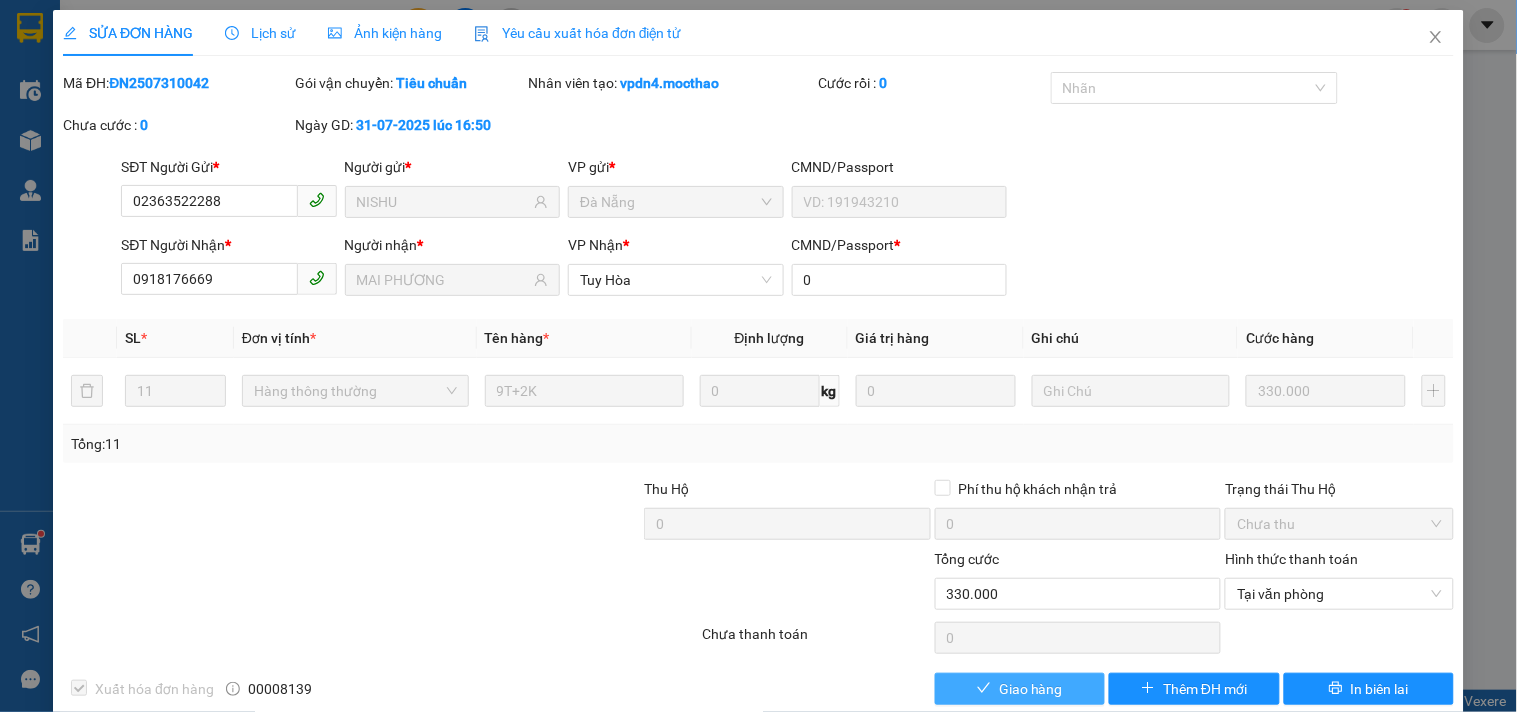 click on "Giao hàng" at bounding box center [1031, 689] 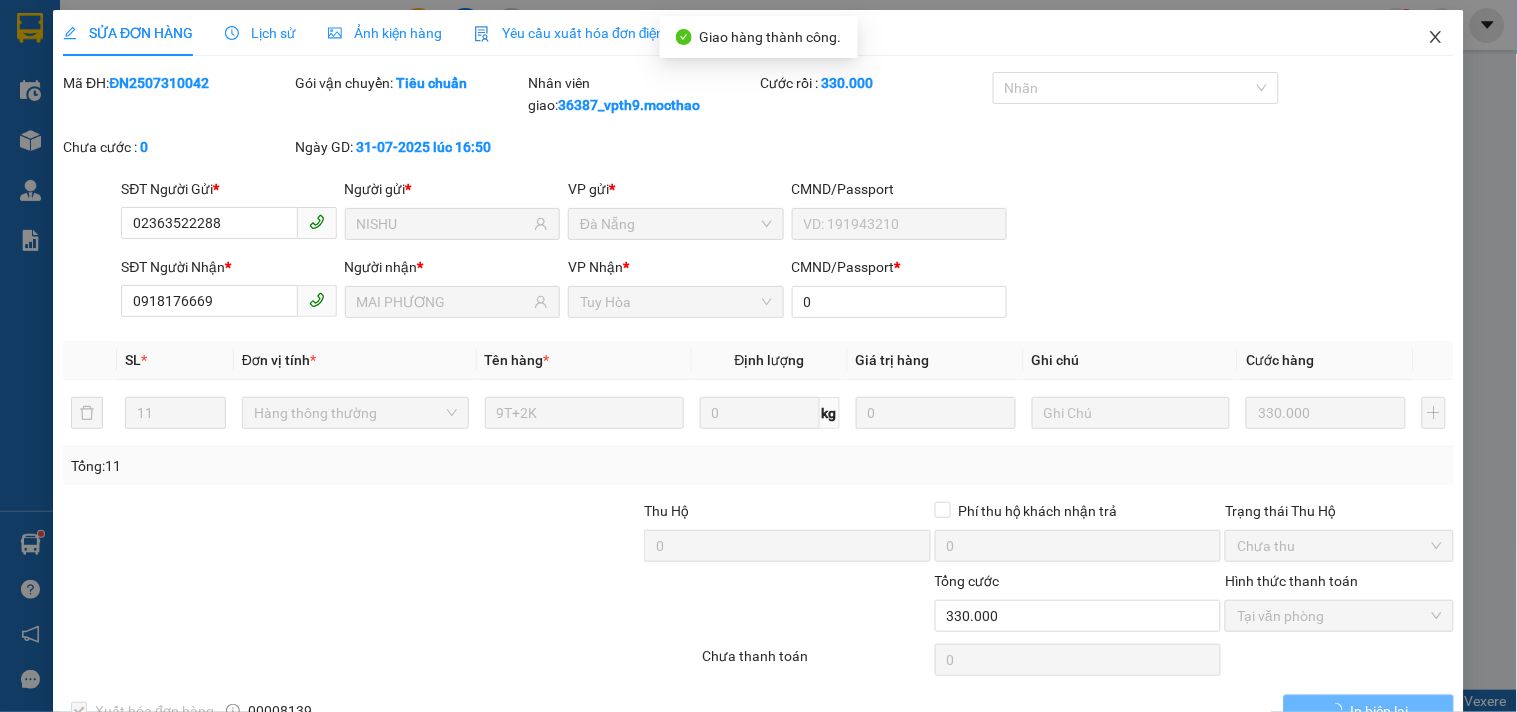 click 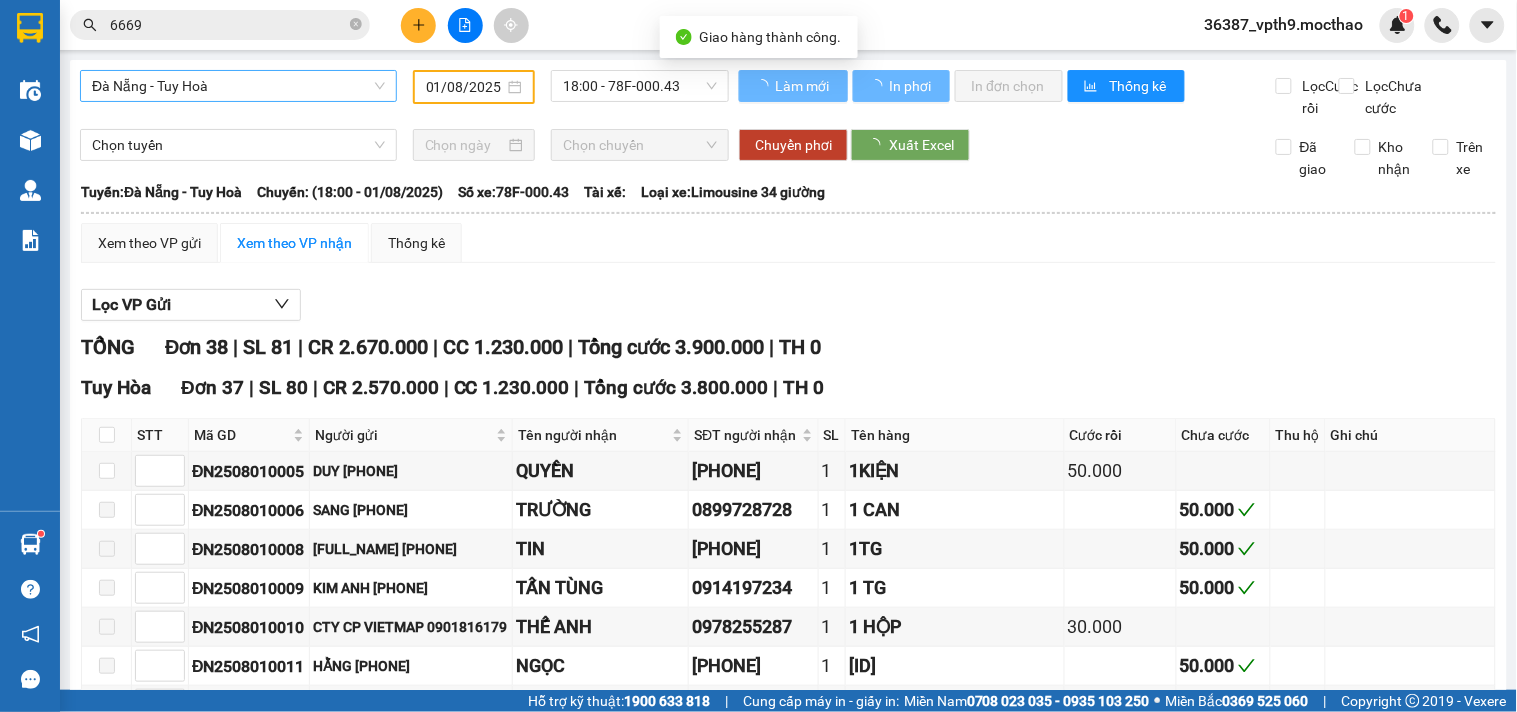 click on "Đà Nẵng - Tuy Hoà" at bounding box center (238, 86) 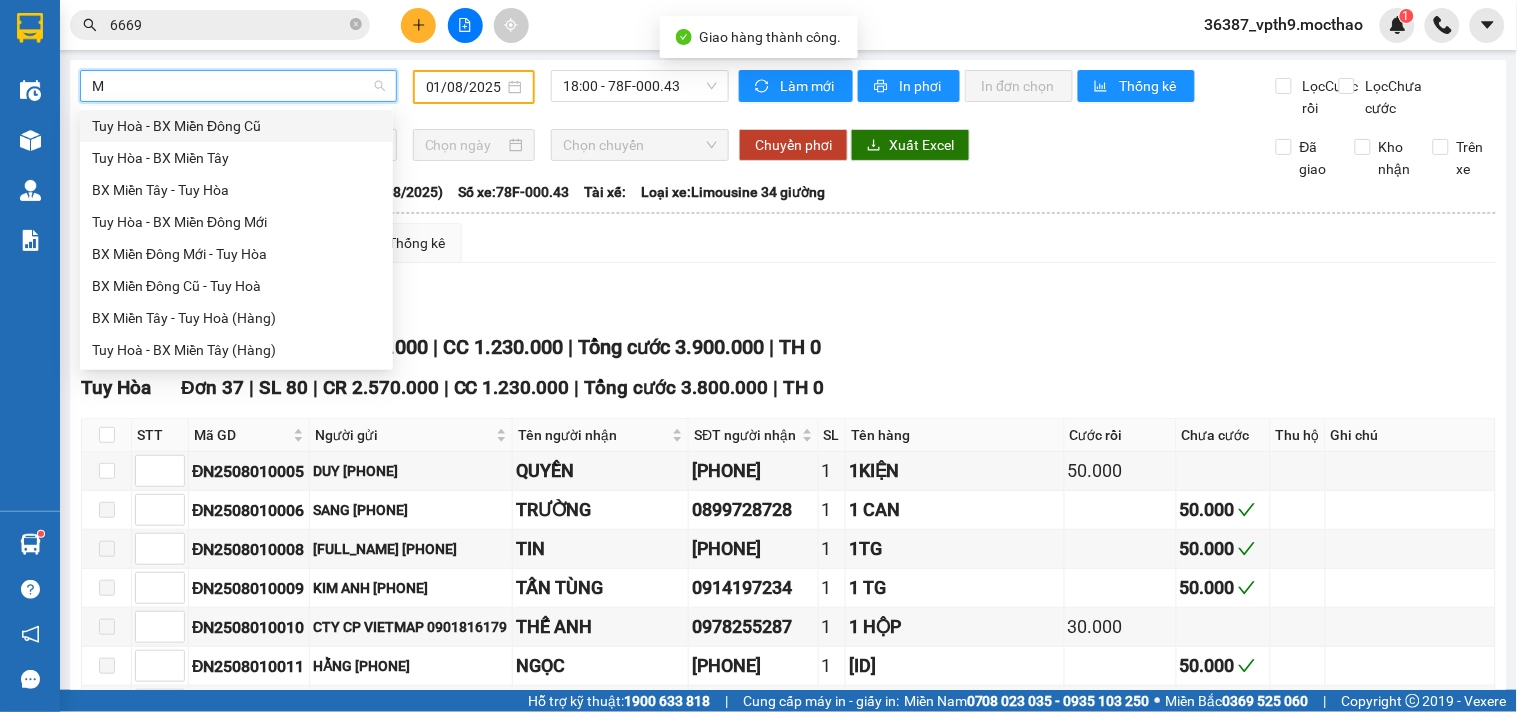 scroll, scrollTop: 0, scrollLeft: 0, axis: both 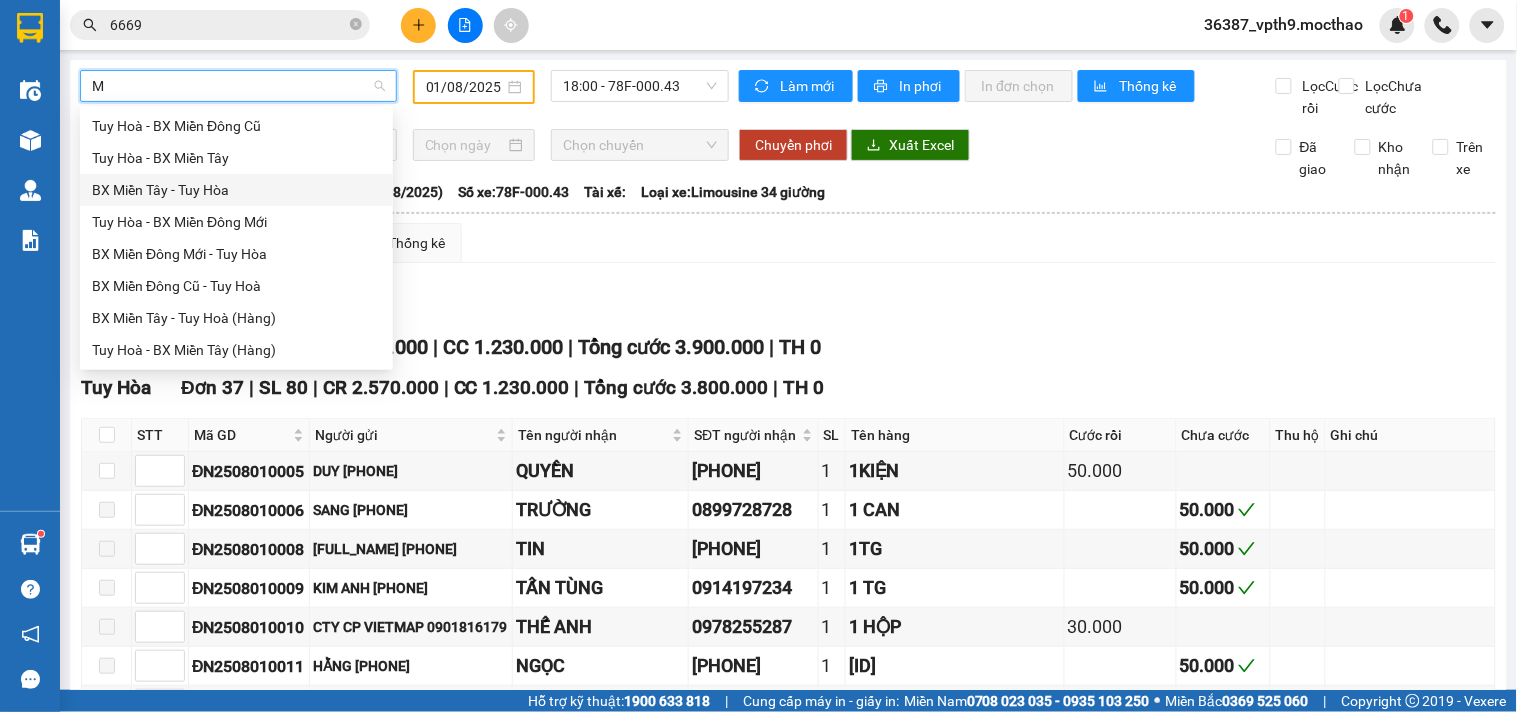 click on "BX Miền Tây - Tuy Hòa" at bounding box center (236, 190) 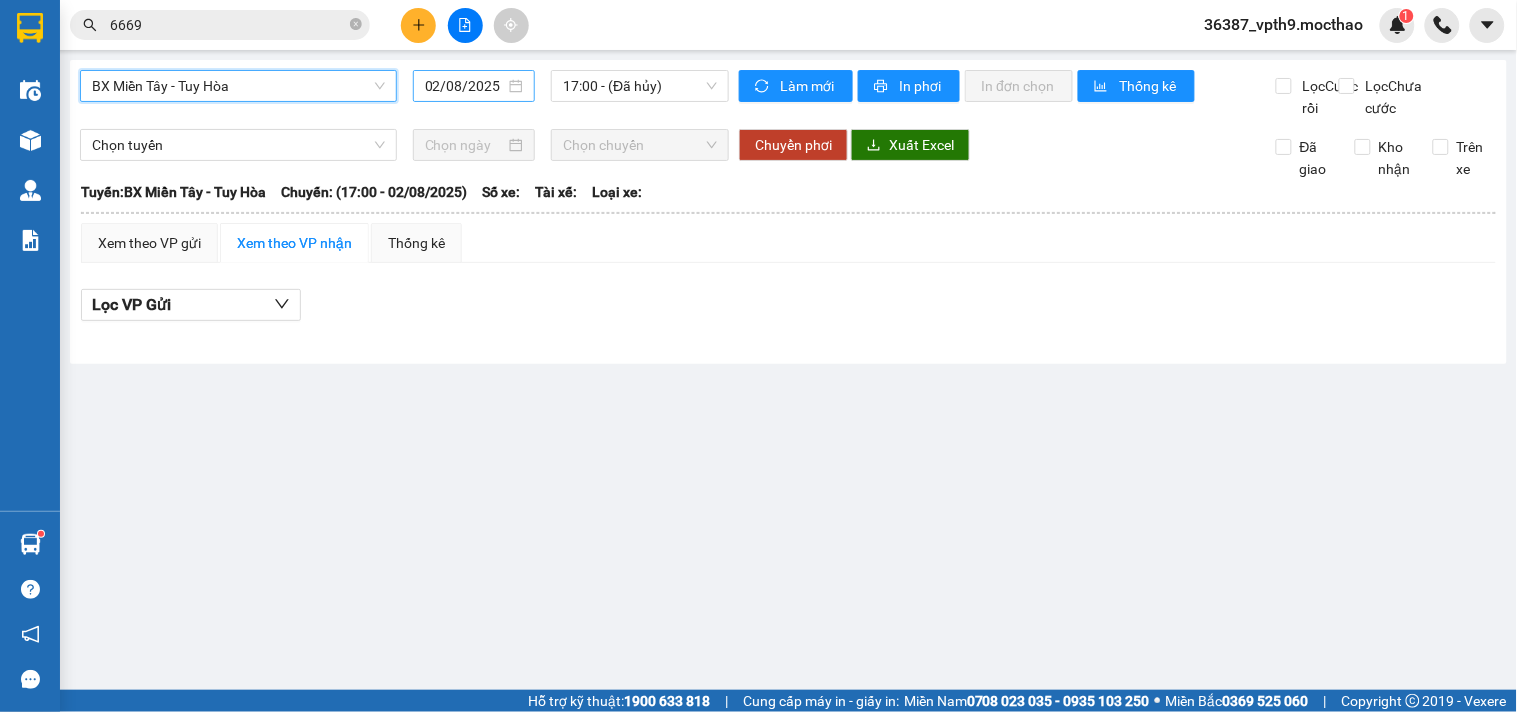 click on "02/08/2025" at bounding box center [465, 86] 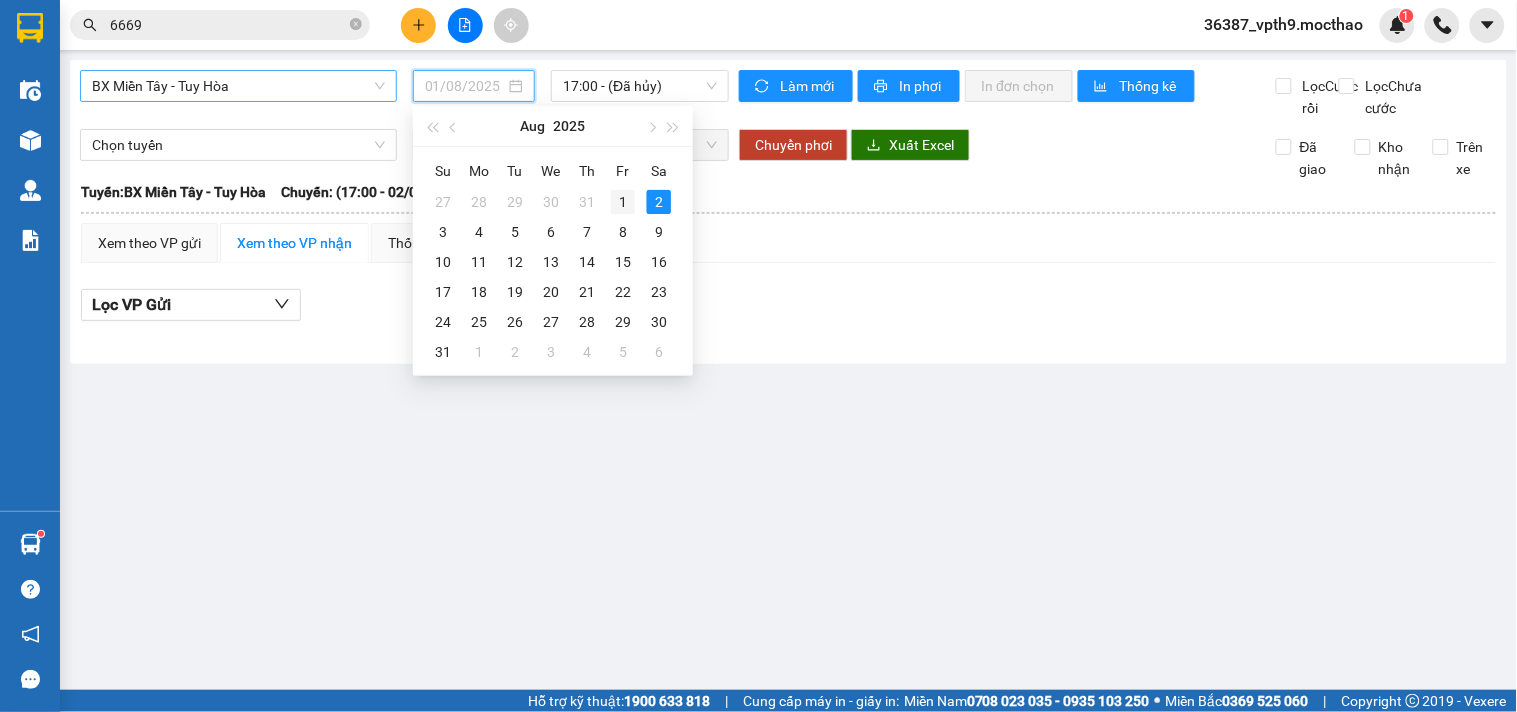 click on "1" at bounding box center [623, 202] 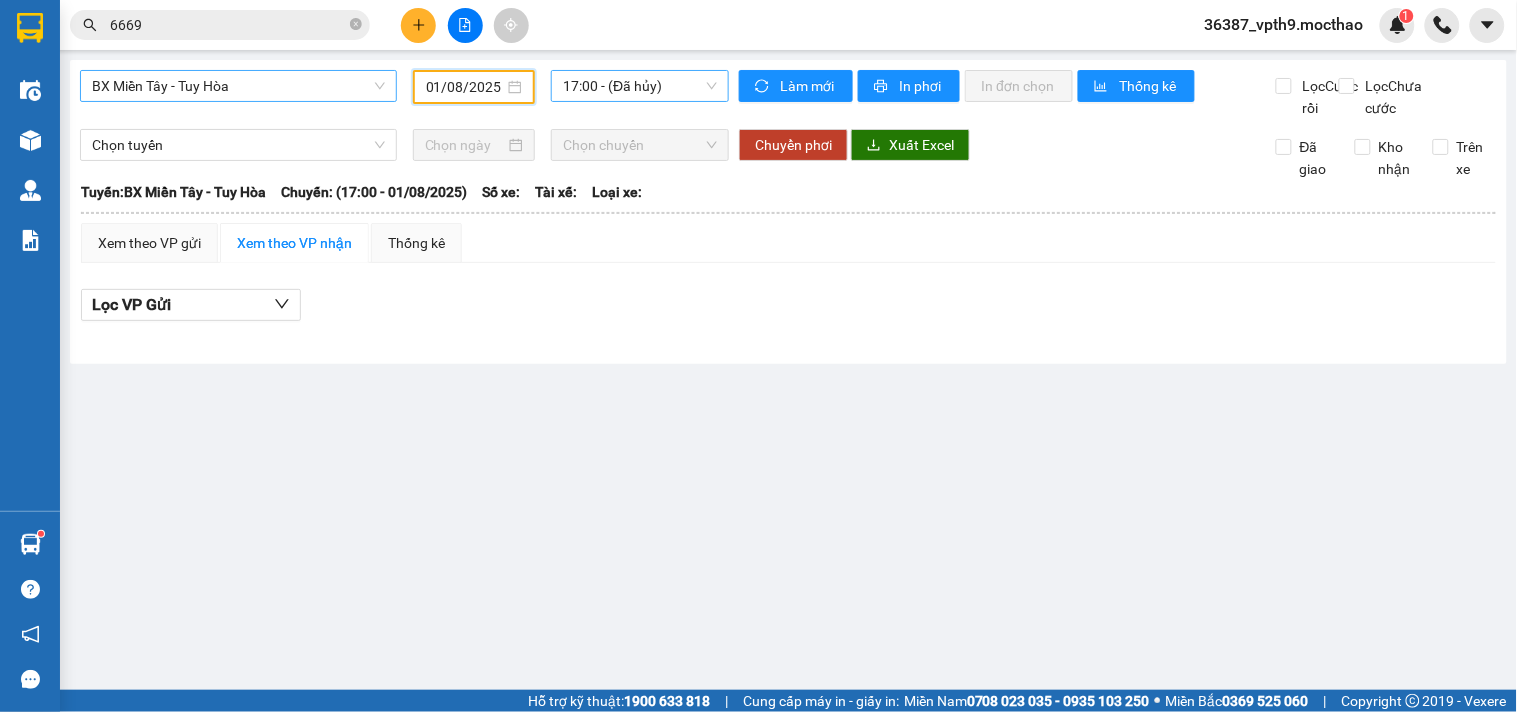 click on "17:00     - (Đã hủy)" at bounding box center [640, 86] 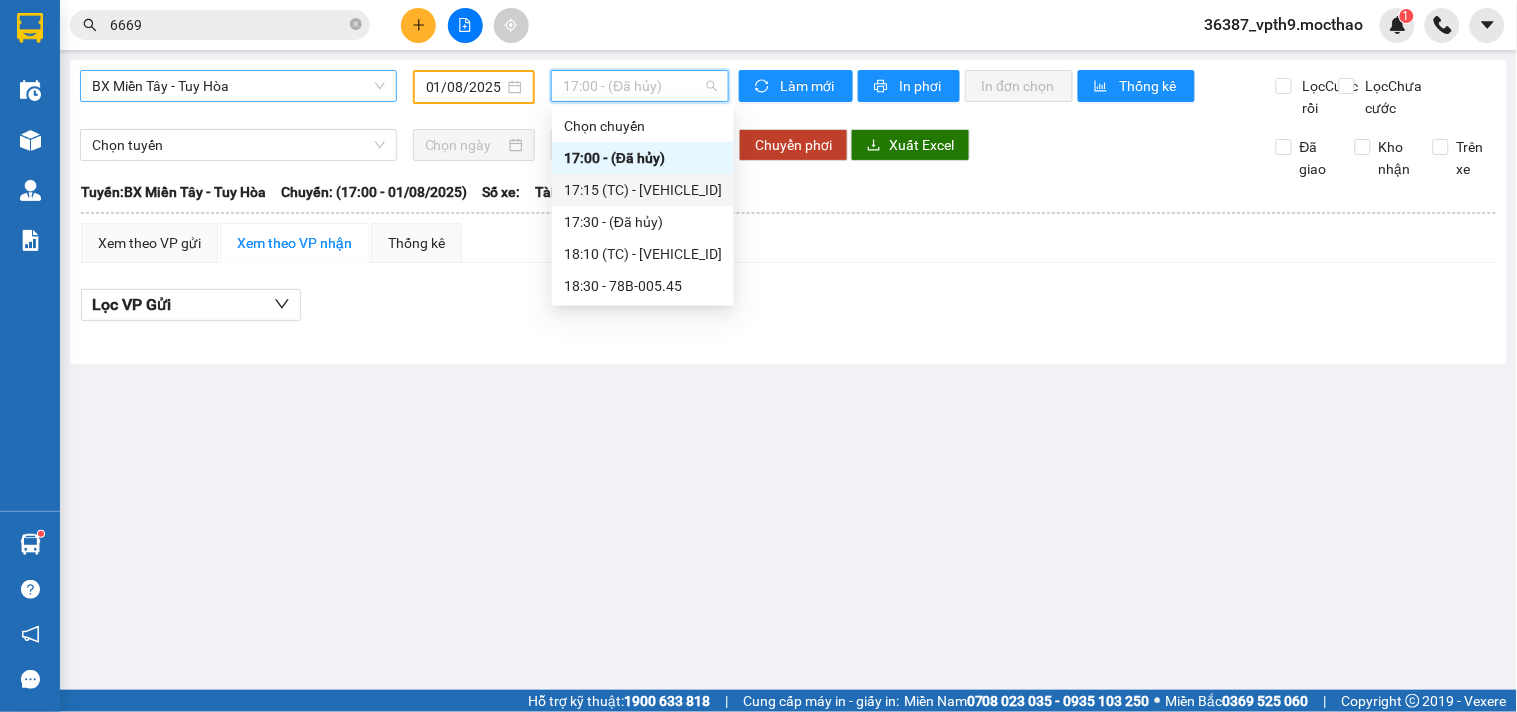click on "17:15   (TC)   - 78H-010.34" at bounding box center (643, 190) 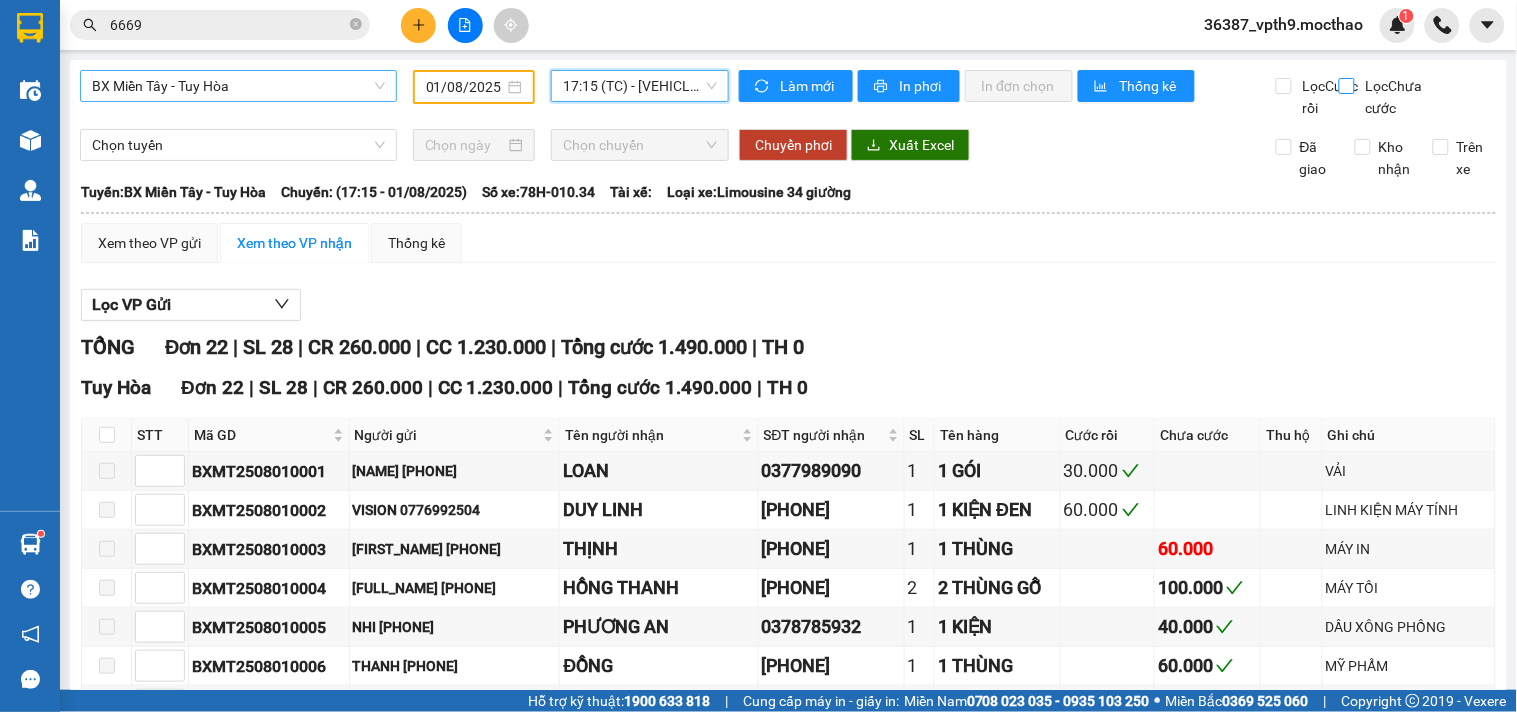 click on "Lọc  Chưa cước" at bounding box center [1348, 86] 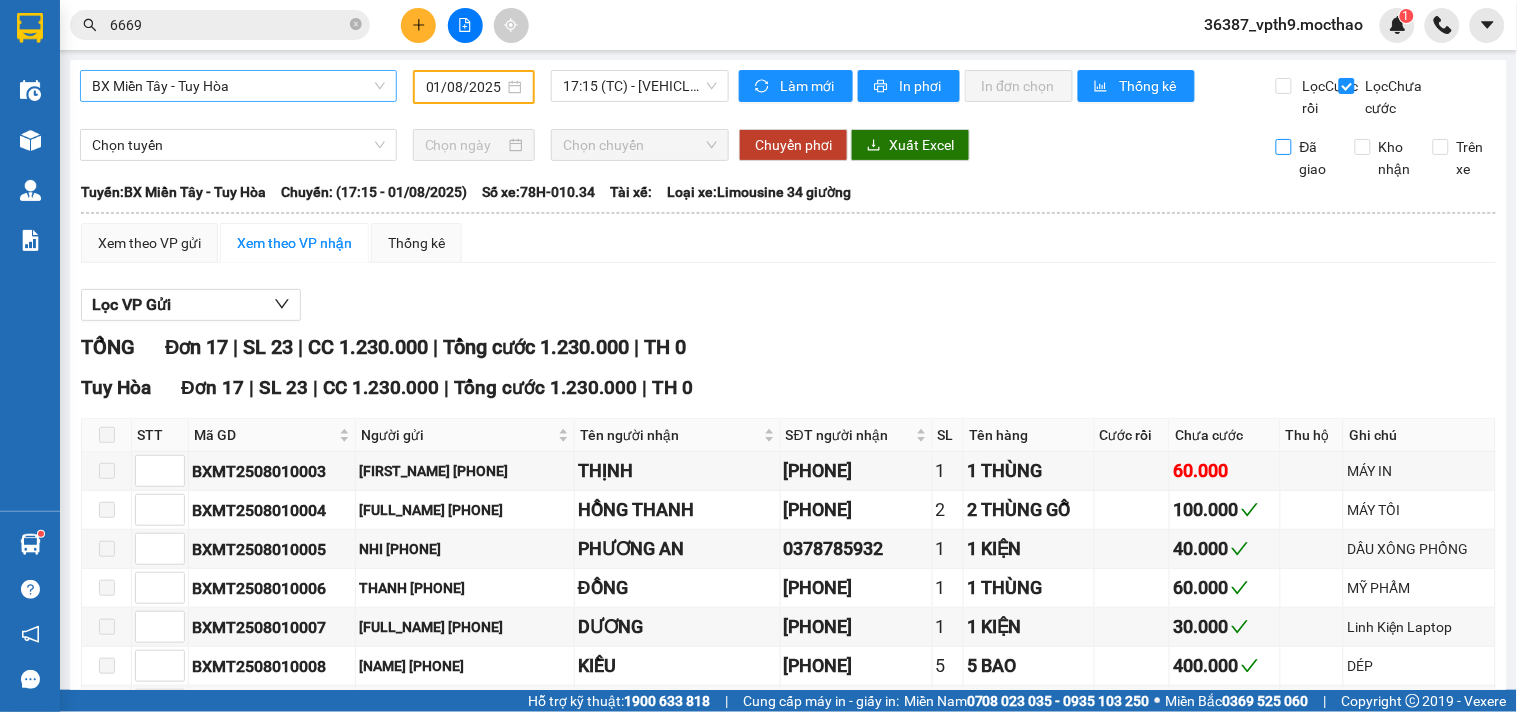 click on "Đã giao" at bounding box center [1308, 158] 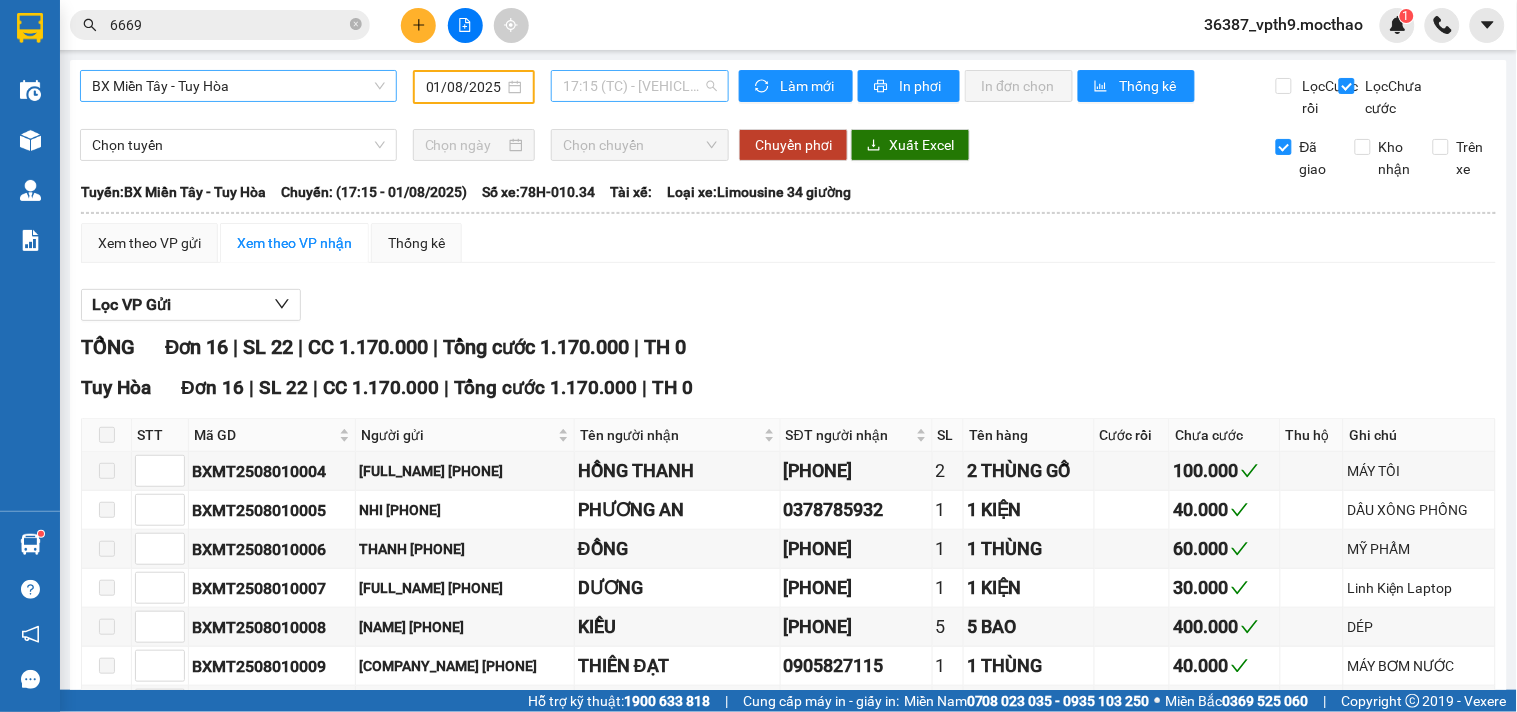 click on "17:15   (TC)   - 78H-010.34" at bounding box center [640, 86] 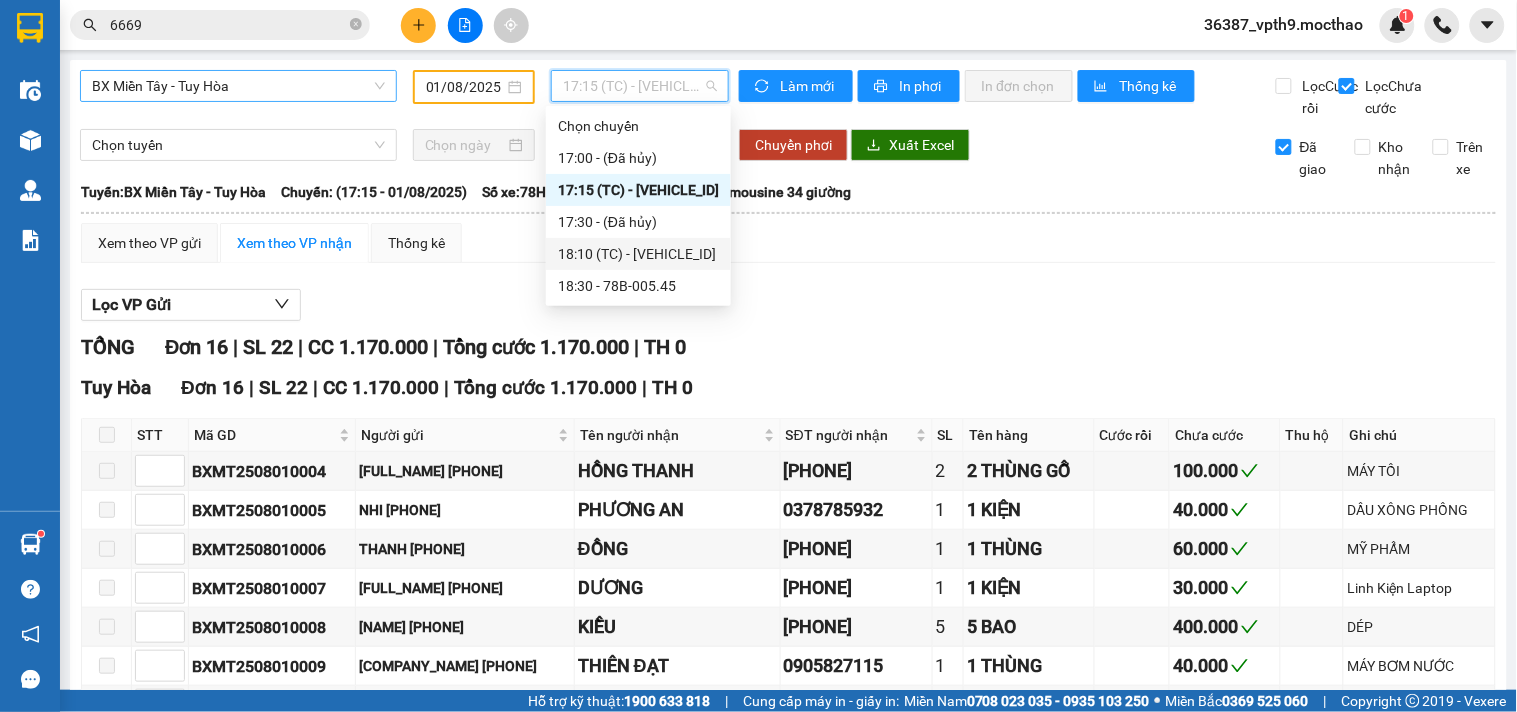 click on "18:10   (TC)   - 78H-023.90" at bounding box center [638, 254] 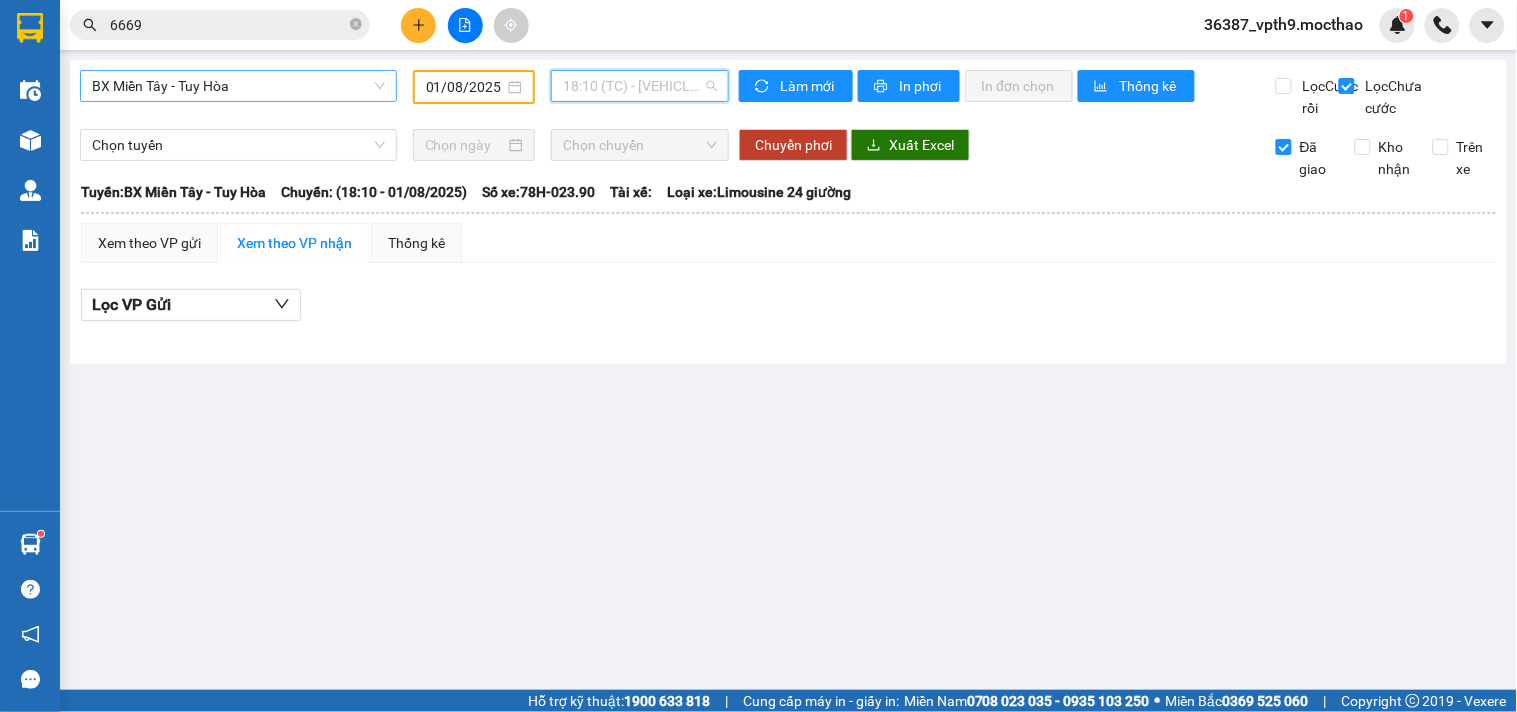 click on "18:10   (TC)   - 78H-023.90" at bounding box center [640, 86] 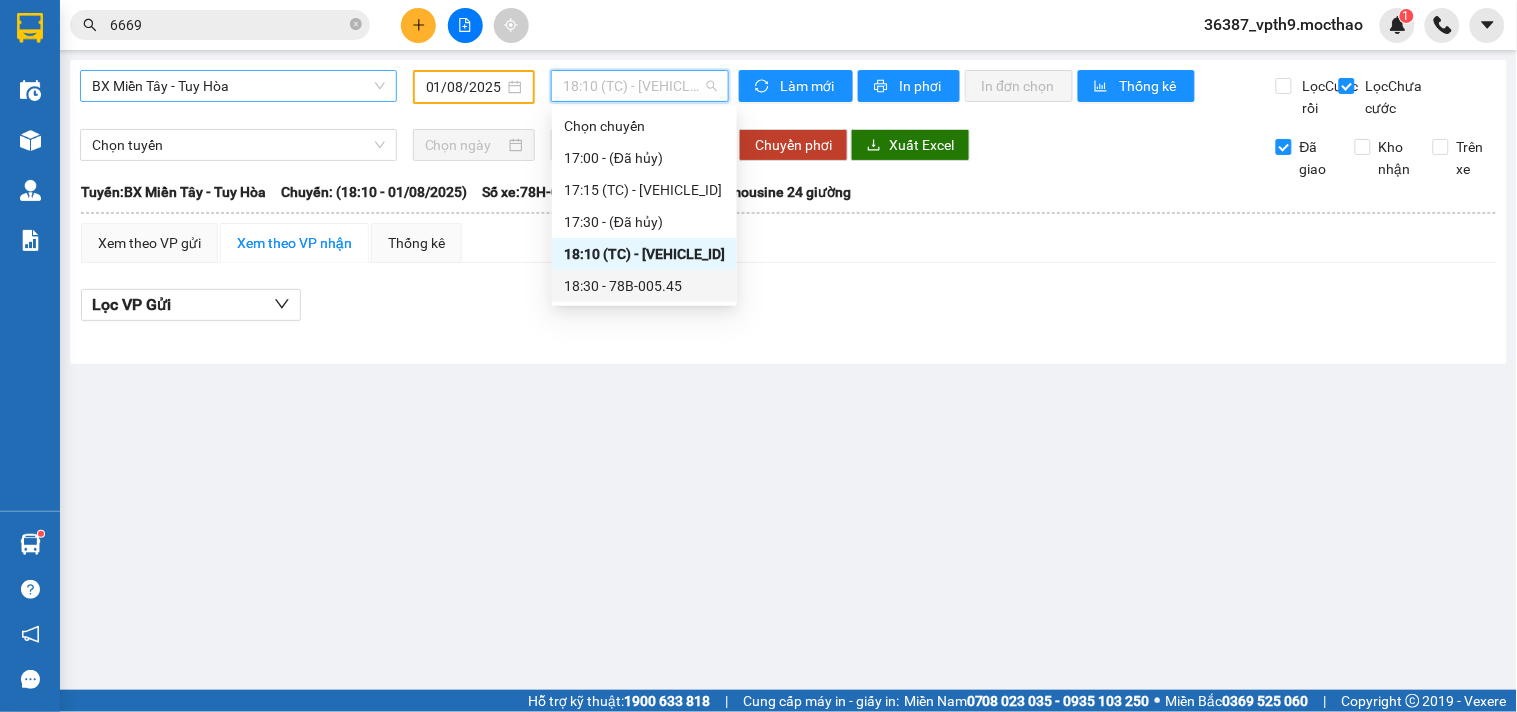 click on "18:30     - 78B-005.45" at bounding box center [644, 286] 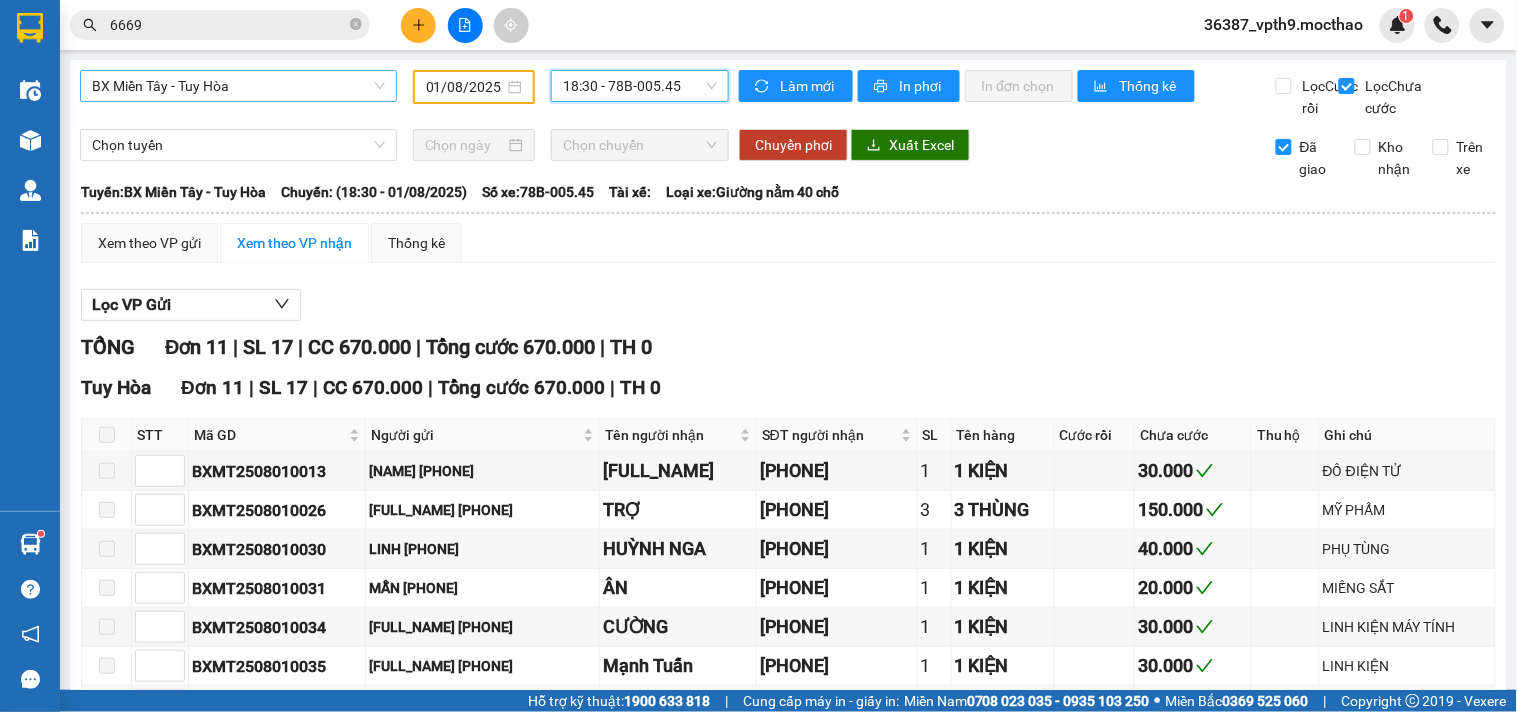 click on "BX Miền Tây - Tuy Hòa" at bounding box center [238, 86] 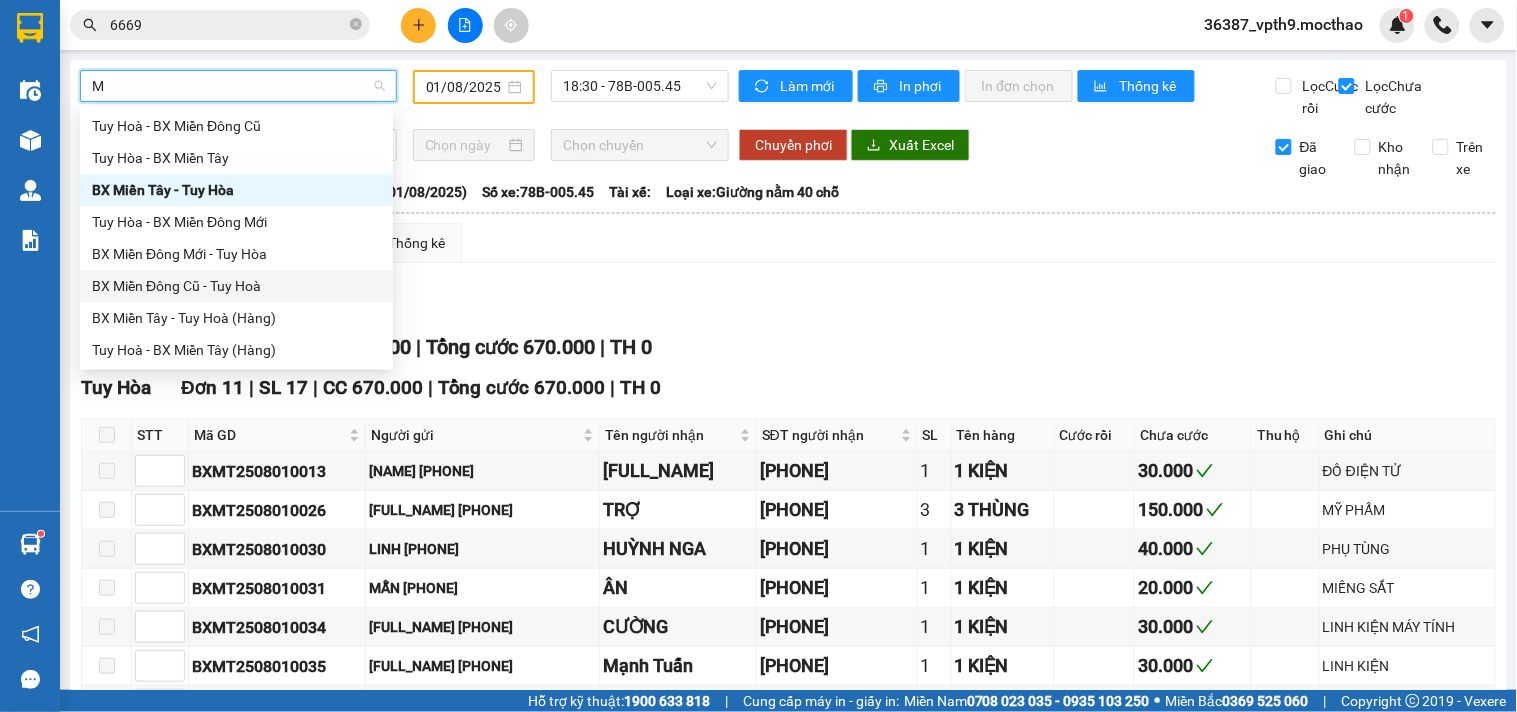 click on "BX Miền Đông Cũ - Tuy Hoà" at bounding box center [236, 286] 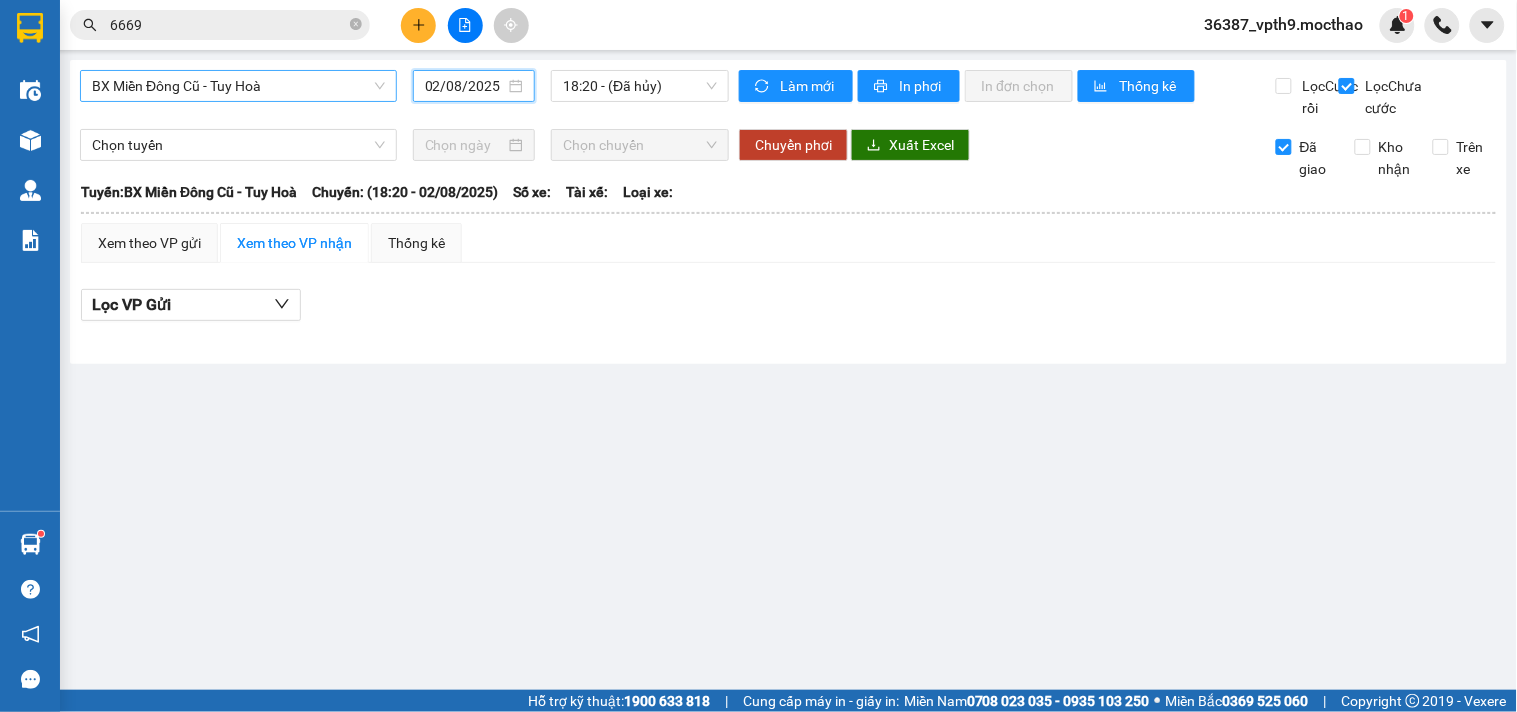 click on "02/08/2025" at bounding box center (465, 86) 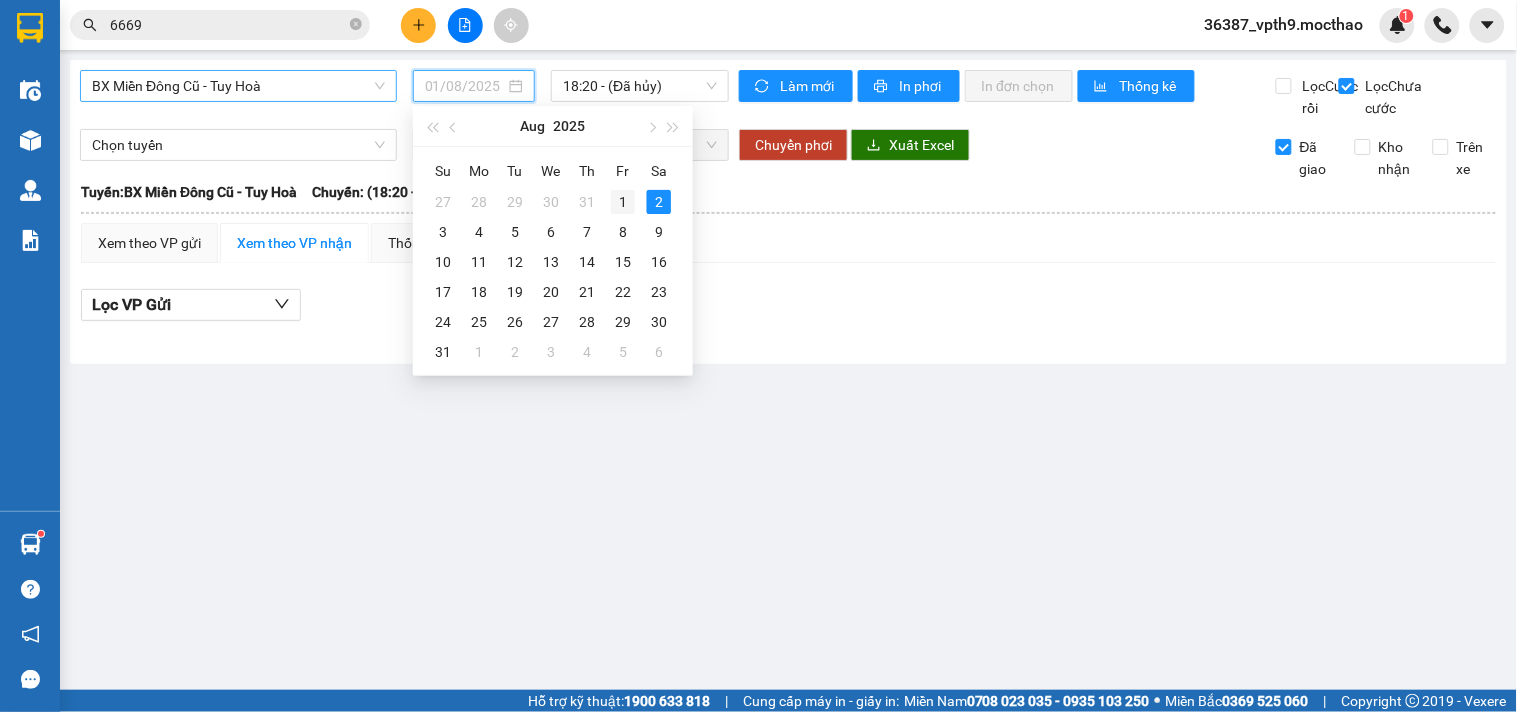 click on "1" at bounding box center (623, 202) 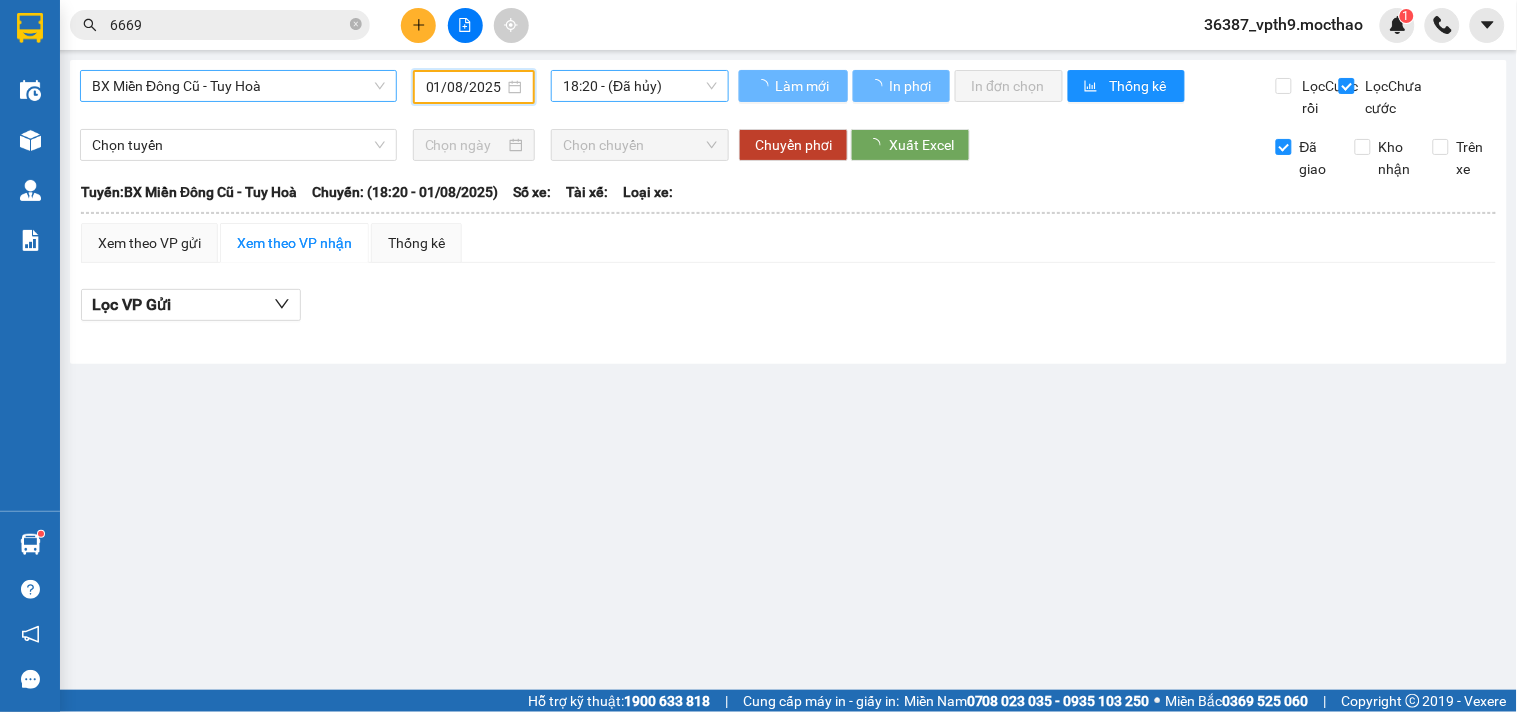 click on "18:20     - (Đã hủy)" at bounding box center (640, 86) 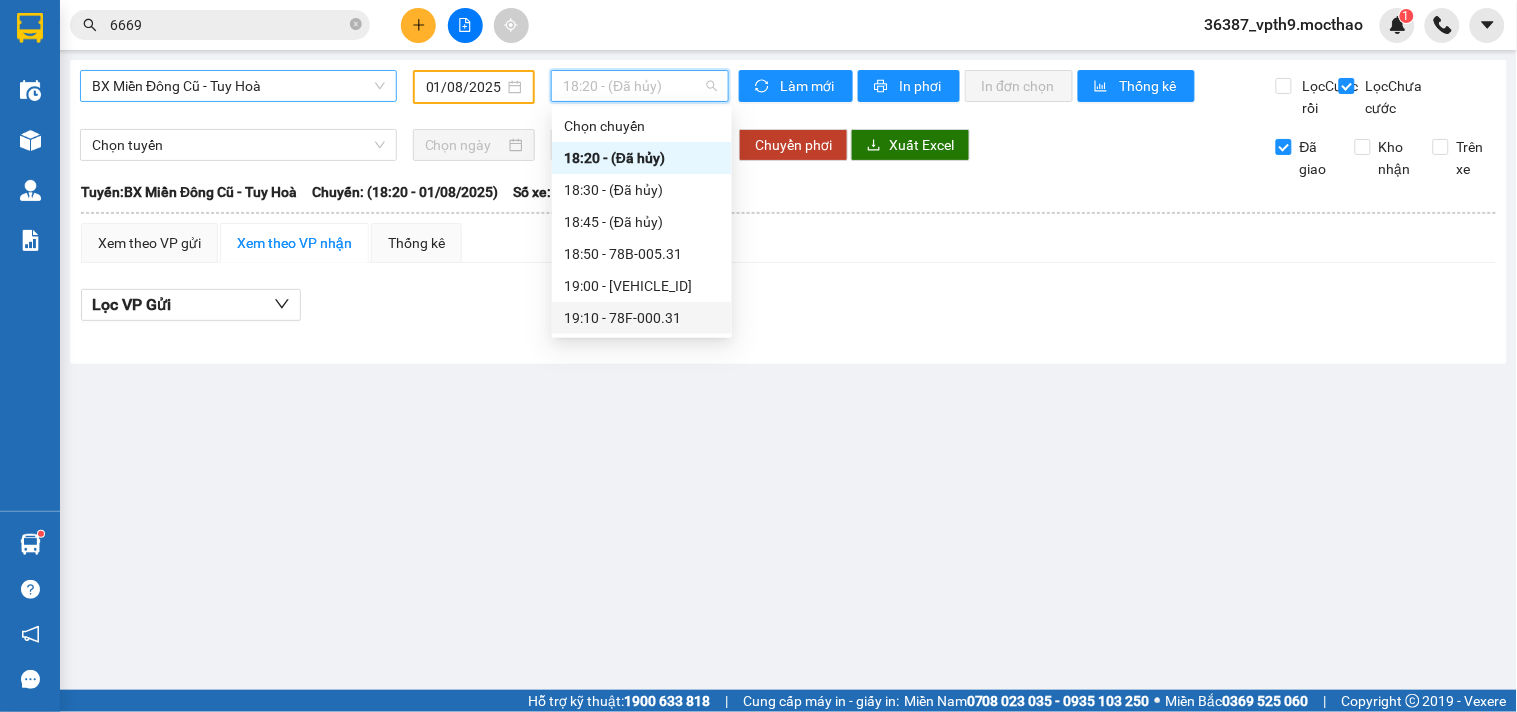 click on "19:10     - 78F-000.31" at bounding box center [642, 318] 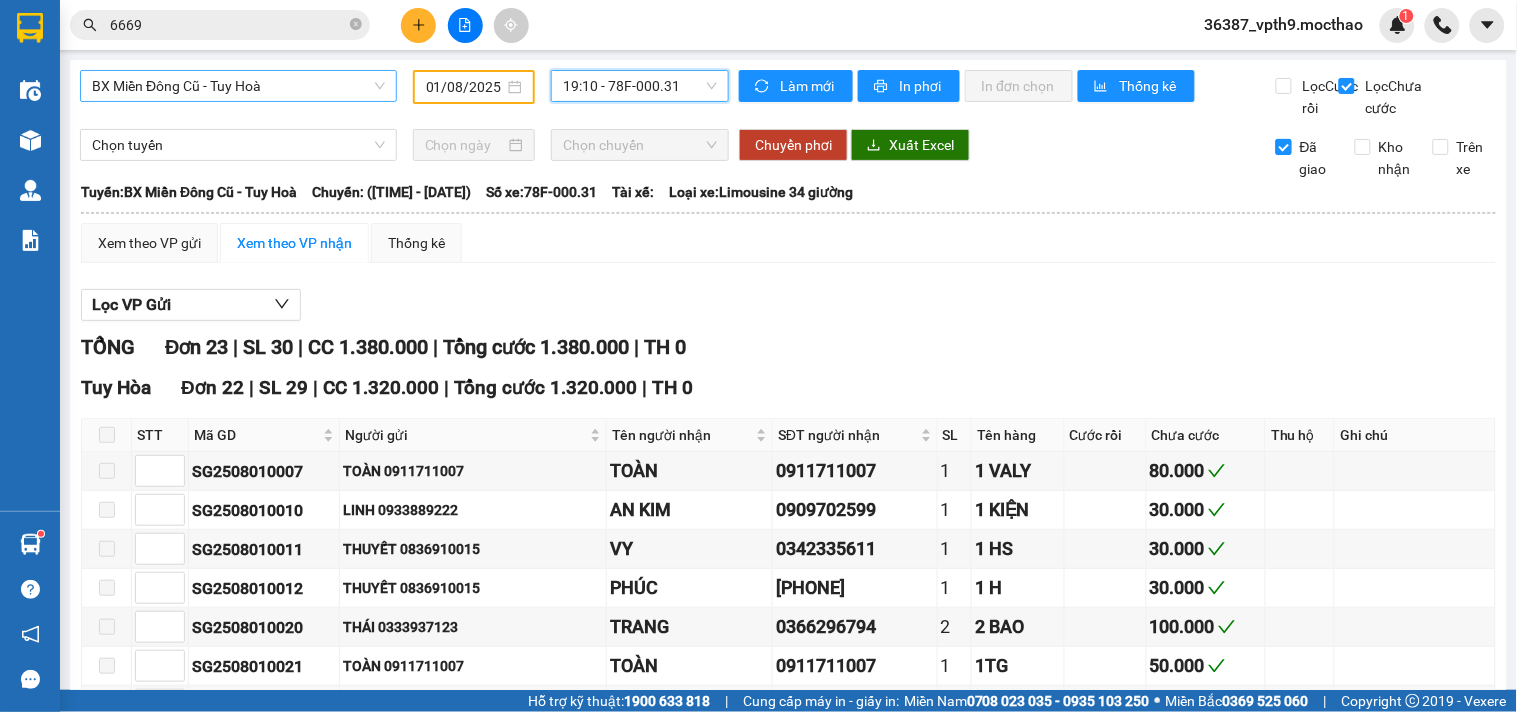 click on "Đã giao" at bounding box center (1316, 158) 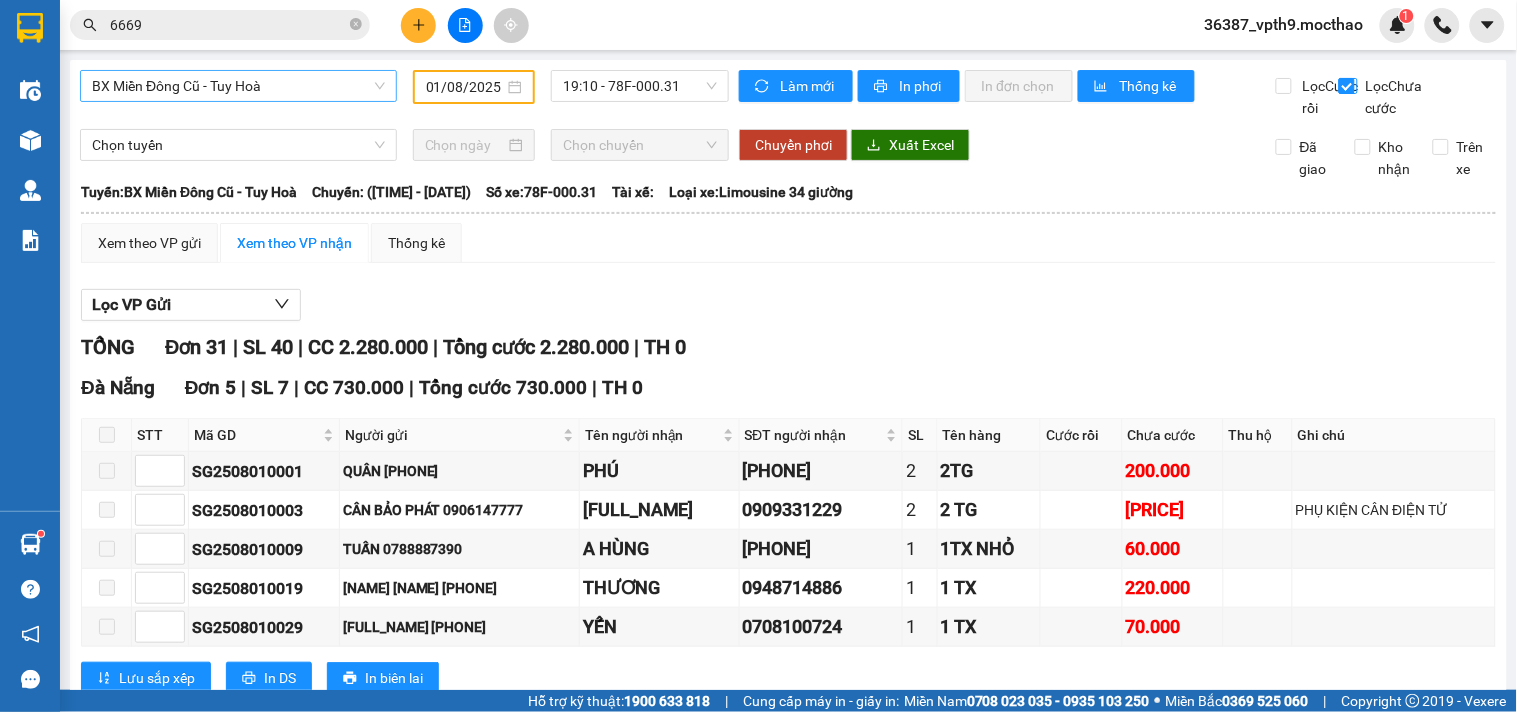 click on "Lọc  Chưa cước" at bounding box center (1396, 97) 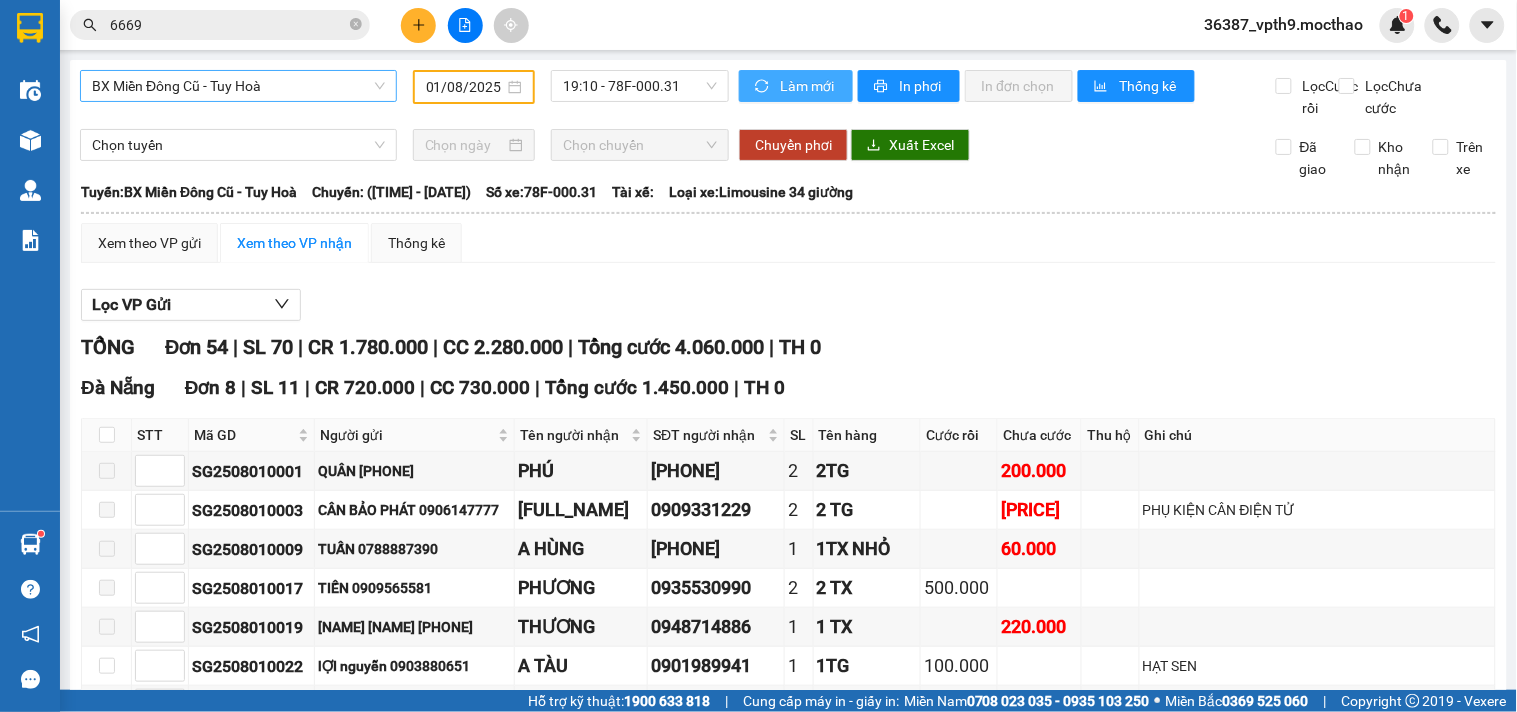 click on "Làm mới" at bounding box center [808, 86] 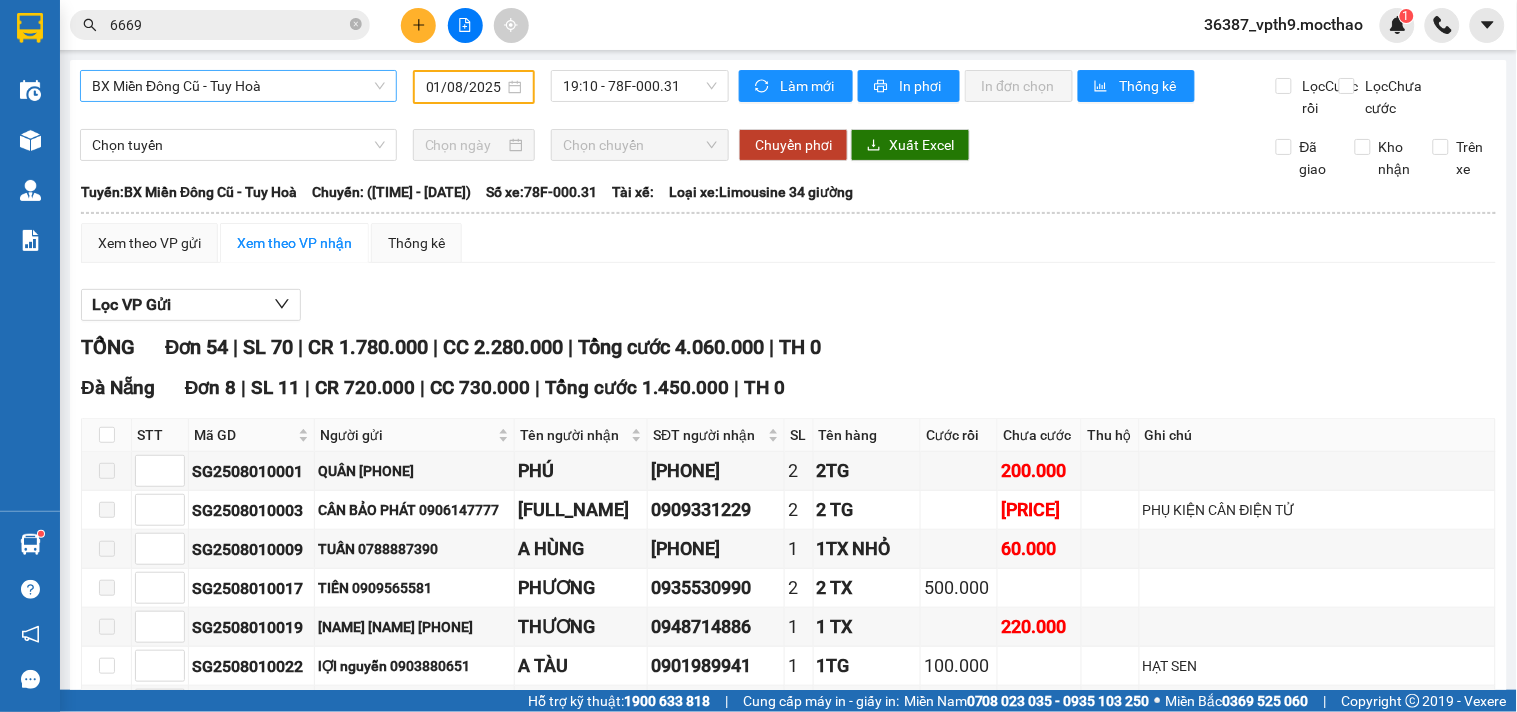 click on "01/08/2025" at bounding box center [465, 87] 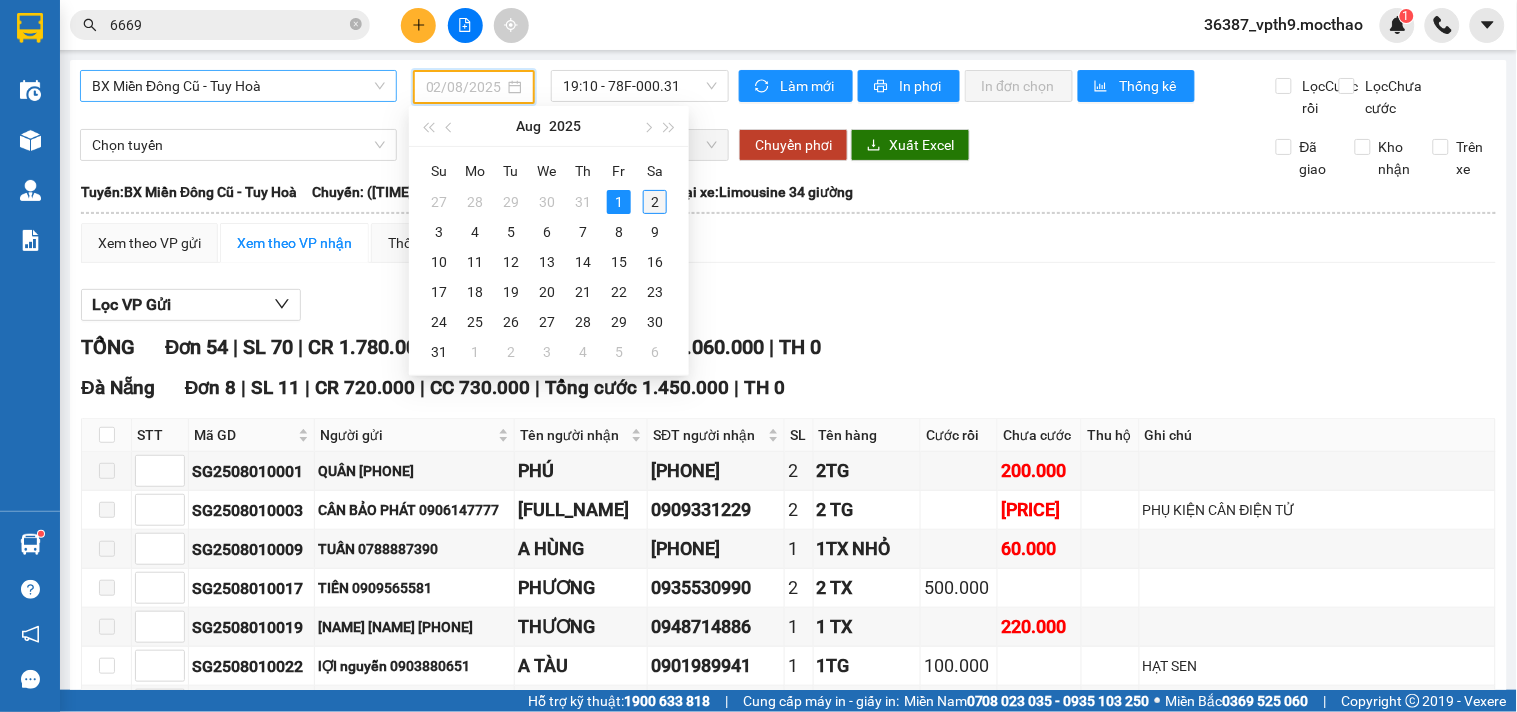 click on "2" at bounding box center [655, 202] 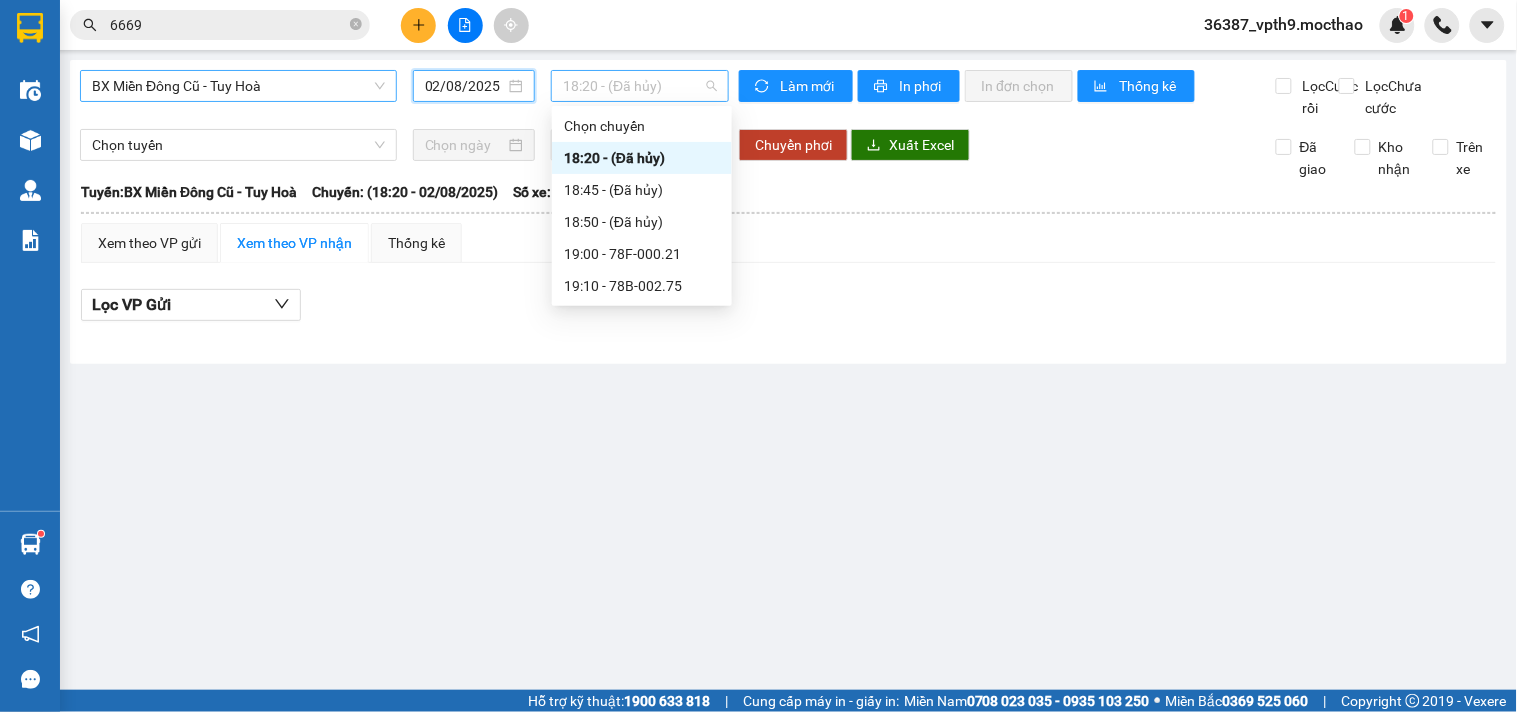 click on "18:20     - (Đã hủy)" at bounding box center [640, 86] 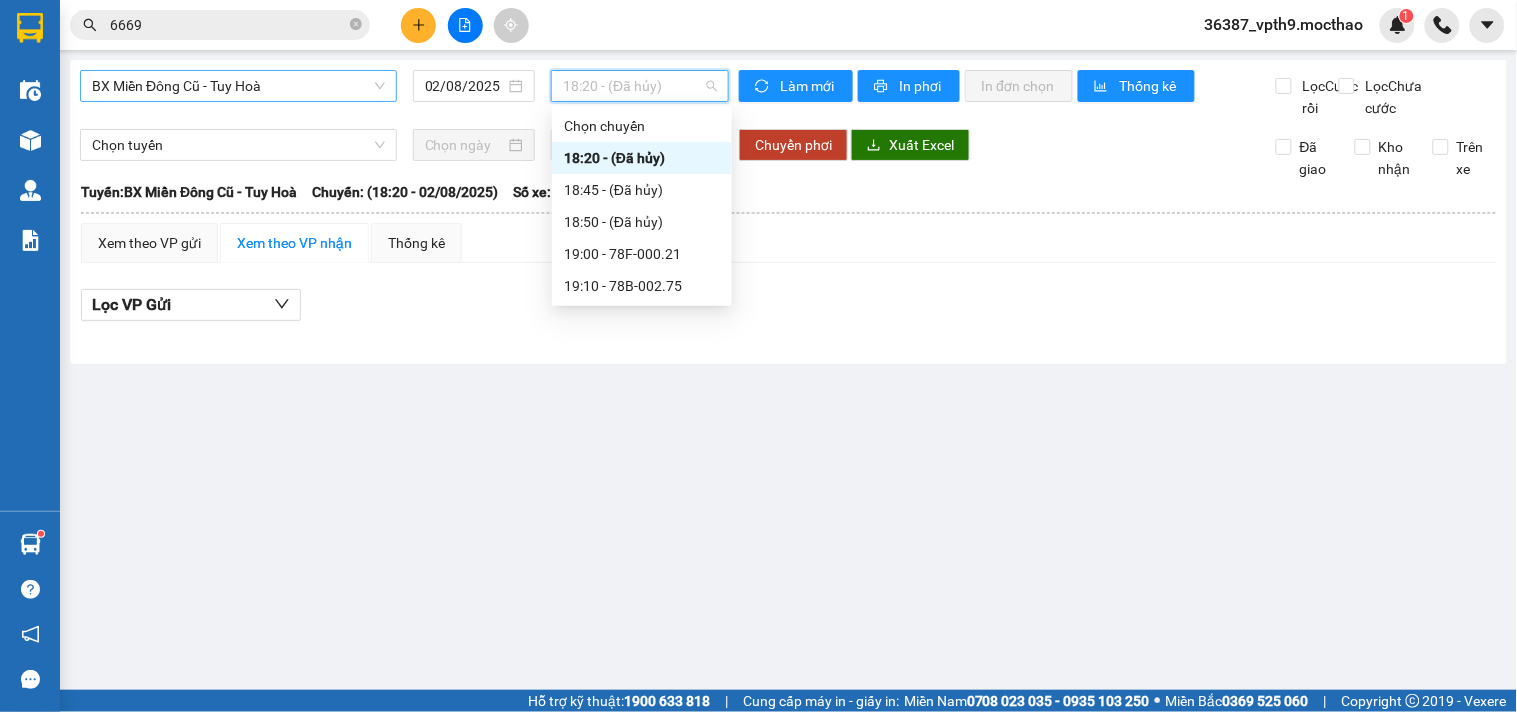 click on "BX Miền Đông Cũ - Tuy Hoà" at bounding box center (238, 86) 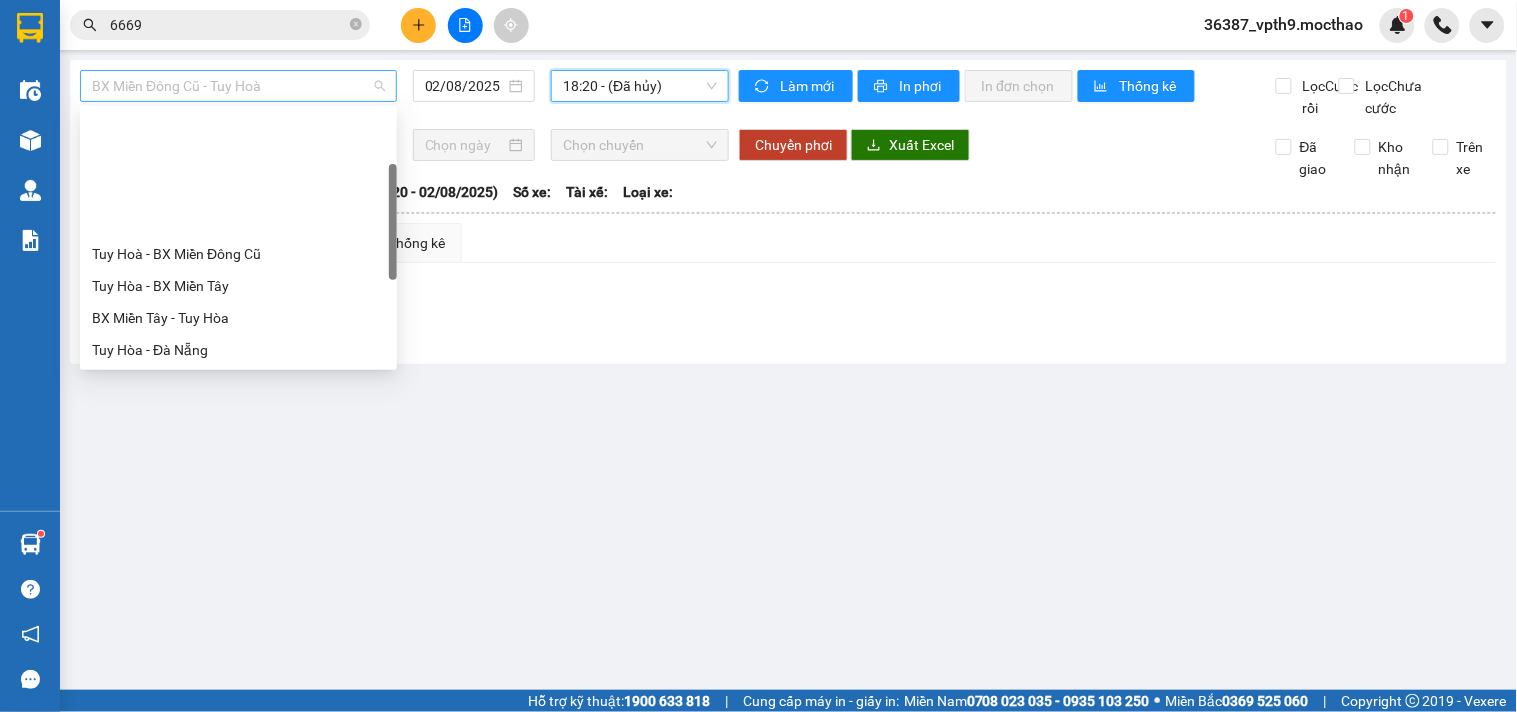 scroll, scrollTop: 160, scrollLeft: 0, axis: vertical 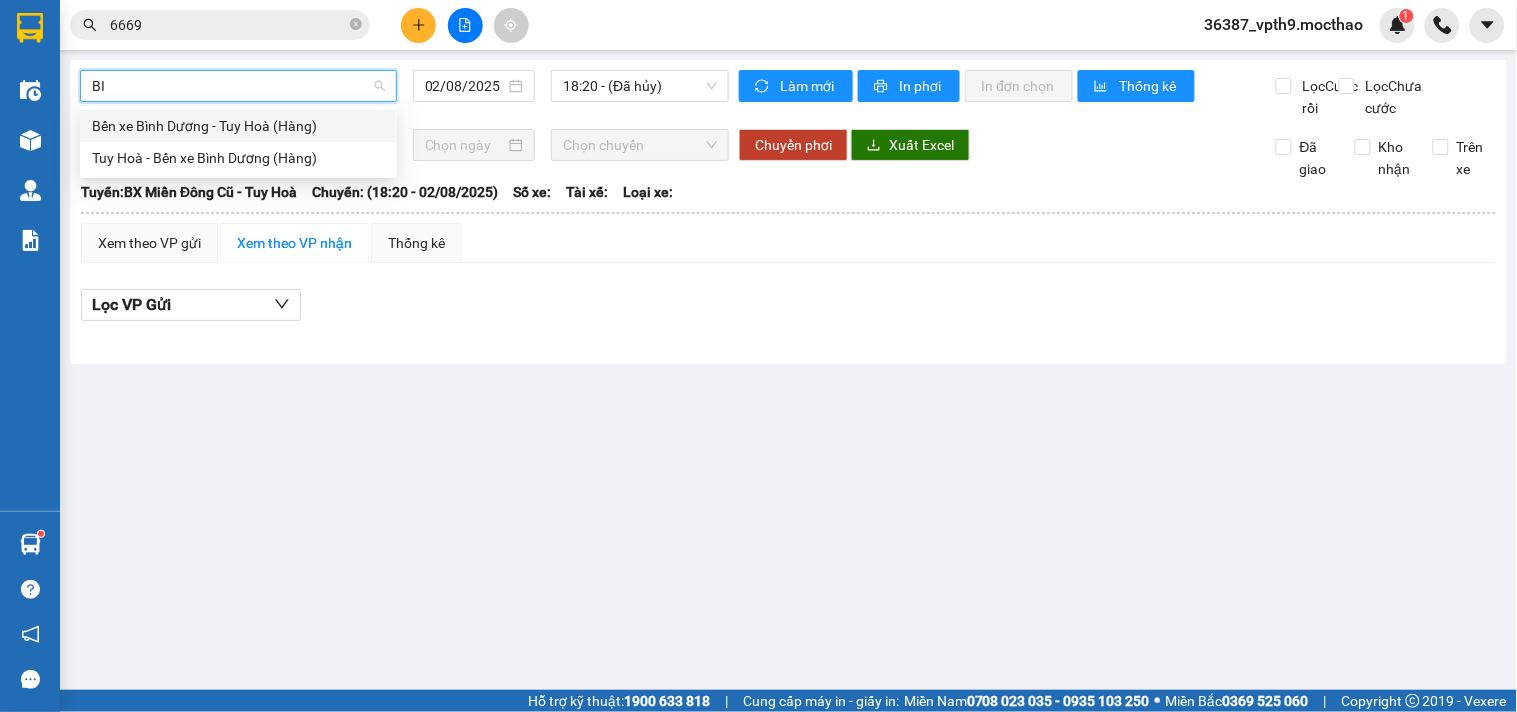 click on "Bến xe Bình Dương - Tuy Hoà (Hàng)" at bounding box center [238, 126] 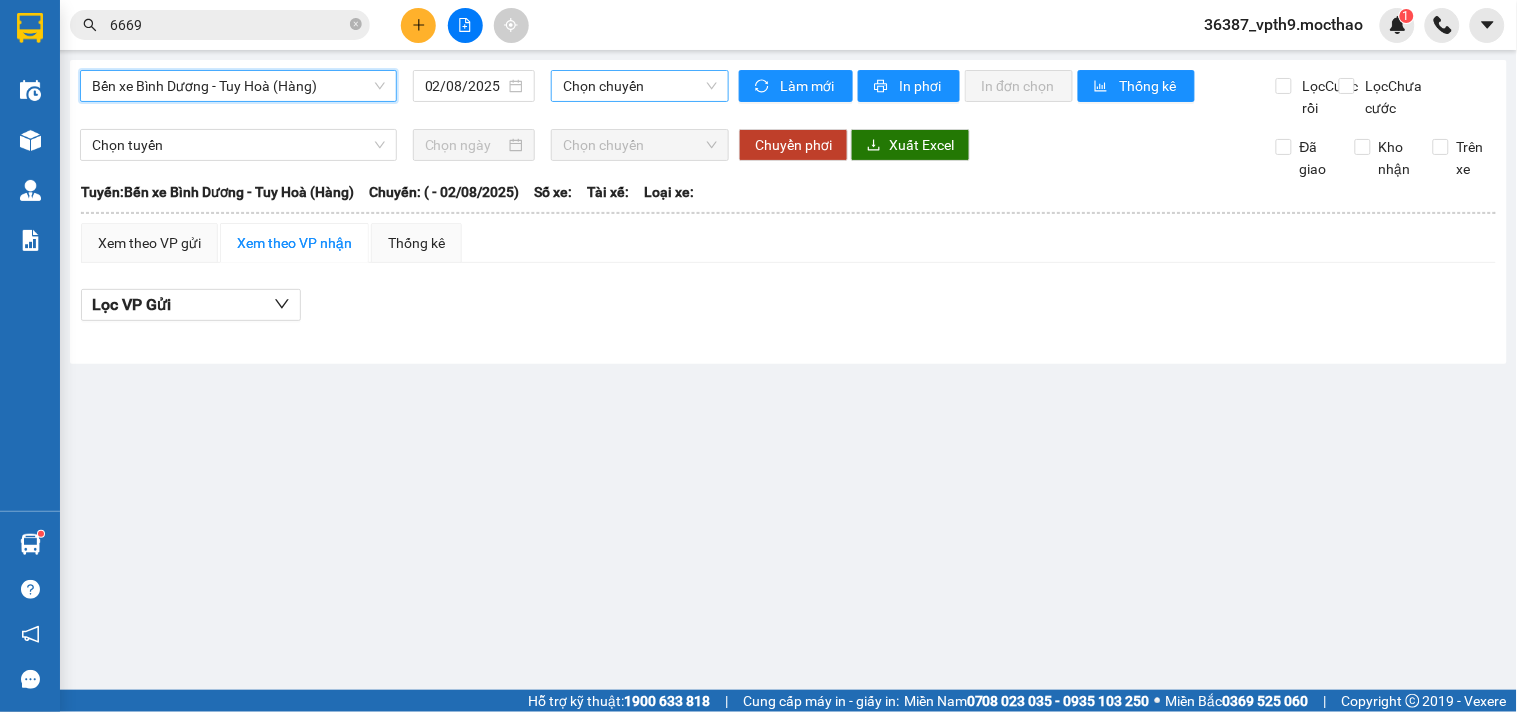 click on "Chọn chuyến" at bounding box center (640, 86) 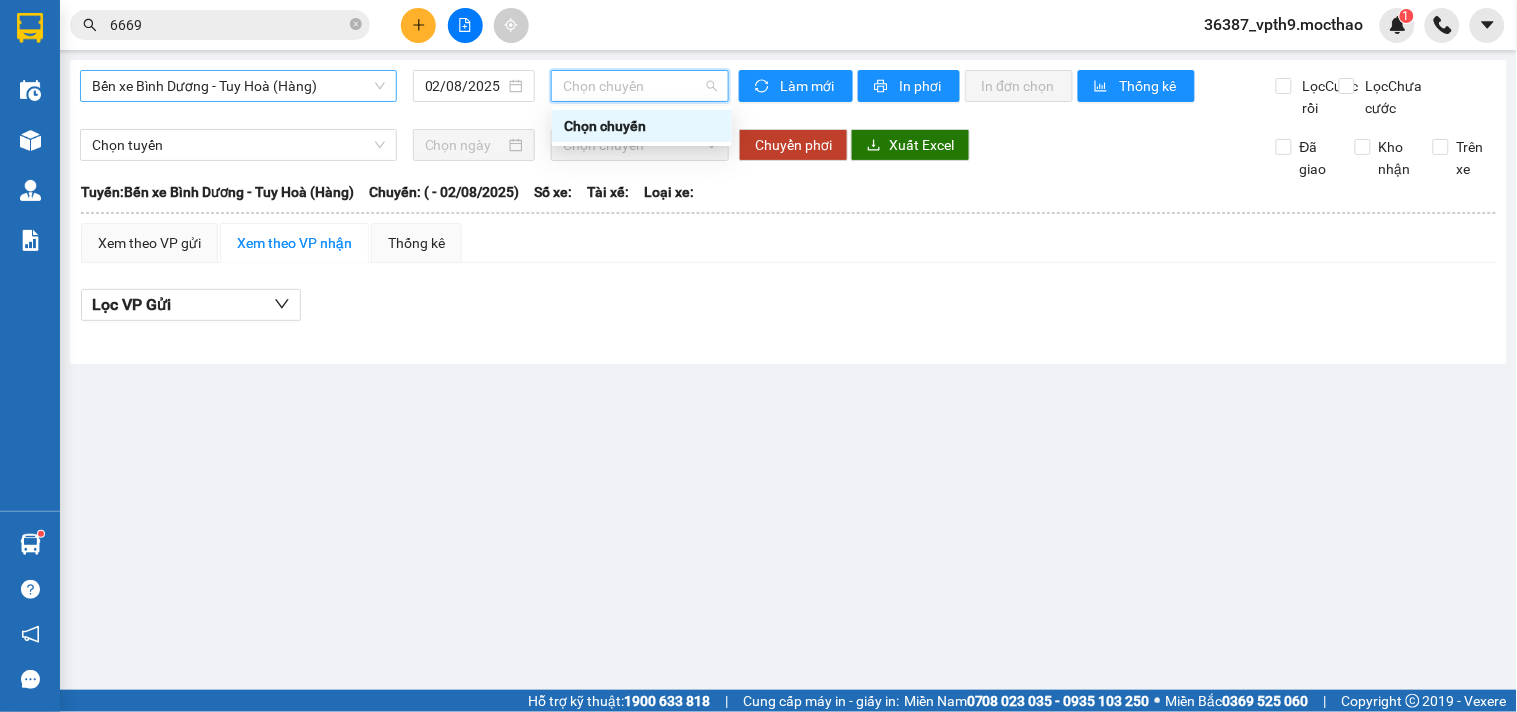 click on "Bến xe Bình Dương - Tuy Hoà (Hàng)" at bounding box center [238, 86] 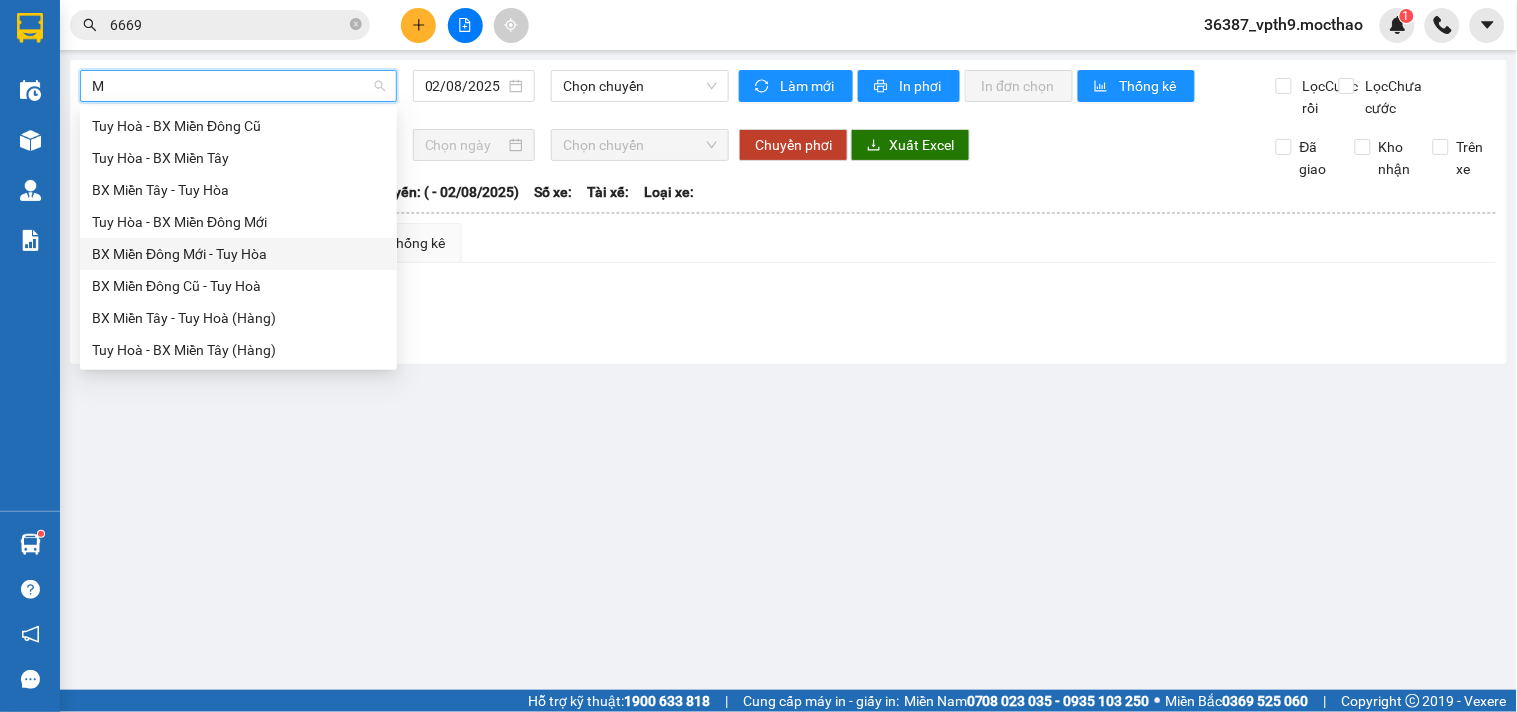 click on "BX Miền Đông Mới - Tuy Hòa" at bounding box center (238, 254) 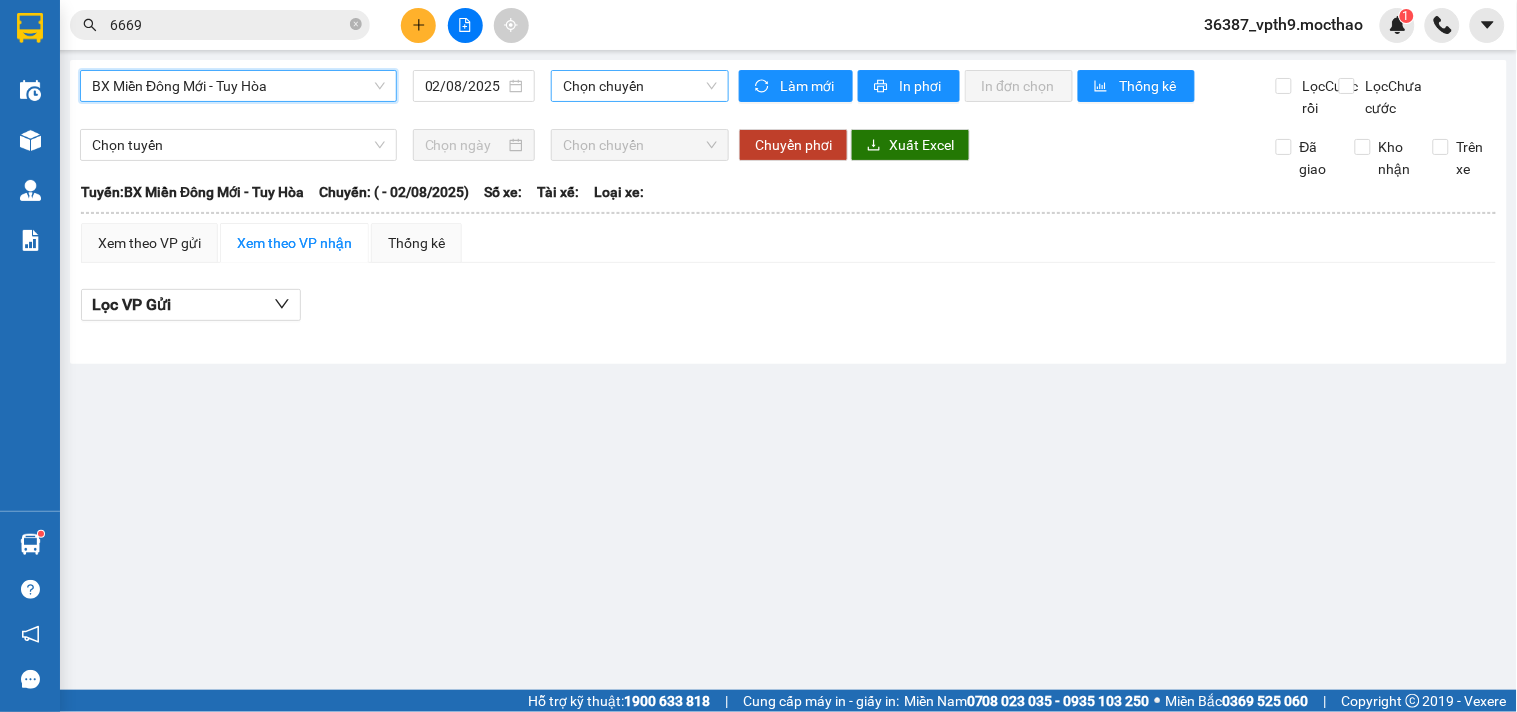 click on "Chọn chuyến" at bounding box center [640, 86] 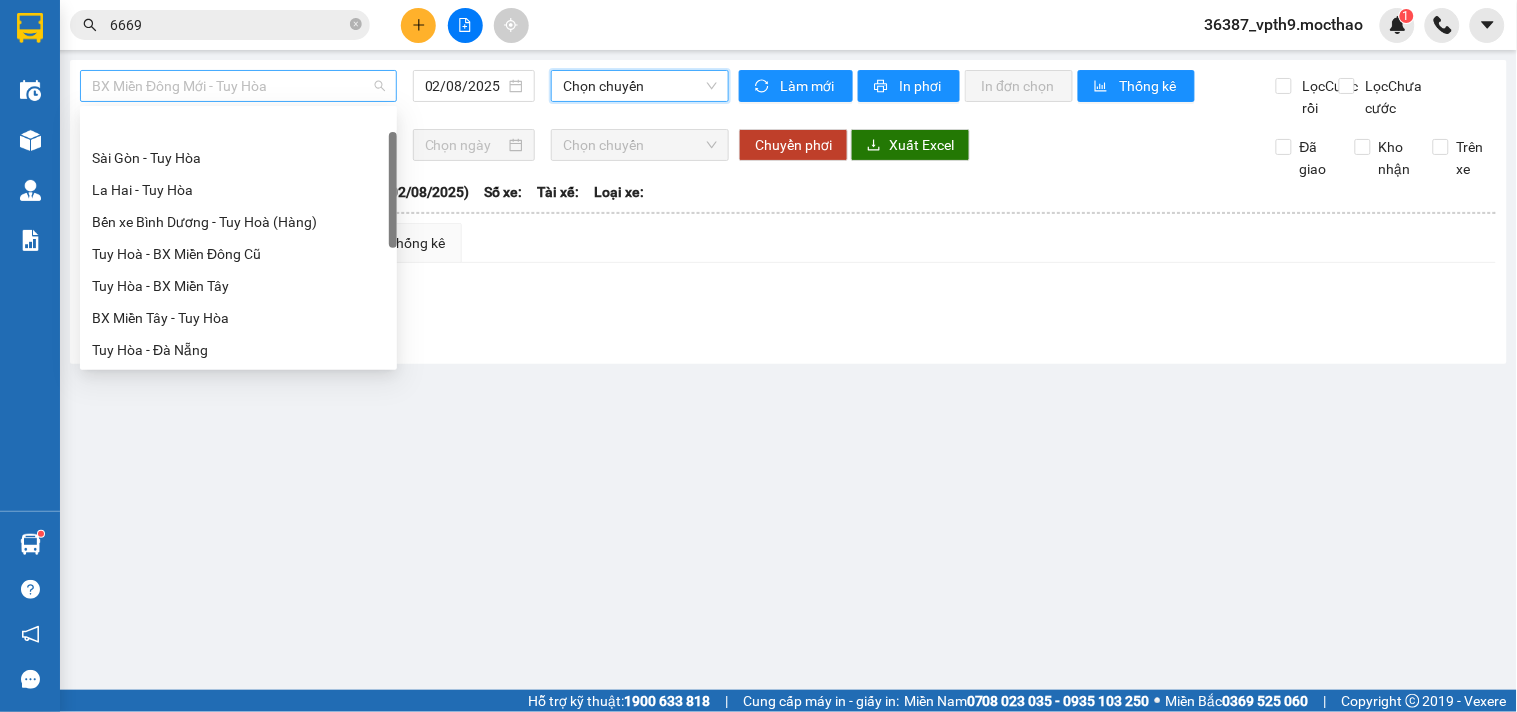 scroll, scrollTop: 64, scrollLeft: 0, axis: vertical 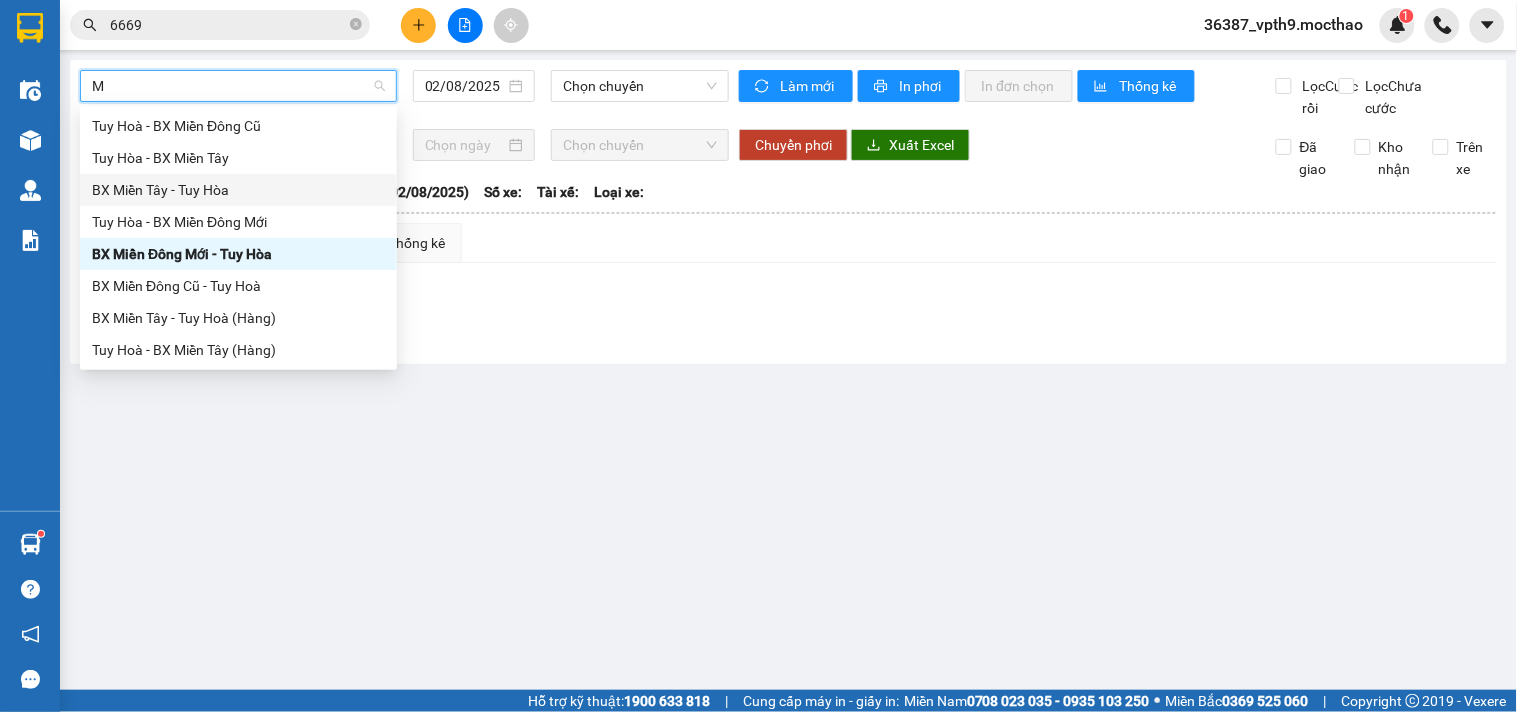 click on "BX Miền Tây - Tuy Hòa" at bounding box center (238, 190) 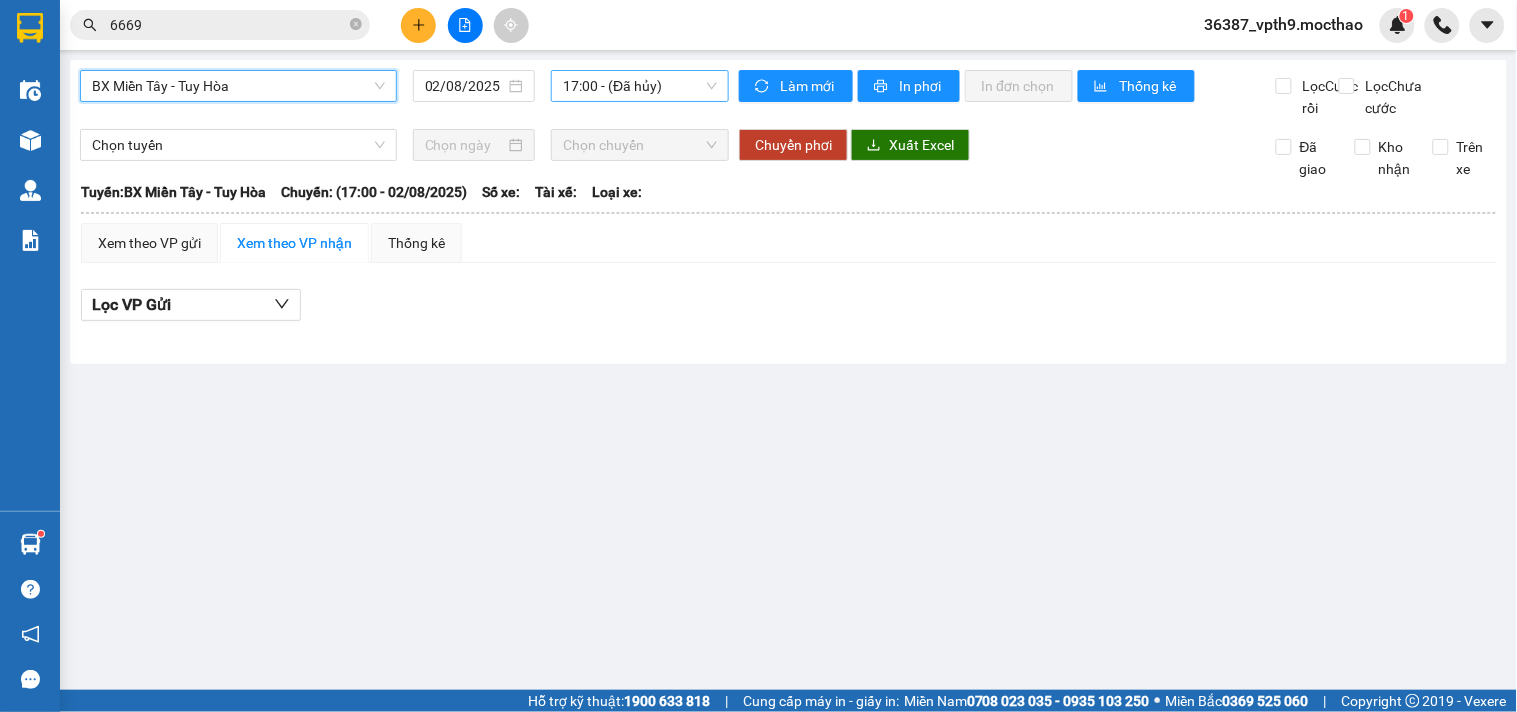 click on "17:00     - (Đã hủy)" at bounding box center [640, 86] 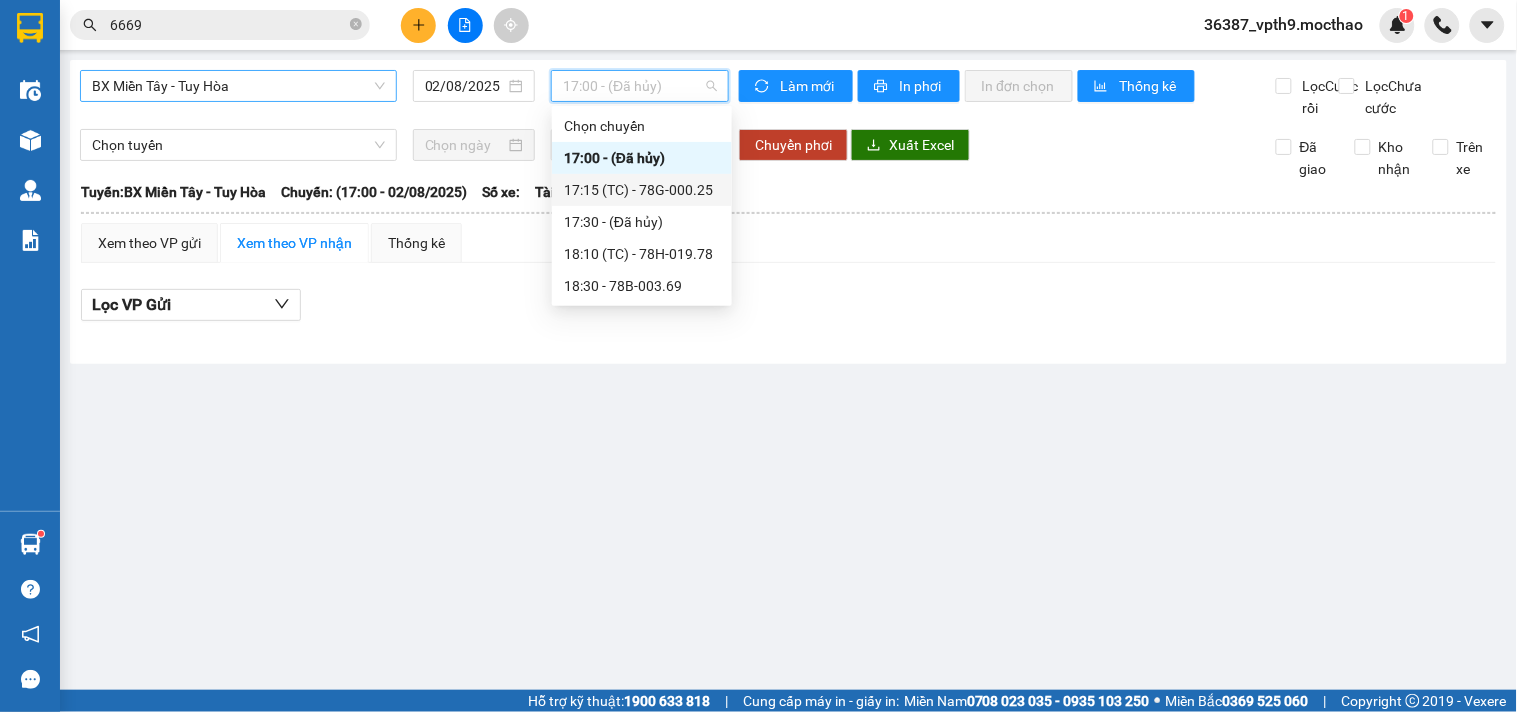click on "17:15   (TC)   - 78G-000.25" at bounding box center [642, 190] 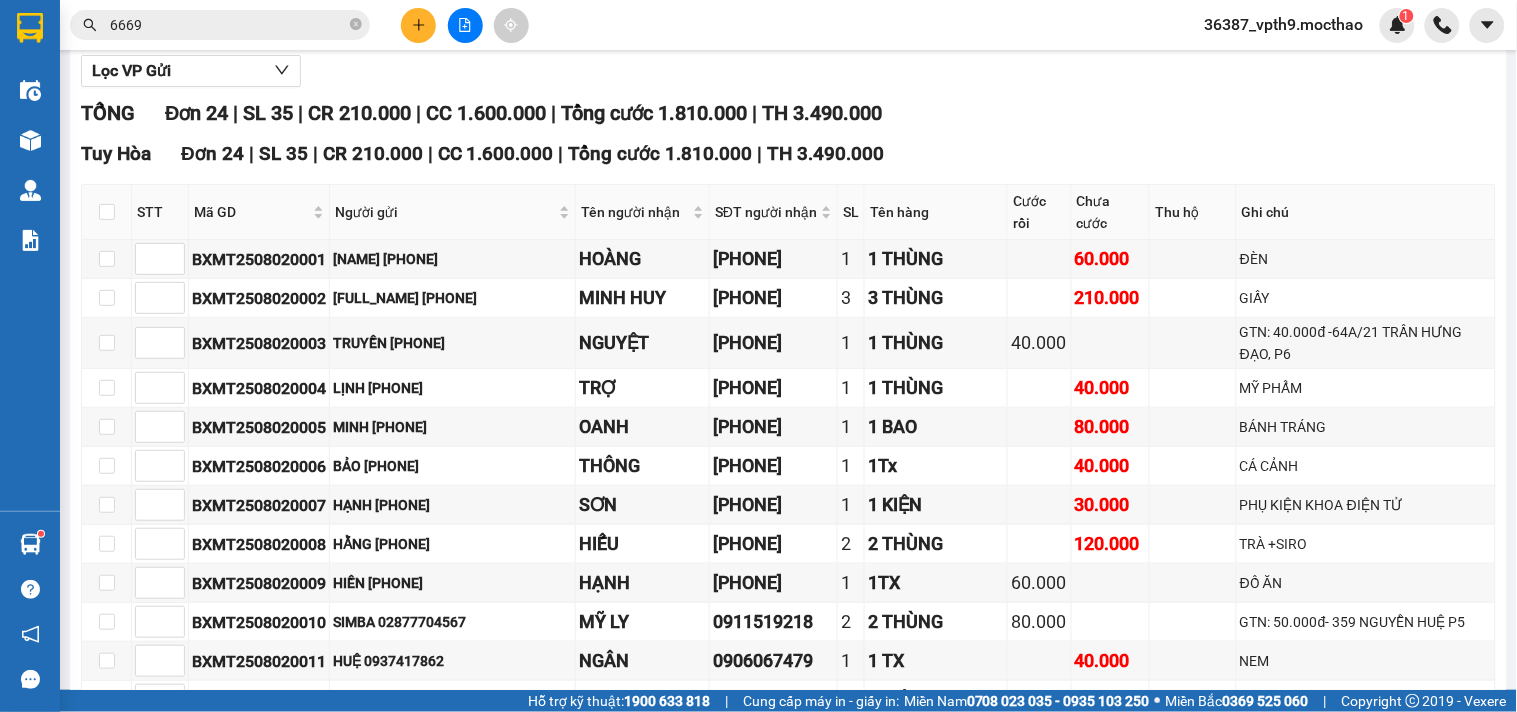scroll, scrollTop: 0, scrollLeft: 0, axis: both 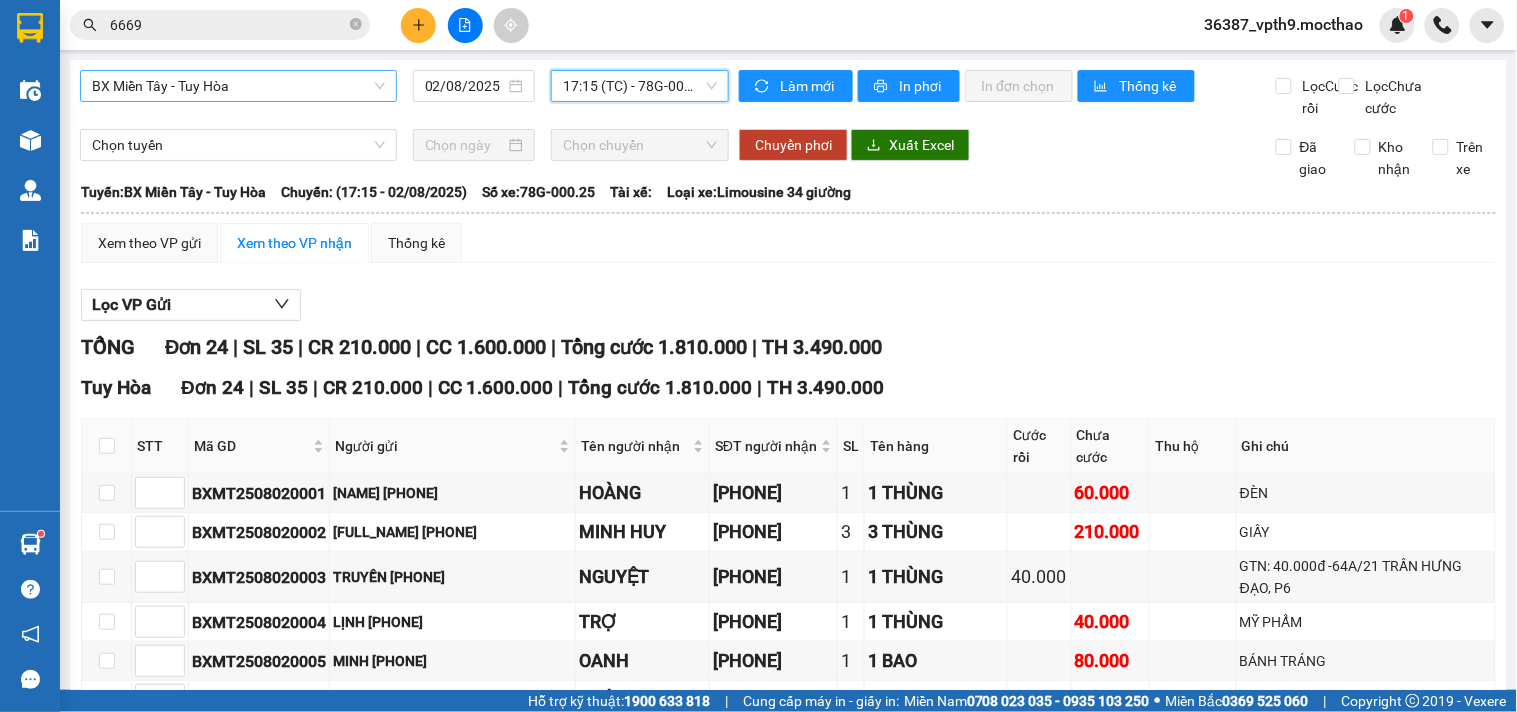 click on "17:15   (TC)   - 78G-000.25" at bounding box center (640, 86) 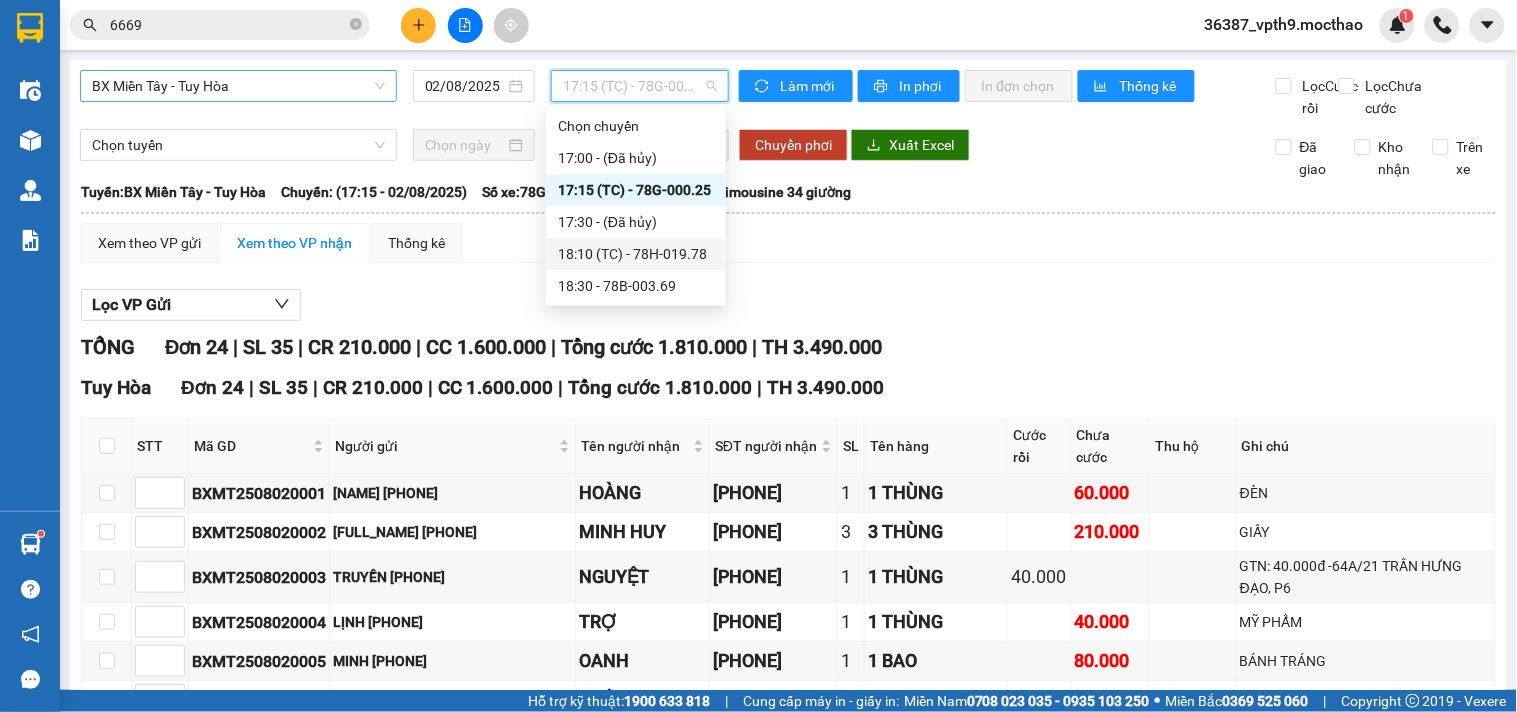 click on "18:10   (TC)   - 78H-019.78" at bounding box center [636, 254] 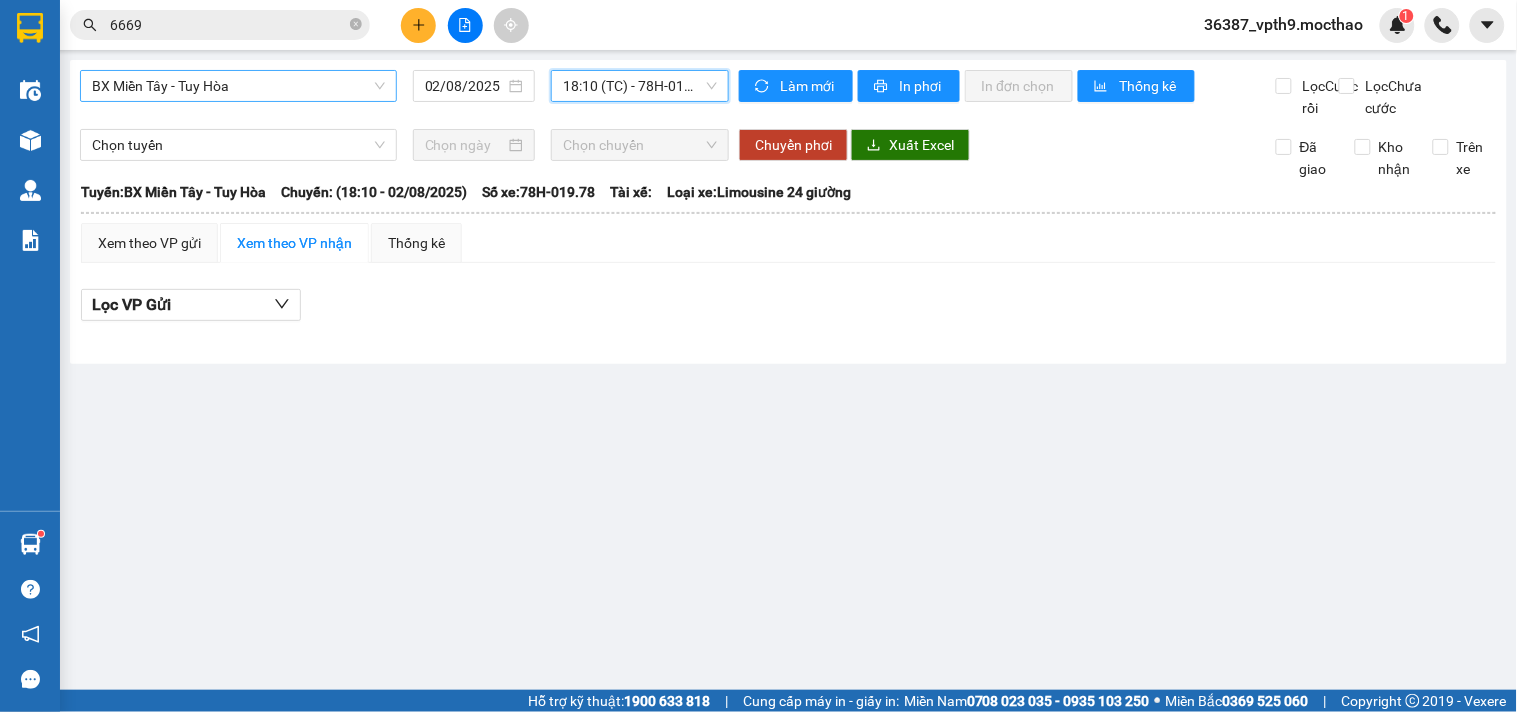 click on "18:10   (TC)   - 78H-019.78" at bounding box center [640, 86] 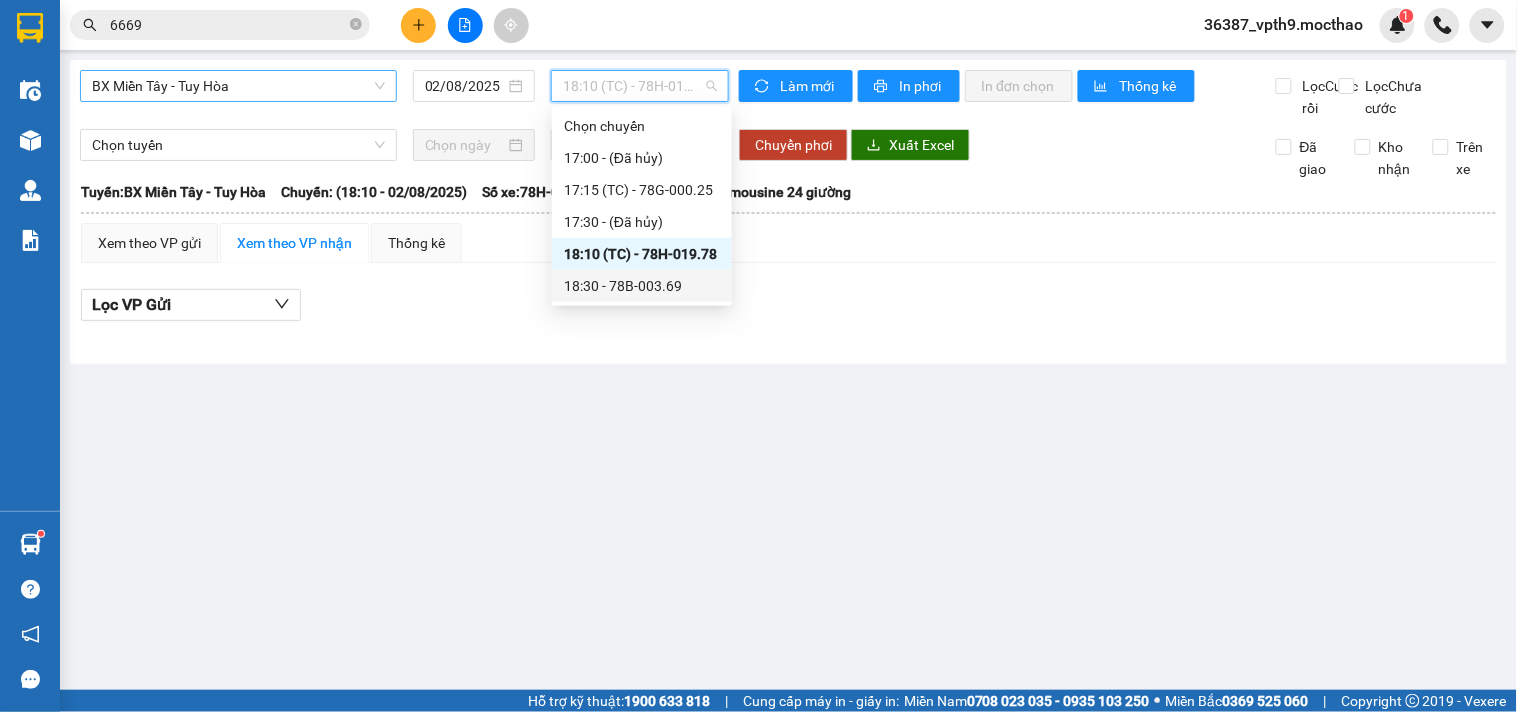 click on "18:30     - 78B-003.69" at bounding box center [642, 286] 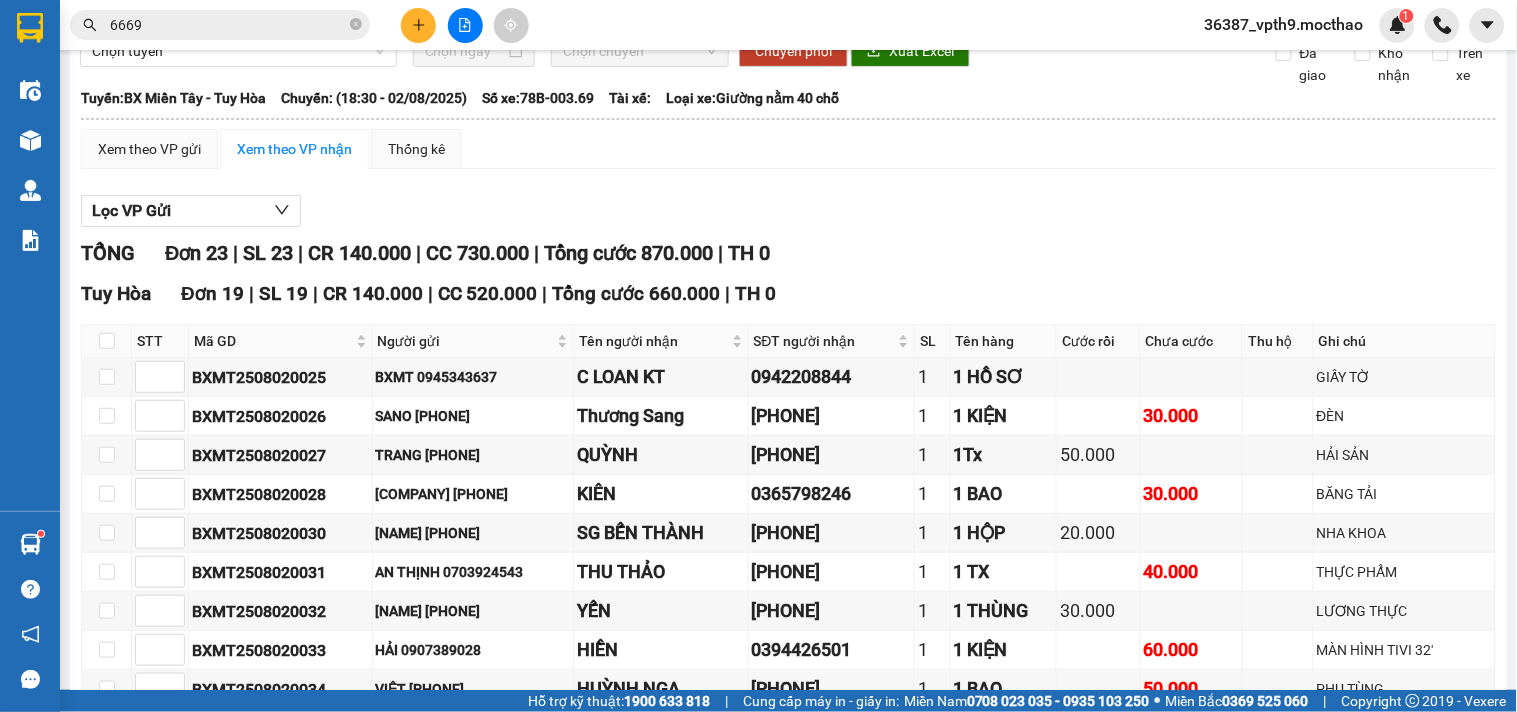 scroll, scrollTop: 0, scrollLeft: 0, axis: both 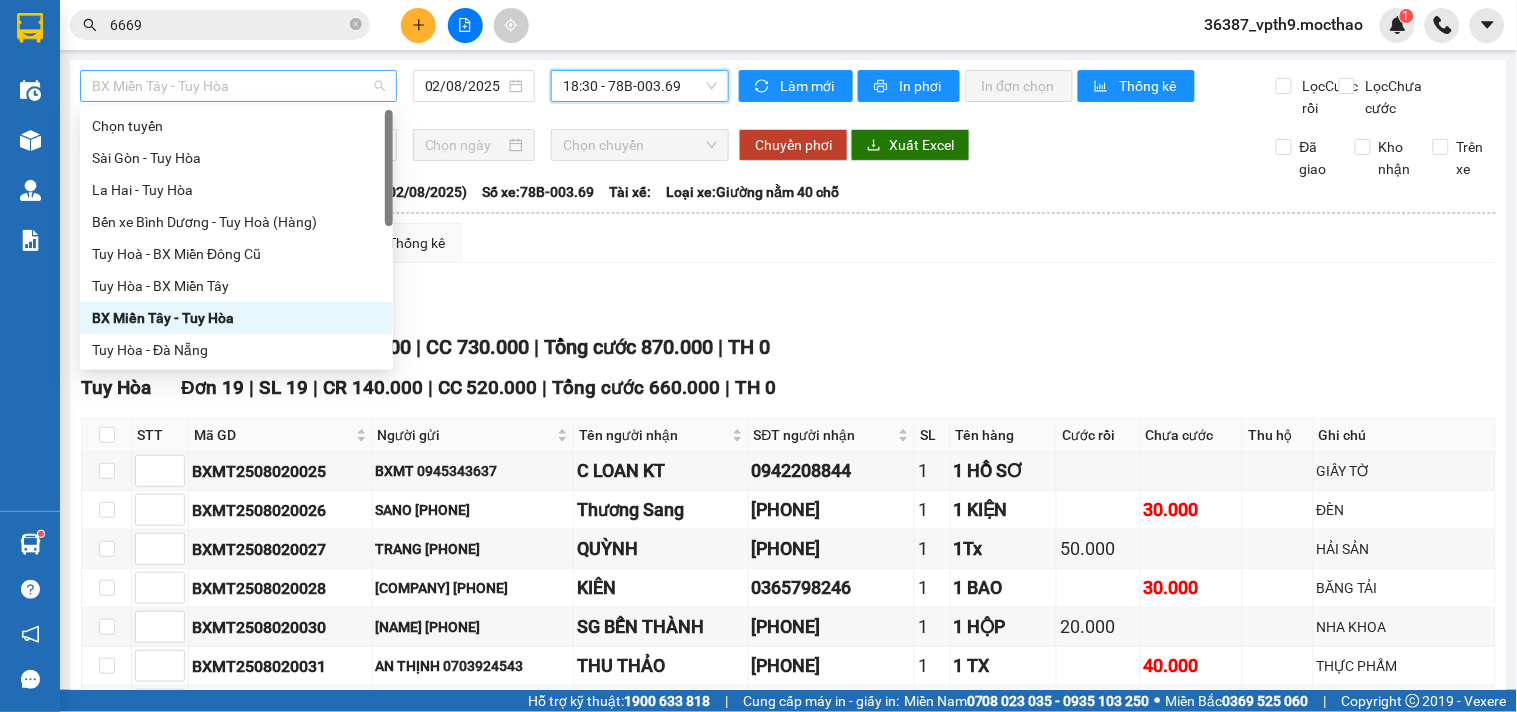 click on "BX Miền Tây - Tuy Hòa" at bounding box center (238, 86) 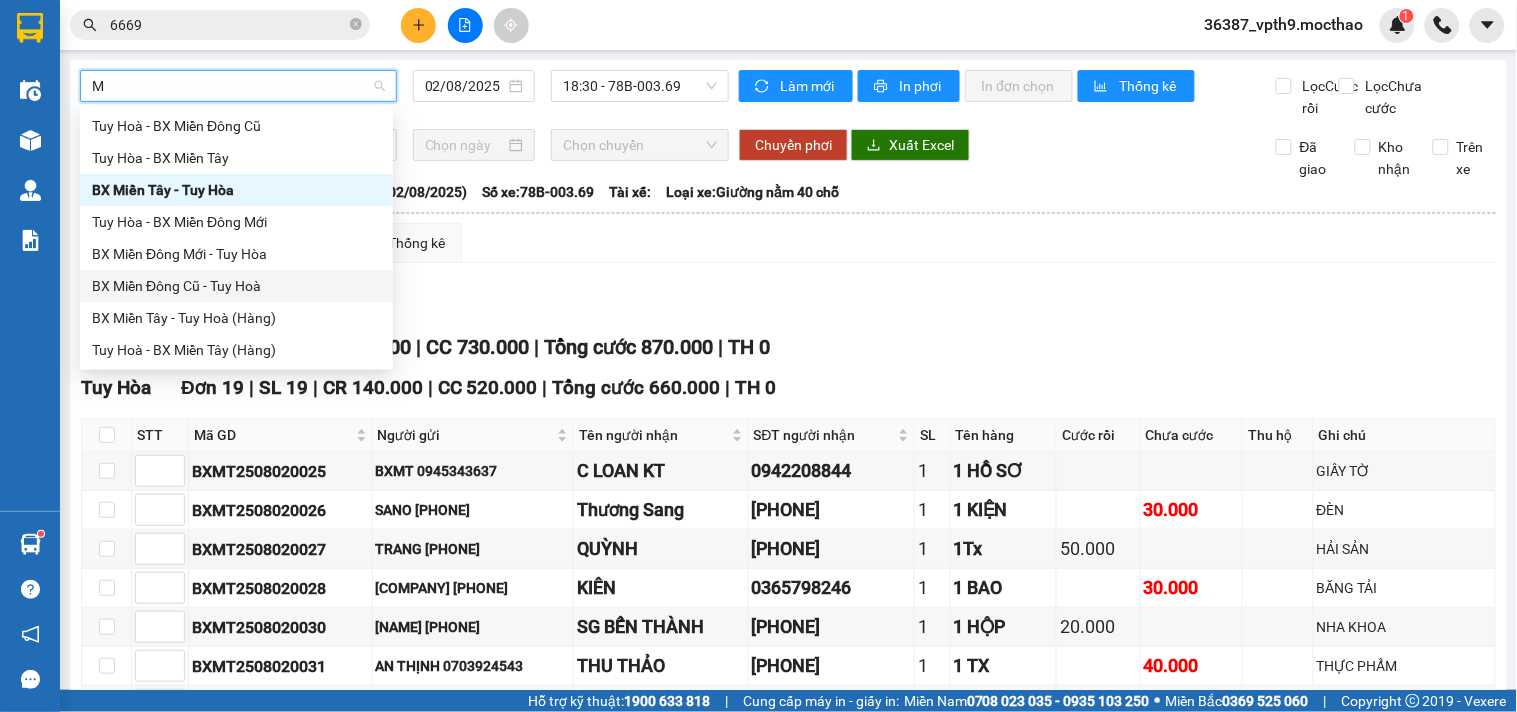 click on "BX Miền Đông Cũ - Tuy Hoà" at bounding box center (236, 286) 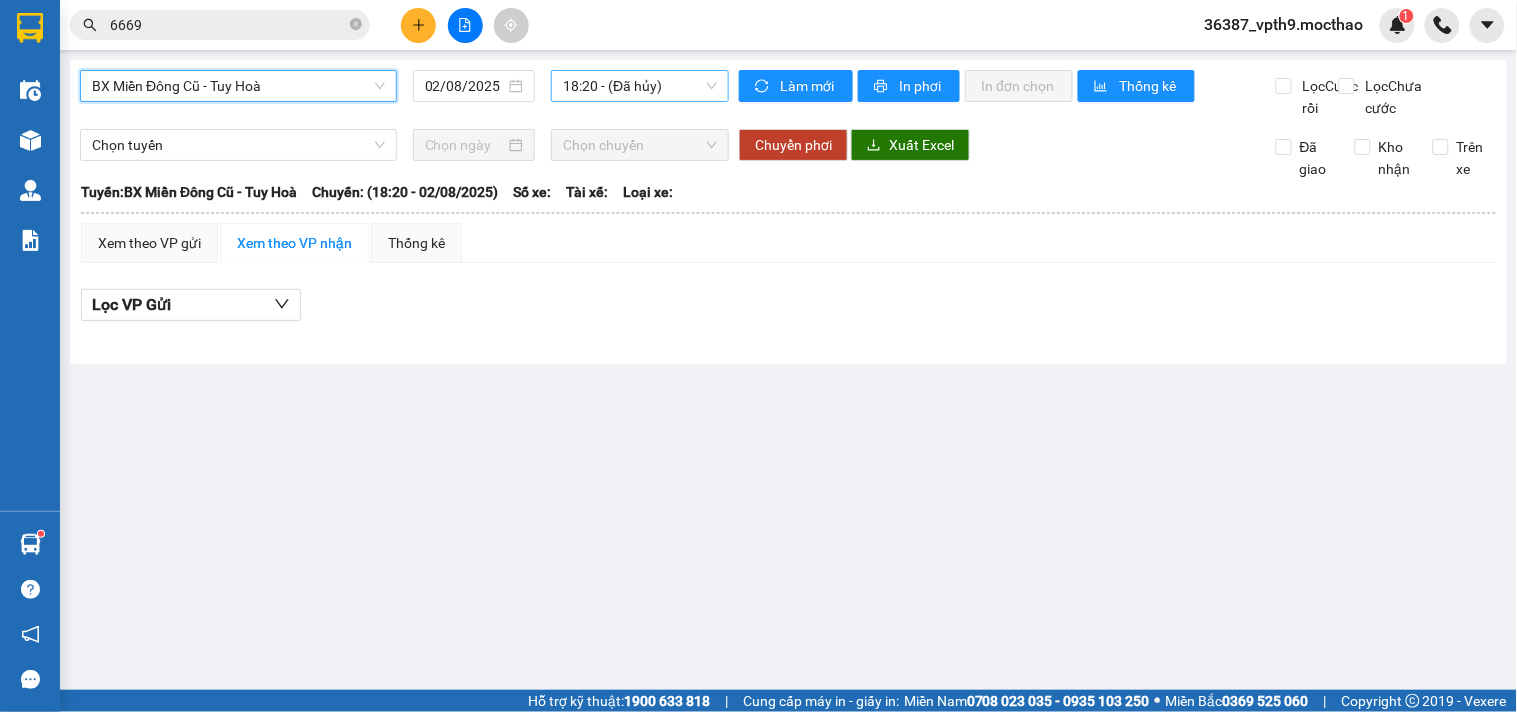 click on "18:20     - (Đã hủy)" at bounding box center (640, 86) 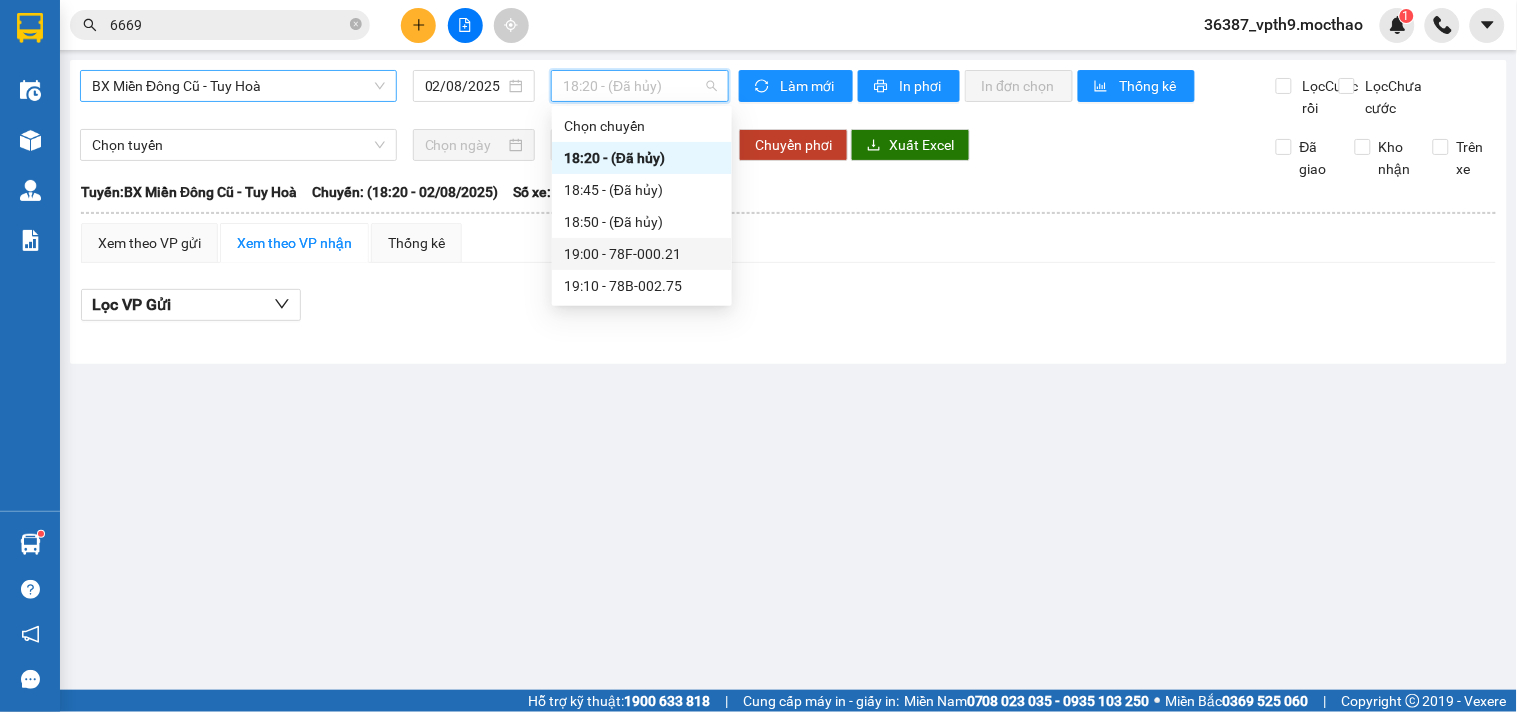 click on "19:00     - 78F-000.21" at bounding box center (642, 254) 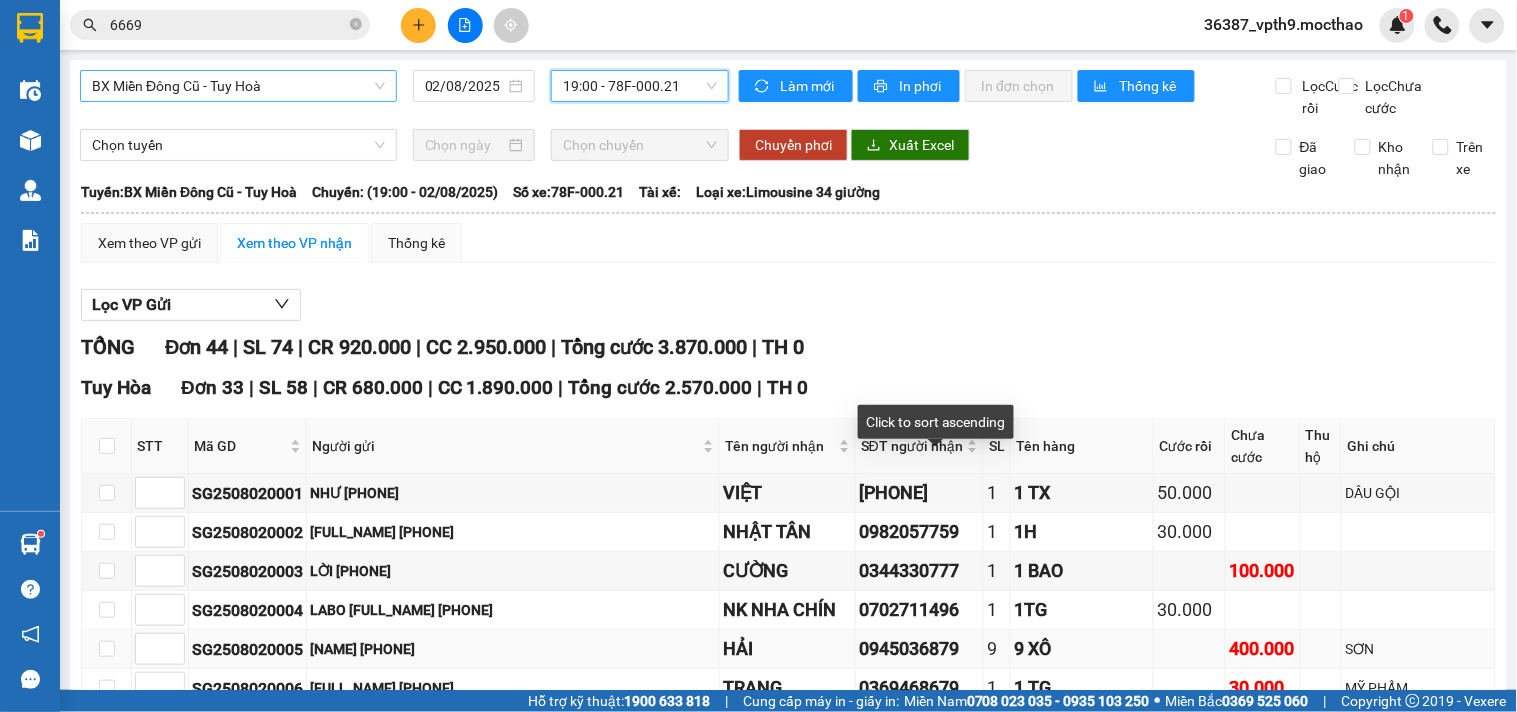 scroll, scrollTop: 222, scrollLeft: 0, axis: vertical 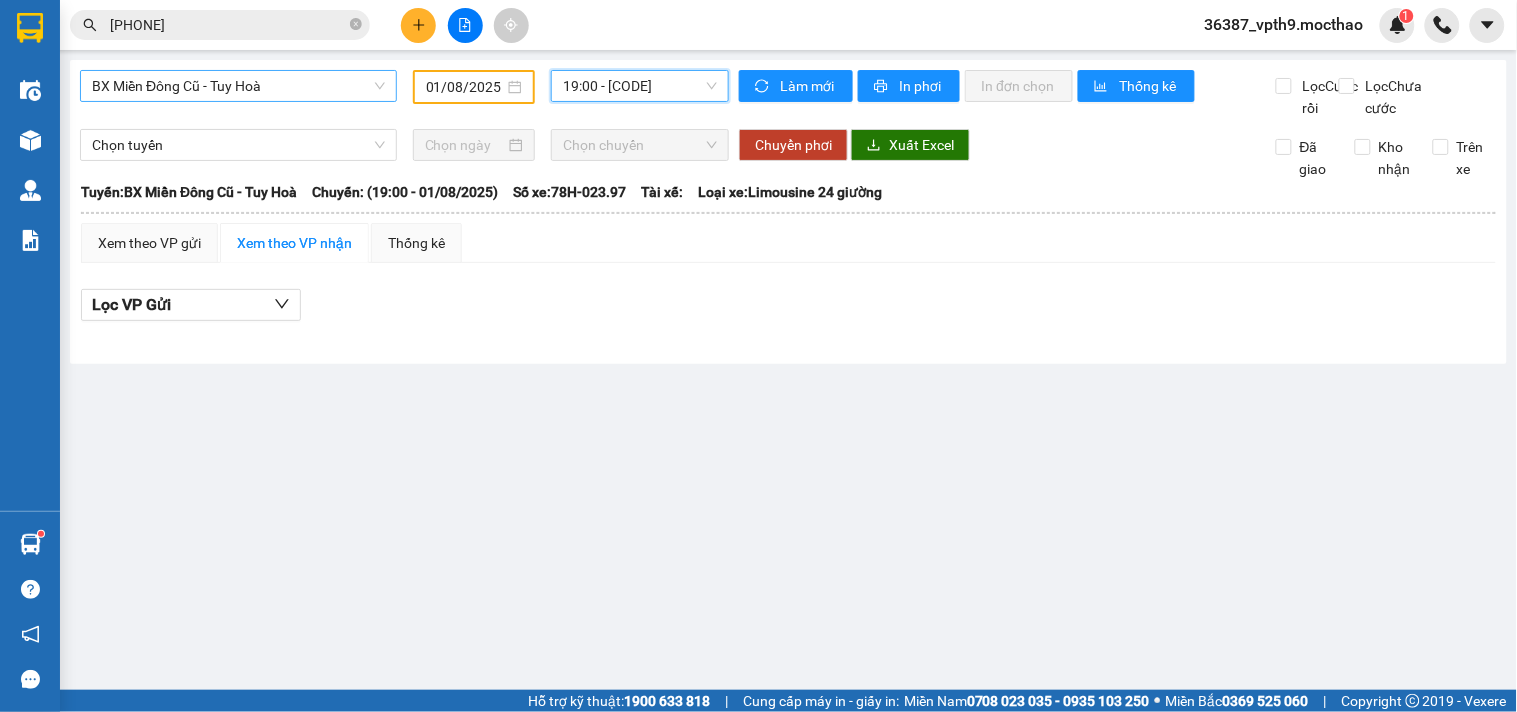 click on "BX Miền Đông Cũ - Tuy Hoà" at bounding box center (238, 86) 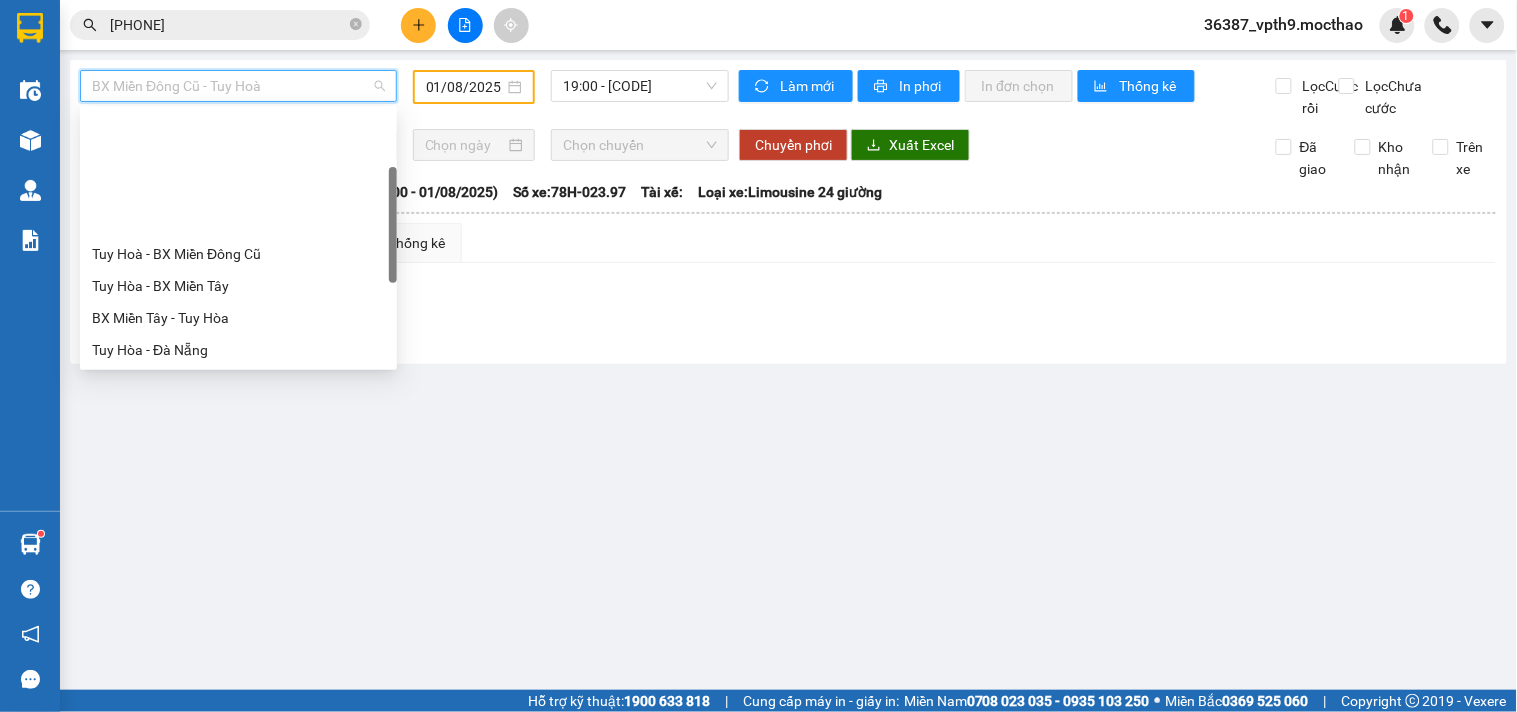 scroll, scrollTop: 160, scrollLeft: 0, axis: vertical 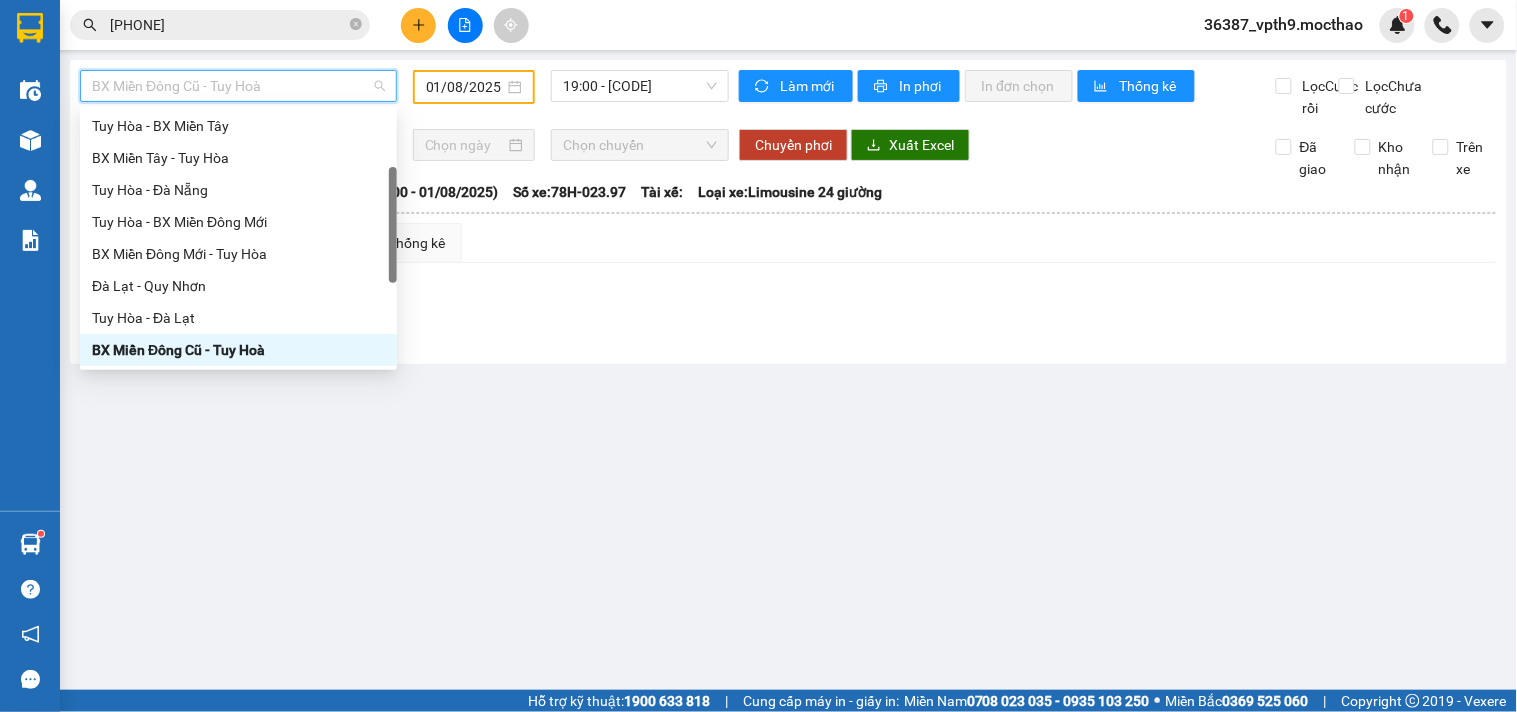 type on "M" 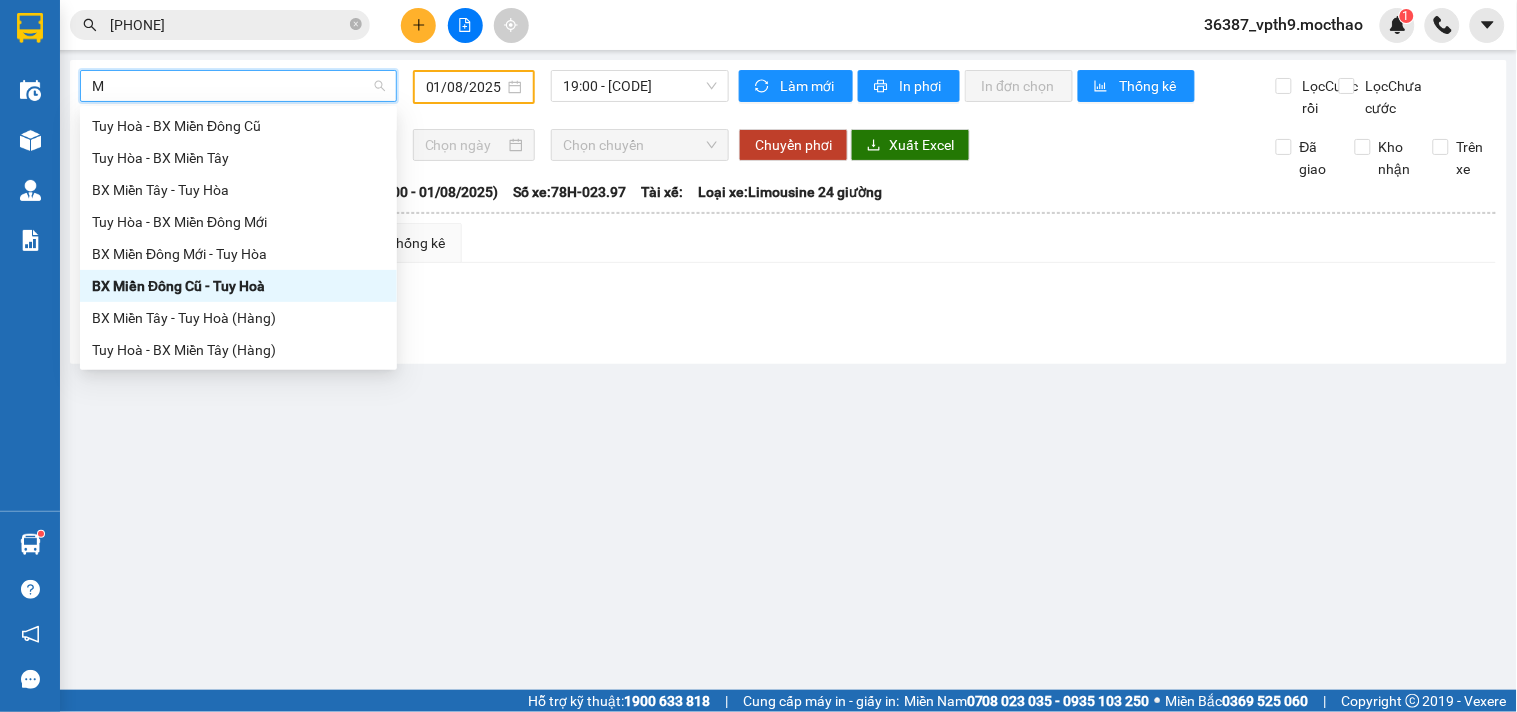 scroll, scrollTop: 0, scrollLeft: 0, axis: both 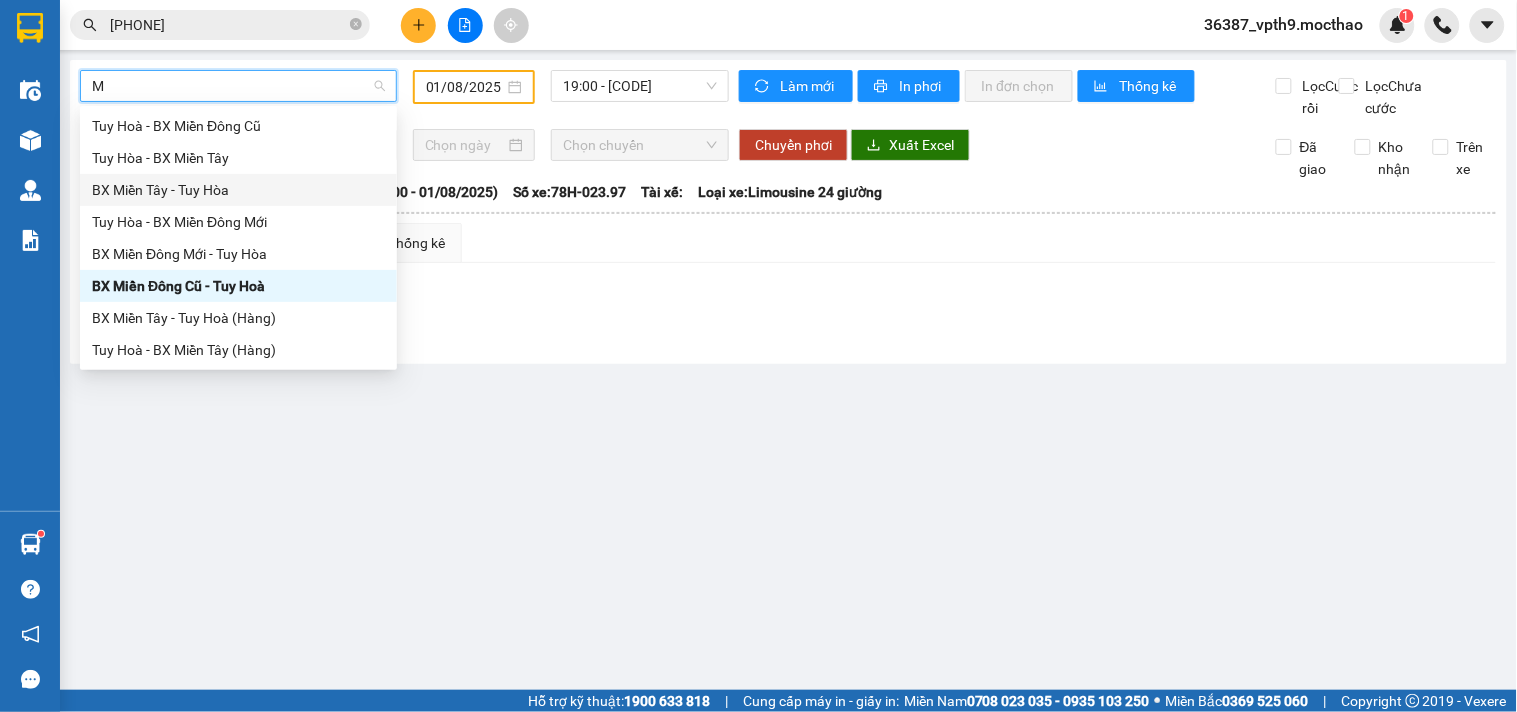 click on "BX Miền Tây - Tuy Hòa" at bounding box center (238, 190) 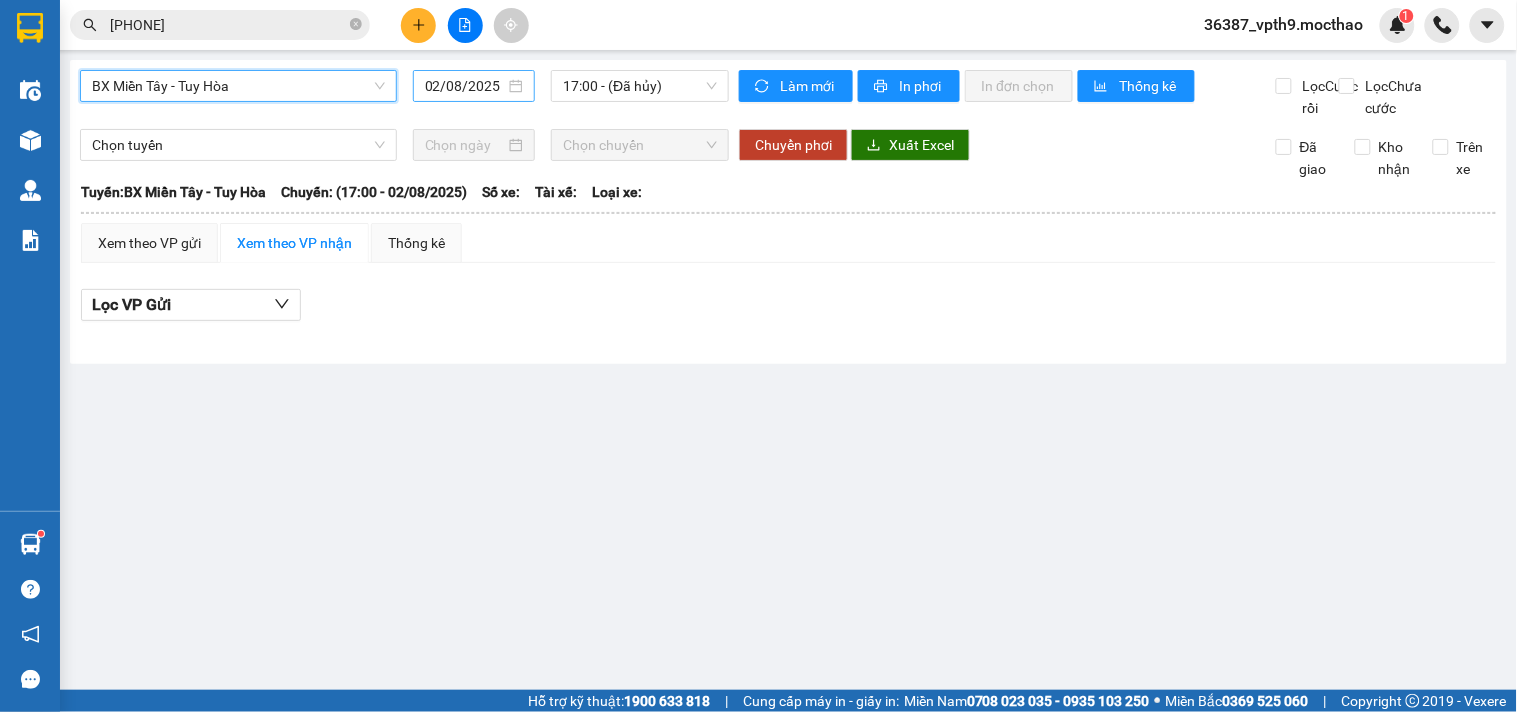 drag, startPoint x: 462, startPoint y: 78, endPoint x: 456, endPoint y: 92, distance: 15.231546 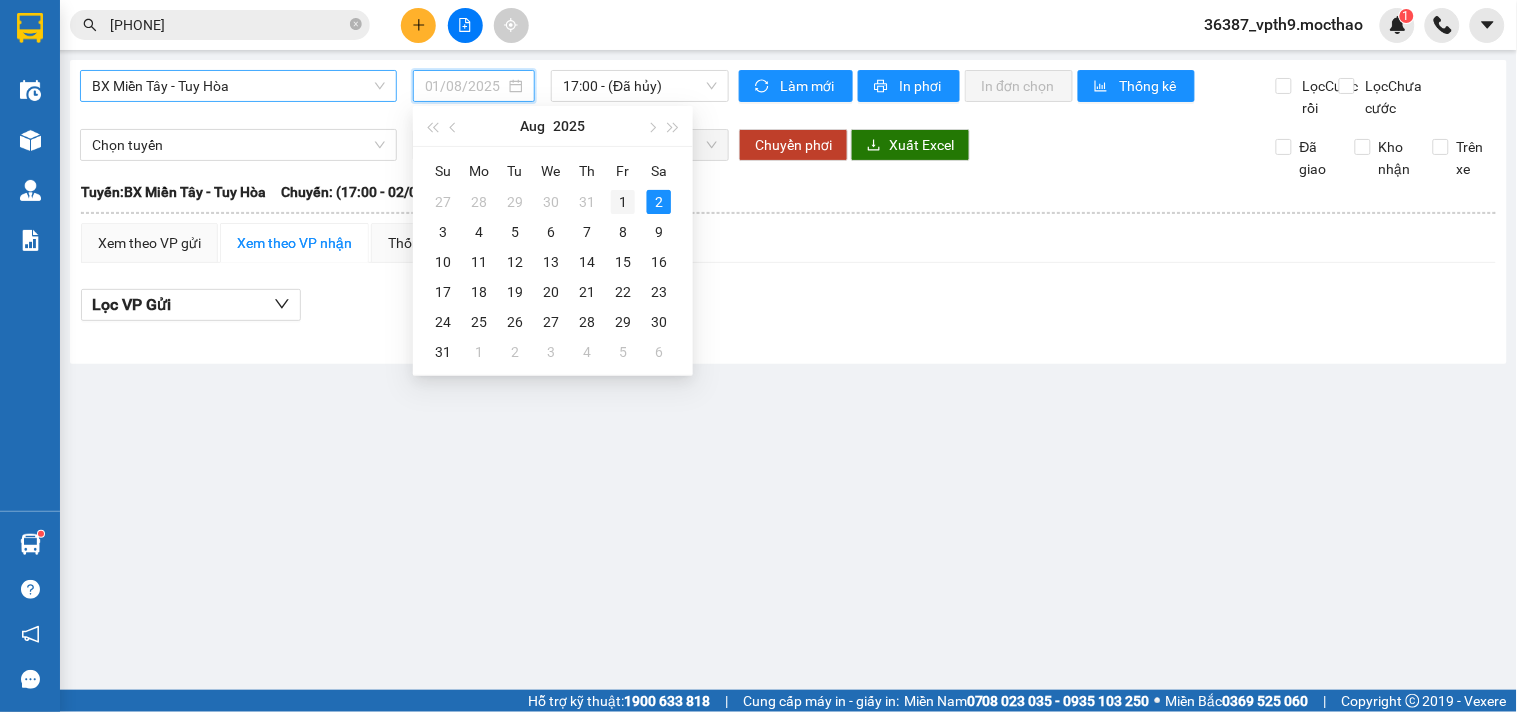click on "1" at bounding box center [623, 202] 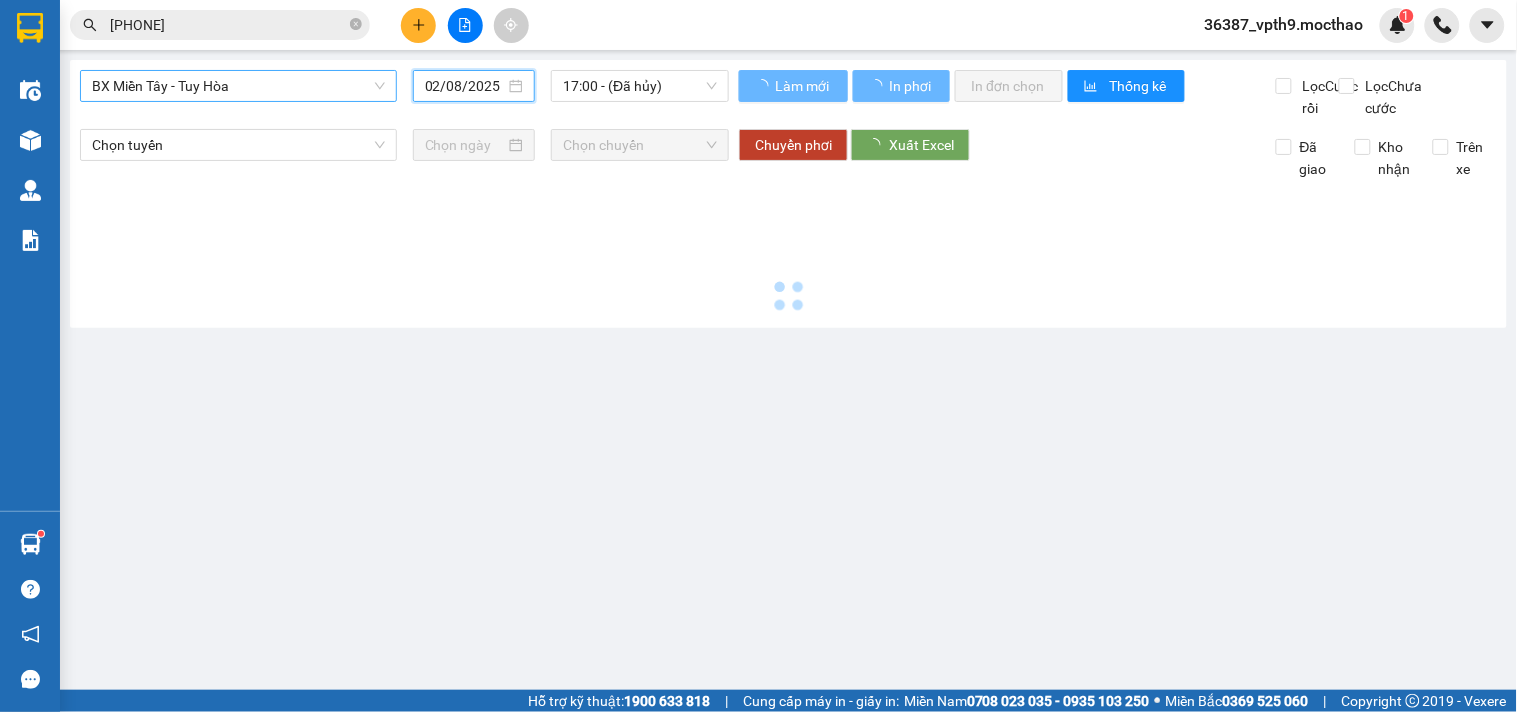 type on "01/08/2025" 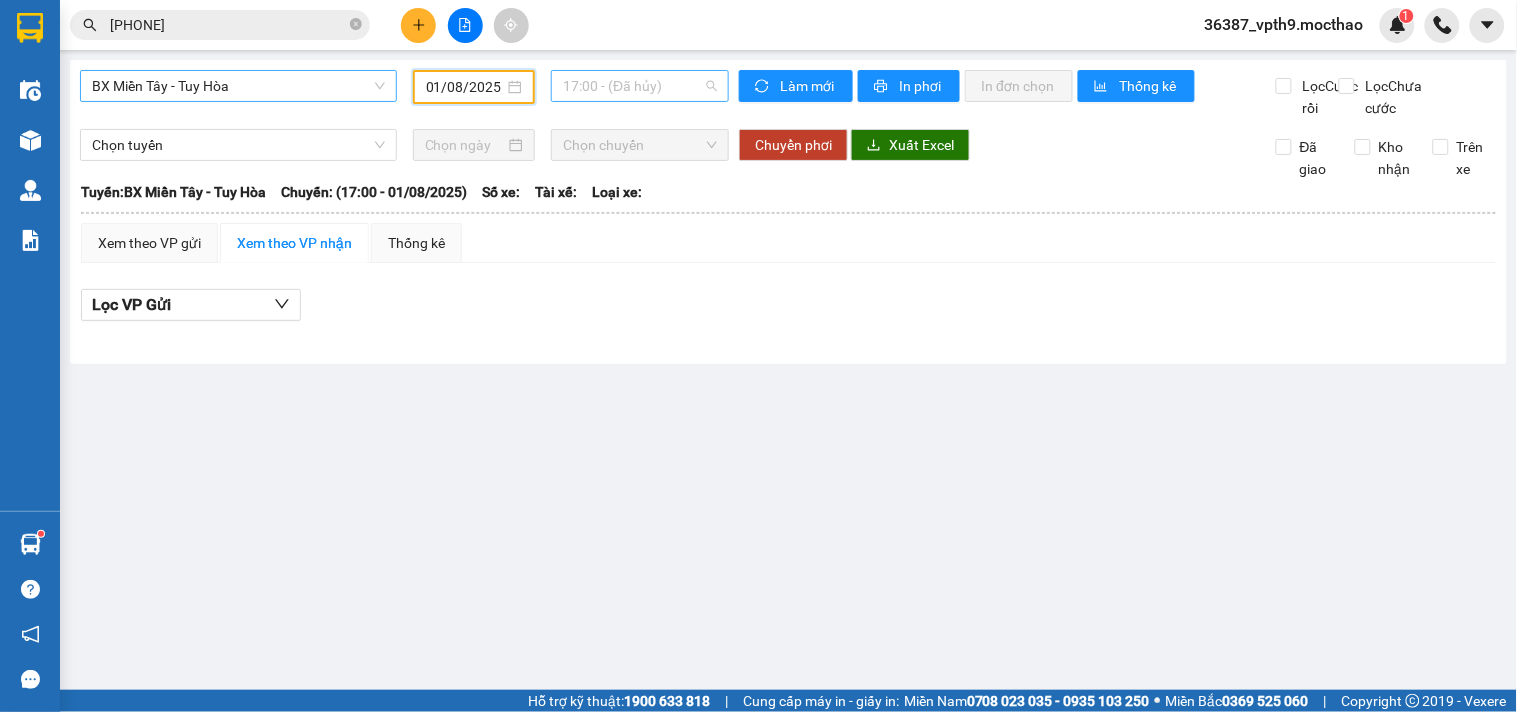 click on "17:00     - (Đã hủy)" at bounding box center (640, 86) 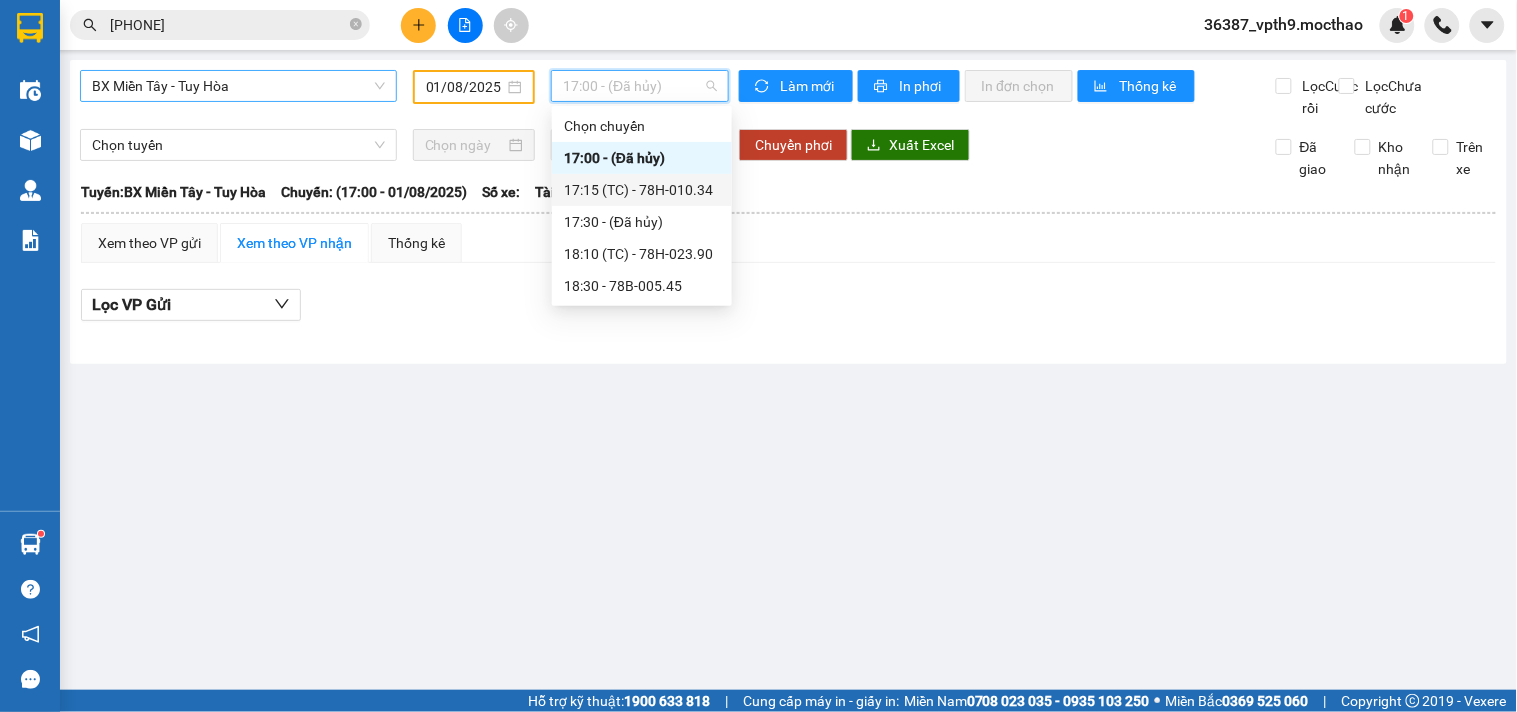 click on "17:15   (TC)   - 78H-010.34" at bounding box center (642, 190) 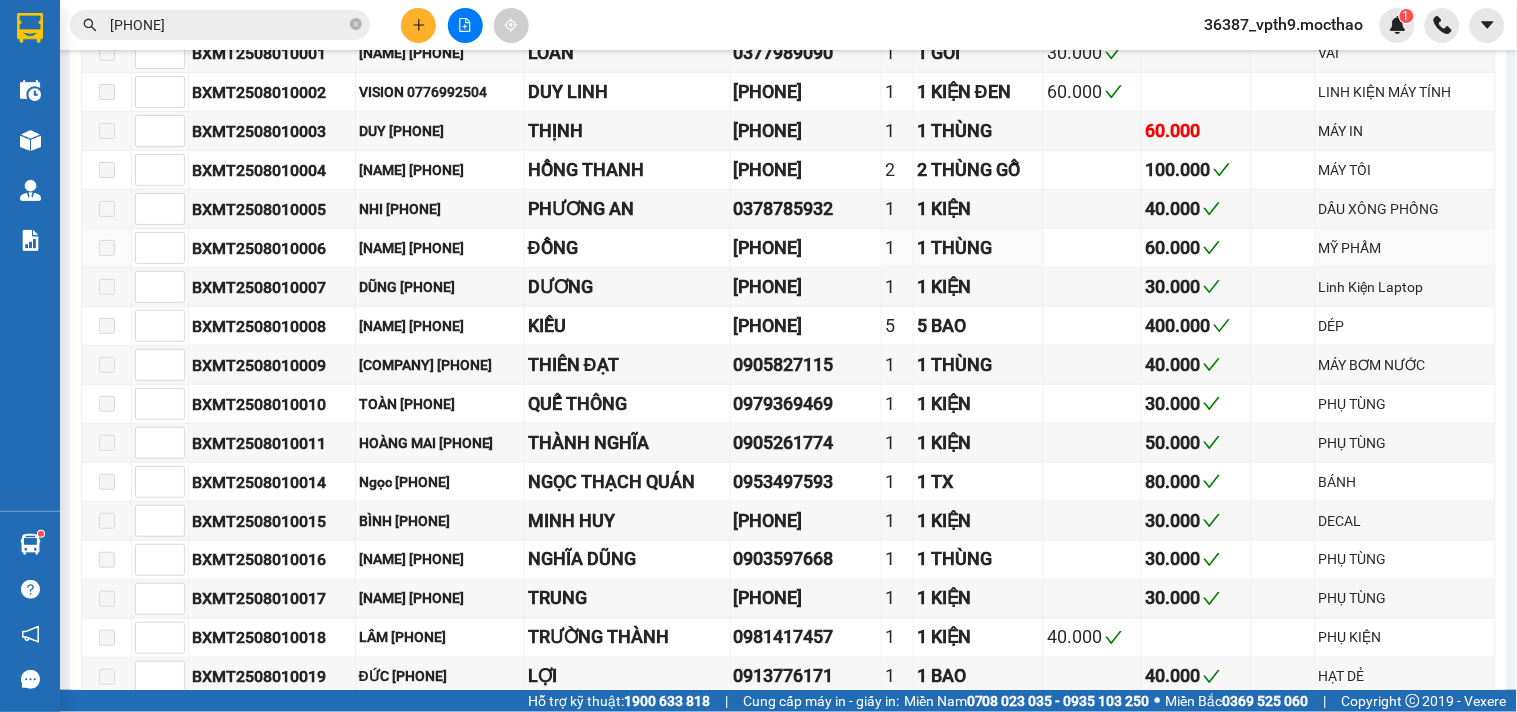 scroll, scrollTop: 0, scrollLeft: 0, axis: both 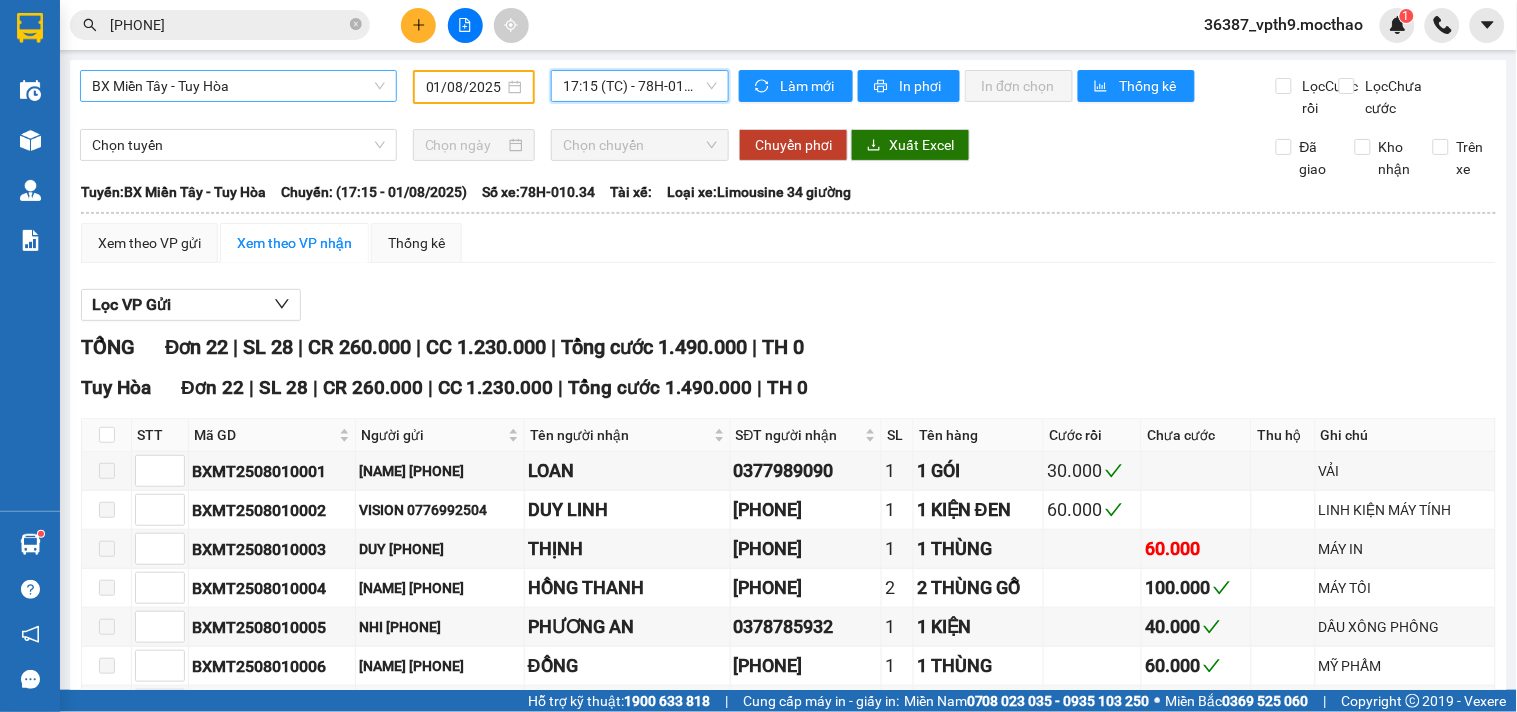 click on "17:15   (TC)   - 78H-010.34" at bounding box center (640, 86) 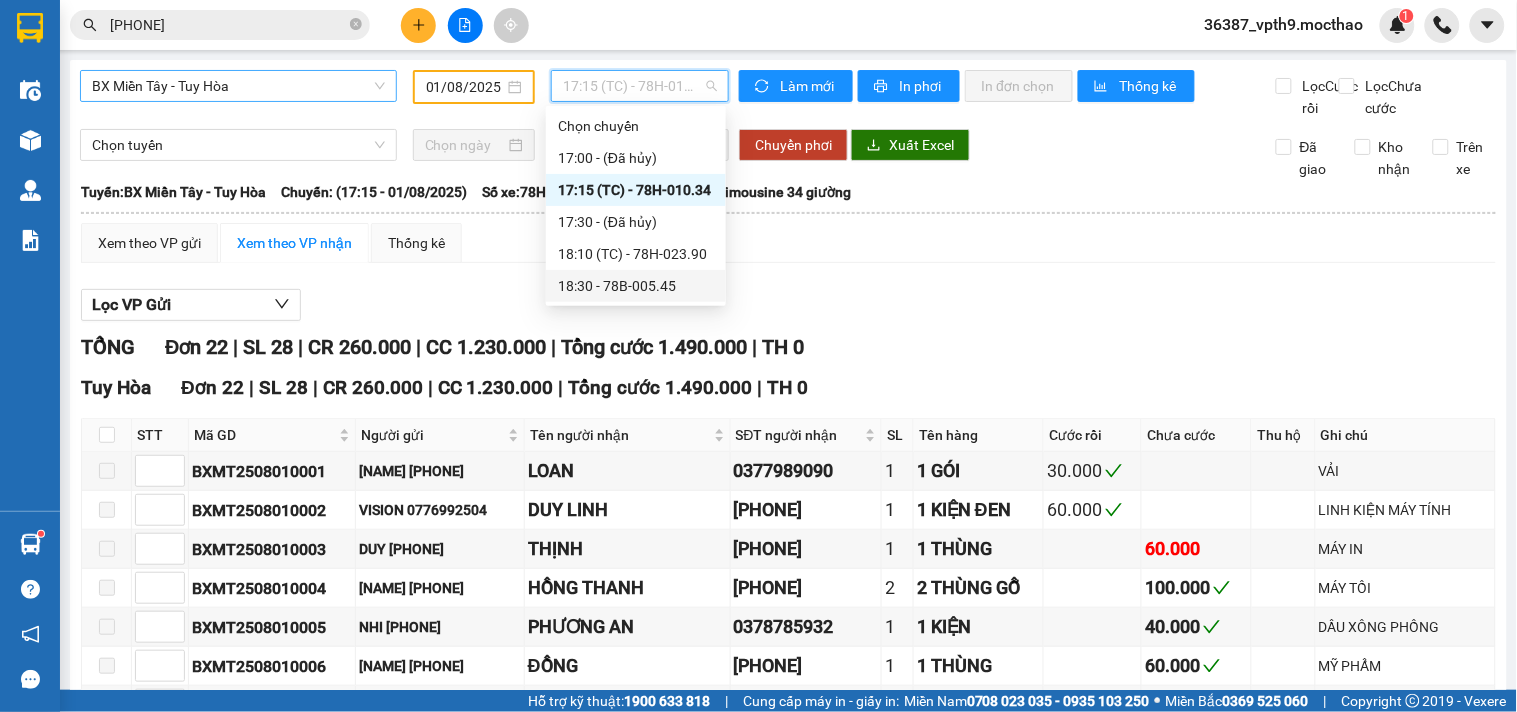 click on "18:30     - 78B-005.45" at bounding box center [636, 286] 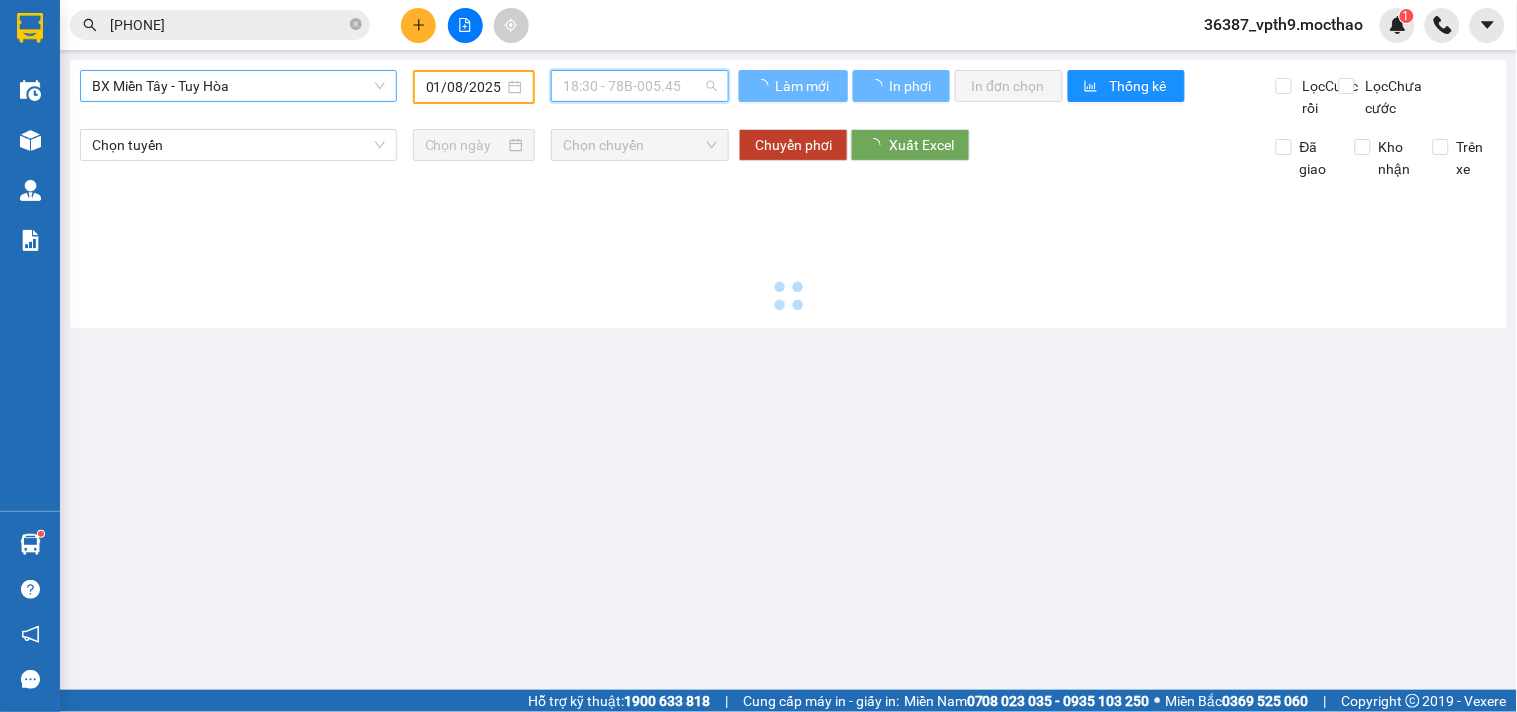 click on "18:30     - 78B-005.45" at bounding box center (640, 86) 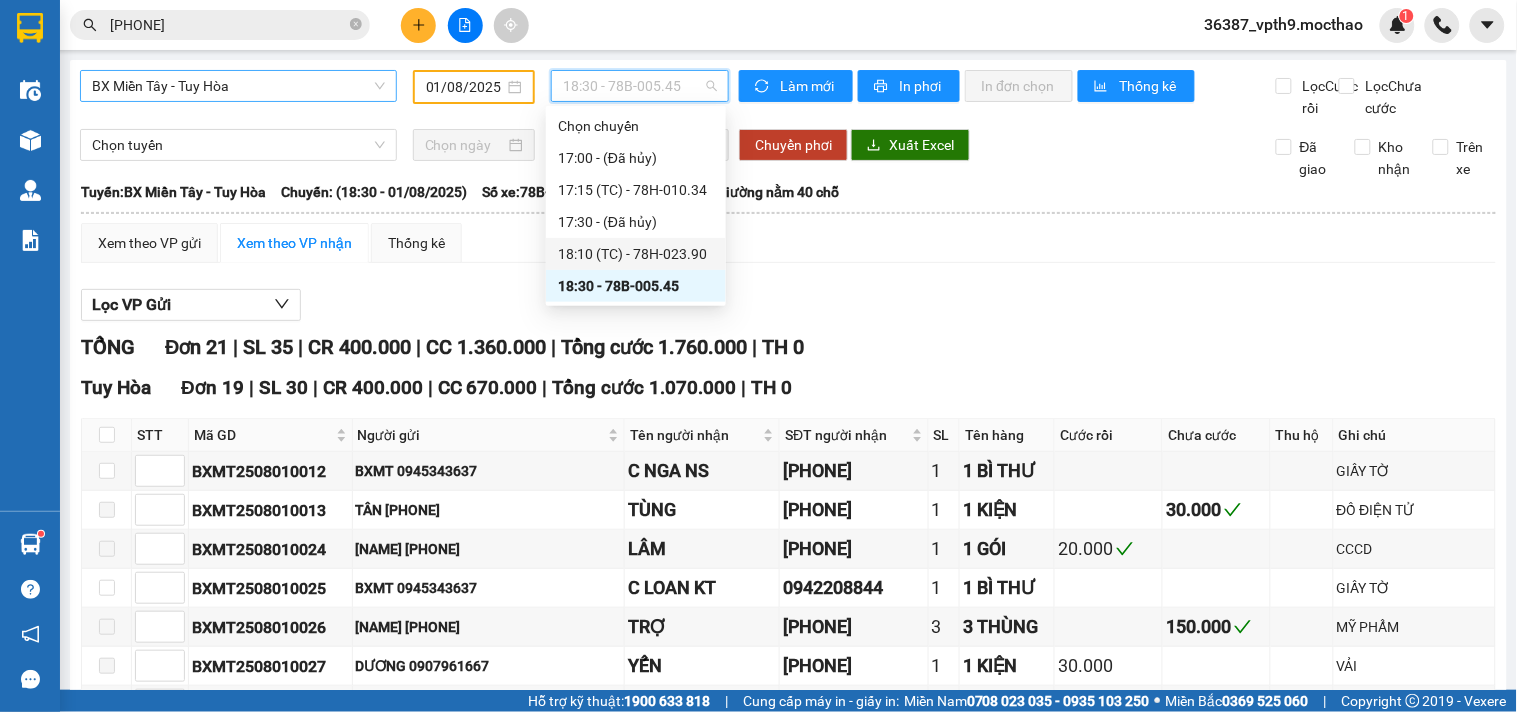 click on "18:10   (TC)   - 78H-023.90" at bounding box center [636, 254] 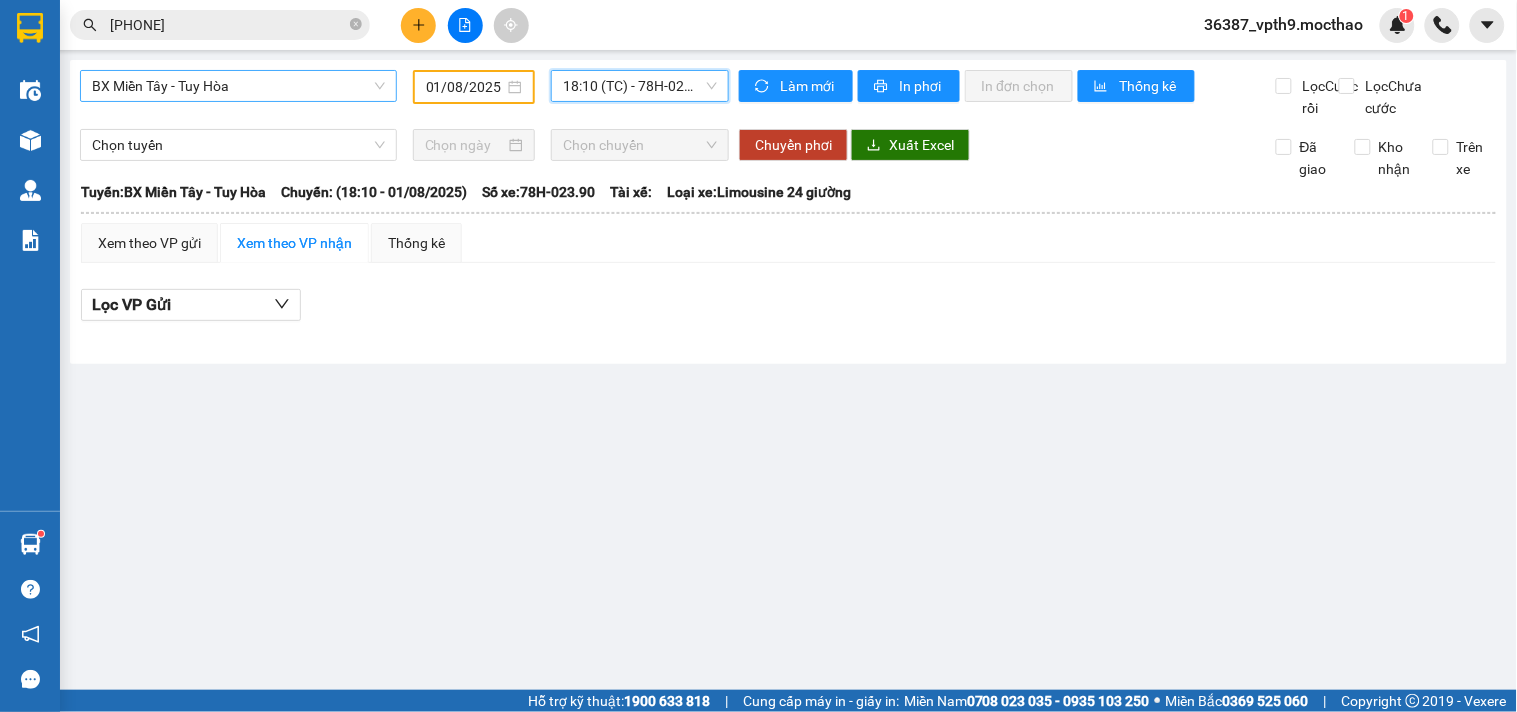 click on "18:10   (TC)   - 78H-023.90" at bounding box center (640, 86) 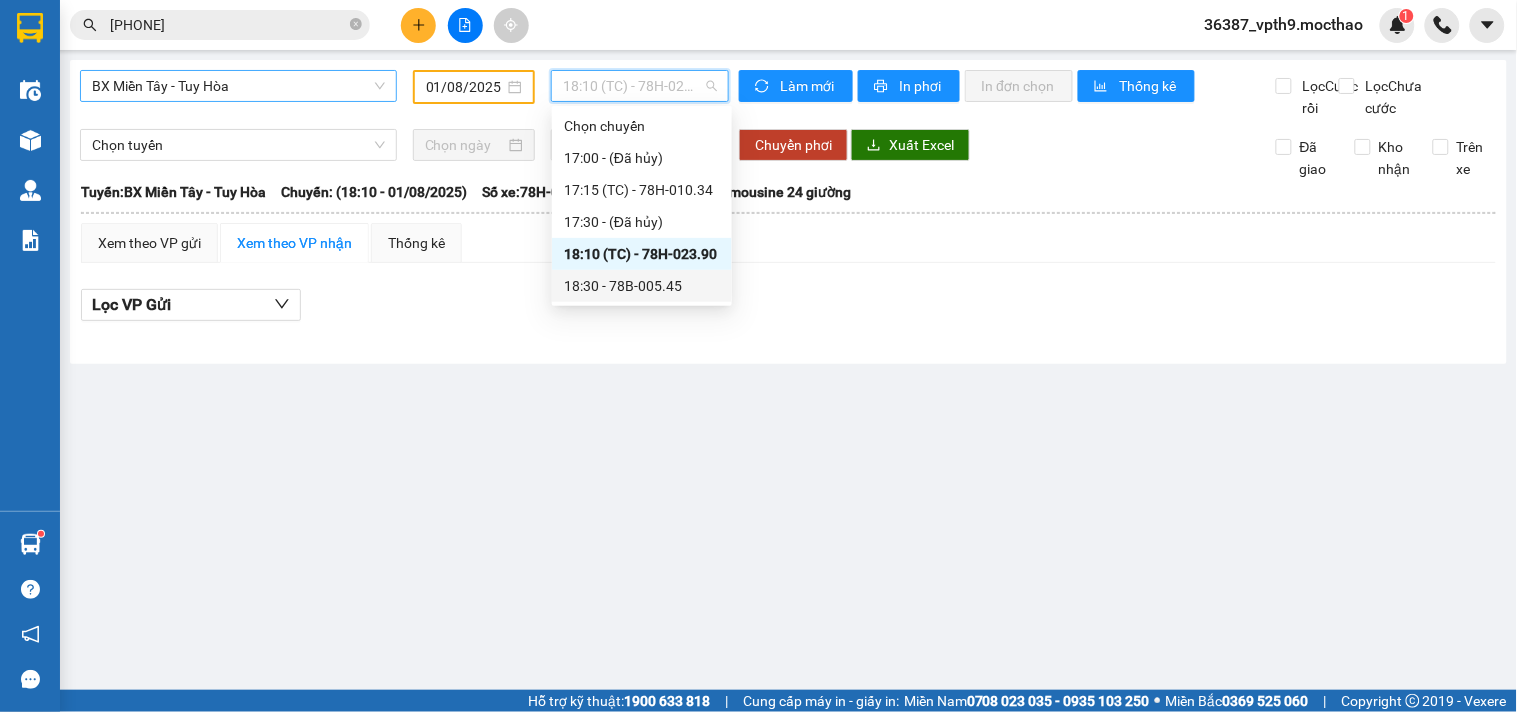 click on "18:30     - 78B-005.45" at bounding box center (642, 286) 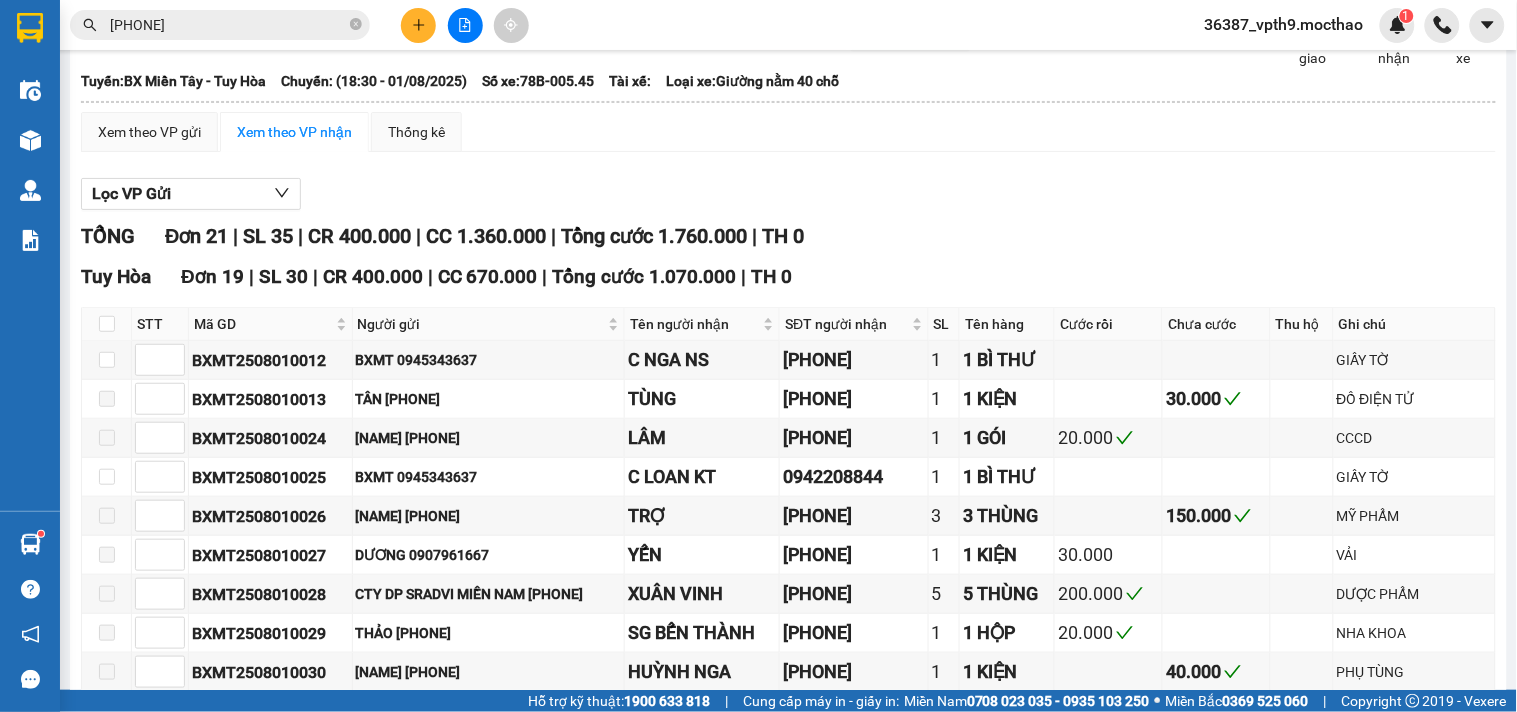scroll, scrollTop: 0, scrollLeft: 0, axis: both 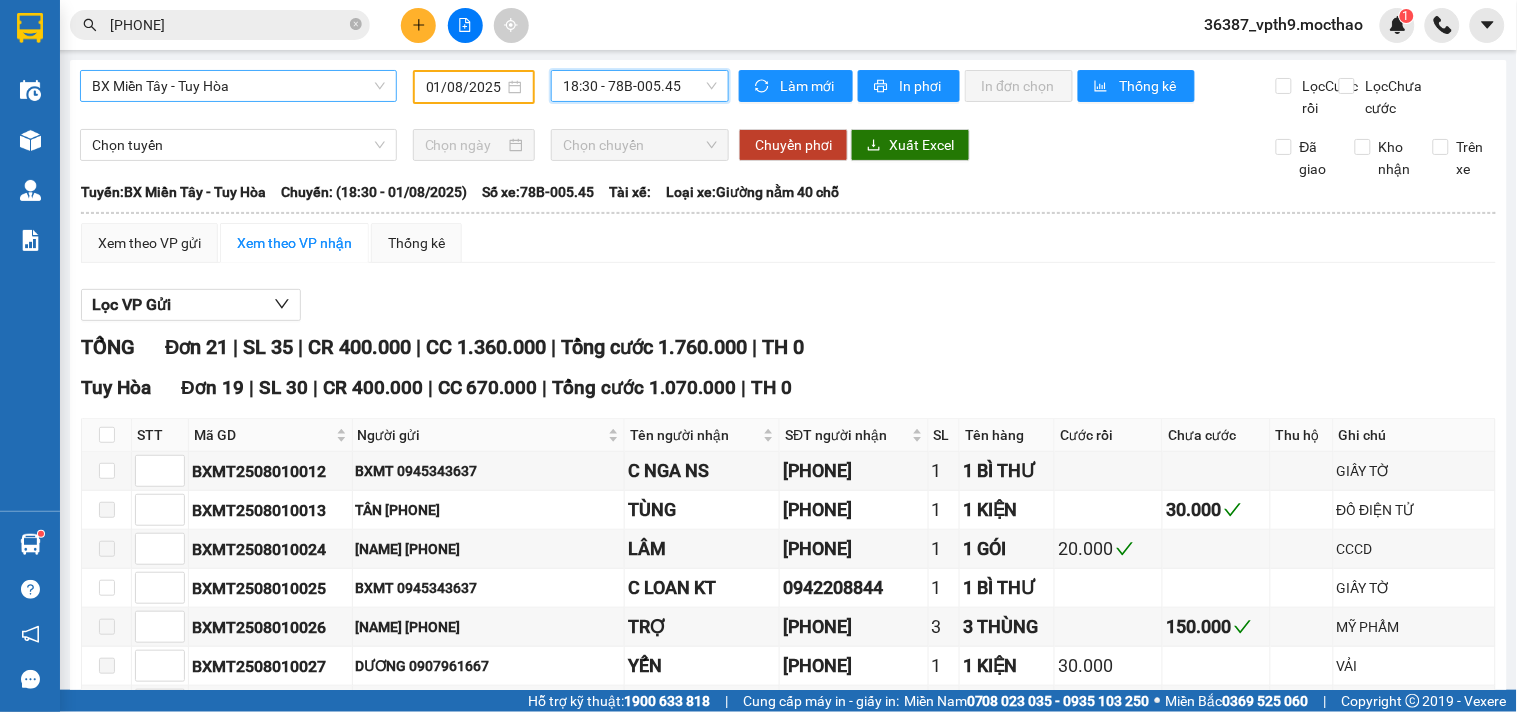 click on "BX Miền Tây - Tuy Hòa" at bounding box center (238, 86) 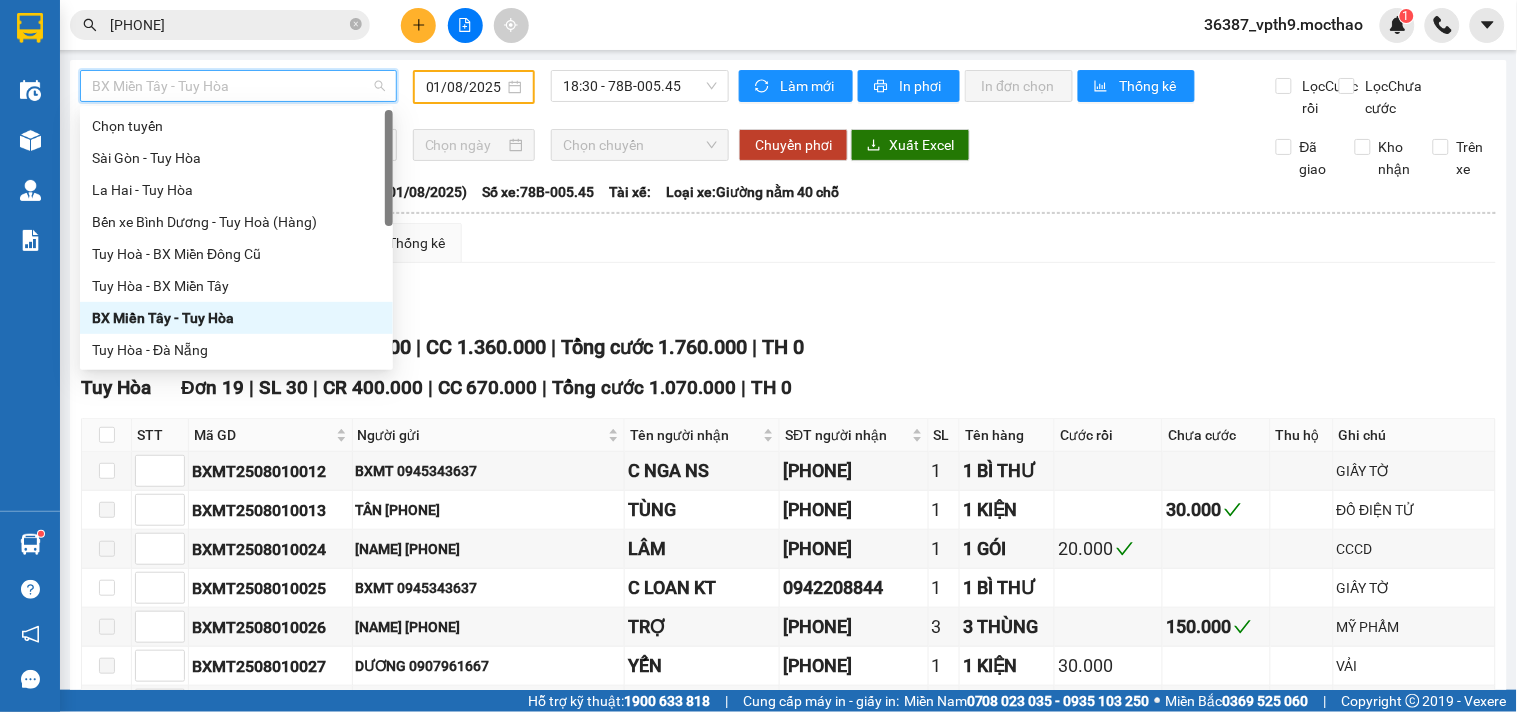 type on "M" 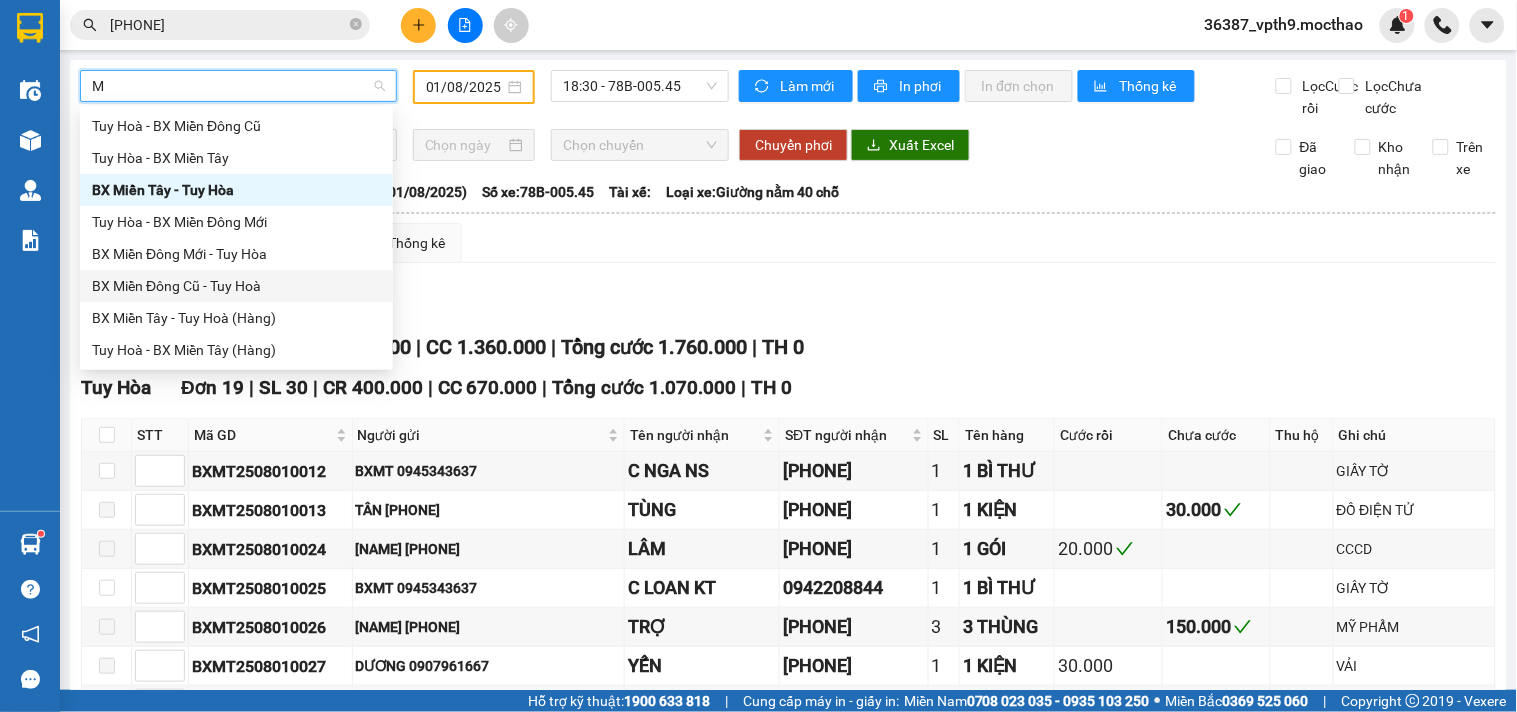 click on "BX Miền Đông Cũ - Tuy Hoà" at bounding box center [236, 286] 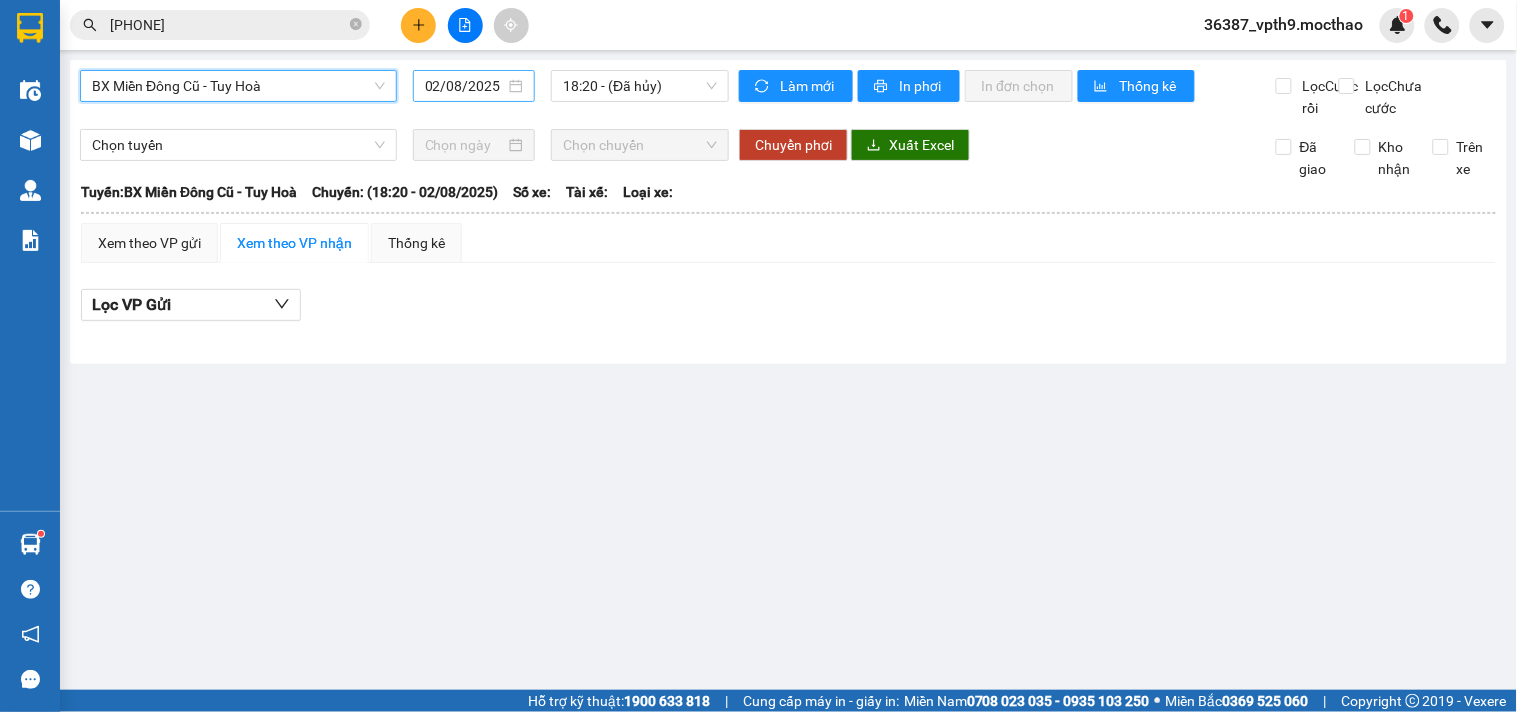click on "02/08/2025" at bounding box center [465, 86] 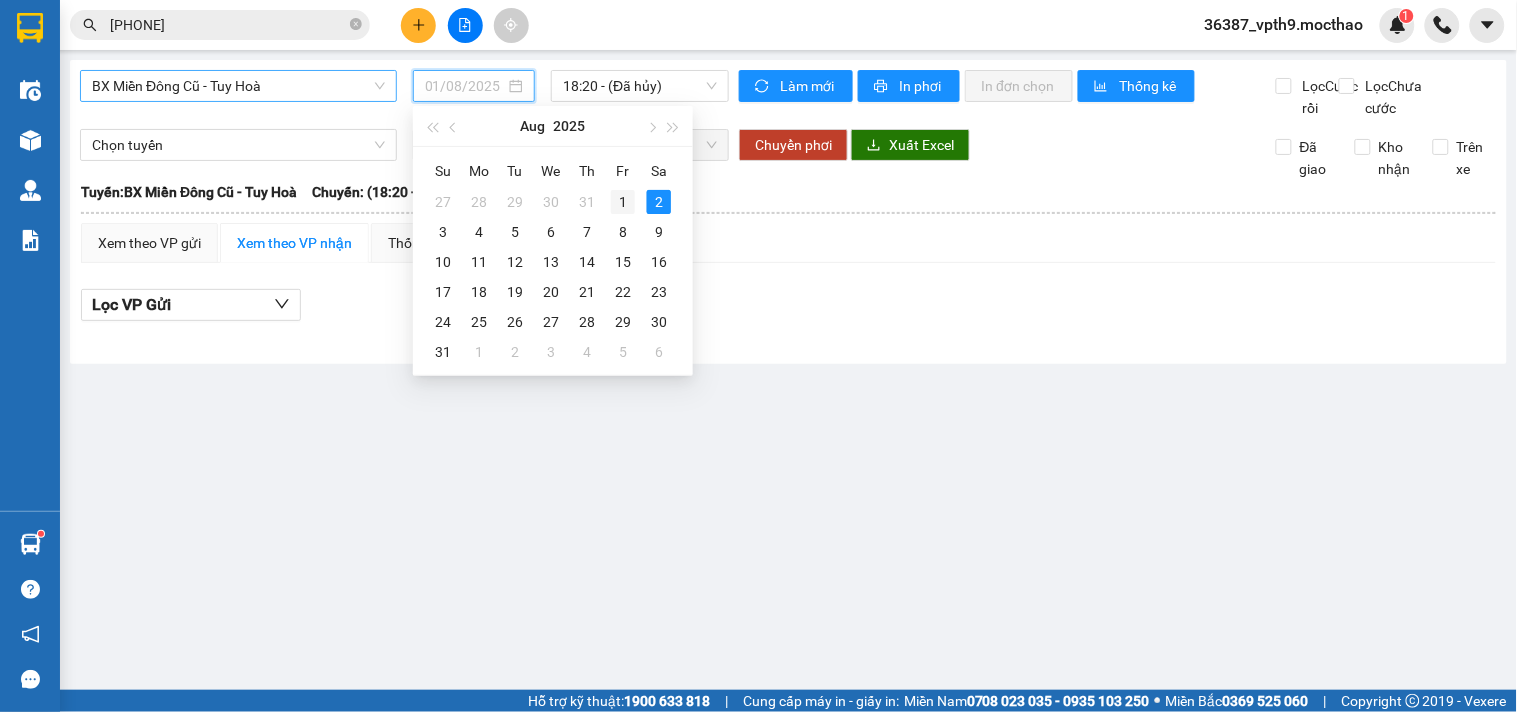 click on "1" at bounding box center (623, 202) 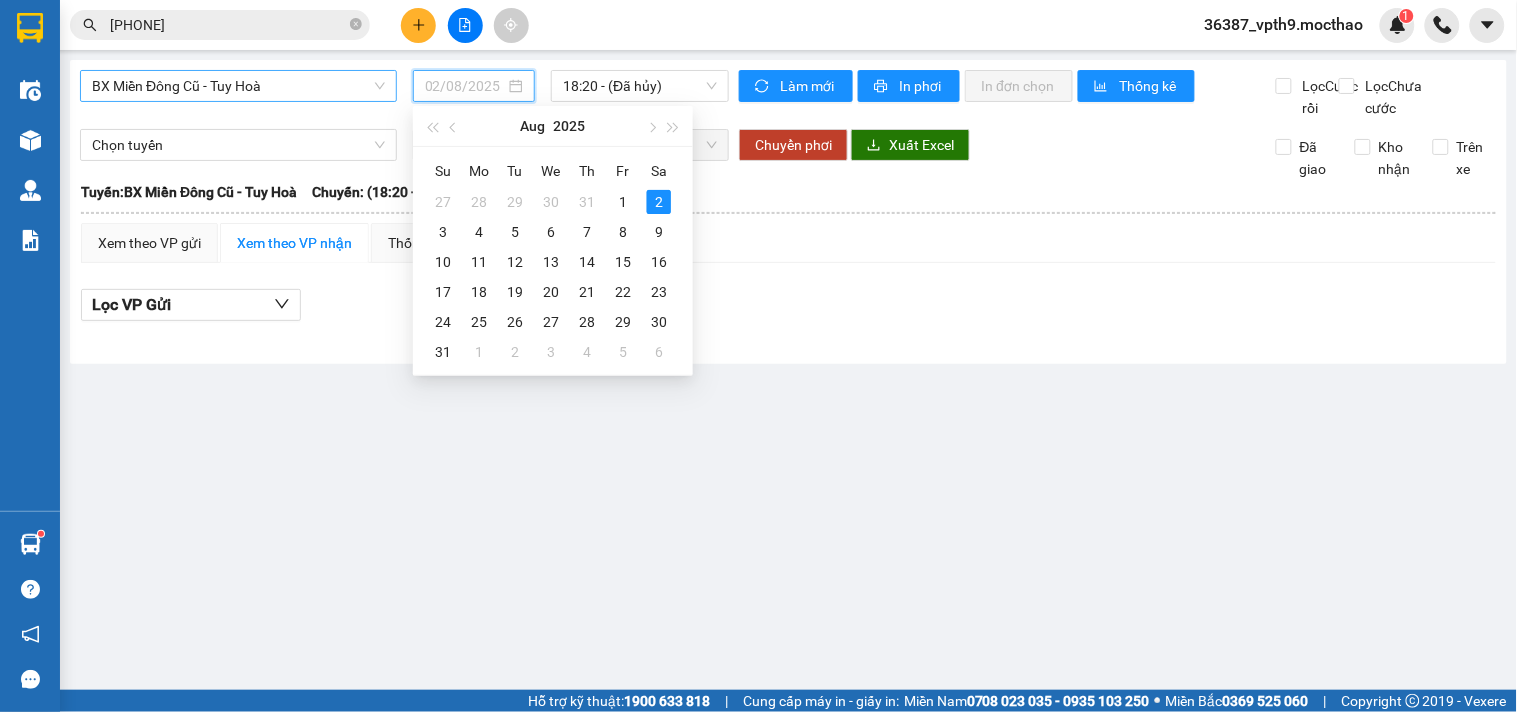type on "01/08/2025" 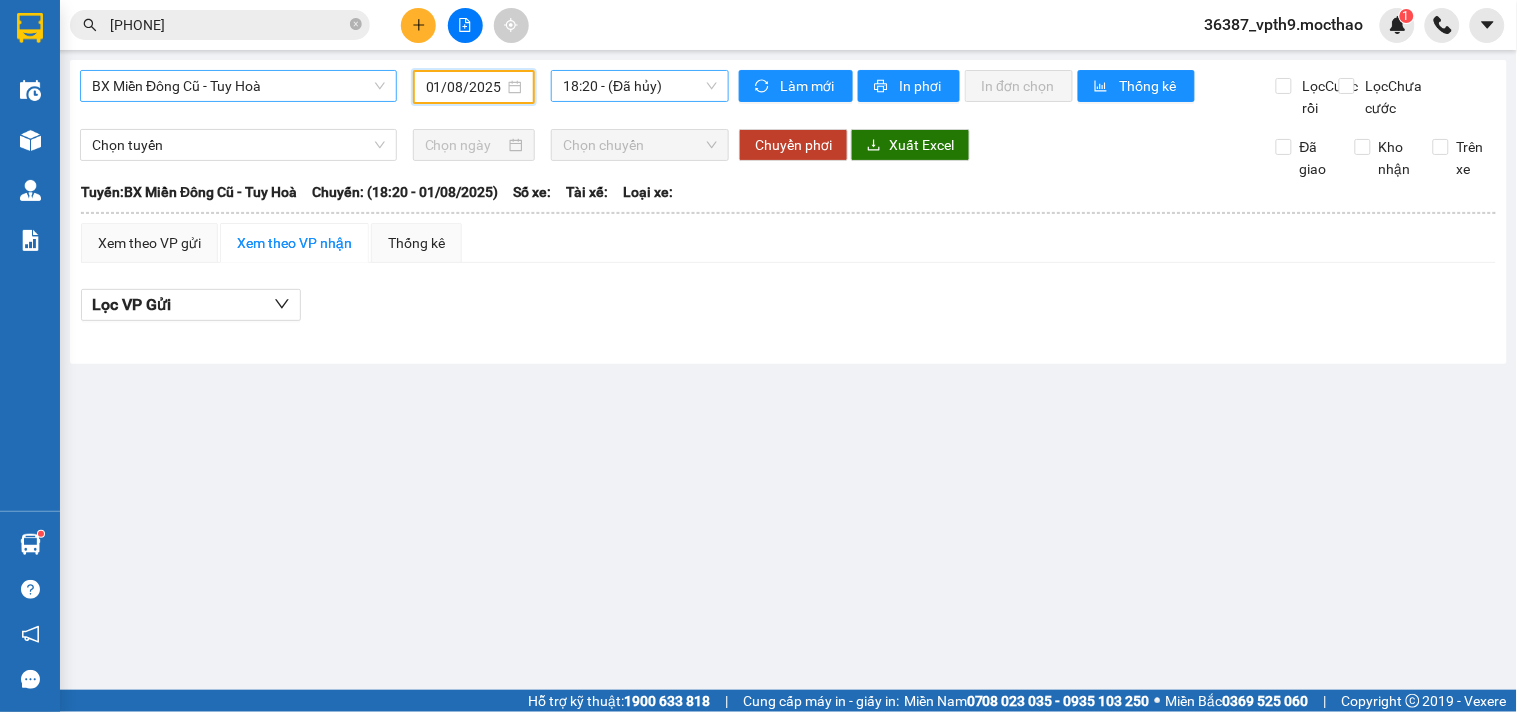 click on "18:20     - (Đã hủy)" at bounding box center (640, 86) 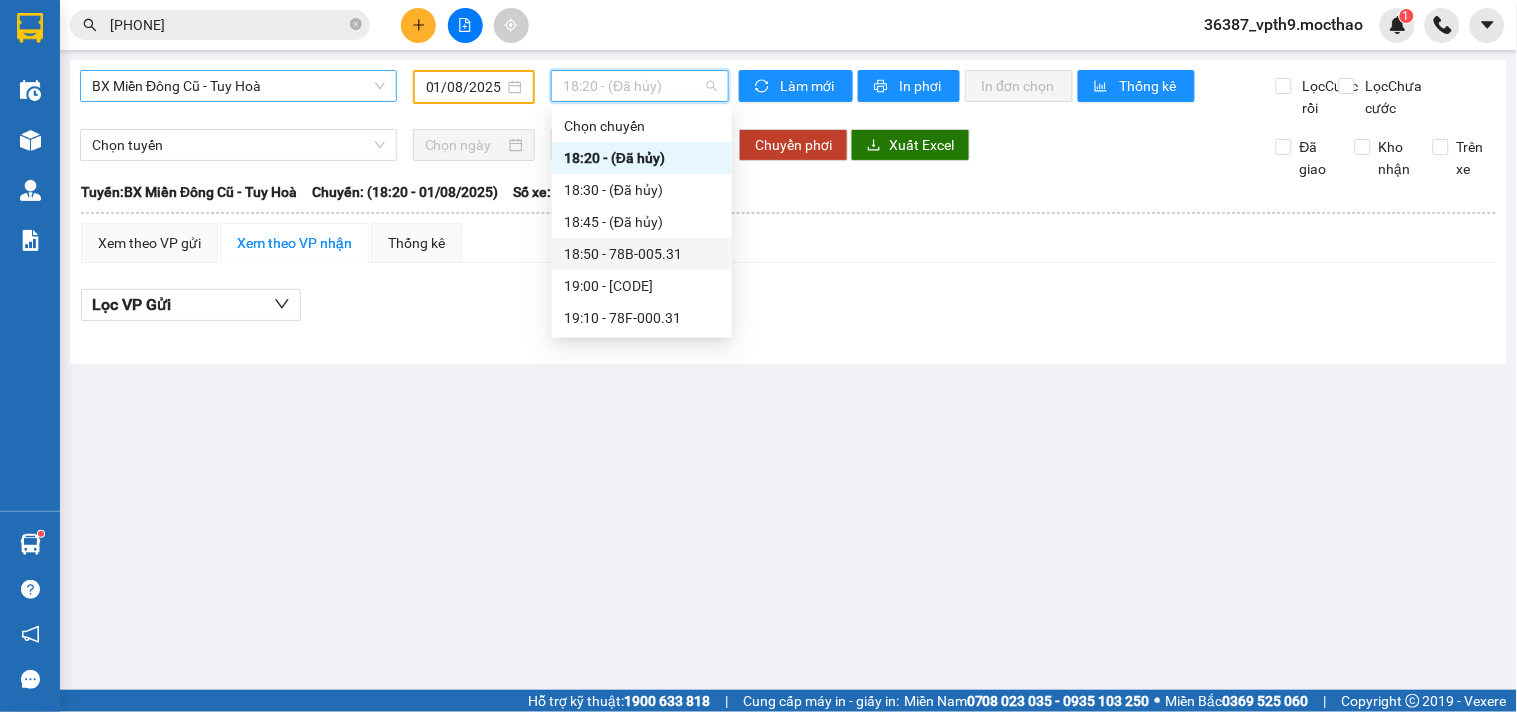 click on "18:50     - 78B-005.31" at bounding box center [642, 254] 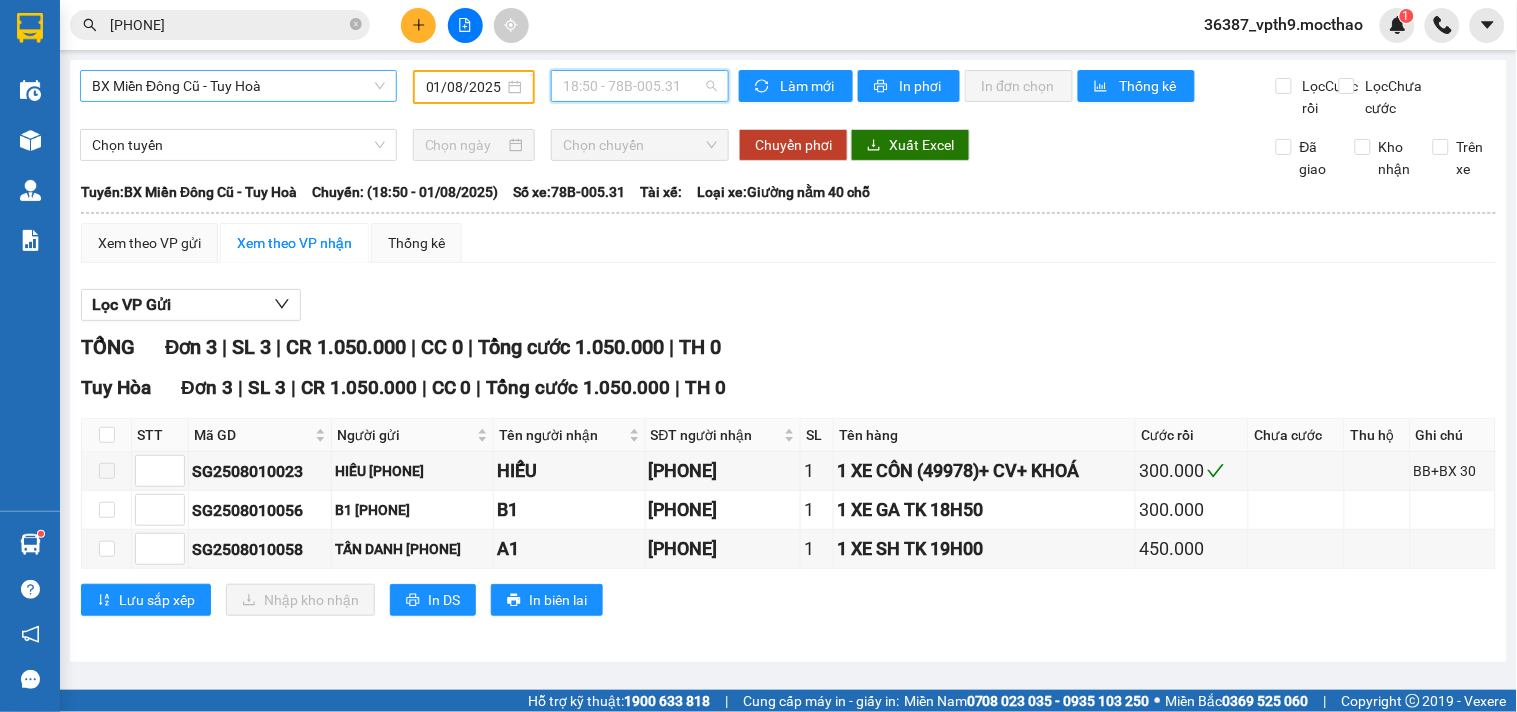 click on "18:50     - 78B-005.31" at bounding box center (640, 86) 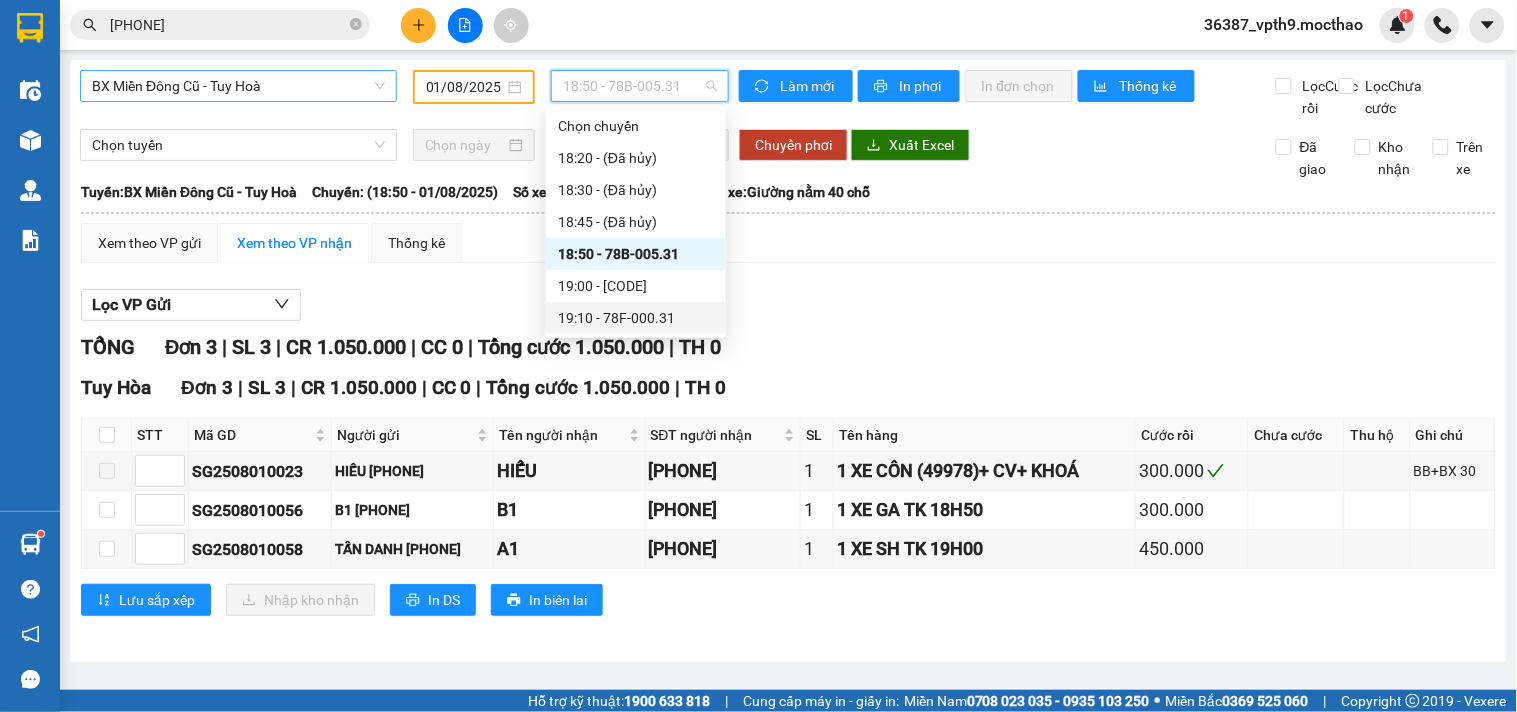click on "19:10     - 78F-000.31" at bounding box center [636, 318] 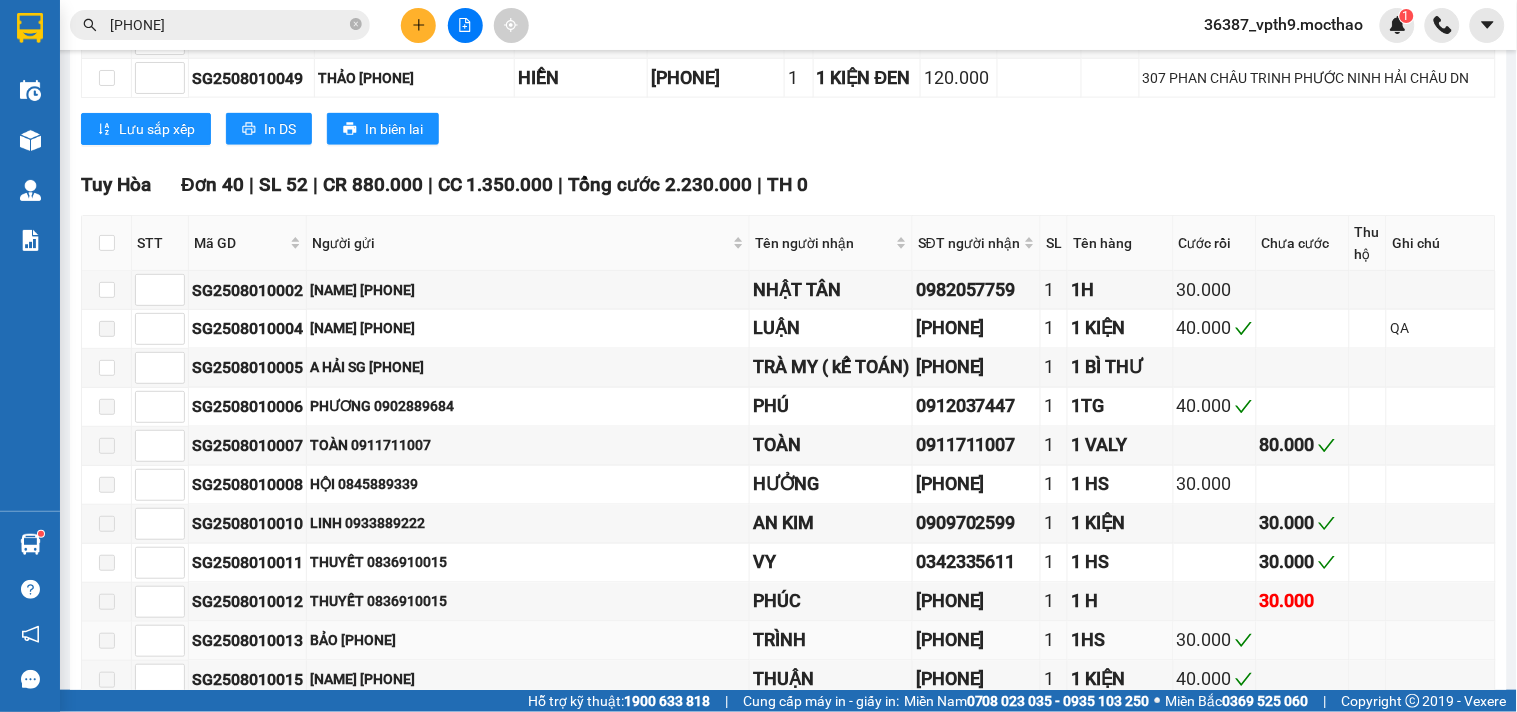 scroll, scrollTop: 888, scrollLeft: 0, axis: vertical 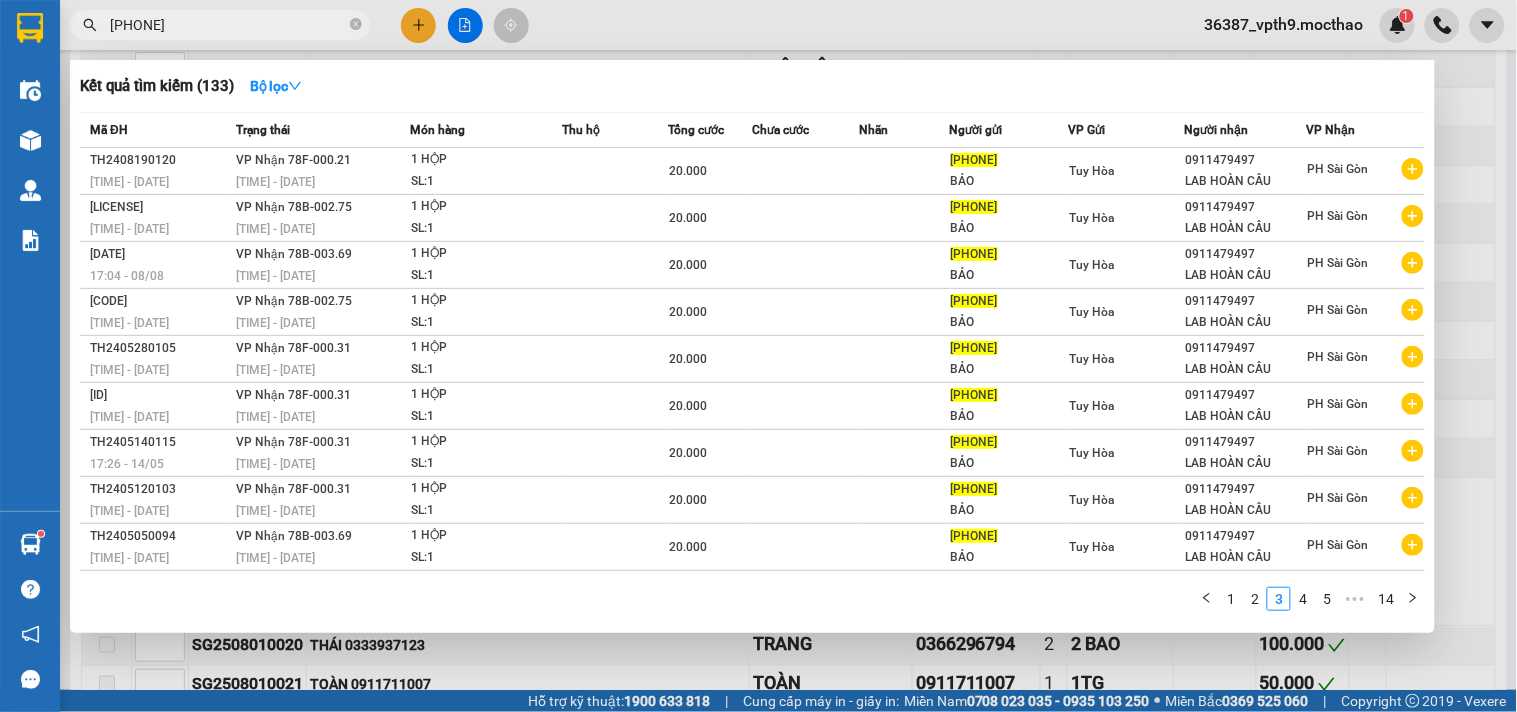 click 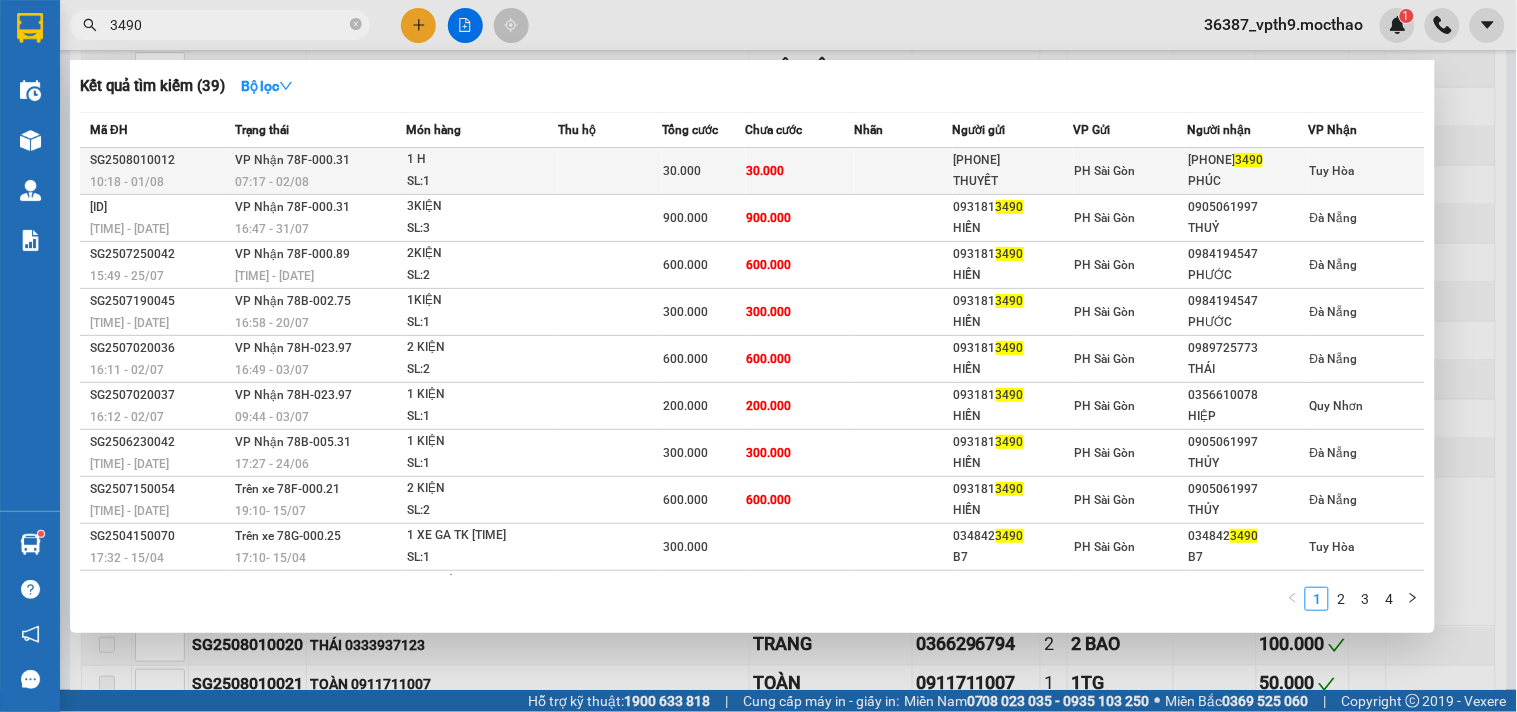 type on "3490" 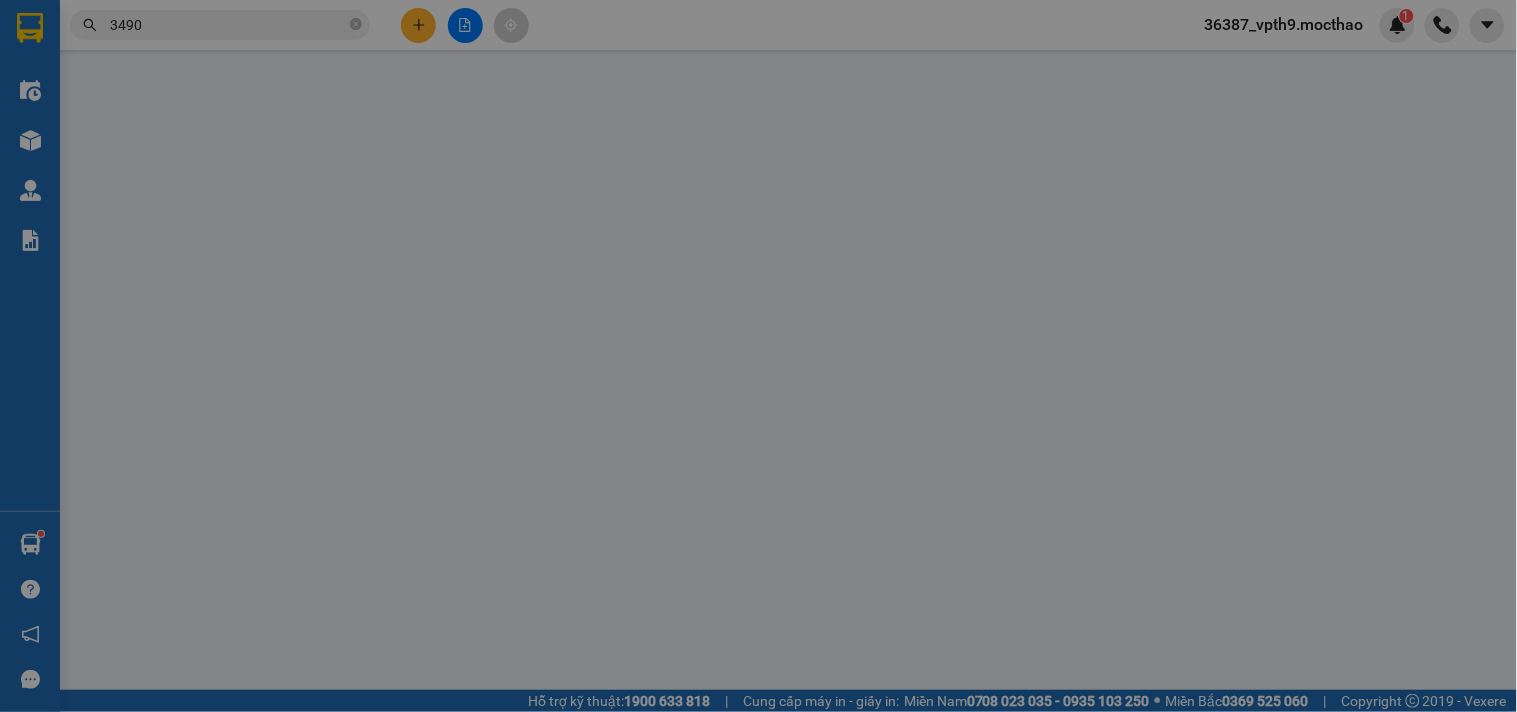 scroll, scrollTop: 0, scrollLeft: 0, axis: both 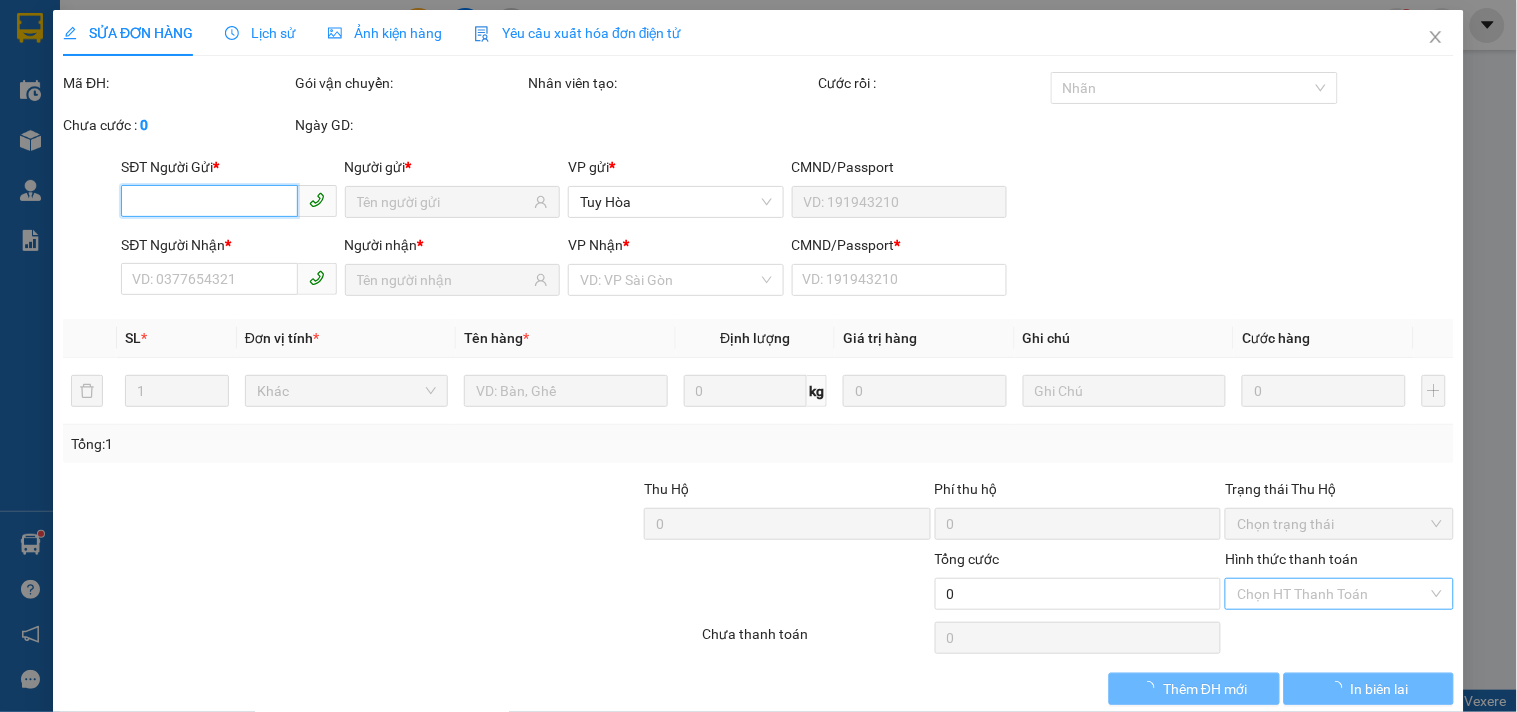 type on "0836910015" 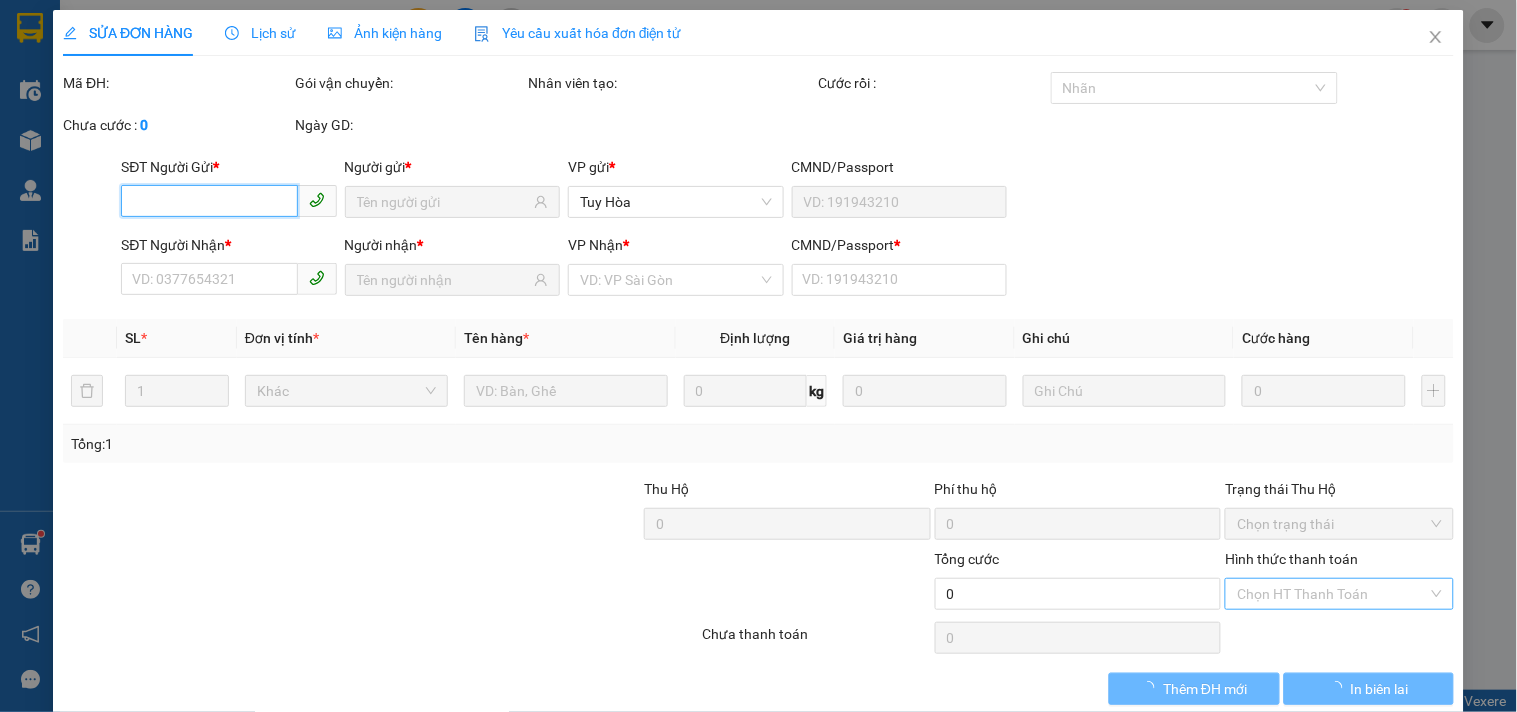 type on "THUYẾT" 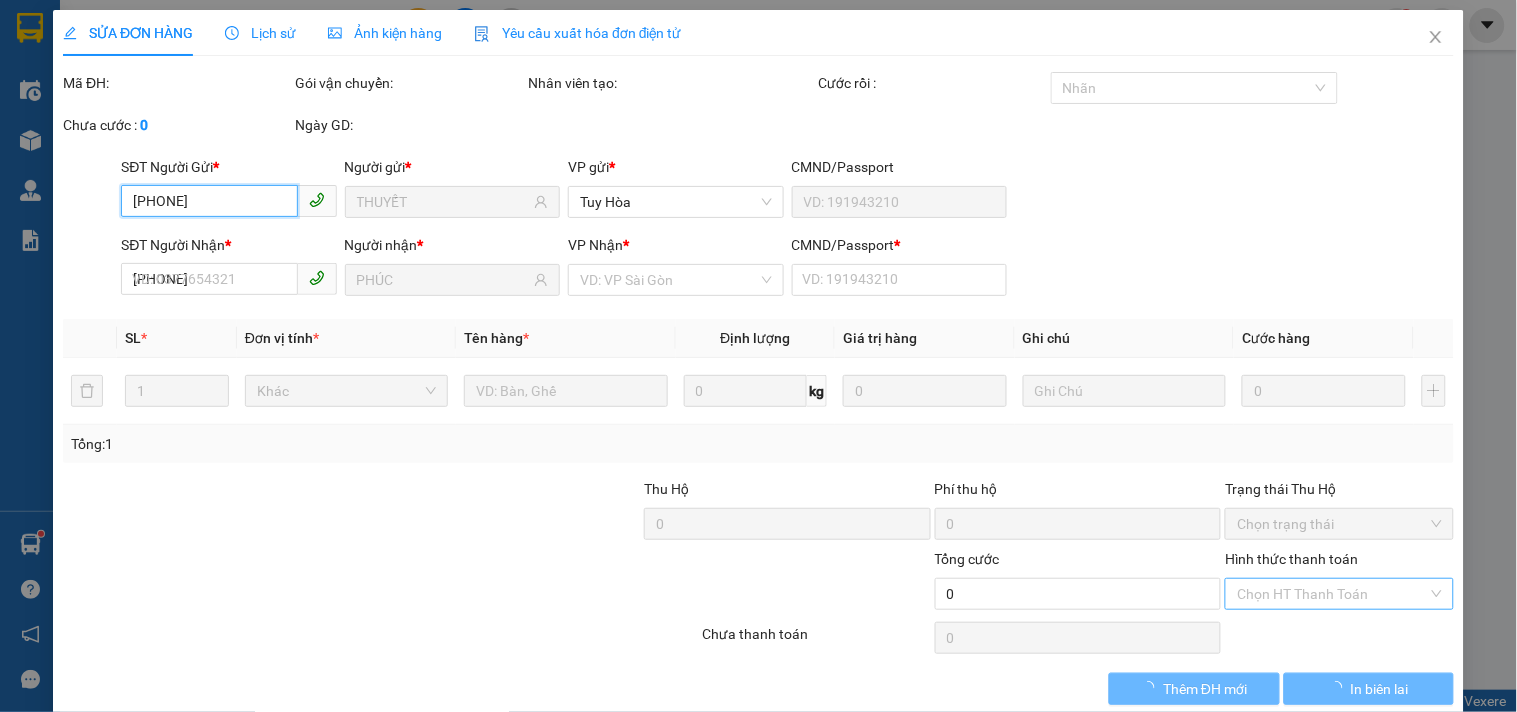 type on "1" 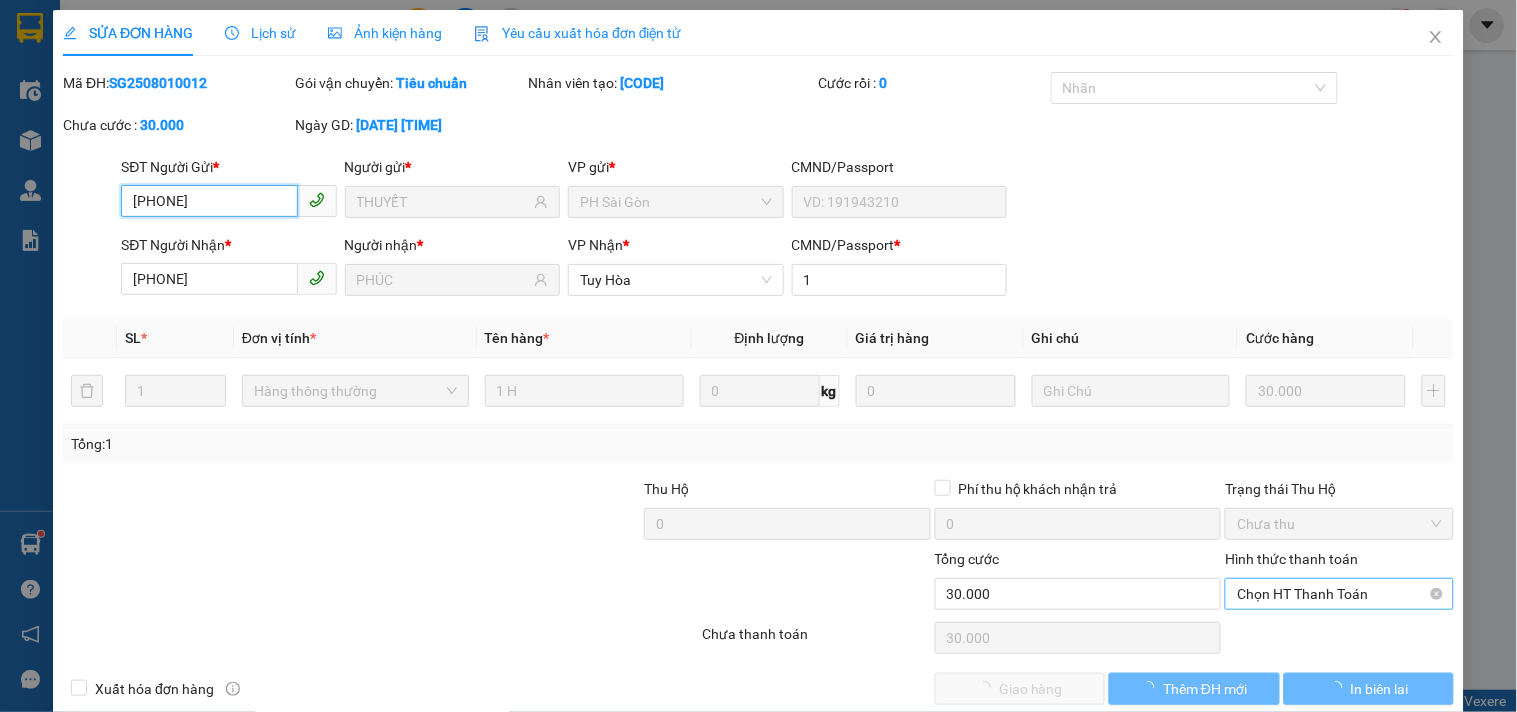 click on "Chọn HT Thanh Toán" at bounding box center (1339, 594) 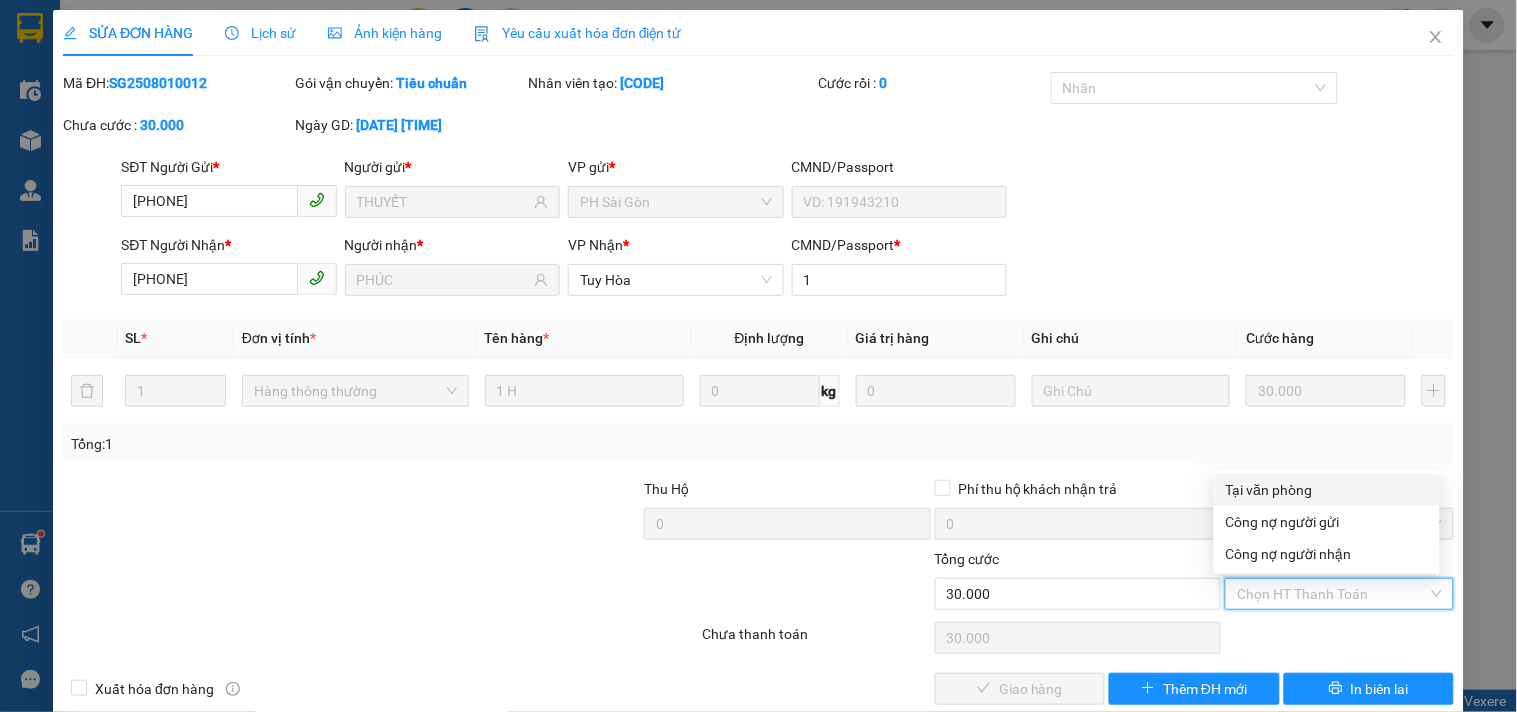 click on "Tại văn phòng" at bounding box center (1327, 490) 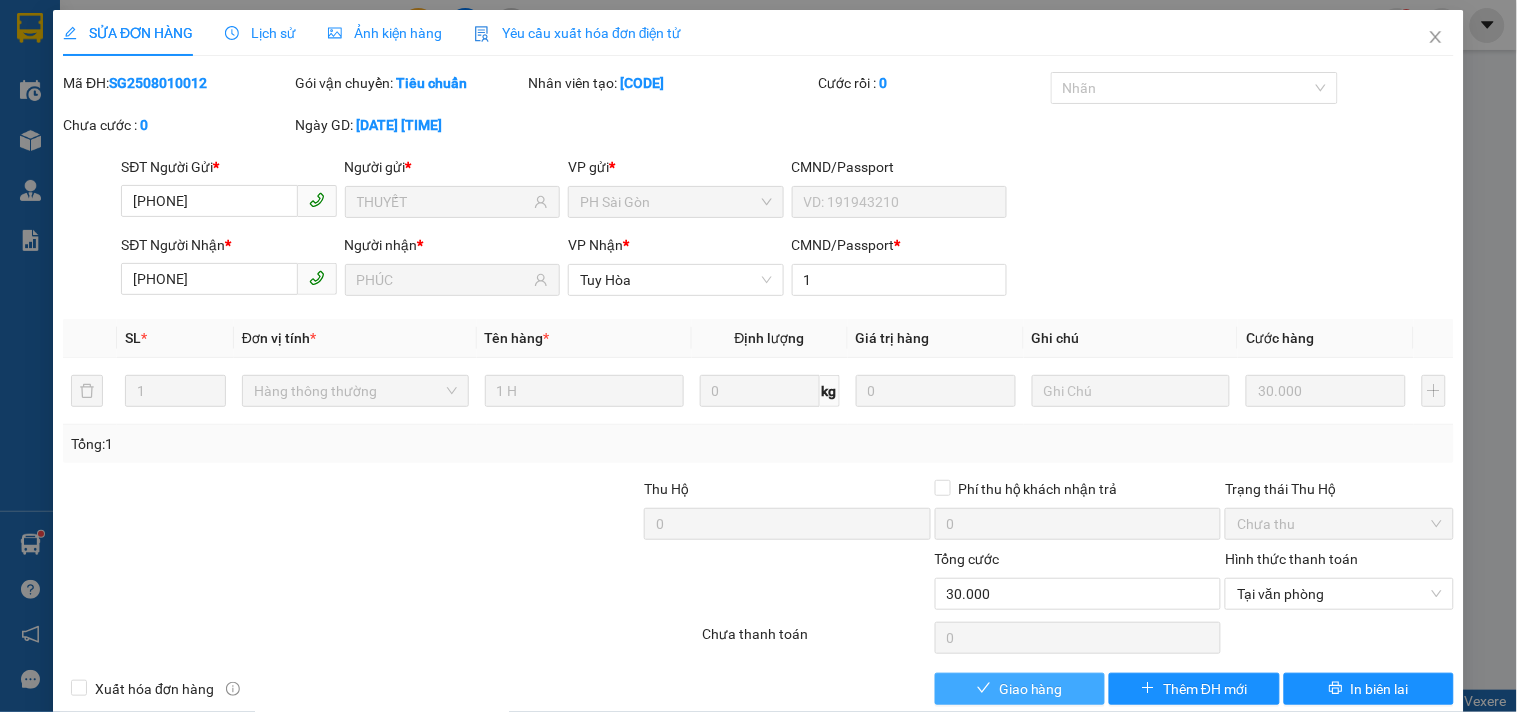 click on "Giao hàng" at bounding box center [1020, 689] 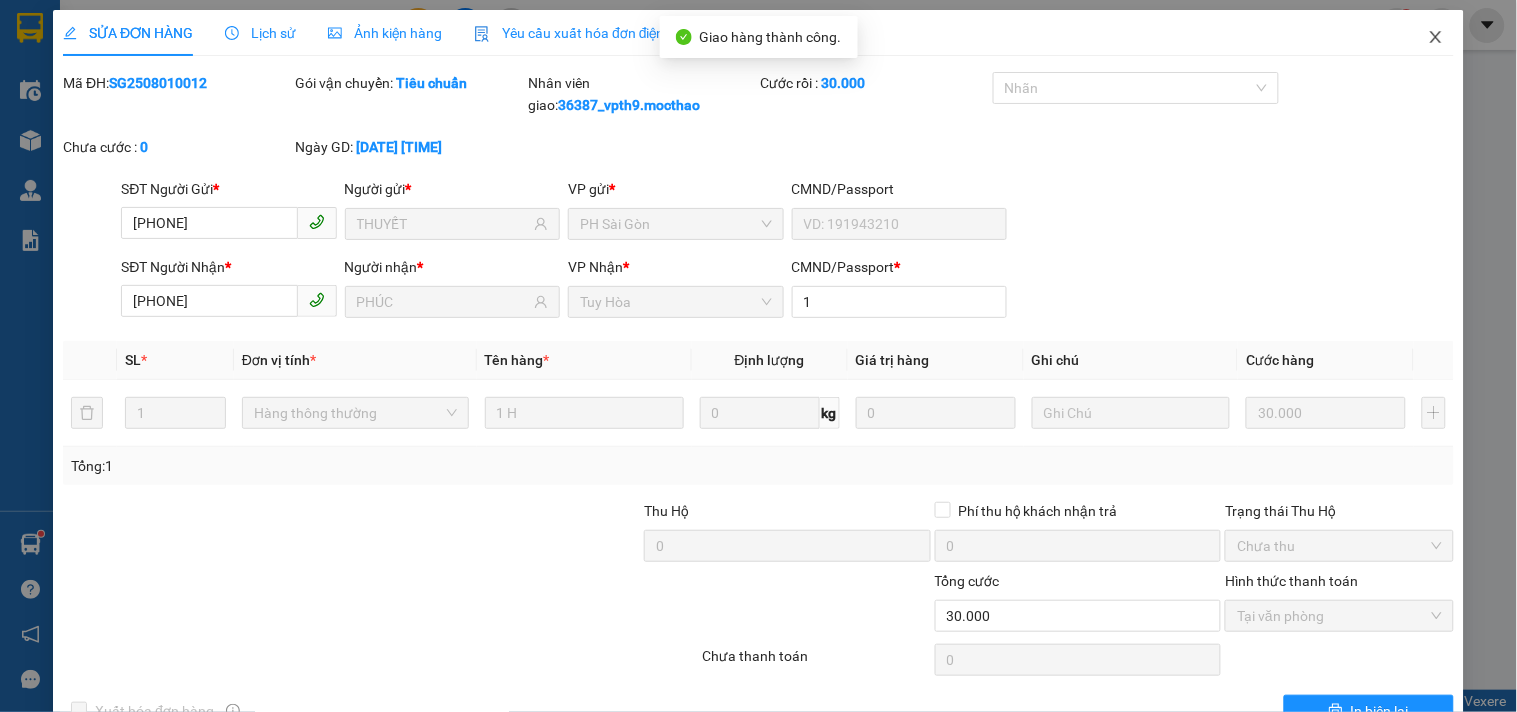 click 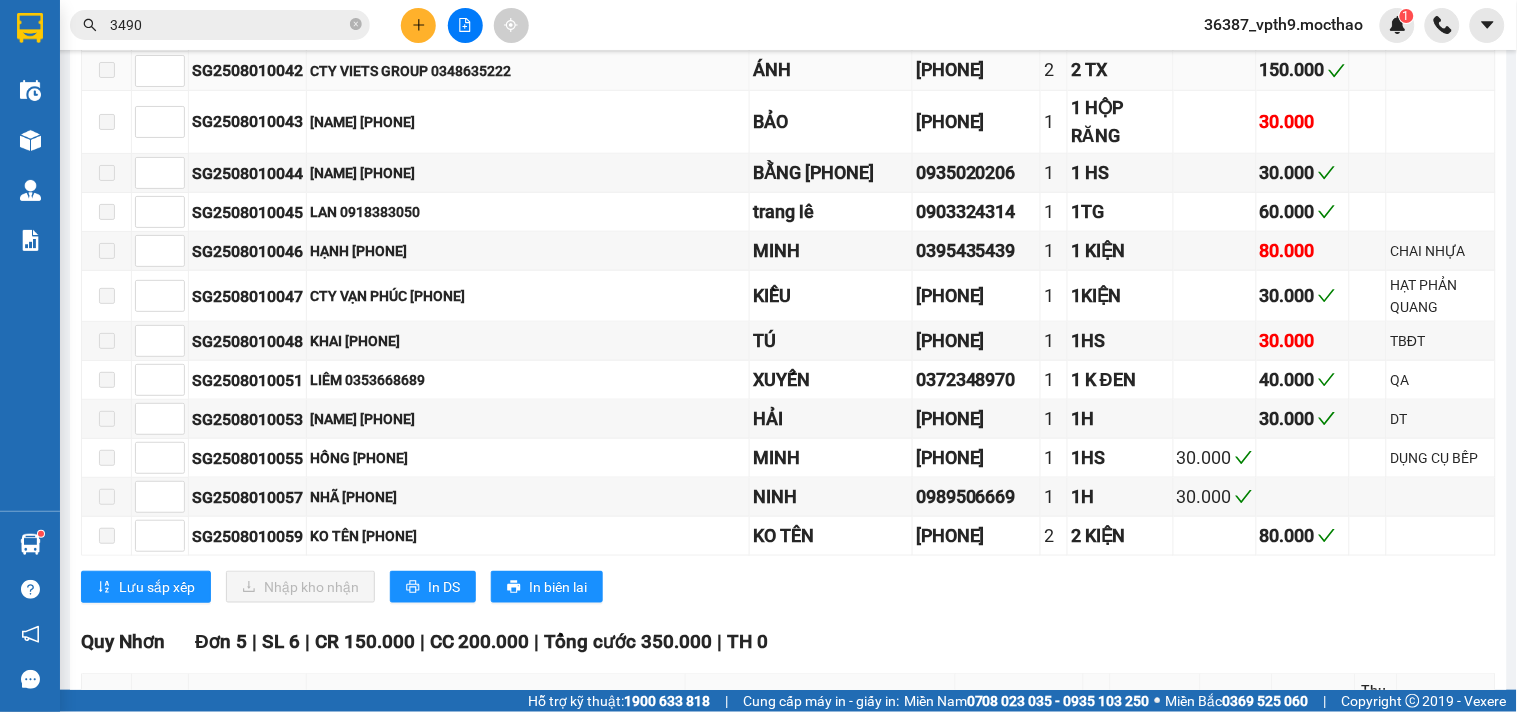 scroll, scrollTop: 2555, scrollLeft: 0, axis: vertical 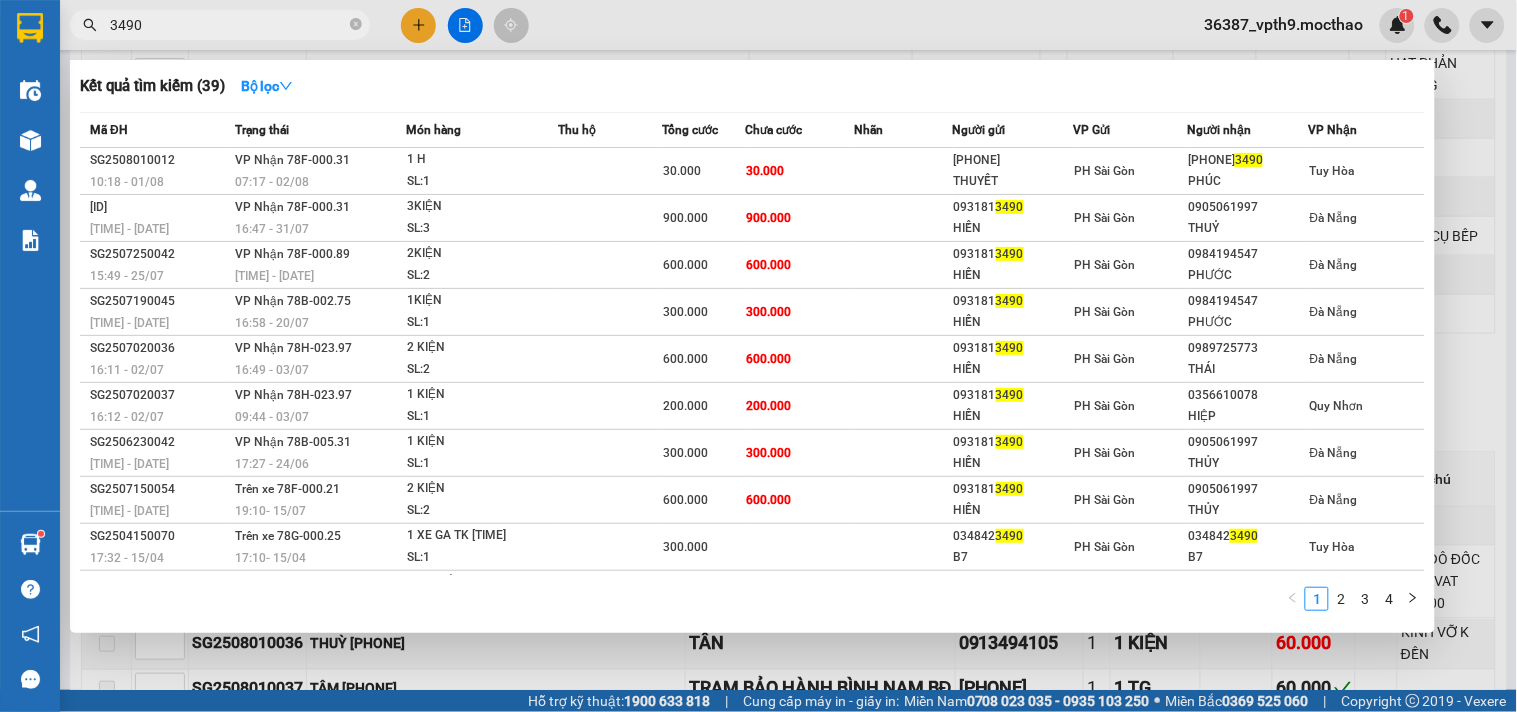 click on "3490" at bounding box center (228, 25) 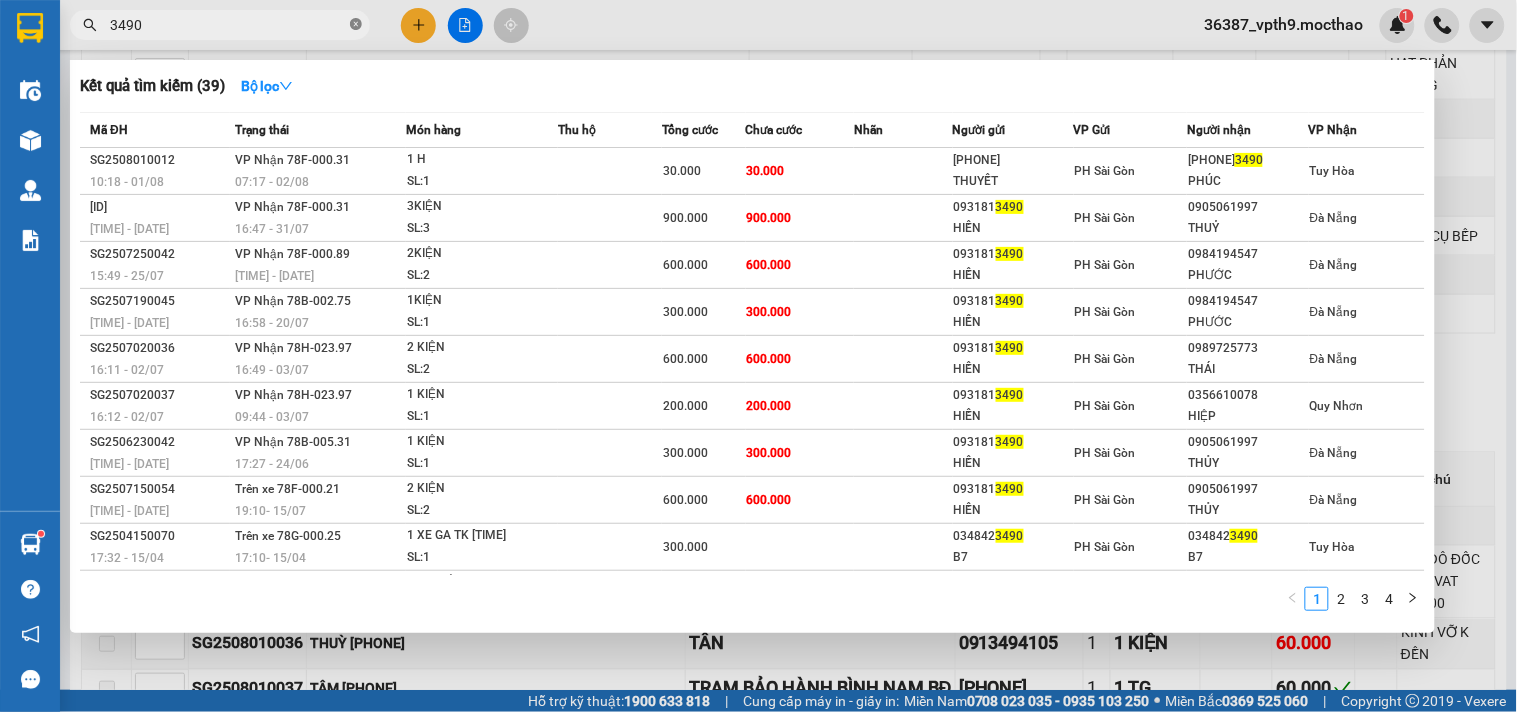 click 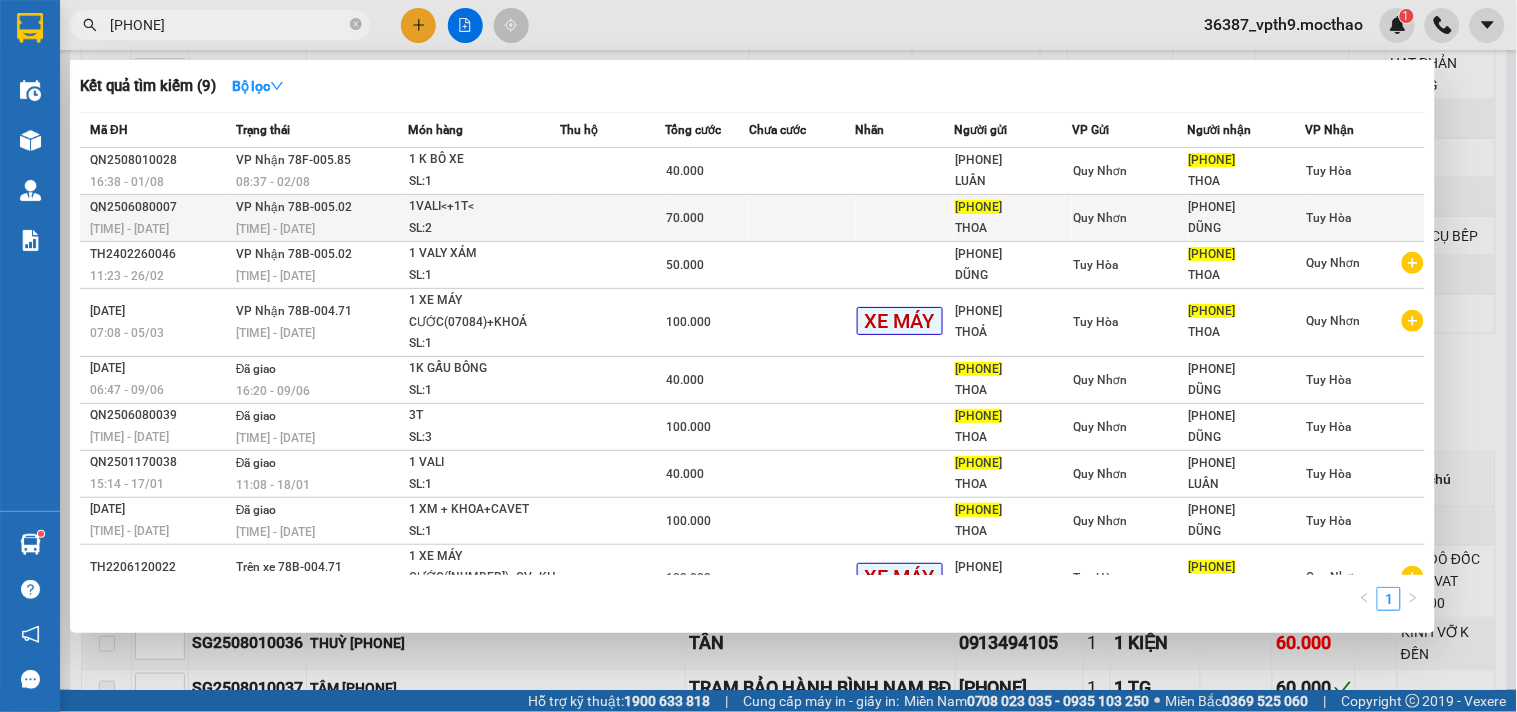 type on "0366239121" 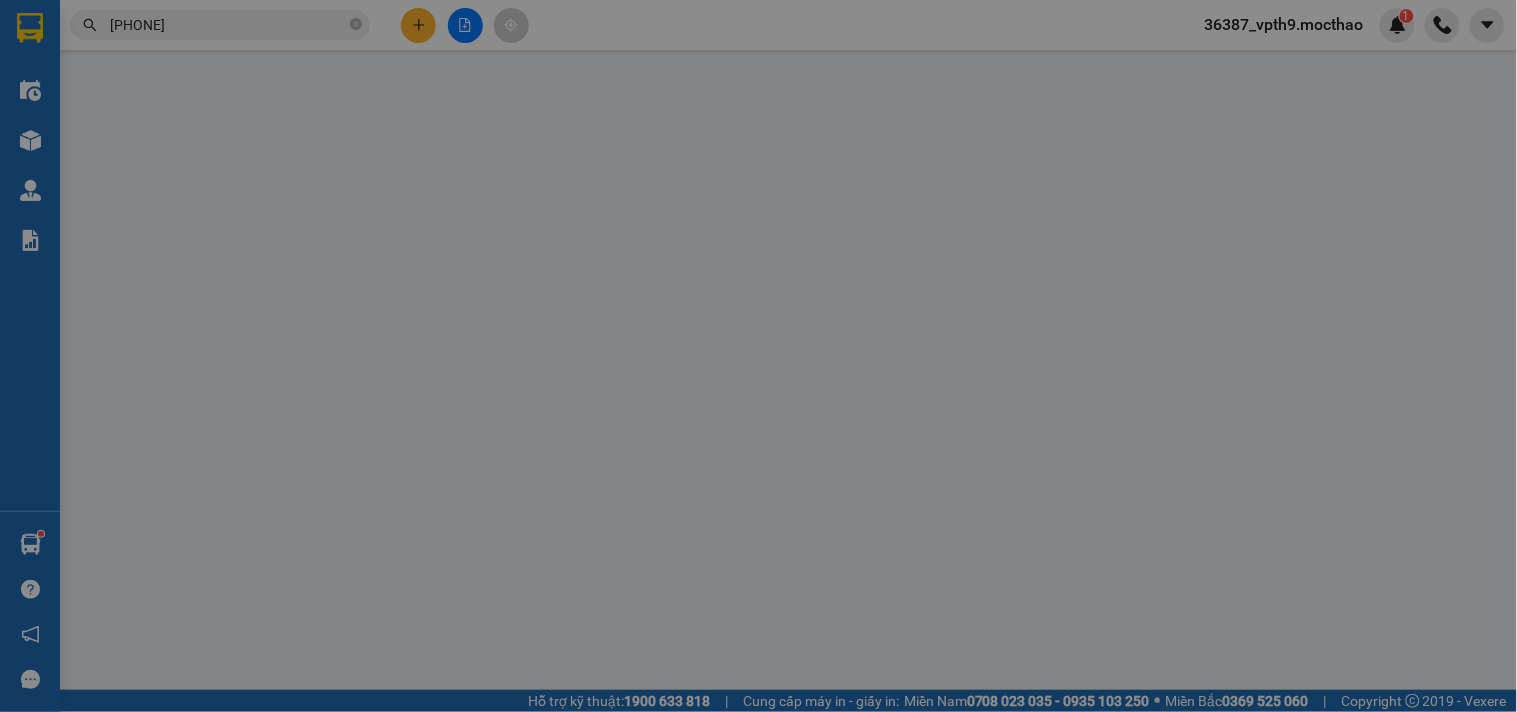 scroll, scrollTop: 0, scrollLeft: 0, axis: both 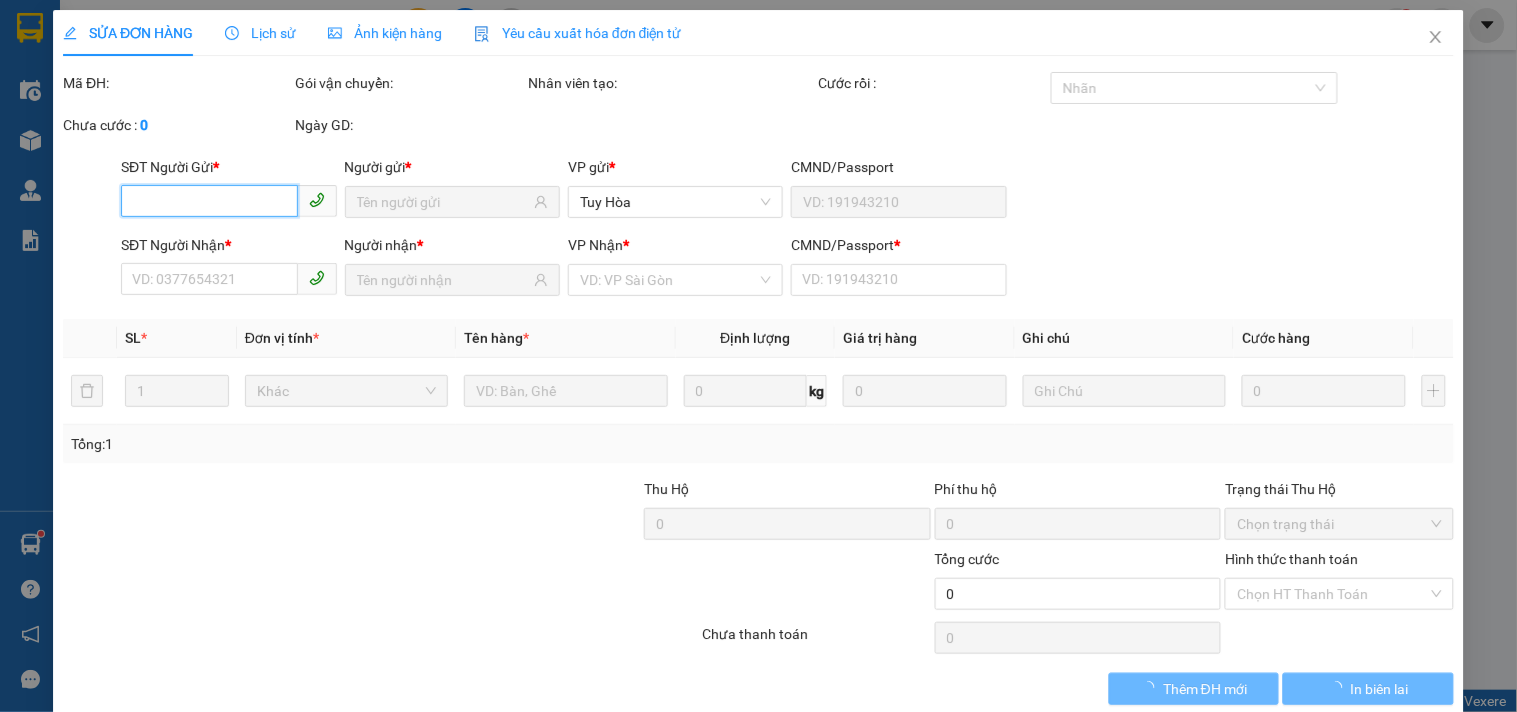 type on "0366239121" 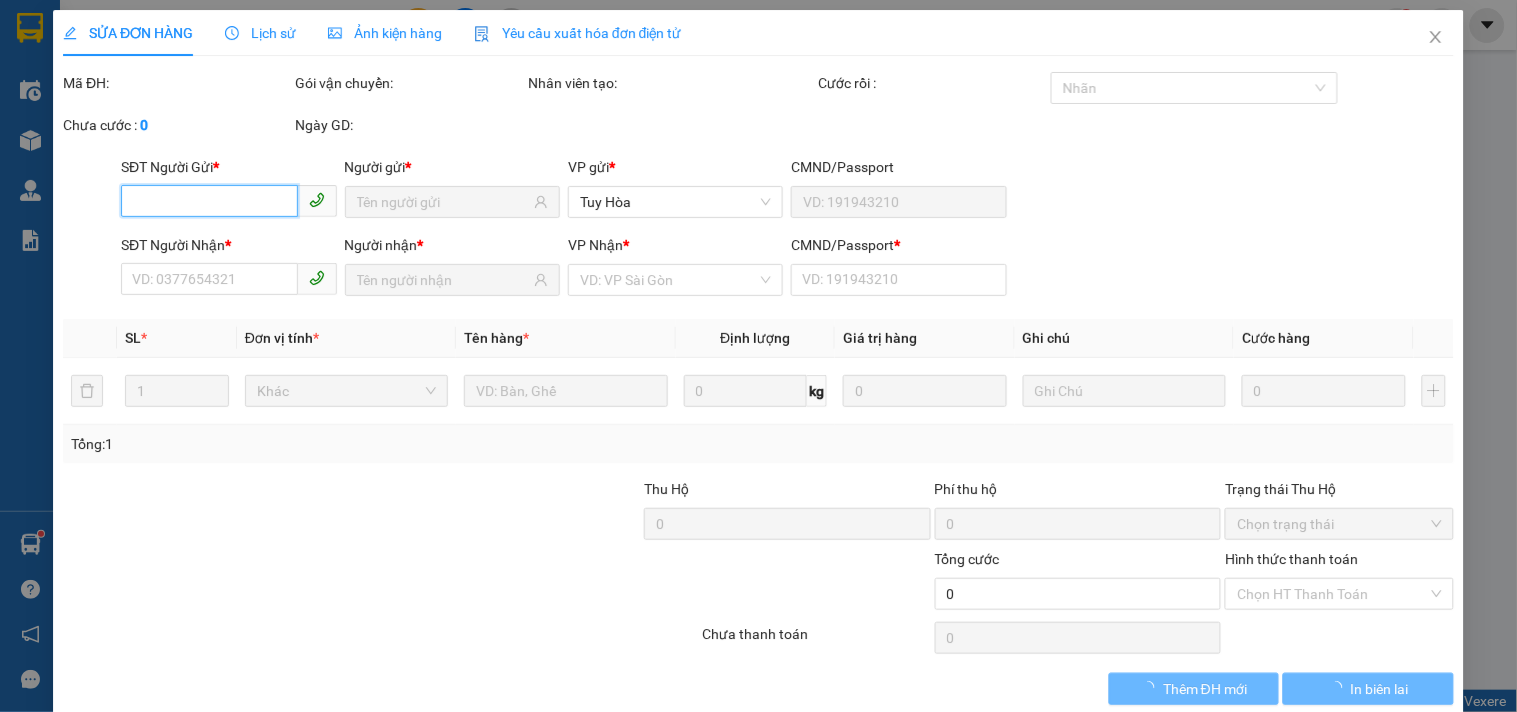 type on "THOA" 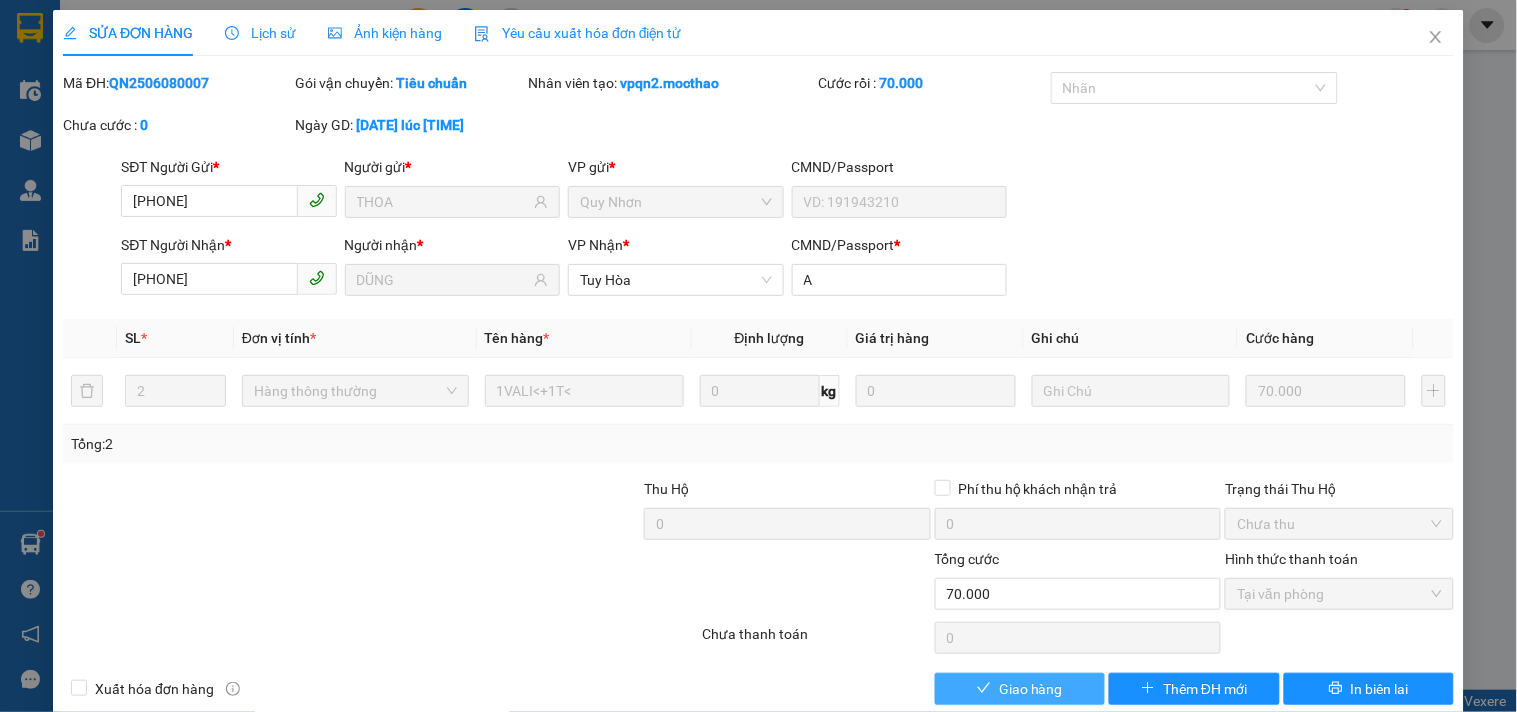 click on "Giao hàng" at bounding box center (1031, 689) 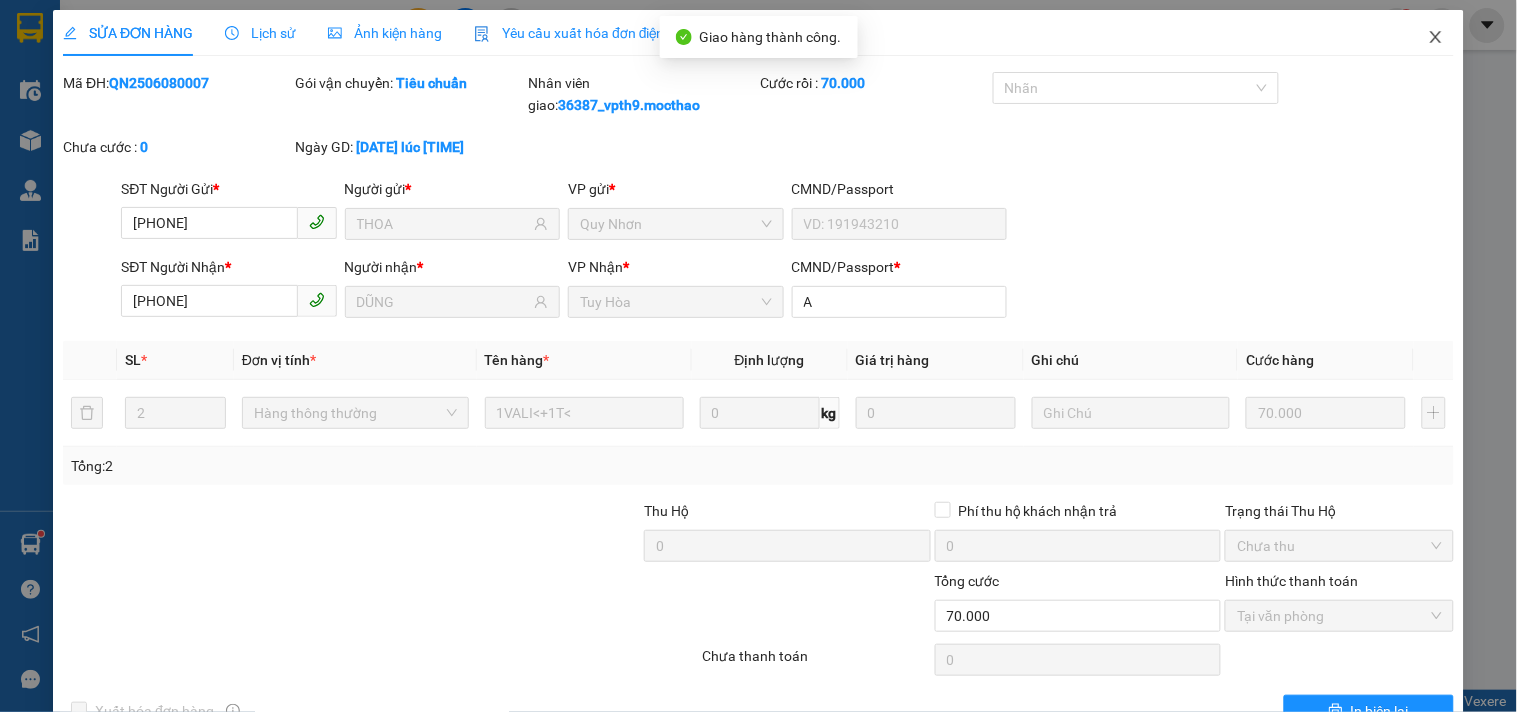 click at bounding box center (1436, 38) 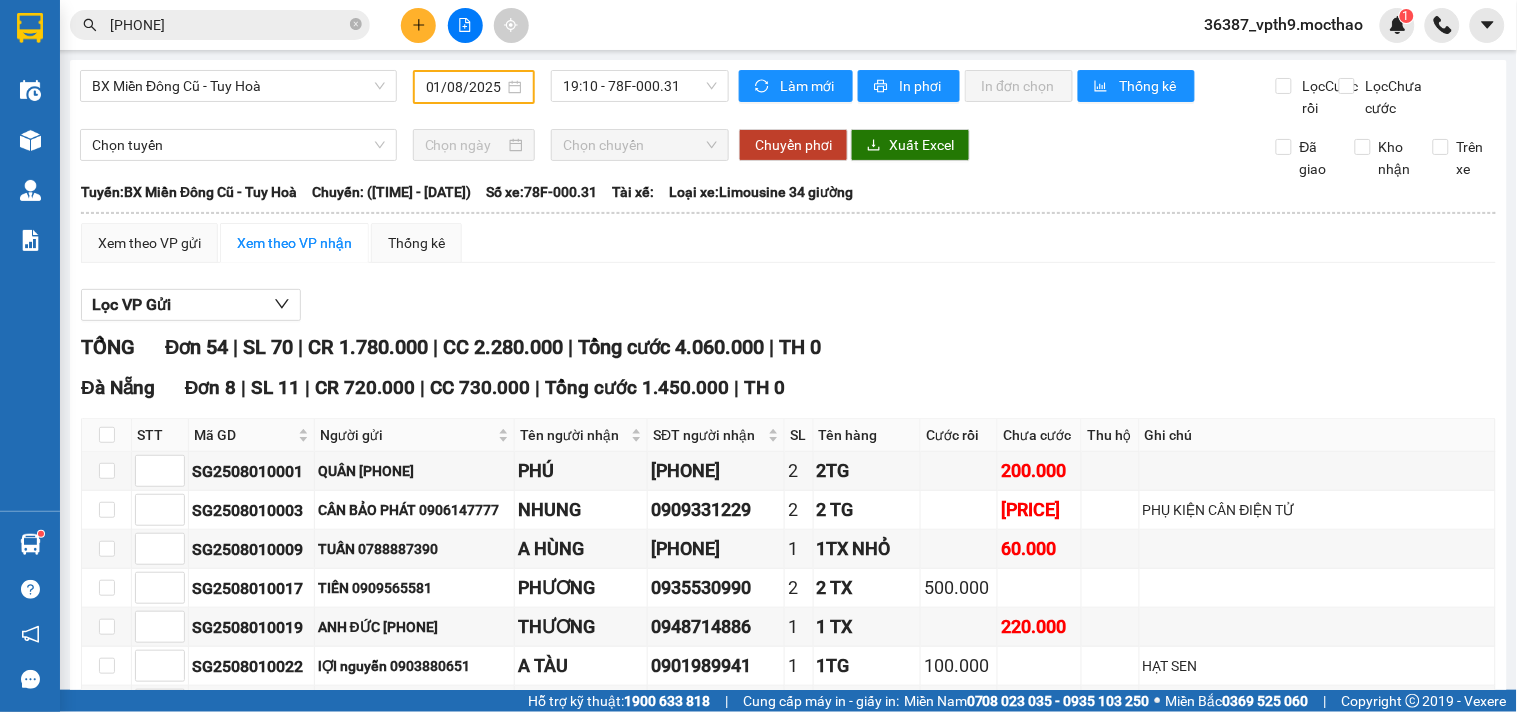 click on "01/08/2025" at bounding box center (465, 87) 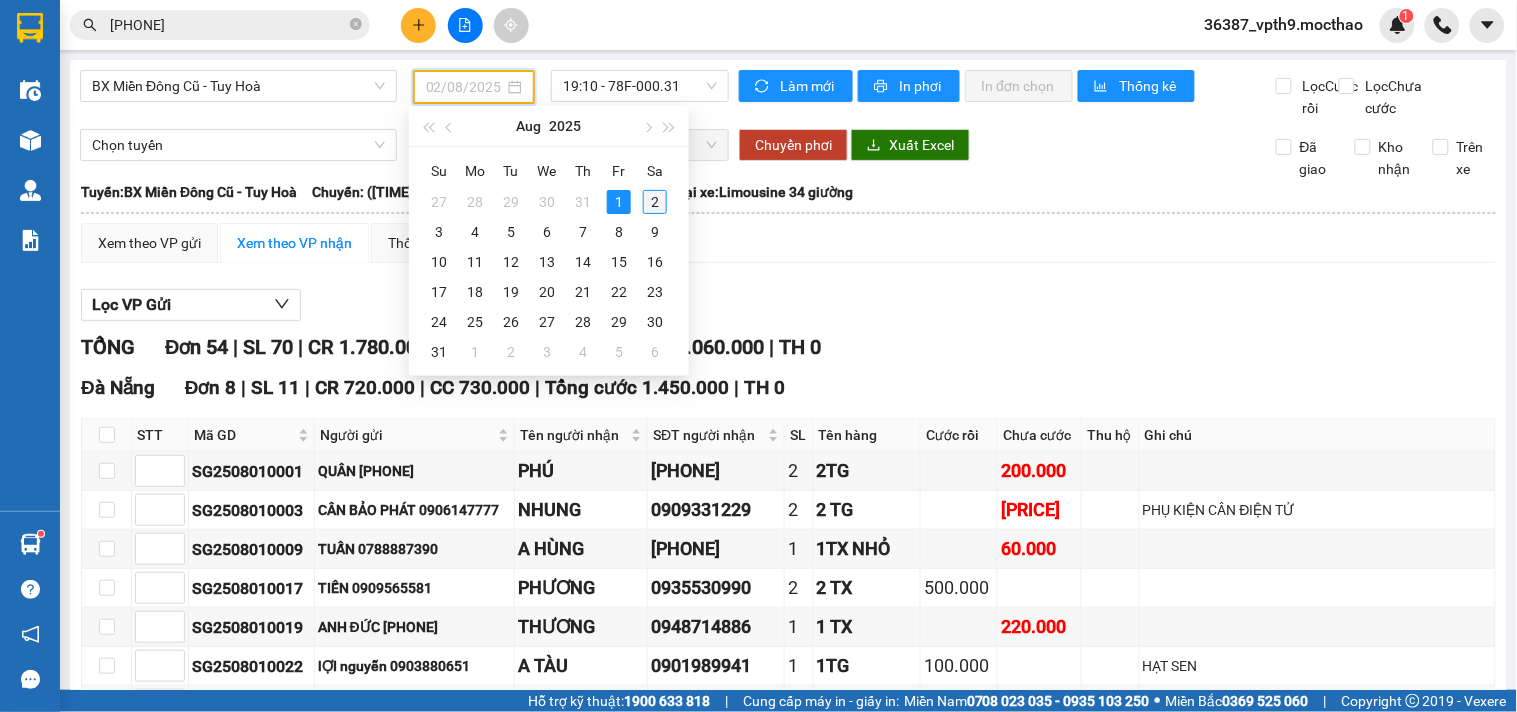 click on "2" at bounding box center [655, 202] 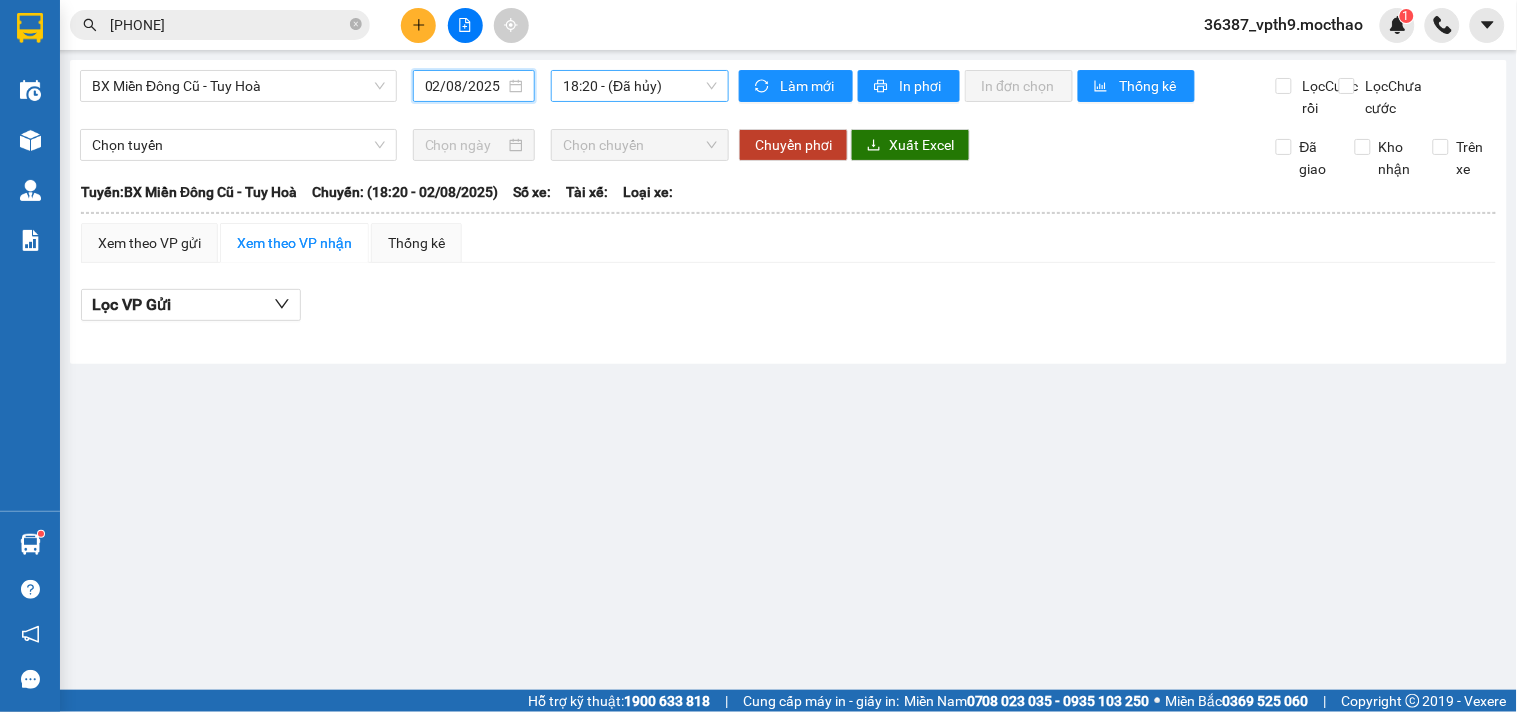 click on "18:20     - (Đã hủy)" at bounding box center [640, 86] 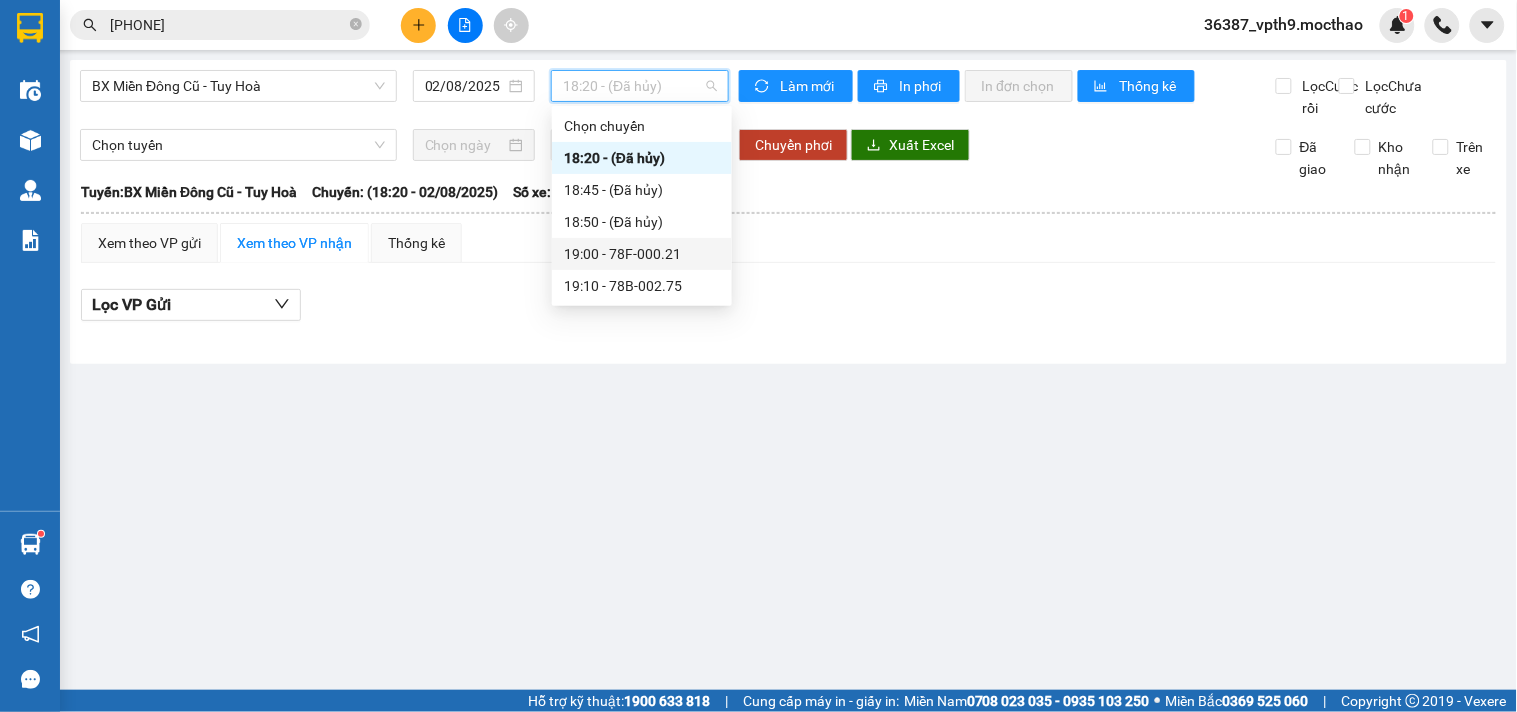 click on "19:00     - 78F-000.21" at bounding box center [642, 254] 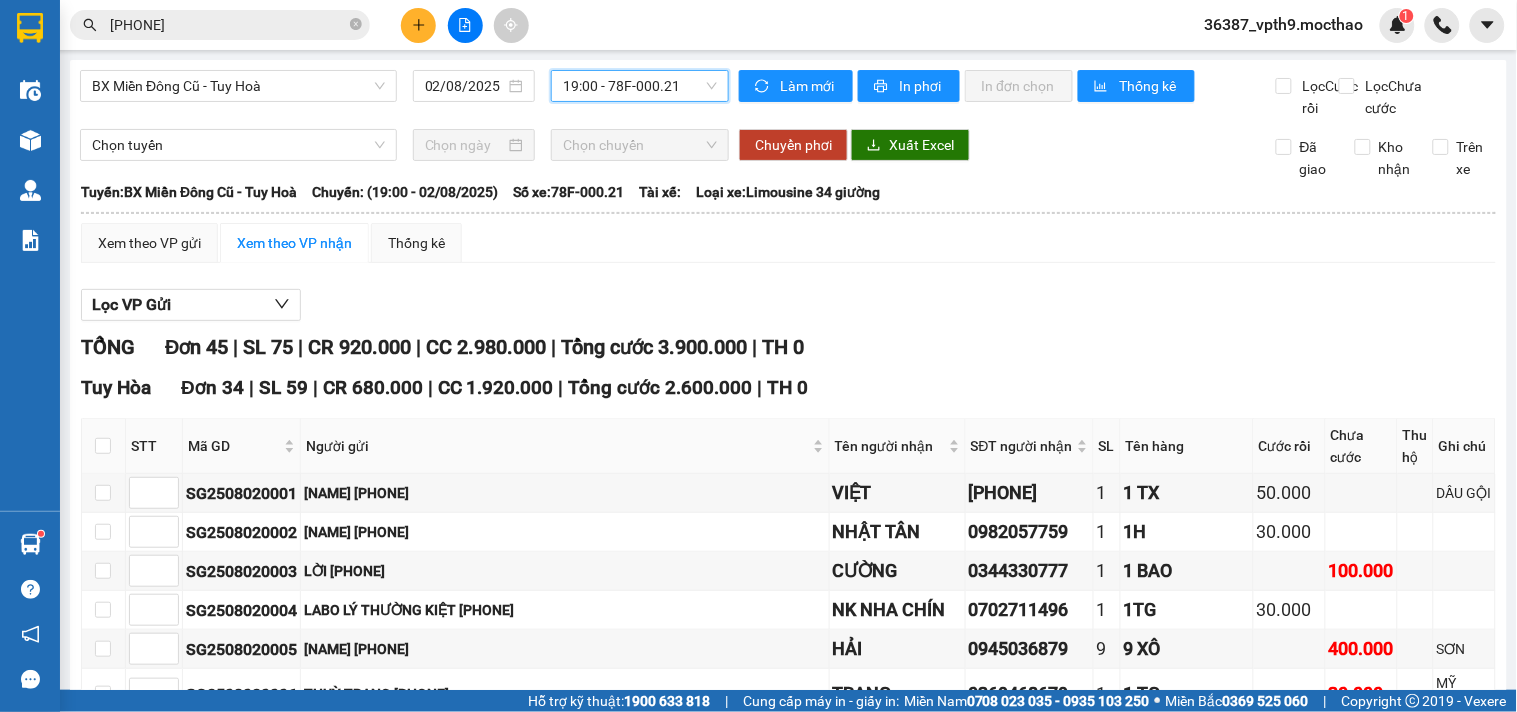 scroll, scrollTop: 333, scrollLeft: 0, axis: vertical 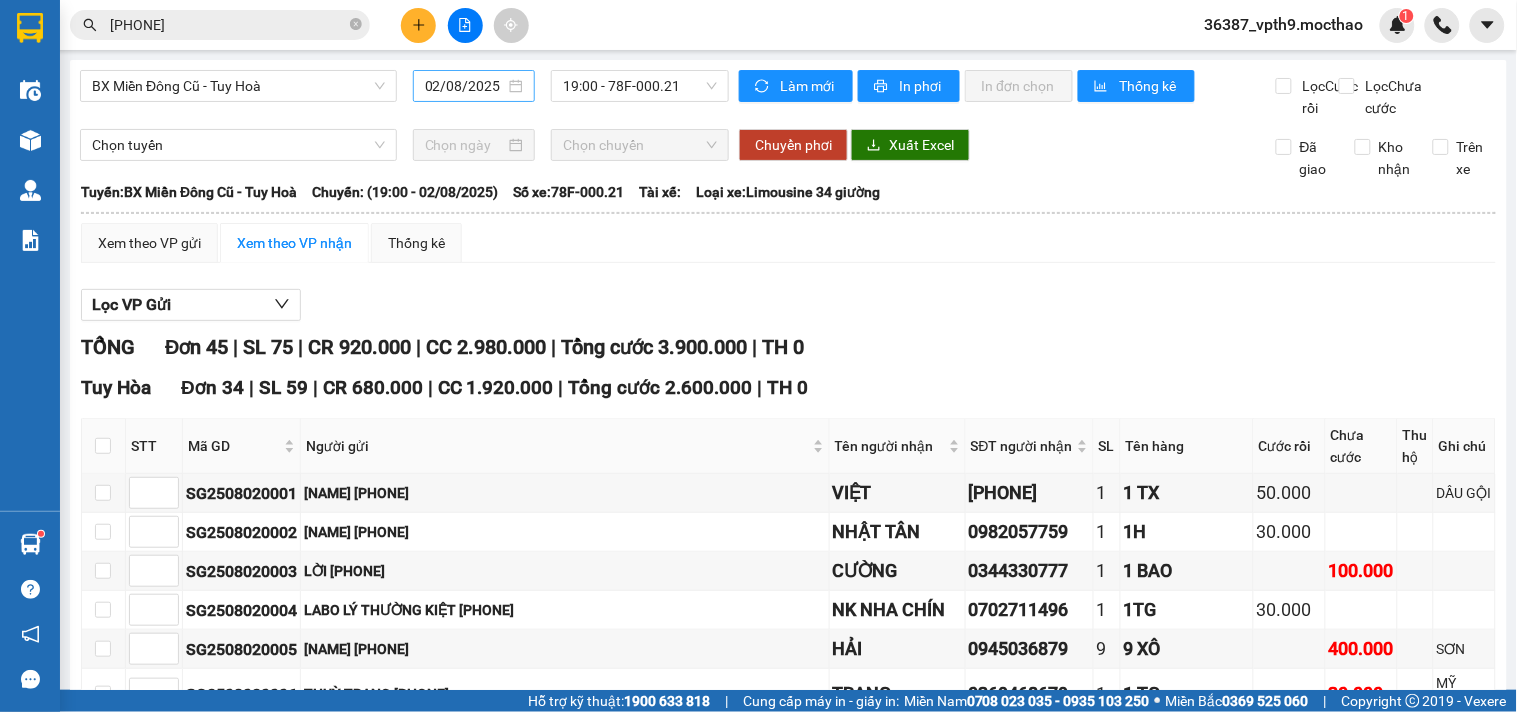 click on "02/08/2025" at bounding box center [474, 86] 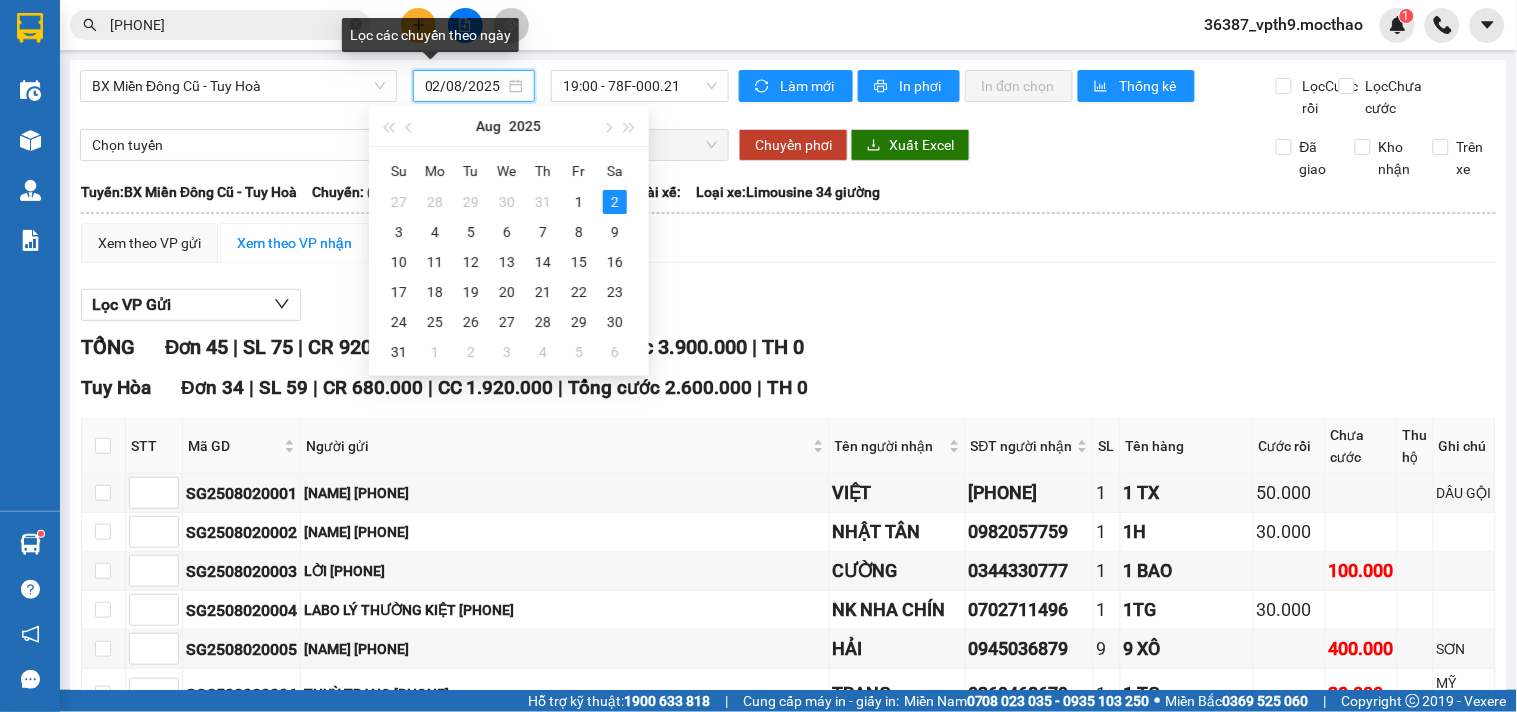 click on "02/08/2025" at bounding box center (465, 86) 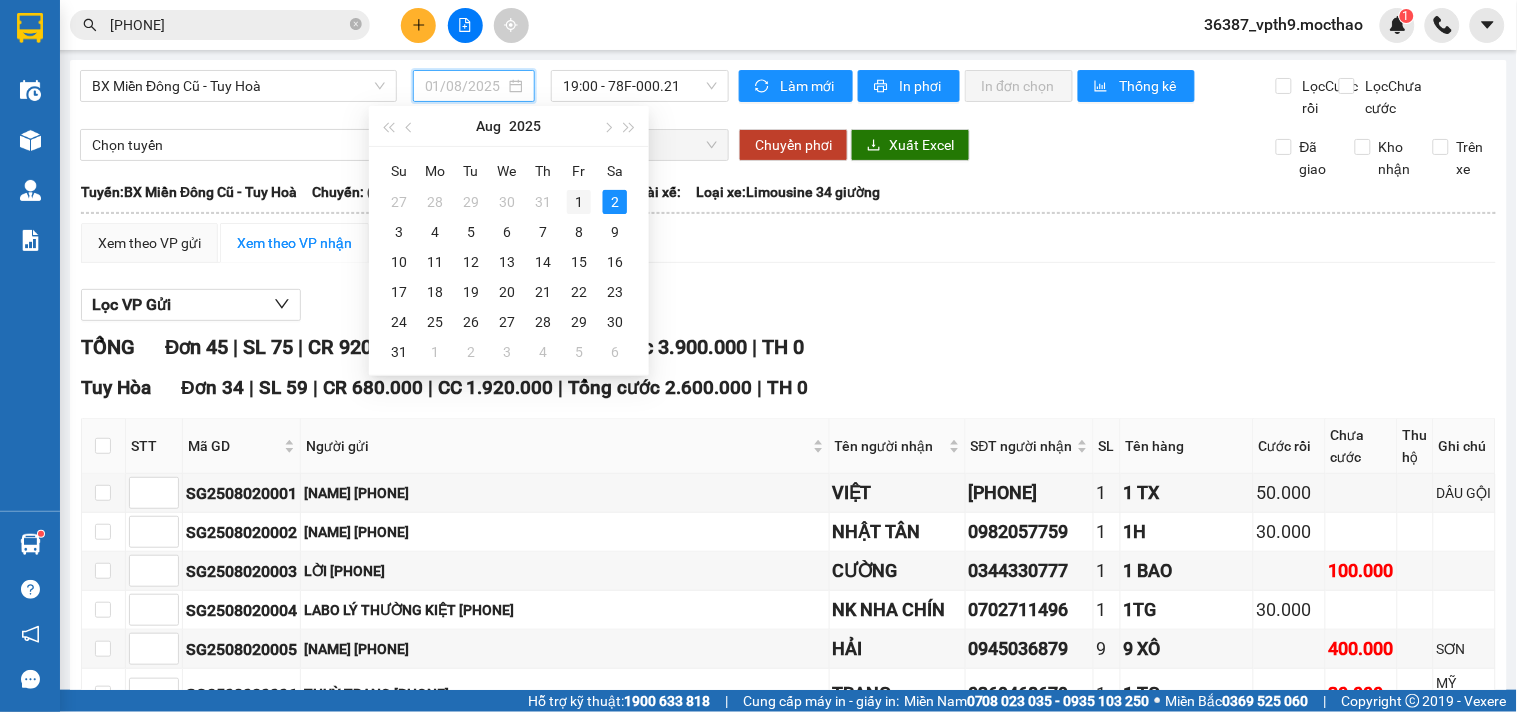click on "1" at bounding box center (579, 202) 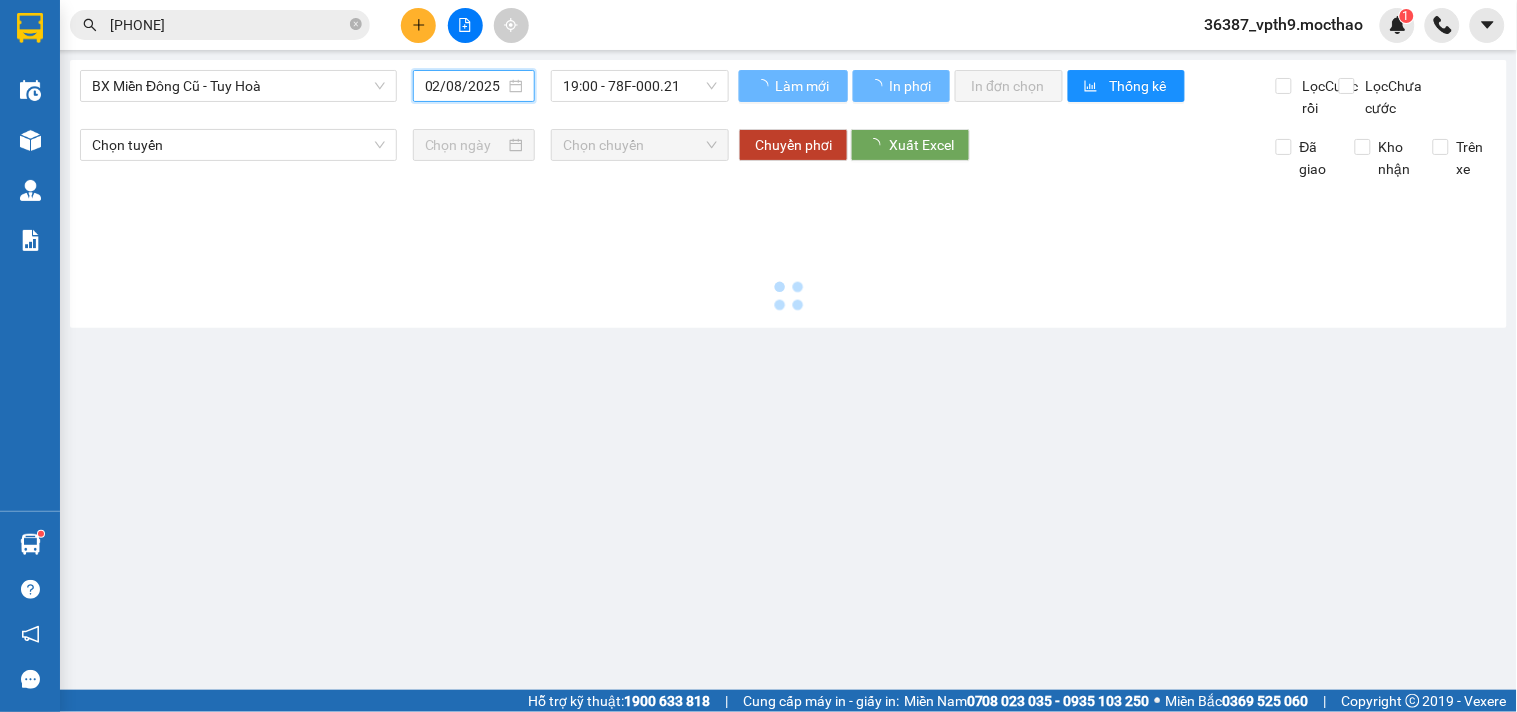 scroll, scrollTop: 0, scrollLeft: 0, axis: both 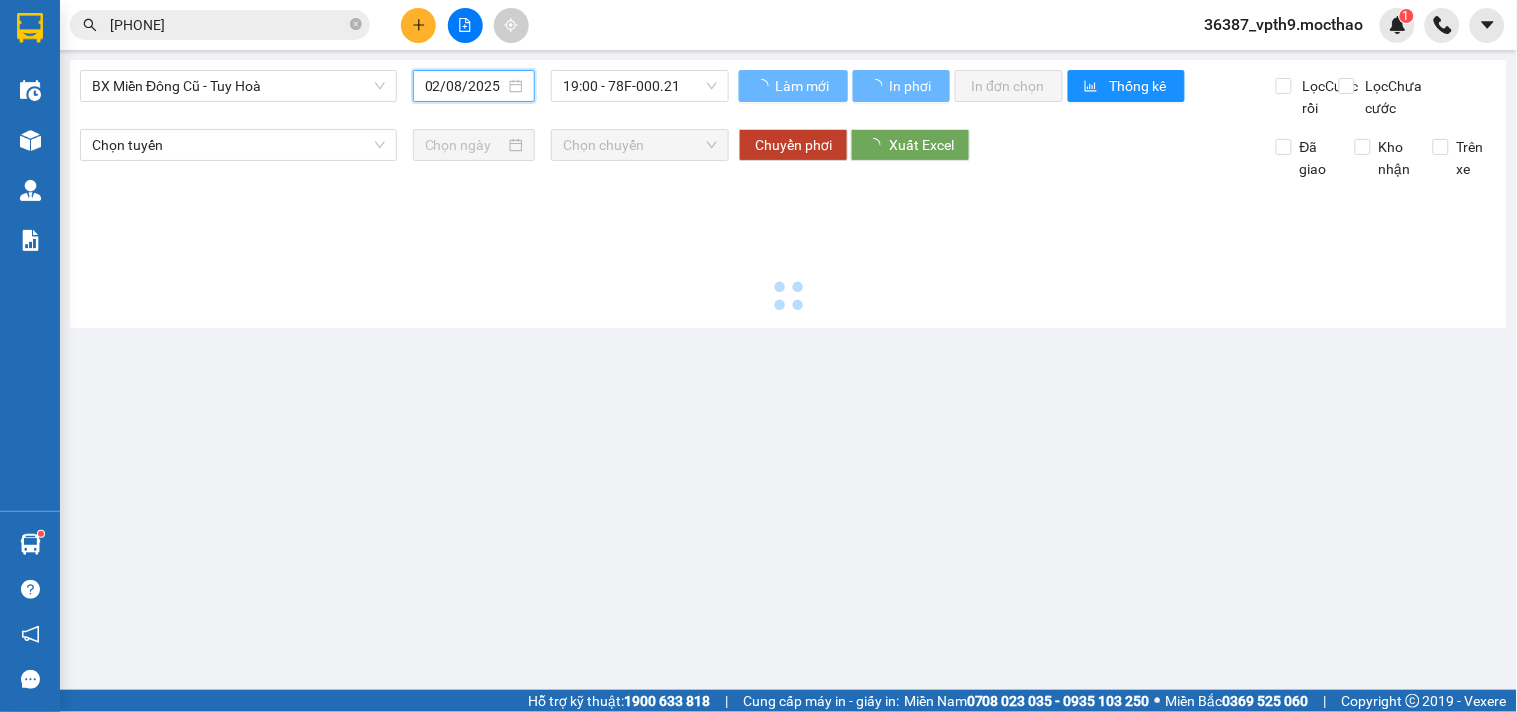 type on "01/08/2025" 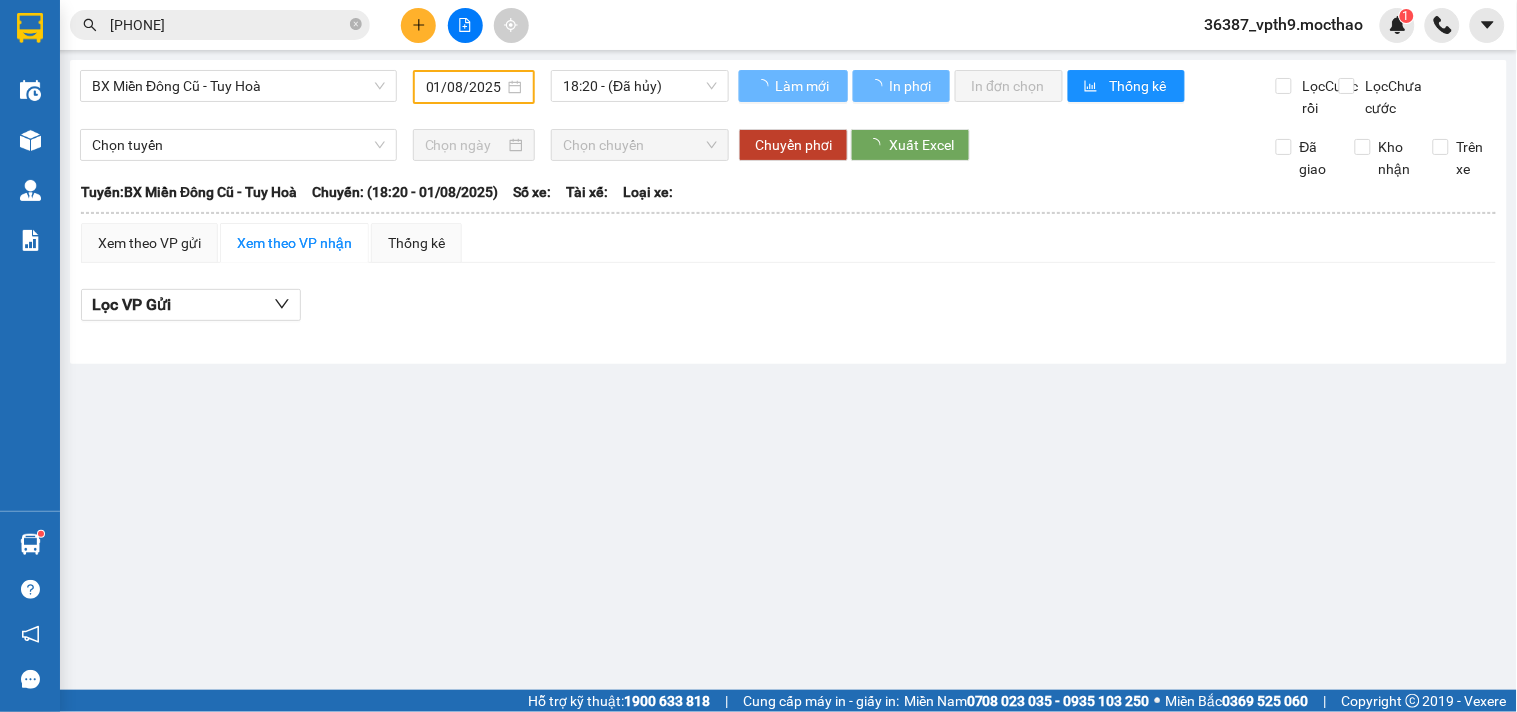 click on "BX Miền Đông Cũ - Tuy Hoà 01/08/2025 18:20     - (Đã hủy)" at bounding box center [404, 94] 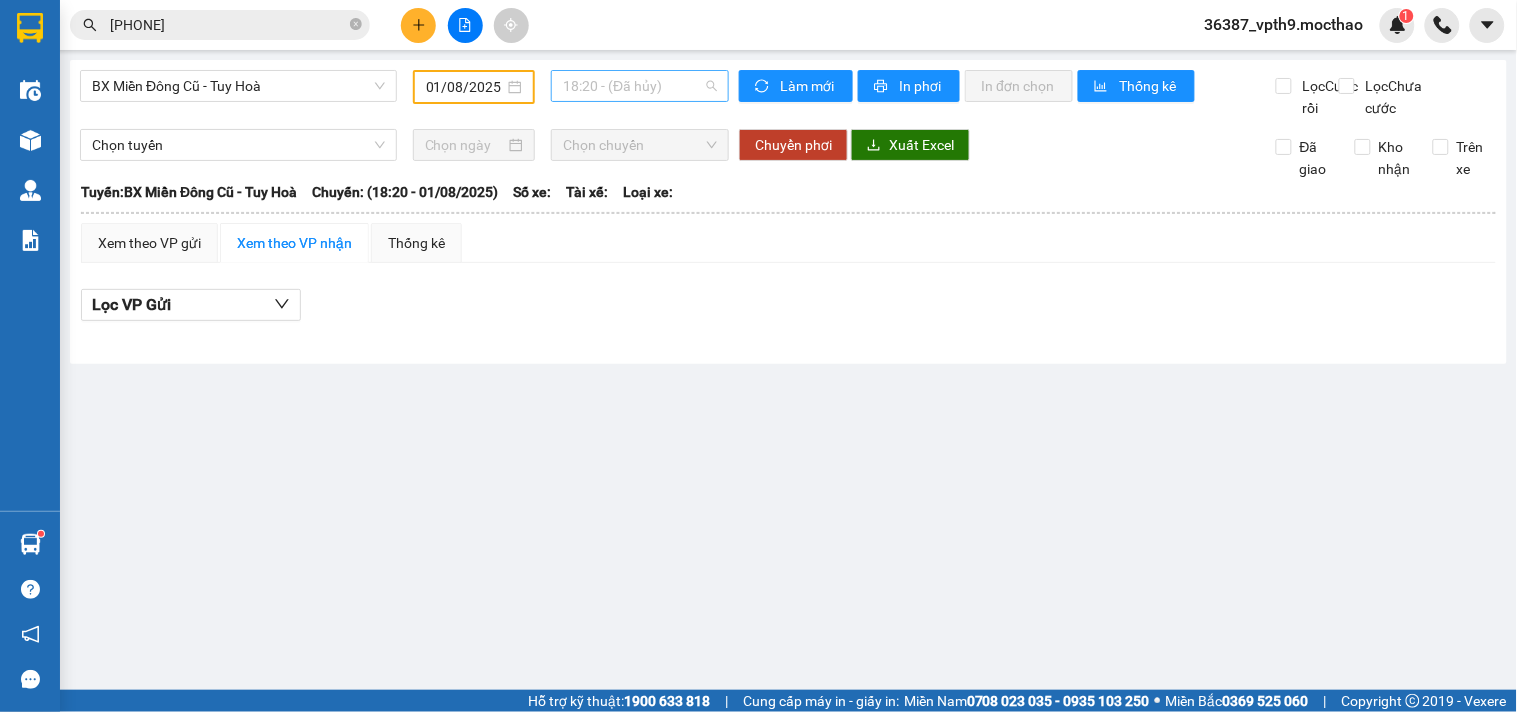 click on "18:20     - (Đã hủy)" at bounding box center (640, 86) 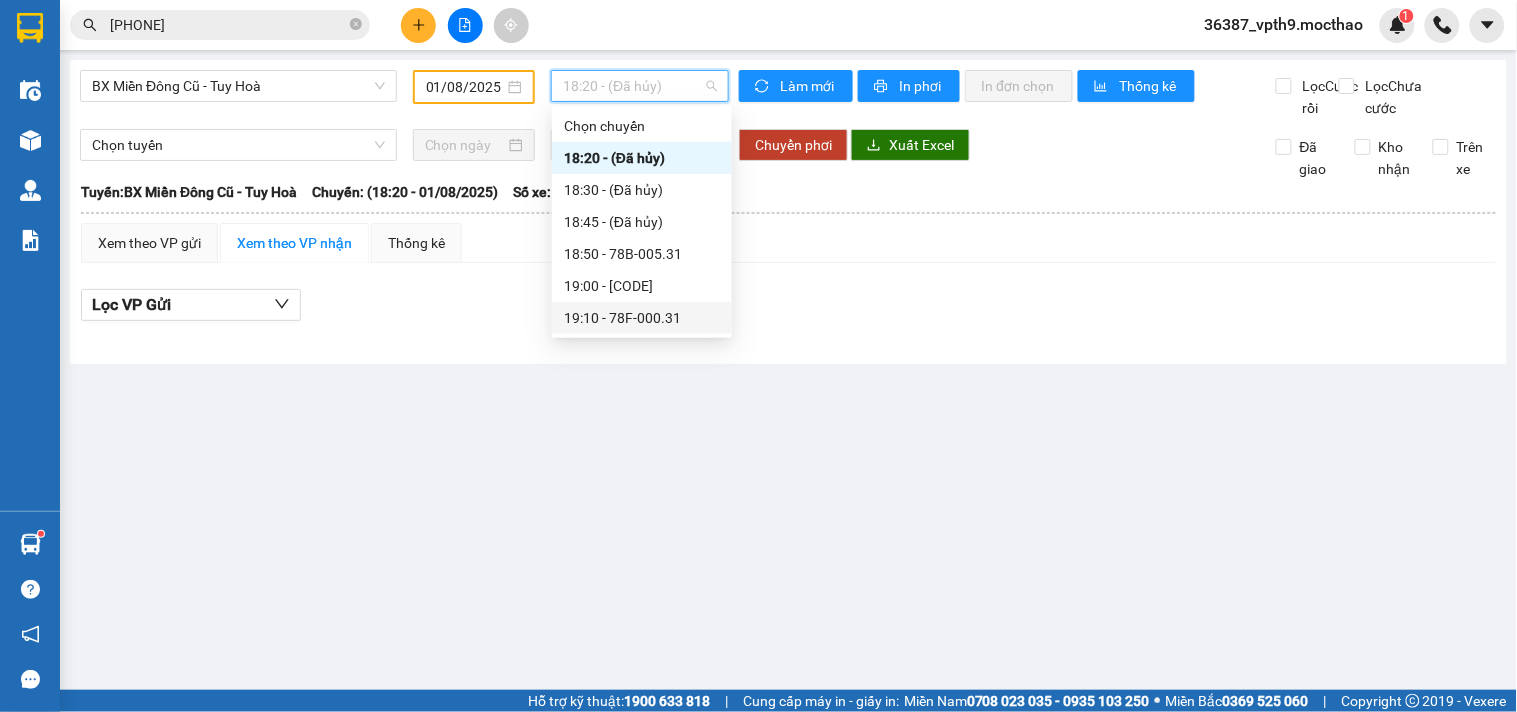 click on "19:10     - 78F-000.31" at bounding box center (642, 318) 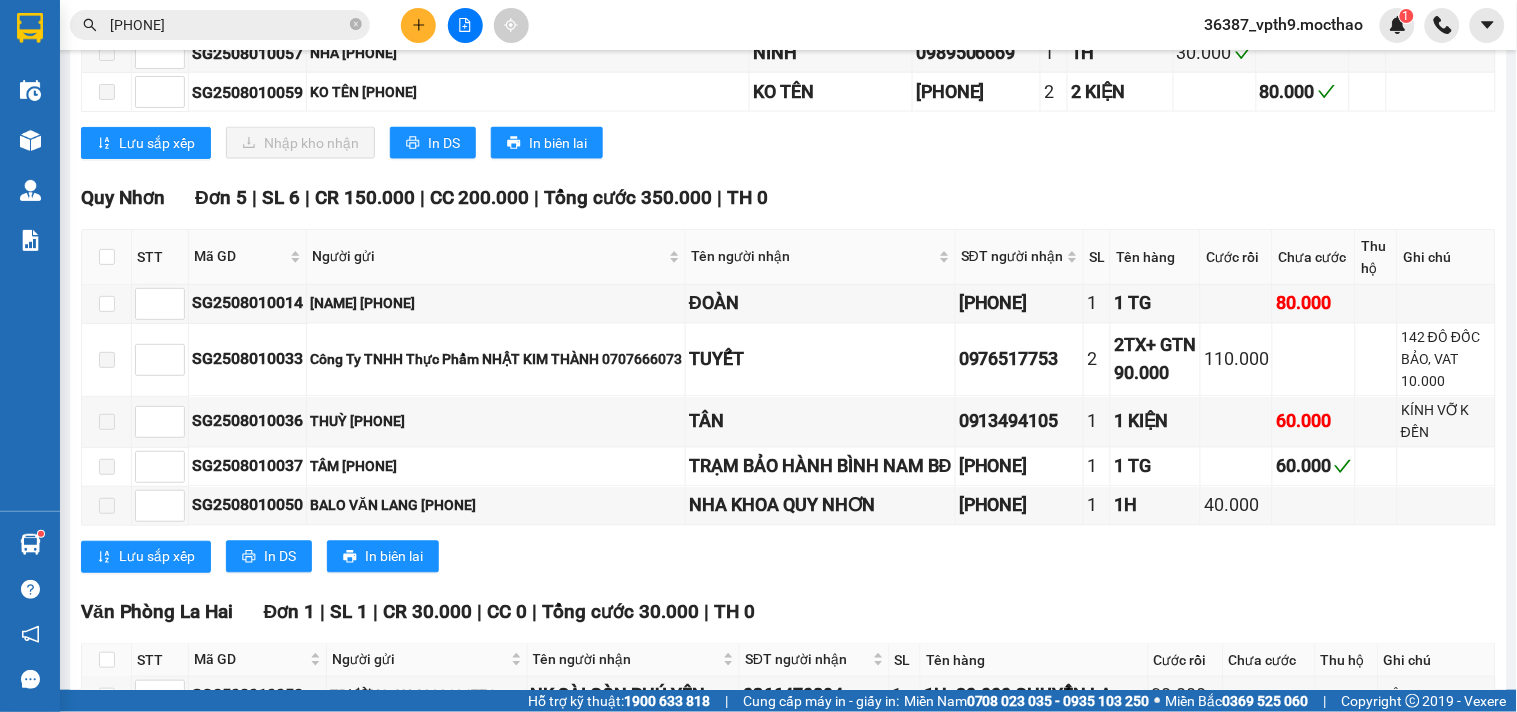 scroll, scrollTop: 3154, scrollLeft: 0, axis: vertical 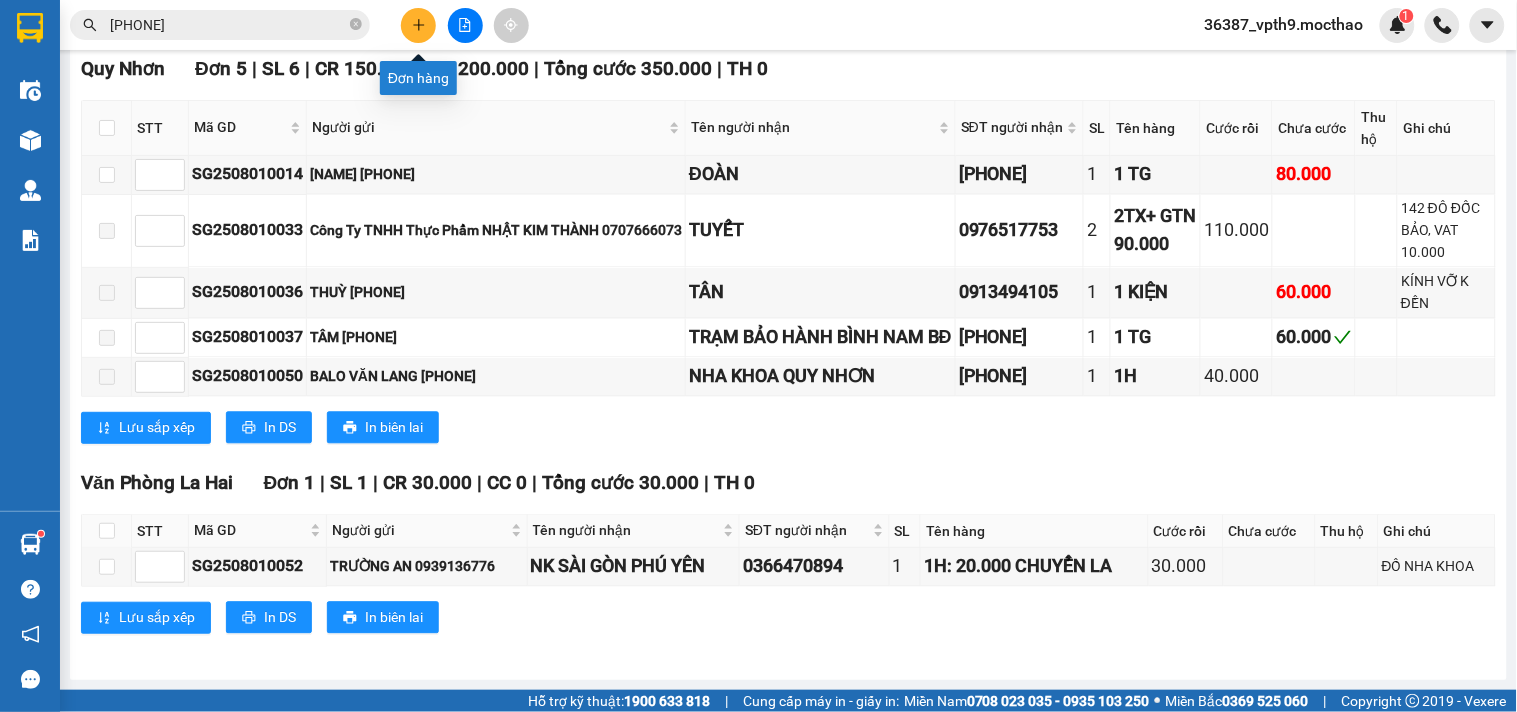 click 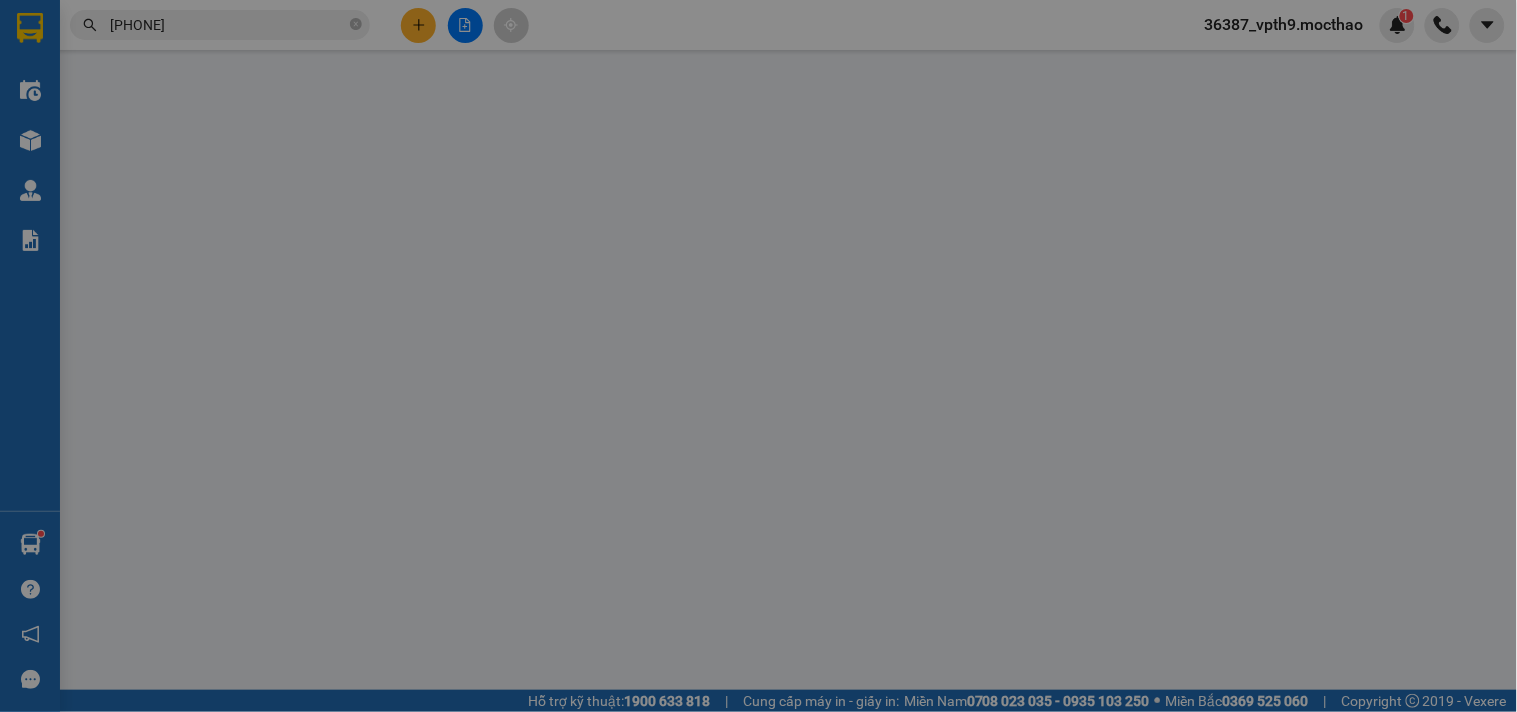 scroll, scrollTop: 0, scrollLeft: 0, axis: both 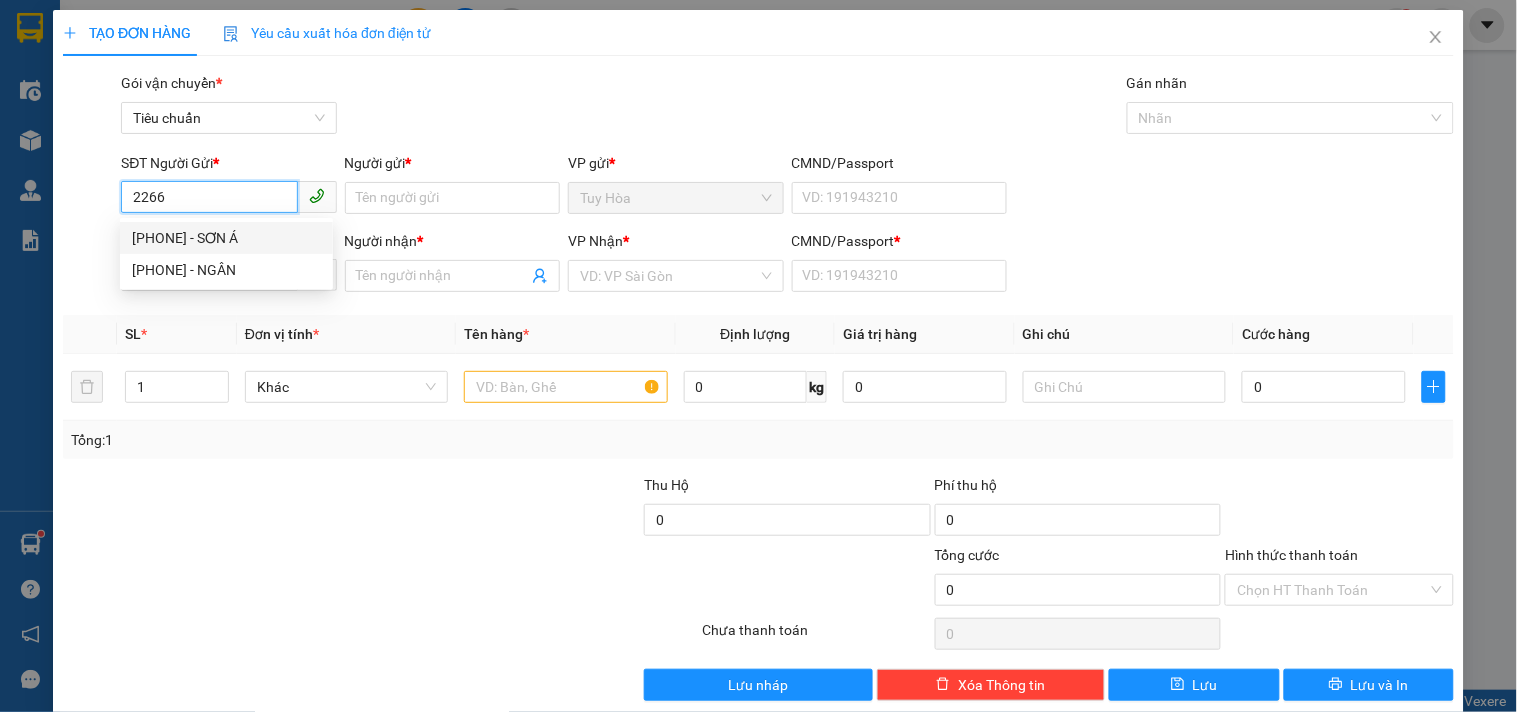 click on "0842112266 - SƠN Á" at bounding box center (226, 238) 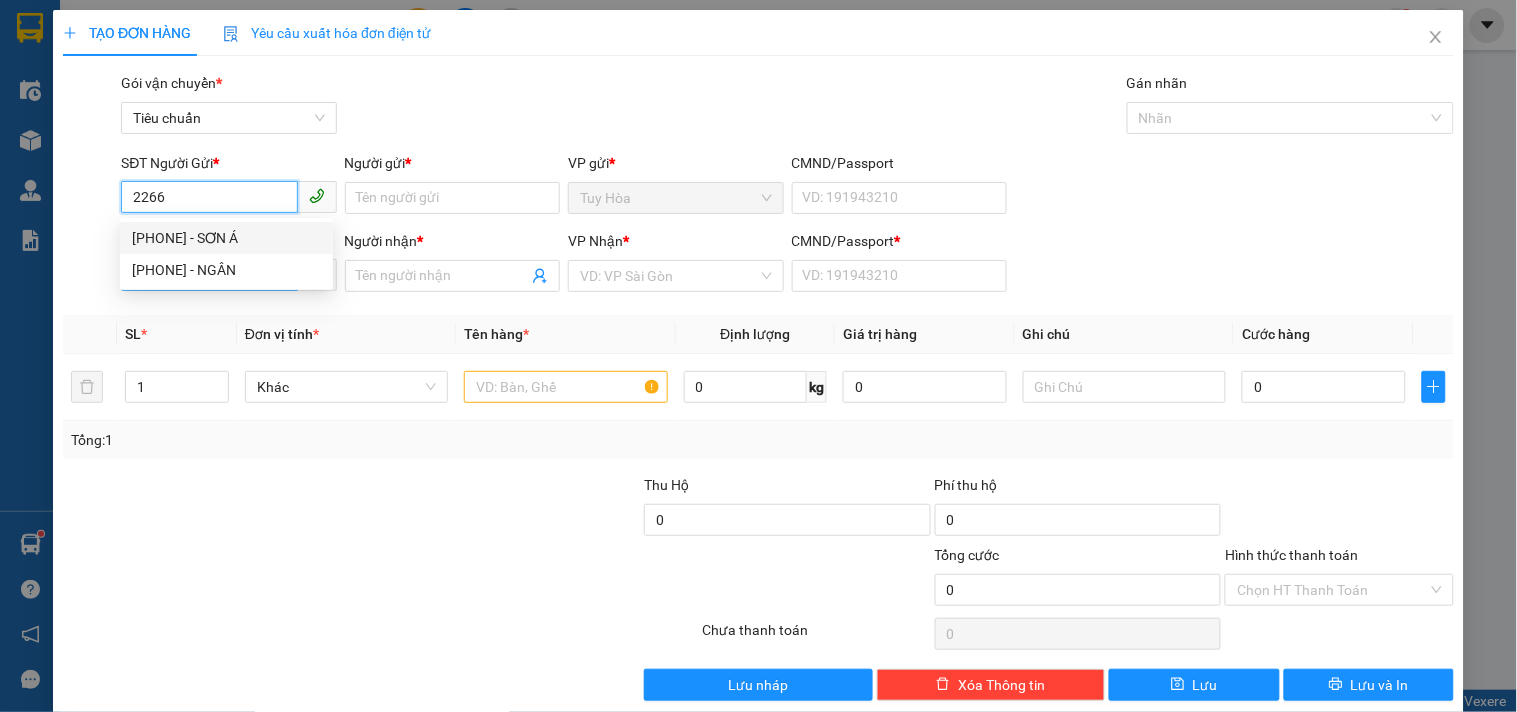type on "0842112266" 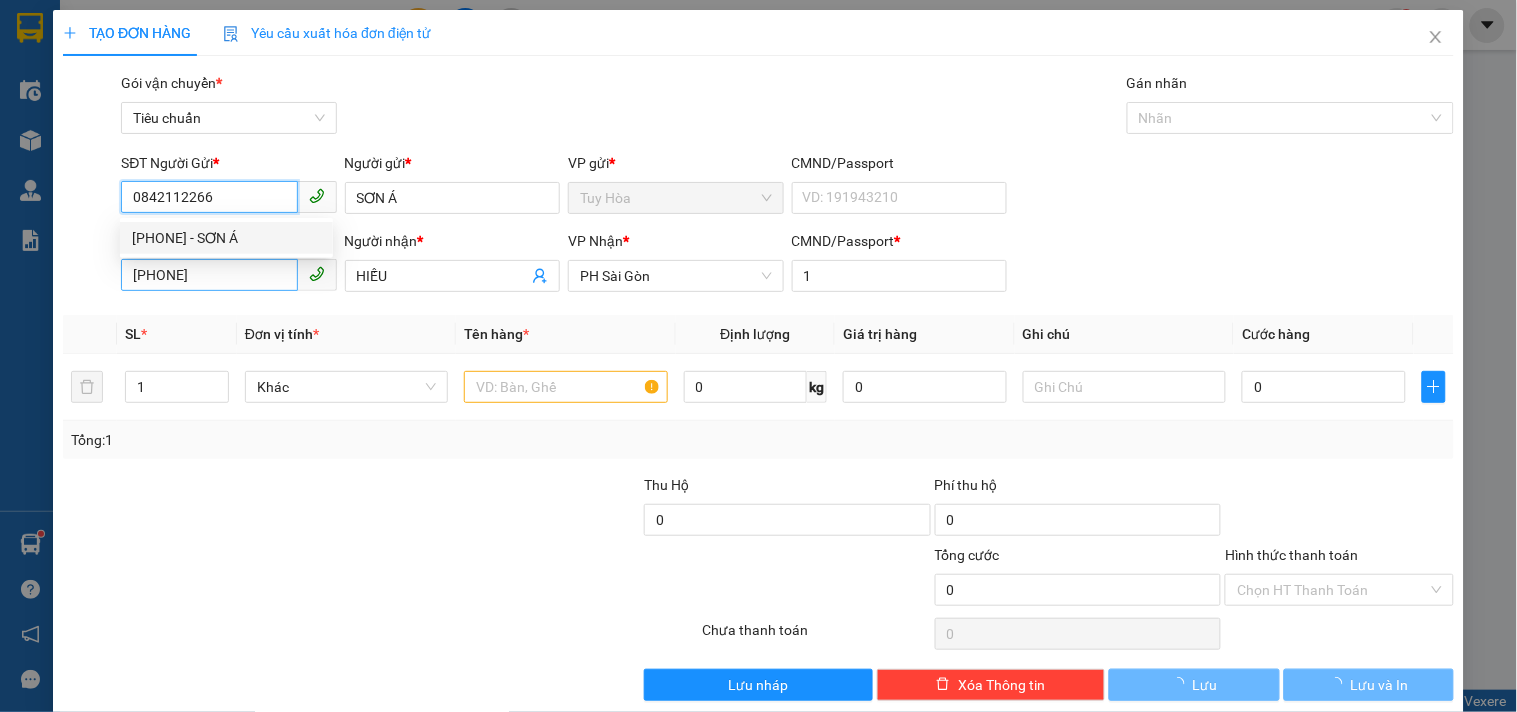 type on "0842112266" 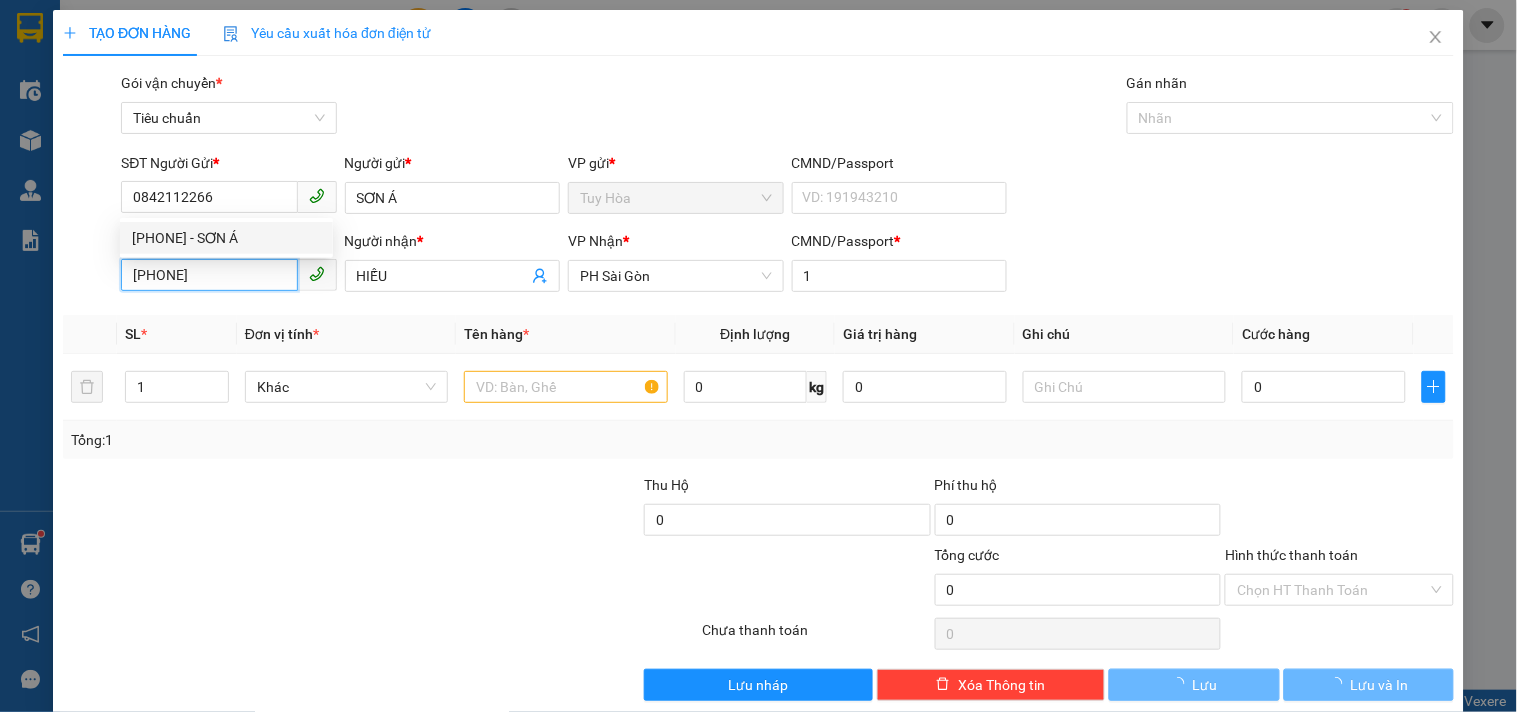 type on "300.000" 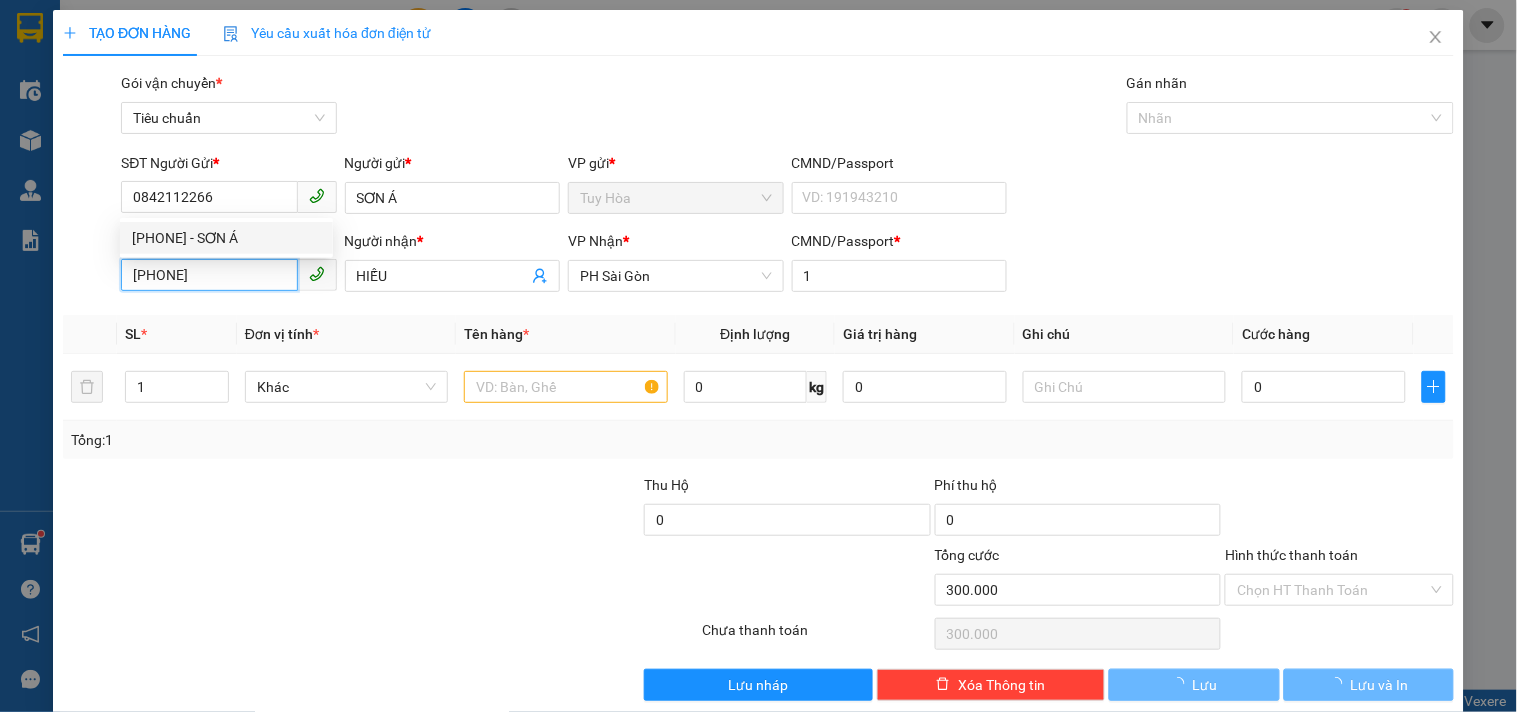 click on "0879963939" at bounding box center [209, 275] 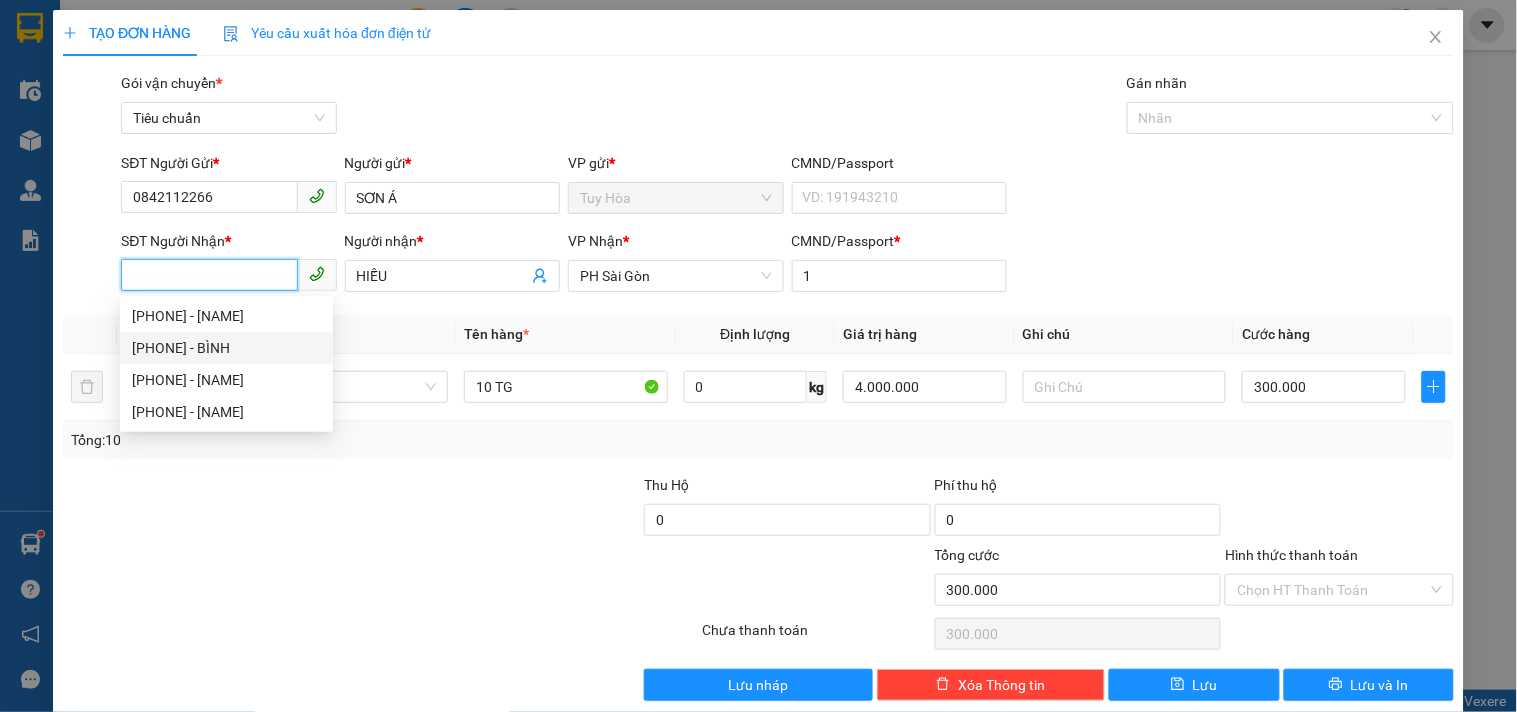 click on "0905888768 - BÌNH" at bounding box center [226, 348] 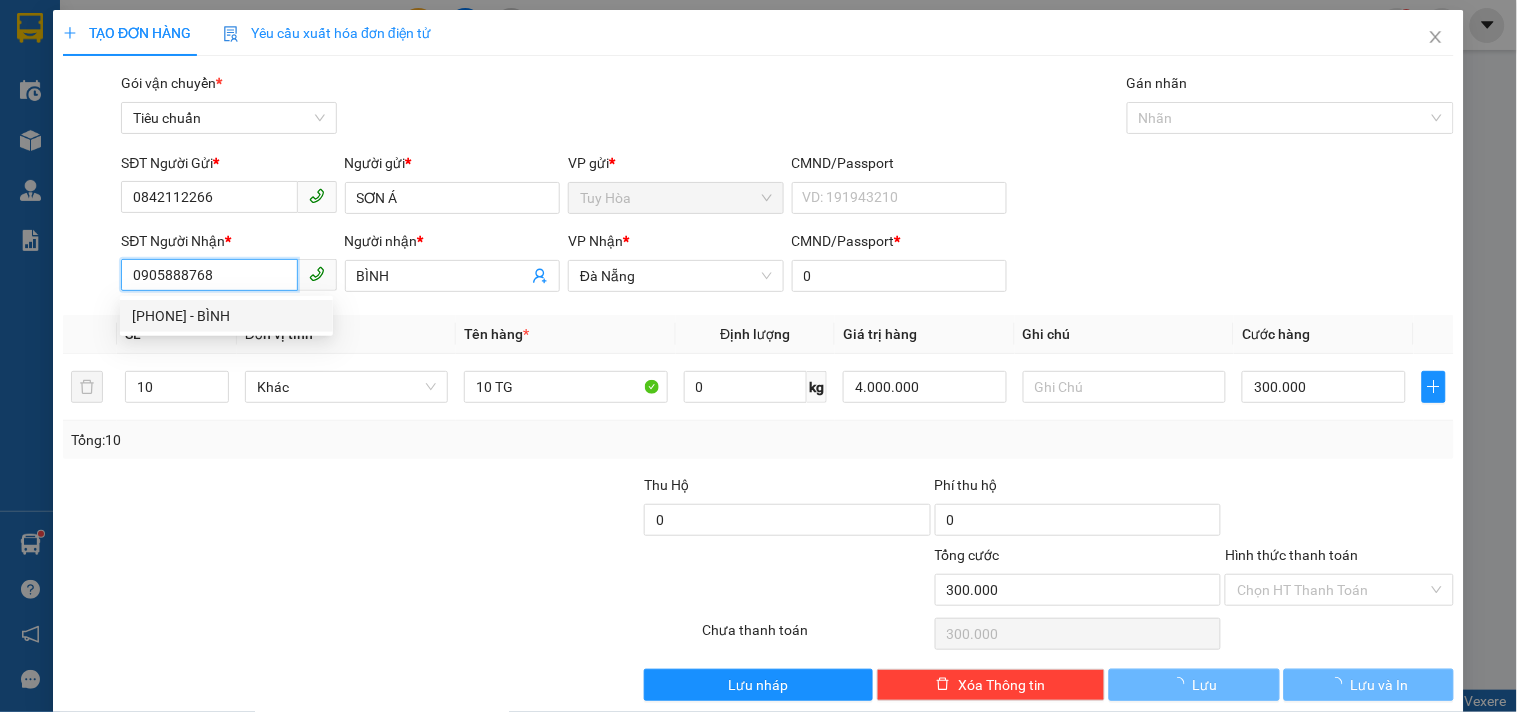 type on "100.000" 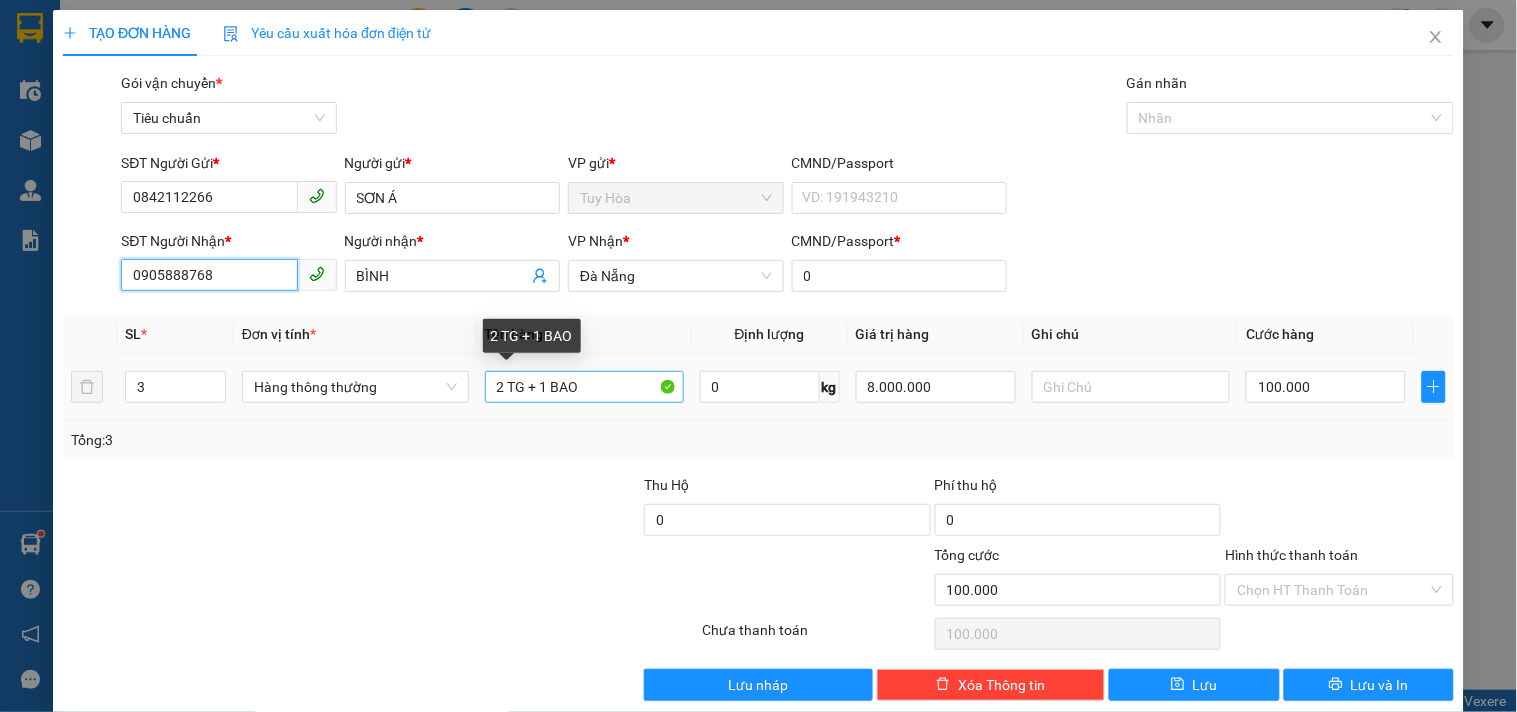 type on "0905888768" 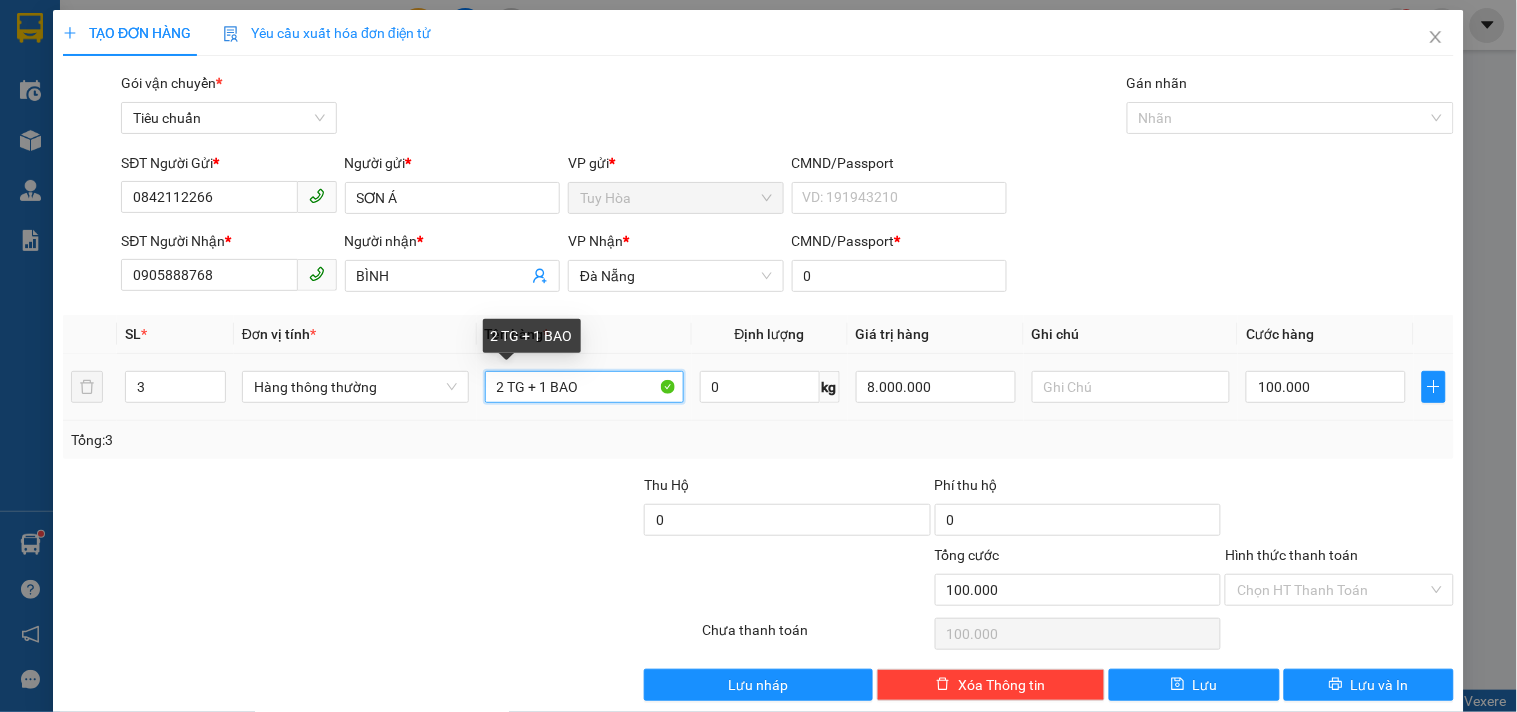 drag, startPoint x: 522, startPoint y: 380, endPoint x: 852, endPoint y: 362, distance: 330.49054 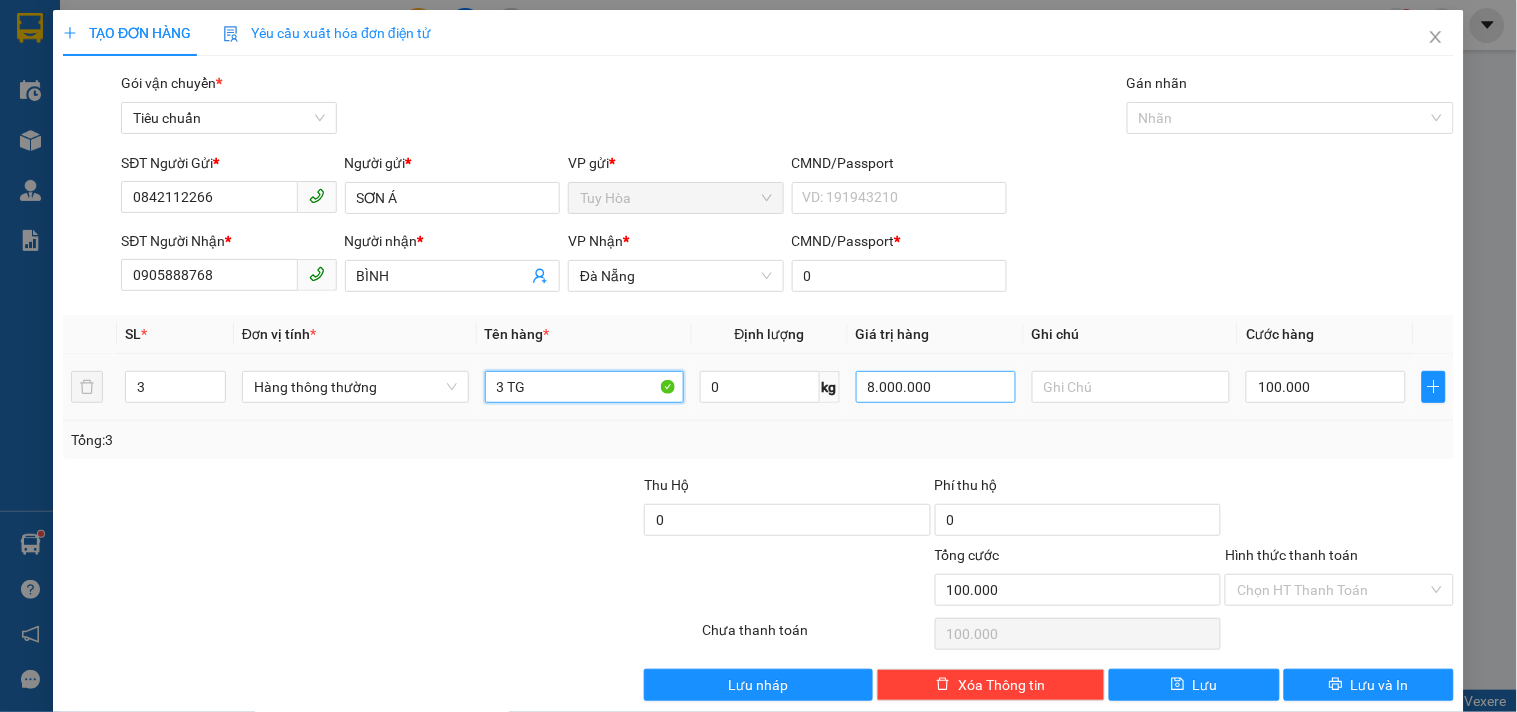 type on "3 TG" 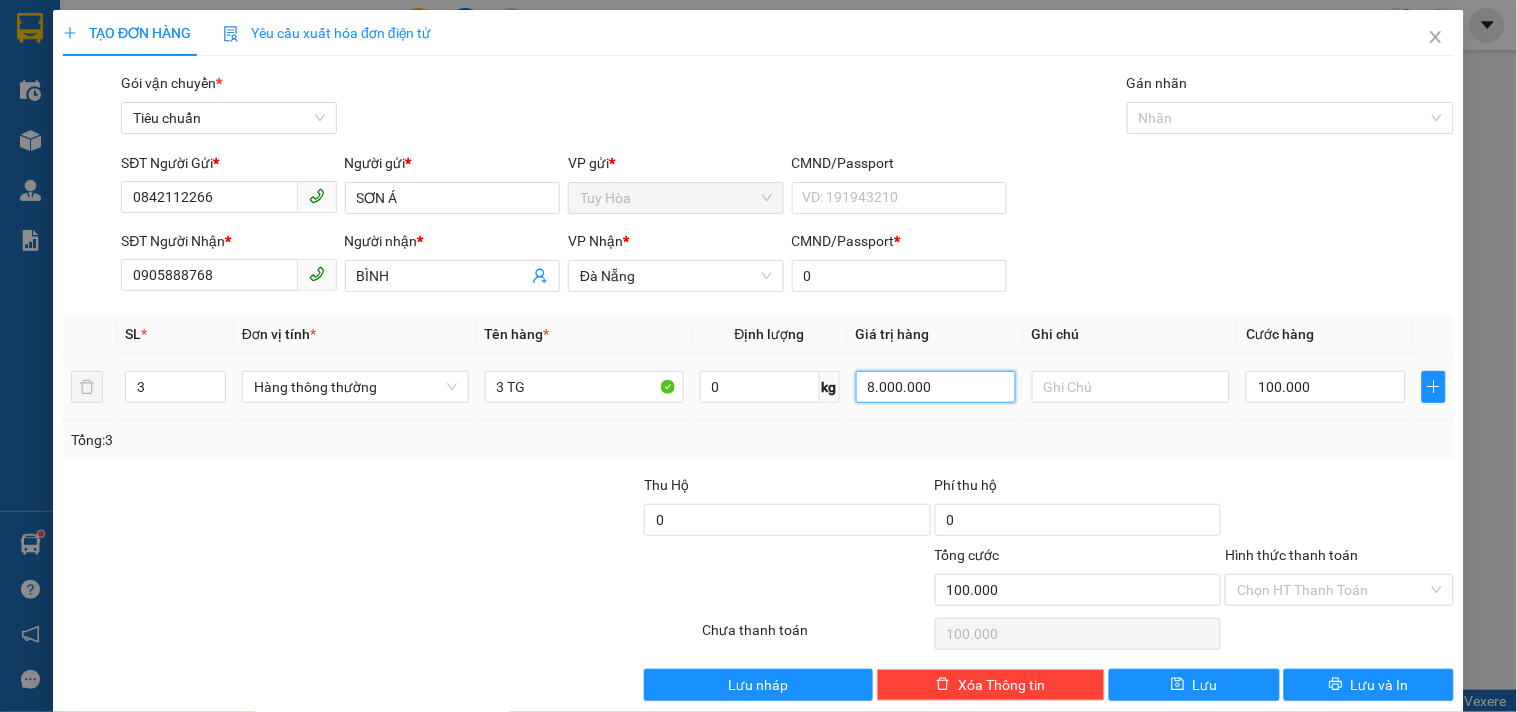 click on "8.000.000" at bounding box center [936, 387] 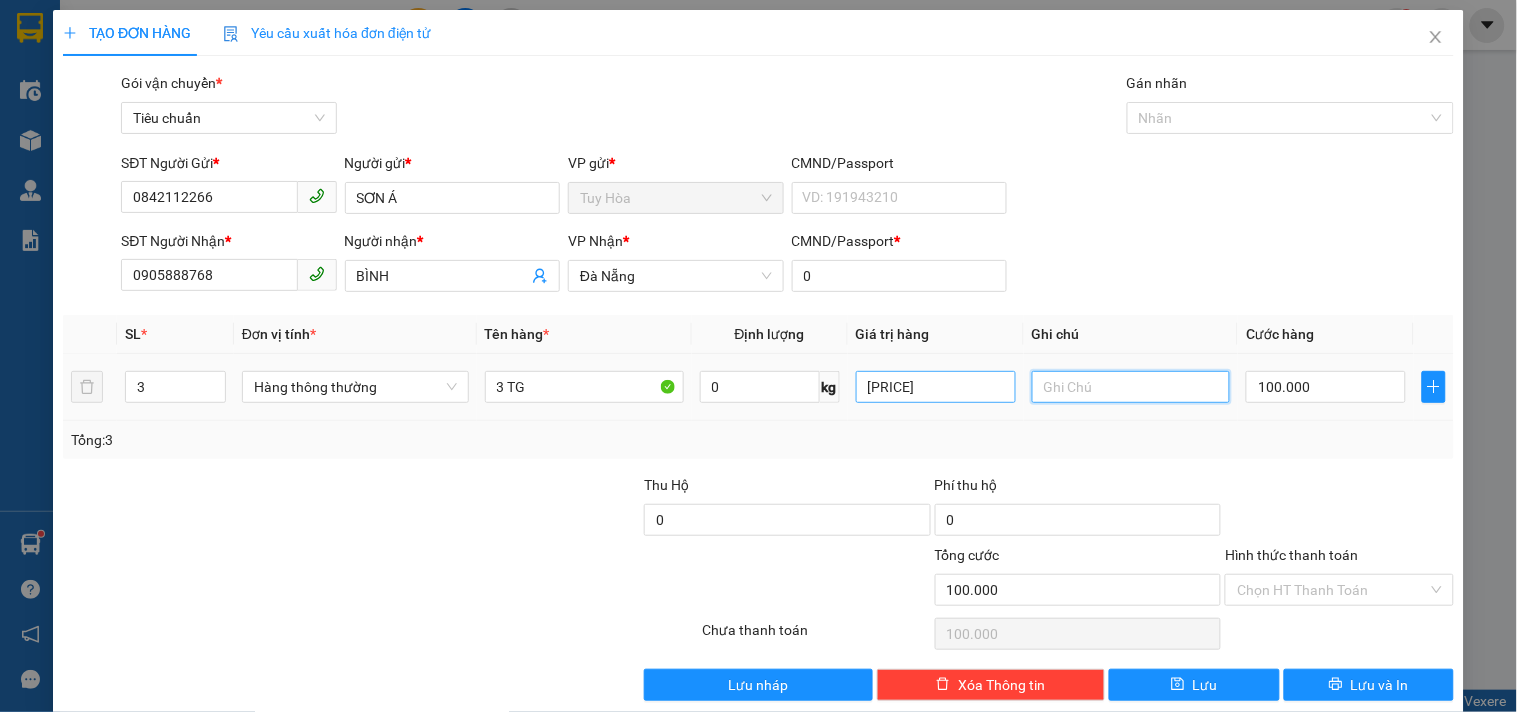type on "1.000.000" 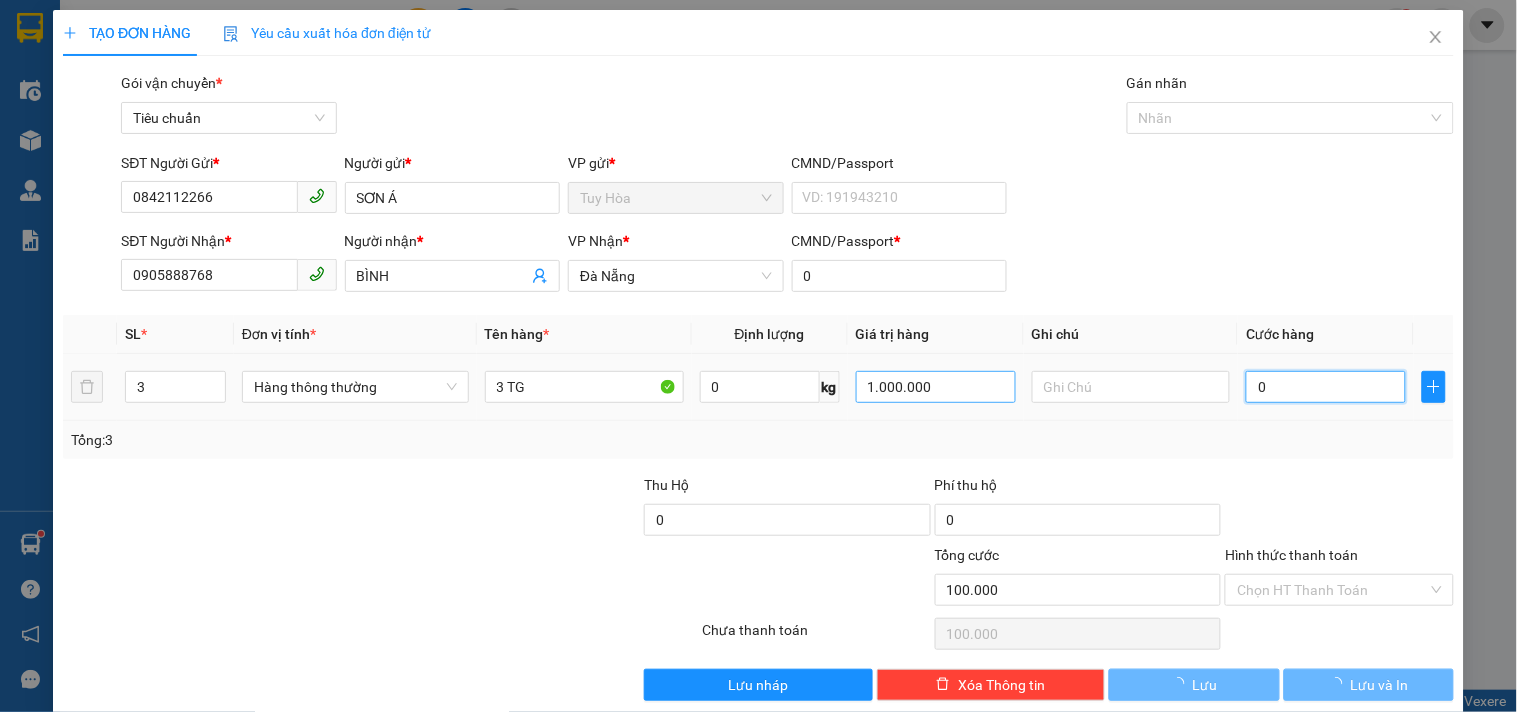 type on "09" 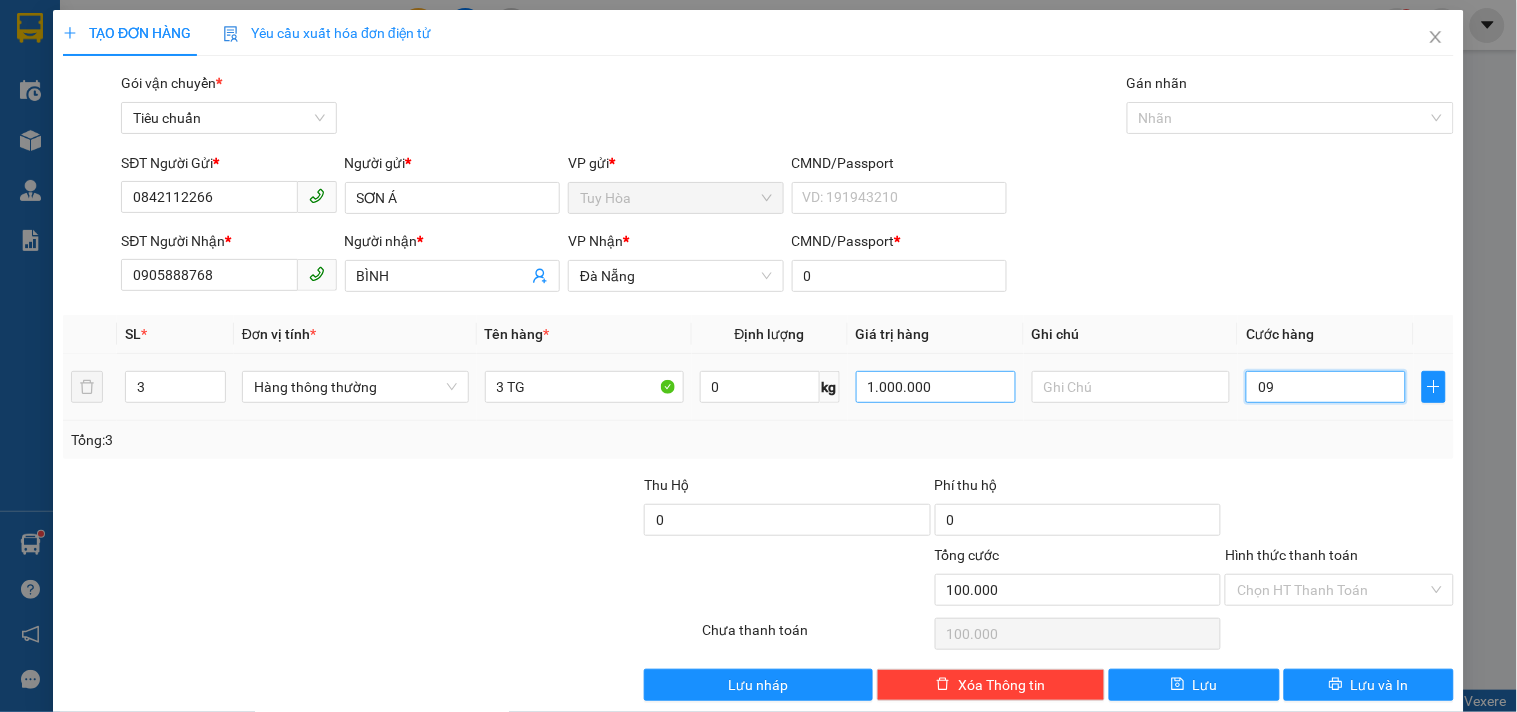 type on "90" 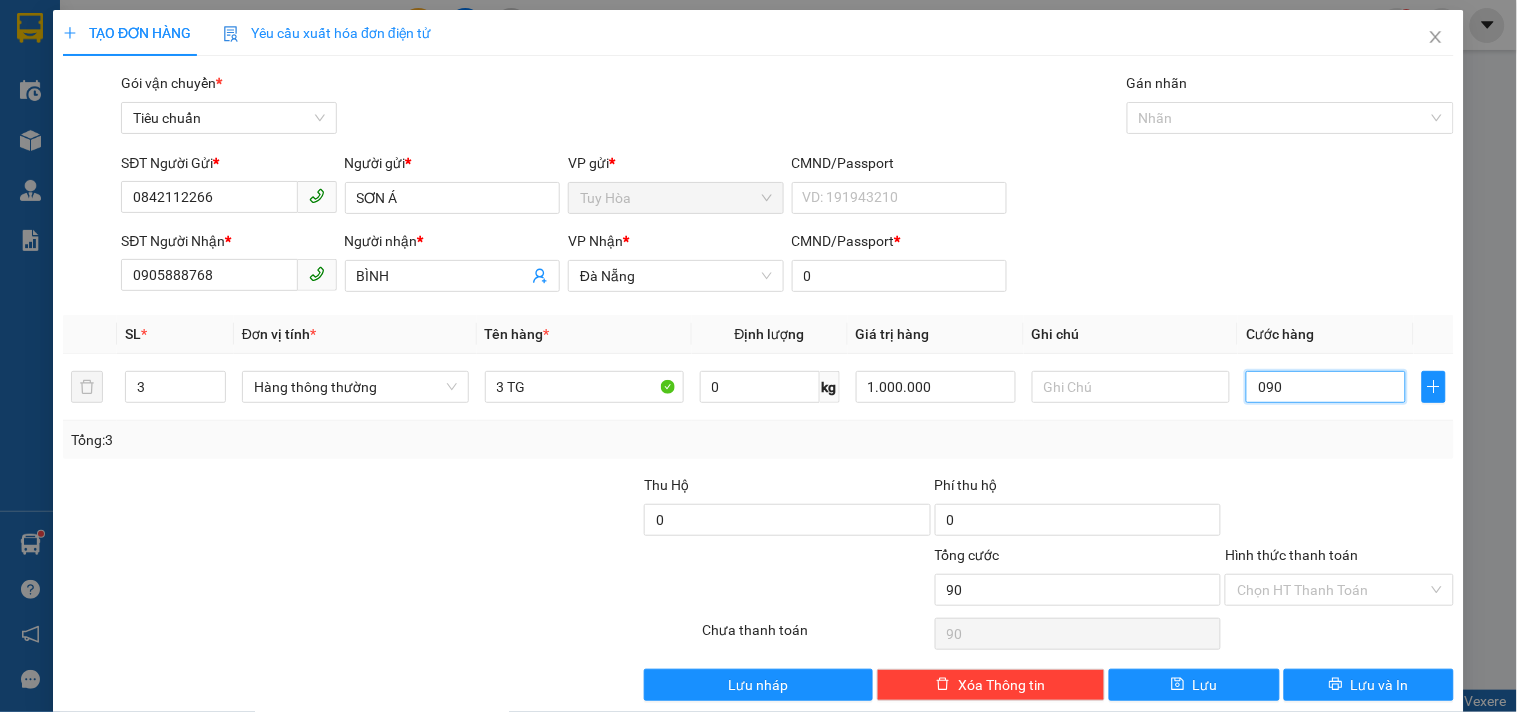type on "090" 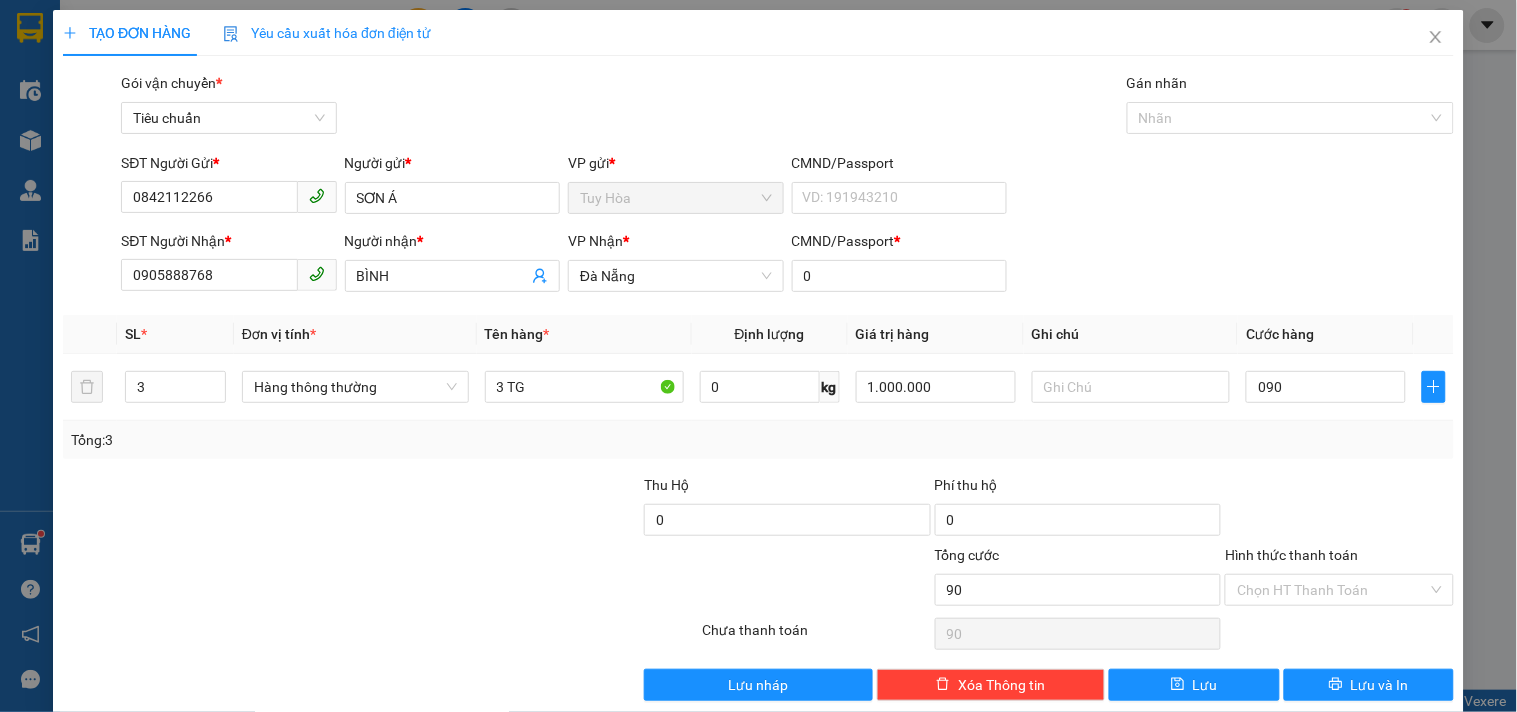 type on "90.000" 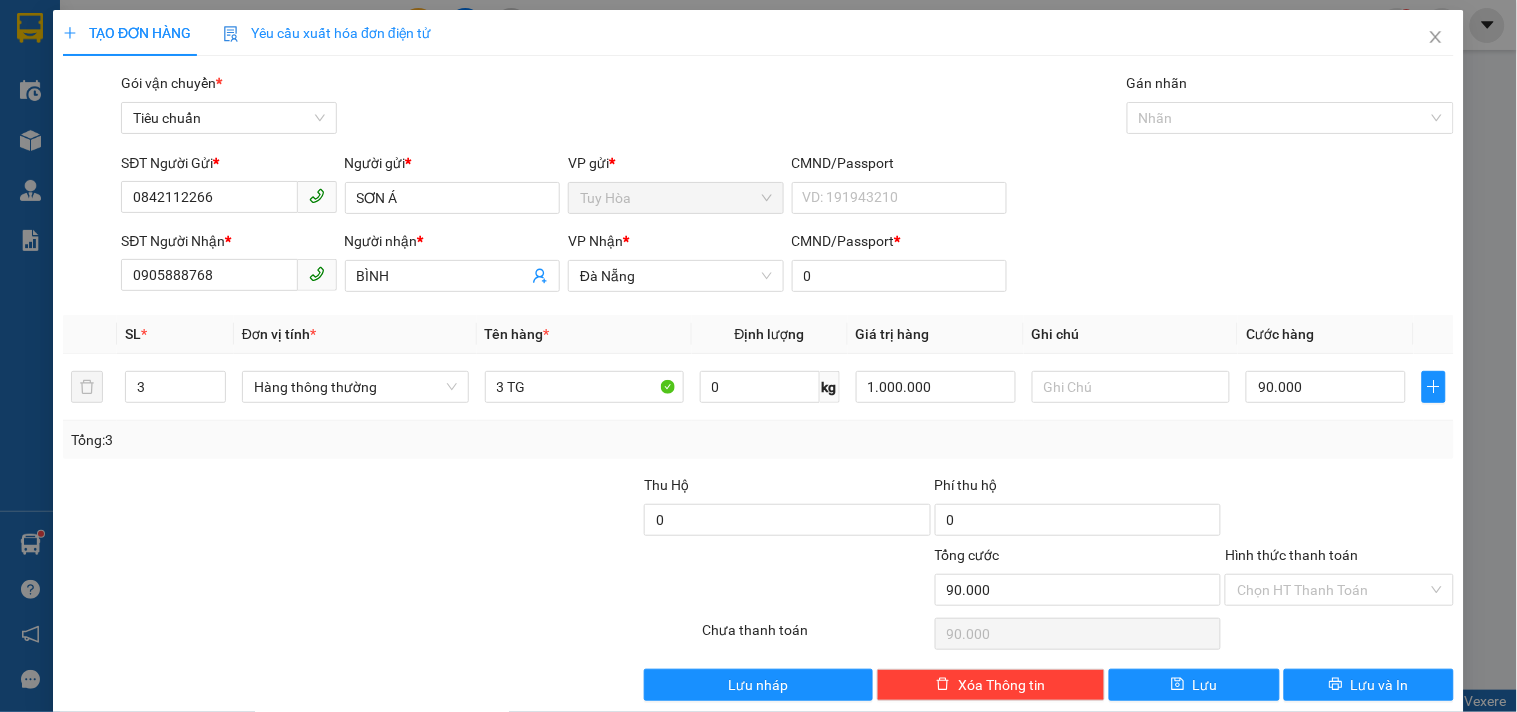 click on "Hình thức thanh toán Chọn HT Thanh Toán" at bounding box center (1339, 579) 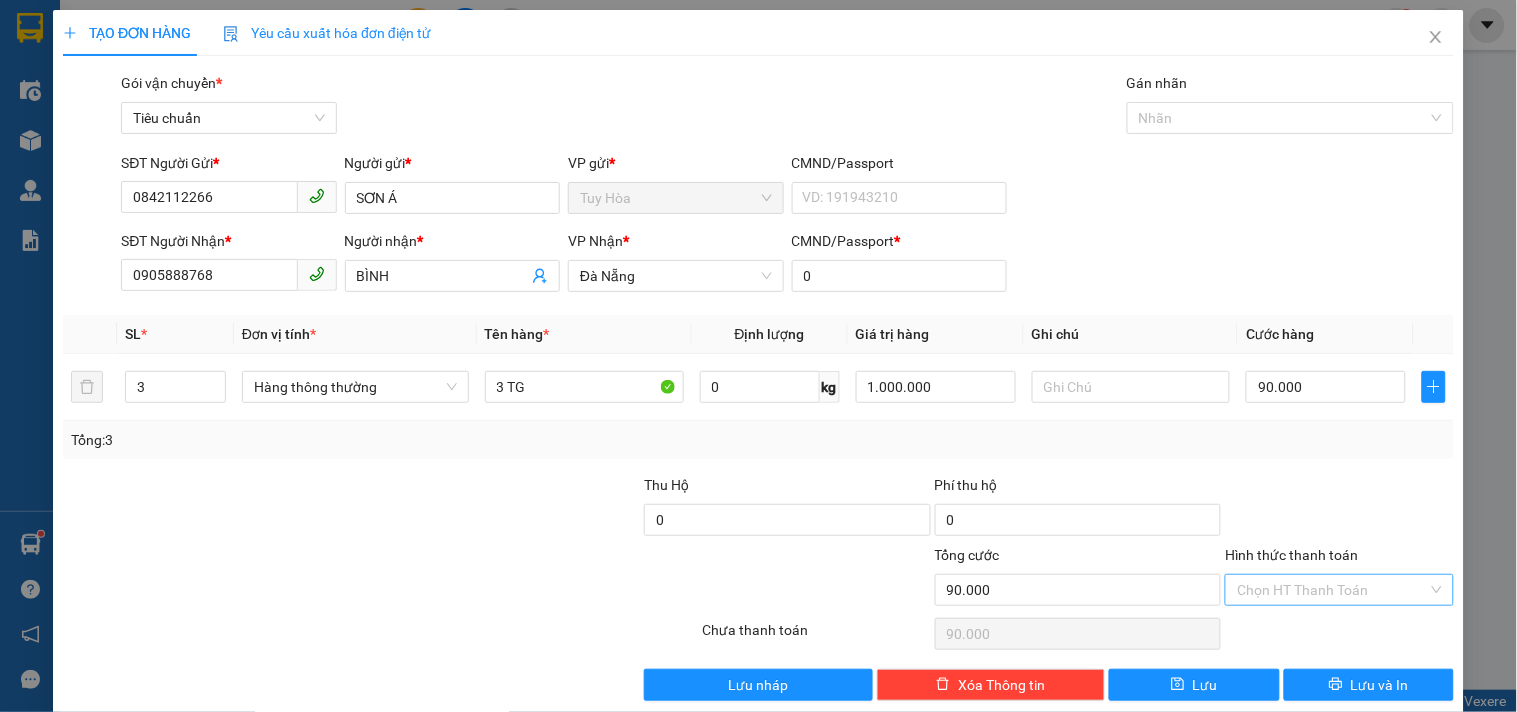 click on "Hình thức thanh toán" at bounding box center [1332, 590] 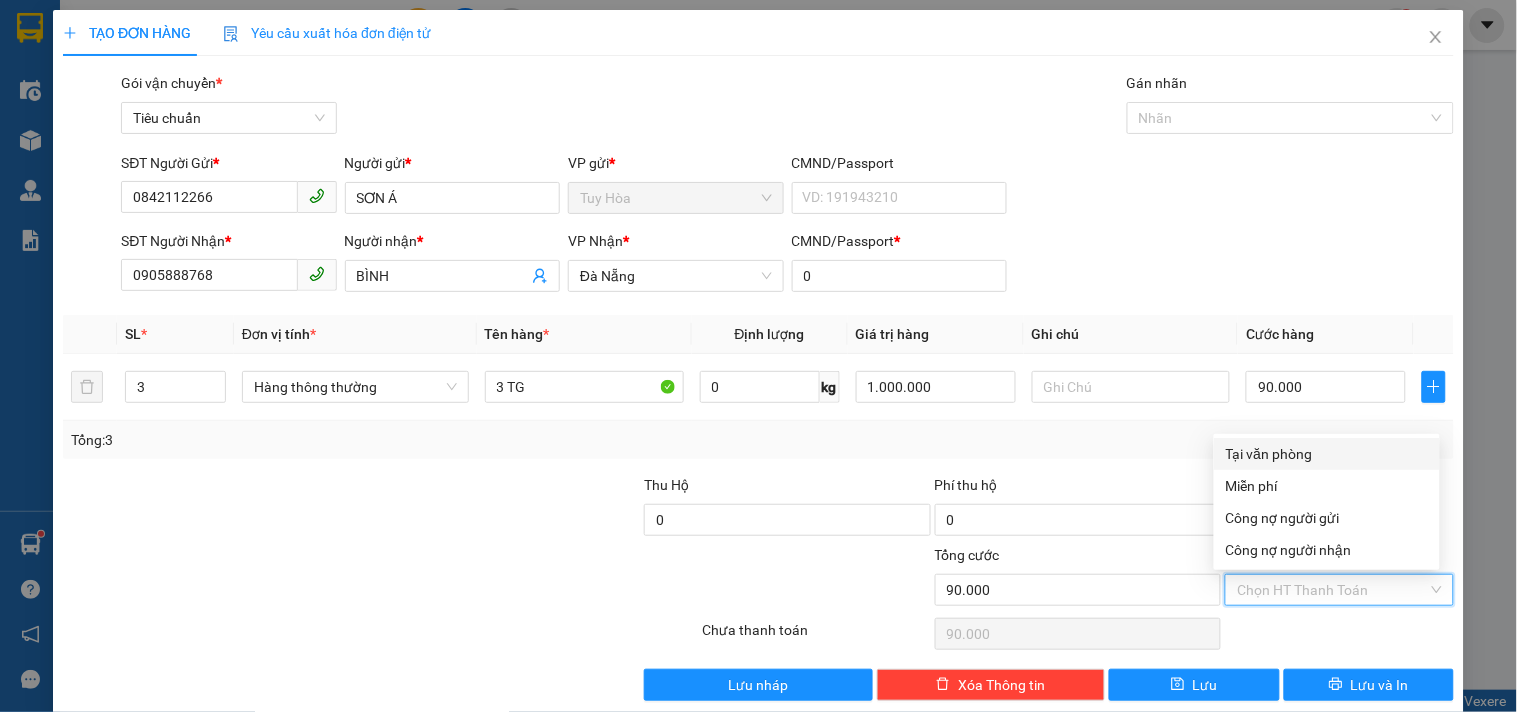 click on "Tại văn phòng" at bounding box center [1327, 454] 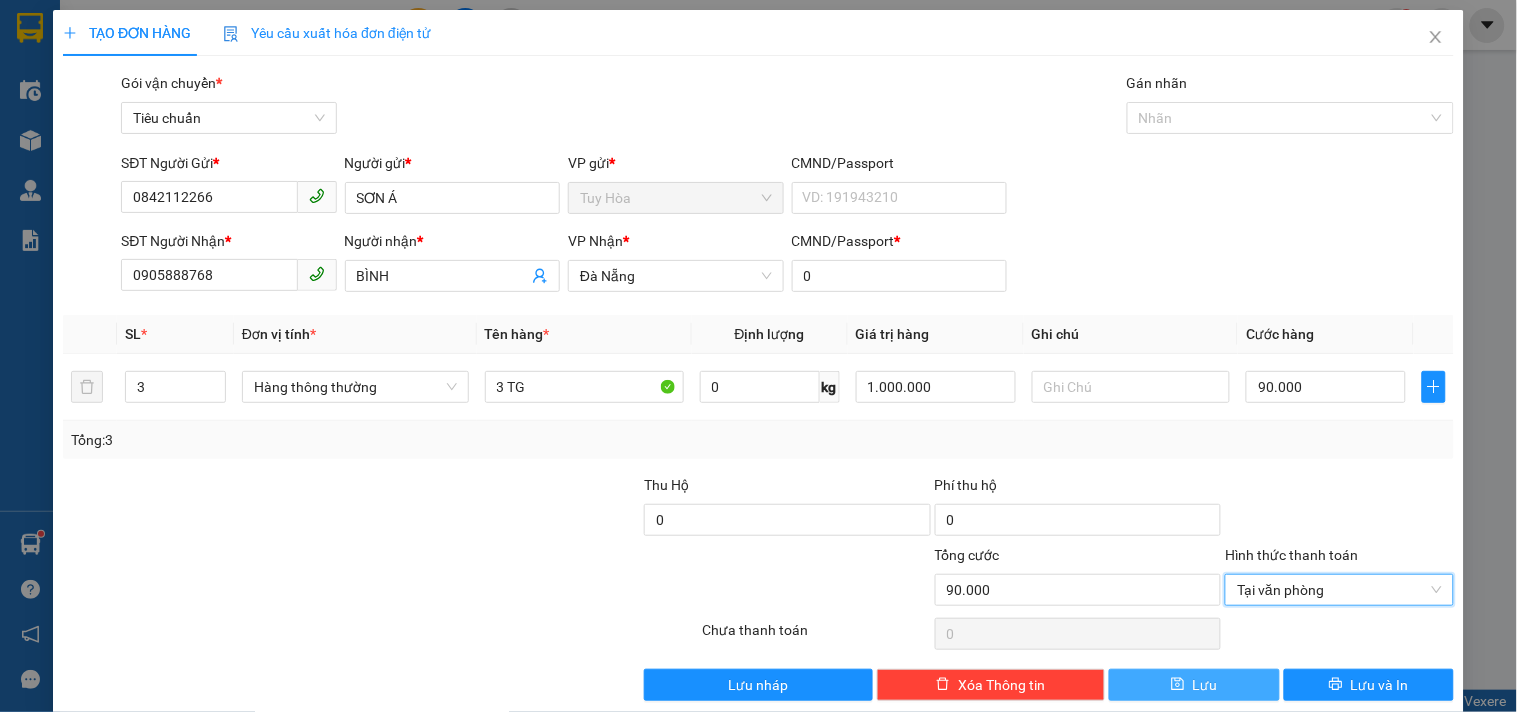 click 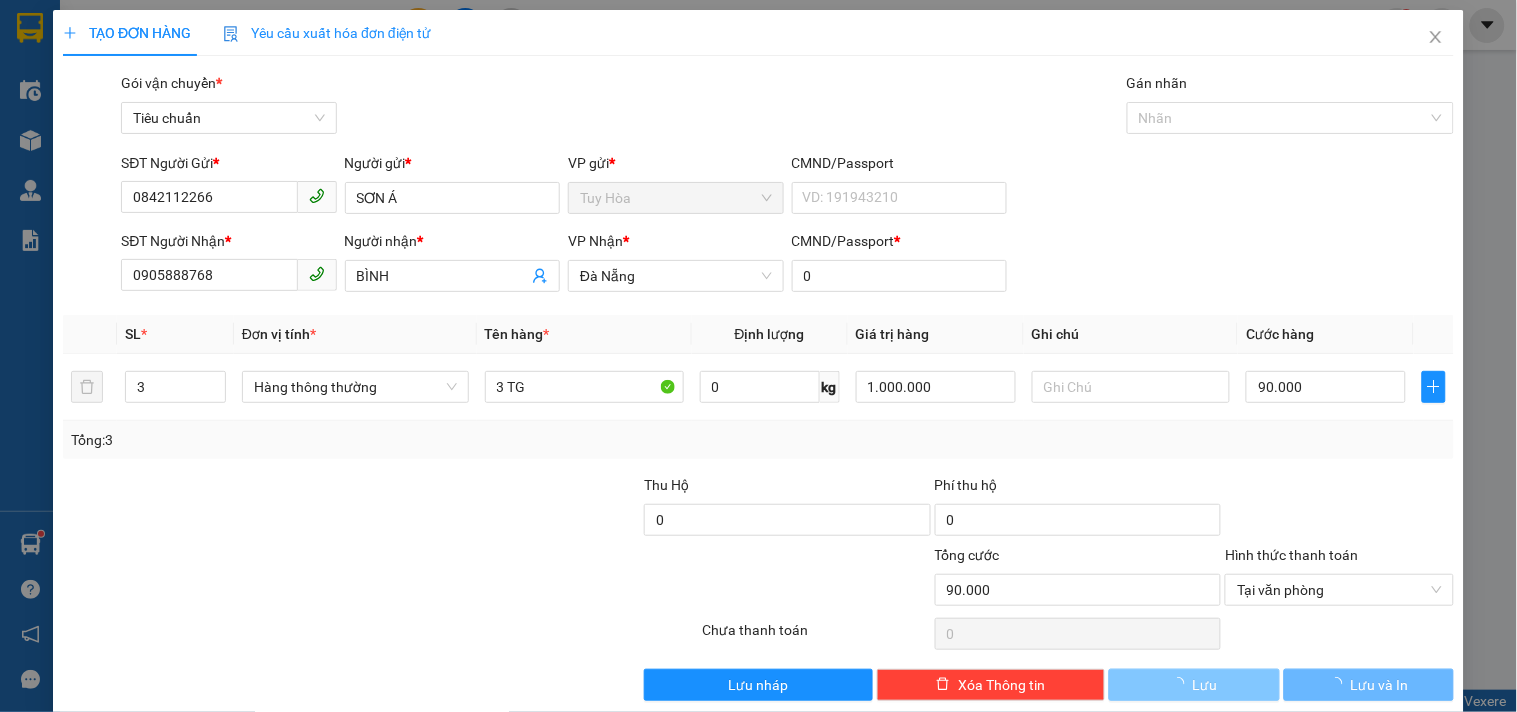 type 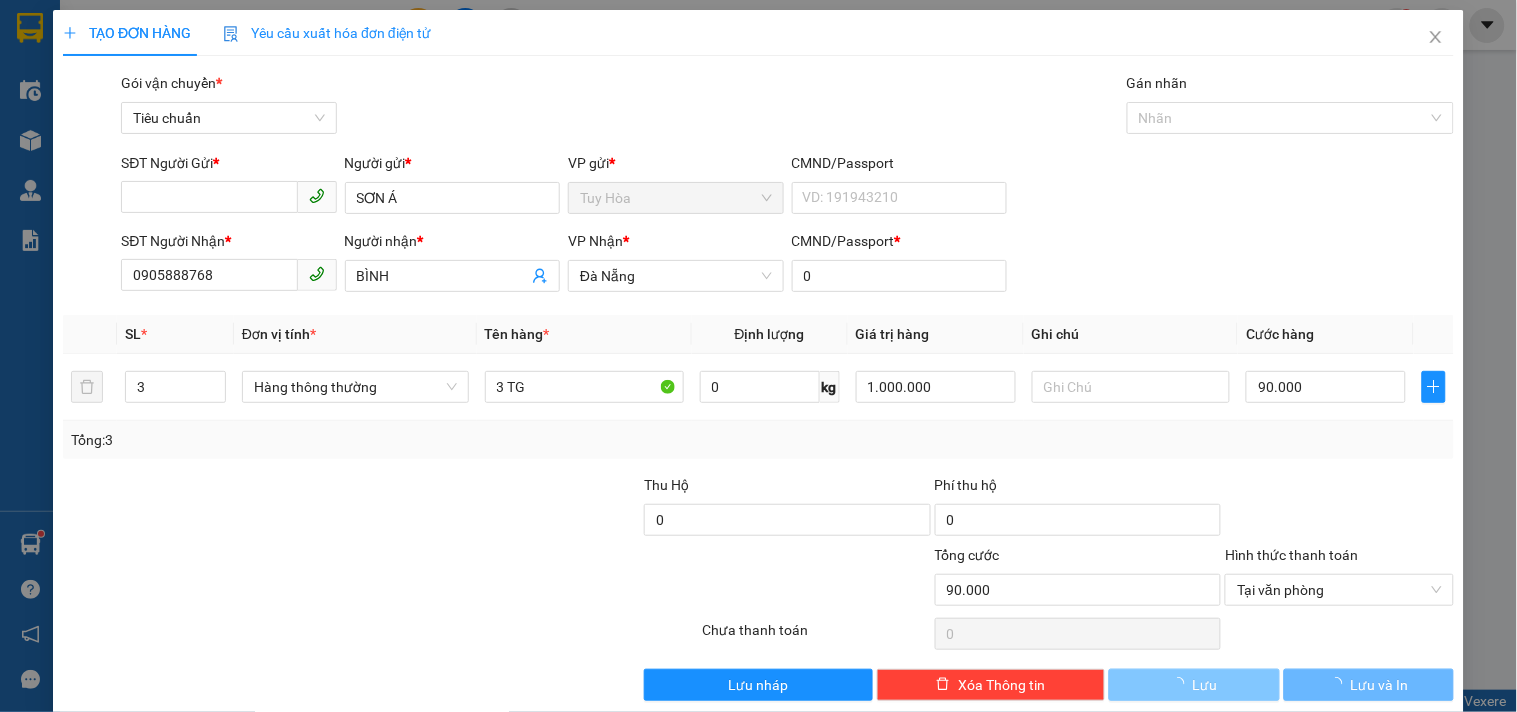 type 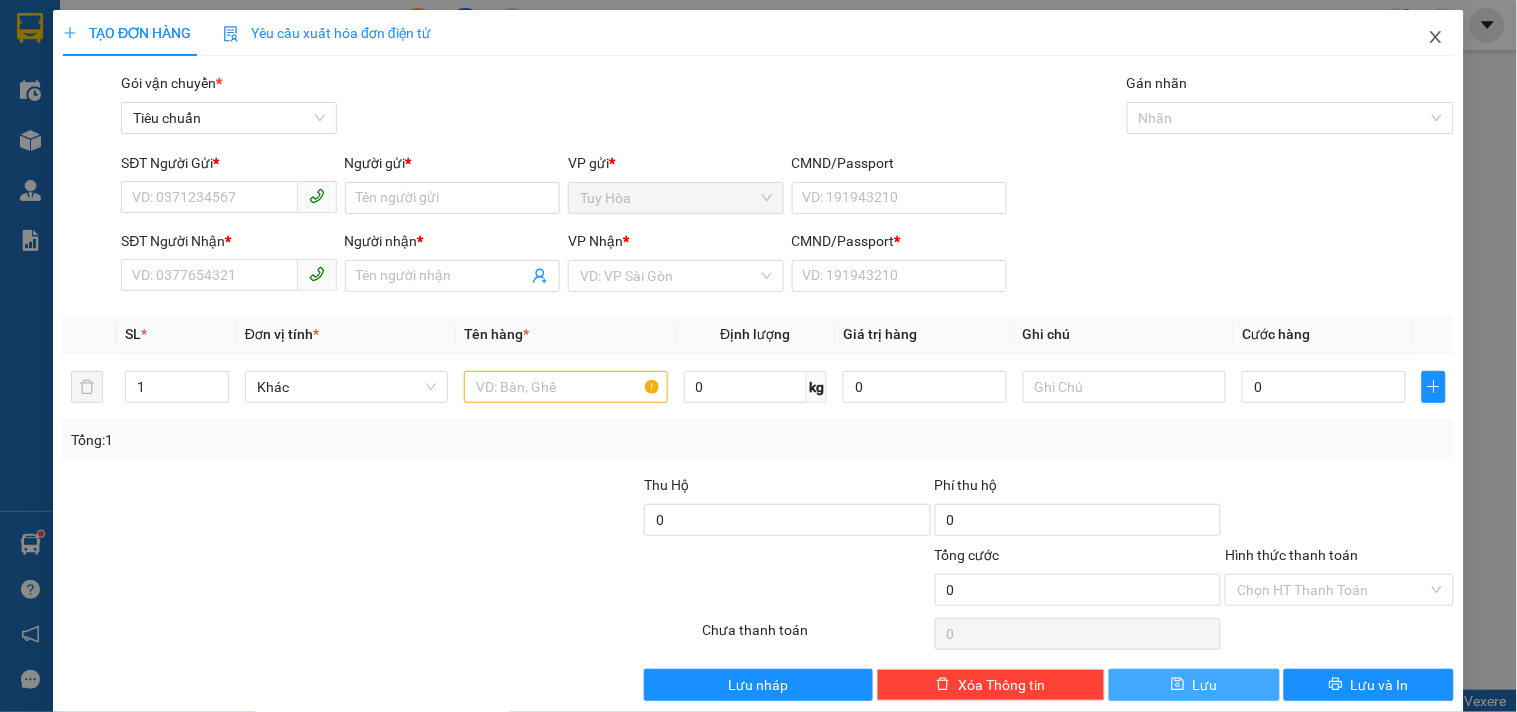 drag, startPoint x: 1418, startPoint y: 34, endPoint x: 763, endPoint y: 13, distance: 655.33655 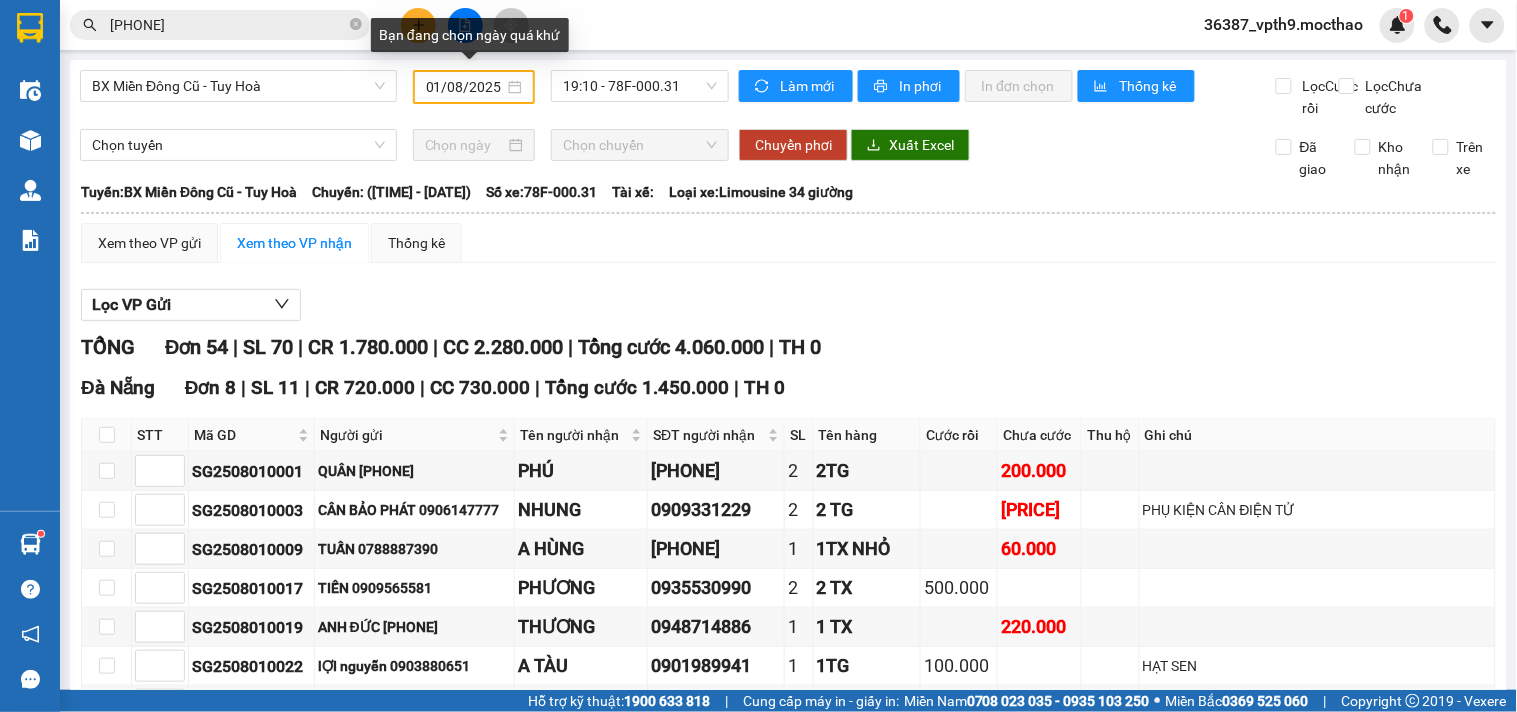click on "01/08/2025" at bounding box center (465, 87) 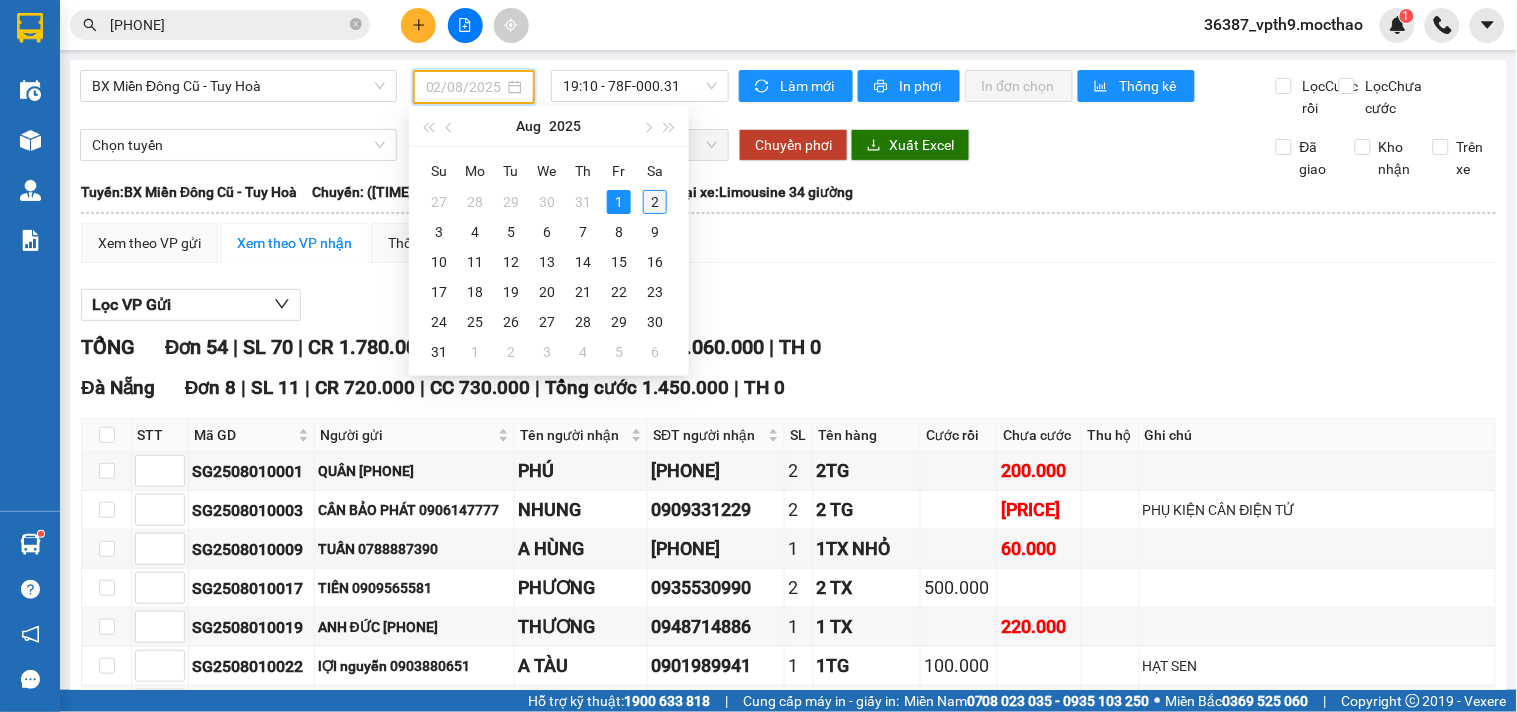 click on "2" at bounding box center [655, 202] 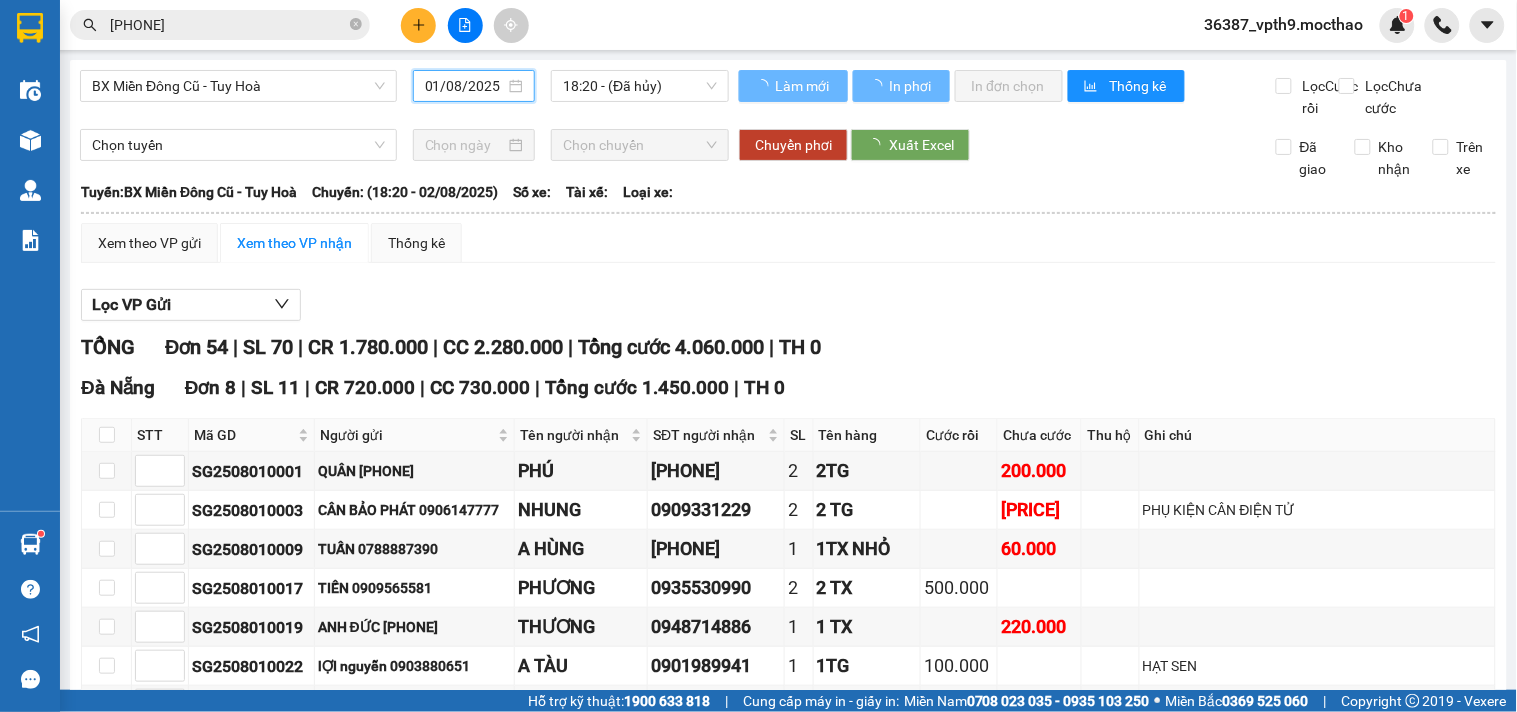 type on "02/08/2025" 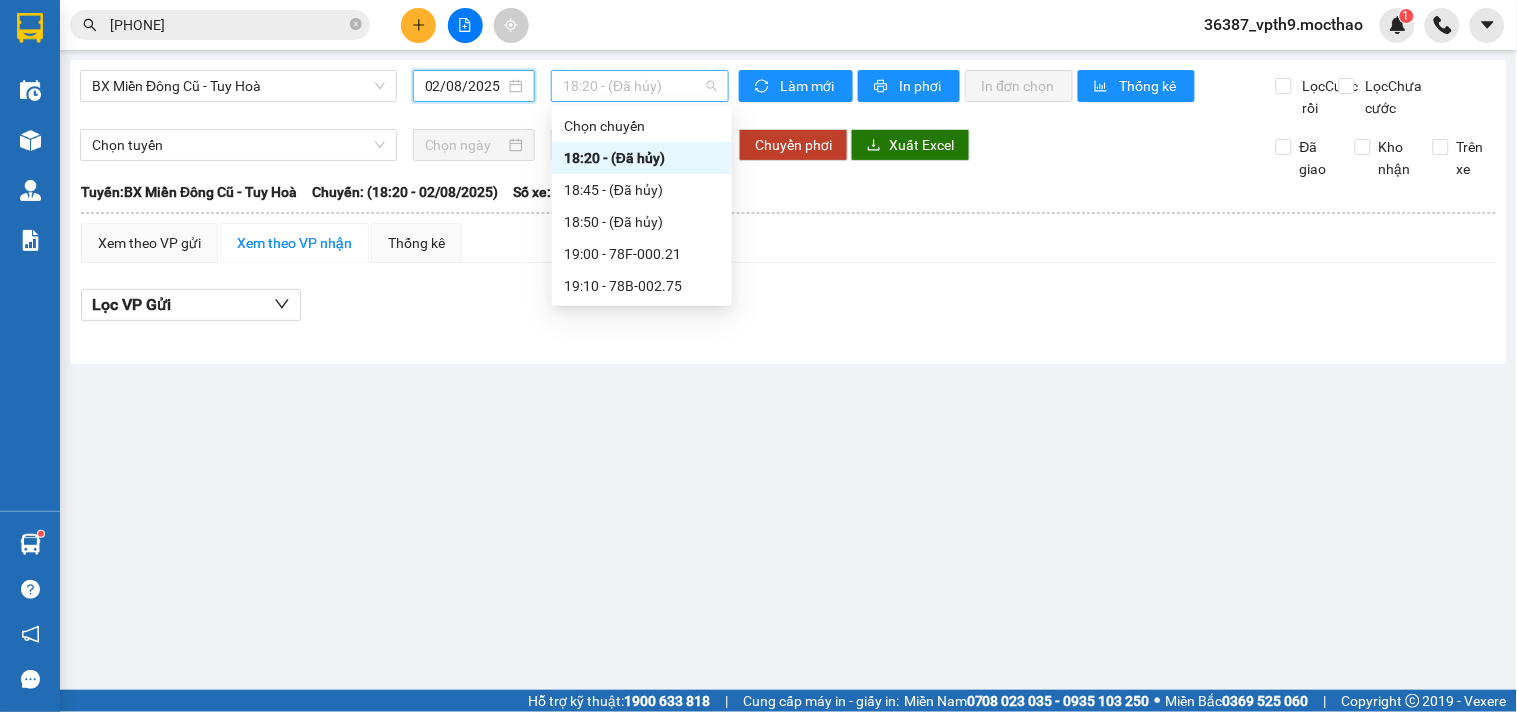 click on "18:20     - (Đã hủy)" at bounding box center (640, 86) 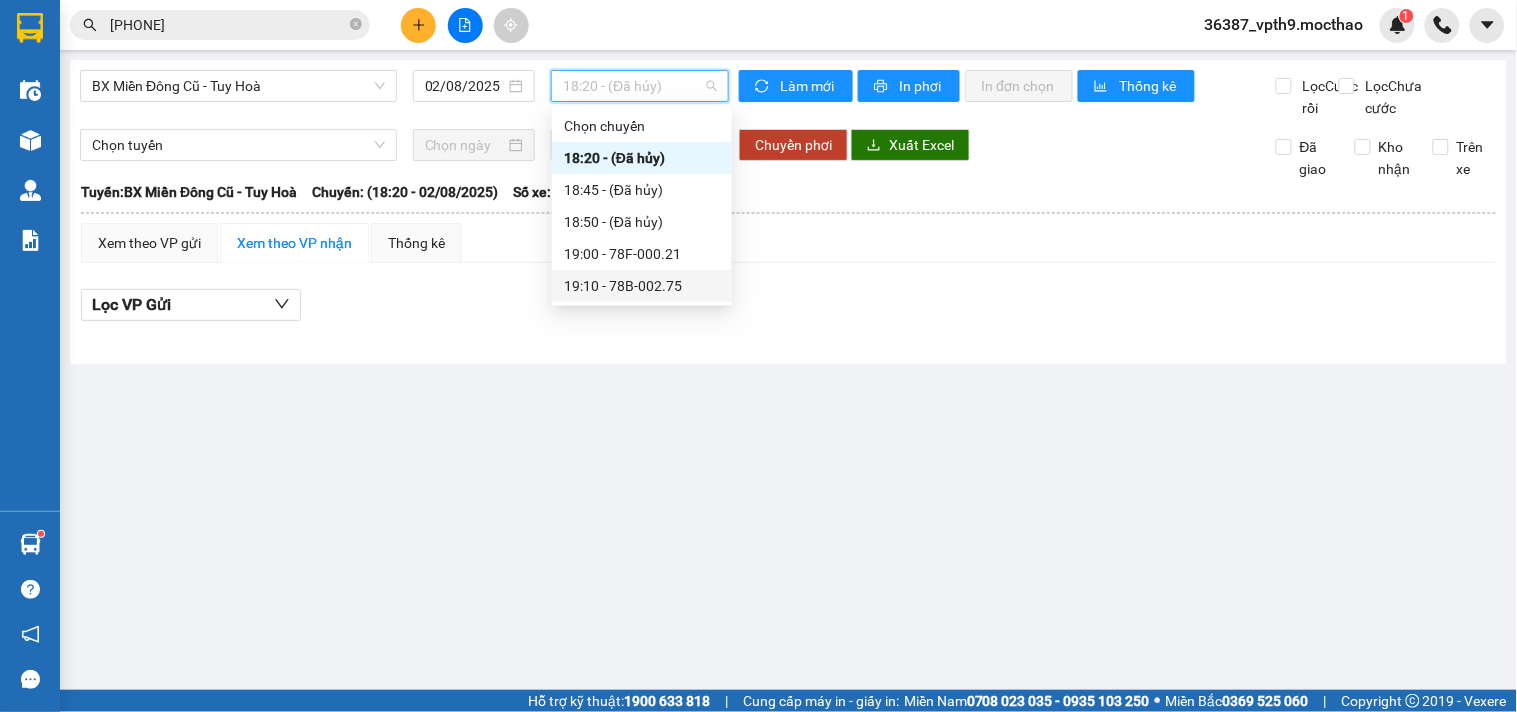 click on "19:10     - 78B-002.75" at bounding box center (642, 286) 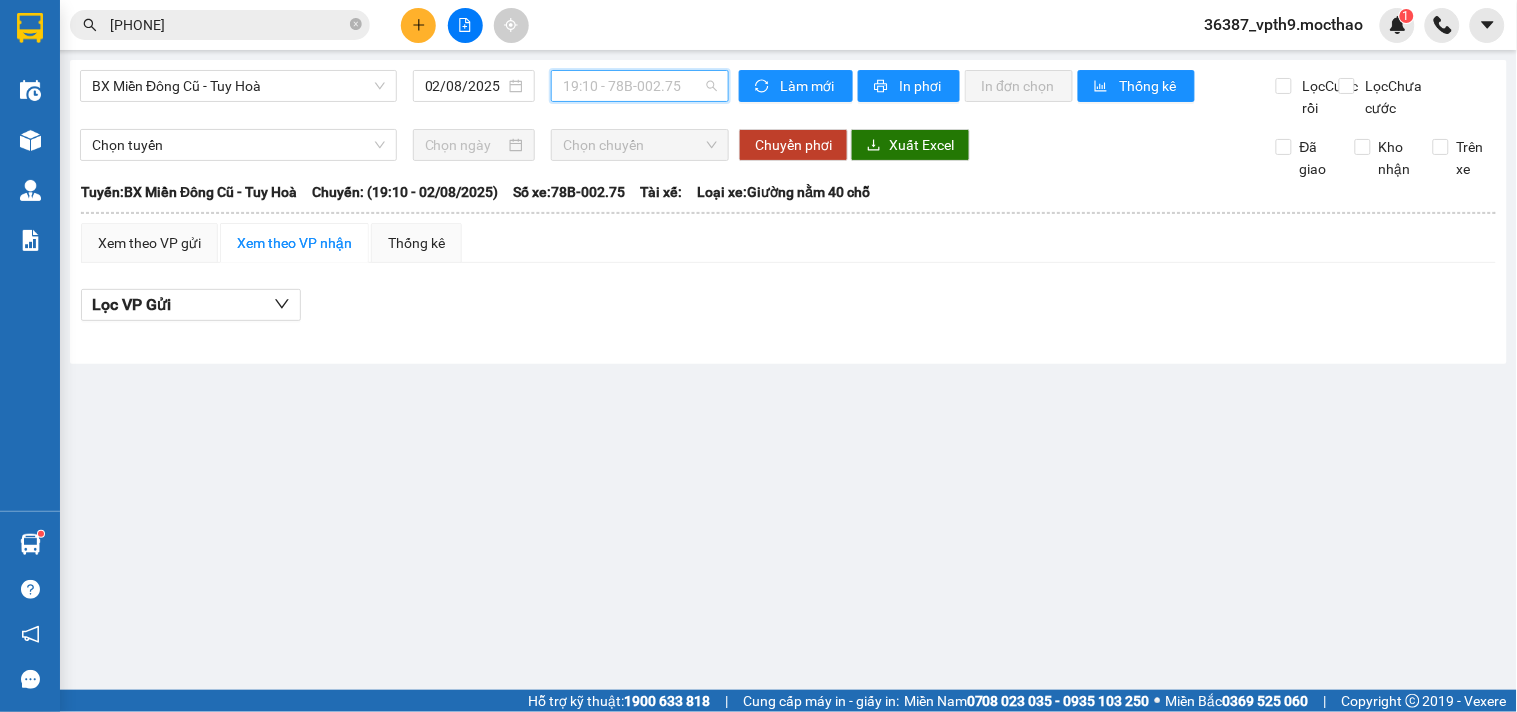 click on "19:10     - 78B-002.75" at bounding box center (640, 86) 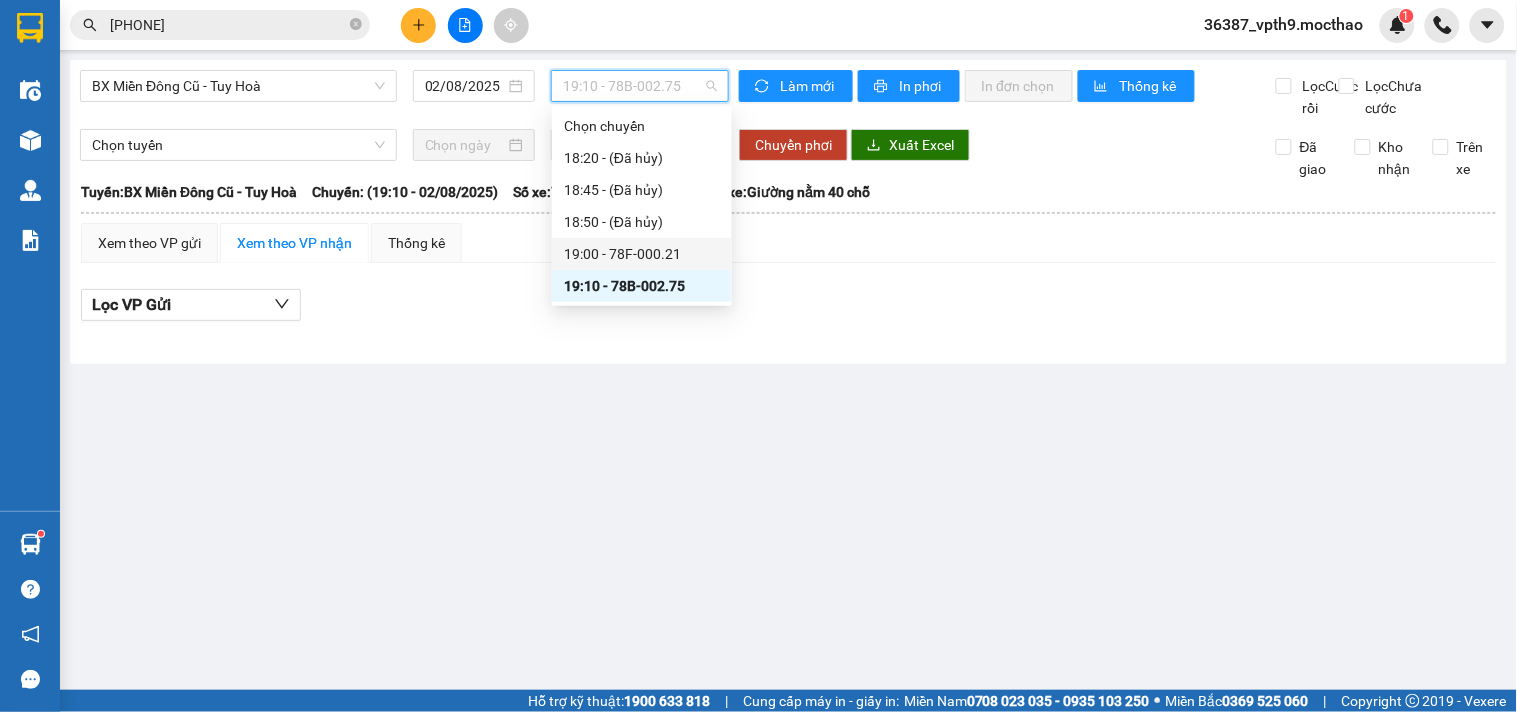 click on "19:00     - 78F-000.21" at bounding box center (642, 254) 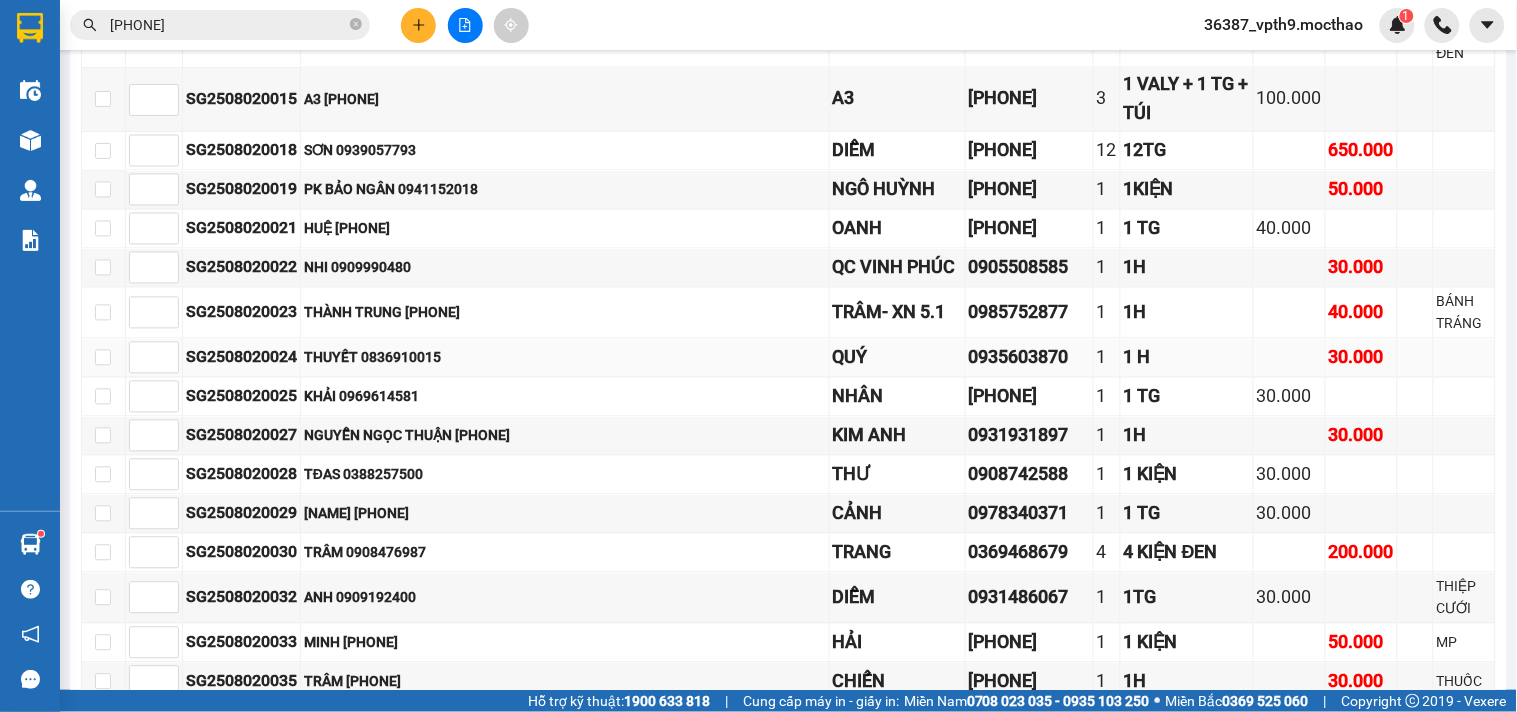 scroll, scrollTop: 1111, scrollLeft: 0, axis: vertical 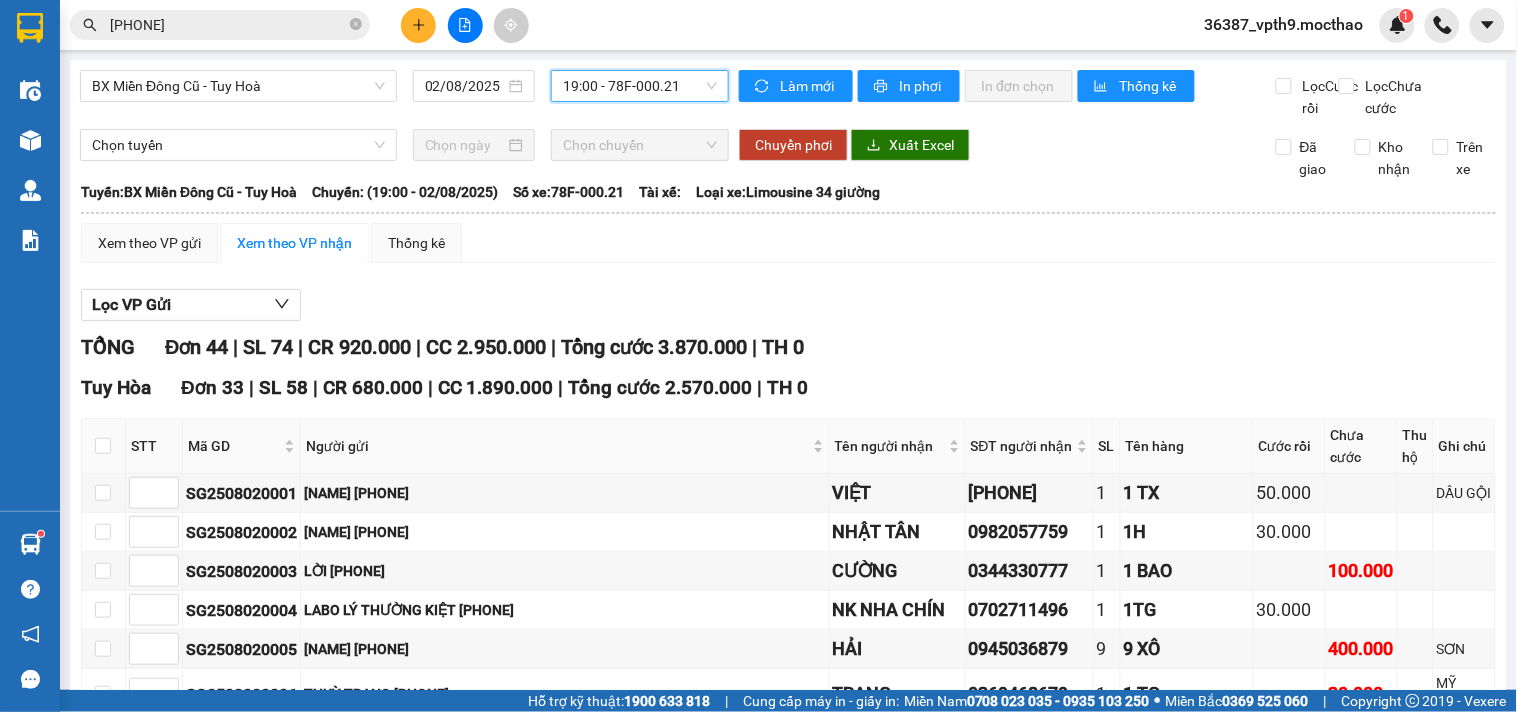 click on "19:00     - 78F-000.21" at bounding box center [640, 86] 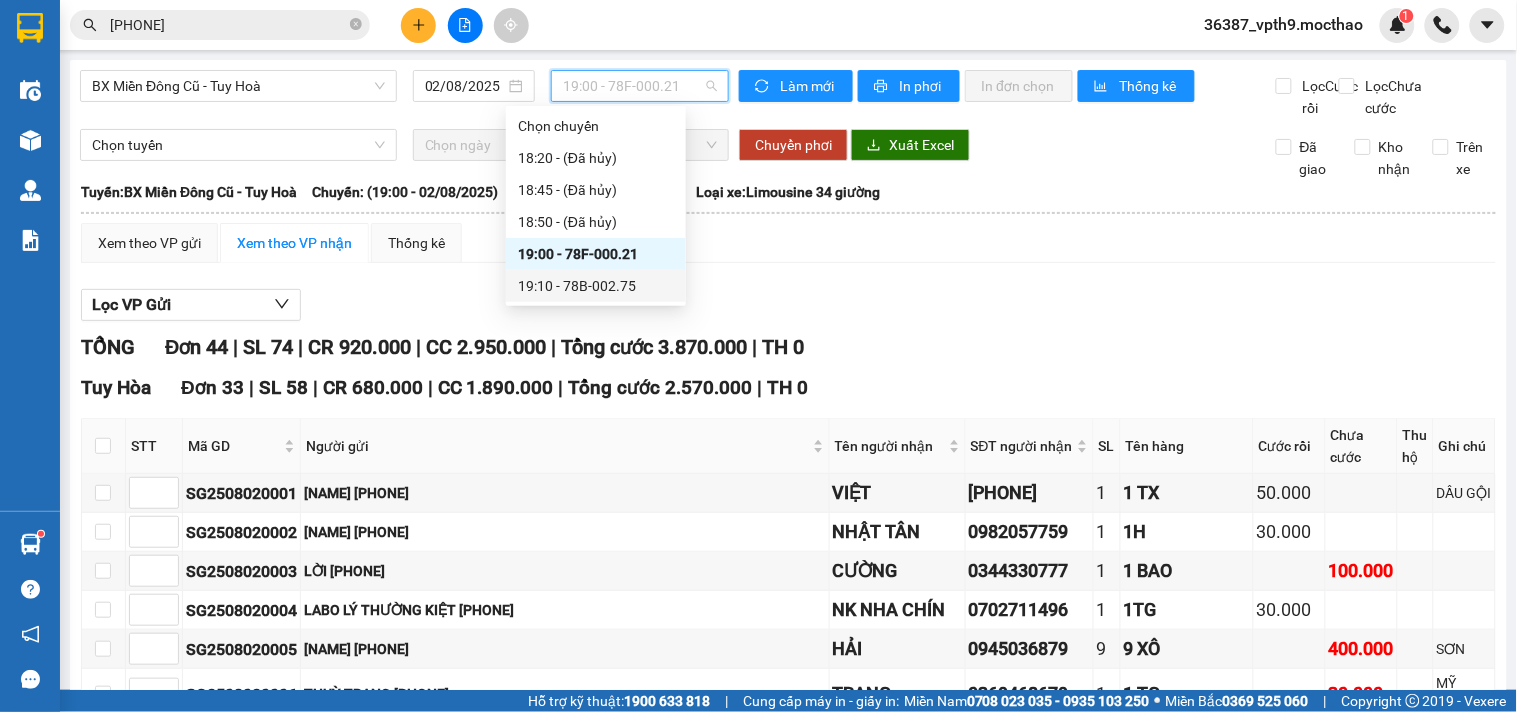 click on "19:10     - 78B-002.75" at bounding box center [596, 286] 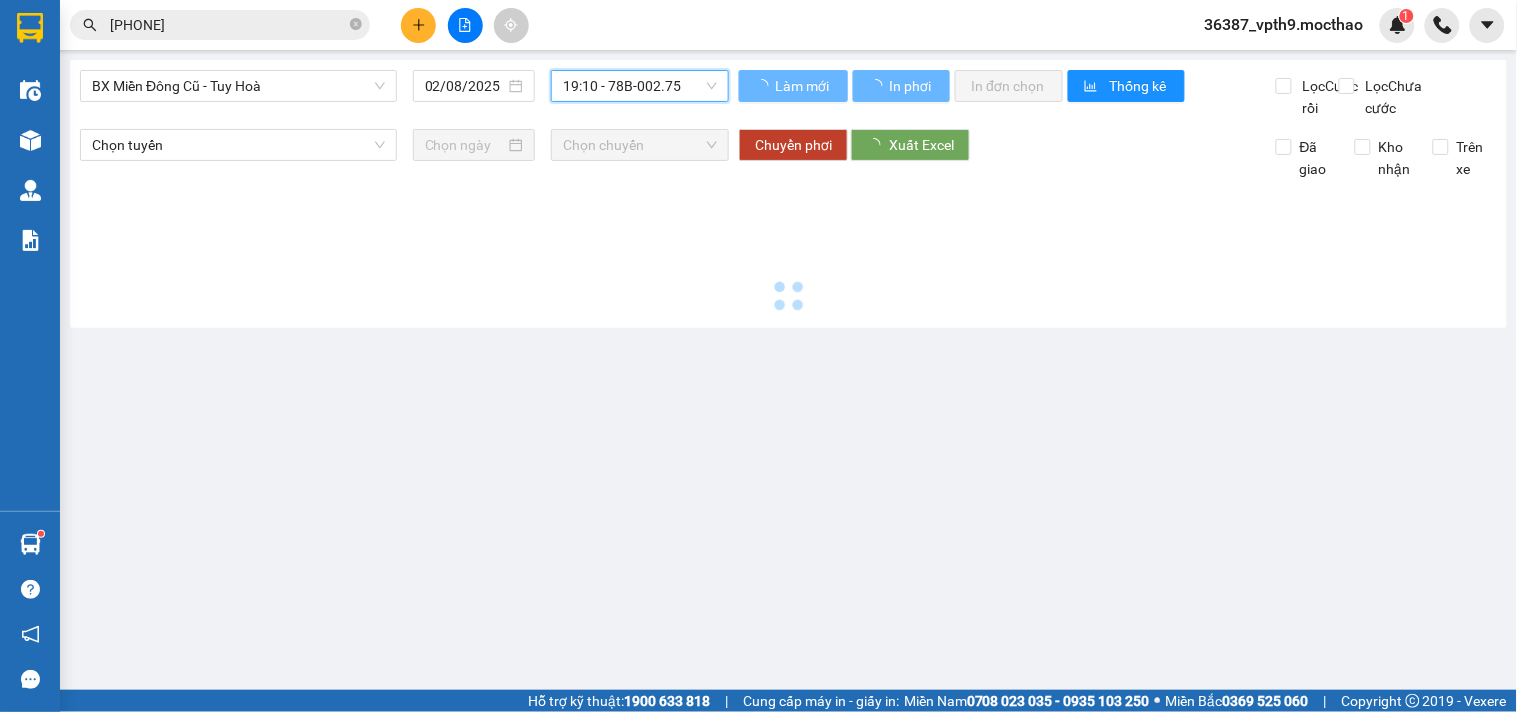 scroll, scrollTop: 0, scrollLeft: 0, axis: both 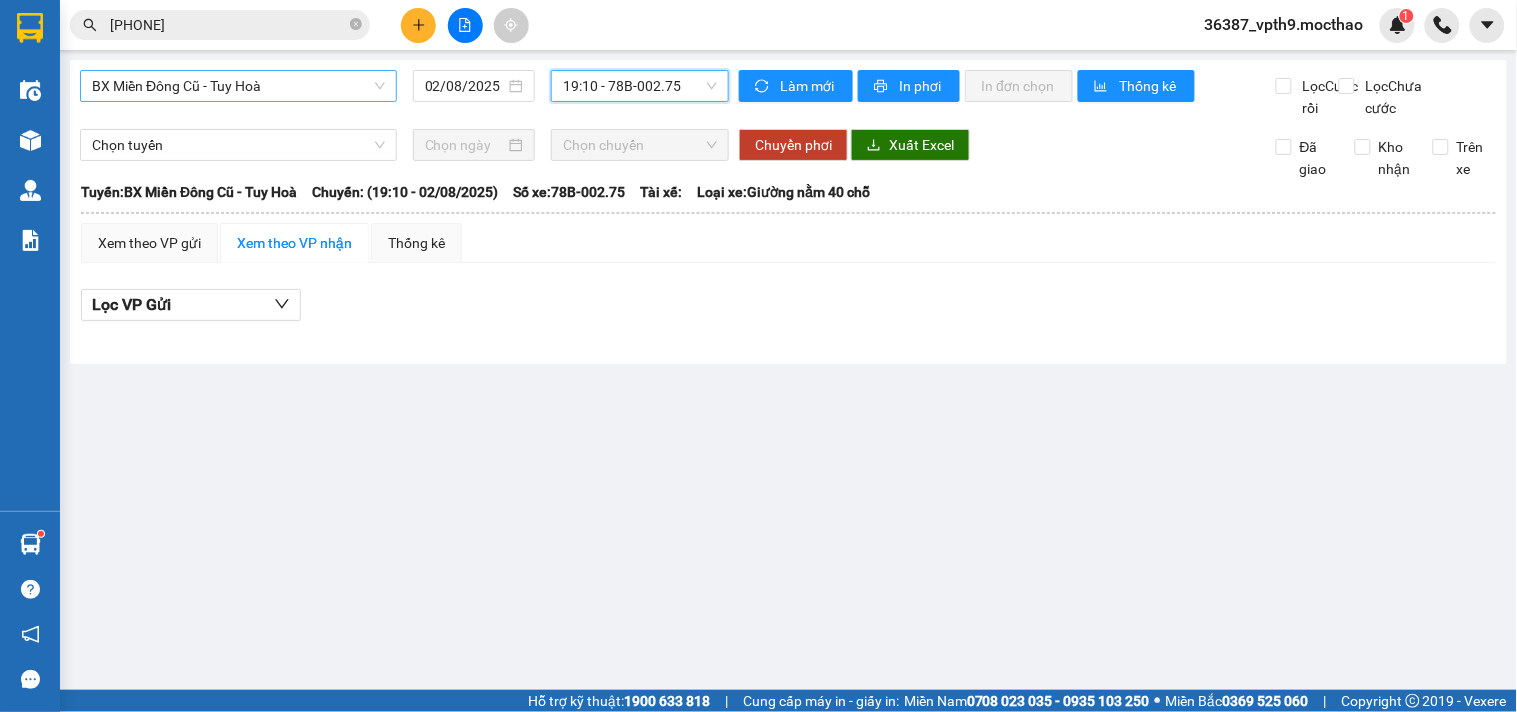 click on "BX Miền Đông Cũ - Tuy Hoà" at bounding box center (238, 86) 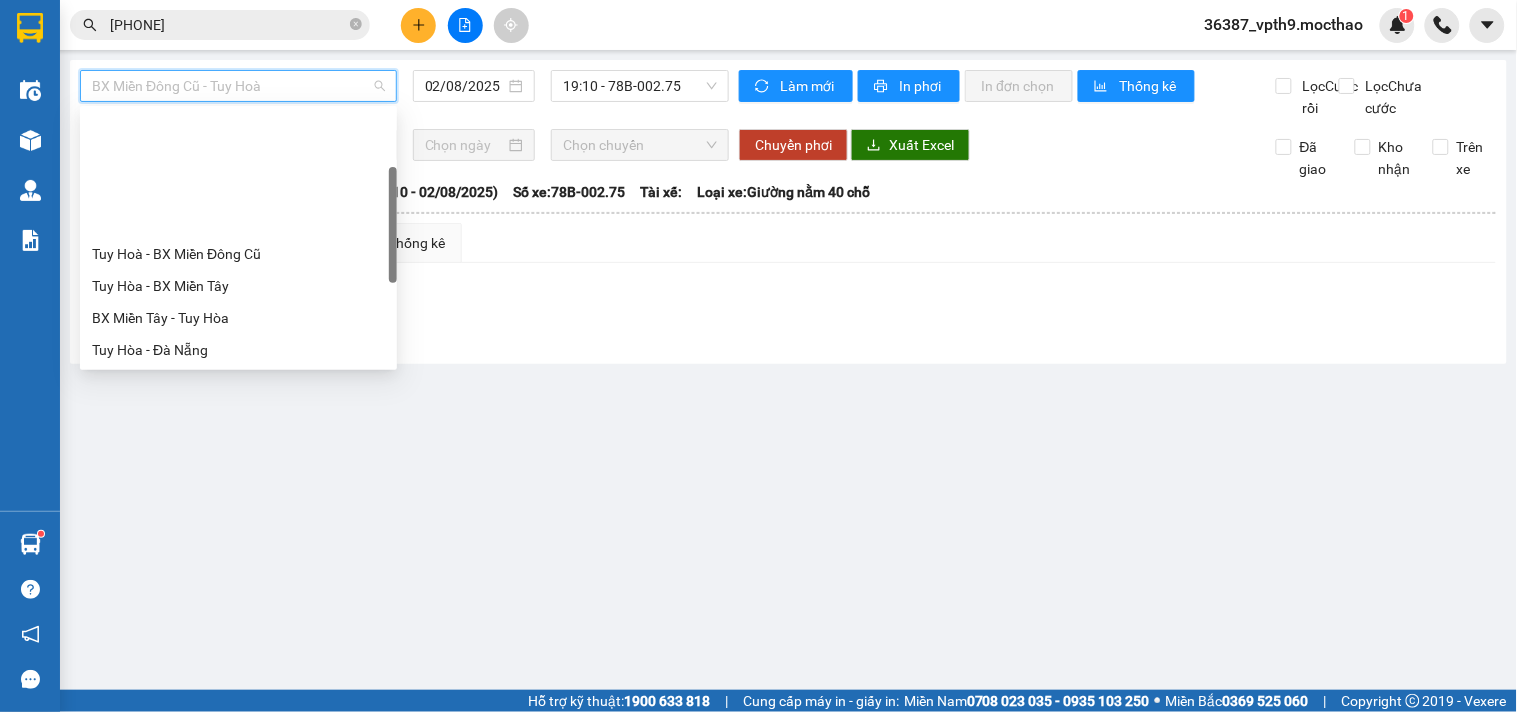scroll, scrollTop: 160, scrollLeft: 0, axis: vertical 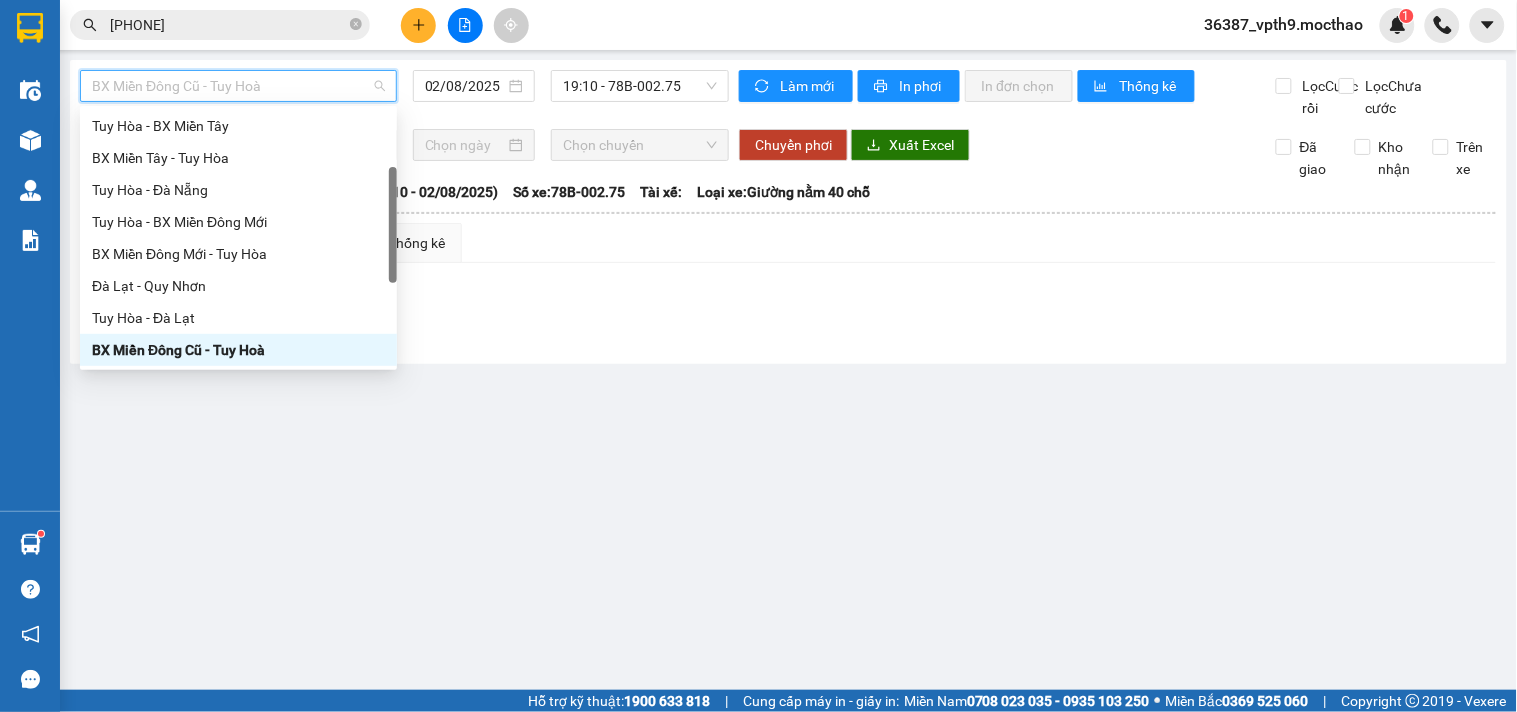 type on "M" 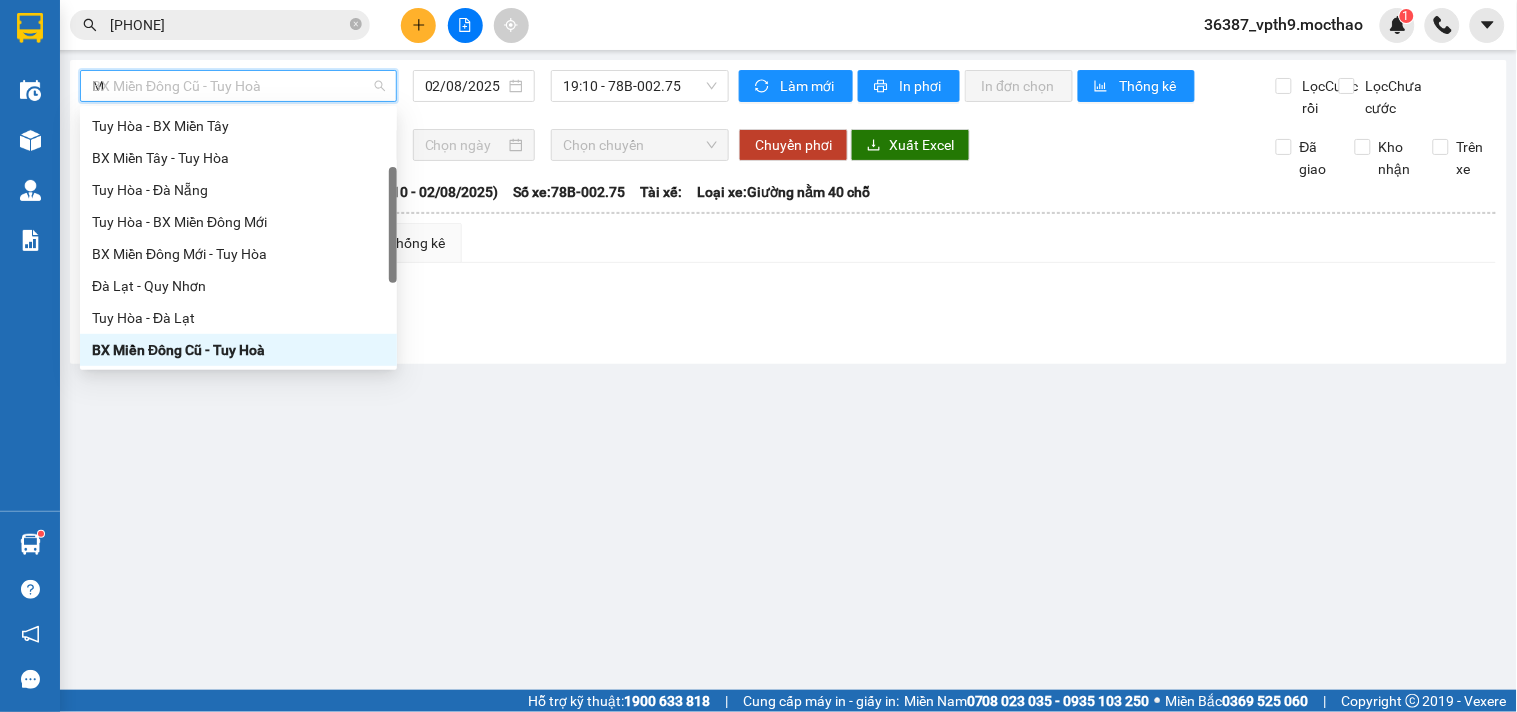 scroll, scrollTop: 0, scrollLeft: 0, axis: both 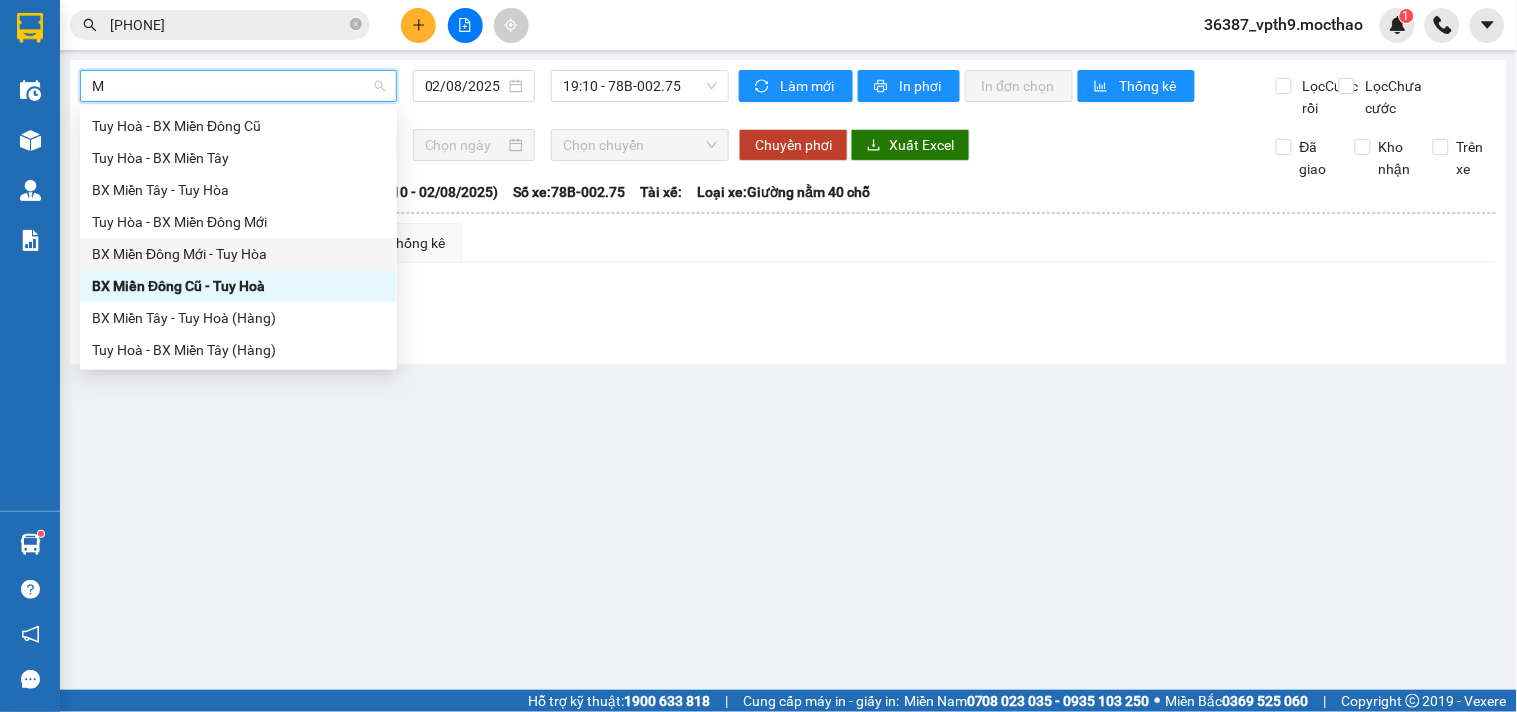 click on "BX Miền Đông Mới - Tuy Hòa" at bounding box center (238, 254) 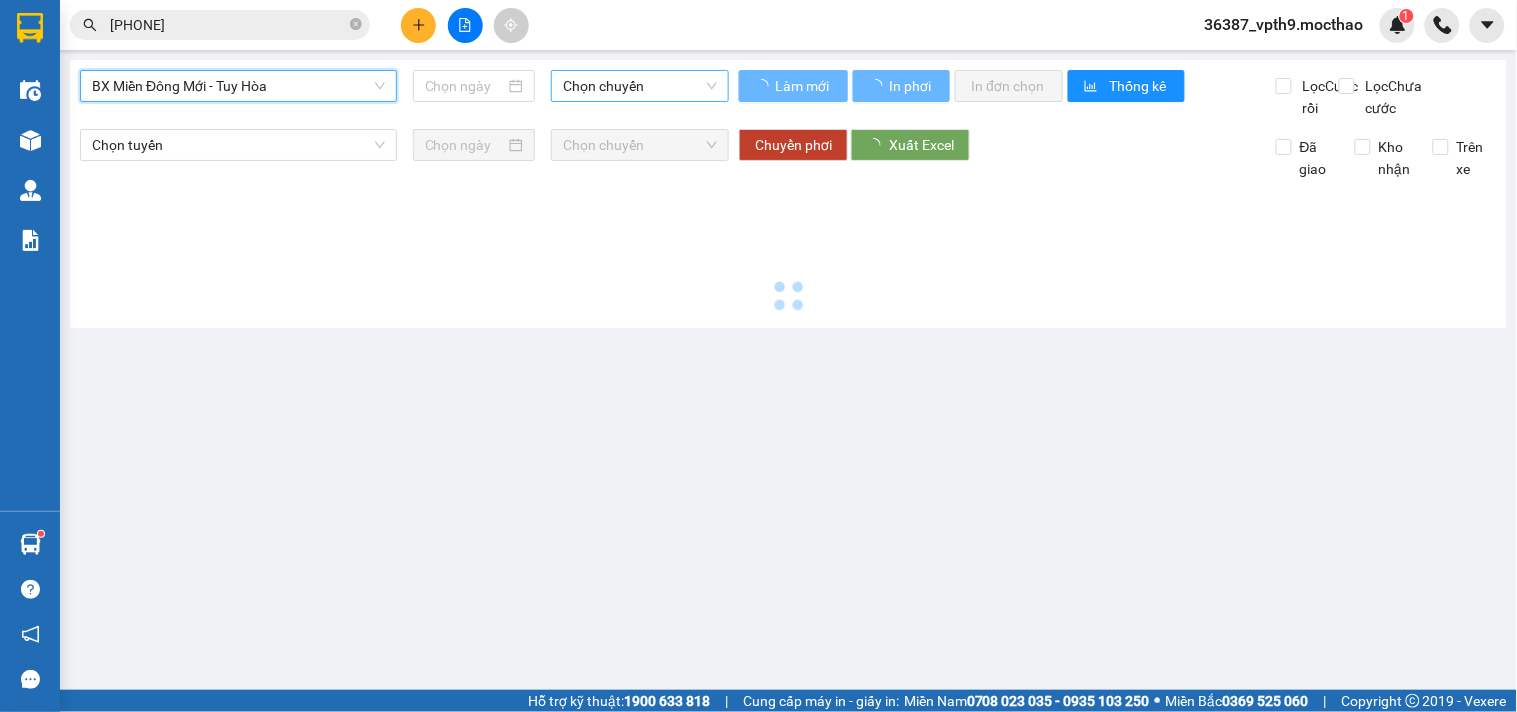 type on "02/08/2025" 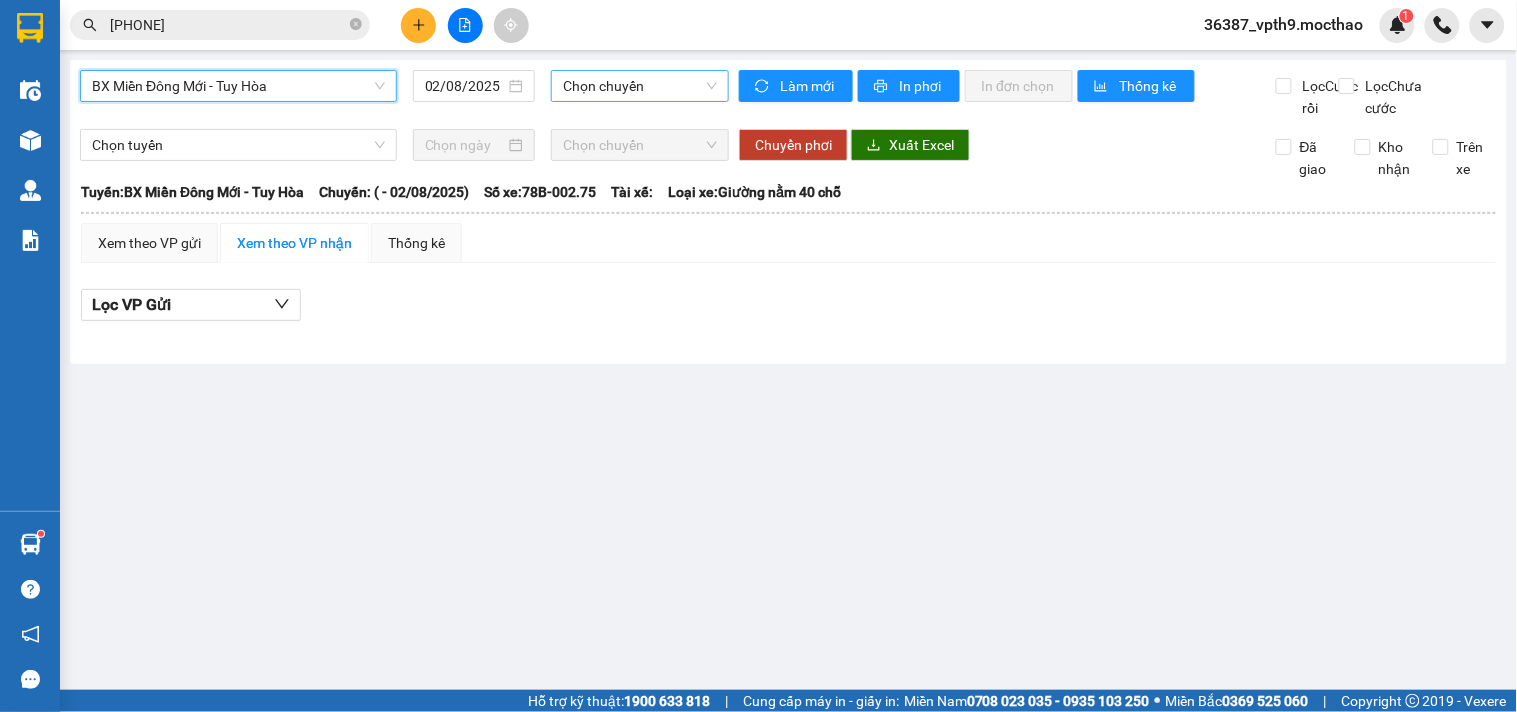 click on "Chọn chuyến" at bounding box center (640, 86) 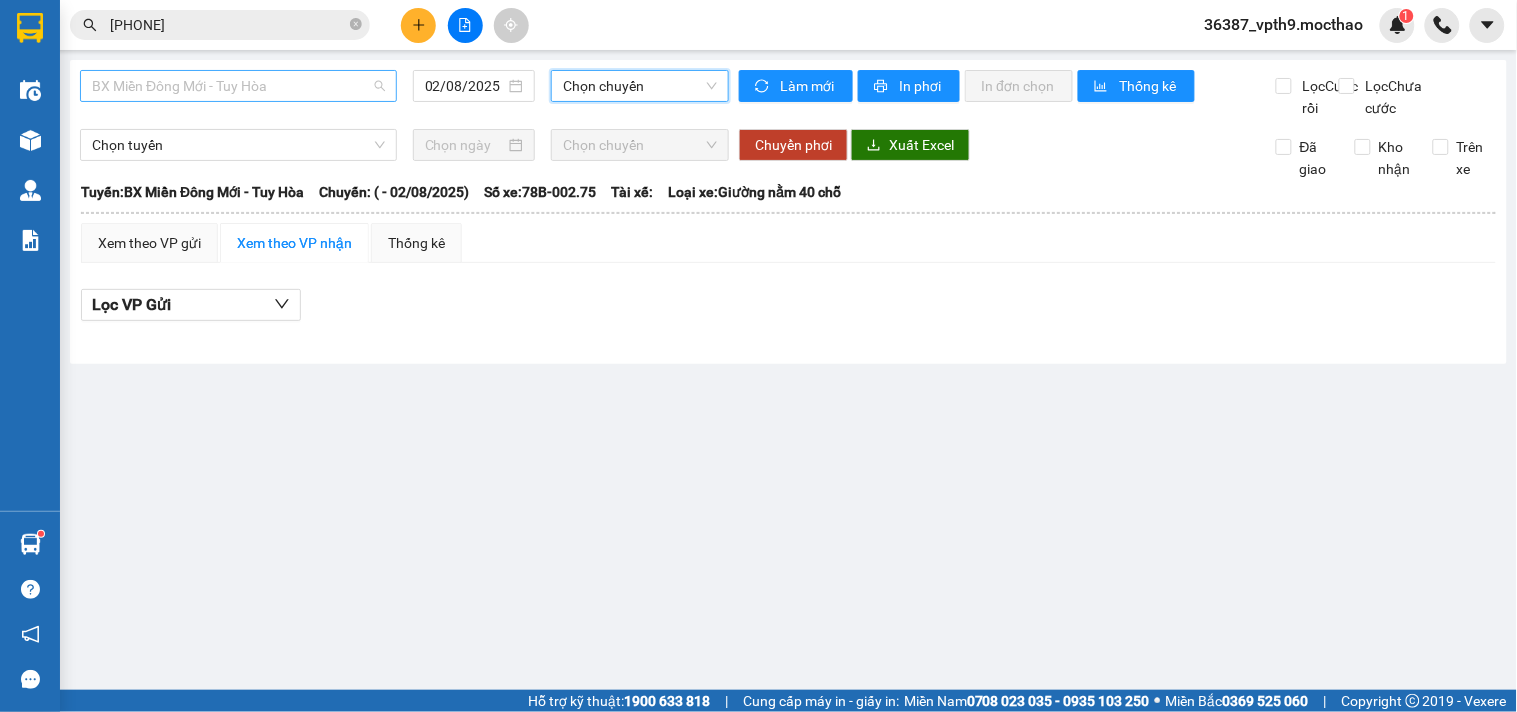 click on "BX Miền Đông Mới - Tuy Hòa" at bounding box center [238, 86] 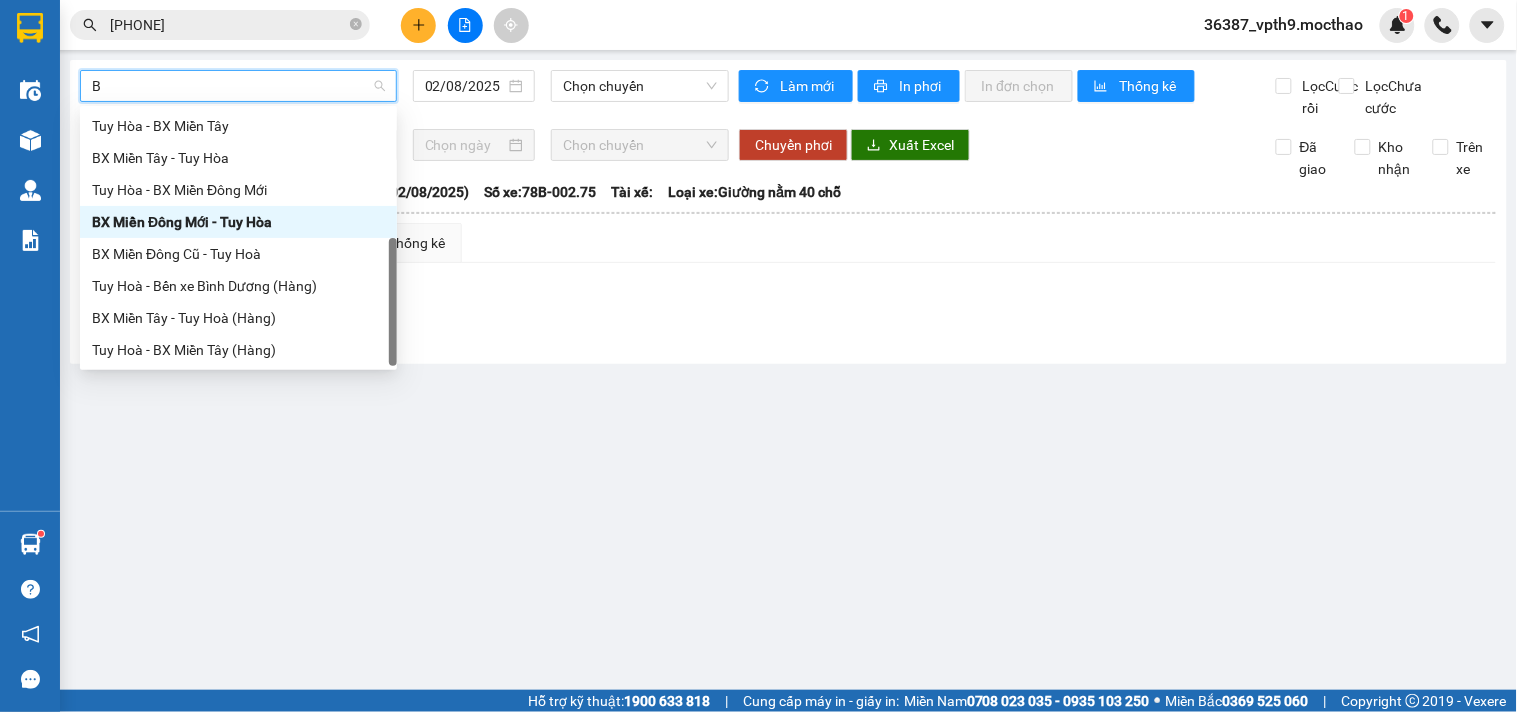 type on "BI" 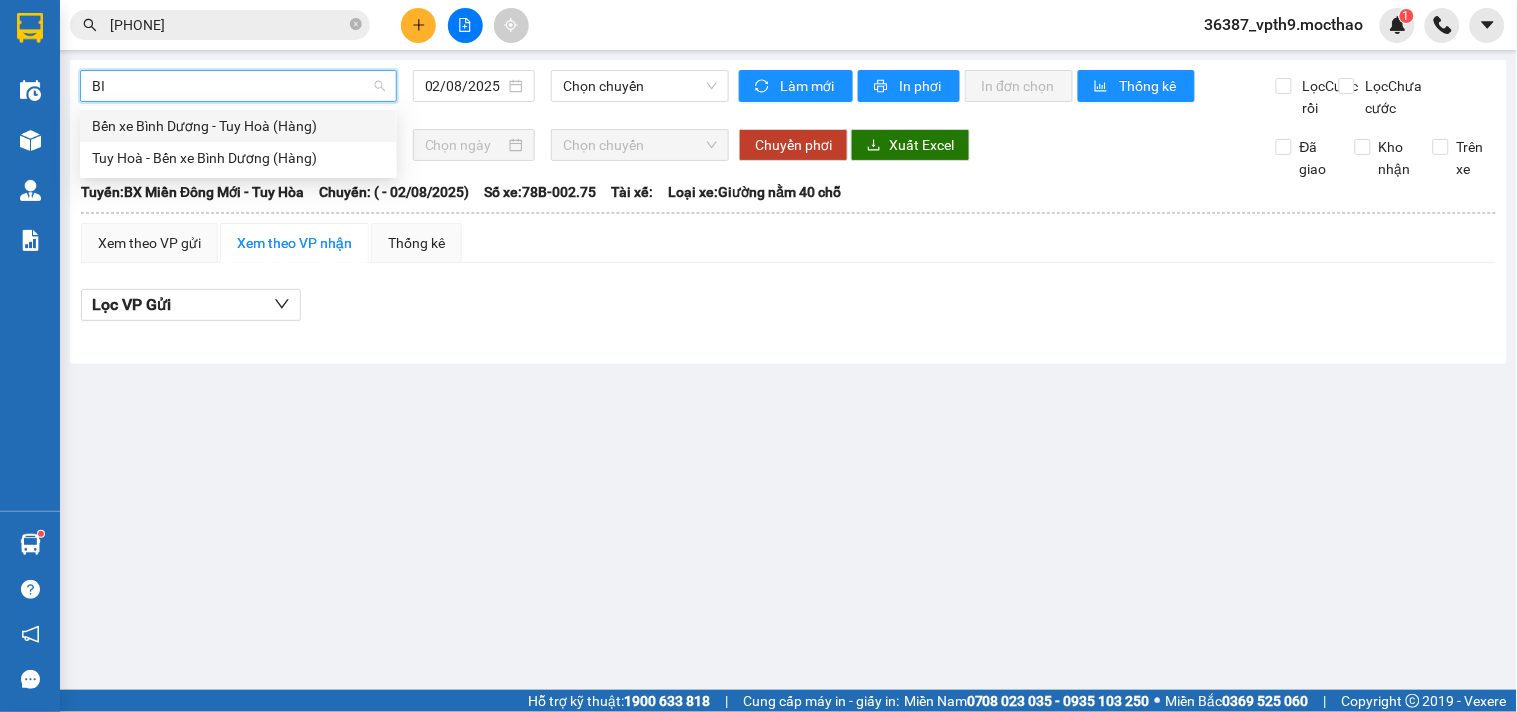 scroll, scrollTop: 0, scrollLeft: 0, axis: both 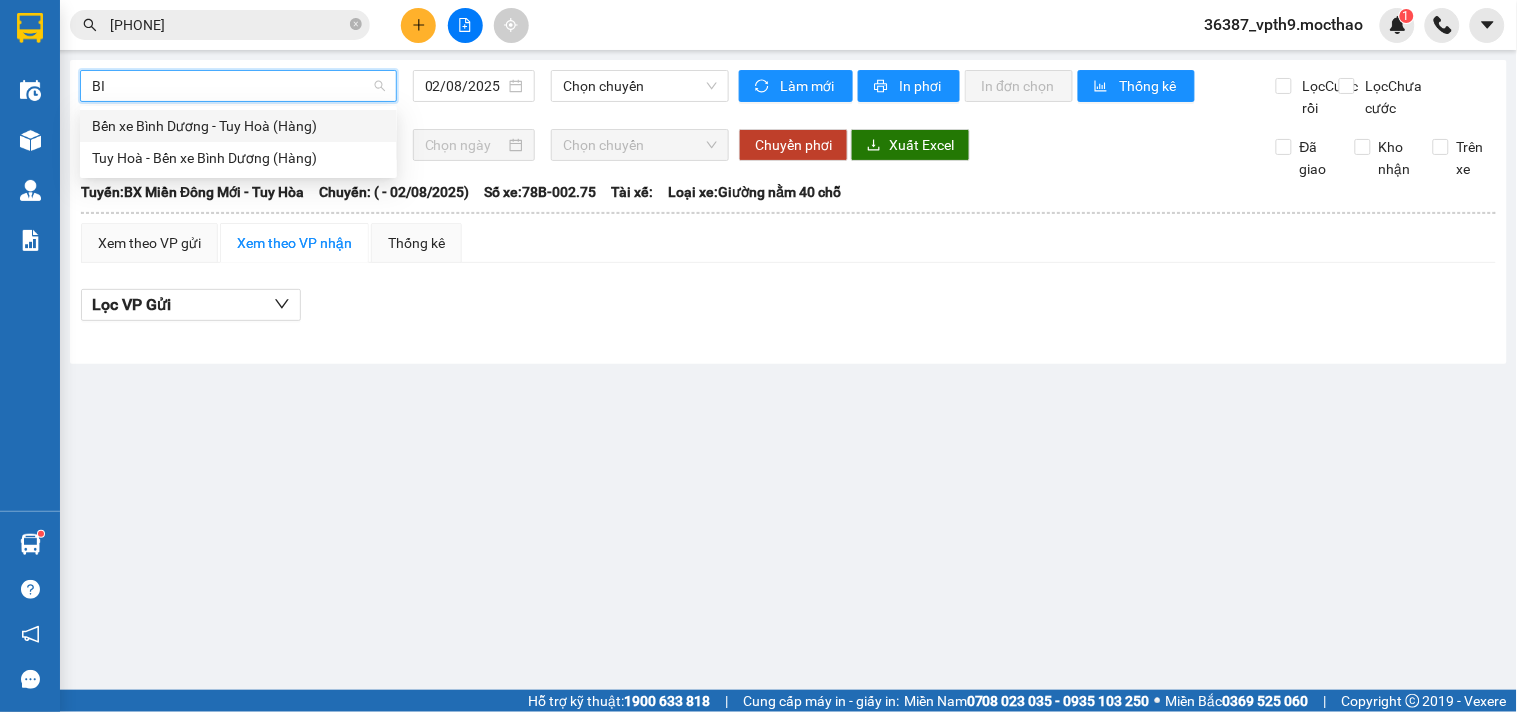 click on "Bến xe Bình Dương - Tuy Hoà (Hàng)" at bounding box center [238, 126] 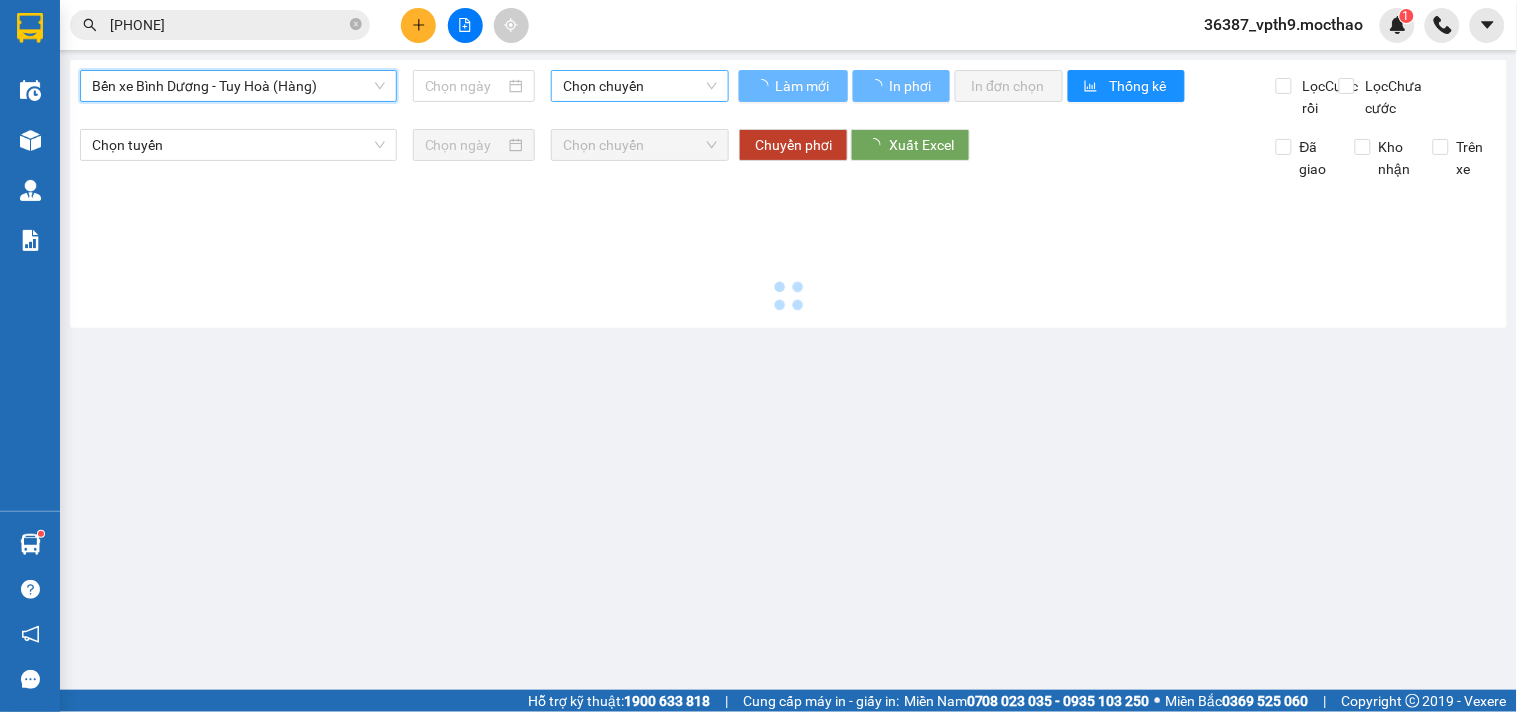 type on "02/08/2025" 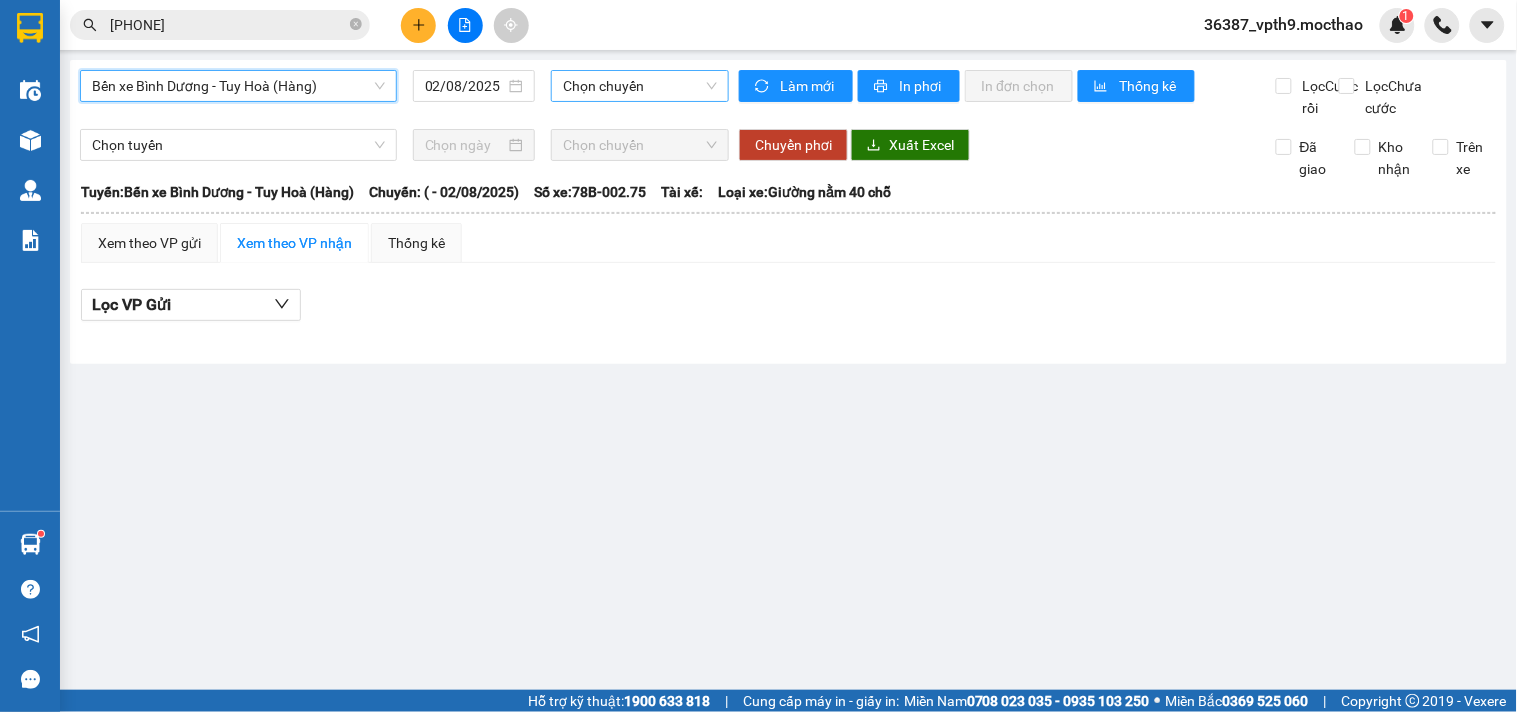 click on "Chọn chuyến" at bounding box center [640, 86] 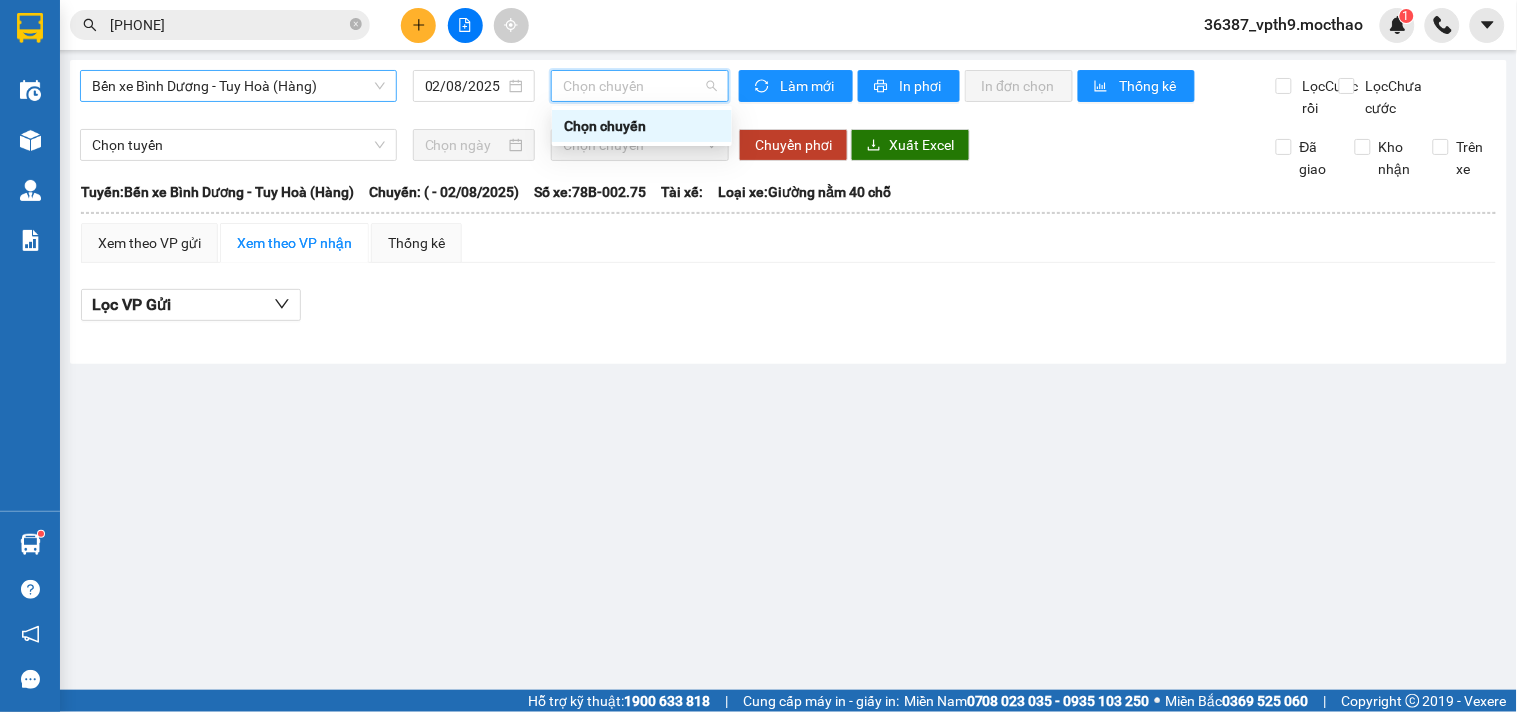 click on "Bến xe Bình Dương - Tuy Hoà (Hàng)" at bounding box center [238, 86] 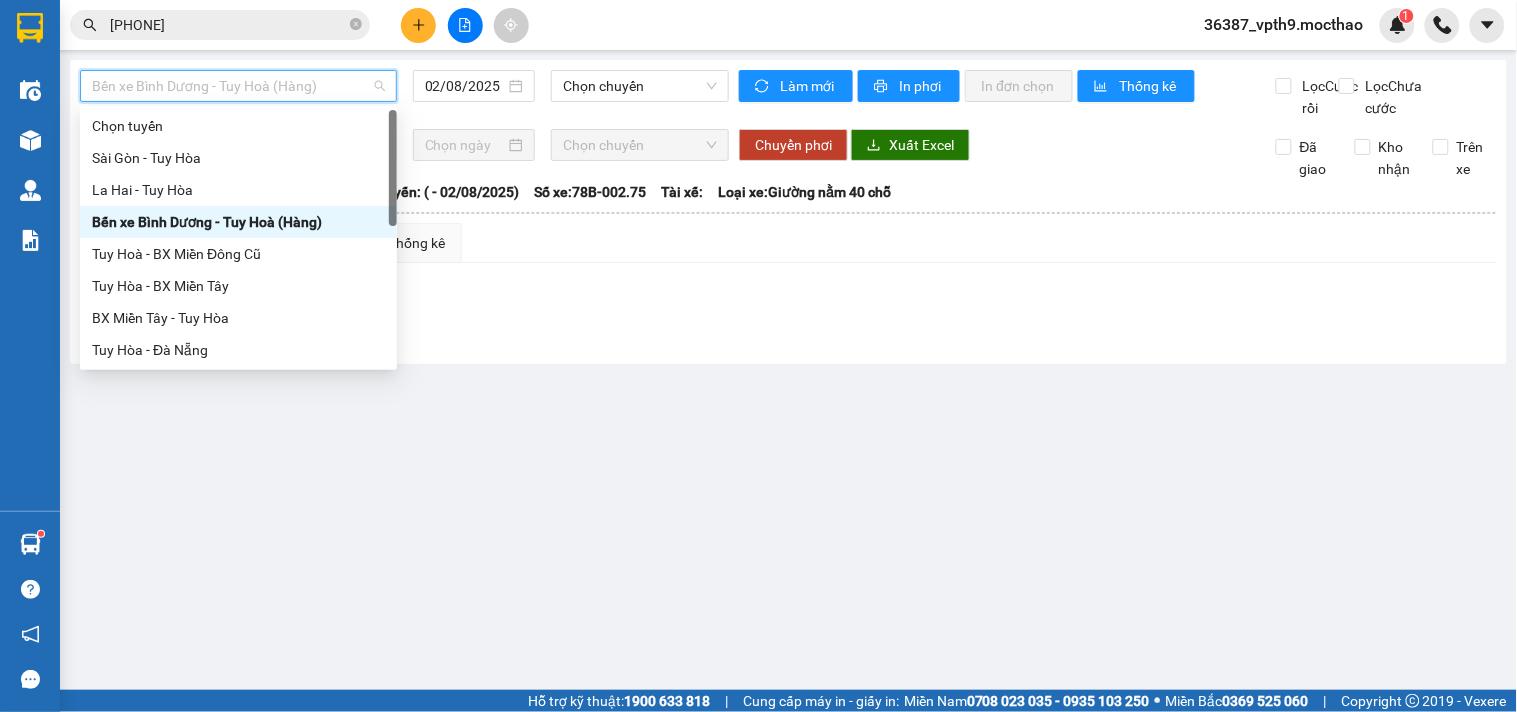 type on "M" 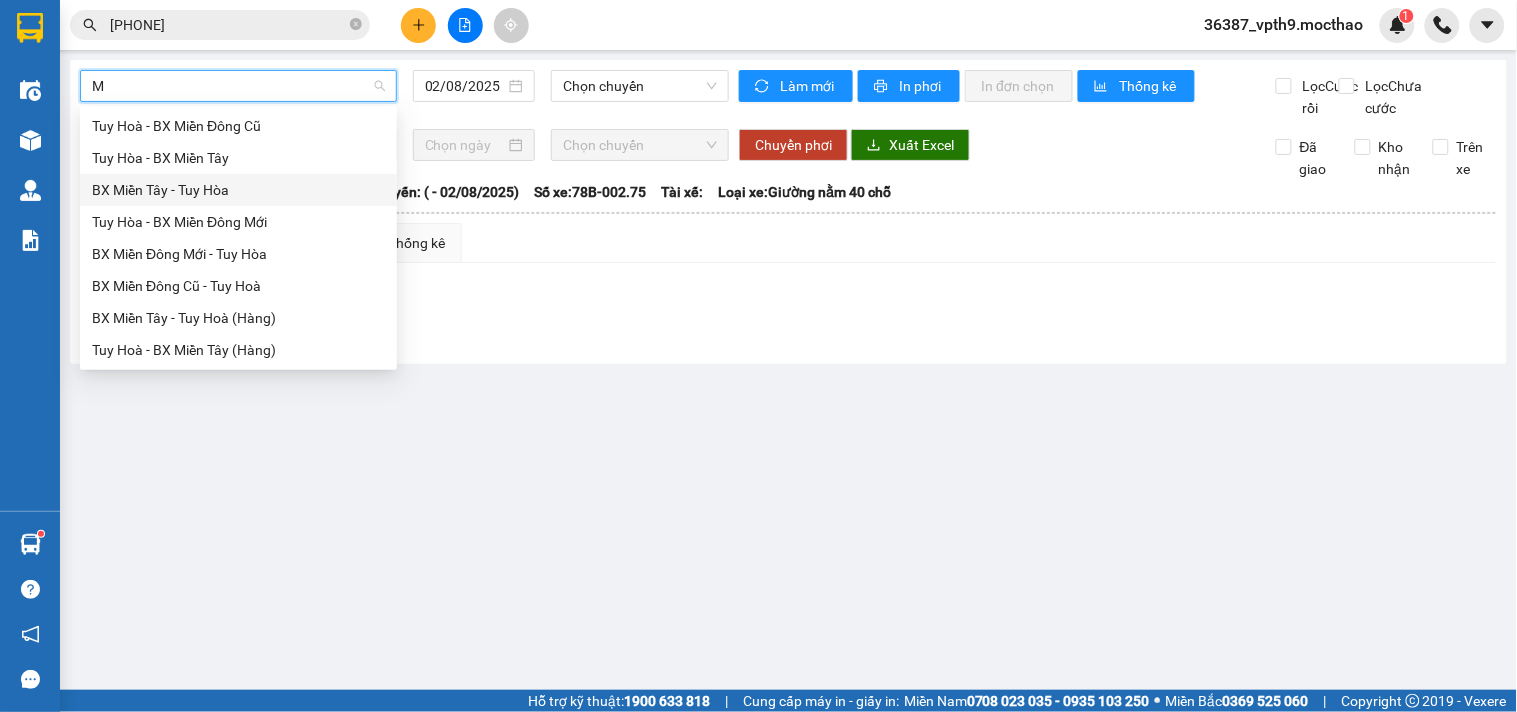click on "BX Miền Tây - Tuy Hòa" at bounding box center [238, 190] 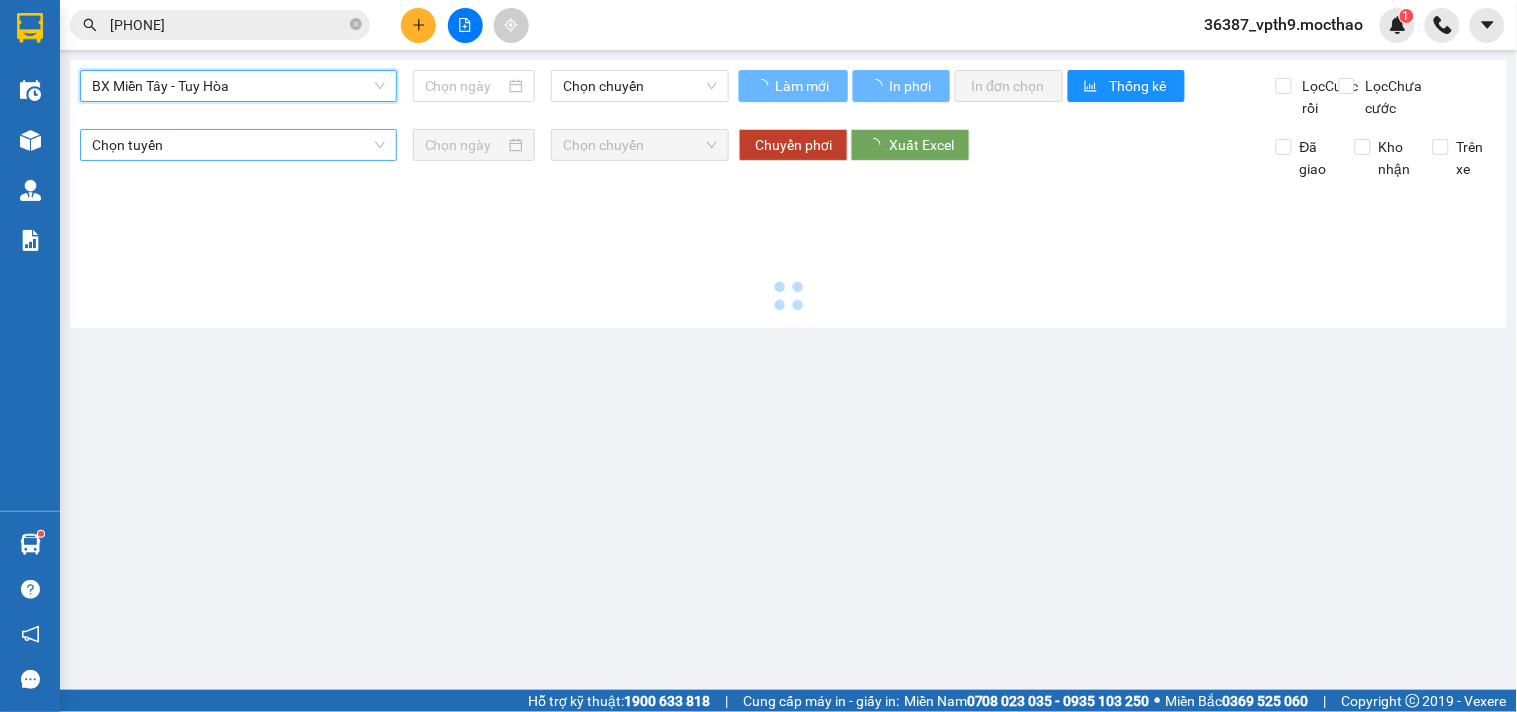 type on "02/08/2025" 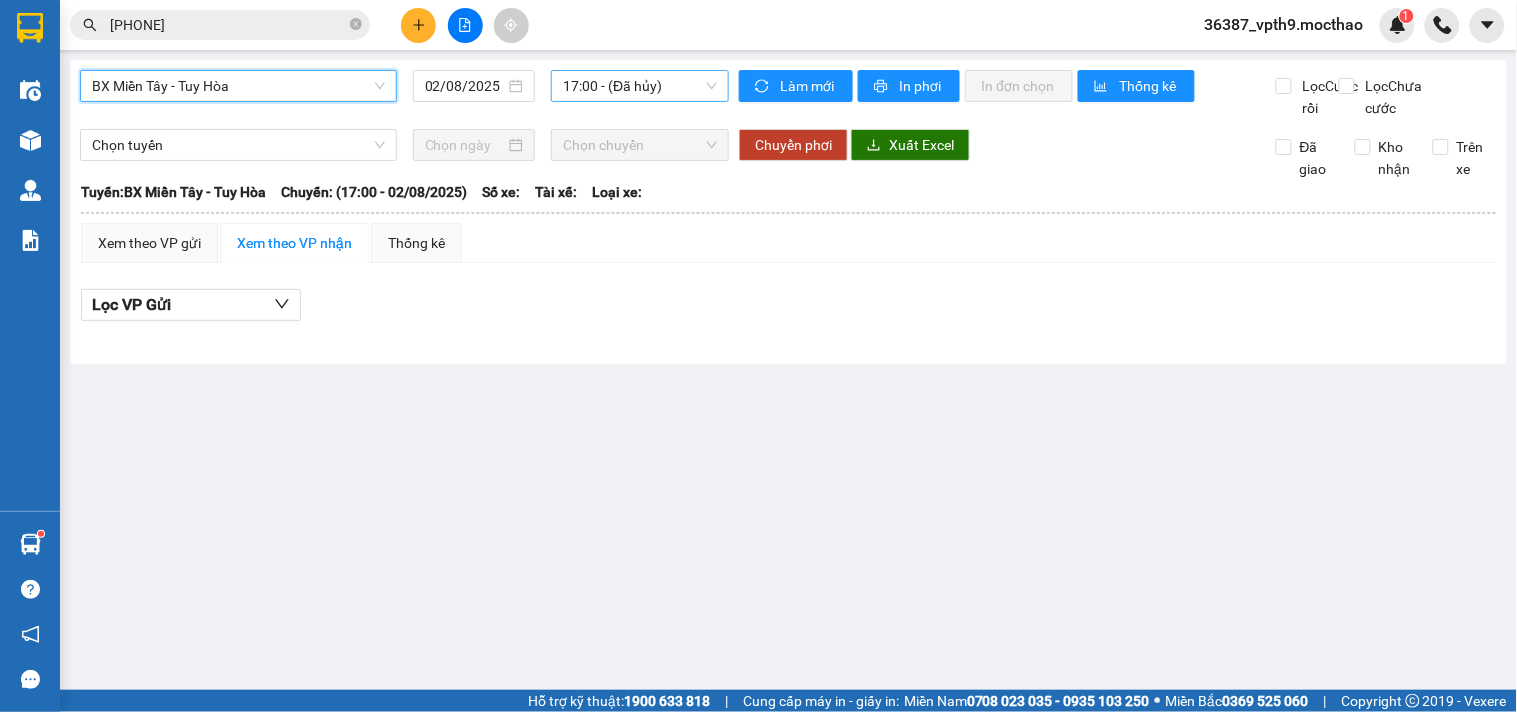 click on "17:00     - (Đã hủy)" at bounding box center [640, 86] 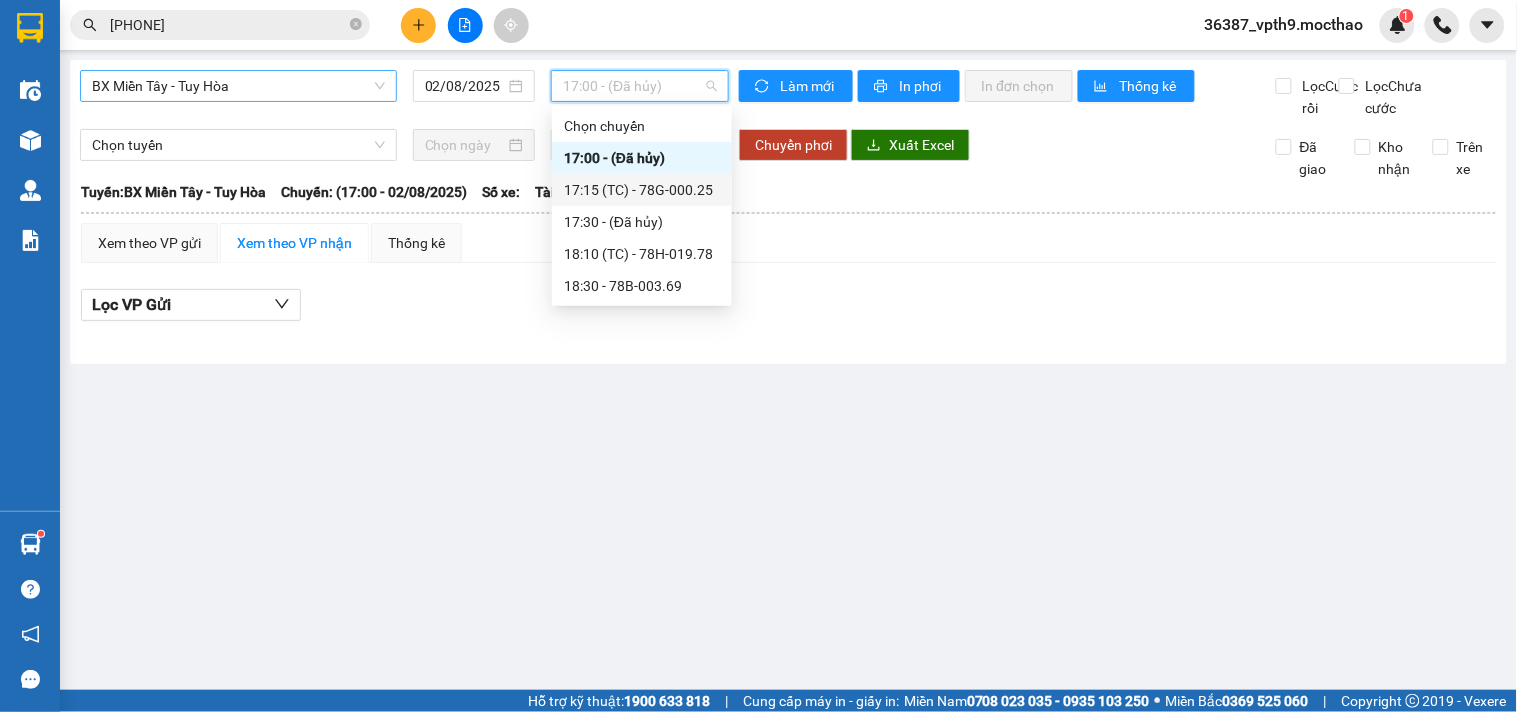 click on "17:15   (TC)   - 78G-000.25" at bounding box center (642, 190) 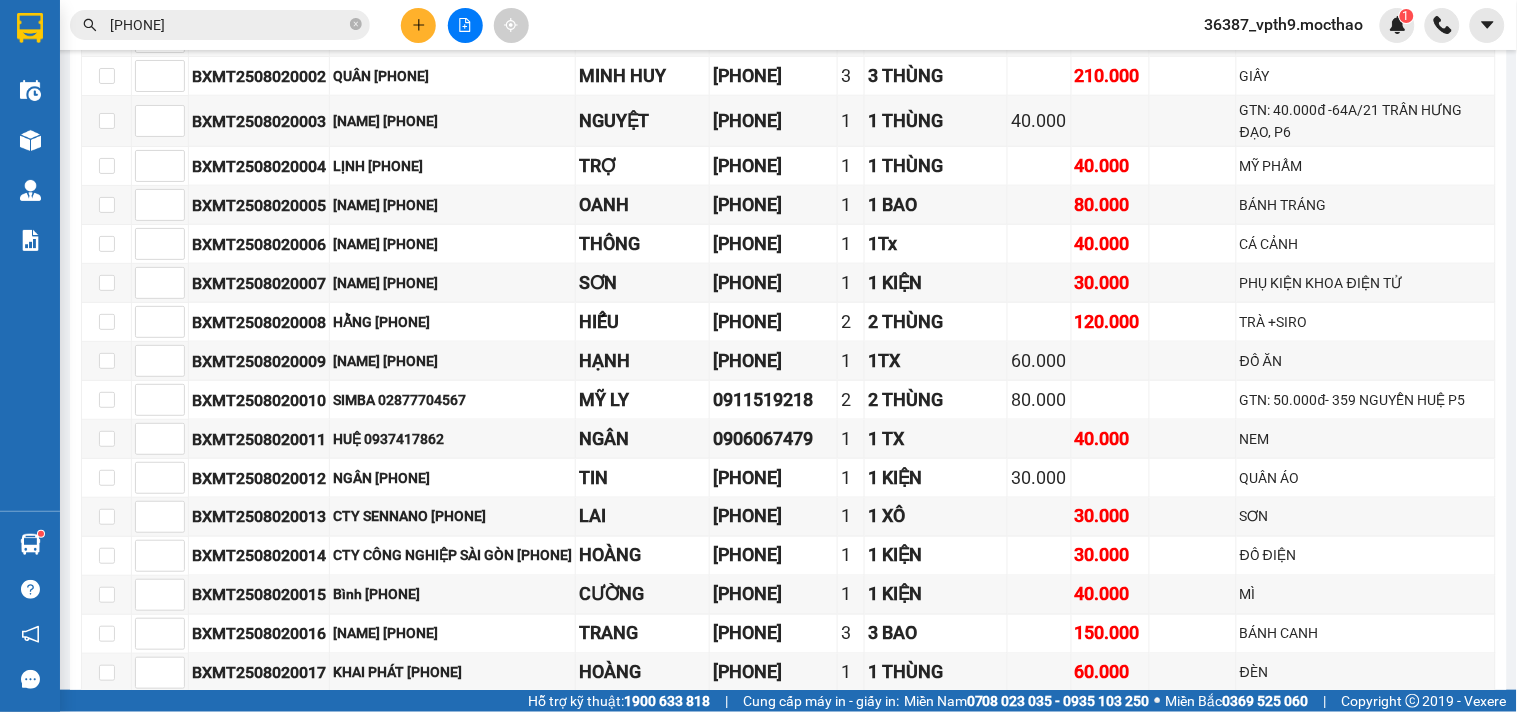 scroll, scrollTop: 123, scrollLeft: 0, axis: vertical 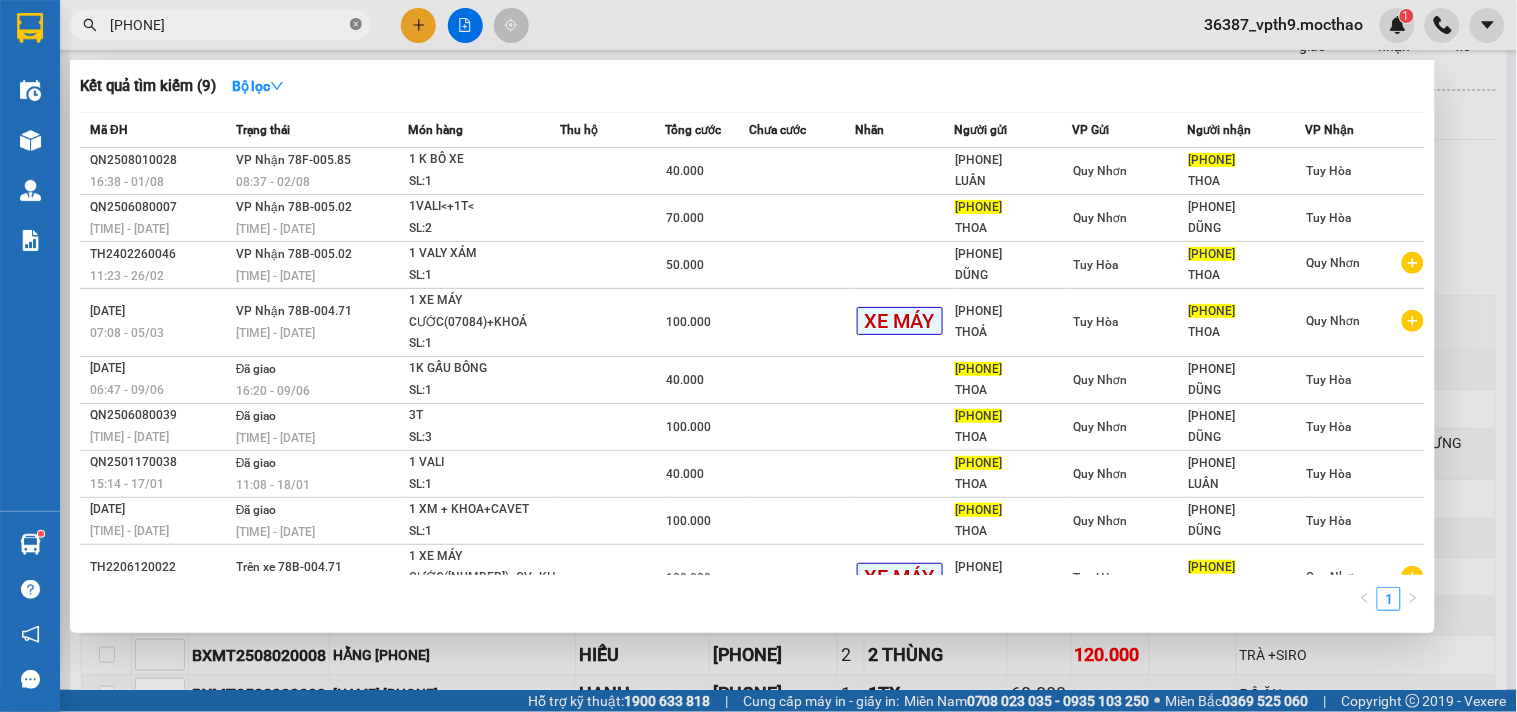 click 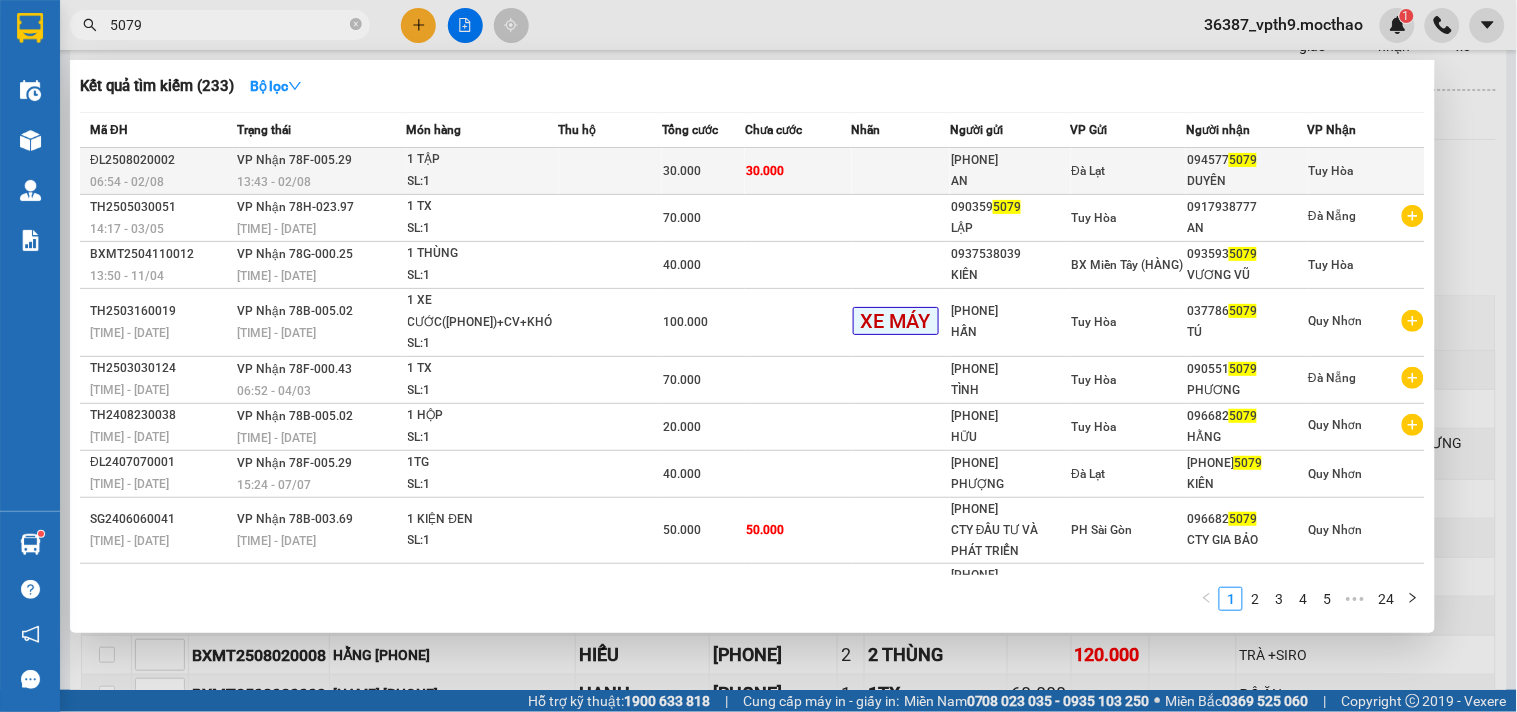 type on "5079" 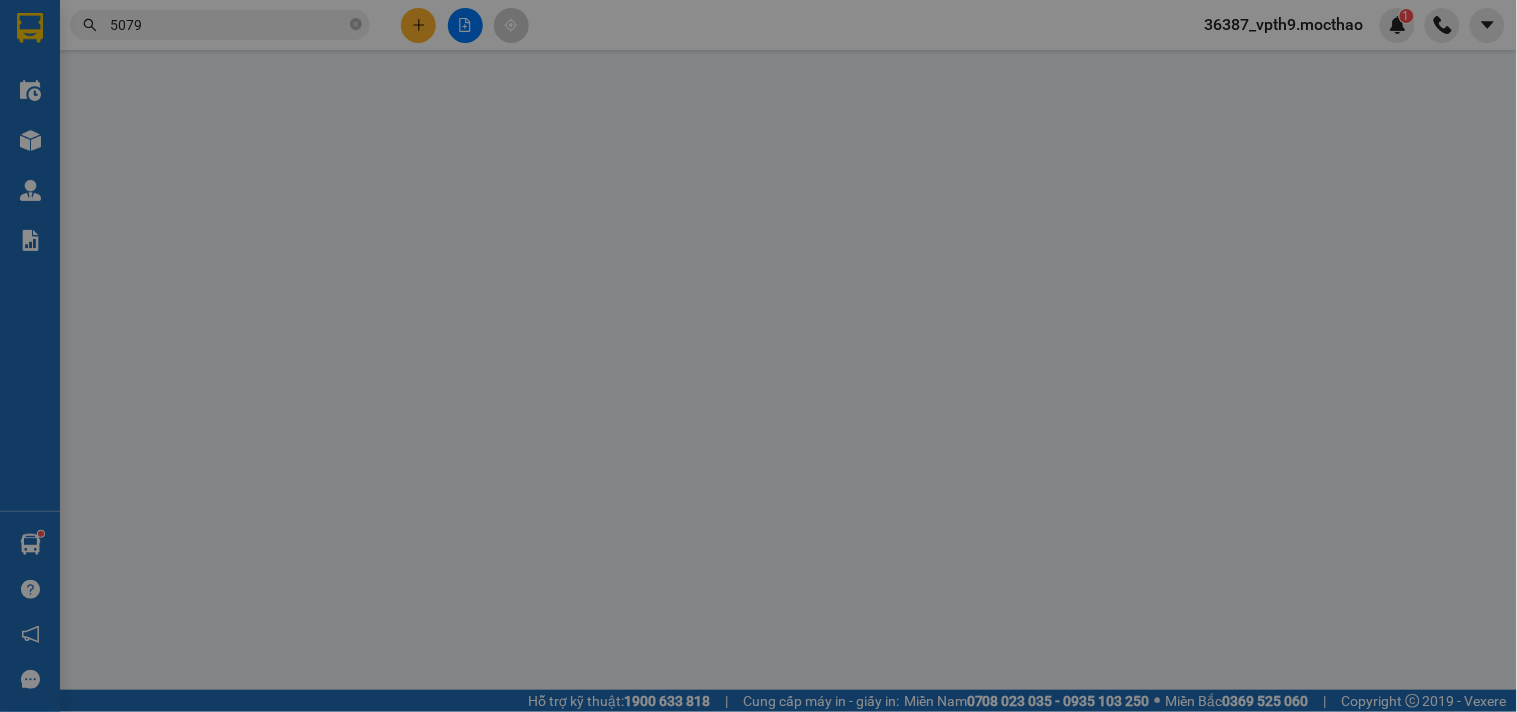 scroll, scrollTop: 0, scrollLeft: 0, axis: both 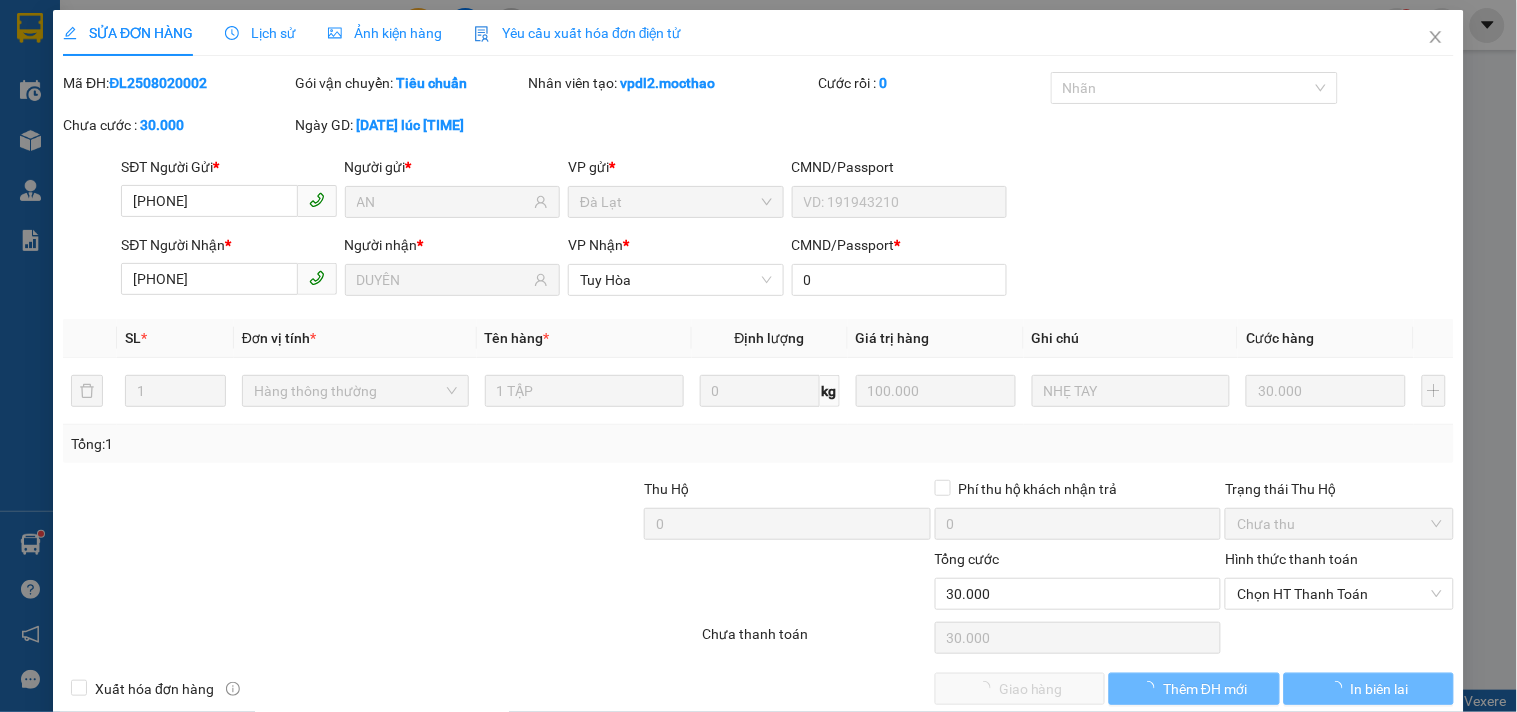 type on "0967494679" 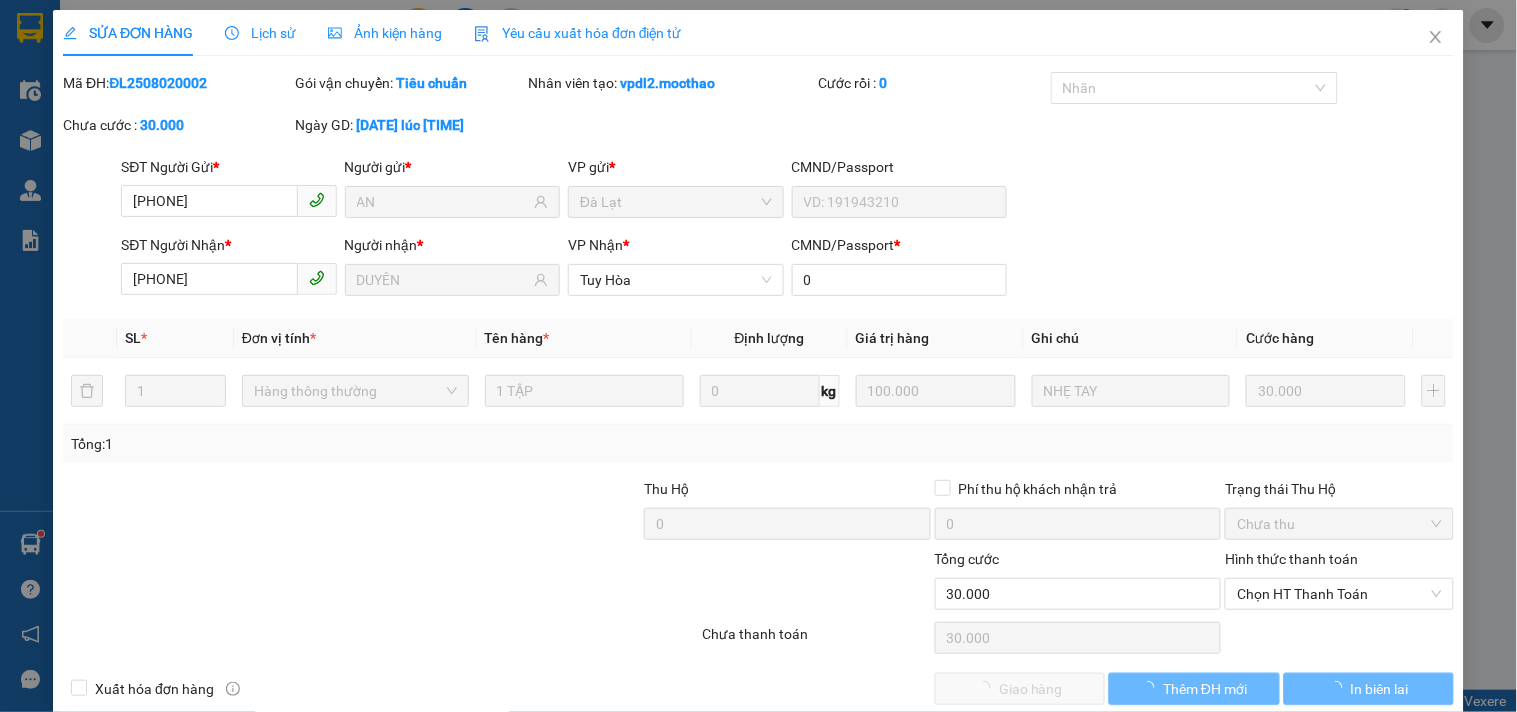 type on "AN" 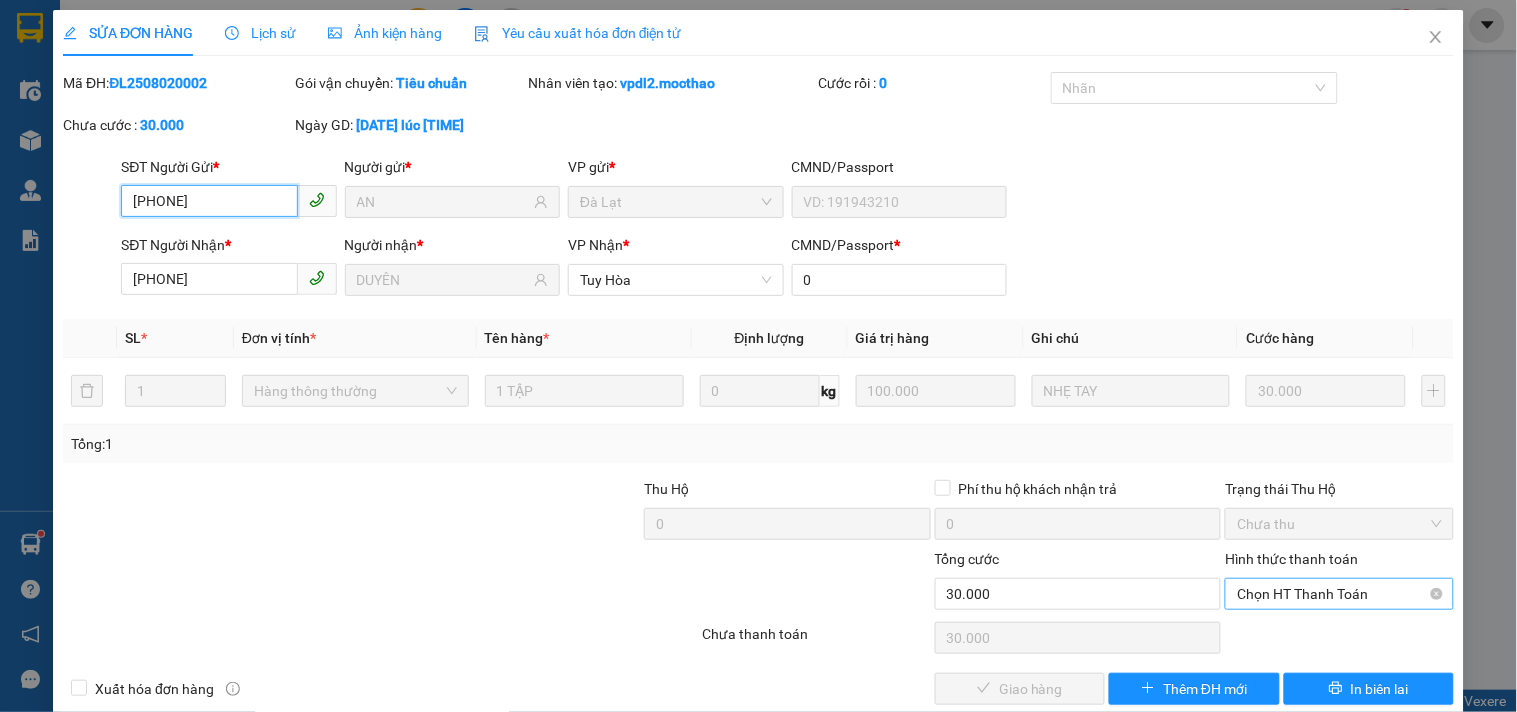 click on "Chọn HT Thanh Toán" at bounding box center (1339, 594) 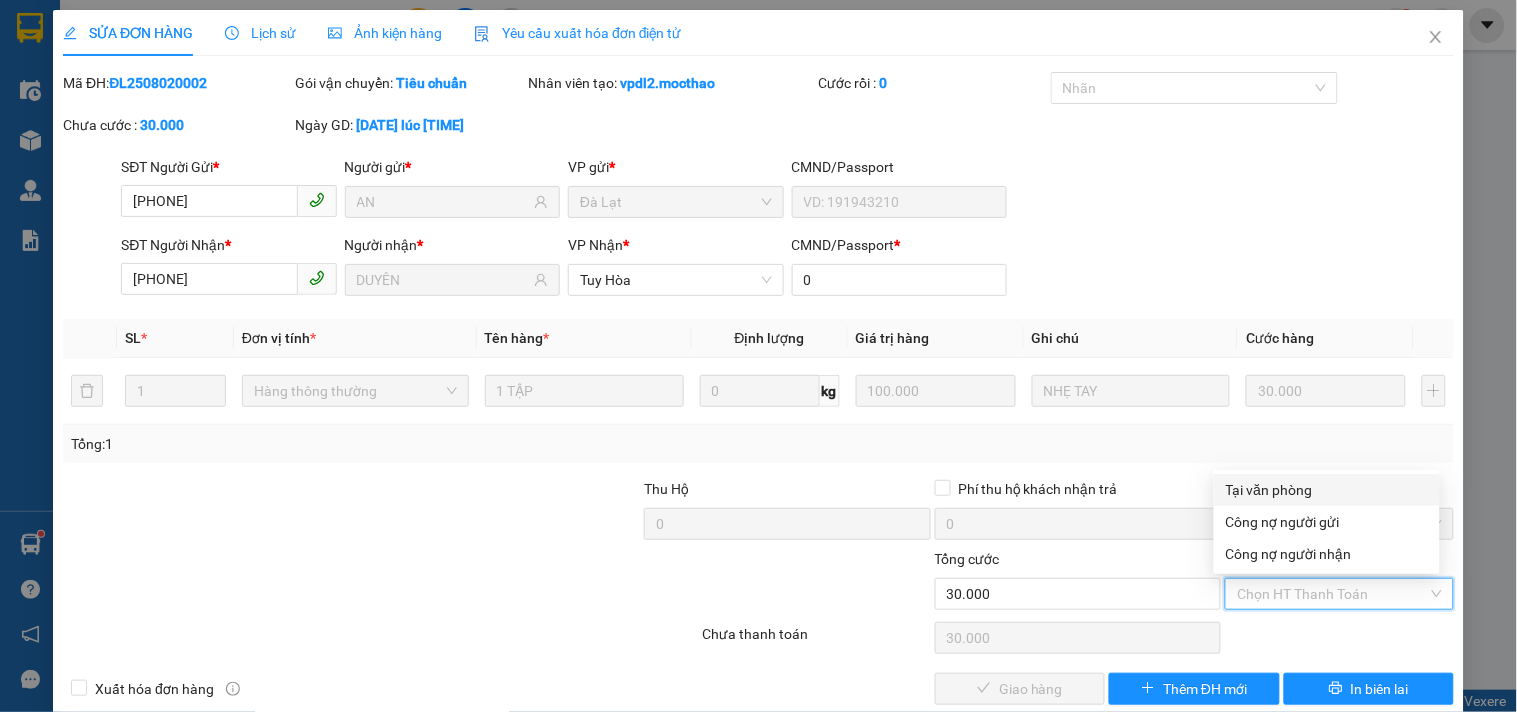 click on "Tại văn phòng" at bounding box center [1327, 490] 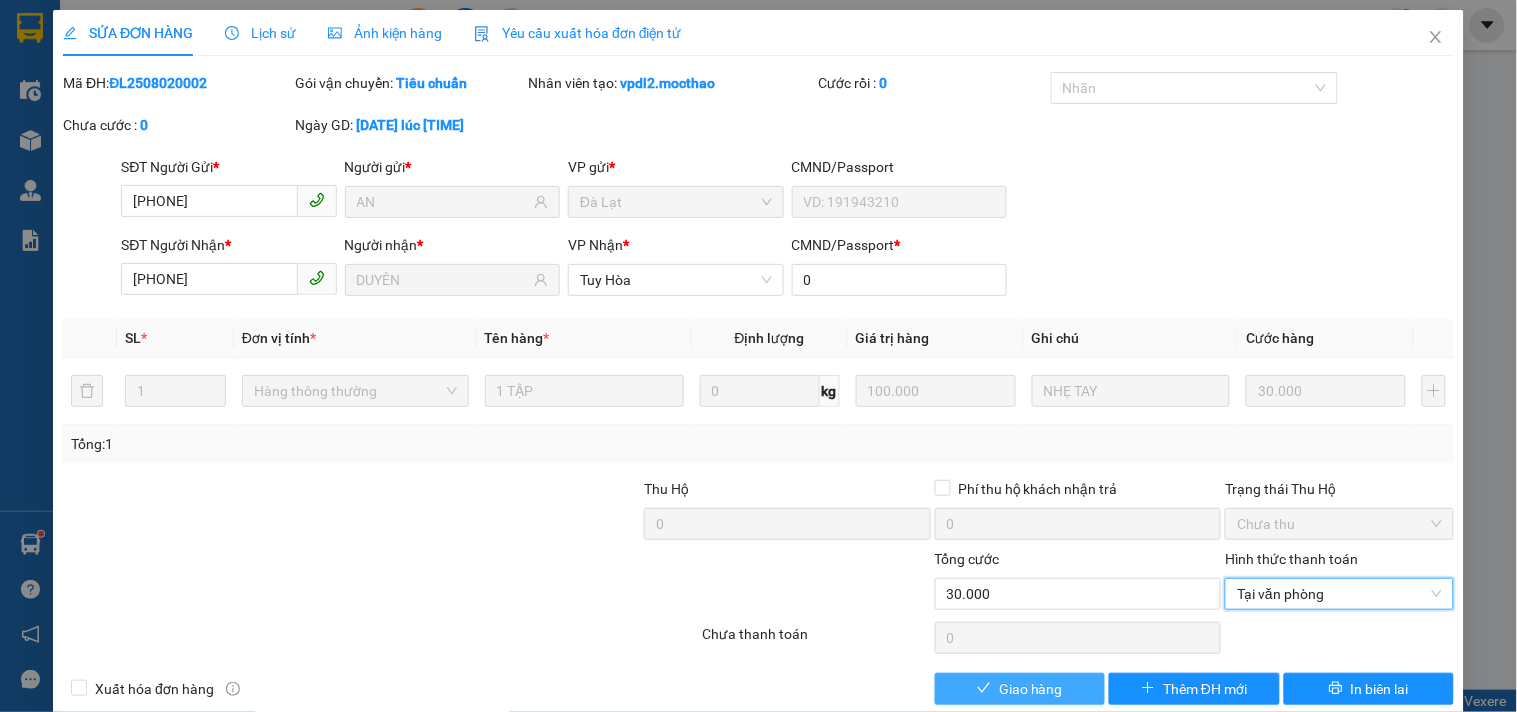 click on "Giao hàng" at bounding box center [1020, 689] 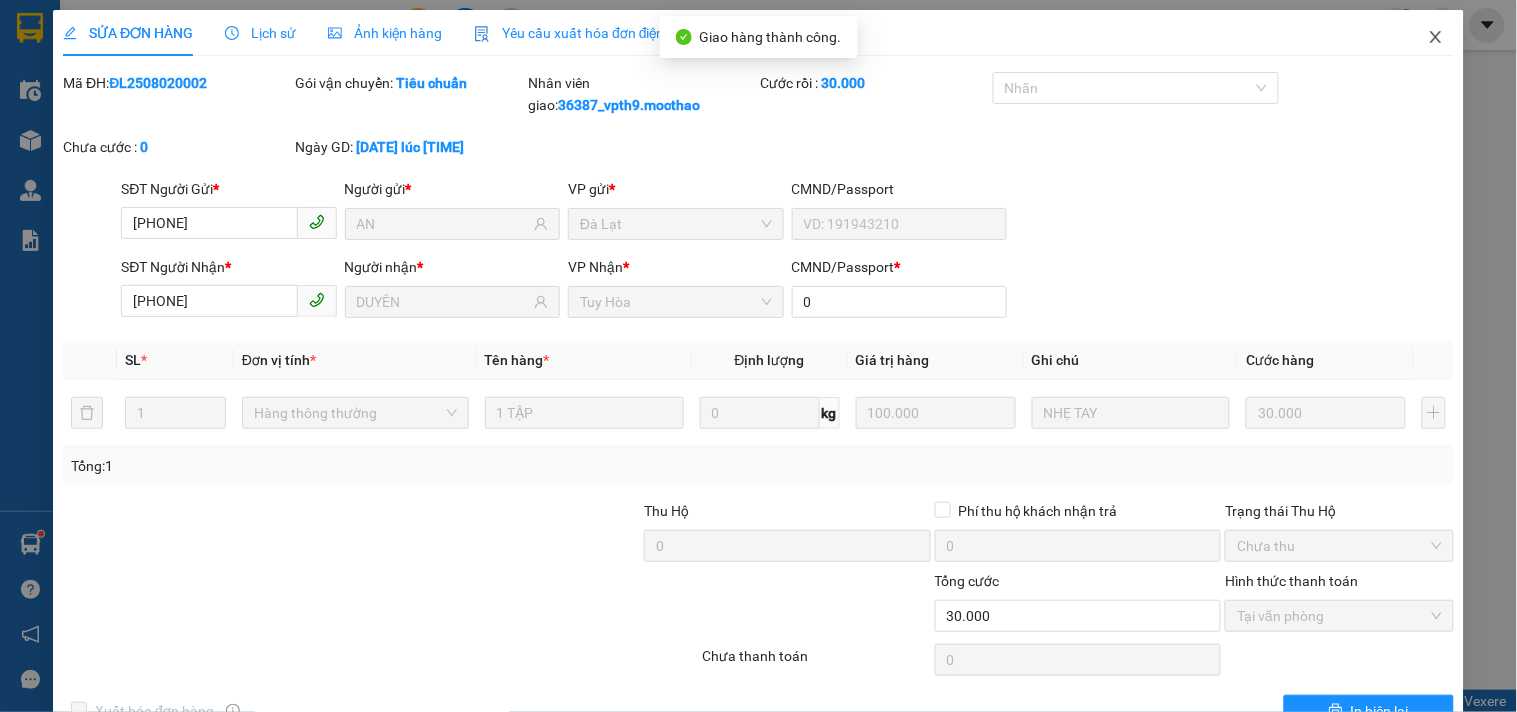 click 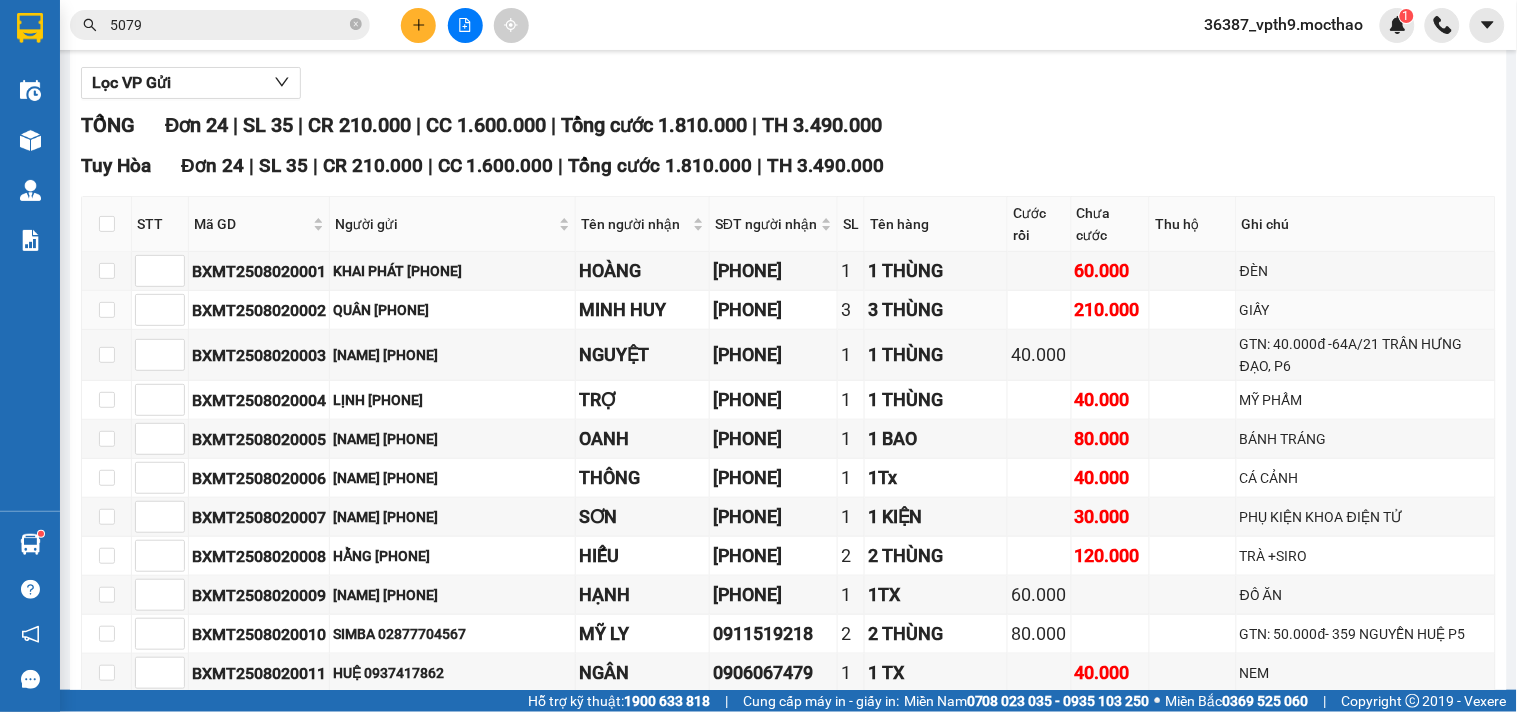scroll, scrollTop: 0, scrollLeft: 0, axis: both 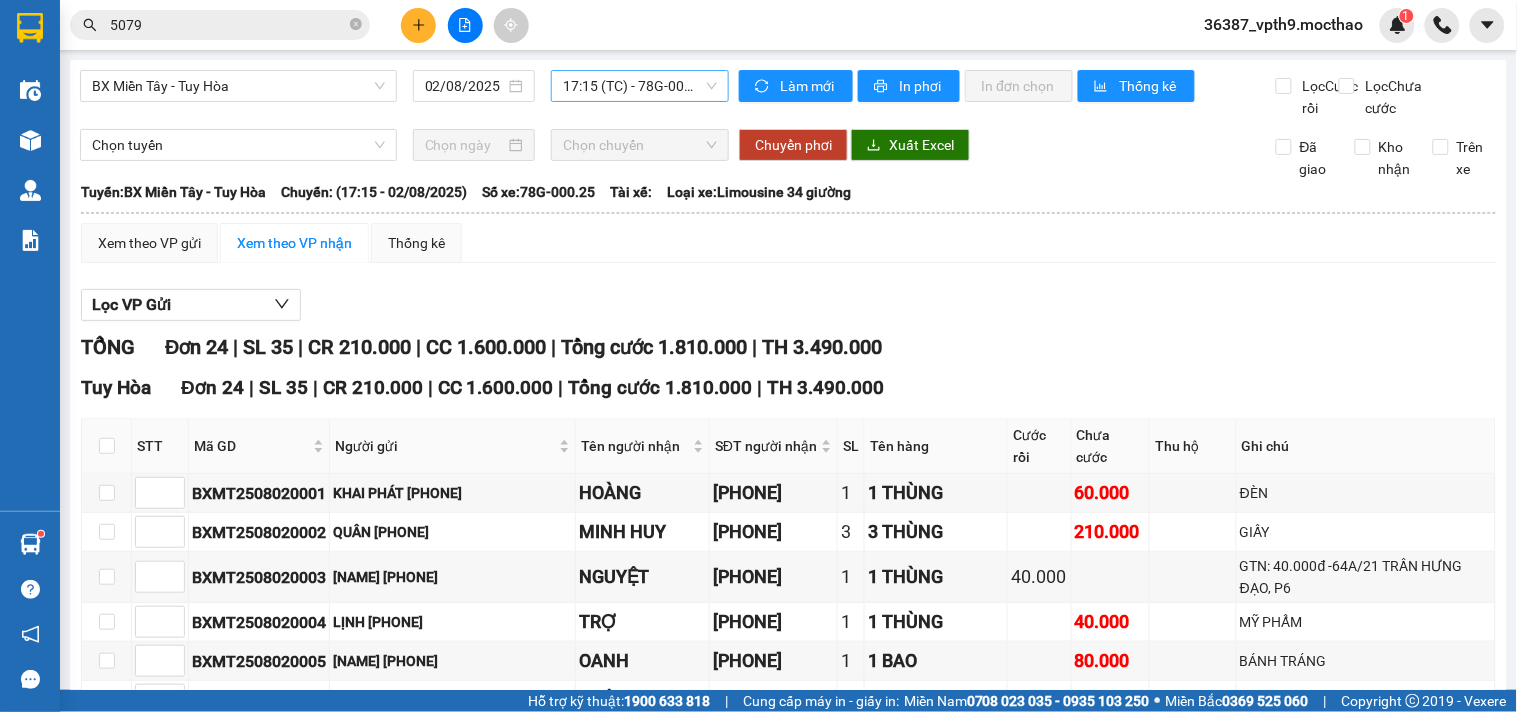 click on "17:15   (TC)   - 78G-000.25" at bounding box center (640, 86) 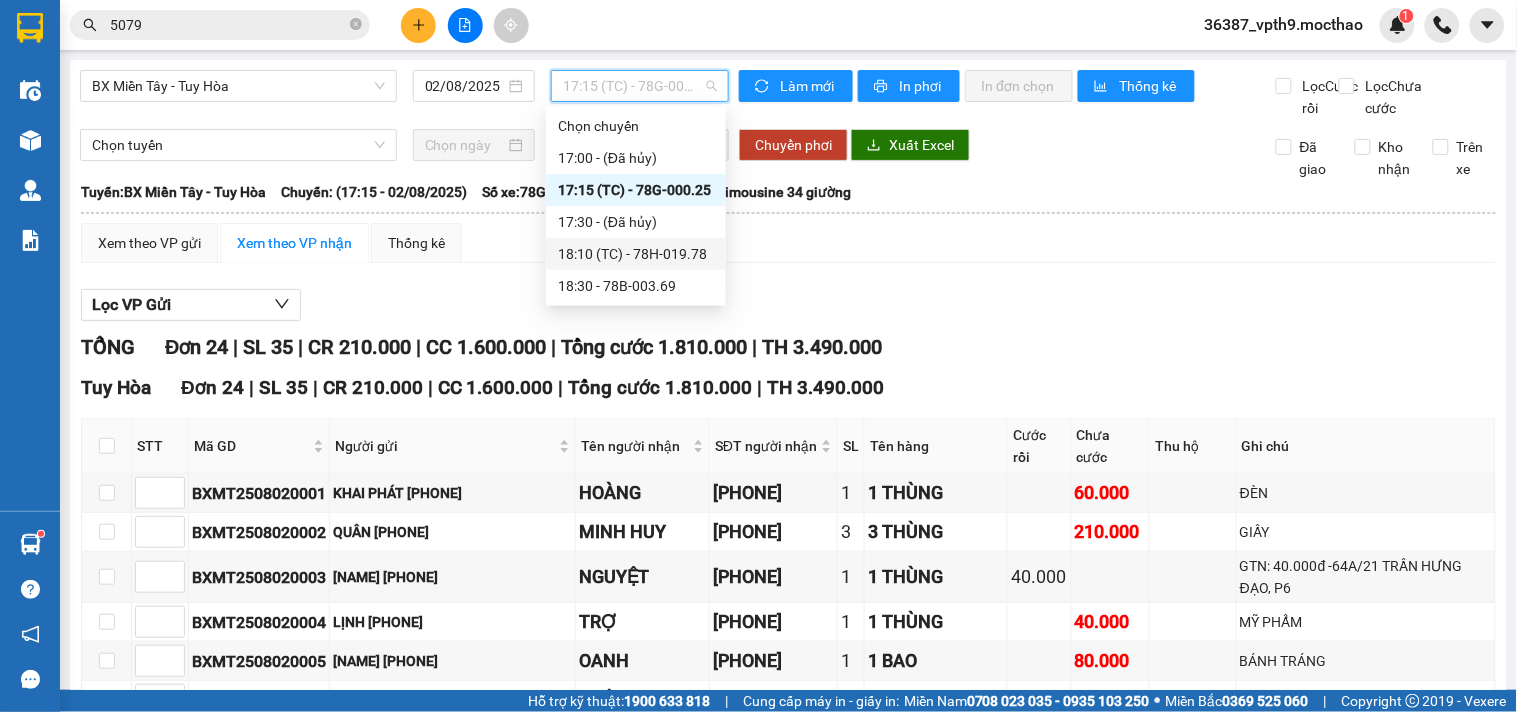click on "18:10   (TC)   - 78H-019.78" at bounding box center [636, 254] 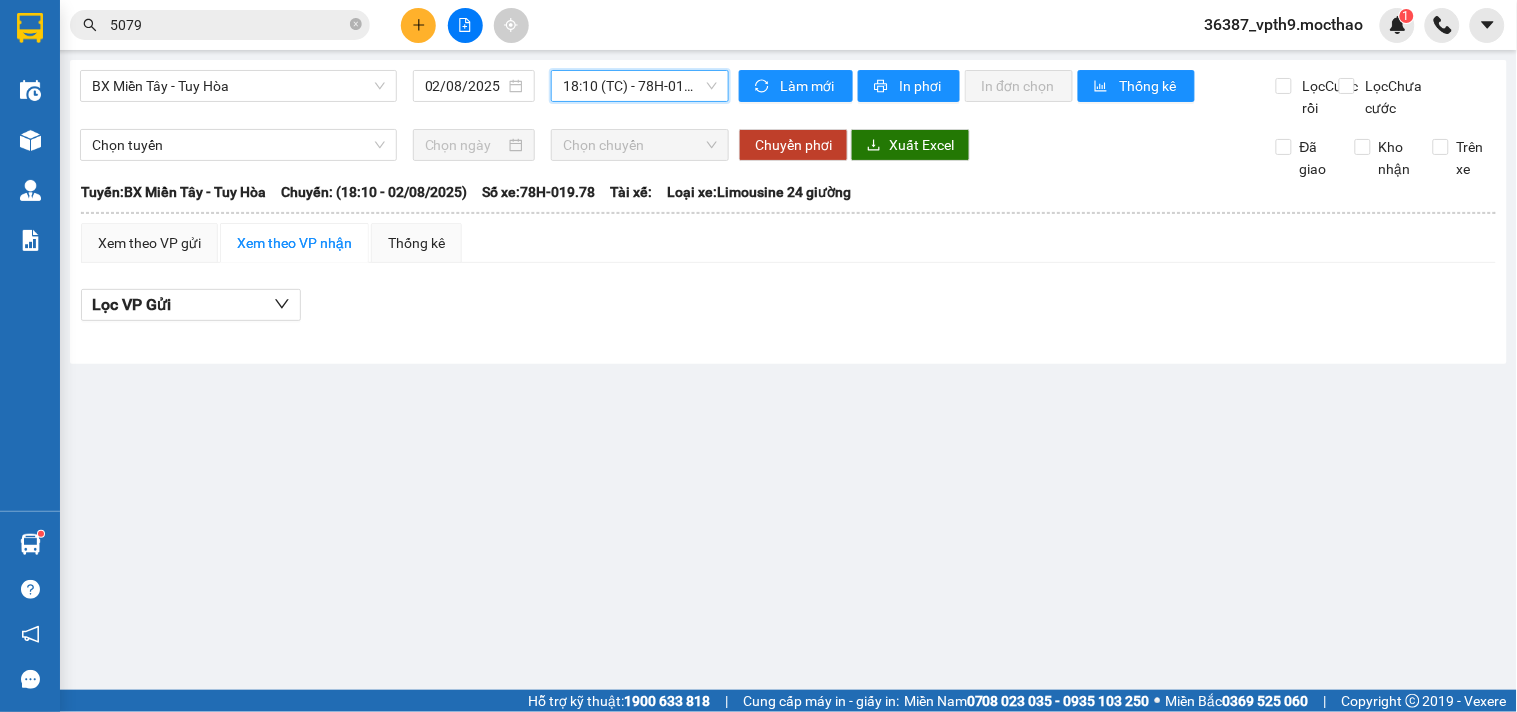 click on "18:10   (TC)   - 78H-019.78" at bounding box center (640, 86) 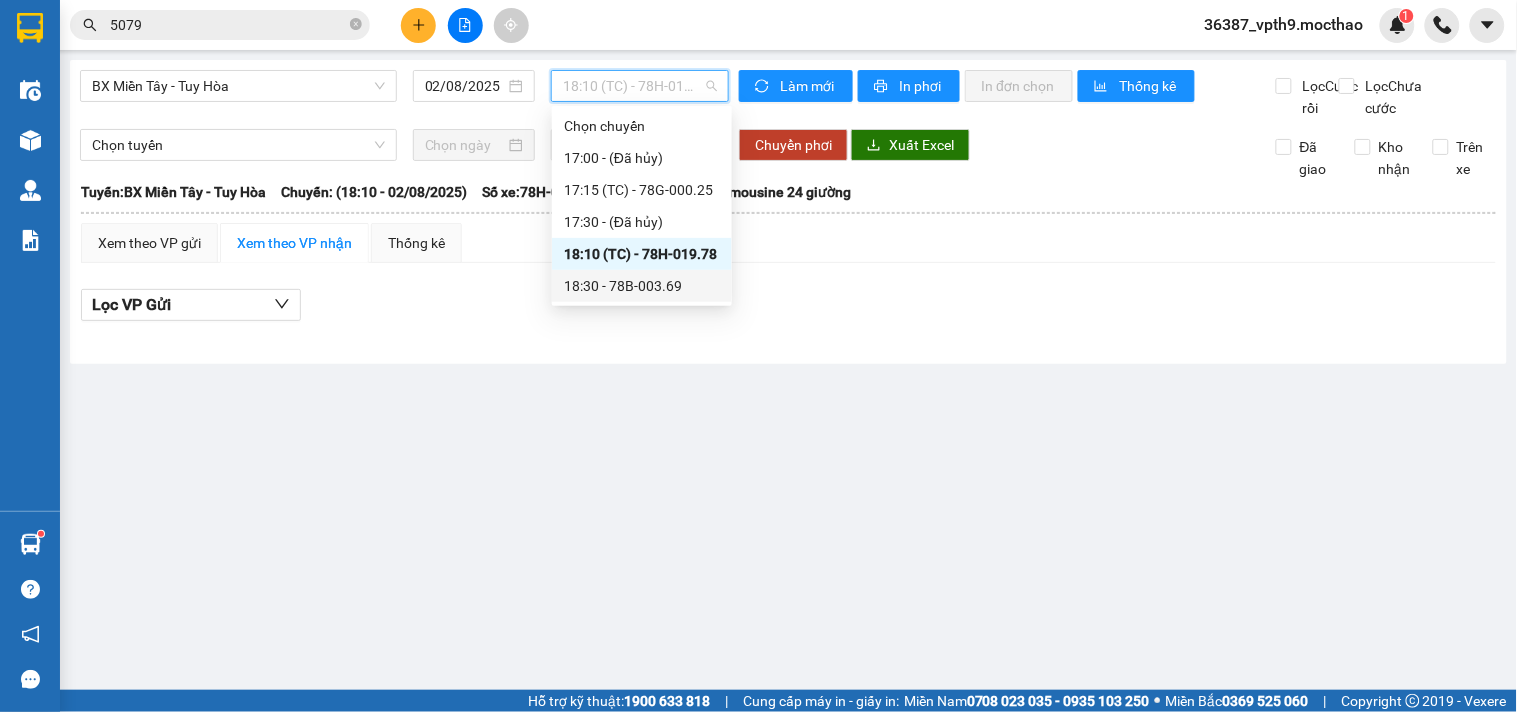 click on "18:30     - 78B-003.69" at bounding box center [642, 286] 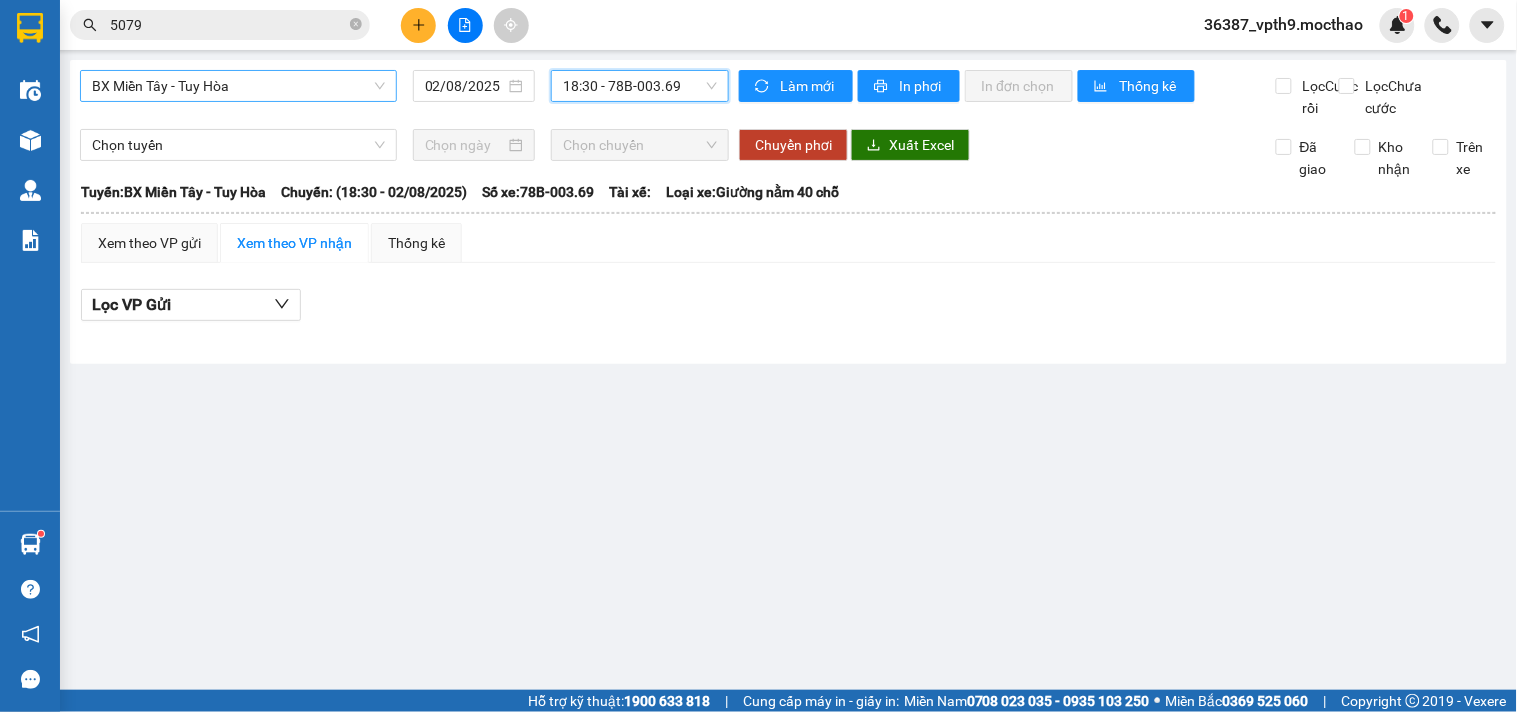 click on "BX Miền Tây - Tuy Hòa" at bounding box center (238, 86) 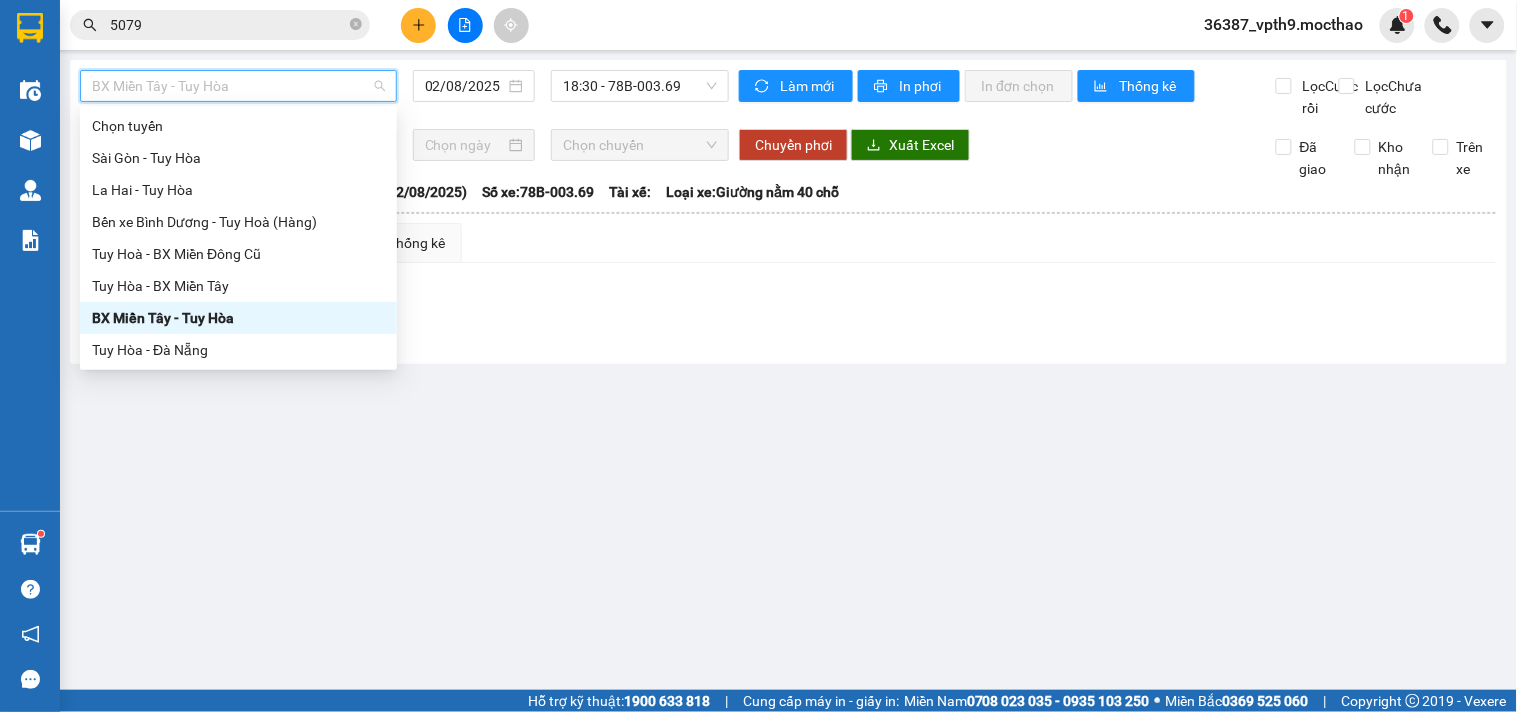 type on "Q" 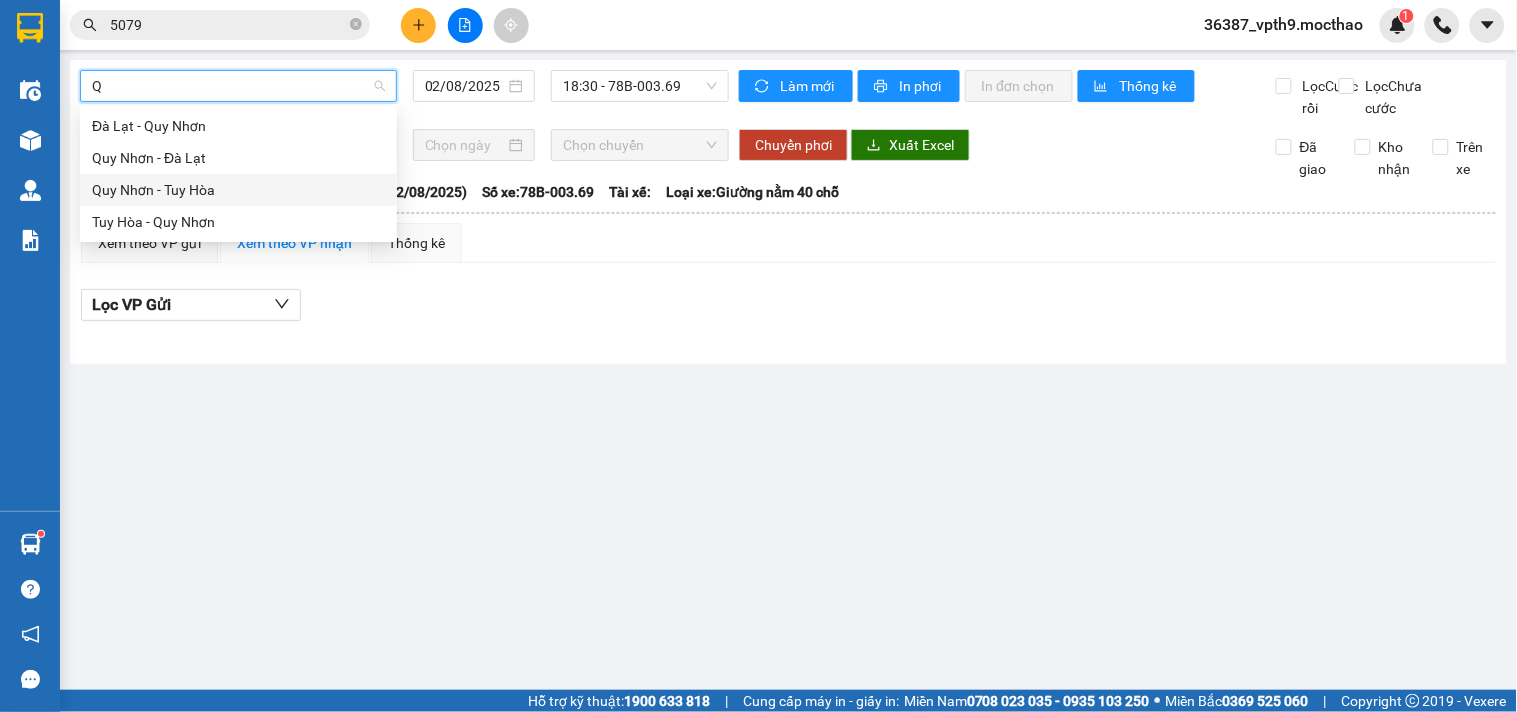 click on "Quy Nhơn - Tuy Hòa" at bounding box center [238, 190] 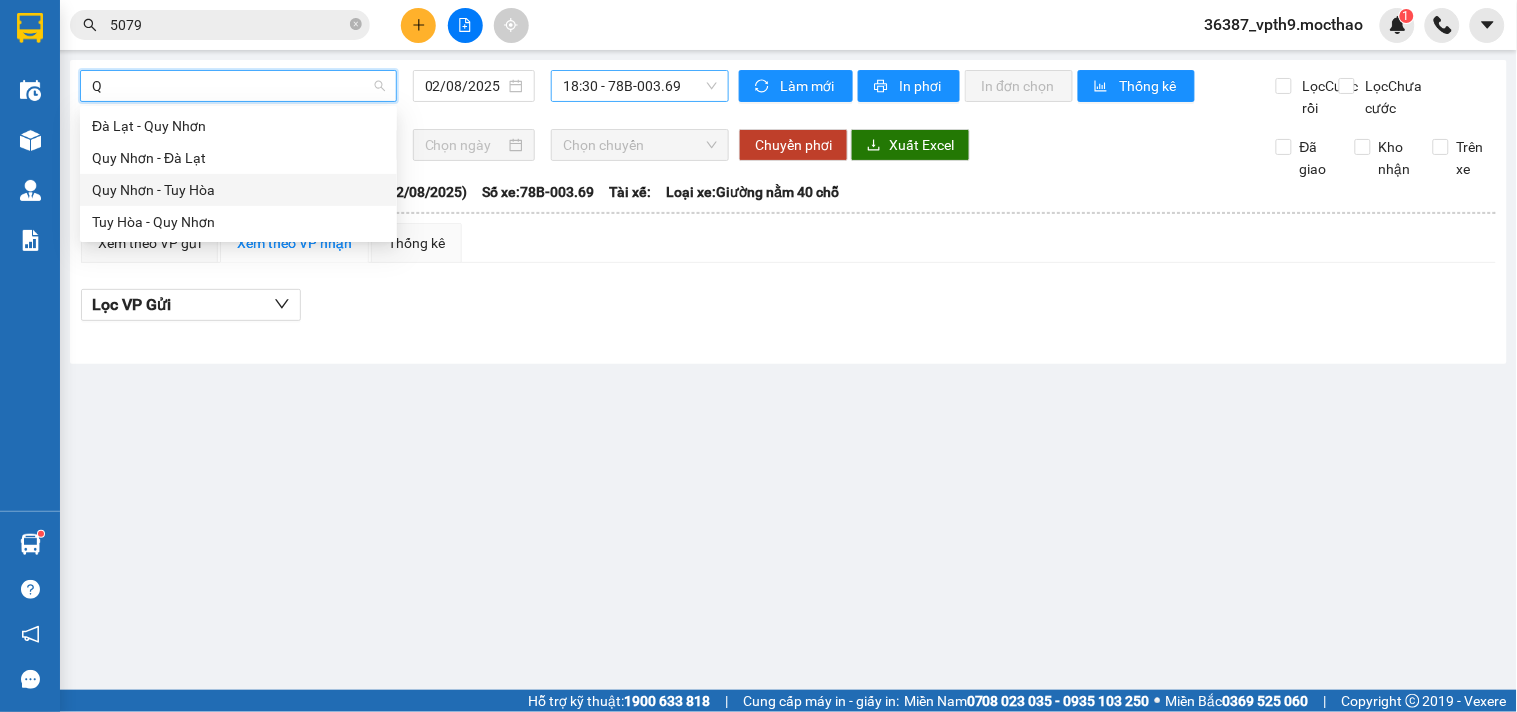 type 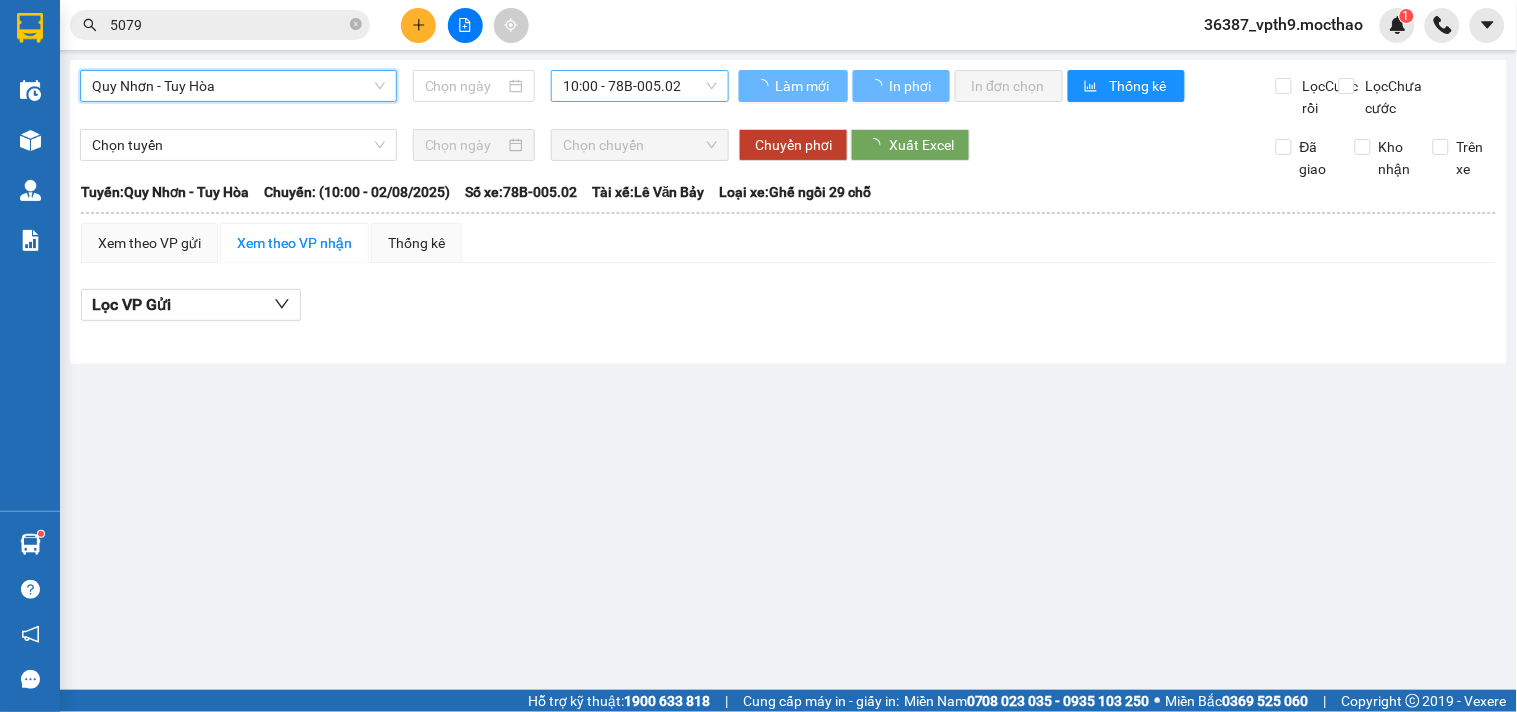 type on "02/08/2025" 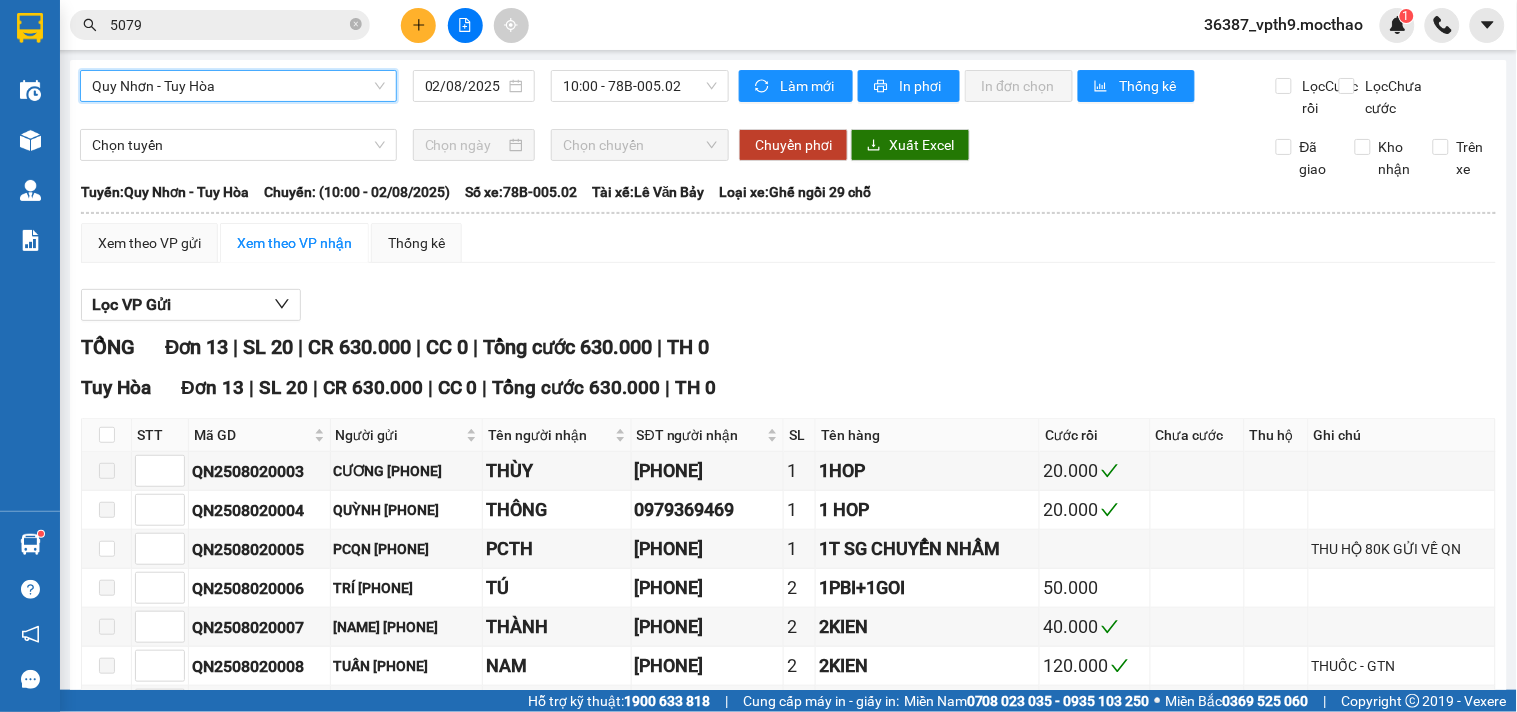 scroll, scrollTop: 222, scrollLeft: 0, axis: vertical 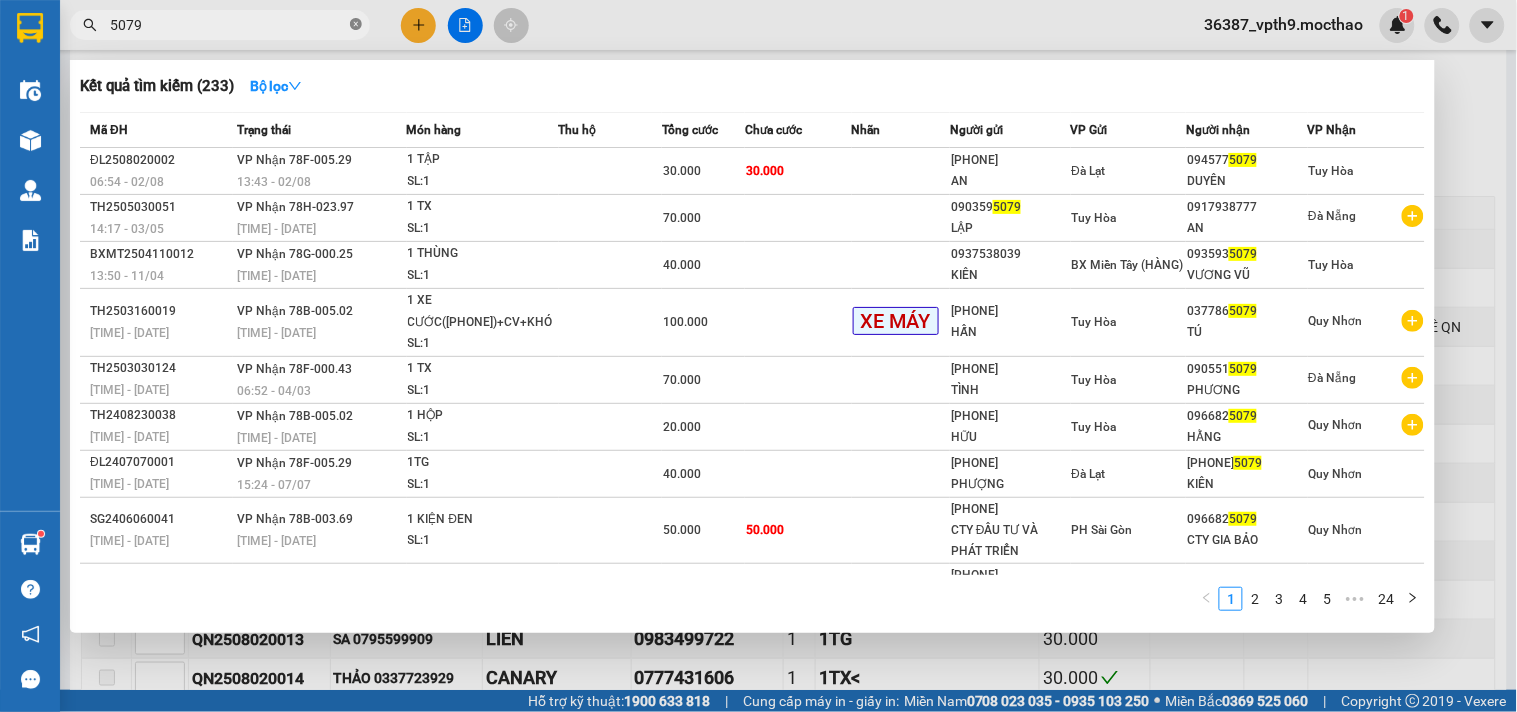 click 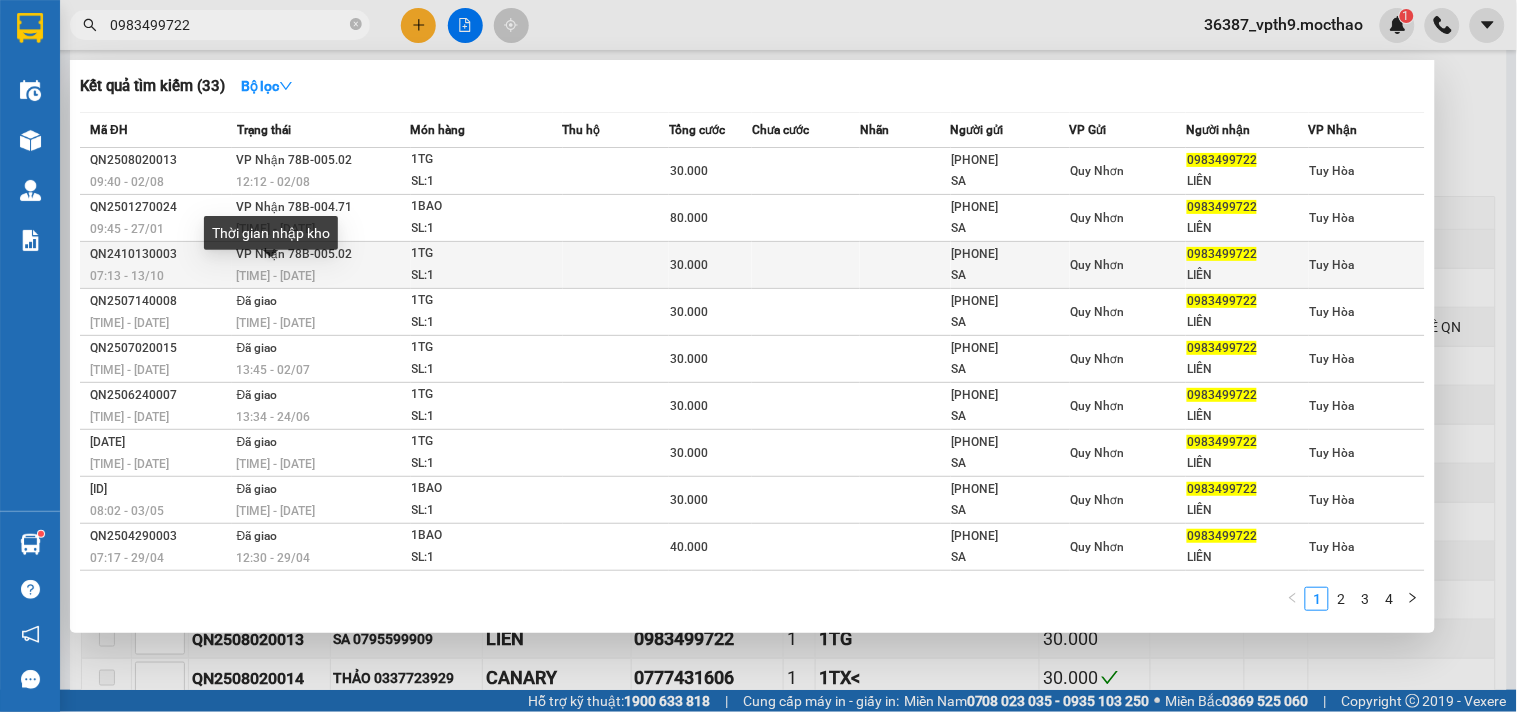 type on "0983499722" 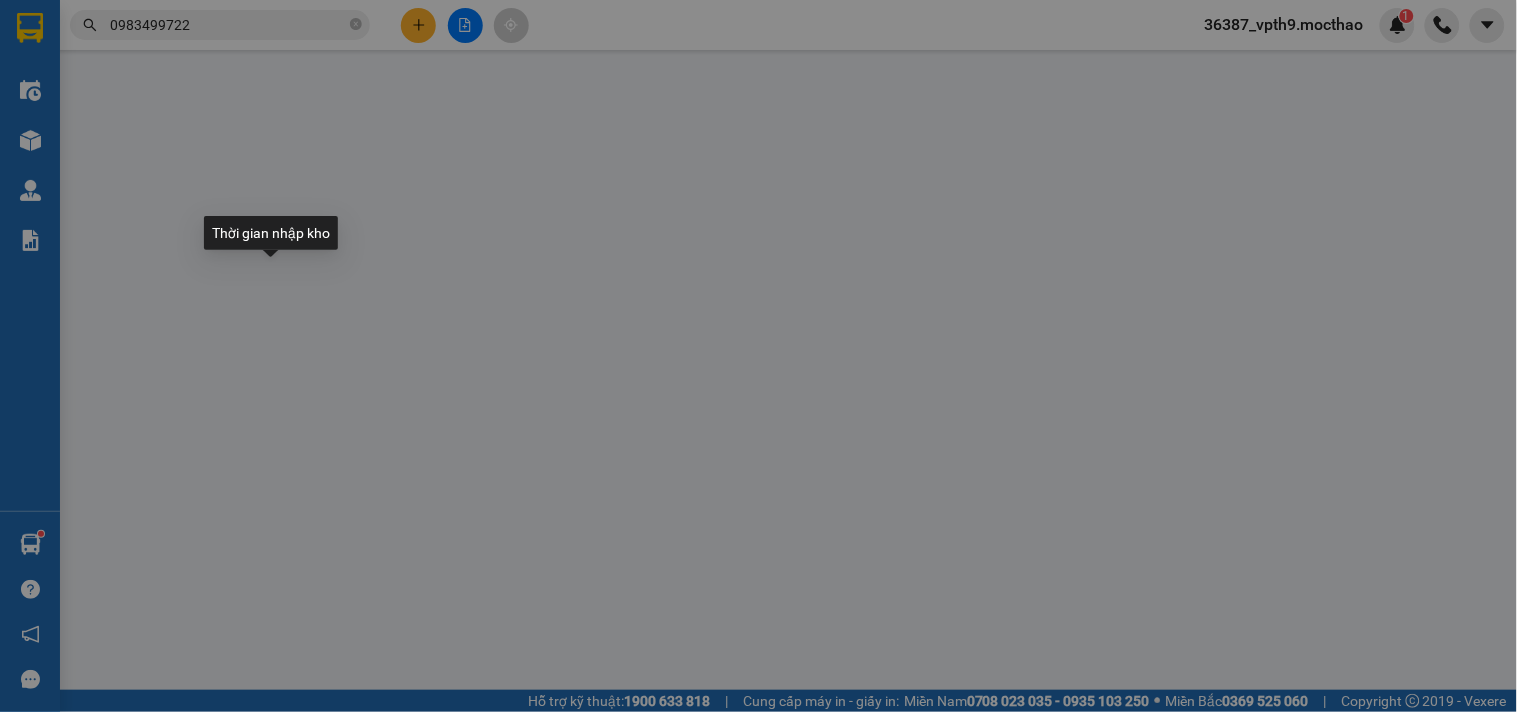 scroll, scrollTop: 0, scrollLeft: 0, axis: both 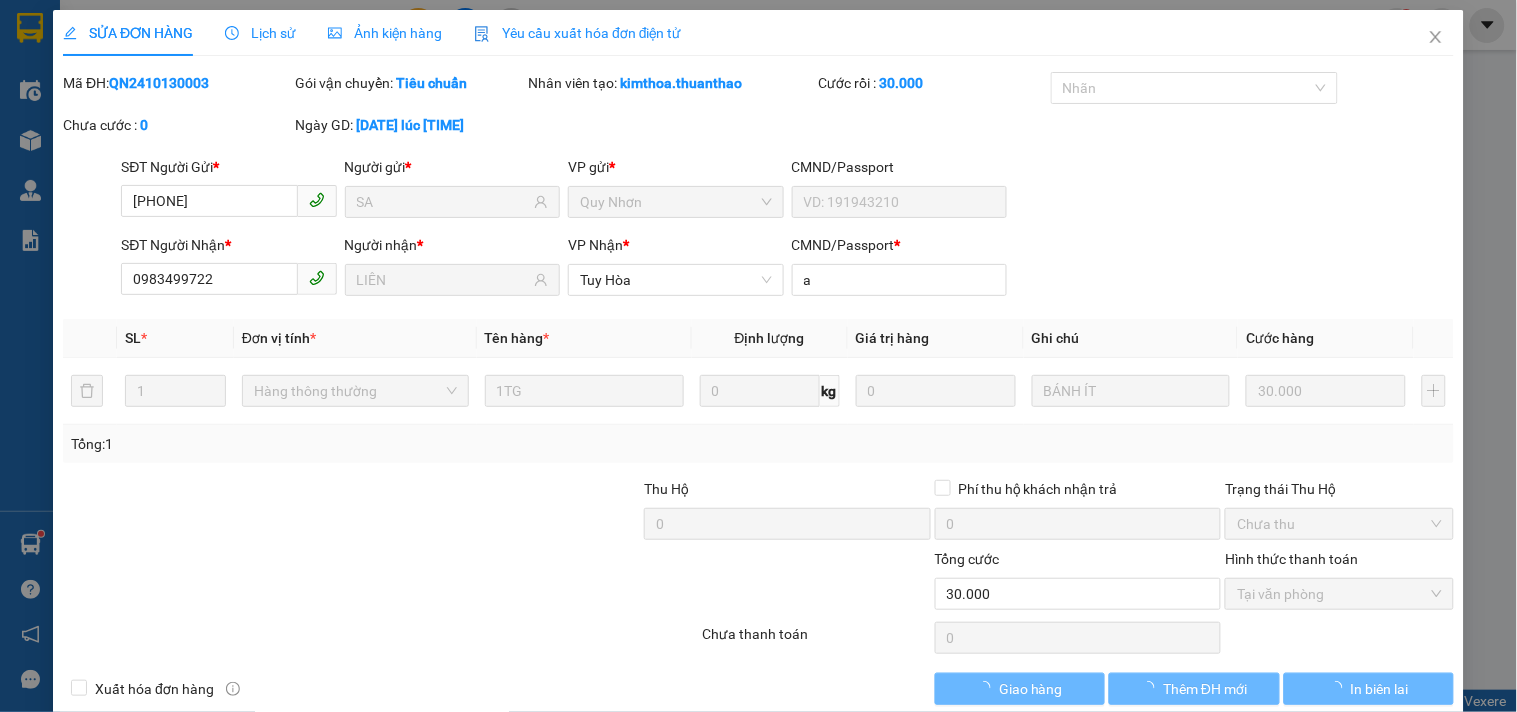 type on "0795599909" 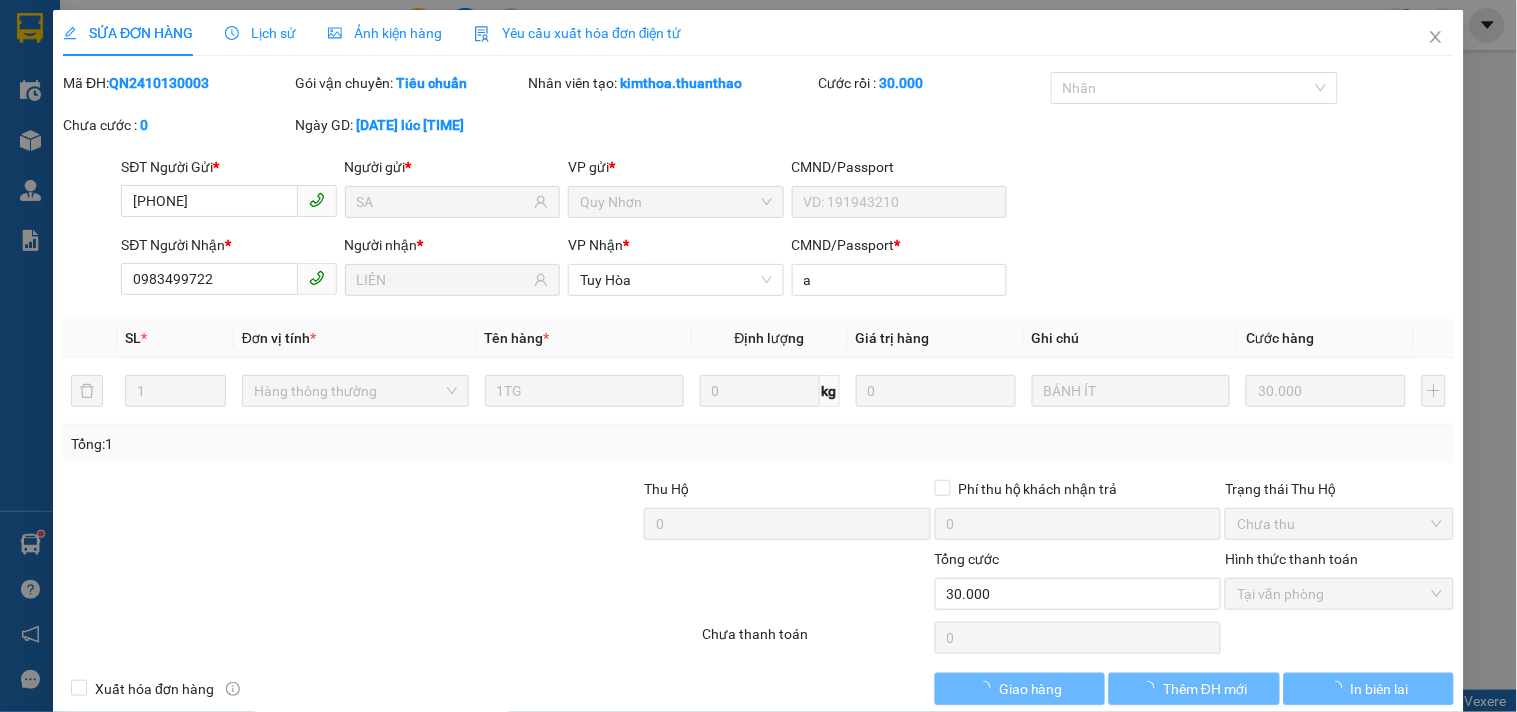 type on "SA" 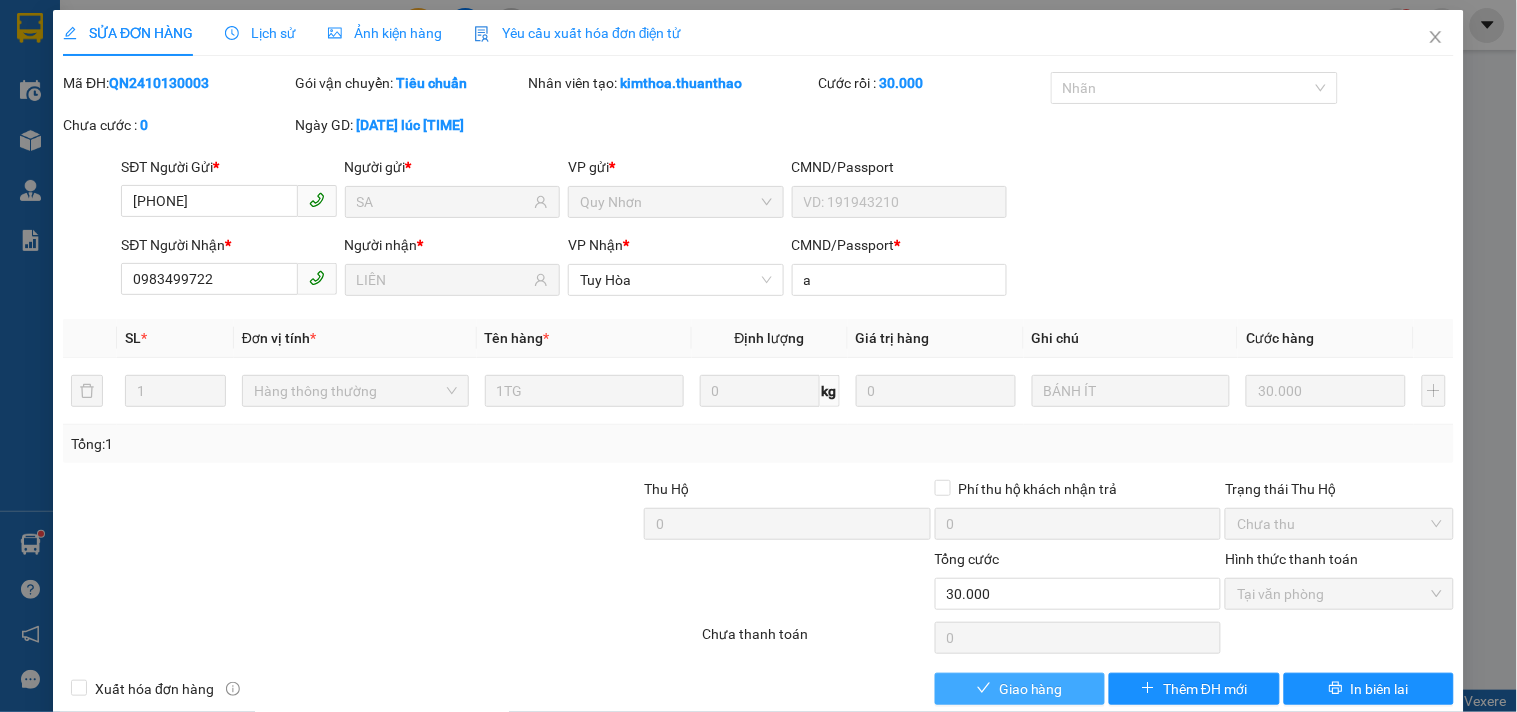 click on "Giao hàng" at bounding box center [1031, 689] 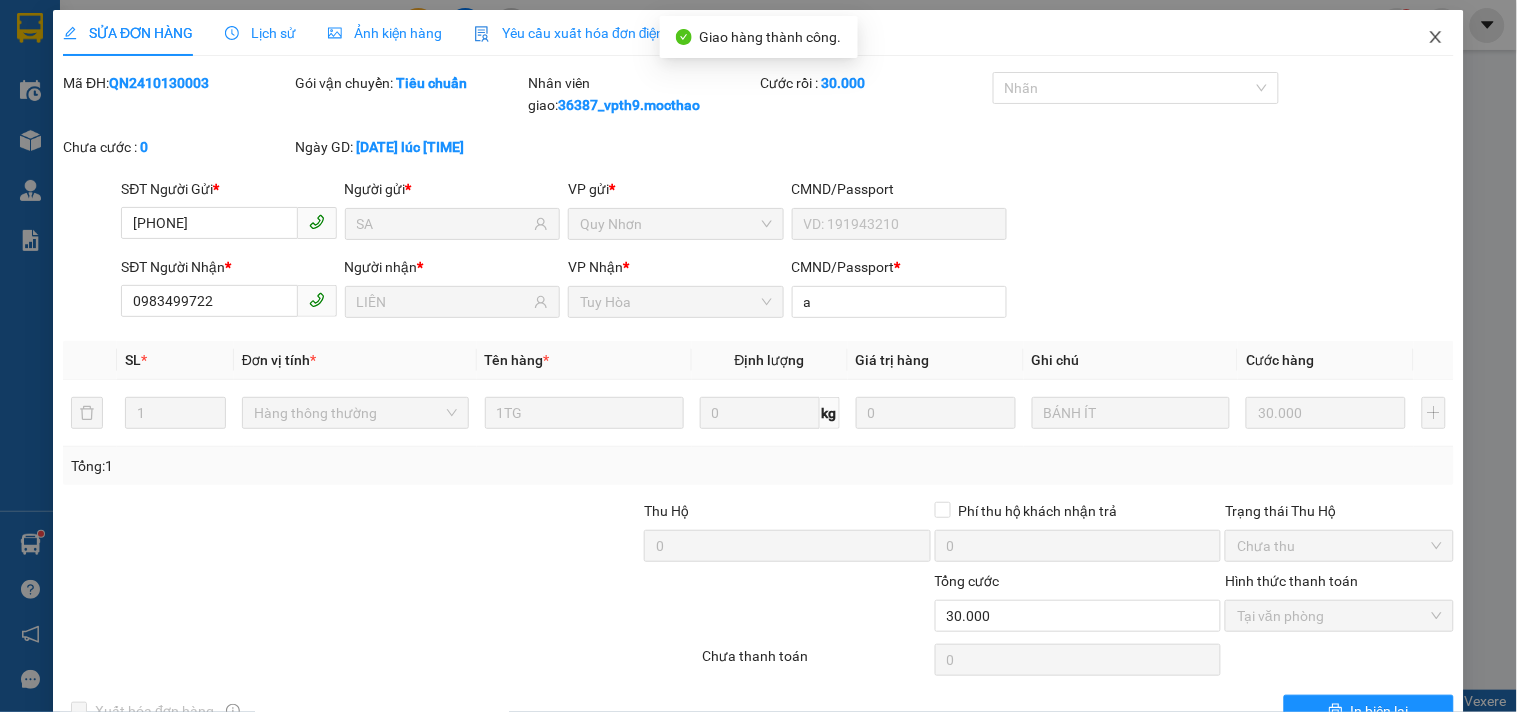 click at bounding box center [1436, 38] 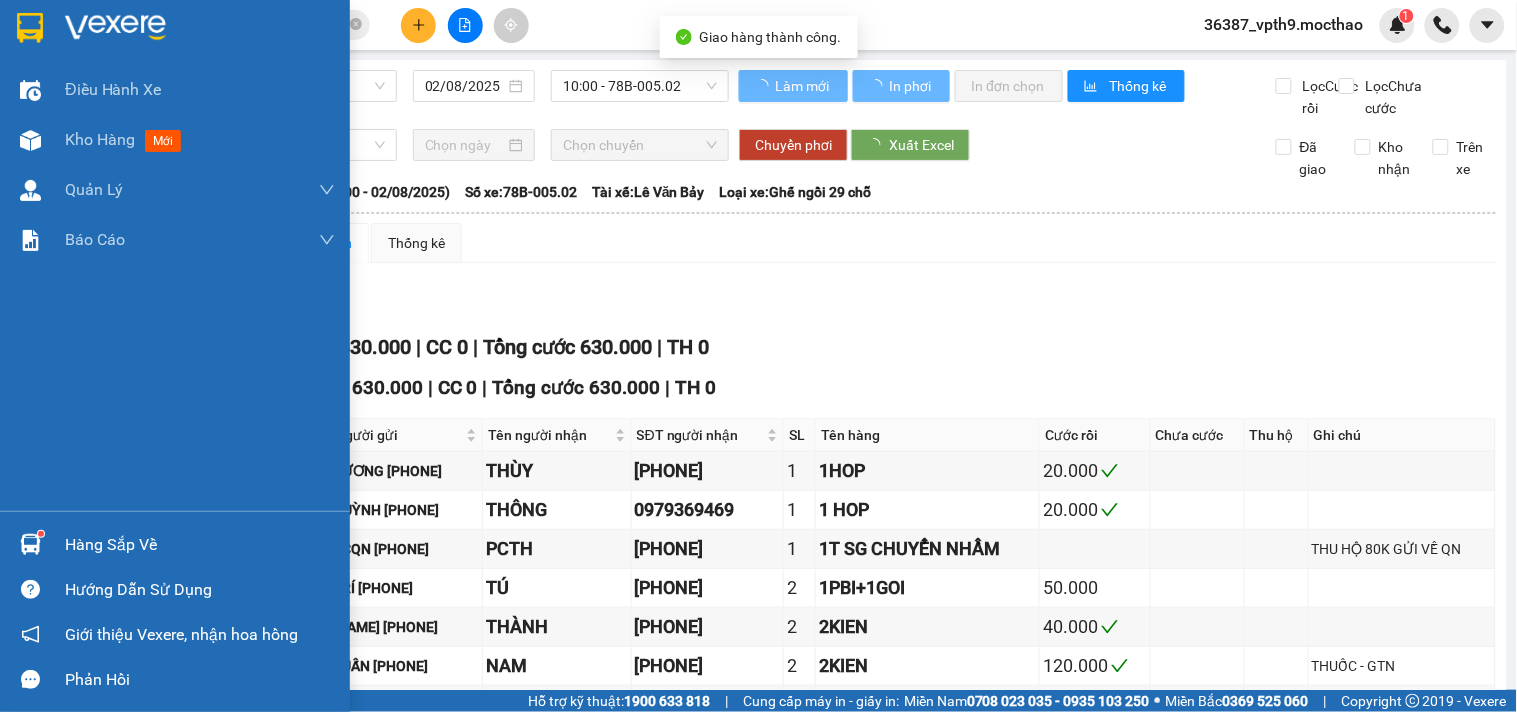 click at bounding box center [200, 28] 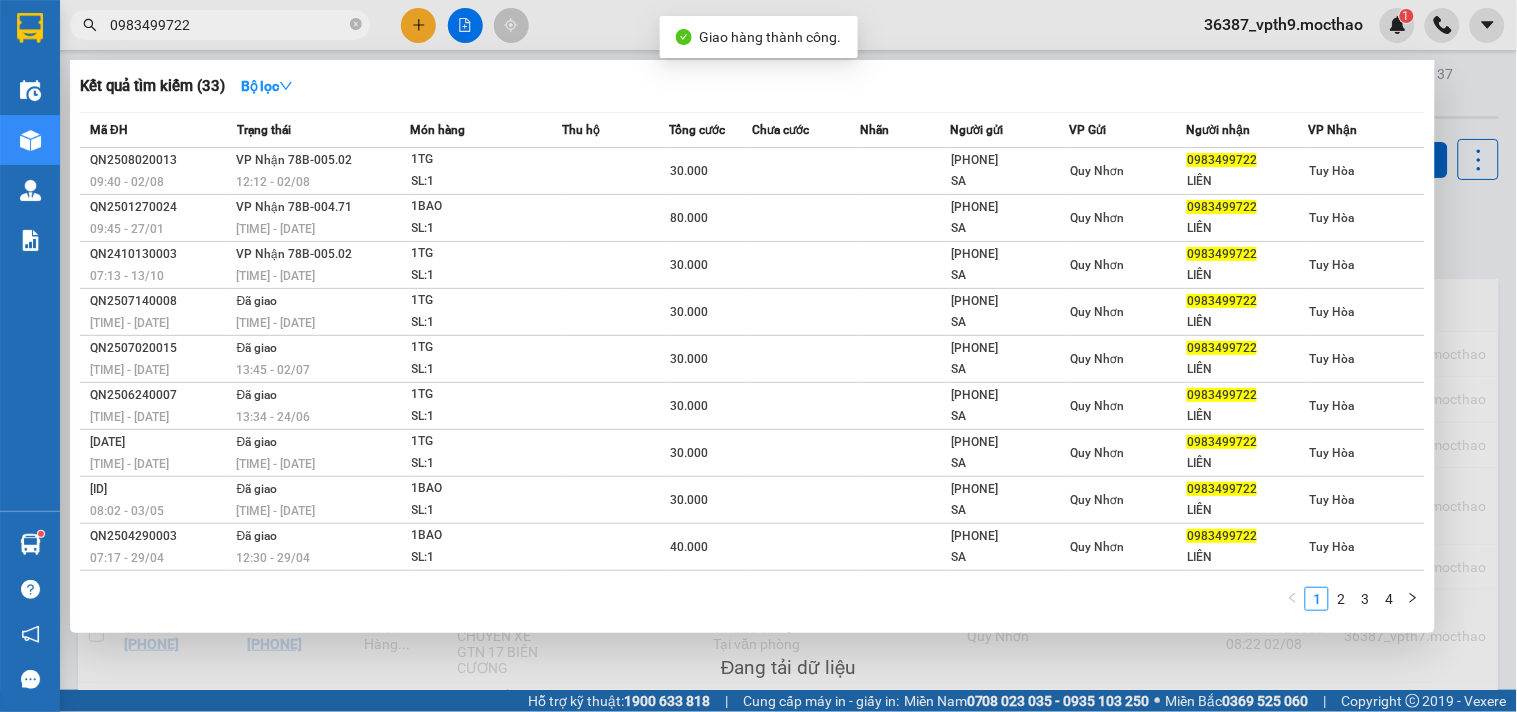 click on "0983499722" at bounding box center [228, 25] 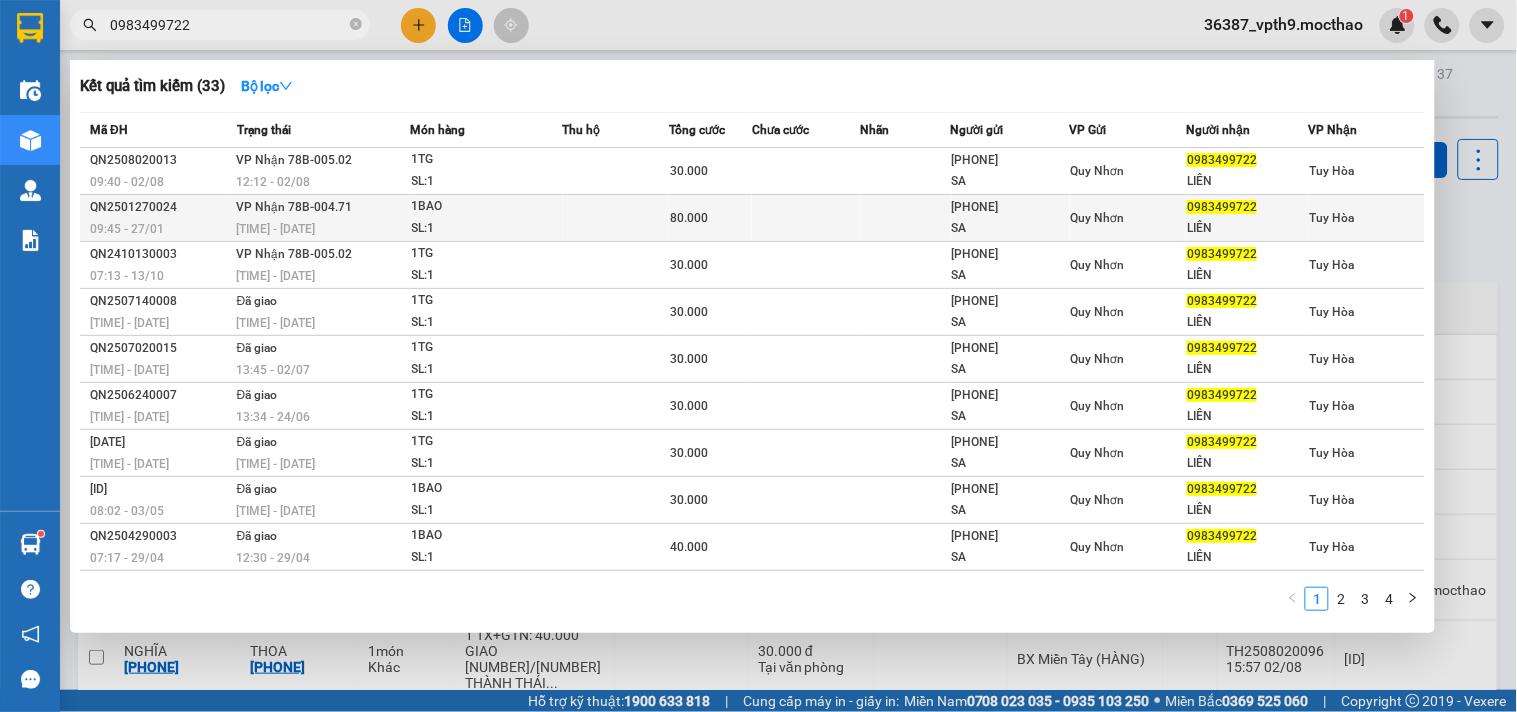 click on "09:45 - 27/01" at bounding box center (160, 229) 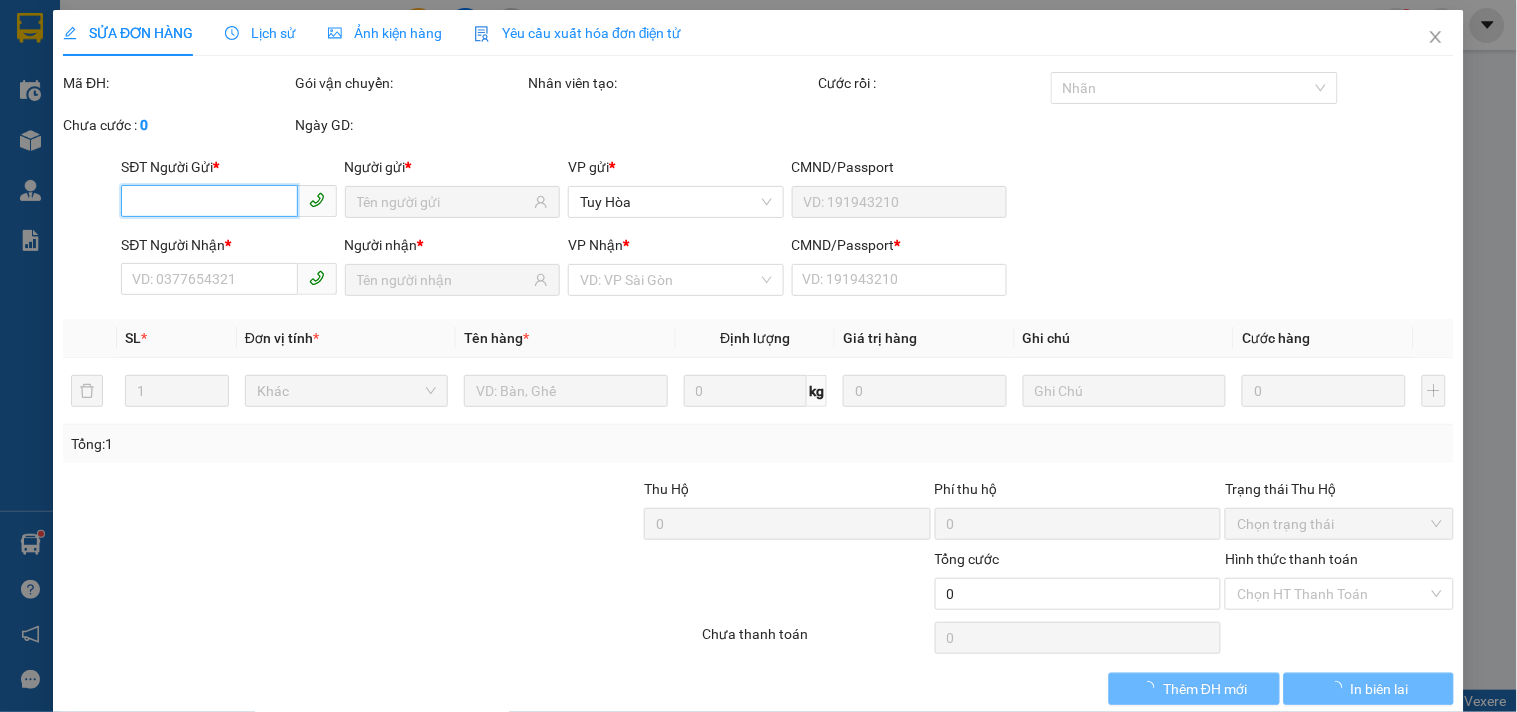 type on "0795599909" 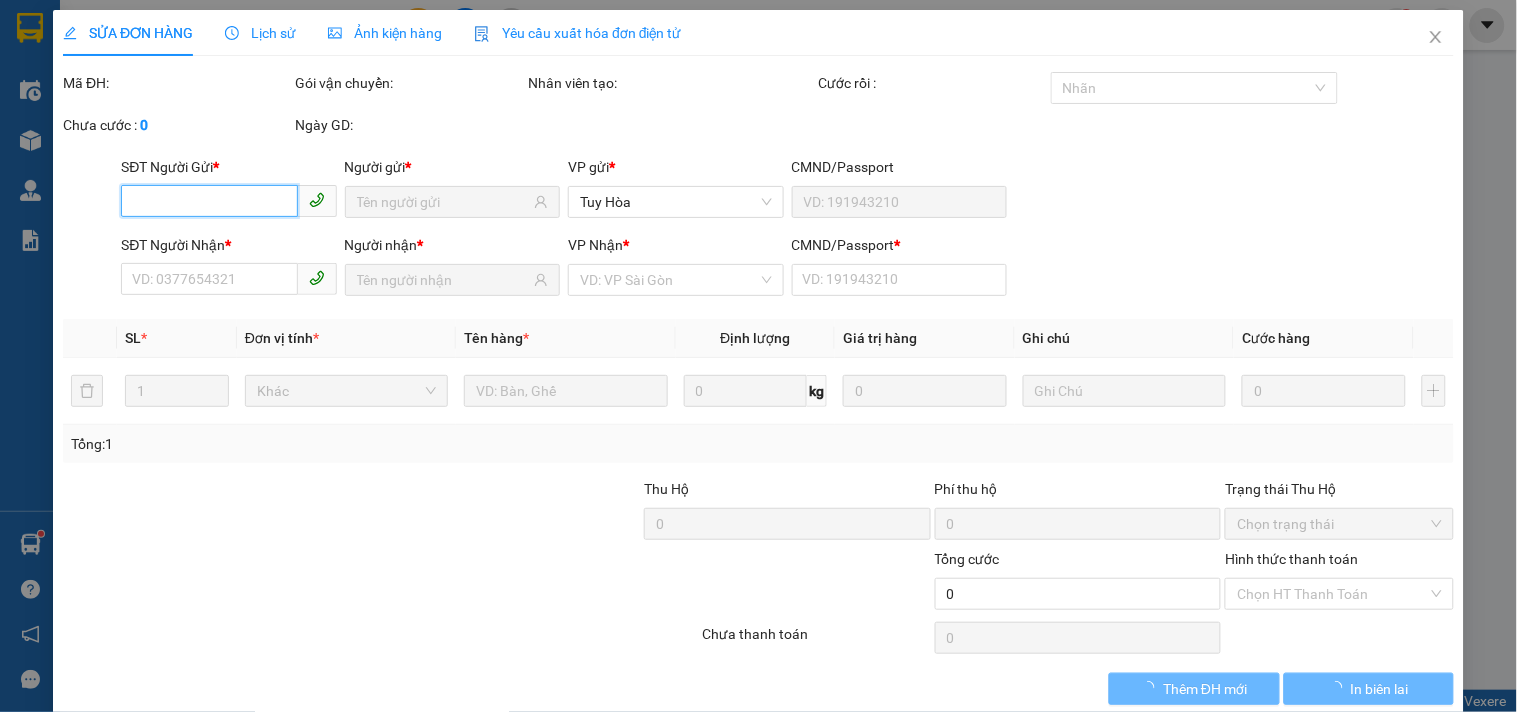 type on "SA" 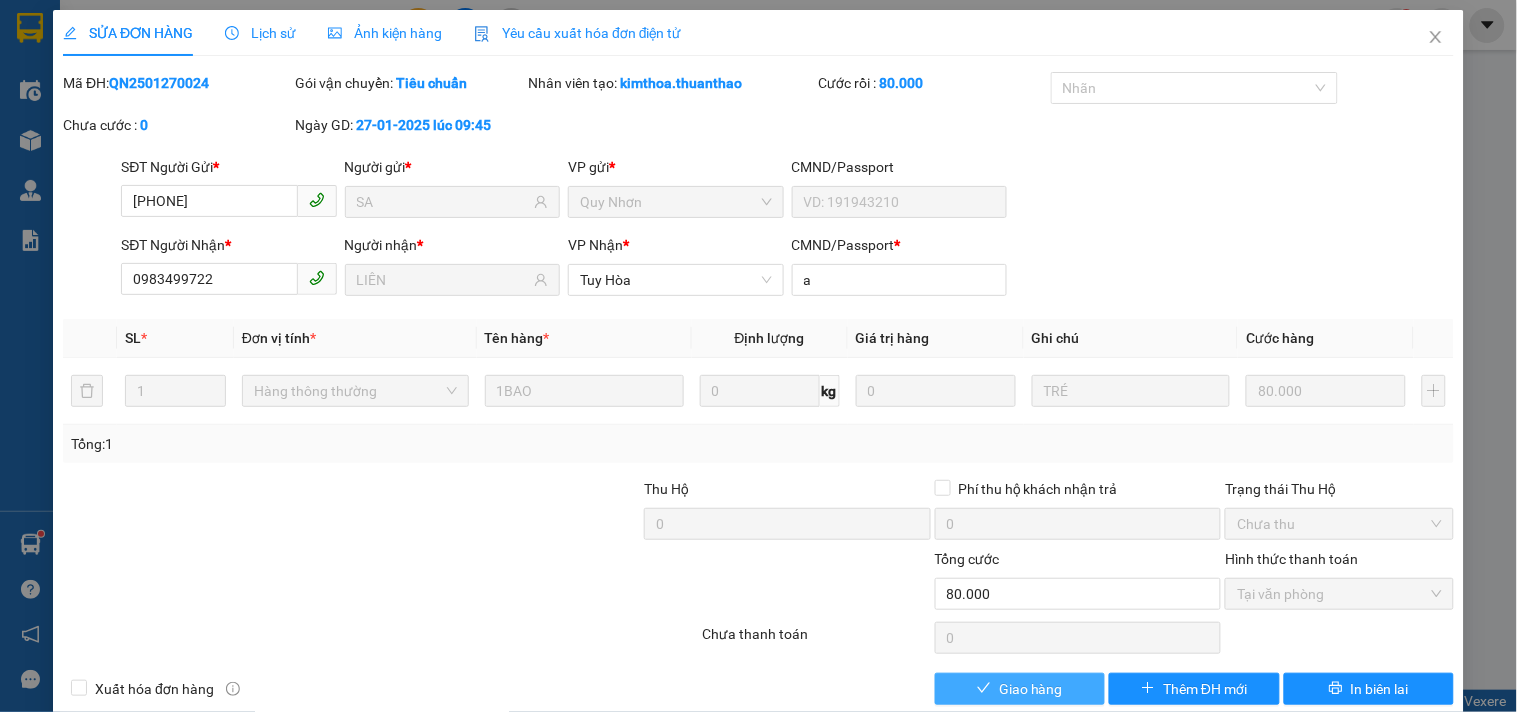click on "Giao hàng" at bounding box center [1020, 689] 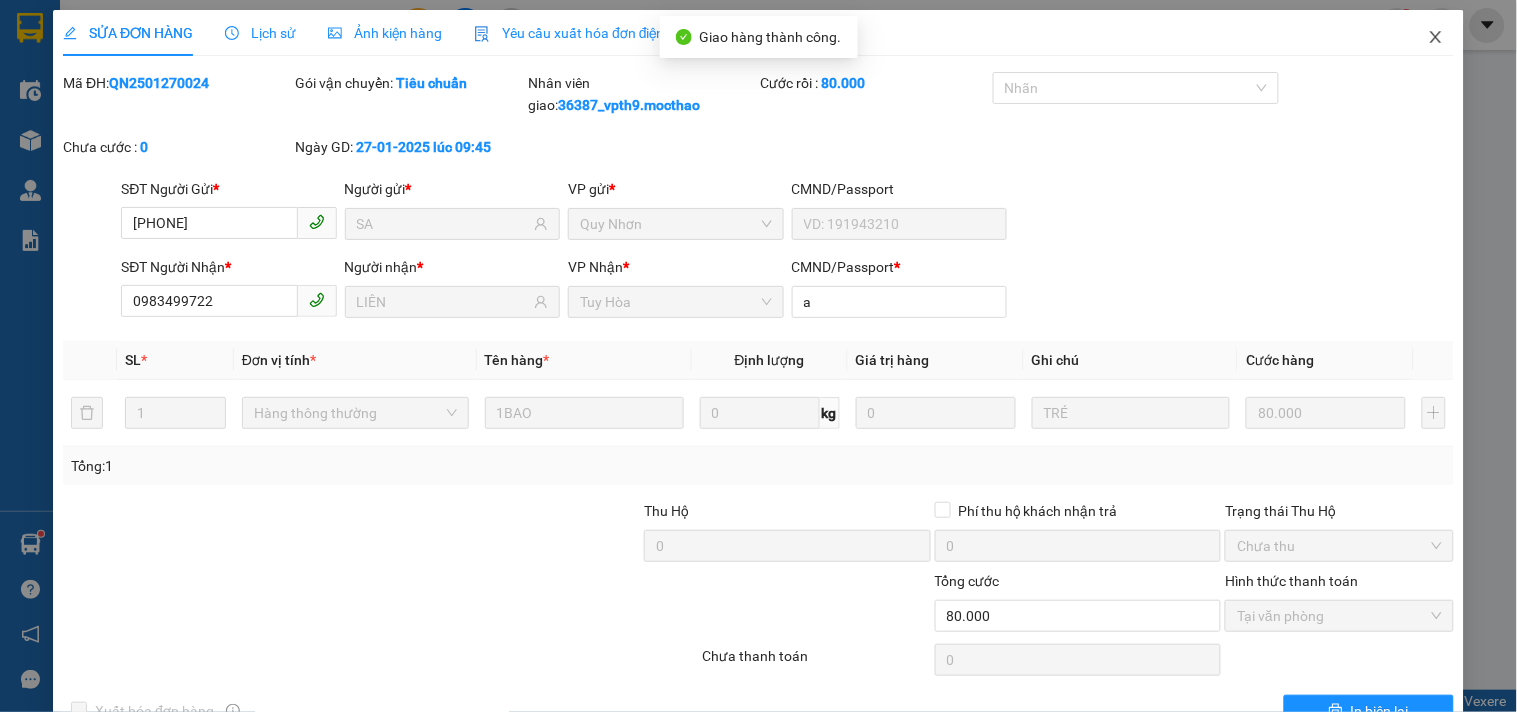 click at bounding box center [1436, 38] 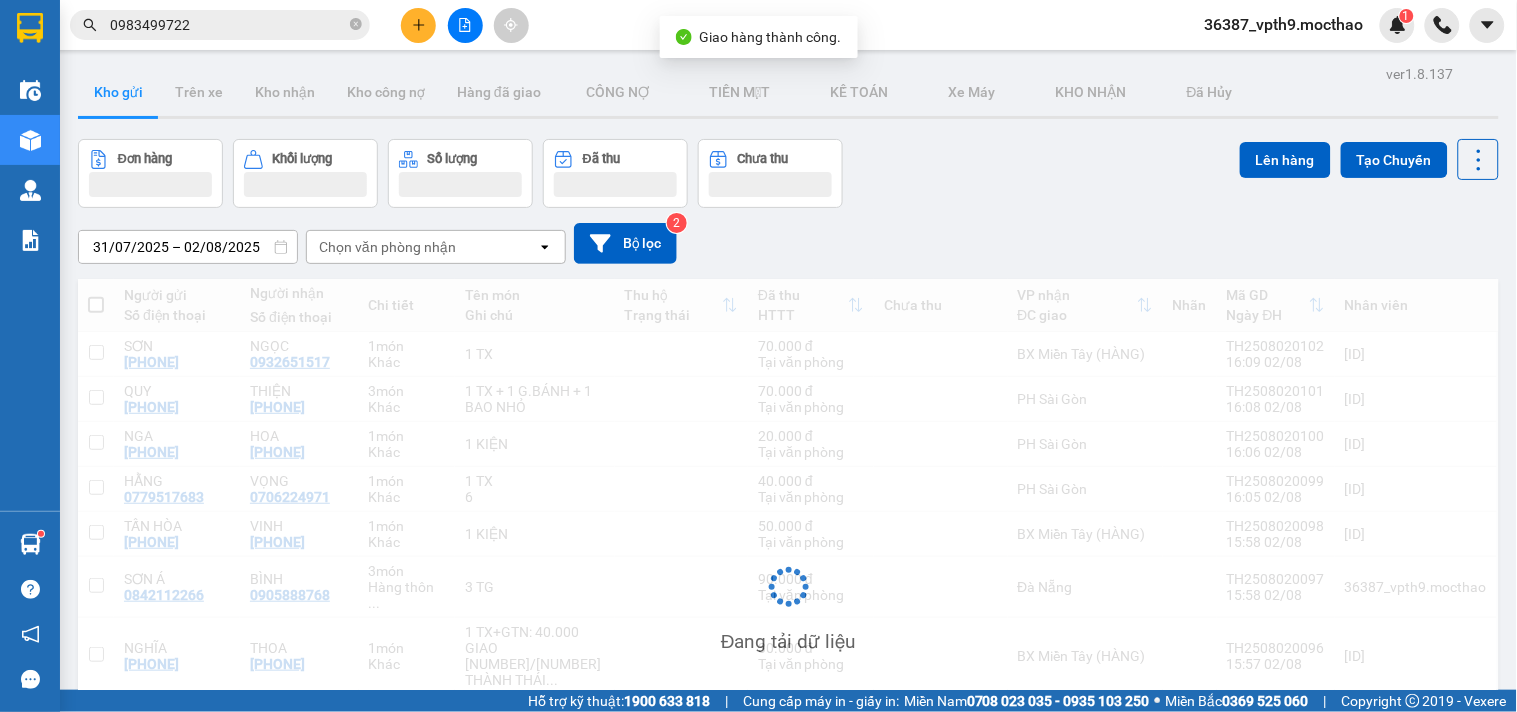 click on "0983499722" at bounding box center [228, 25] 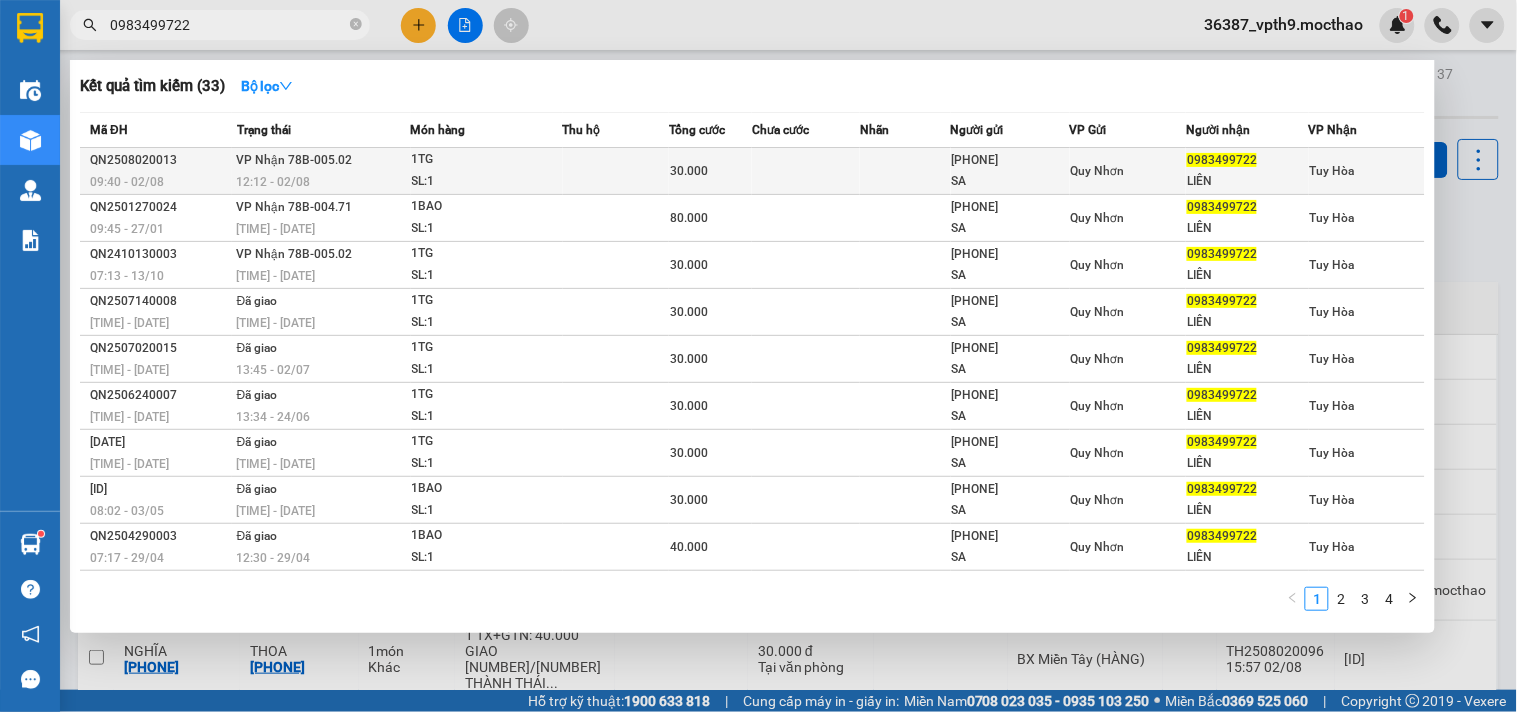 click on "VP Nhận   78B-005.02 12:12 - 02/08" at bounding box center [321, 171] 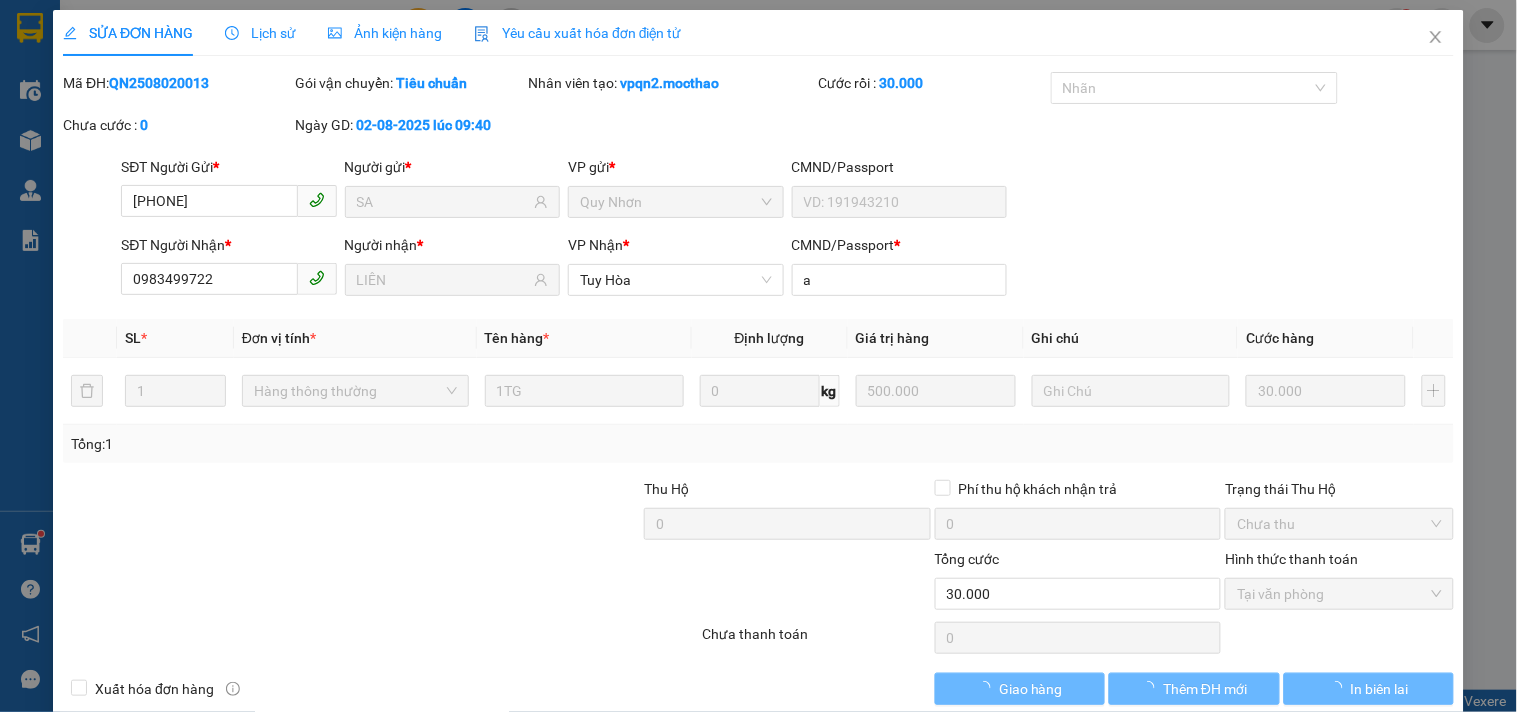 type on "0795599909" 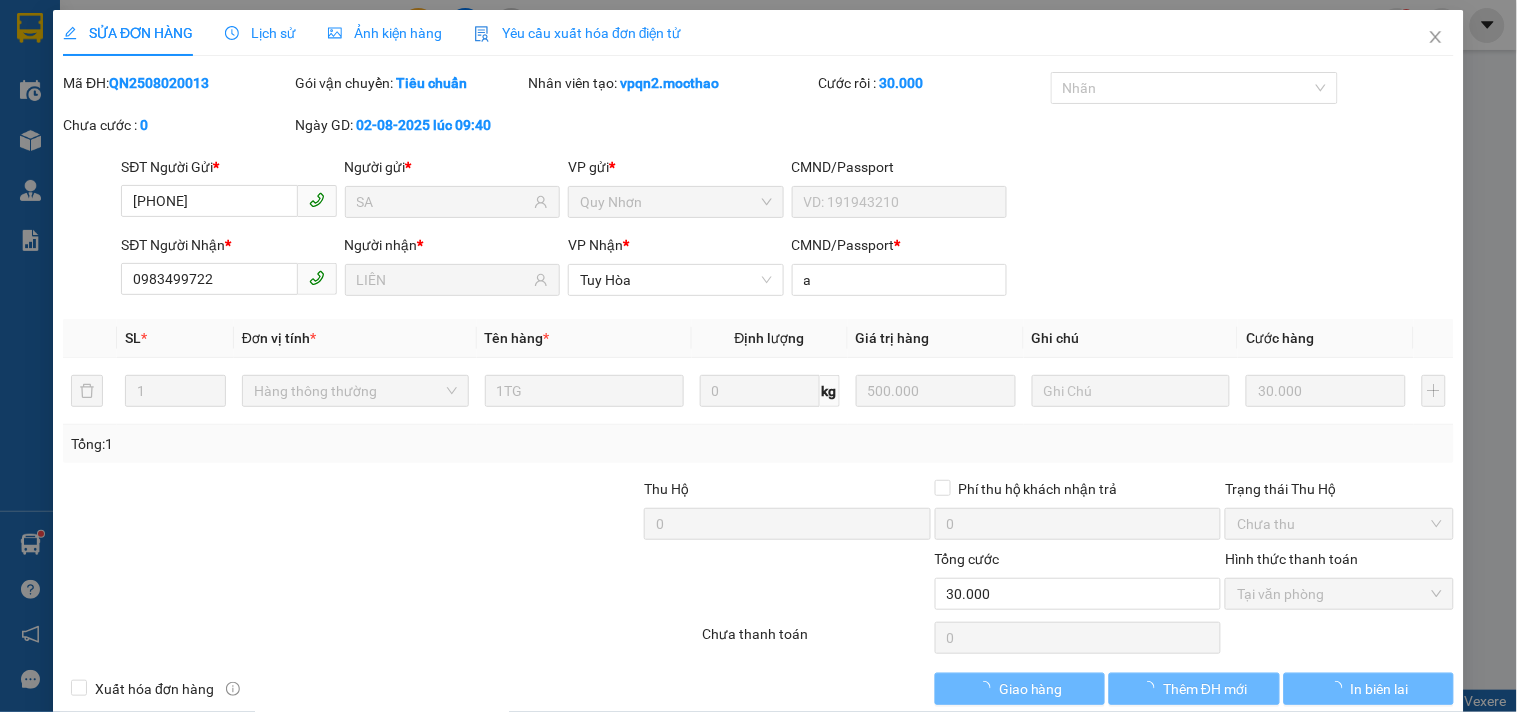 type on "SA" 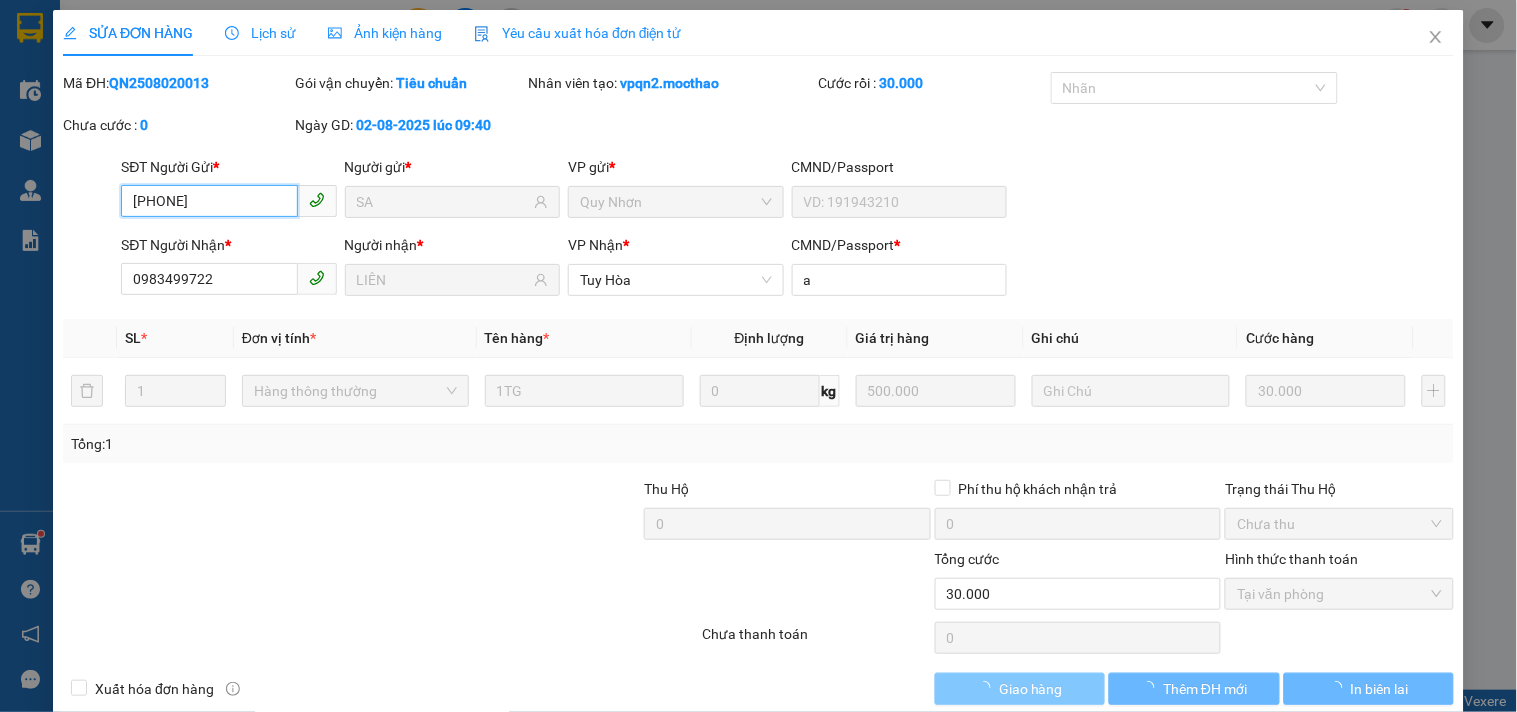 checkbox on "true" 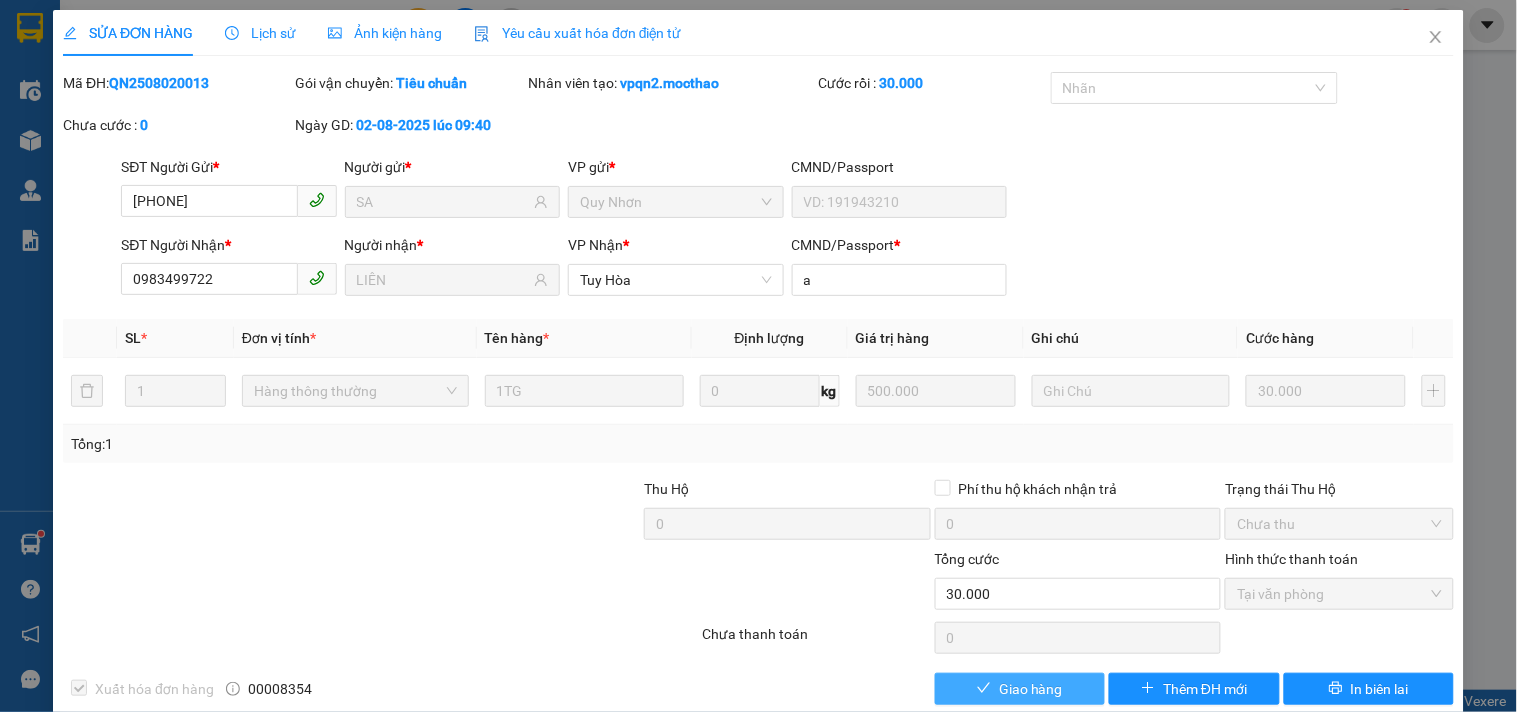 click on "Giao hàng" at bounding box center [1031, 689] 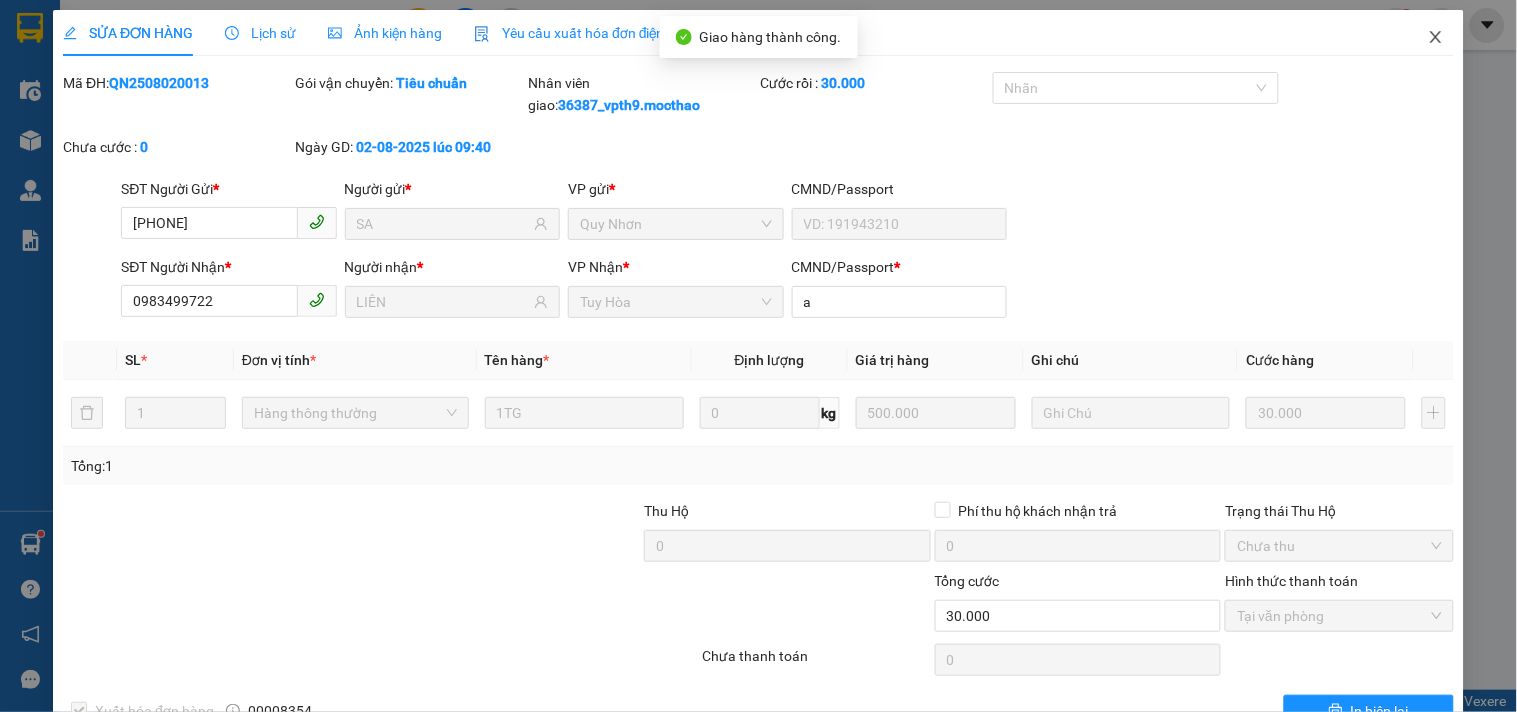 click 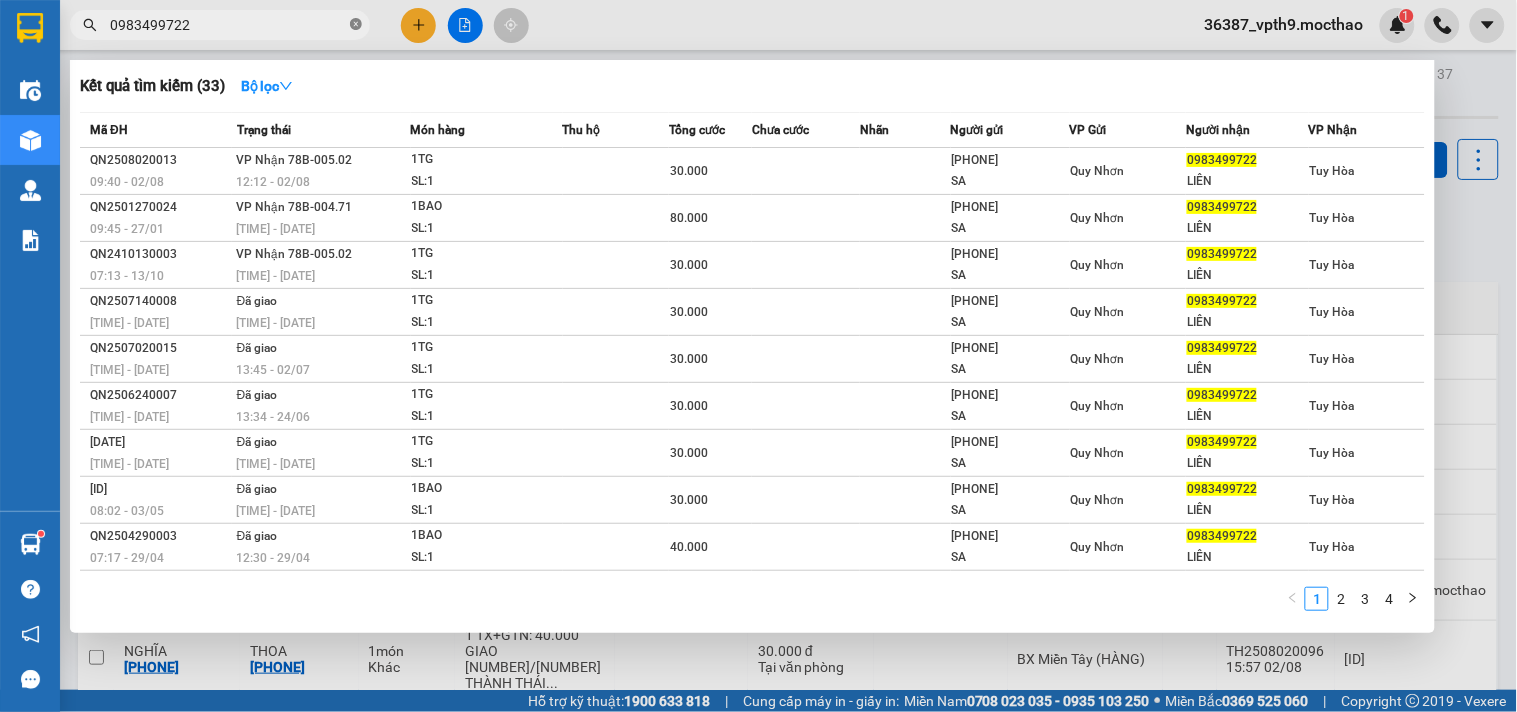 click 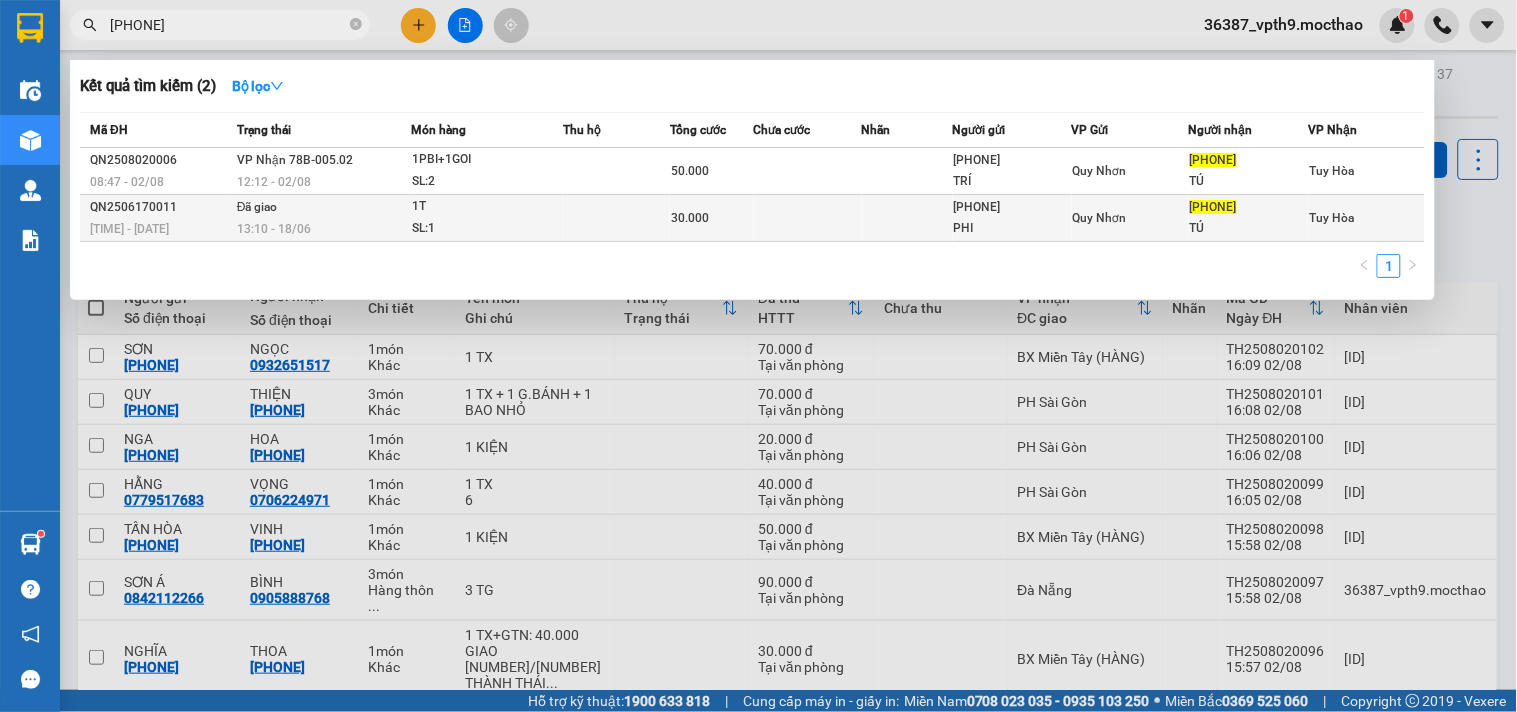 type on "0911360246" 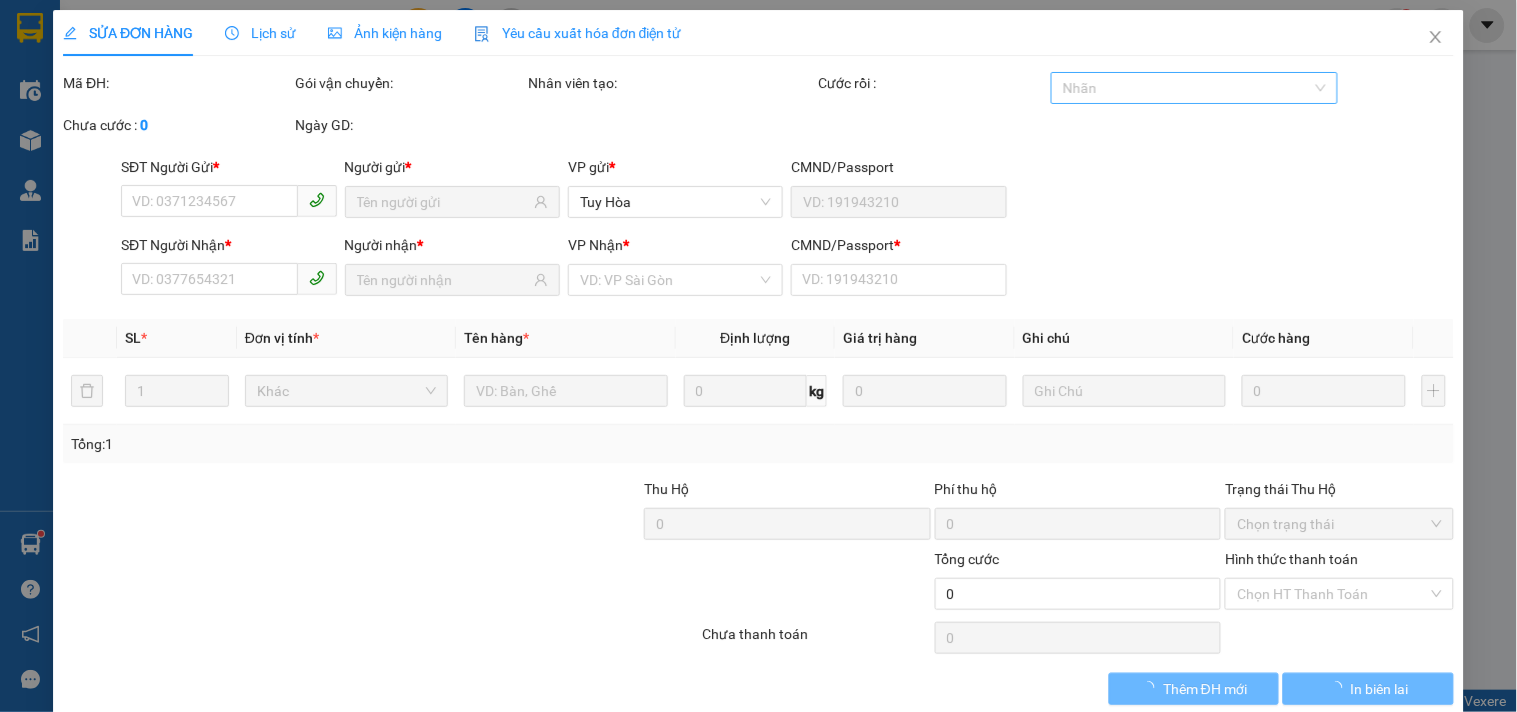 type on "0359155057" 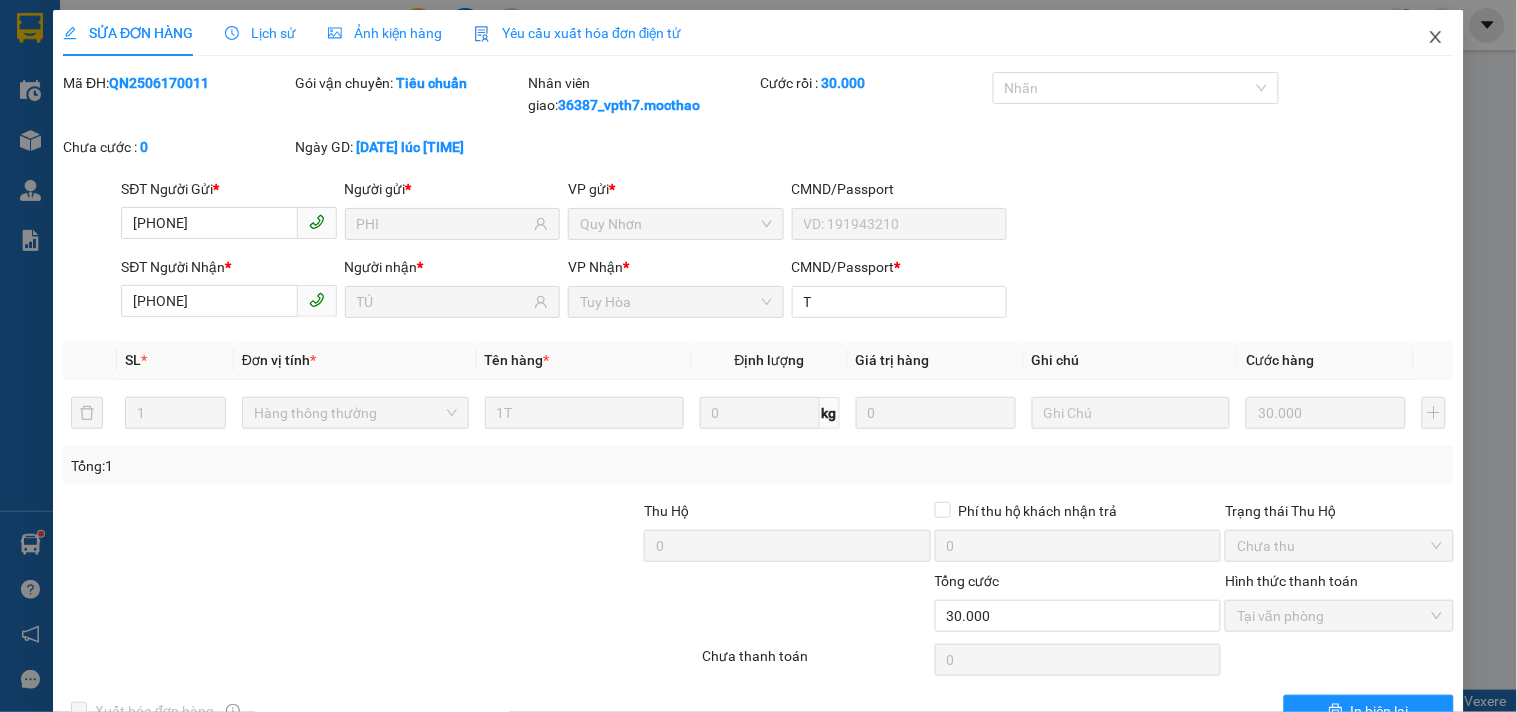 click at bounding box center [1436, 38] 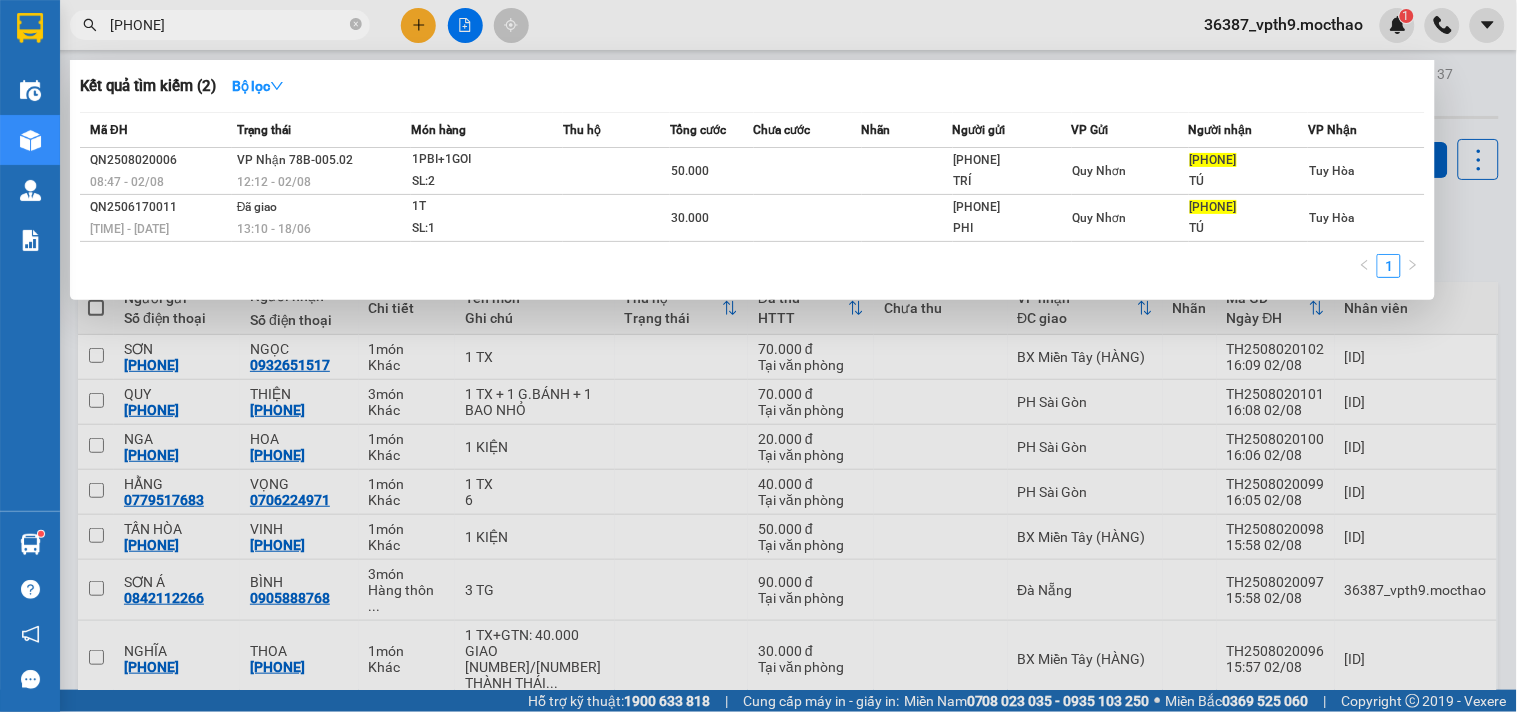 click on "0911360246" at bounding box center (228, 25) 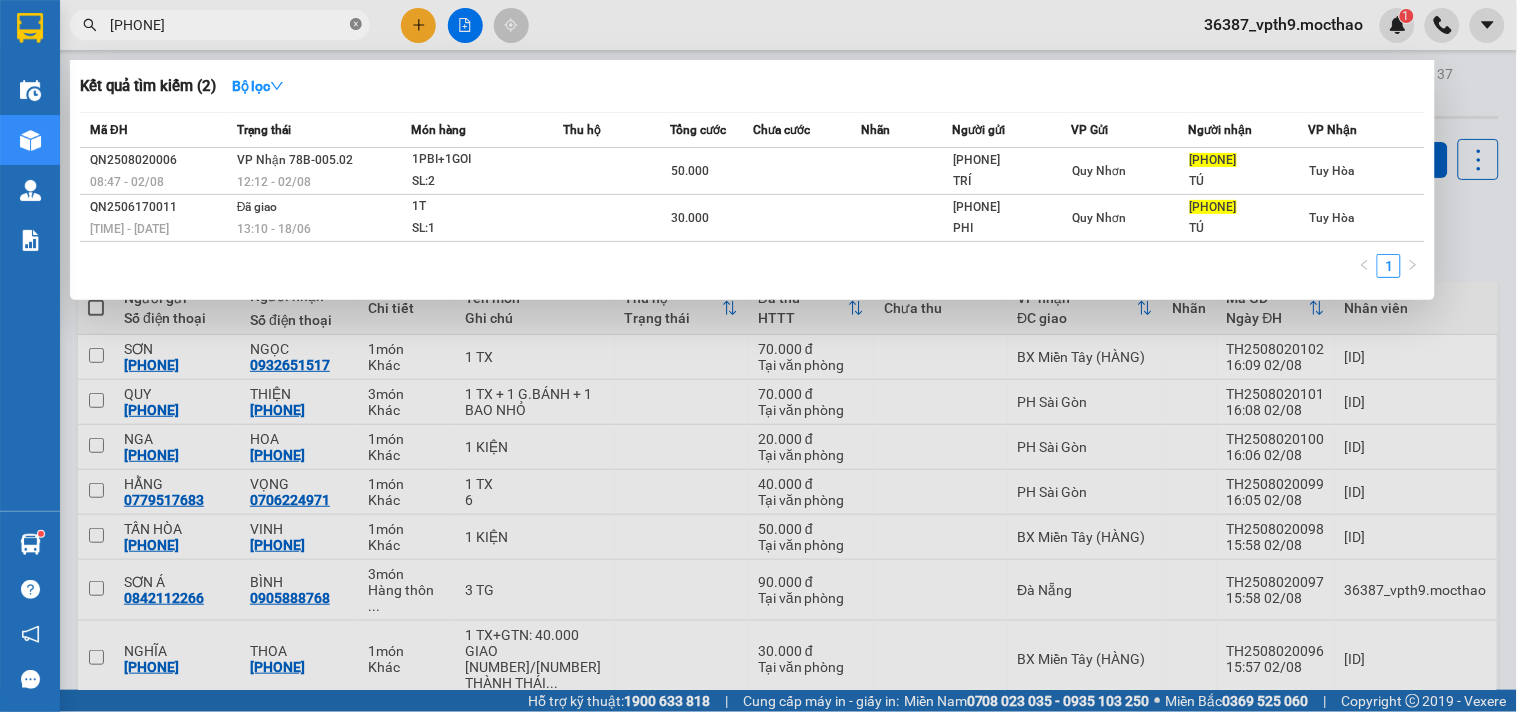 click 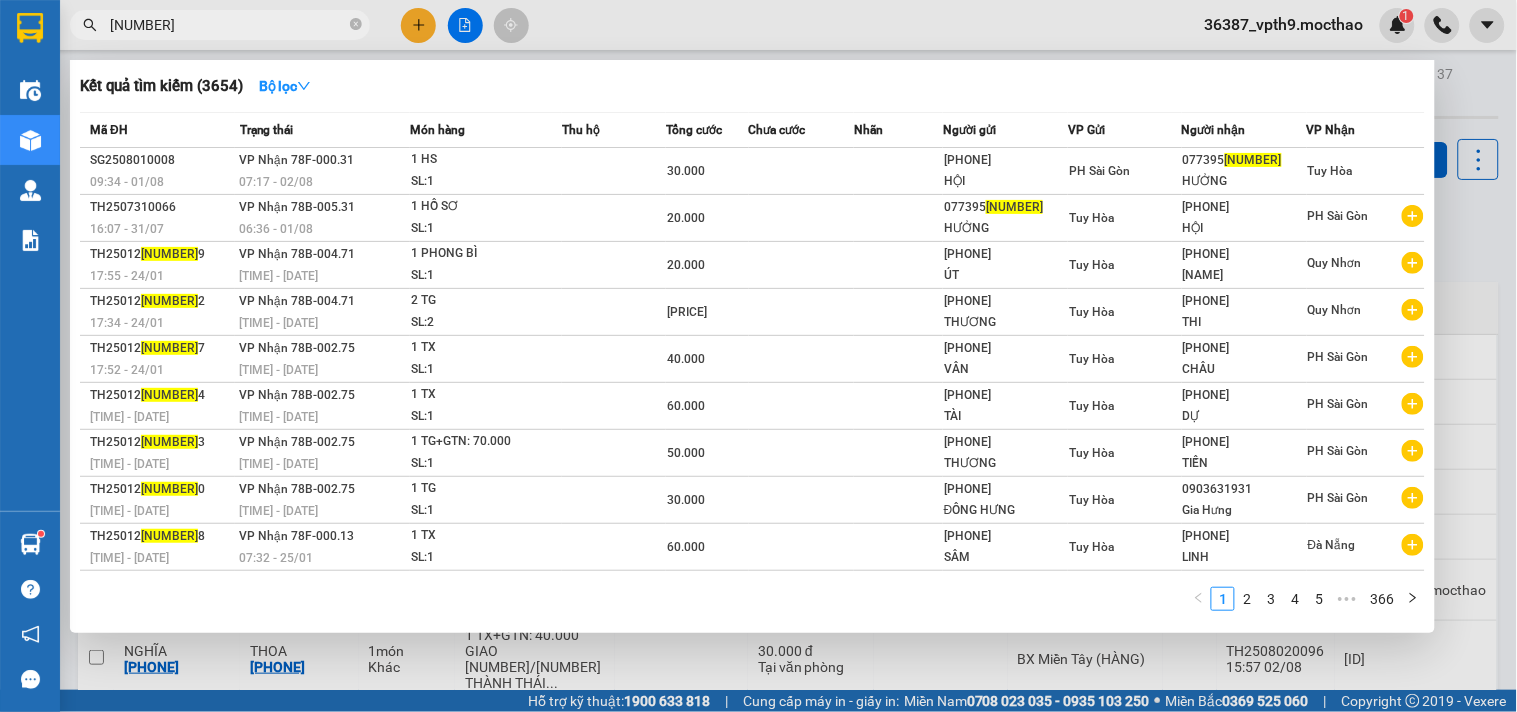 type on "4022" 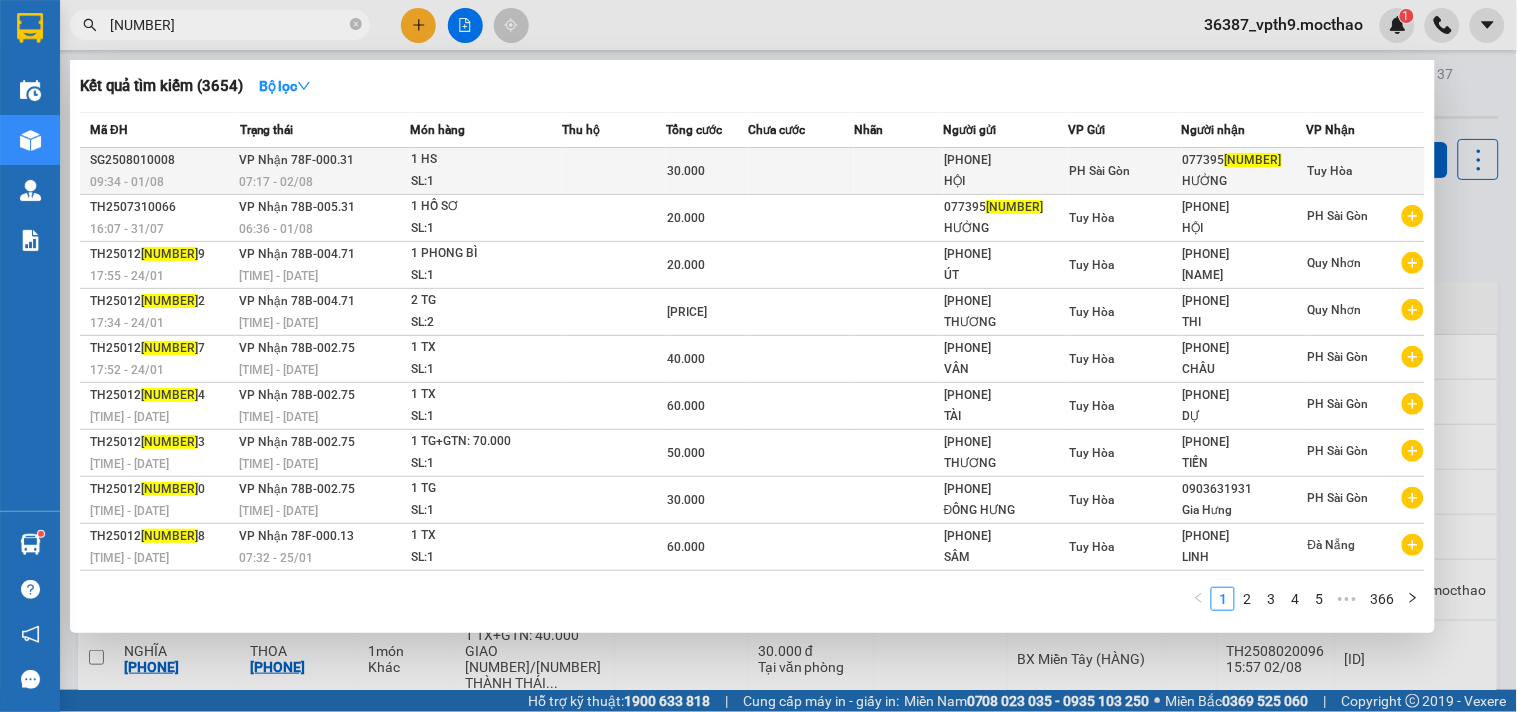 click on "PH Sài Gòn" at bounding box center (1124, 171) 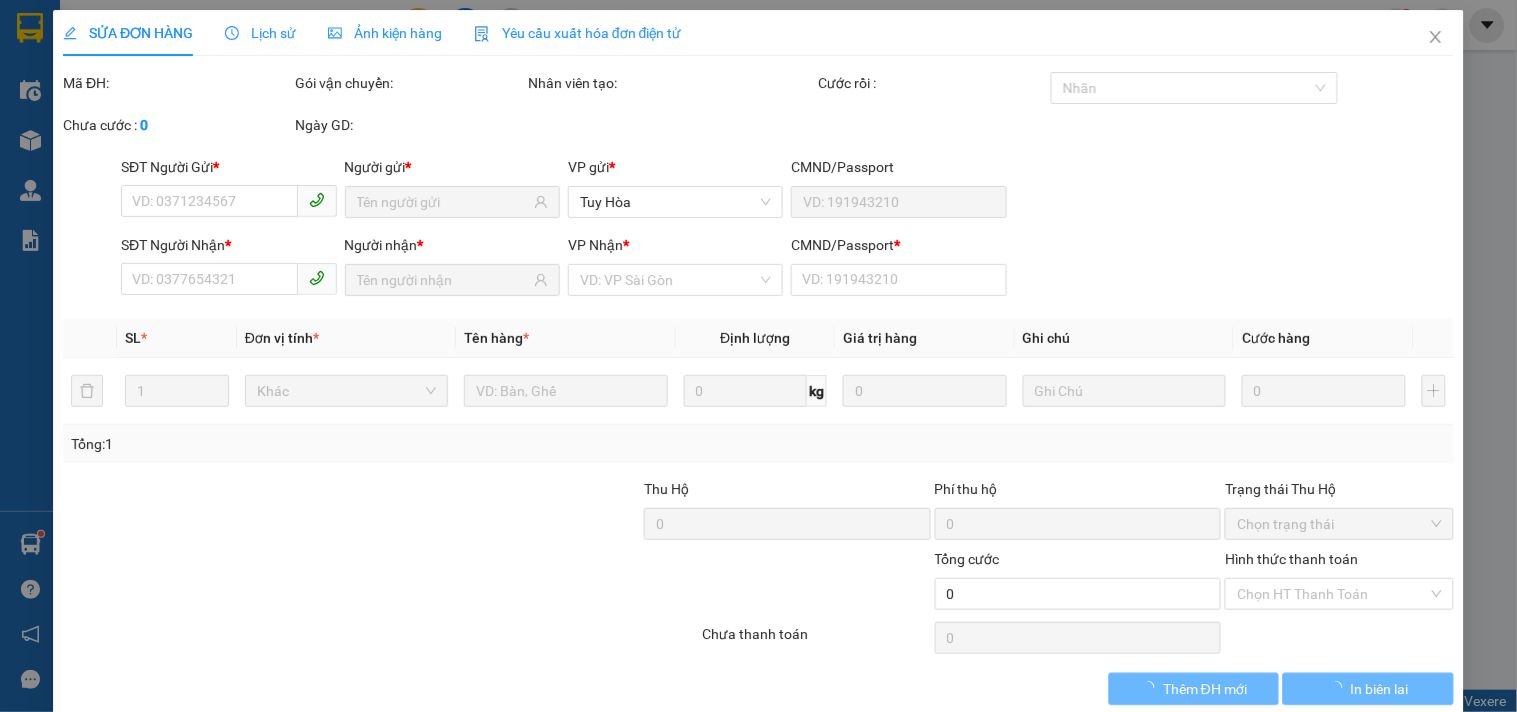 type on "0845889339" 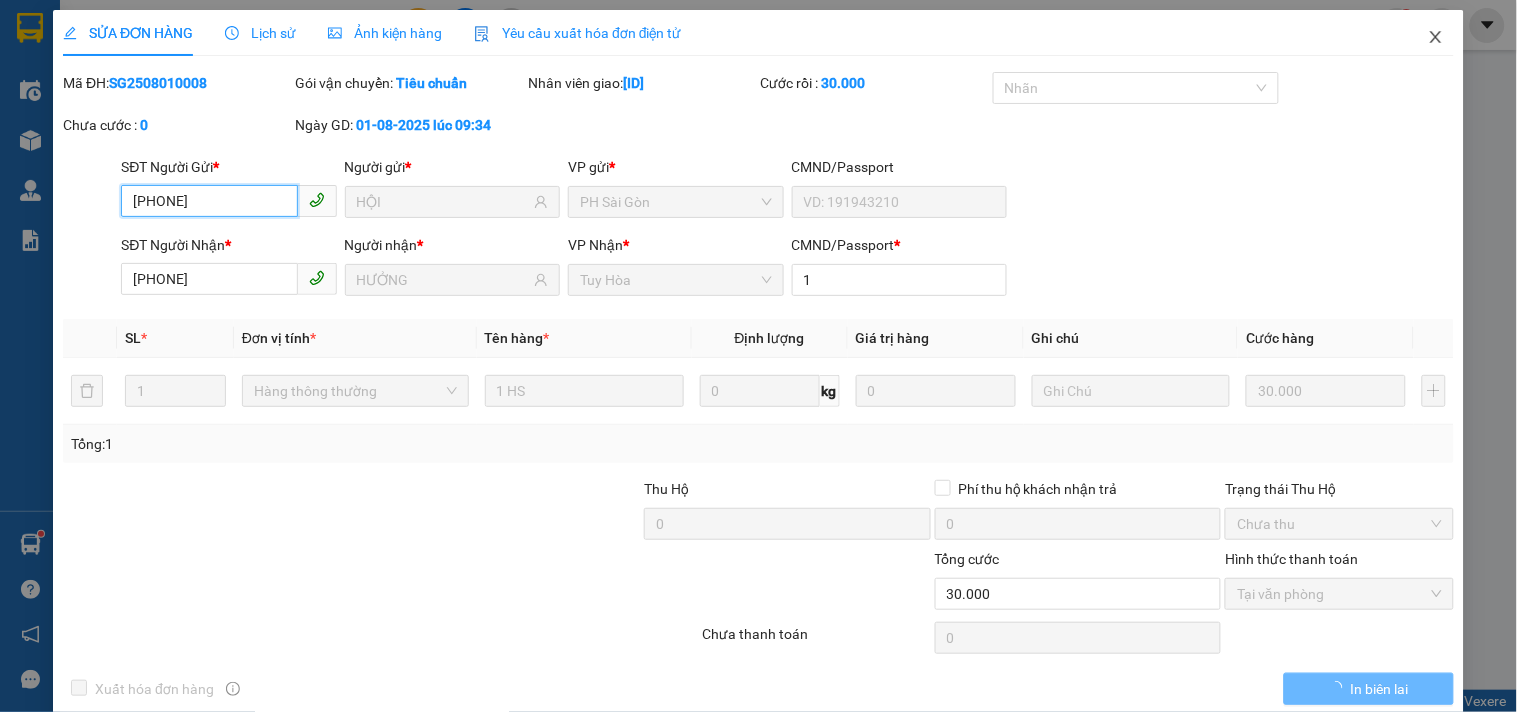 checkbox on "true" 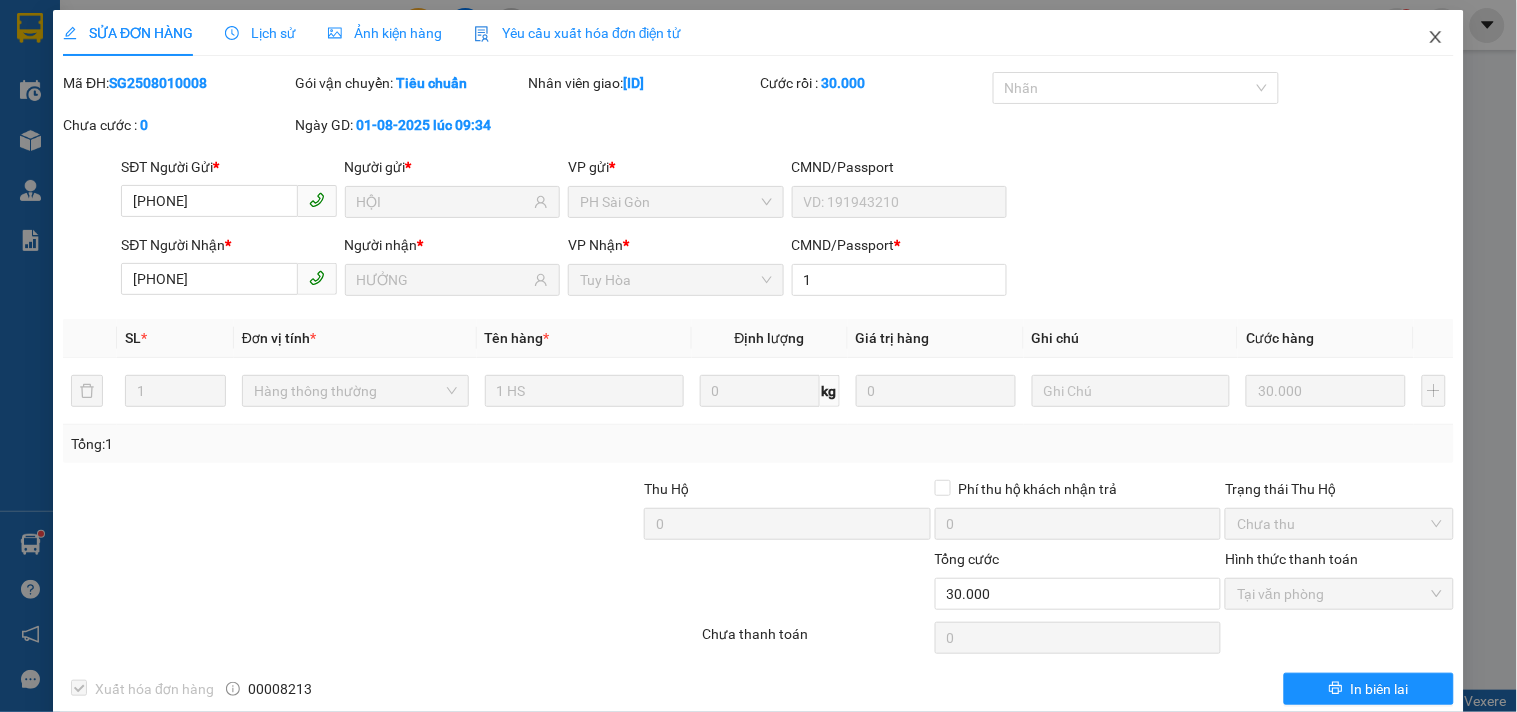 click at bounding box center (1436, 38) 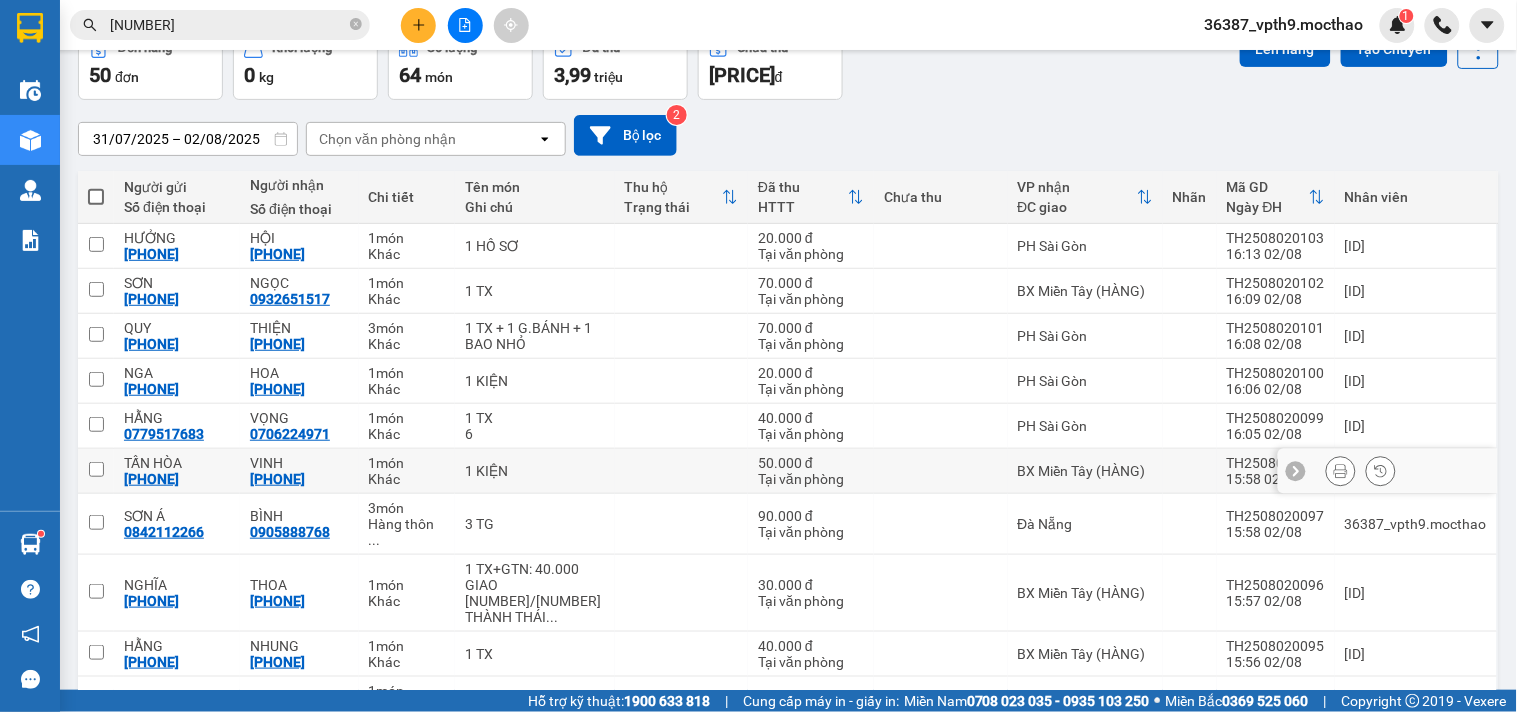 scroll, scrollTop: 226, scrollLeft: 0, axis: vertical 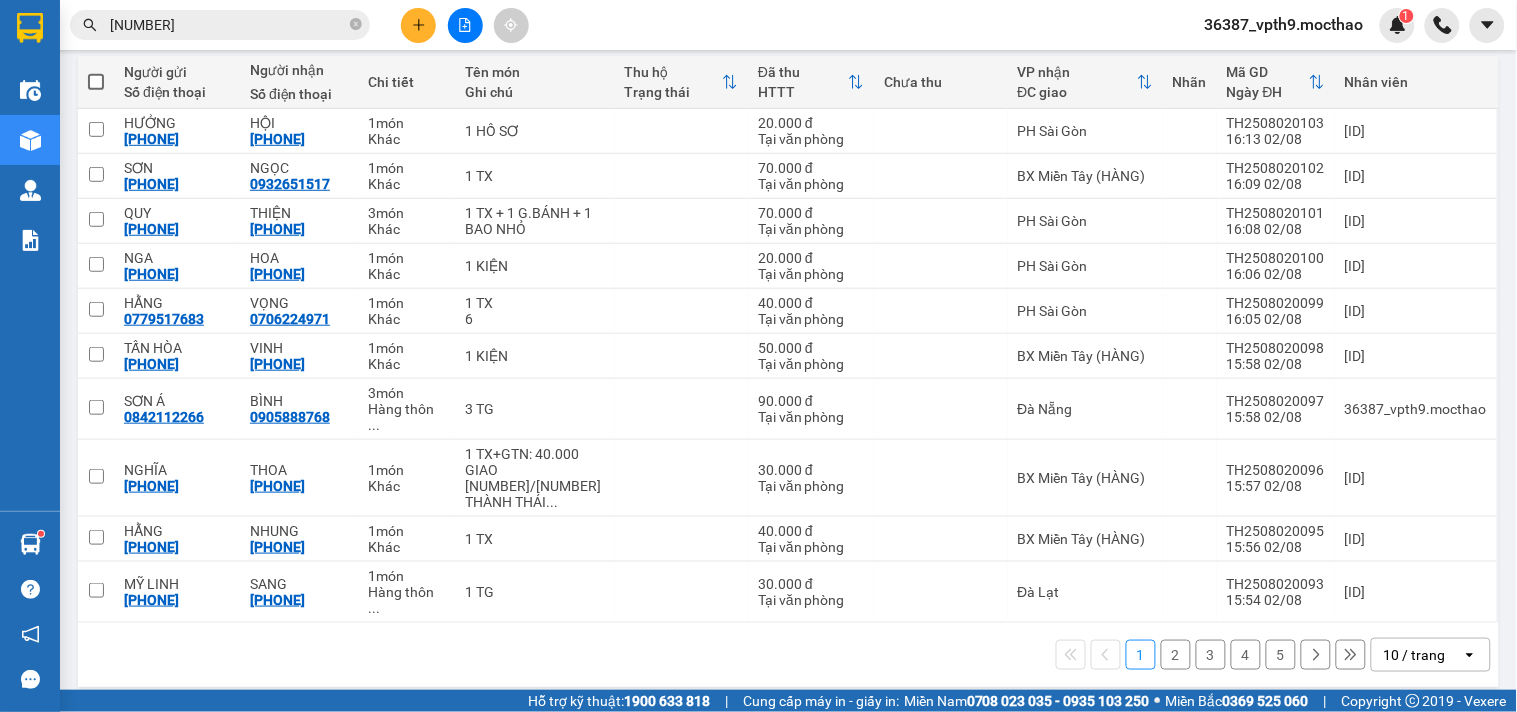 click on "5" at bounding box center [1281, 655] 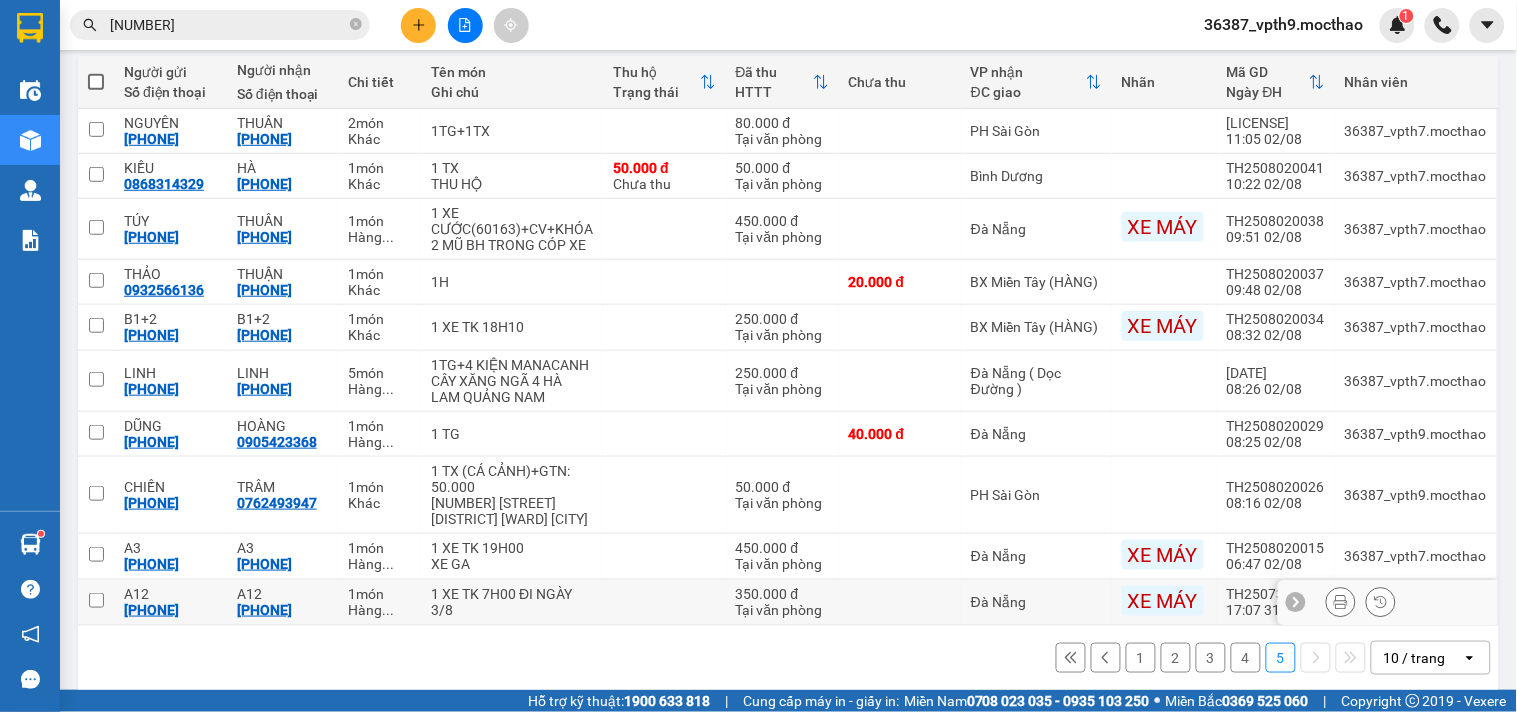 scroll, scrollTop: 115, scrollLeft: 0, axis: vertical 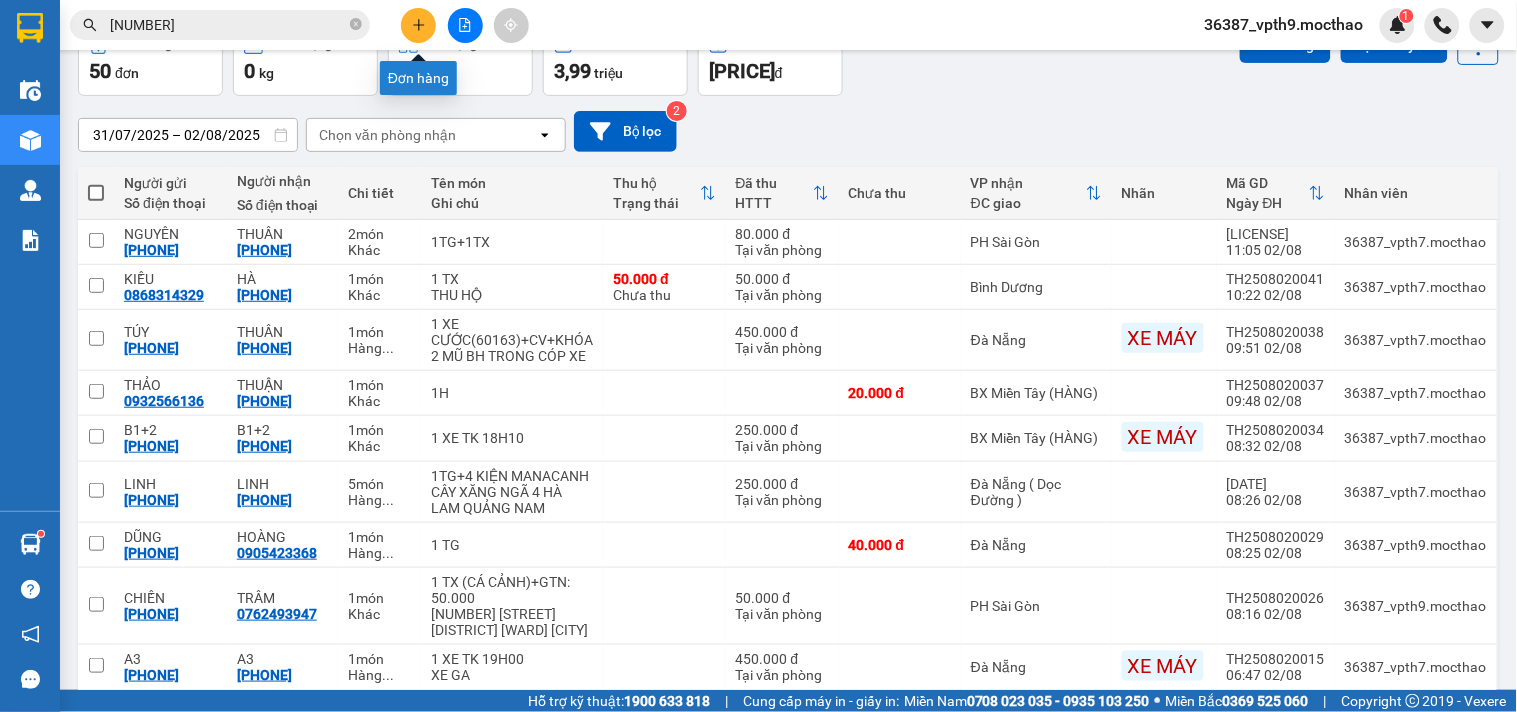 click 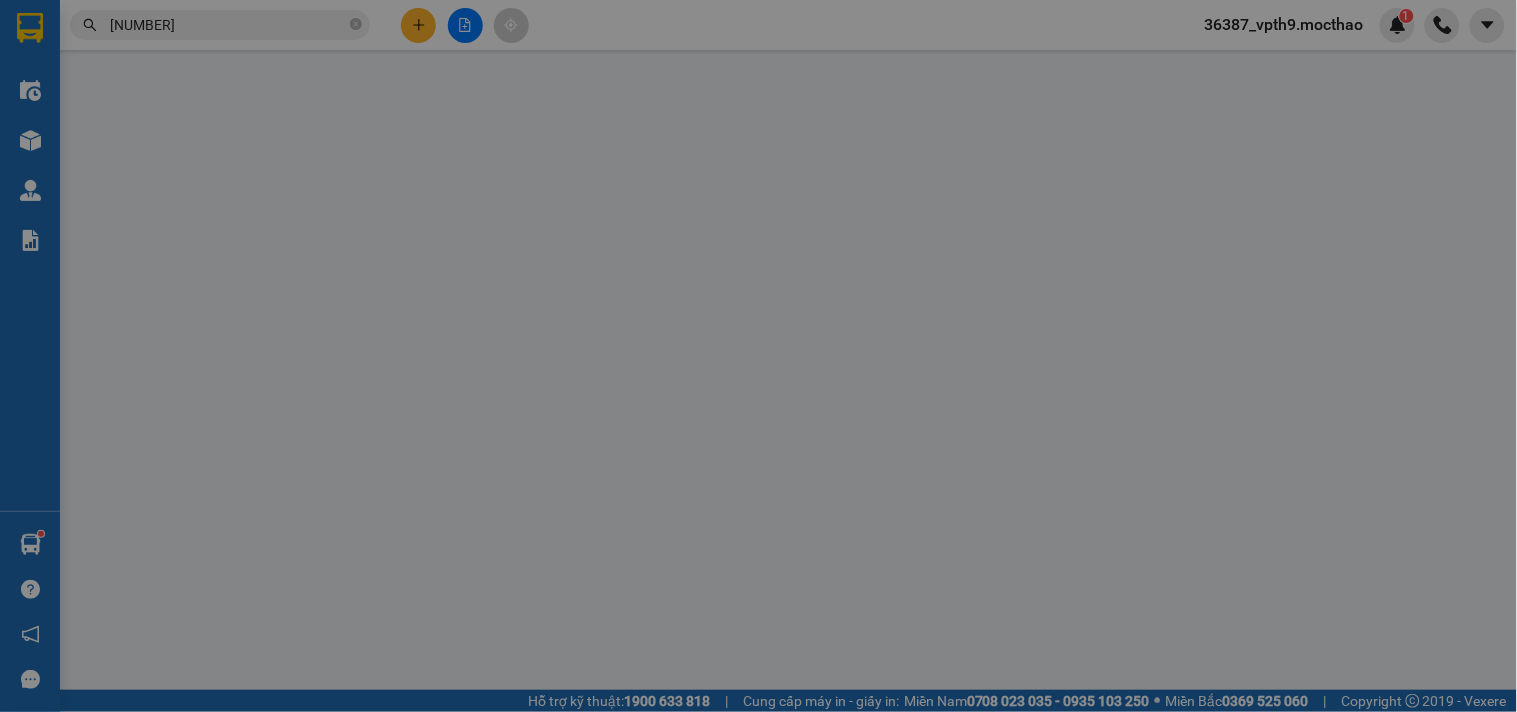 scroll, scrollTop: 0, scrollLeft: 0, axis: both 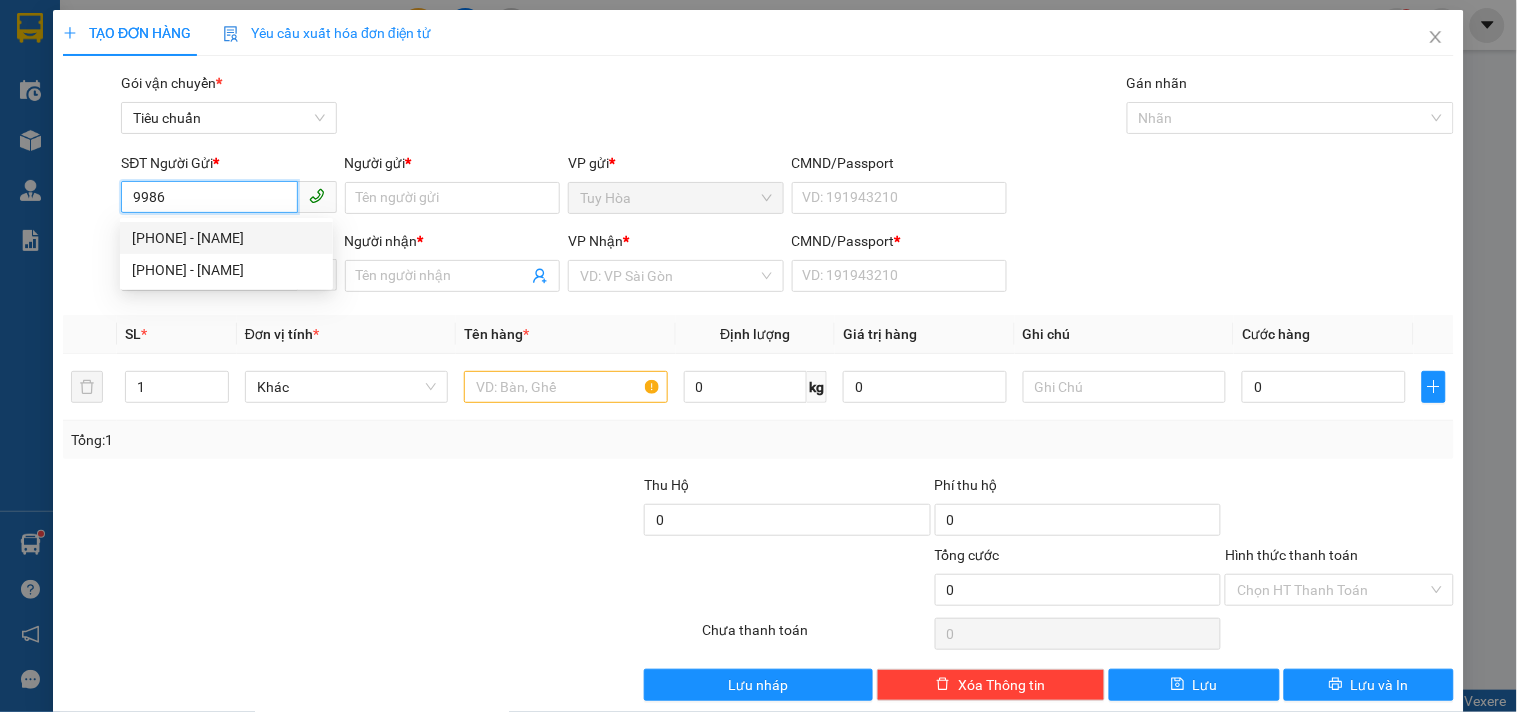 click on "0368279986 - CHIẾN" at bounding box center (226, 238) 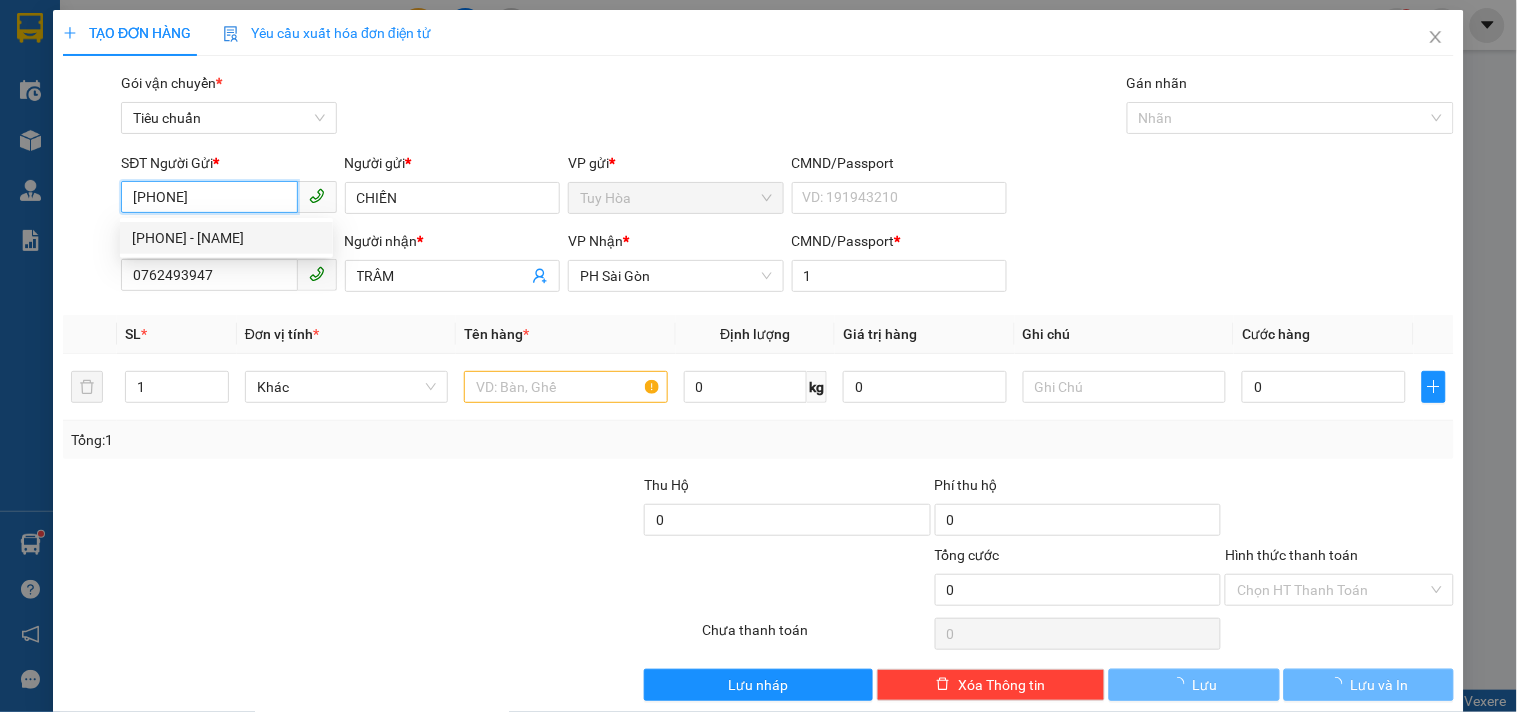 type on "50.000" 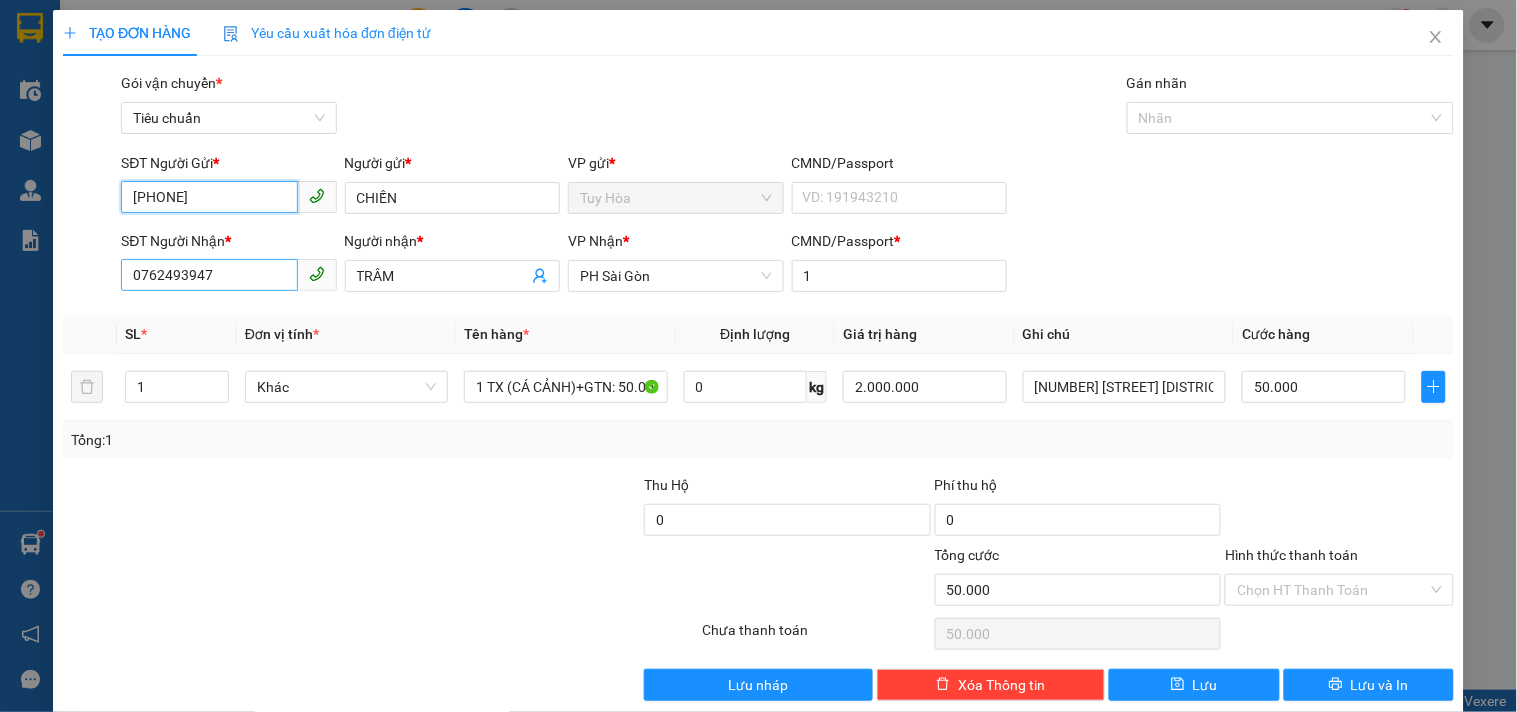 type on "[PHONE]" 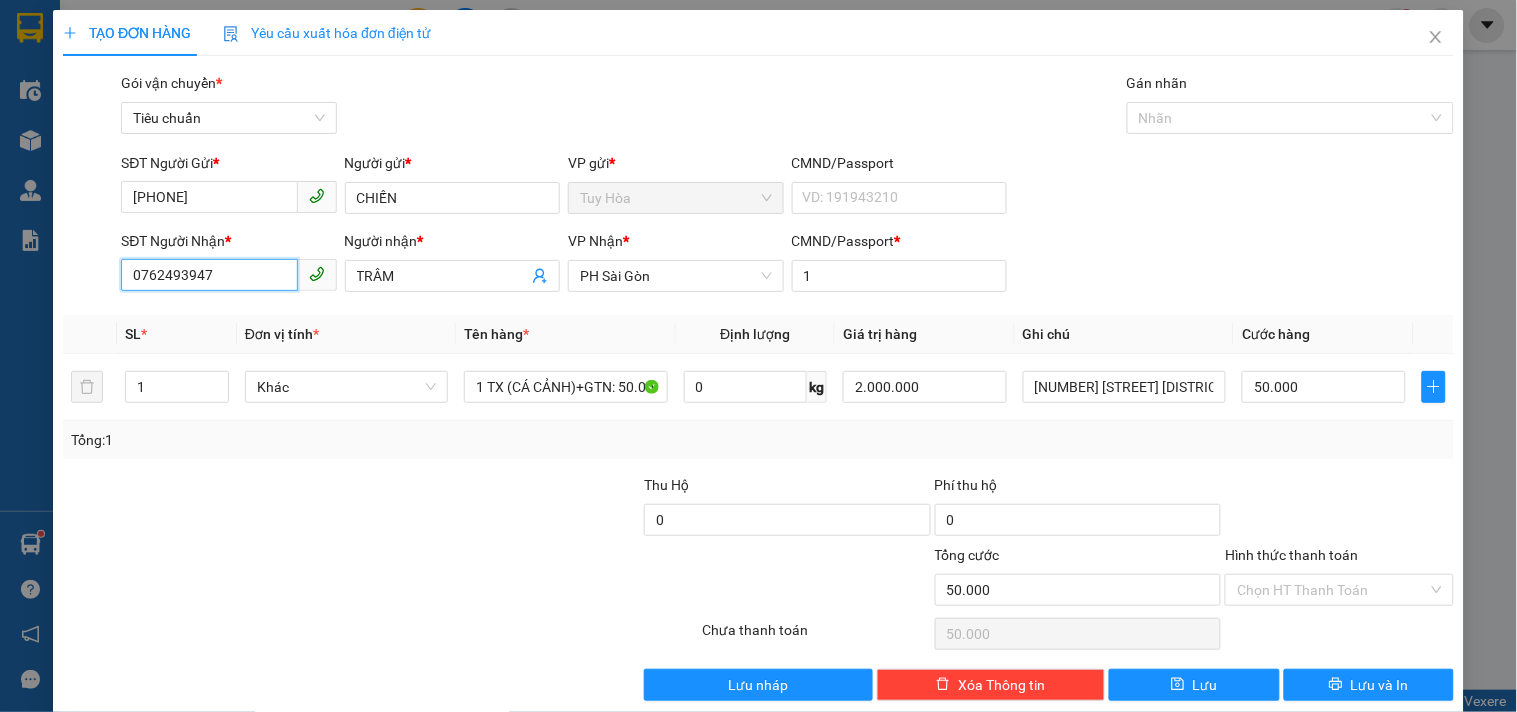 click on "0762493947" at bounding box center (209, 275) 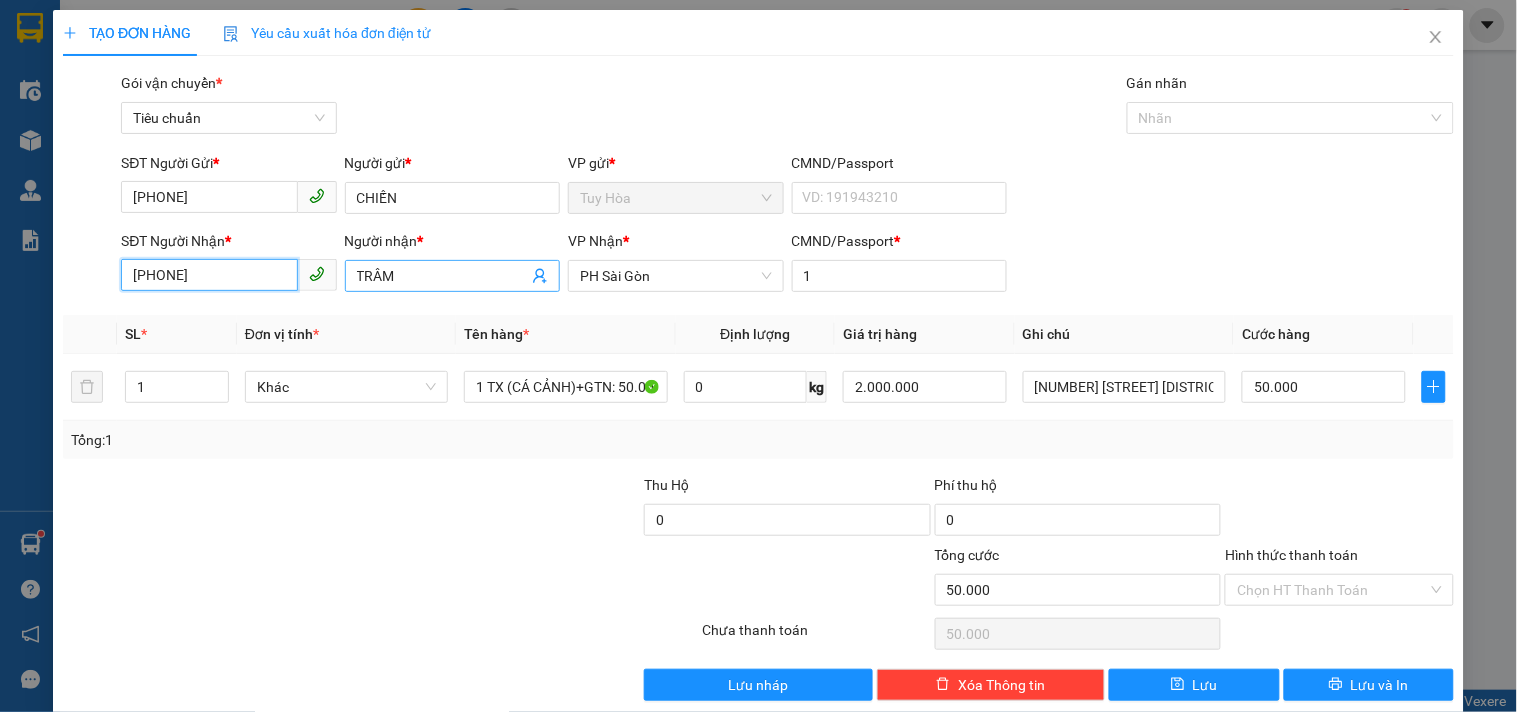 type on "0934919351" 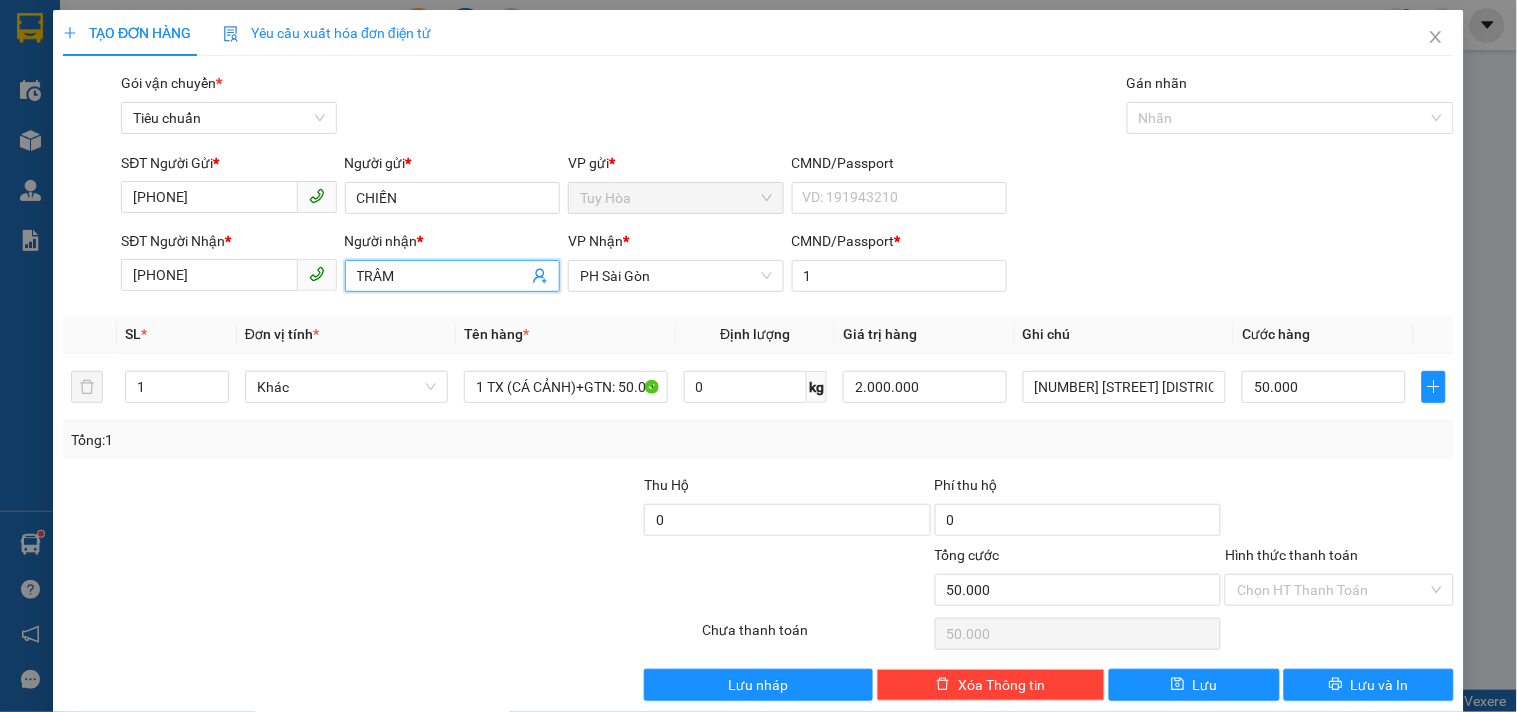 click on "TRÂM" at bounding box center [442, 276] 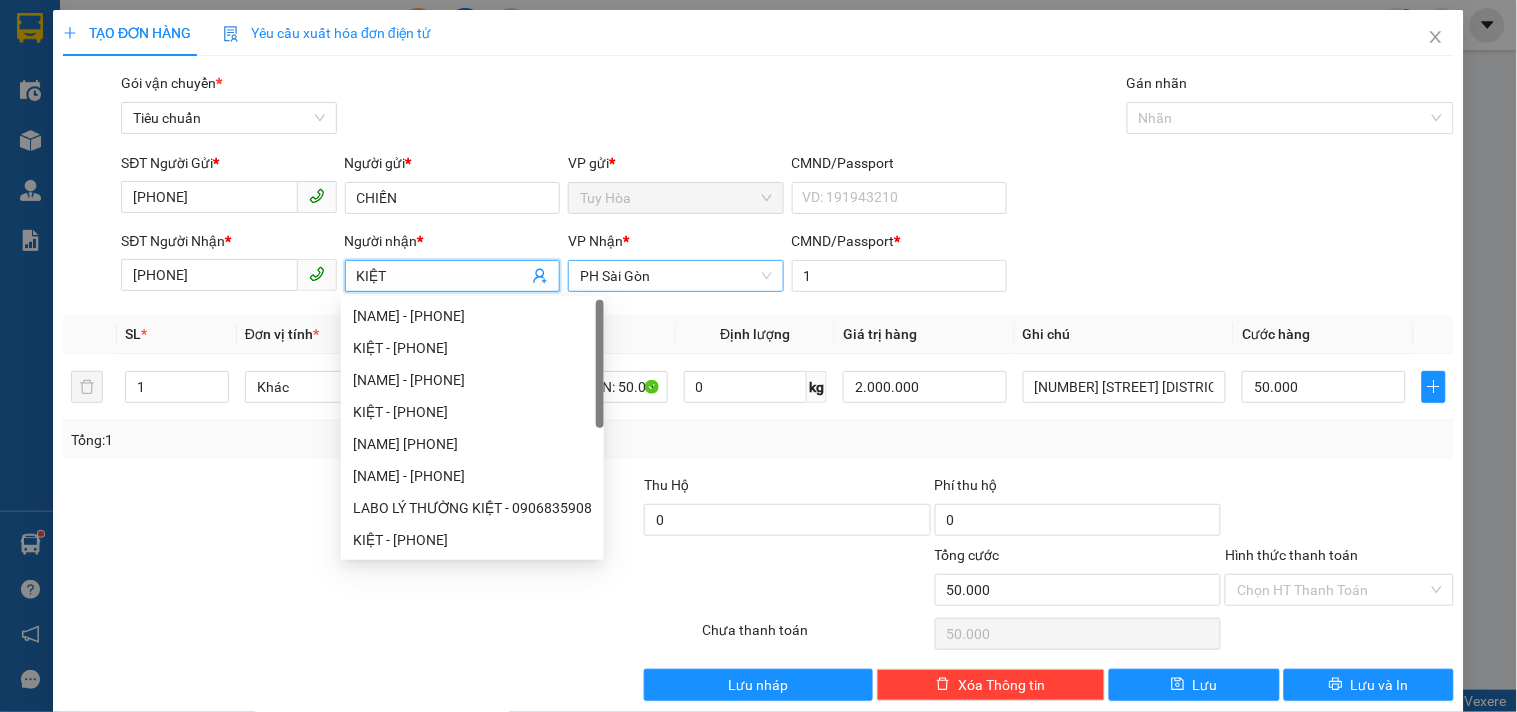 click on "PH Sài Gòn" at bounding box center (675, 276) 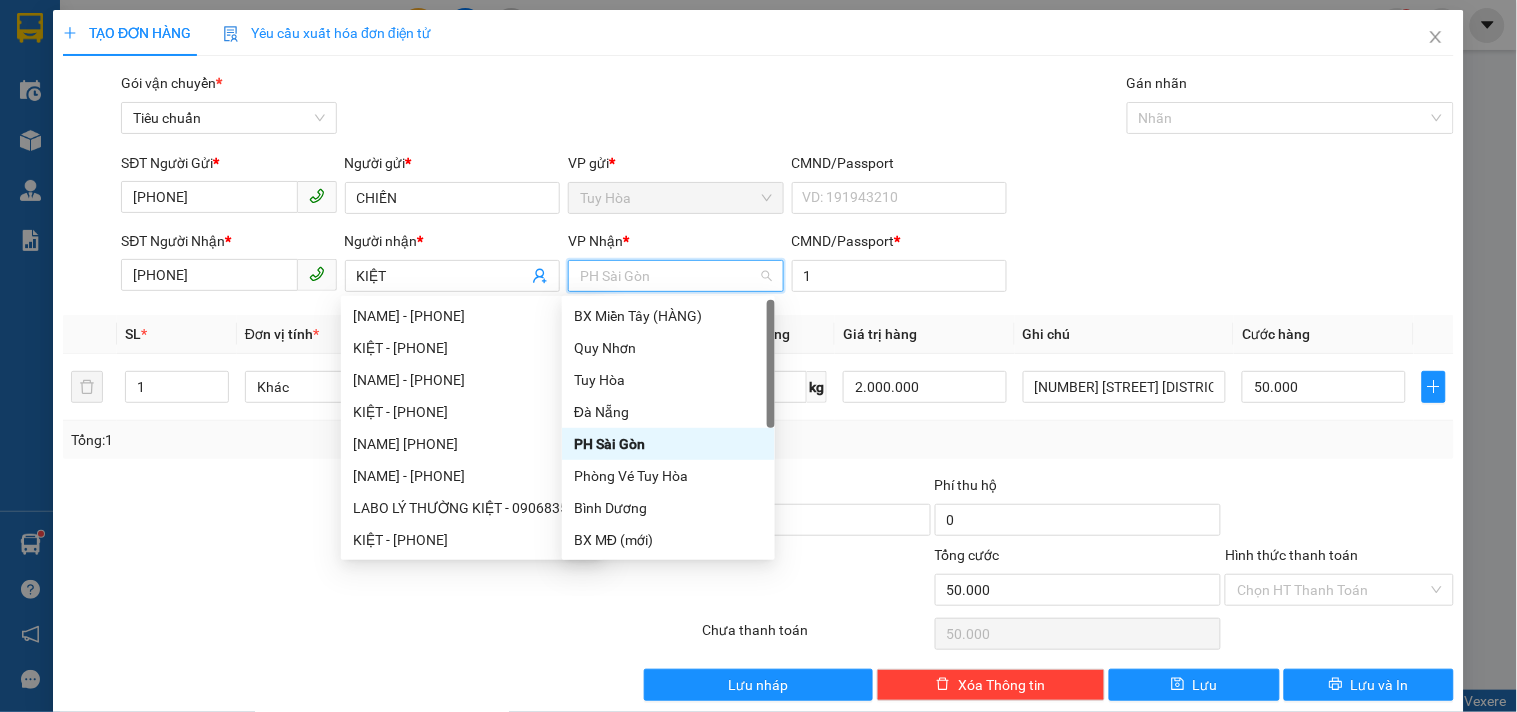 type on "M" 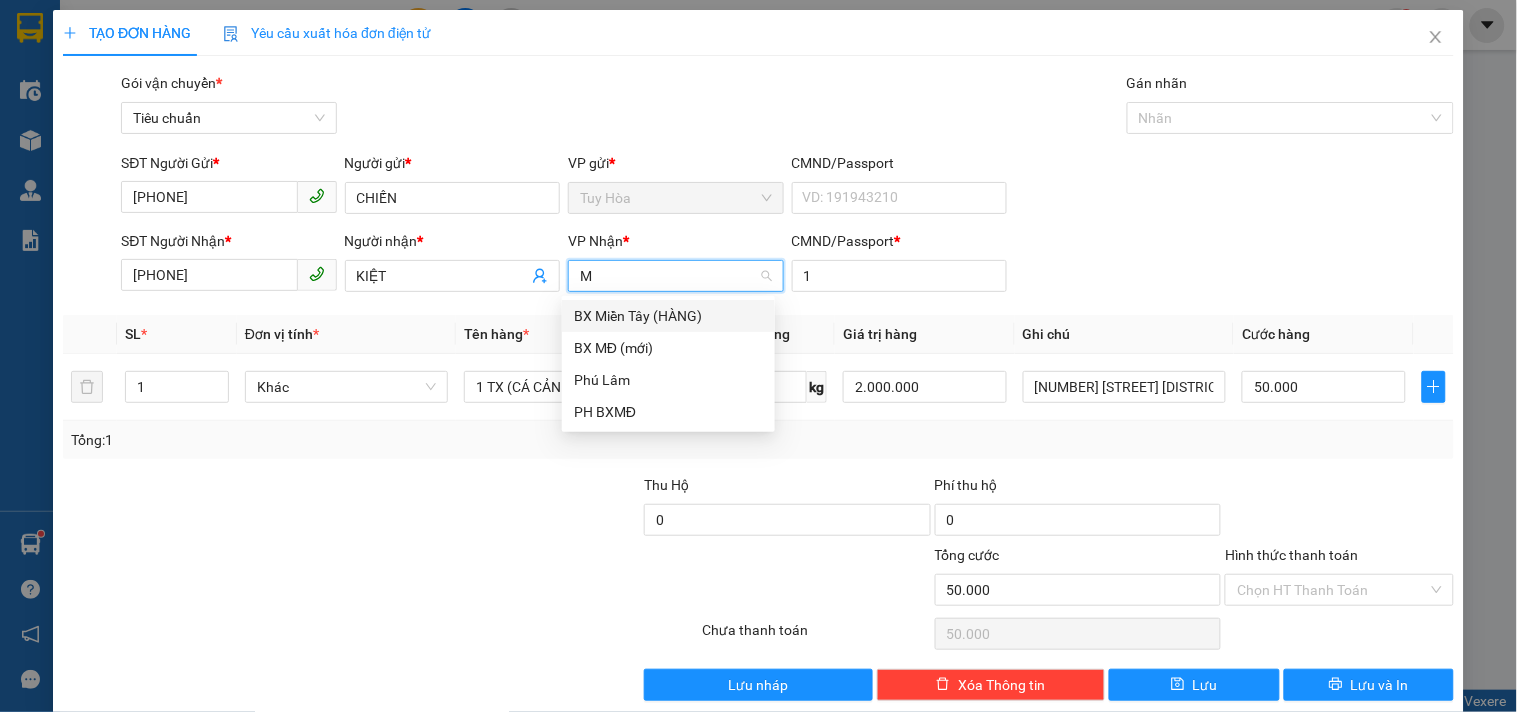 click on "BX Miền Tây (HÀNG)" at bounding box center (668, 316) 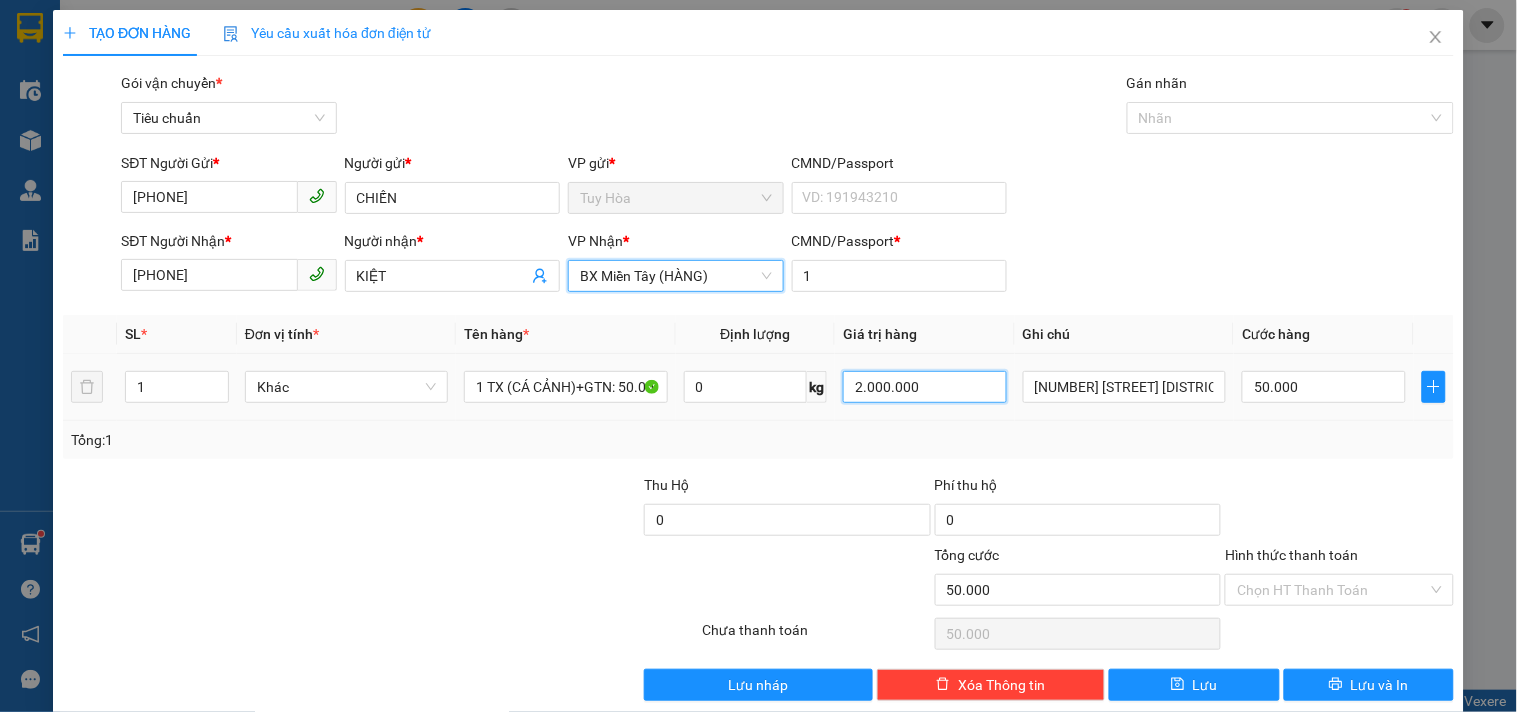 click on "2.000.000" at bounding box center (925, 387) 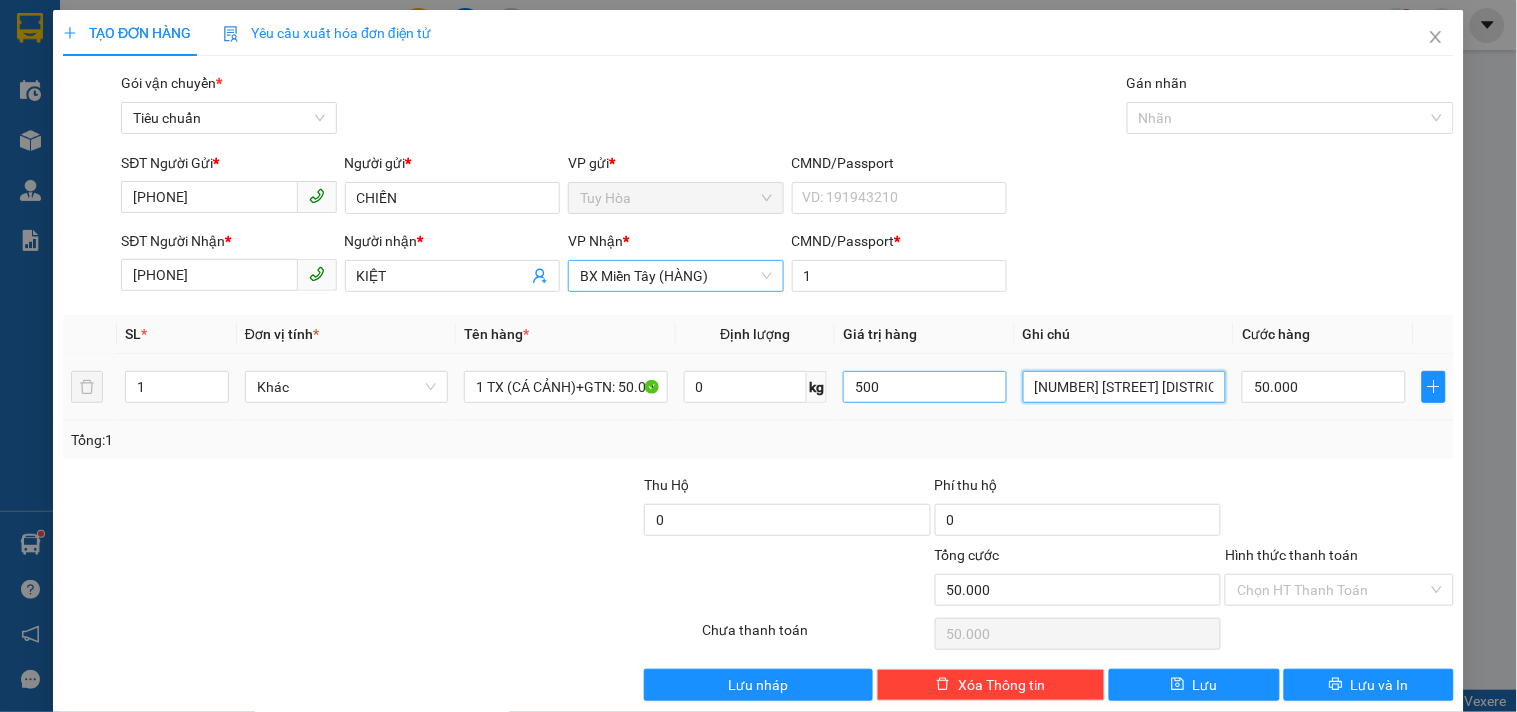 type on "500.000" 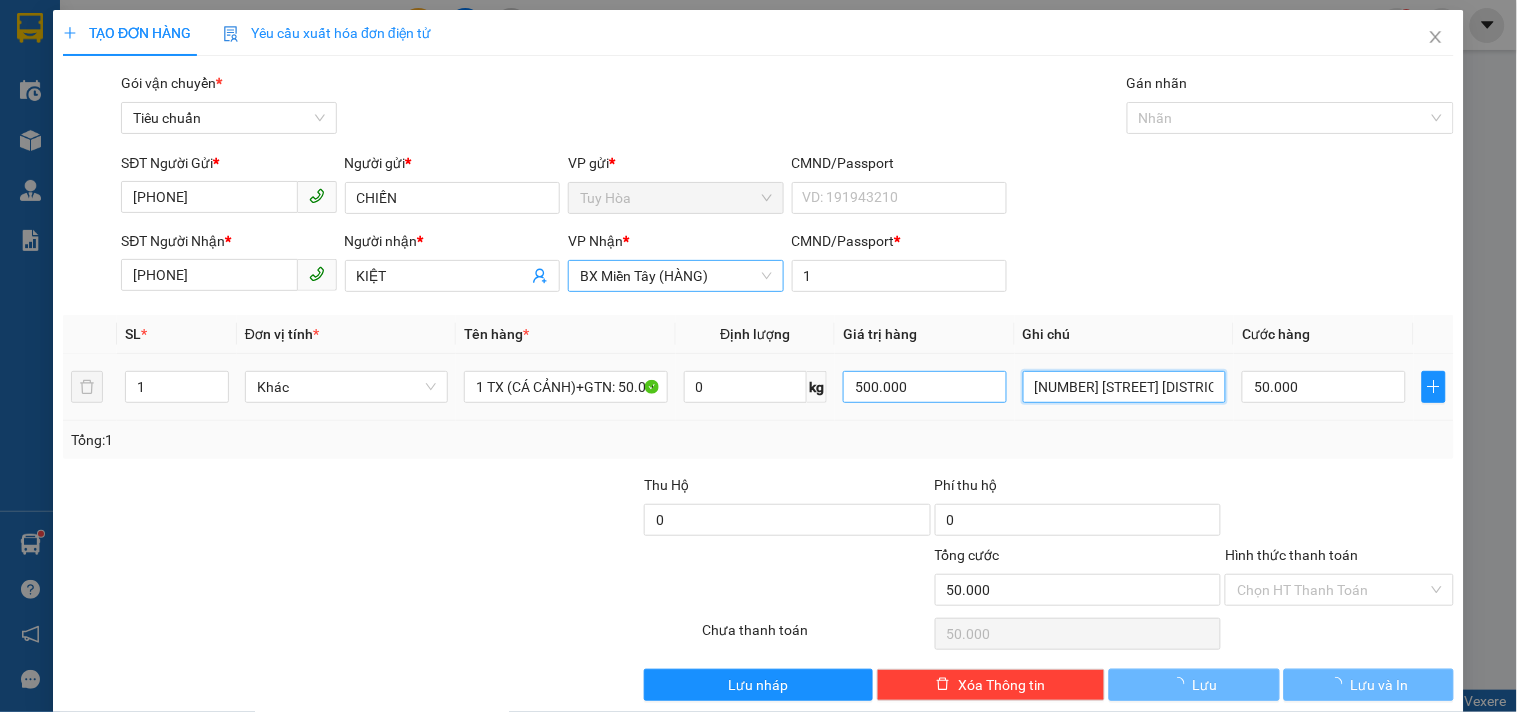 type 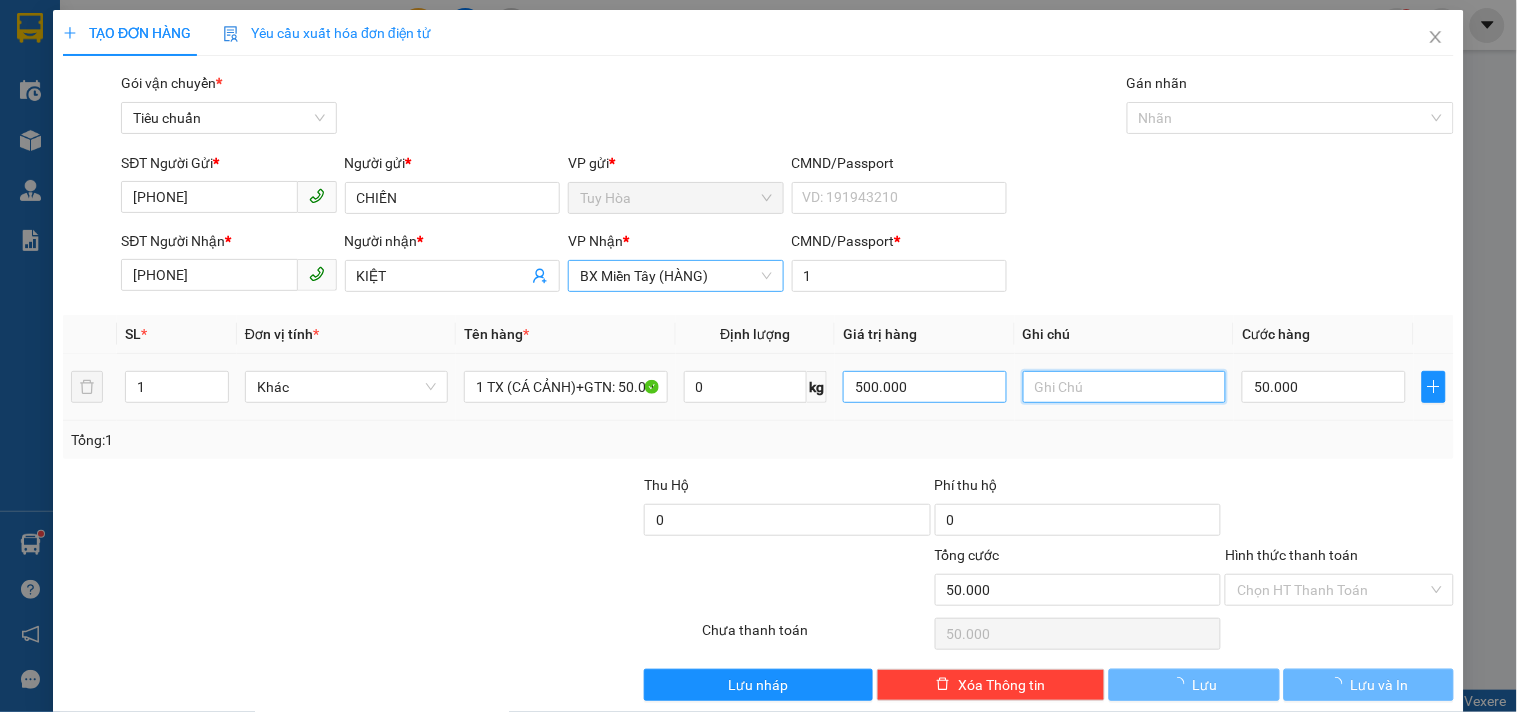 type on "0" 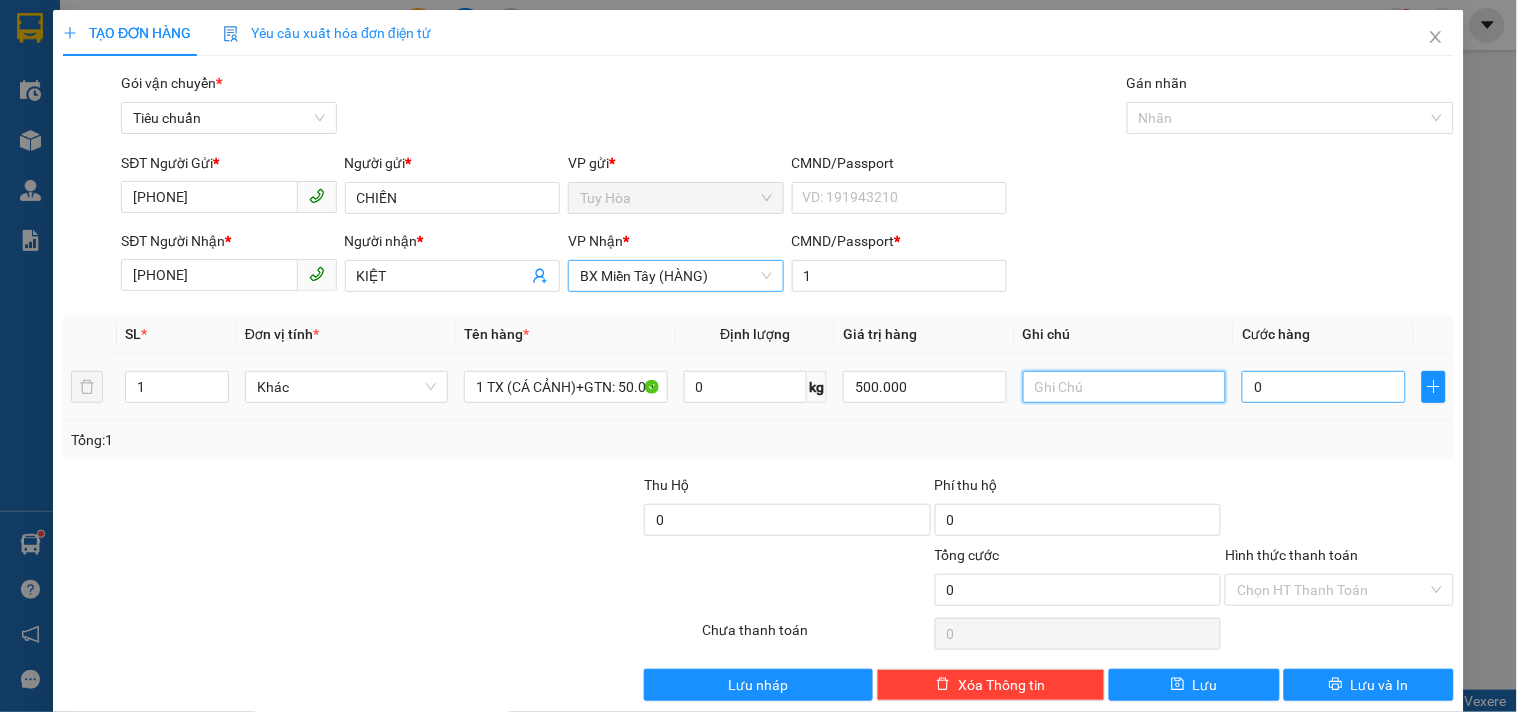 type 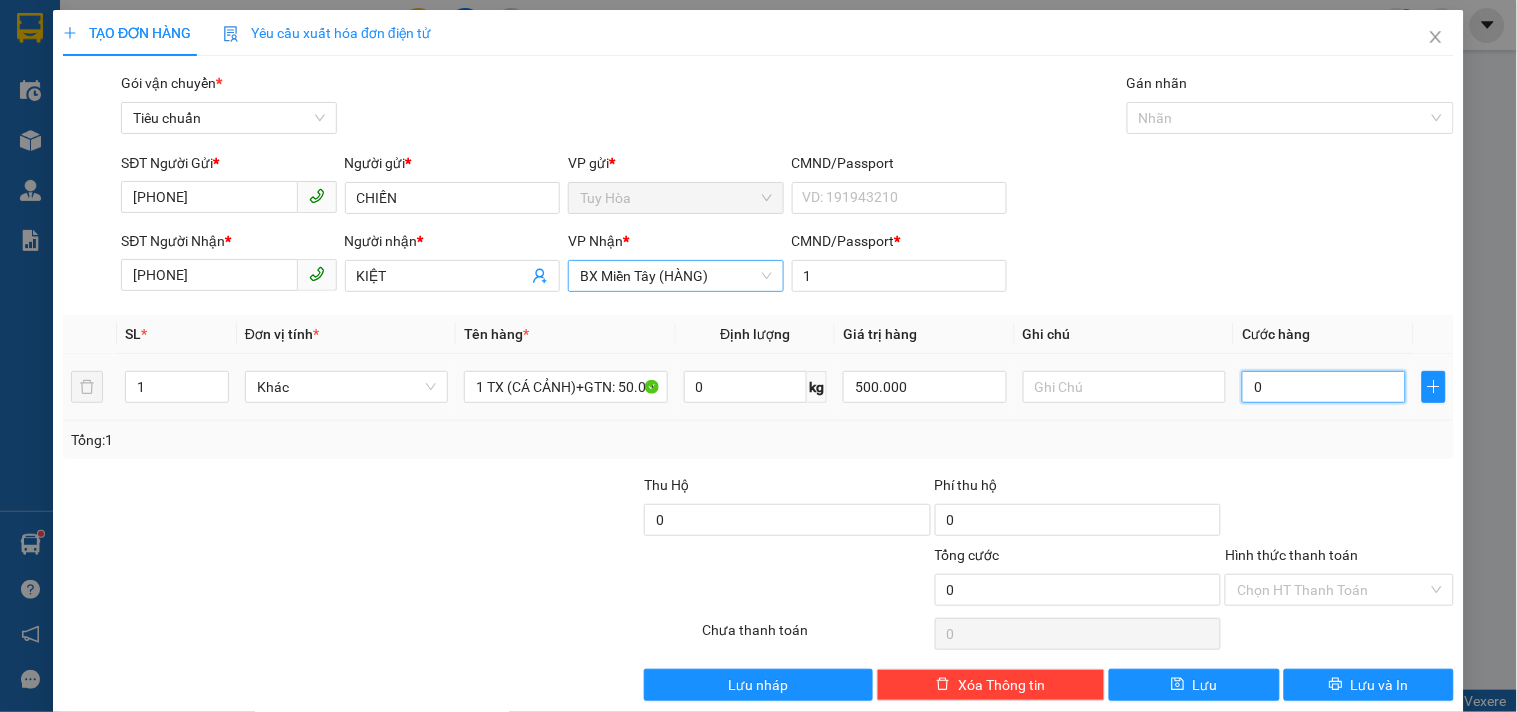click on "0" at bounding box center [1324, 387] 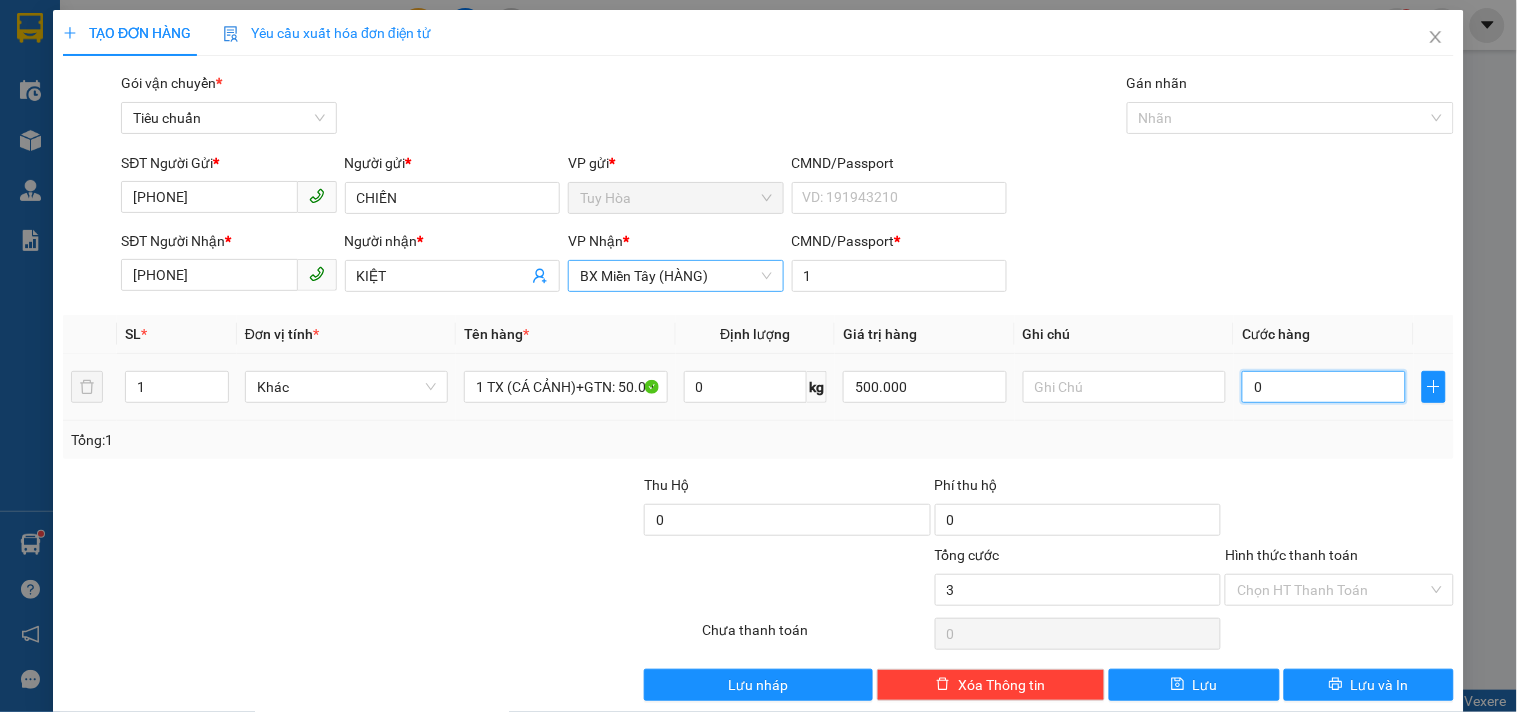 type on "3" 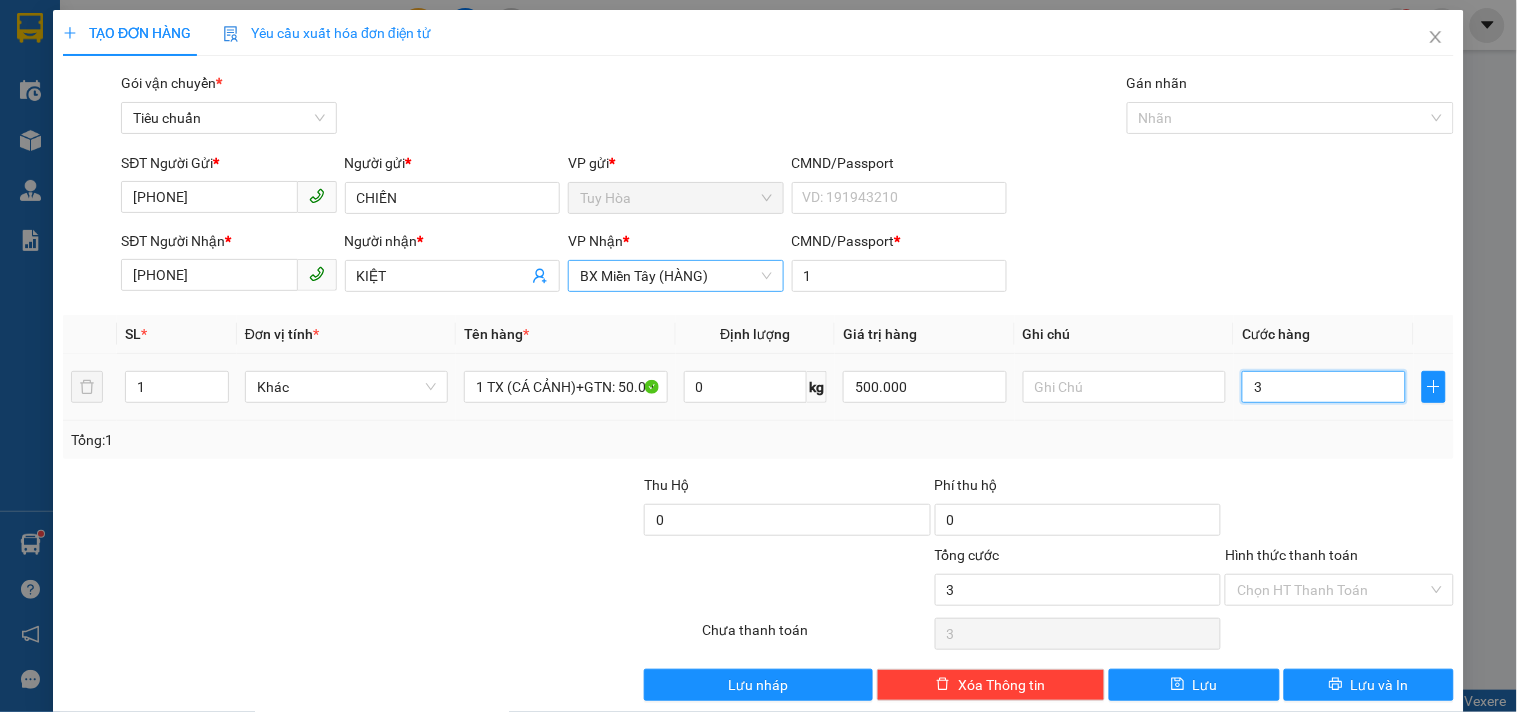 type on "30" 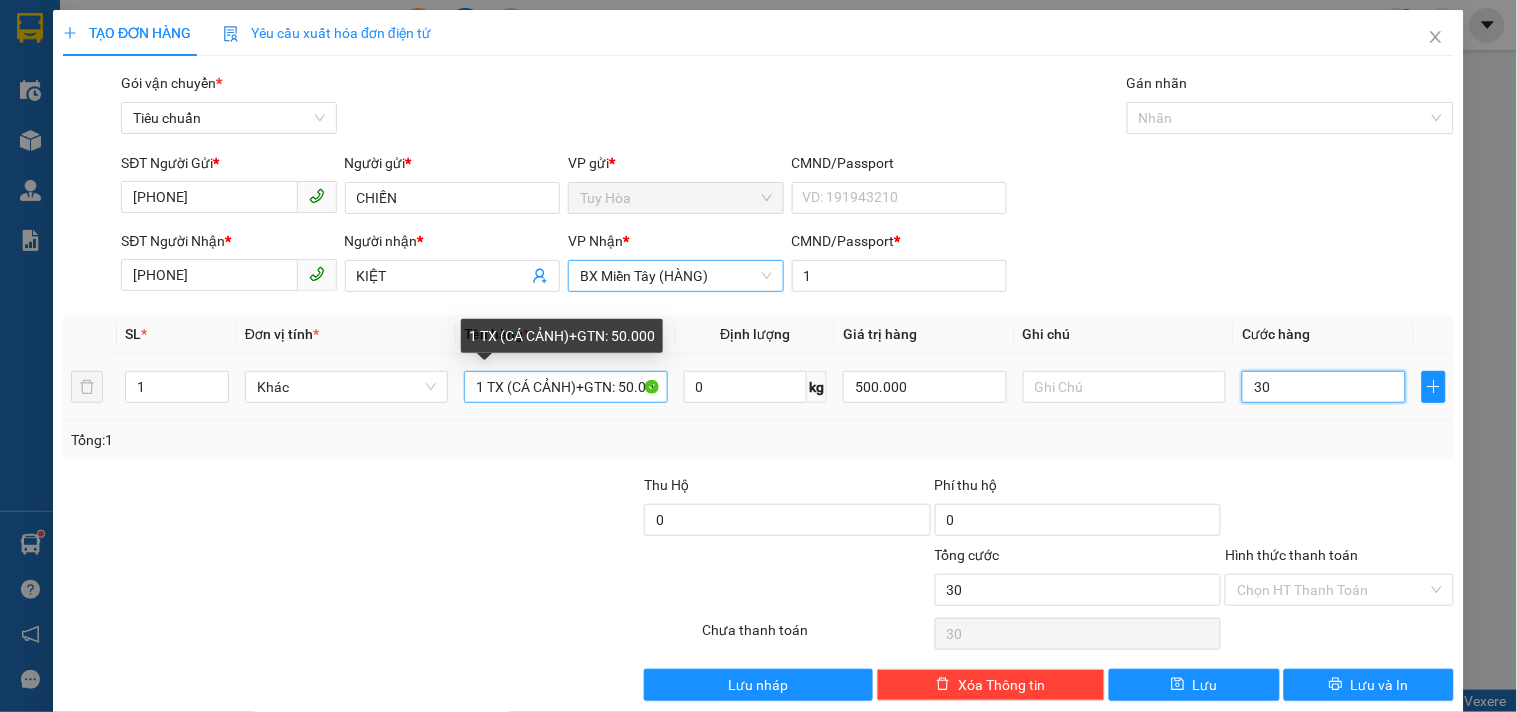 type on "30" 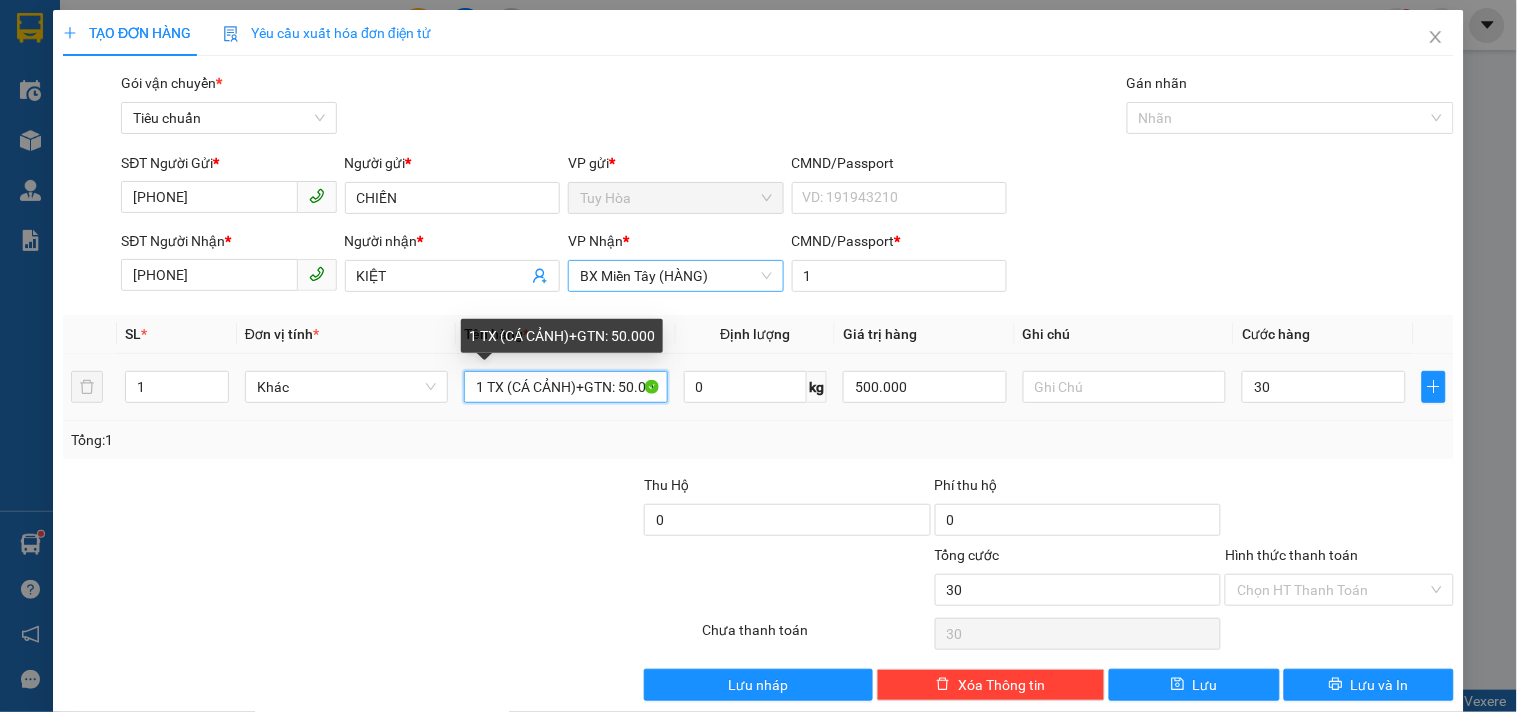 type on "30.000" 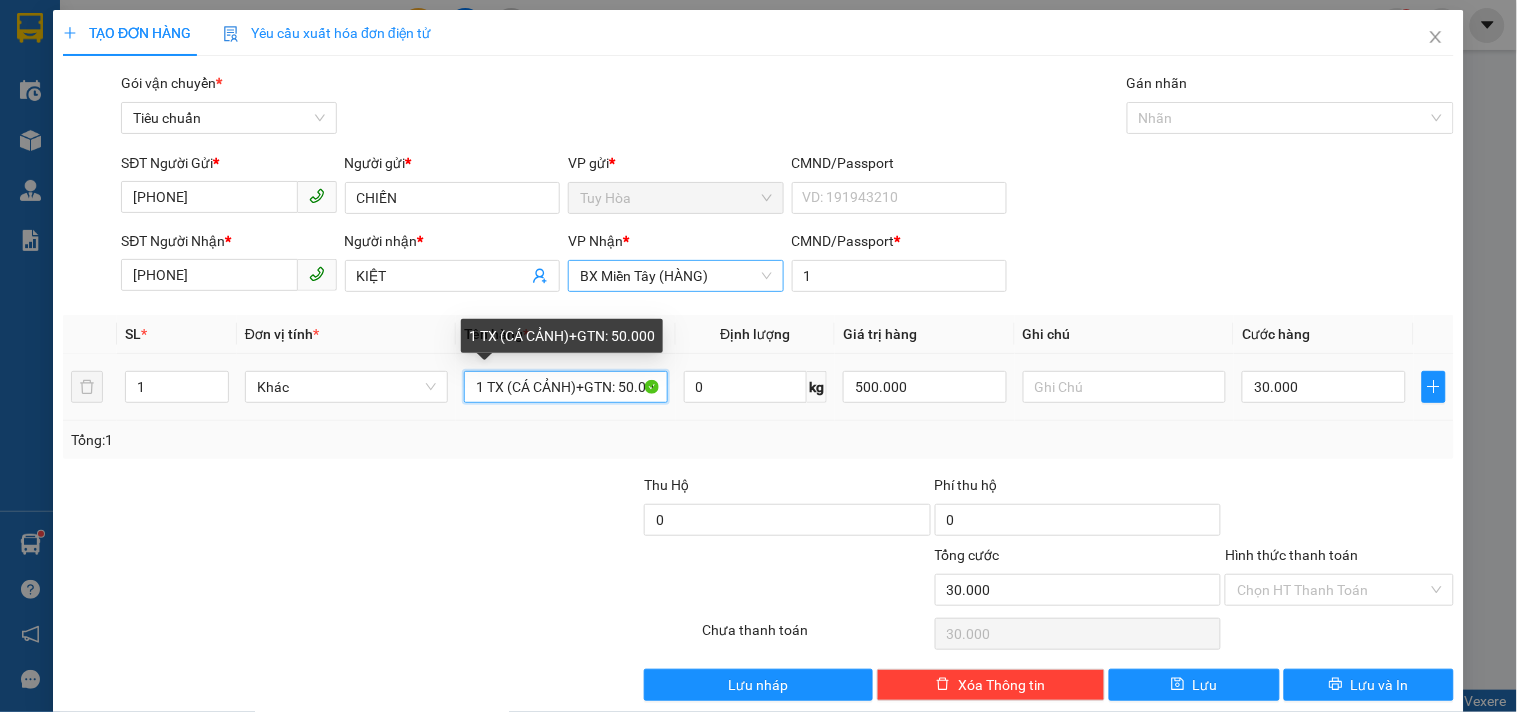 click on "1 TX (CÁ CẢNH)+GTN: 50.000" at bounding box center [565, 387] 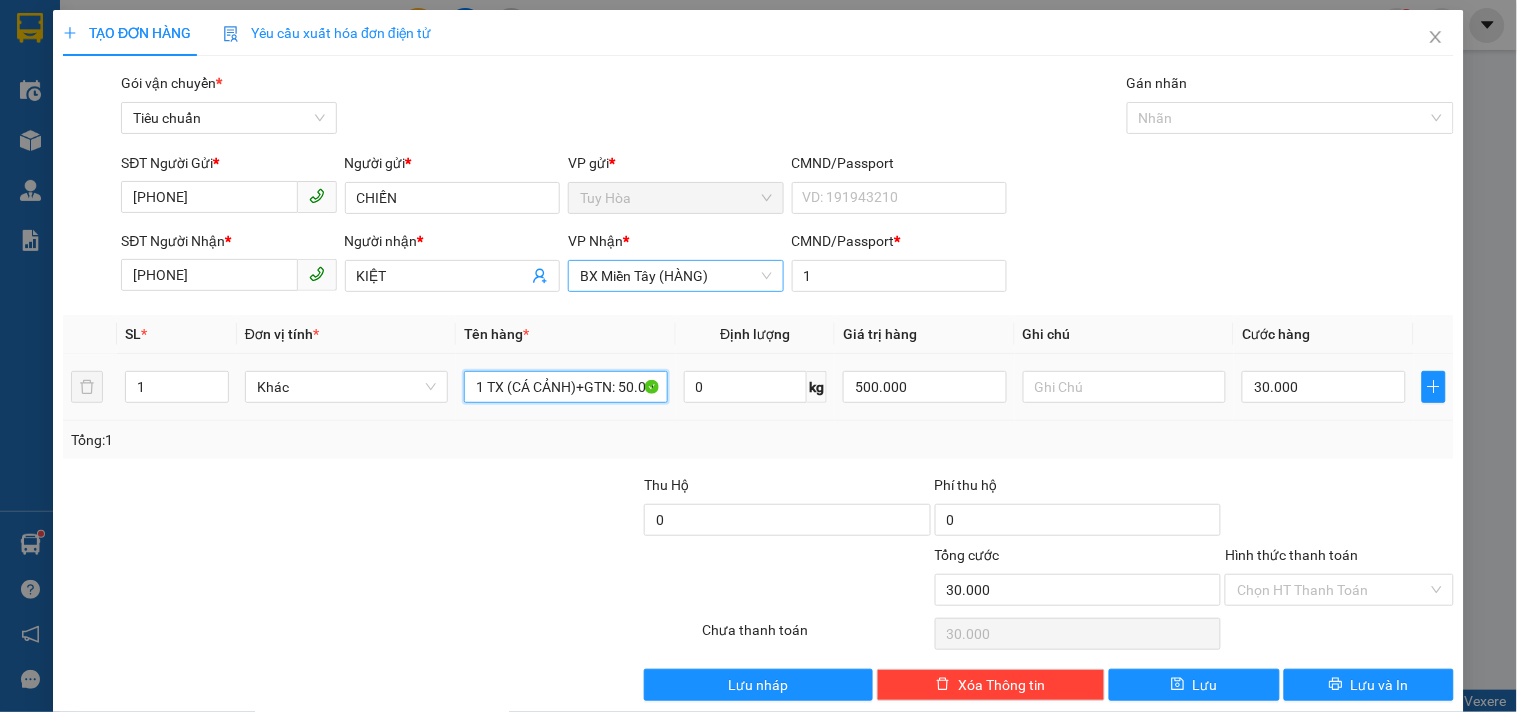scroll, scrollTop: 0, scrollLeft: 5, axis: horizontal 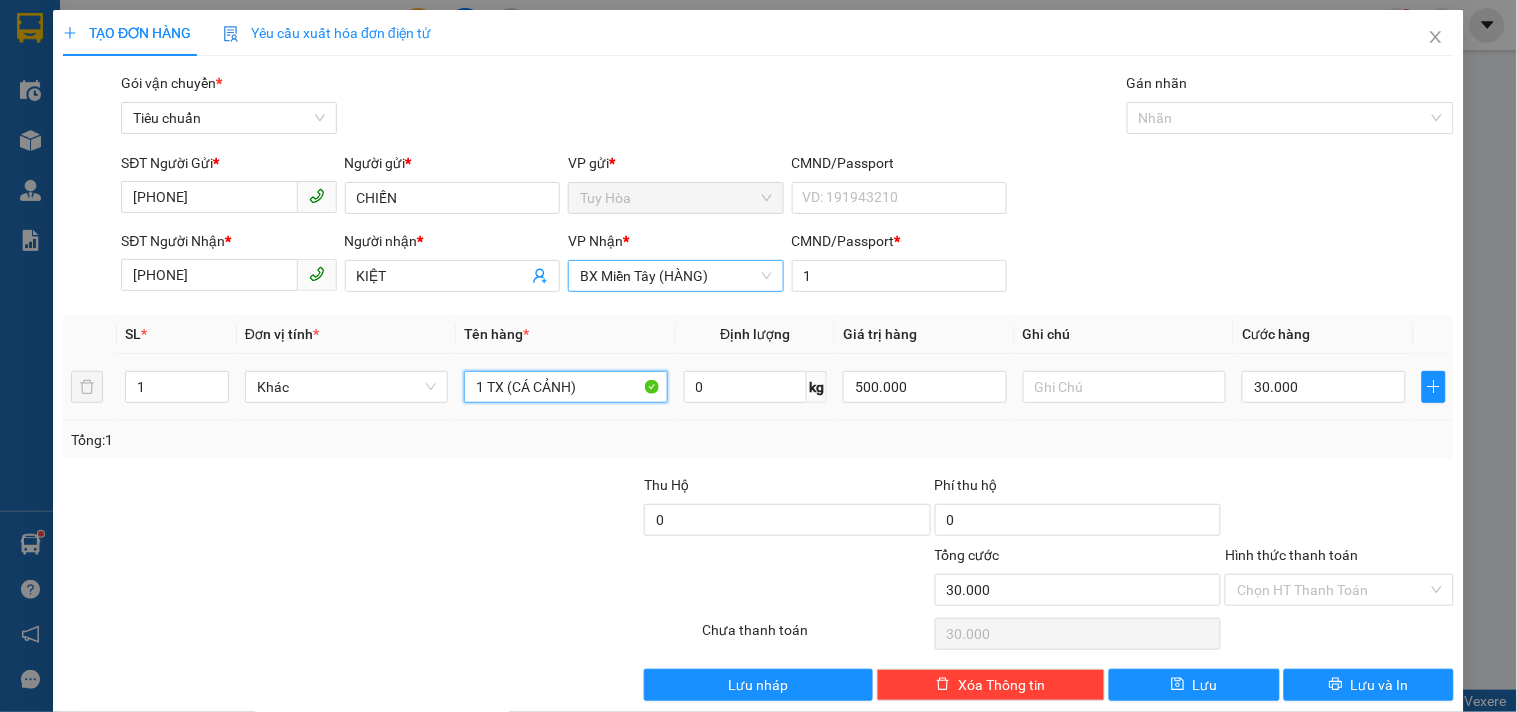 type on "1 TX (CÁ CẢNH)" 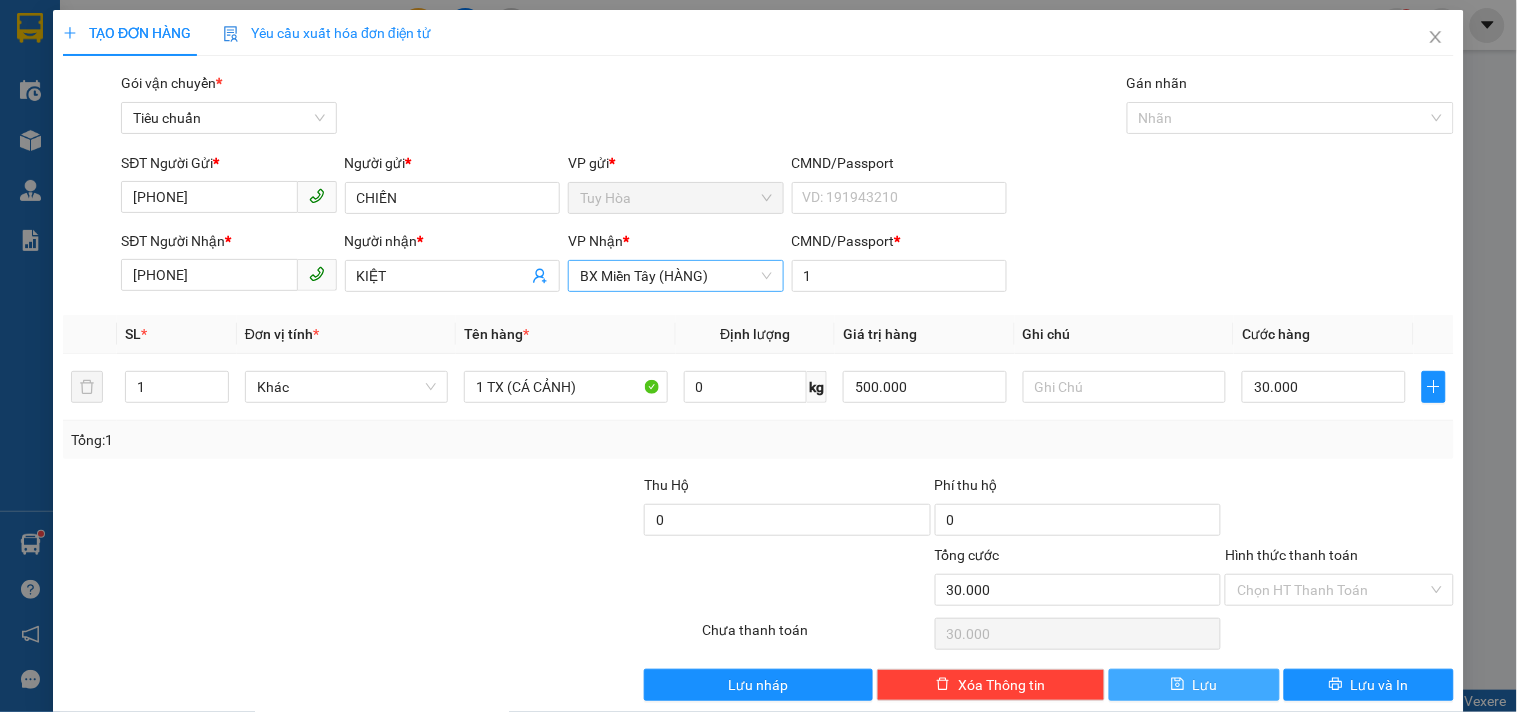 drag, startPoint x: 1201, startPoint y: 678, endPoint x: 1041, endPoint y: 542, distance: 209.99048 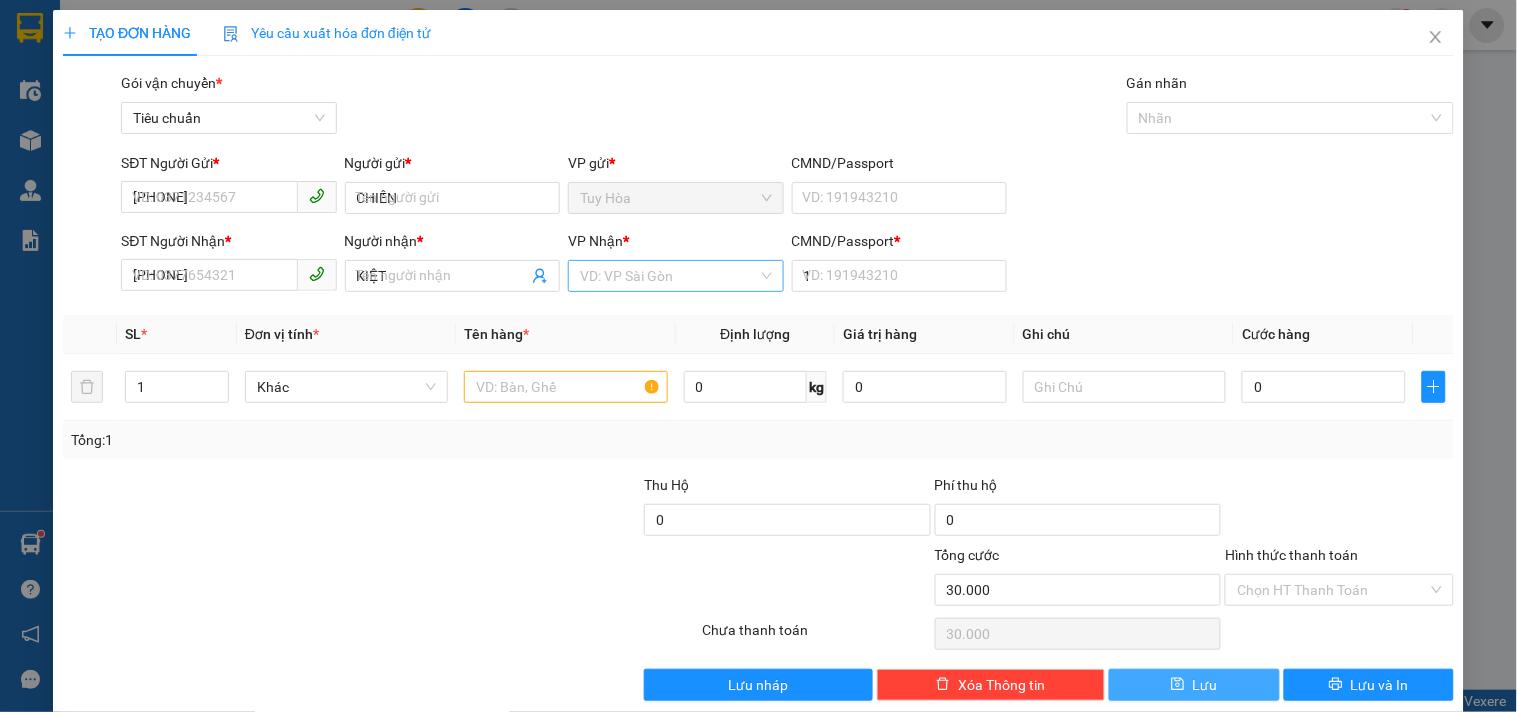 type 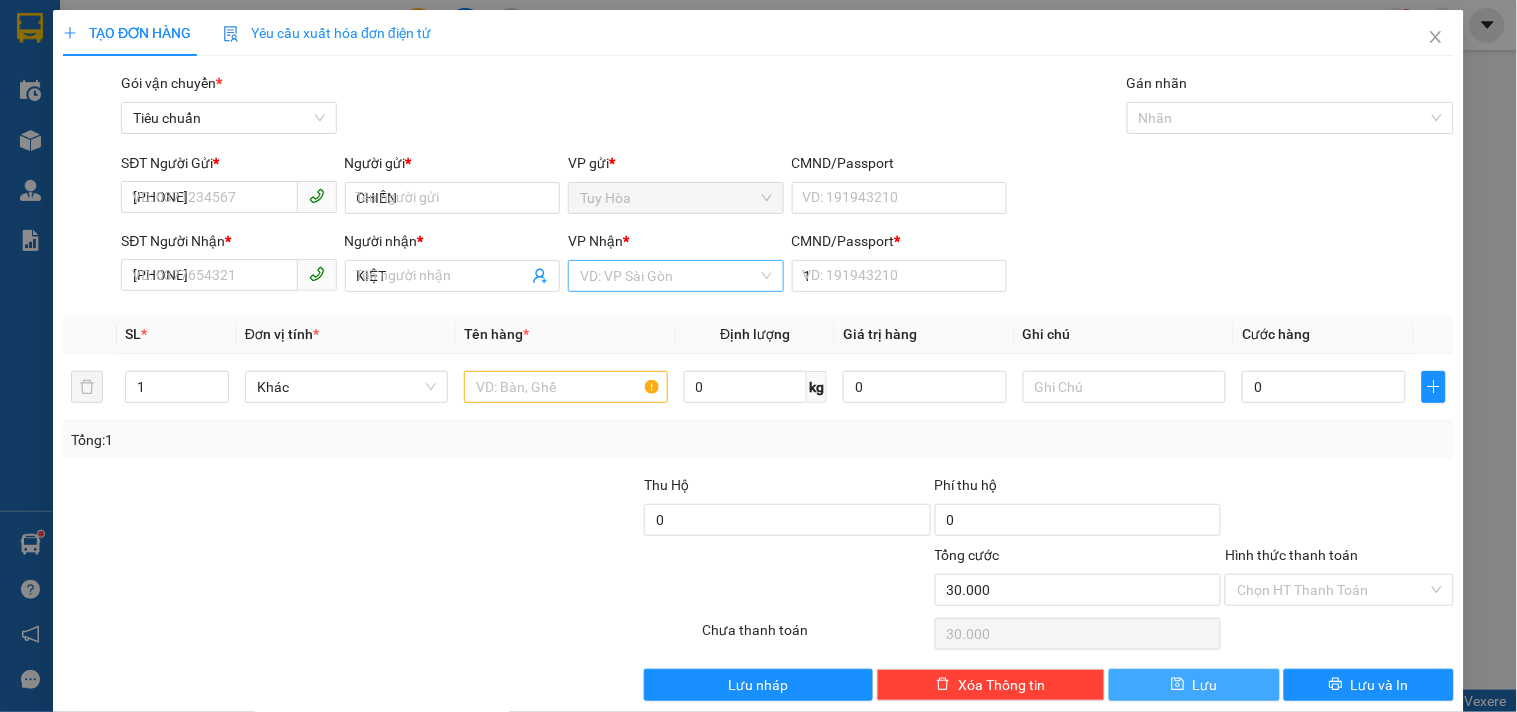 type 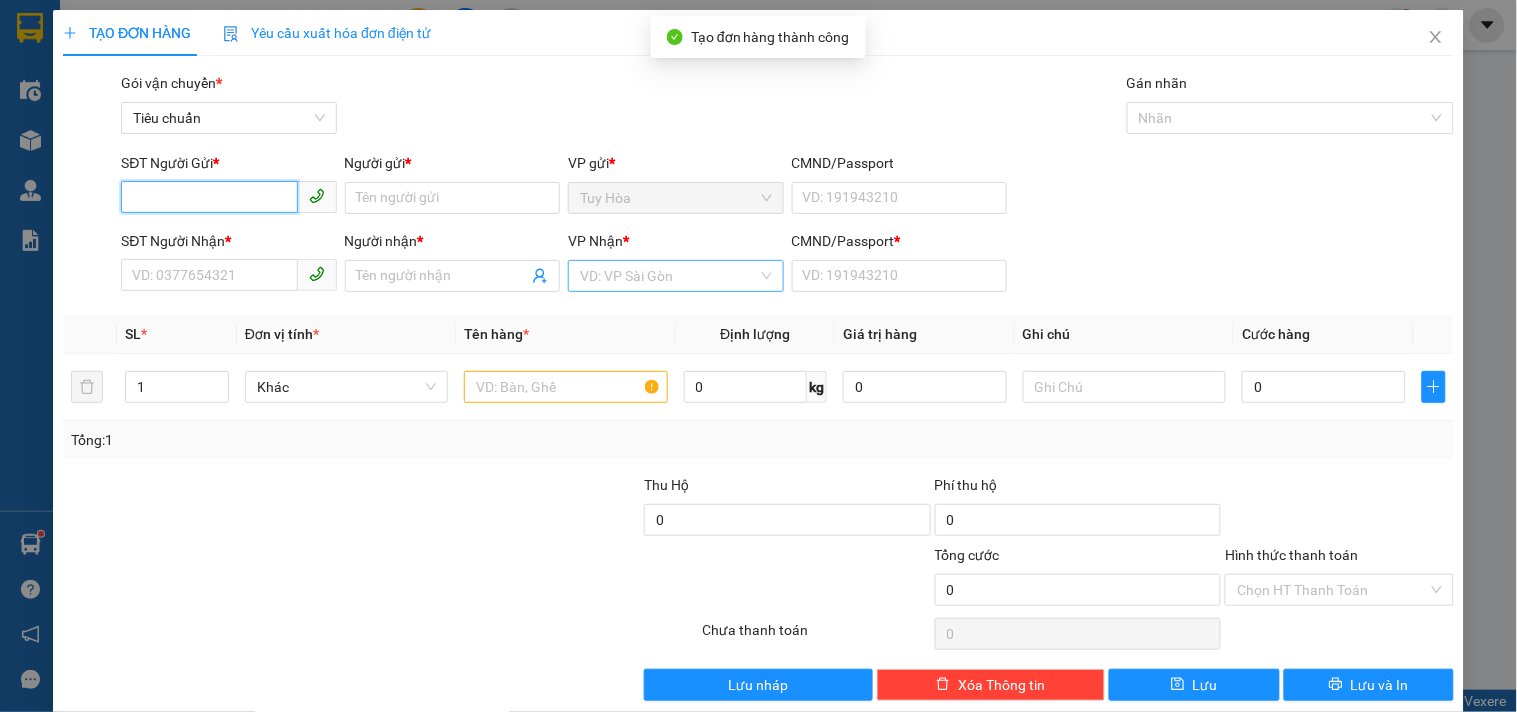click on "SĐT Người Gửi  *" at bounding box center [209, 197] 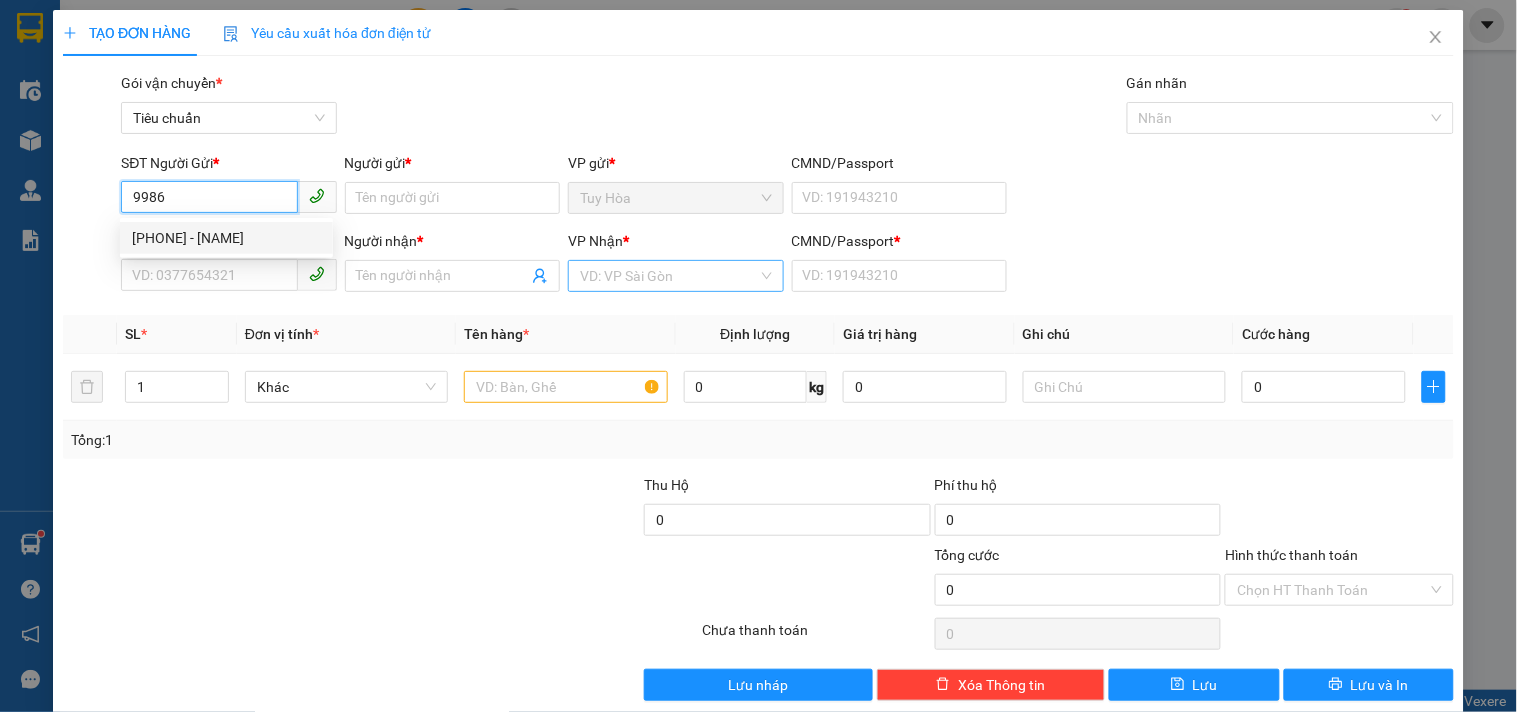 click on "0368279986 - CHIẾN" at bounding box center [226, 238] 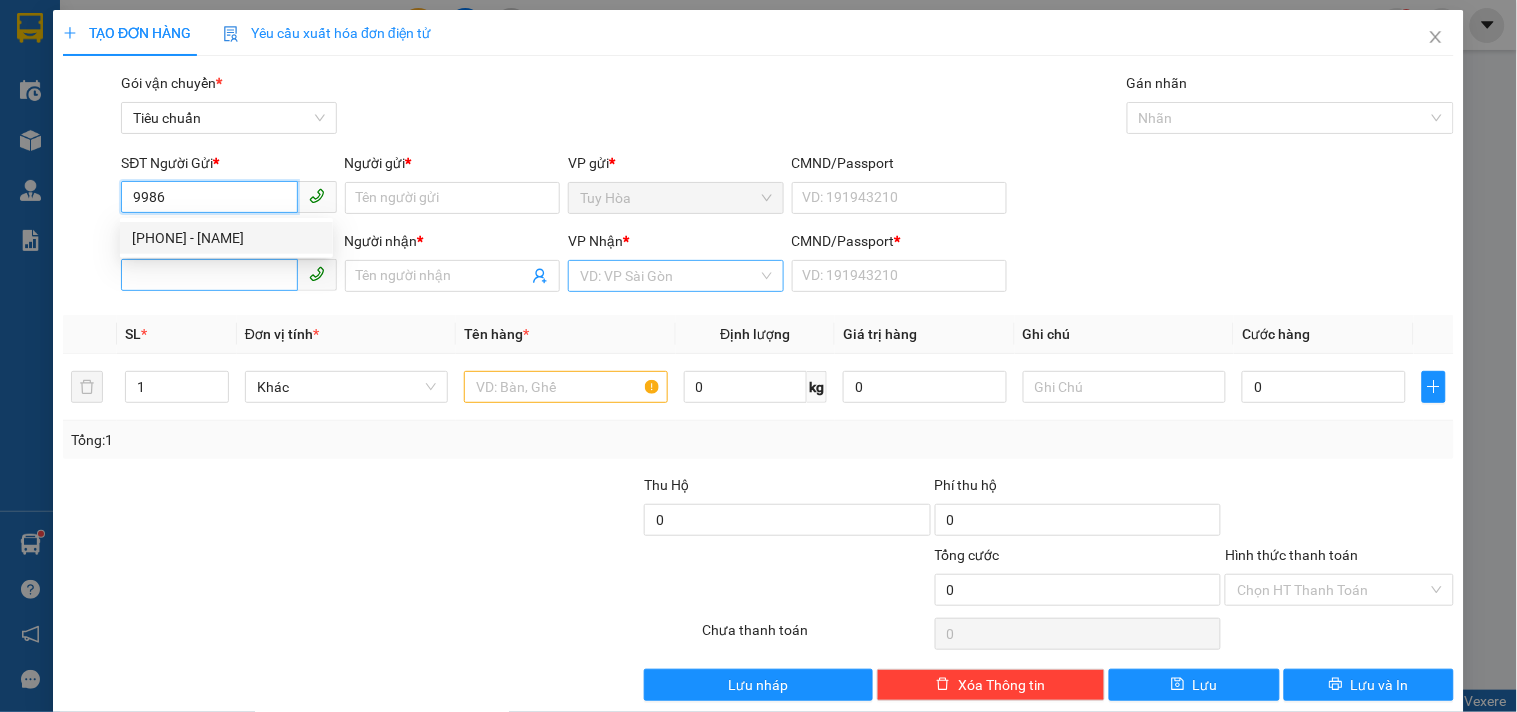 type on "[PHONE]" 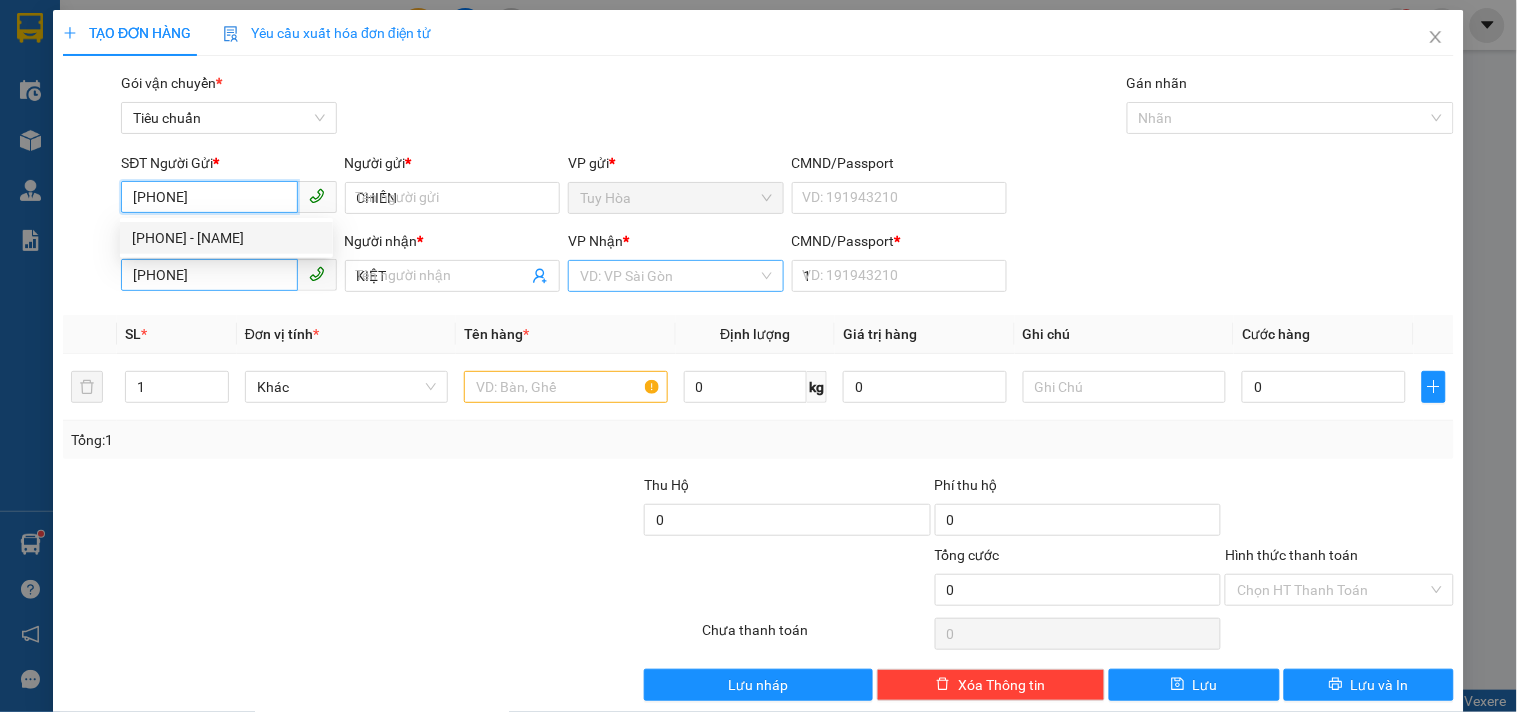 type on "30.000" 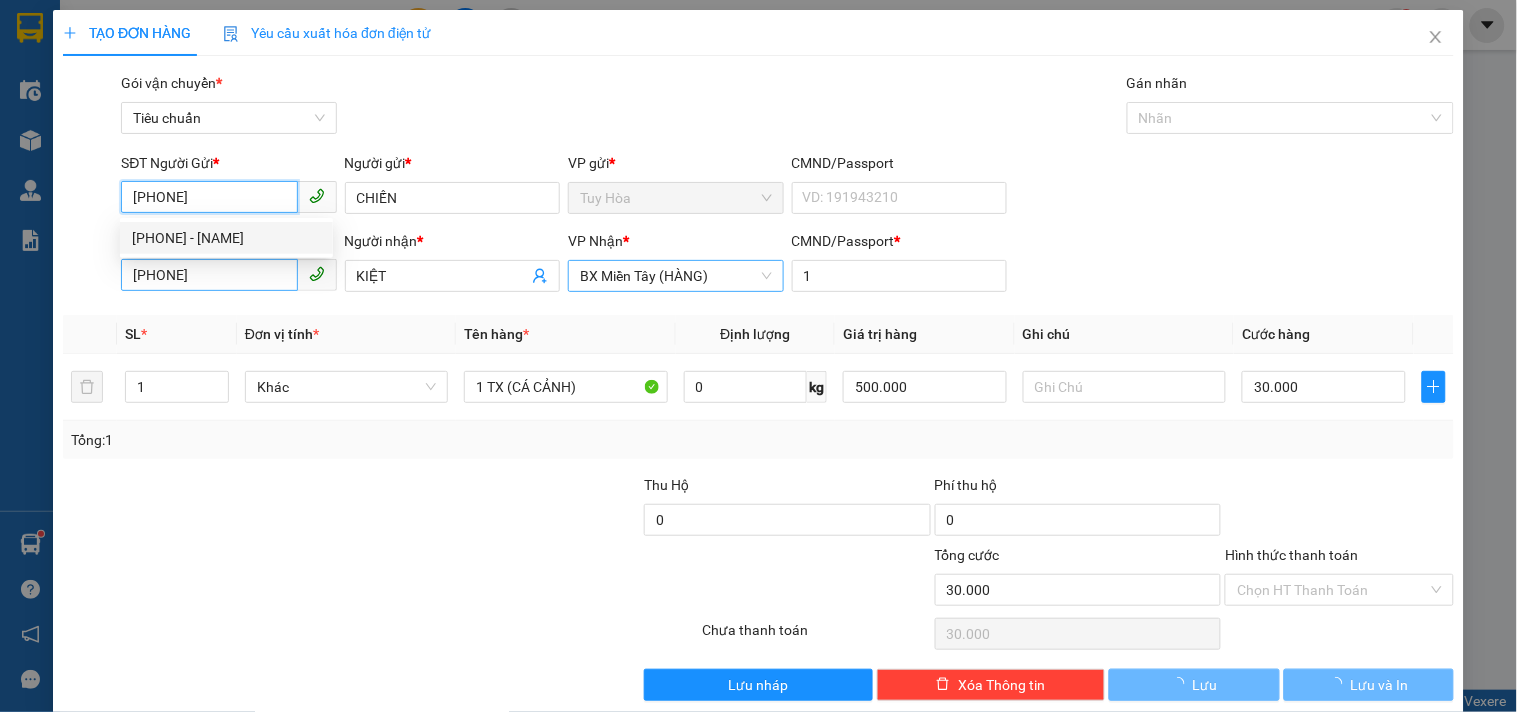type on "[PHONE]" 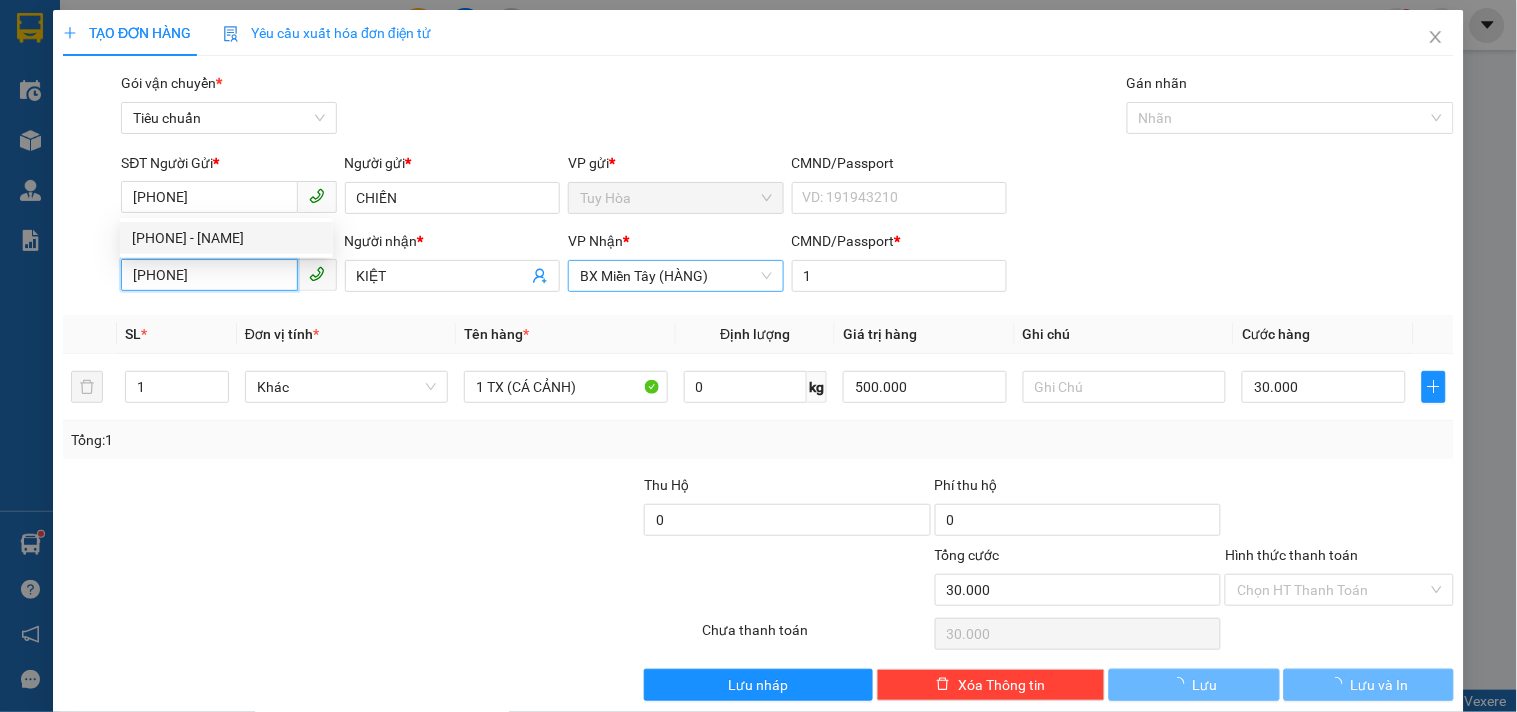 click on "0934919351" at bounding box center (209, 275) 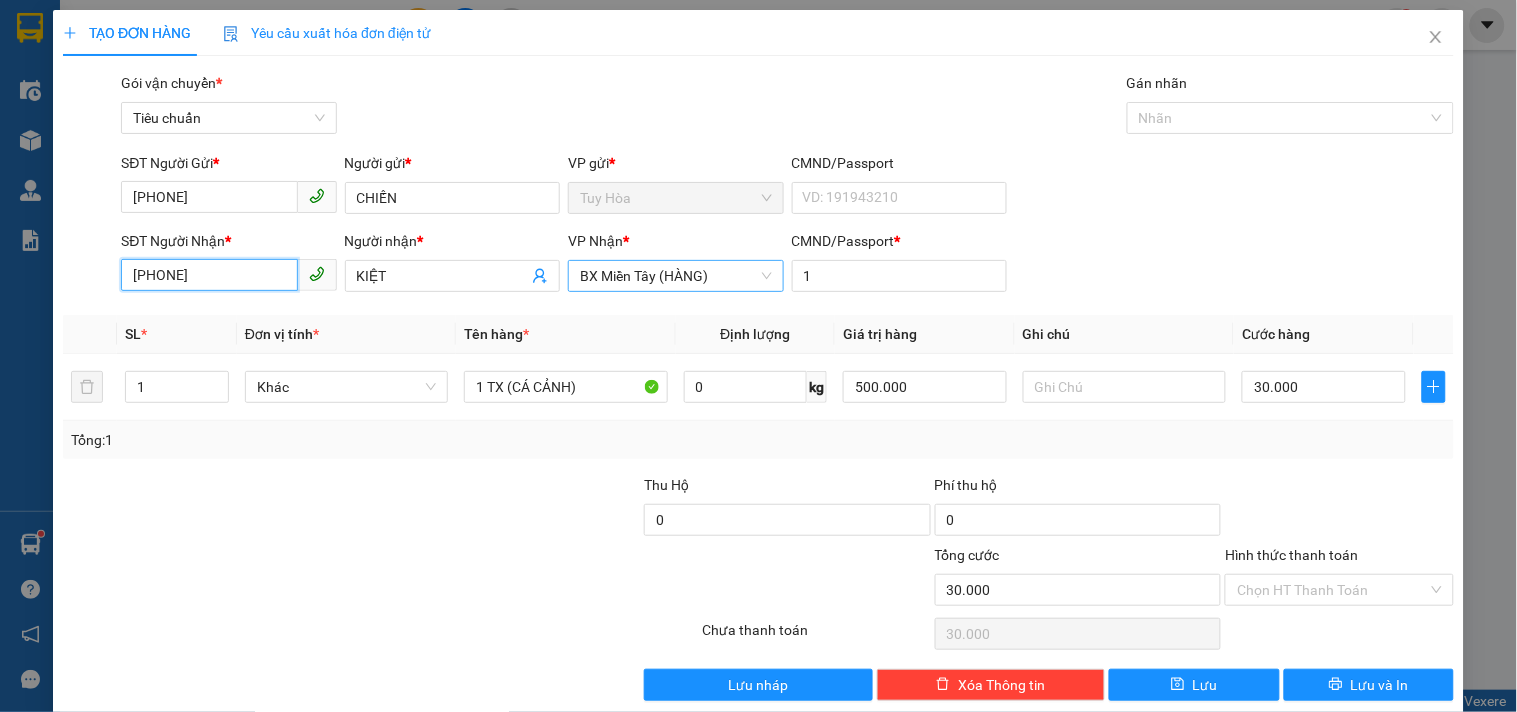 type on "0938469203" 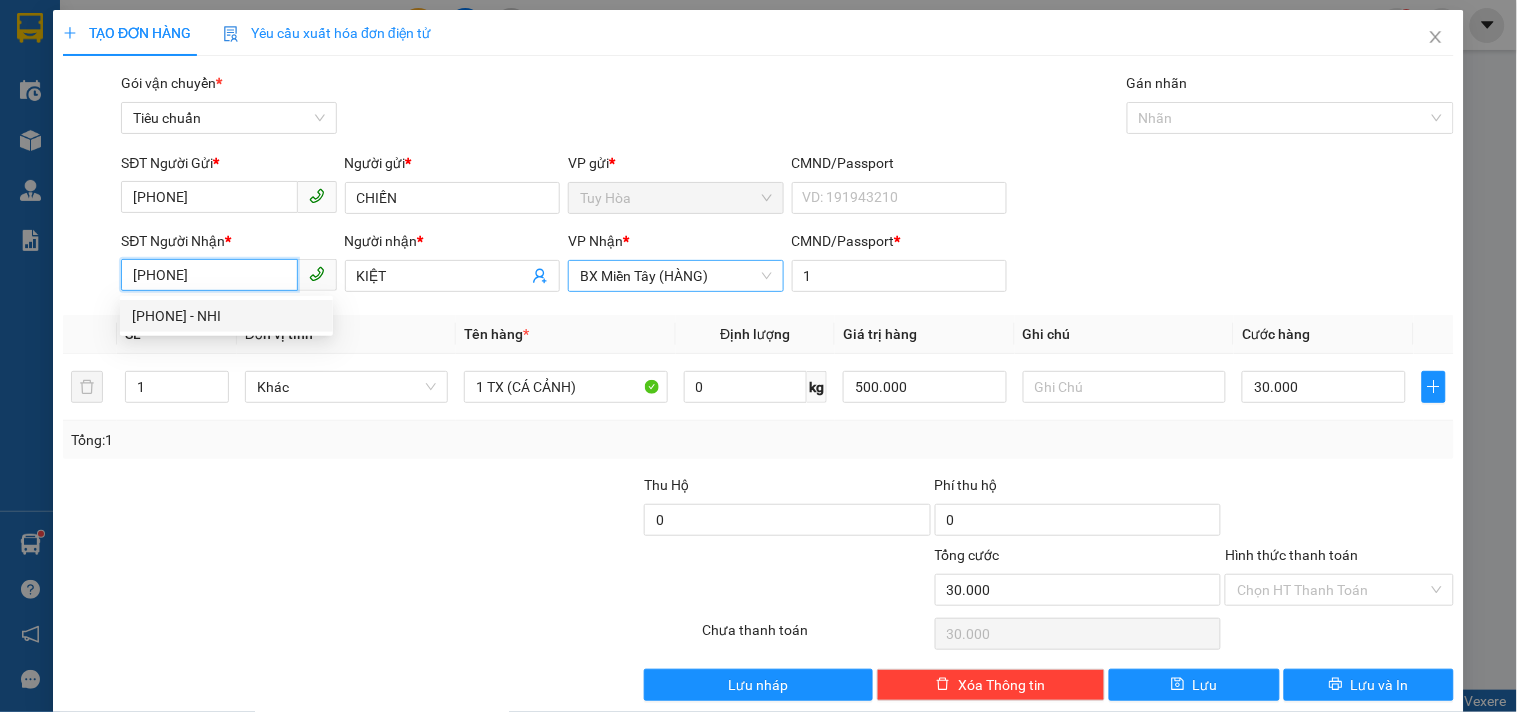 click on "0938469203 - NHI" at bounding box center (226, 316) 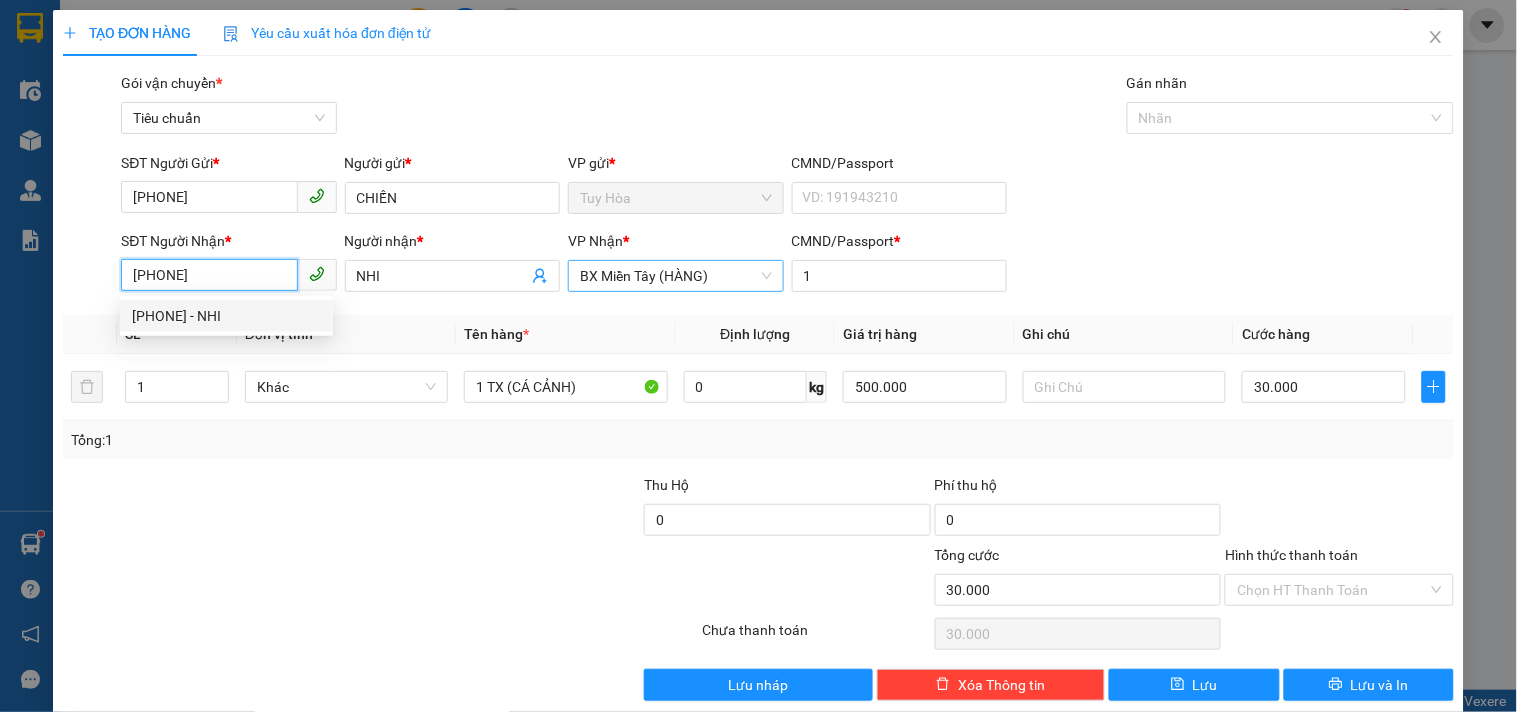 type on "40.000" 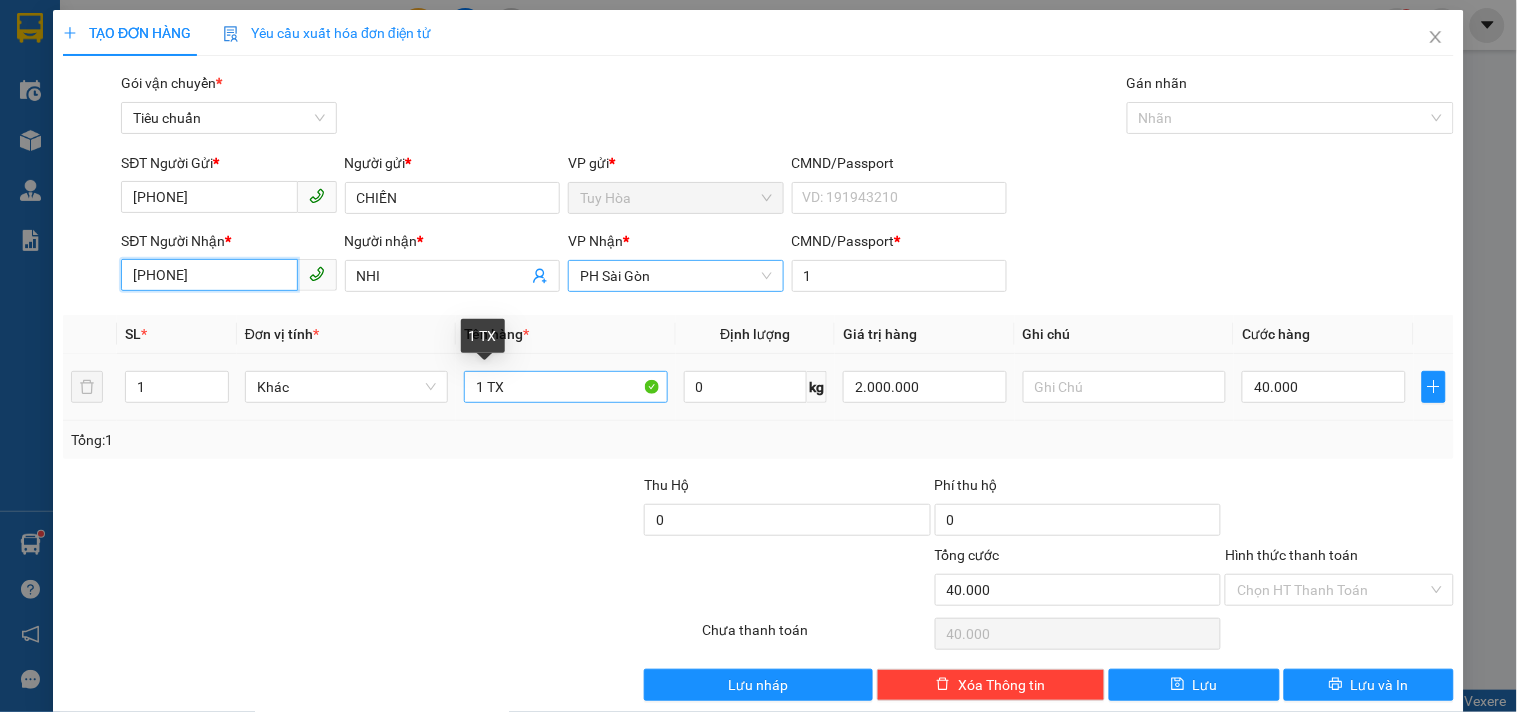 type on "0938469203" 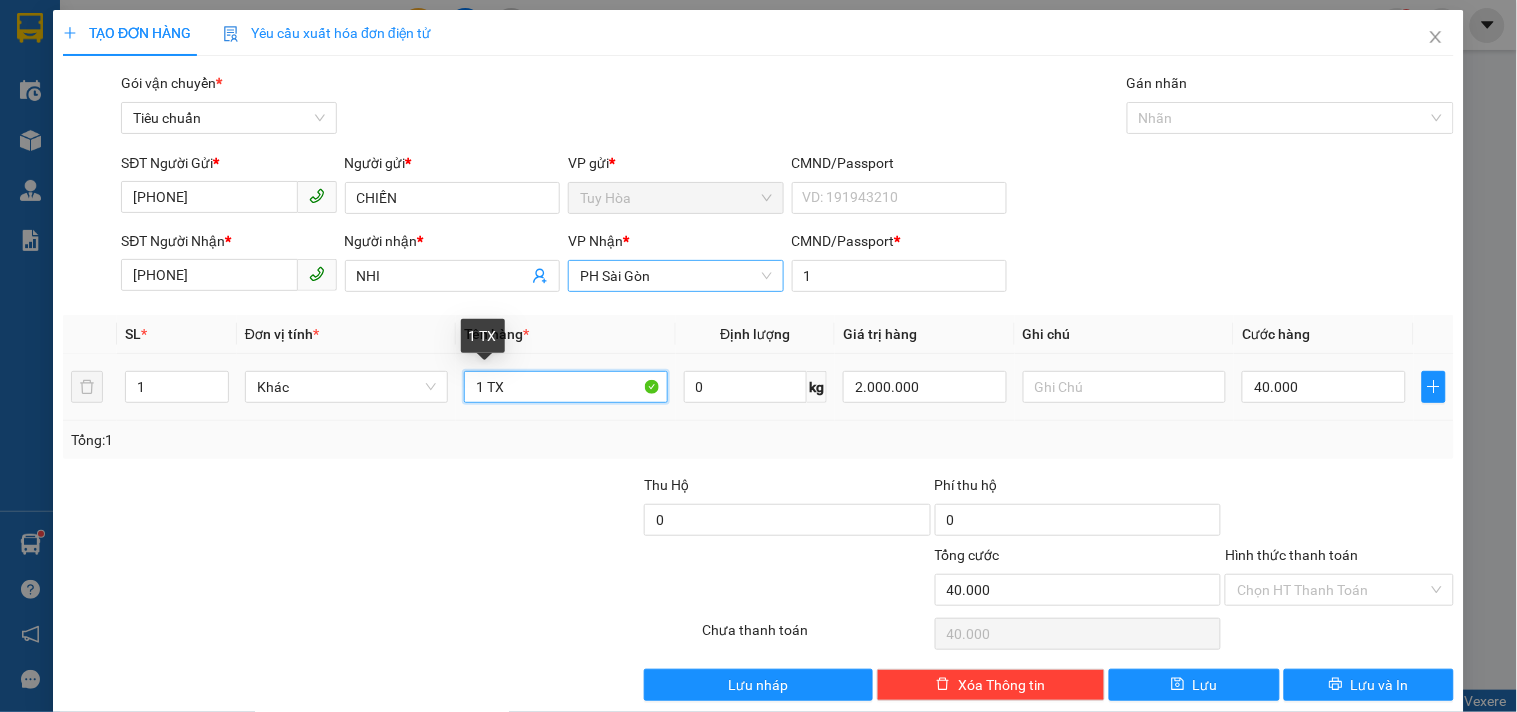 click on "1 TX" at bounding box center (565, 387) 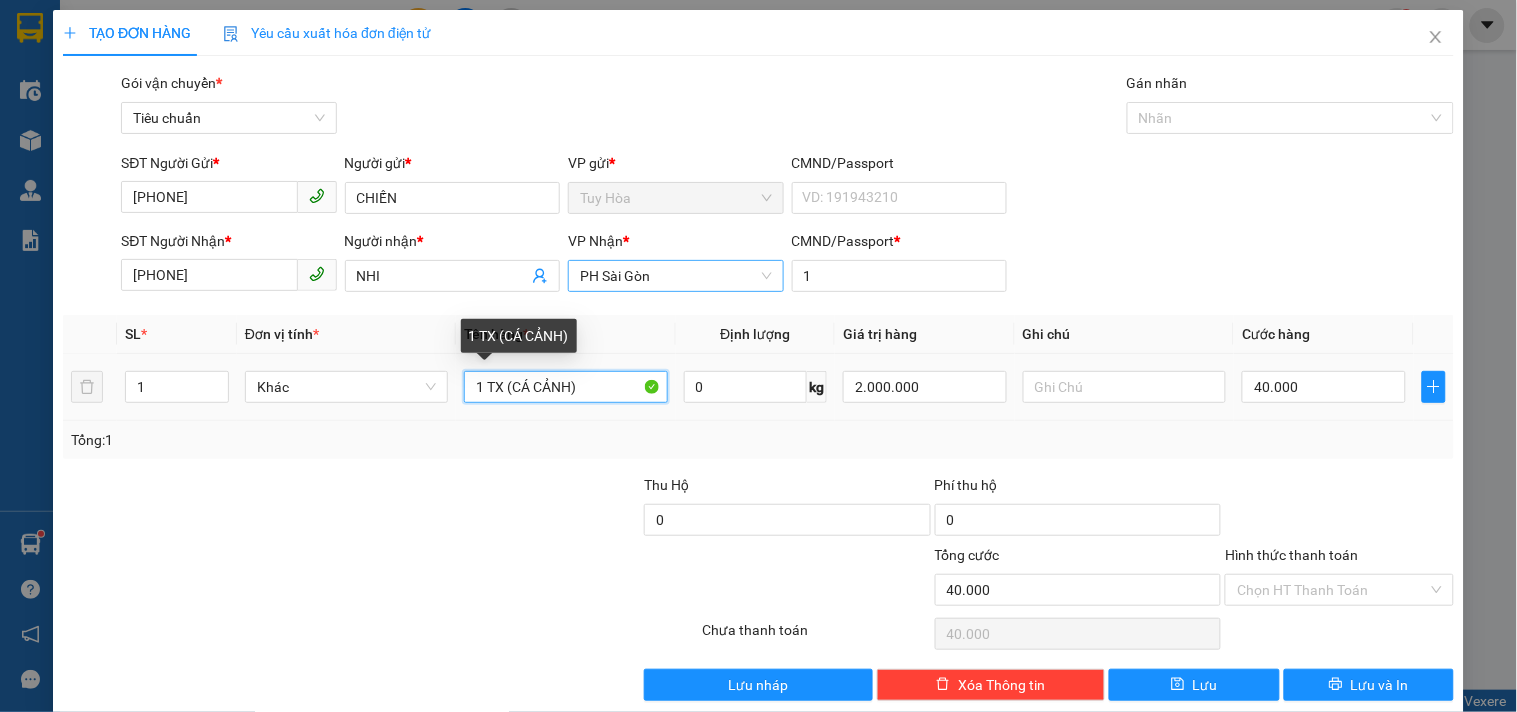 type on "1 TX (CÁ CẢNH)" 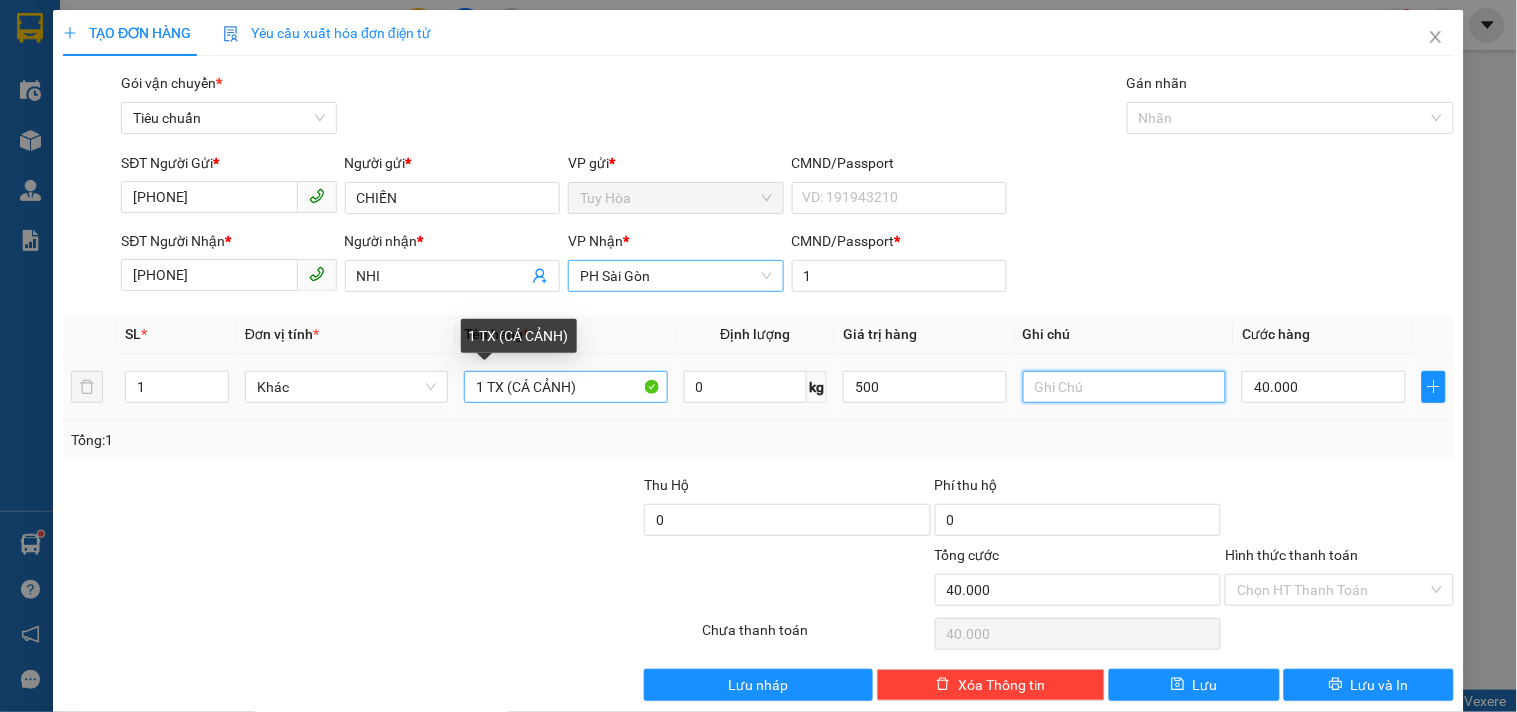 type on "500.000" 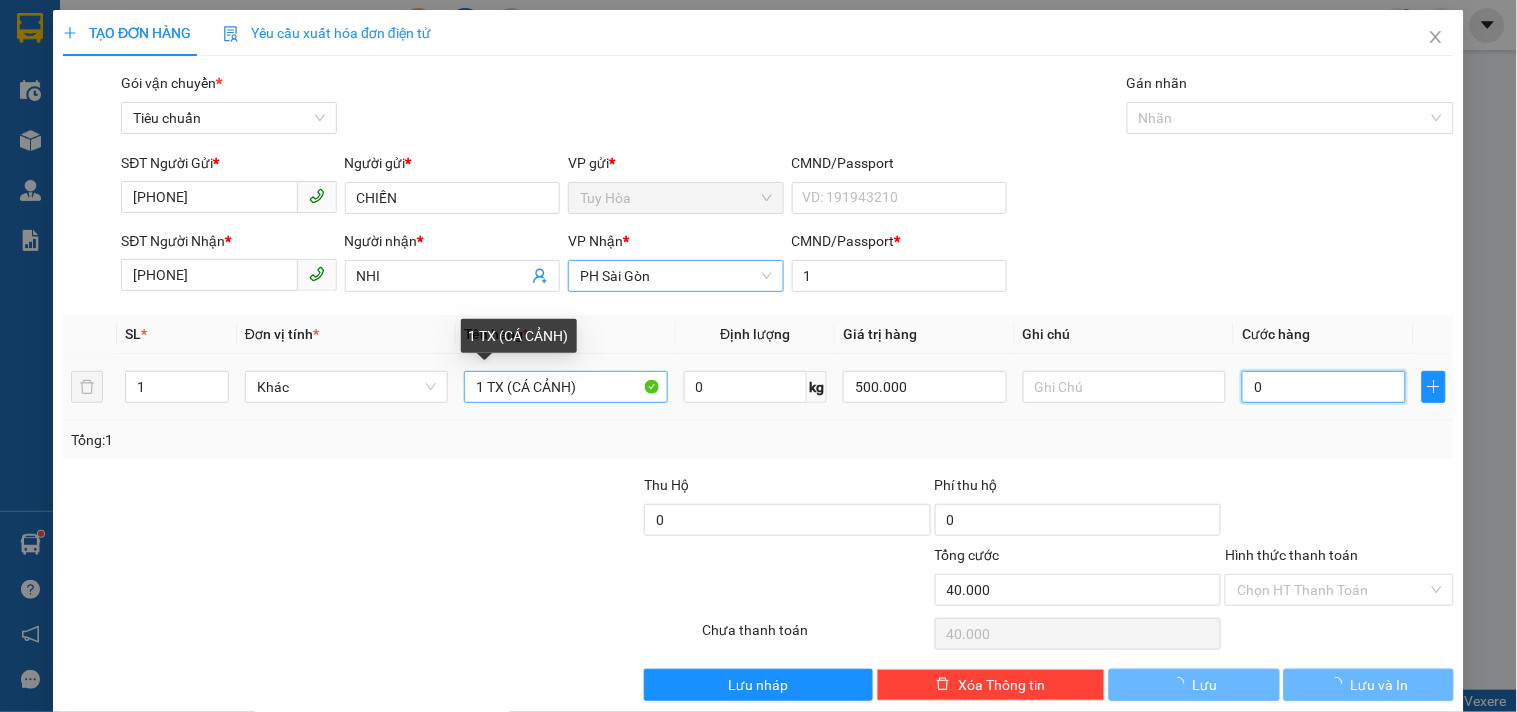 type on "03" 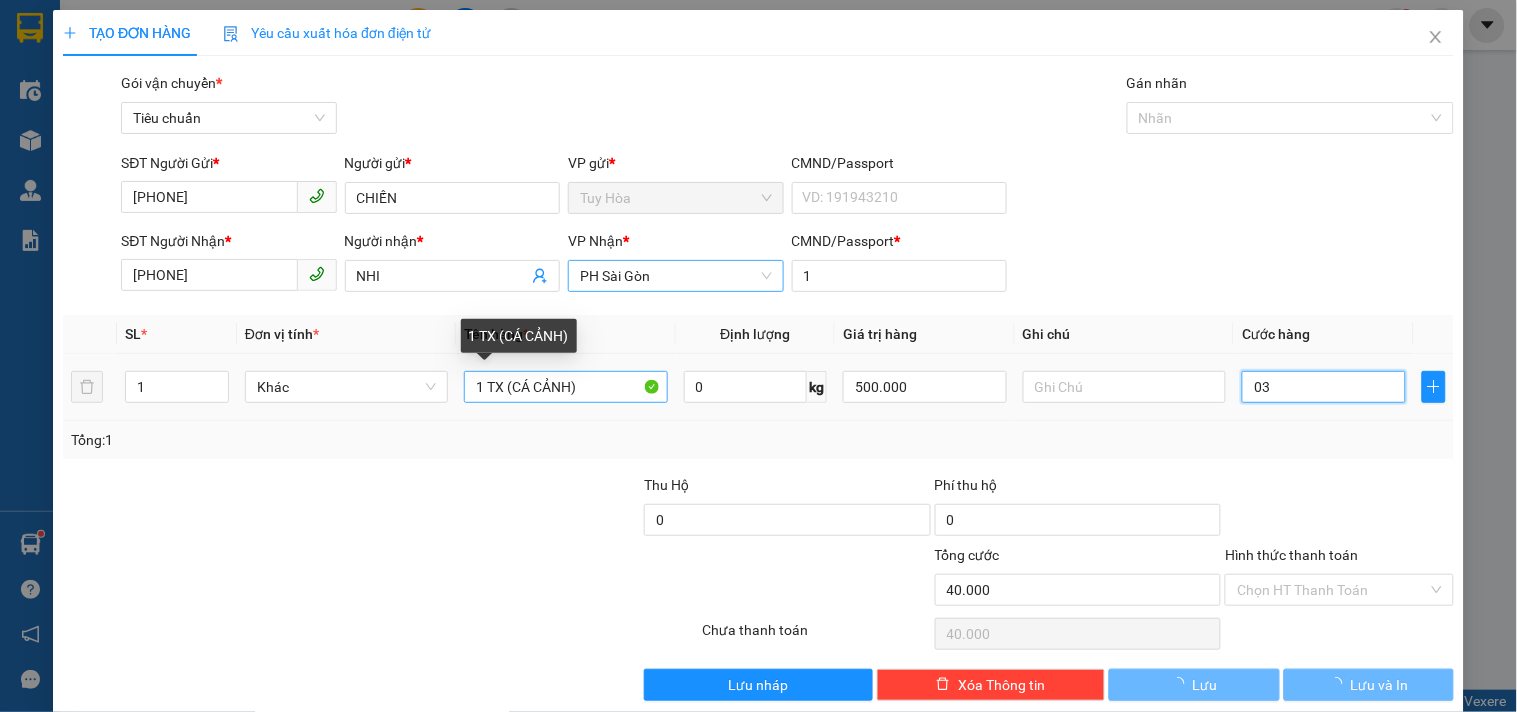 type on "3" 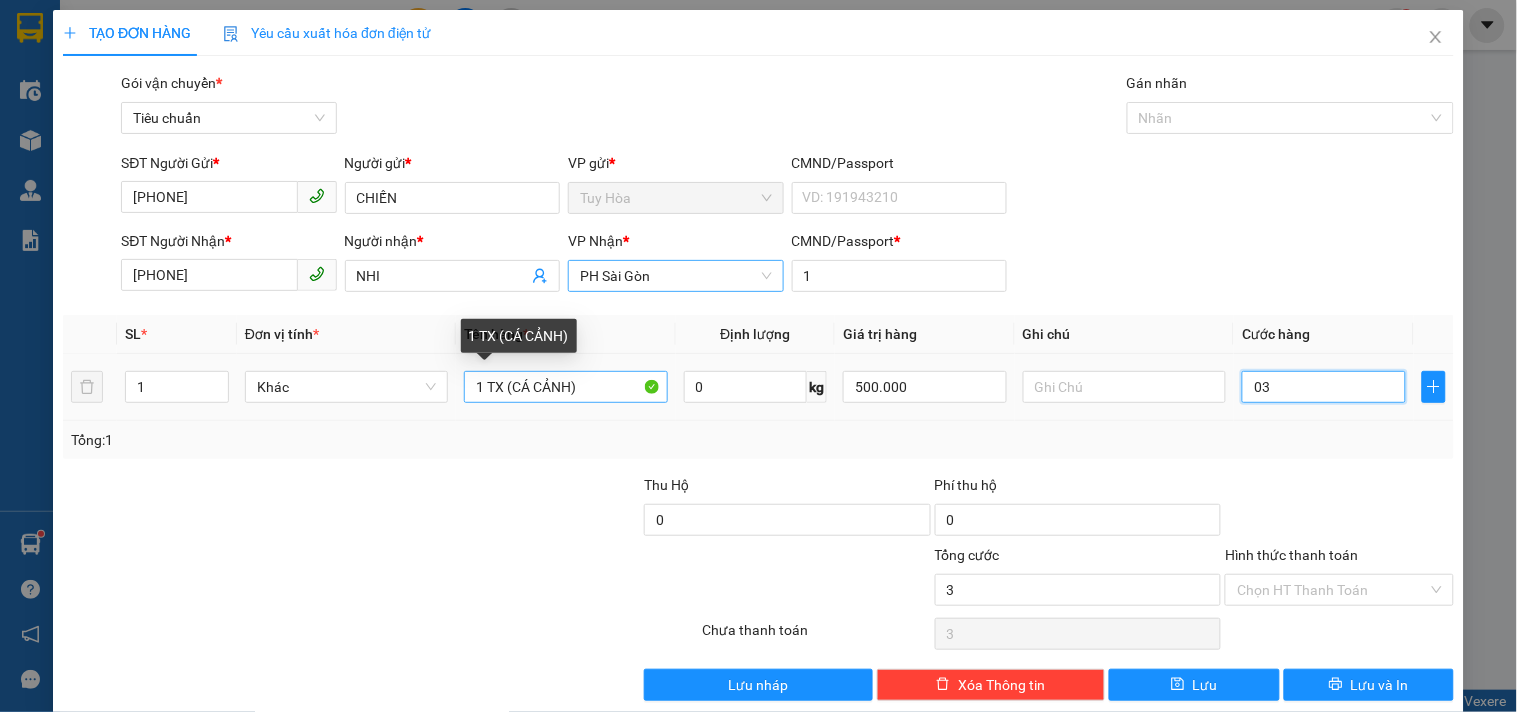 type on "30" 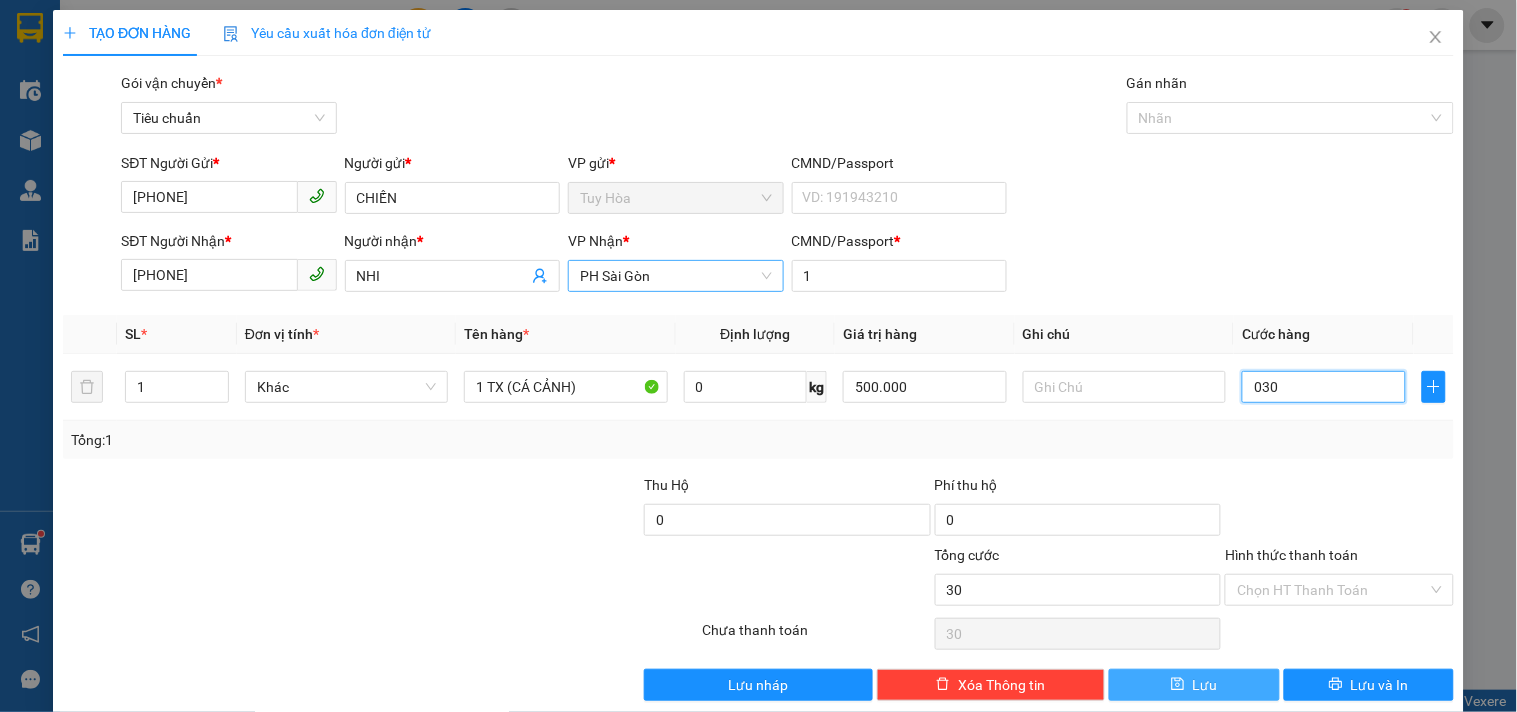 type on "030" 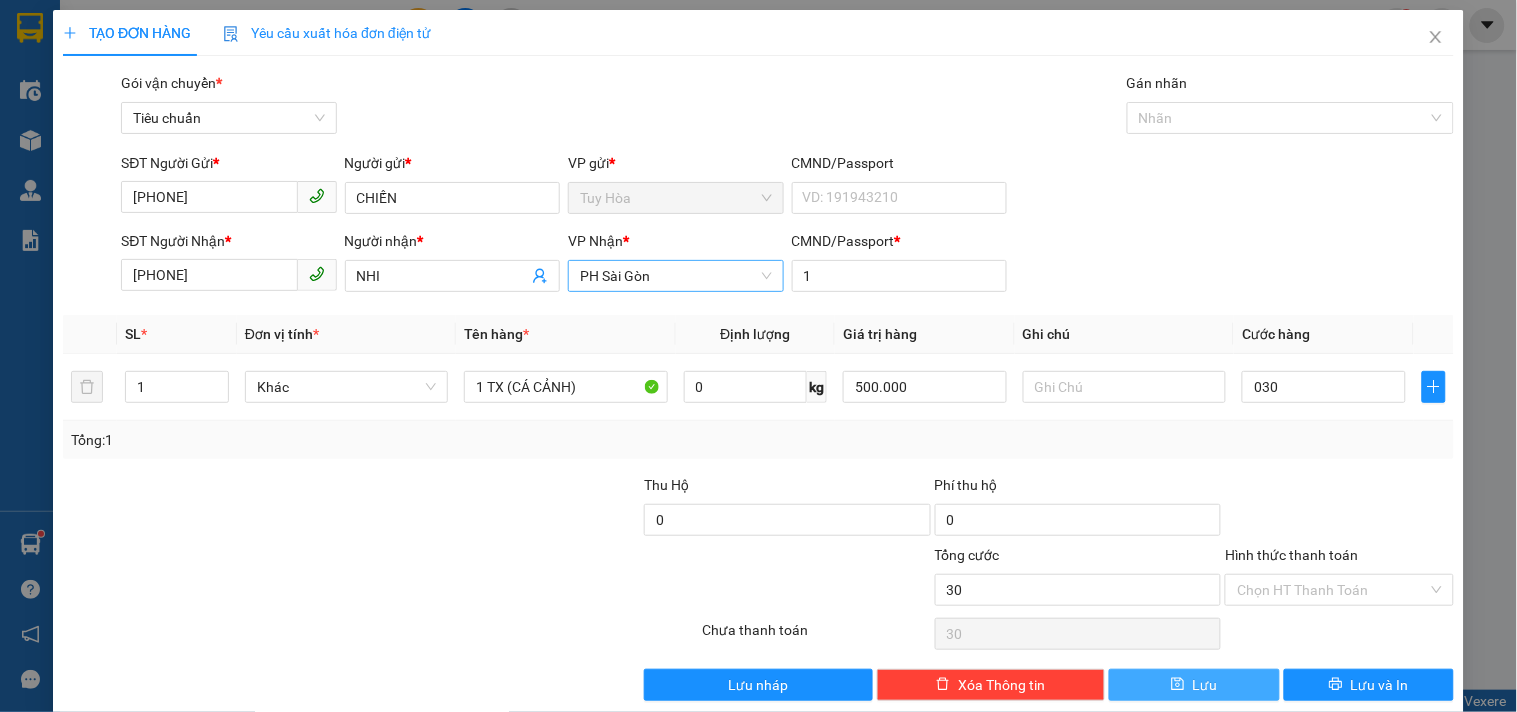 type on "30.000" 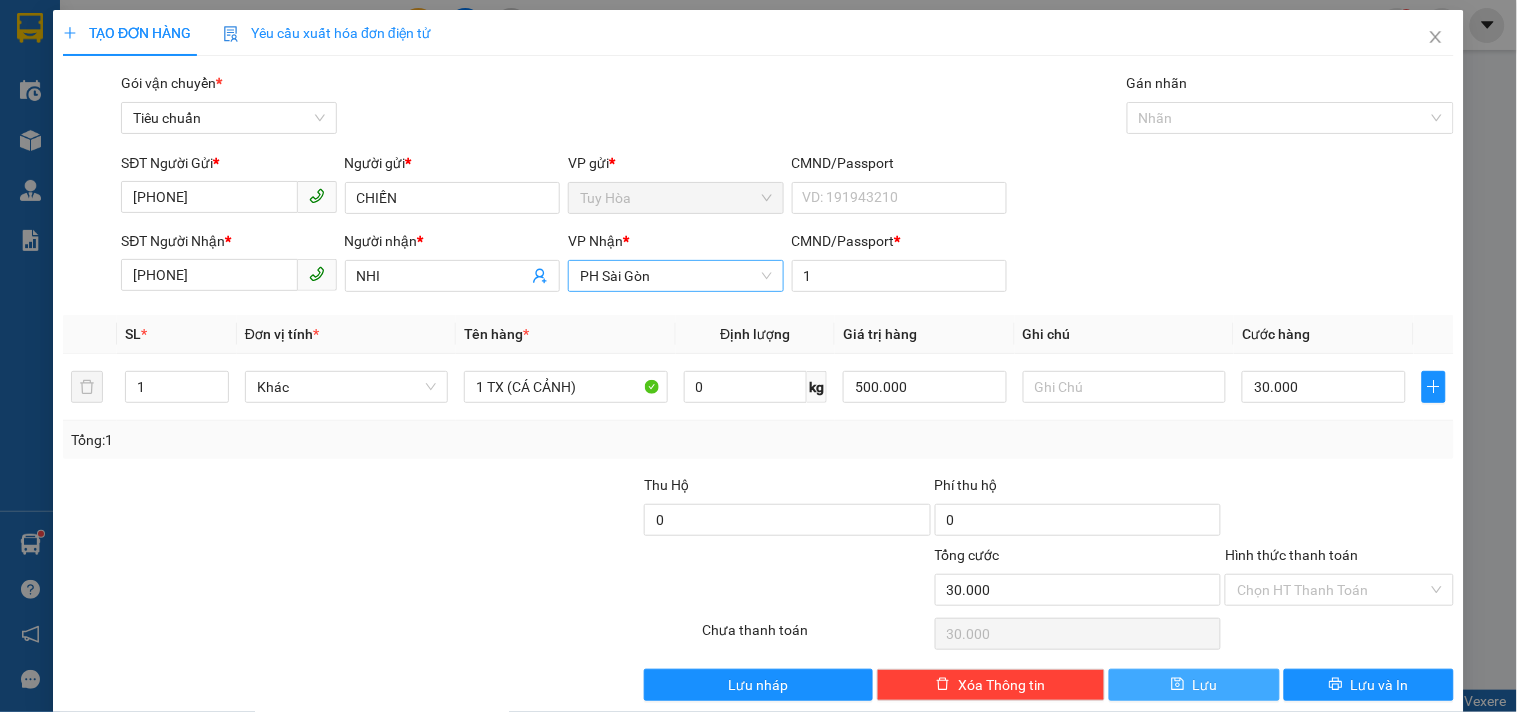 drag, startPoint x: 1201, startPoint y: 685, endPoint x: 1208, endPoint y: 658, distance: 27.89265 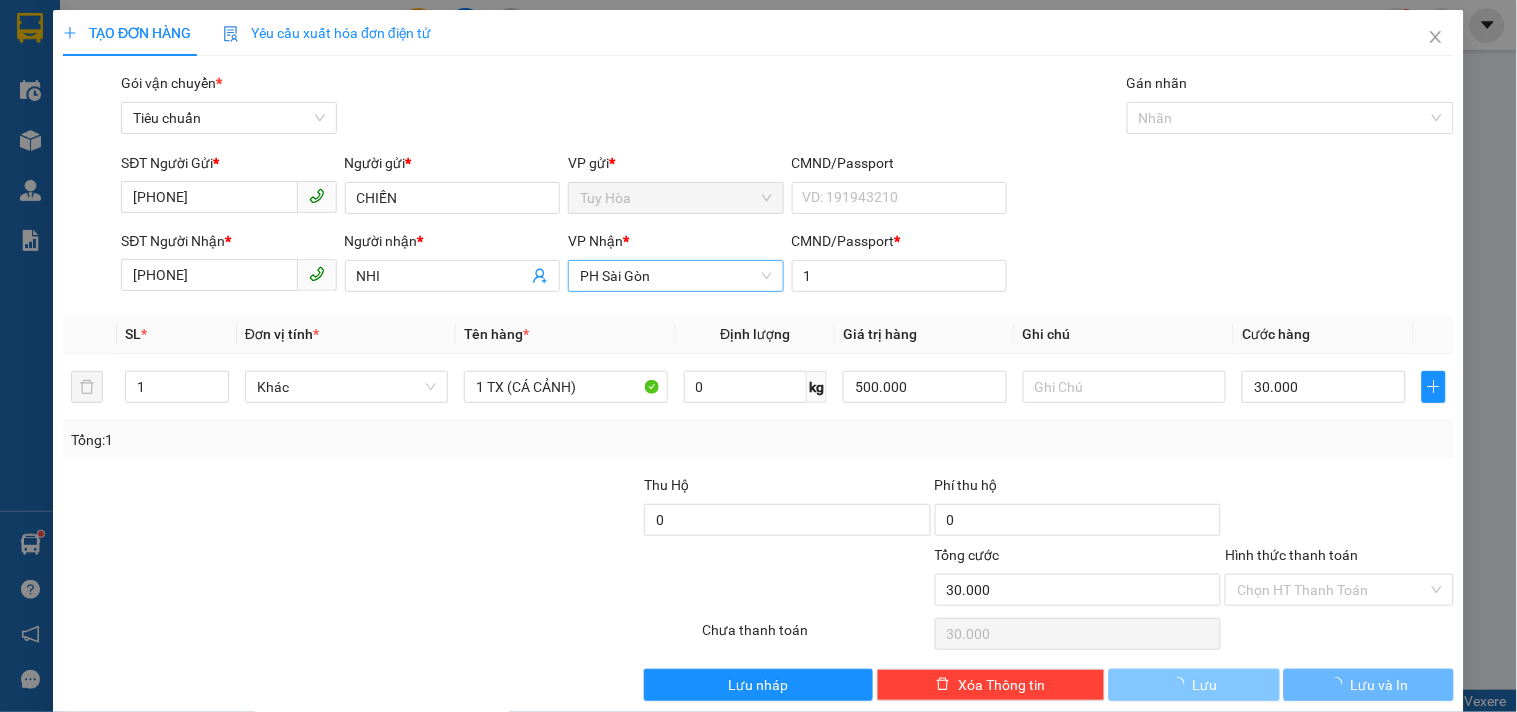 type 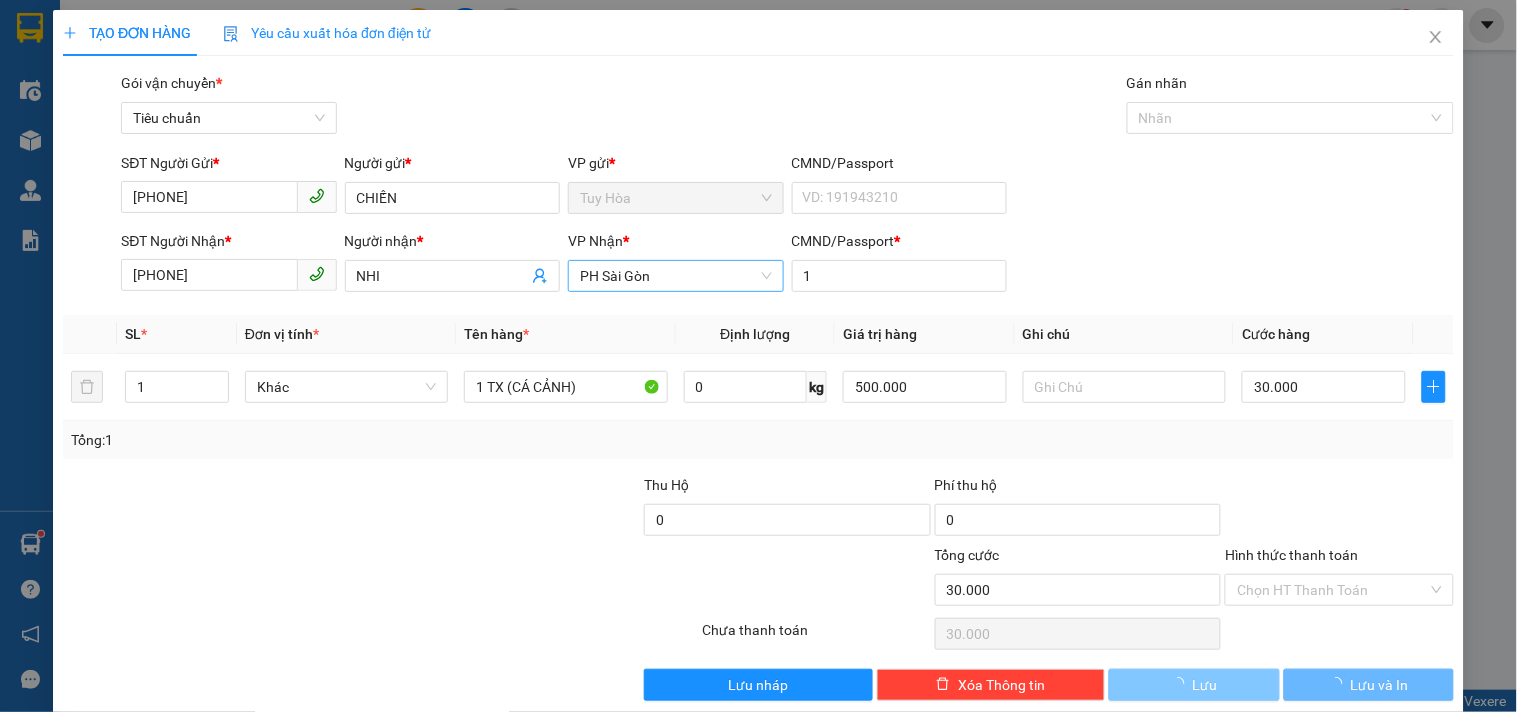 type 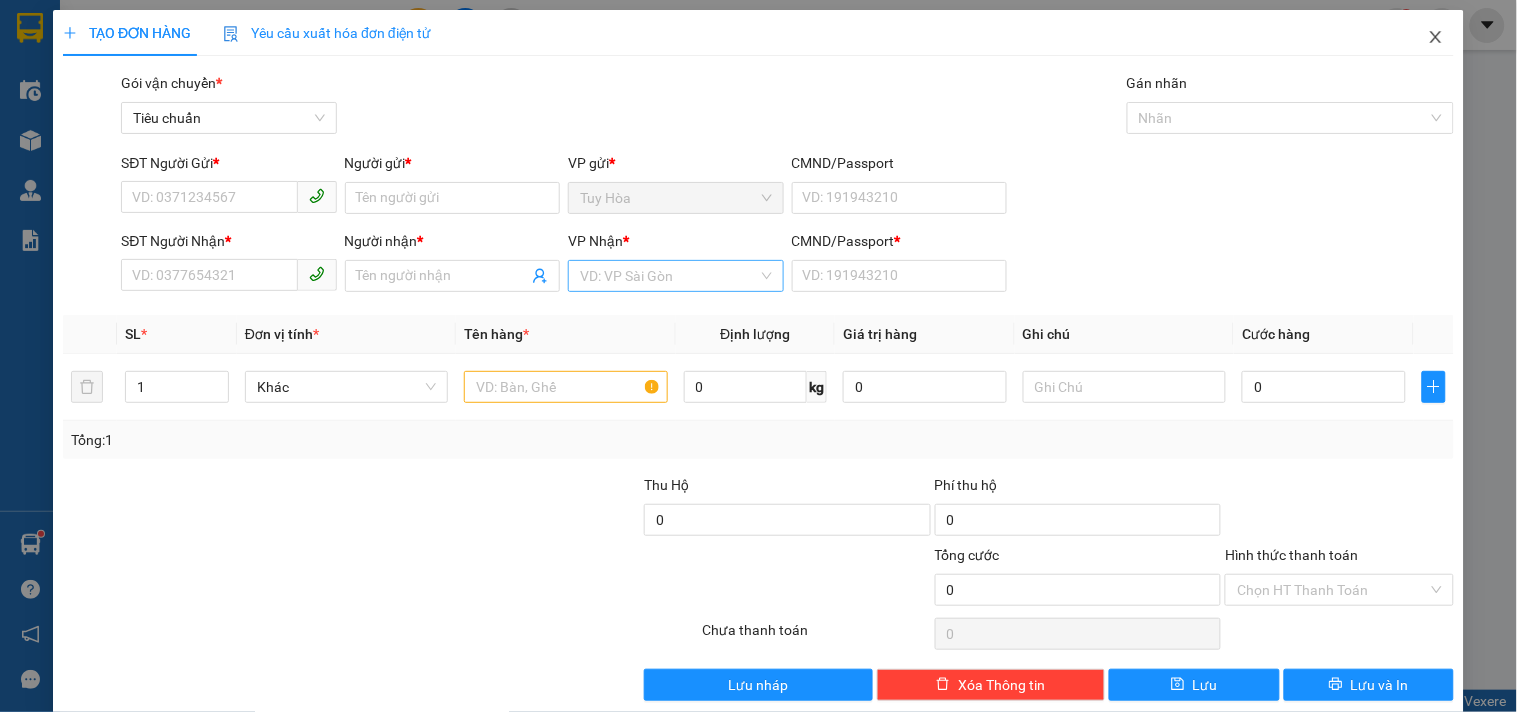 click 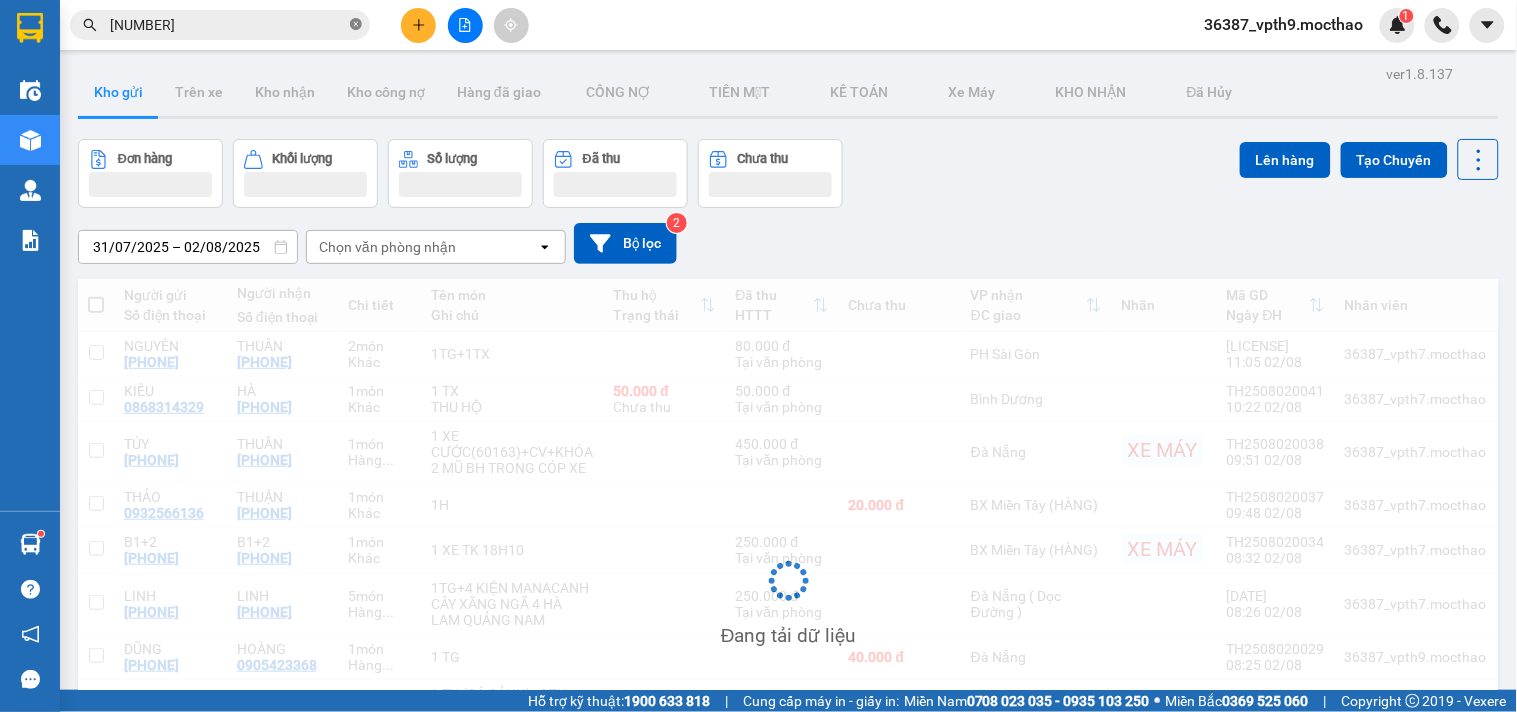 click 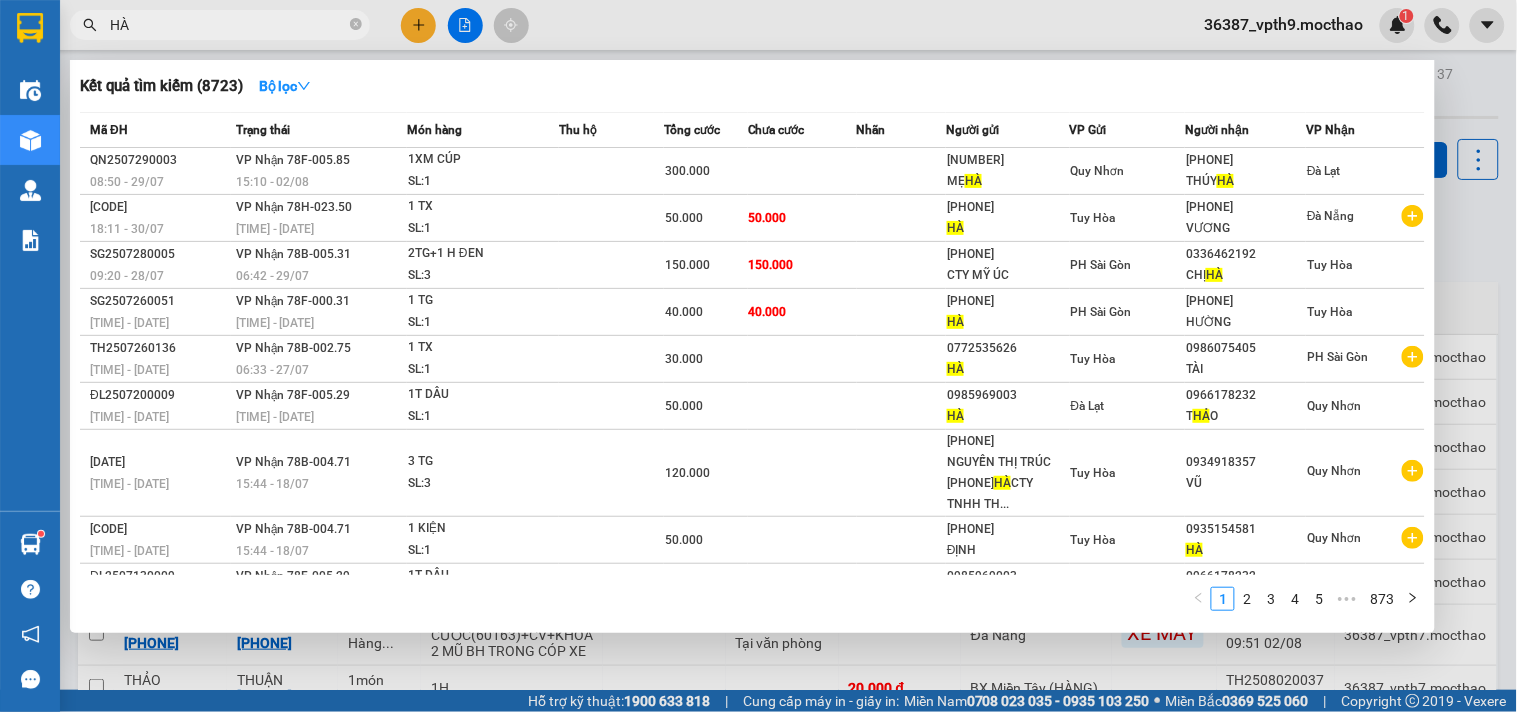 type on "[NAME]" 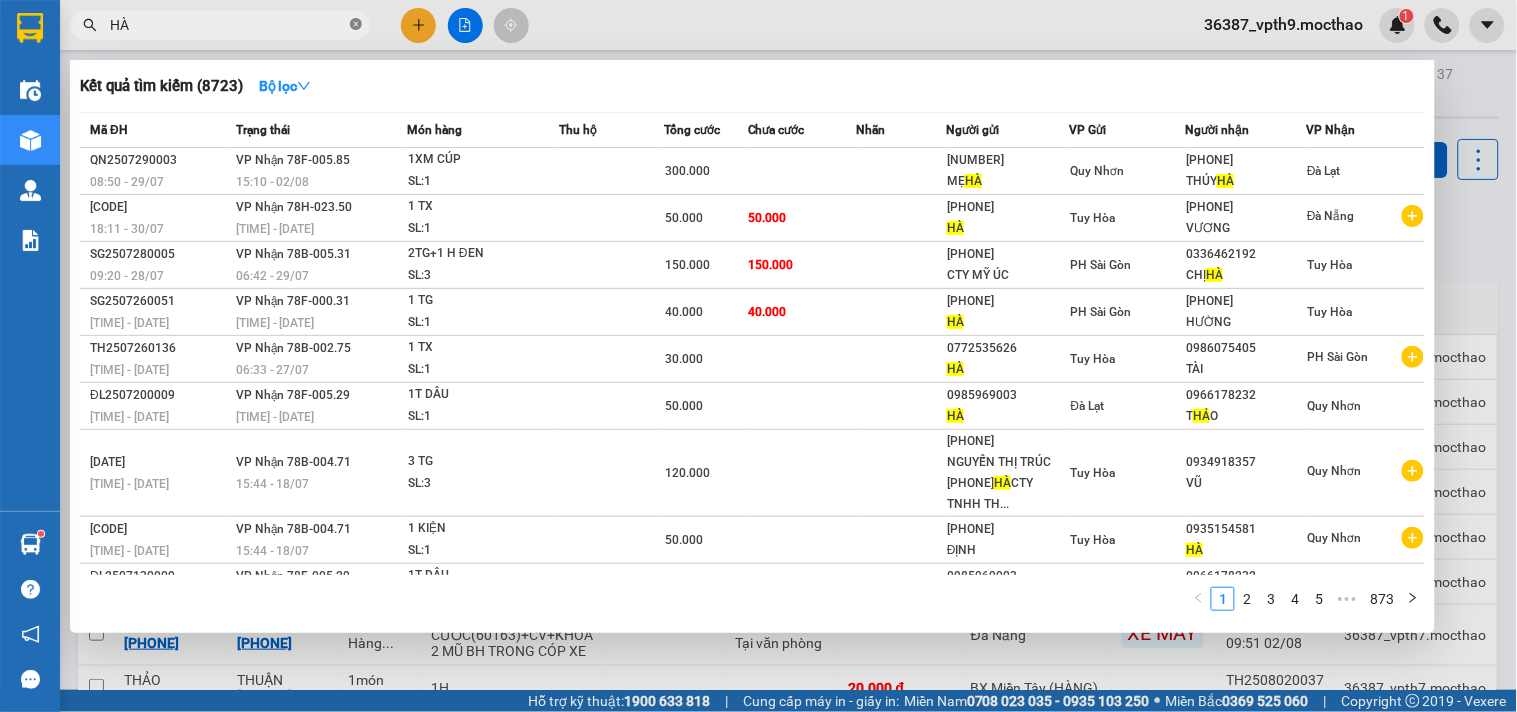 click 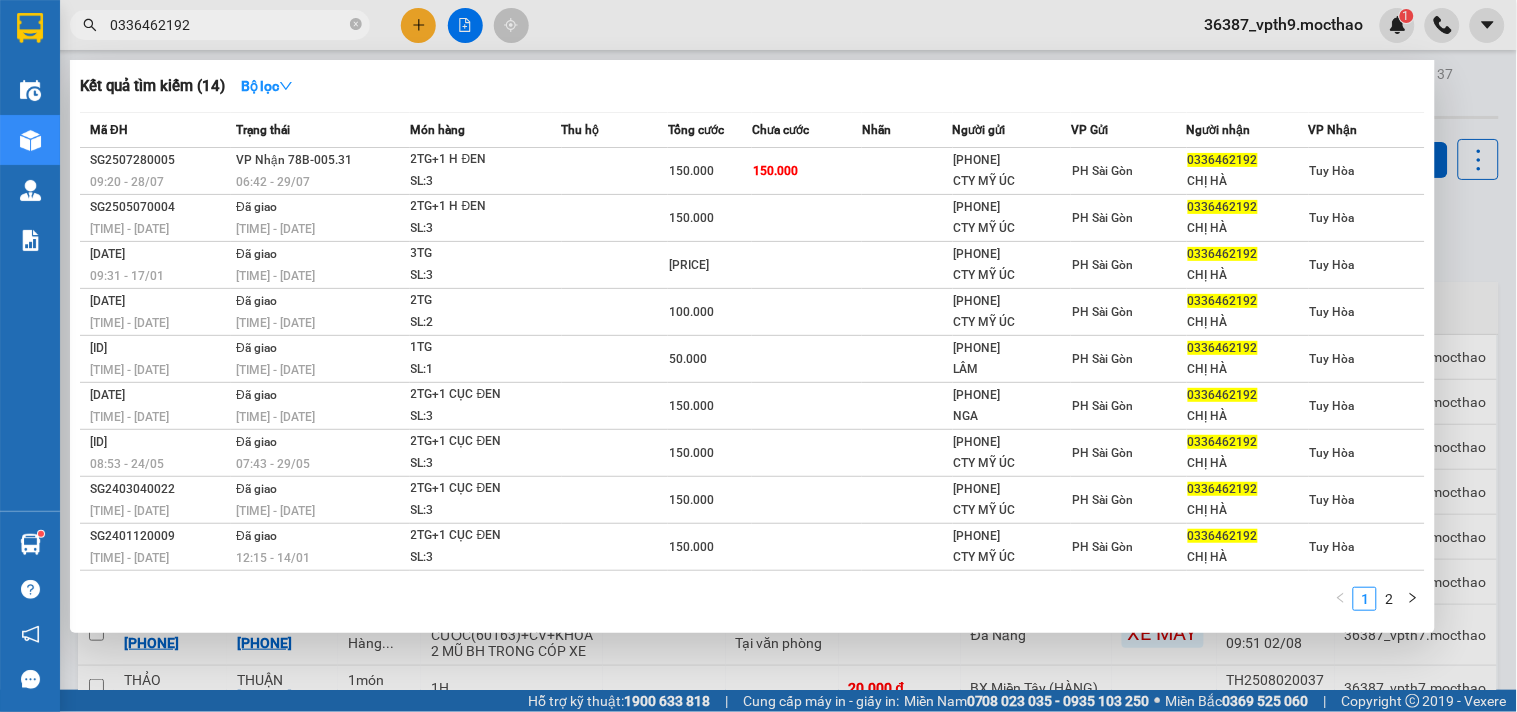 type on "0336462192" 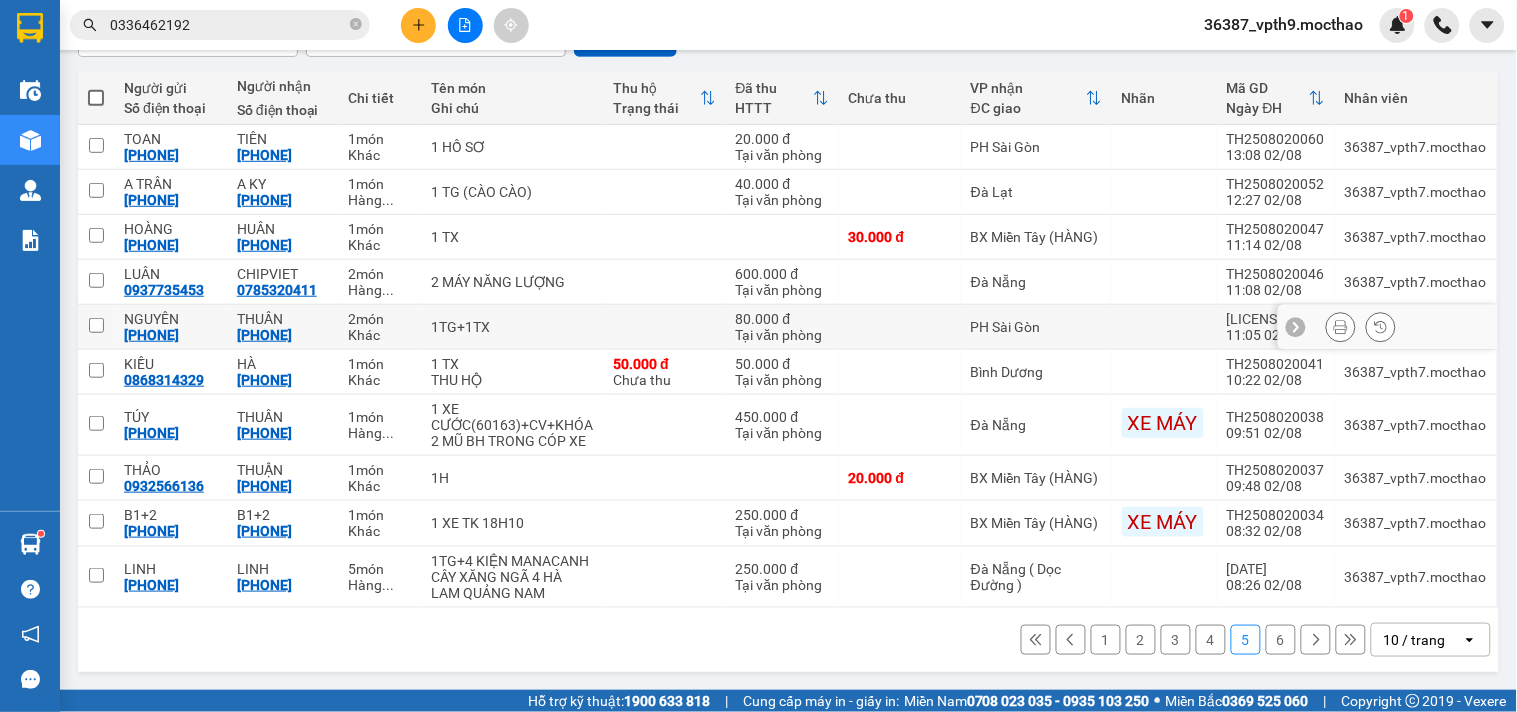 scroll, scrollTop: 0, scrollLeft: 0, axis: both 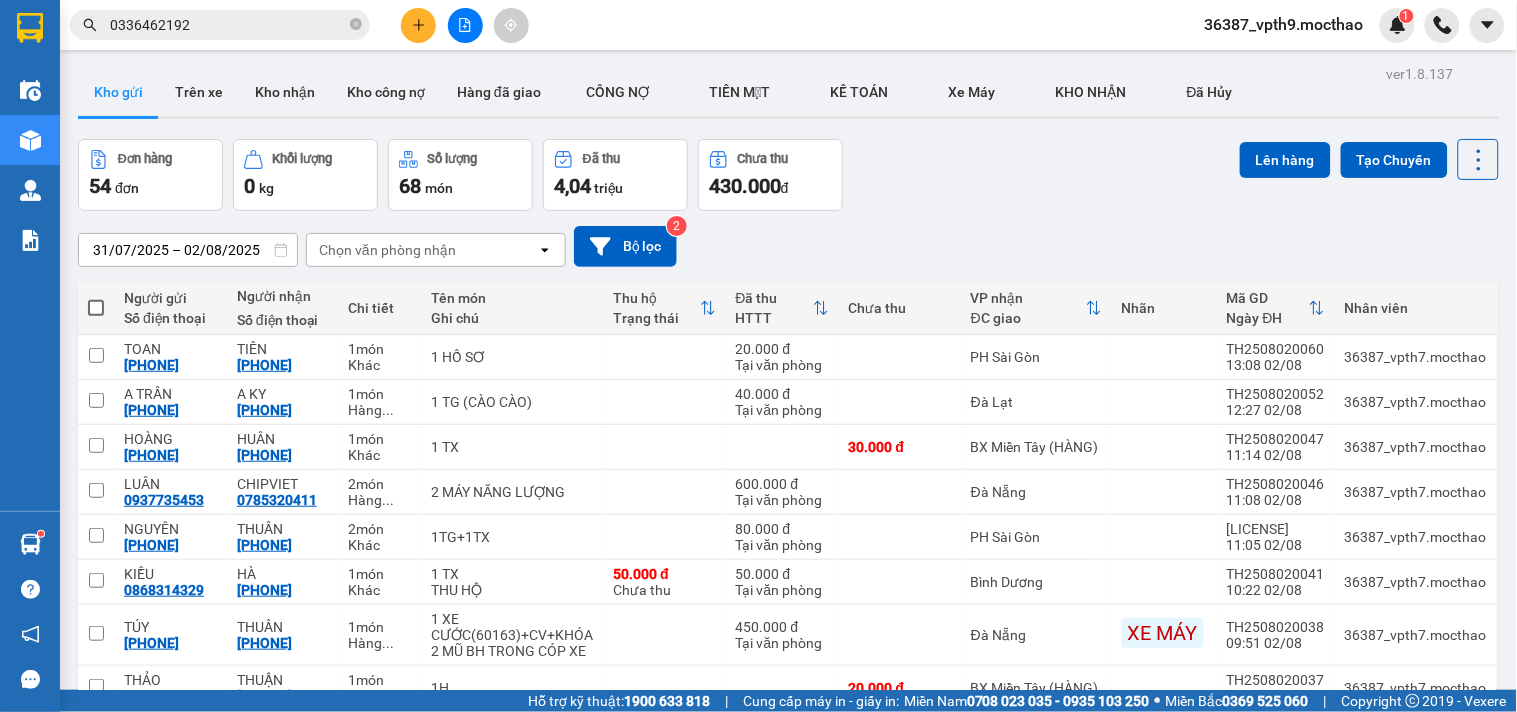 click on "Chọn văn phòng nhận" at bounding box center [422, 250] 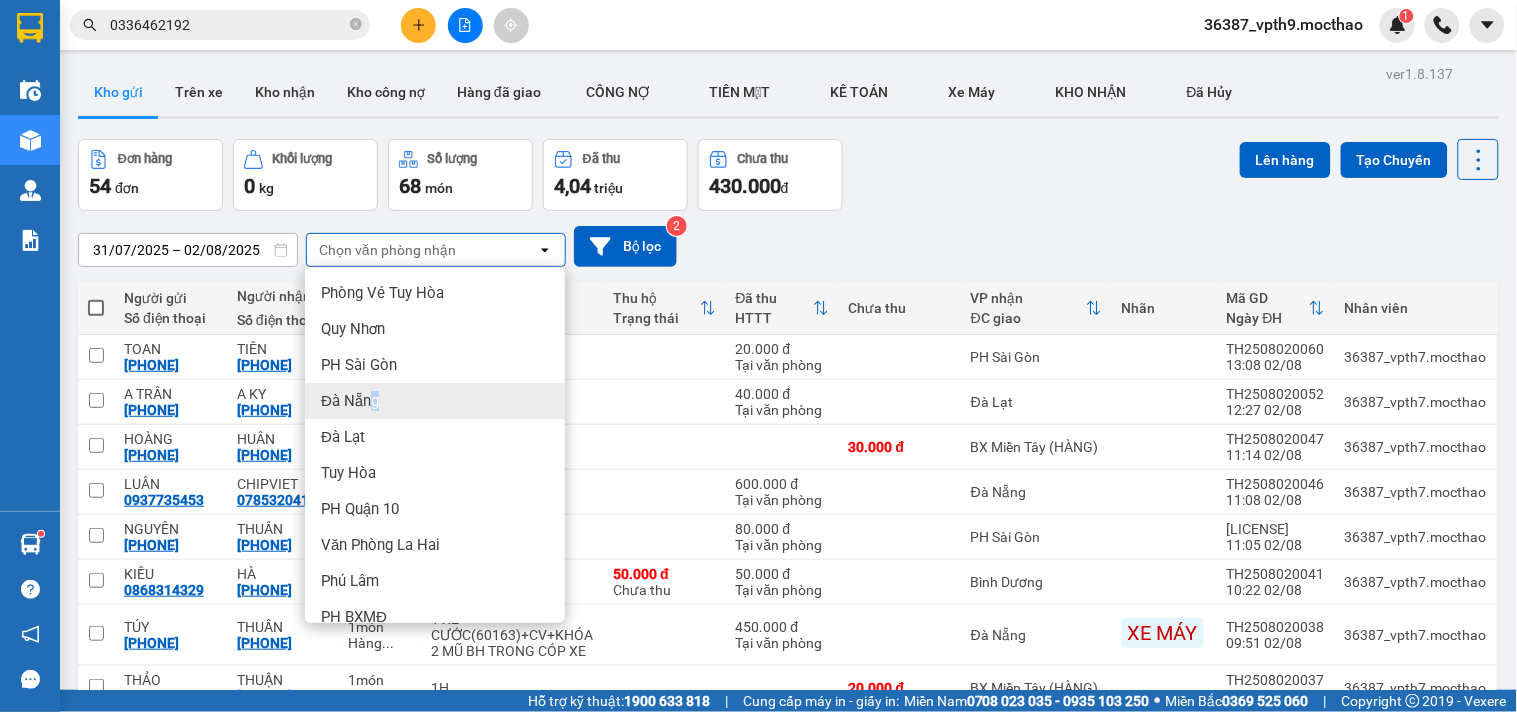 click on "Đà Nẵng" at bounding box center [350, 401] 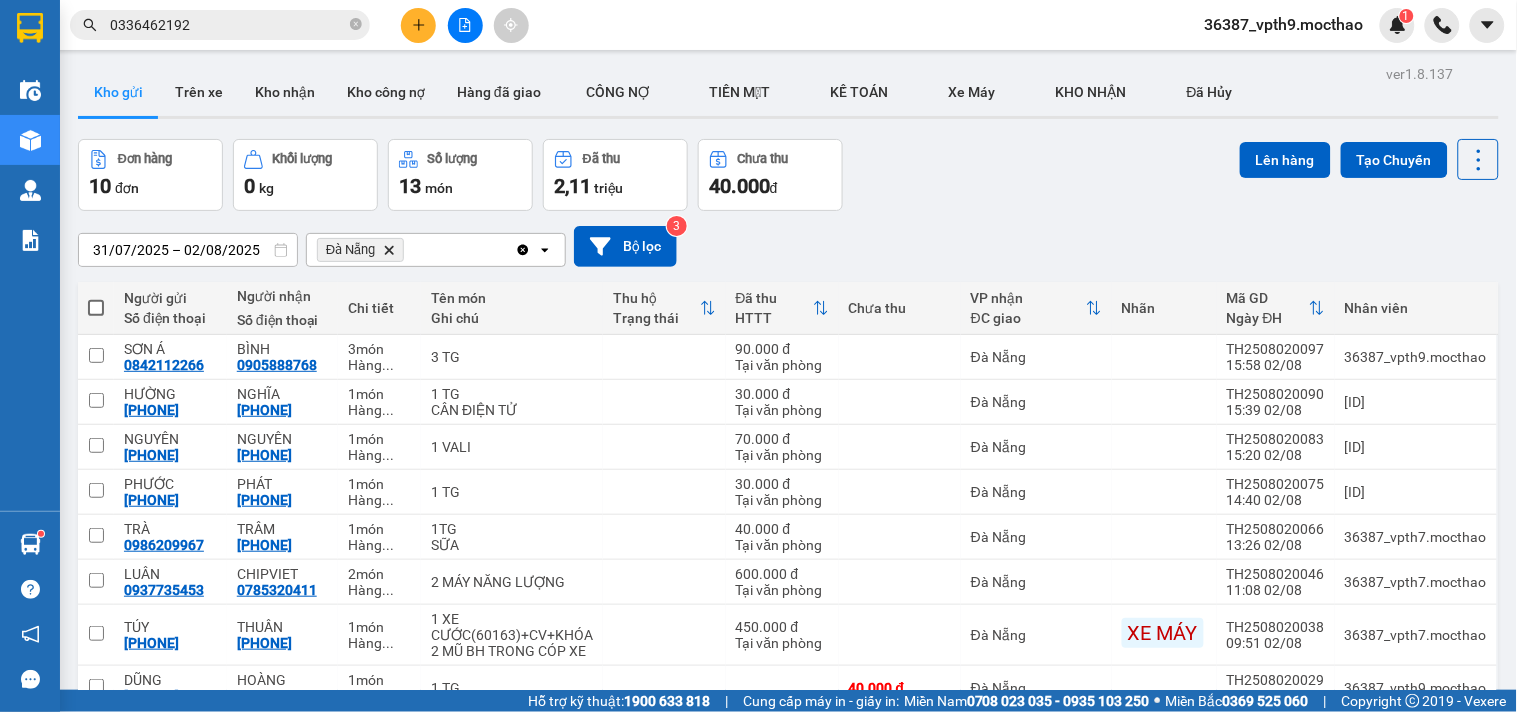 click on "Clear all" 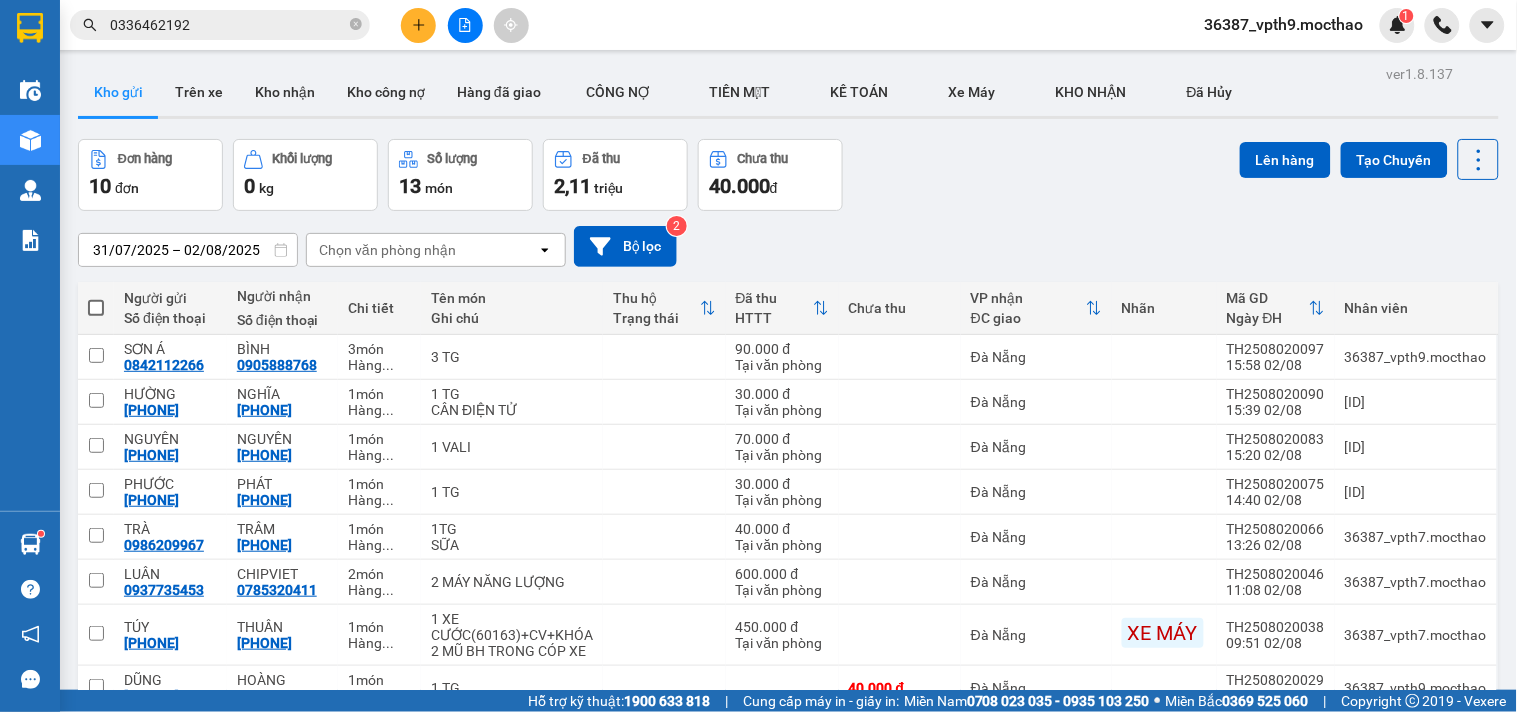 click on "Chọn văn phòng nhận" at bounding box center [422, 250] 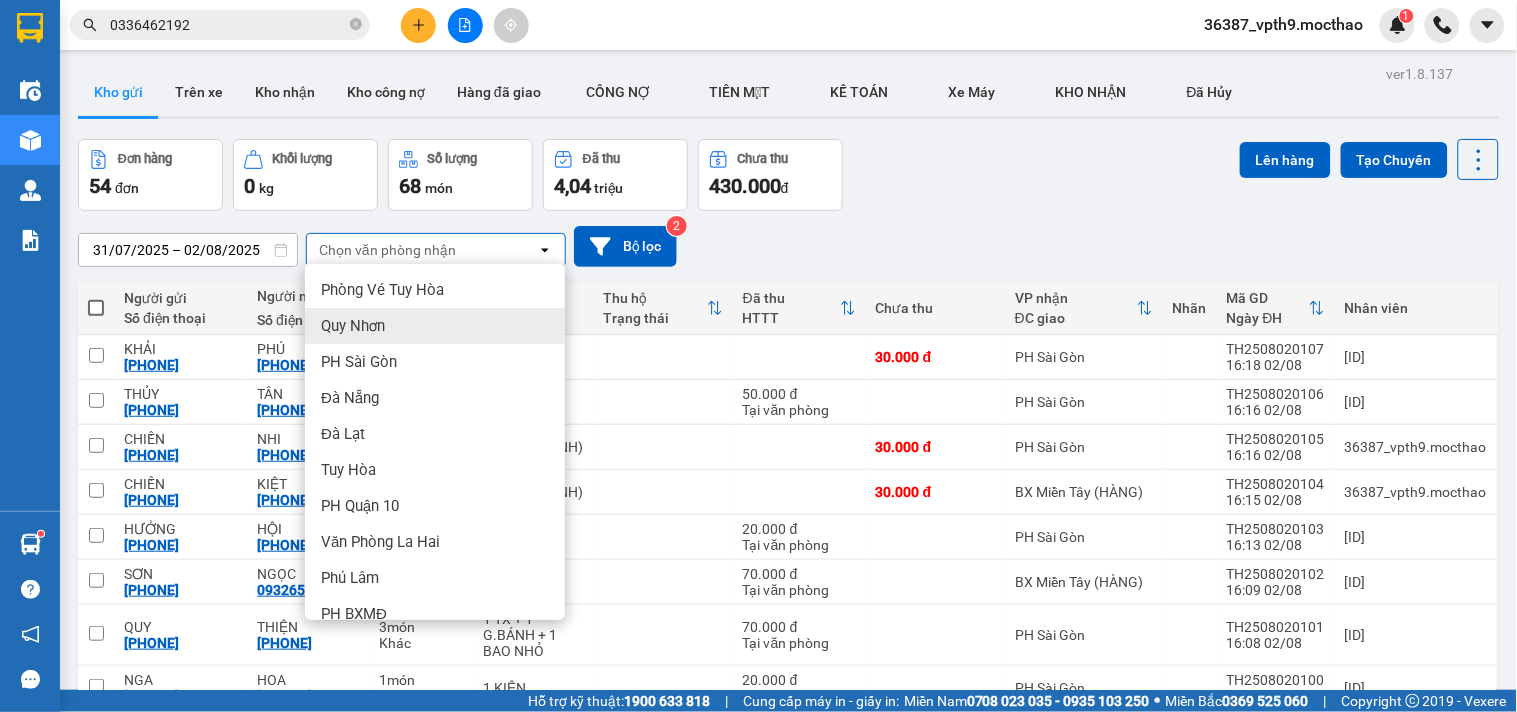 click on "PH Sài Gòn" at bounding box center (359, 362) 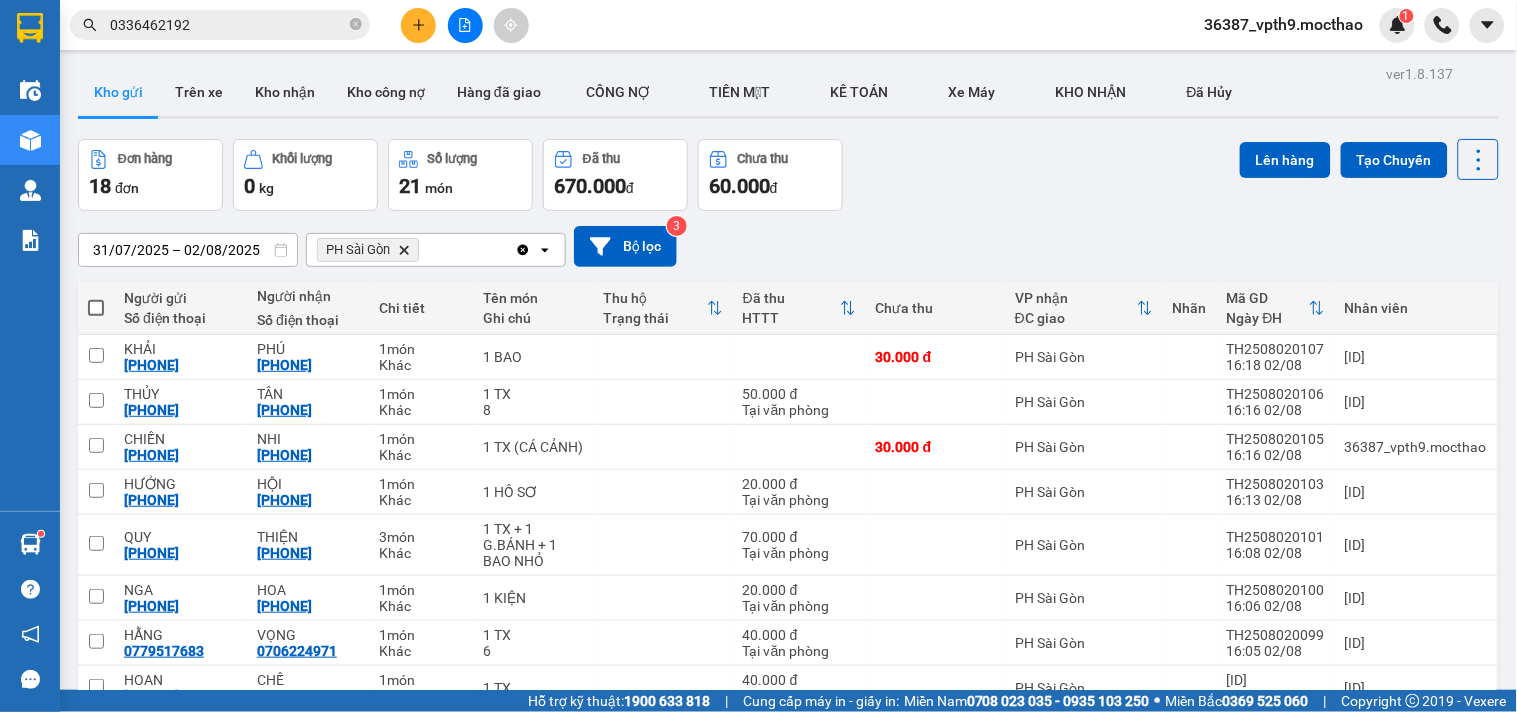 click on "Delete" 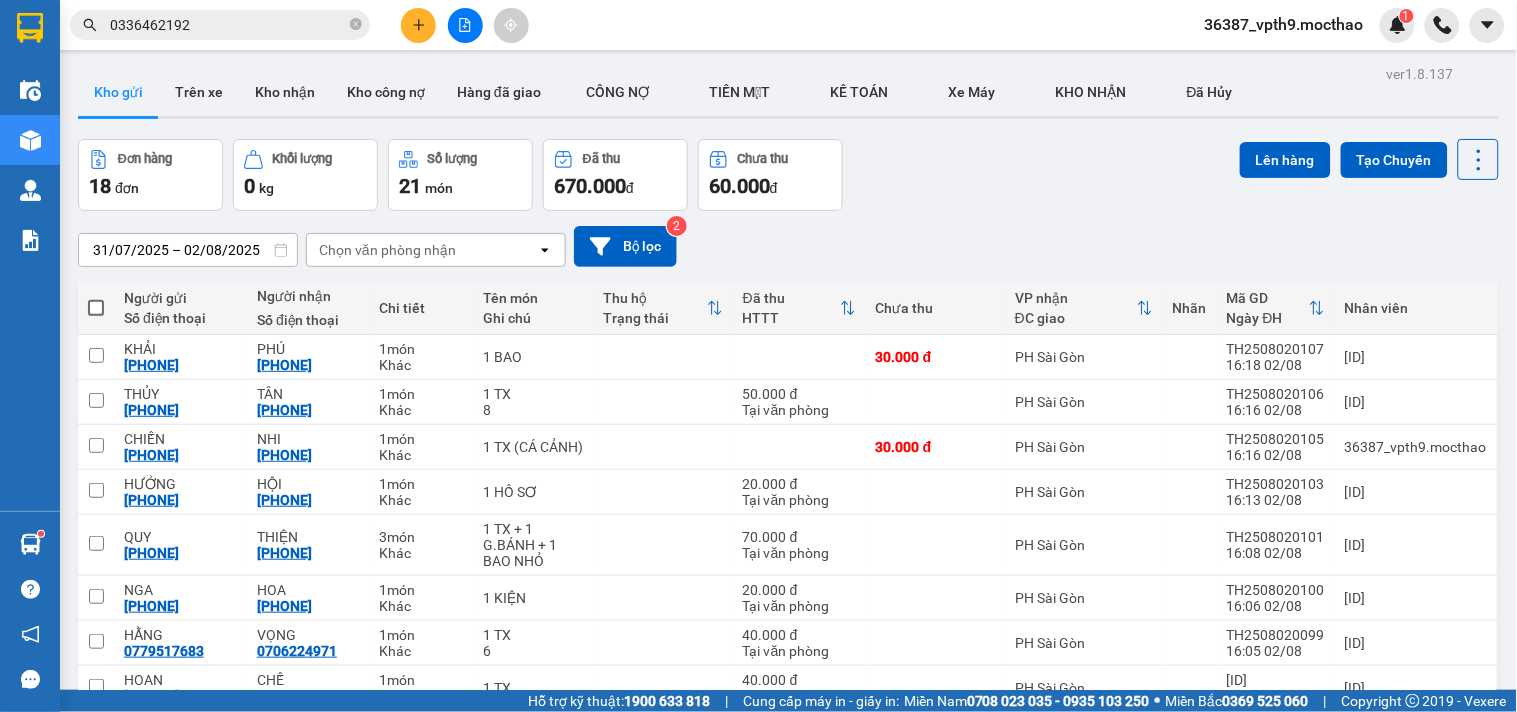 click on "Chọn văn phòng nhận" at bounding box center [387, 250] 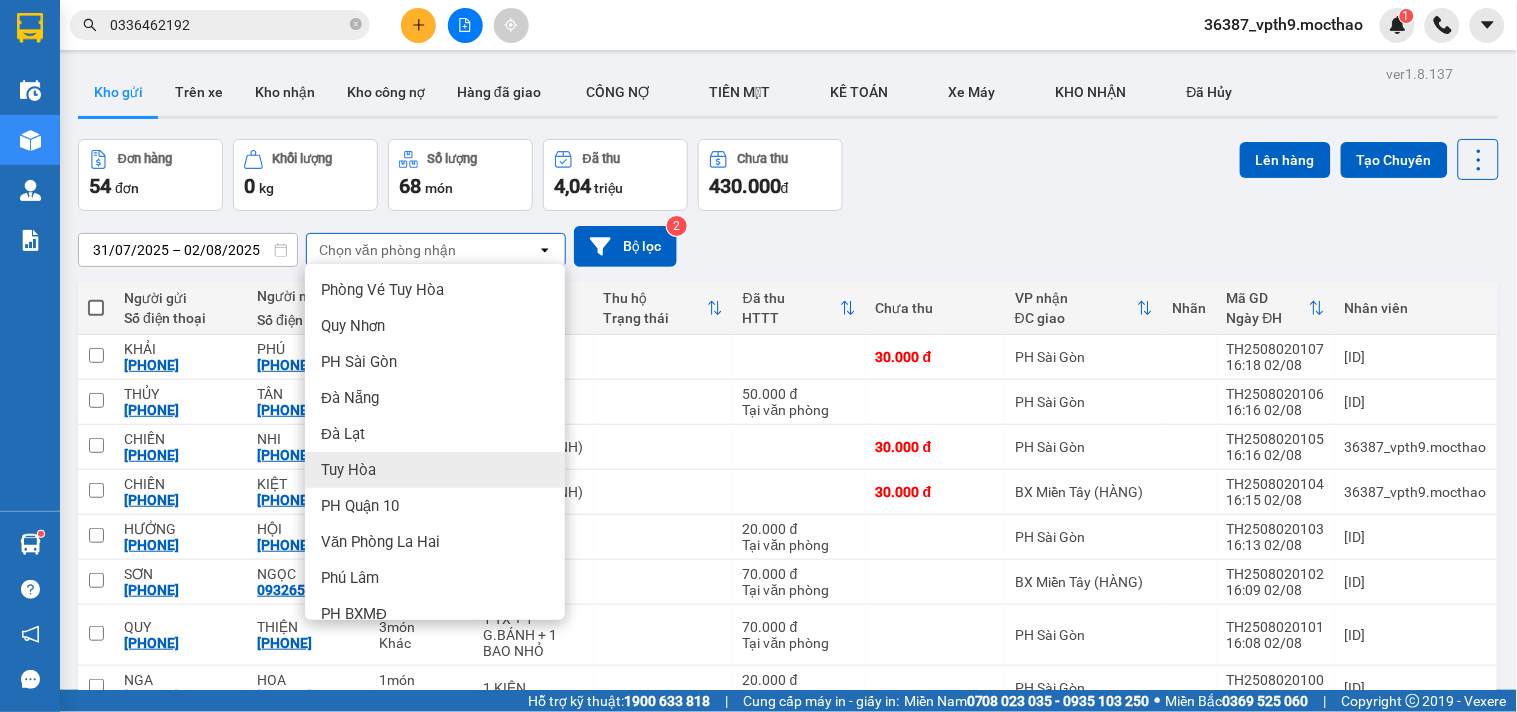 scroll, scrollTop: 271, scrollLeft: 0, axis: vertical 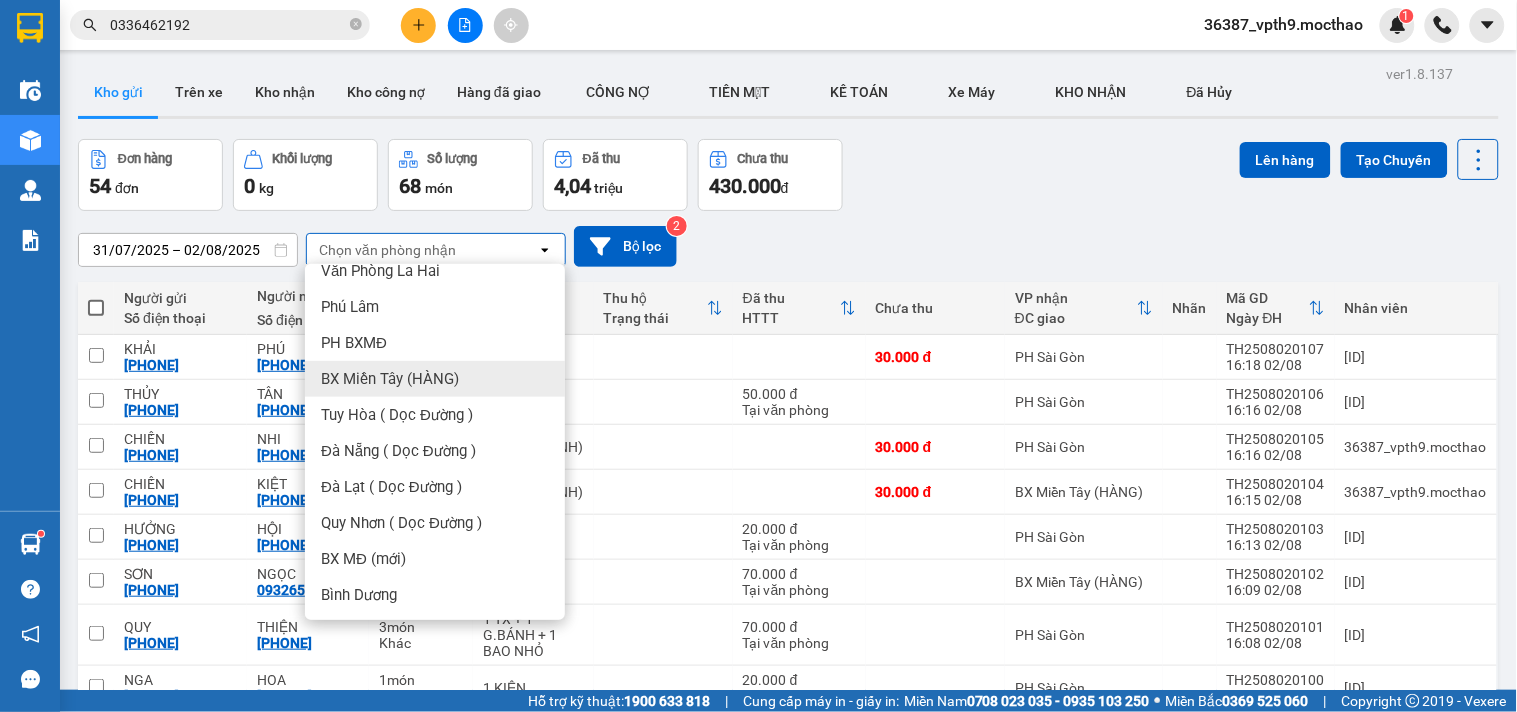 click on "BX Miền Tây (HÀNG)" at bounding box center [390, 379] 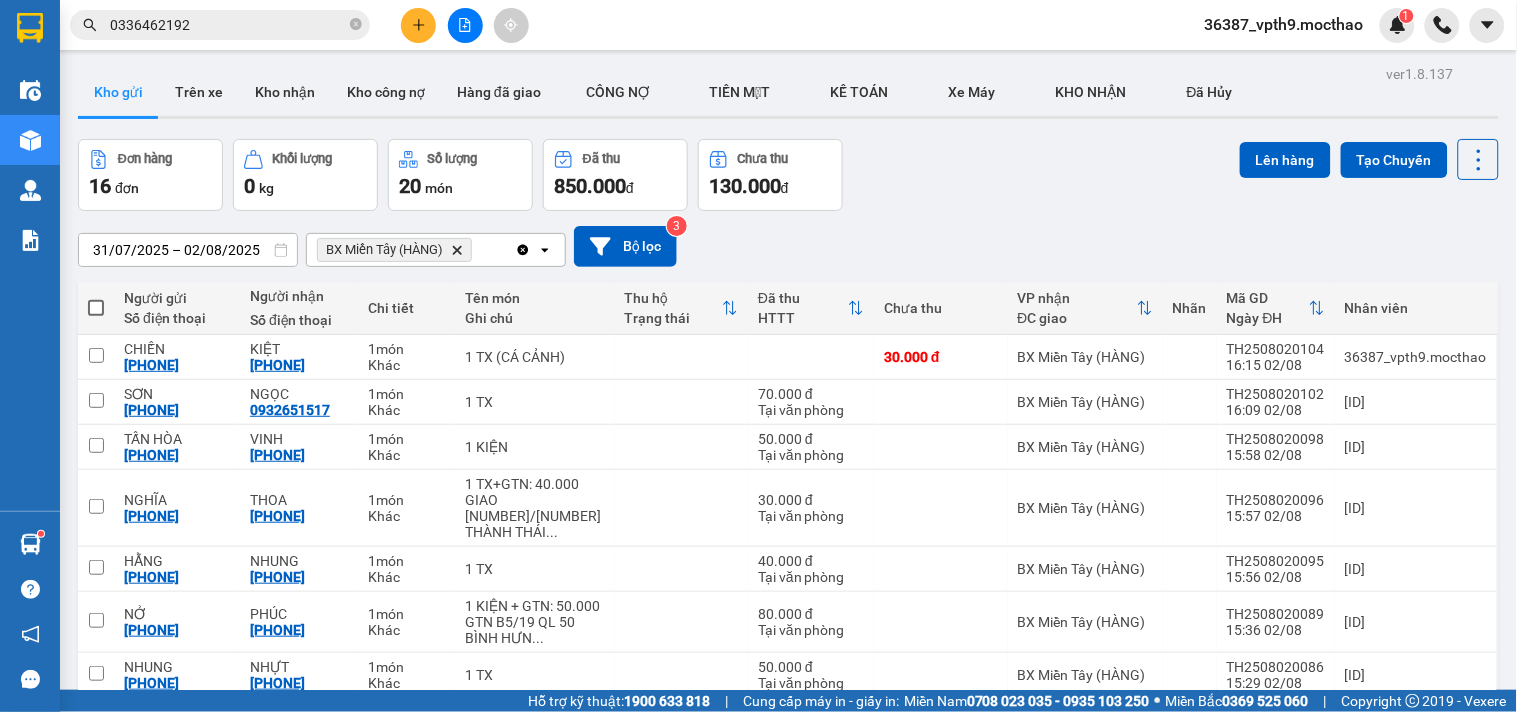 click on "Clear all" 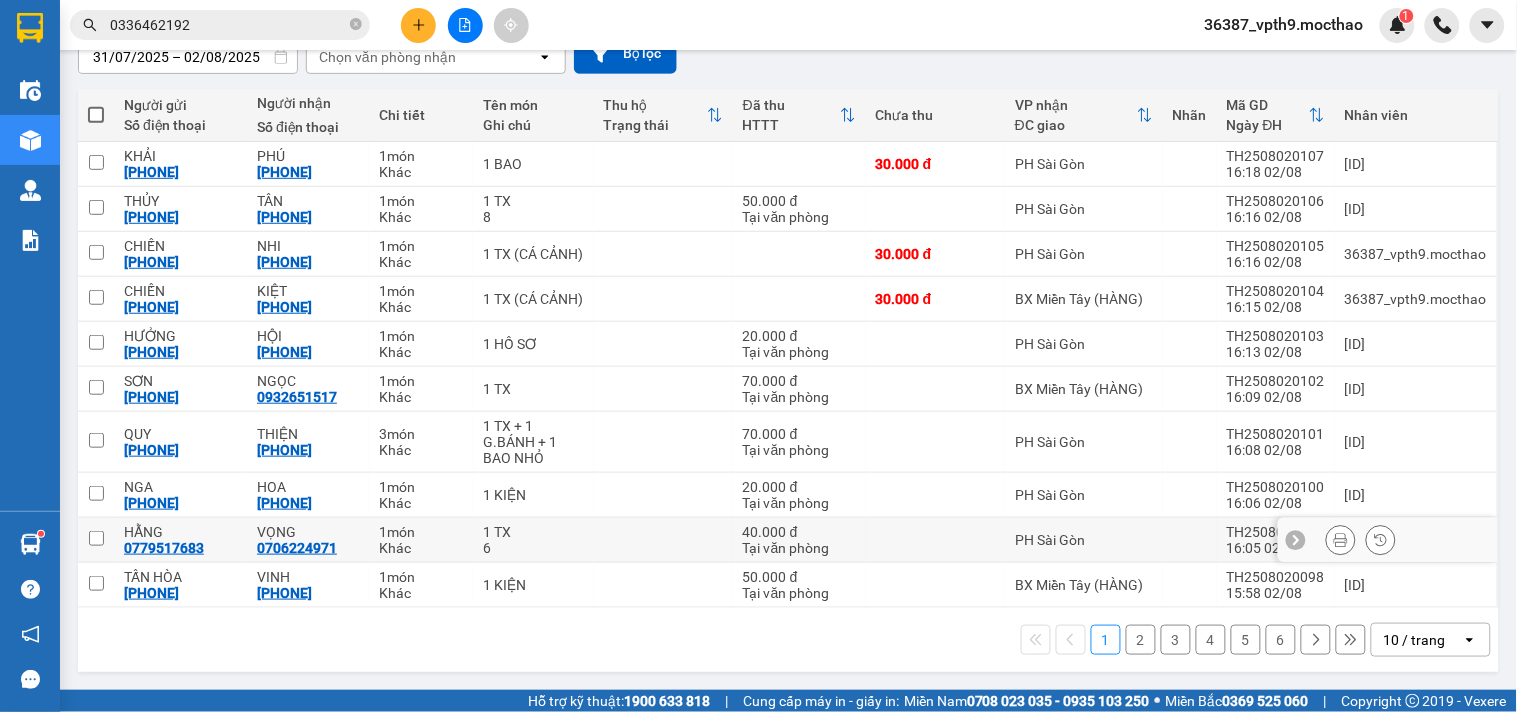 scroll, scrollTop: 0, scrollLeft: 0, axis: both 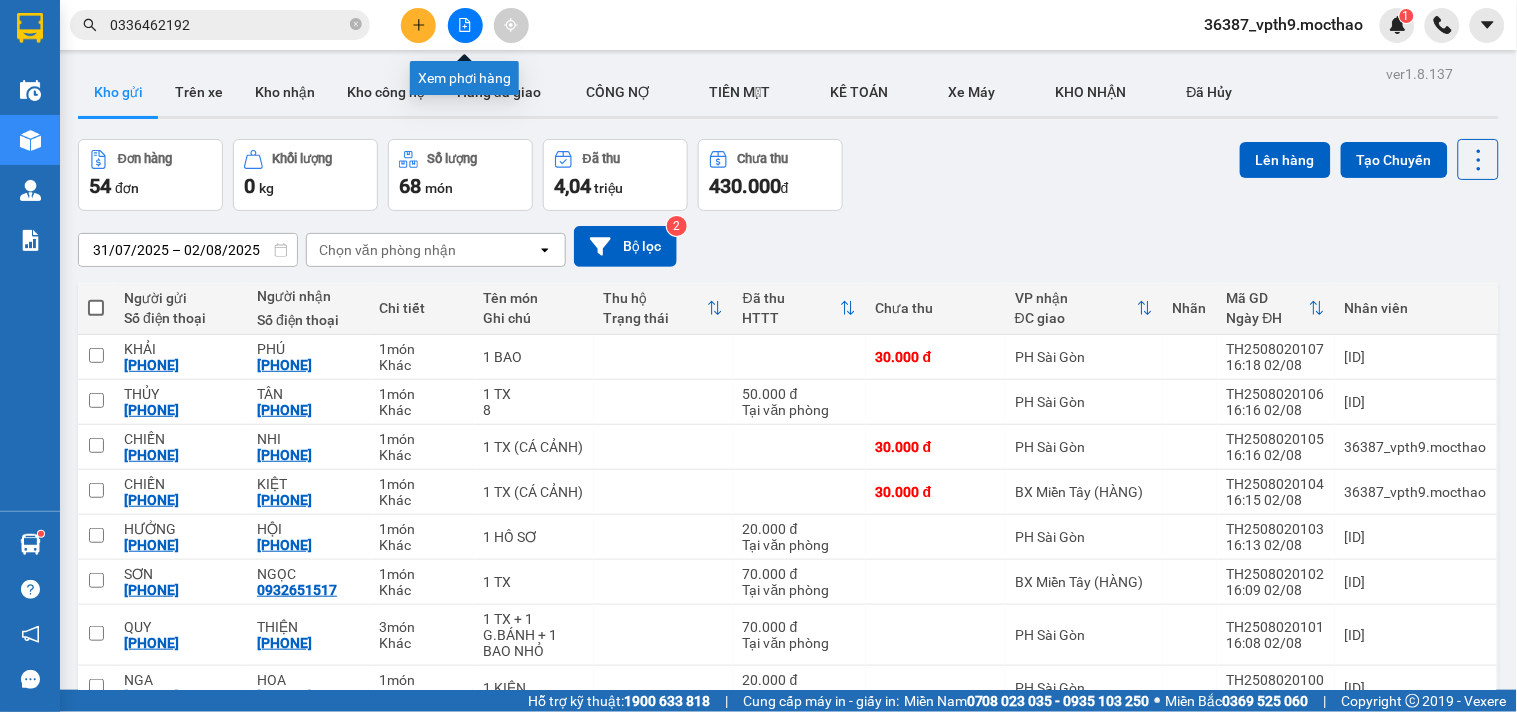 click at bounding box center [465, 25] 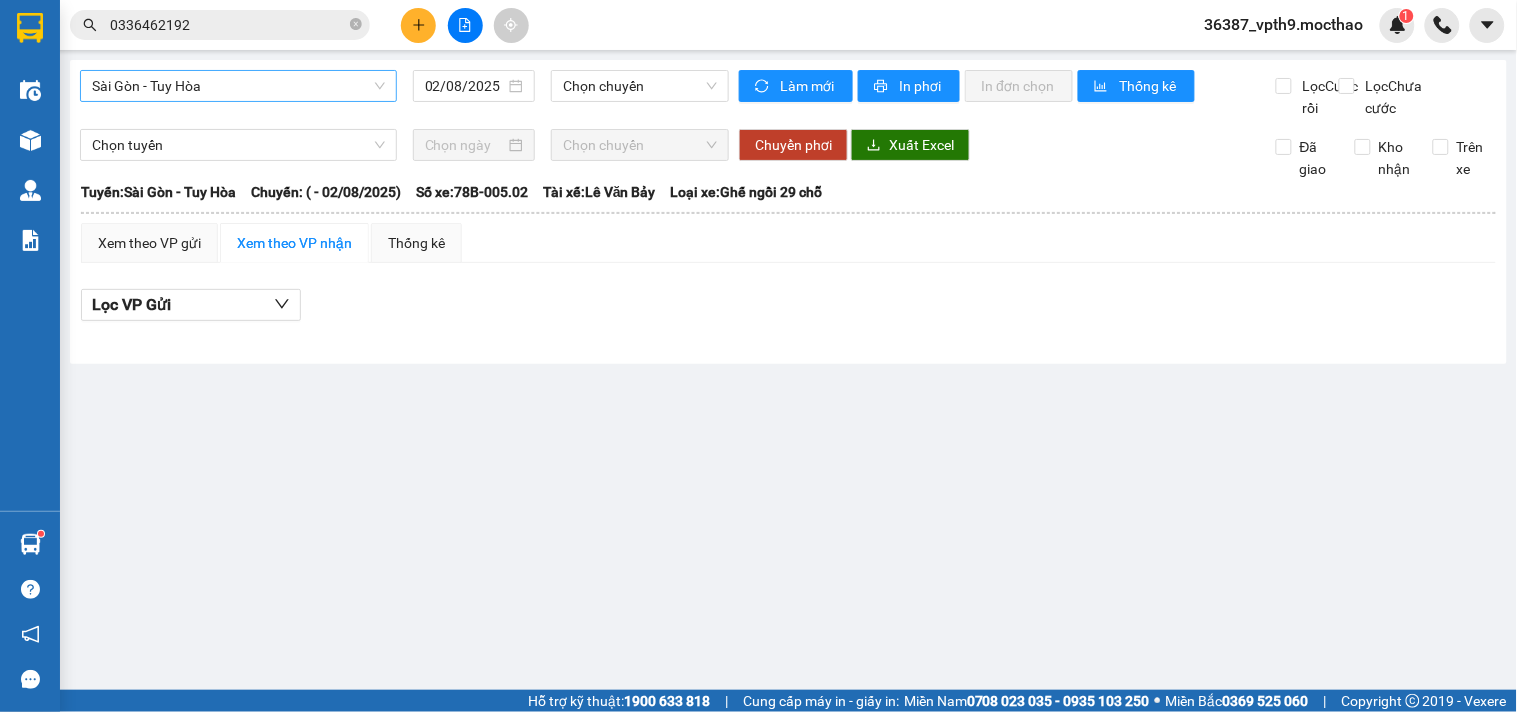 click on "Sài Gòn - Tuy Hòa" at bounding box center (238, 86) 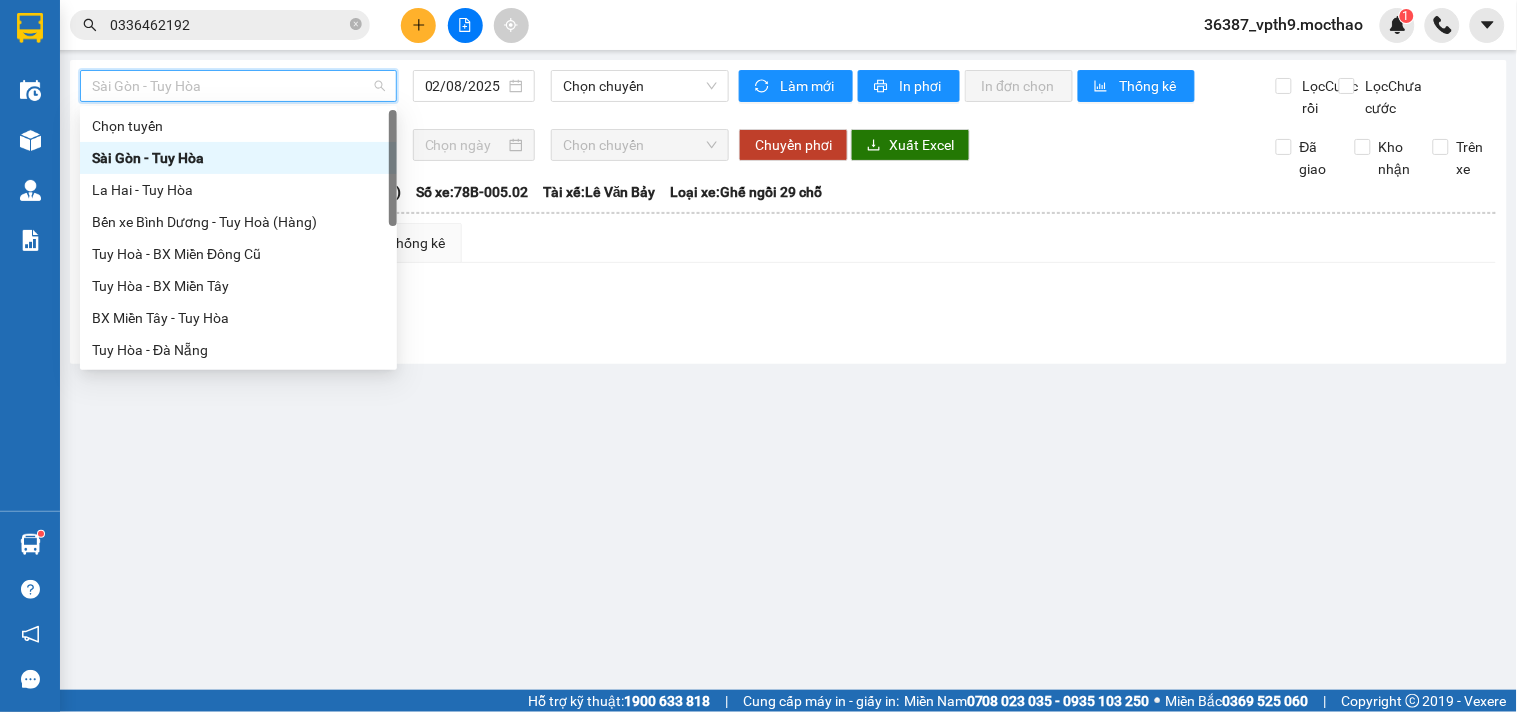 type on "Q" 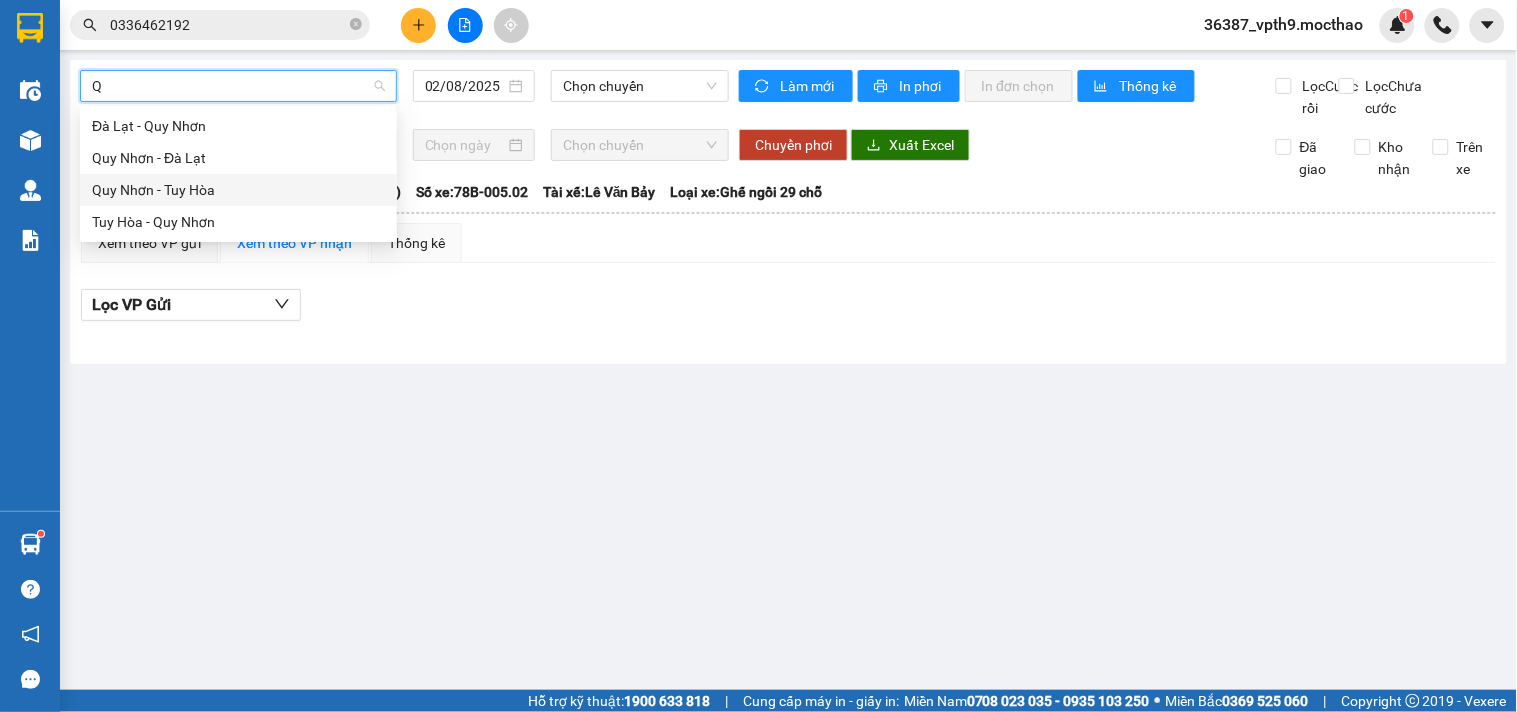 click on "Quy Nhơn - Tuy Hòa" at bounding box center [238, 190] 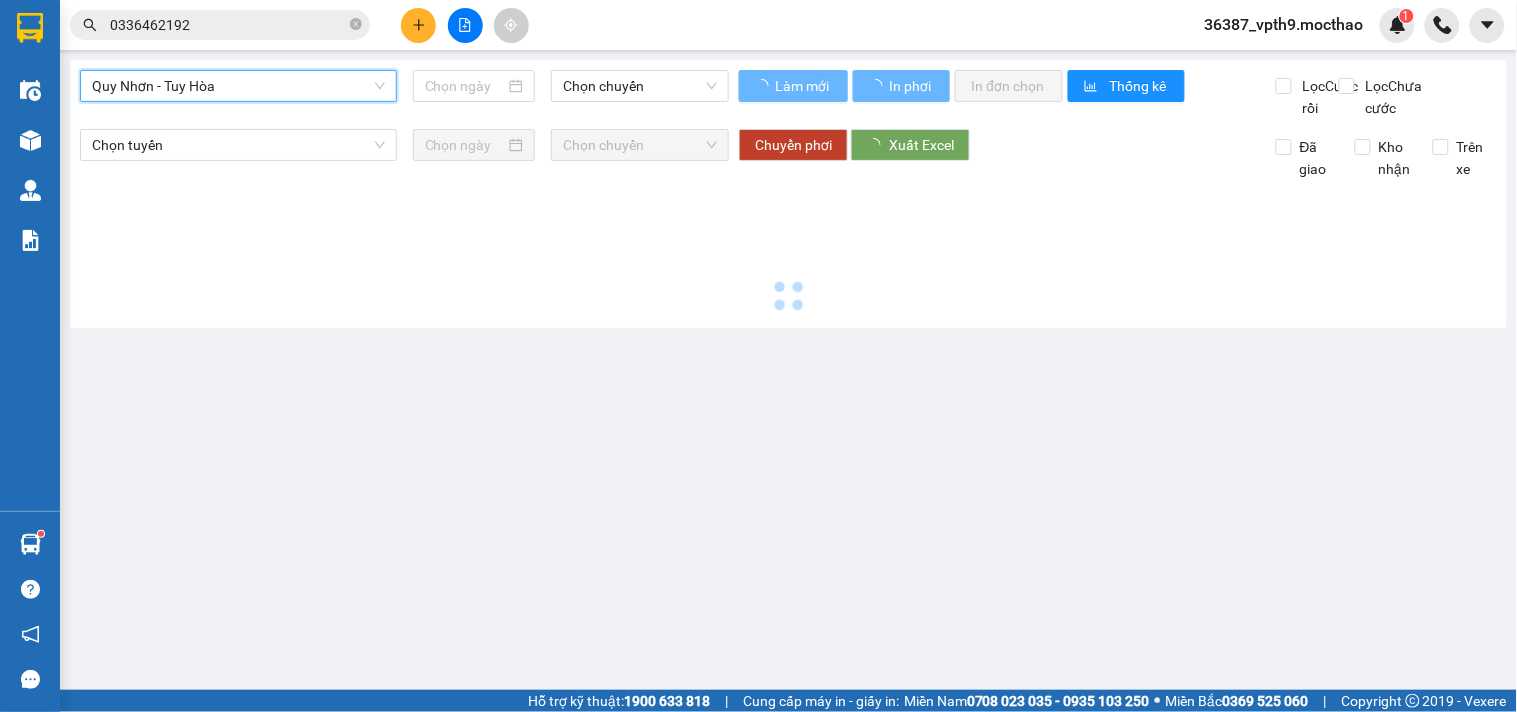 type on "02/08/2025" 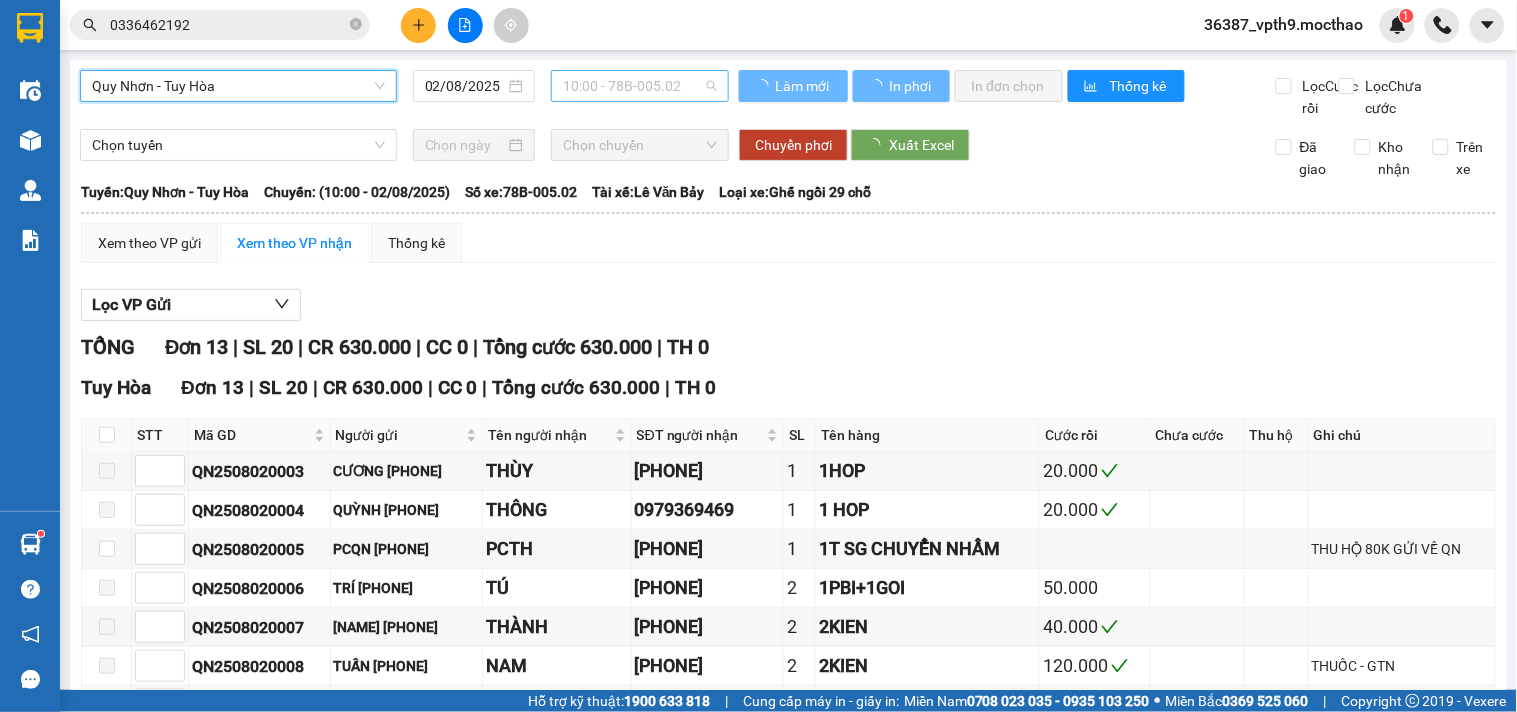 click on "10:00     - 78B-005.02" at bounding box center [640, 86] 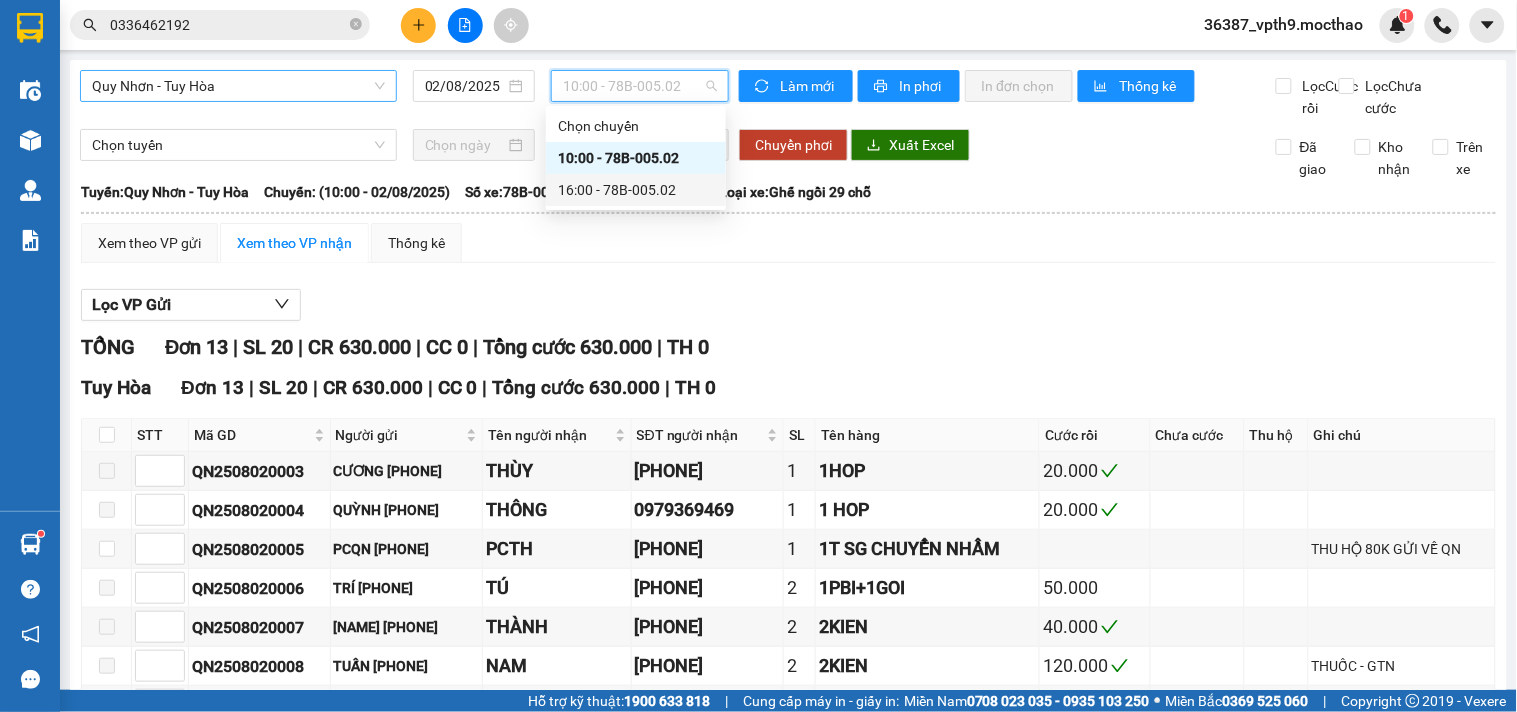 click on "16:00     - 78B-005.02" at bounding box center [636, 190] 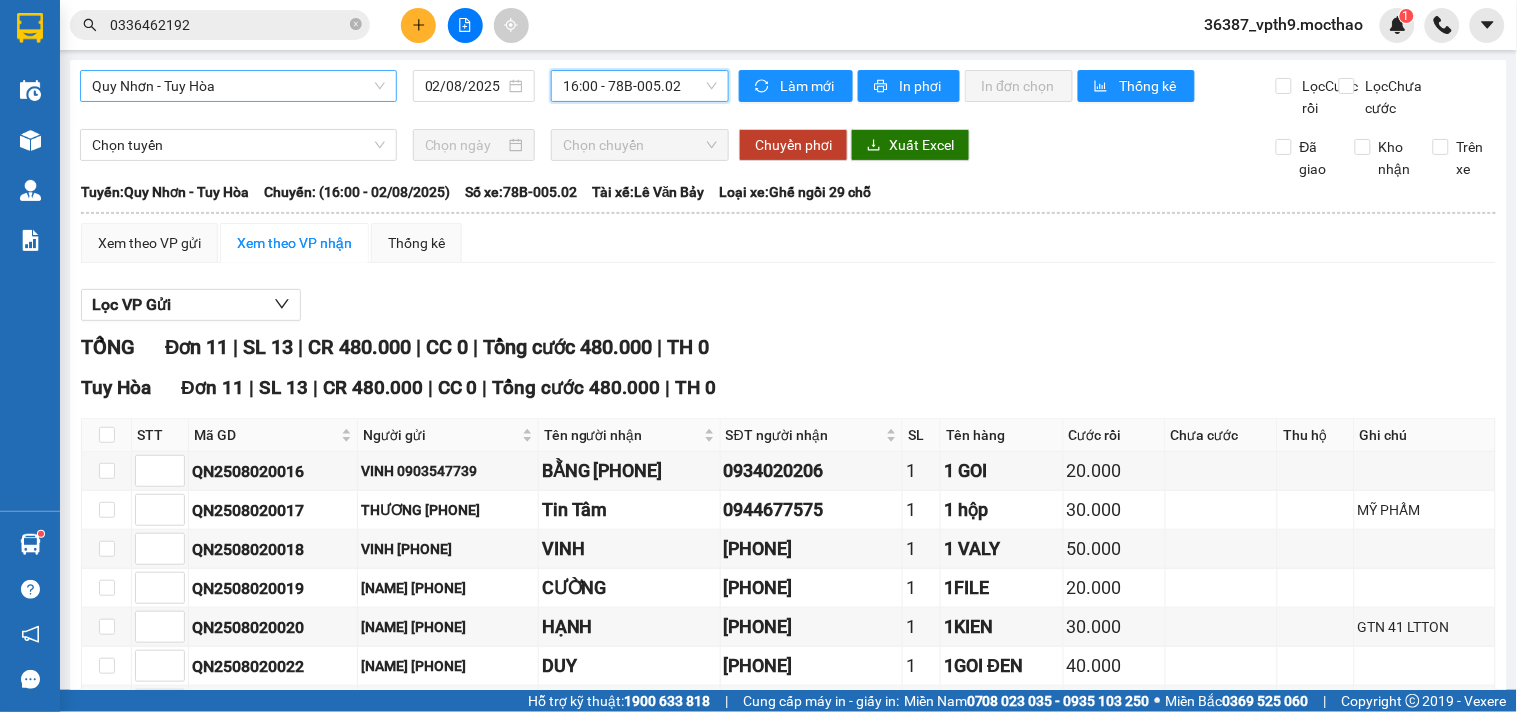 scroll, scrollTop: 320, scrollLeft: 0, axis: vertical 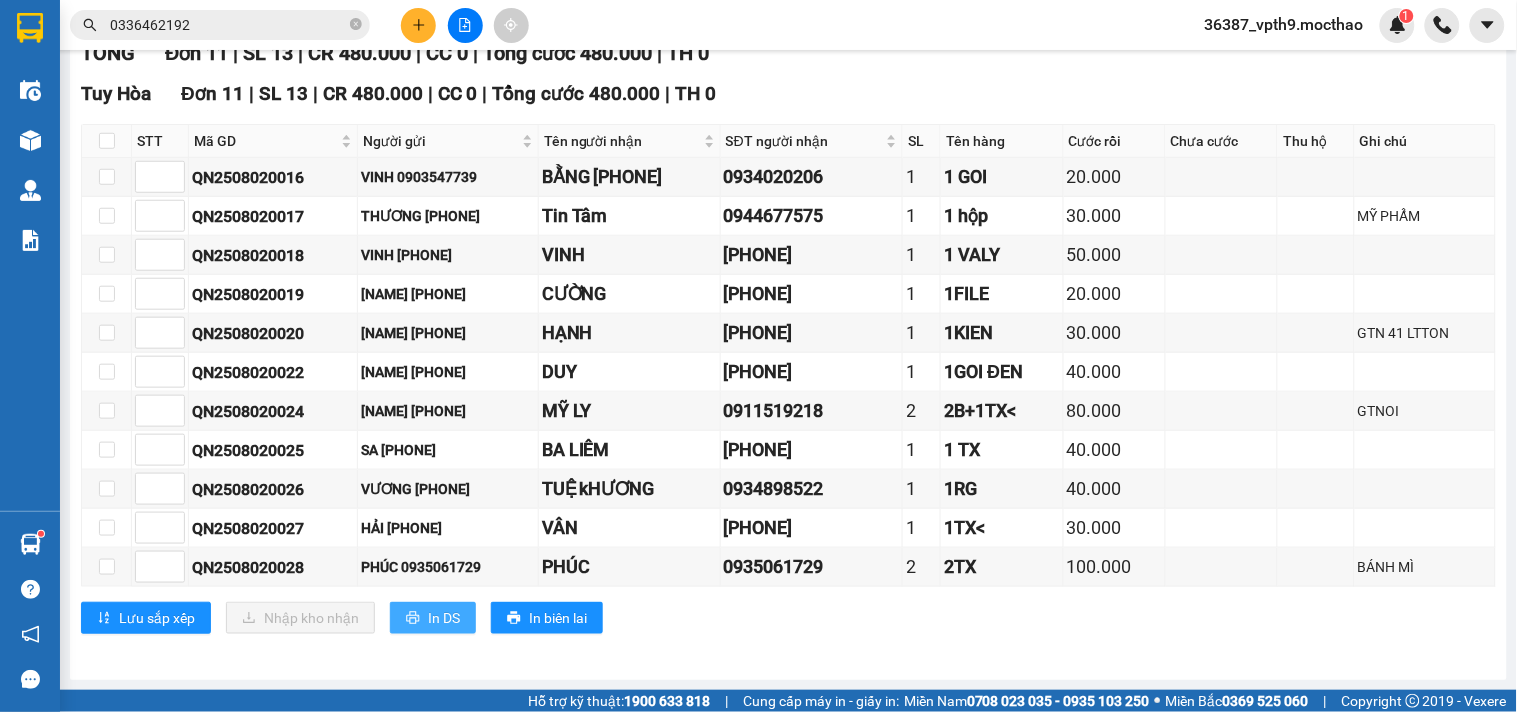 click on "In DS" at bounding box center (444, 618) 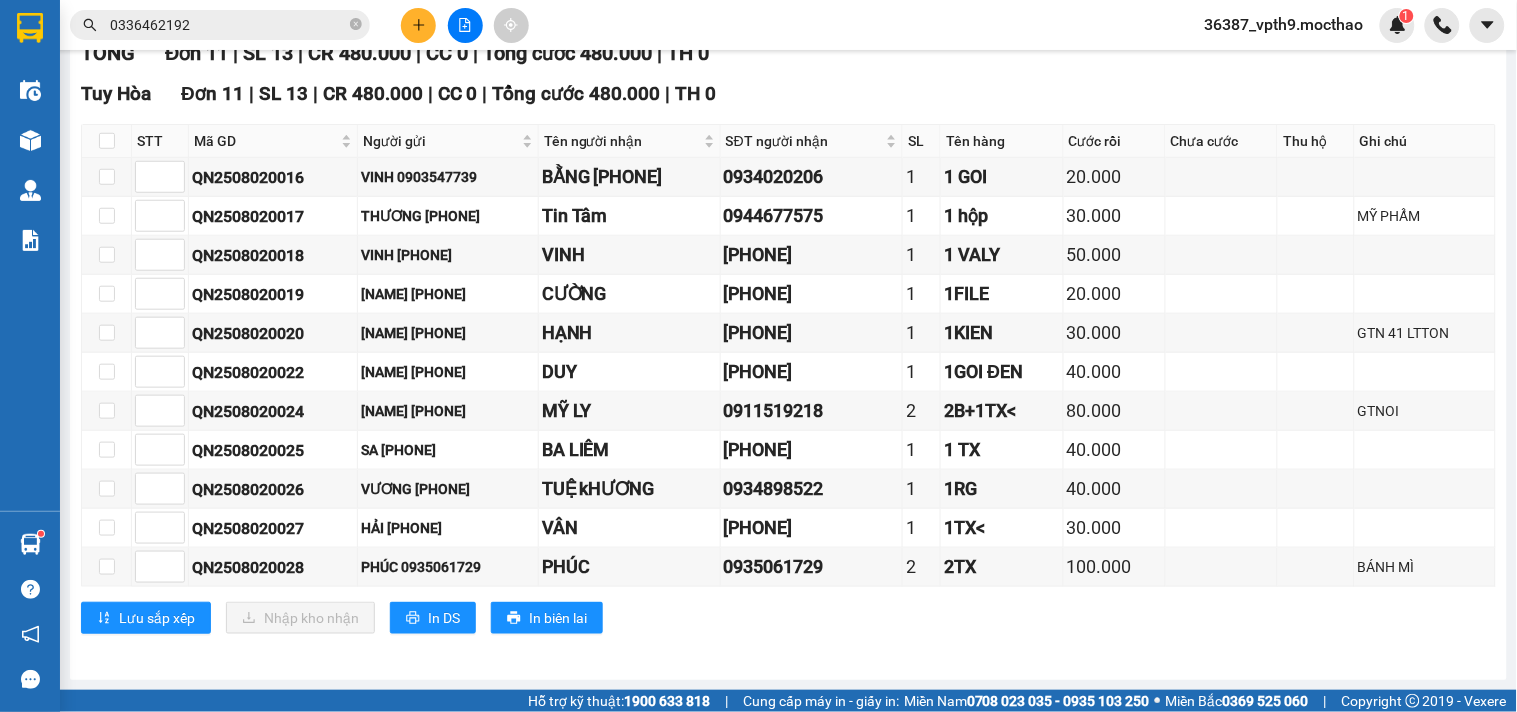 click on "Tuy Hòa Đơn   11 | SL   13 | CR   480.000 | CC   0 | Tổng cước   480.000 | TH   0" at bounding box center [788, 94] 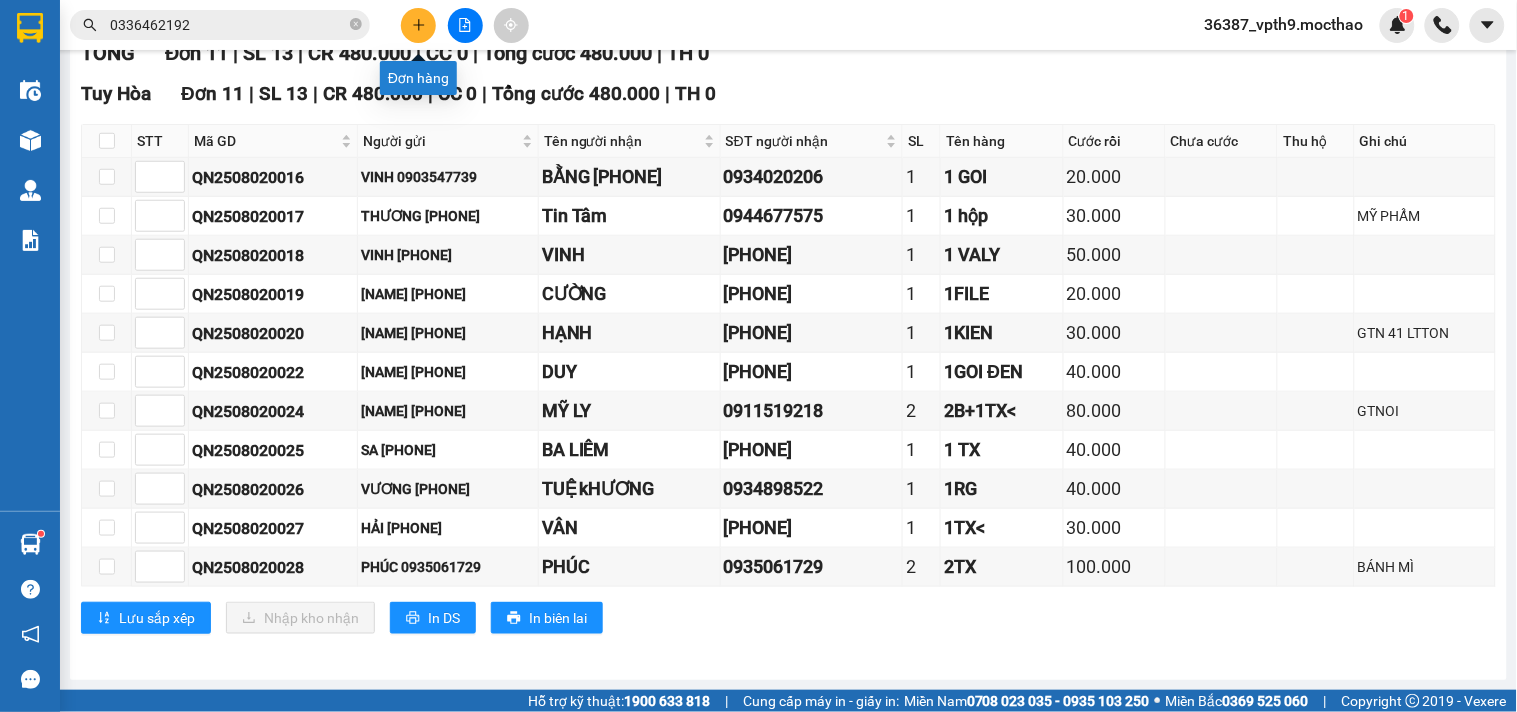 click 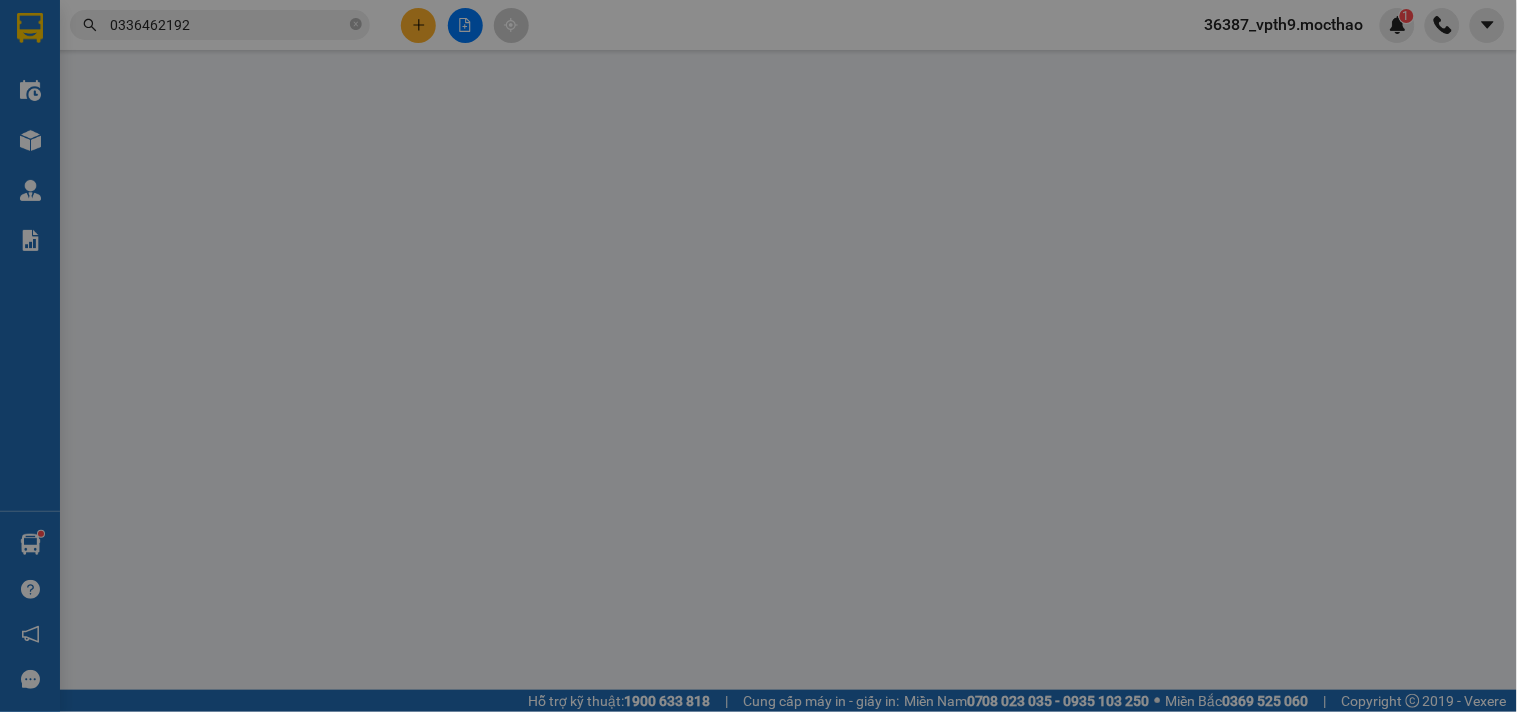 scroll, scrollTop: 0, scrollLeft: 0, axis: both 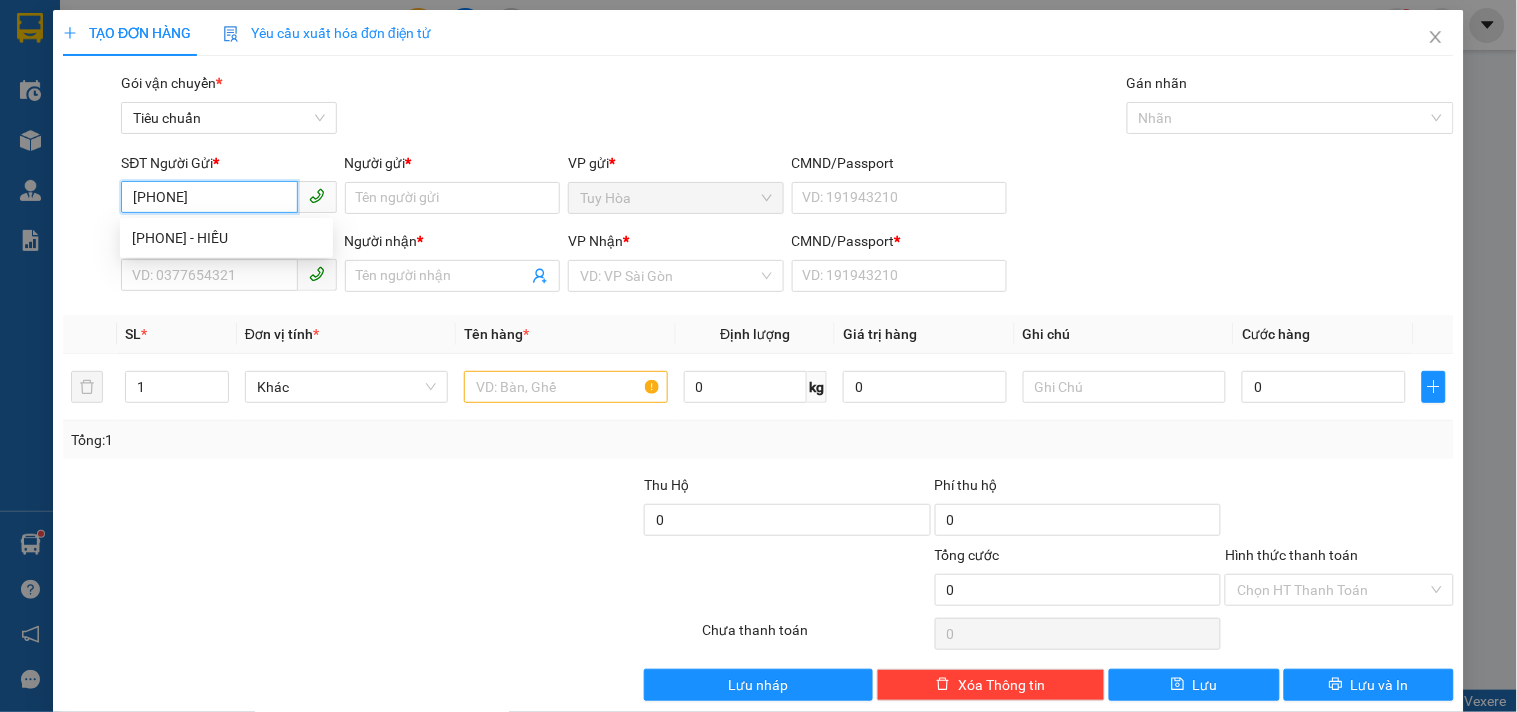 type on "0919513710" 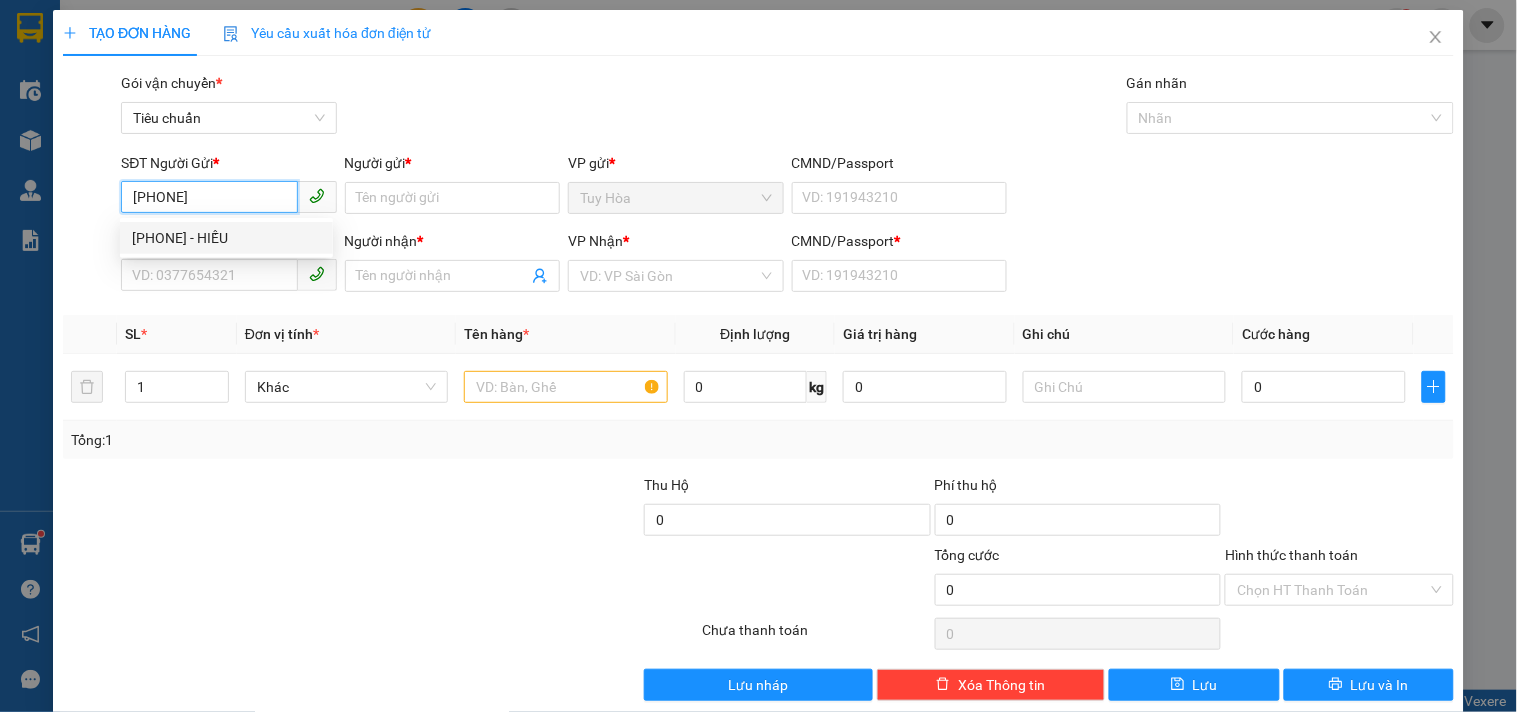 click on "0919513710 - HIẾU" at bounding box center (226, 238) 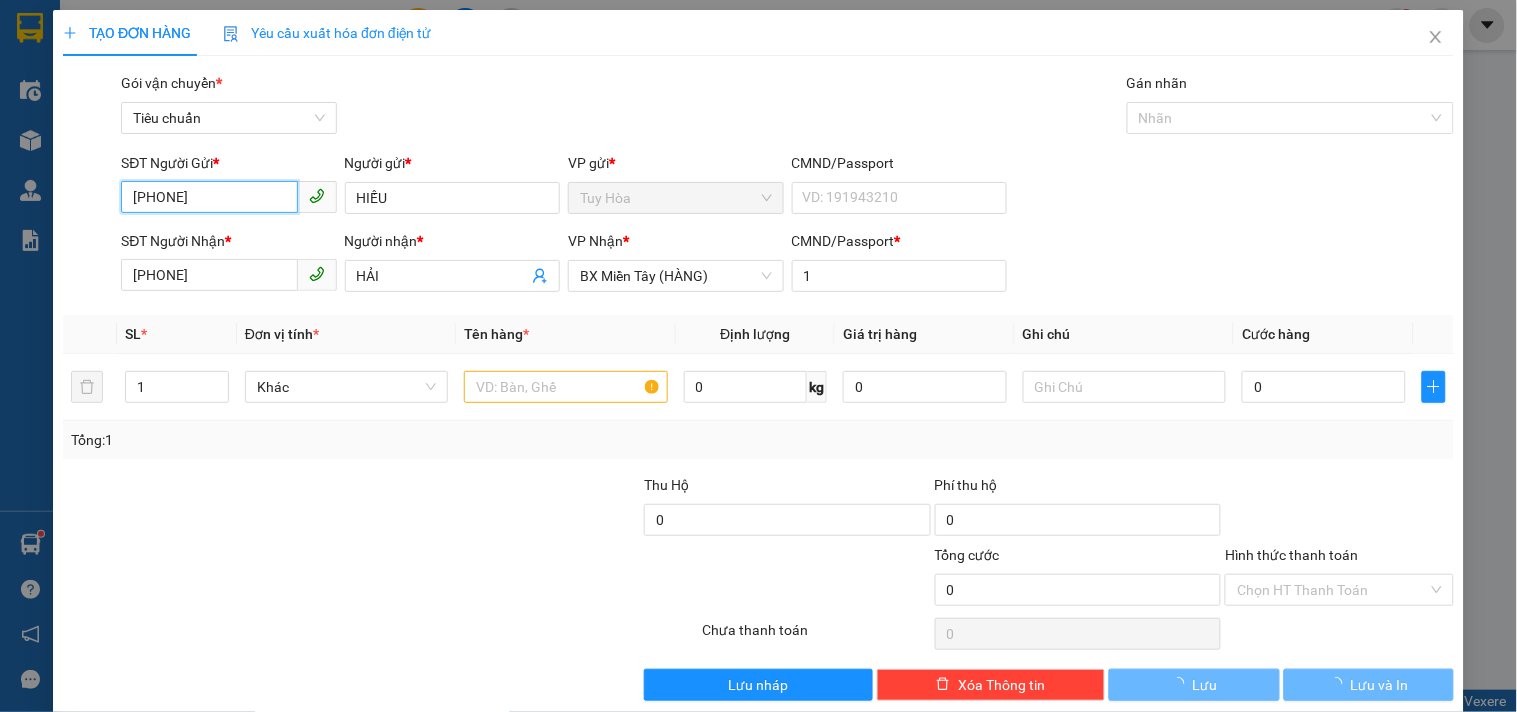 type on "20.000" 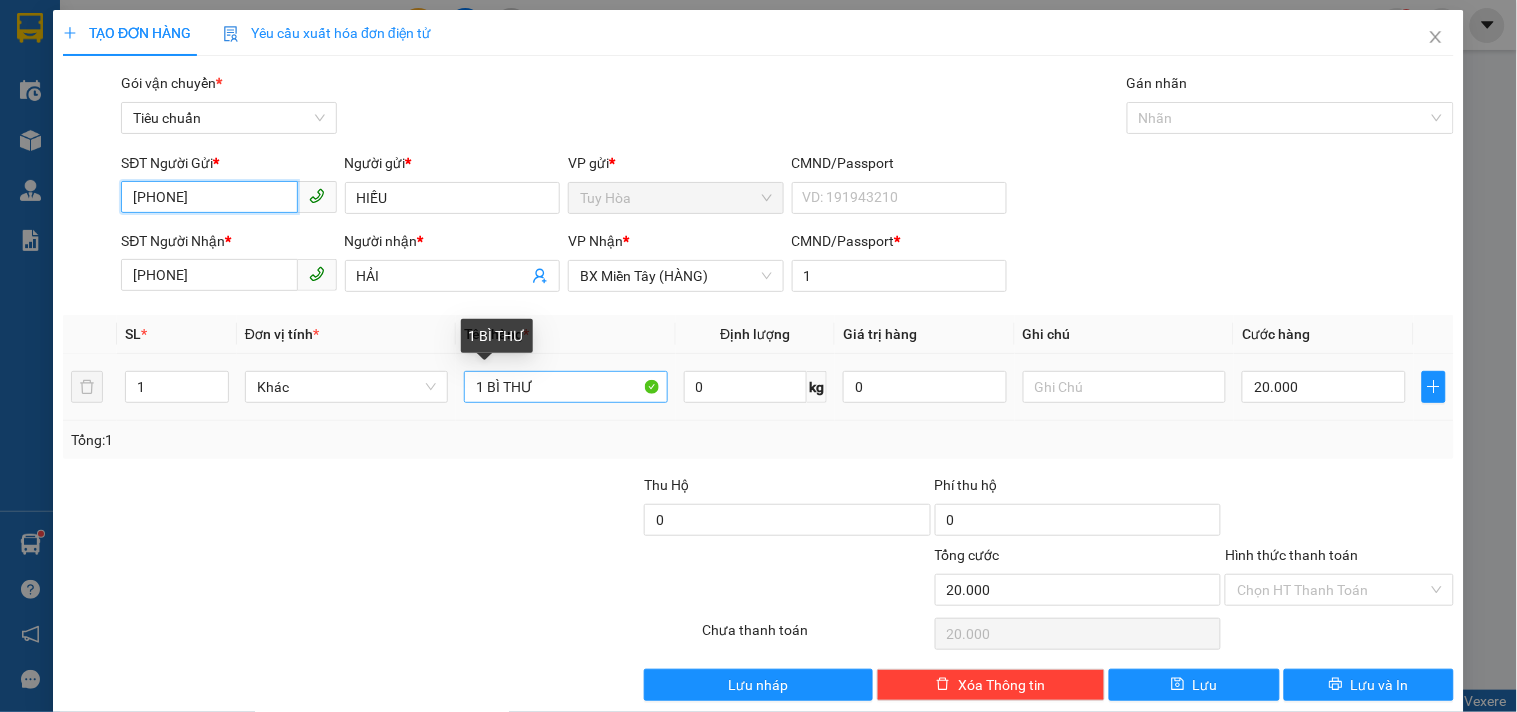 type on "0919513710" 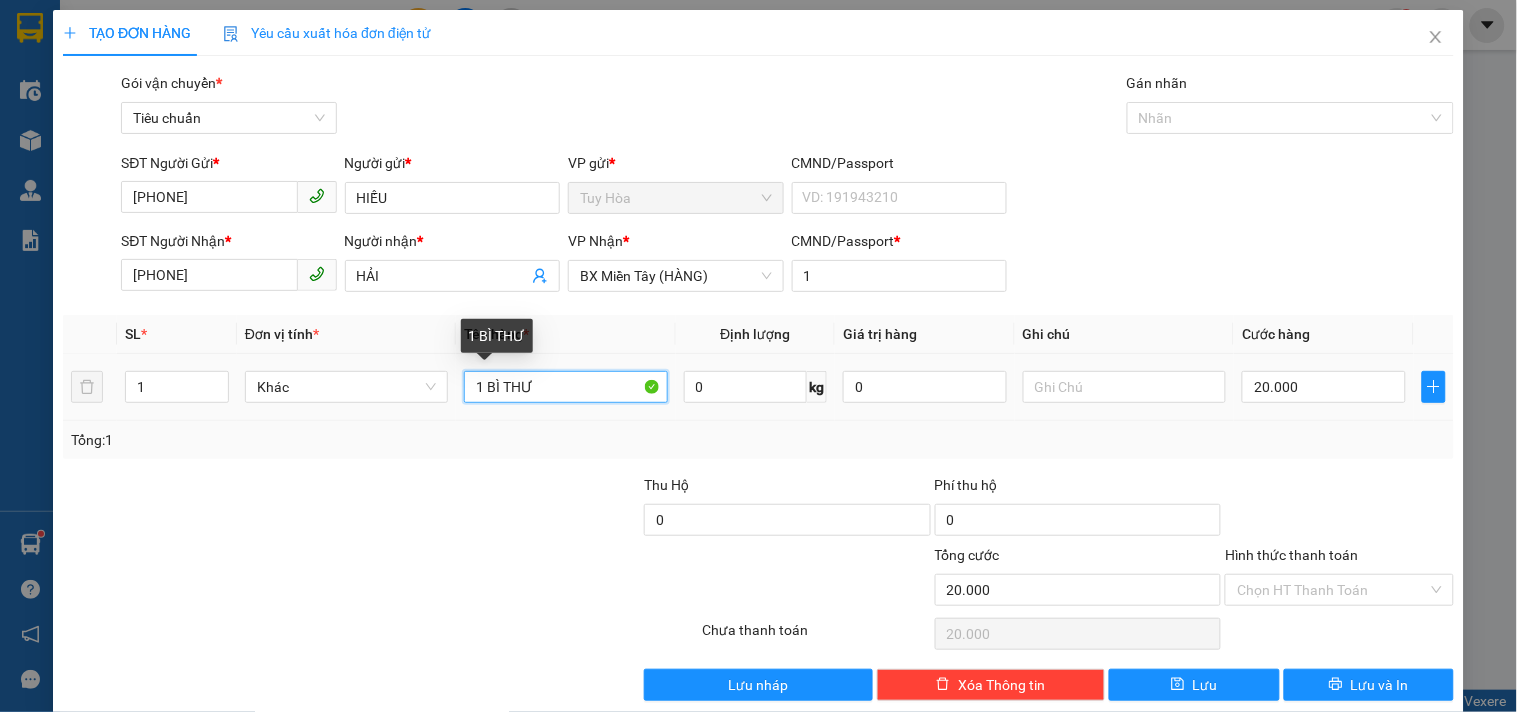 drag, startPoint x: 484, startPoint y: 395, endPoint x: 686, endPoint y: 366, distance: 204.07106 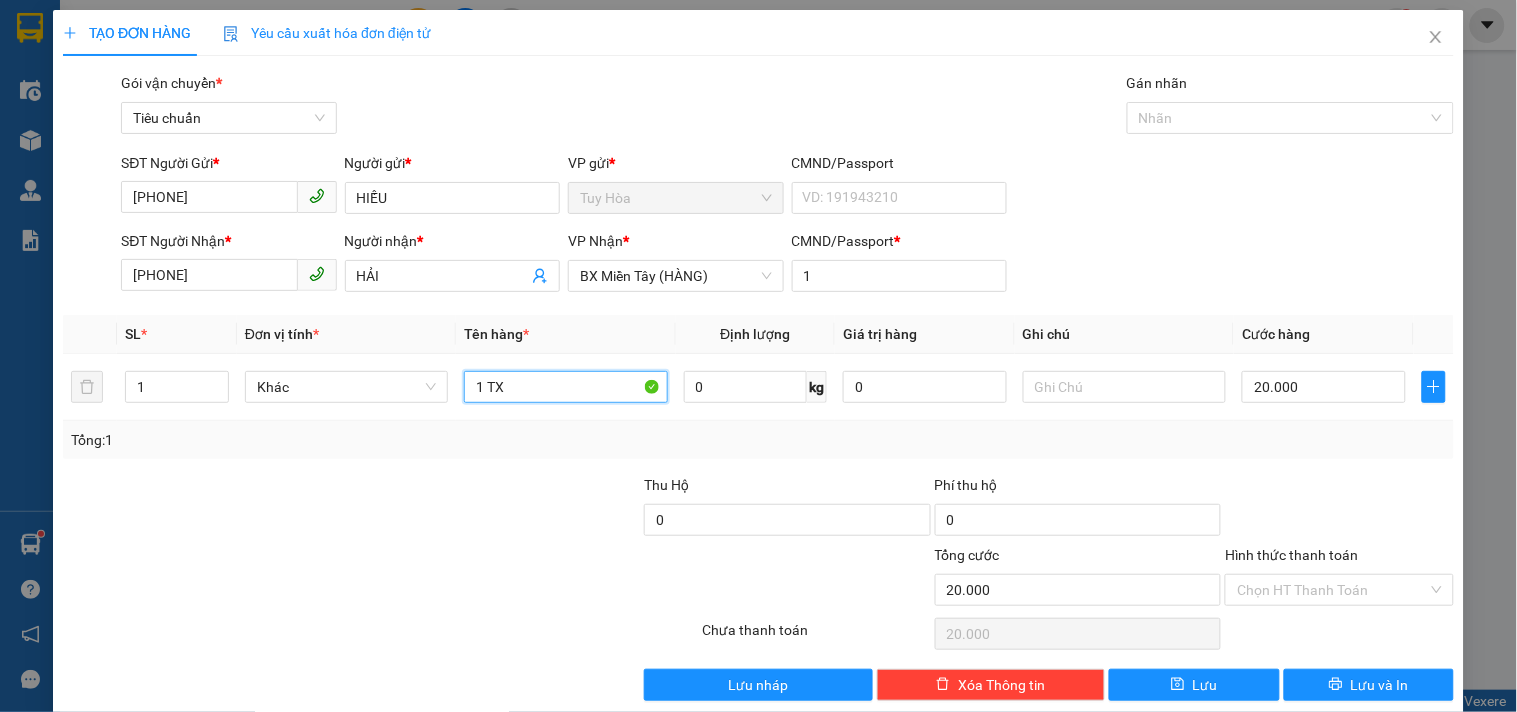 type on "1 TX" 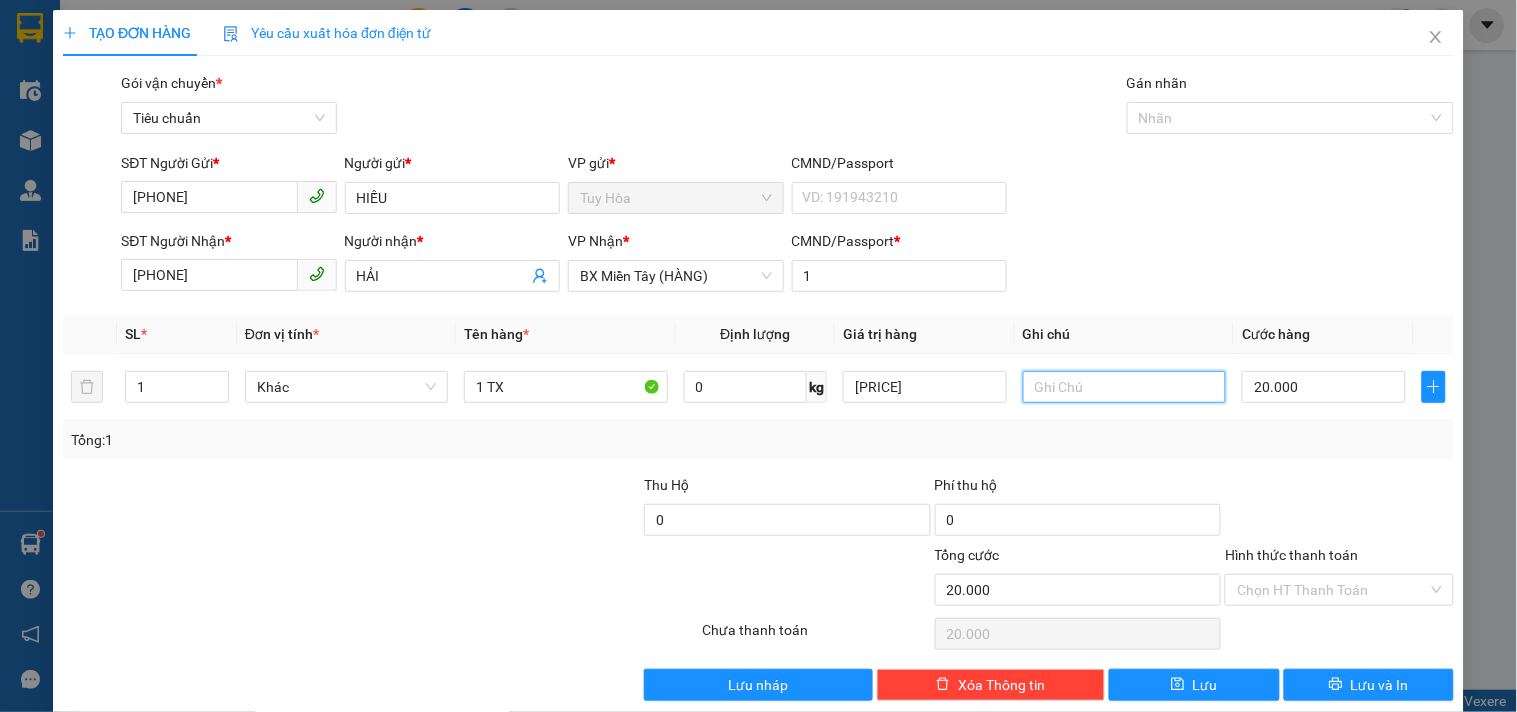 type on "1.000.000" 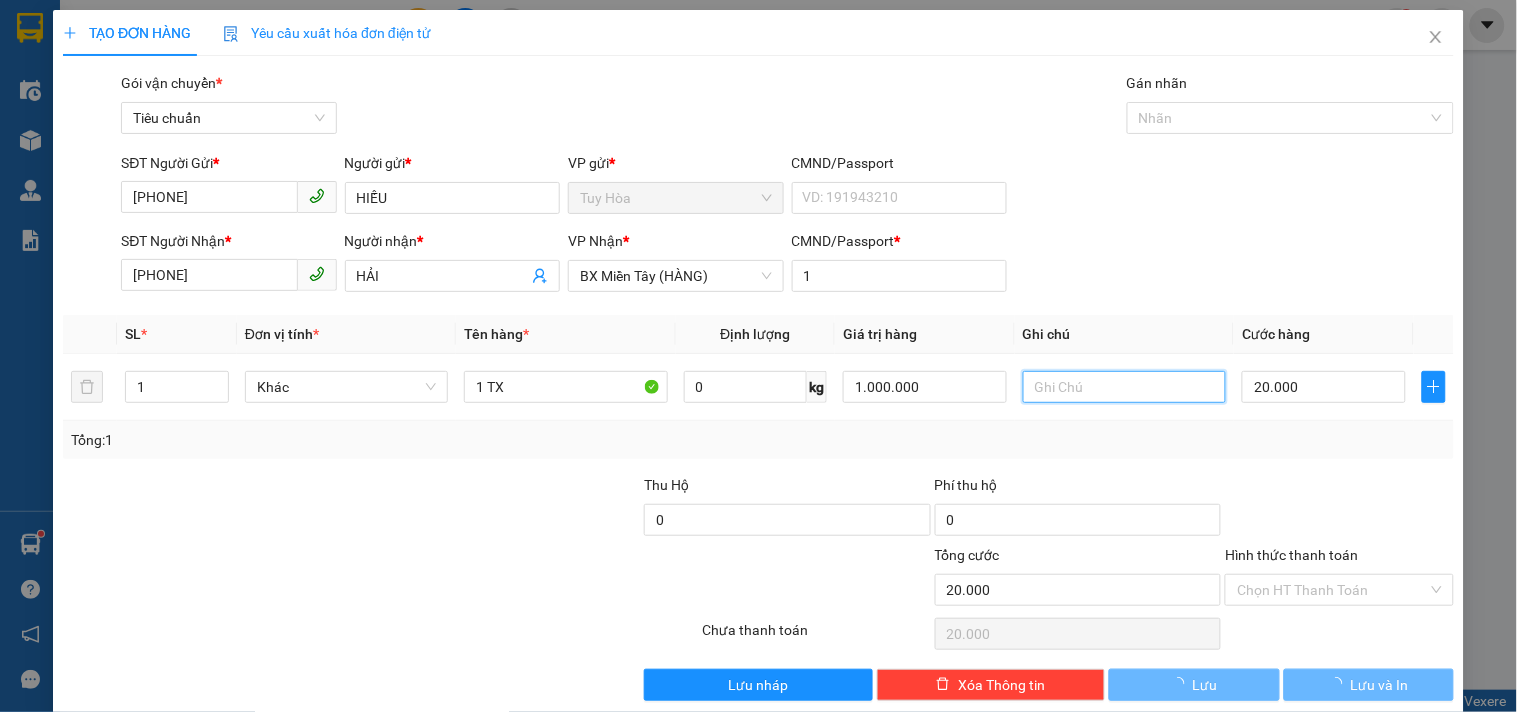 type on "D" 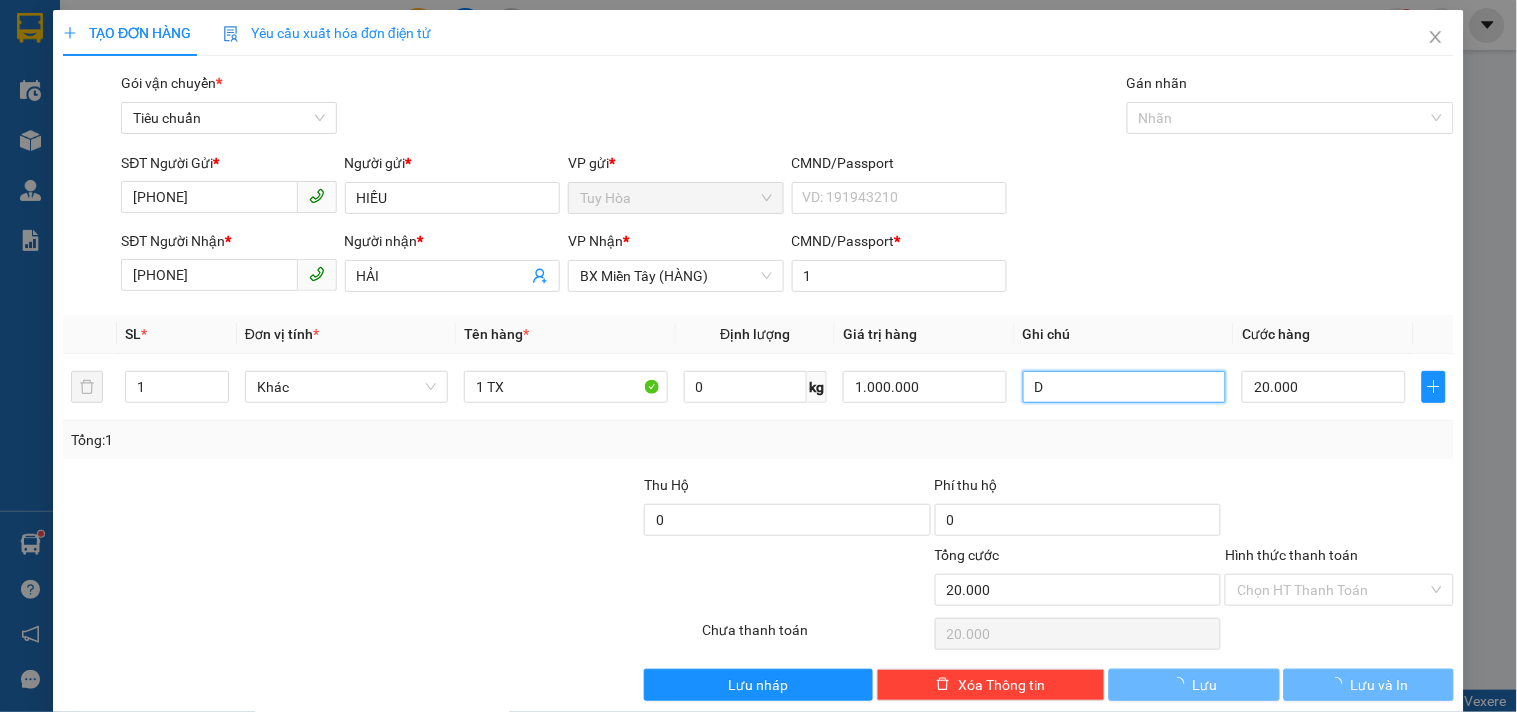 type on "0" 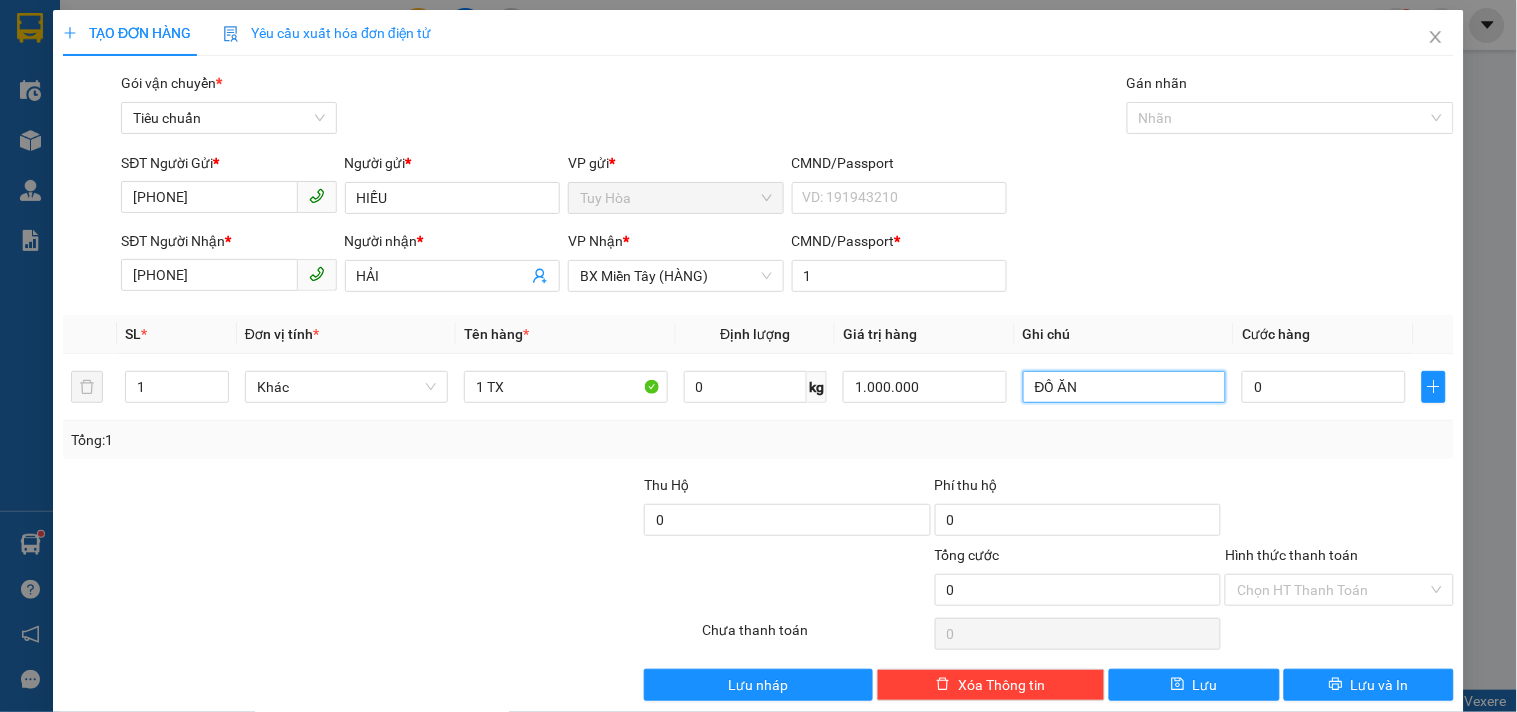 type on "ĐỒ ĂN" 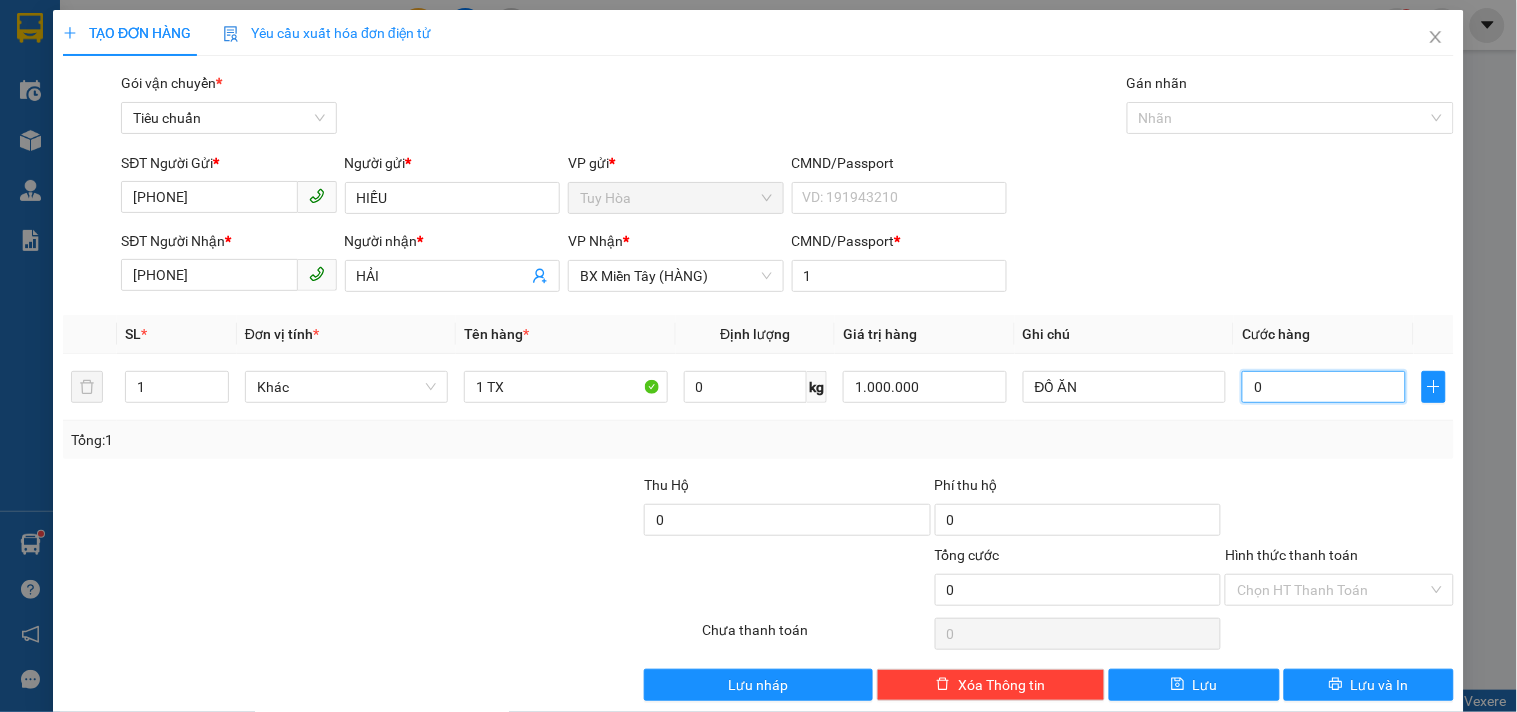 type on "4" 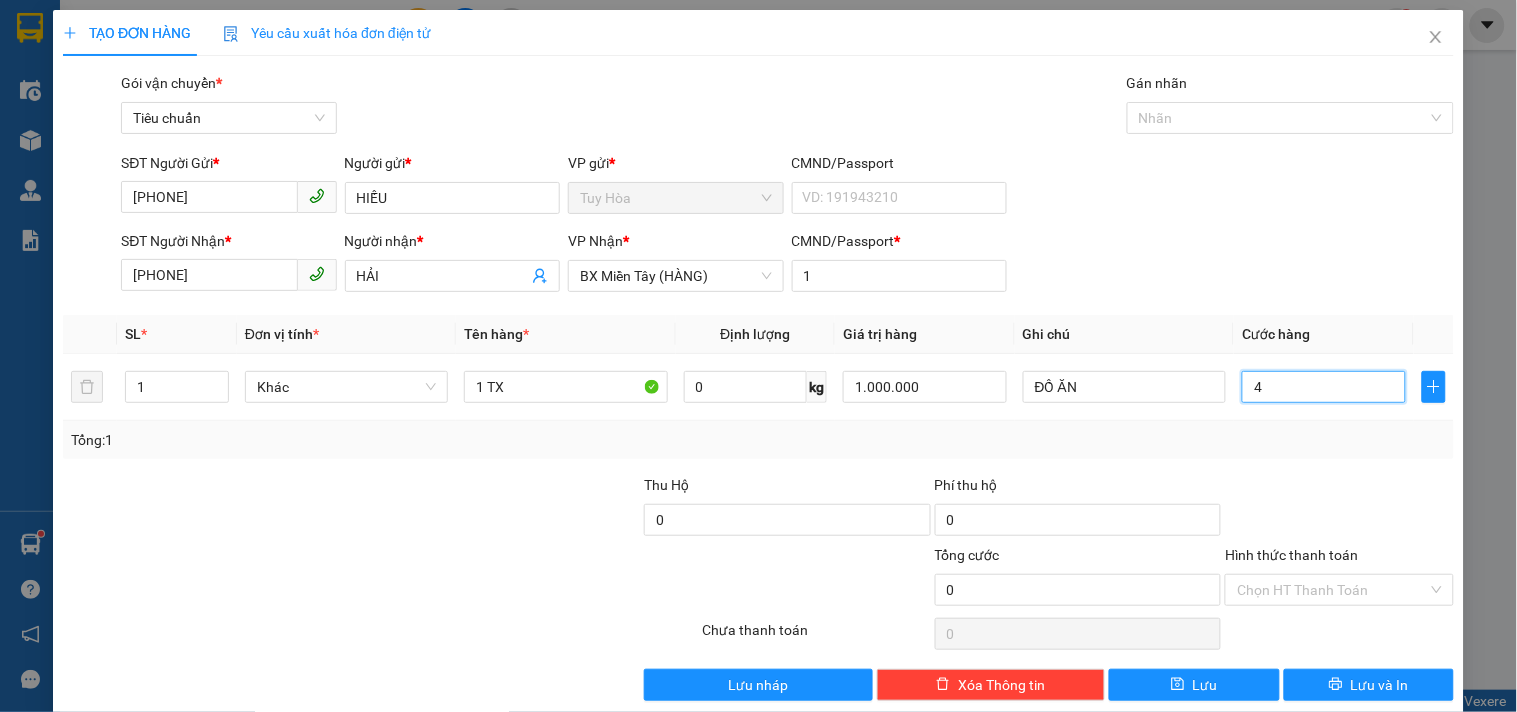 type on "4" 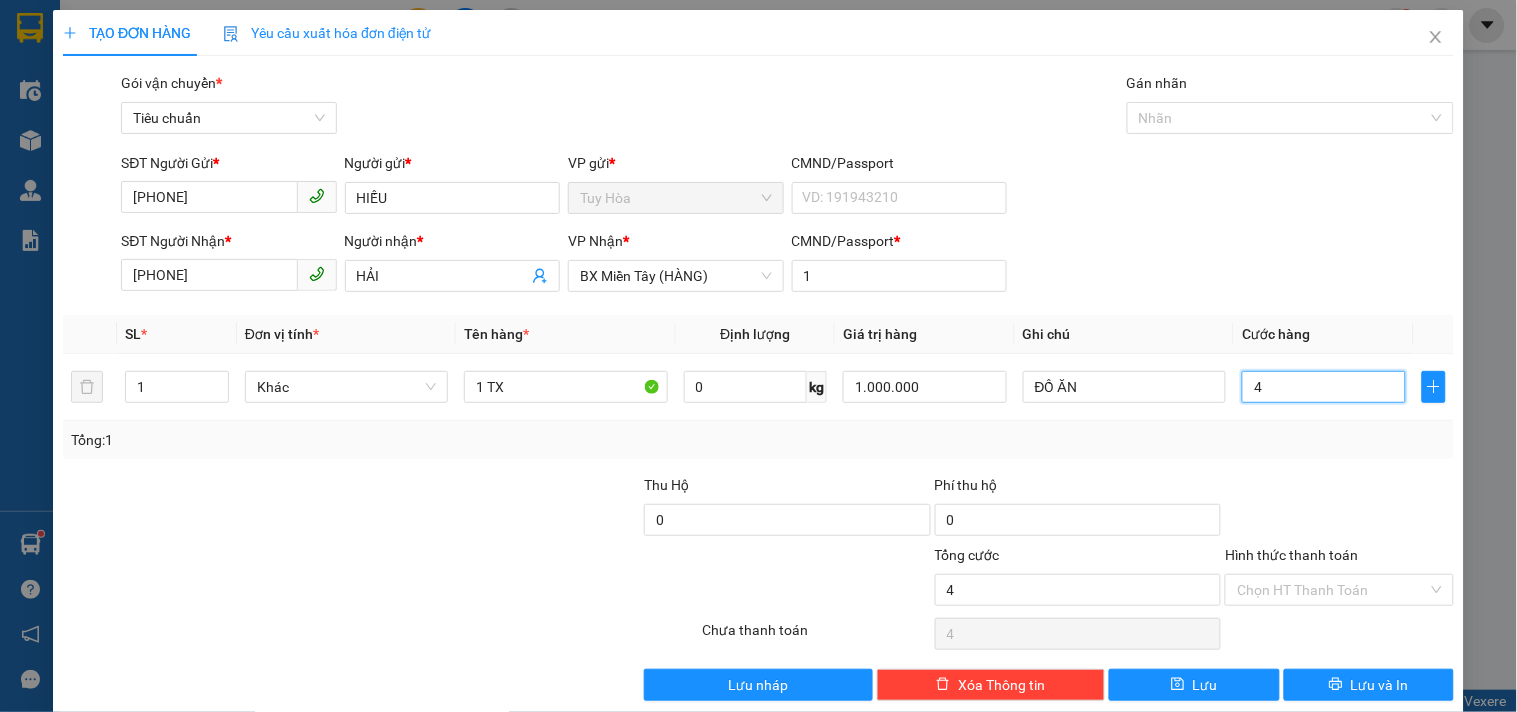 type on "40" 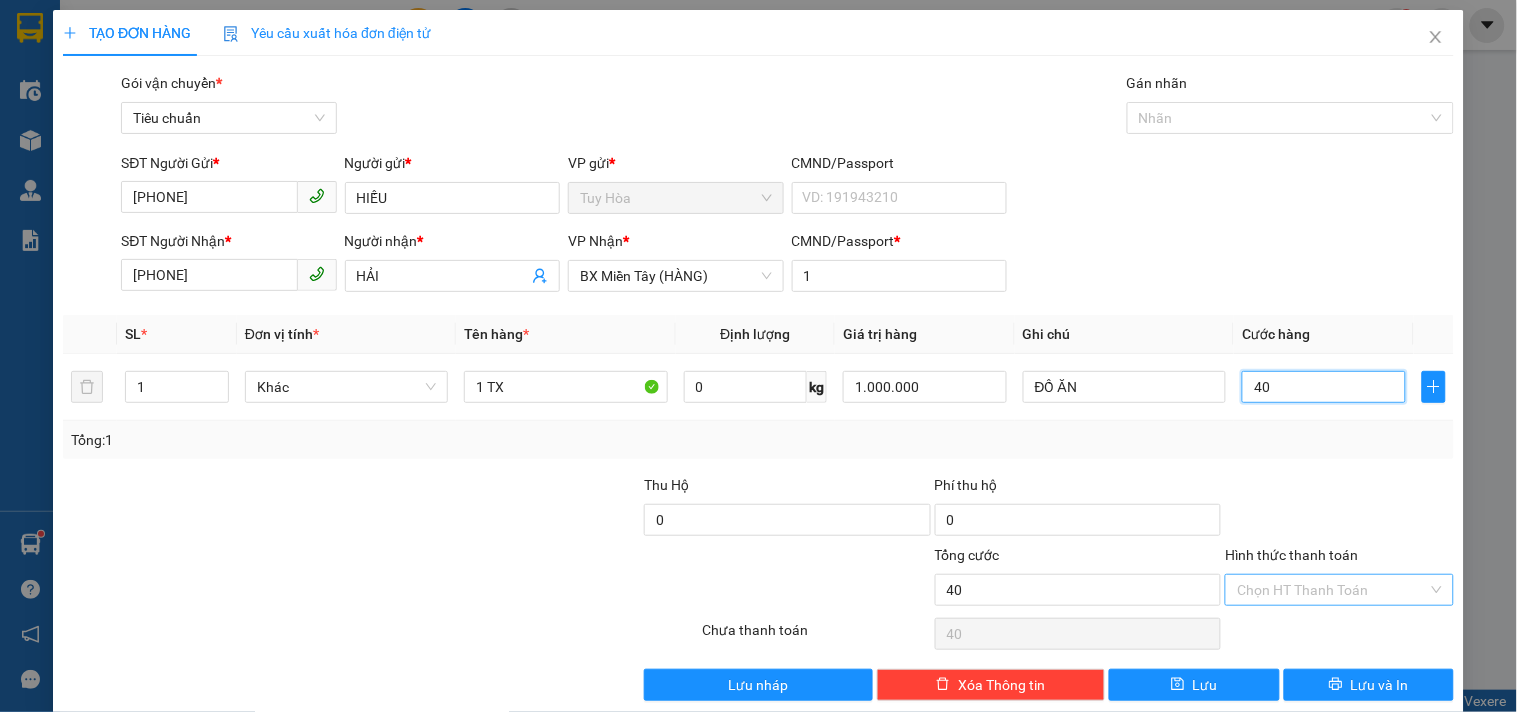 type on "40" 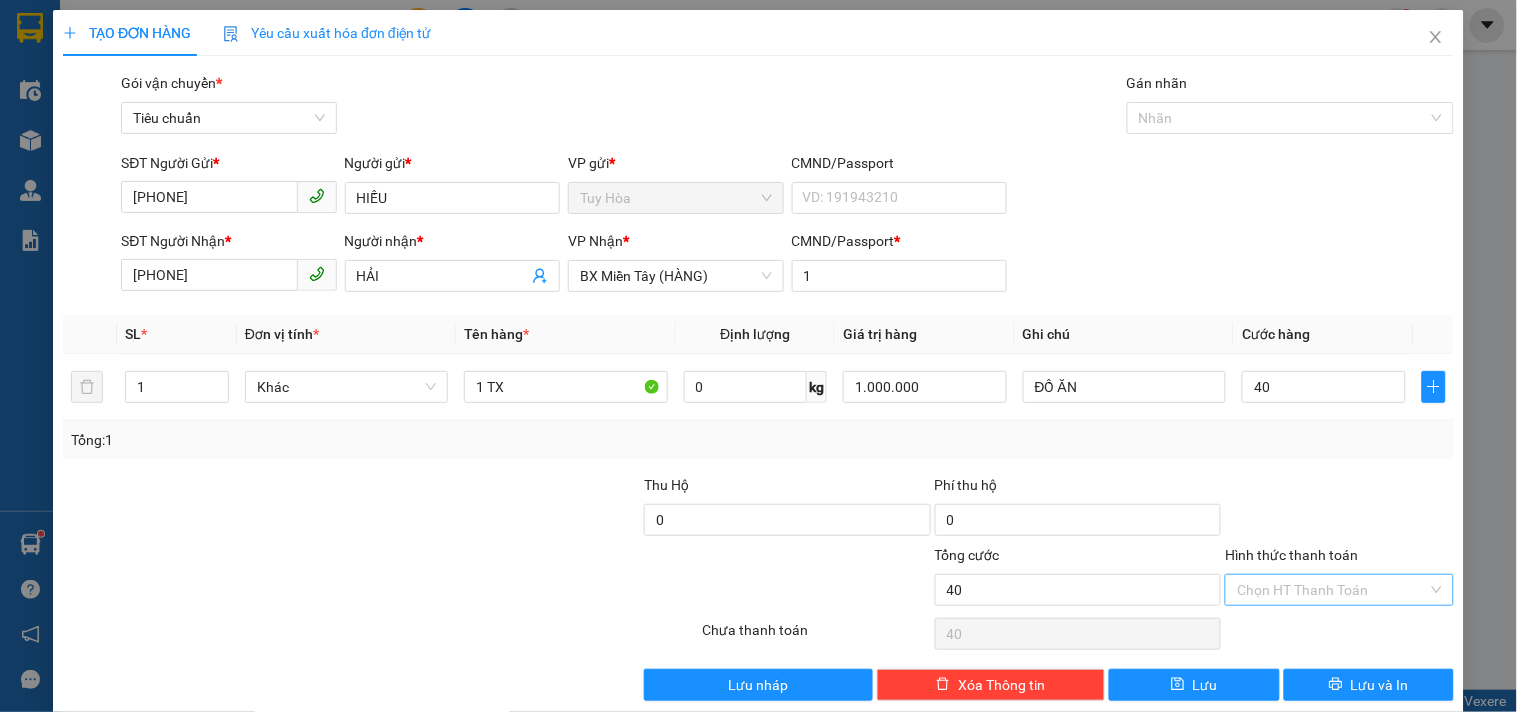 type 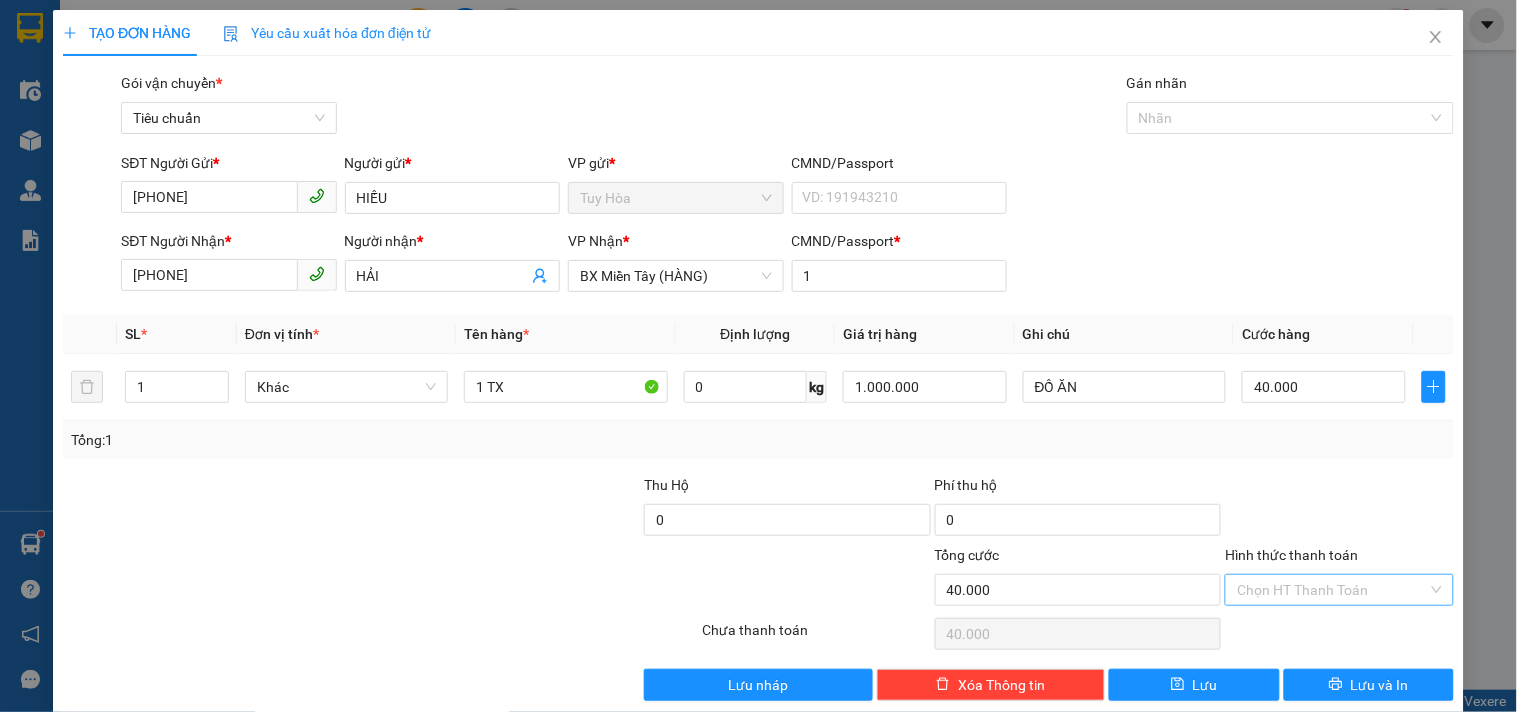 click on "Hình thức thanh toán" at bounding box center [1332, 590] 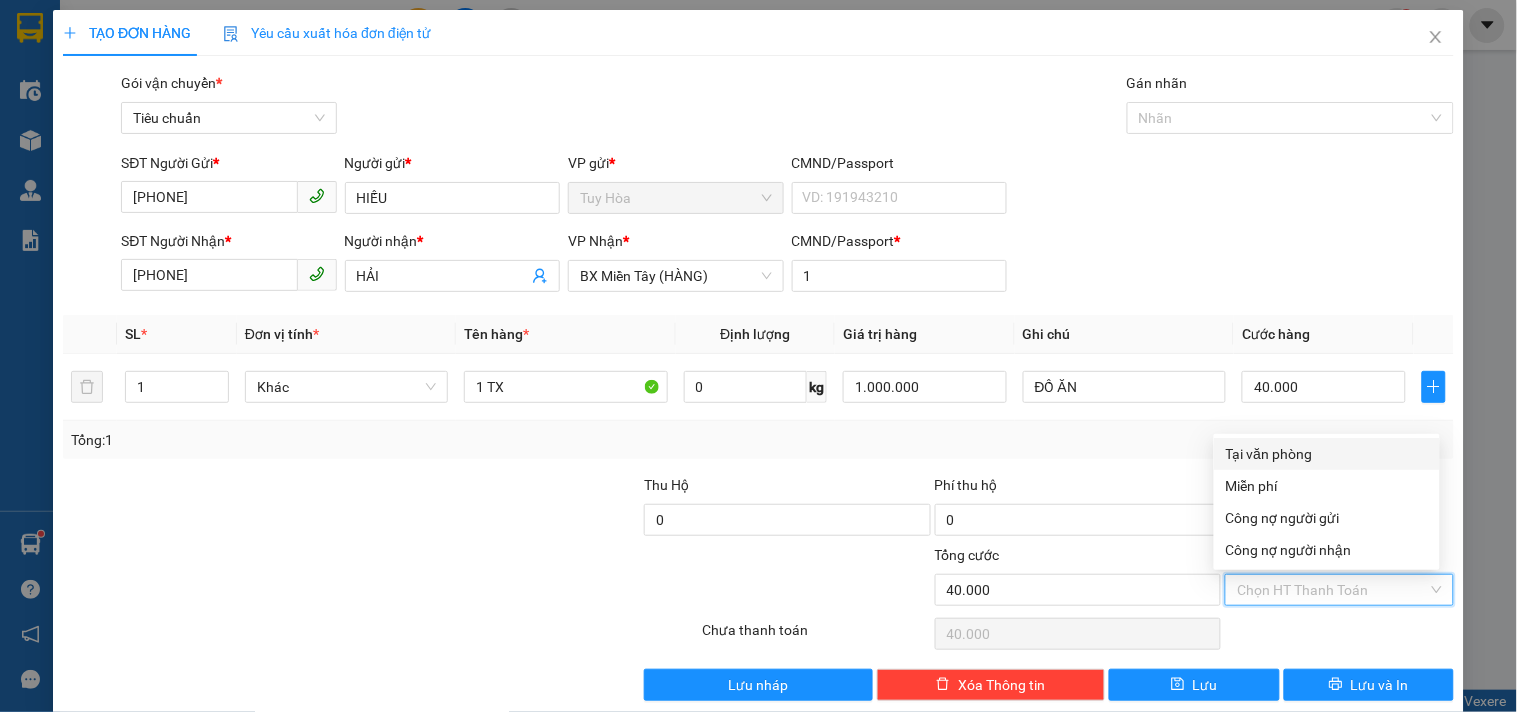 click on "Tại văn phòng" at bounding box center [1327, 454] 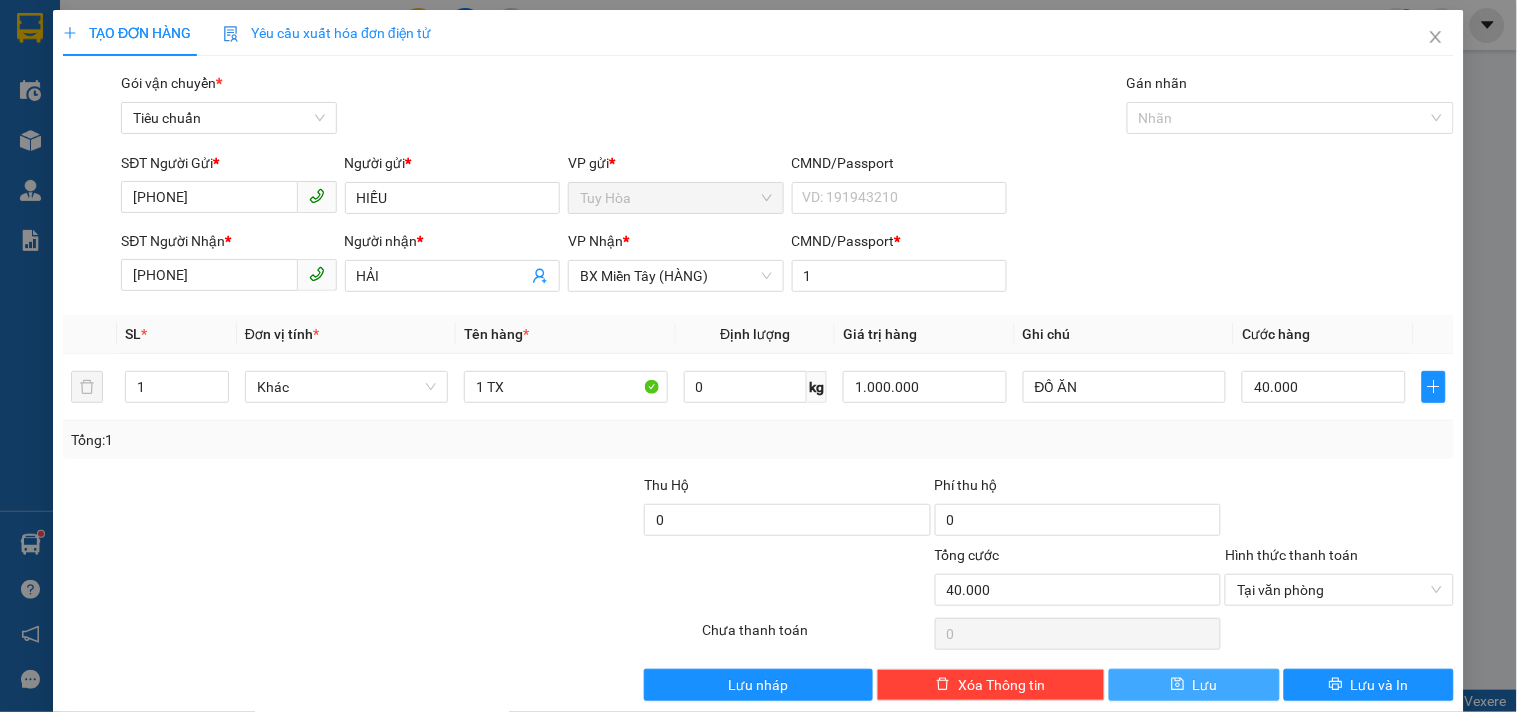 click on "Lưu" at bounding box center [1194, 685] 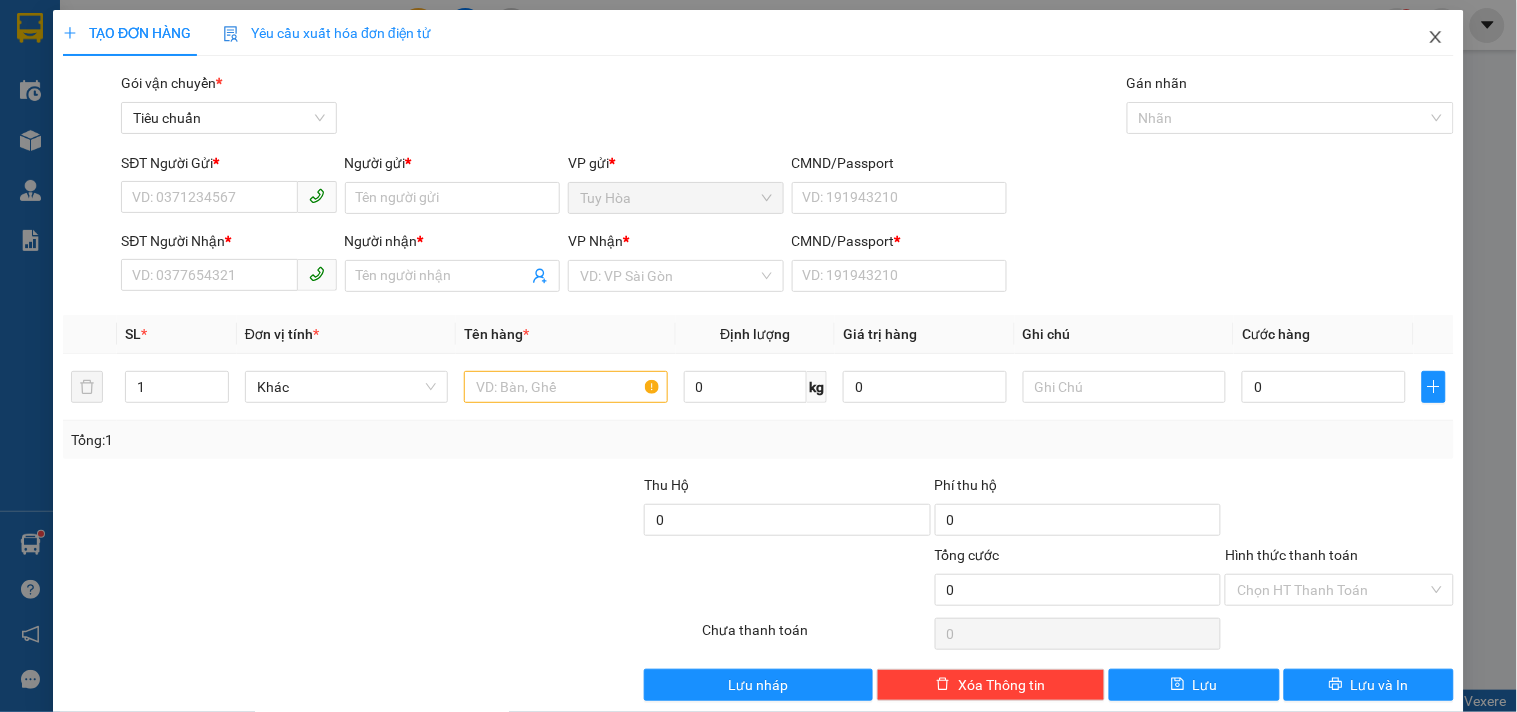 click 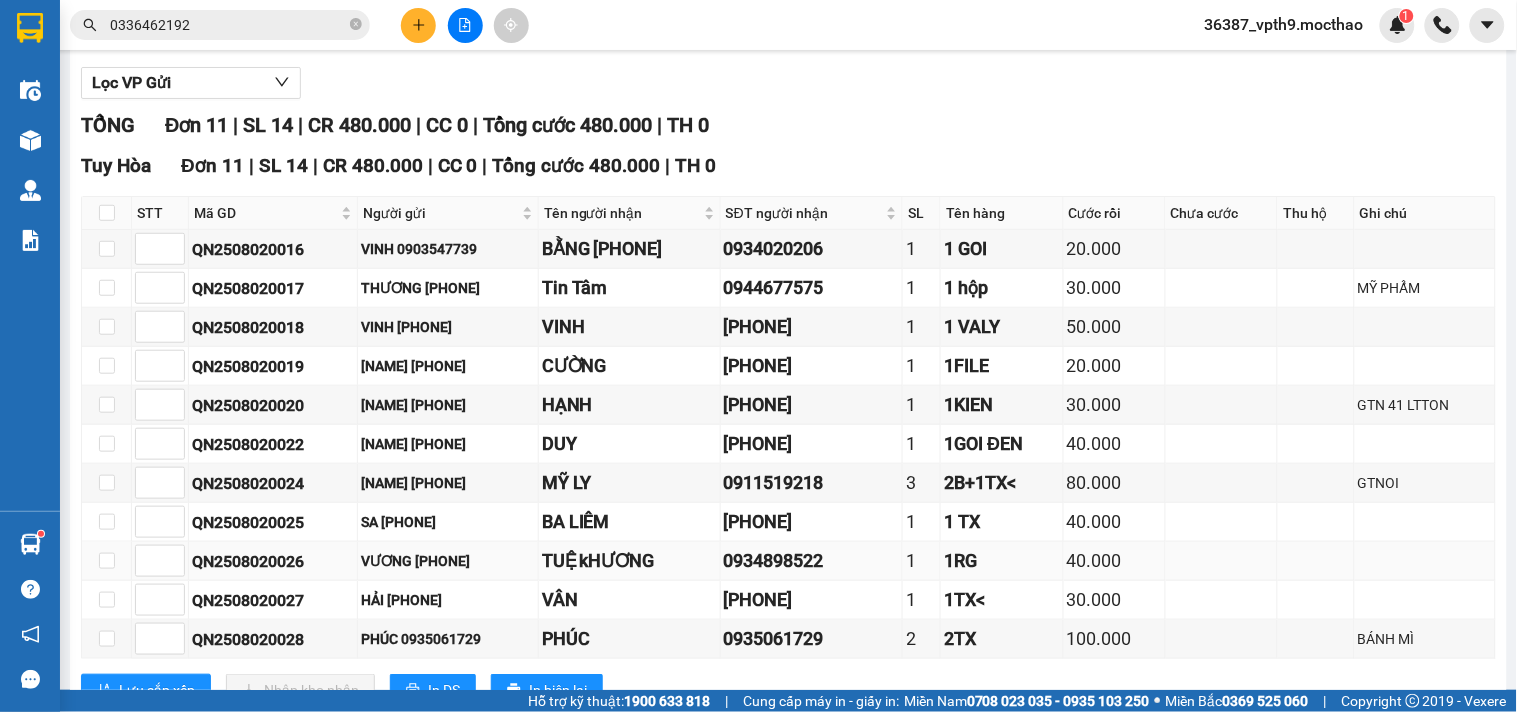 scroll, scrollTop: 320, scrollLeft: 0, axis: vertical 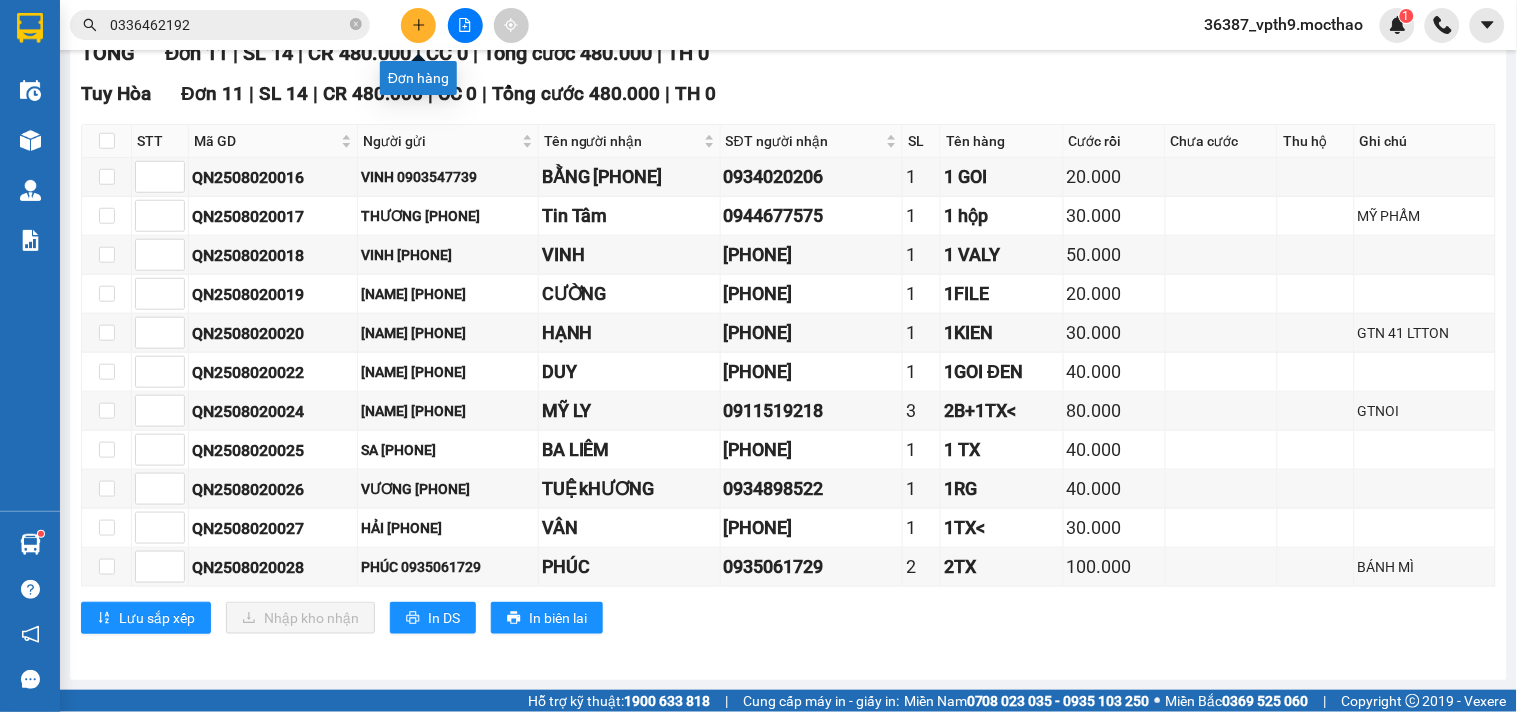 click 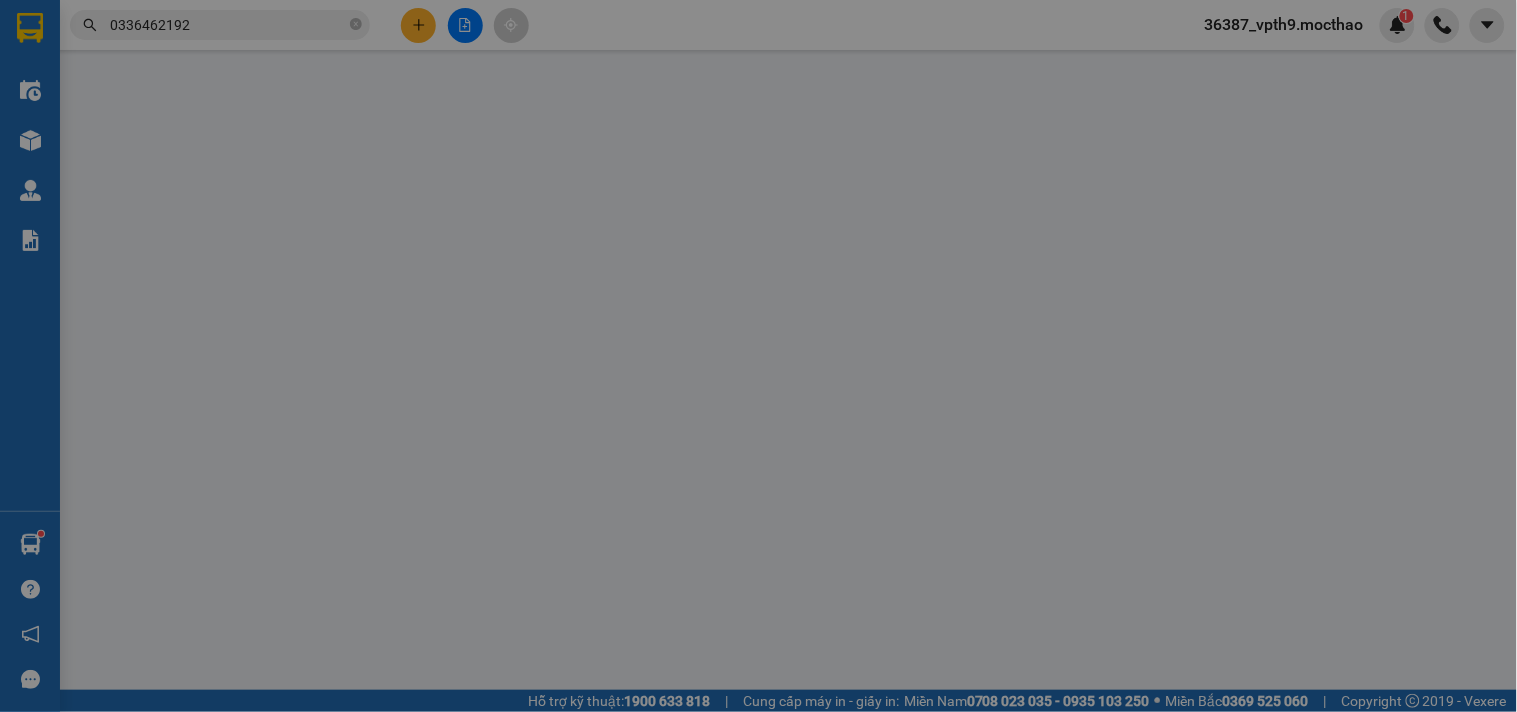 scroll, scrollTop: 0, scrollLeft: 0, axis: both 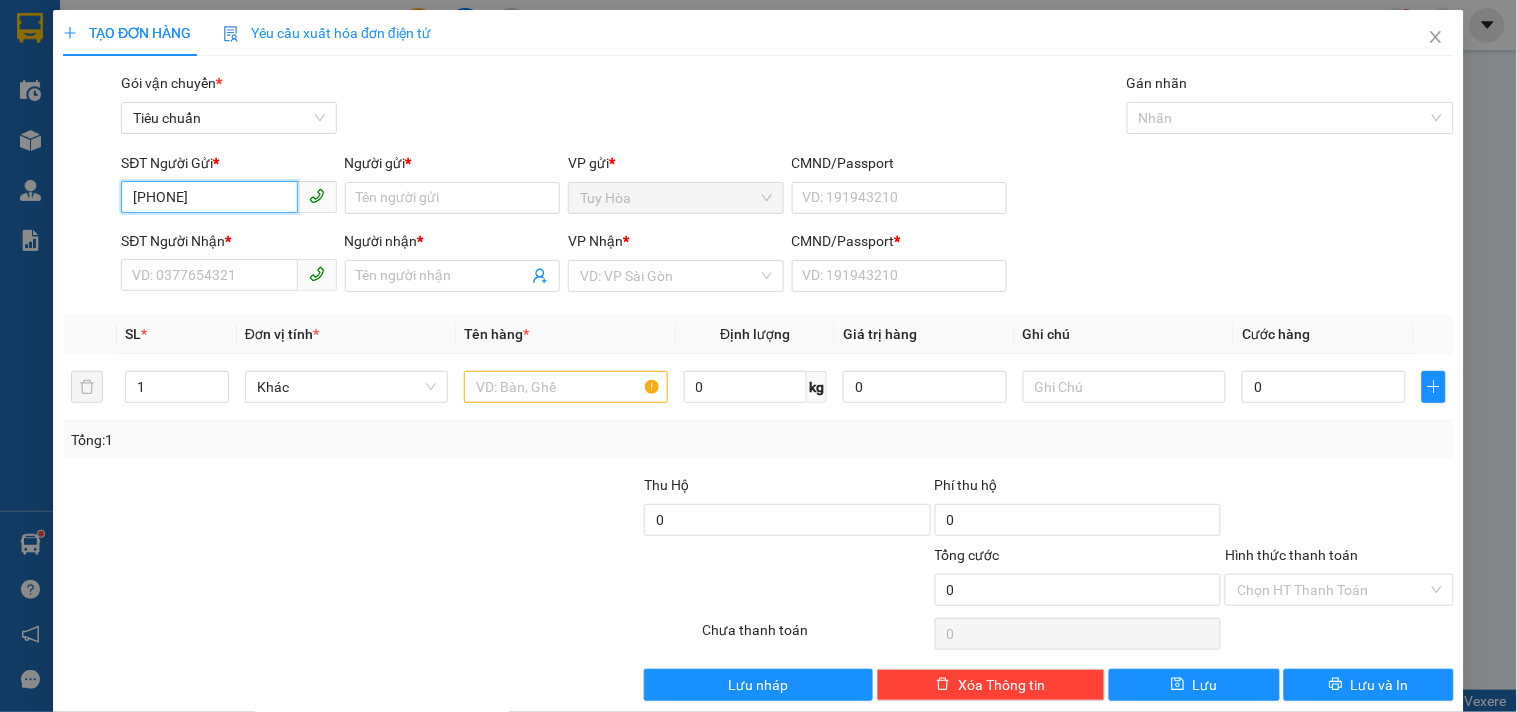 click on "0932147492" at bounding box center [209, 197] 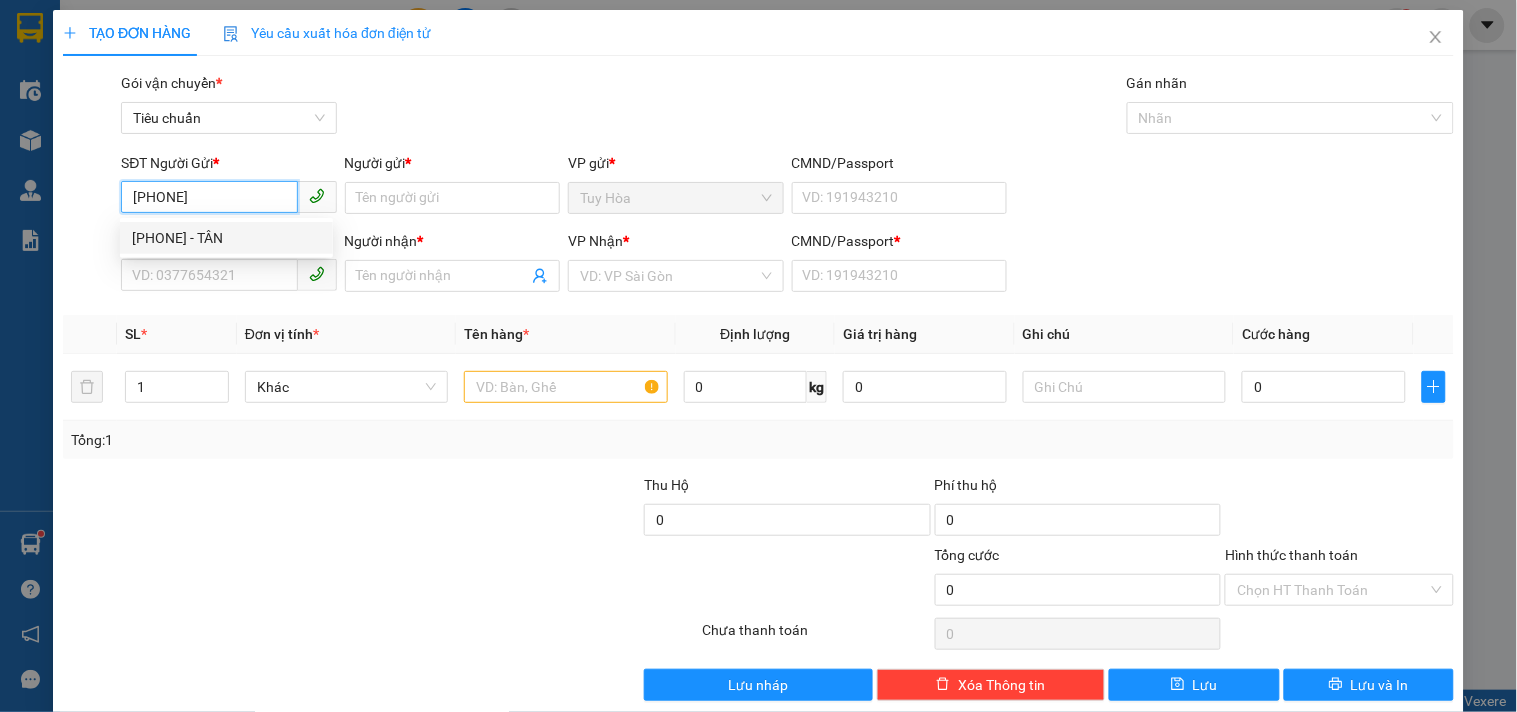 drag, startPoint x: 237, startPoint y: 240, endPoint x: 237, endPoint y: 210, distance: 30 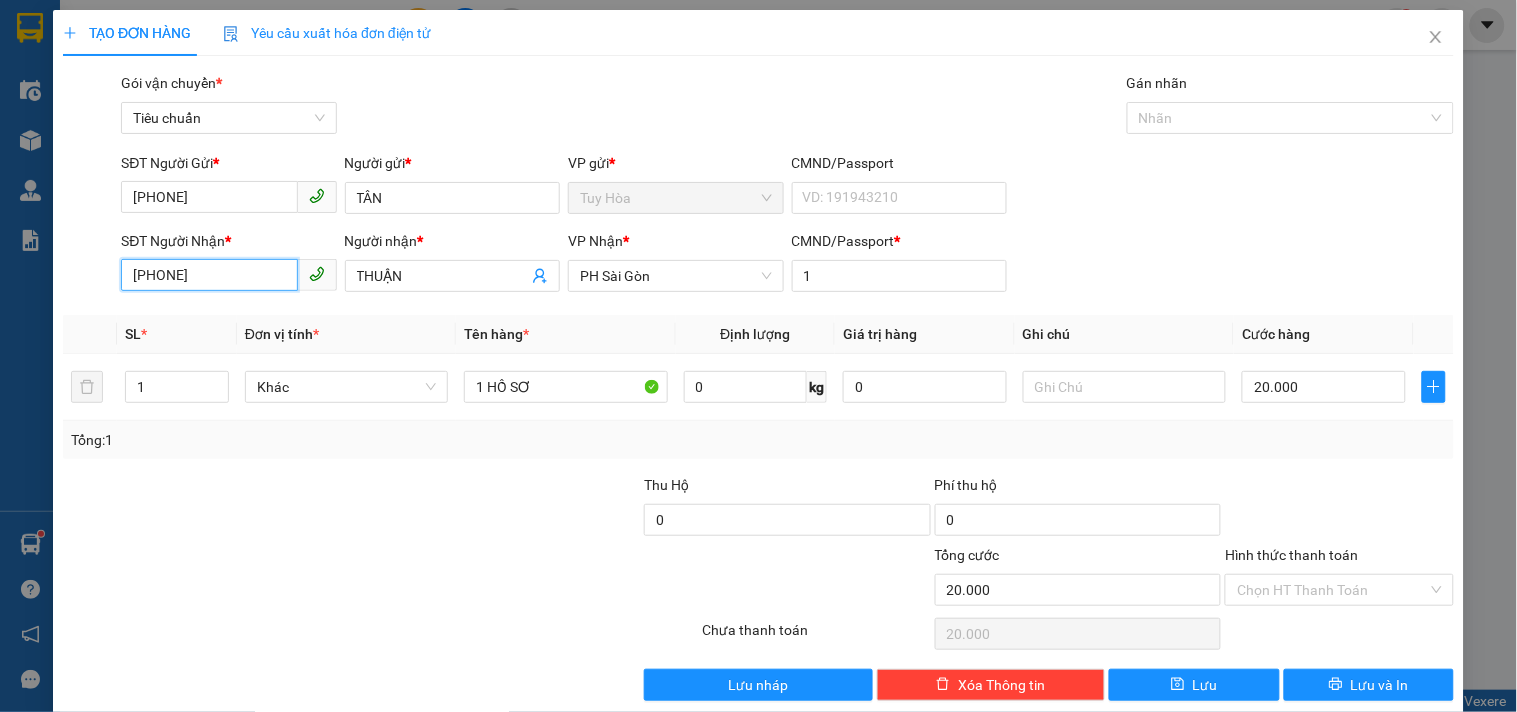 click on "0902843134" at bounding box center [209, 275] 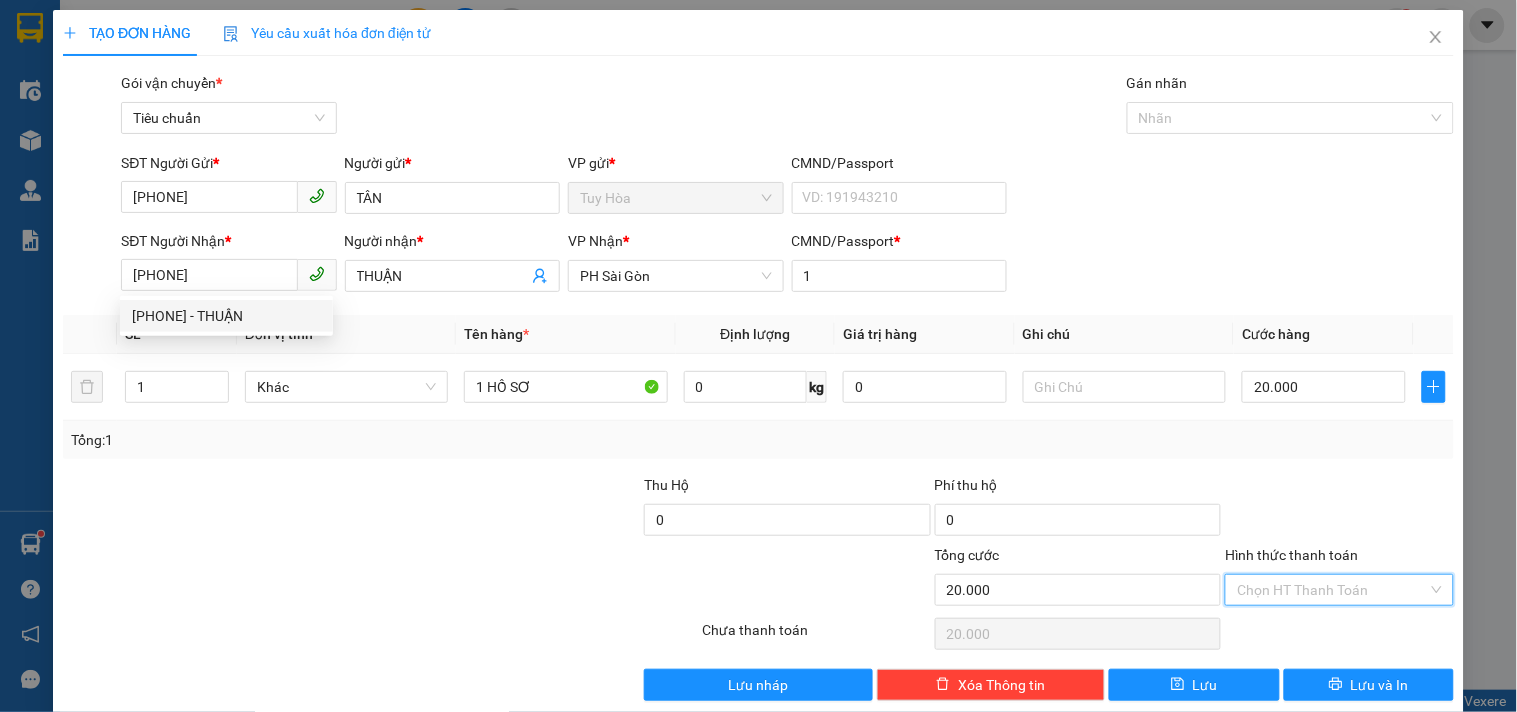 click on "Hình thức thanh toán" at bounding box center (1332, 590) 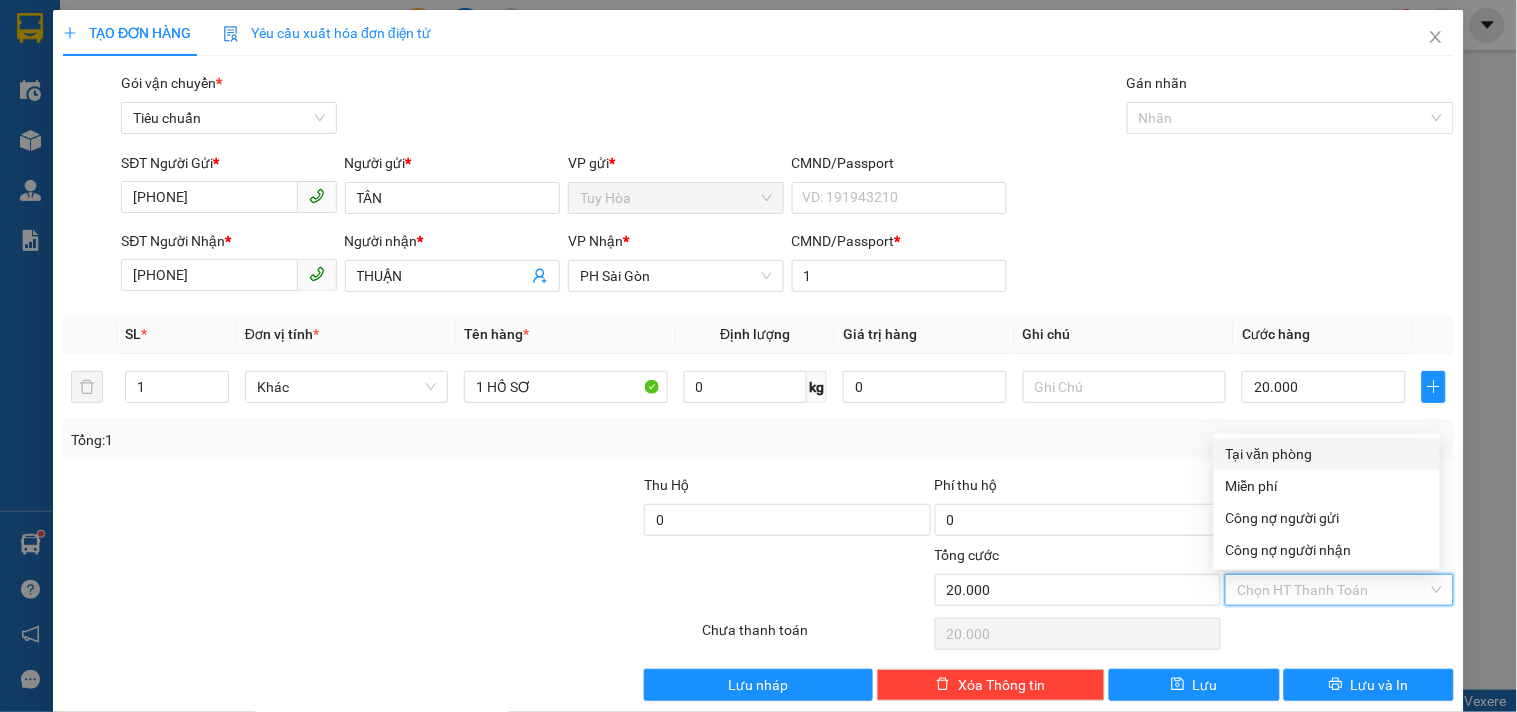 click on "Tại văn phòng" at bounding box center (1327, 454) 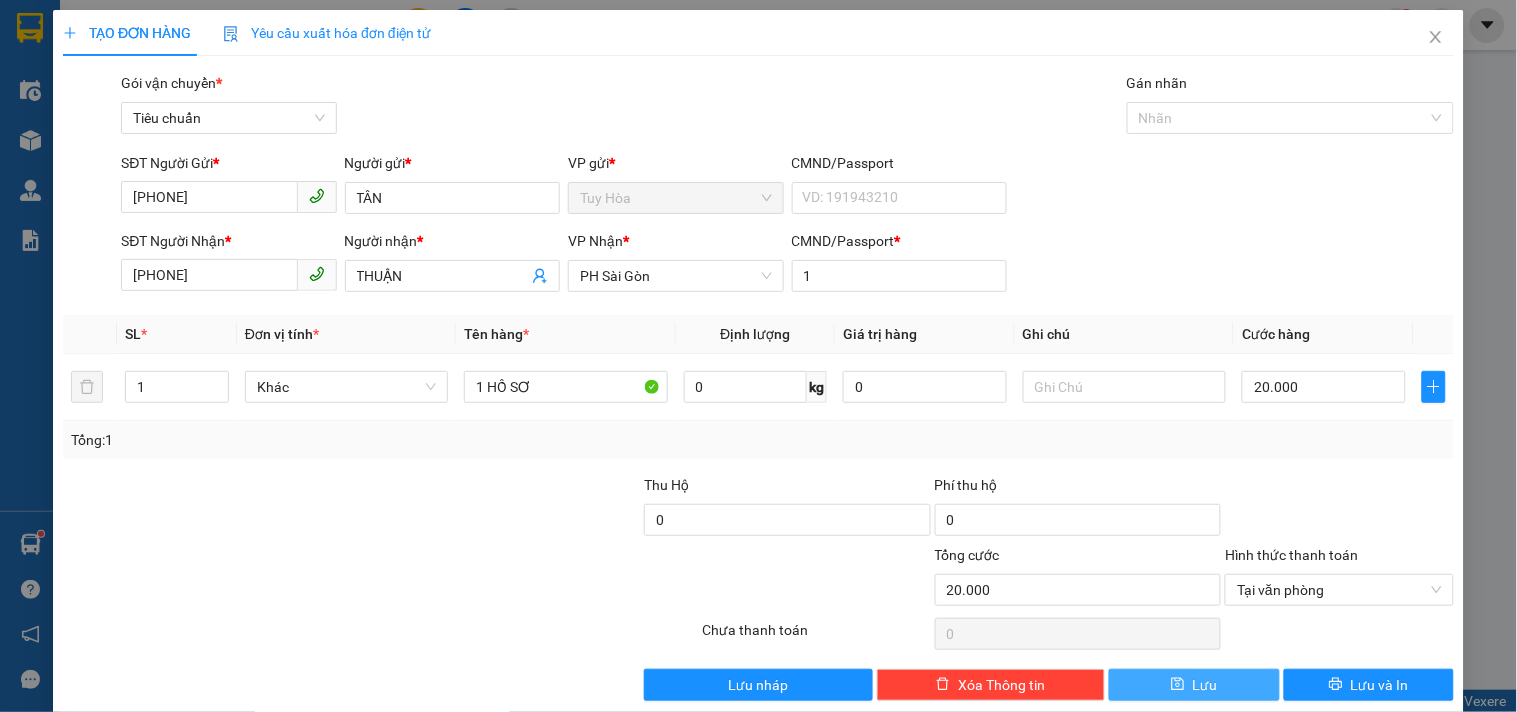 click on "Lưu" at bounding box center (1205, 685) 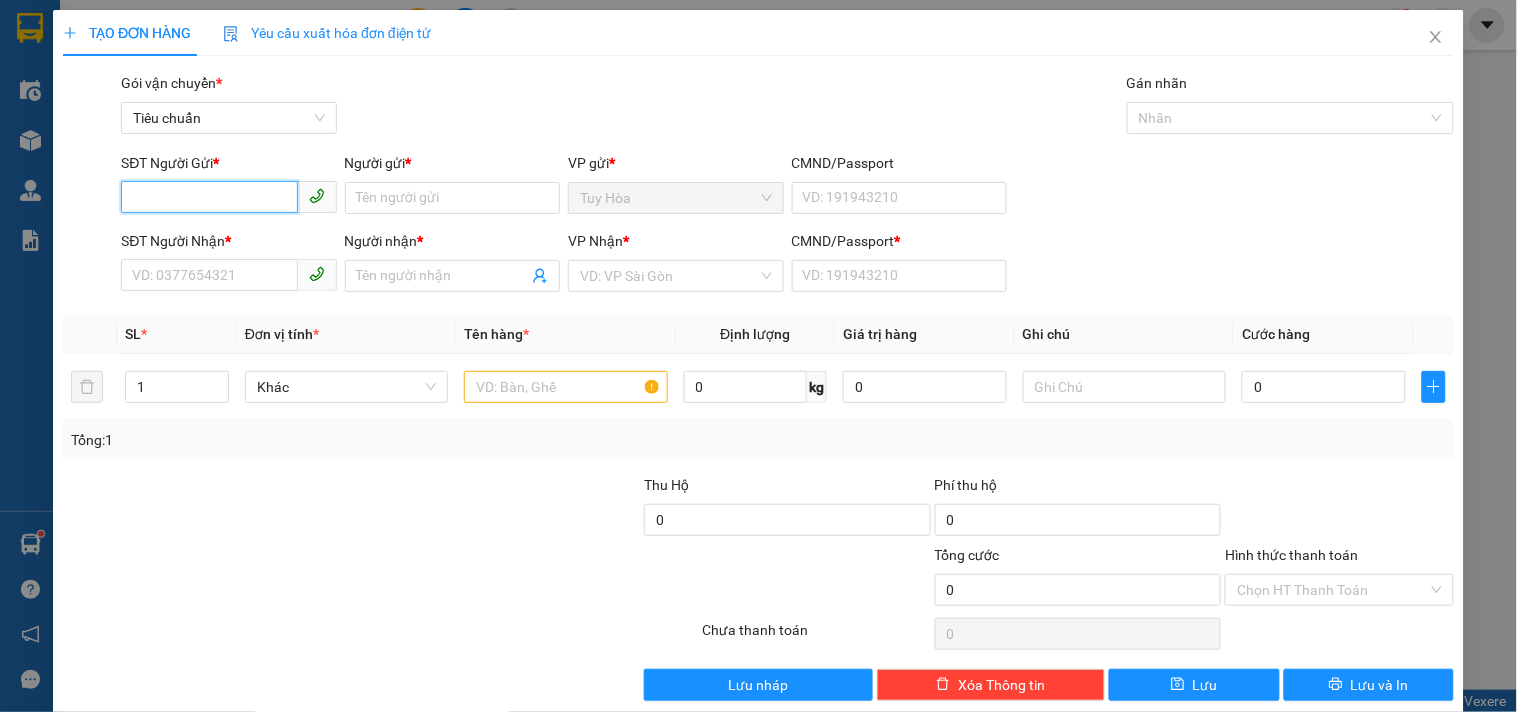 click on "SĐT Người Gửi  *" at bounding box center [209, 197] 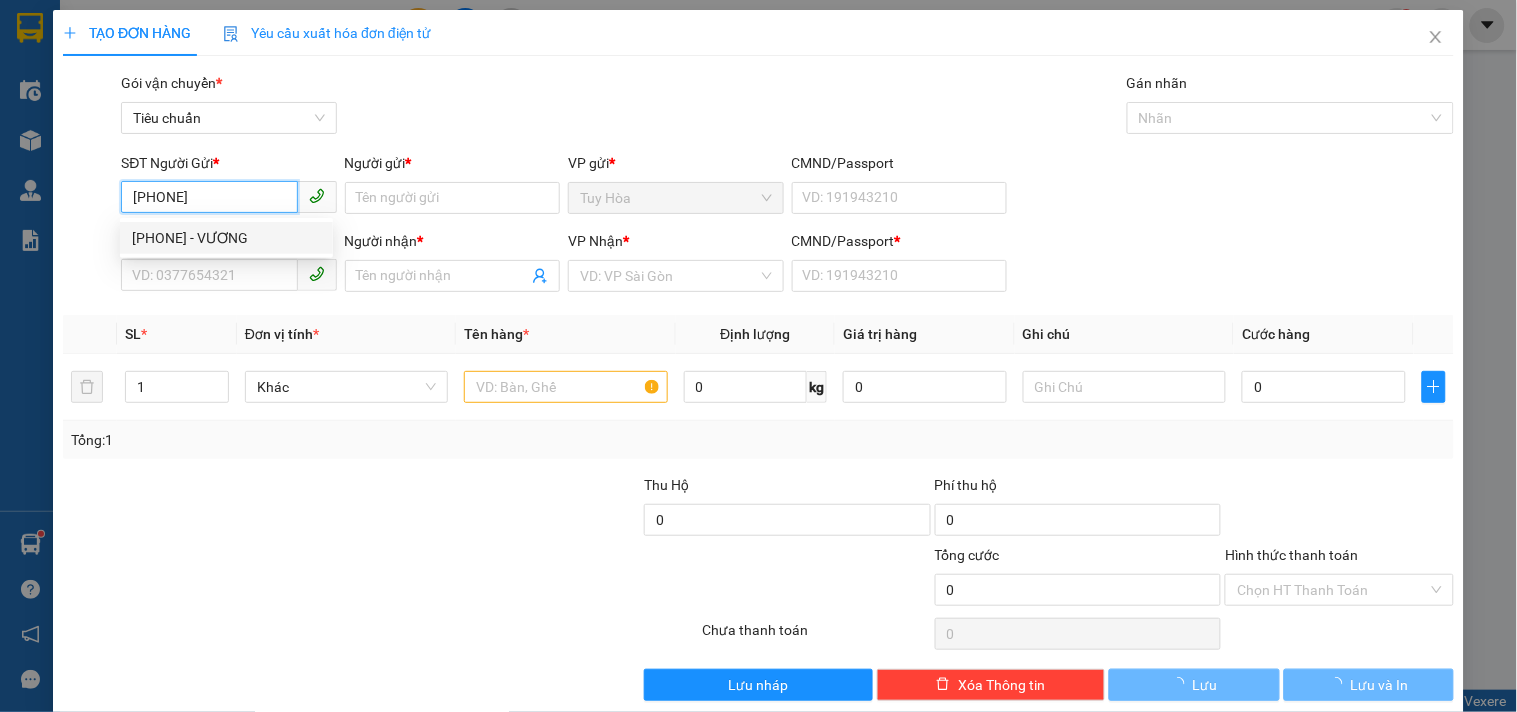click on "0376750471 - VƯƠNG" at bounding box center [226, 238] 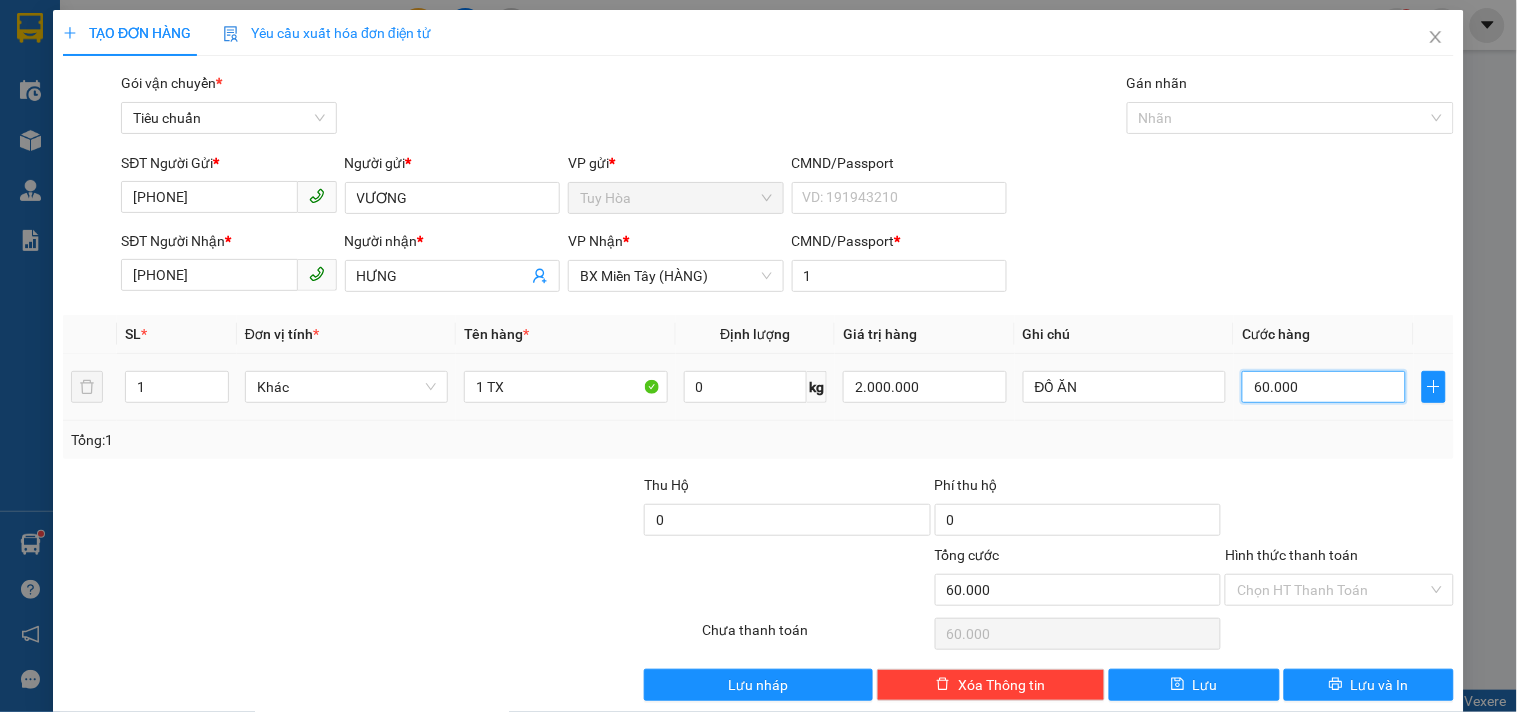 click on "60.000" at bounding box center [1324, 387] 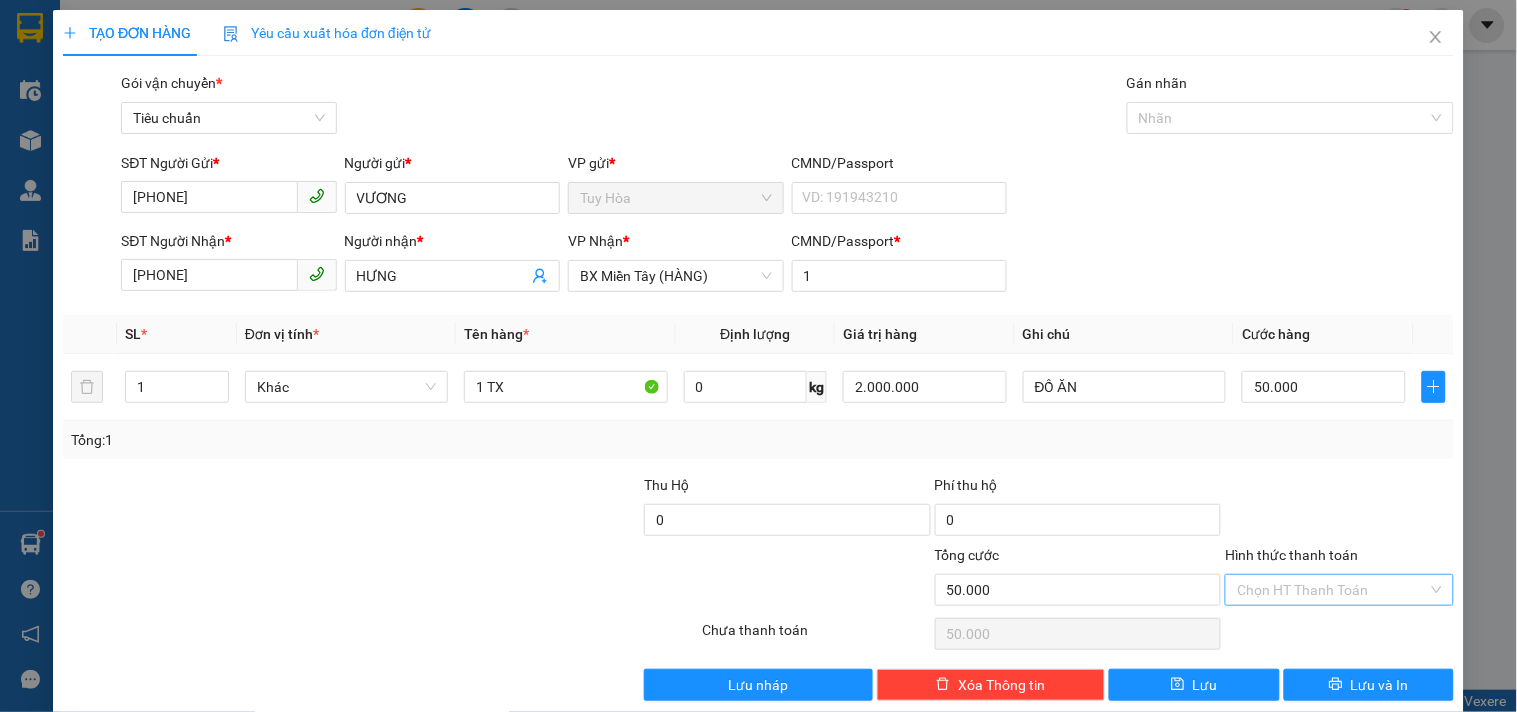 click on "Hình thức thanh toán" at bounding box center (1332, 590) 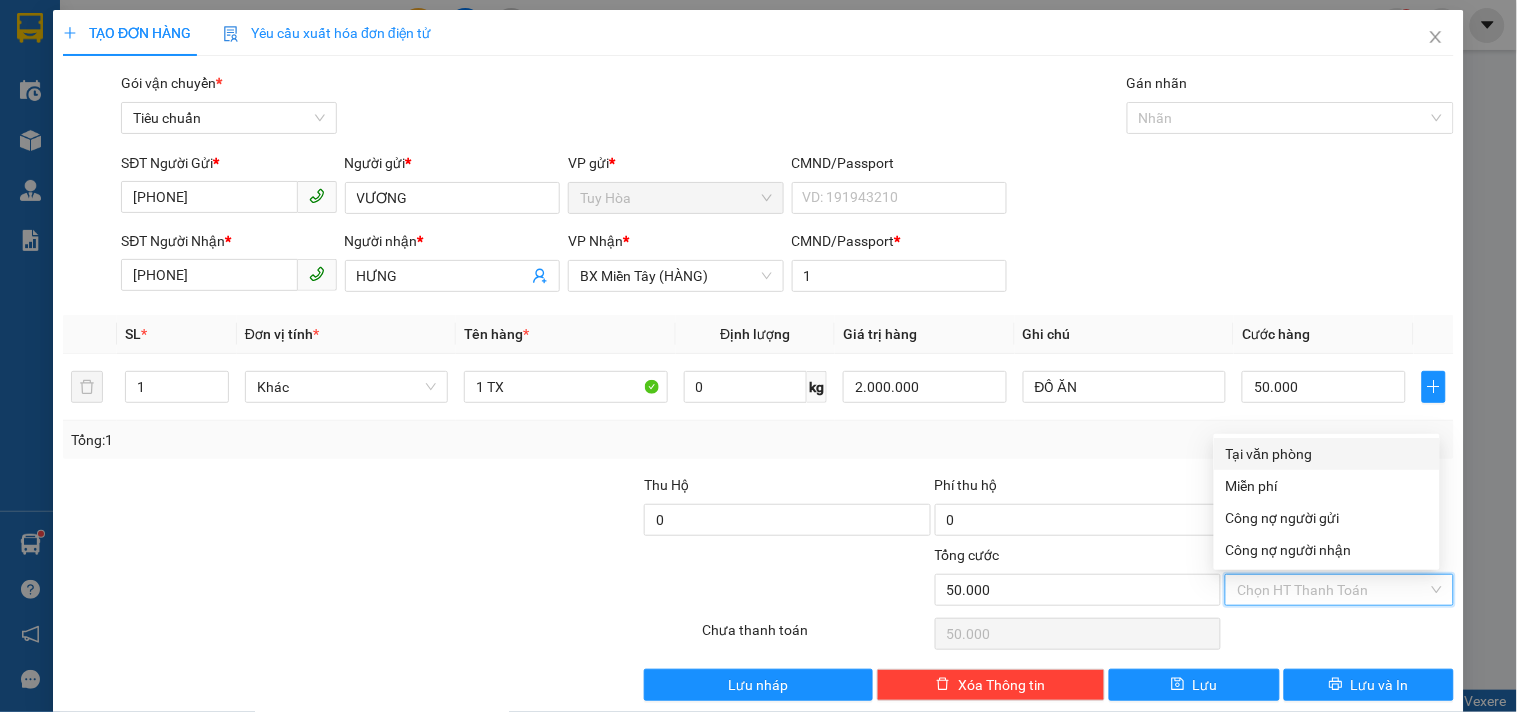 click on "Tại văn phòng" at bounding box center (1327, 454) 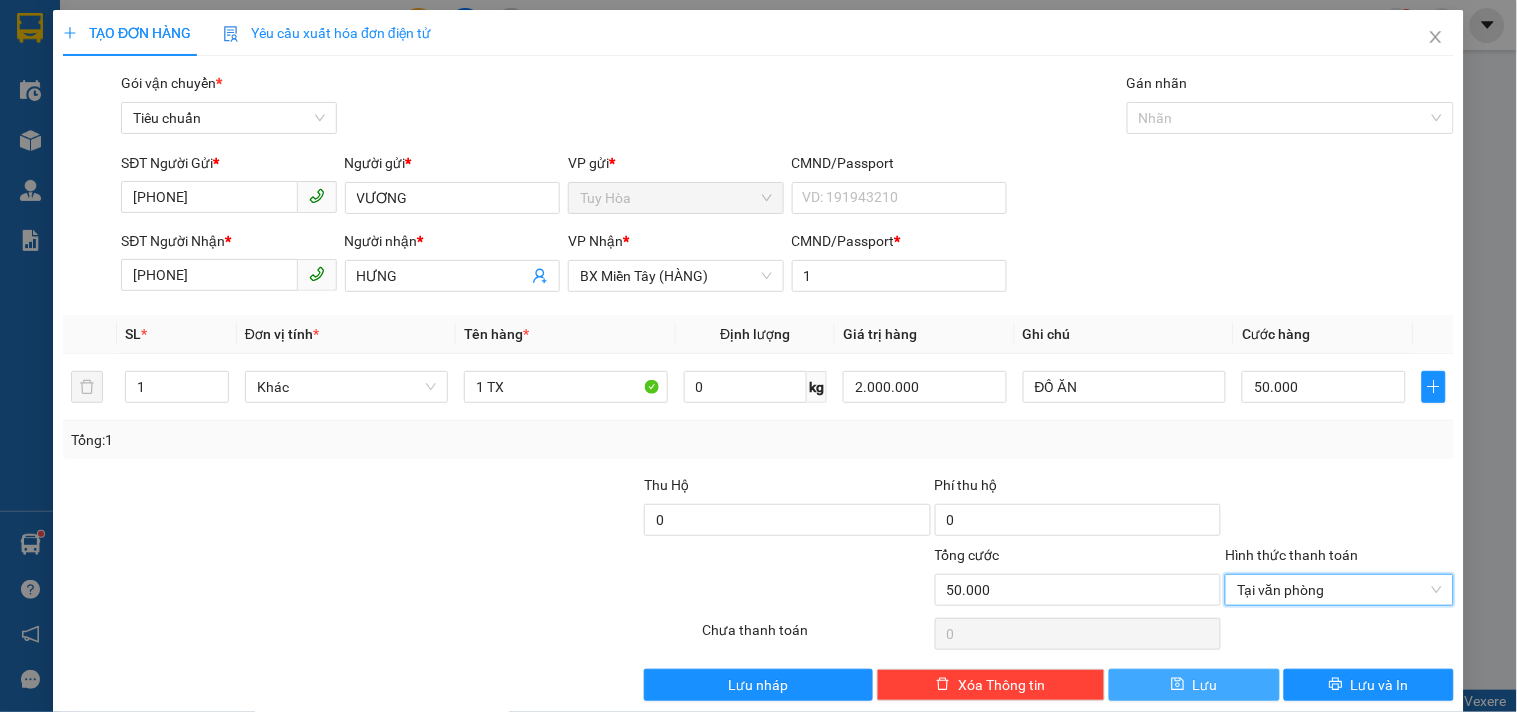click 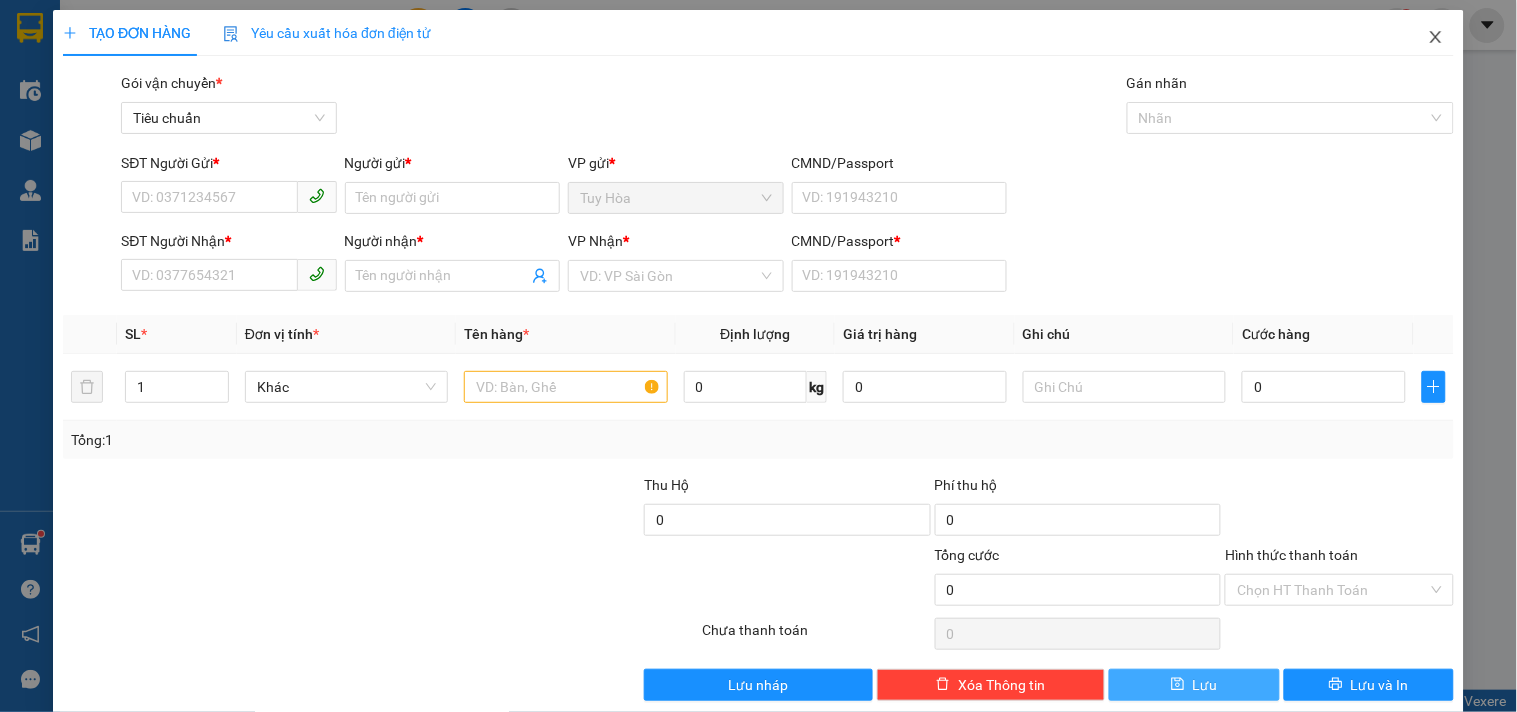 drag, startPoint x: 1434, startPoint y: 38, endPoint x: 225, endPoint y: 47, distance: 1209.0334 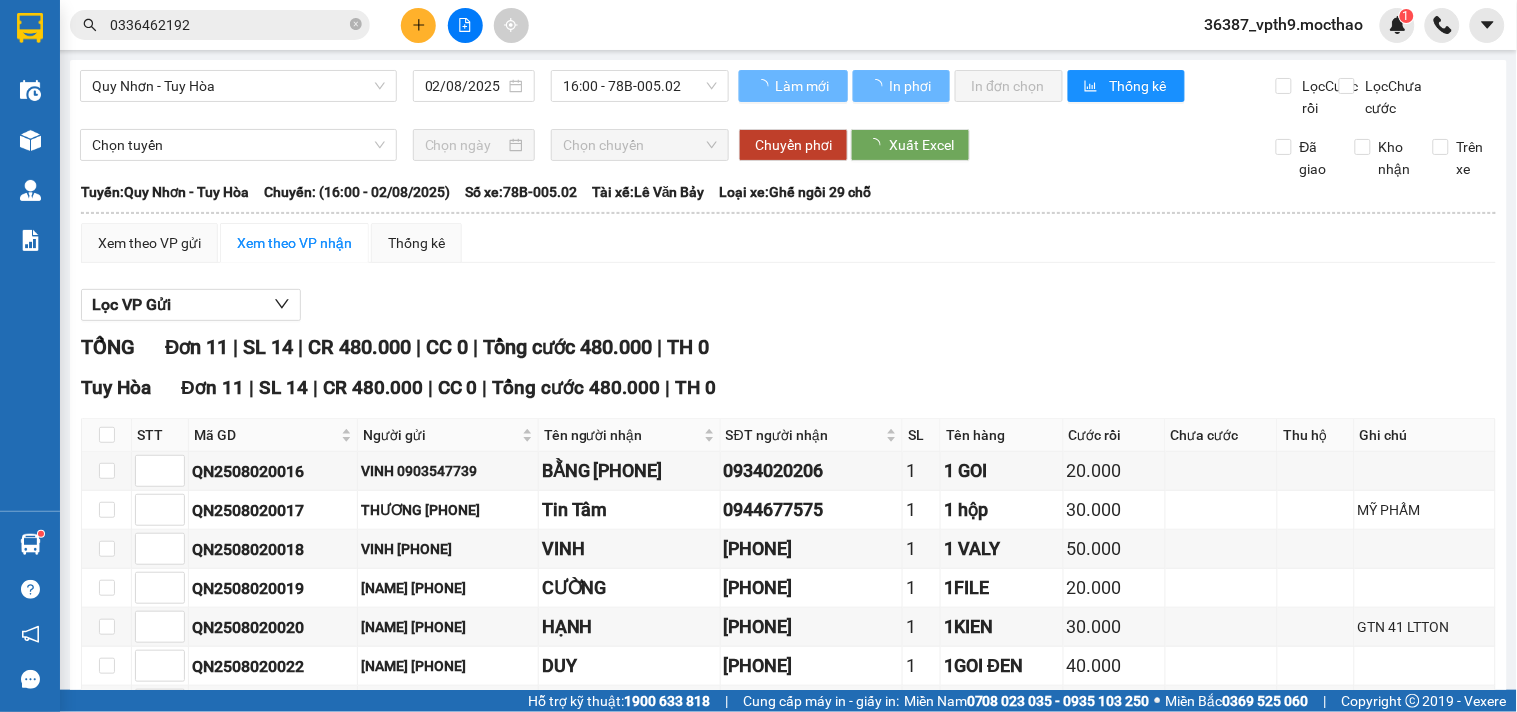 click on "0336462192" at bounding box center [228, 25] 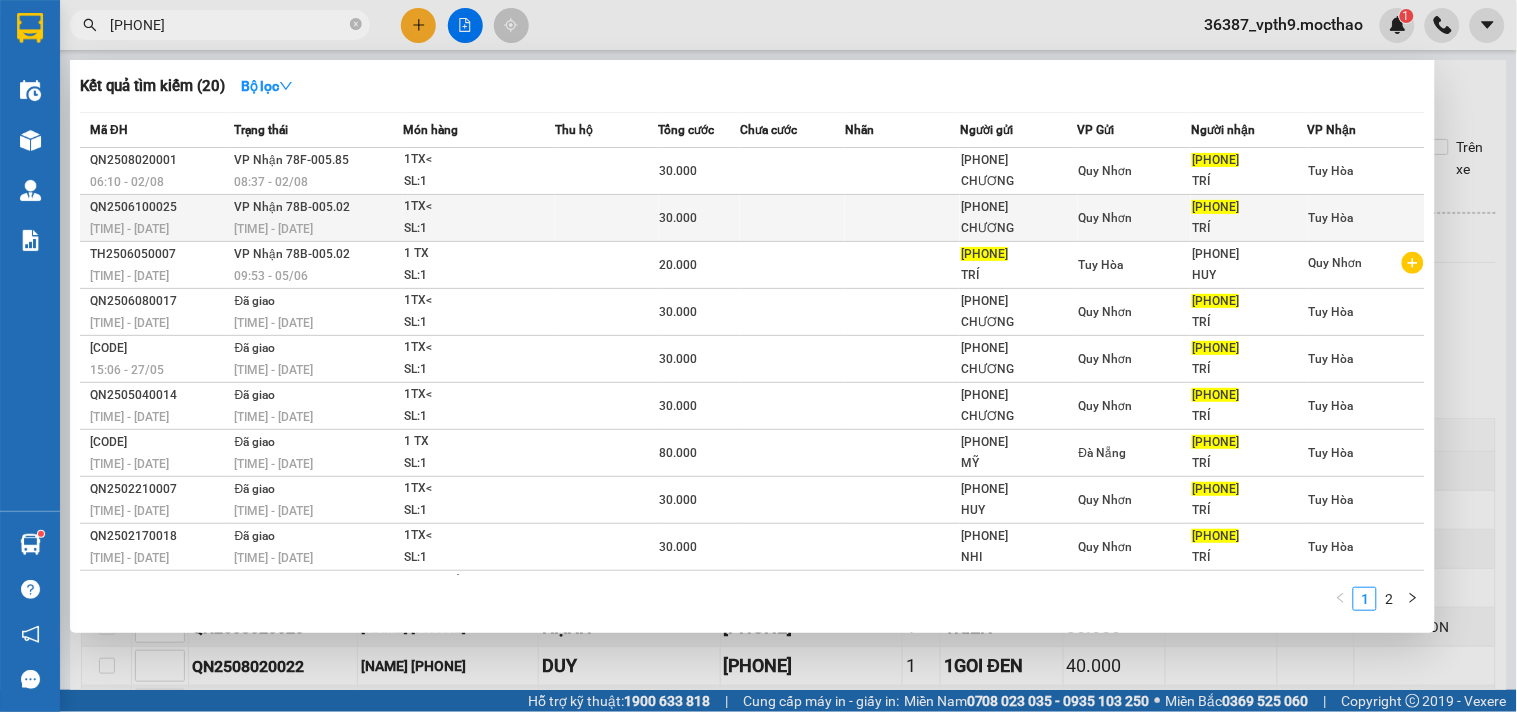 click on "0369812265" at bounding box center [1249, 207] 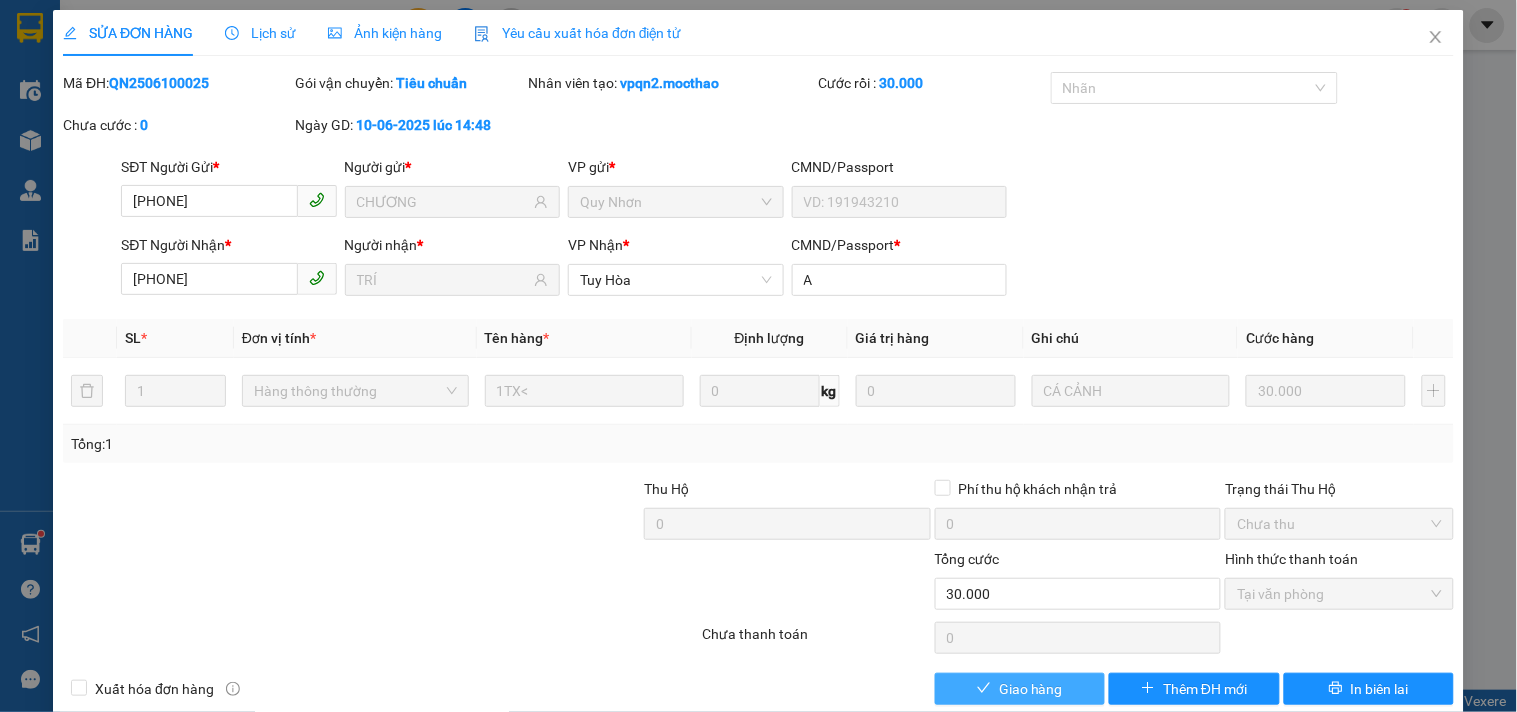click on "Giao hàng" at bounding box center [1031, 689] 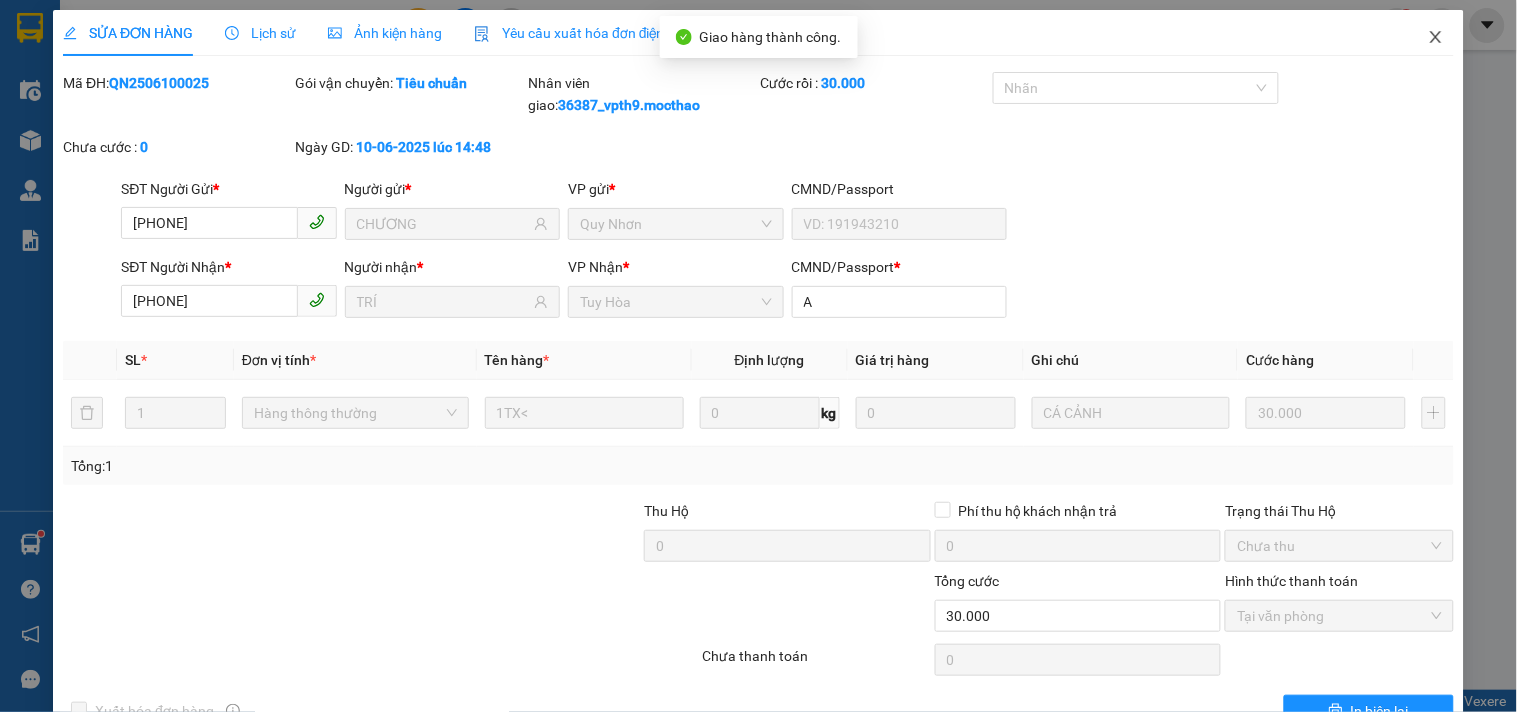 click 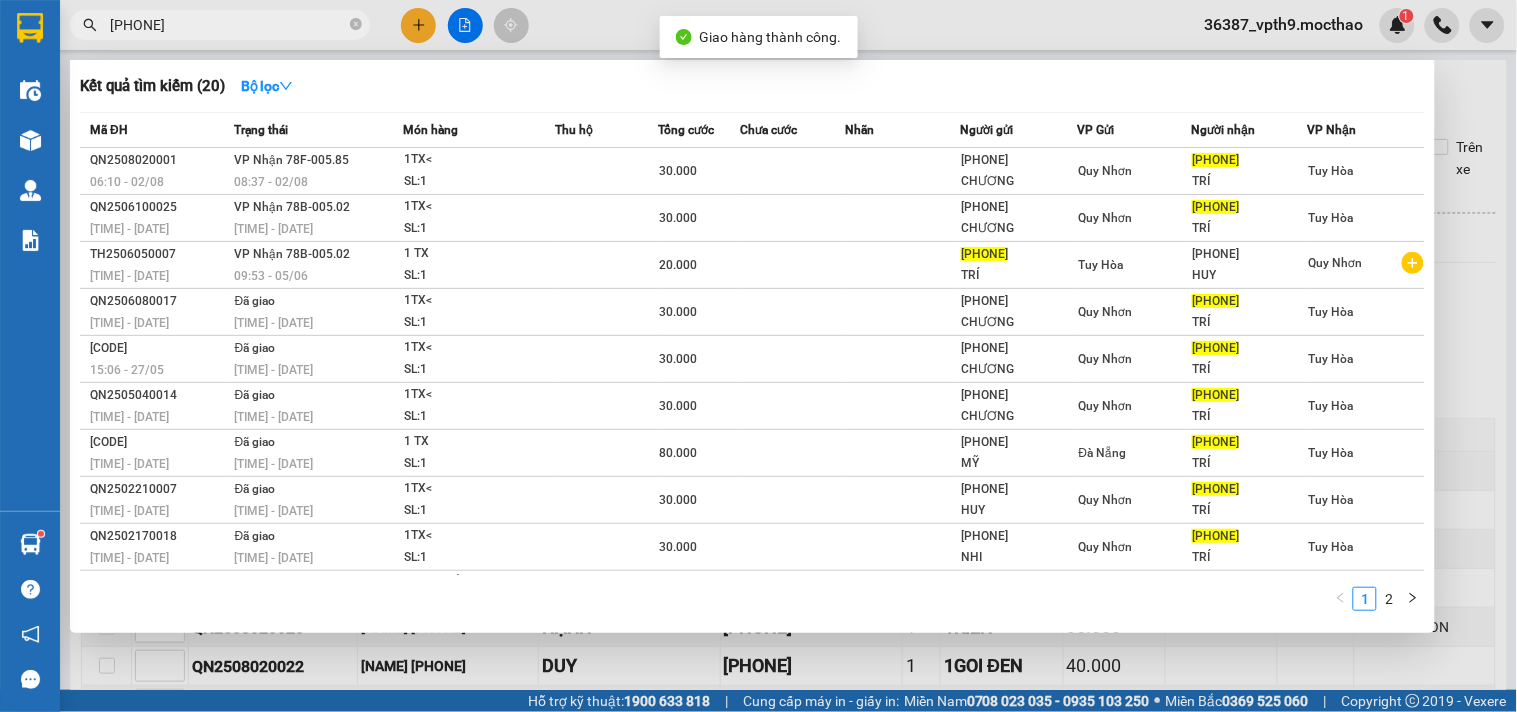 click on "0369812265" at bounding box center (228, 25) 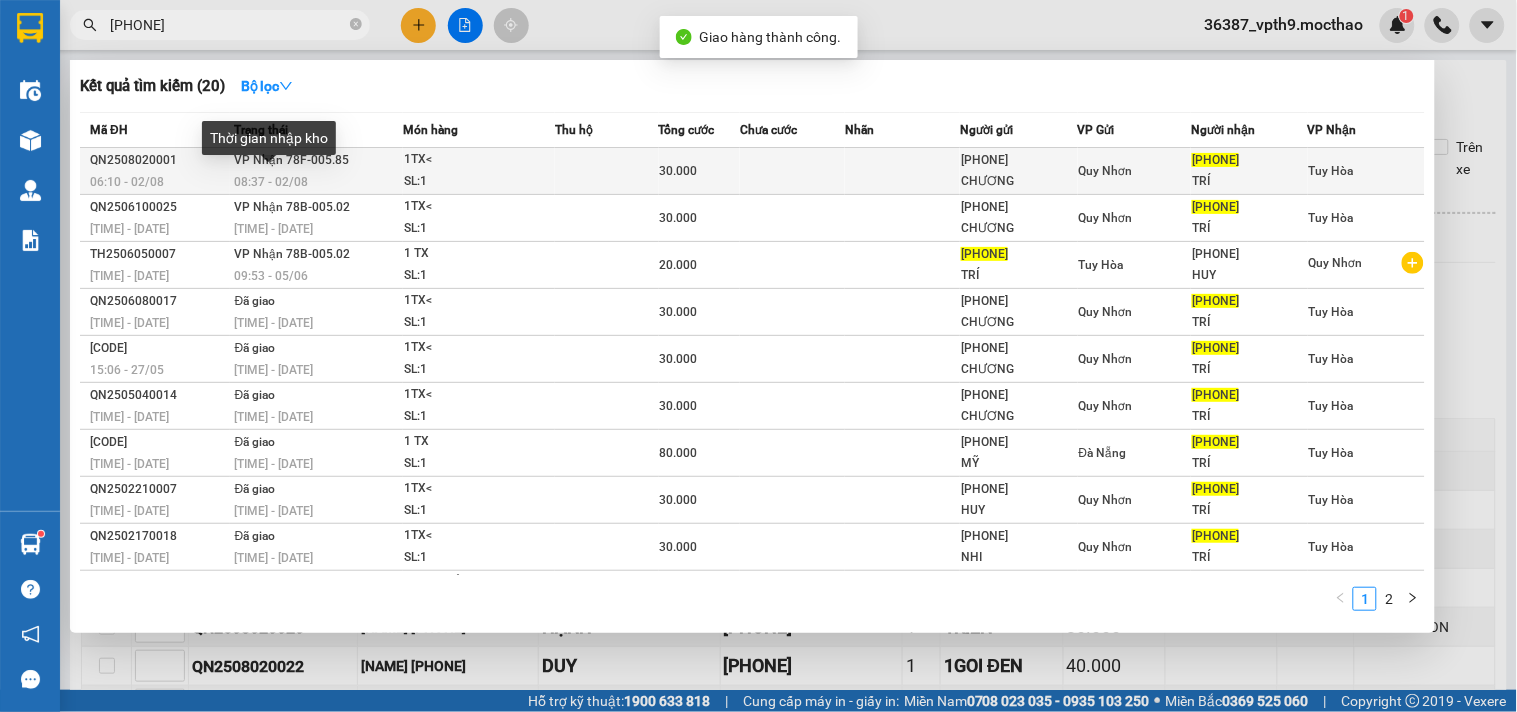 click on "08:37 - 02/08" at bounding box center (272, 182) 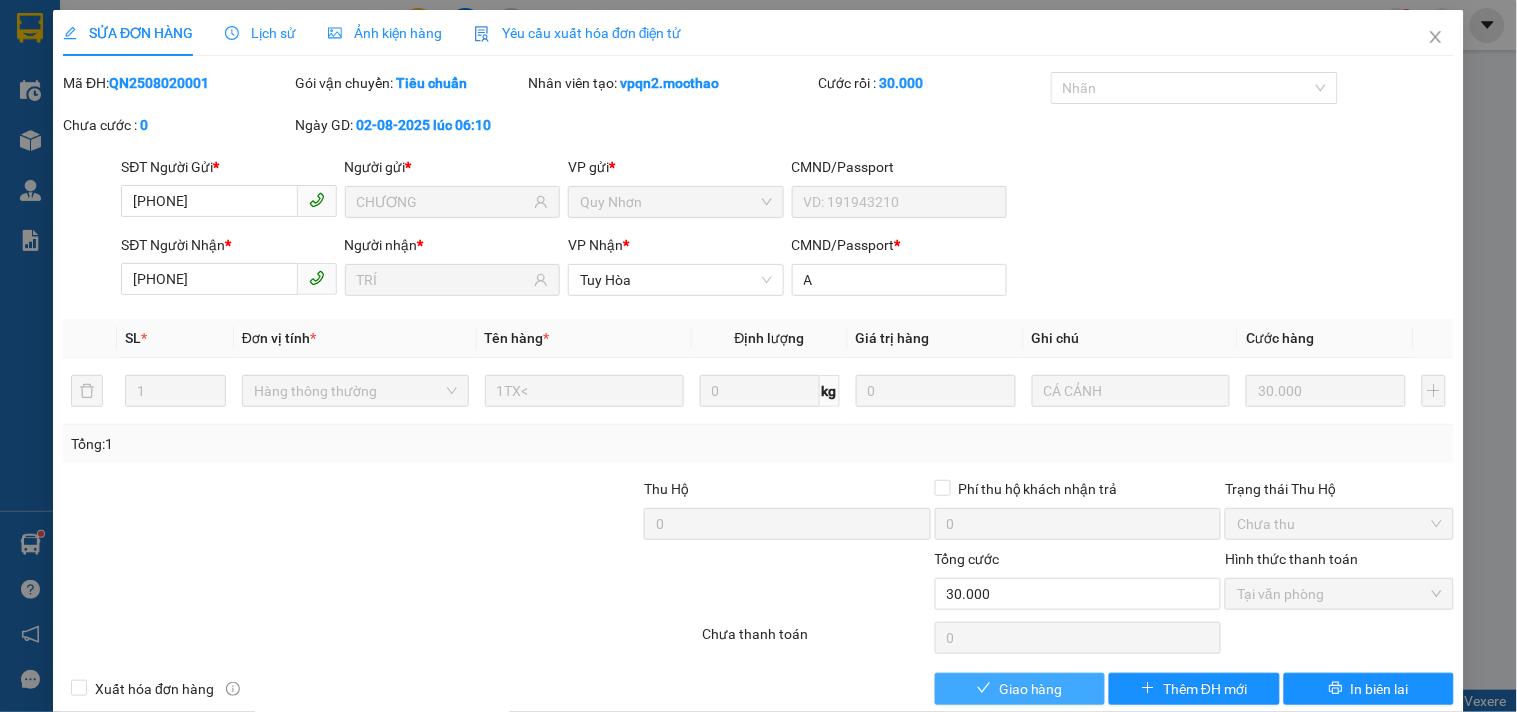 click on "Giao hàng" at bounding box center (1031, 689) 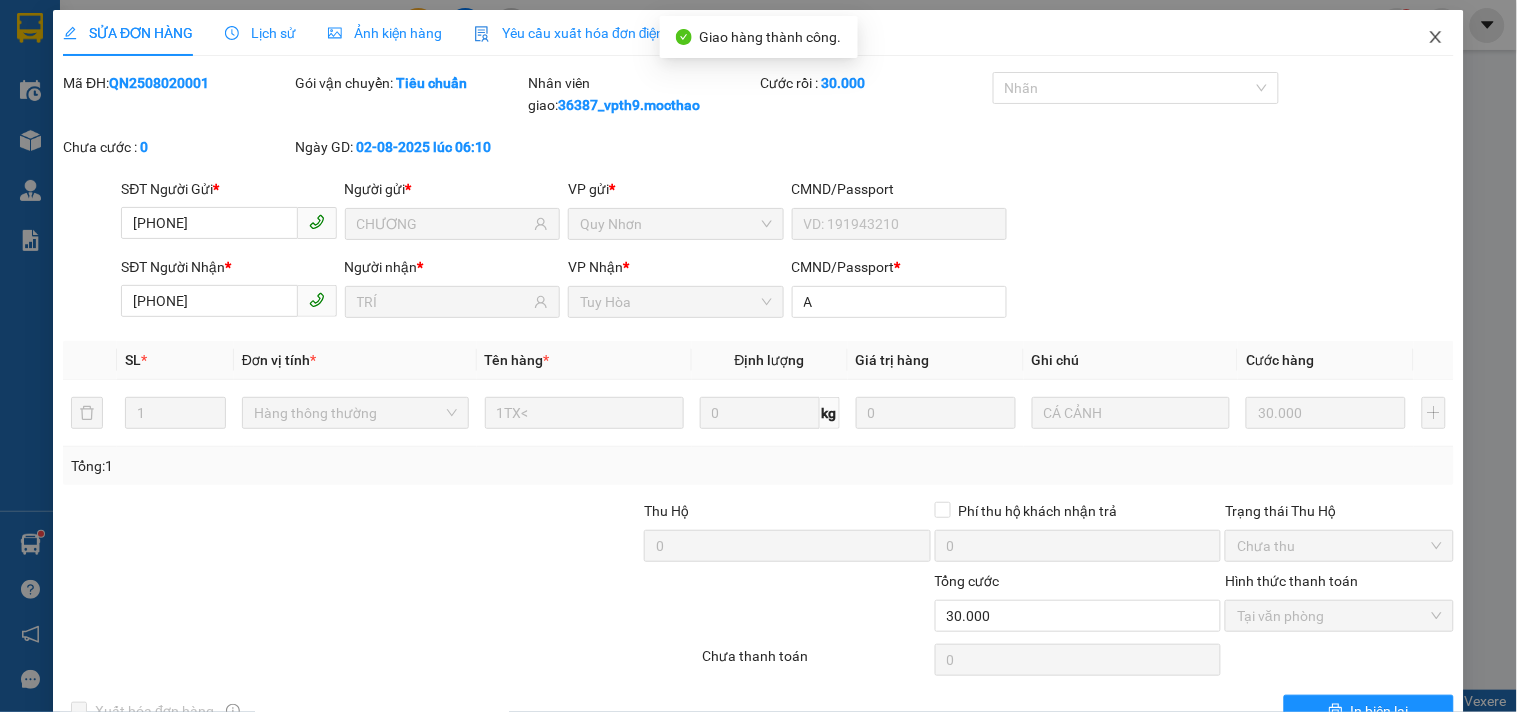 click 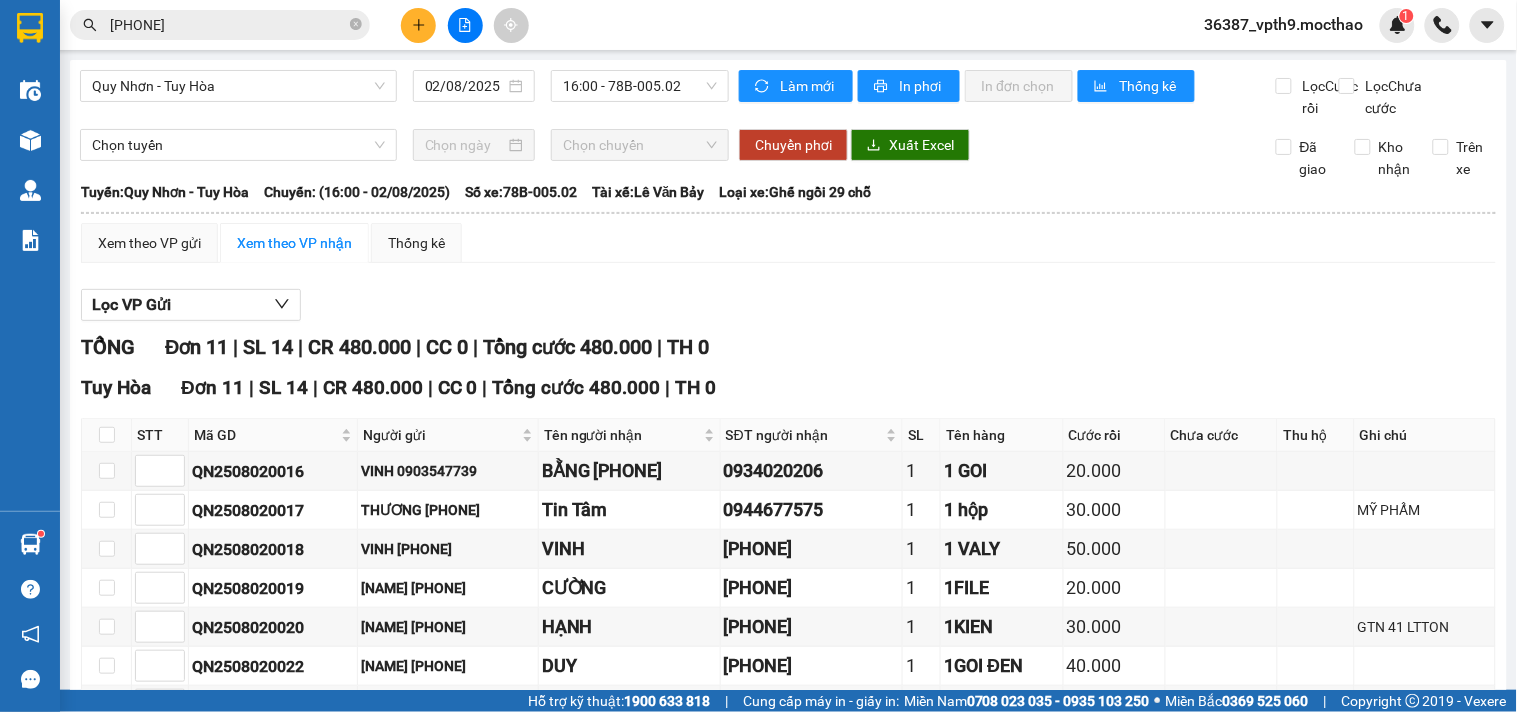 click 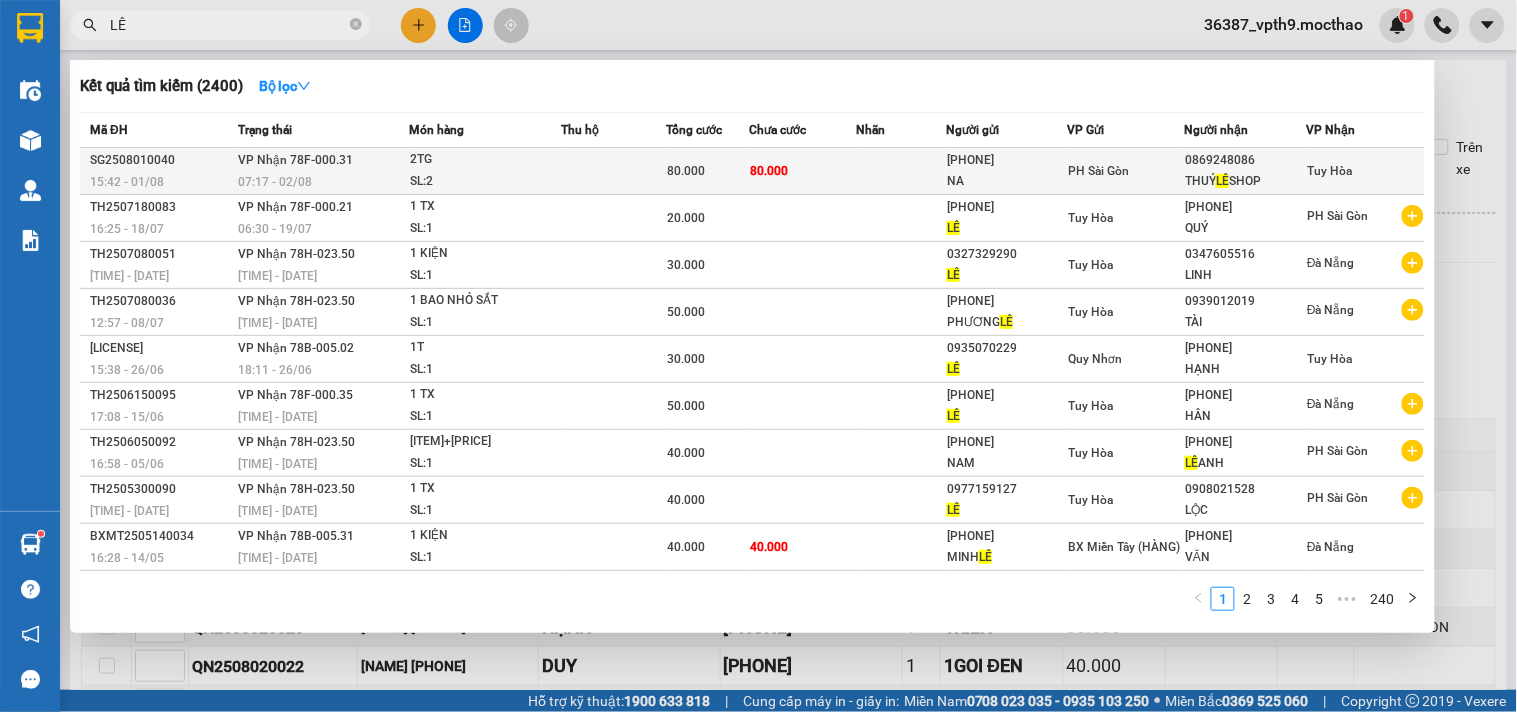click on "THUỶ  LÊ  SHOP" at bounding box center (1245, 181) 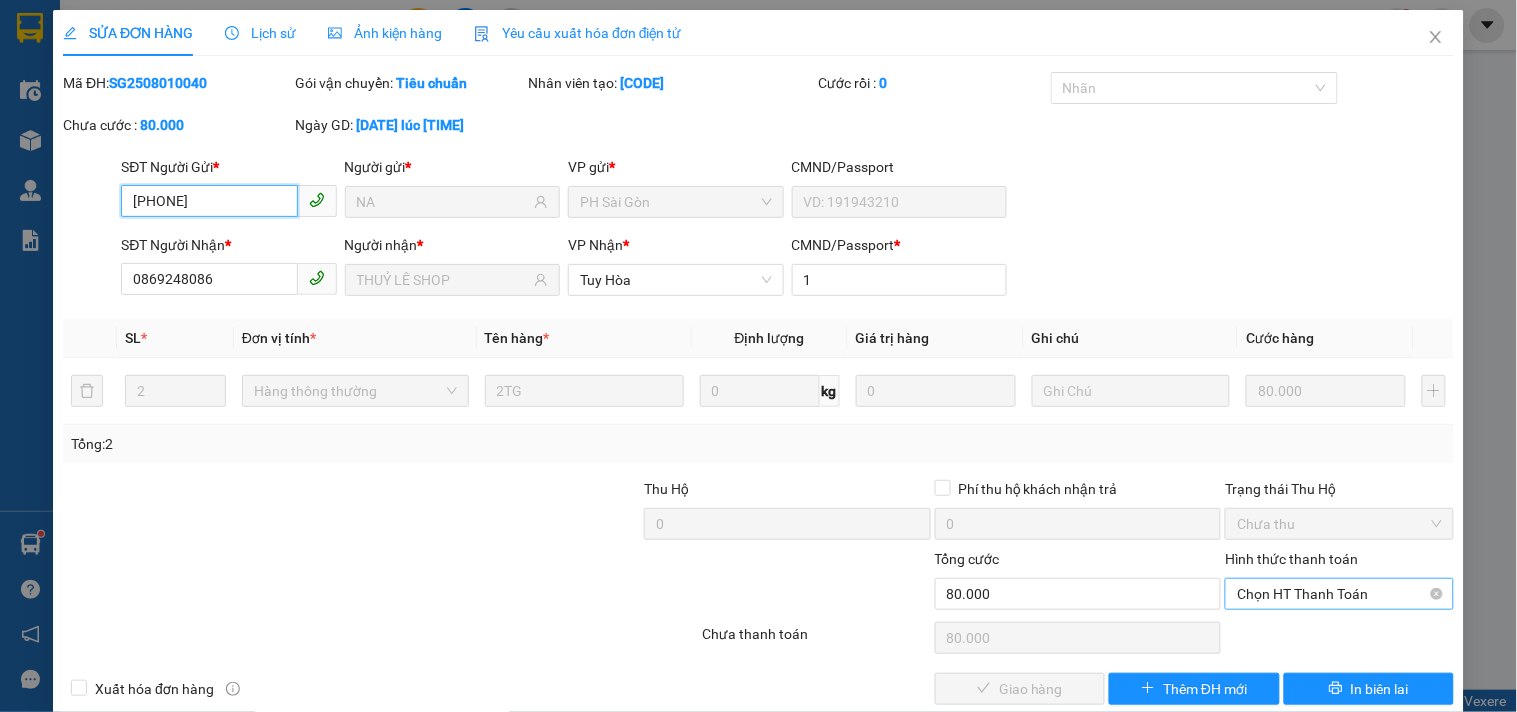 click on "Chọn HT Thanh Toán" at bounding box center (1339, 594) 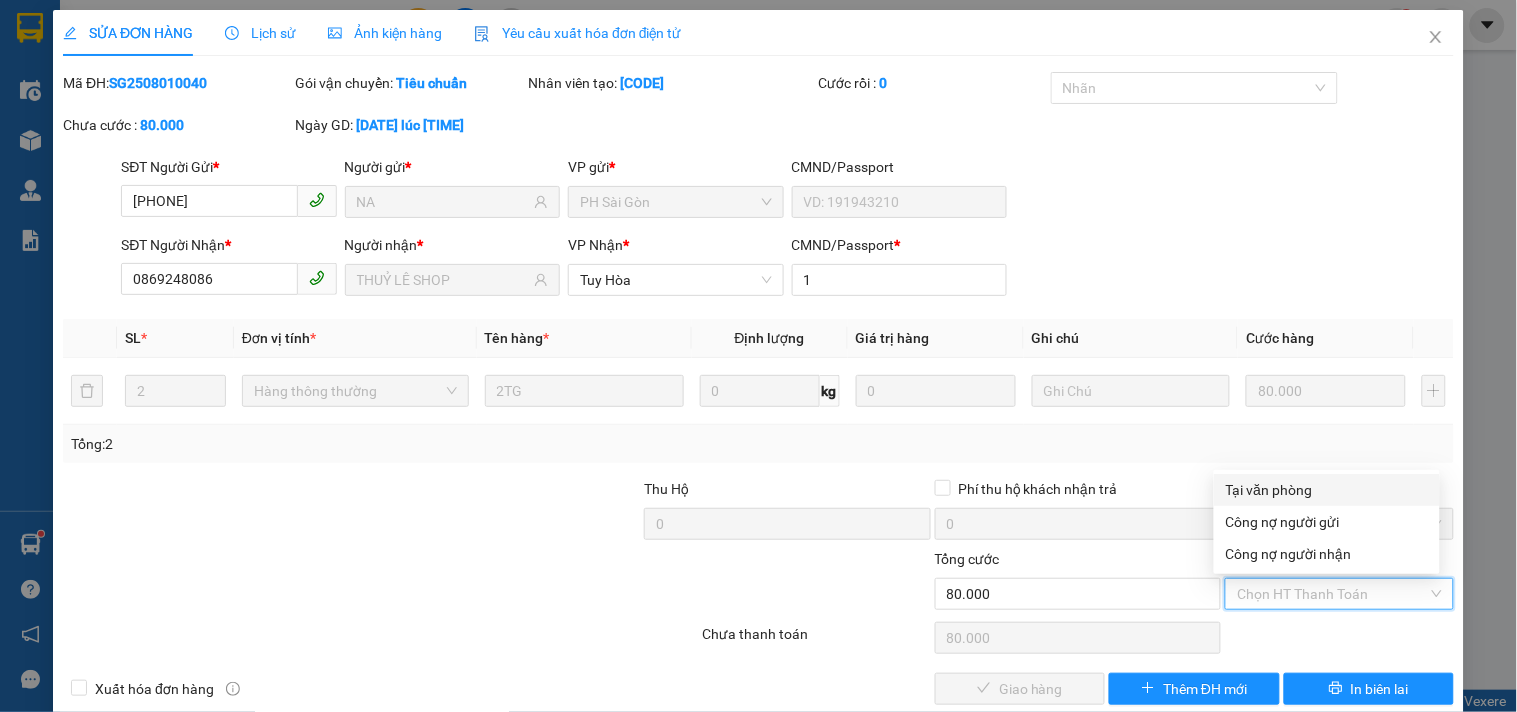 click on "Tại văn phòng" at bounding box center (1327, 490) 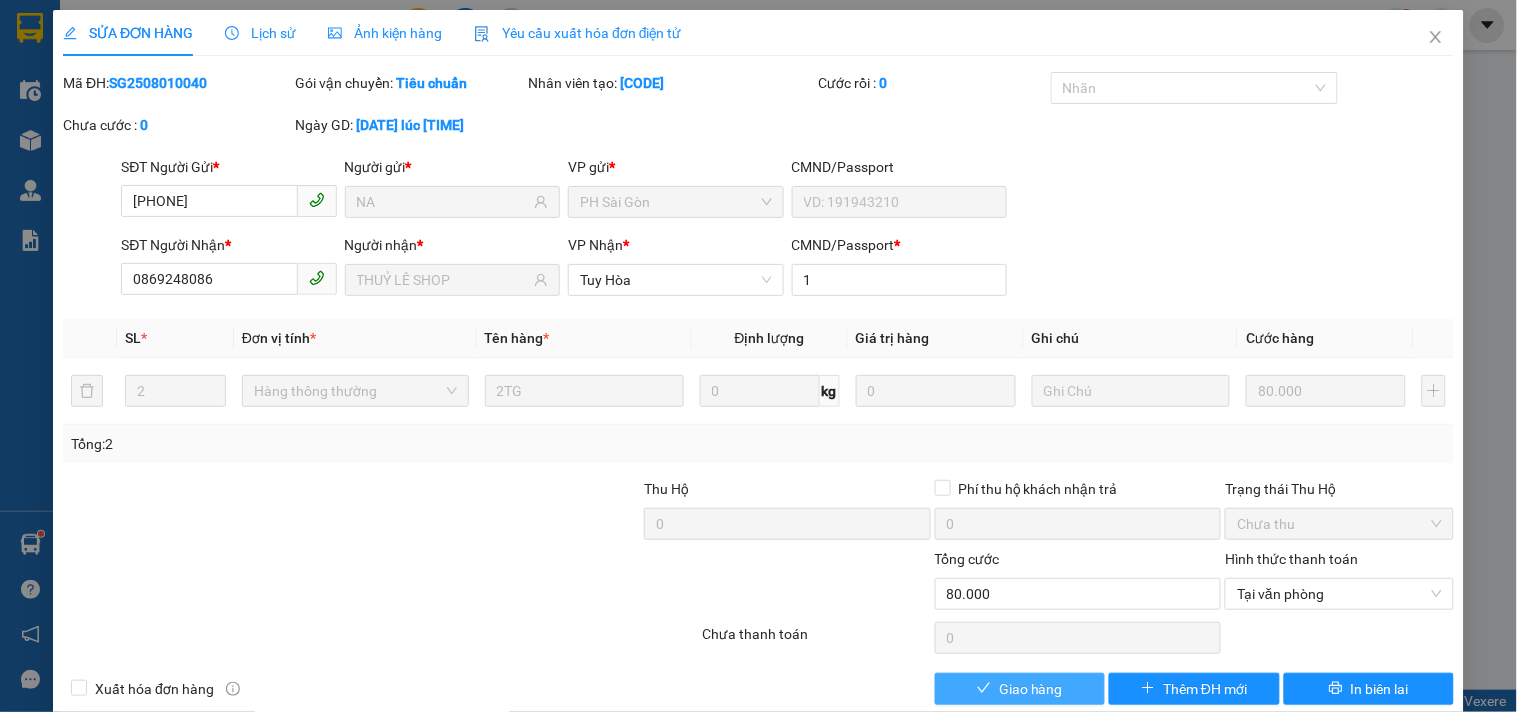 click on "Giao hàng" at bounding box center [1031, 689] 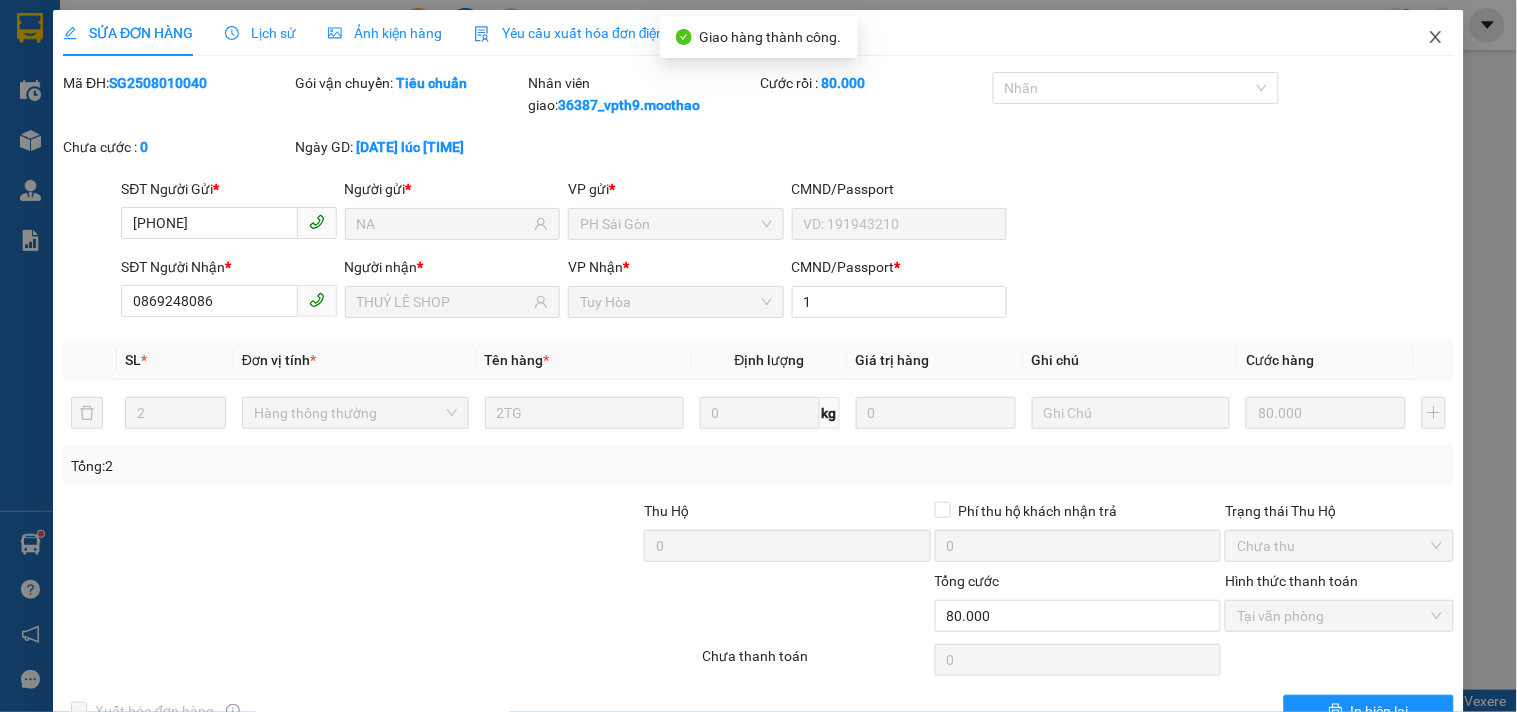 click at bounding box center (1436, 38) 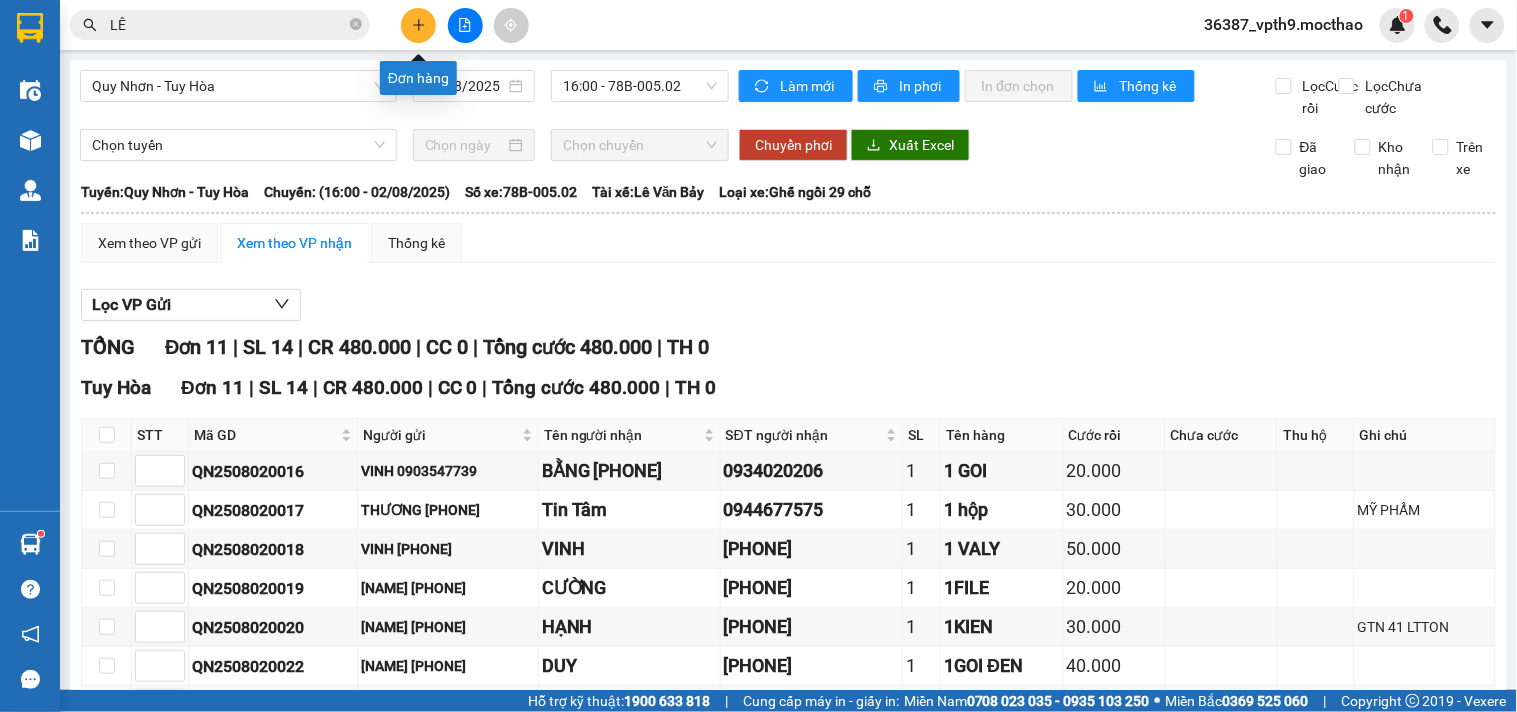 click 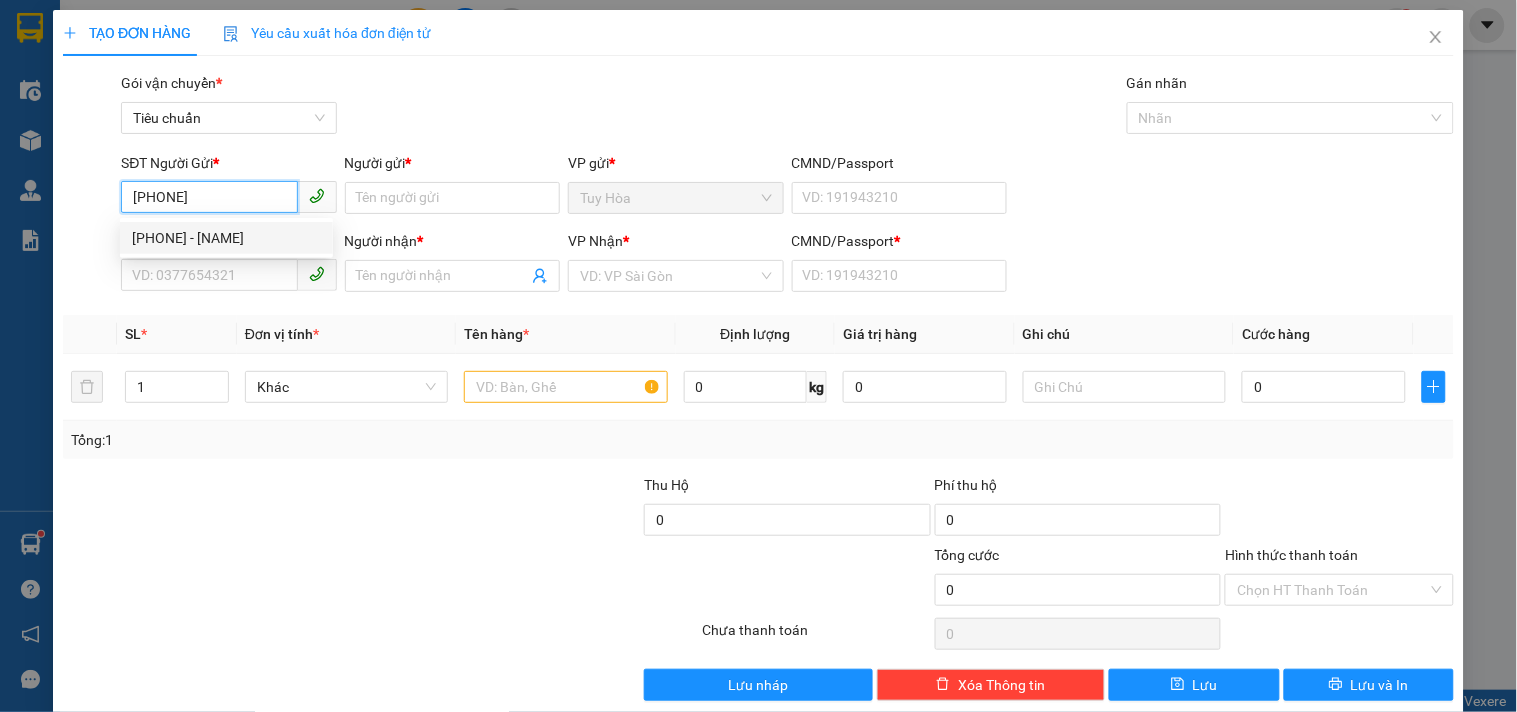click on "0377979898 - TIẾN" at bounding box center (226, 238) 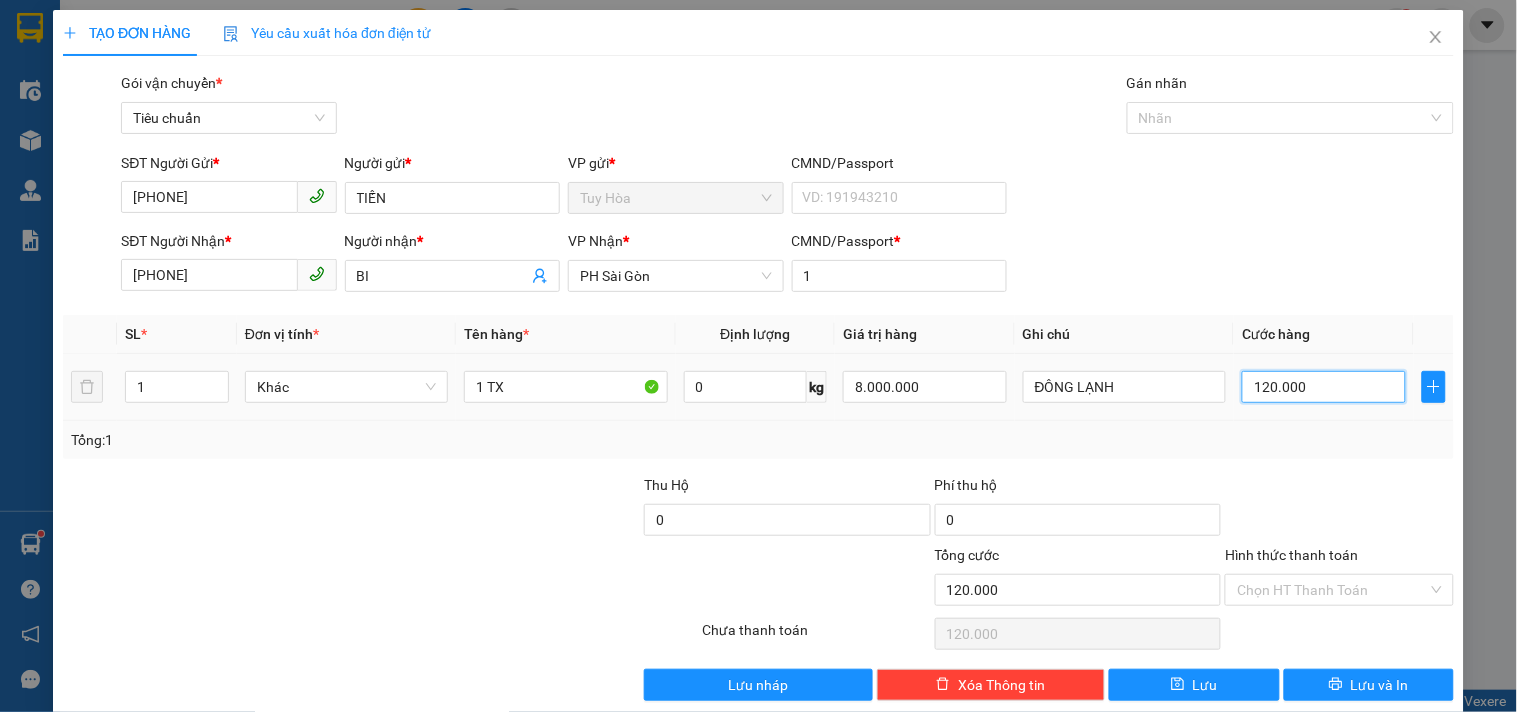 click on "120.000" at bounding box center (1324, 387) 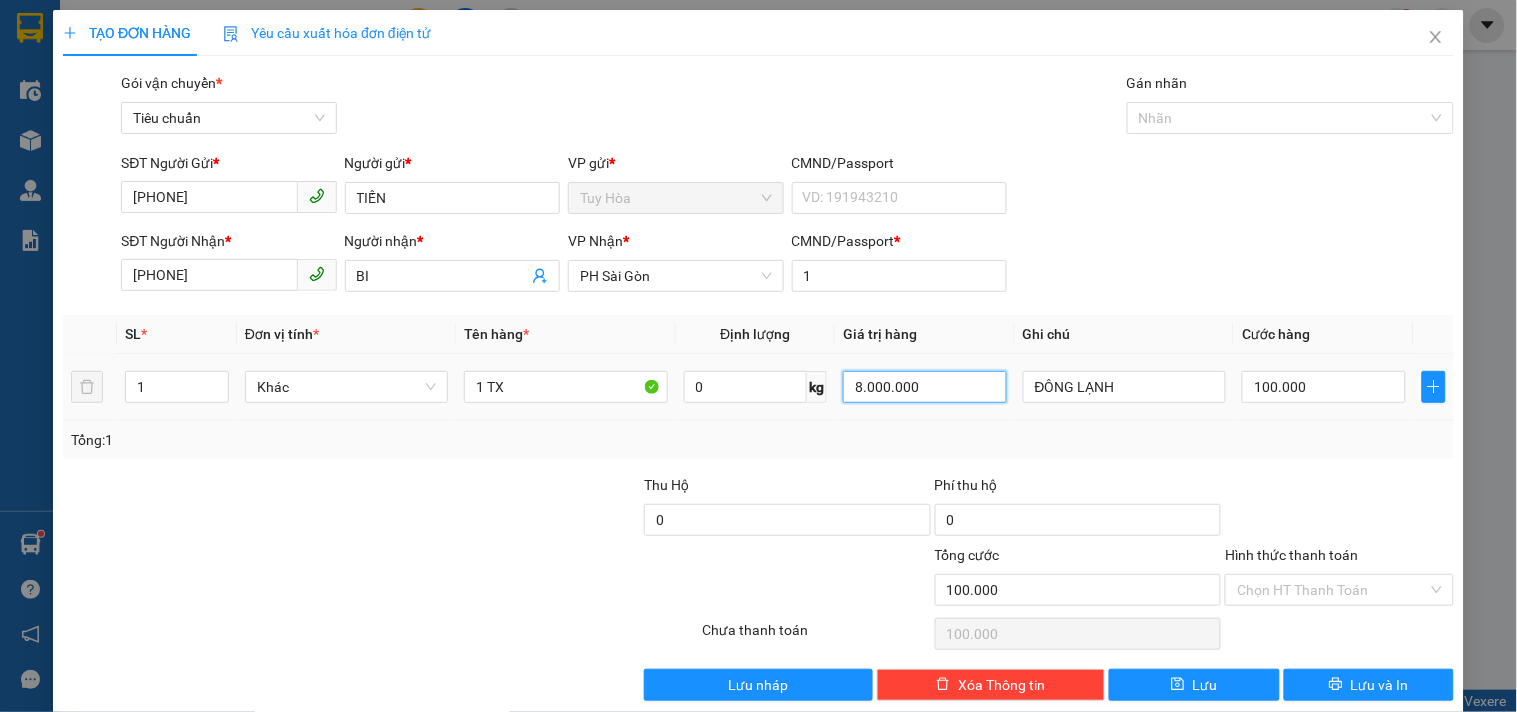 click on "8.000.000" at bounding box center [925, 387] 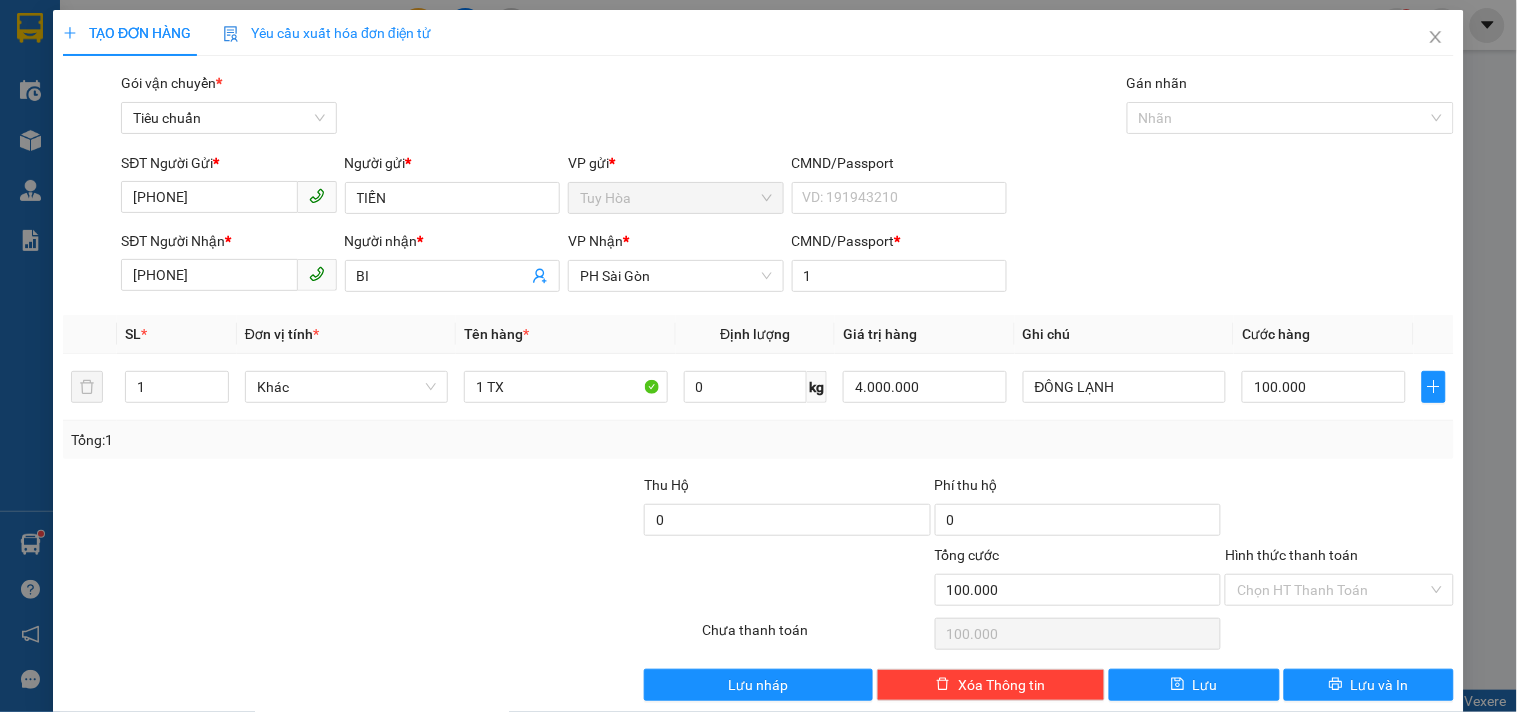 drag, startPoint x: 1304, startPoint y: 597, endPoint x: 1268, endPoint y: 536, distance: 70.83079 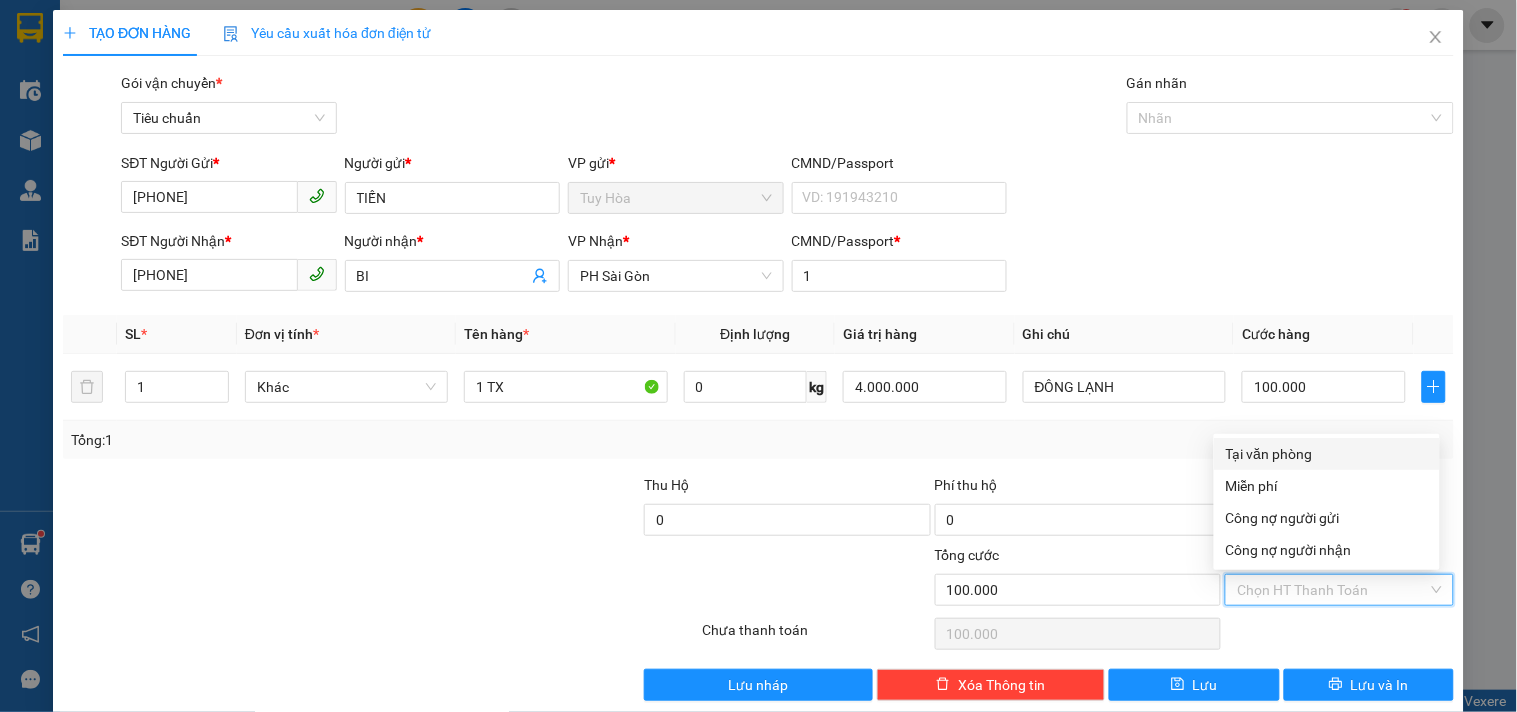 click on "Tại văn phòng" at bounding box center [1327, 454] 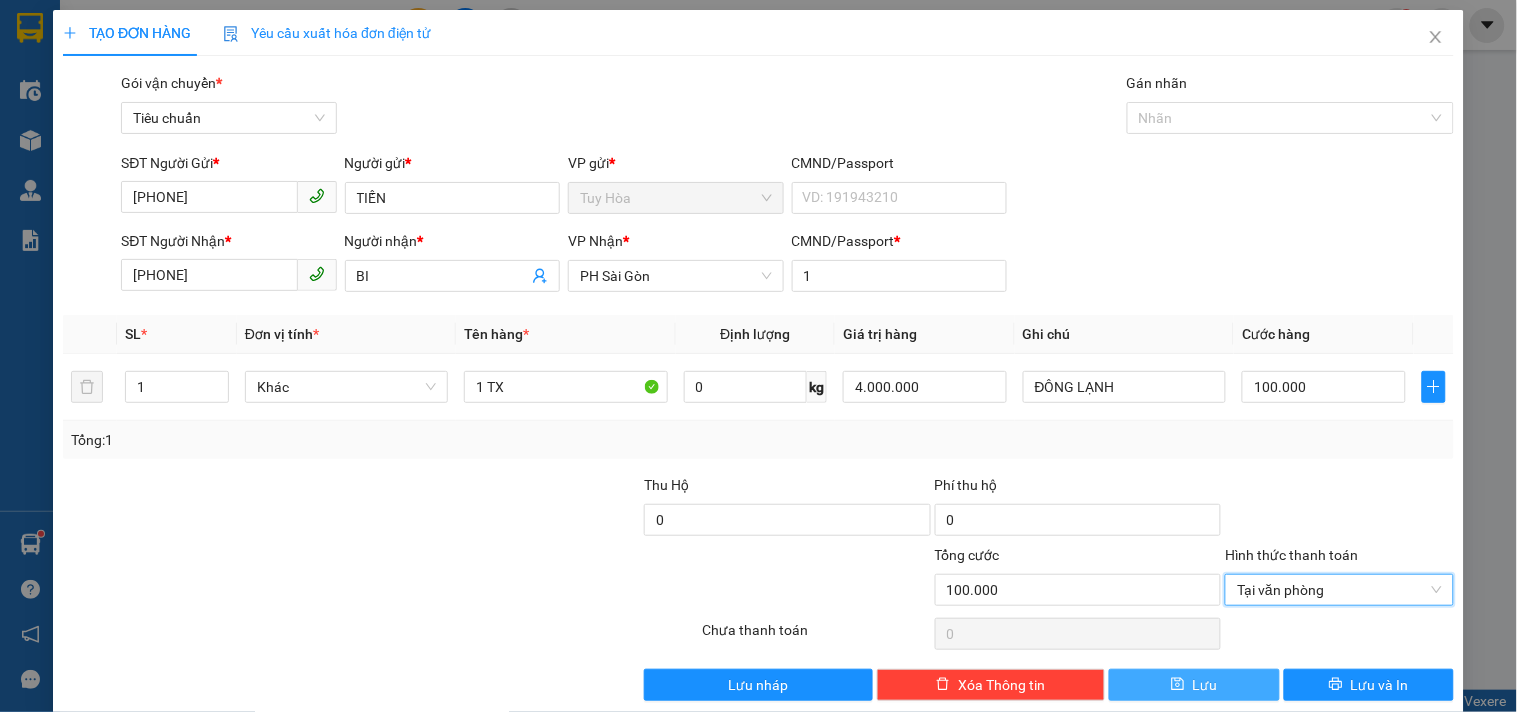 drag, startPoint x: 1161, startPoint y: 685, endPoint x: 1163, endPoint y: 656, distance: 29.068884 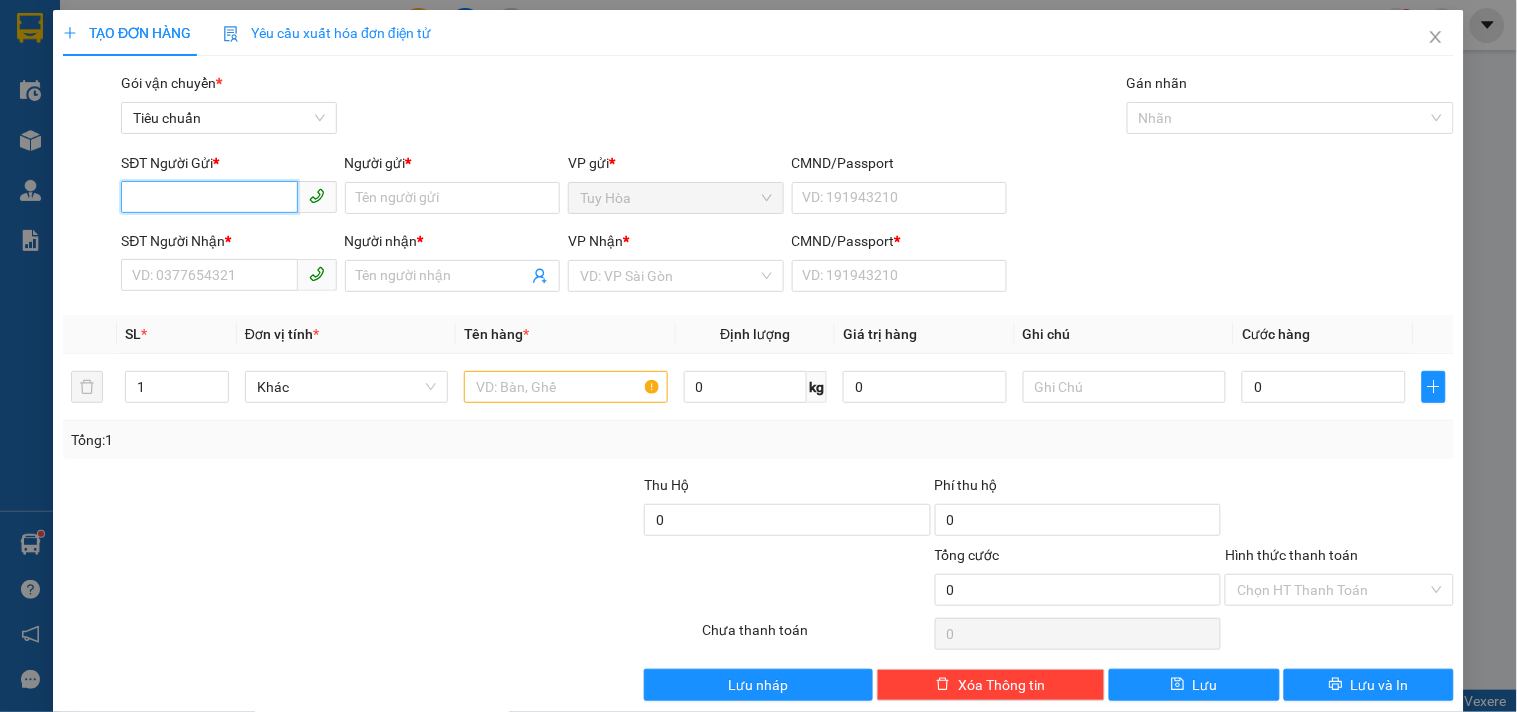 click on "SĐT Người Gửi  *" at bounding box center (209, 197) 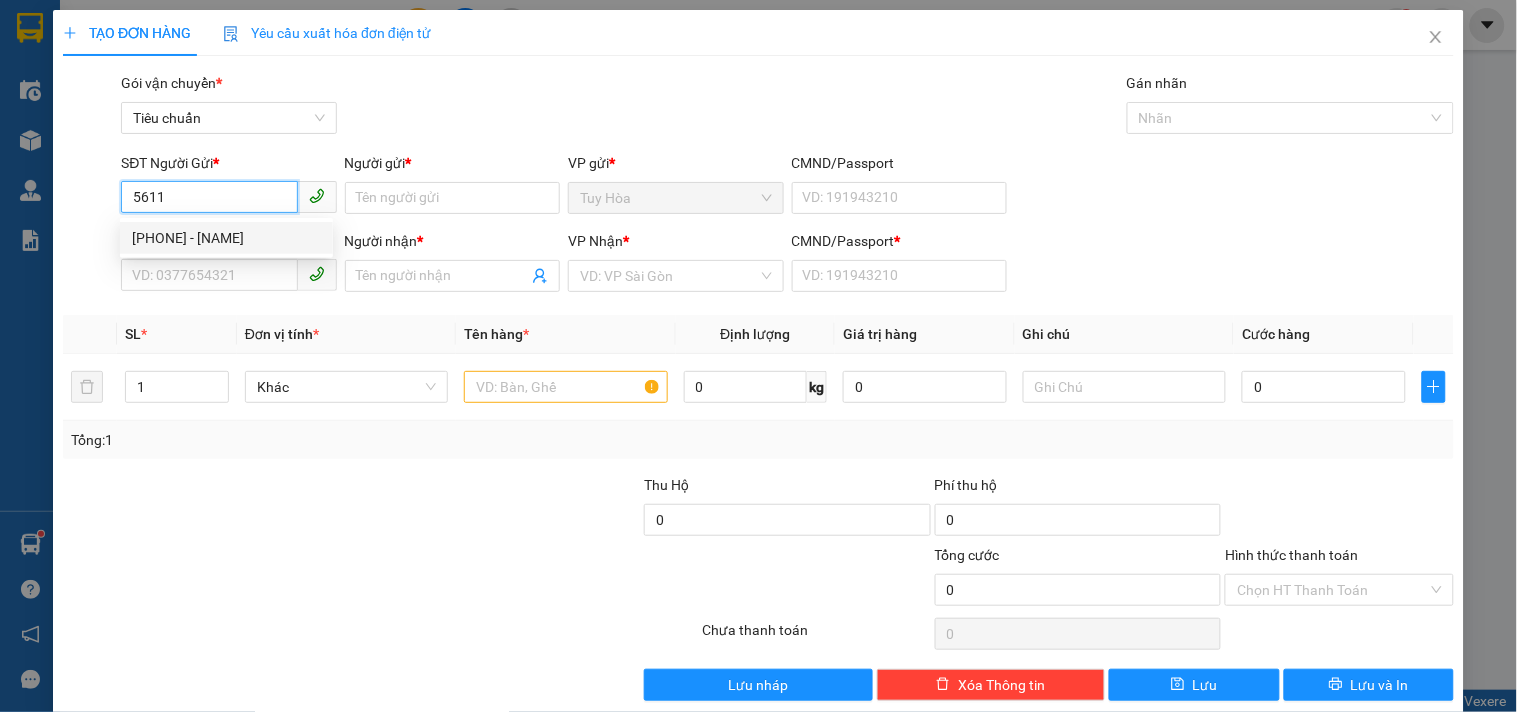 click on "0342335611 - VY" at bounding box center (226, 238) 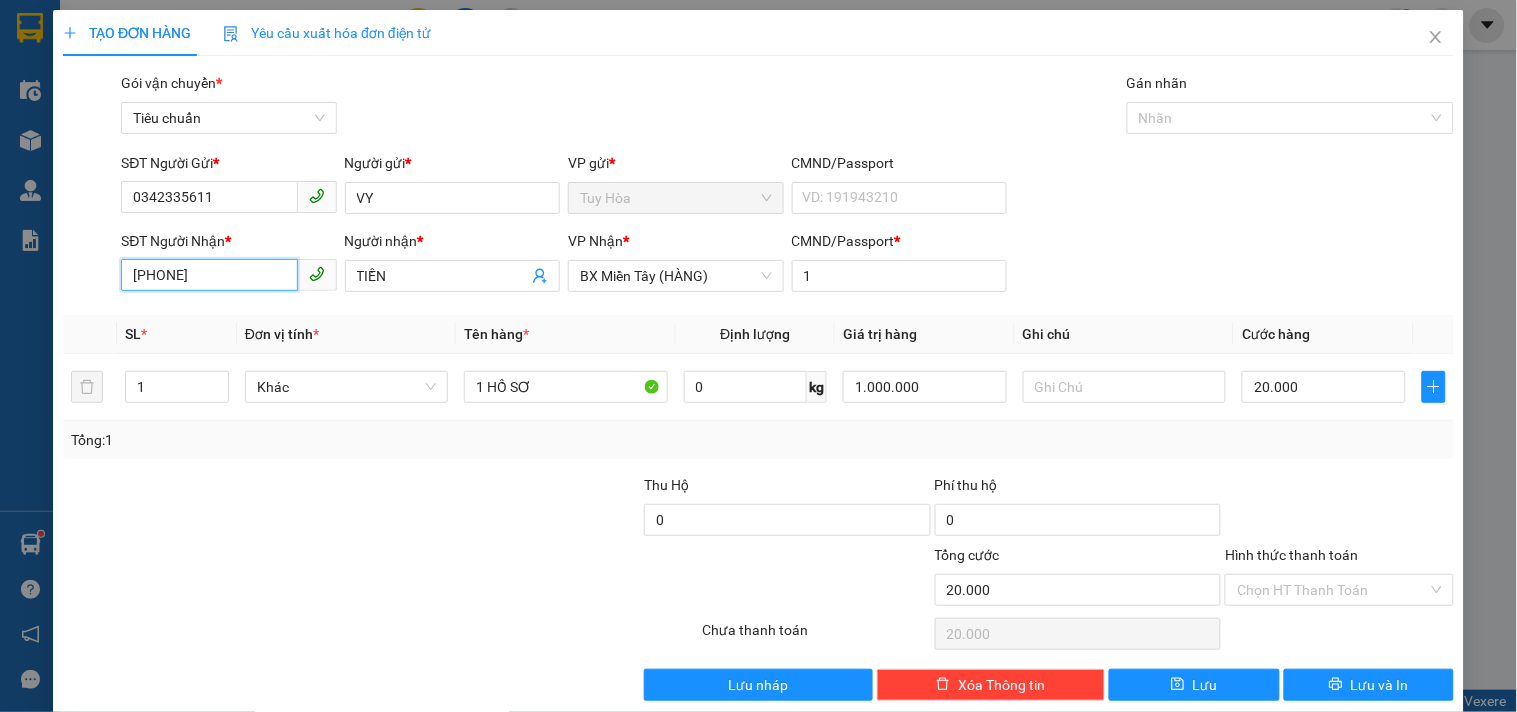 click on "0398798813" at bounding box center [209, 275] 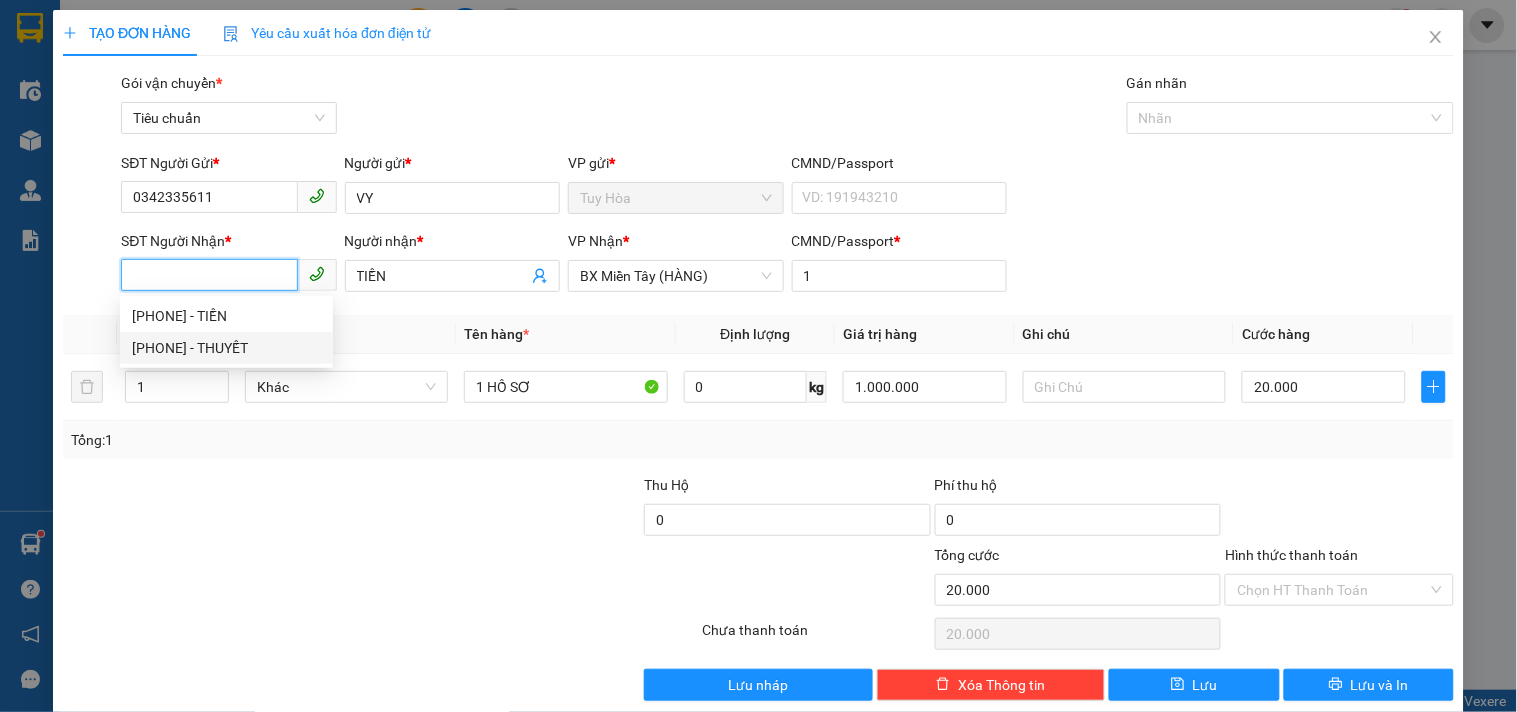 click on "0836910015 - THUYẾT" at bounding box center (226, 348) 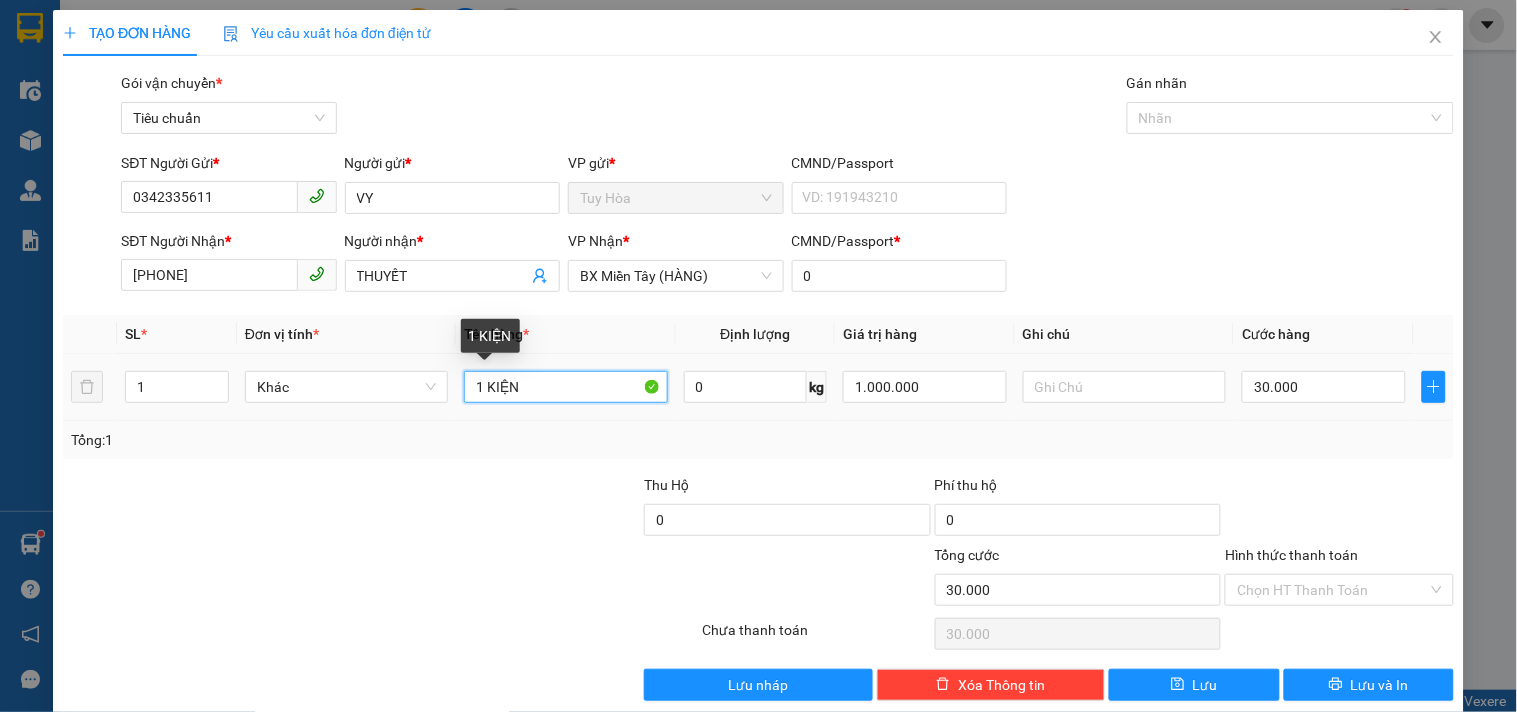 click on "1 KIỆN" at bounding box center [565, 387] 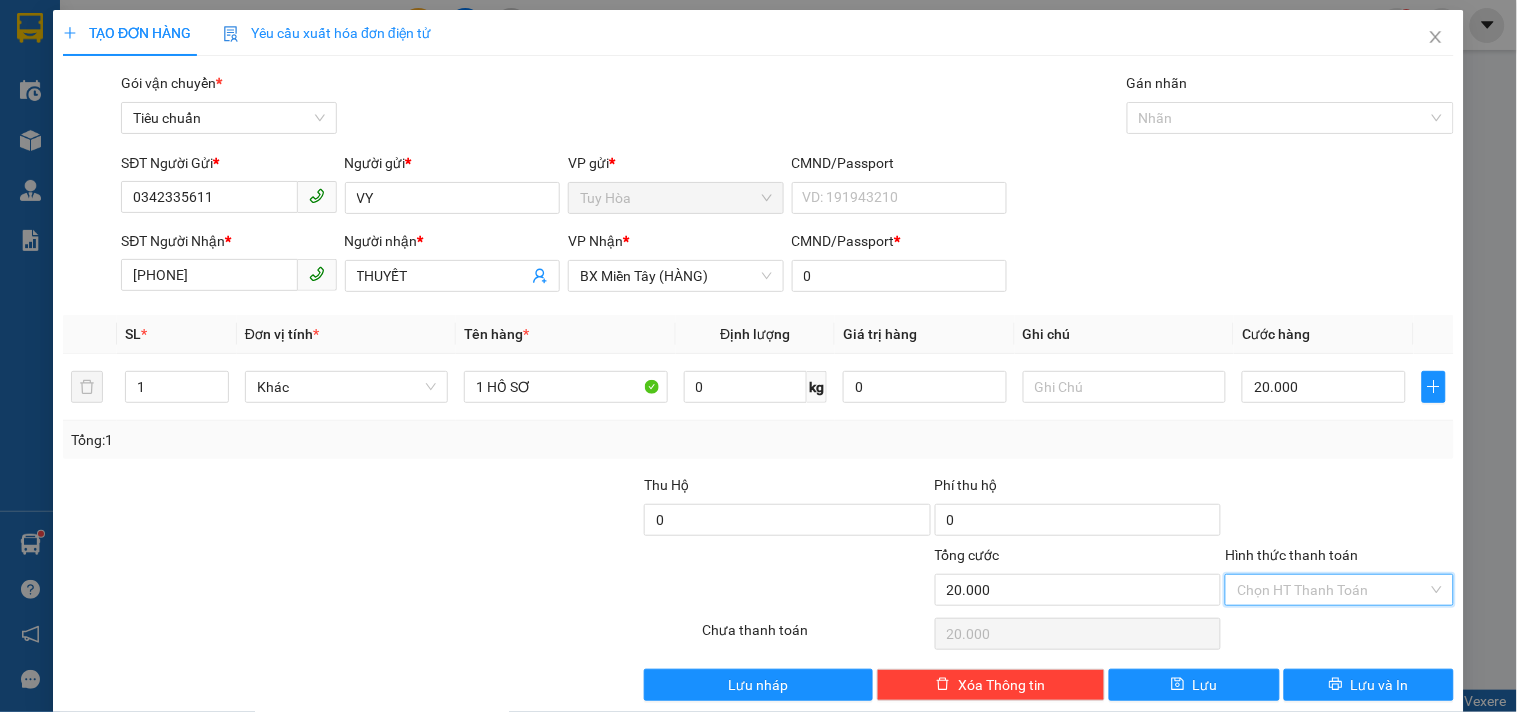 click on "Hình thức thanh toán" at bounding box center [1332, 590] 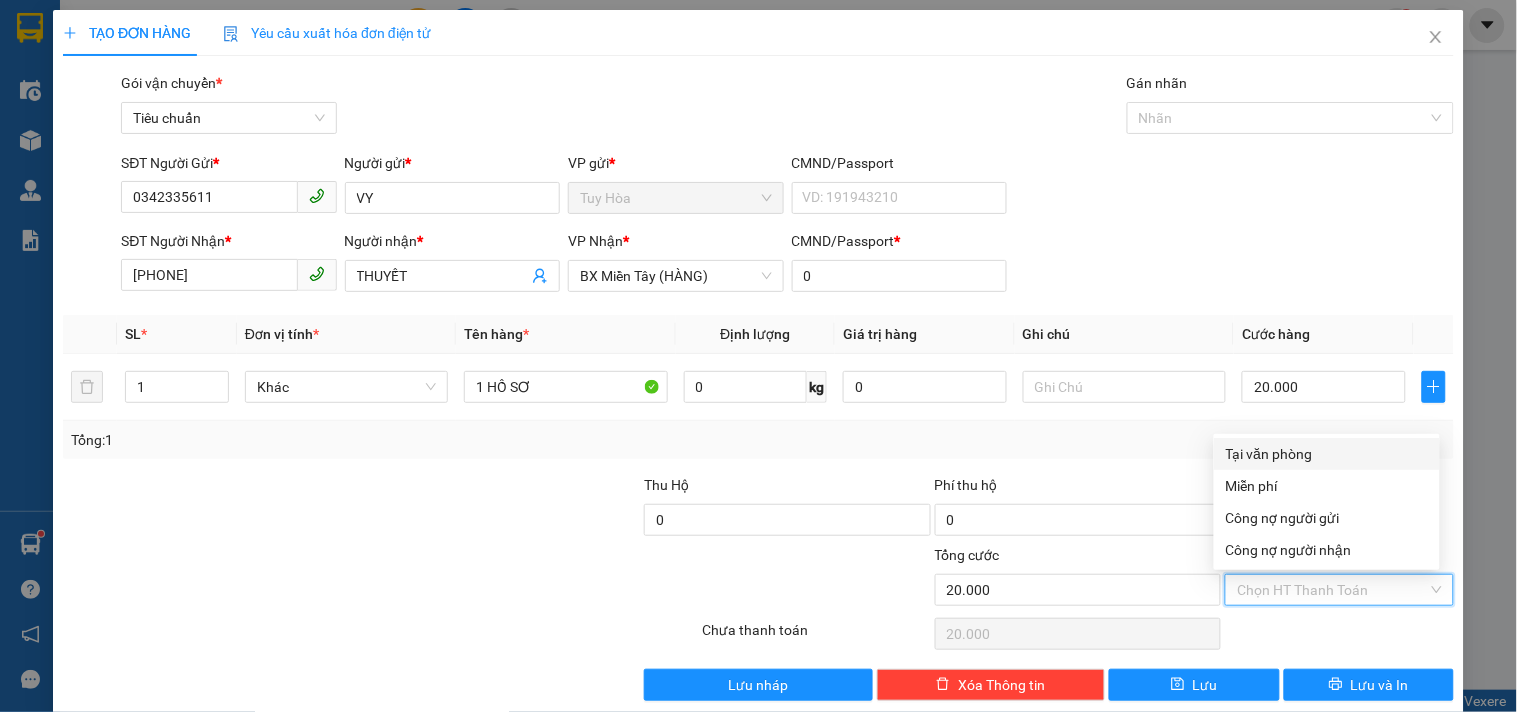 drag, startPoint x: 1286, startPoint y: 454, endPoint x: 1213, endPoint y: 570, distance: 137.05838 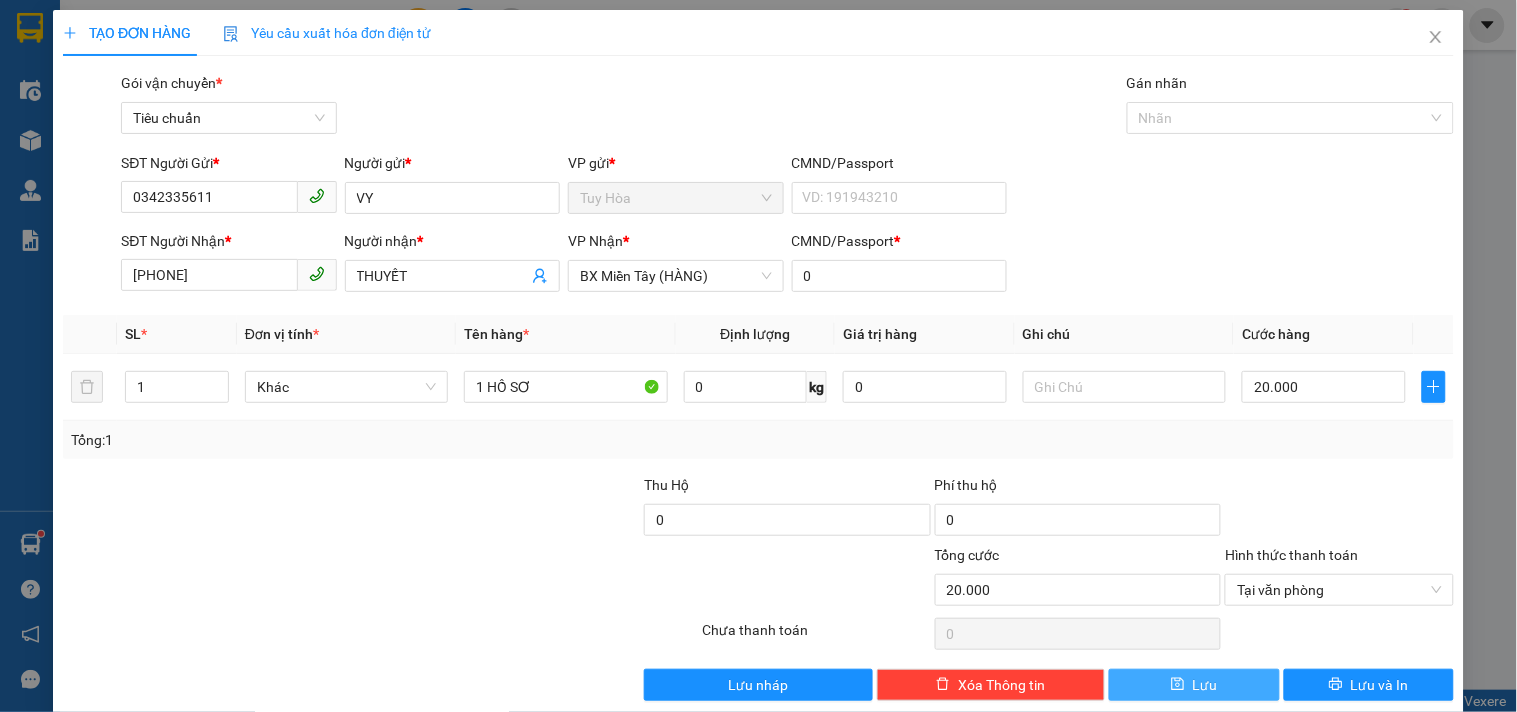drag, startPoint x: 1182, startPoint y: 693, endPoint x: 1183, endPoint y: 683, distance: 10.049875 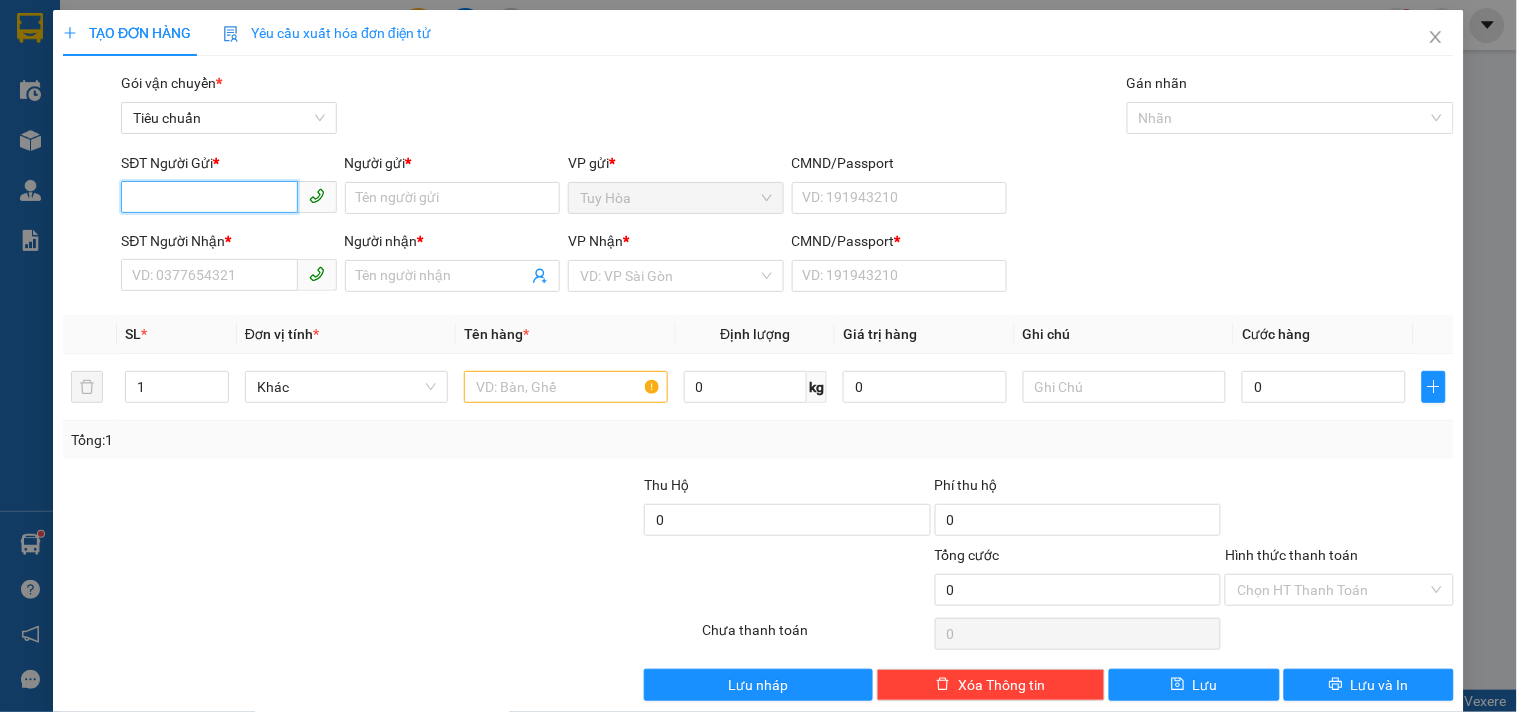 click on "SĐT Người Gửi  *" at bounding box center [209, 197] 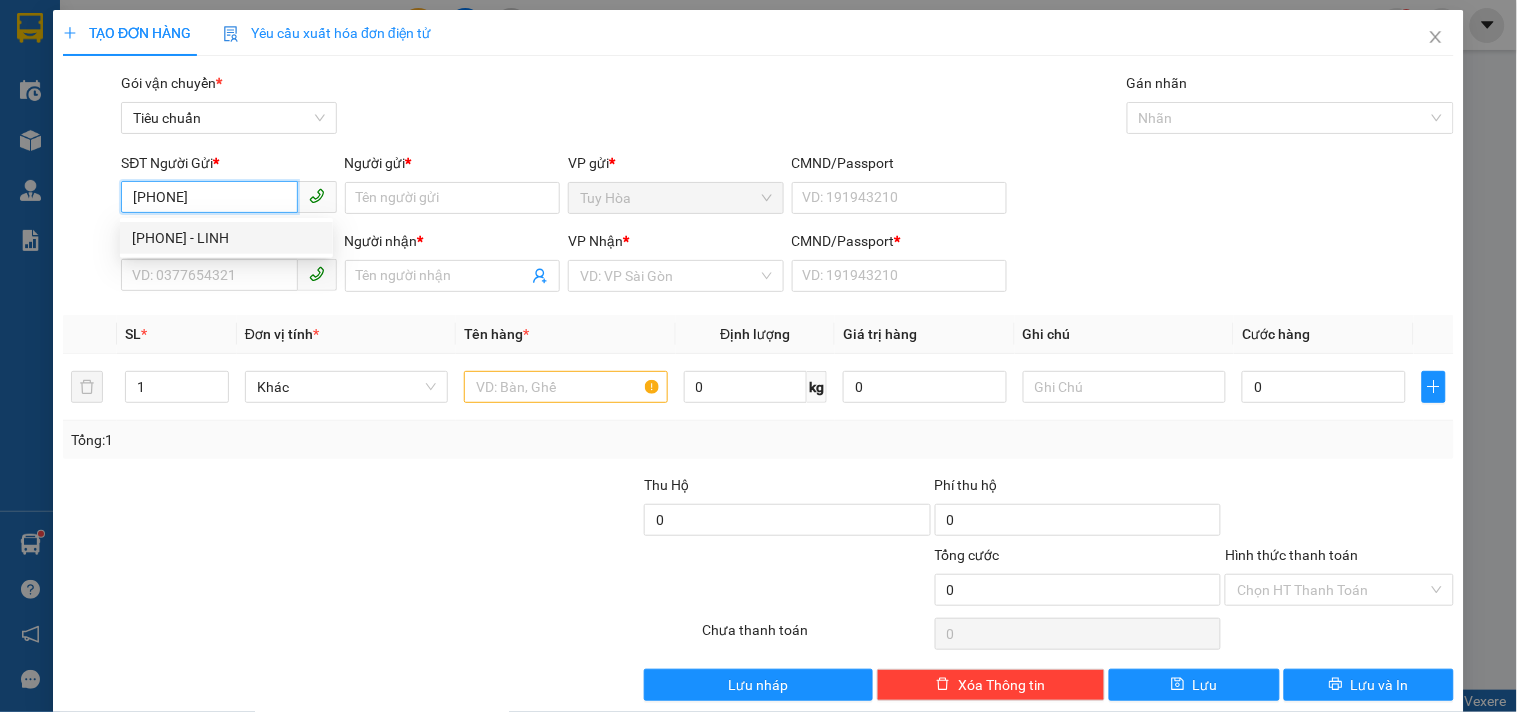 click on "0354487256 - LINH" at bounding box center (226, 238) 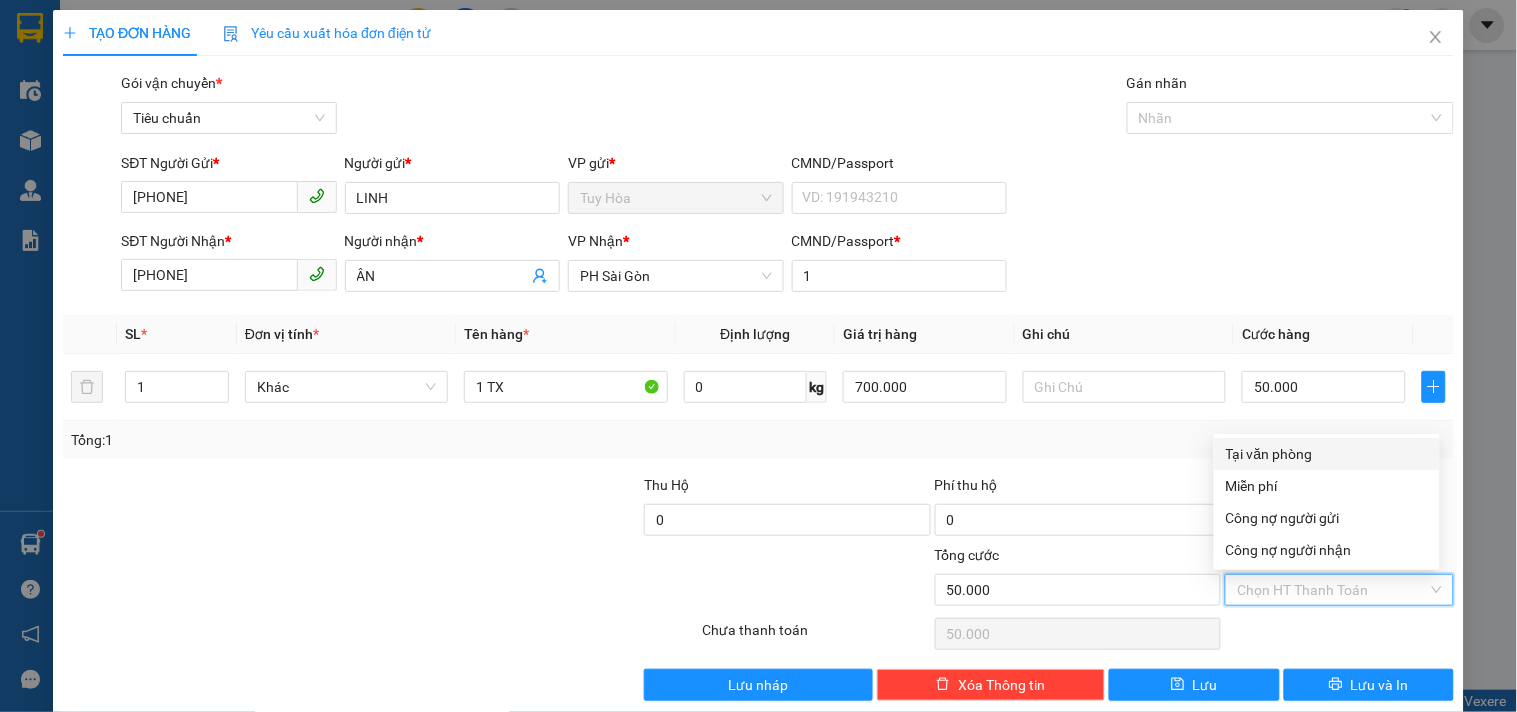 click on "Hình thức thanh toán" at bounding box center (1332, 590) 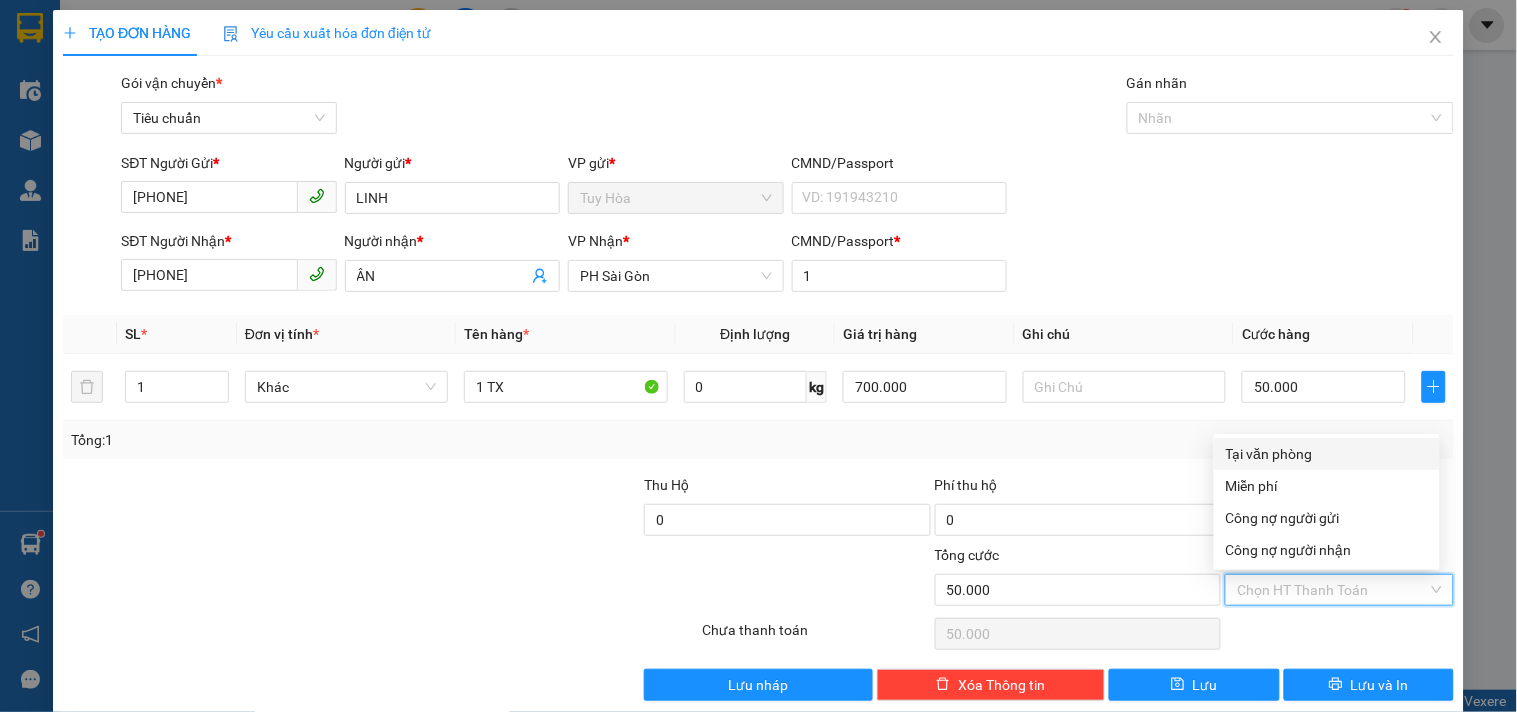 drag, startPoint x: 1265, startPoint y: 454, endPoint x: 1194, endPoint y: 616, distance: 176.87566 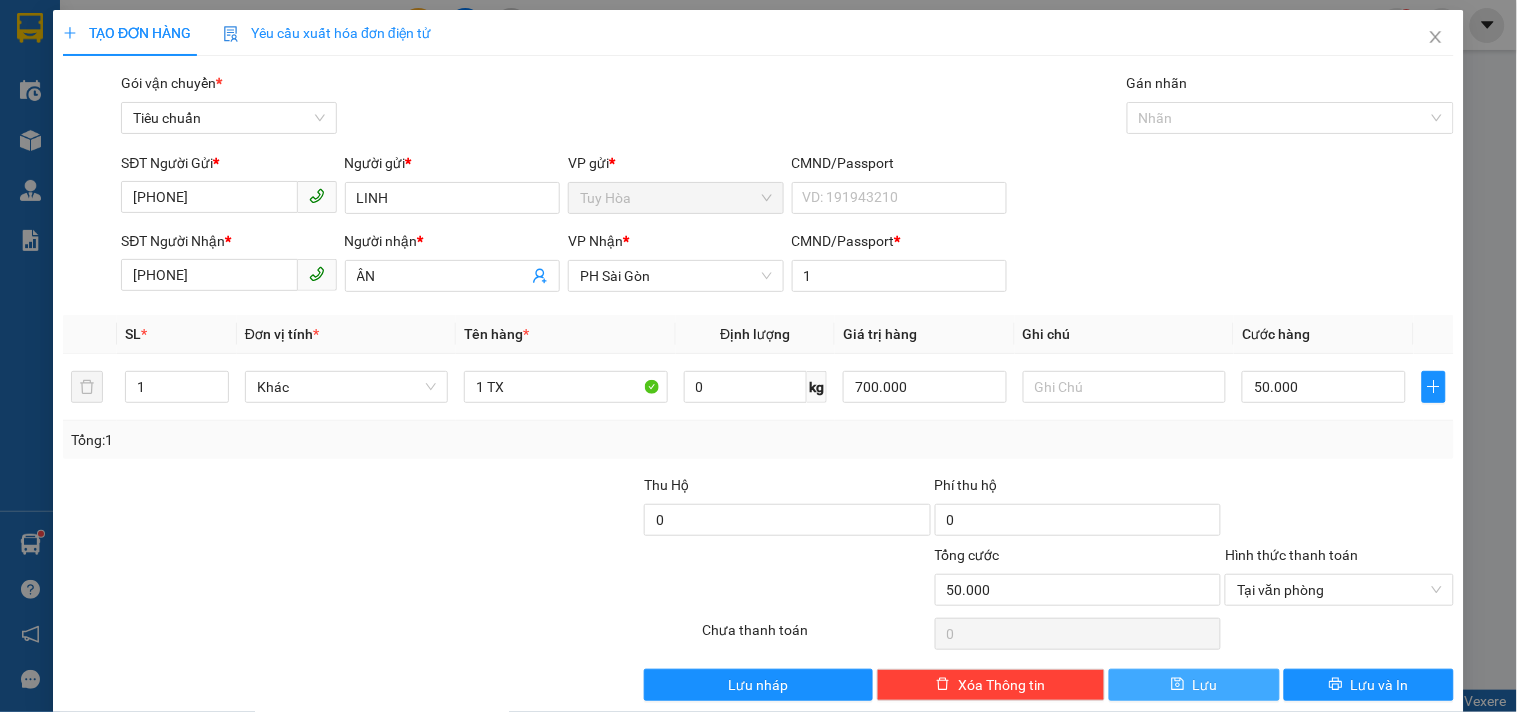 click 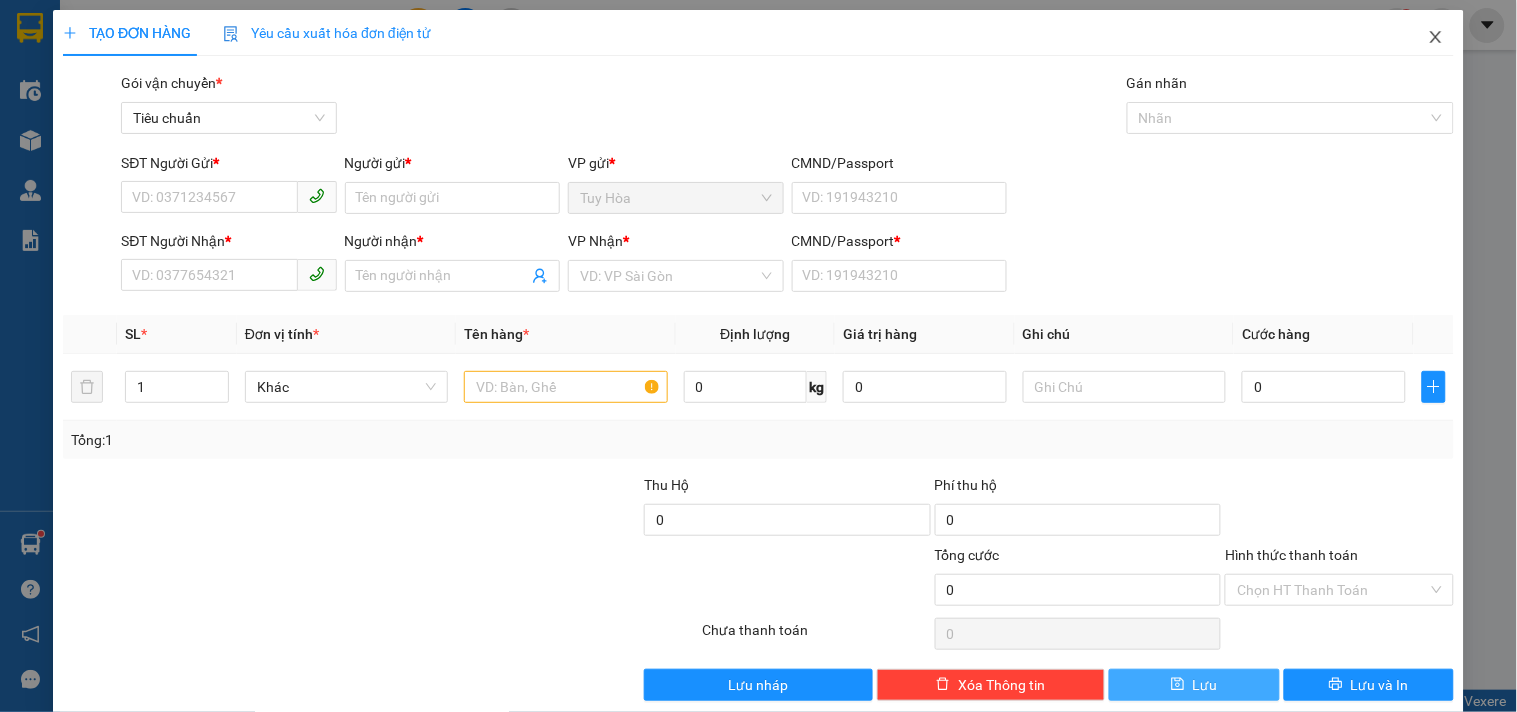 click 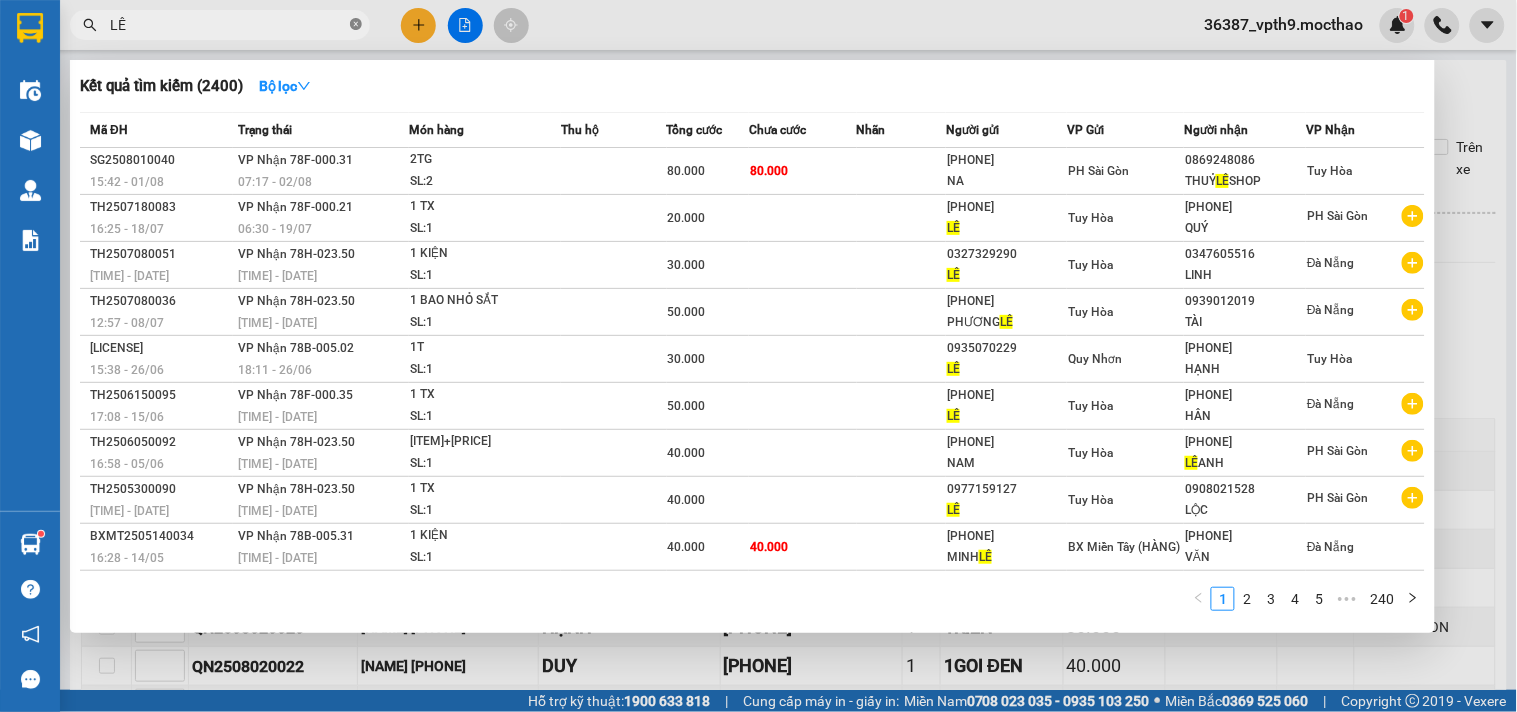click 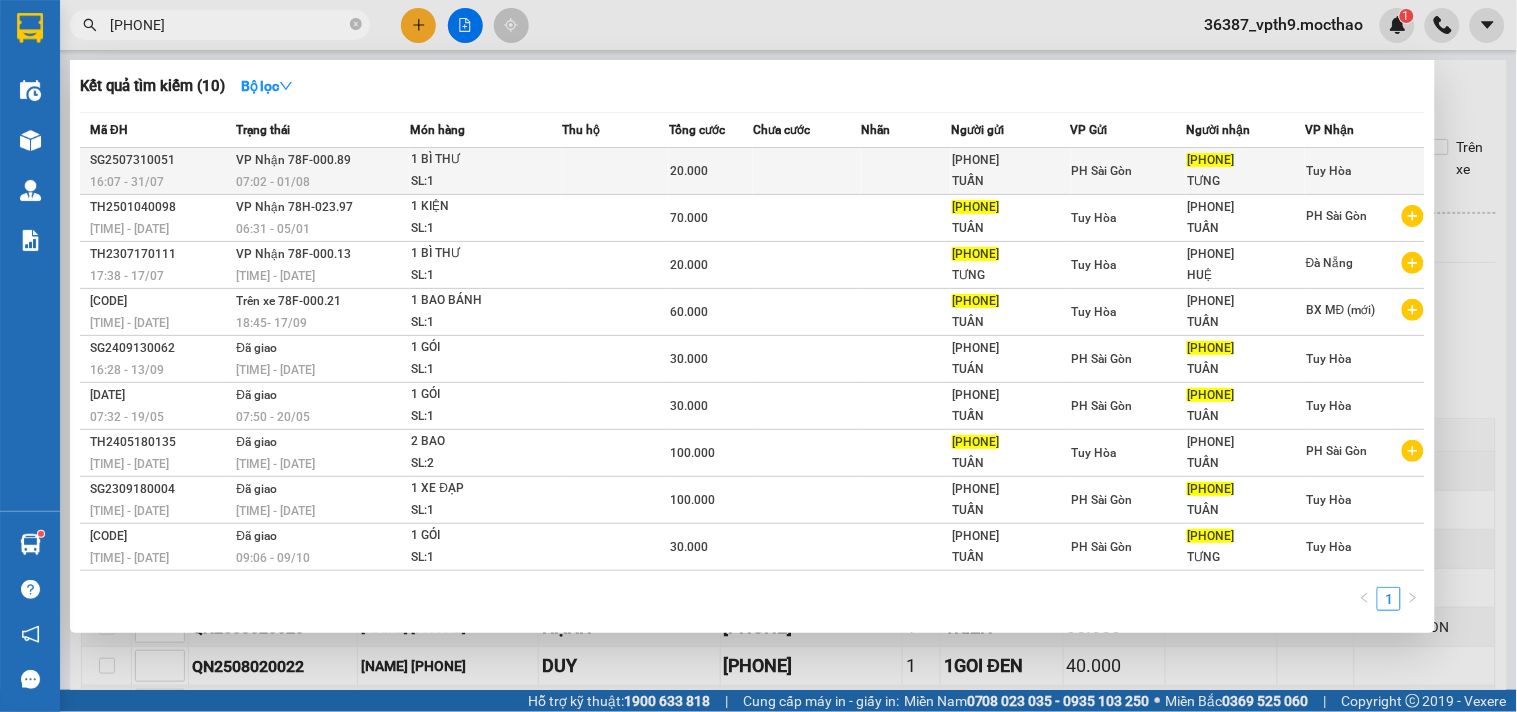 click on "20.000" at bounding box center [711, 171] 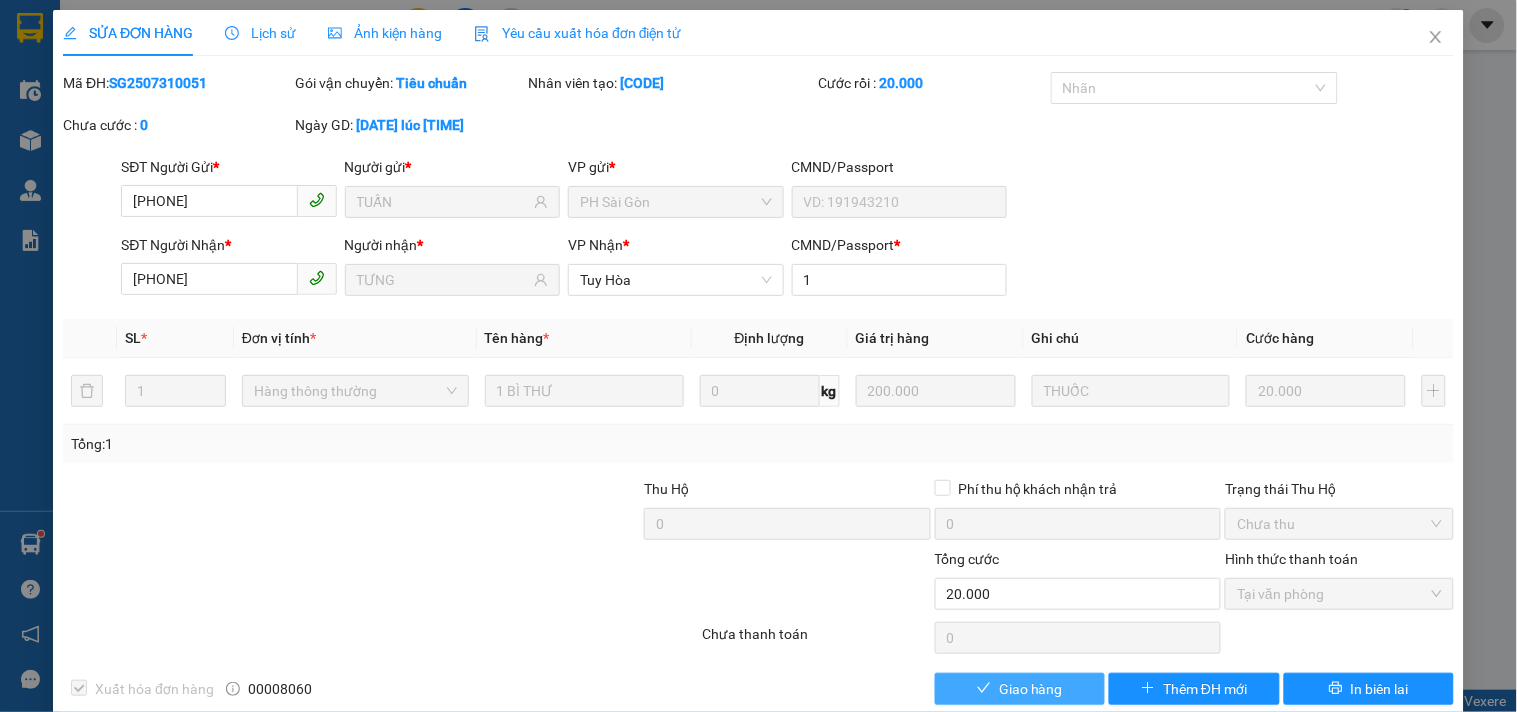click on "Giao hàng" at bounding box center (1031, 689) 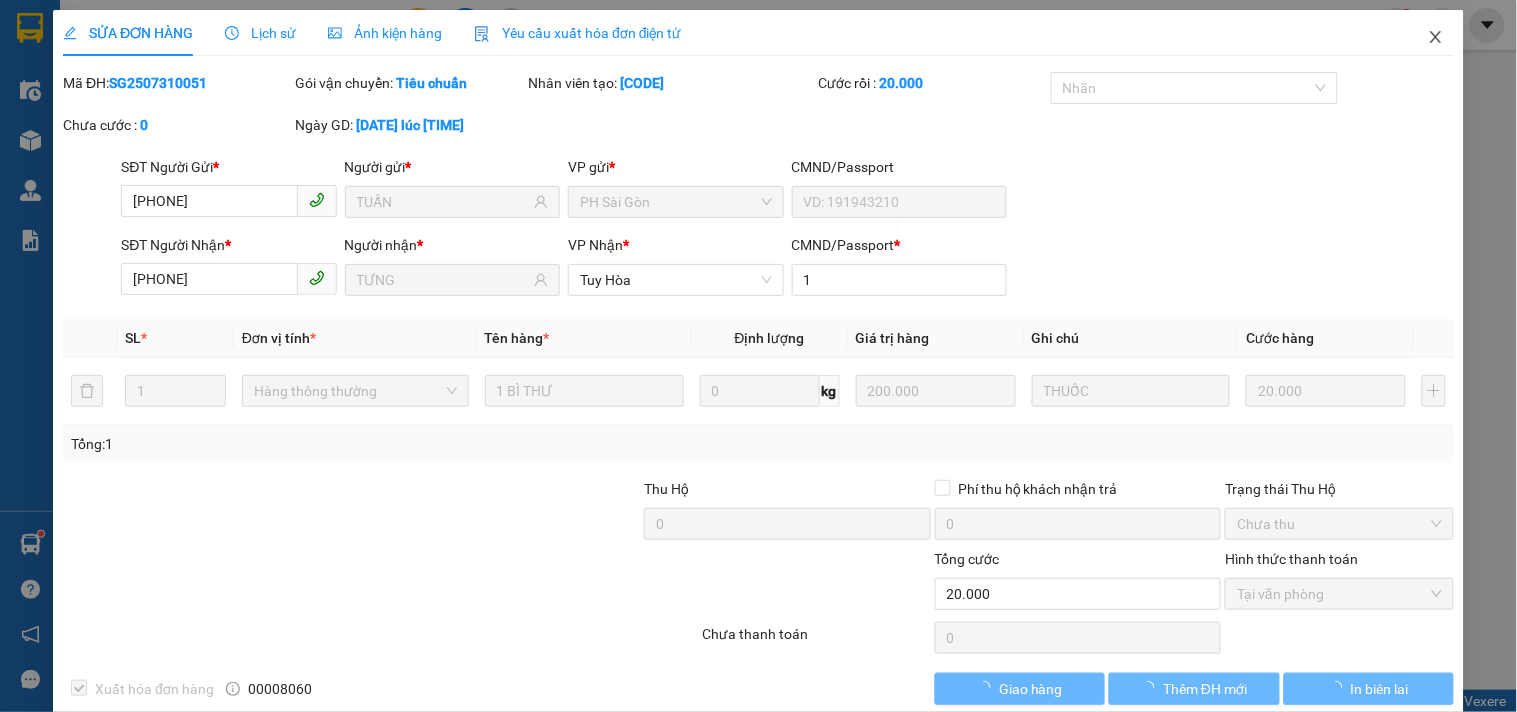 click 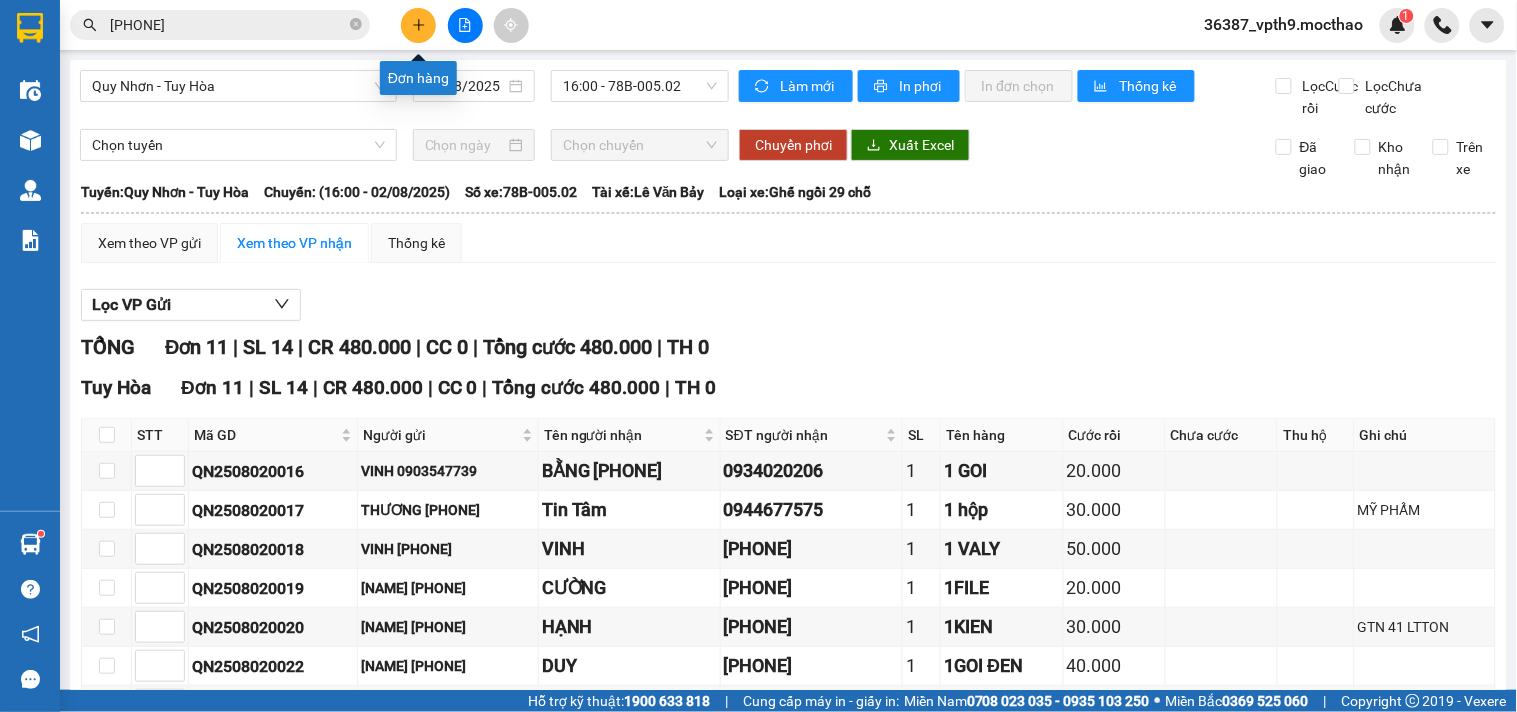 click 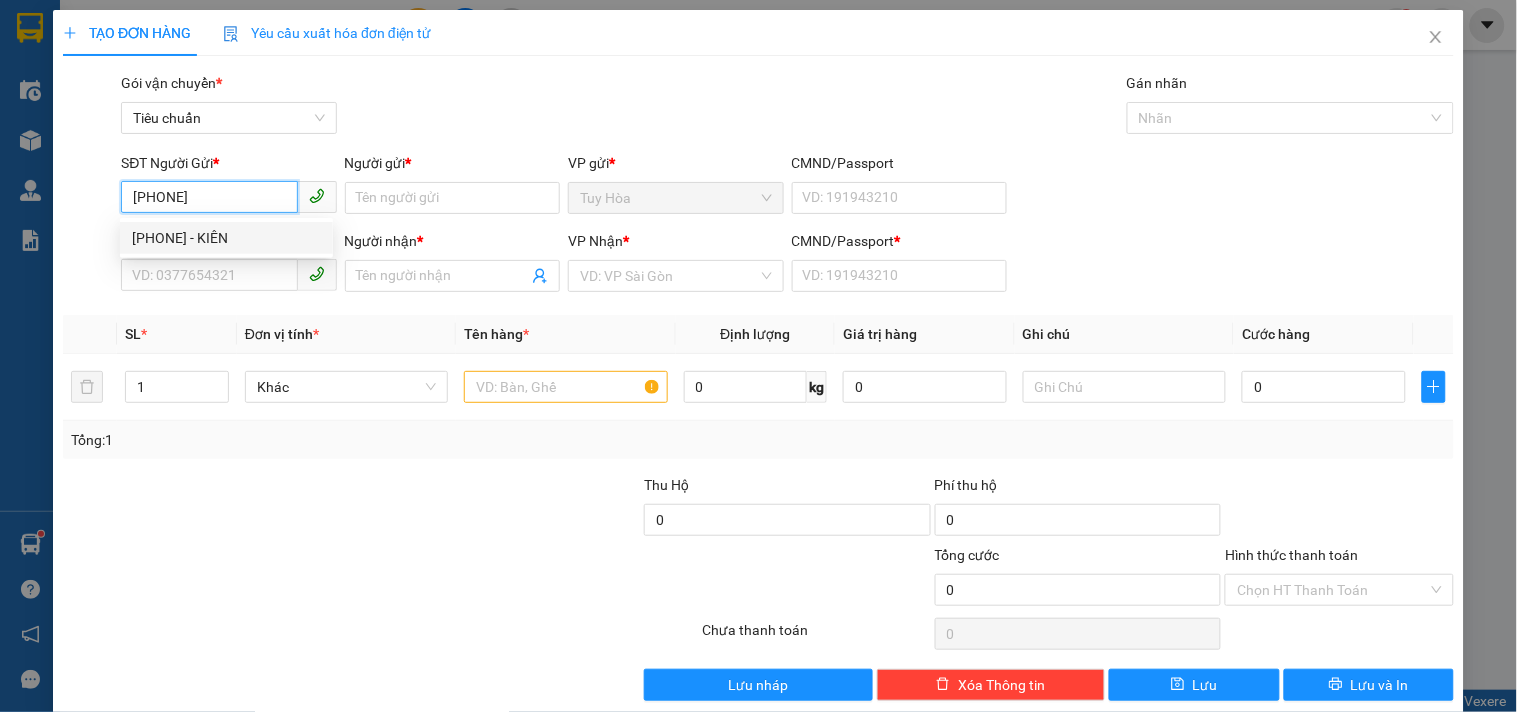 click on "0328684281 - KIÊN" at bounding box center [226, 238] 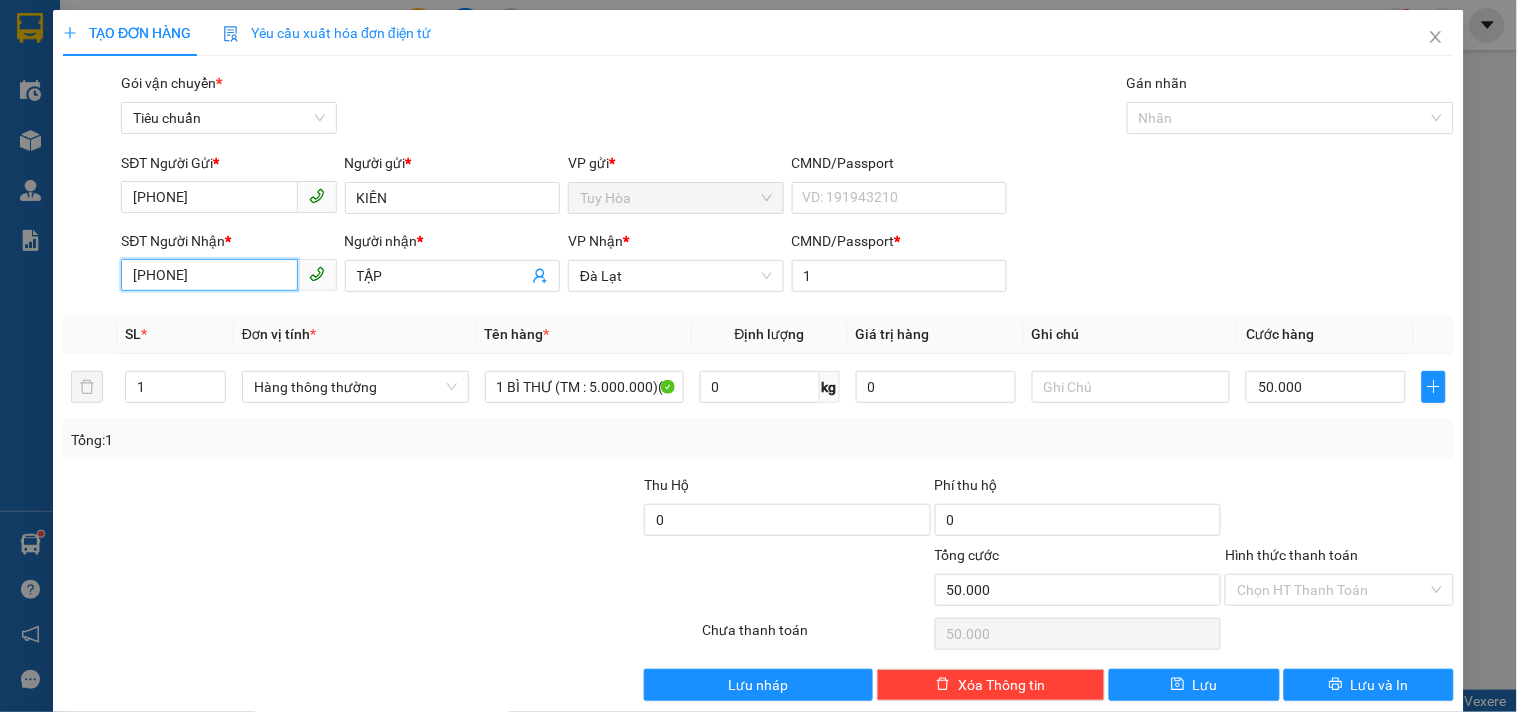 click on "0933923744" at bounding box center (209, 275) 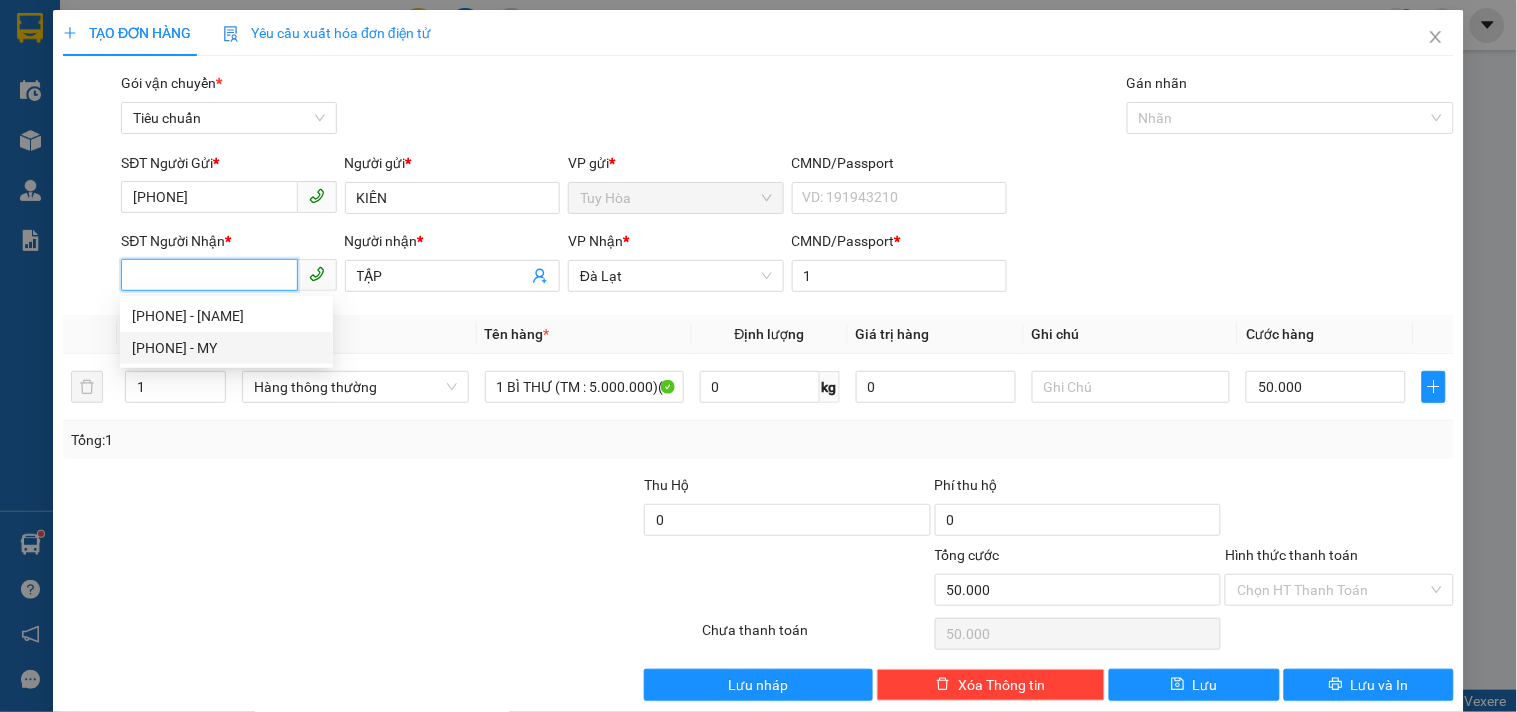 click on "0903540283 - MY" at bounding box center (226, 348) 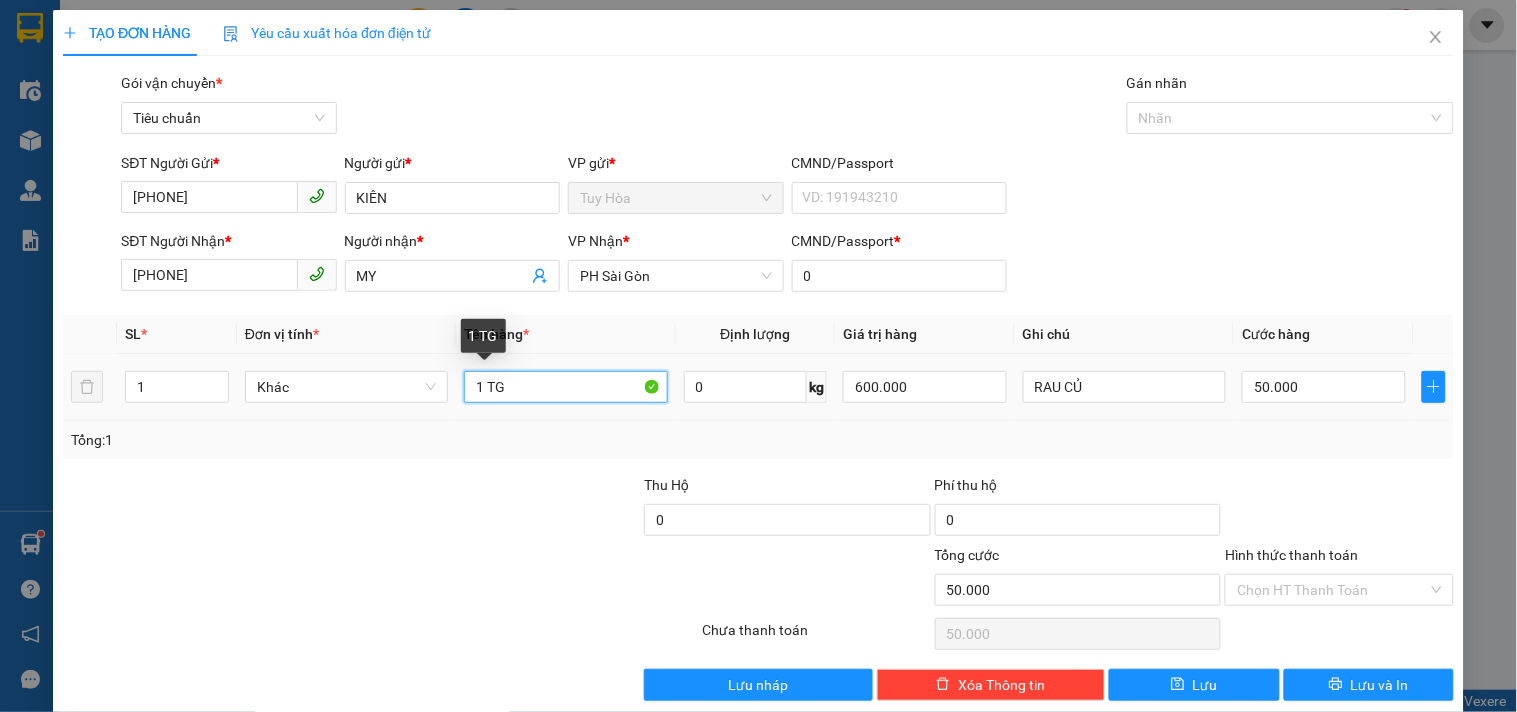 click on "1 TG" at bounding box center (565, 387) 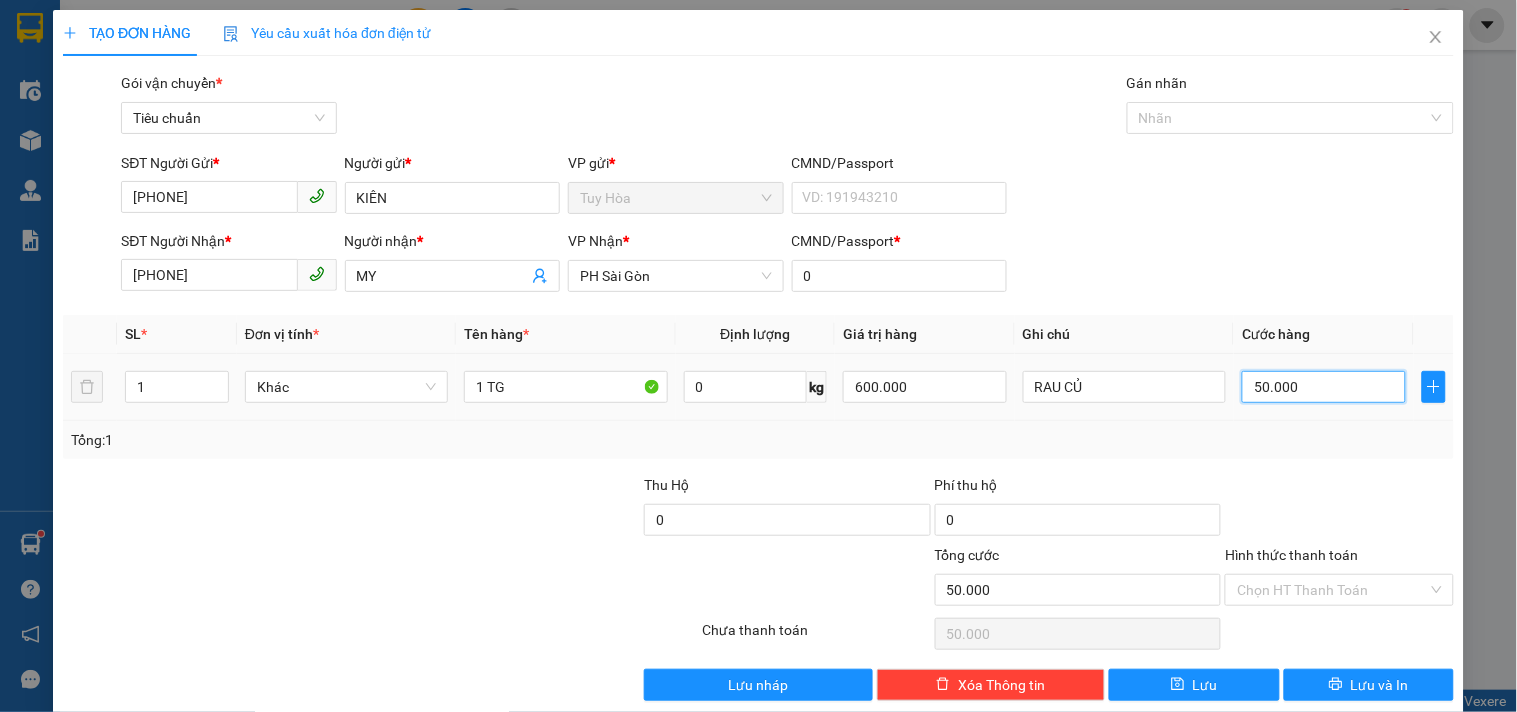 click on "50.000" at bounding box center (1324, 387) 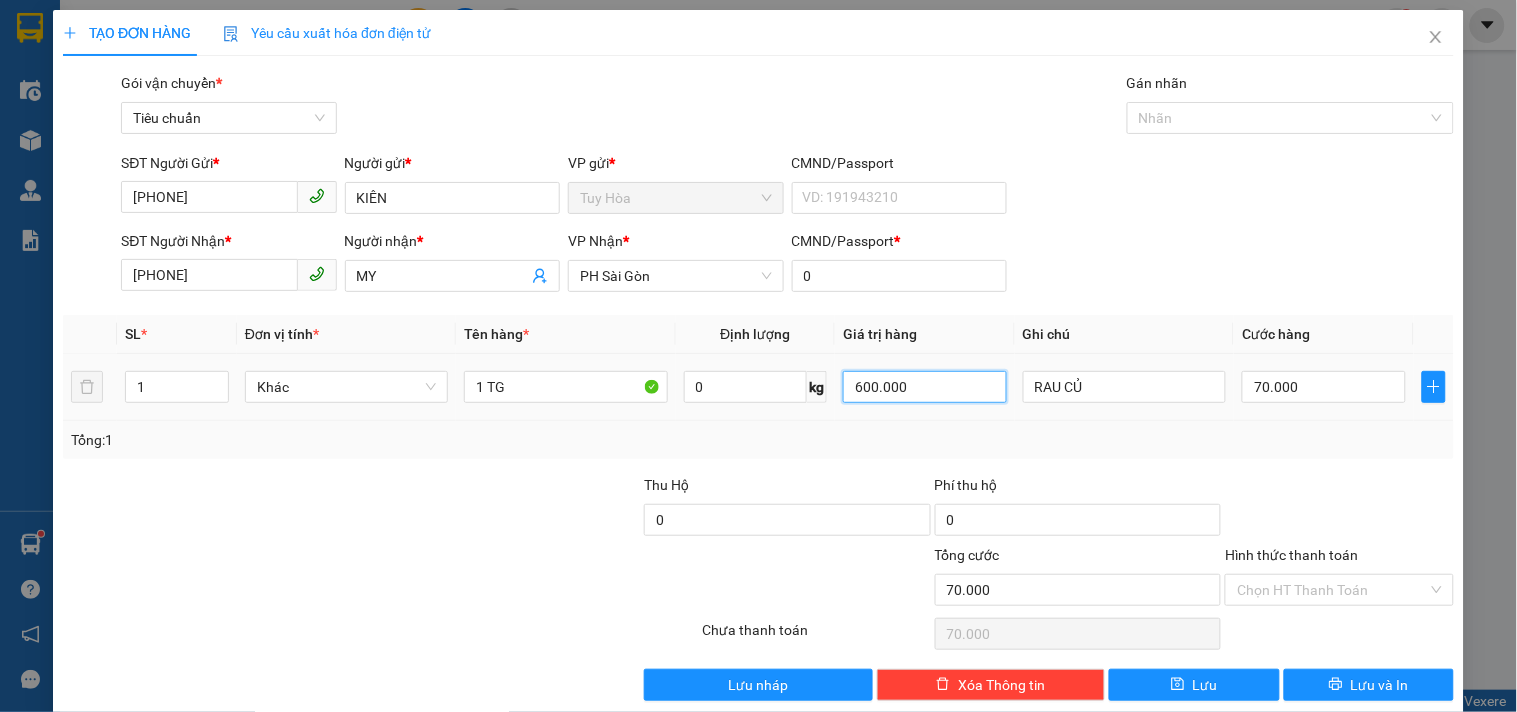 click on "600.000" at bounding box center [925, 387] 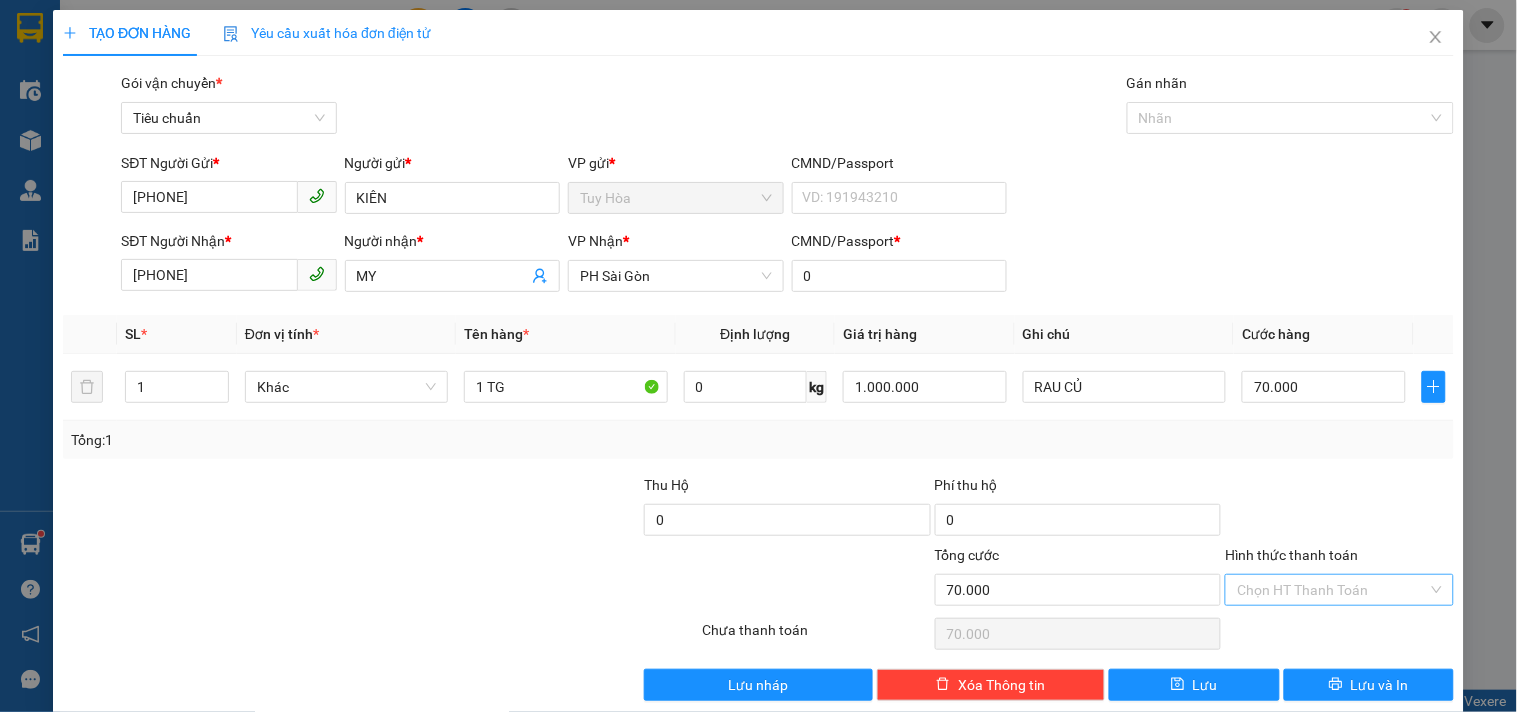 click on "Hình thức thanh toán" at bounding box center (1332, 590) 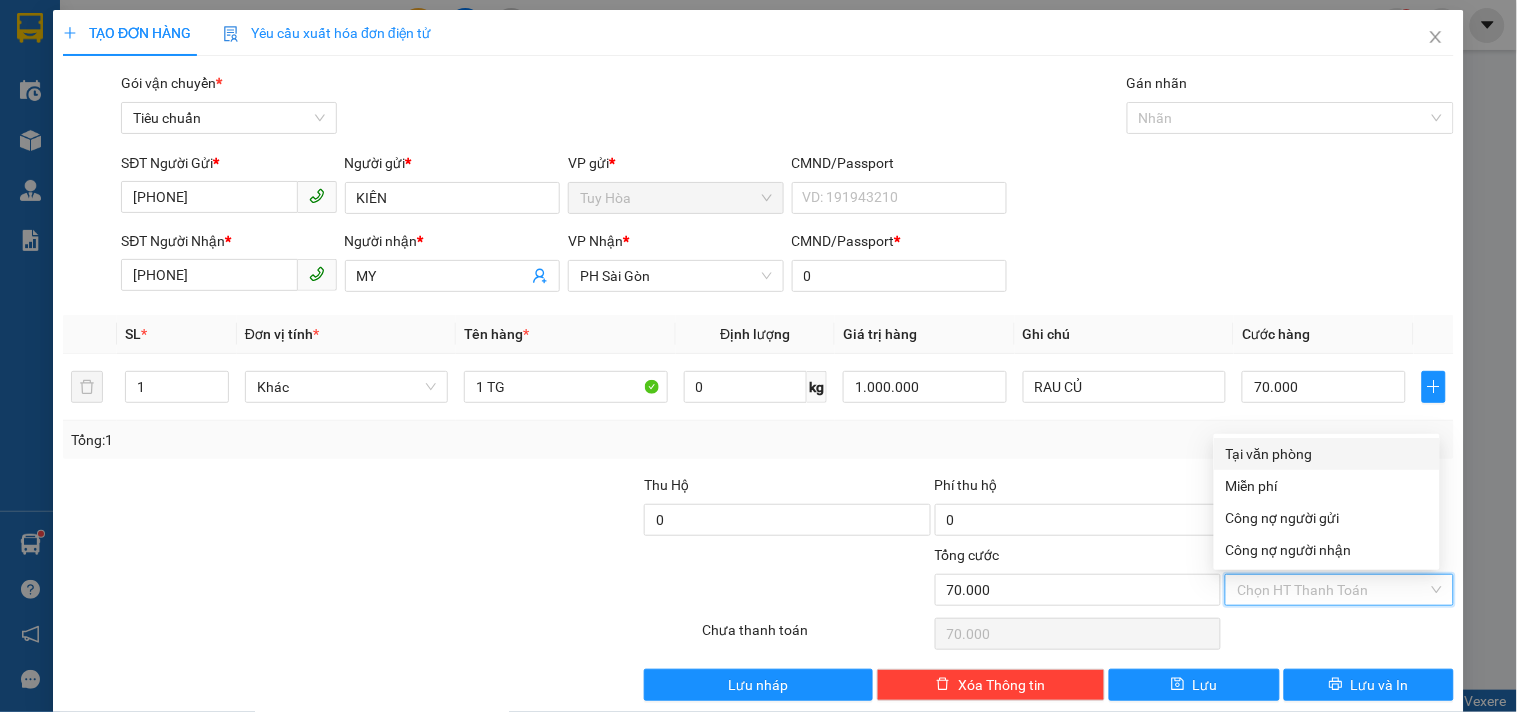 click on "Tại văn phòng" at bounding box center [1327, 454] 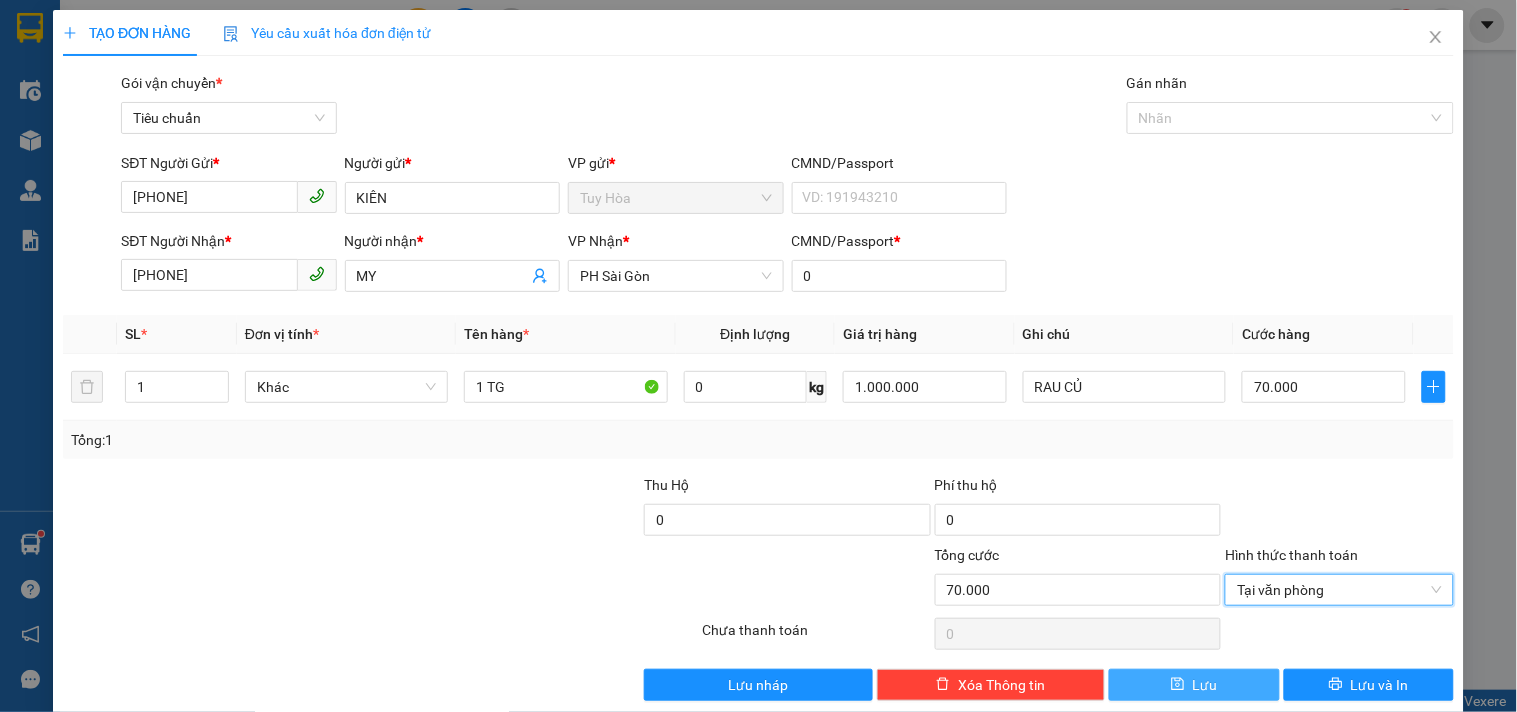 click on "Lưu" at bounding box center (1194, 685) 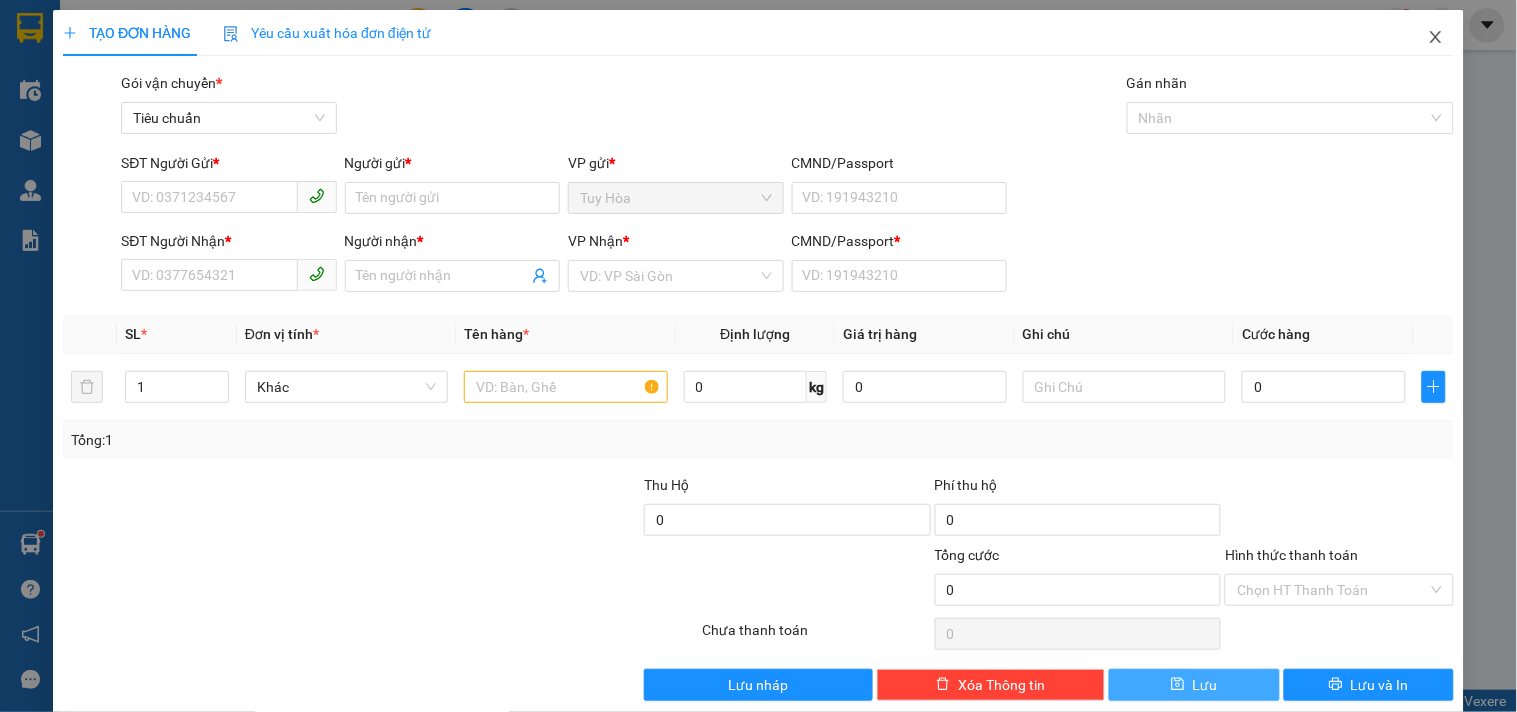 click 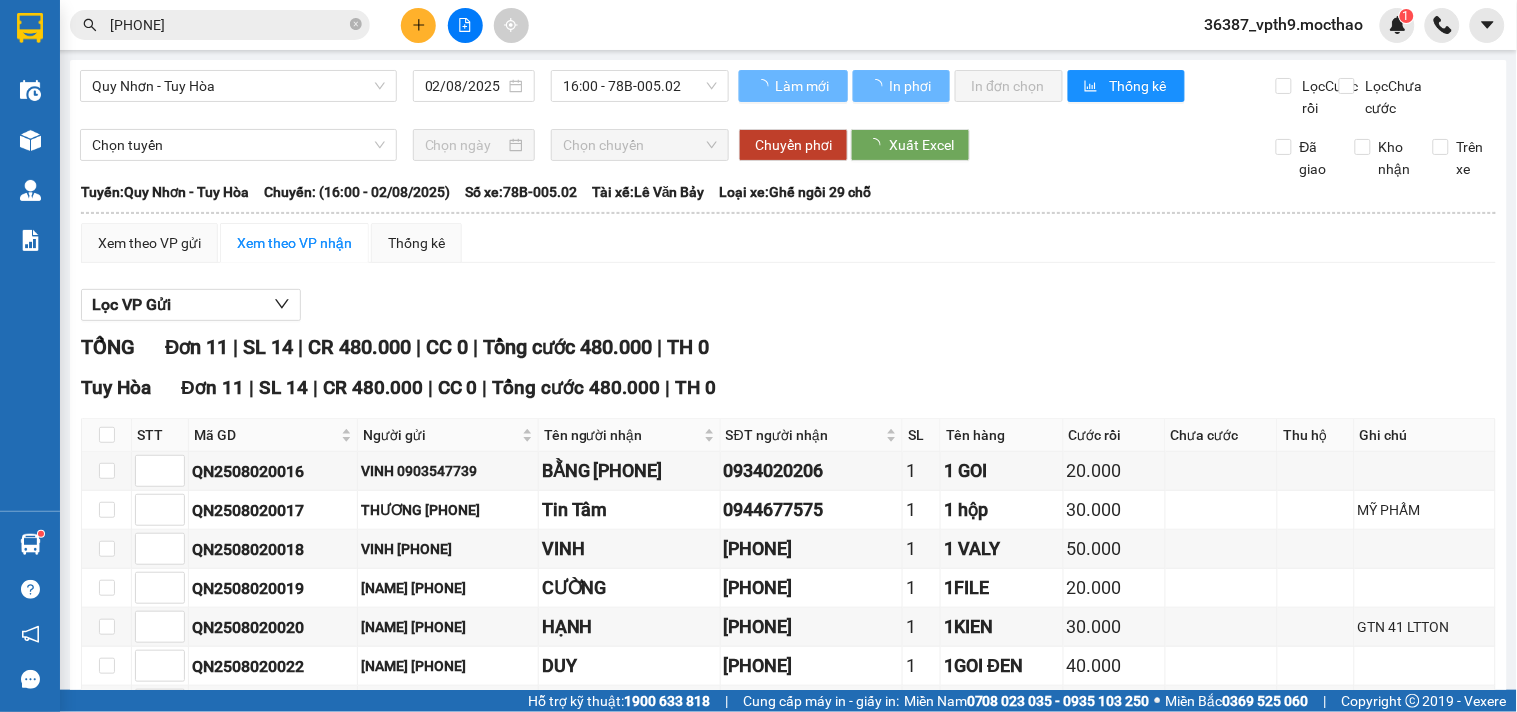 click on "0974919711" at bounding box center [228, 25] 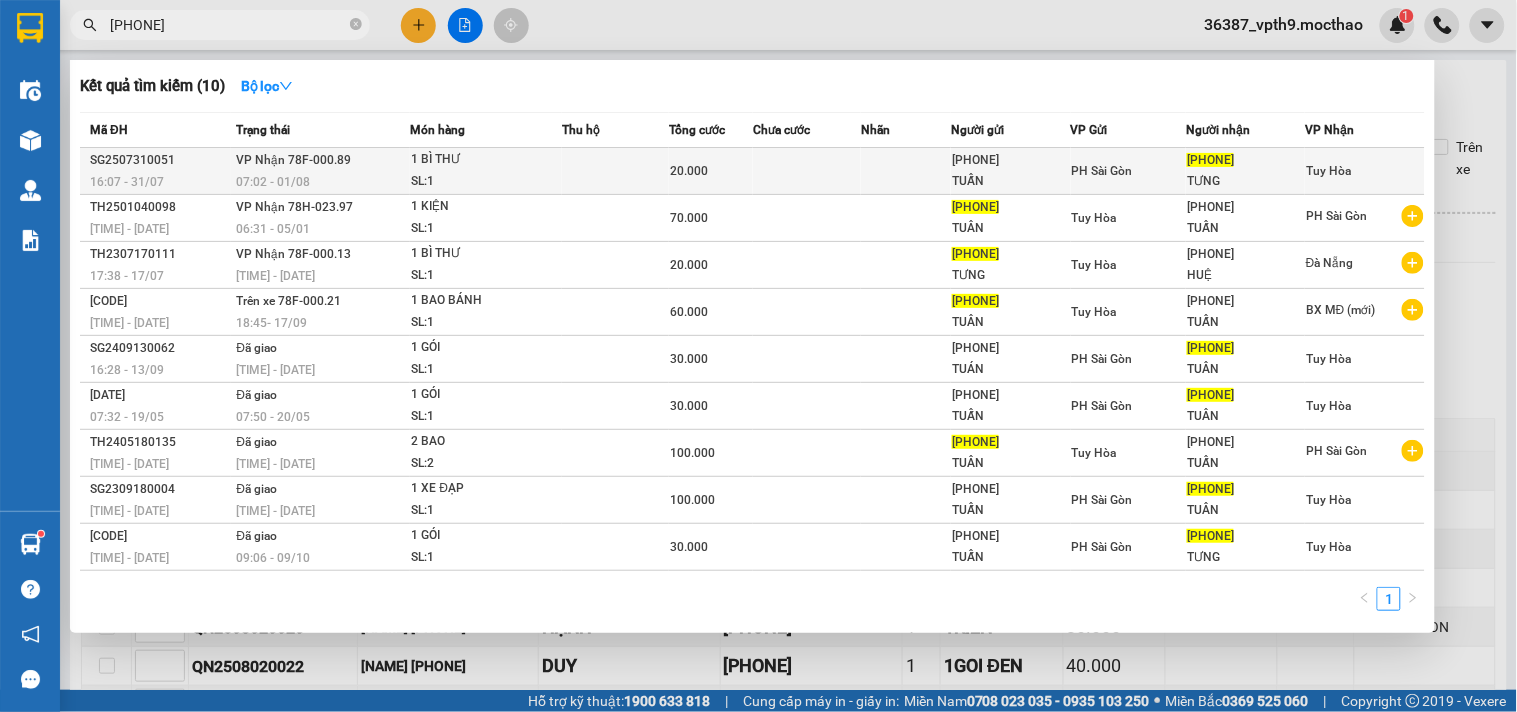 click on "0917364386" at bounding box center (1010, 160) 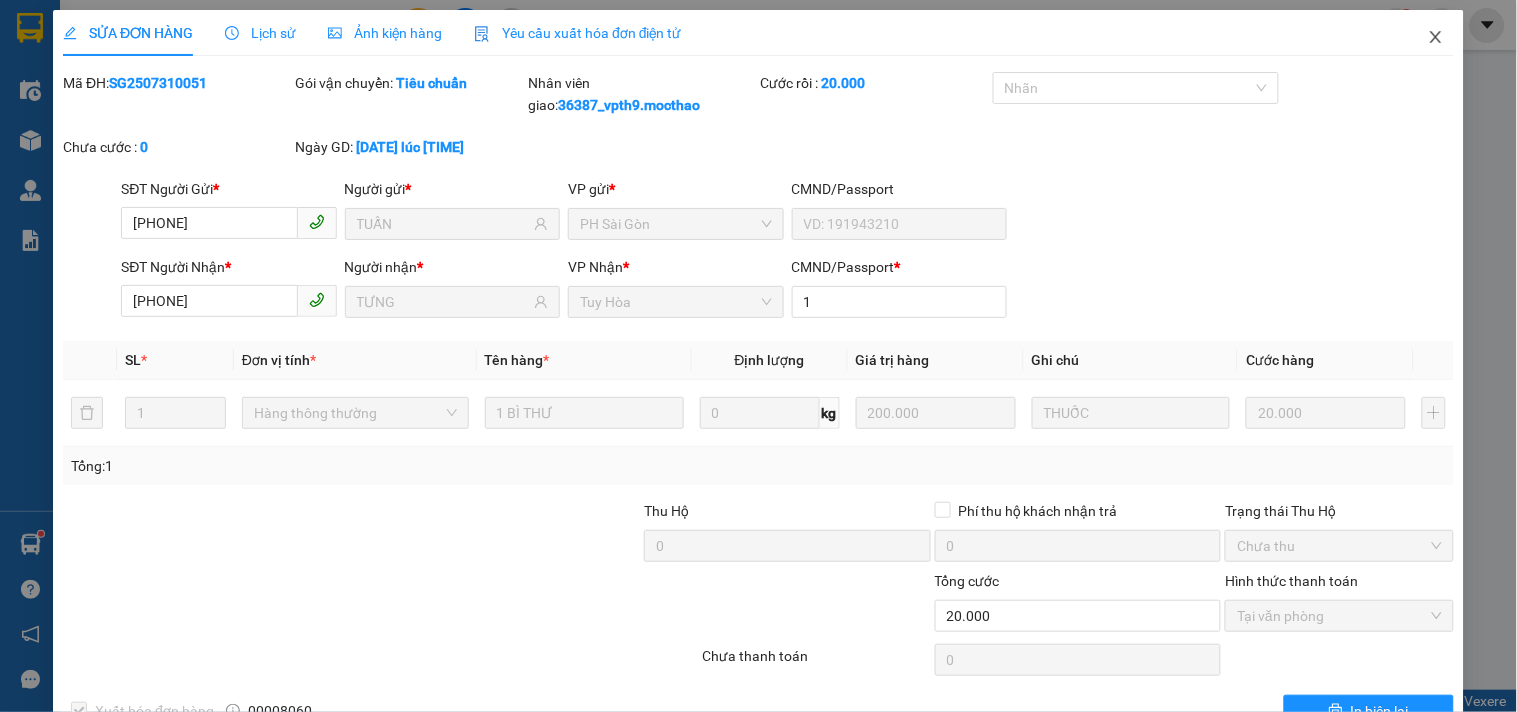 click 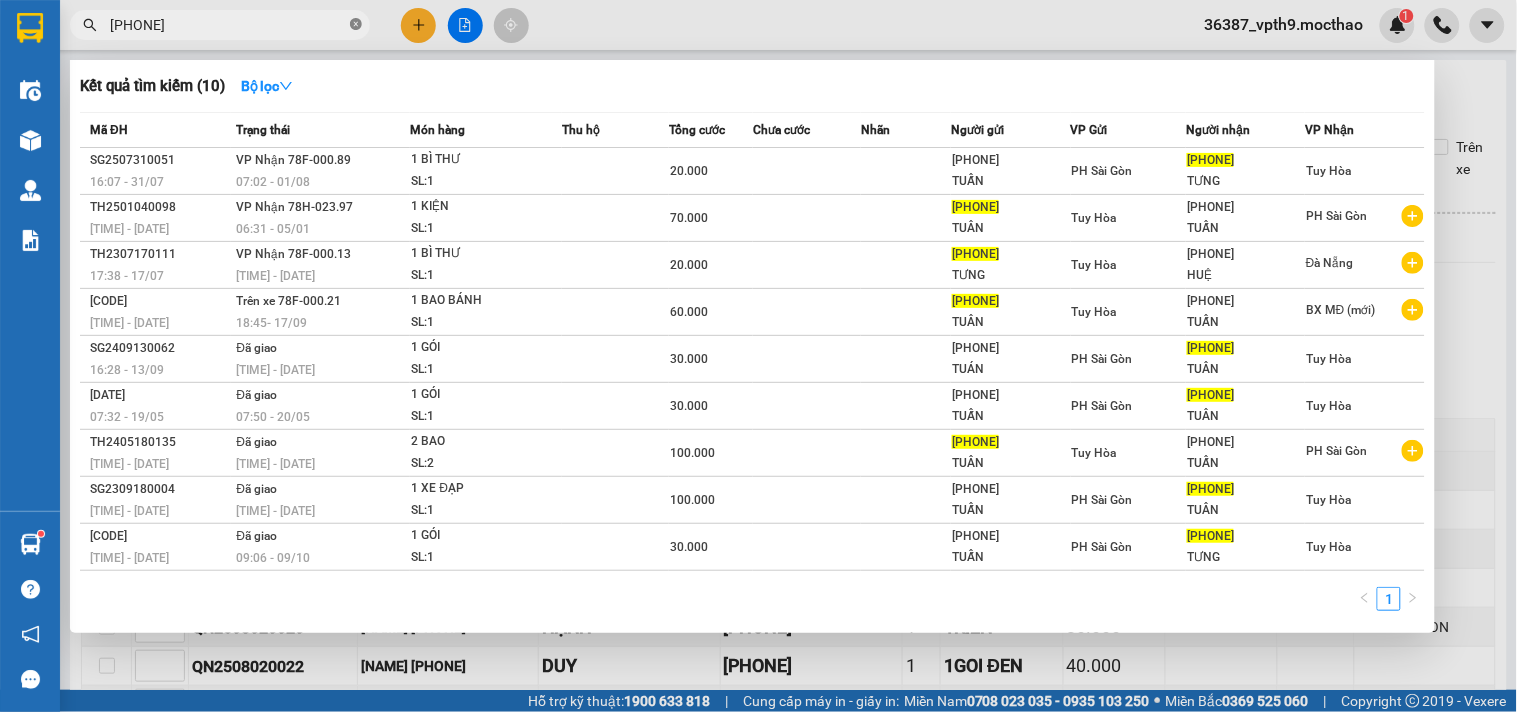 click 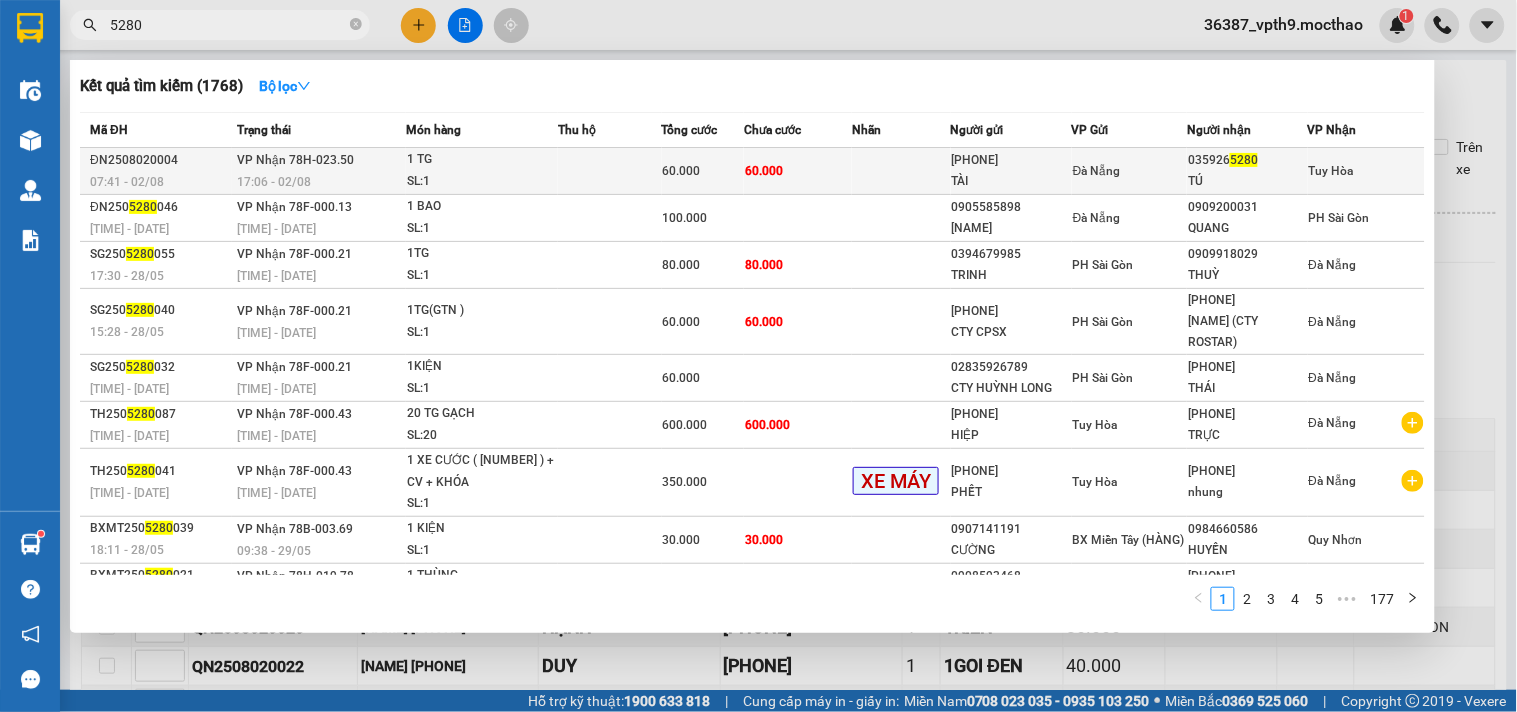 click on "1 TG" at bounding box center [482, 160] 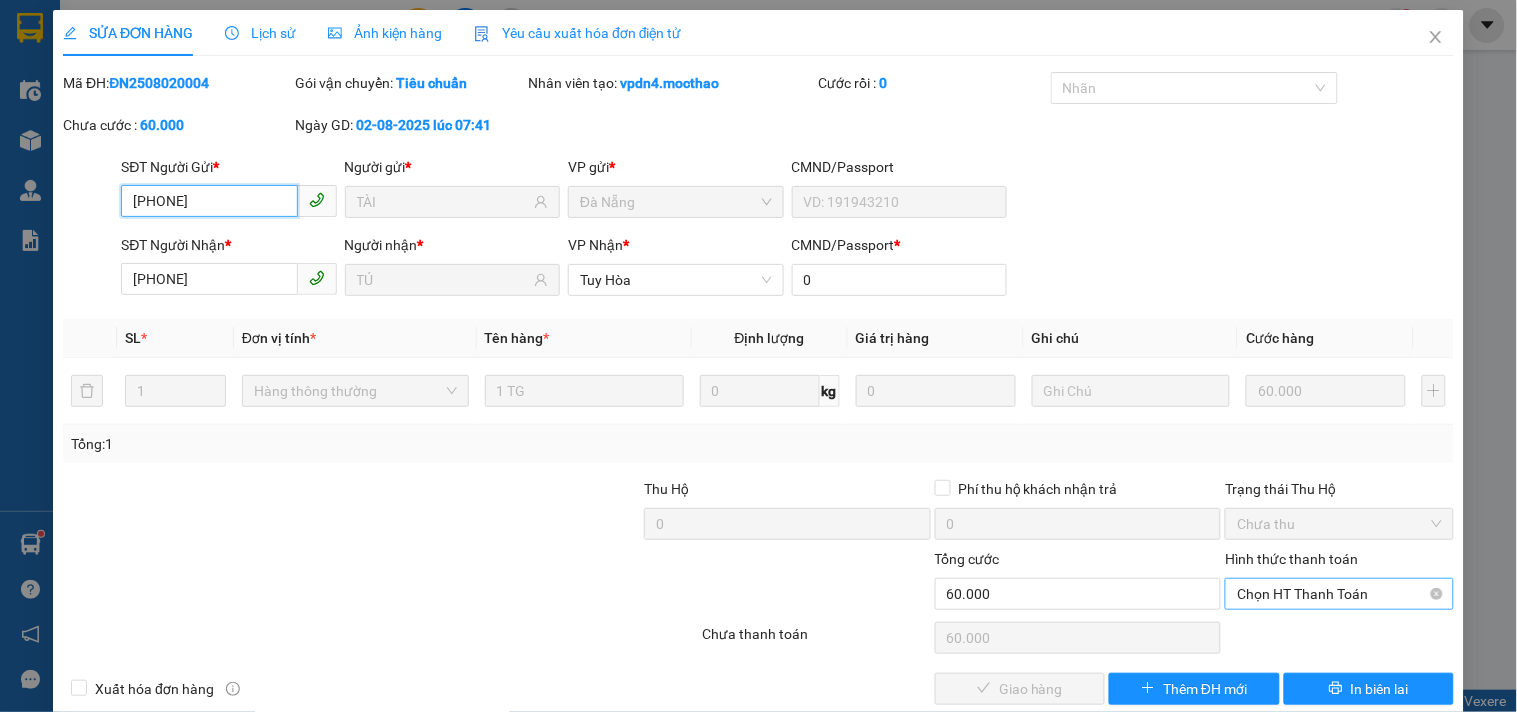 click on "Chọn HT Thanh Toán" at bounding box center [1339, 594] 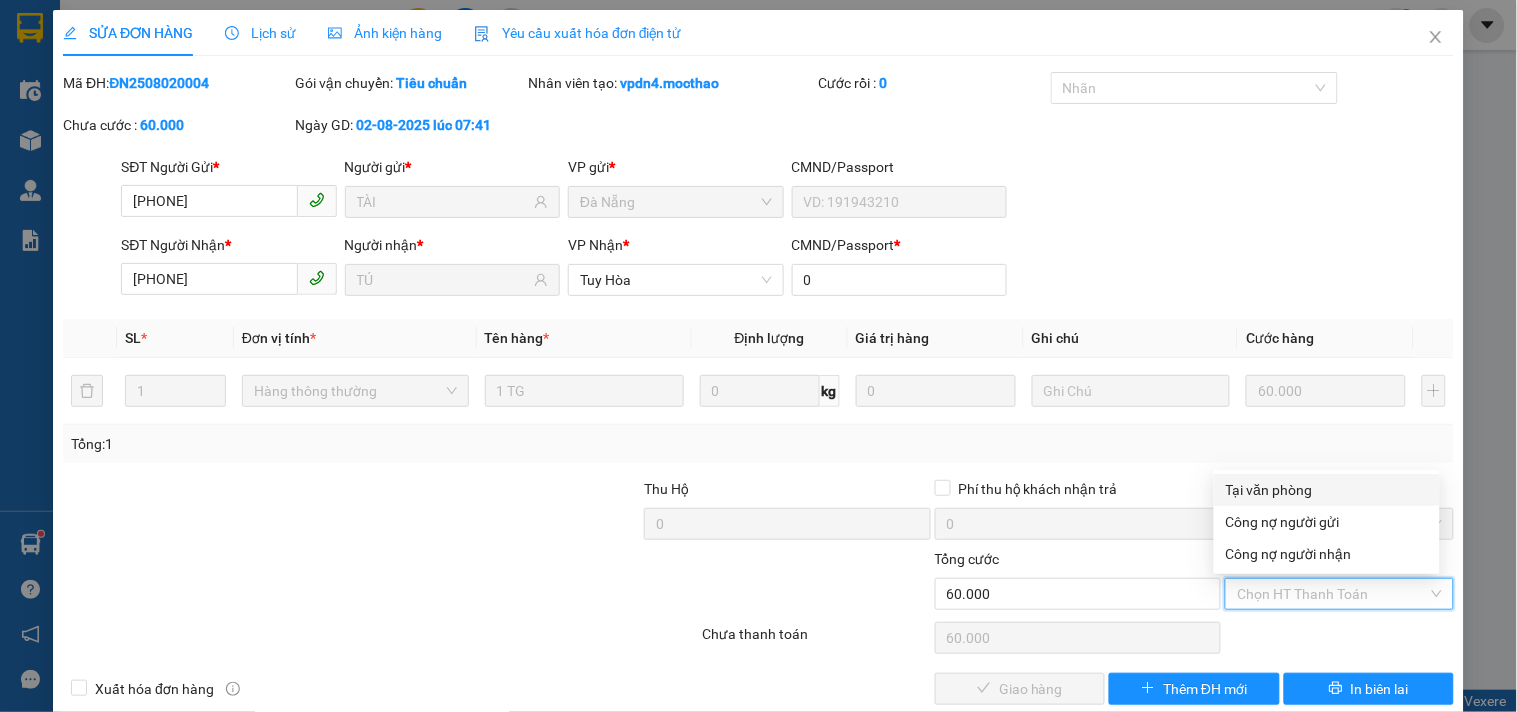 click on "Tại văn phòng" at bounding box center (1327, 490) 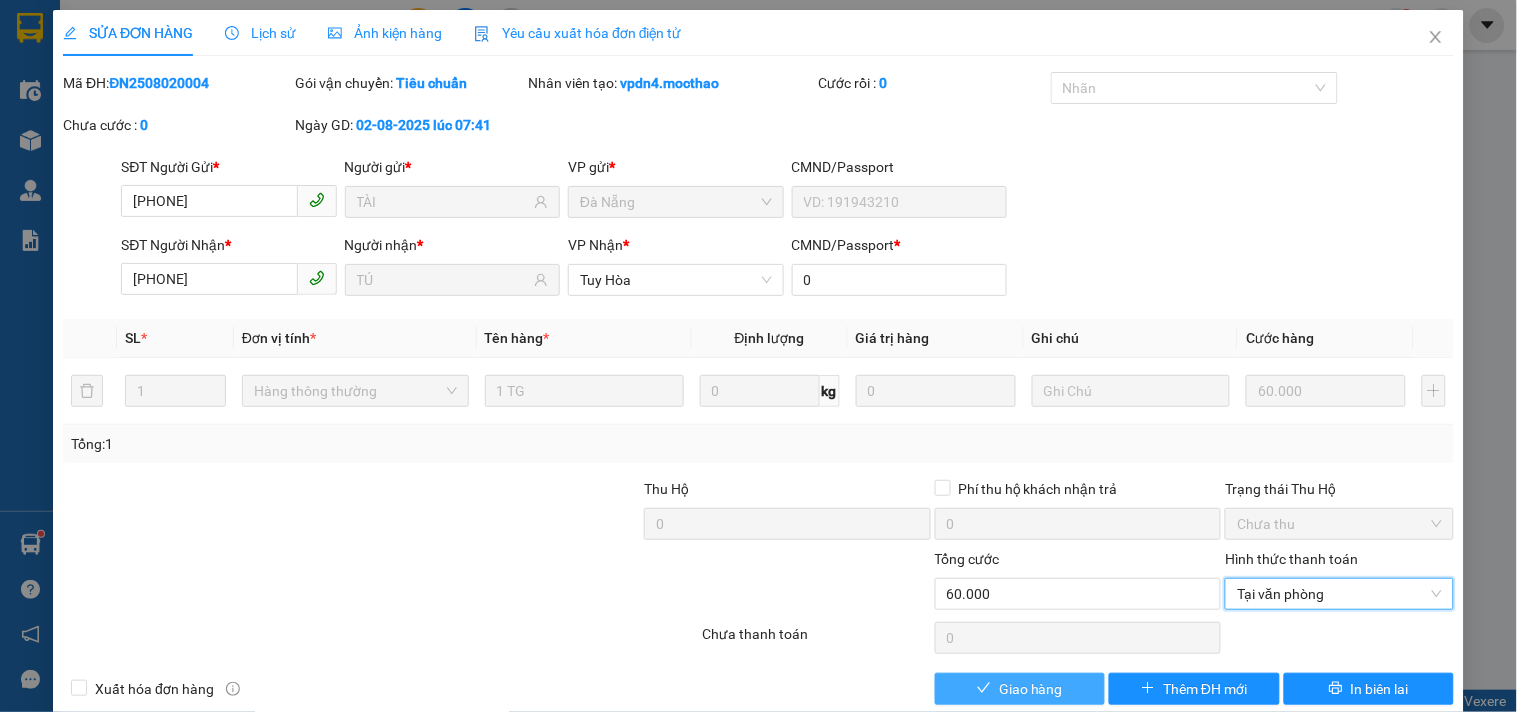 click on "Giao hàng" at bounding box center (1031, 689) 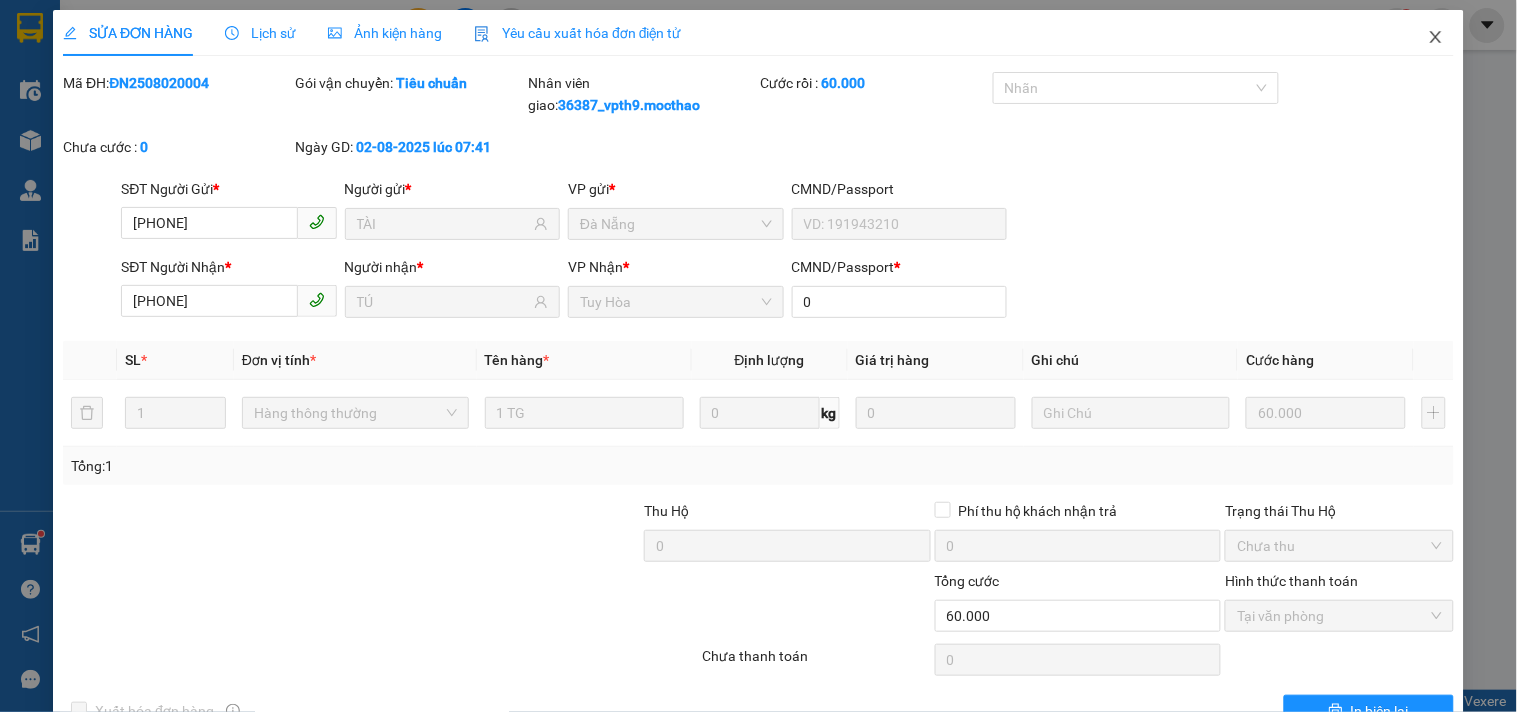click 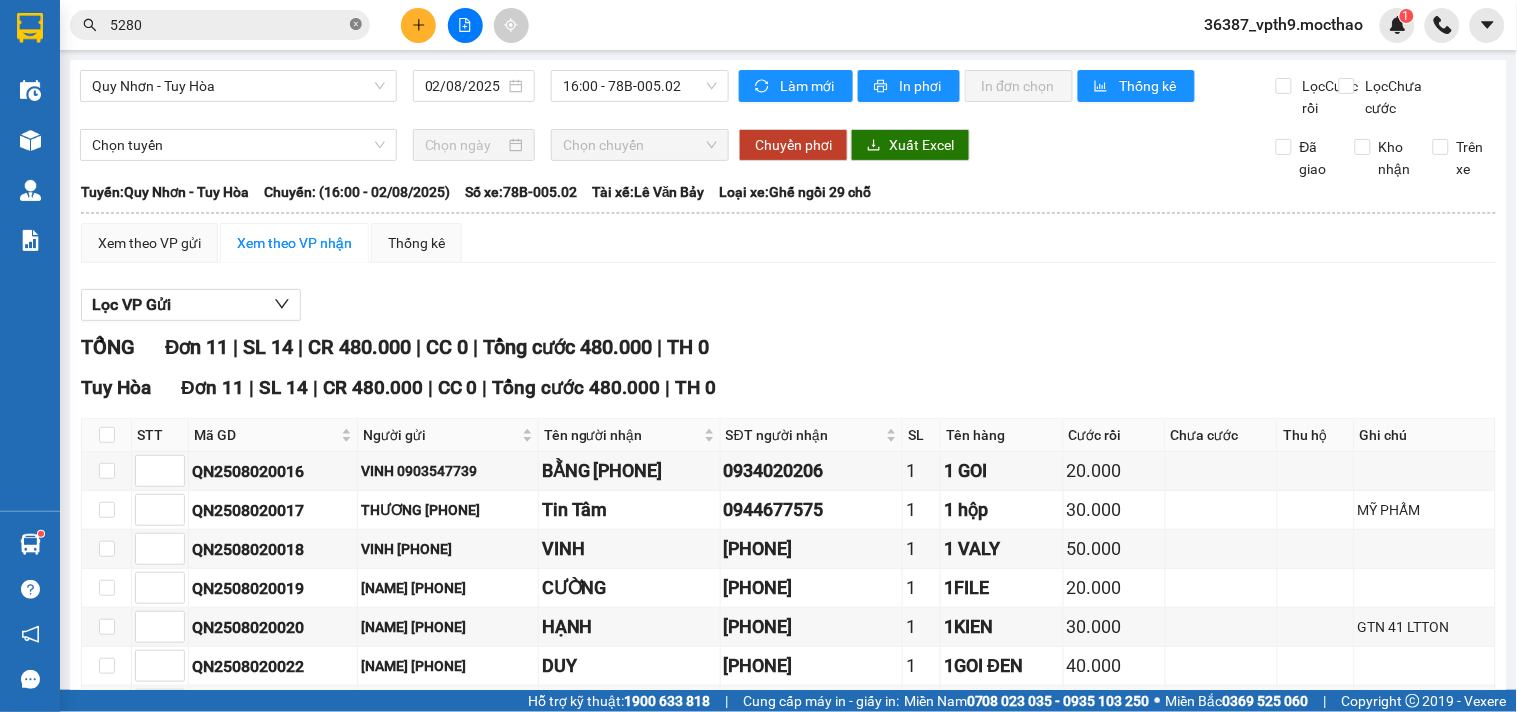click 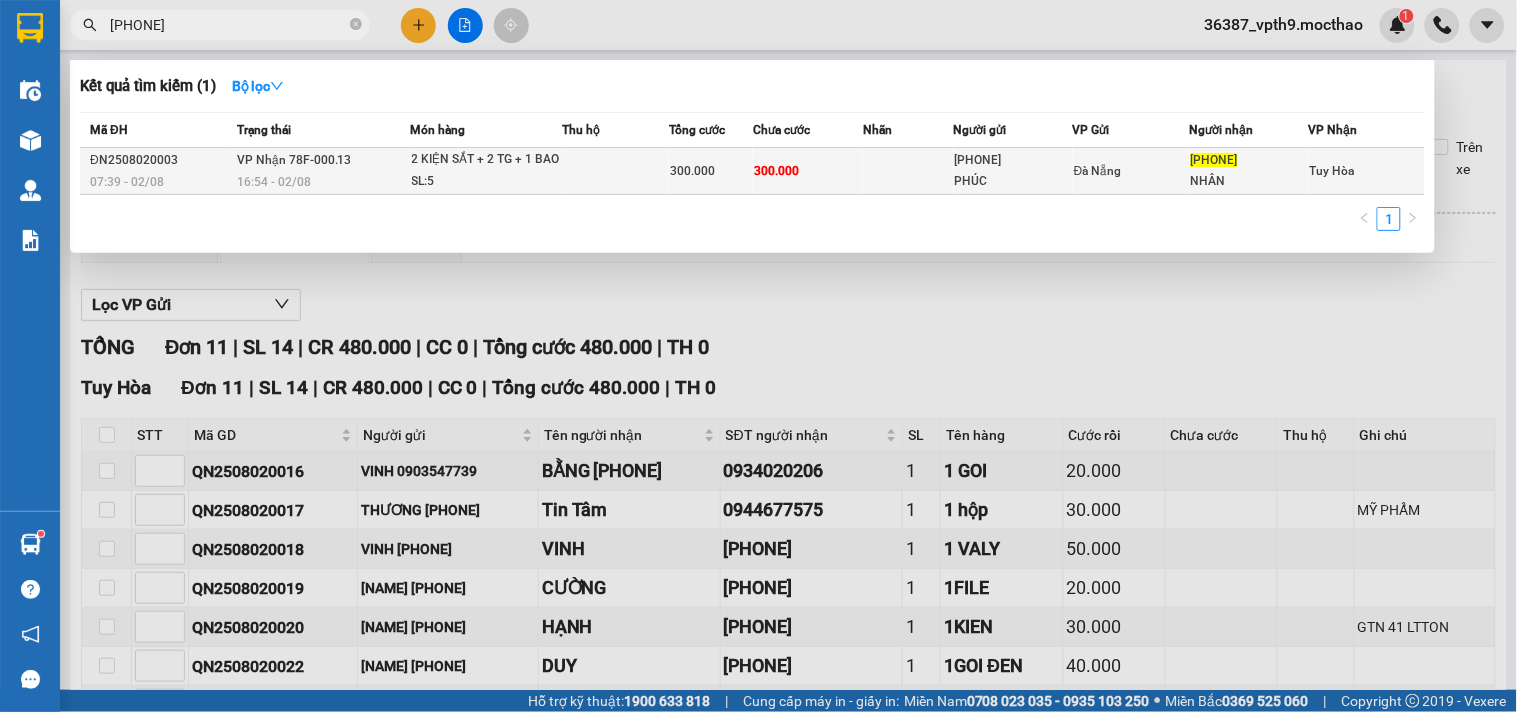 click on "300.000" at bounding box center [776, 171] 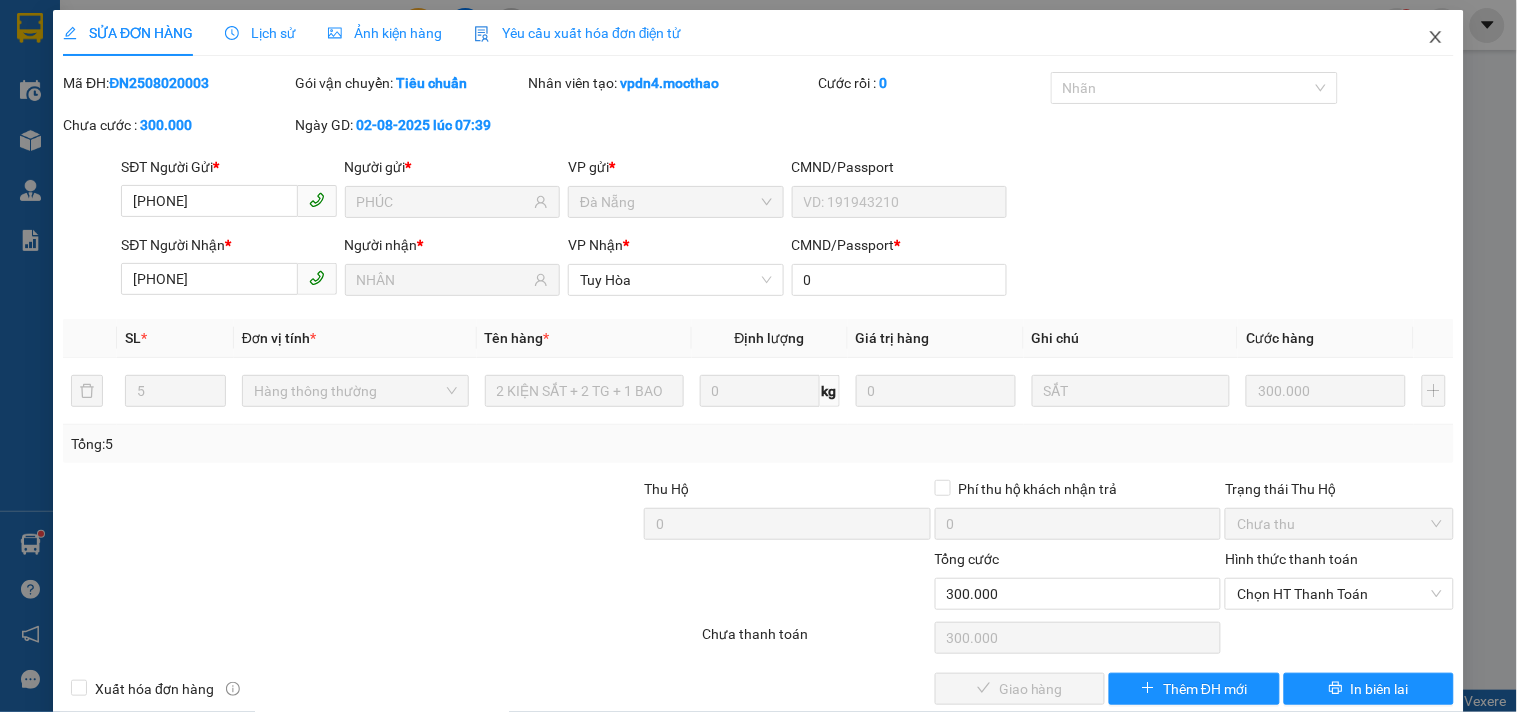 click 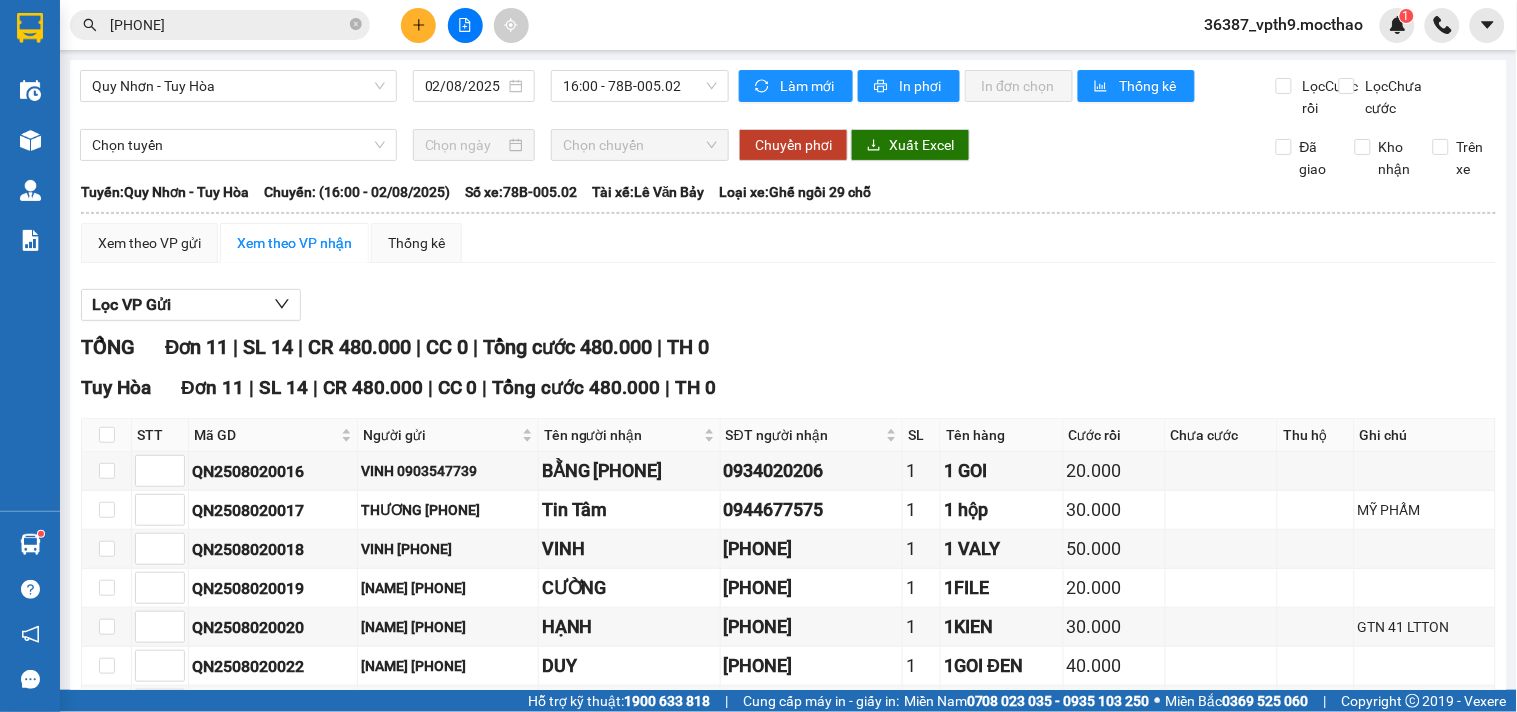 click on "Lọc VP Gửi" at bounding box center (788, 305) 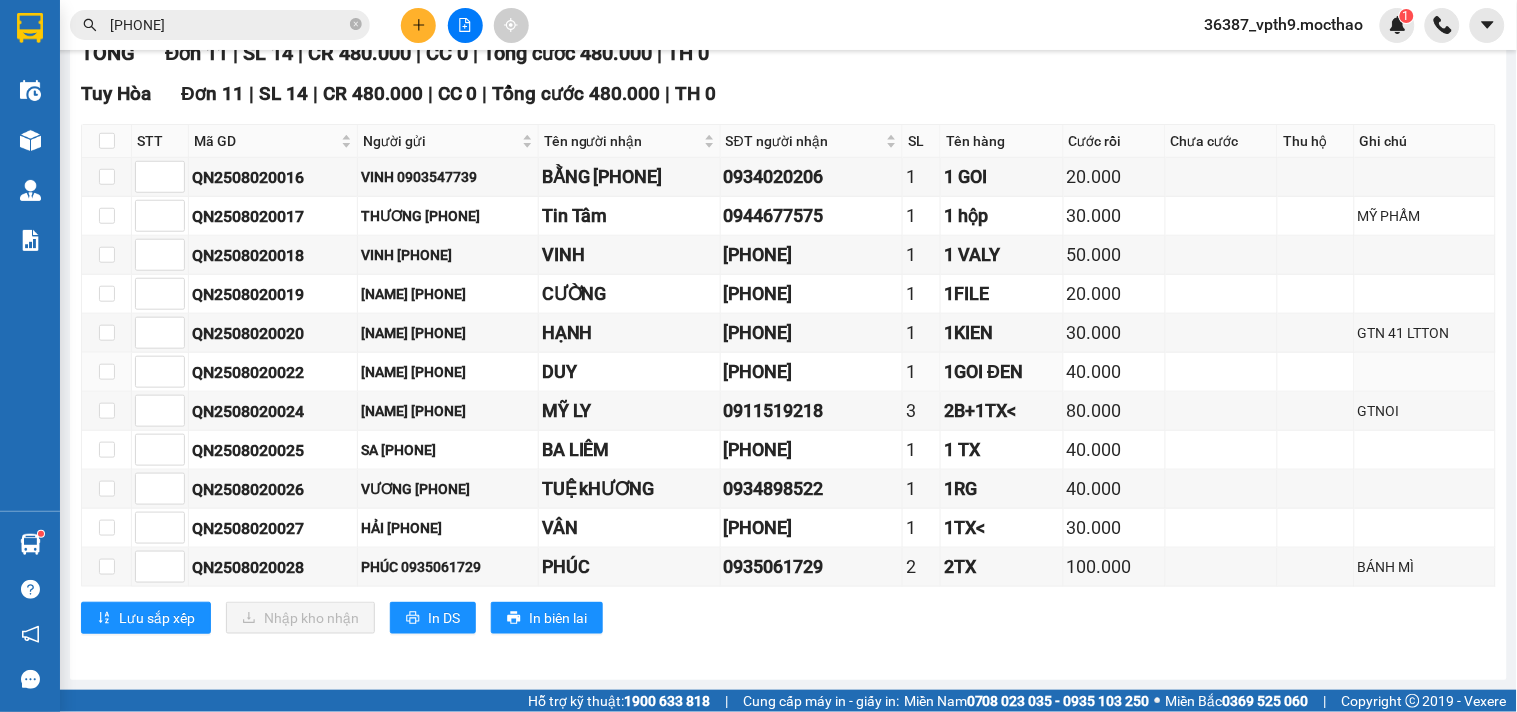 scroll, scrollTop: 0, scrollLeft: 0, axis: both 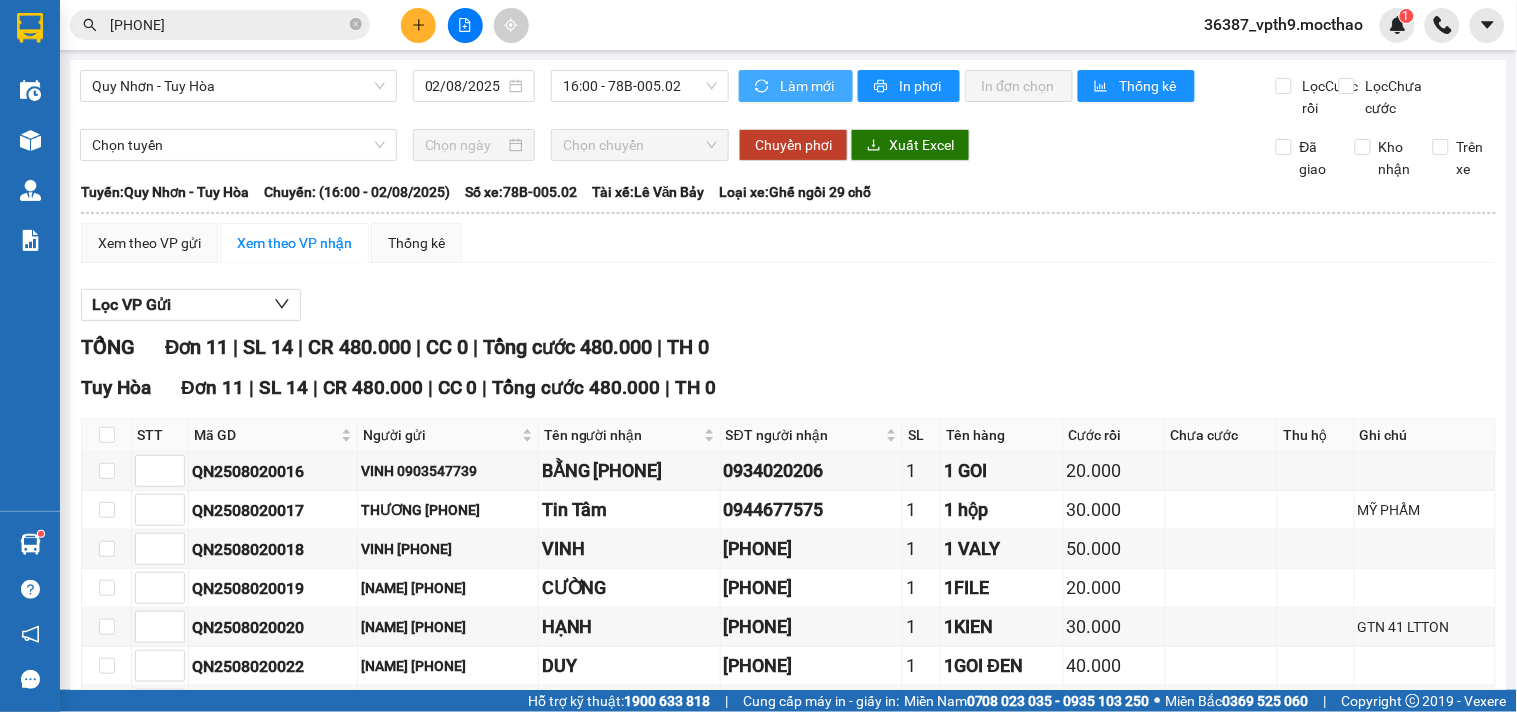 click on "Làm mới" at bounding box center [808, 86] 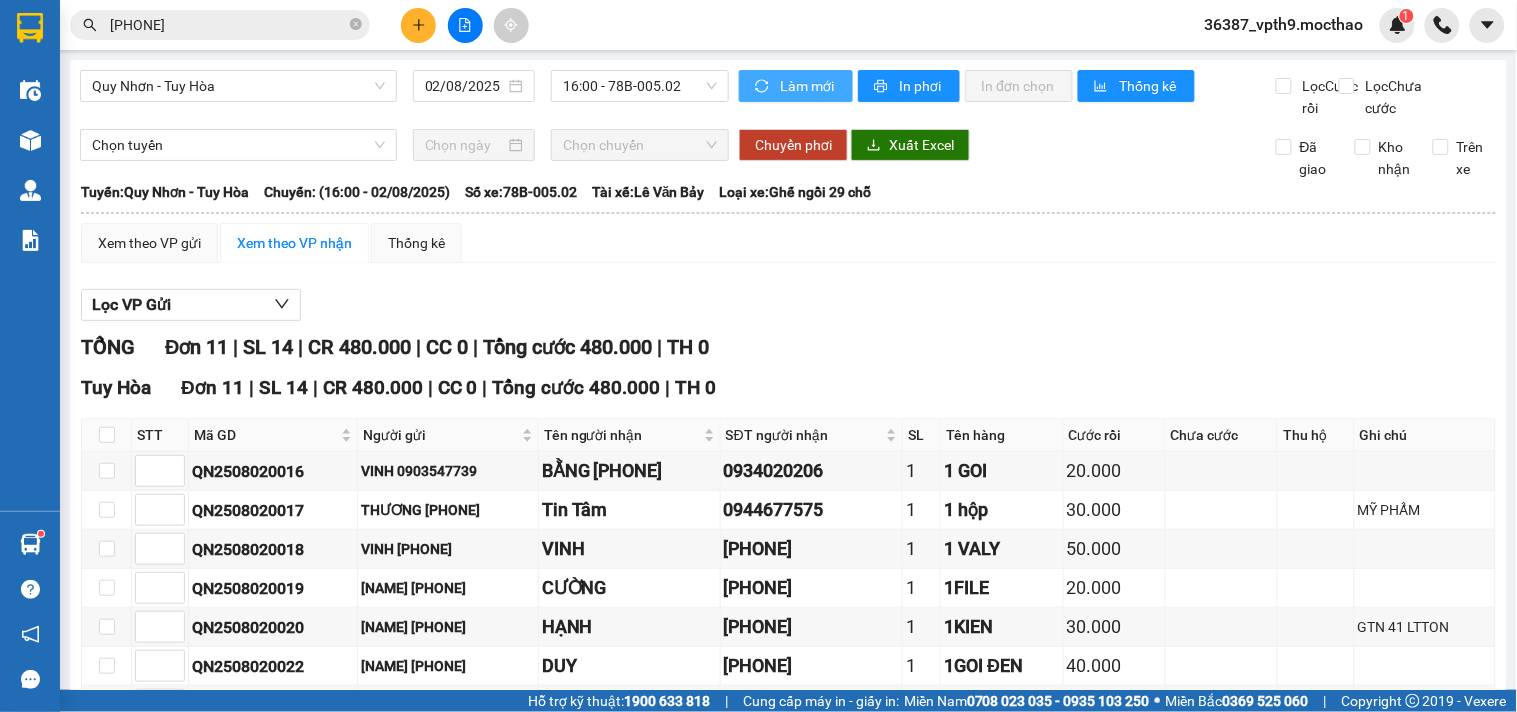 scroll, scrollTop: 320, scrollLeft: 0, axis: vertical 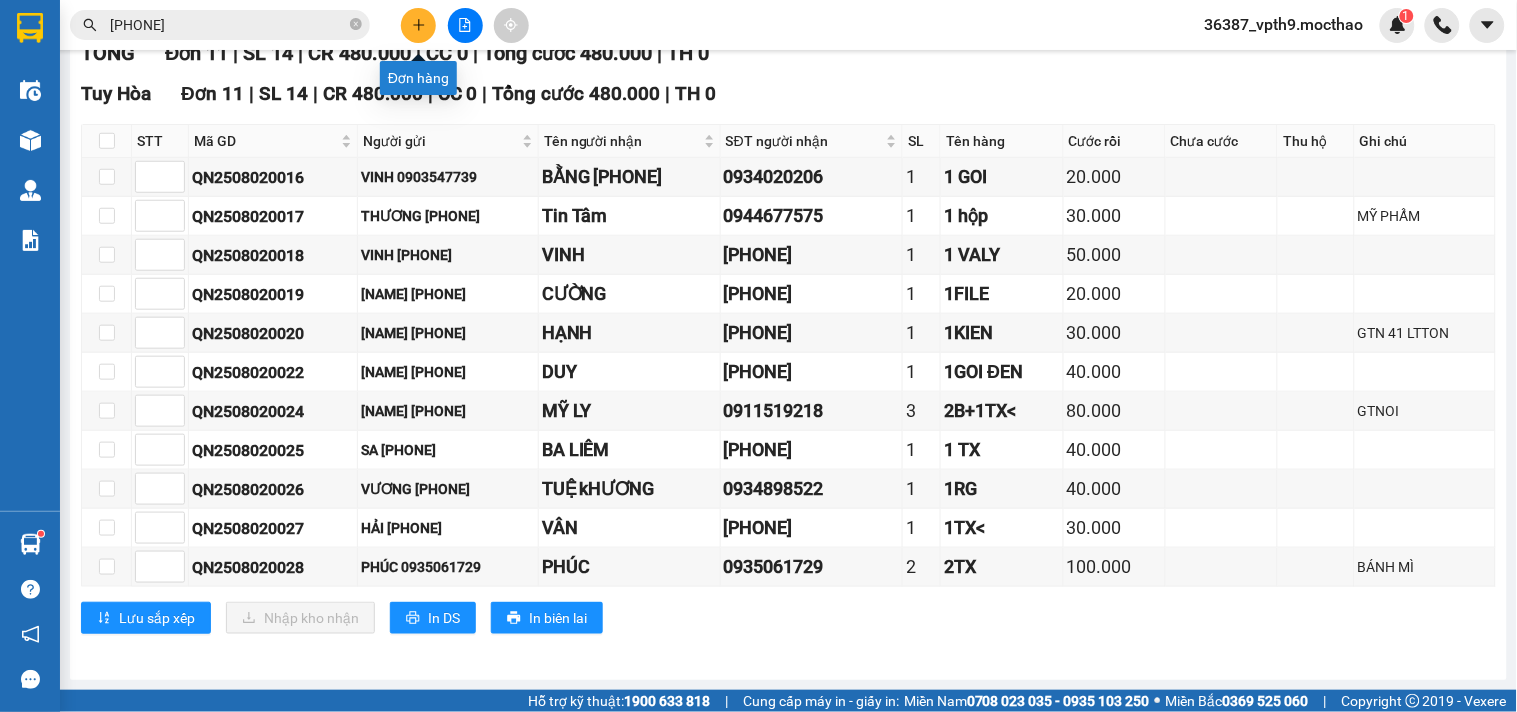 click at bounding box center [418, 25] 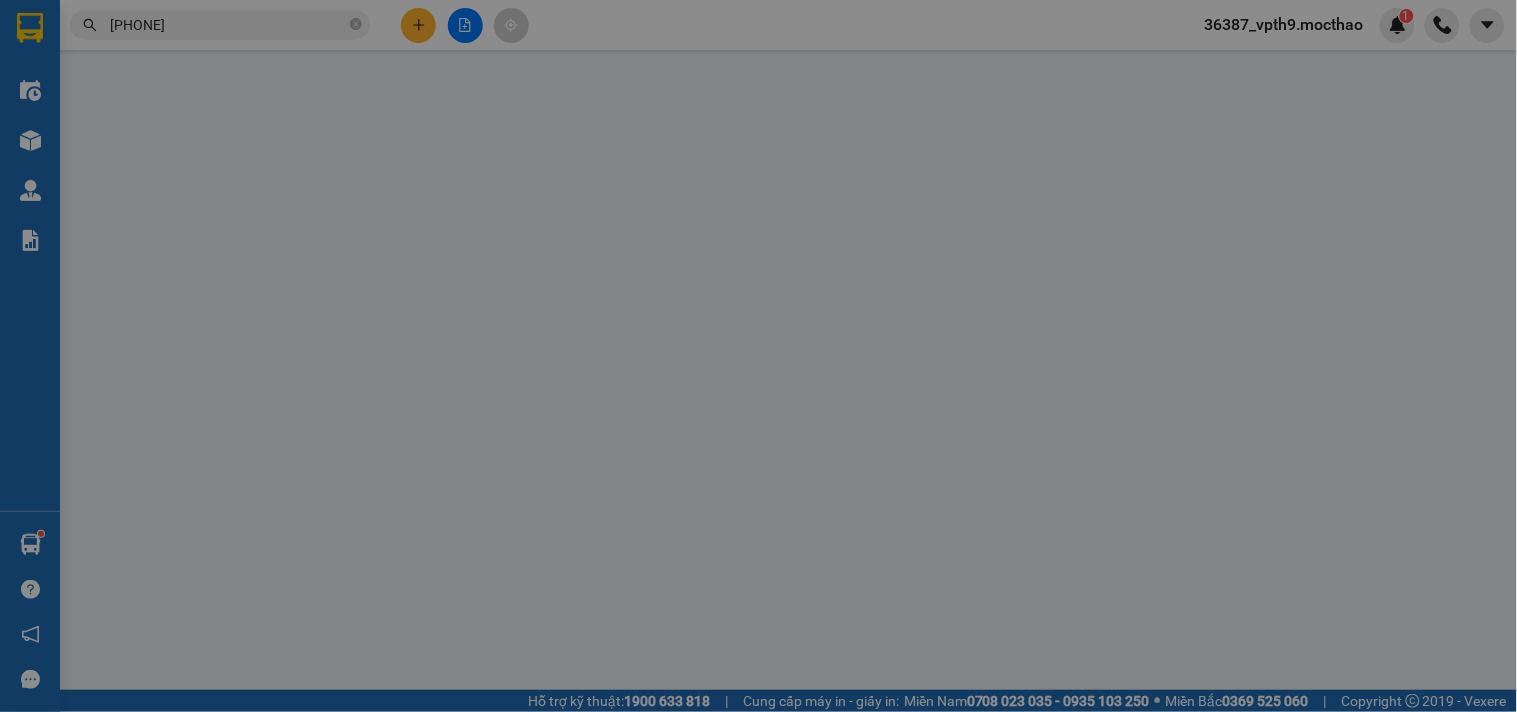 scroll, scrollTop: 0, scrollLeft: 0, axis: both 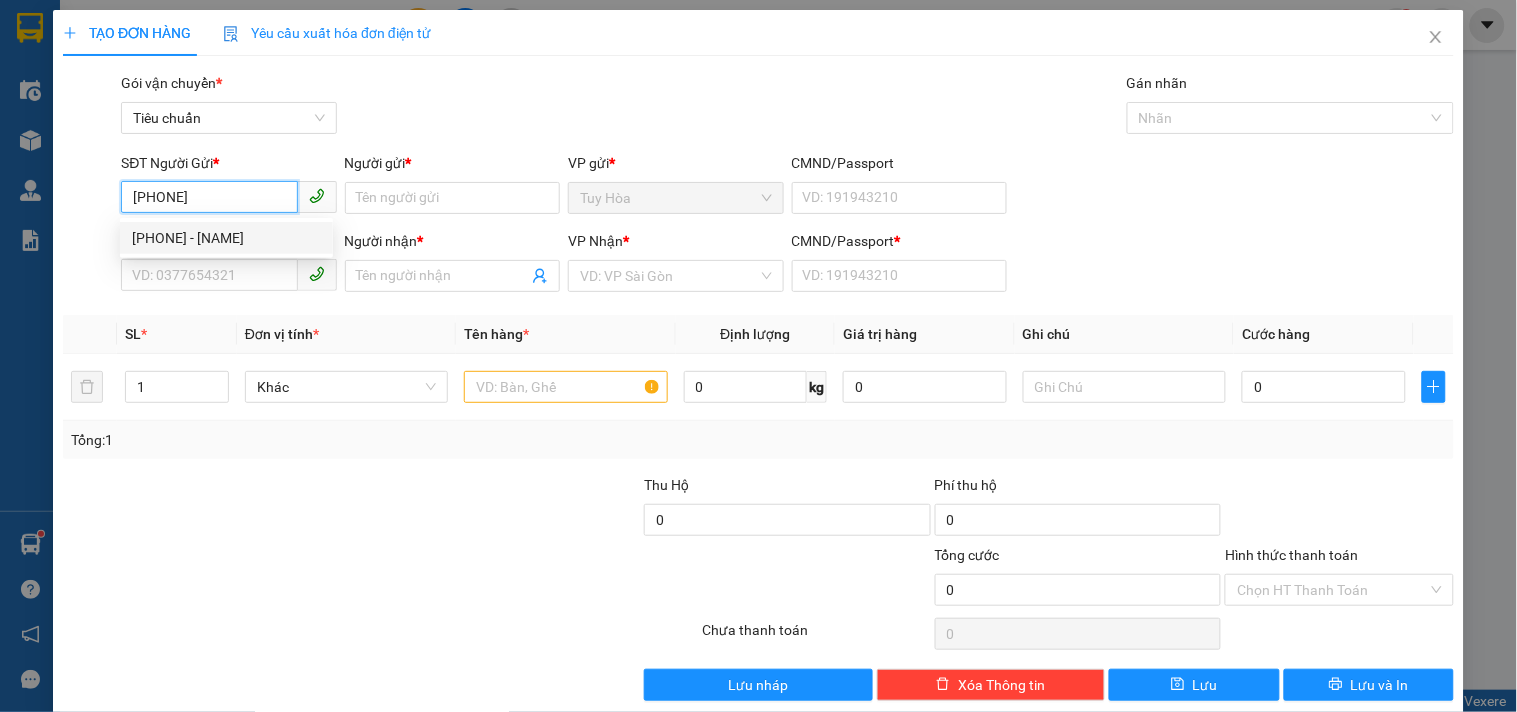 click on "0774544279 - LOAN" at bounding box center (226, 238) 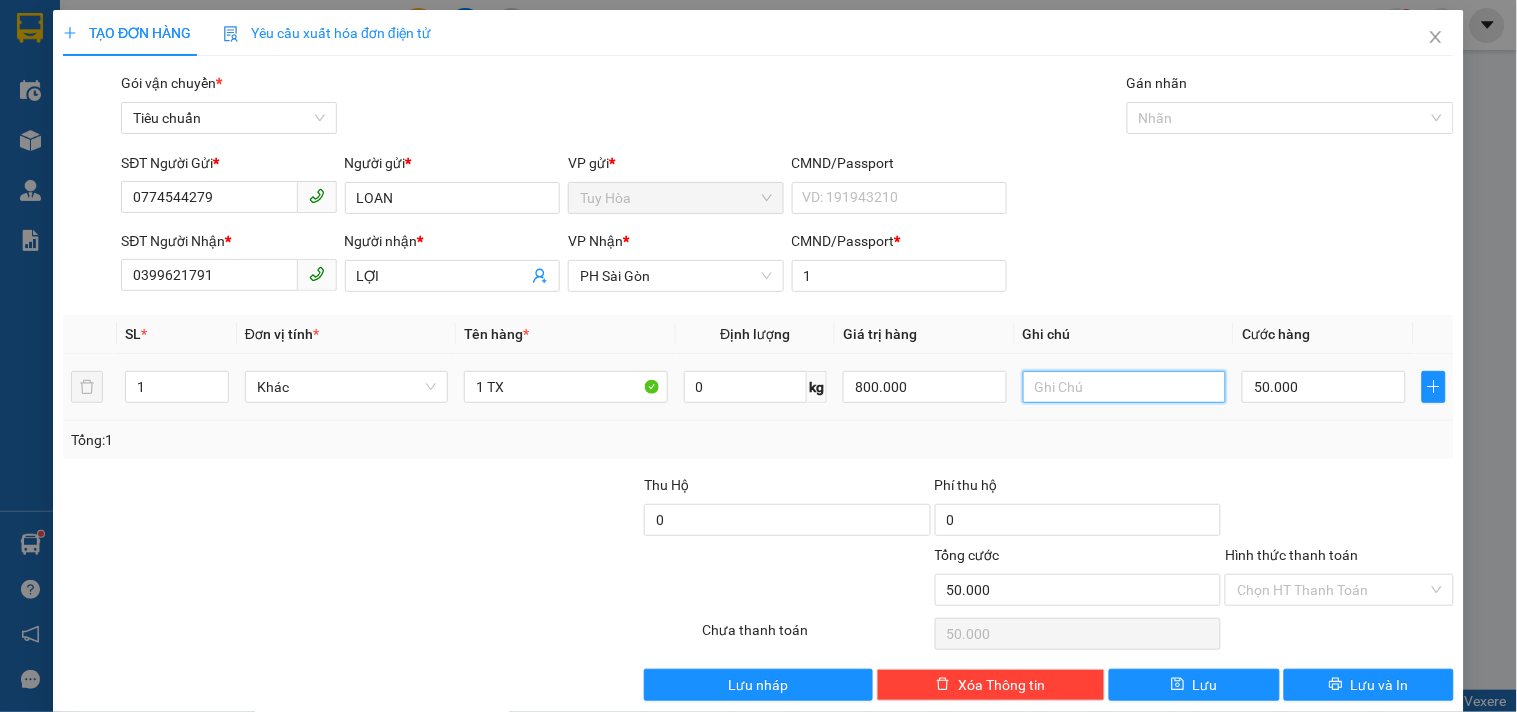 click at bounding box center (1124, 387) 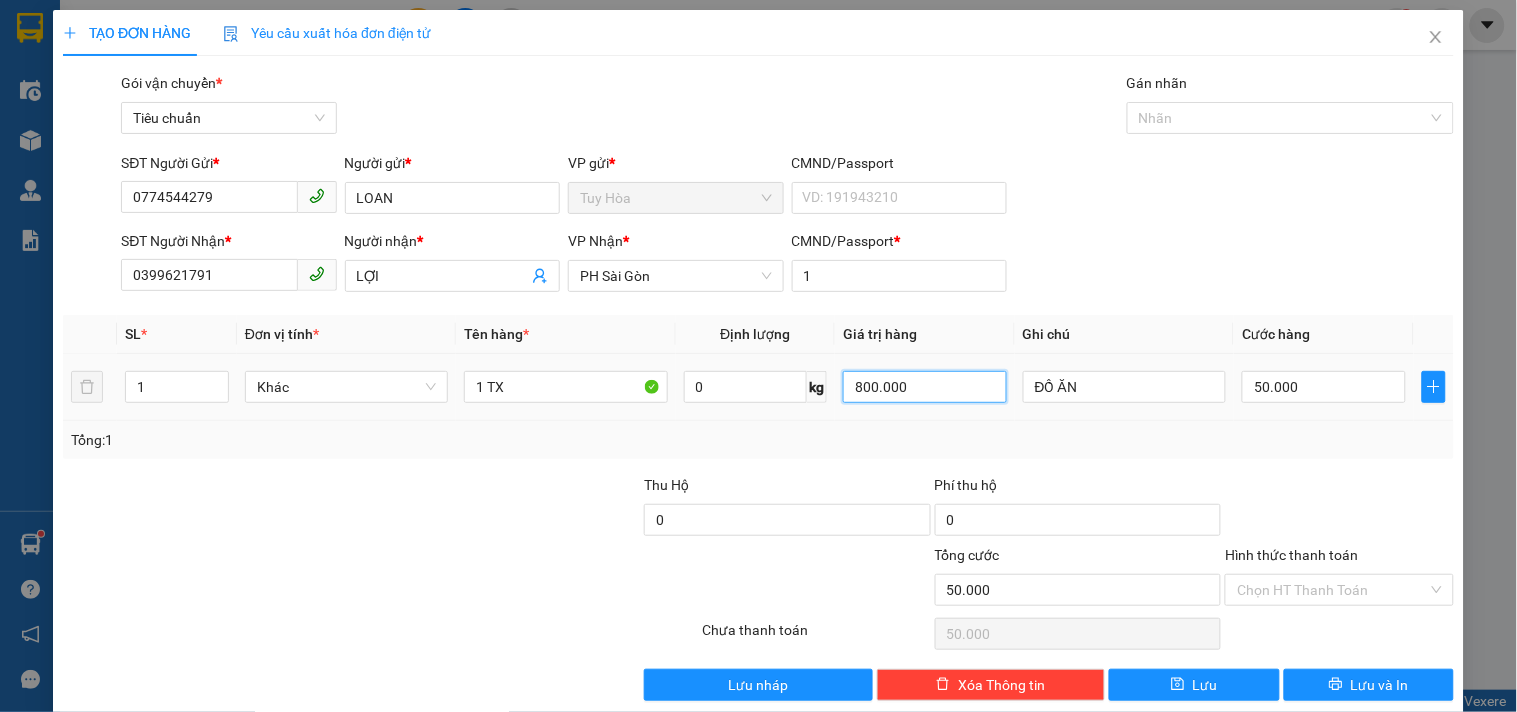 click on "800.000" at bounding box center [925, 387] 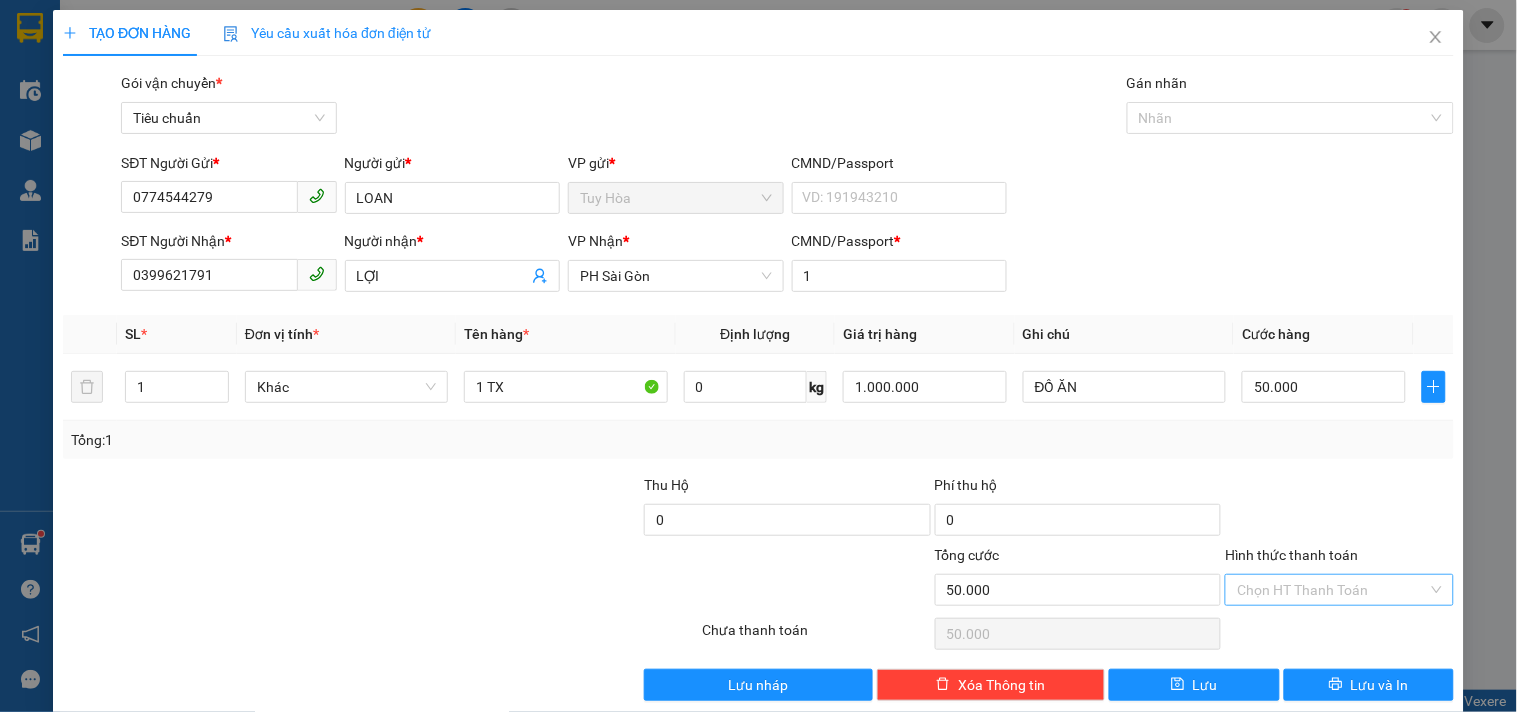 click on "Hình thức thanh toán" at bounding box center [1332, 590] 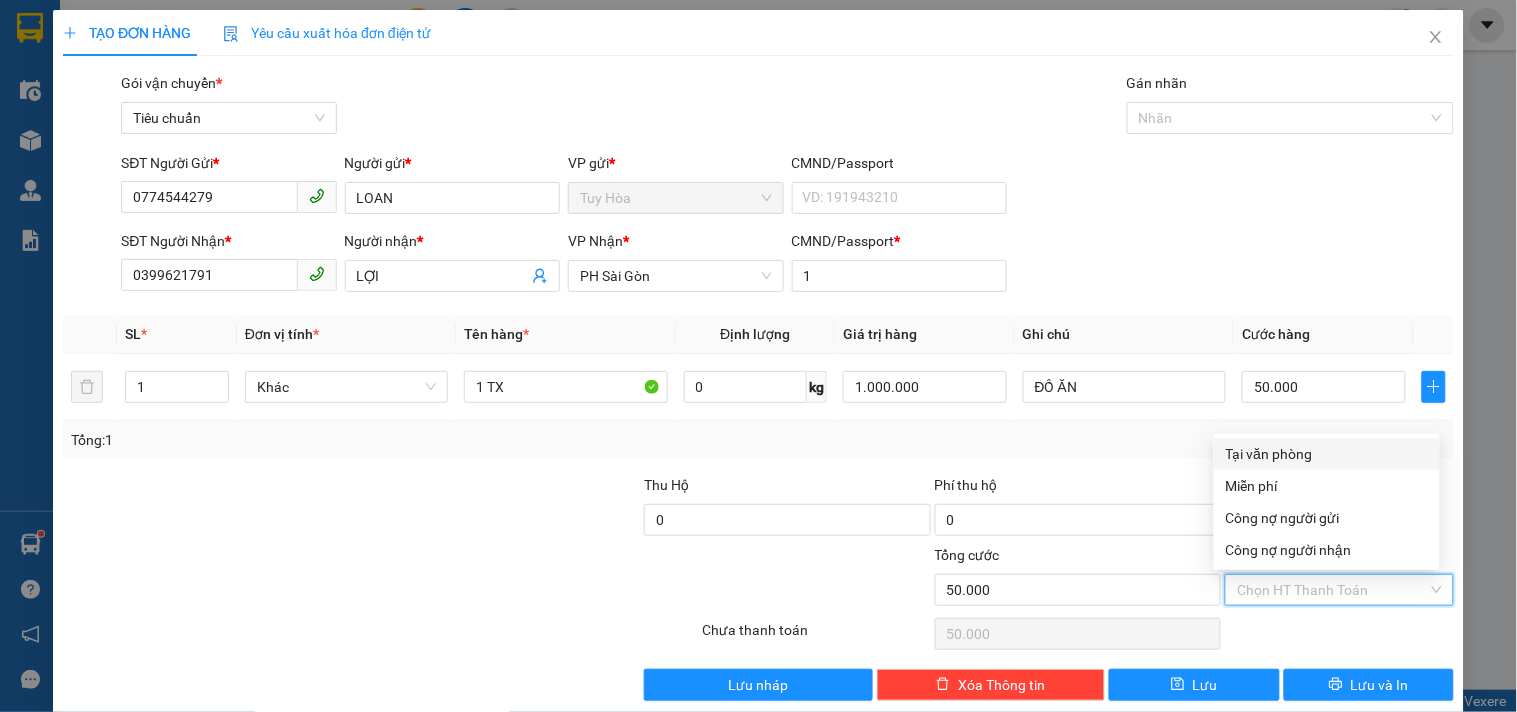 click on "Tại văn phòng" at bounding box center [1327, 454] 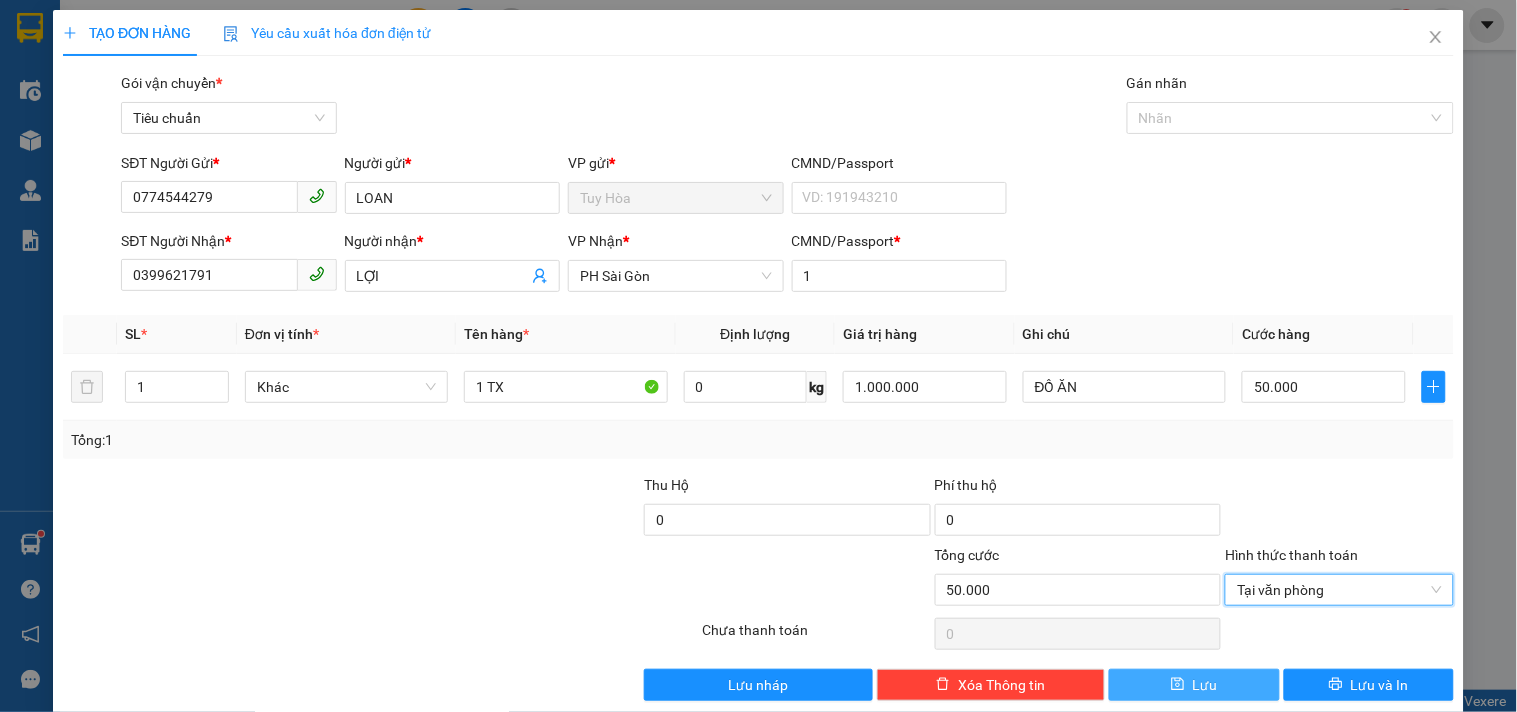 click 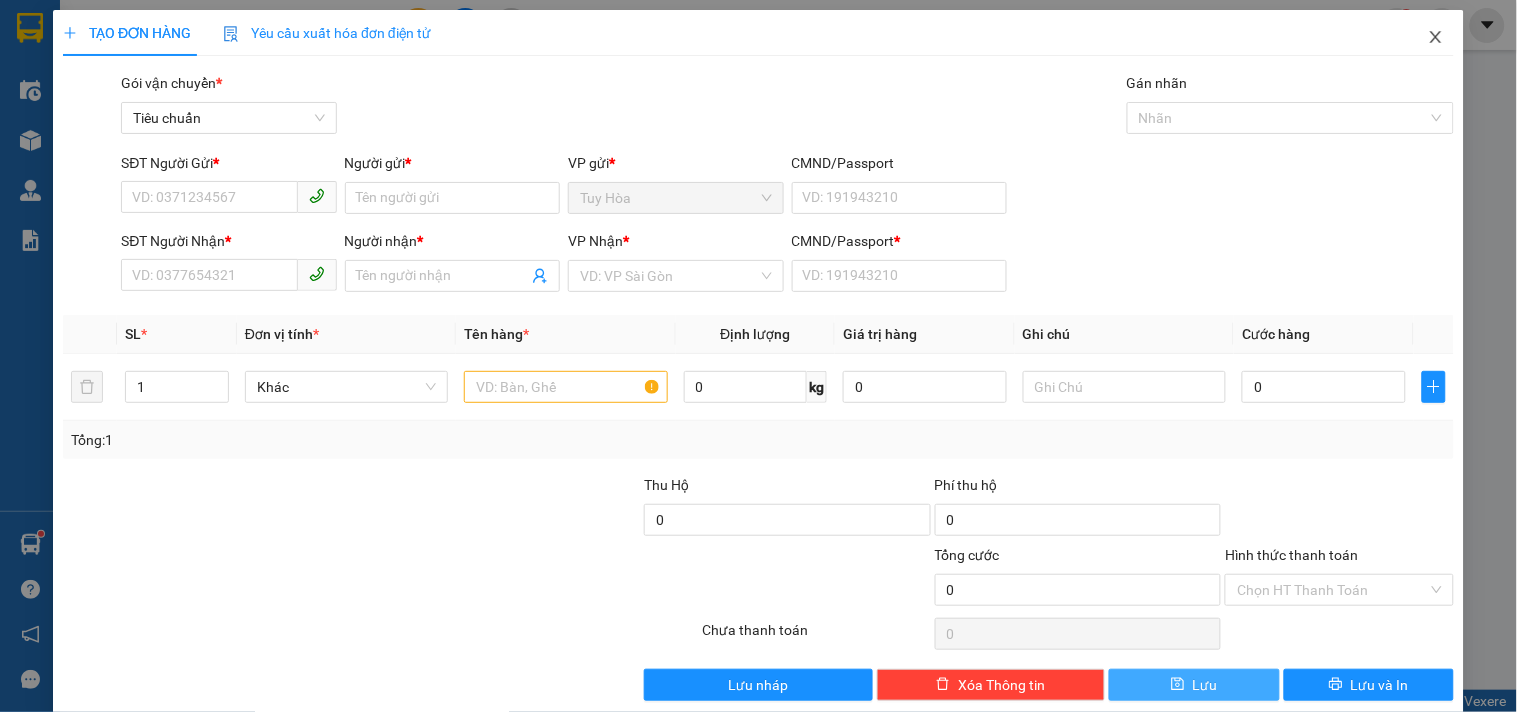 click at bounding box center (1436, 38) 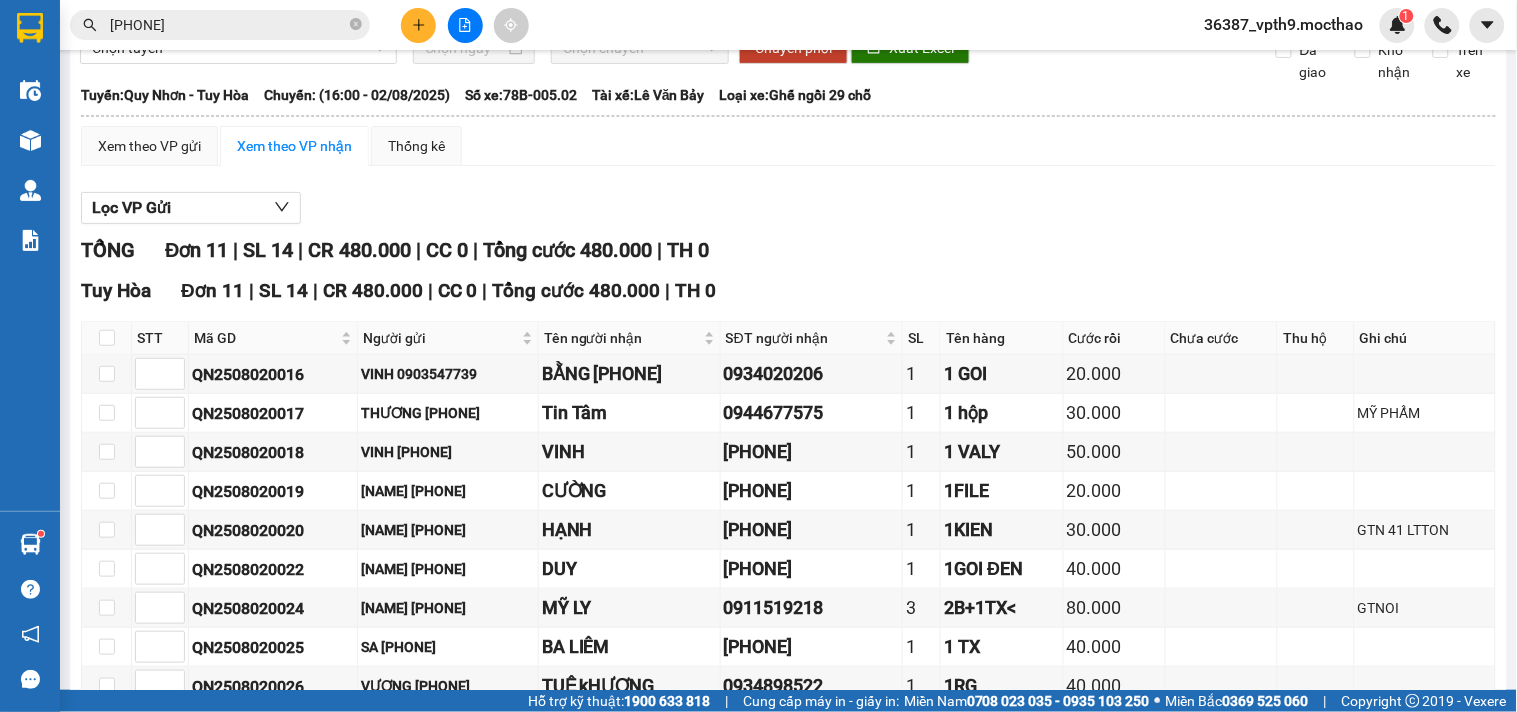 scroll, scrollTop: 0, scrollLeft: 0, axis: both 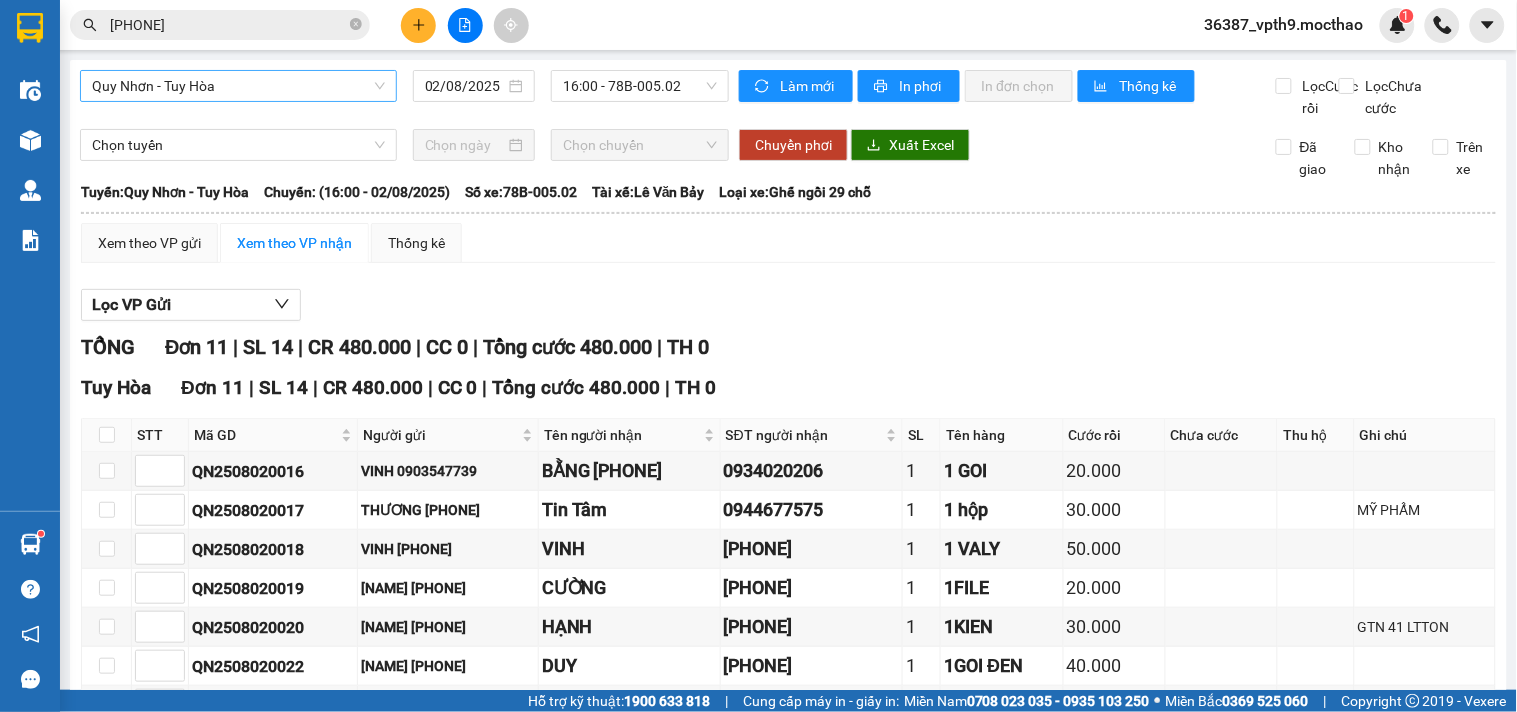 click on "Quy Nhơn - Tuy Hòa" at bounding box center (238, 86) 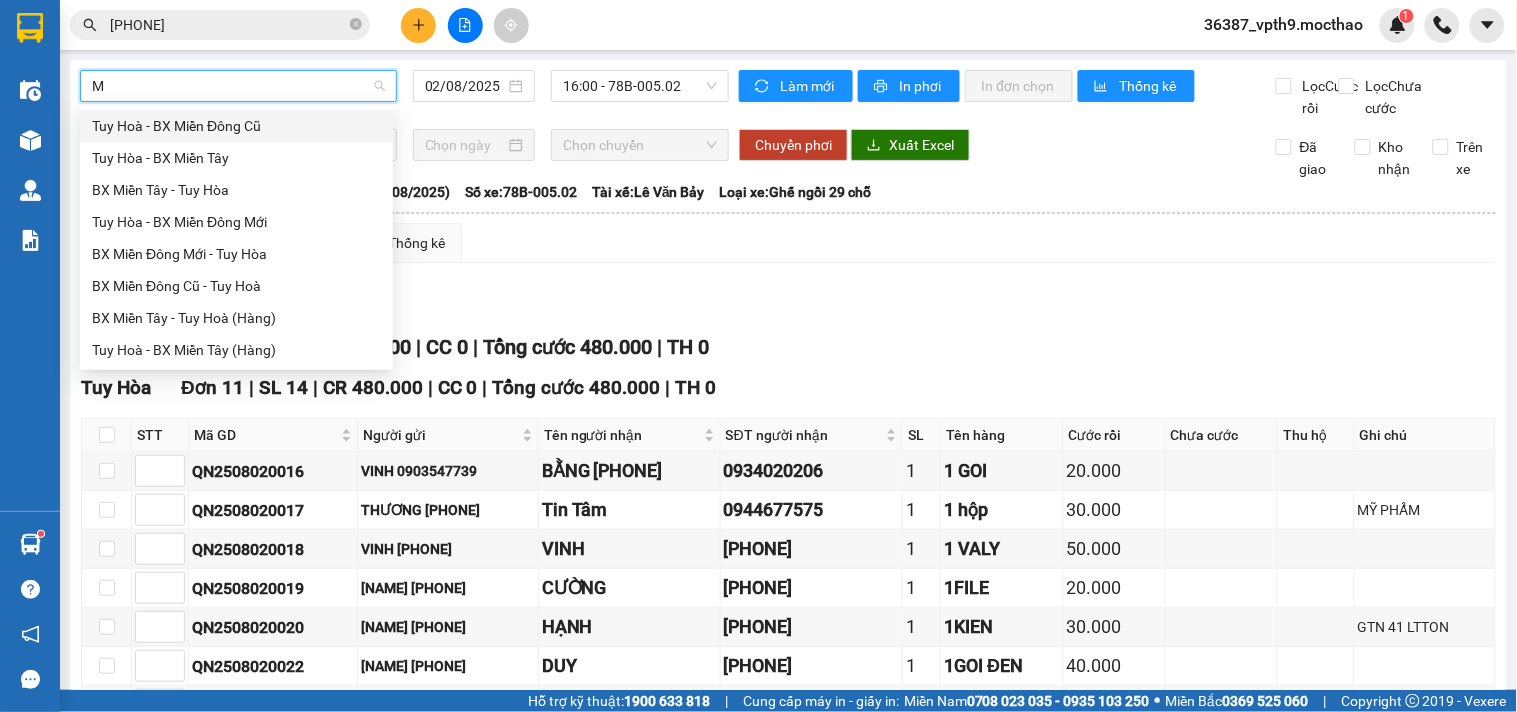 scroll, scrollTop: 0, scrollLeft: 0, axis: both 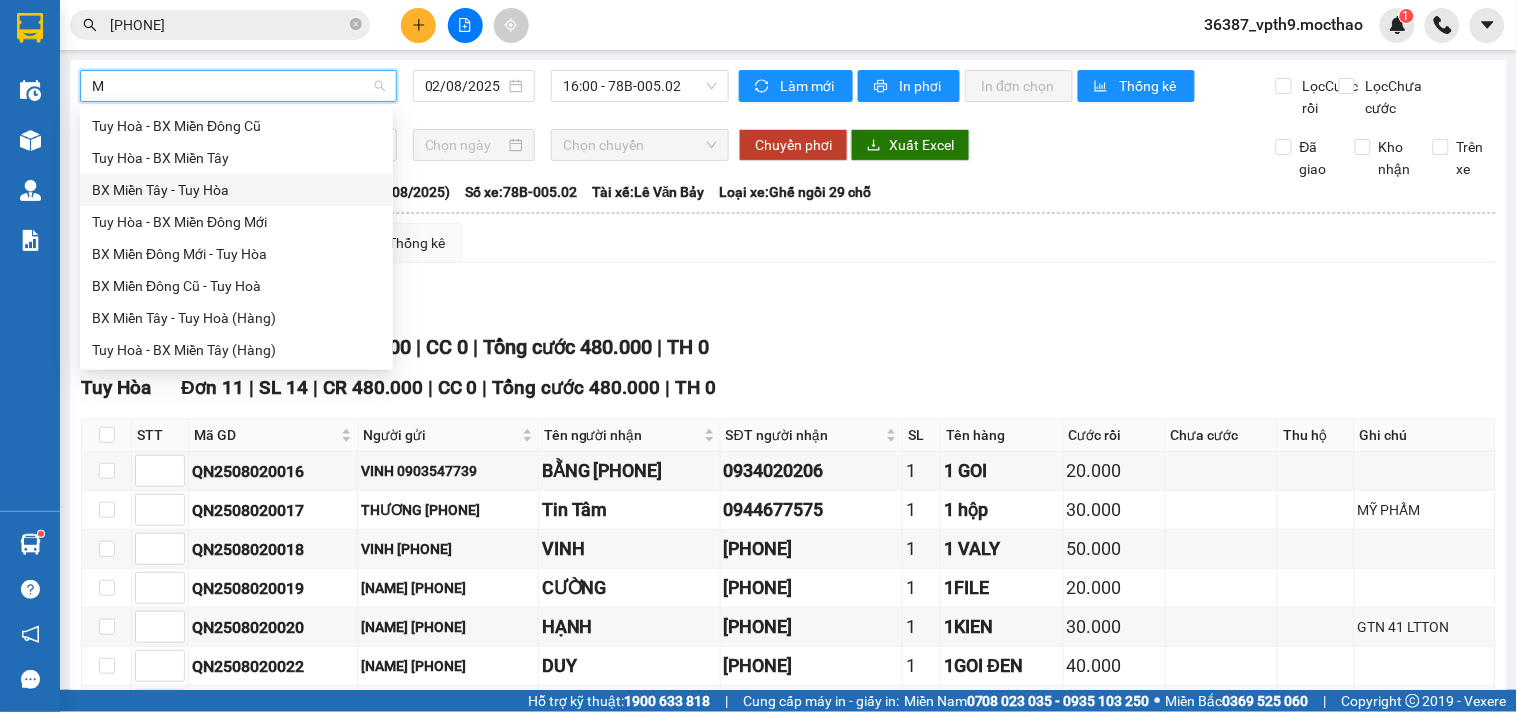 click on "BX Miền Tây - Tuy Hòa" at bounding box center [236, 190] 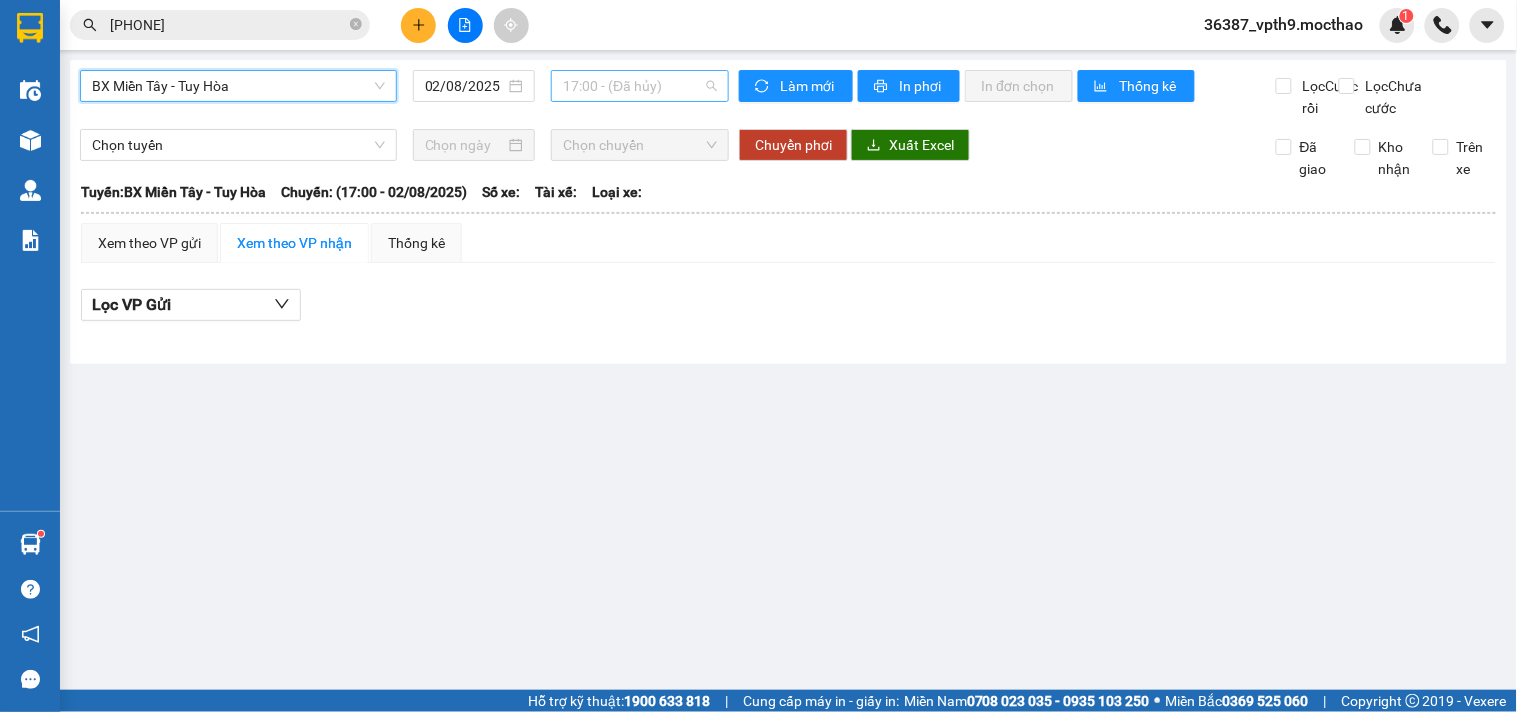 click on "17:00     - (Đã hủy)" at bounding box center (640, 86) 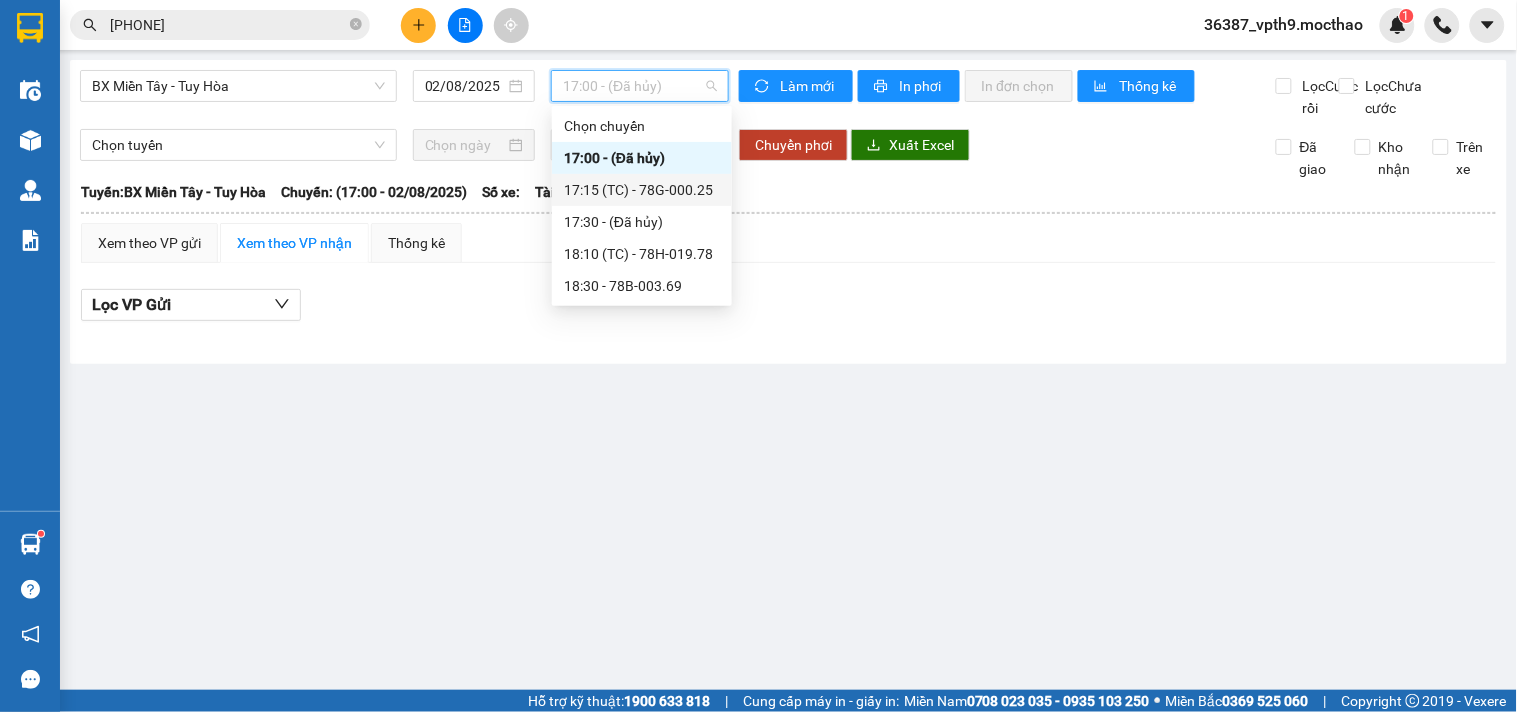 click on "17:15   (TC)   - 78G-000.25" at bounding box center (642, 190) 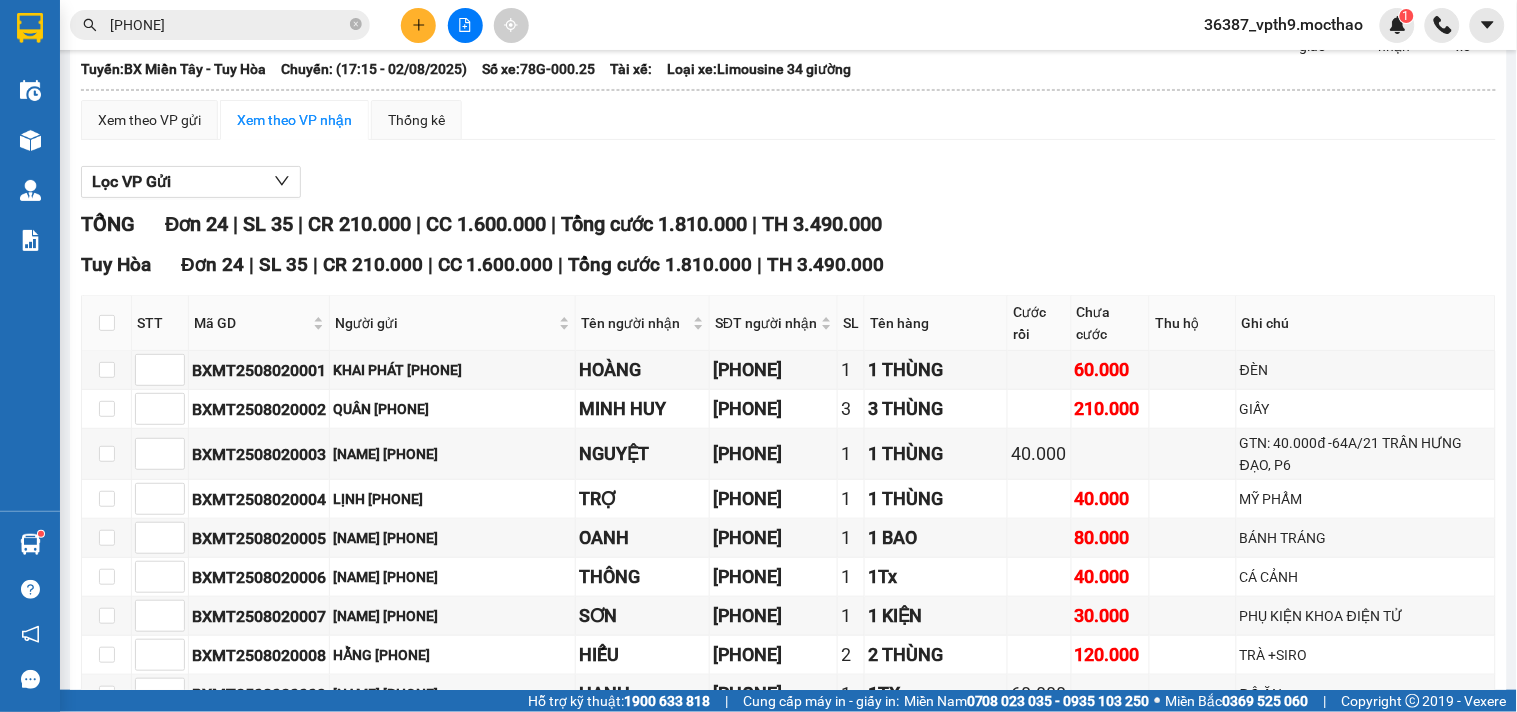 scroll, scrollTop: 0, scrollLeft: 0, axis: both 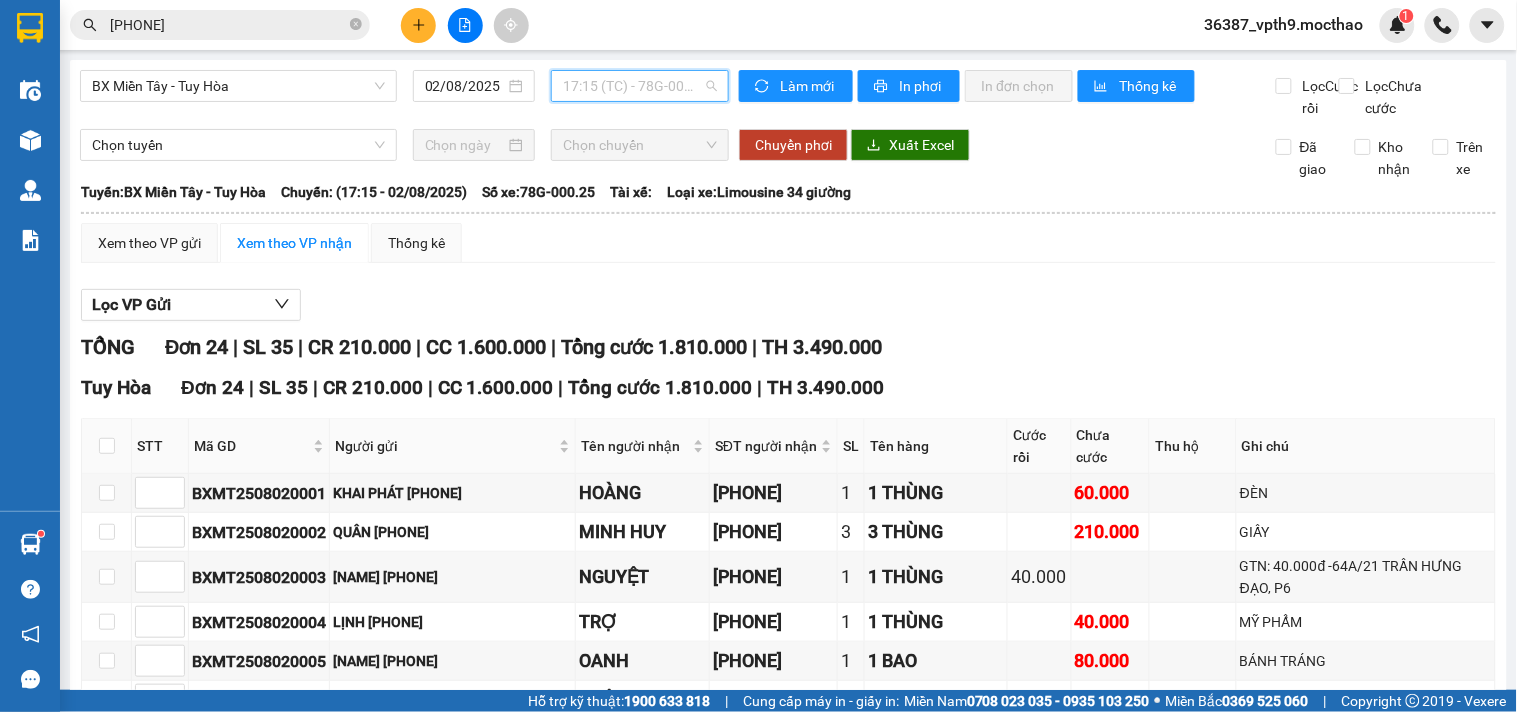 click on "17:15   (TC)   - 78G-000.25" at bounding box center [640, 86] 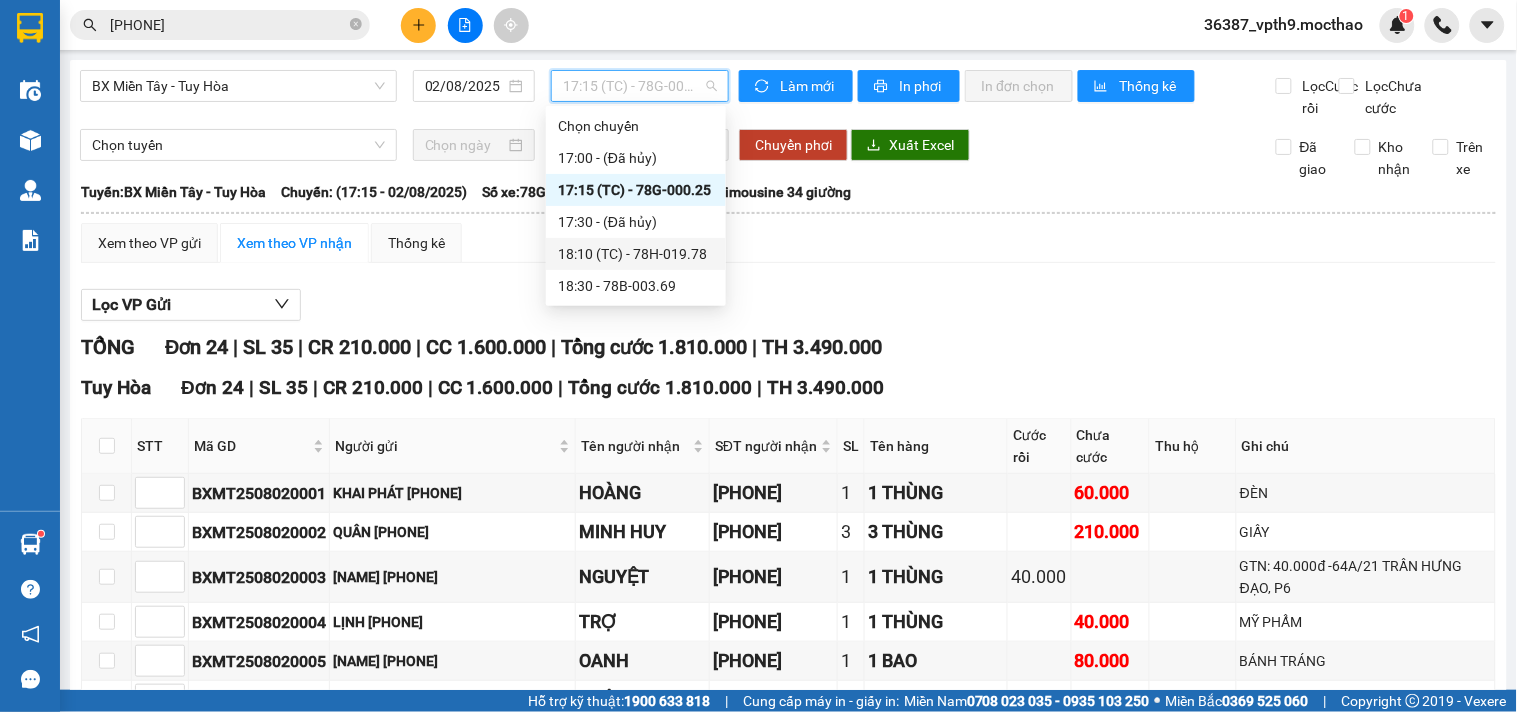 click on "18:10   (TC)   - 78H-019.78" at bounding box center [636, 254] 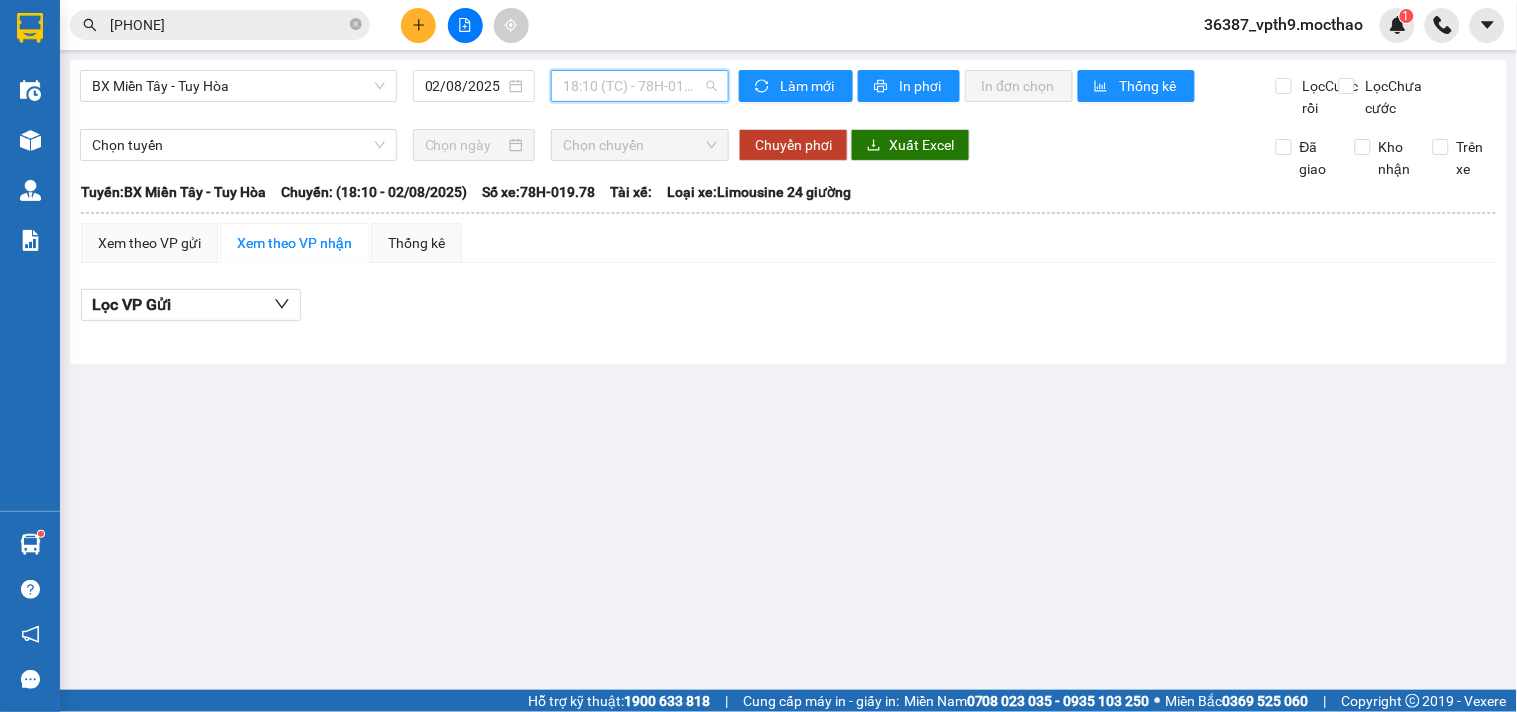 click on "18:10   (TC)   - 78H-019.78" at bounding box center (640, 86) 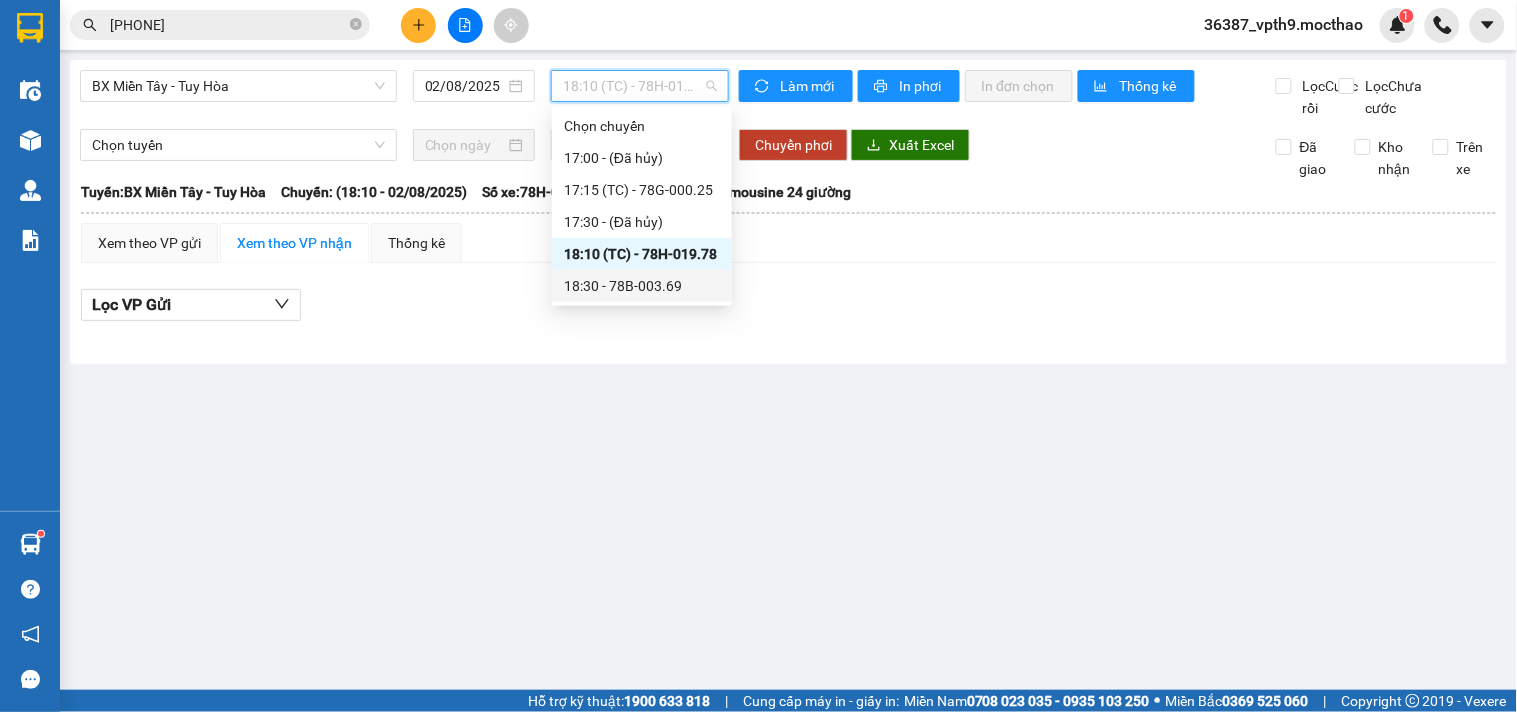 click on "18:30     - 78B-003.69" at bounding box center [642, 286] 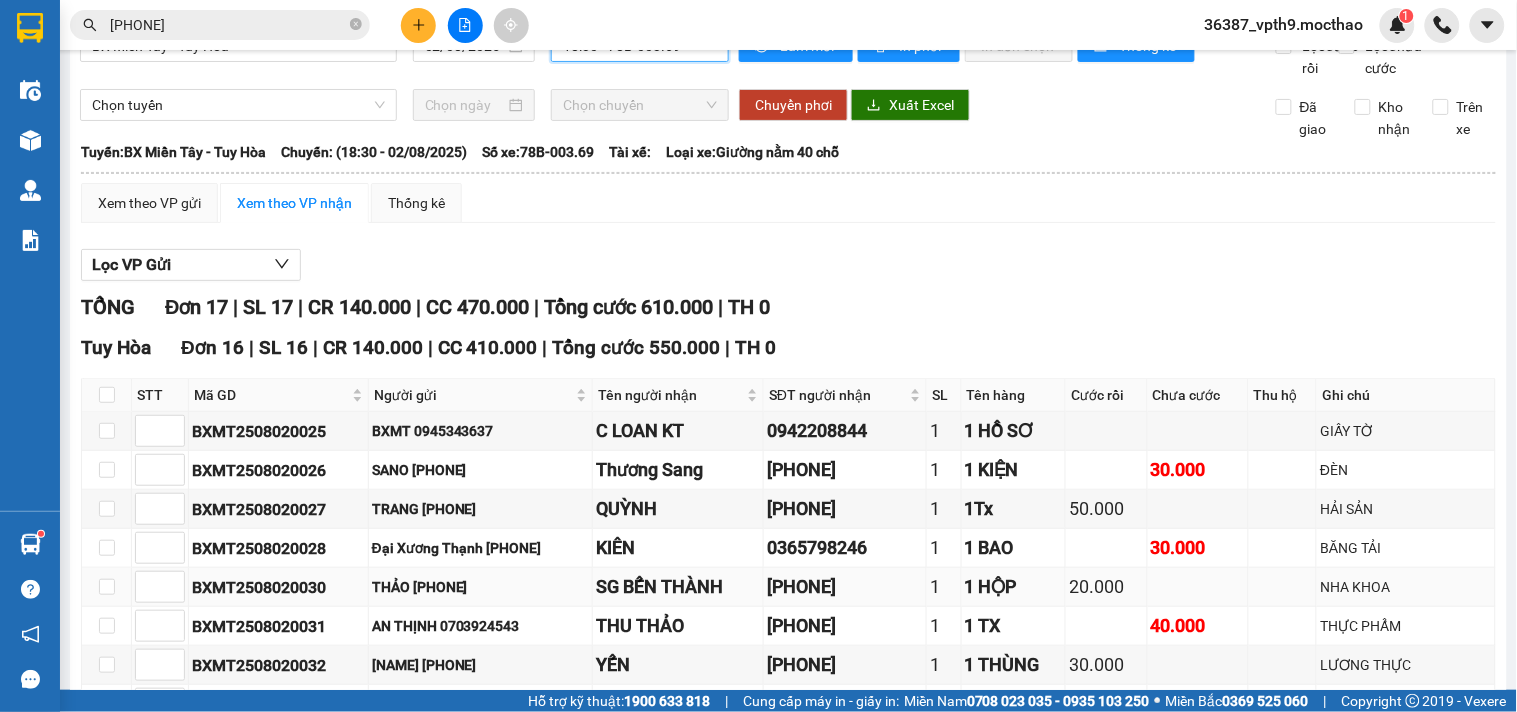 scroll, scrollTop: 0, scrollLeft: 0, axis: both 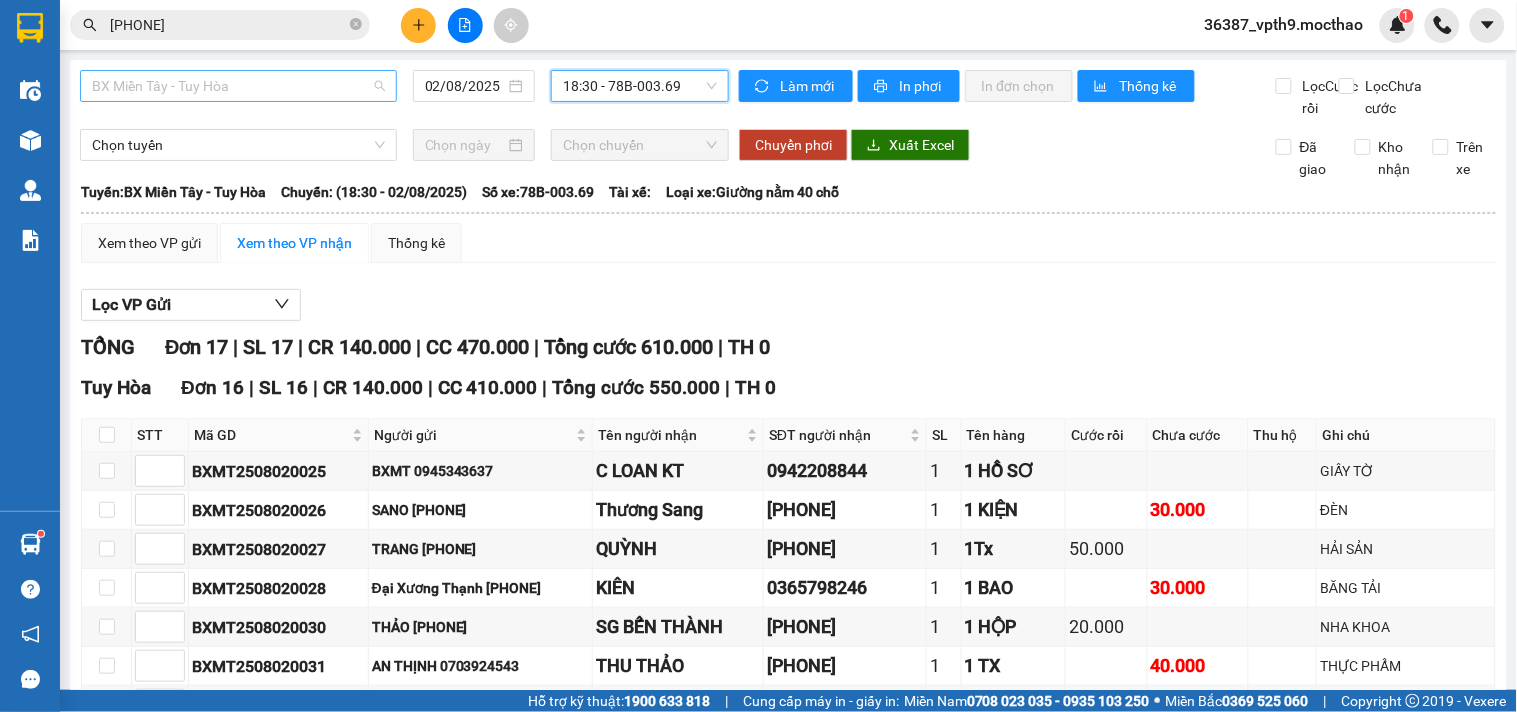 click on "BX Miền Tây - Tuy Hòa" at bounding box center (238, 86) 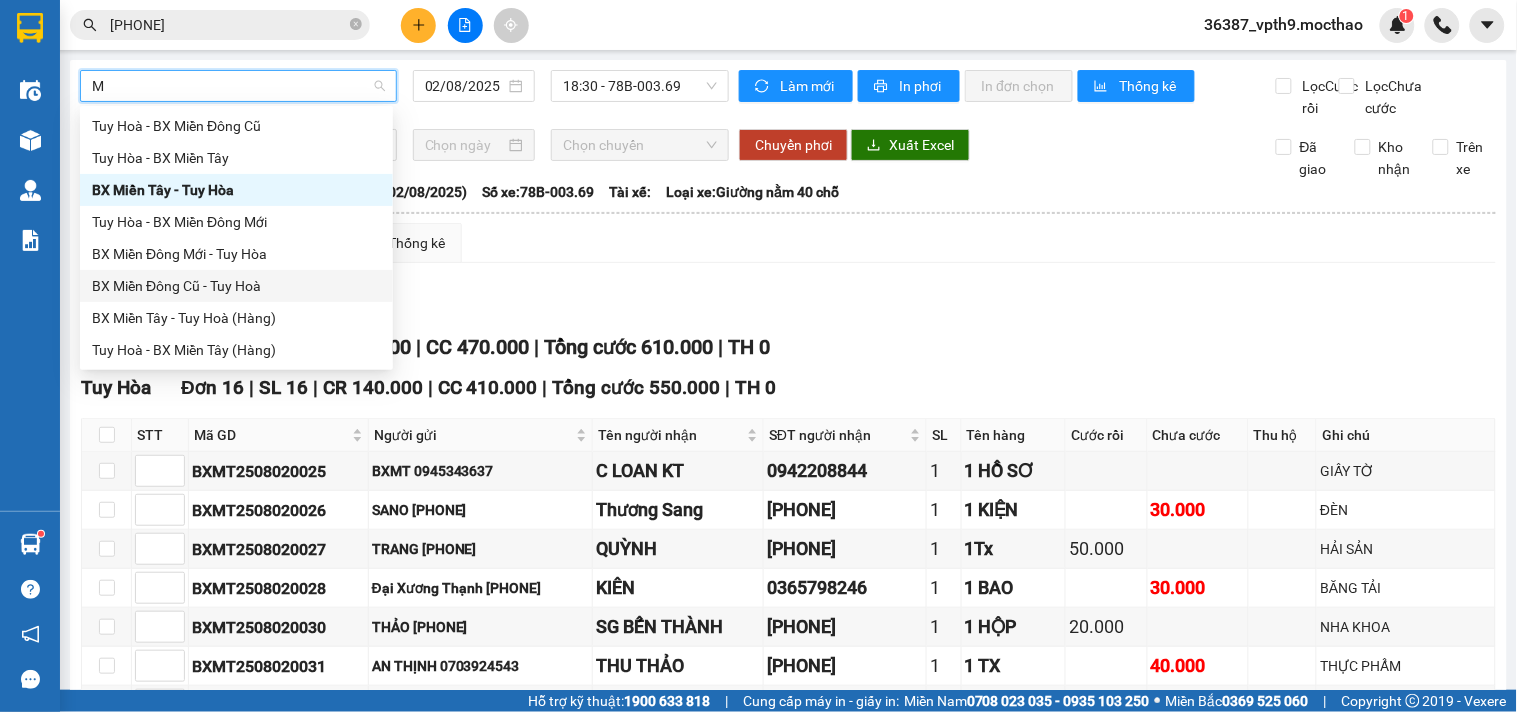 click on "BX Miền Đông Cũ - Tuy Hoà" at bounding box center [236, 286] 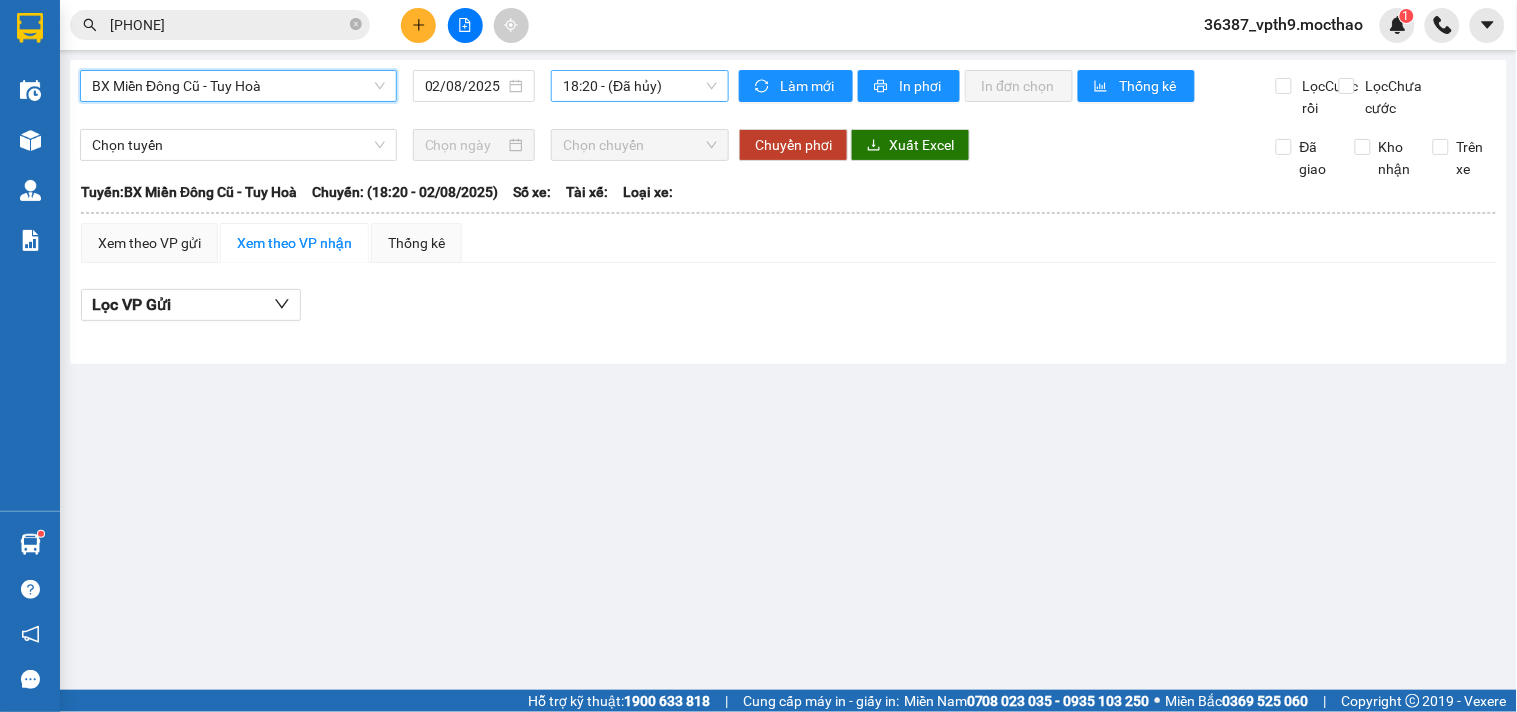 click on "18:20     - (Đã hủy)" at bounding box center (640, 86) 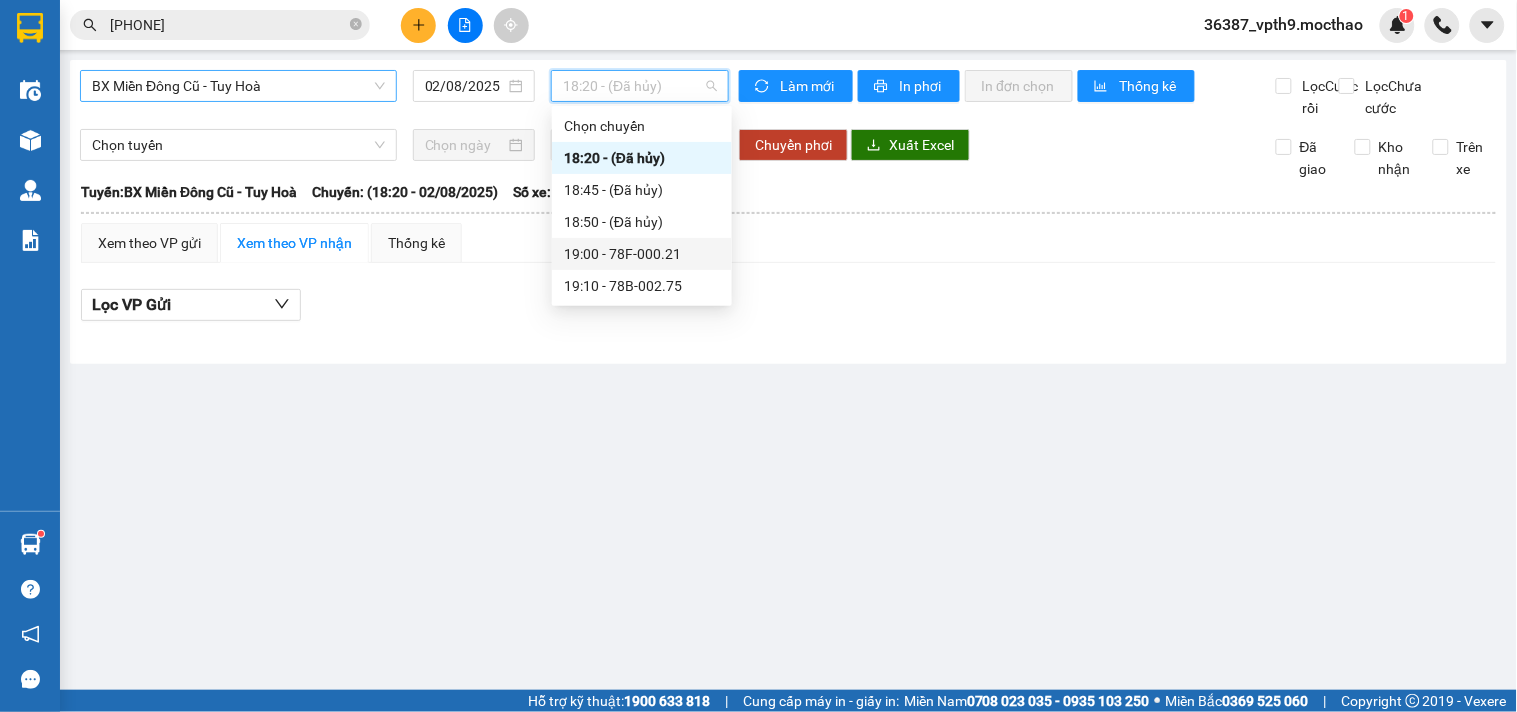 click on "19:00     - 78F-000.21" at bounding box center (642, 254) 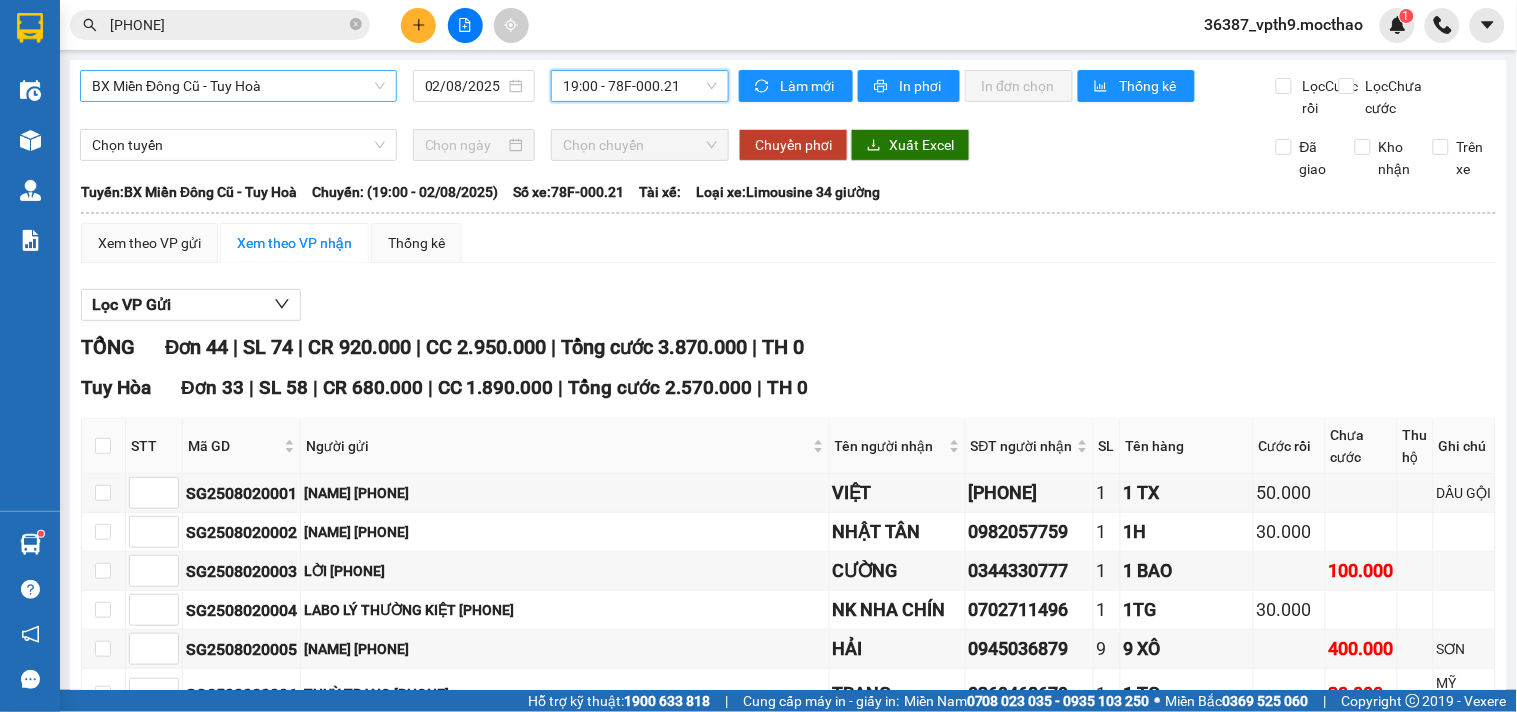 click on "19:00     - 78F-000.21" at bounding box center (640, 86) 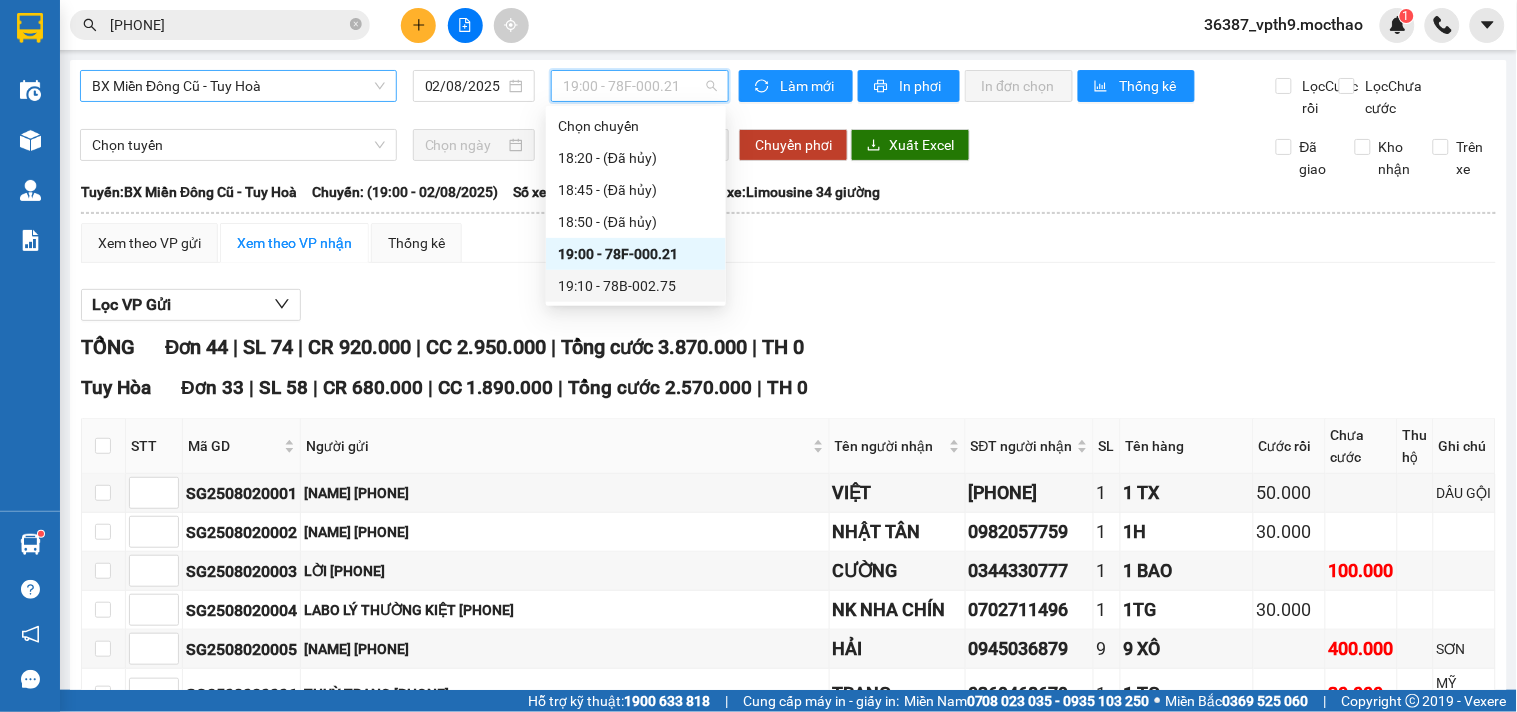click on "19:10     - 78B-002.75" at bounding box center [636, 286] 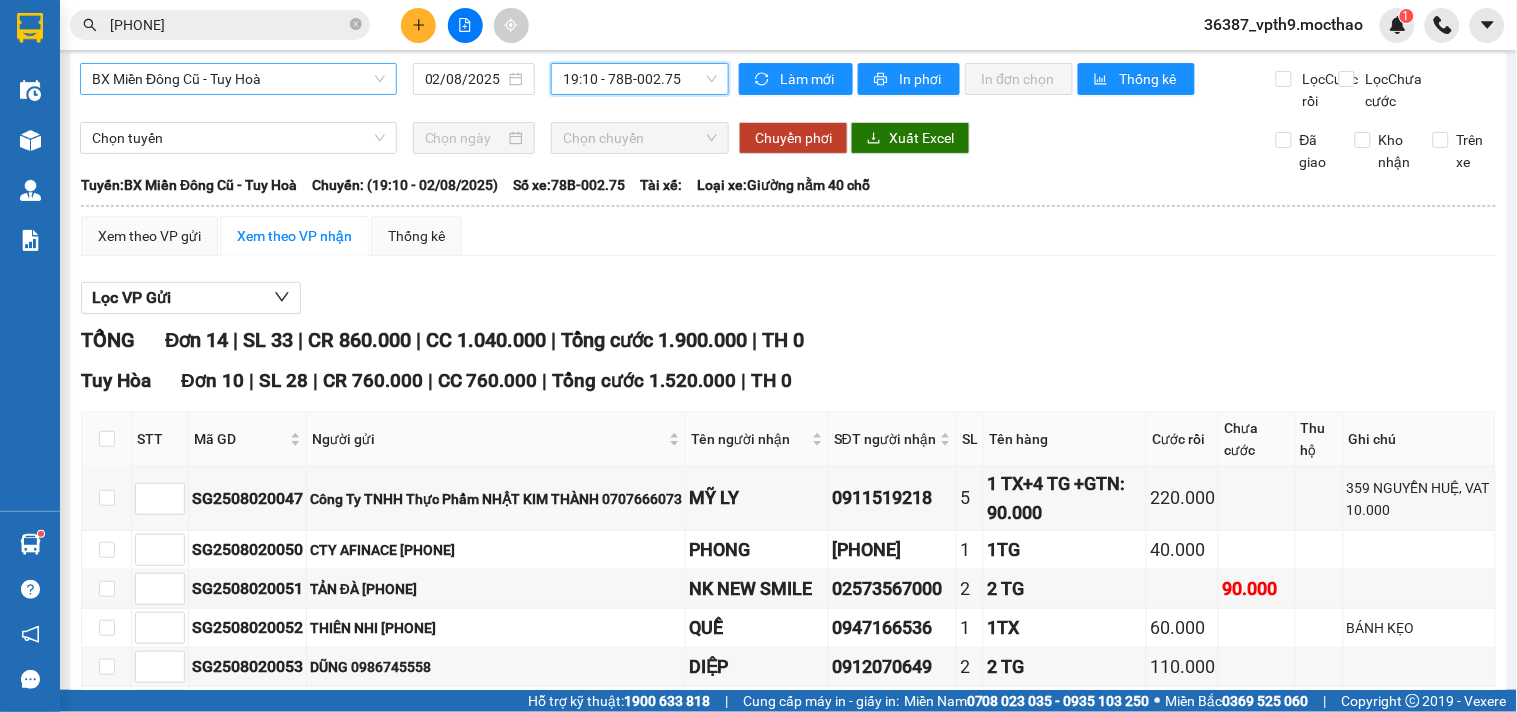 scroll, scrollTop: 0, scrollLeft: 0, axis: both 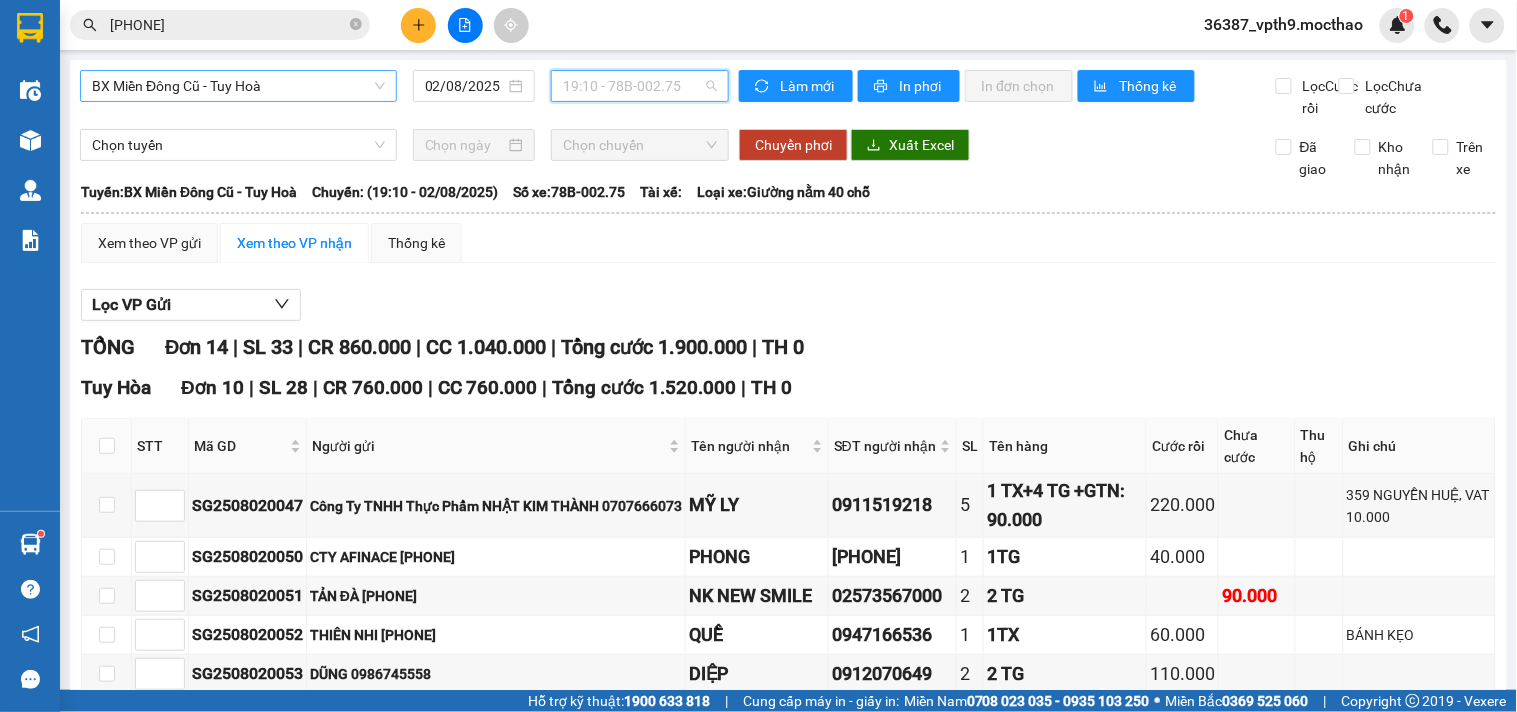click on "19:10     - 78B-002.75" at bounding box center [640, 86] 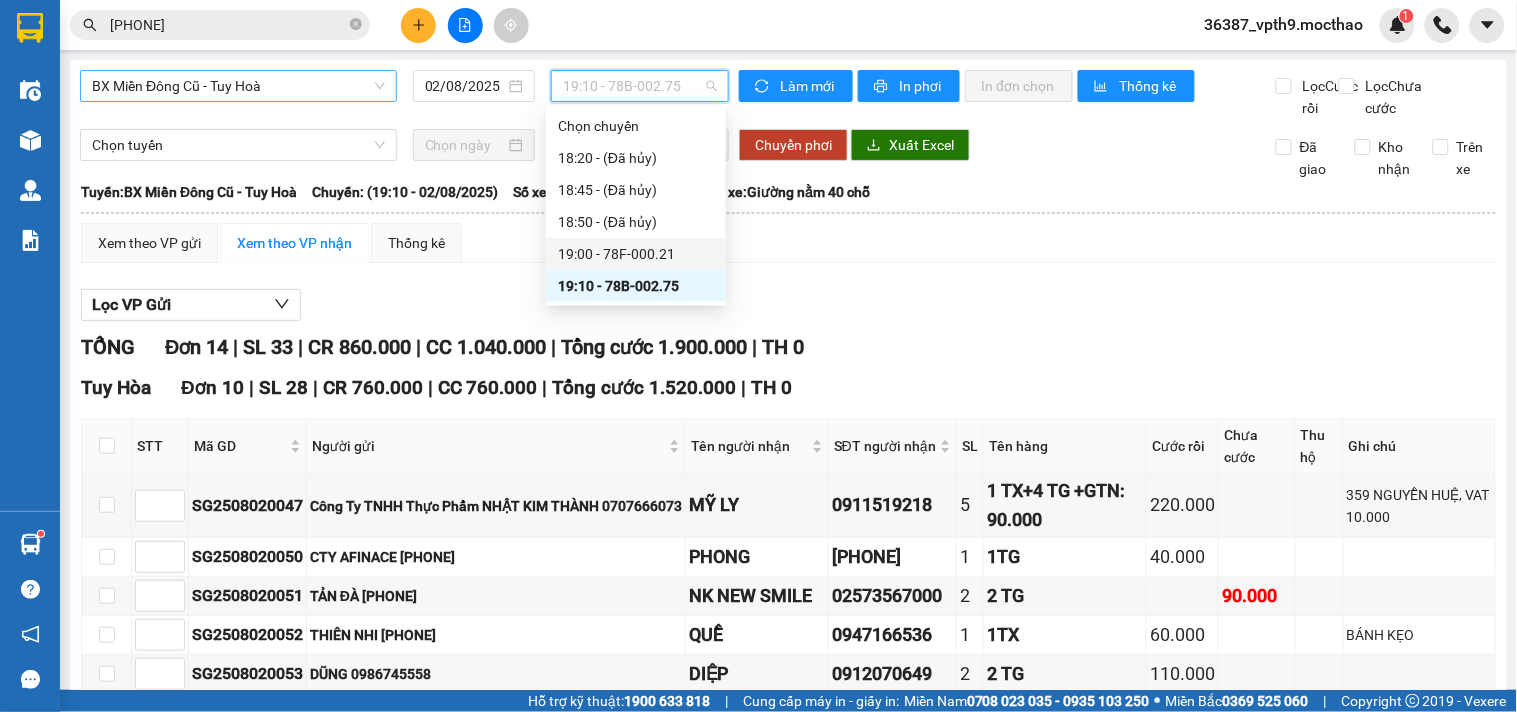 click on "19:00     - 78F-000.21" at bounding box center (636, 254) 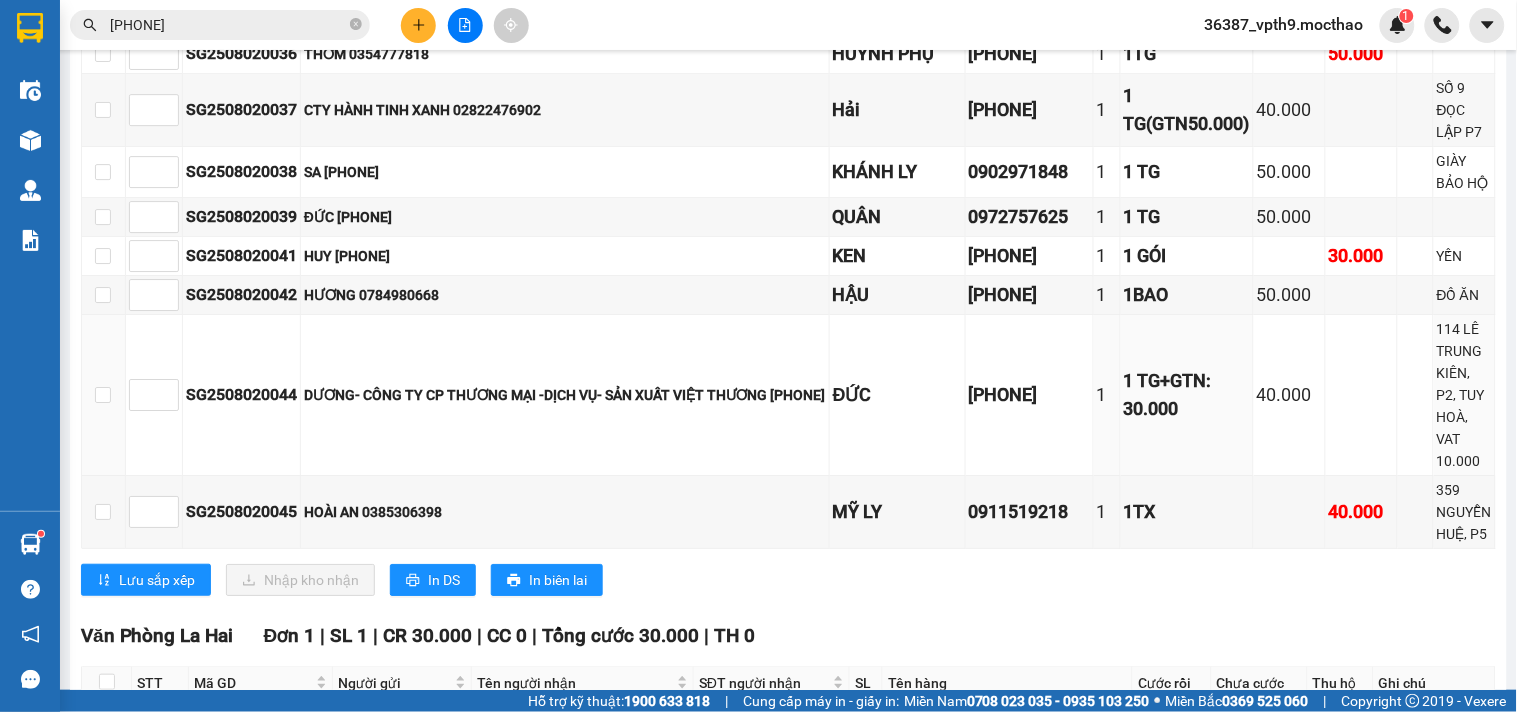 scroll, scrollTop: 1777, scrollLeft: 0, axis: vertical 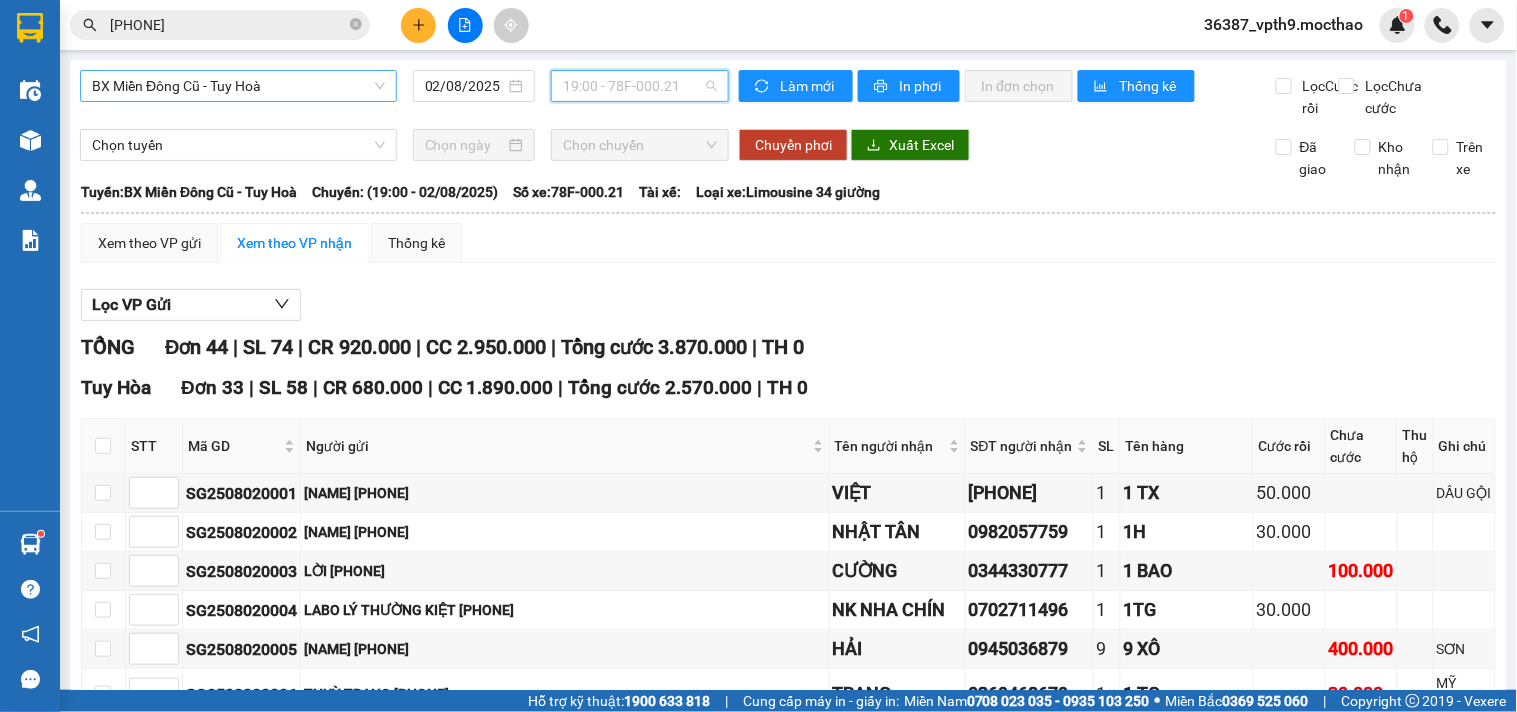 click on "19:00     - 78F-000.21" at bounding box center (640, 86) 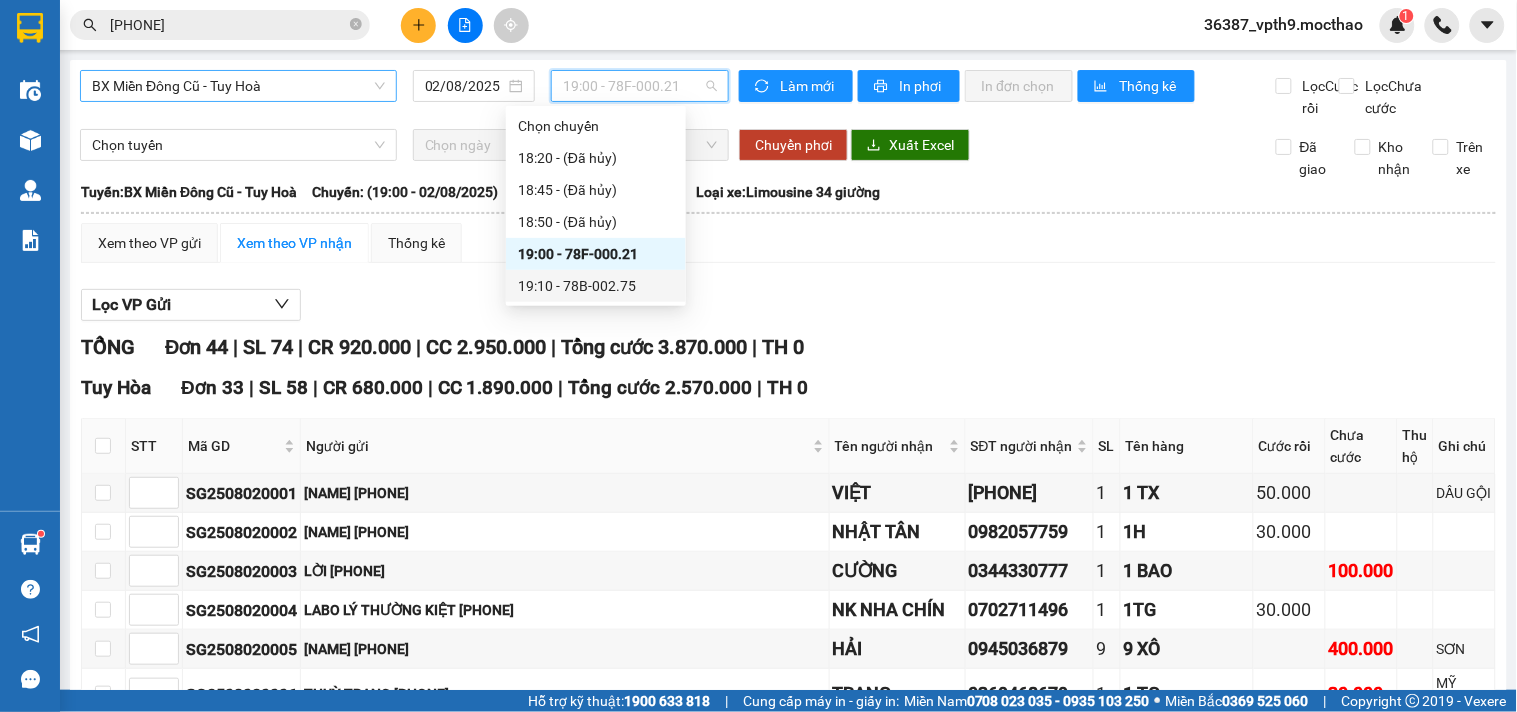 click on "19:10     - 78B-002.75" at bounding box center [596, 286] 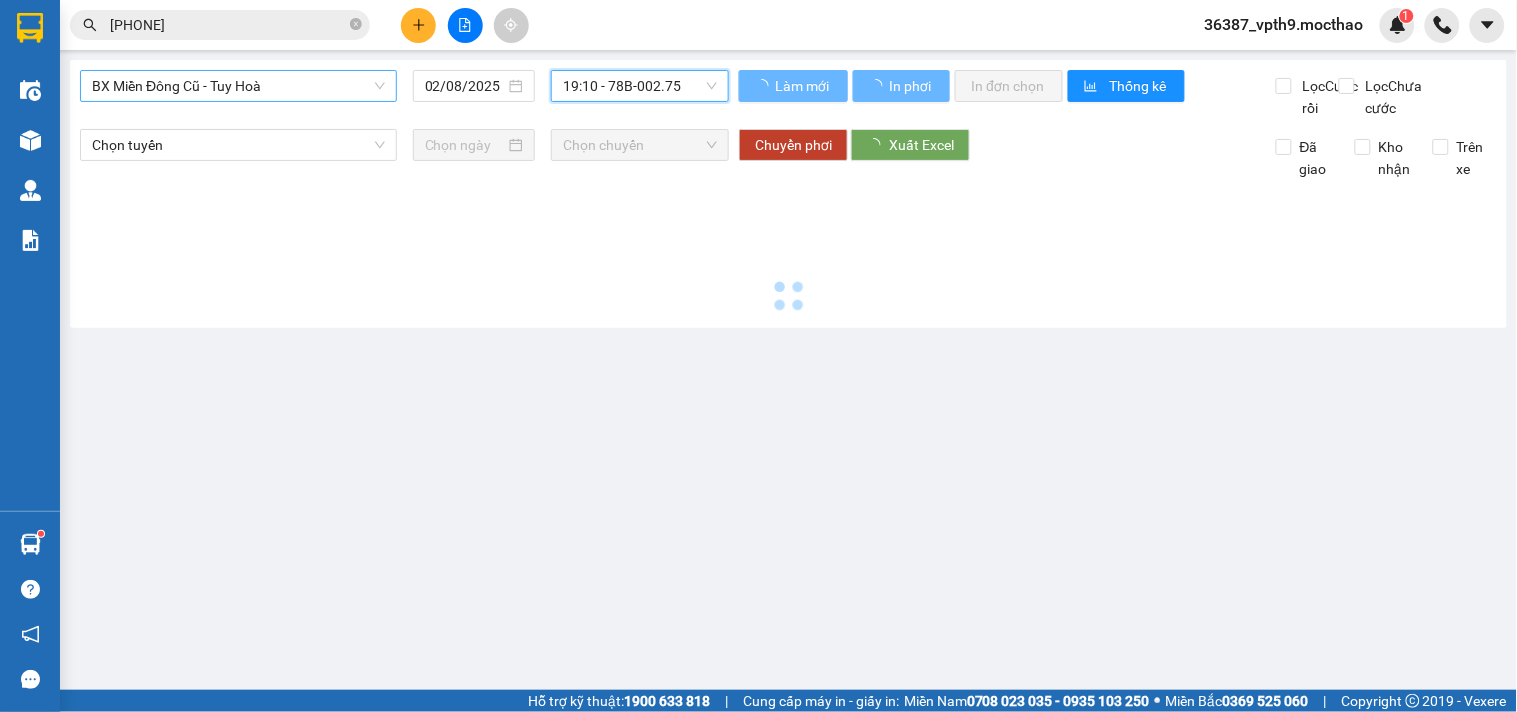 scroll, scrollTop: 0, scrollLeft: 0, axis: both 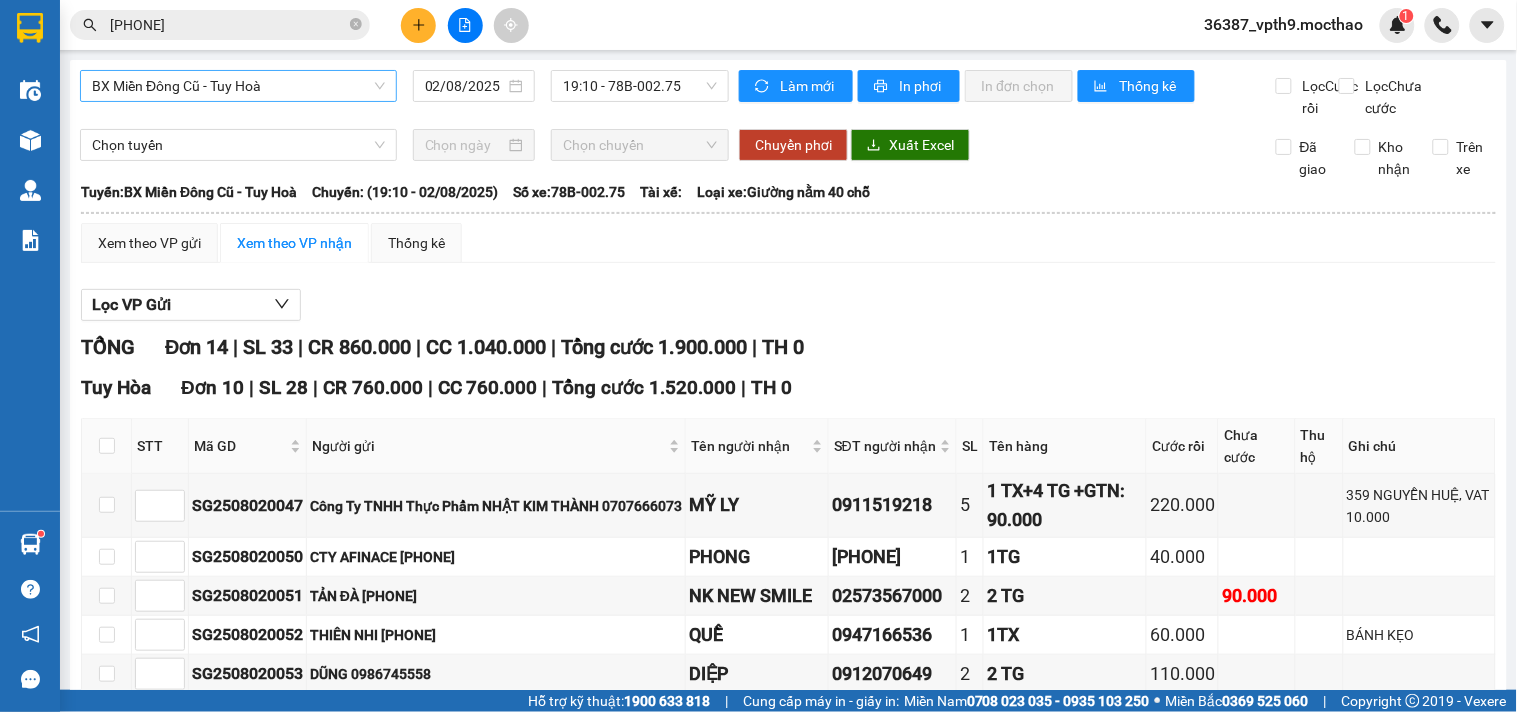 click on "BX Miền Đông Cũ - Tuy Hoà 02/08/2025 19:10     - 78B-002.75  Làm mới In phơi In đơn chọn Thống kê Lọc  Cước rồi Lọc  Chưa cước Chọn tuyến Chọn chuyến Chuyển phơi Xuất Excel Đã giao Kho nhận Trên xe Mộc Thảo   19007464   Số 227 đường Nguyễn Tất Thành PHƠI HÀNG 17:37 - 02/08/2025 Tuyến:  BX Miền Đông Cũ - Tuy Hoà Chuyến:   (19:10 - 02/08/2025) Số xe:  78B-002.75 Loại xe:  Giường nằm 40 chỗ Tuyến:  BX Miền Đông Cũ - Tuy Hoà Chuyến:   (19:10 - 02/08/2025) Số xe:  78B-002.75 Tài xế:  Loại xe:  Giường nằm 40 chỗ Xem theo VP gửi Xem theo VP nhận Thống kê Lọc VP Gửi TỔNG Đơn   14 | SL   33 | CR   860.000 | CC   1.040.000 | Tổng cước   1.900.000 | TH   0 Tuy Hòa Đơn   10 | SL   28 | CR   760.000 | CC   760.000 | Tổng cước   1.520.000 | TH   0 STT Mã GD Người gửi Tên người nhận SĐT người nhận SL Tên hàng Cước rồi Chưa cước Thu hộ Ghi chú Ký nhận" at bounding box center [788, 860] 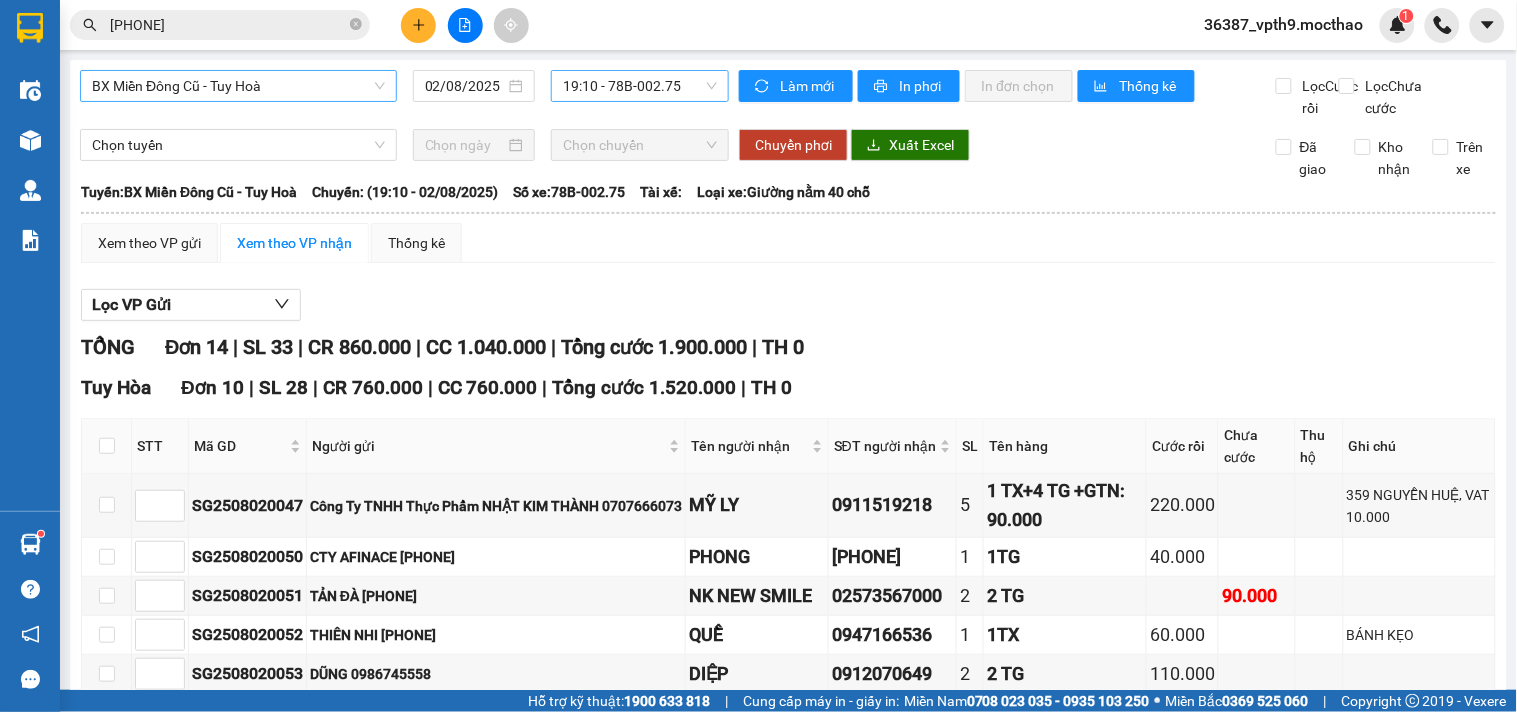 click on "19:10     - 78B-002.75" at bounding box center [640, 86] 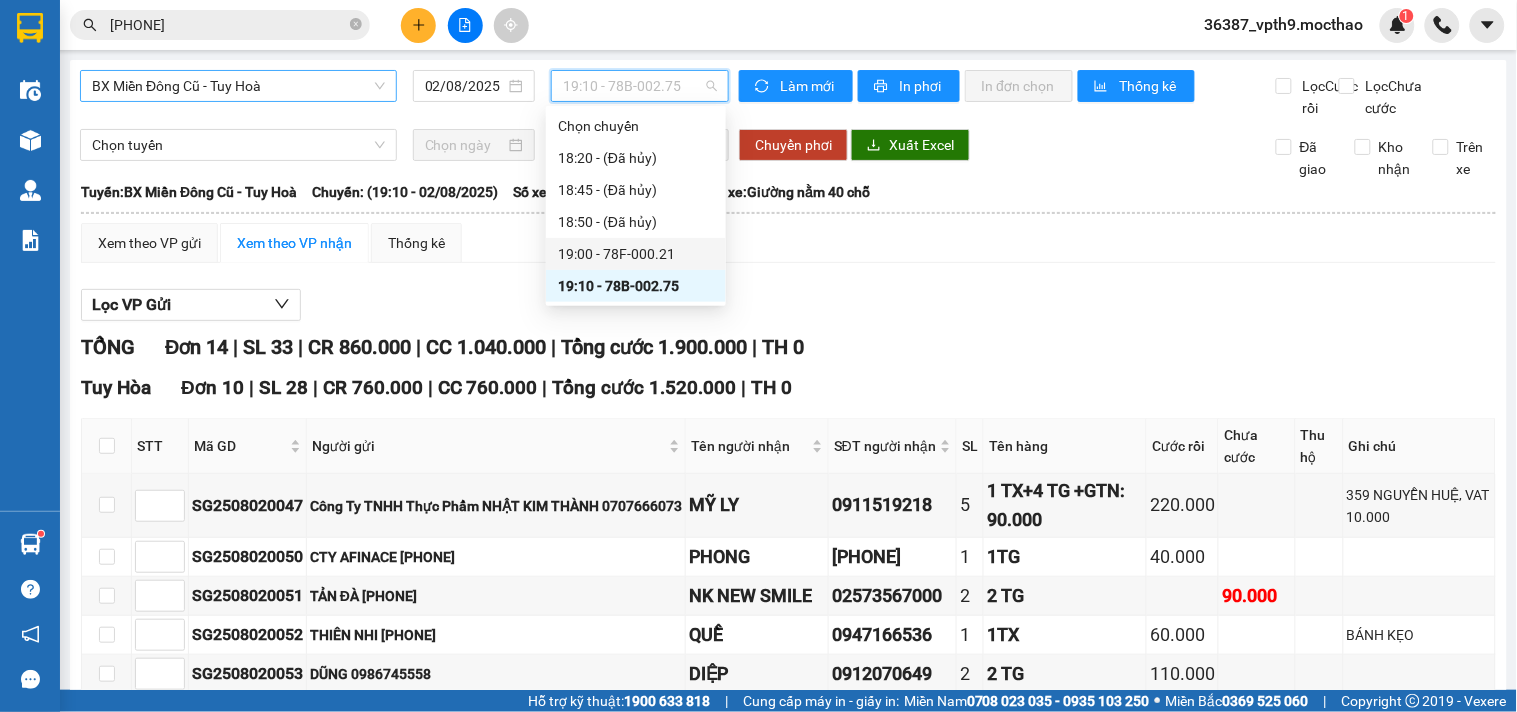 click on "19:00     - 78F-000.21" at bounding box center (636, 254) 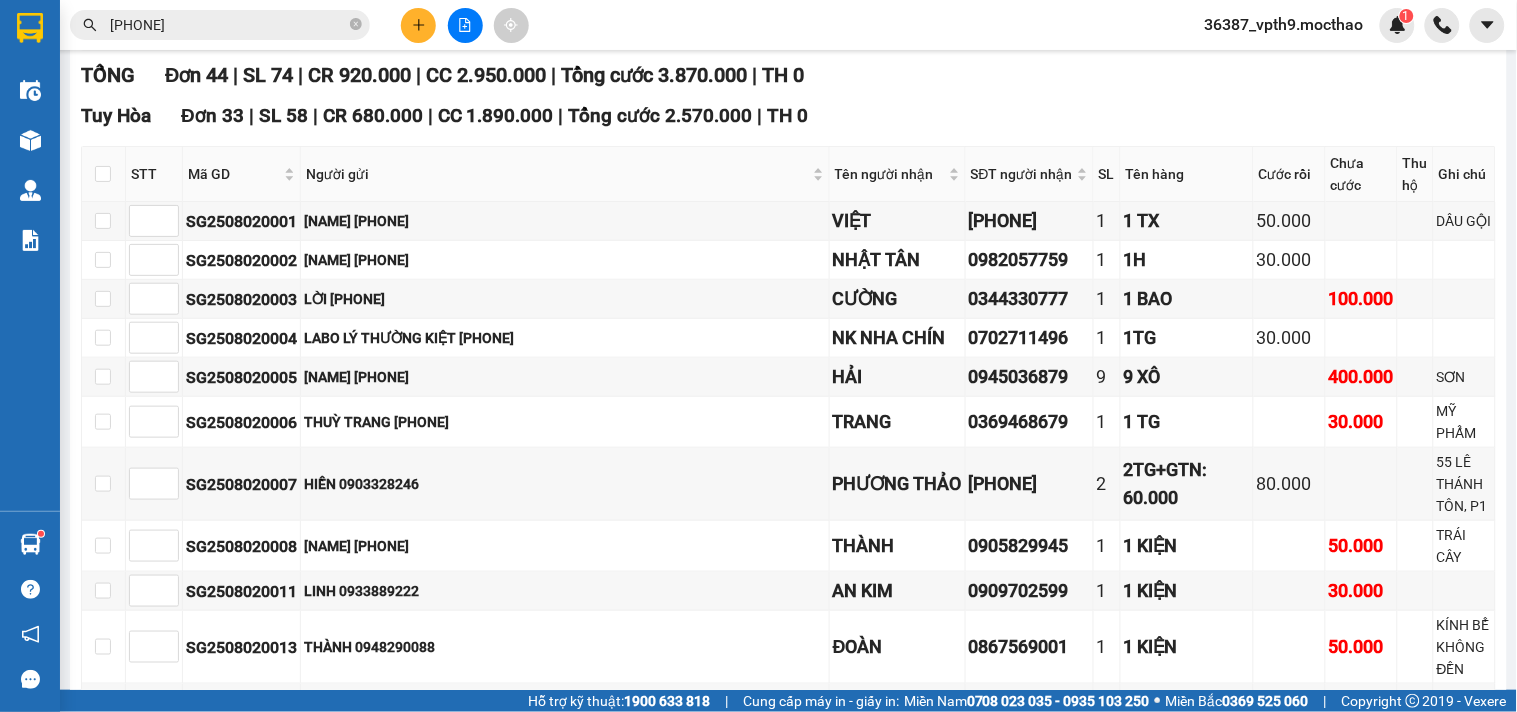 scroll, scrollTop: 0, scrollLeft: 0, axis: both 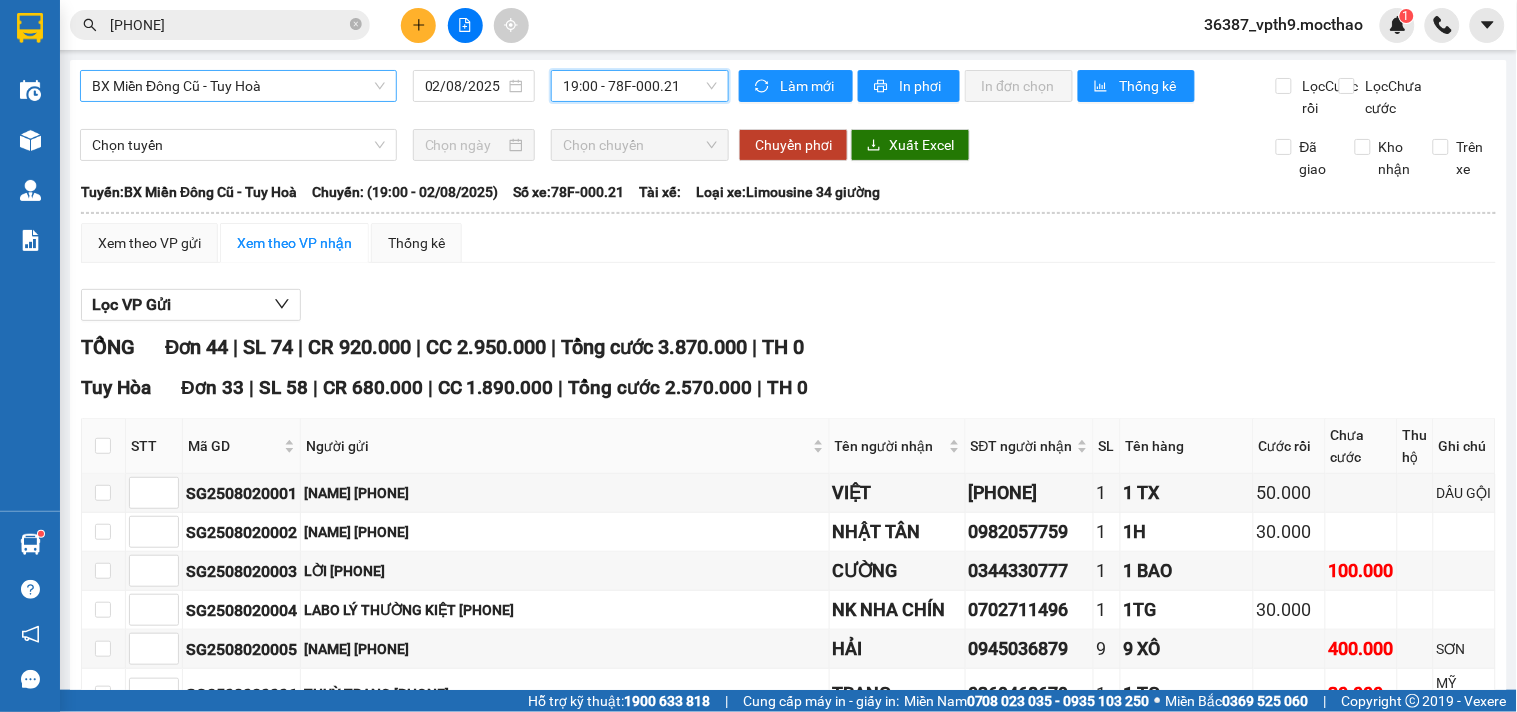 click on "19:00     - 78F-000.21" at bounding box center (640, 86) 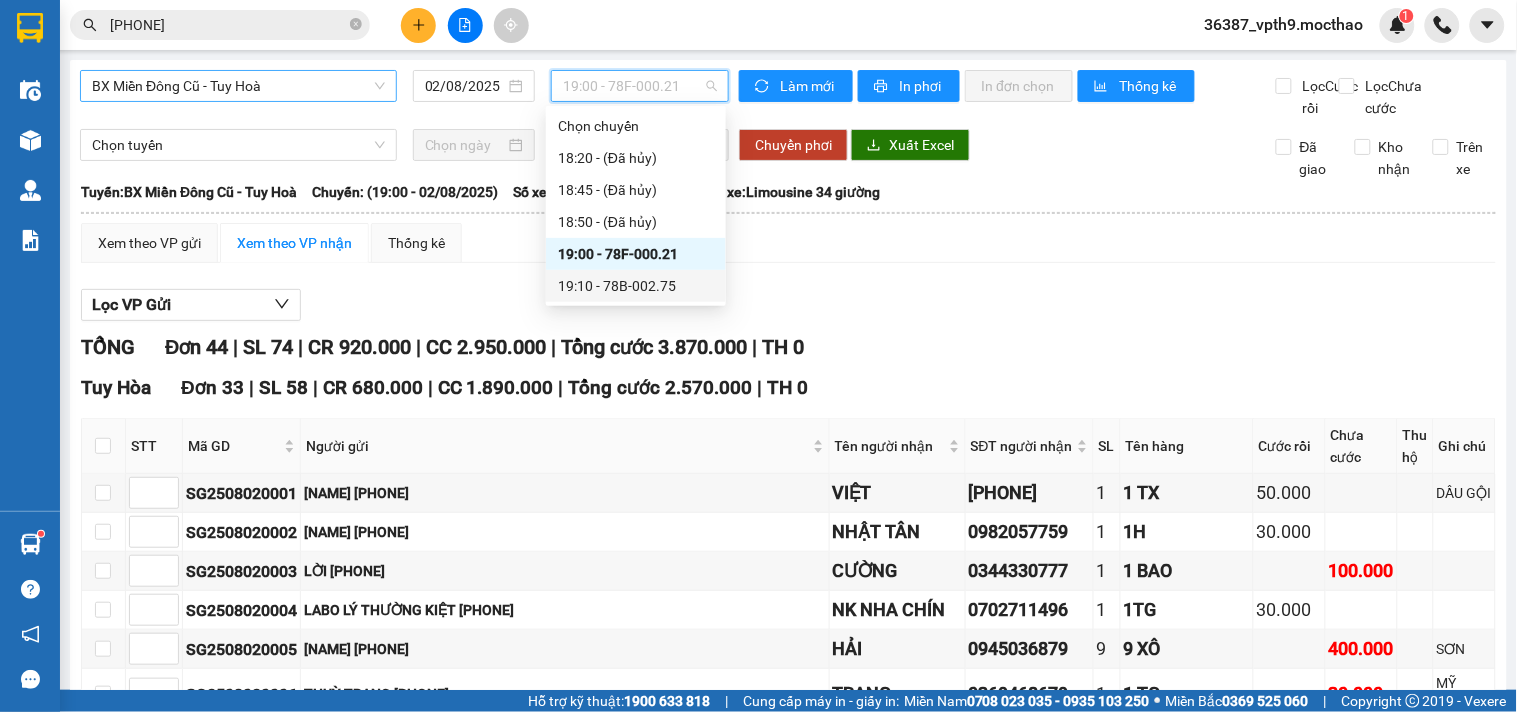 click on "19:10     - 78B-002.75" at bounding box center [636, 286] 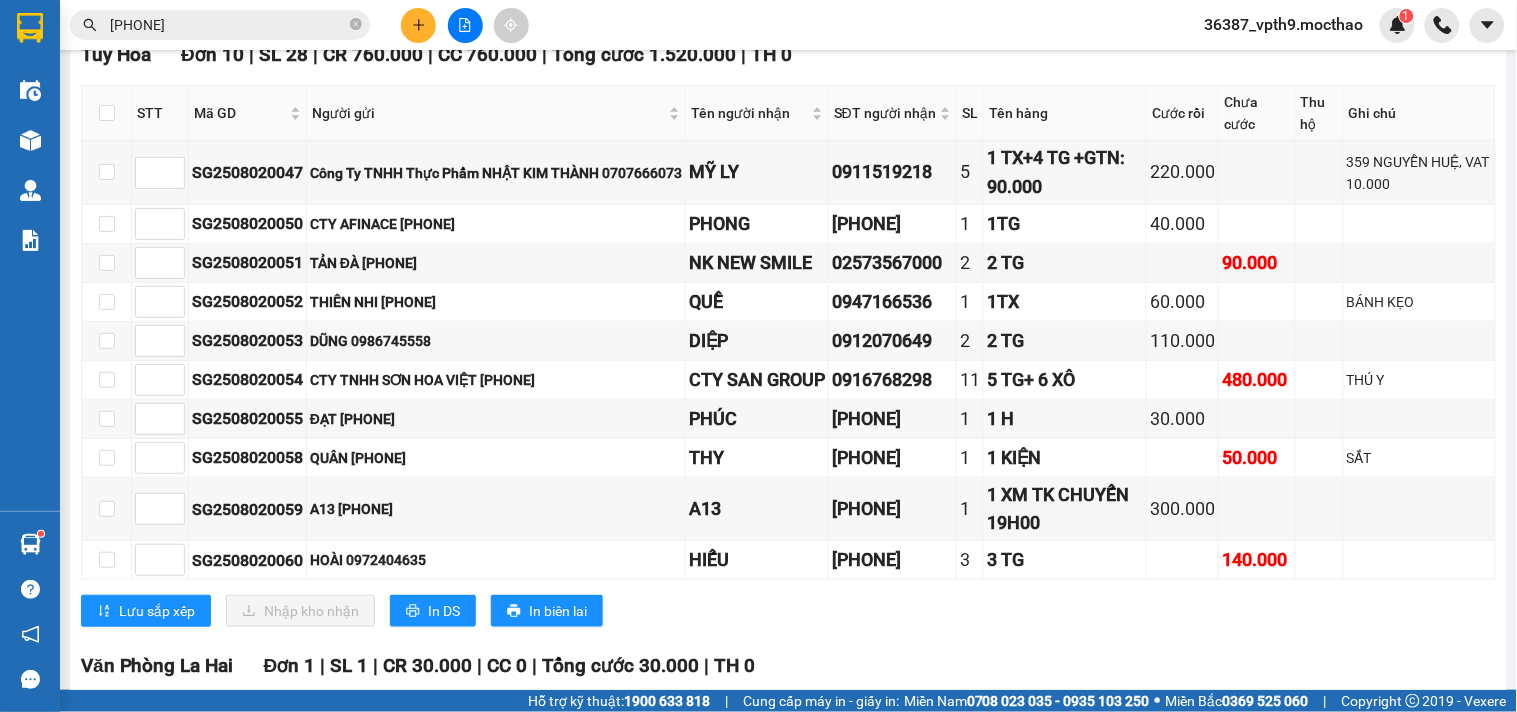 scroll, scrollTop: 0, scrollLeft: 0, axis: both 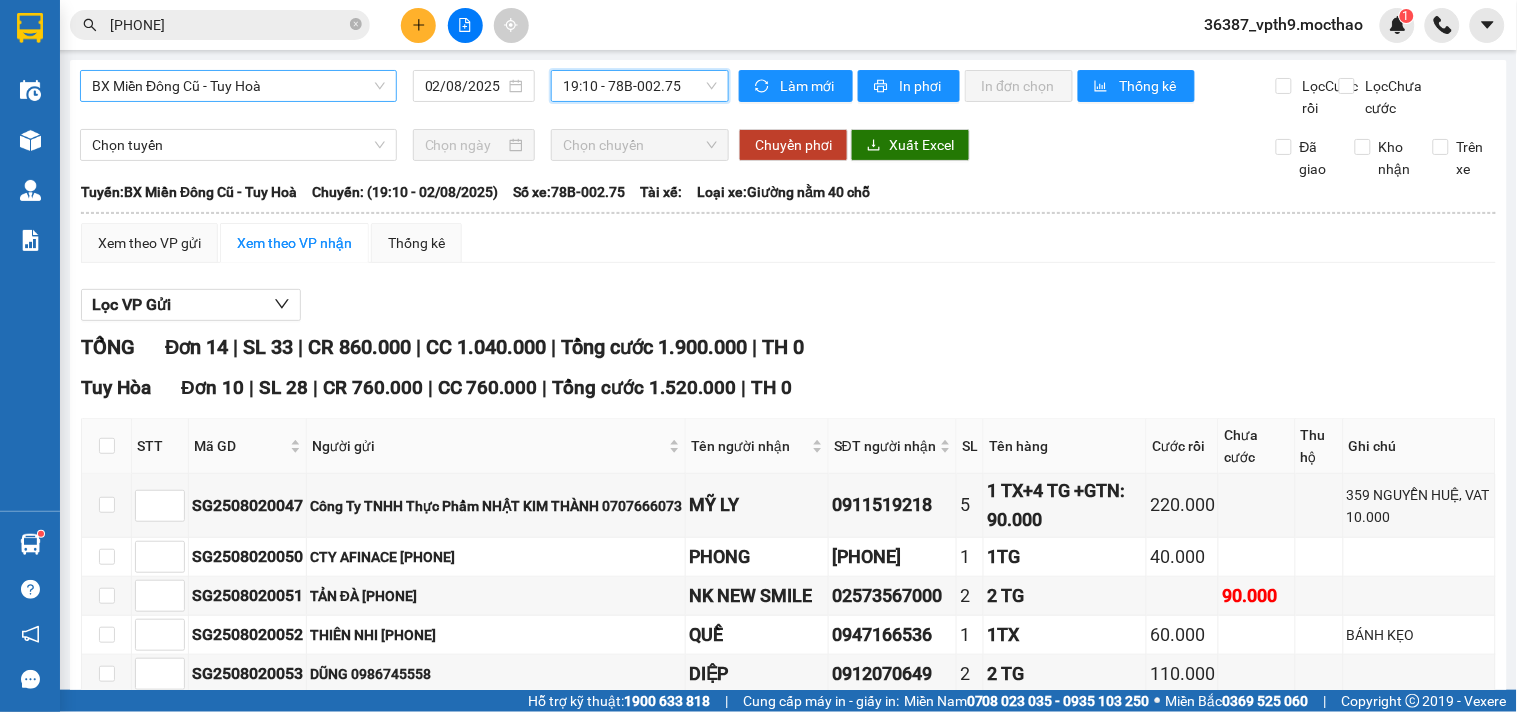 click on "19:10     - 78B-002.75" at bounding box center [640, 86] 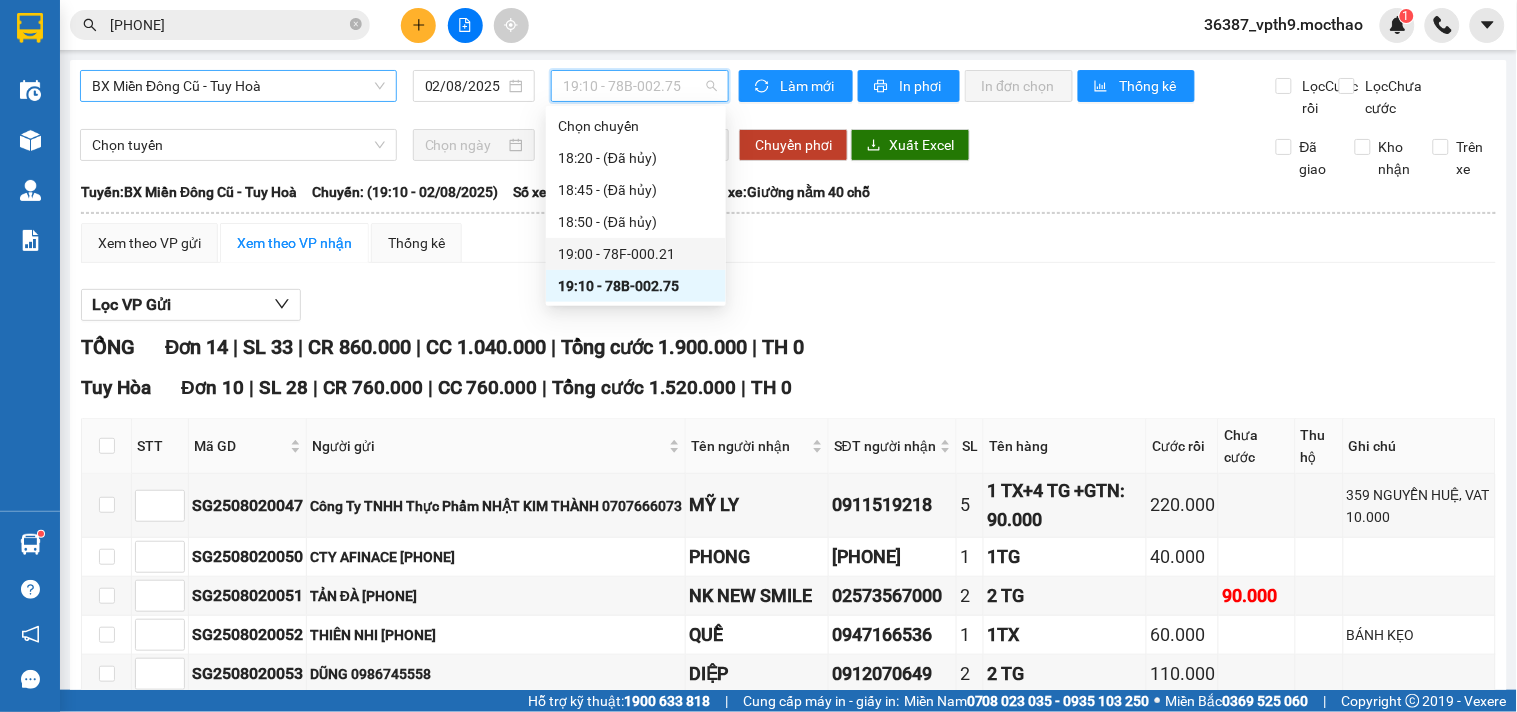 click on "19:00     - 78F-000.21" at bounding box center [636, 254] 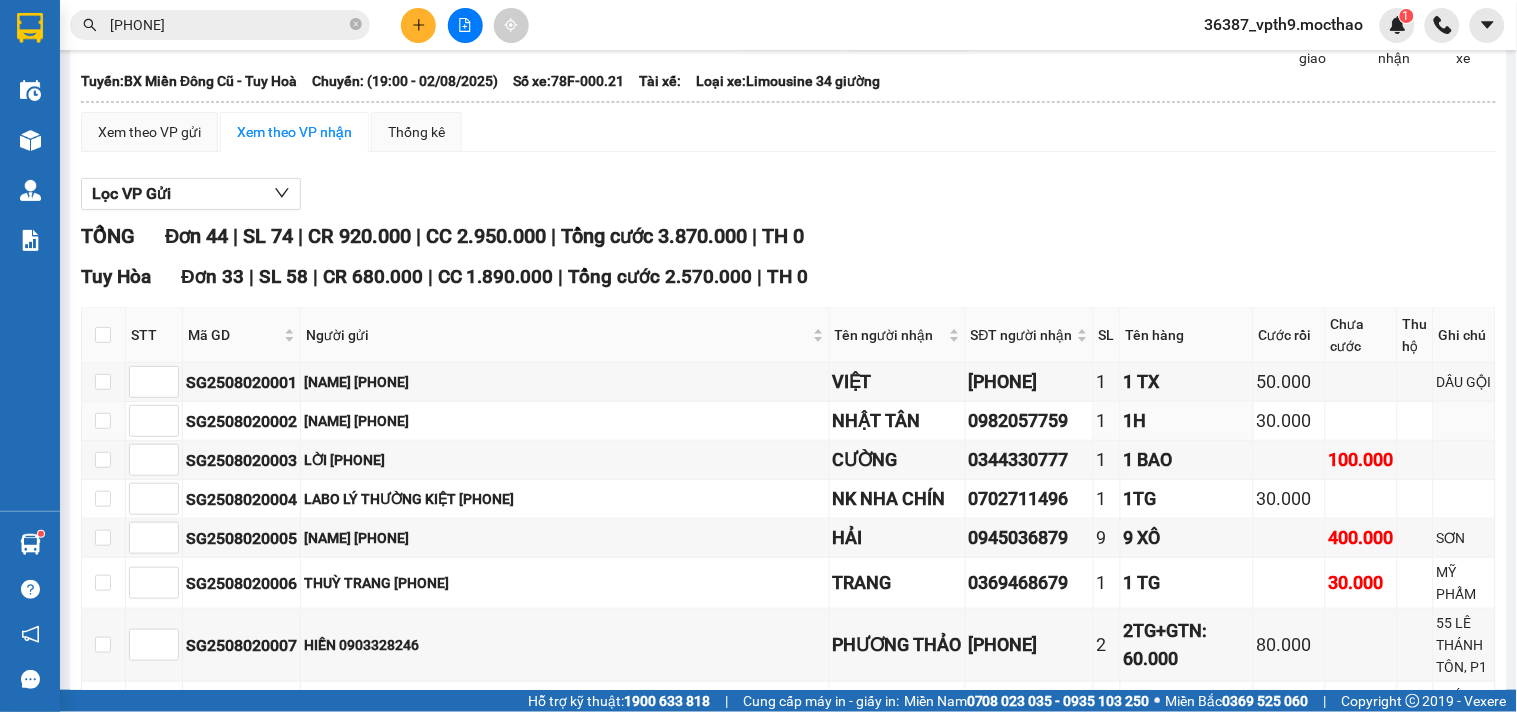 scroll, scrollTop: 0, scrollLeft: 0, axis: both 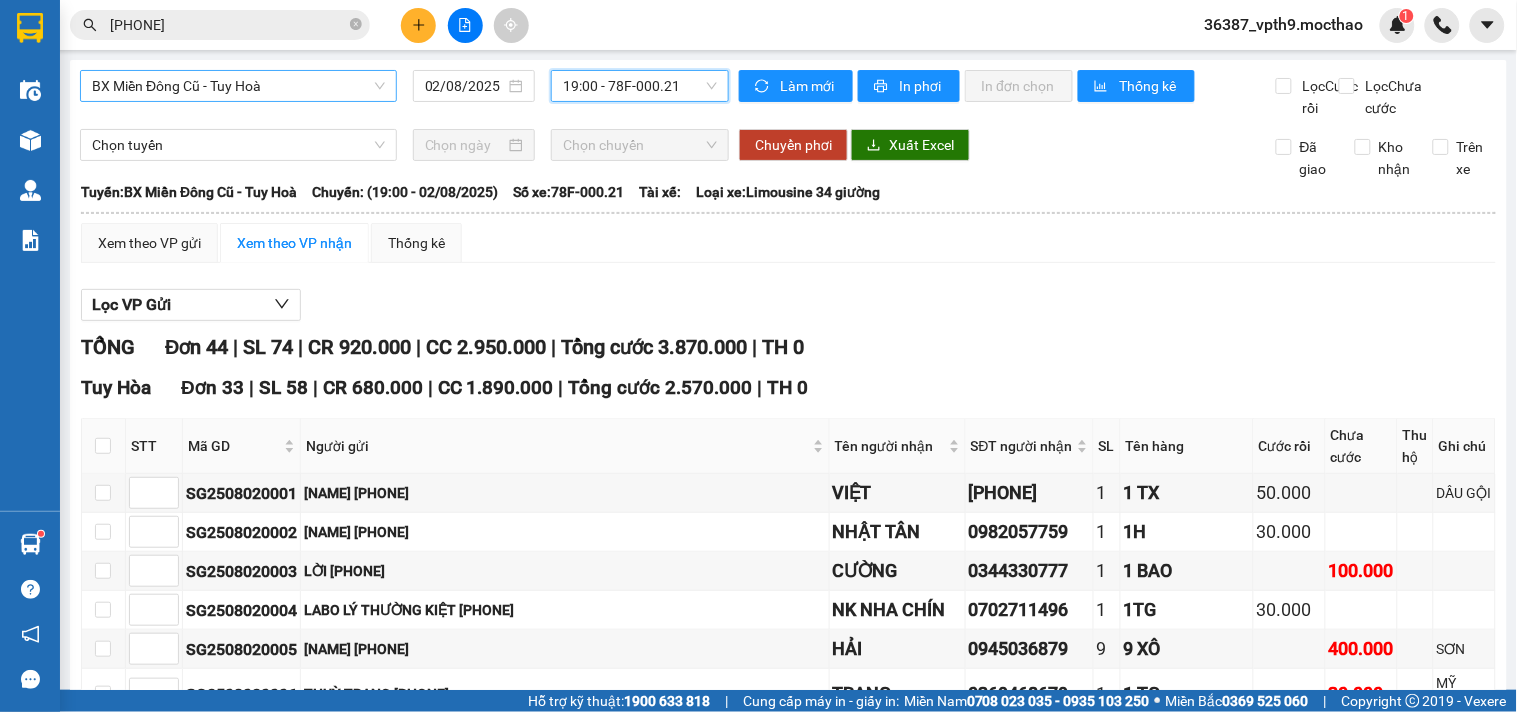 click on "BX Miền Đông Cũ - Tuy Hoà" at bounding box center [238, 86] 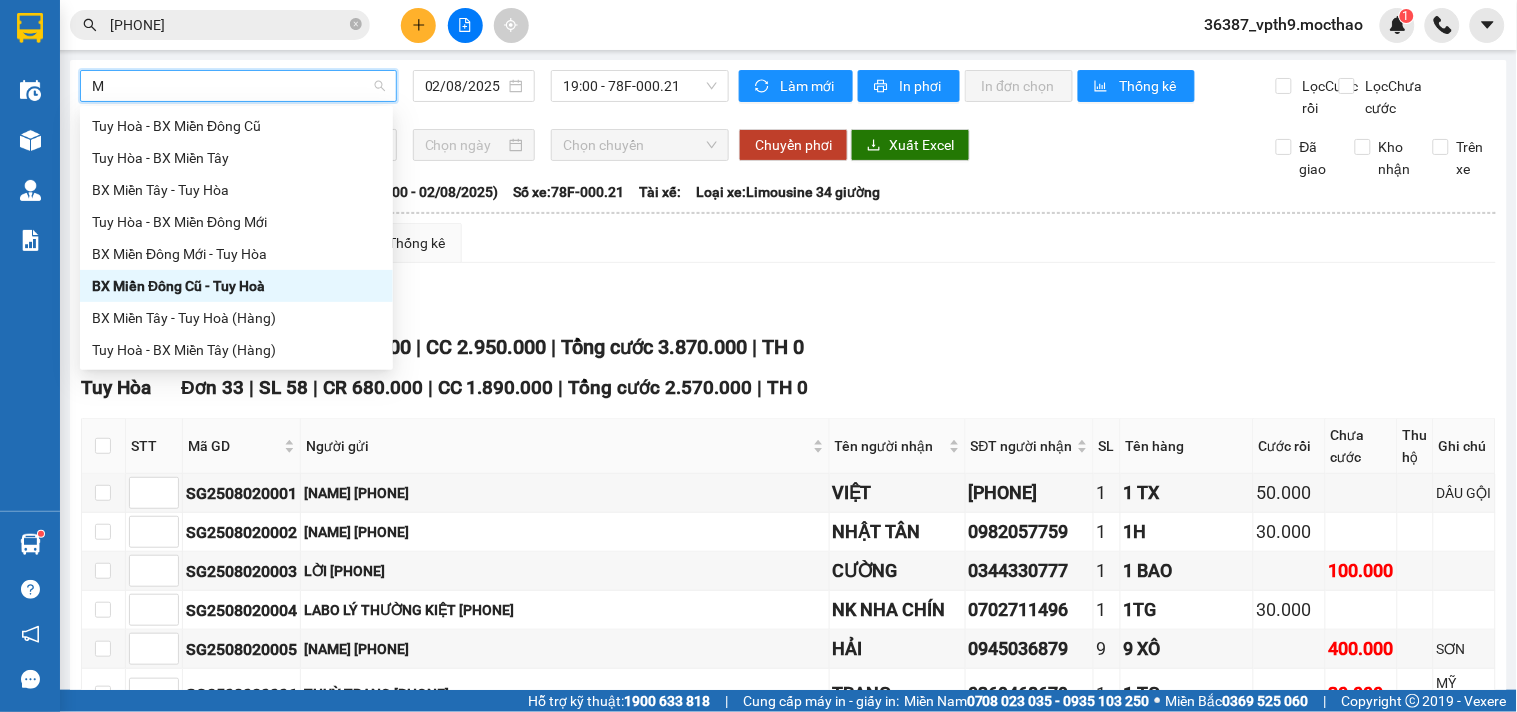 scroll, scrollTop: 0, scrollLeft: 0, axis: both 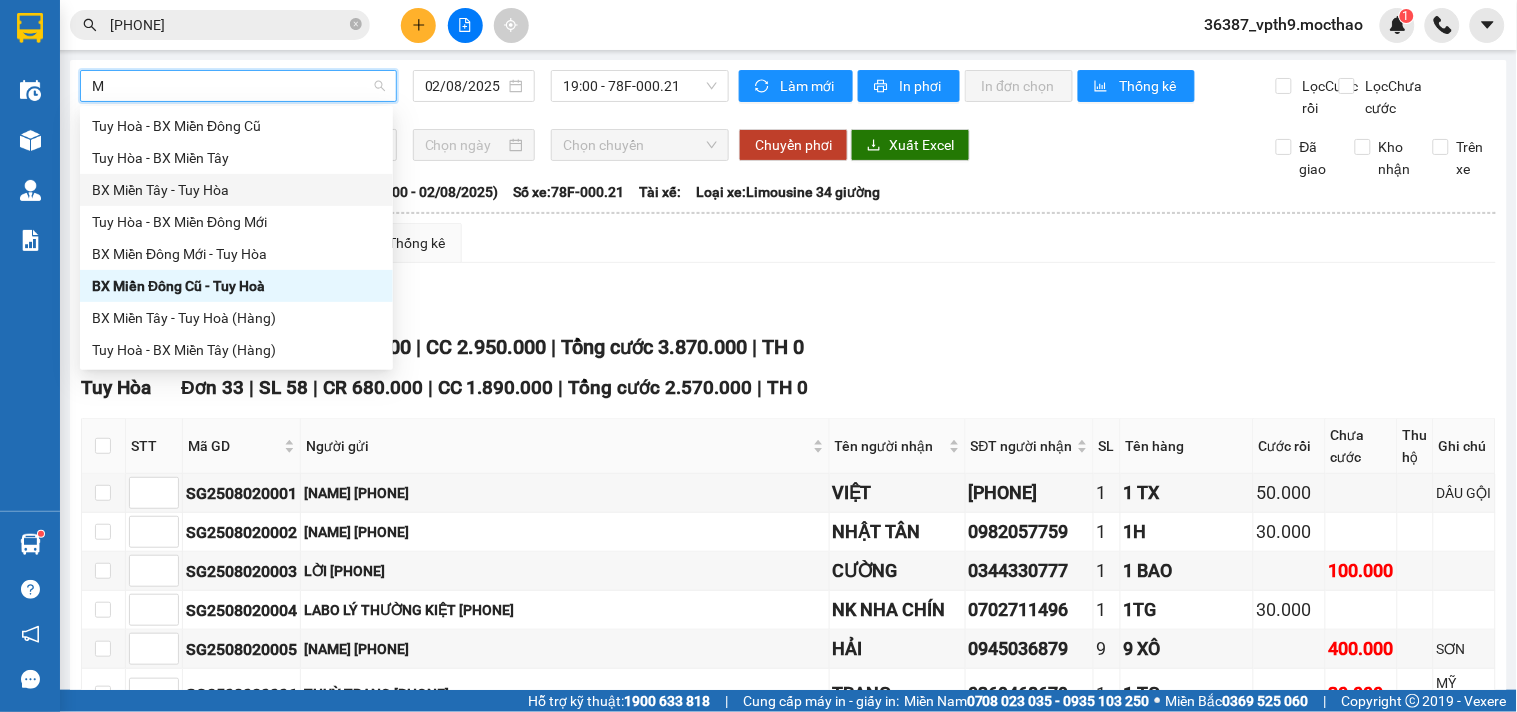click on "BX Miền Tây - Tuy Hòa" at bounding box center (236, 190) 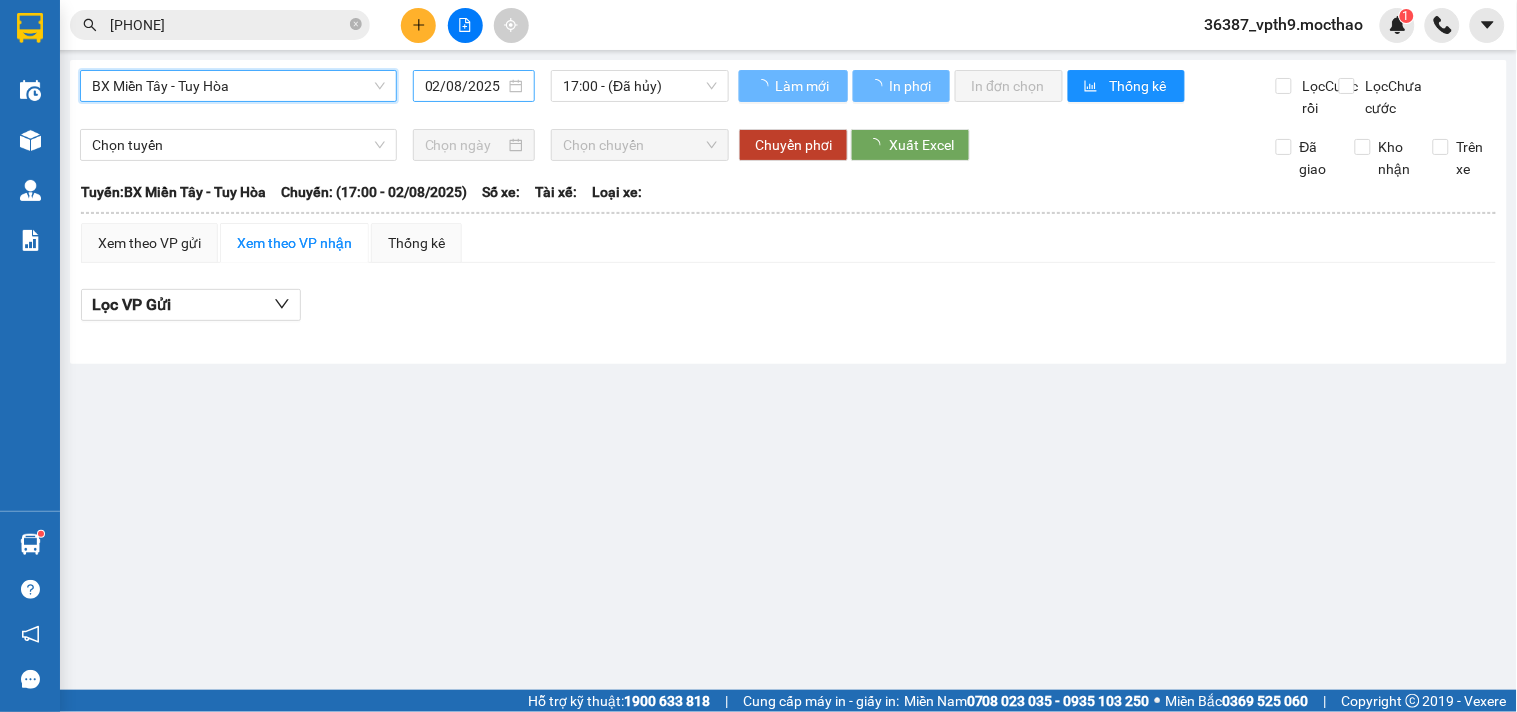 click on "02/08/2025" at bounding box center [465, 86] 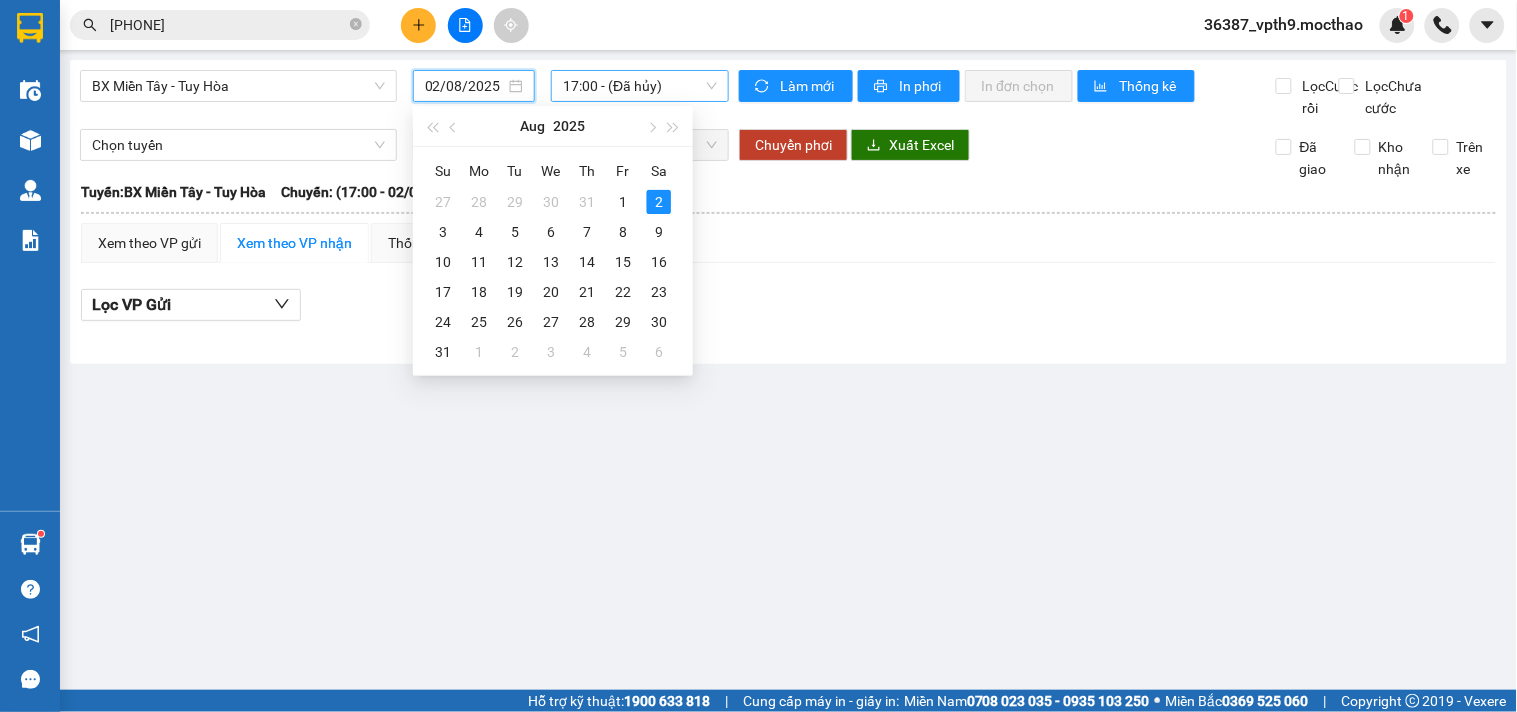 click on "17:00     - (Đã hủy)" at bounding box center (640, 86) 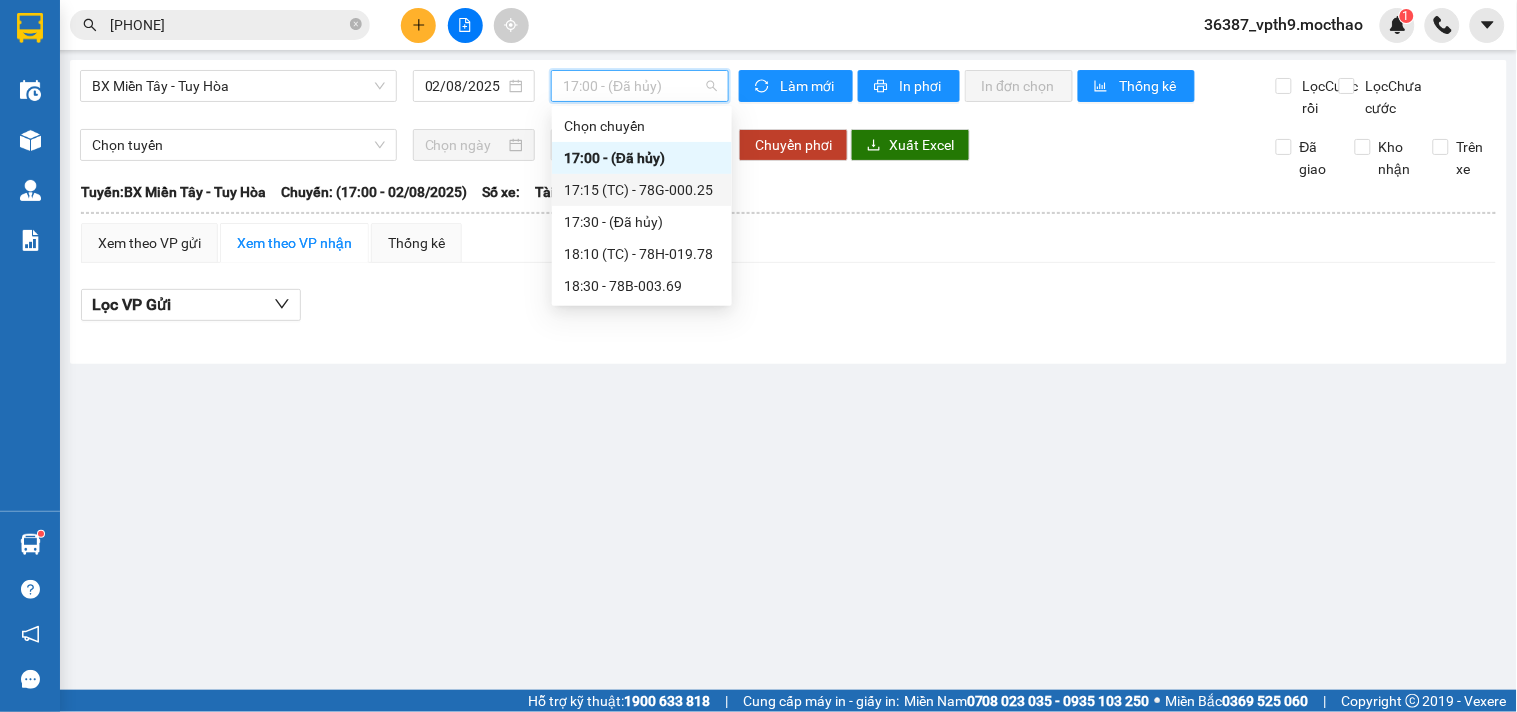 click on "17:15   (TC)   - 78G-000.25" at bounding box center (642, 190) 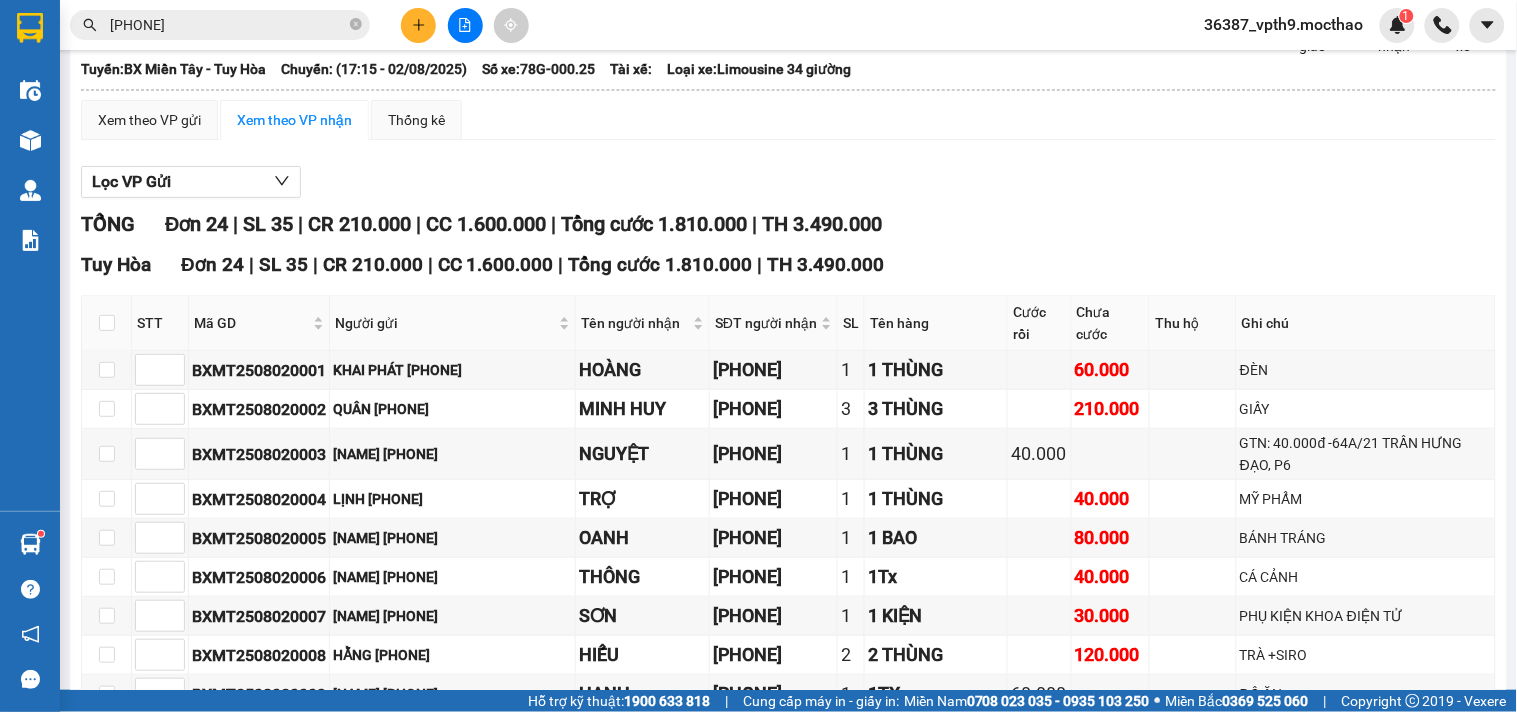 scroll, scrollTop: 0, scrollLeft: 0, axis: both 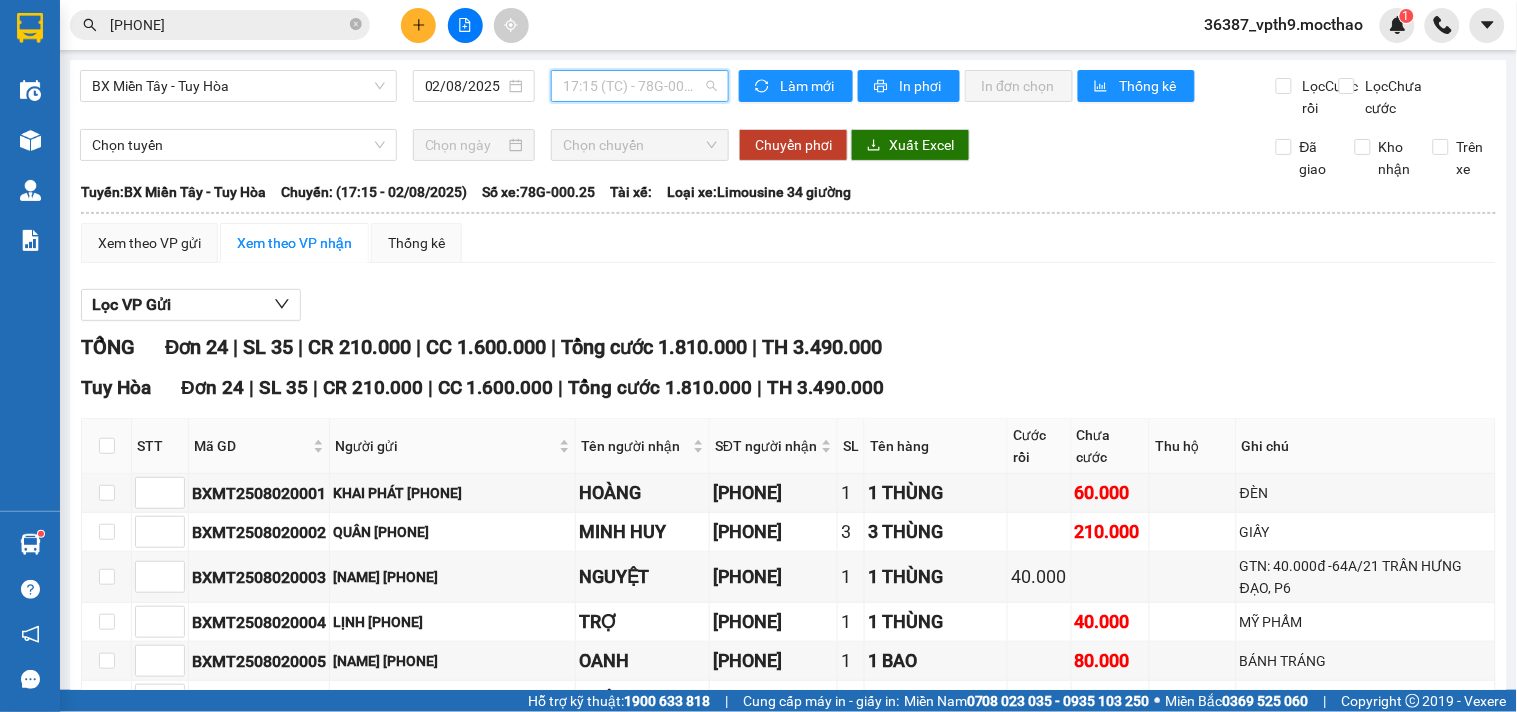 click on "17:15   (TC)   - 78G-000.25" at bounding box center (640, 86) 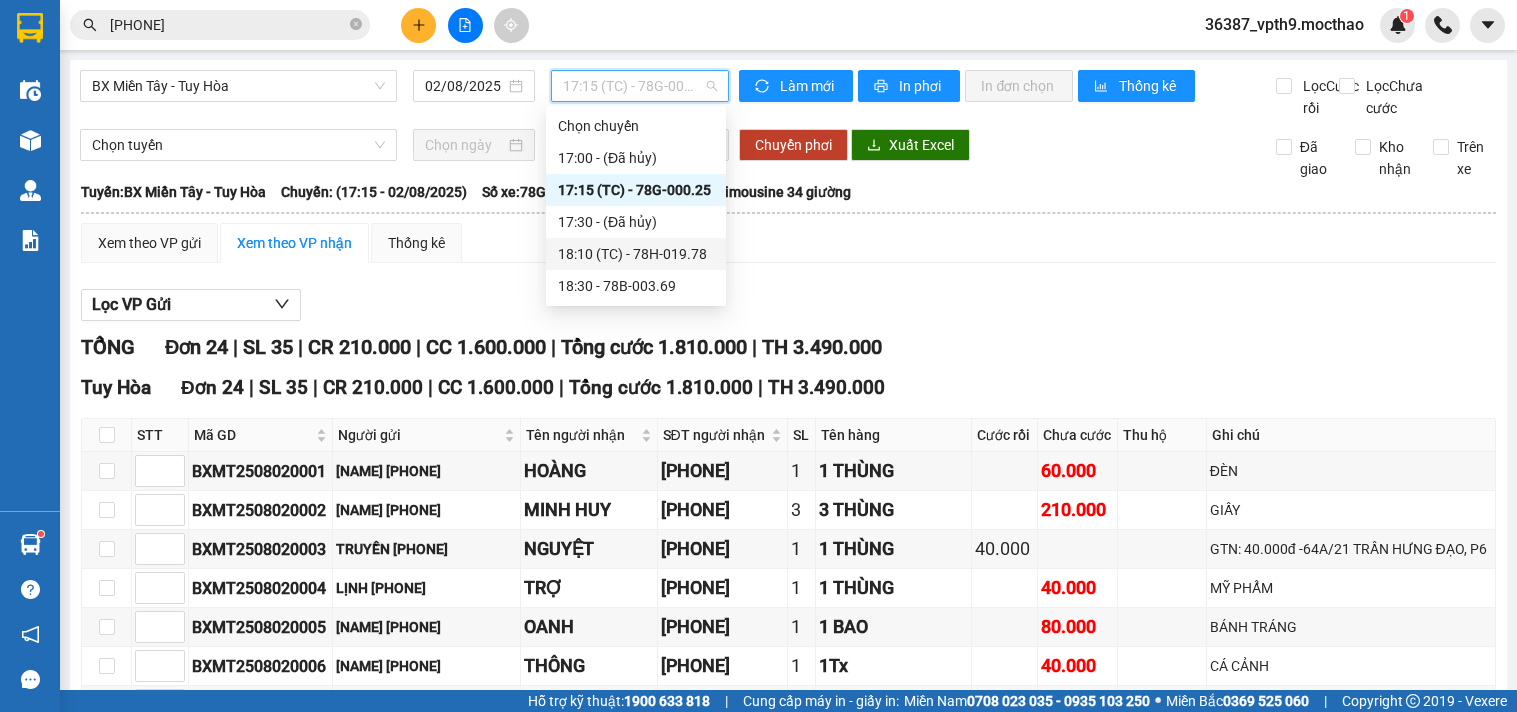 click on "18:10   (TC)   - 78H-019.78" at bounding box center (636, 254) 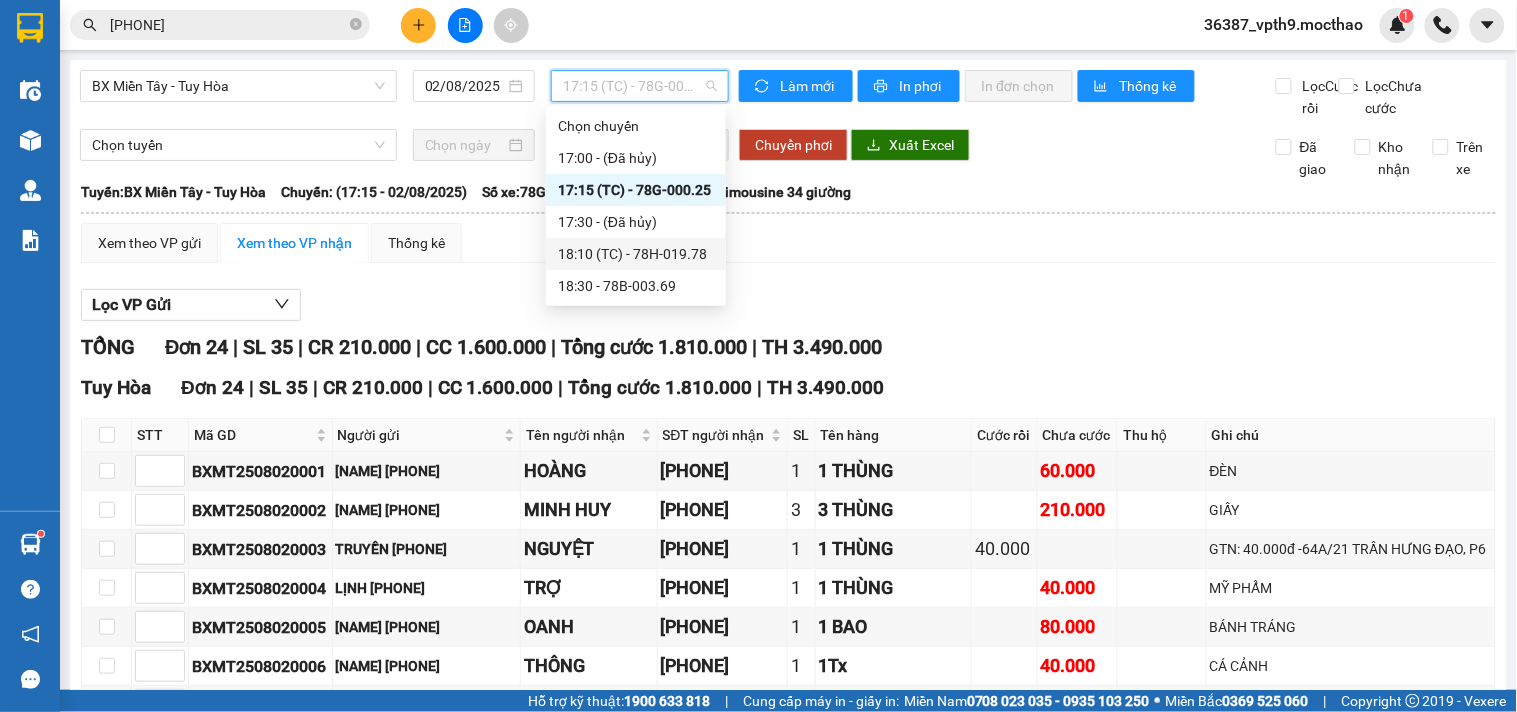 scroll, scrollTop: 0, scrollLeft: 0, axis: both 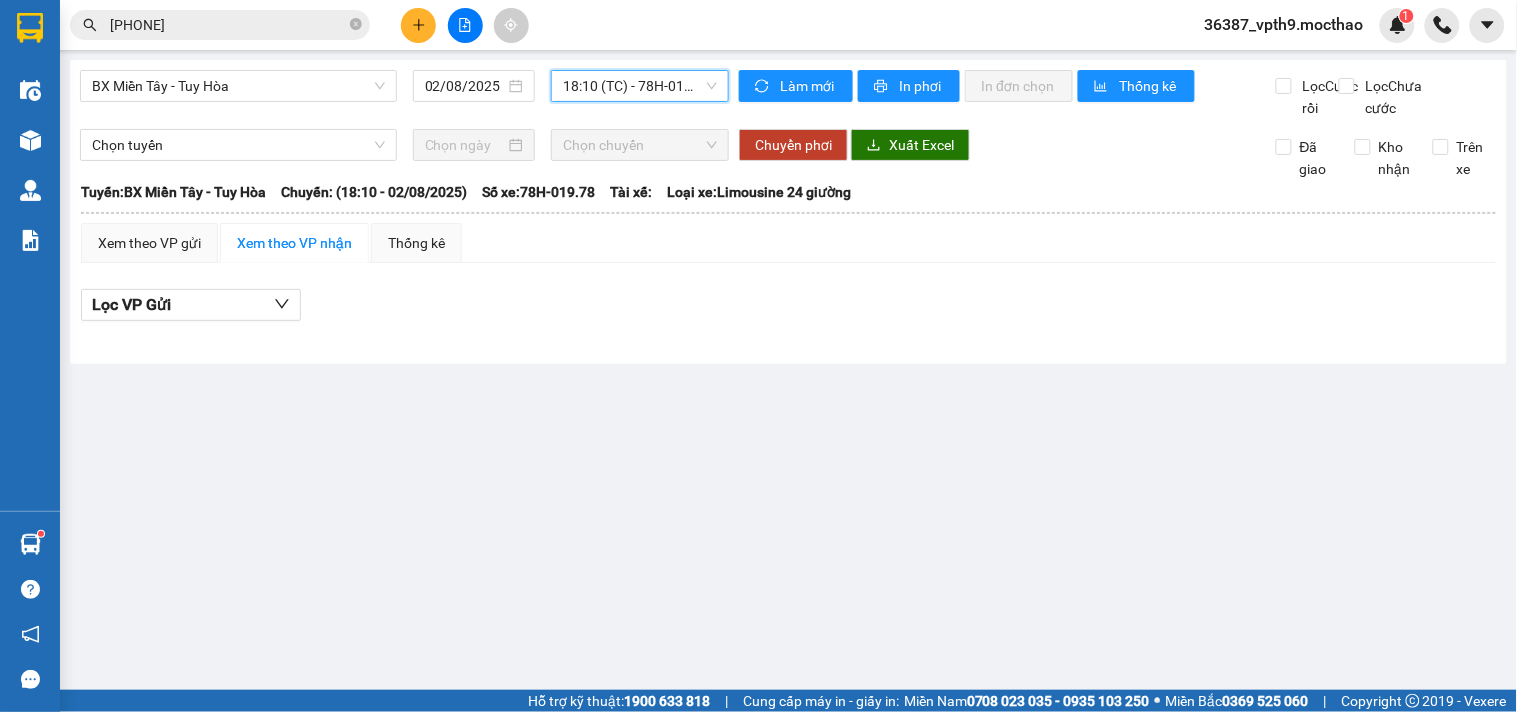 click on "18:10   (TC)   - 78H-019.78" at bounding box center (640, 86) 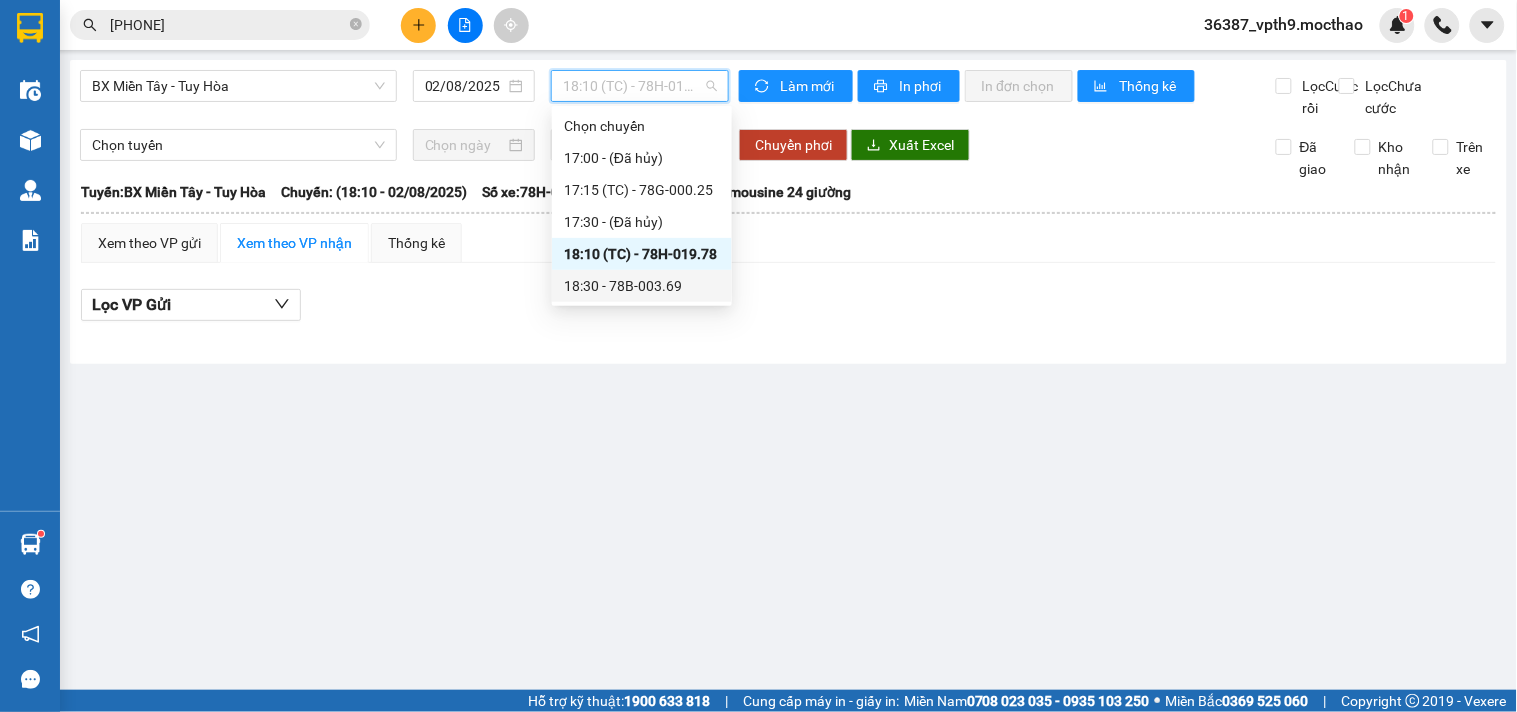 click on "18:30     - 78B-003.69" at bounding box center [642, 286] 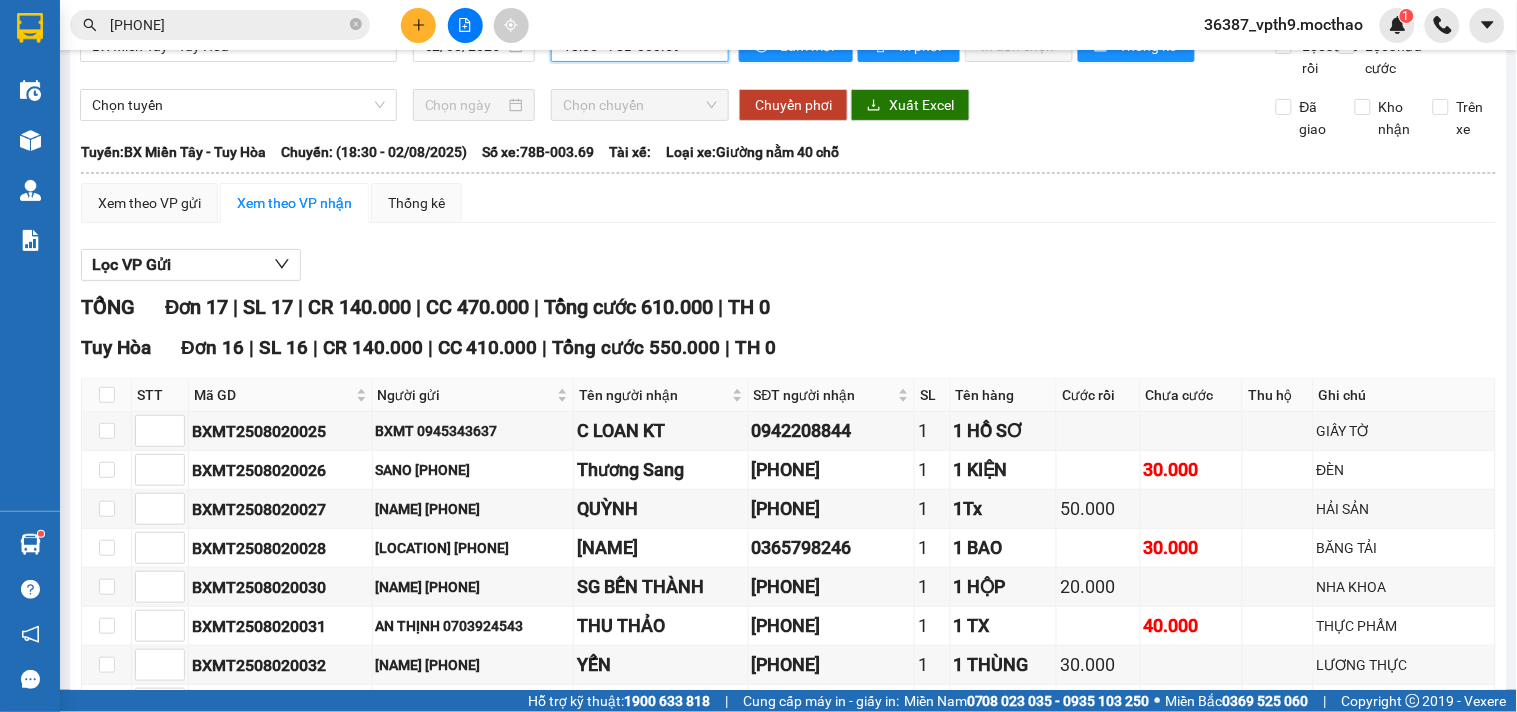 scroll, scrollTop: 0, scrollLeft: 0, axis: both 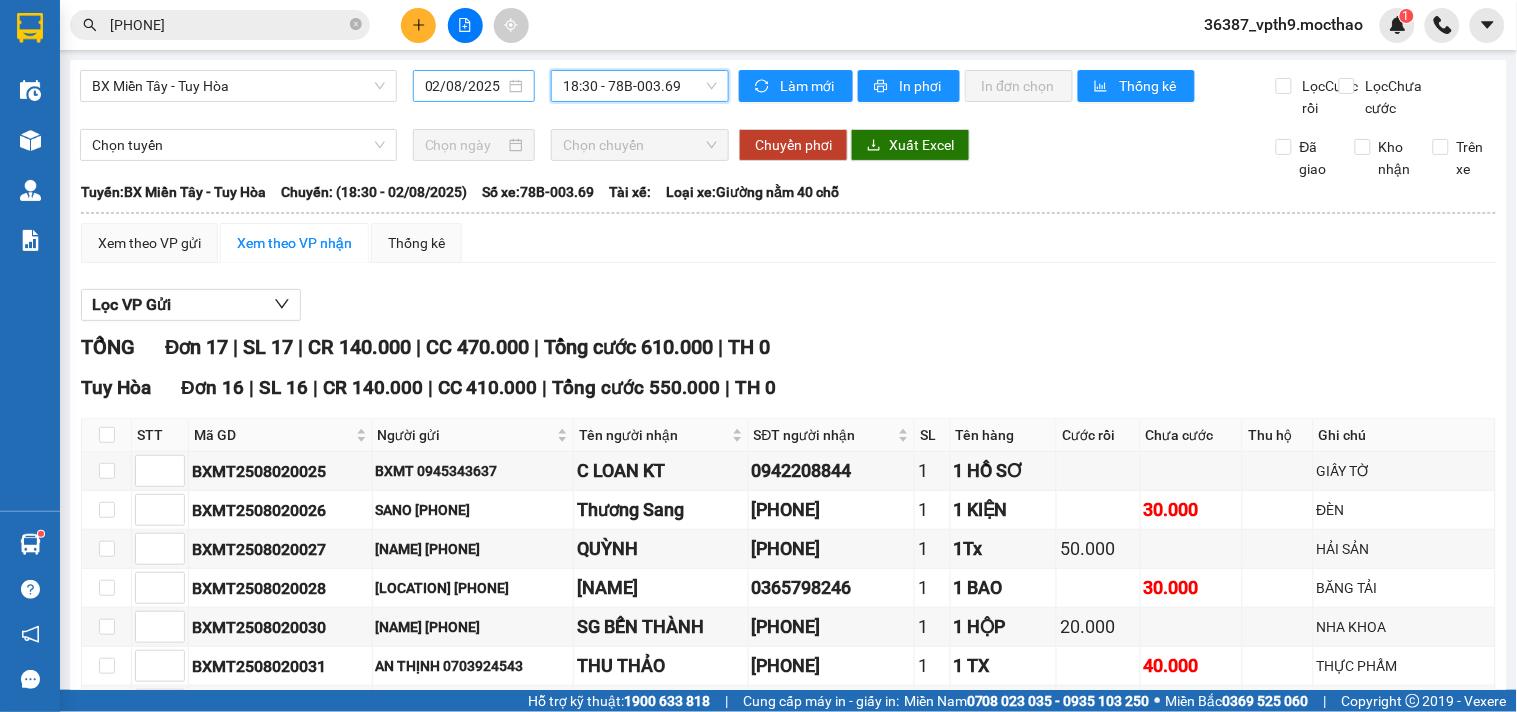 click on "02/08/2025" at bounding box center [474, 86] 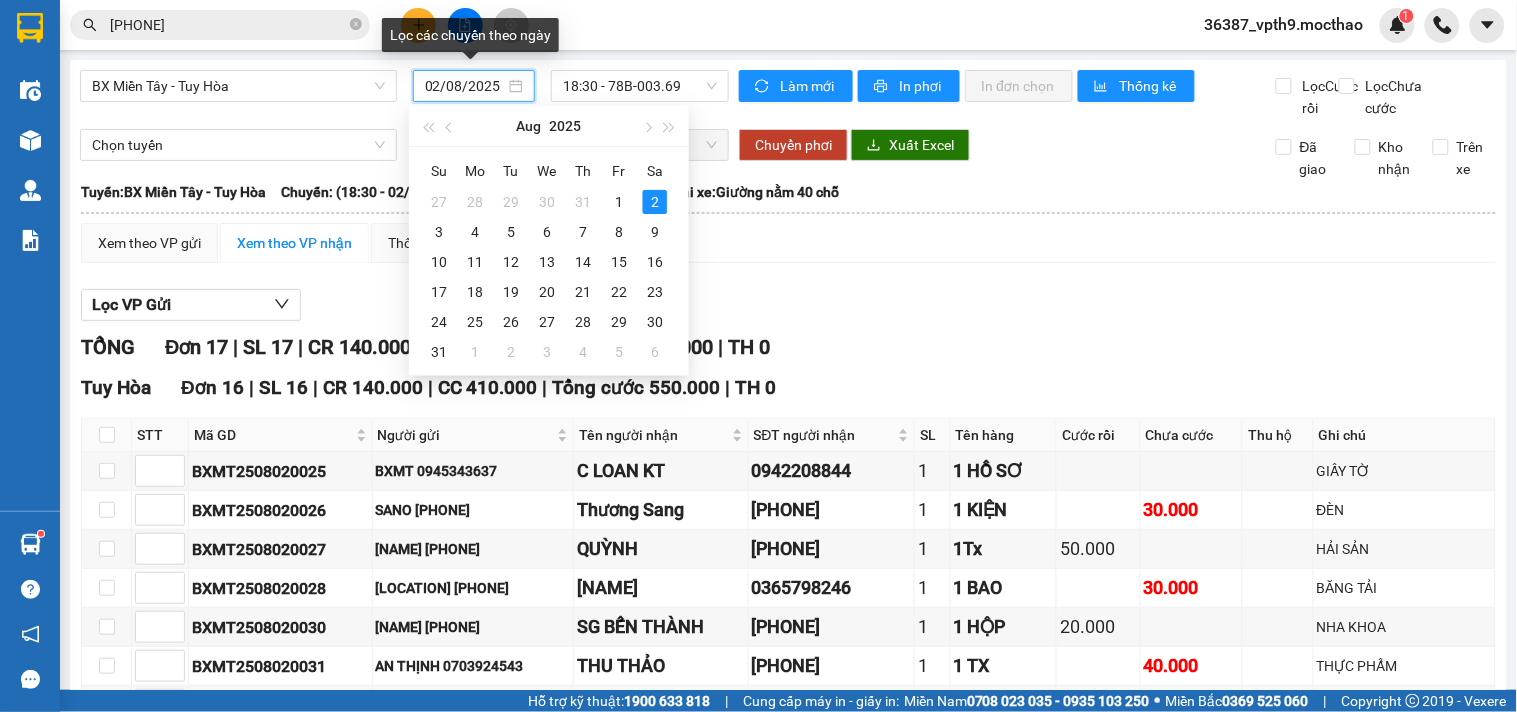 click on "02/08/2025" at bounding box center [465, 86] 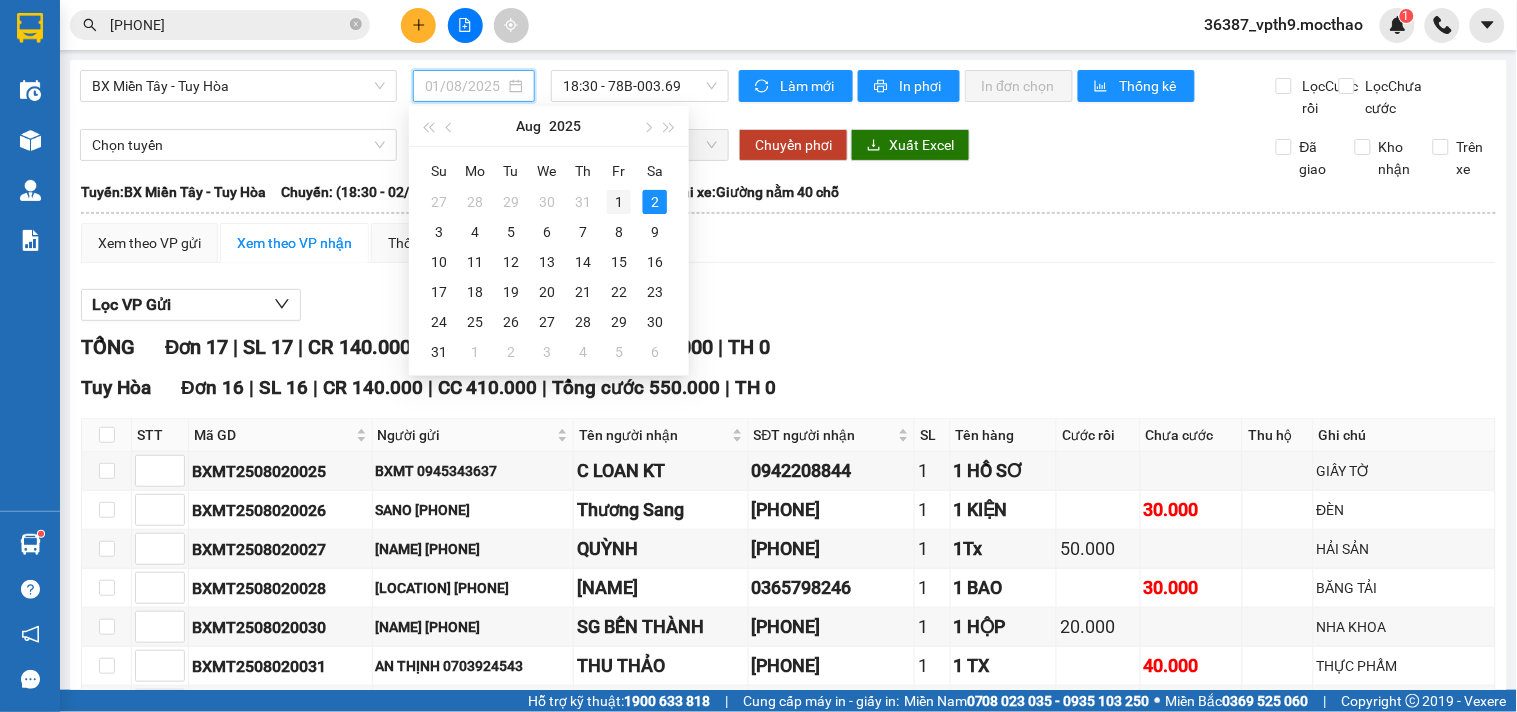 click on "1" at bounding box center [619, 202] 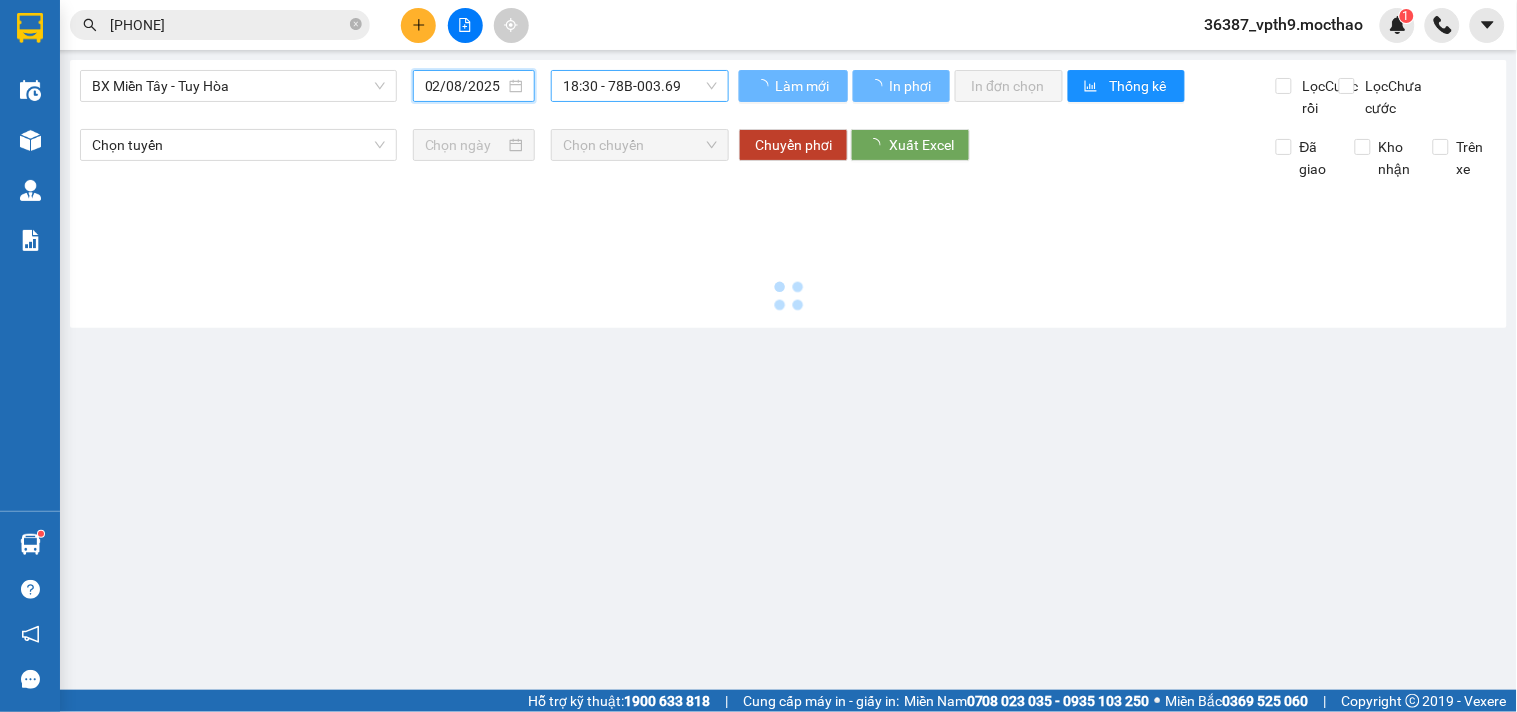 type on "01/08/2025" 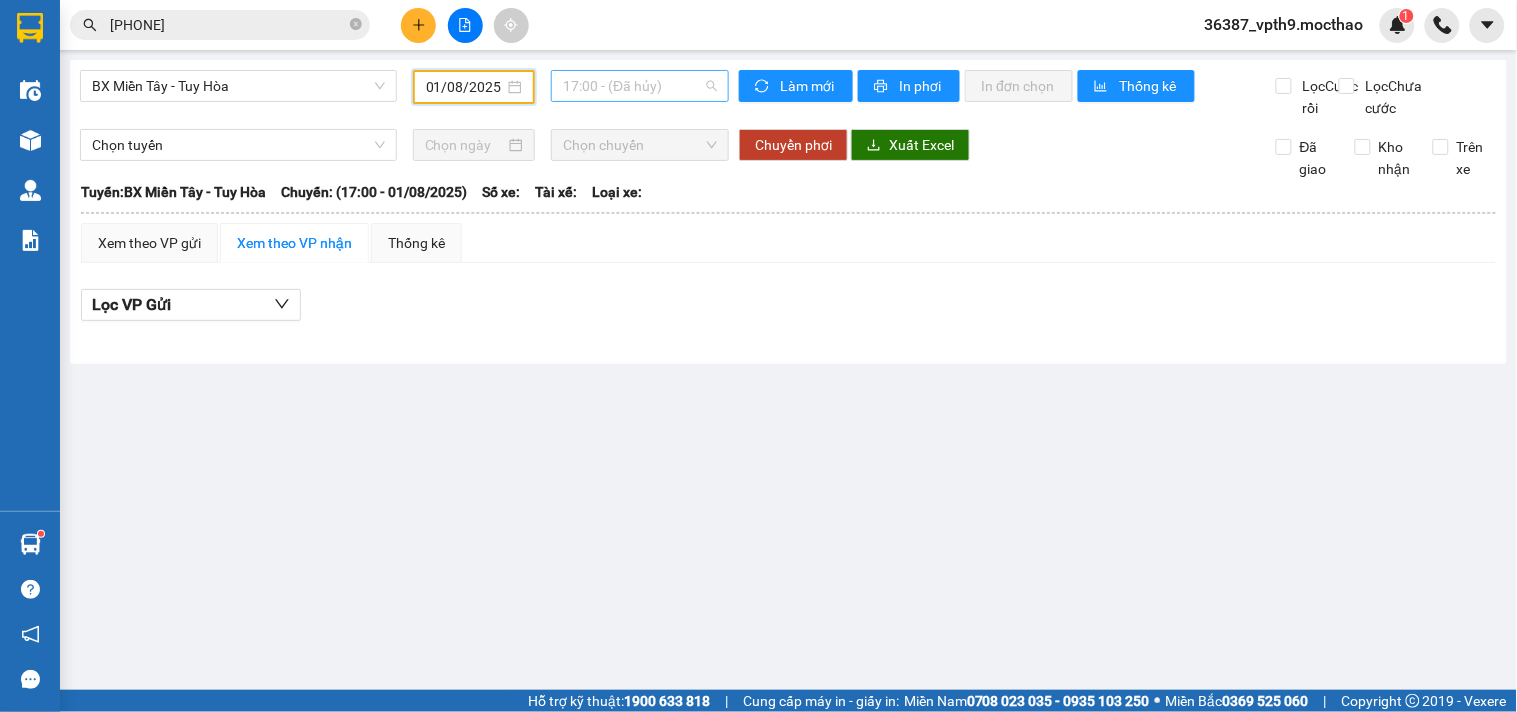 click on "17:00     - (Đã hủy)" at bounding box center (640, 86) 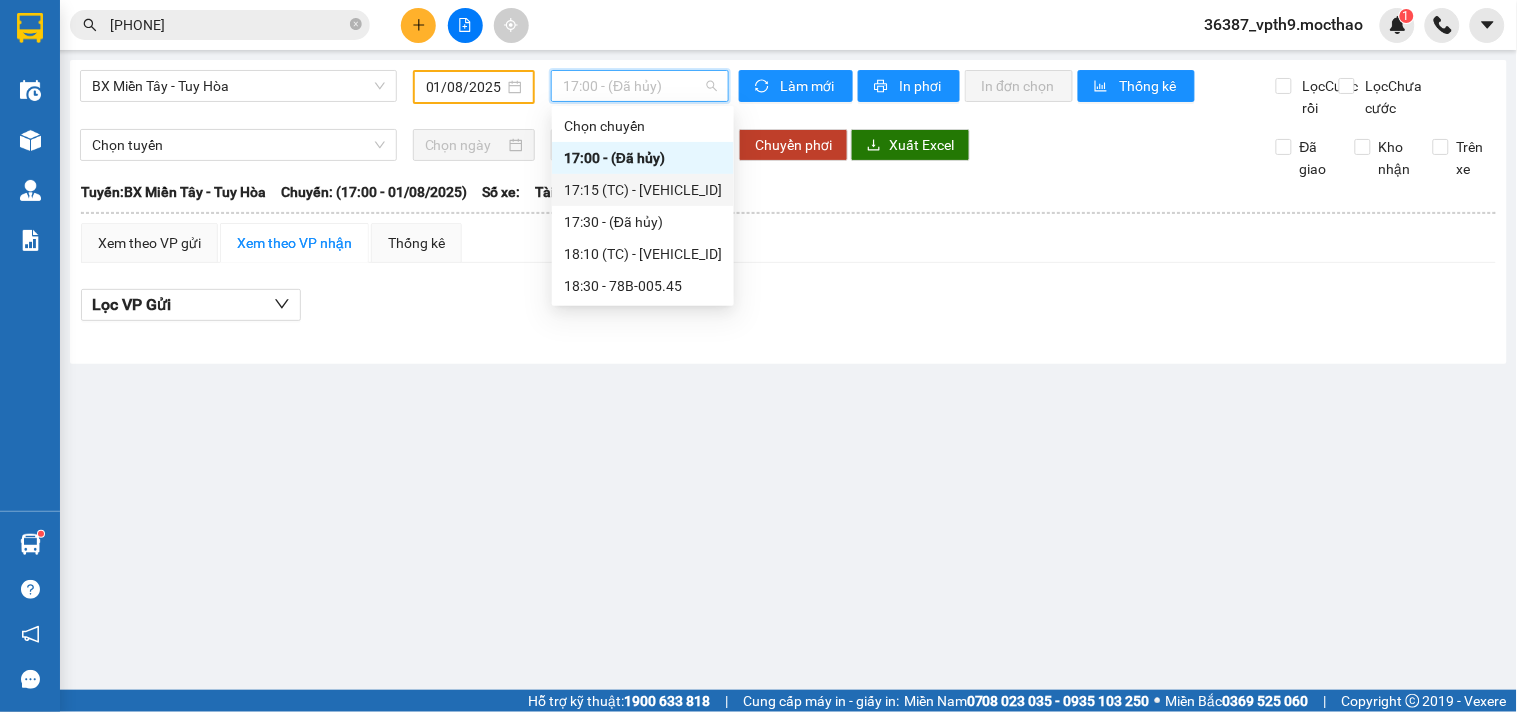 click on "17:15   (TC)   - 78H-010.34" at bounding box center [643, 190] 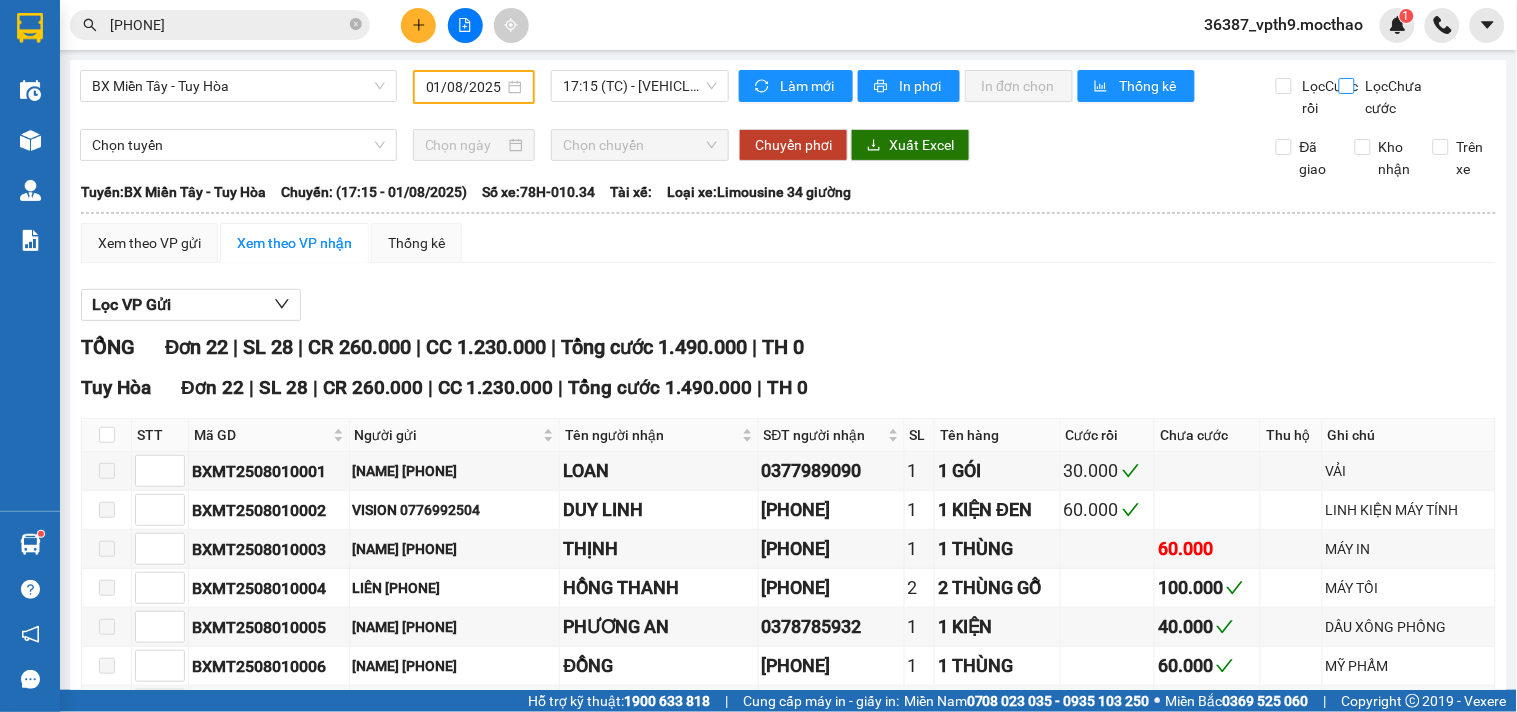 click on "Lọc  Chưa cước" at bounding box center (1348, 86) 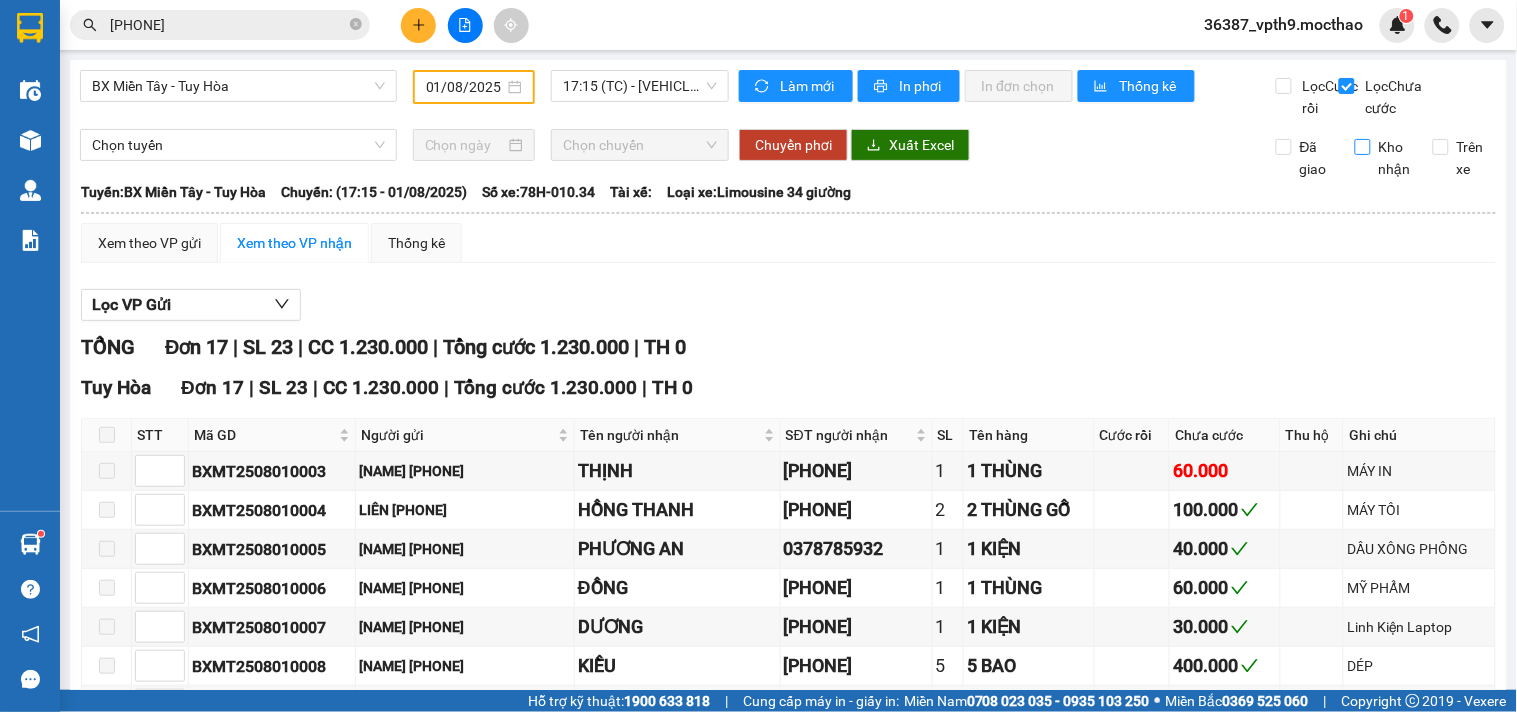 click on "Kho nhận" at bounding box center [1363, 147] 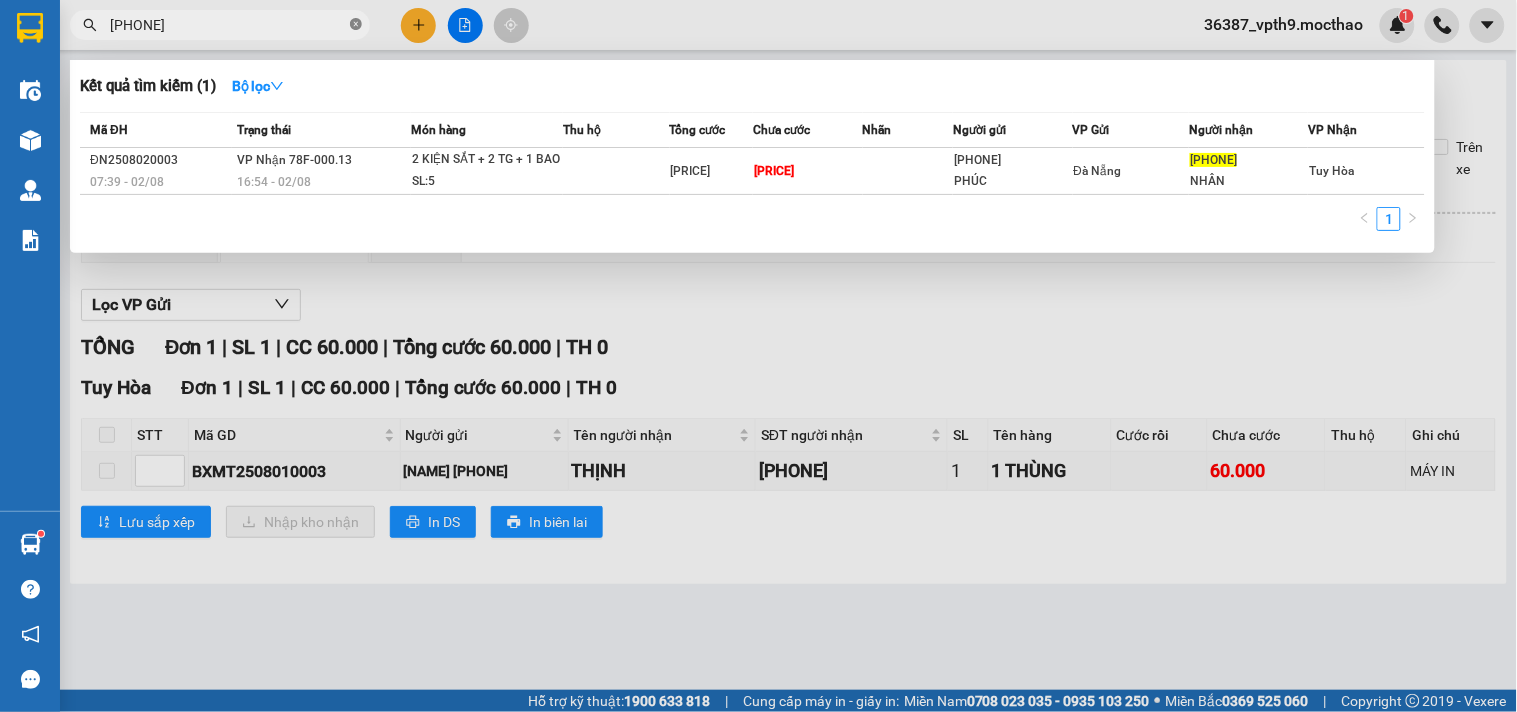 click 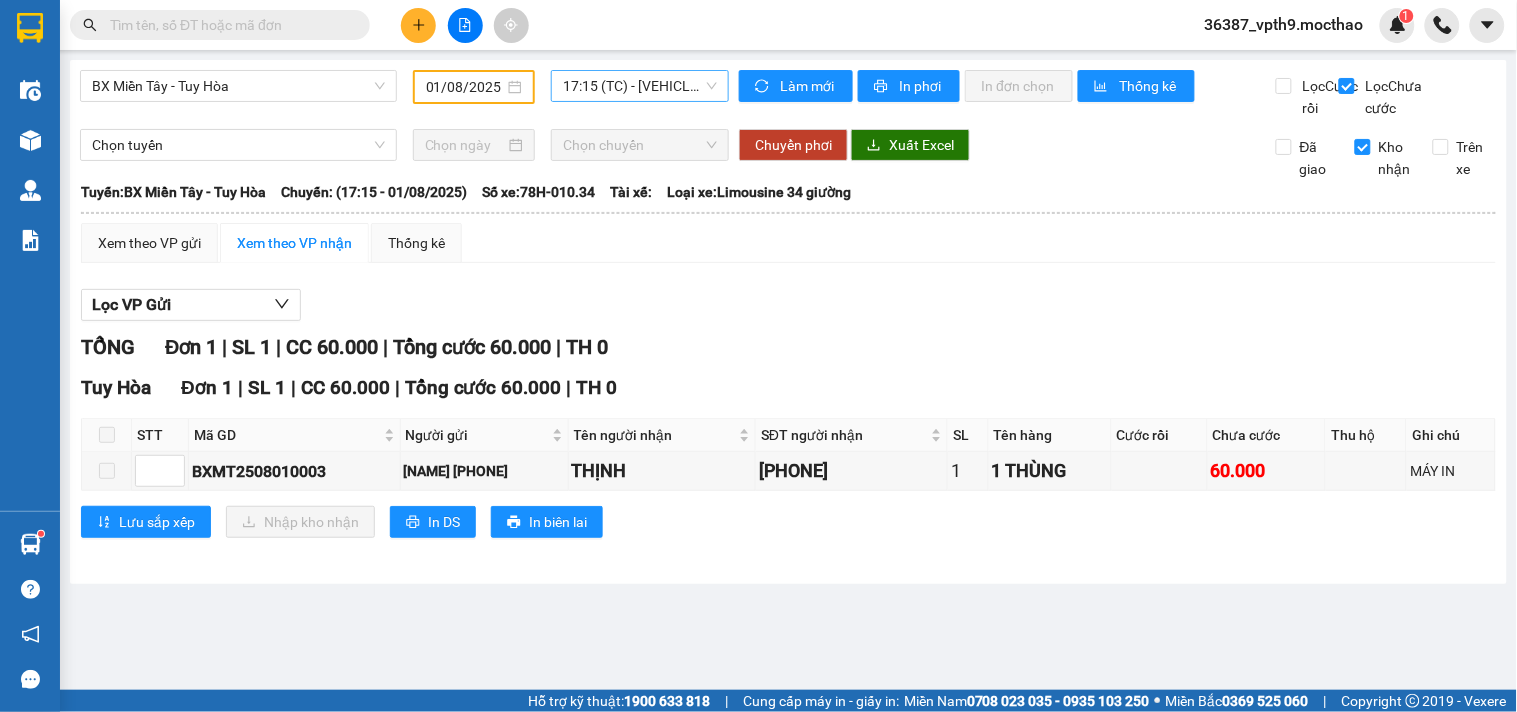 click on "17:15   (TC)   - 78H-010.34" at bounding box center (640, 86) 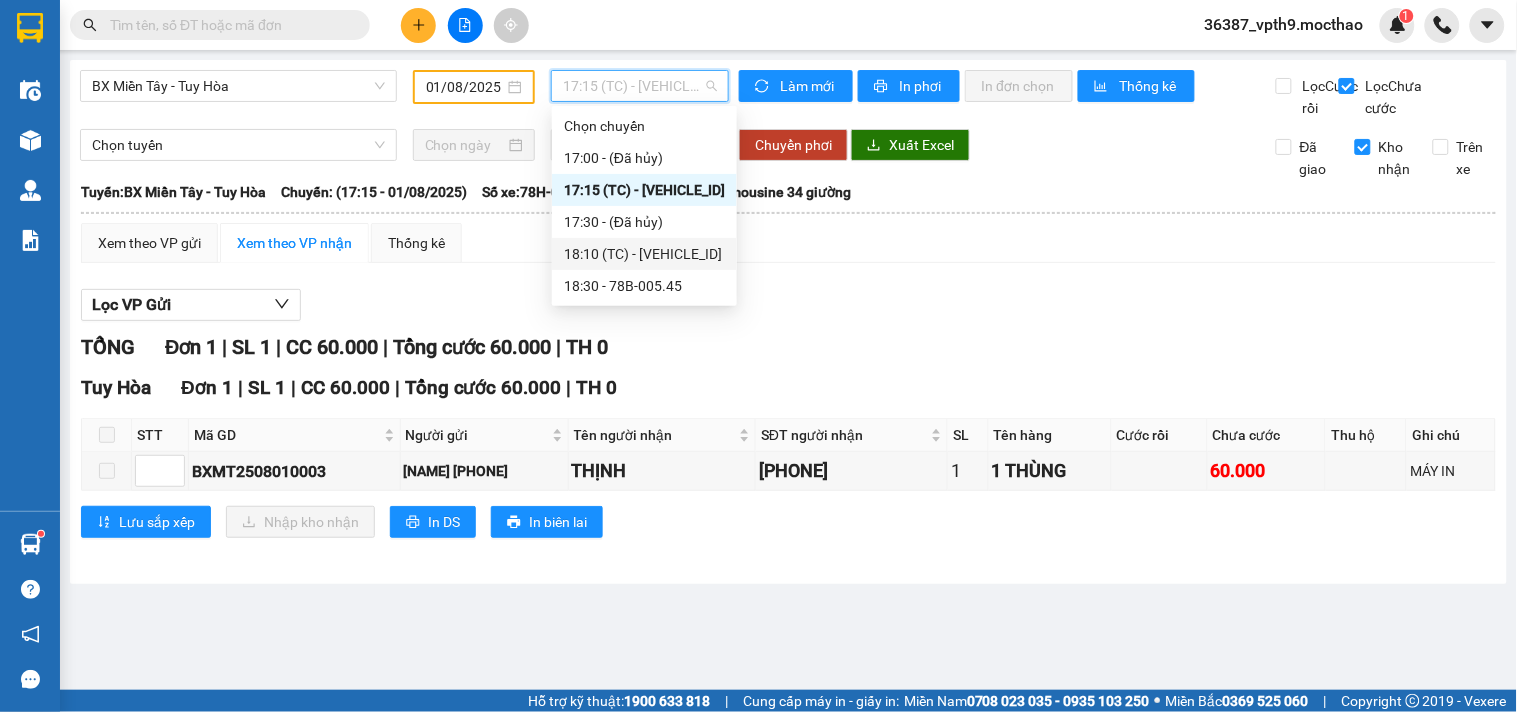 click on "18:10   (TC)   - 78H-023.90" at bounding box center [644, 254] 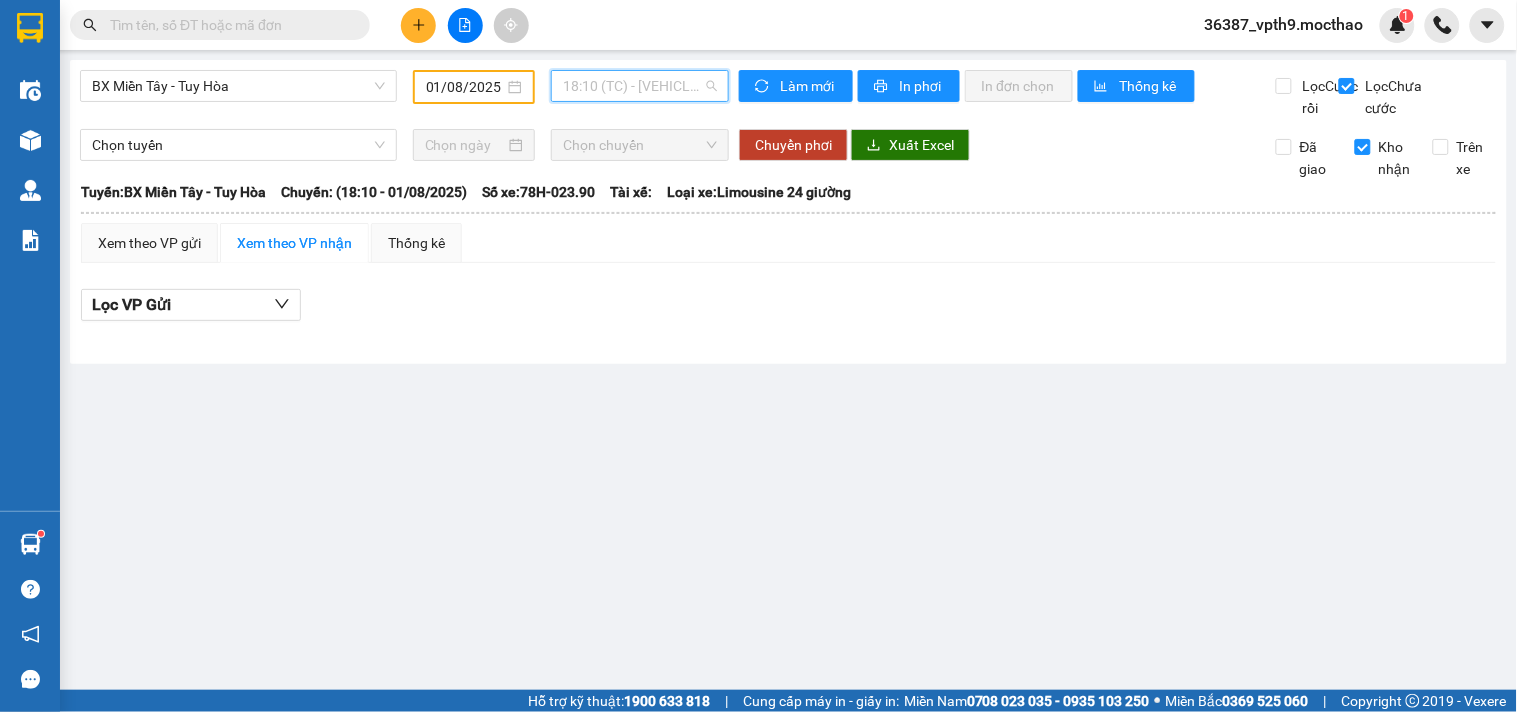 click on "18:10   (TC)   - 78H-023.90" at bounding box center [640, 86] 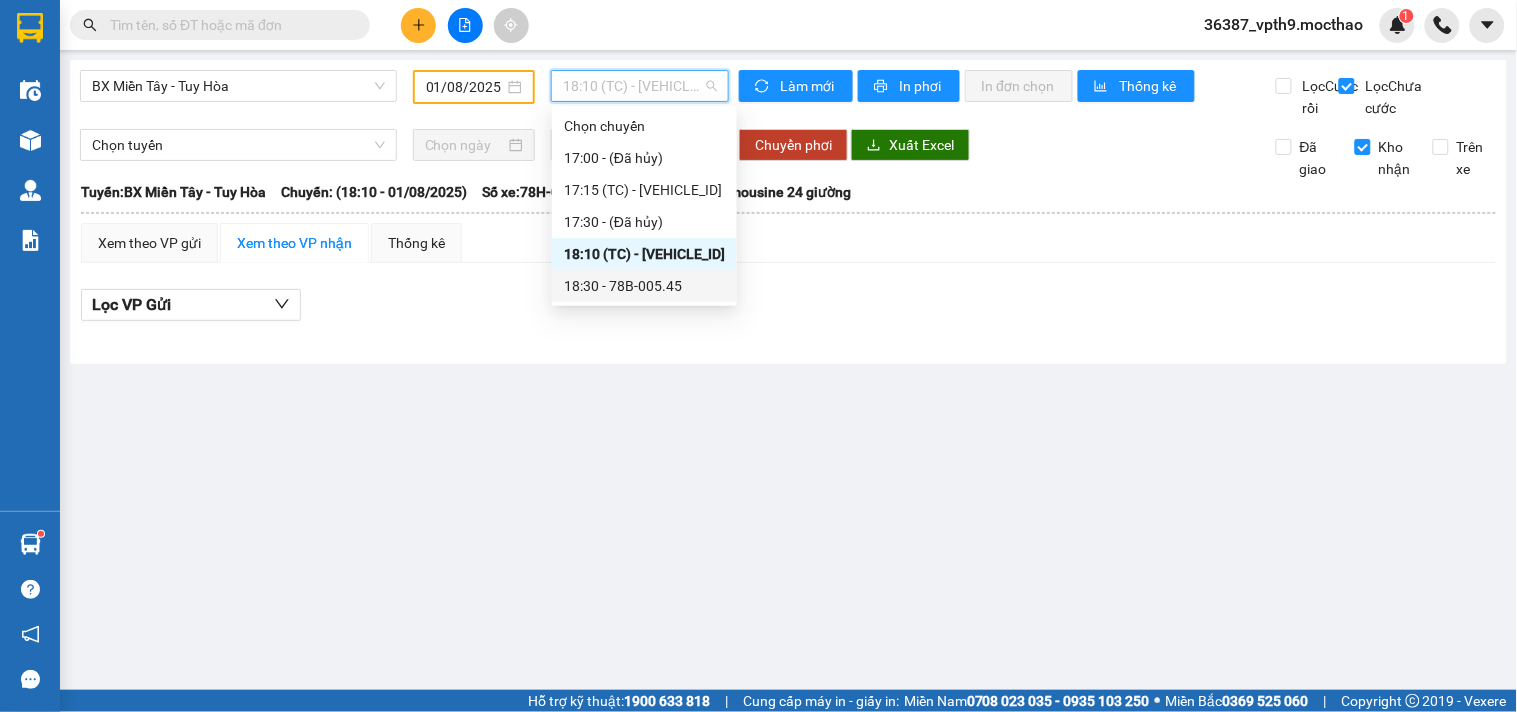 click on "18:30     - 78B-005.45" at bounding box center (644, 286) 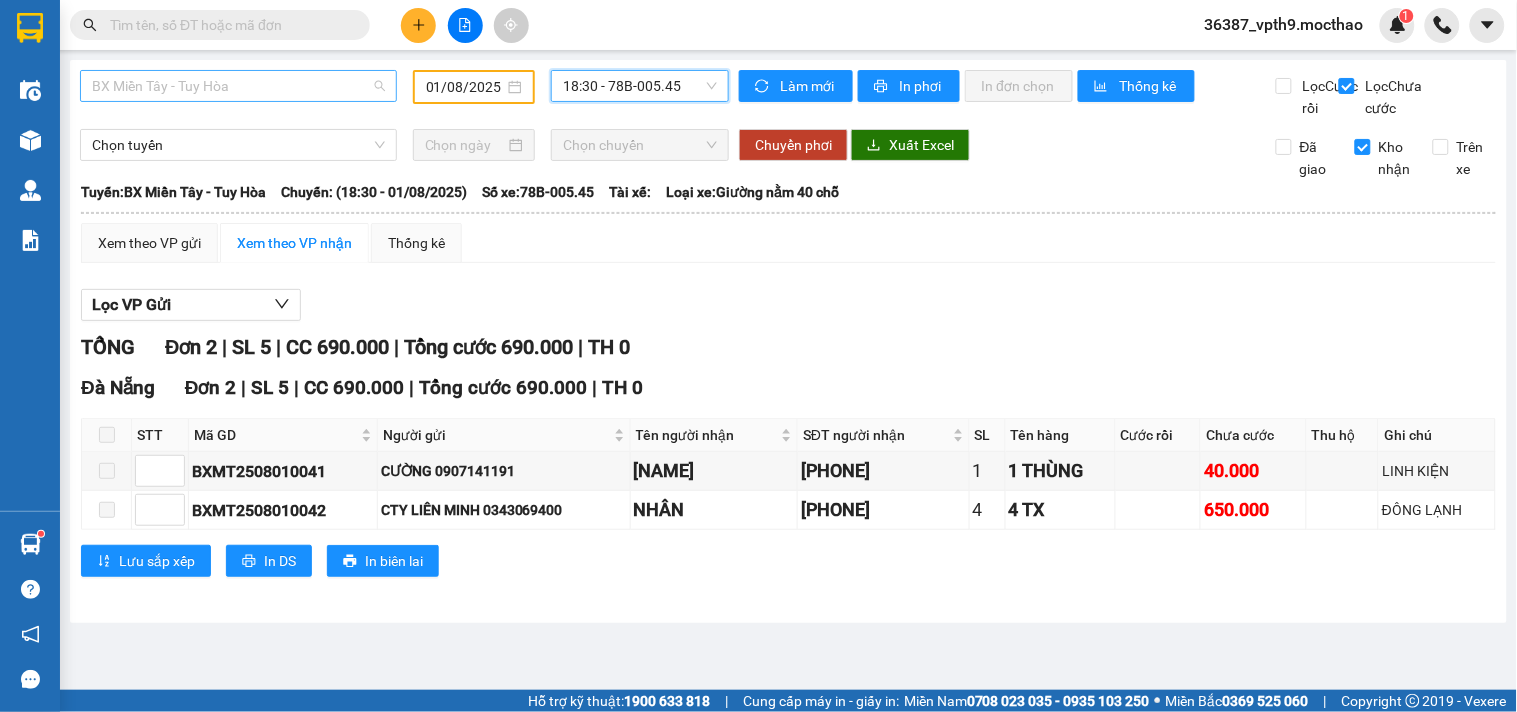 click on "BX Miền Tây - Tuy Hòa" at bounding box center [238, 86] 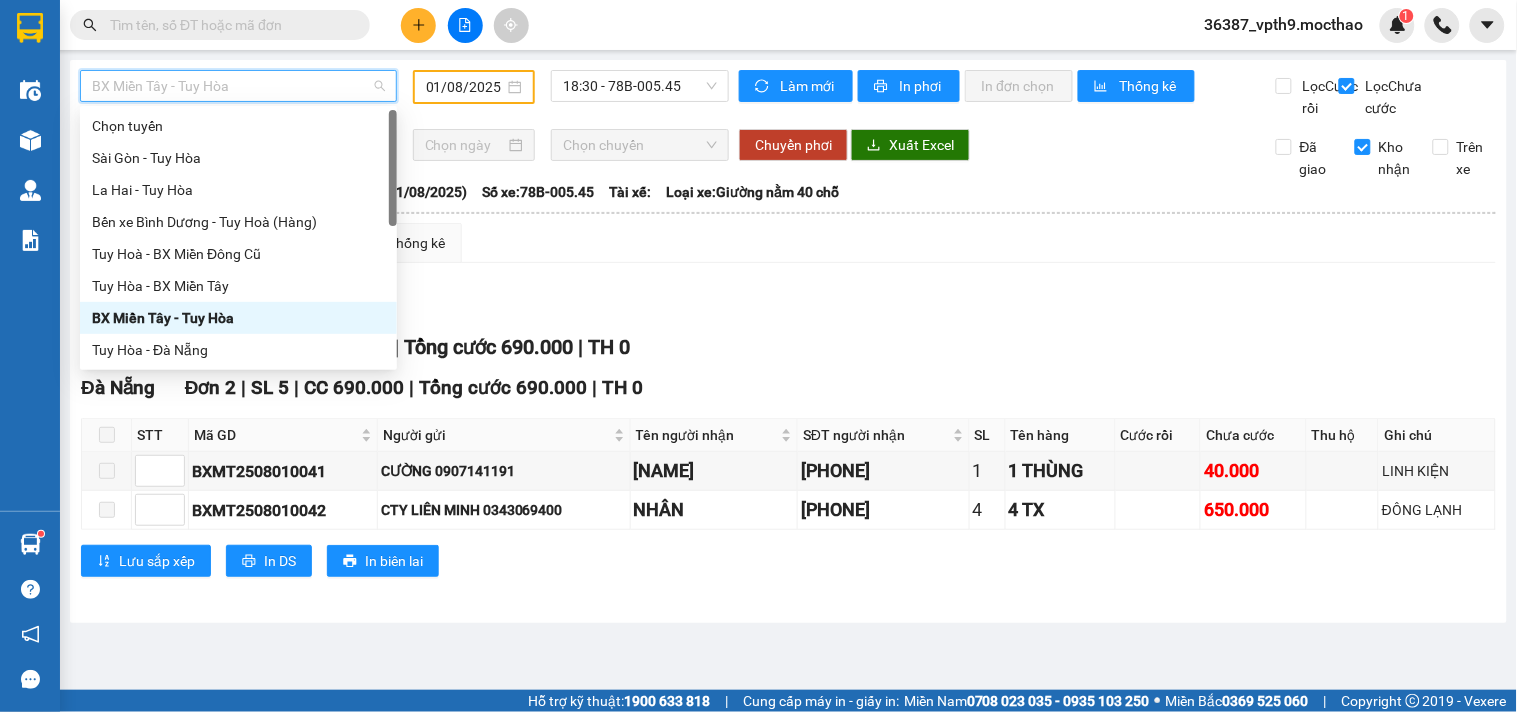type on "M" 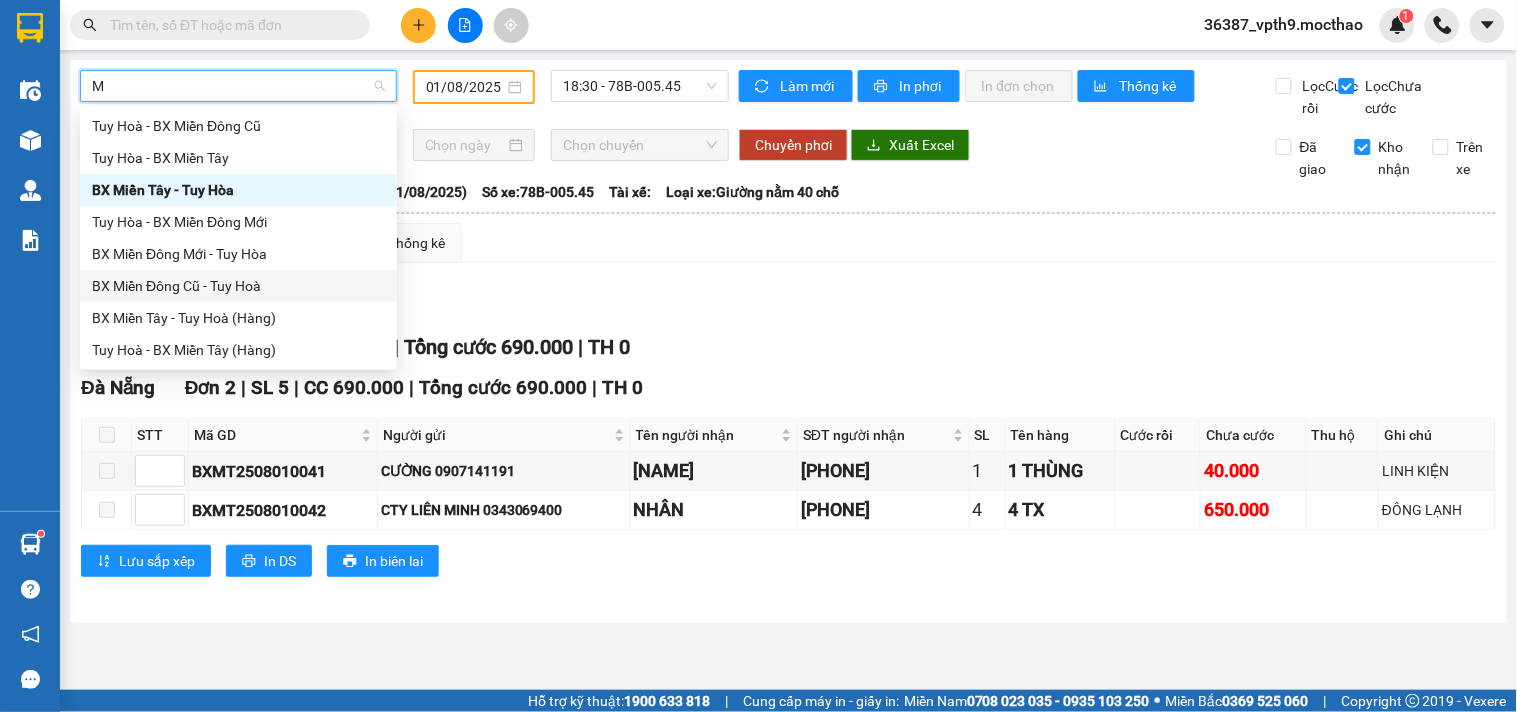 click on "BX Miền Đông Cũ - Tuy Hoà" at bounding box center [238, 286] 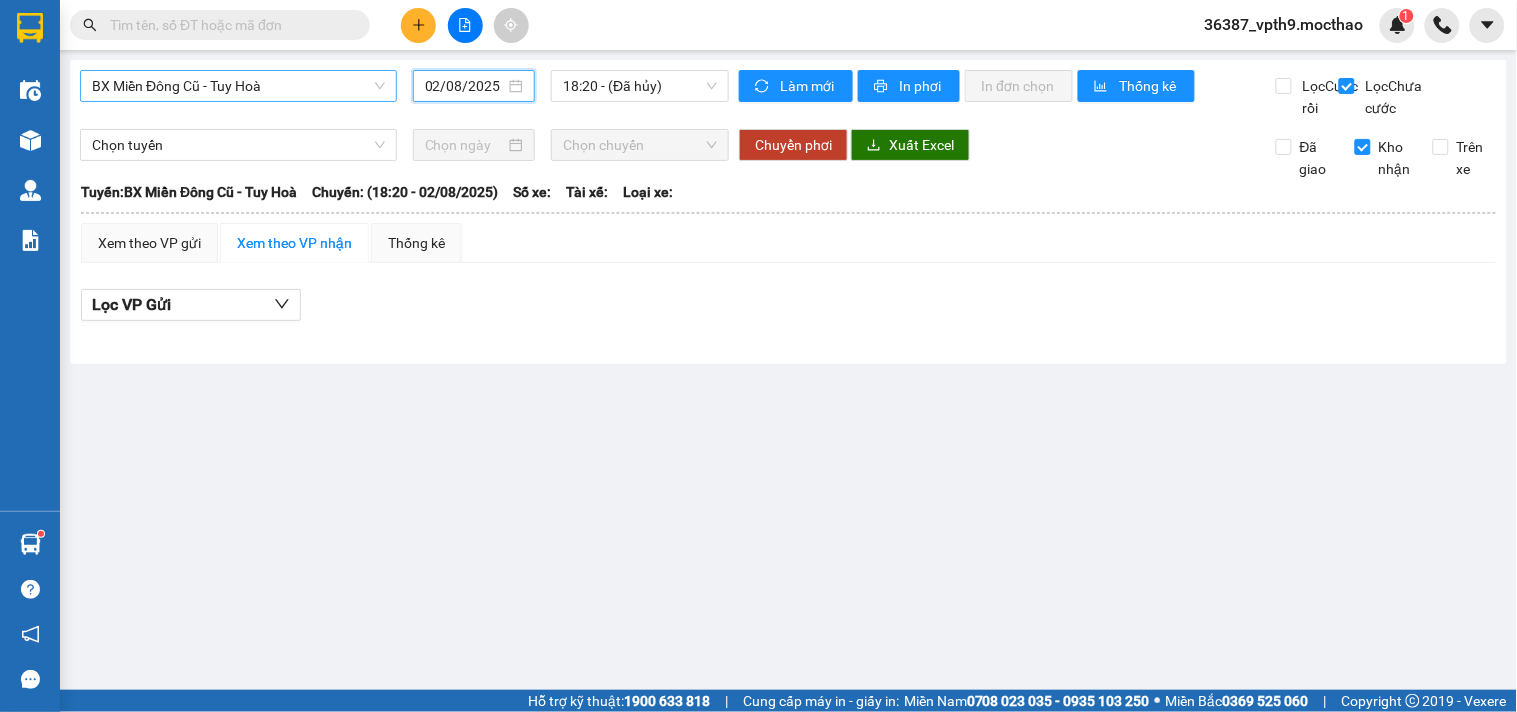 click on "02/08/2025" at bounding box center [465, 86] 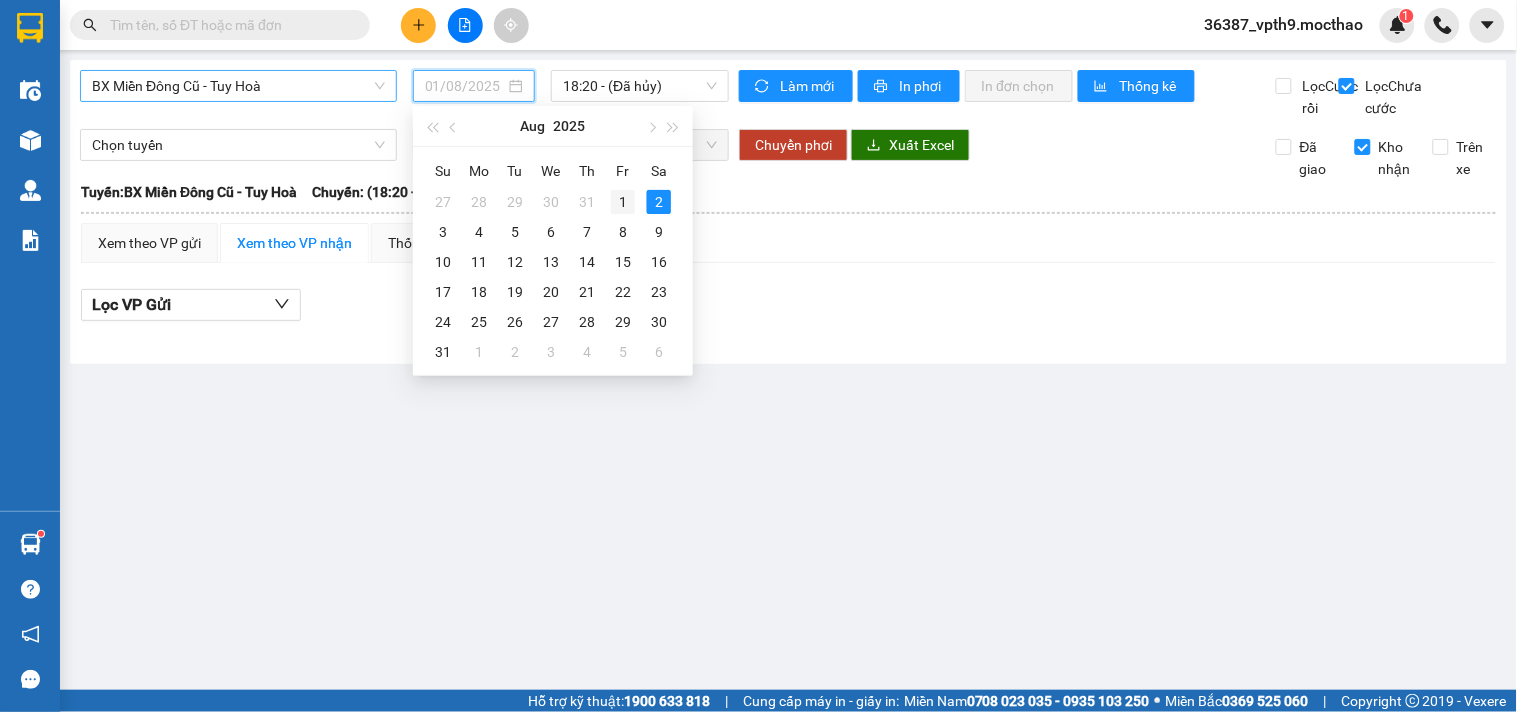 click on "1" at bounding box center [623, 202] 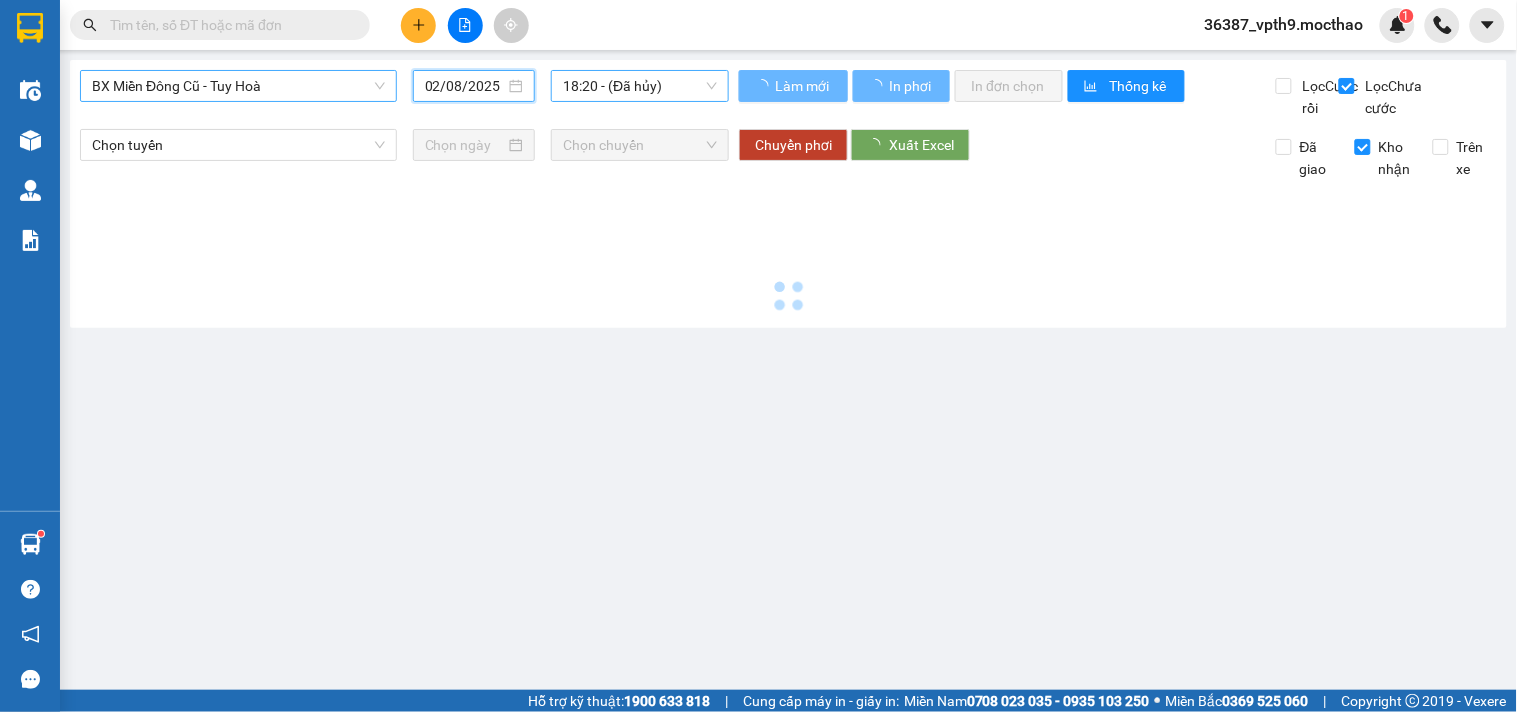 type on "01/08/2025" 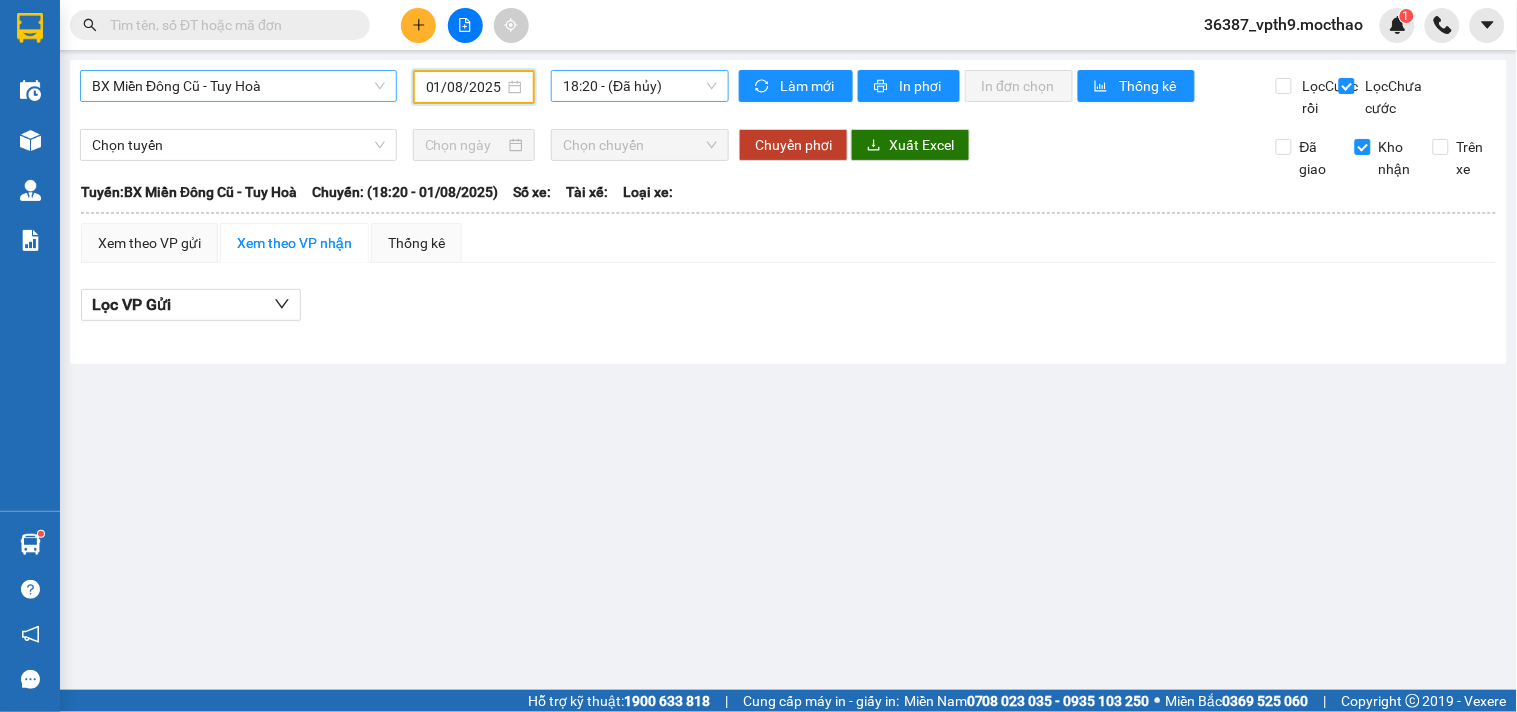 click on "18:20     - (Đã hủy)" at bounding box center (640, 86) 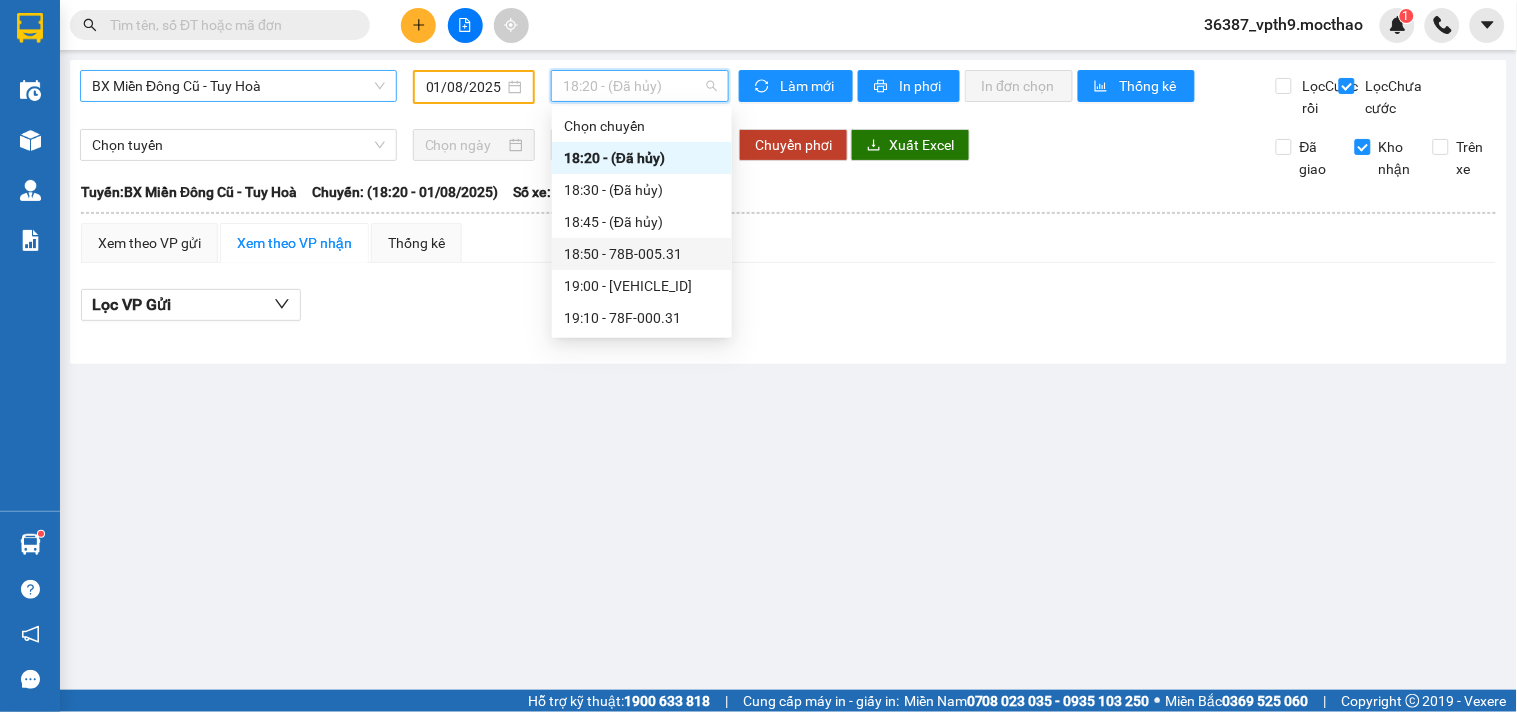 click on "18:50     - 78B-005.31" at bounding box center (642, 254) 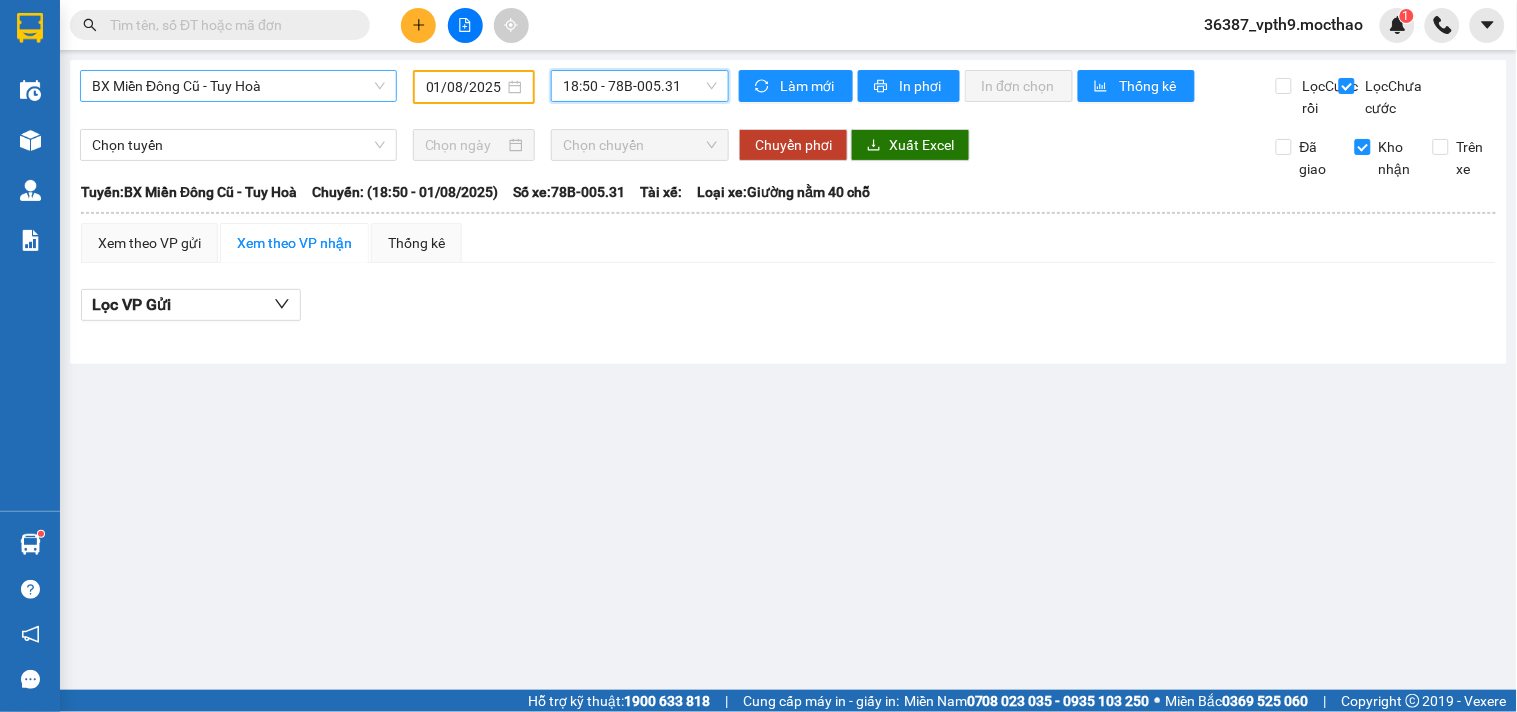 click on "18:50     - 78B-005.31" at bounding box center (640, 86) 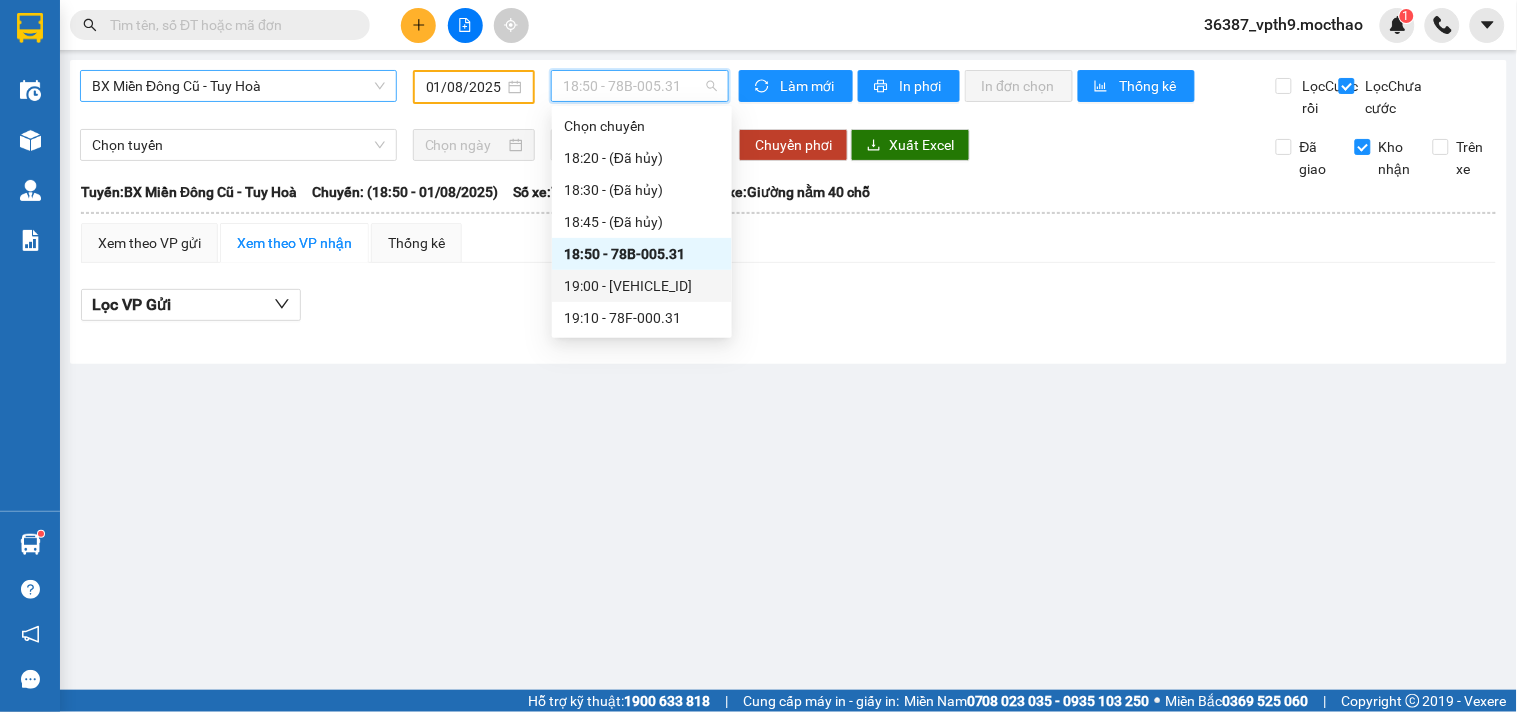 click on "19:00     - 78H-023.97" at bounding box center [642, 286] 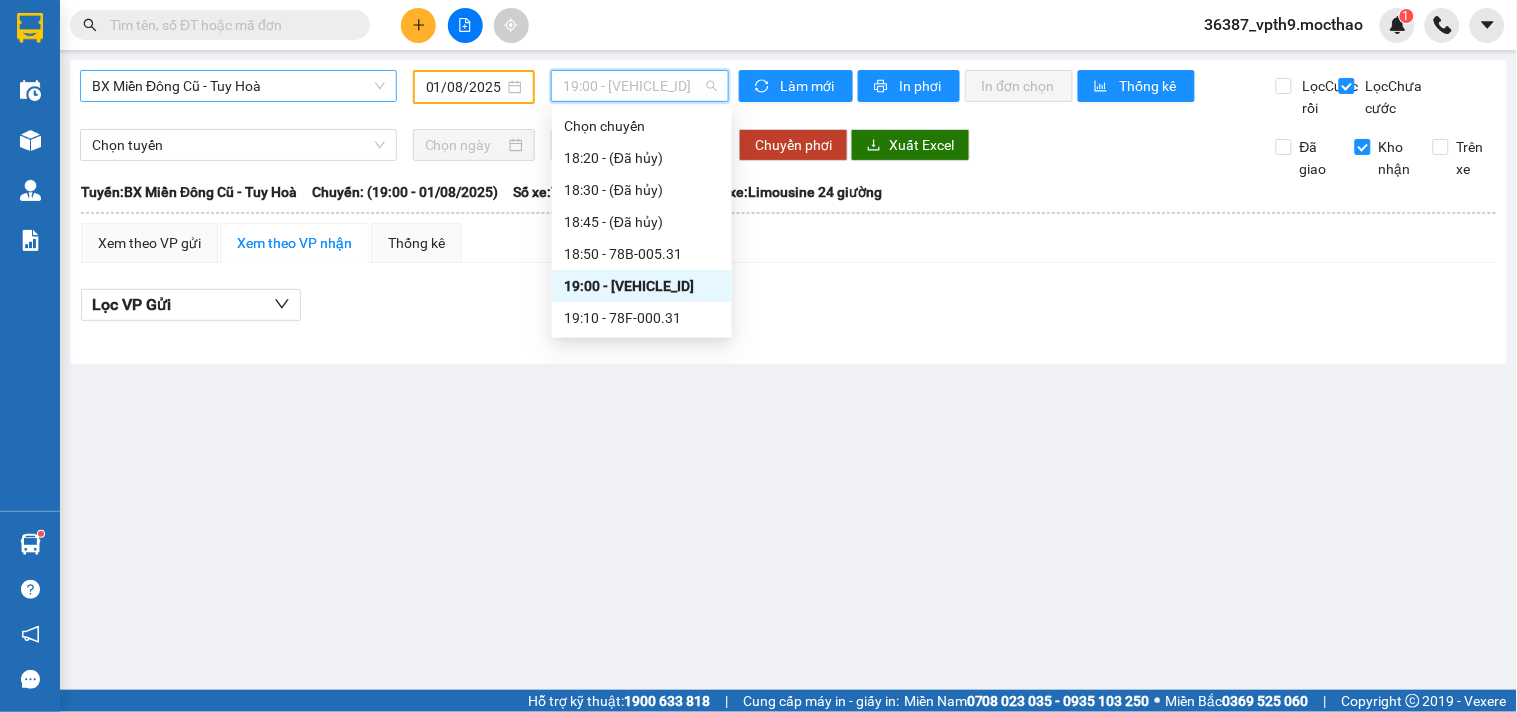 click on "19:00     - 78H-023.97" at bounding box center (640, 86) 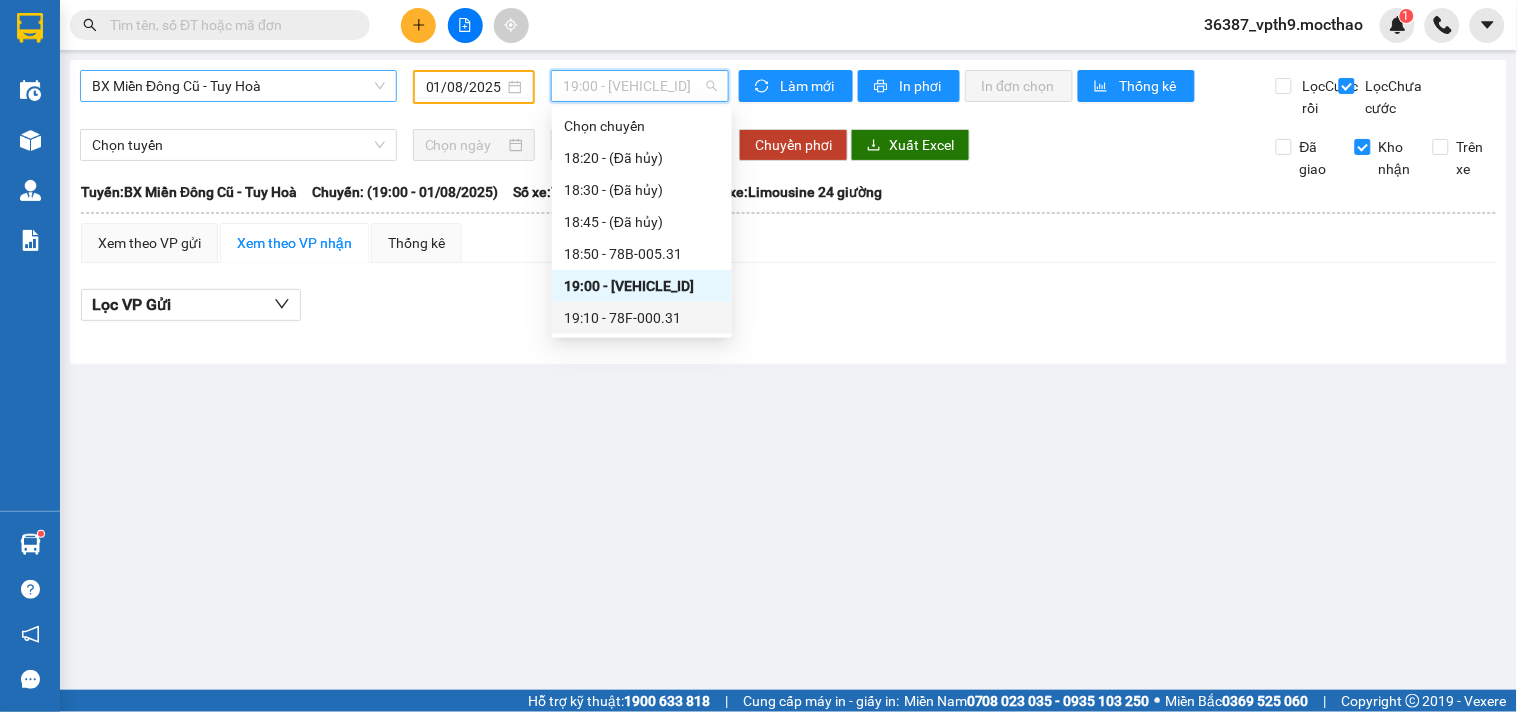 click on "19:10     - 78F-000.31" at bounding box center [642, 318] 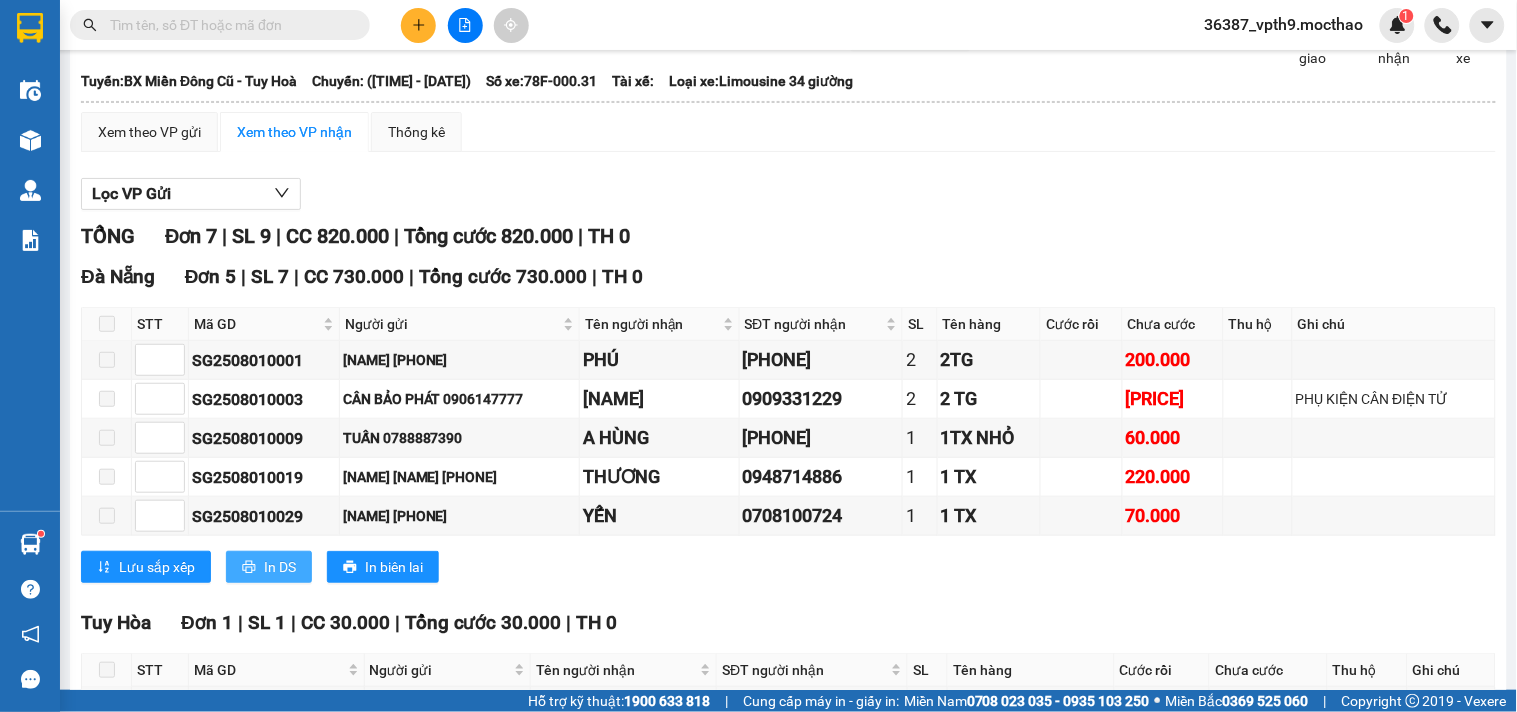 scroll, scrollTop: 0, scrollLeft: 0, axis: both 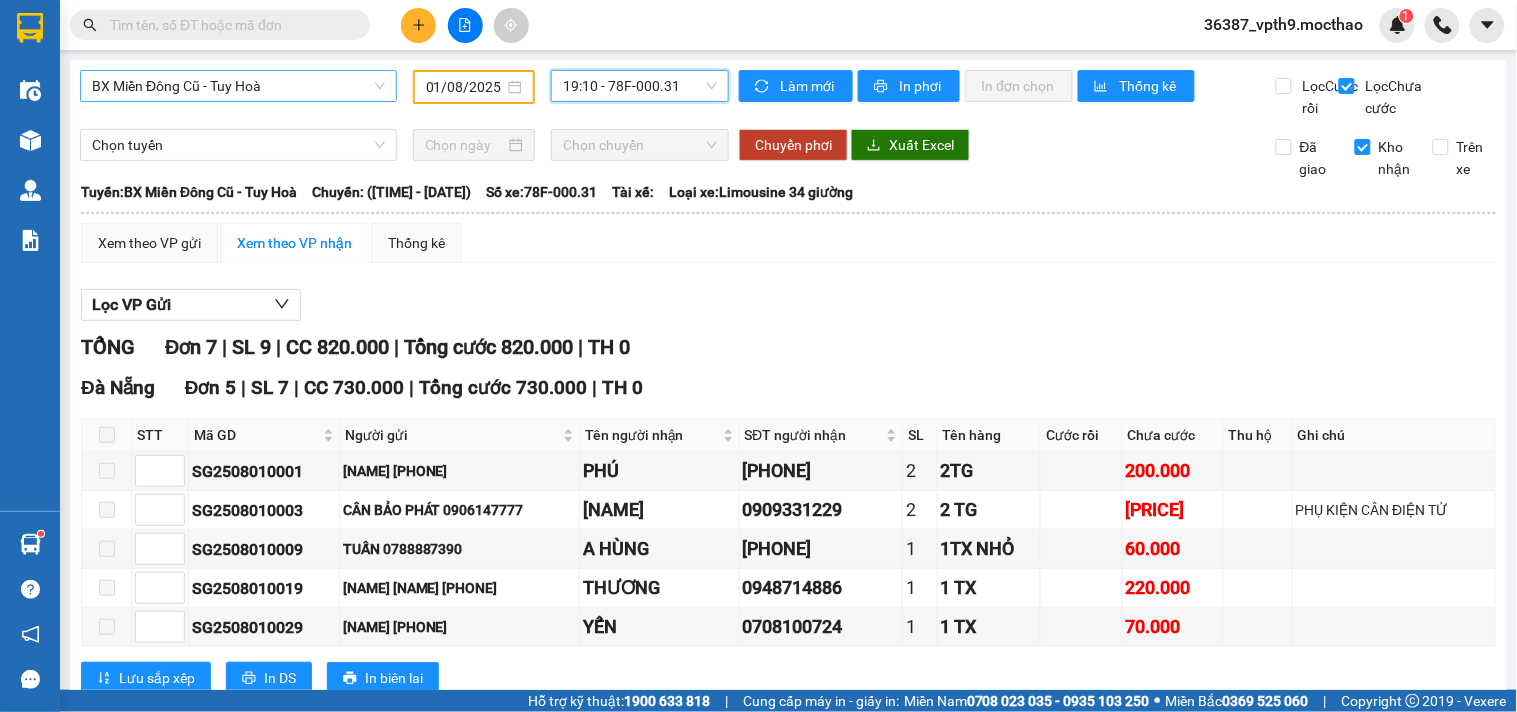 click on "BX Miền Đông Cũ - Tuy Hoà" at bounding box center (238, 86) 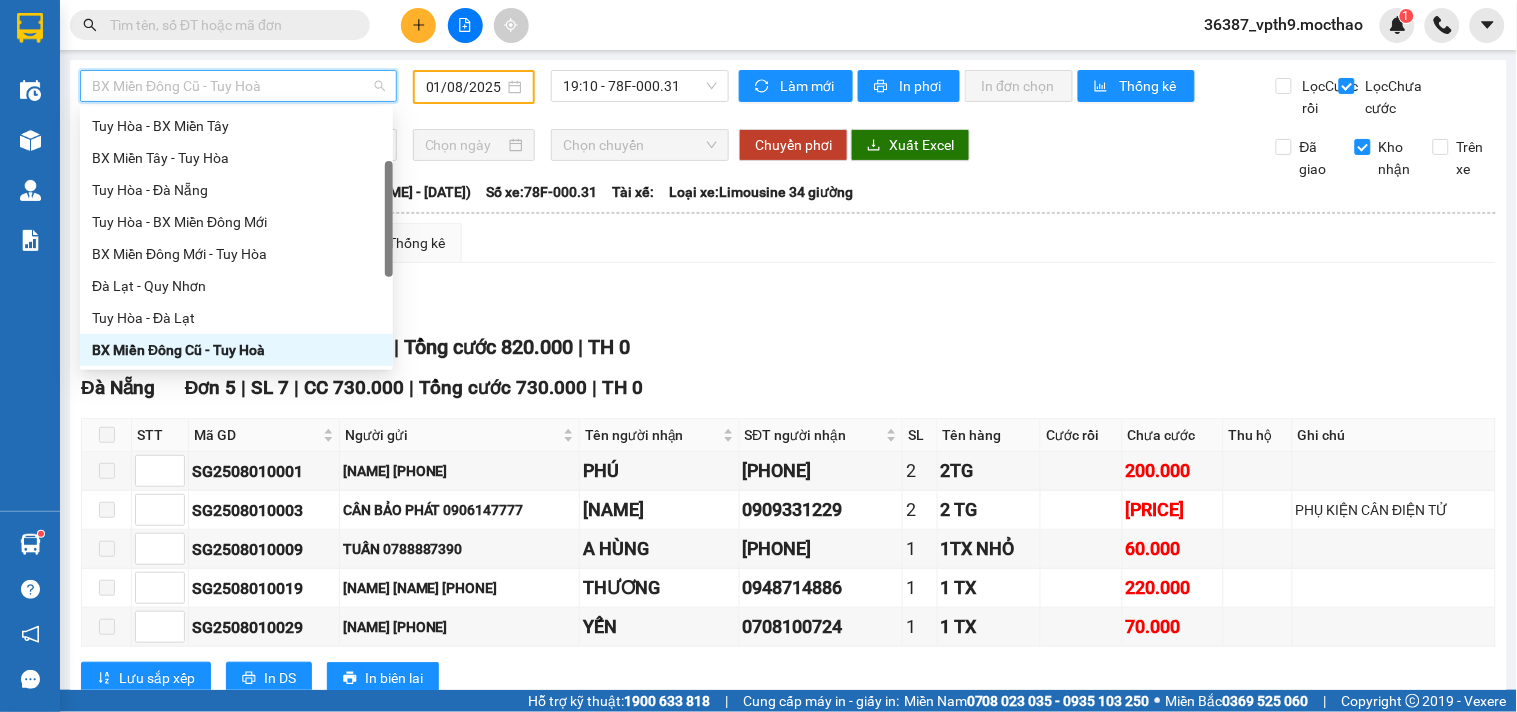 type on "D" 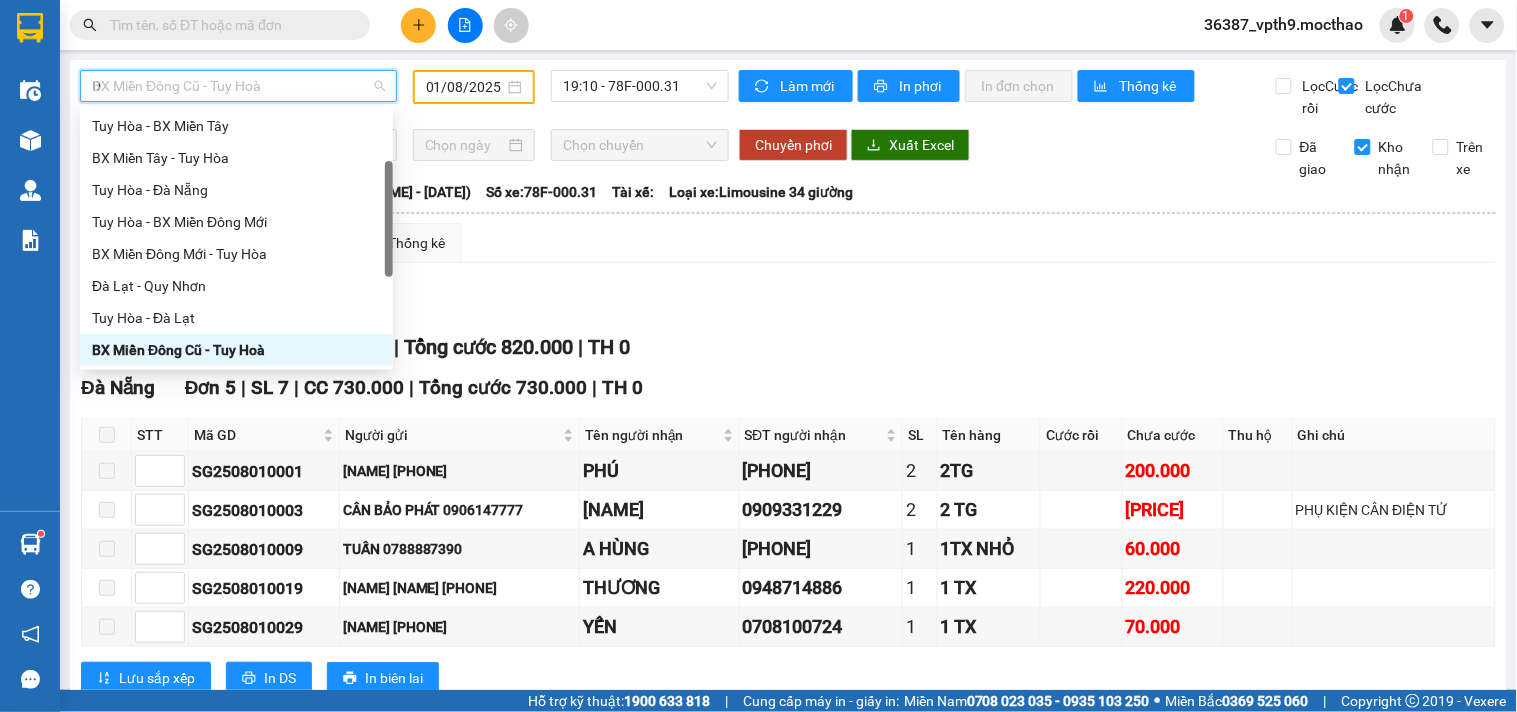 scroll, scrollTop: 127, scrollLeft: 0, axis: vertical 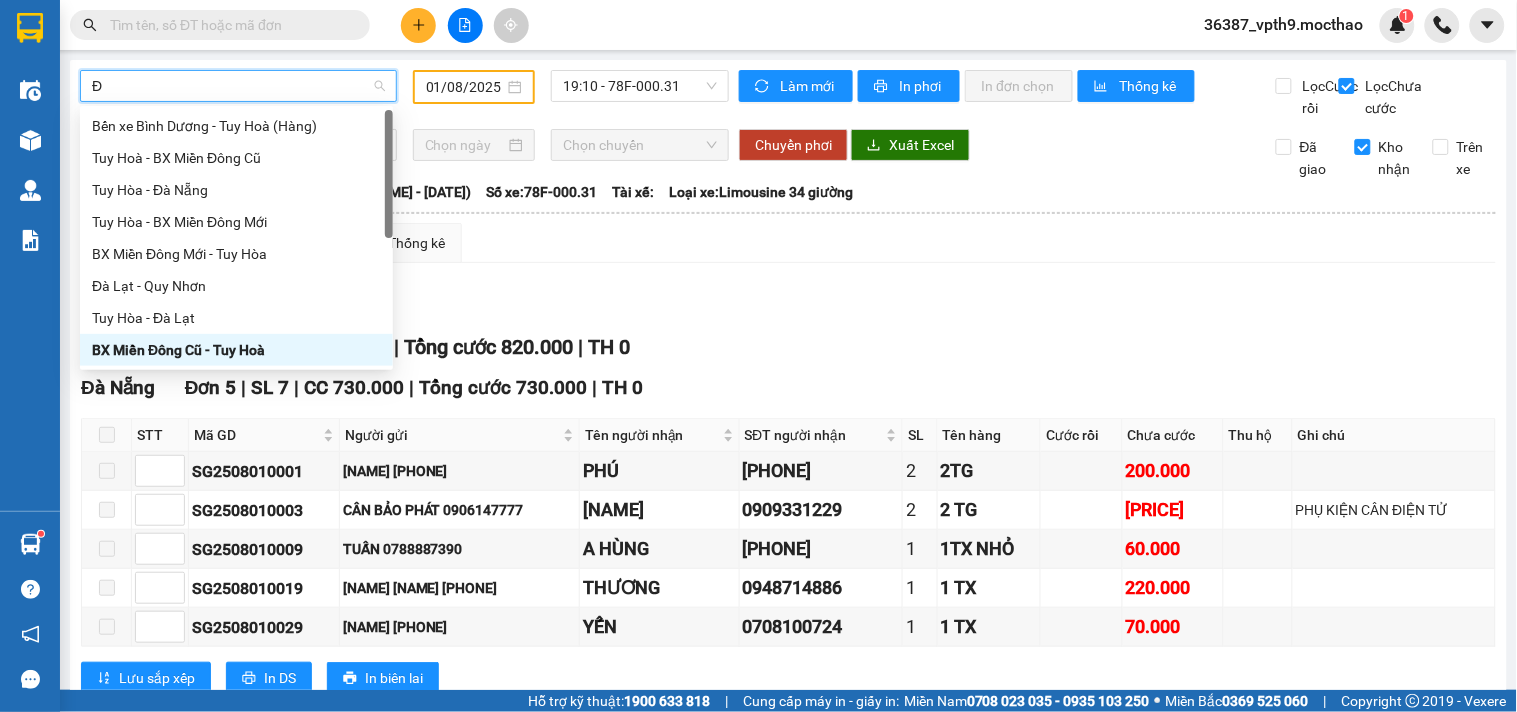 type on "ĐA" 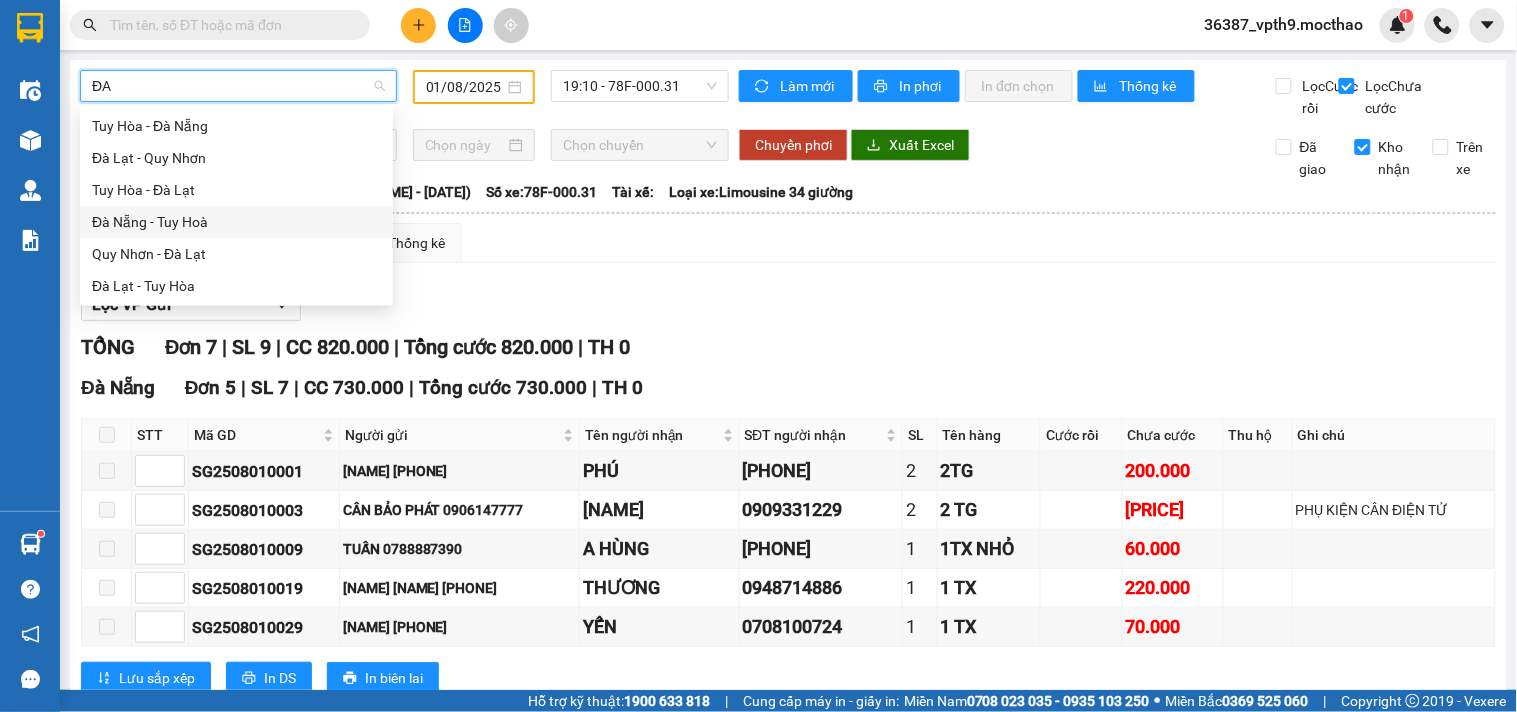click on "Đà Nẵng - Tuy Hoà" at bounding box center (236, 222) 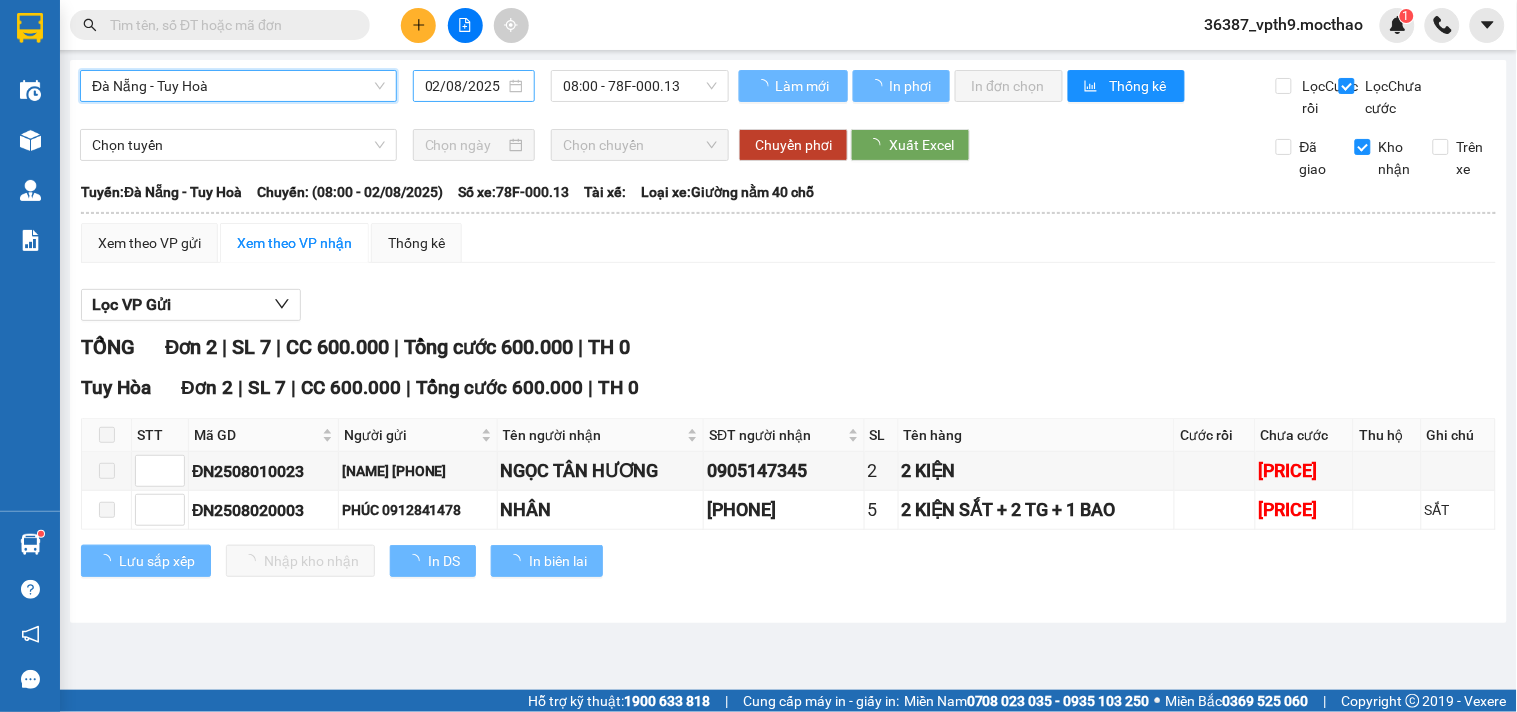 drag, startPoint x: 465, startPoint y: 84, endPoint x: 471, endPoint y: 95, distance: 12.529964 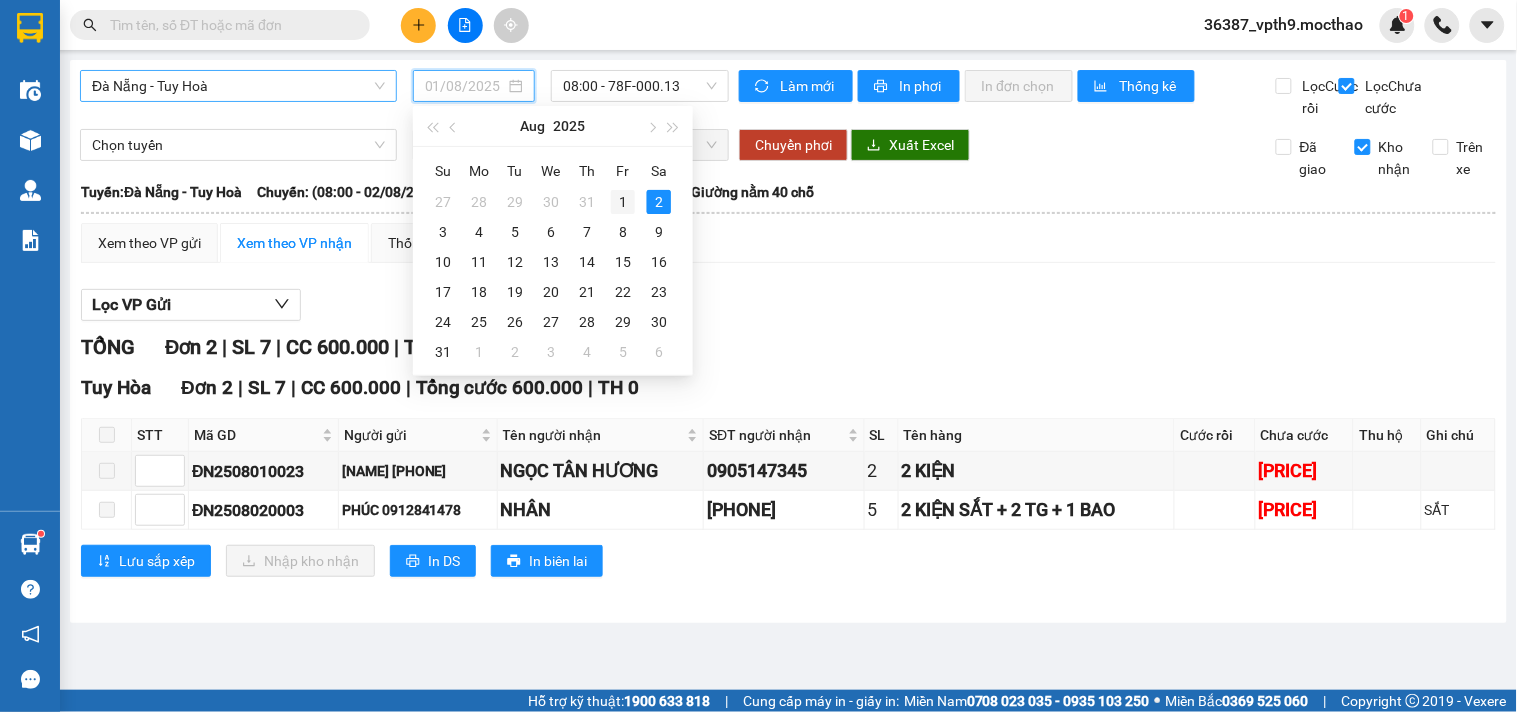 click on "1" at bounding box center (623, 202) 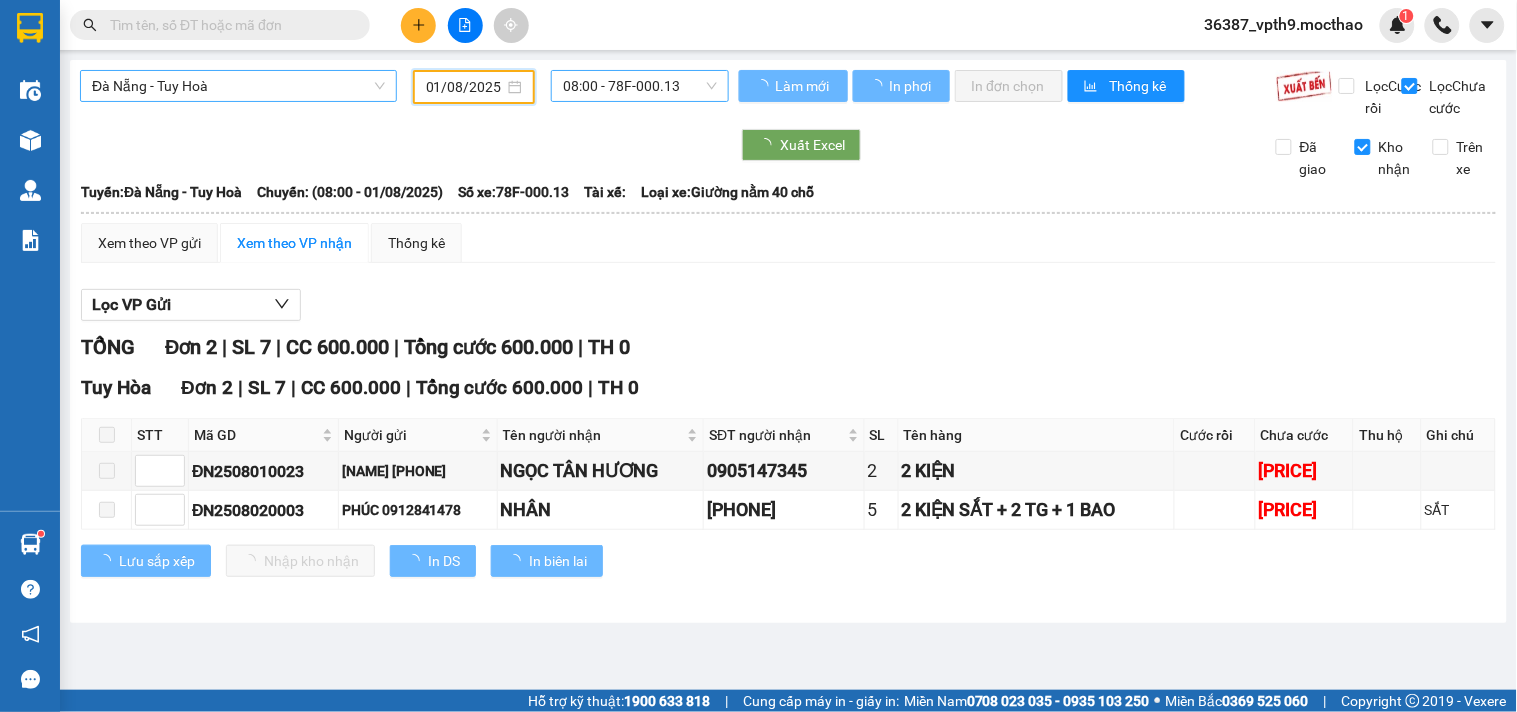 click on "[TIME]     - [CODE]" at bounding box center [640, 86] 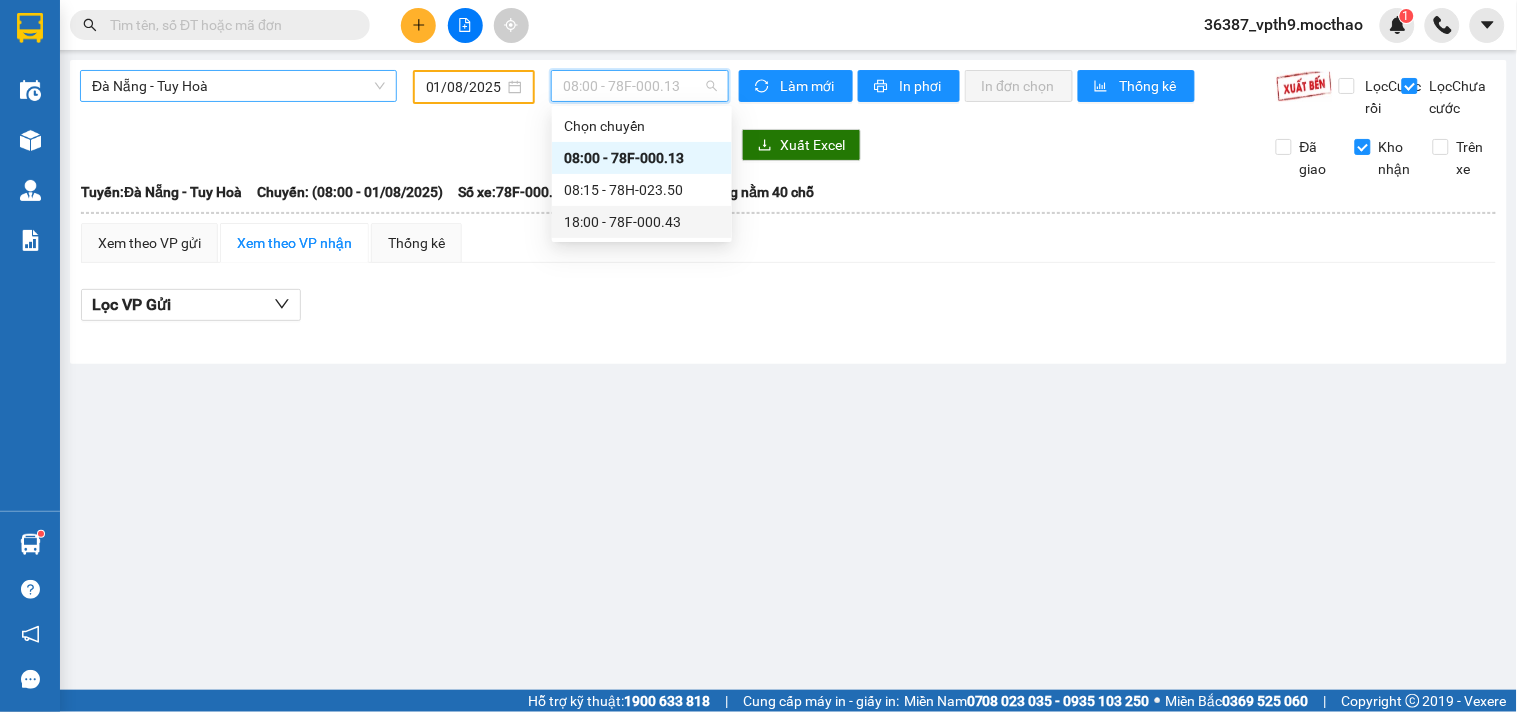 click on "18:00     - 78F-000.43" at bounding box center [642, 222] 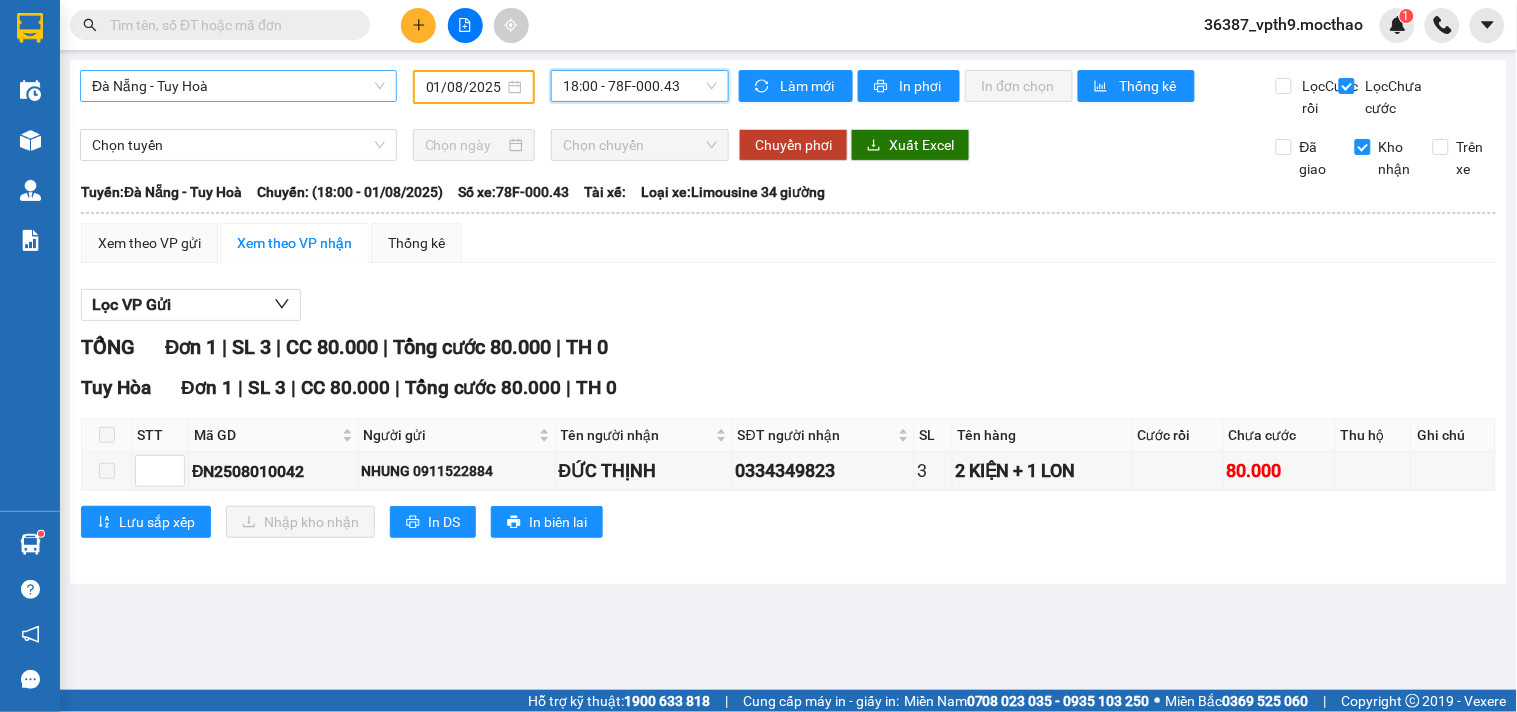 click on "01/08/2025" at bounding box center [474, 87] 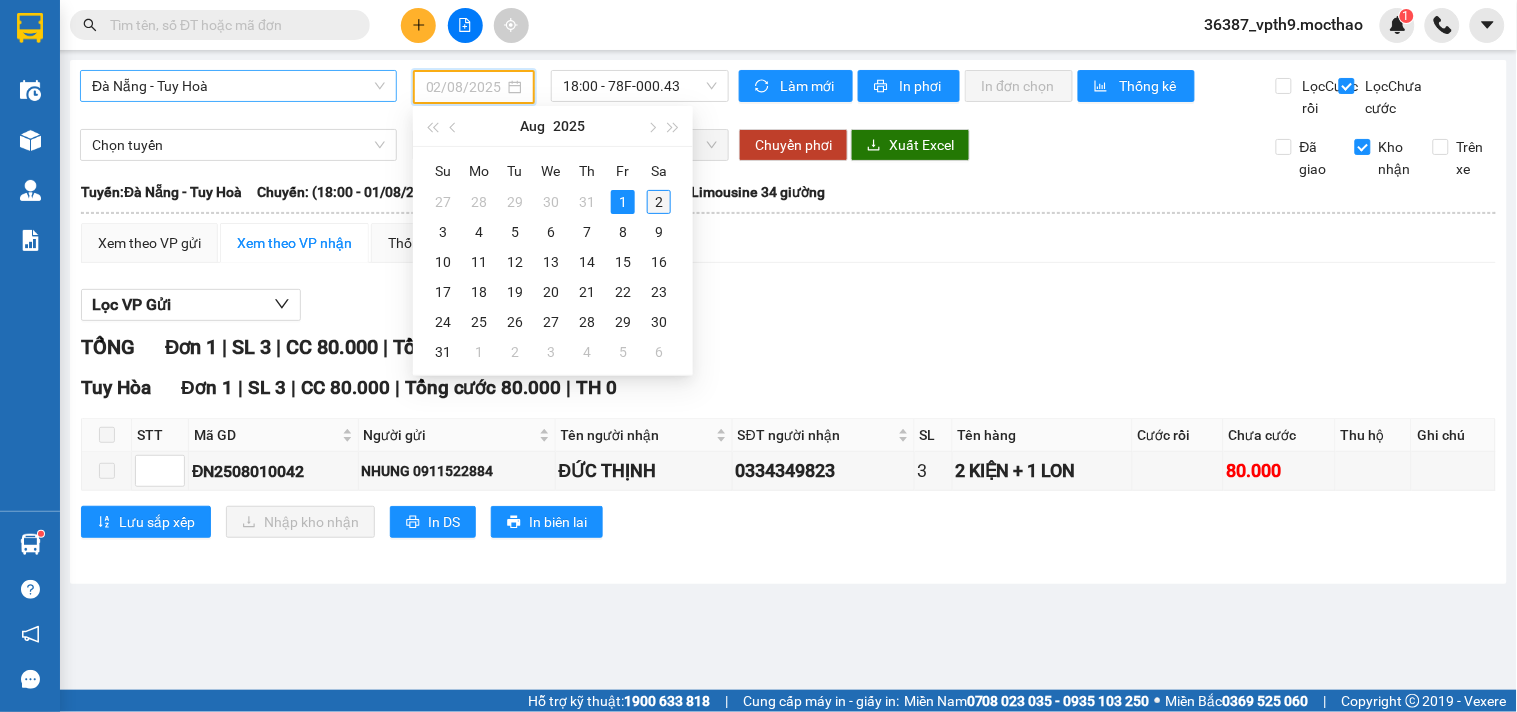 click on "2" at bounding box center (659, 202) 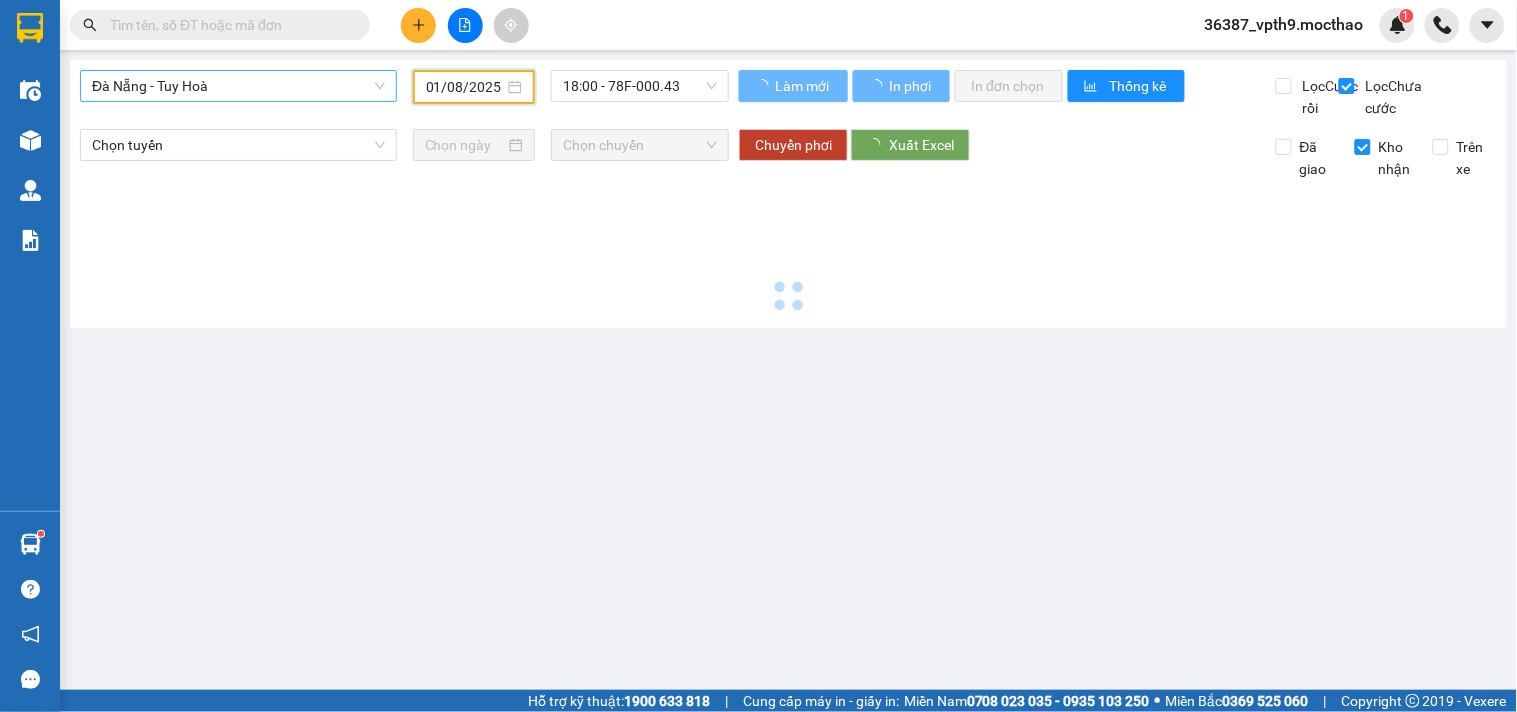 type on "02/08/2025" 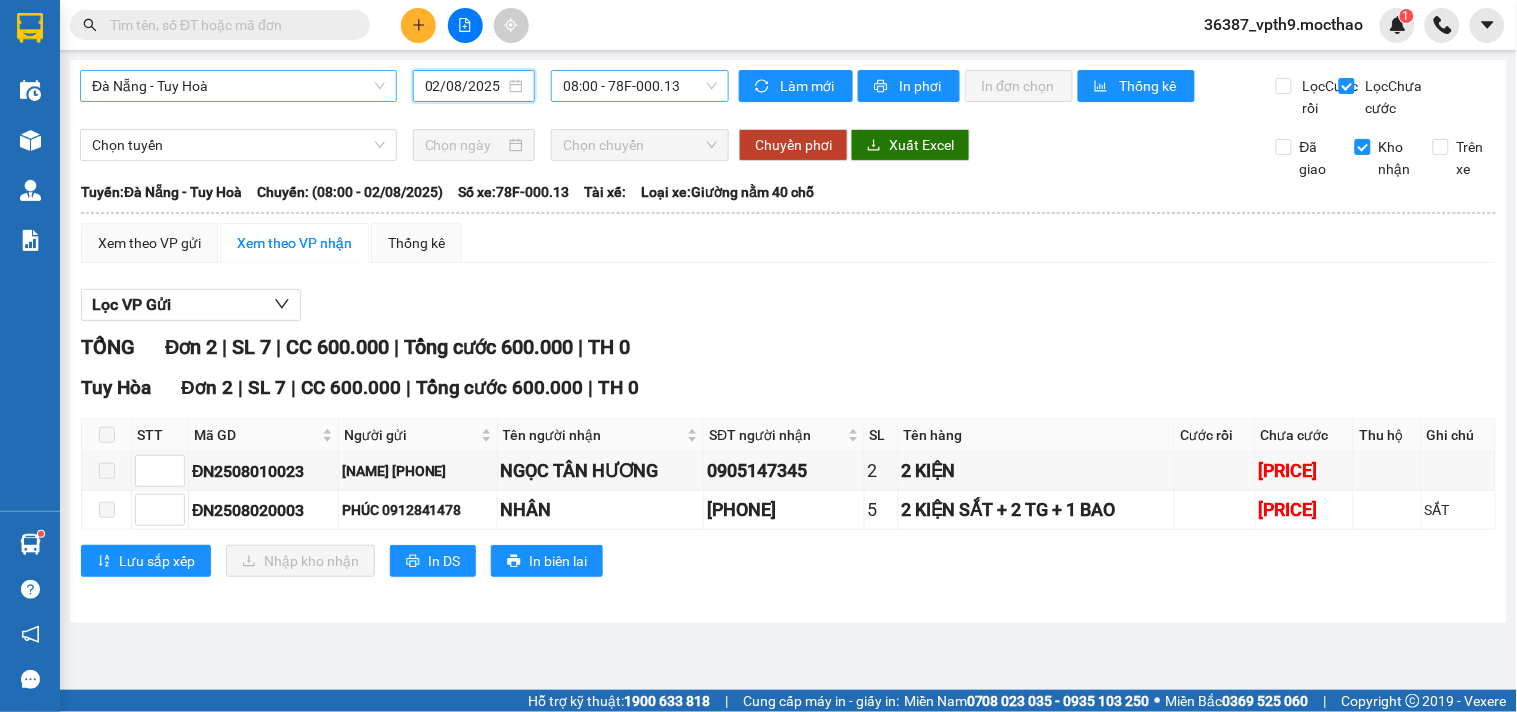 click on "[TIME]     - [CODE]" at bounding box center [640, 86] 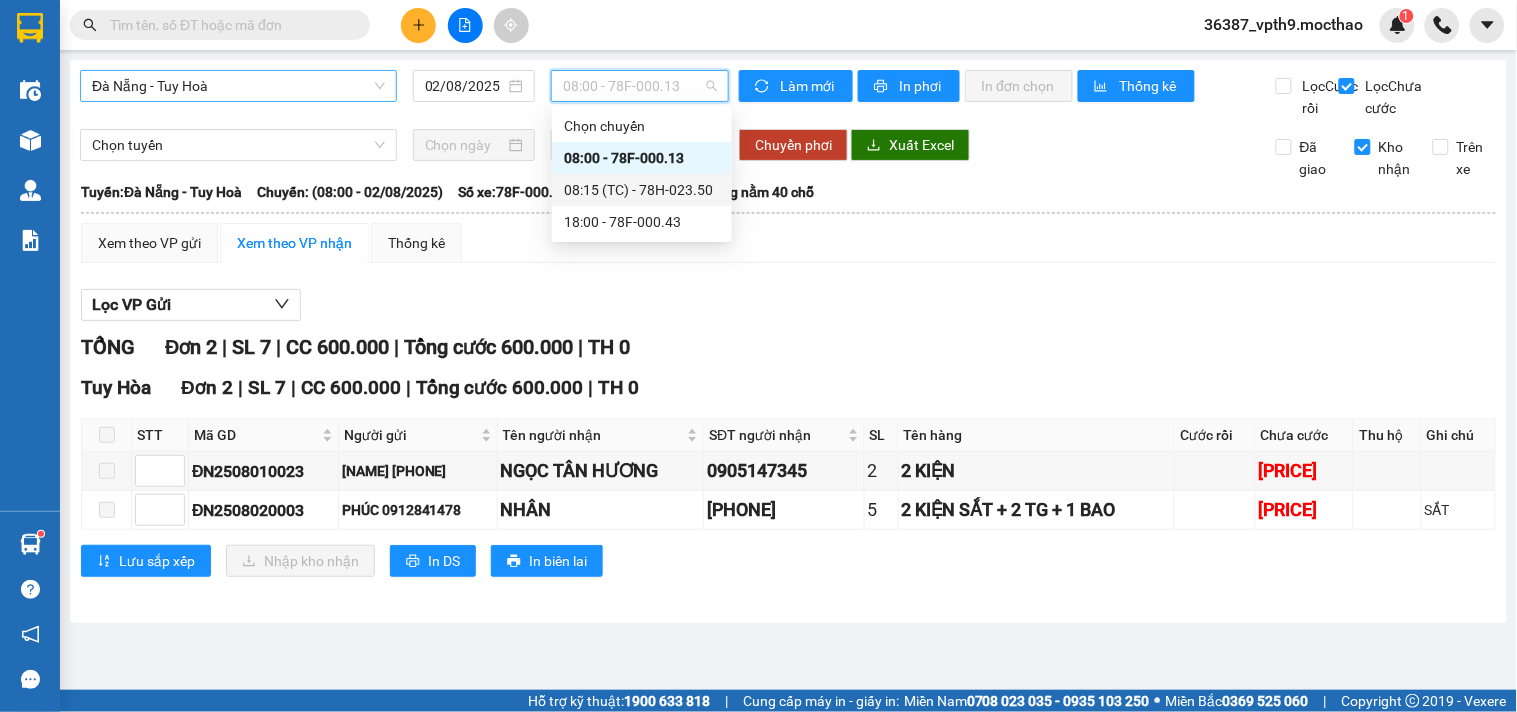 click on "[TIME]   (TC)   - [CODE]" at bounding box center [642, 190] 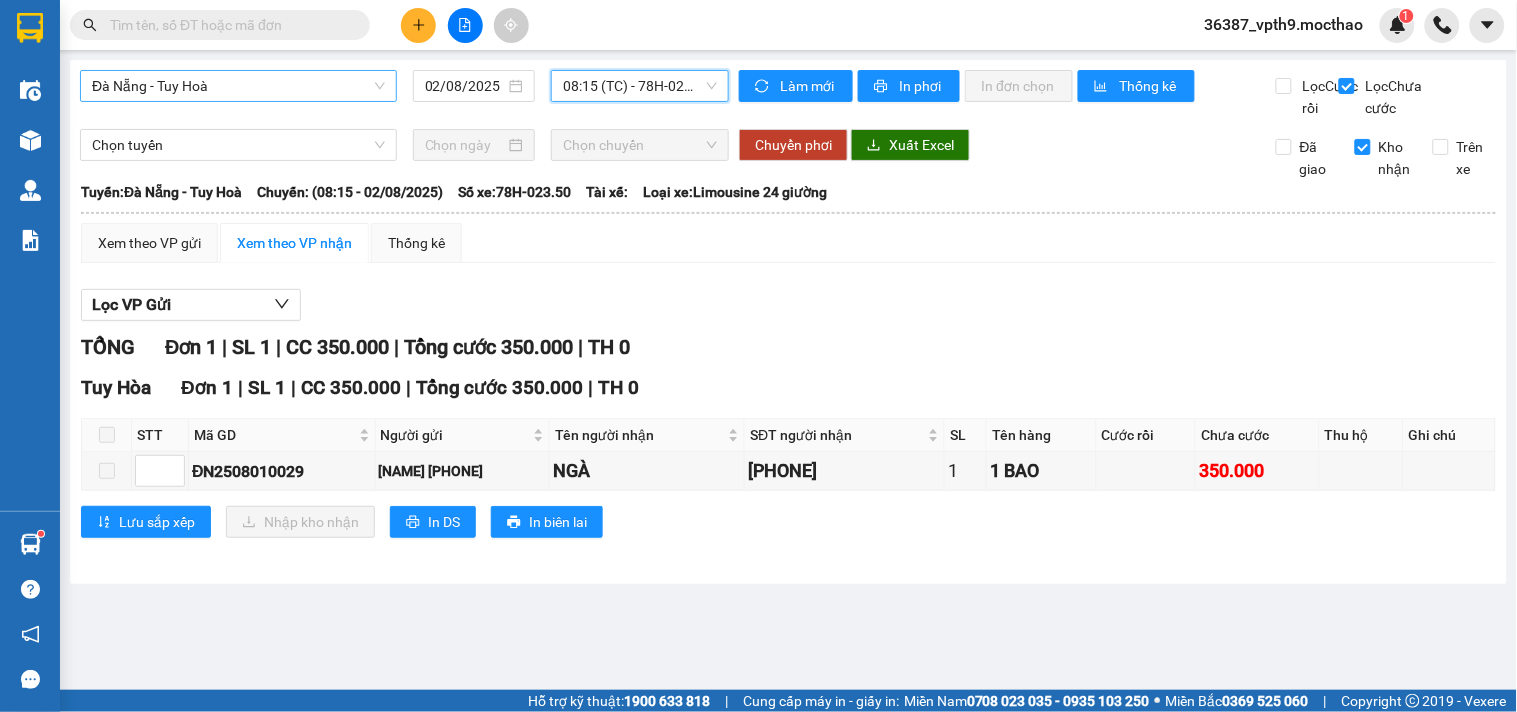 click on "[TIME]   (TC)   - [CODE]" at bounding box center [640, 86] 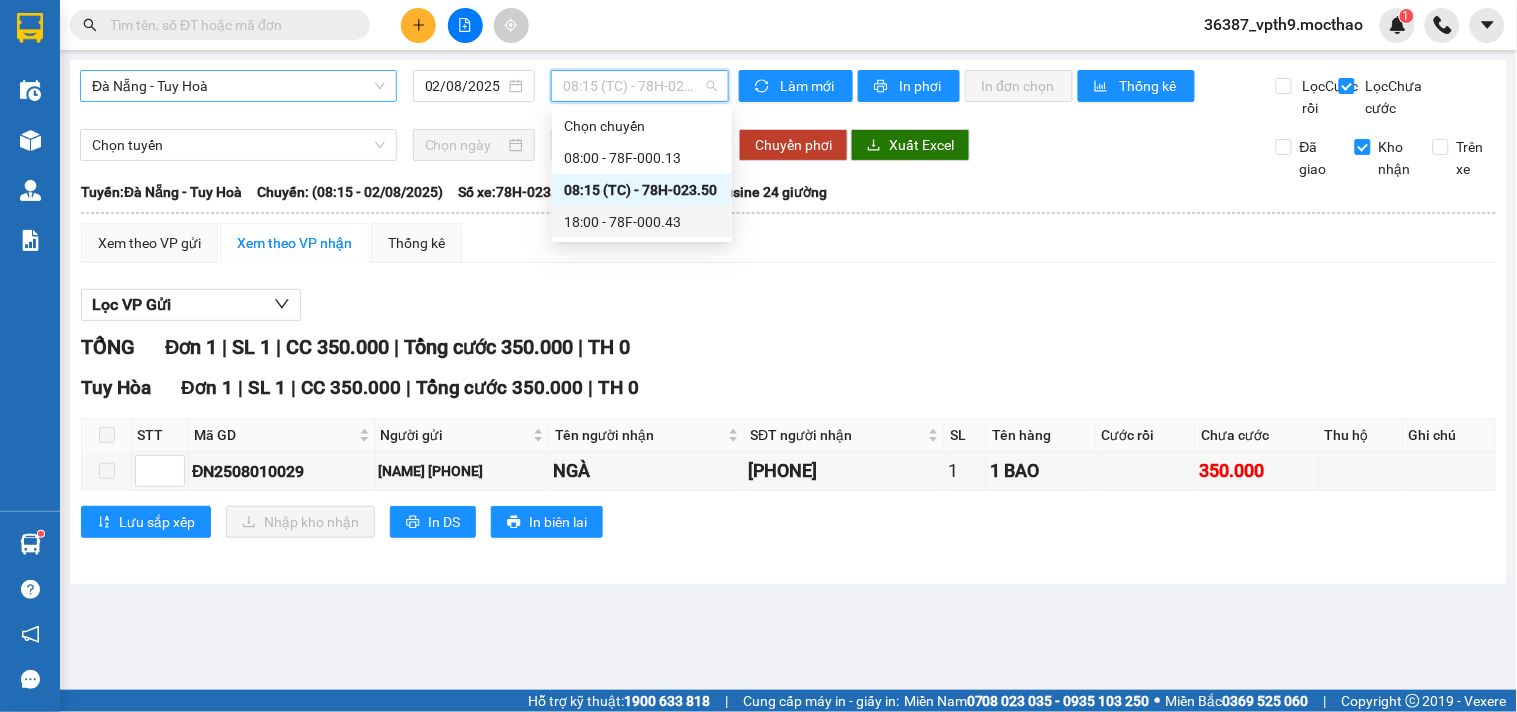 click on "18:00     - 78F-000.43" at bounding box center (642, 222) 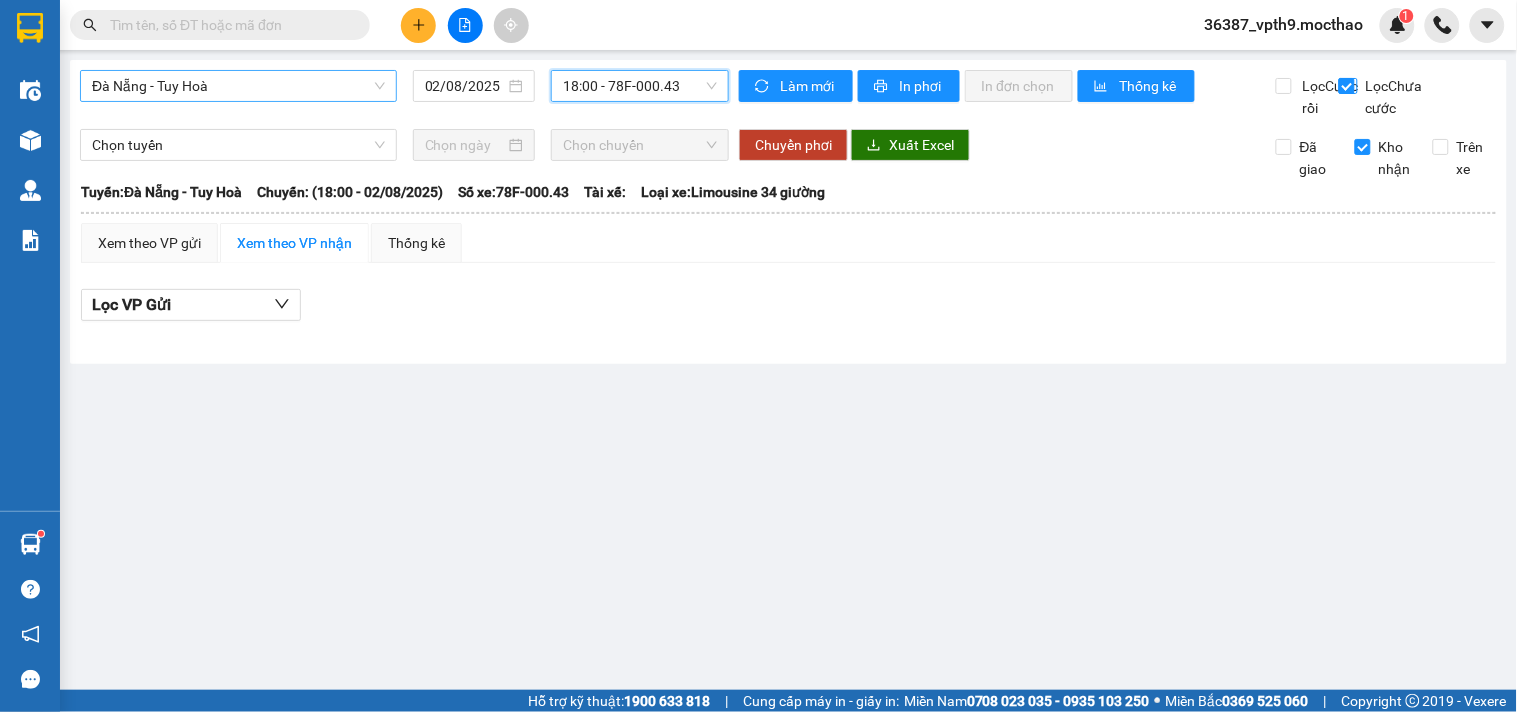 drag, startPoint x: 1368, startPoint y: 170, endPoint x: 1353, endPoint y: 78, distance: 93.214806 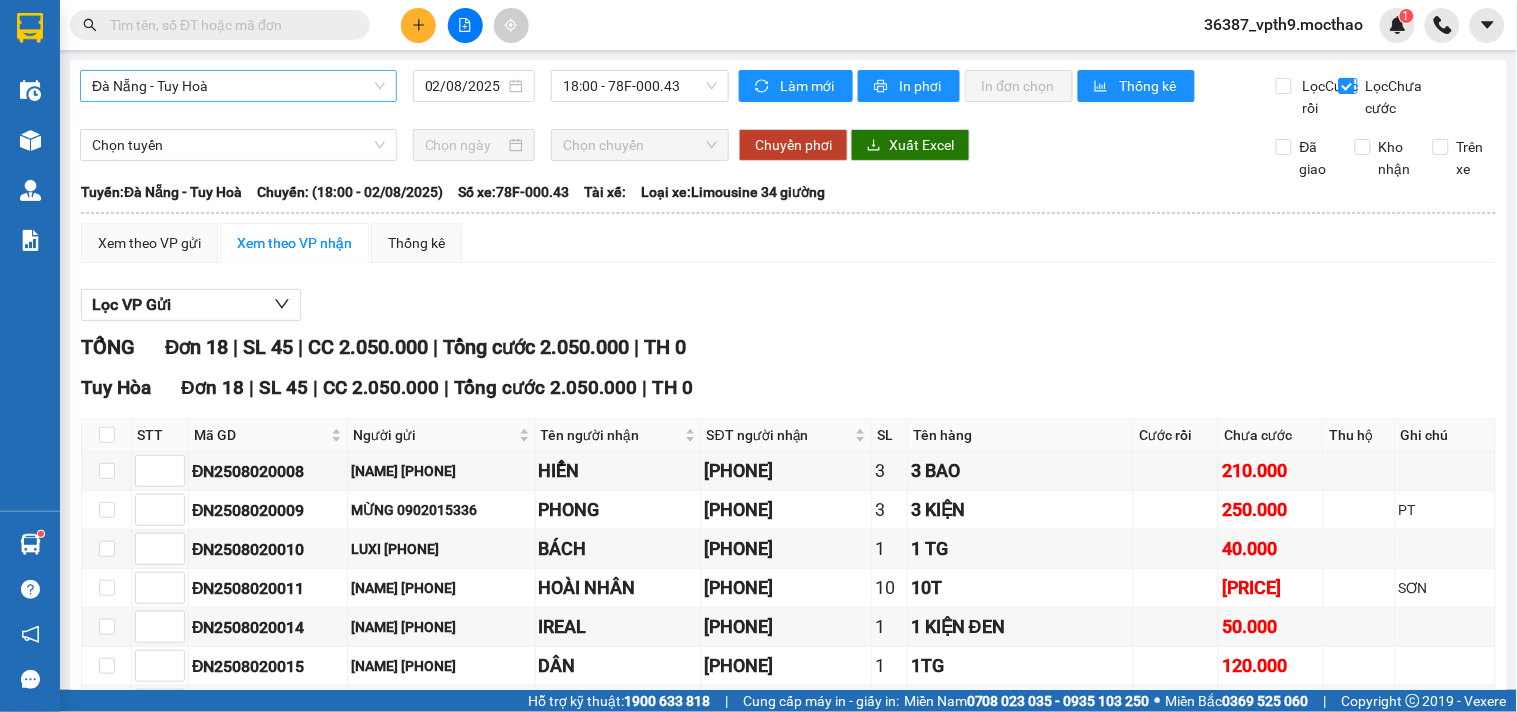 click on "Lọc  Chưa cước" at bounding box center (1396, 97) 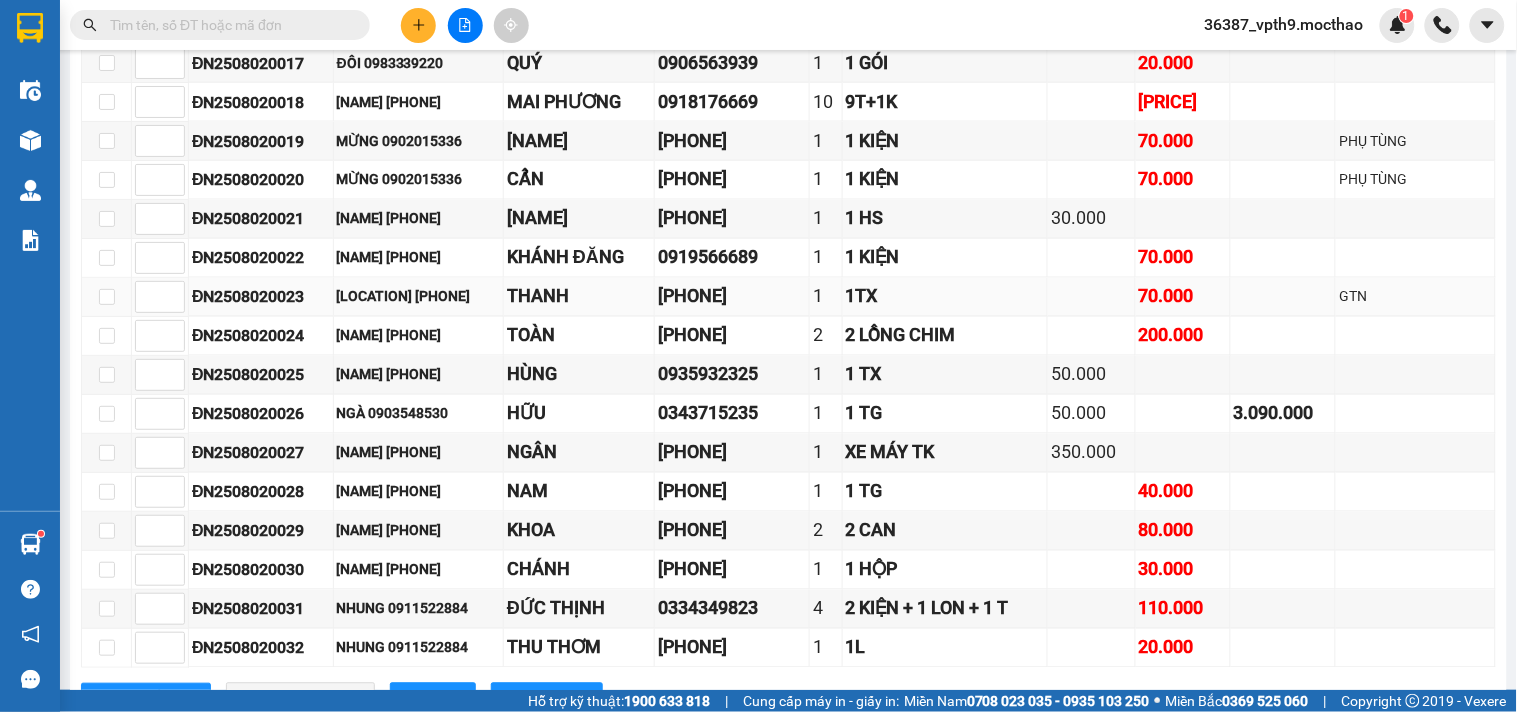scroll, scrollTop: 910, scrollLeft: 0, axis: vertical 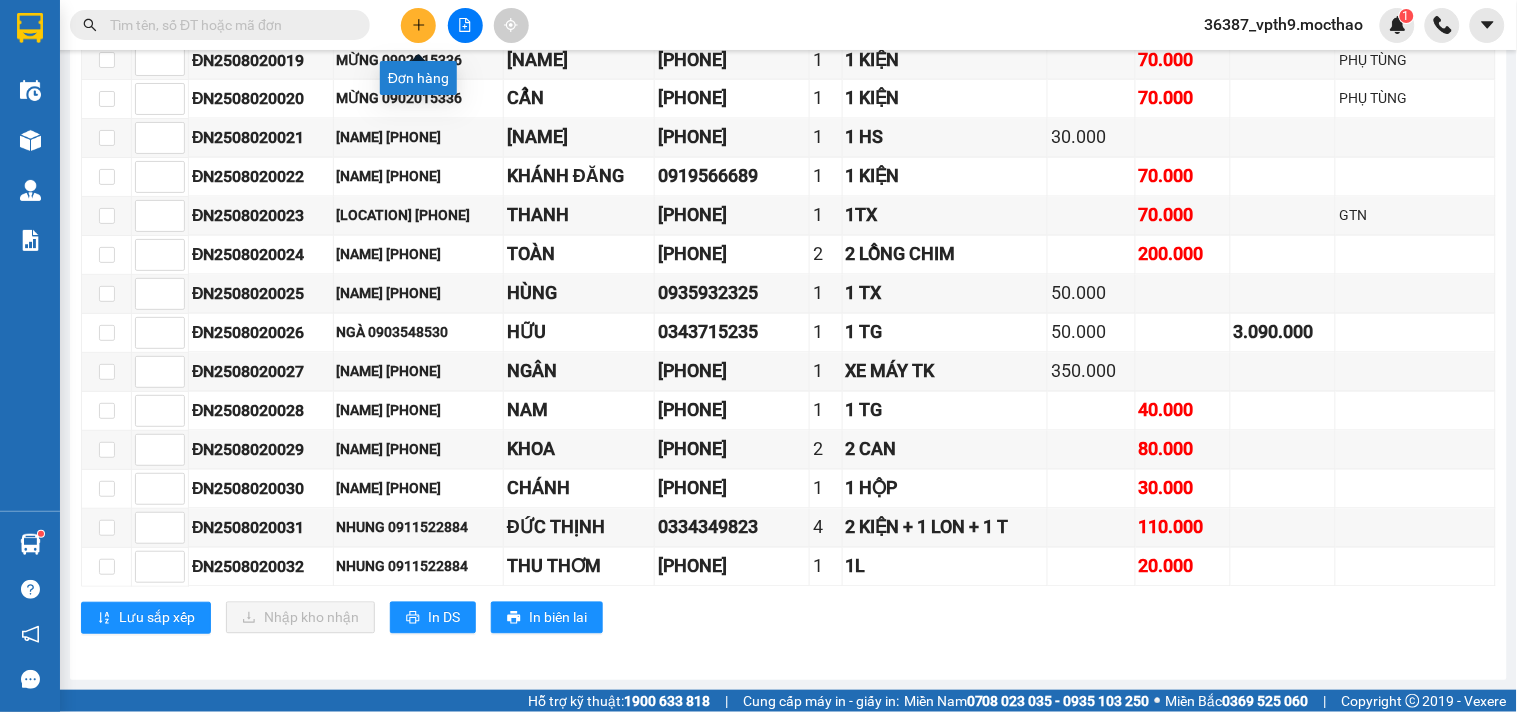 click 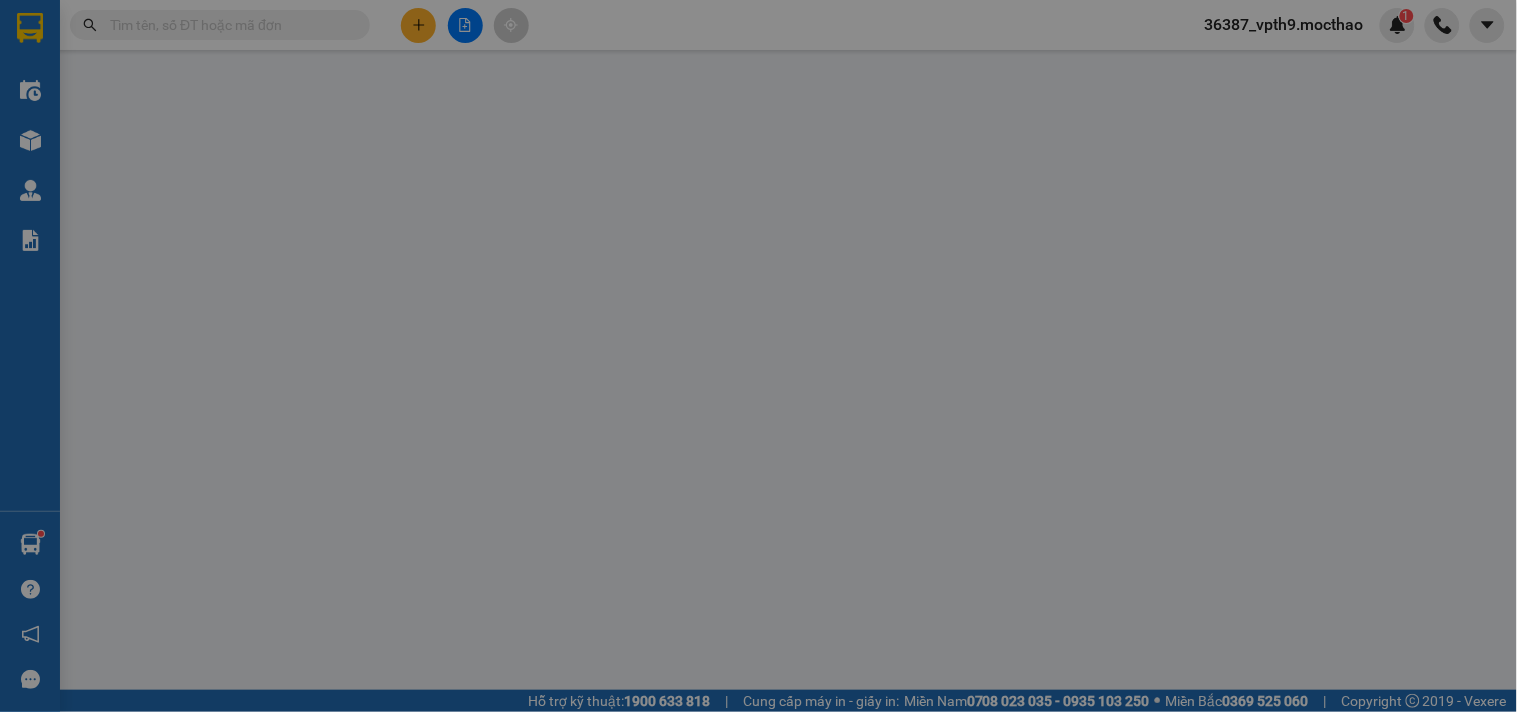 scroll, scrollTop: 0, scrollLeft: 0, axis: both 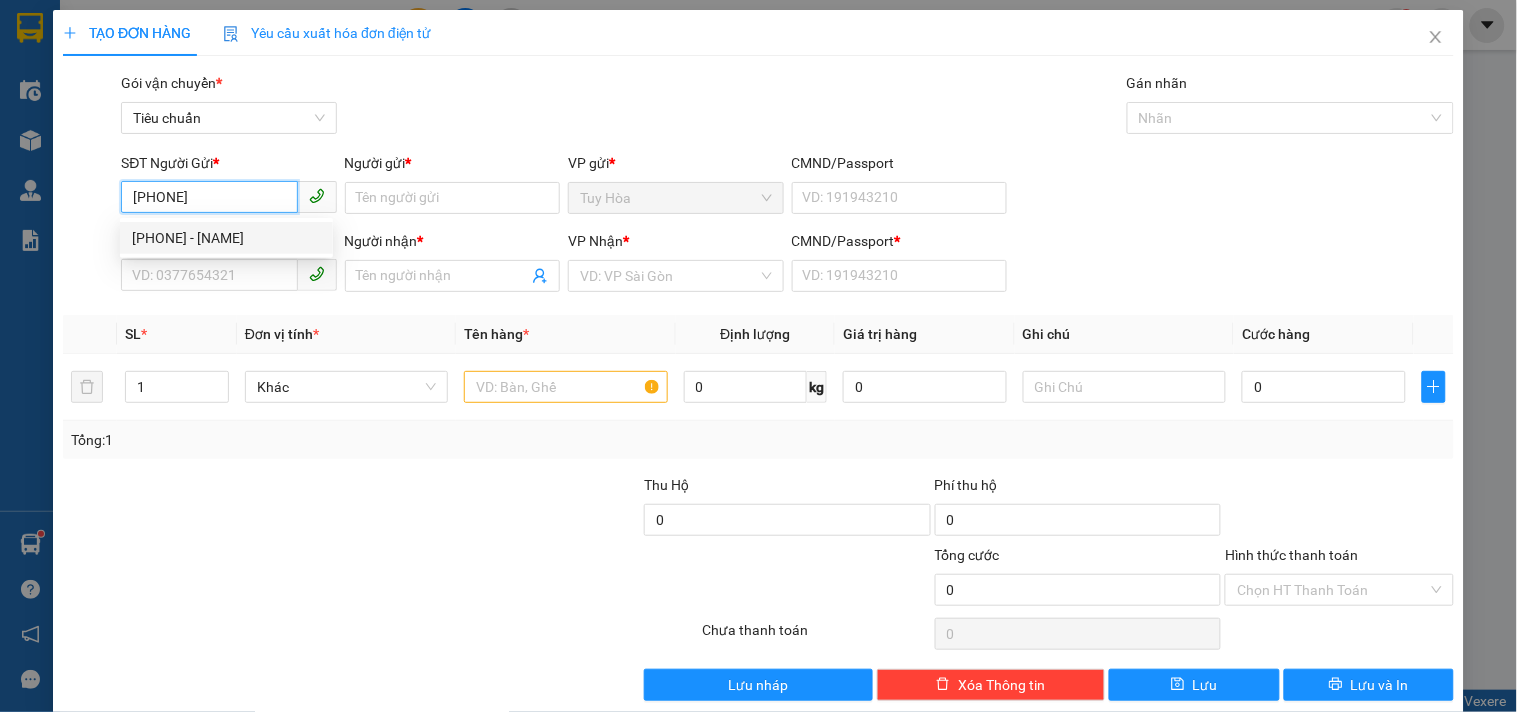 click on "0905390729 - DUY" at bounding box center (226, 238) 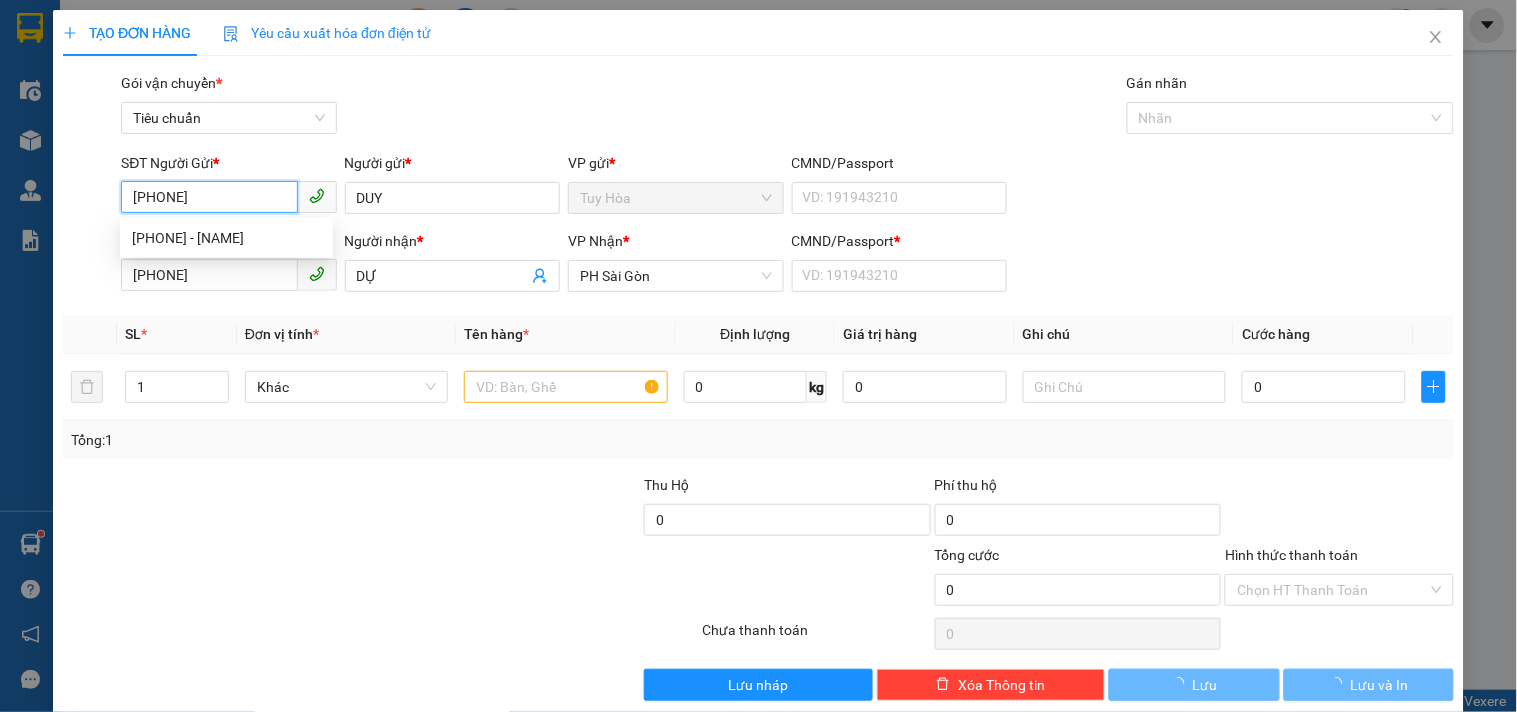type on "50.000" 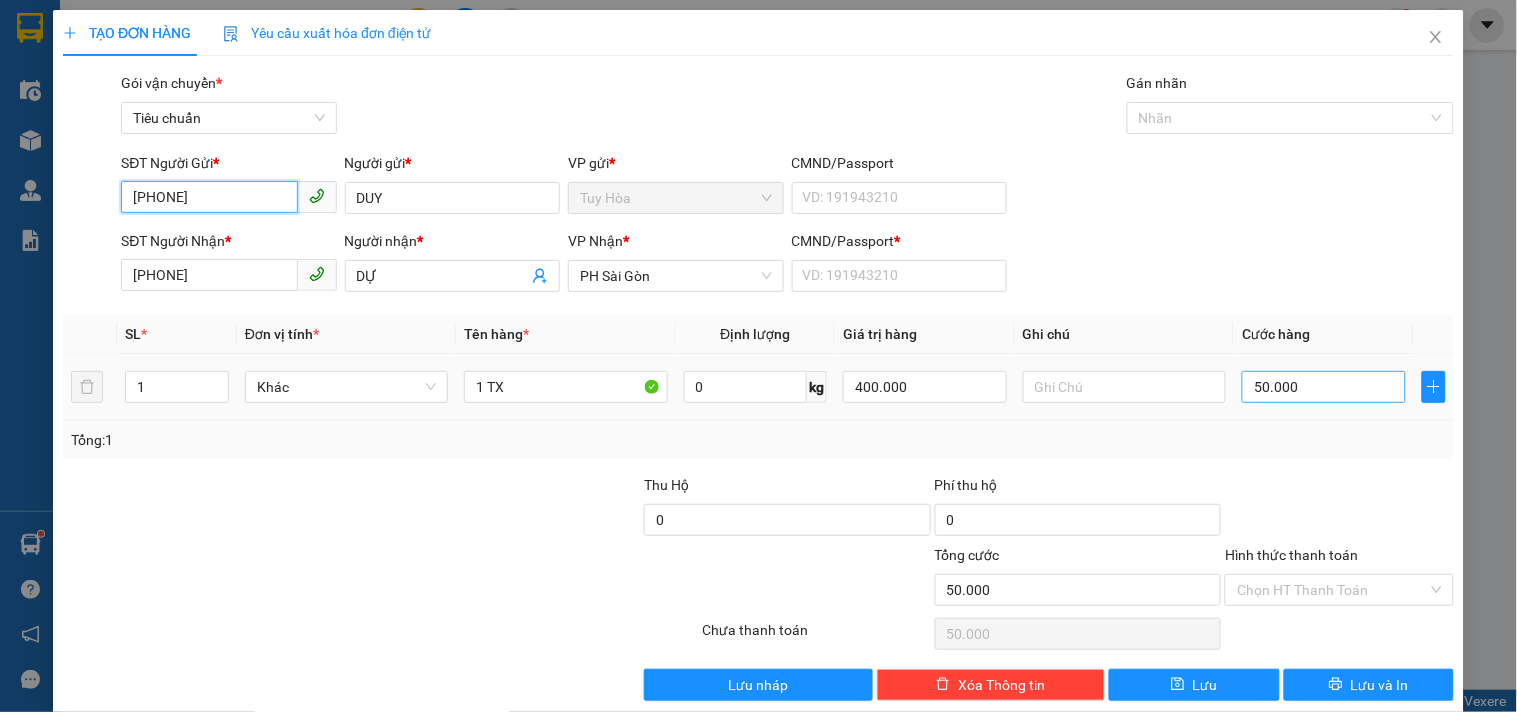 type on "0905390729" 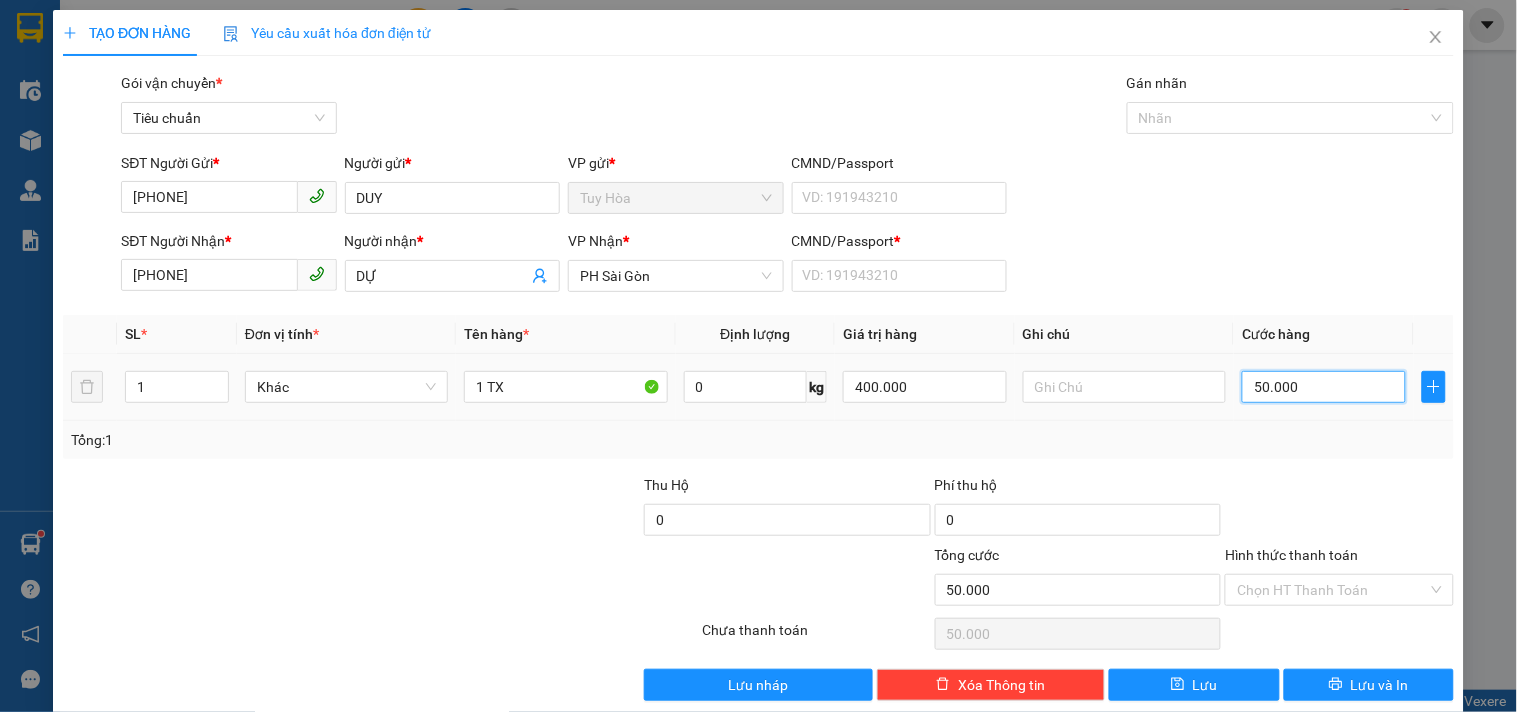 click on "50.000" at bounding box center [1324, 387] 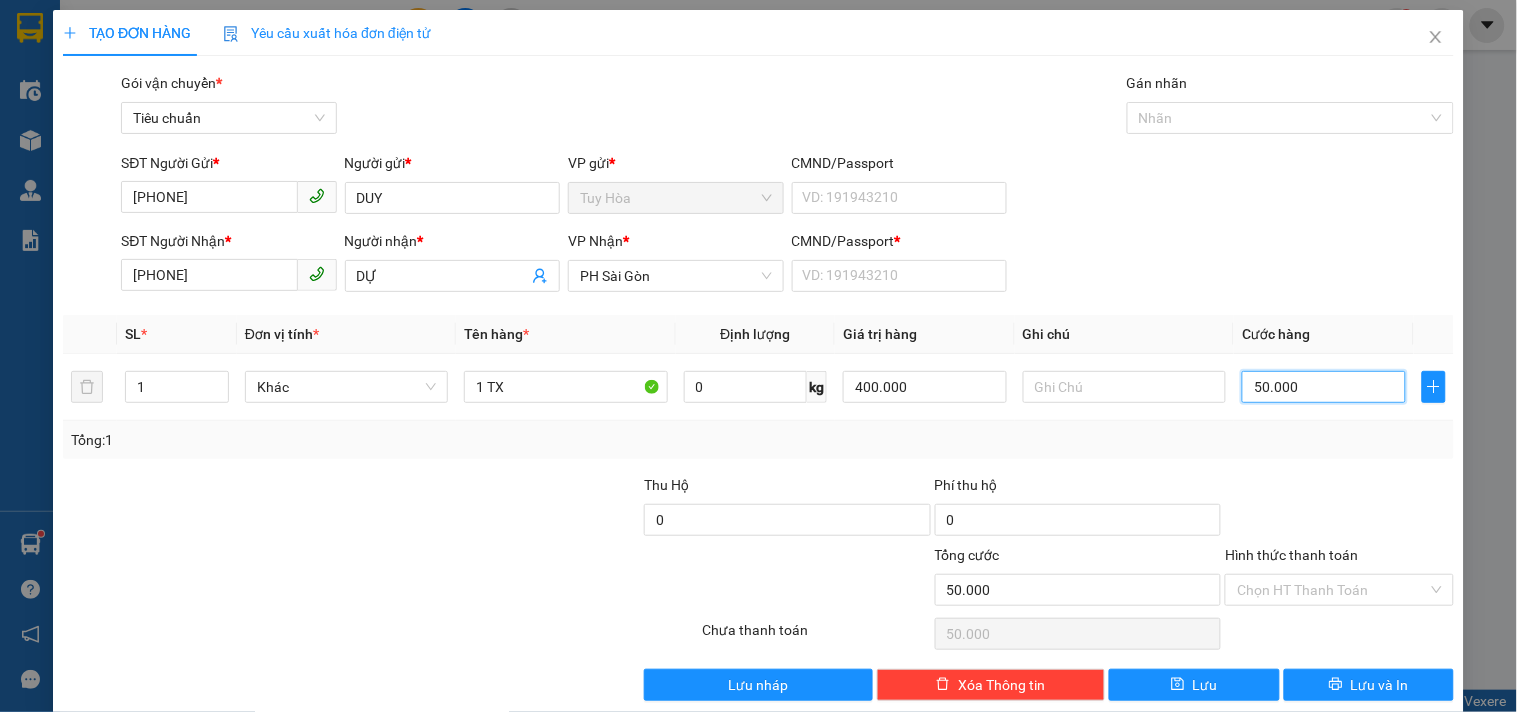 type on "4" 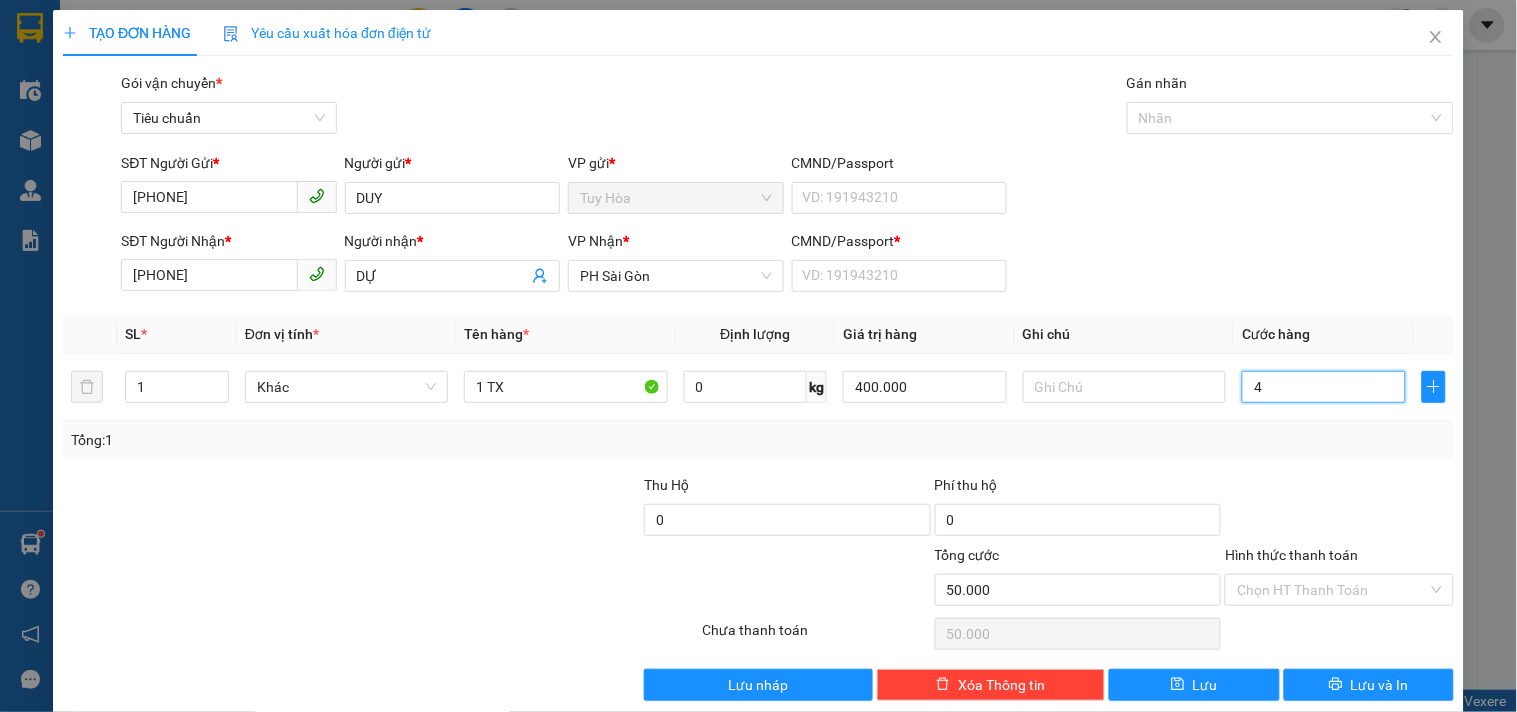 type on "4" 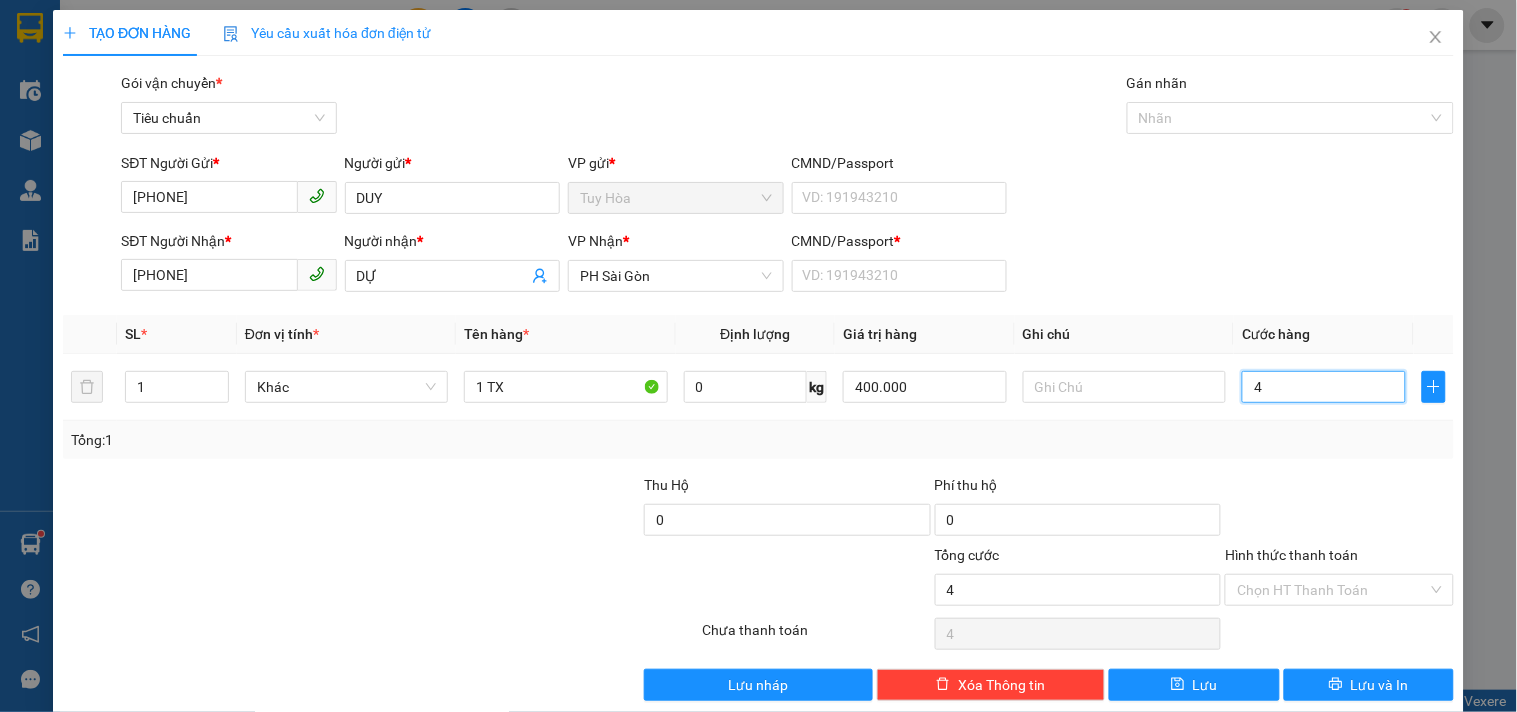 type on "40" 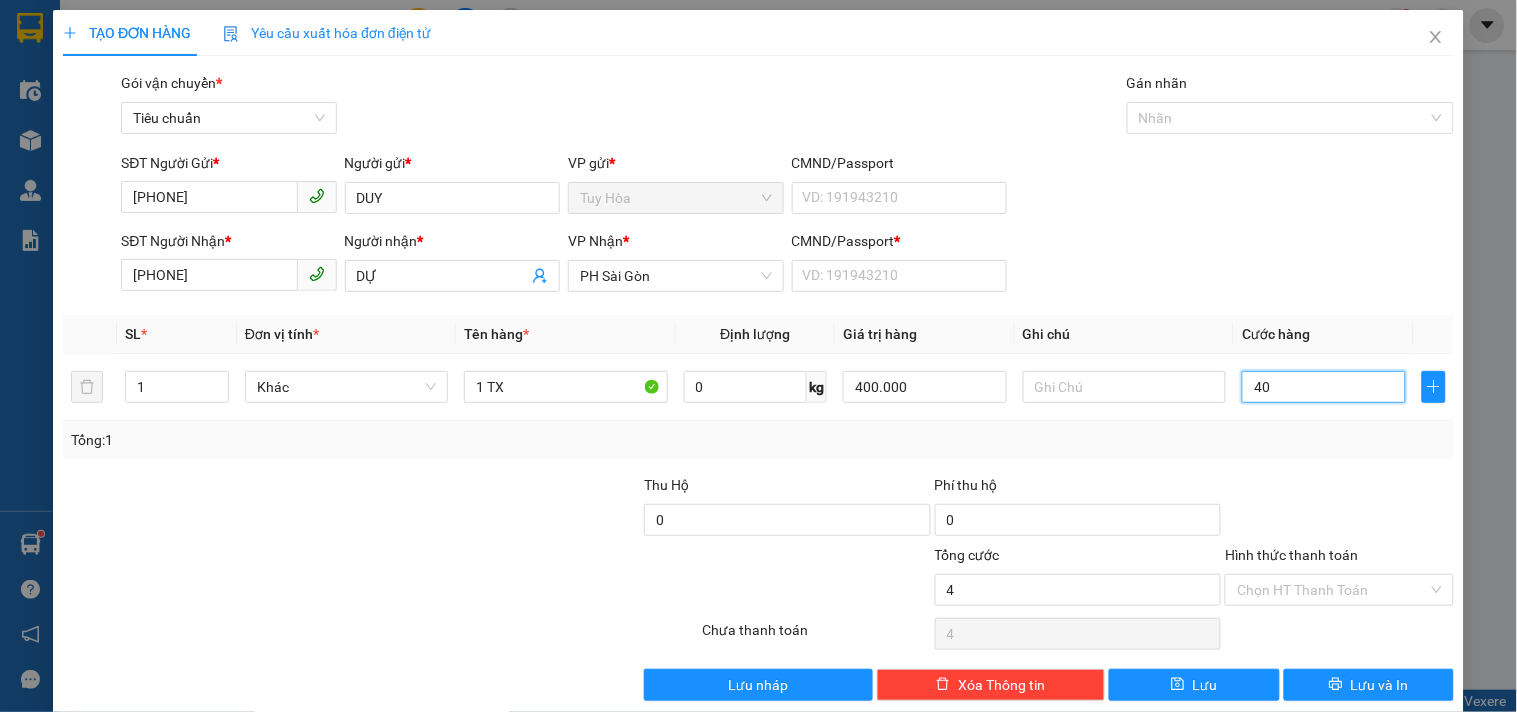 type on "40" 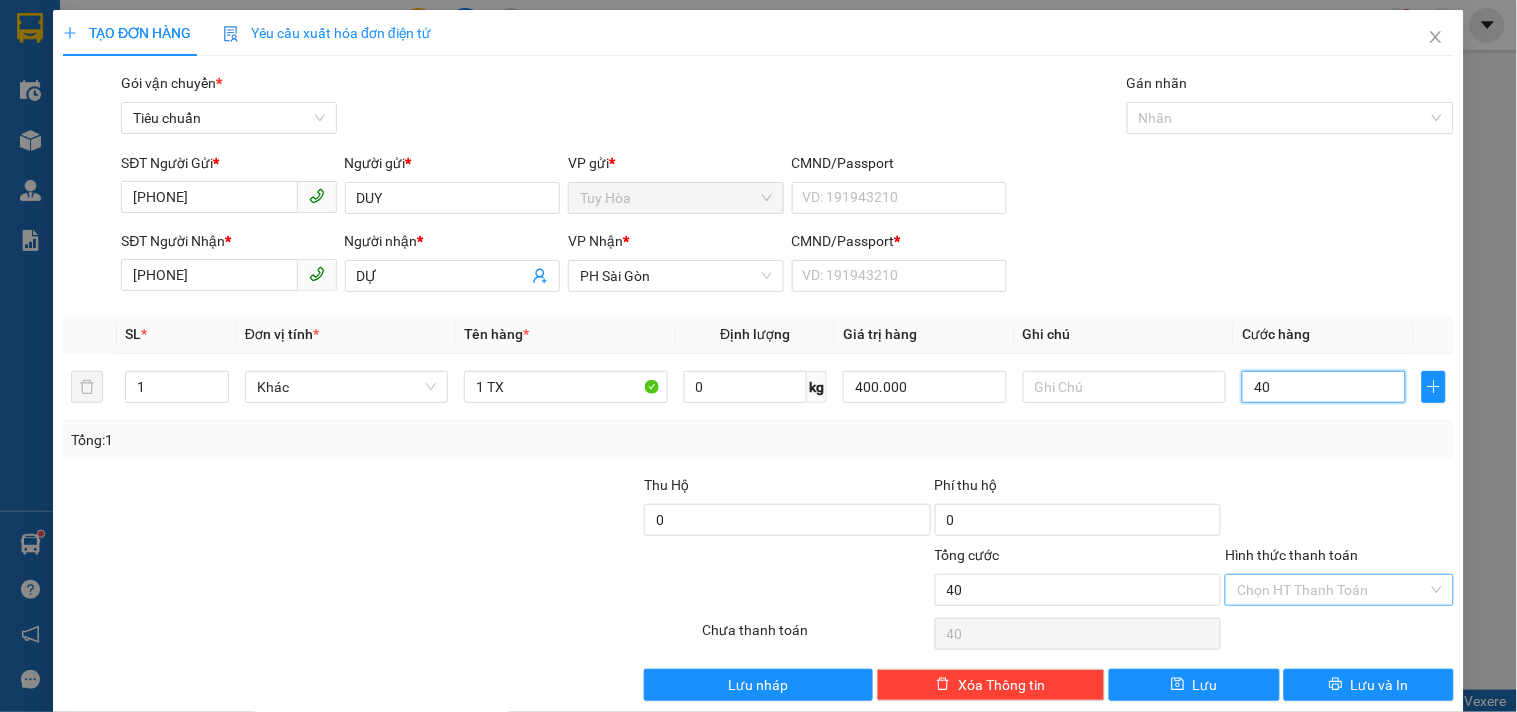 type on "40" 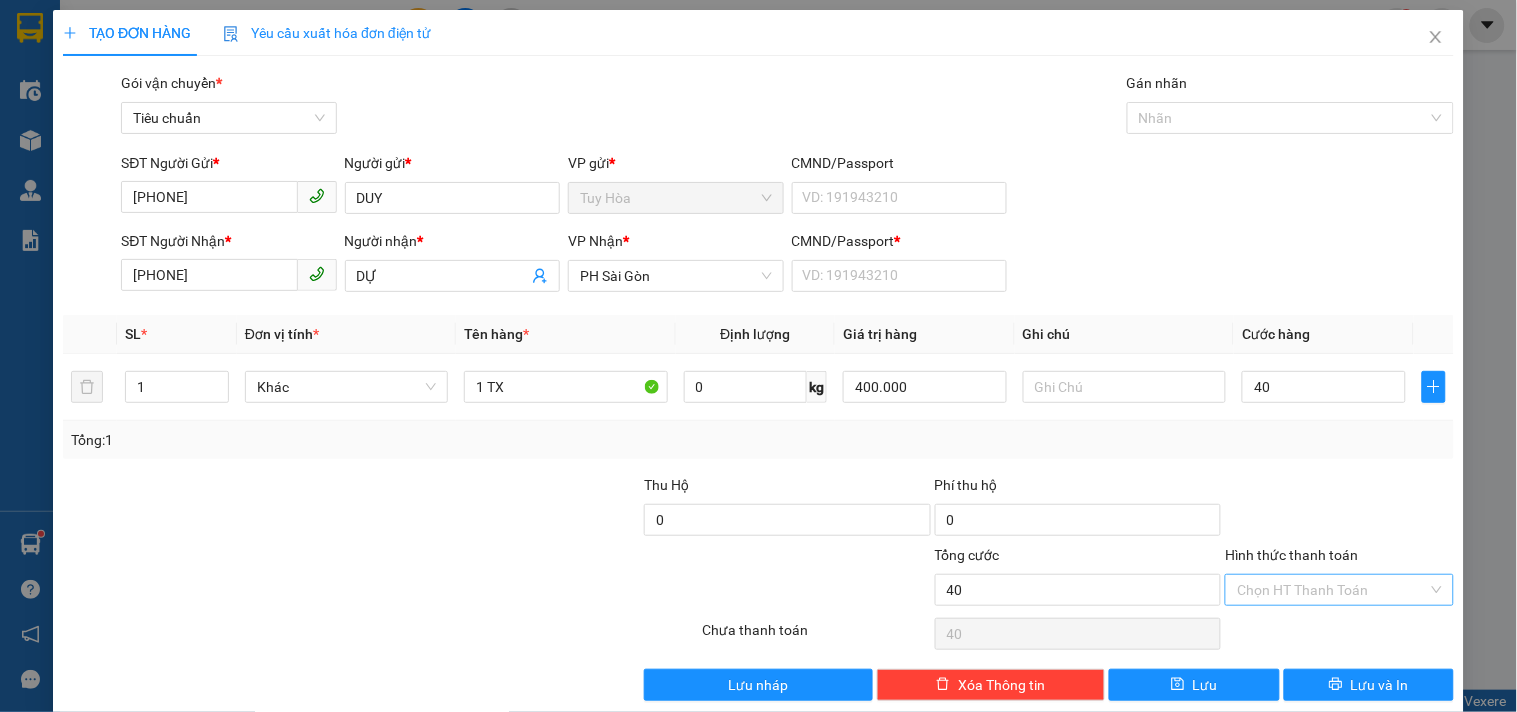 type on "40.000" 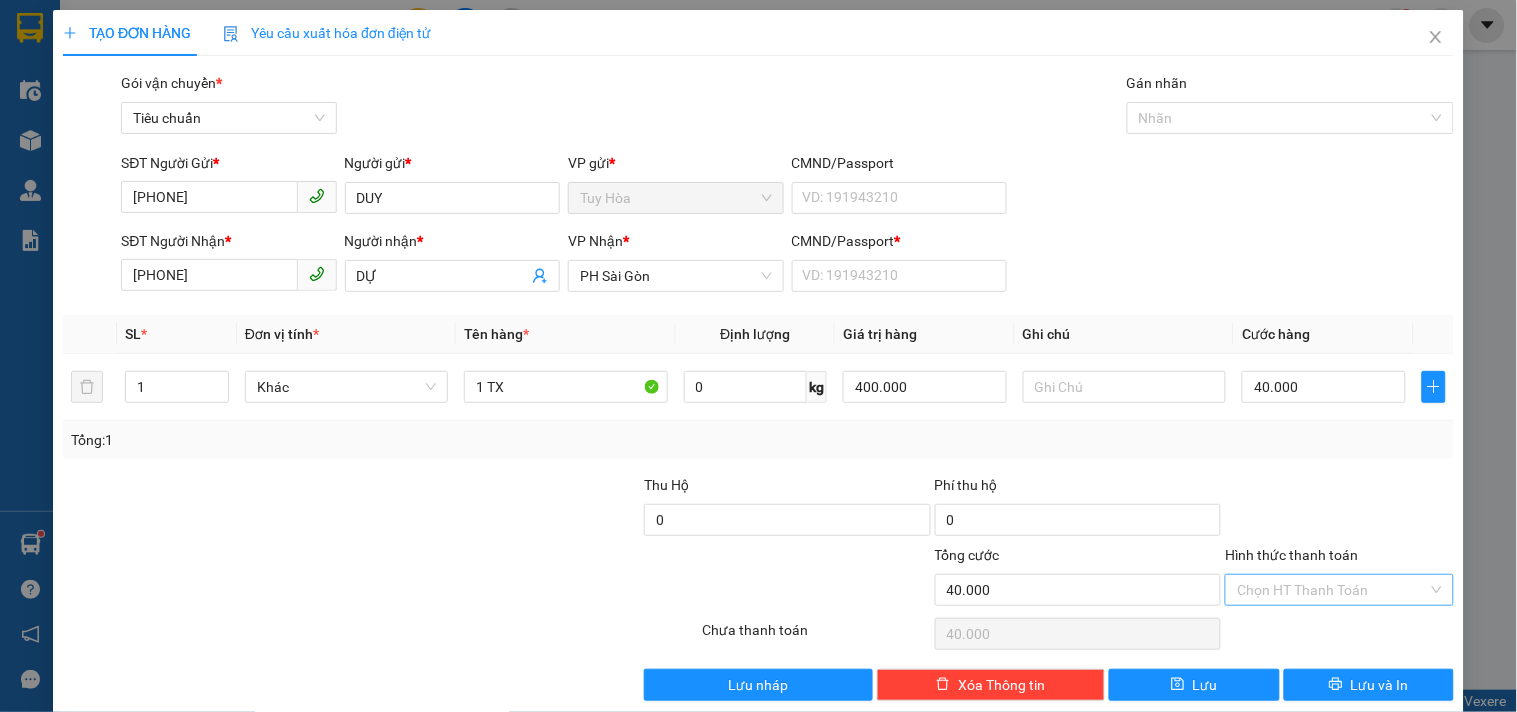 drag, startPoint x: 1292, startPoint y: 587, endPoint x: 1293, endPoint y: 577, distance: 10.049875 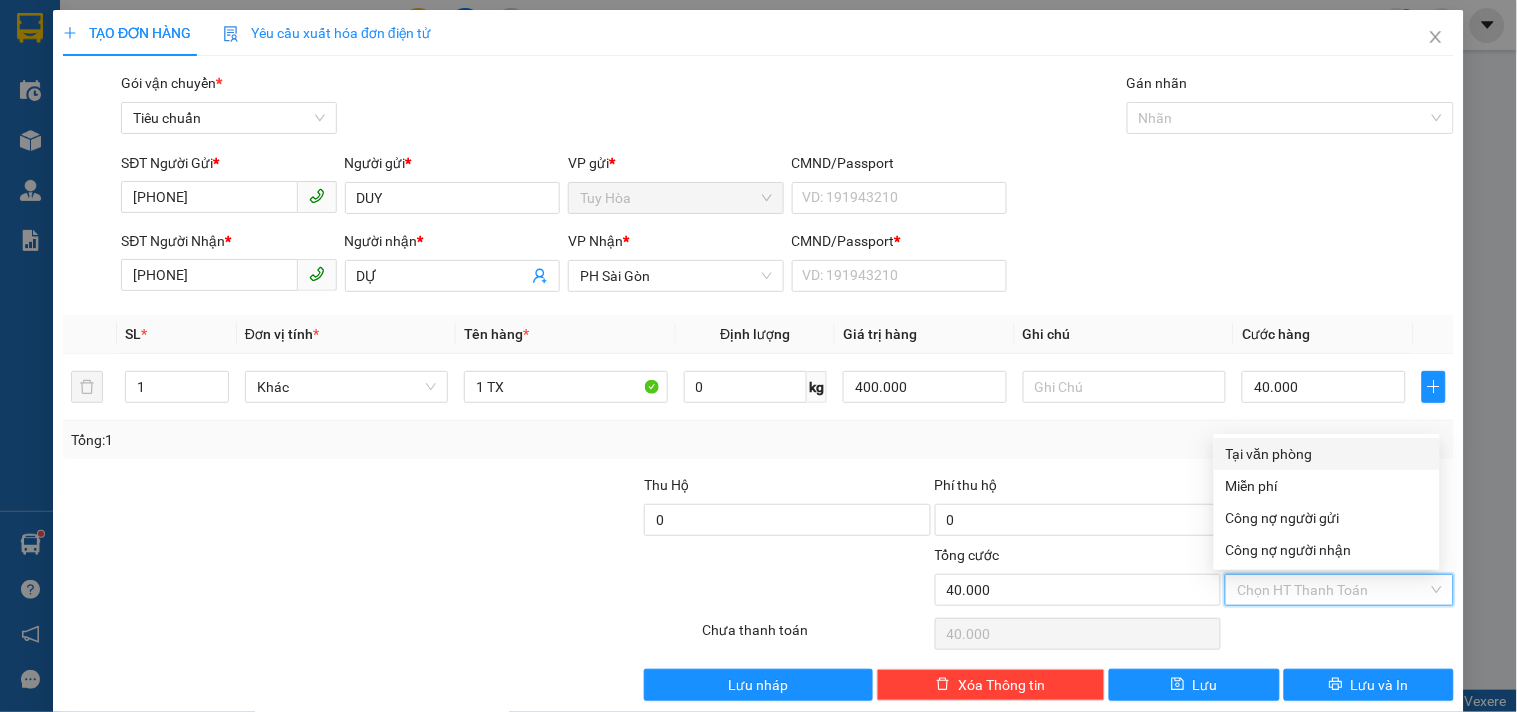 click on "Tại văn phòng" at bounding box center (1327, 454) 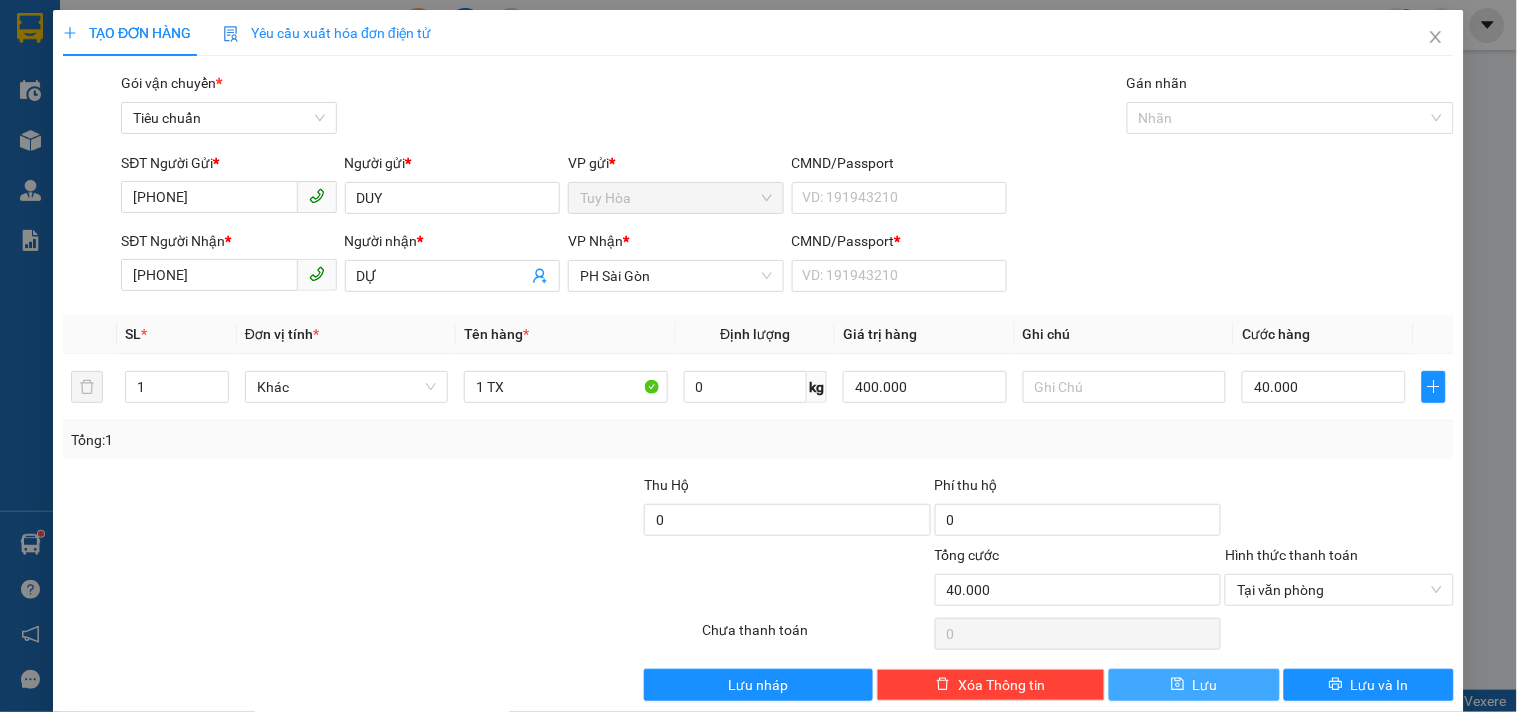 drag, startPoint x: 1157, startPoint y: 678, endPoint x: 1382, endPoint y: 590, distance: 241.59677 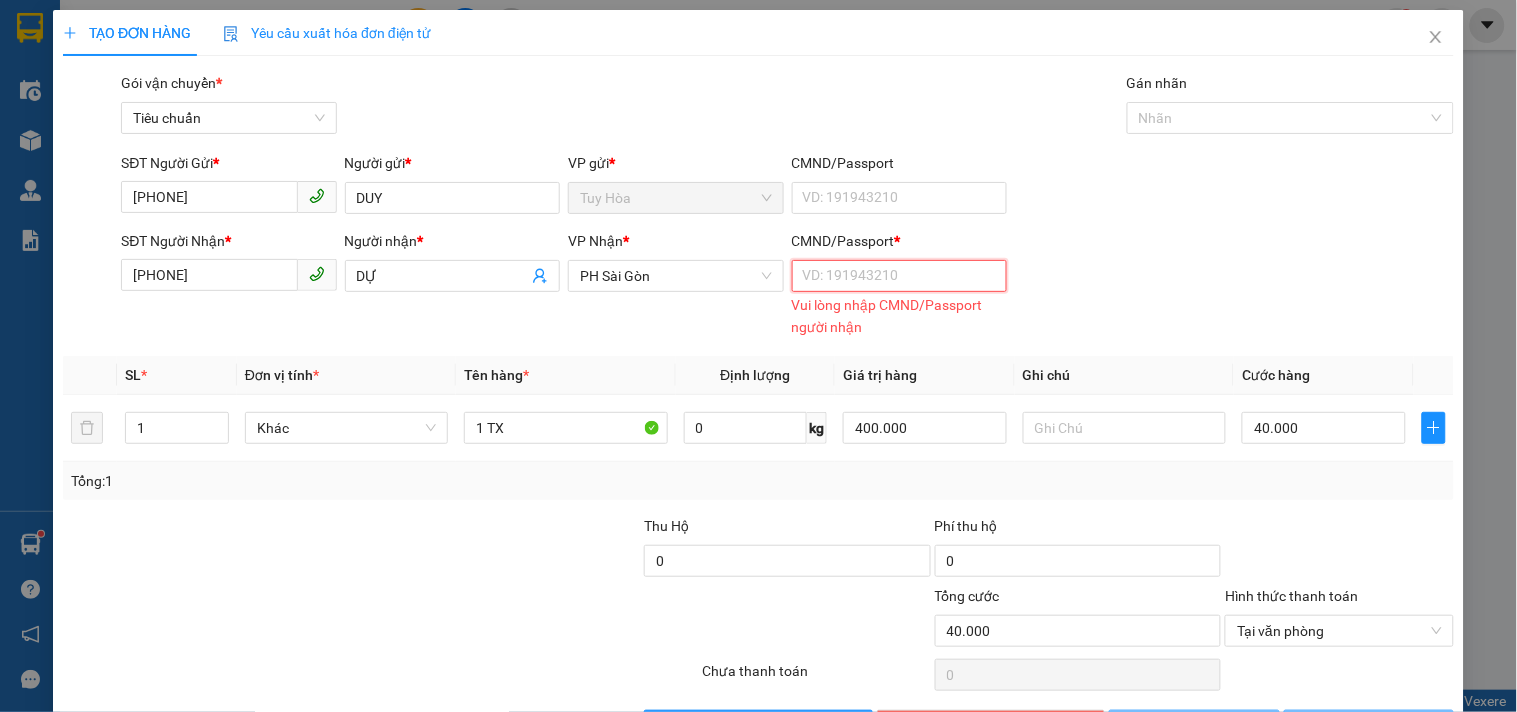 click on "CMND/Passport  *" at bounding box center (899, 276) 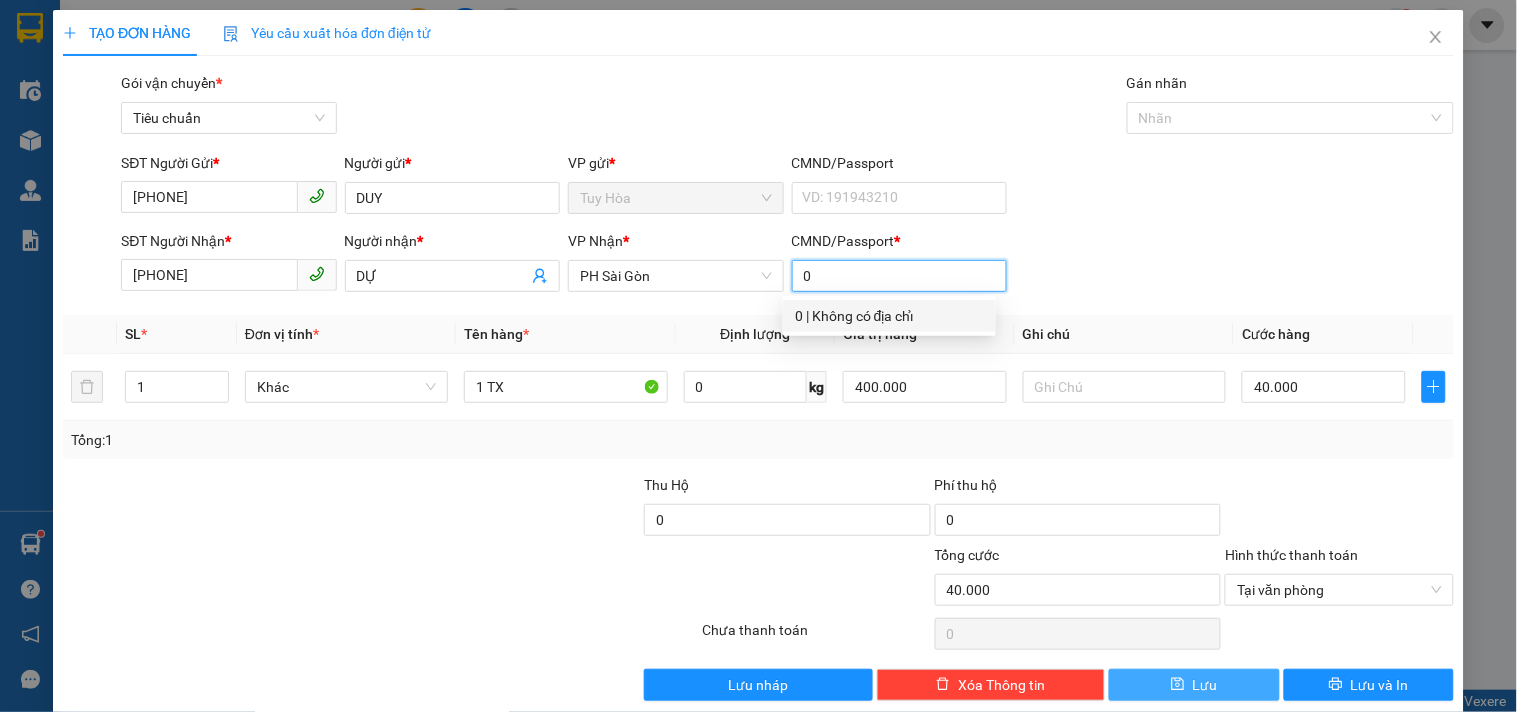 type on "0" 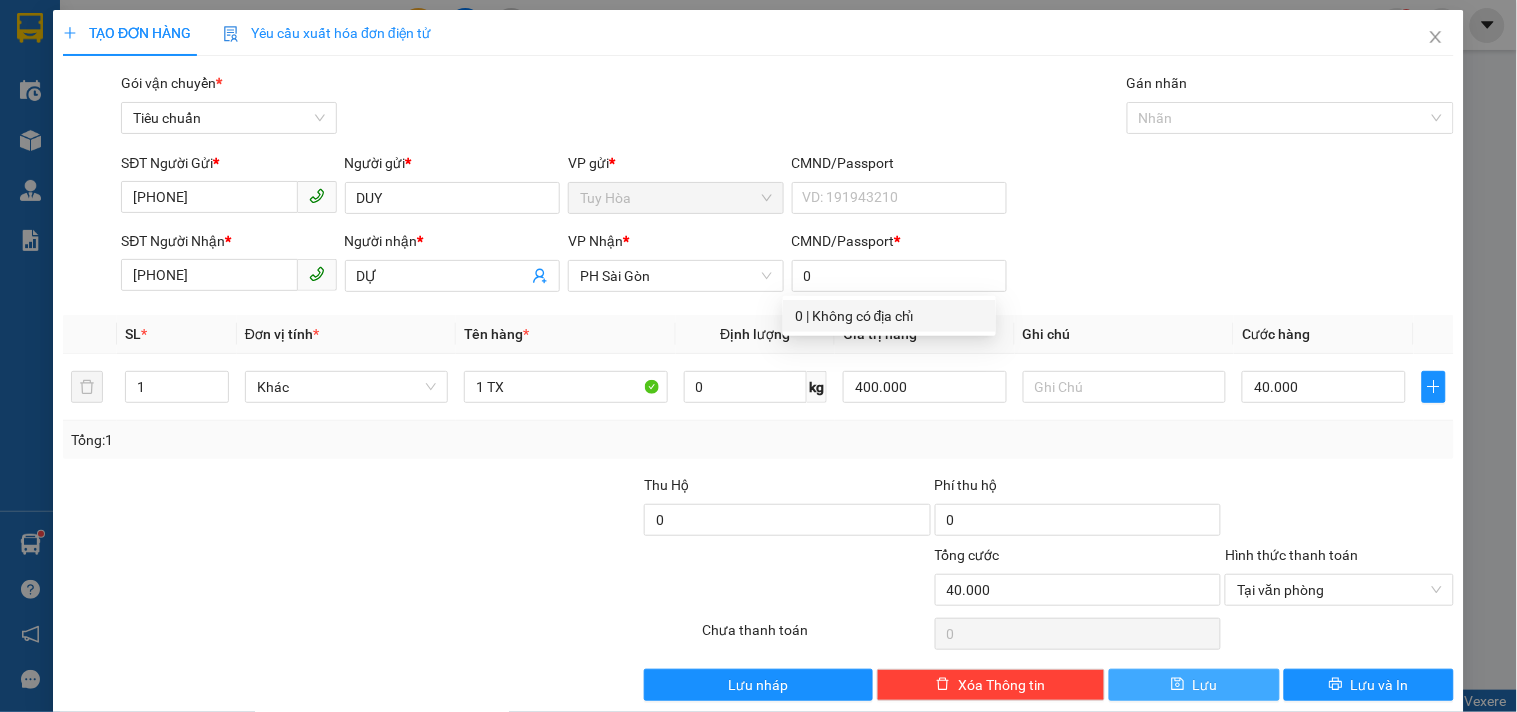 click on "Lưu" at bounding box center [1194, 685] 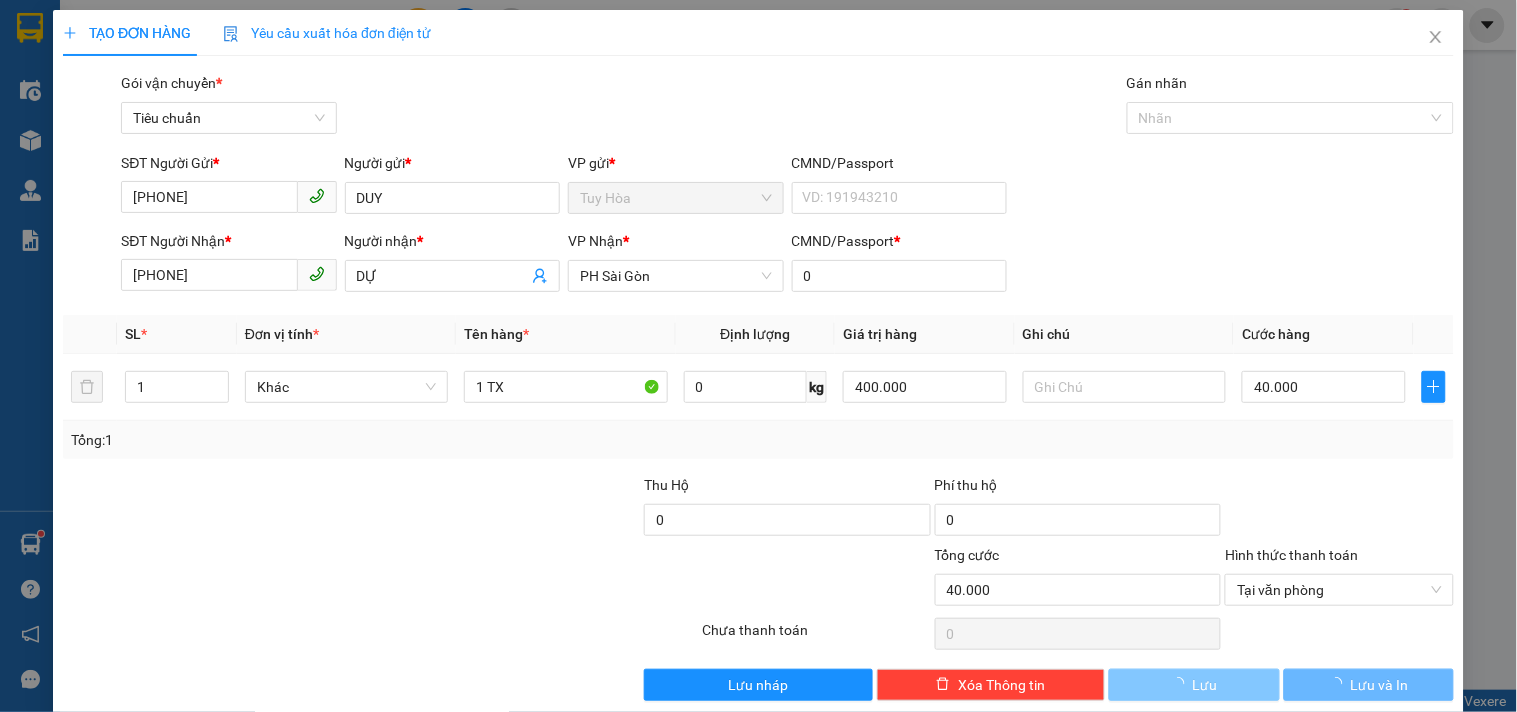 type 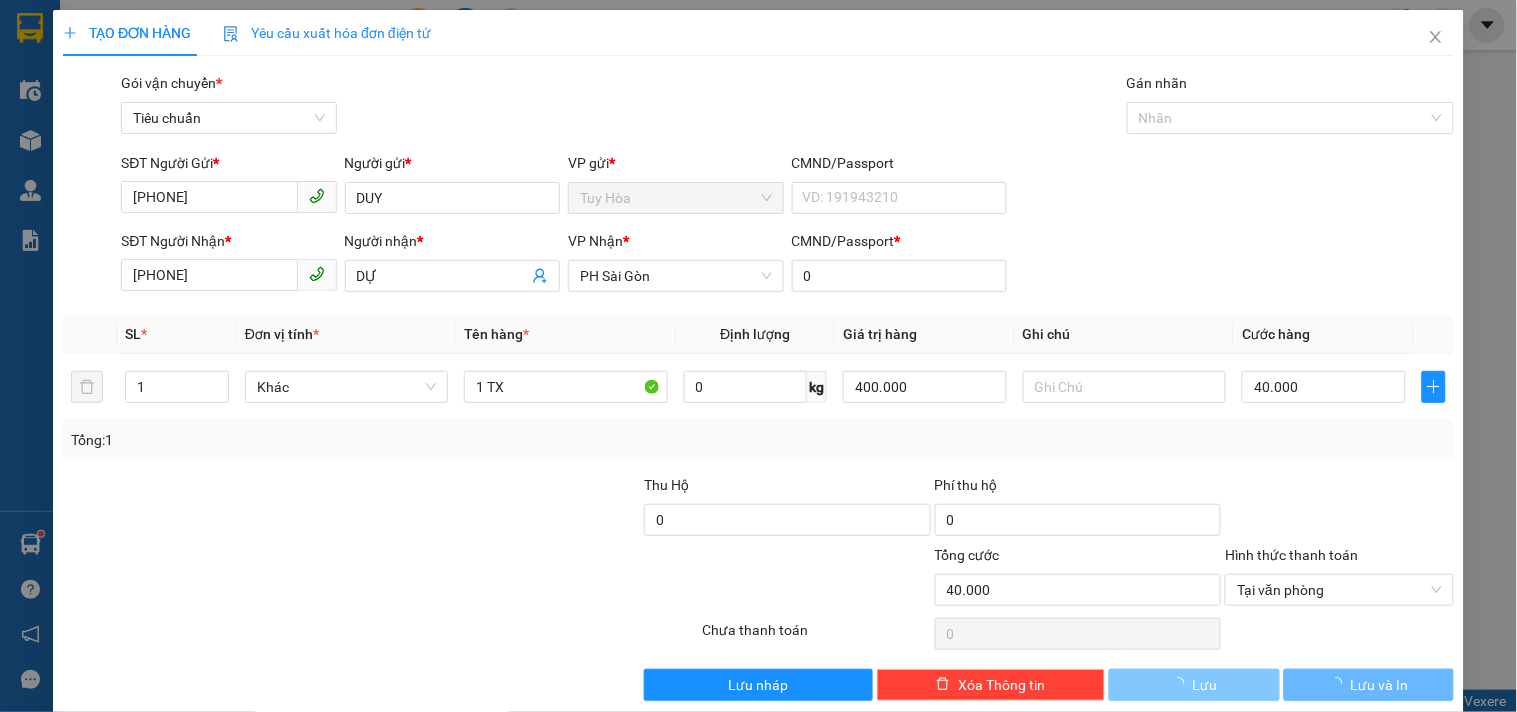 type on "0" 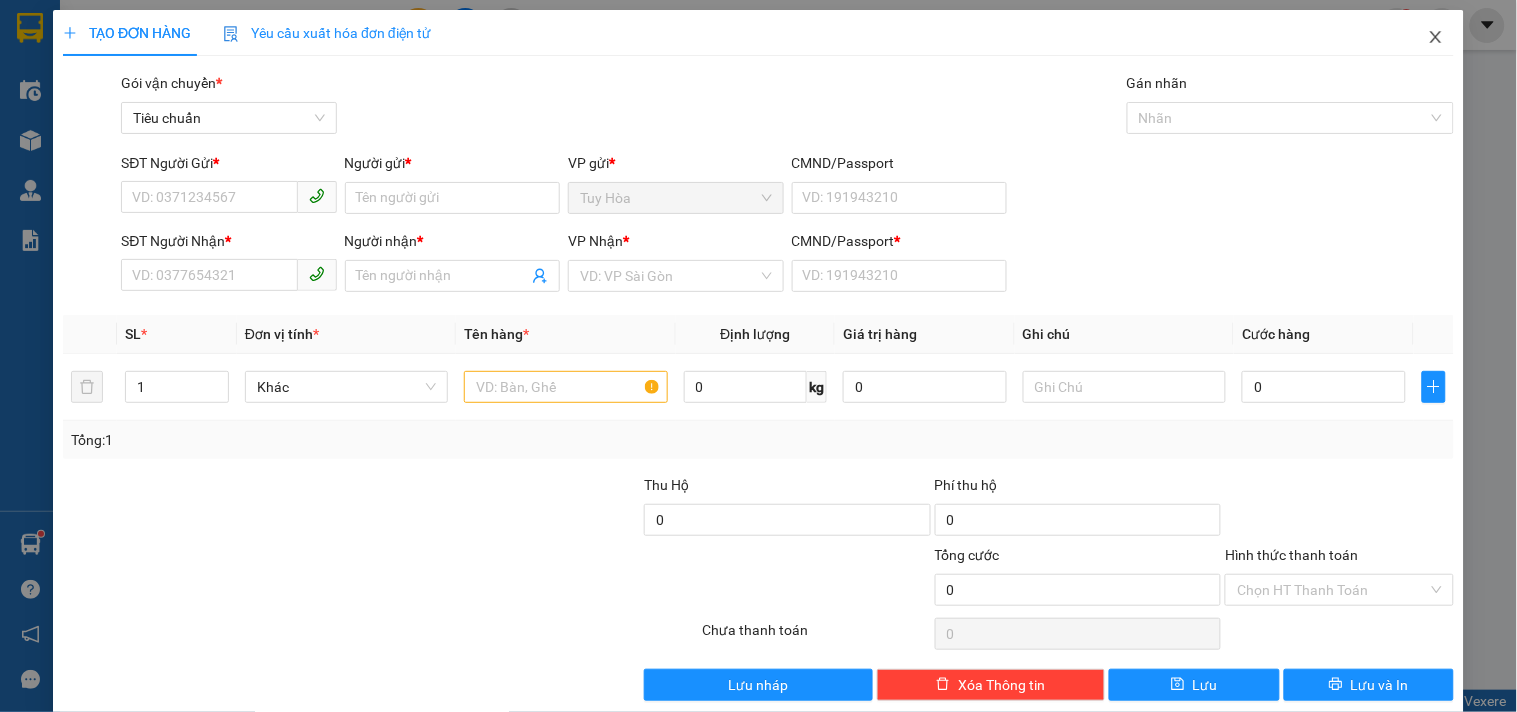 click 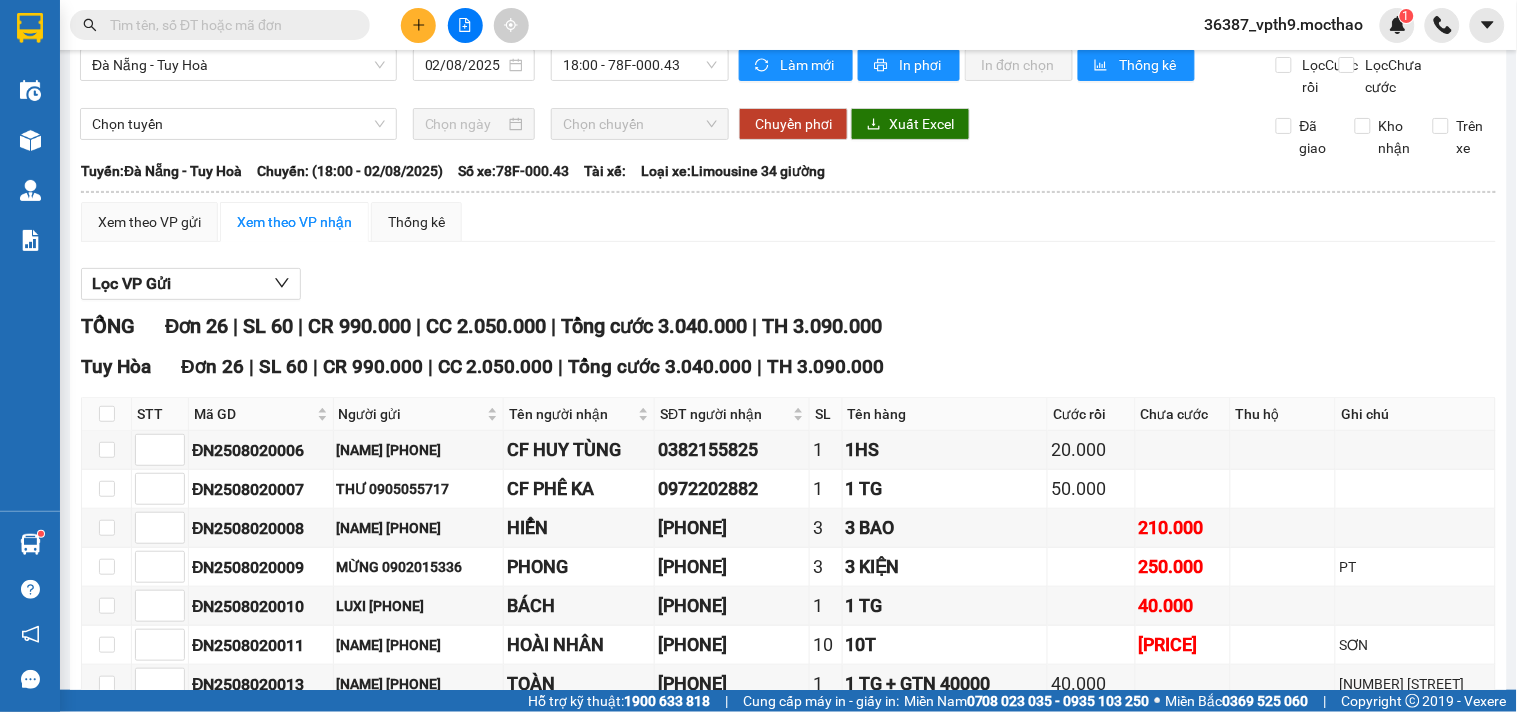 scroll, scrollTop: 0, scrollLeft: 0, axis: both 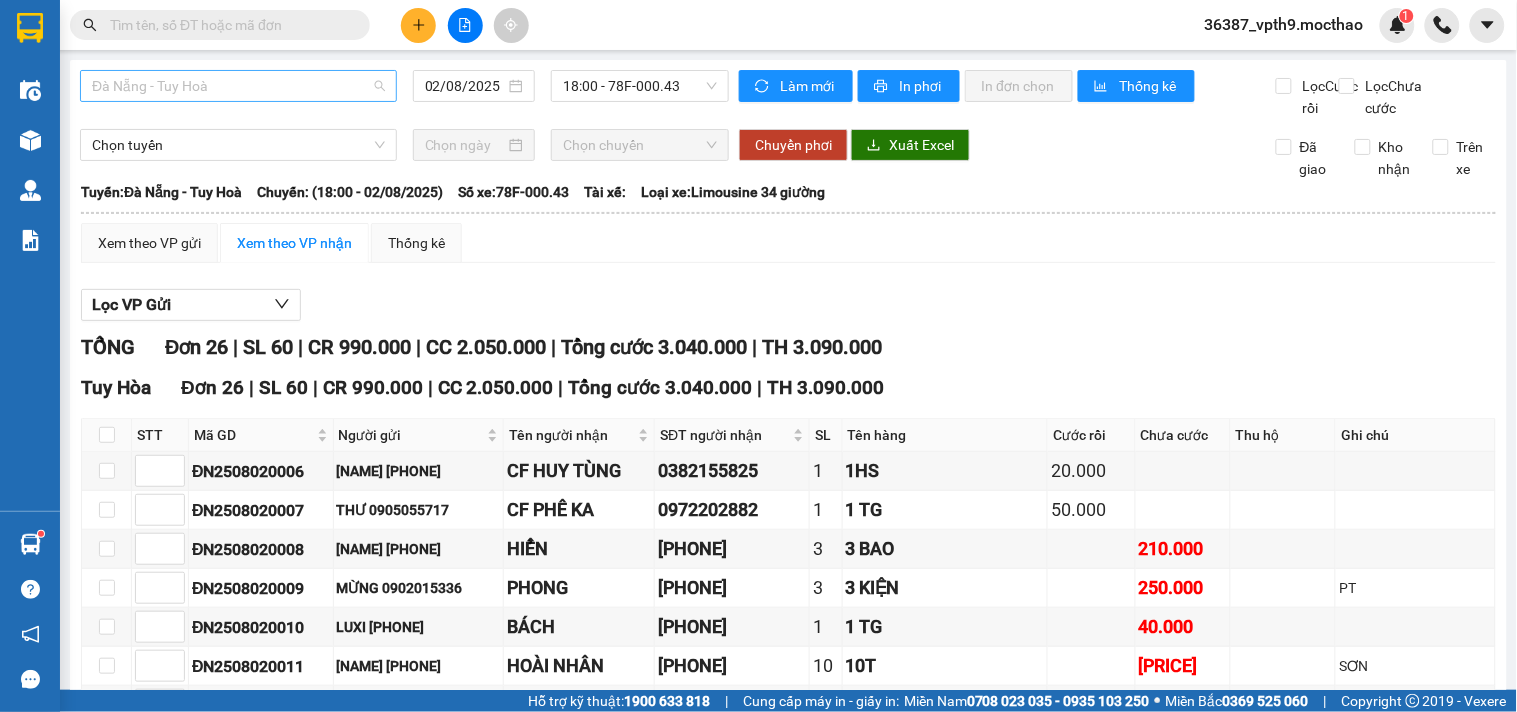 click on "Đà Nẵng - Tuy Hoà" at bounding box center [238, 86] 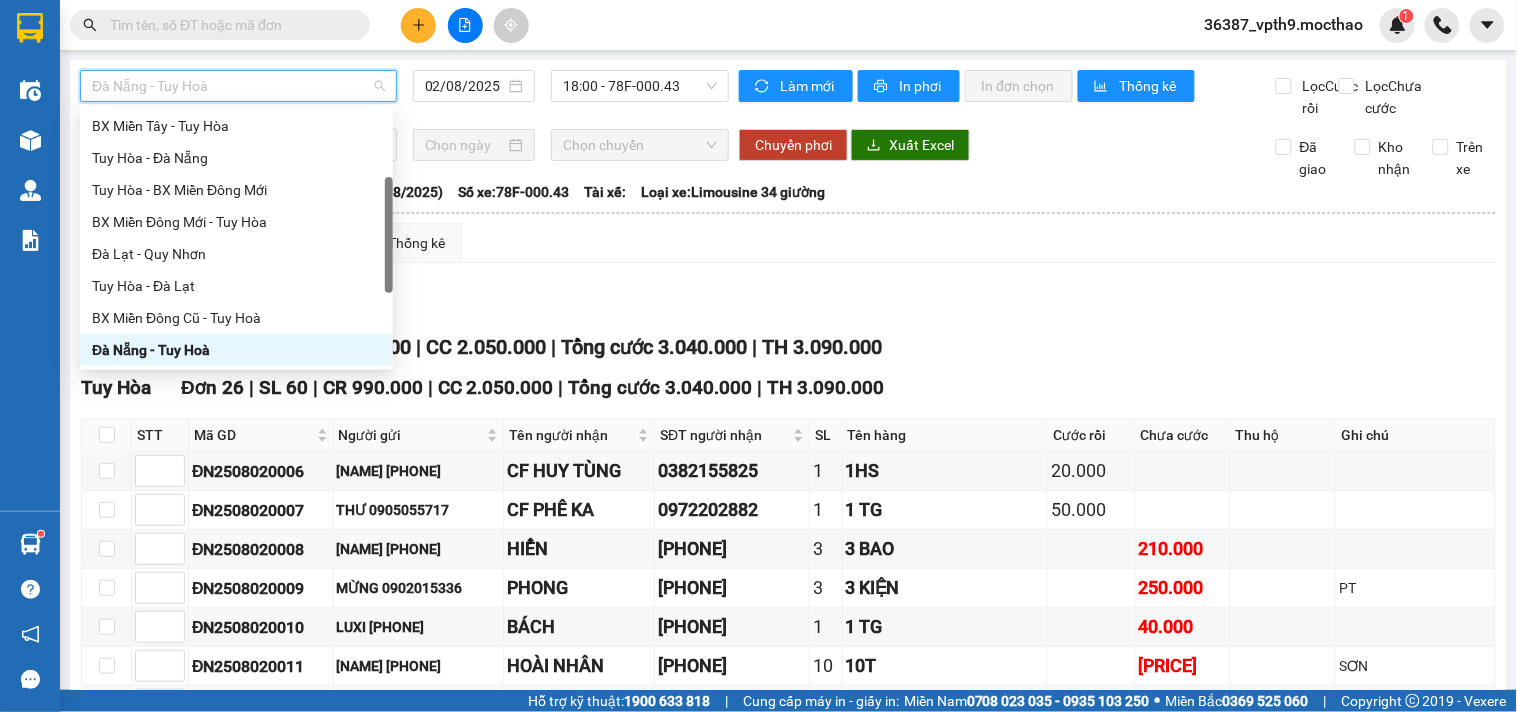 type on "M" 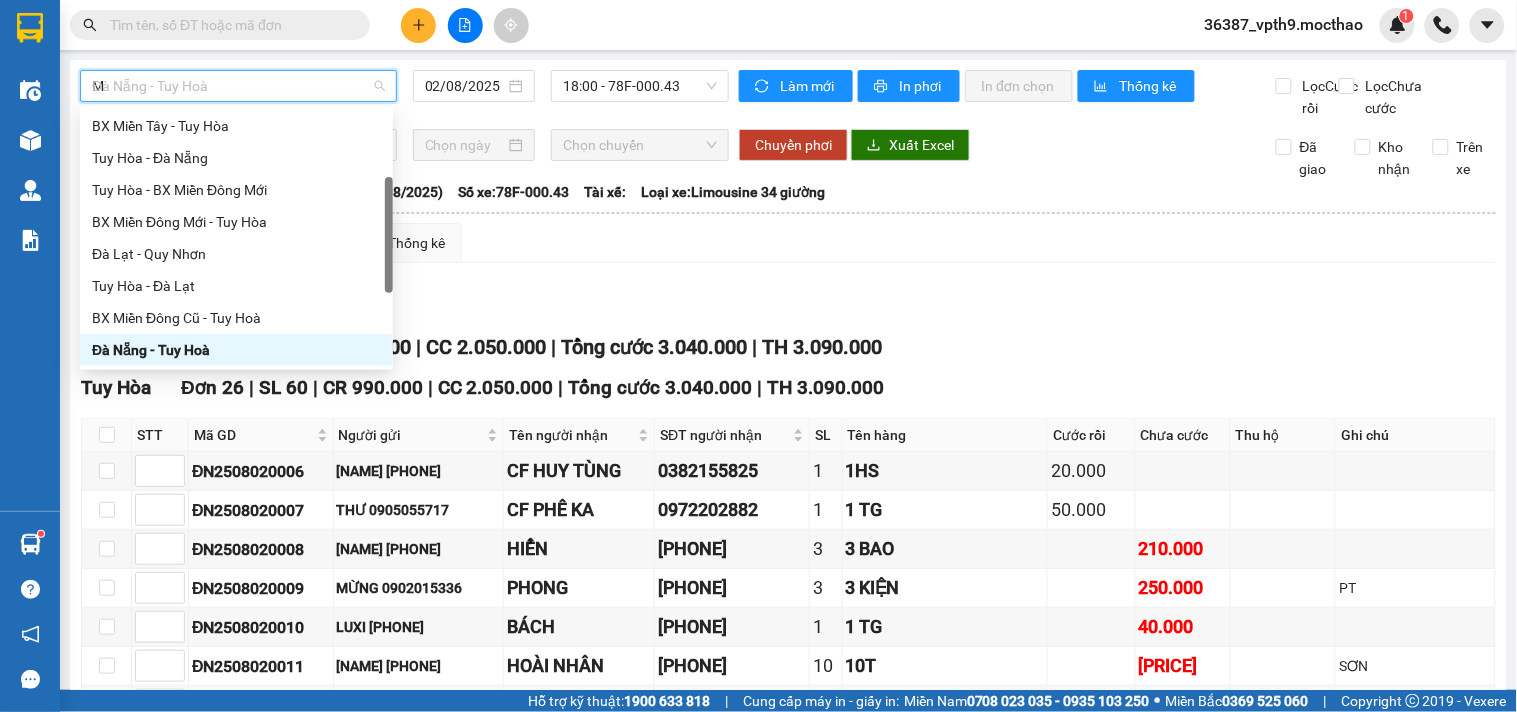 scroll, scrollTop: 0, scrollLeft: 0, axis: both 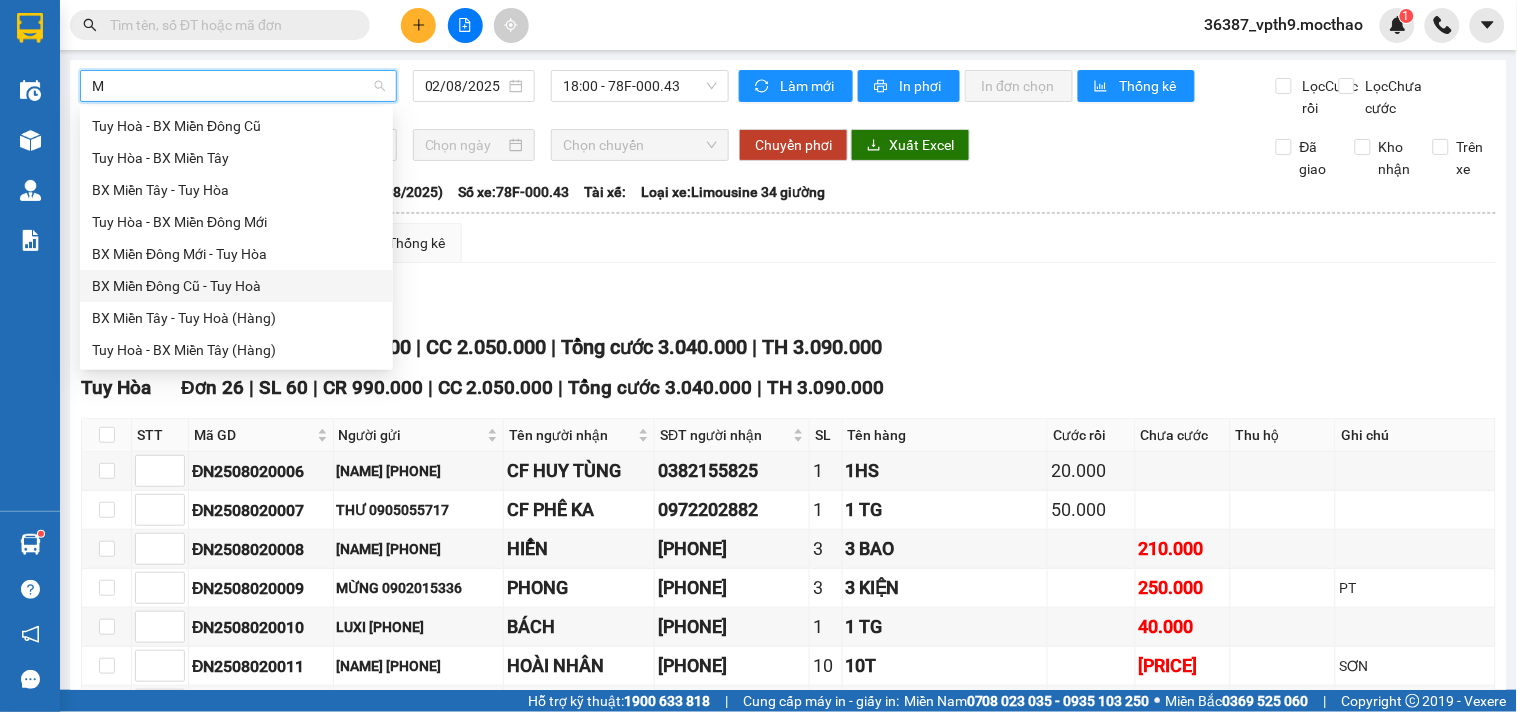 click on "BX Miền Đông Cũ - Tuy Hoà" at bounding box center [236, 286] 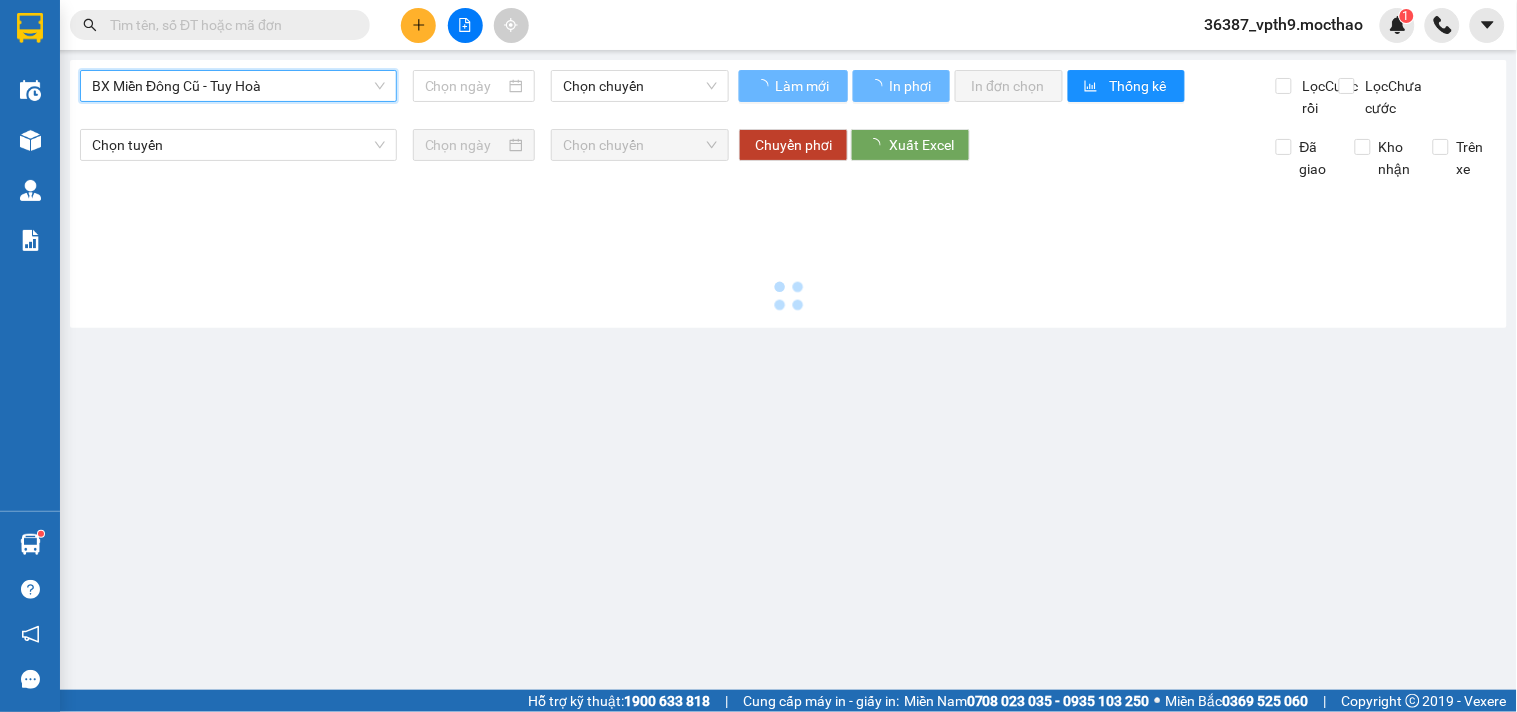 type on "02/08/2025" 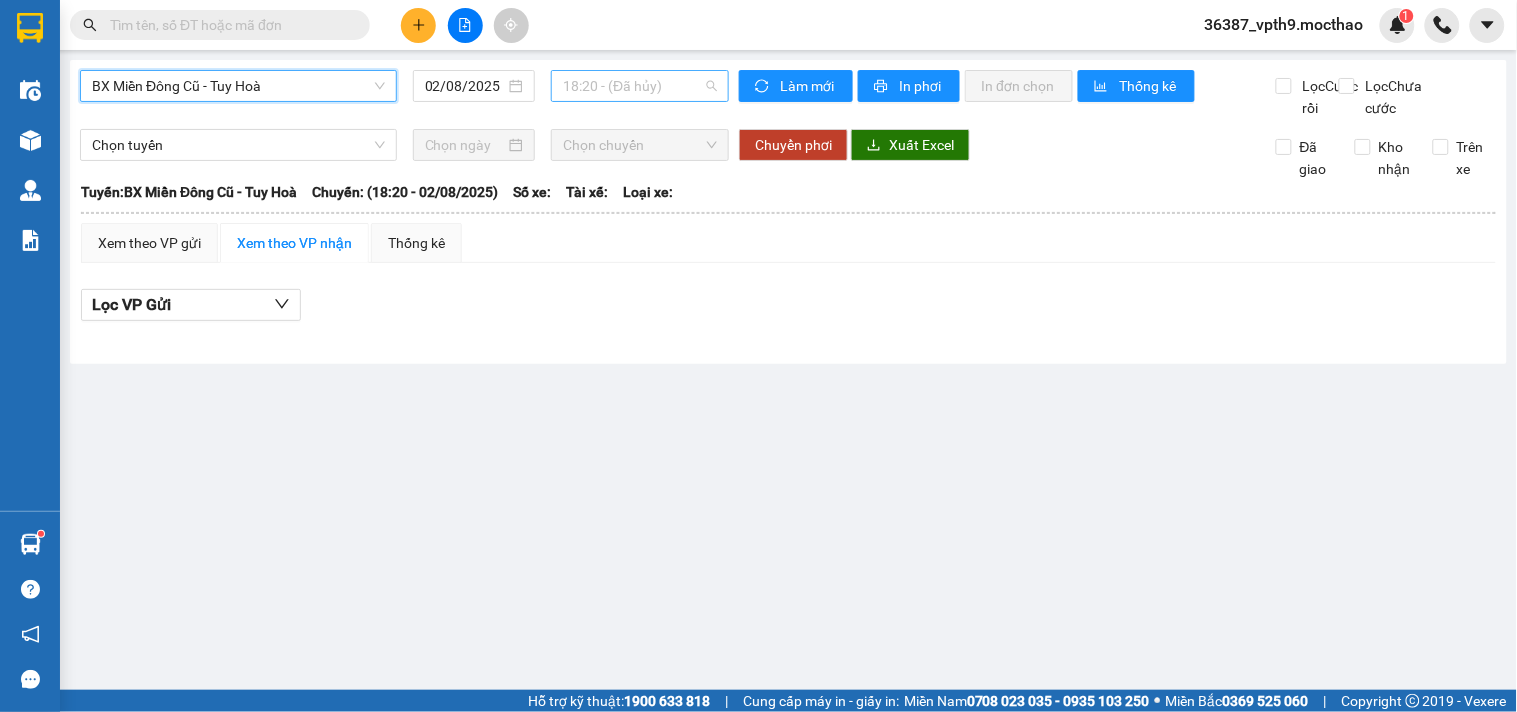 click on "18:20     - (Đã hủy)" at bounding box center [640, 86] 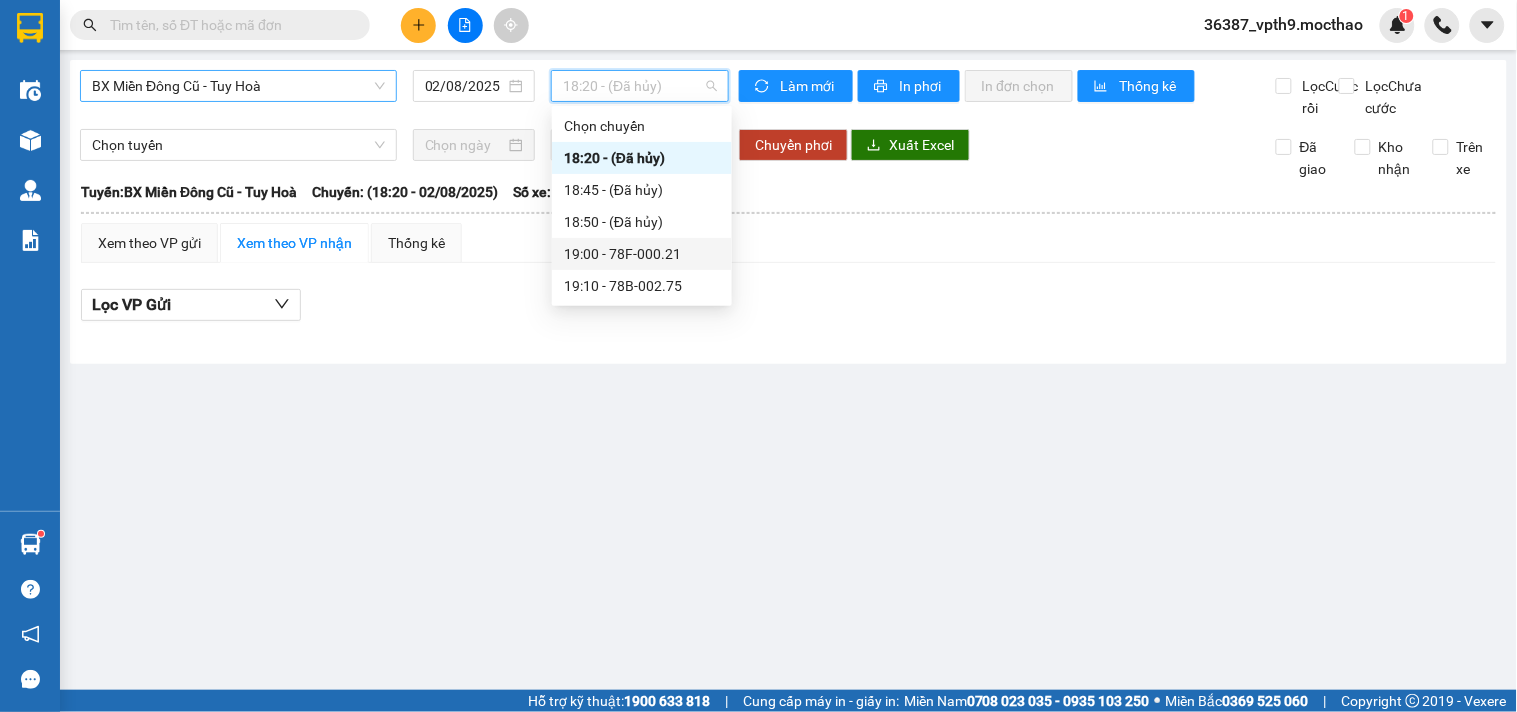 click on "19:00     - 78F-000.21" at bounding box center (642, 254) 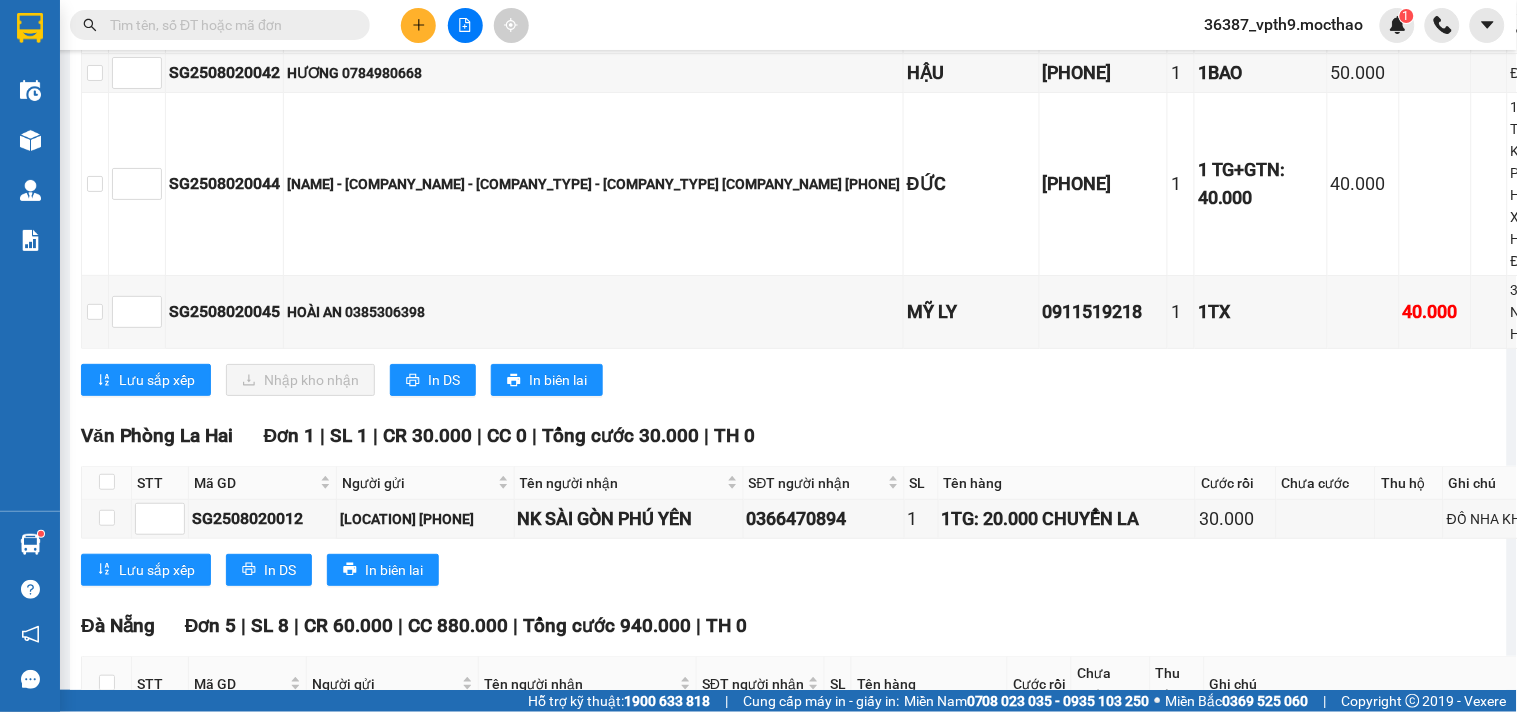 scroll, scrollTop: 2111, scrollLeft: 0, axis: vertical 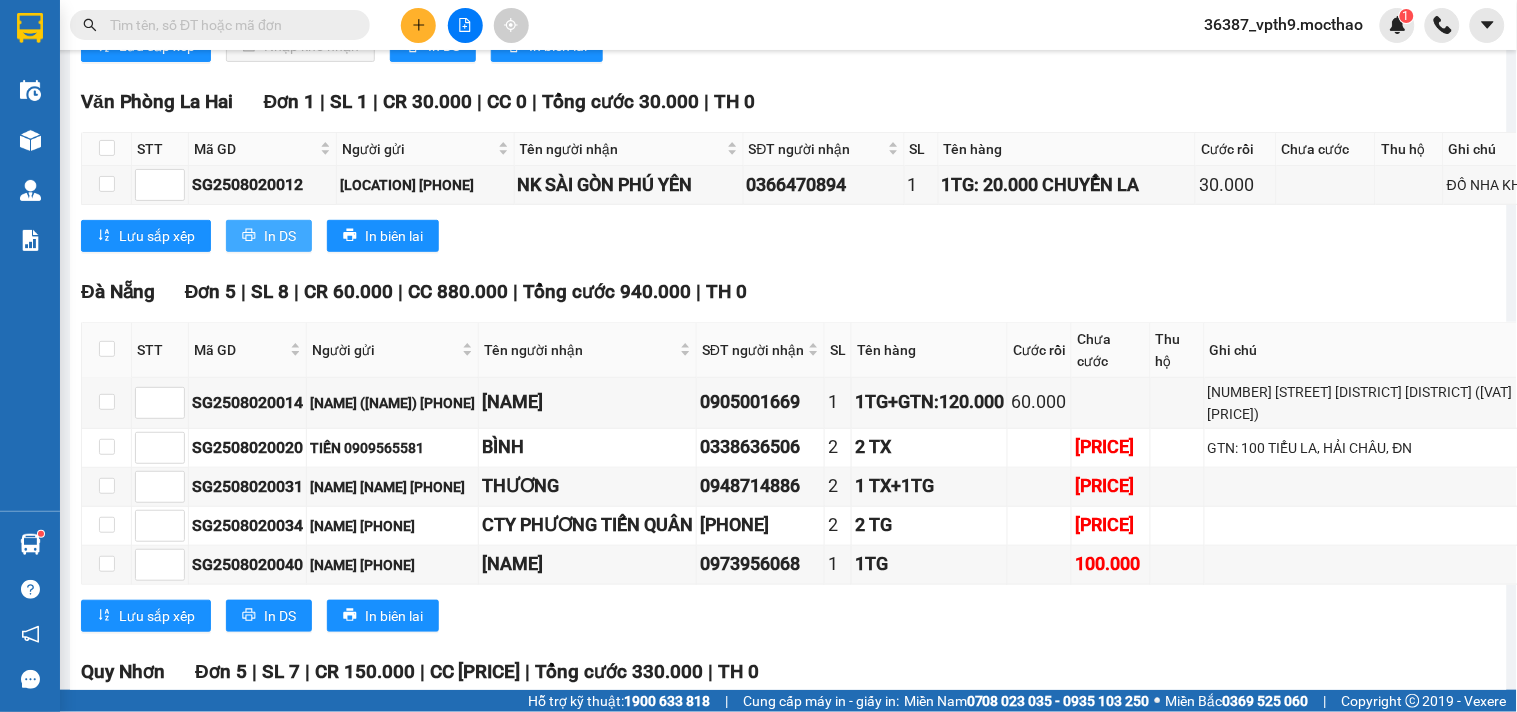 click on "In DS" at bounding box center [280, 236] 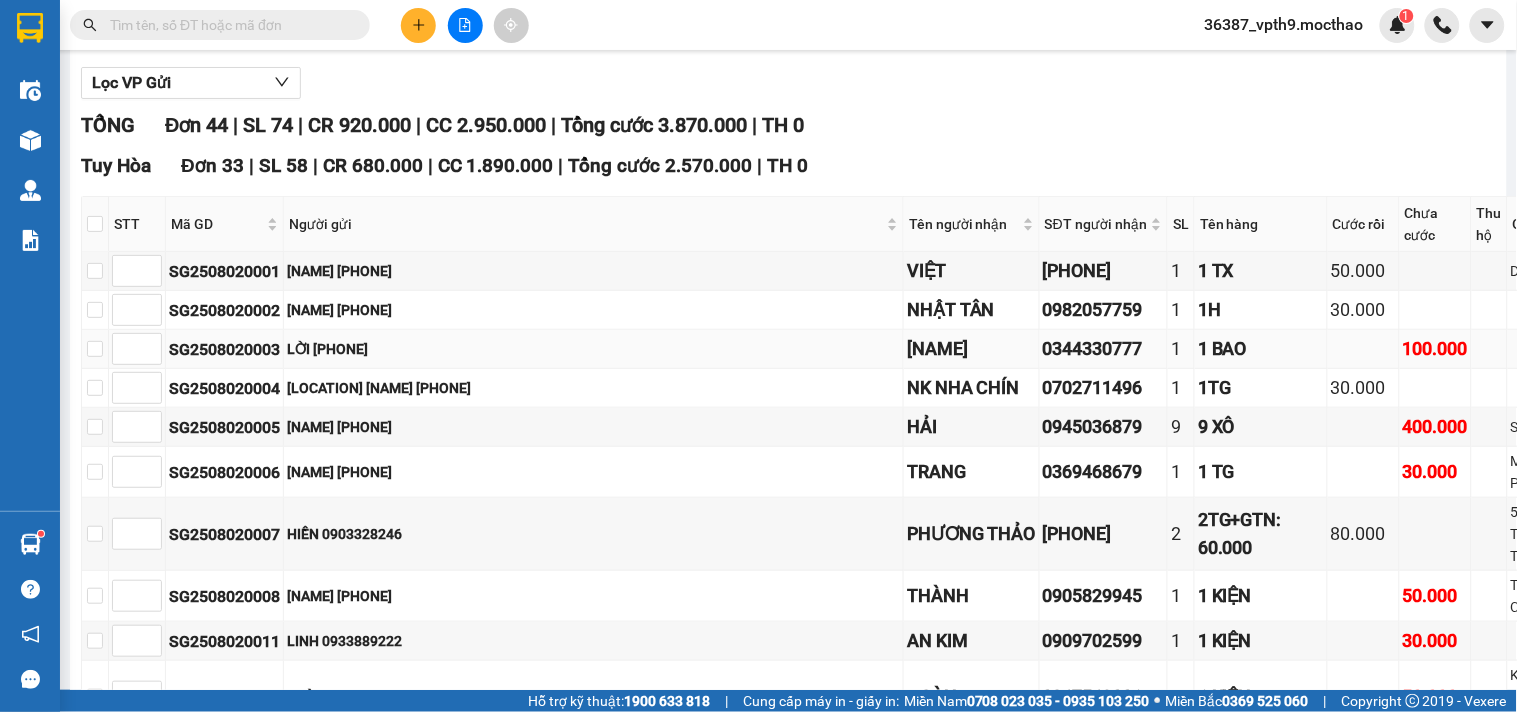 scroll, scrollTop: 444, scrollLeft: 0, axis: vertical 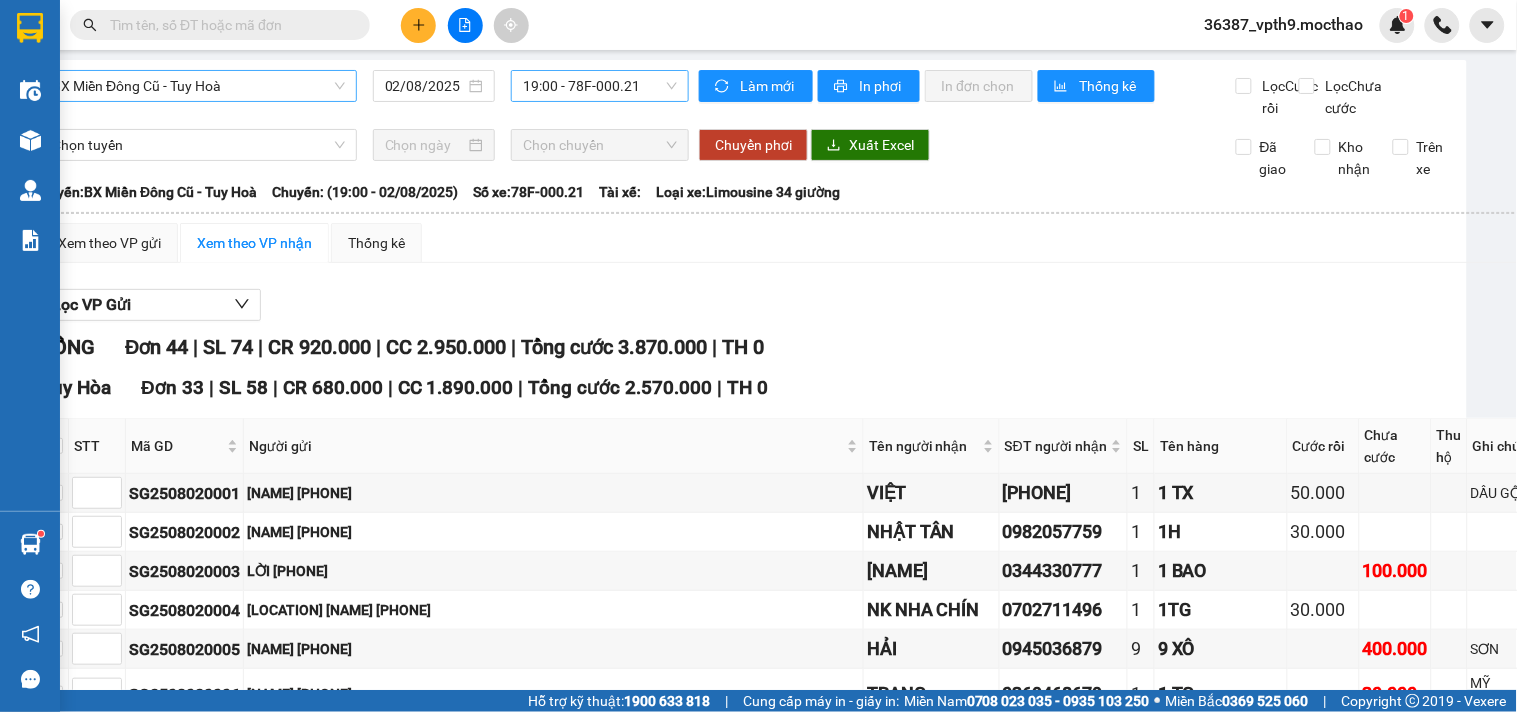 click on "19:00     - 78F-000.21" at bounding box center (600, 86) 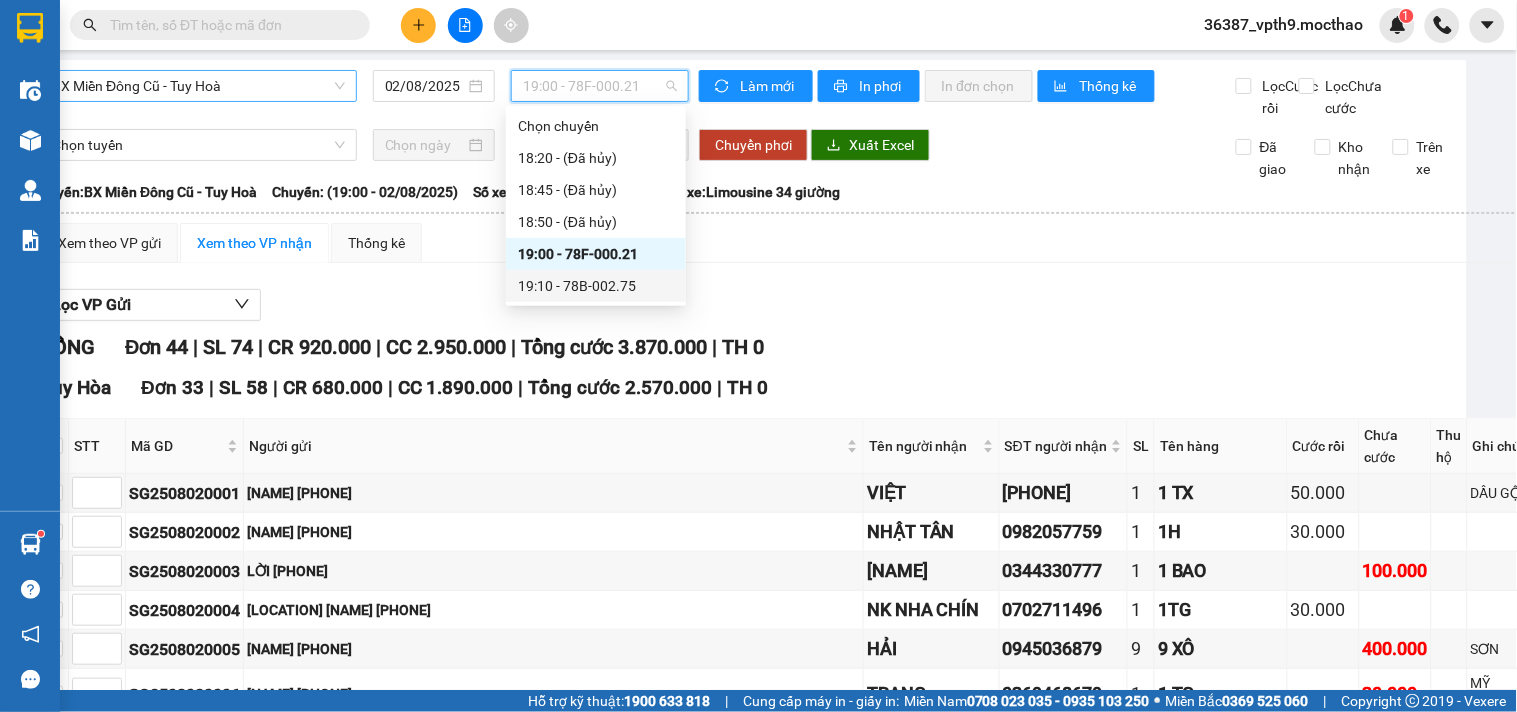 click on "19:10     - 78B-002.75" at bounding box center [596, 286] 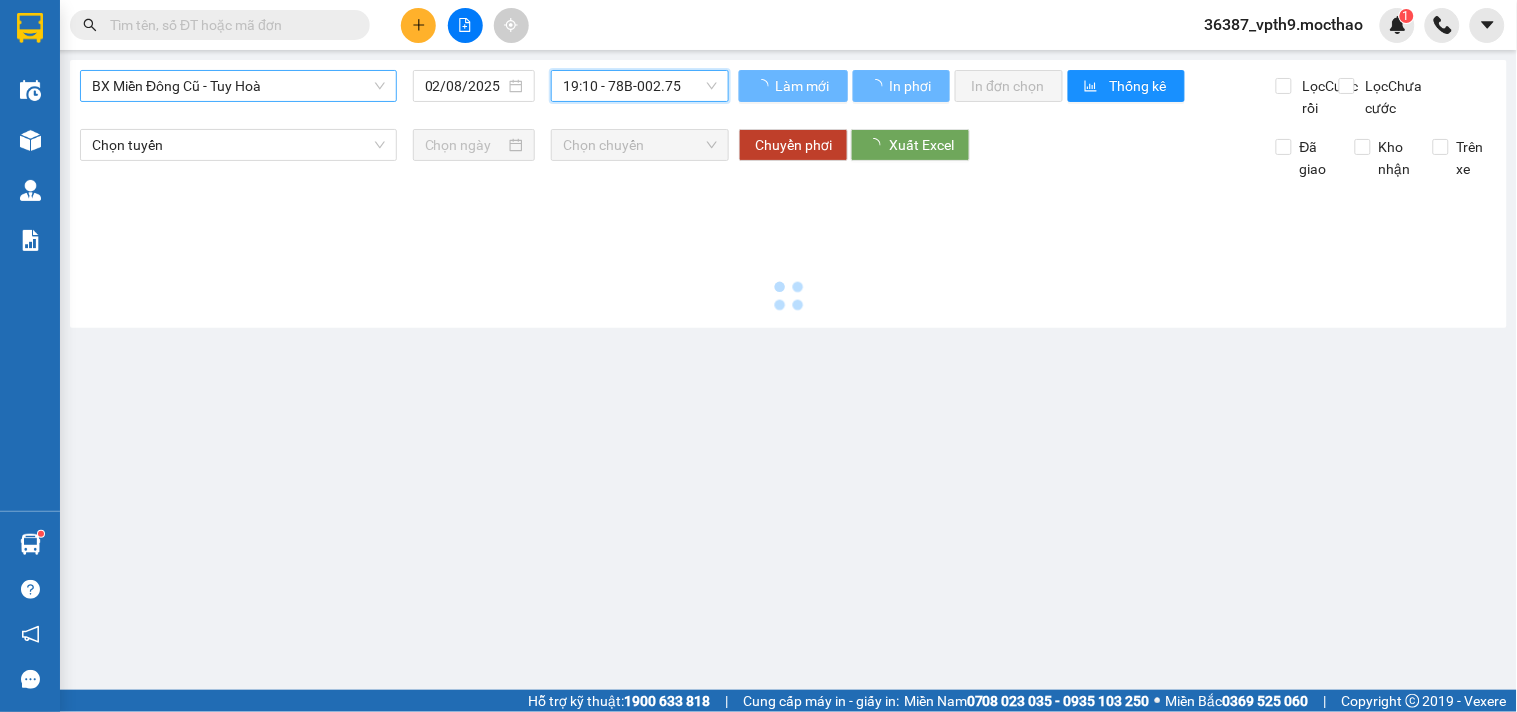 scroll, scrollTop: 0, scrollLeft: 0, axis: both 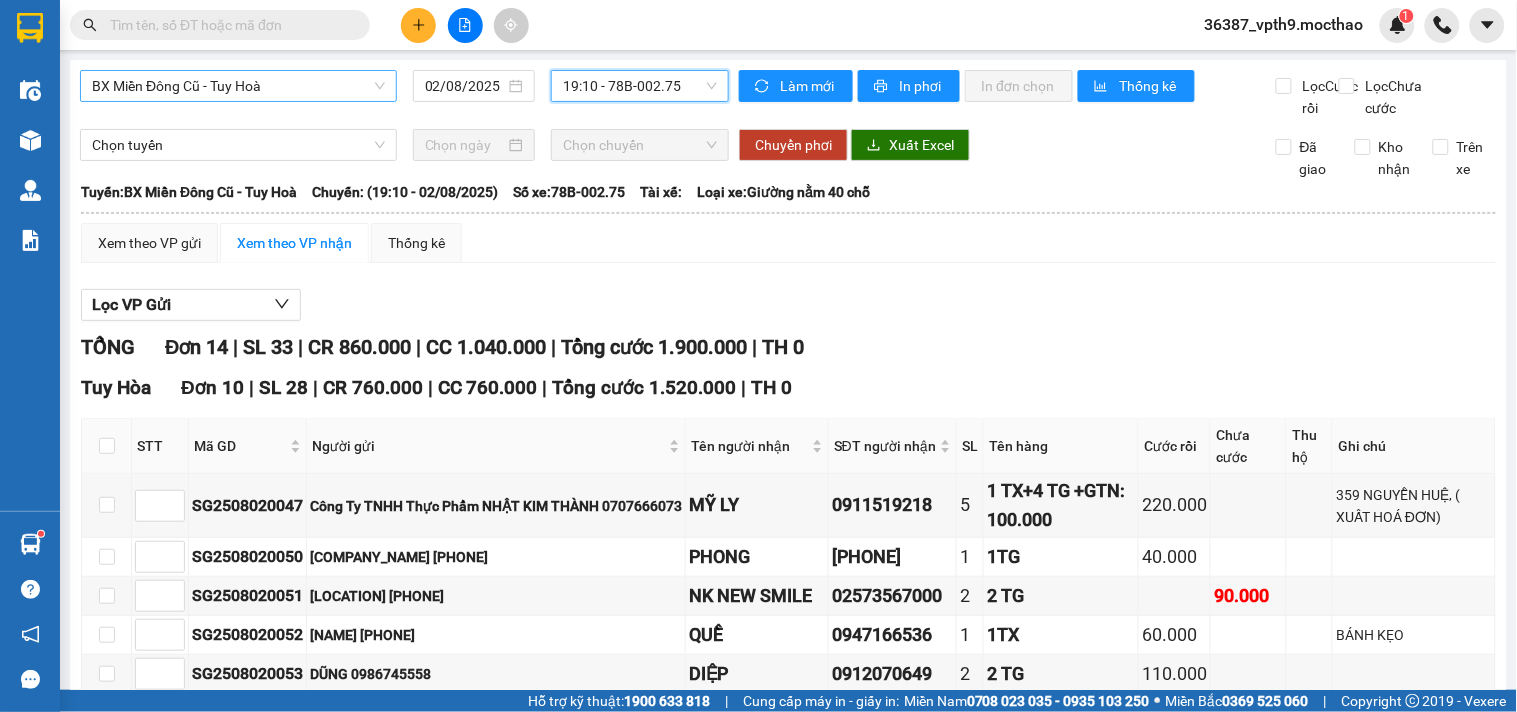 click on "19:10     - 78B-002.75" at bounding box center (640, 86) 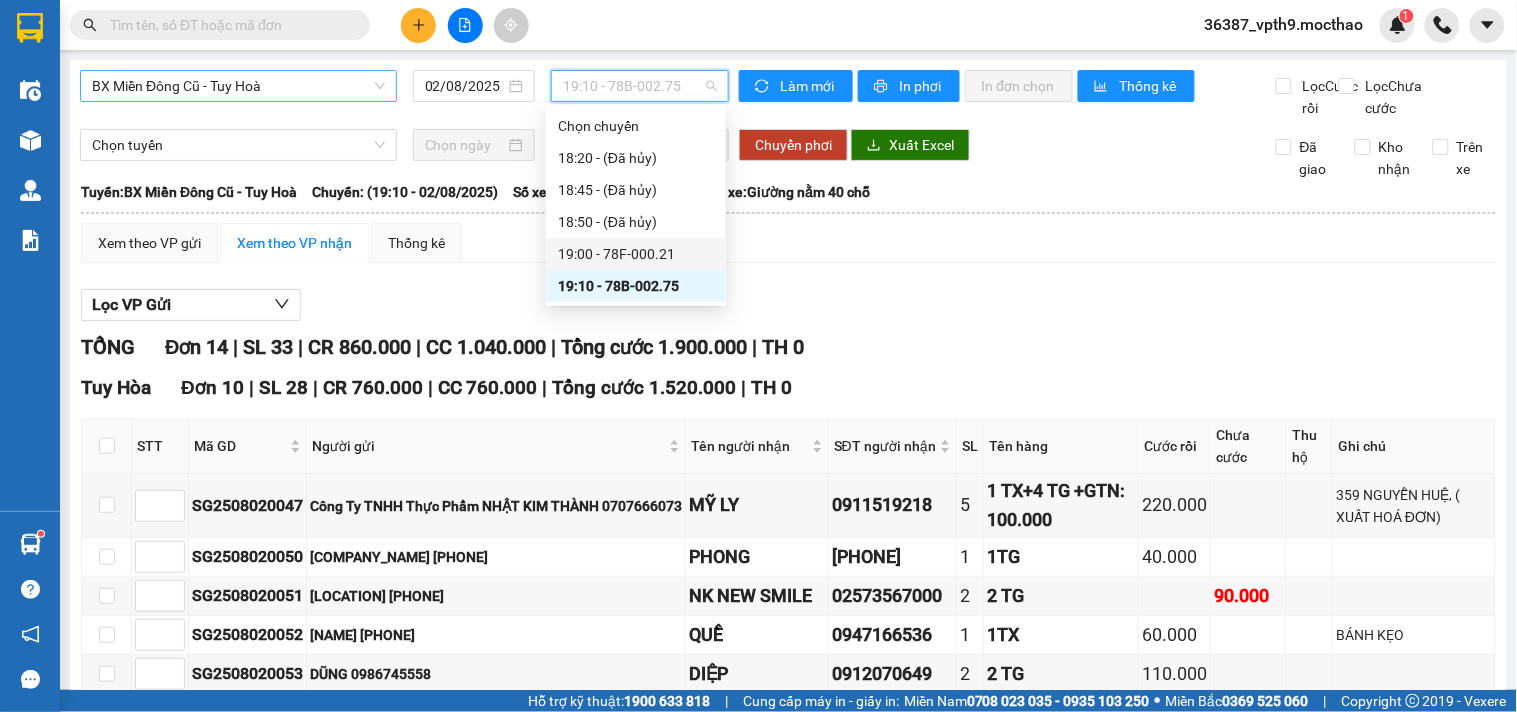 click on "19:00     - 78F-000.21" at bounding box center (636, 254) 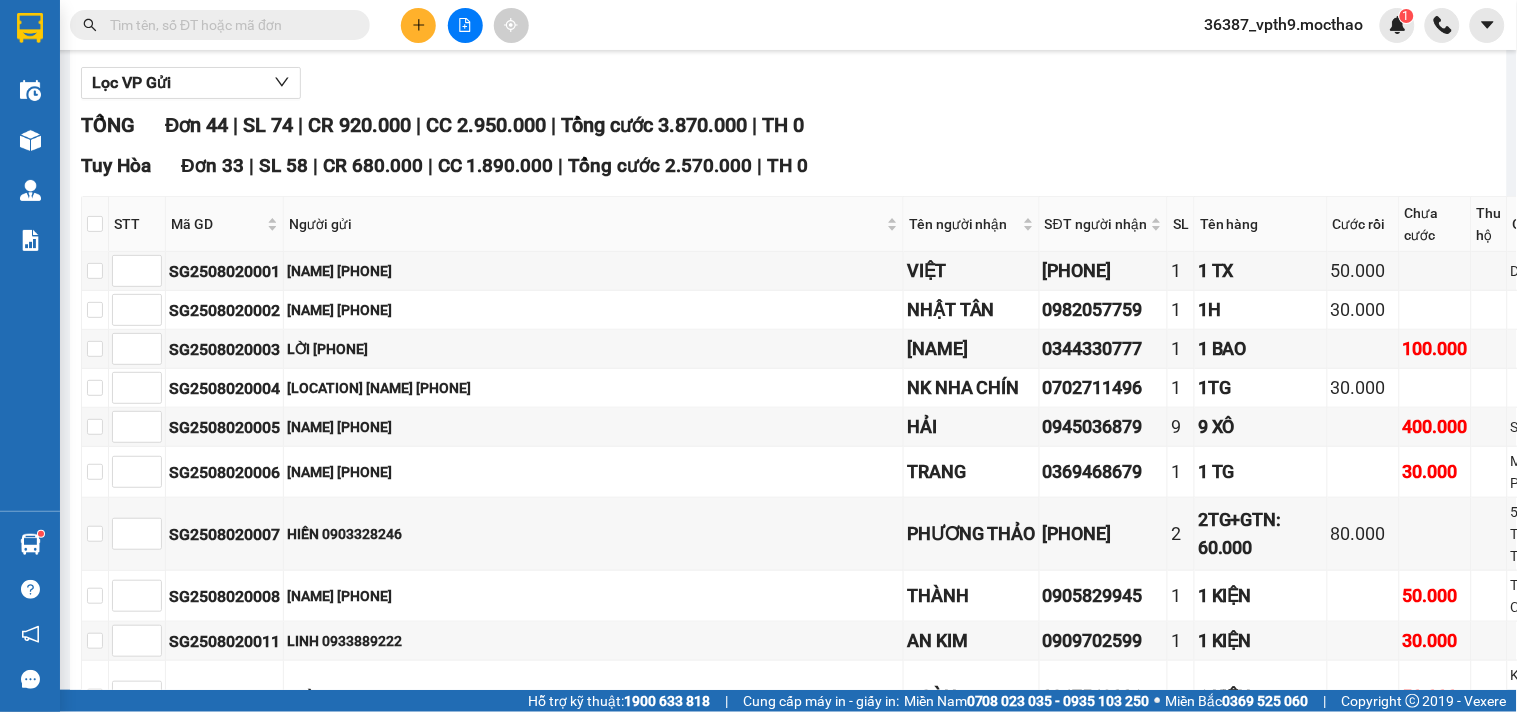 scroll, scrollTop: 0, scrollLeft: 0, axis: both 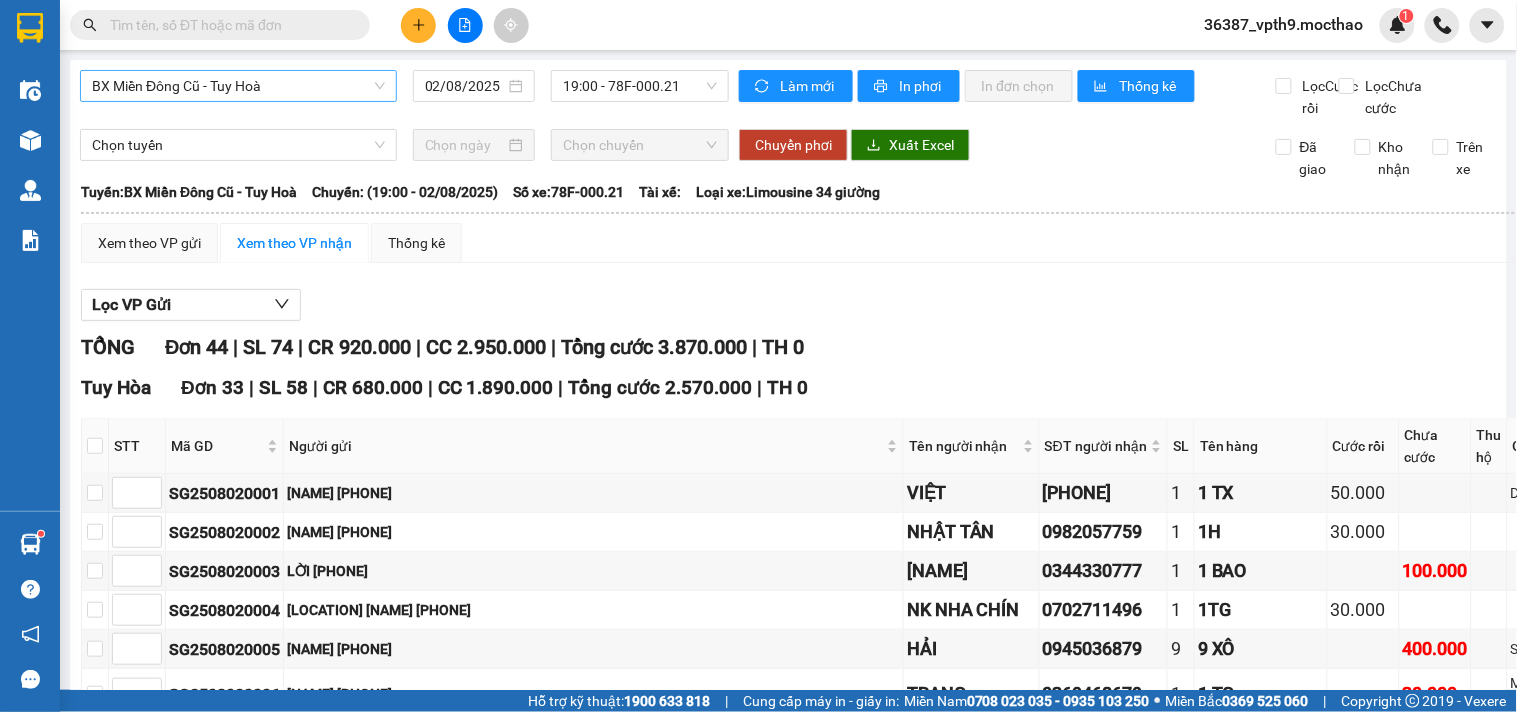click at bounding box center (228, 25) 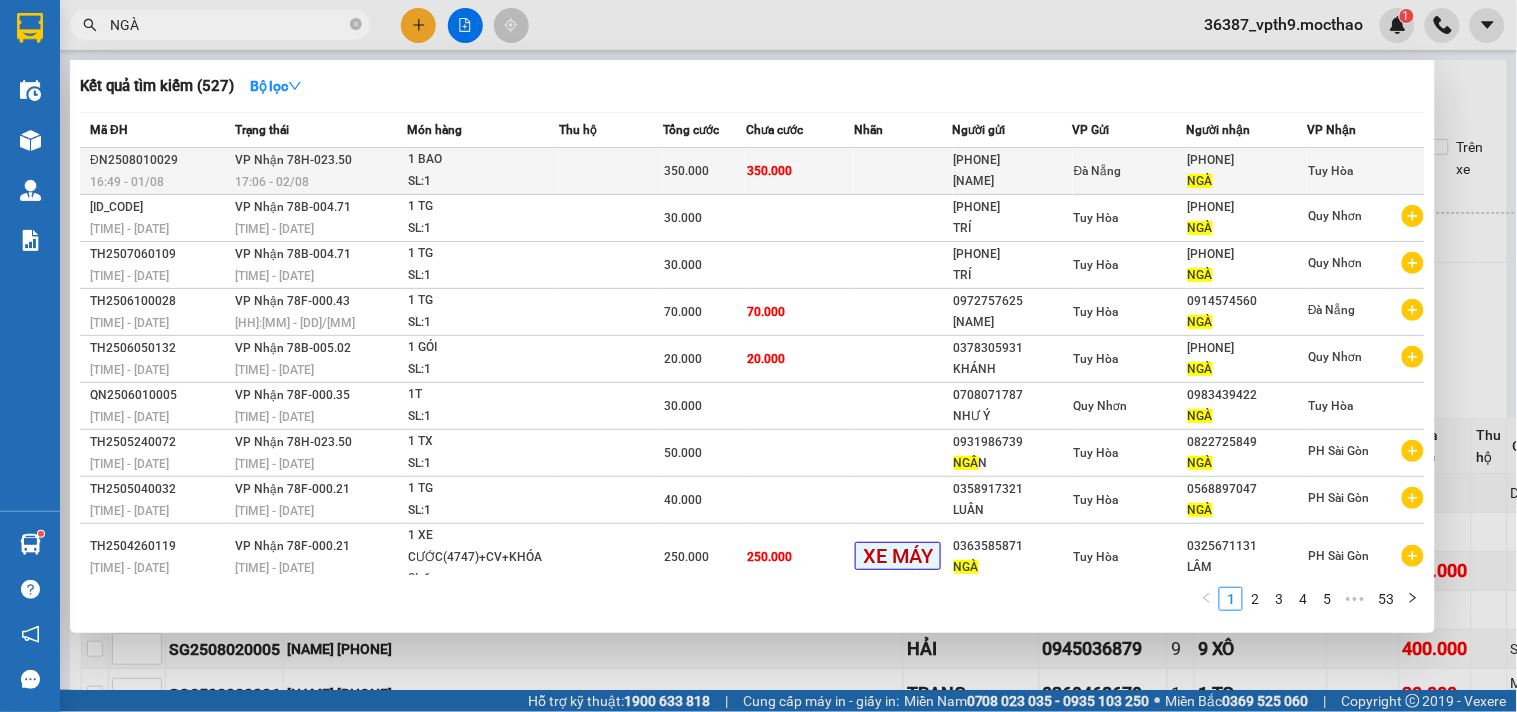 type on "NGÀ" 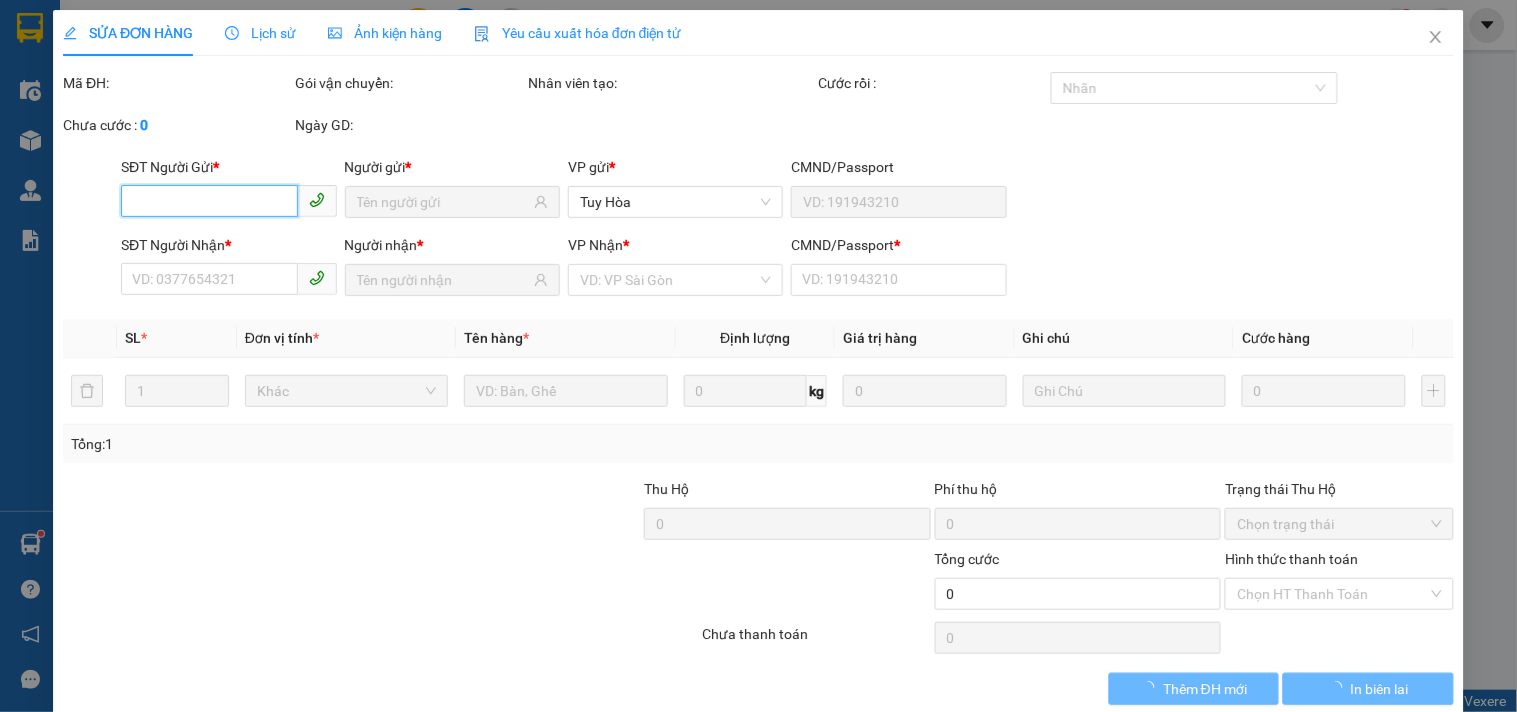 type on "0905676662" 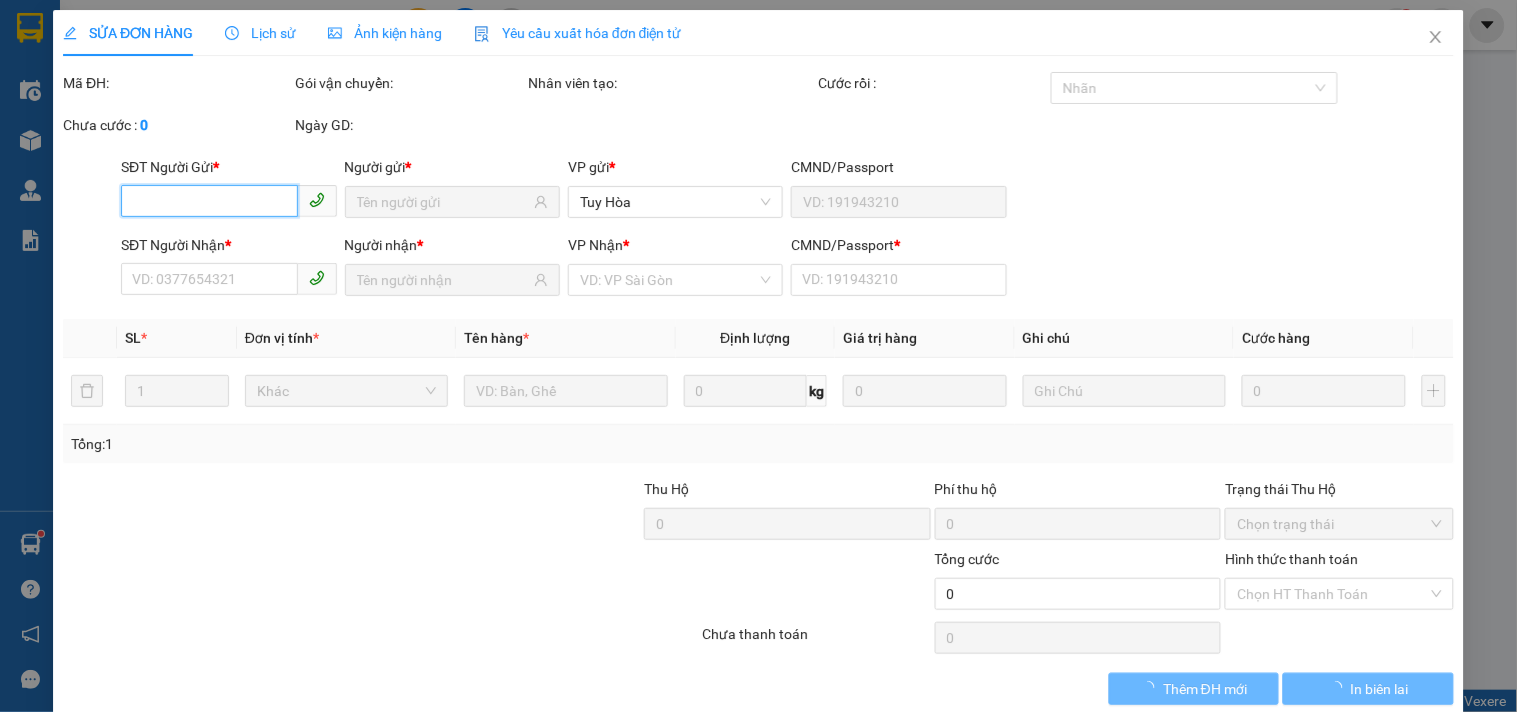 type on "NGHĨA PHƯƠNG" 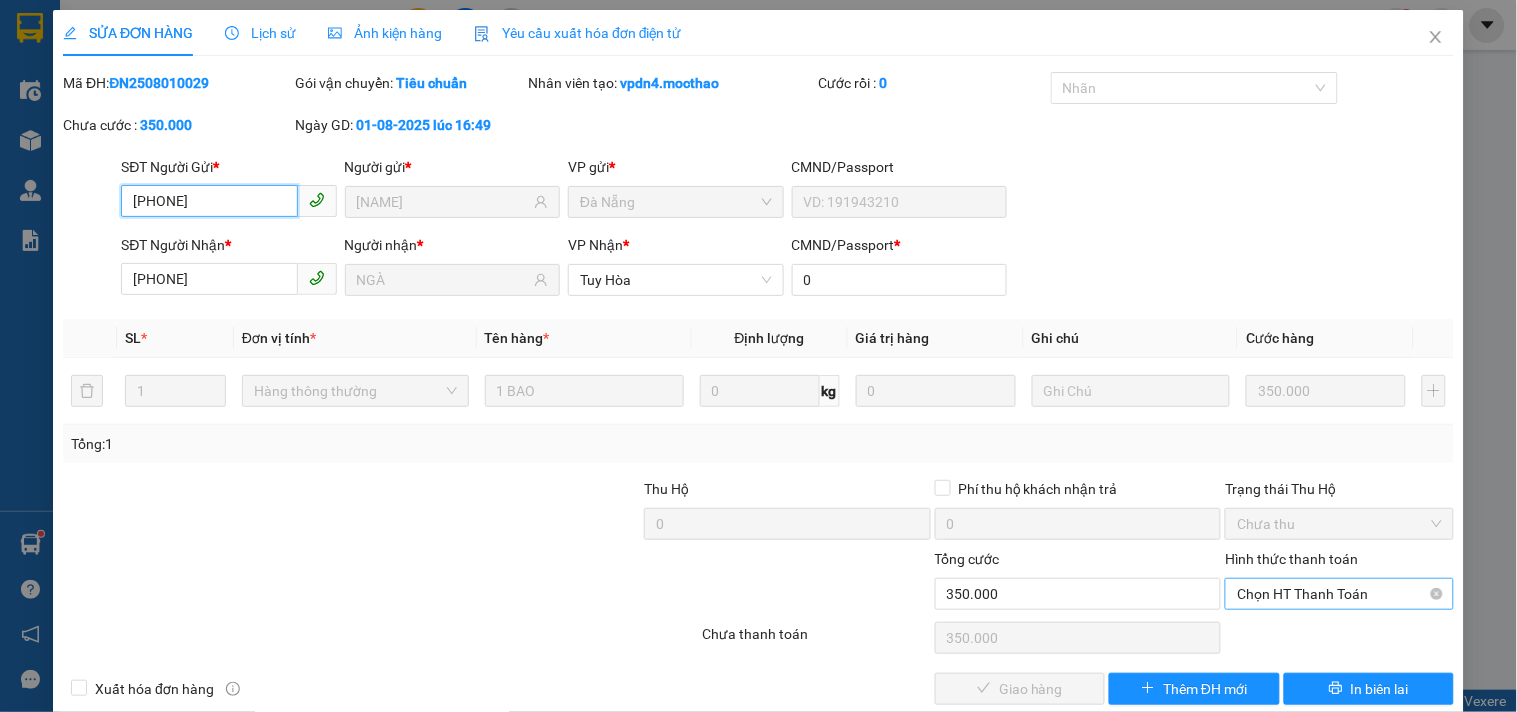 click on "Chọn HT Thanh Toán" at bounding box center (1339, 594) 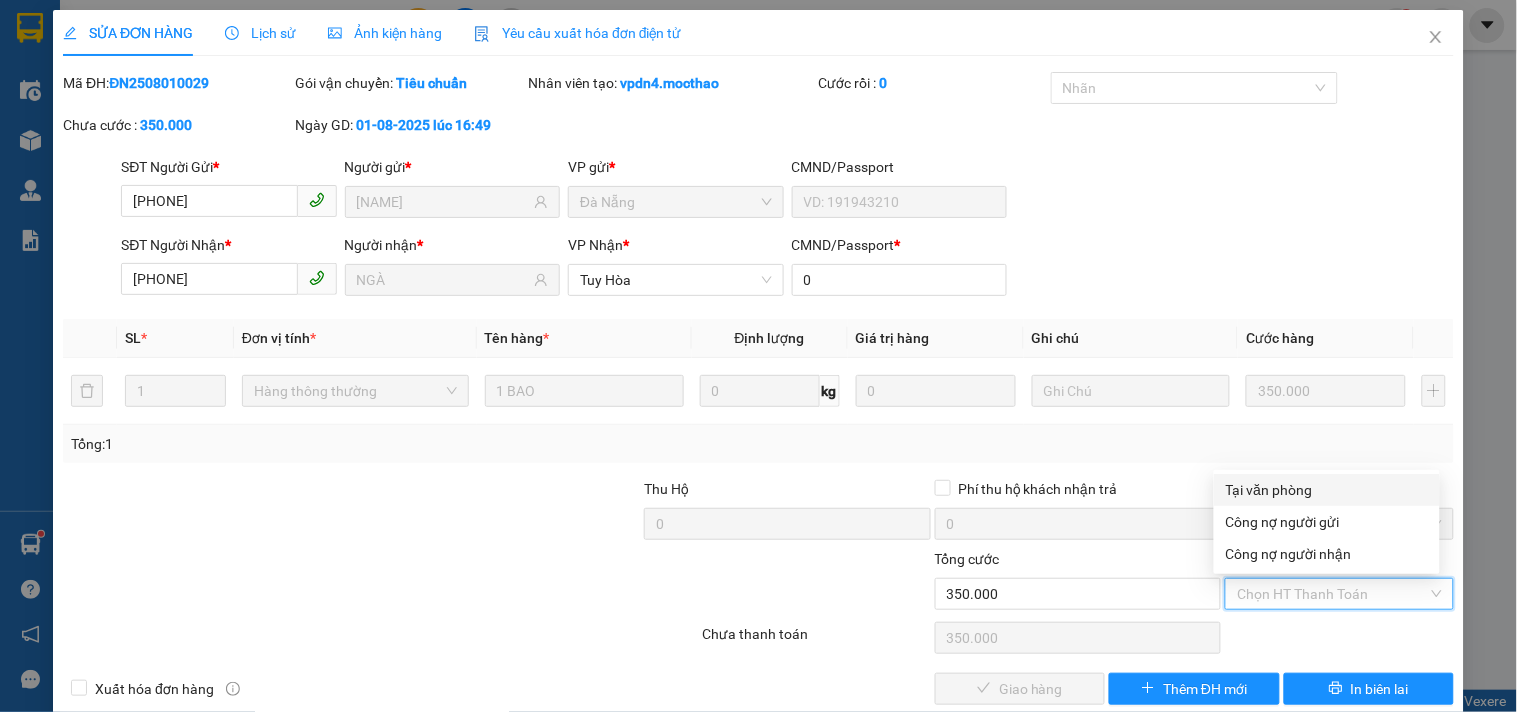 click on "Tại văn phòng" at bounding box center [1327, 490] 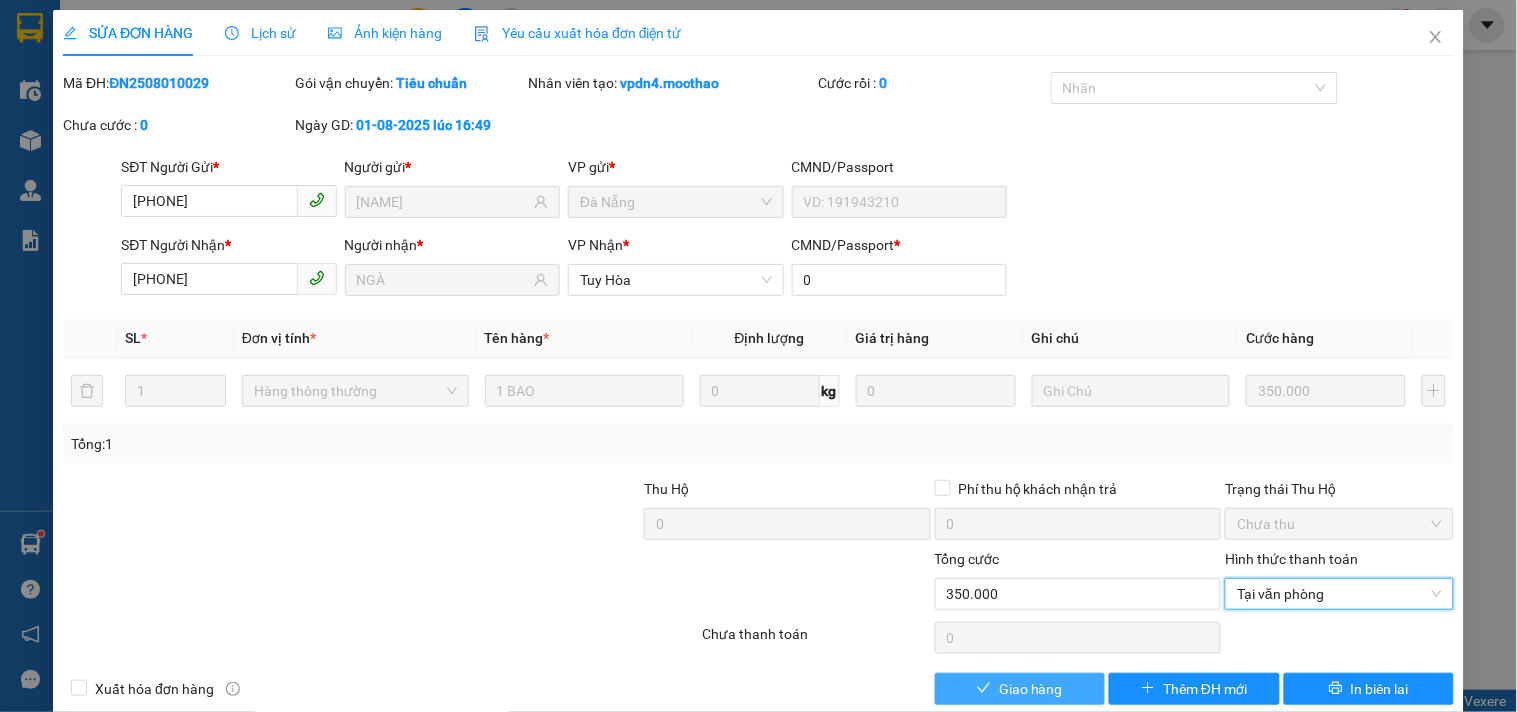 click on "Giao hàng" at bounding box center [1031, 689] 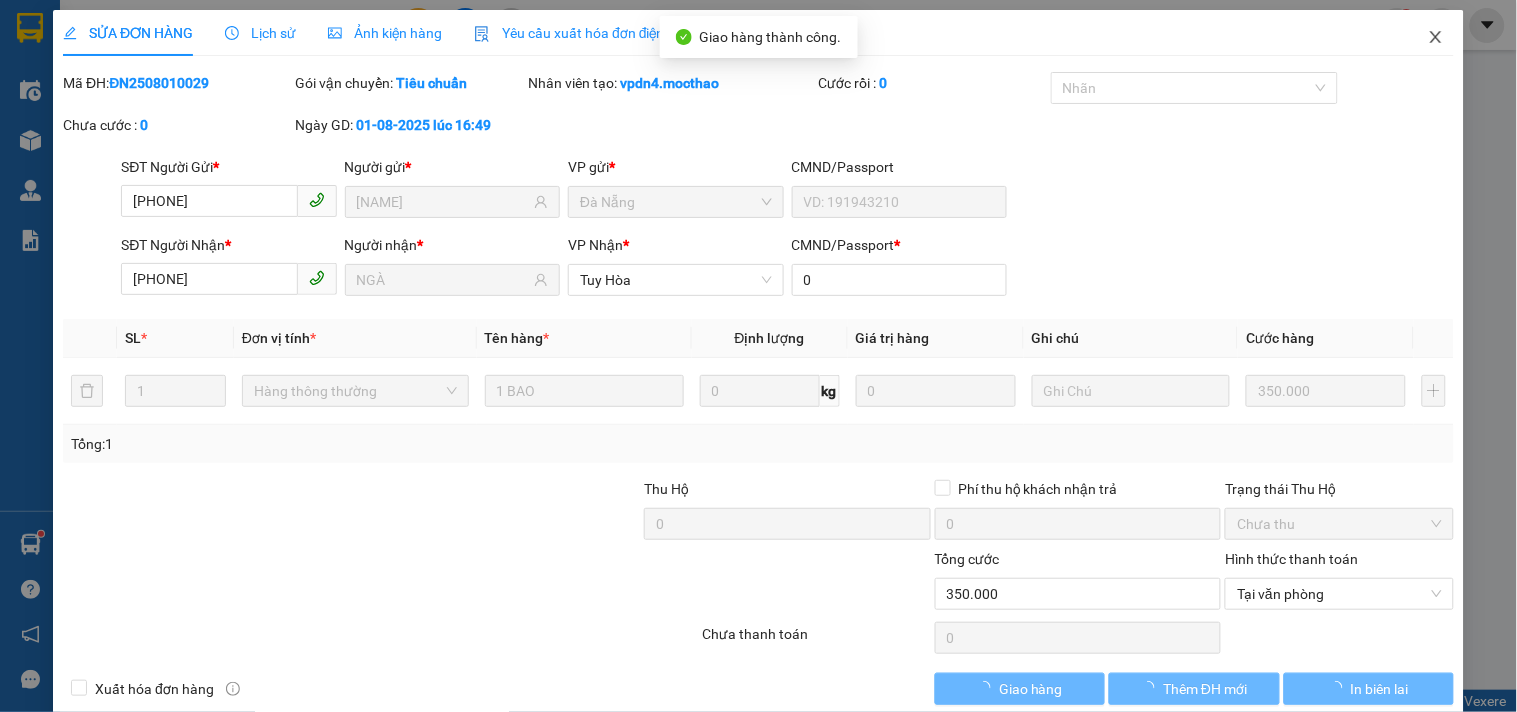click 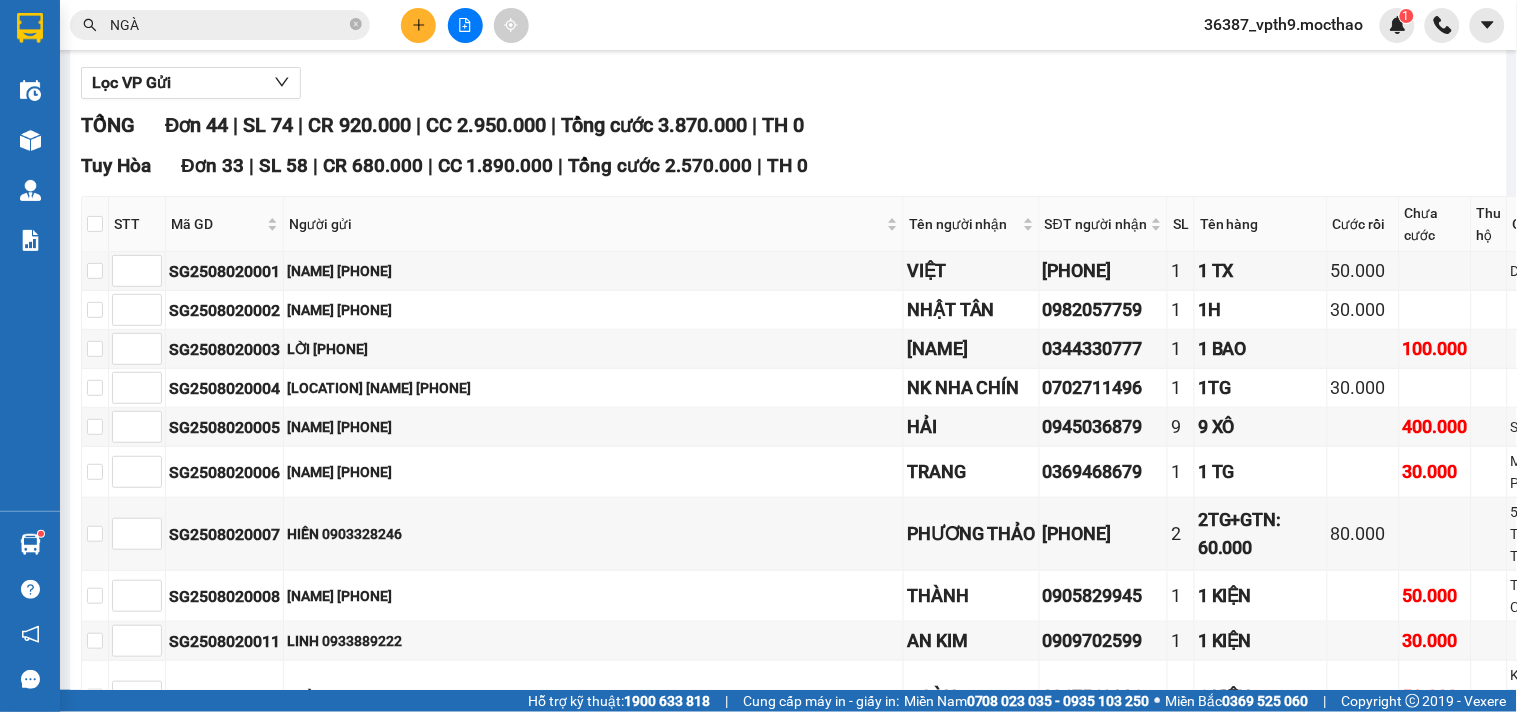 scroll, scrollTop: 0, scrollLeft: 0, axis: both 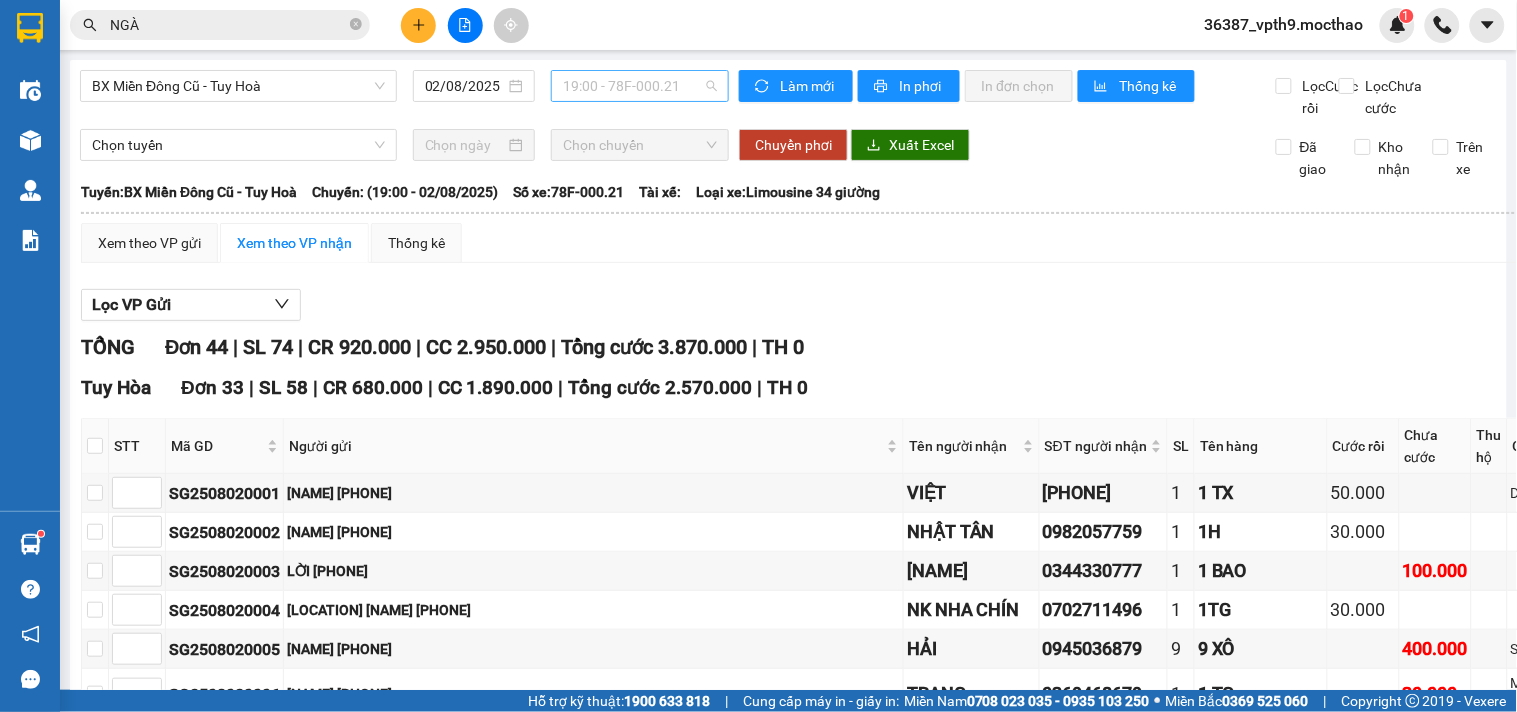 click on "19:00     - 78F-000.21" at bounding box center (640, 86) 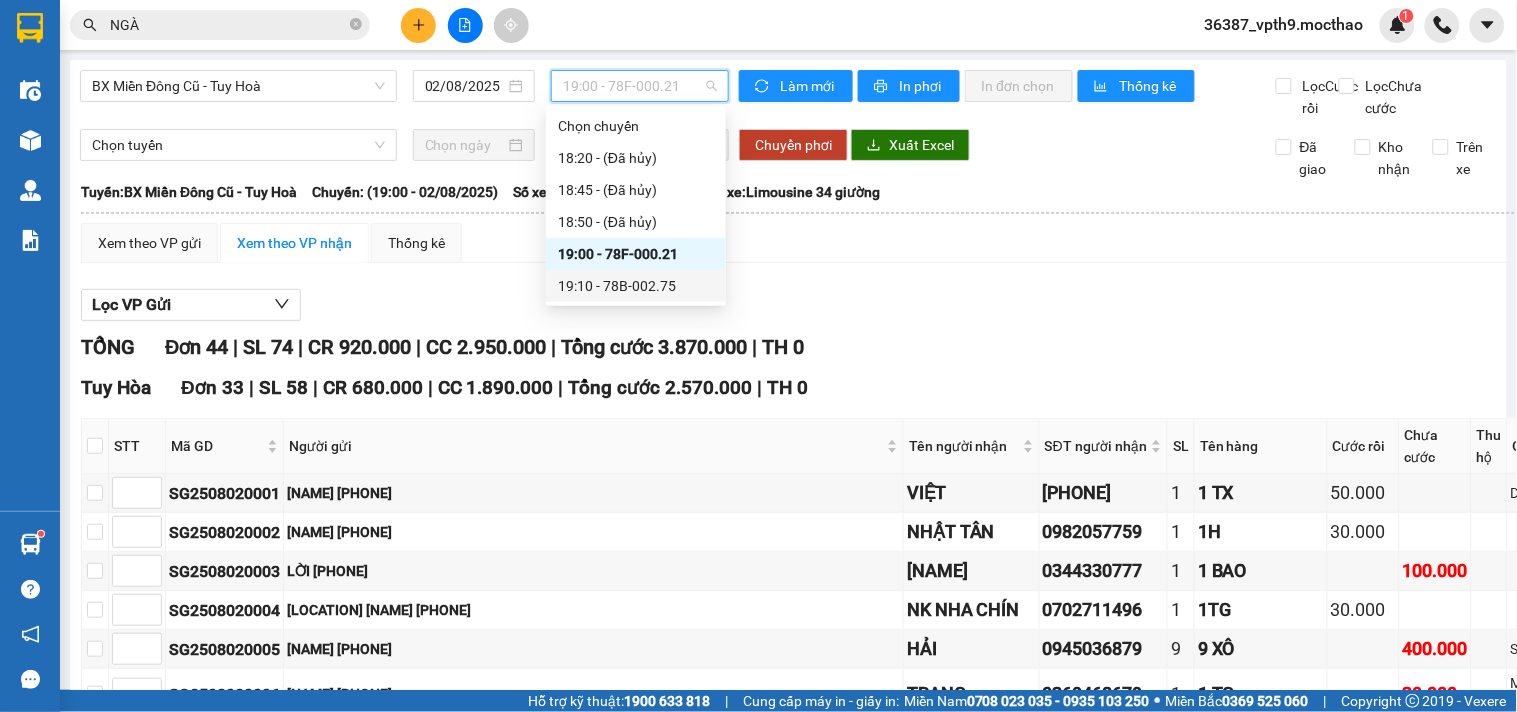 click on "19:10     - 78B-002.75" at bounding box center (636, 286) 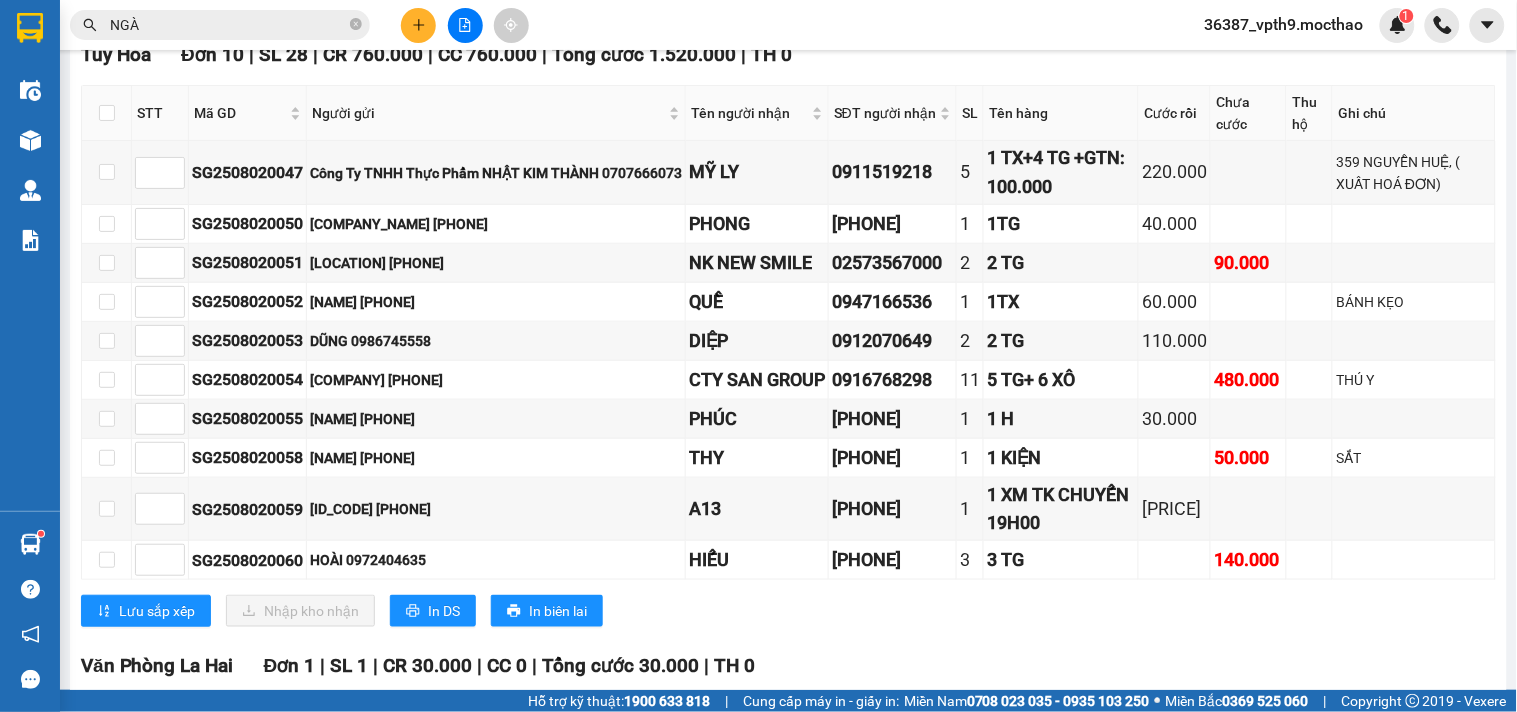 scroll, scrollTop: 0, scrollLeft: 0, axis: both 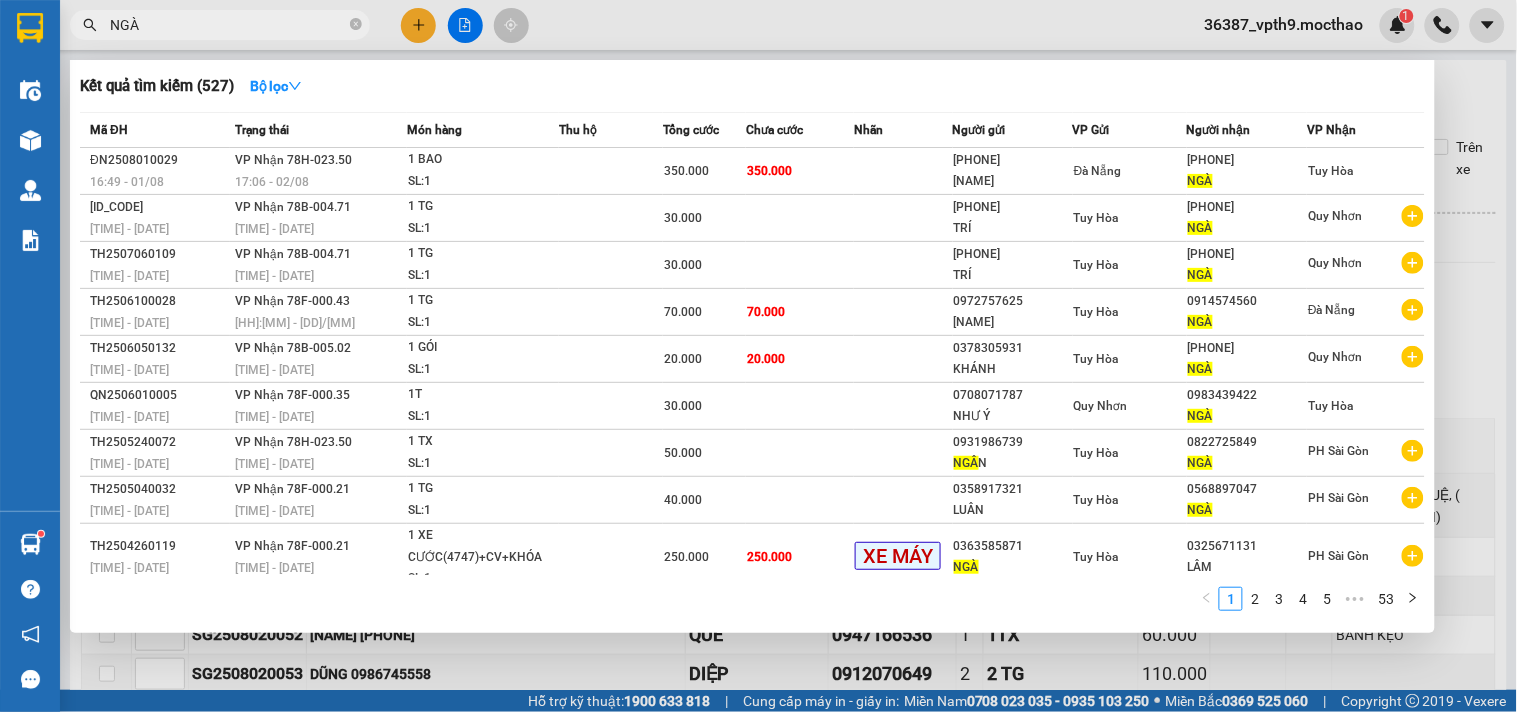 click on "NGÀ" at bounding box center [220, 25] 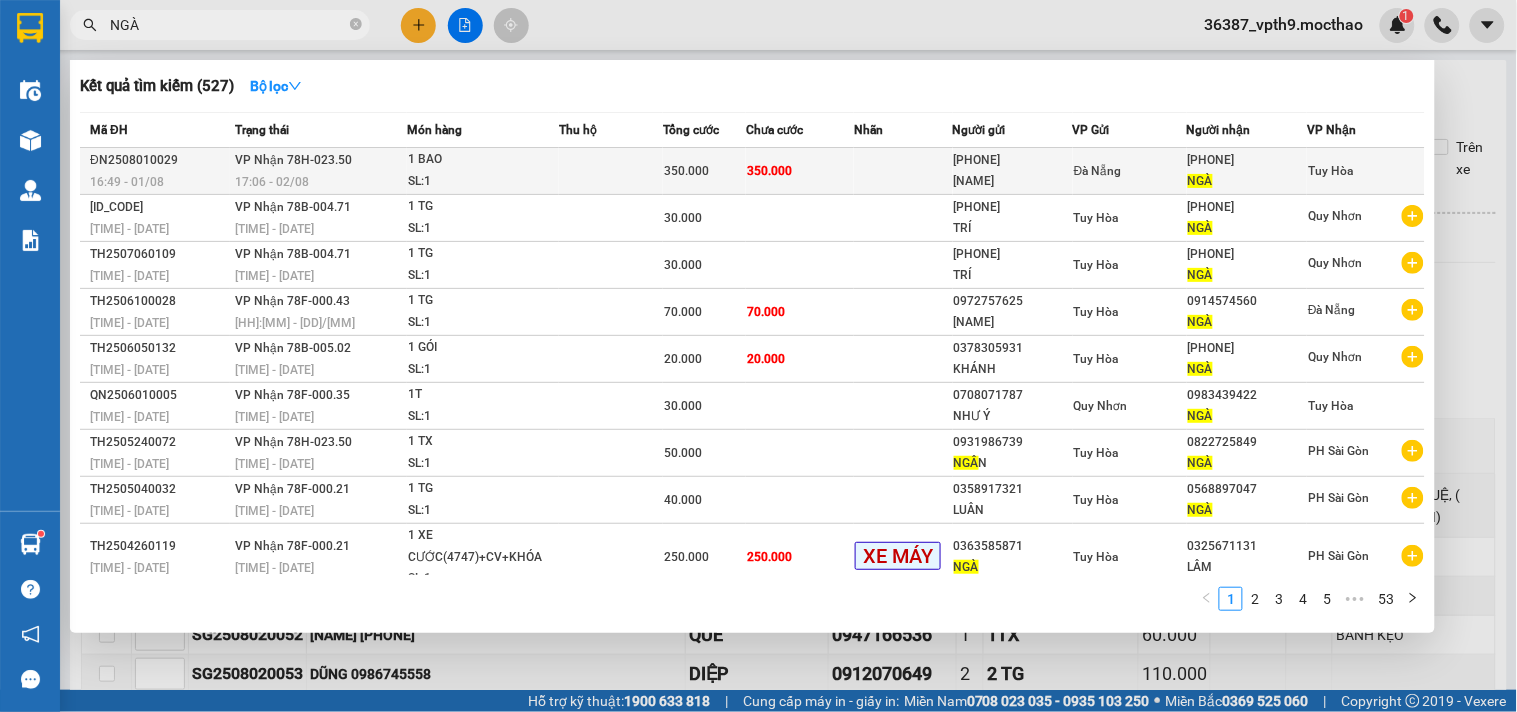 click on "[PHONE]" at bounding box center (1247, 160) 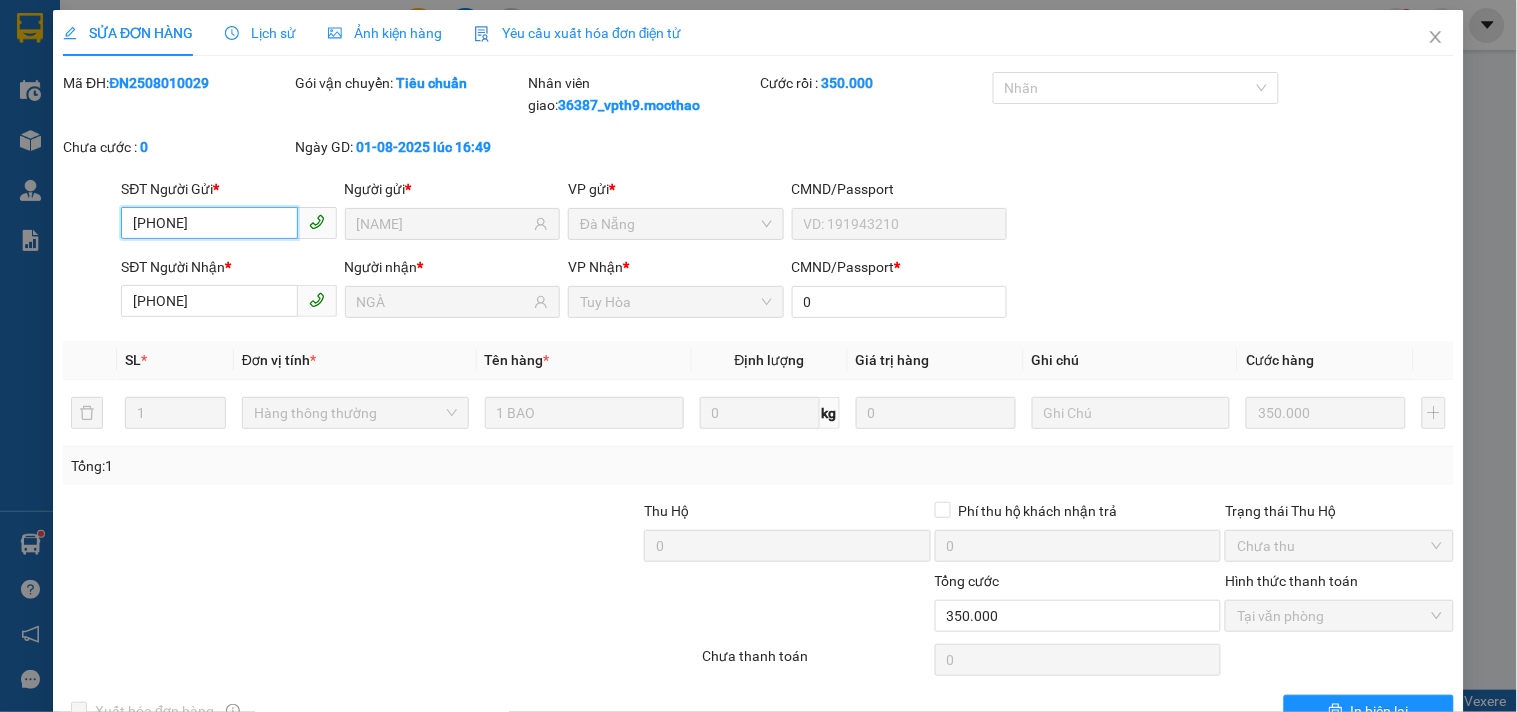 type on "0905676662" 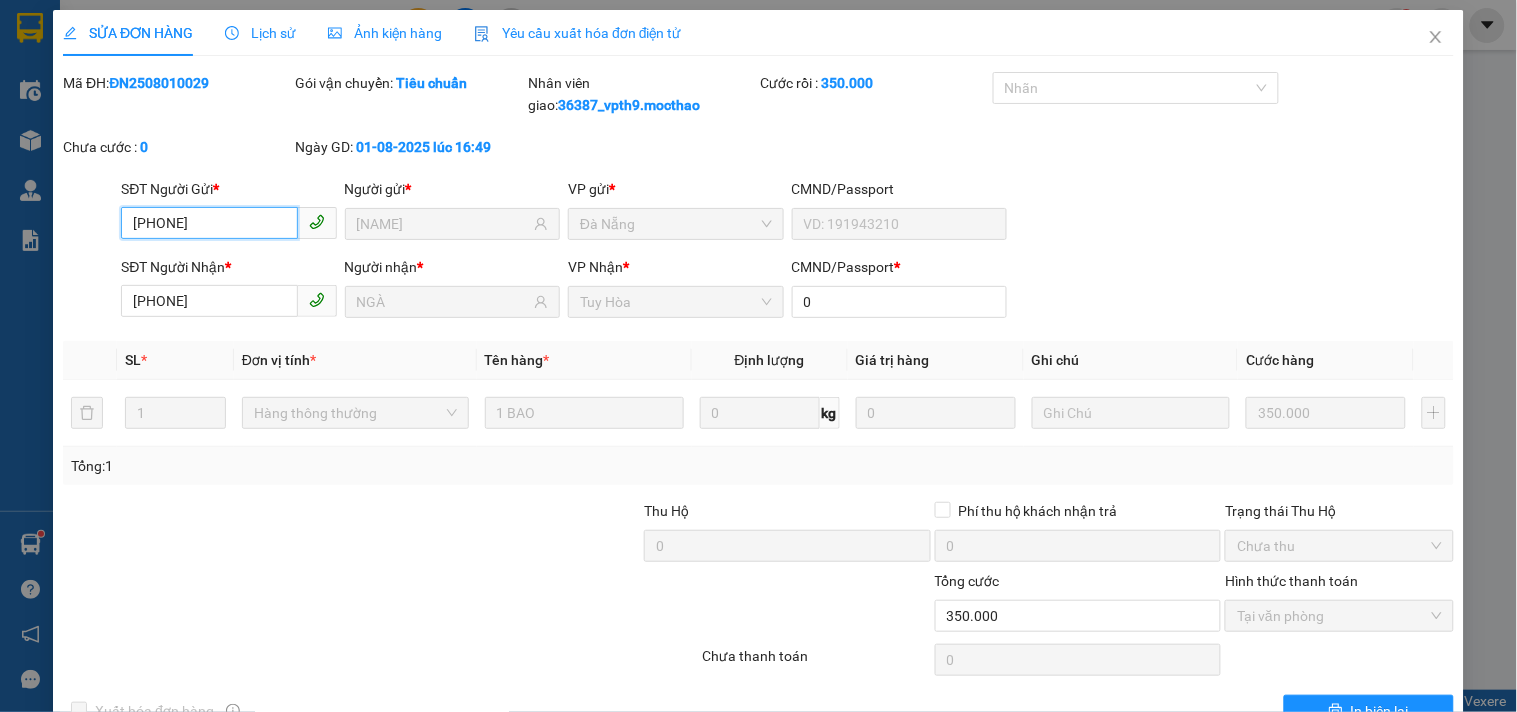 type on "NGHĨA PHƯƠNG" 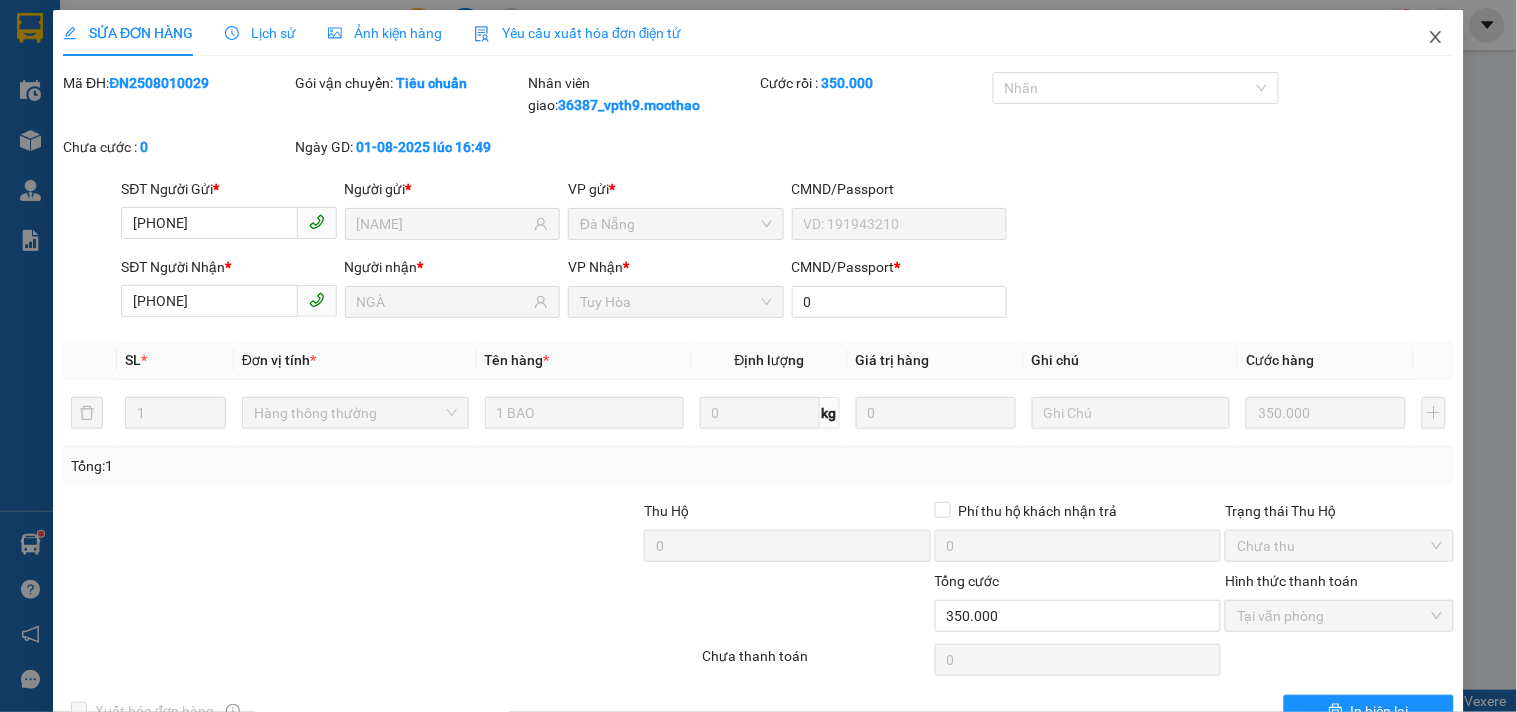 click at bounding box center (1436, 38) 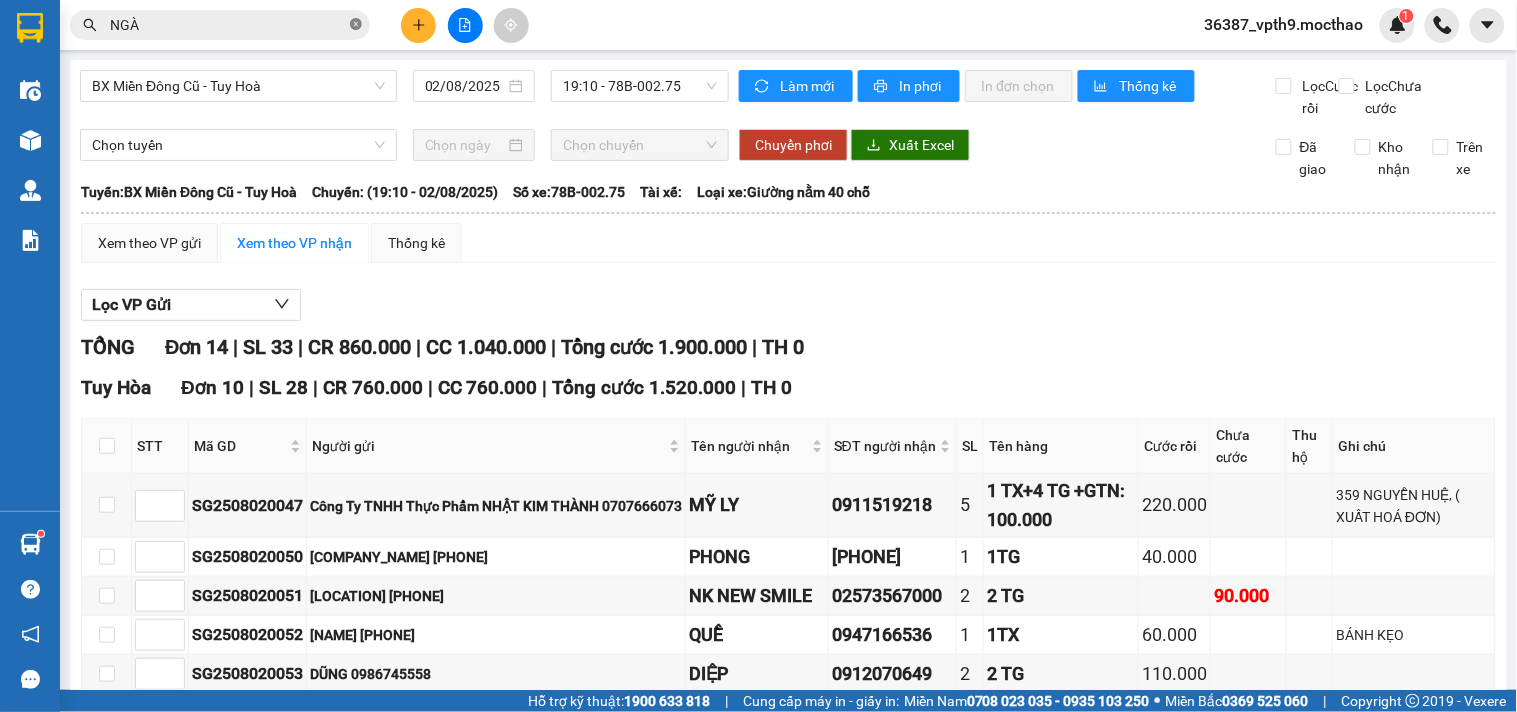 click 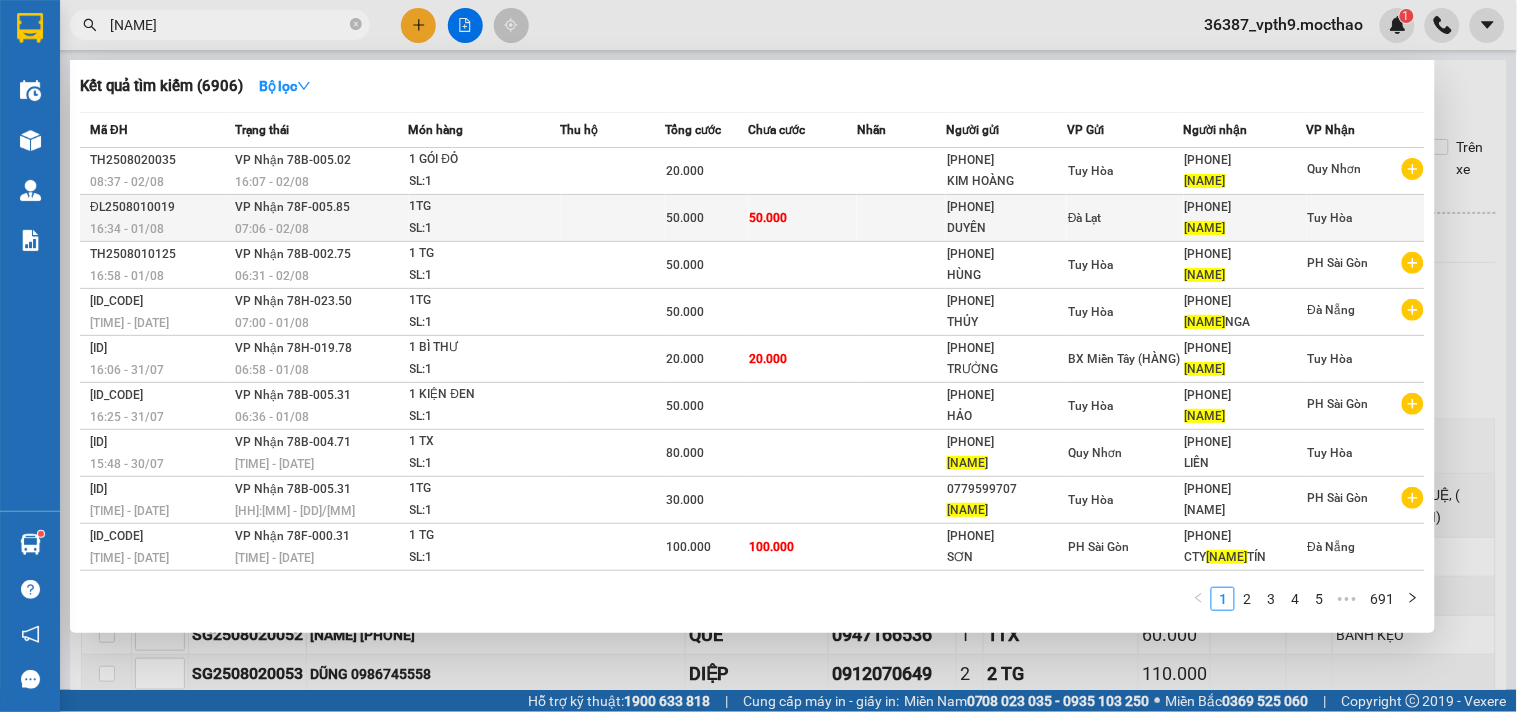 type on "HẰNG" 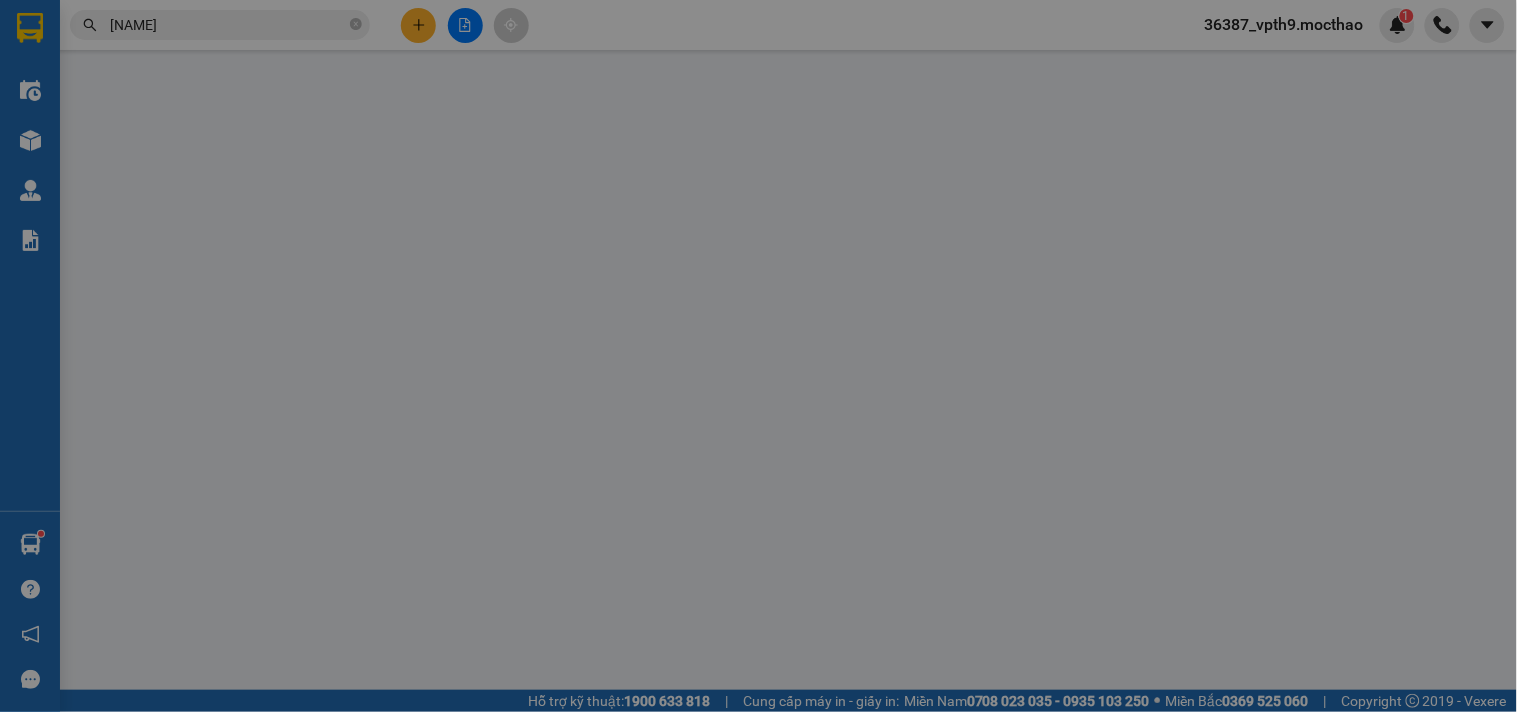 type on "0356241992" 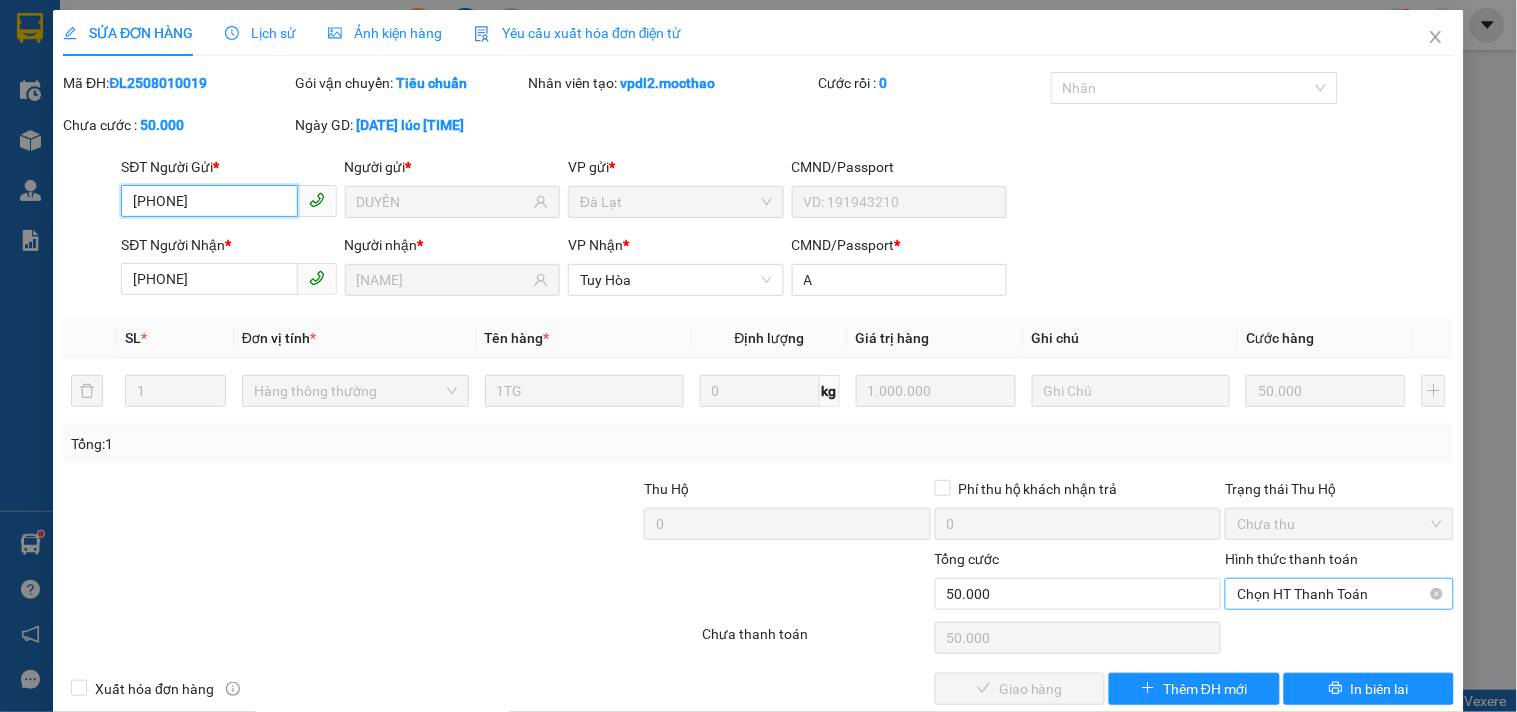 click on "Chọn HT Thanh Toán" at bounding box center [1339, 594] 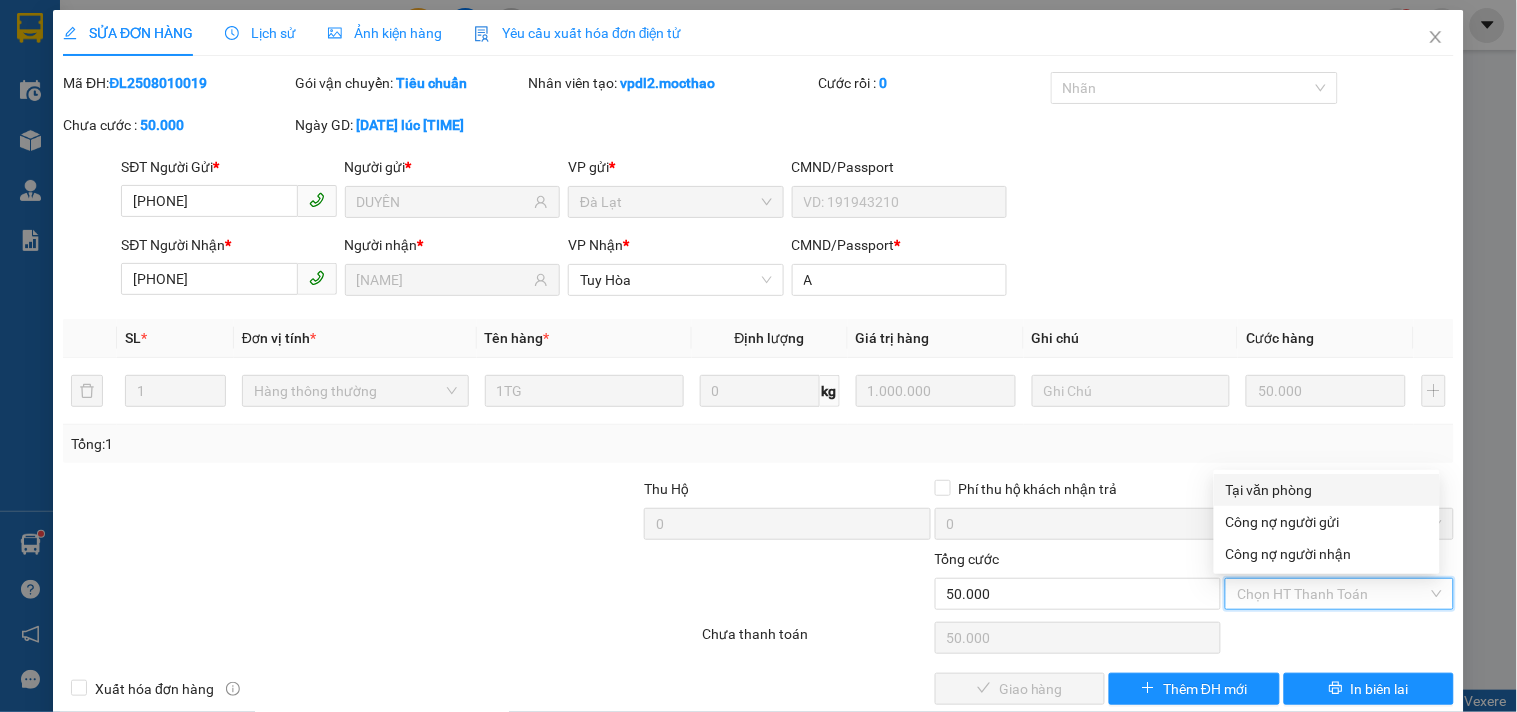 click on "Tại văn phòng" at bounding box center (1327, 490) 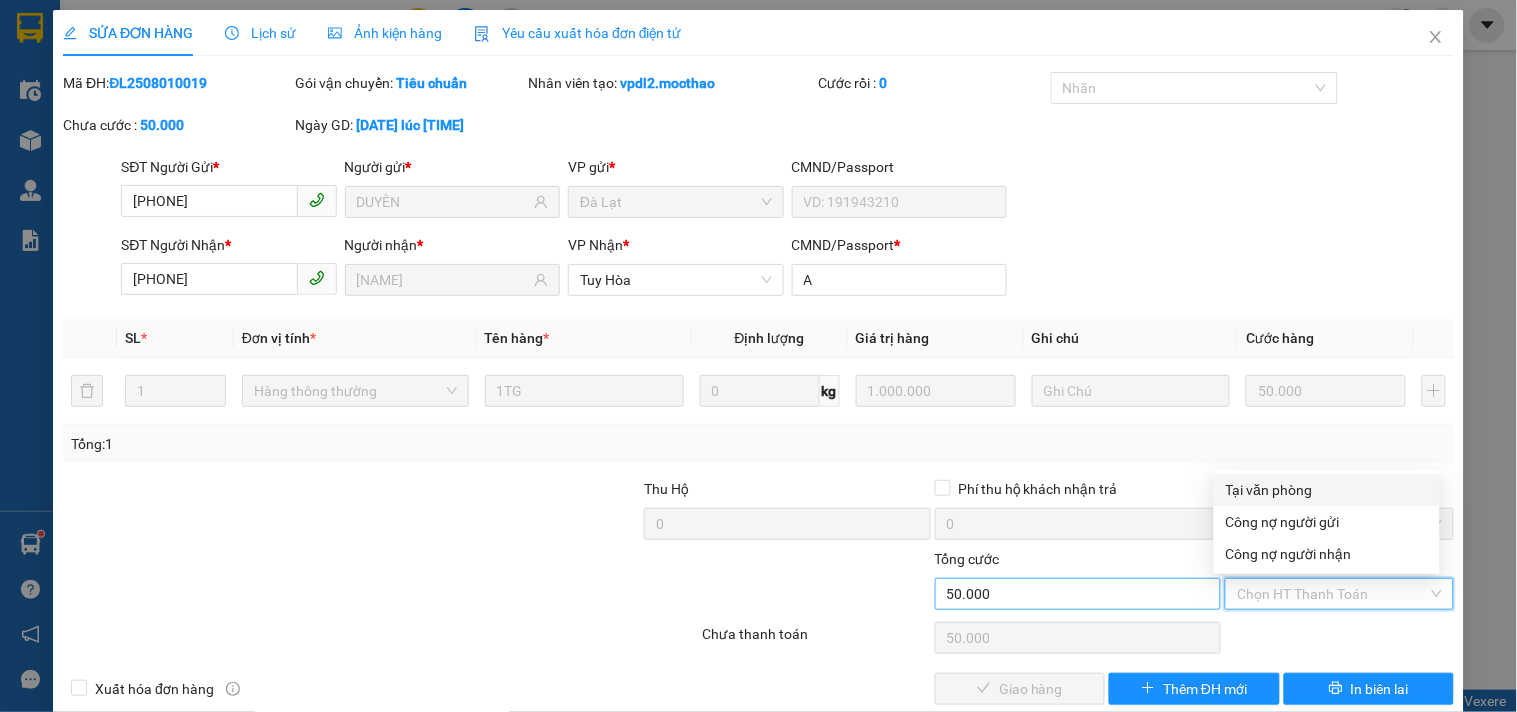 type on "0" 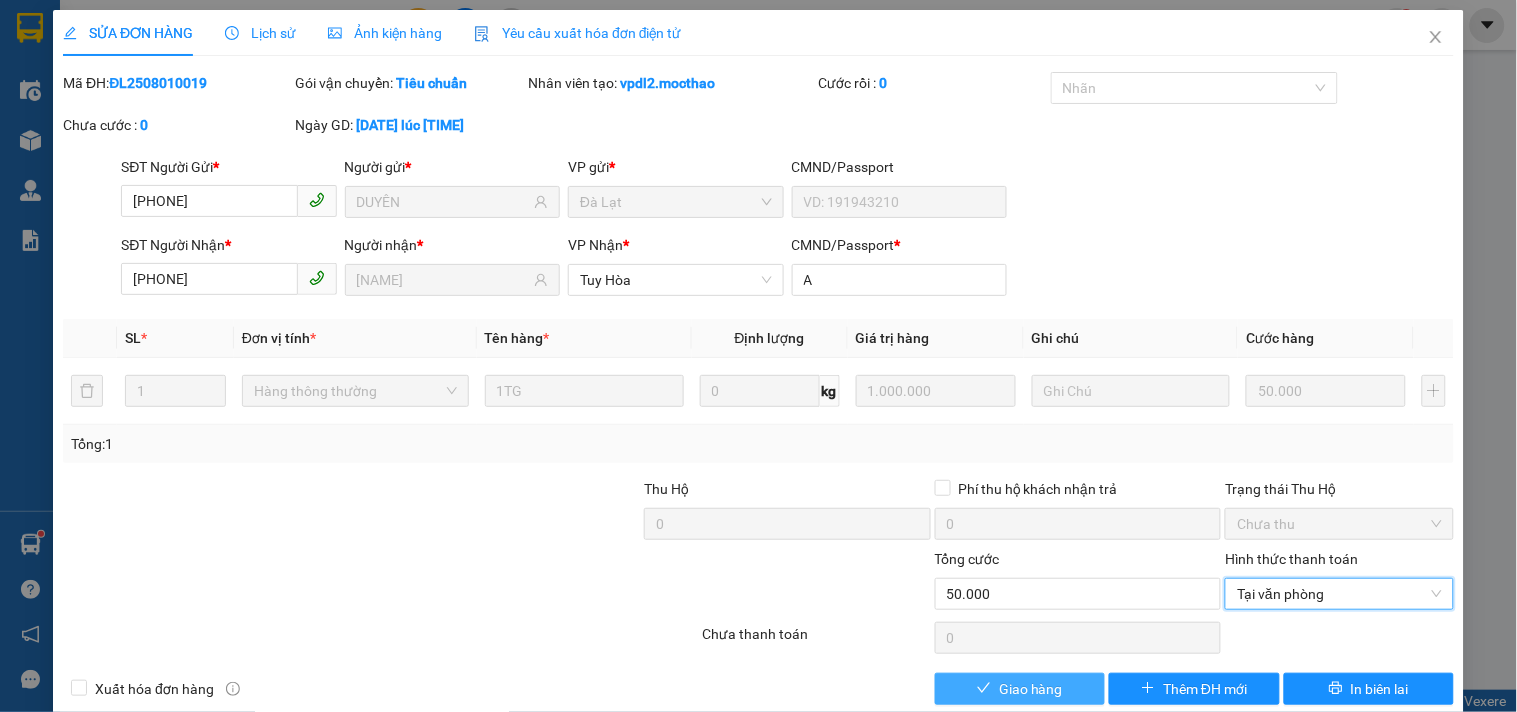 click on "Giao hàng" at bounding box center [1031, 689] 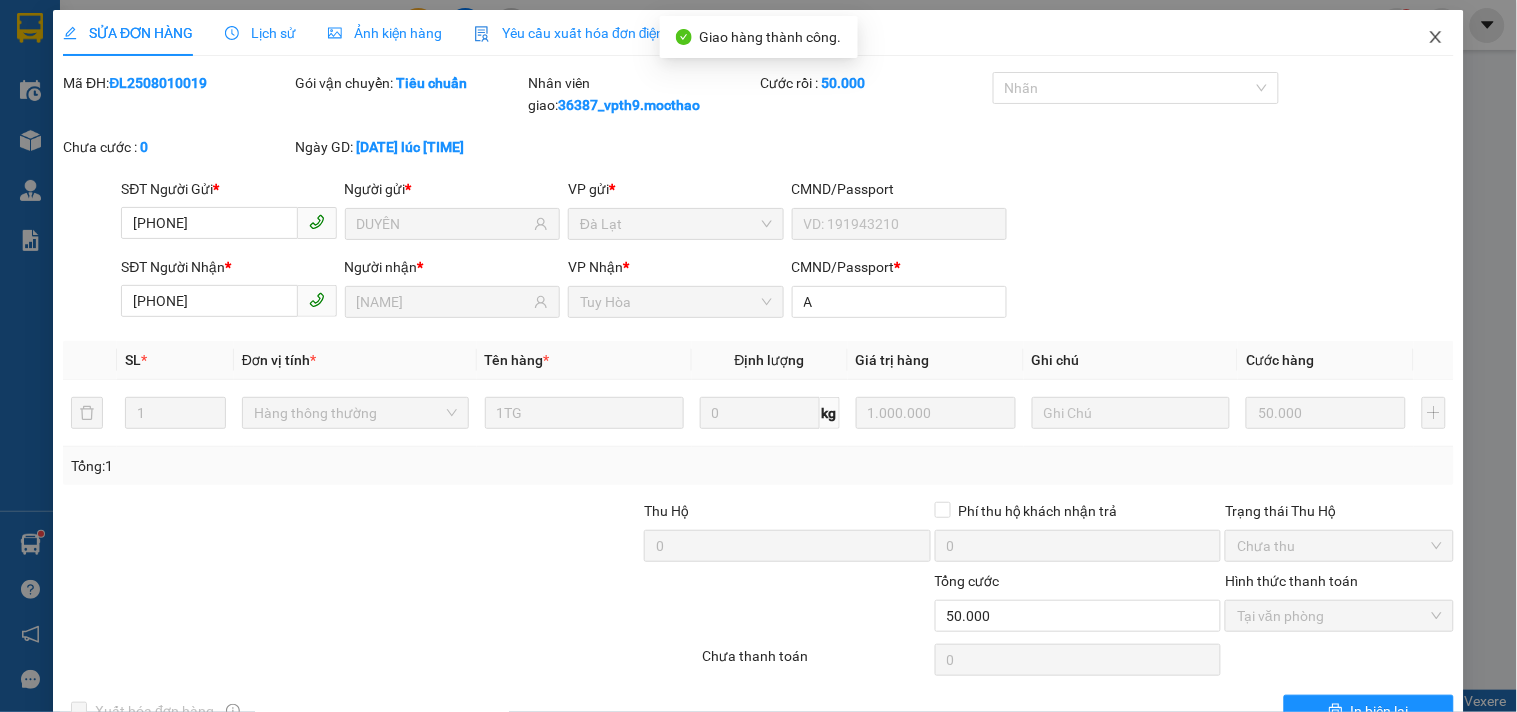 click 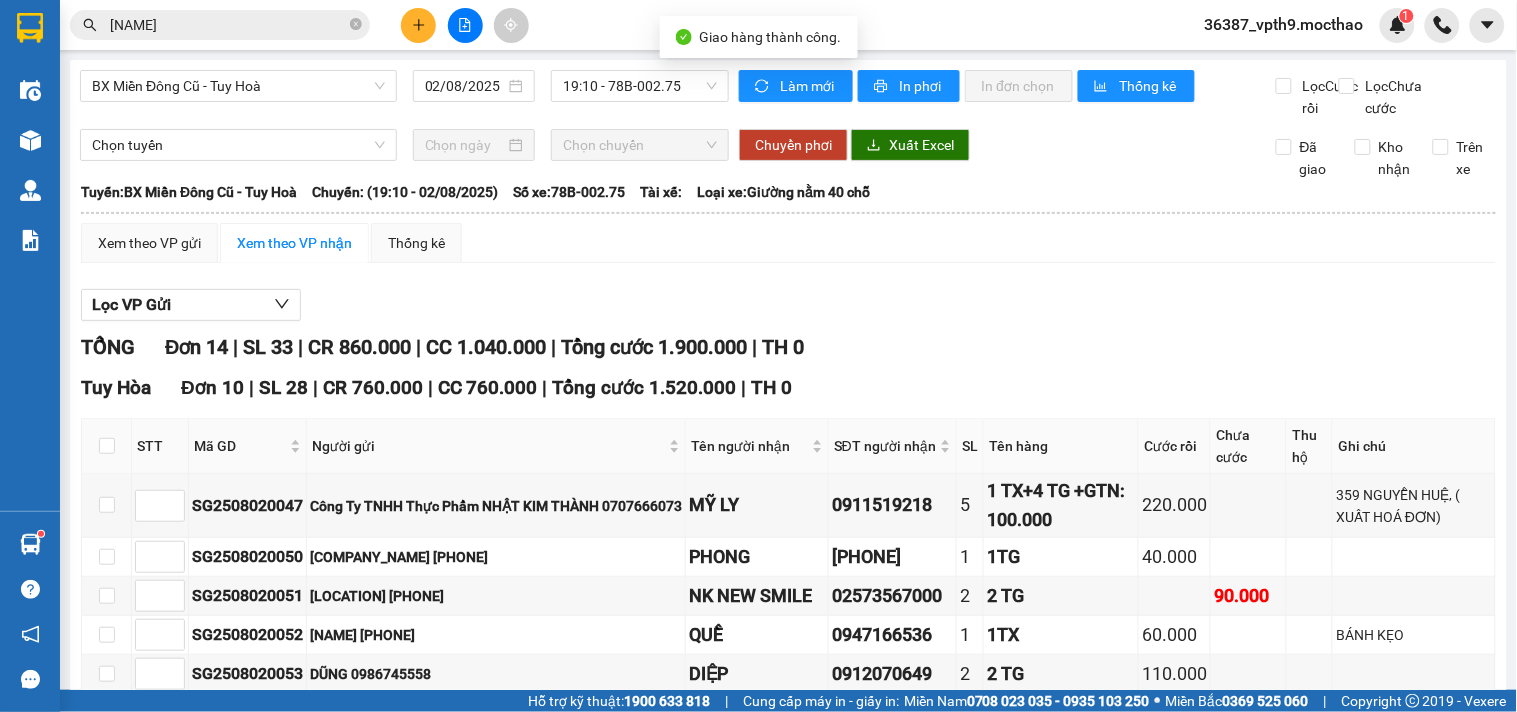click on "HẰNG" at bounding box center (228, 25) 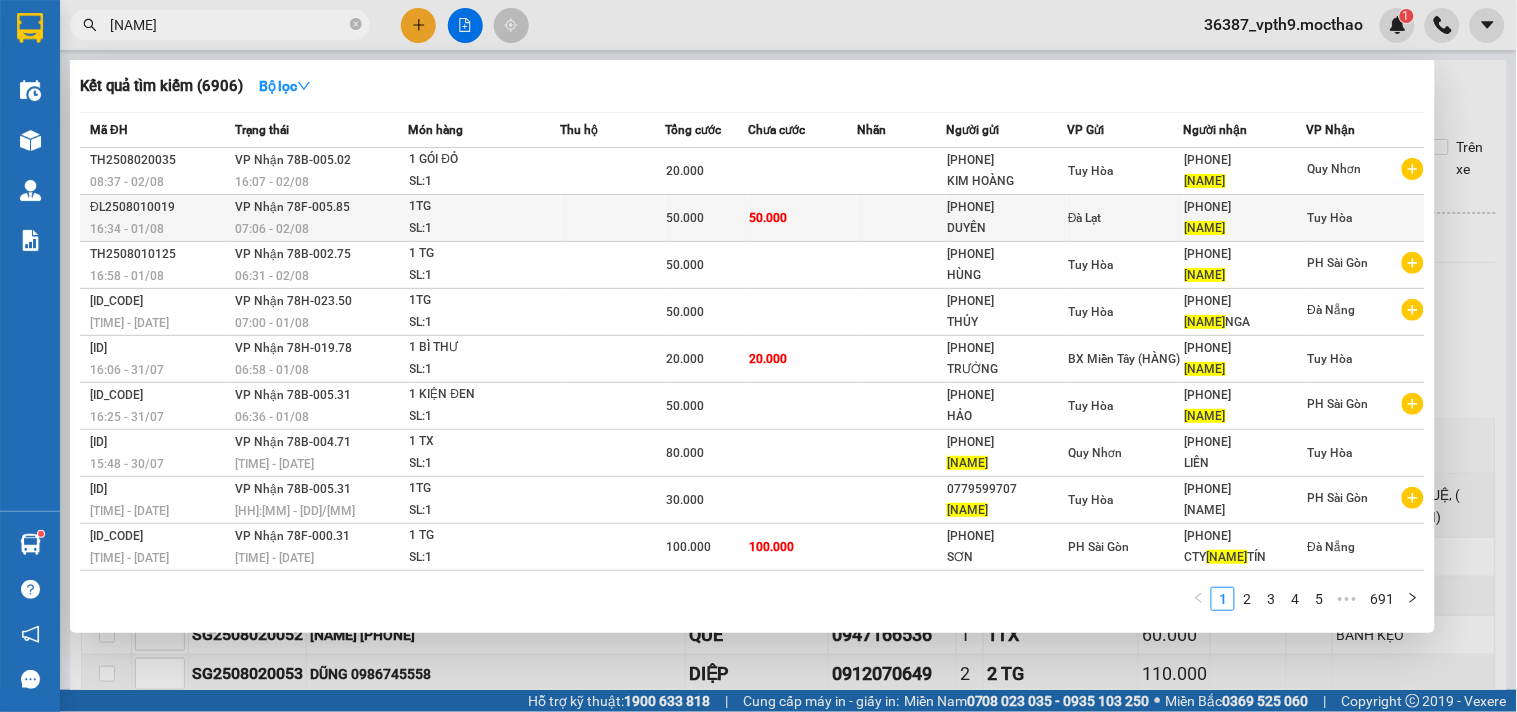 click on "Tuy Hòa" at bounding box center [1366, 218] 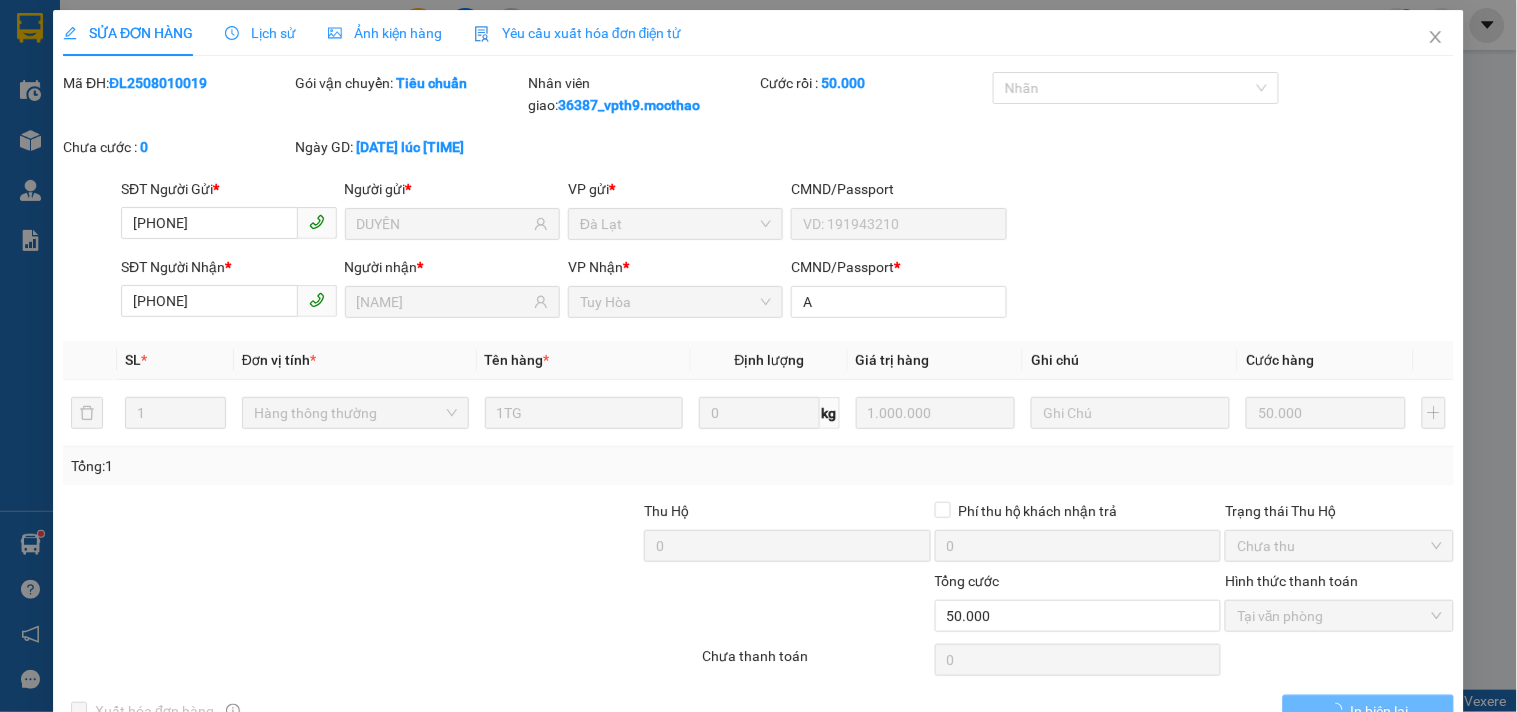 type on "0356241992" 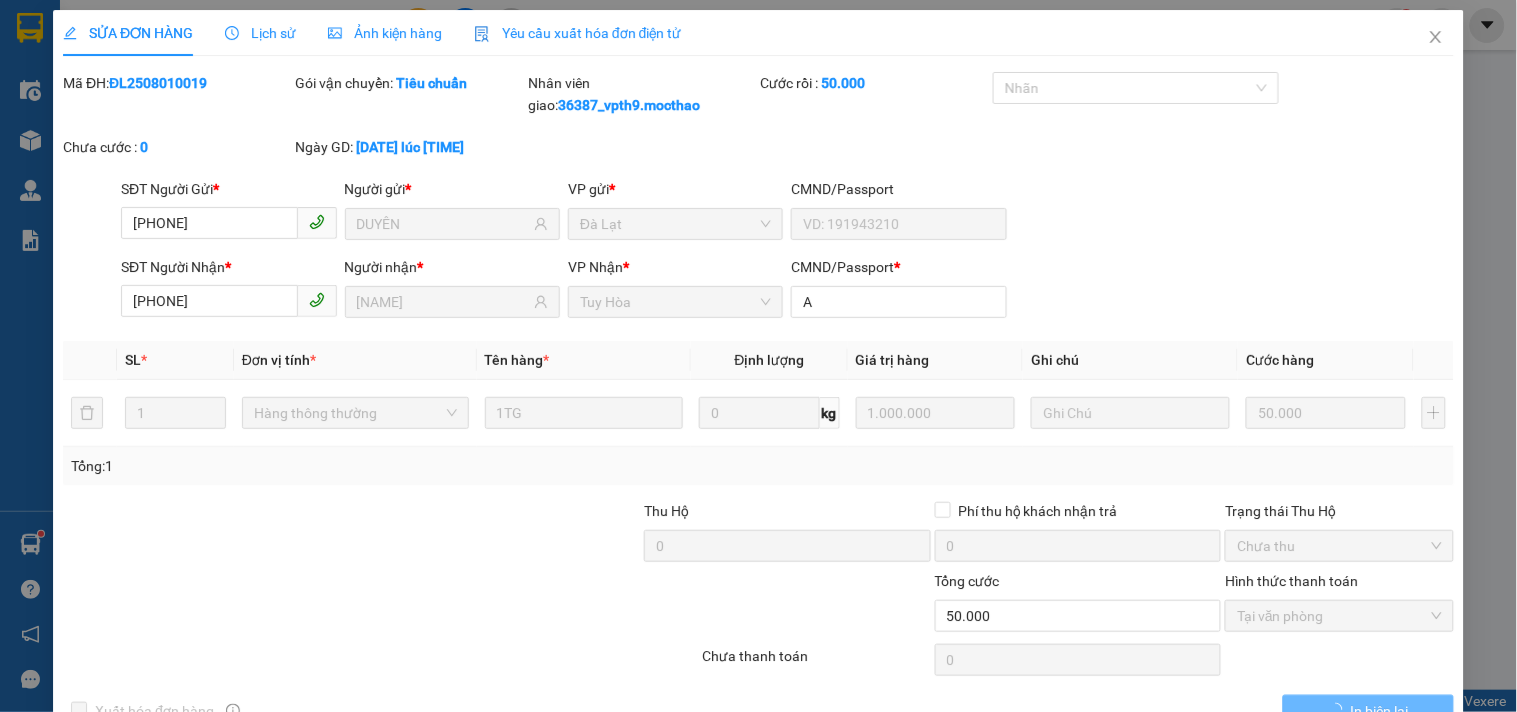 type on "DUYÊN" 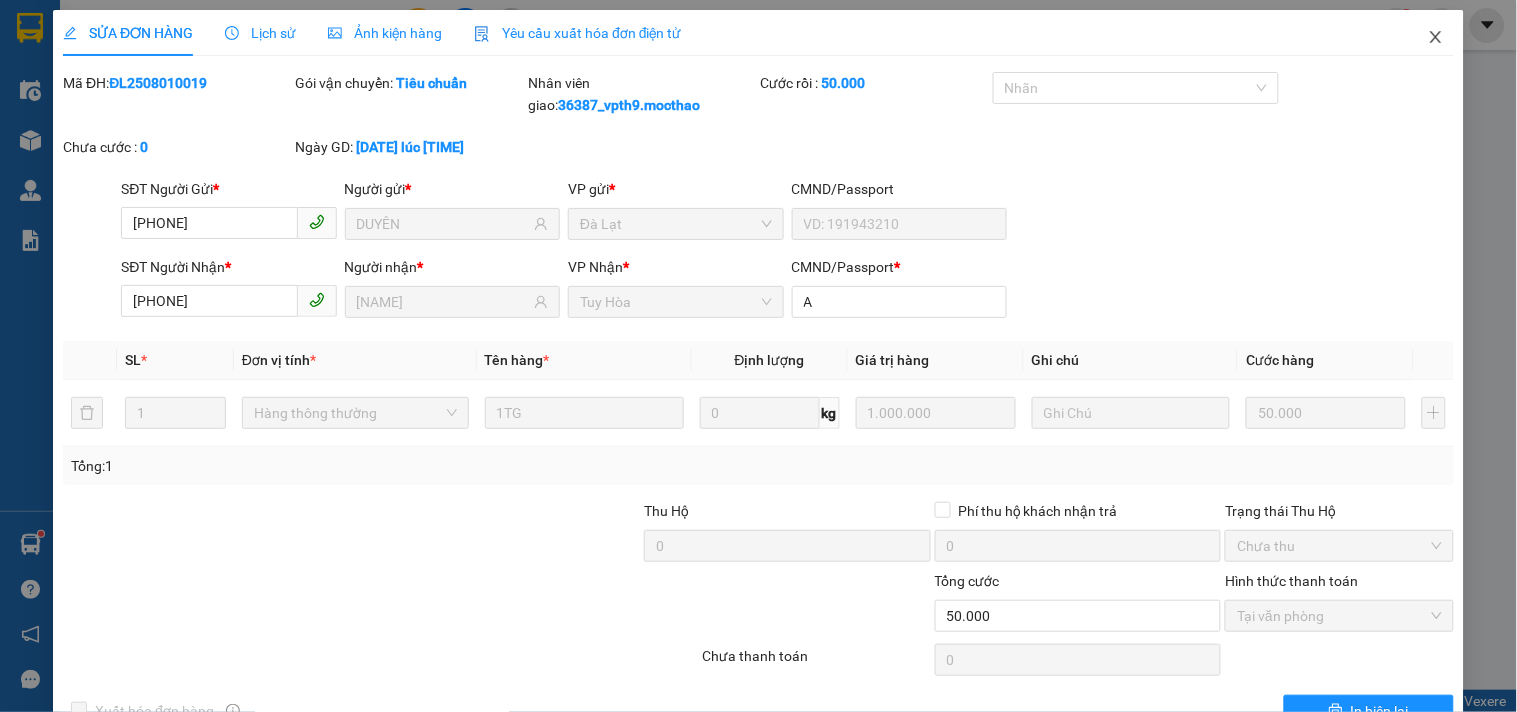 click at bounding box center [1436, 38] 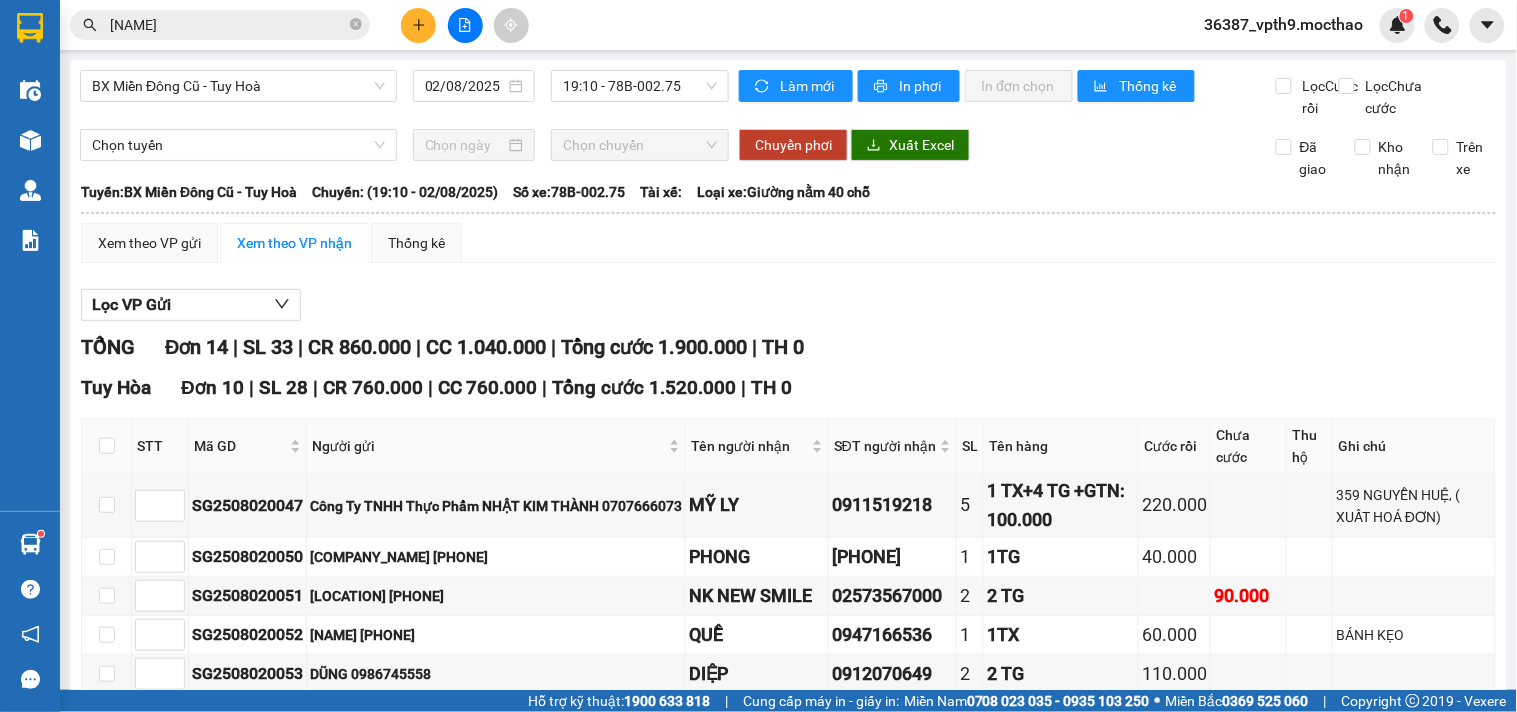 click on "HẰNG" at bounding box center (228, 25) 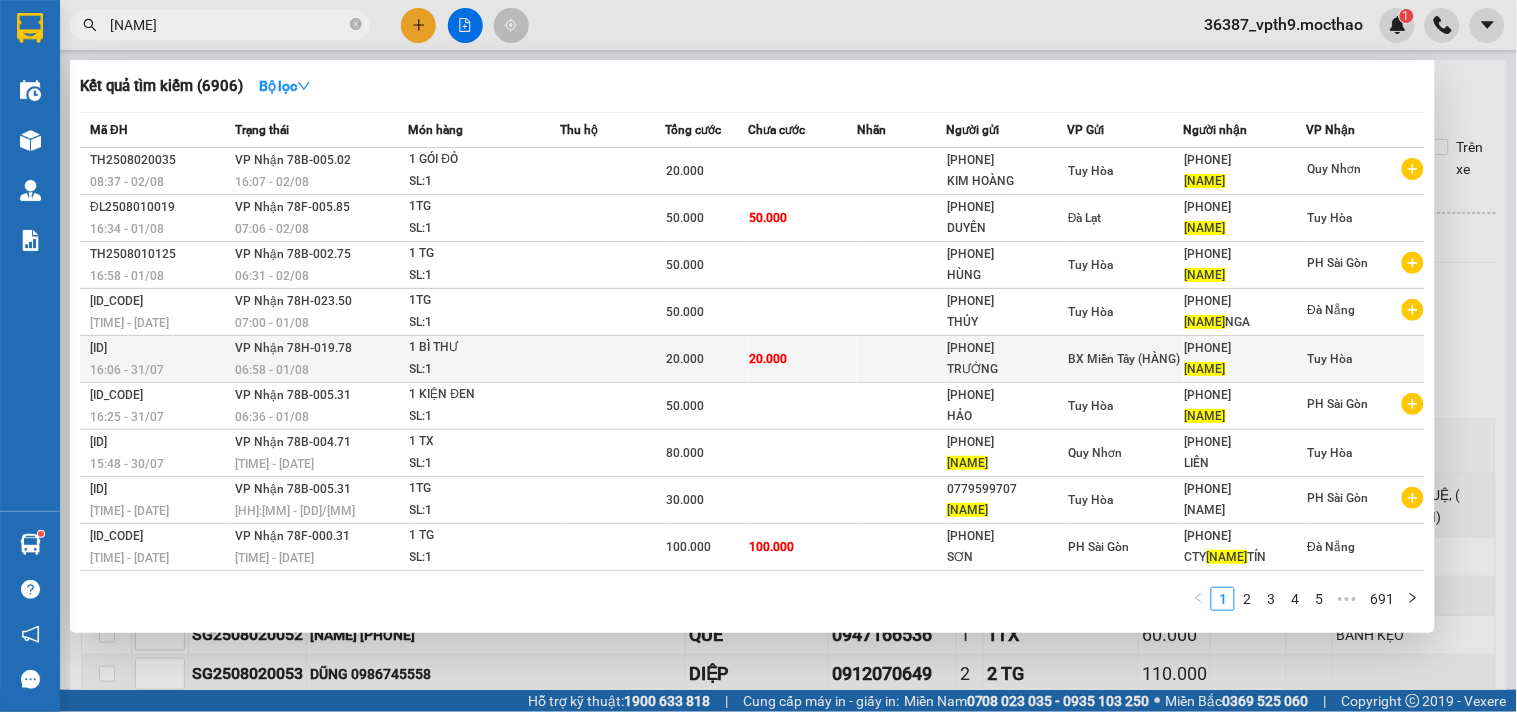 click on "HẰNG" at bounding box center [1245, 369] 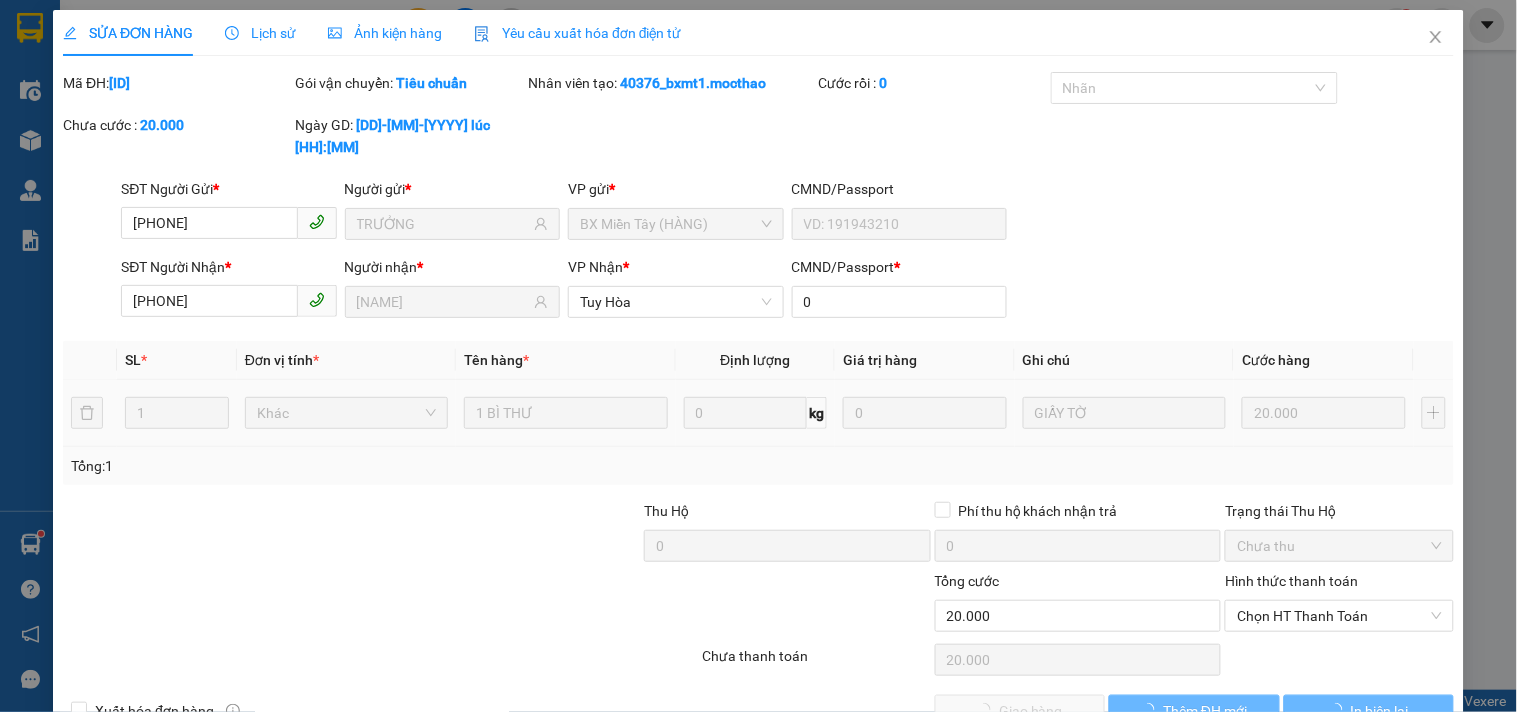 type on "0909979964" 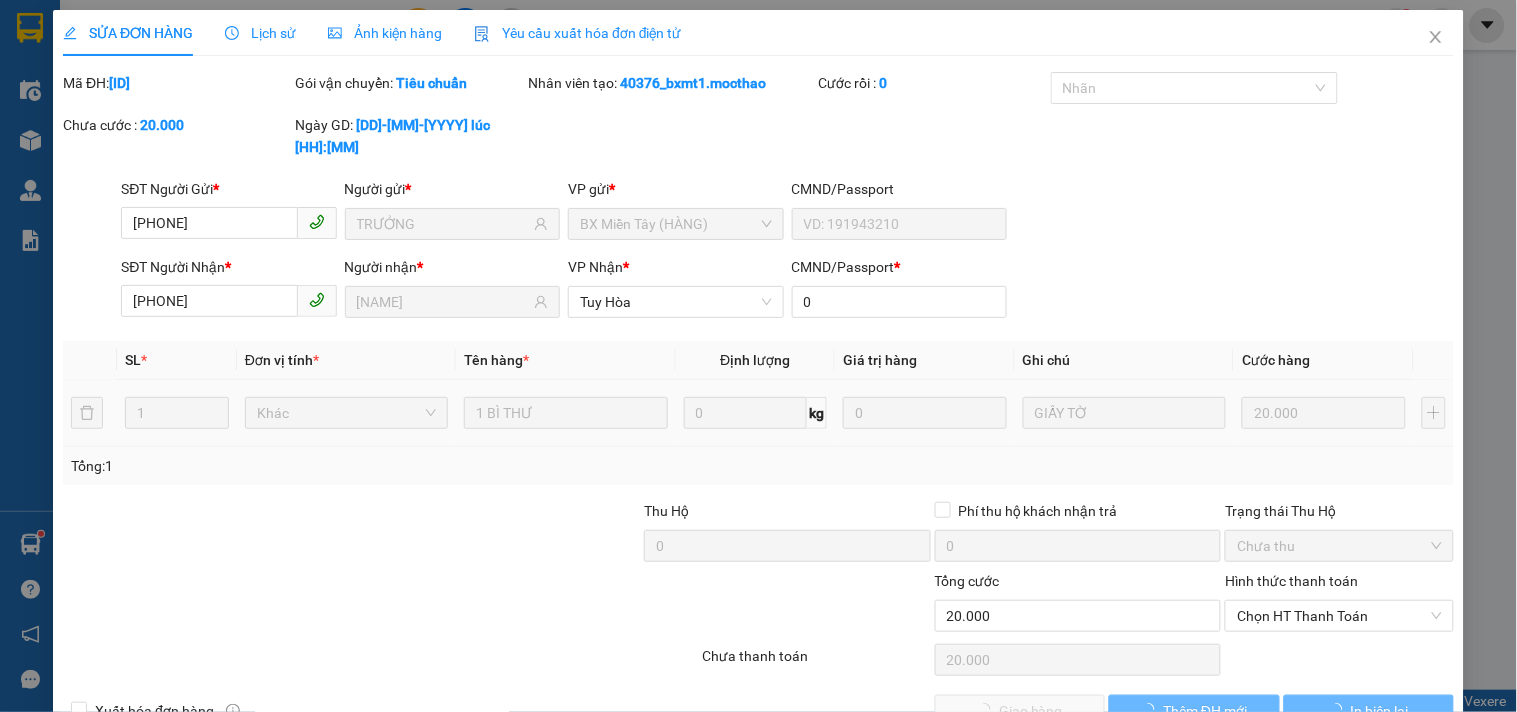 type on "TRƯỞNG" 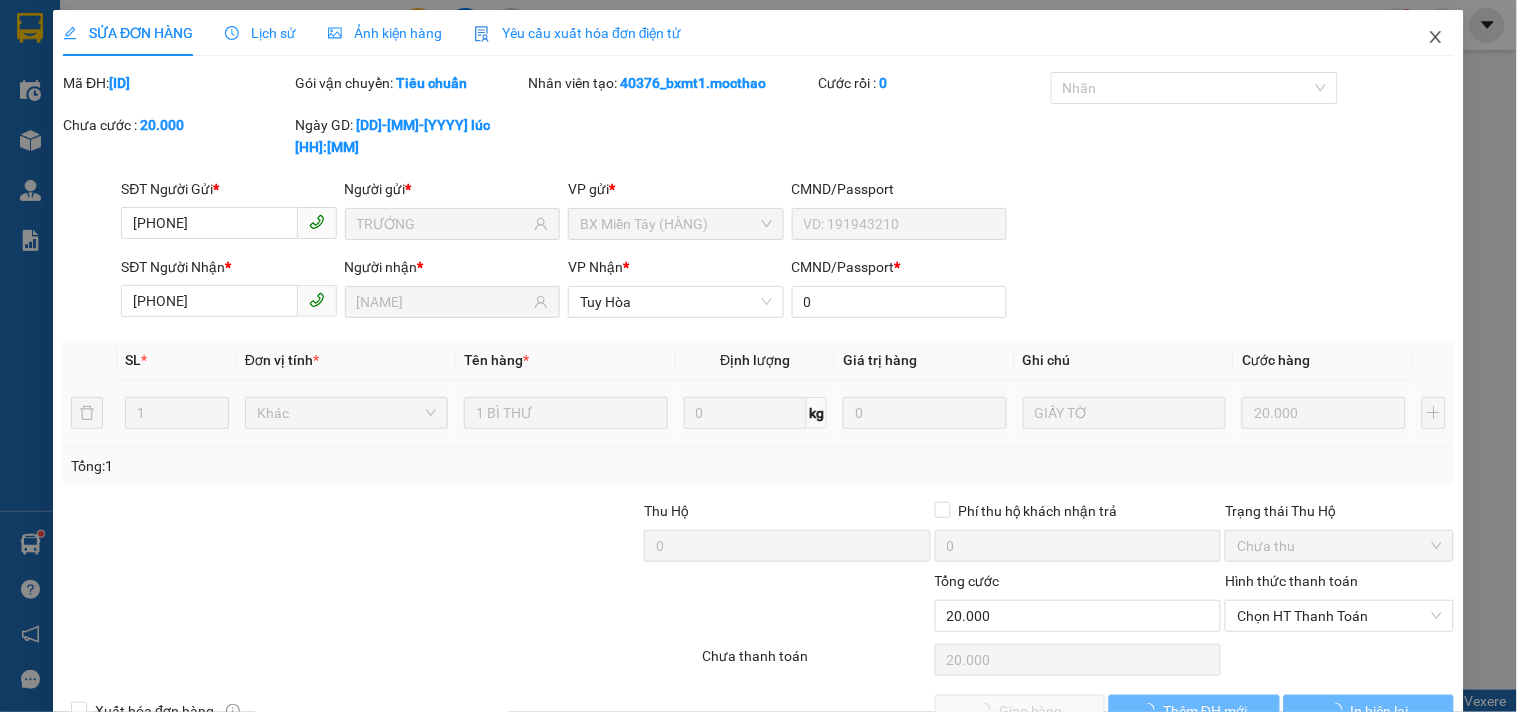 drag, startPoint x: 1428, startPoint y: 43, endPoint x: 1172, endPoint y: 18, distance: 257.2178 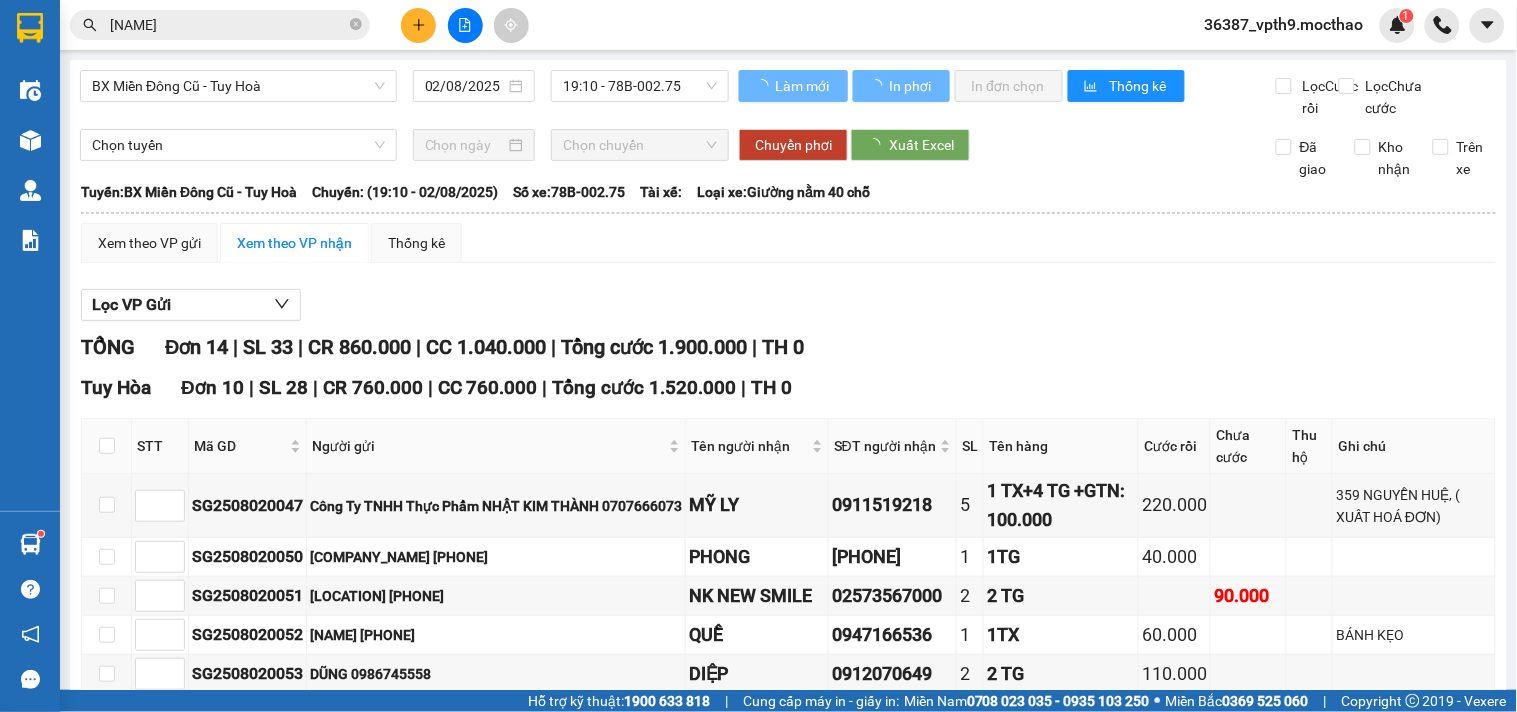 click on "HẰNG" at bounding box center [228, 25] 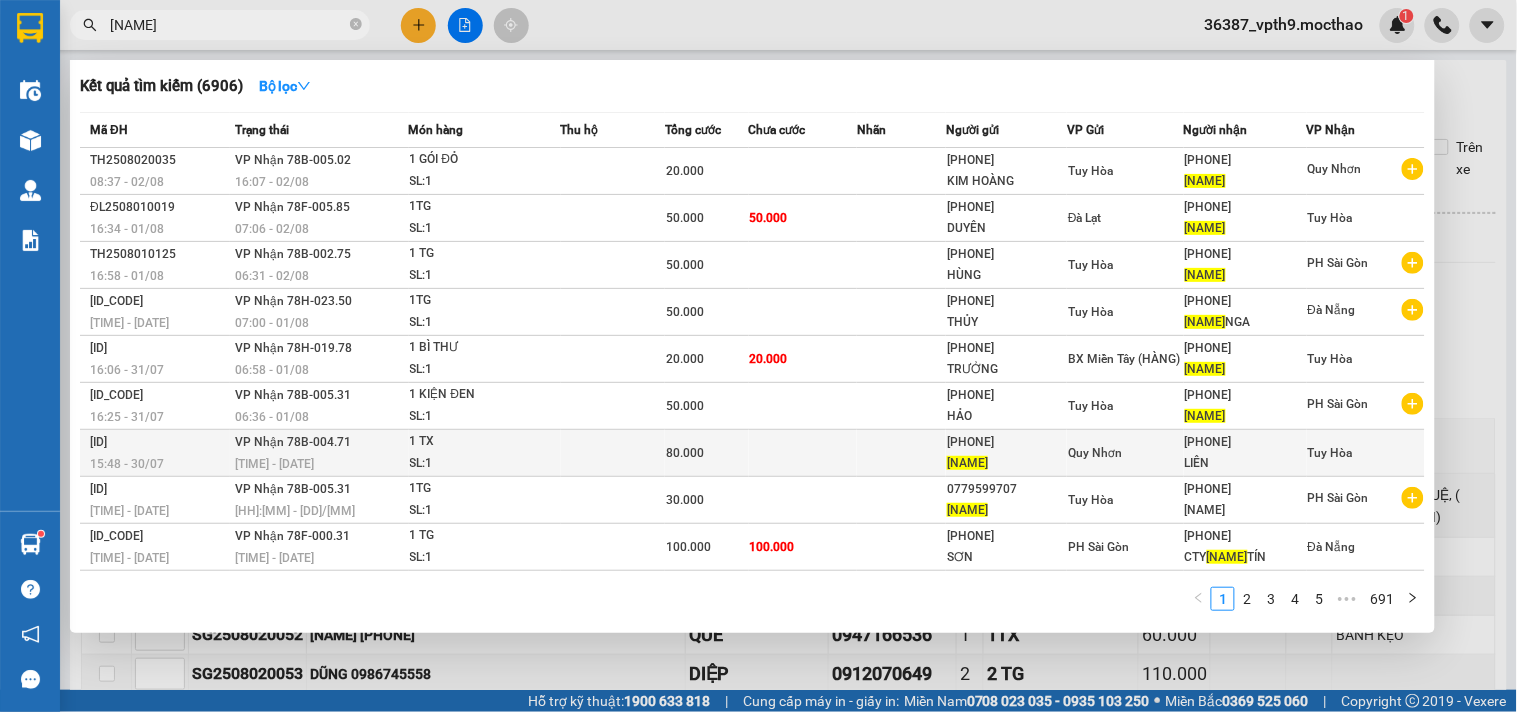 click at bounding box center [613, 453] 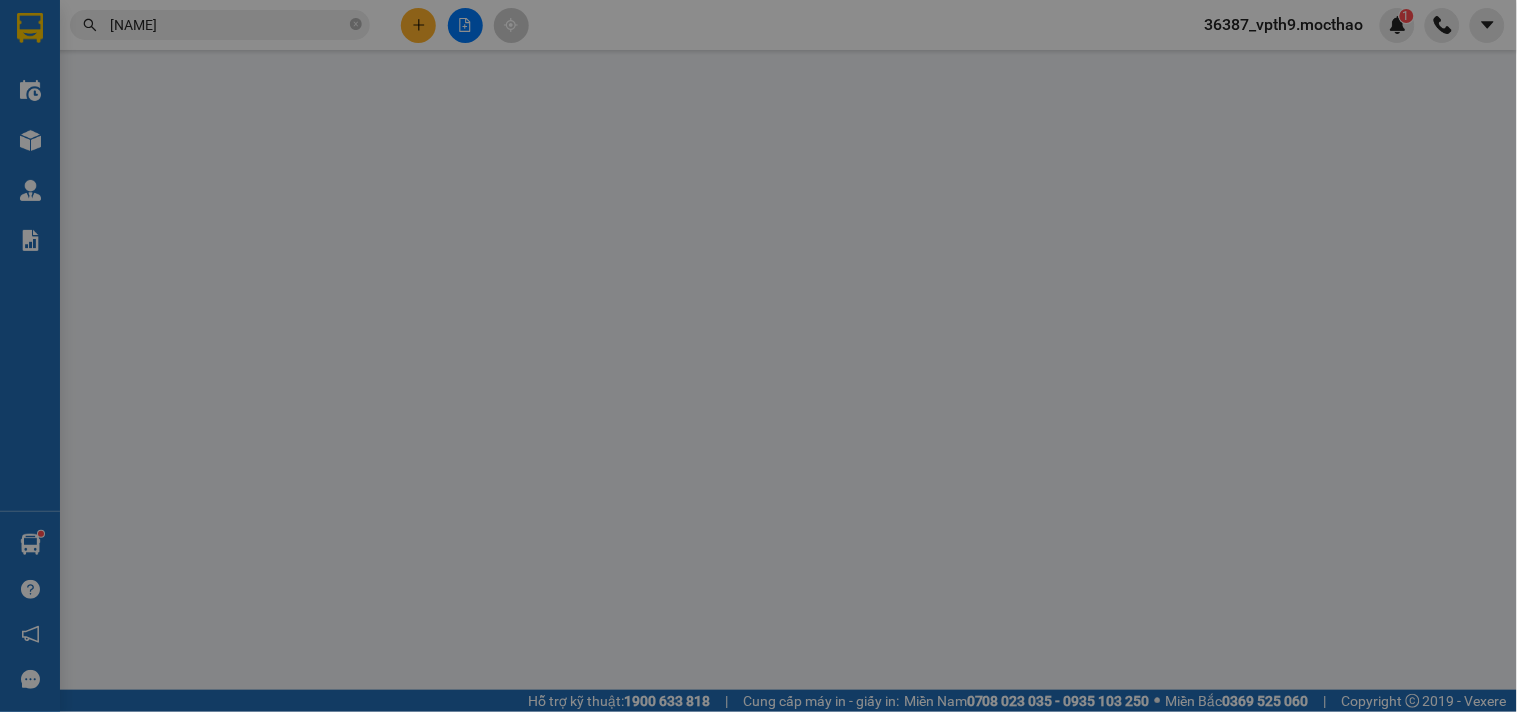 type on "0935940567" 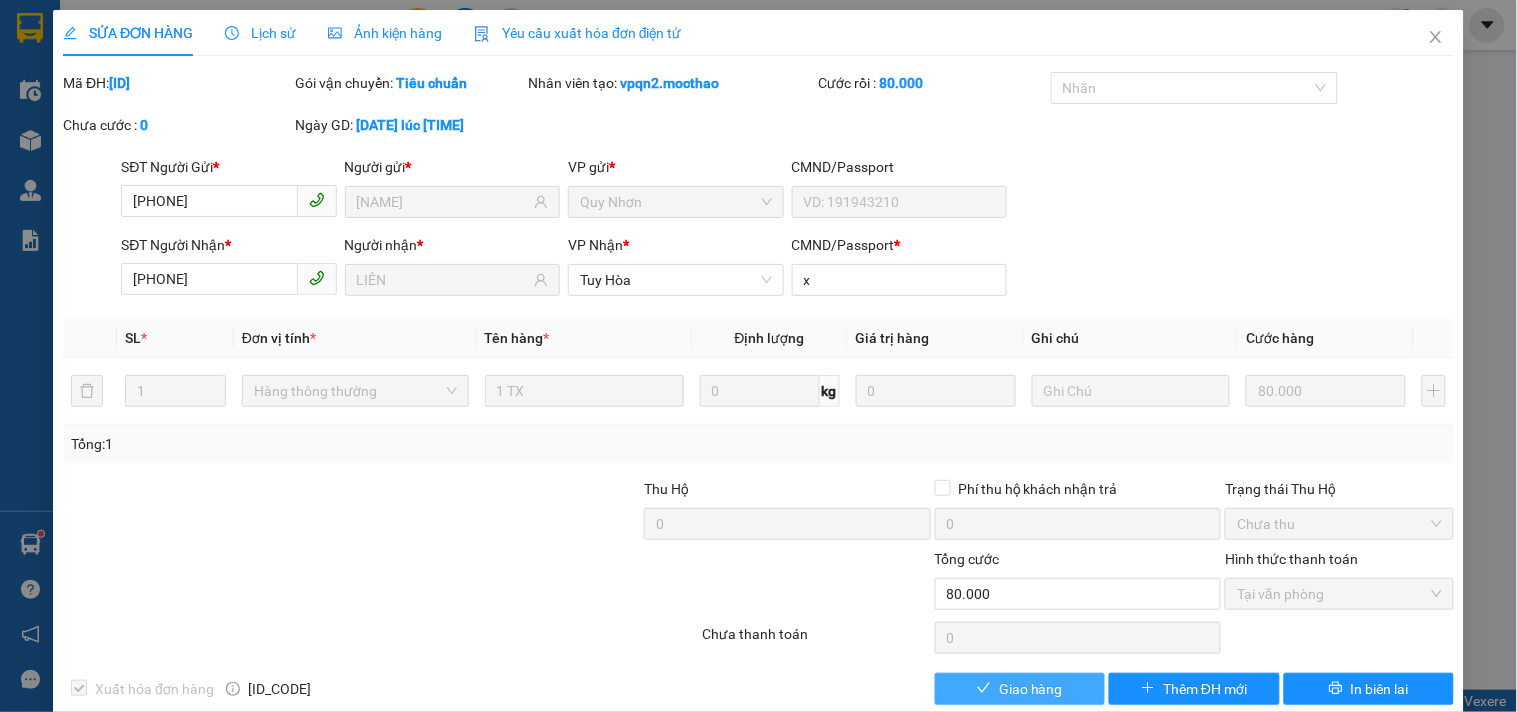 checkbox on "true" 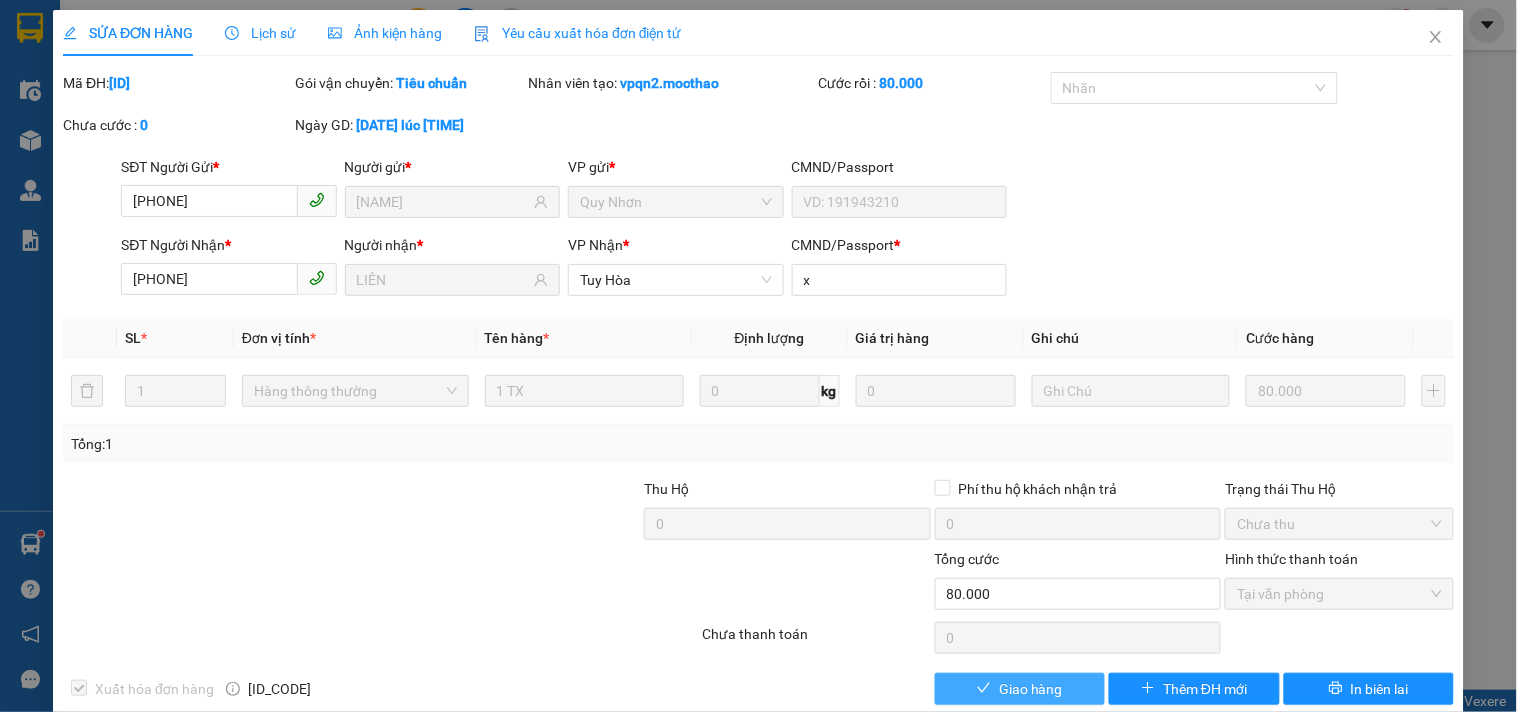 click on "Giao hàng" at bounding box center [1031, 689] 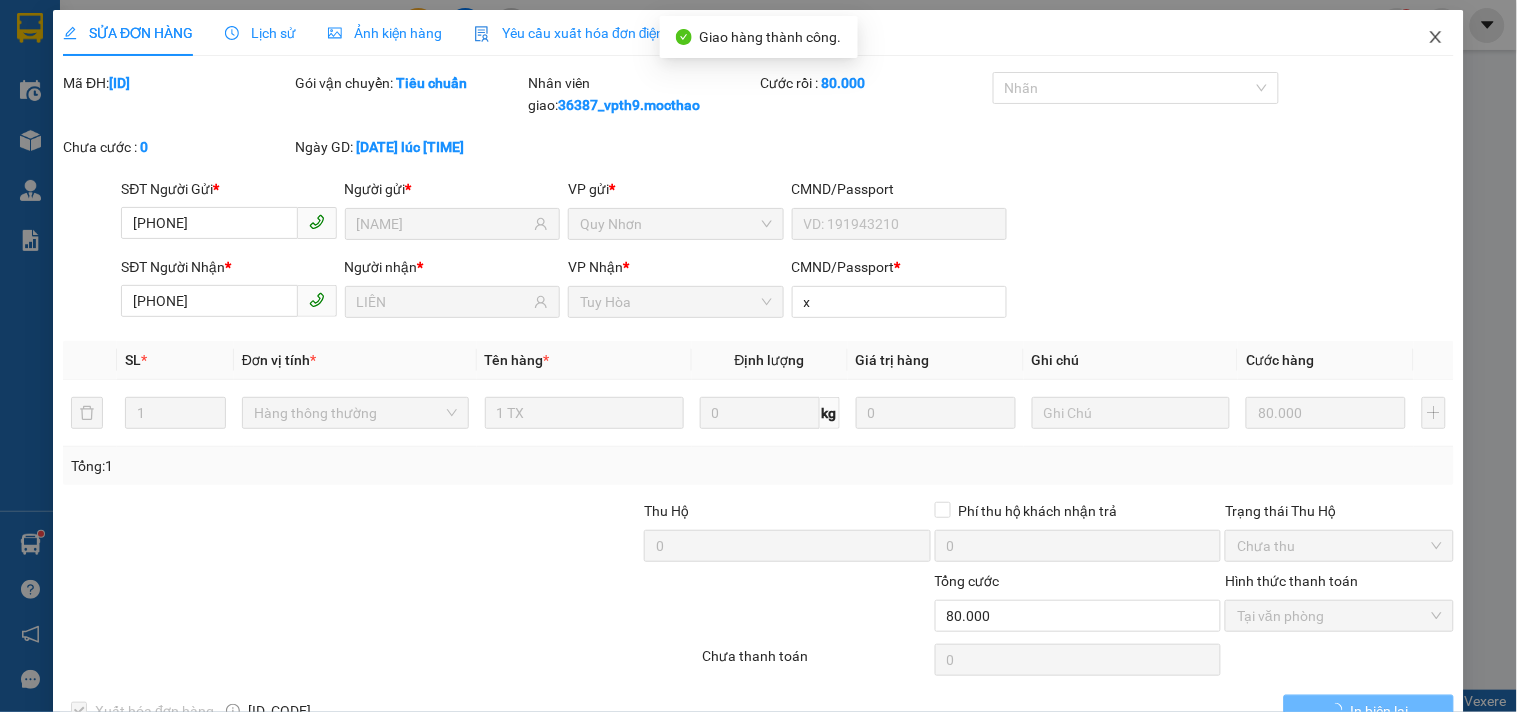 click 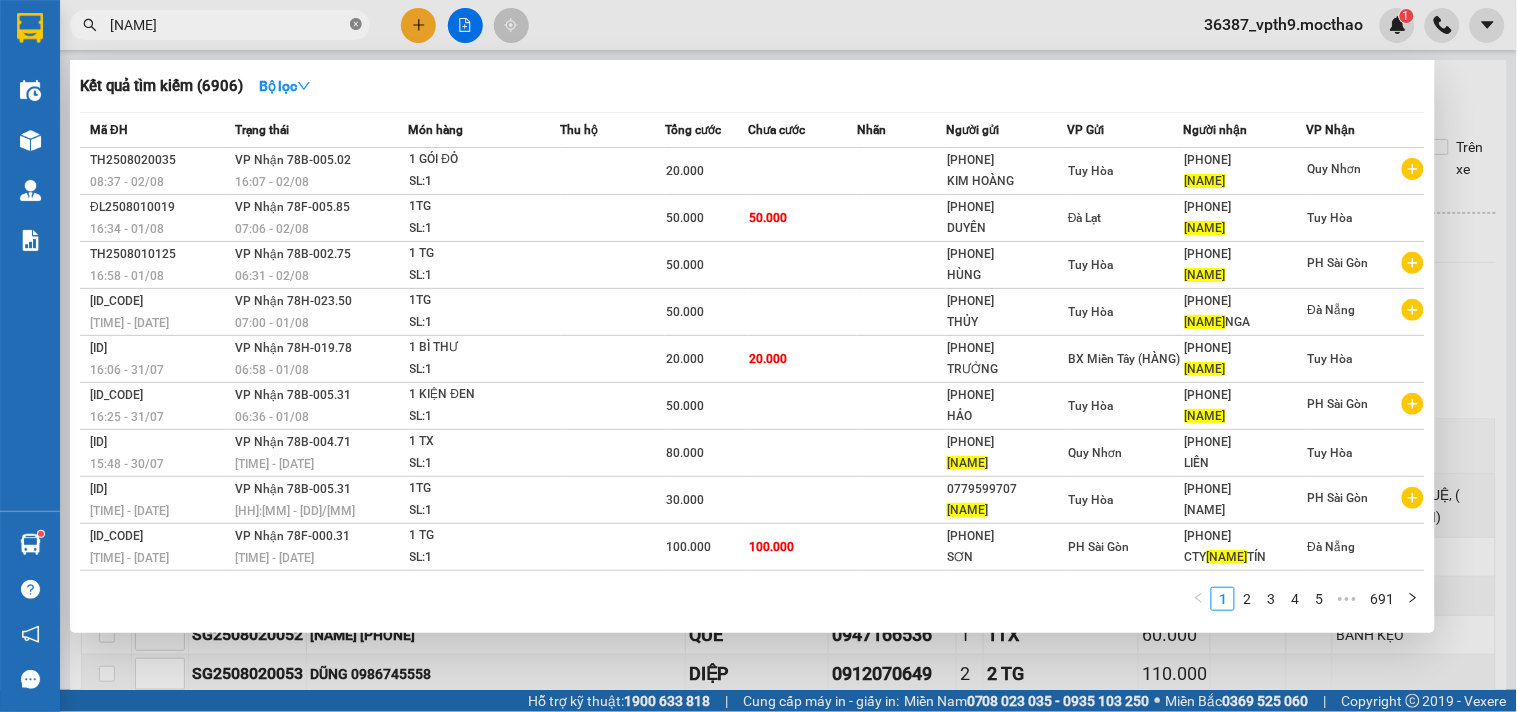 click 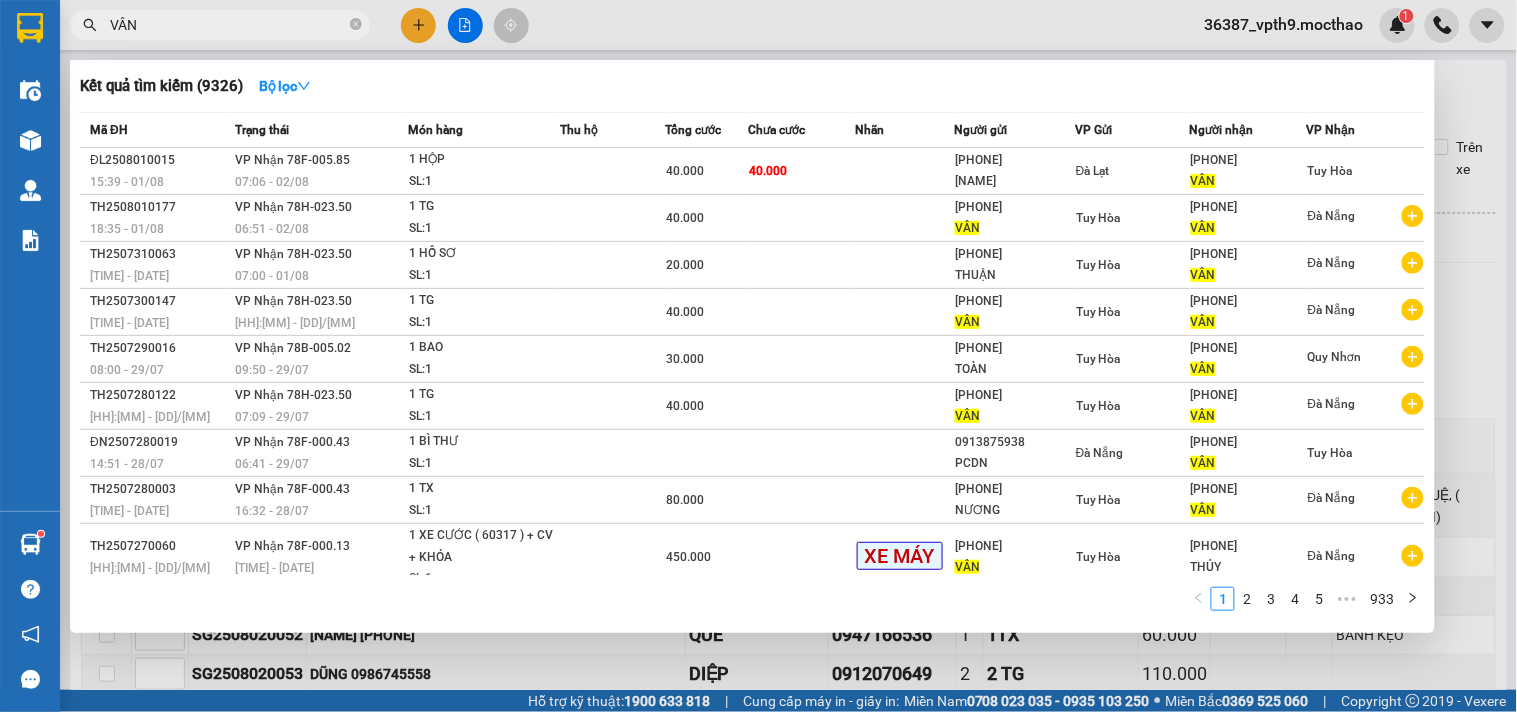 type on "VÂN" 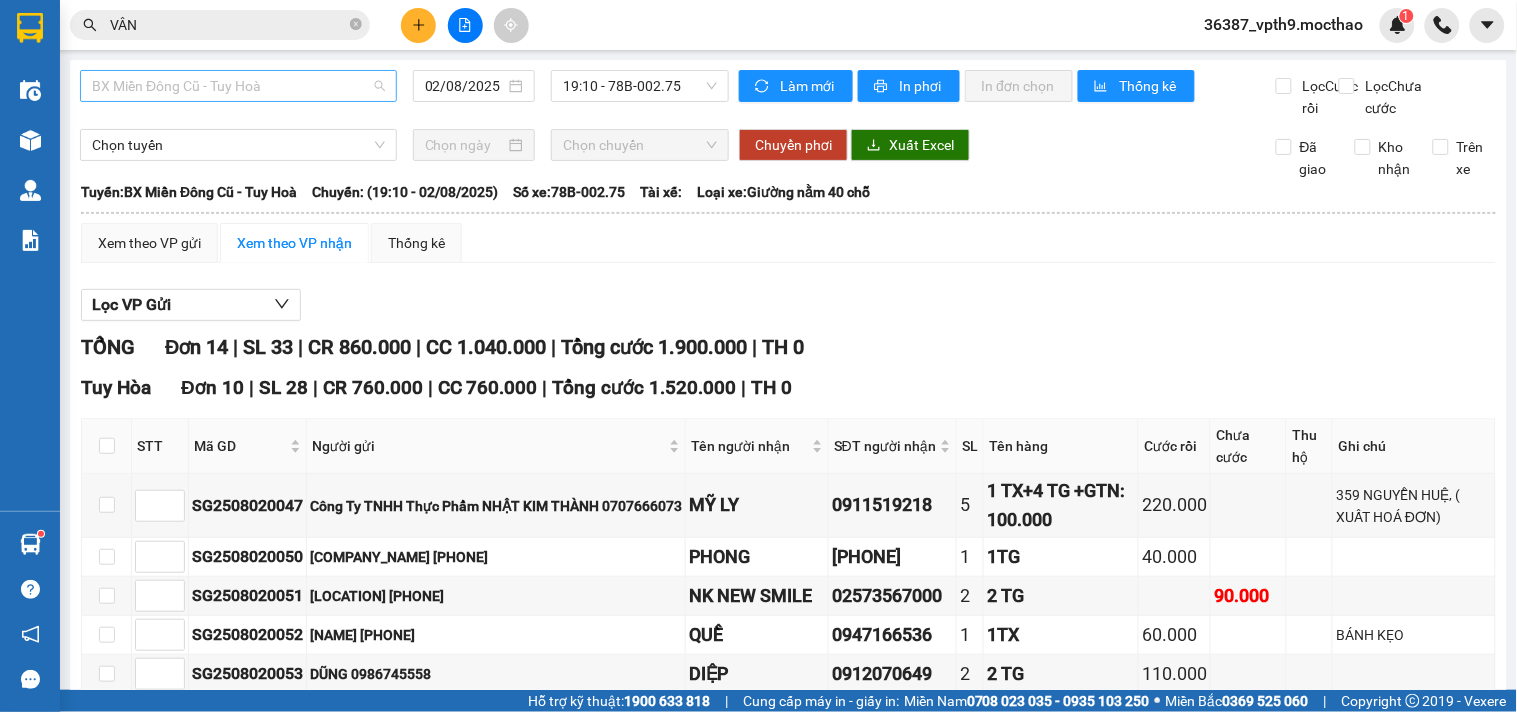 click on "BX Miền Đông Cũ - Tuy Hoà" at bounding box center [238, 86] 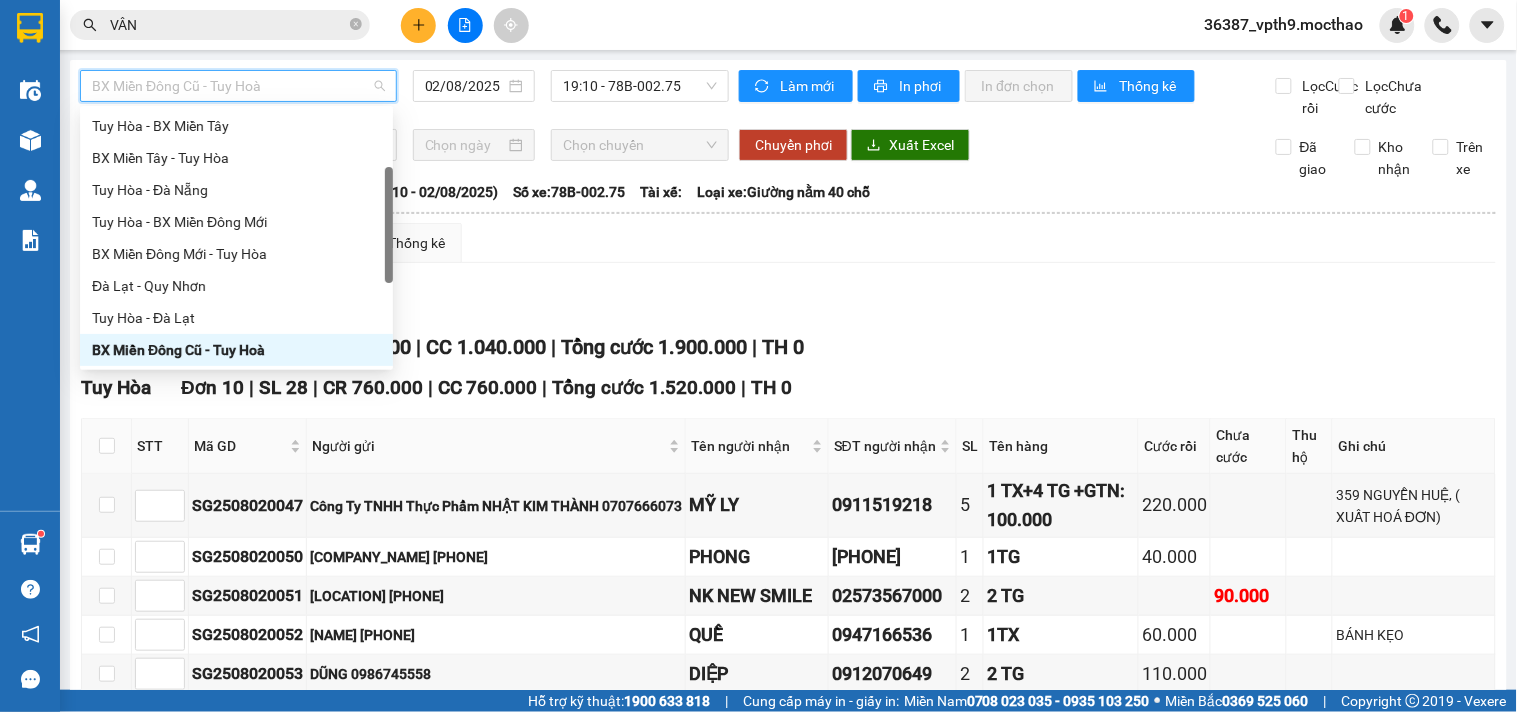 type on "Q" 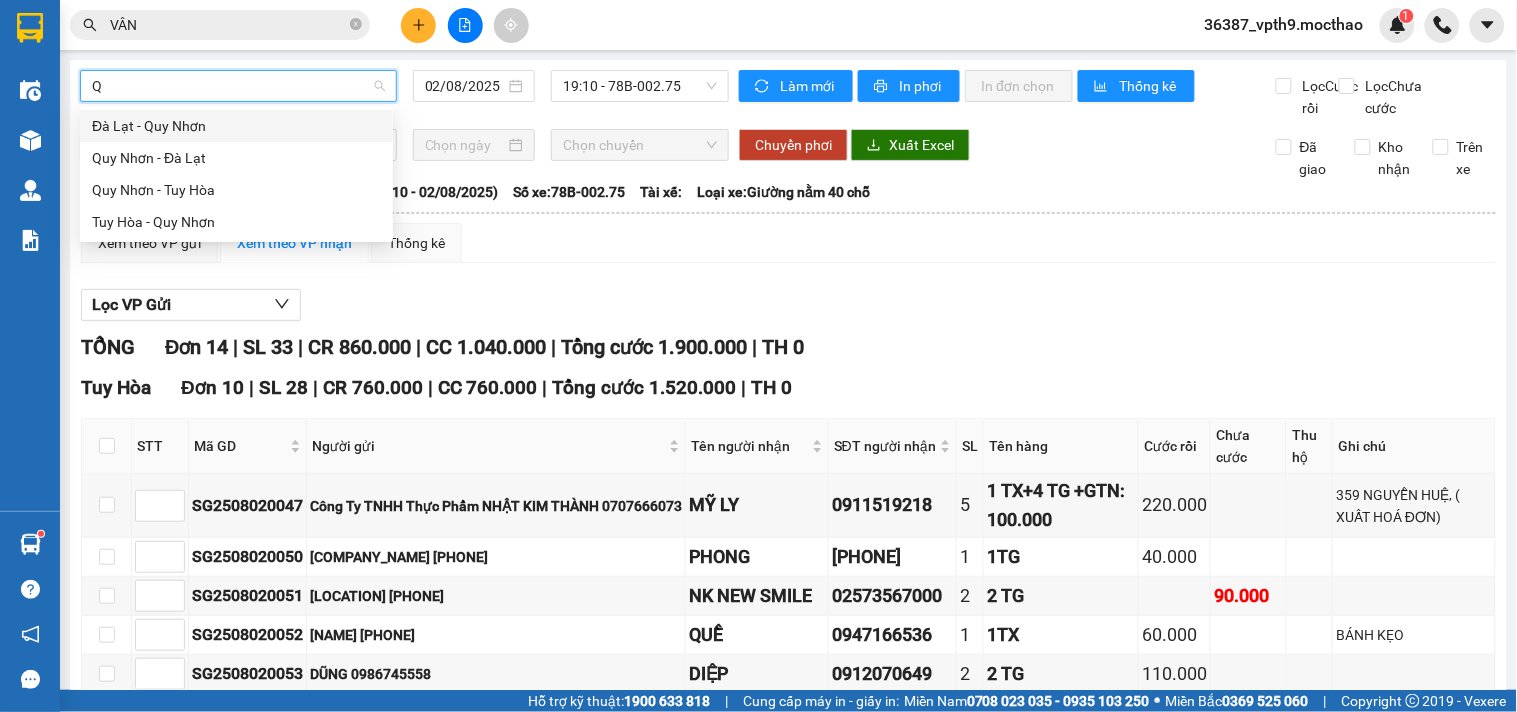 scroll, scrollTop: 0, scrollLeft: 0, axis: both 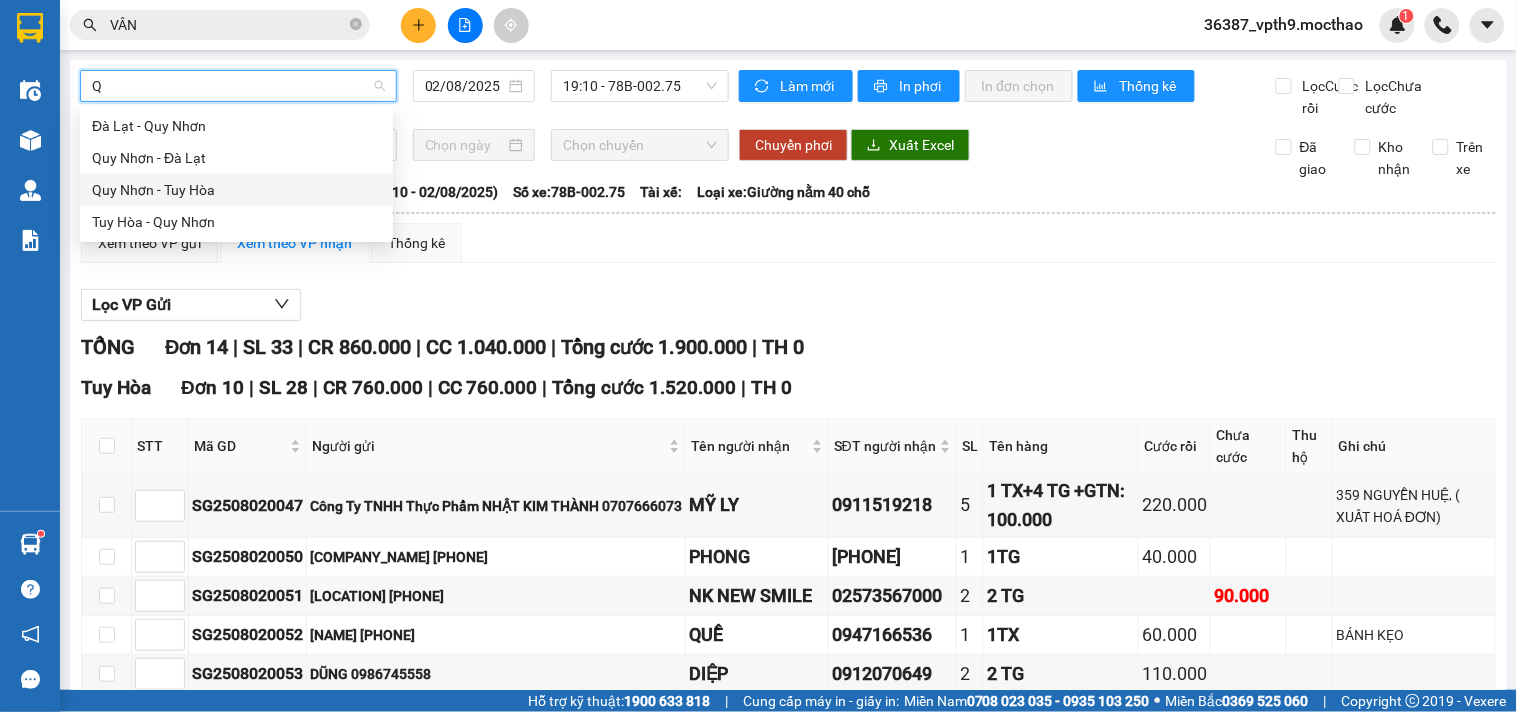 click on "Quy Nhơn - Tuy Hòa" at bounding box center [236, 190] 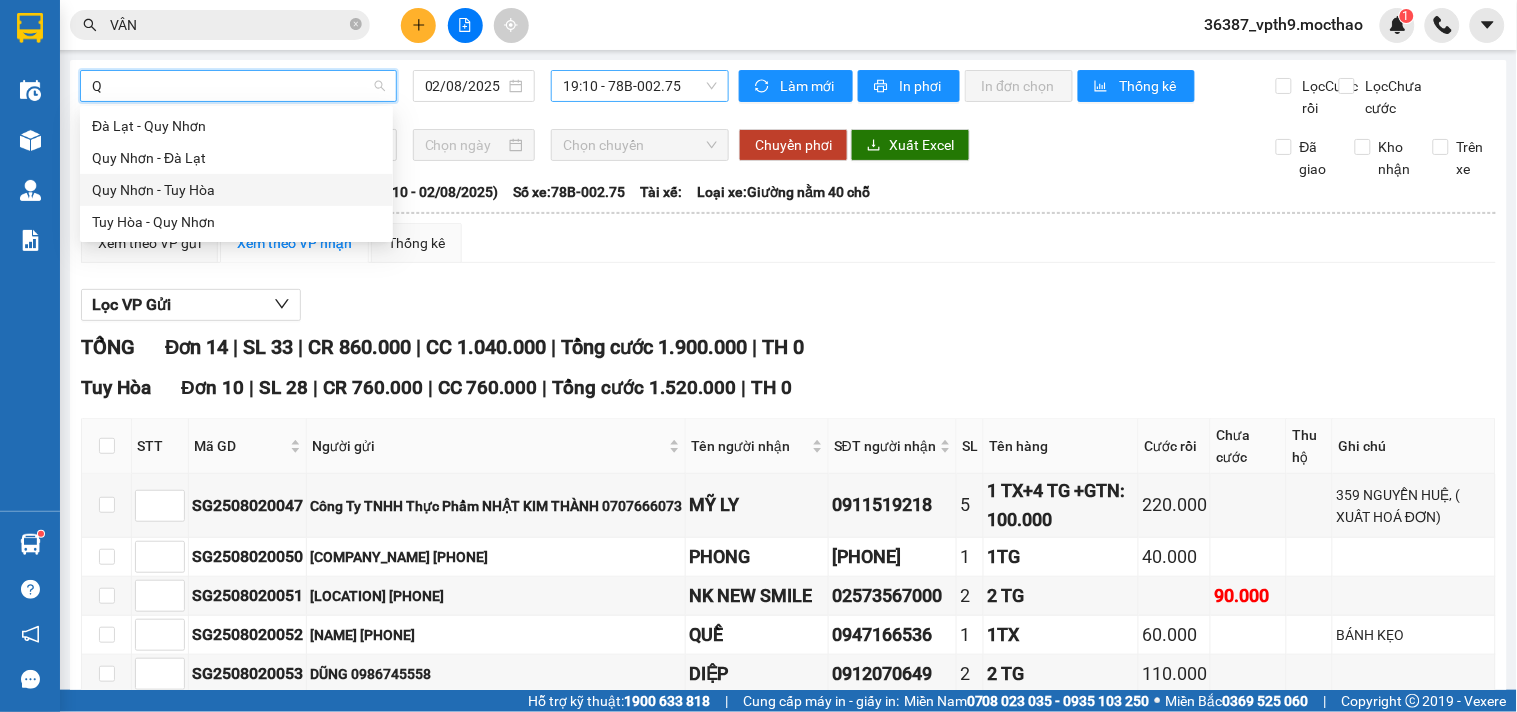 type 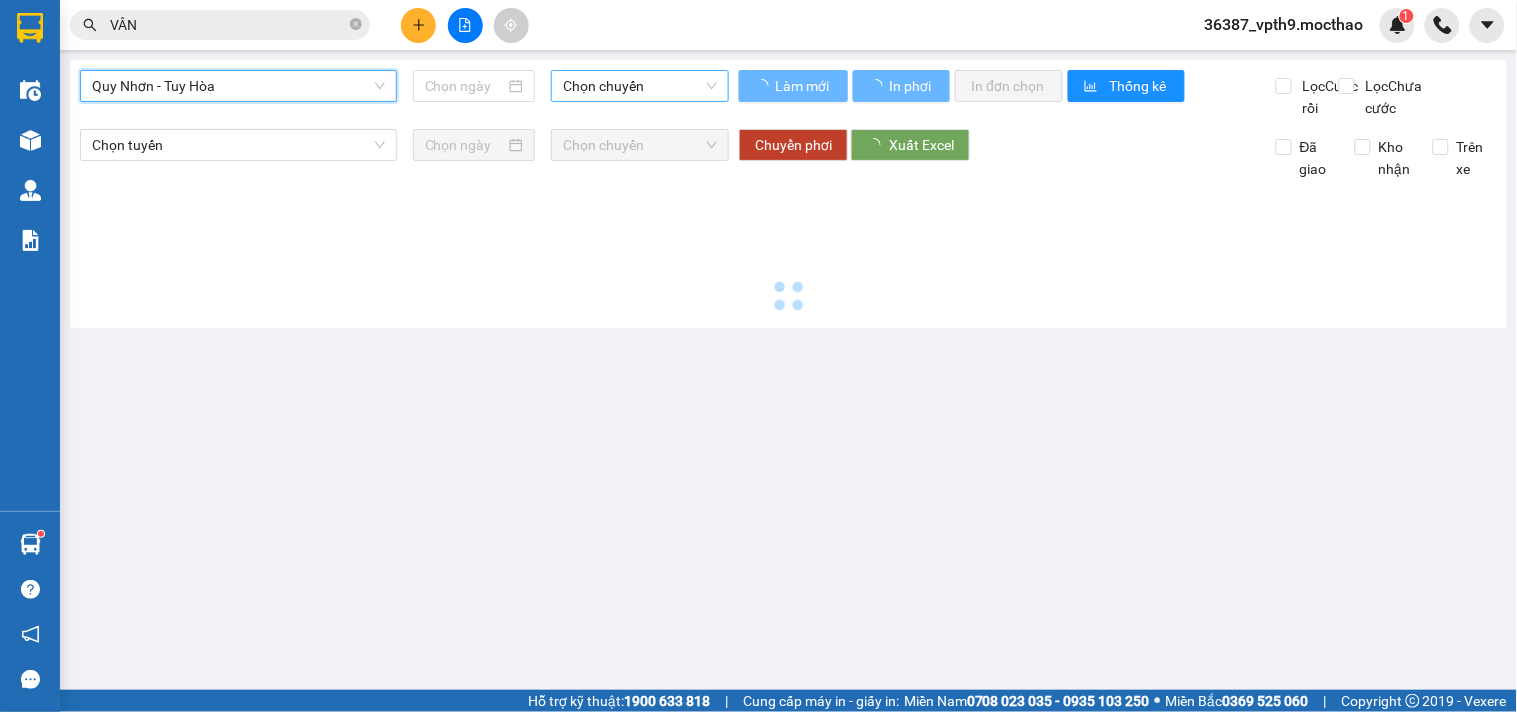 type on "02/08/2025" 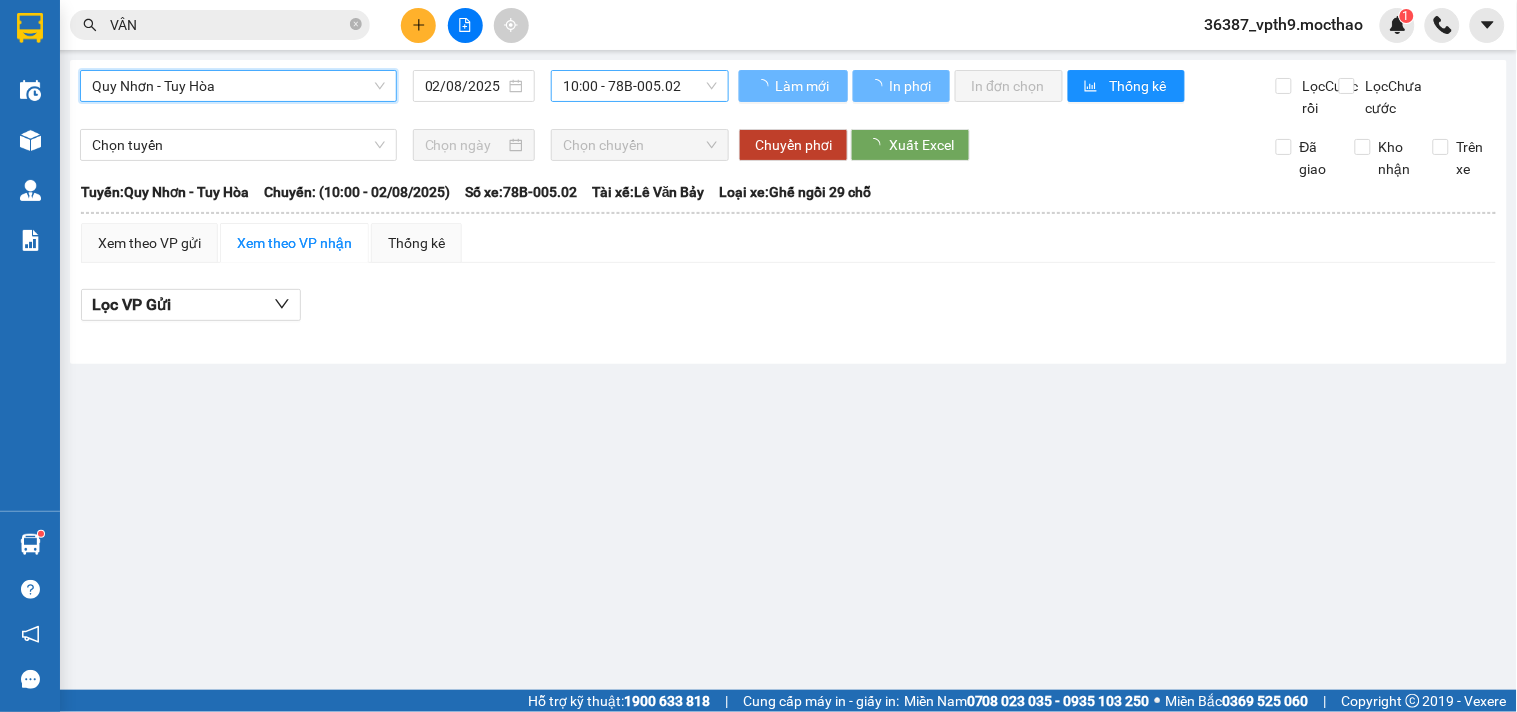 click on "10:00     - 78B-005.02" at bounding box center [640, 86] 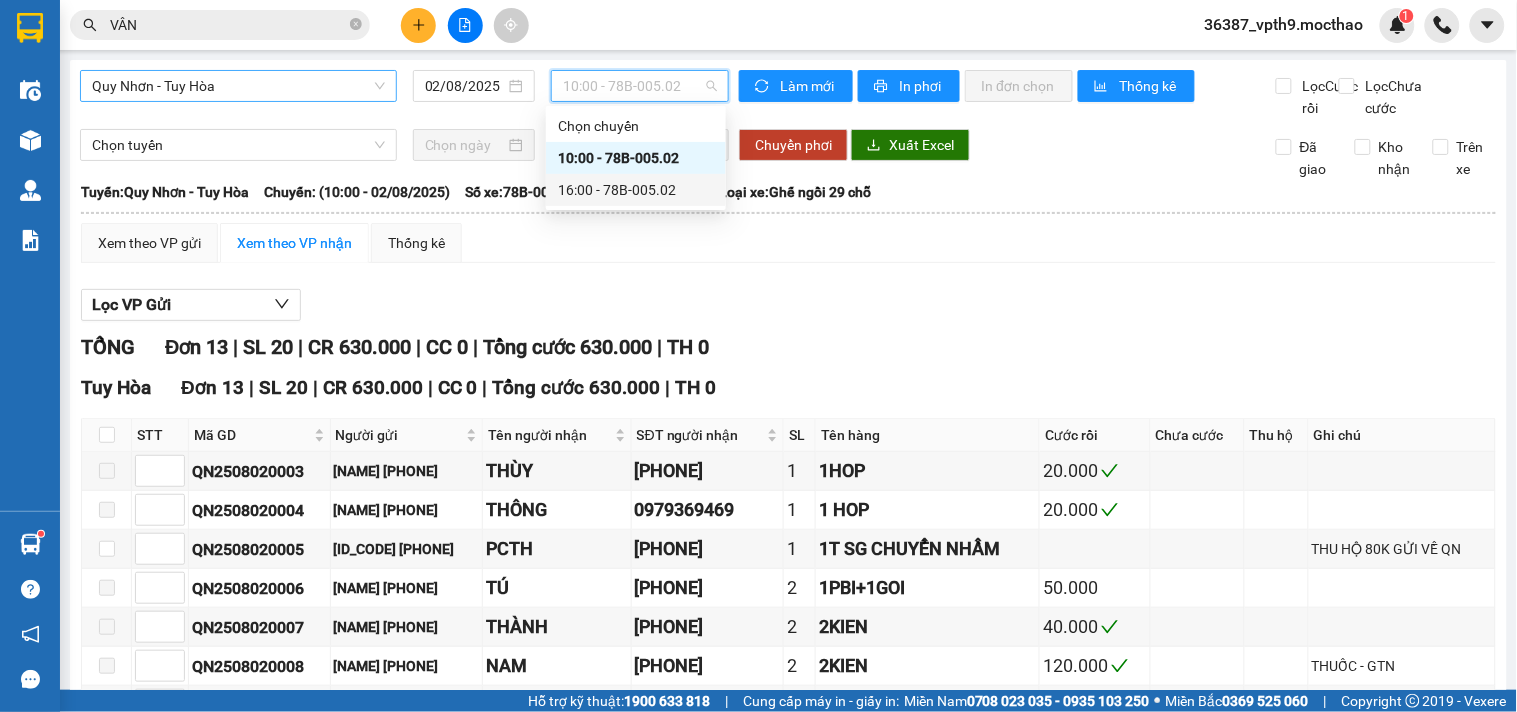 click on "16:00     - 78B-005.02" at bounding box center [636, 190] 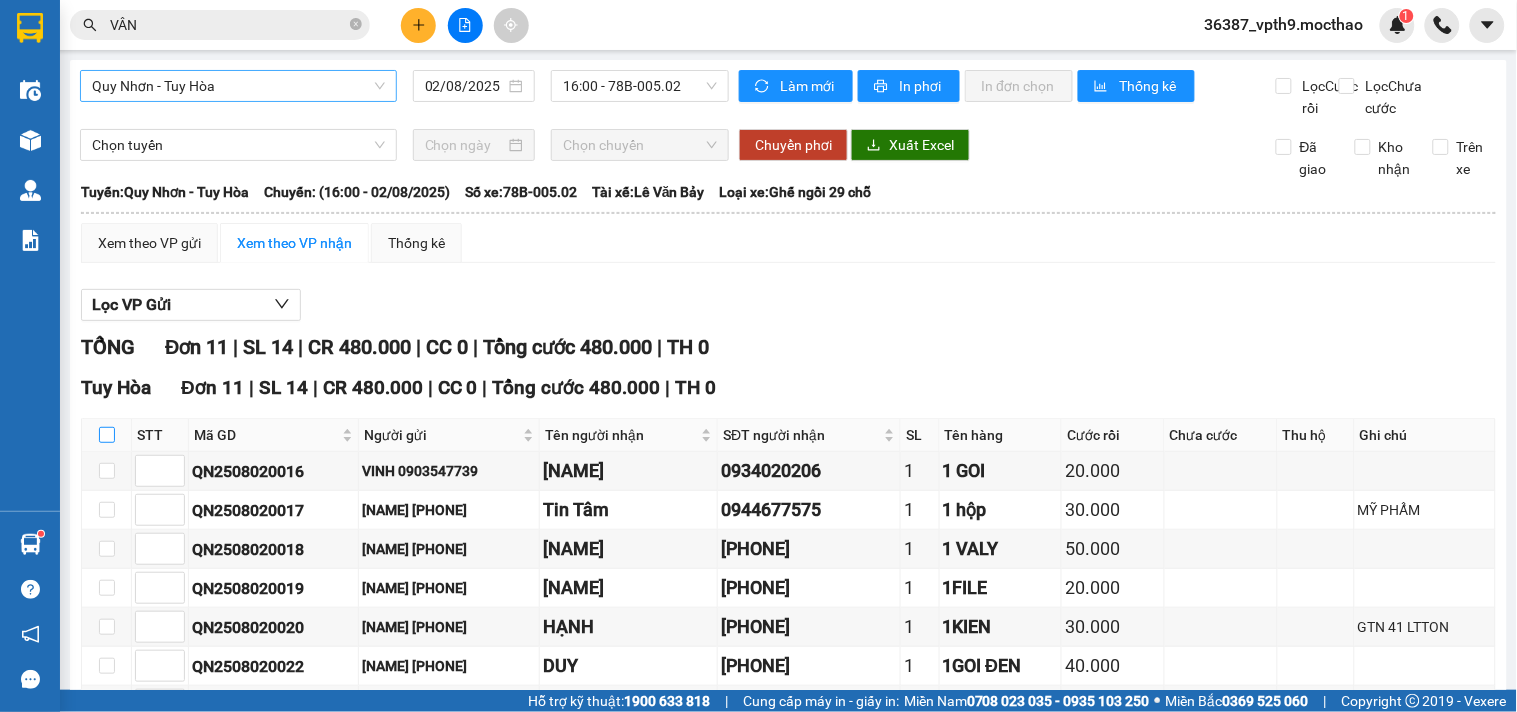 click at bounding box center [107, 435] 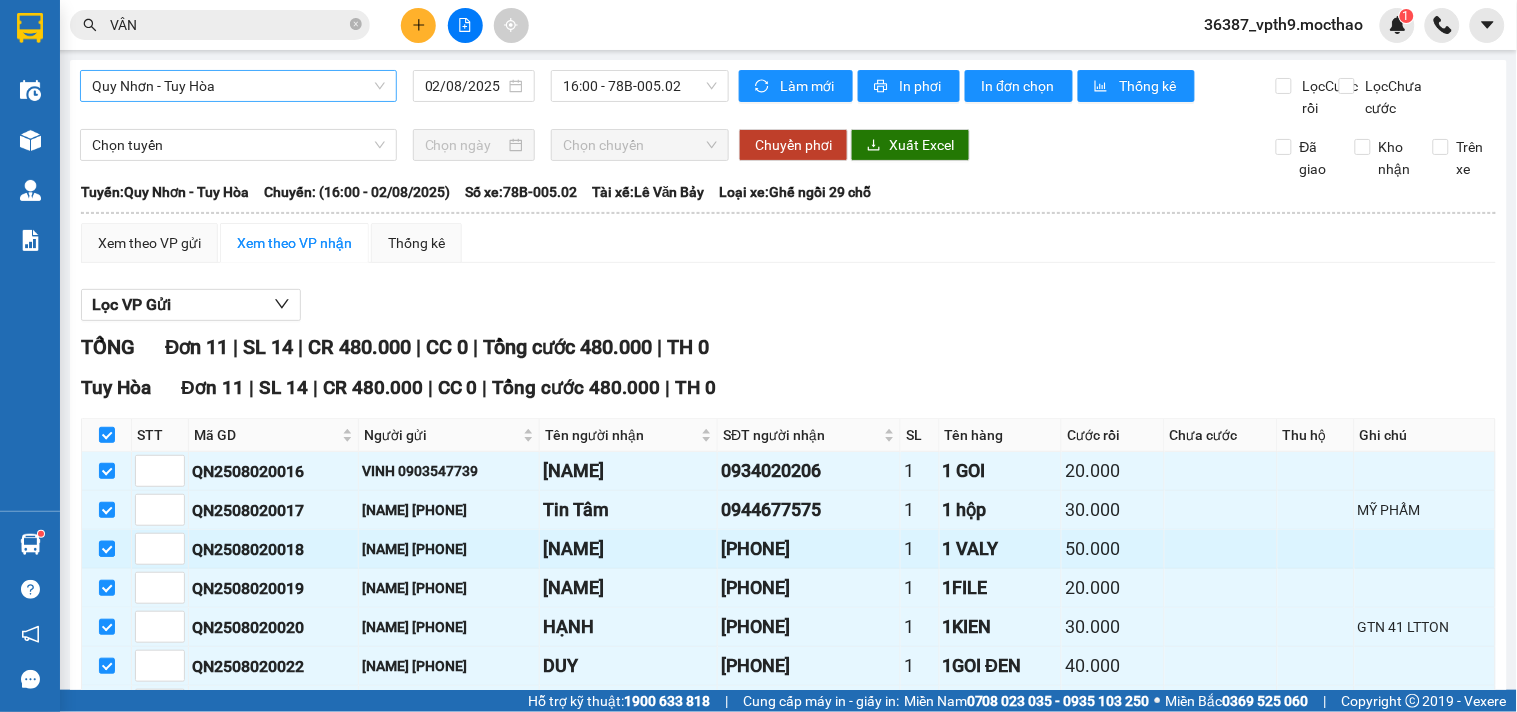 scroll, scrollTop: 111, scrollLeft: 0, axis: vertical 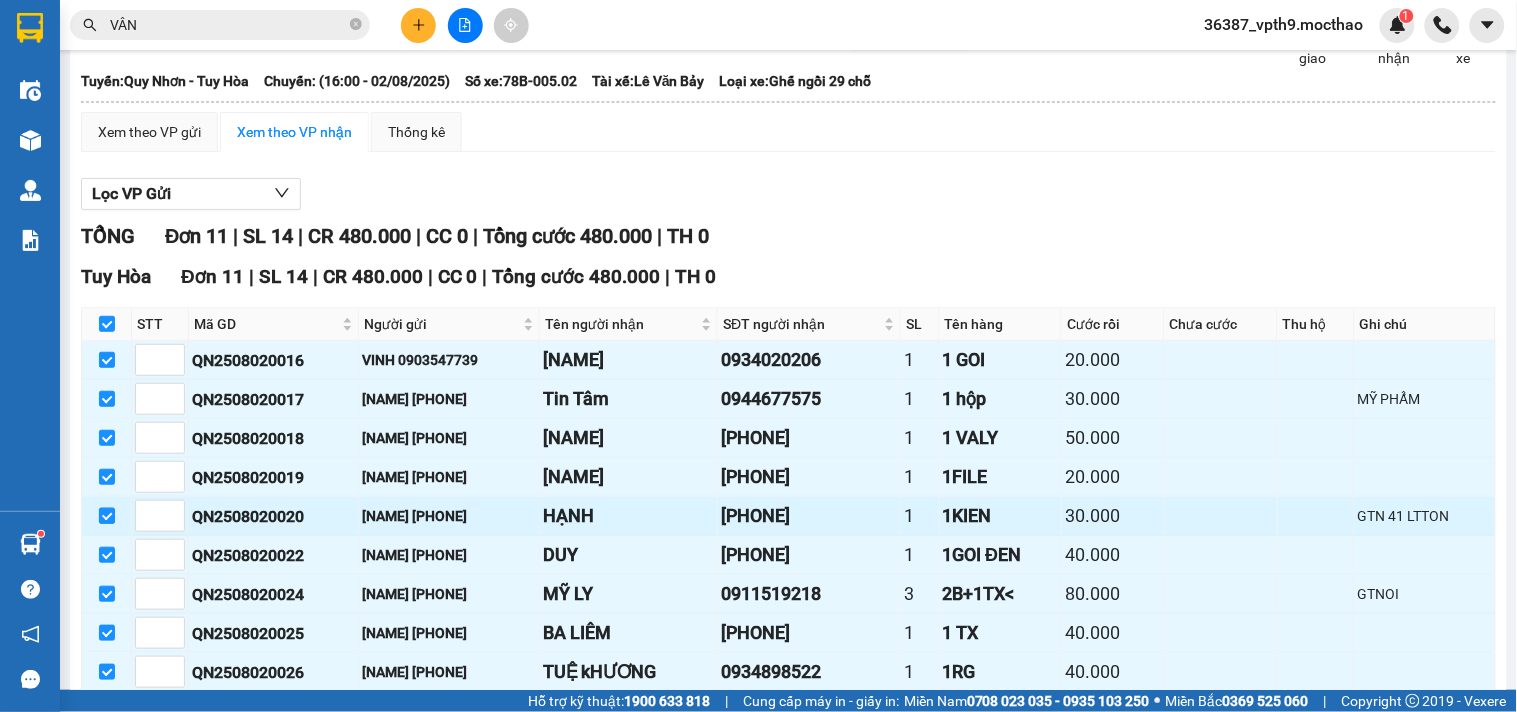 click at bounding box center [107, 516] 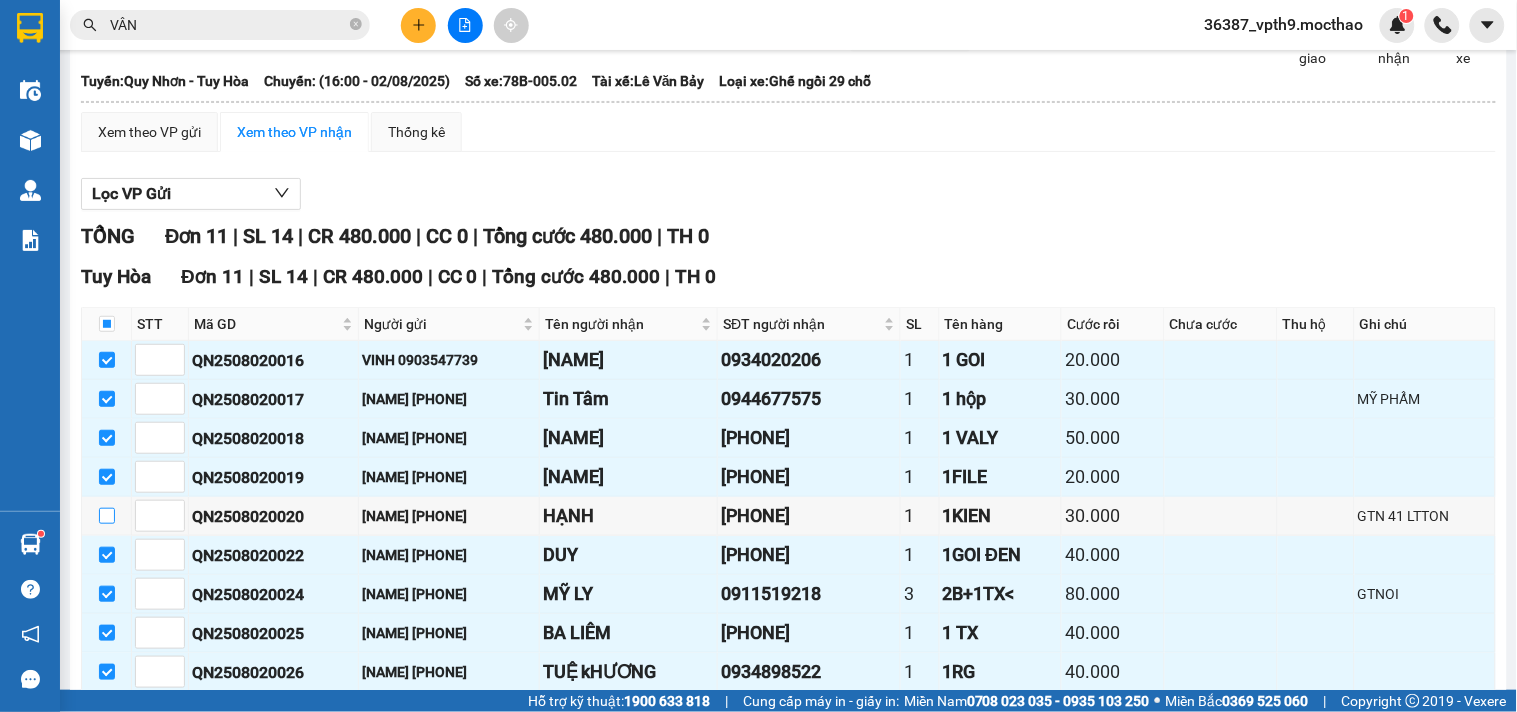 scroll, scrollTop: 320, scrollLeft: 0, axis: vertical 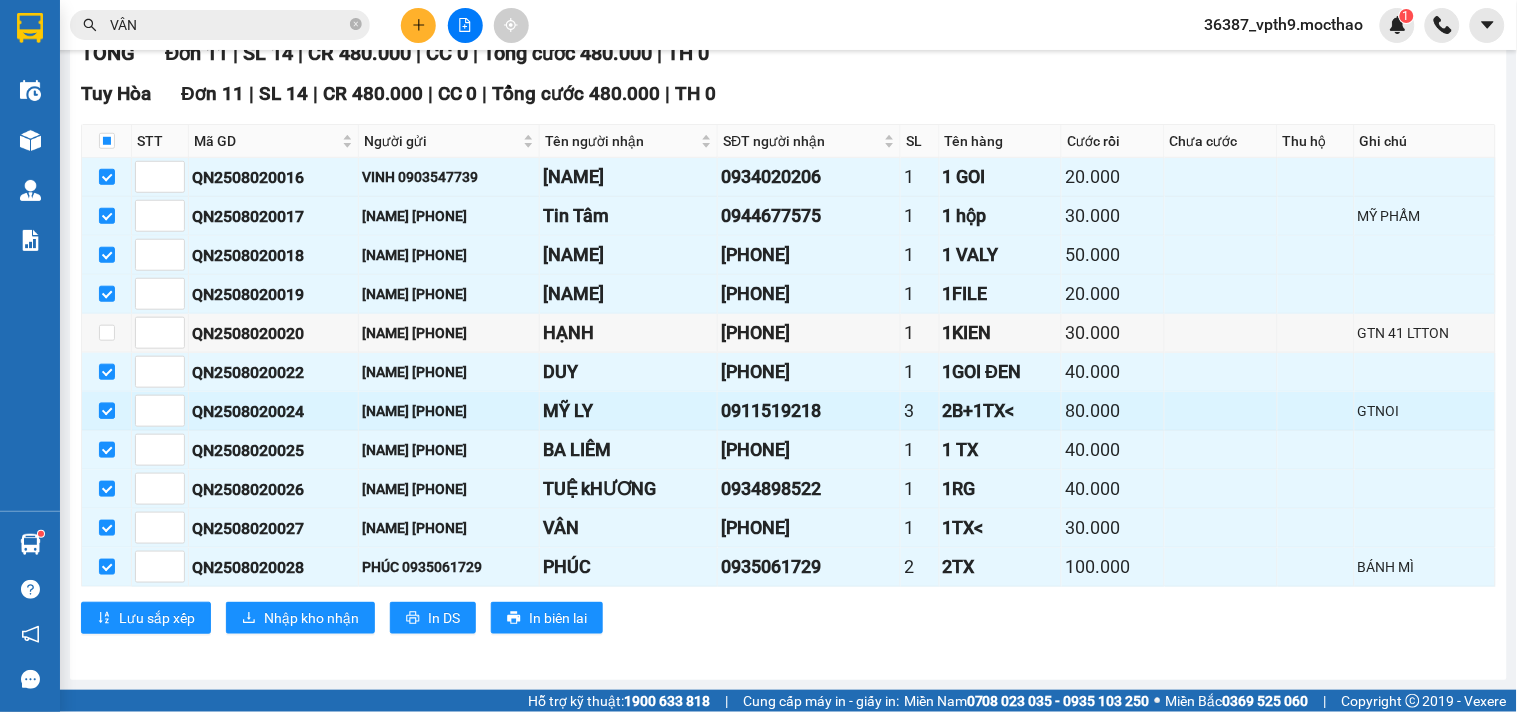 click at bounding box center (107, 411) 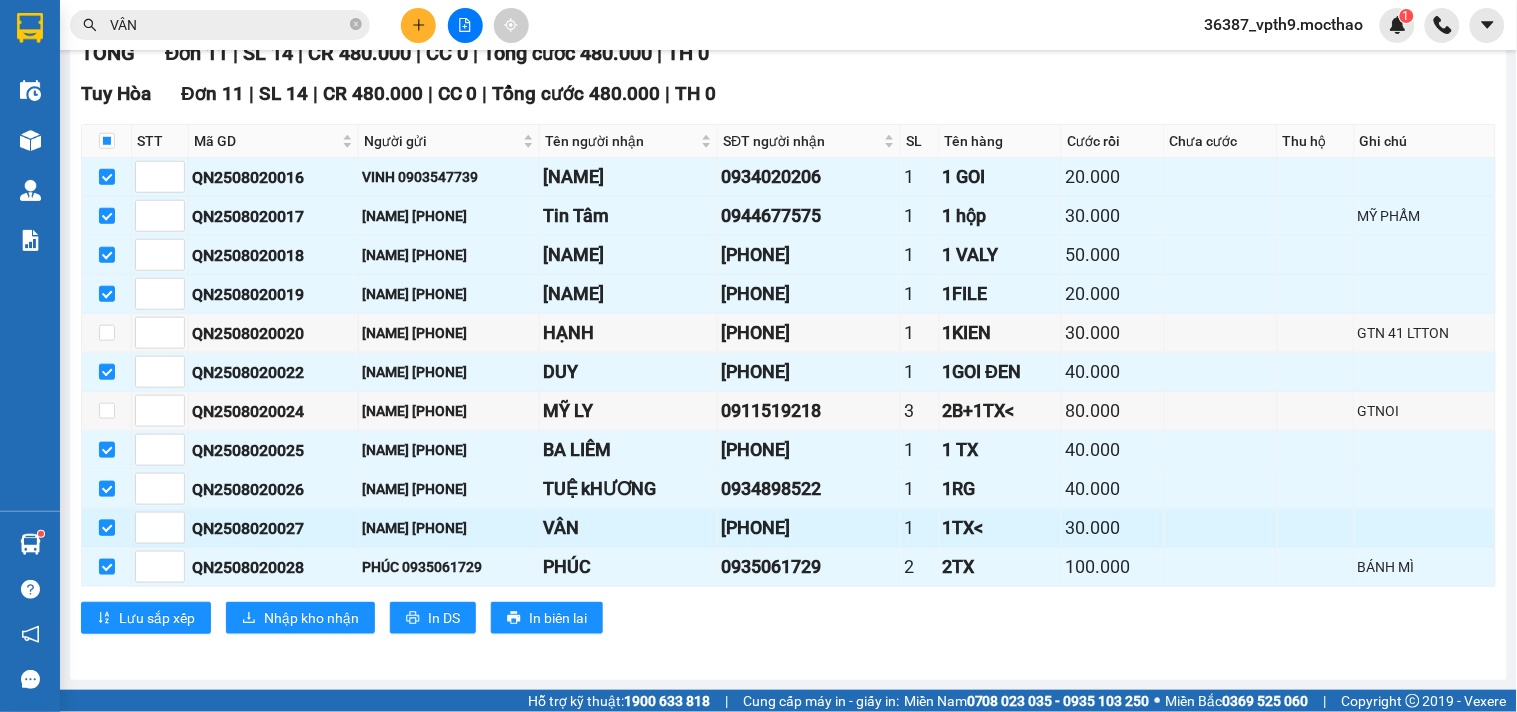 click at bounding box center [107, 528] 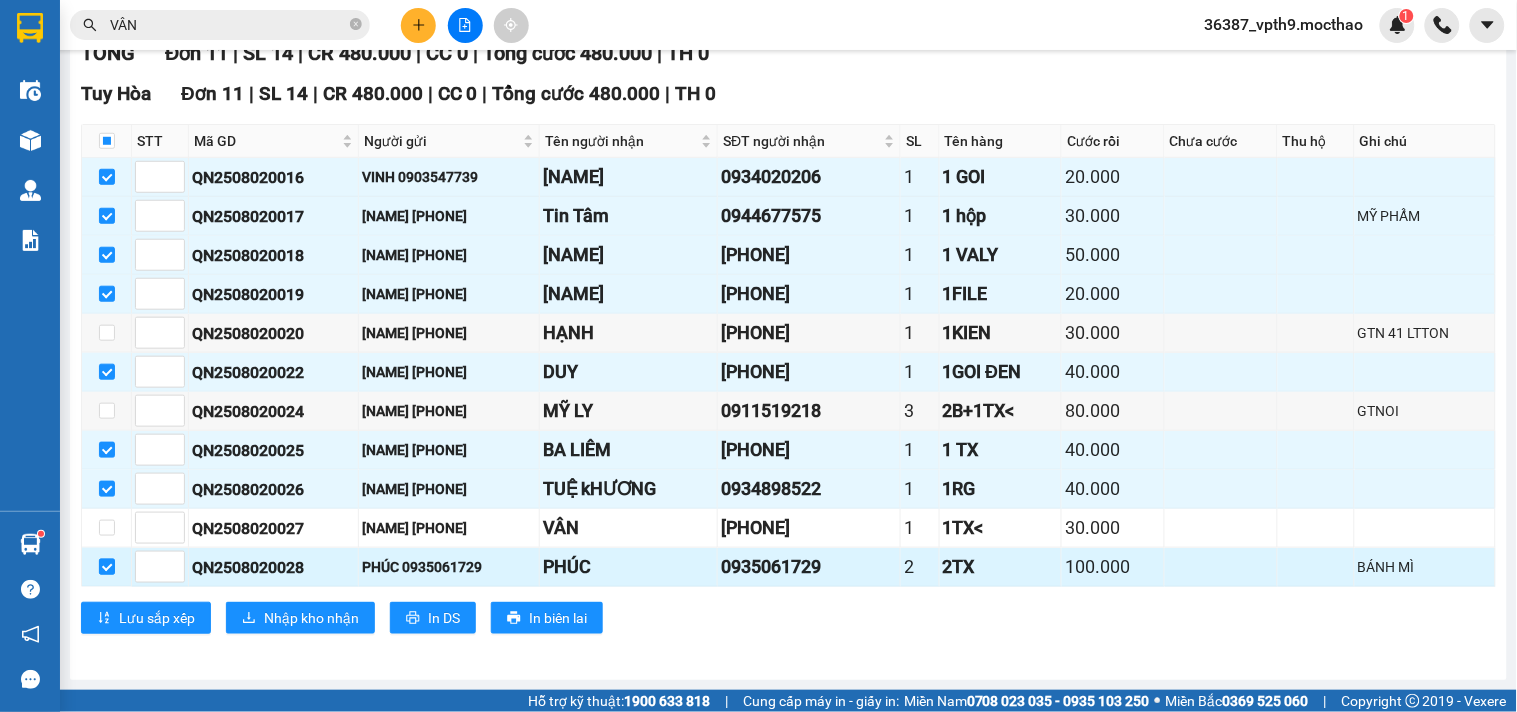 click at bounding box center [107, 567] 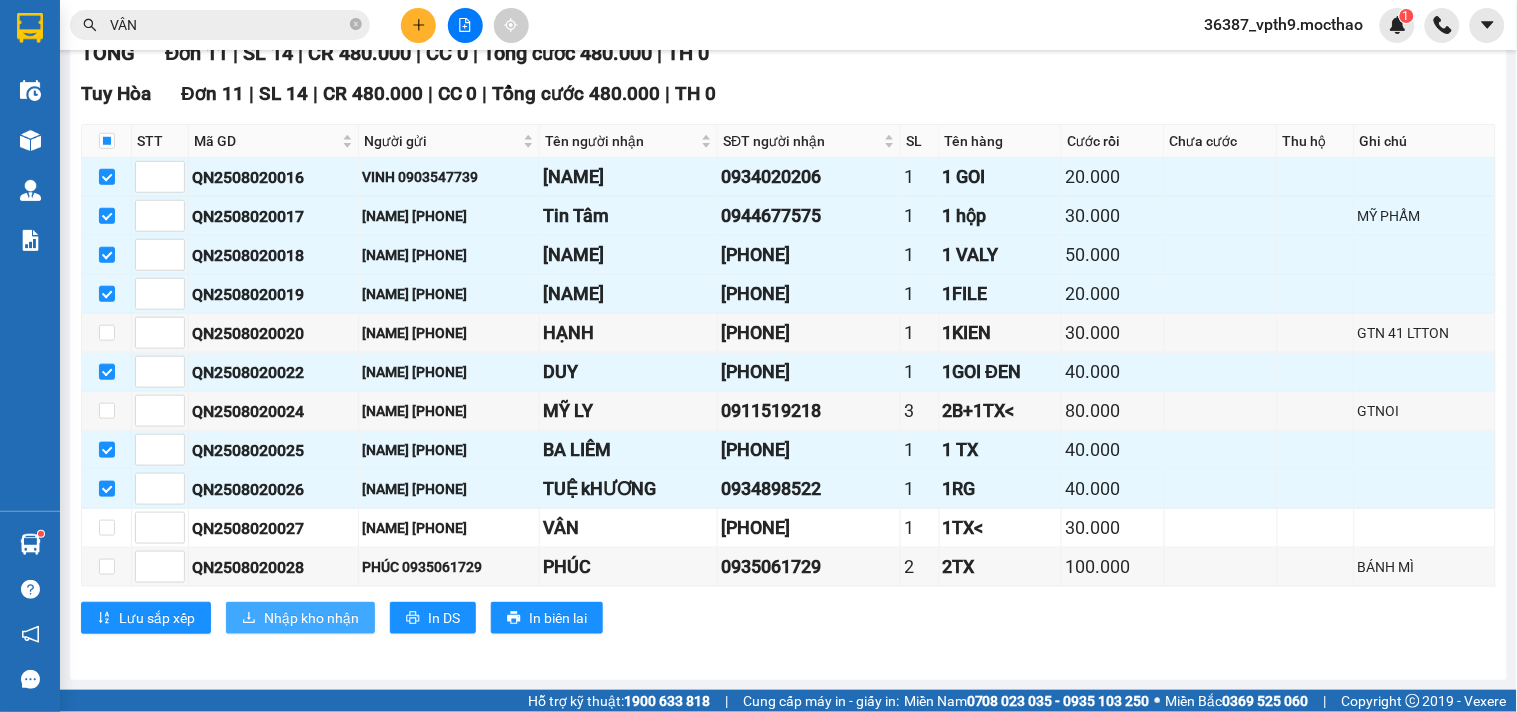 click on "Nhập kho nhận" at bounding box center (311, 618) 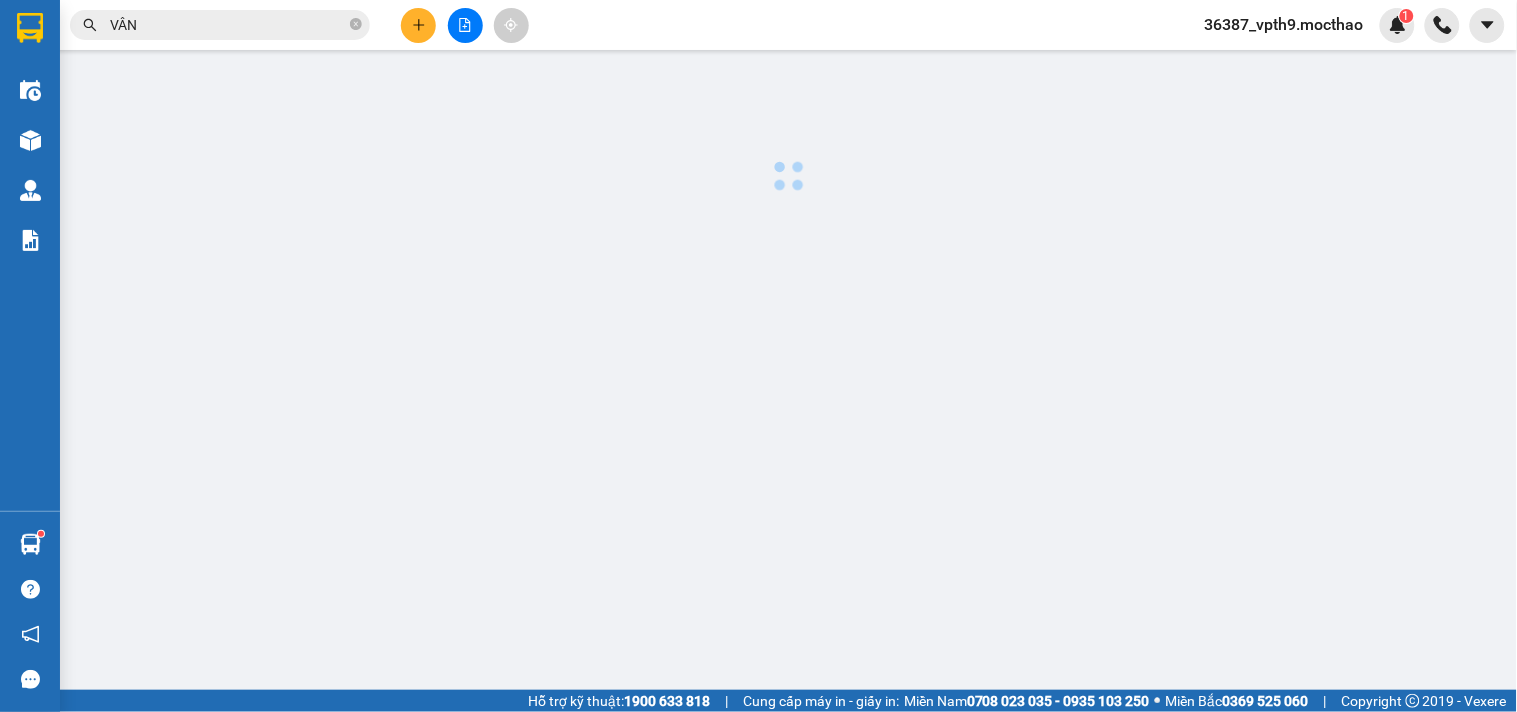 scroll, scrollTop: 0, scrollLeft: 0, axis: both 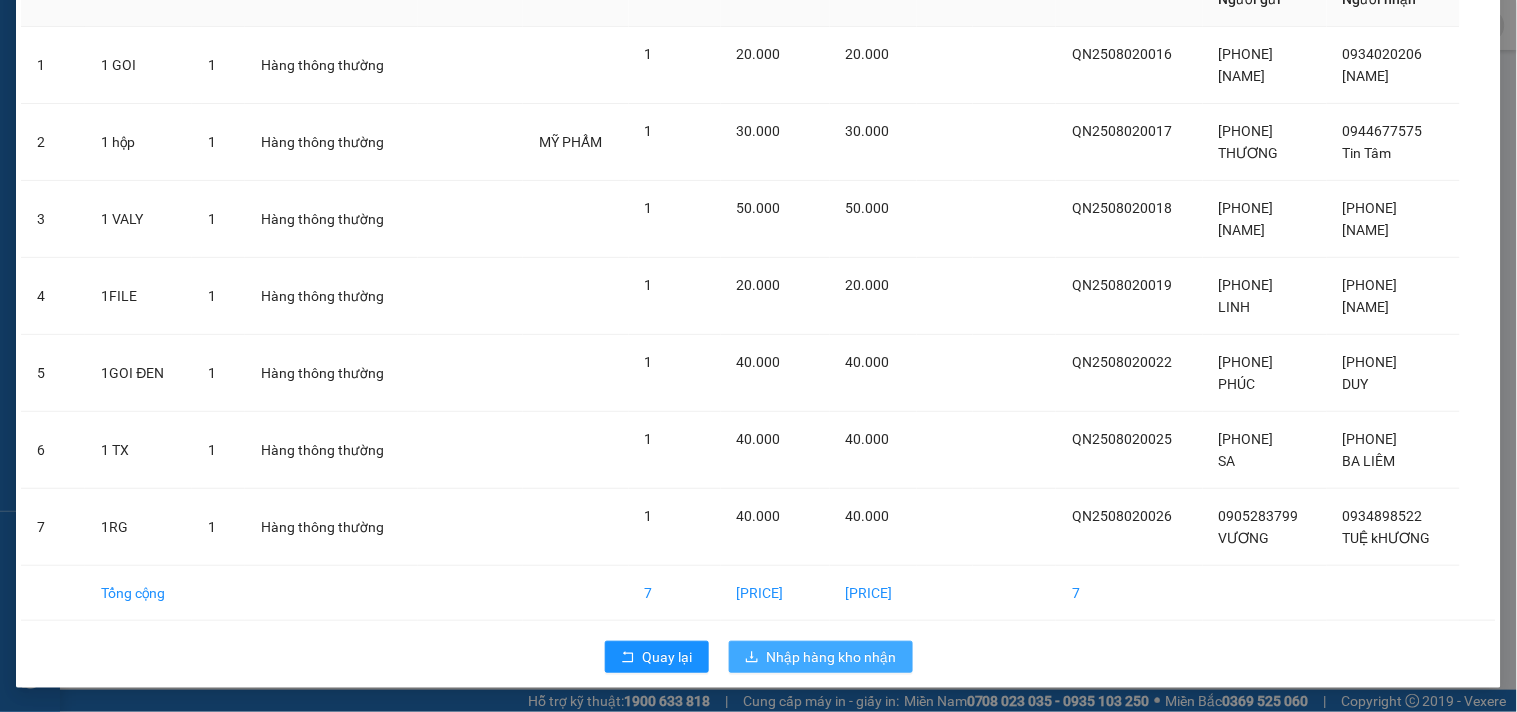 click 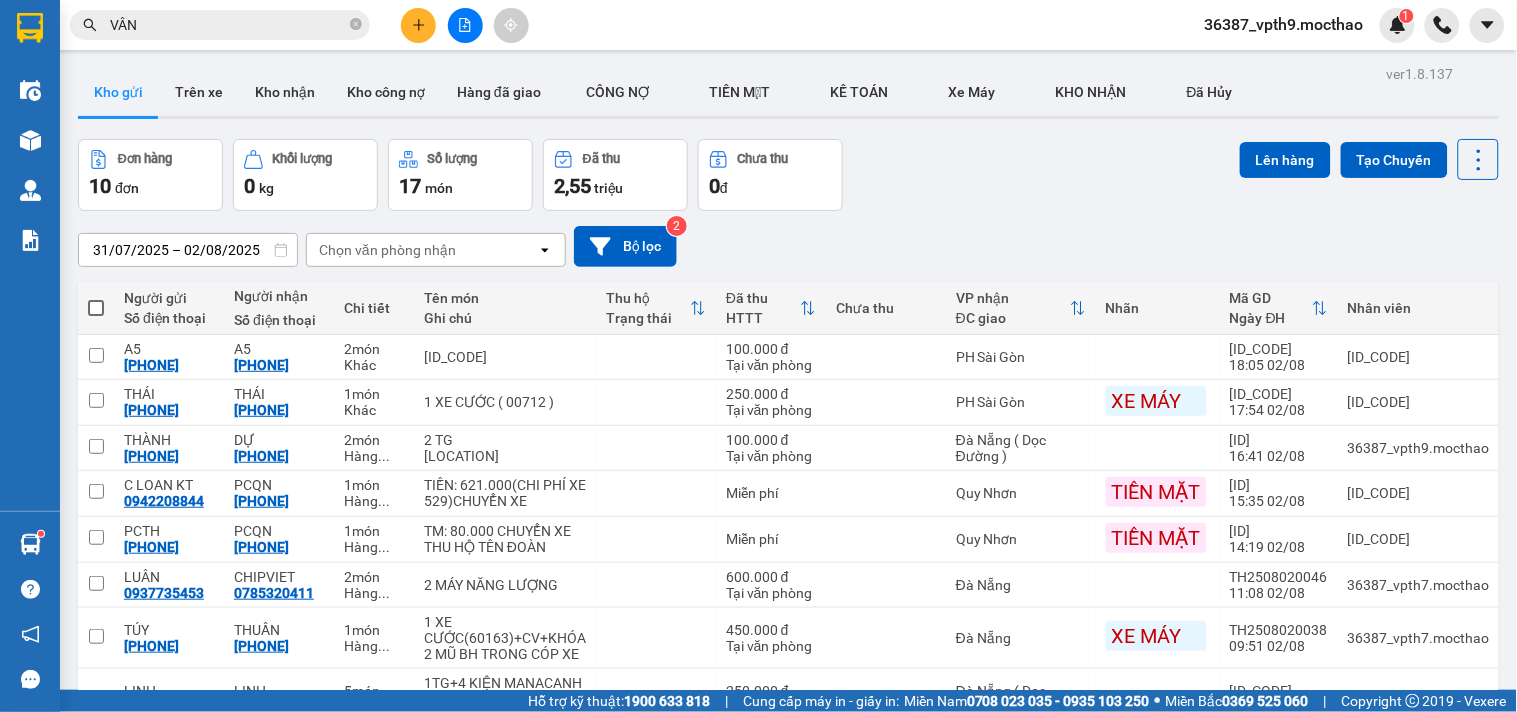 click on "Chọn văn phòng nhận" at bounding box center [422, 250] 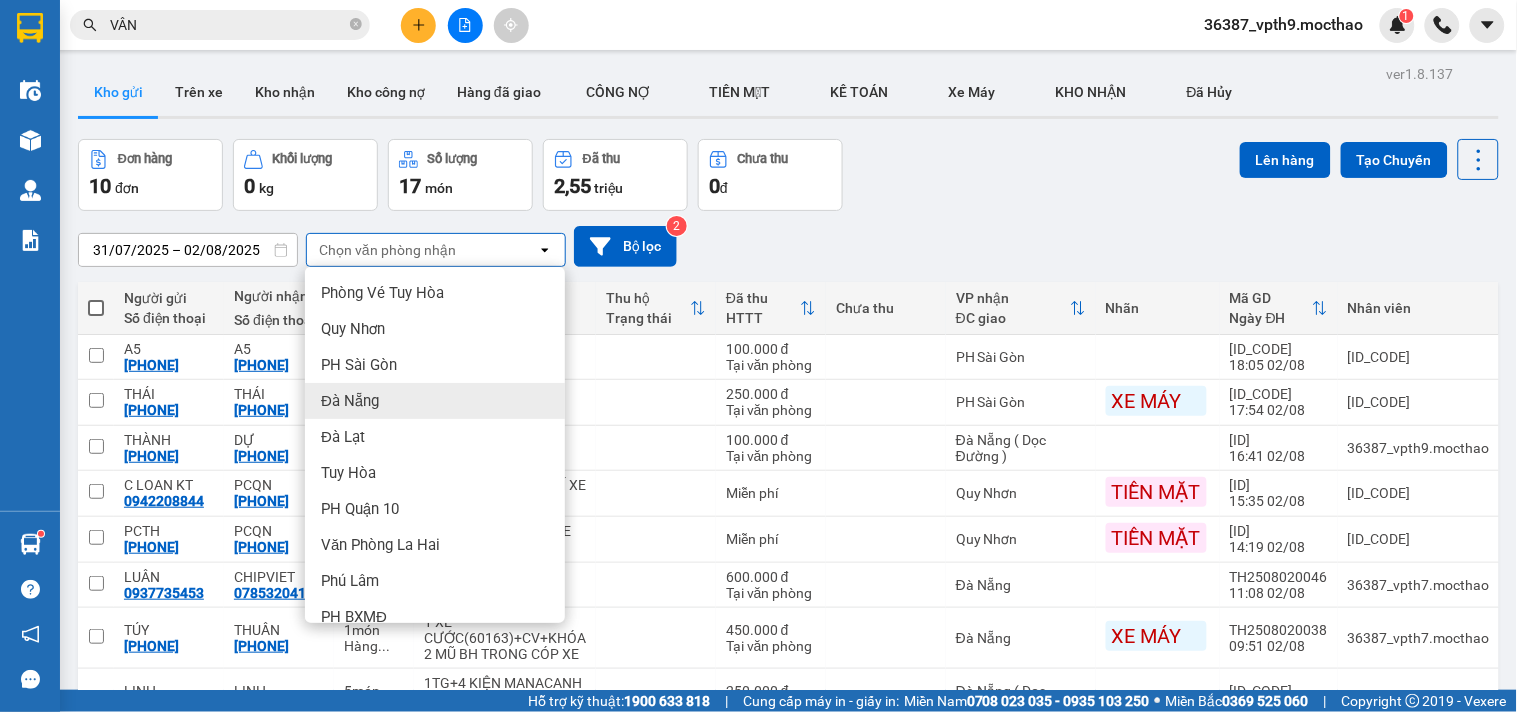 click on "Đà Nẵng" at bounding box center (350, 401) 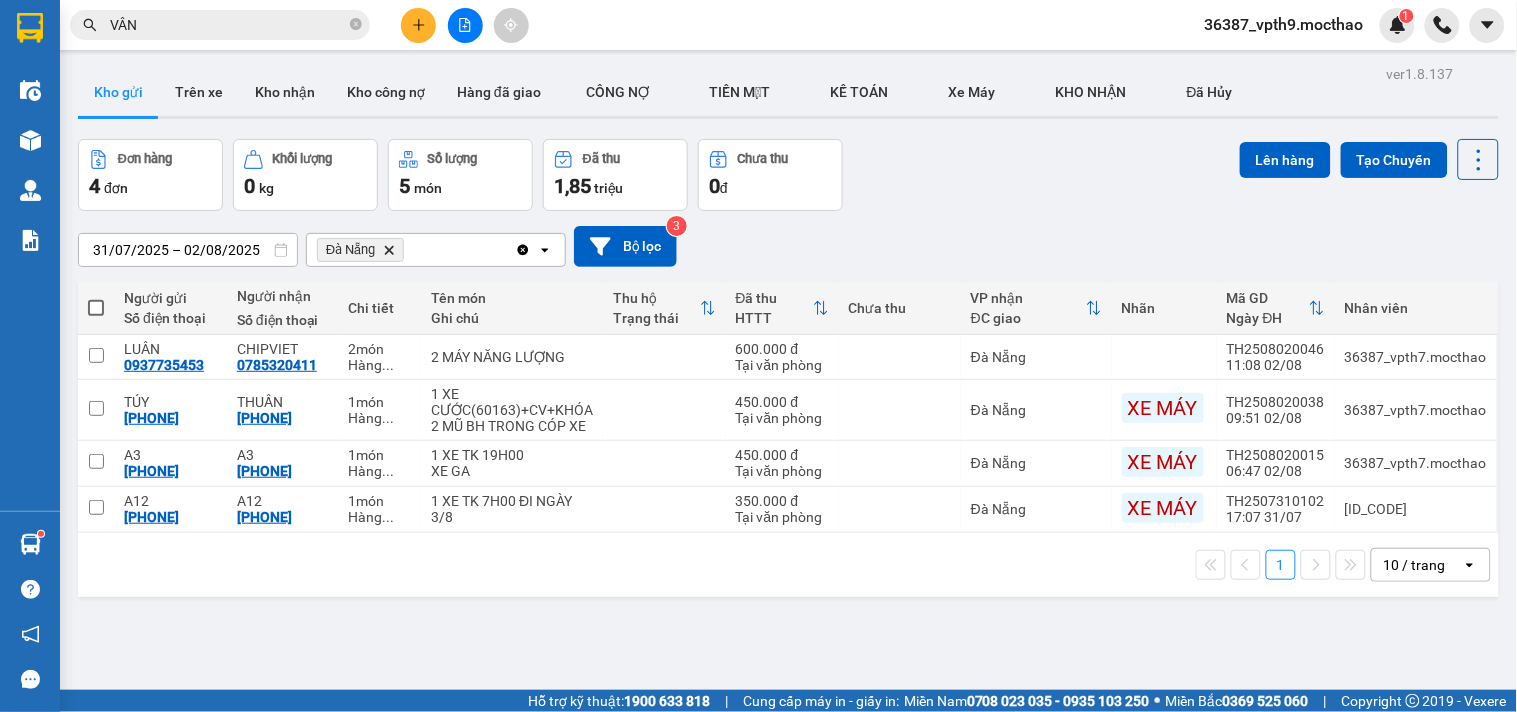 click on "Đà Nẵng Delete" at bounding box center [411, 250] 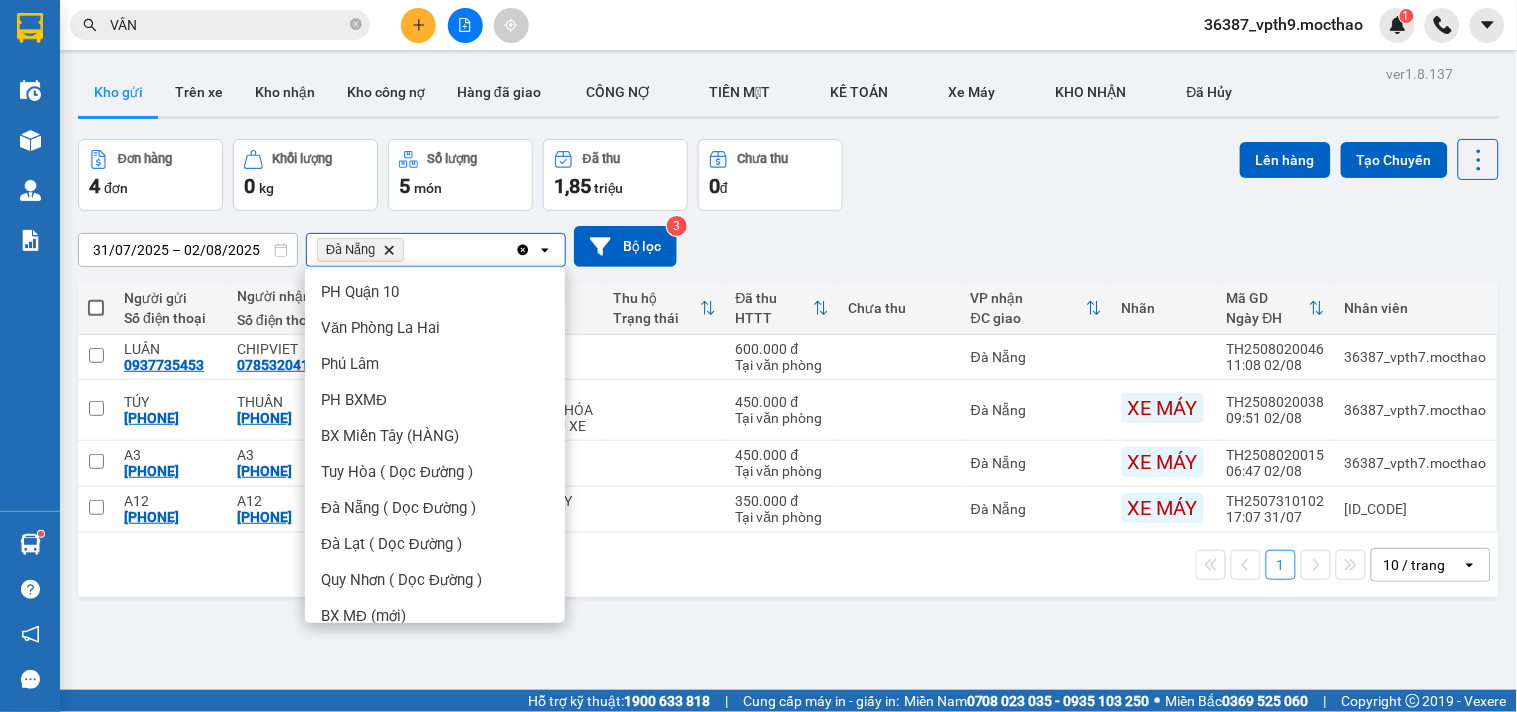scroll, scrollTop: 226, scrollLeft: 0, axis: vertical 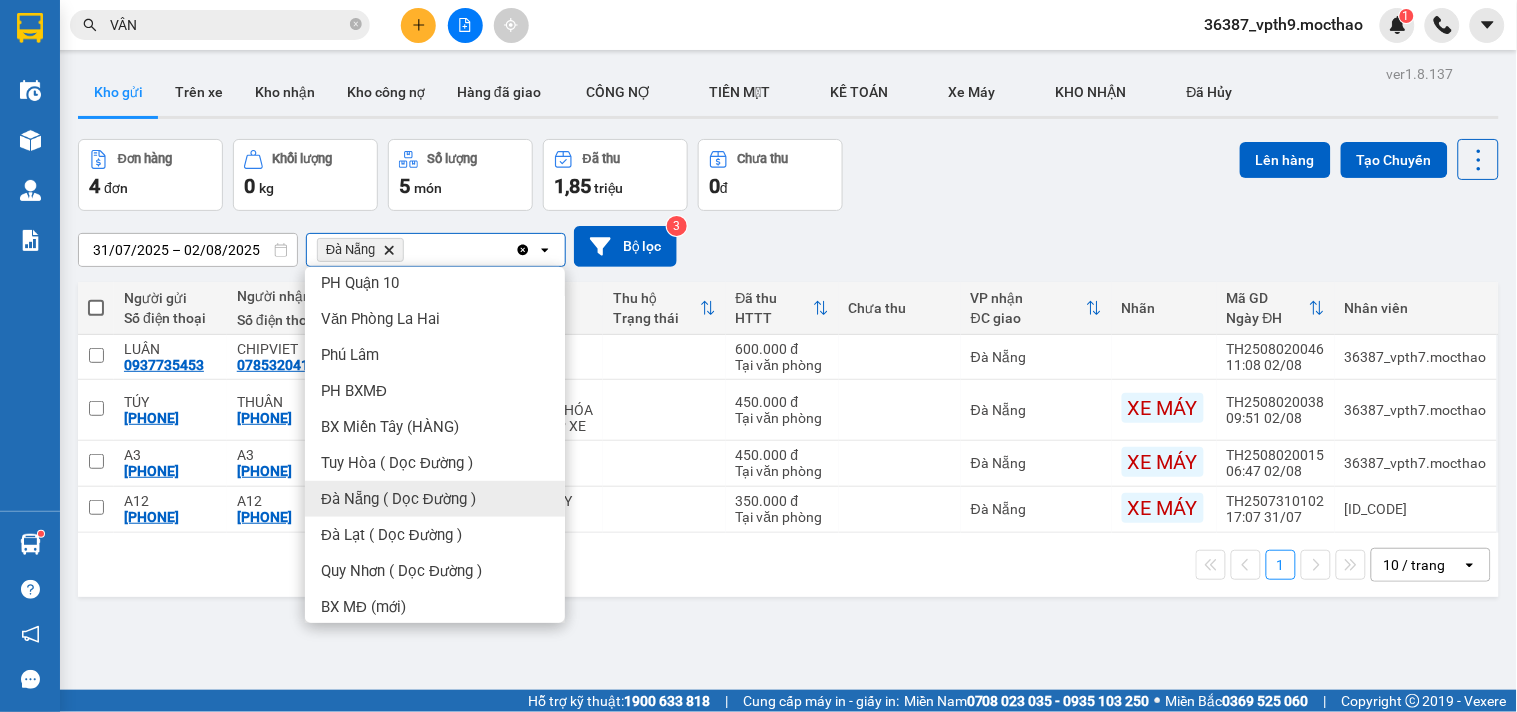 click on "Đà Nẵng ( Dọc Đường )" at bounding box center [398, 499] 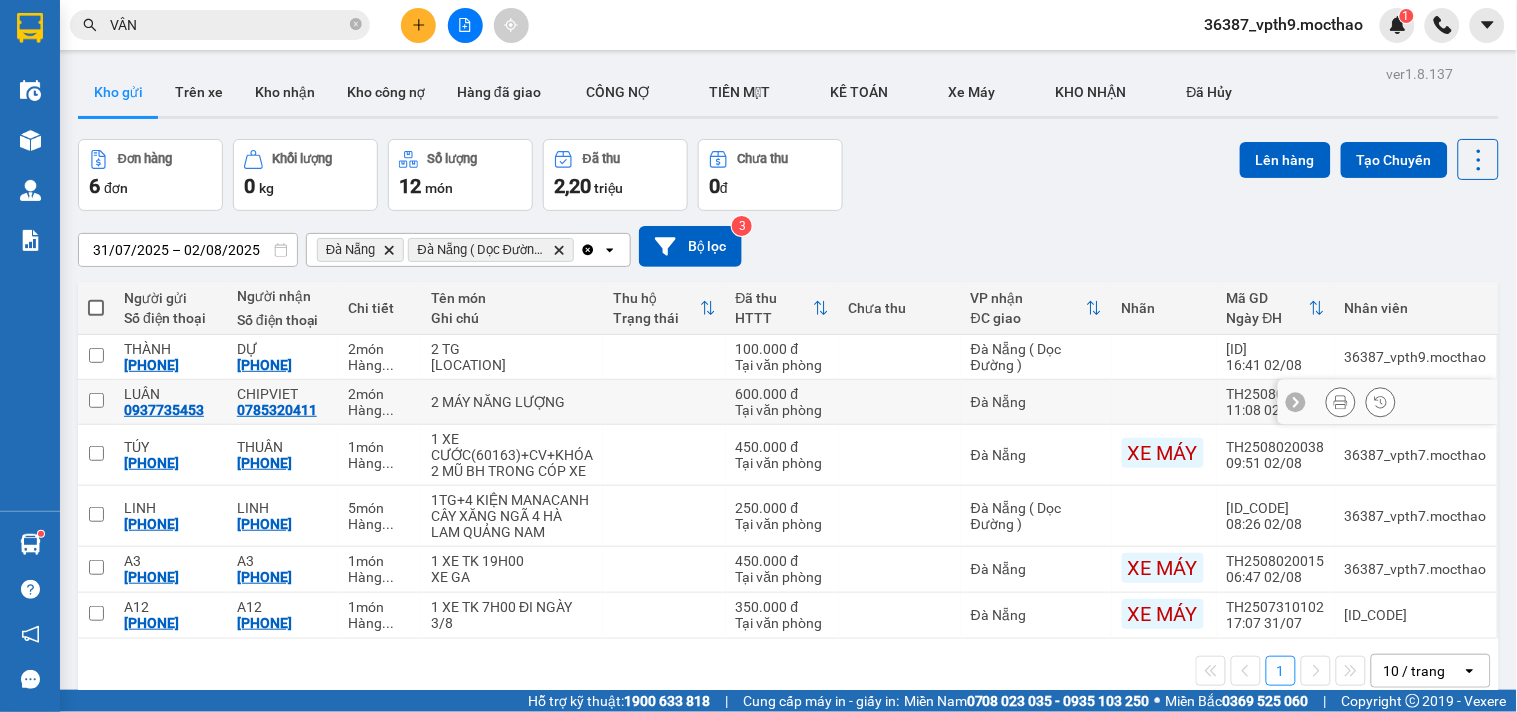 scroll, scrollTop: 92, scrollLeft: 0, axis: vertical 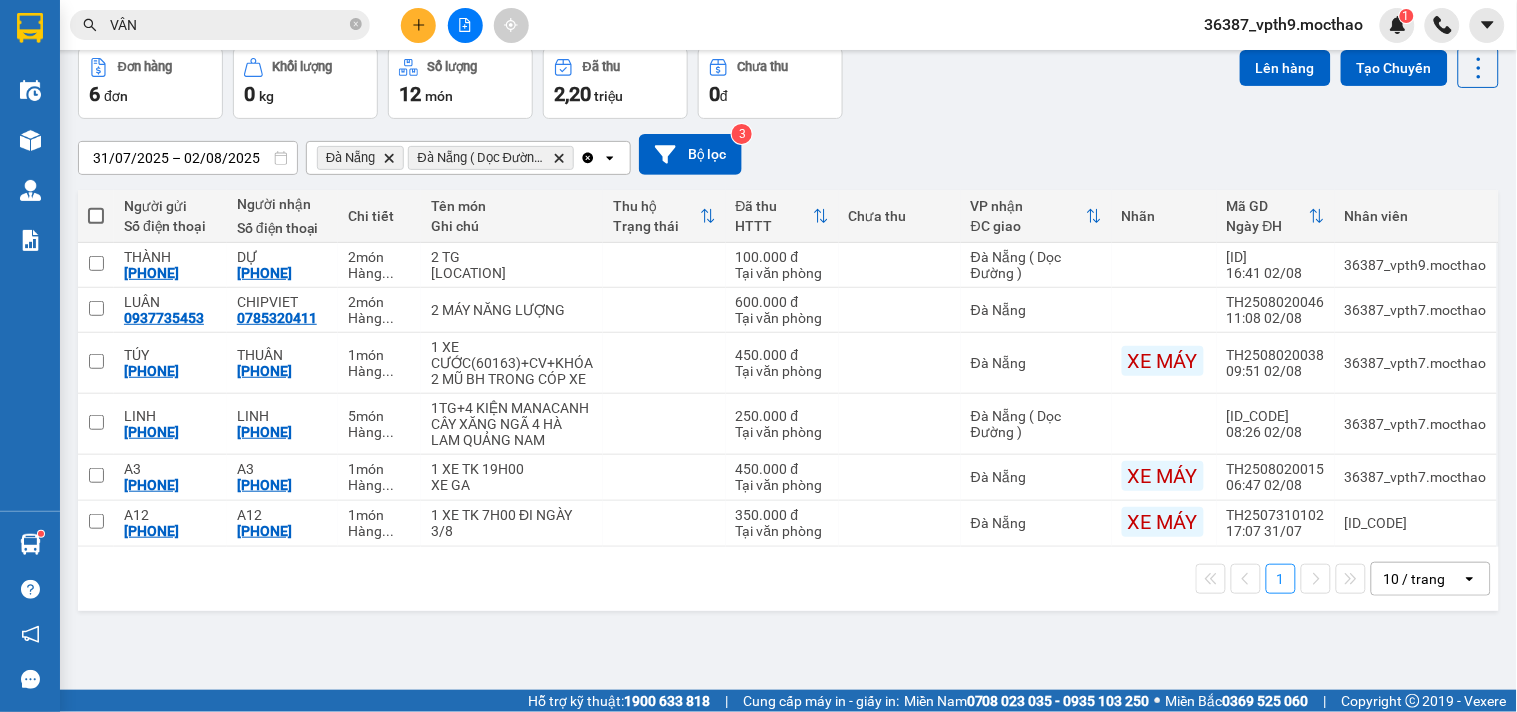 click on "Clear all" 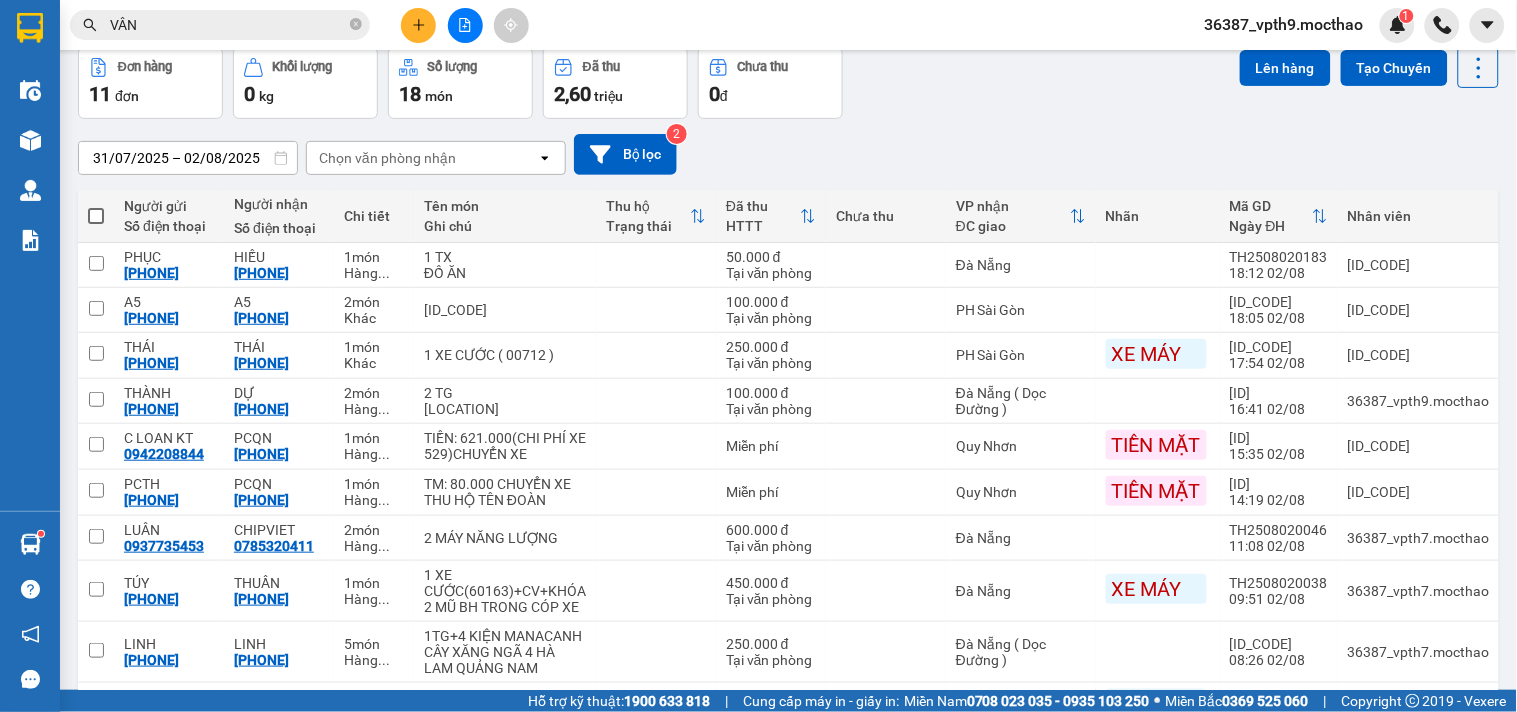 click on "Chọn văn phòng nhận" at bounding box center [387, 158] 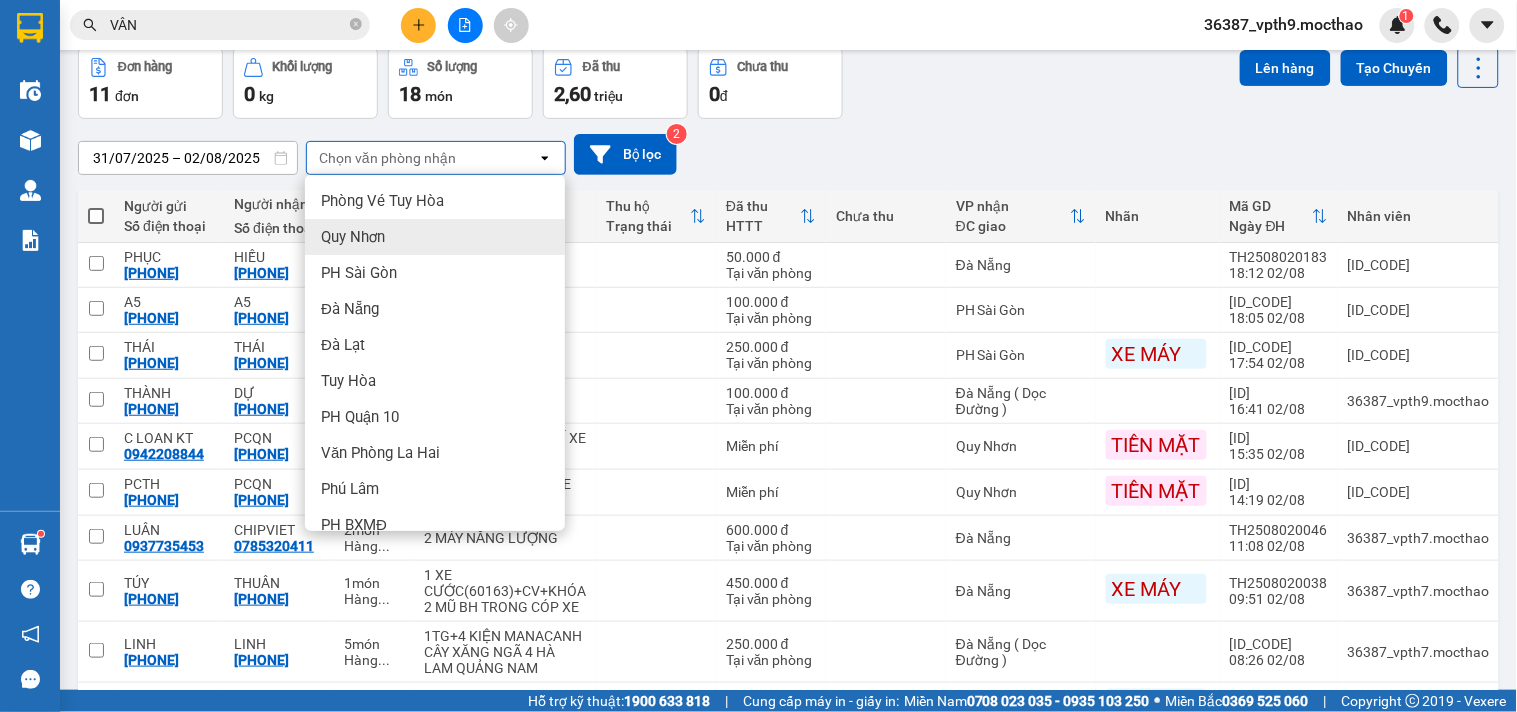 click on "Quy Nhơn" at bounding box center [353, 237] 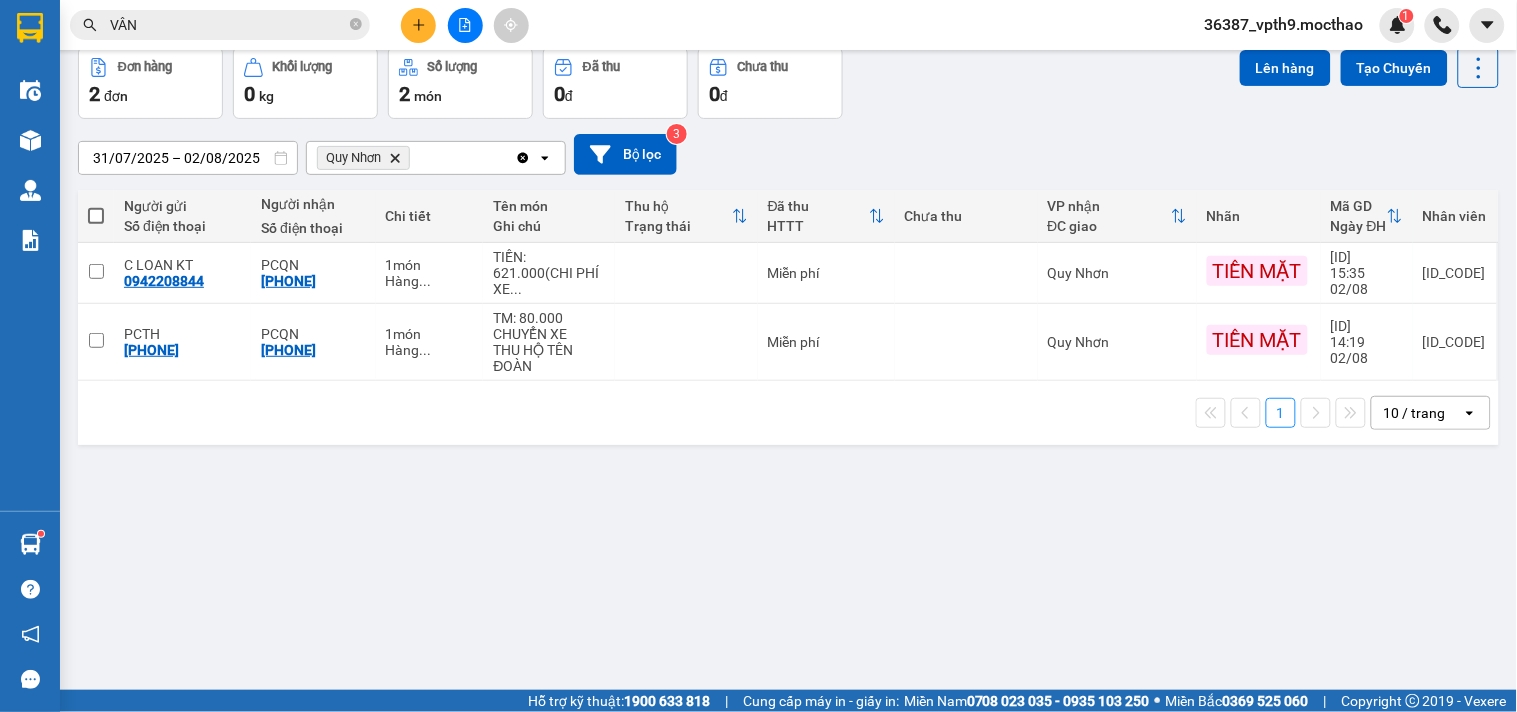 click 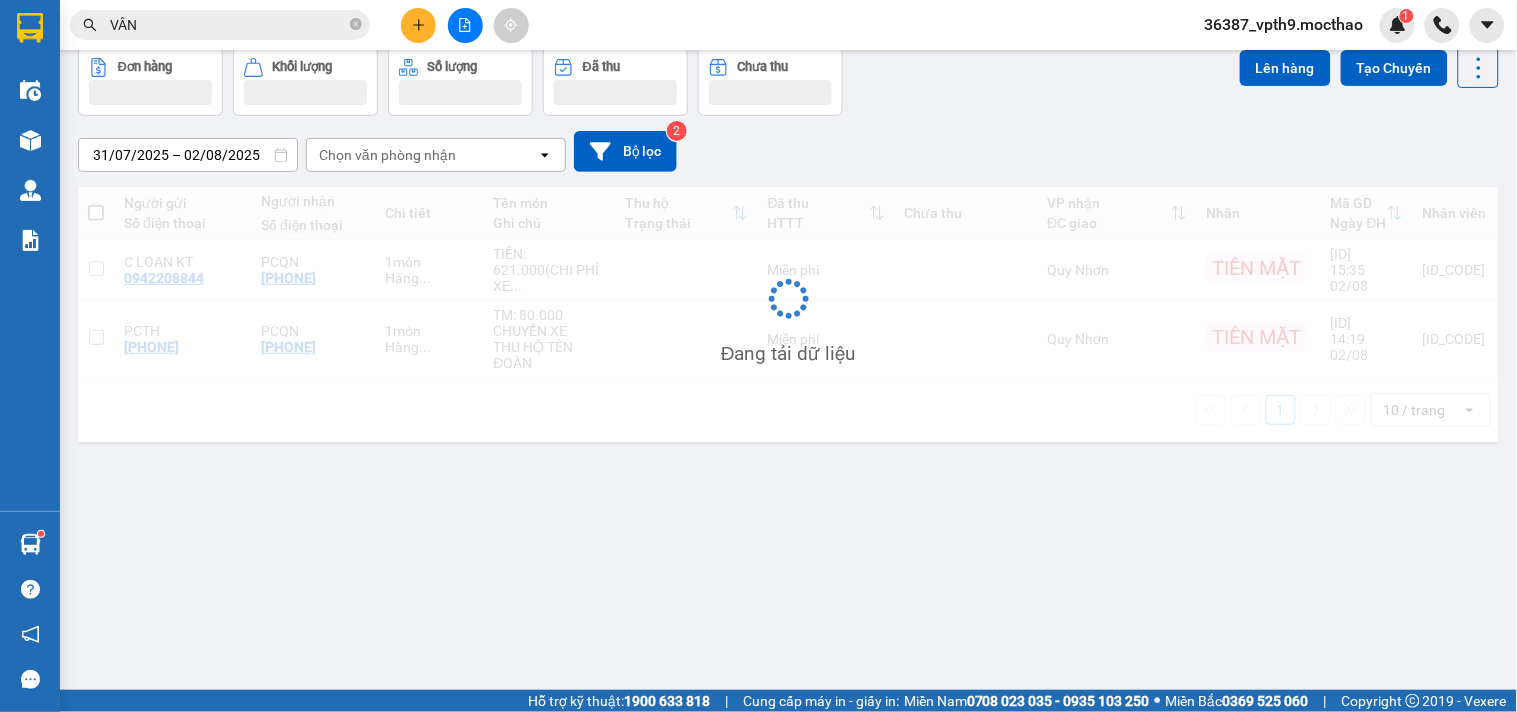 click on "Chọn văn phòng nhận" at bounding box center [387, 155] 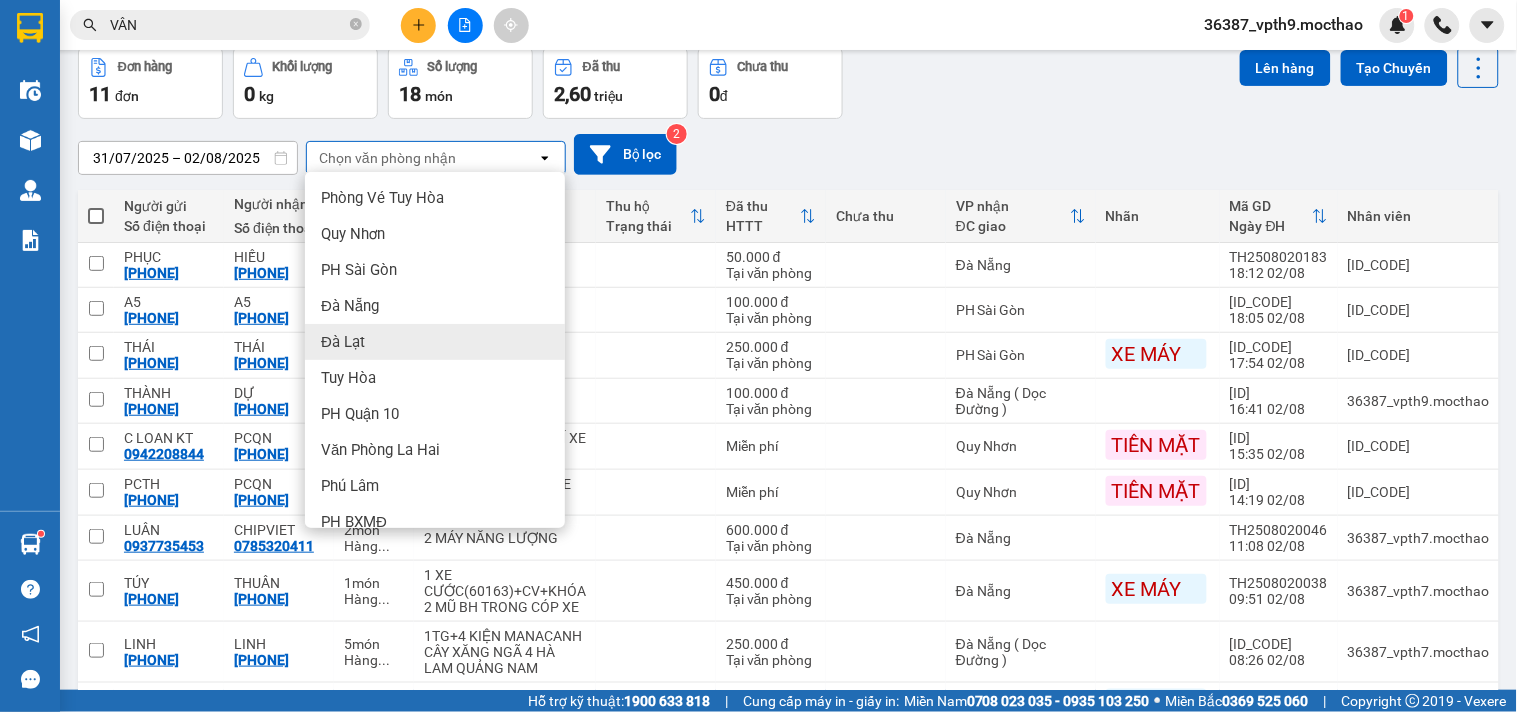 click on "Đà Lạt" at bounding box center (435, 342) 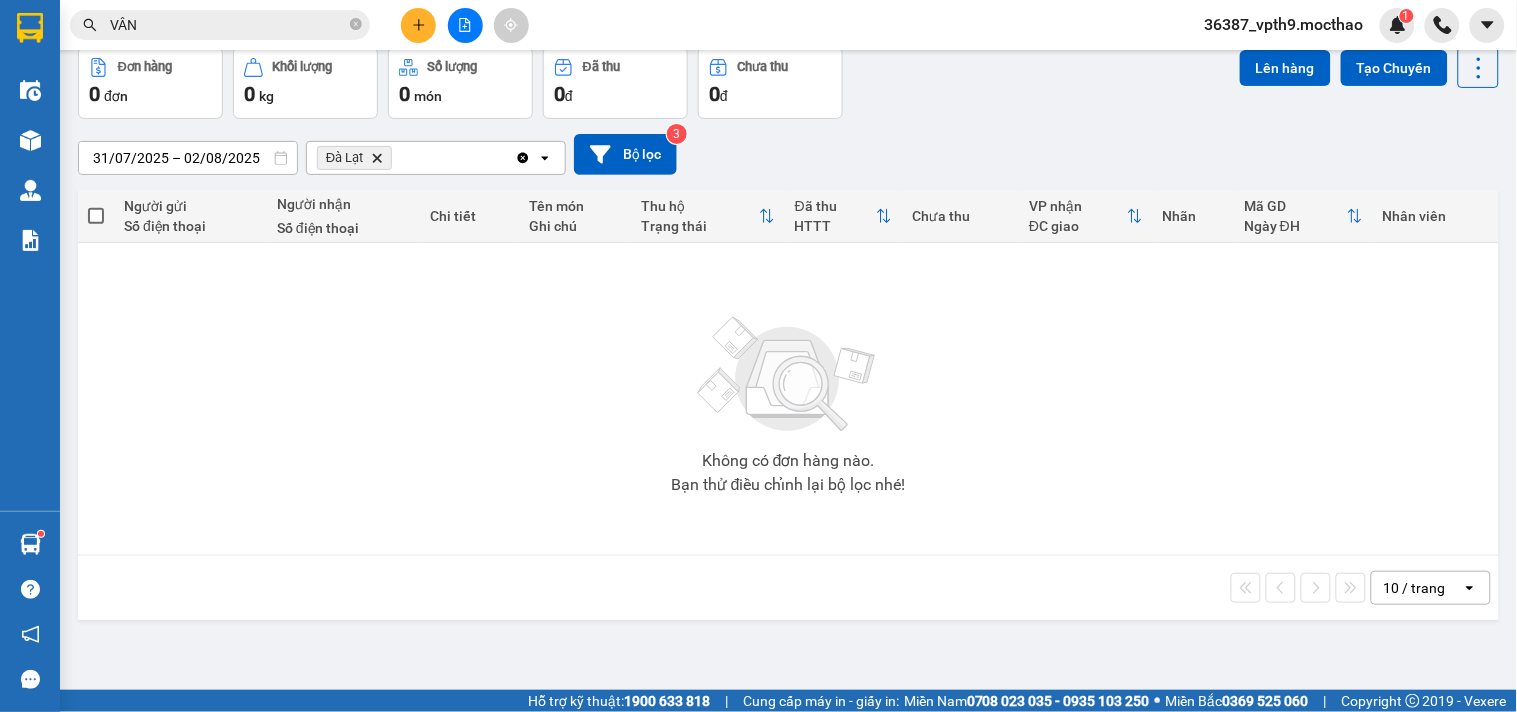 click 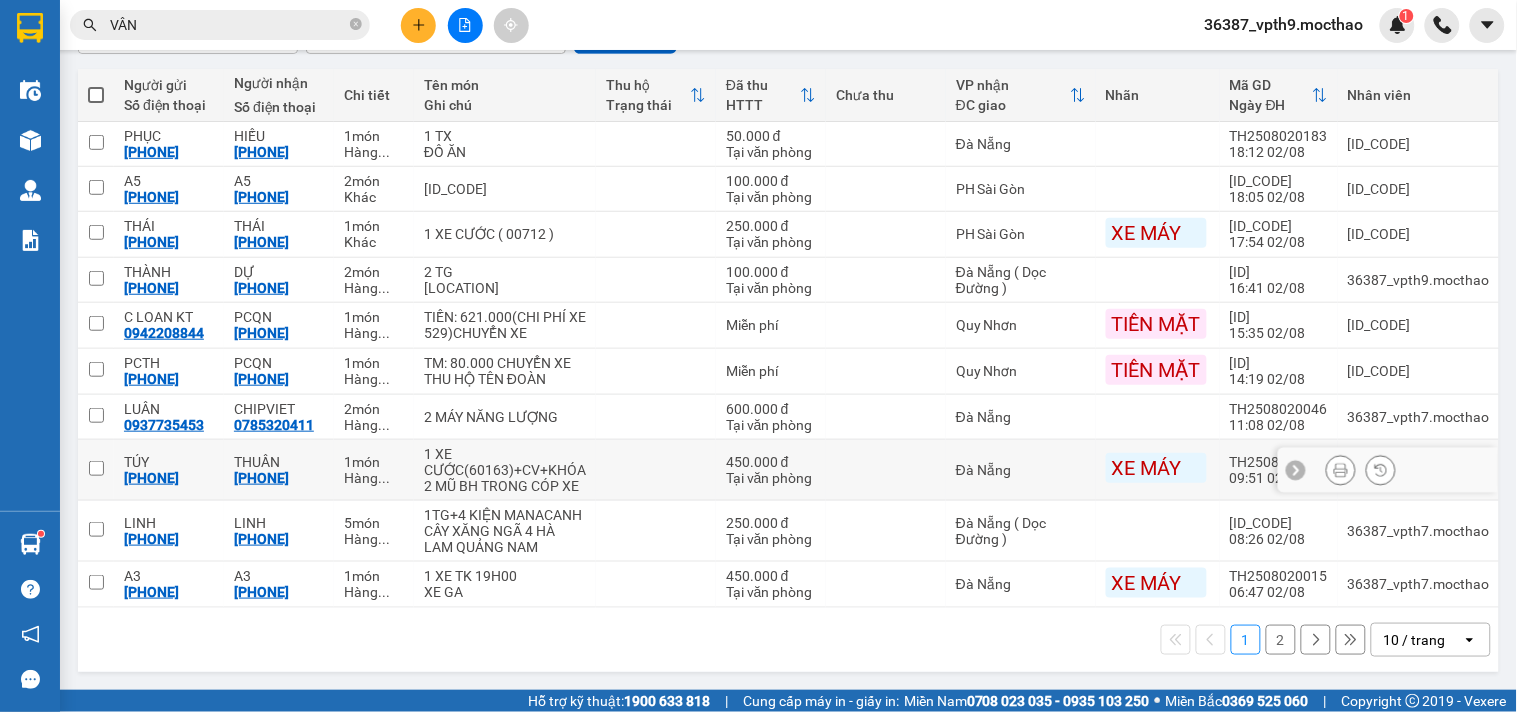 scroll, scrollTop: 0, scrollLeft: 0, axis: both 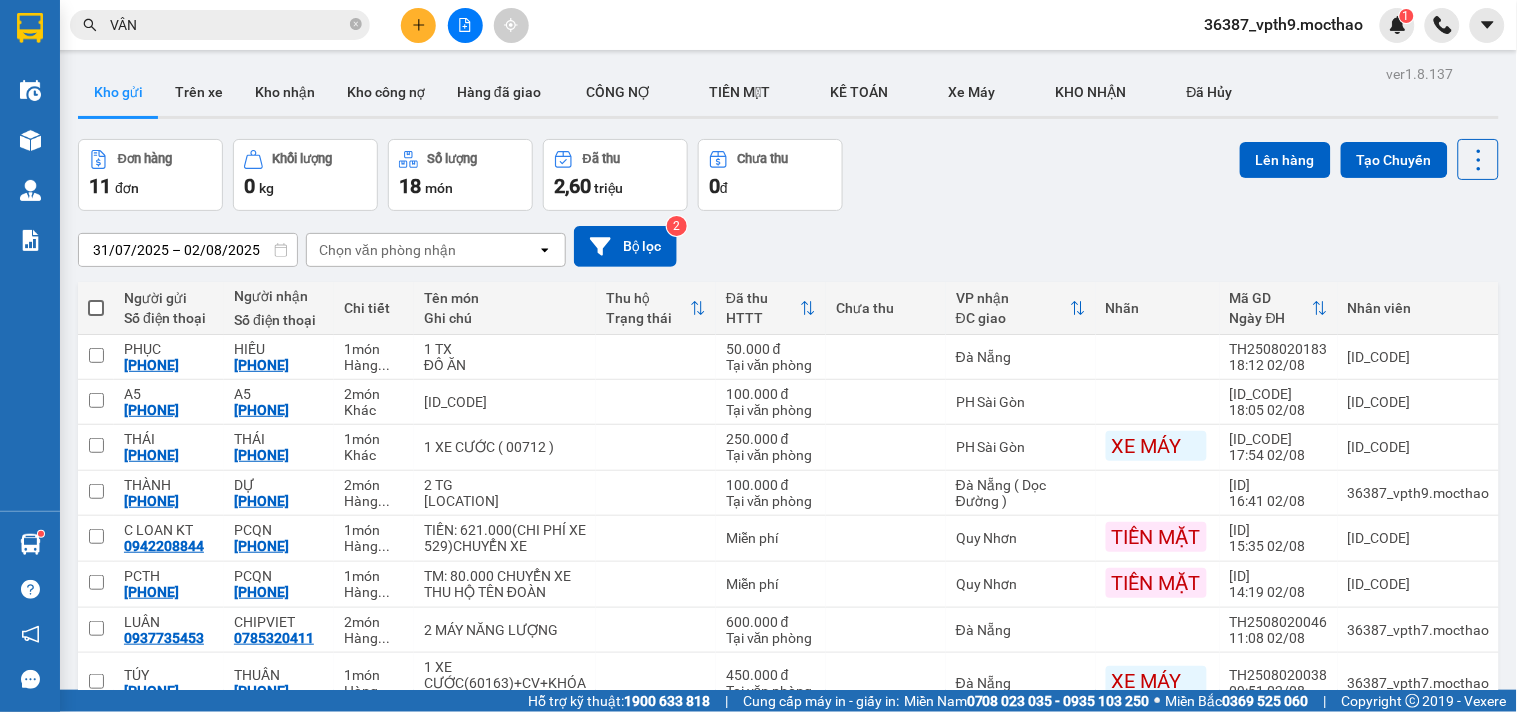 click on "31/07/2025 – 02/08/2025 Press the down arrow key to interact with the calendar and select a date. Press the escape button to close the calendar. Selected date range is from 31/07/2025 to 02/08/2025. Chọn văn phòng nhận open Bộ lọc 2" at bounding box center [788, 246] 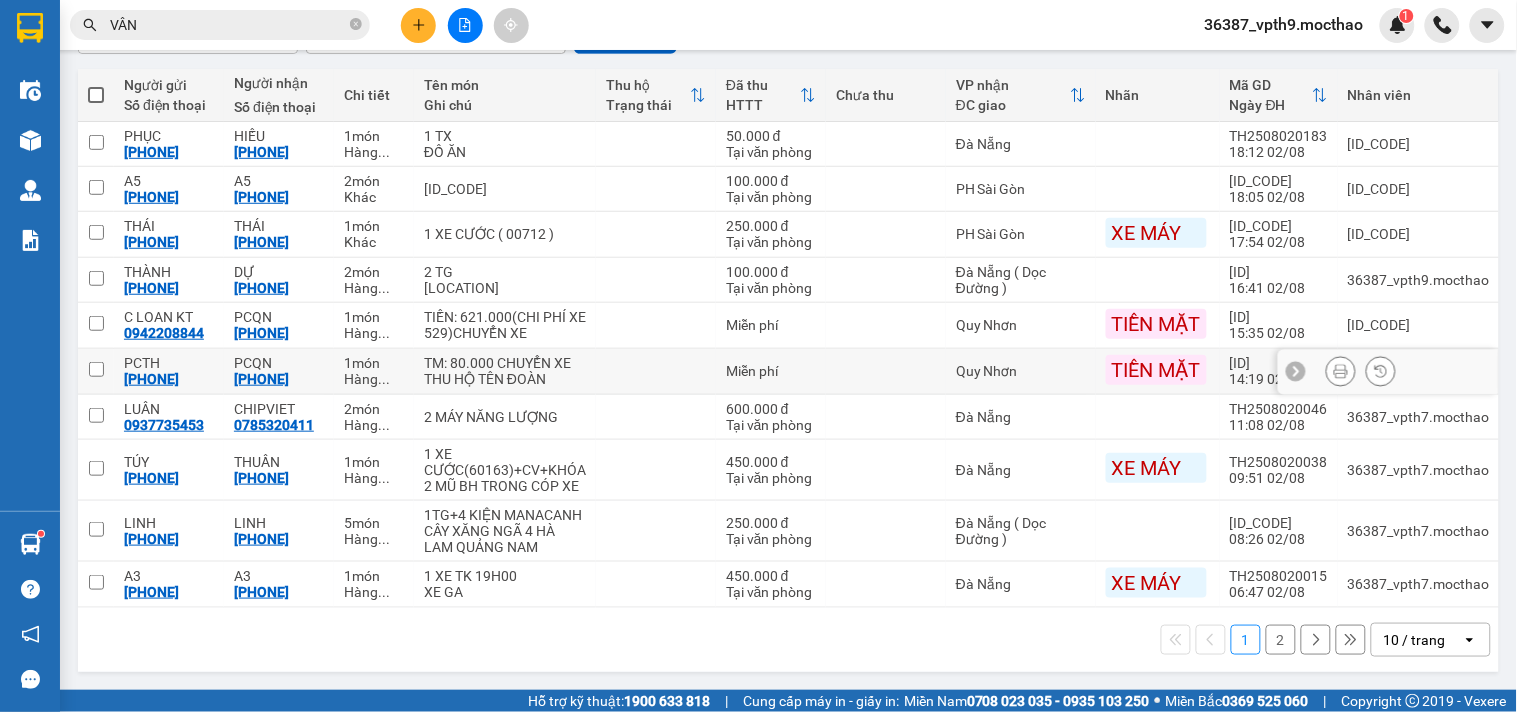 scroll, scrollTop: 0, scrollLeft: 0, axis: both 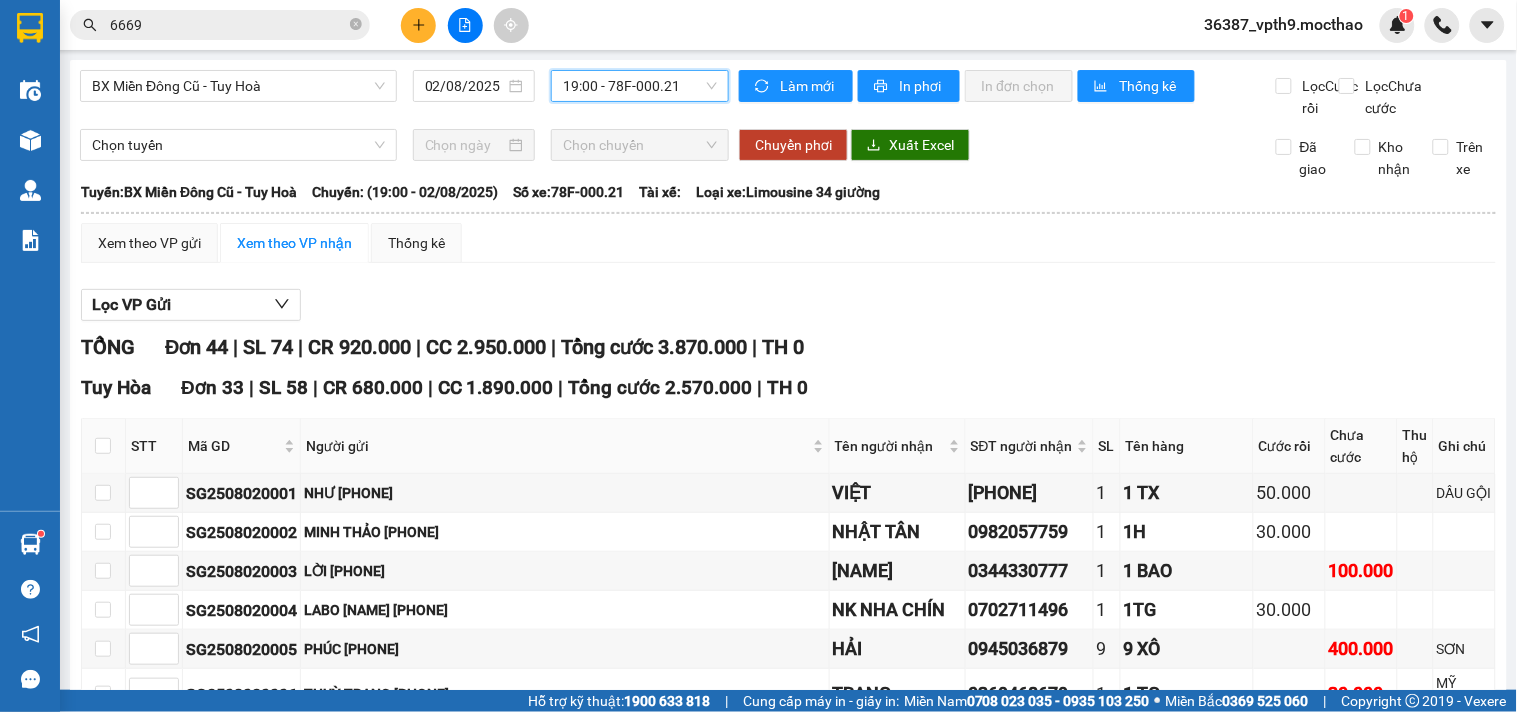 click on "19:00     - 78F-000.21" at bounding box center [640, 86] 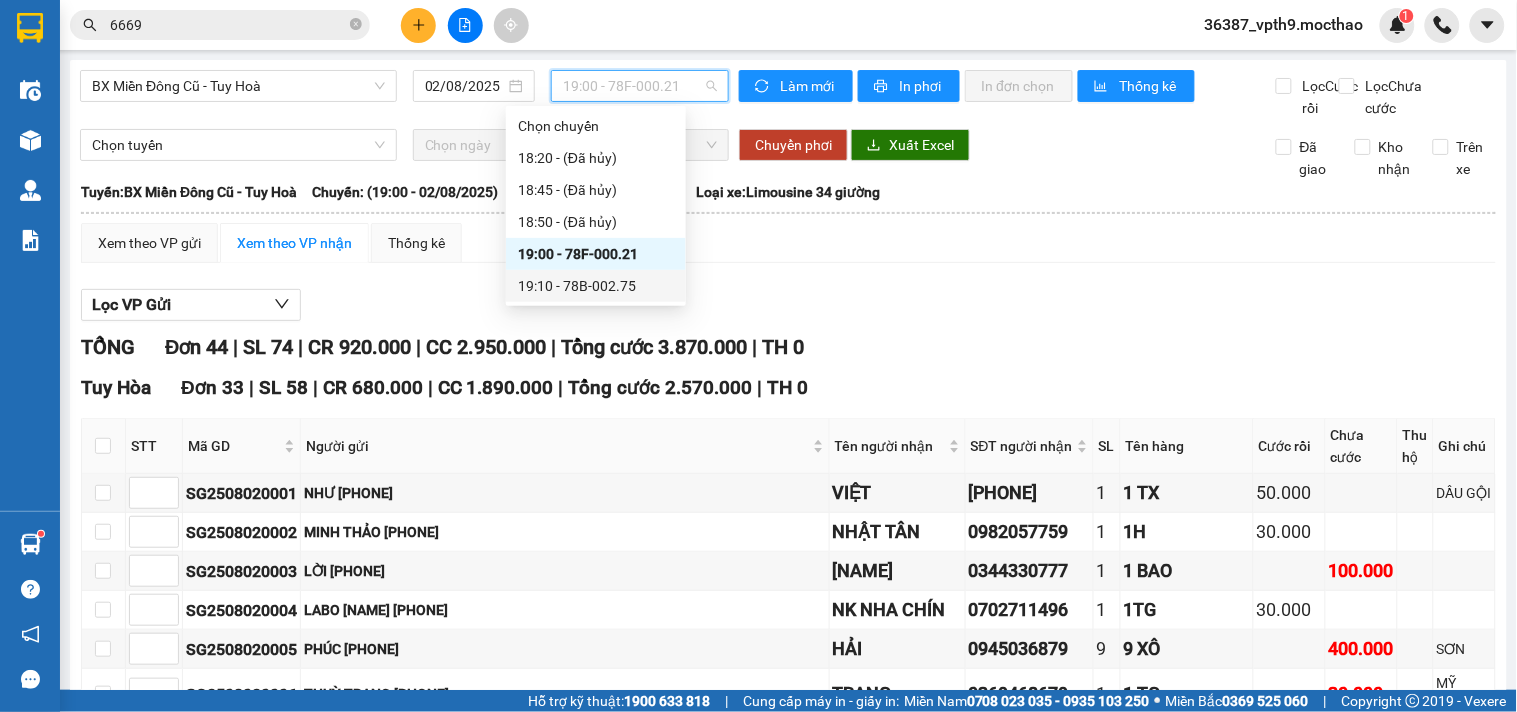 click on "19:10     - 78B-002.75" at bounding box center (596, 286) 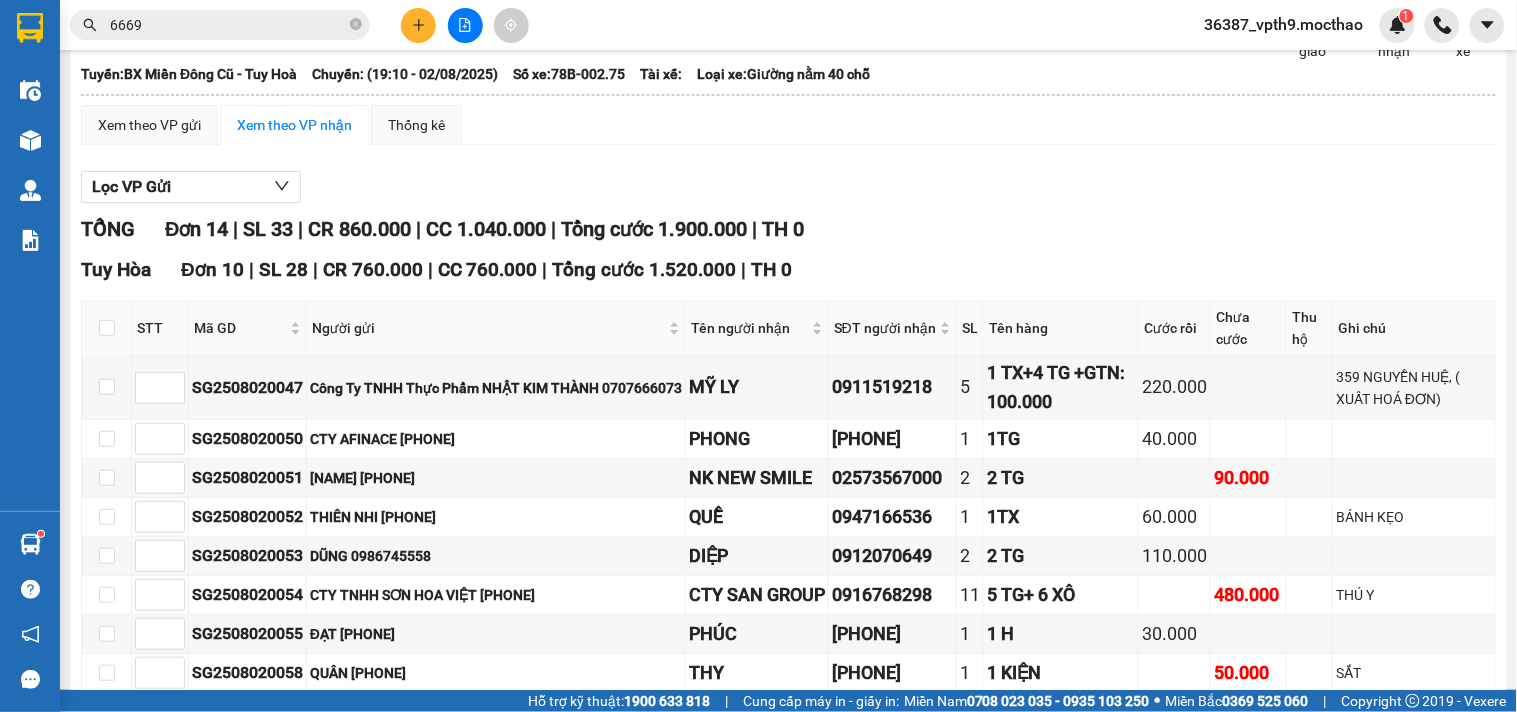 scroll, scrollTop: 0, scrollLeft: 0, axis: both 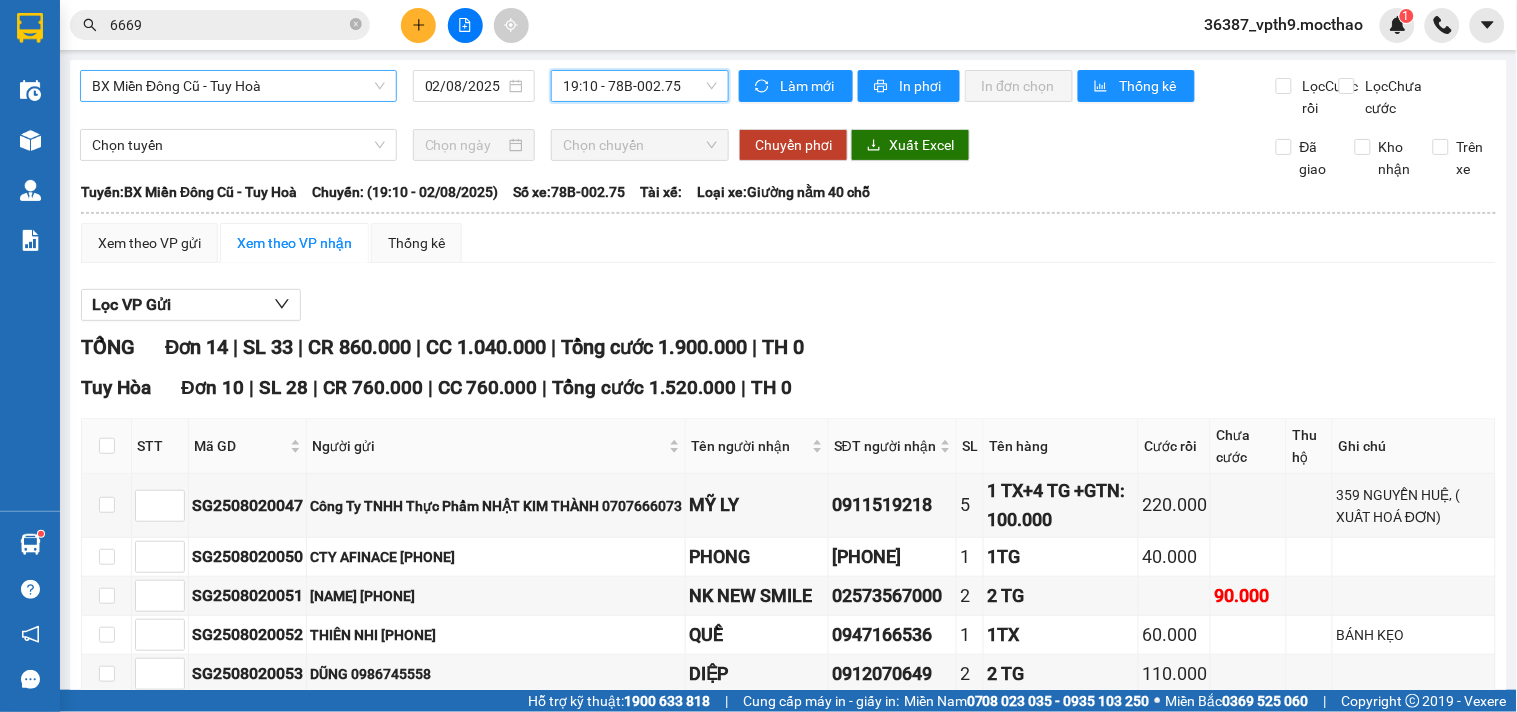 click on "BX Miền Đông Cũ - Tuy Hoà" at bounding box center (238, 86) 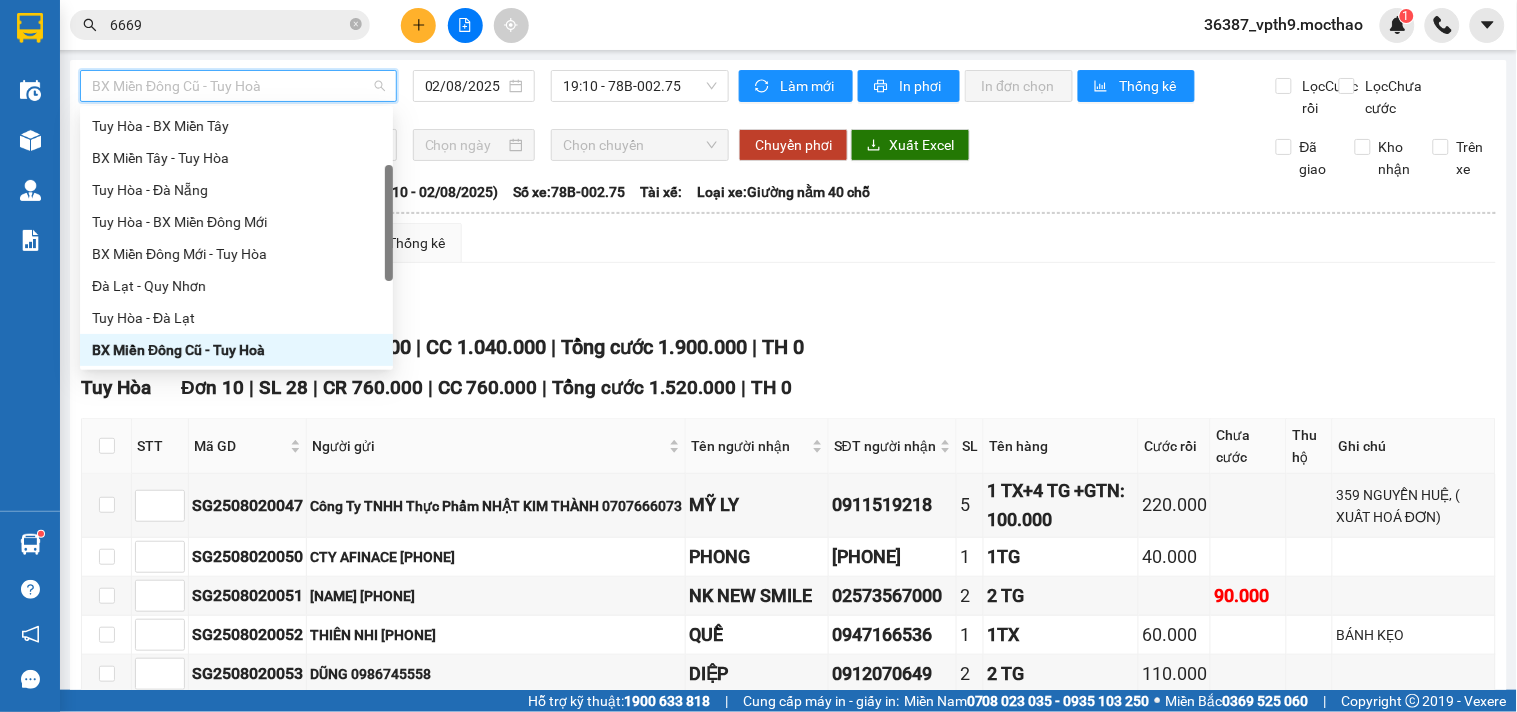 type on "Q" 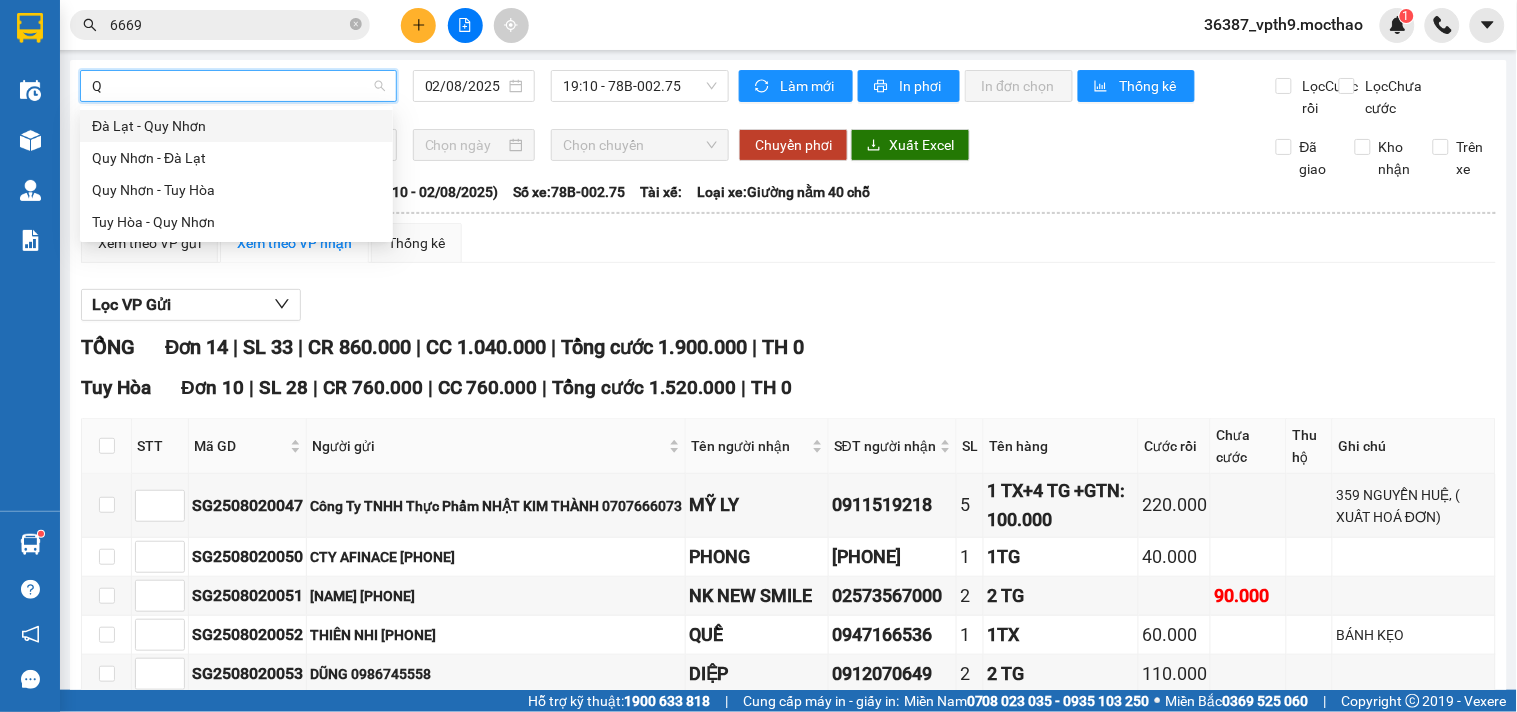 scroll, scrollTop: 0, scrollLeft: 0, axis: both 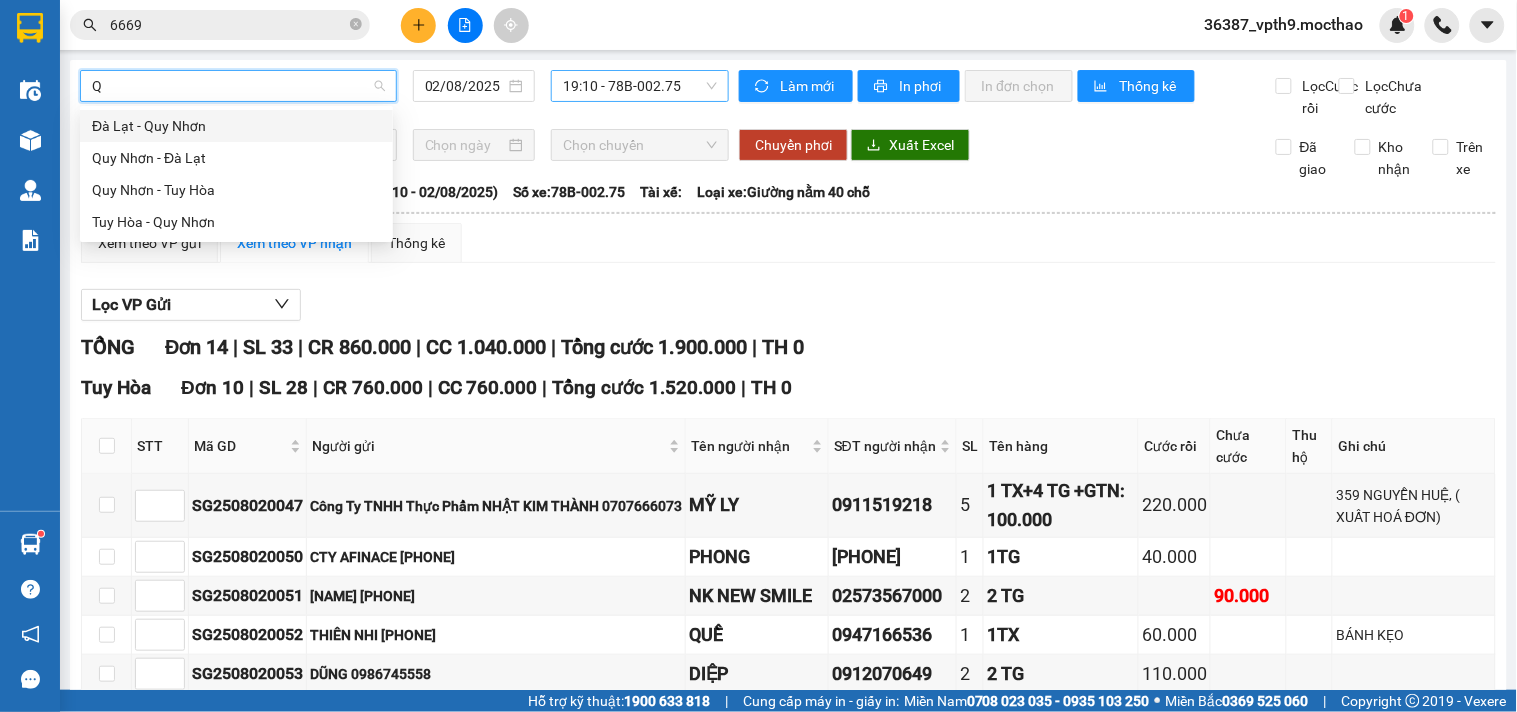 type 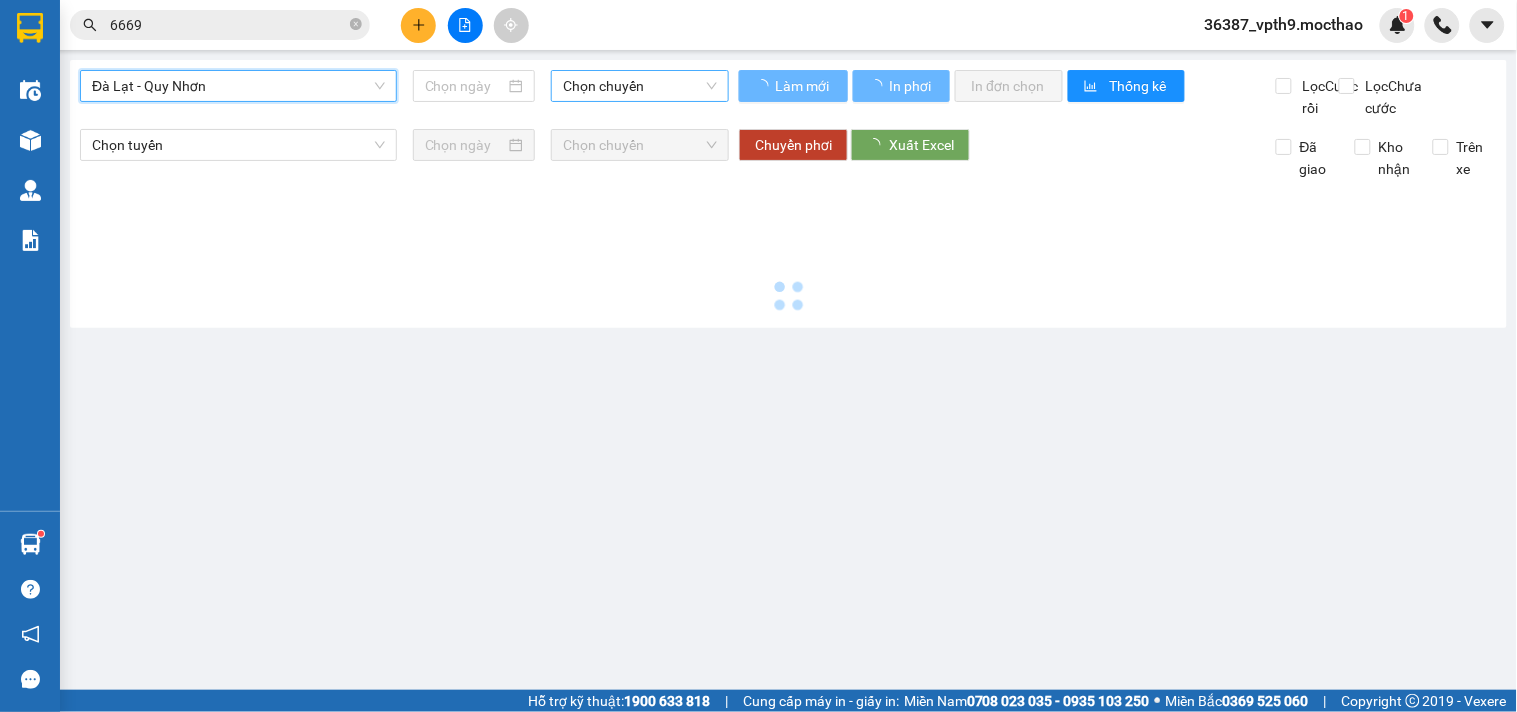 type on "02/08/2025" 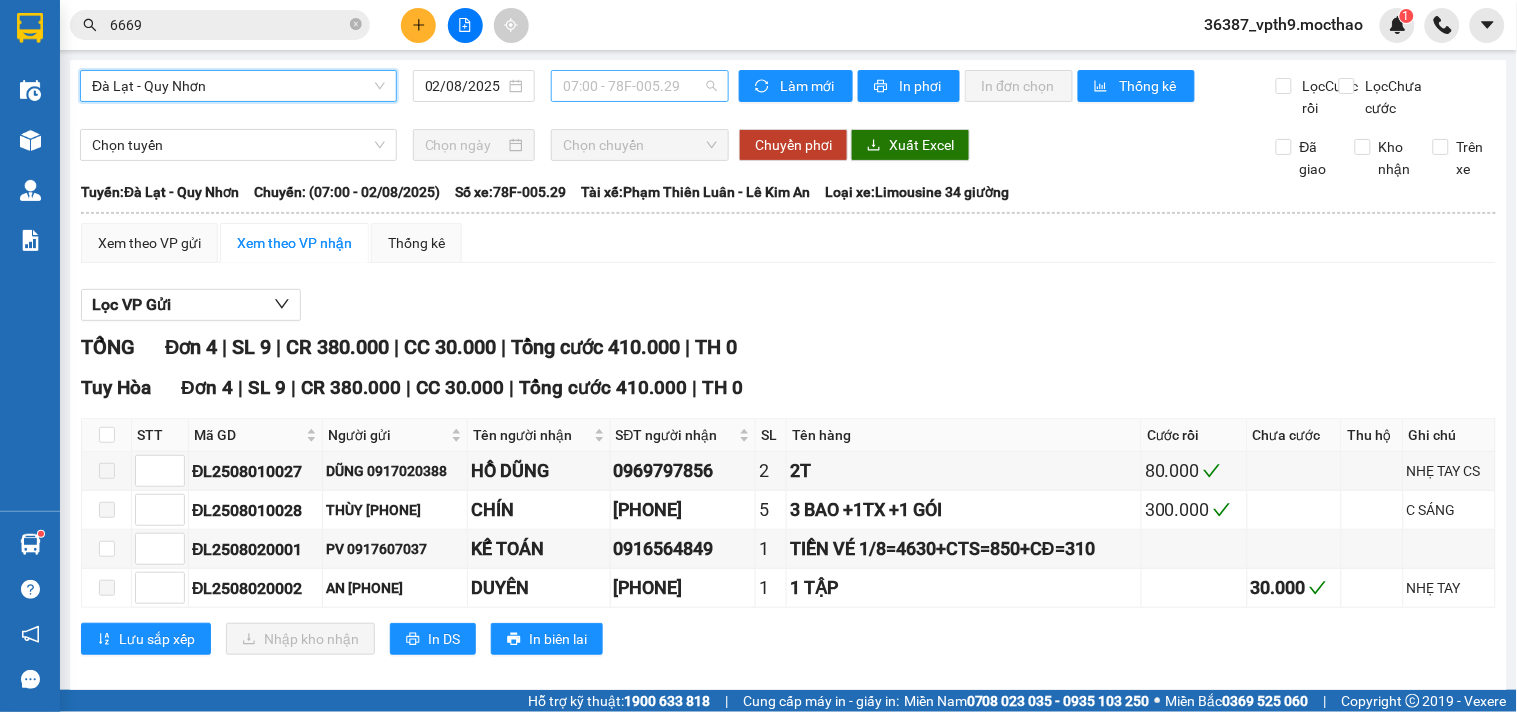 click on "07:00     - 78F-005.29" at bounding box center [640, 86] 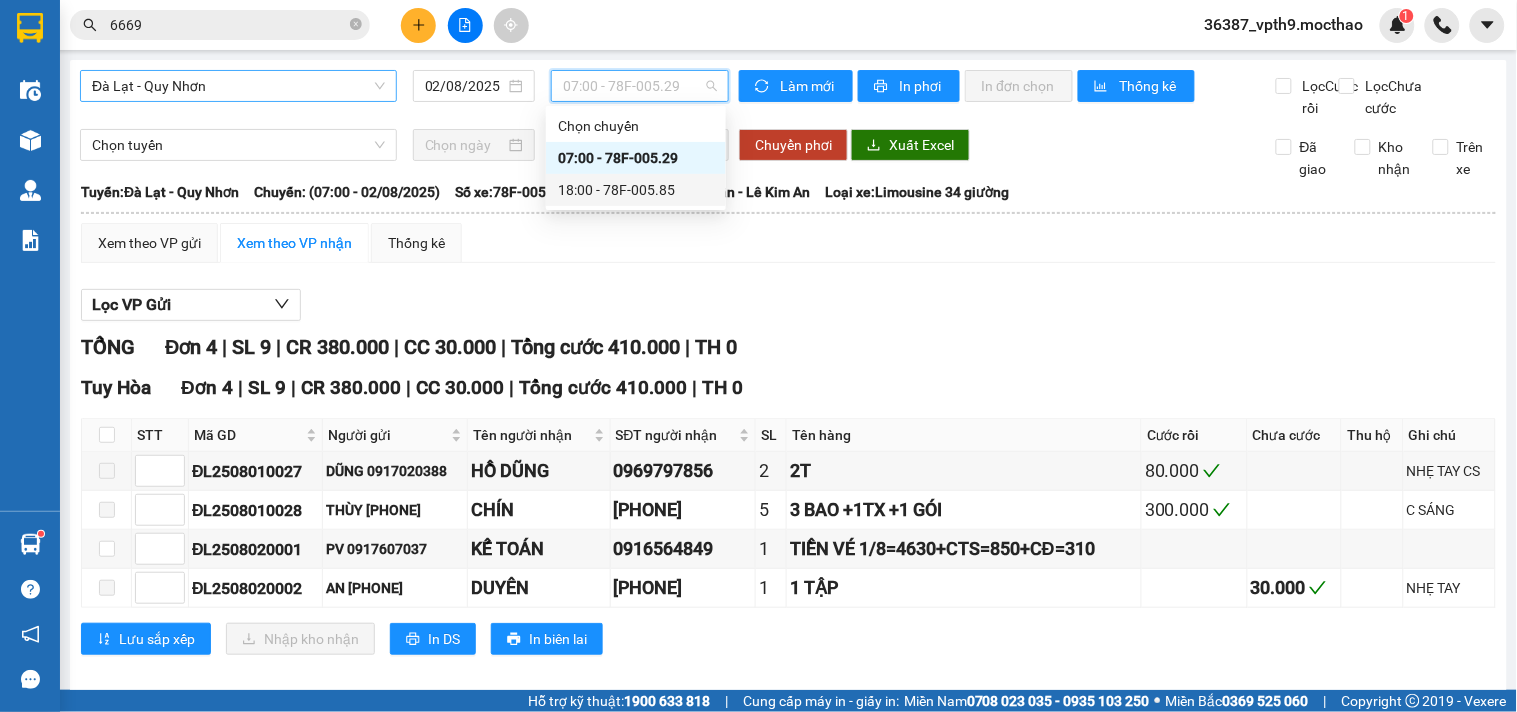 click on "[TIME]     - [CODE]" at bounding box center (636, 190) 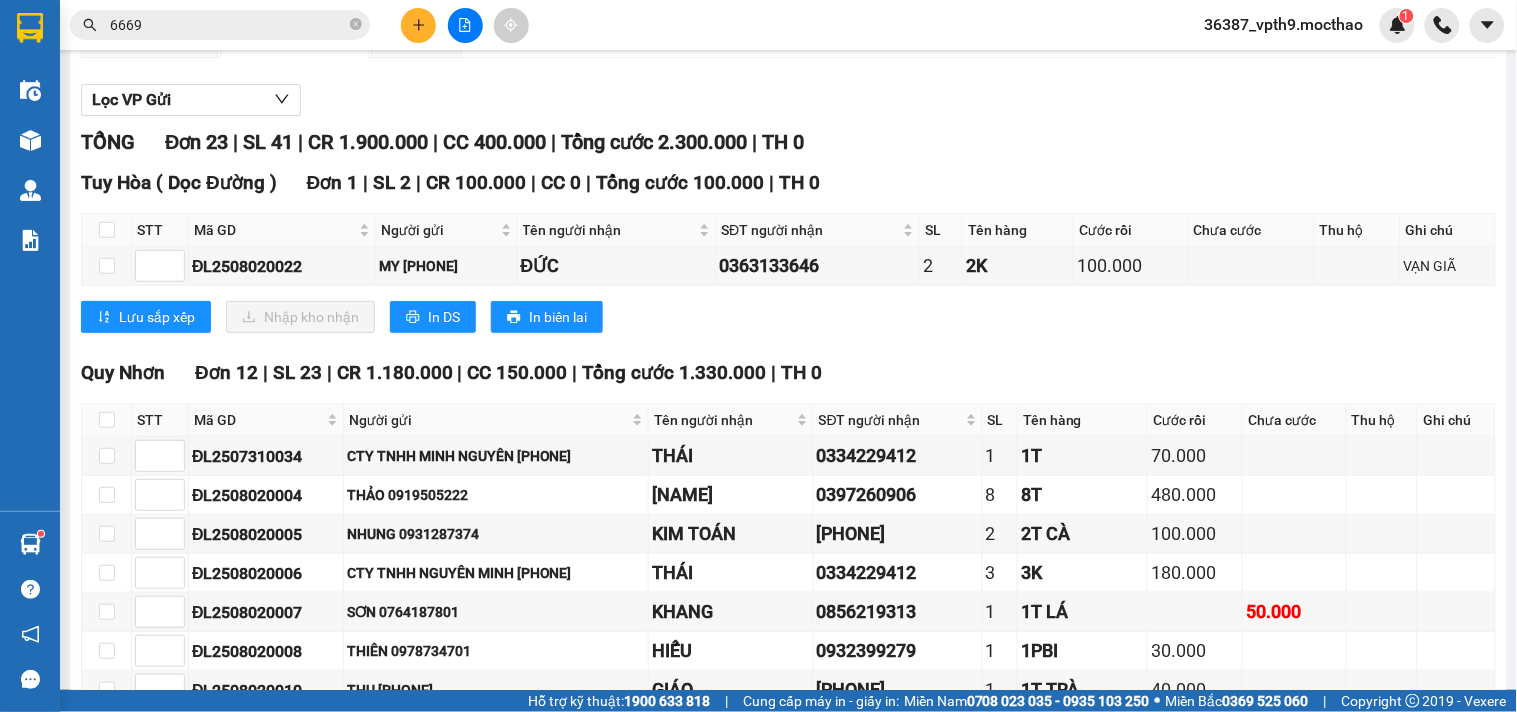 scroll, scrollTop: 0, scrollLeft: 0, axis: both 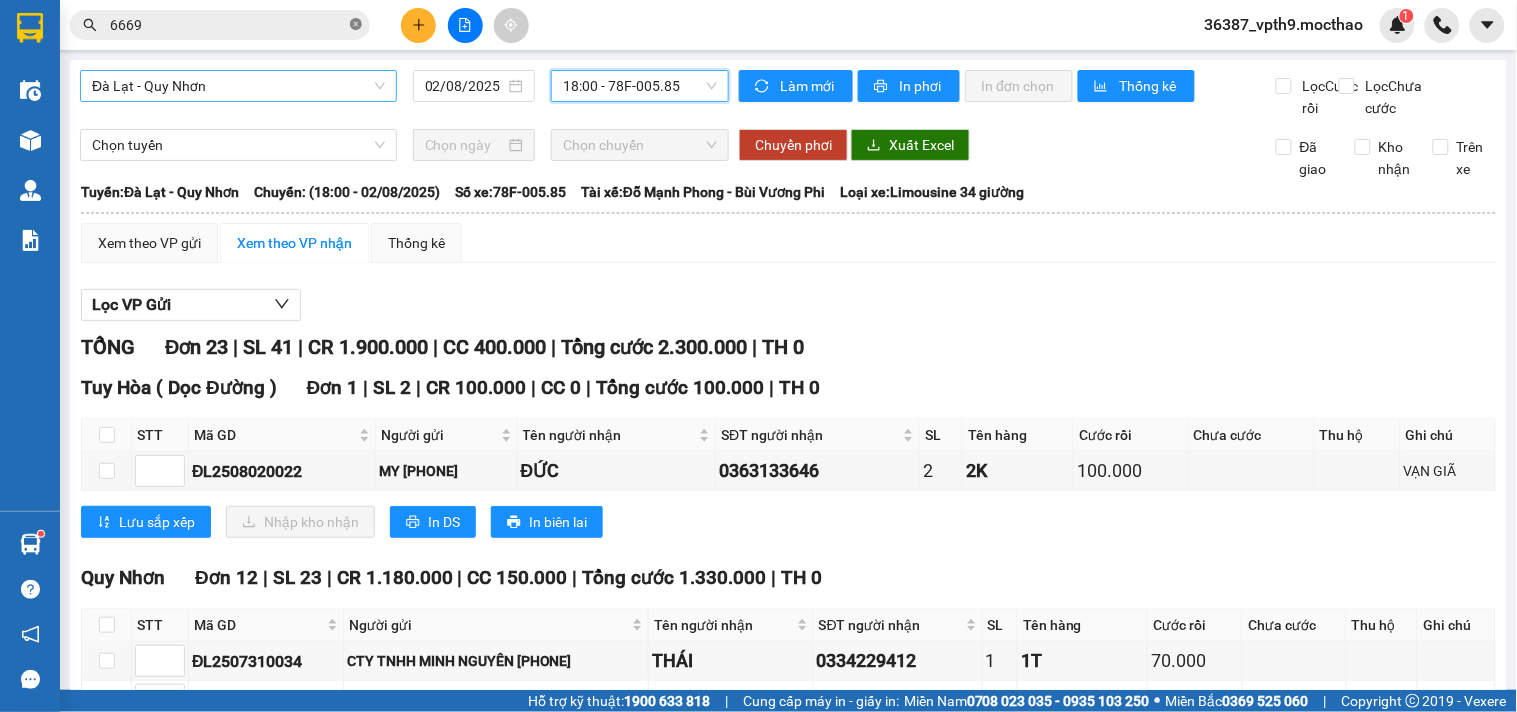 click 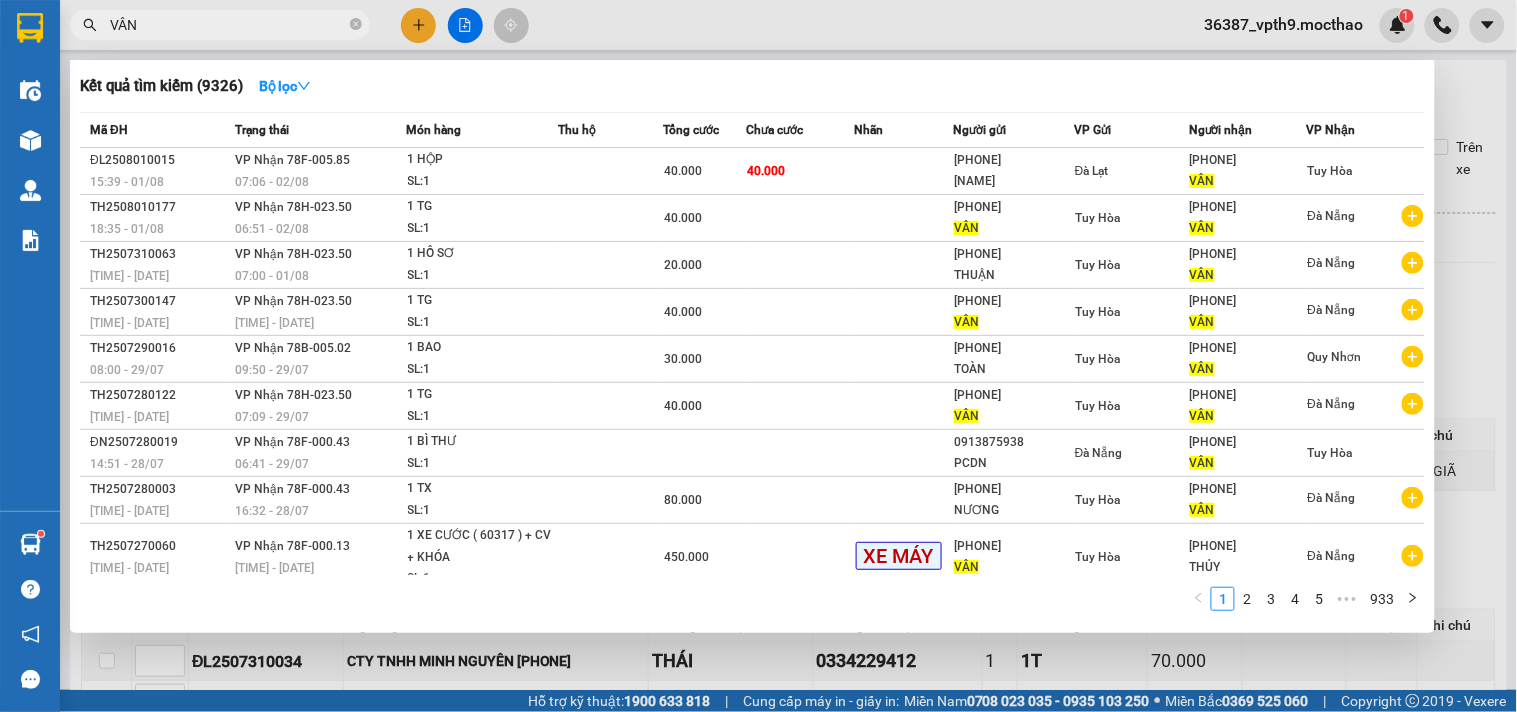 type on "VÂN" 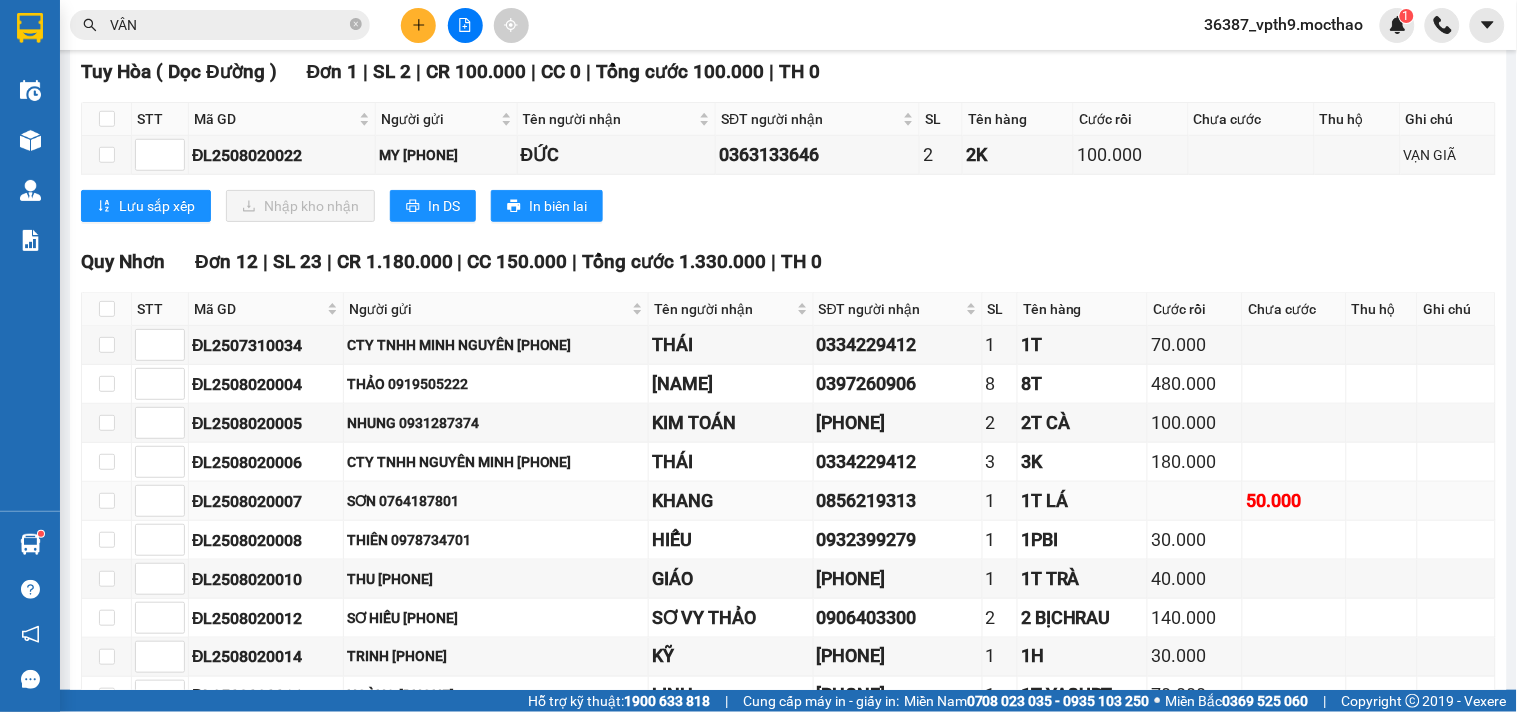 scroll, scrollTop: 0, scrollLeft: 0, axis: both 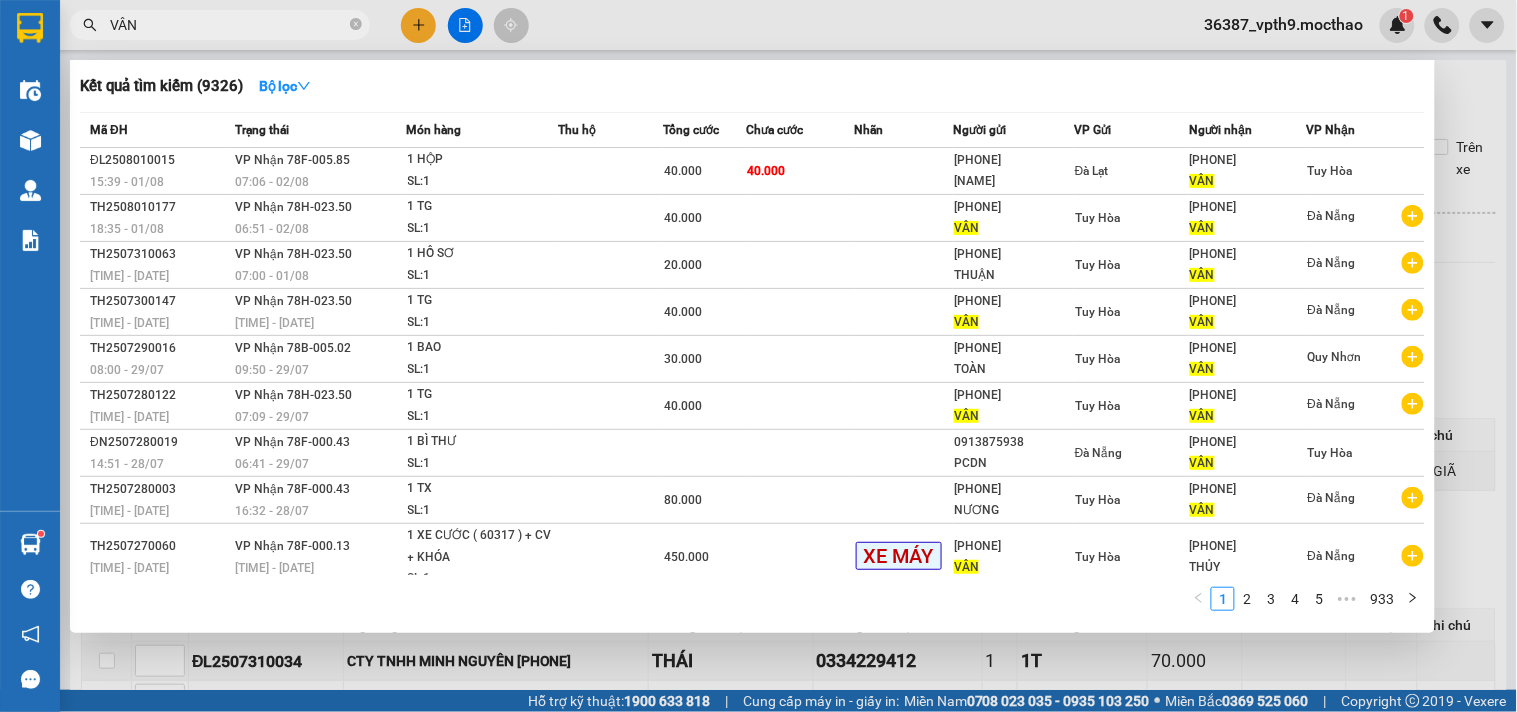 click on "VÂN" at bounding box center [220, 25] 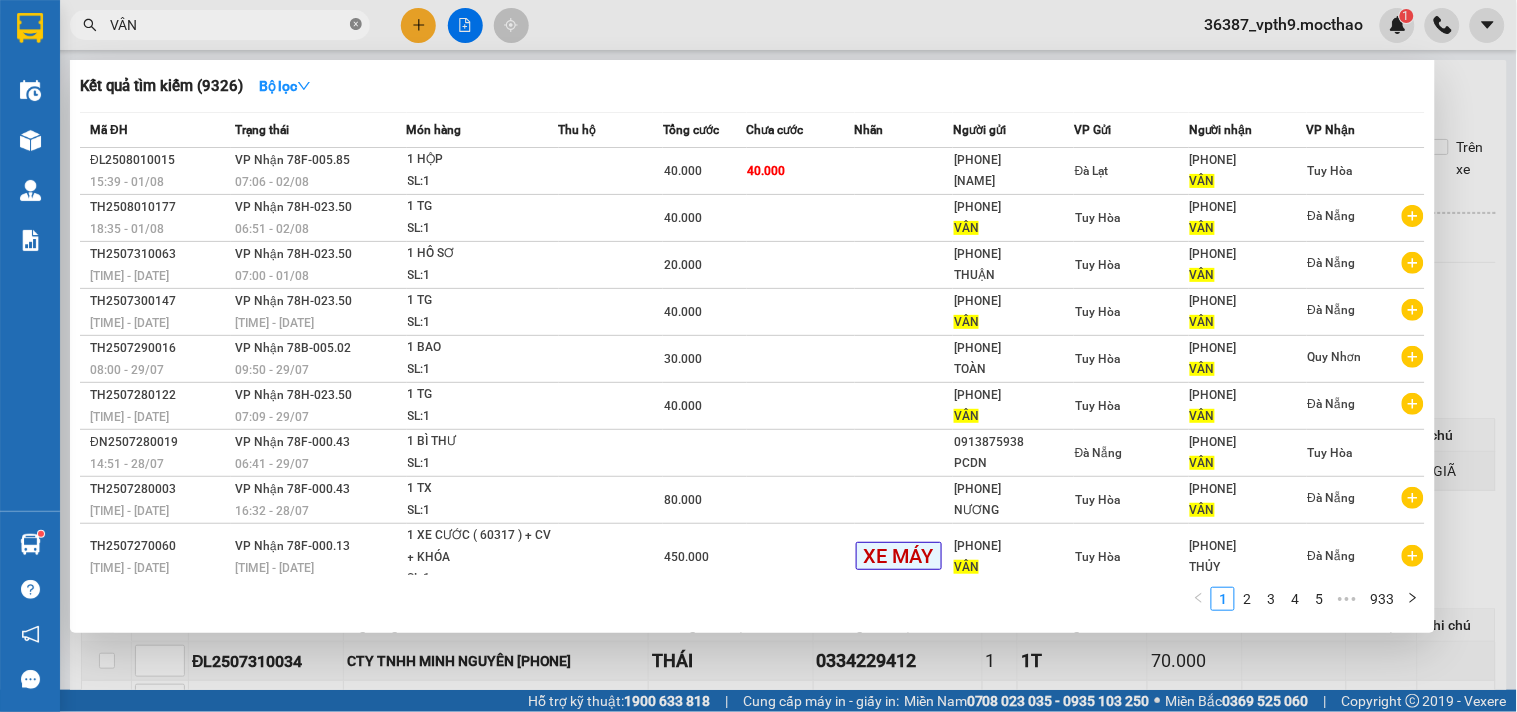 click 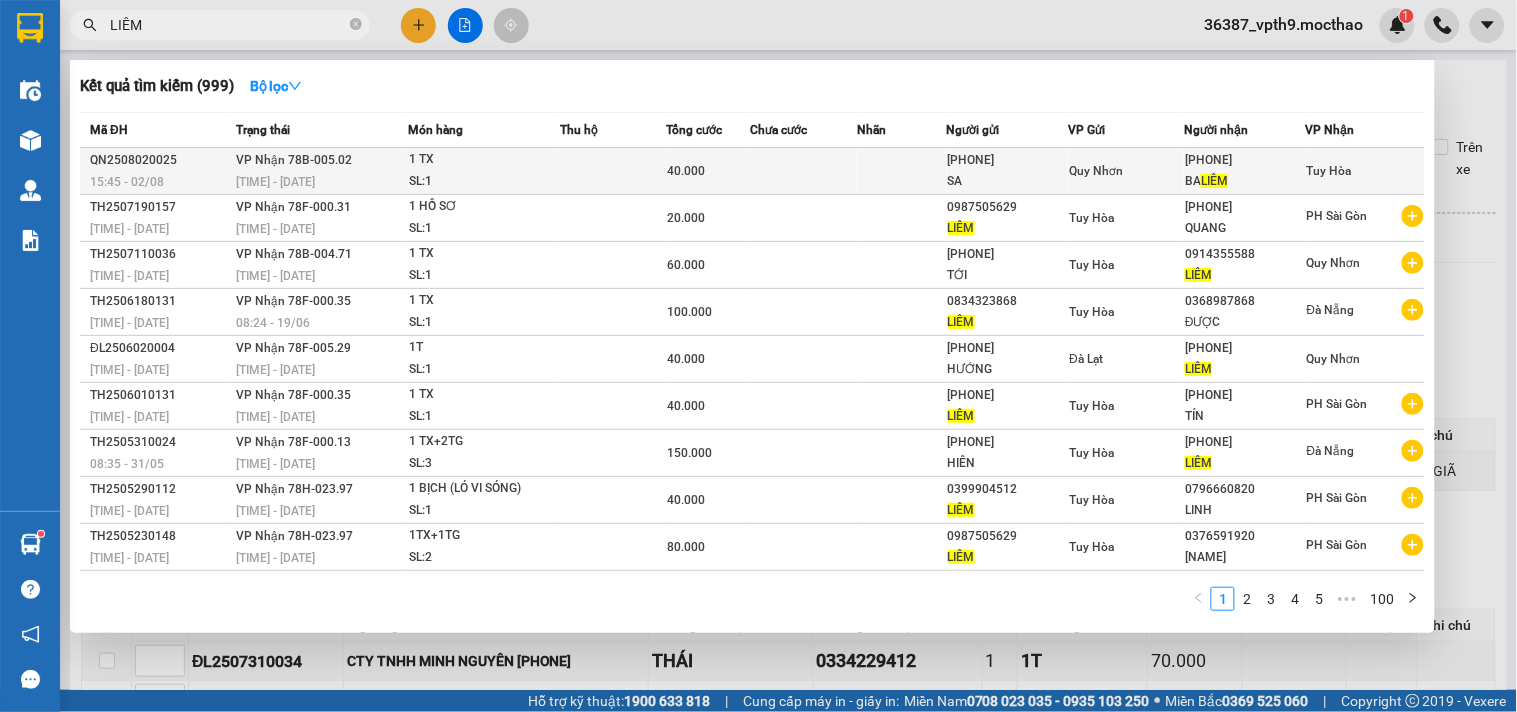 type on "LIÊM" 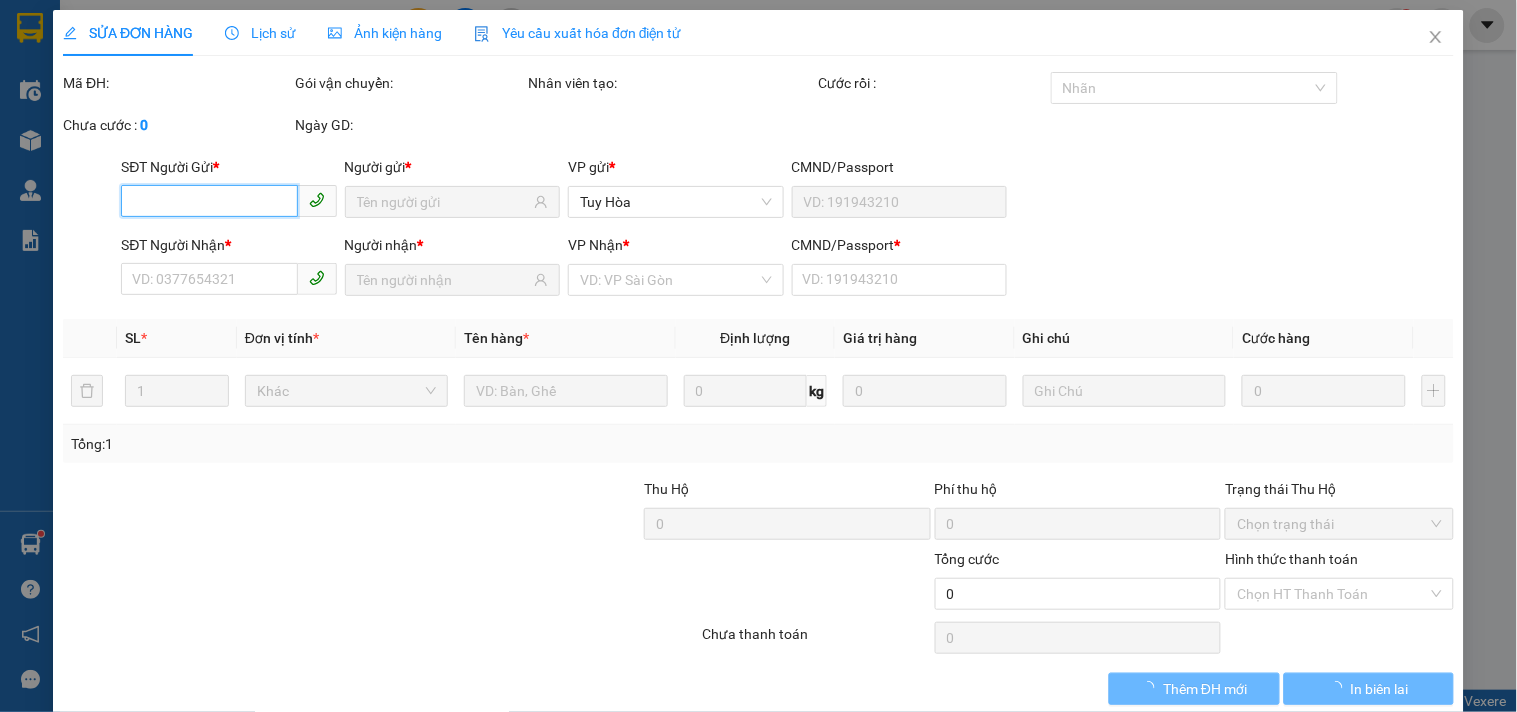 type on "[PHONE]" 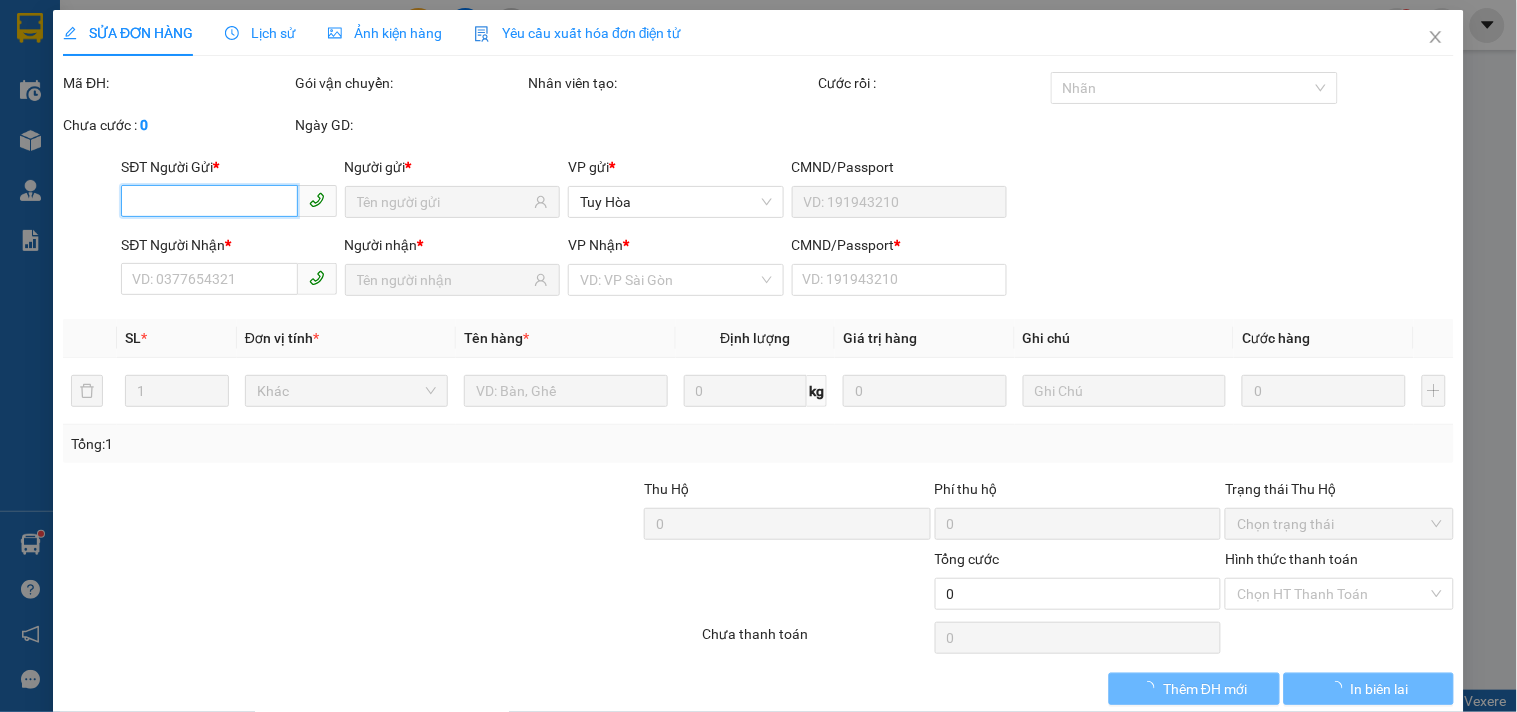 type on "[PHONE]" 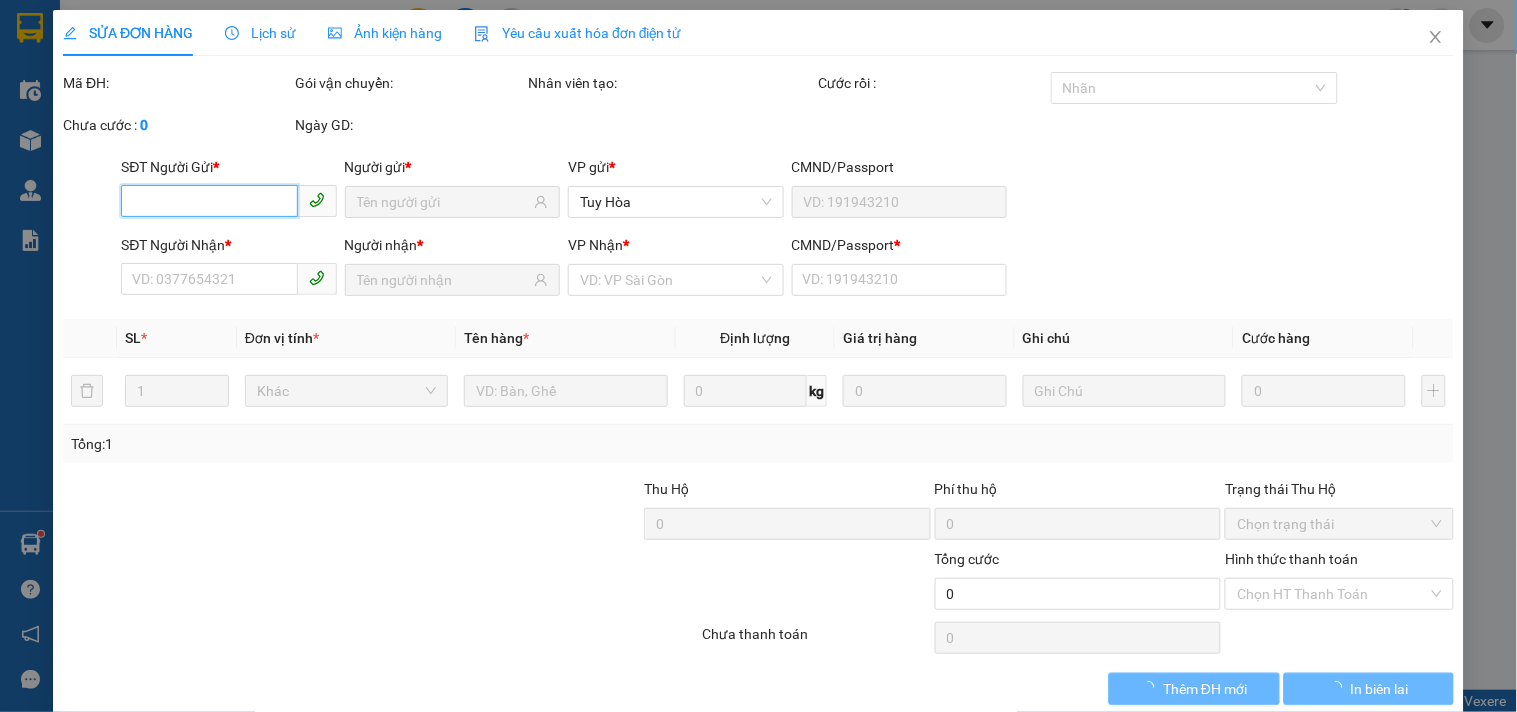 type on "BA LIÊM" 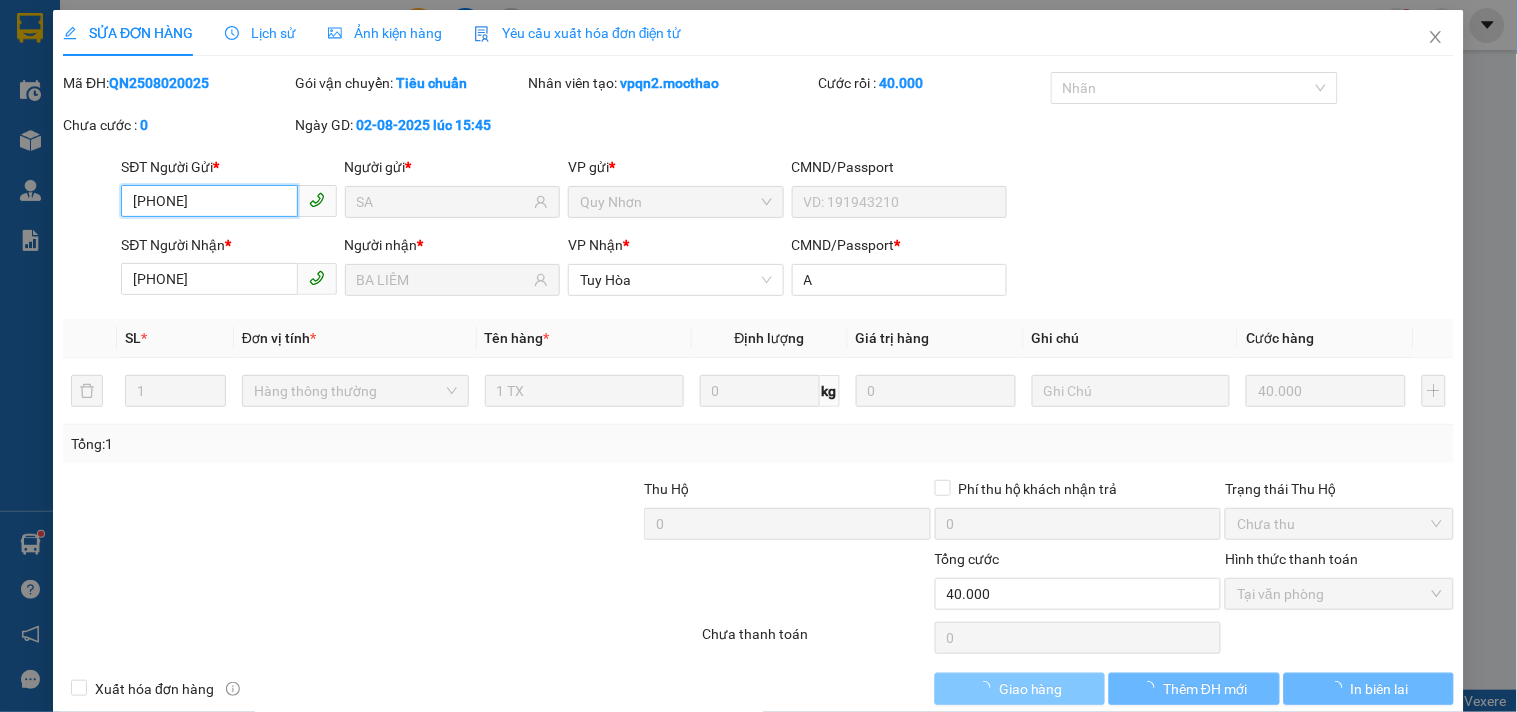 checkbox on "true" 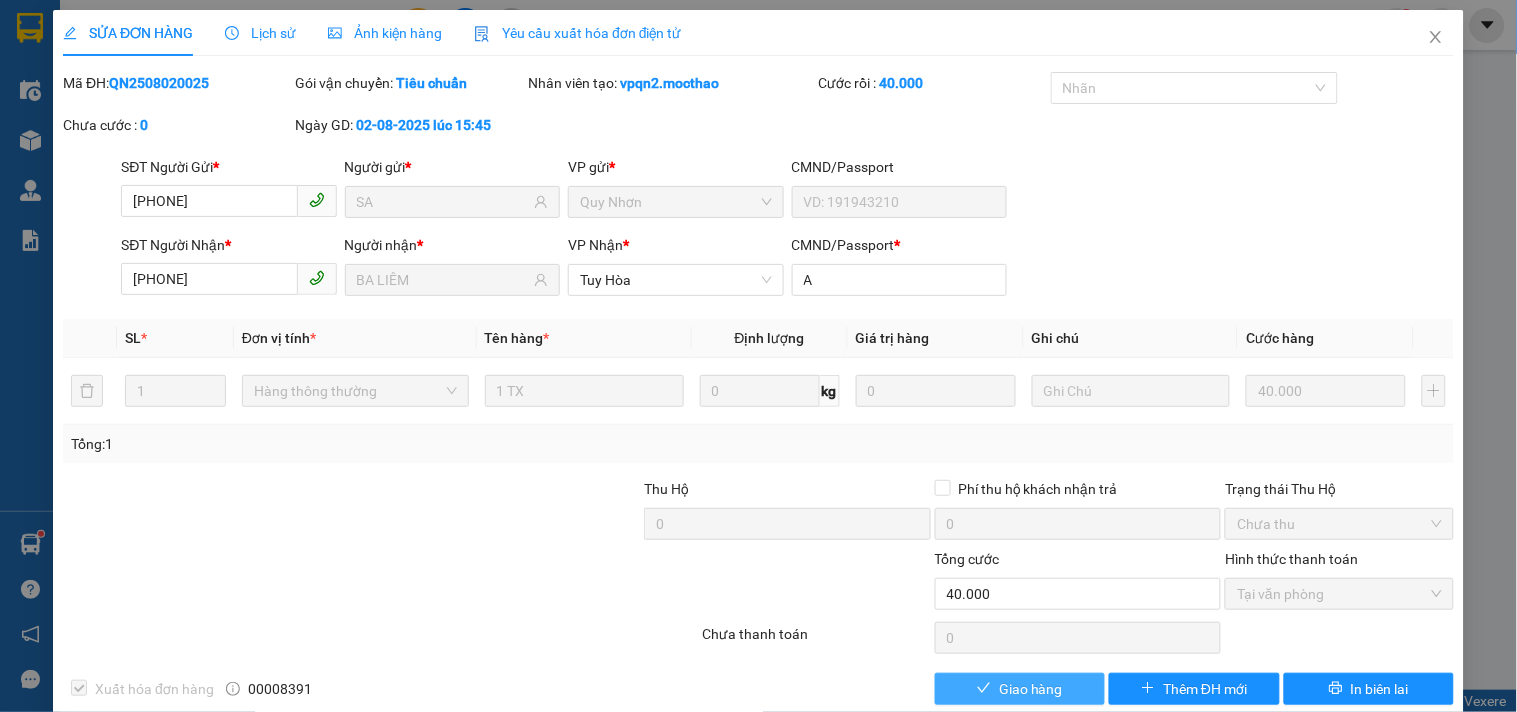 click on "Giao hàng" 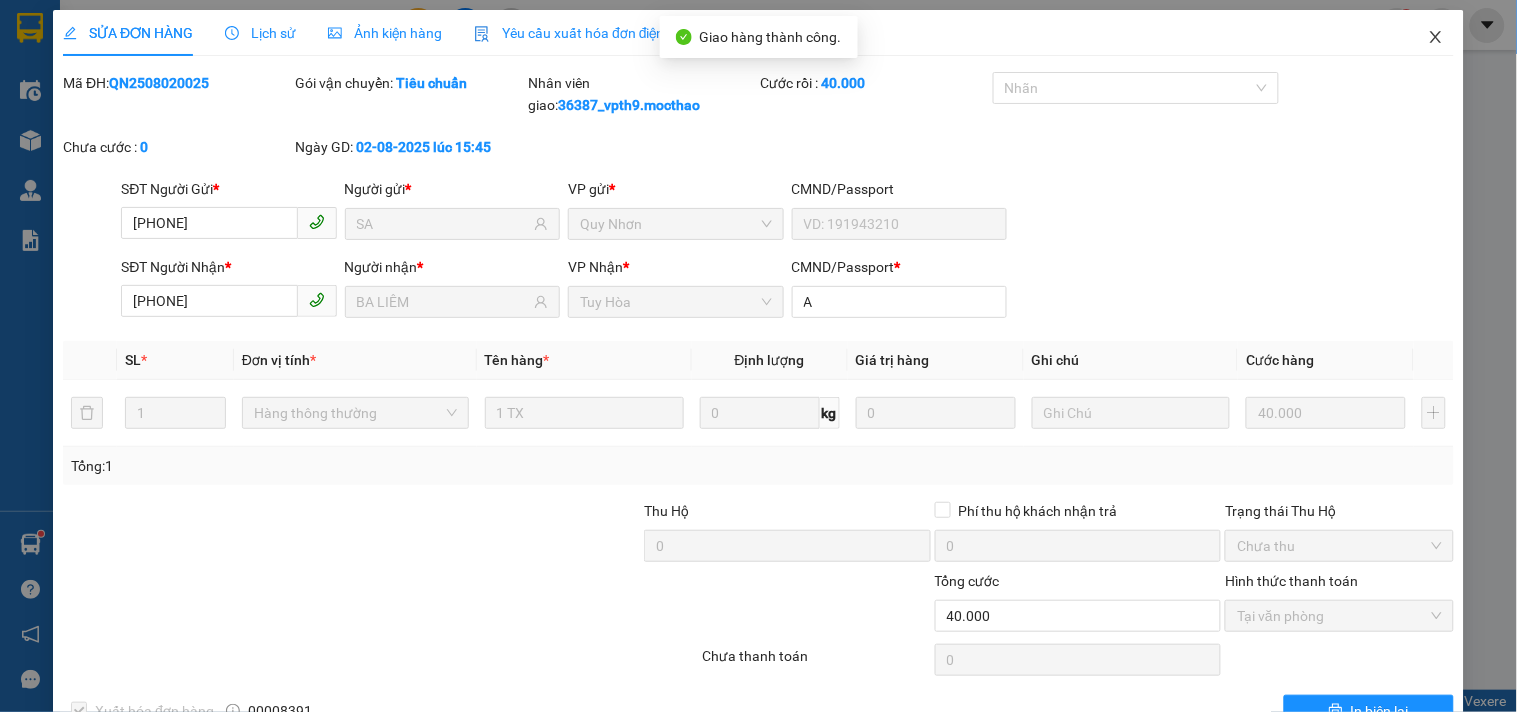 click 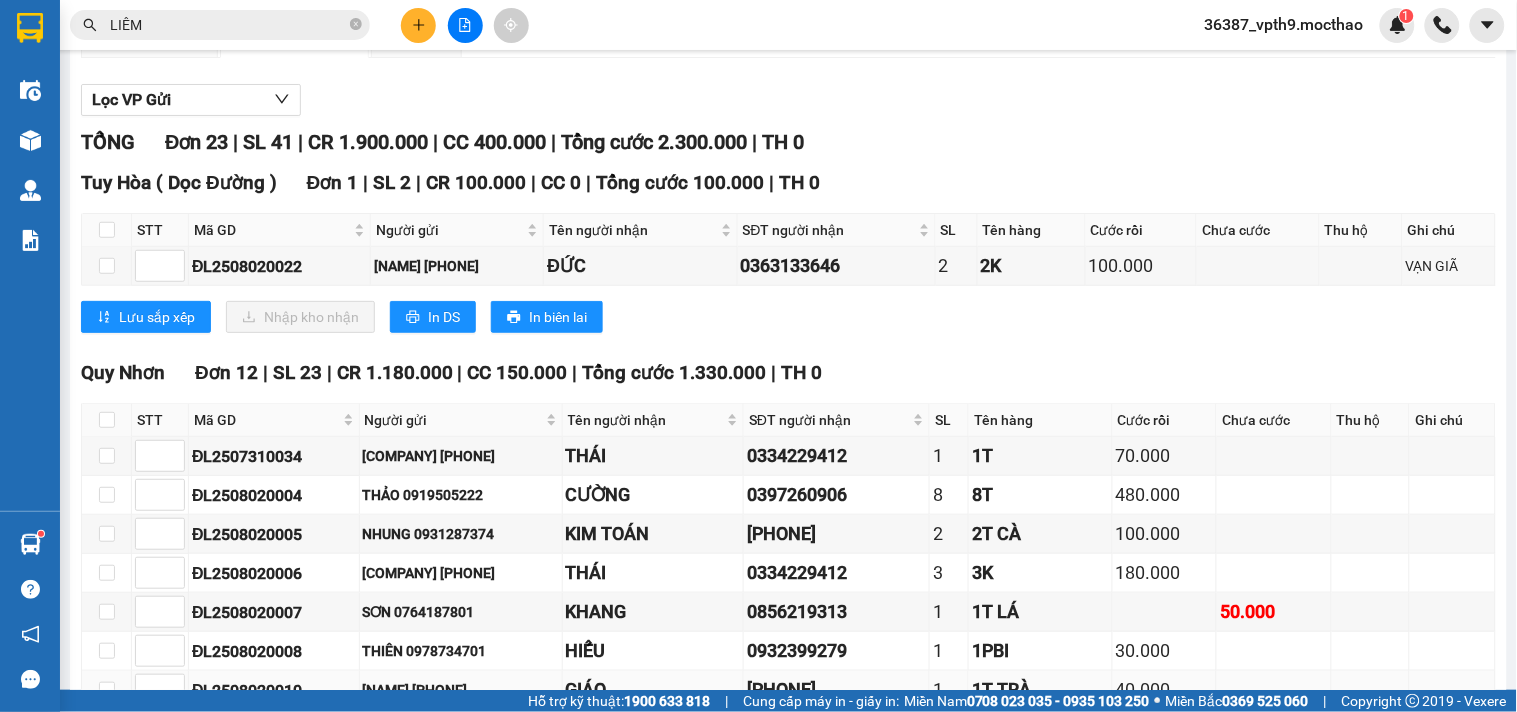 scroll, scrollTop: 0, scrollLeft: 0, axis: both 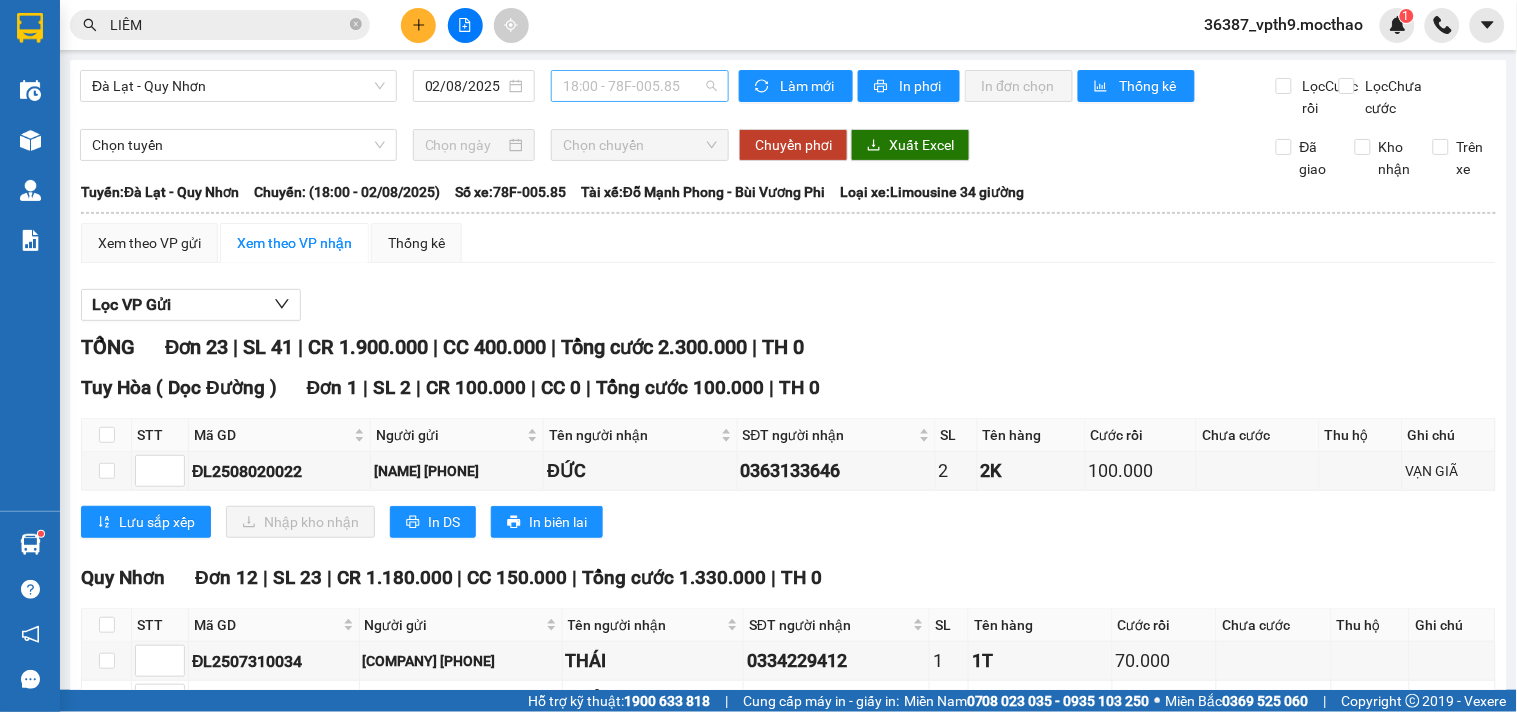 click on "[TIME]     - [CODE]" 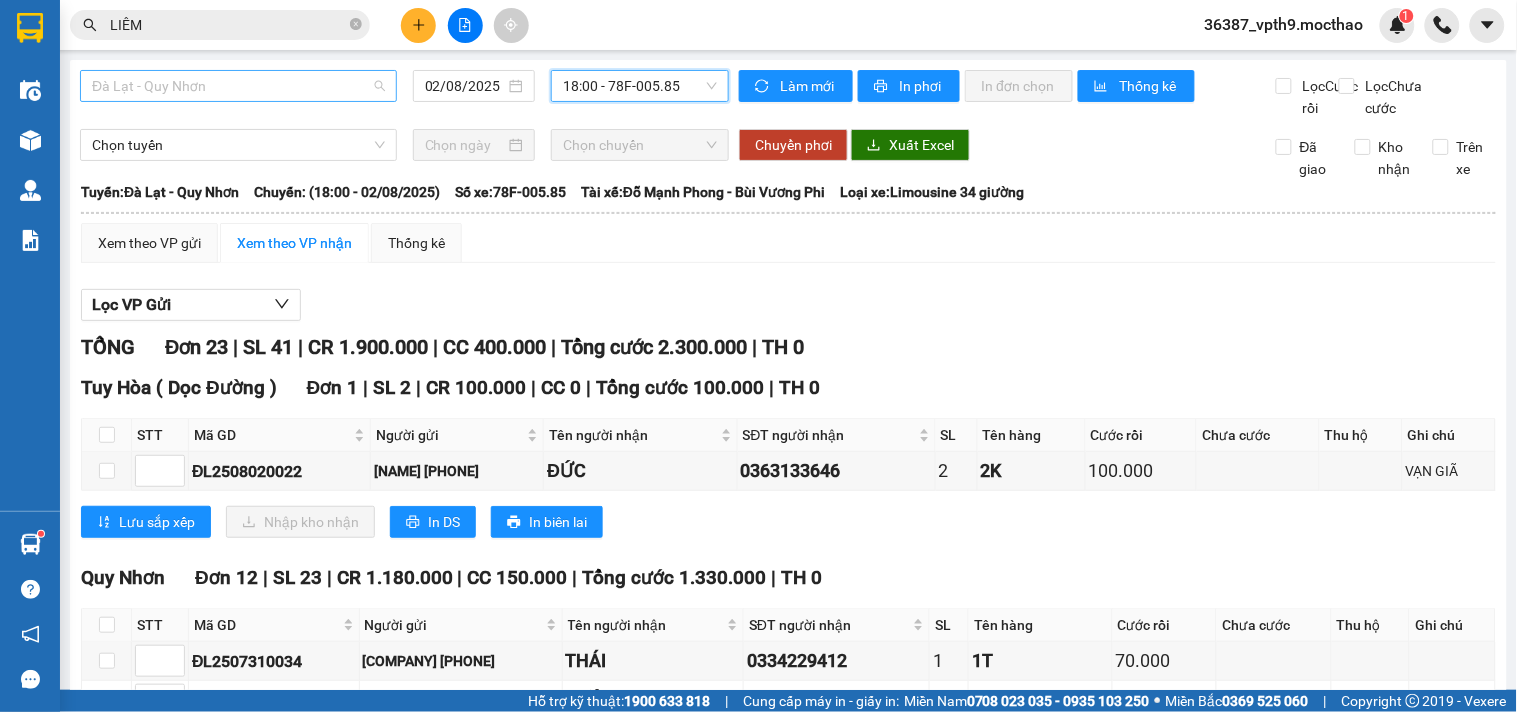 click on "Đà Lạt - Quy Nhơn" 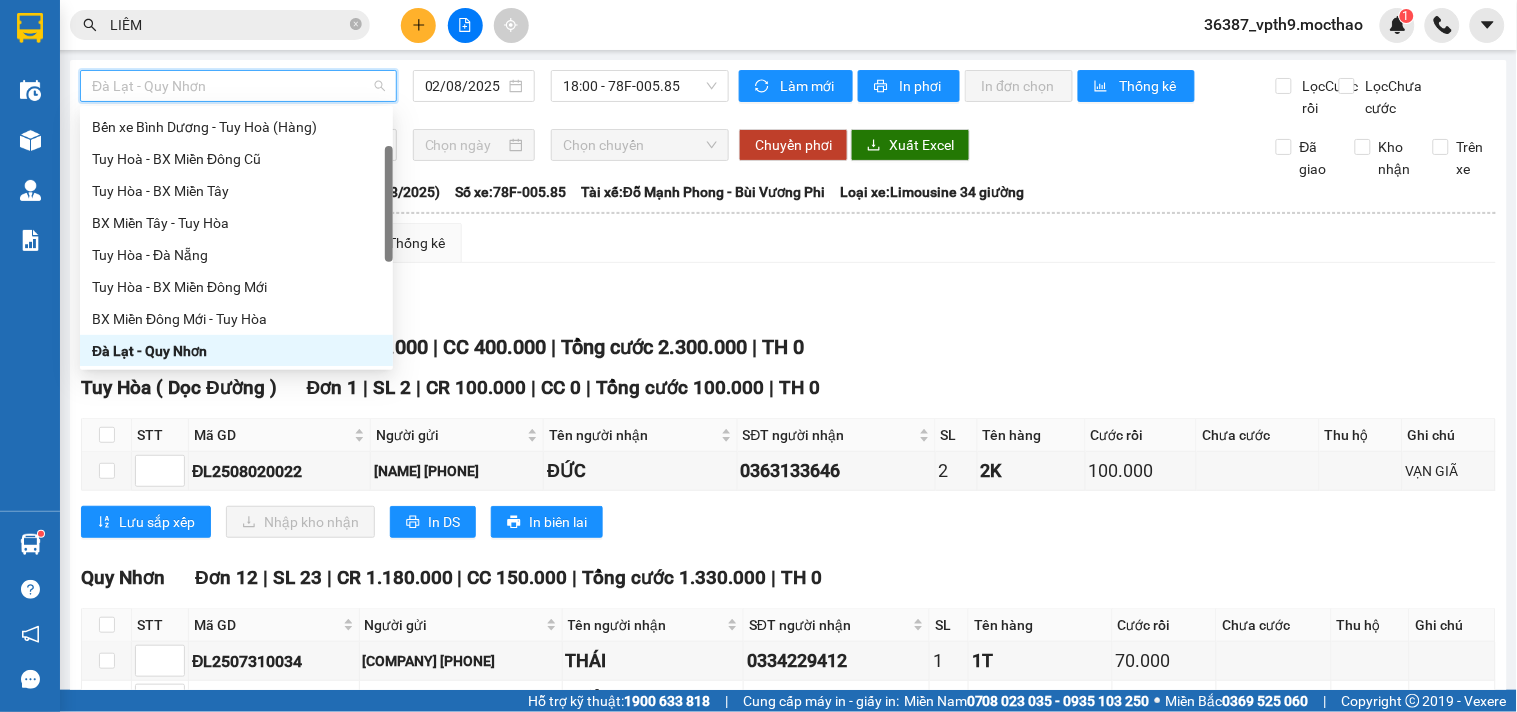 type on "M" 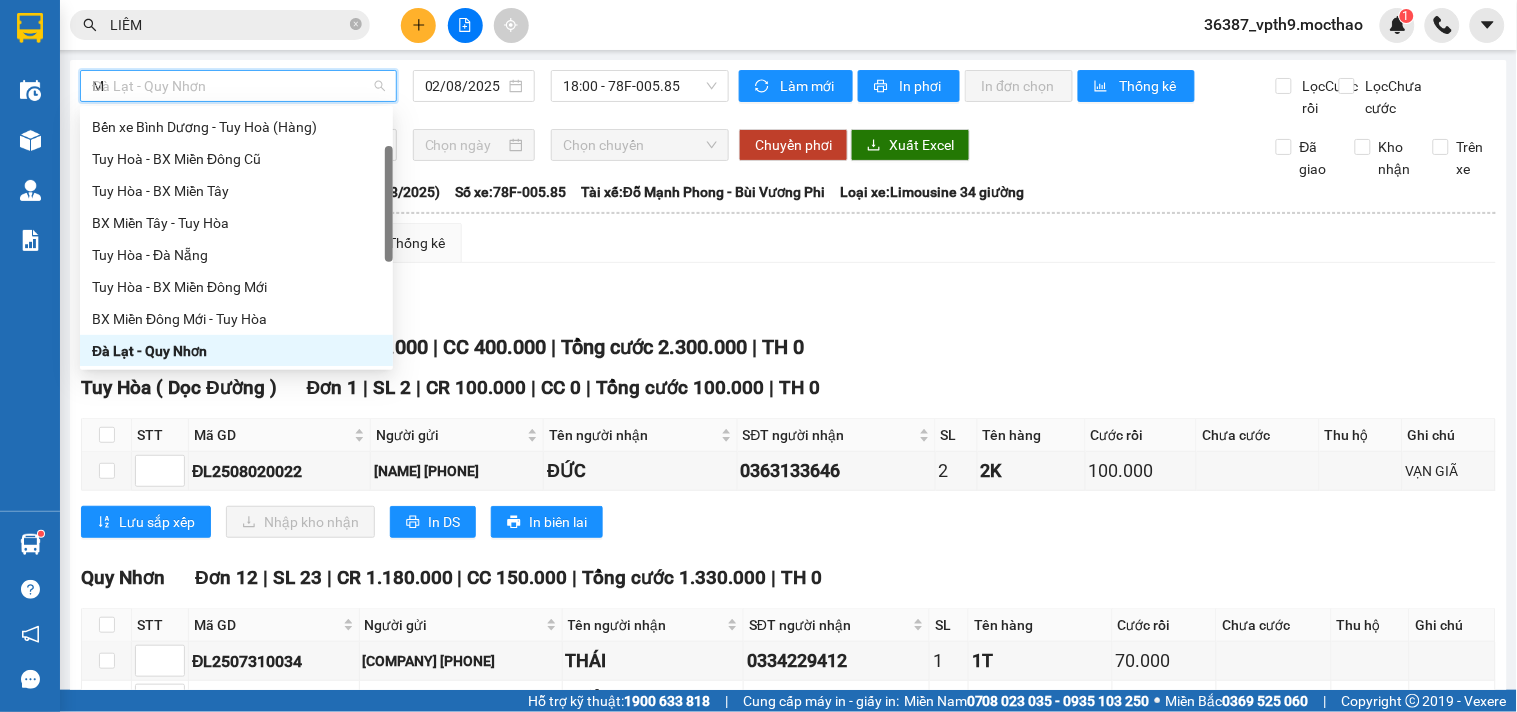 scroll, scrollTop: 0, scrollLeft: 0, axis: both 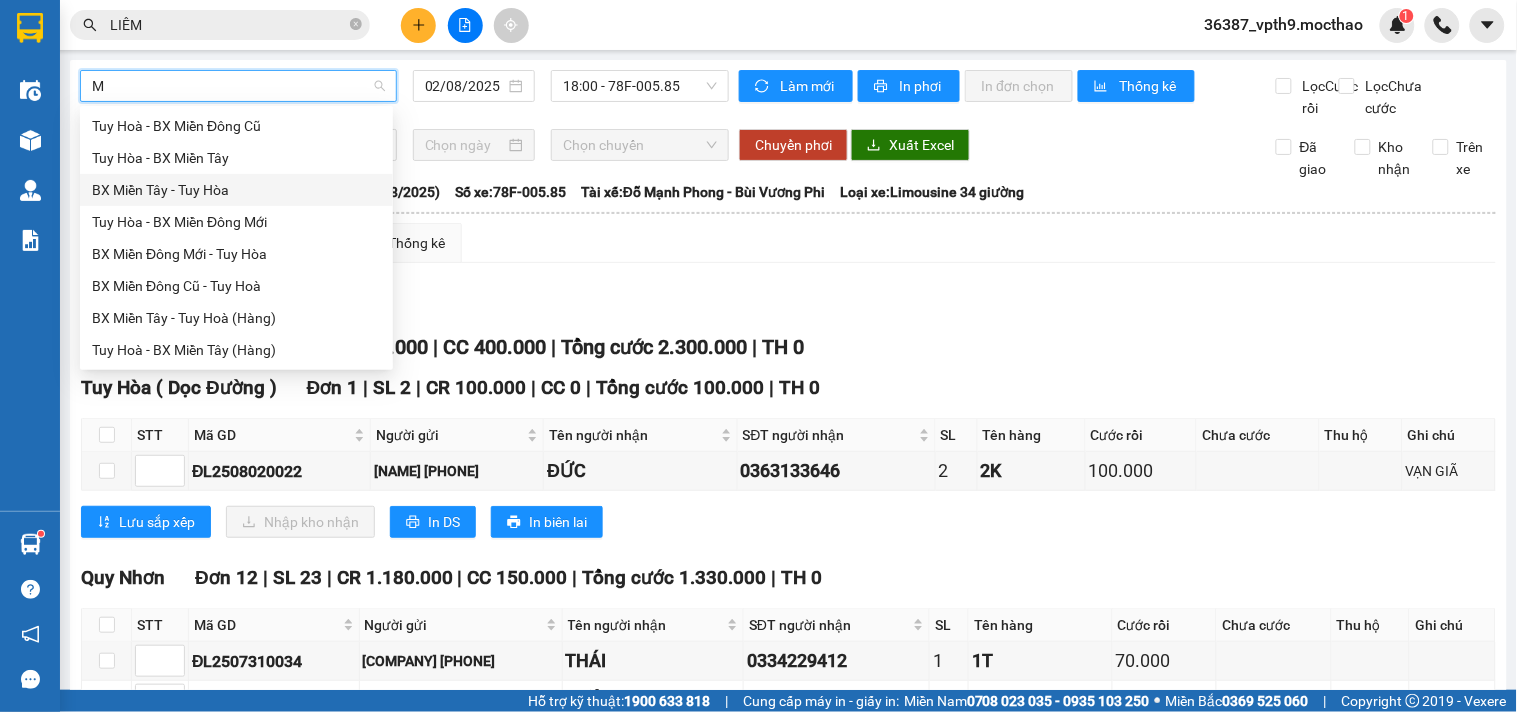 click on "BX Miền Tây - Tuy Hòa" 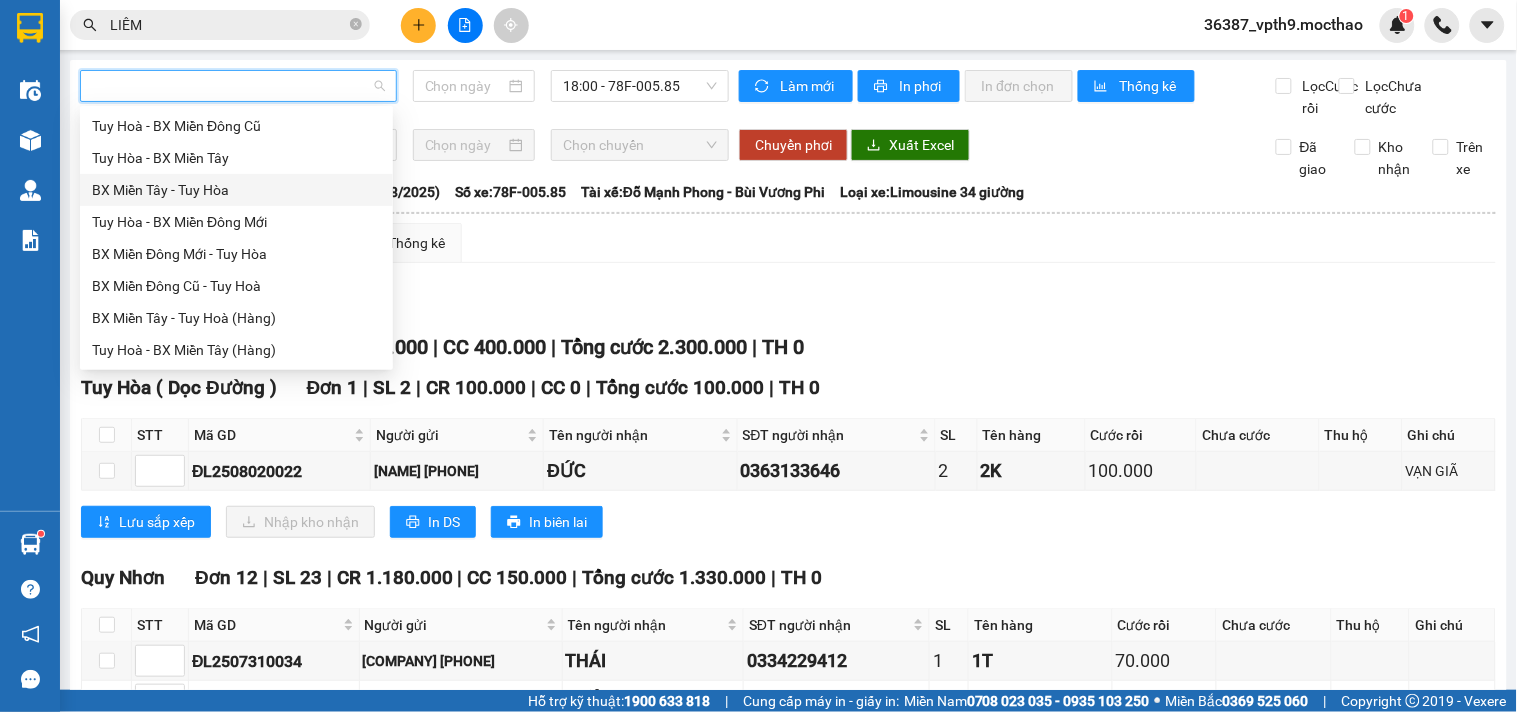 type on "02/08/2025" 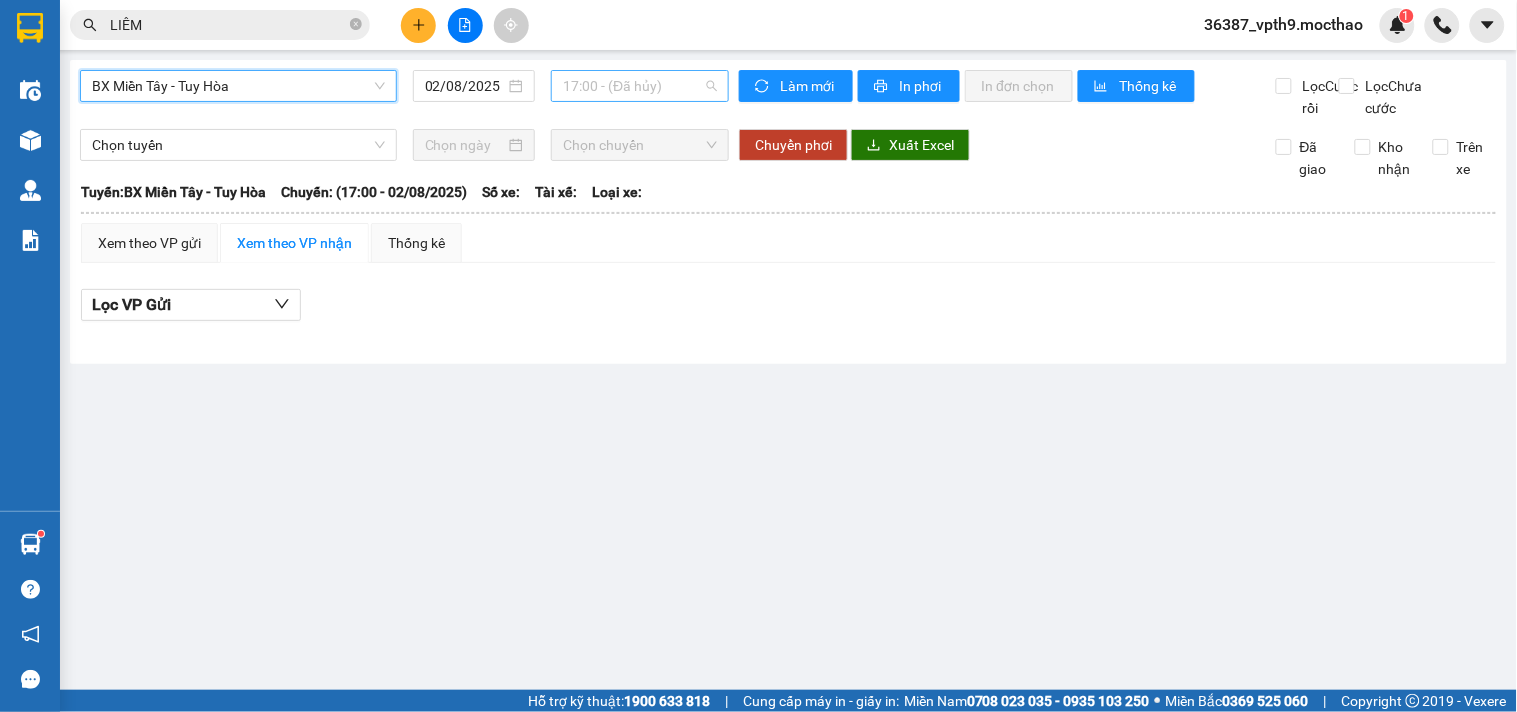 click on "17:00     - (Đã hủy)" 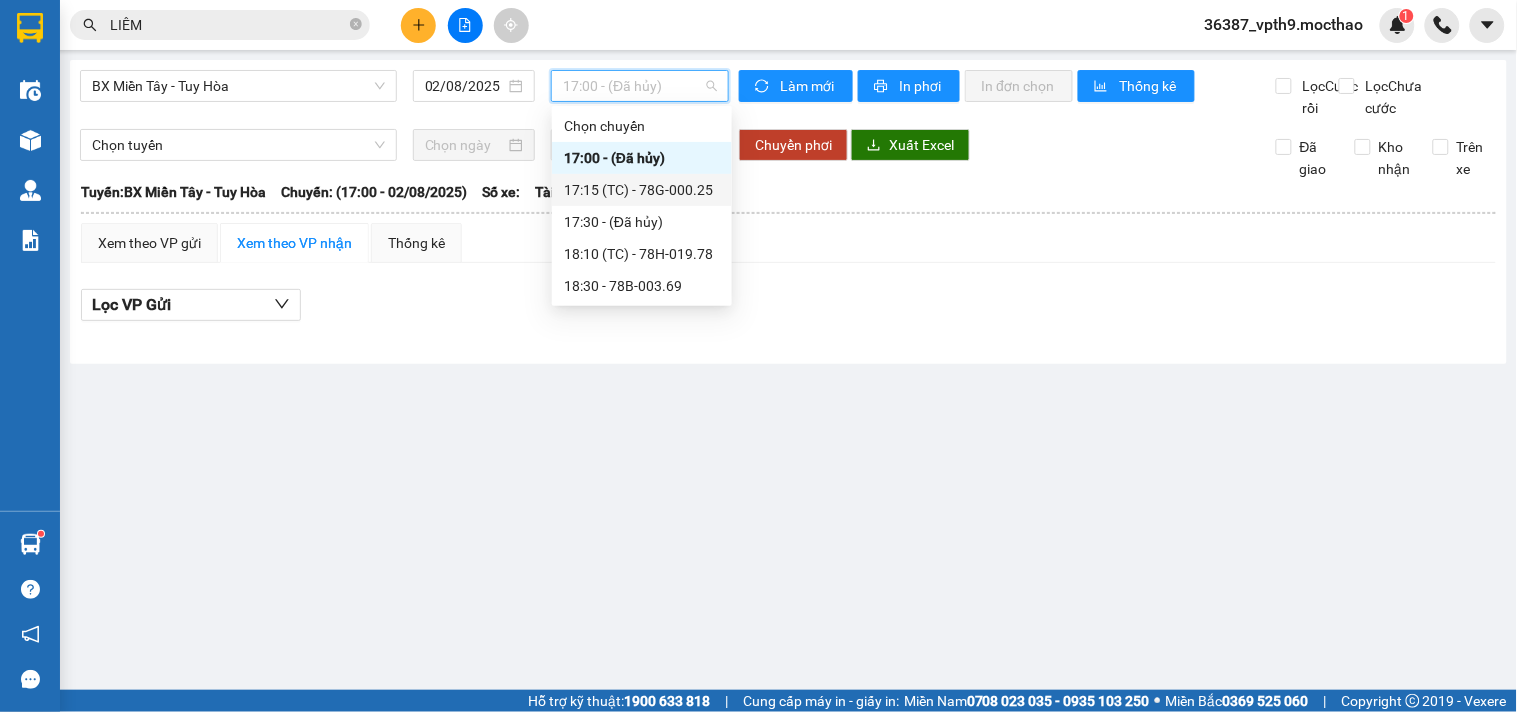 click on "17:15   (TC)   - 78G-000.25" 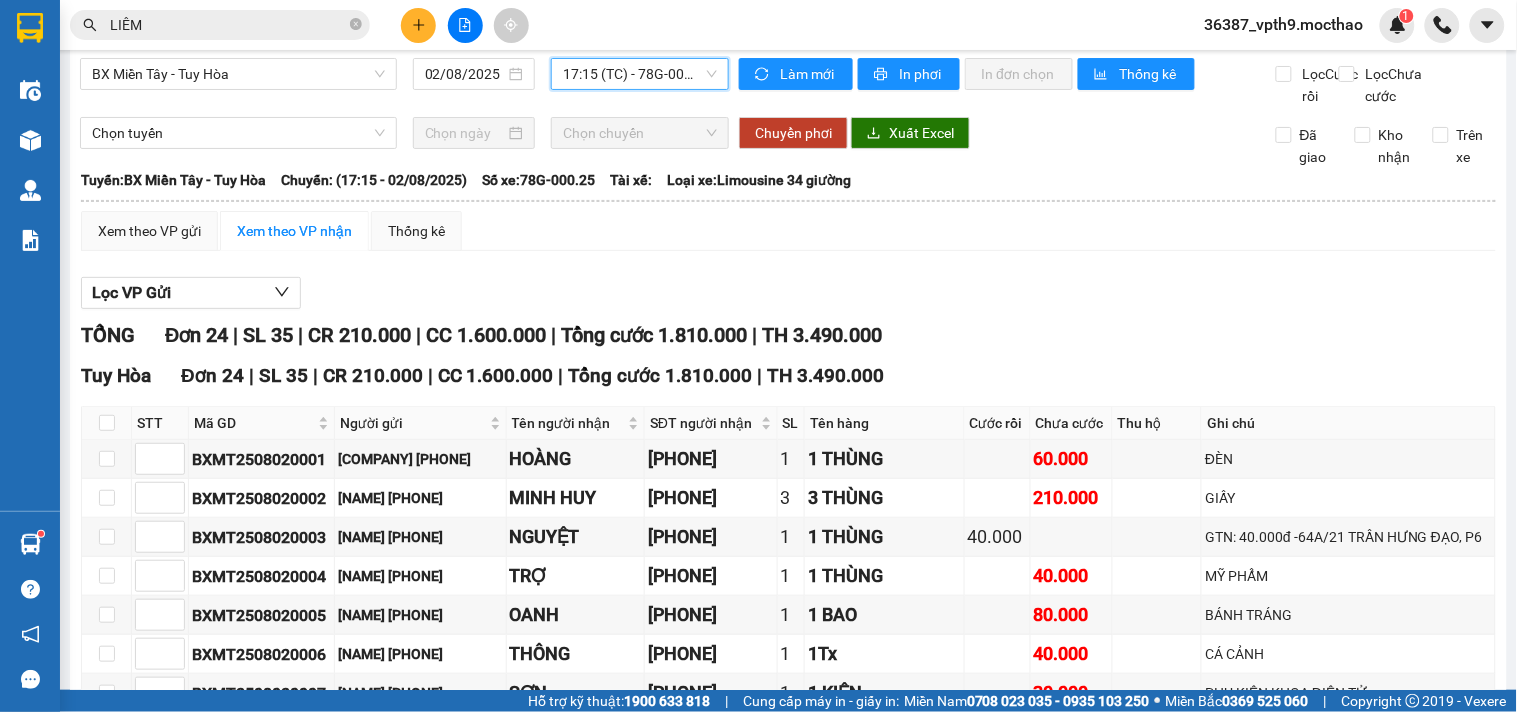 scroll, scrollTop: 0, scrollLeft: 0, axis: both 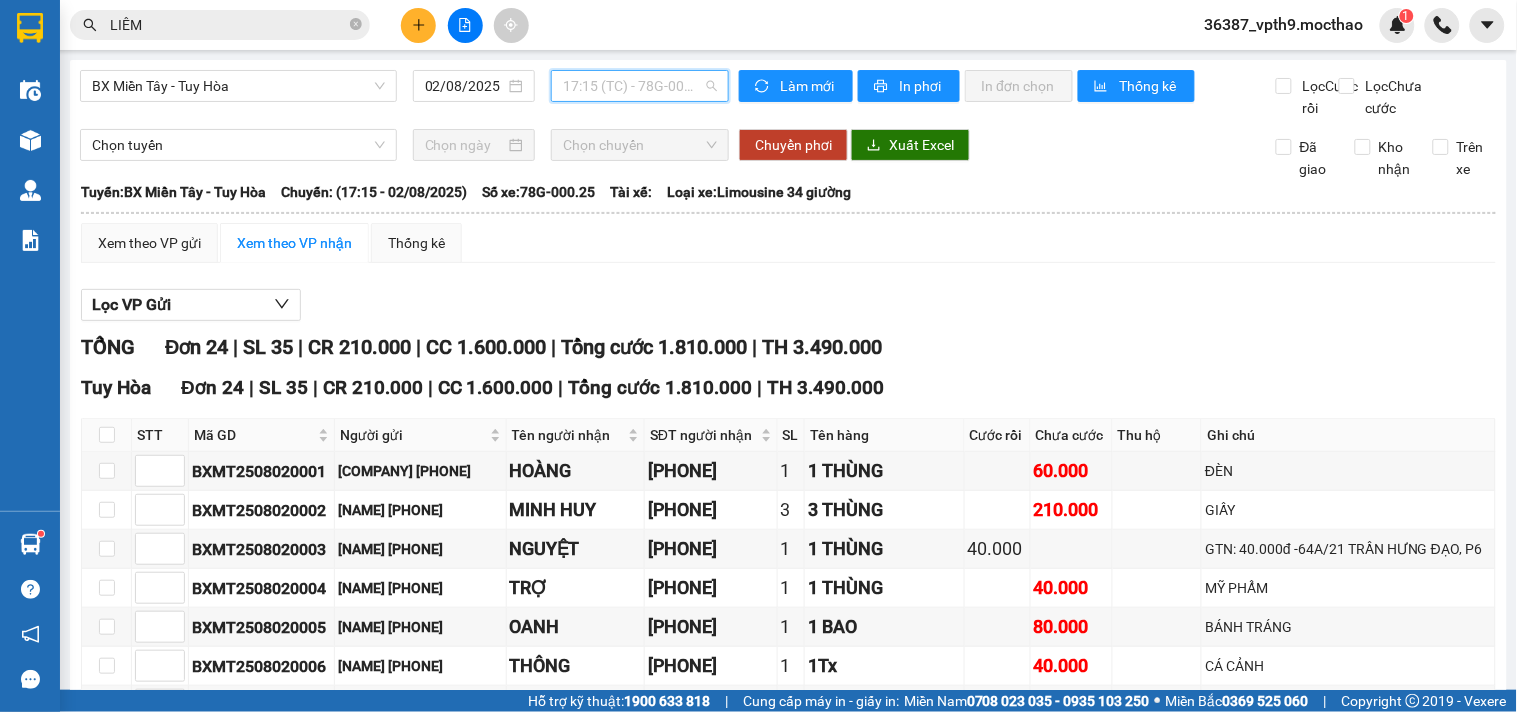 click on "17:15   (TC)   - 78G-000.25" 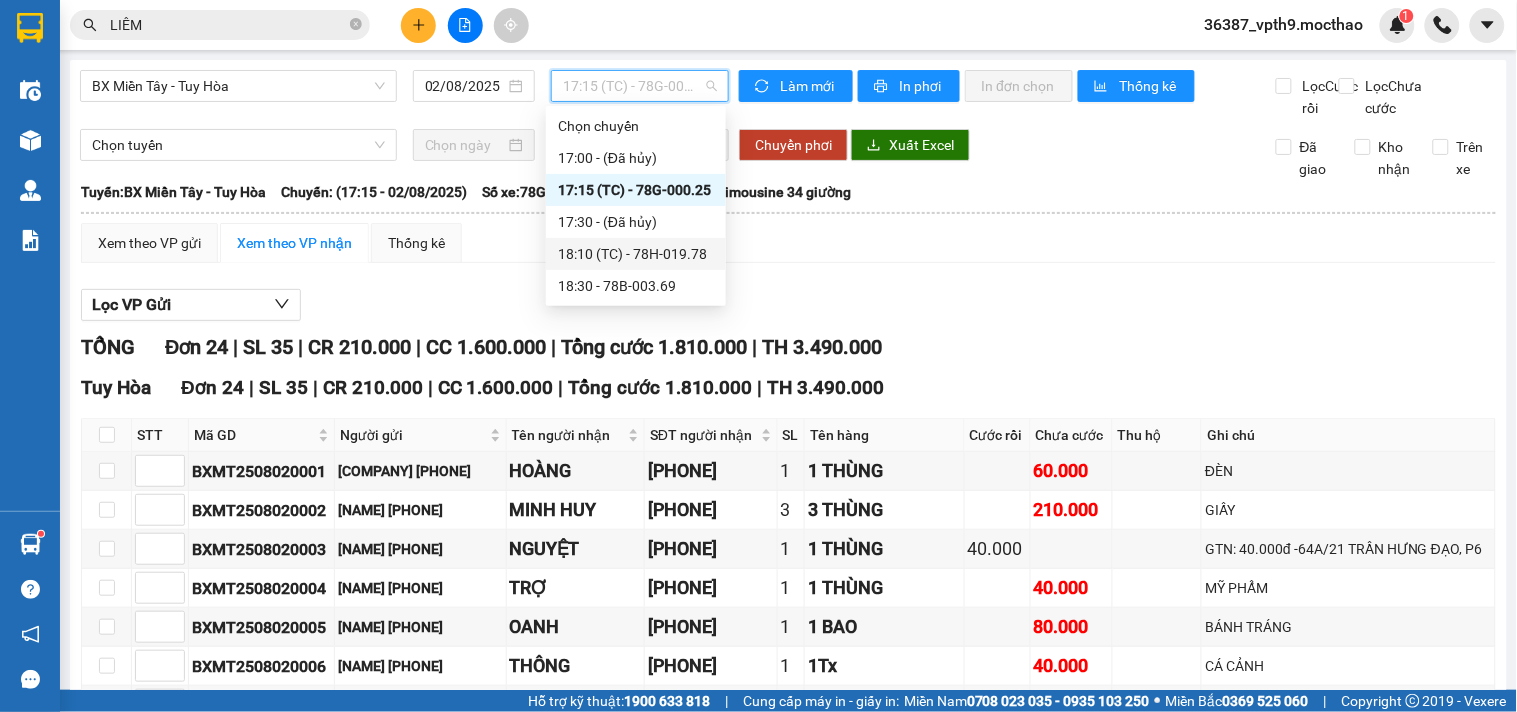 click on "18:10   (TC)   - 78H-019.78" 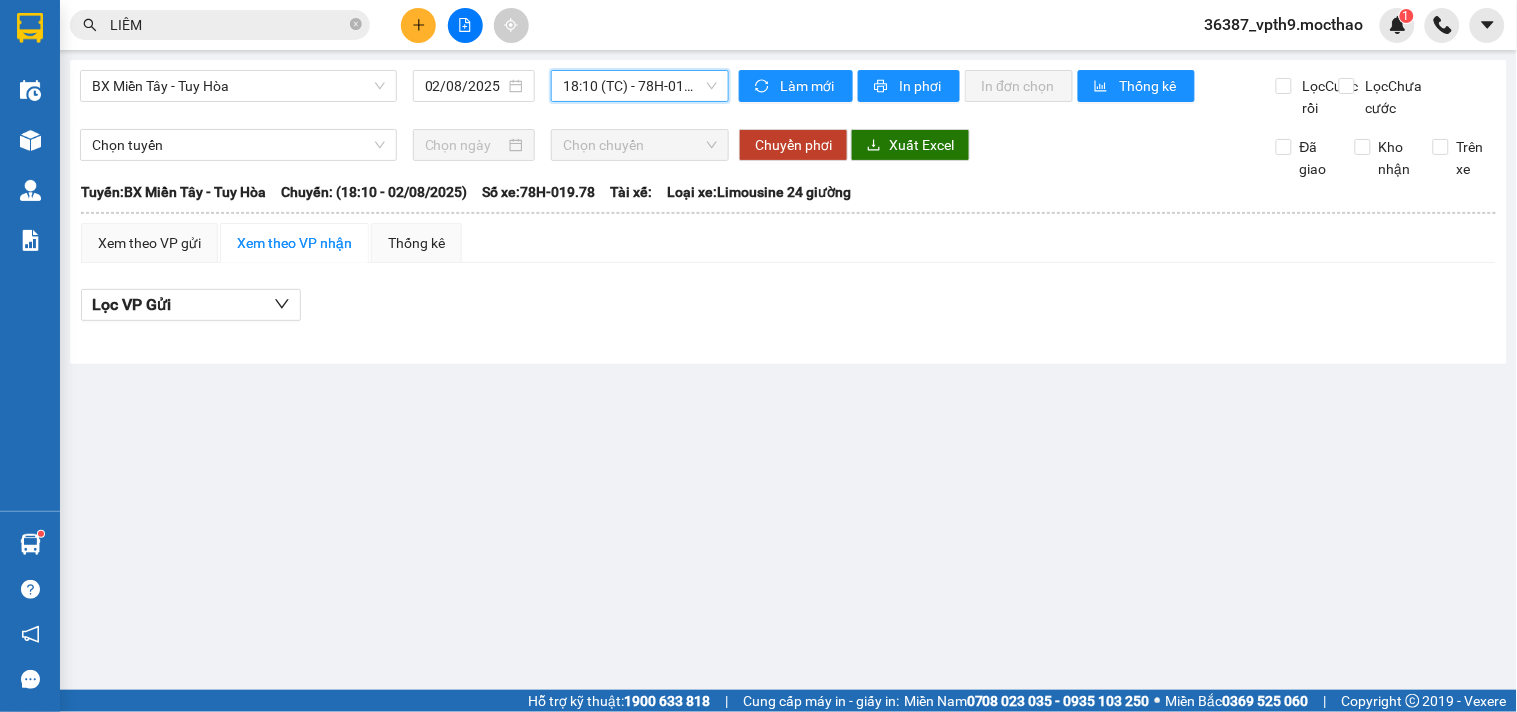 click on "18:10   (TC)   - 78H-019.78" 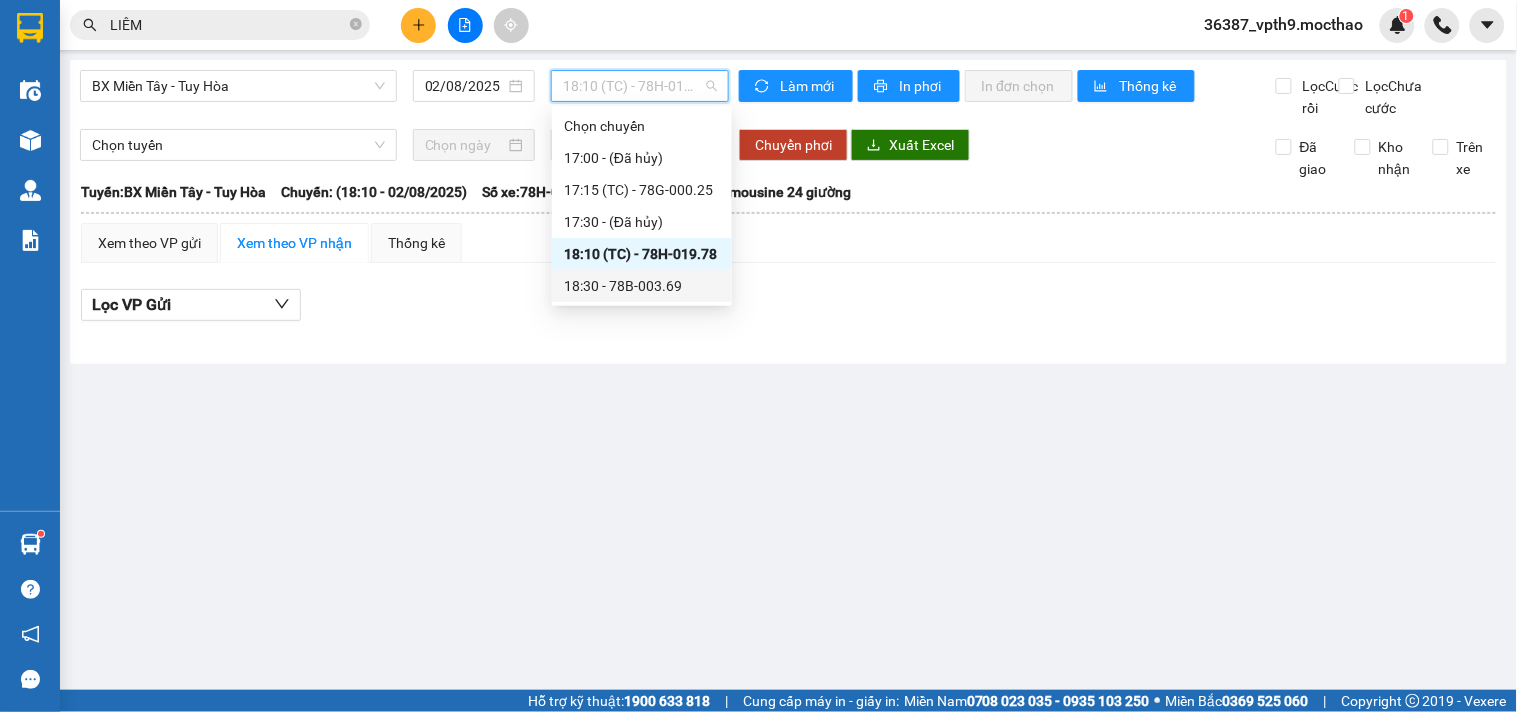 click on "18:30     - 78B-003.69" 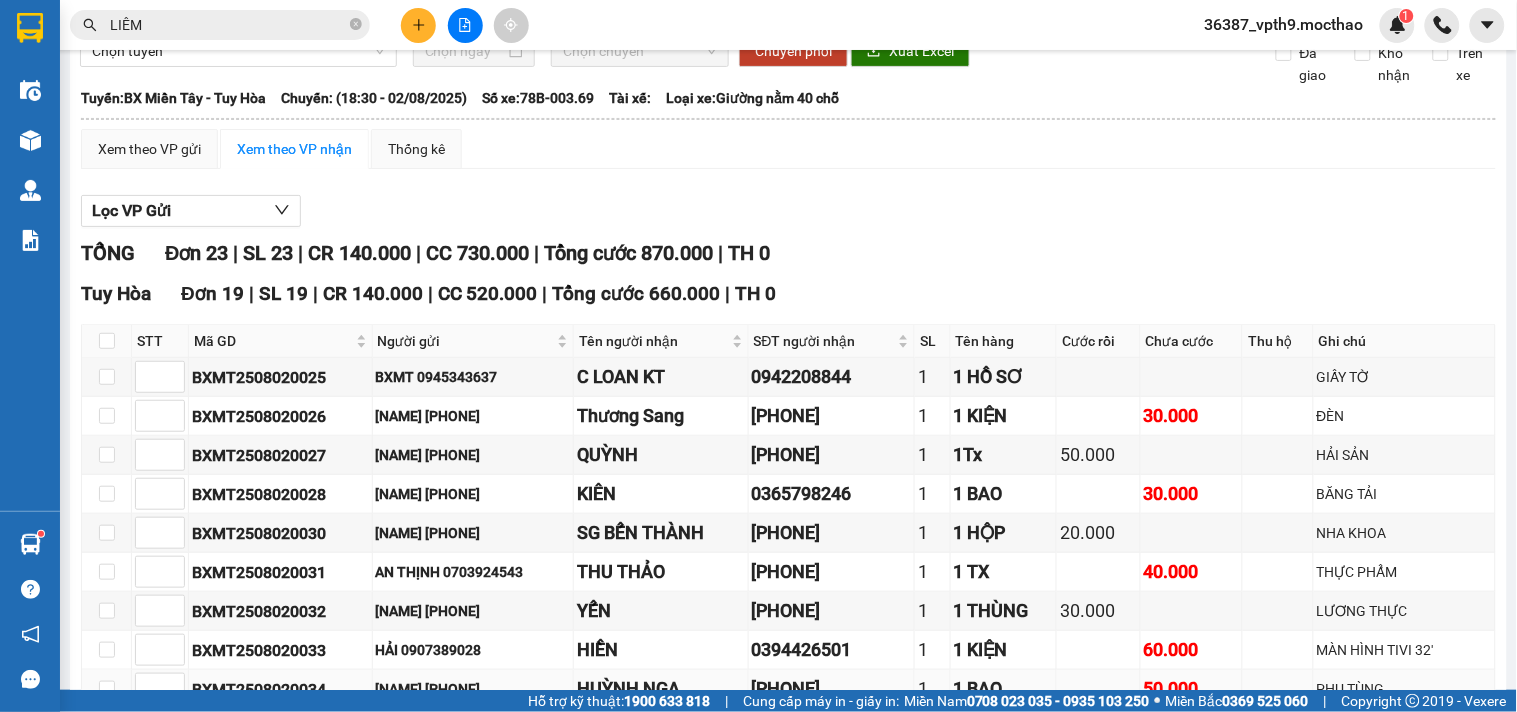 scroll, scrollTop: 0, scrollLeft: 0, axis: both 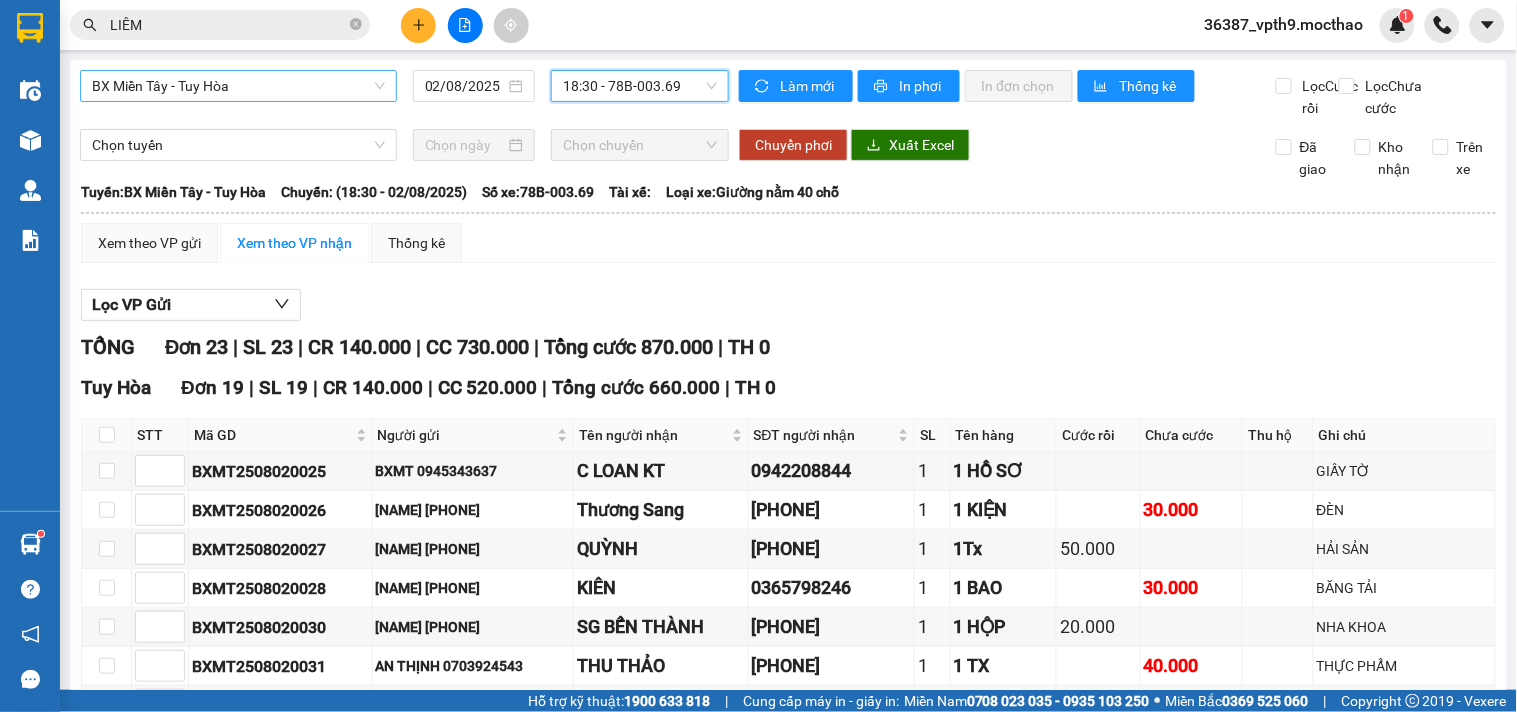 click on "BX Miền Tây - Tuy Hòa" 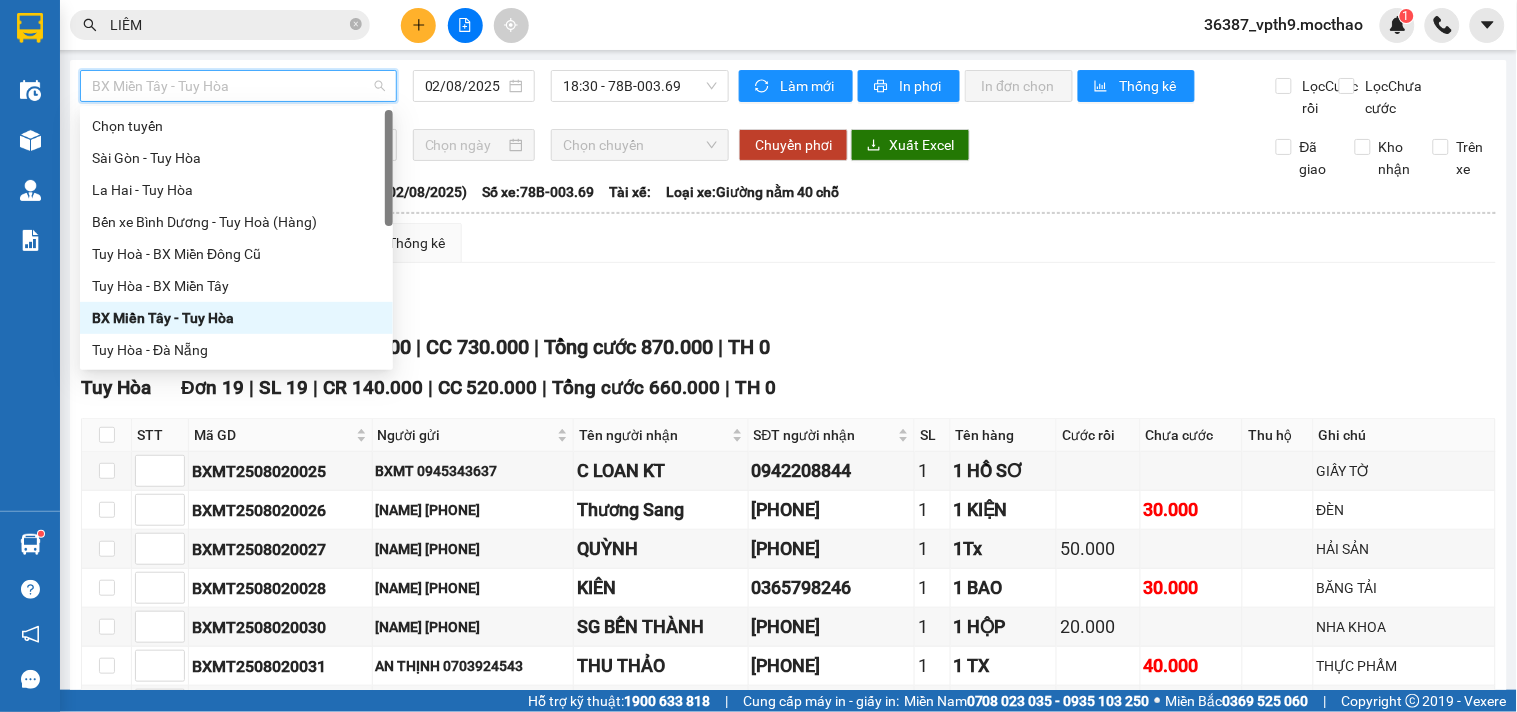type on "M" 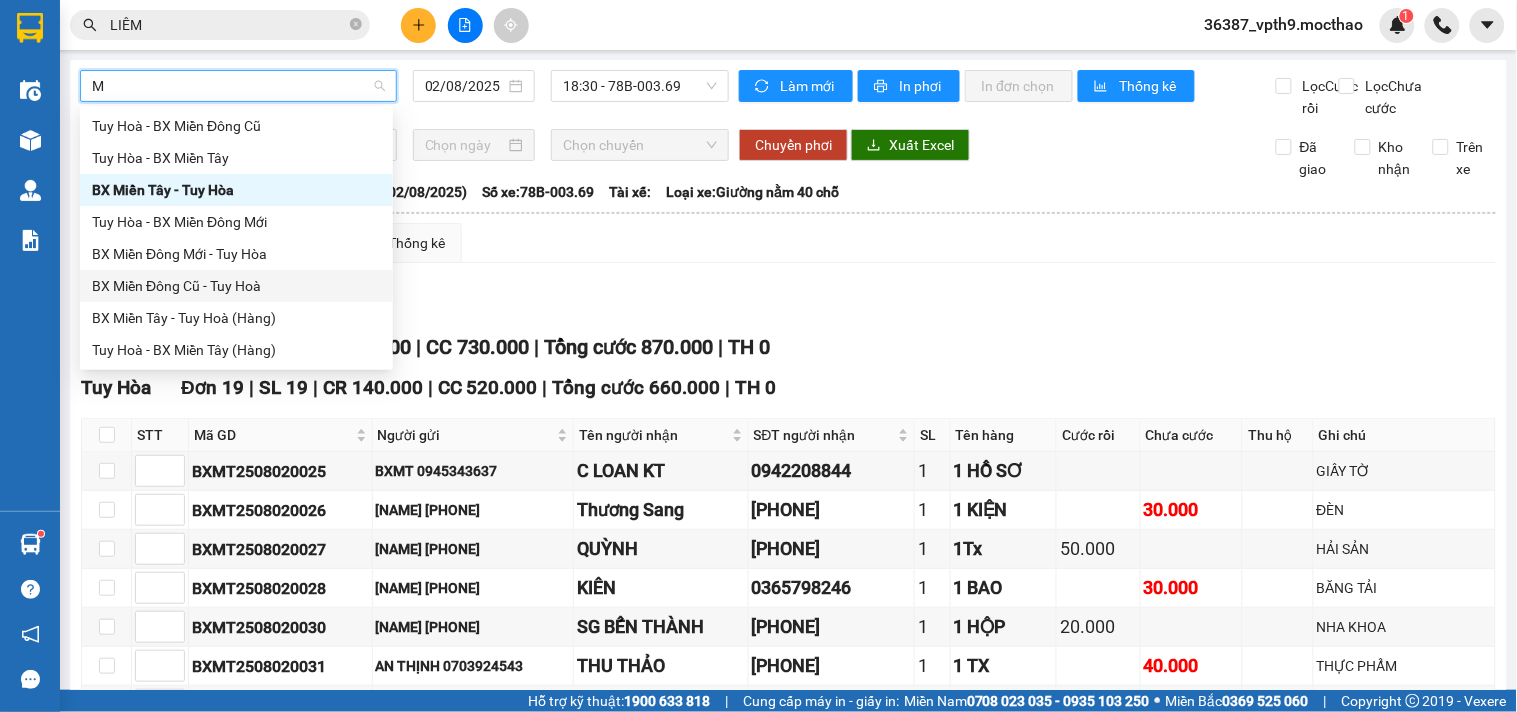 click on "BX Miền Đông Cũ - Tuy Hoà" 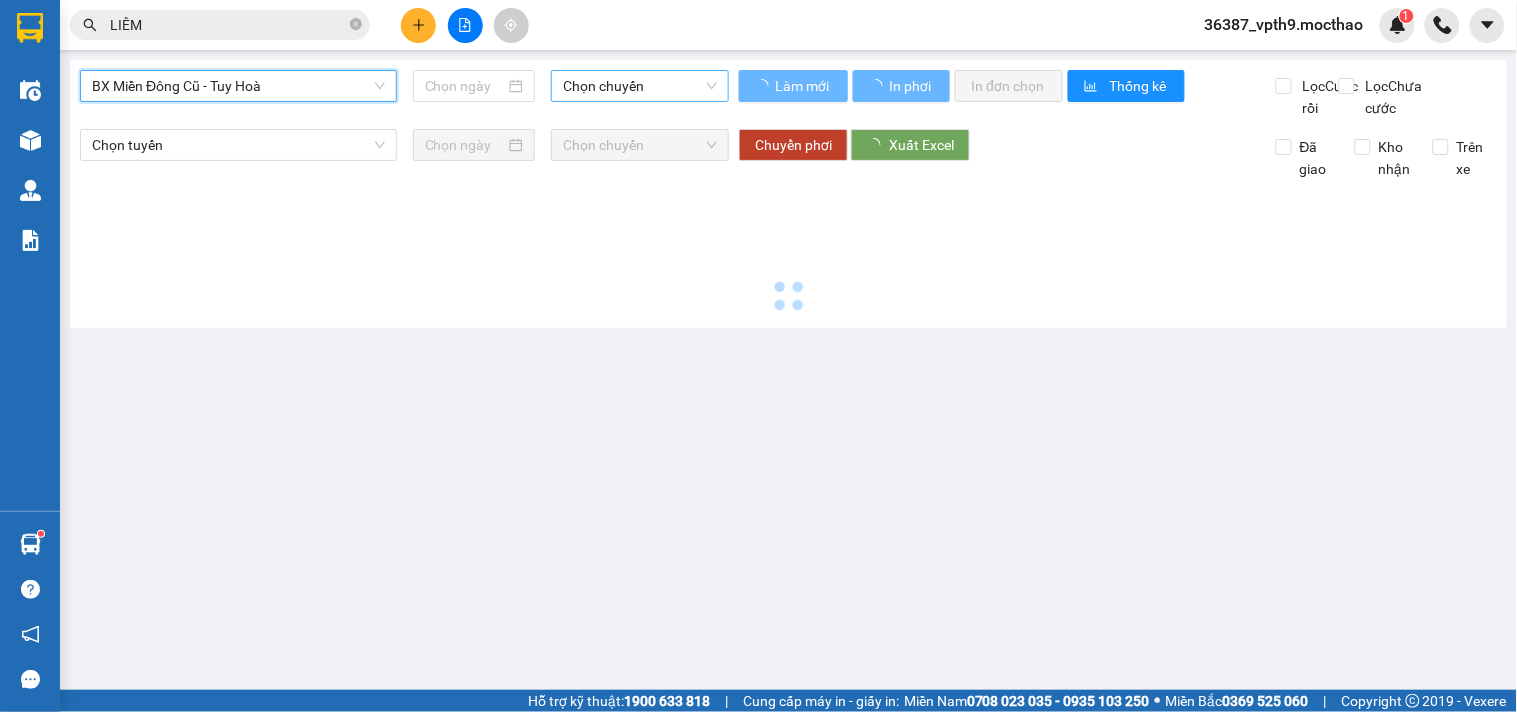 type on "02/08/2025" 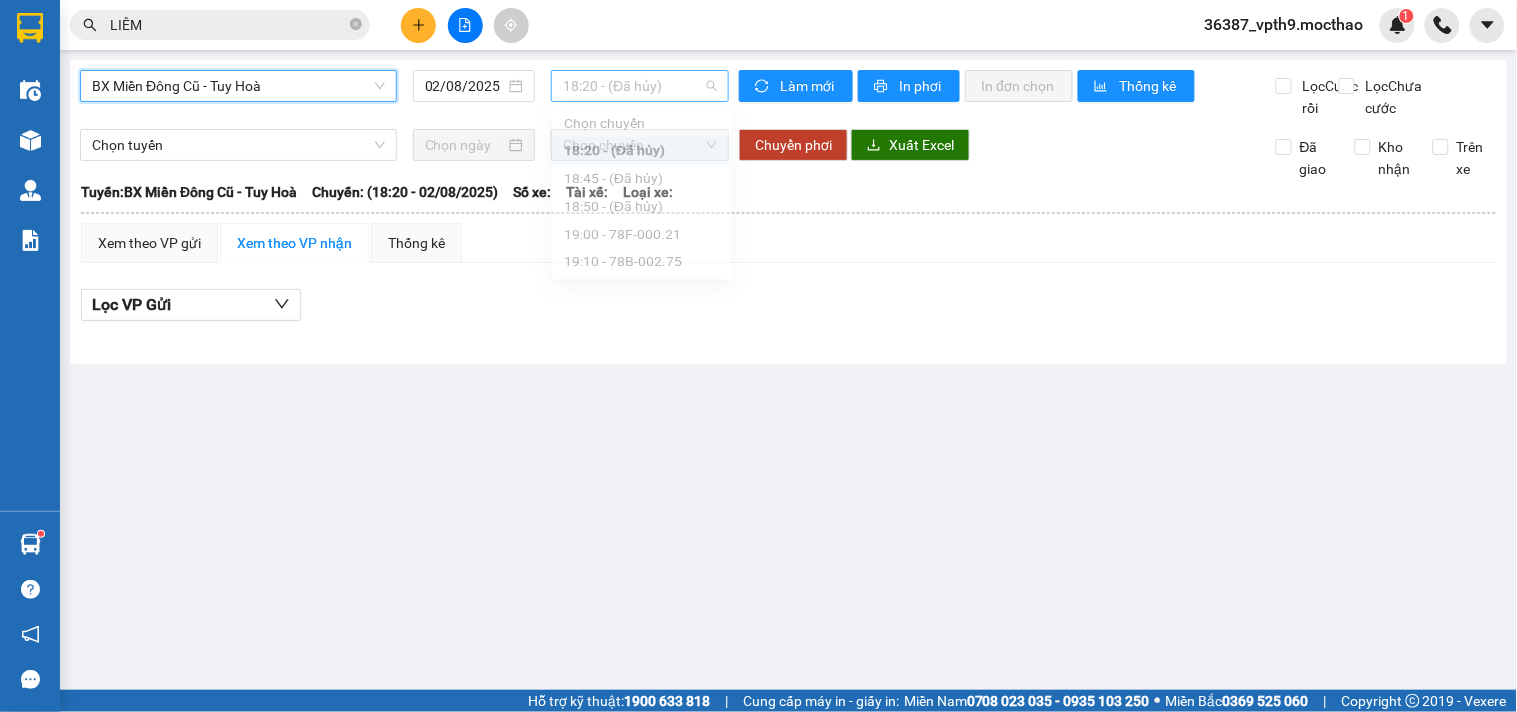 click on "18:20     - (Đã hủy)" 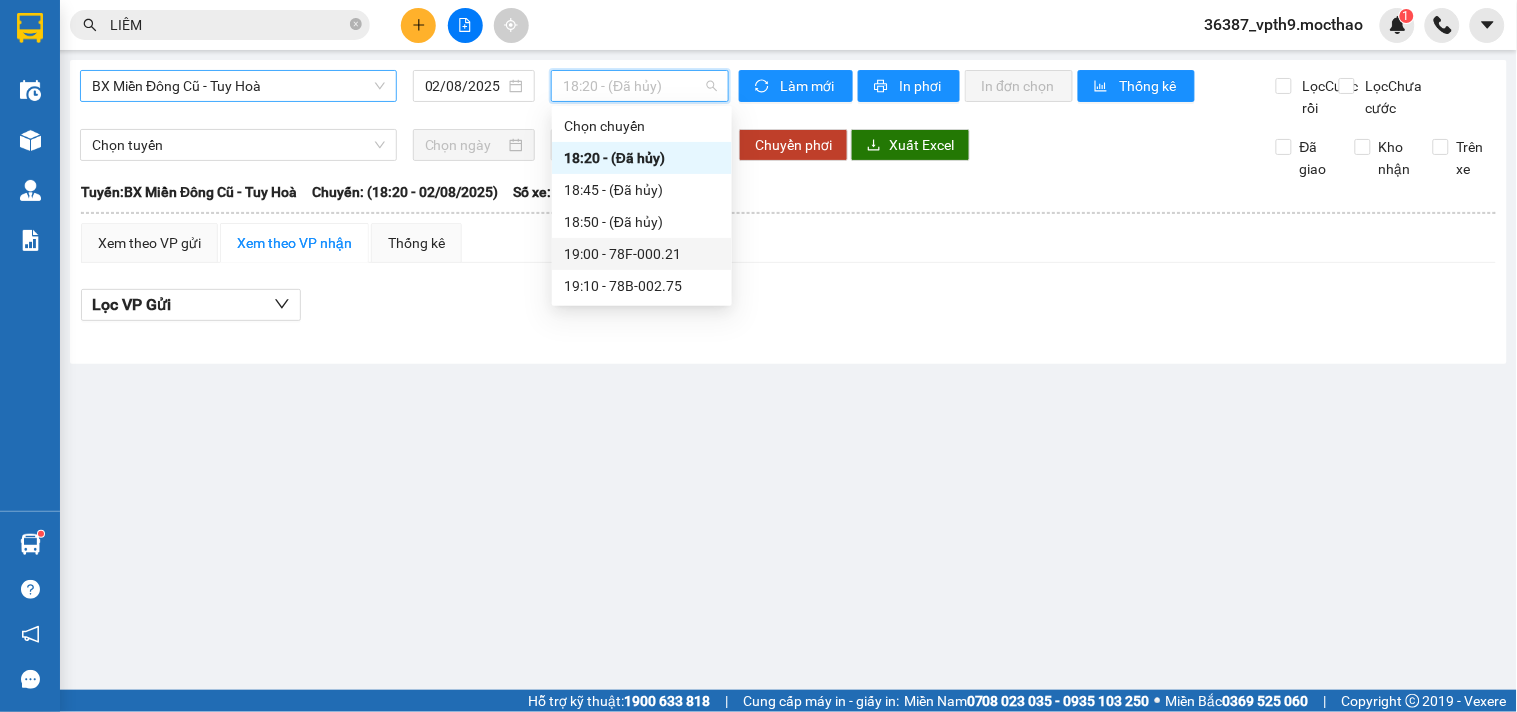 click on "19:00     - 78F-000.21" 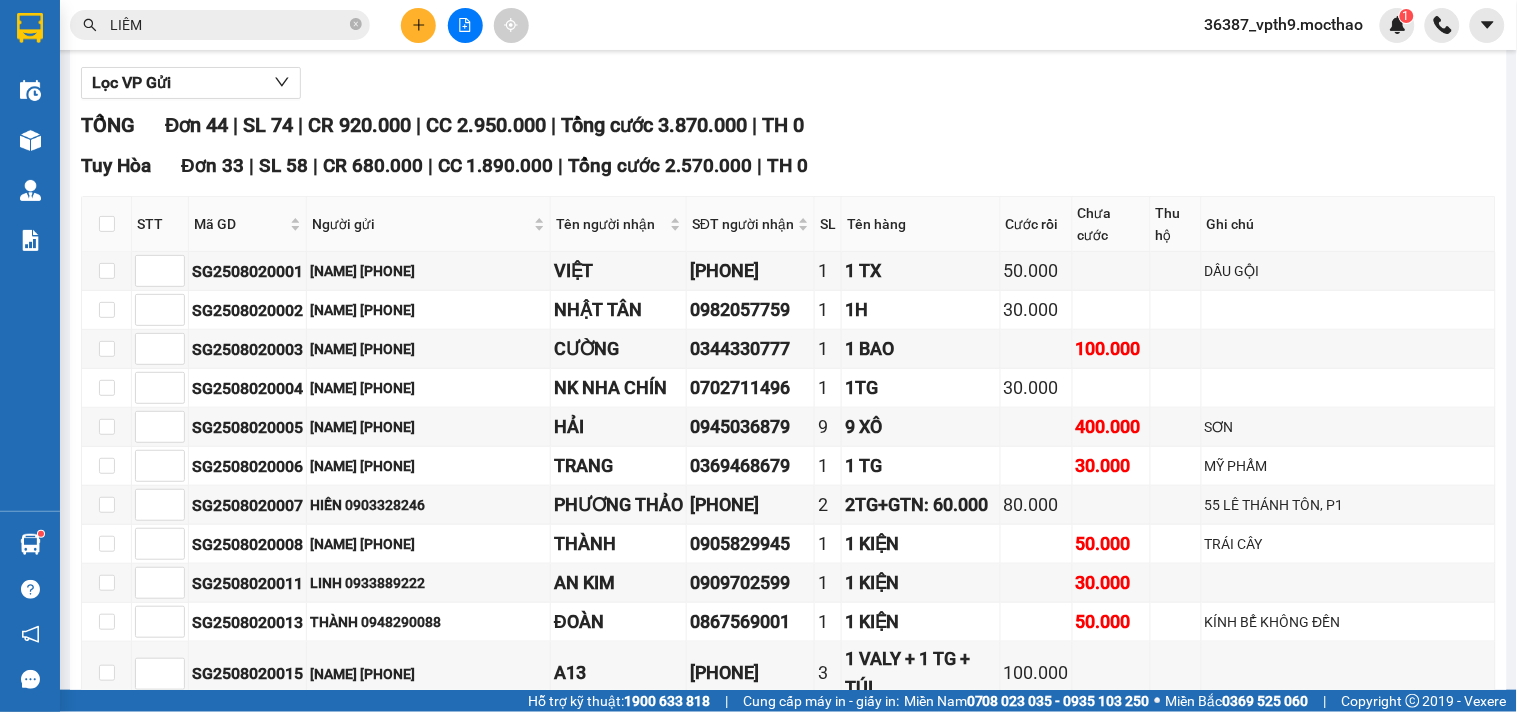 scroll, scrollTop: 0, scrollLeft: 0, axis: both 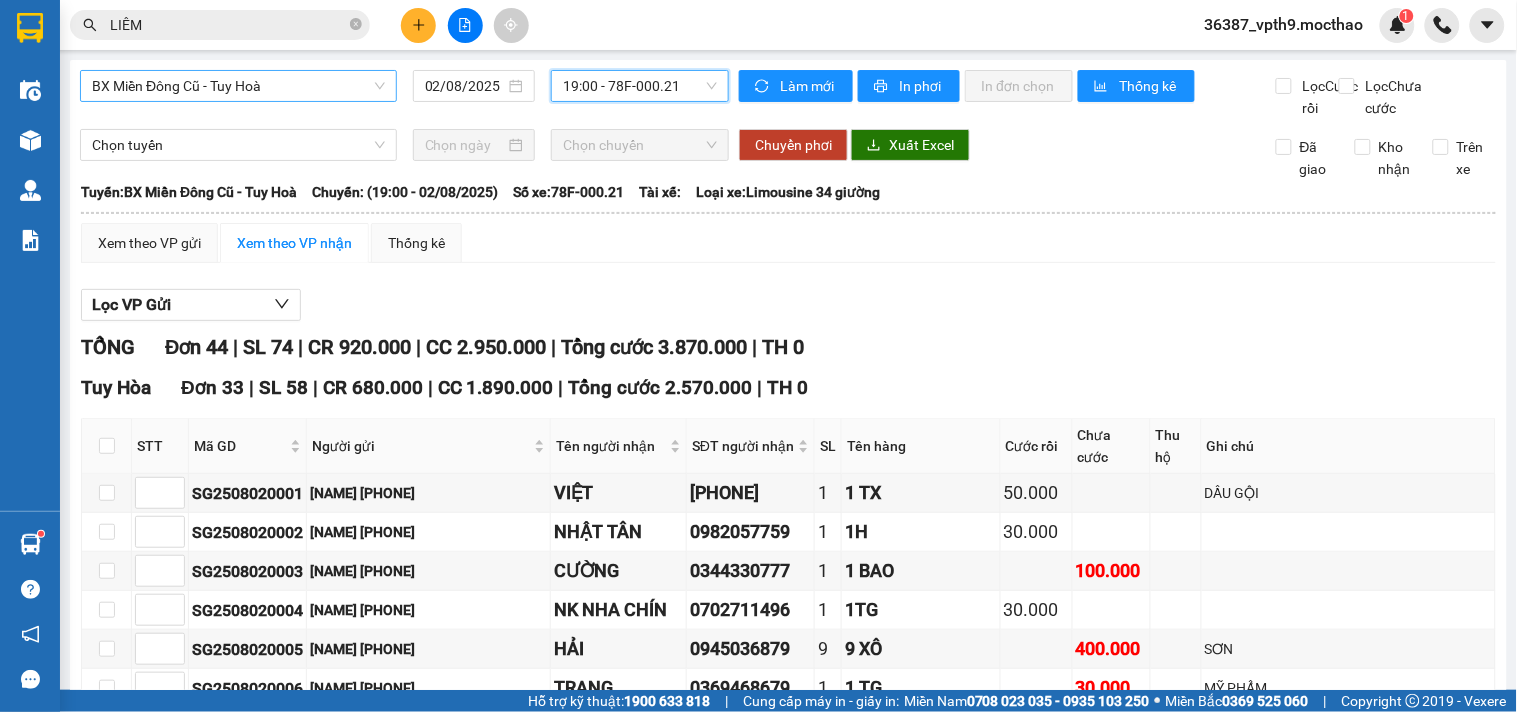 click on "19:00     - 78F-000.21" 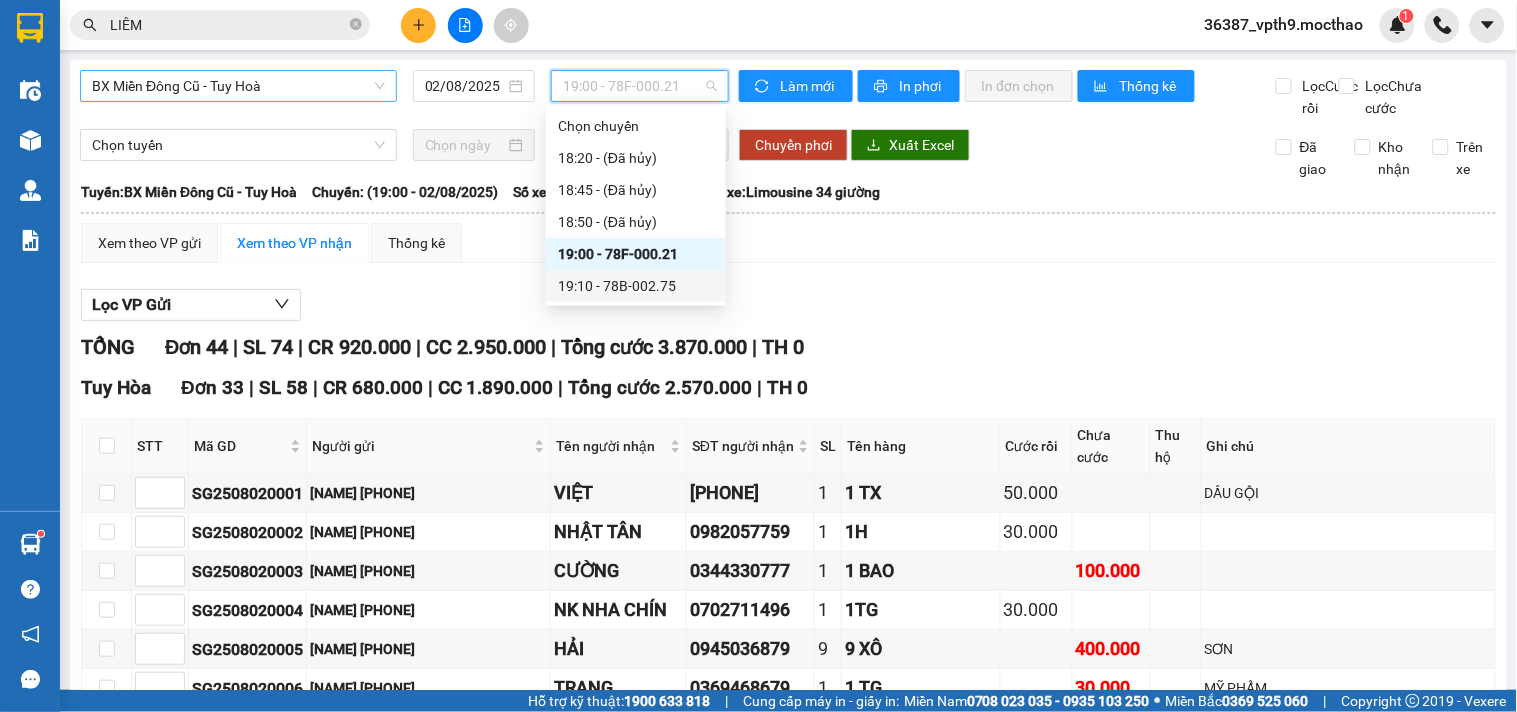 click on "19:10     - 78B-002.75" 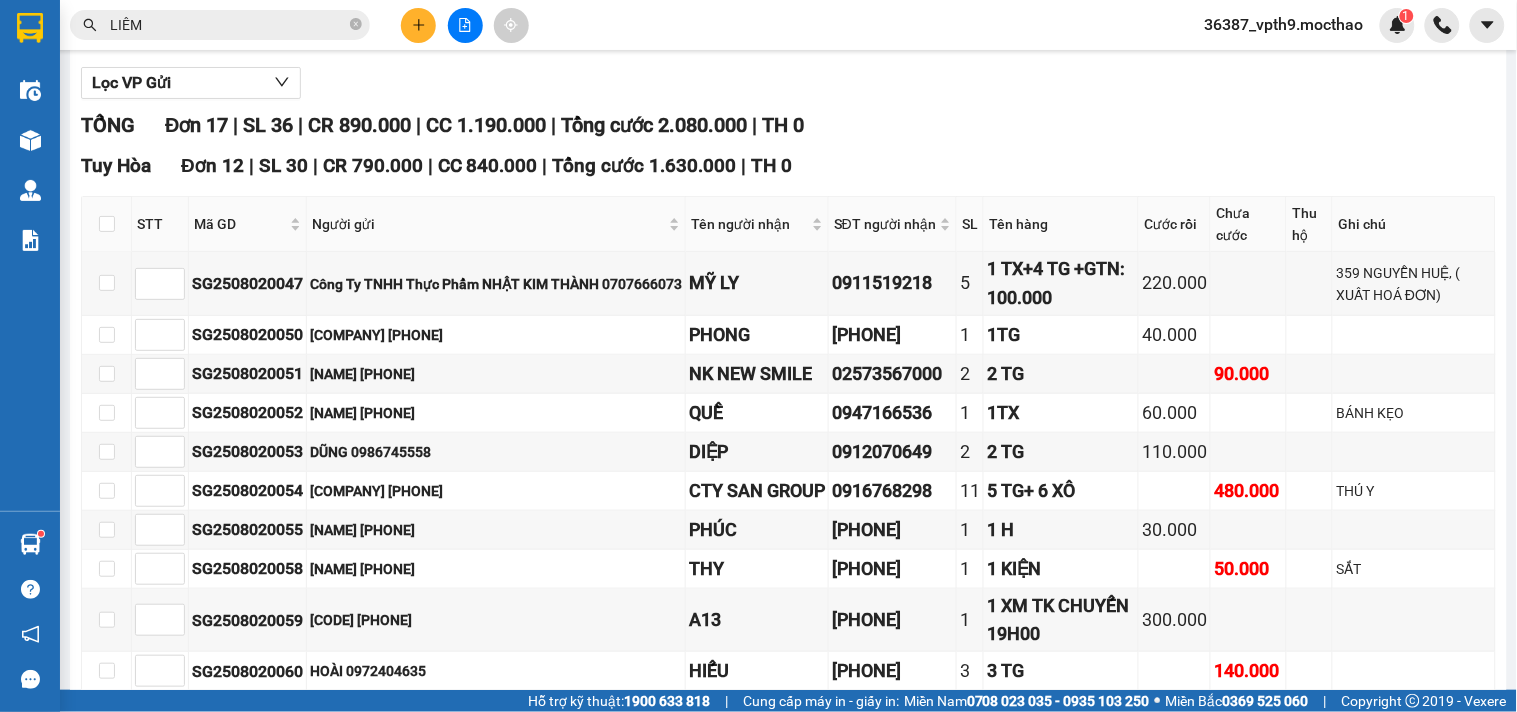 scroll, scrollTop: 0, scrollLeft: 0, axis: both 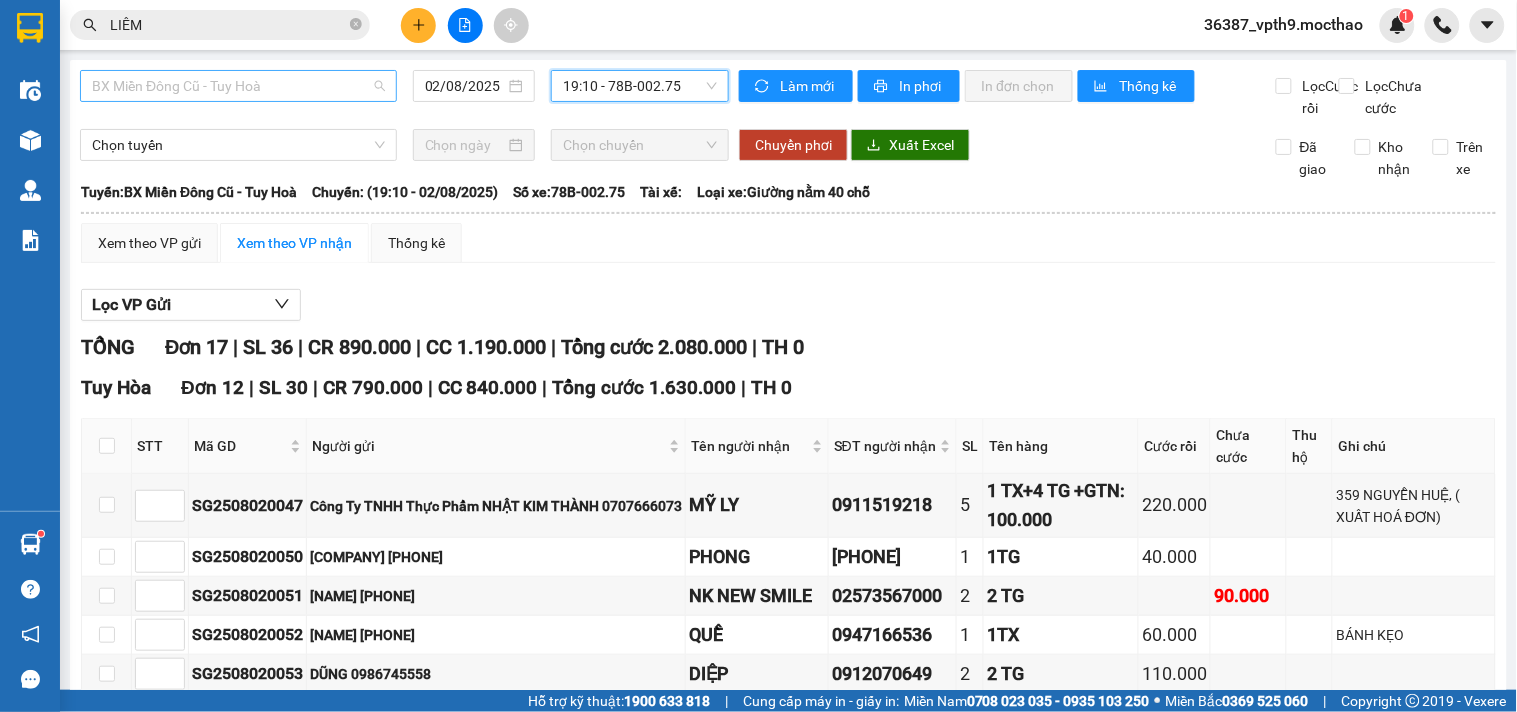 click on "BX Miền Đông Cũ - Tuy Hoà" 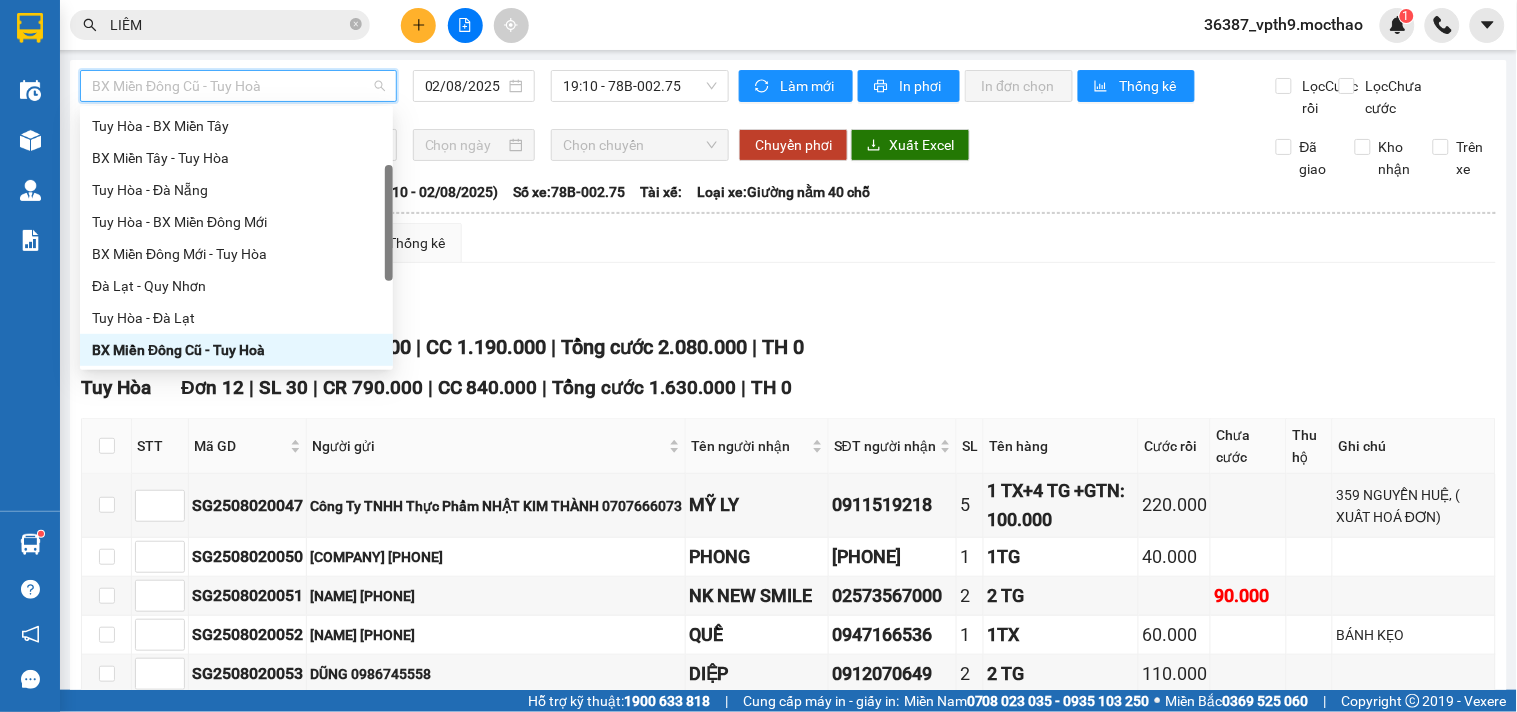 type on "D" 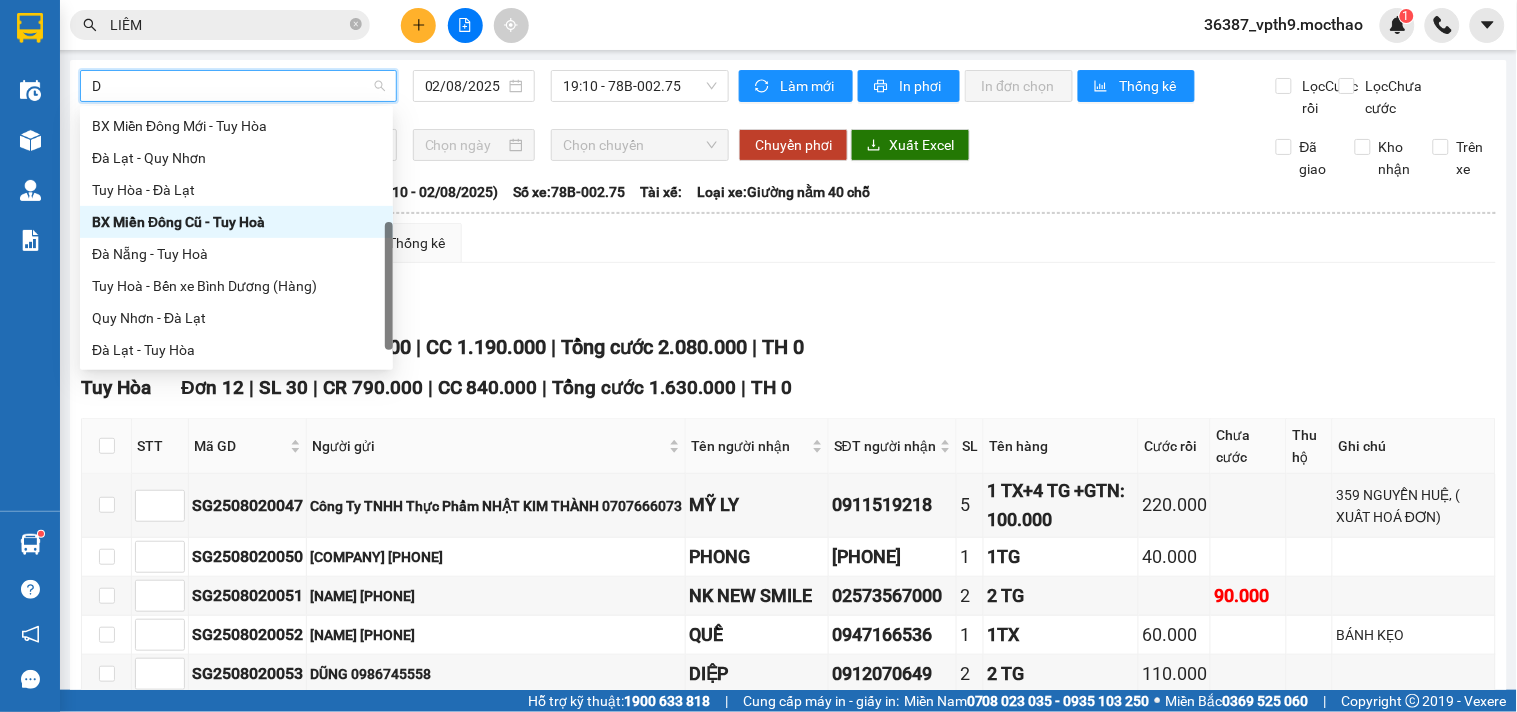 scroll, scrollTop: 112, scrollLeft: 0, axis: vertical 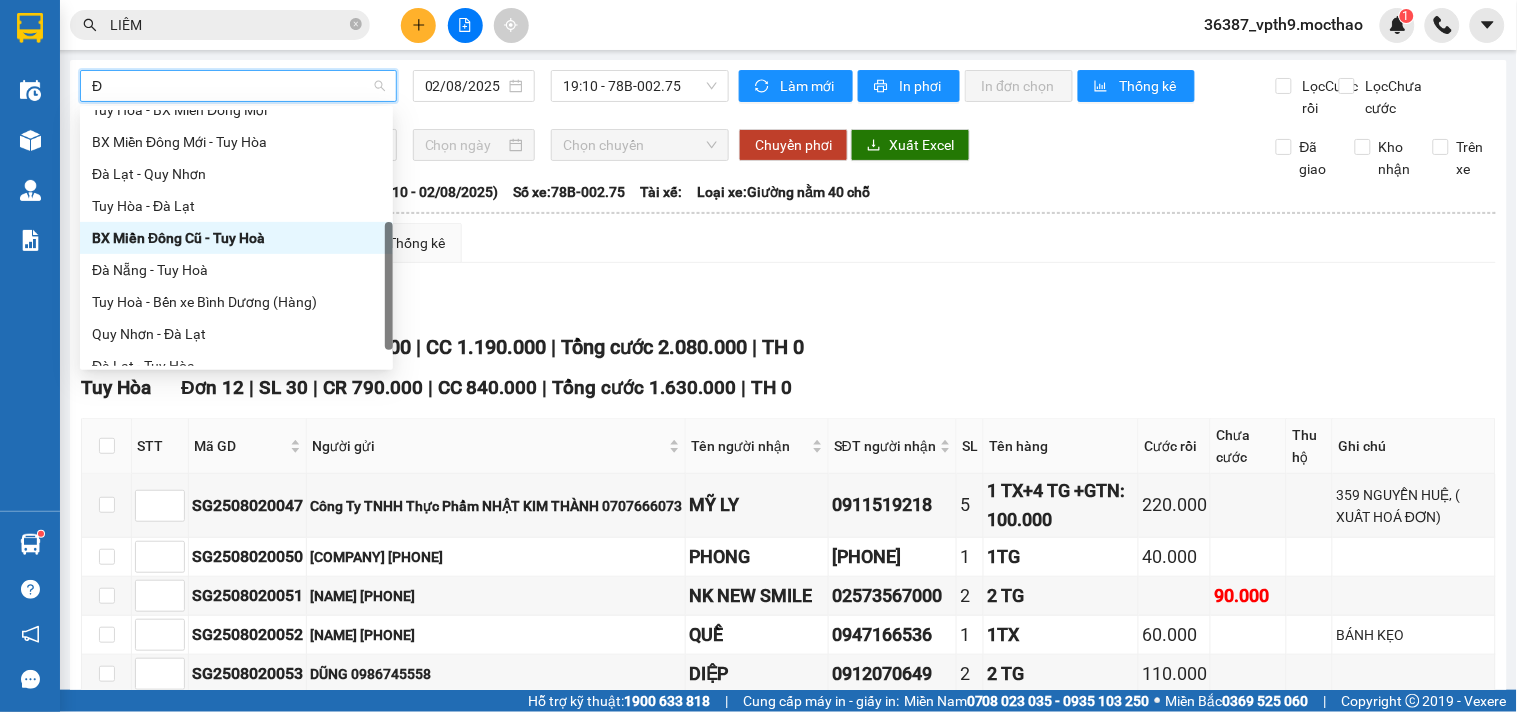 type on "ĐA" 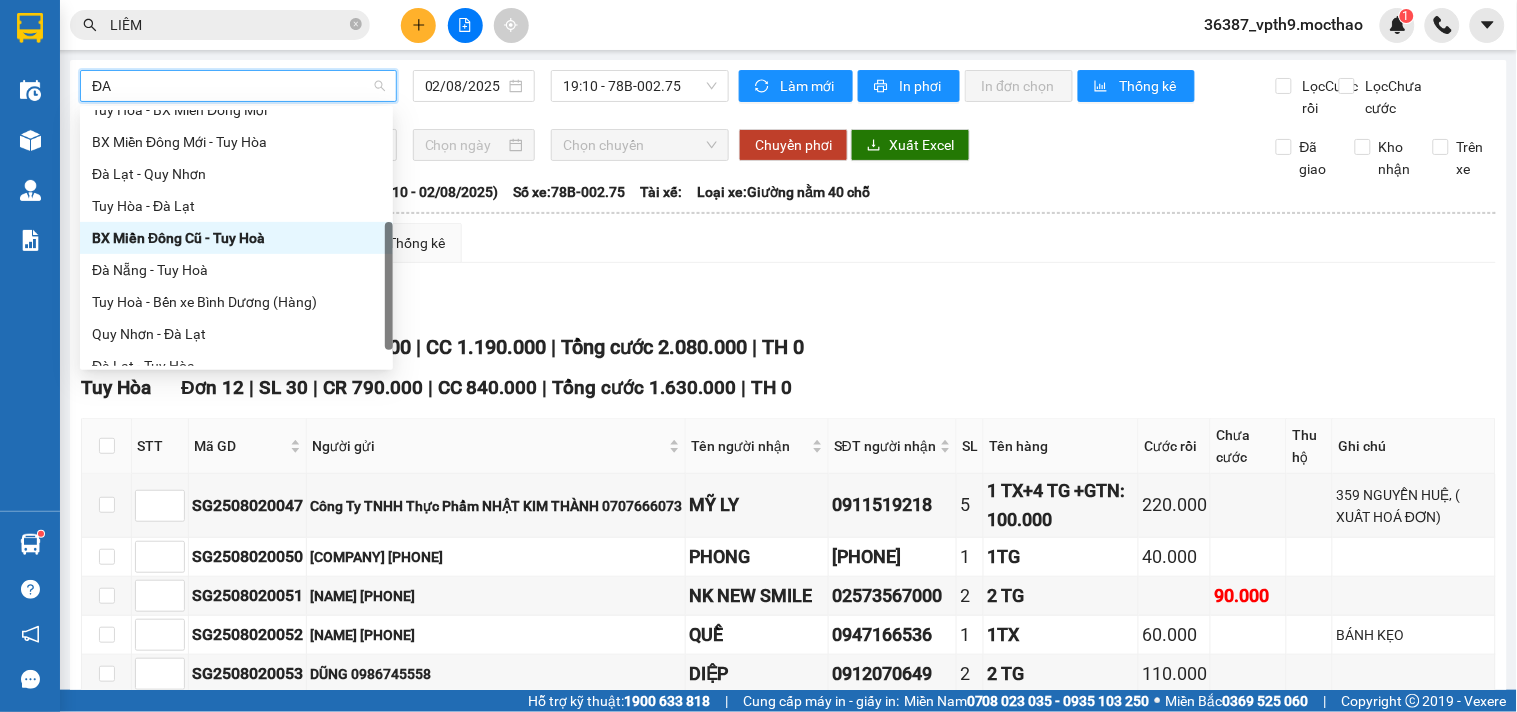 scroll, scrollTop: 0, scrollLeft: 0, axis: both 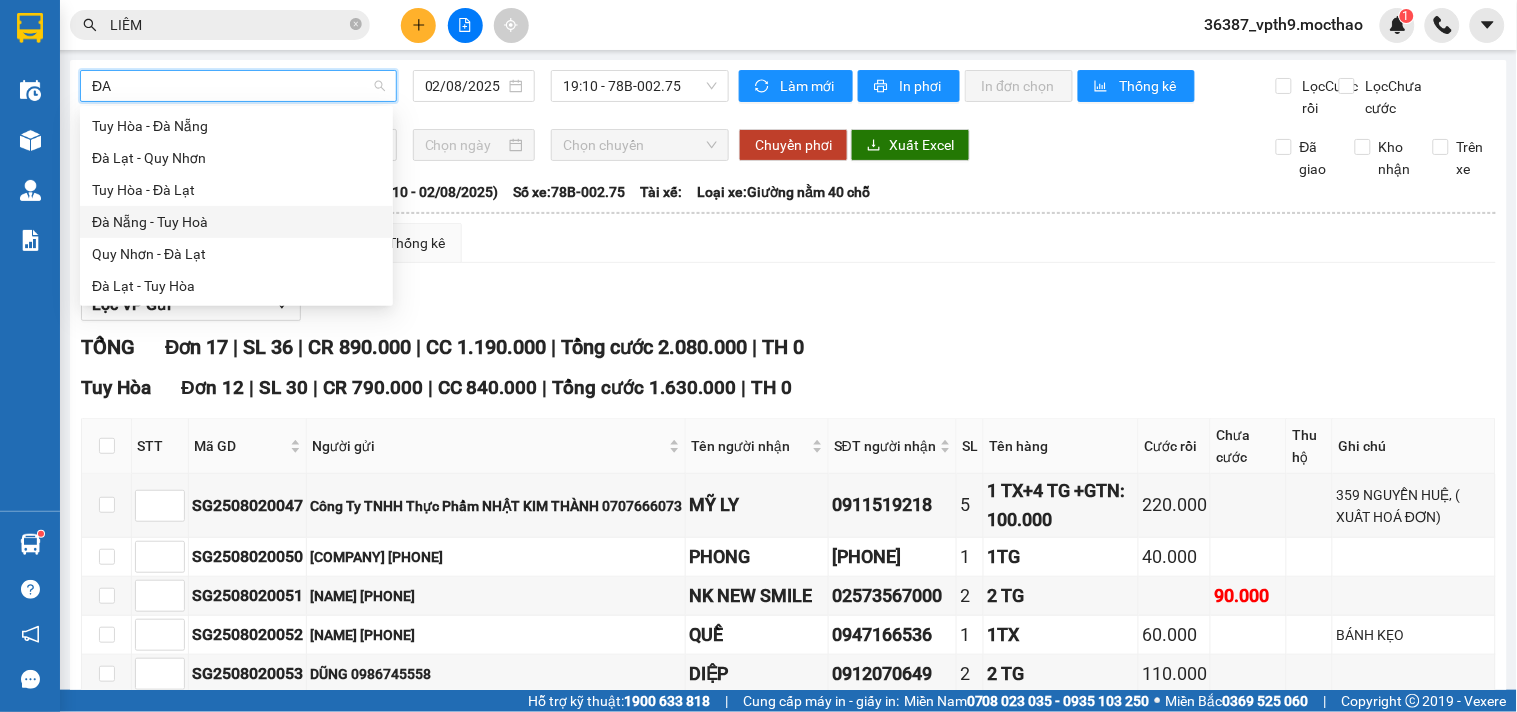 click on "Đà Nẵng - Tuy Hoà" 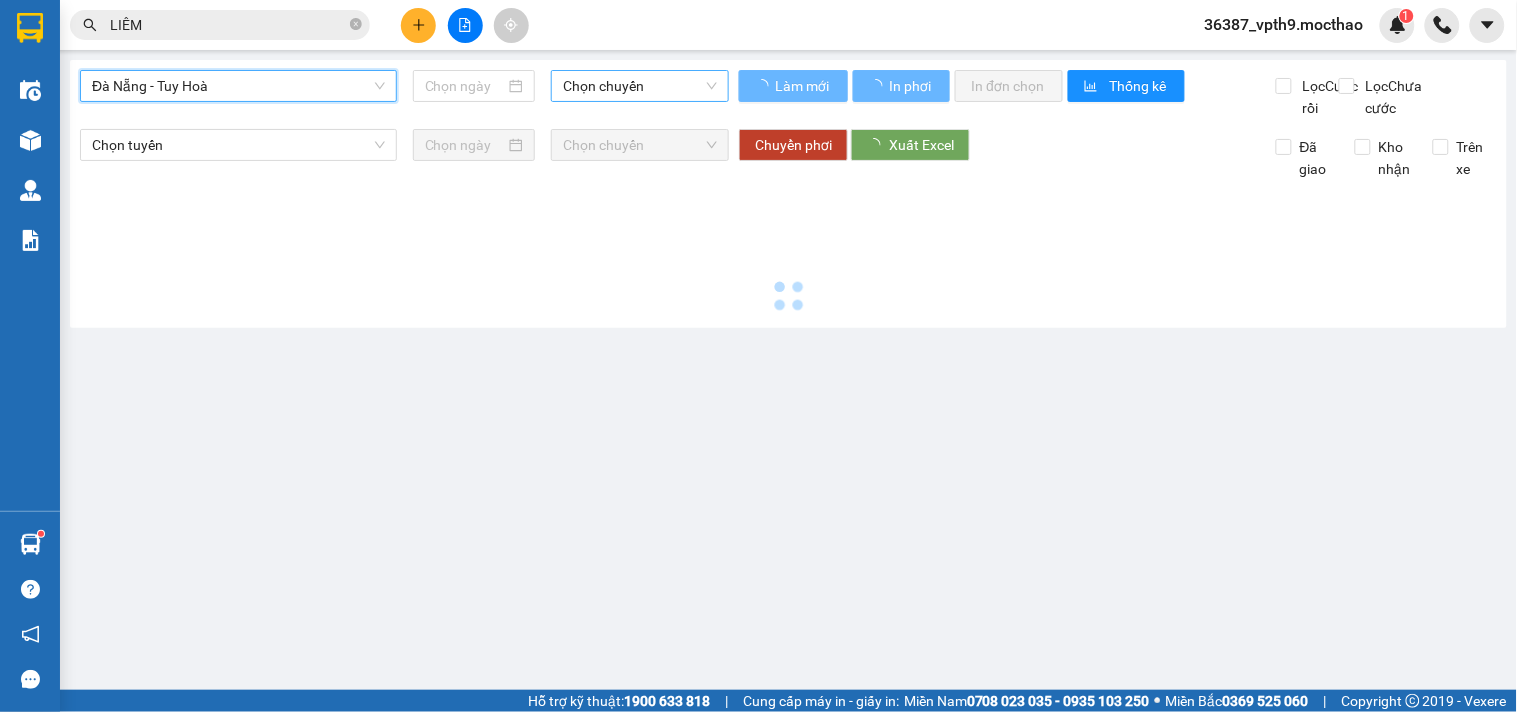 type on "02/08/2025" 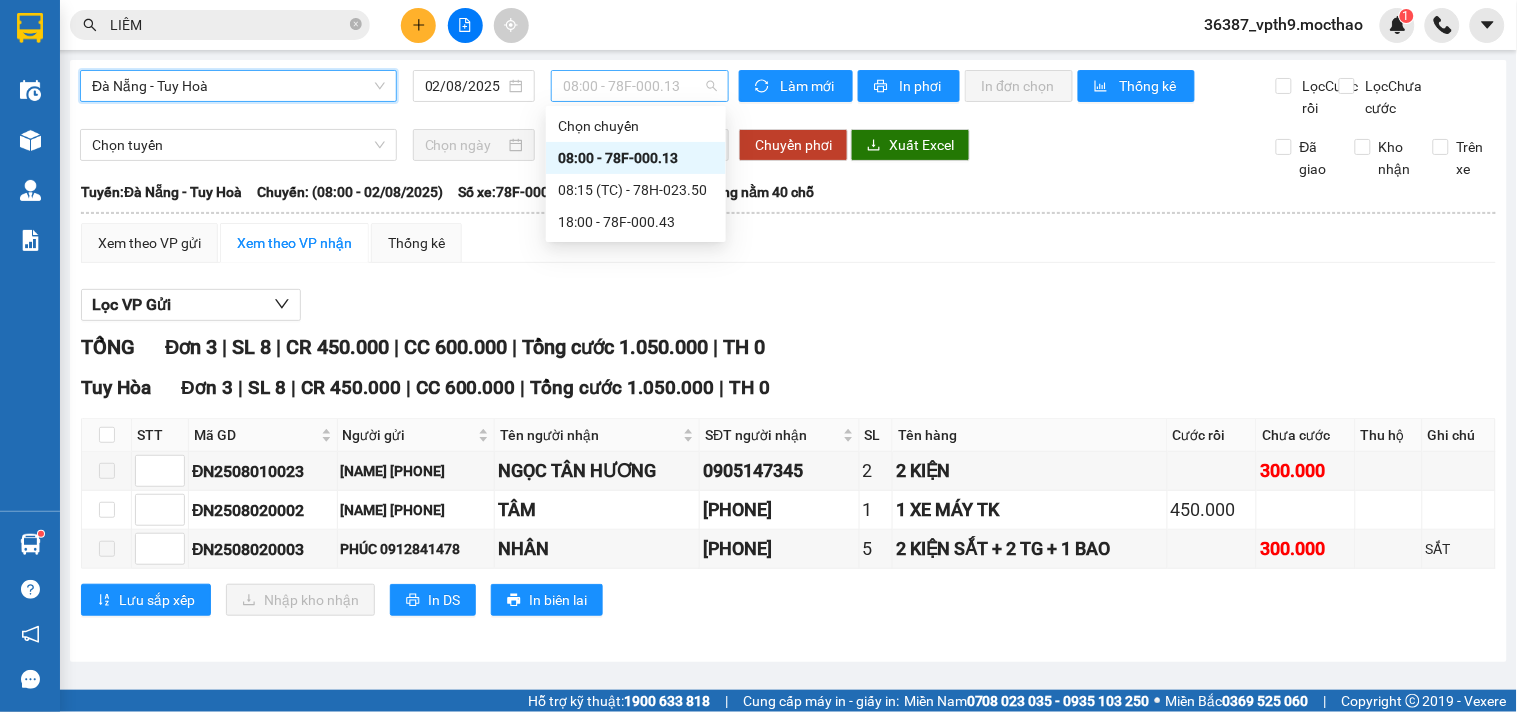 click on "[TIME]     - [CODE]" 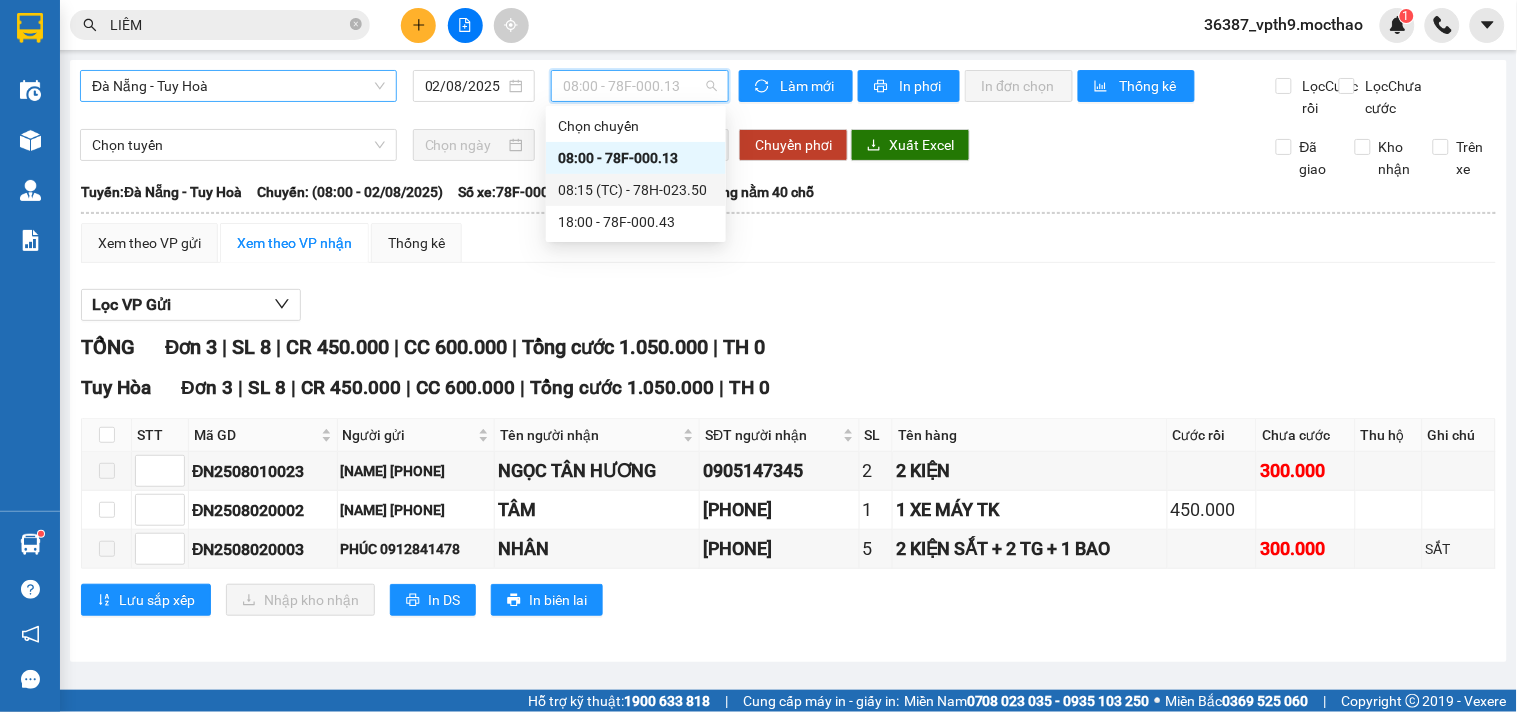 click on "[TIME]   (TC)   - [CODE]" 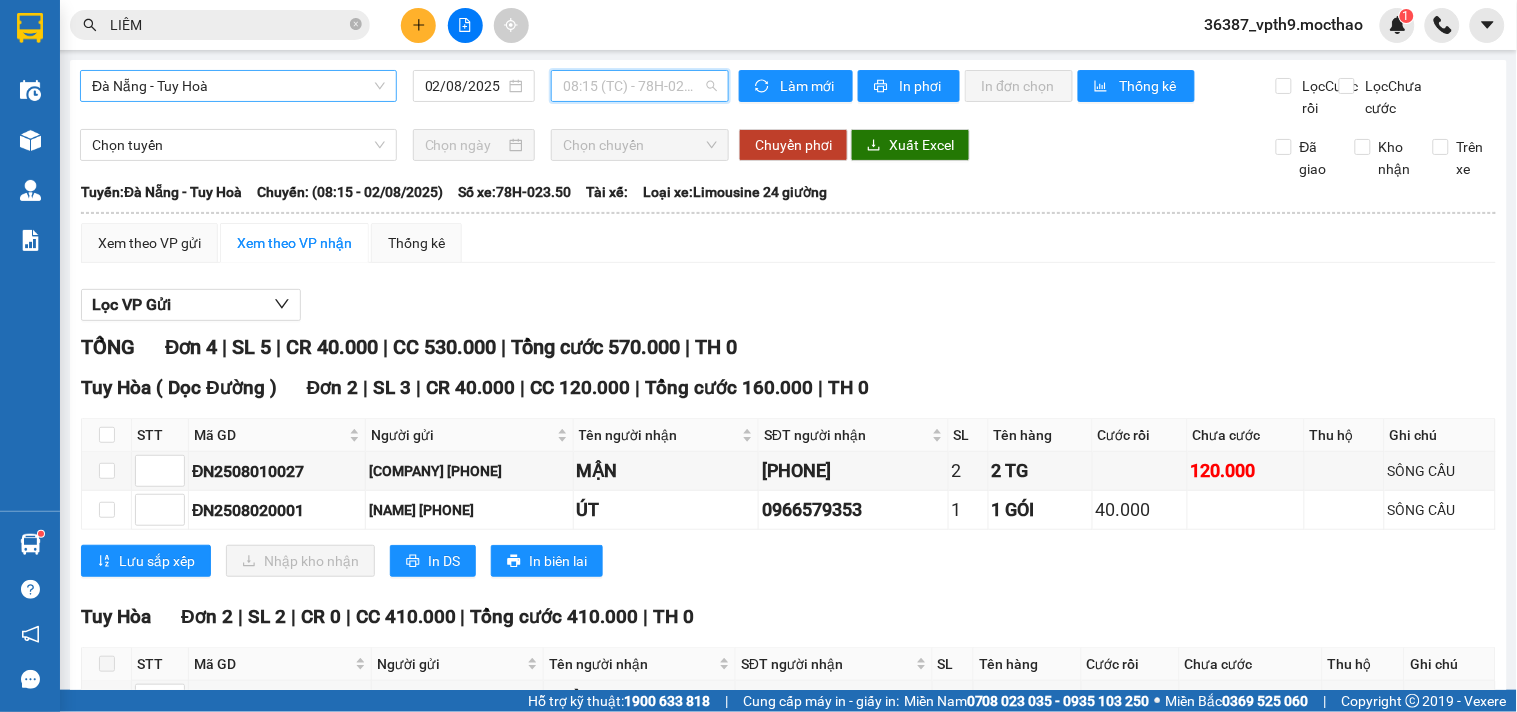 click on "[TIME]   (TC)   - [CODE]" 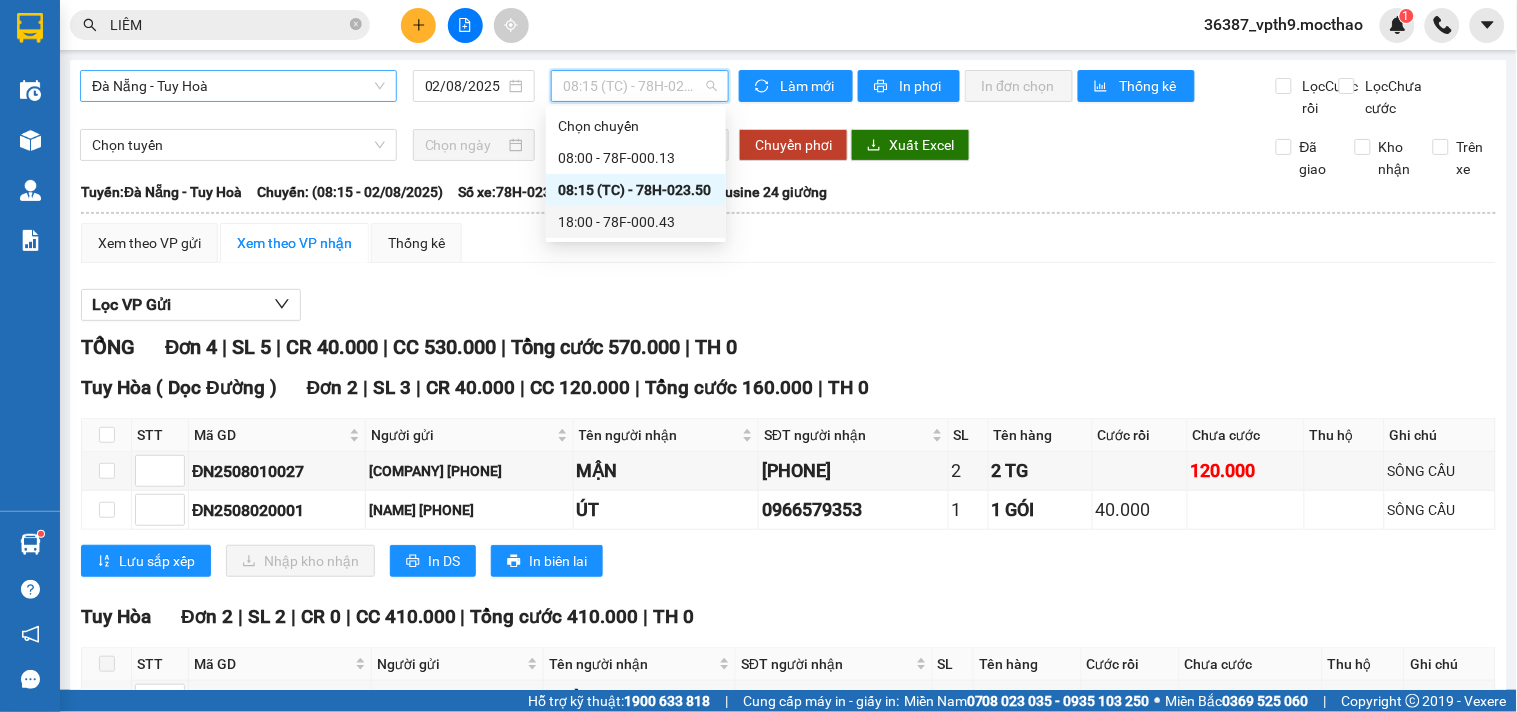 click on "18:00     - 78F-000.43" 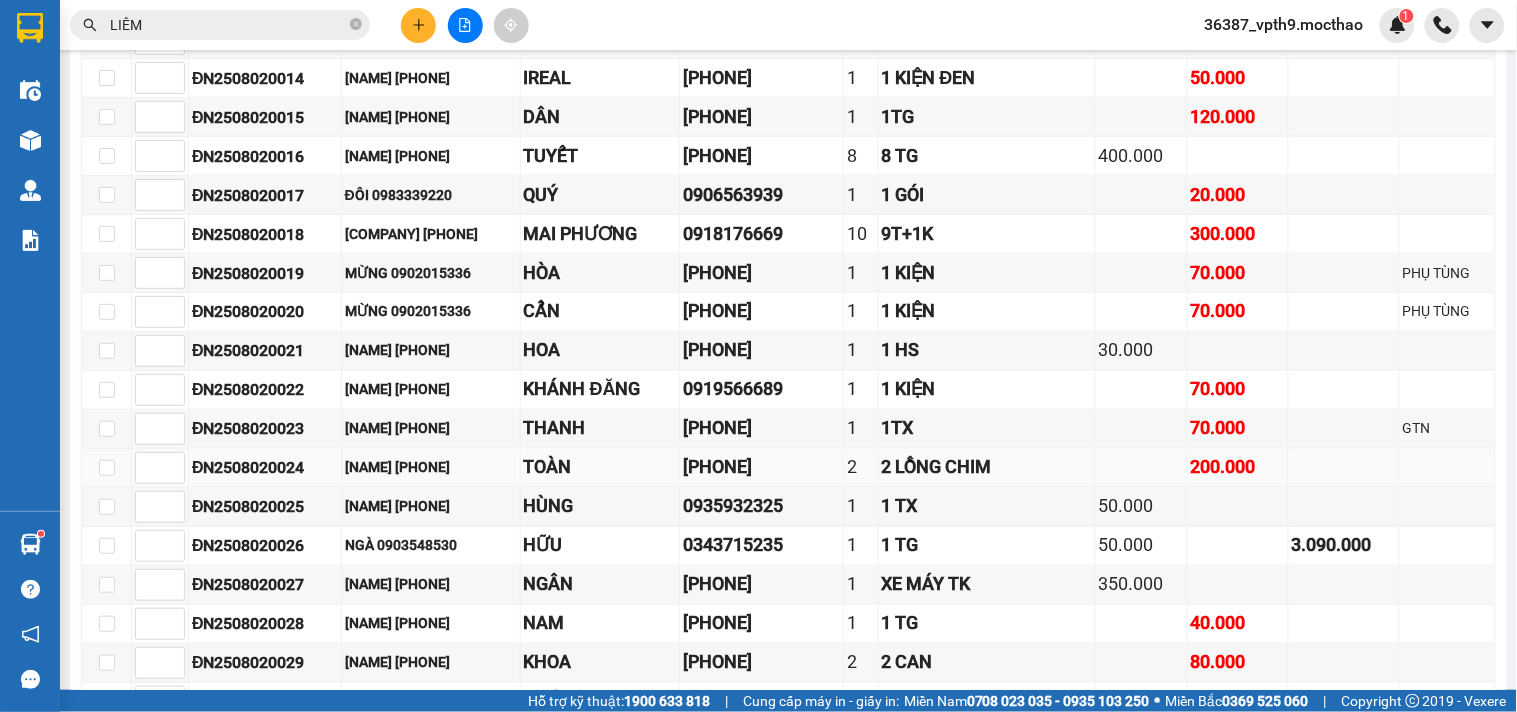 scroll, scrollTop: 888, scrollLeft: 0, axis: vertical 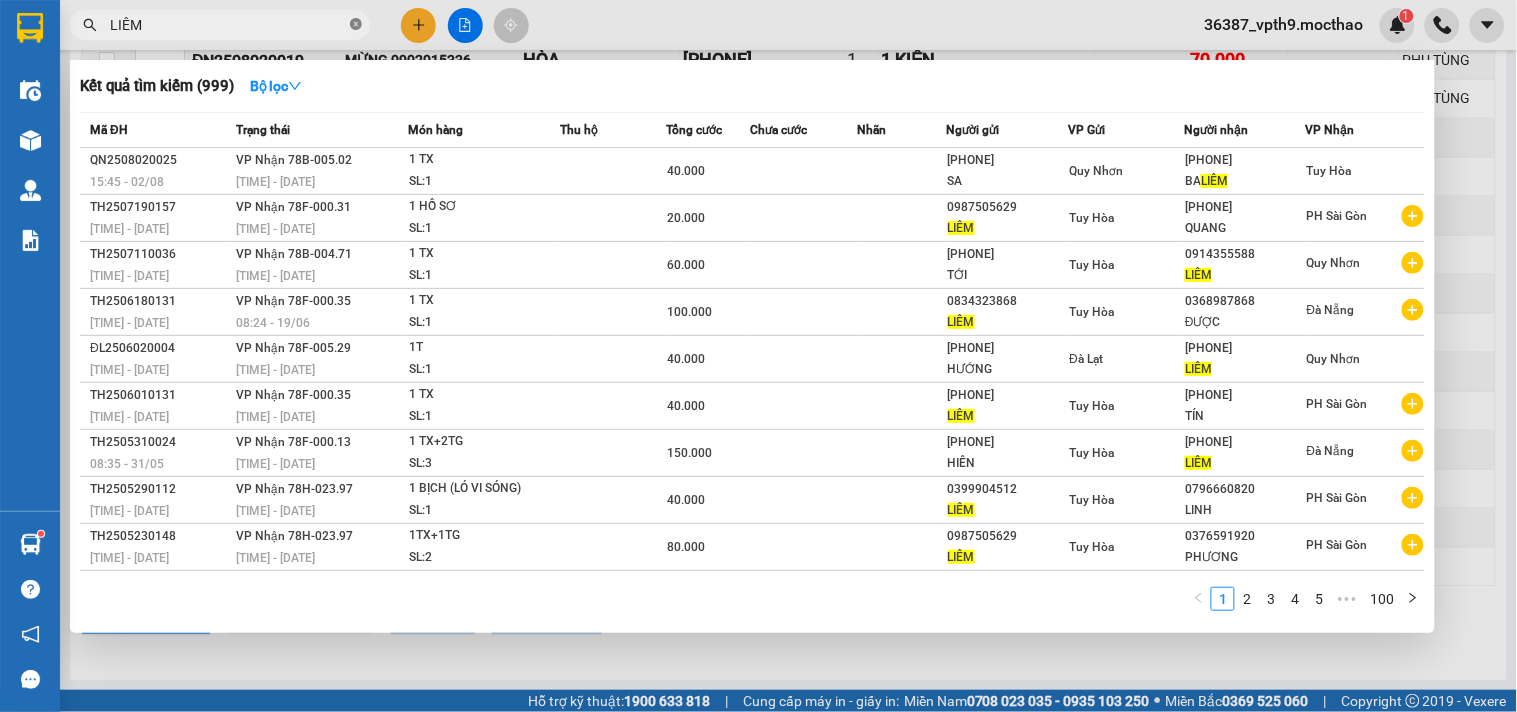 click 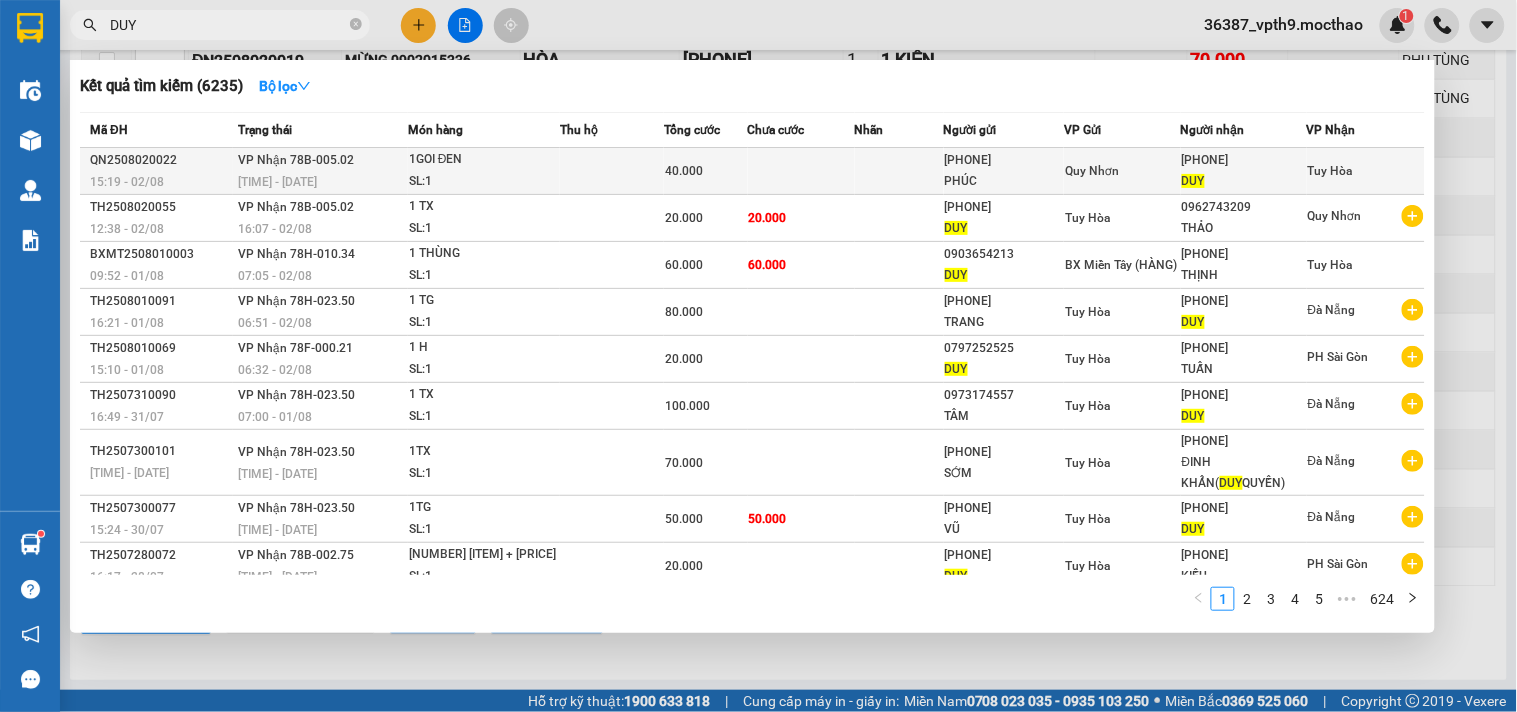 type on "DUY" 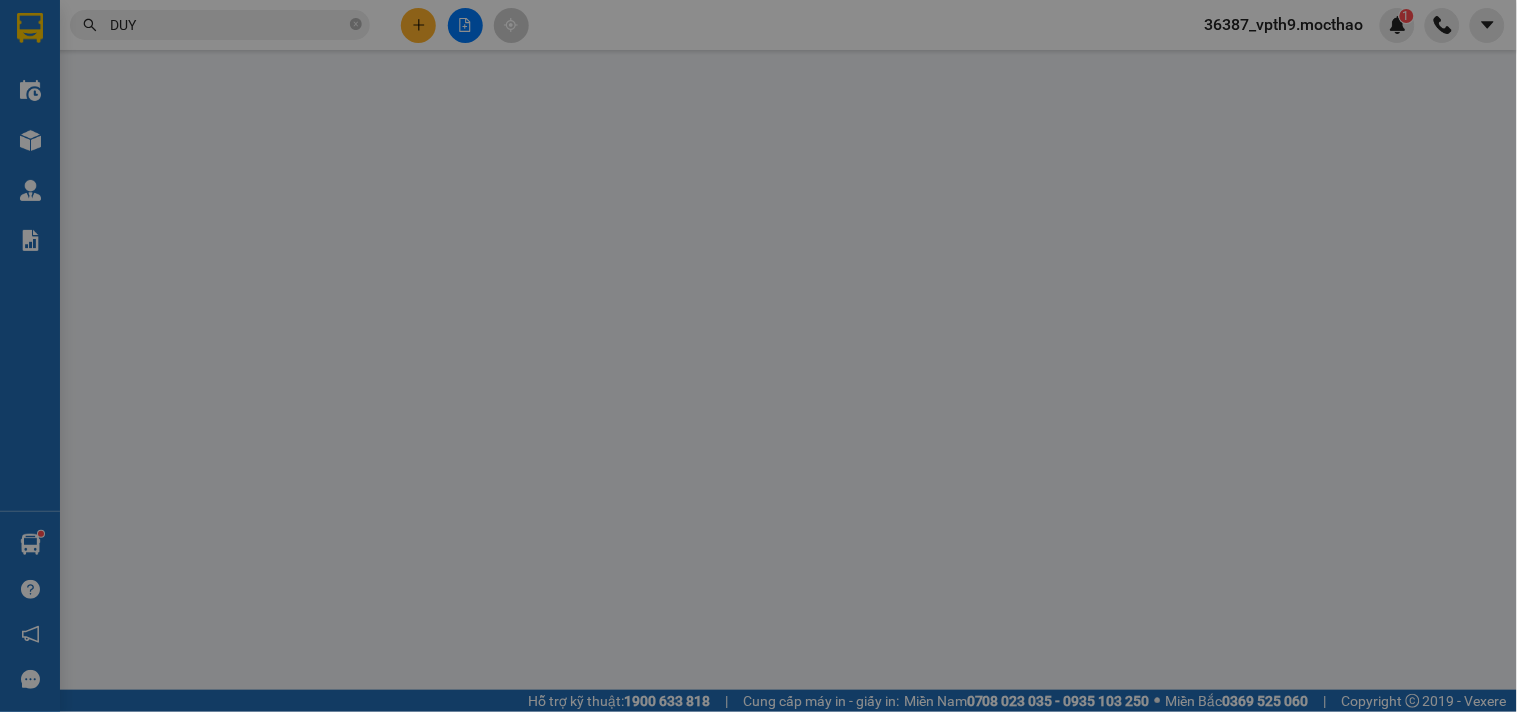 scroll, scrollTop: 0, scrollLeft: 0, axis: both 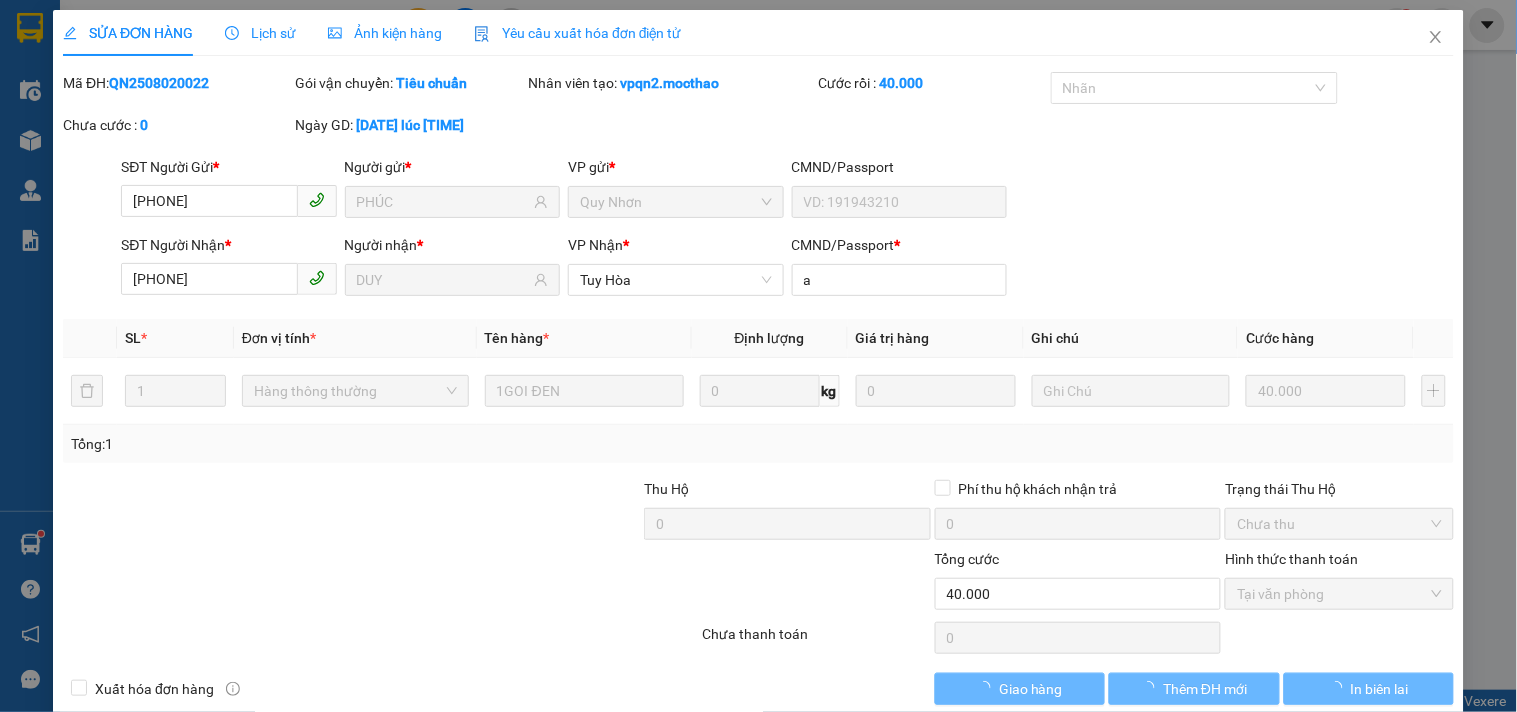 type on "[PHONE]" 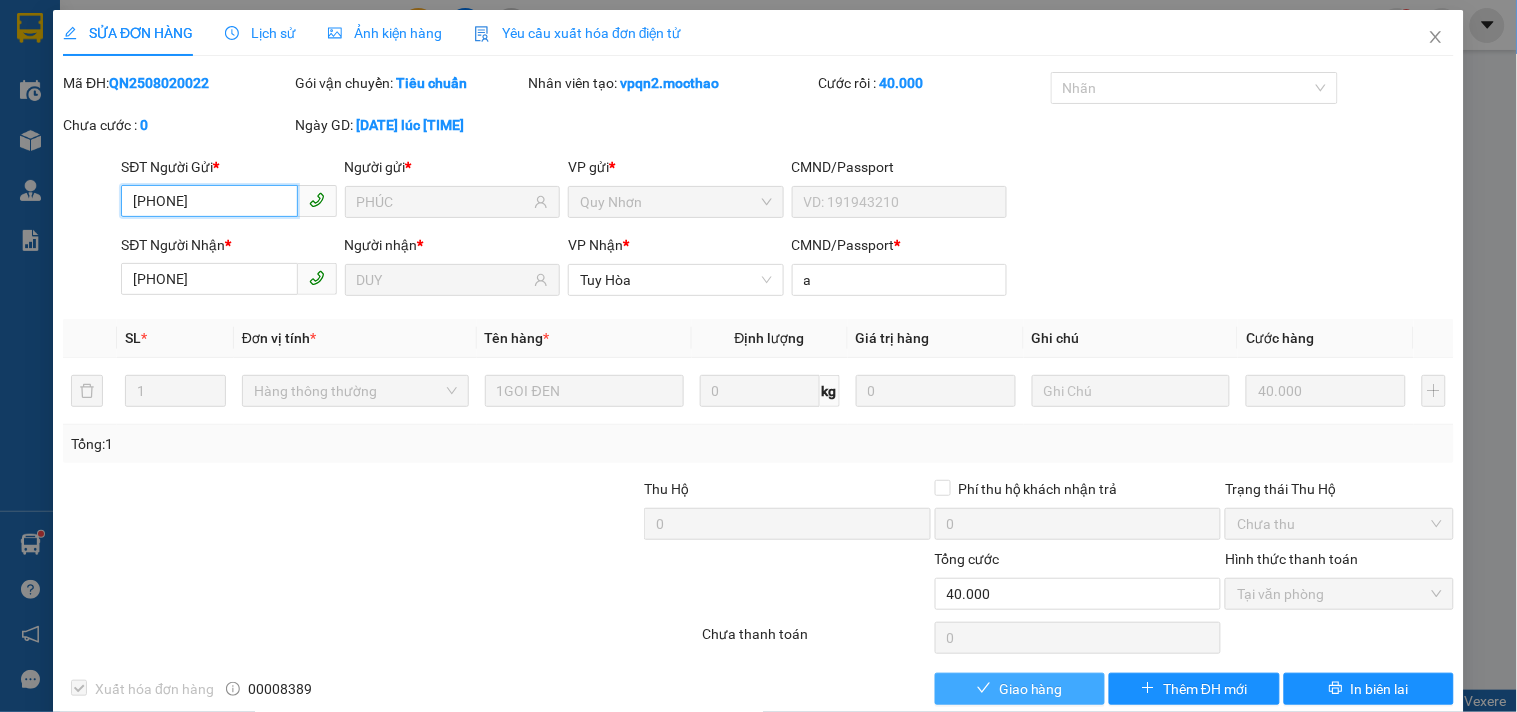 checkbox on "true" 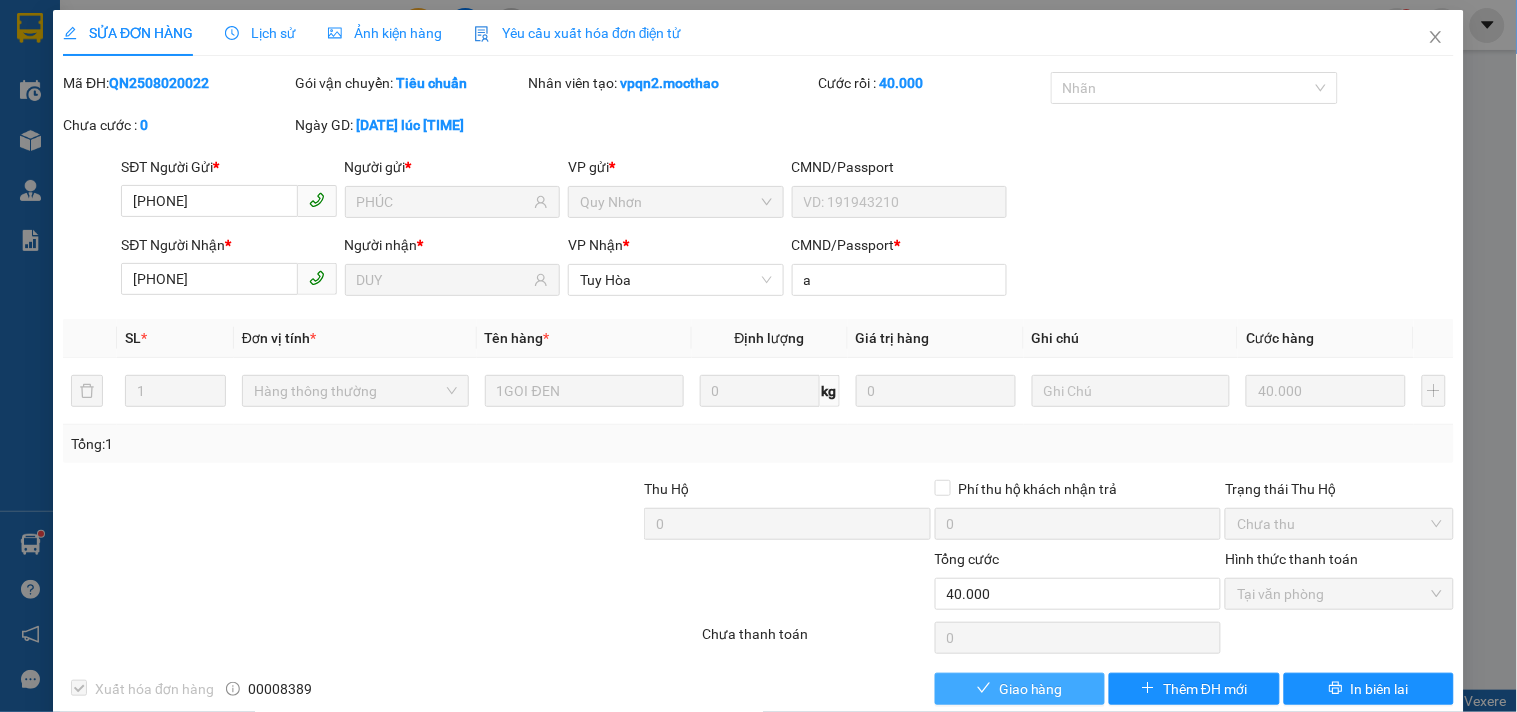 click on "Giao hàng" 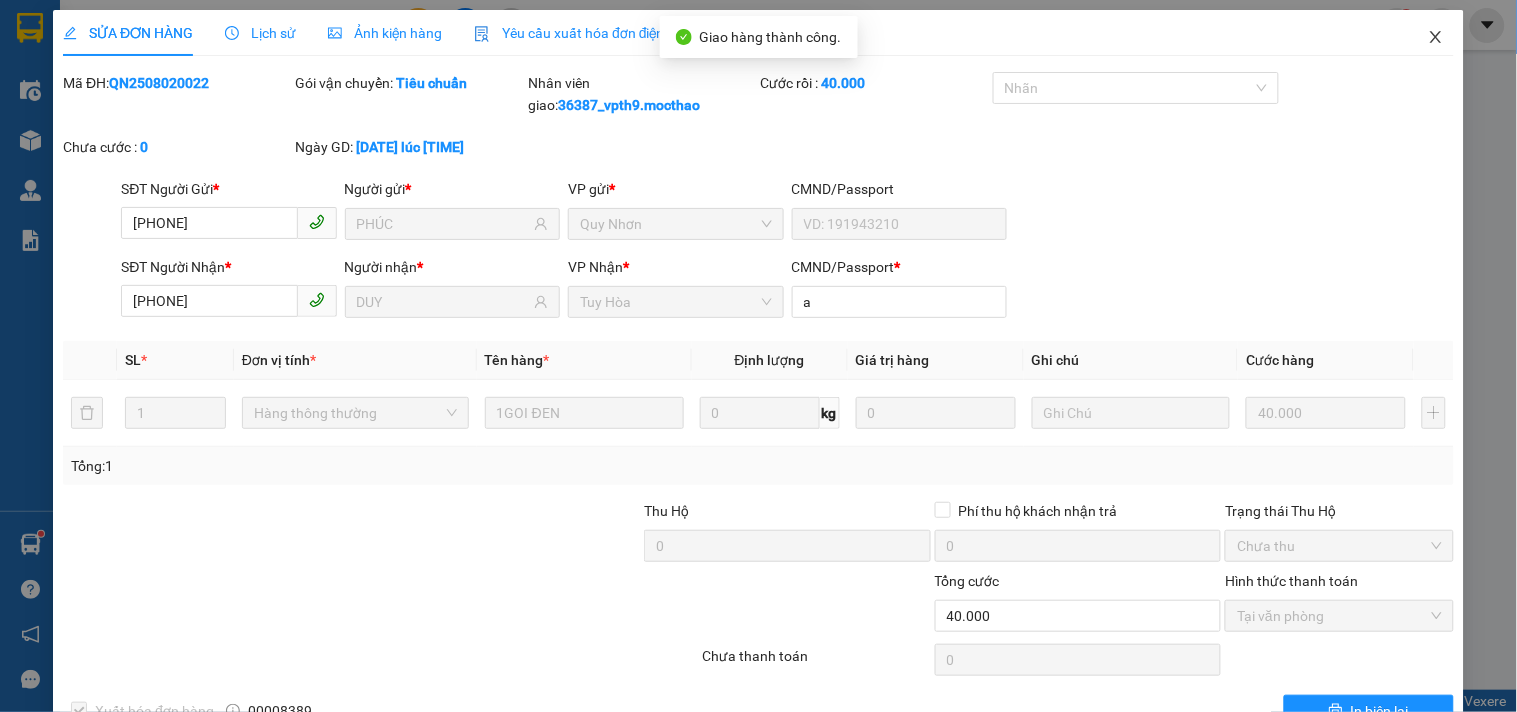 click 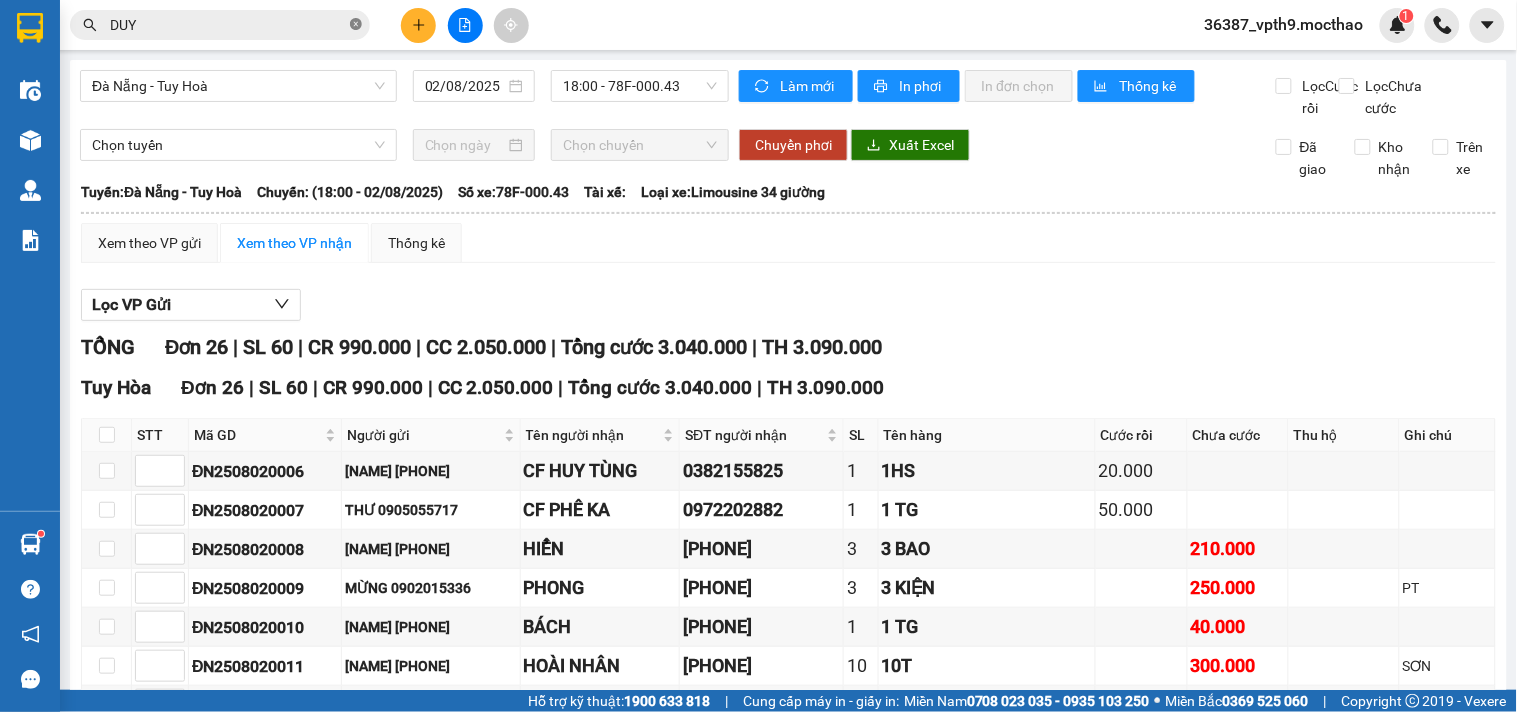 drag, startPoint x: 358, startPoint y: 23, endPoint x: 332, endPoint y: 50, distance: 37.48333 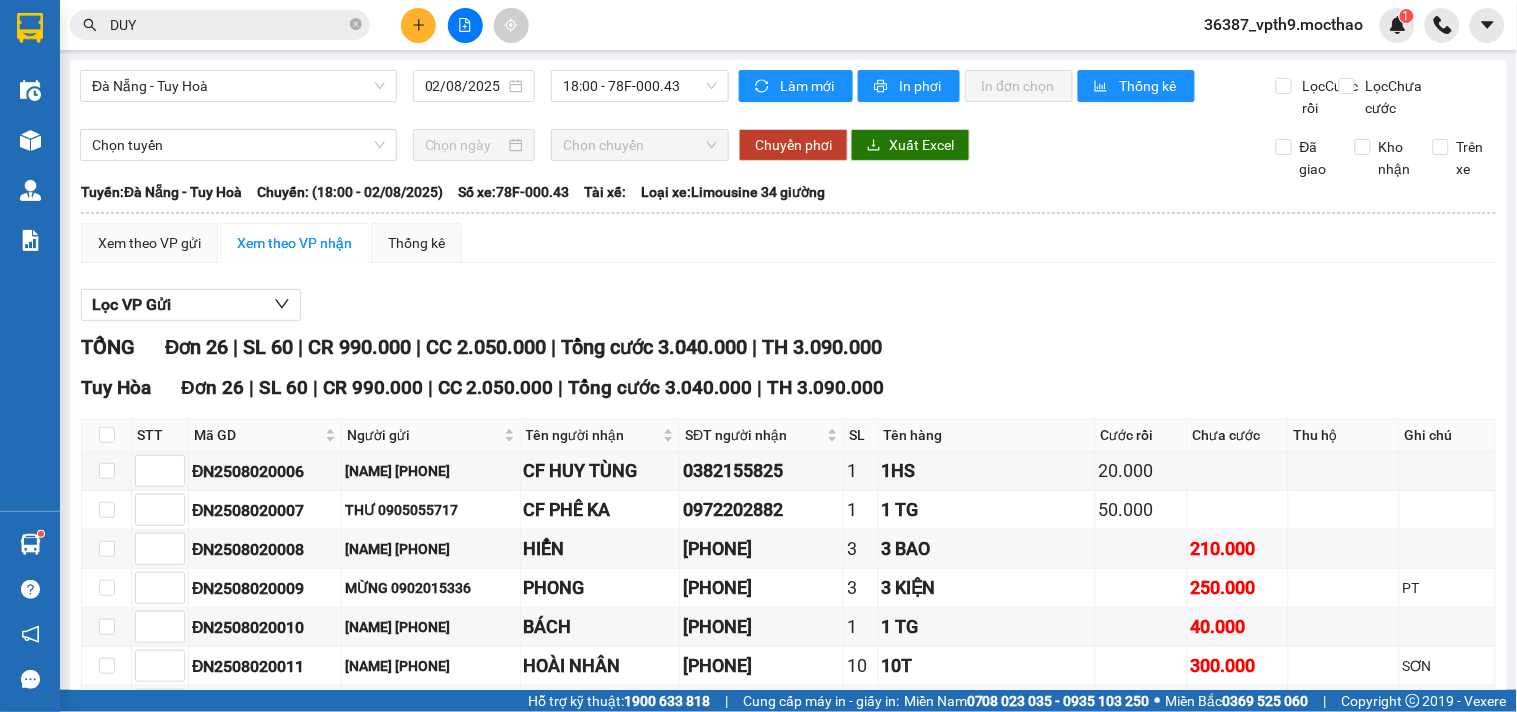 click 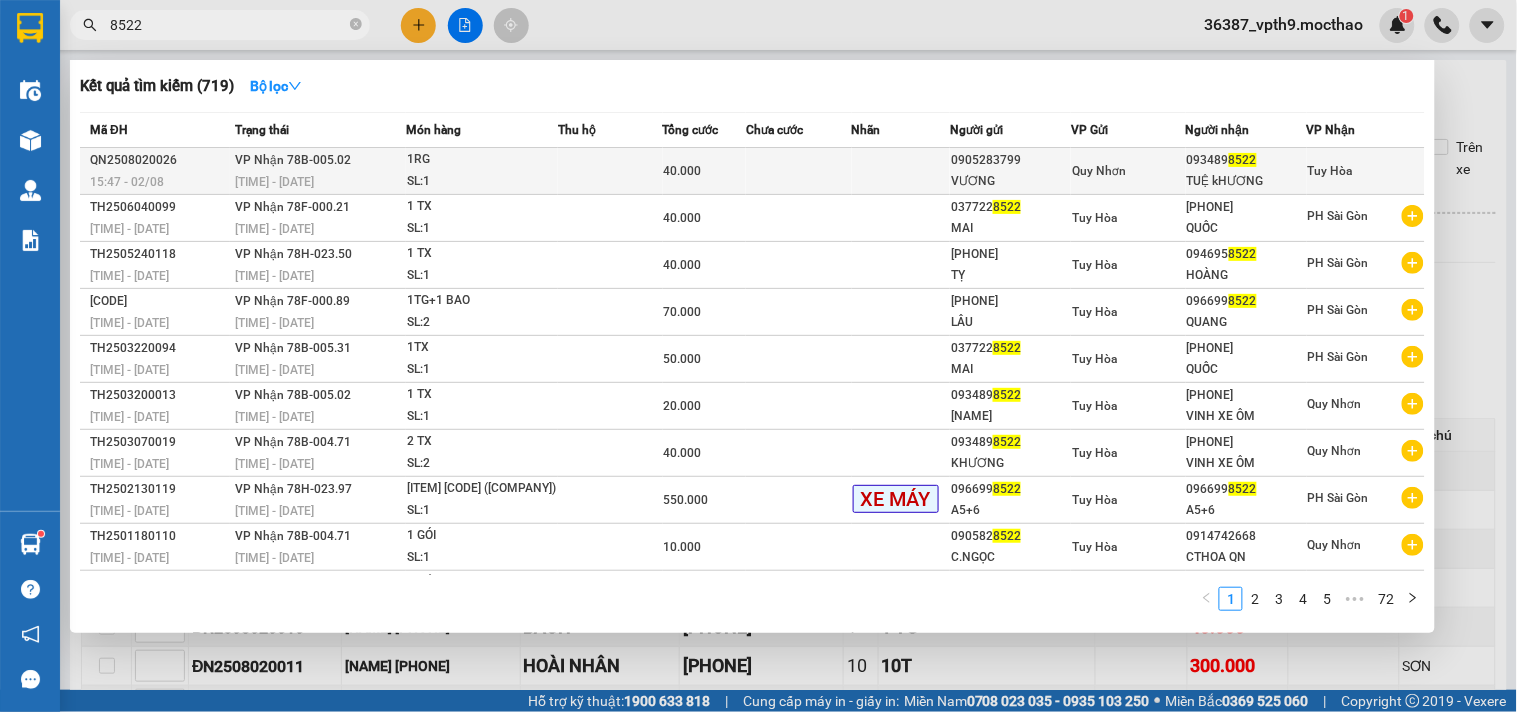 type on "8522" 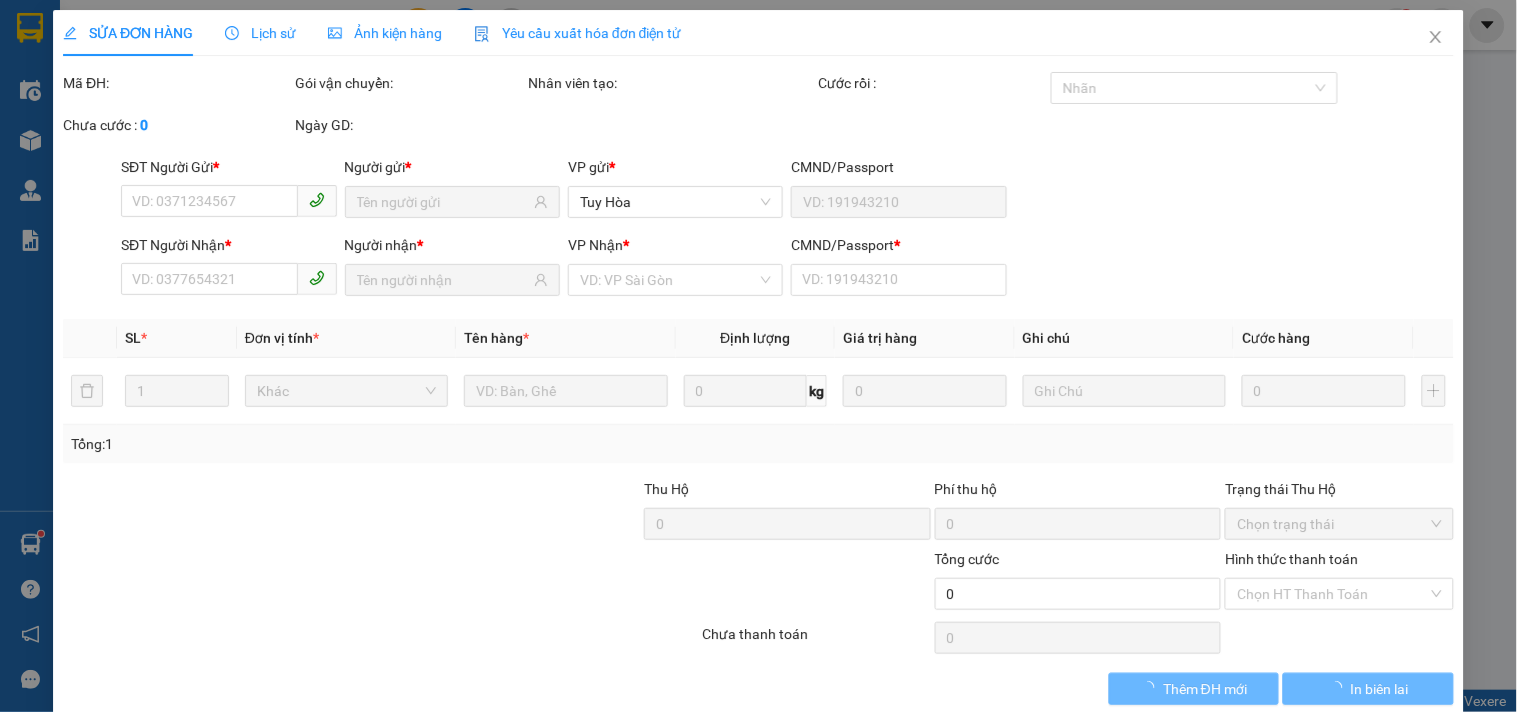 type on "0905283799" 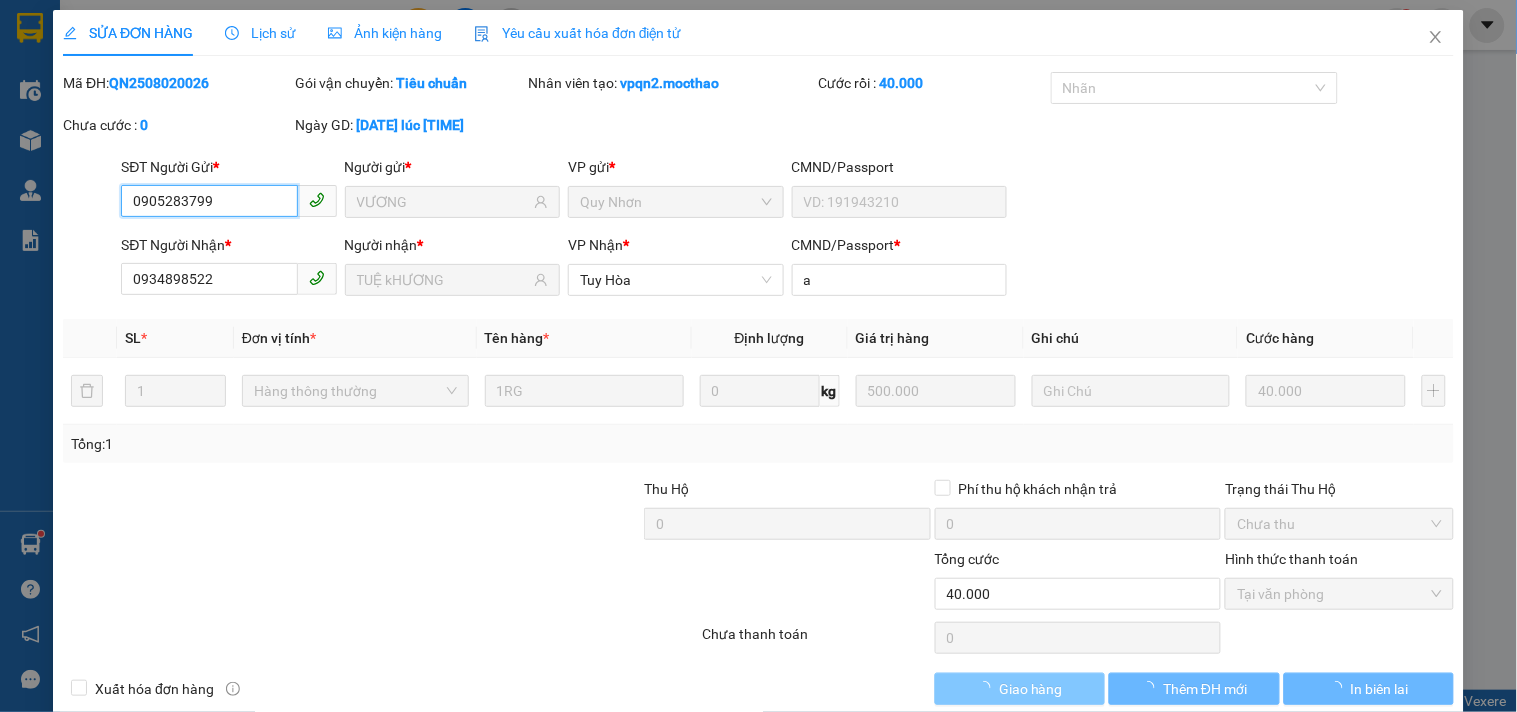 checkbox on "true" 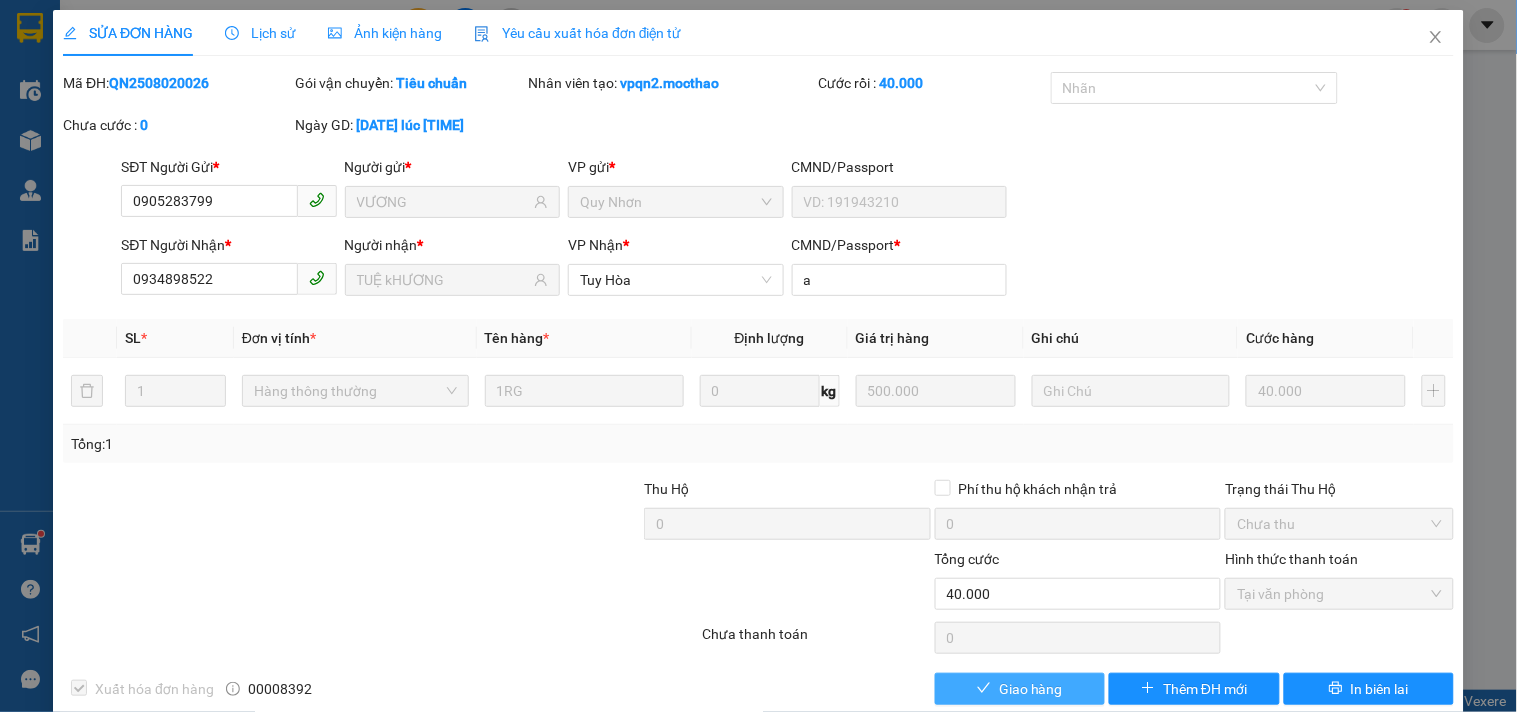 click 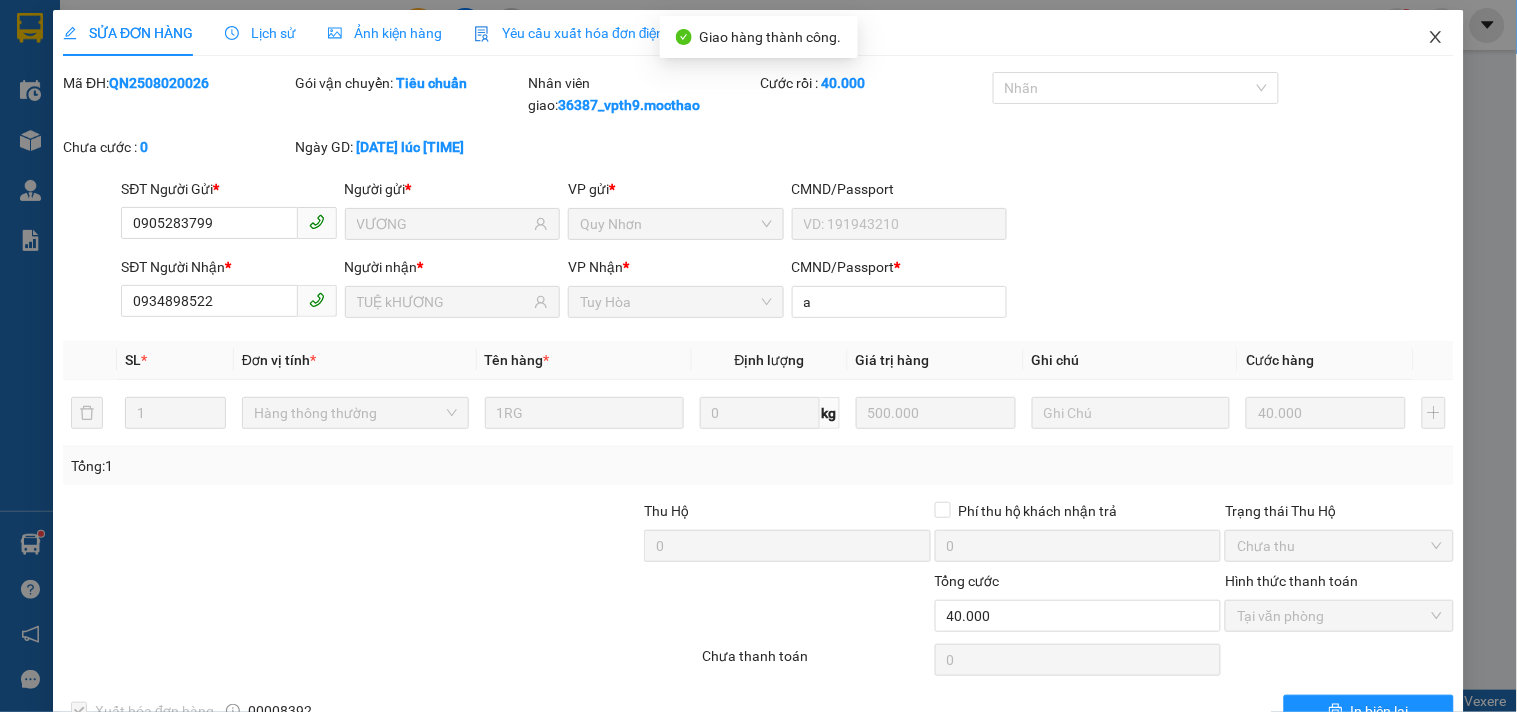 click 